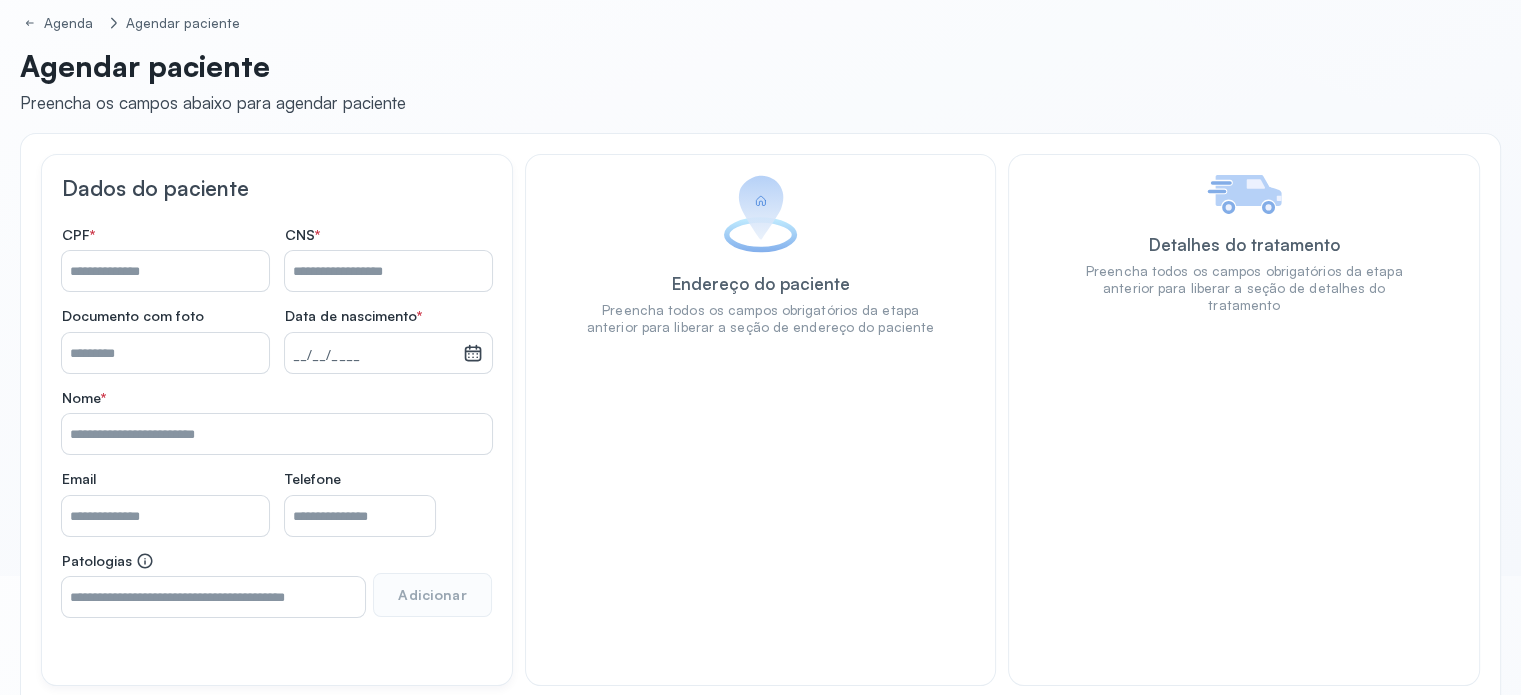 scroll, scrollTop: 0, scrollLeft: 0, axis: both 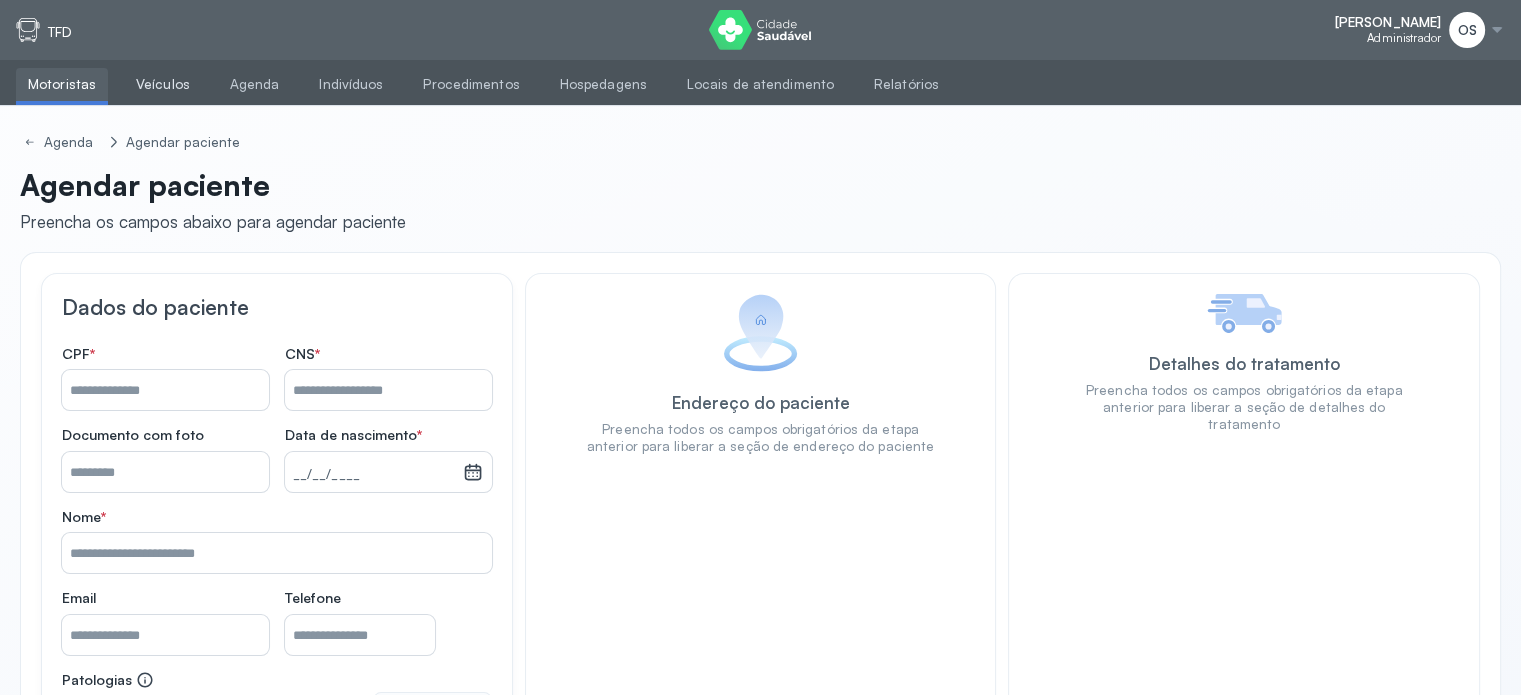 click on "Veículos" at bounding box center (163, 84) 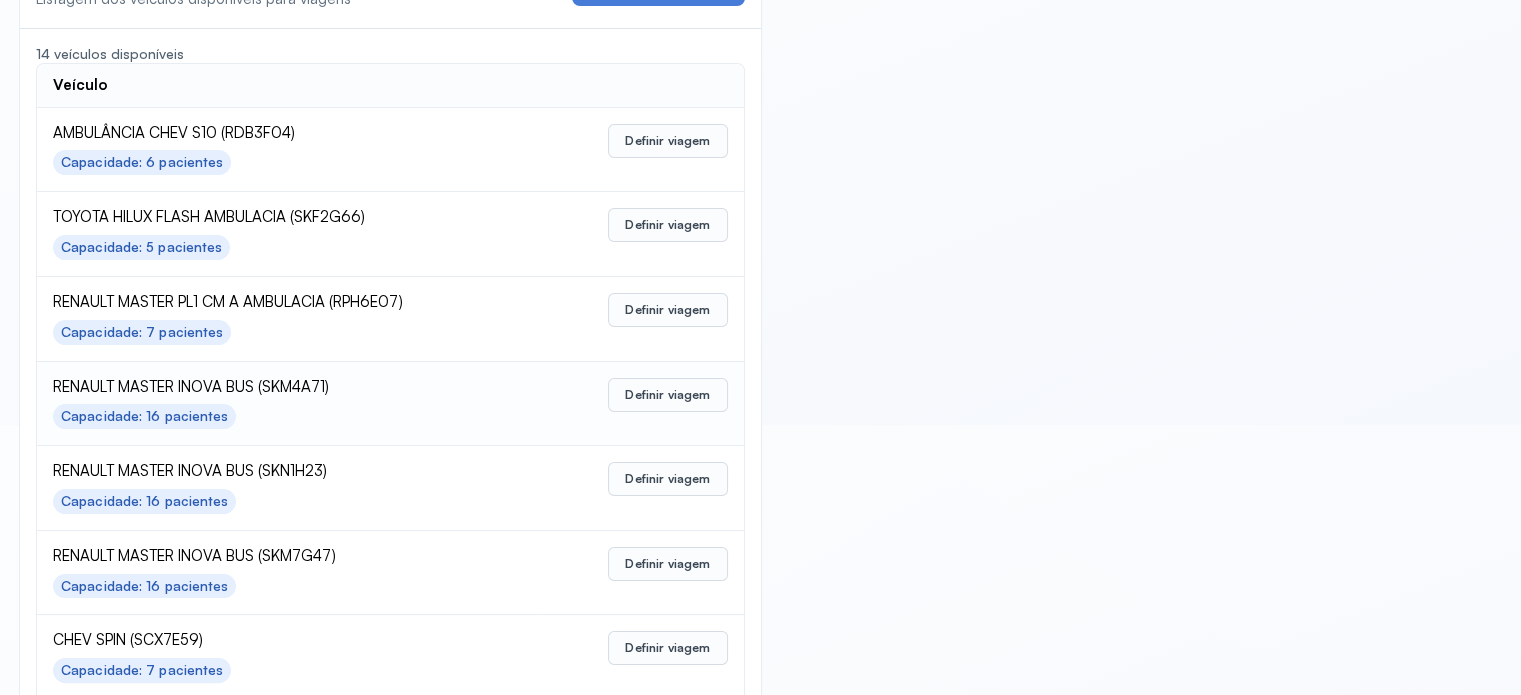 scroll, scrollTop: 300, scrollLeft: 0, axis: vertical 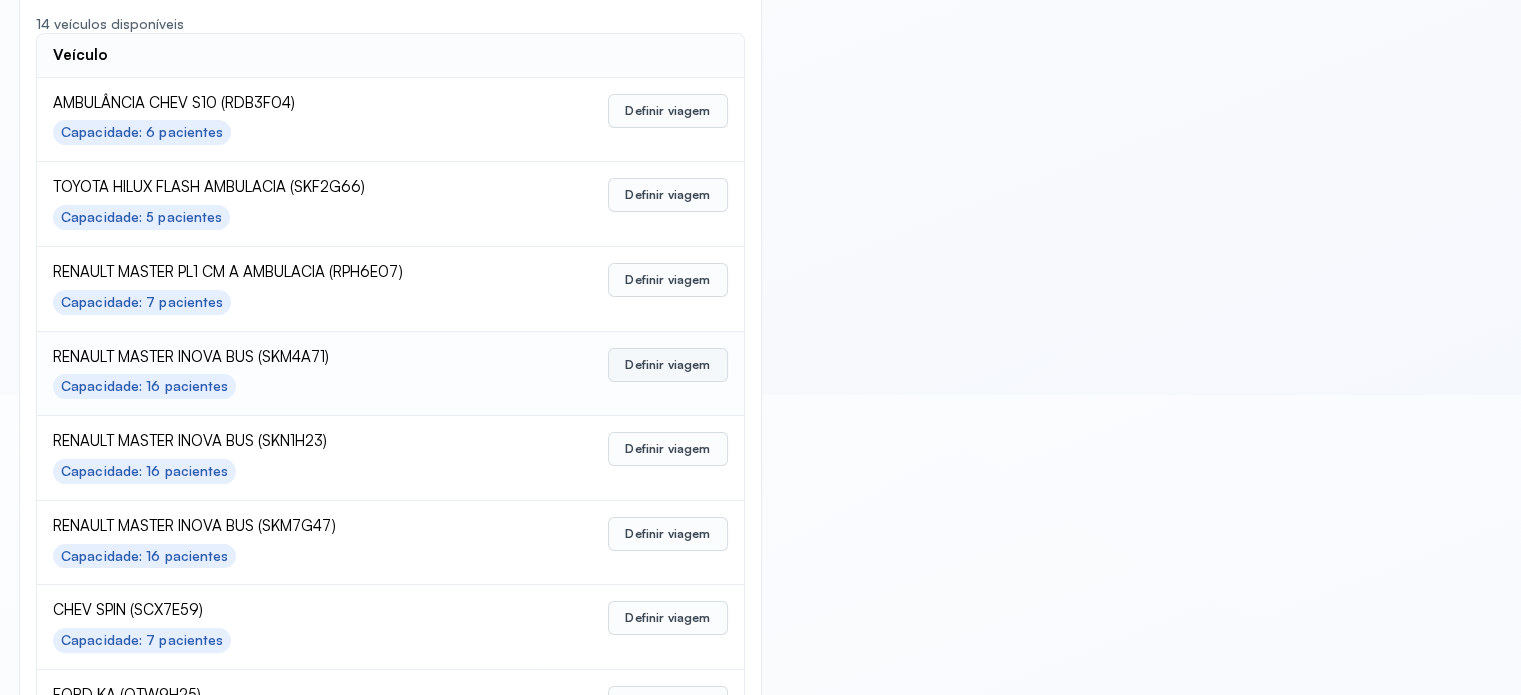 click on "Definir viagem" at bounding box center [667, 365] 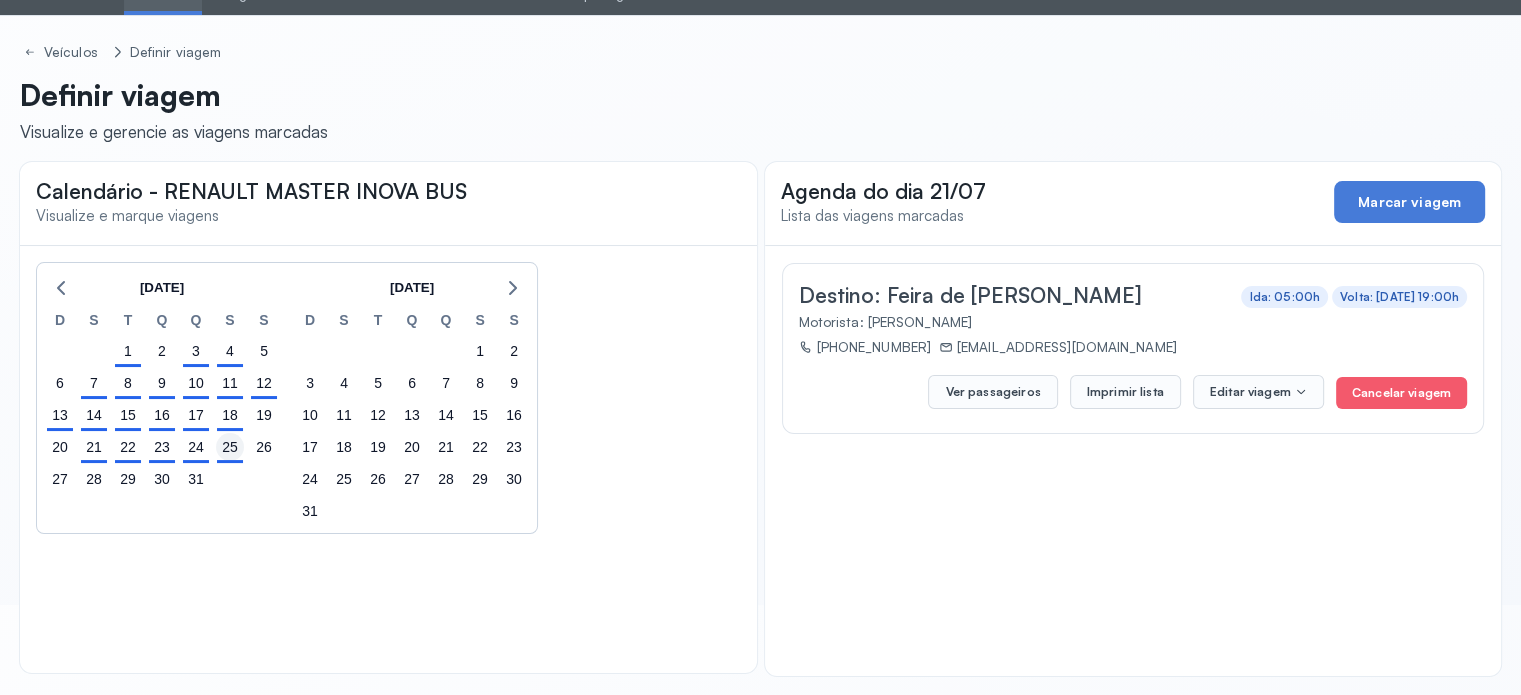scroll, scrollTop: 0, scrollLeft: 0, axis: both 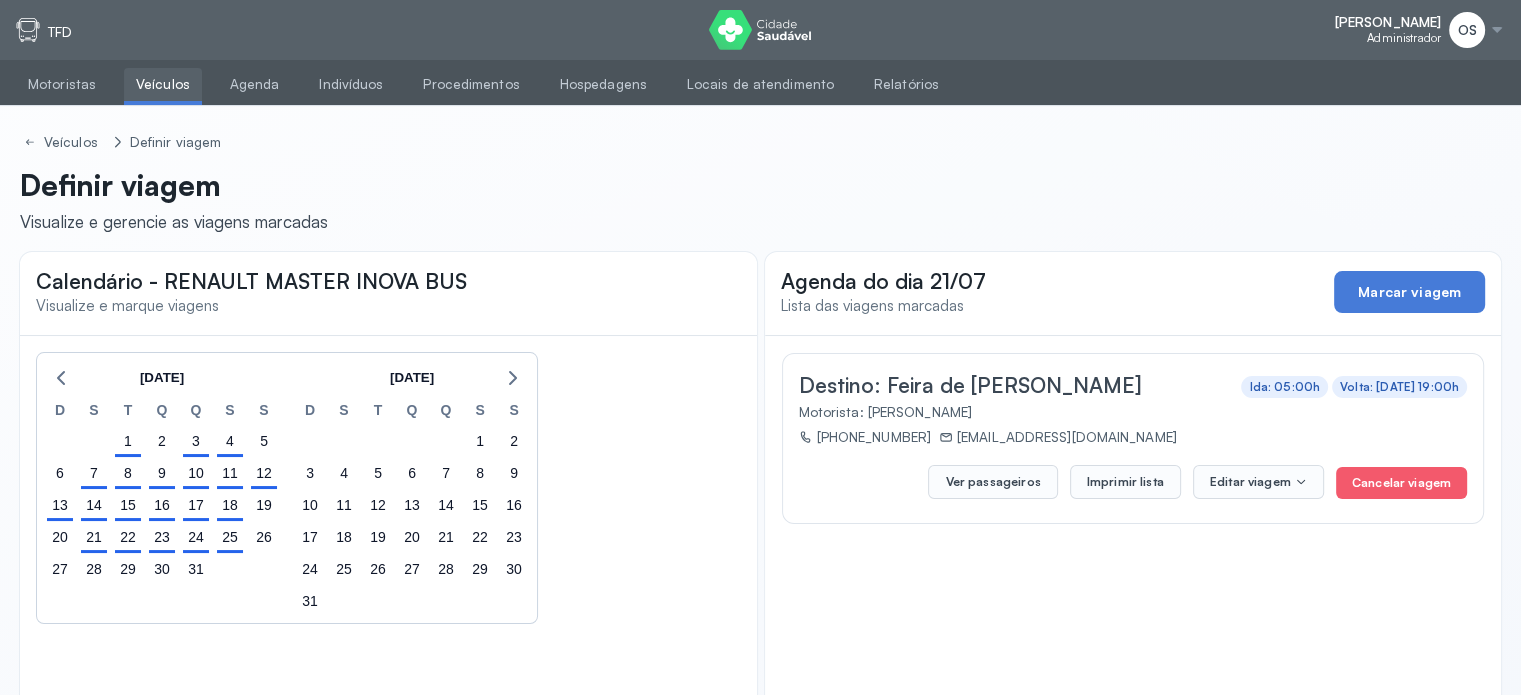click on "Veículos" at bounding box center [163, 84] 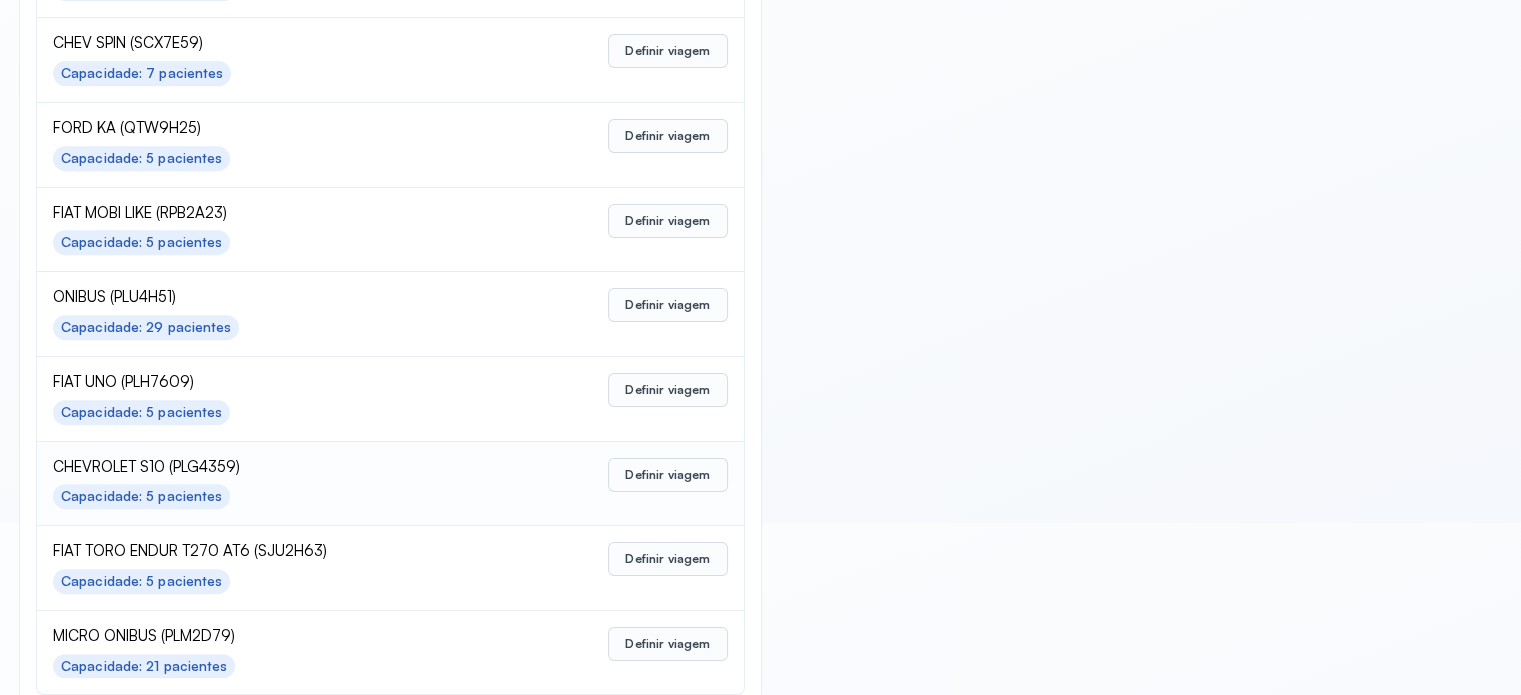 scroll, scrollTop: 899, scrollLeft: 0, axis: vertical 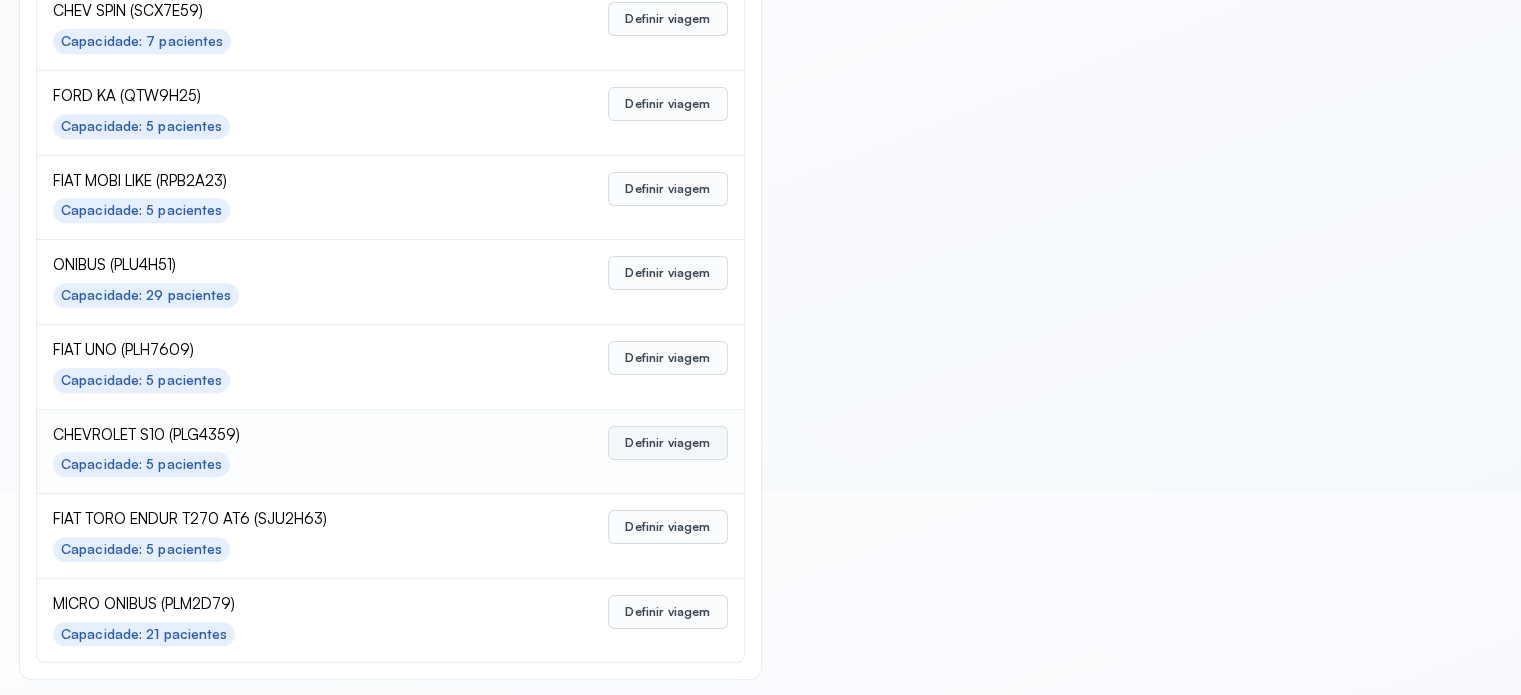click on "Definir viagem" at bounding box center [667, 443] 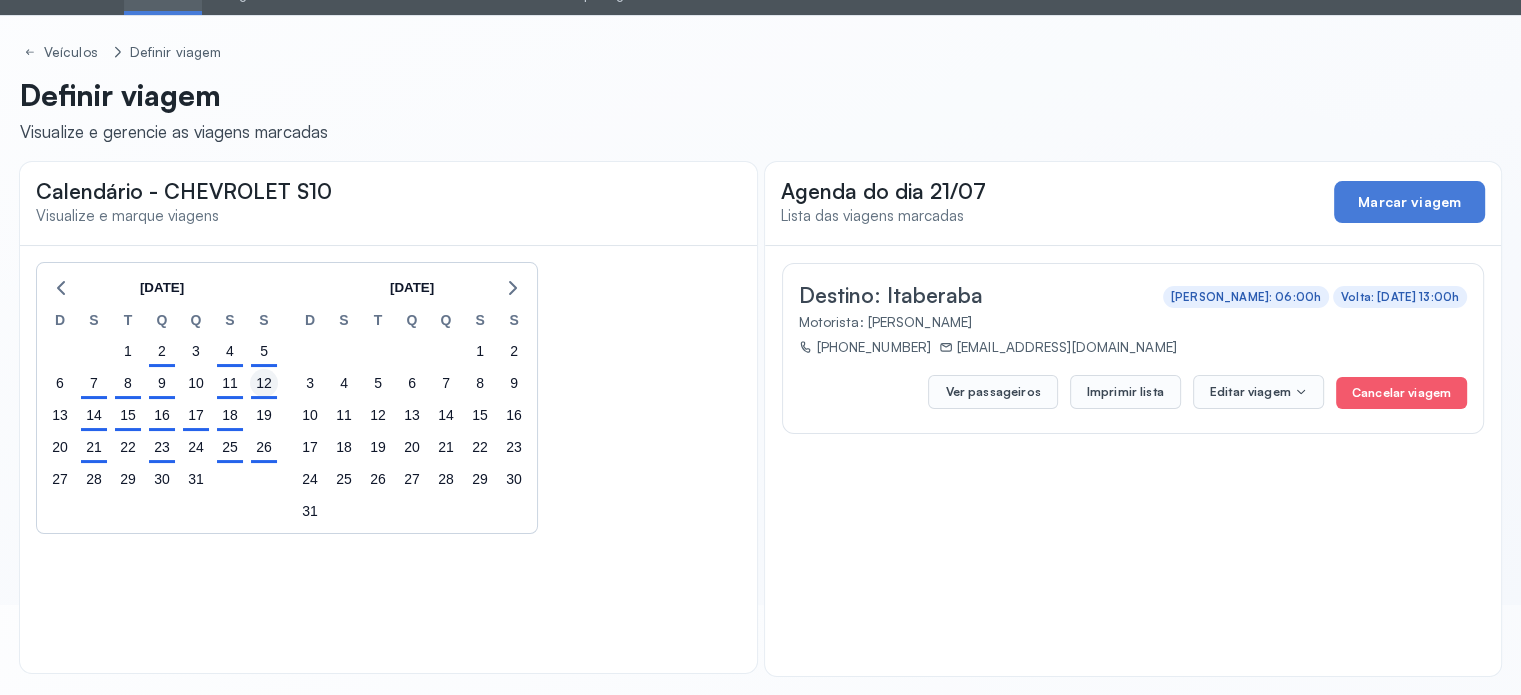 scroll, scrollTop: 0, scrollLeft: 0, axis: both 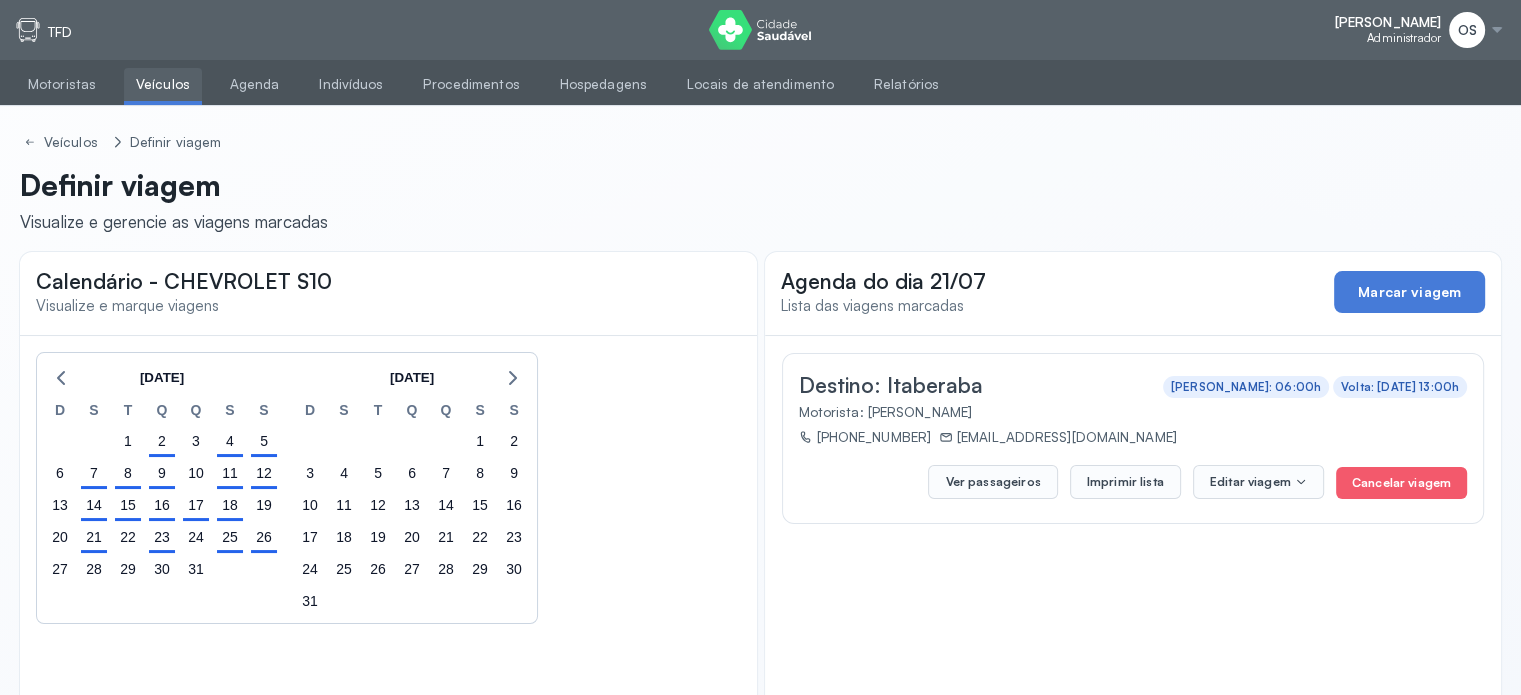 click on "Veículos" at bounding box center (163, 84) 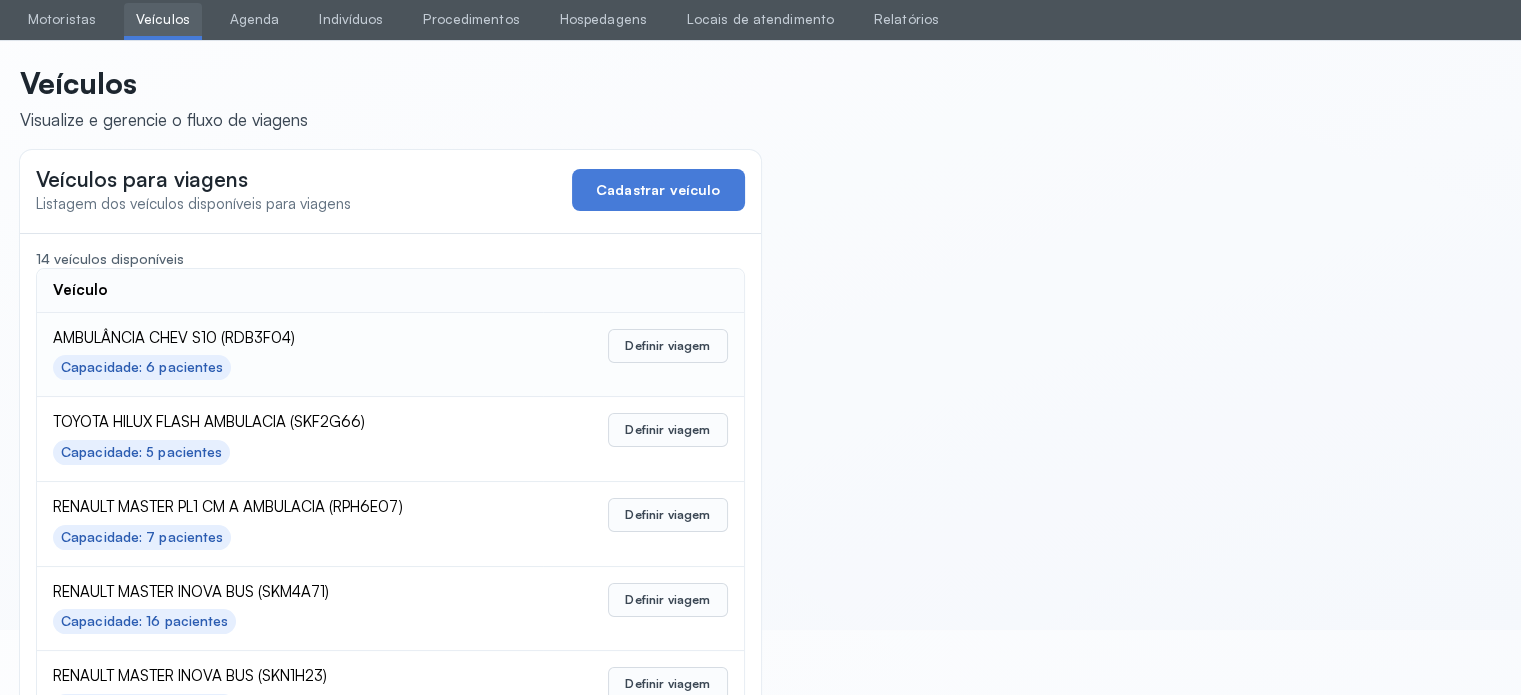 scroll, scrollTop: 100, scrollLeft: 0, axis: vertical 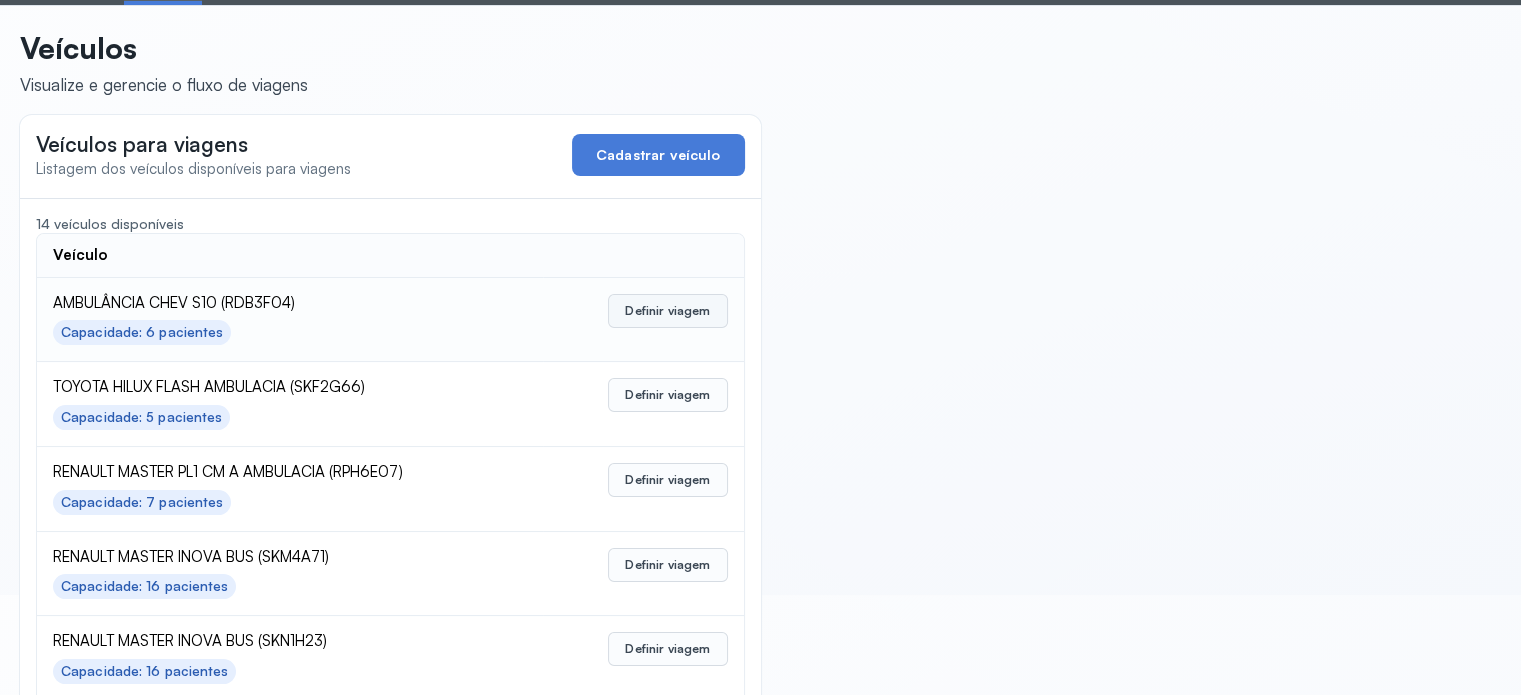 click on "Definir viagem" at bounding box center [667, 311] 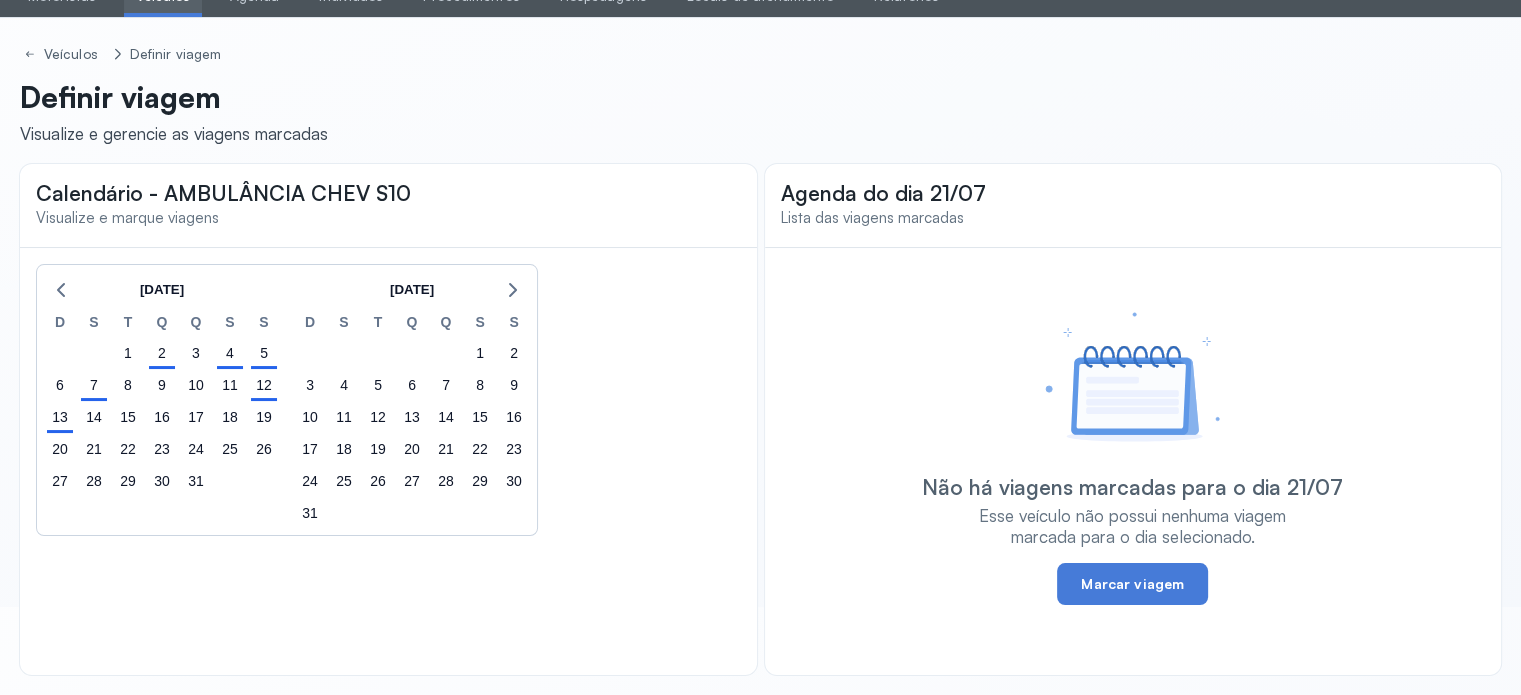 scroll, scrollTop: 0, scrollLeft: 0, axis: both 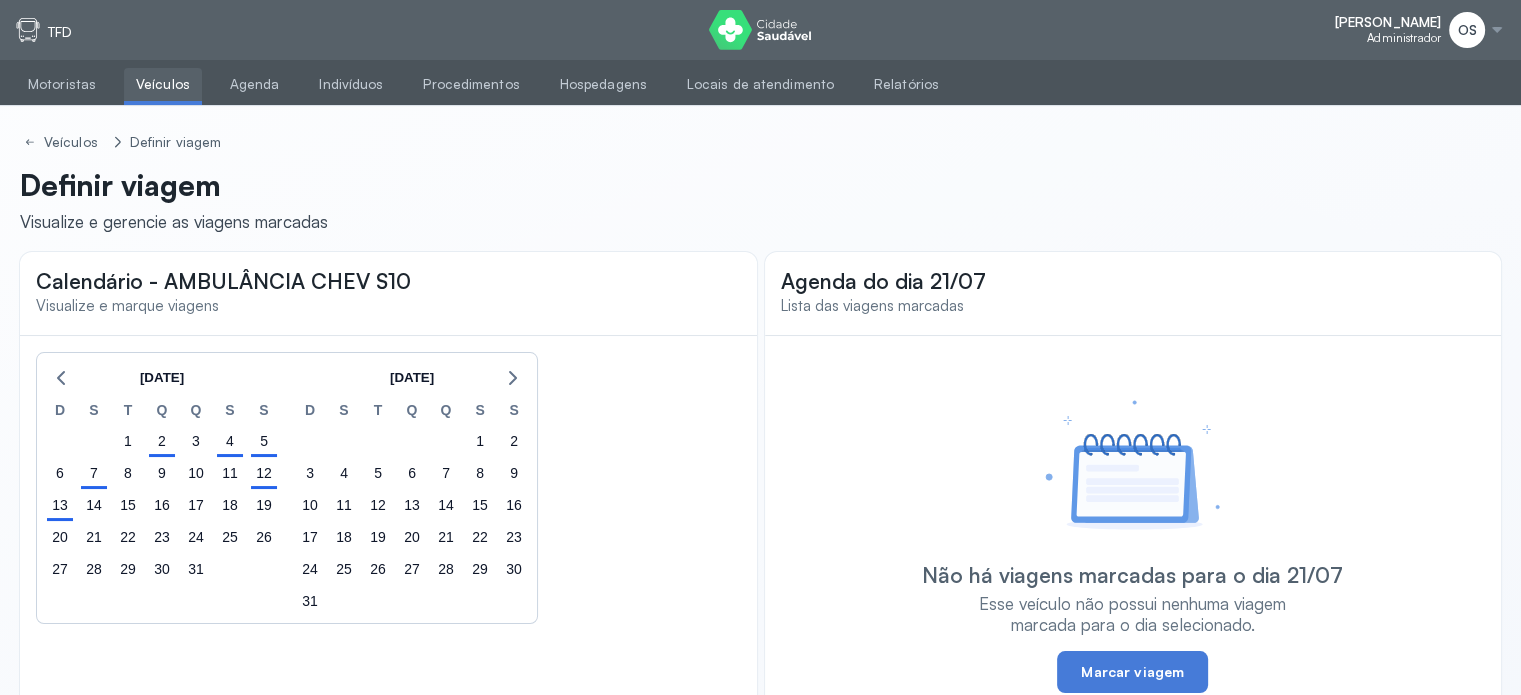 click on "Veículos" at bounding box center [163, 84] 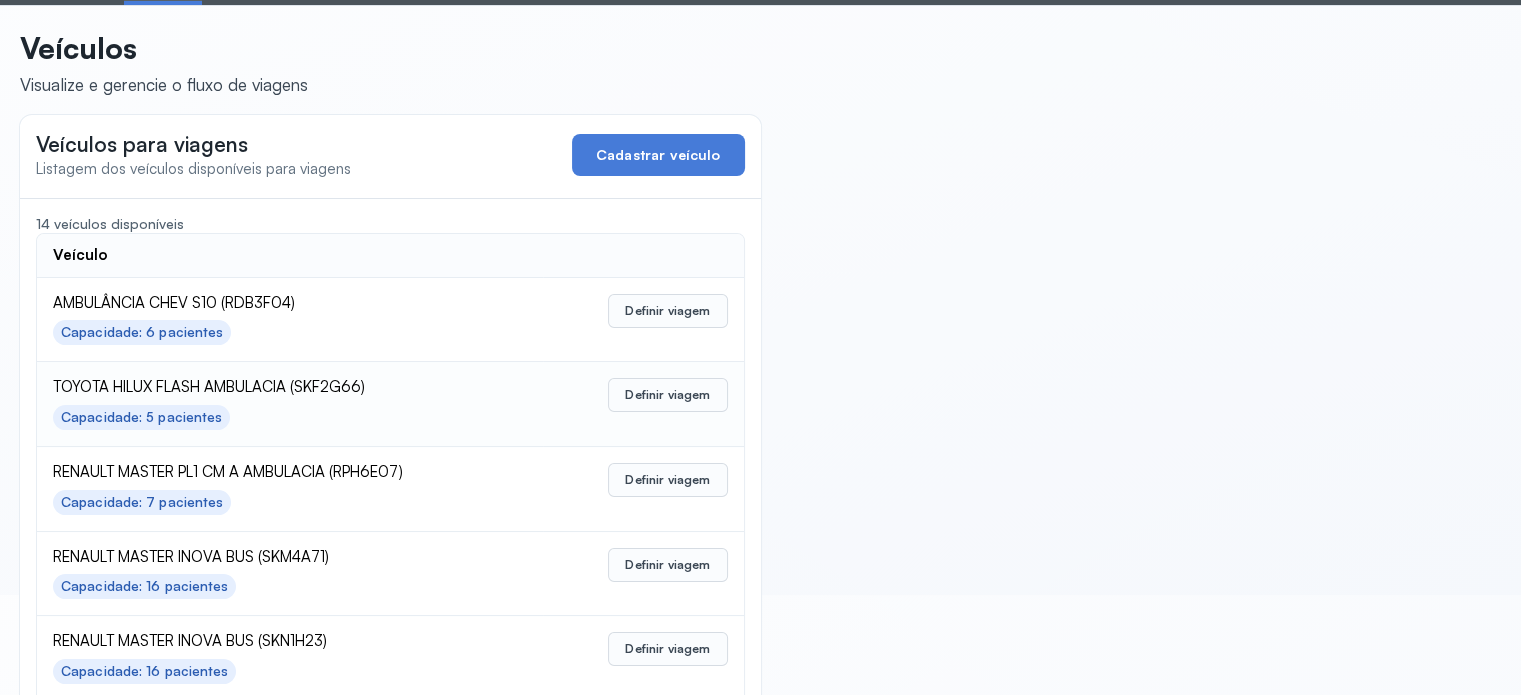 scroll, scrollTop: 200, scrollLeft: 0, axis: vertical 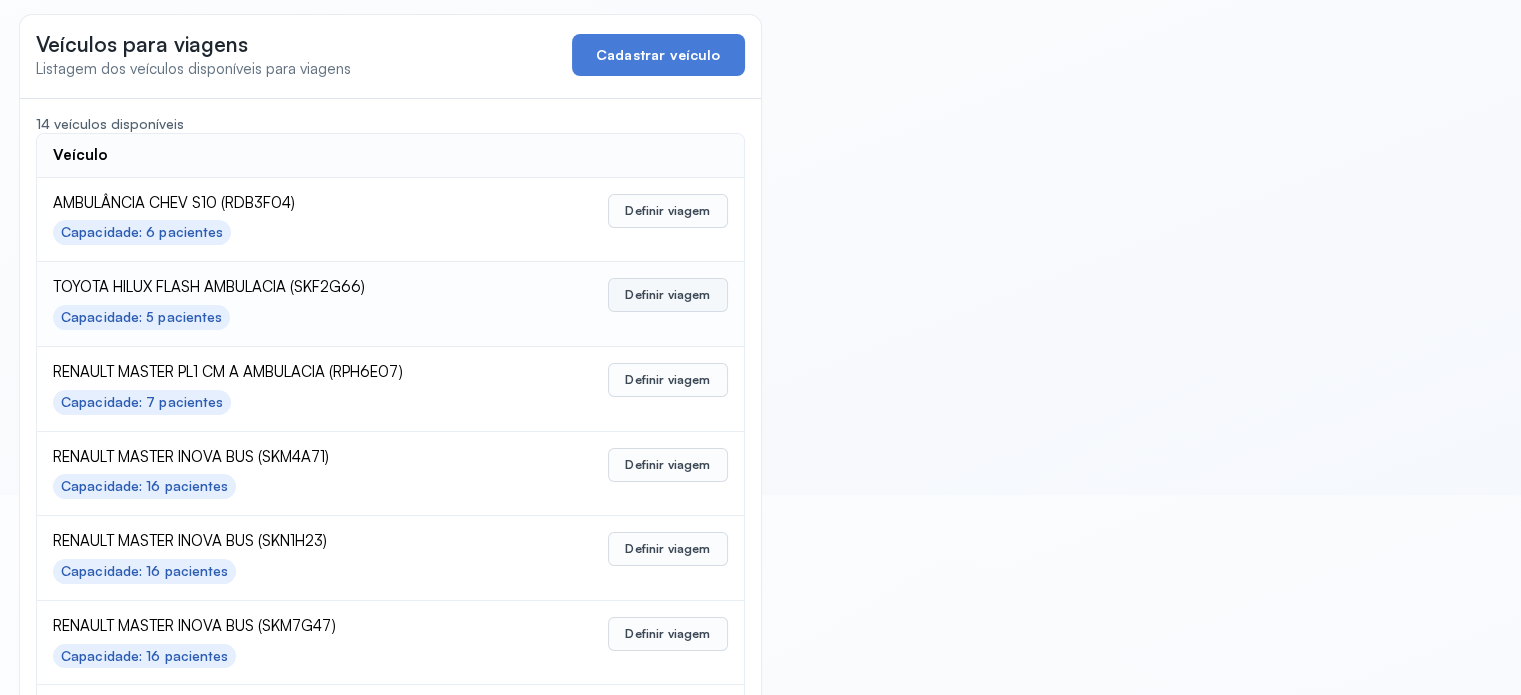 click on "Definir viagem" at bounding box center (667, 295) 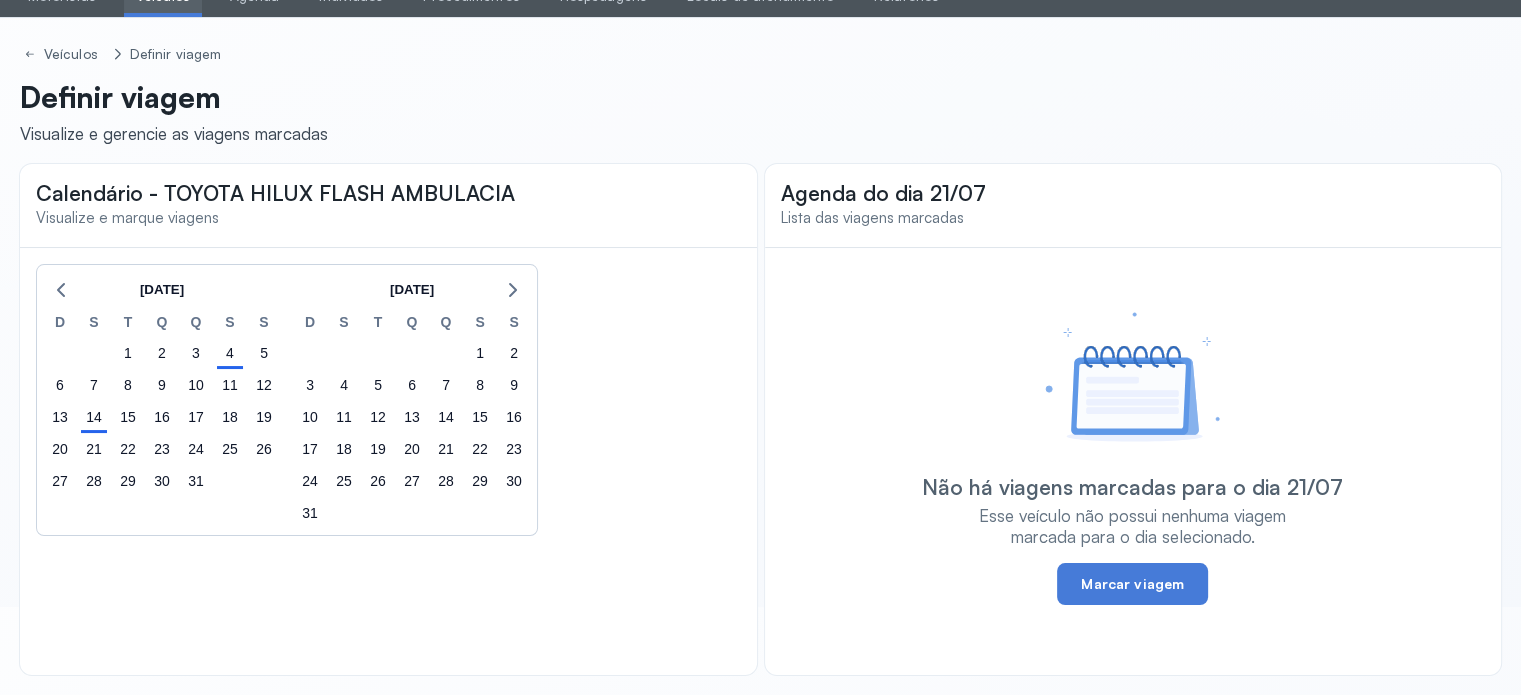 click on "Veículos" at bounding box center [163, -4] 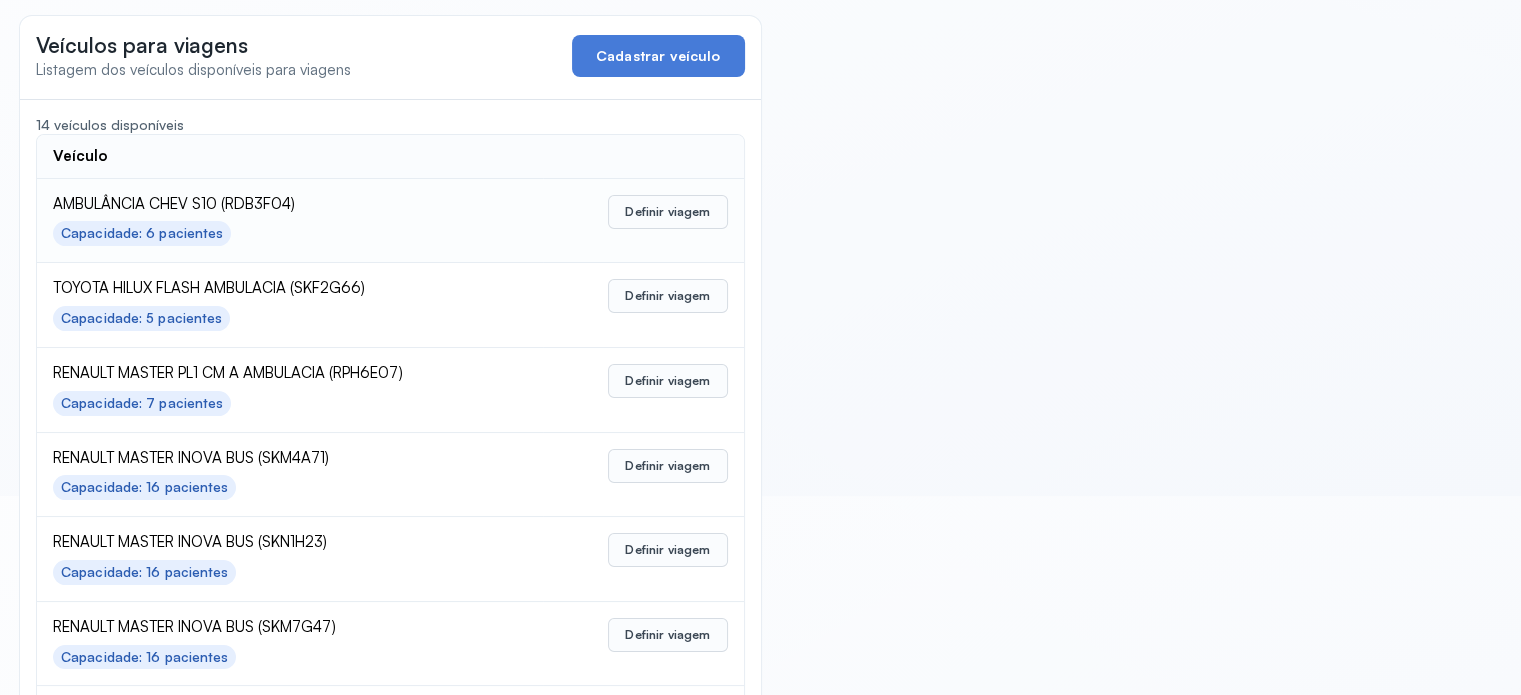 scroll, scrollTop: 200, scrollLeft: 0, axis: vertical 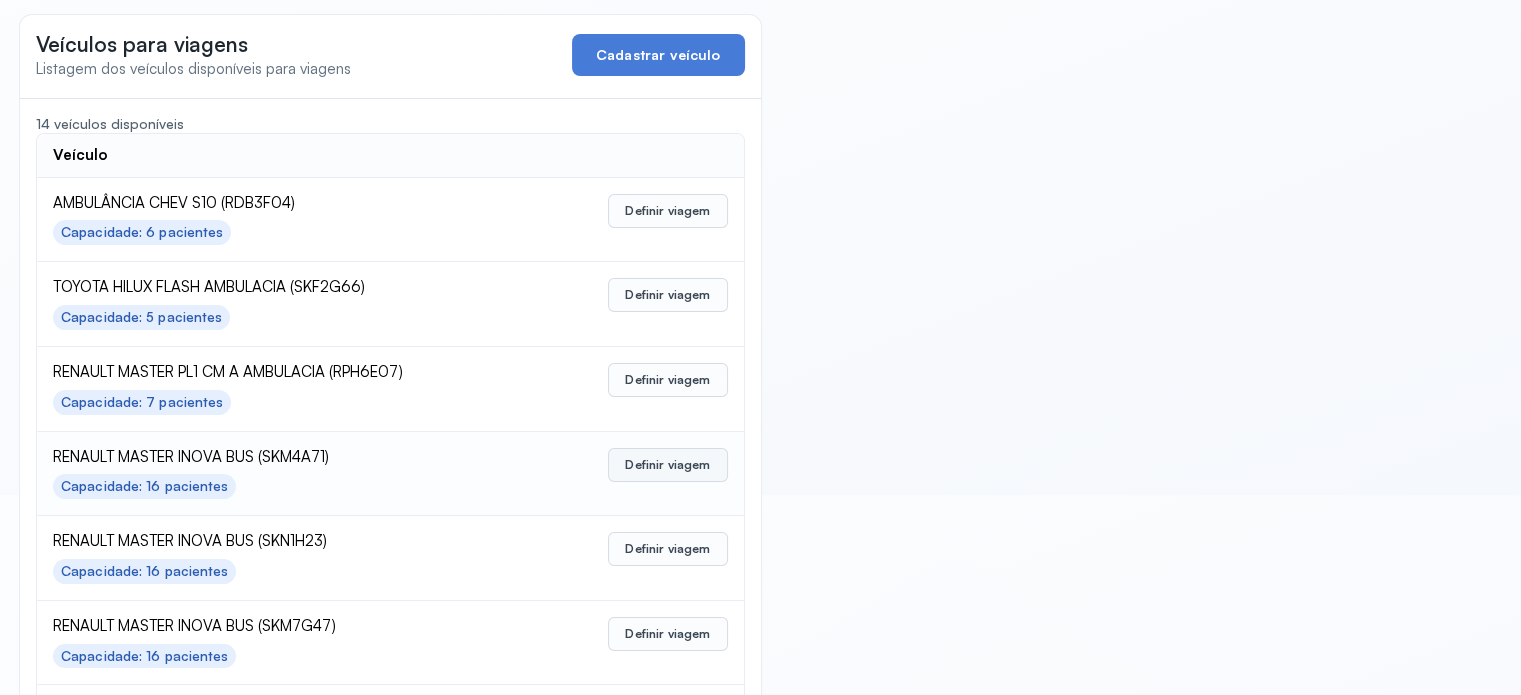 click on "Definir viagem" at bounding box center [667, 465] 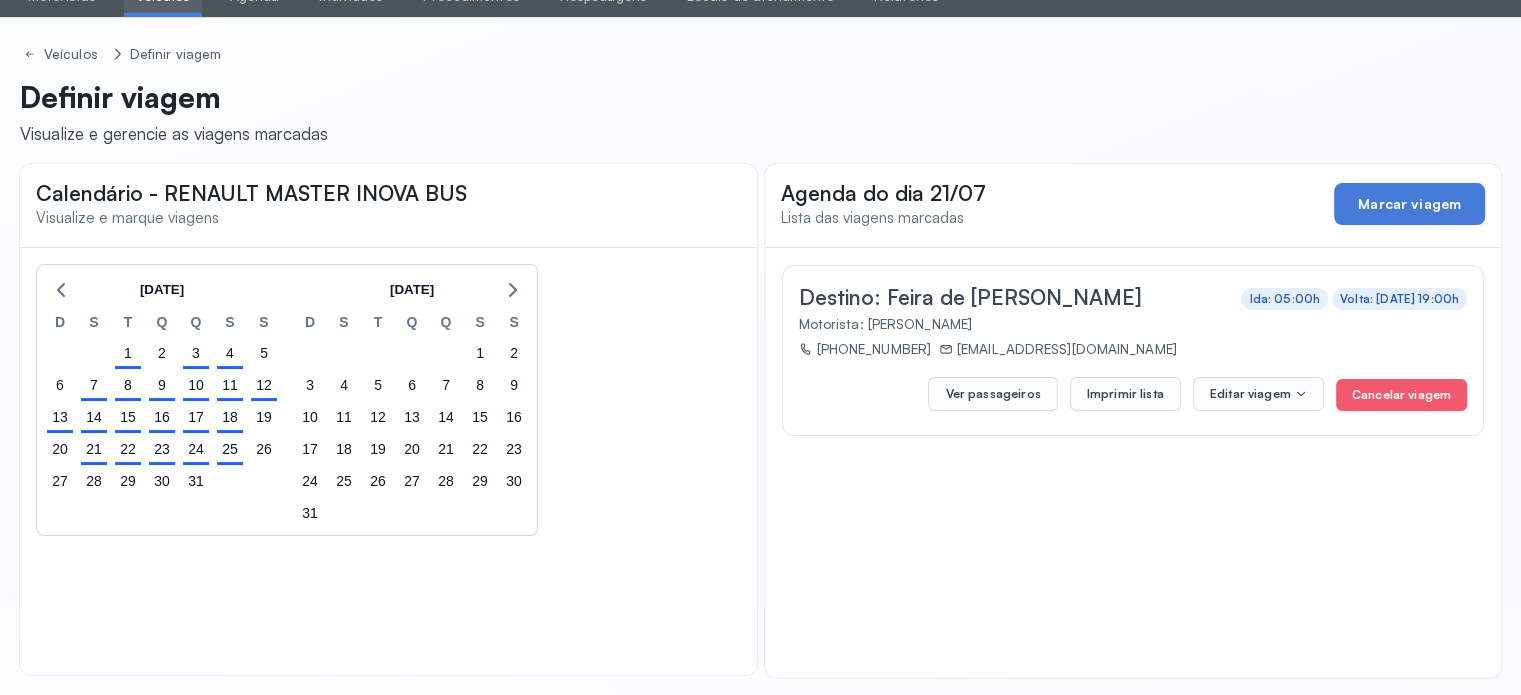 scroll, scrollTop: 90, scrollLeft: 0, axis: vertical 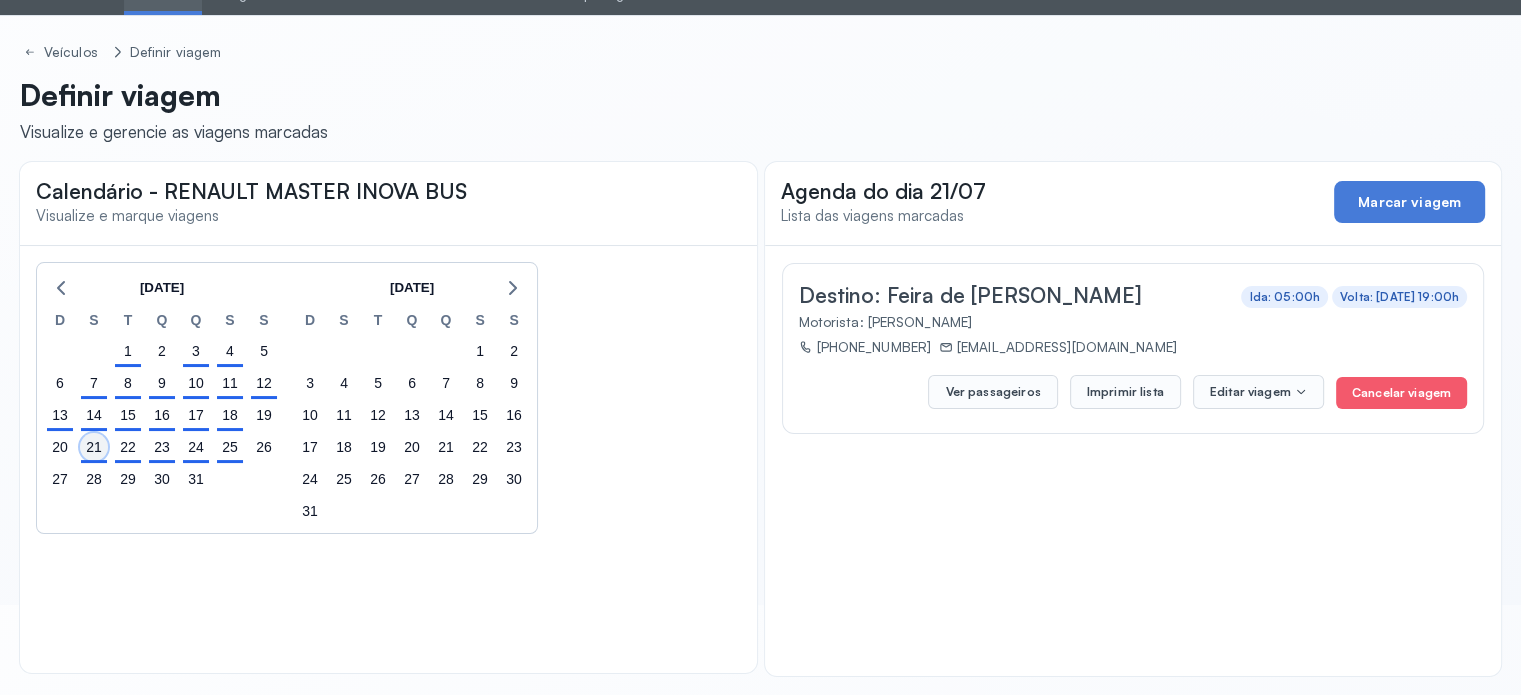 click on "21" 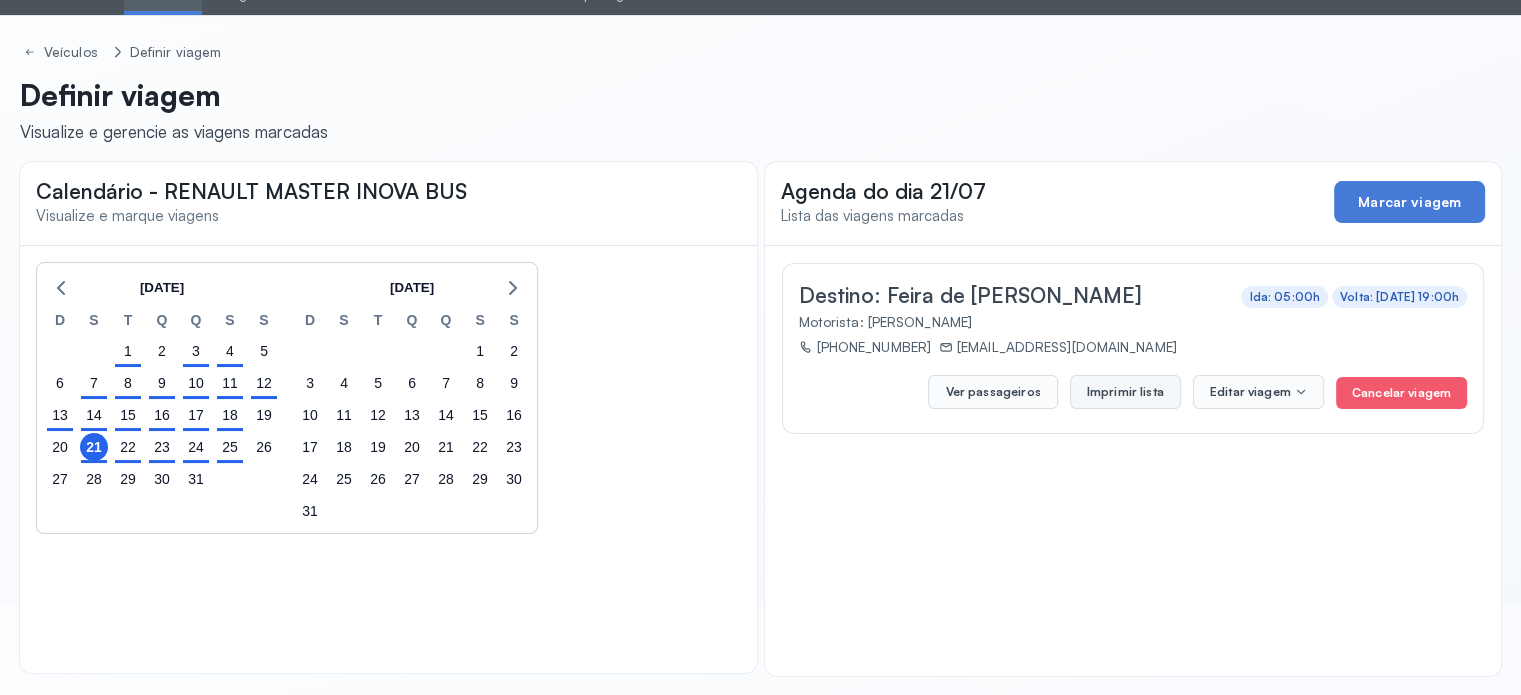 click on "Imprimir lista" at bounding box center (1125, 392) 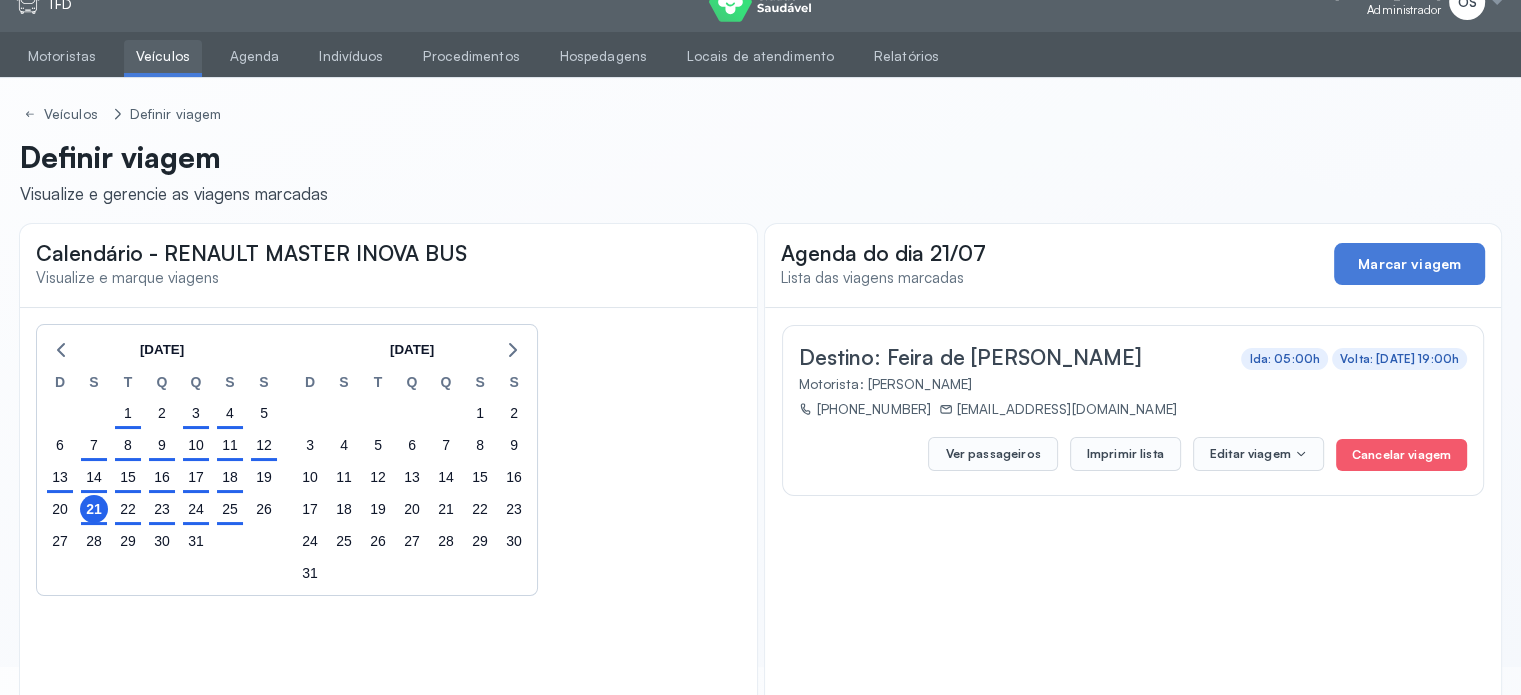 scroll, scrollTop: 0, scrollLeft: 0, axis: both 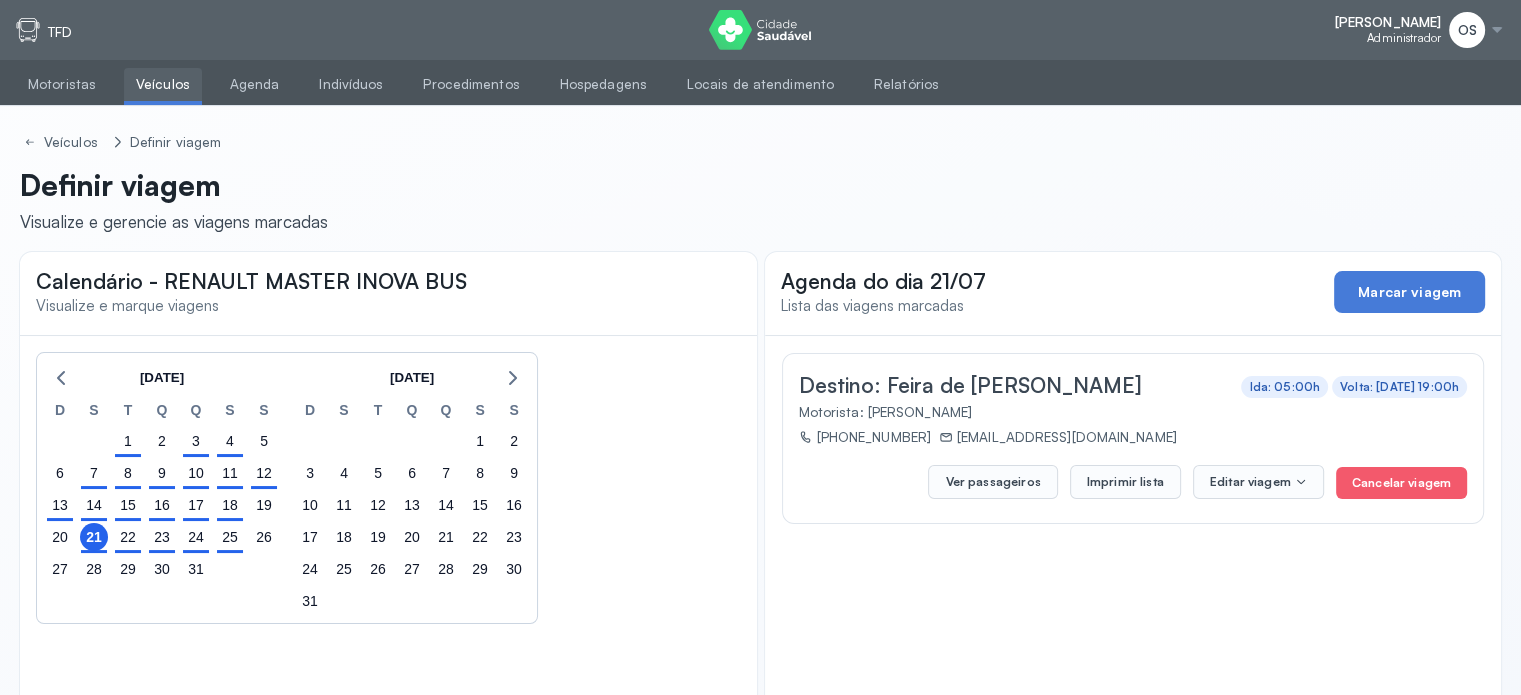 click on "Veículos" at bounding box center [163, 84] 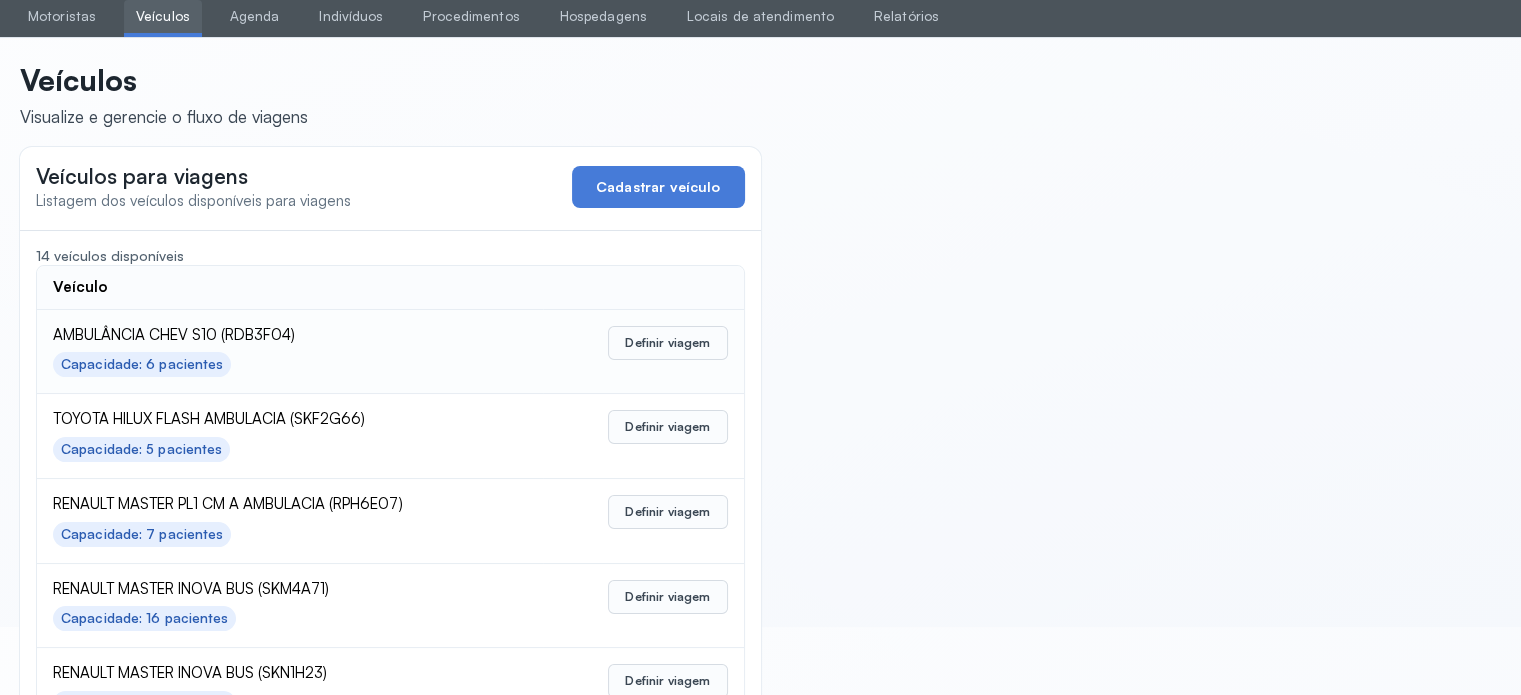 scroll, scrollTop: 0, scrollLeft: 0, axis: both 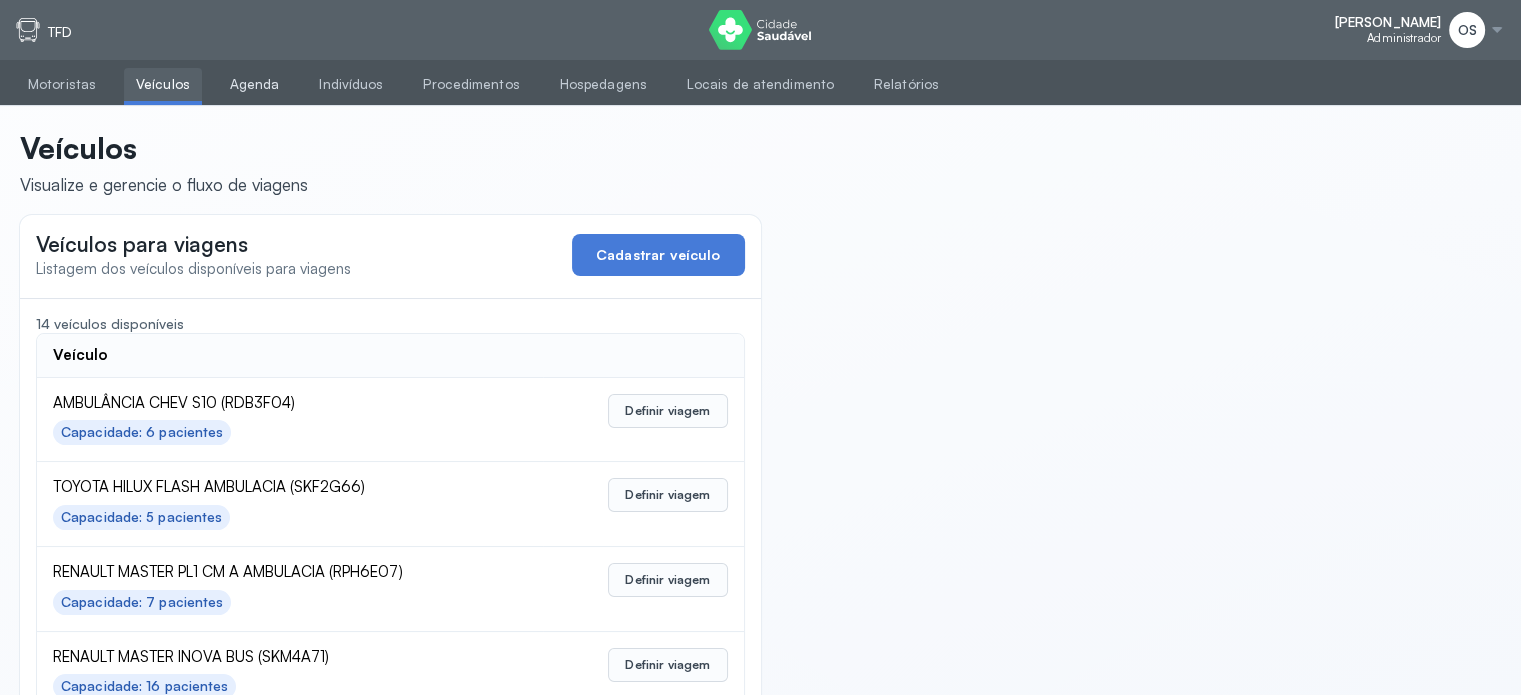 click on "Agenda" at bounding box center [255, 84] 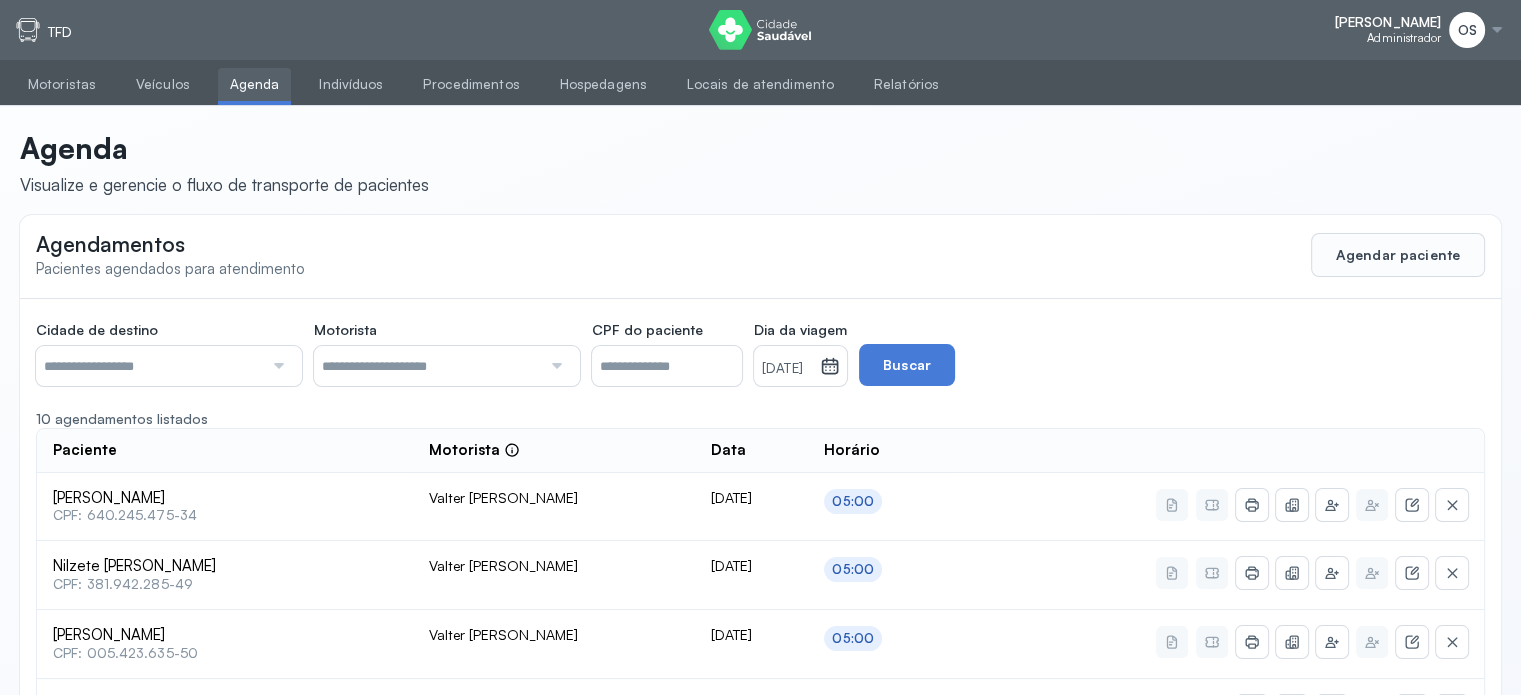 click at bounding box center [276, 366] 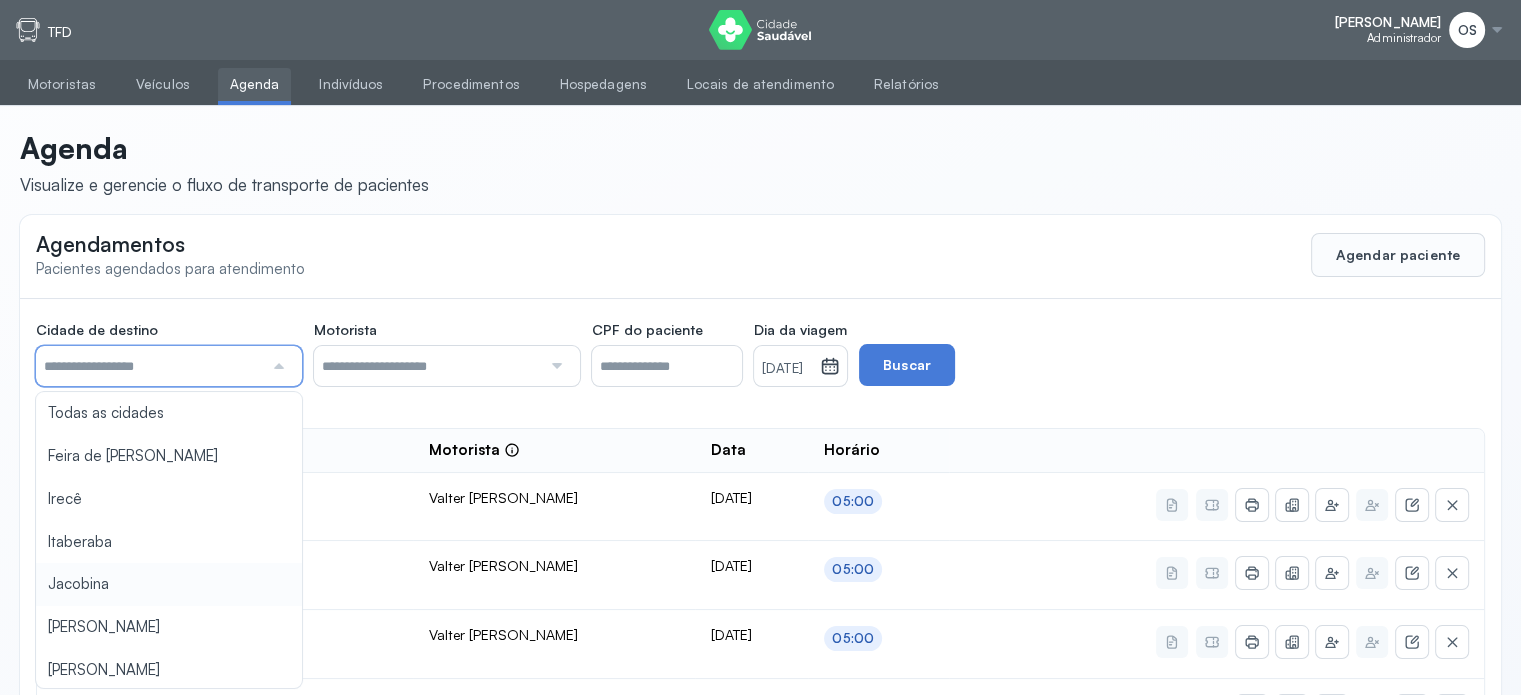 type on "********" 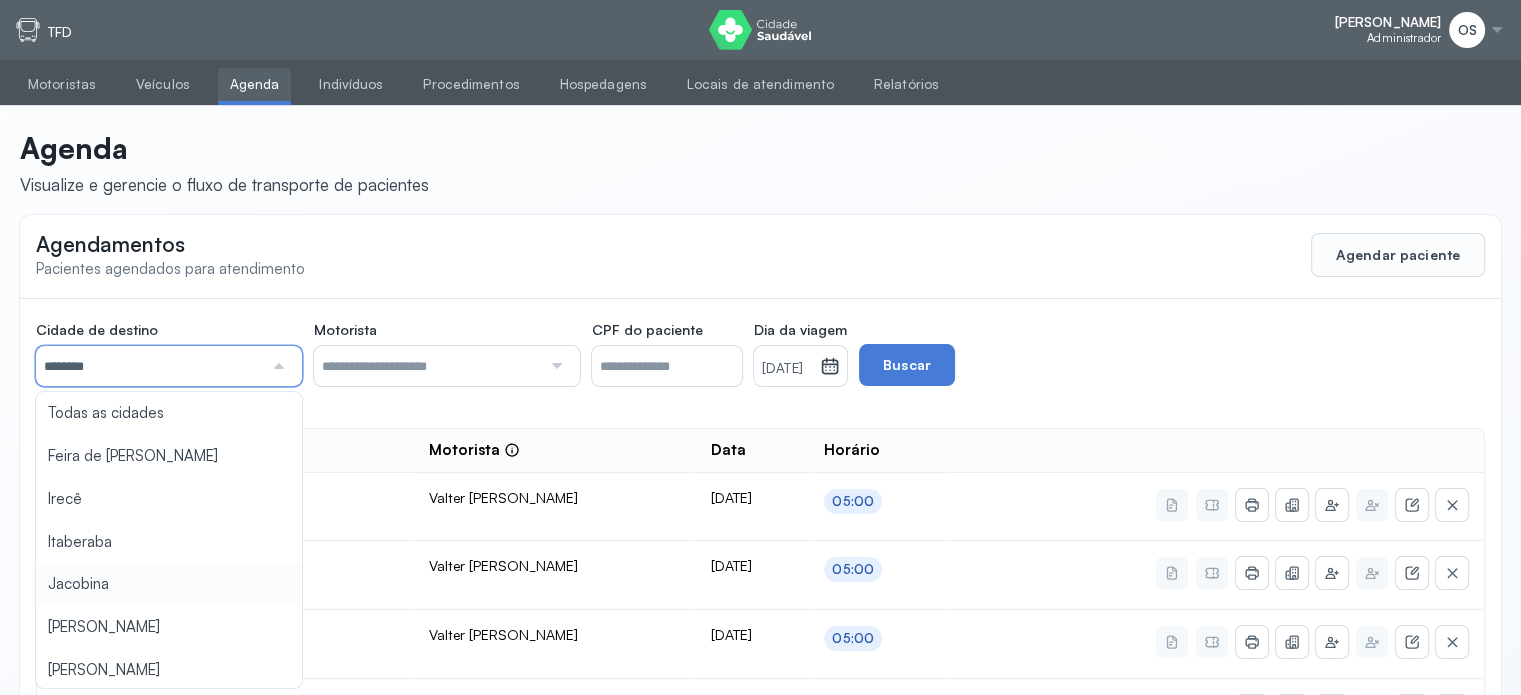 click on "Cidade de destino  ******** Todas as cidades [GEOGRAPHIC_DATA] [GEOGRAPHIC_DATA] Itaberaba Jacobina Lauro de Freitas [PERSON_NAME] Estevão Motorista  Todos os motoristas [PERSON_NAME] Rios [PERSON_NAME] [PERSON_NAME] [PERSON_NAME] [PERSON_NAME] [PERSON_NAME] CPF do paciente  Dia da viagem  [DATE] [DATE] S T Q Q S S D 1 2 3 4 5 6 7 8 9 10 11 12 13 14 15 16 17 18 19 20 21 22 23 24 25 26 27 28 29 30 [DATE] fev mar abr maio jun [DATE] ago set out nov [DATE] 2019 2020 2021 2022 2023 2024 2025 2026 2027 2028 2029  Buscar  10 agendamentos listados Paciente  Motorista  Data [PERSON_NAME]  CPF: 640.245.475-34 Valter Torquato dos Santos [DATE] 05:00 [PERSON_NAME]  CPF: 381.942.285-49 Valter Torquato dos Santos [DATE] 05:00 1" 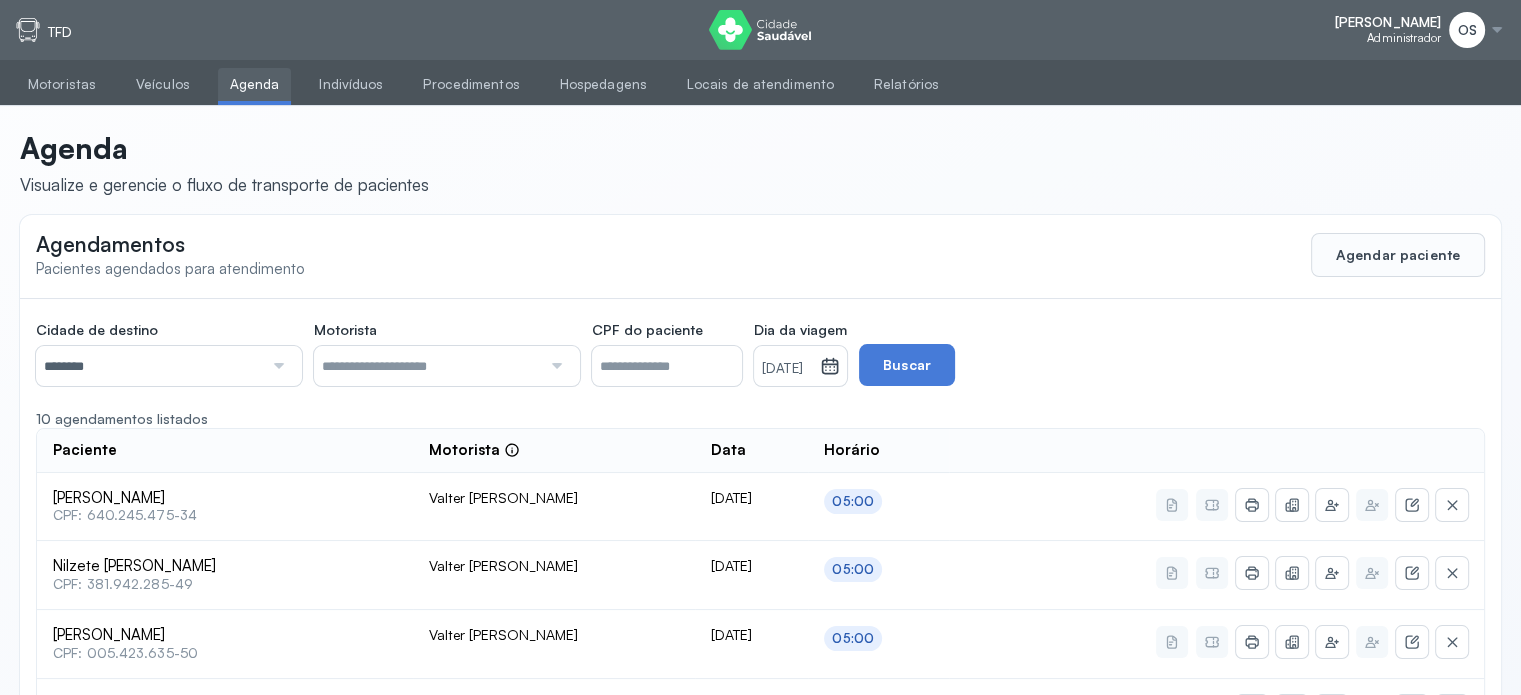 click at bounding box center (554, 366) 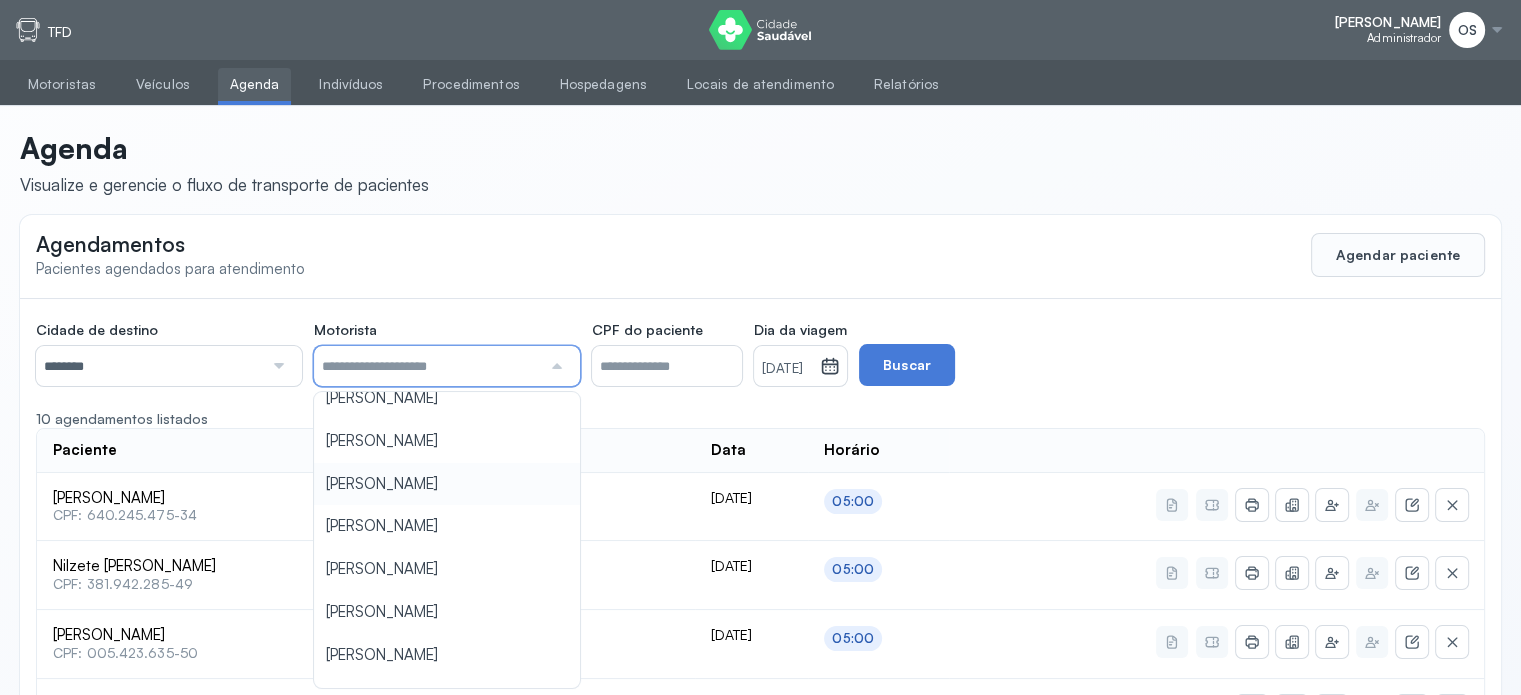 scroll, scrollTop: 200, scrollLeft: 0, axis: vertical 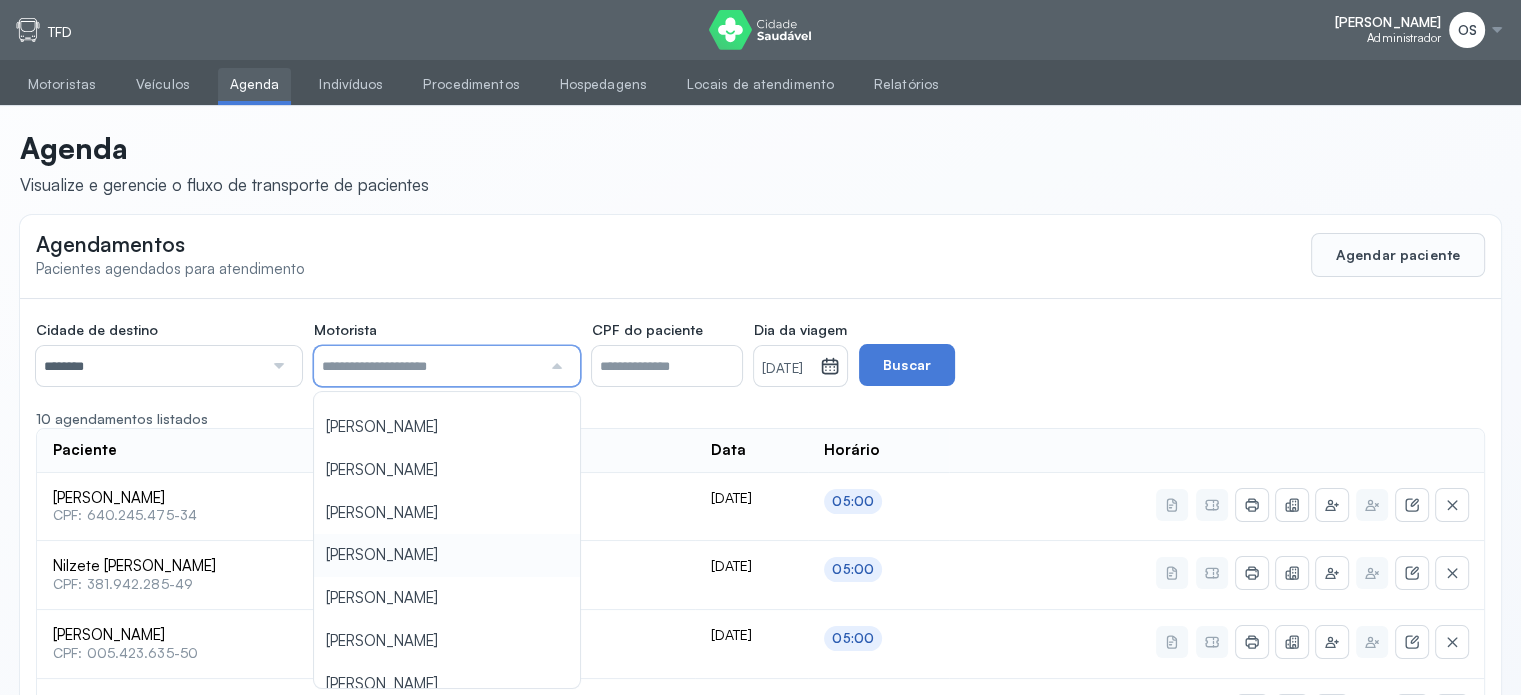 type on "**********" 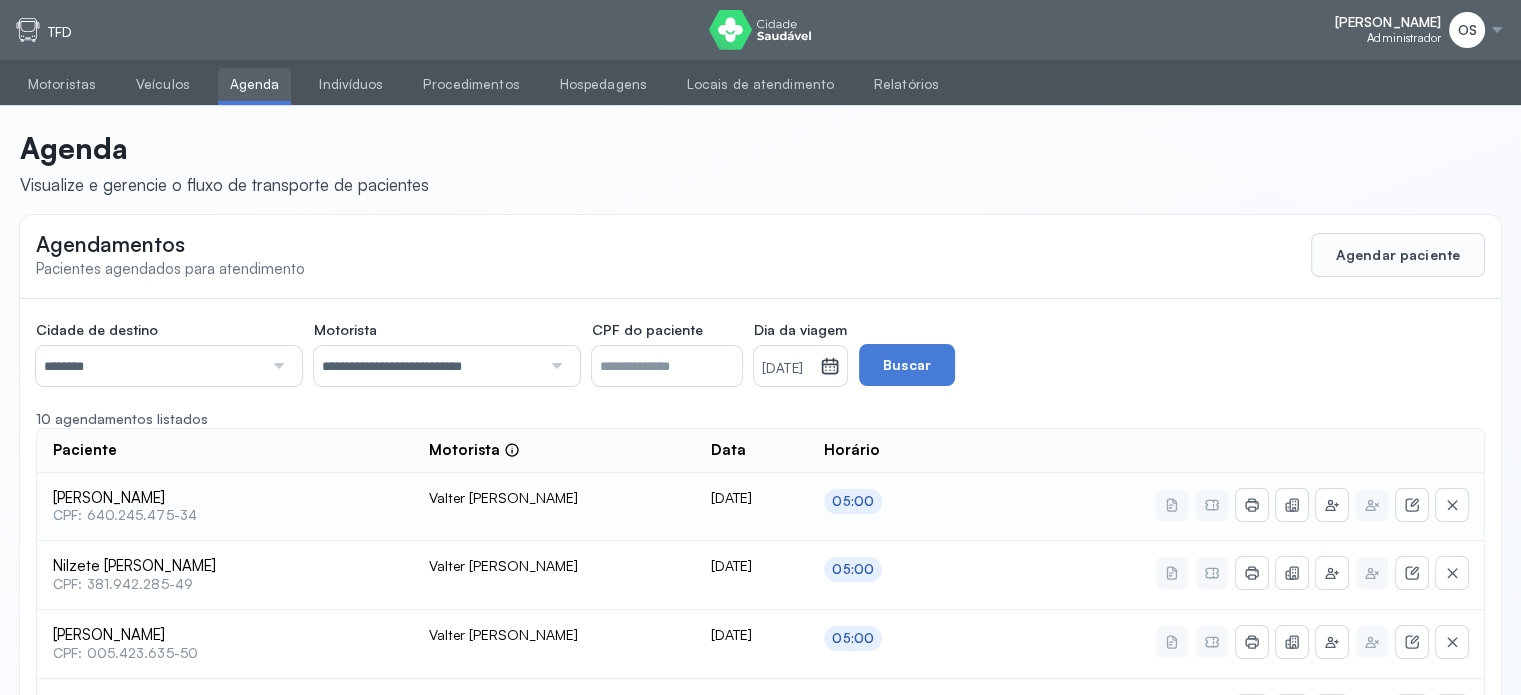 drag, startPoint x: 468, startPoint y: 562, endPoint x: 531, endPoint y: 534, distance: 68.942 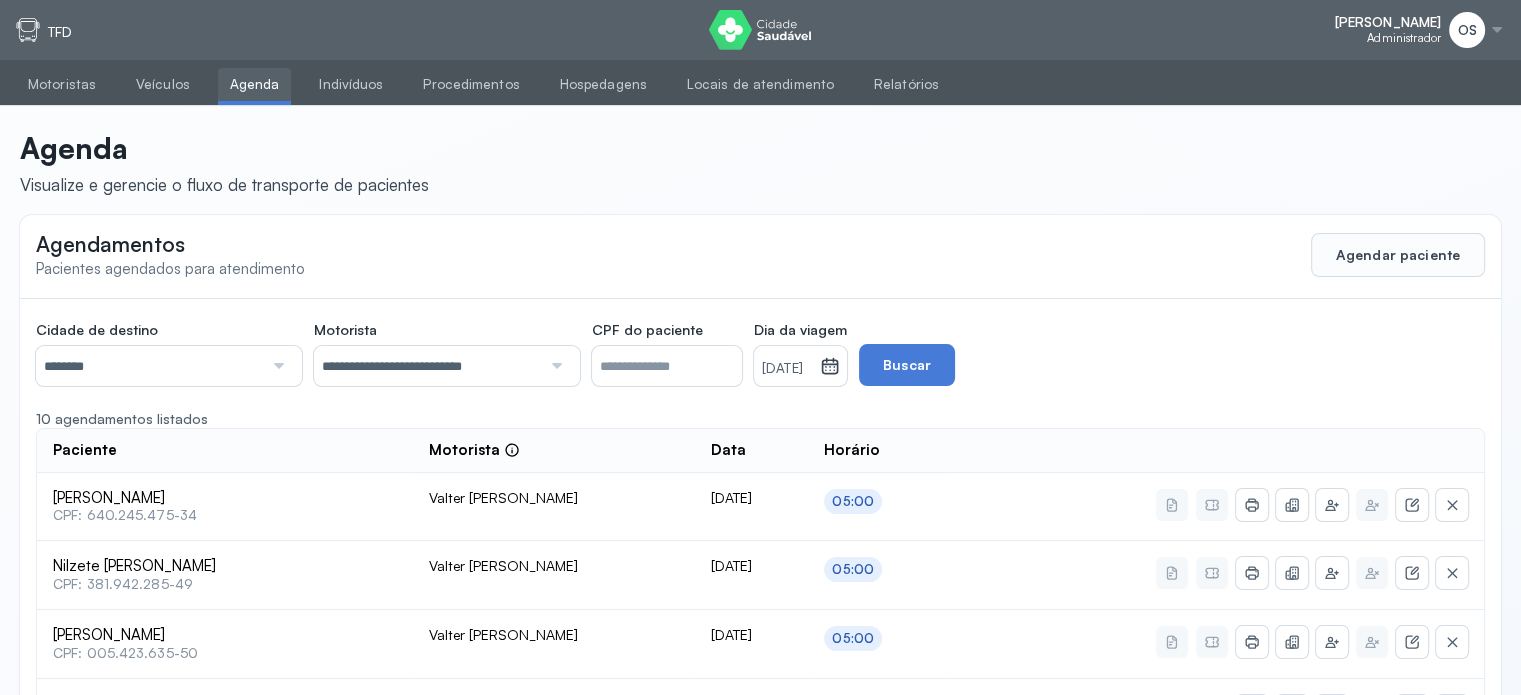 click 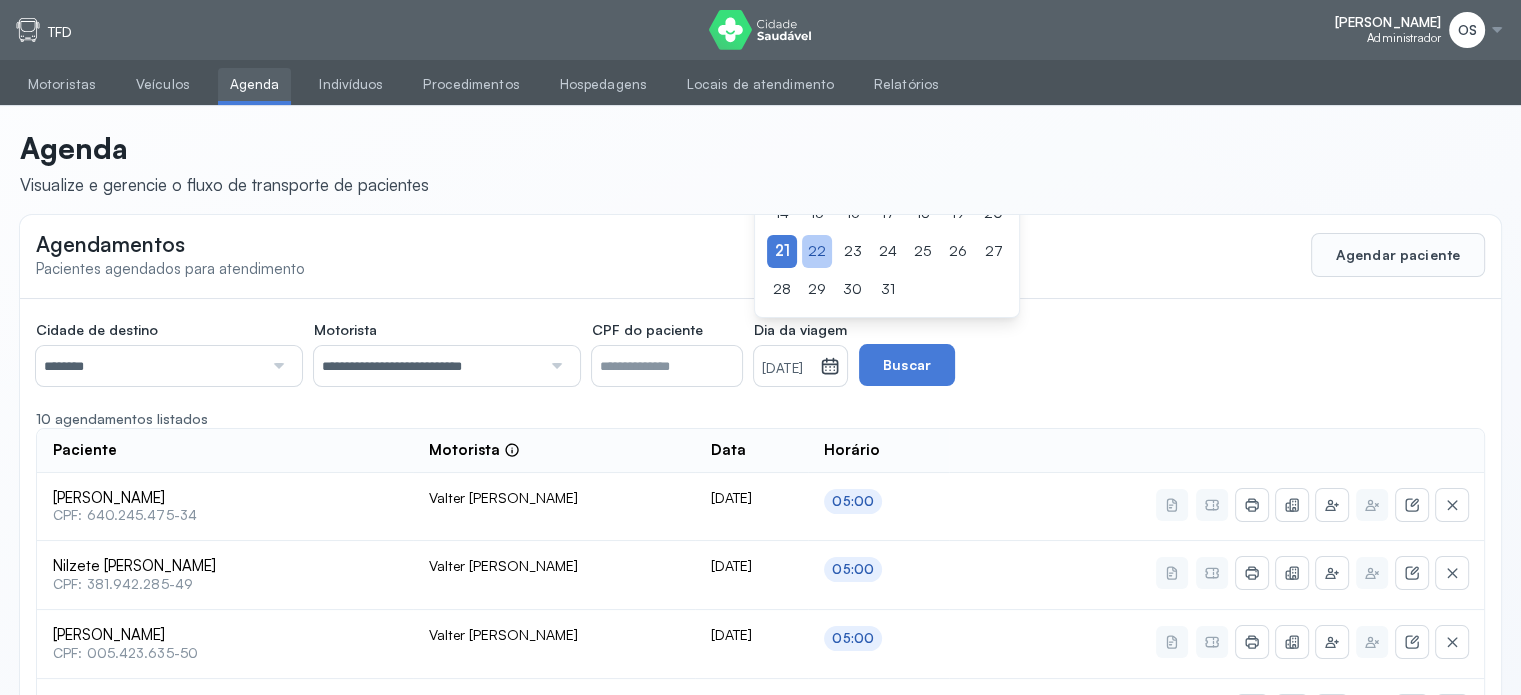click on "22" 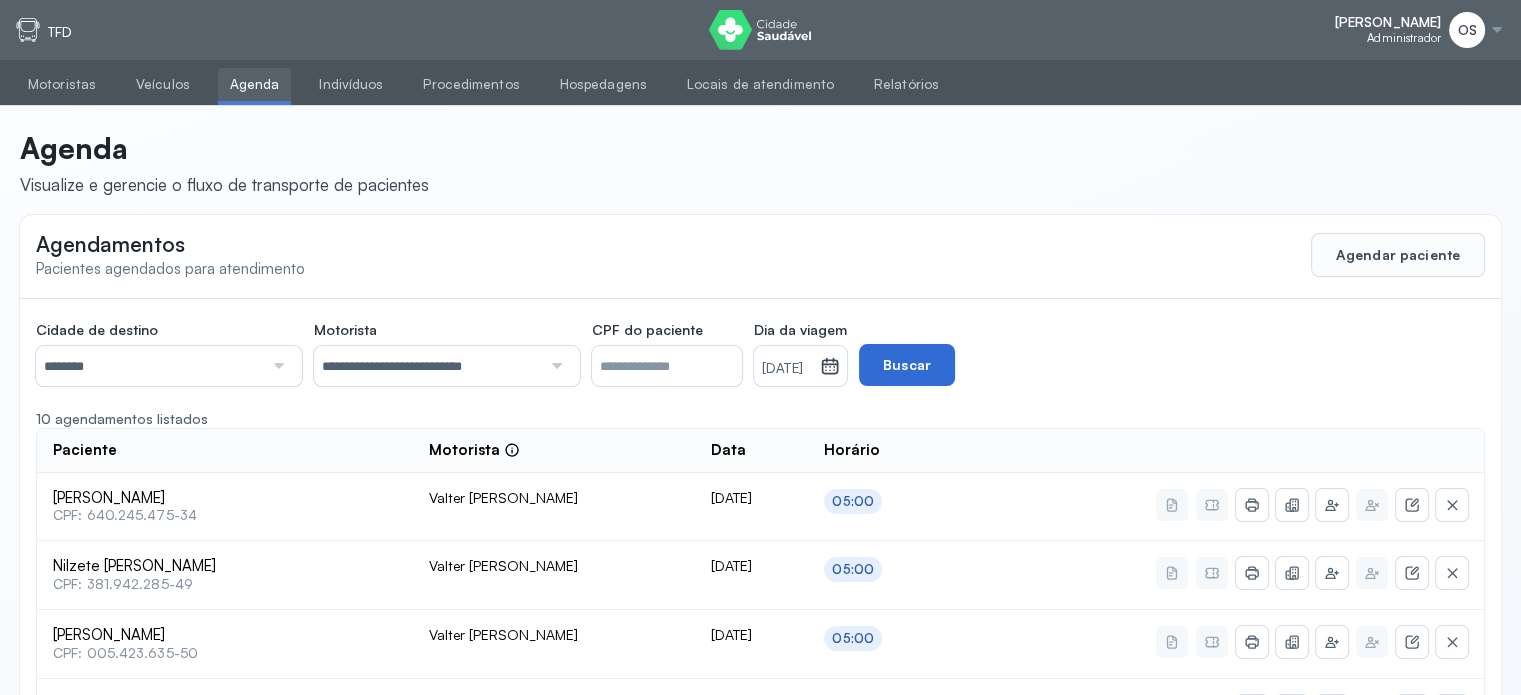 click on "Buscar" at bounding box center [907, 365] 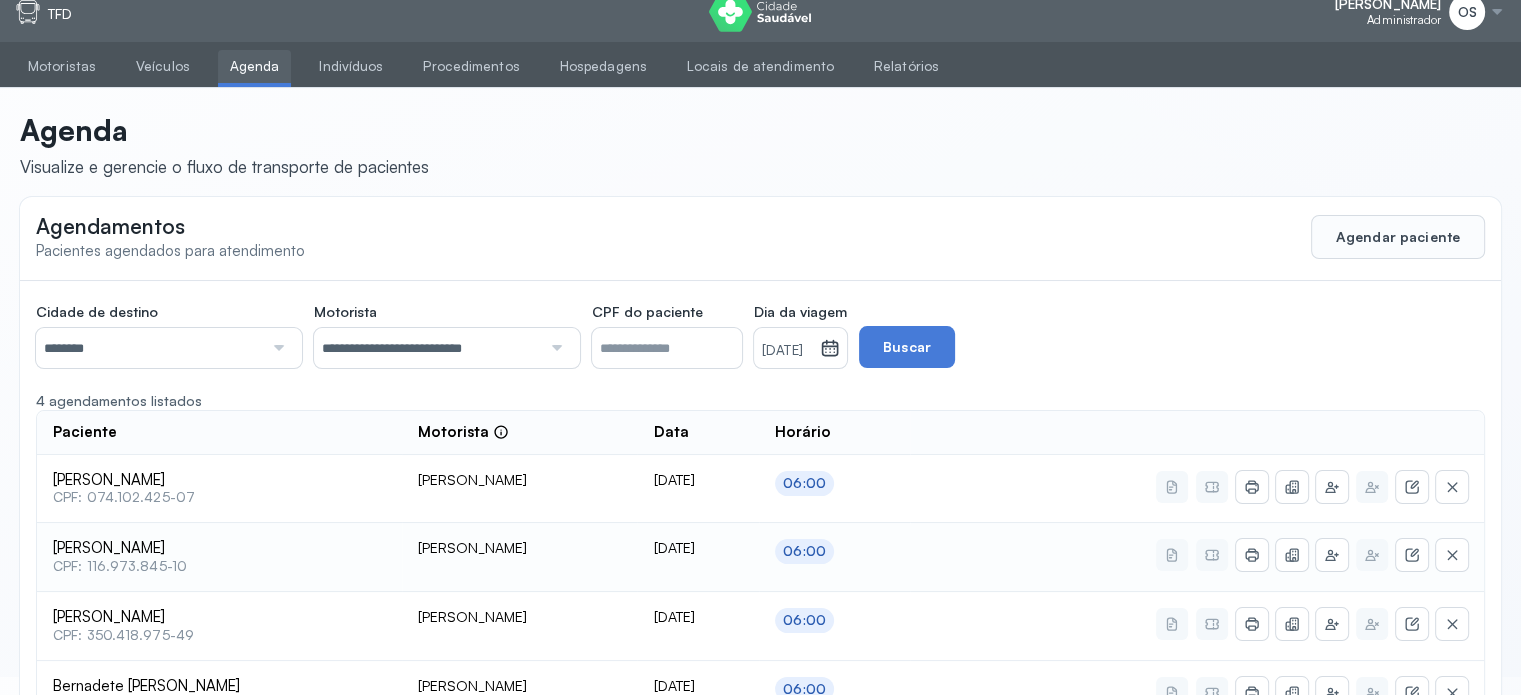 scroll, scrollTop: 0, scrollLeft: 0, axis: both 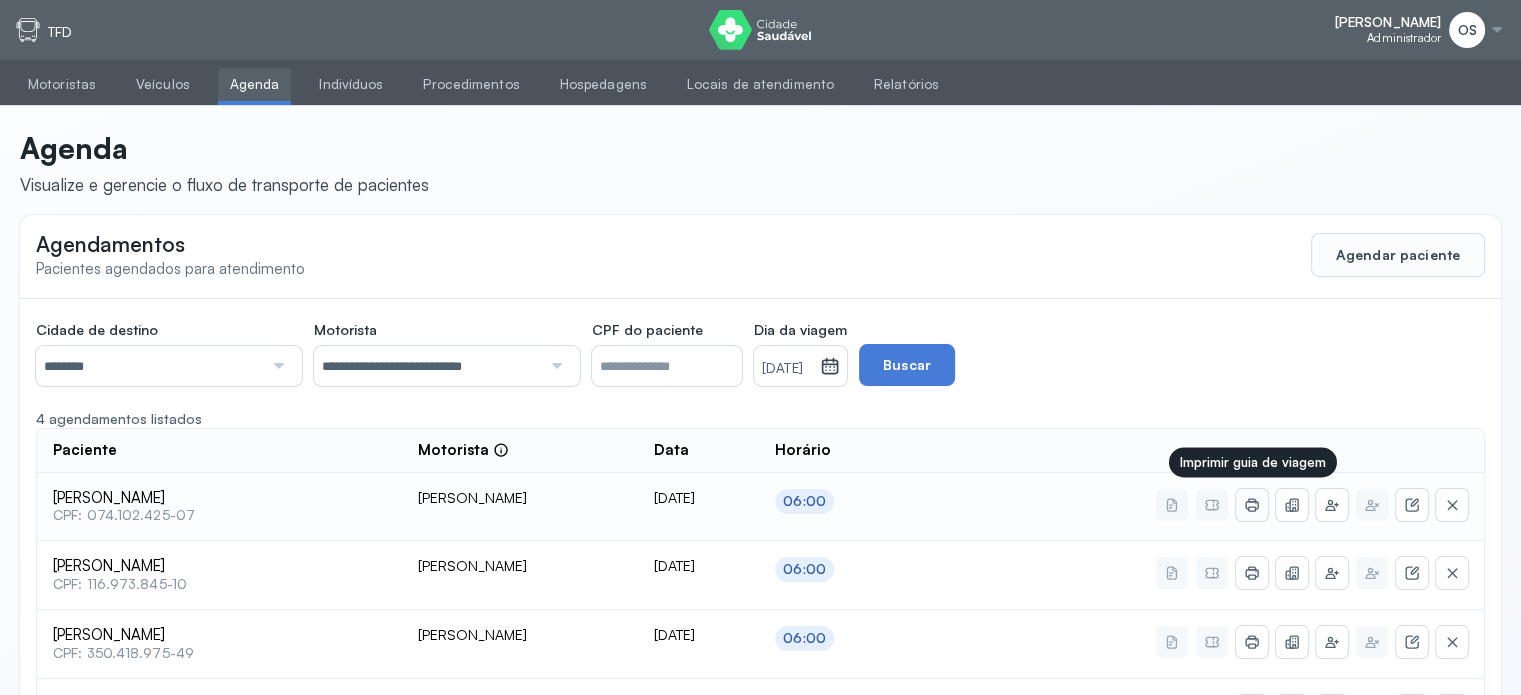 click 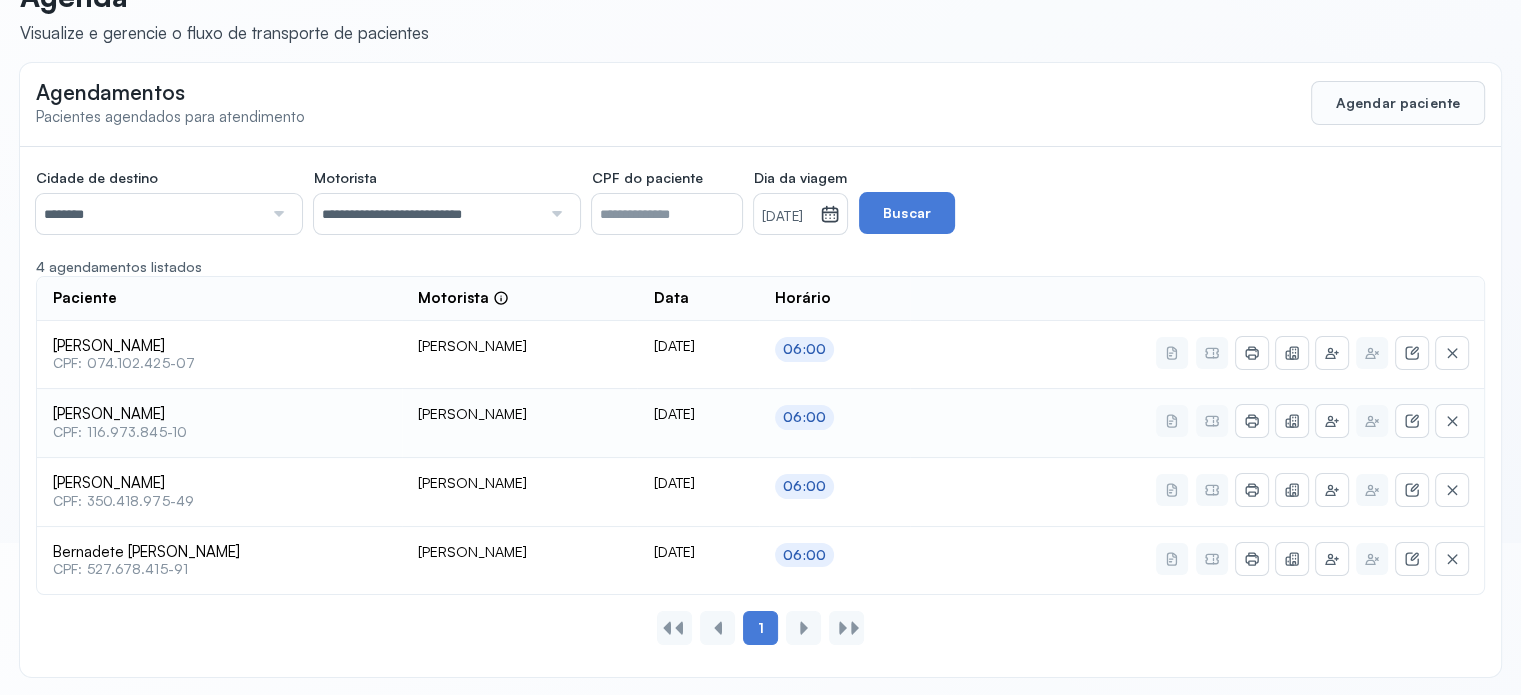 scroll, scrollTop: 52, scrollLeft: 0, axis: vertical 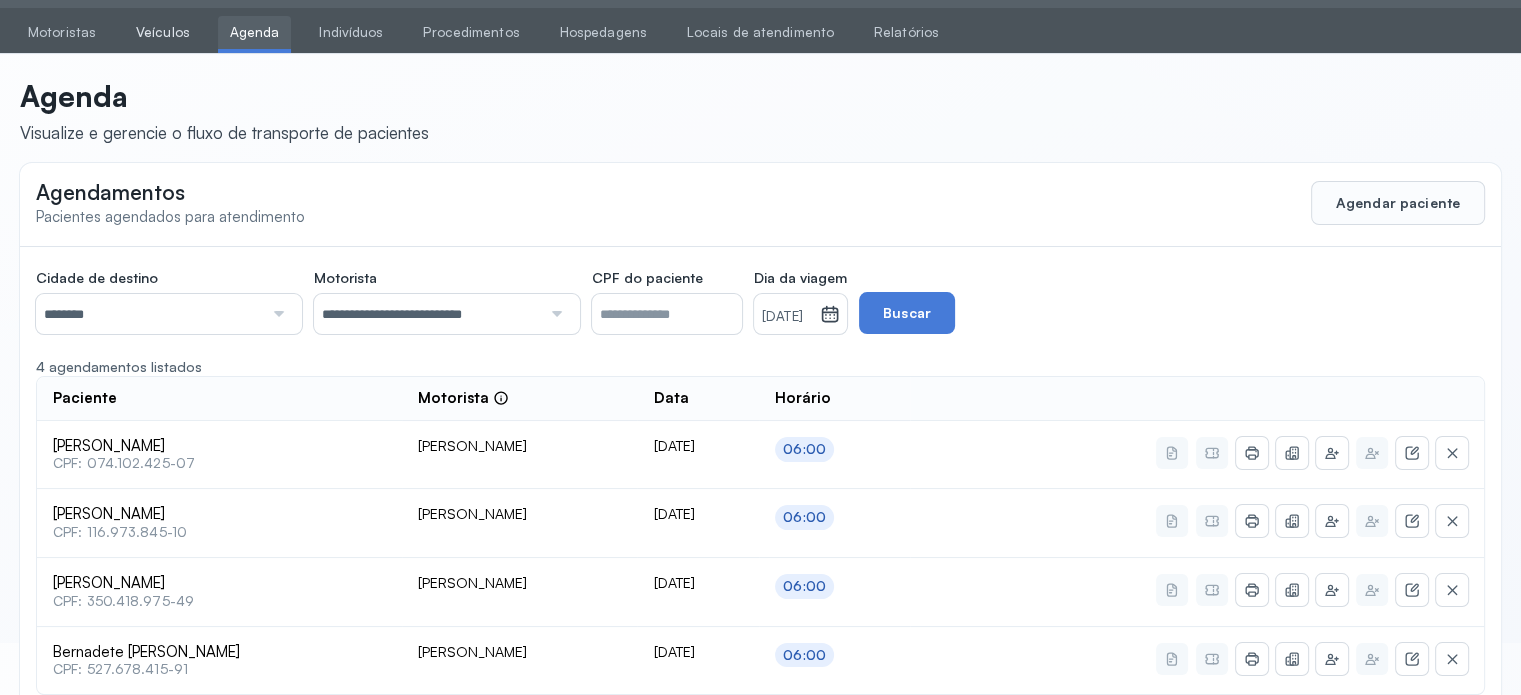 click on "Veículos" at bounding box center [163, 32] 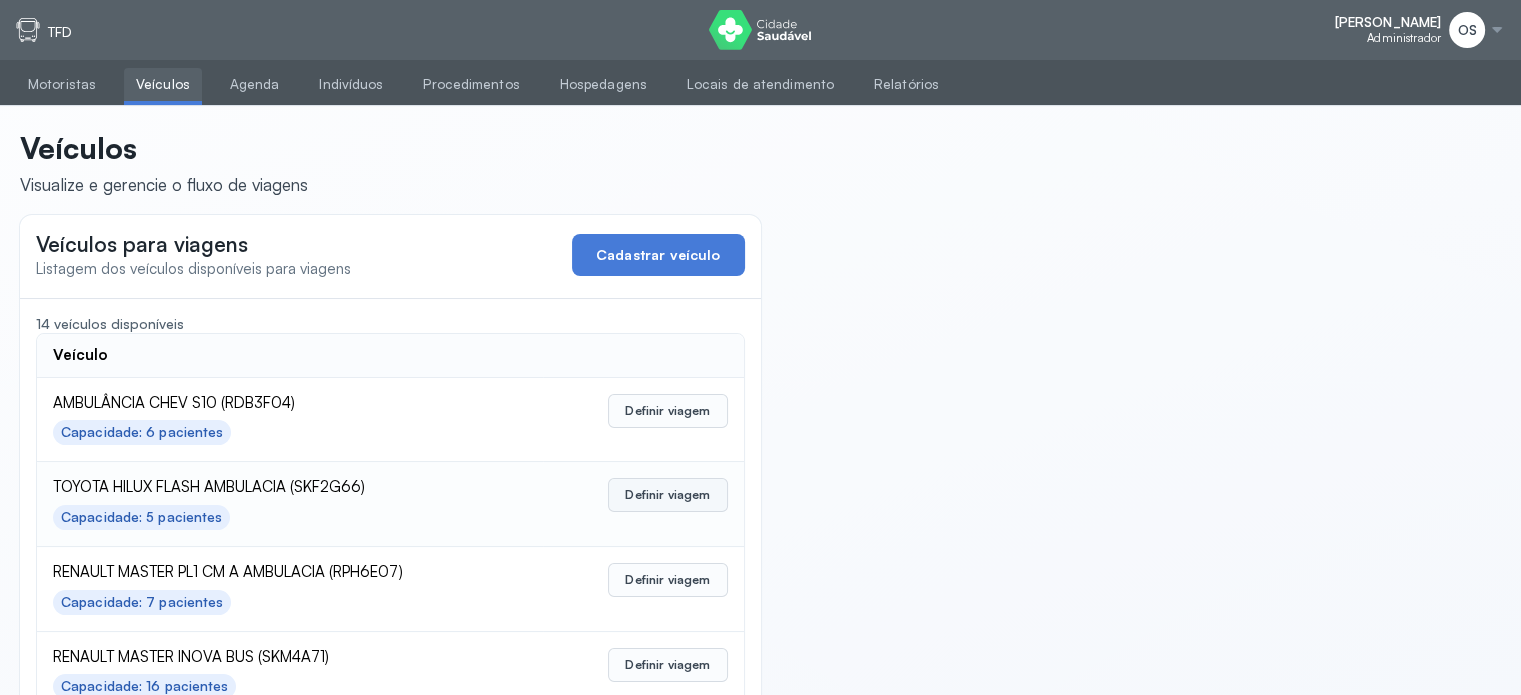 scroll, scrollTop: 200, scrollLeft: 0, axis: vertical 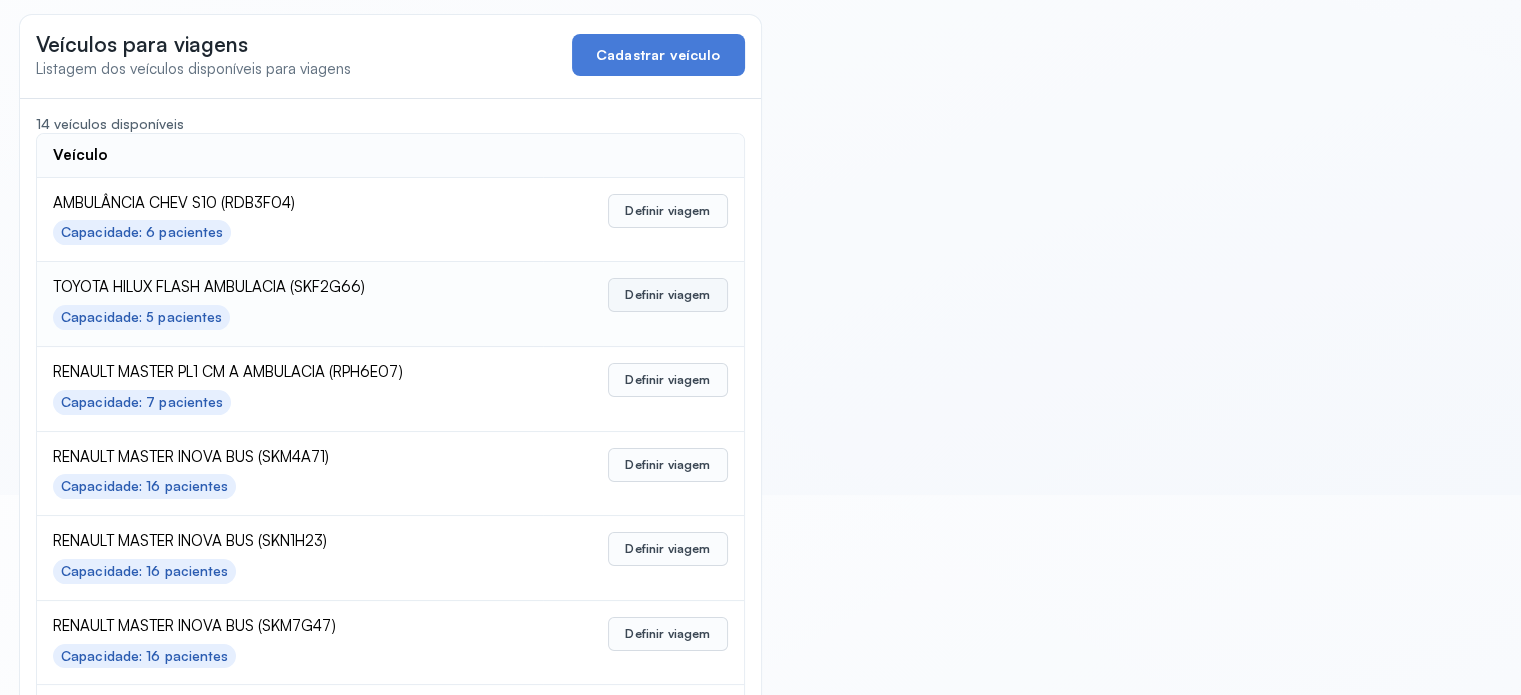 click on "Definir viagem" at bounding box center (667, 295) 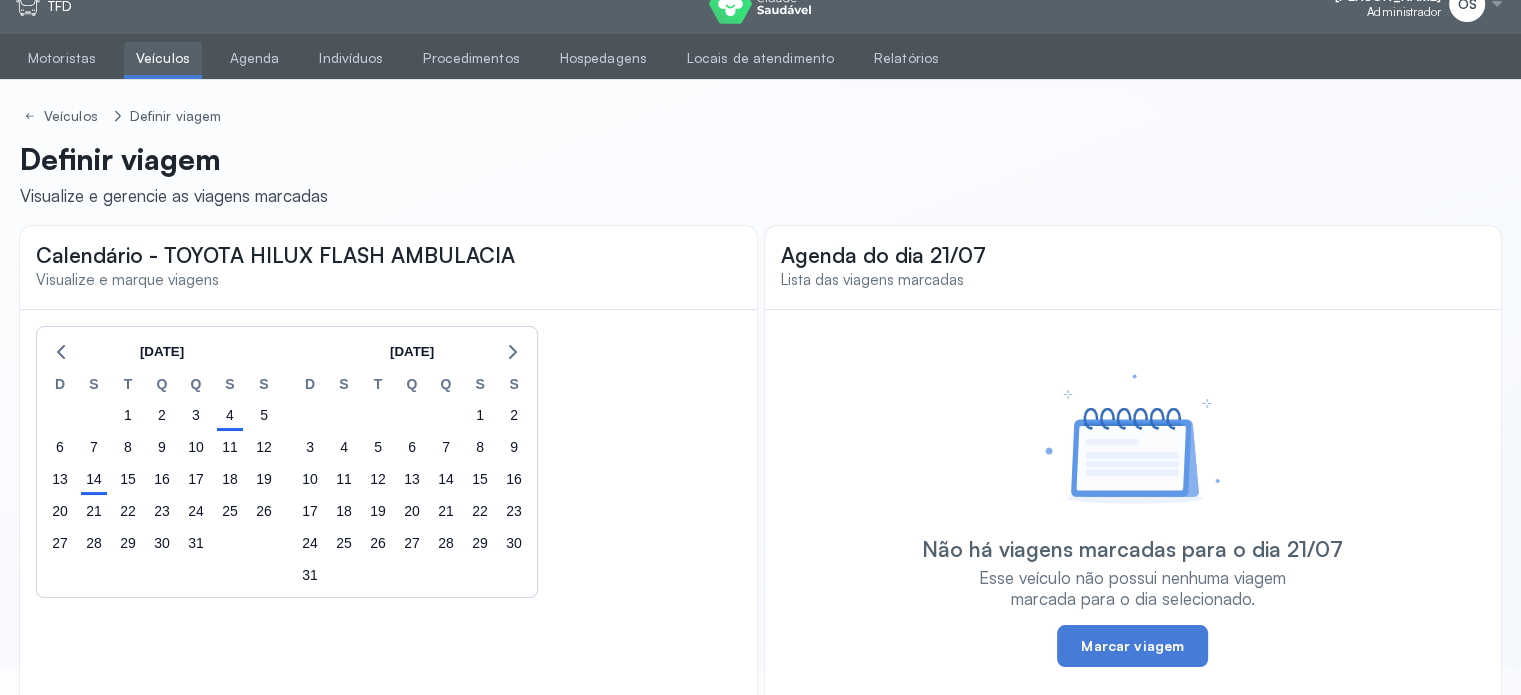 scroll, scrollTop: 0, scrollLeft: 0, axis: both 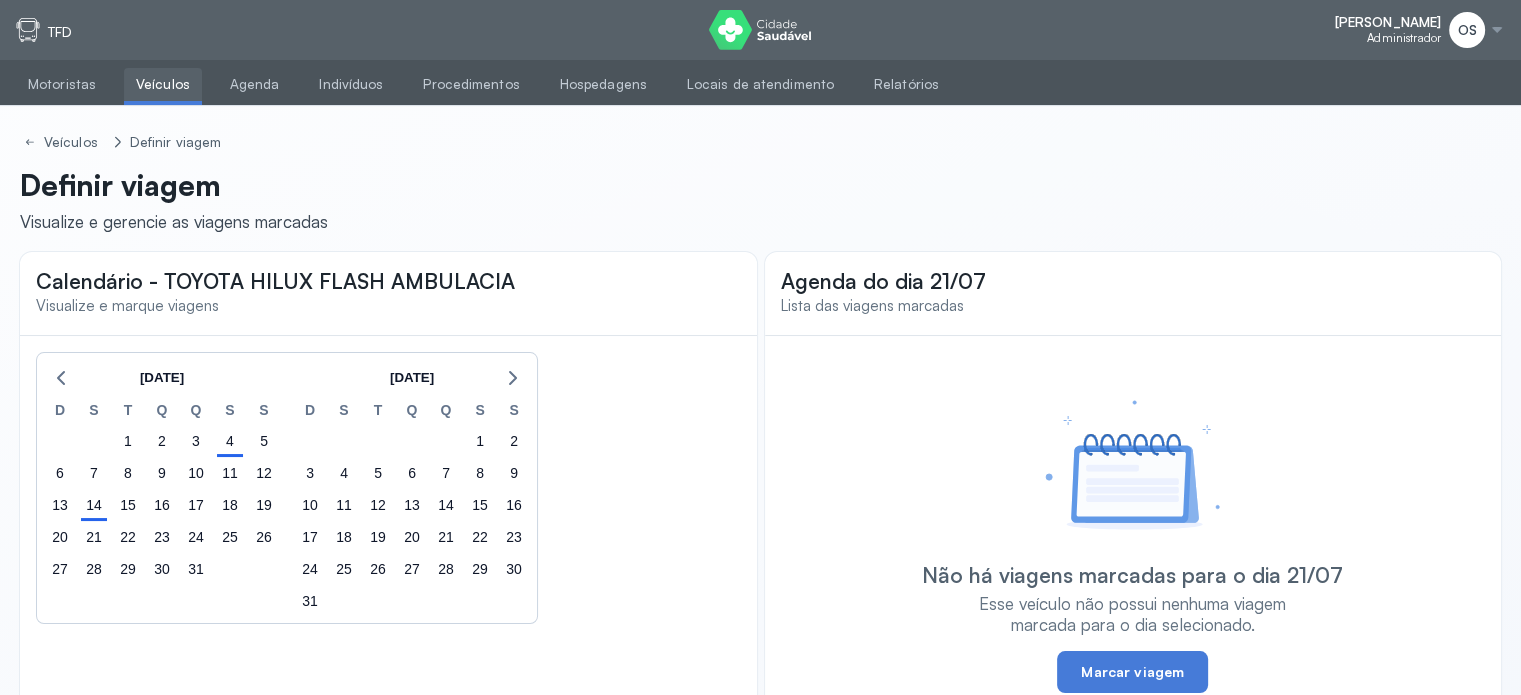 click on "Veículos" at bounding box center (163, 84) 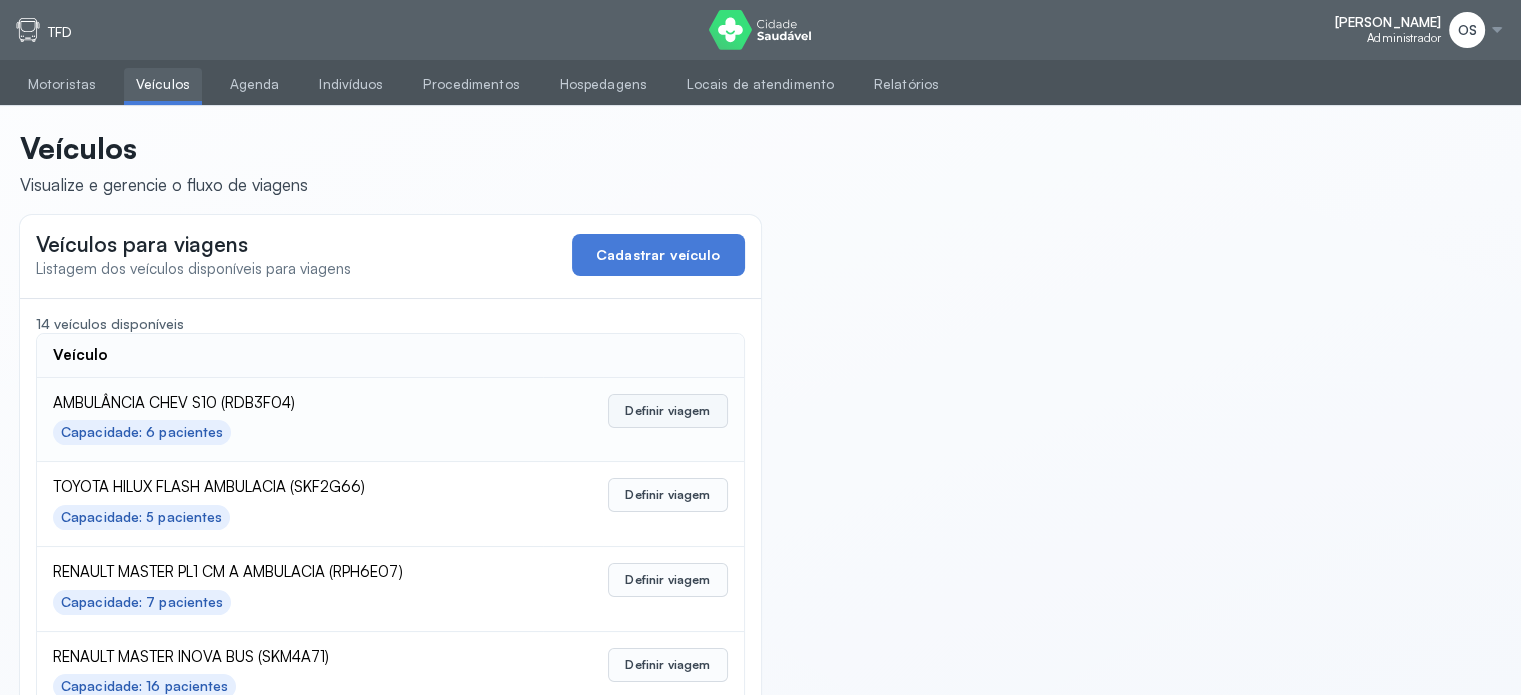 click on "Definir viagem" at bounding box center [667, 411] 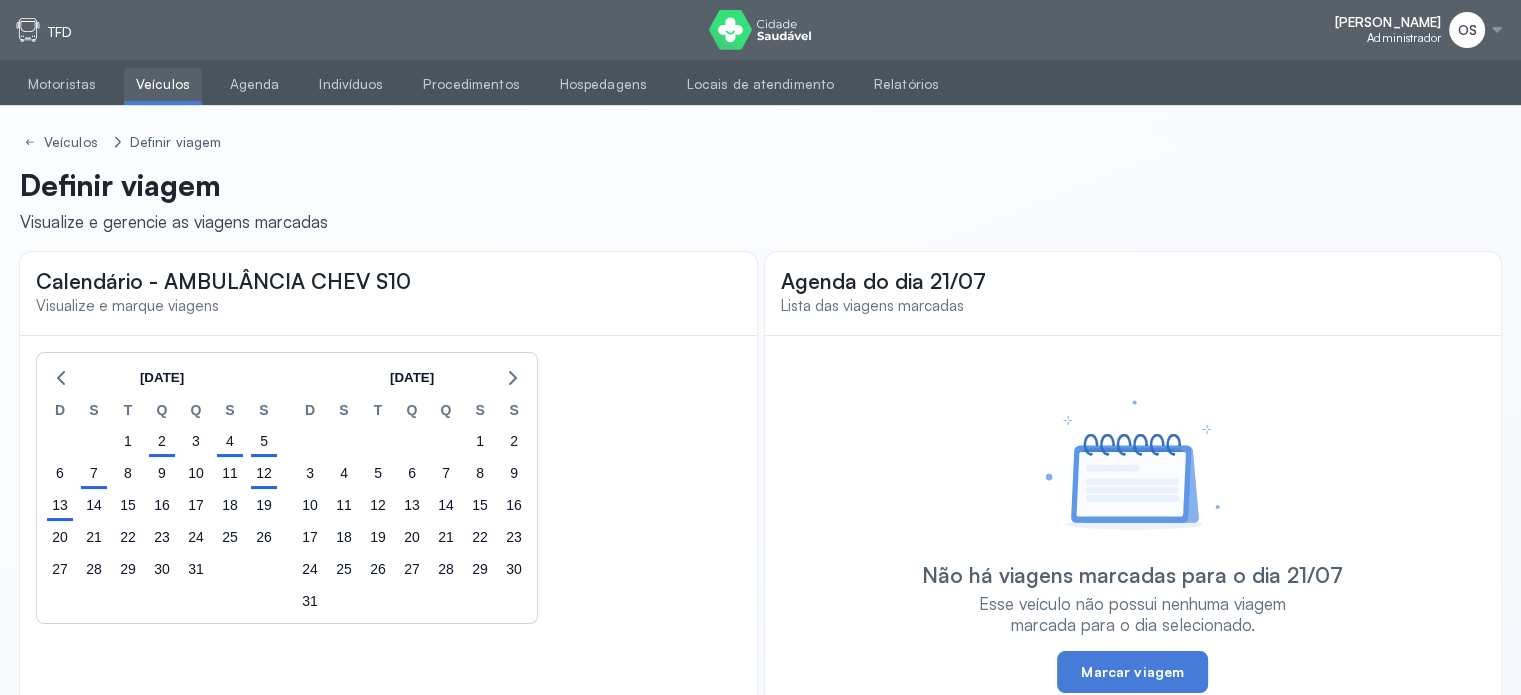 click on "Veículos" at bounding box center [163, 84] 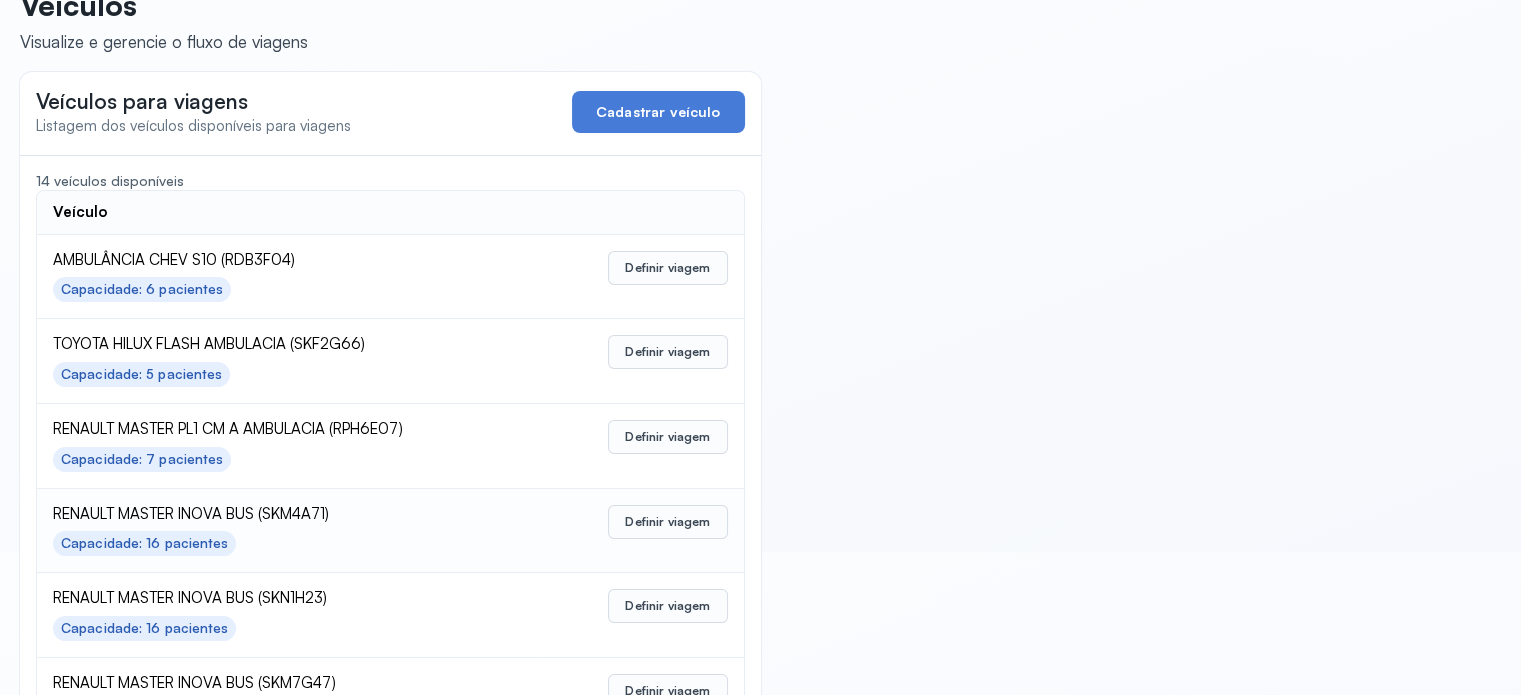 scroll, scrollTop: 200, scrollLeft: 0, axis: vertical 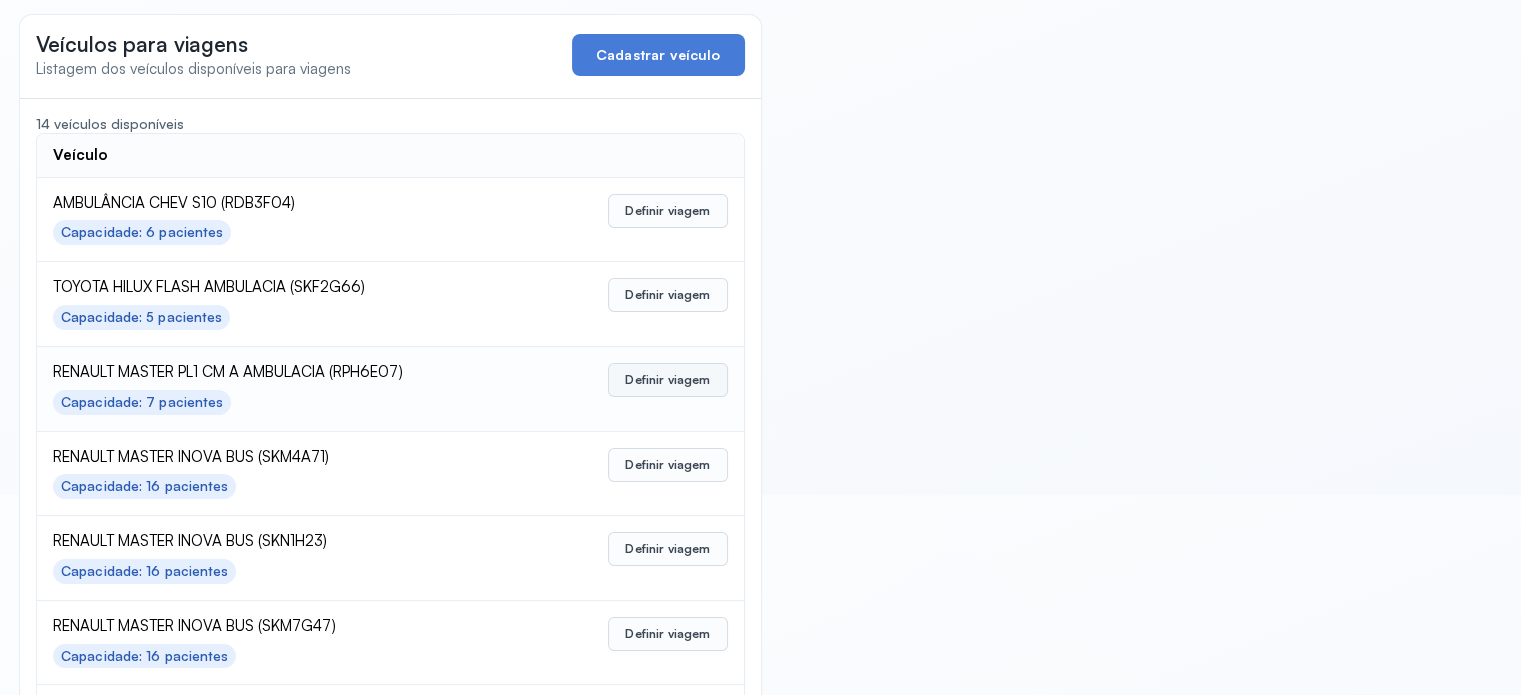click on "Definir viagem" at bounding box center [667, 380] 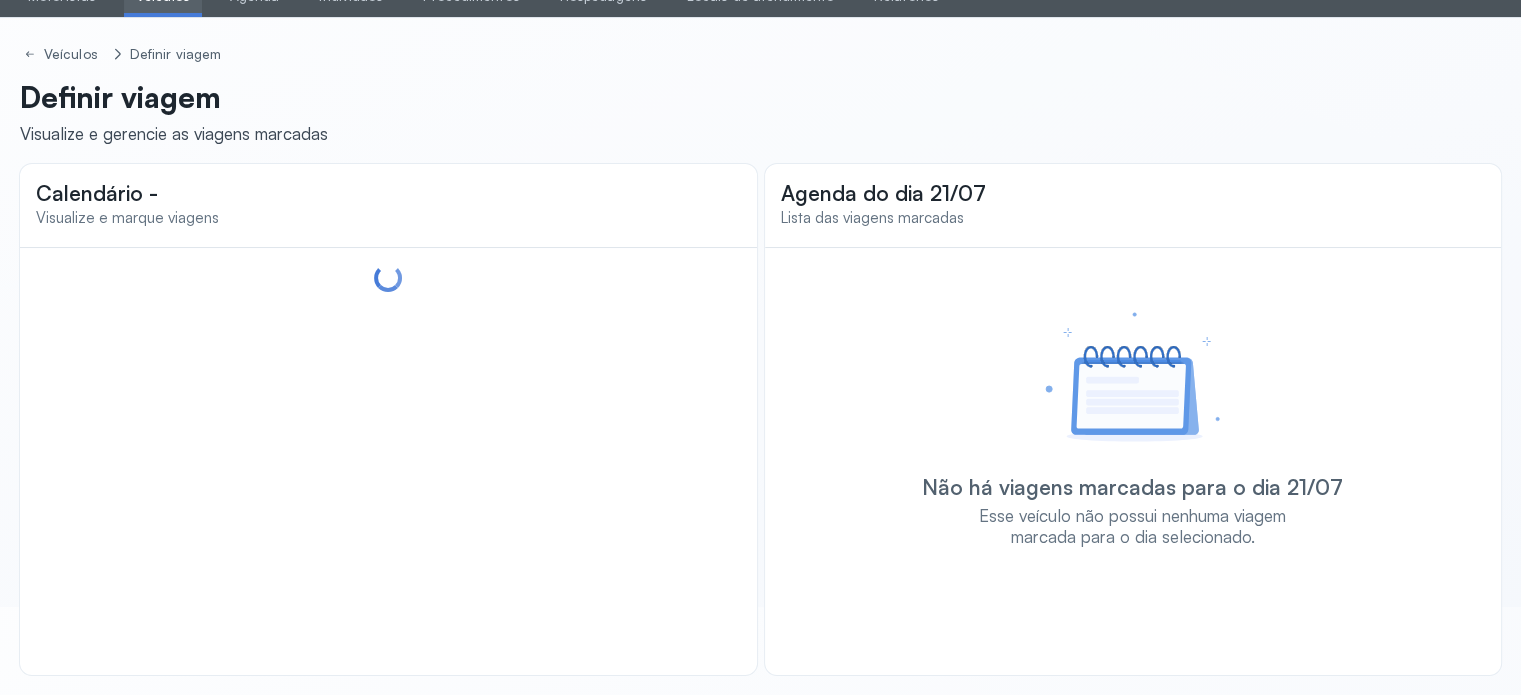 scroll, scrollTop: 88, scrollLeft: 0, axis: vertical 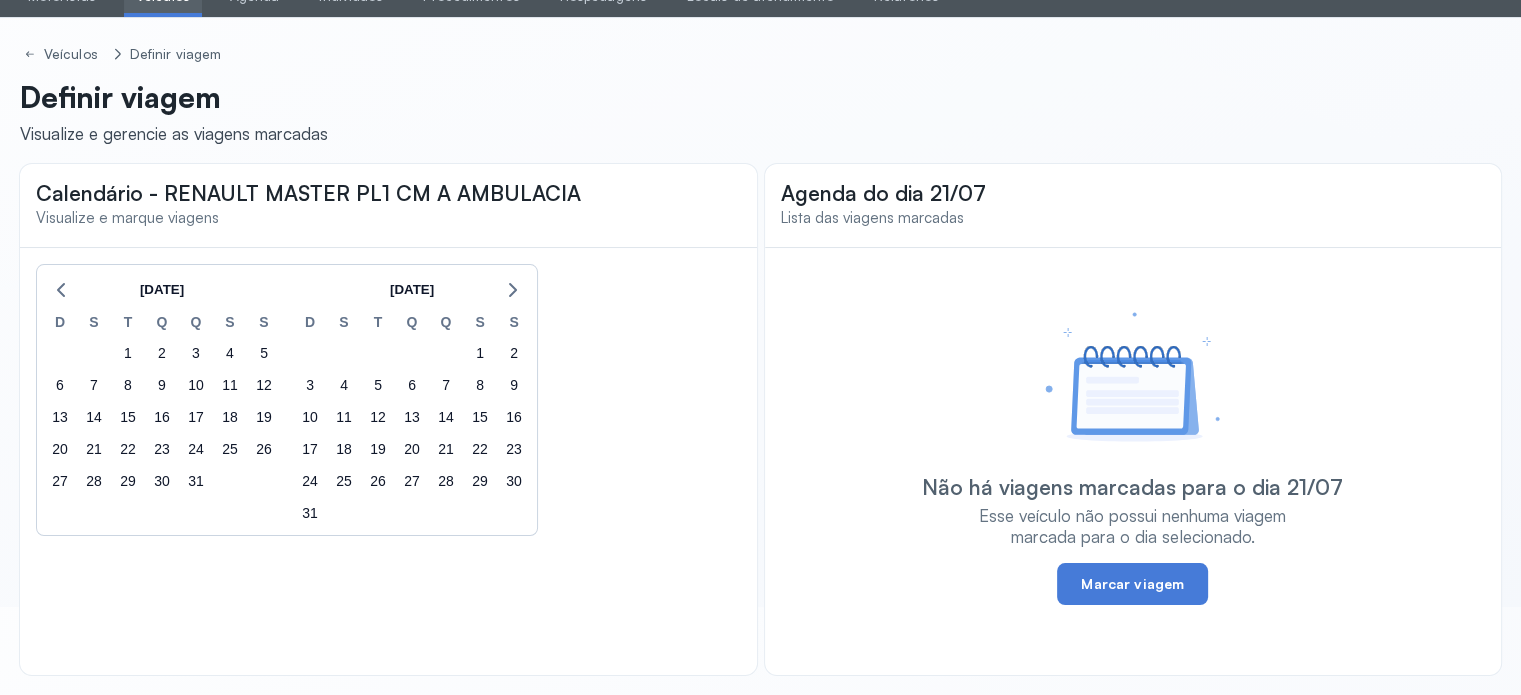 click on "Veículos" at bounding box center [163, -4] 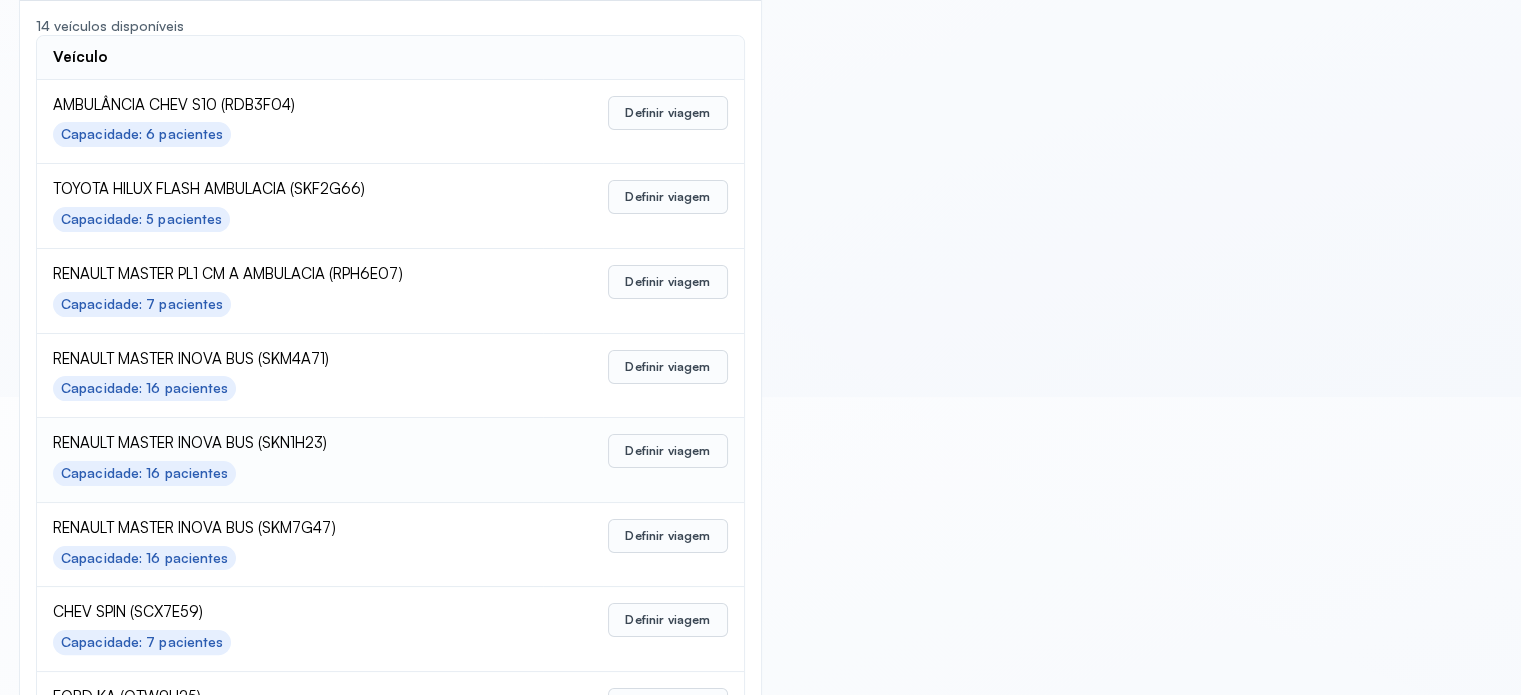 scroll, scrollTop: 300, scrollLeft: 0, axis: vertical 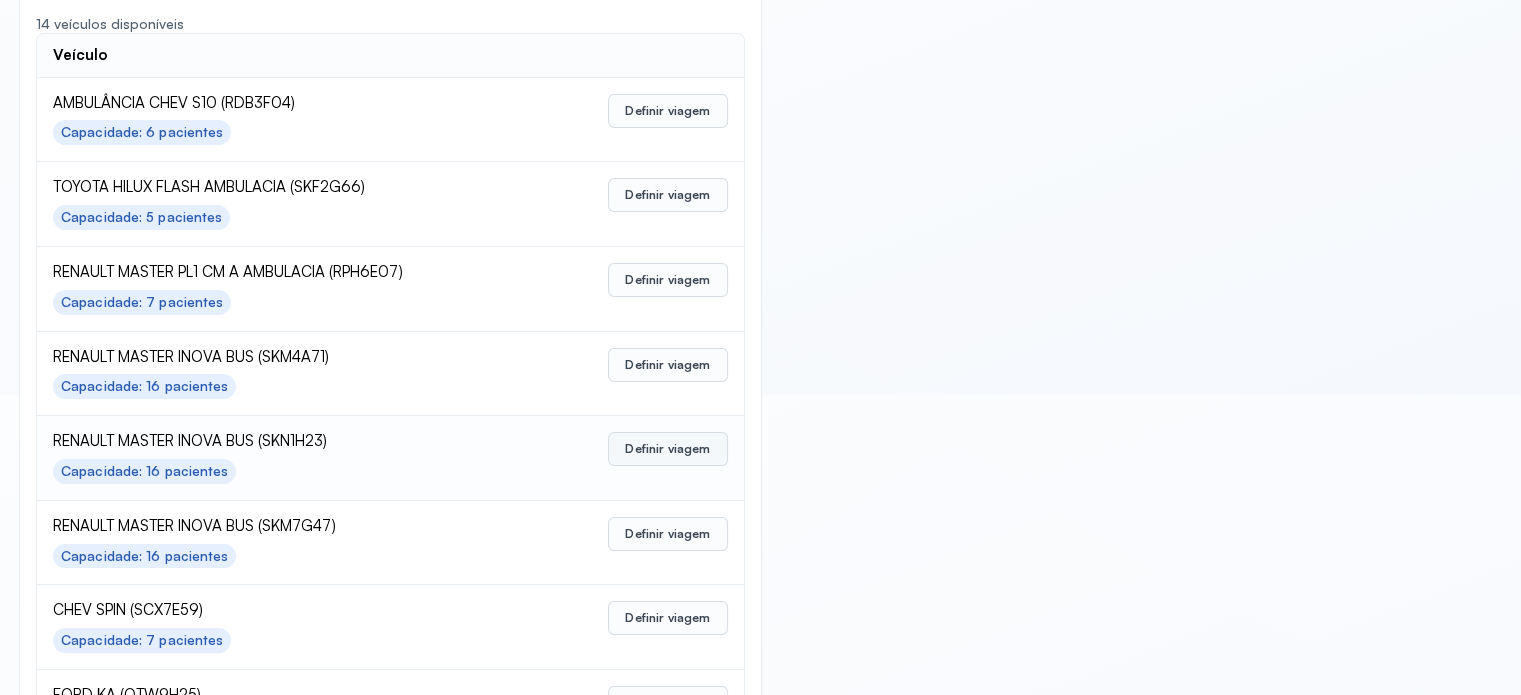 click on "Definir viagem" at bounding box center (667, 449) 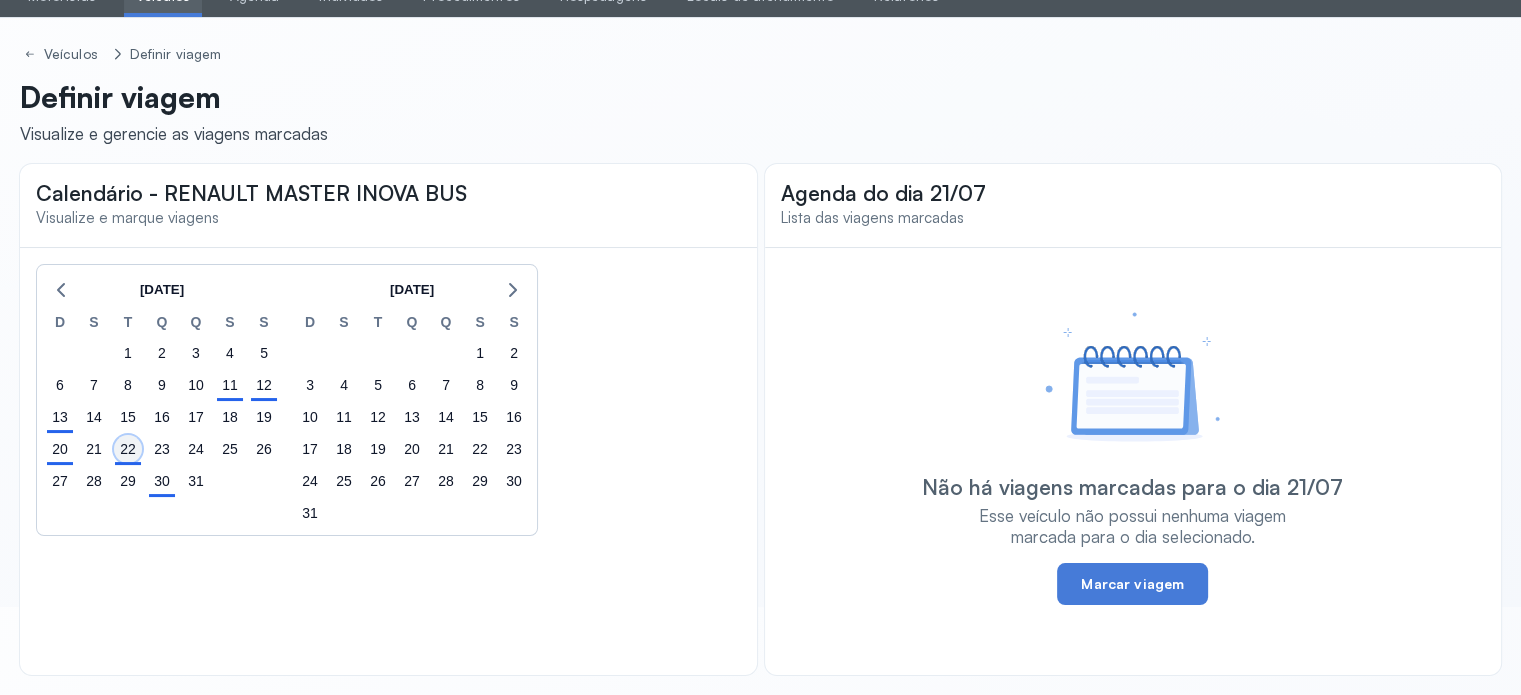 click on "22" 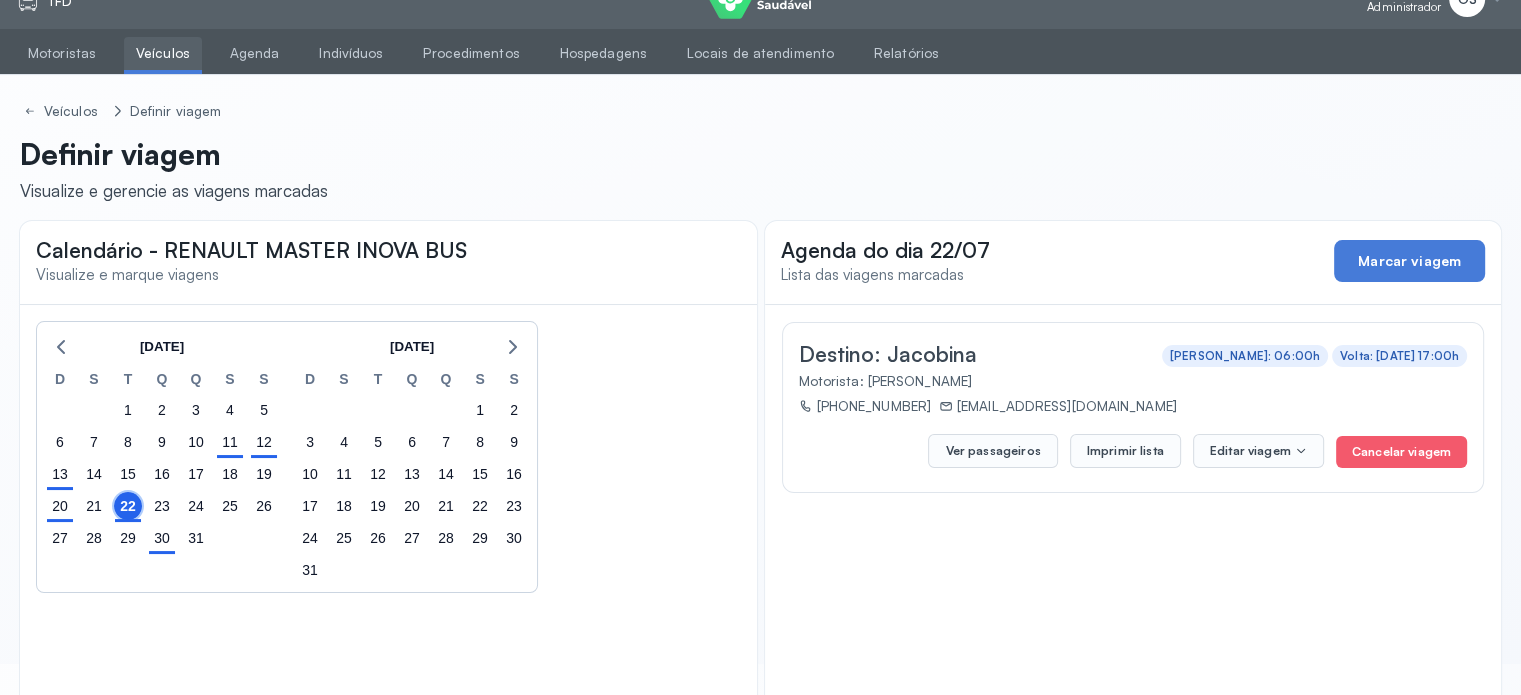 scroll, scrollTop: 0, scrollLeft: 0, axis: both 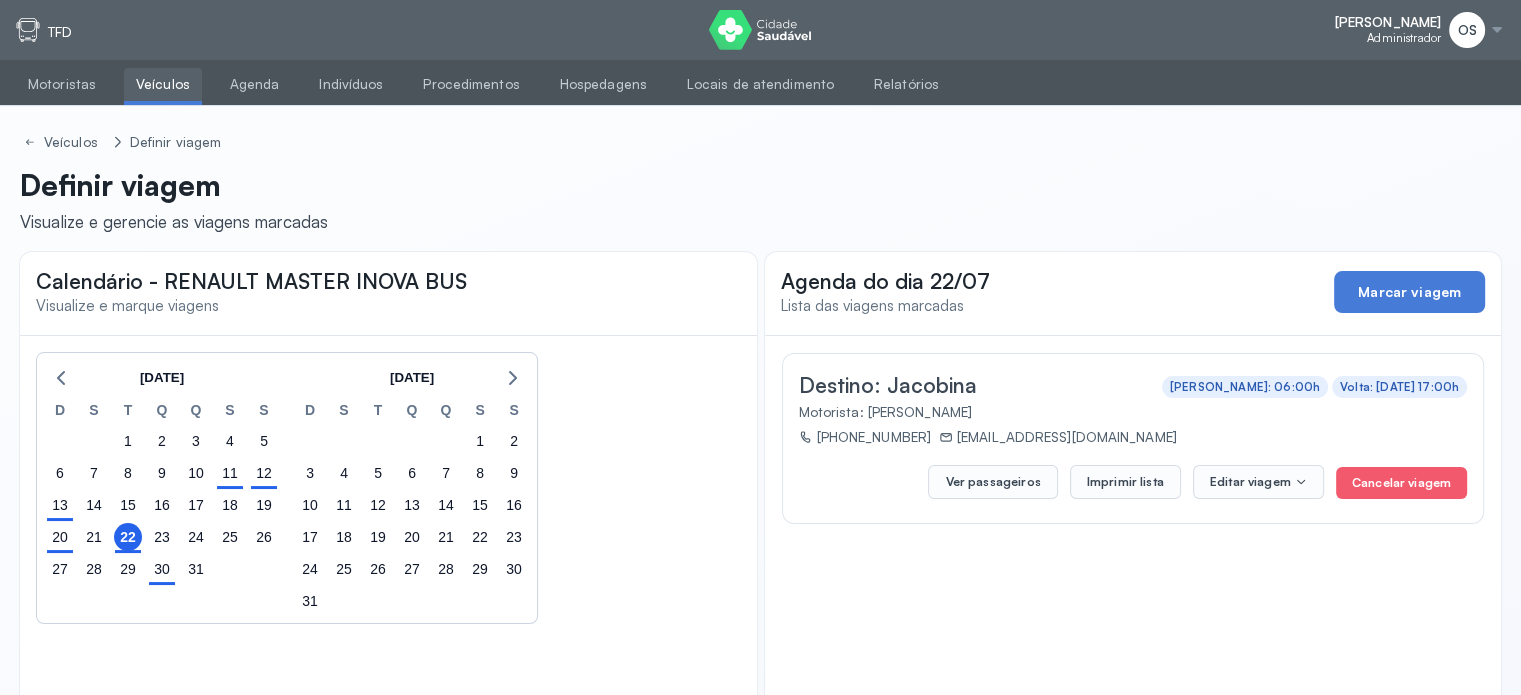 click on "Veículos" at bounding box center (163, 84) 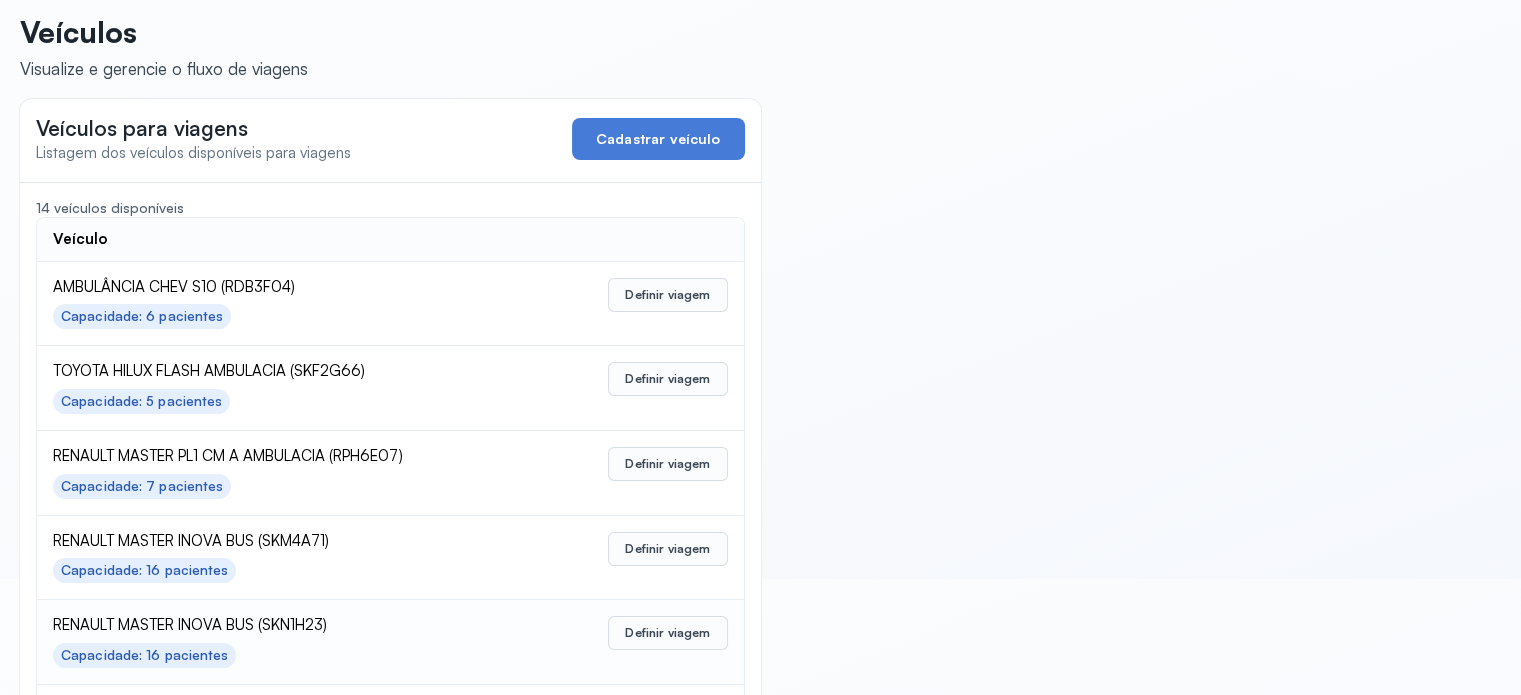 scroll, scrollTop: 400, scrollLeft: 0, axis: vertical 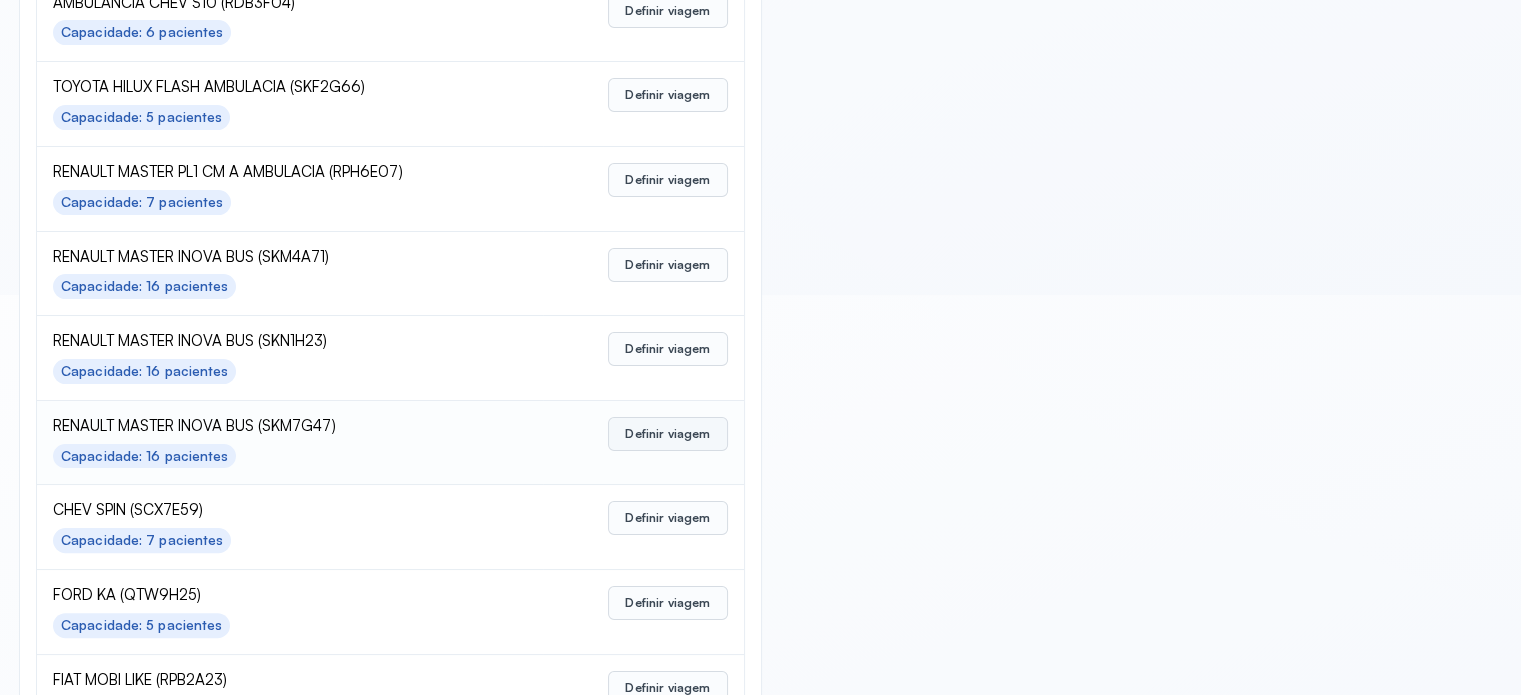 click on "Definir viagem" at bounding box center (667, 434) 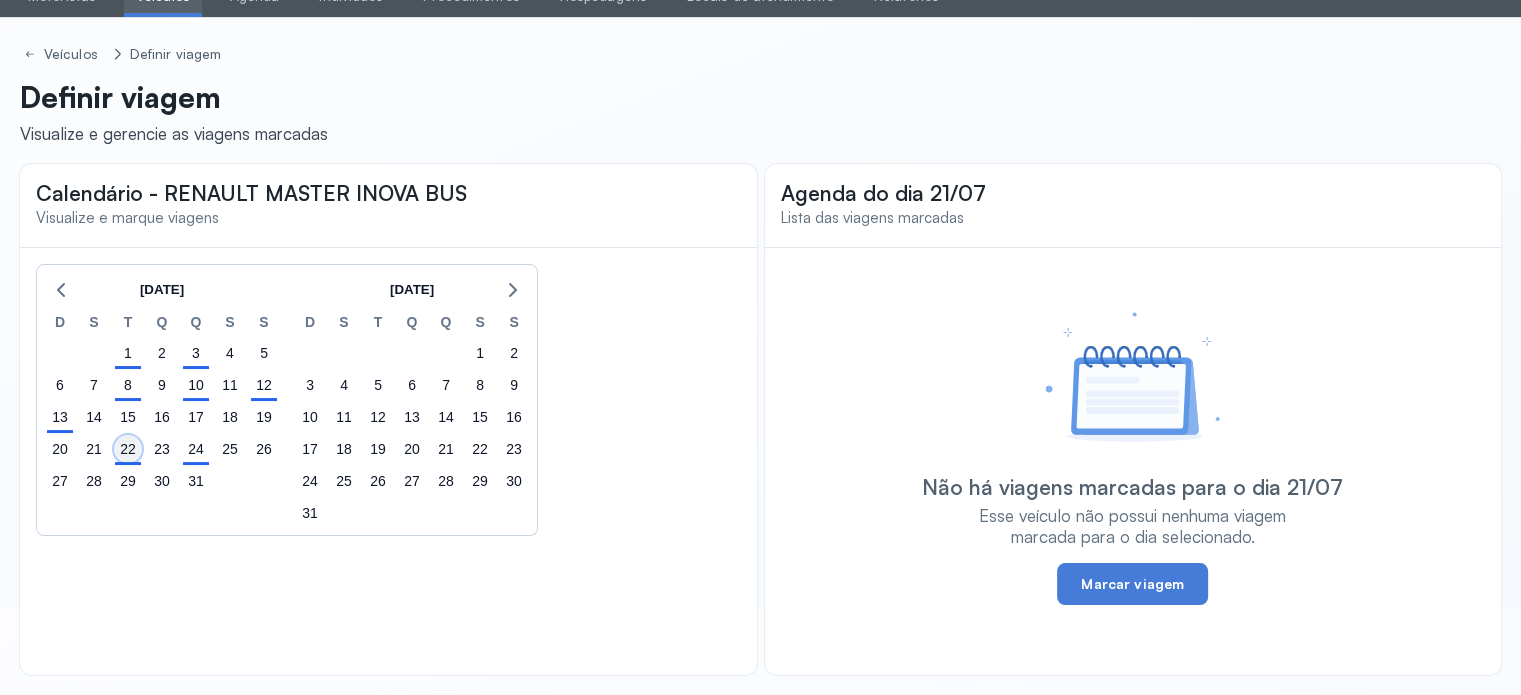 click on "22" 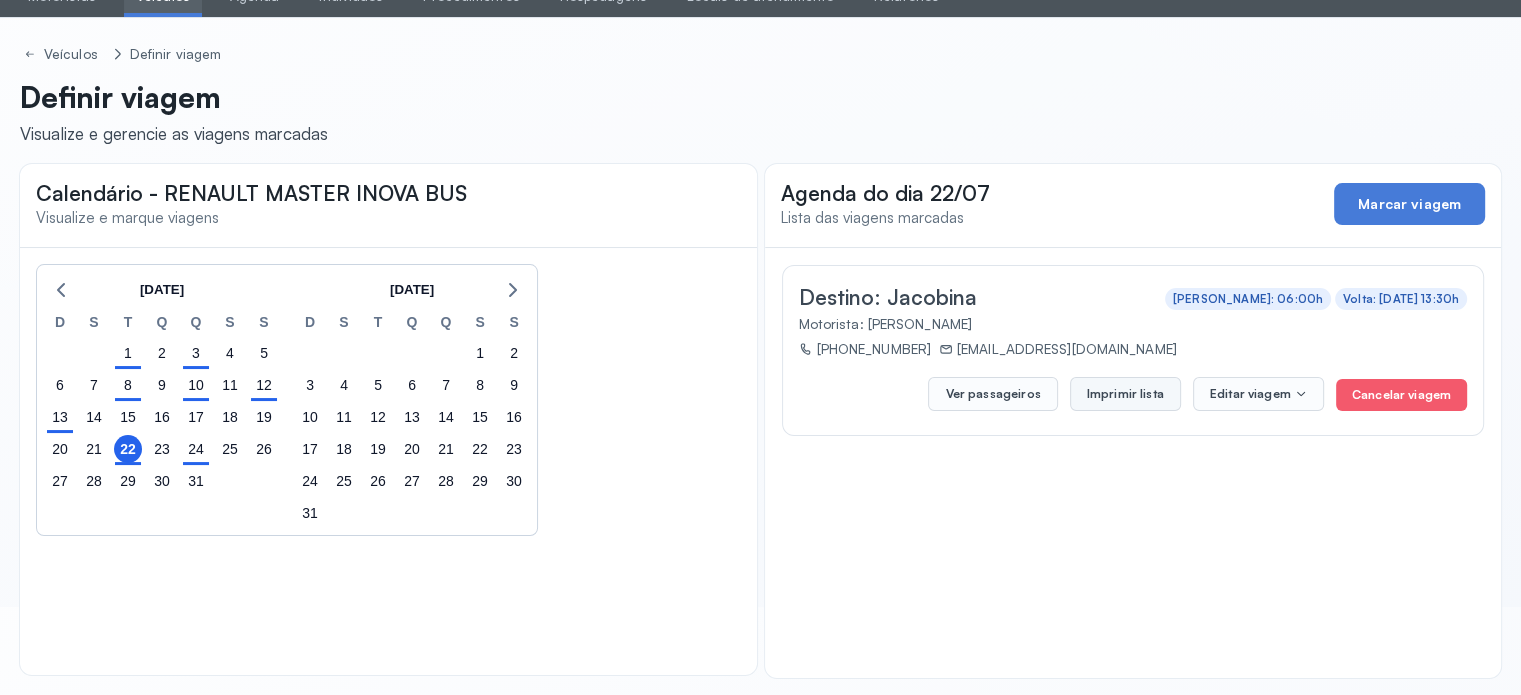 click on "Imprimir lista" at bounding box center [1125, 394] 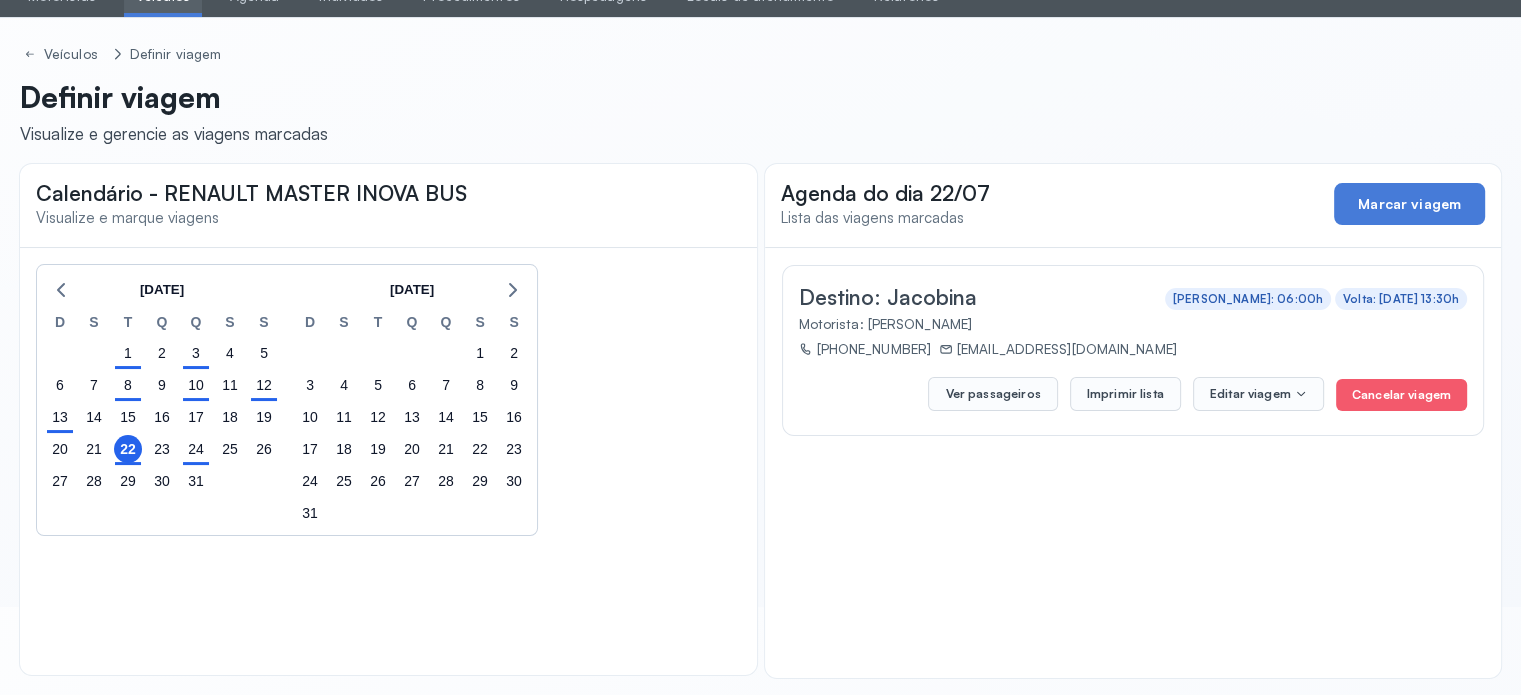 scroll, scrollTop: 0, scrollLeft: 0, axis: both 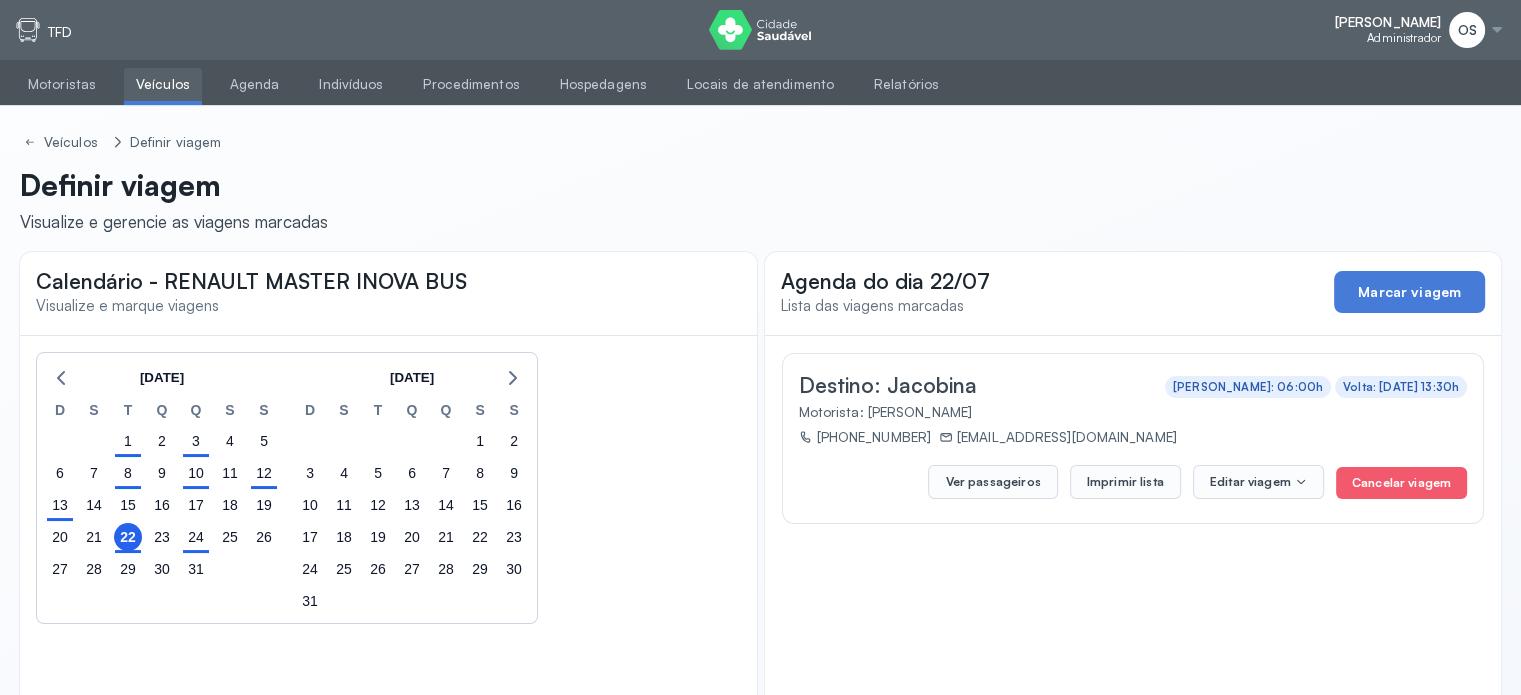 click on "Veículos" at bounding box center [163, 84] 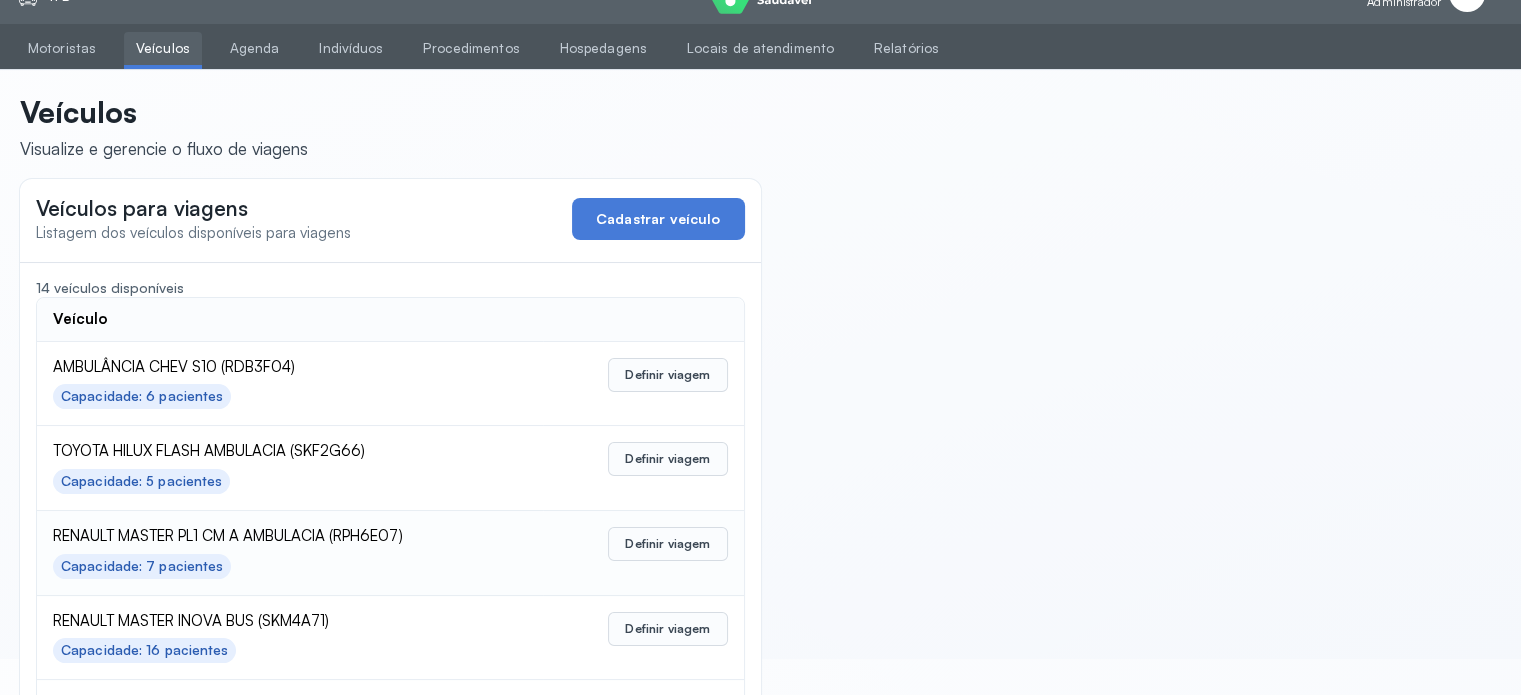 scroll, scrollTop: 100, scrollLeft: 0, axis: vertical 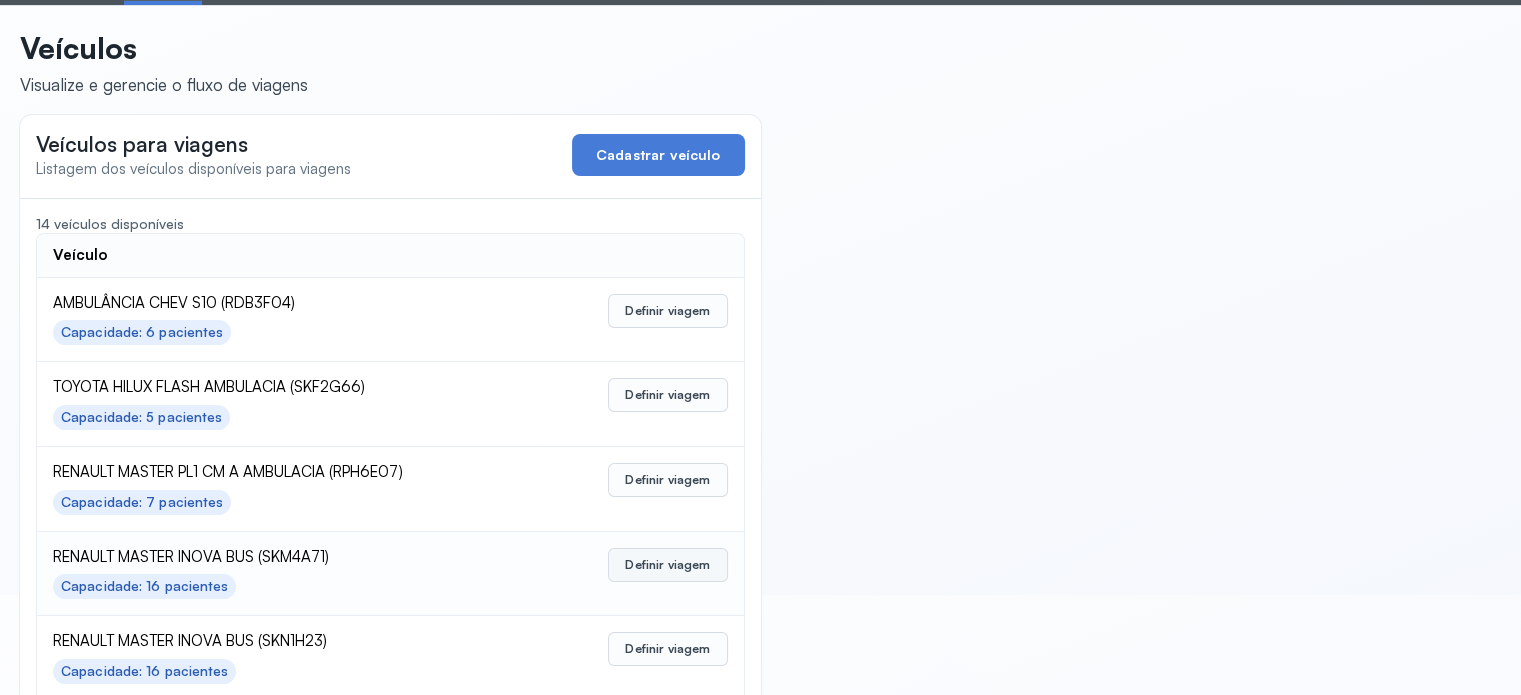 click on "Definir viagem" at bounding box center [667, 565] 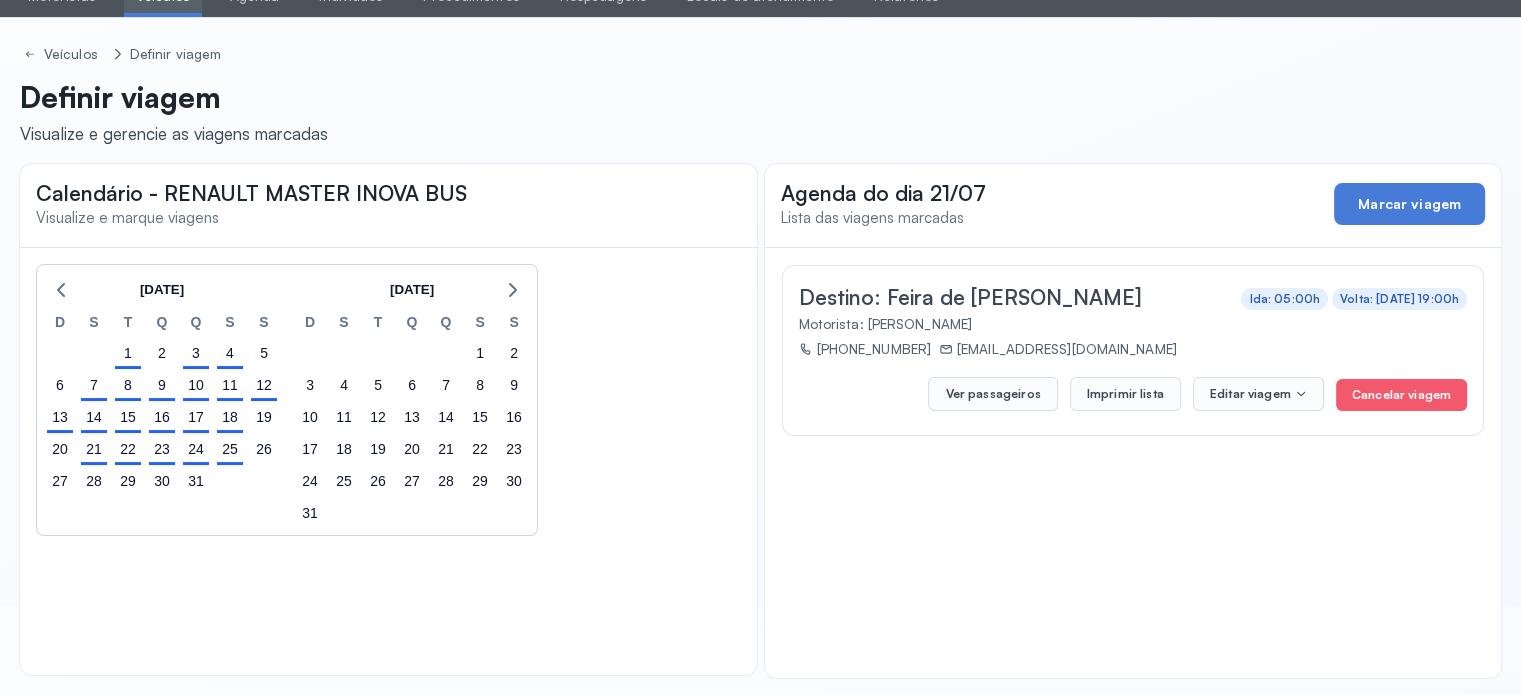 scroll, scrollTop: 90, scrollLeft: 0, axis: vertical 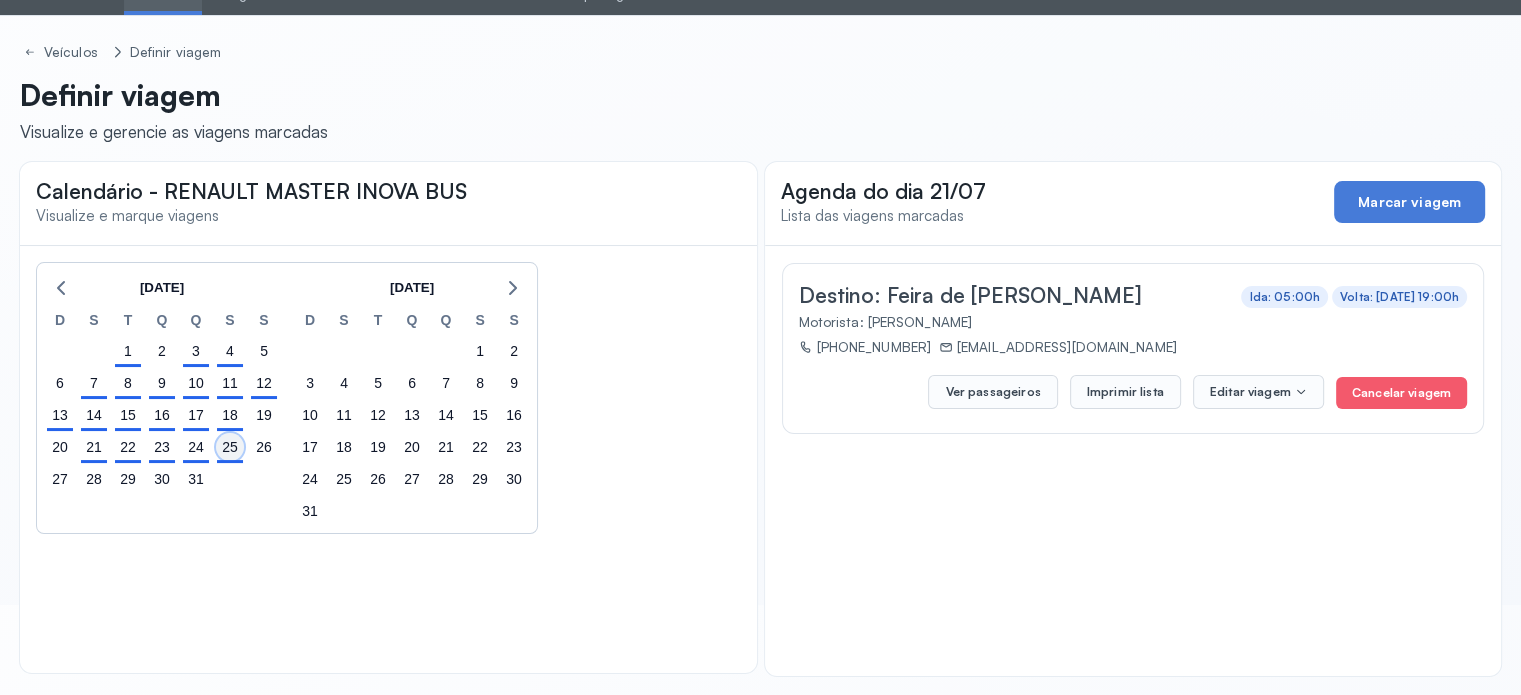 click on "25" 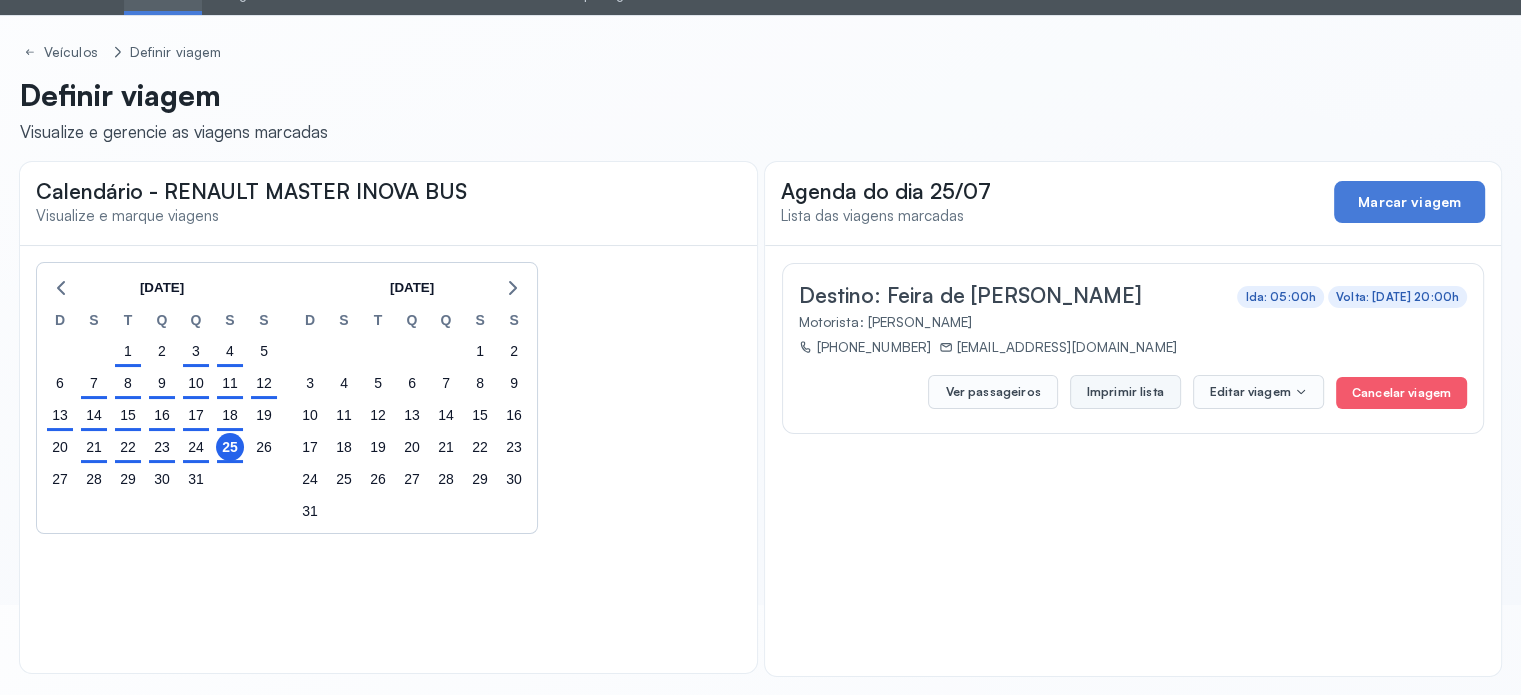 click on "Imprimir lista" at bounding box center (1125, 392) 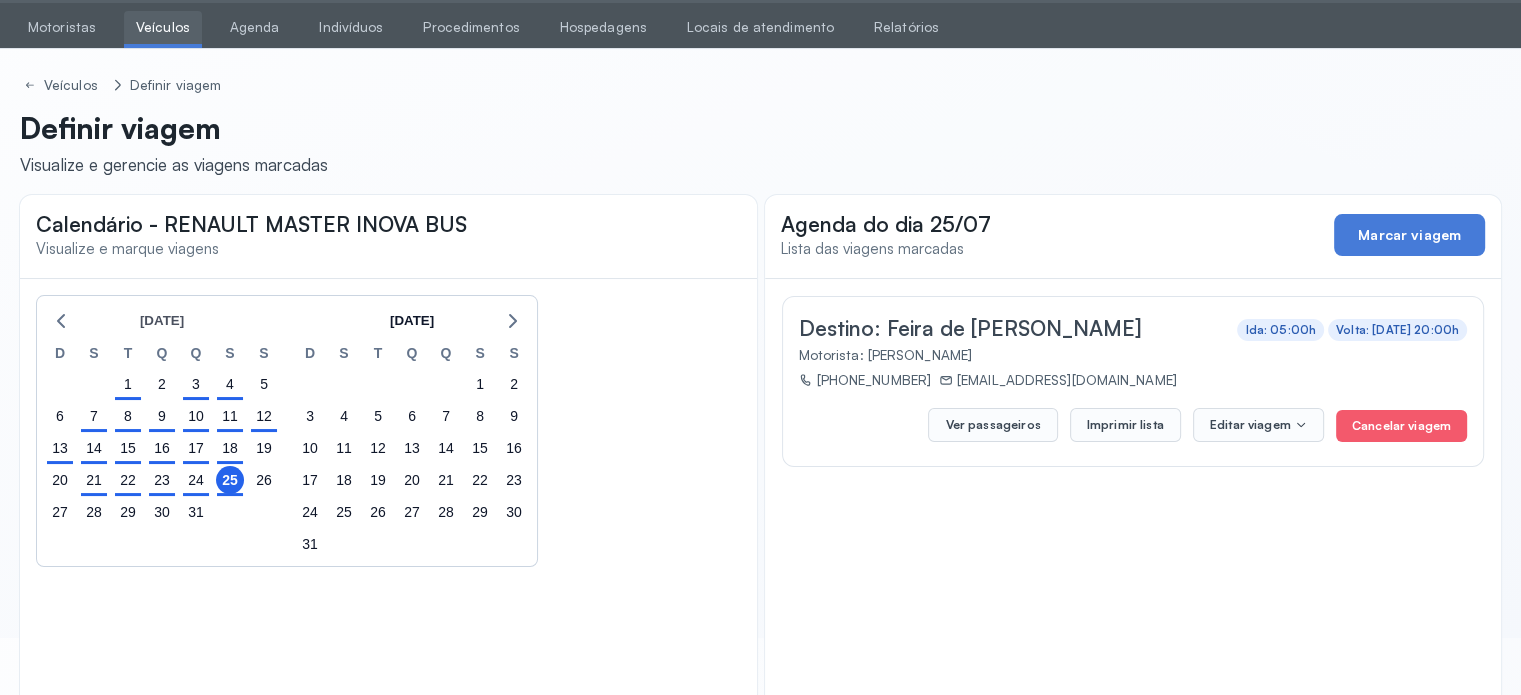 scroll, scrollTop: 0, scrollLeft: 0, axis: both 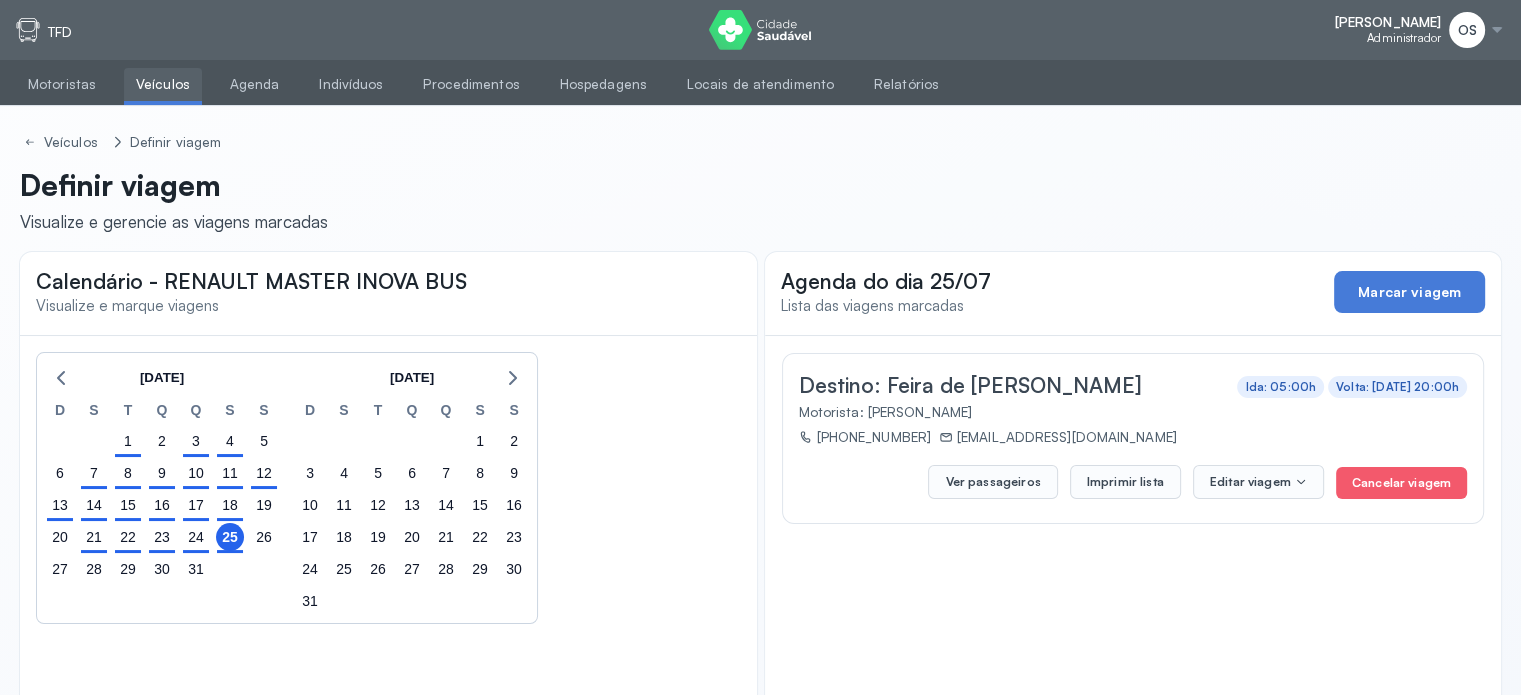 click on "Veículos" at bounding box center [163, 84] 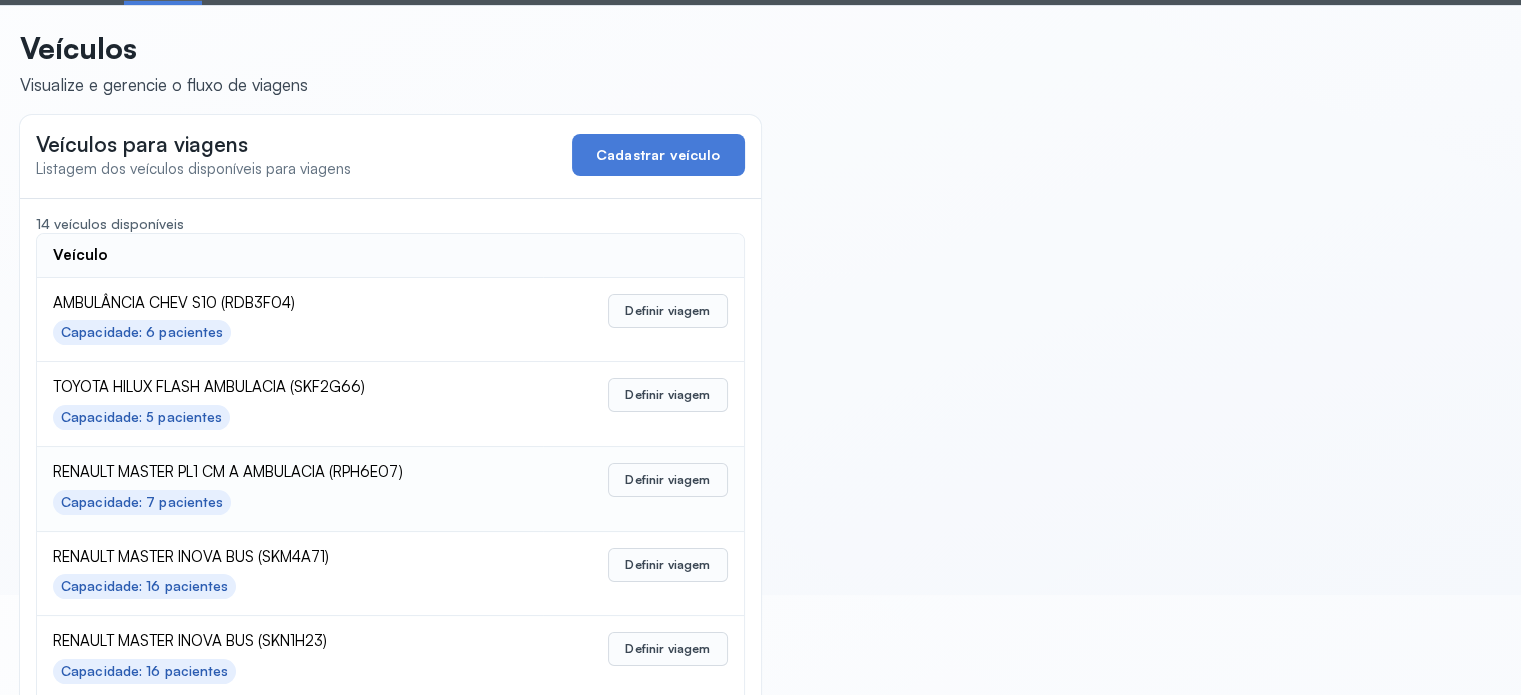 scroll, scrollTop: 200, scrollLeft: 0, axis: vertical 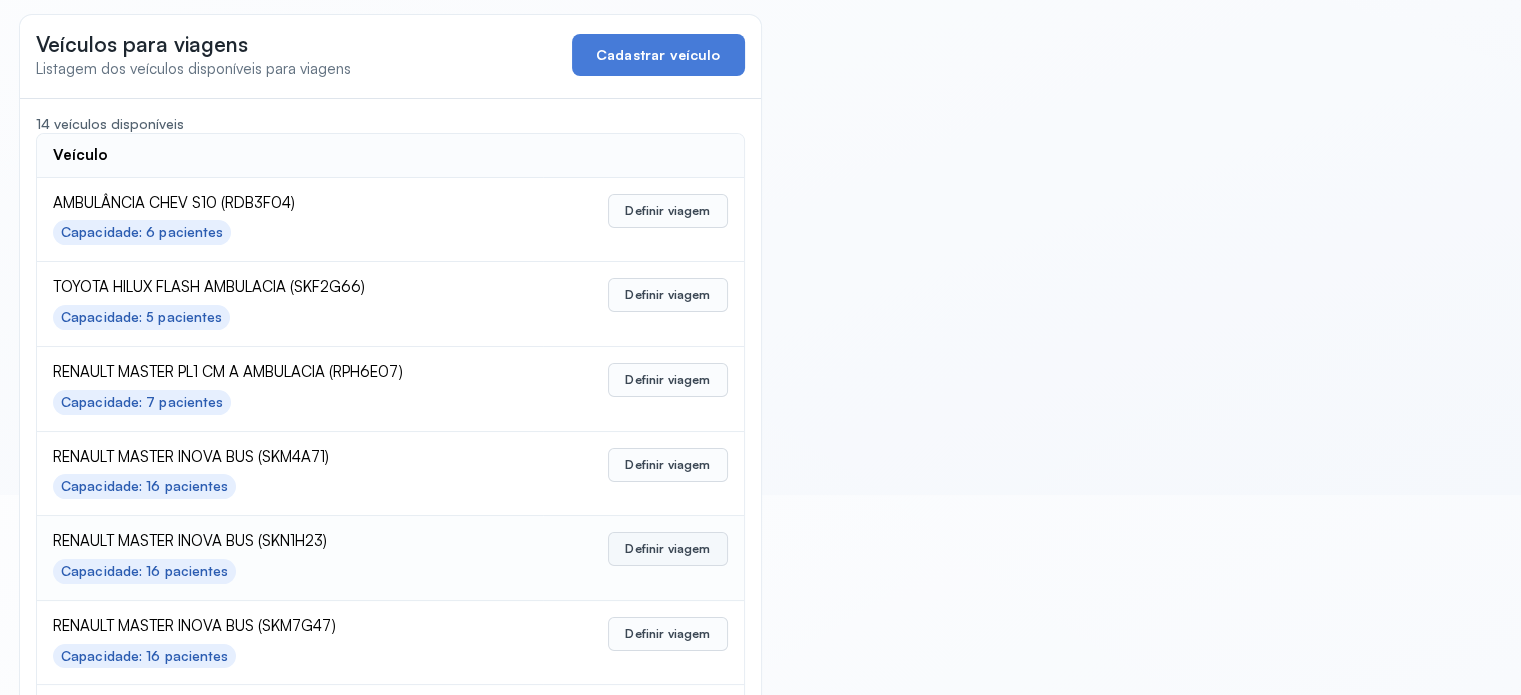 click on "Definir viagem" at bounding box center [667, 549] 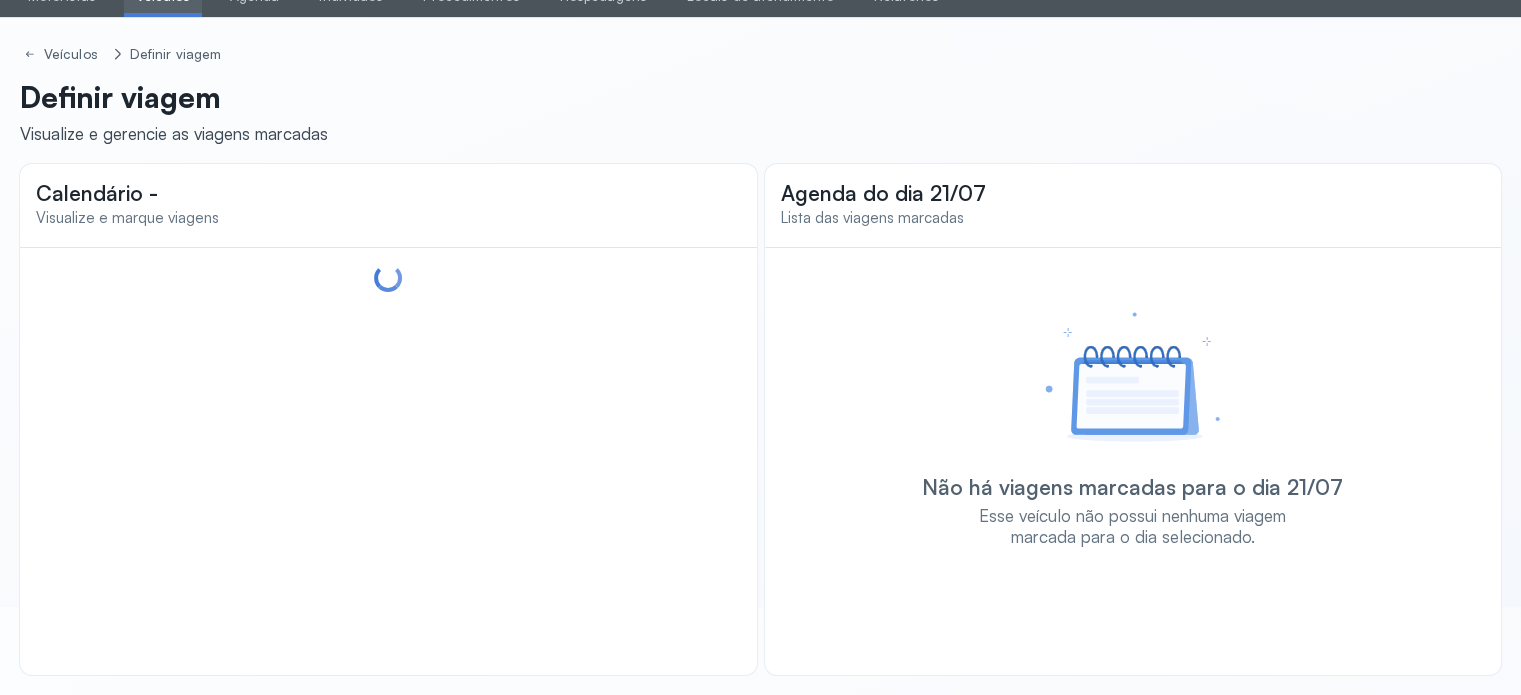 scroll, scrollTop: 88, scrollLeft: 0, axis: vertical 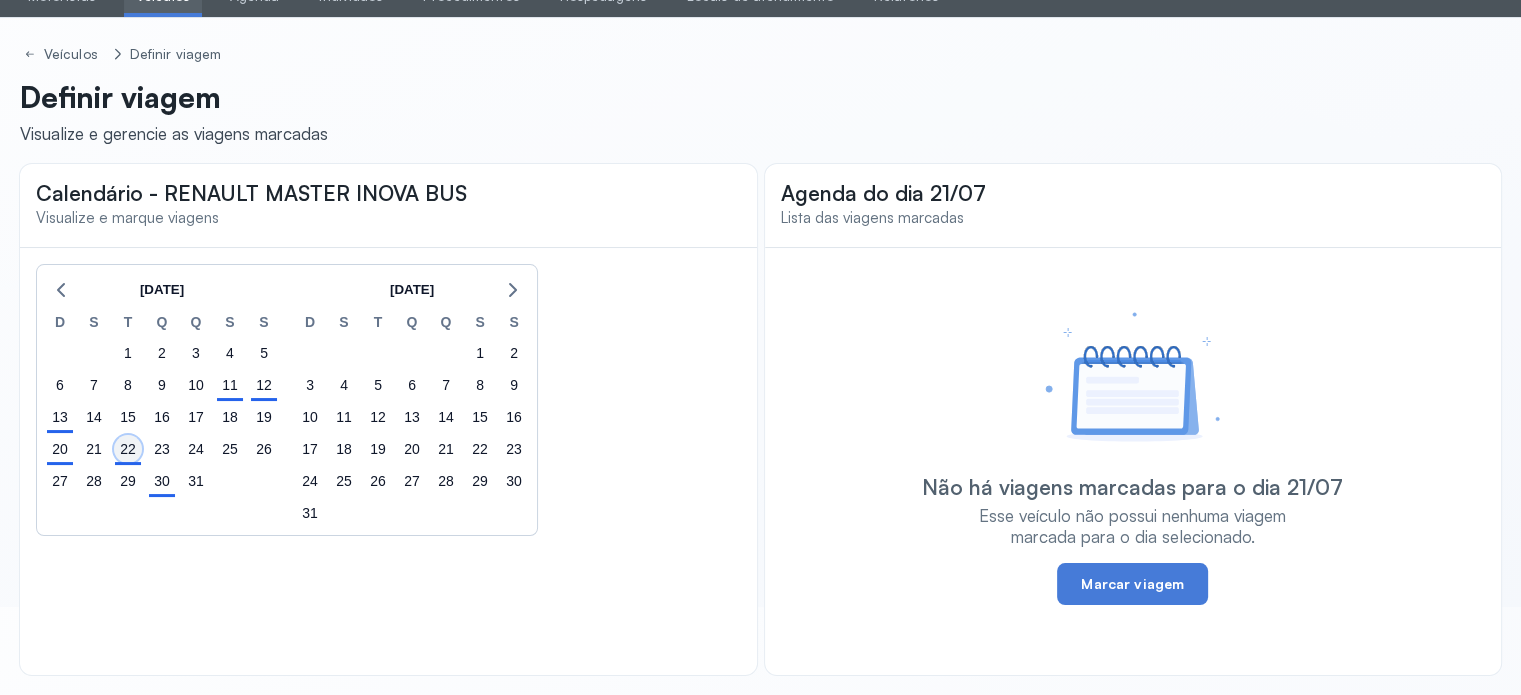 click on "22" 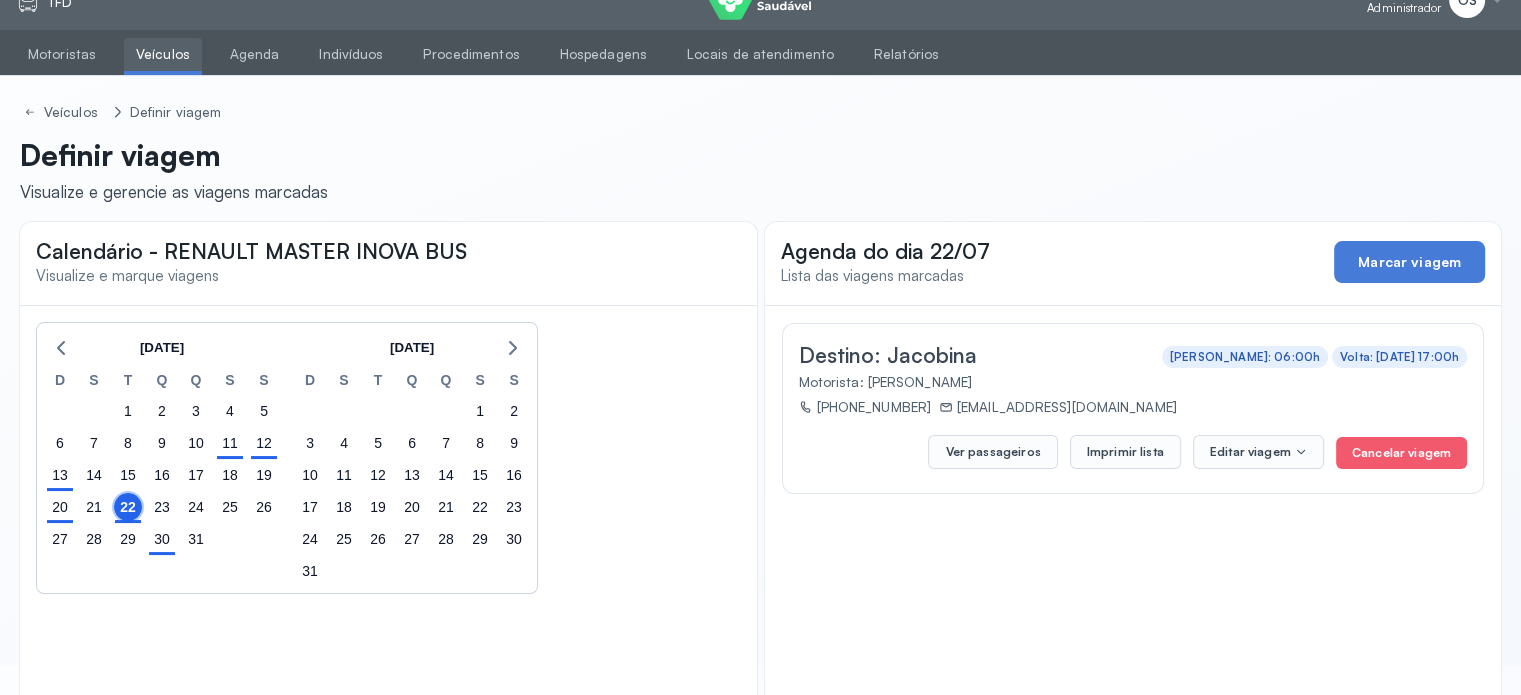 scroll, scrollTop: 0, scrollLeft: 0, axis: both 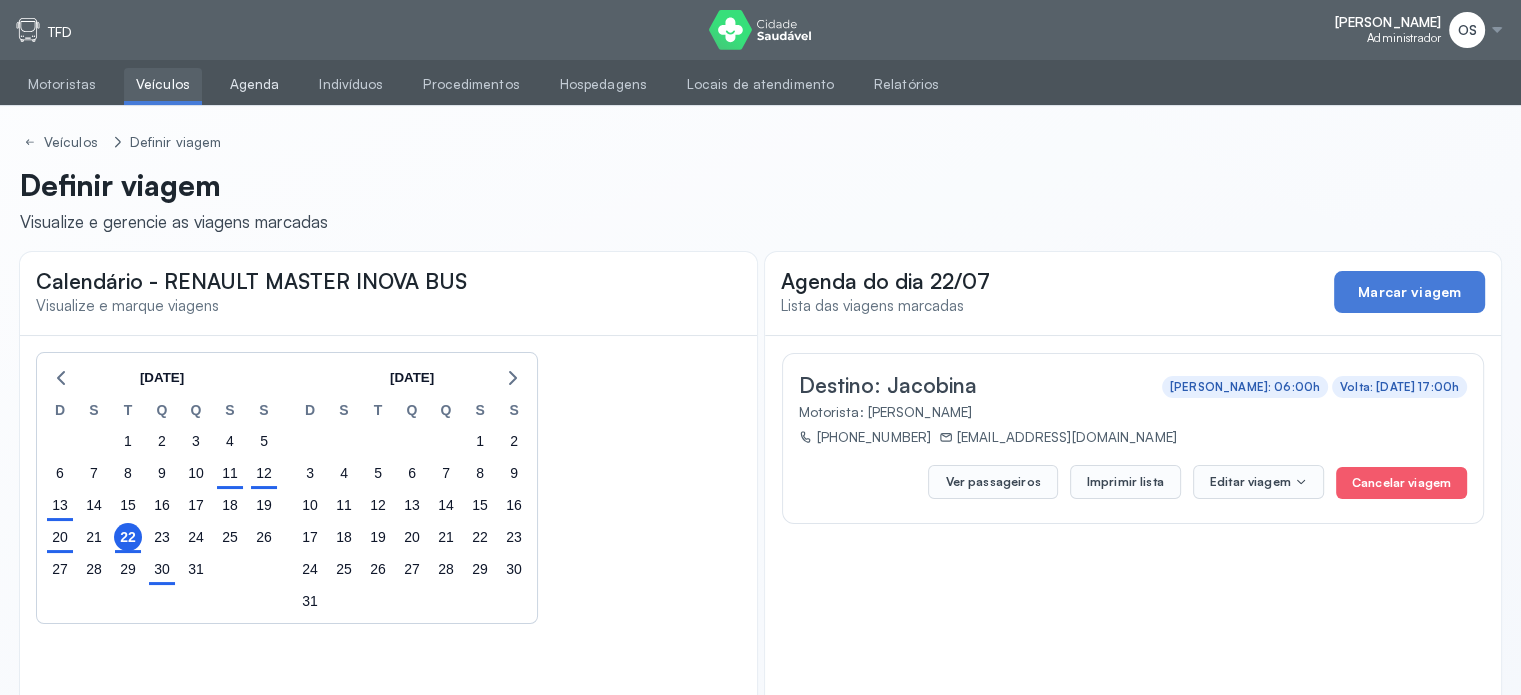 click on "Agenda" at bounding box center (255, 84) 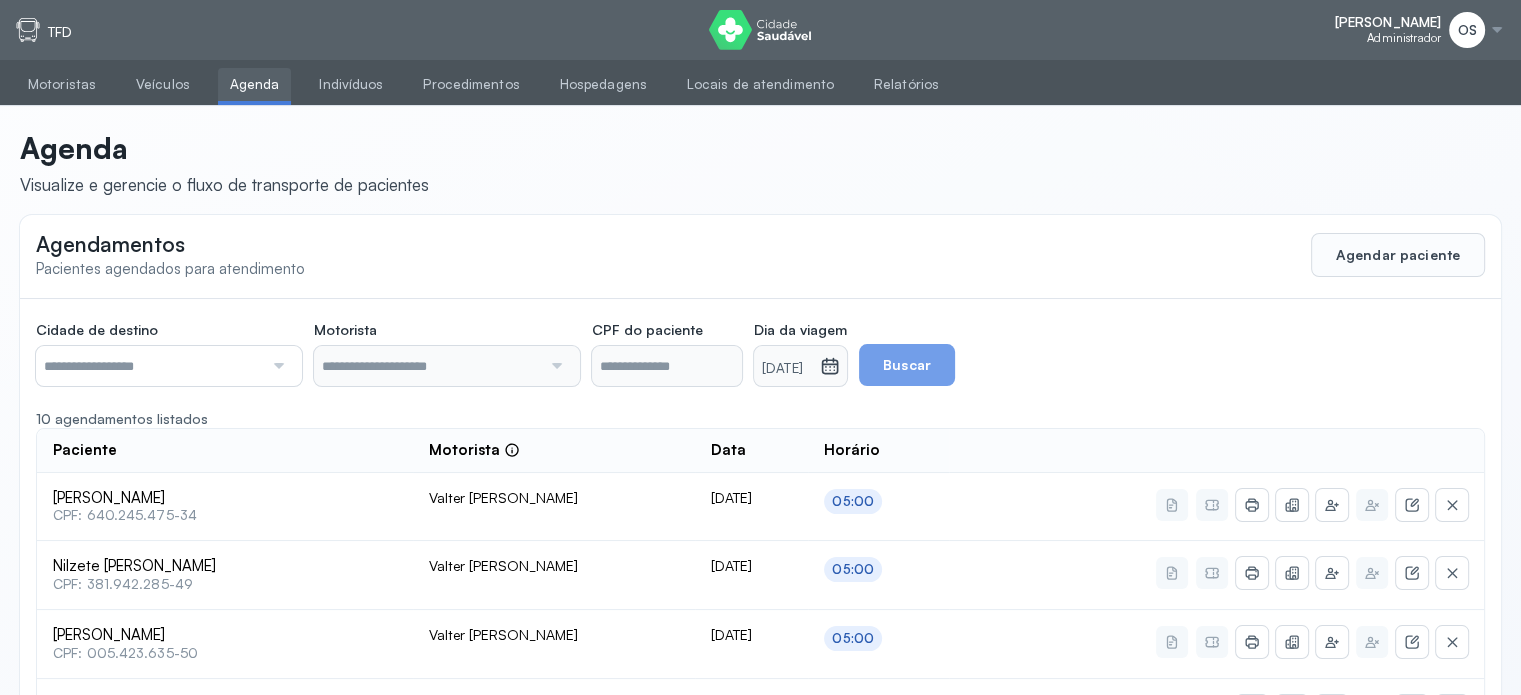 type on "**********" 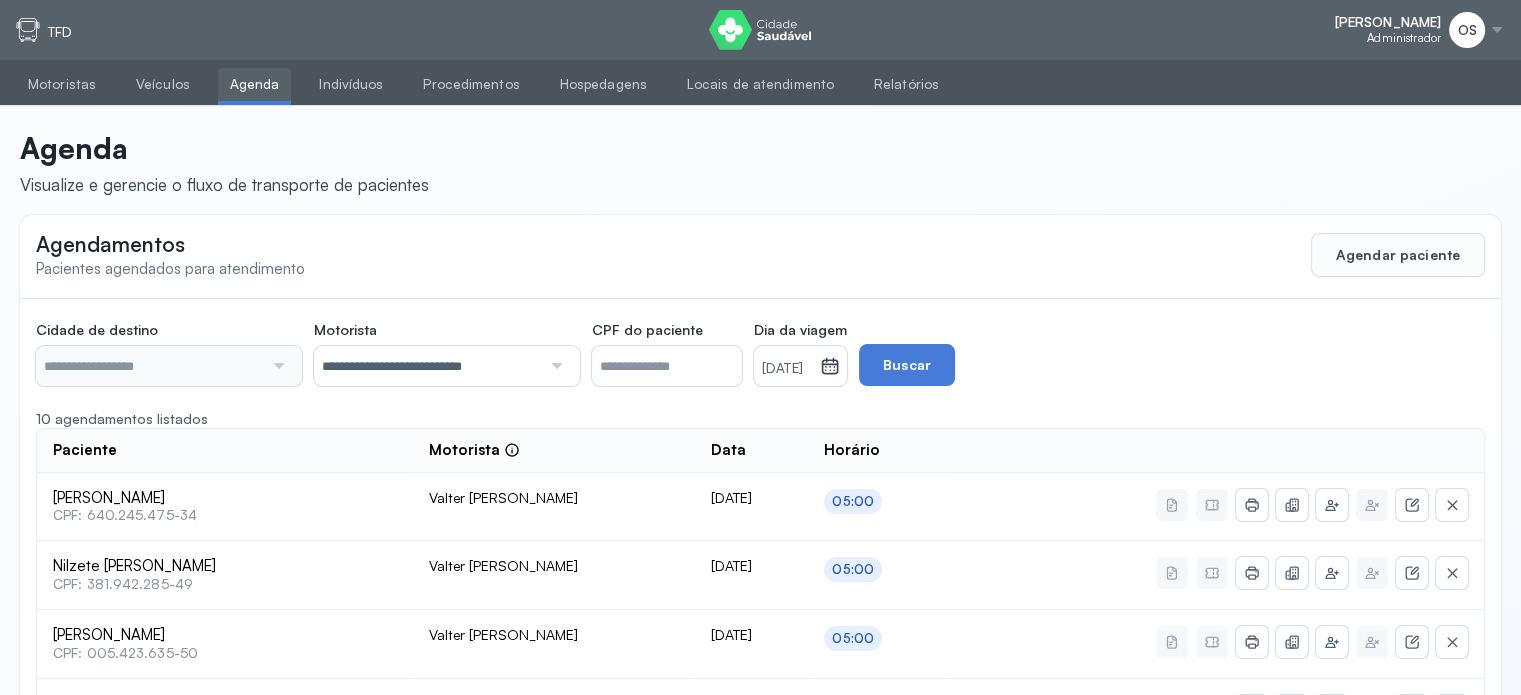 type on "********" 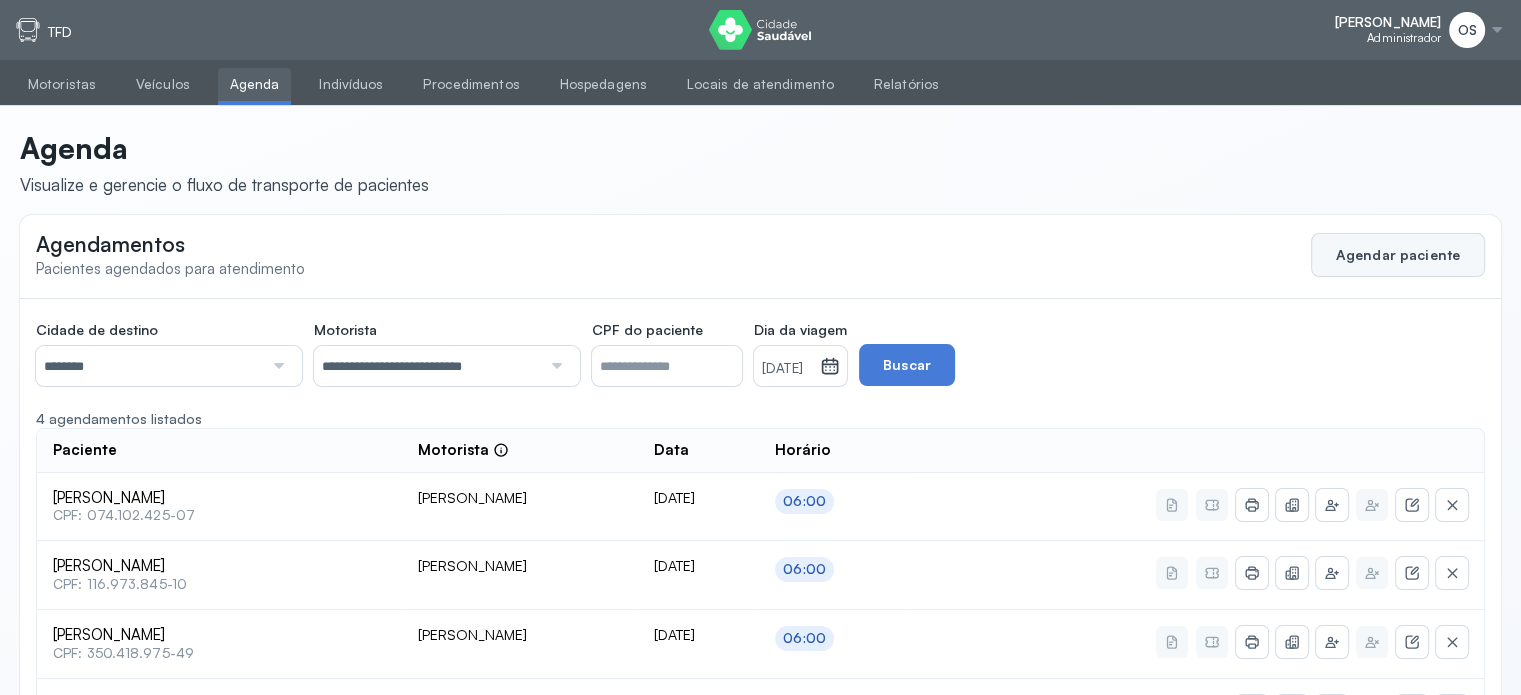 click on "Agendar paciente" 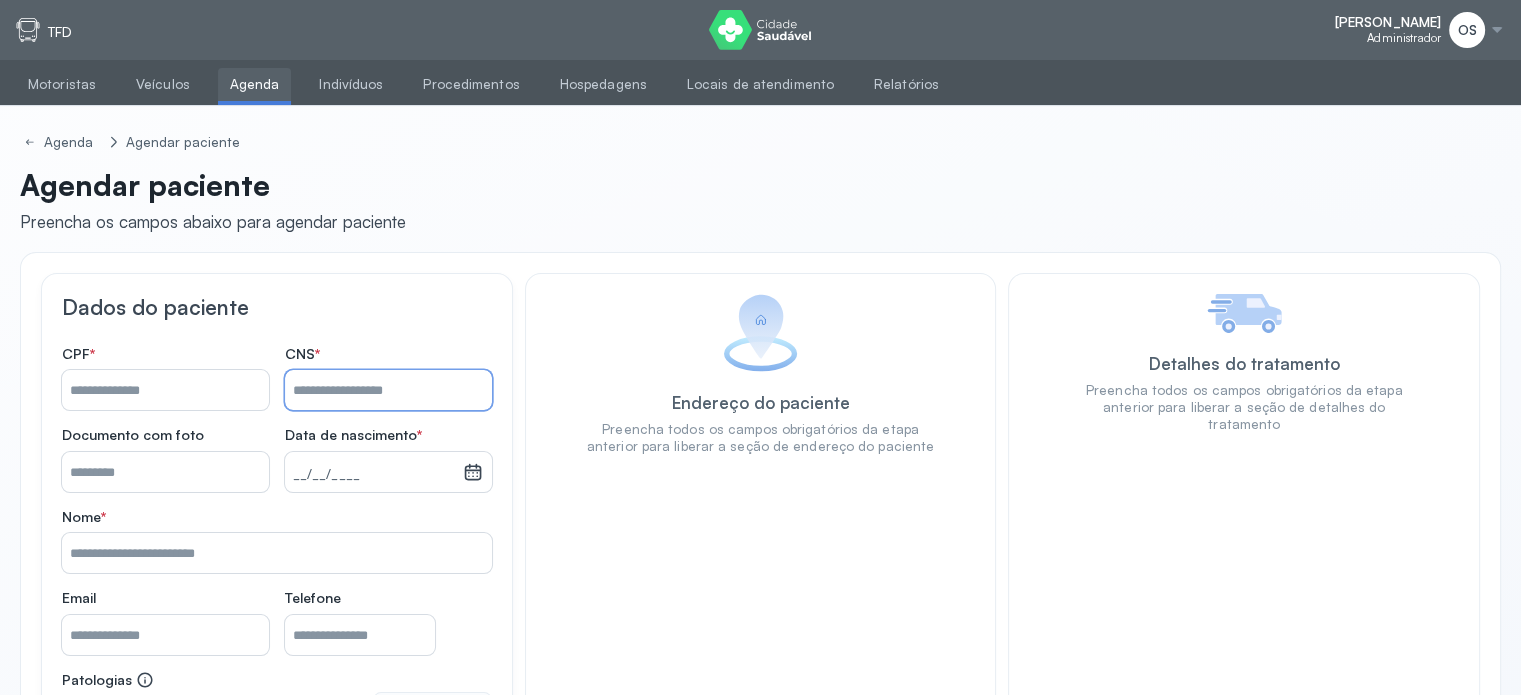 paste on "**********" 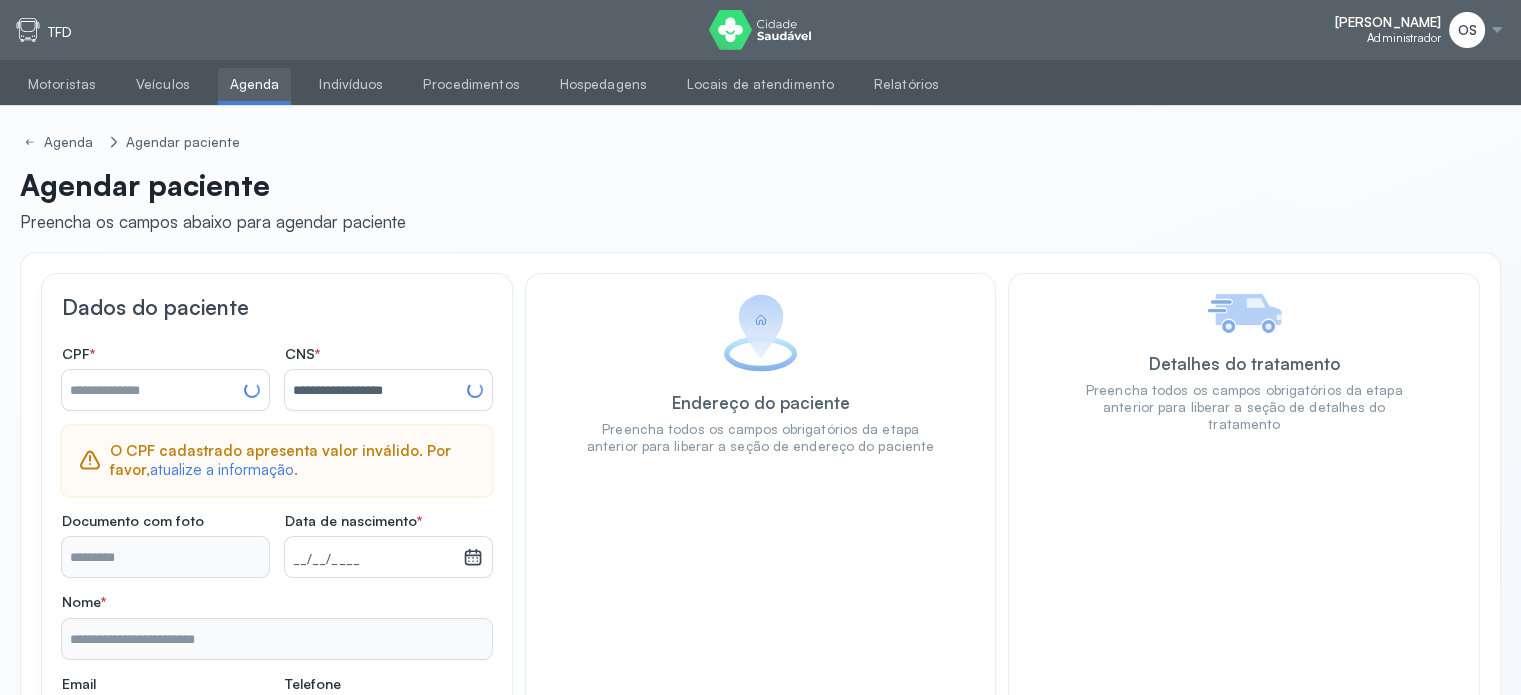type on "**********" 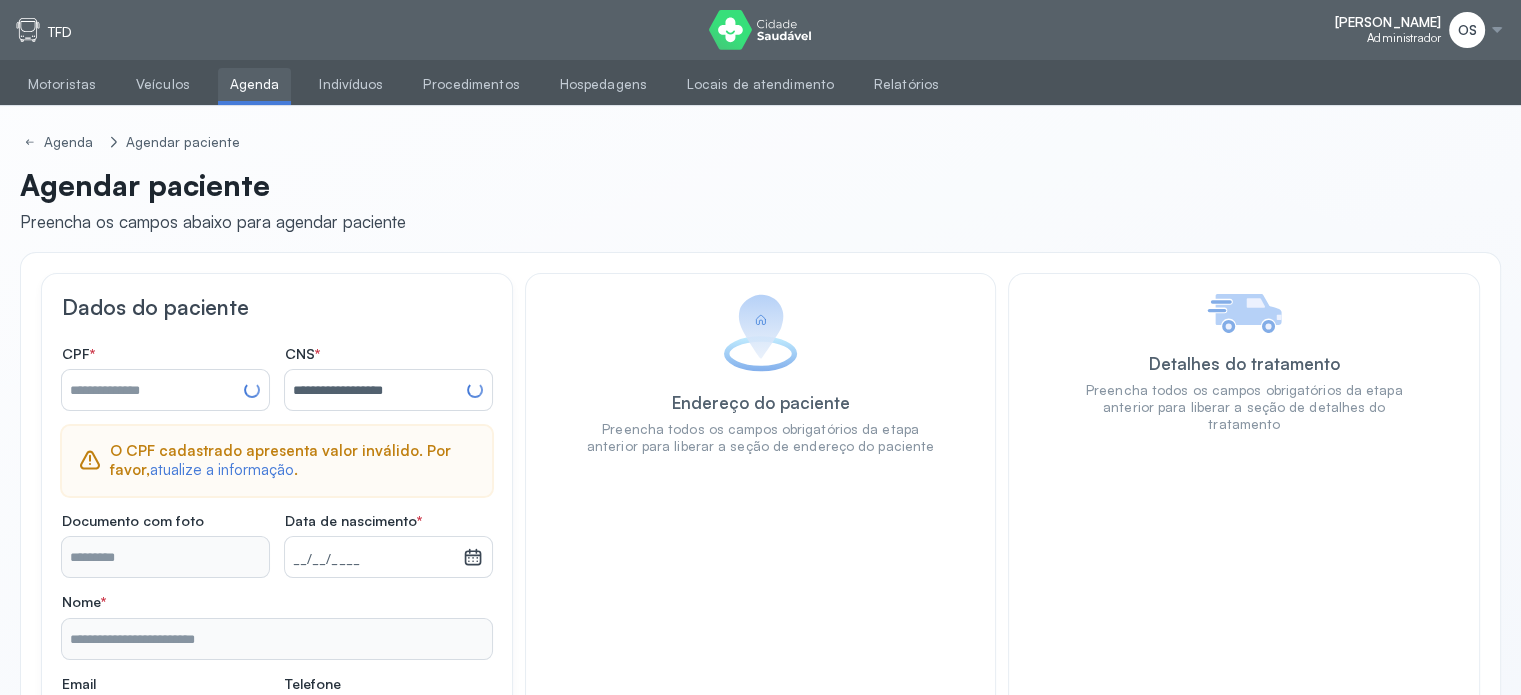type on "**********" 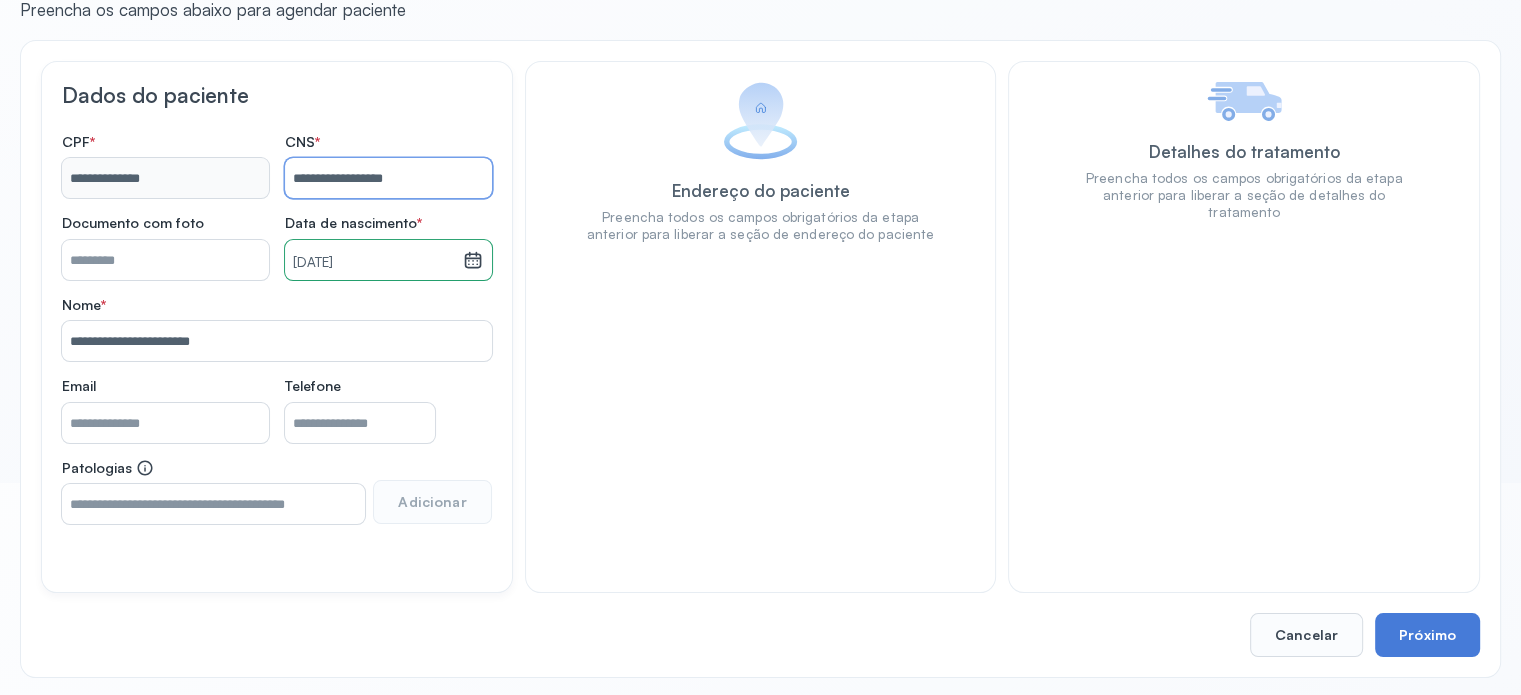 scroll, scrollTop: 215, scrollLeft: 0, axis: vertical 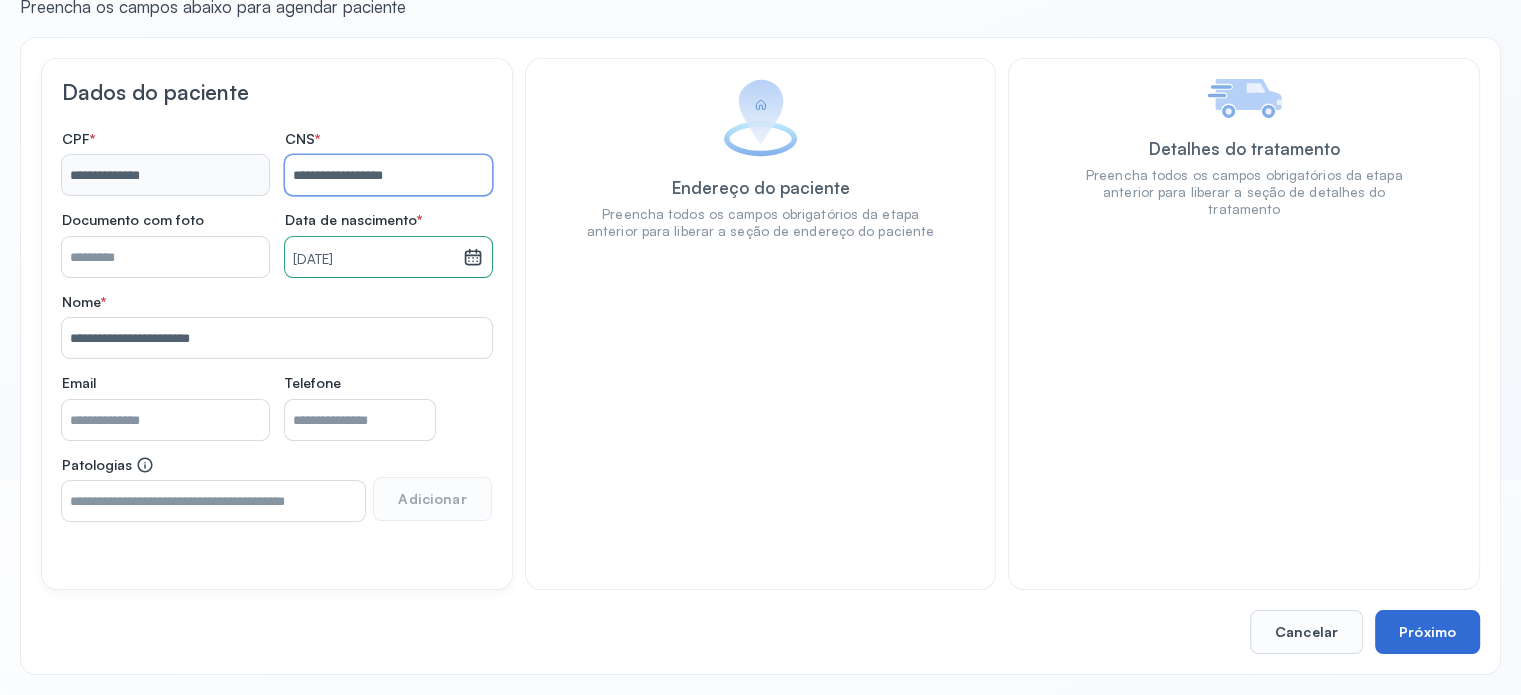 type on "**********" 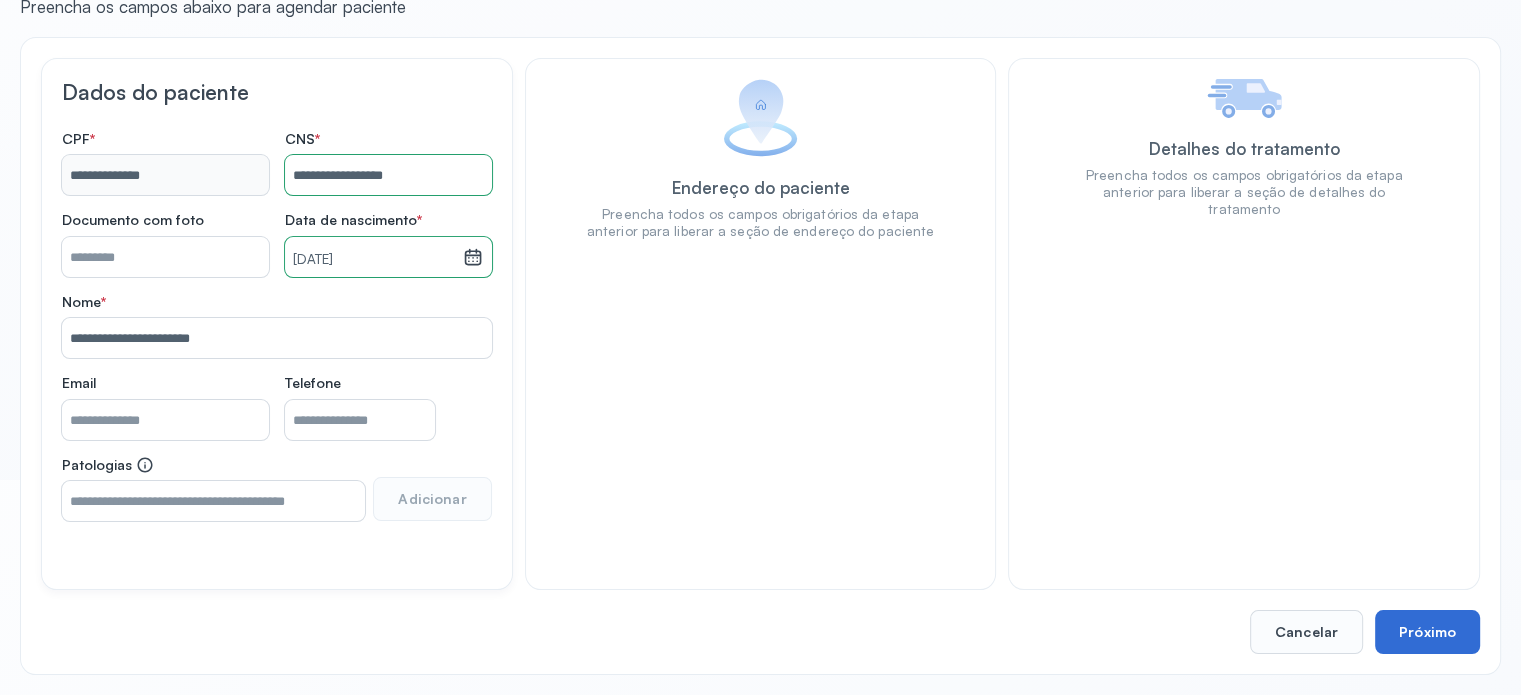 click on "Próximo" at bounding box center [1427, 632] 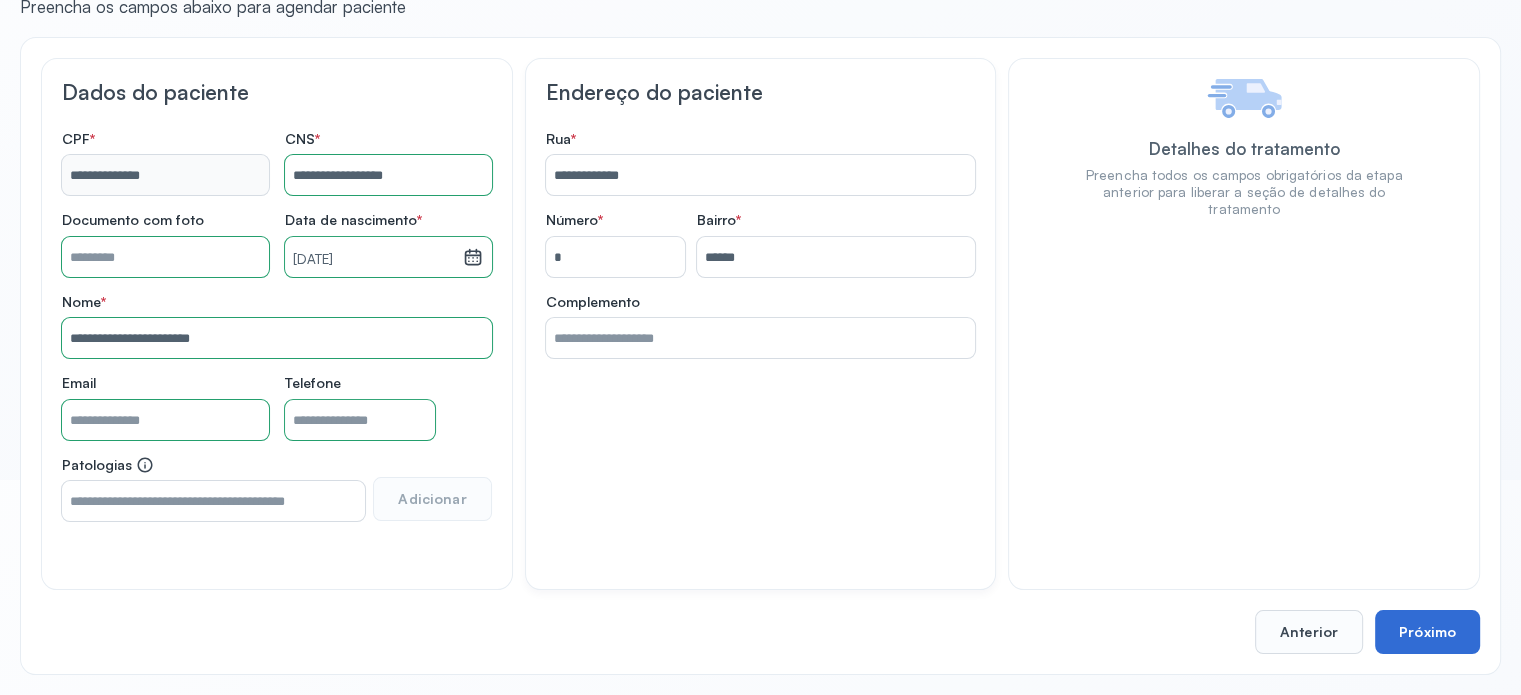 click on "Próximo" at bounding box center [1427, 632] 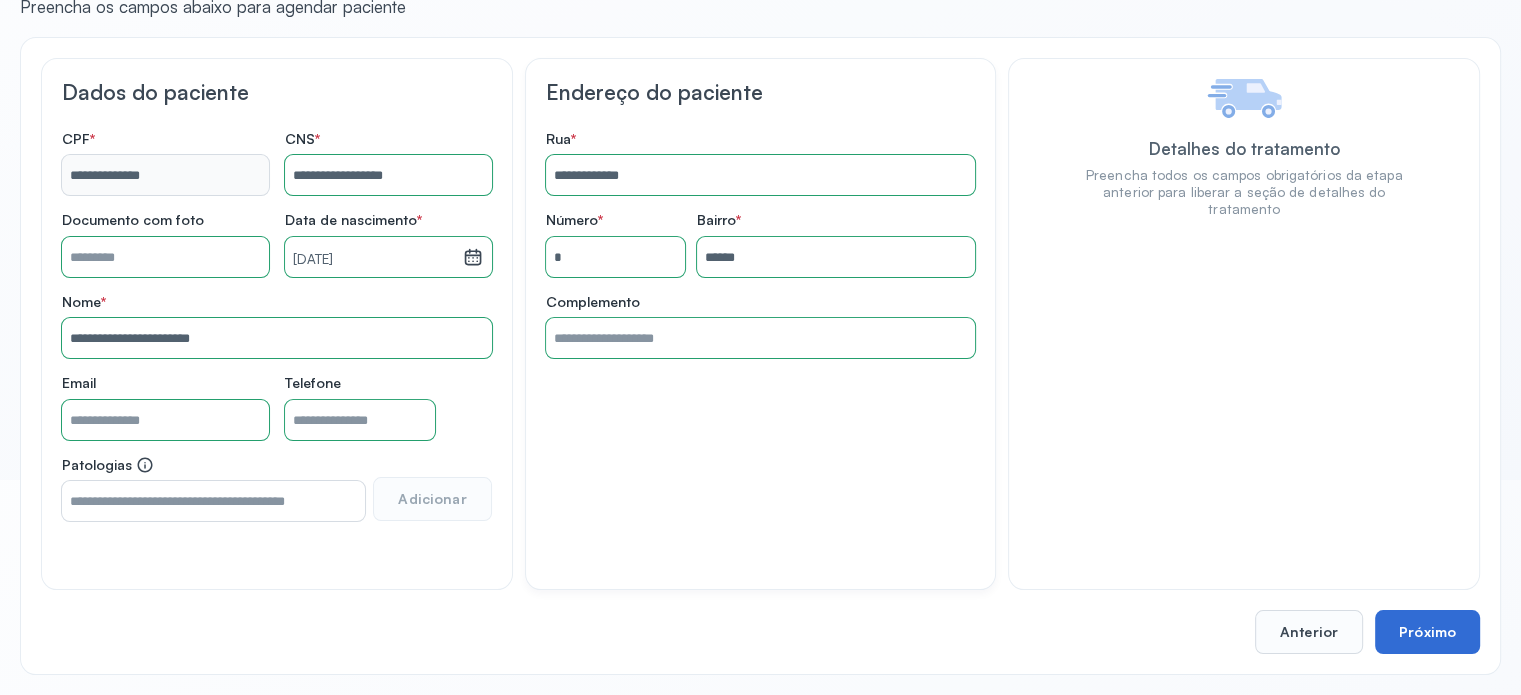 click on "Próximo" at bounding box center [1427, 632] 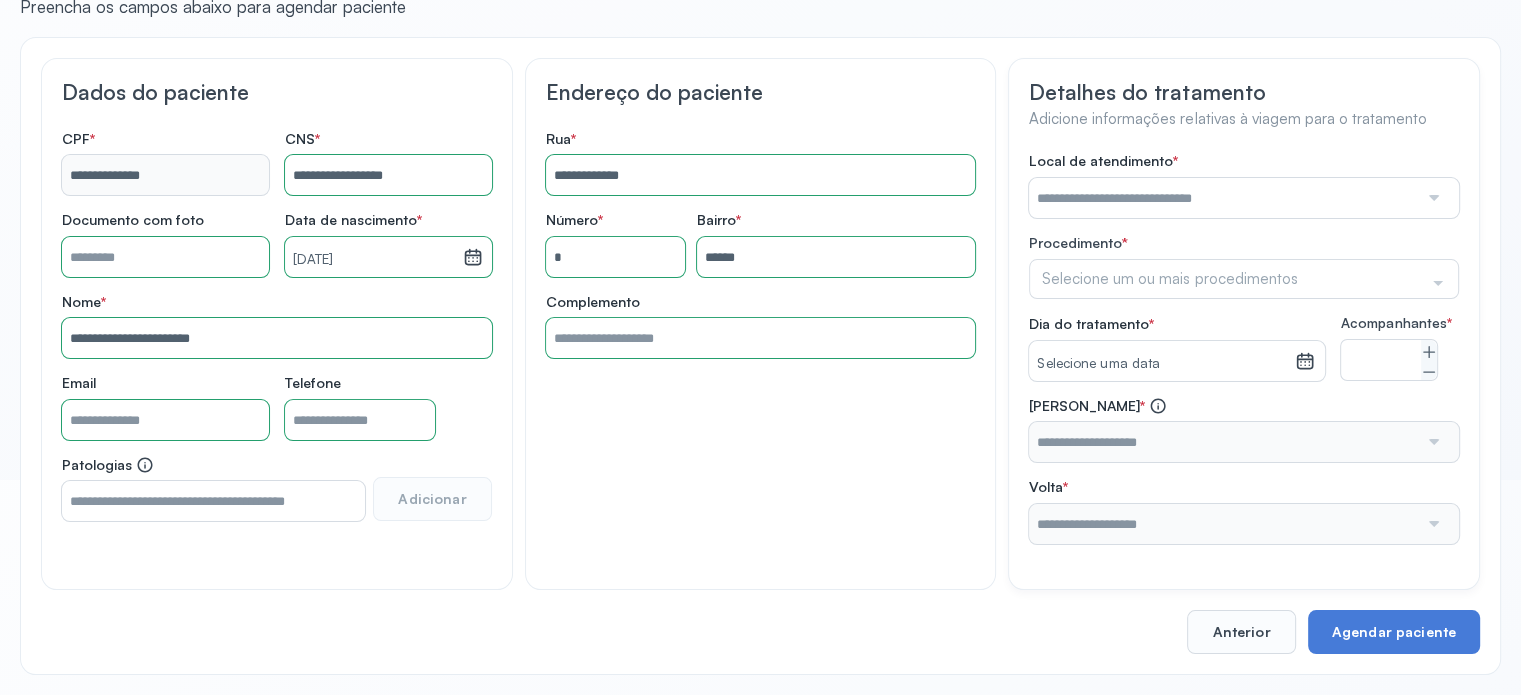 click at bounding box center [1432, 198] 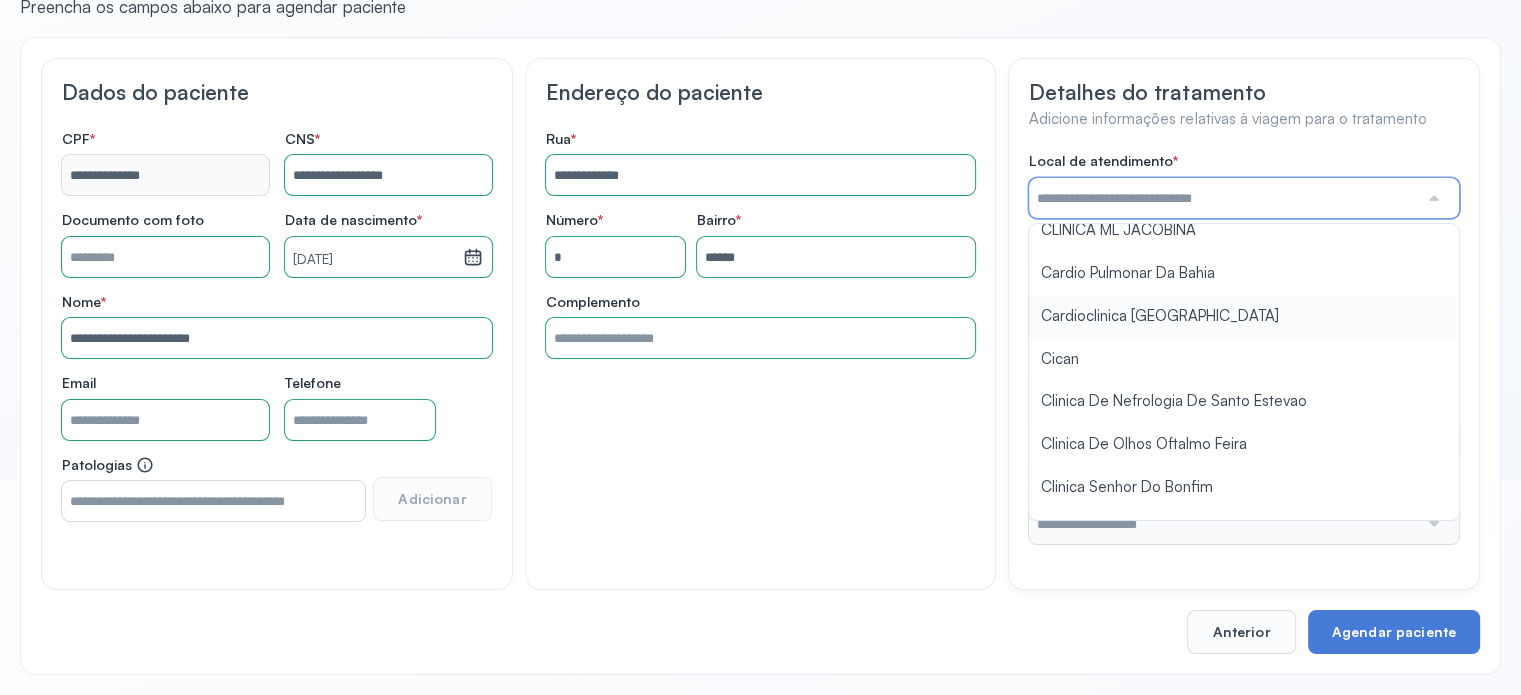 scroll, scrollTop: 0, scrollLeft: 0, axis: both 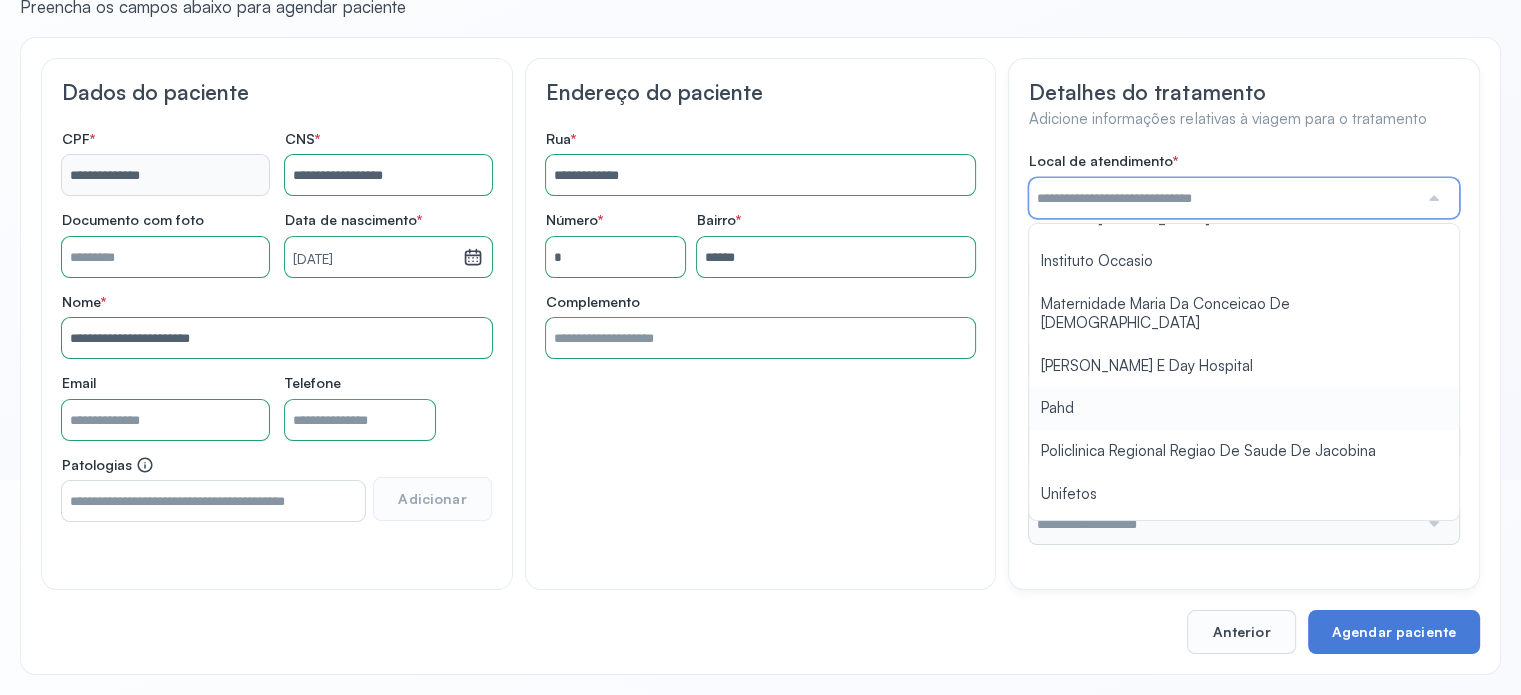 type on "****" 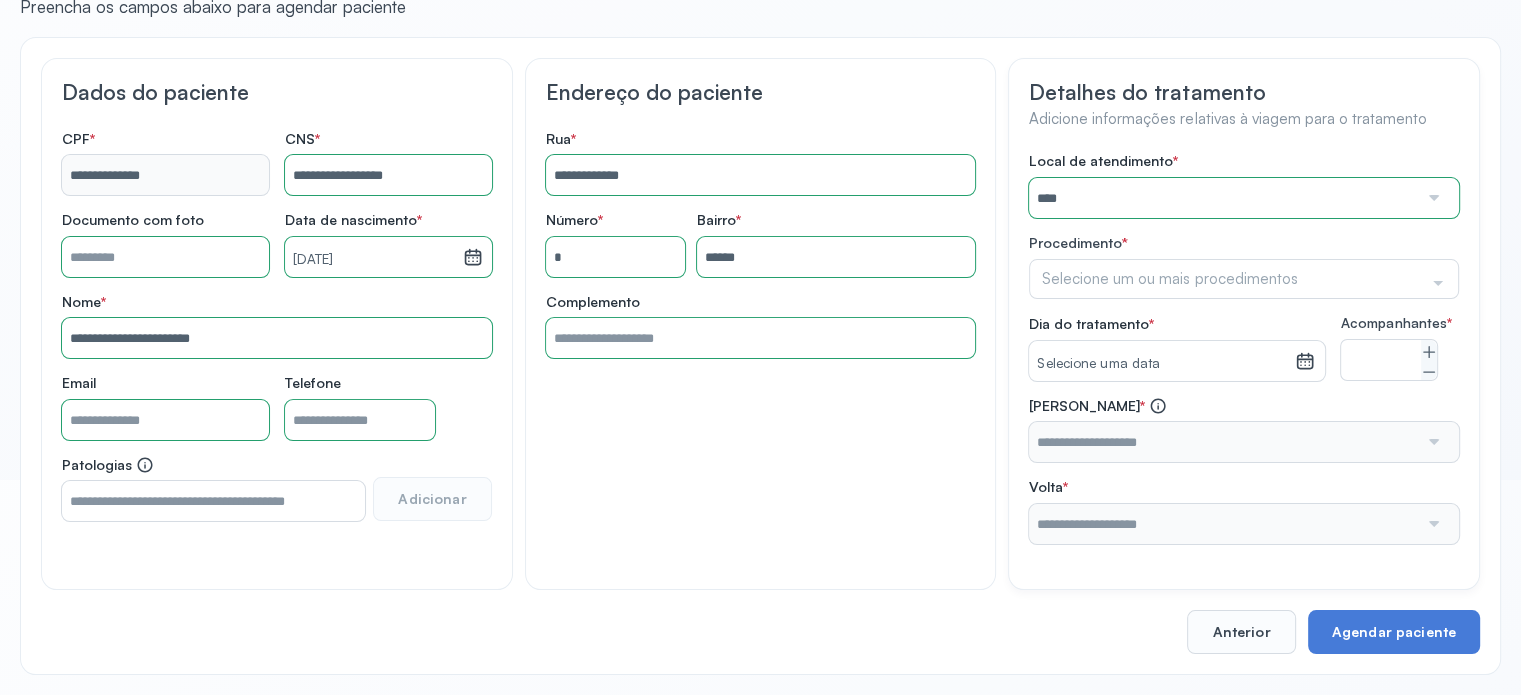 click on "Local de atendimento   *  **** A Medicina Diagnostica E Diagnoson Apae Jacobina CLINICA ML JACOBINA Cardio Pulmonar Da Bahia Cardioclinica [GEOGRAPHIC_DATA] Cican Clinica De Nefrologia De [GEOGRAPHIC_DATA] De Olhos Oftalmo Feira Clinica [GEOGRAPHIC_DATA] Coe [GEOGRAPHIC_DATA] ANA [GEOGRAPHIC_DATA] GERAL [PERSON_NAME][GEOGRAPHIC_DATA] [GEOGRAPHIC_DATA][PERSON_NAME] ORTOPEDICO DO ESTADO DA [GEOGRAPHIC_DATA] [GEOGRAPHIC_DATA] Aristides [GEOGRAPHIC_DATA] [GEOGRAPHIC_DATA] [GEOGRAPHIC_DATA] [GEOGRAPHIC_DATA] [GEOGRAPHIC_DATA] Emec Hospital Especializado Octavio [GEOGRAPHIC_DATA] Estadual [GEOGRAPHIC_DATA] [GEOGRAPHIC_DATA][PERSON_NAME] [GEOGRAPHIC_DATA] [GEOGRAPHIC_DATA] [GEOGRAPHIC_DATA] [GEOGRAPHIC_DATA][PERSON_NAME] Regional [GEOGRAPHIC_DATA] Regional [GEOGRAPHIC_DATA] Dourado [GEOGRAPHIC_DATA] [GEOGRAPHIC_DATA] [GEOGRAPHIC_DATA] [GEOGRAPHIC_DATA] E Ortopedia Ltda Iderma Idm Cardio Instituto Occasio" at bounding box center [1244, 348] 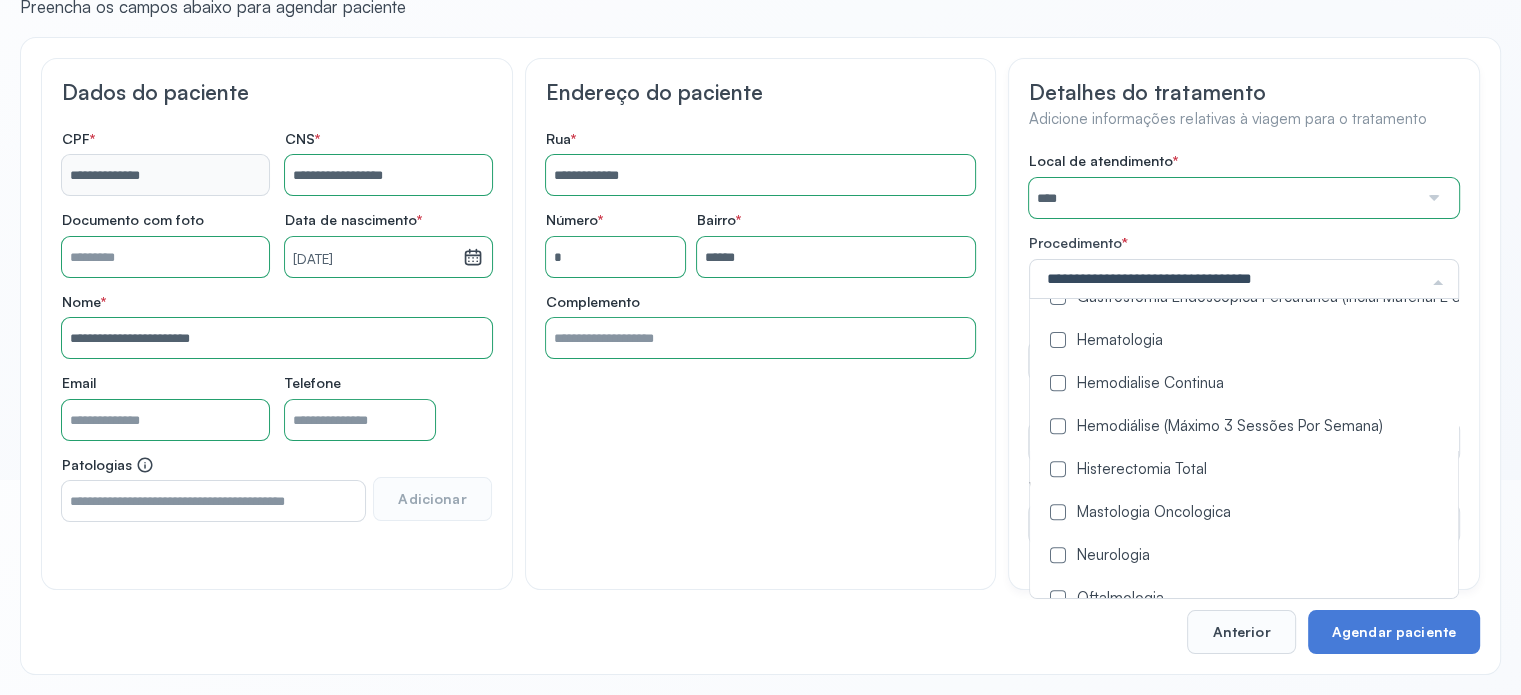 scroll, scrollTop: 900, scrollLeft: 0, axis: vertical 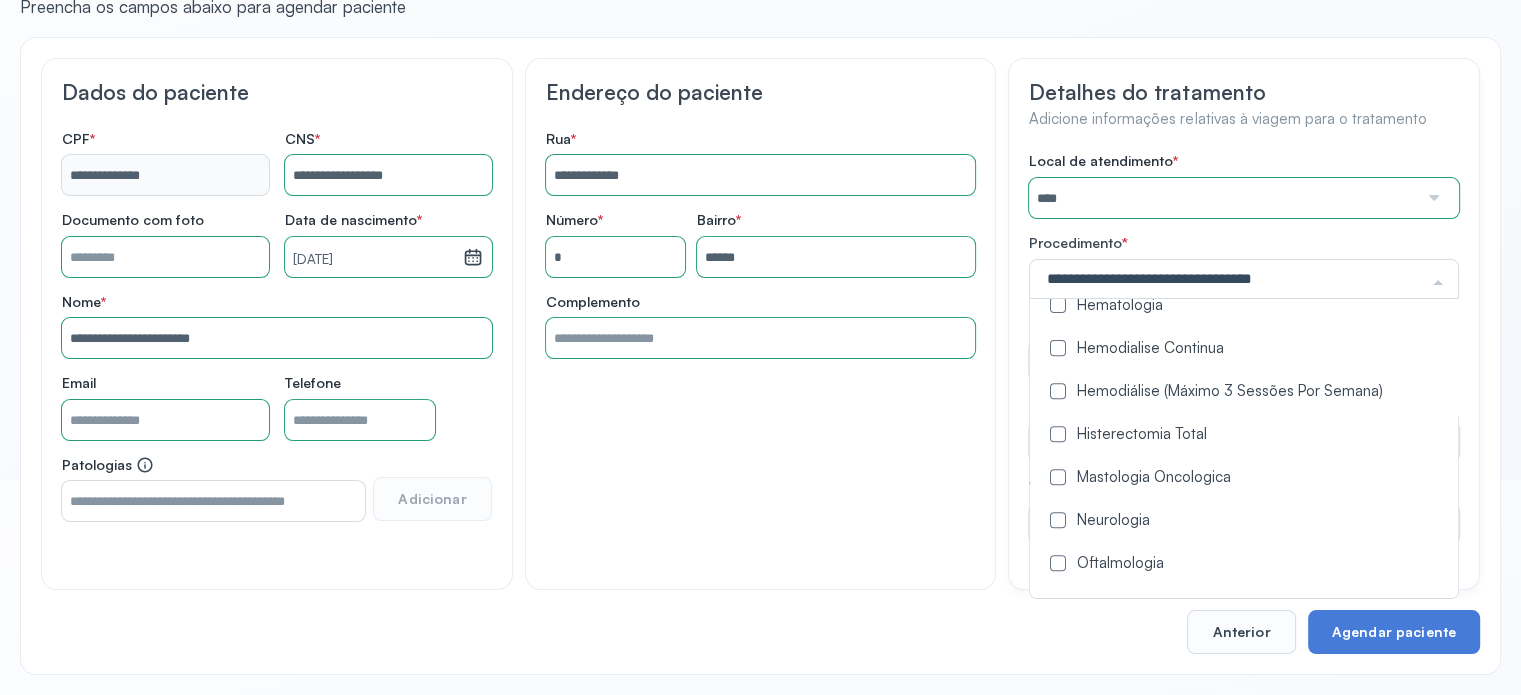 click at bounding box center (1058, 391) 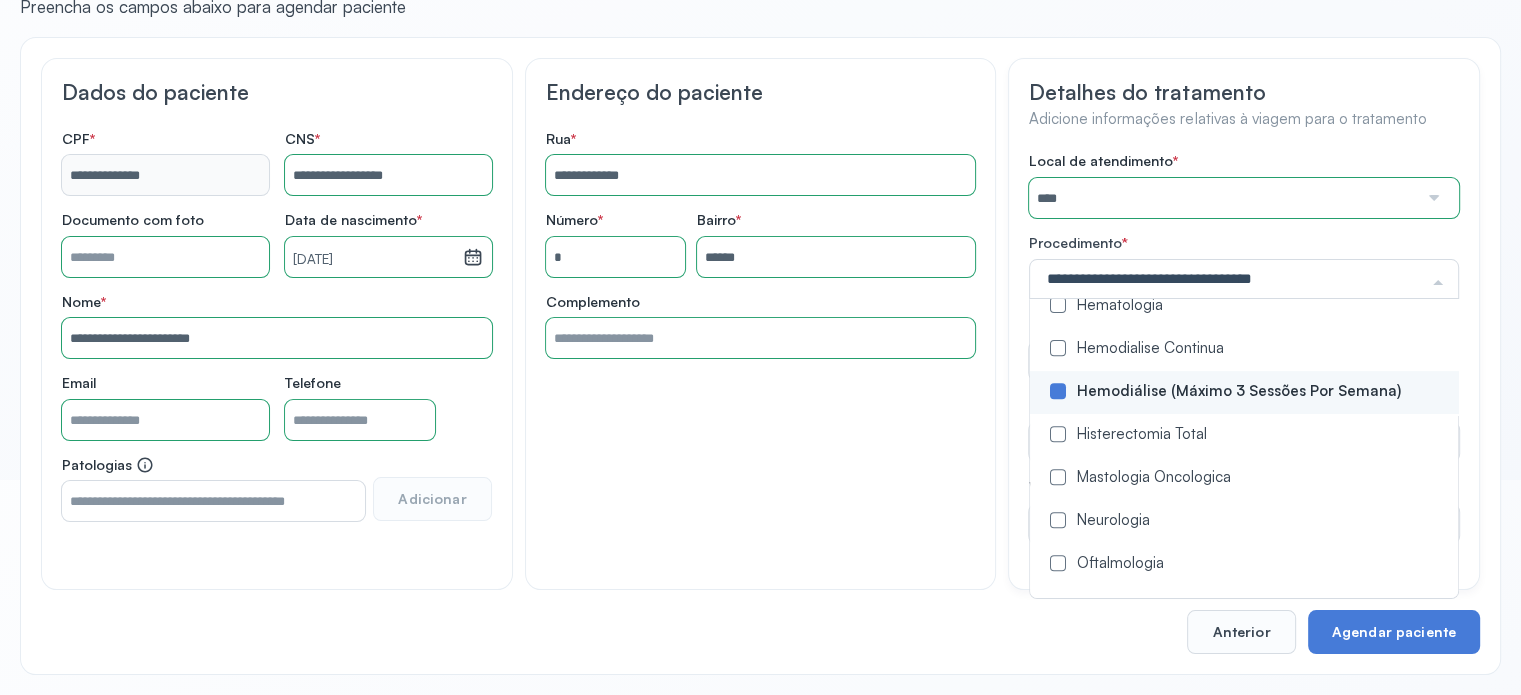 click on "**********" 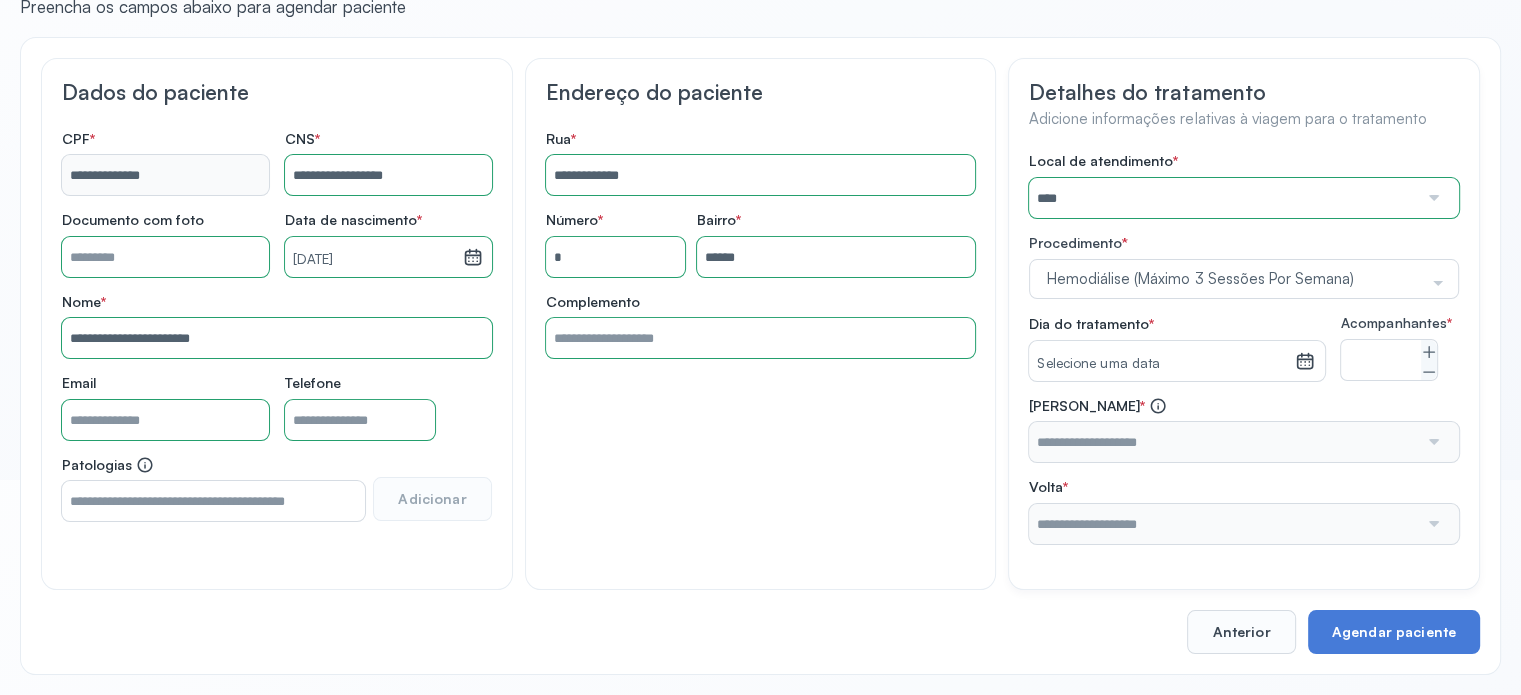 click 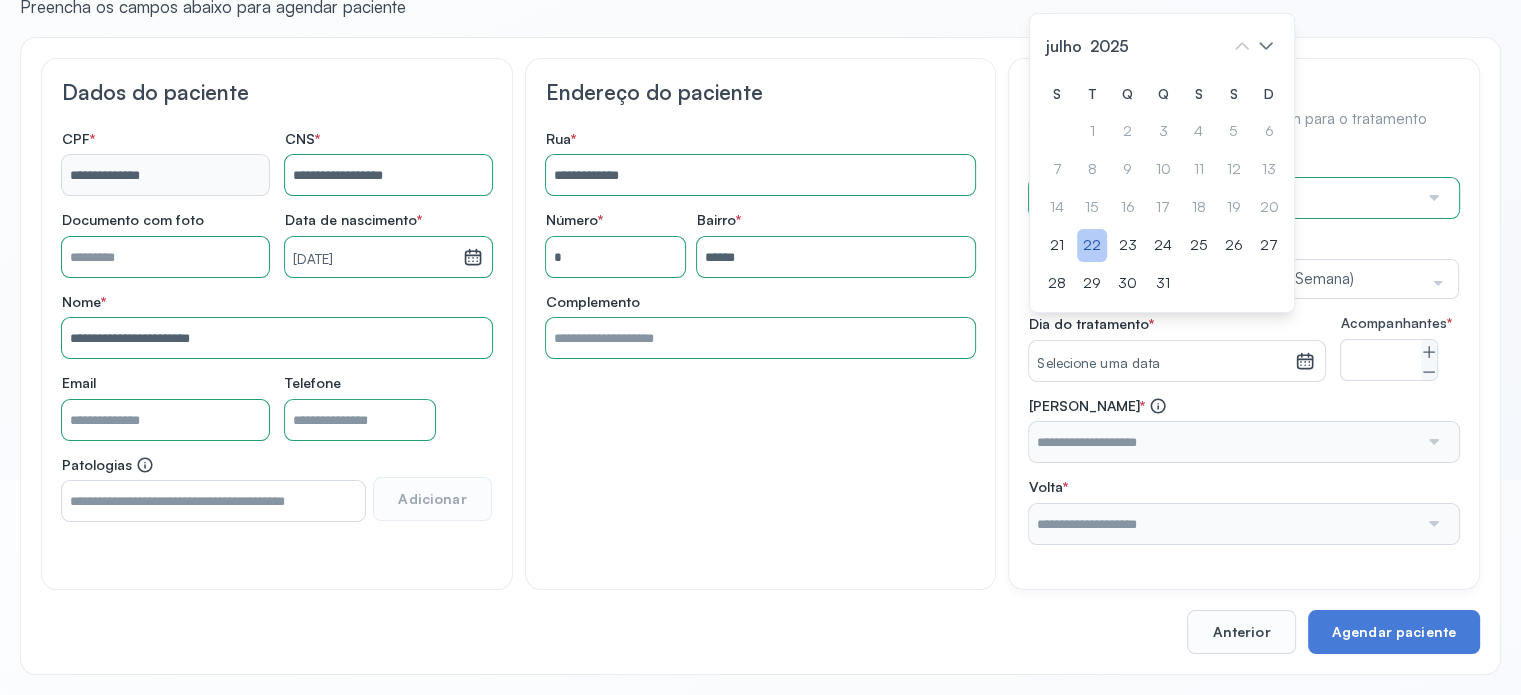 click on "22" 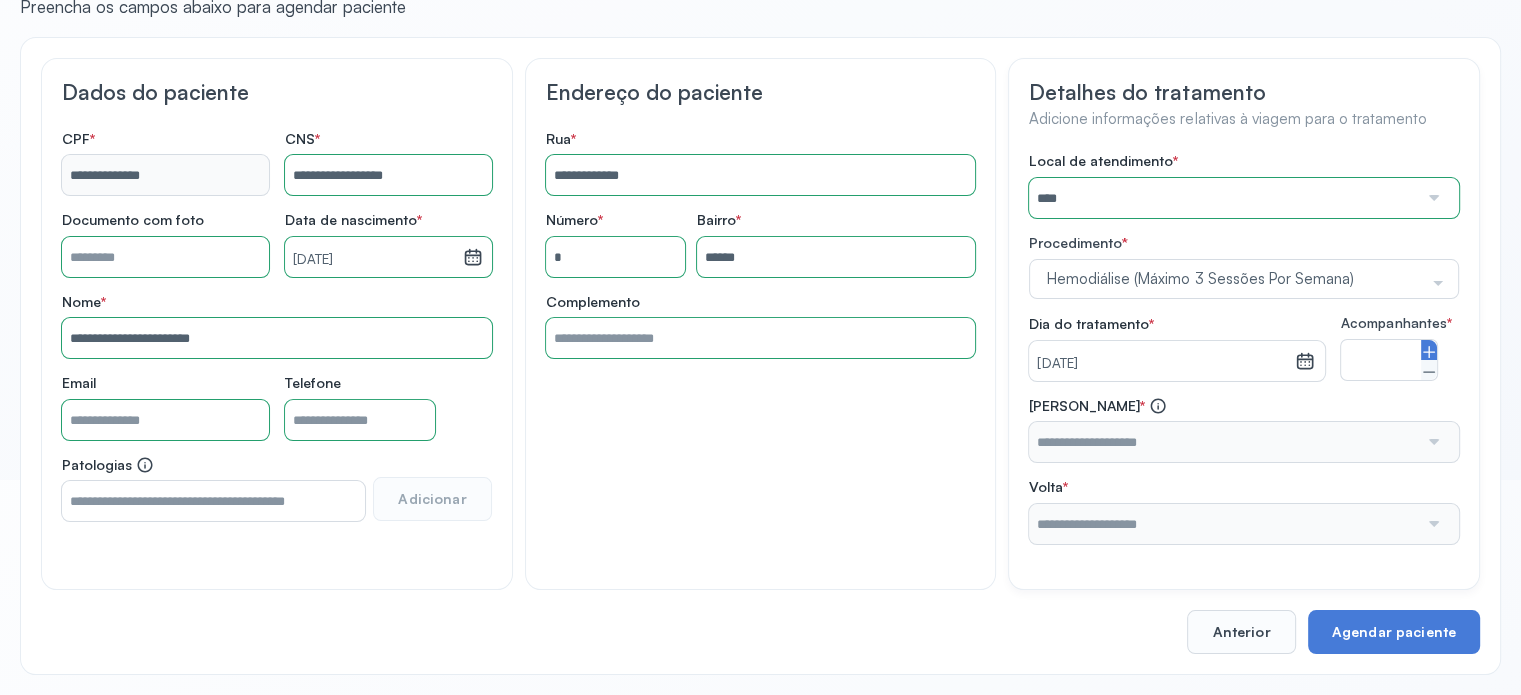 click 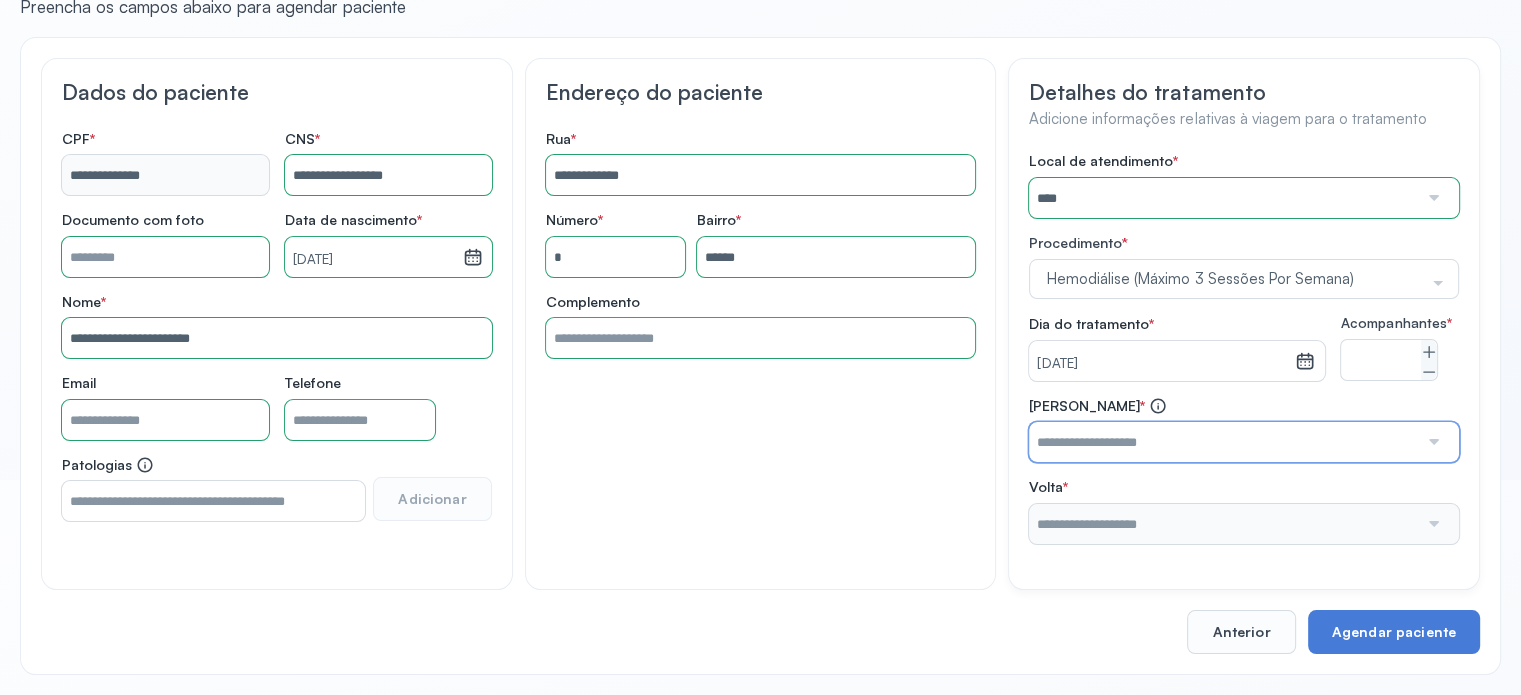click at bounding box center [1223, 442] 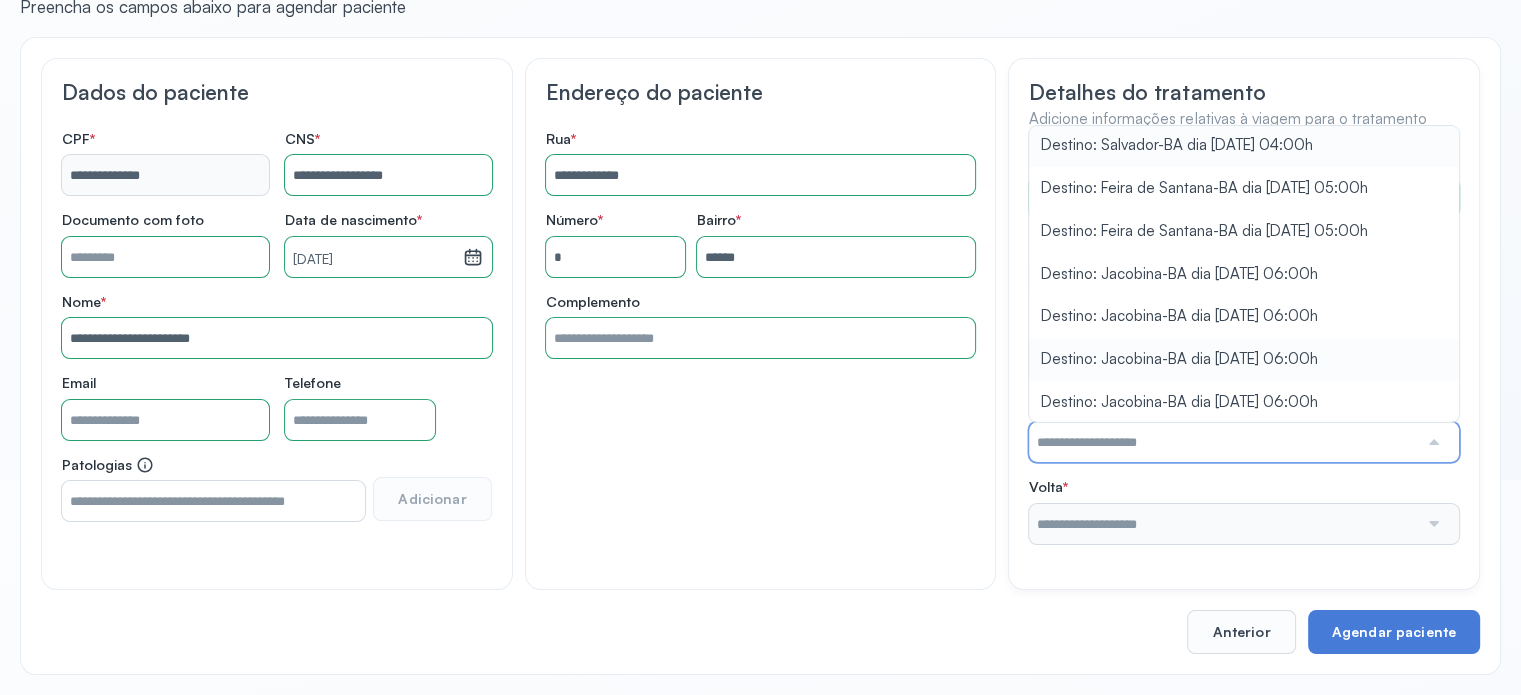 scroll, scrollTop: 3, scrollLeft: 0, axis: vertical 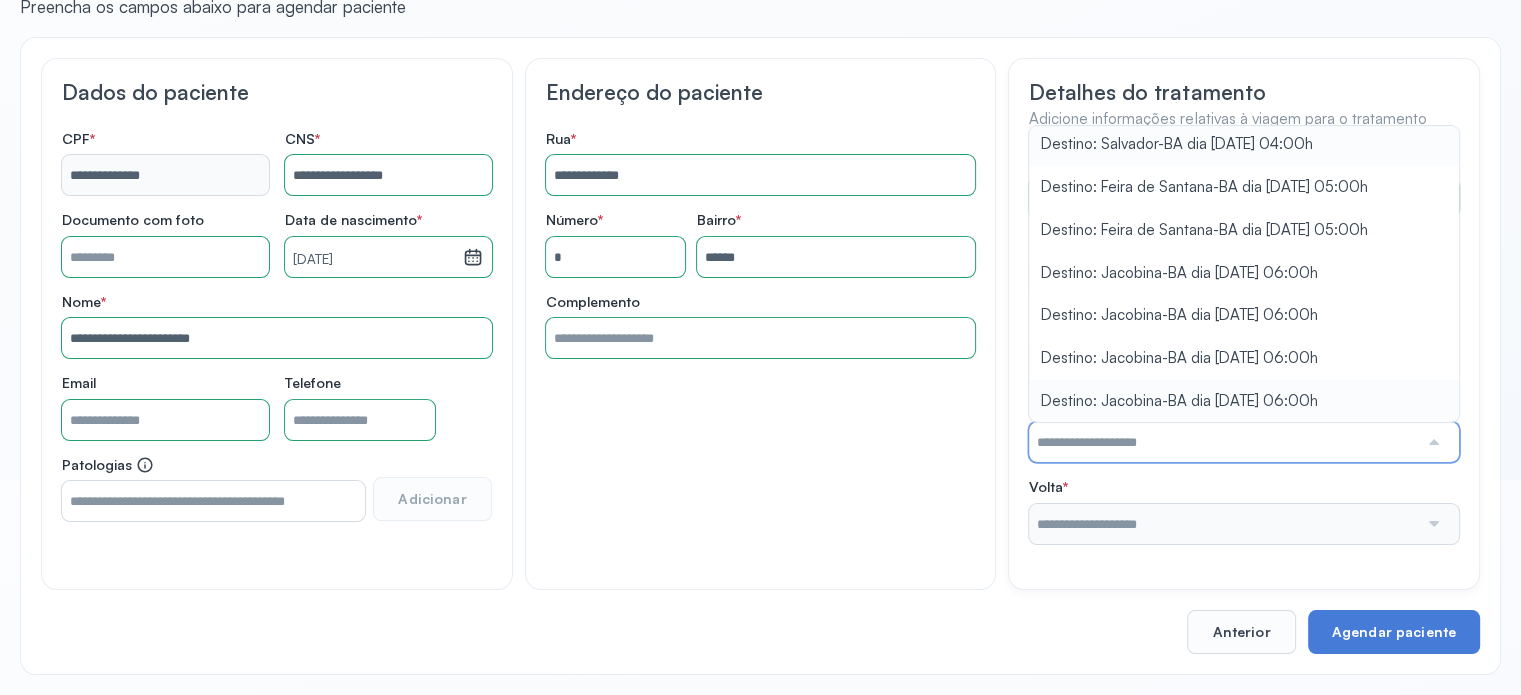 type on "**********" 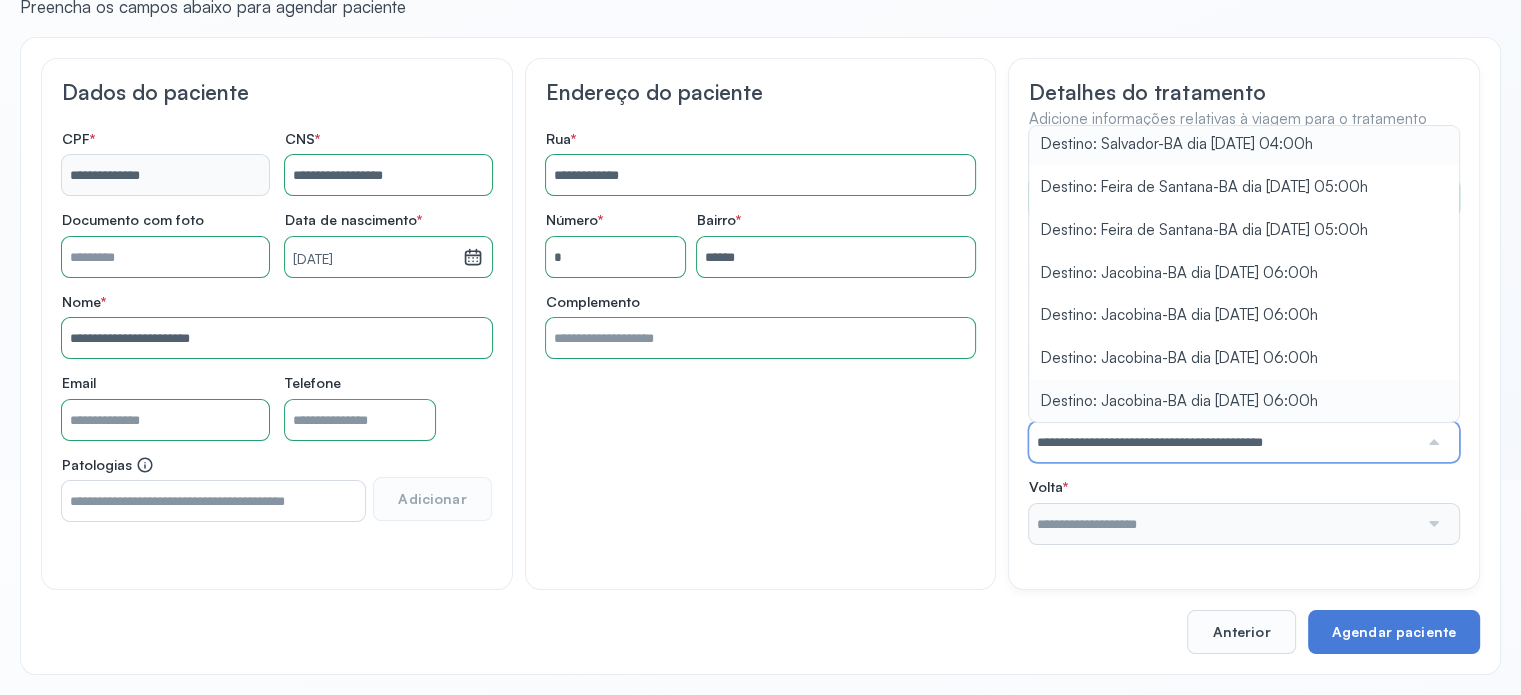 click on "**********" at bounding box center [1244, 430] 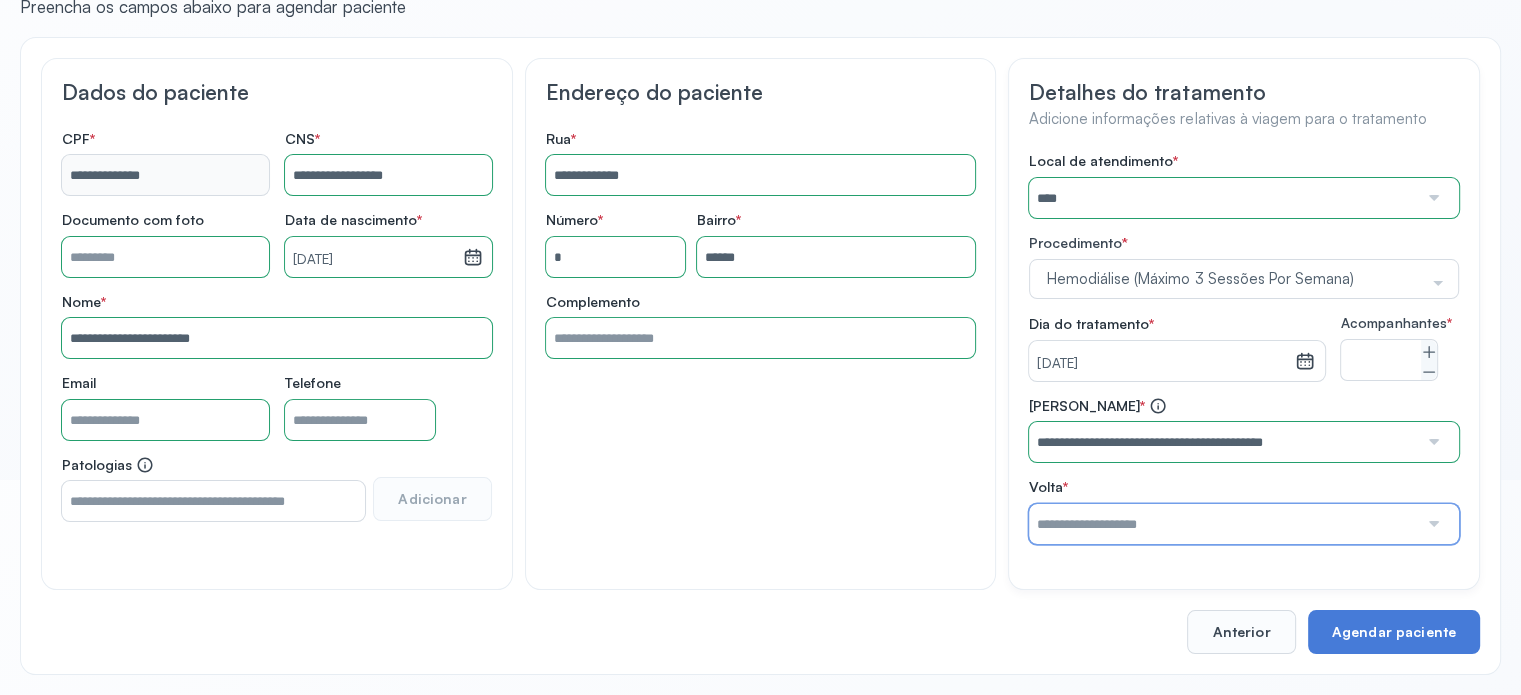 click at bounding box center [1223, 524] 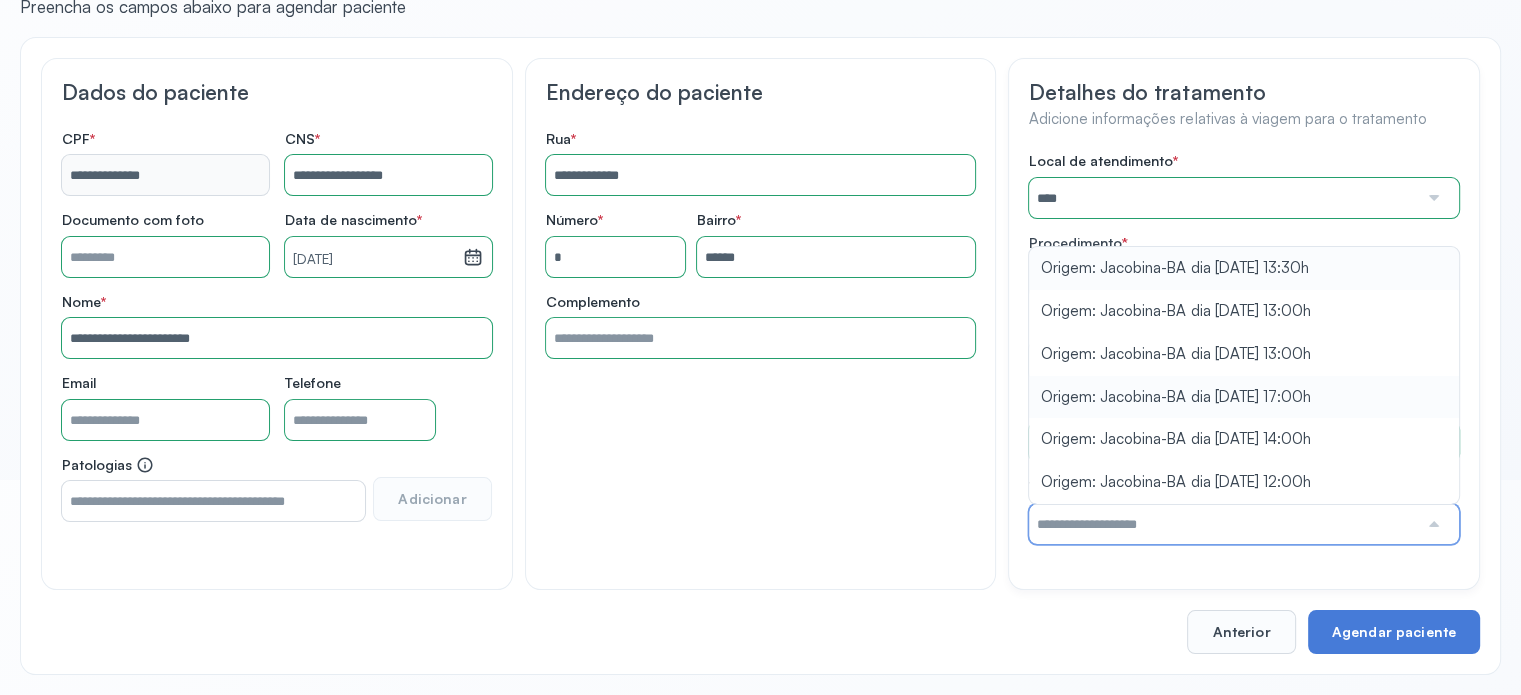 type on "**********" 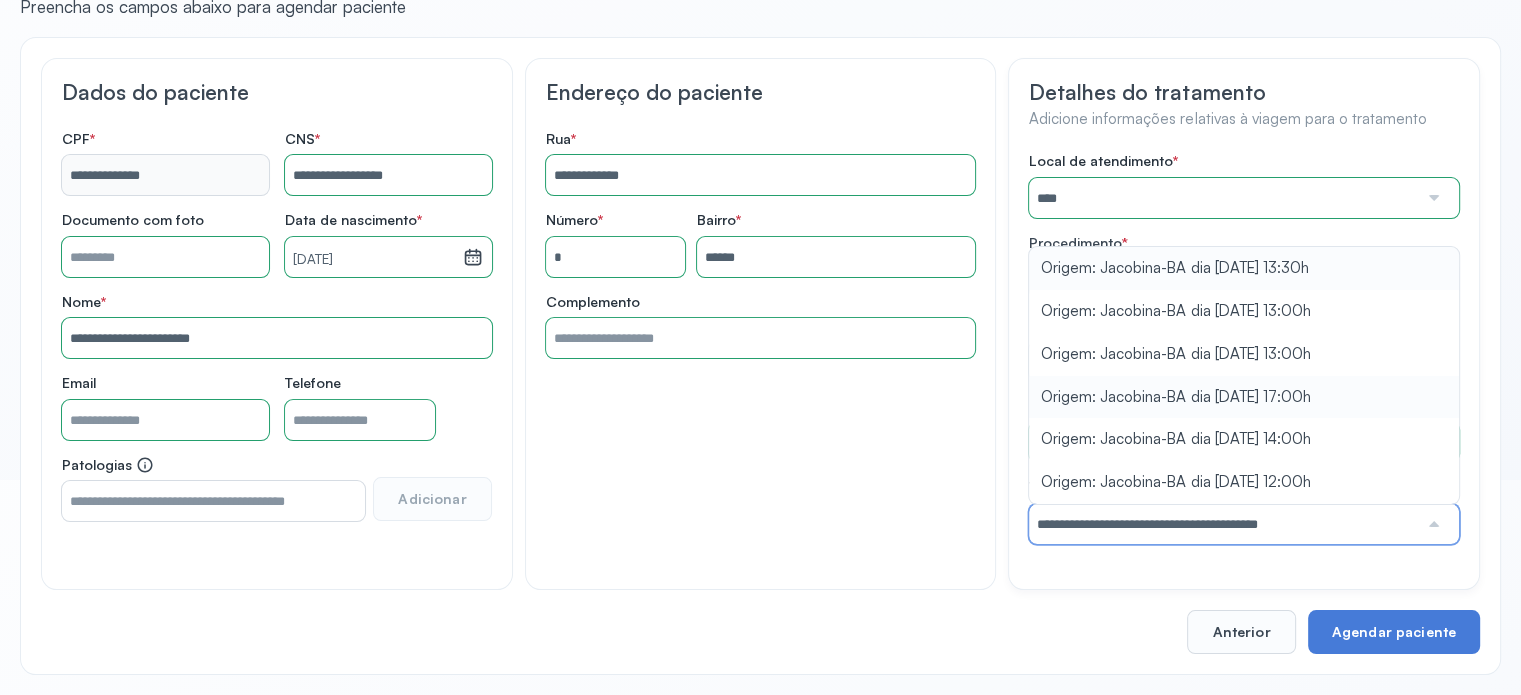 click on "Local de atendimento   *  **** A Medicina Diagnostica E Diagnoson Apae Jacobina CLINICA ML JACOBINA Cardio Pulmonar Da Bahia Cardioclinica [GEOGRAPHIC_DATA] Cican Clinica De Nefrologia De [GEOGRAPHIC_DATA] De Olhos Oftalmo Feira Clinica [GEOGRAPHIC_DATA] Coe [GEOGRAPHIC_DATA] ANA [GEOGRAPHIC_DATA] GERAL [PERSON_NAME][GEOGRAPHIC_DATA] [GEOGRAPHIC_DATA][PERSON_NAME] ORTOPEDICO DO ESTADO DA [GEOGRAPHIC_DATA] [GEOGRAPHIC_DATA] Aristides [GEOGRAPHIC_DATA] [GEOGRAPHIC_DATA] [GEOGRAPHIC_DATA] [GEOGRAPHIC_DATA] [GEOGRAPHIC_DATA] Emec Hospital Especializado Octavio [GEOGRAPHIC_DATA] Estadual [GEOGRAPHIC_DATA] [GEOGRAPHIC_DATA][PERSON_NAME] [GEOGRAPHIC_DATA] [GEOGRAPHIC_DATA] [GEOGRAPHIC_DATA] [GEOGRAPHIC_DATA][PERSON_NAME] Regional [GEOGRAPHIC_DATA] Regional [GEOGRAPHIC_DATA] Dourado [GEOGRAPHIC_DATA] [GEOGRAPHIC_DATA] [GEOGRAPHIC_DATA] [GEOGRAPHIC_DATA] E Ortopedia Ltda Iderma Idm Cardio Instituto Occasio" at bounding box center (1244, 348) 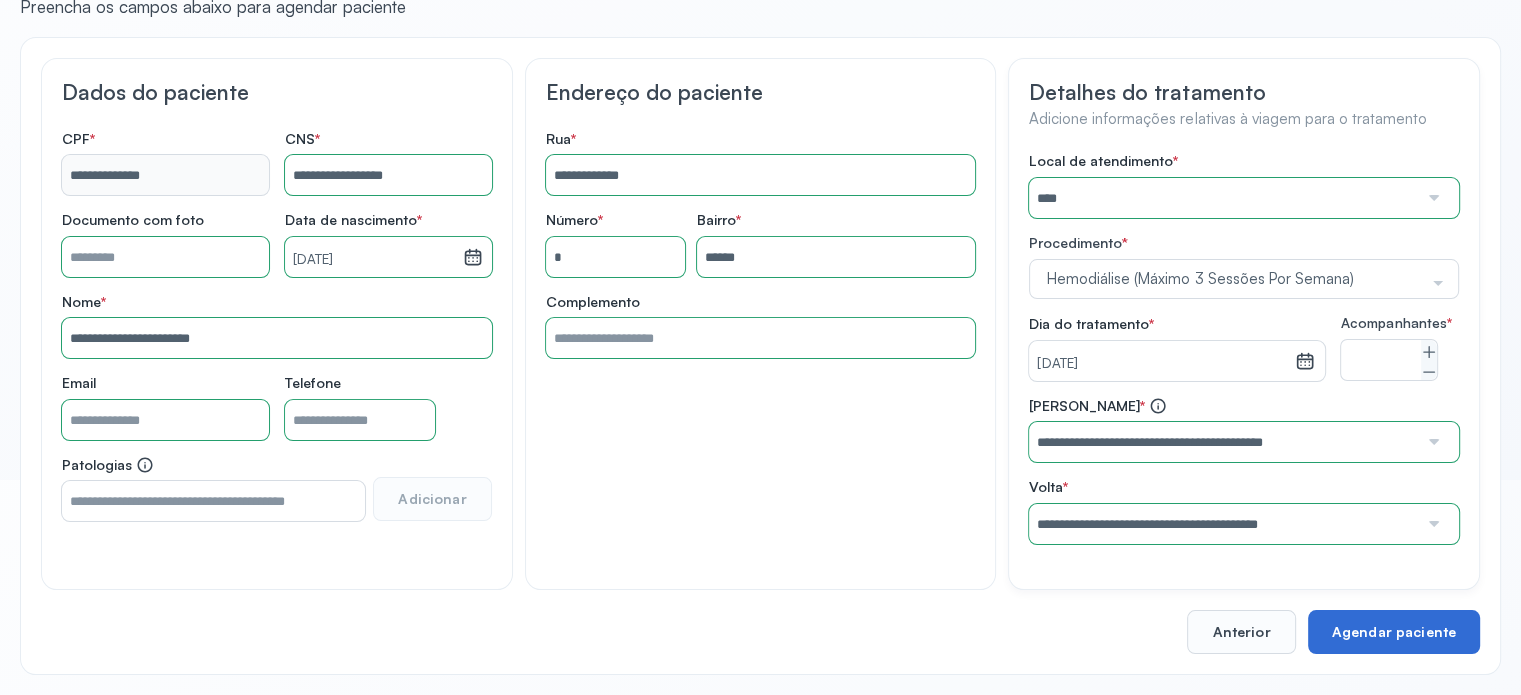 click on "Agendar paciente" at bounding box center [1394, 632] 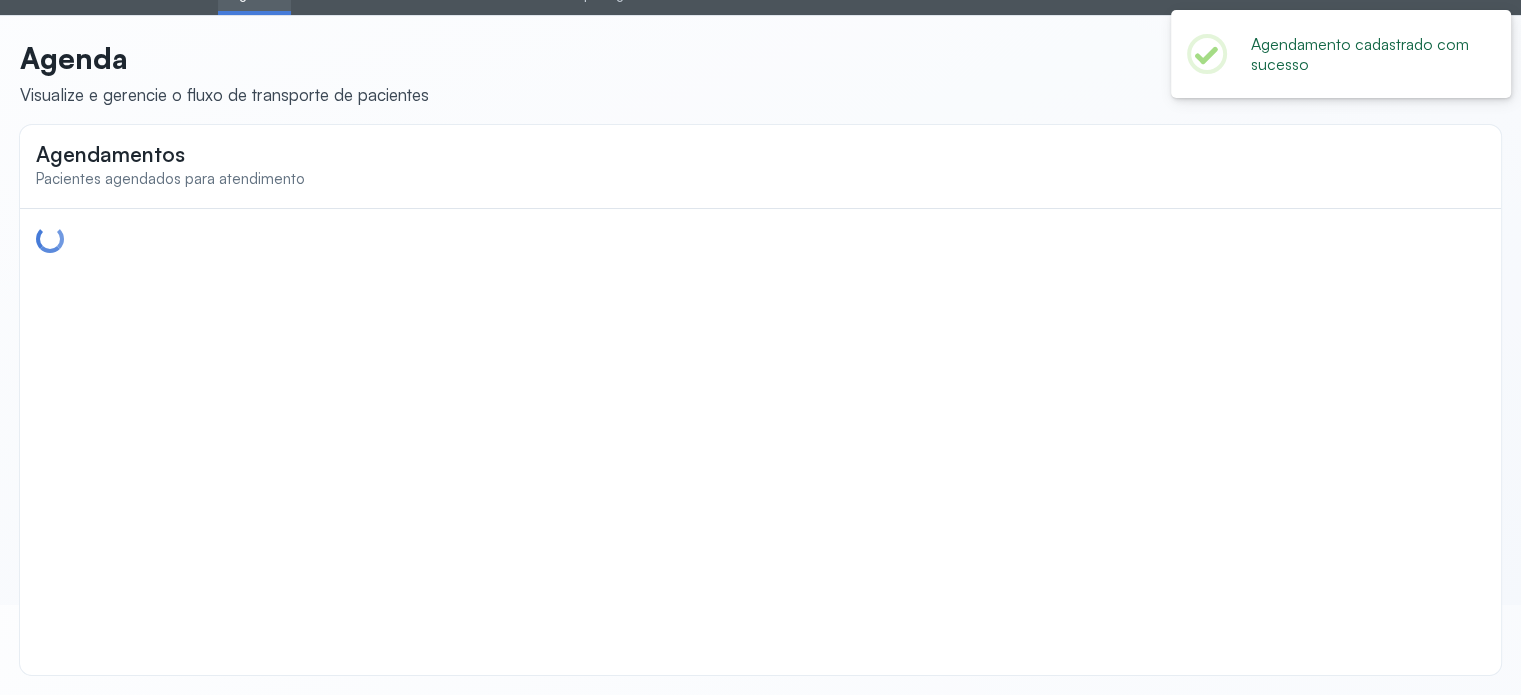 scroll, scrollTop: 0, scrollLeft: 0, axis: both 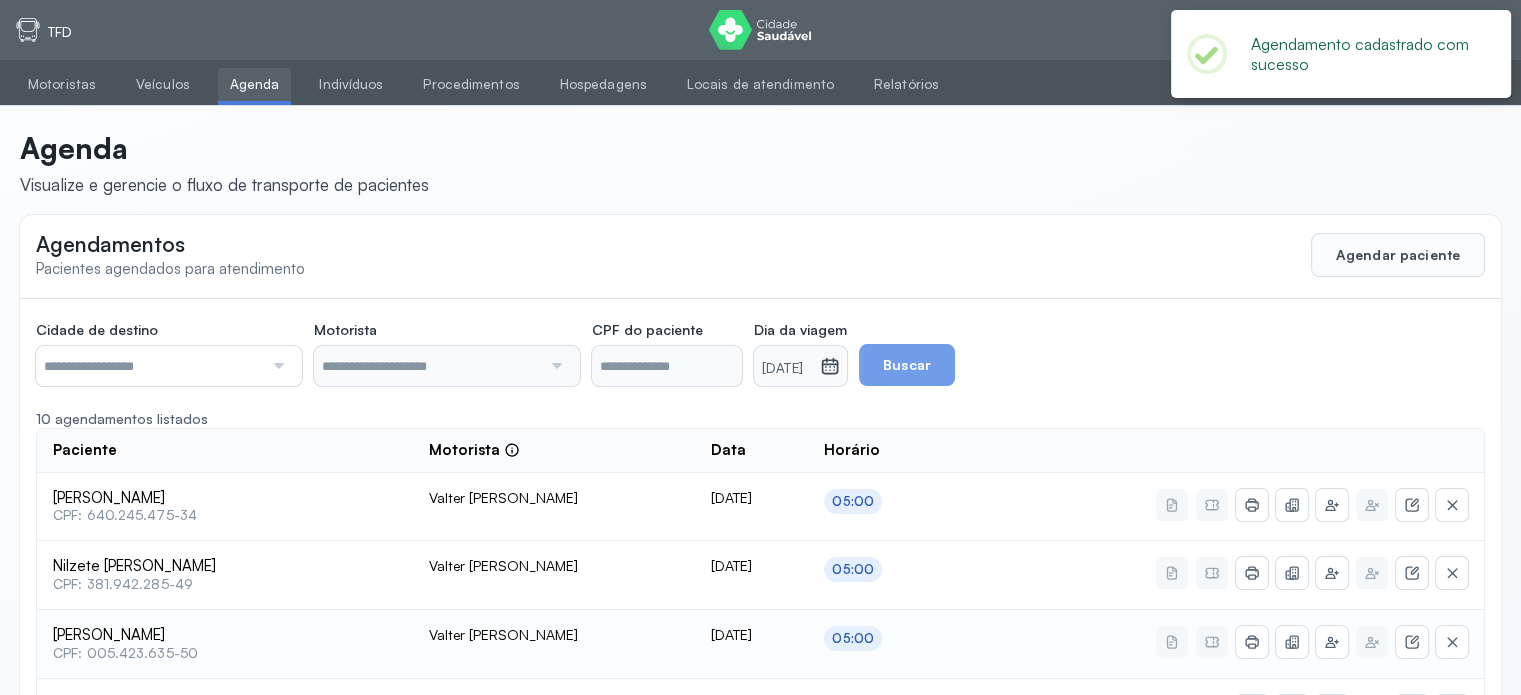 type on "**********" 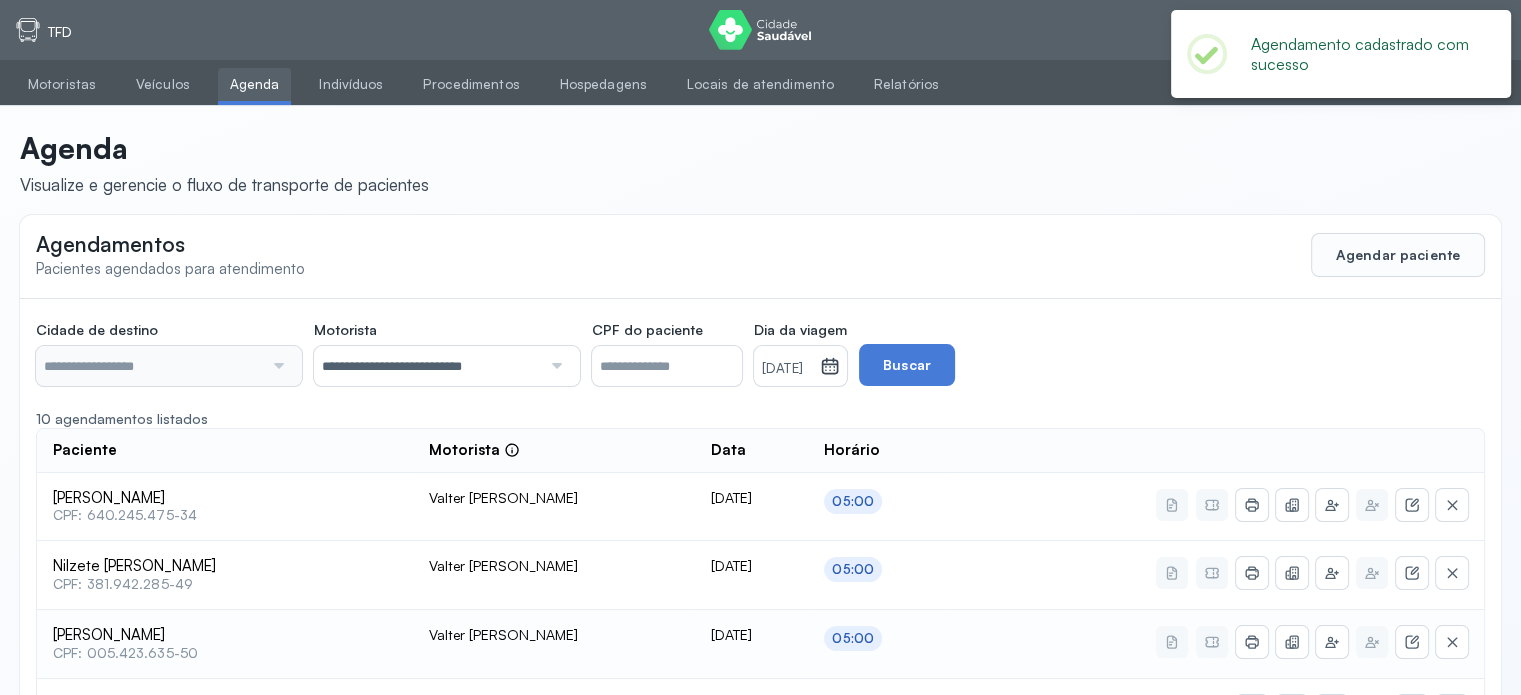 type on "********" 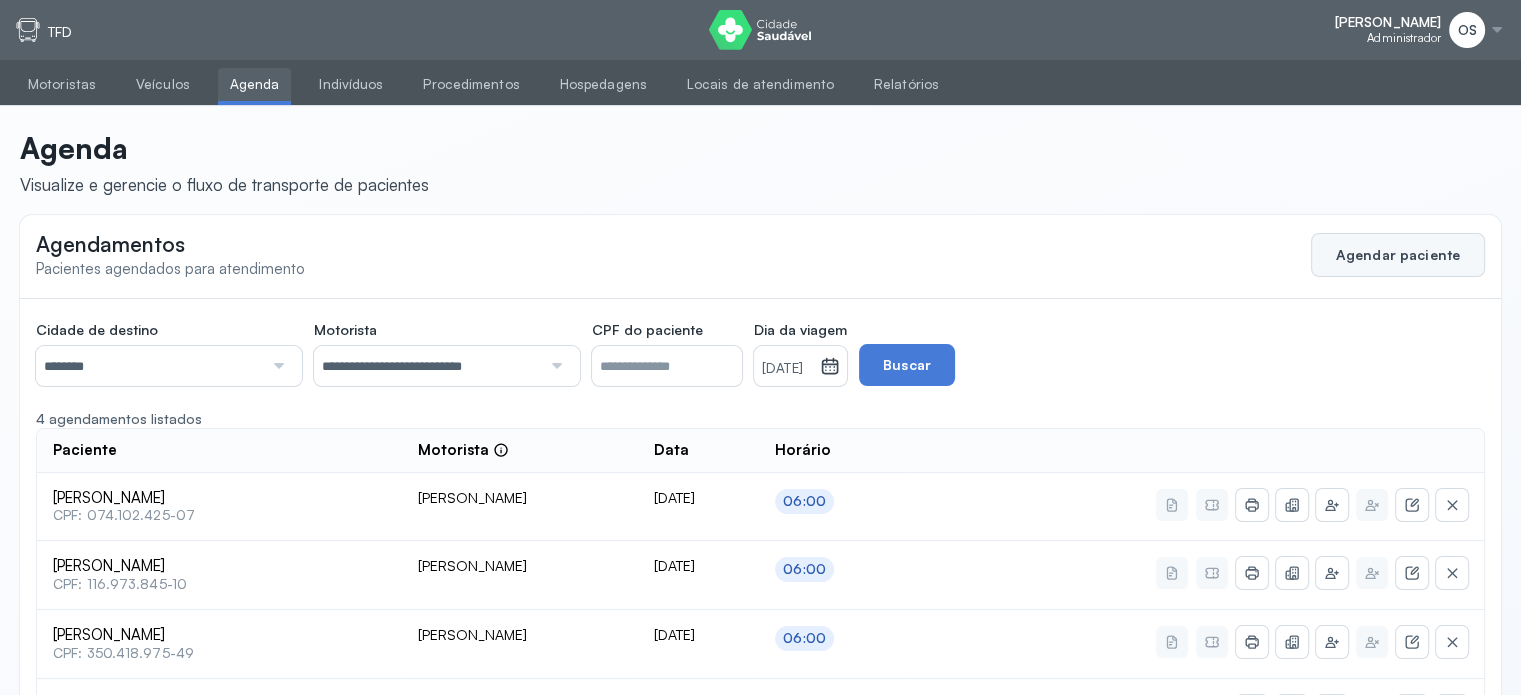 click on "Agendar paciente" 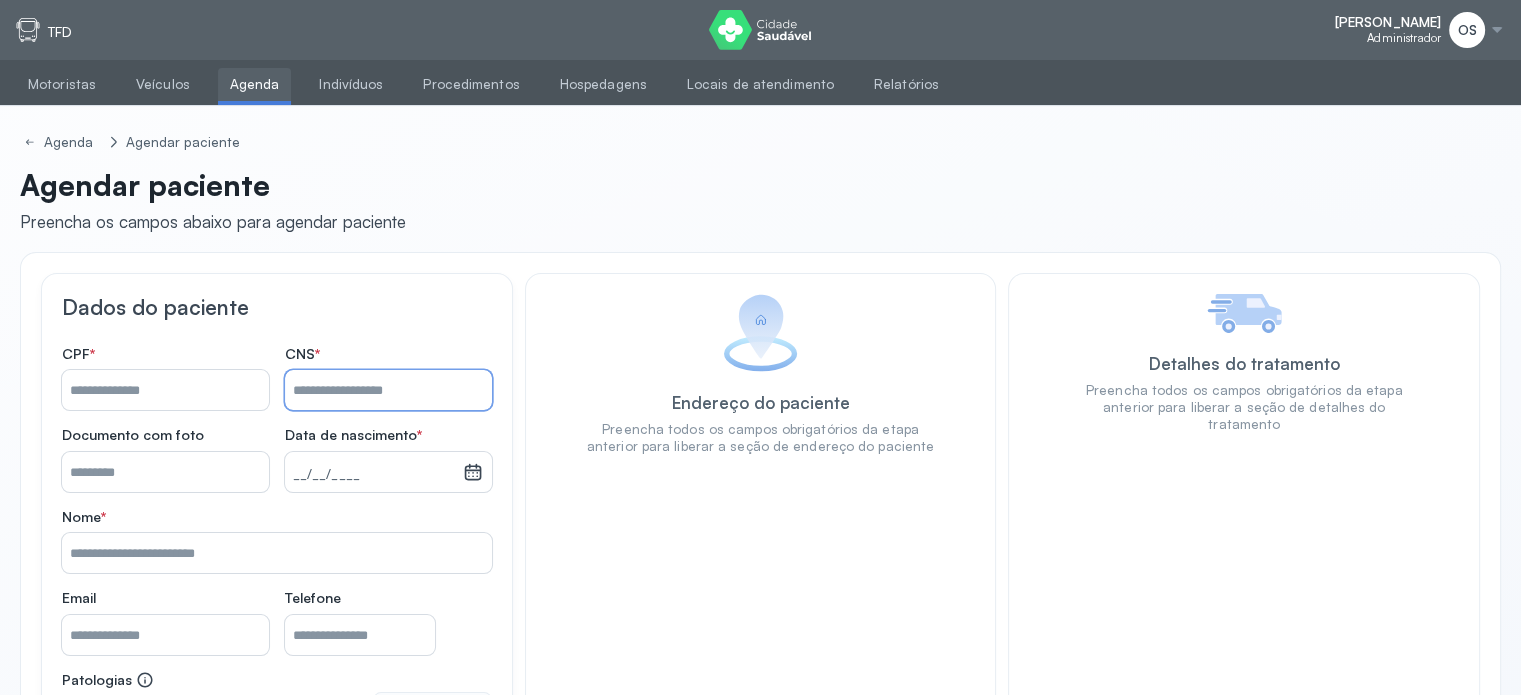 paste on "**********" 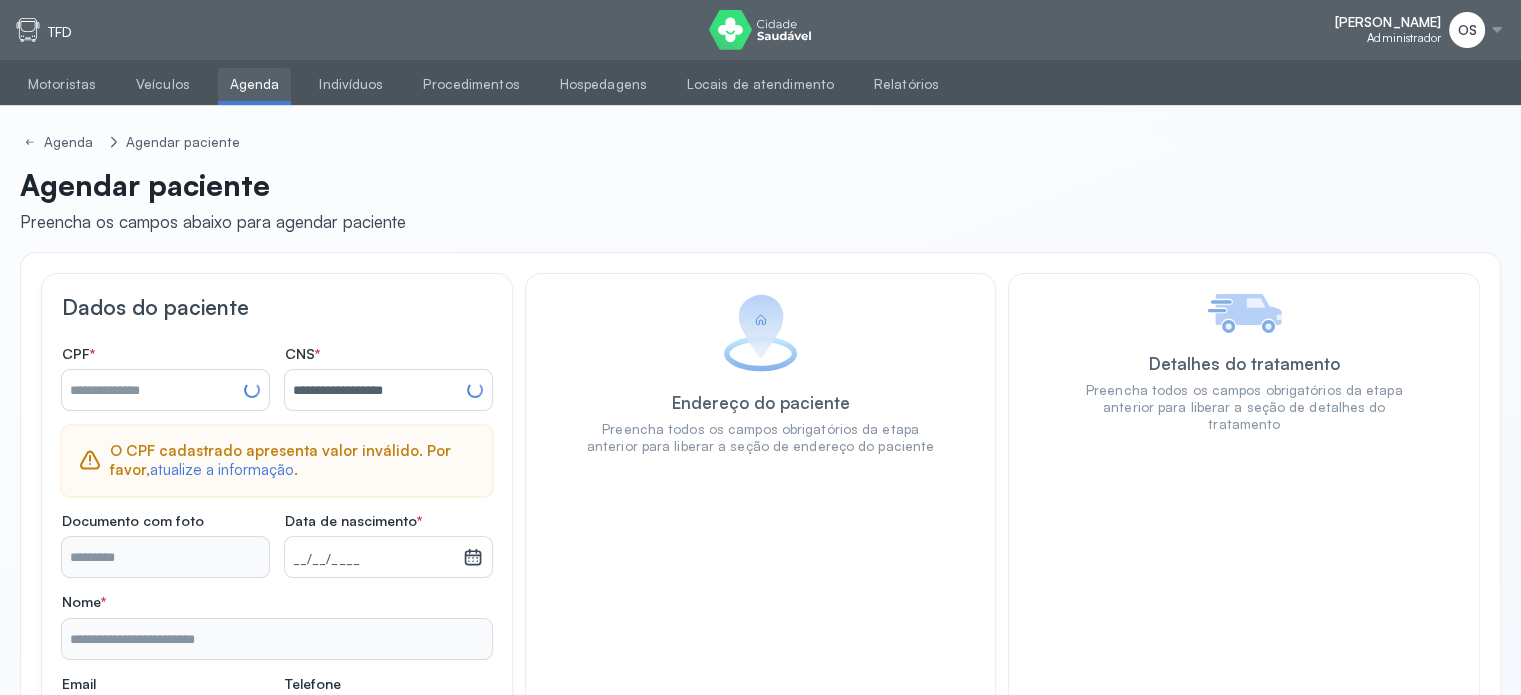type on "**********" 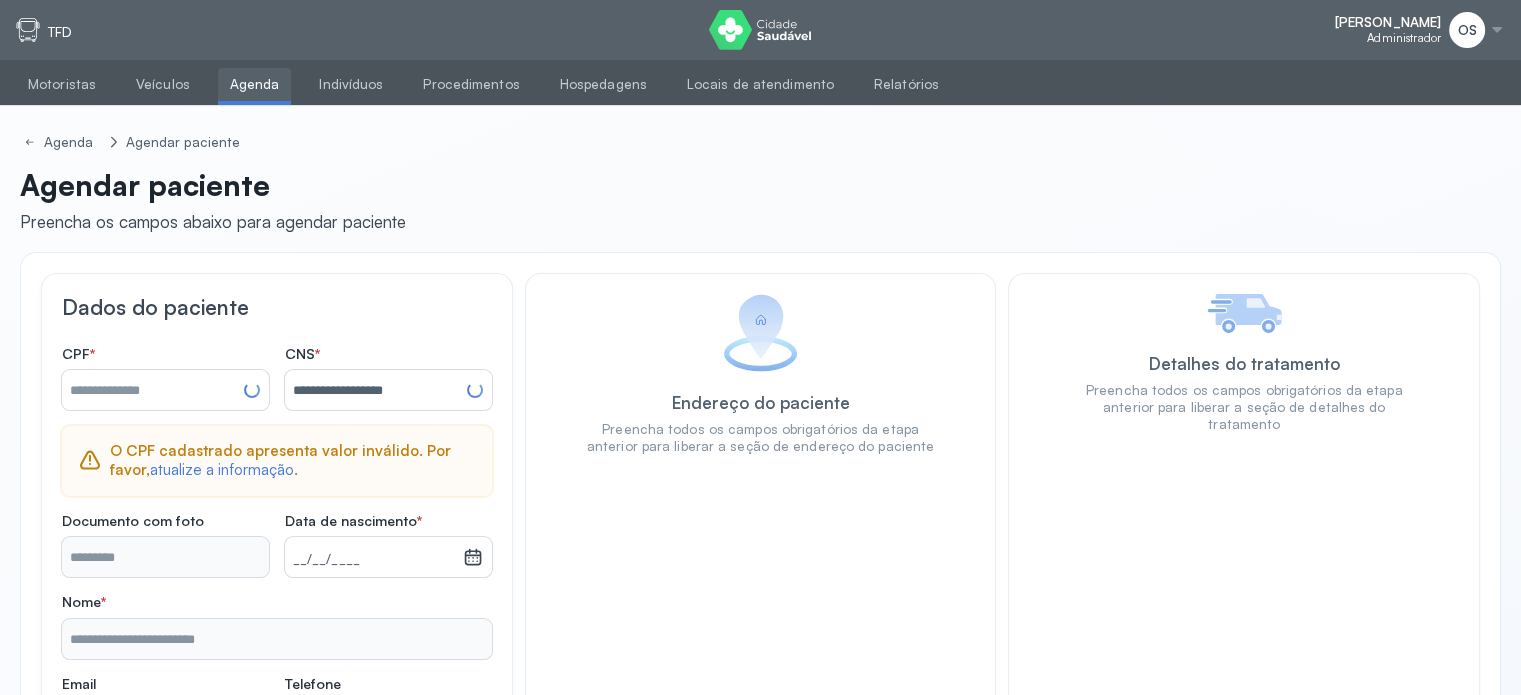 type on "**********" 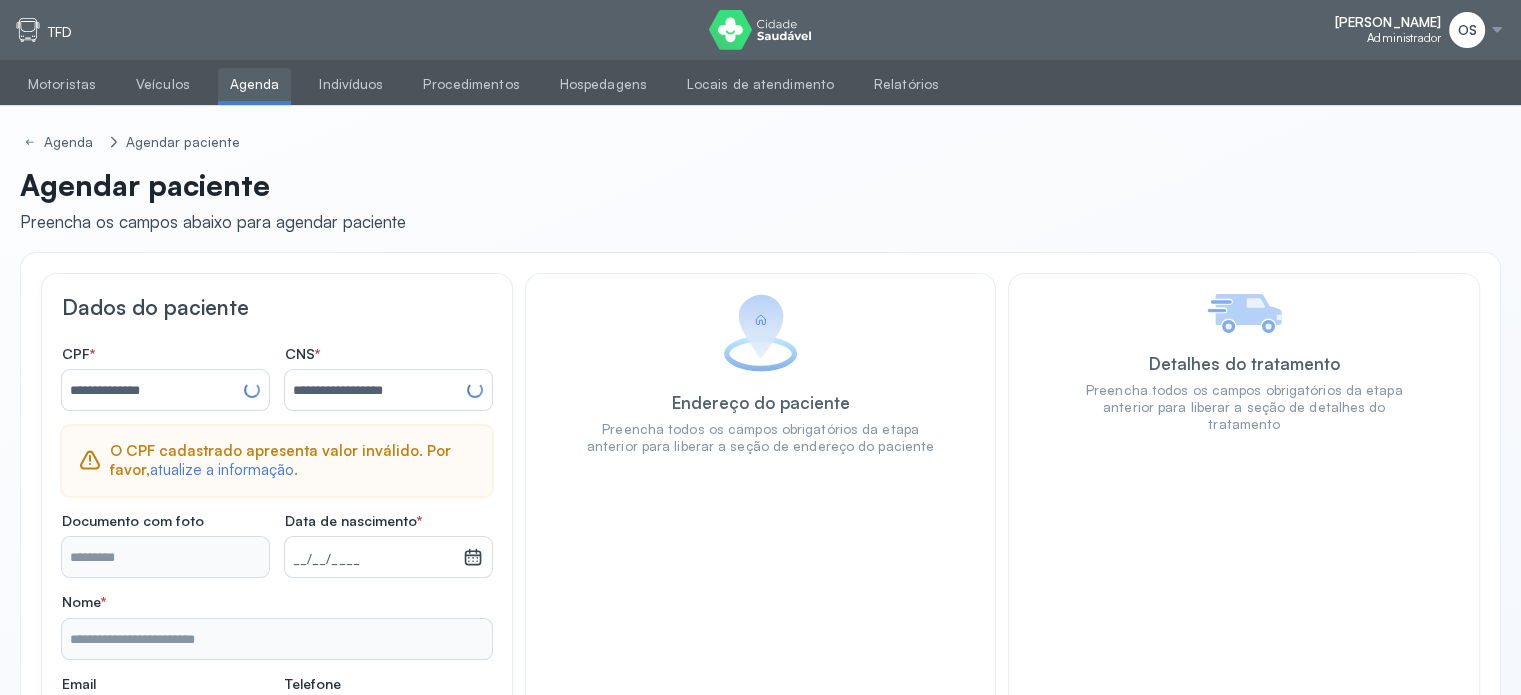 type on "**********" 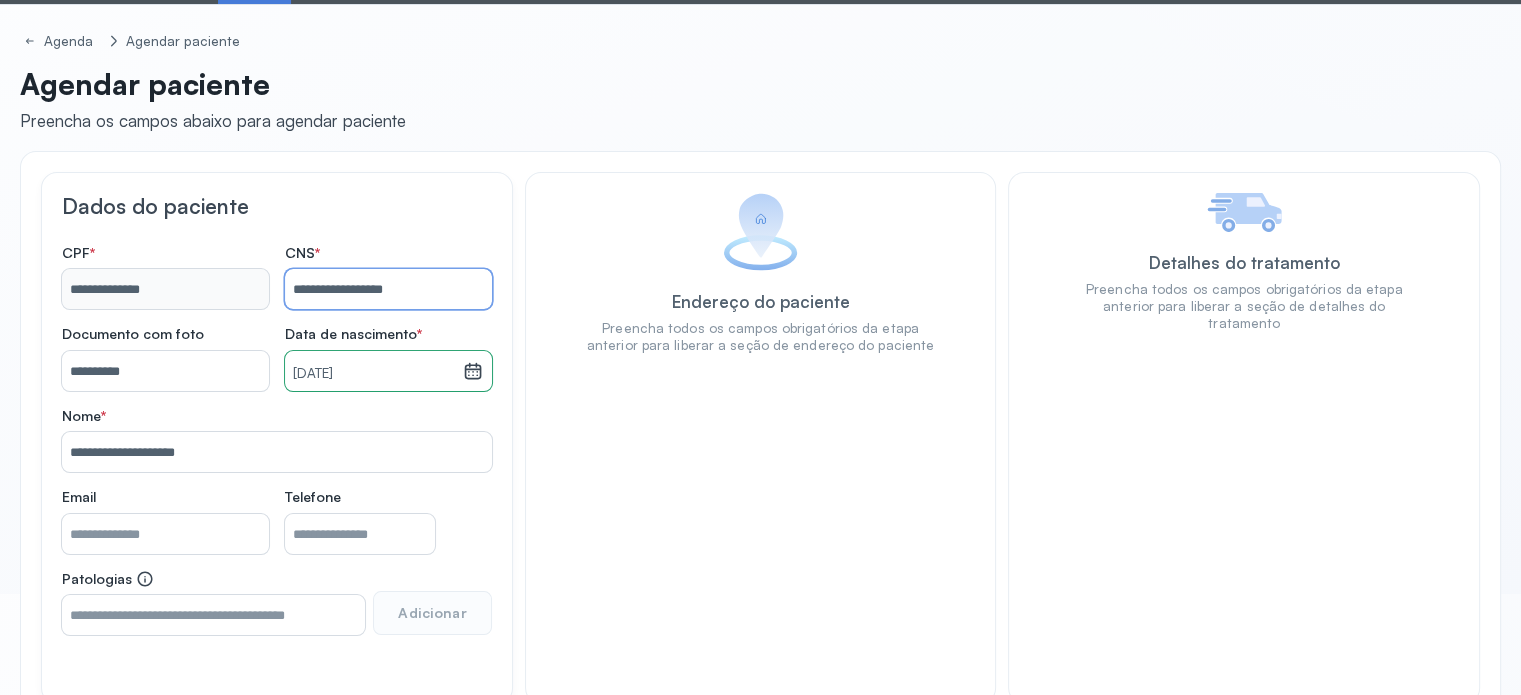 scroll, scrollTop: 215, scrollLeft: 0, axis: vertical 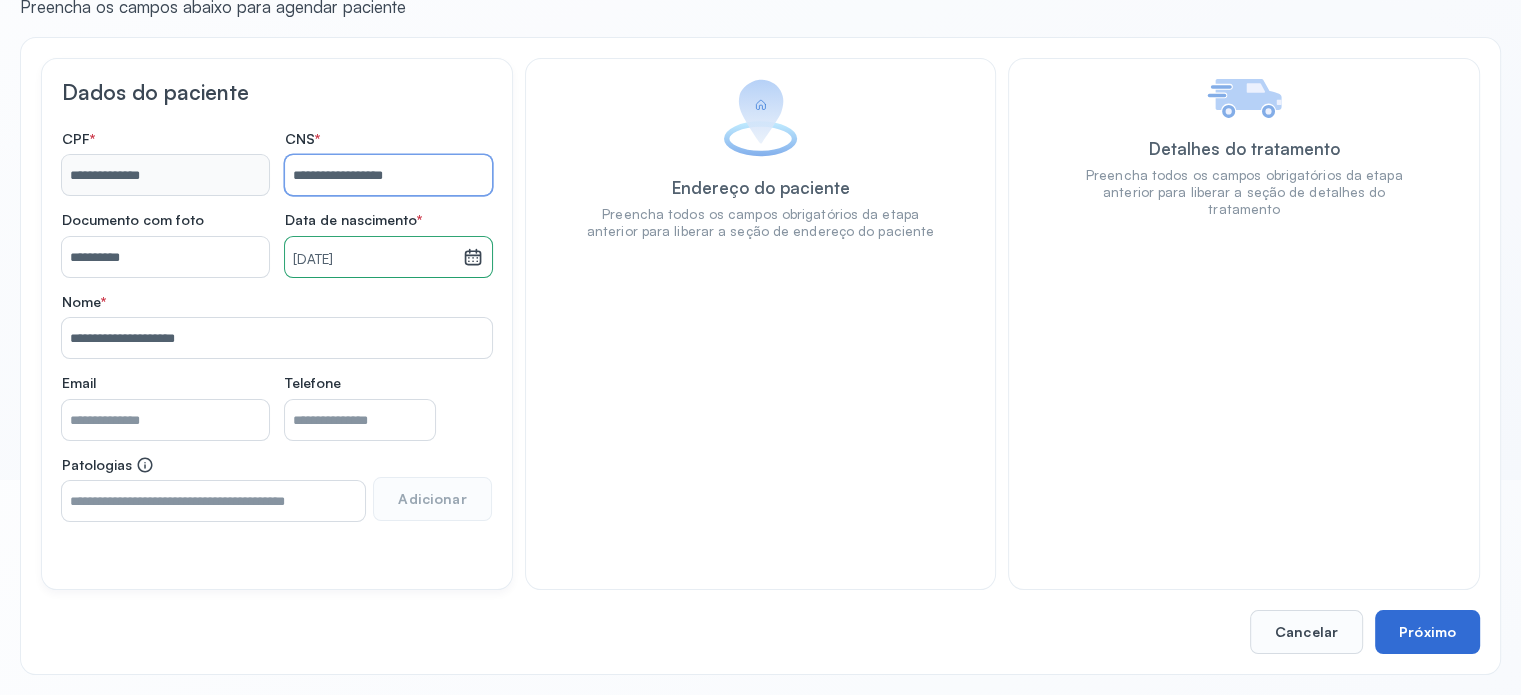type on "**********" 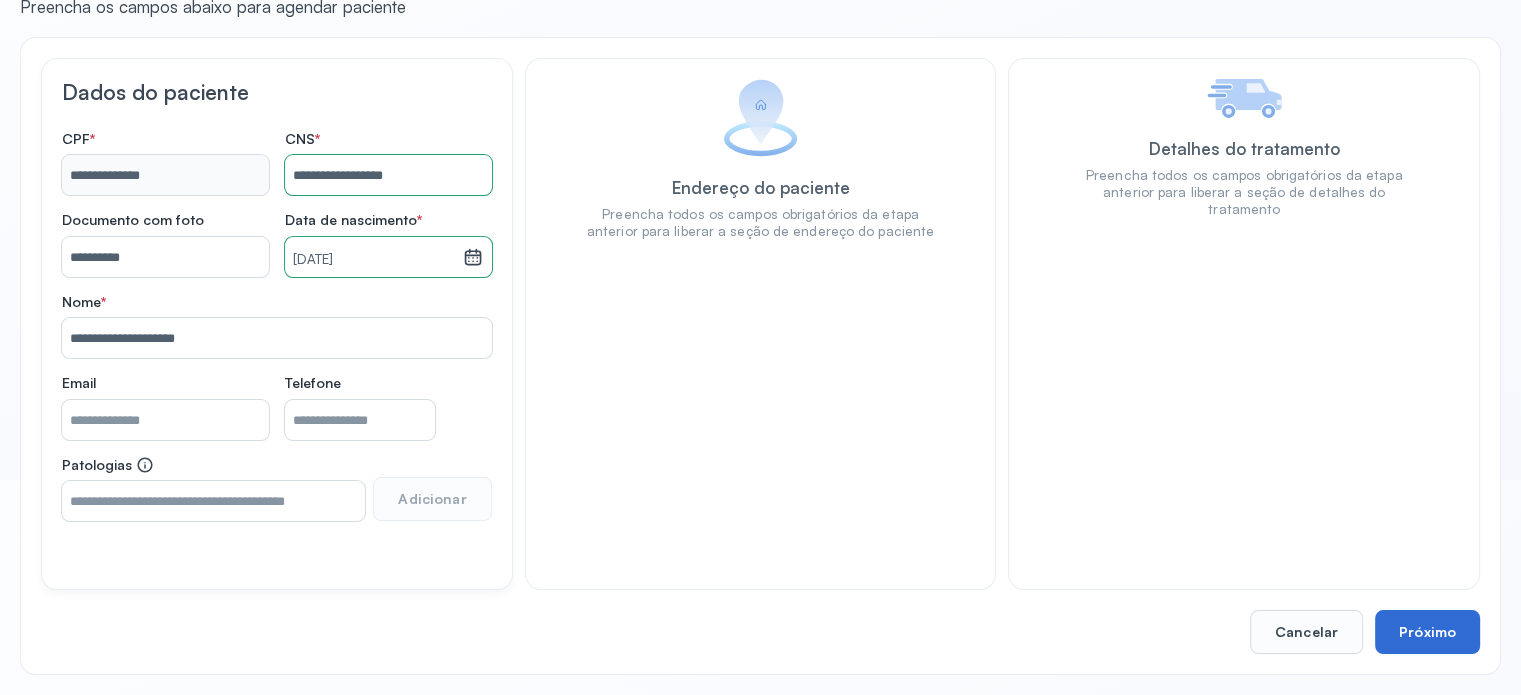 click on "Próximo" at bounding box center (1427, 632) 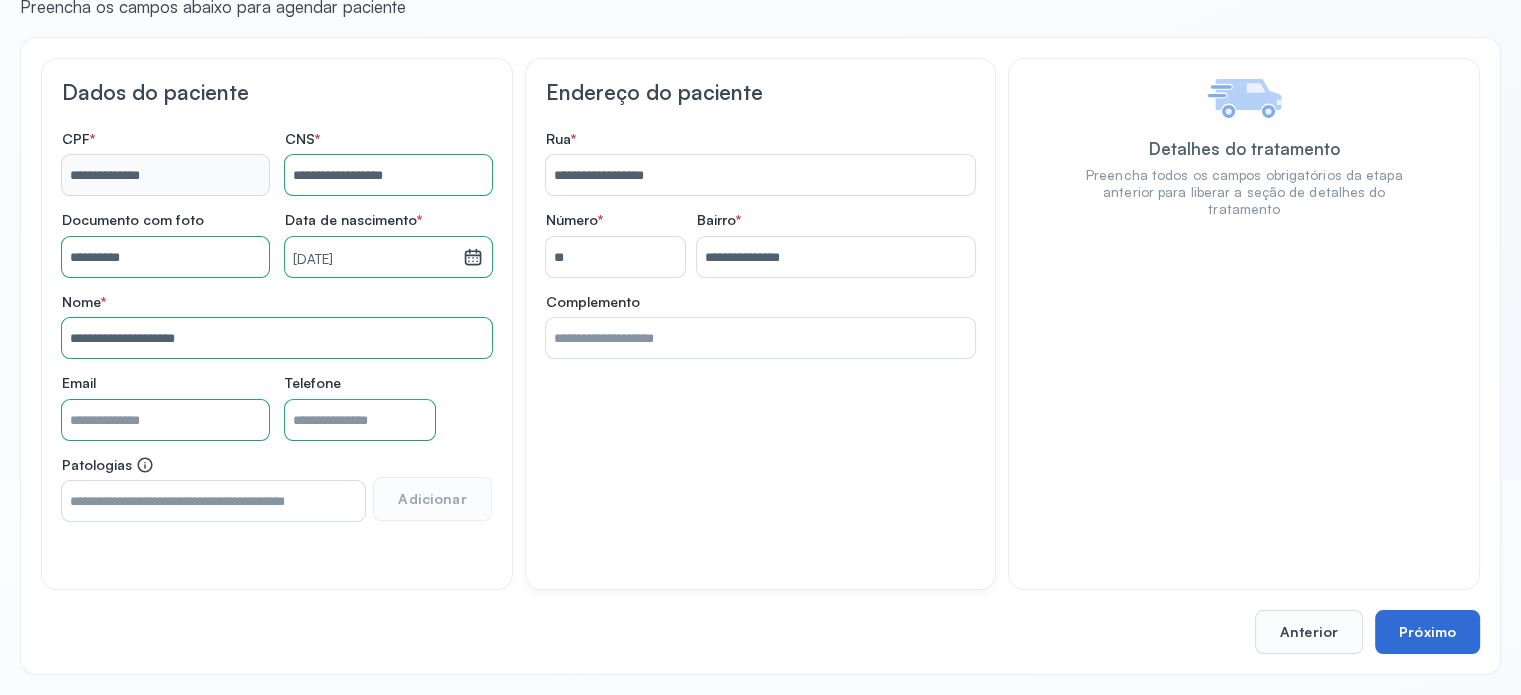 click on "Próximo" at bounding box center [1427, 632] 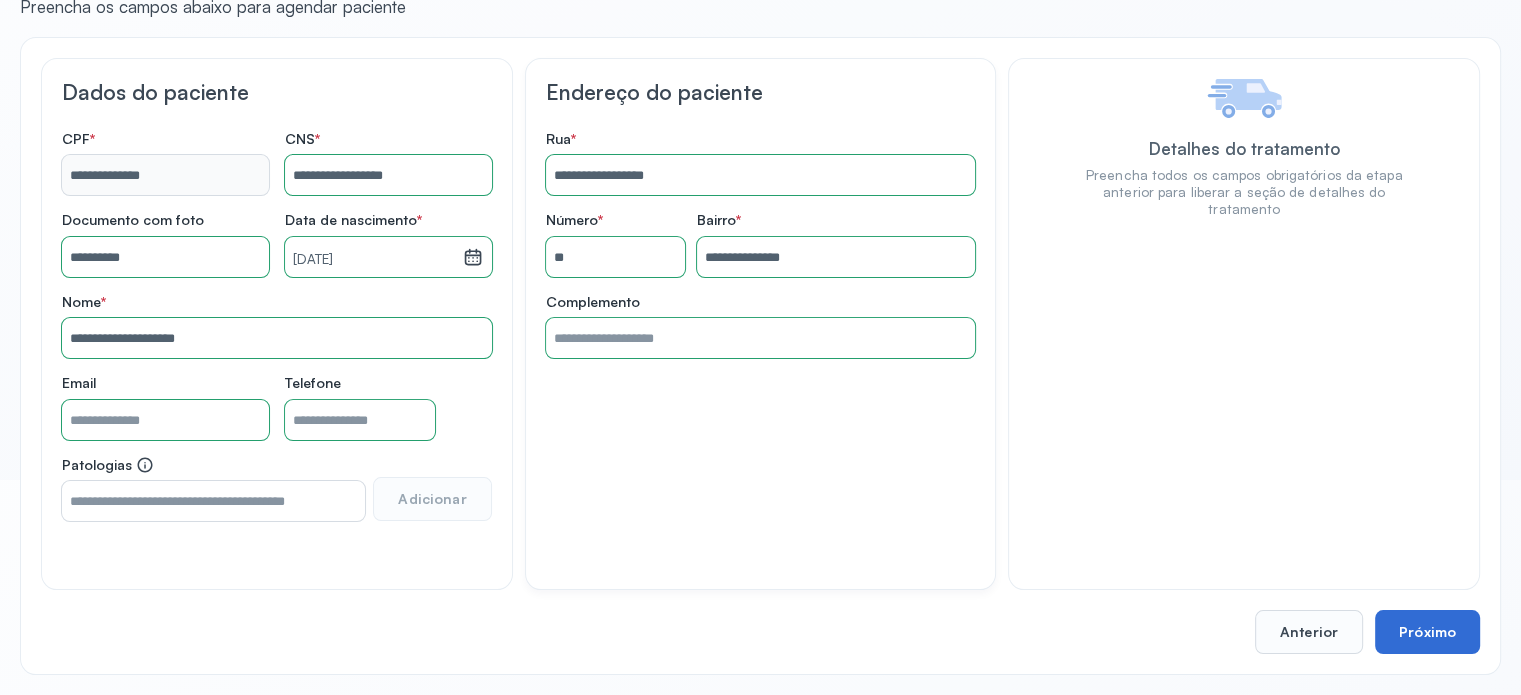 click on "Próximo" at bounding box center (1427, 632) 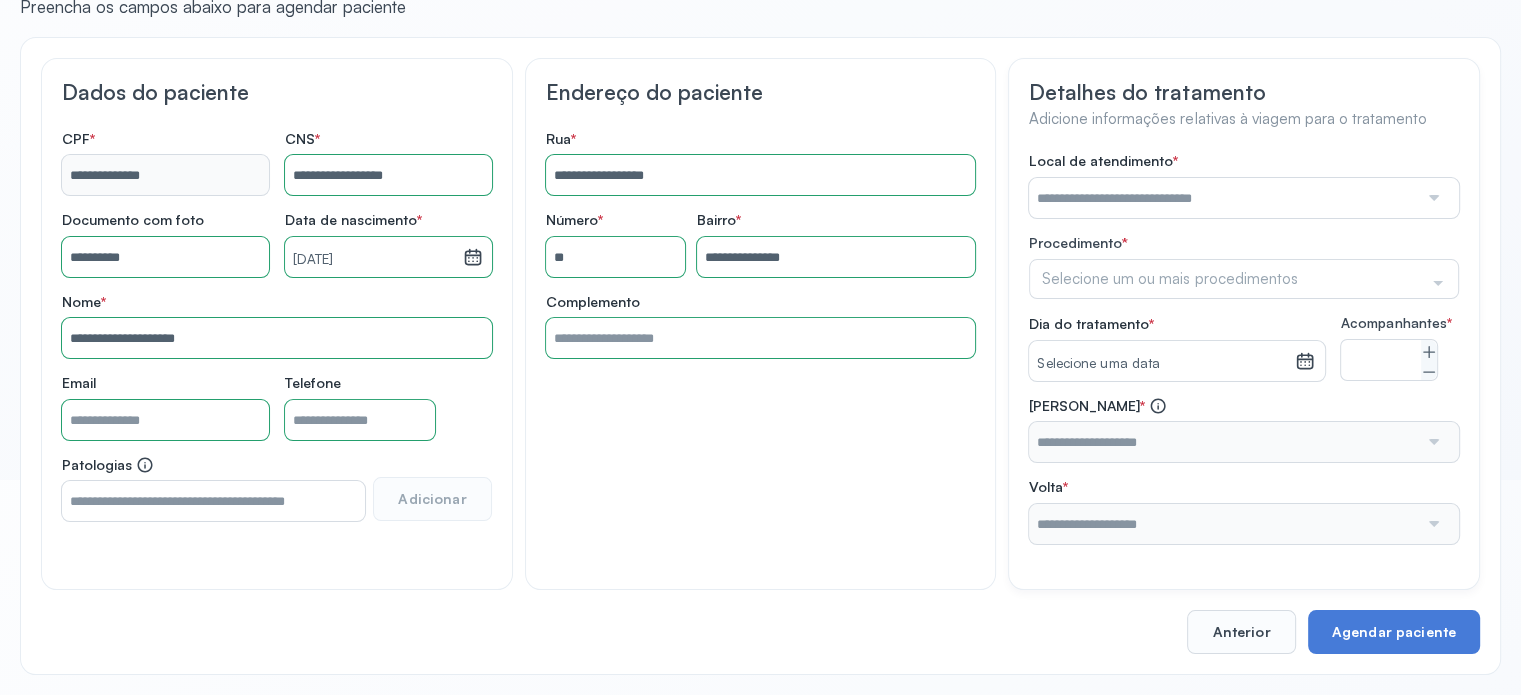 click at bounding box center [1223, 198] 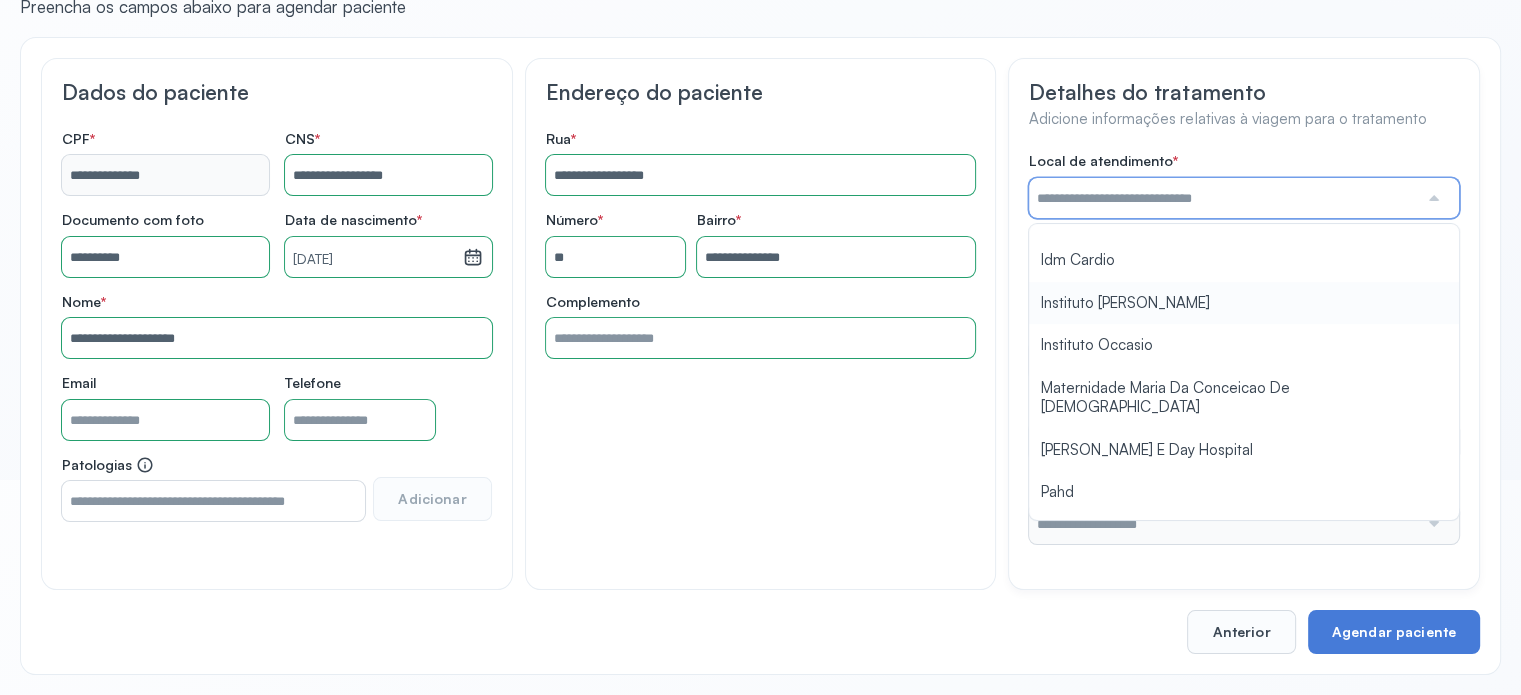 scroll, scrollTop: 1584, scrollLeft: 0, axis: vertical 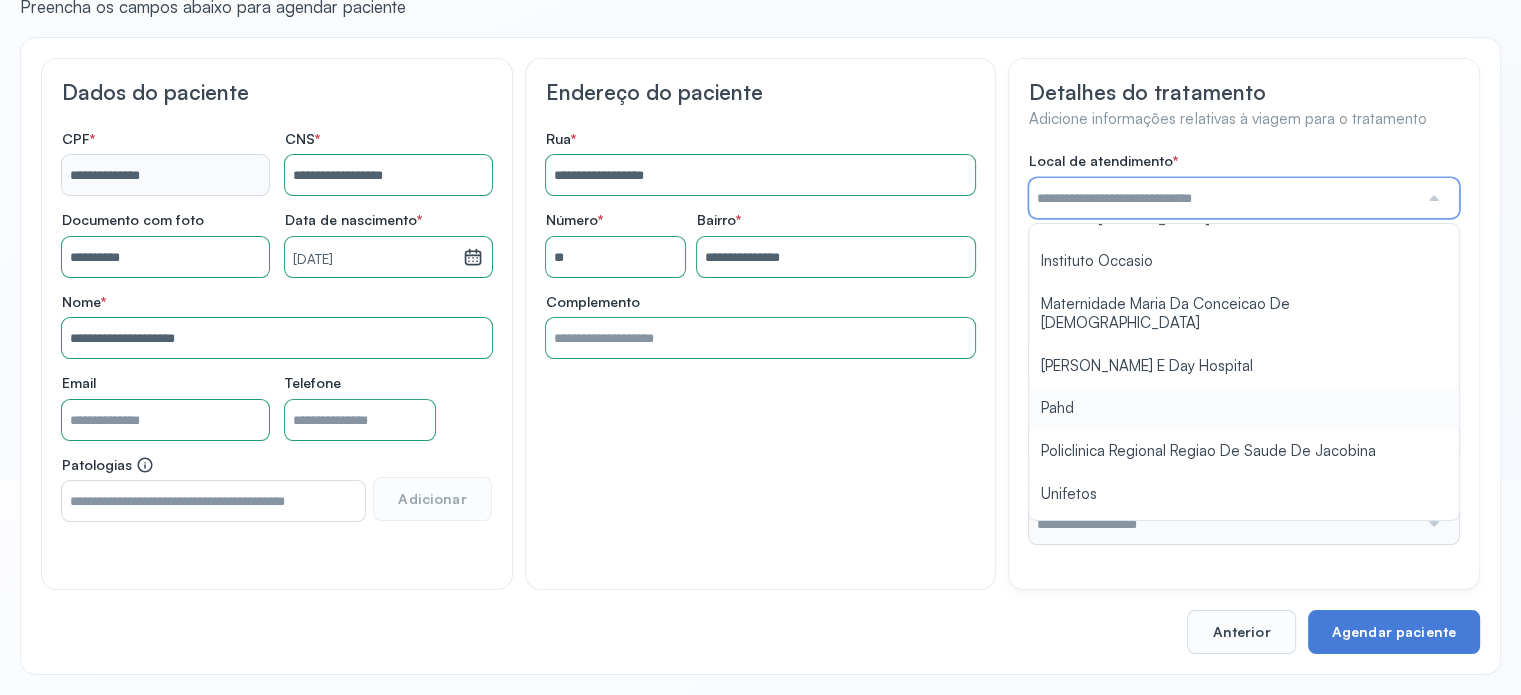 type on "****" 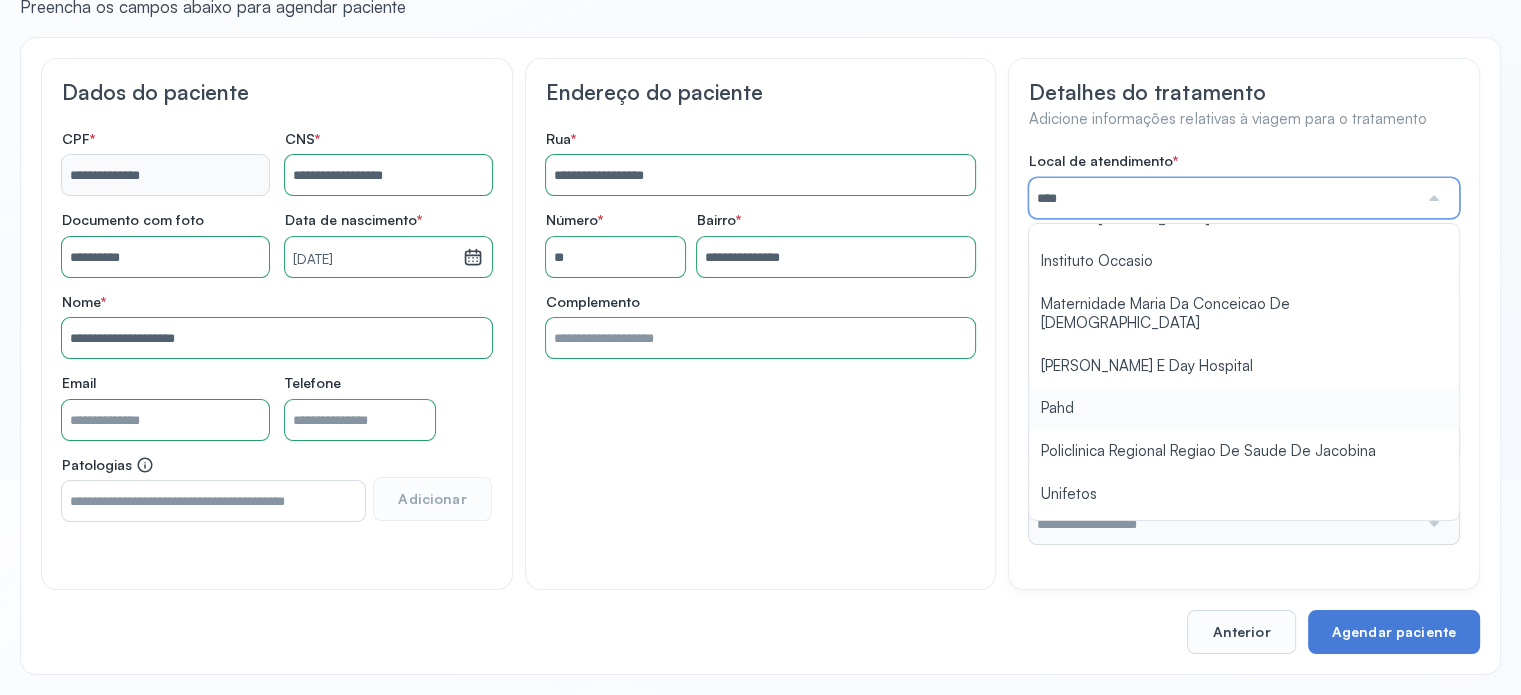 drag, startPoint x: 1072, startPoint y: 364, endPoint x: 1077, endPoint y: 343, distance: 21.587032 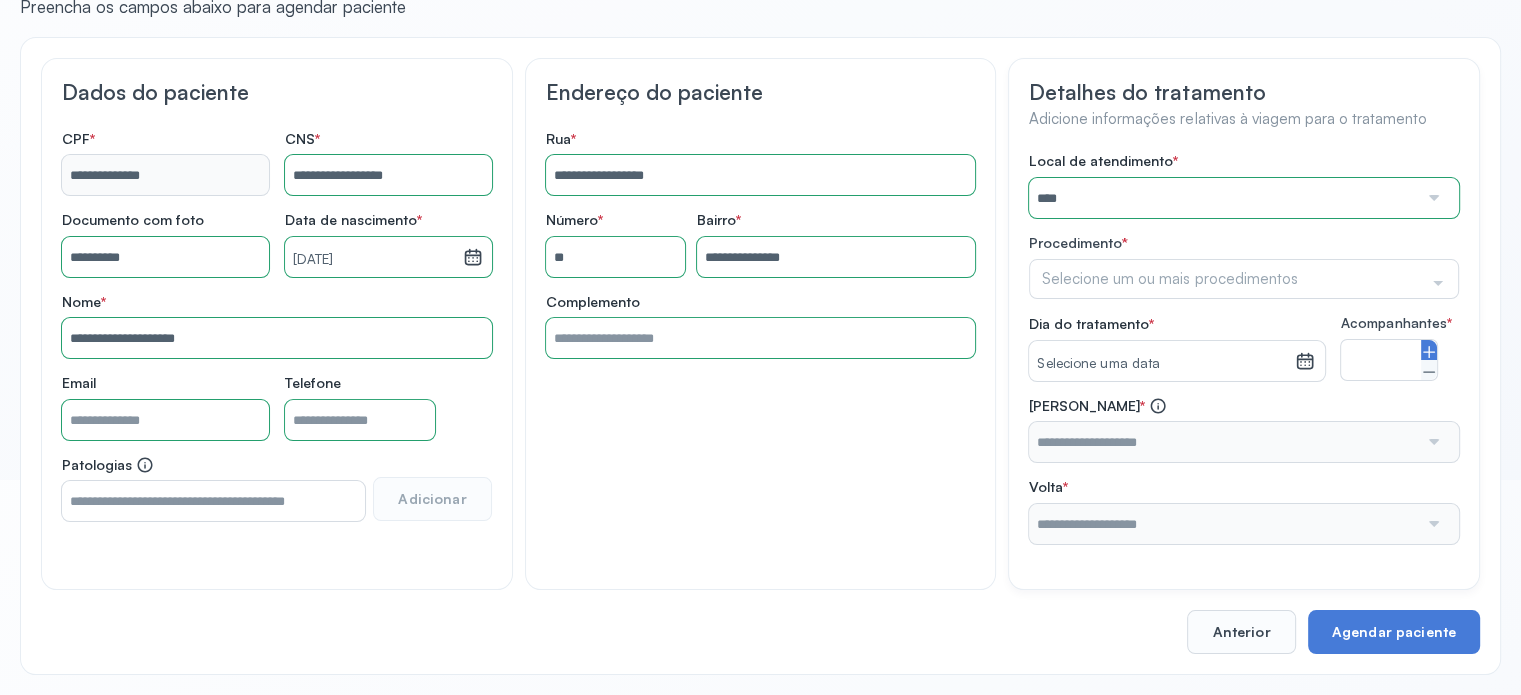 click 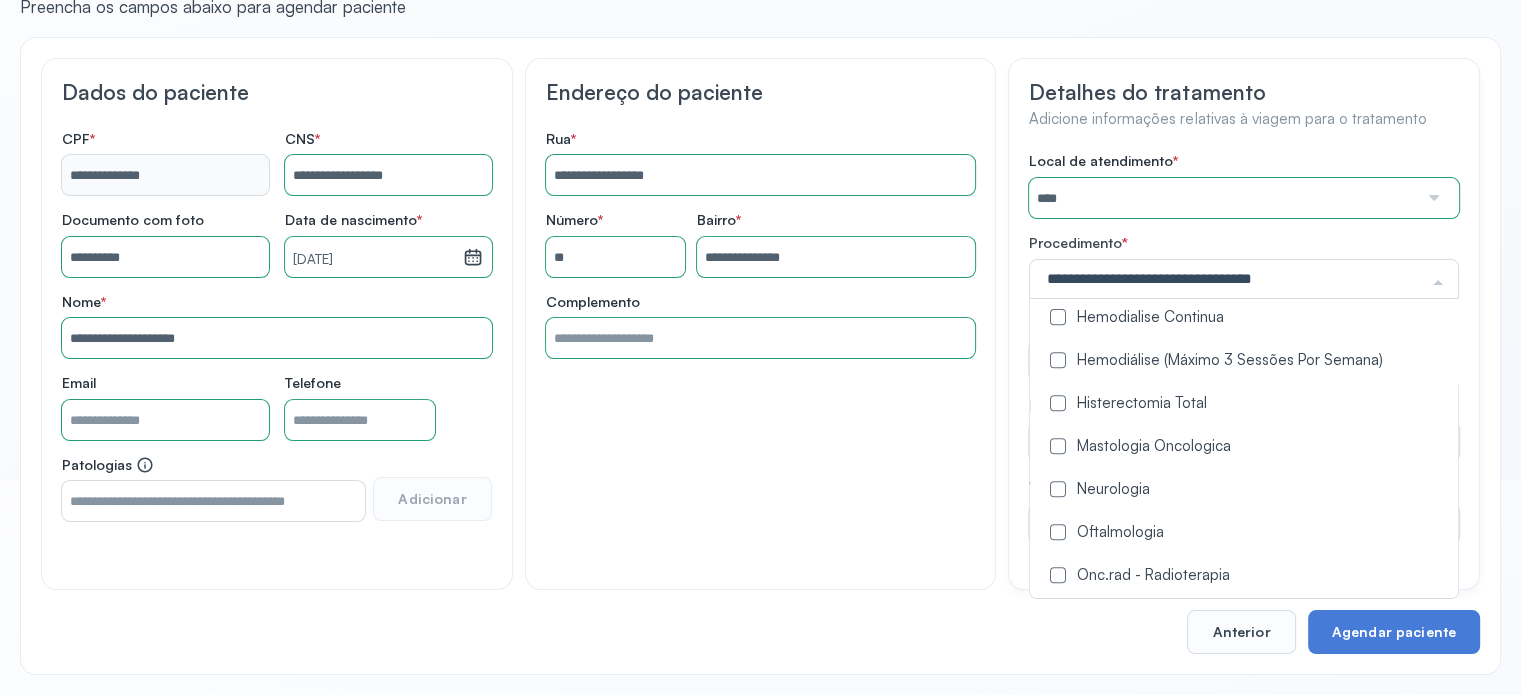 scroll, scrollTop: 900, scrollLeft: 0, axis: vertical 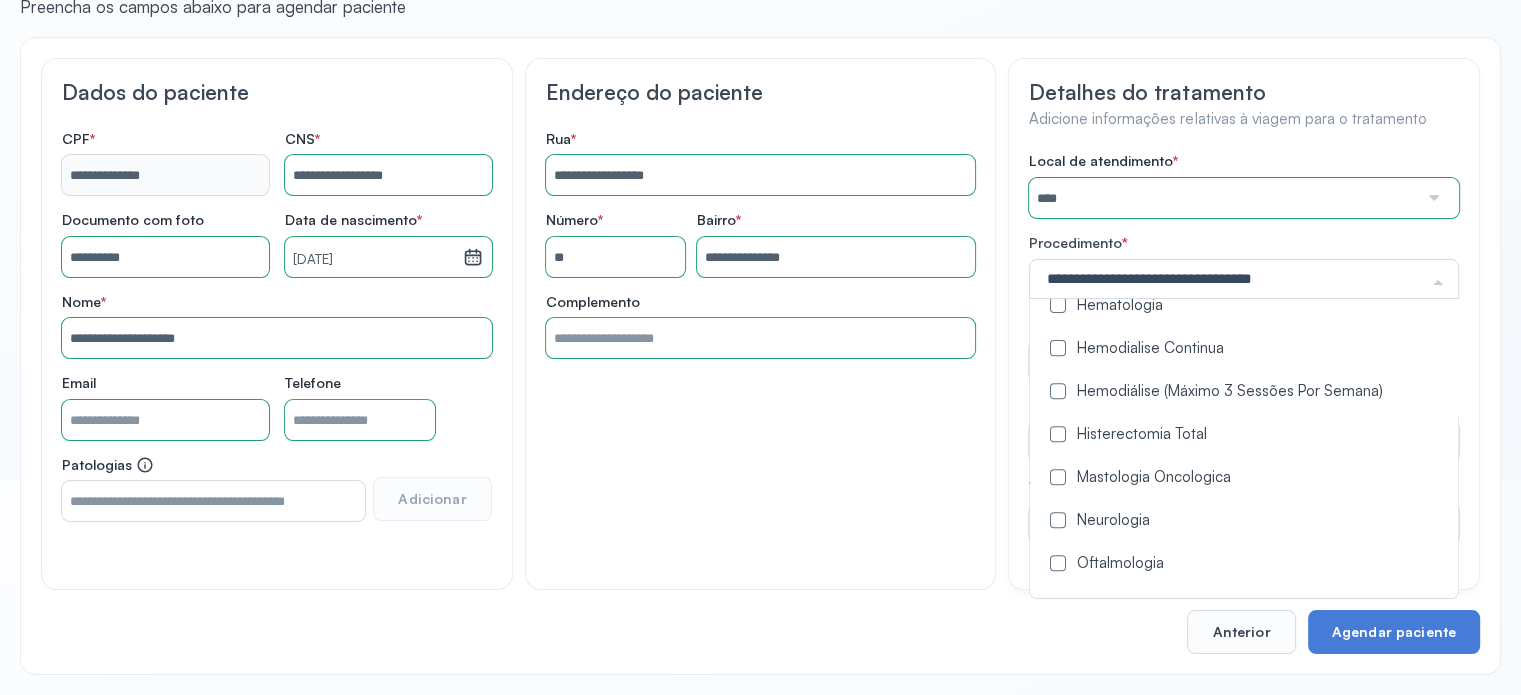 click at bounding box center [1058, 391] 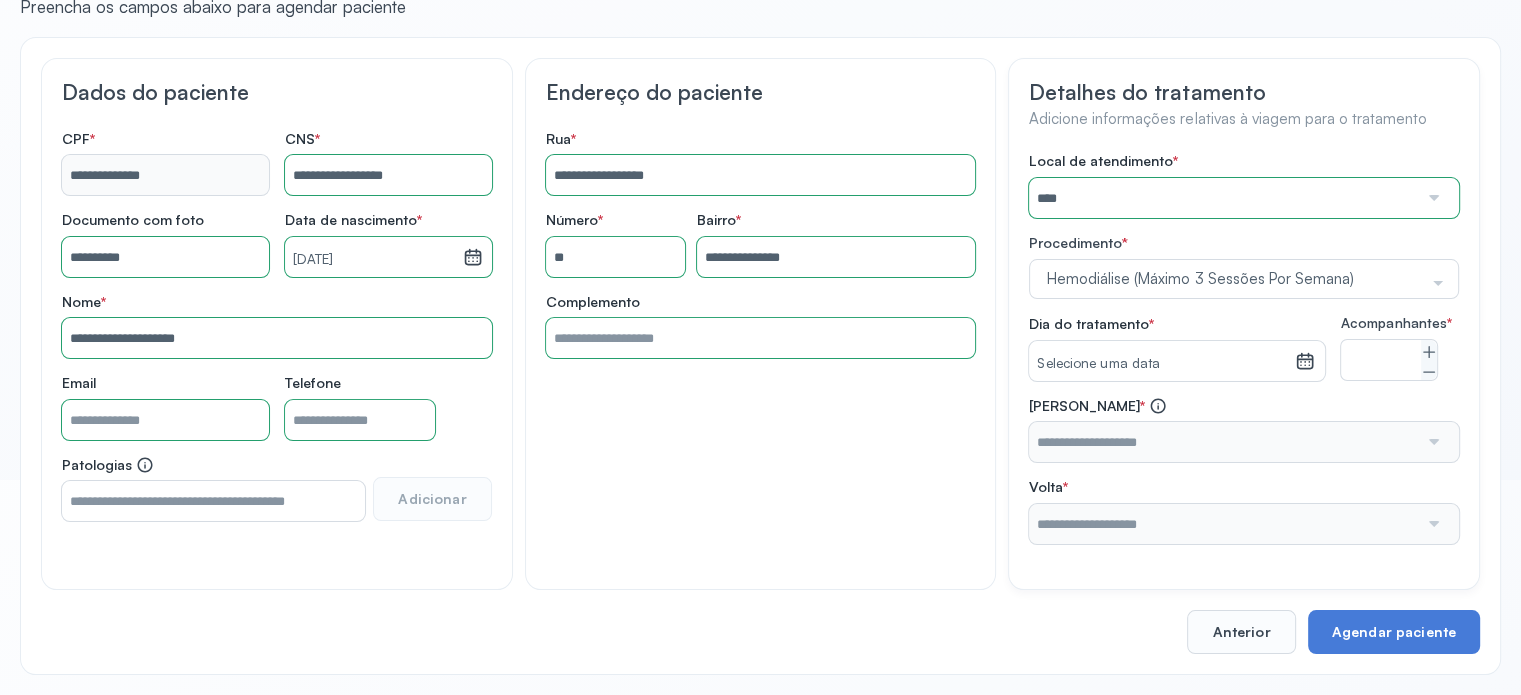 scroll, scrollTop: 0, scrollLeft: 0, axis: both 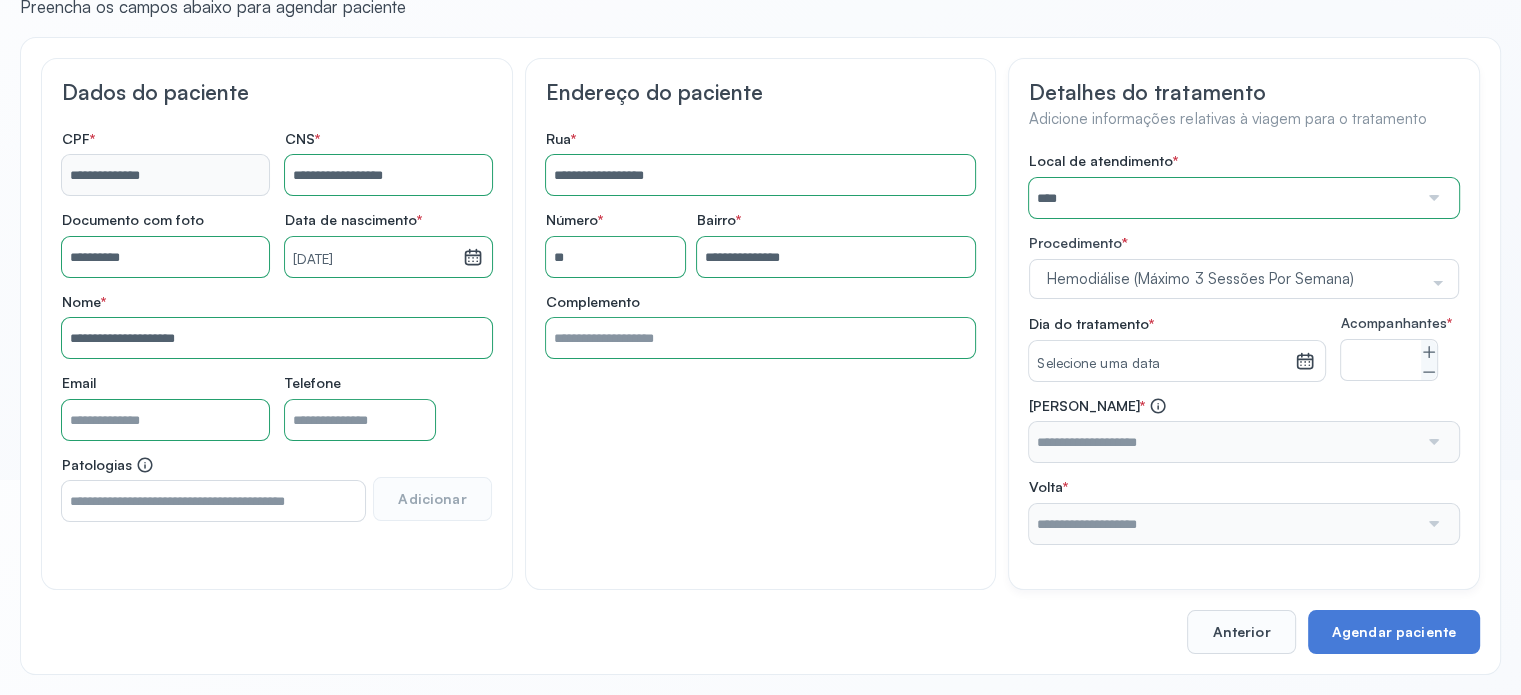 click 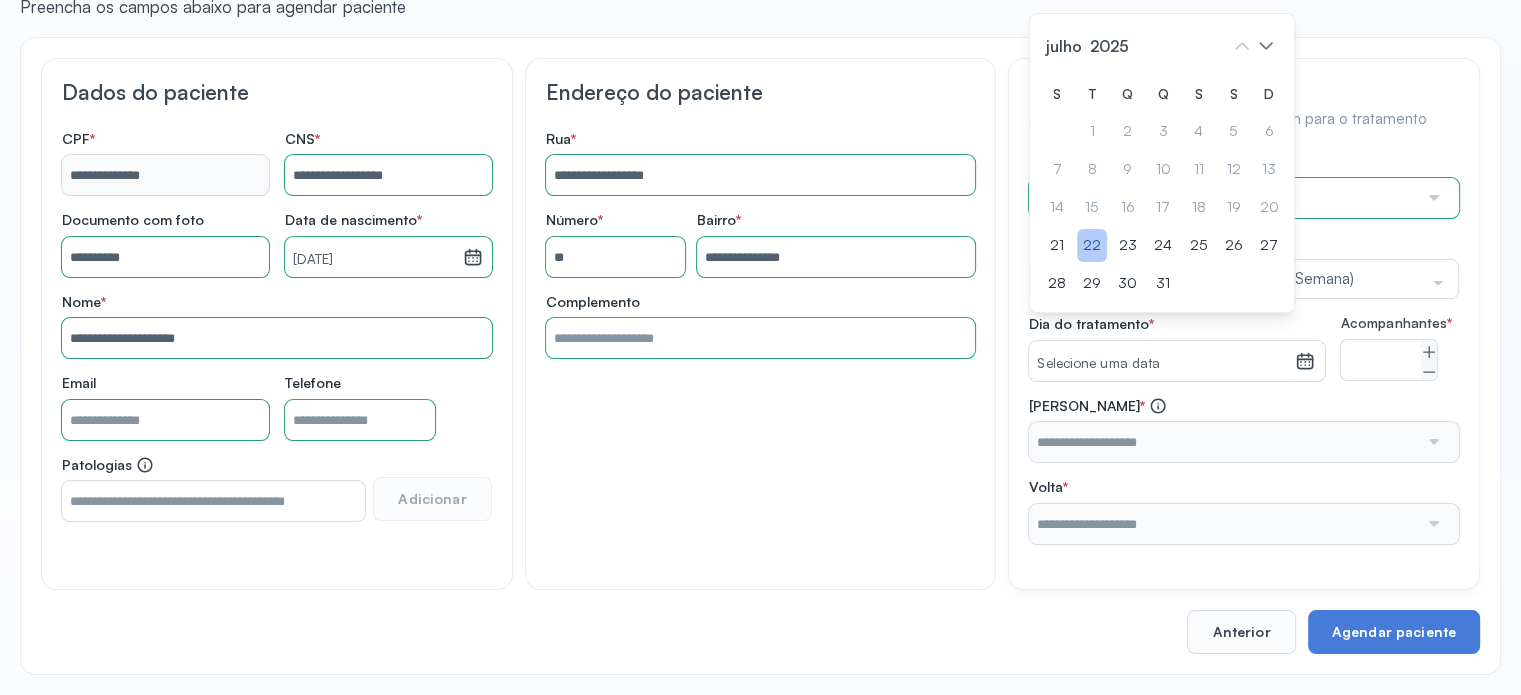 click on "22" 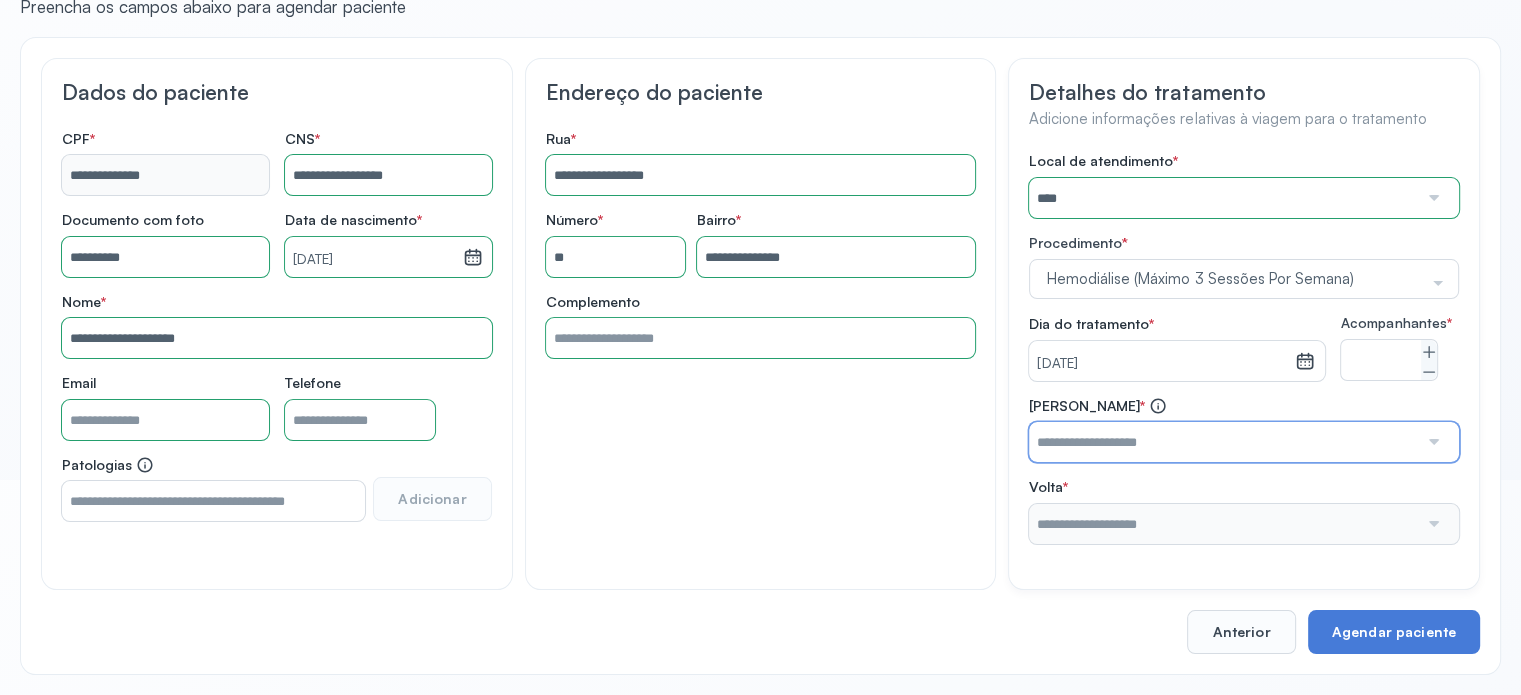 click at bounding box center (1223, 442) 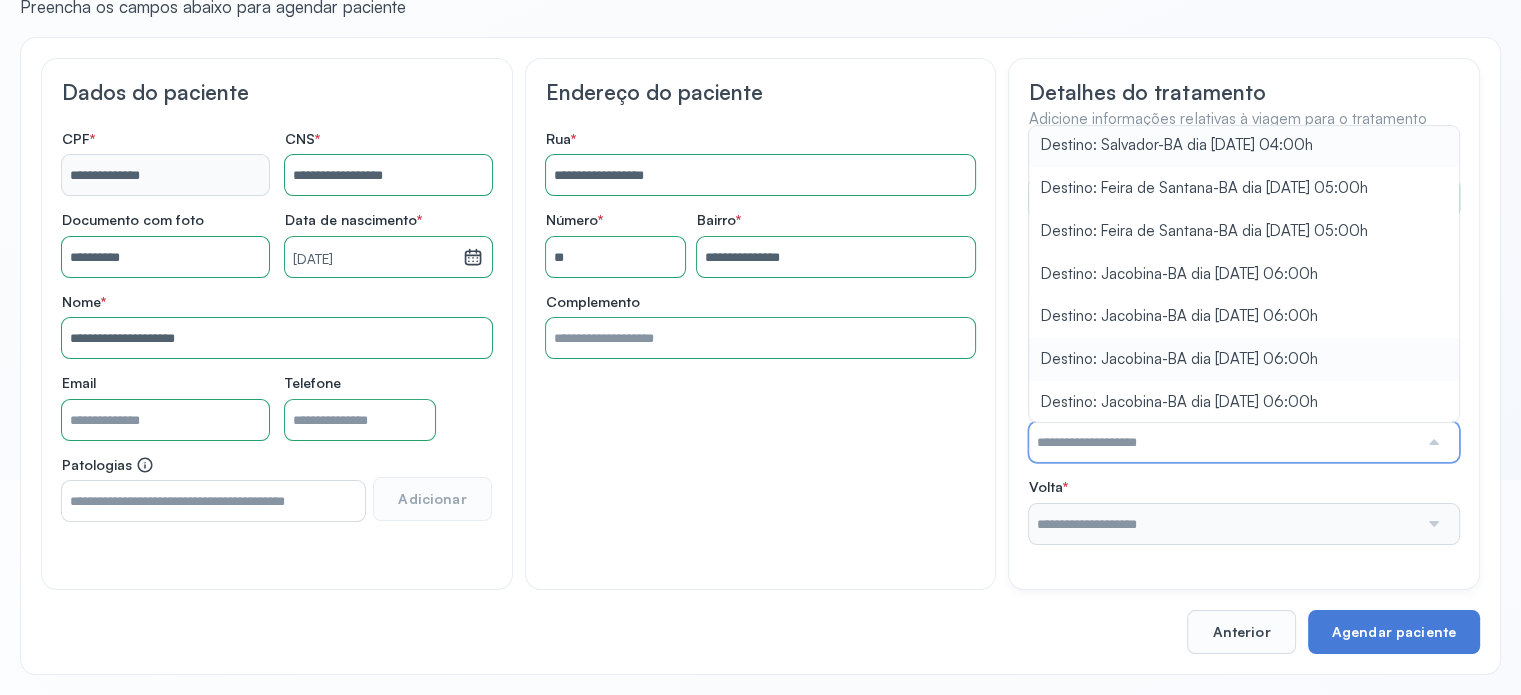 scroll, scrollTop: 3, scrollLeft: 0, axis: vertical 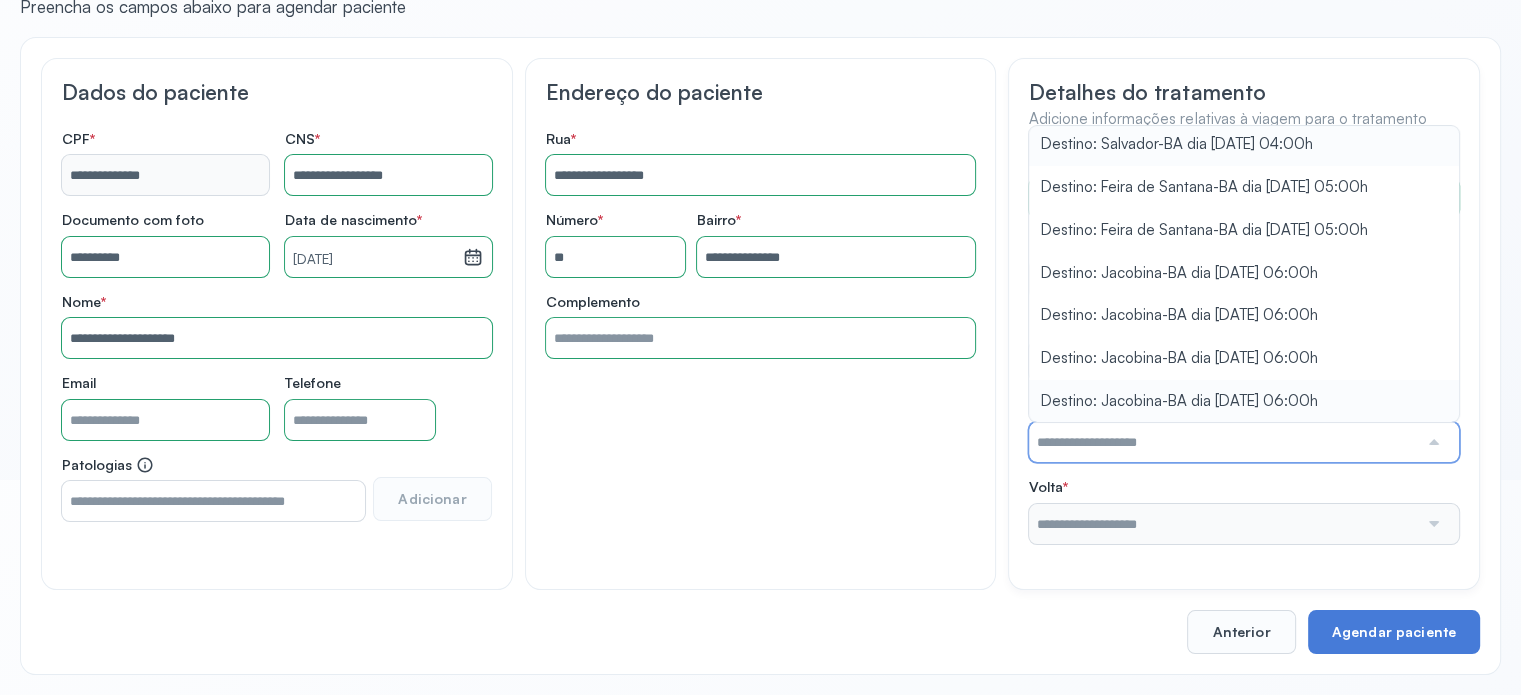 type on "**********" 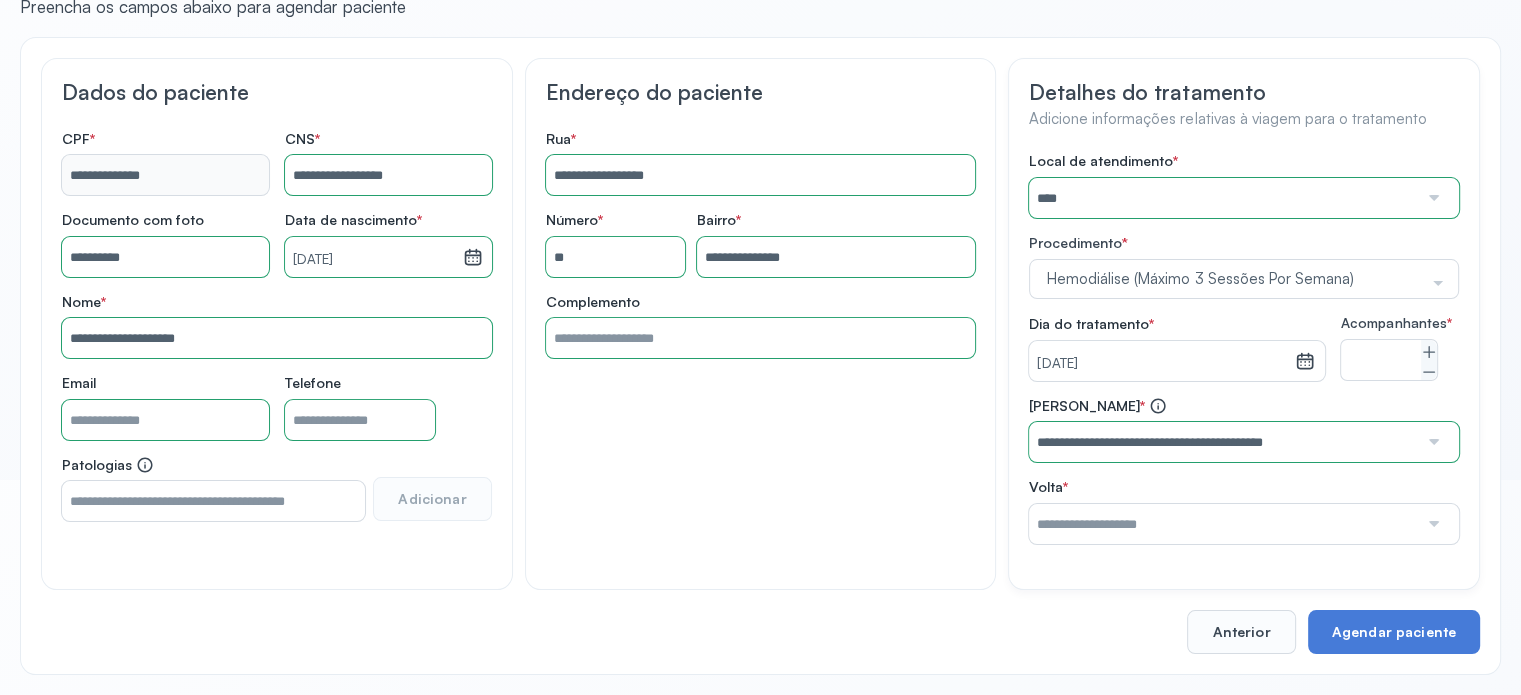 click on "**********" at bounding box center [1244, 430] 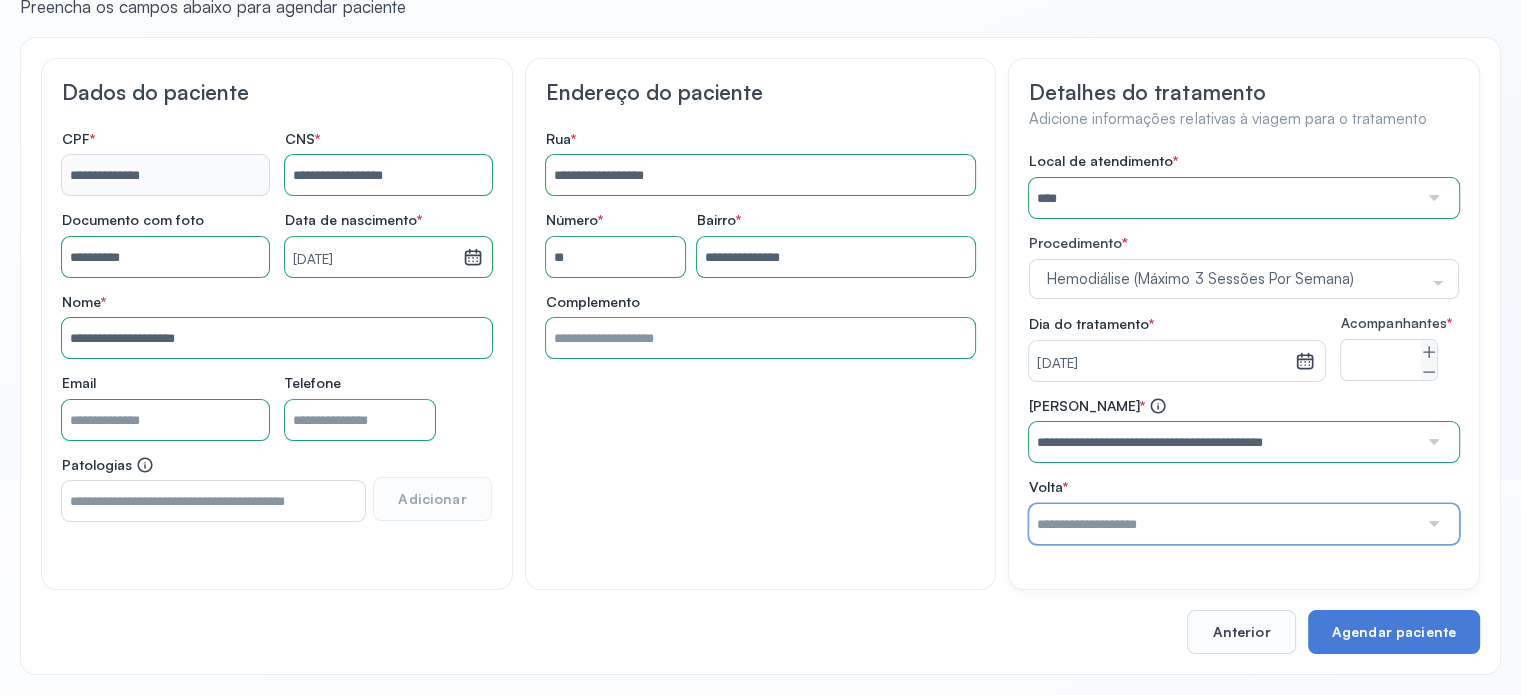 click at bounding box center (1223, 524) 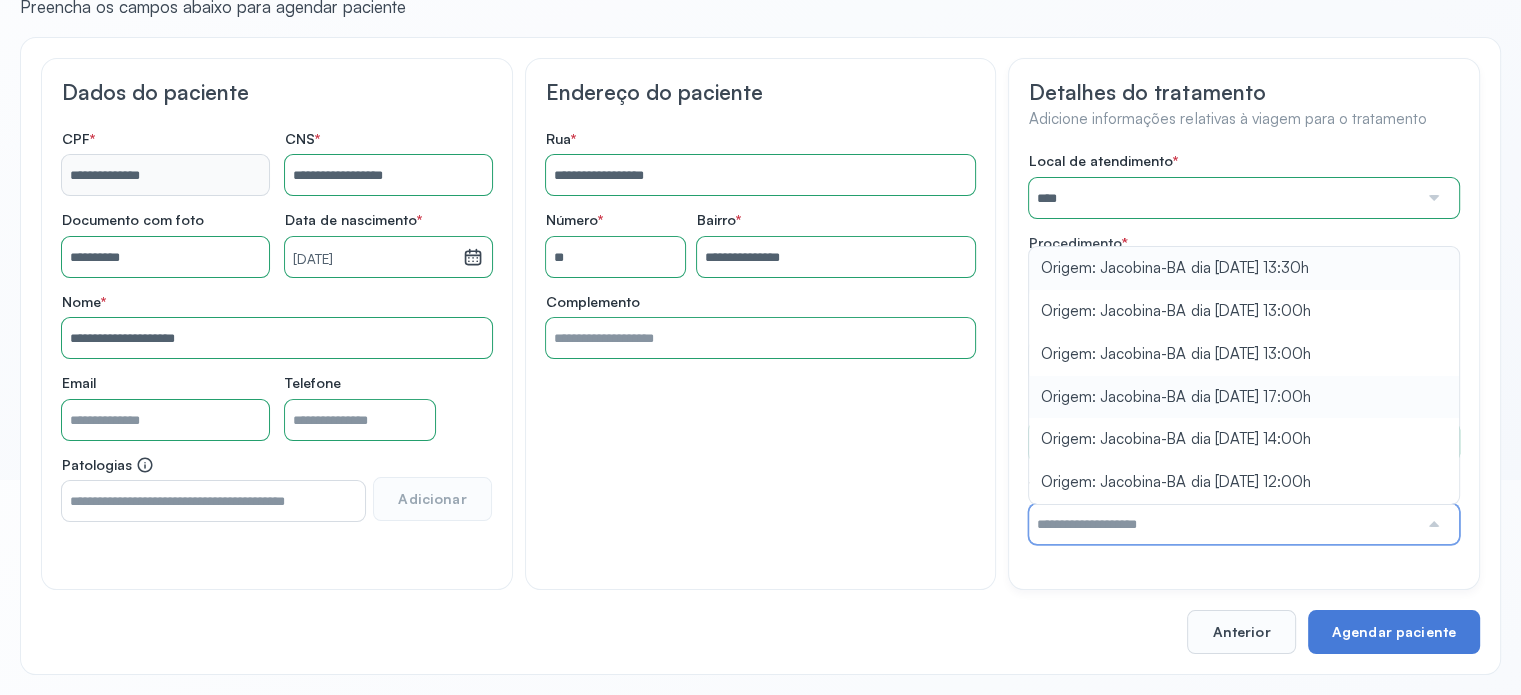 type on "**********" 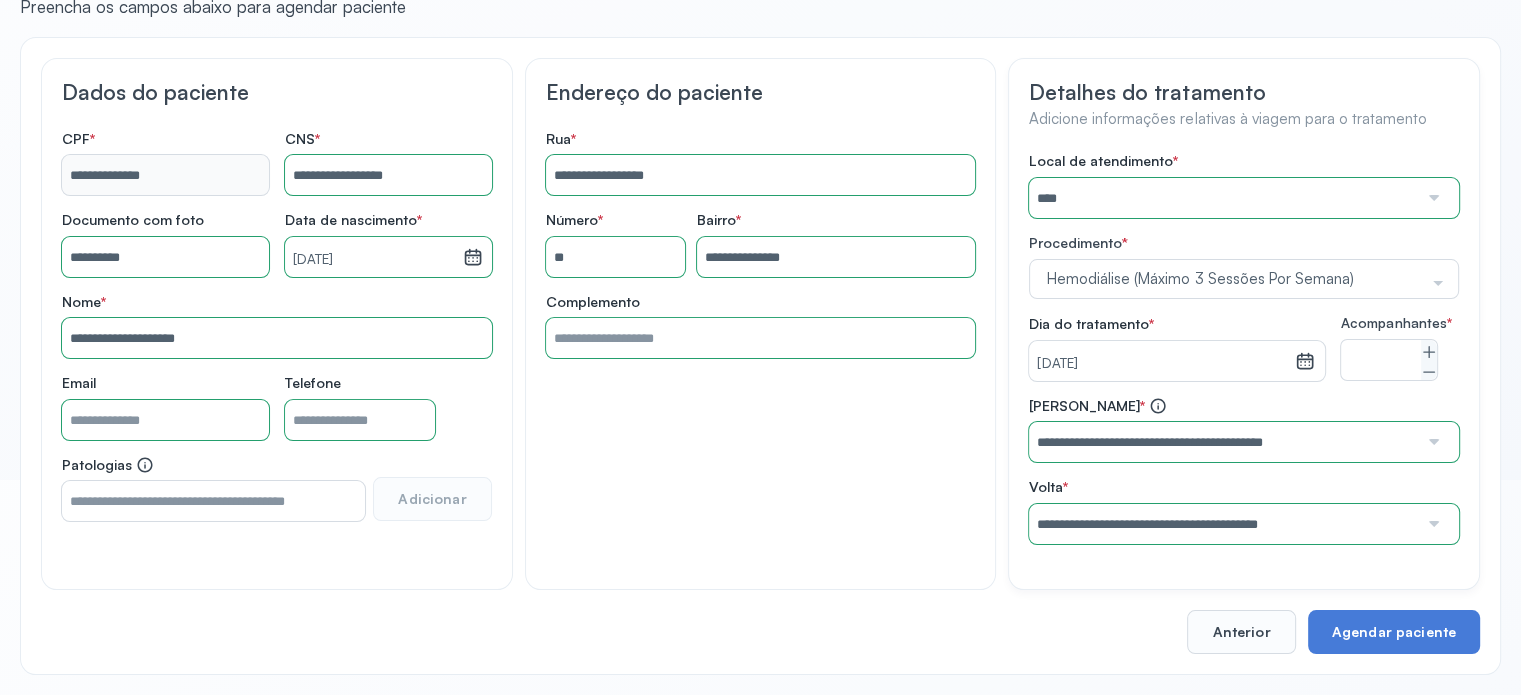 click on "Local de atendimento   *  **** A Medicina Diagnostica E Diagnoson Apae Jacobina CLINICA ML JACOBINA Cardio Pulmonar Da Bahia Cardioclinica [GEOGRAPHIC_DATA] Cican Clinica De Nefrologia De [GEOGRAPHIC_DATA] De Olhos Oftalmo Feira Clinica [GEOGRAPHIC_DATA] Coe [GEOGRAPHIC_DATA] ANA [GEOGRAPHIC_DATA] GERAL [PERSON_NAME][GEOGRAPHIC_DATA] [GEOGRAPHIC_DATA][PERSON_NAME] ORTOPEDICO DO ESTADO DA [GEOGRAPHIC_DATA] [GEOGRAPHIC_DATA] Aristides [GEOGRAPHIC_DATA] [GEOGRAPHIC_DATA] [GEOGRAPHIC_DATA] [GEOGRAPHIC_DATA] [GEOGRAPHIC_DATA] Emec Hospital Especializado Octavio [GEOGRAPHIC_DATA] Estadual [GEOGRAPHIC_DATA] [GEOGRAPHIC_DATA][PERSON_NAME] [GEOGRAPHIC_DATA] [GEOGRAPHIC_DATA] [GEOGRAPHIC_DATA] [GEOGRAPHIC_DATA][PERSON_NAME] Regional [GEOGRAPHIC_DATA] Regional [GEOGRAPHIC_DATA] Dourado [GEOGRAPHIC_DATA] [GEOGRAPHIC_DATA] [GEOGRAPHIC_DATA] [GEOGRAPHIC_DATA] E Ortopedia Ltda Iderma Idm Cardio Instituto Occasio" at bounding box center (1244, 348) 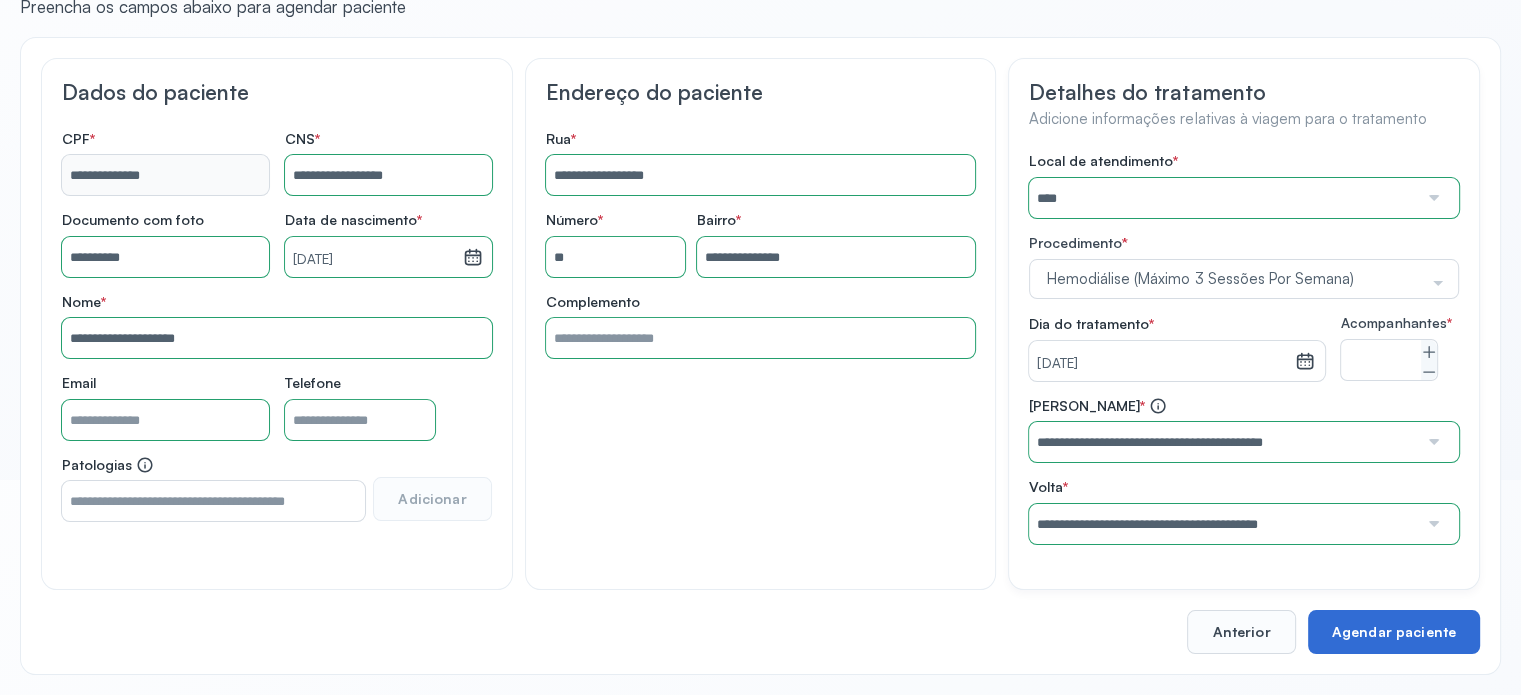 click on "Agendar paciente" at bounding box center [1394, 632] 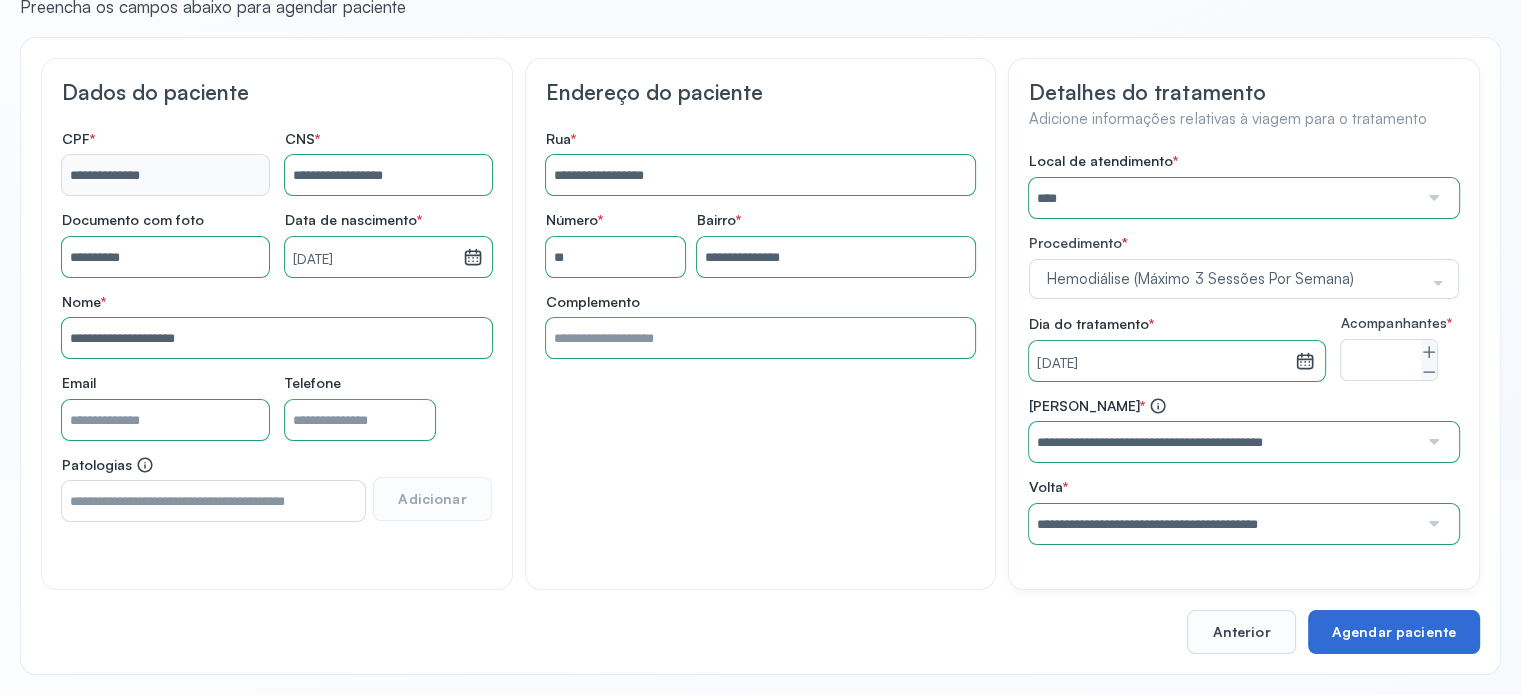 scroll, scrollTop: 0, scrollLeft: 0, axis: both 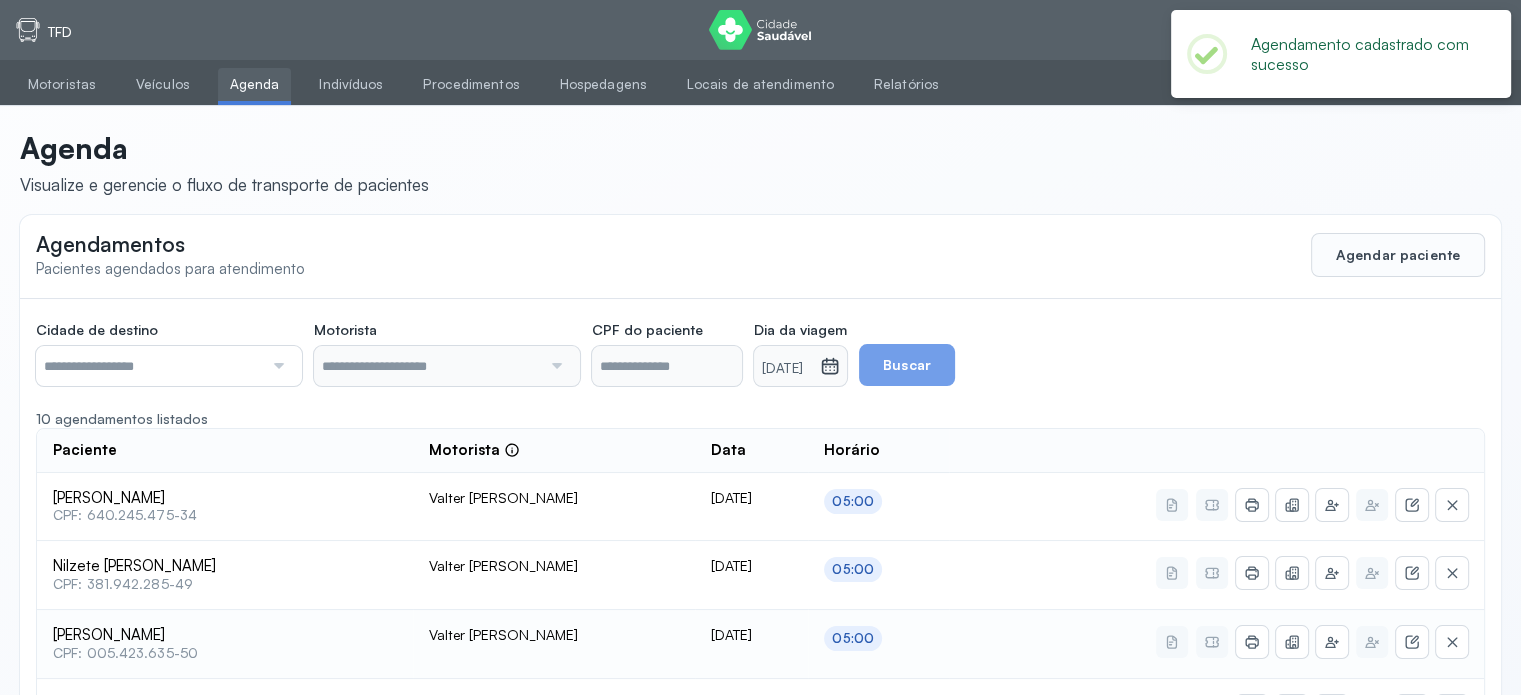 type on "**********" 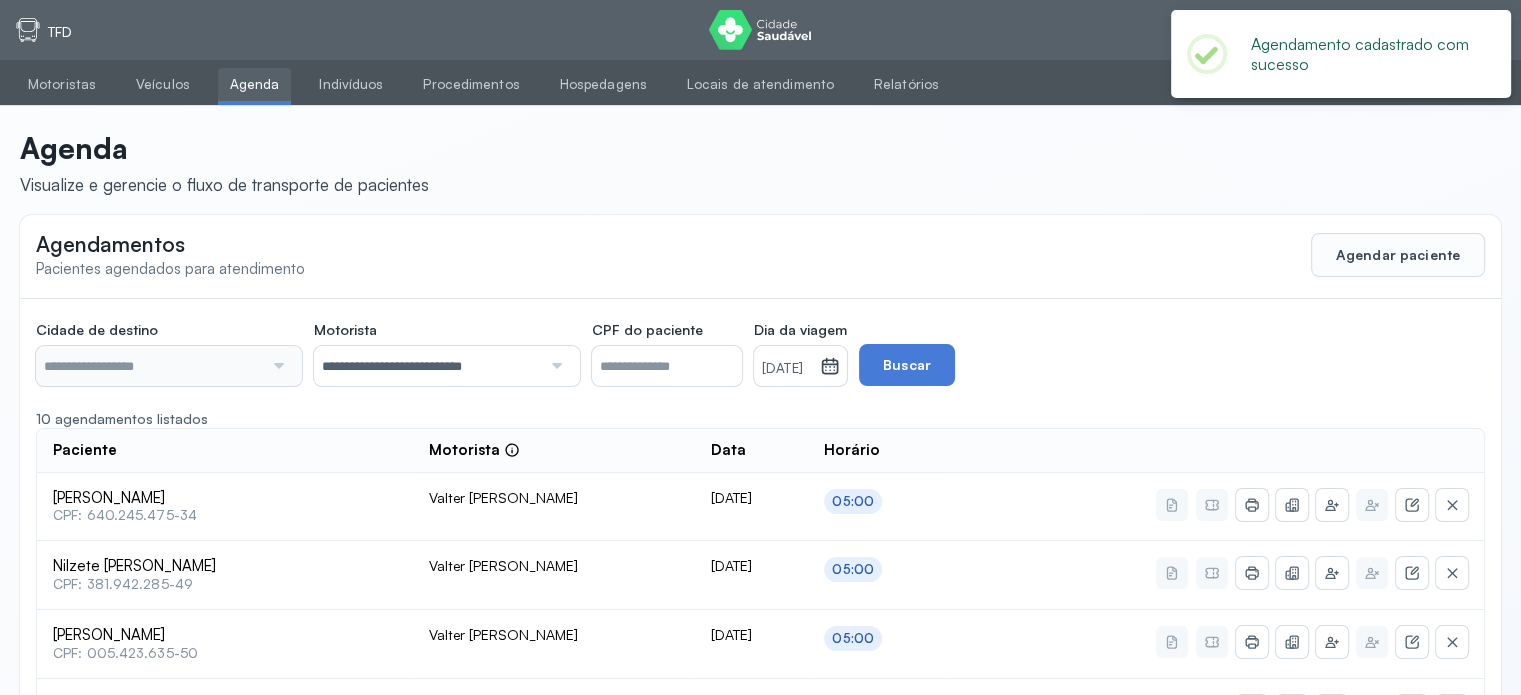 type on "********" 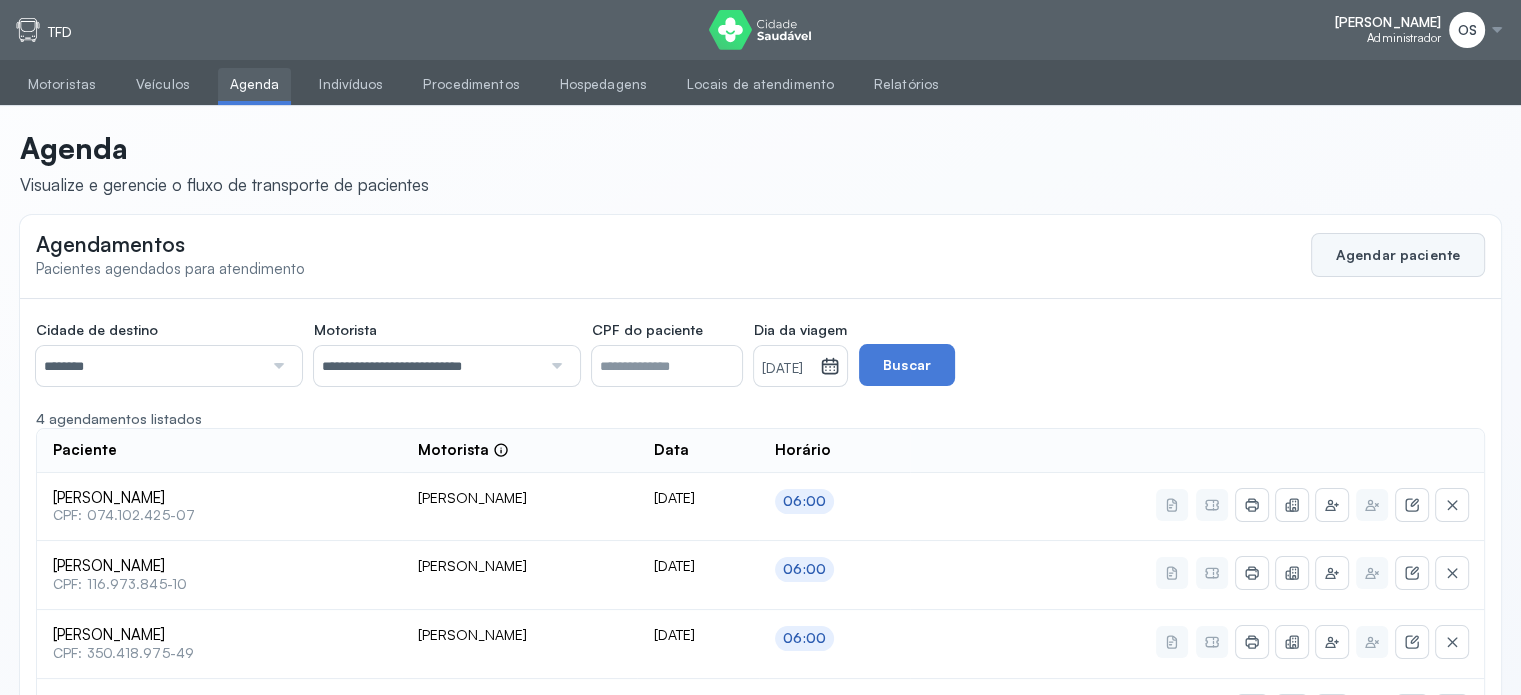 click on "Agendar paciente" 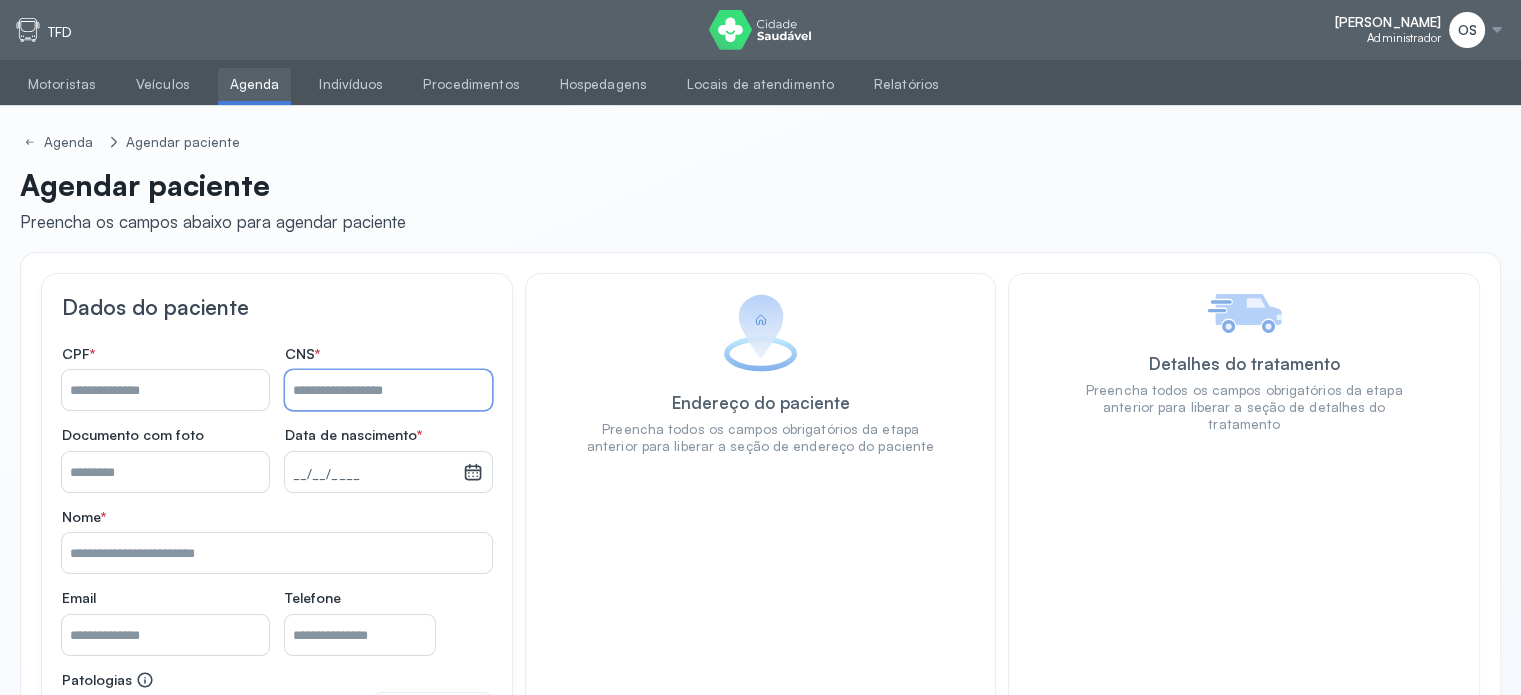 paste on "**********" 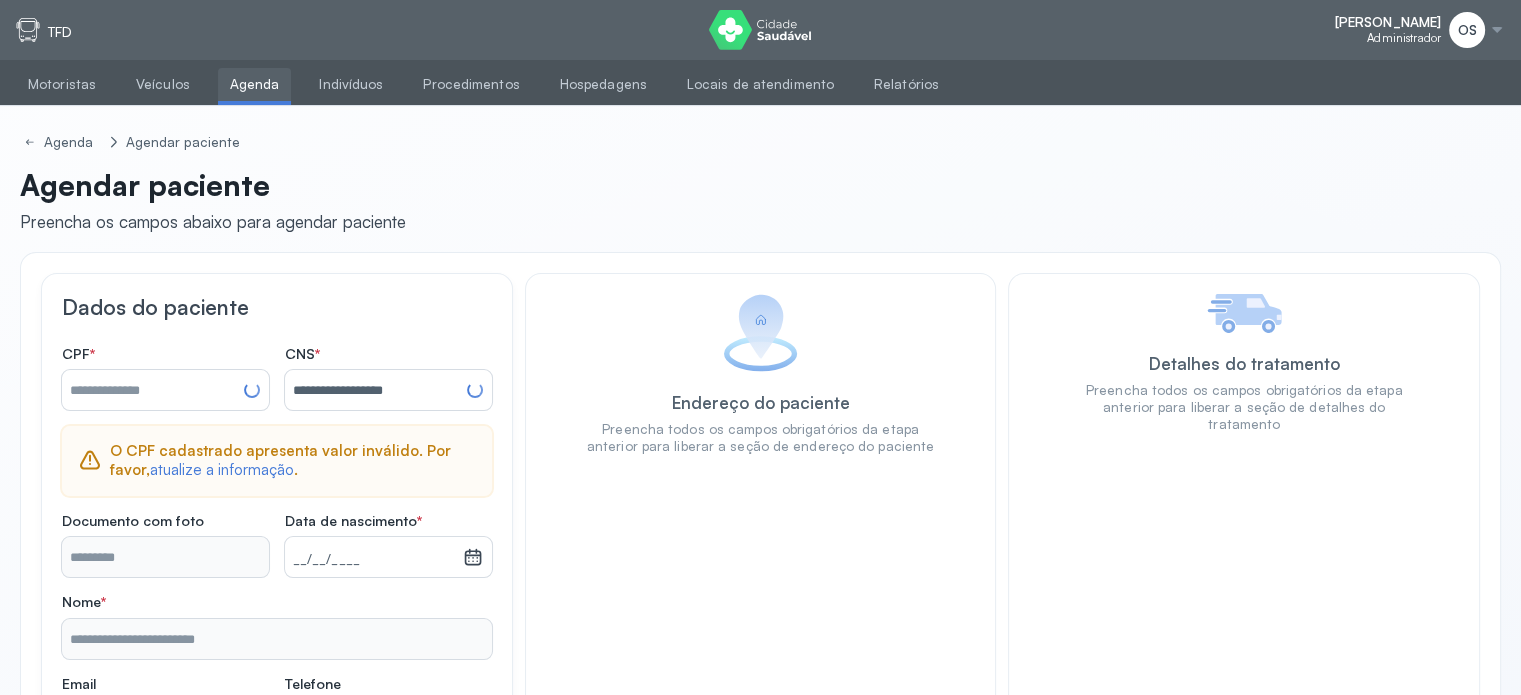 type on "**********" 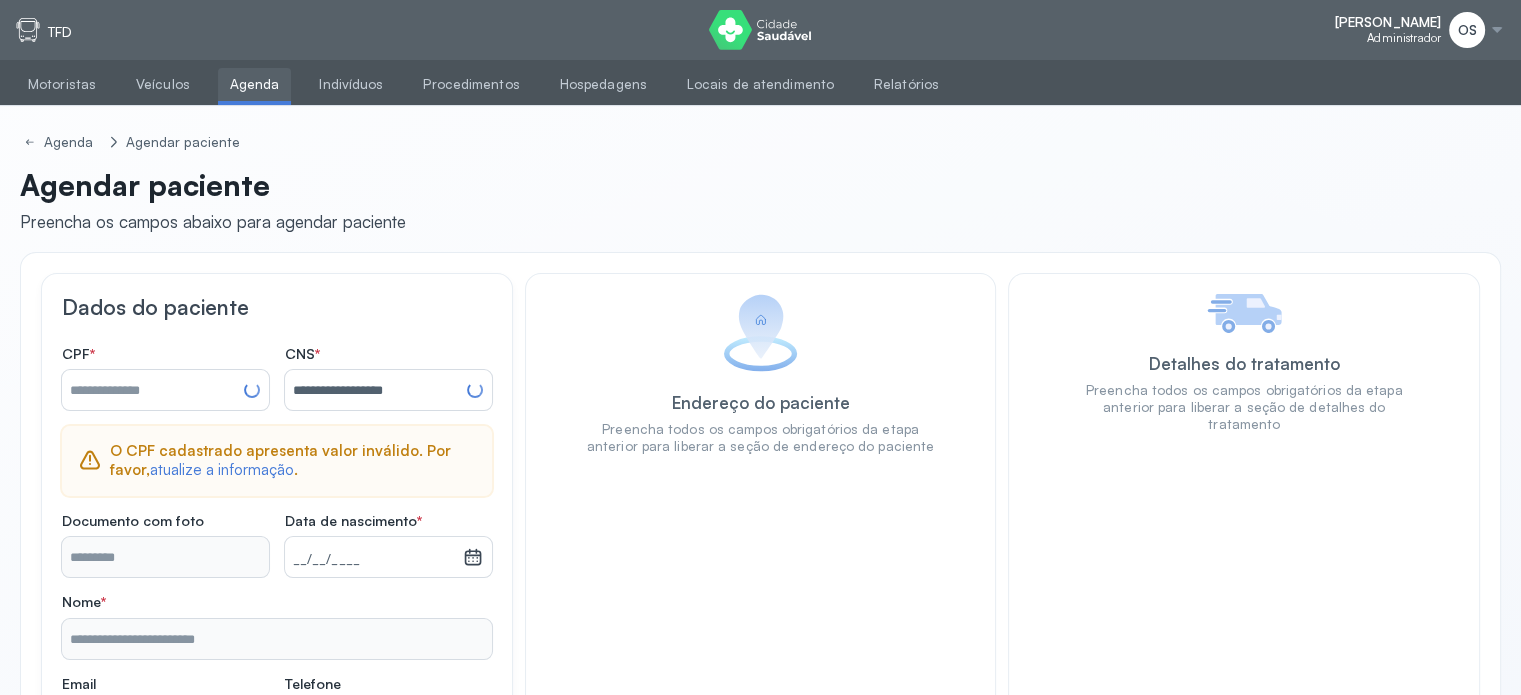 type on "**********" 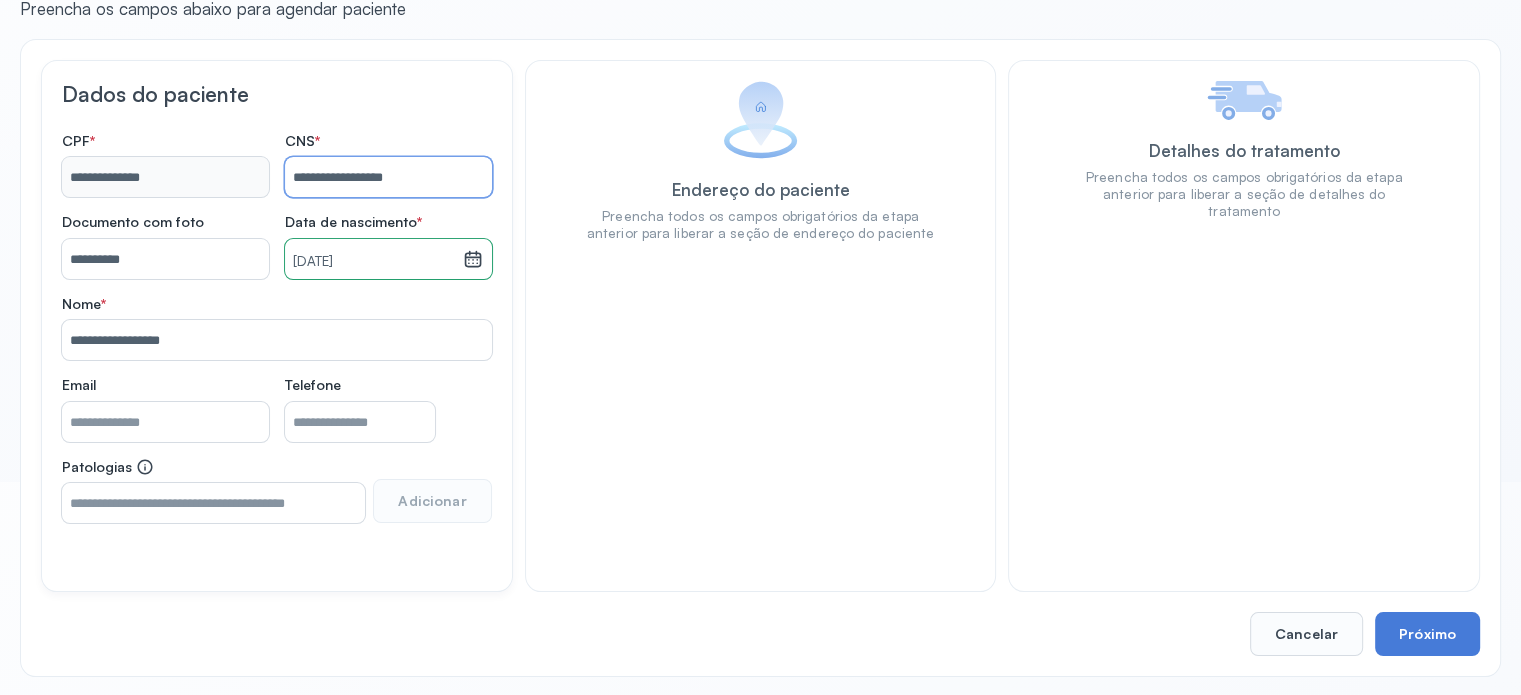 scroll, scrollTop: 215, scrollLeft: 0, axis: vertical 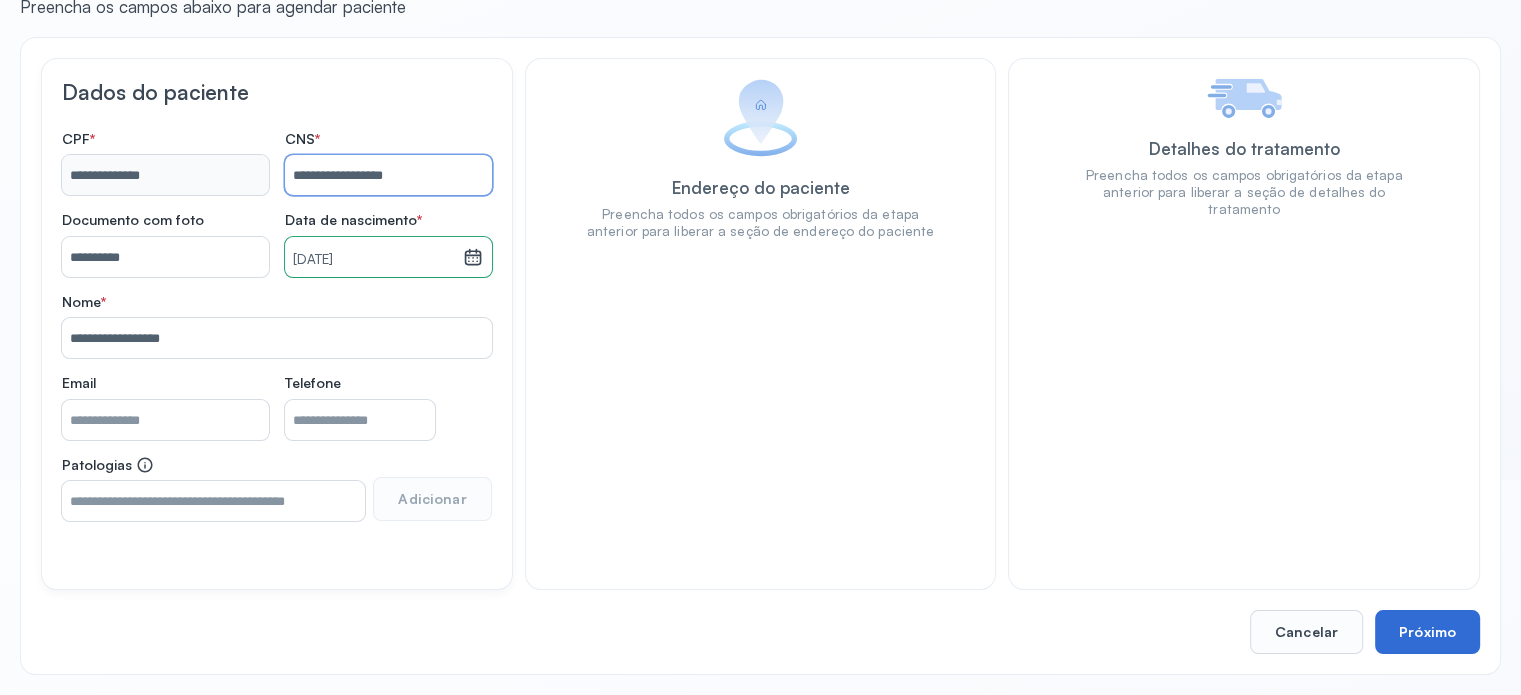 type on "**********" 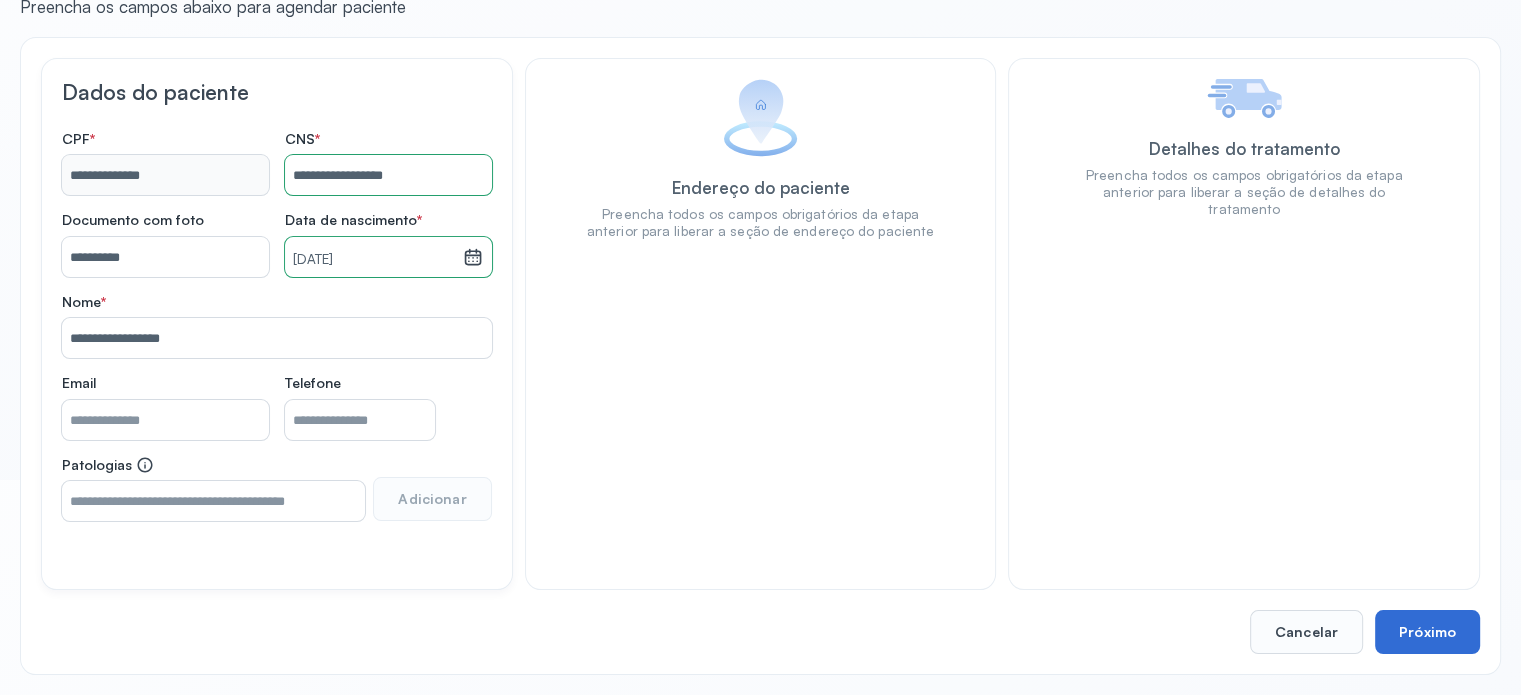 click on "Próximo" at bounding box center [1427, 632] 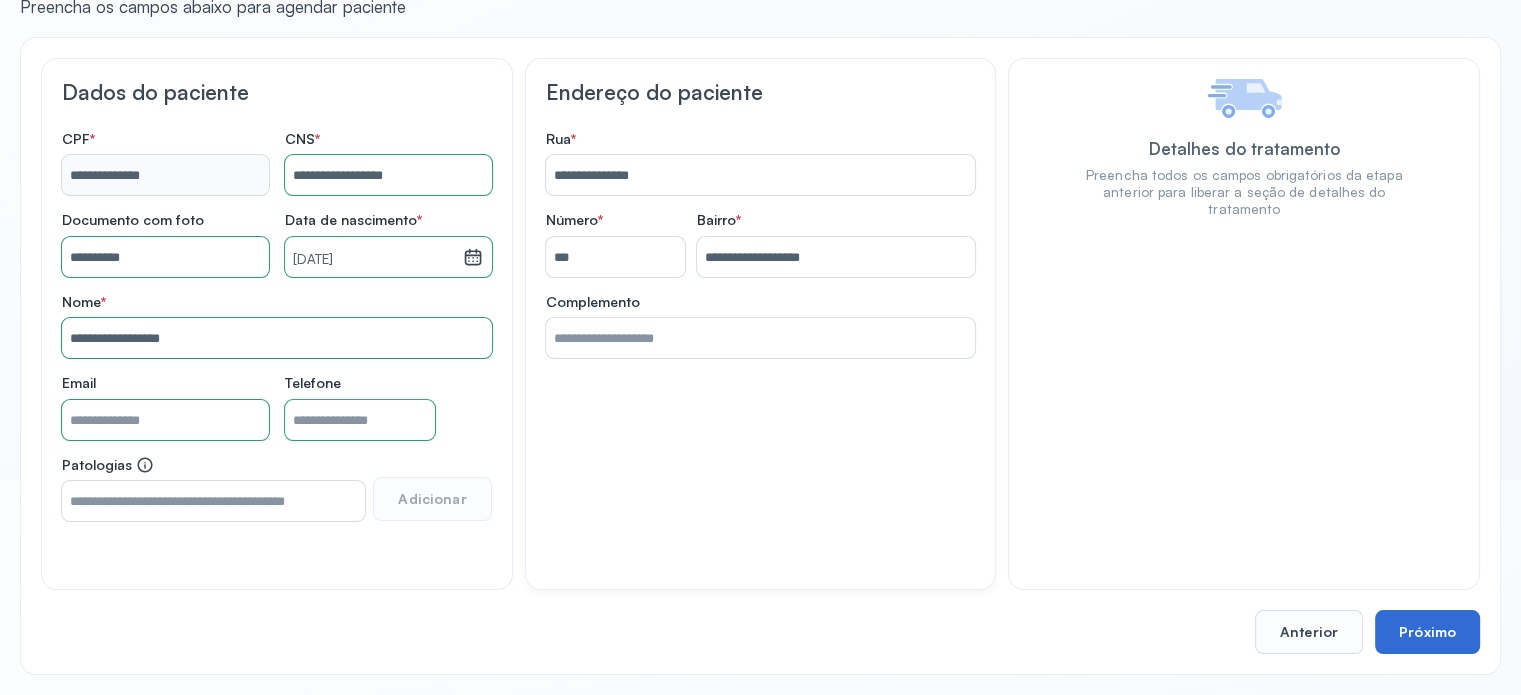 click on "Próximo" at bounding box center (1427, 632) 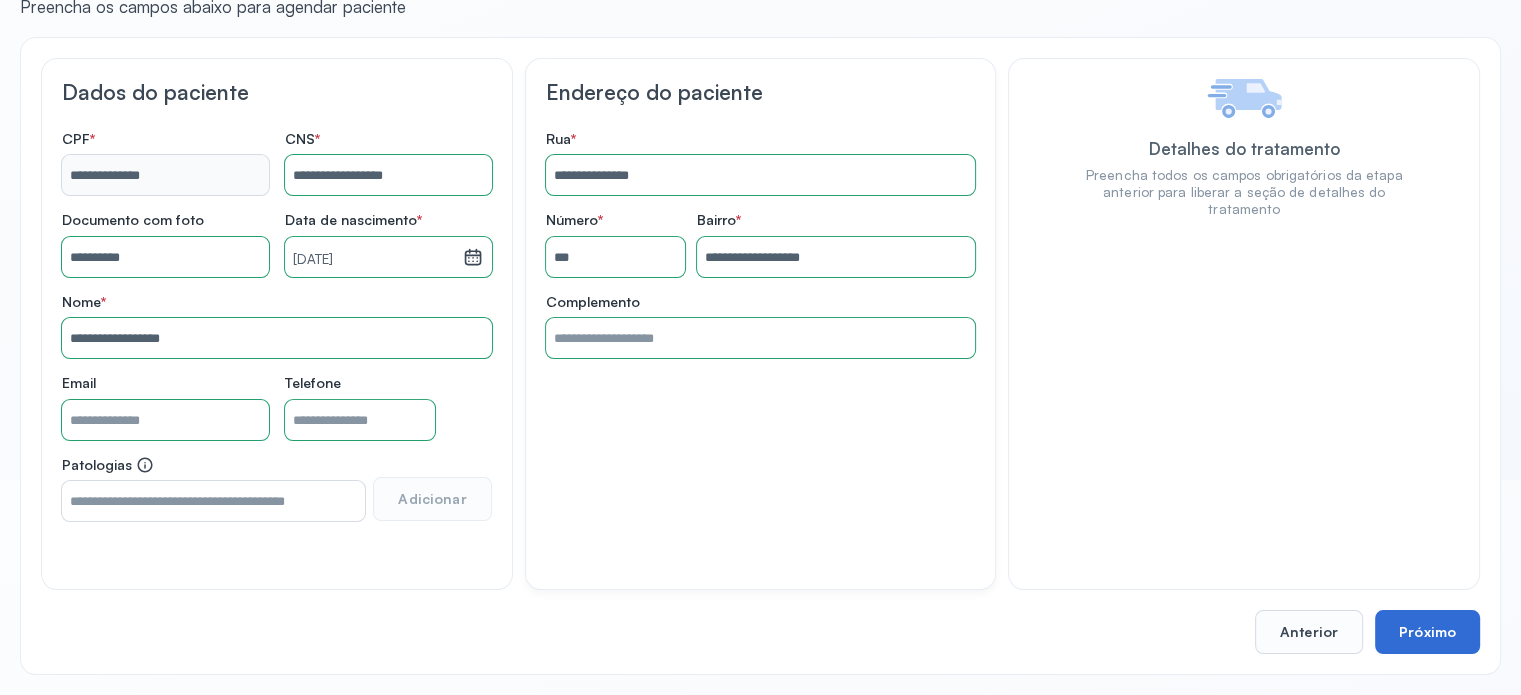 click on "Próximo" at bounding box center [1427, 632] 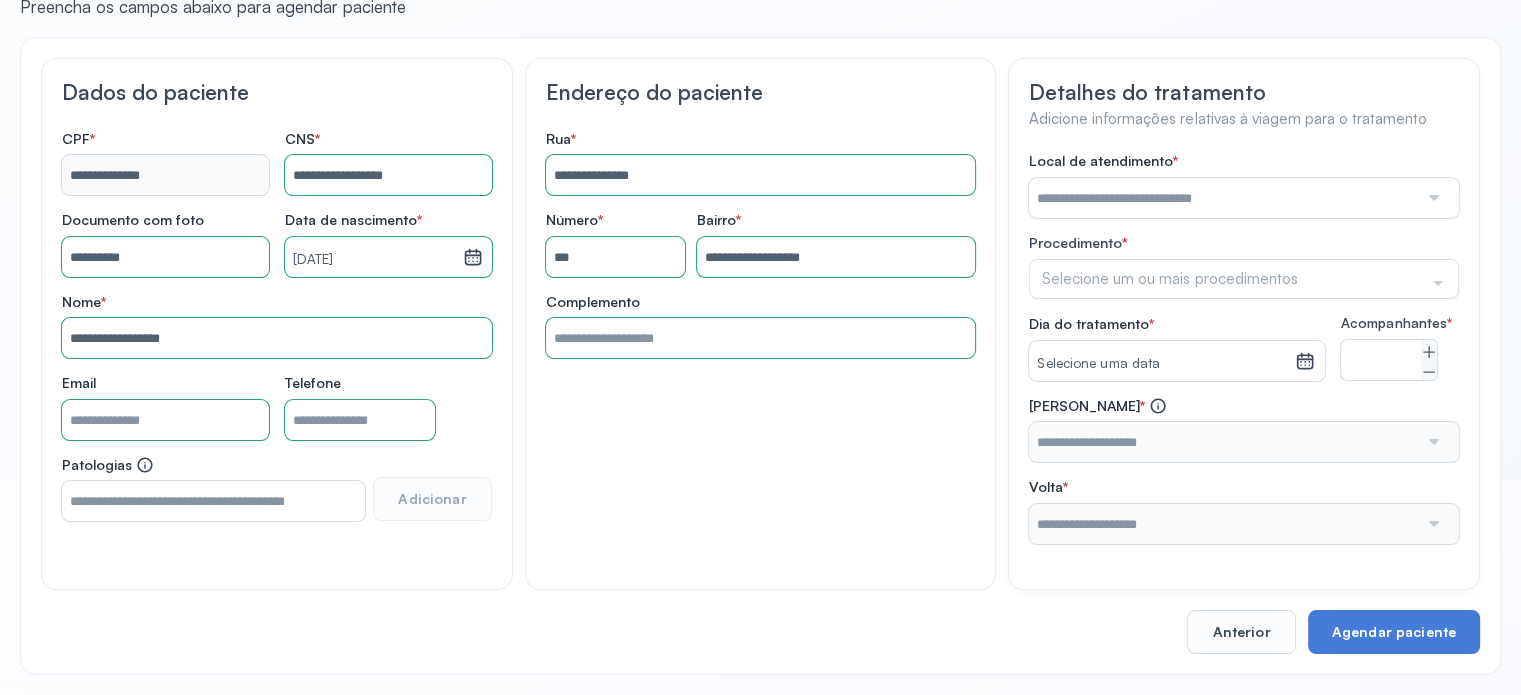 click at bounding box center (1223, 198) 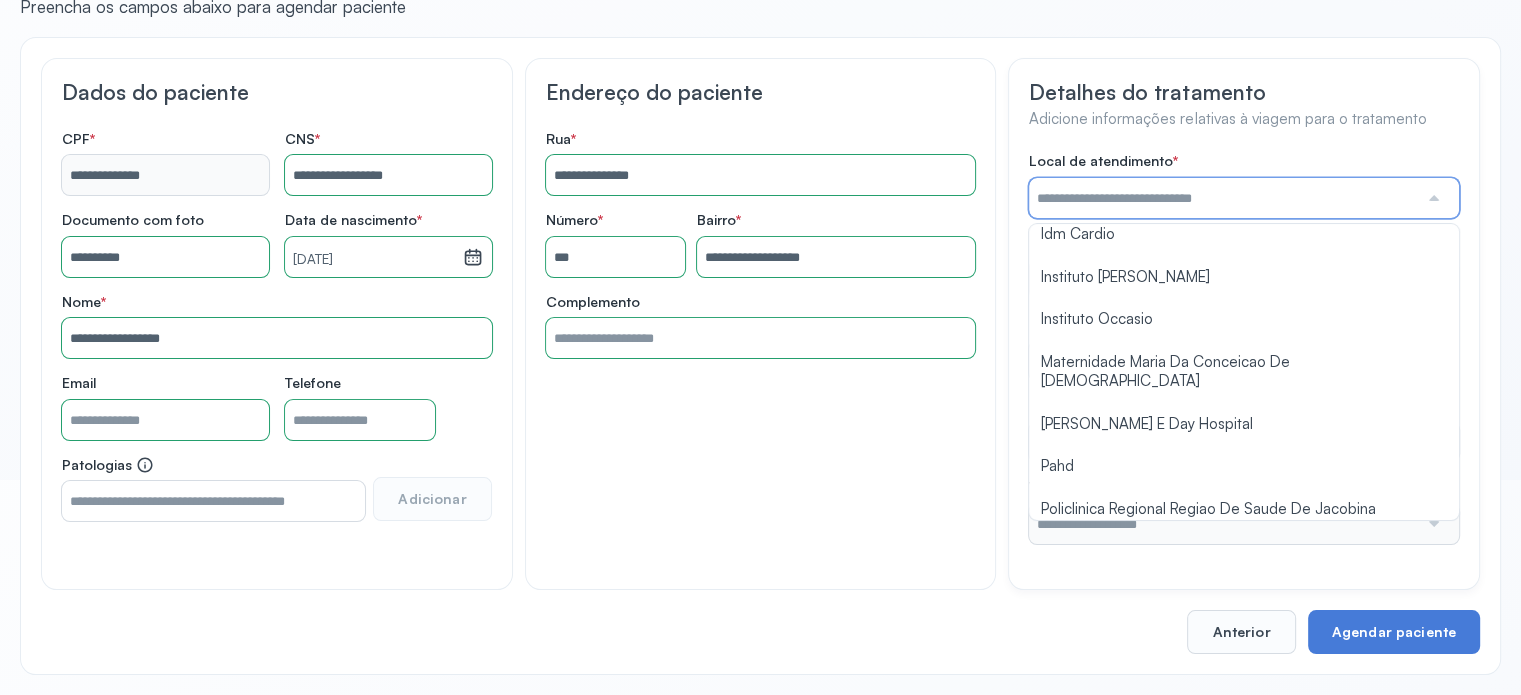scroll, scrollTop: 1584, scrollLeft: 0, axis: vertical 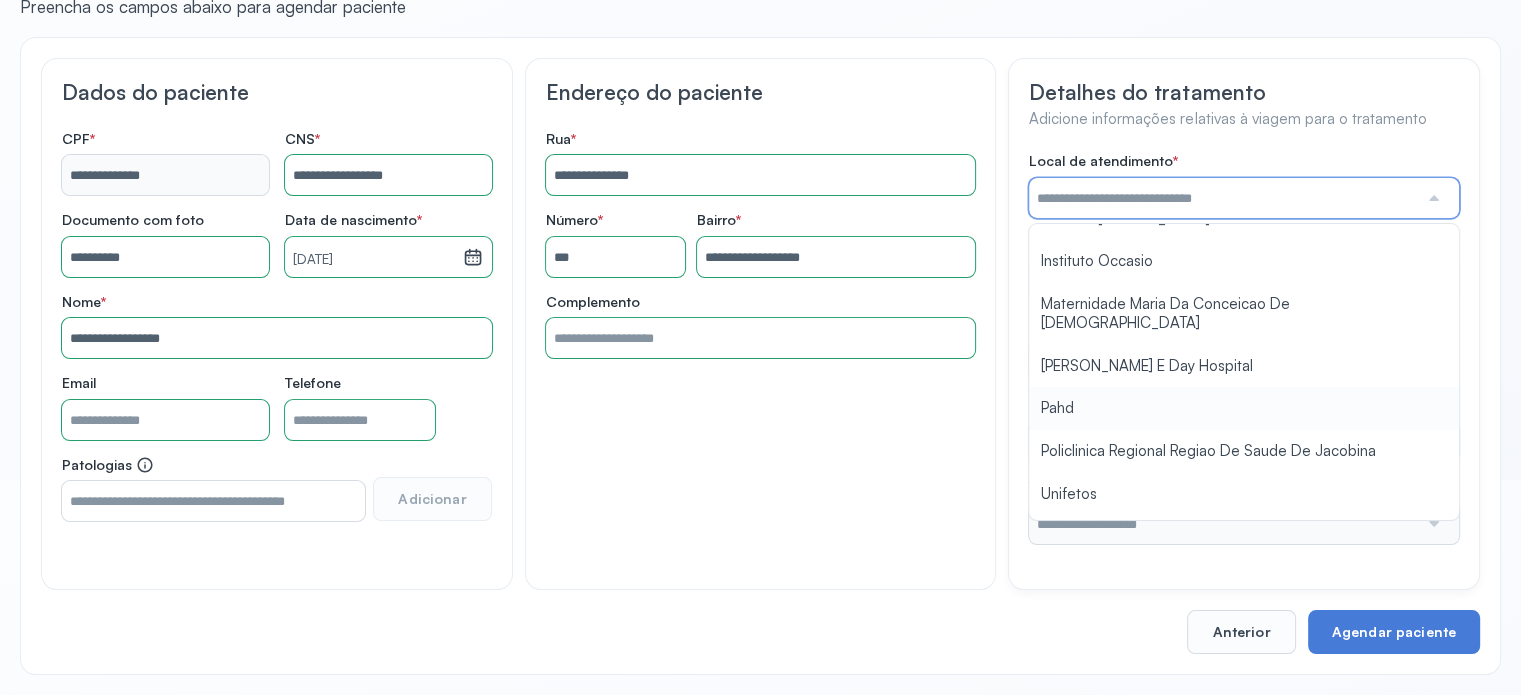 type on "****" 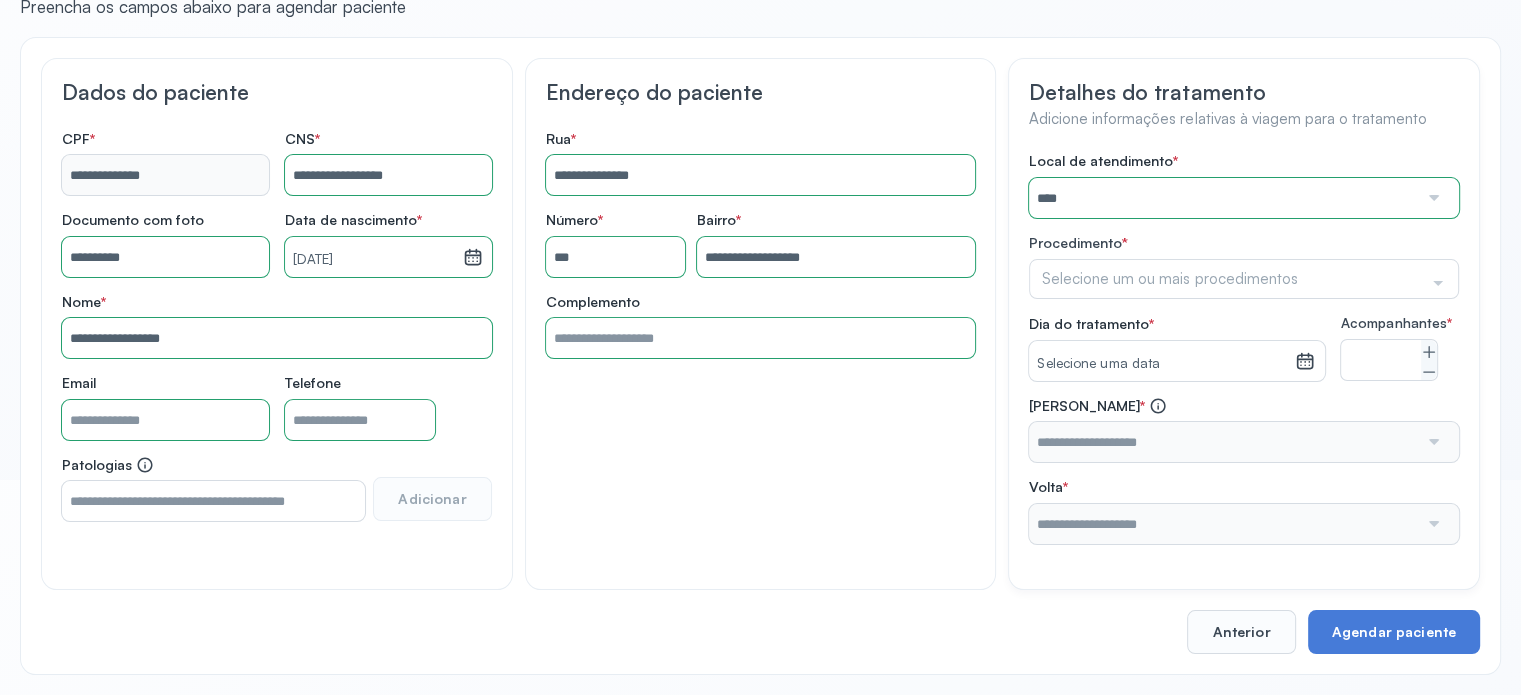 click on "Local de atendimento   *  **** A Medicina Diagnostica E Diagnoson Apae Jacobina CLINICA ML JACOBINA Cardio Pulmonar Da Bahia Cardioclinica [GEOGRAPHIC_DATA] Cican Clinica De Nefrologia De [GEOGRAPHIC_DATA] De Olhos Oftalmo Feira Clinica [GEOGRAPHIC_DATA] Coe [GEOGRAPHIC_DATA] ANA [GEOGRAPHIC_DATA] GERAL [PERSON_NAME][GEOGRAPHIC_DATA] [GEOGRAPHIC_DATA][PERSON_NAME] ORTOPEDICO DO ESTADO DA [GEOGRAPHIC_DATA] [GEOGRAPHIC_DATA] Aristides [GEOGRAPHIC_DATA] [GEOGRAPHIC_DATA] [GEOGRAPHIC_DATA] [GEOGRAPHIC_DATA] [GEOGRAPHIC_DATA] Emec Hospital Especializado Octavio [GEOGRAPHIC_DATA] Estadual [GEOGRAPHIC_DATA] [GEOGRAPHIC_DATA][PERSON_NAME] [GEOGRAPHIC_DATA] [GEOGRAPHIC_DATA] [GEOGRAPHIC_DATA] [GEOGRAPHIC_DATA][PERSON_NAME] Regional [GEOGRAPHIC_DATA] Regional [GEOGRAPHIC_DATA] Dourado [GEOGRAPHIC_DATA] [GEOGRAPHIC_DATA] [GEOGRAPHIC_DATA] [GEOGRAPHIC_DATA] E Ortopedia Ltda Iderma Idm Cardio Instituto Occasio" at bounding box center (1244, 348) 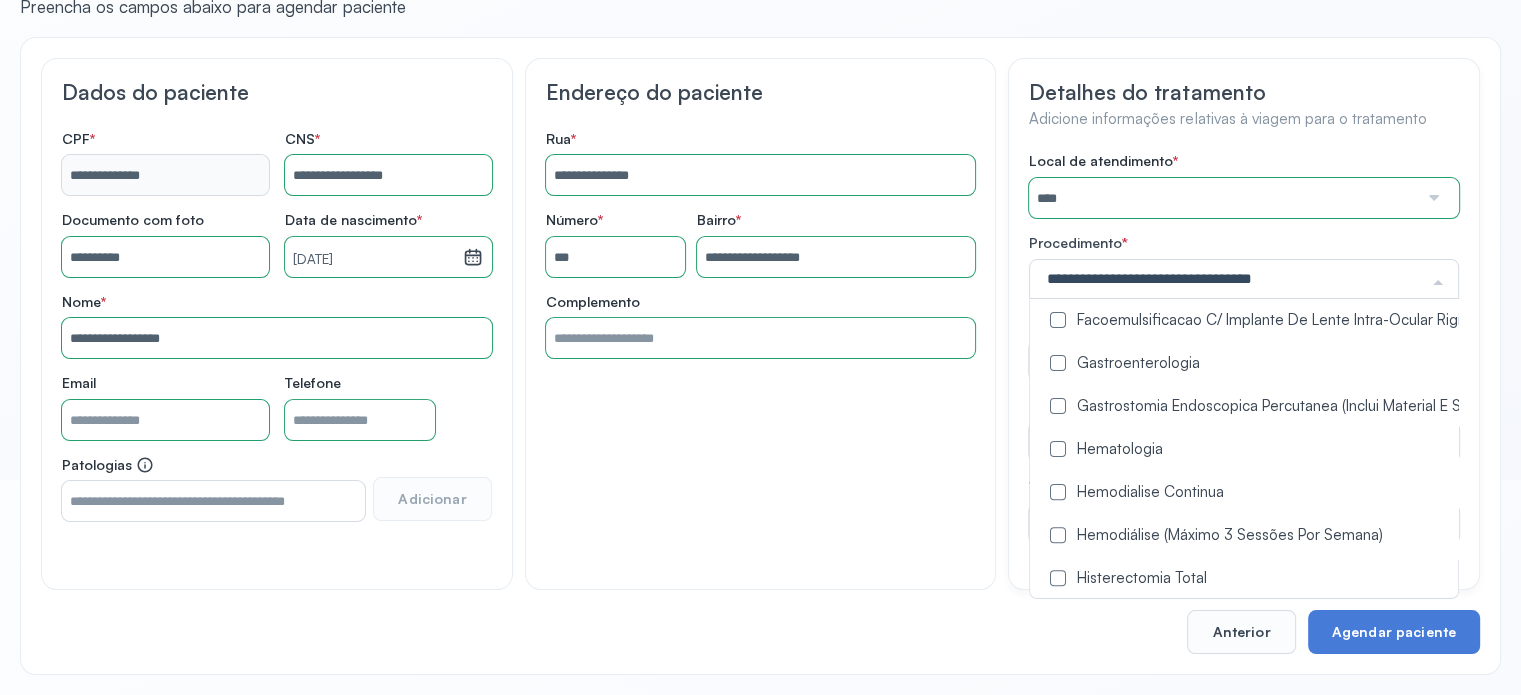 scroll, scrollTop: 900, scrollLeft: 0, axis: vertical 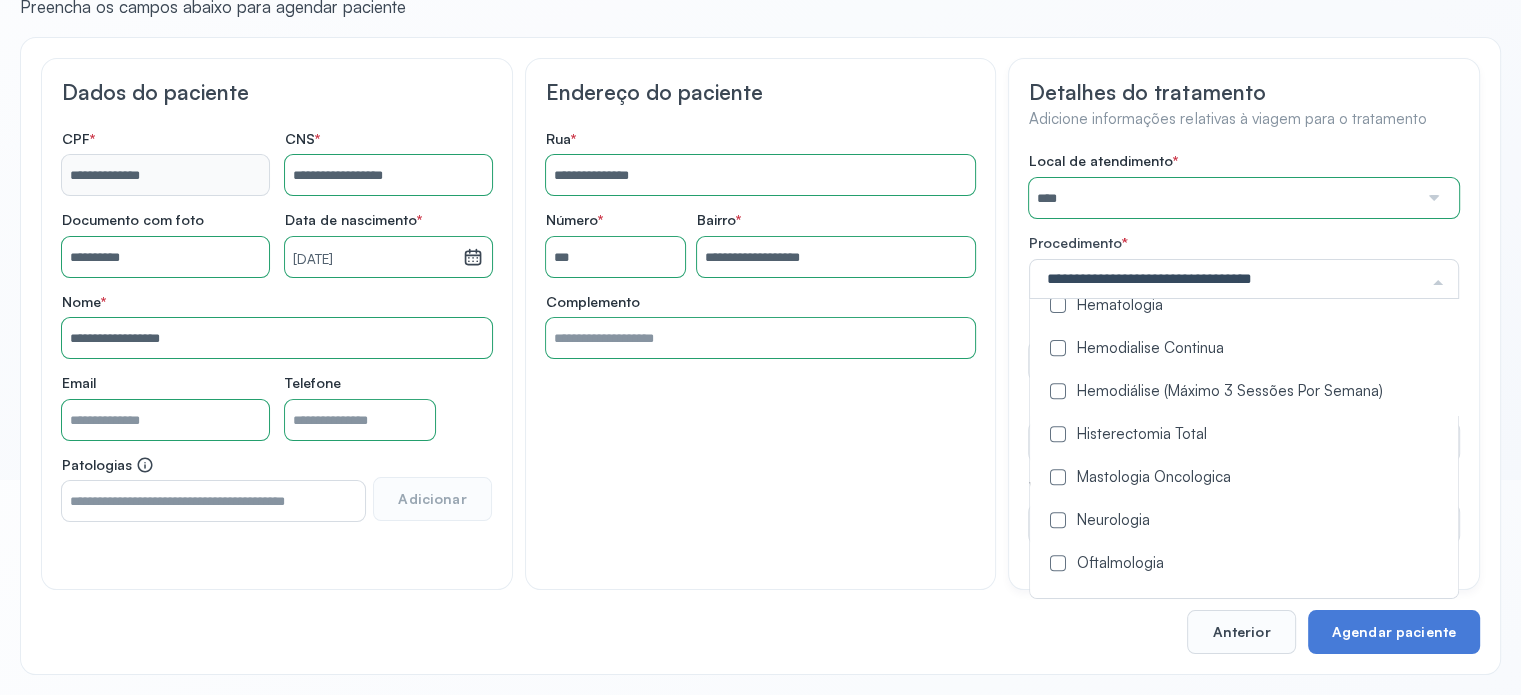 click at bounding box center [1058, 391] 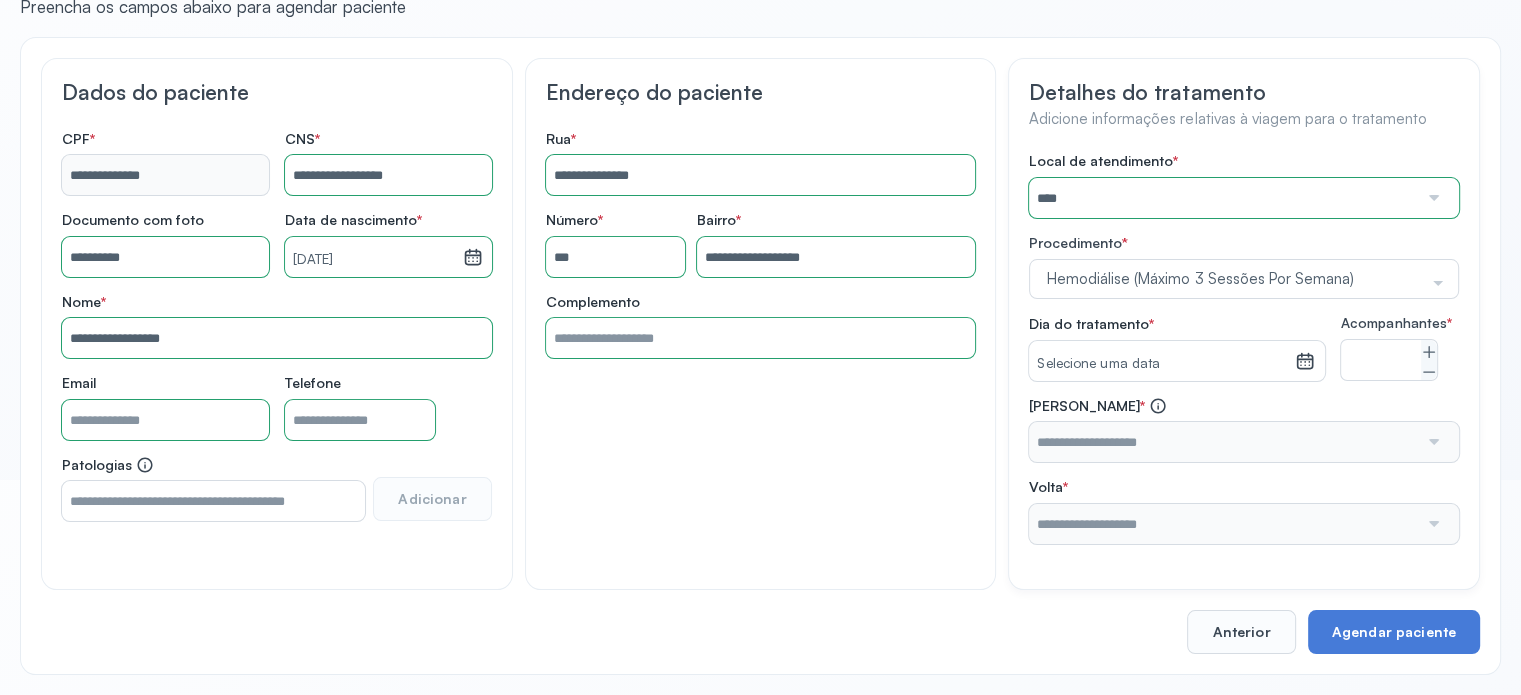 scroll, scrollTop: 0, scrollLeft: 0, axis: both 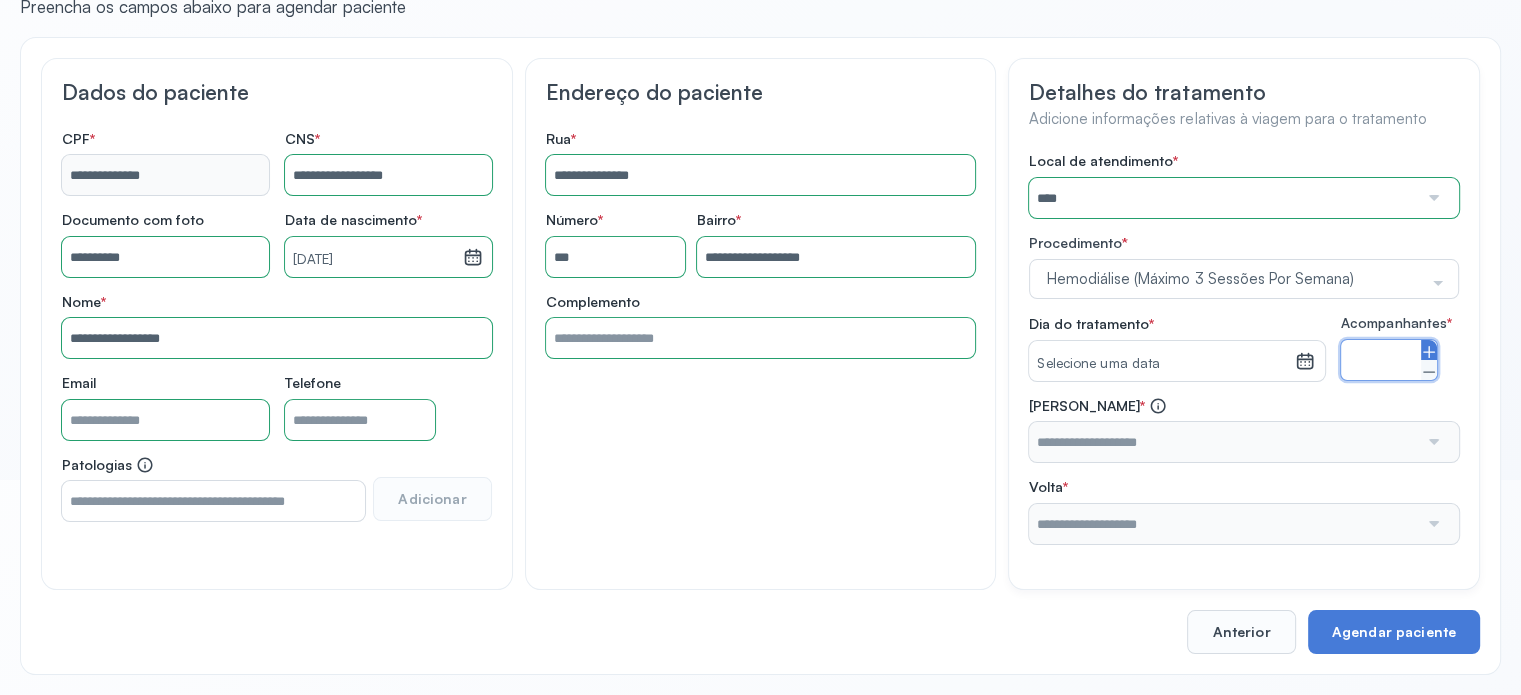 click 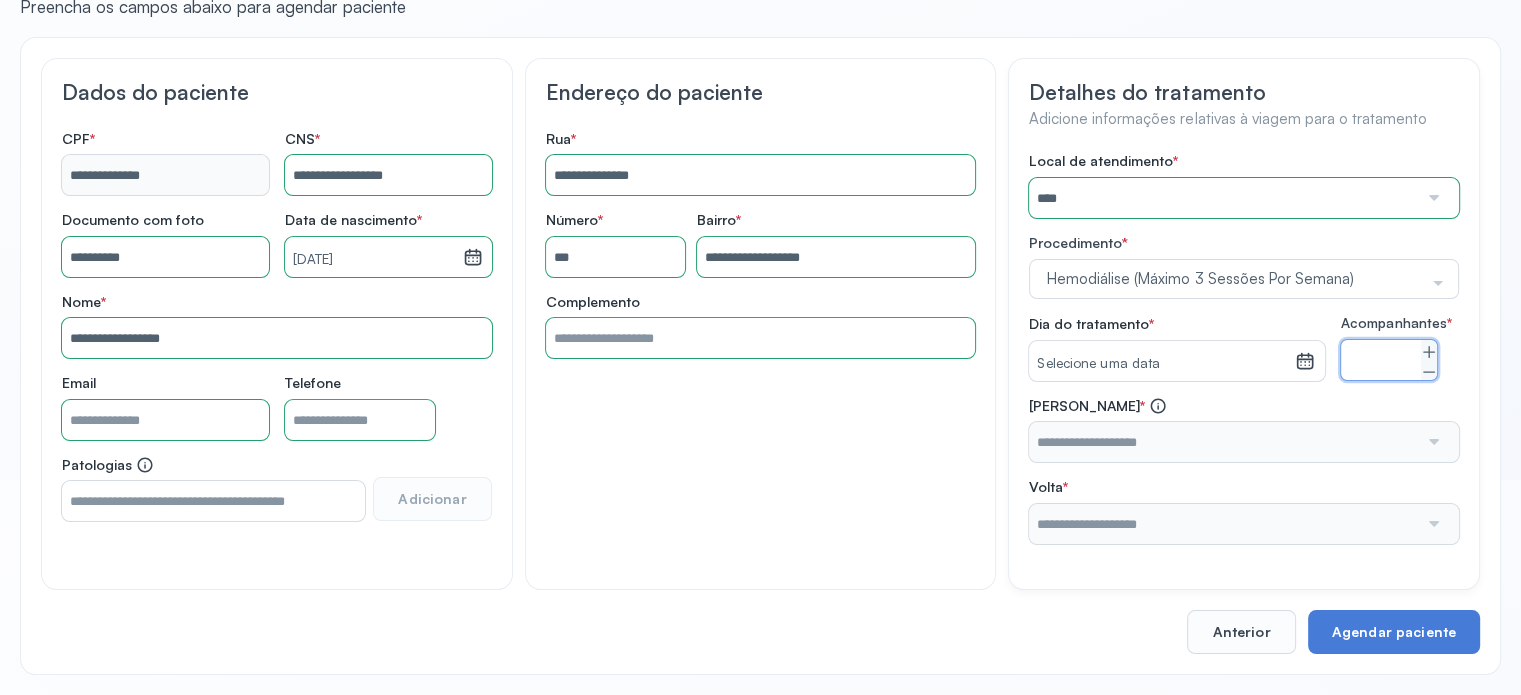 click 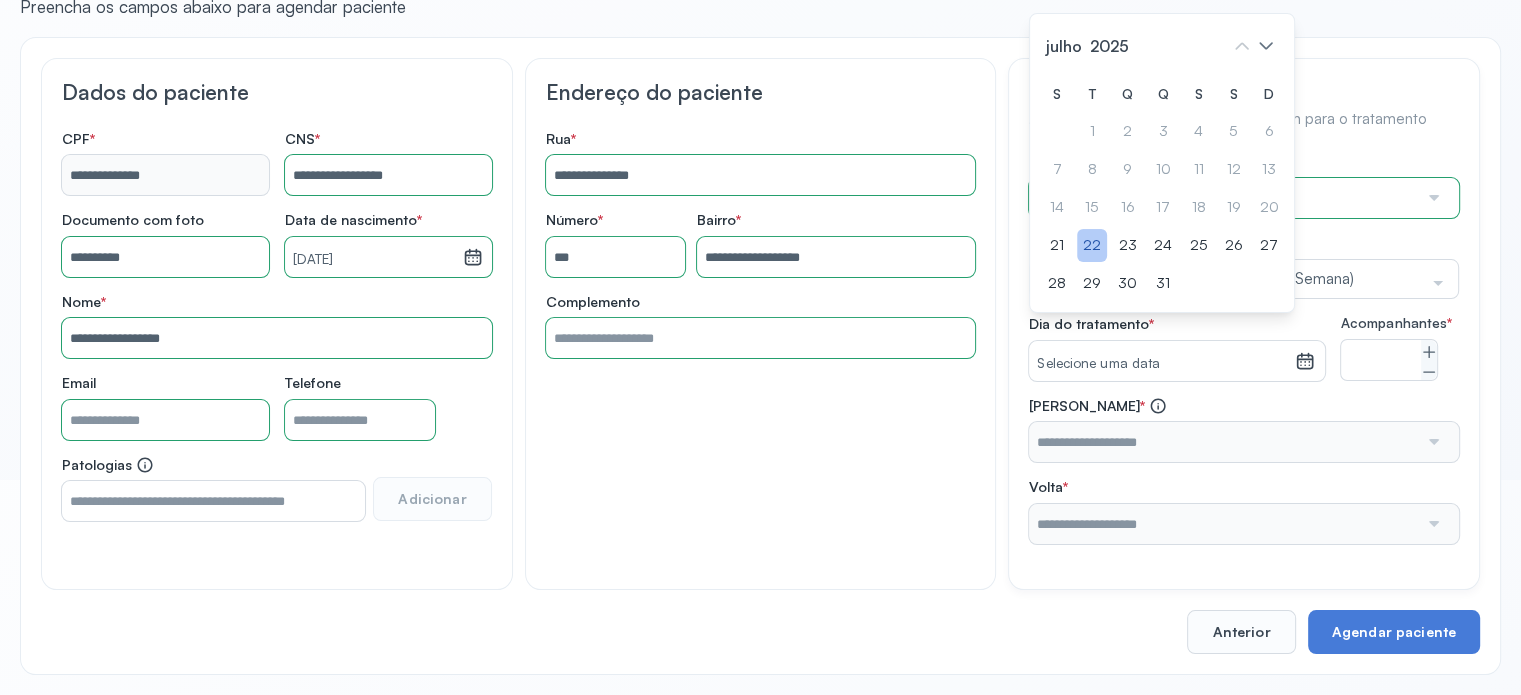 click on "22" 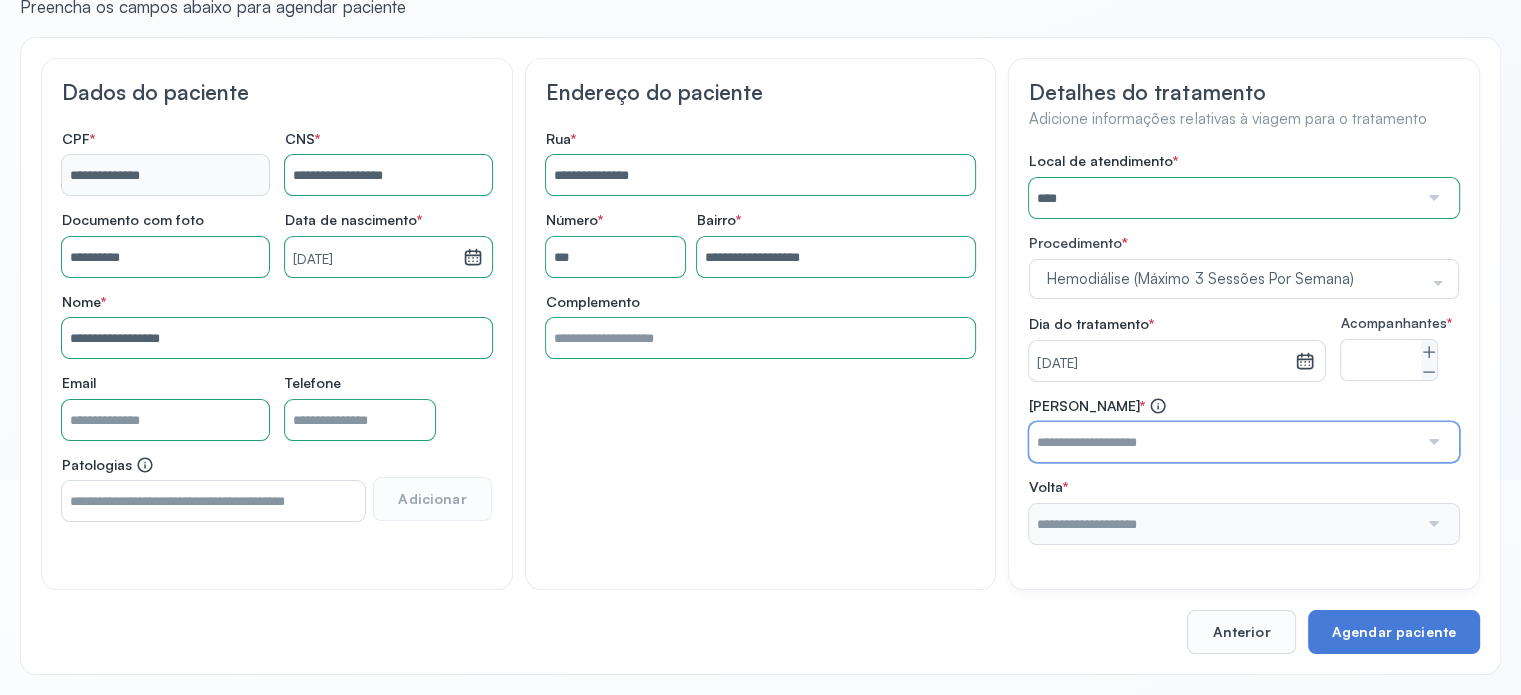 click at bounding box center (1223, 442) 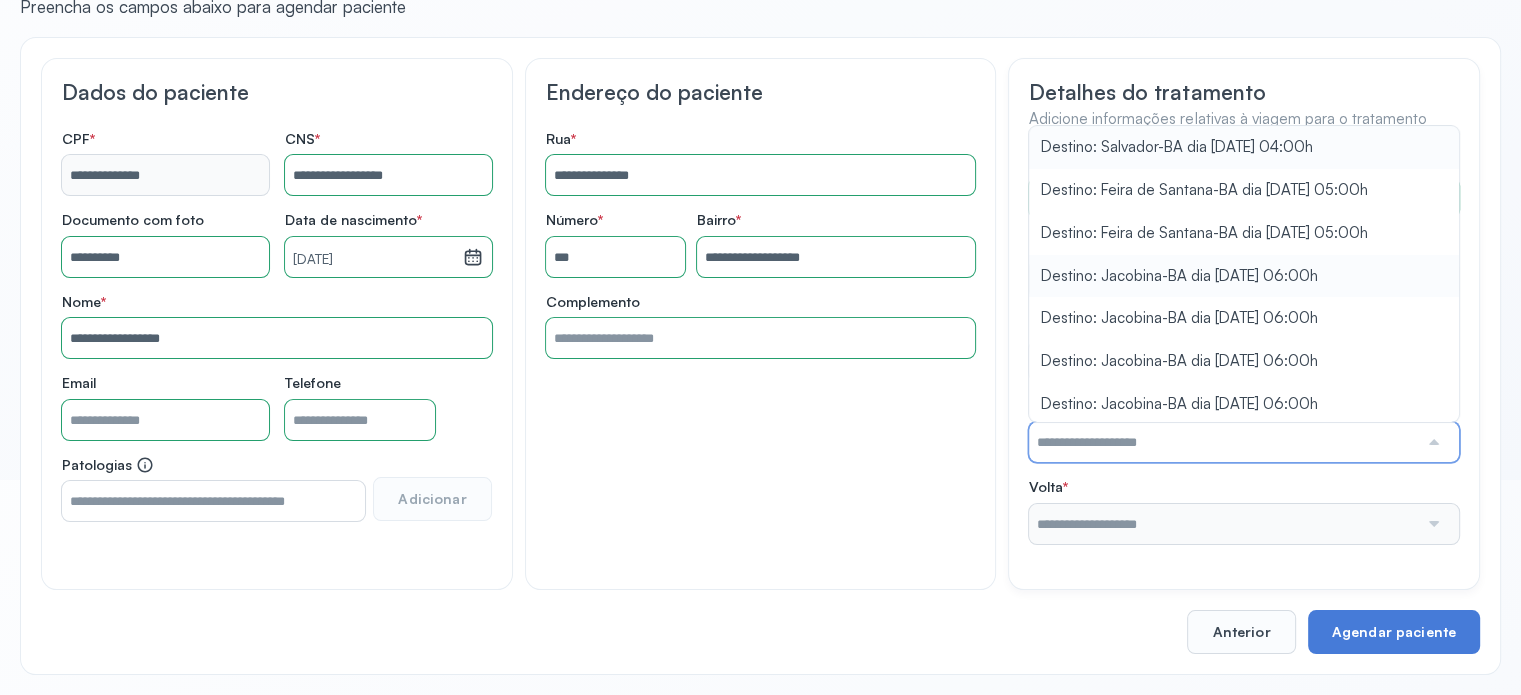 scroll, scrollTop: 3, scrollLeft: 0, axis: vertical 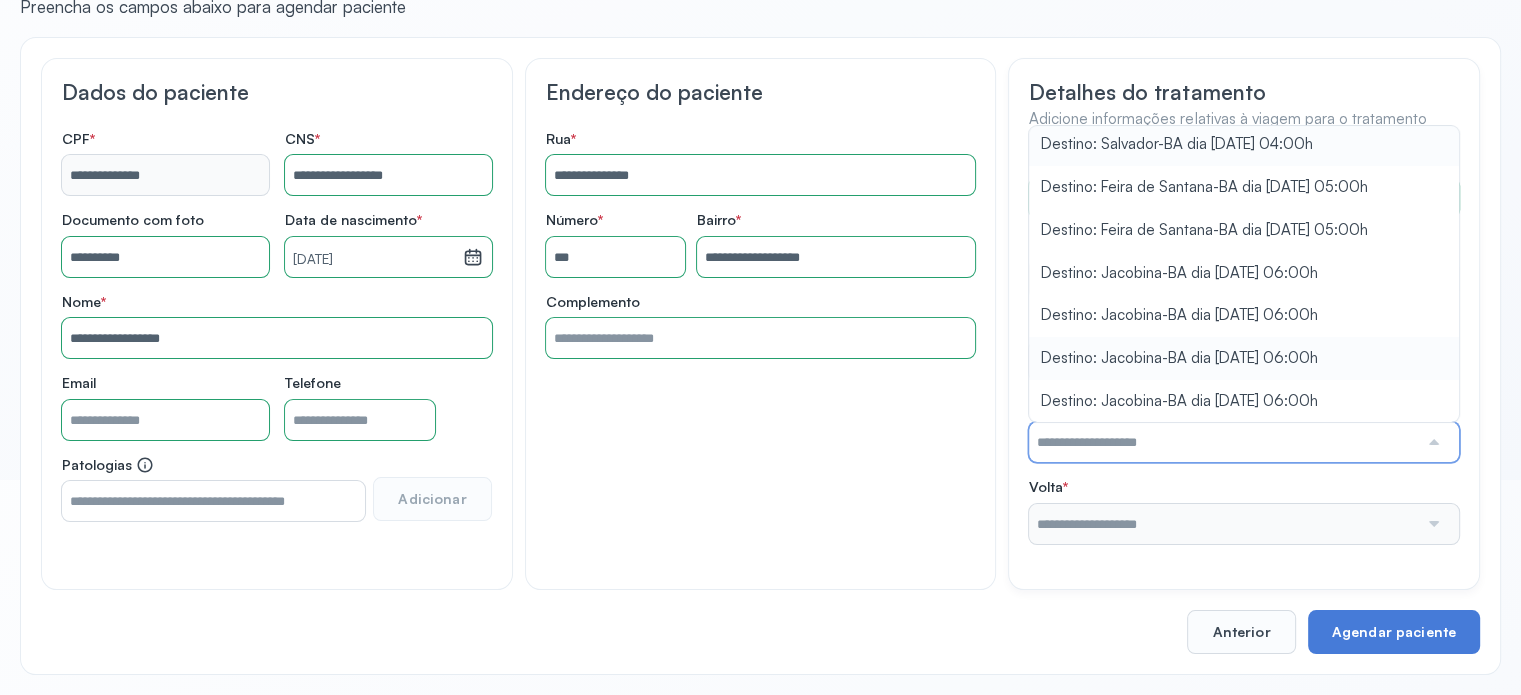type on "**********" 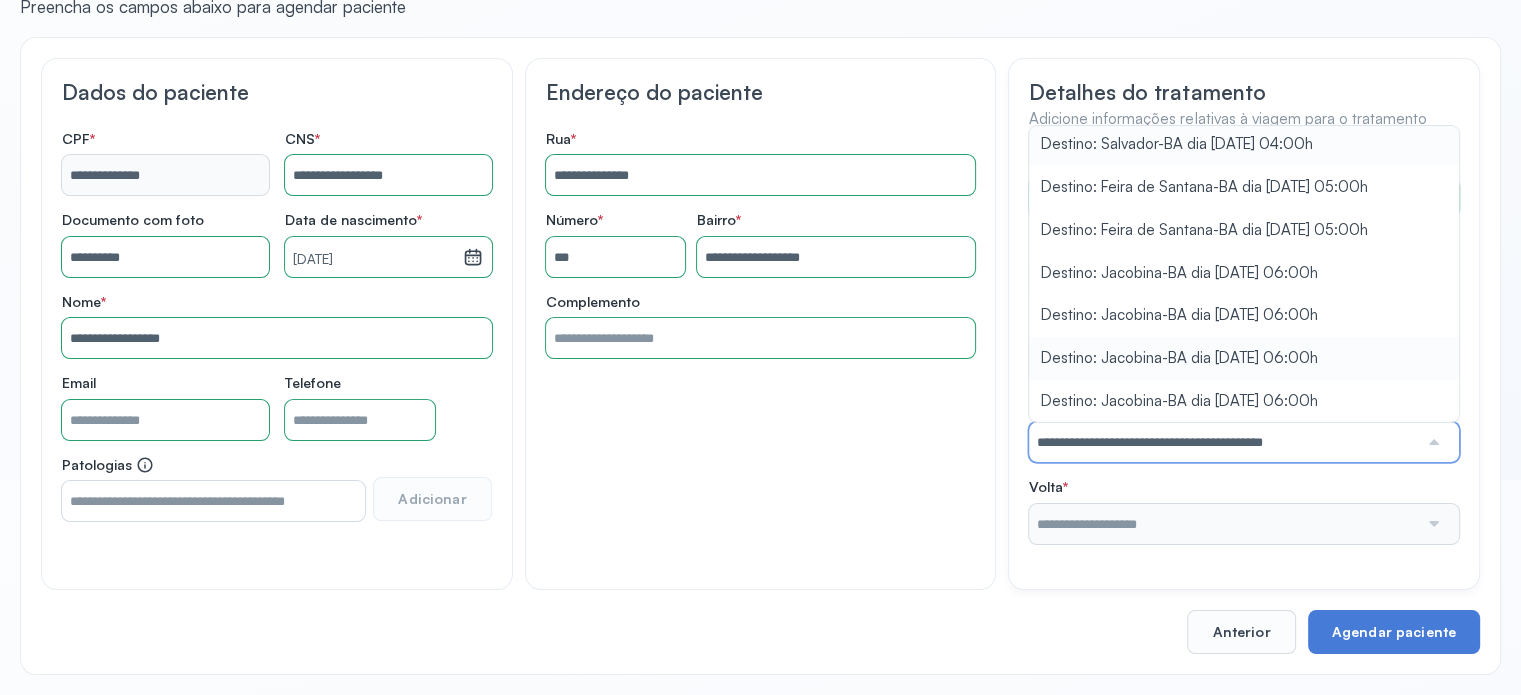 click on "Local de atendimento   *  **** A Medicina Diagnostica E Diagnoson Apae Jacobina CLINICA ML JACOBINA Cardio Pulmonar Da Bahia Cardioclinica [GEOGRAPHIC_DATA] Cican Clinica De Nefrologia De [GEOGRAPHIC_DATA] De Olhos Oftalmo Feira Clinica [GEOGRAPHIC_DATA] Coe [GEOGRAPHIC_DATA] ANA [GEOGRAPHIC_DATA] GERAL [PERSON_NAME][GEOGRAPHIC_DATA] [GEOGRAPHIC_DATA][PERSON_NAME] ORTOPEDICO DO ESTADO DA [GEOGRAPHIC_DATA] [GEOGRAPHIC_DATA] Aristides [GEOGRAPHIC_DATA] [GEOGRAPHIC_DATA] [GEOGRAPHIC_DATA] [GEOGRAPHIC_DATA] [GEOGRAPHIC_DATA] Emec Hospital Especializado Octavio [GEOGRAPHIC_DATA] Estadual [GEOGRAPHIC_DATA] [GEOGRAPHIC_DATA][PERSON_NAME] [GEOGRAPHIC_DATA] [GEOGRAPHIC_DATA] [GEOGRAPHIC_DATA] [GEOGRAPHIC_DATA][PERSON_NAME] Regional [GEOGRAPHIC_DATA] Regional [GEOGRAPHIC_DATA] Dourado [GEOGRAPHIC_DATA] [GEOGRAPHIC_DATA] [GEOGRAPHIC_DATA] [GEOGRAPHIC_DATA] E Ortopedia Ltda Iderma Idm Cardio Instituto Occasio" at bounding box center (1244, 348) 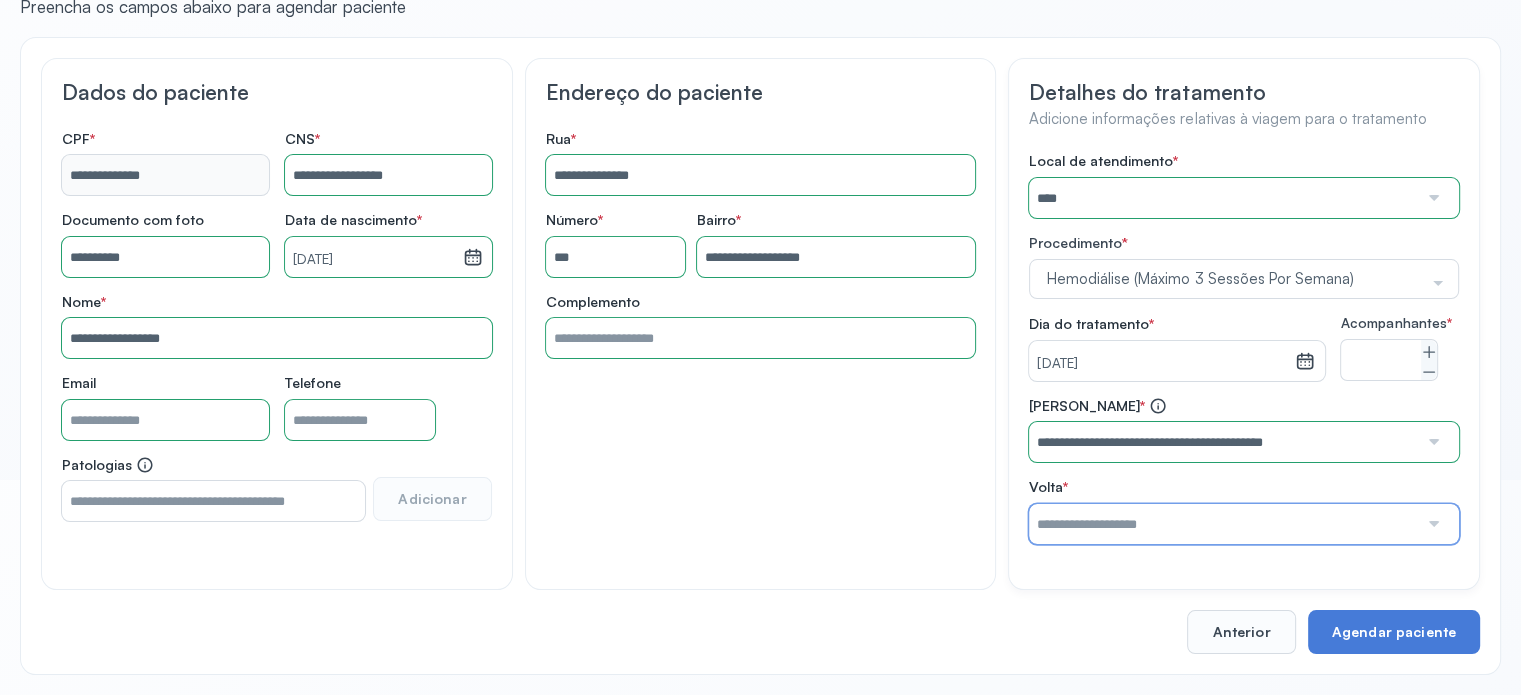 click at bounding box center (1223, 524) 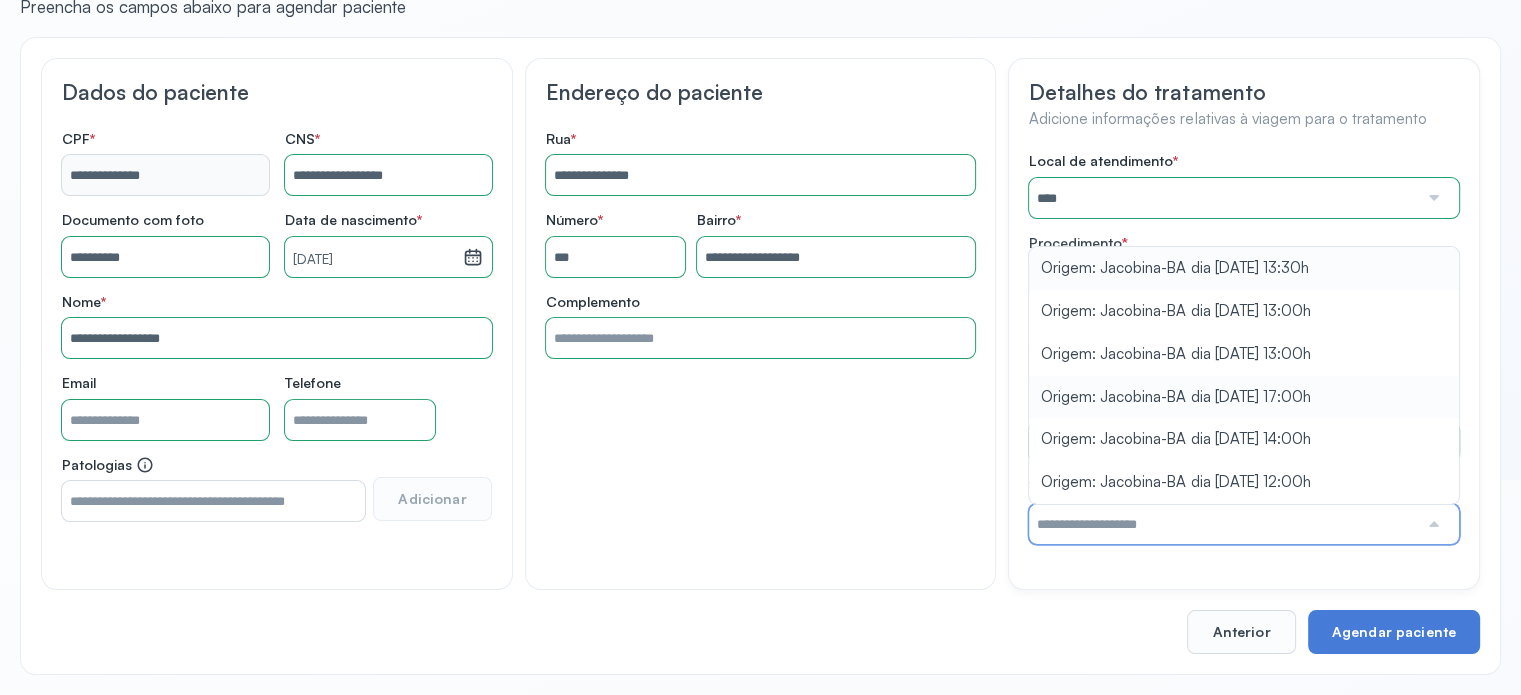 type on "**********" 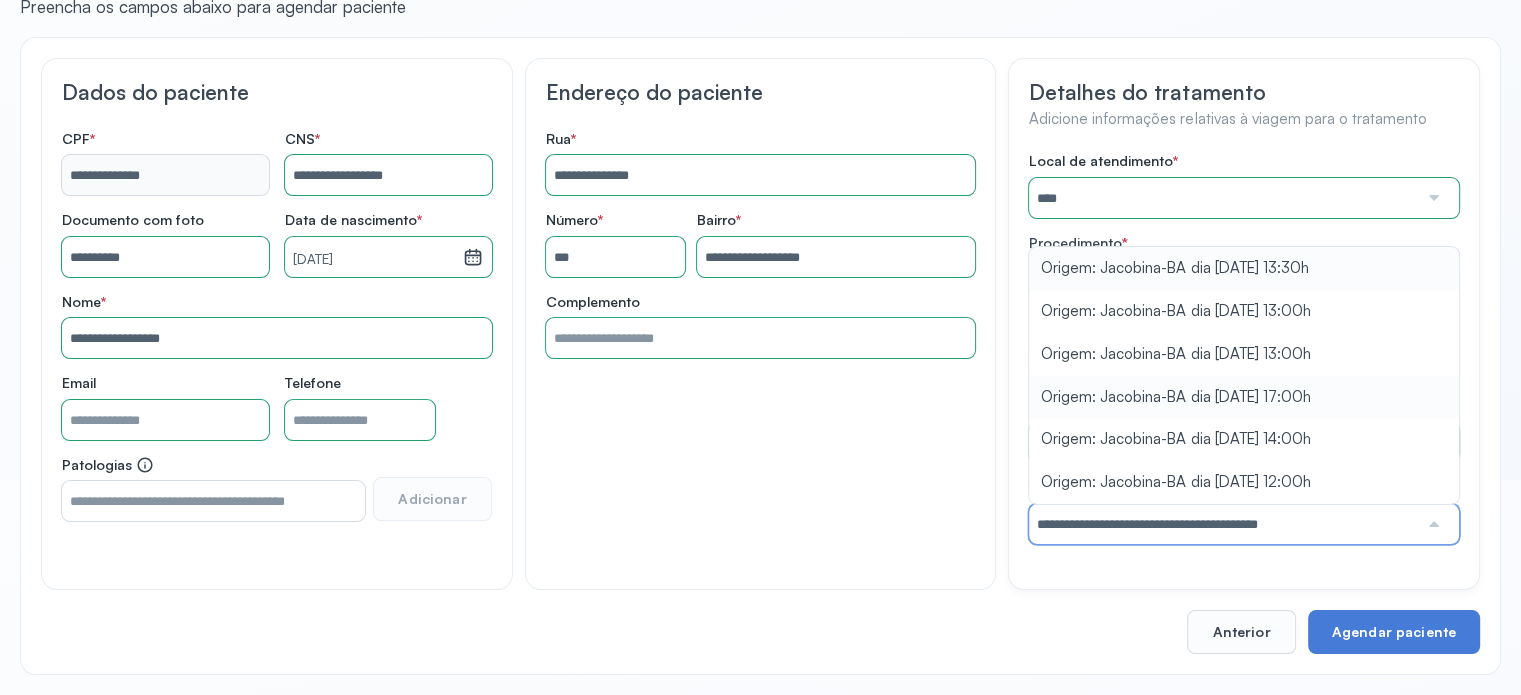 click on "Local de atendimento   *  **** A Medicina Diagnostica E Diagnoson Apae Jacobina CLINICA ML JACOBINA Cardio Pulmonar Da Bahia Cardioclinica [GEOGRAPHIC_DATA] Cican Clinica De Nefrologia De [GEOGRAPHIC_DATA] De Olhos Oftalmo Feira Clinica [GEOGRAPHIC_DATA] Coe [GEOGRAPHIC_DATA] ANA [GEOGRAPHIC_DATA] GERAL [PERSON_NAME][GEOGRAPHIC_DATA] [GEOGRAPHIC_DATA][PERSON_NAME] ORTOPEDICO DO ESTADO DA [GEOGRAPHIC_DATA] [GEOGRAPHIC_DATA] Aristides [GEOGRAPHIC_DATA] [GEOGRAPHIC_DATA] [GEOGRAPHIC_DATA] [GEOGRAPHIC_DATA] [GEOGRAPHIC_DATA] Emec Hospital Especializado Octavio [GEOGRAPHIC_DATA] Estadual [GEOGRAPHIC_DATA] [GEOGRAPHIC_DATA][PERSON_NAME] [GEOGRAPHIC_DATA] [GEOGRAPHIC_DATA] [GEOGRAPHIC_DATA] [GEOGRAPHIC_DATA][PERSON_NAME] Regional [GEOGRAPHIC_DATA] Regional [GEOGRAPHIC_DATA] Dourado [GEOGRAPHIC_DATA] [GEOGRAPHIC_DATA] [GEOGRAPHIC_DATA] [GEOGRAPHIC_DATA] E Ortopedia Ltda Iderma Idm Cardio Instituto Occasio" at bounding box center [1244, 348] 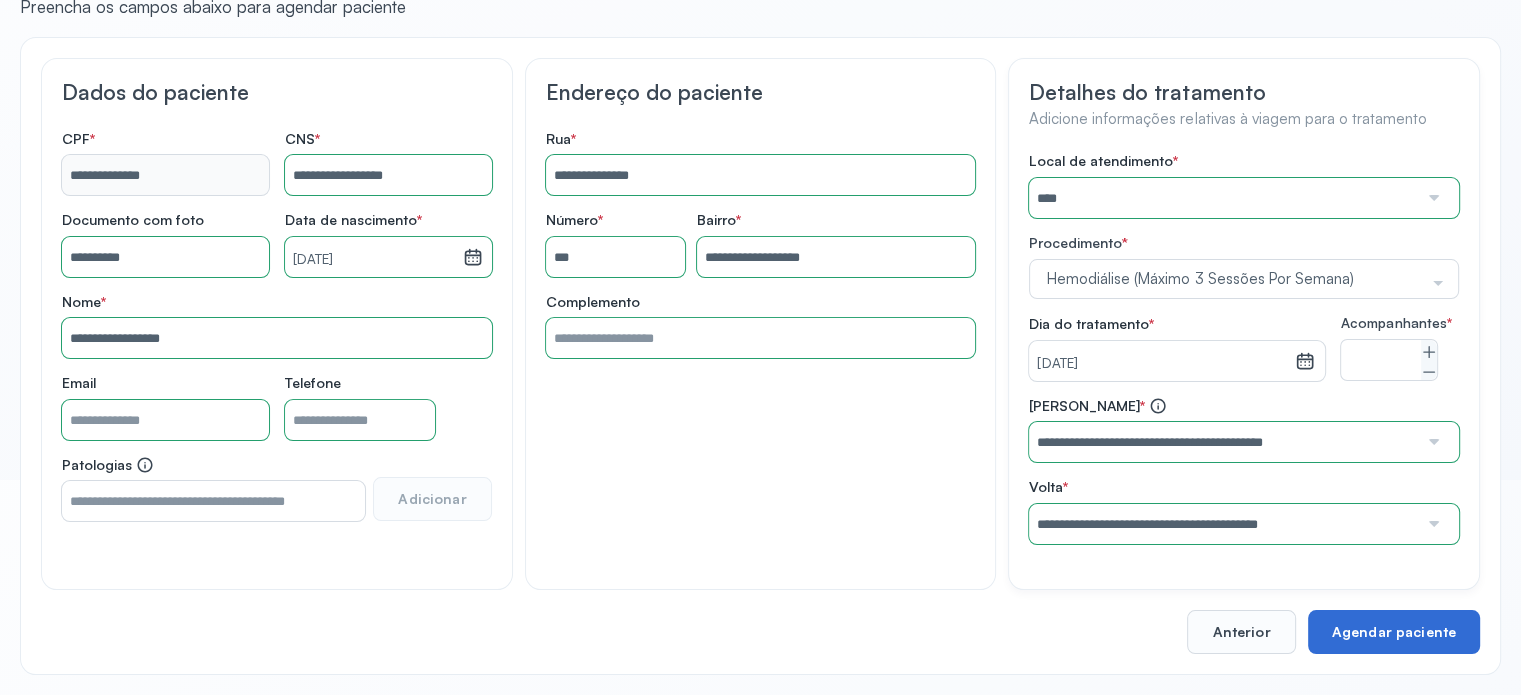 click on "Agendar paciente" at bounding box center (1394, 632) 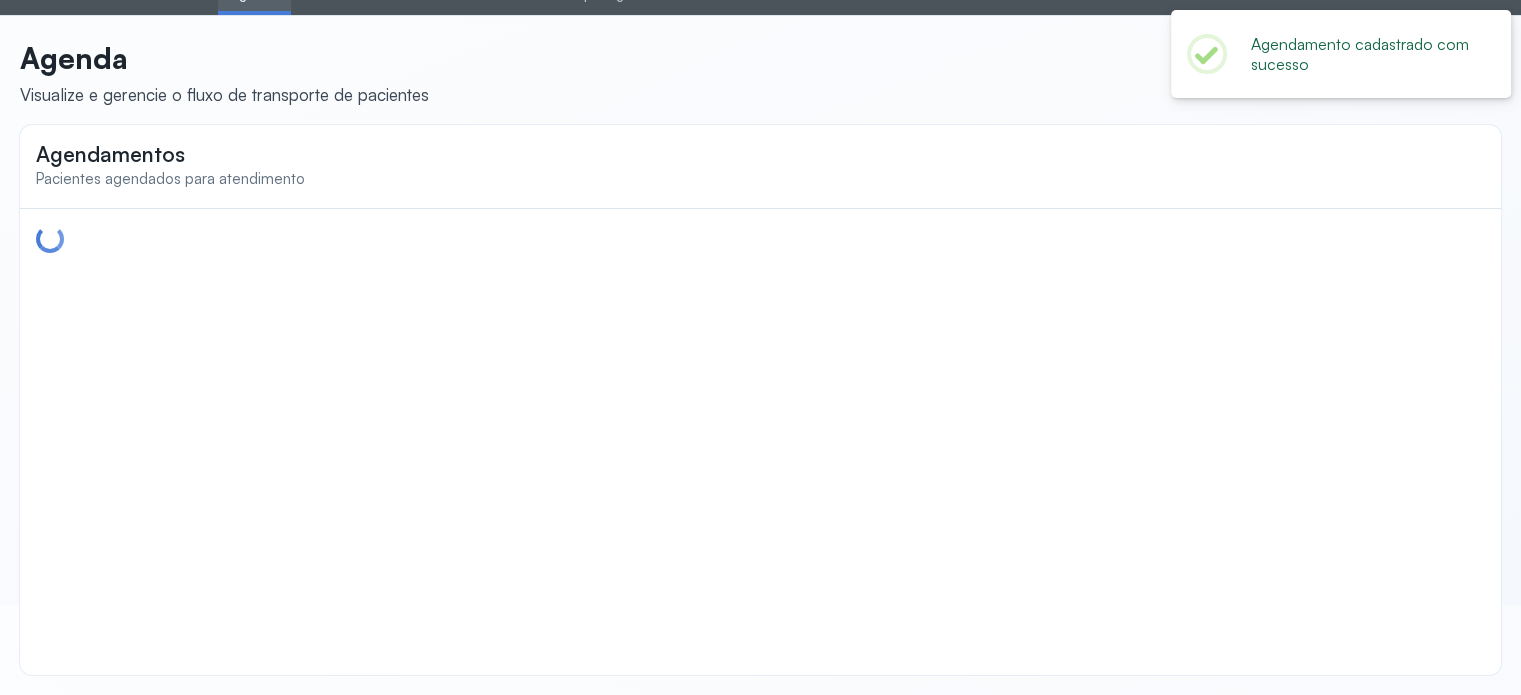 scroll, scrollTop: 0, scrollLeft: 0, axis: both 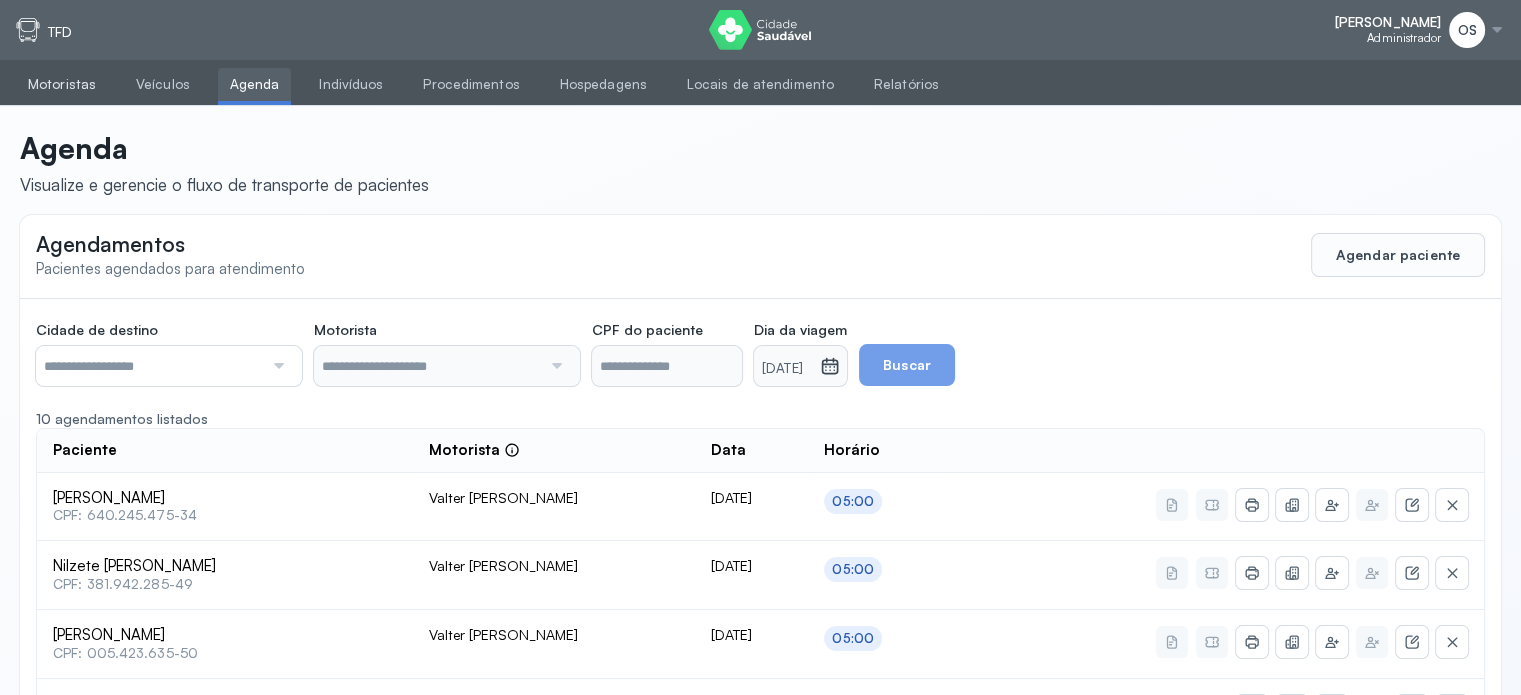 type on "**********" 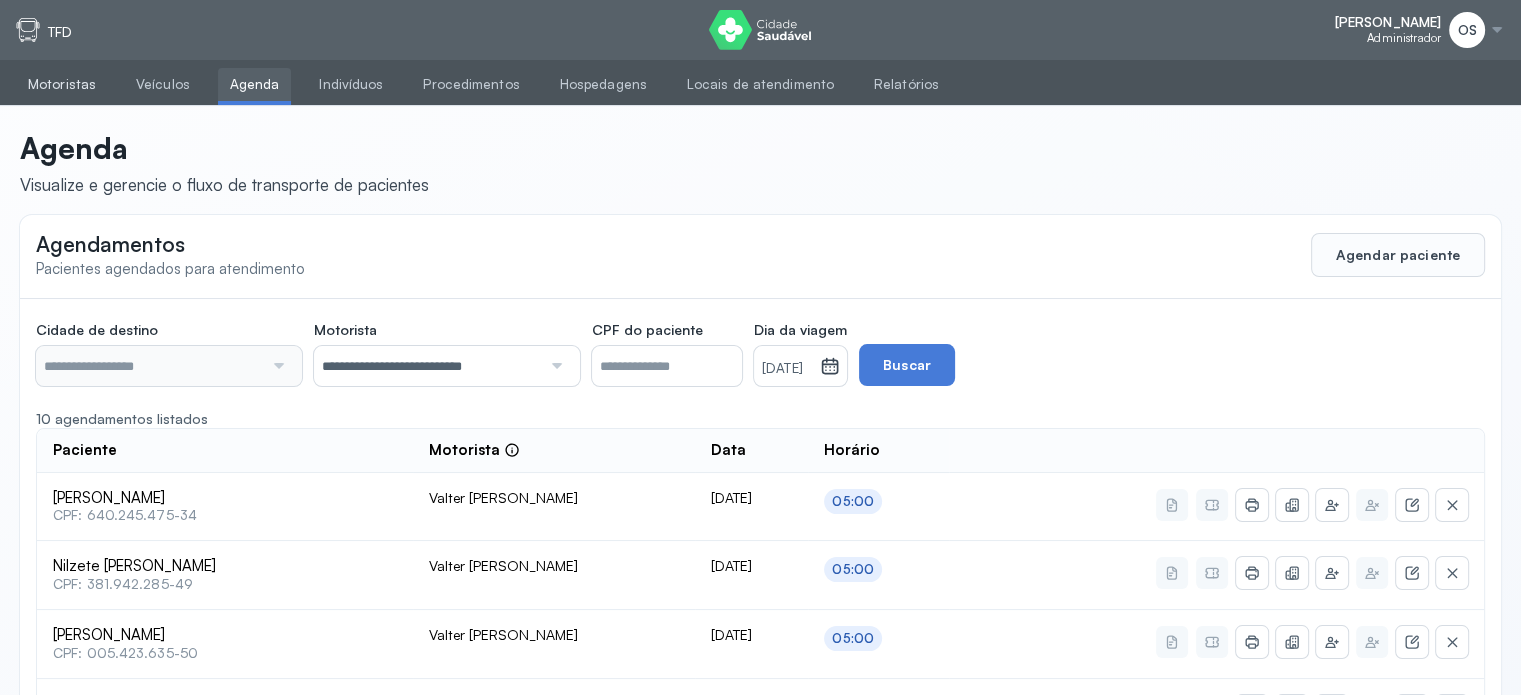 type on "********" 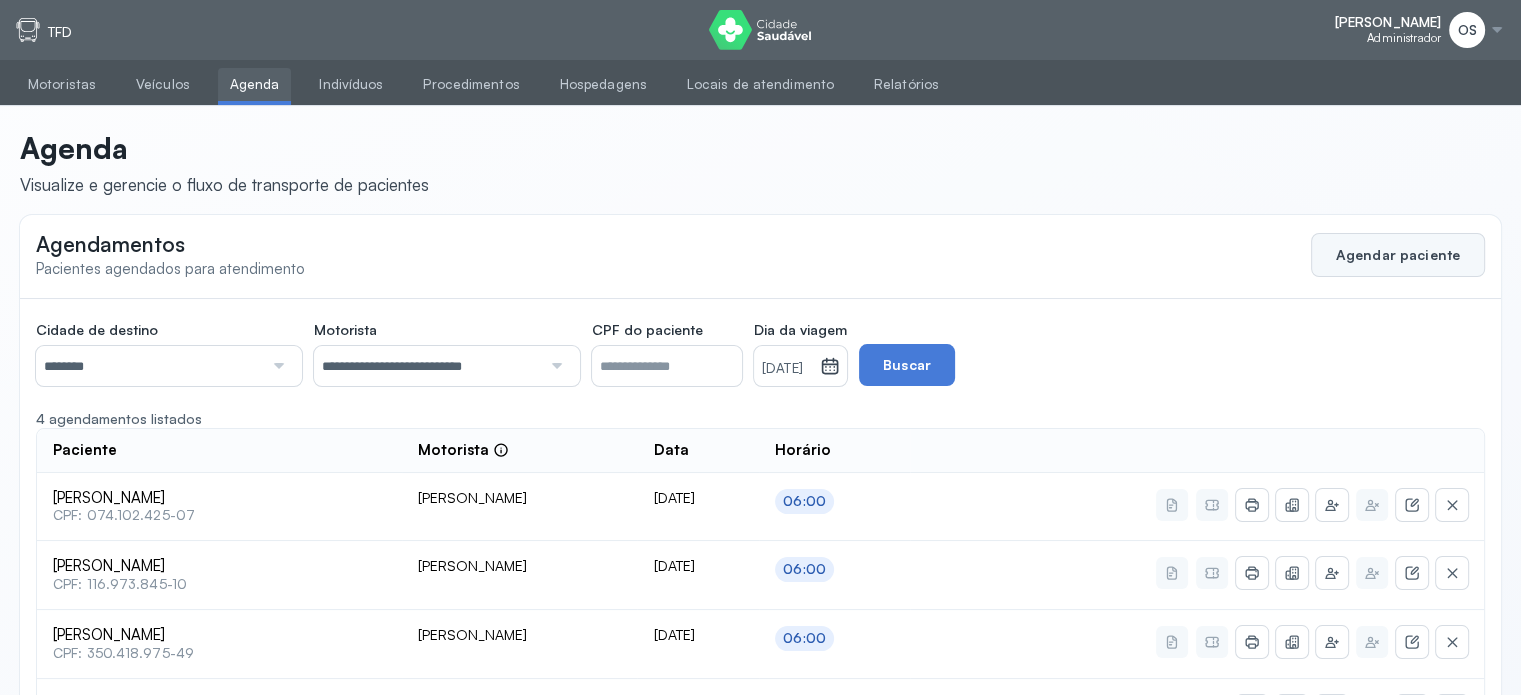 click on "Agendar paciente" 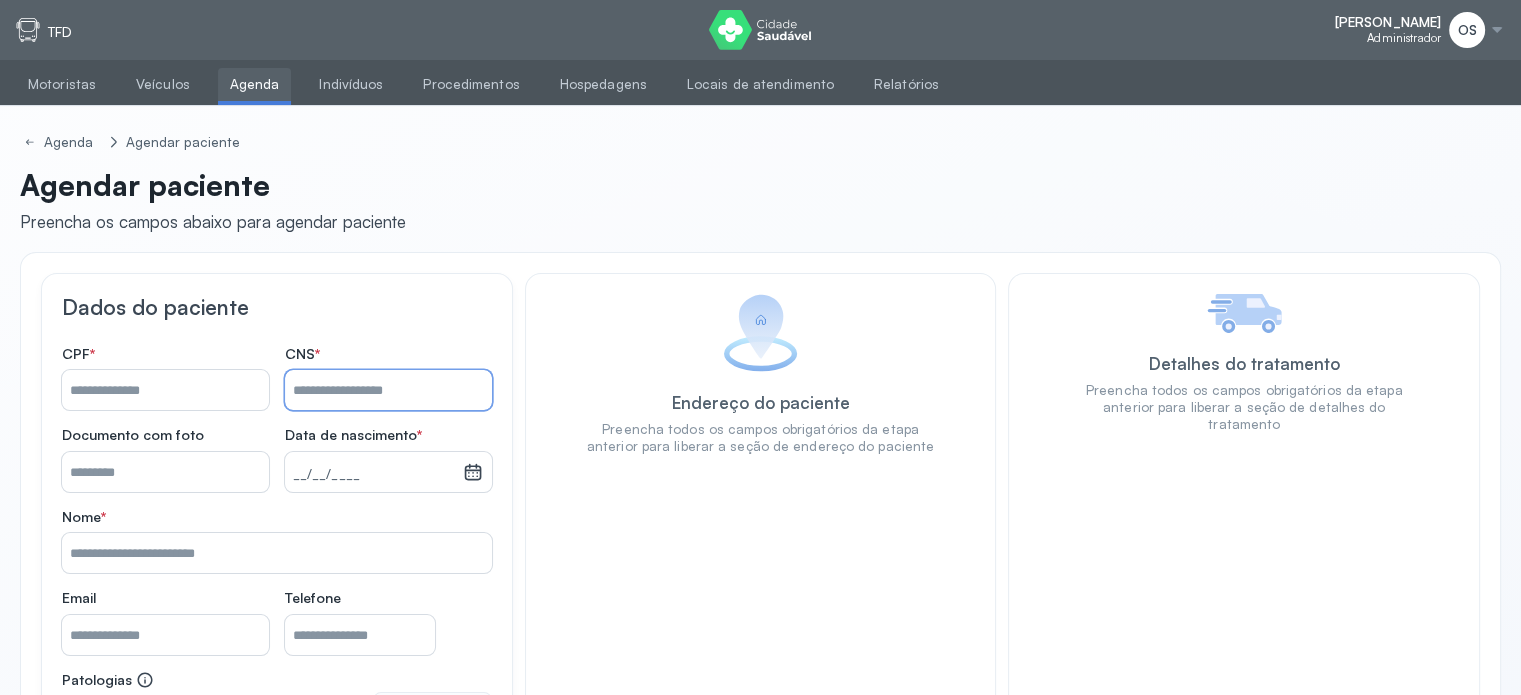 paste on "**********" 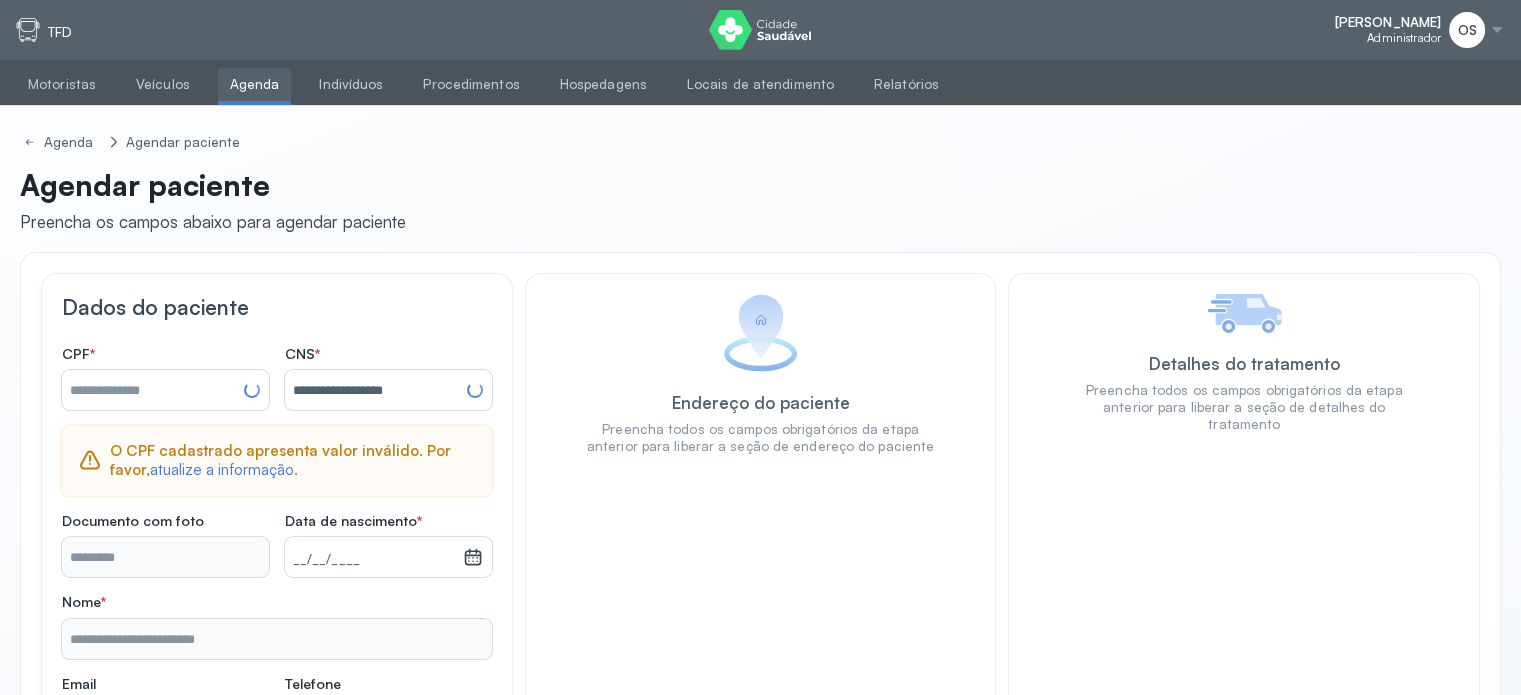 click on "**********" at bounding box center [388, 390] 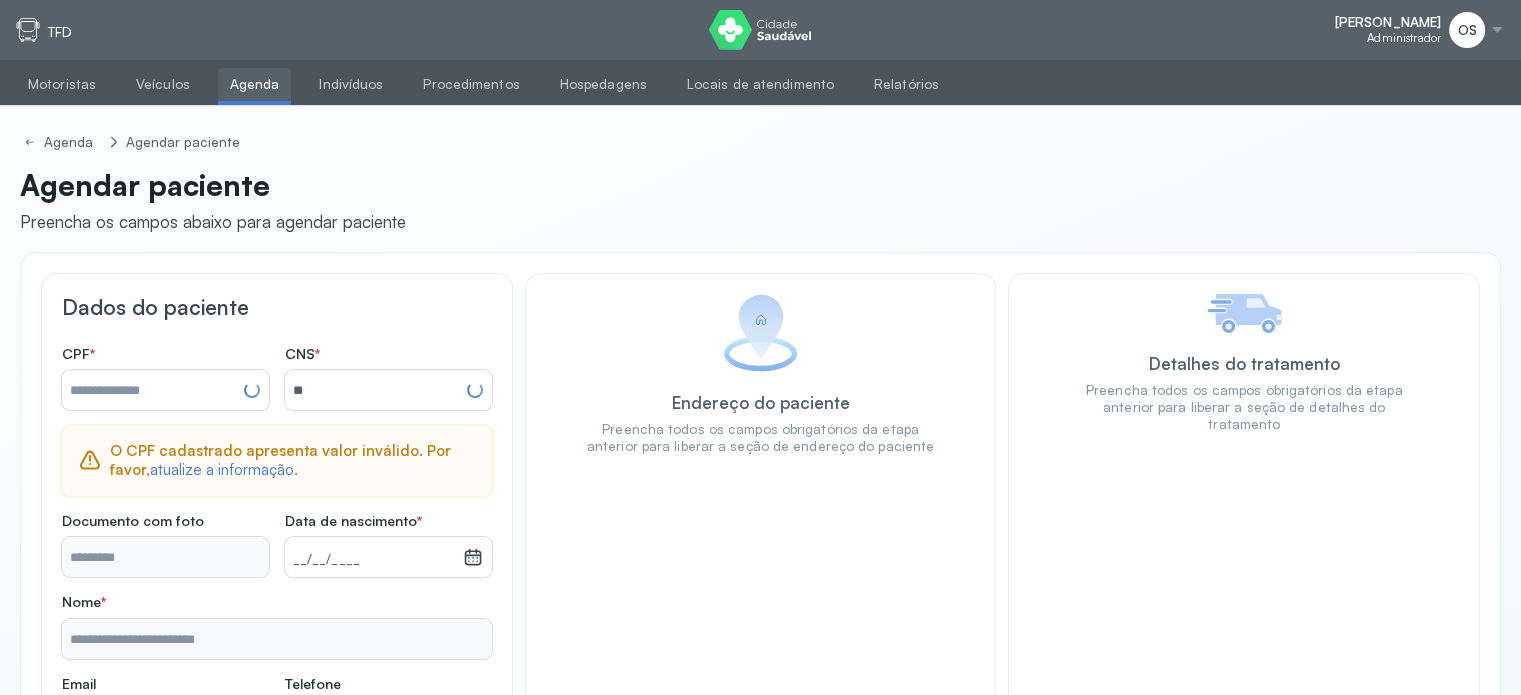 type on "*" 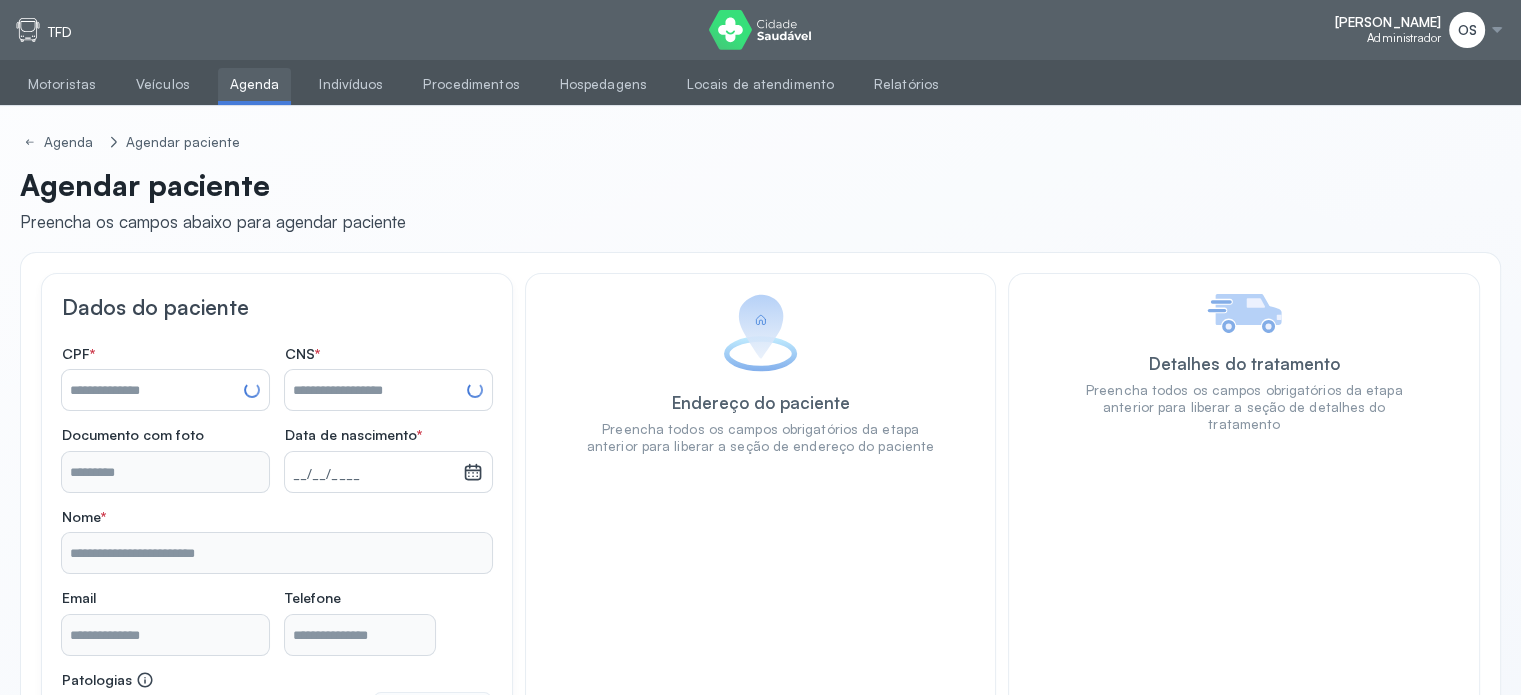 paste on "**********" 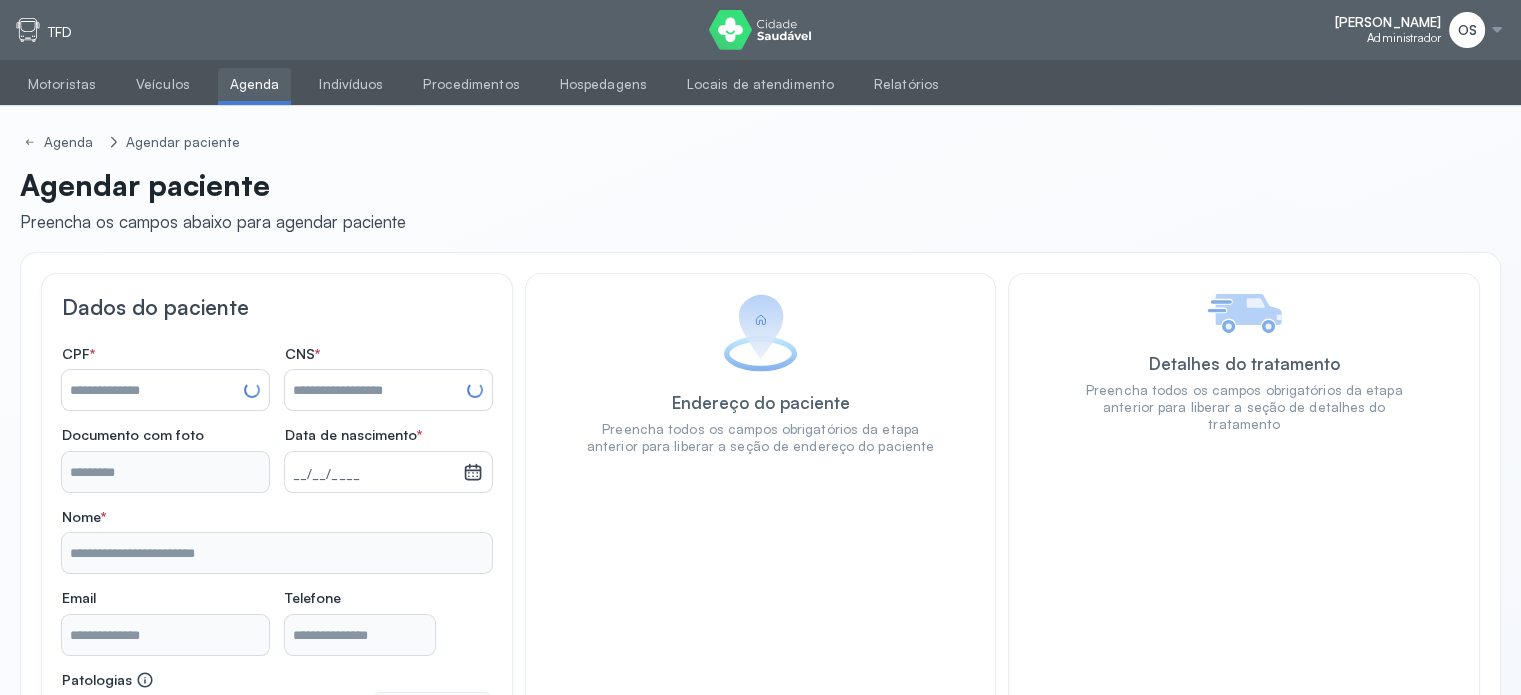 type on "**********" 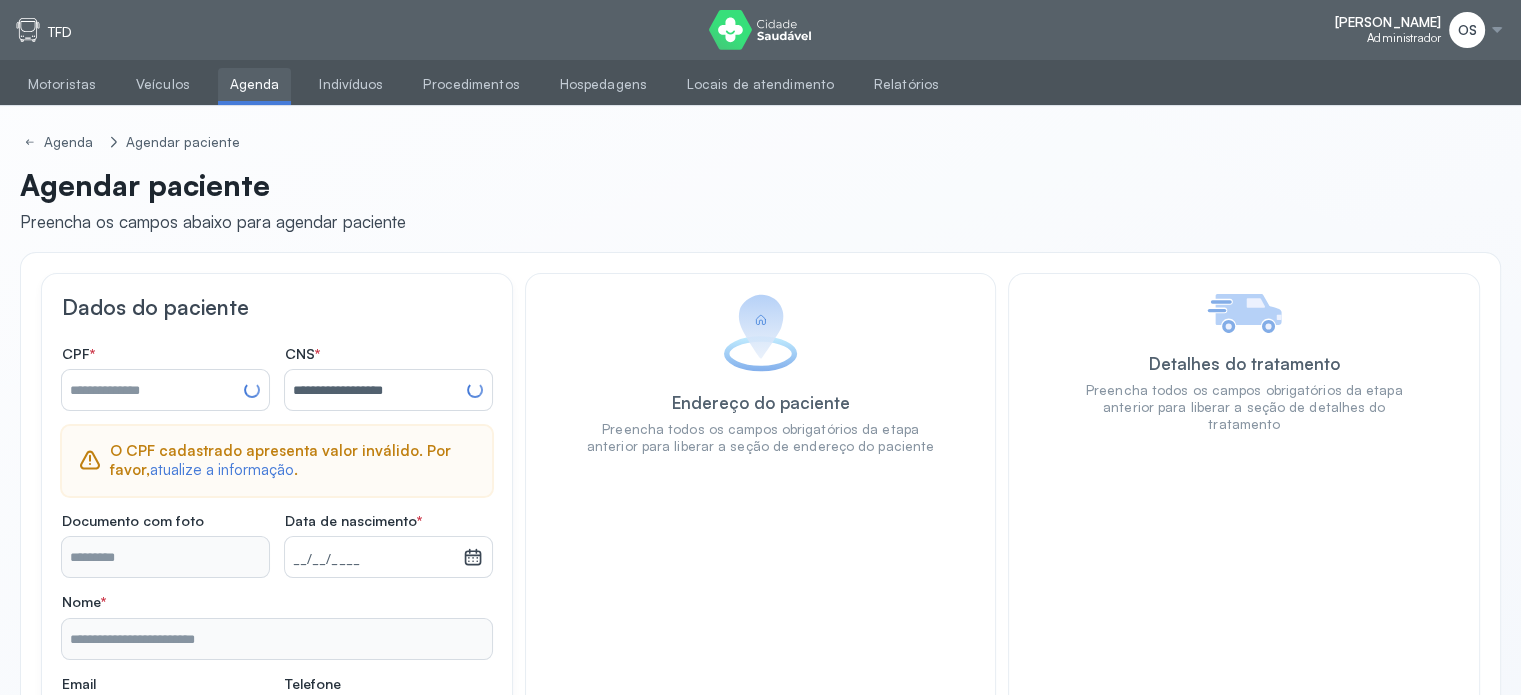 type on "**********" 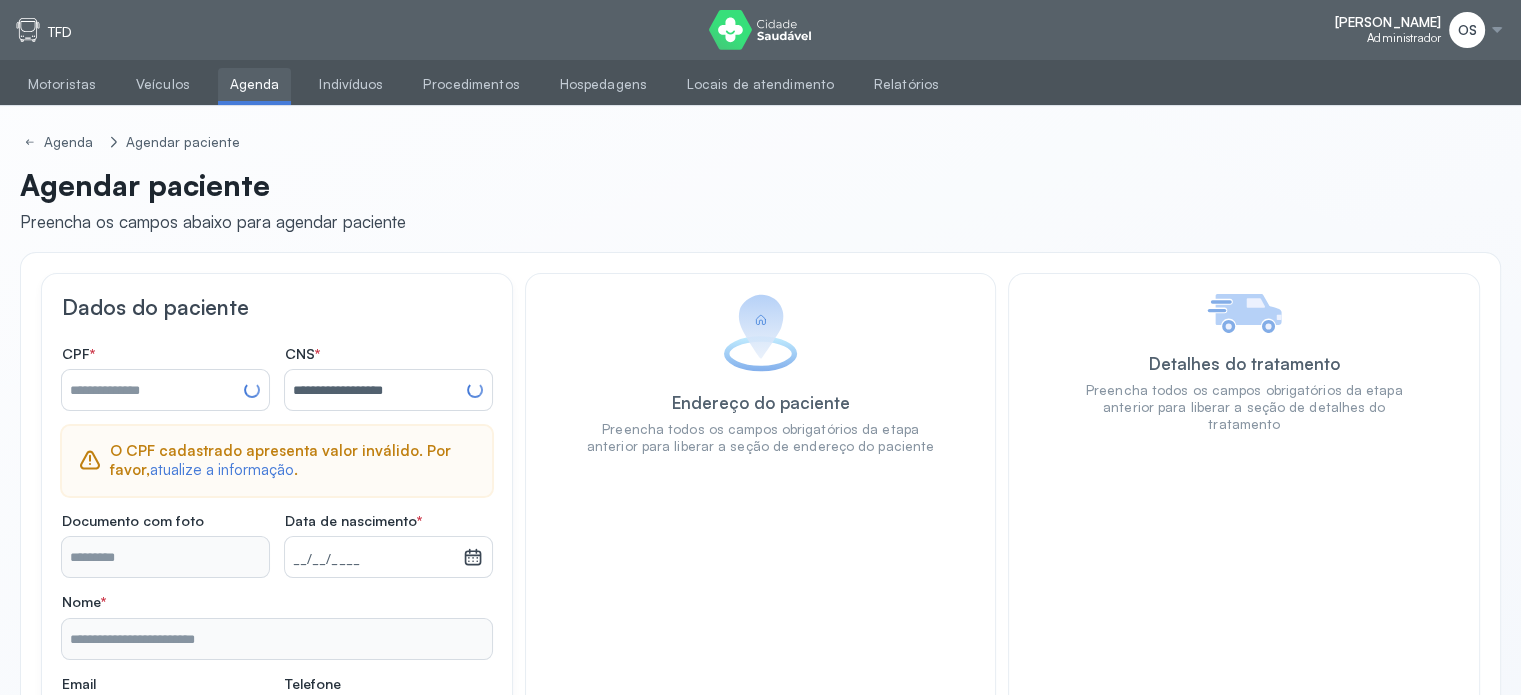 type on "**********" 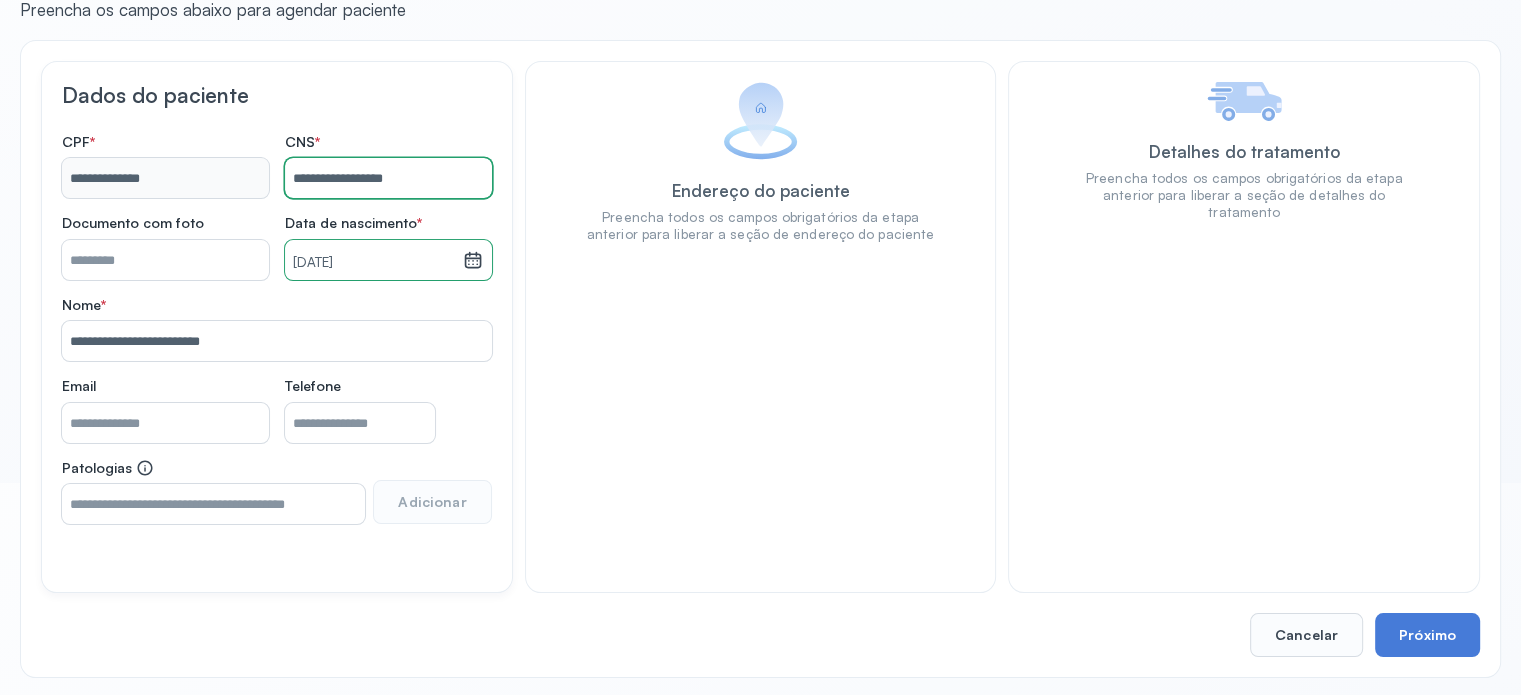scroll, scrollTop: 215, scrollLeft: 0, axis: vertical 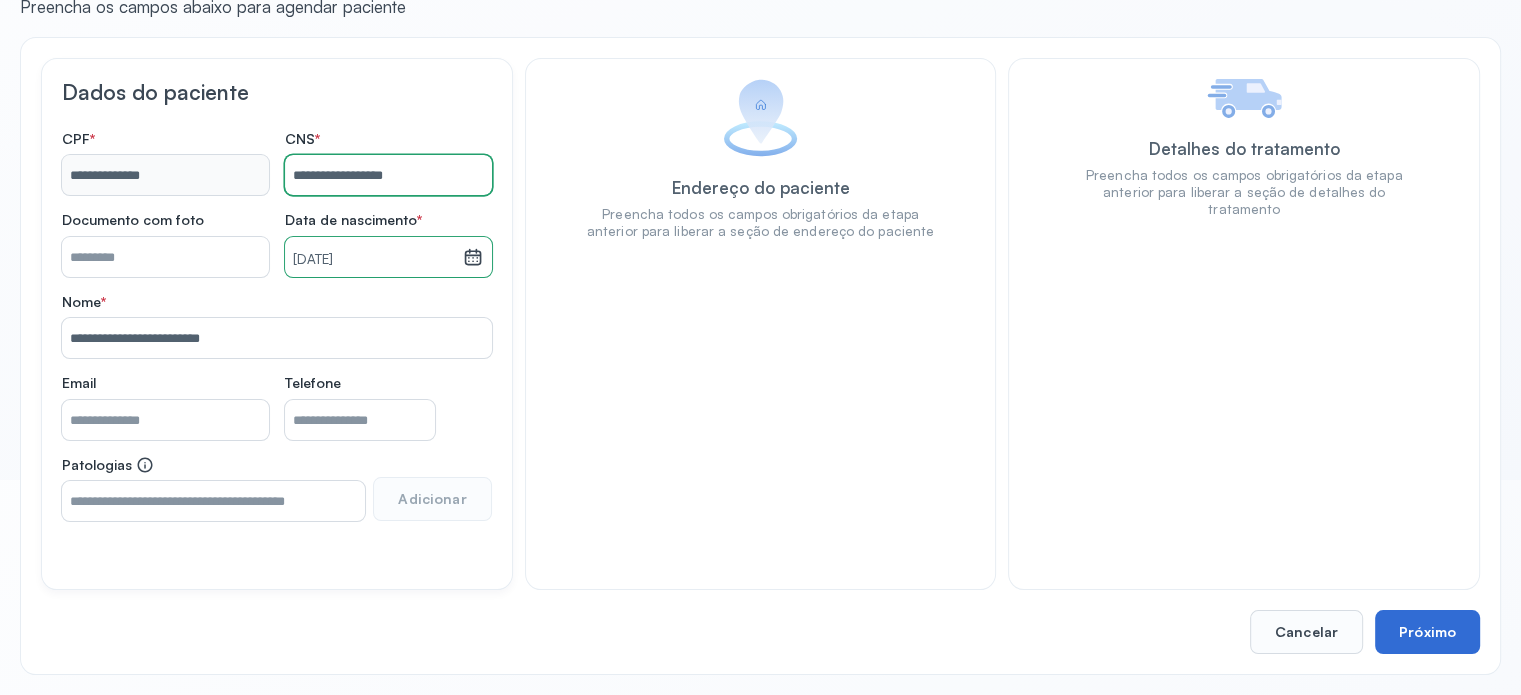 type on "**********" 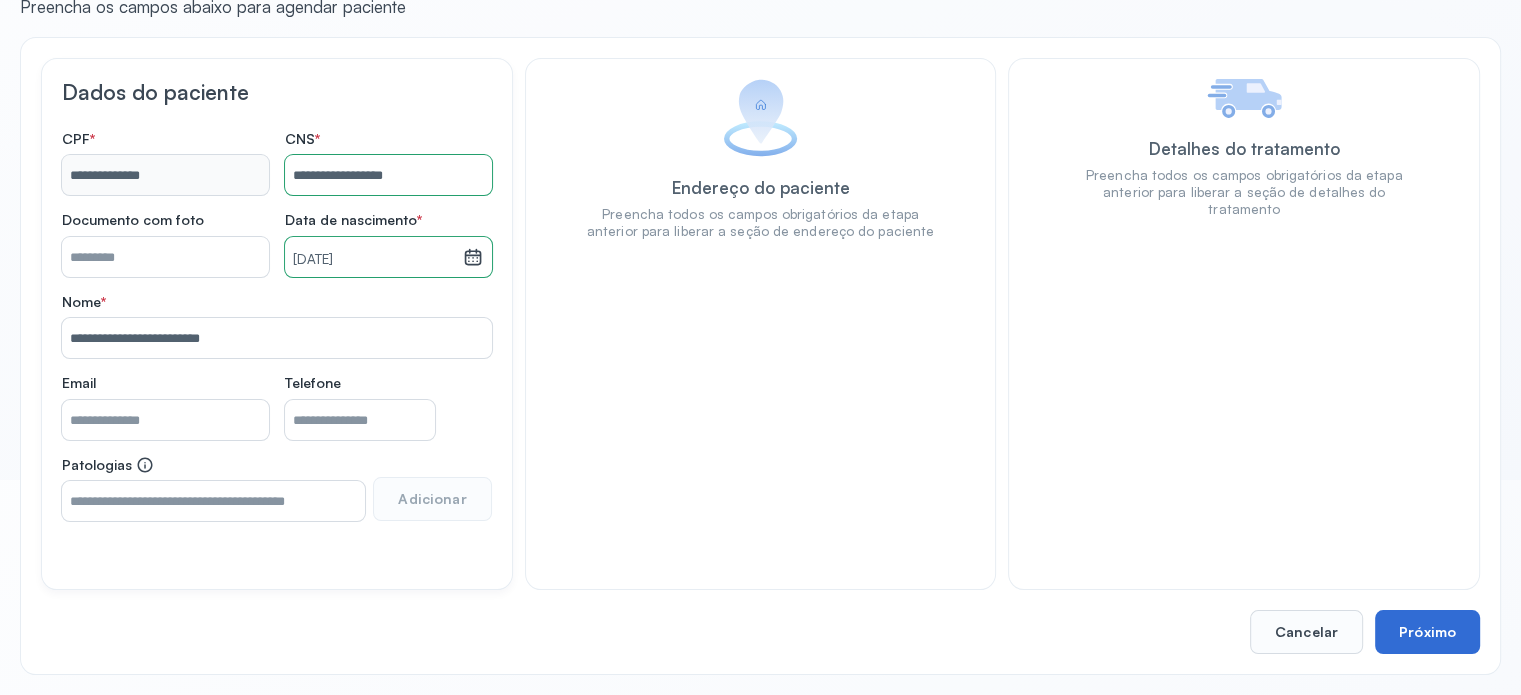 click on "Próximo" at bounding box center [1427, 632] 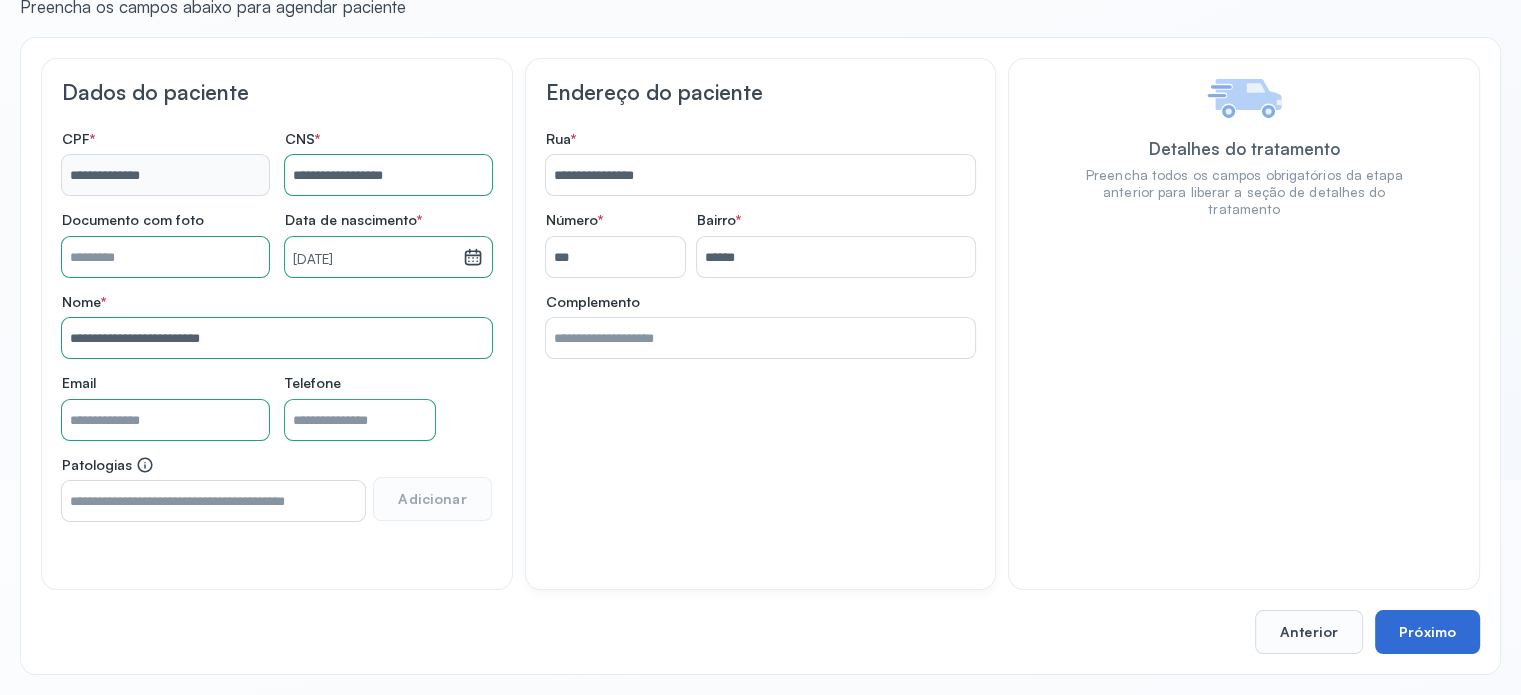 click on "Próximo" at bounding box center (1427, 632) 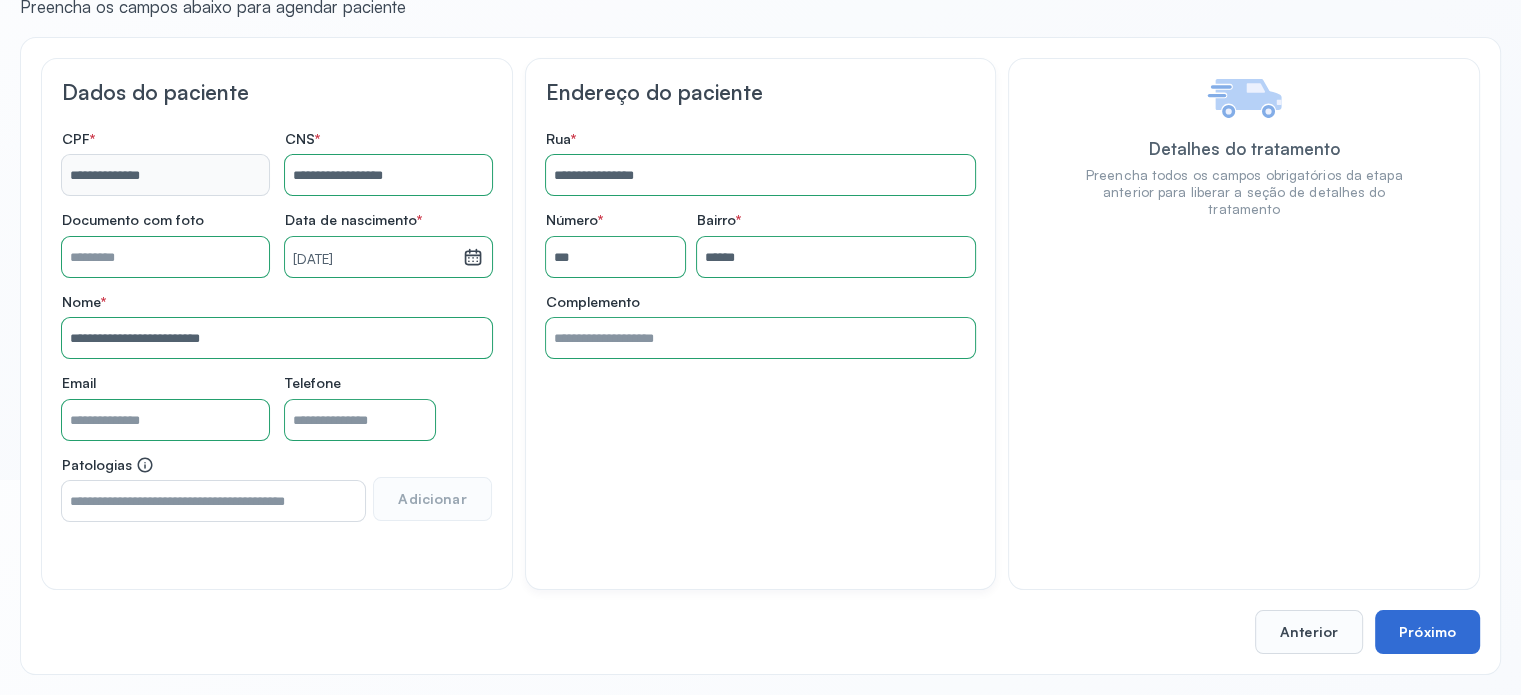click on "Próximo" at bounding box center (1427, 632) 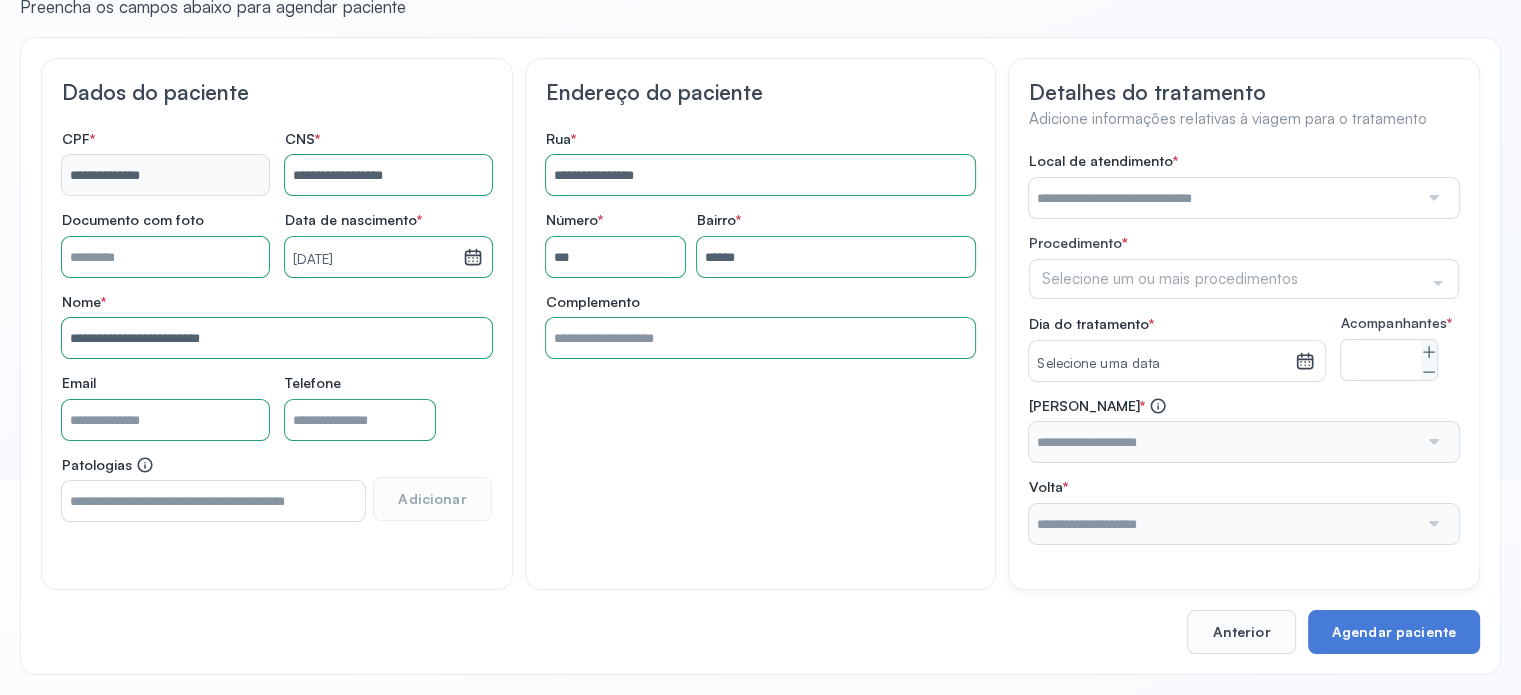 click at bounding box center (1223, 198) 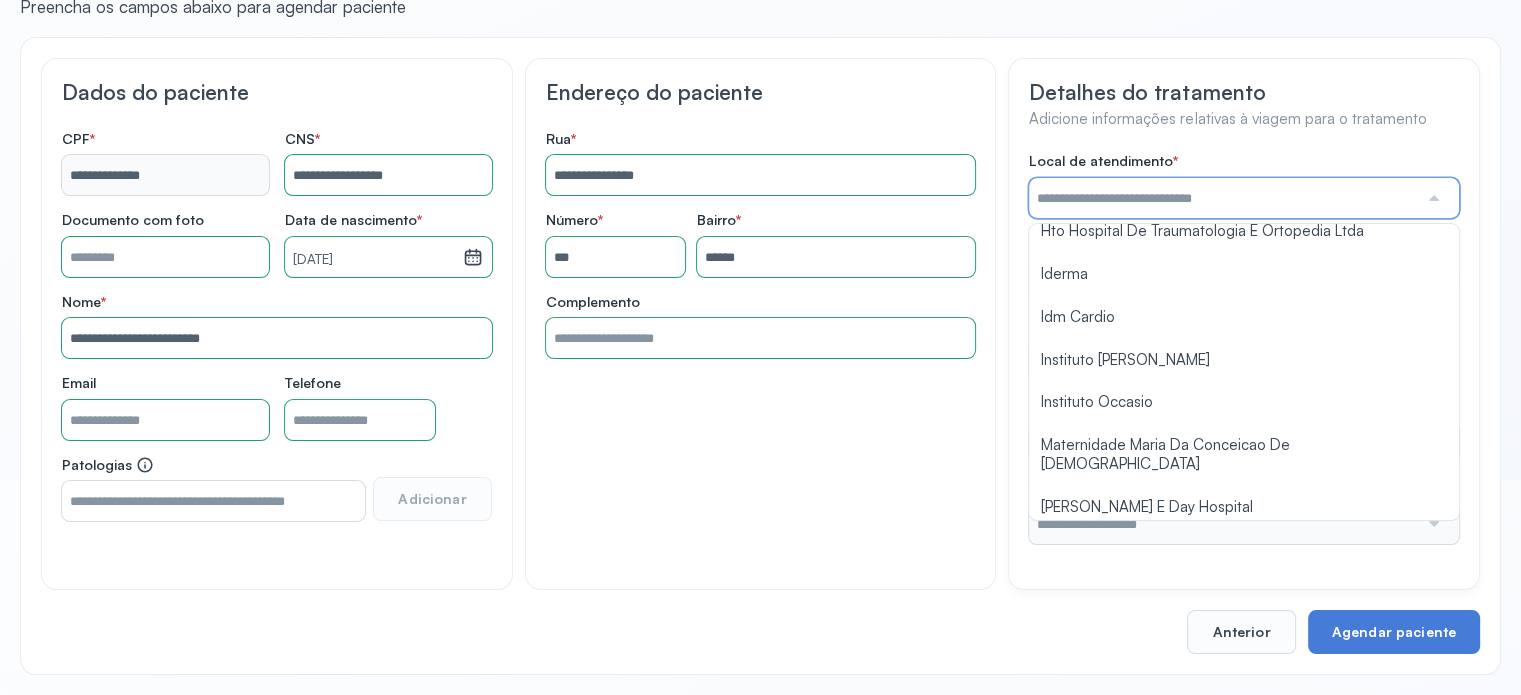 scroll, scrollTop: 1584, scrollLeft: 0, axis: vertical 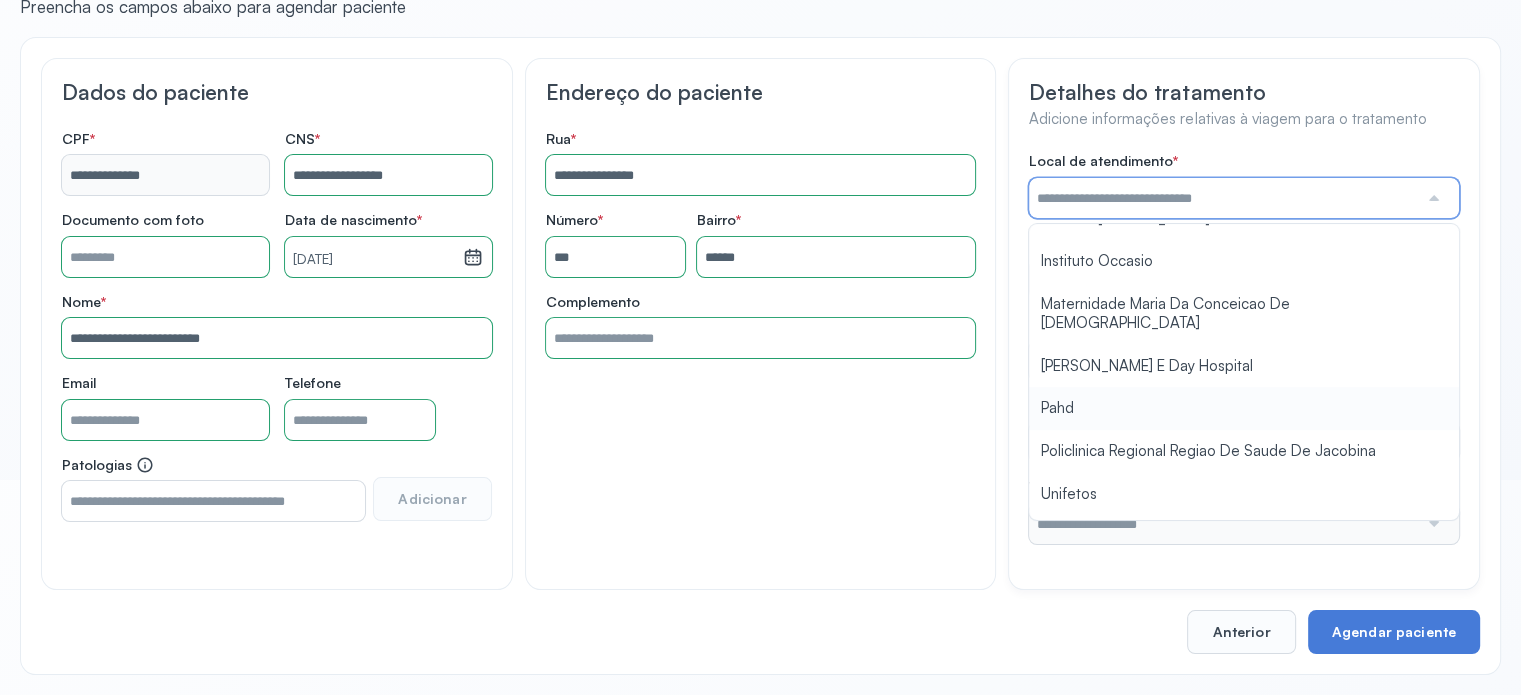 type on "****" 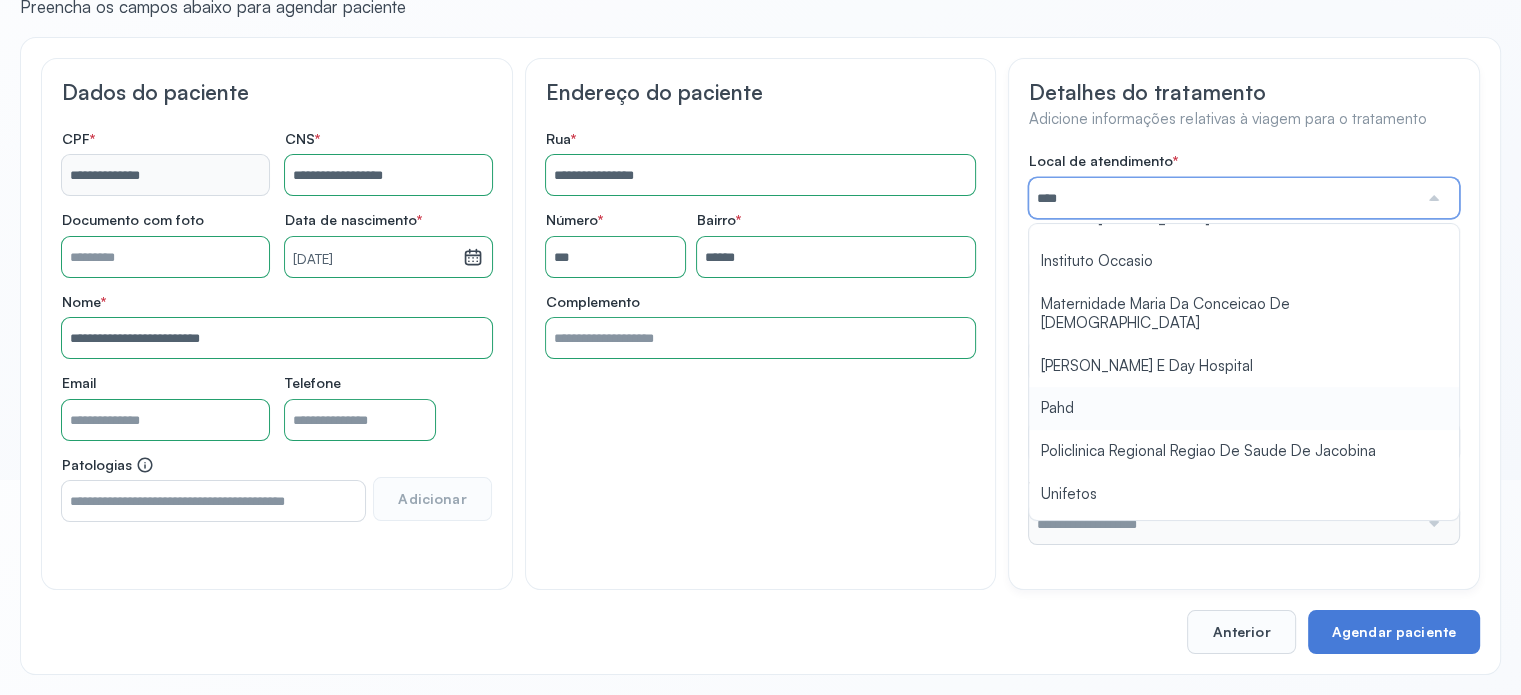 click on "Local de atendimento   *  **** A Medicina Diagnostica E Diagnoson Apae Jacobina CLINICA ML JACOBINA Cardio Pulmonar Da Bahia Cardioclinica [GEOGRAPHIC_DATA] Cican Clinica De Nefrologia De [GEOGRAPHIC_DATA] De Olhos Oftalmo Feira Clinica [GEOGRAPHIC_DATA] Coe [GEOGRAPHIC_DATA] ANA [GEOGRAPHIC_DATA] GERAL [PERSON_NAME][GEOGRAPHIC_DATA] [GEOGRAPHIC_DATA][PERSON_NAME] ORTOPEDICO DO ESTADO DA [GEOGRAPHIC_DATA] [GEOGRAPHIC_DATA] Aristides [GEOGRAPHIC_DATA] [GEOGRAPHIC_DATA] [GEOGRAPHIC_DATA] [GEOGRAPHIC_DATA] [GEOGRAPHIC_DATA] Emec Hospital Especializado Octavio [GEOGRAPHIC_DATA] Estadual [GEOGRAPHIC_DATA] [GEOGRAPHIC_DATA][PERSON_NAME] [GEOGRAPHIC_DATA] [GEOGRAPHIC_DATA] [GEOGRAPHIC_DATA] [GEOGRAPHIC_DATA][PERSON_NAME] Regional [GEOGRAPHIC_DATA] Regional [GEOGRAPHIC_DATA] Dourado [GEOGRAPHIC_DATA] [GEOGRAPHIC_DATA] [GEOGRAPHIC_DATA] [GEOGRAPHIC_DATA] E Ortopedia Ltda Iderma Idm Cardio Instituto Occasio" at bounding box center [1244, 348] 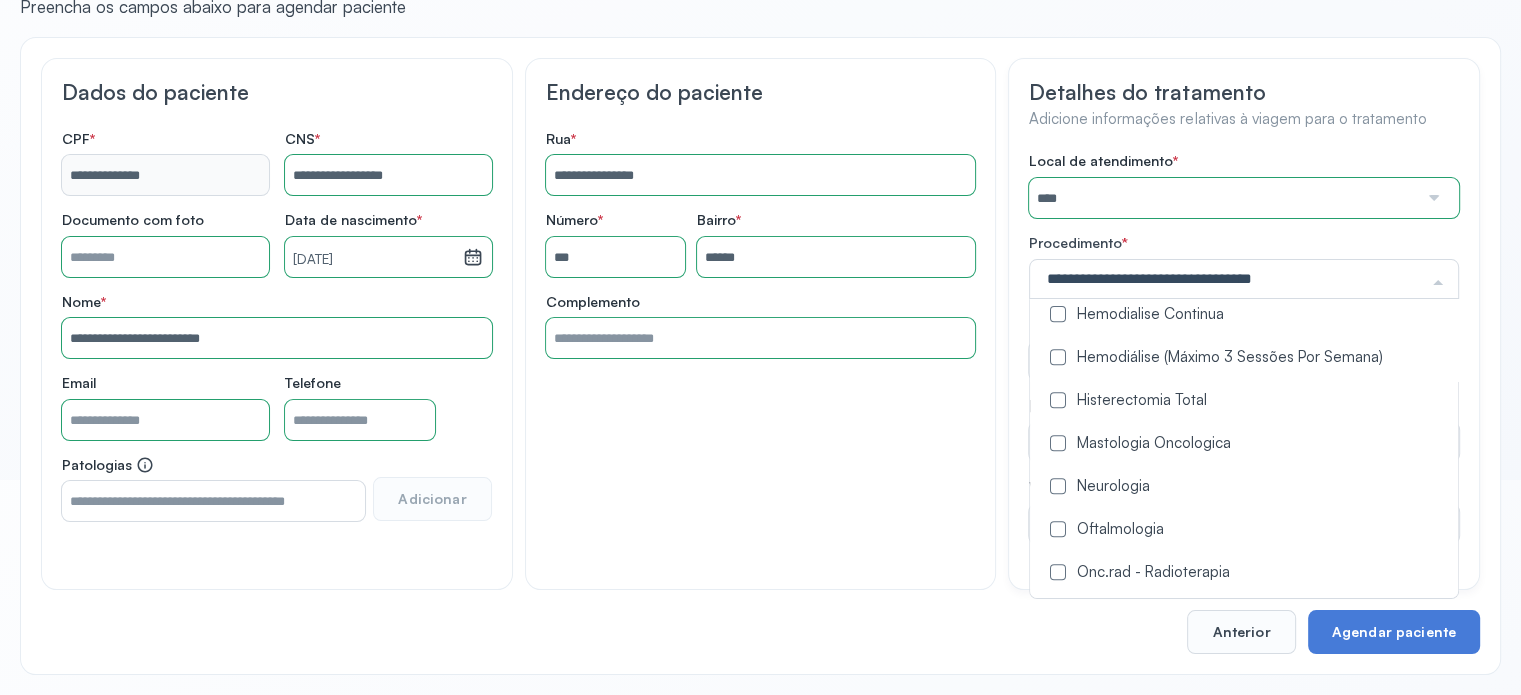 scroll, scrollTop: 900, scrollLeft: 0, axis: vertical 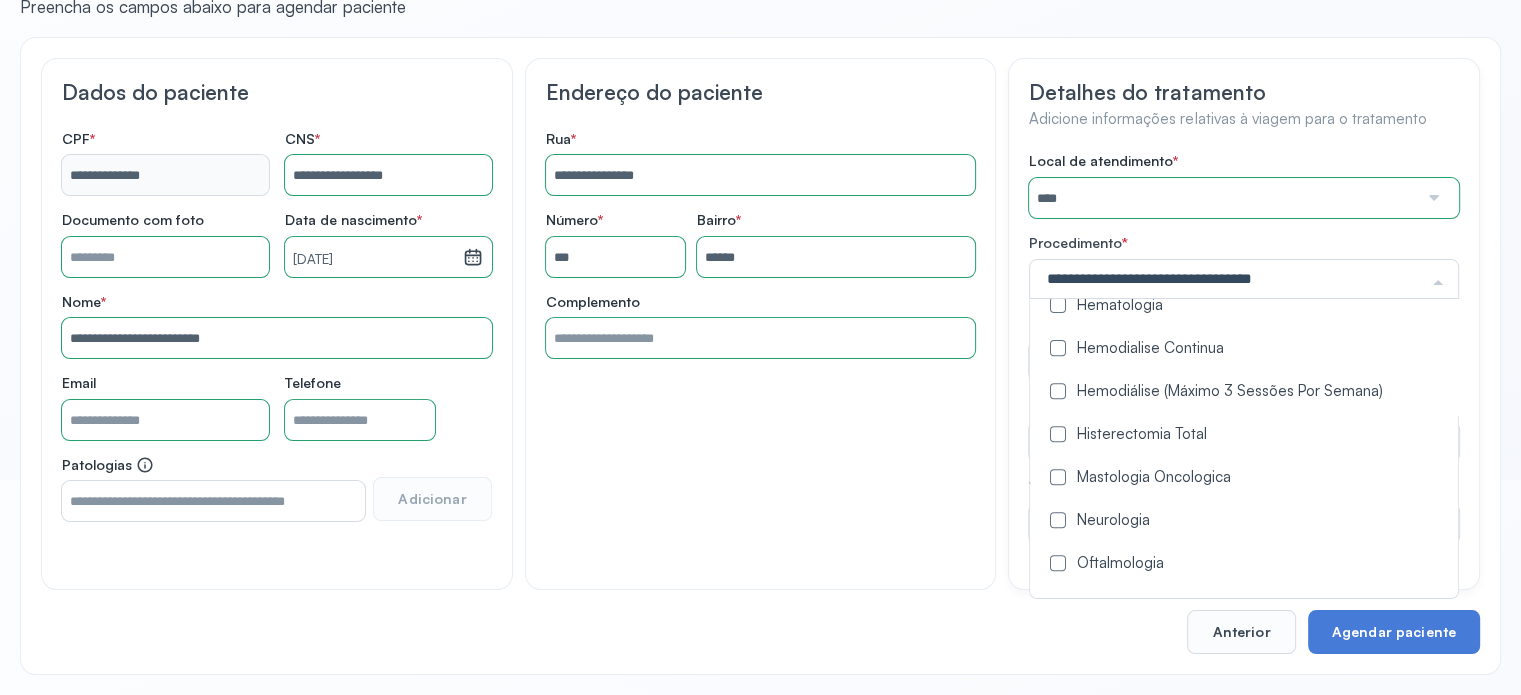 click at bounding box center [1058, 391] 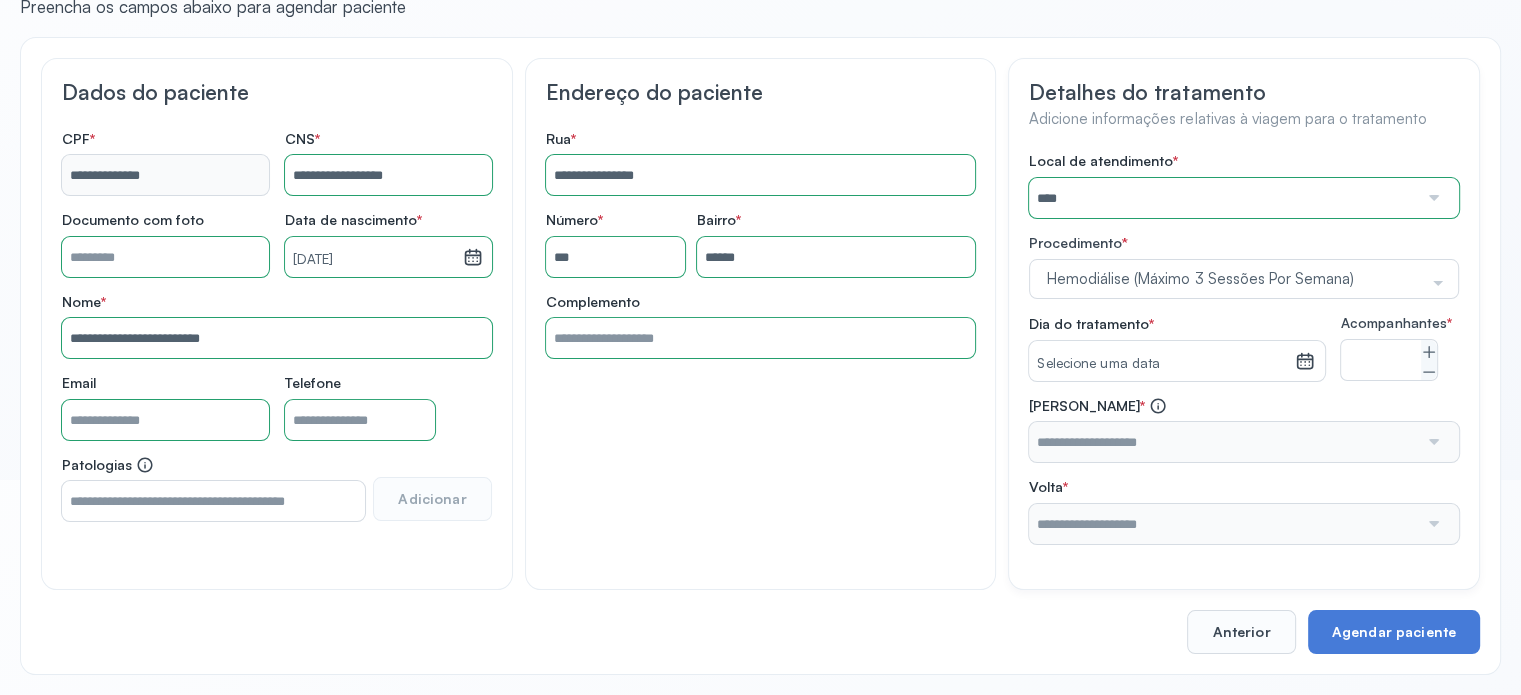 scroll, scrollTop: 0, scrollLeft: 0, axis: both 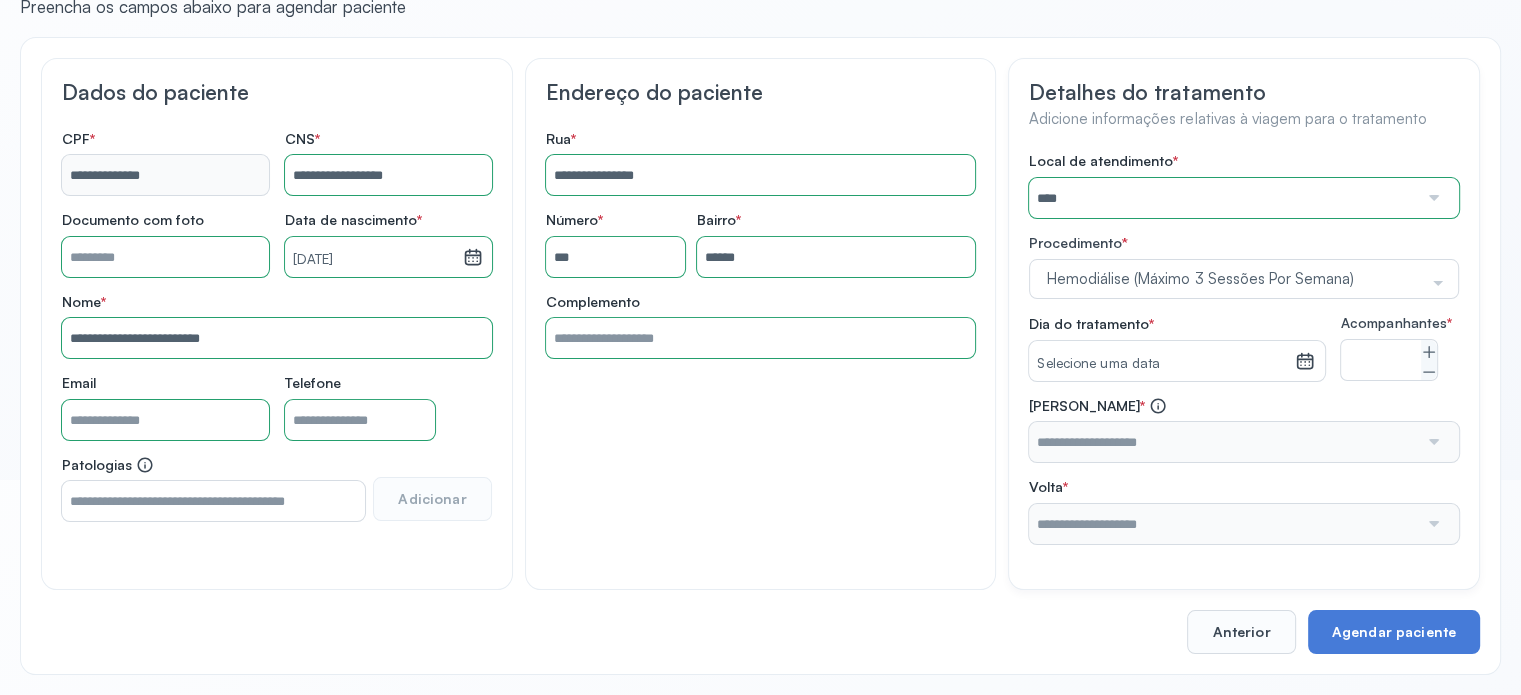 click 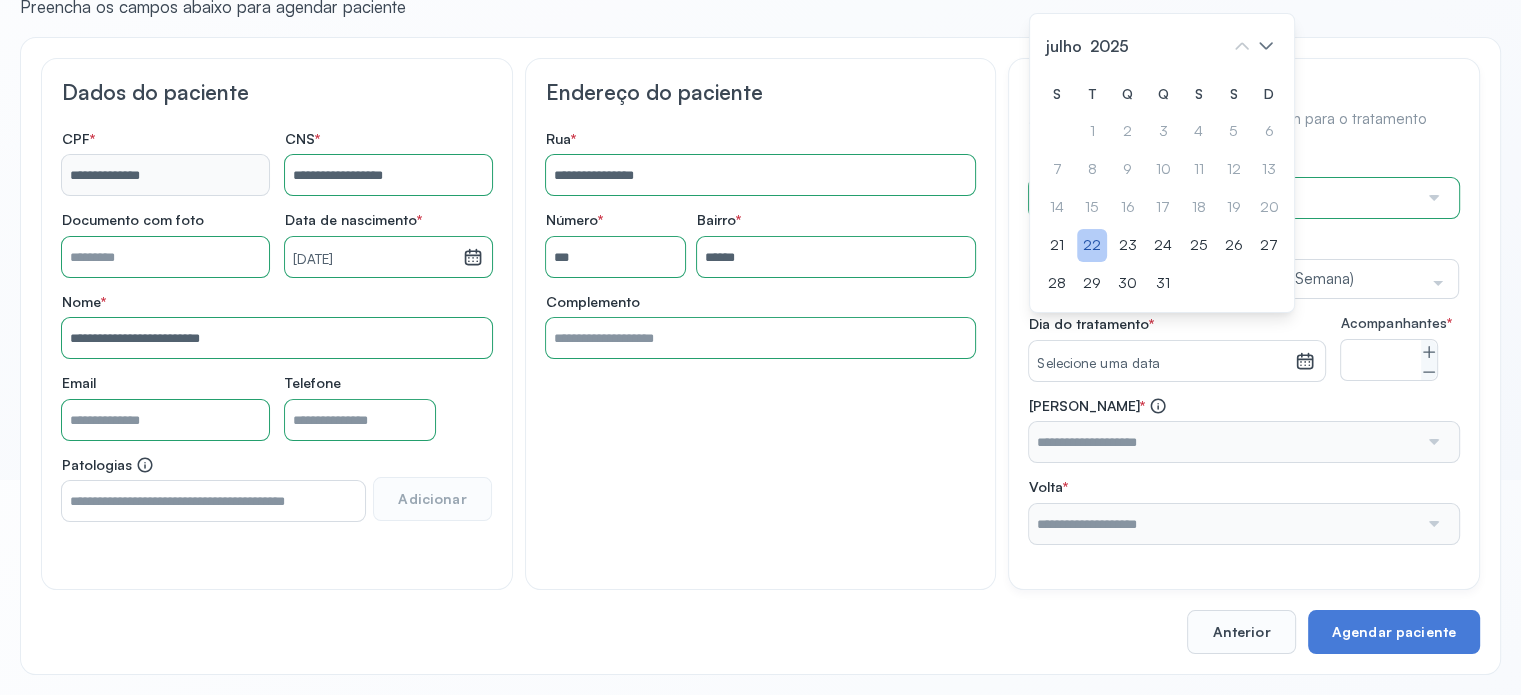 click on "22" 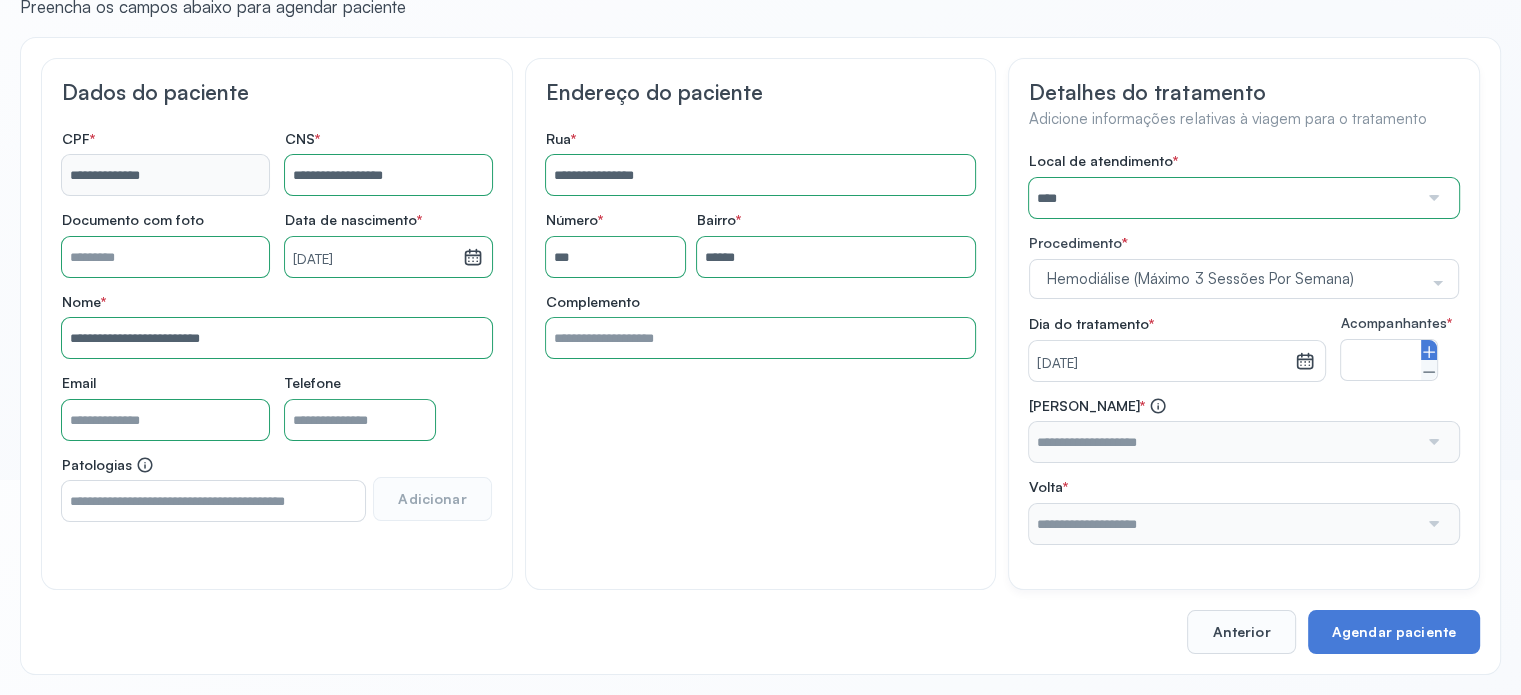 click 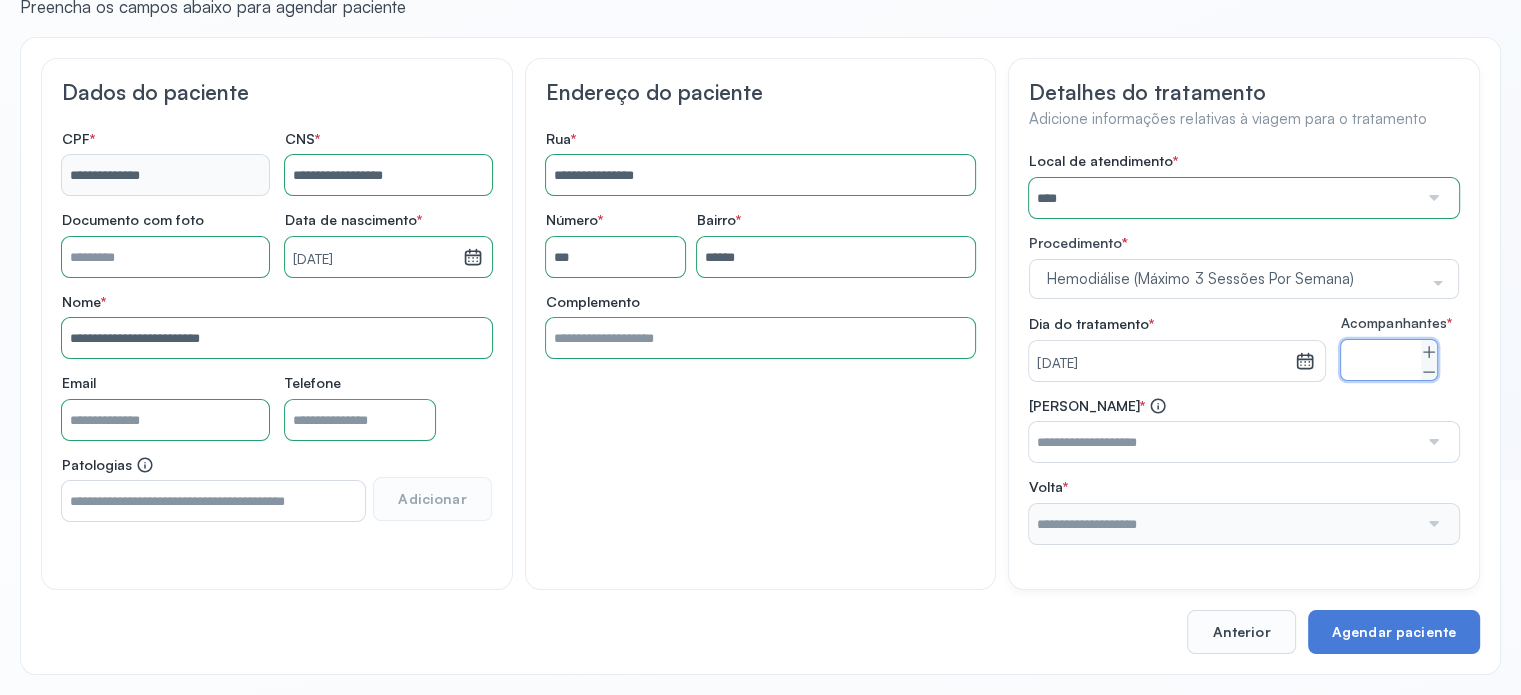 click at bounding box center (1223, 442) 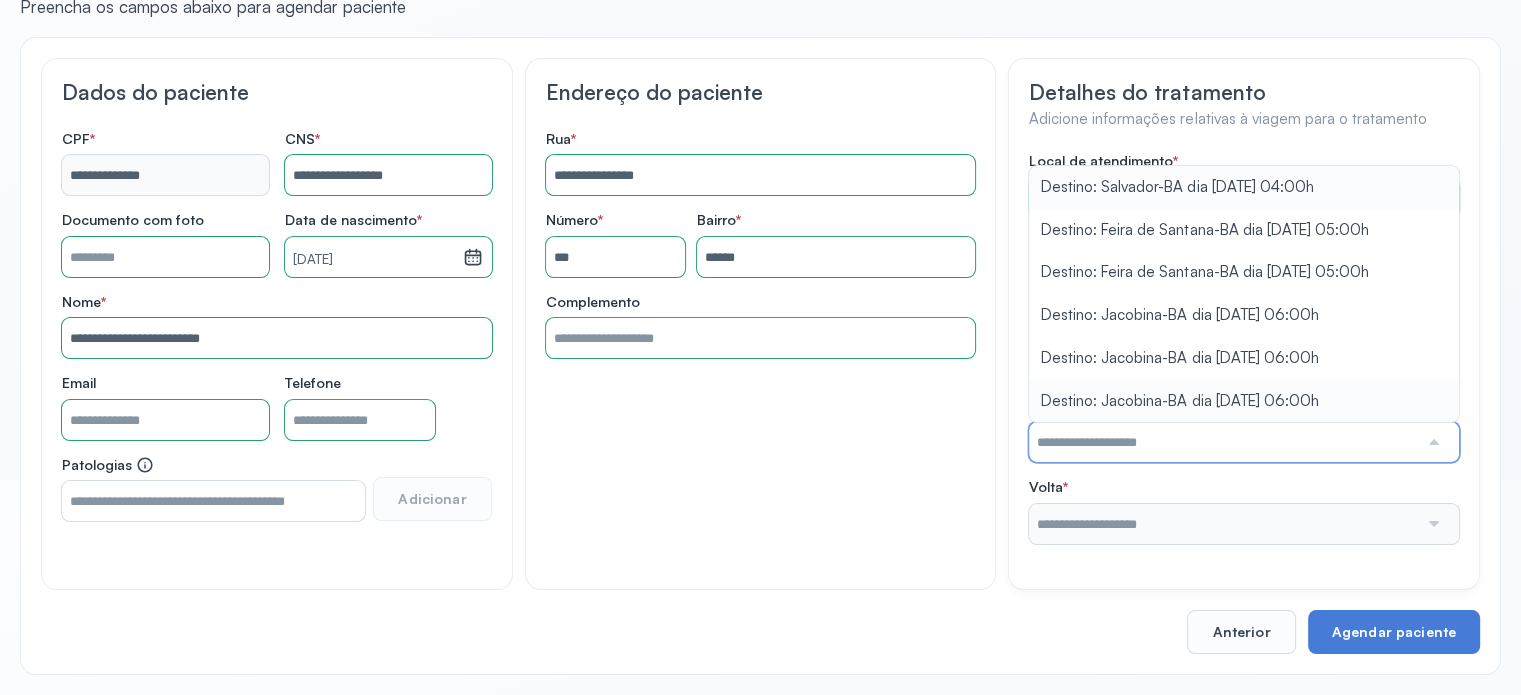 type on "**********" 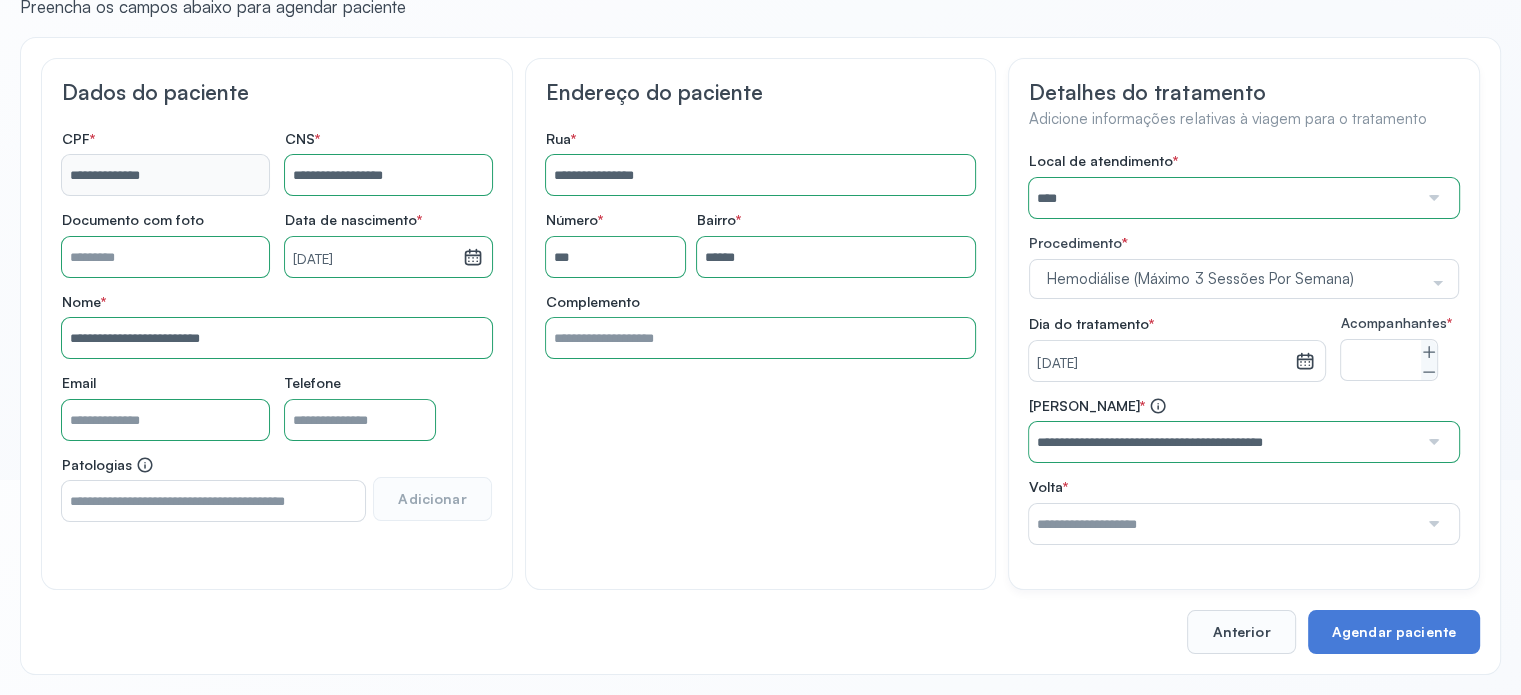 drag, startPoint x: 1300, startPoint y: 394, endPoint x: 1249, endPoint y: 439, distance: 68.0147 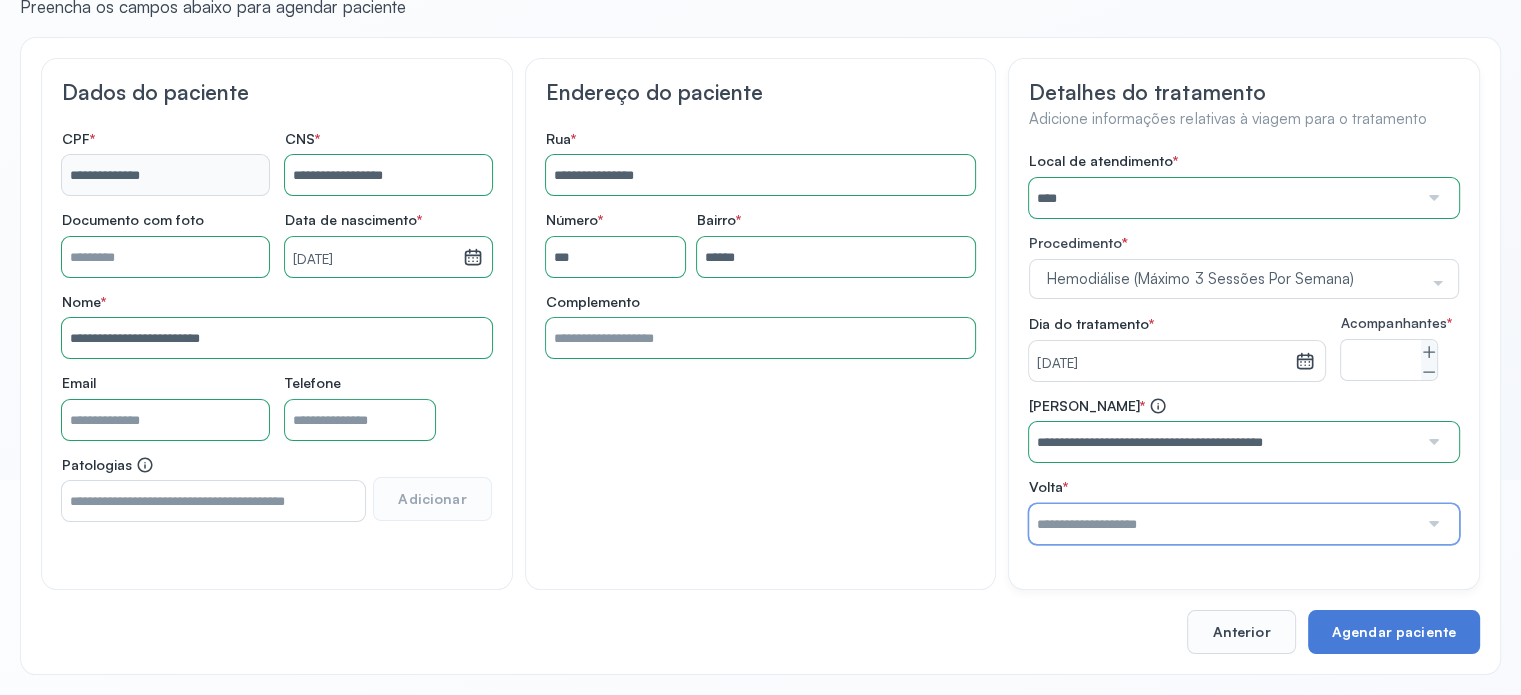 click at bounding box center [1223, 524] 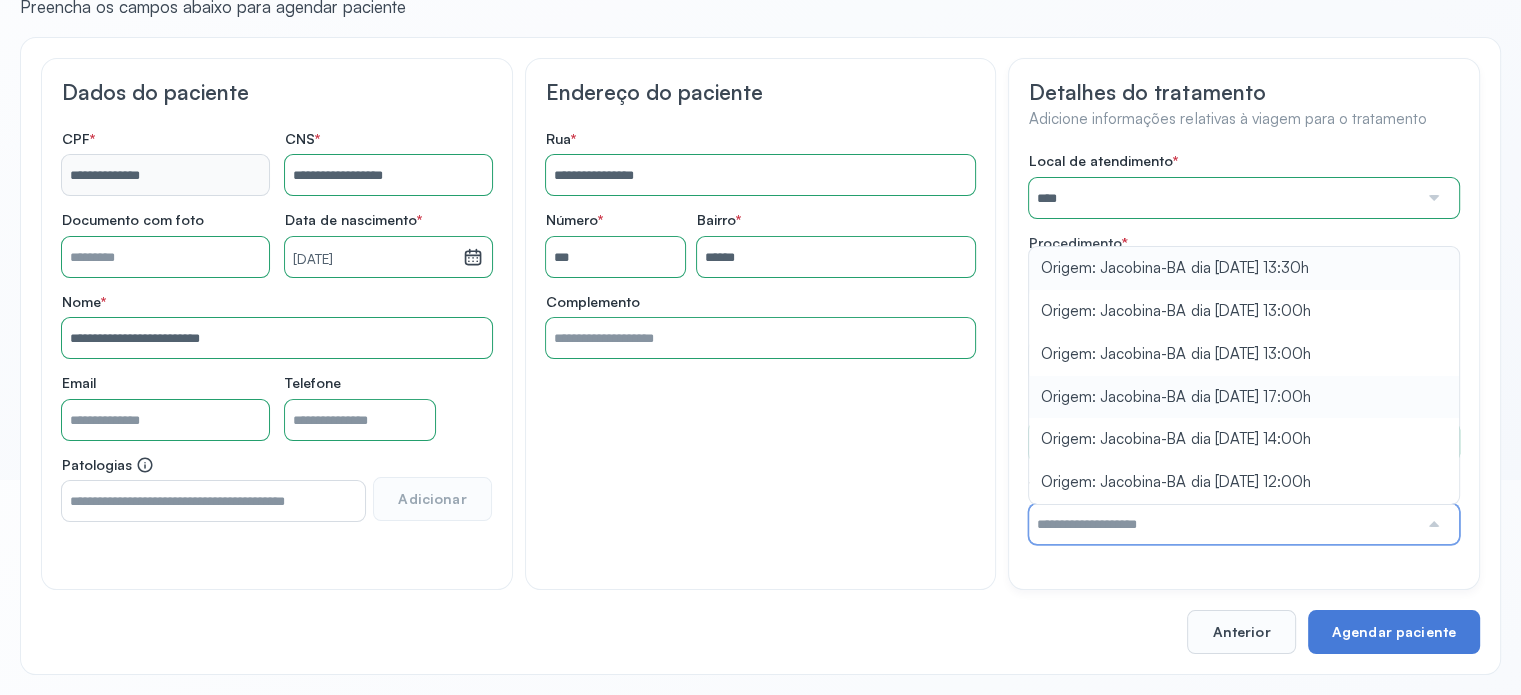 type on "**********" 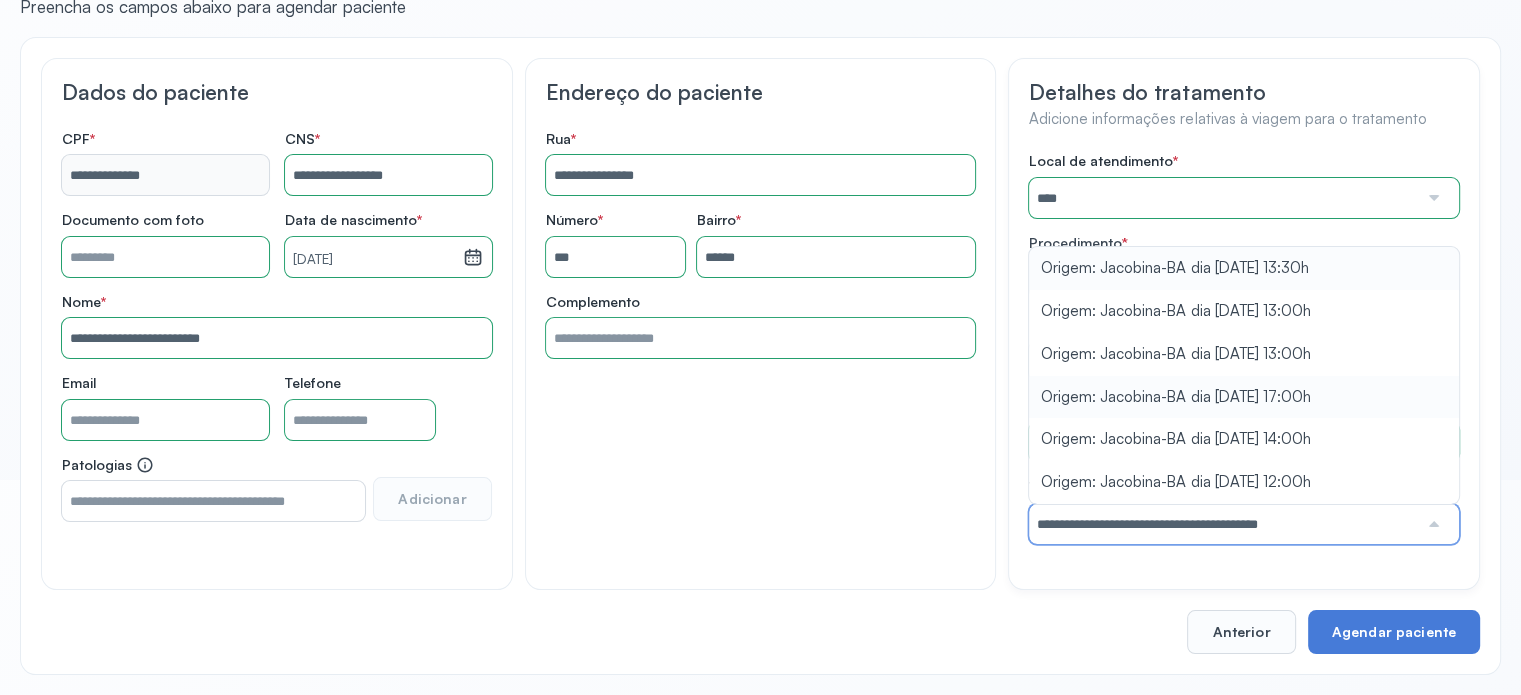 click on "Local de atendimento   *  **** A Medicina Diagnostica E Diagnoson Apae Jacobina CLINICA ML JACOBINA Cardio Pulmonar Da Bahia Cardioclinica [GEOGRAPHIC_DATA] Cican Clinica De Nefrologia De [GEOGRAPHIC_DATA] De Olhos Oftalmo Feira Clinica [GEOGRAPHIC_DATA] Coe [GEOGRAPHIC_DATA] ANA [GEOGRAPHIC_DATA] GERAL [PERSON_NAME][GEOGRAPHIC_DATA] [GEOGRAPHIC_DATA][PERSON_NAME] ORTOPEDICO DO ESTADO DA [GEOGRAPHIC_DATA] [GEOGRAPHIC_DATA] Aristides [GEOGRAPHIC_DATA] [GEOGRAPHIC_DATA] [GEOGRAPHIC_DATA] [GEOGRAPHIC_DATA] [GEOGRAPHIC_DATA] Emec Hospital Especializado Octavio [GEOGRAPHIC_DATA] Estadual [GEOGRAPHIC_DATA] [GEOGRAPHIC_DATA][PERSON_NAME] [GEOGRAPHIC_DATA] [GEOGRAPHIC_DATA] [GEOGRAPHIC_DATA] [GEOGRAPHIC_DATA][PERSON_NAME] Regional [GEOGRAPHIC_DATA] Regional [GEOGRAPHIC_DATA] Dourado [GEOGRAPHIC_DATA] [GEOGRAPHIC_DATA] [GEOGRAPHIC_DATA] [GEOGRAPHIC_DATA] E Ortopedia Ltda Iderma Idm Cardio Instituto Occasio" at bounding box center [1244, 348] 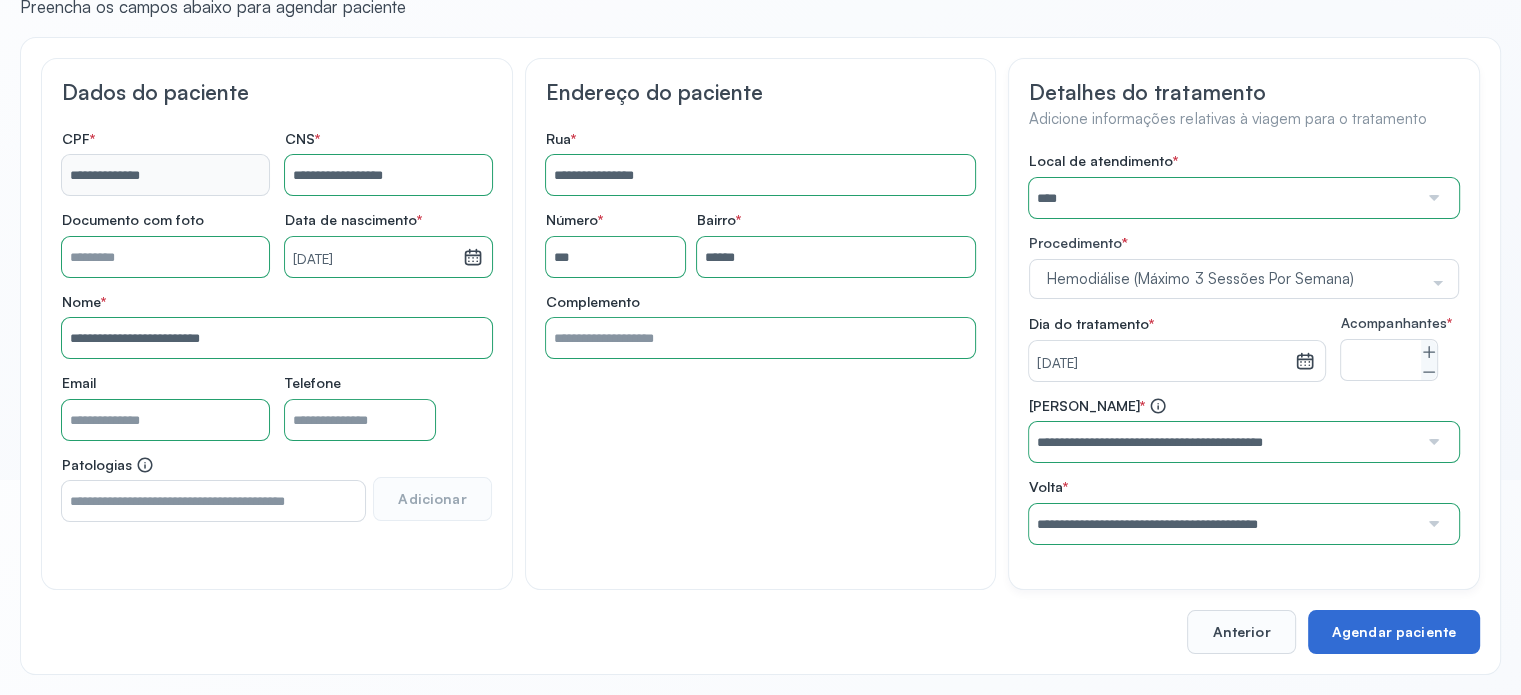 click on "Agendar paciente" at bounding box center [1394, 632] 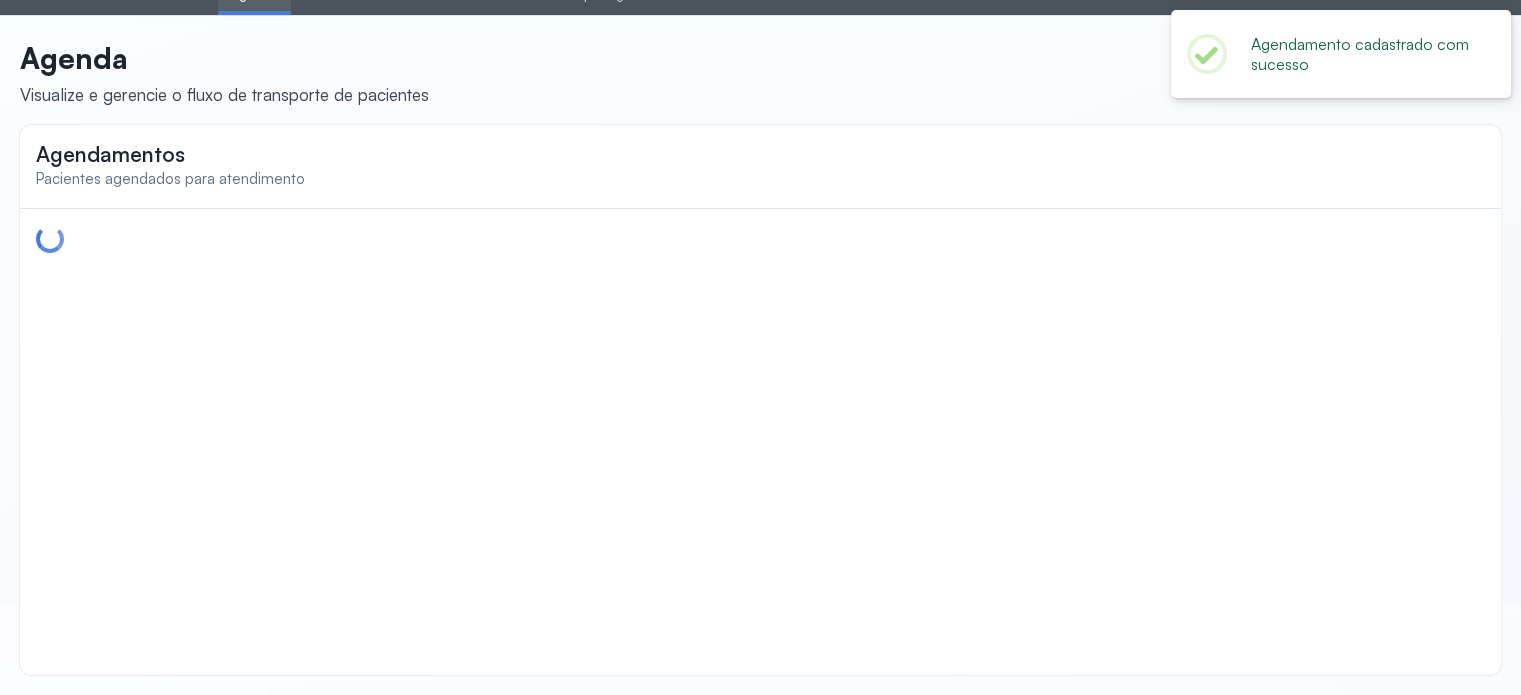 scroll, scrollTop: 0, scrollLeft: 0, axis: both 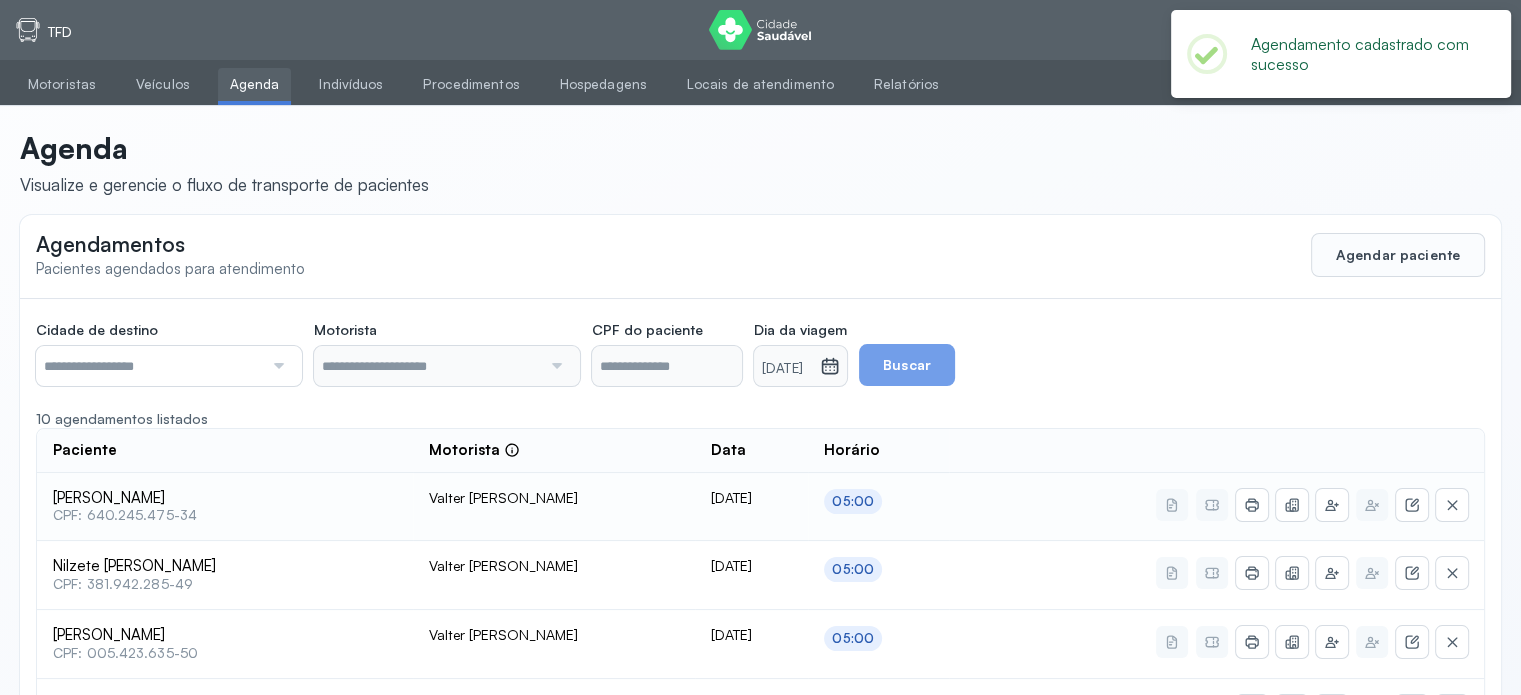type on "**********" 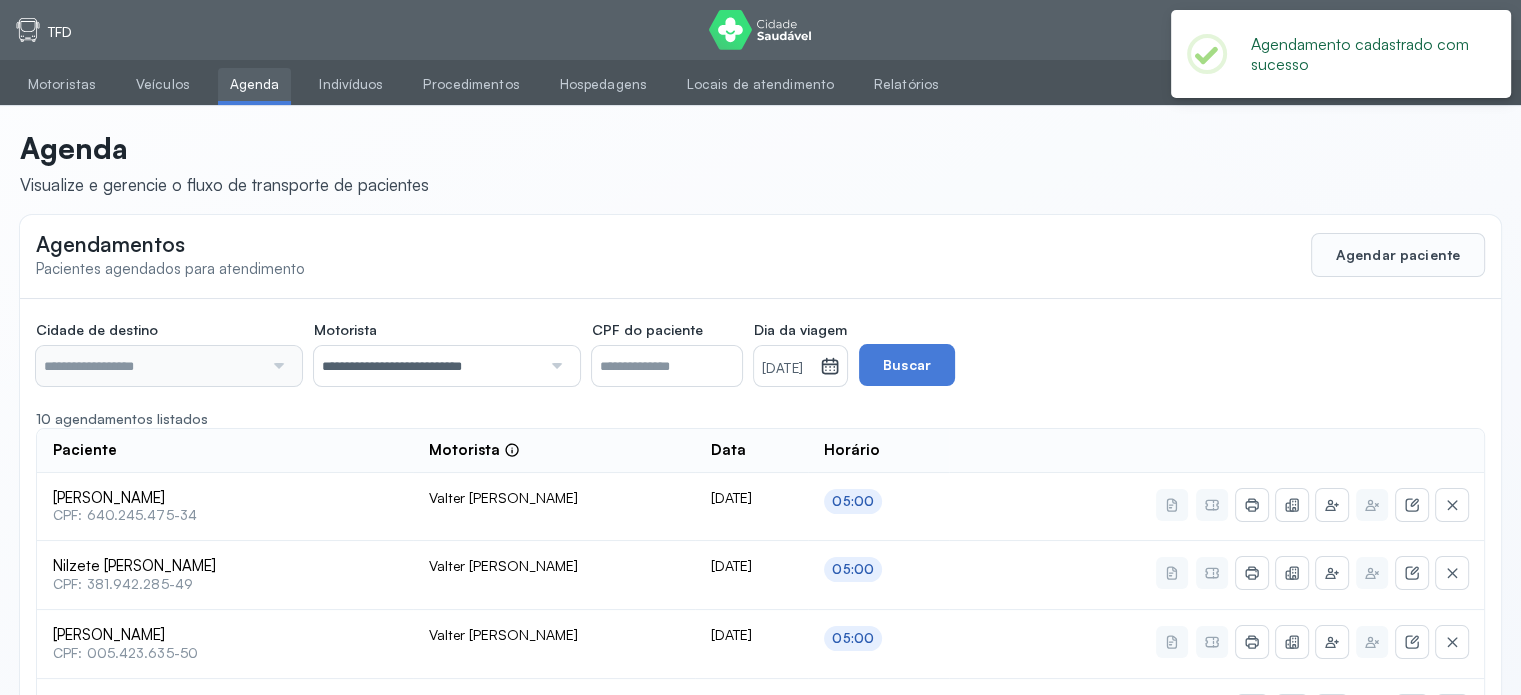 type on "********" 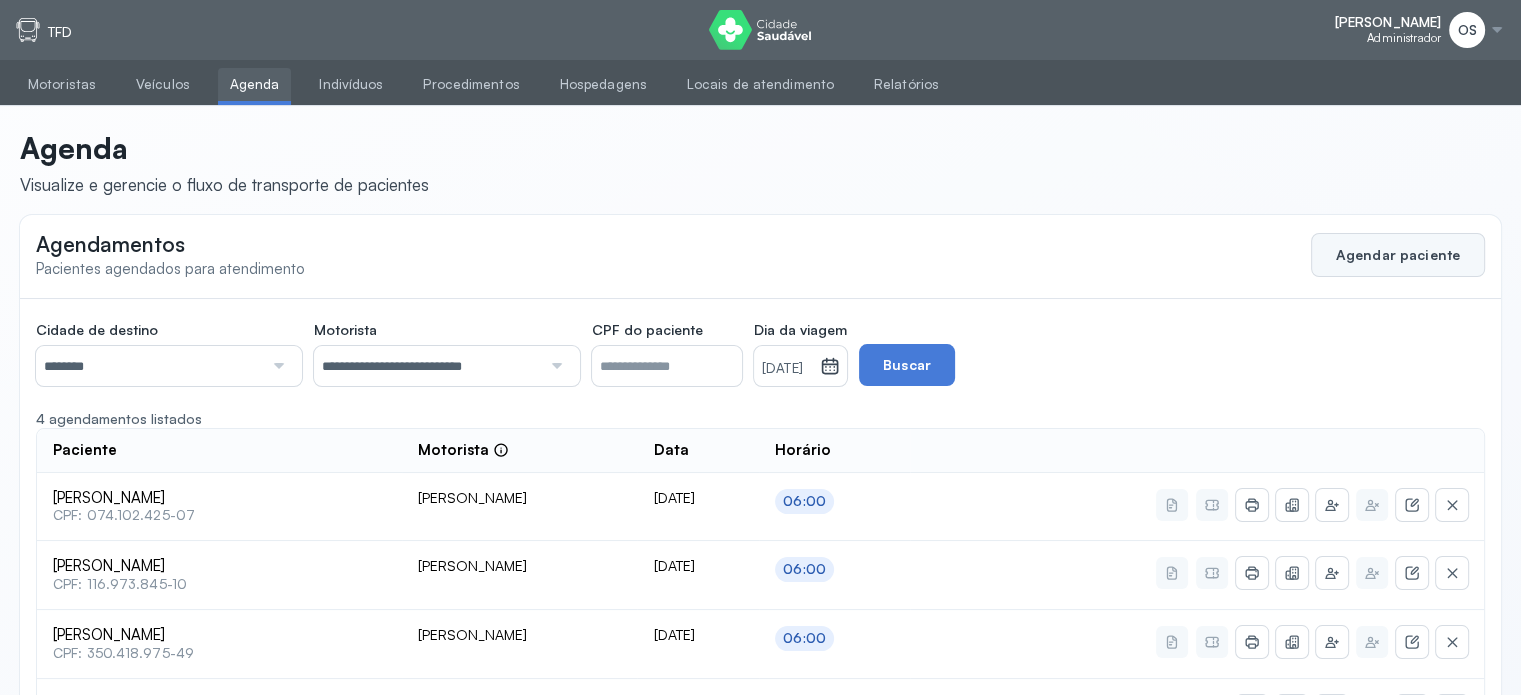 click on "Agendar paciente" 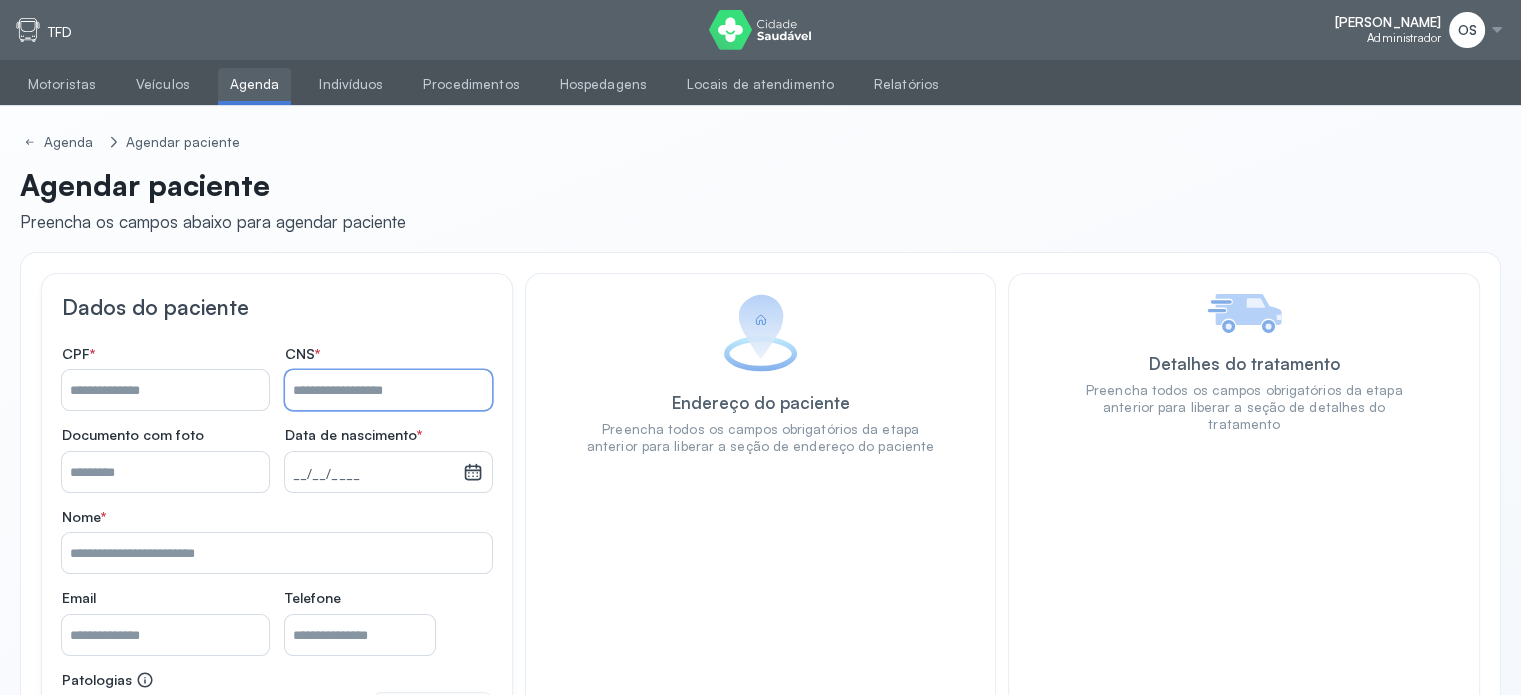 paste on "**********" 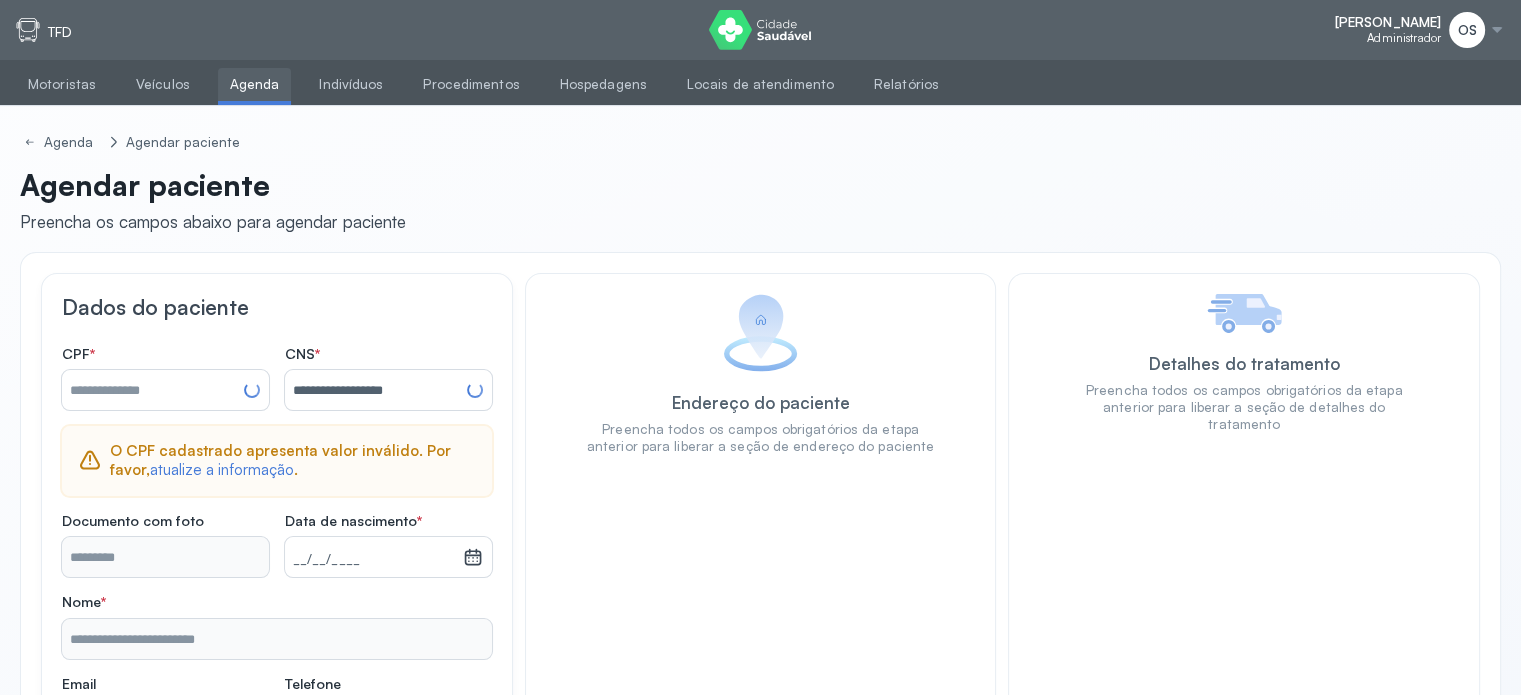 type on "**********" 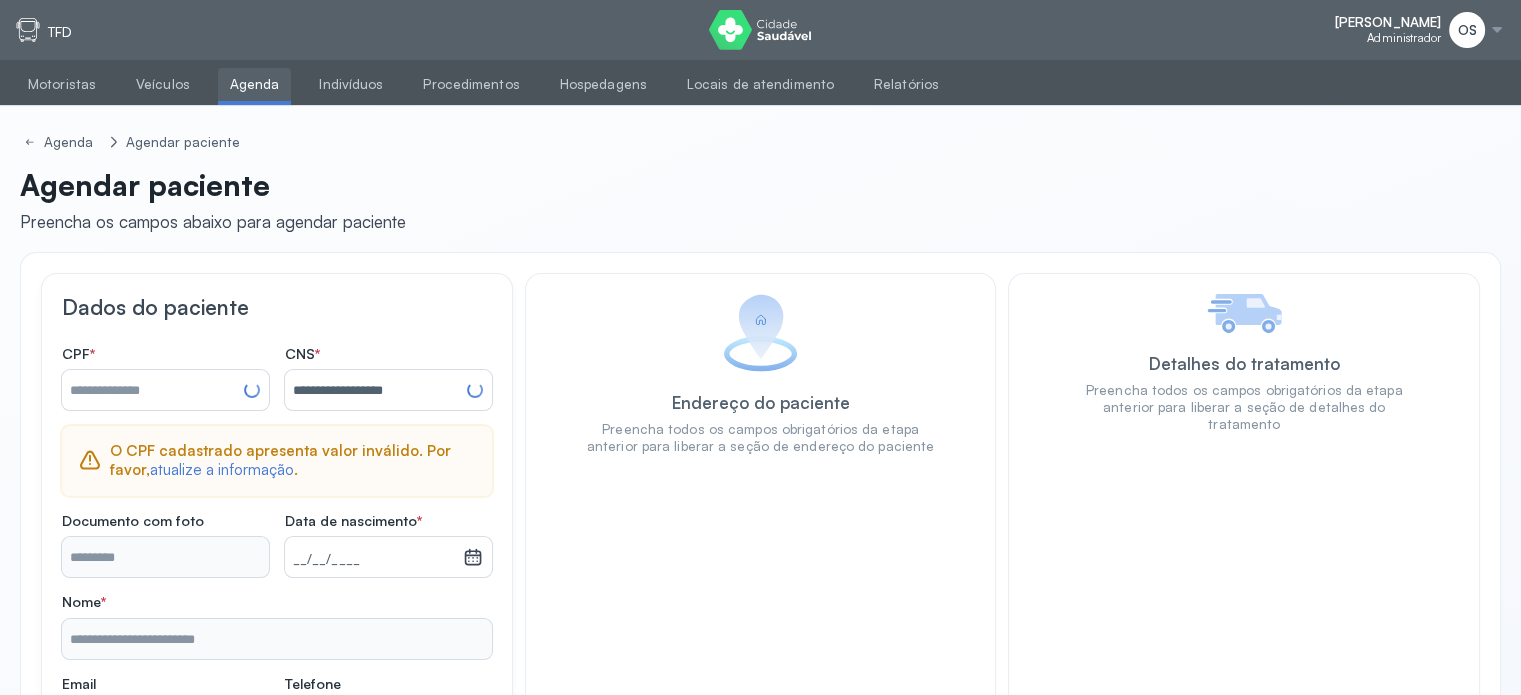type on "**********" 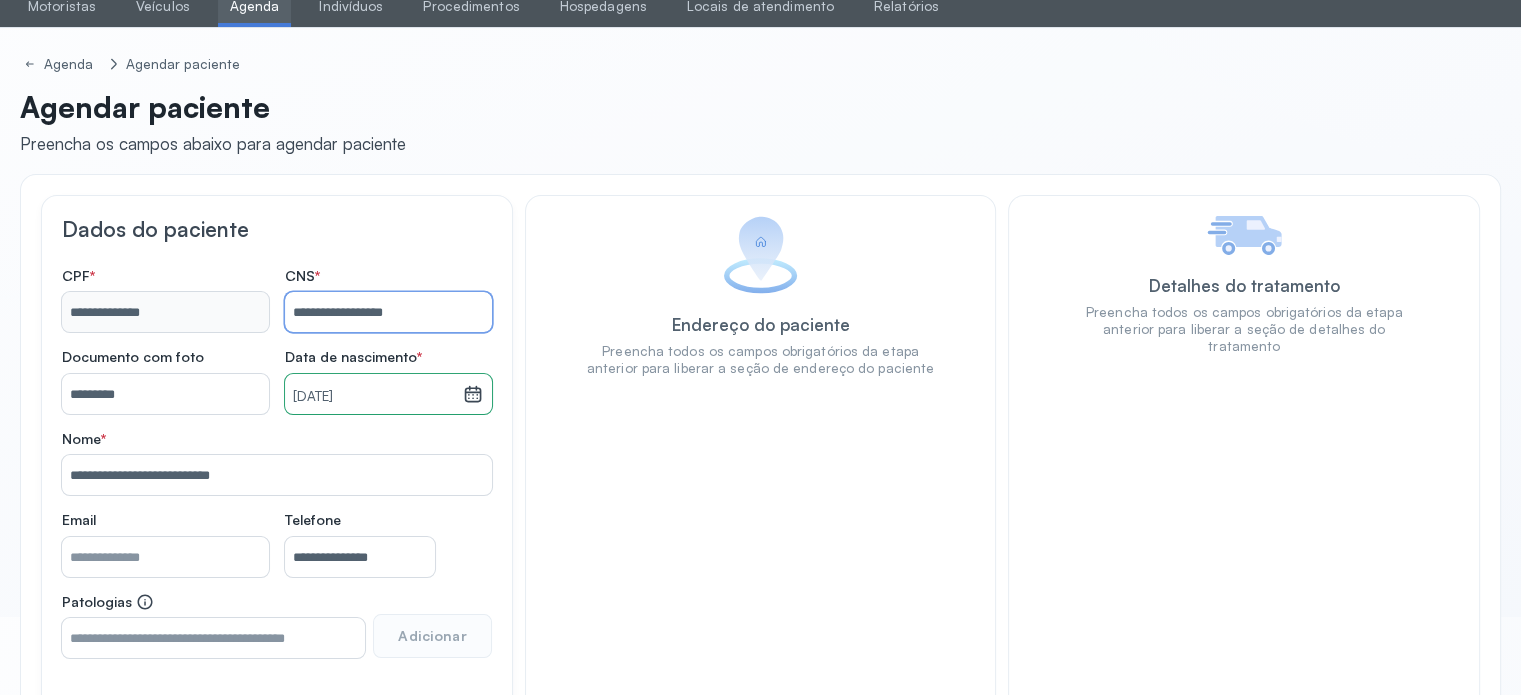 scroll, scrollTop: 215, scrollLeft: 0, axis: vertical 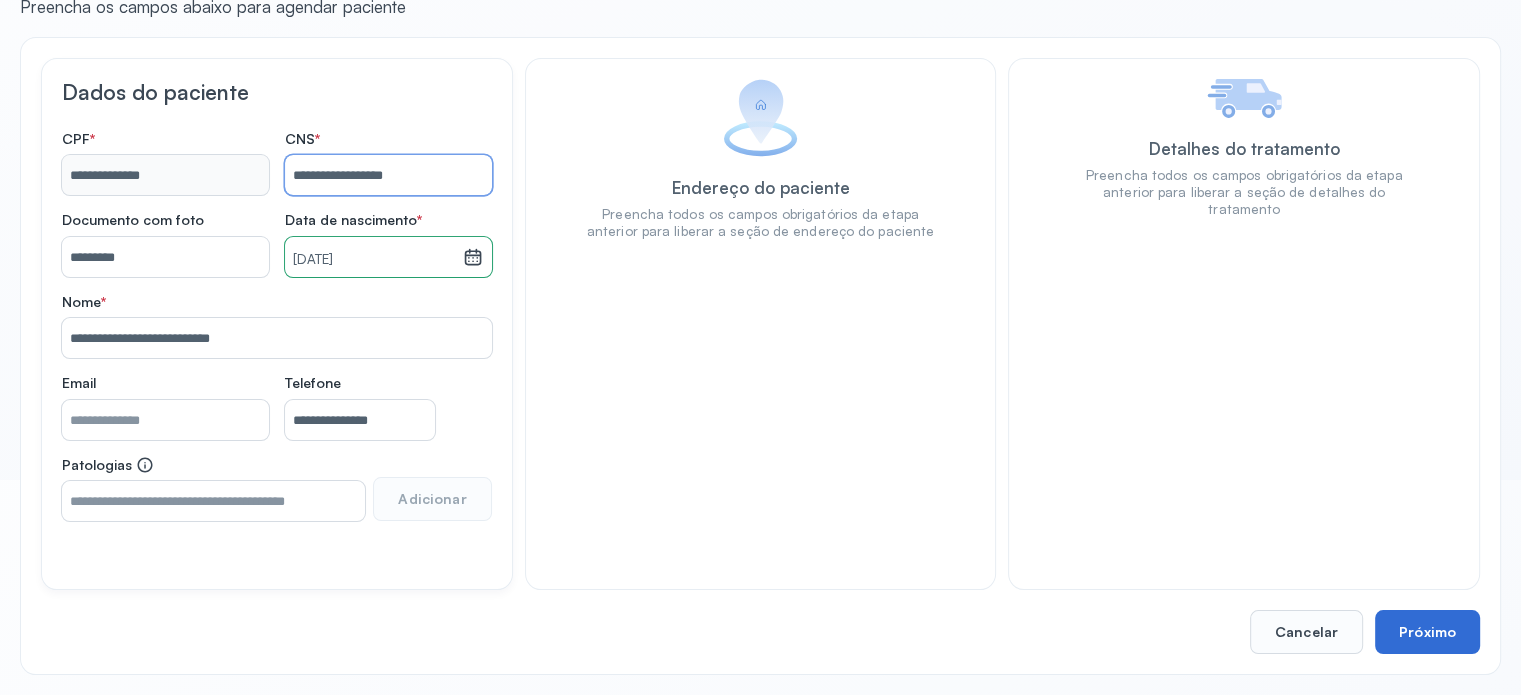 type on "**********" 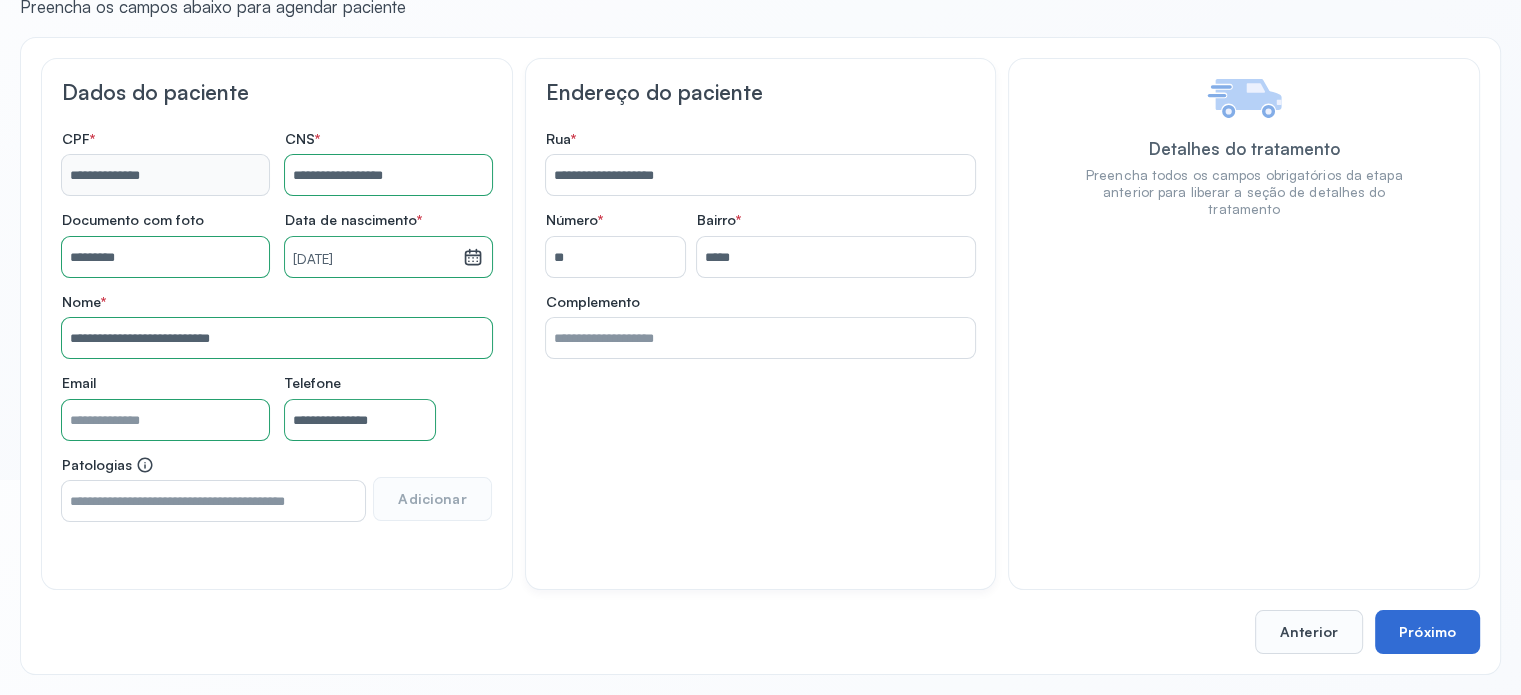 click on "Próximo" at bounding box center [1427, 632] 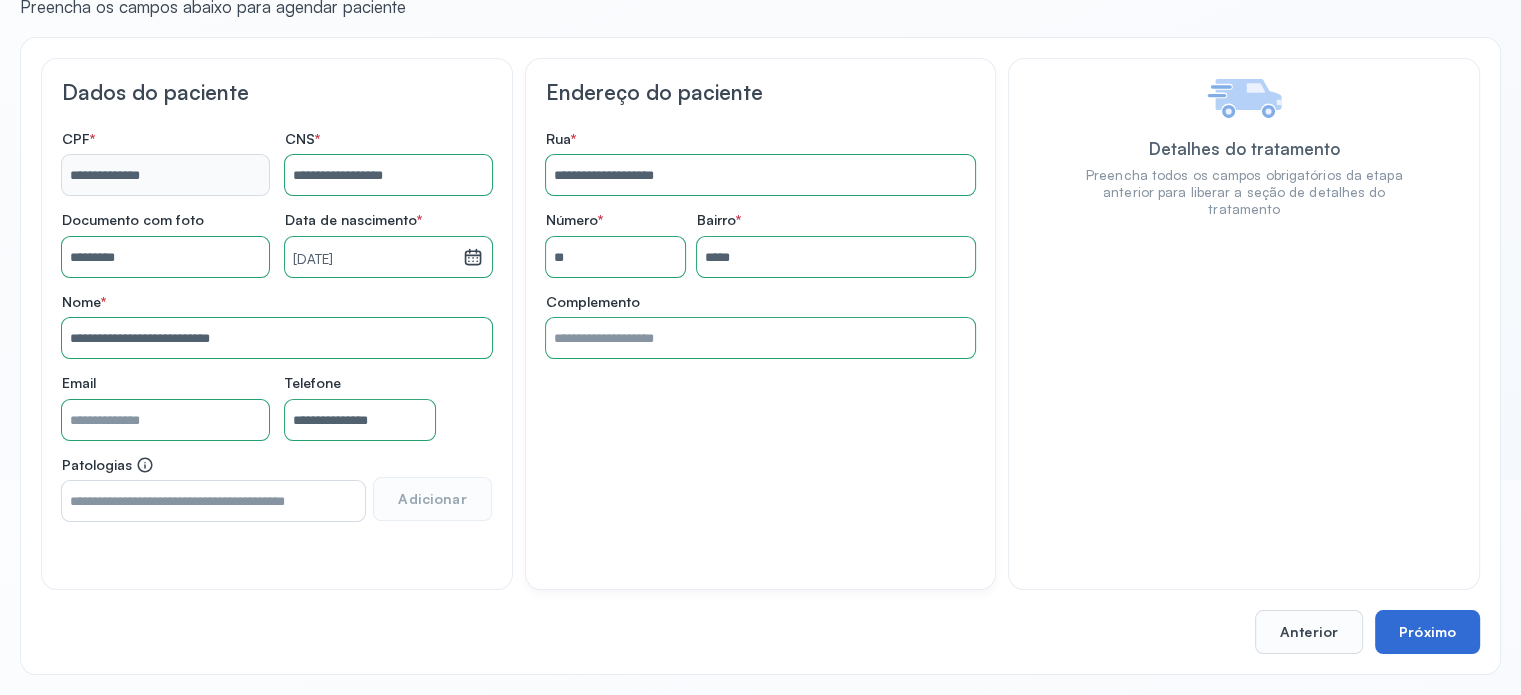click on "Próximo" at bounding box center [1427, 632] 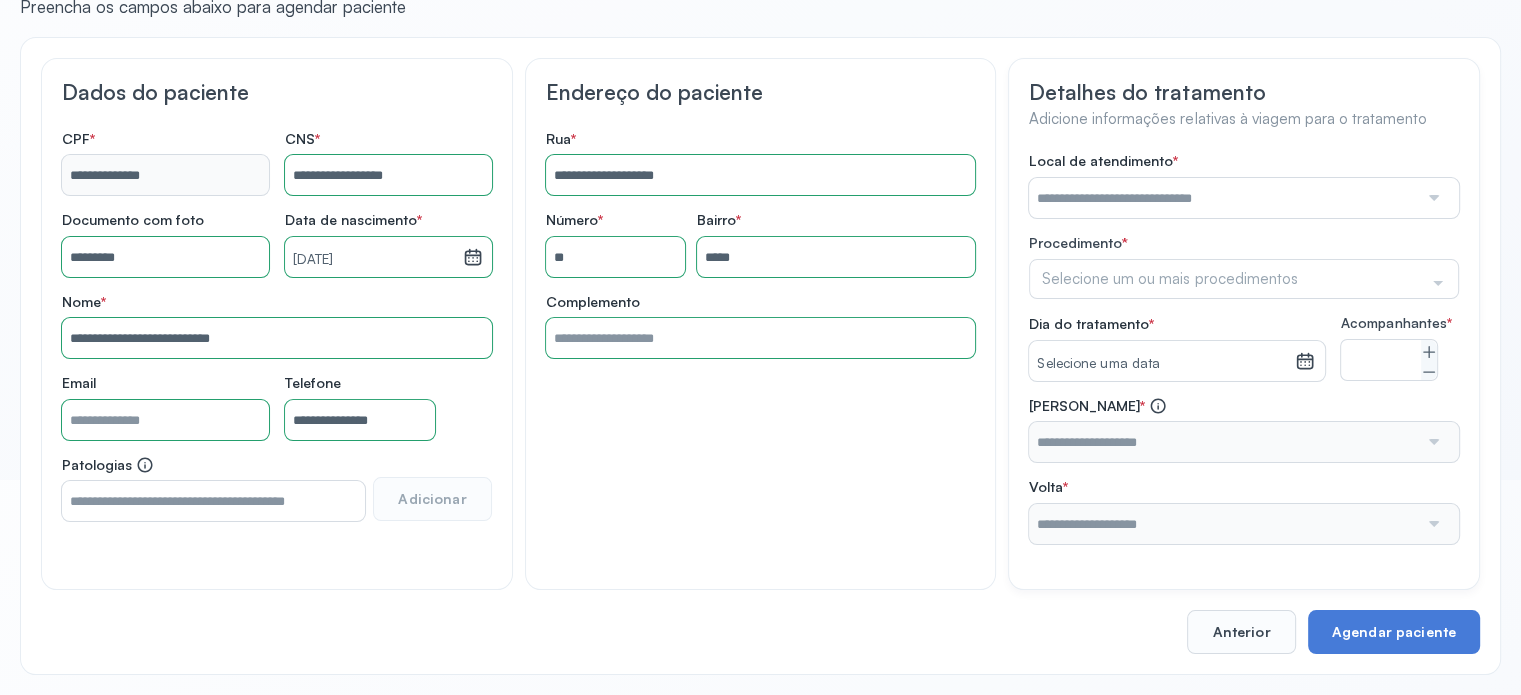 click at bounding box center (1223, 198) 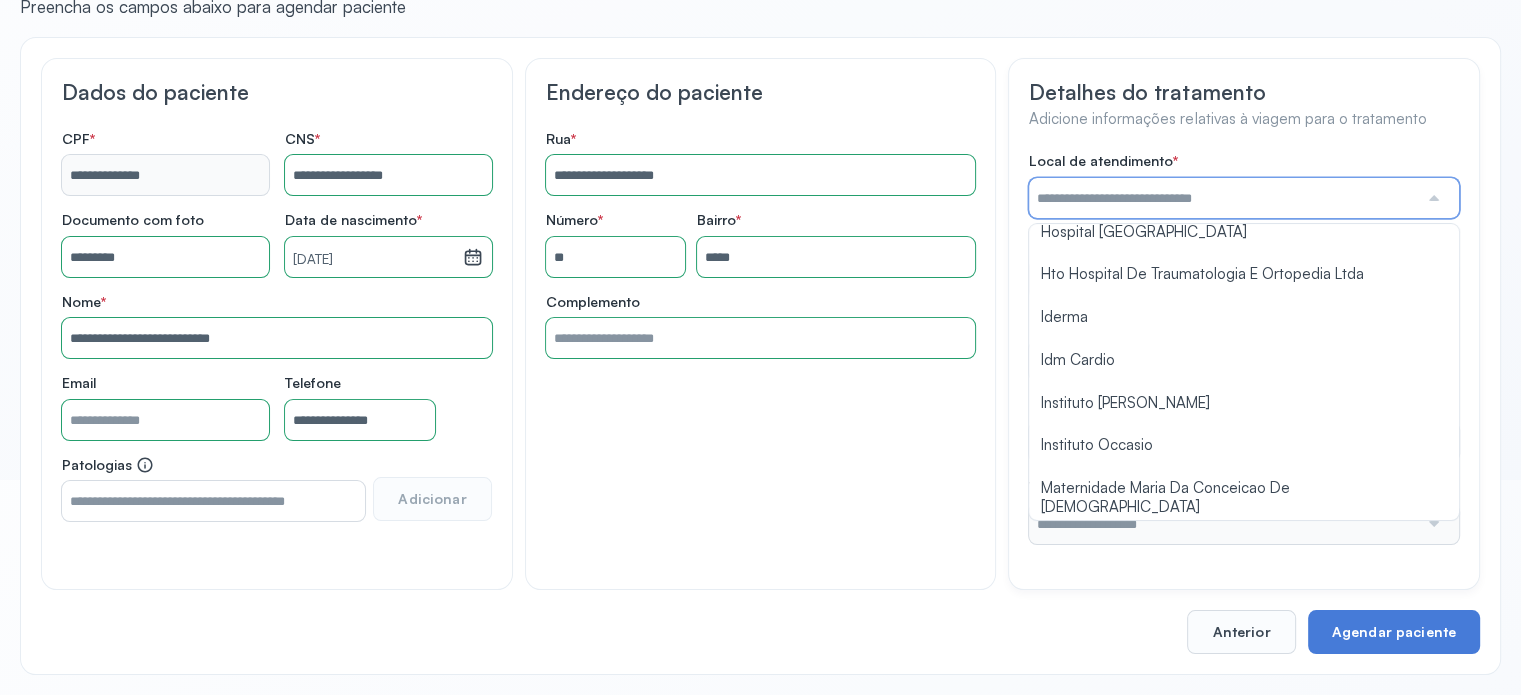 scroll, scrollTop: 1584, scrollLeft: 0, axis: vertical 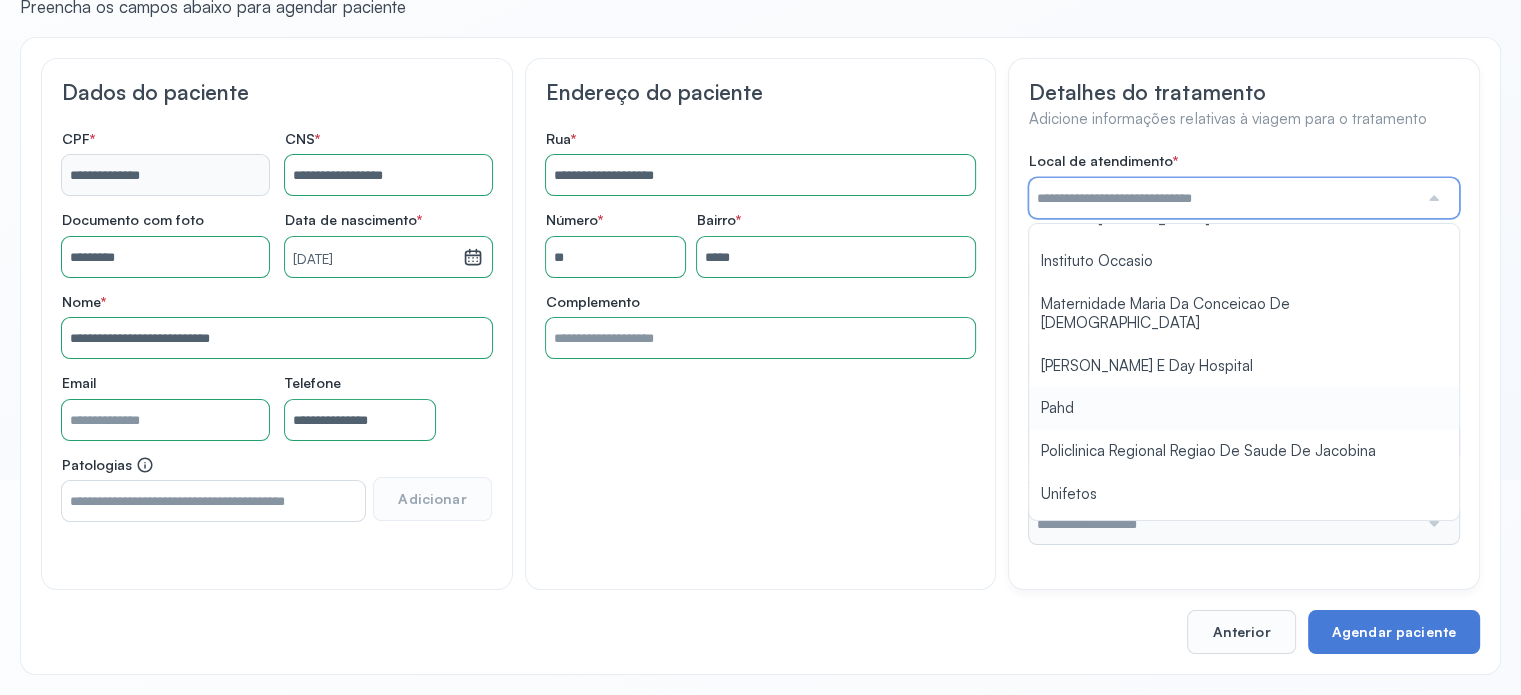type on "****" 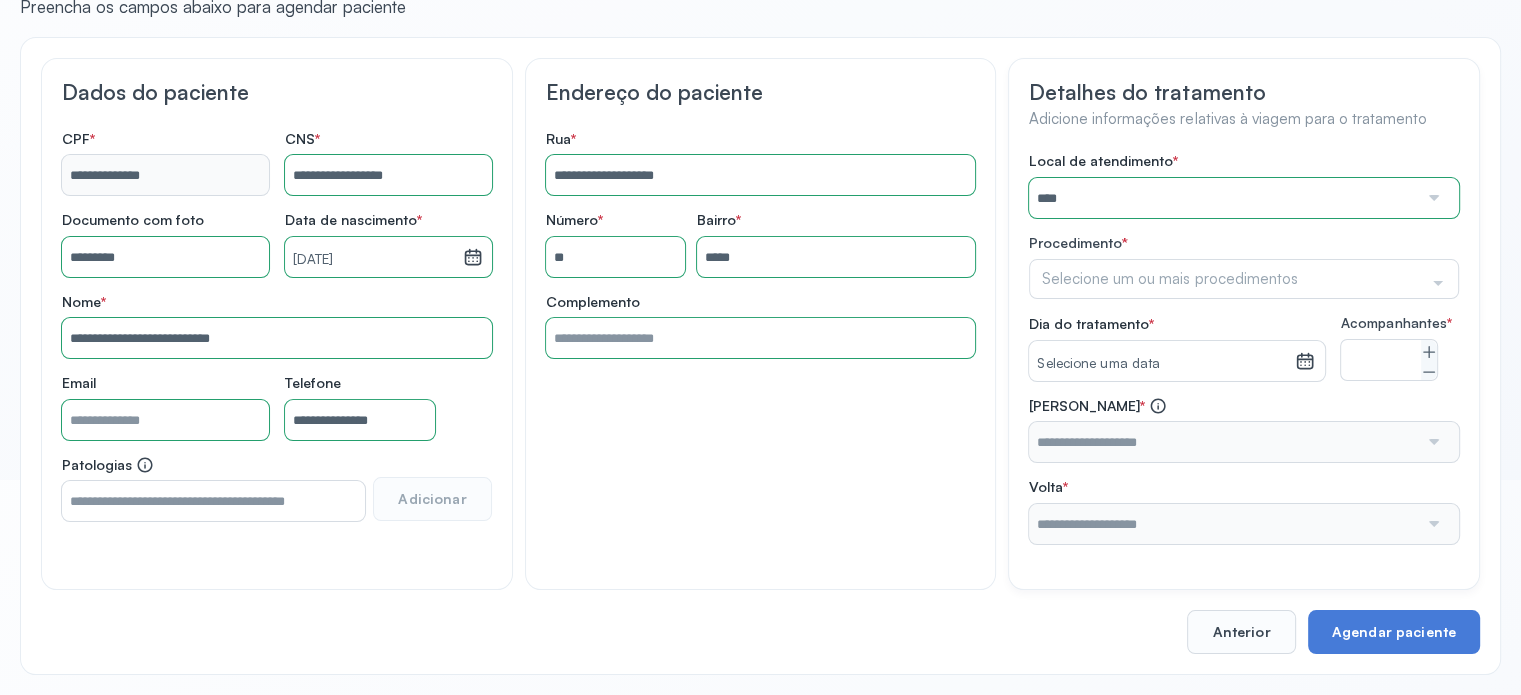 click on "Local de atendimento   *  **** A Medicina Diagnostica E Diagnoson Apae Jacobina CLINICA ML JACOBINA Cardio Pulmonar Da Bahia Cardioclinica [GEOGRAPHIC_DATA] Cican Clinica De Nefrologia De [GEOGRAPHIC_DATA] De Olhos Oftalmo Feira Clinica [GEOGRAPHIC_DATA] Coe [GEOGRAPHIC_DATA] ANA [GEOGRAPHIC_DATA] GERAL [PERSON_NAME][GEOGRAPHIC_DATA] [GEOGRAPHIC_DATA][PERSON_NAME] ORTOPEDICO DO ESTADO DA [GEOGRAPHIC_DATA] [GEOGRAPHIC_DATA] Aristides [GEOGRAPHIC_DATA] [GEOGRAPHIC_DATA] [GEOGRAPHIC_DATA] [GEOGRAPHIC_DATA] [GEOGRAPHIC_DATA] Emec Hospital Especializado Octavio [GEOGRAPHIC_DATA] Estadual [GEOGRAPHIC_DATA] [GEOGRAPHIC_DATA][PERSON_NAME] [GEOGRAPHIC_DATA] [GEOGRAPHIC_DATA] [GEOGRAPHIC_DATA] [GEOGRAPHIC_DATA][PERSON_NAME] Regional [GEOGRAPHIC_DATA] Regional [GEOGRAPHIC_DATA] Dourado [GEOGRAPHIC_DATA] [GEOGRAPHIC_DATA] [GEOGRAPHIC_DATA] [GEOGRAPHIC_DATA] E Ortopedia Ltda Iderma Idm Cardio Instituto Occasio" at bounding box center (1244, 348) 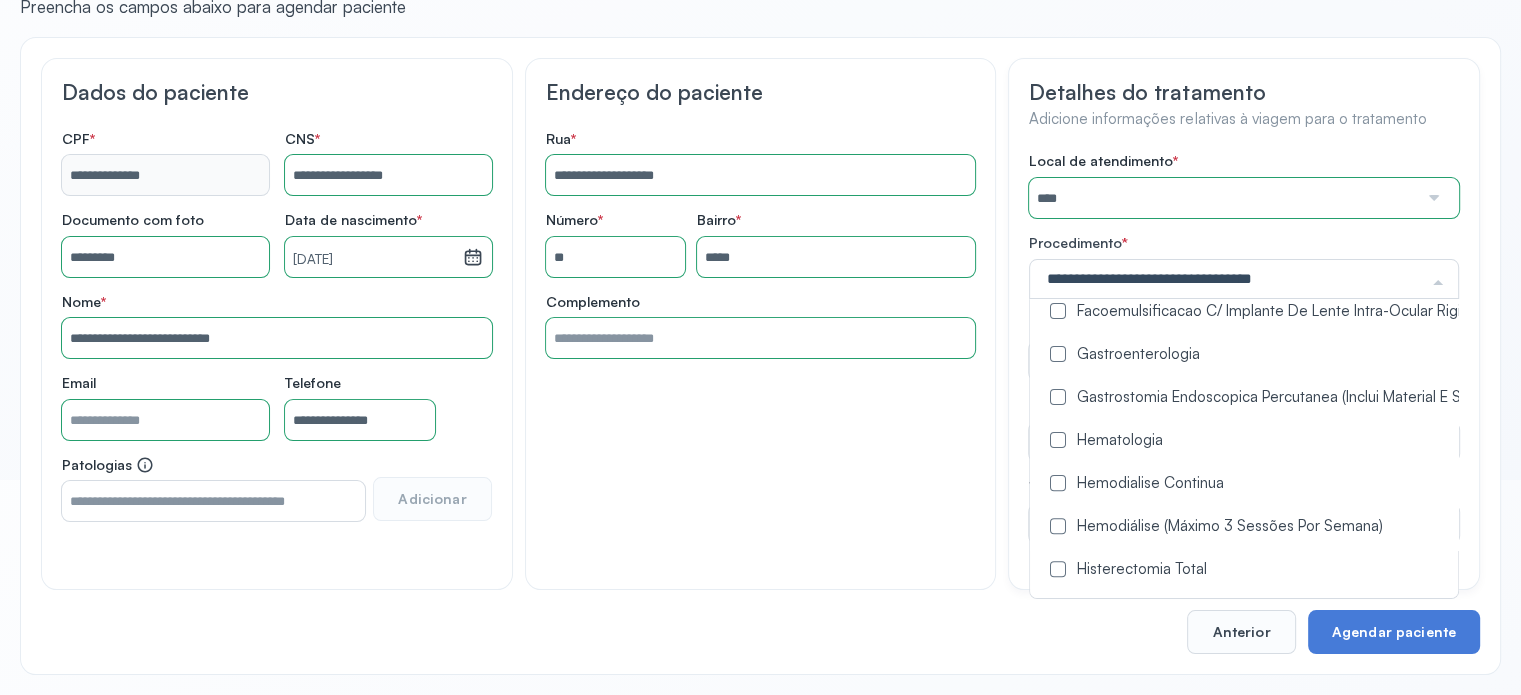 scroll, scrollTop: 800, scrollLeft: 0, axis: vertical 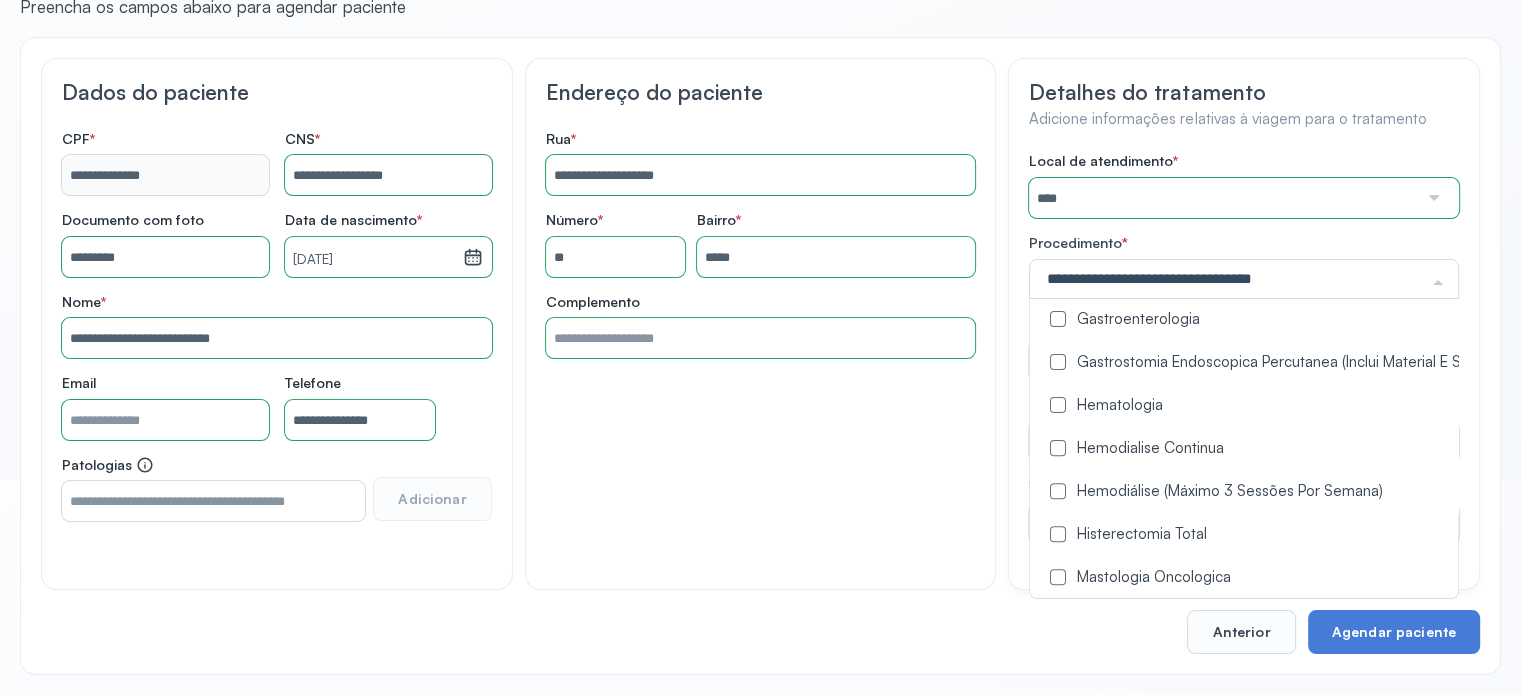 click at bounding box center [1058, 491] 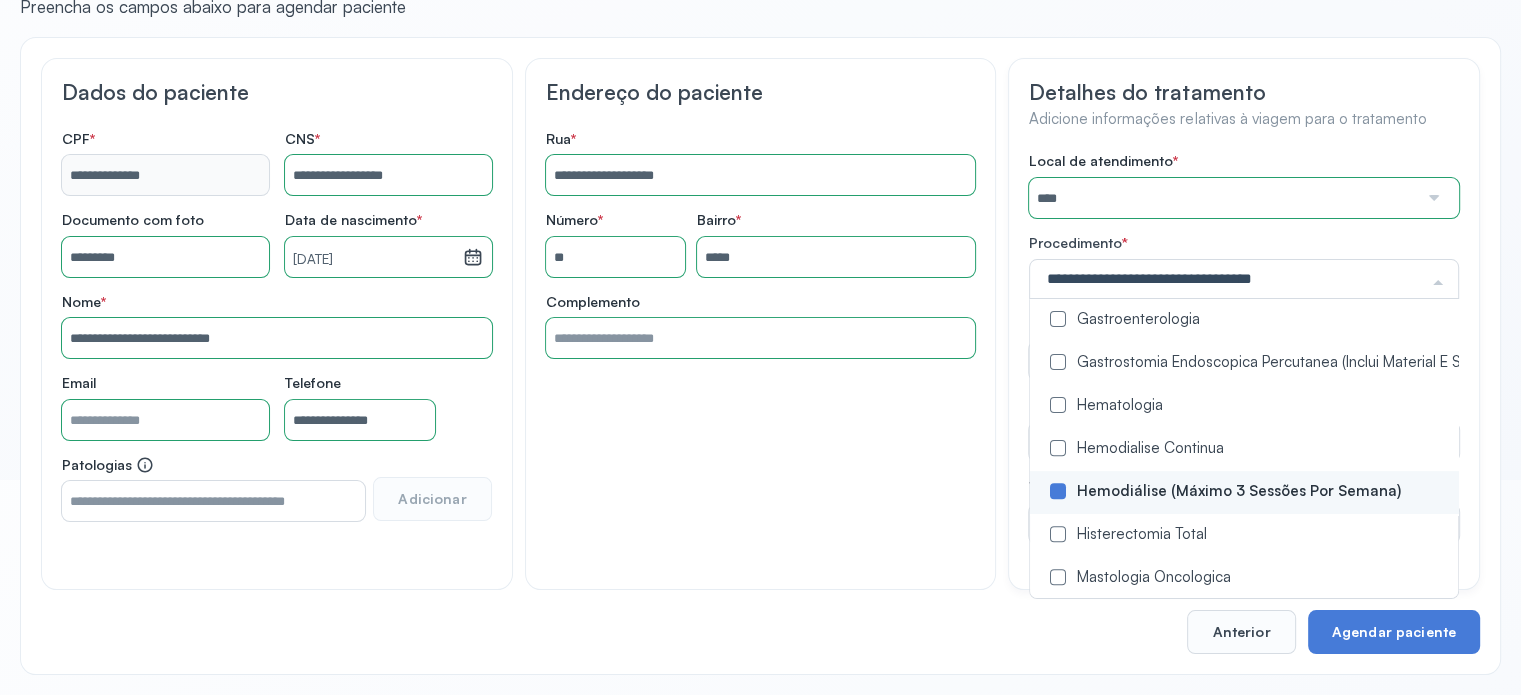 click on "**********" 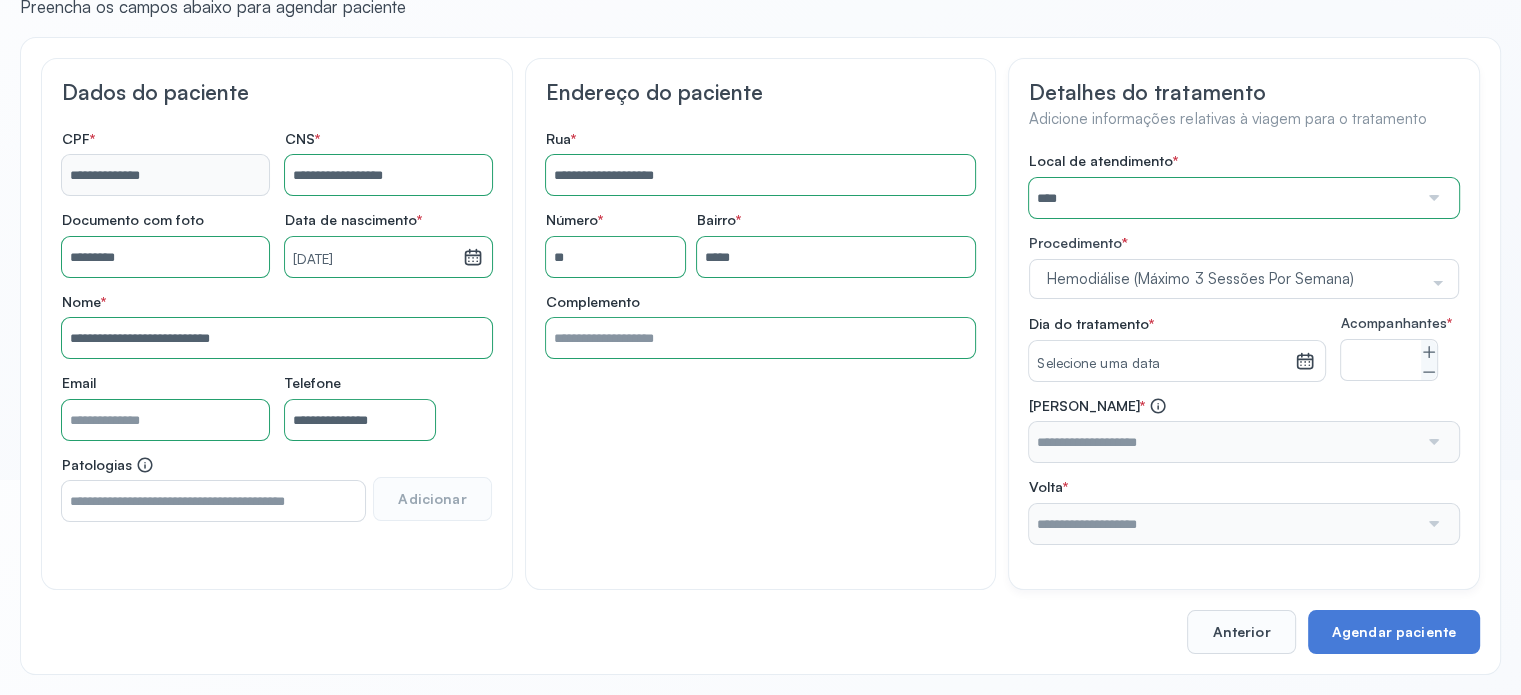 click 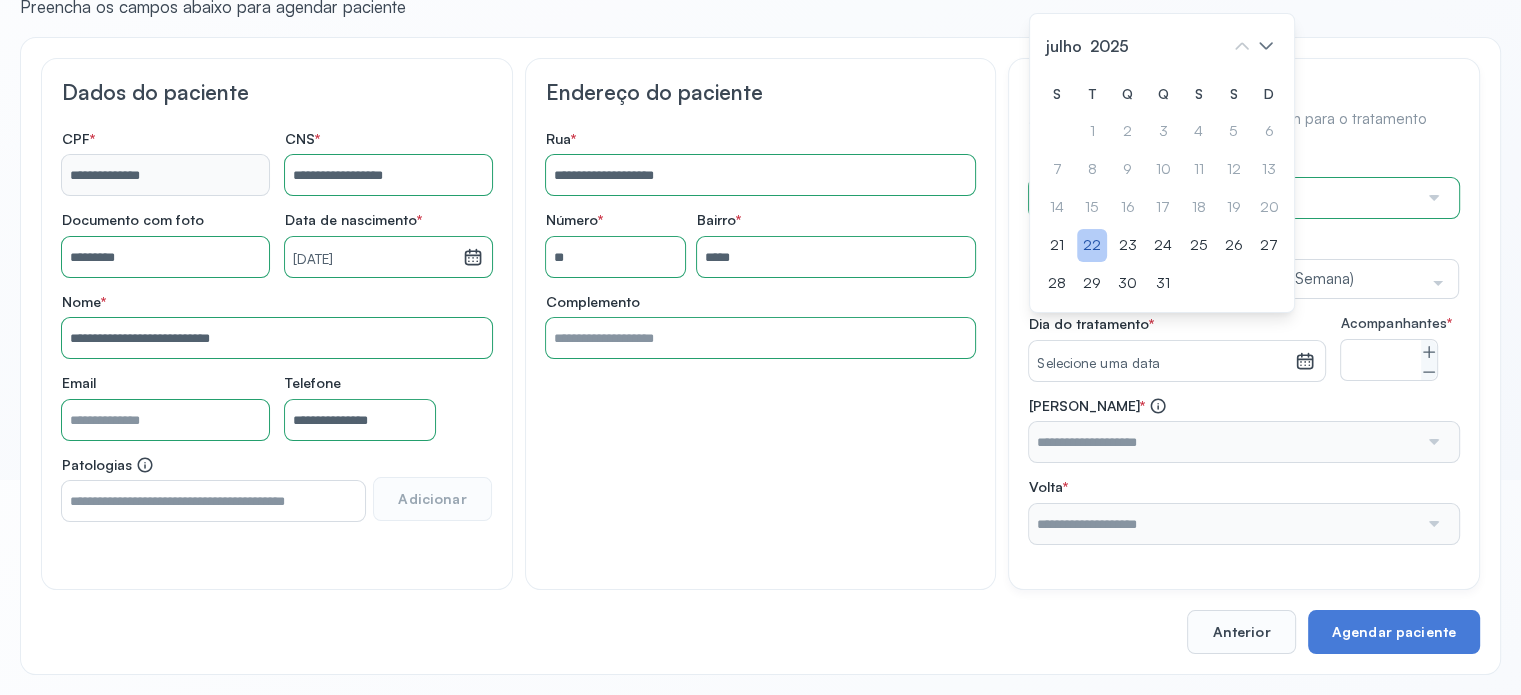 click on "22" 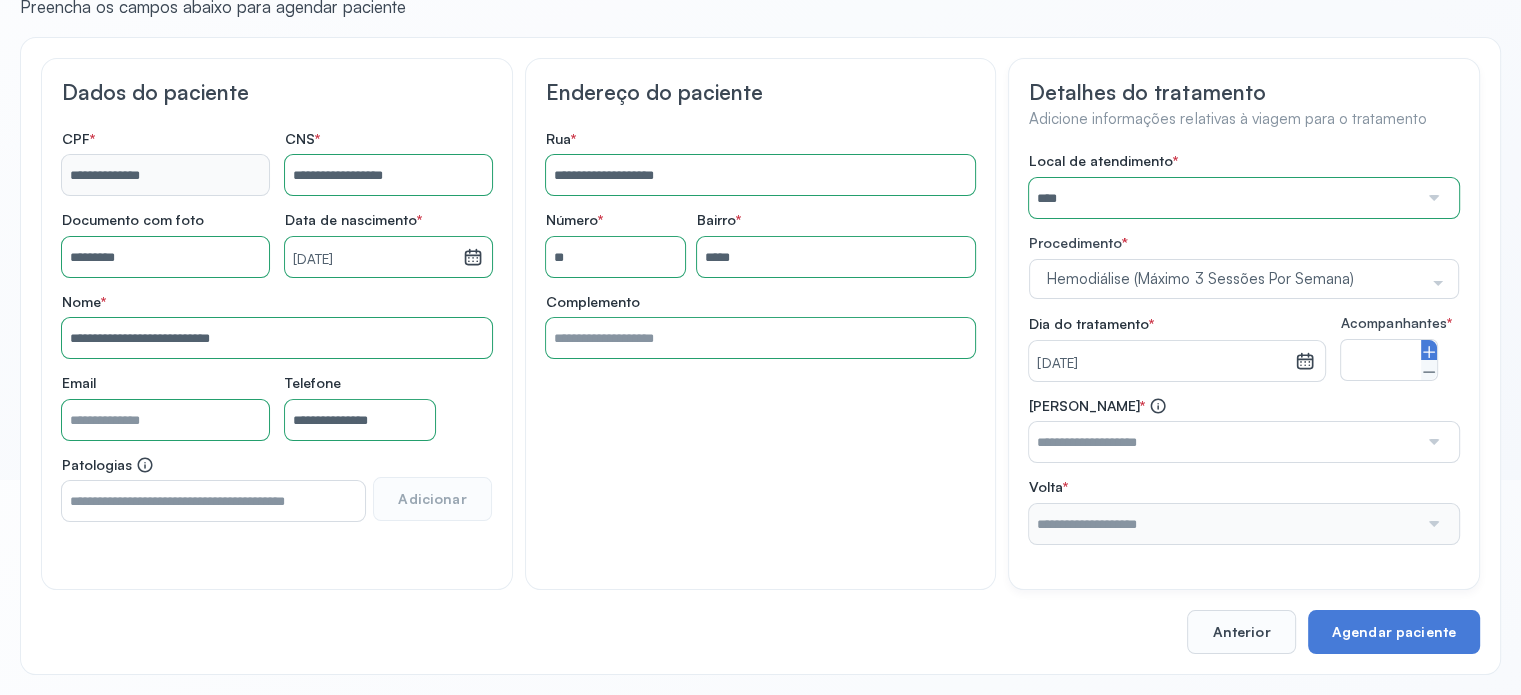 click 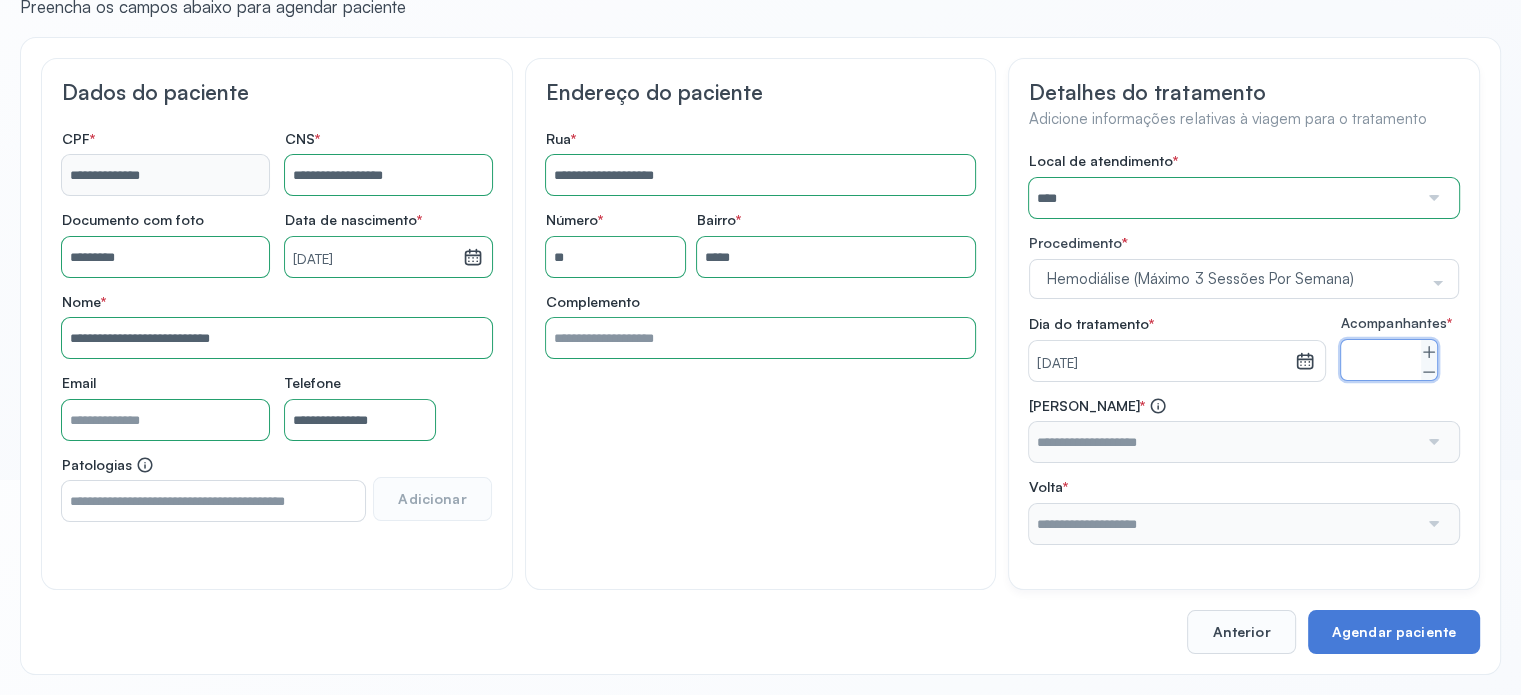 click at bounding box center [1223, 442] 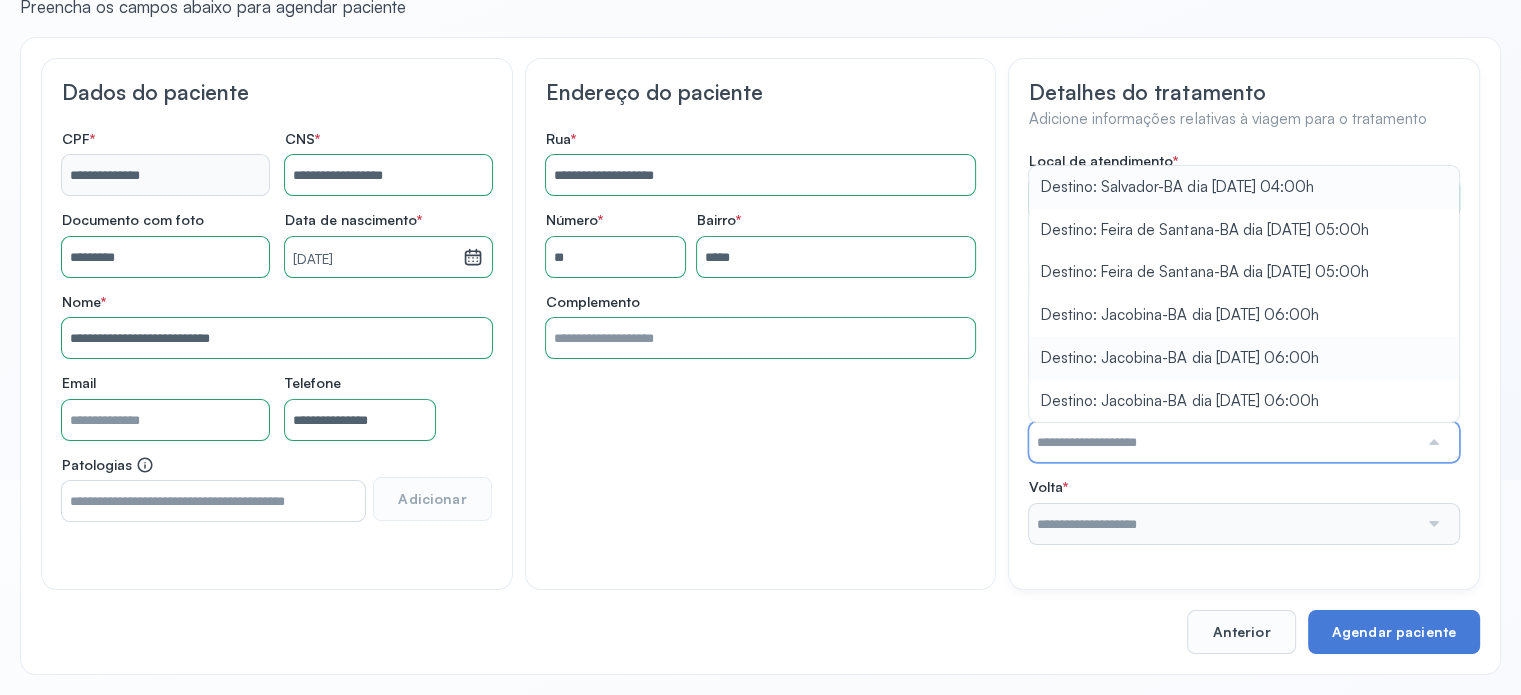 scroll, scrollTop: 230, scrollLeft: 0, axis: vertical 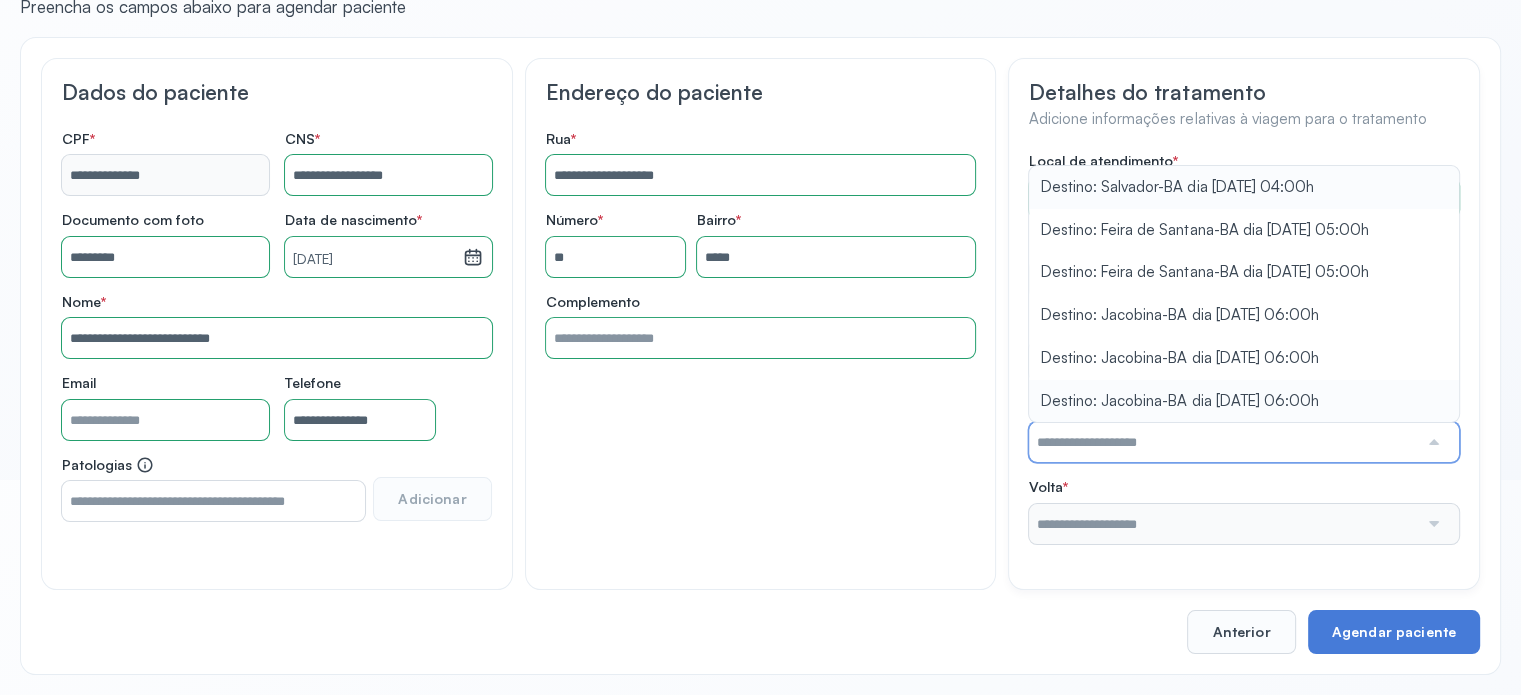 type on "**********" 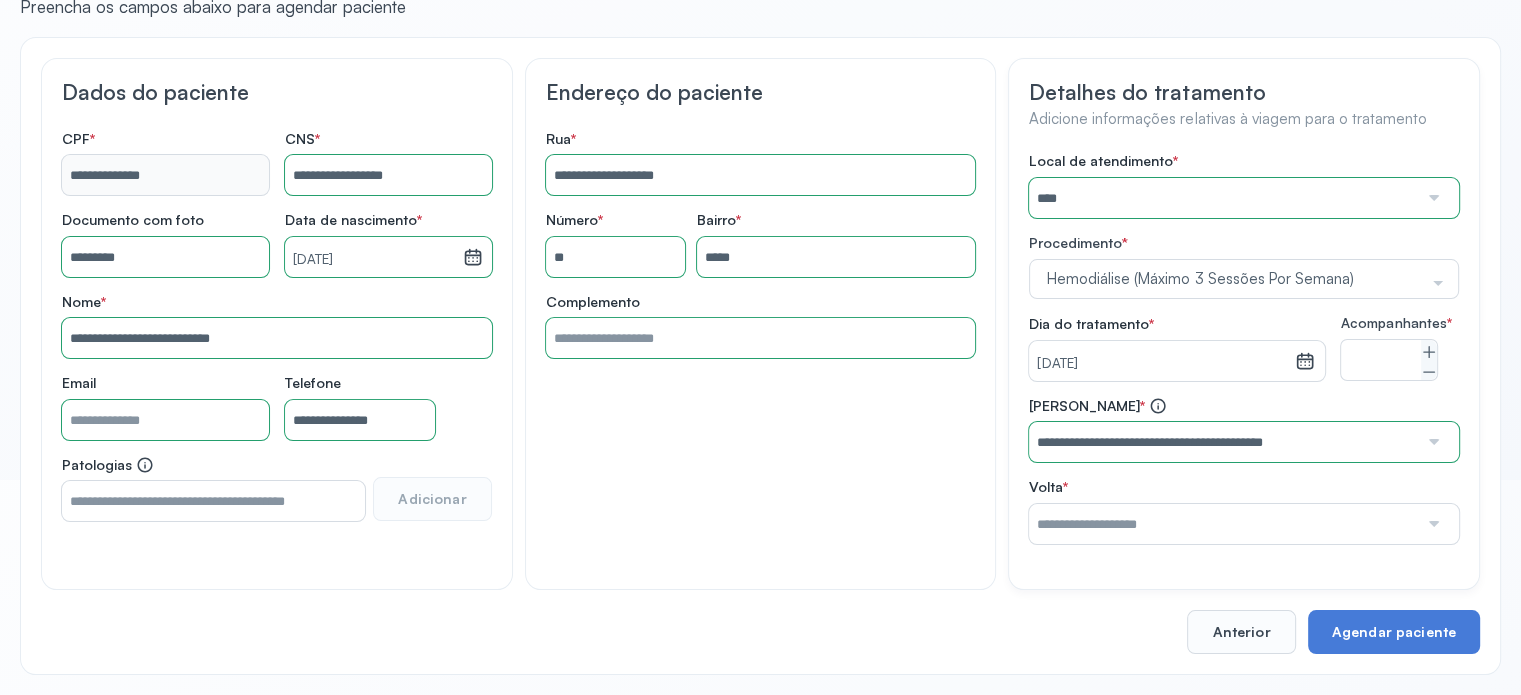drag, startPoint x: 1314, startPoint y: 399, endPoint x: 1297, endPoint y: 416, distance: 24.04163 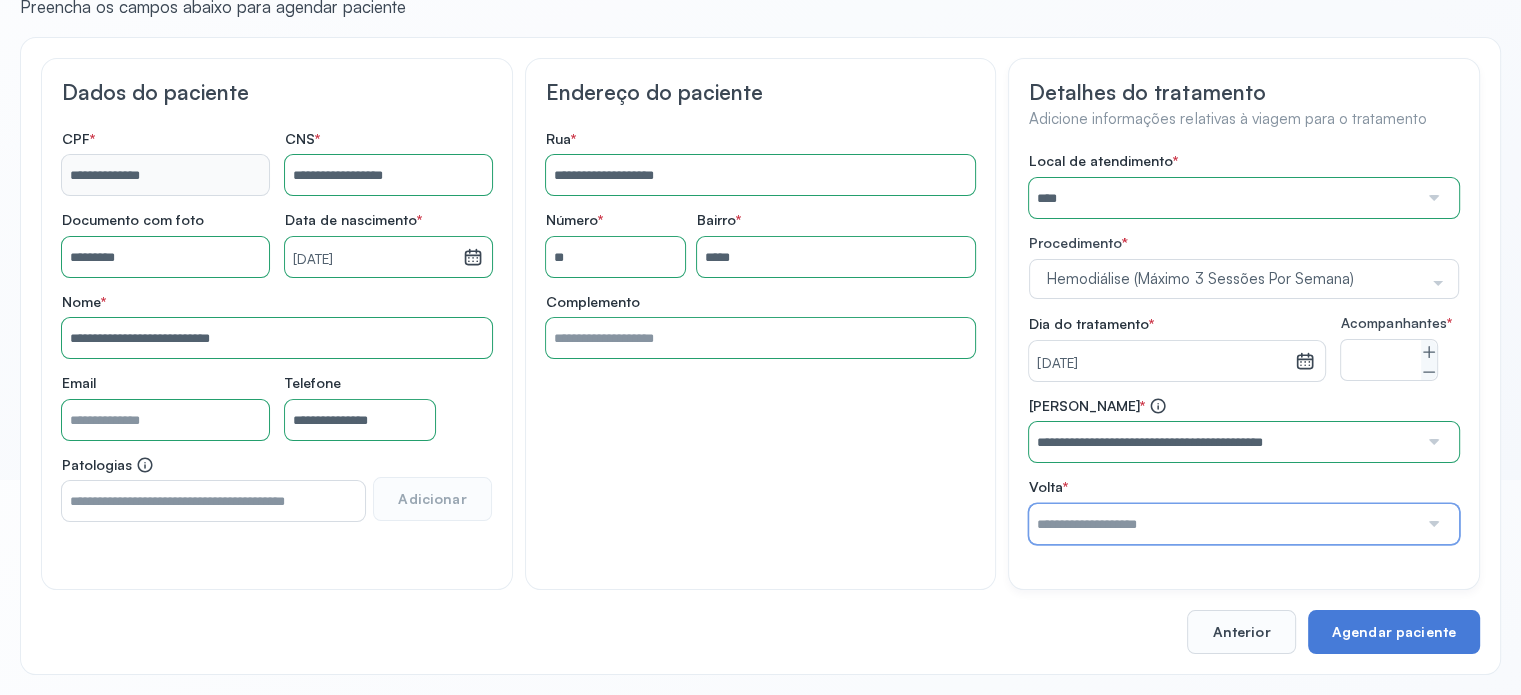 drag, startPoint x: 1273, startPoint y: 534, endPoint x: 1273, endPoint y: 523, distance: 11 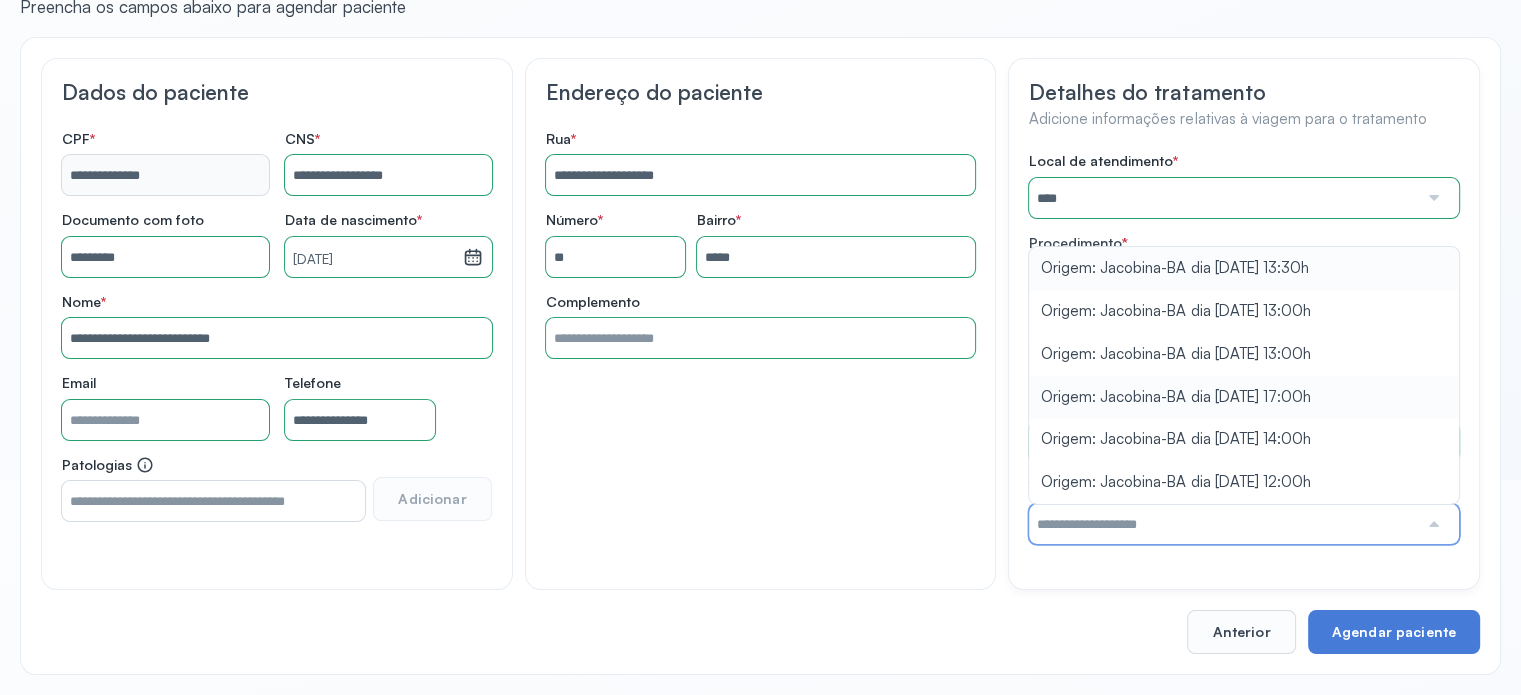 type on "**********" 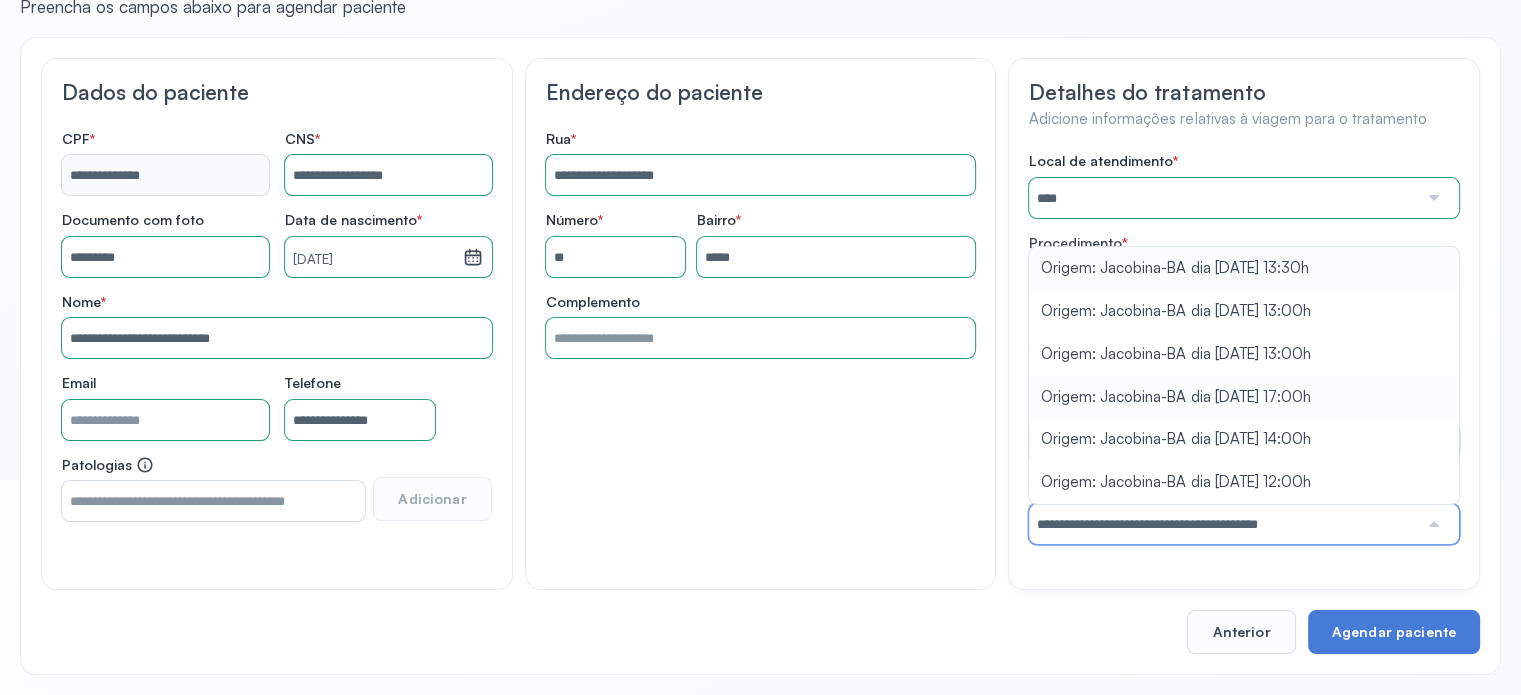 click on "**********" at bounding box center (1244, 470) 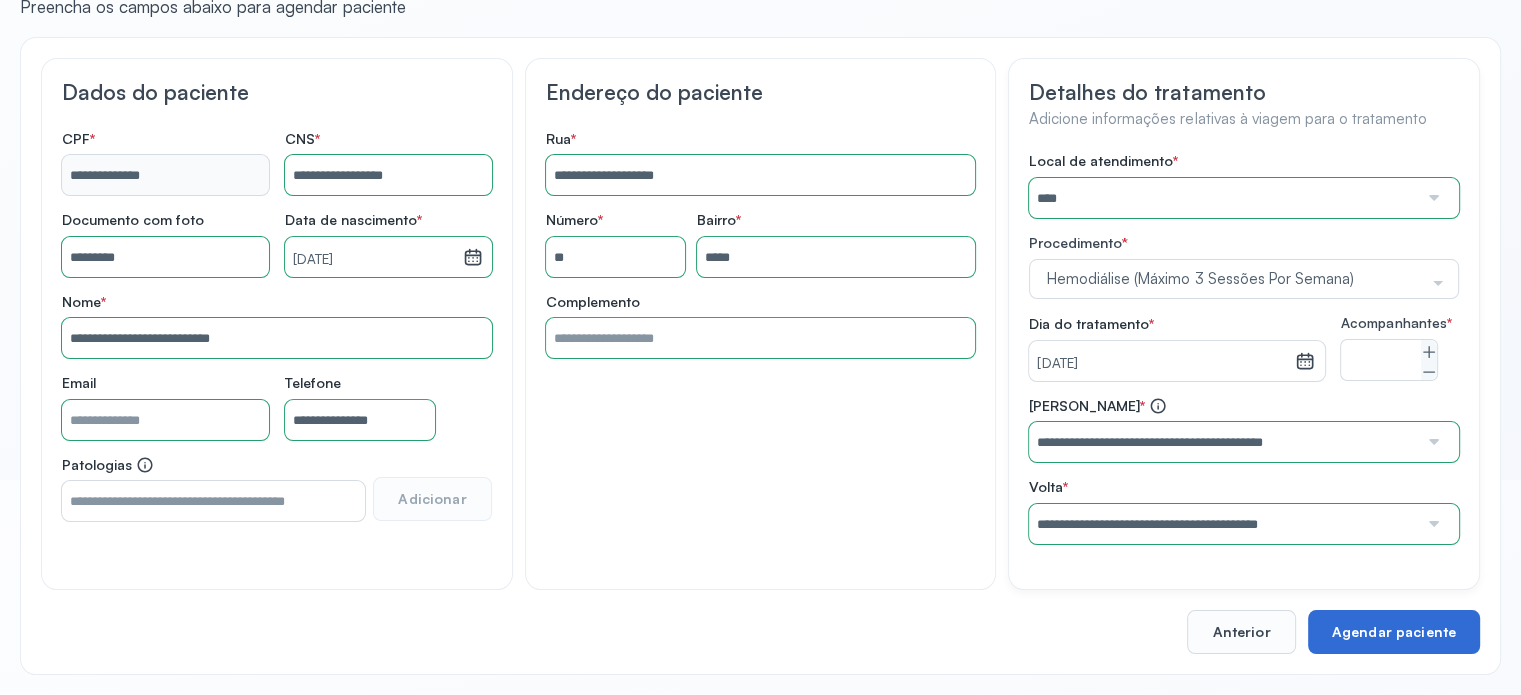 click on "Agendar paciente" at bounding box center [1394, 632] 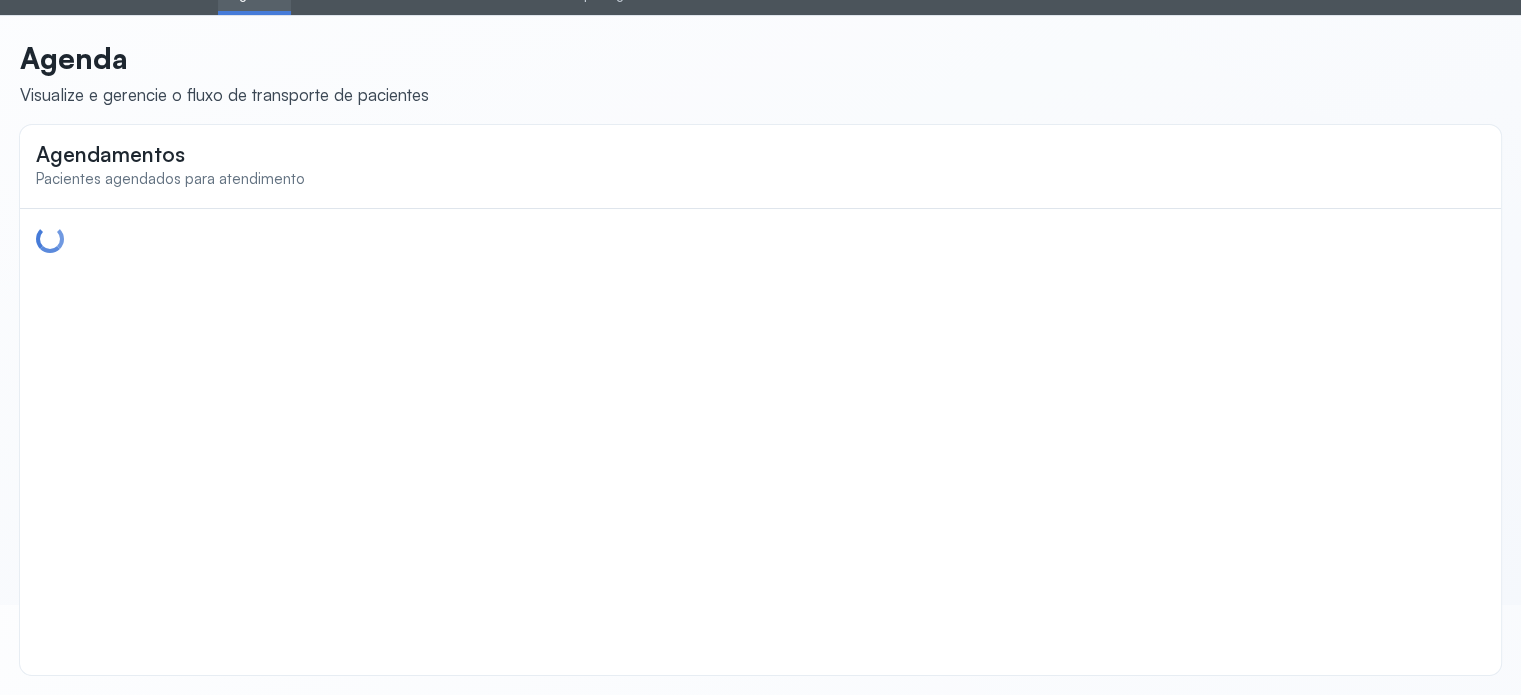 scroll, scrollTop: 0, scrollLeft: 0, axis: both 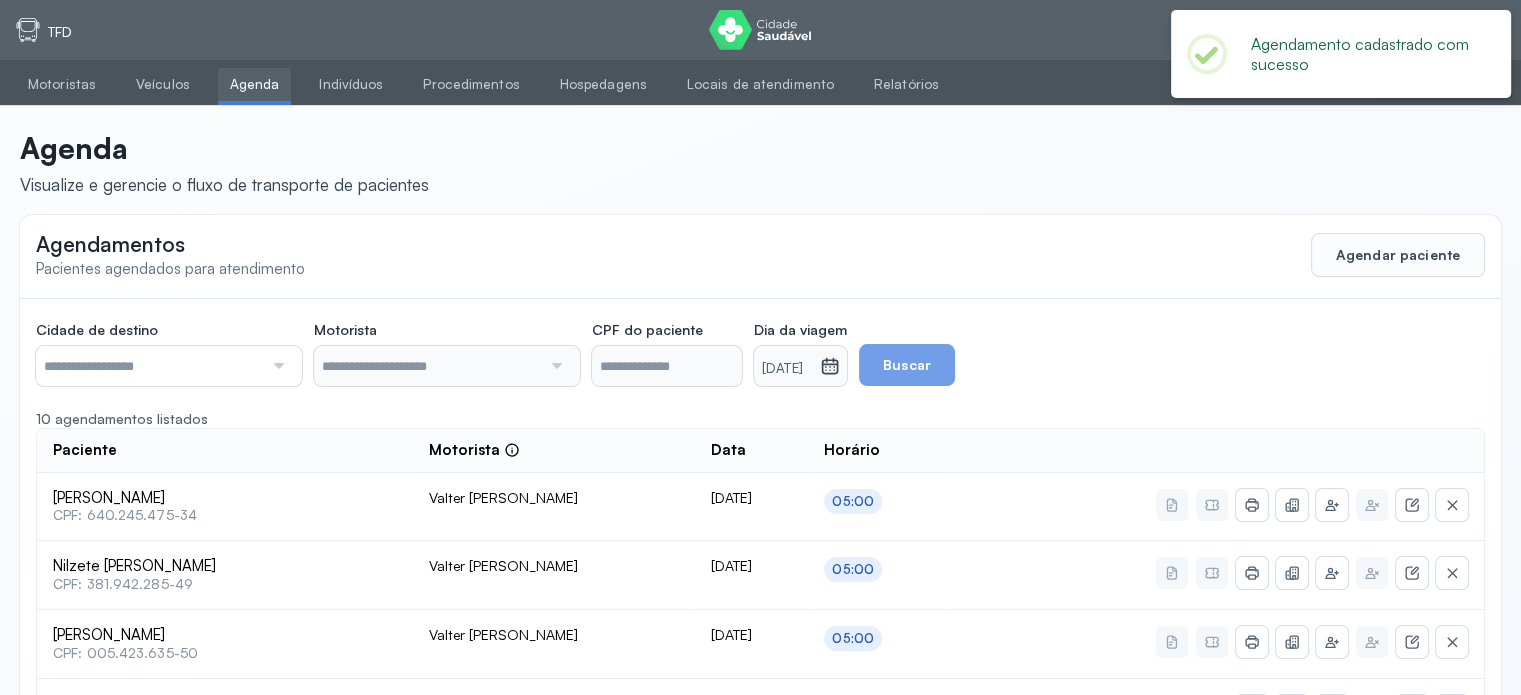 type on "**********" 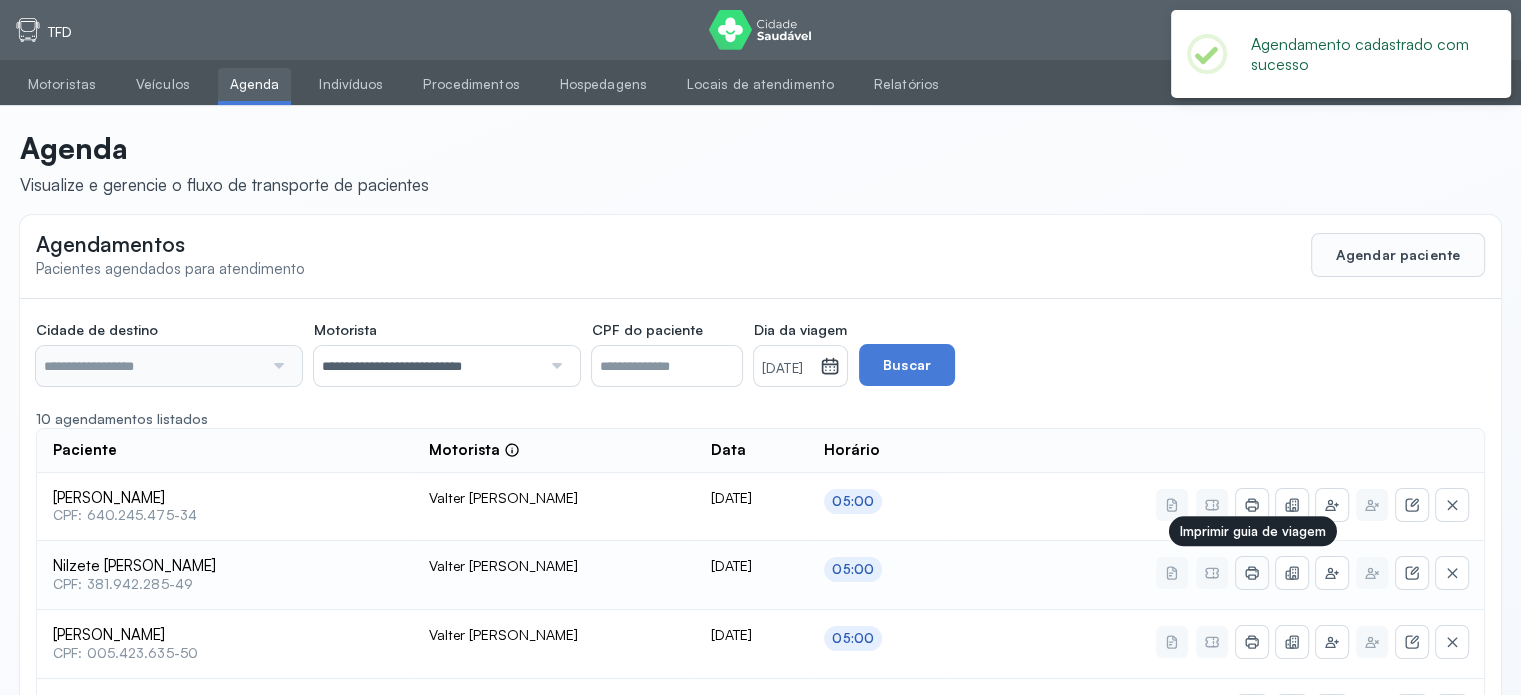 type on "********" 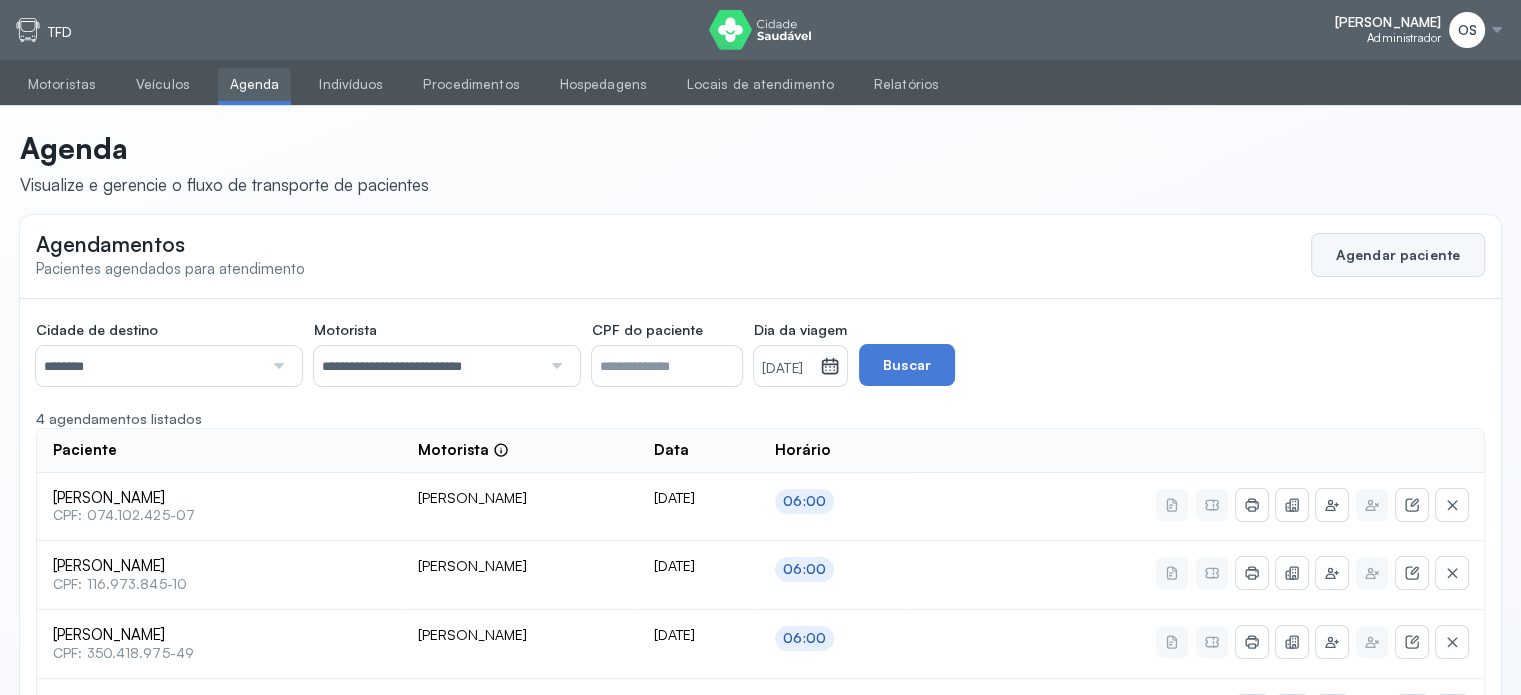 click on "Agendar paciente" 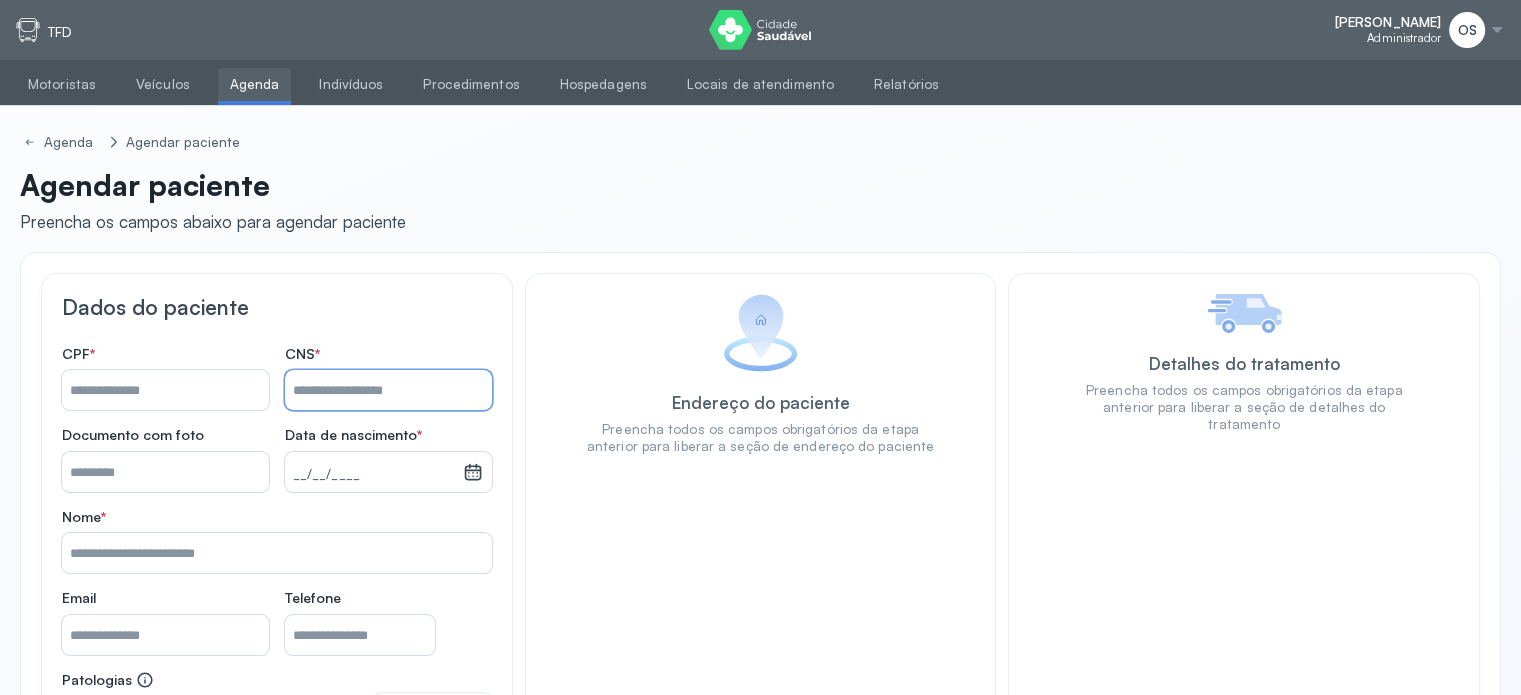 paste on "**********" 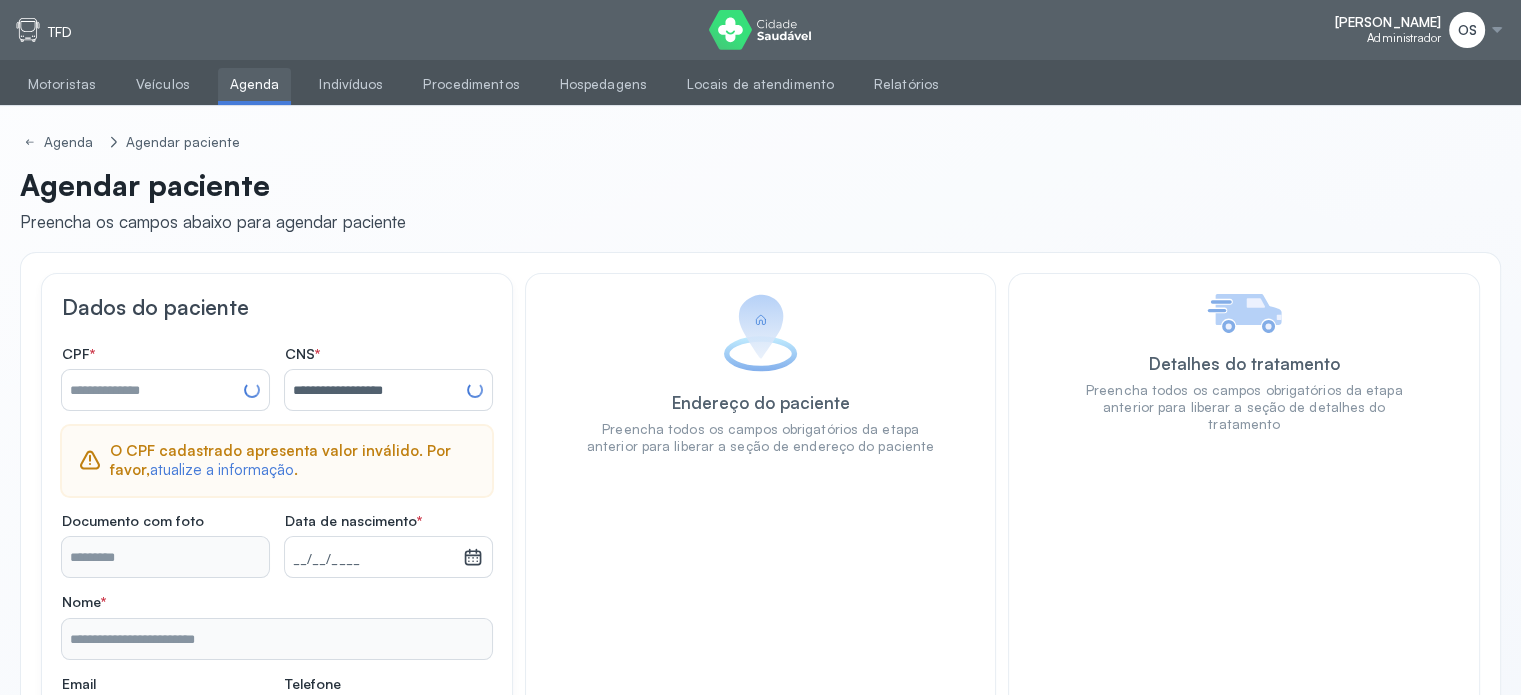 type on "**********" 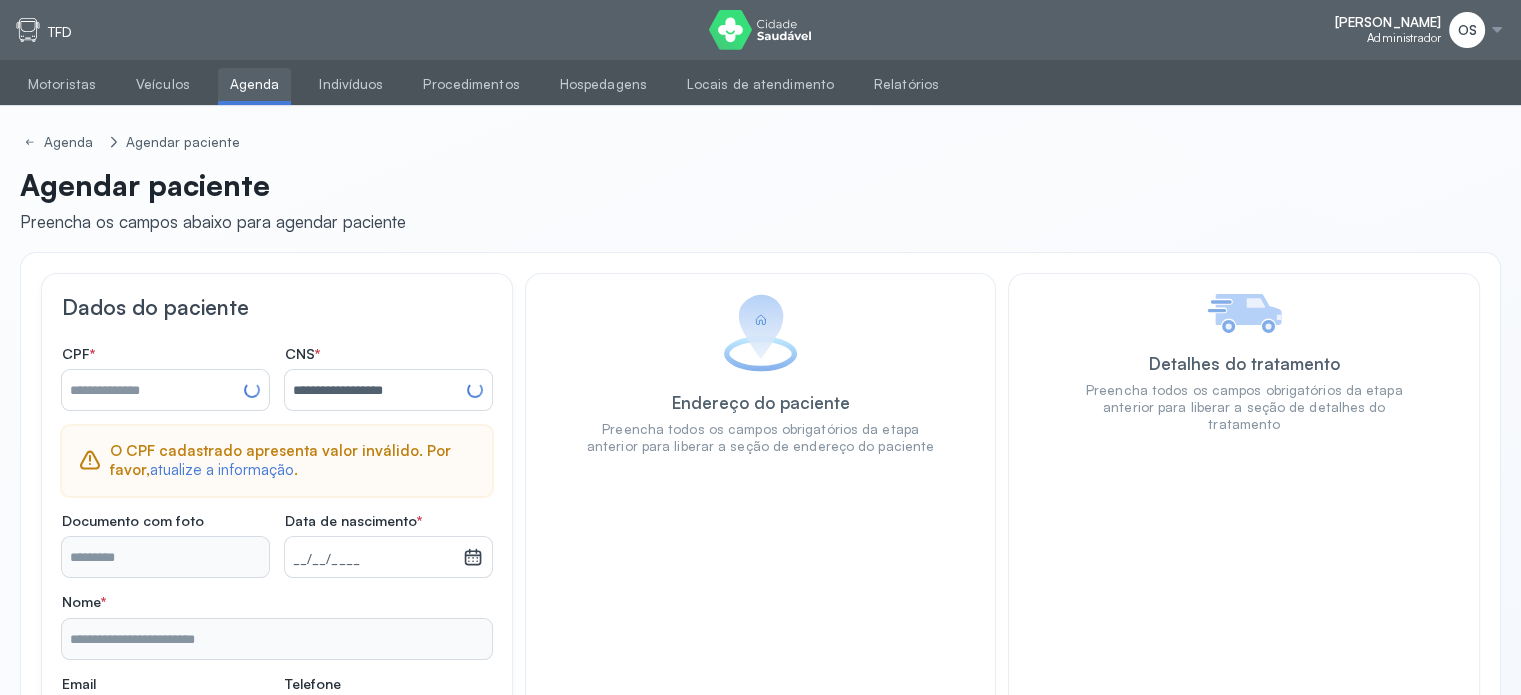 type on "**********" 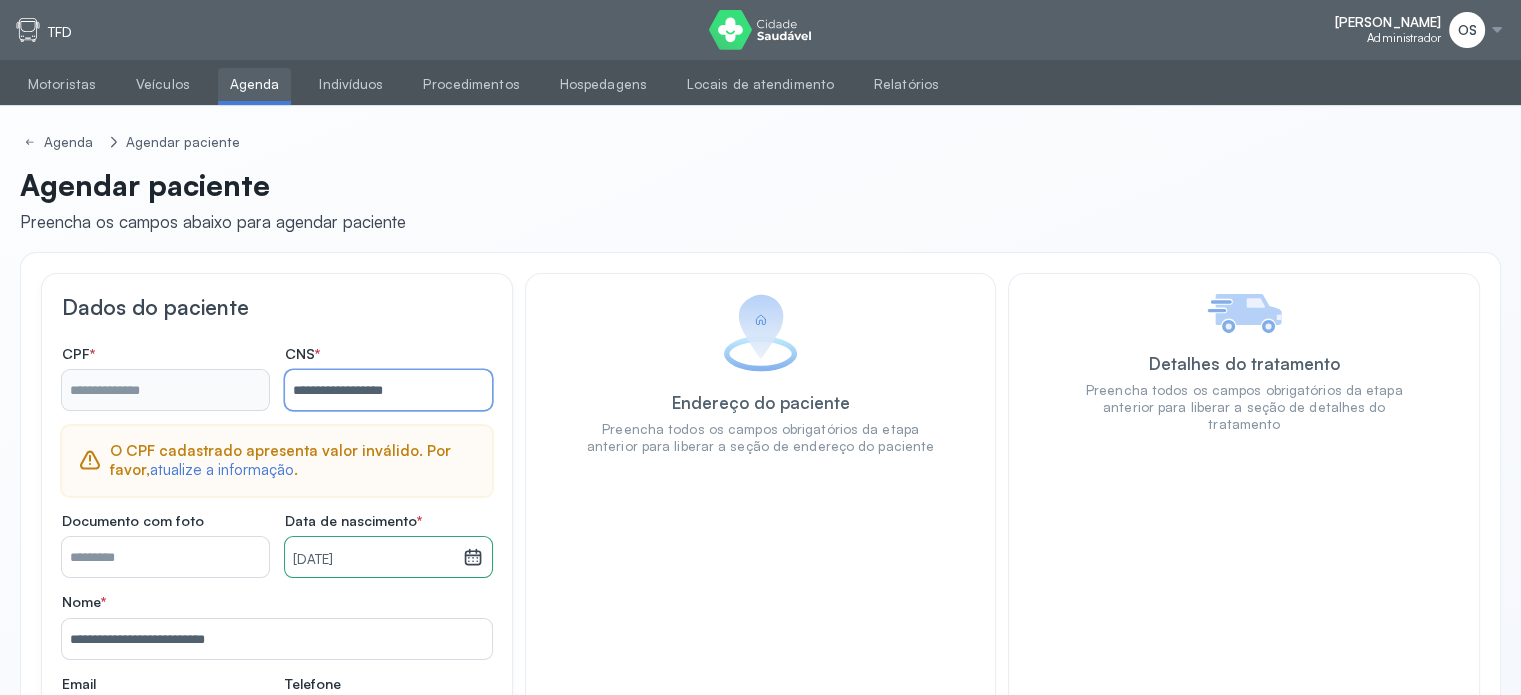 type on "**********" 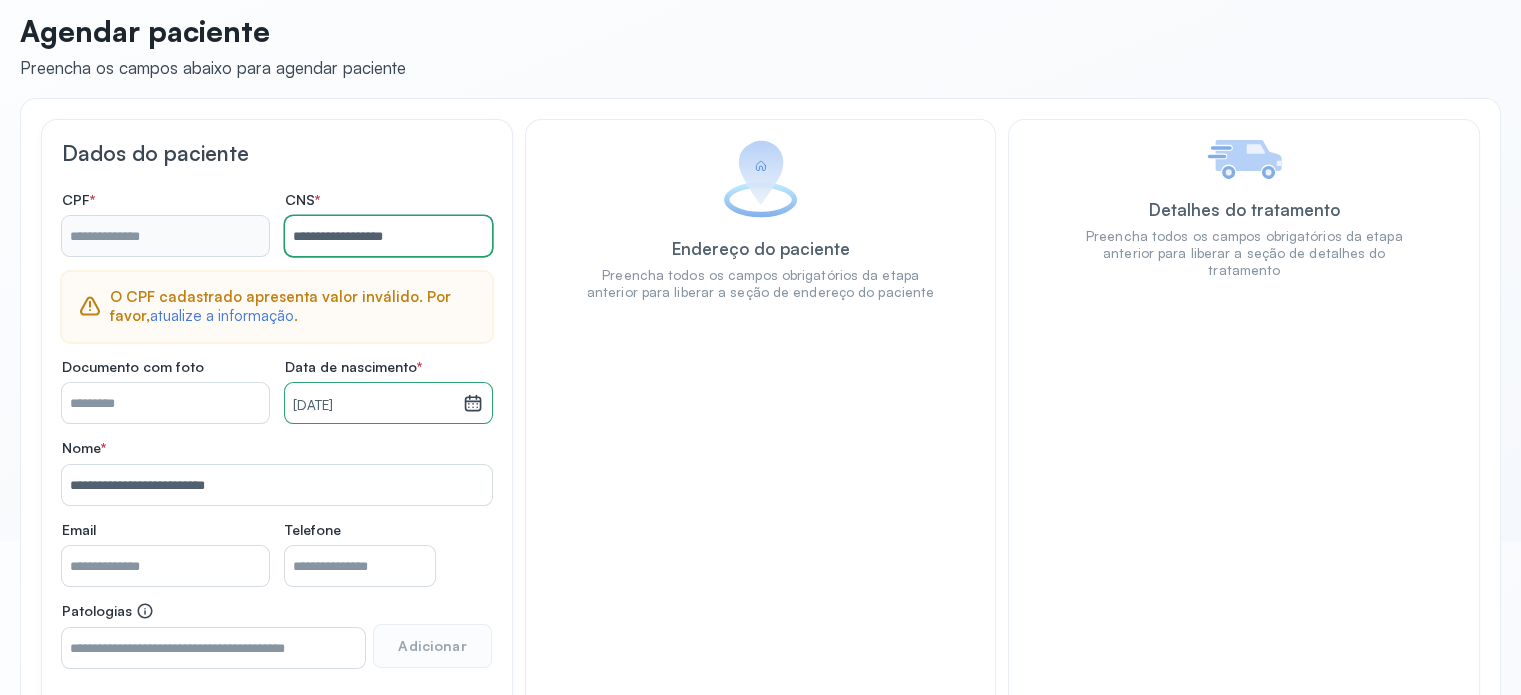 scroll, scrollTop: 0, scrollLeft: 0, axis: both 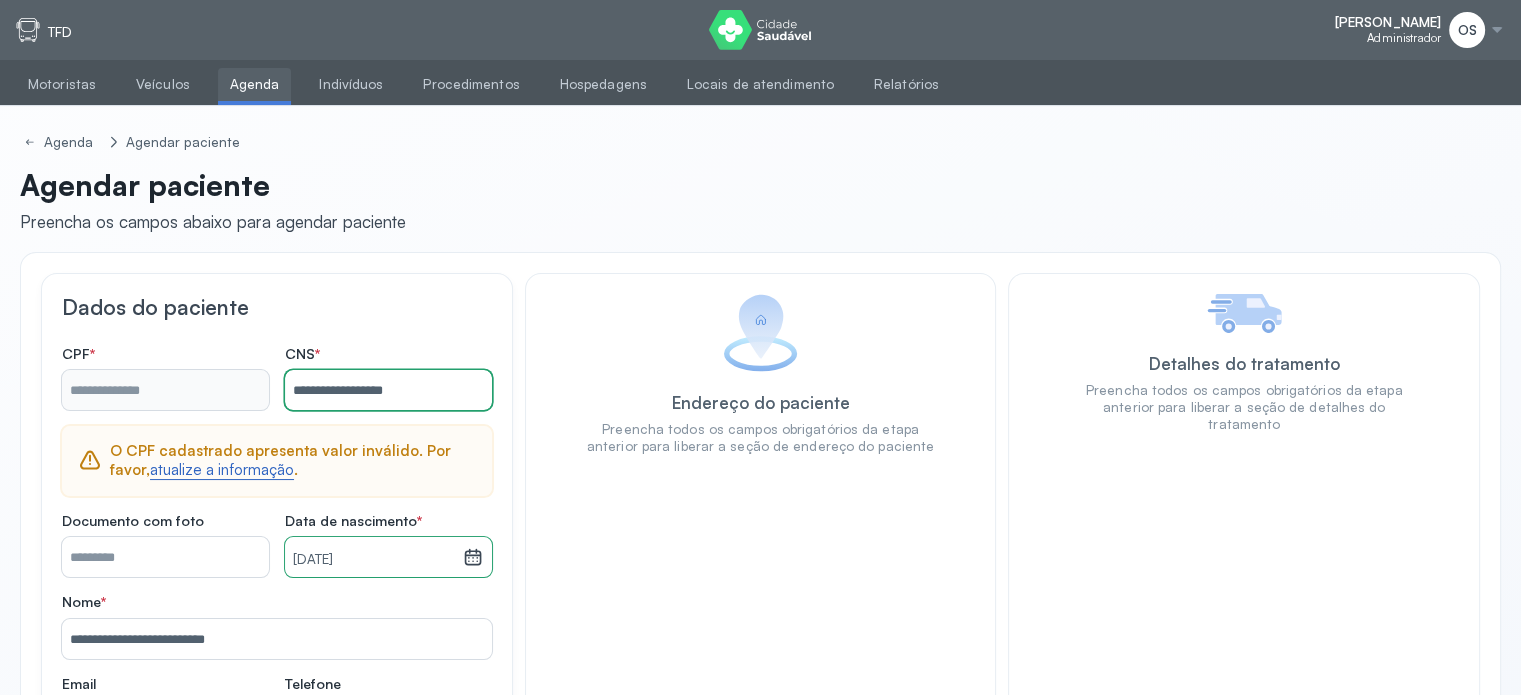 click on "atualize a informação" at bounding box center (222, 470) 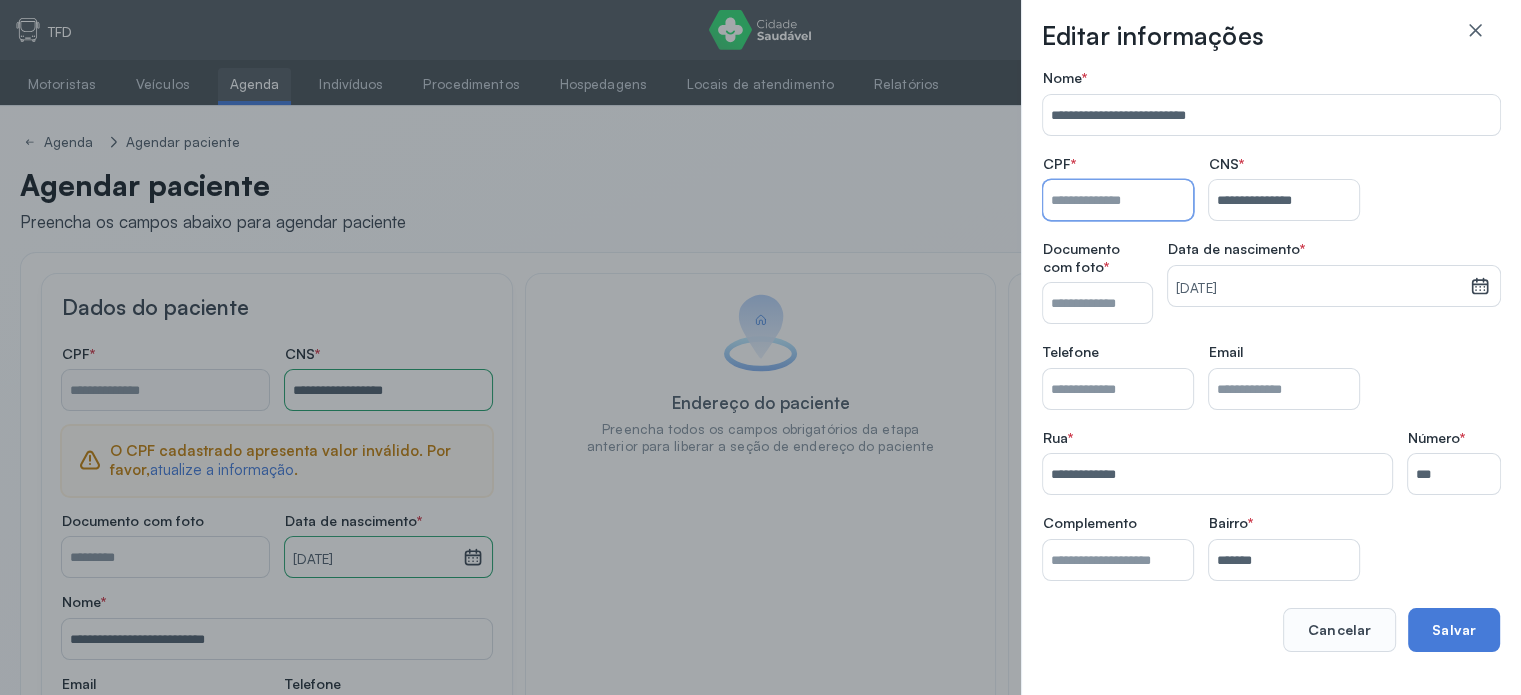 paste on "**********" 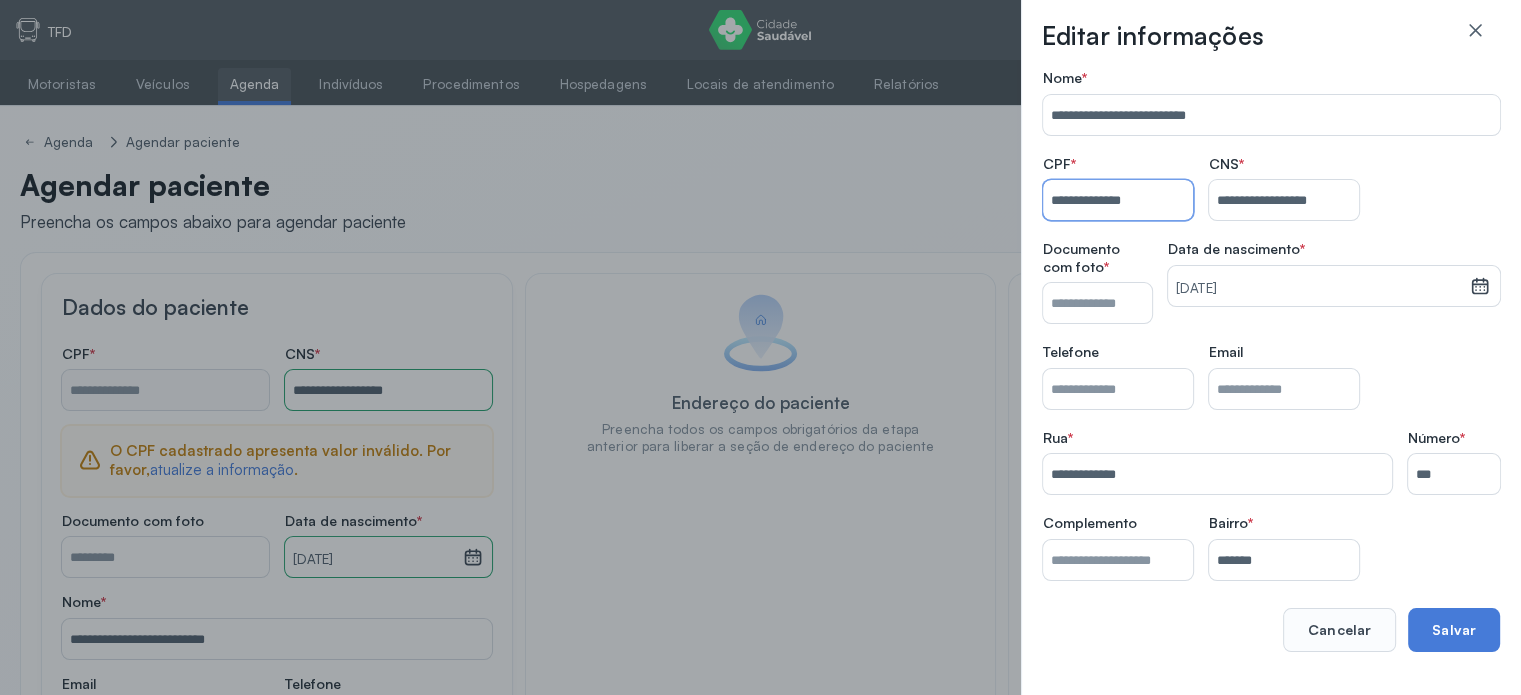 type on "**********" 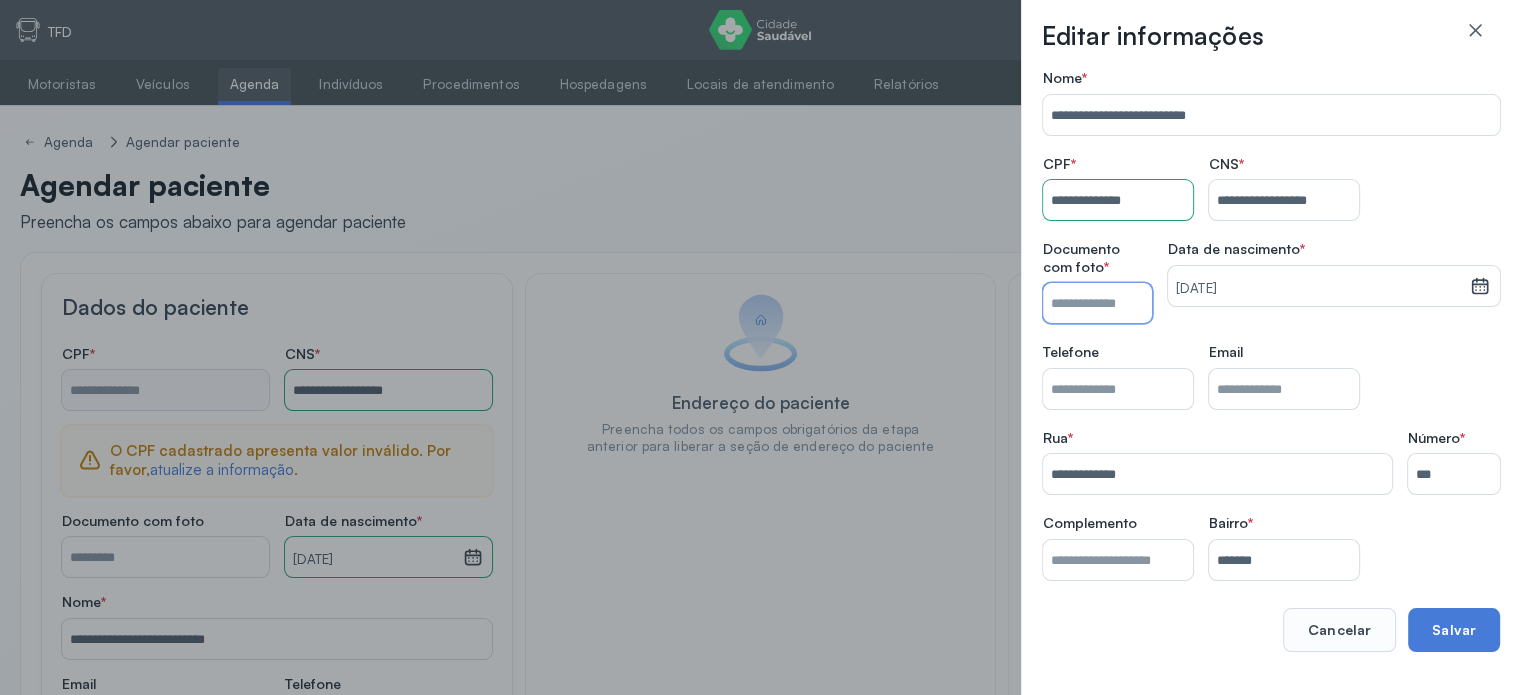 click on "Nome   *" at bounding box center [1097, 303] 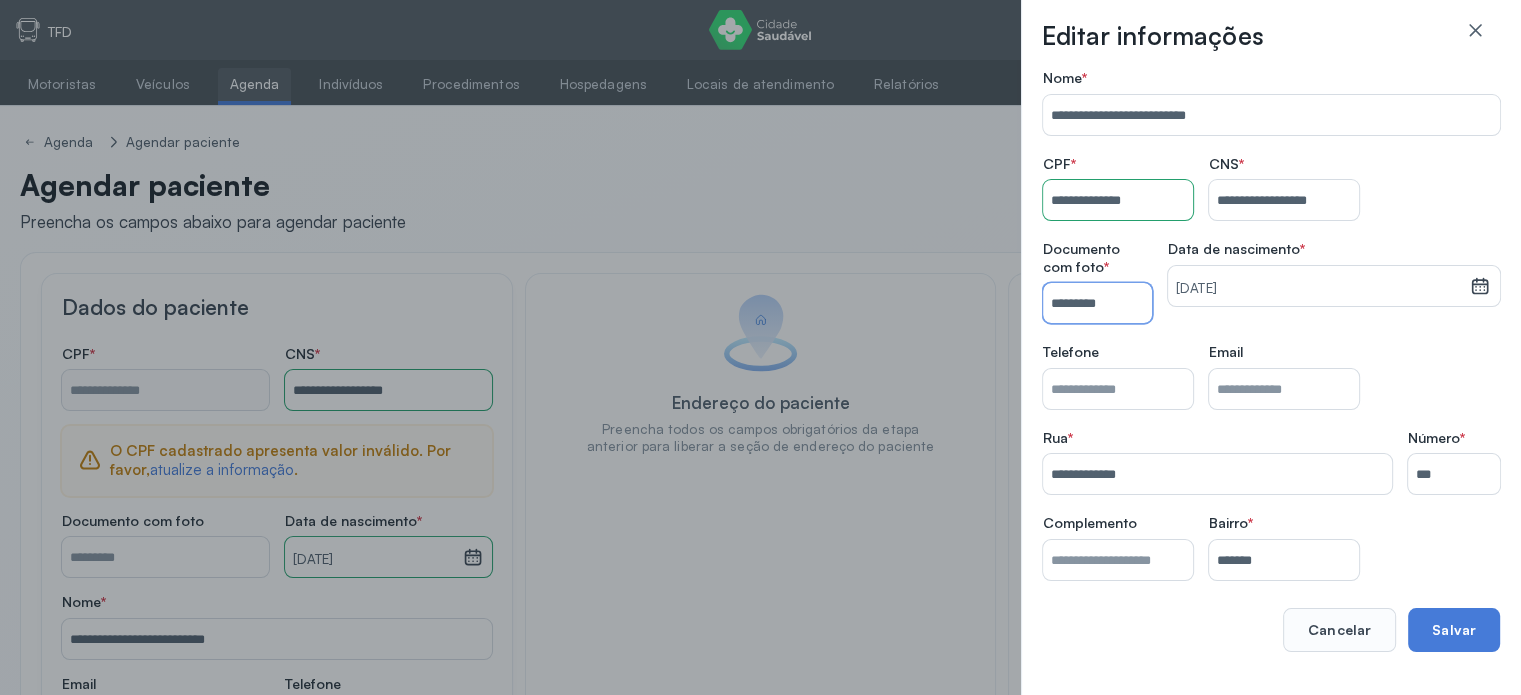type on "*********" 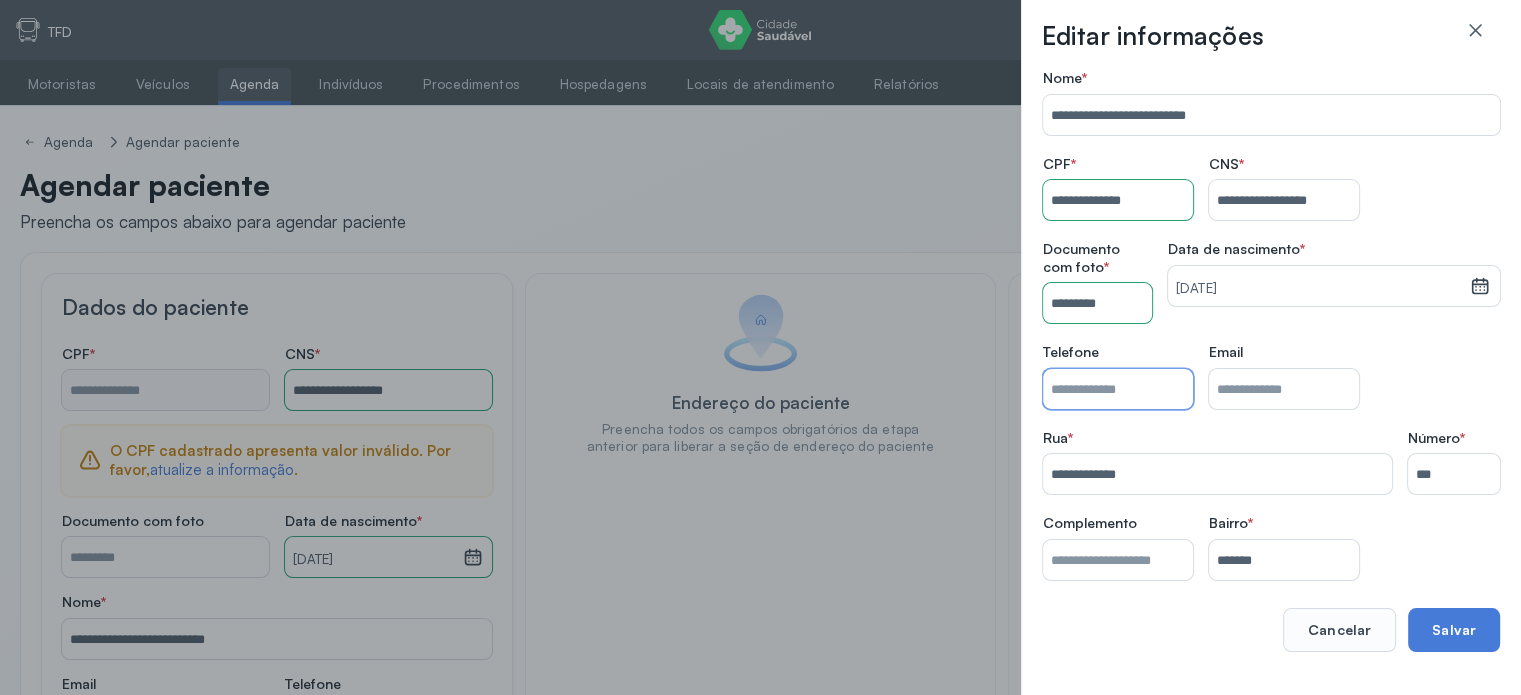 click on "Data de nascimento   *  [DEMOGRAPHIC_DATA] [DEMOGRAPHIC_DATA] S T Q Q S S D 1 2 3 4 5 6 7 8 9 10 11 12 13 14 15 16 17 18 19 20 21 22 23 24 25 26 27 28 29 30 [DATE] fev mar abr maio jun [DATE] ago set out nov [DATE] 2019 2020 2021 2022 2023 2024 2025 2026 2027 2028 2029" 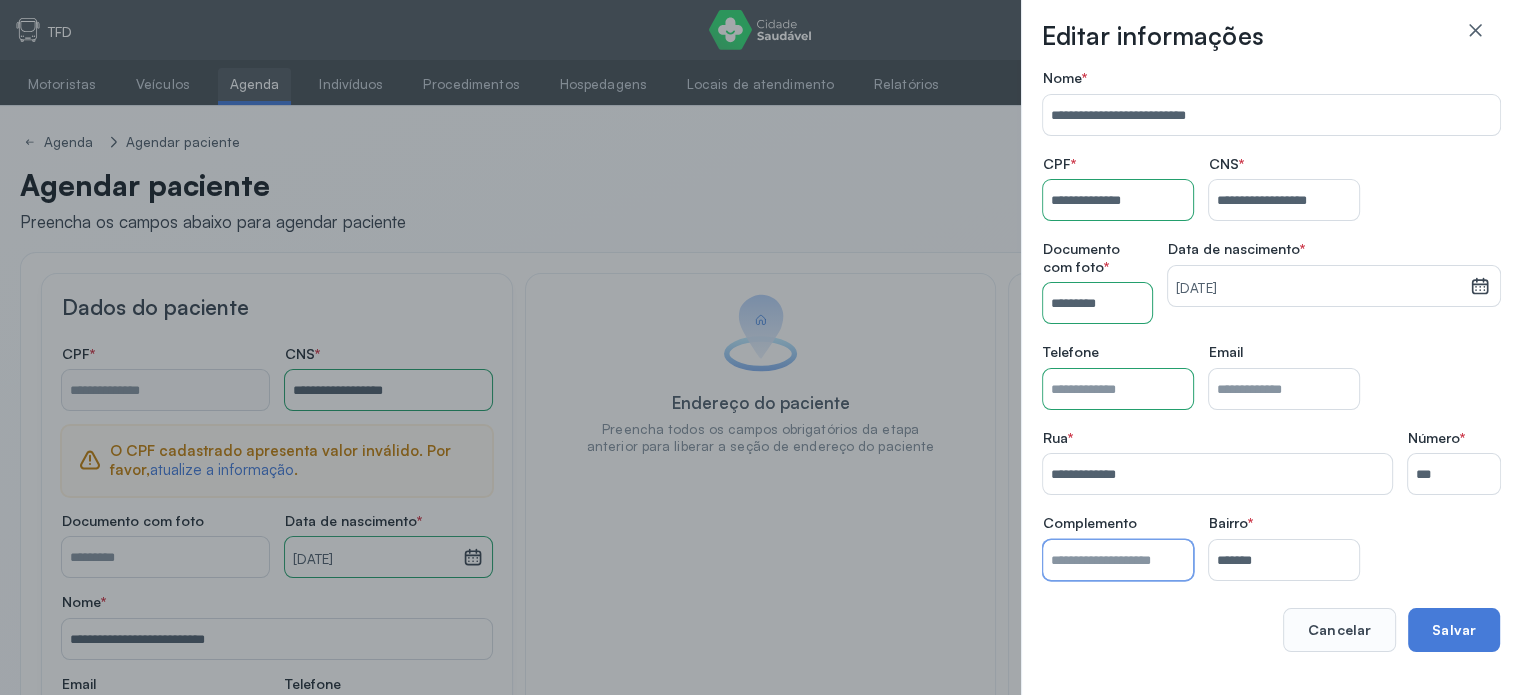 click on "Nome   *" at bounding box center [1118, 560] 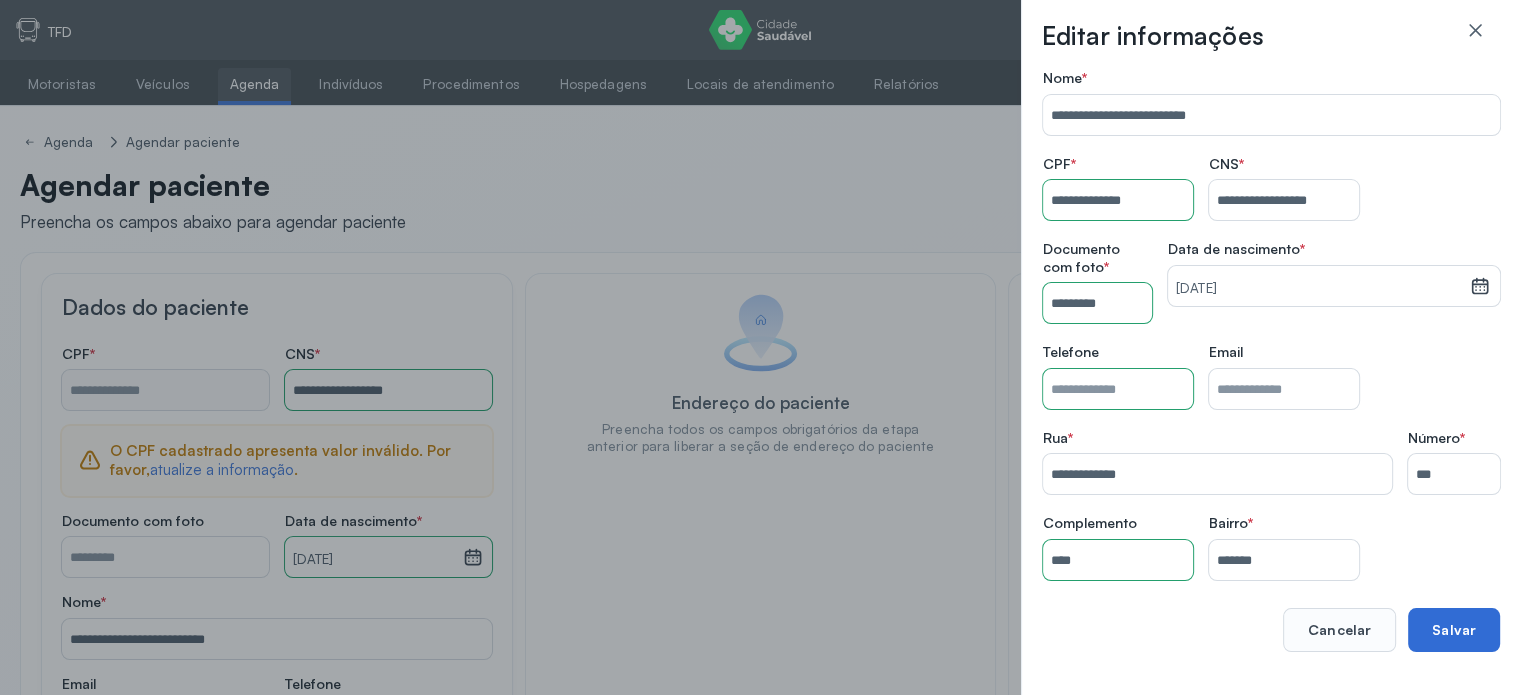 click on "Salvar" at bounding box center [1454, 630] 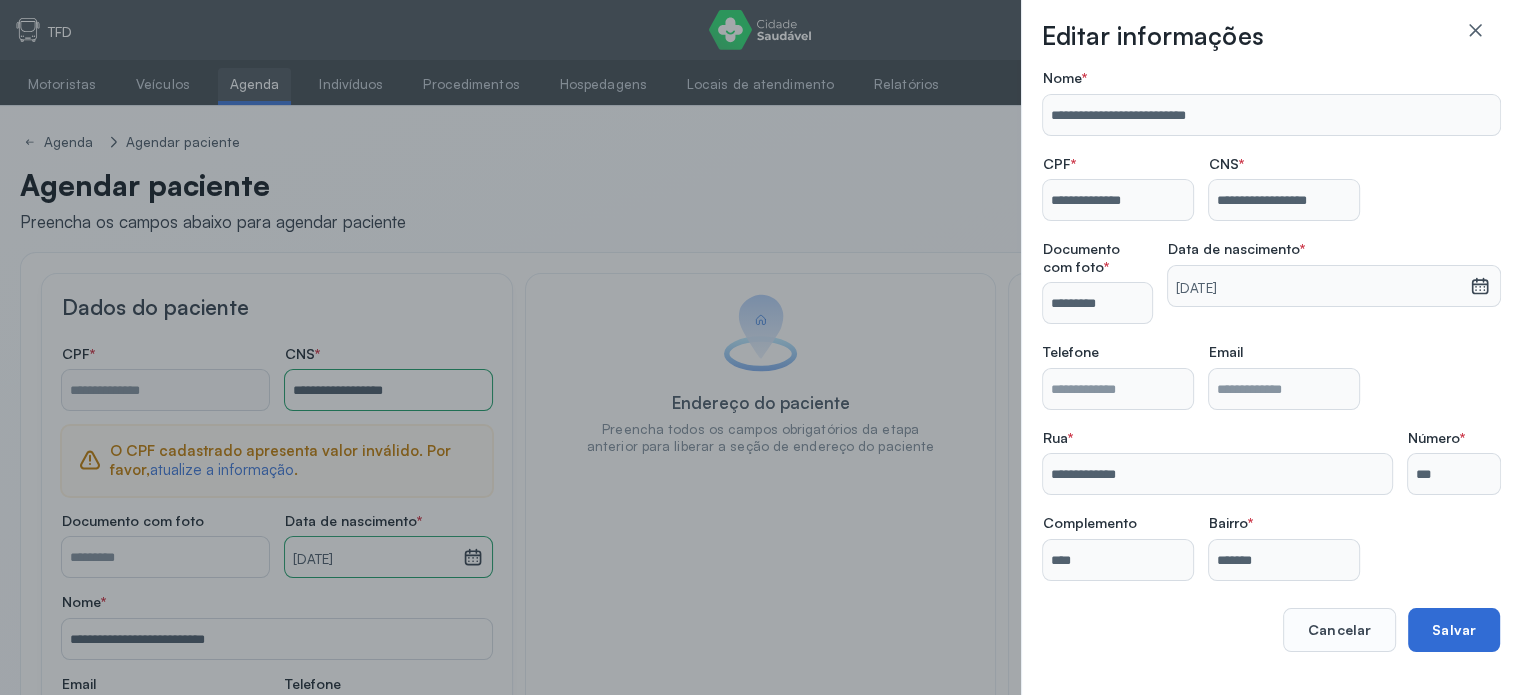 type on "**********" 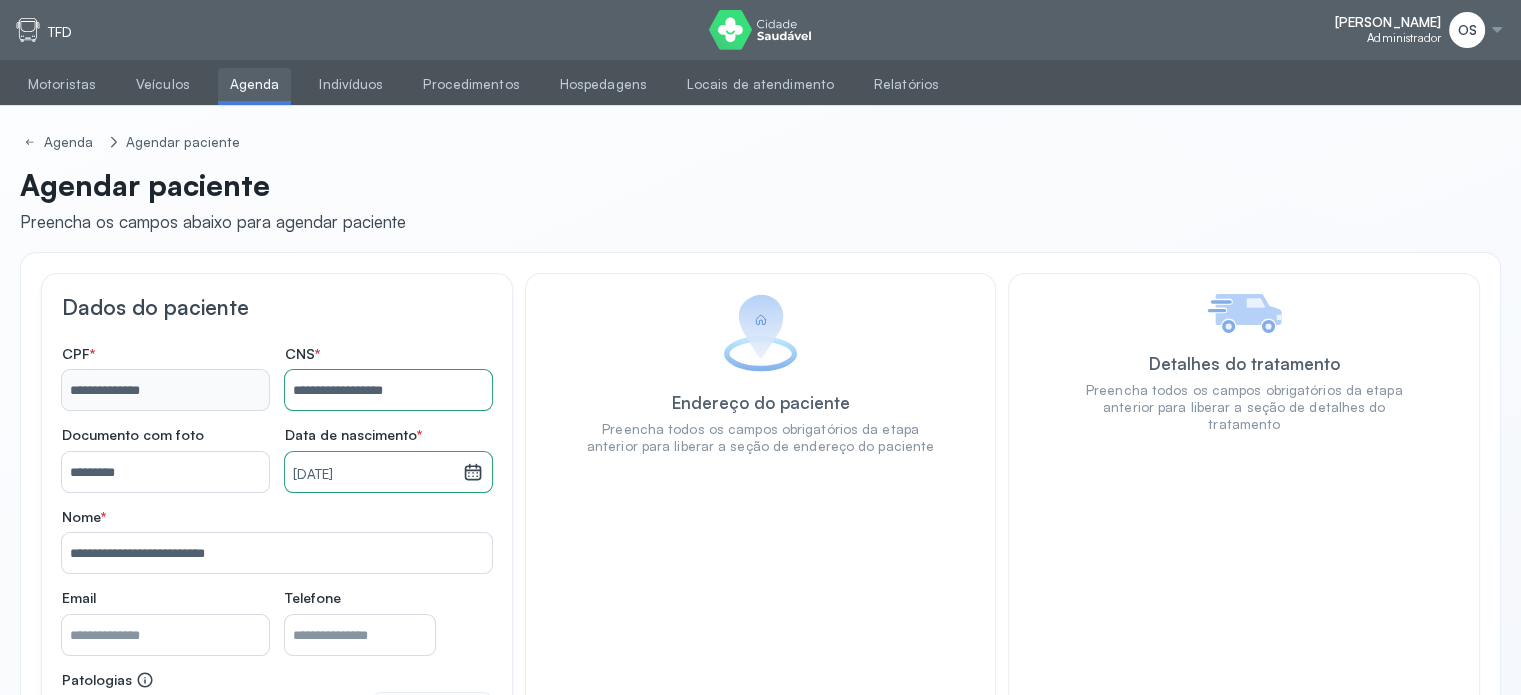 scroll, scrollTop: 215, scrollLeft: 0, axis: vertical 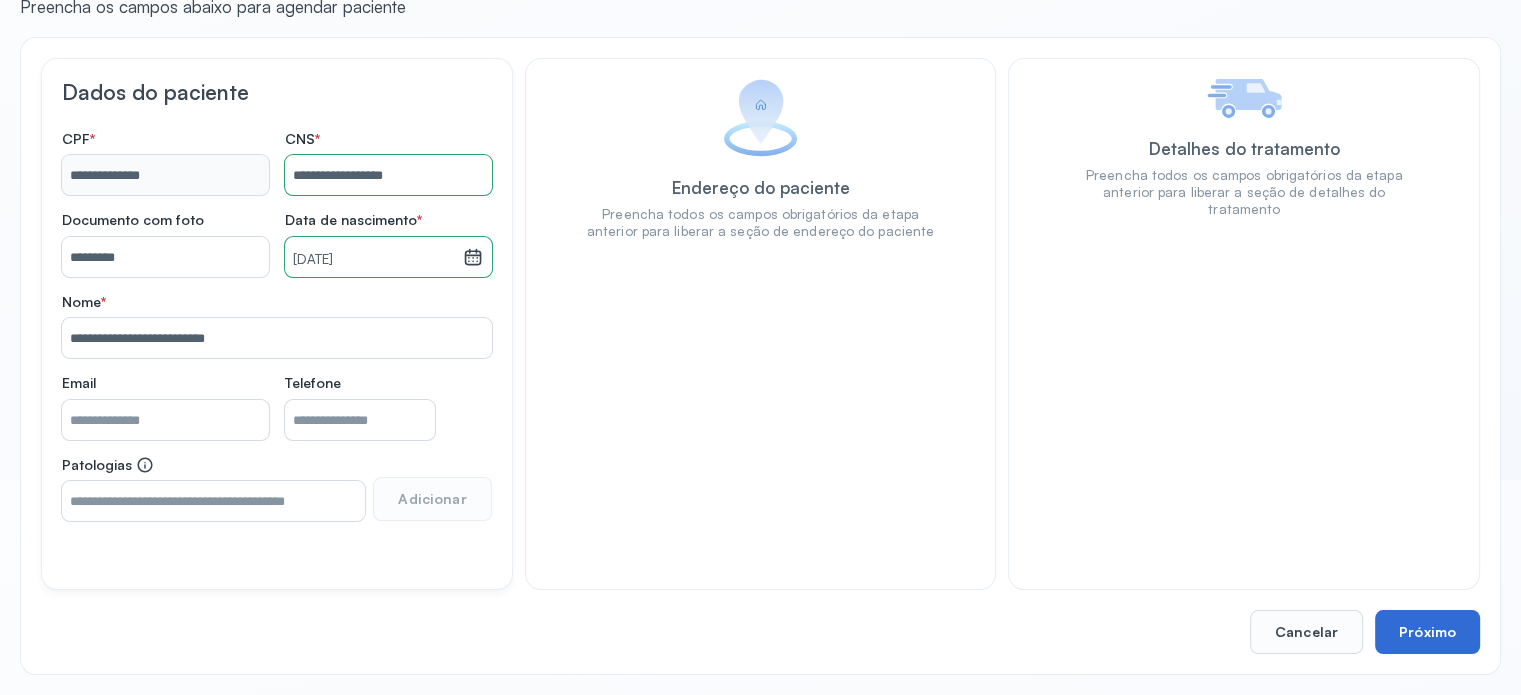 click on "Próximo" at bounding box center [1427, 632] 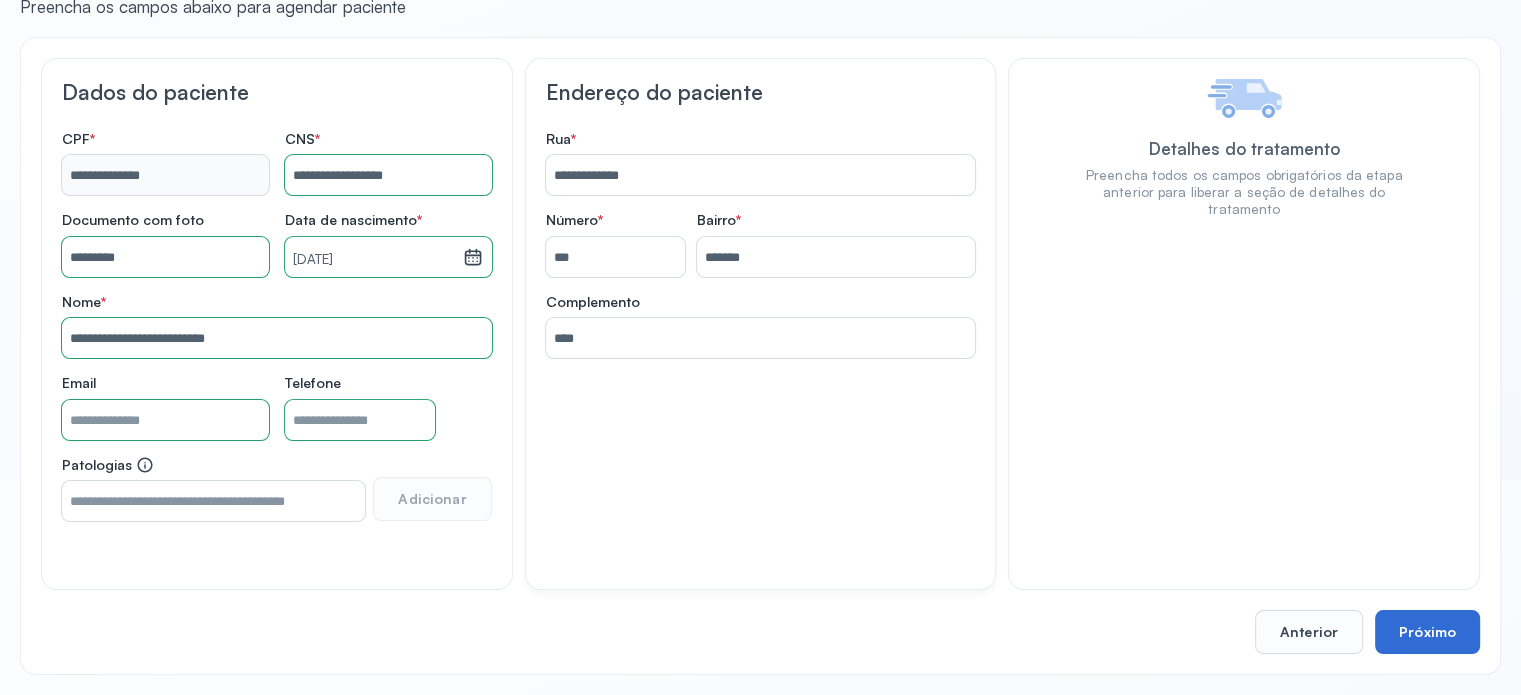click on "Próximo" at bounding box center [1427, 632] 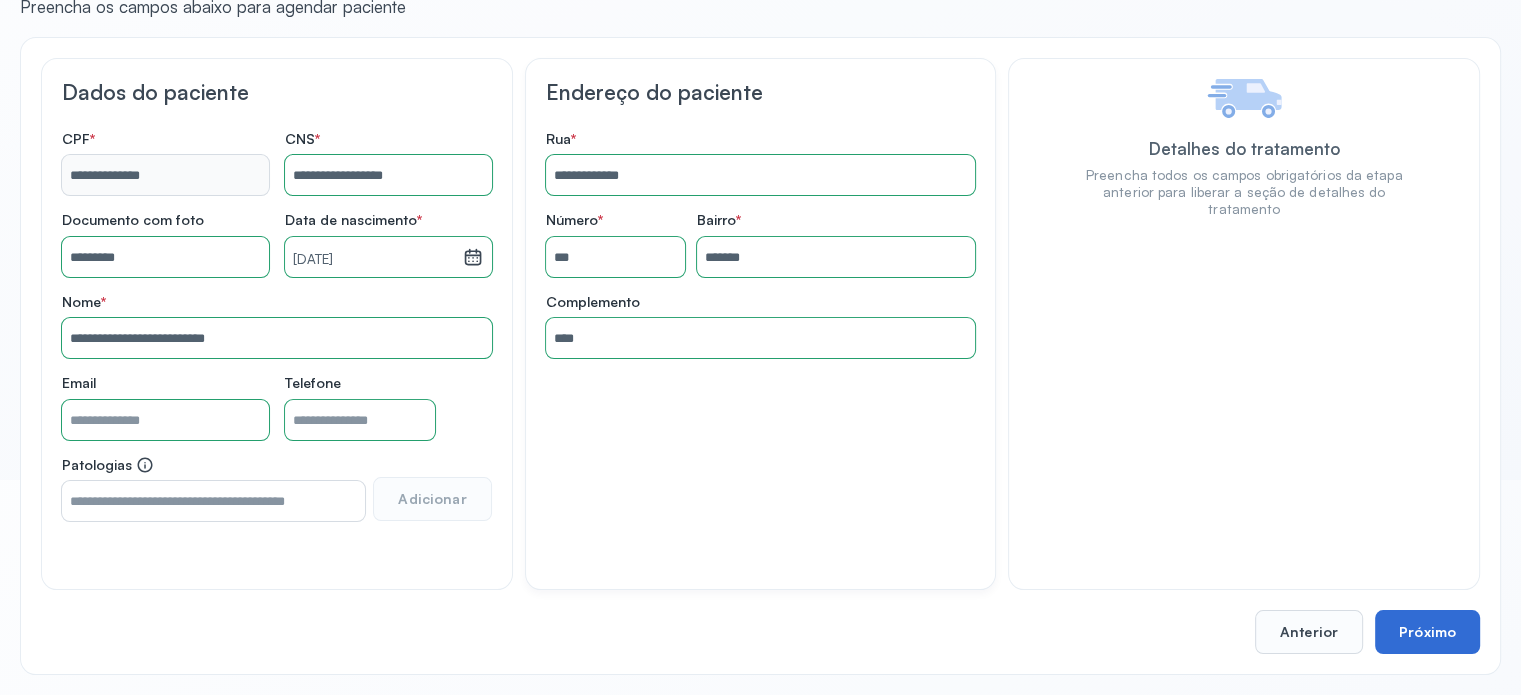 click on "Próximo" at bounding box center (1427, 632) 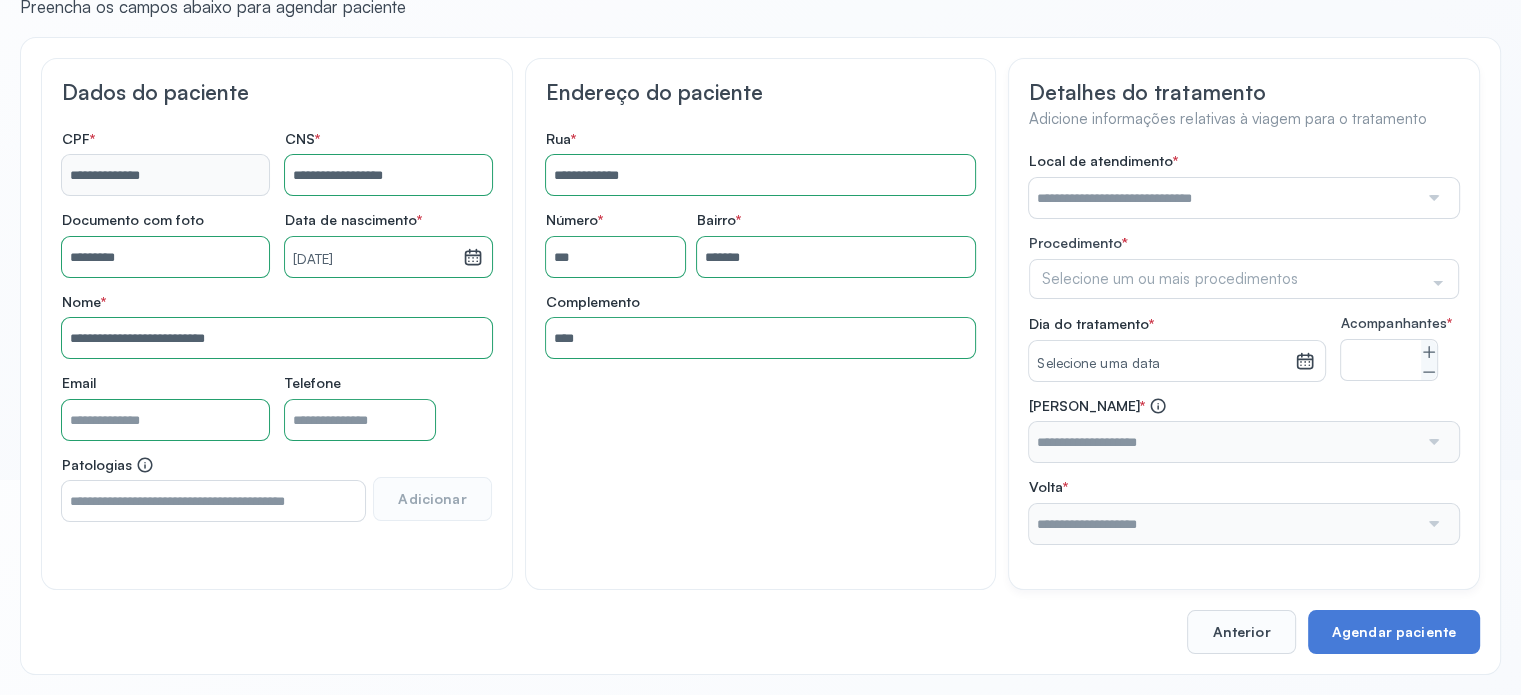 click at bounding box center (1223, 198) 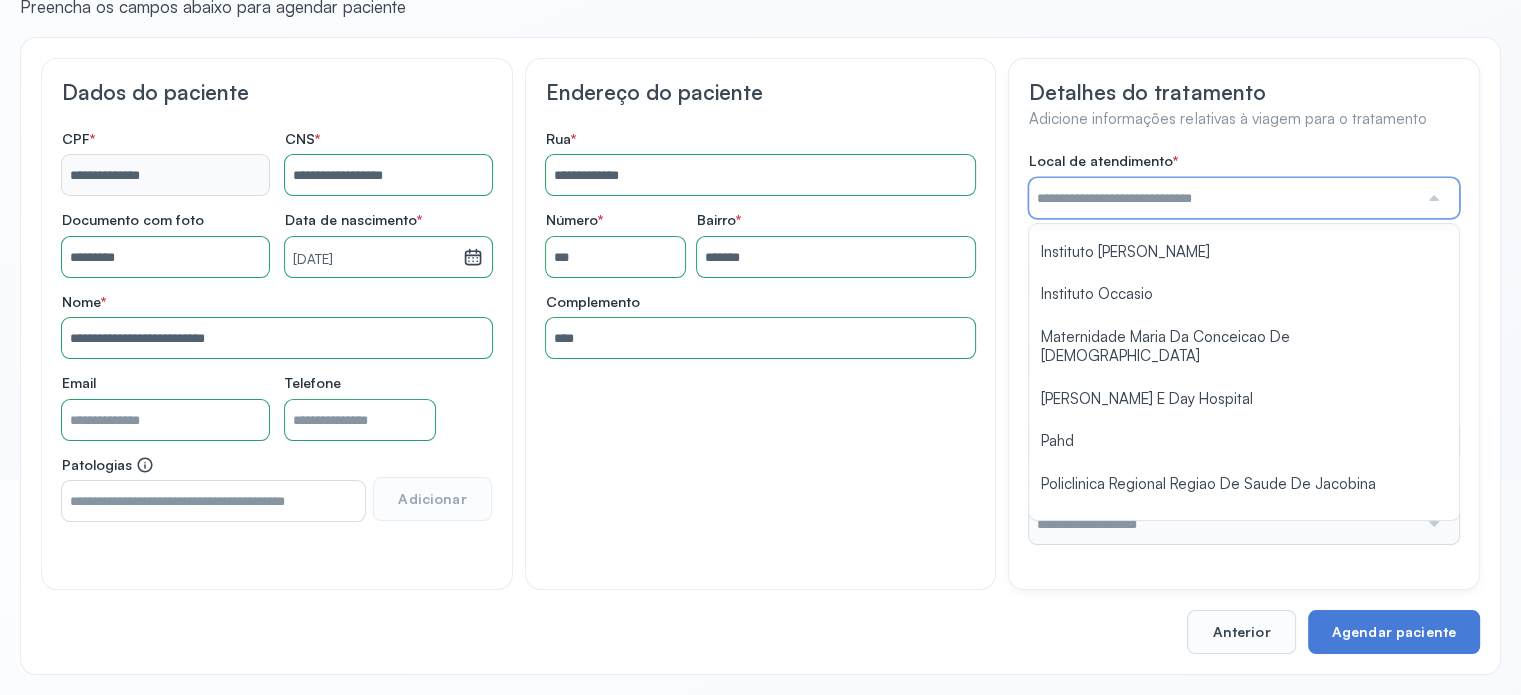 scroll, scrollTop: 1584, scrollLeft: 0, axis: vertical 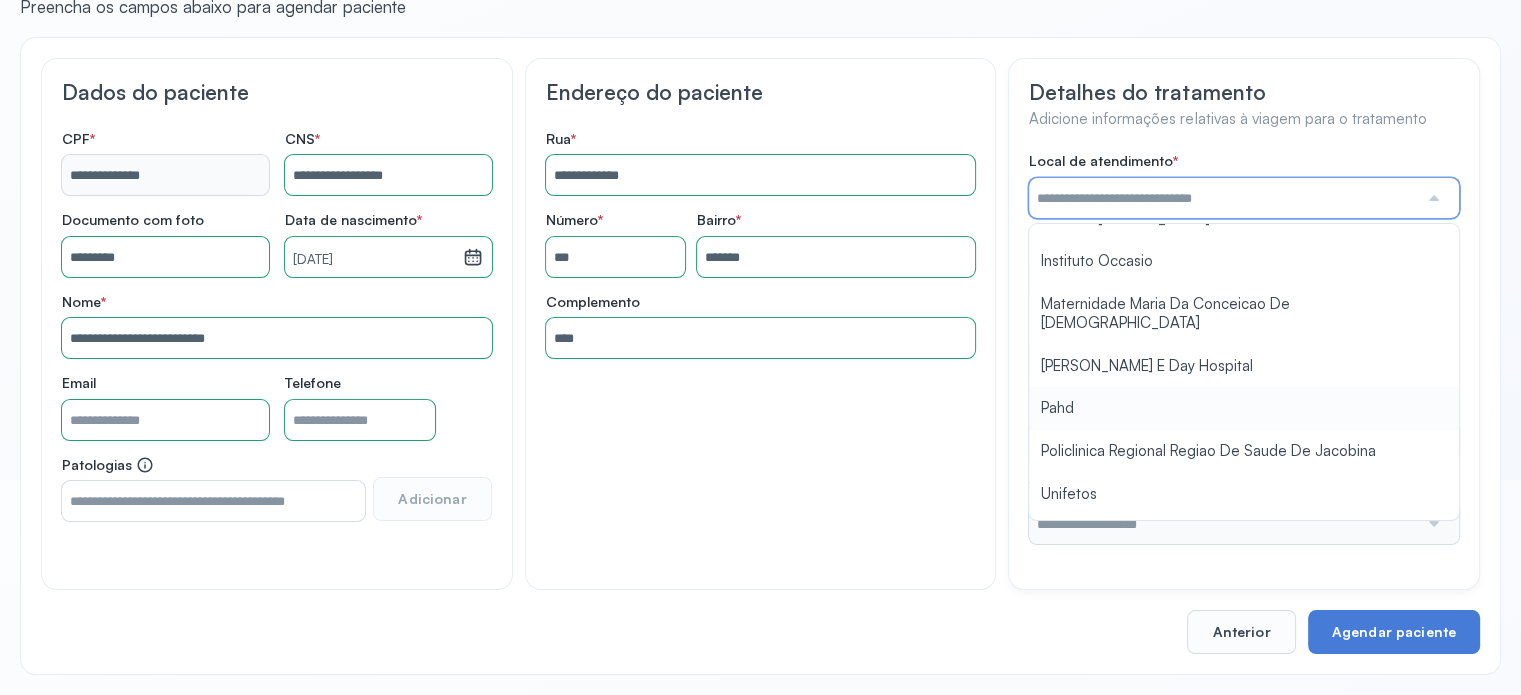type on "****" 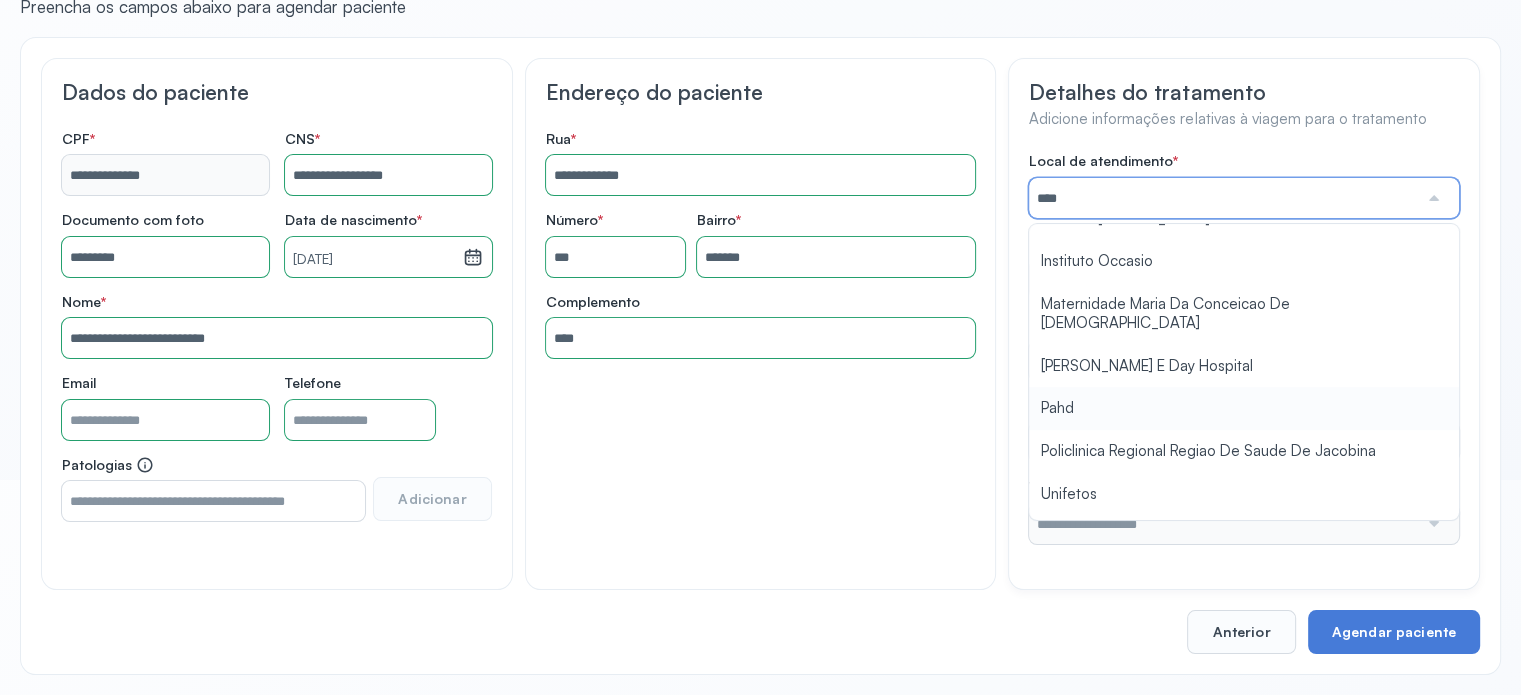 click on "Local de atendimento   *  **** A Medicina Diagnostica E Diagnoson Apae Jacobina CLINICA ML JACOBINA Cardio Pulmonar Da Bahia Cardioclinica [GEOGRAPHIC_DATA] Cican Clinica De Nefrologia De [GEOGRAPHIC_DATA] De Olhos Oftalmo Feira Clinica [GEOGRAPHIC_DATA] Coe [GEOGRAPHIC_DATA] ANA [GEOGRAPHIC_DATA] GERAL [PERSON_NAME][GEOGRAPHIC_DATA] [GEOGRAPHIC_DATA][PERSON_NAME] ORTOPEDICO DO ESTADO DA [GEOGRAPHIC_DATA] [GEOGRAPHIC_DATA] Aristides [GEOGRAPHIC_DATA] [GEOGRAPHIC_DATA] [GEOGRAPHIC_DATA] [GEOGRAPHIC_DATA] [GEOGRAPHIC_DATA] Emec Hospital Especializado Octavio [GEOGRAPHIC_DATA] Estadual [GEOGRAPHIC_DATA] [GEOGRAPHIC_DATA][PERSON_NAME] [GEOGRAPHIC_DATA] [GEOGRAPHIC_DATA] [GEOGRAPHIC_DATA] [GEOGRAPHIC_DATA][PERSON_NAME] Regional [GEOGRAPHIC_DATA] Regional [GEOGRAPHIC_DATA] Dourado [GEOGRAPHIC_DATA] [GEOGRAPHIC_DATA] [GEOGRAPHIC_DATA] [GEOGRAPHIC_DATA] E Ortopedia Ltda Iderma Idm Cardio Instituto Occasio" at bounding box center [1244, 348] 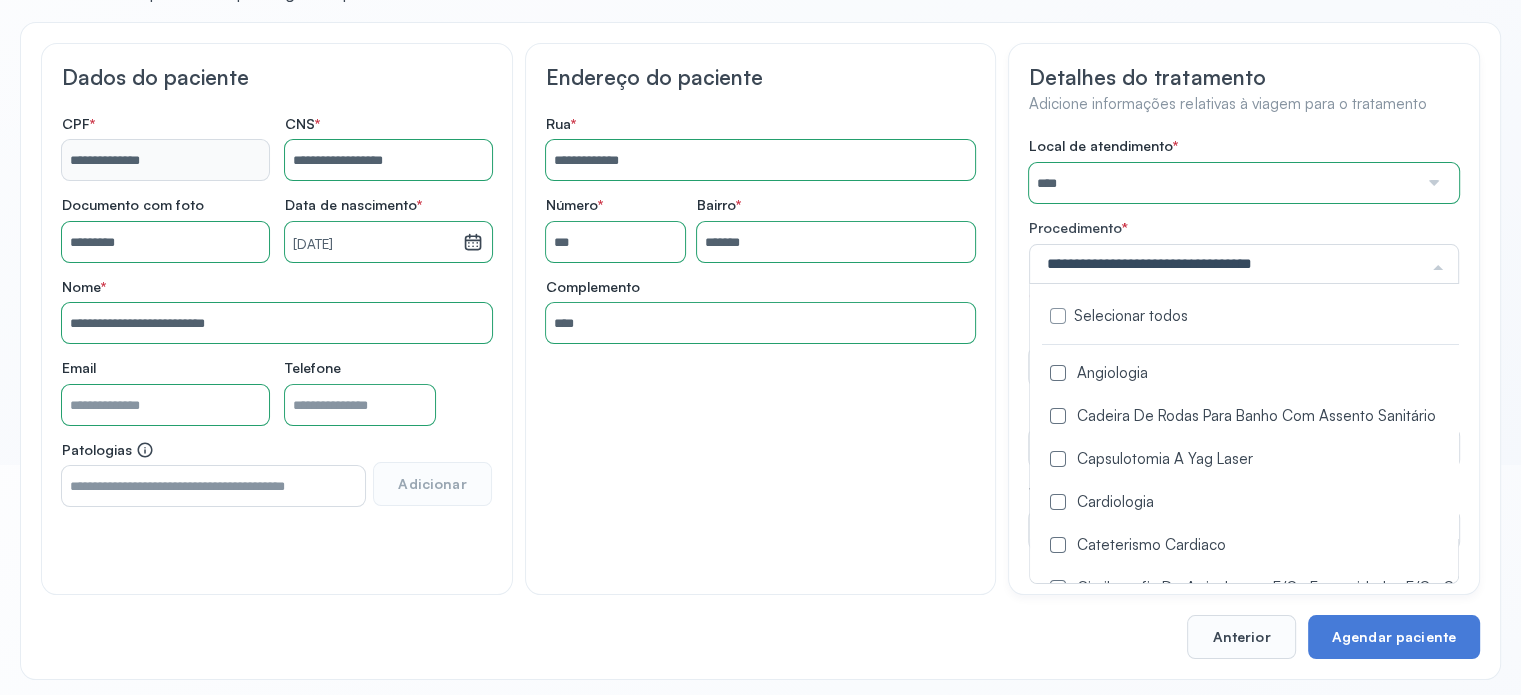 drag, startPoint x: 1129, startPoint y: 244, endPoint x: 1124, endPoint y: 257, distance: 13.928389 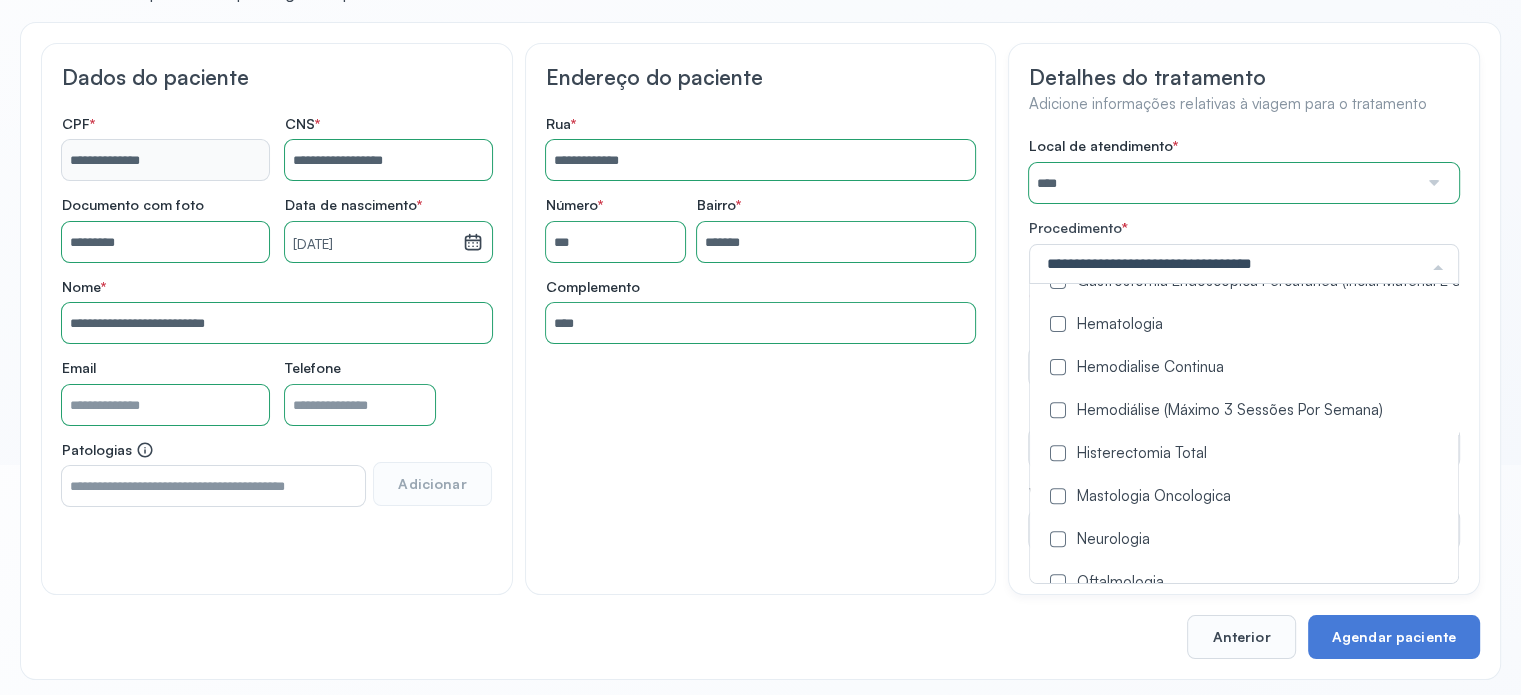 scroll, scrollTop: 900, scrollLeft: 0, axis: vertical 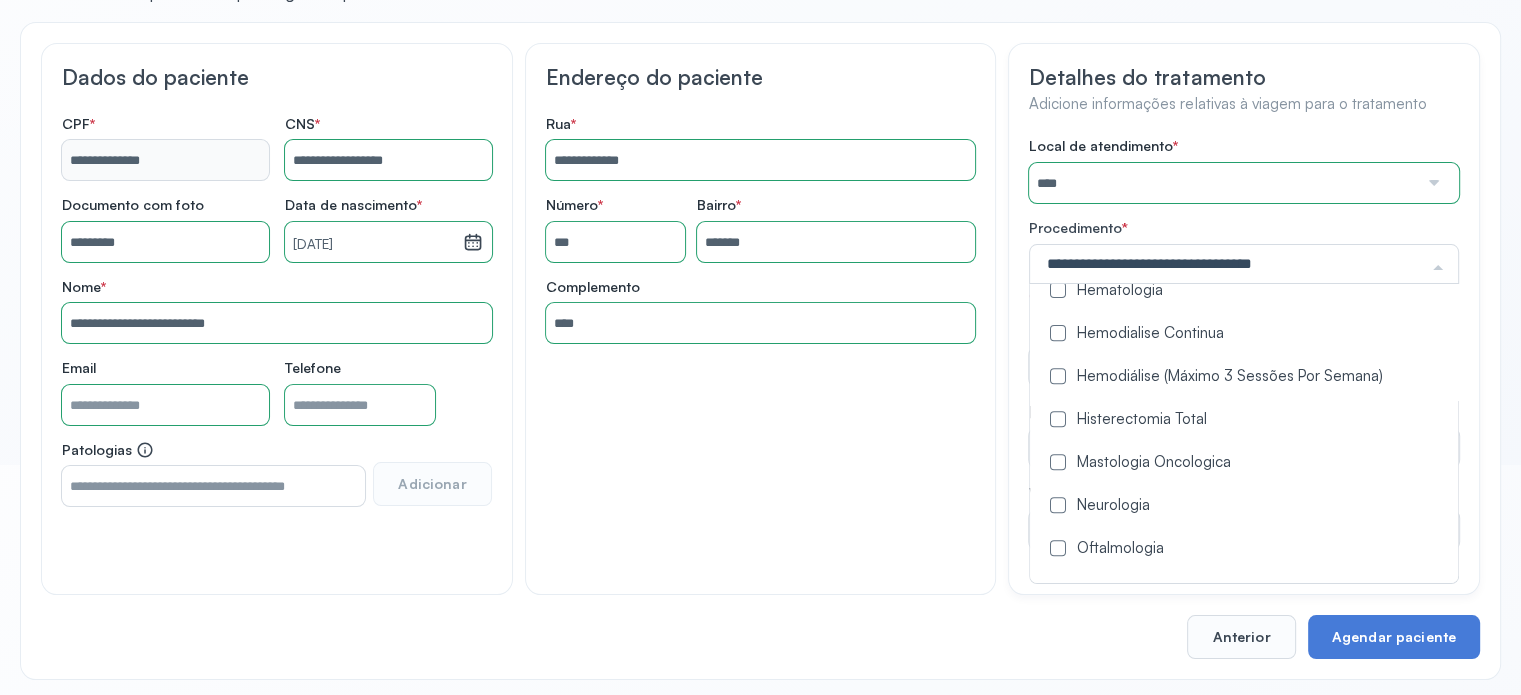 click at bounding box center (1058, 376) 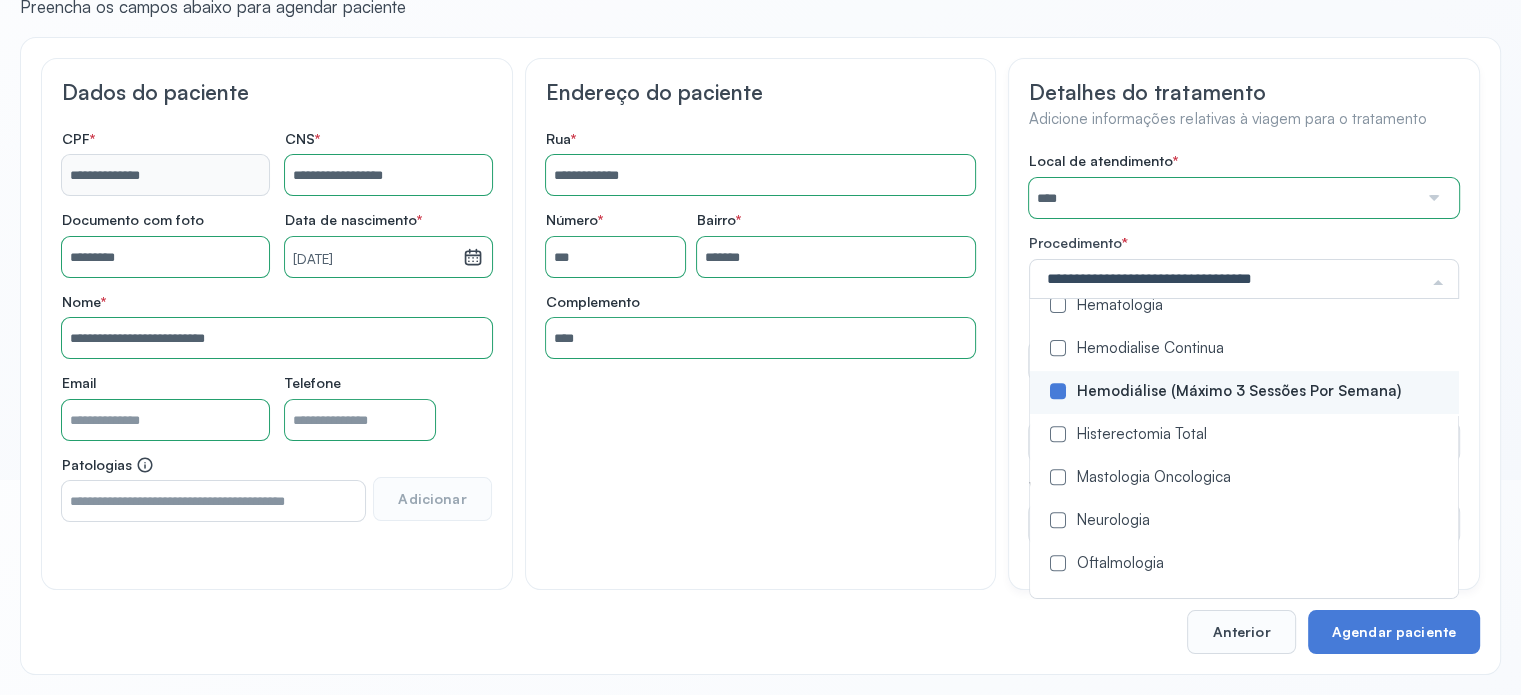 click on "**********" 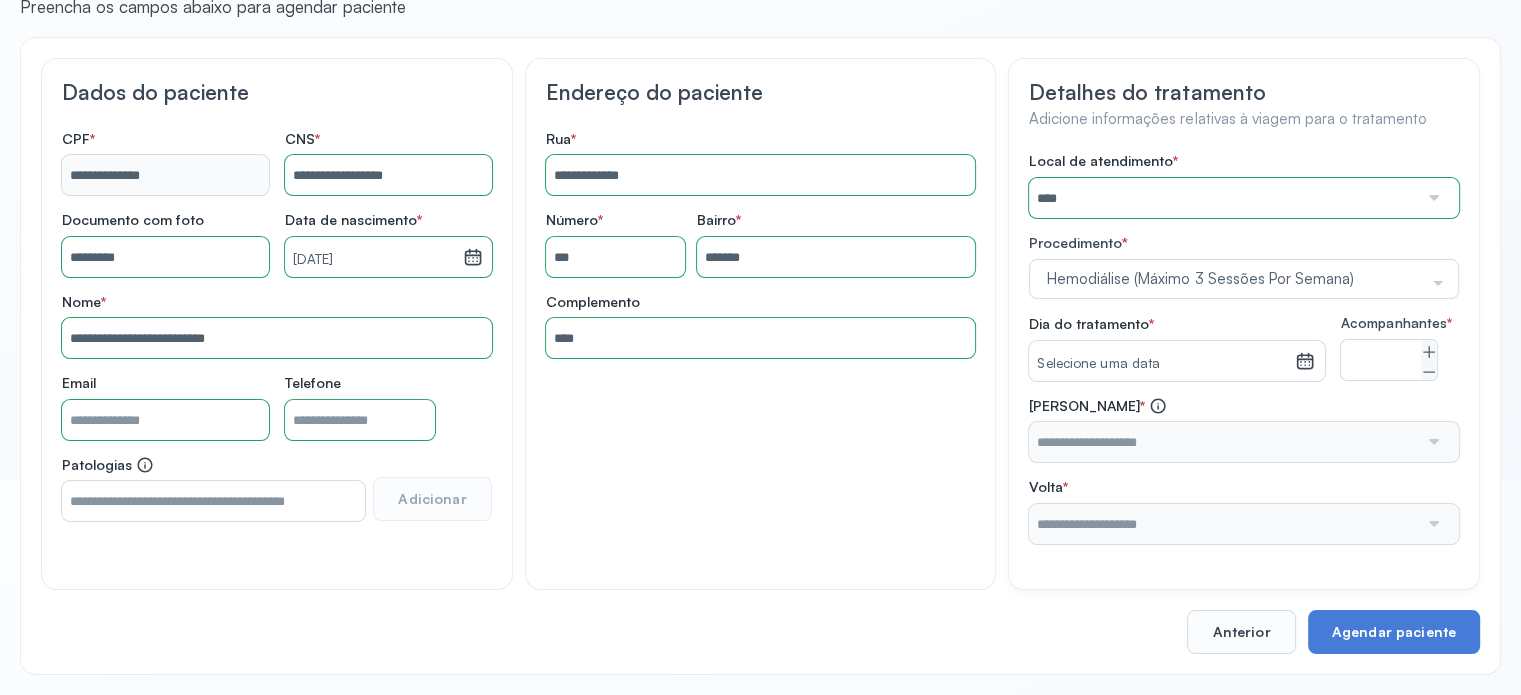 scroll, scrollTop: 0, scrollLeft: 0, axis: both 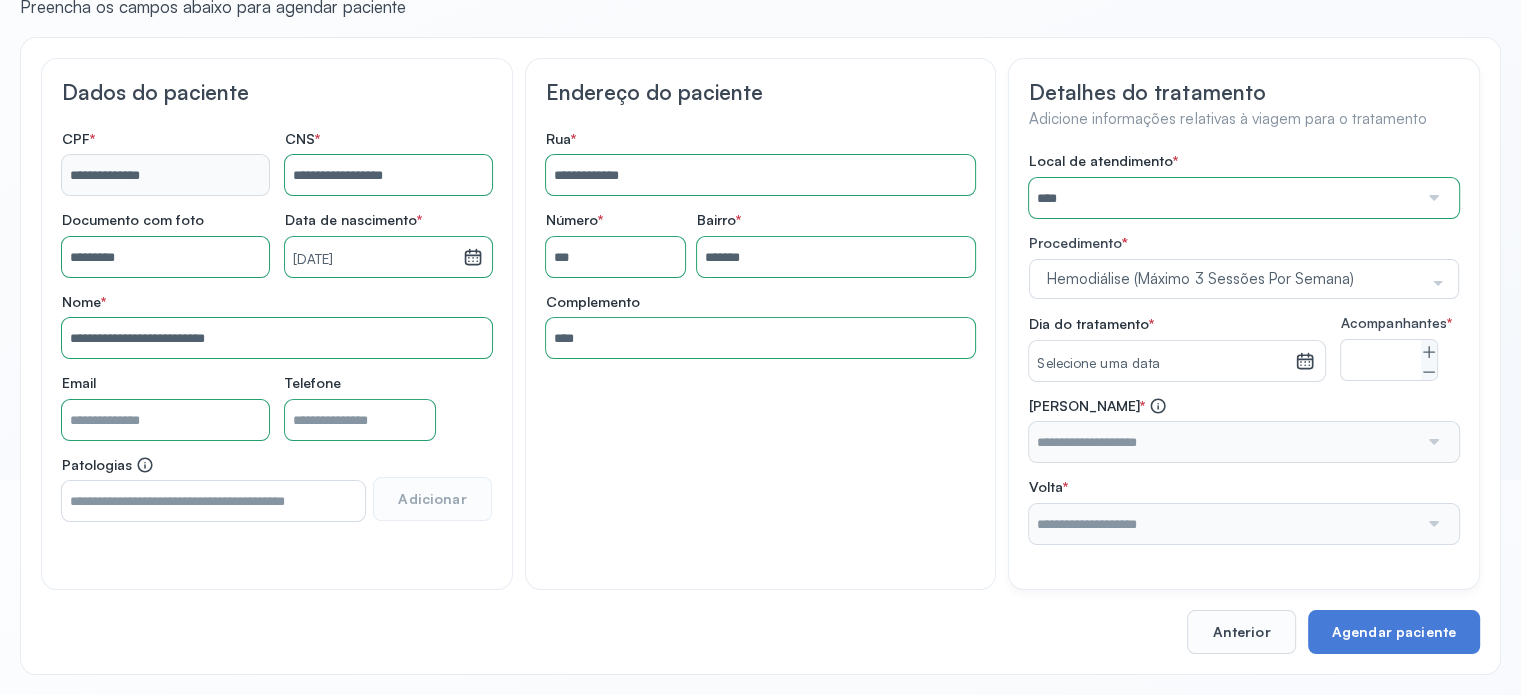 click 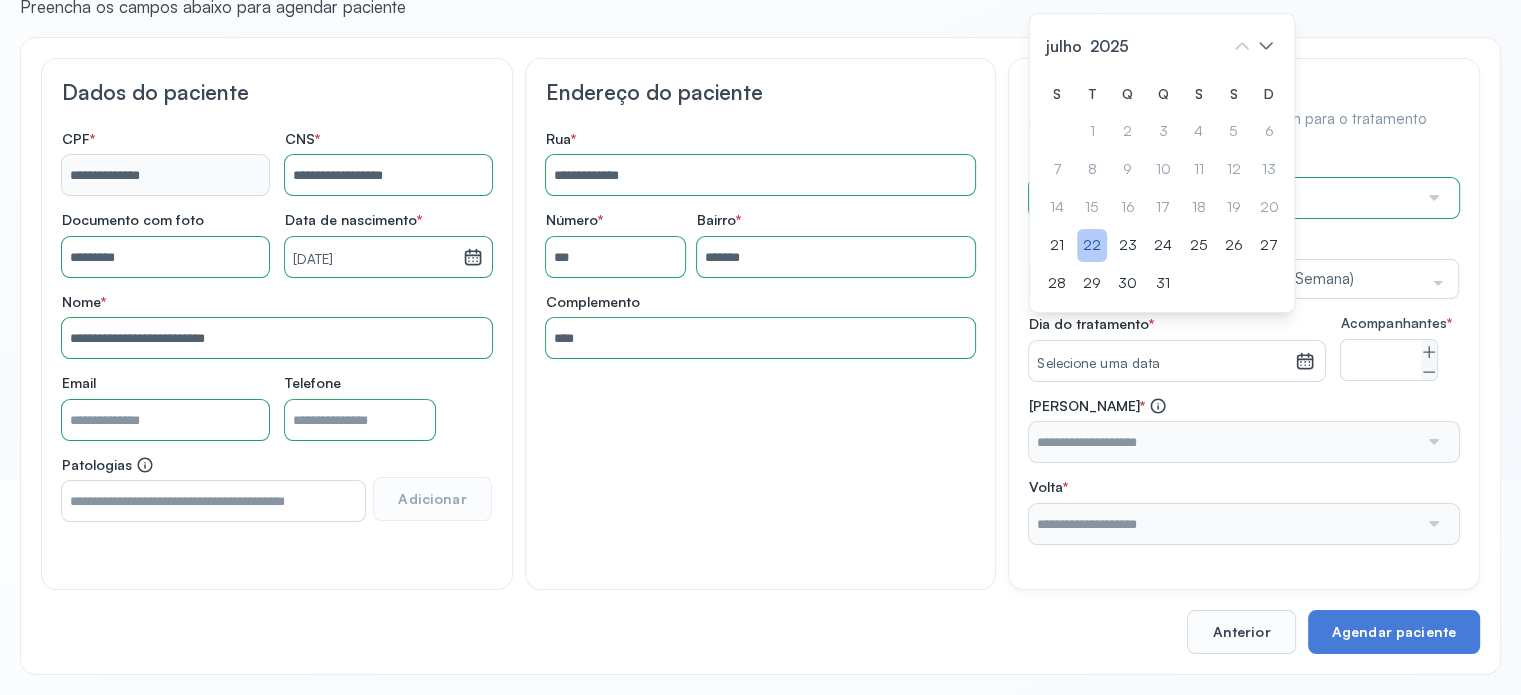click on "22" 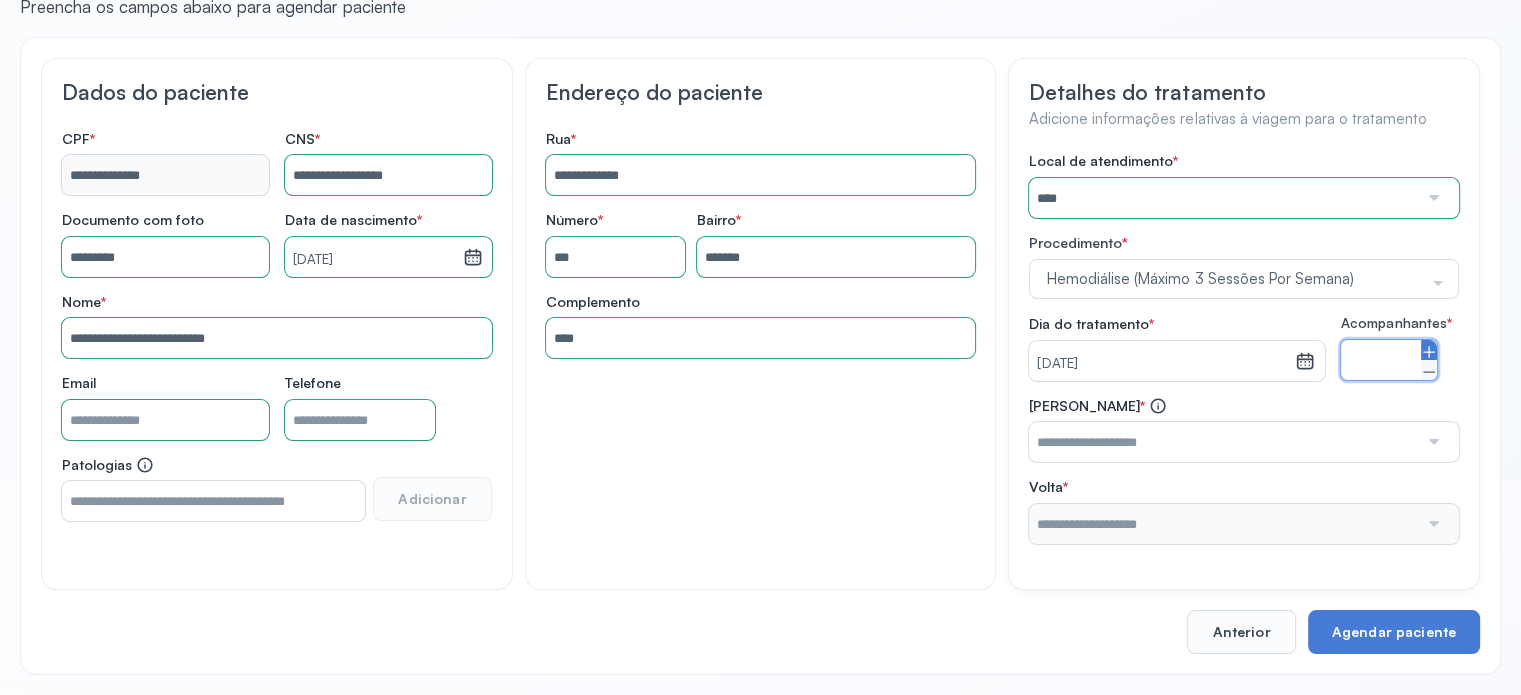 click 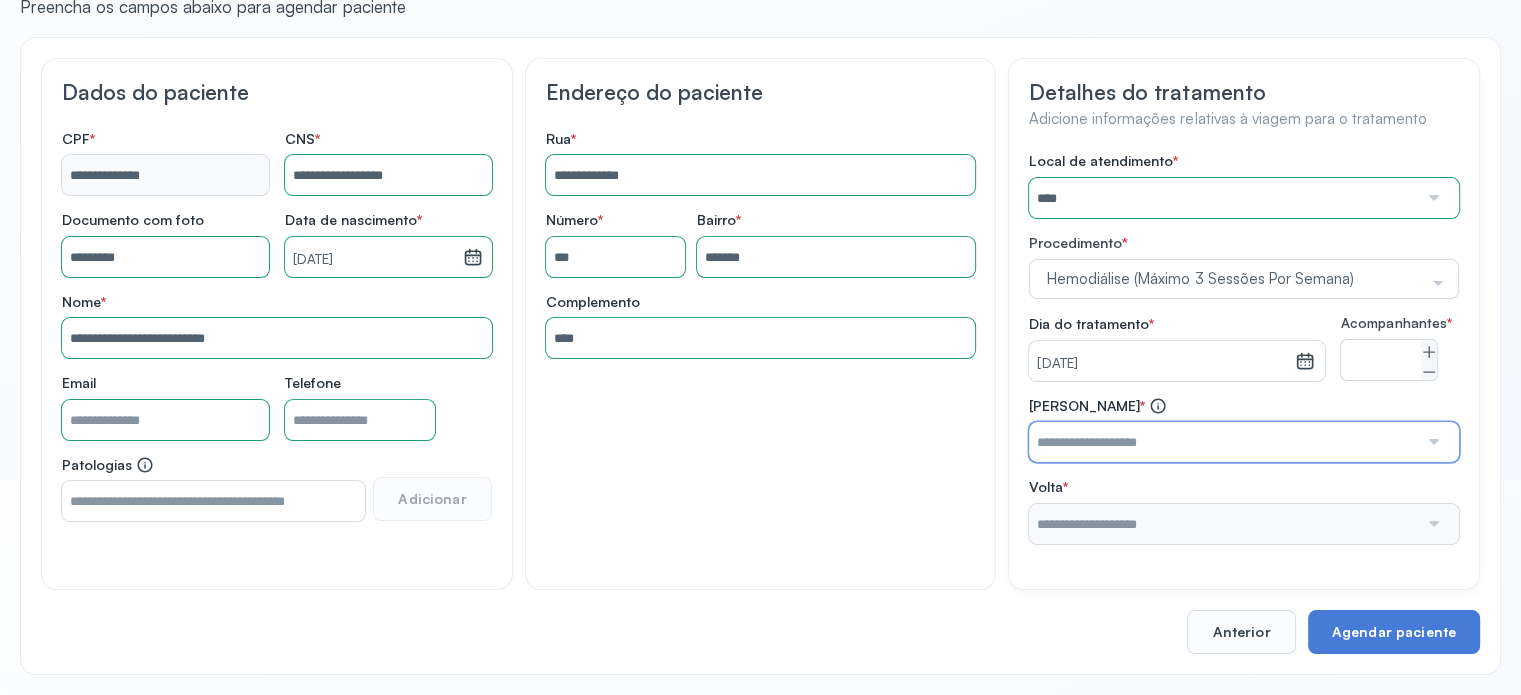 click at bounding box center (1223, 442) 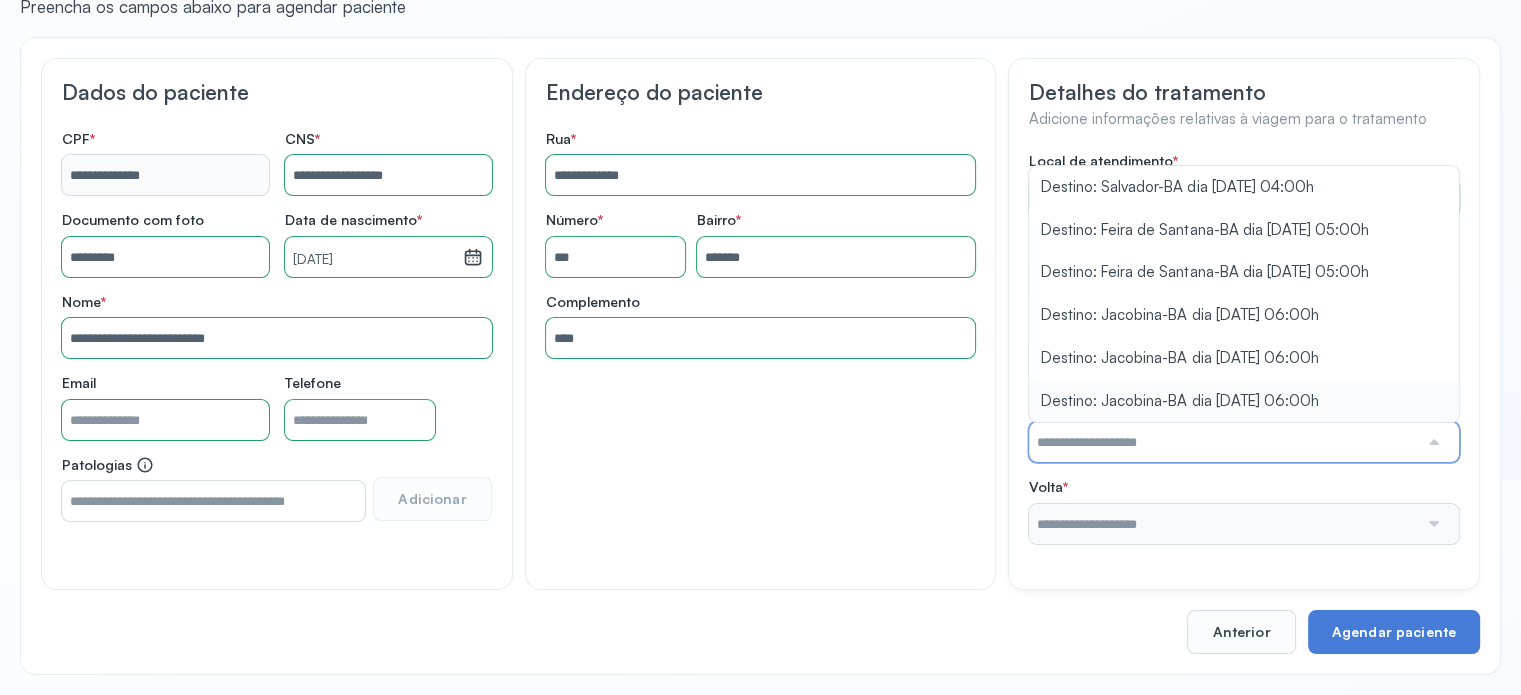 type on "**********" 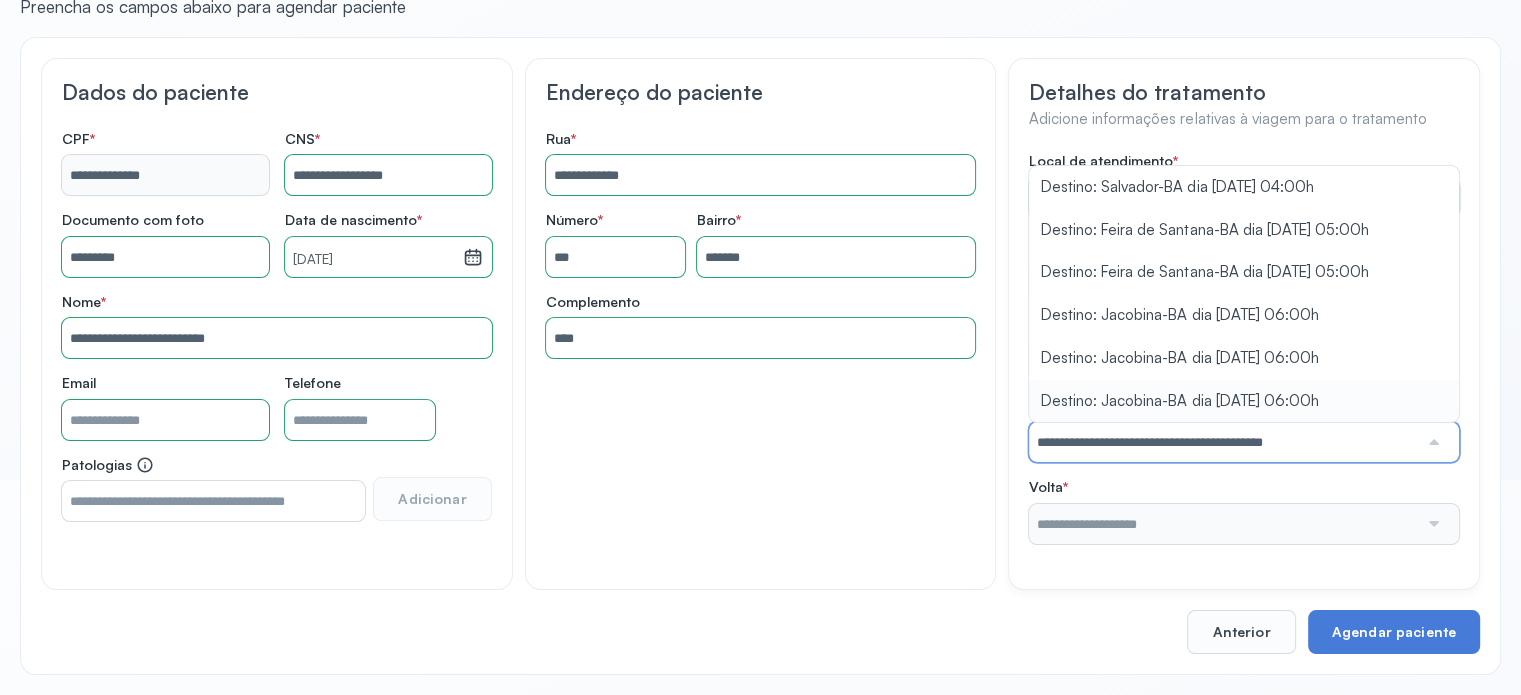 click on "Local de atendimento   *  **** A Medicina Diagnostica E Diagnoson Apae Jacobina CLINICA ML JACOBINA Cardio Pulmonar Da Bahia Cardioclinica [GEOGRAPHIC_DATA] Cican Clinica De Nefrologia De [GEOGRAPHIC_DATA] De Olhos Oftalmo Feira Clinica [GEOGRAPHIC_DATA] Coe [GEOGRAPHIC_DATA] ANA [GEOGRAPHIC_DATA] GERAL [PERSON_NAME][GEOGRAPHIC_DATA] [GEOGRAPHIC_DATA][PERSON_NAME] ORTOPEDICO DO ESTADO DA [GEOGRAPHIC_DATA] [GEOGRAPHIC_DATA] Aristides [GEOGRAPHIC_DATA] [GEOGRAPHIC_DATA] [GEOGRAPHIC_DATA] [GEOGRAPHIC_DATA] [GEOGRAPHIC_DATA] Emec Hospital Especializado Octavio [GEOGRAPHIC_DATA] Estadual [GEOGRAPHIC_DATA] [GEOGRAPHIC_DATA][PERSON_NAME] [GEOGRAPHIC_DATA] [GEOGRAPHIC_DATA] [GEOGRAPHIC_DATA] [GEOGRAPHIC_DATA][PERSON_NAME] Regional [GEOGRAPHIC_DATA] Regional [GEOGRAPHIC_DATA] Dourado [GEOGRAPHIC_DATA] [GEOGRAPHIC_DATA] [GEOGRAPHIC_DATA] [GEOGRAPHIC_DATA] E Ortopedia Ltda Iderma Idm Cardio Instituto Occasio" at bounding box center [1244, 348] 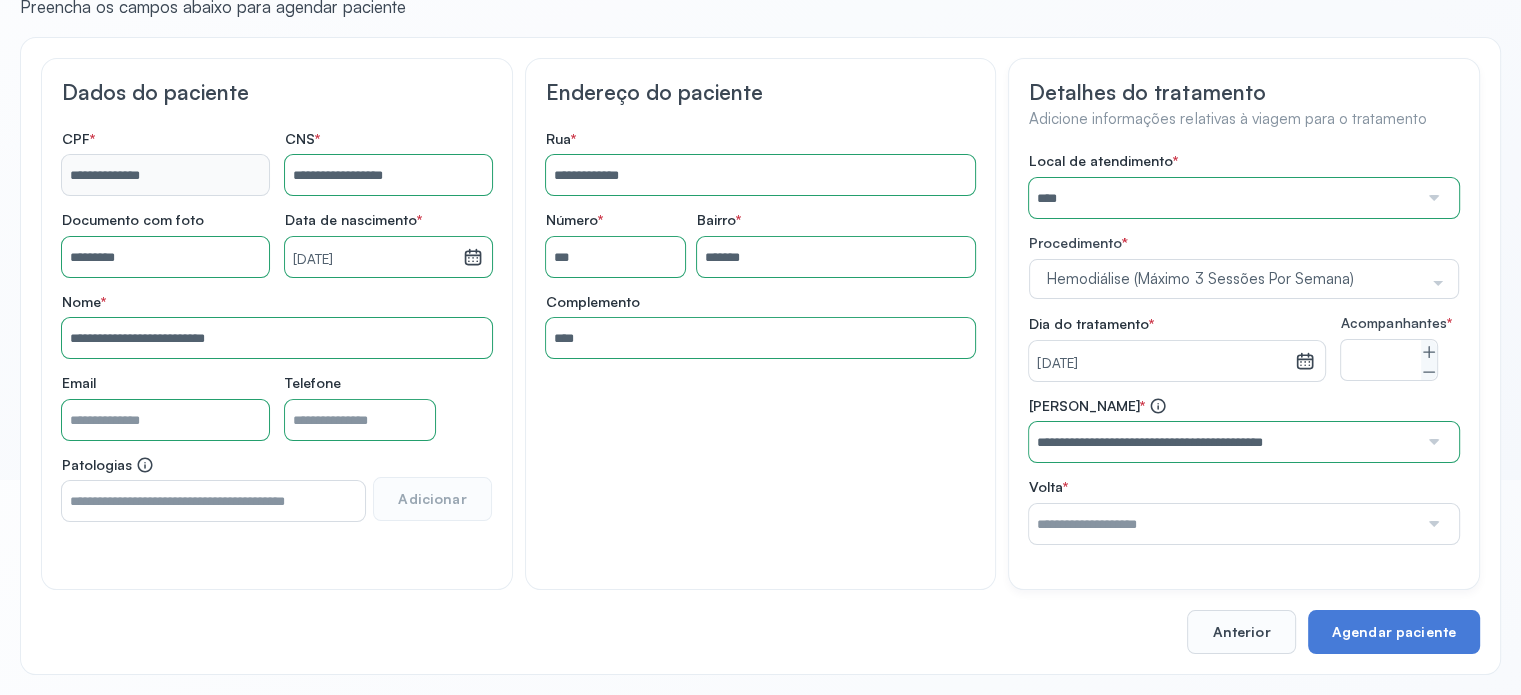 click at bounding box center [1223, 524] 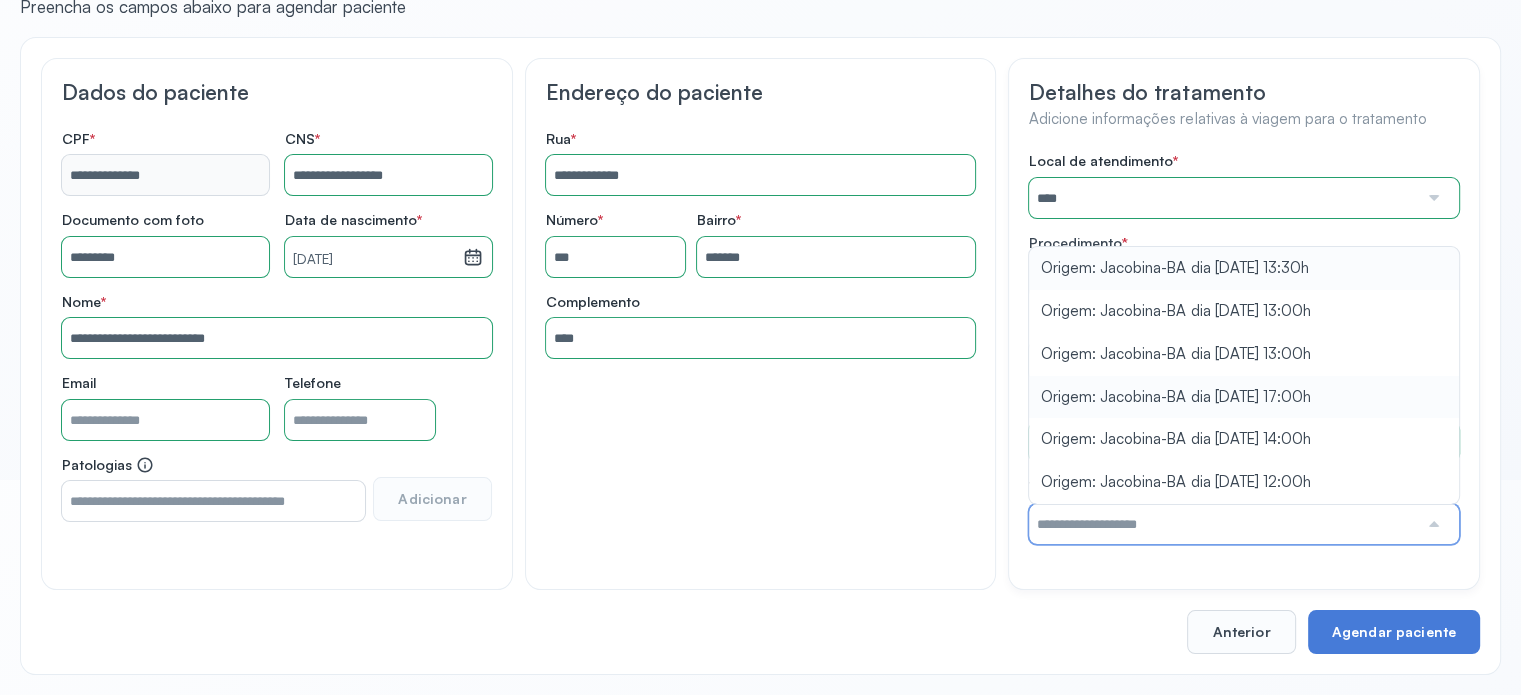 type on "**********" 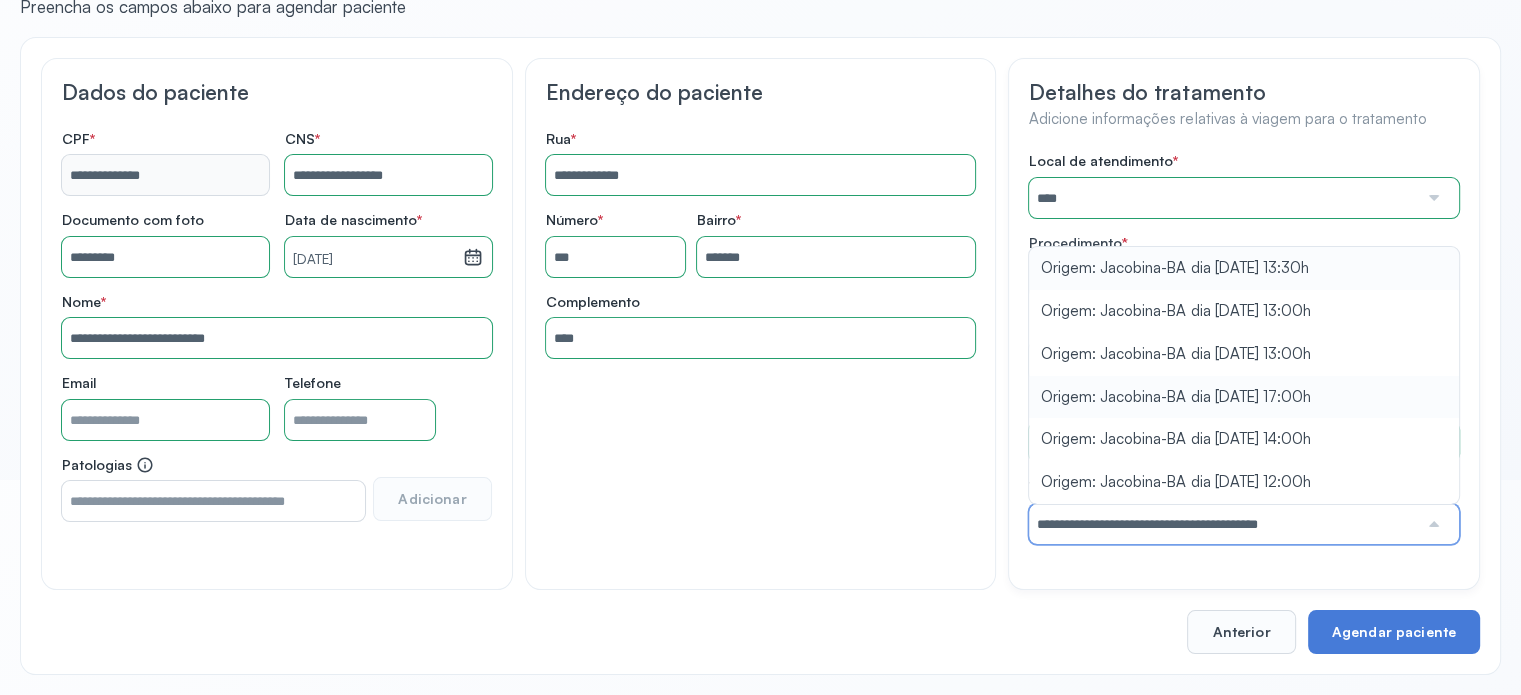 click on "**********" at bounding box center (1244, 470) 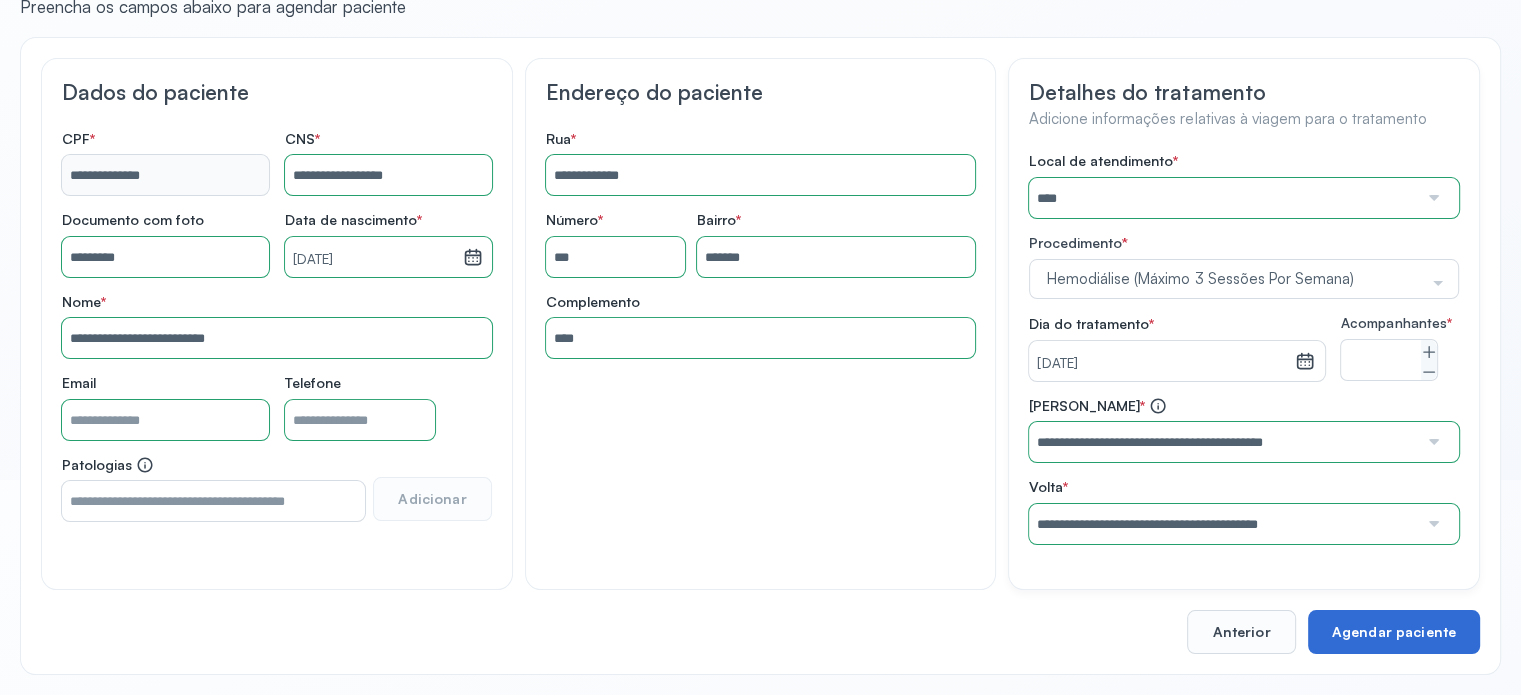 click on "Agendar paciente" at bounding box center [1394, 632] 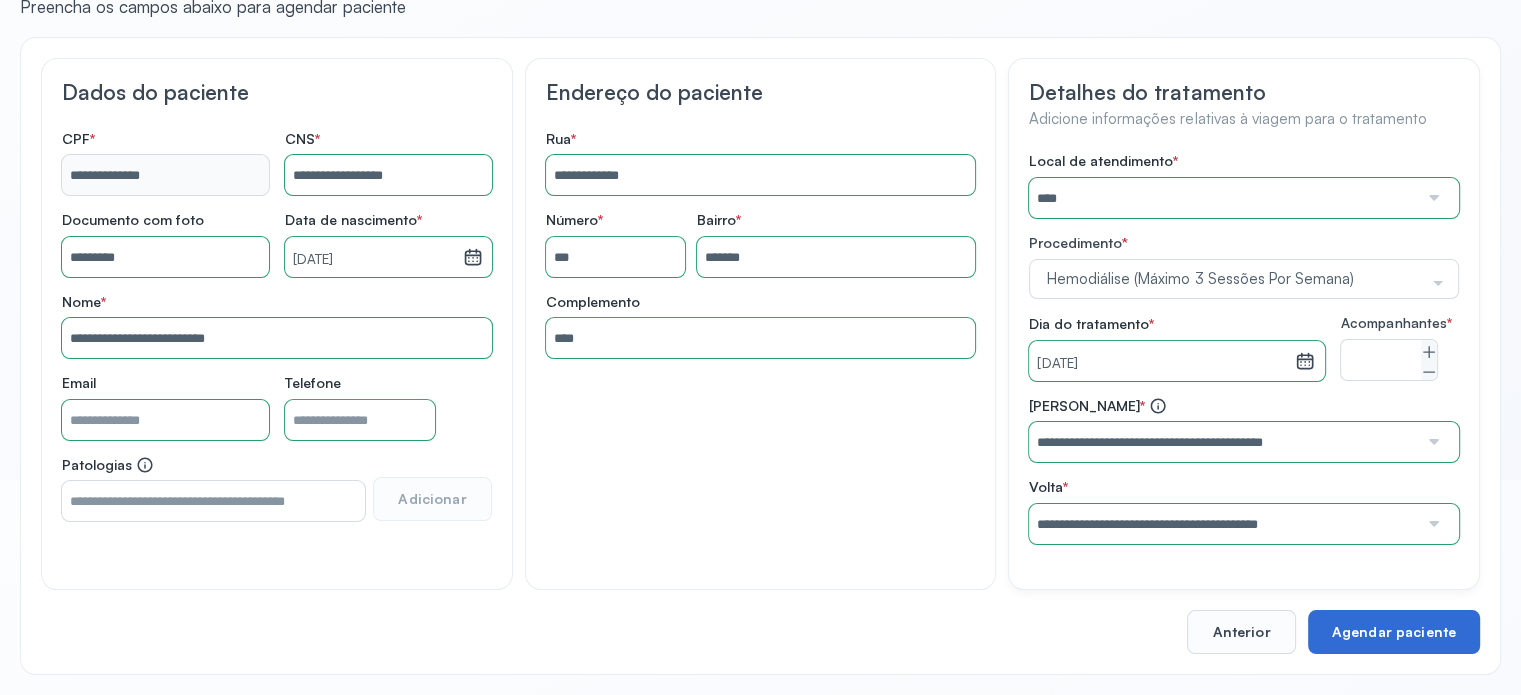 scroll, scrollTop: 0, scrollLeft: 0, axis: both 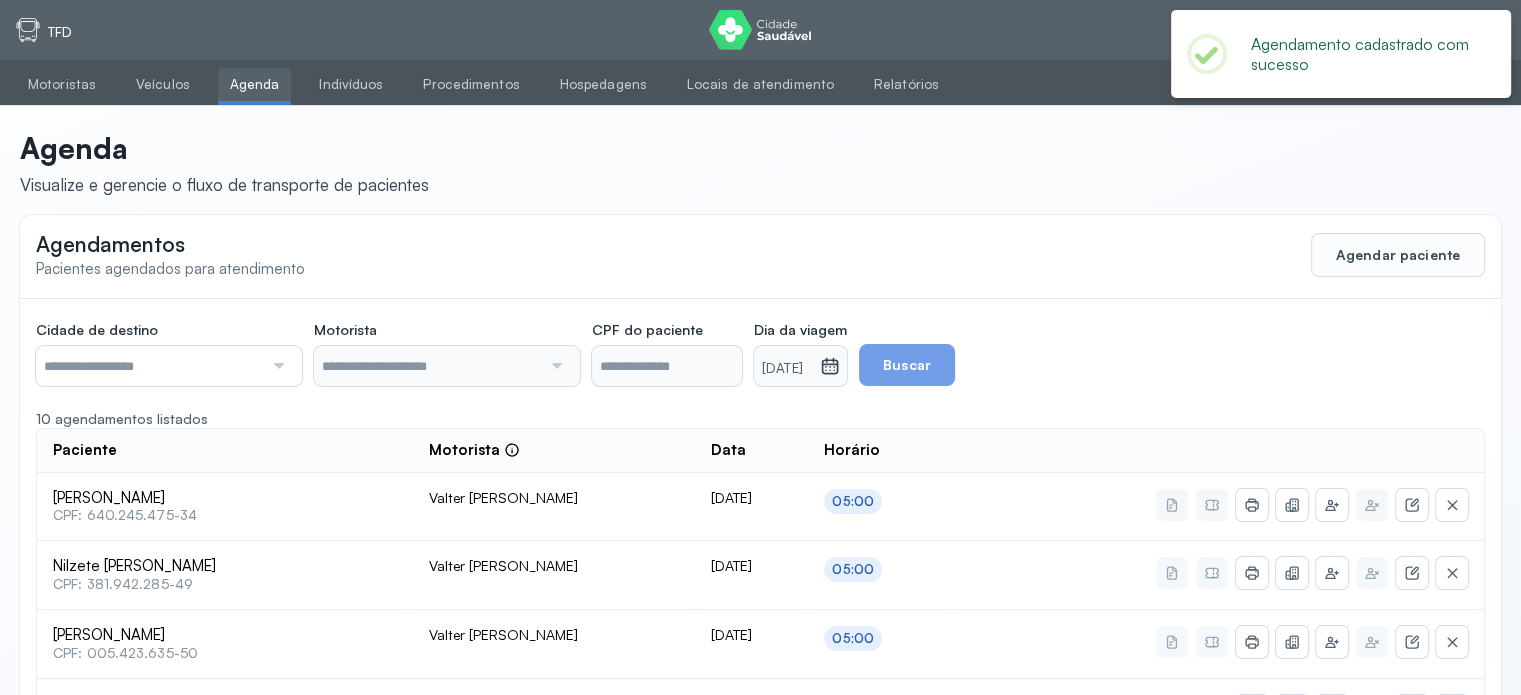 type on "**********" 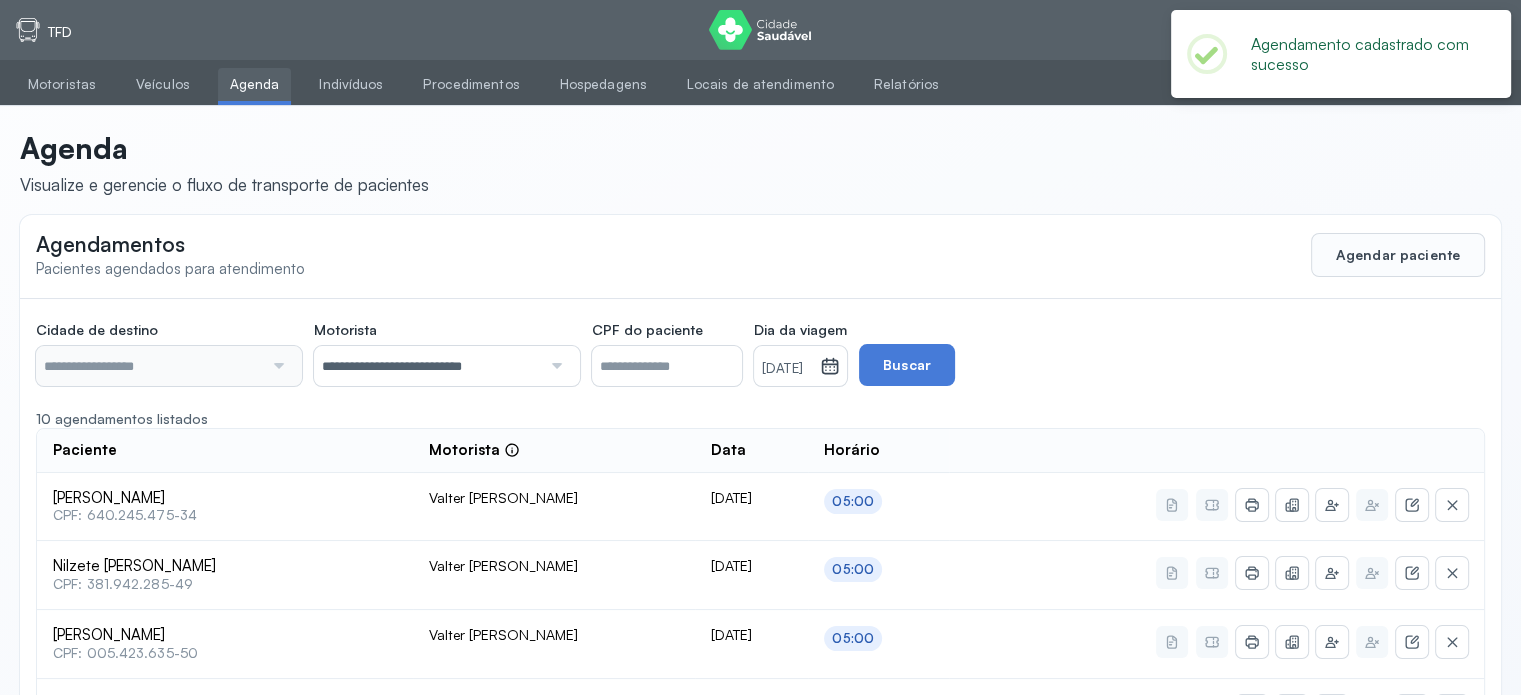 type on "********" 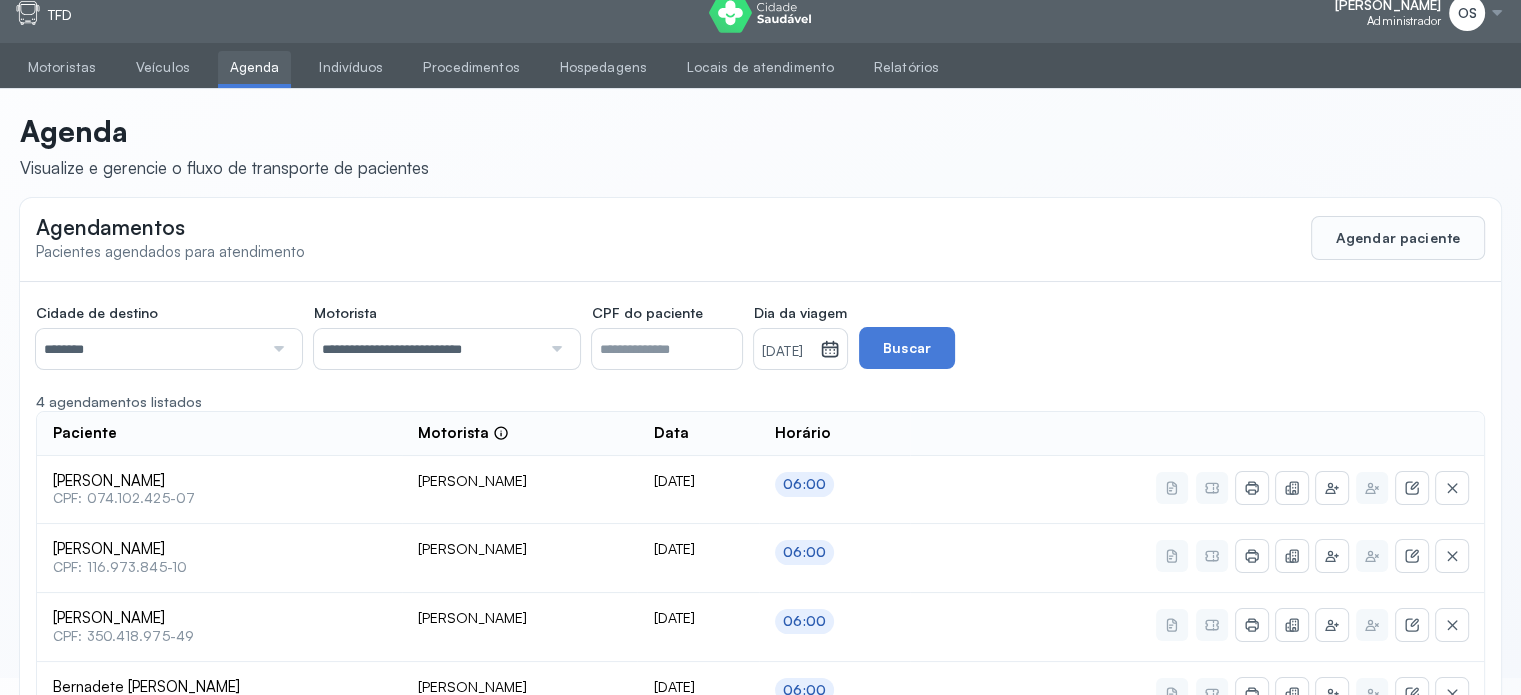 scroll, scrollTop: 0, scrollLeft: 0, axis: both 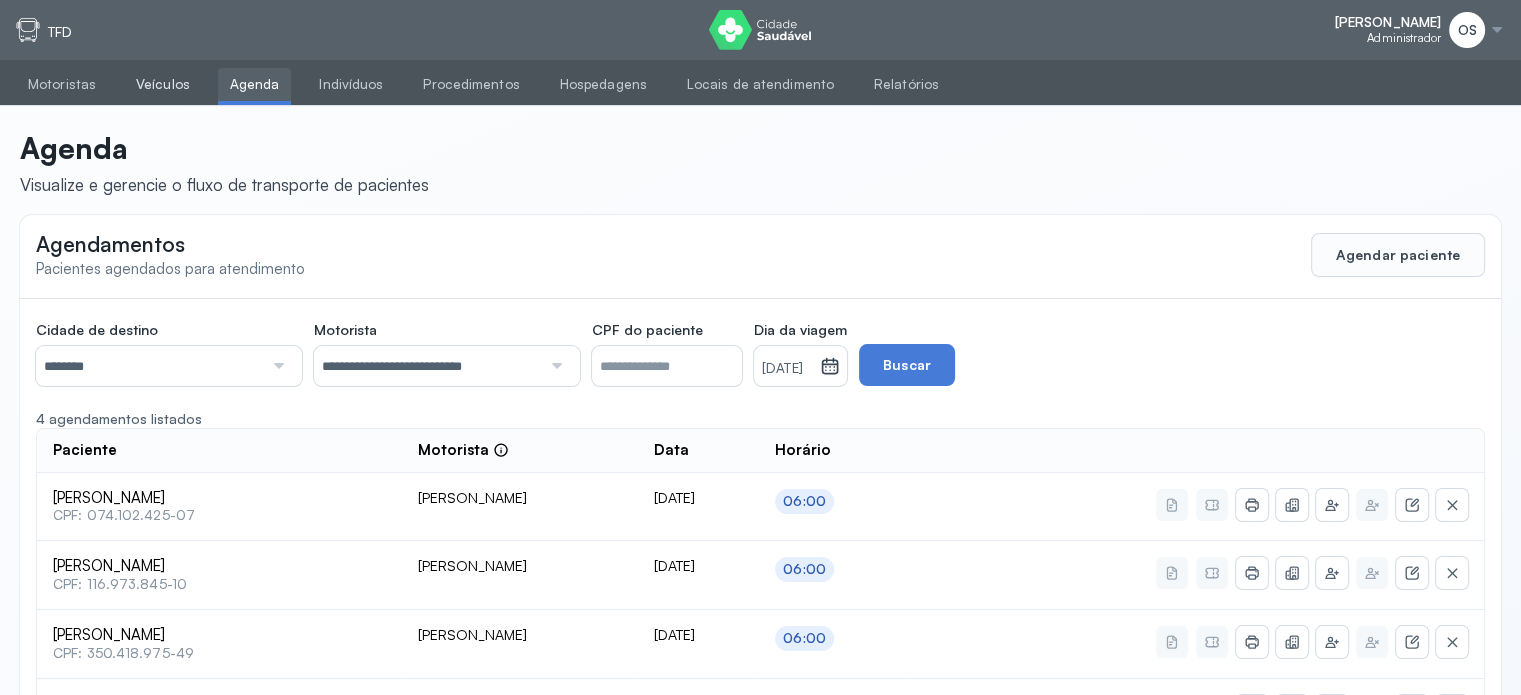 click on "Veículos" at bounding box center [163, 84] 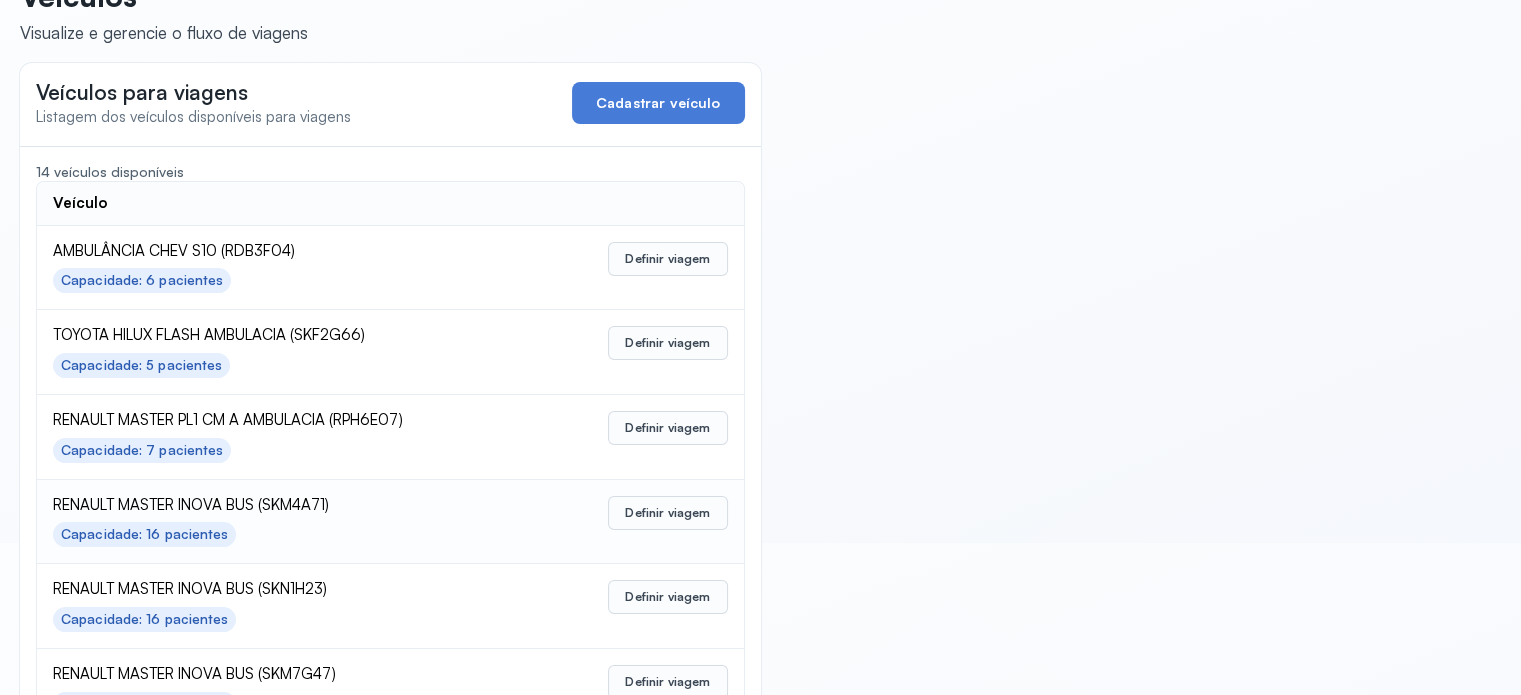 scroll, scrollTop: 200, scrollLeft: 0, axis: vertical 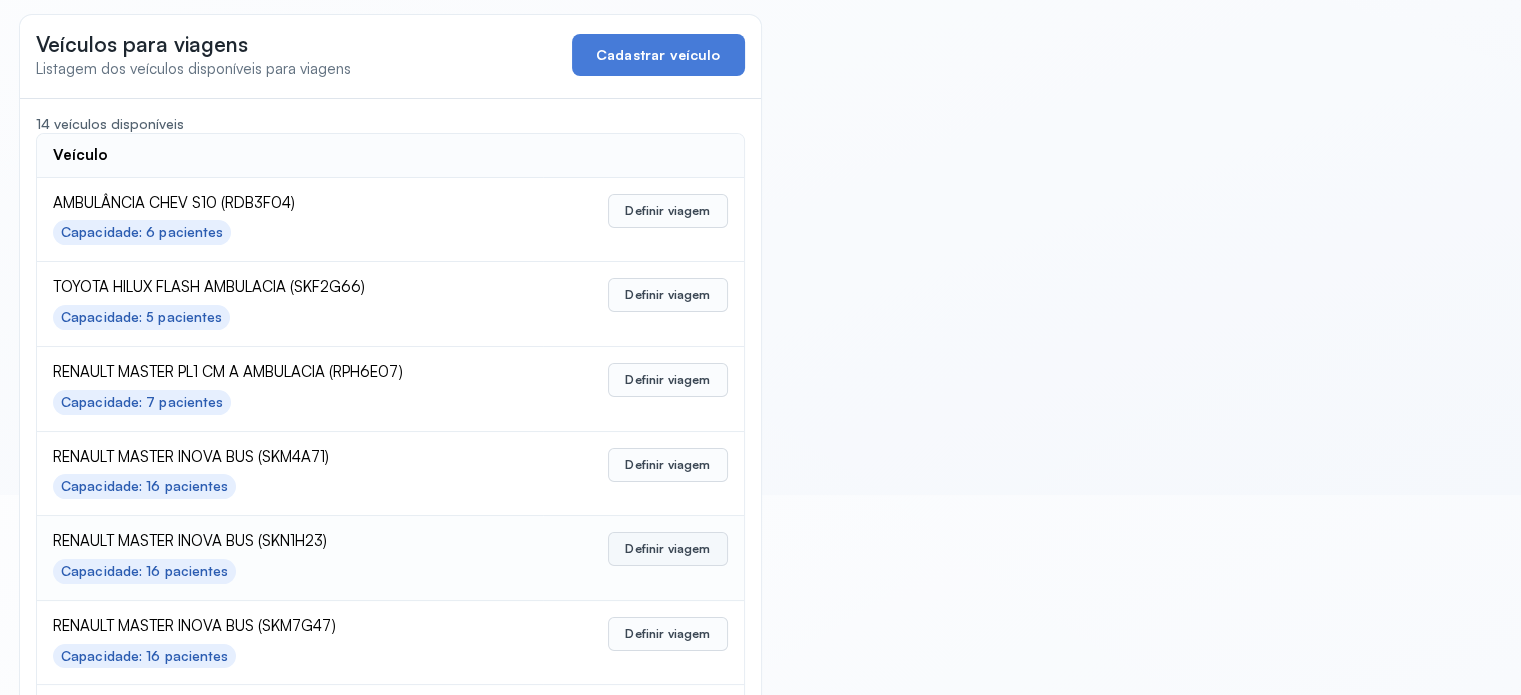 click on "Definir viagem" at bounding box center (667, 549) 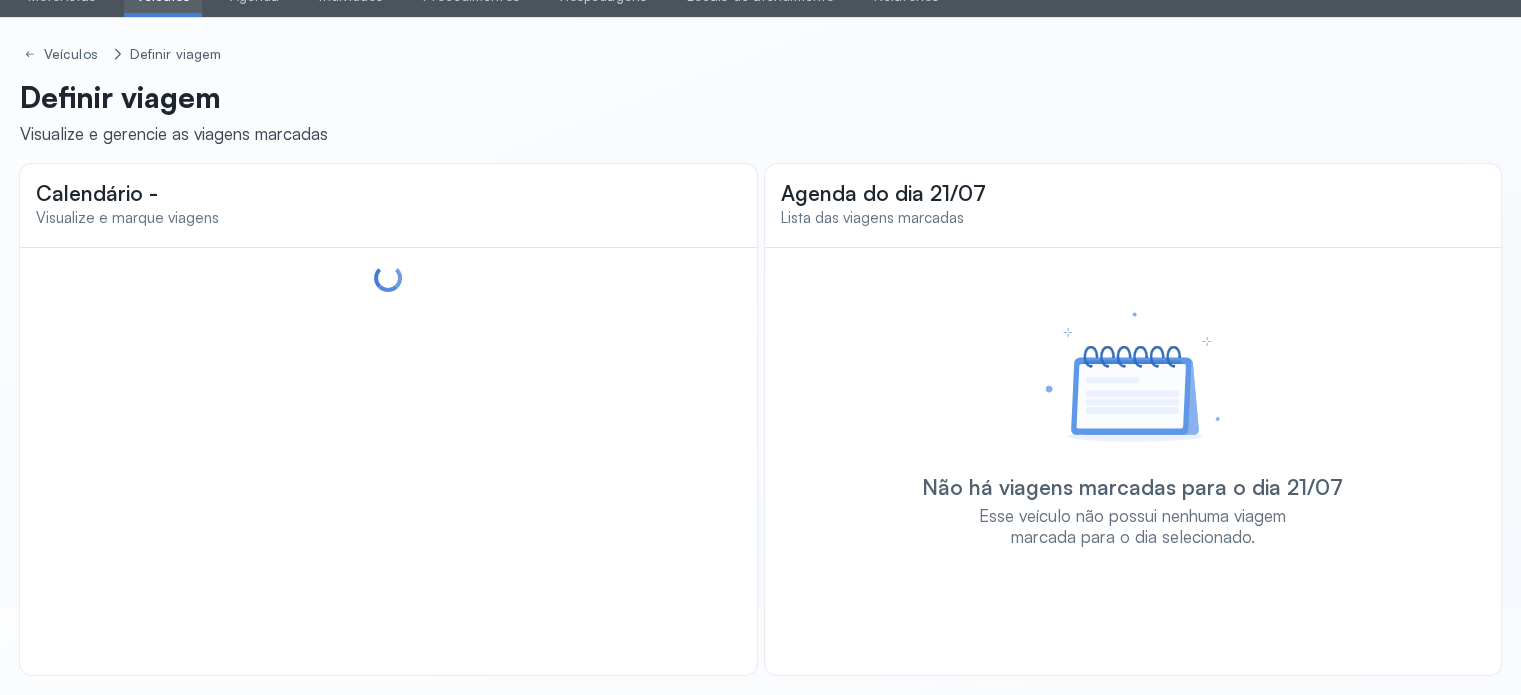 scroll, scrollTop: 88, scrollLeft: 0, axis: vertical 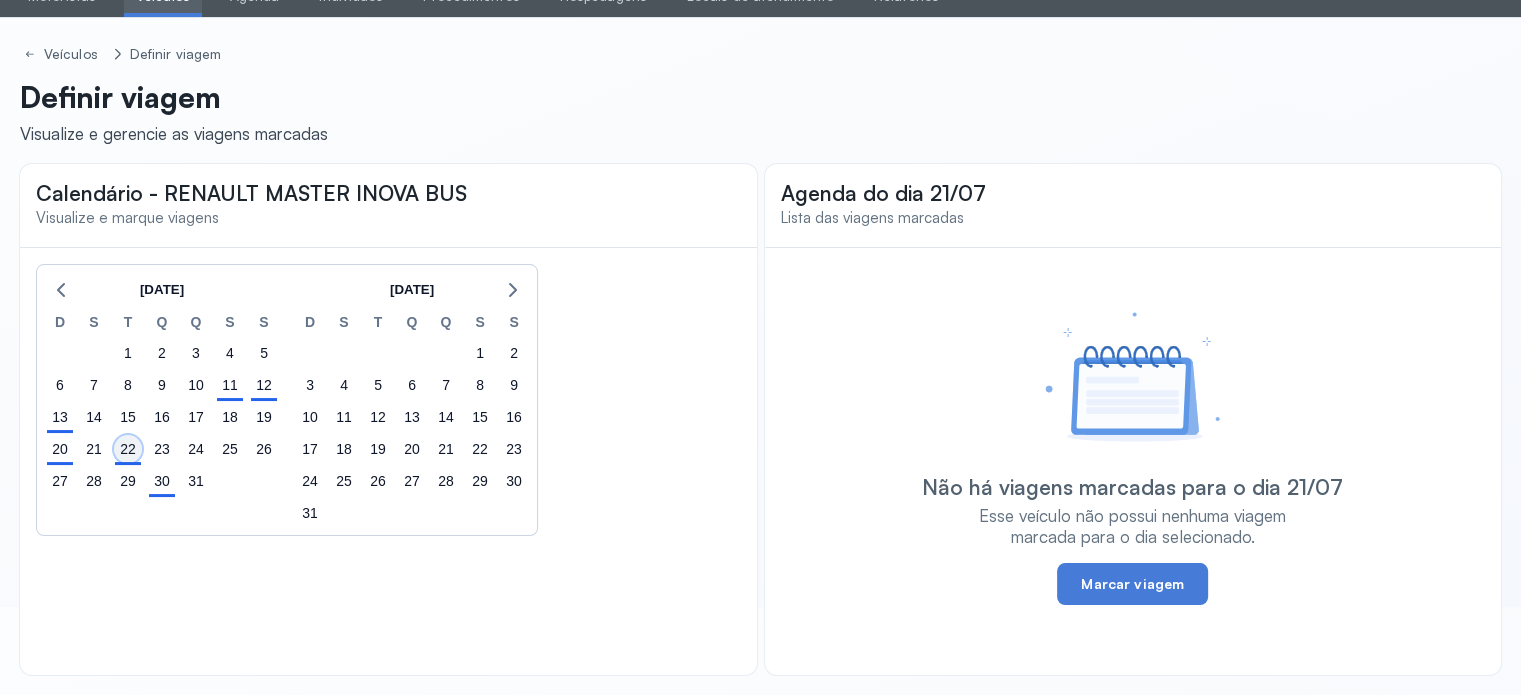 click on "22" 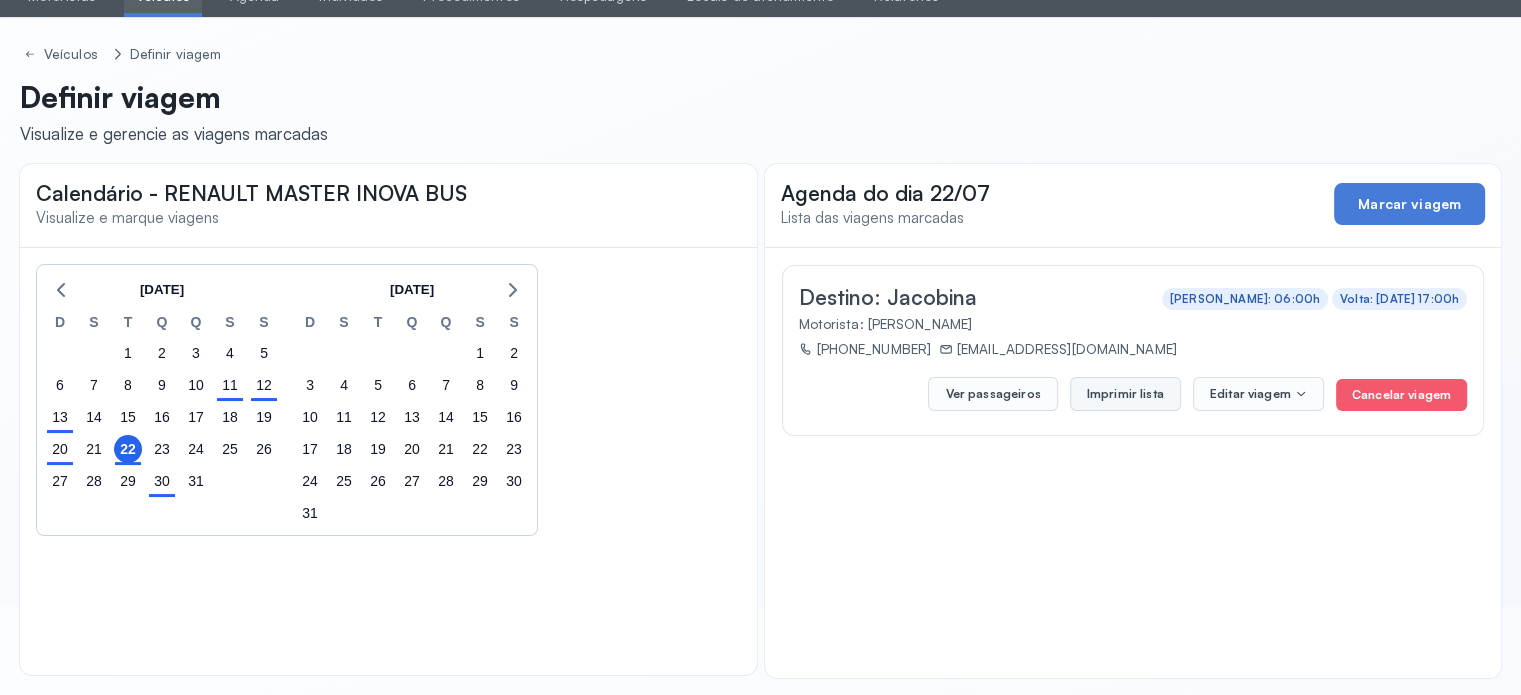 click on "Imprimir lista" at bounding box center (1125, 394) 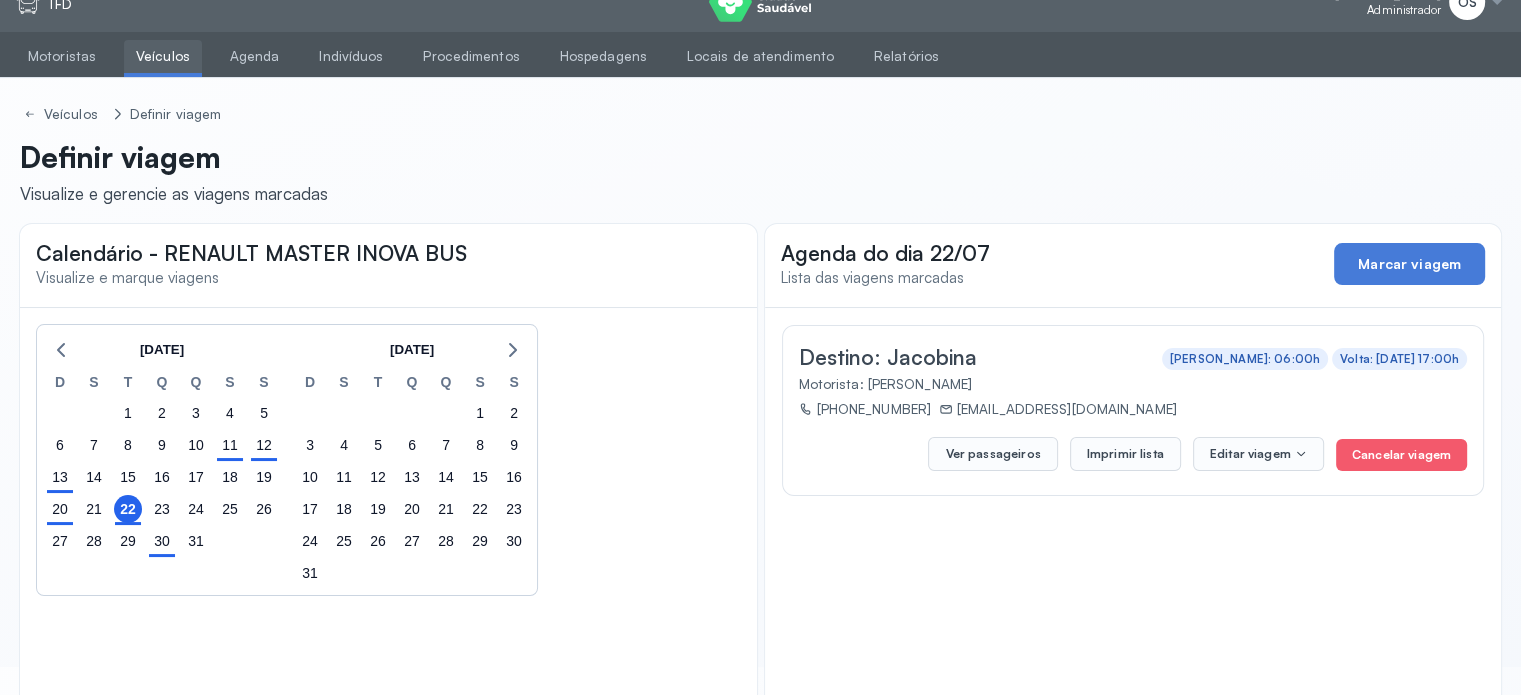 scroll, scrollTop: 0, scrollLeft: 0, axis: both 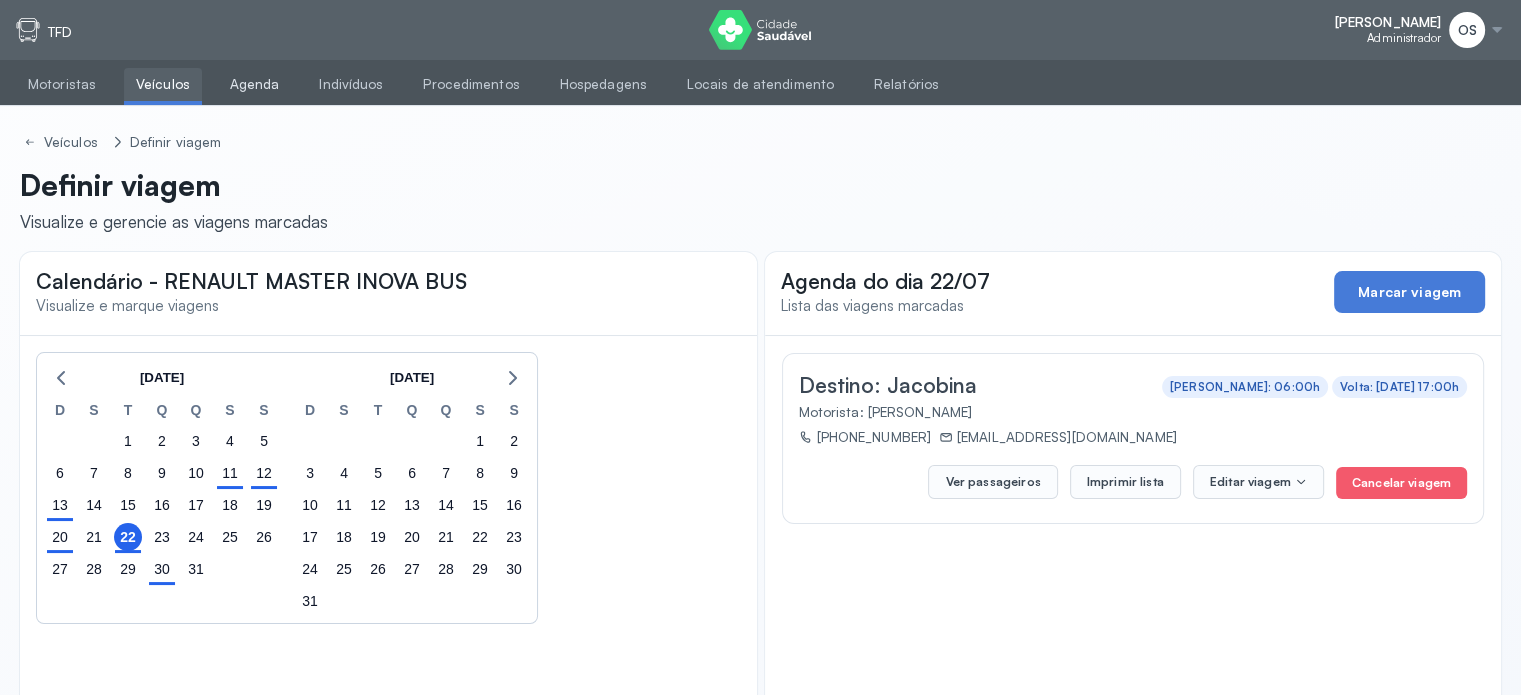 click on "Agenda" at bounding box center [255, 84] 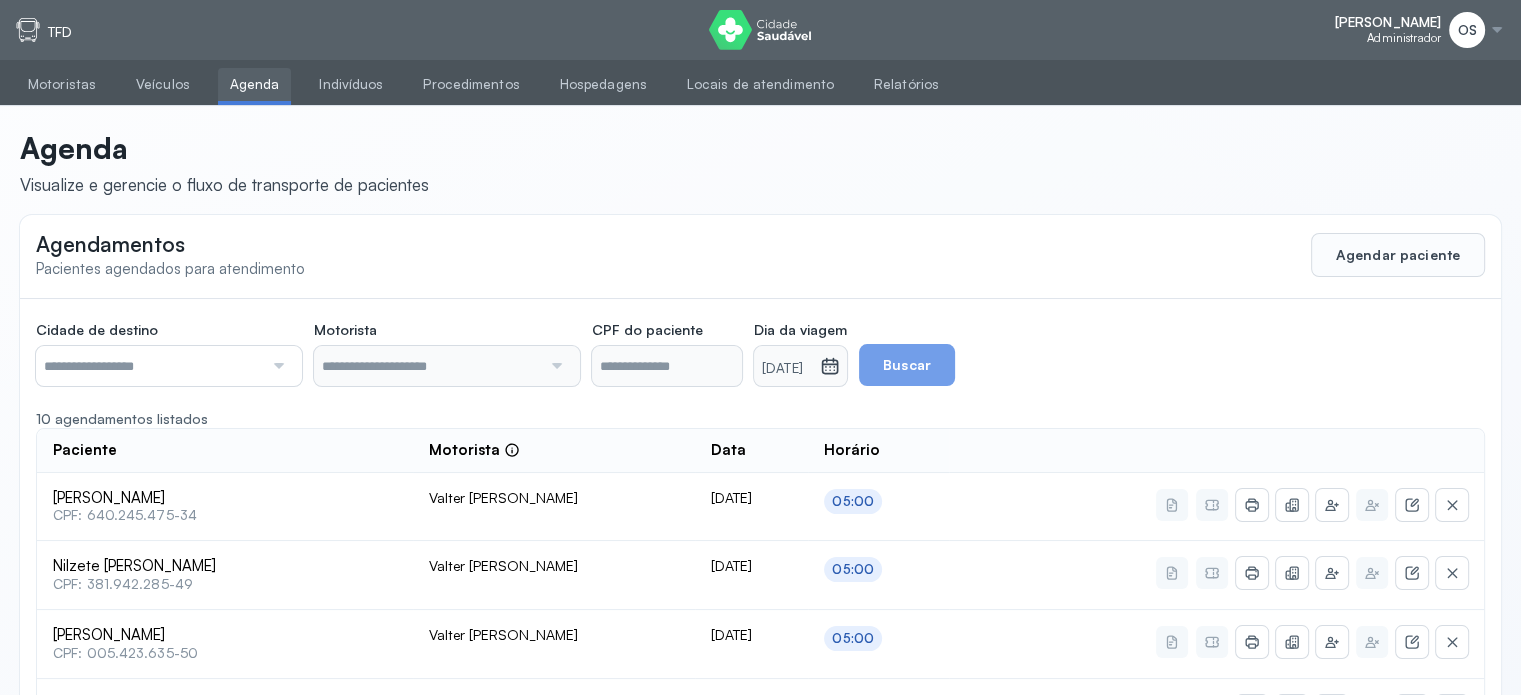 type on "**********" 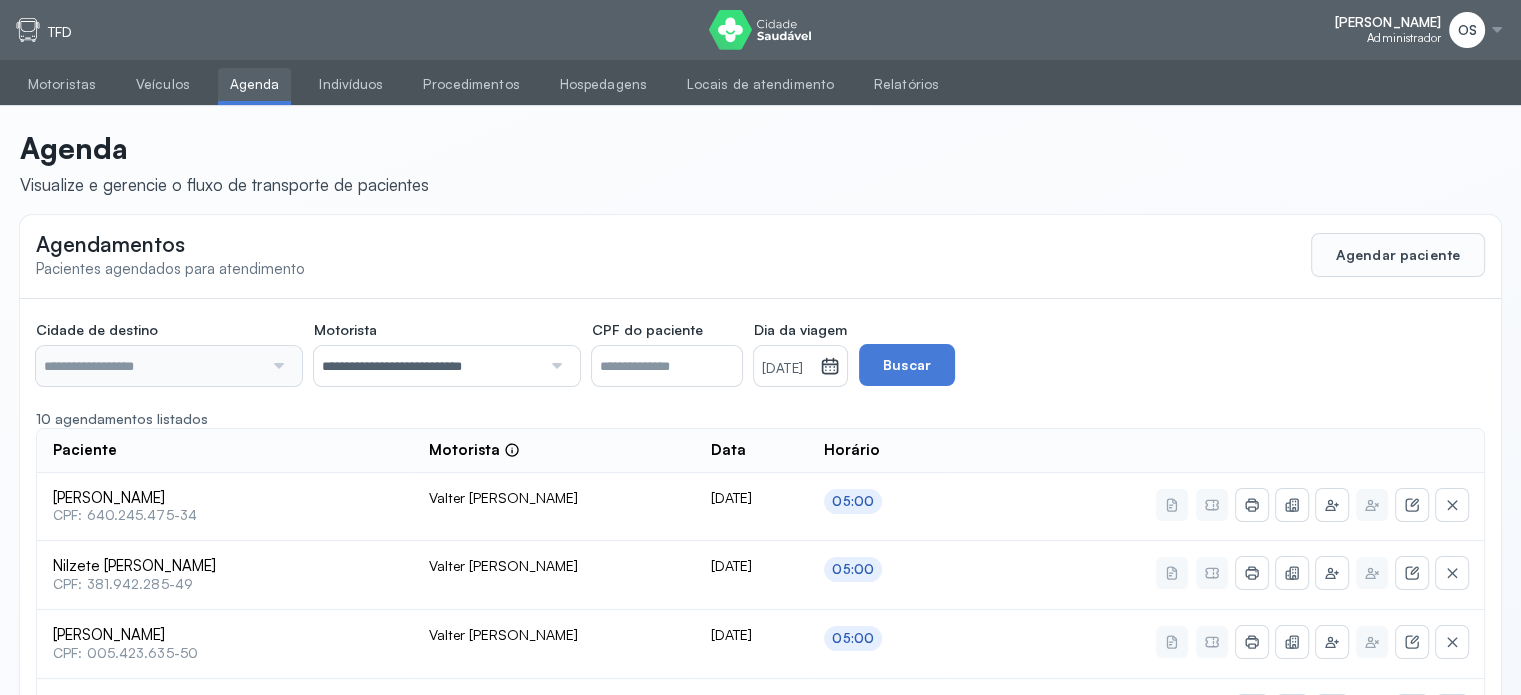 type on "********" 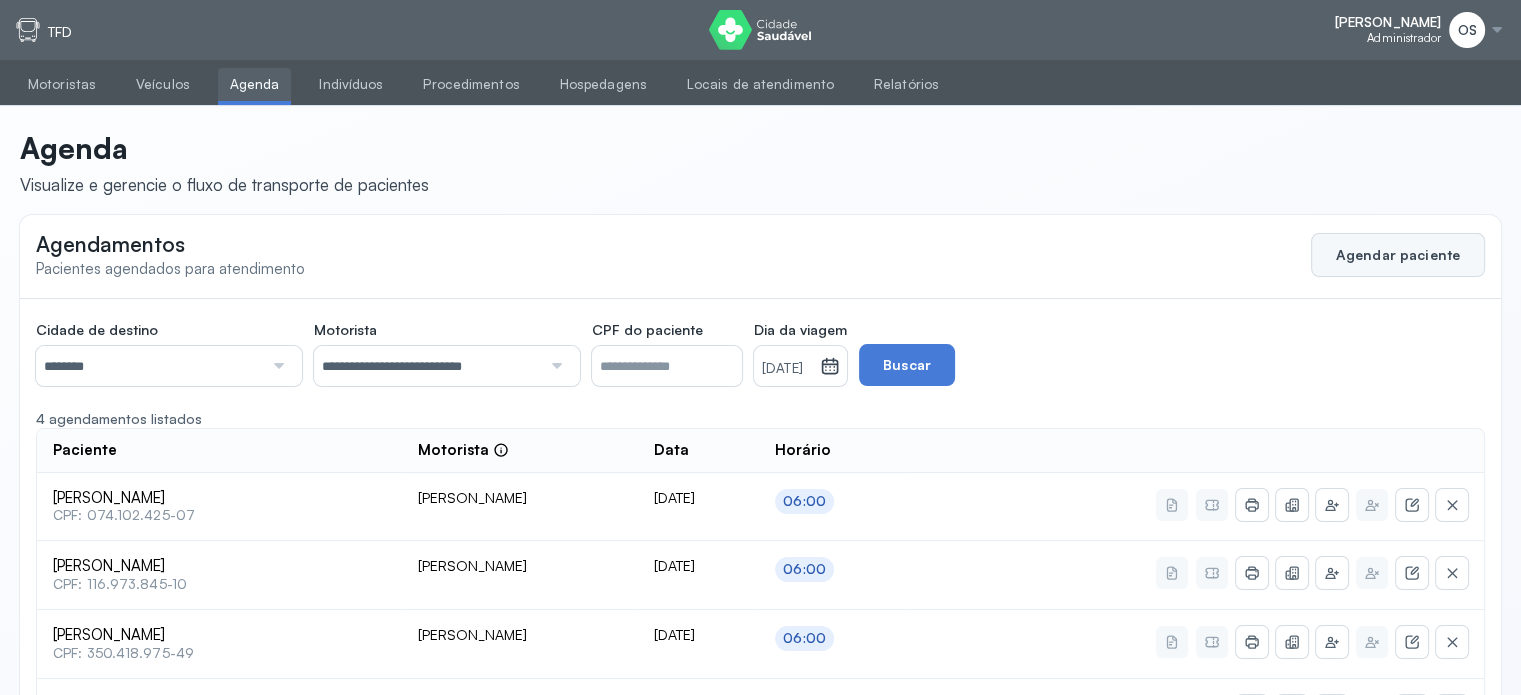 click on "Agendar paciente" 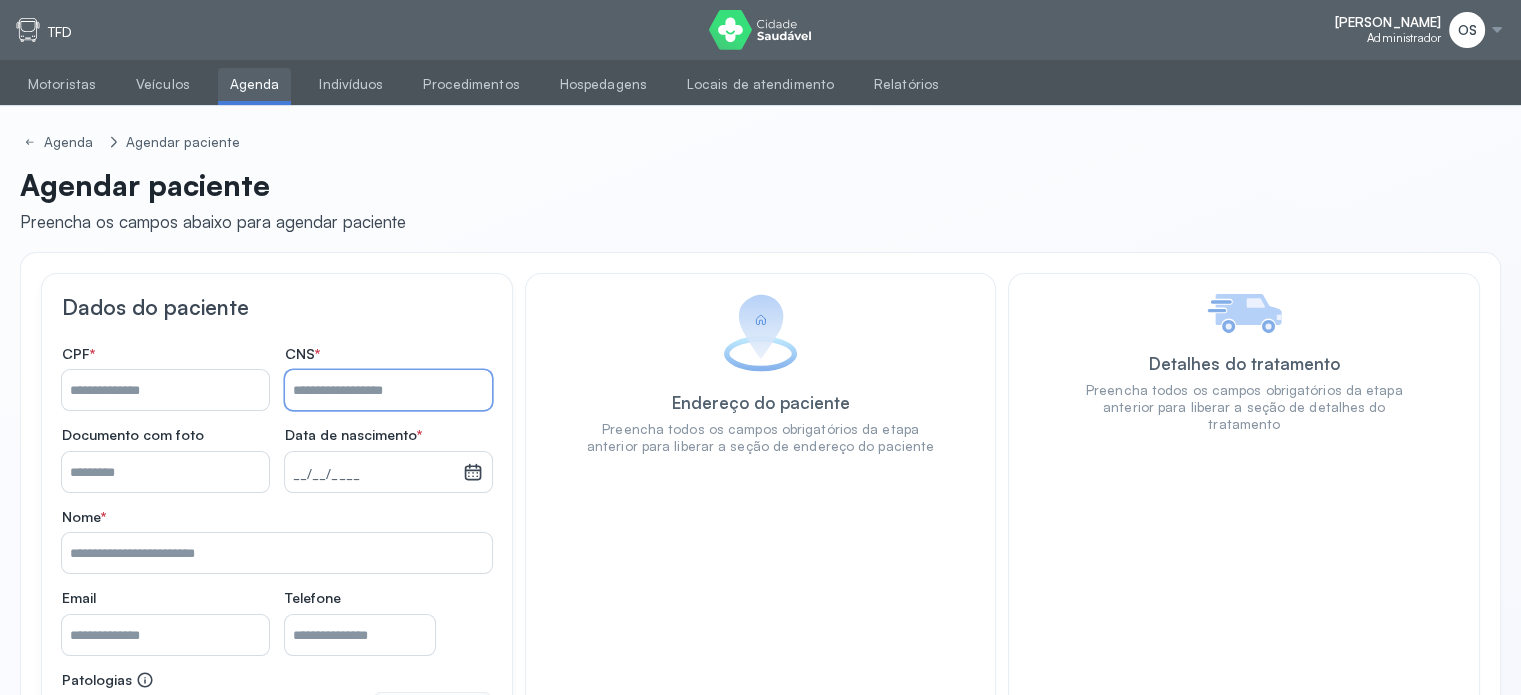 paste on "**********" 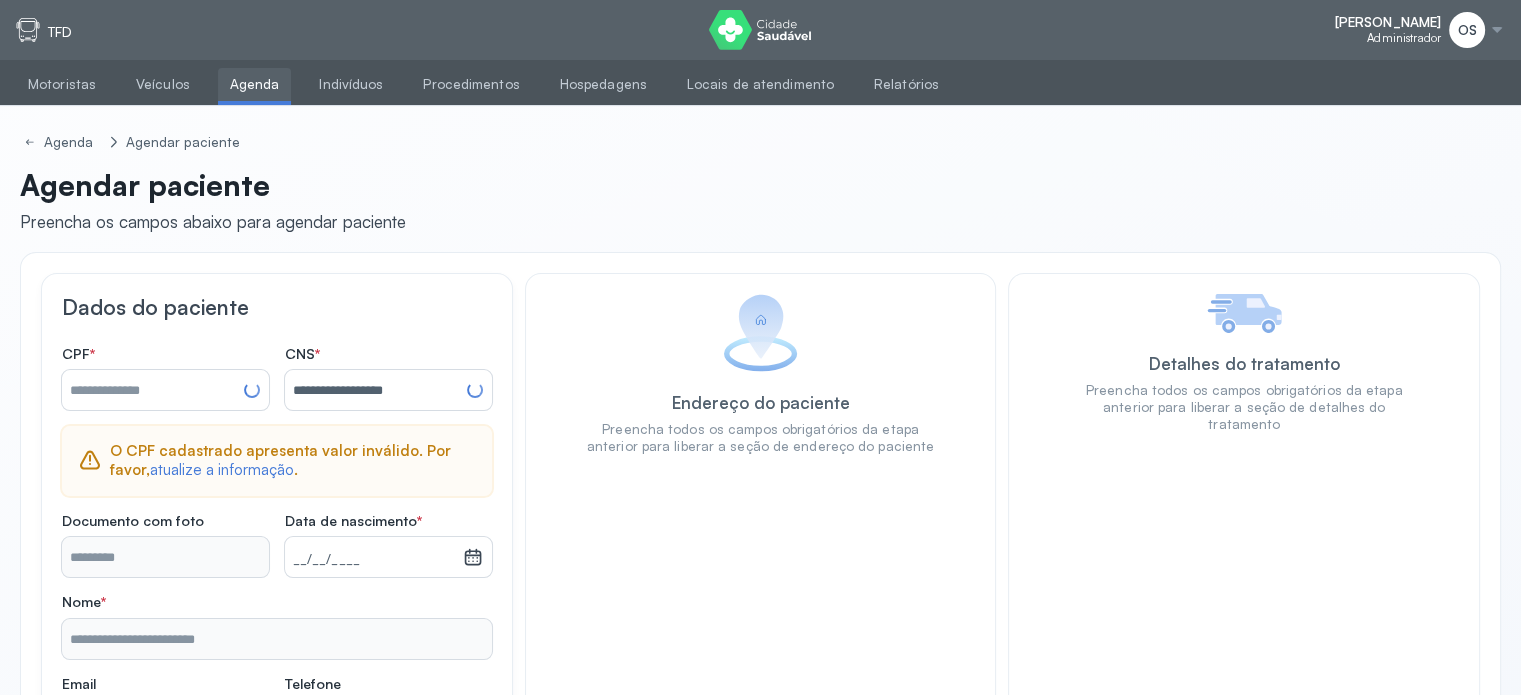 type on "**********" 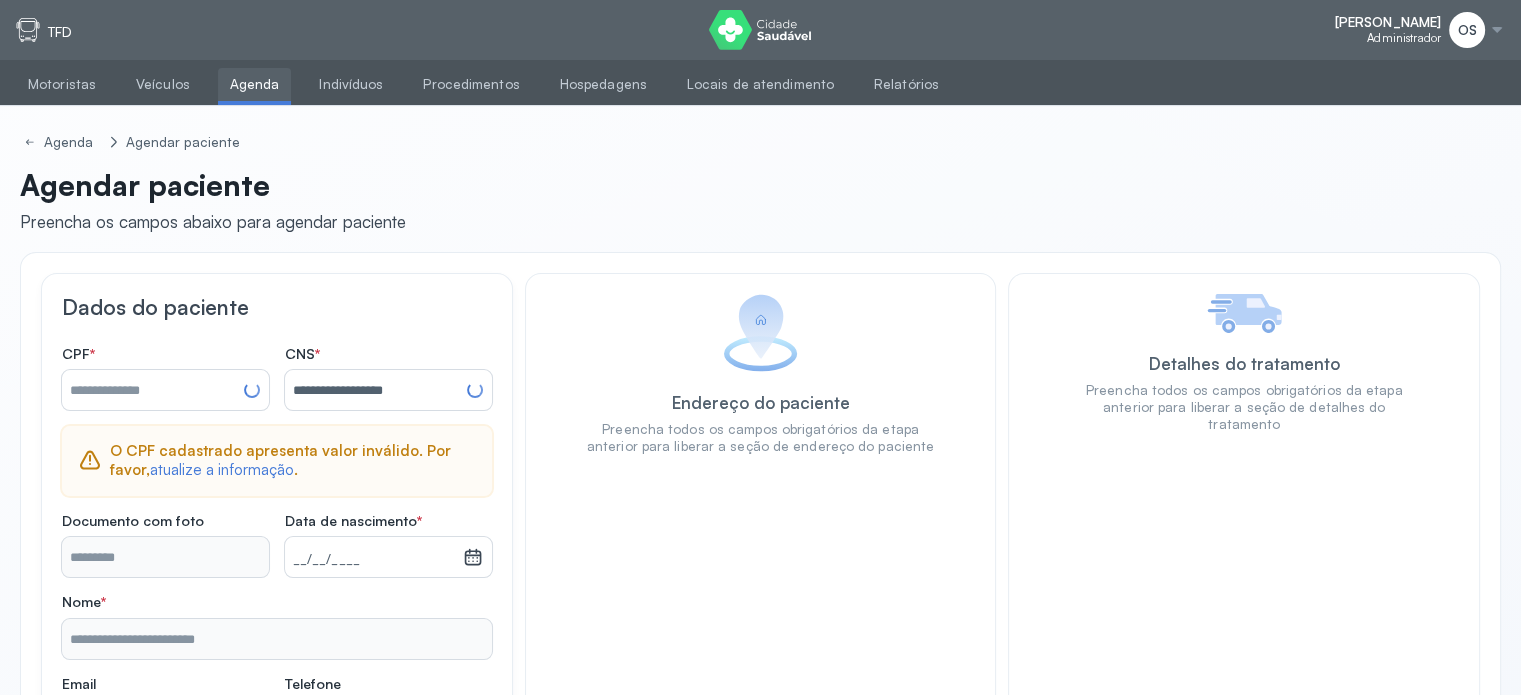 type on "**********" 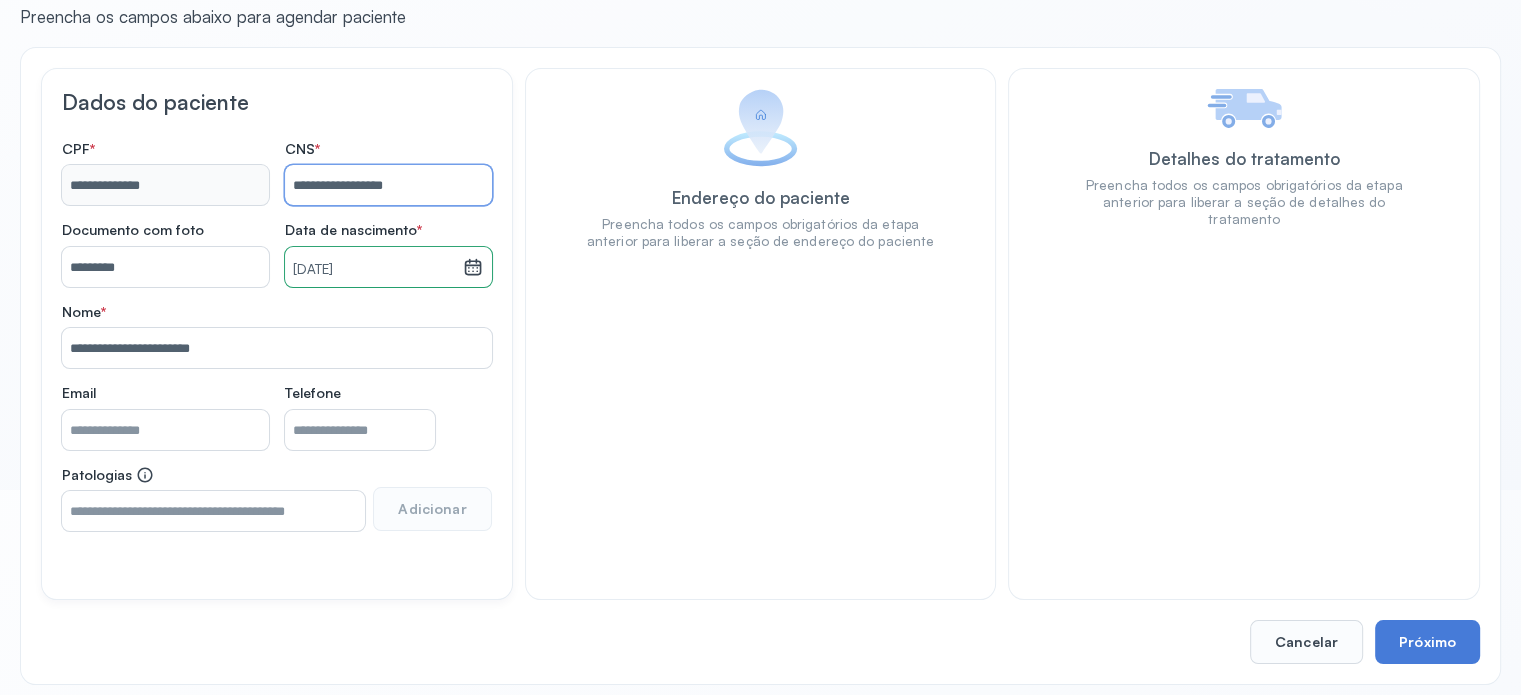 scroll, scrollTop: 215, scrollLeft: 0, axis: vertical 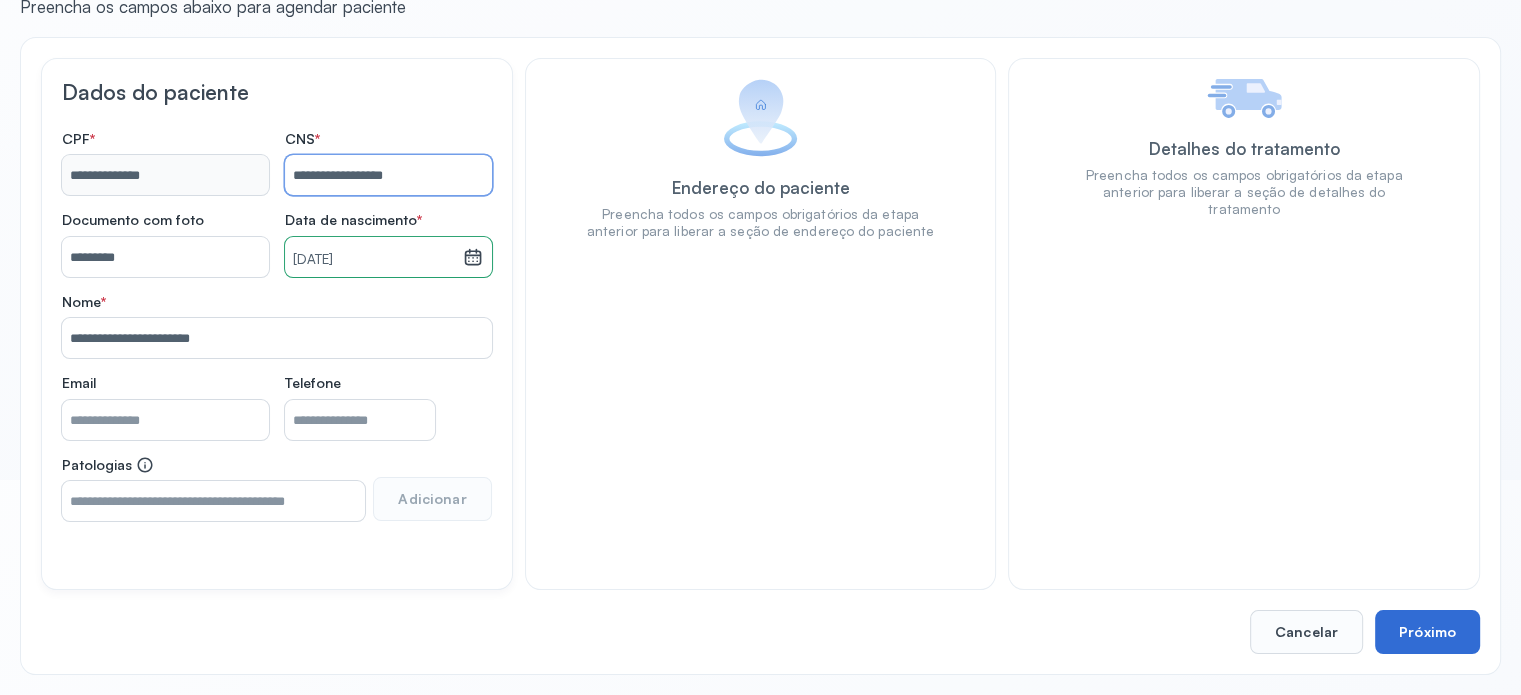 type on "**********" 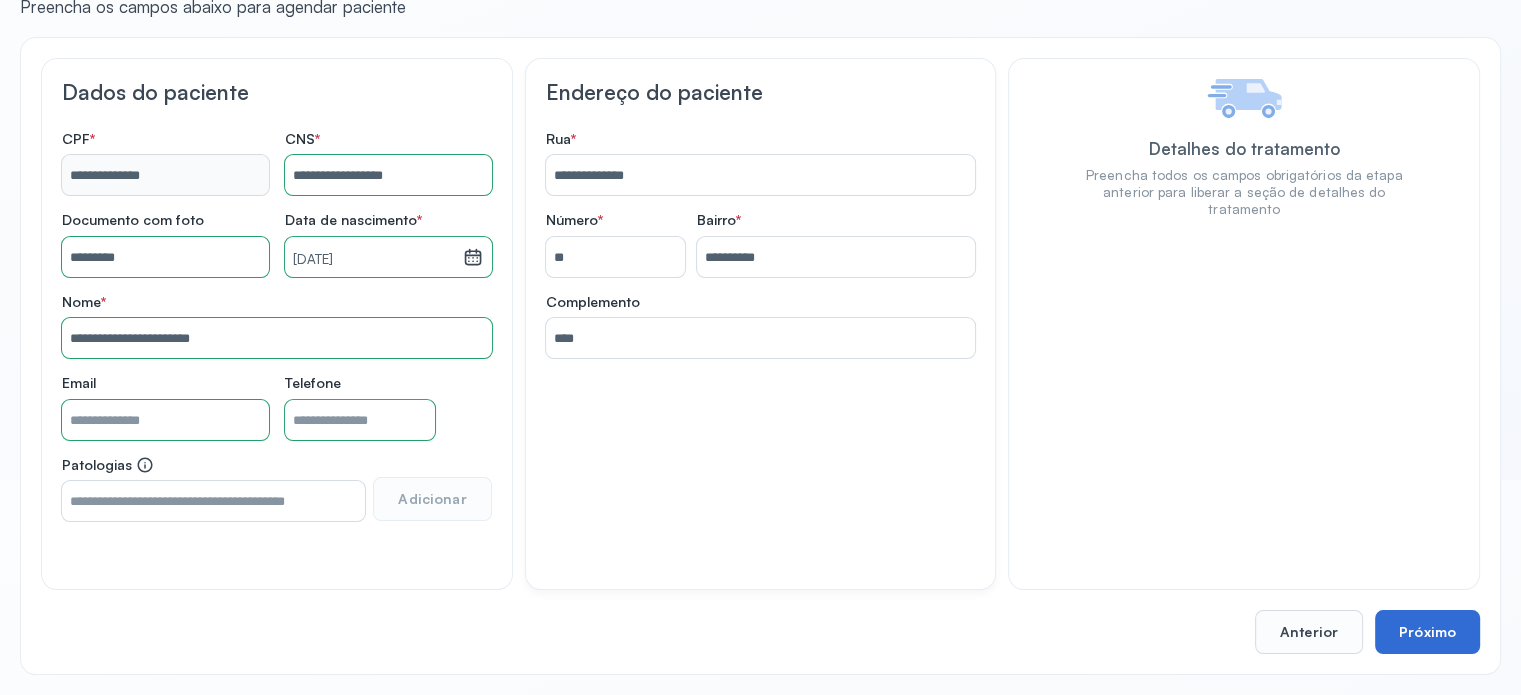 click on "Próximo" at bounding box center [1427, 632] 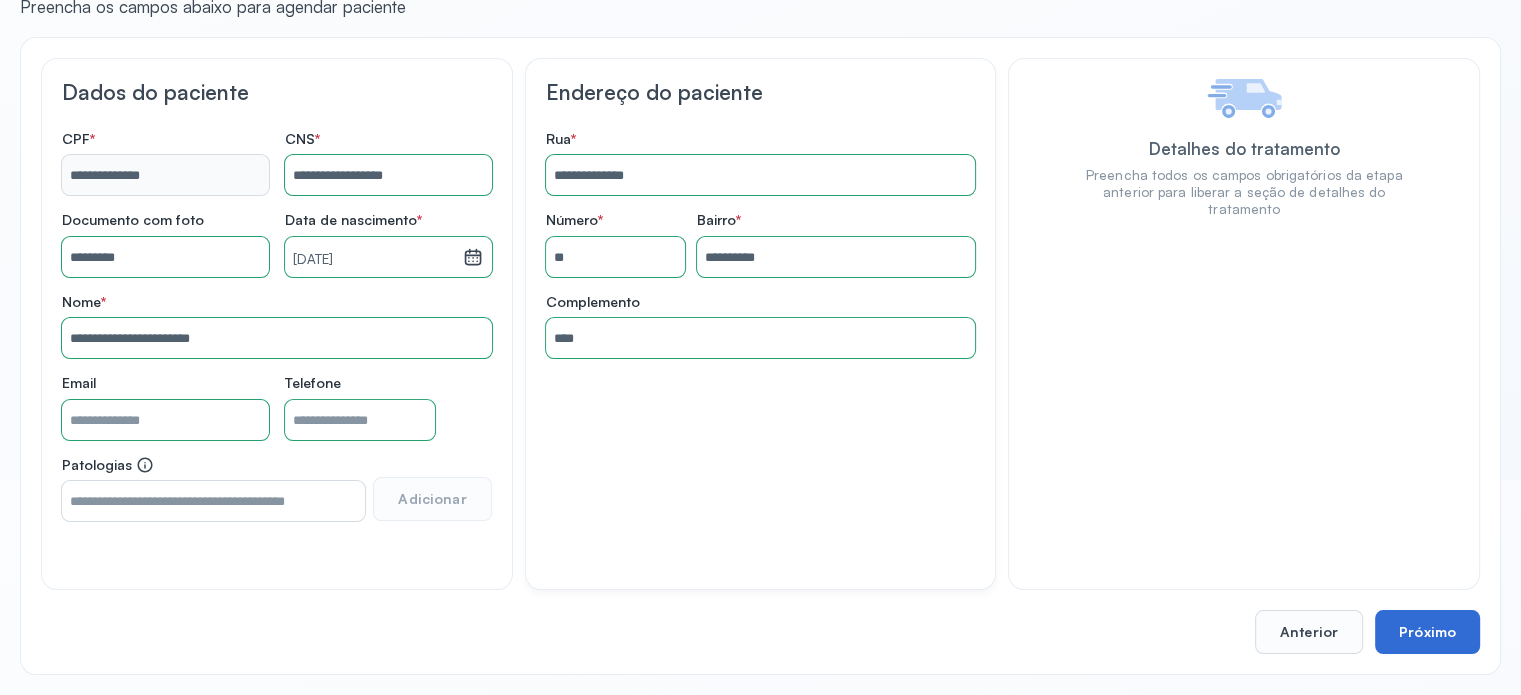 click on "Próximo" at bounding box center (1427, 632) 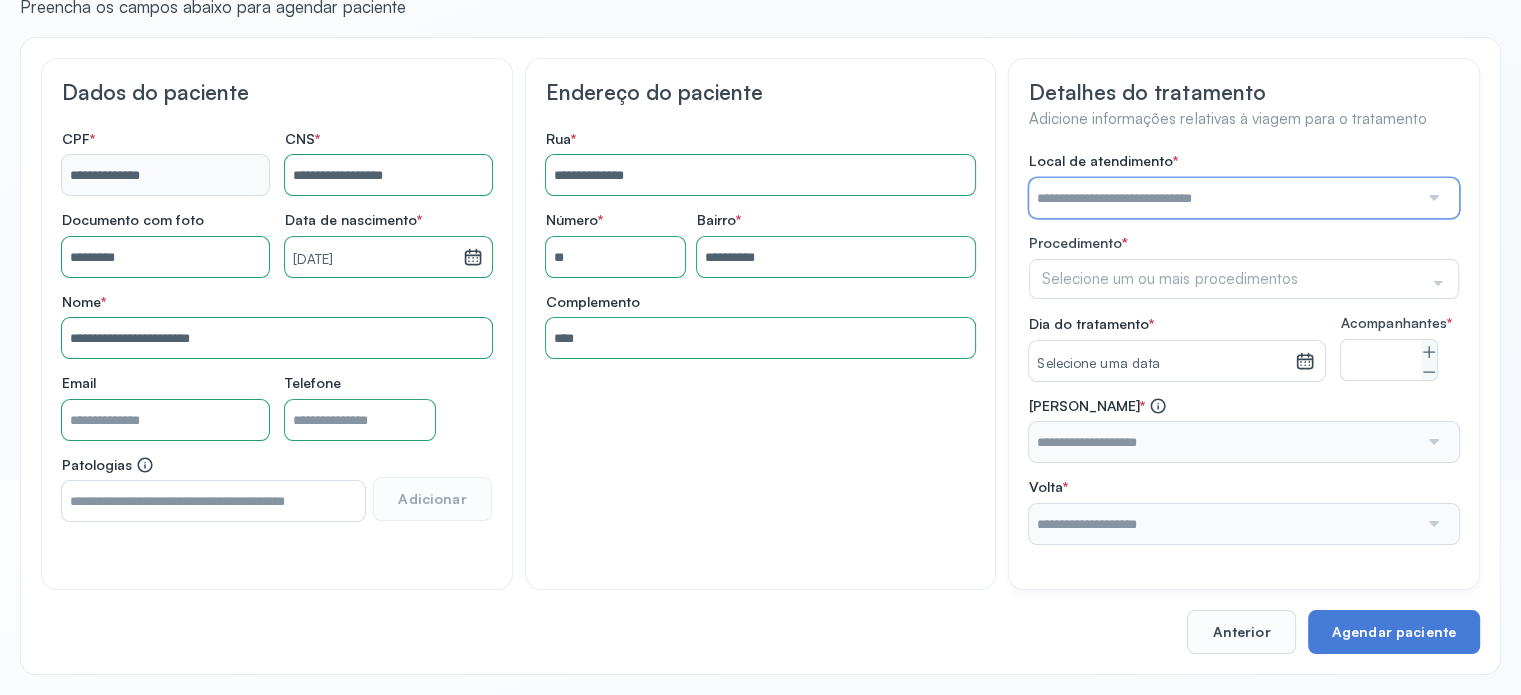 click at bounding box center [1223, 198] 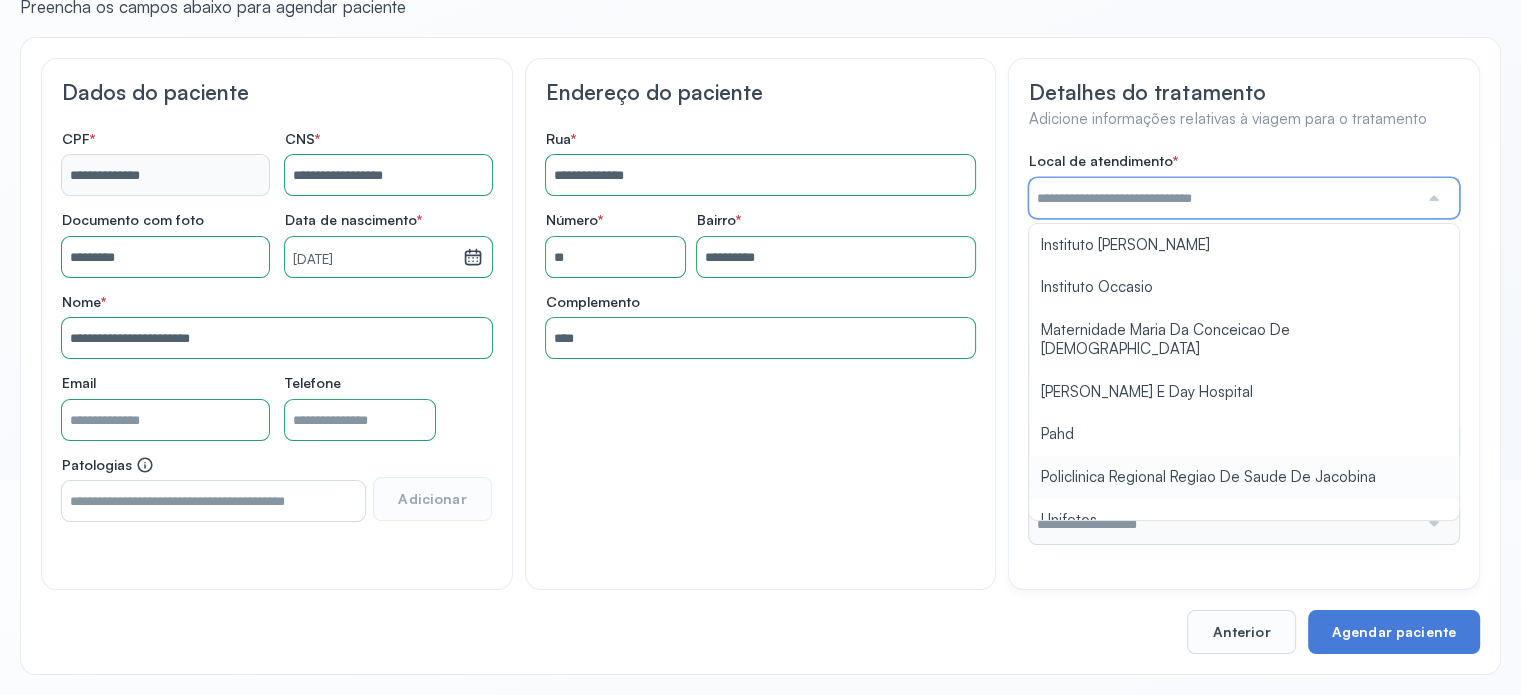 scroll, scrollTop: 1584, scrollLeft: 0, axis: vertical 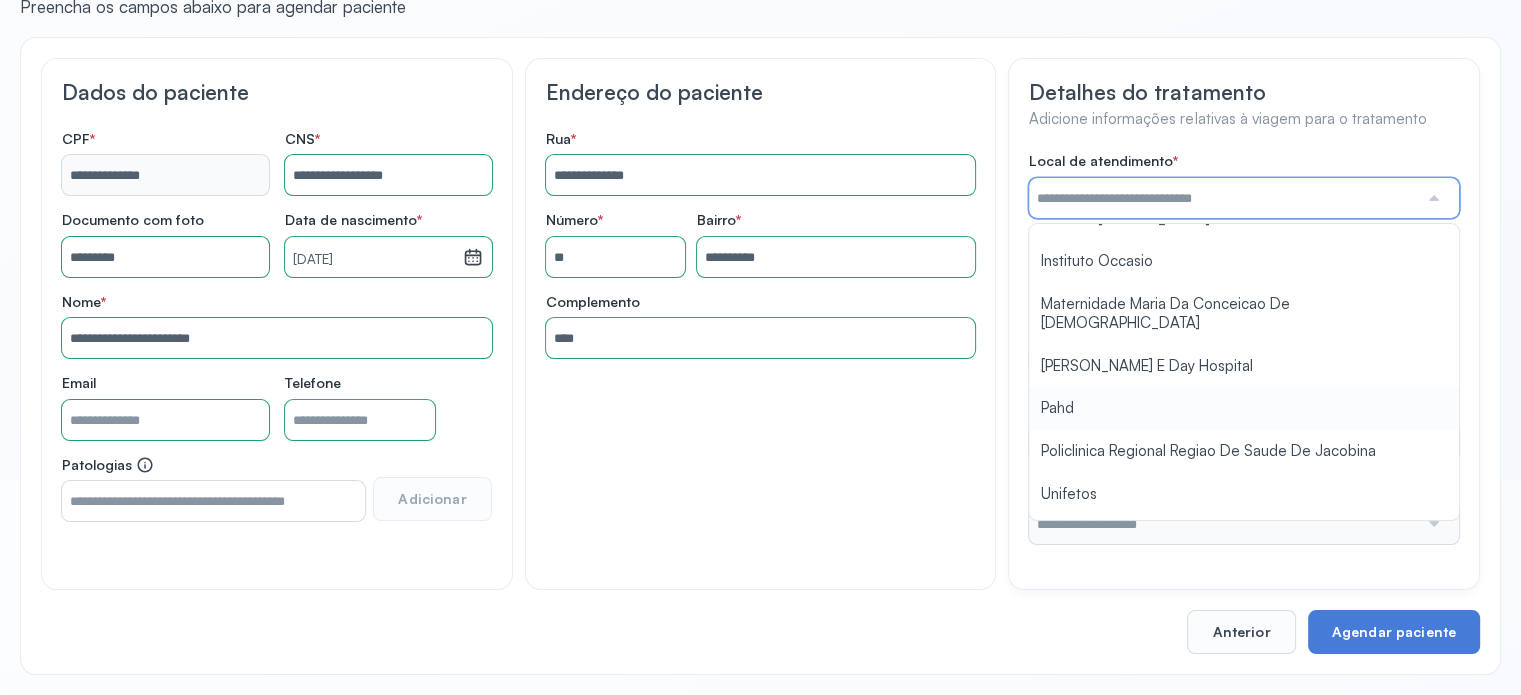 type on "****" 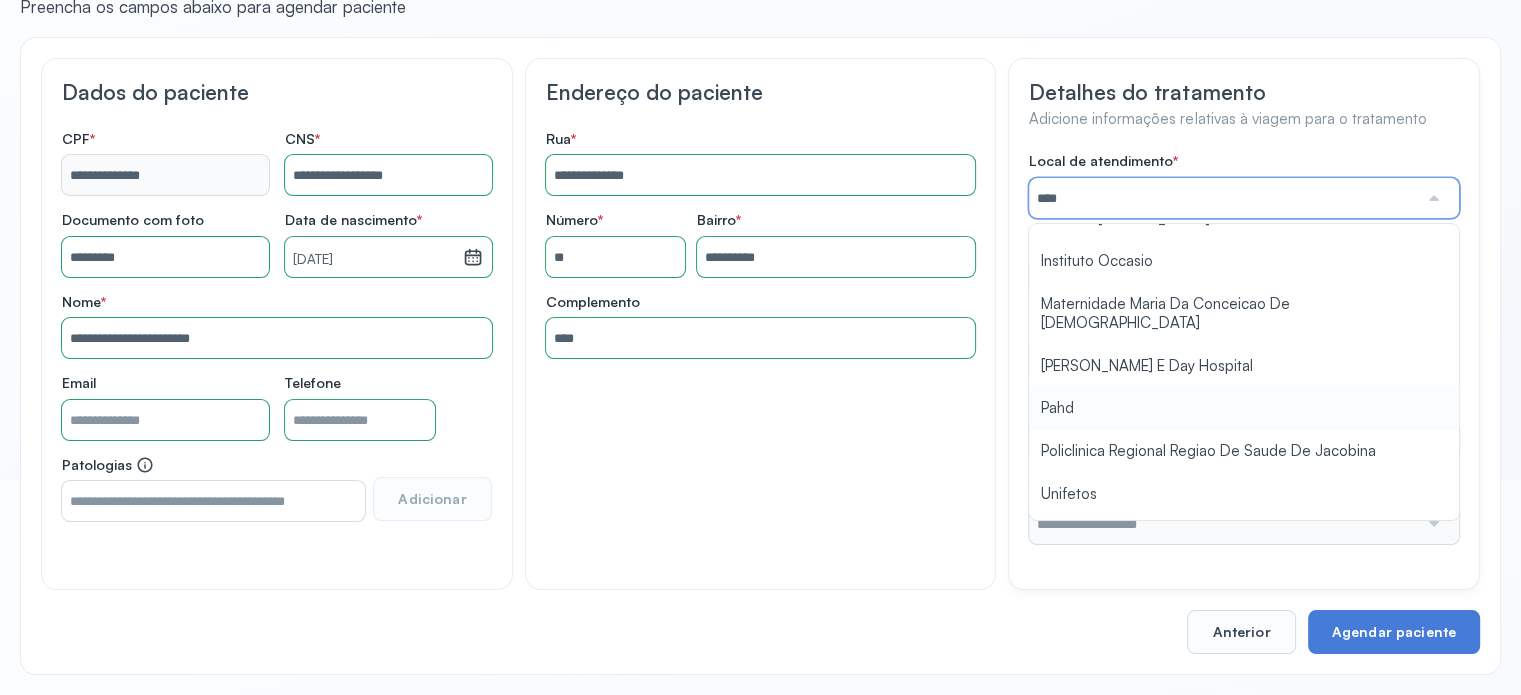 click on "Local de atendimento   *  **** A Medicina Diagnostica E Diagnoson Apae Jacobina CLINICA ML JACOBINA Cardio Pulmonar Da Bahia Cardioclinica [GEOGRAPHIC_DATA] Cican Clinica De Nefrologia De [GEOGRAPHIC_DATA] De Olhos Oftalmo Feira Clinica [GEOGRAPHIC_DATA] Coe [GEOGRAPHIC_DATA] ANA [GEOGRAPHIC_DATA] GERAL [PERSON_NAME][GEOGRAPHIC_DATA] [GEOGRAPHIC_DATA][PERSON_NAME] ORTOPEDICO DO ESTADO DA [GEOGRAPHIC_DATA] [GEOGRAPHIC_DATA] Aristides [GEOGRAPHIC_DATA] [GEOGRAPHIC_DATA] [GEOGRAPHIC_DATA] [GEOGRAPHIC_DATA] [GEOGRAPHIC_DATA] Emec Hospital Especializado Octavio [GEOGRAPHIC_DATA] Estadual [GEOGRAPHIC_DATA] [GEOGRAPHIC_DATA][PERSON_NAME] [GEOGRAPHIC_DATA] [GEOGRAPHIC_DATA] [GEOGRAPHIC_DATA] [GEOGRAPHIC_DATA][PERSON_NAME] Regional [GEOGRAPHIC_DATA] Regional [GEOGRAPHIC_DATA] Dourado [GEOGRAPHIC_DATA] [GEOGRAPHIC_DATA] [GEOGRAPHIC_DATA] [GEOGRAPHIC_DATA] E Ortopedia Ltda Iderma Idm Cardio Instituto Occasio" at bounding box center (1244, 348) 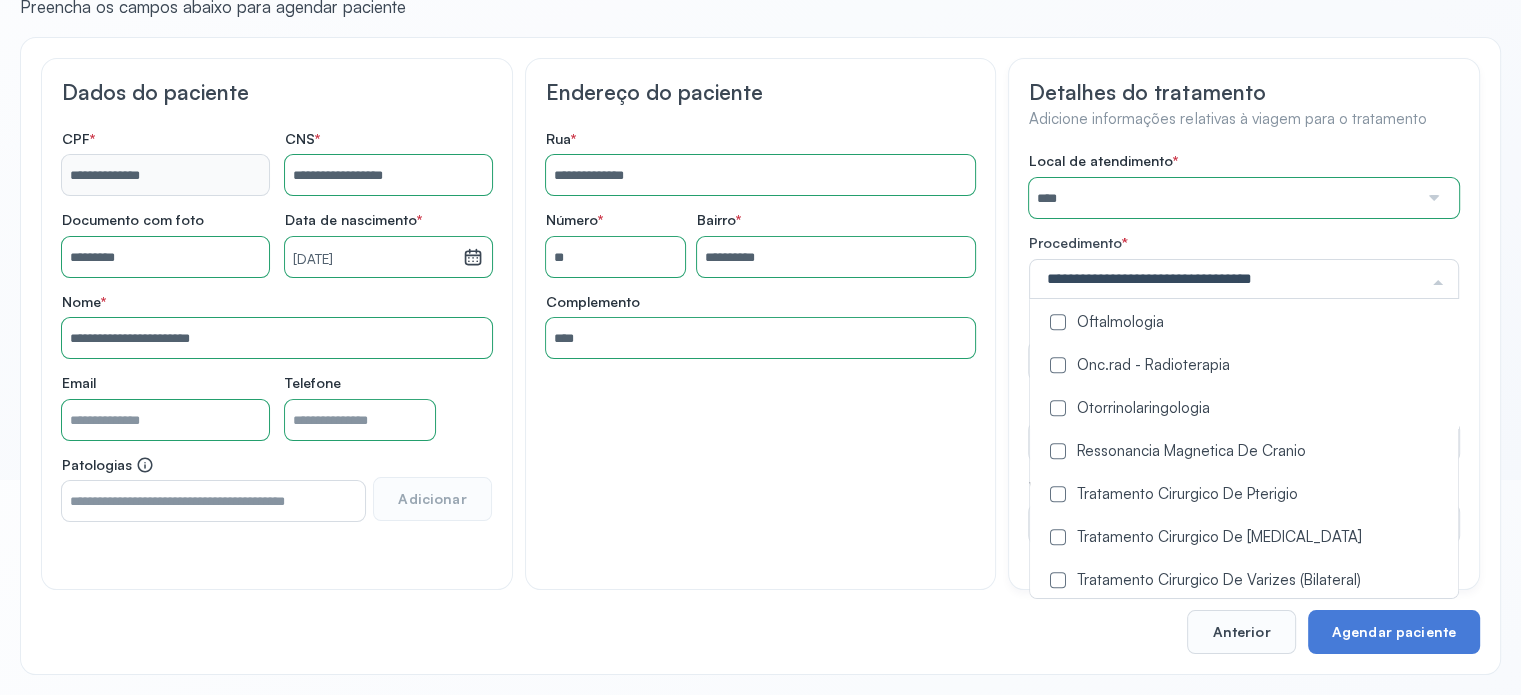 scroll, scrollTop: 900, scrollLeft: 0, axis: vertical 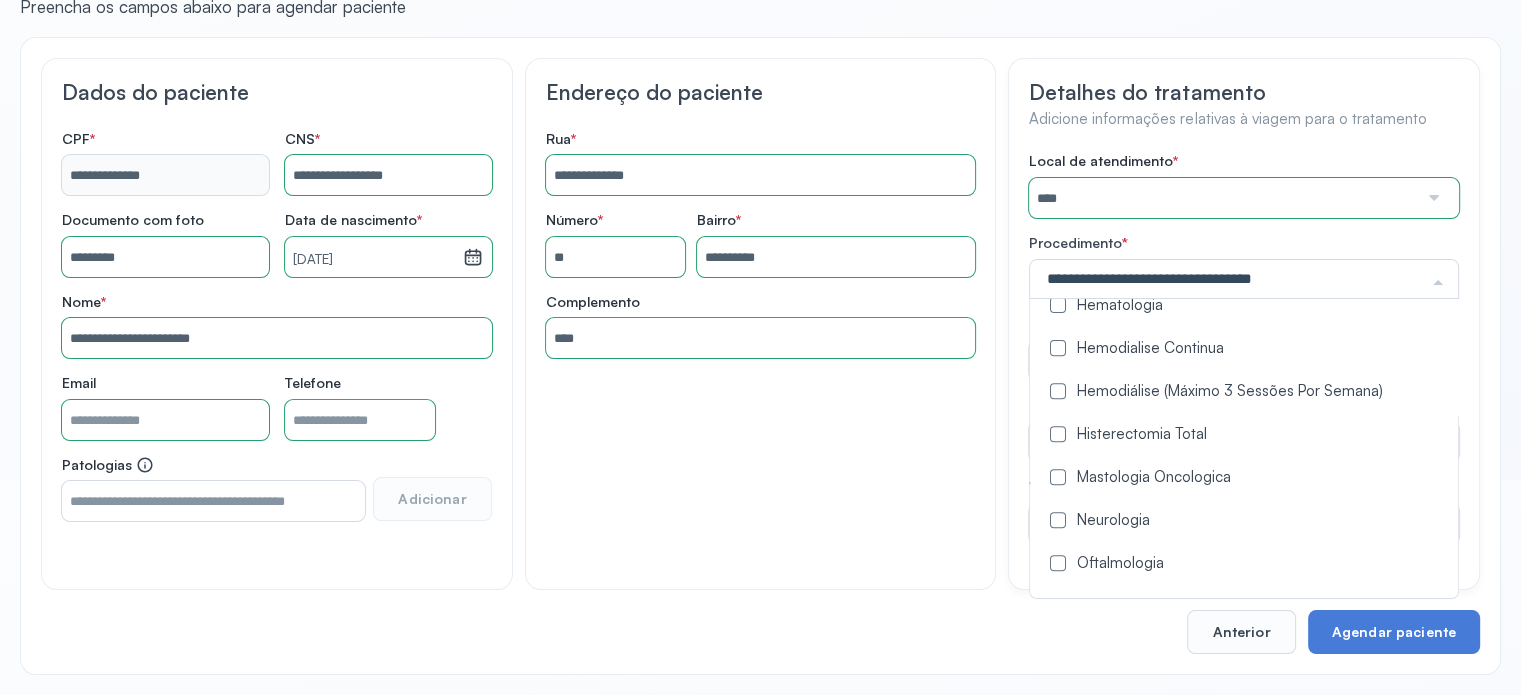 click at bounding box center [1058, 391] 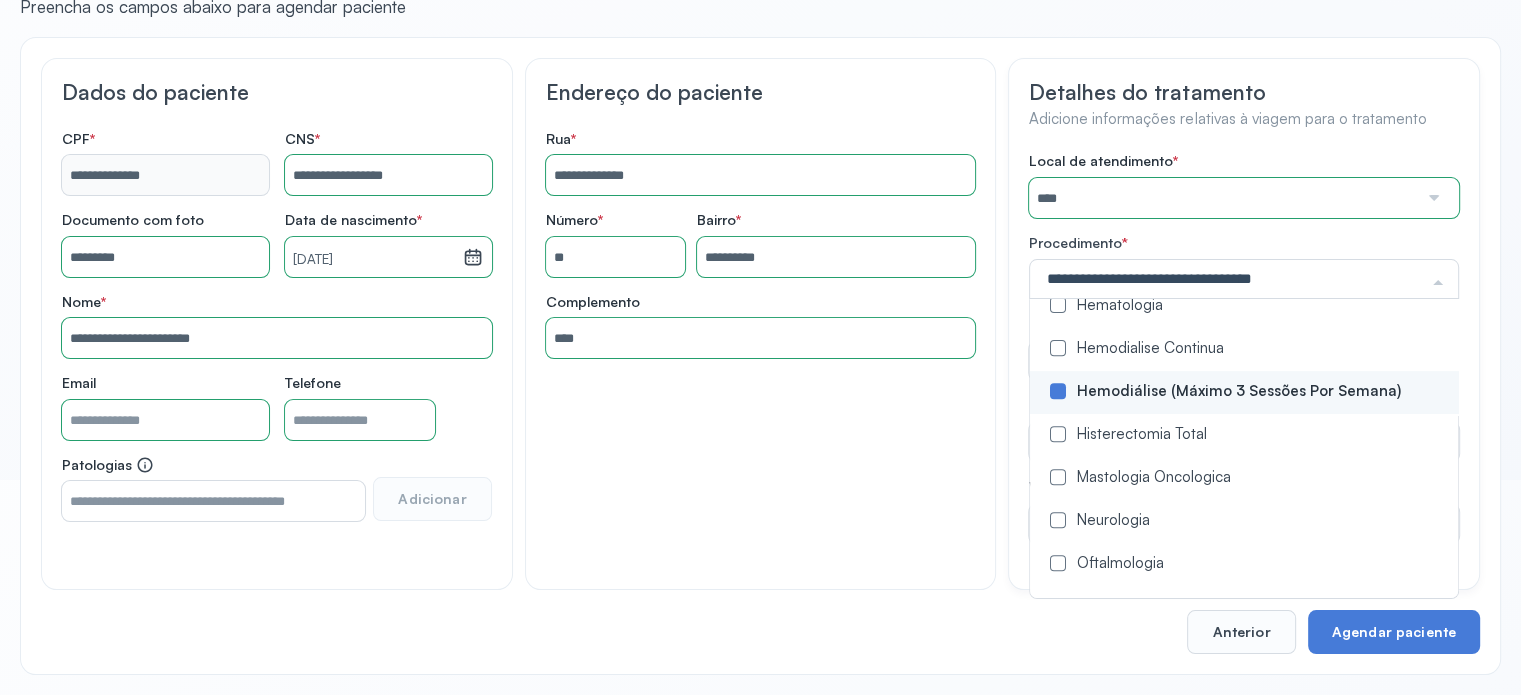 scroll, scrollTop: 0, scrollLeft: 0, axis: both 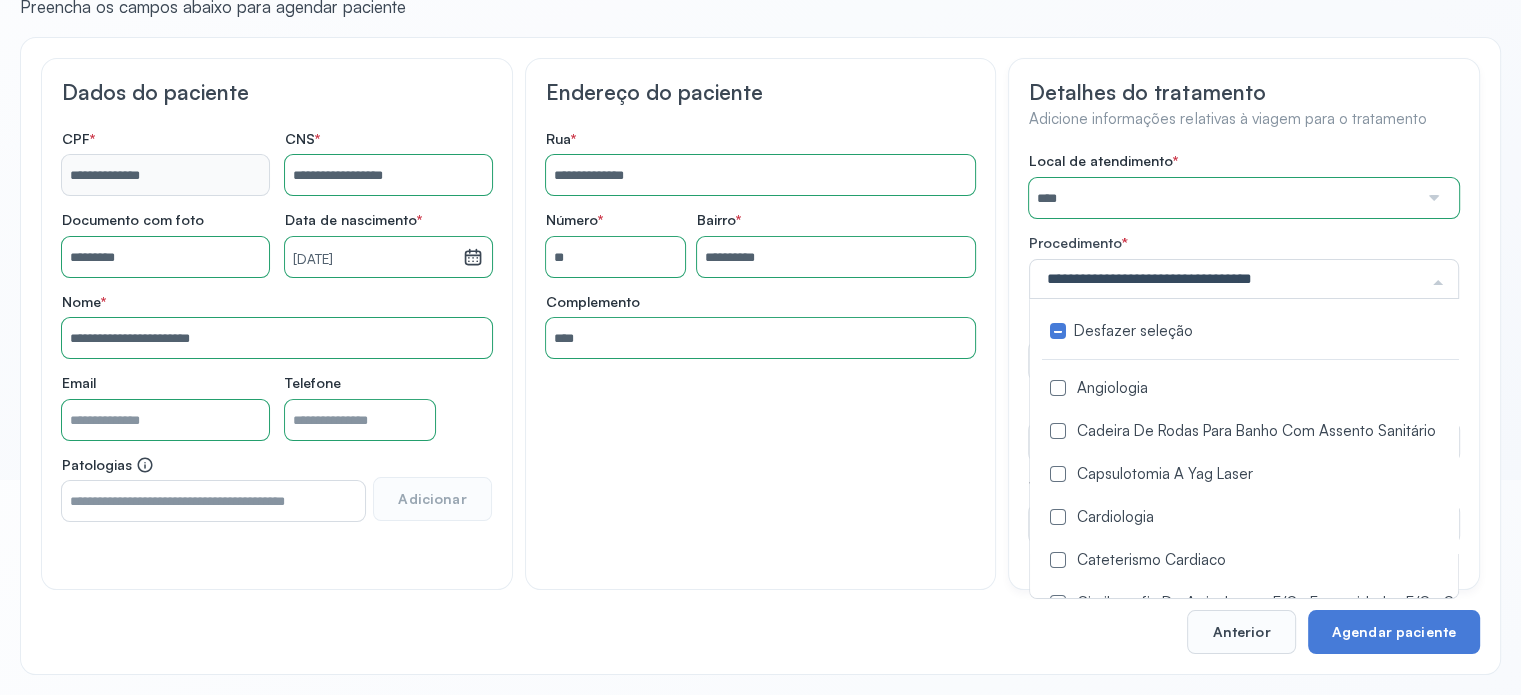 click on "**********" 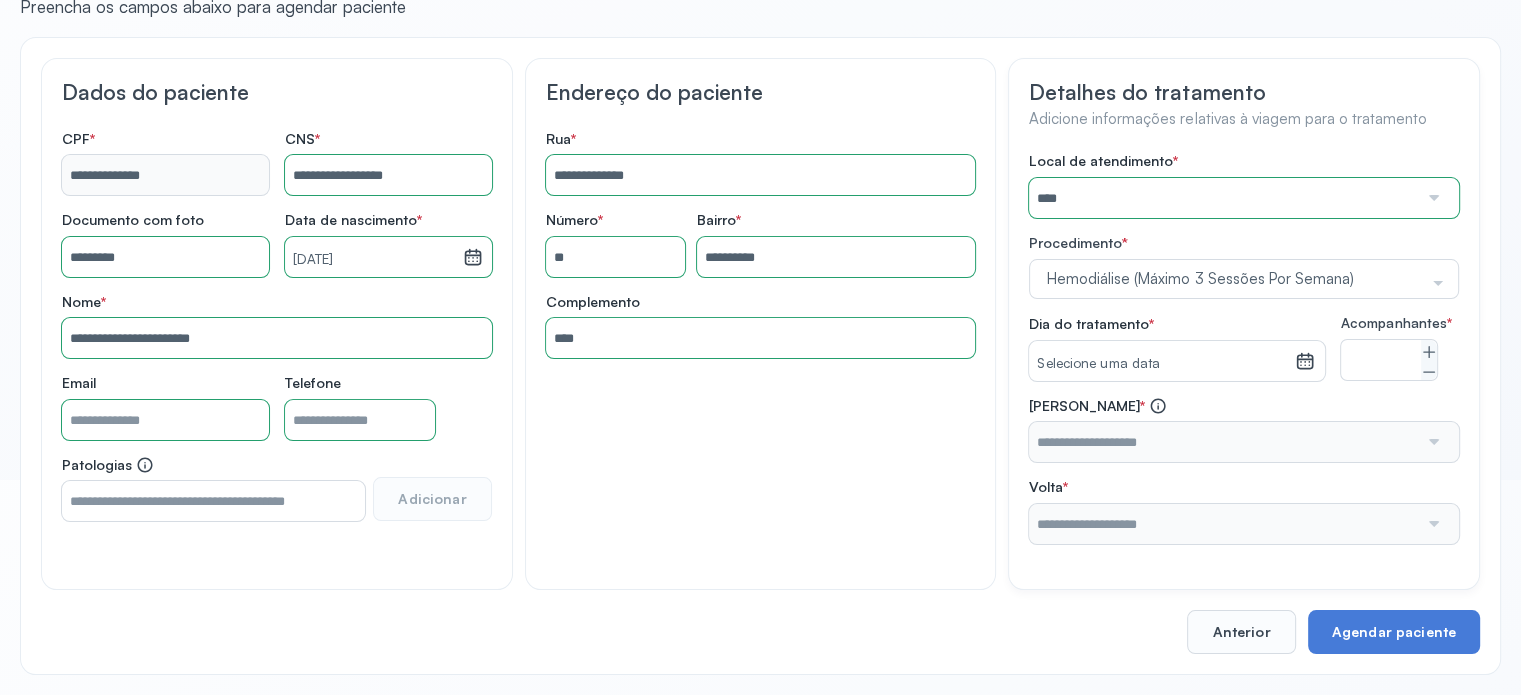 click 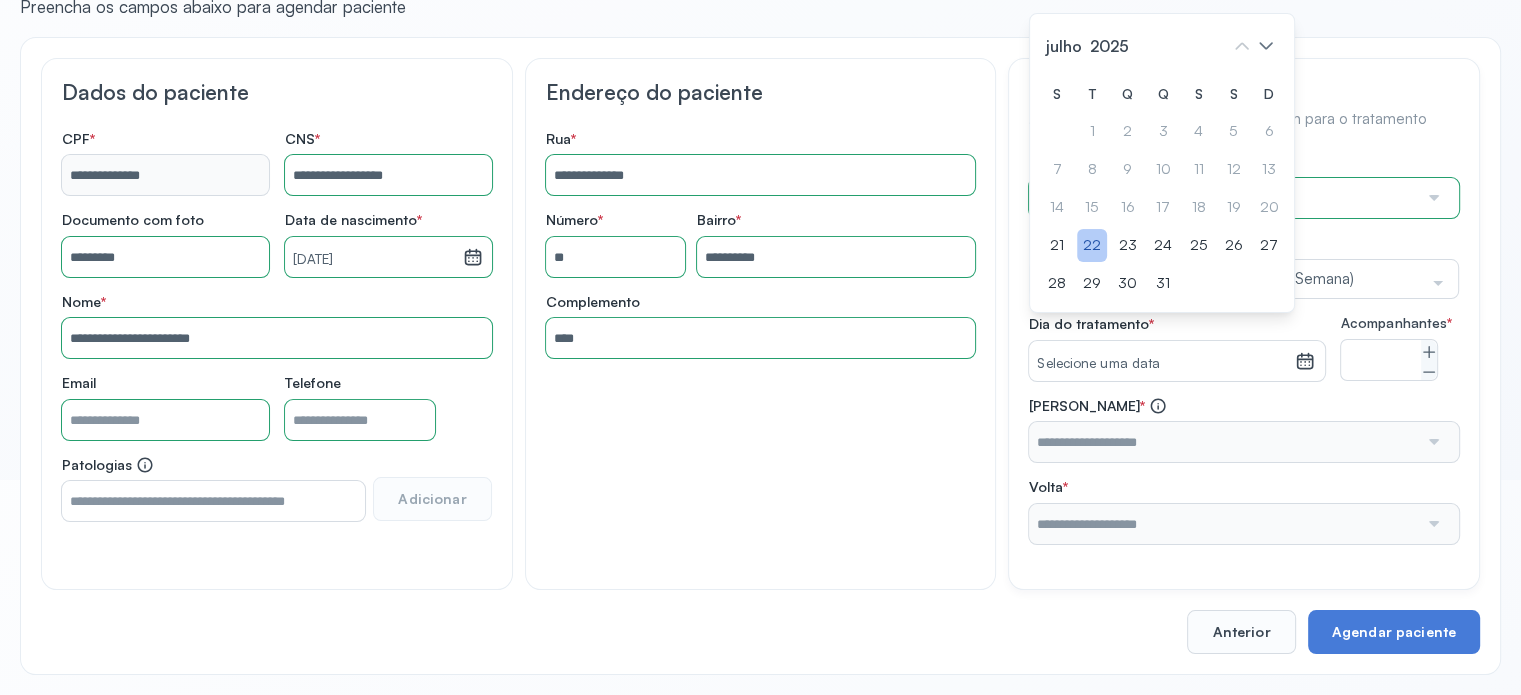 click on "22" 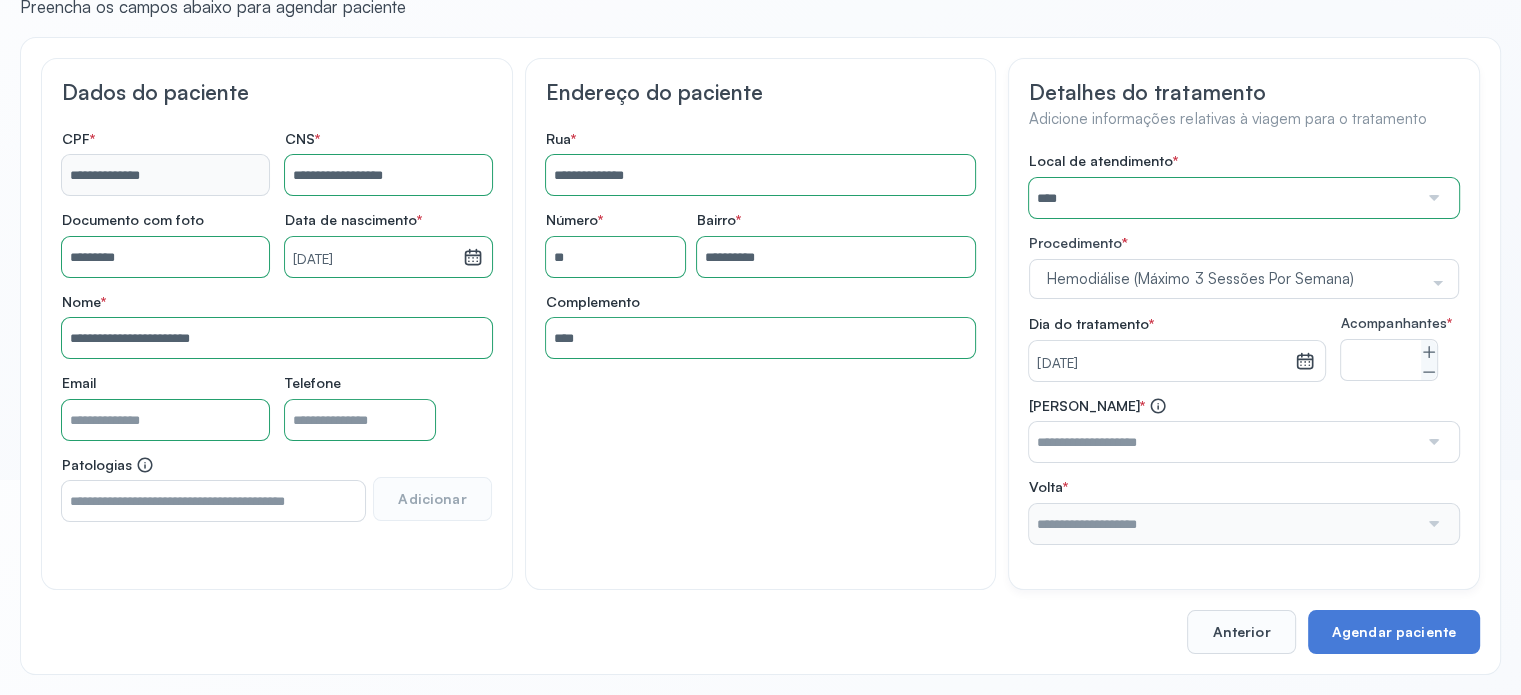 click on "*" at bounding box center [1389, 360] 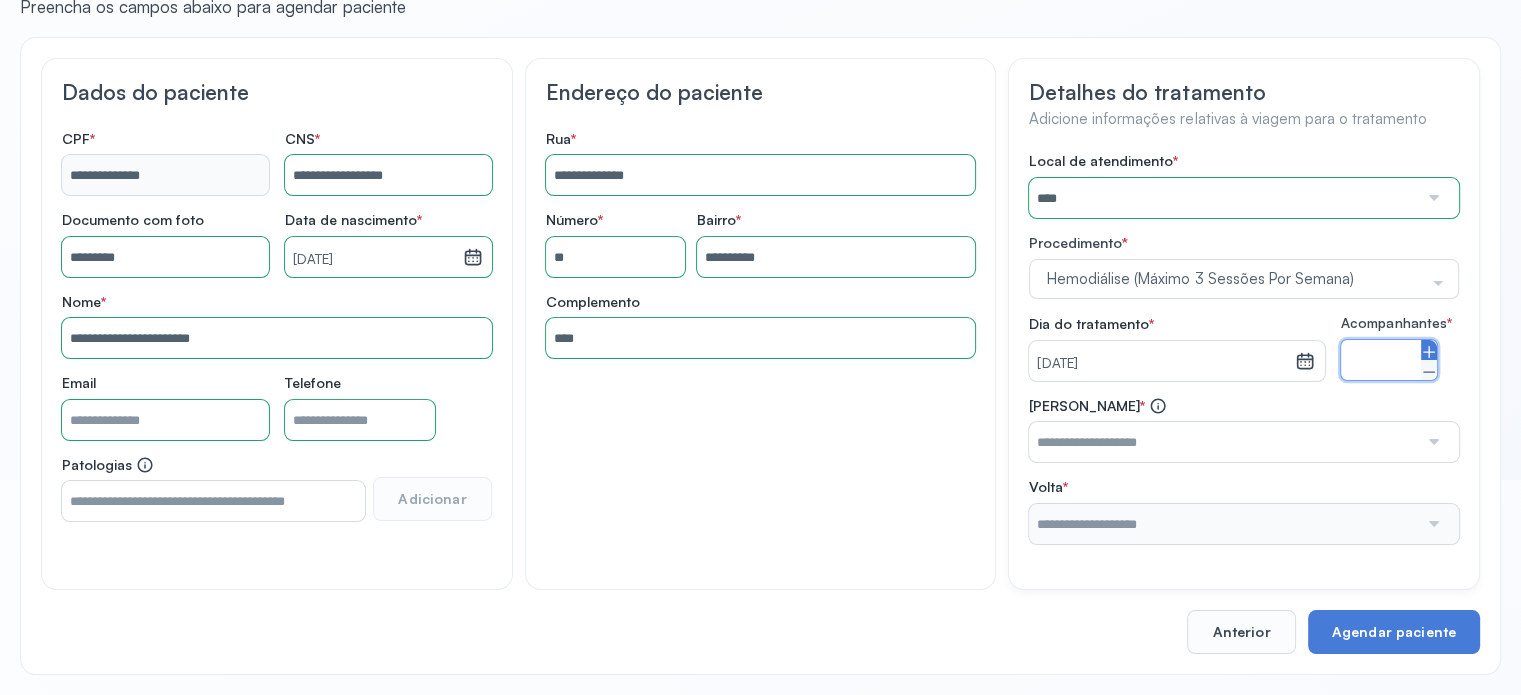 click 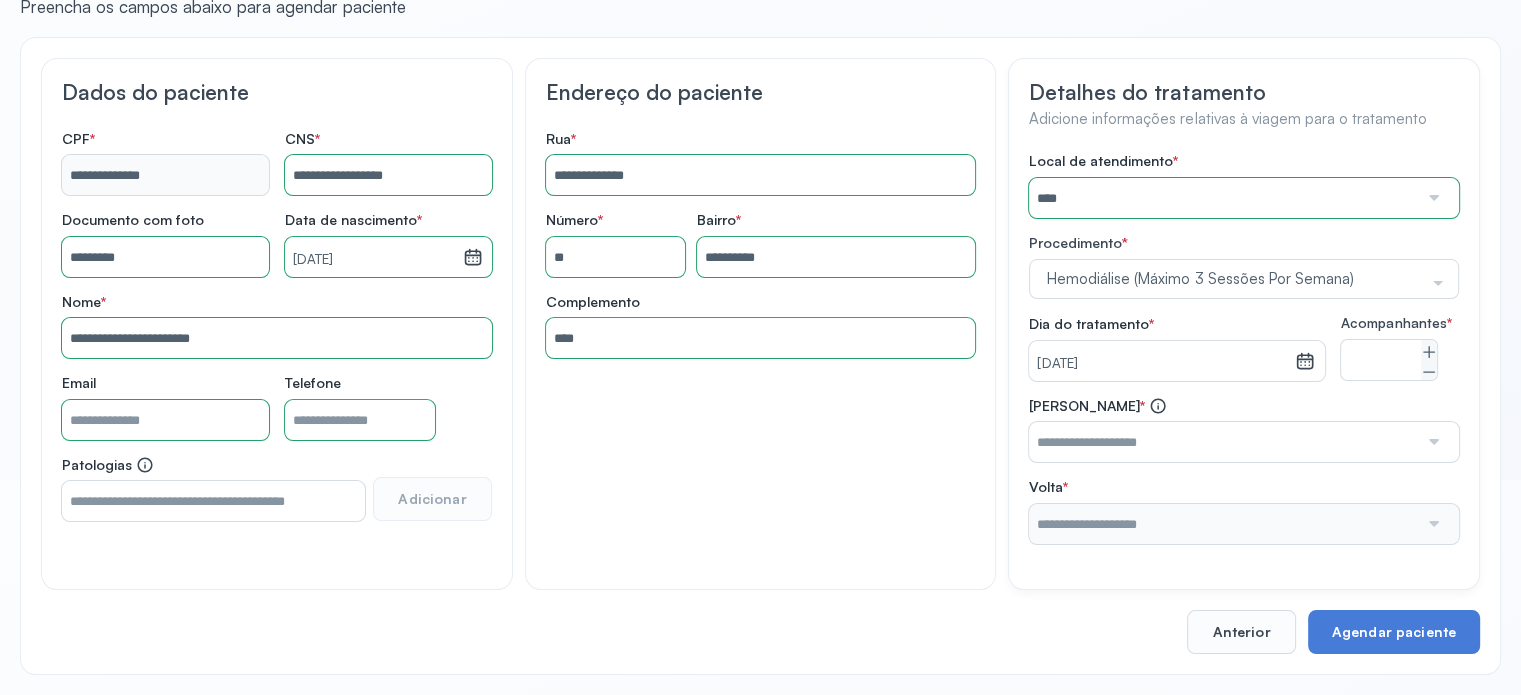 click at bounding box center (1223, 442) 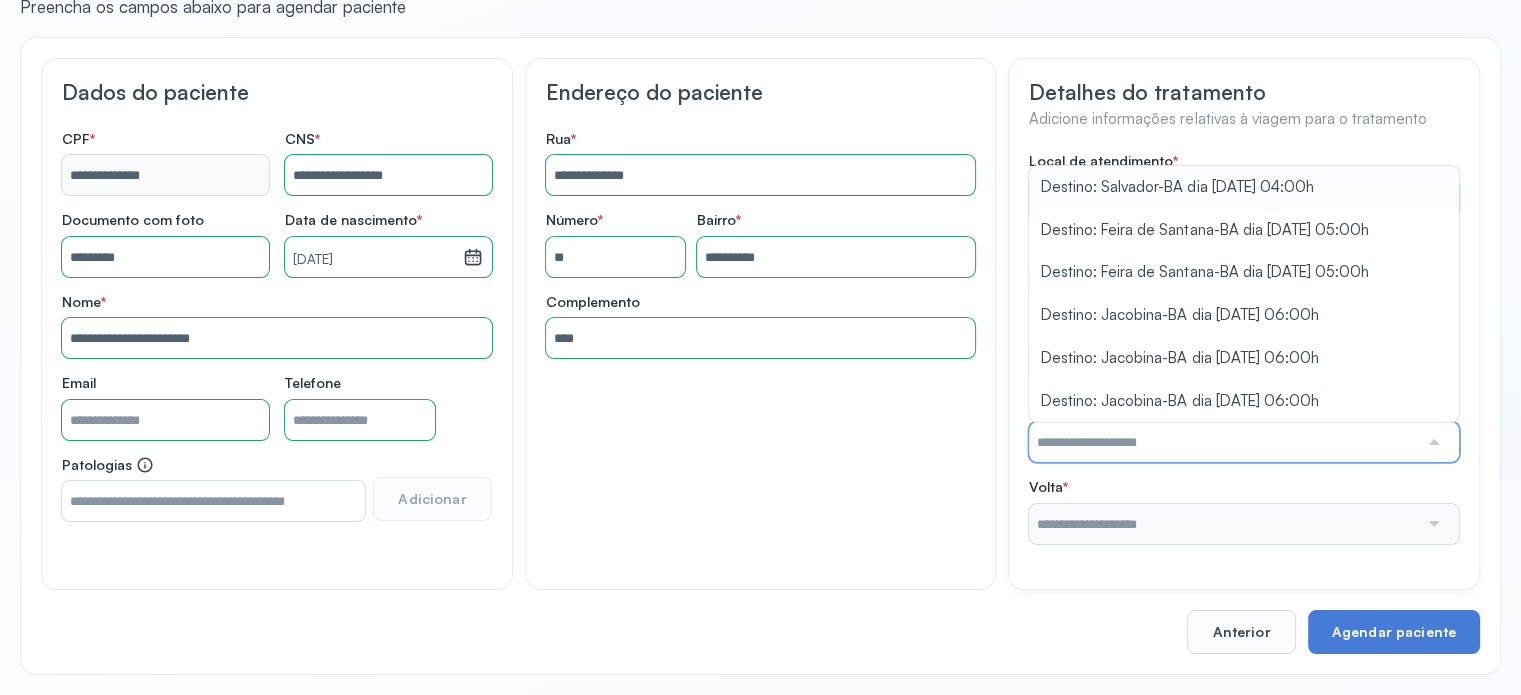 scroll, scrollTop: 230, scrollLeft: 0, axis: vertical 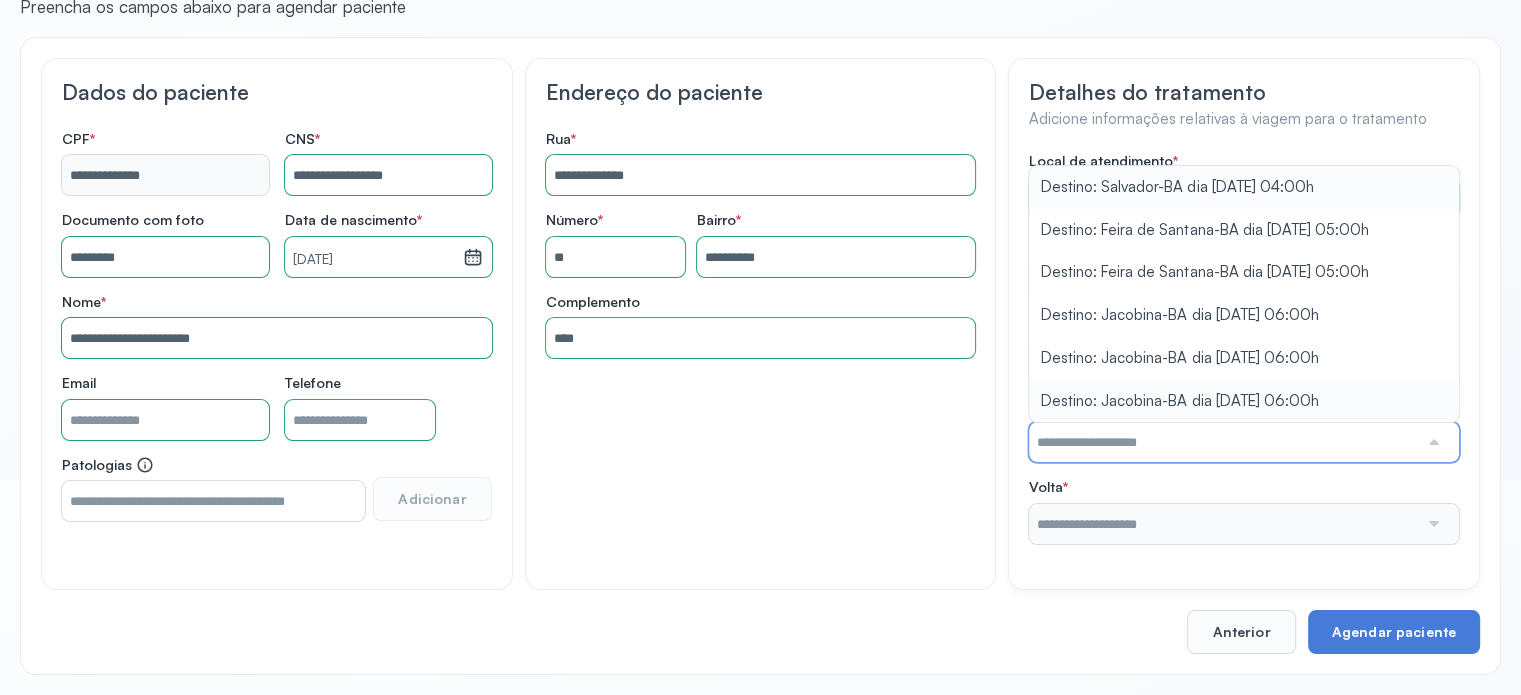 type on "**********" 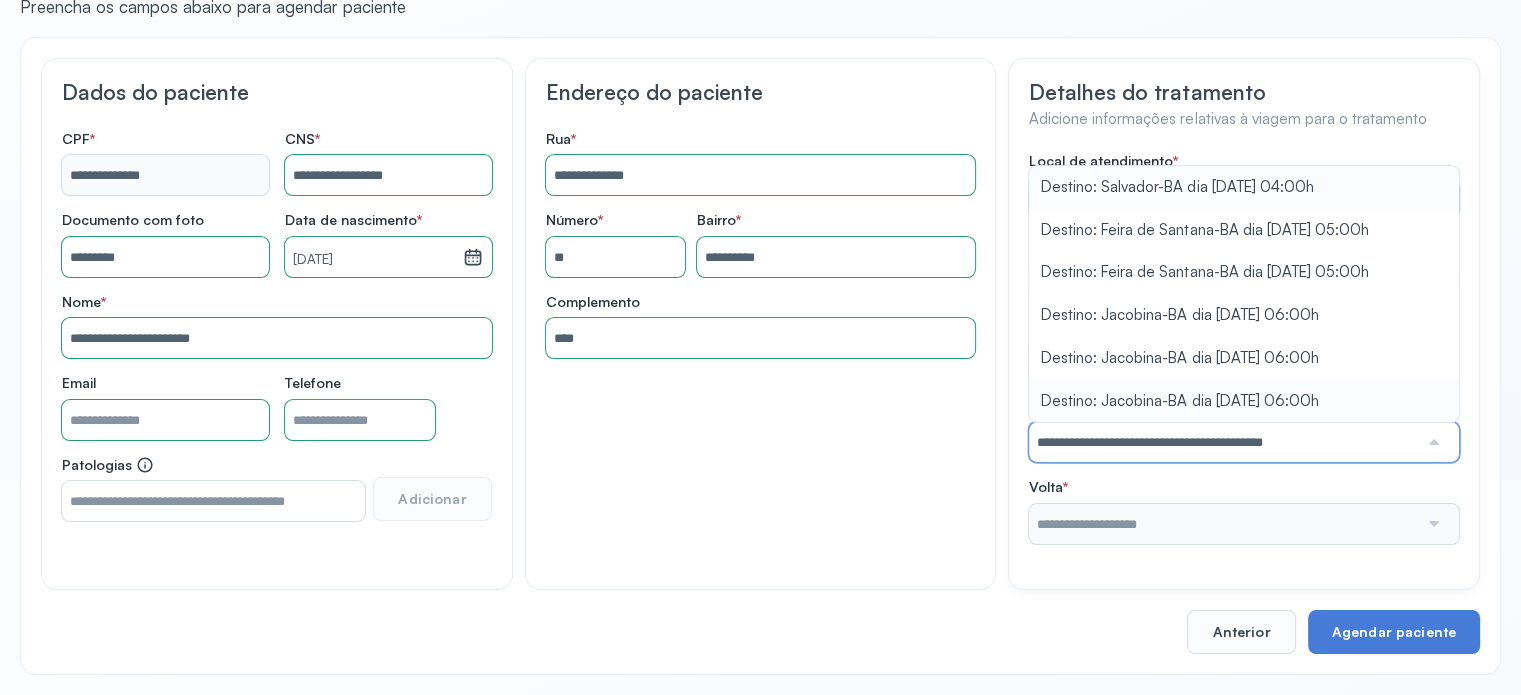 click on "Local de atendimento   *  **** A Medicina Diagnostica E Diagnoson Apae Jacobina CLINICA ML JACOBINA Cardio Pulmonar Da Bahia Cardioclinica [GEOGRAPHIC_DATA] Cican Clinica De Nefrologia De [GEOGRAPHIC_DATA] De Olhos Oftalmo Feira Clinica [GEOGRAPHIC_DATA] Coe [GEOGRAPHIC_DATA] ANA [GEOGRAPHIC_DATA] GERAL [PERSON_NAME][GEOGRAPHIC_DATA] [GEOGRAPHIC_DATA][PERSON_NAME] ORTOPEDICO DO ESTADO DA [GEOGRAPHIC_DATA] [GEOGRAPHIC_DATA] Aristides [GEOGRAPHIC_DATA] [GEOGRAPHIC_DATA] [GEOGRAPHIC_DATA] [GEOGRAPHIC_DATA] [GEOGRAPHIC_DATA] Emec Hospital Especializado Octavio [GEOGRAPHIC_DATA] Estadual [GEOGRAPHIC_DATA] [GEOGRAPHIC_DATA][PERSON_NAME] [GEOGRAPHIC_DATA] [GEOGRAPHIC_DATA] [GEOGRAPHIC_DATA] [GEOGRAPHIC_DATA][PERSON_NAME] Regional [GEOGRAPHIC_DATA] Regional [GEOGRAPHIC_DATA] Dourado [GEOGRAPHIC_DATA] [GEOGRAPHIC_DATA] [GEOGRAPHIC_DATA] [GEOGRAPHIC_DATA] E Ortopedia Ltda Iderma Idm Cardio Instituto Occasio" at bounding box center [1244, 348] 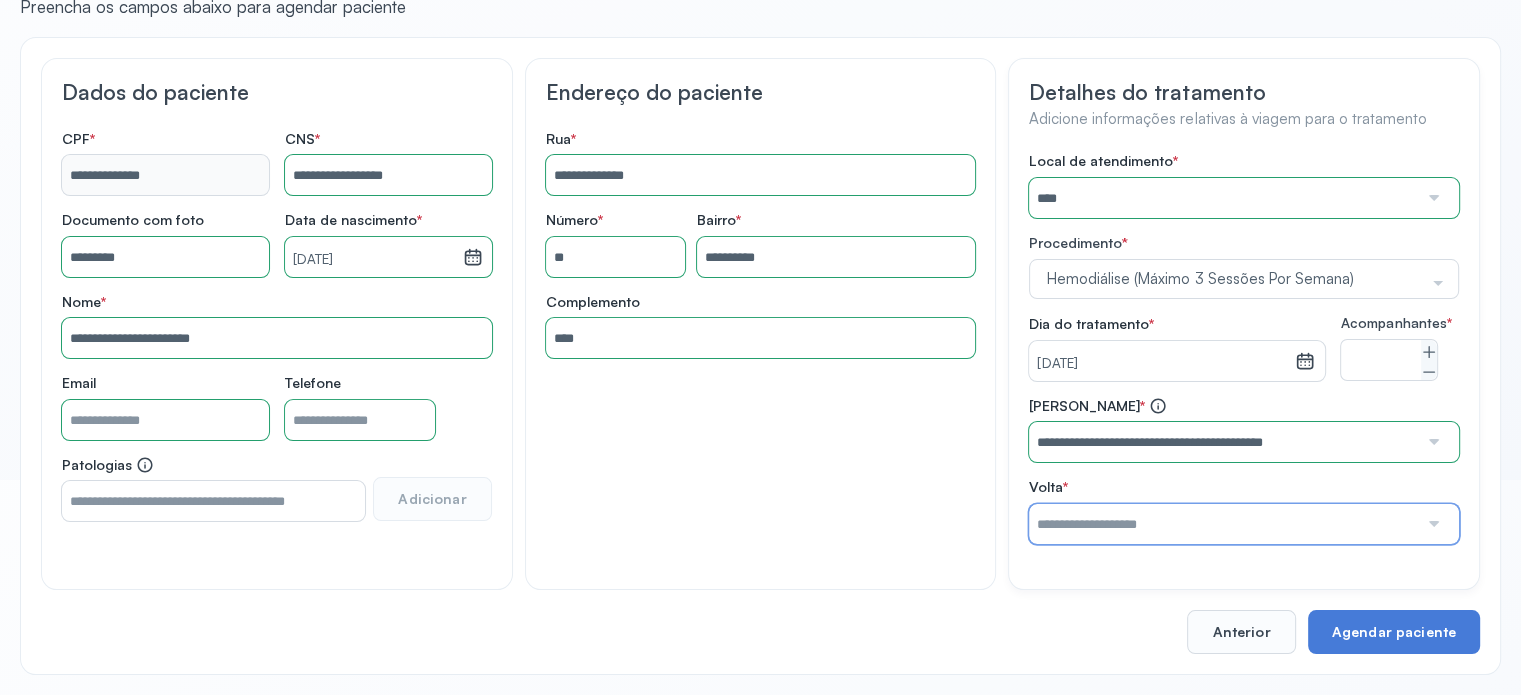 click at bounding box center [1223, 524] 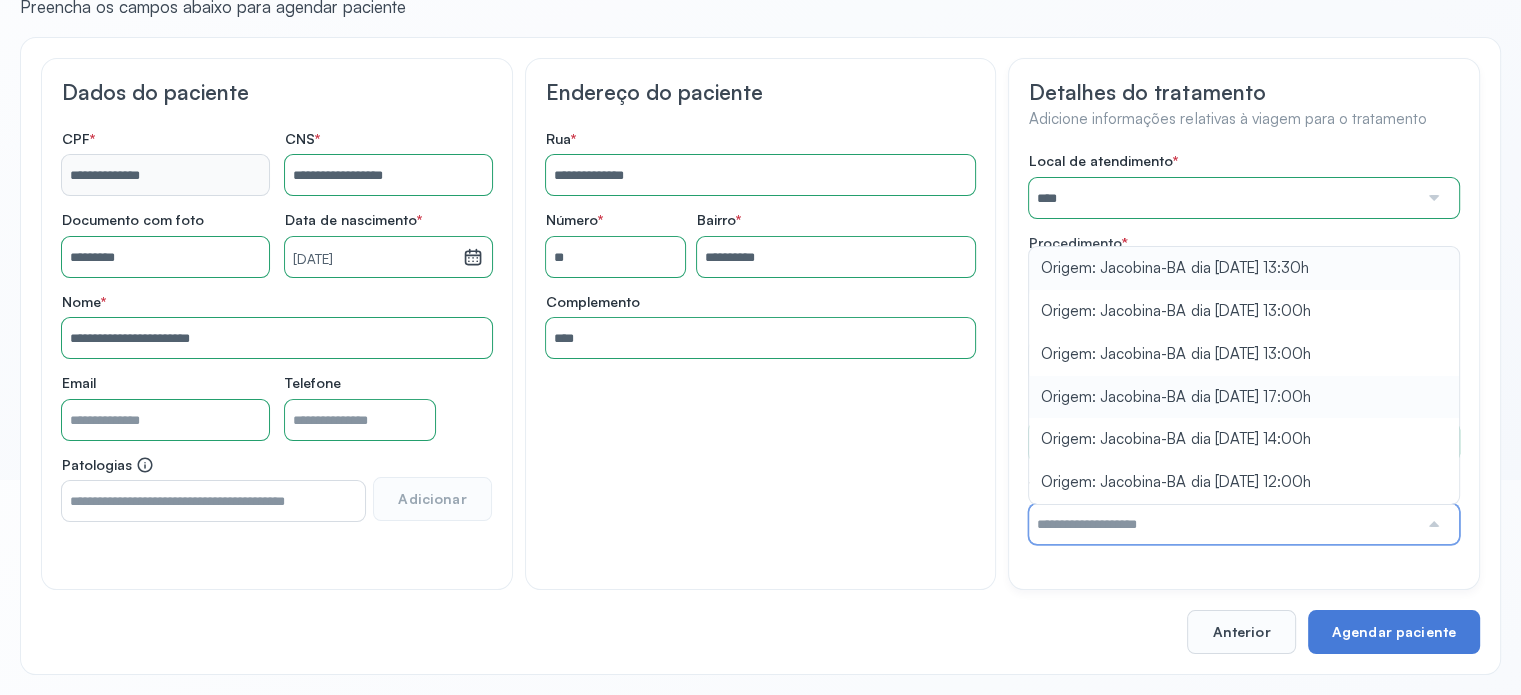 type on "**********" 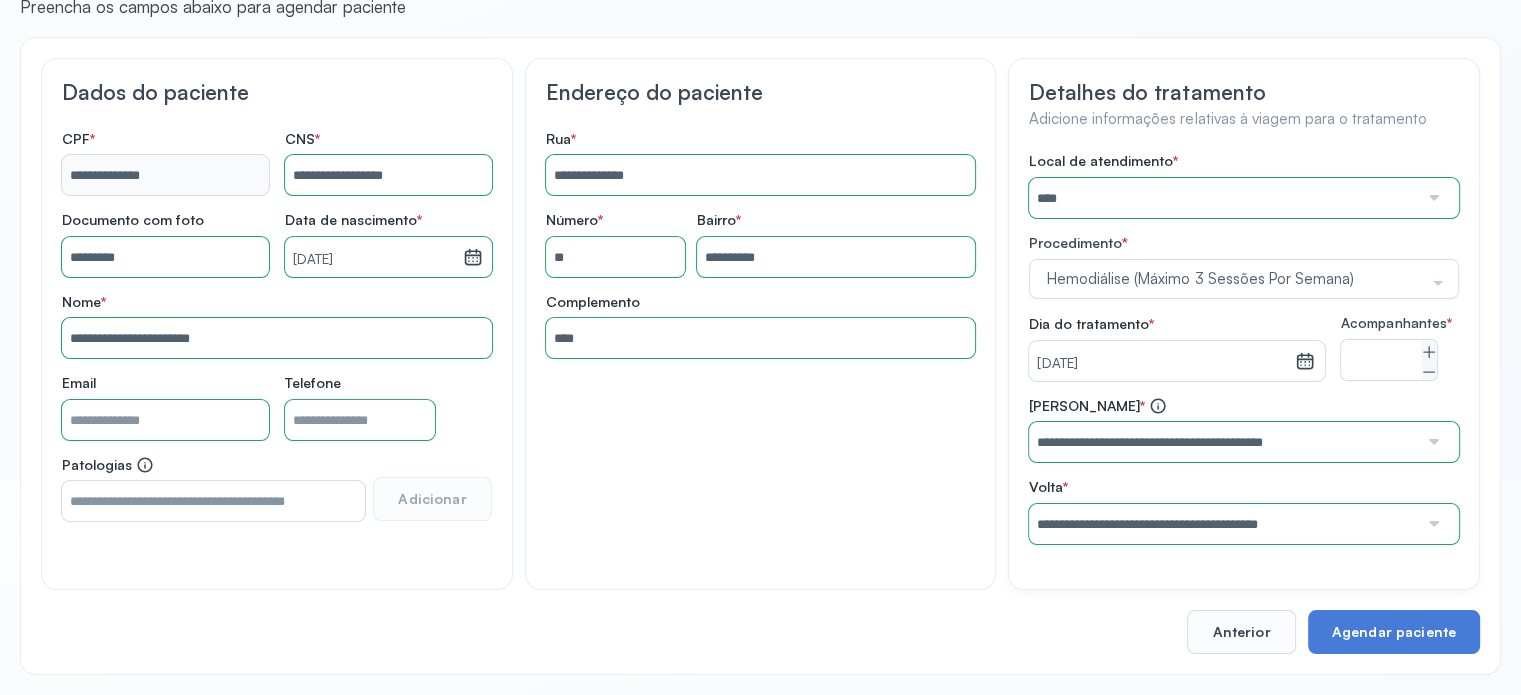 click on "**********" at bounding box center (1244, 470) 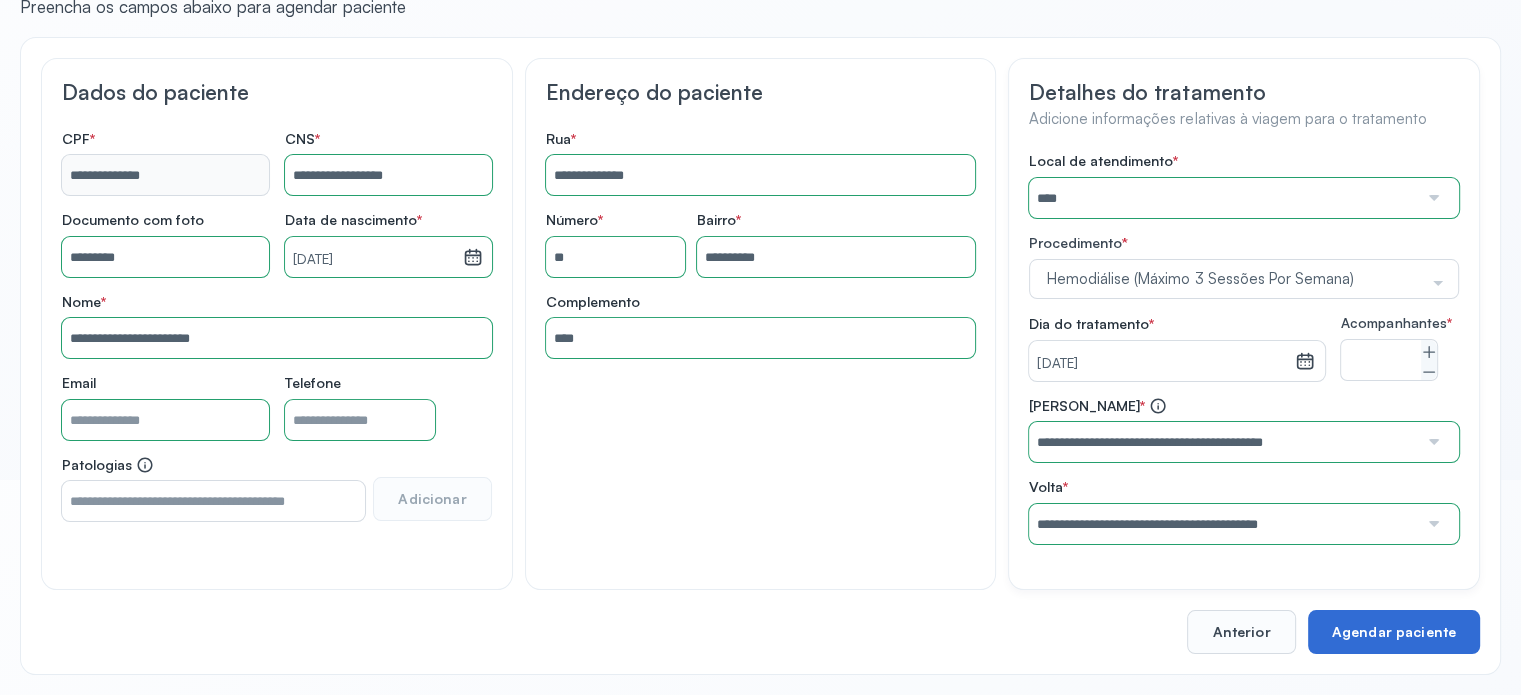 click on "Agendar paciente" at bounding box center [1394, 632] 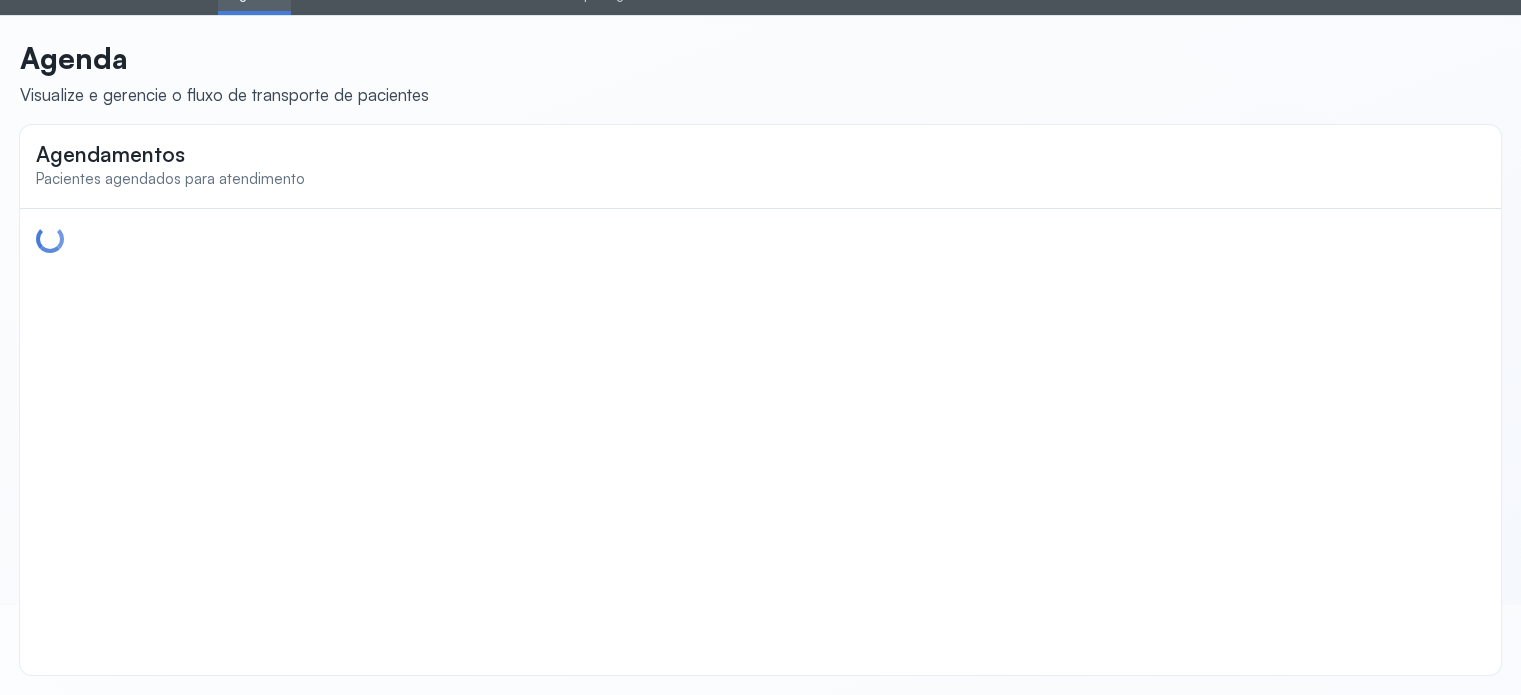 scroll, scrollTop: 0, scrollLeft: 0, axis: both 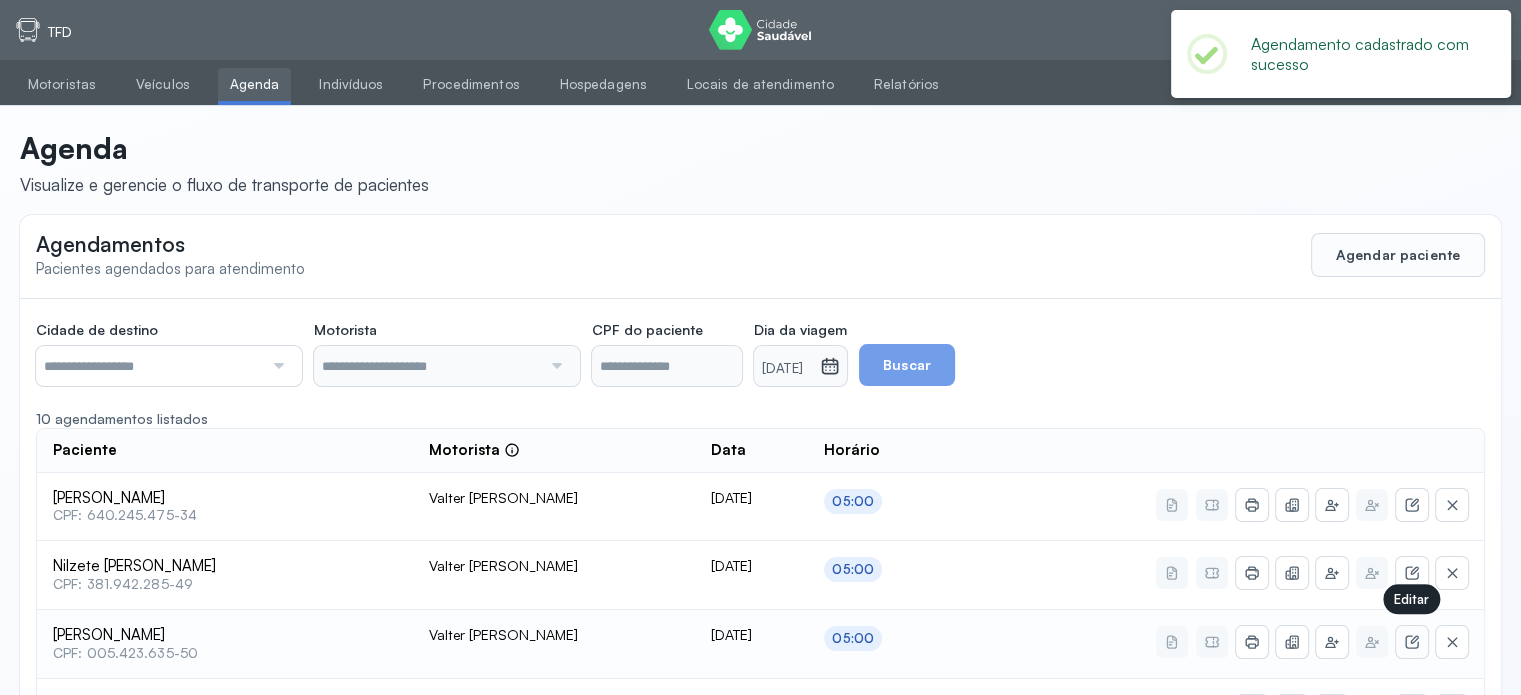 type on "**********" 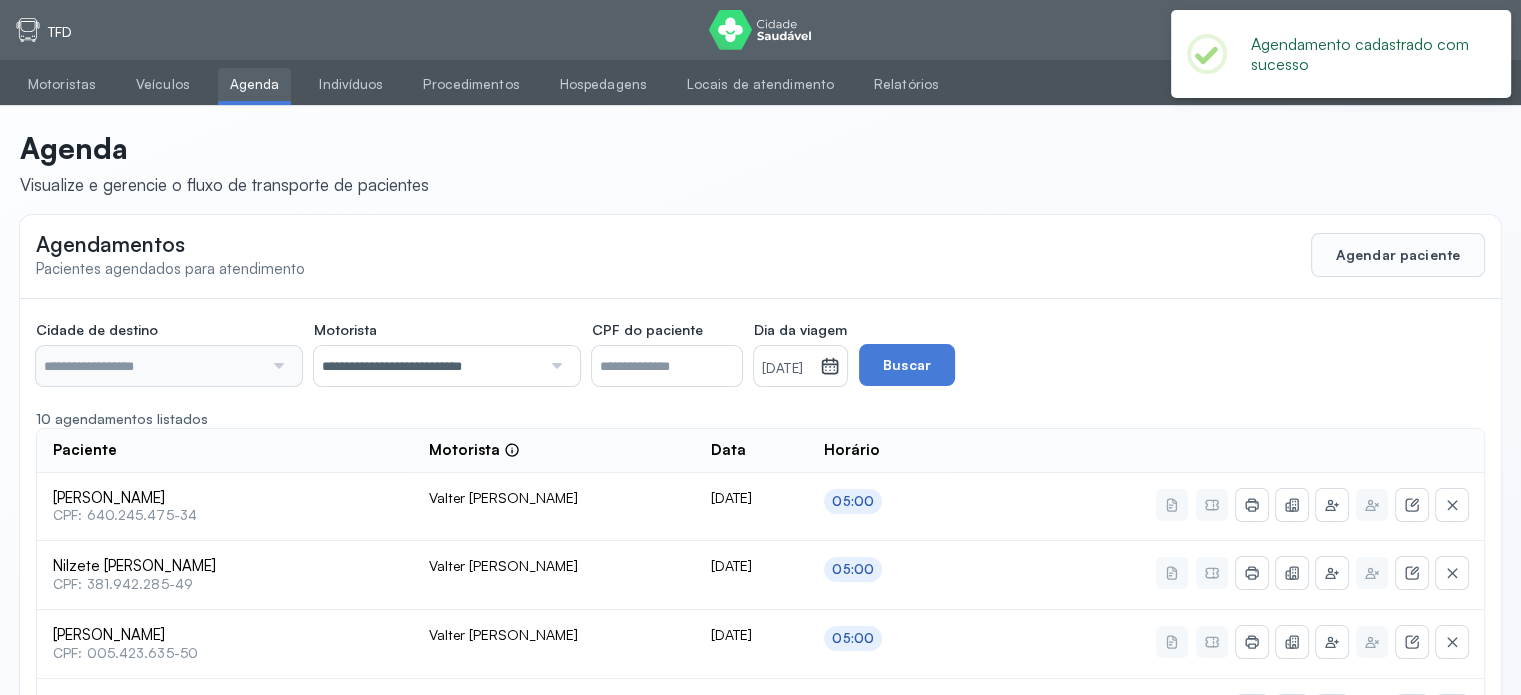 type on "********" 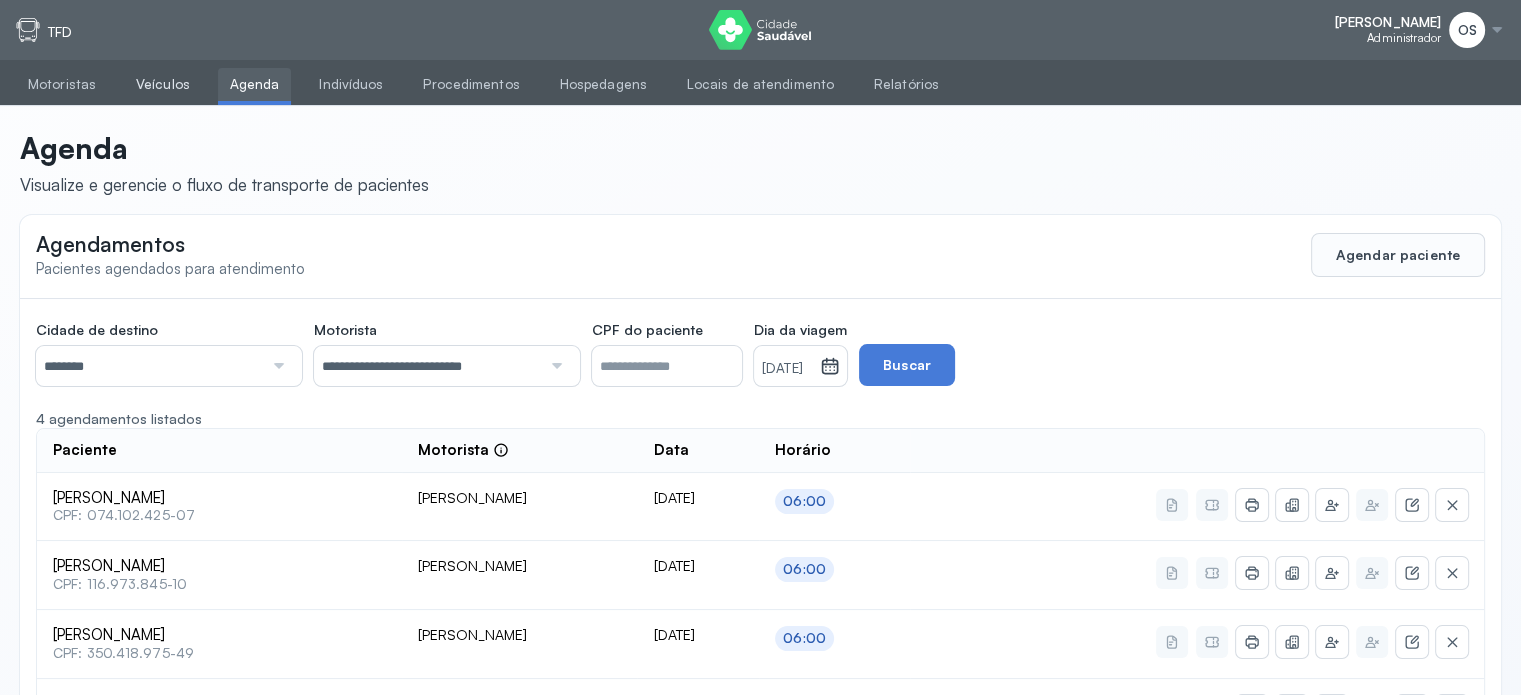 click on "Veículos" at bounding box center (163, 84) 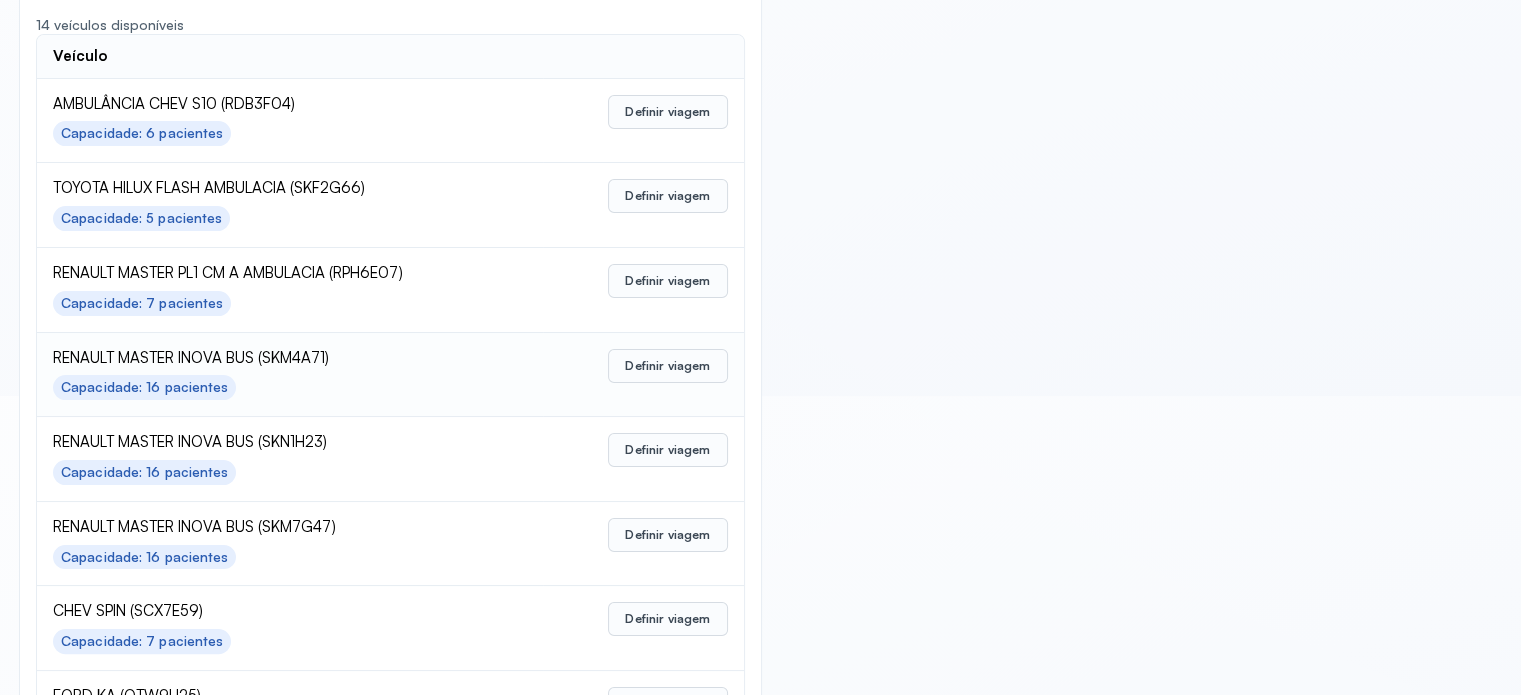 scroll, scrollTop: 300, scrollLeft: 0, axis: vertical 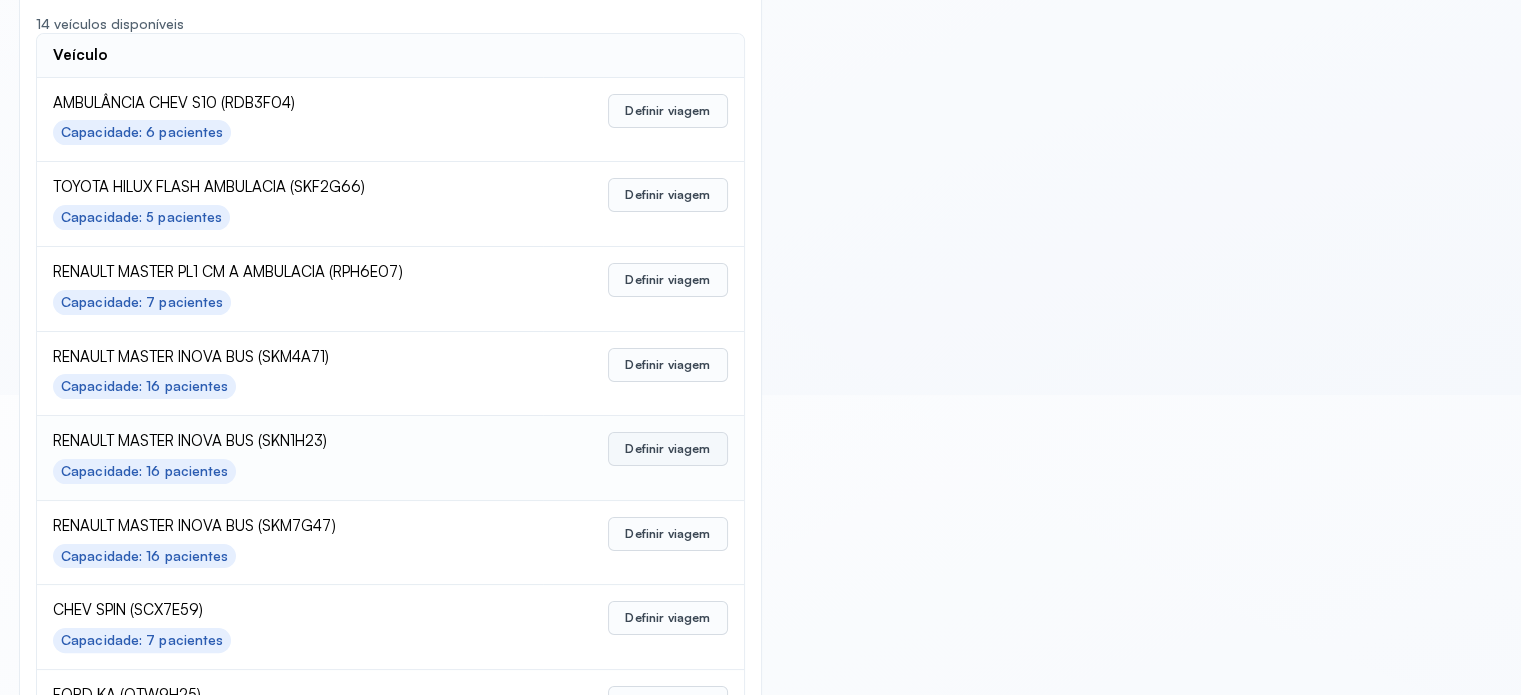 click on "Definir viagem" at bounding box center [667, 449] 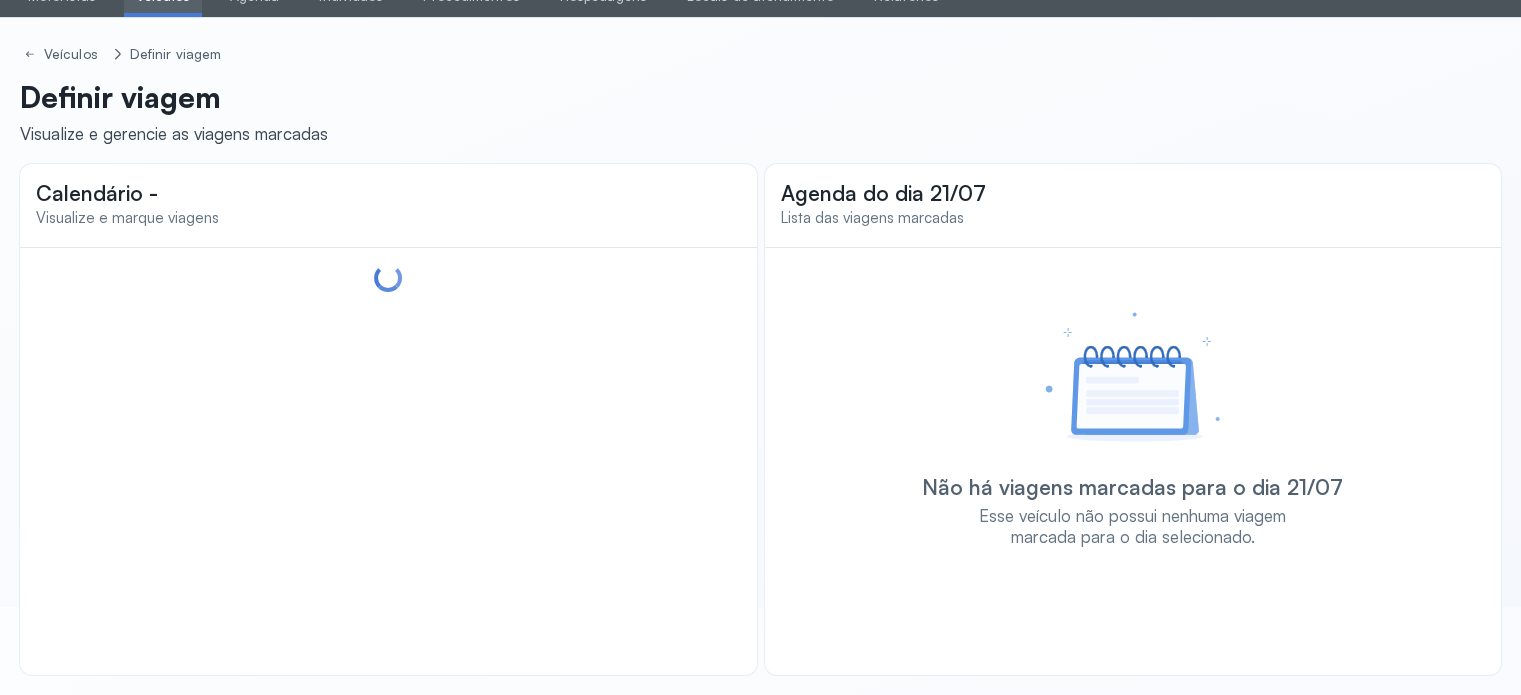 scroll, scrollTop: 88, scrollLeft: 0, axis: vertical 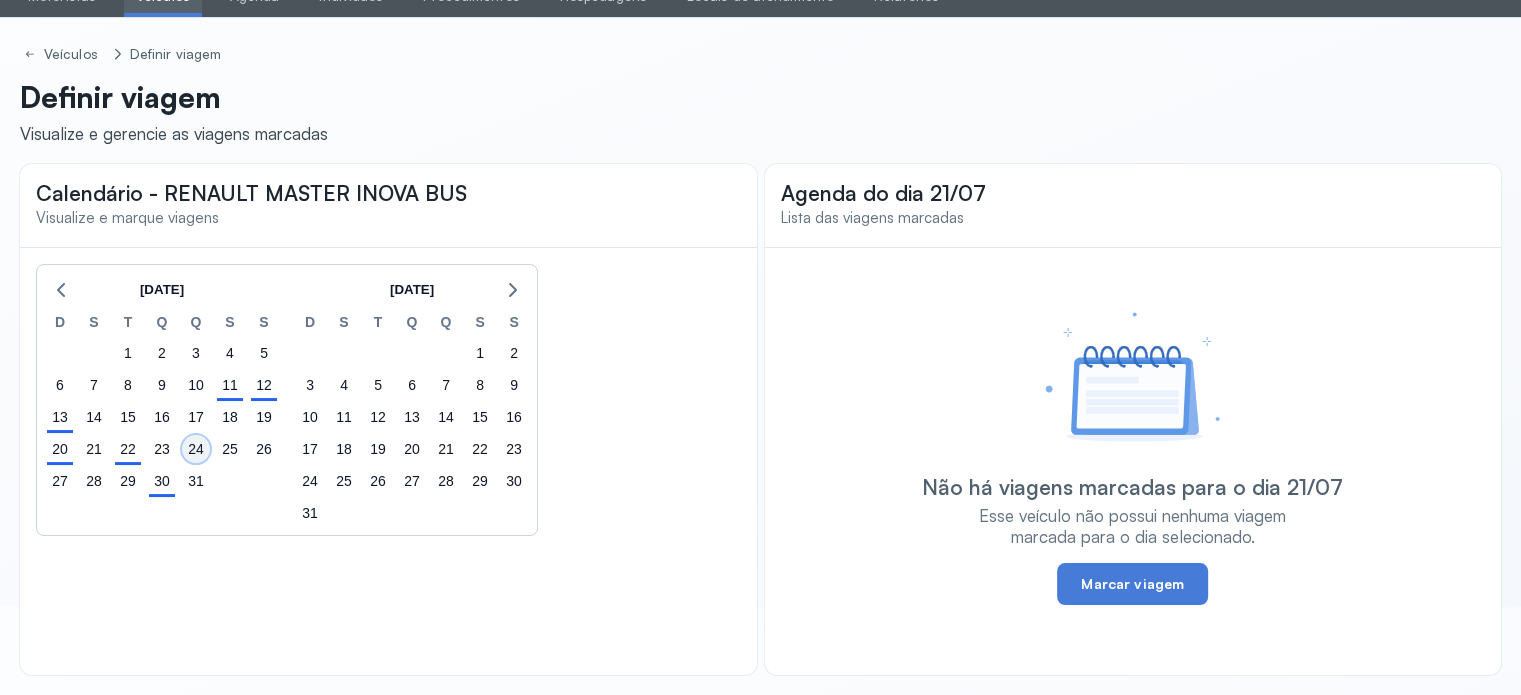 click on "24" 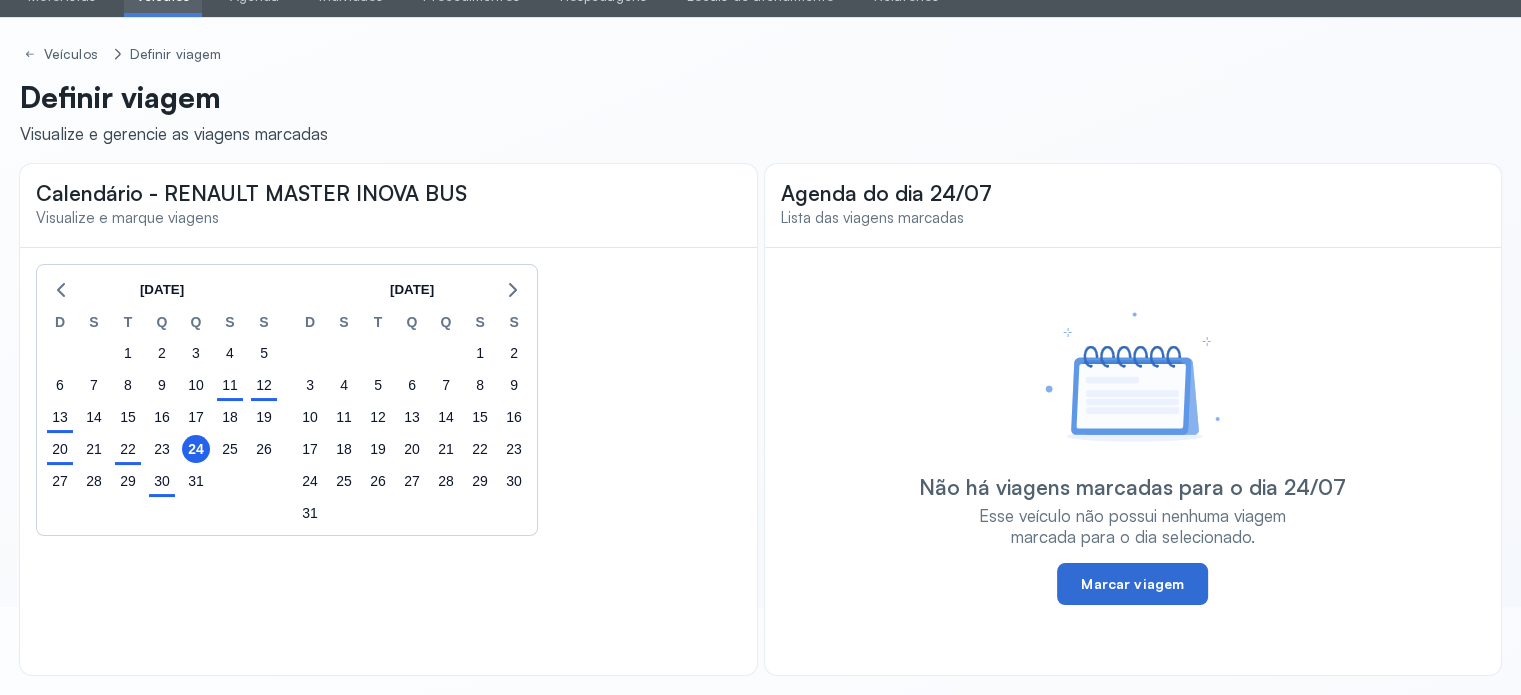 click on "Marcar viagem" 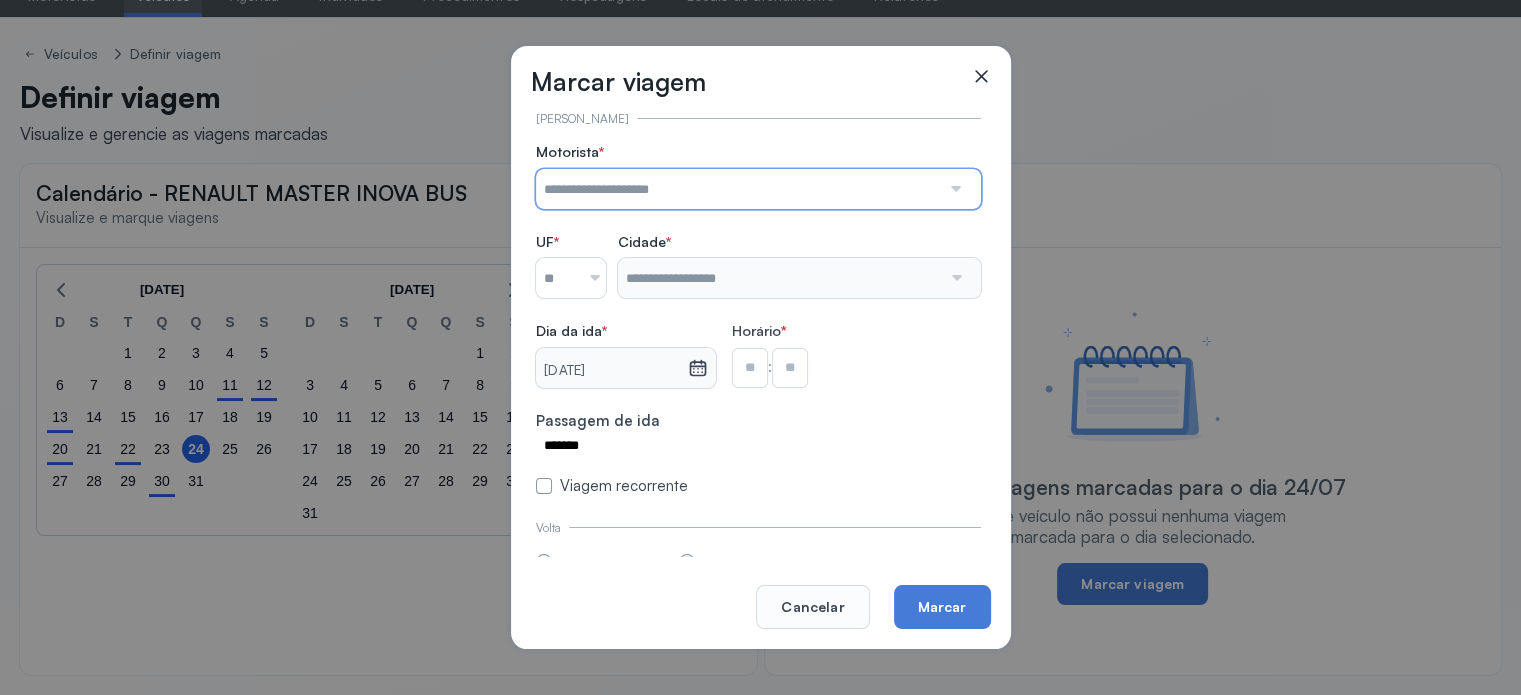 click at bounding box center (738, 189) 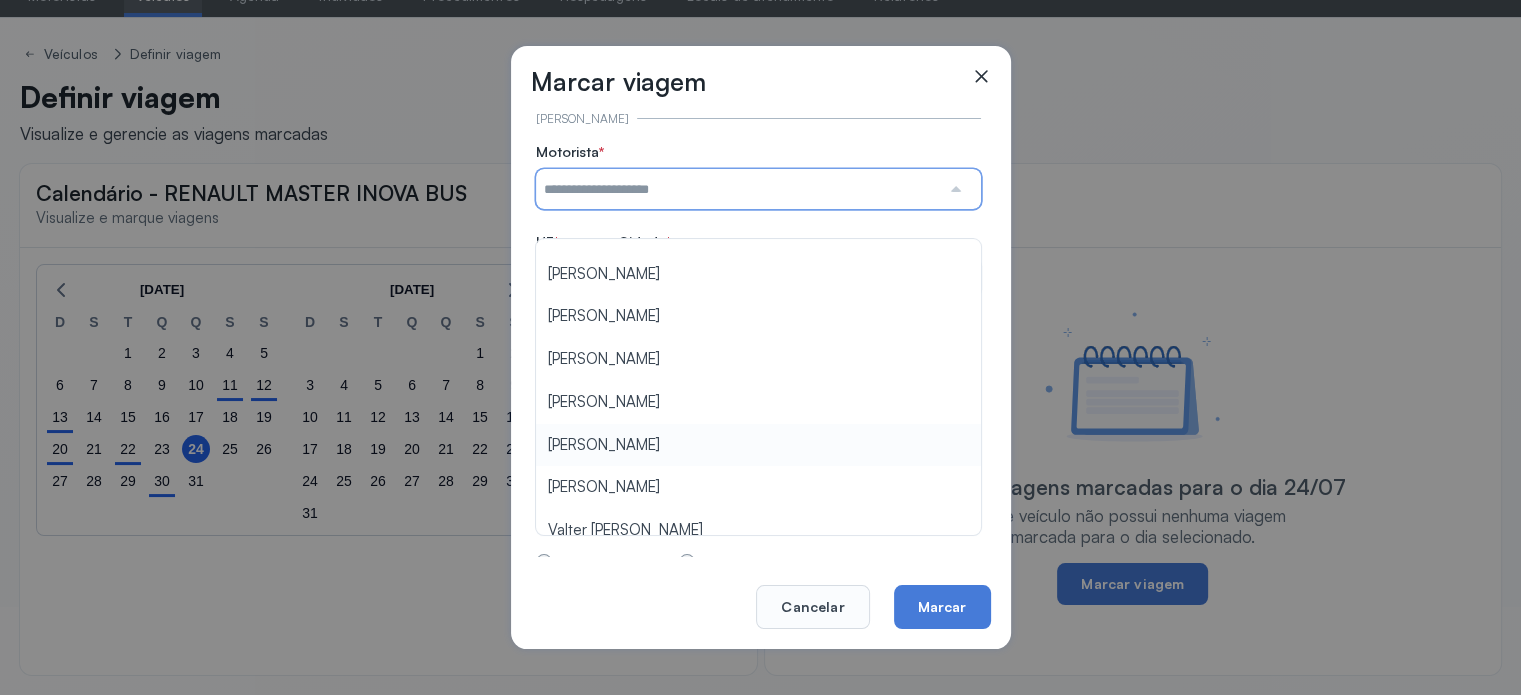 scroll, scrollTop: 260, scrollLeft: 0, axis: vertical 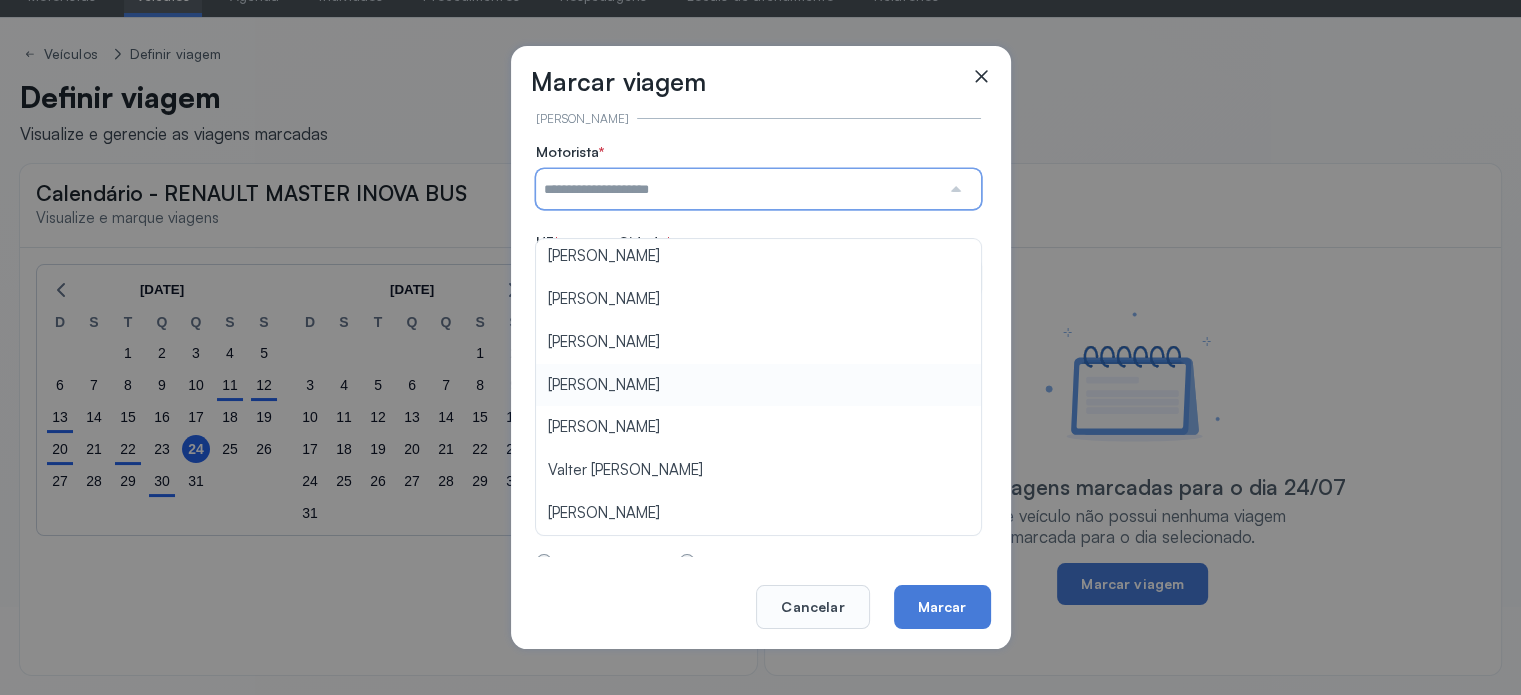 type on "**********" 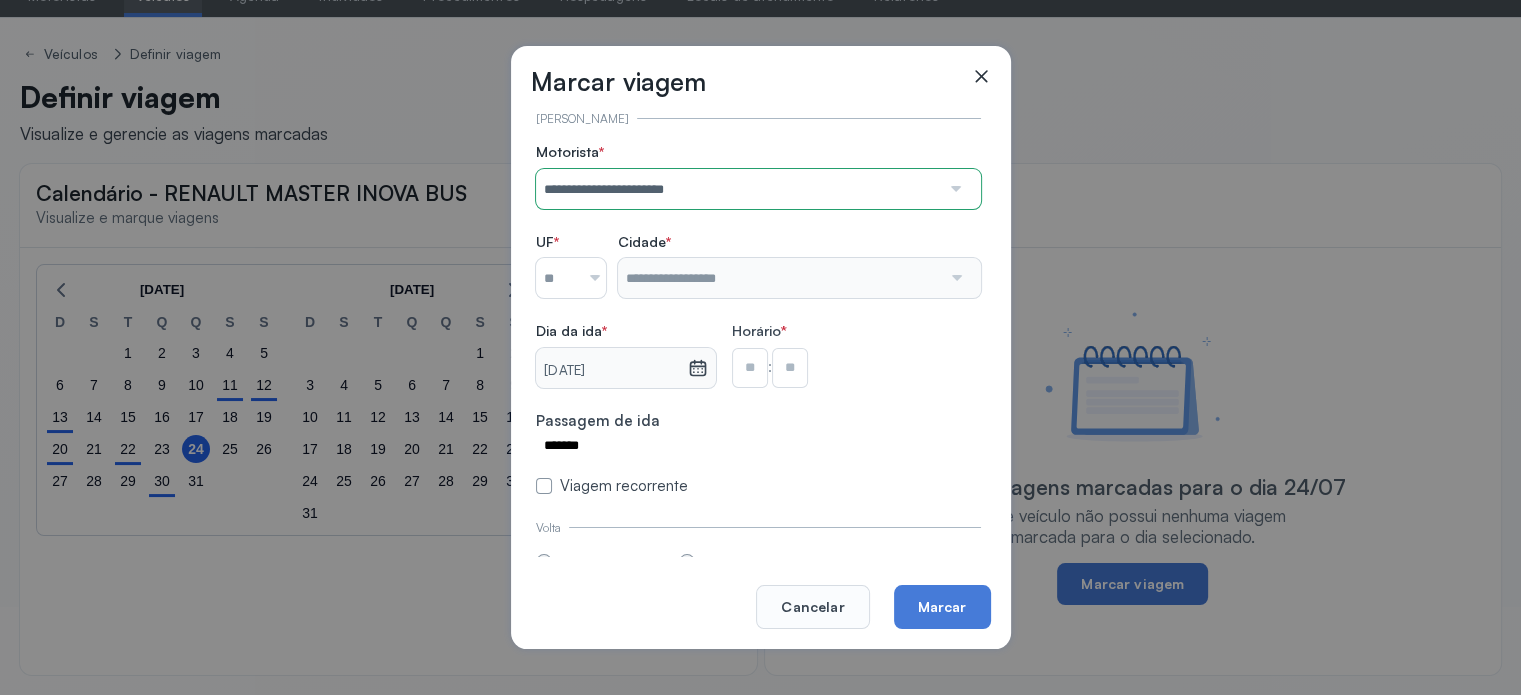 click on "**********" at bounding box center [758, 319] 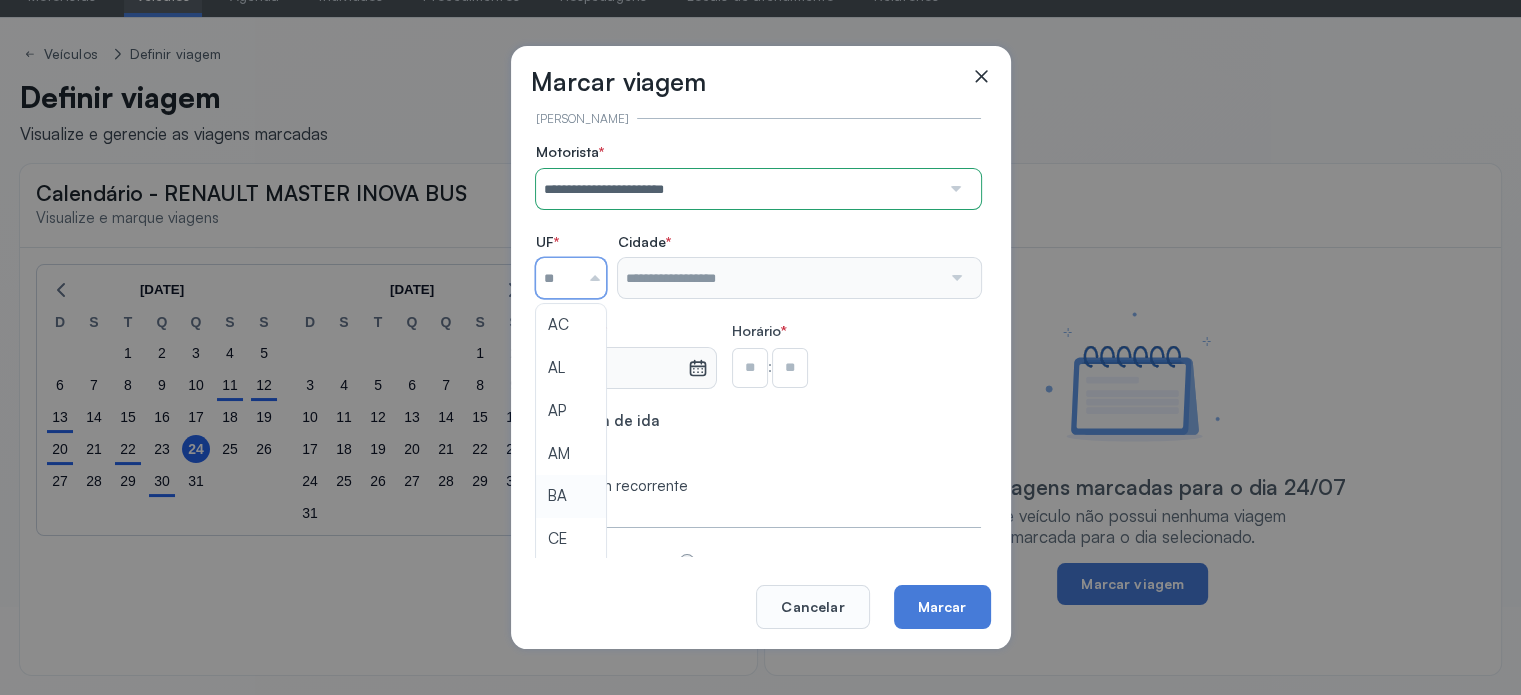 type on "**" 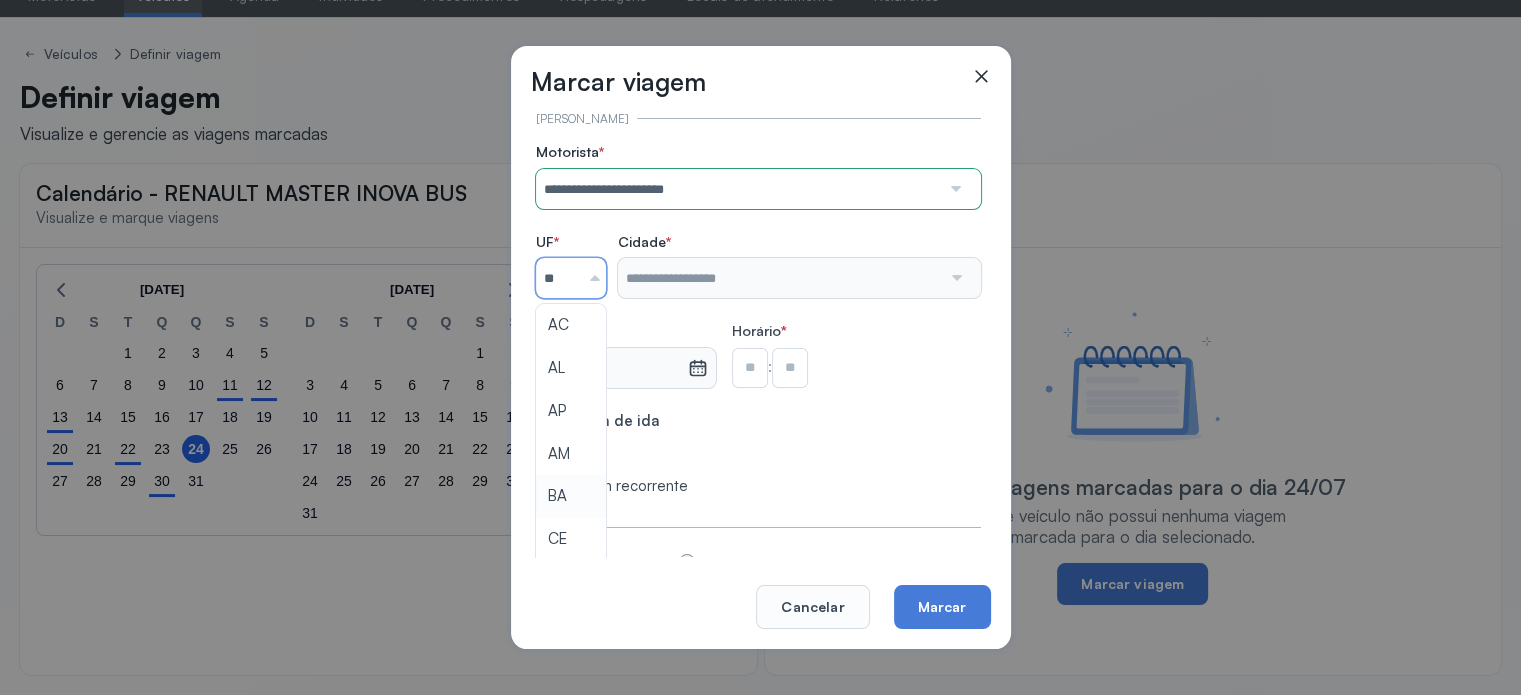 click on "**********" at bounding box center (758, 319) 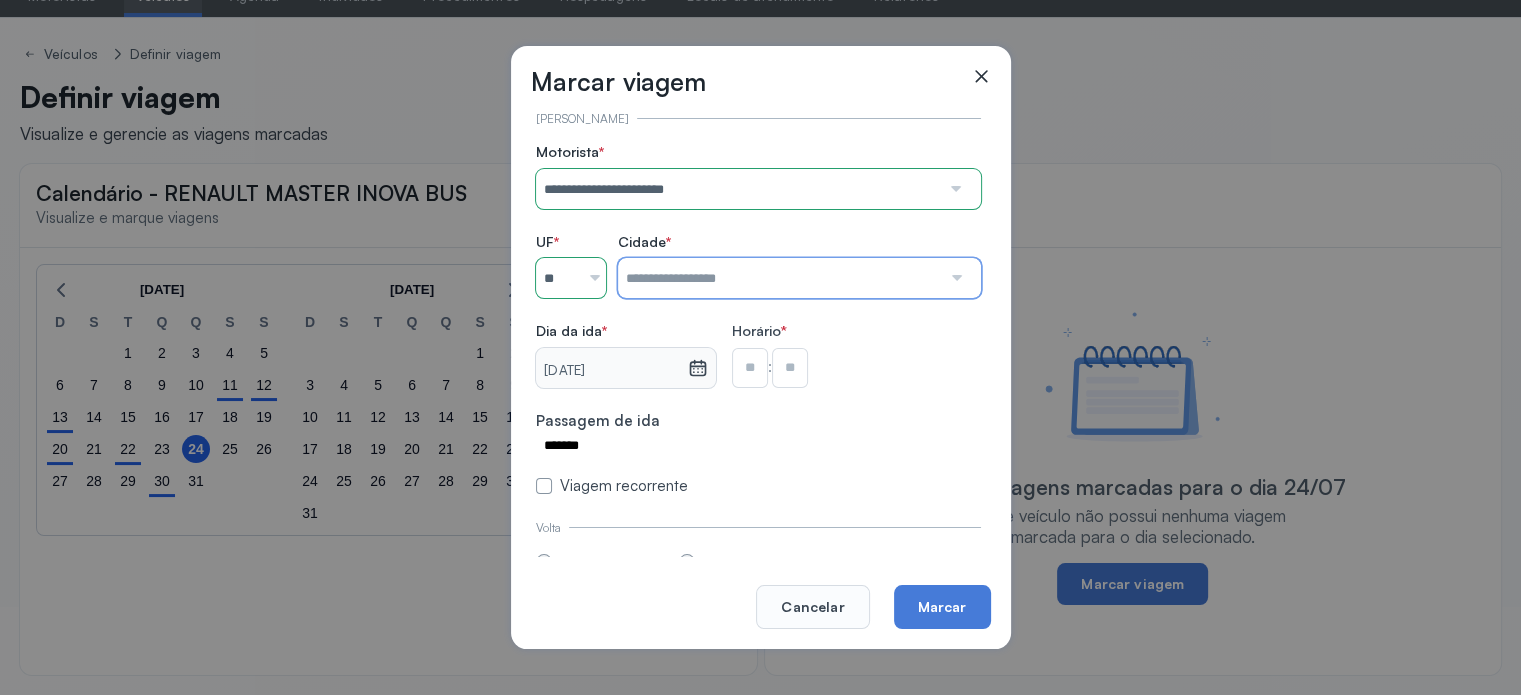 click at bounding box center [779, 278] 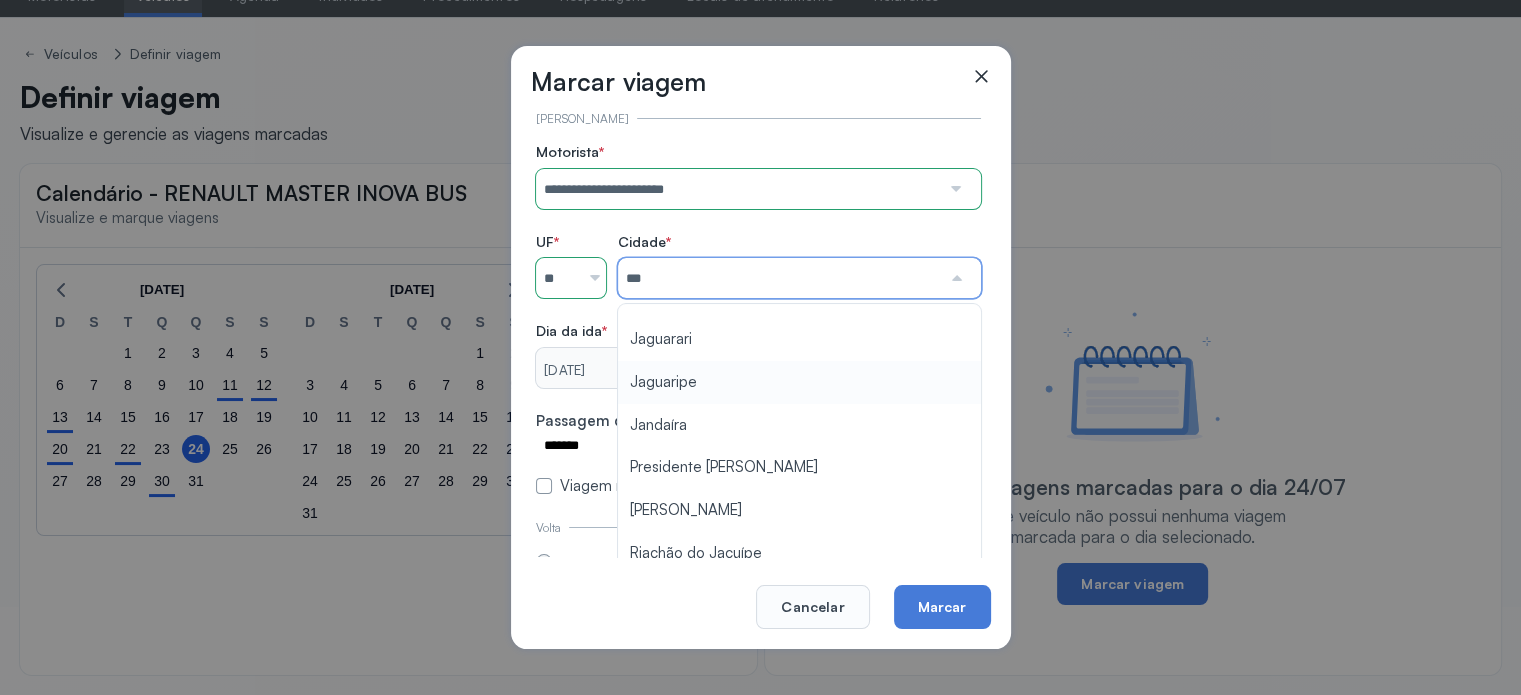 scroll, scrollTop: 0, scrollLeft: 0, axis: both 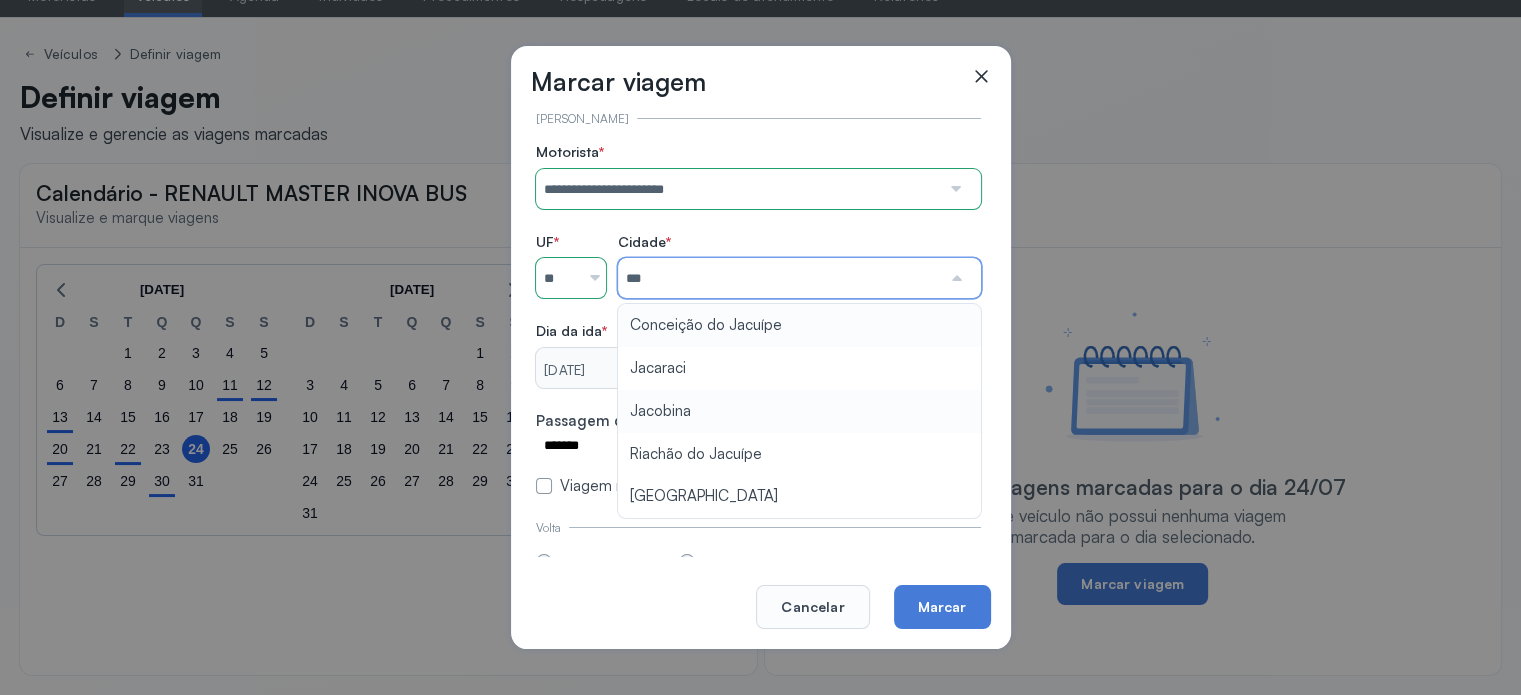type on "********" 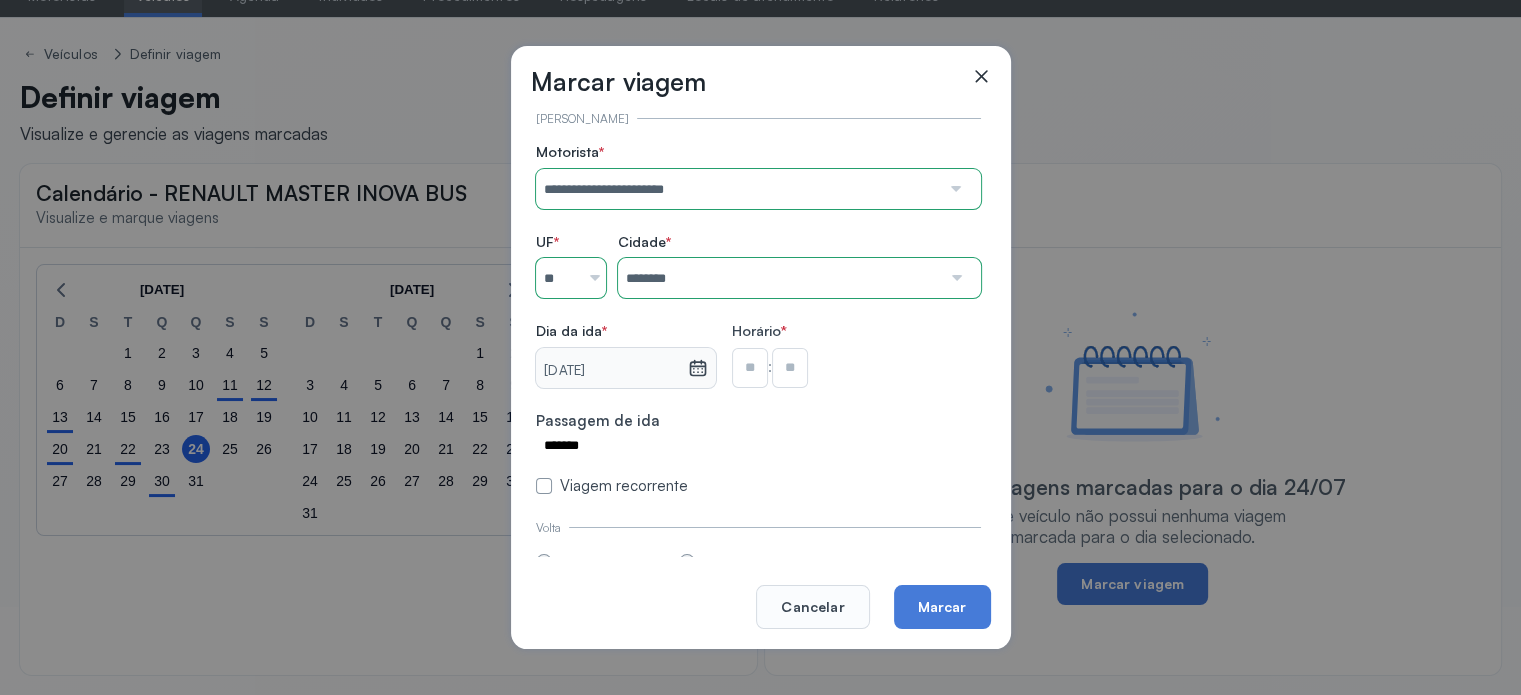 click on "**********" at bounding box center (758, 319) 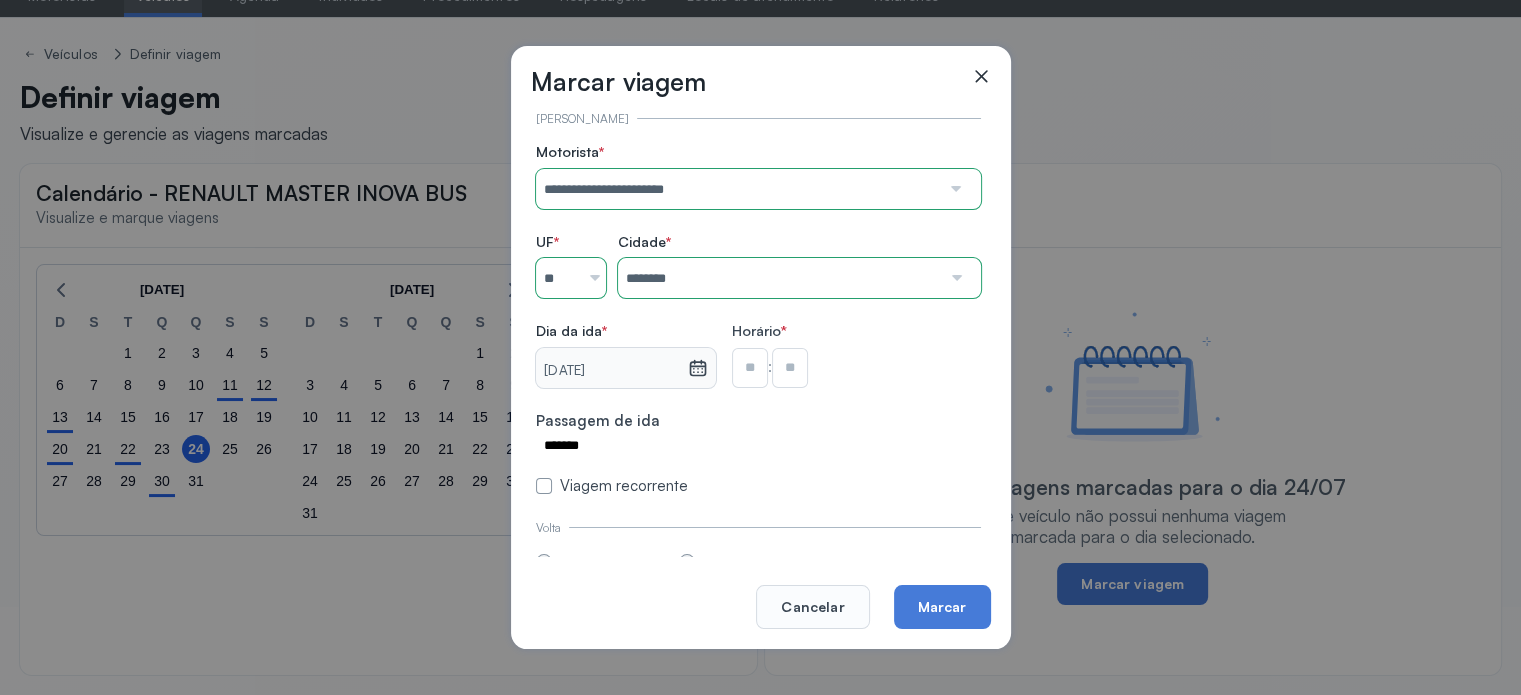 click at bounding box center [750, 368] 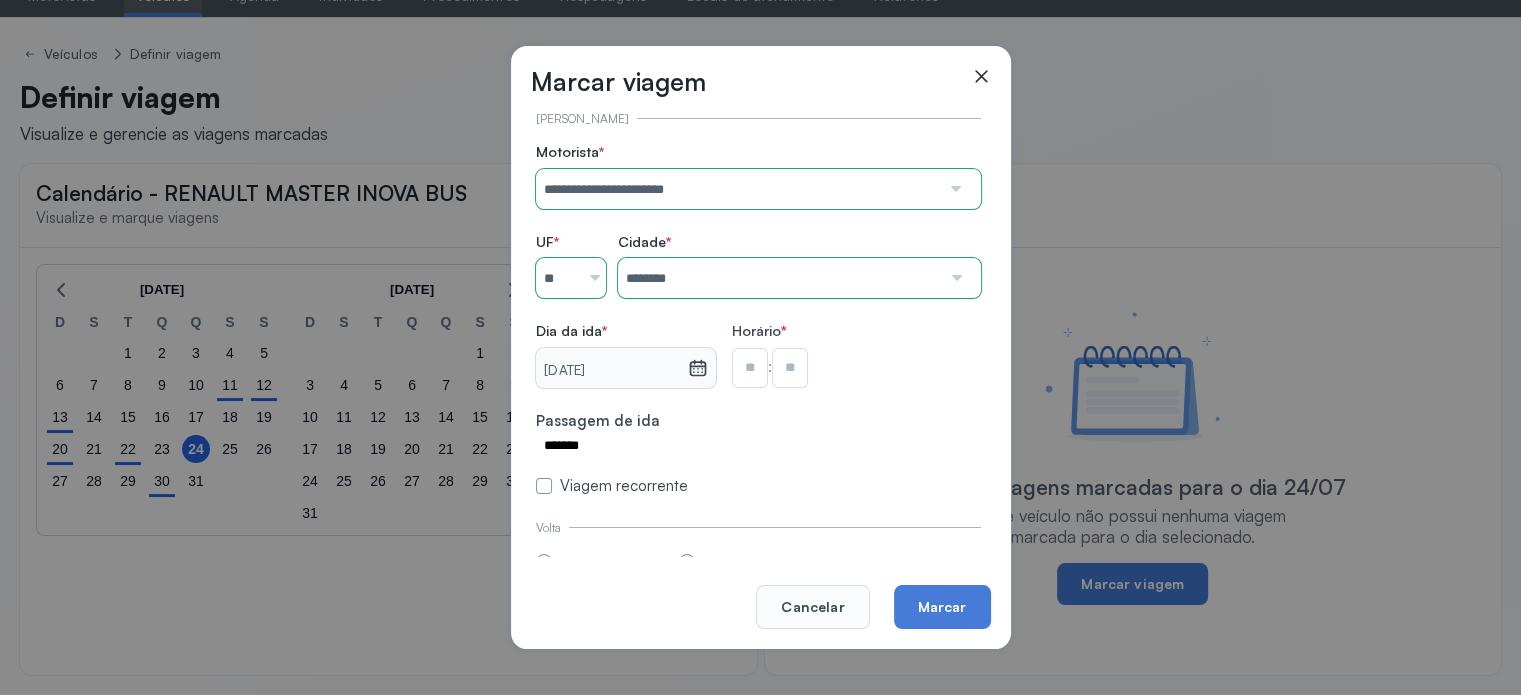 type on "**" 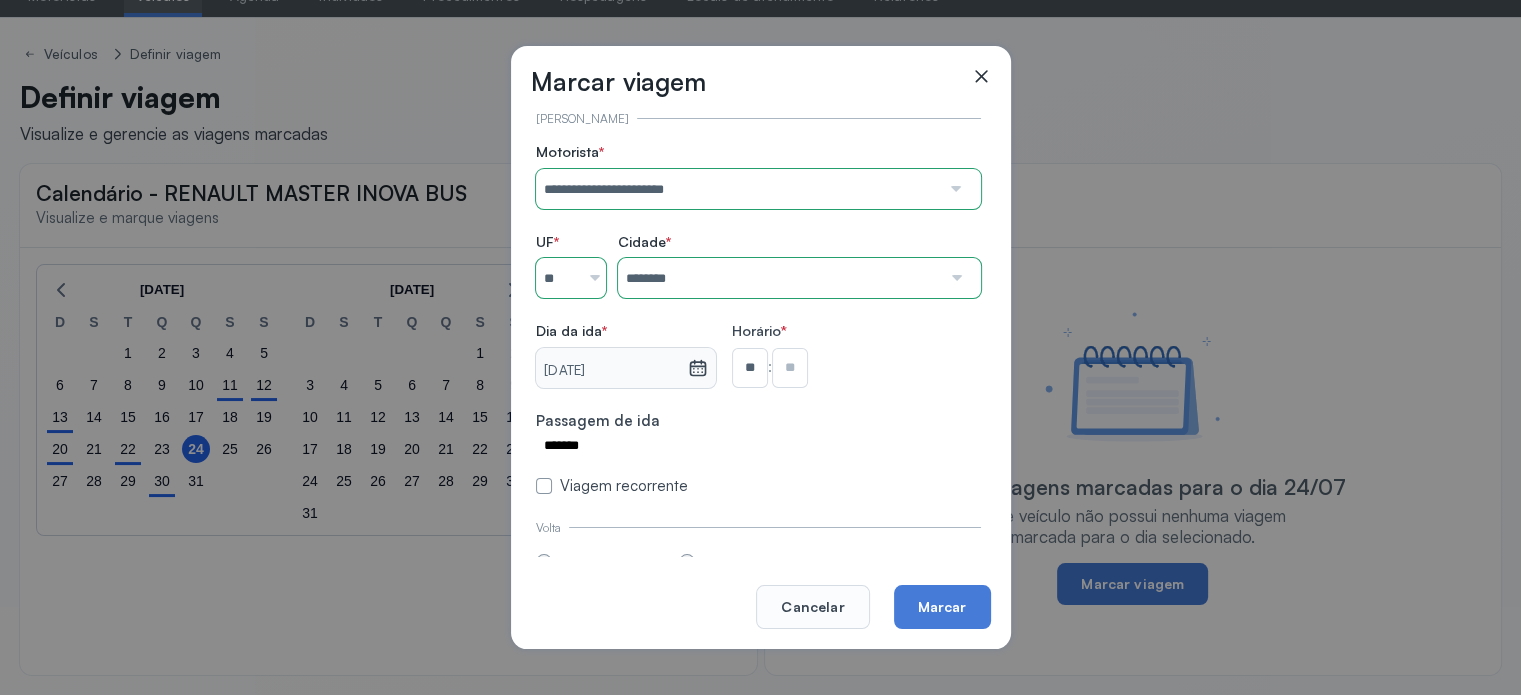 click at bounding box center [790, 368] 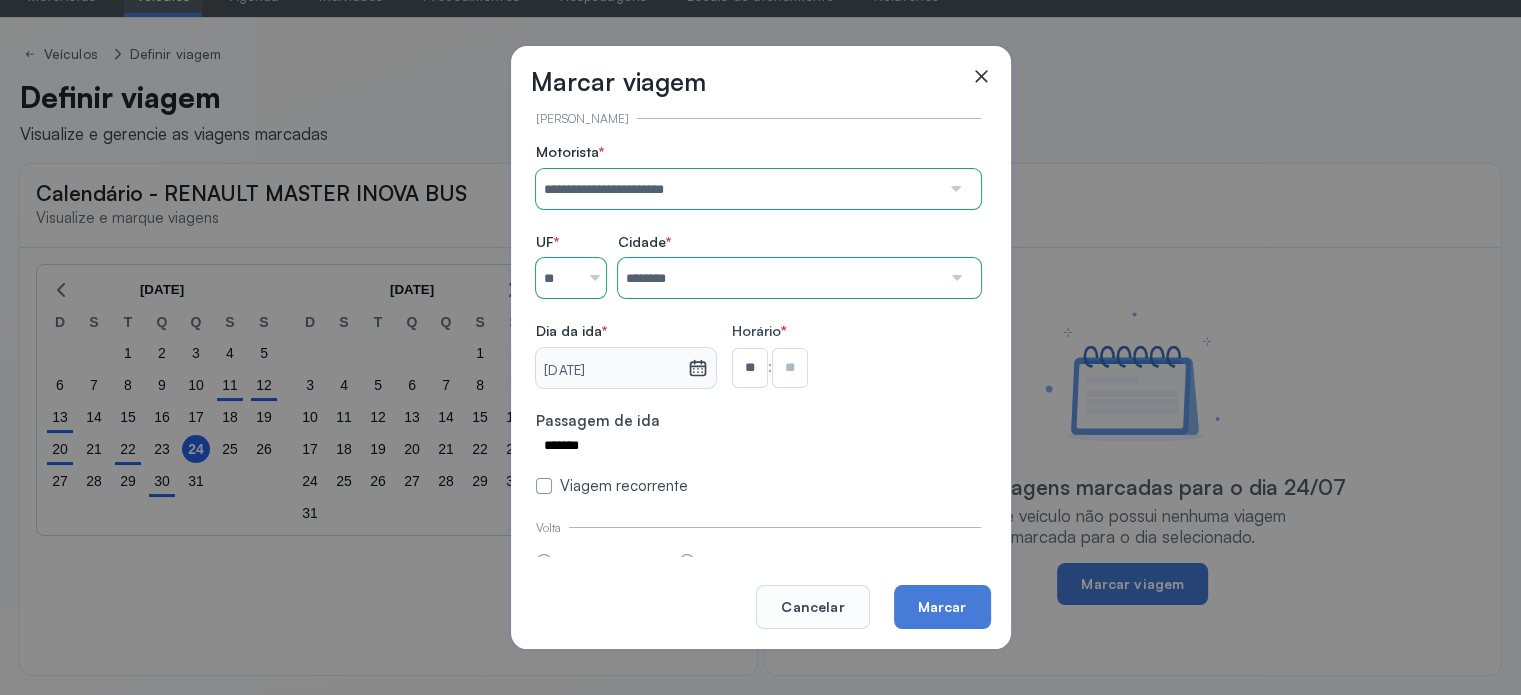 type on "**" 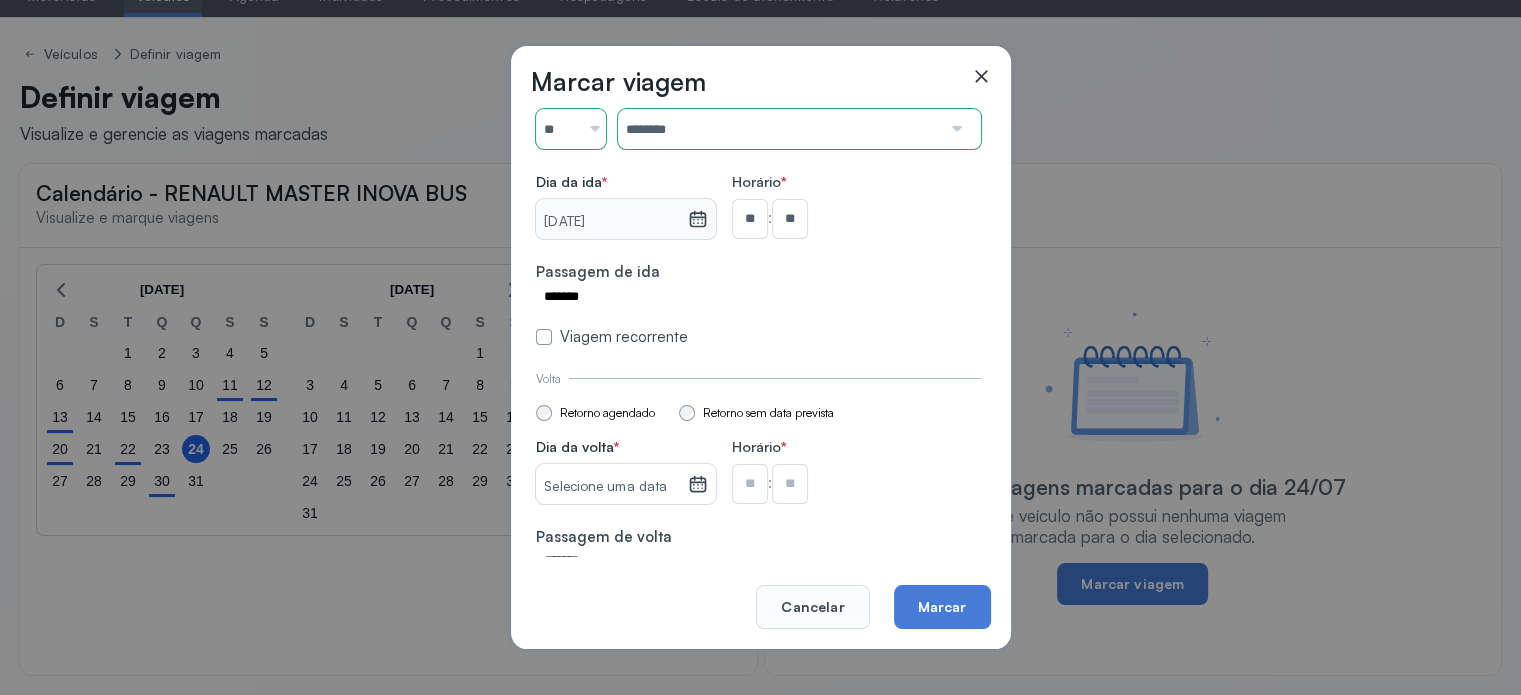 scroll, scrollTop: 176, scrollLeft: 0, axis: vertical 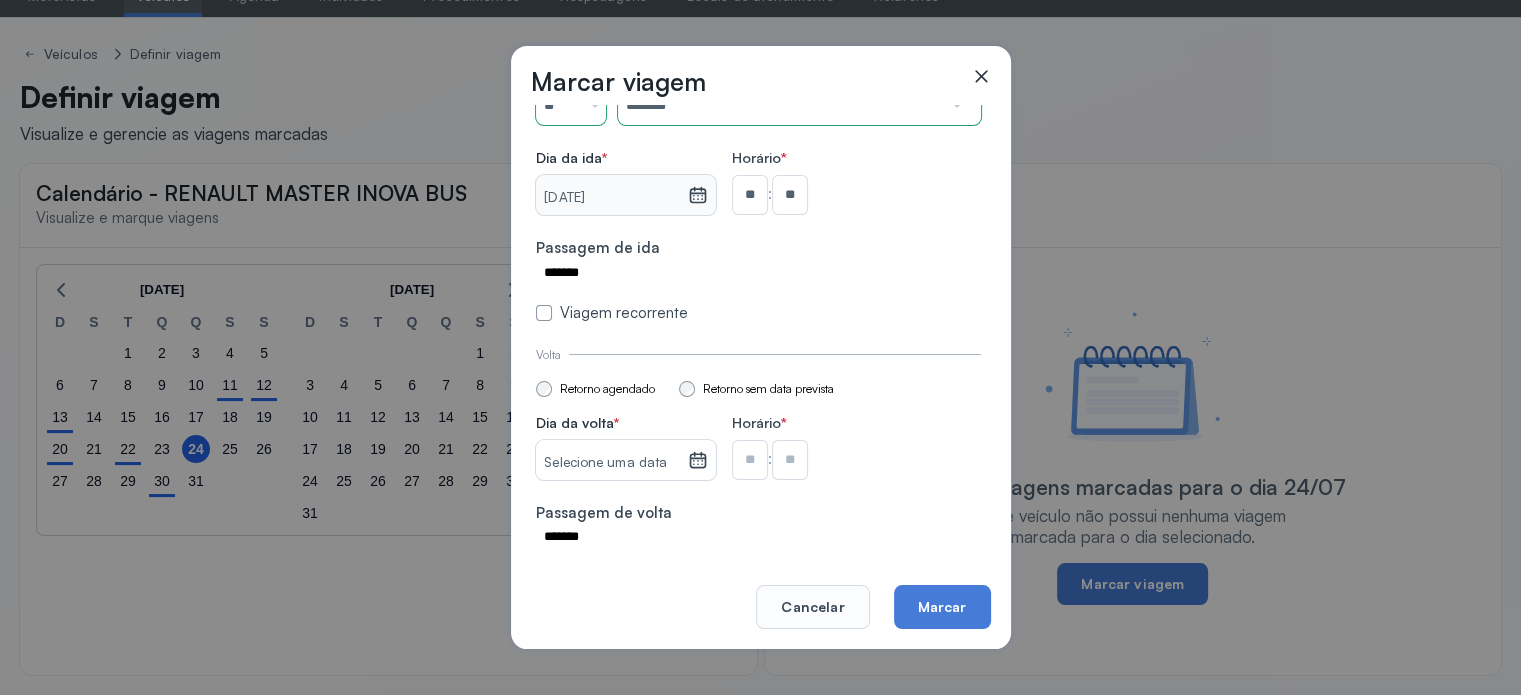 click 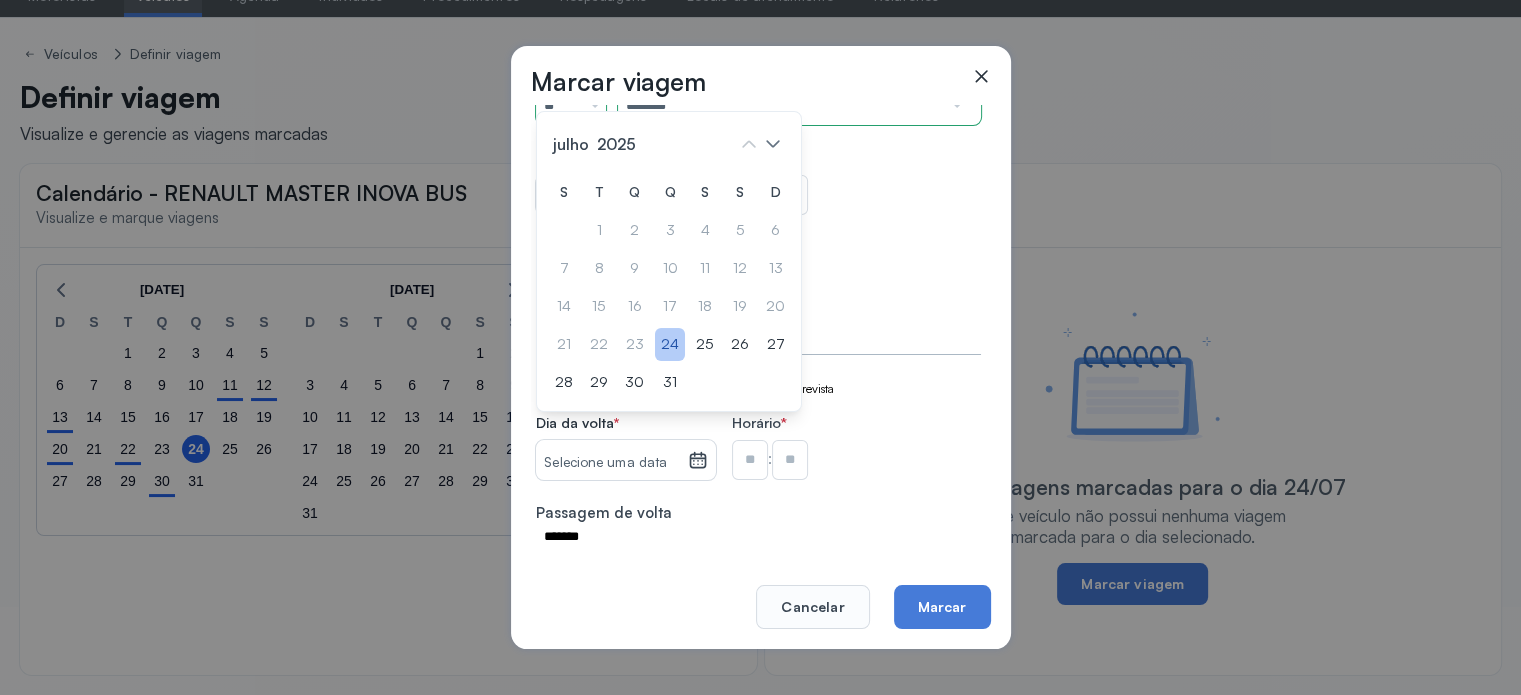 click on "24" 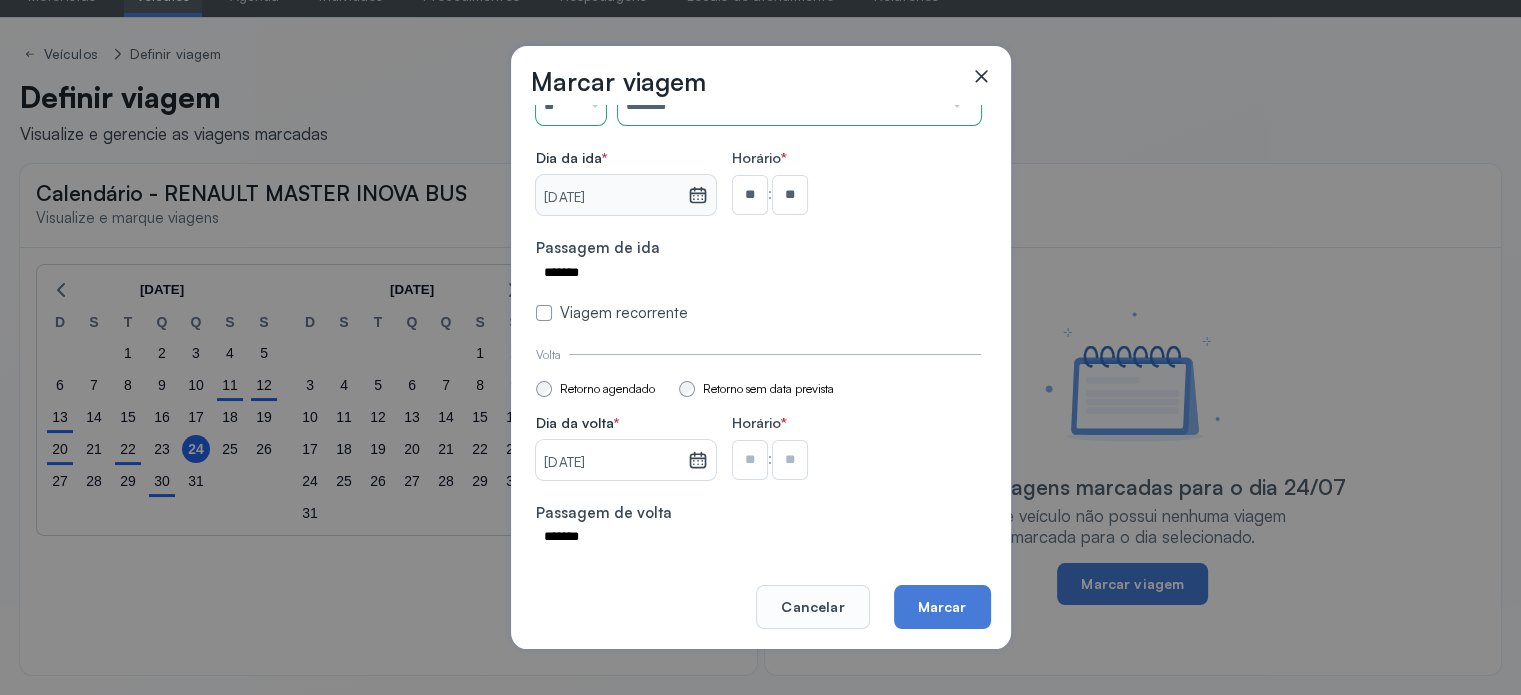 click at bounding box center (750, 195) 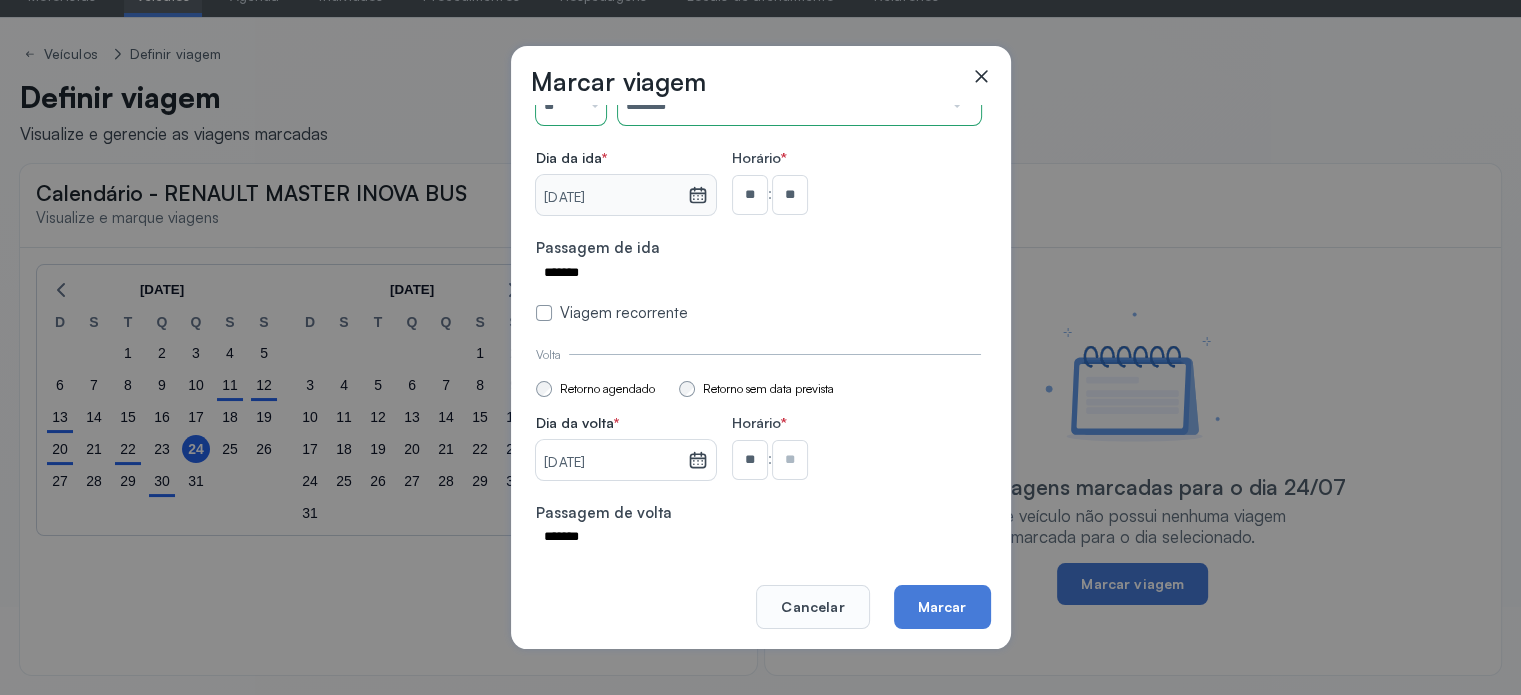 type on "**" 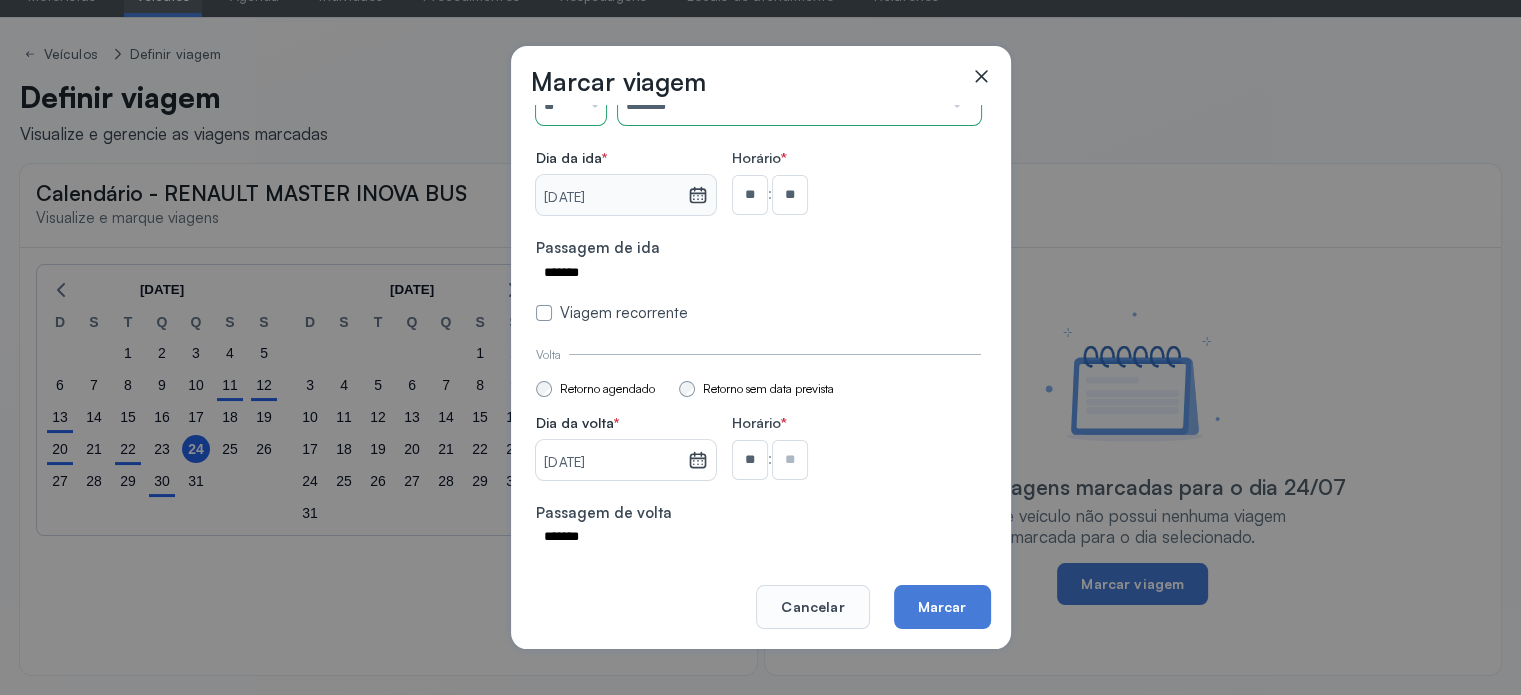type on "**" 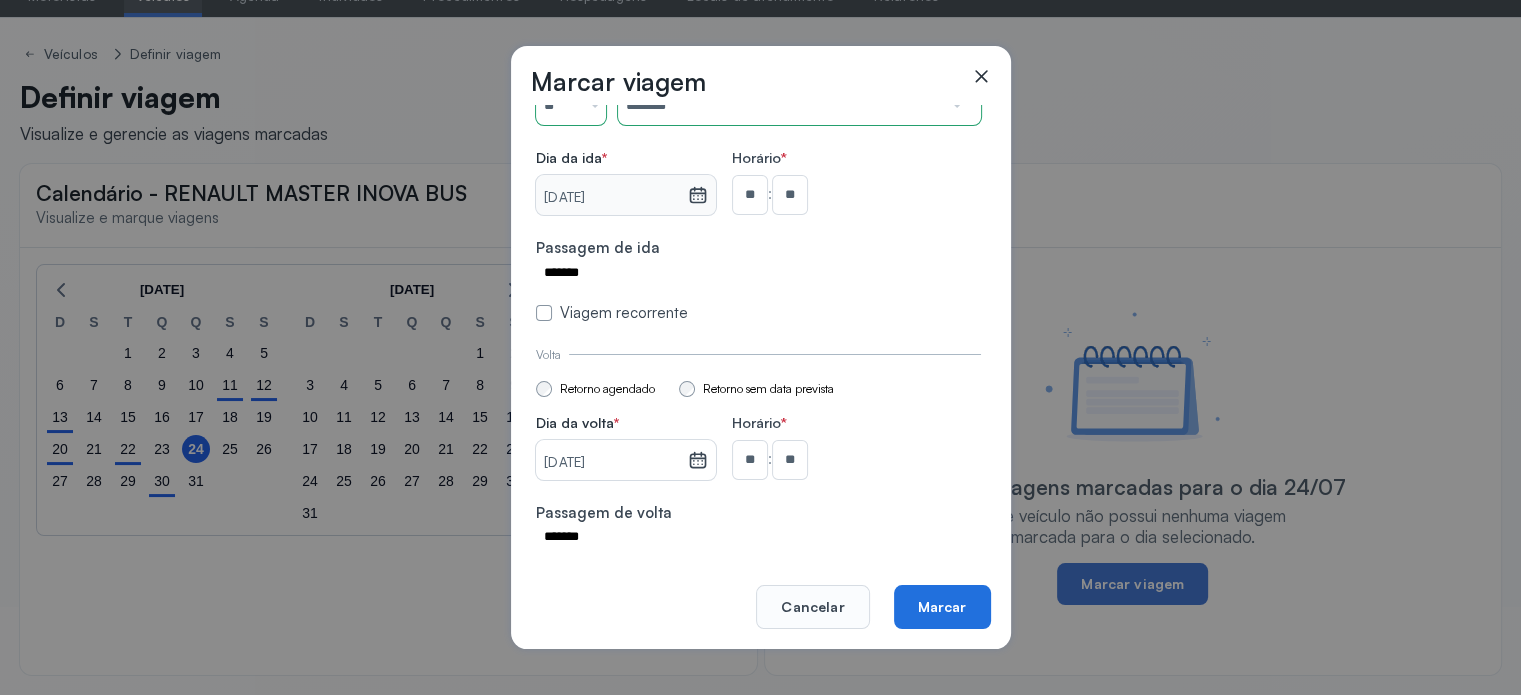 click on "Marcar" 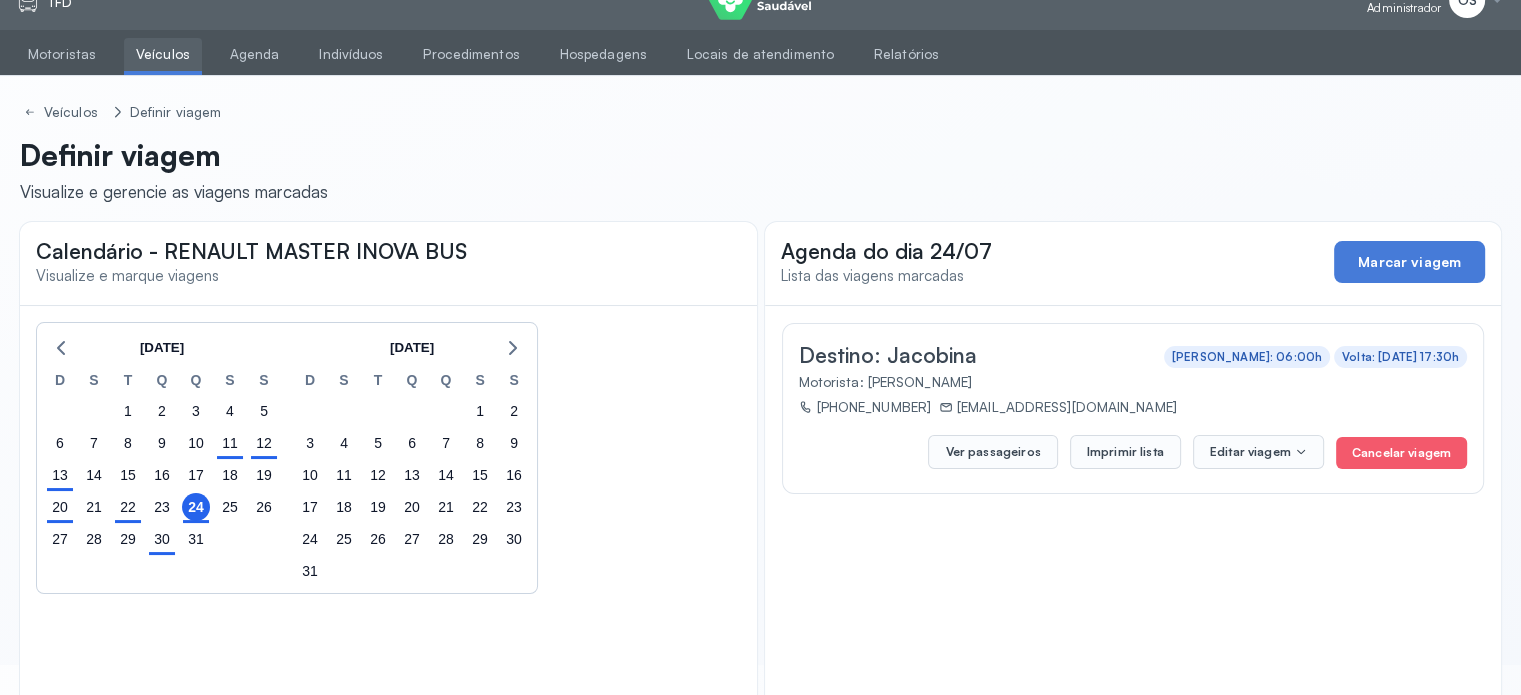 scroll, scrollTop: 0, scrollLeft: 0, axis: both 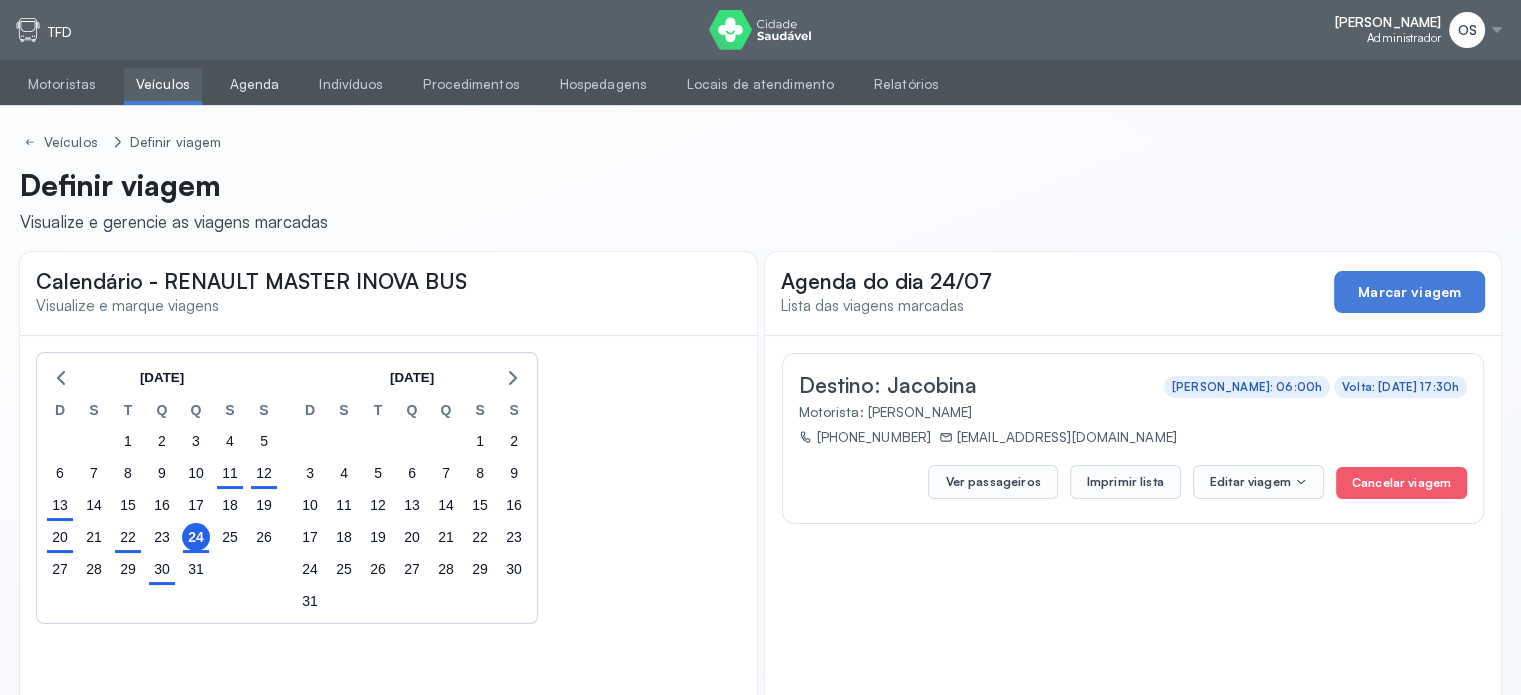 click on "Agenda" at bounding box center (255, 84) 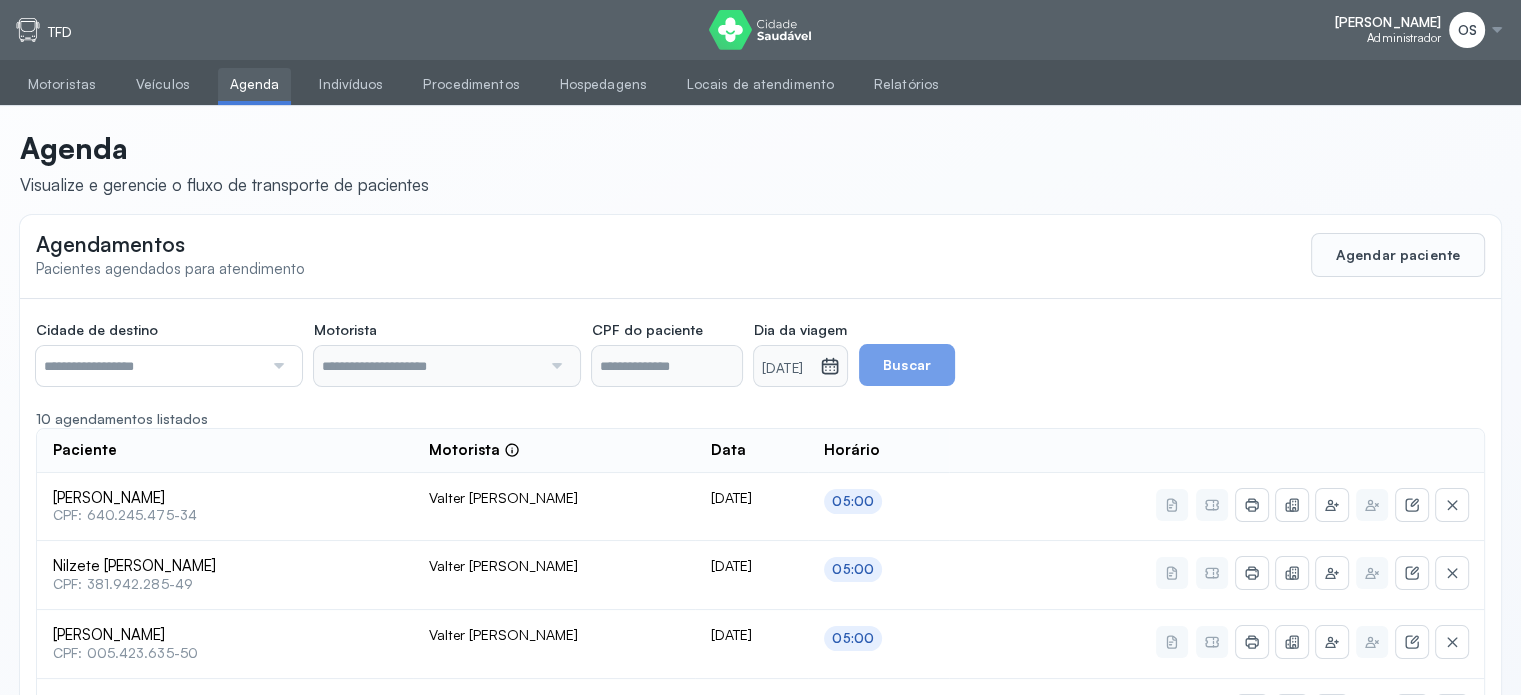 type on "**********" 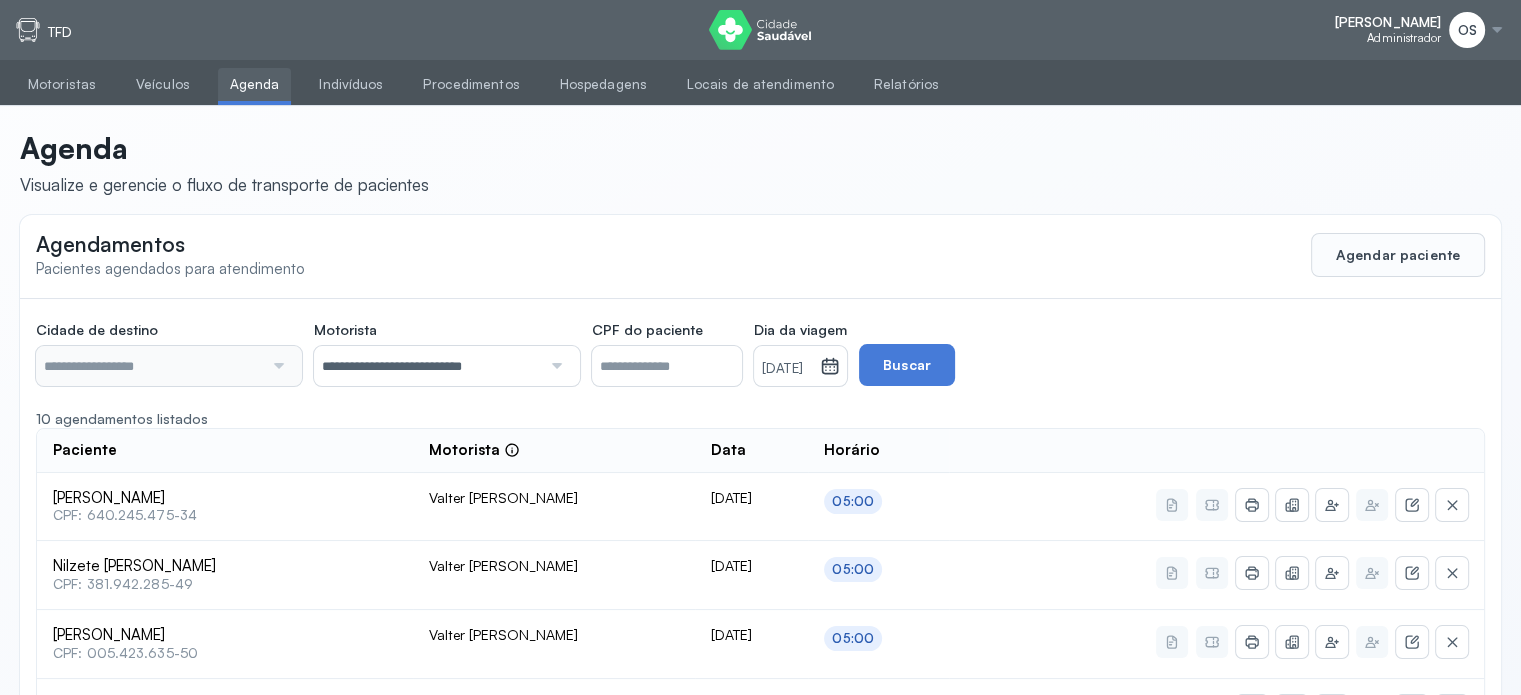 type on "********" 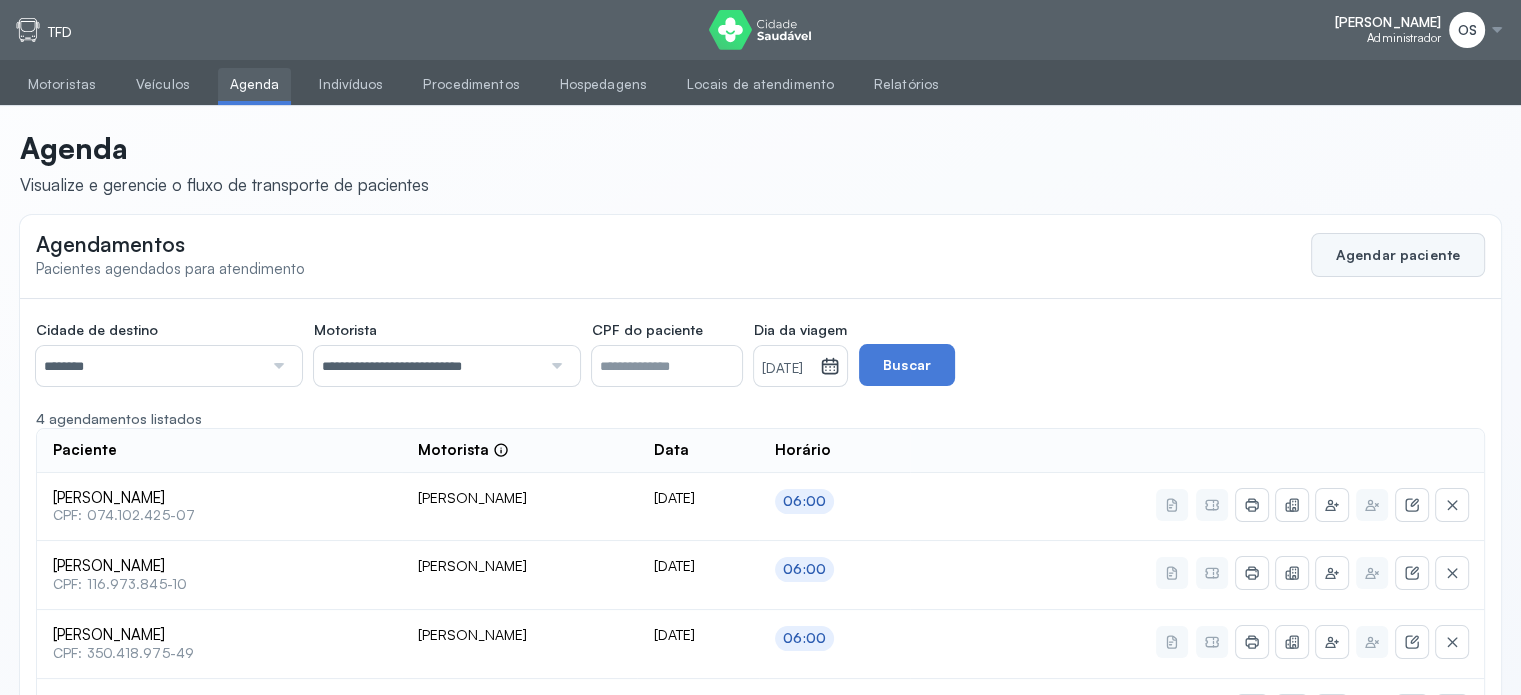 click on "Agendar paciente" 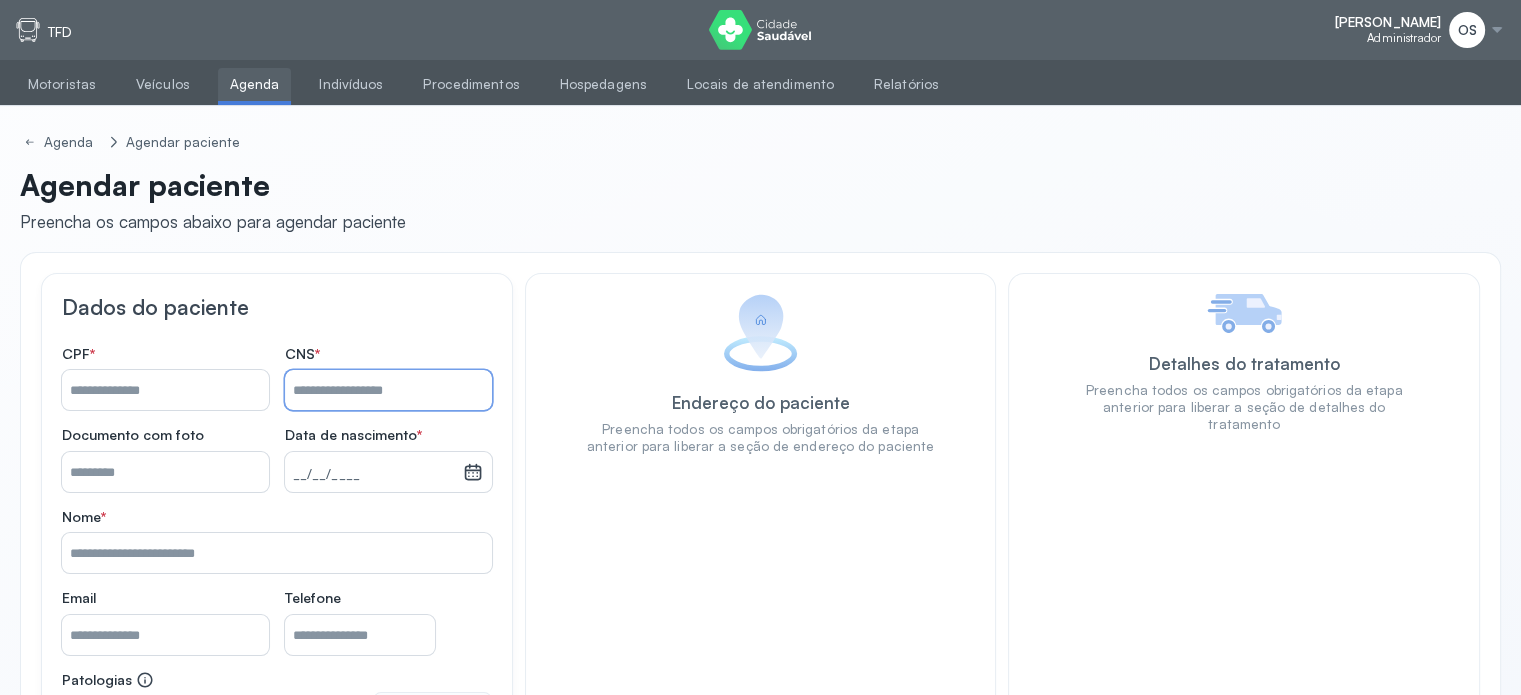 paste on "**********" 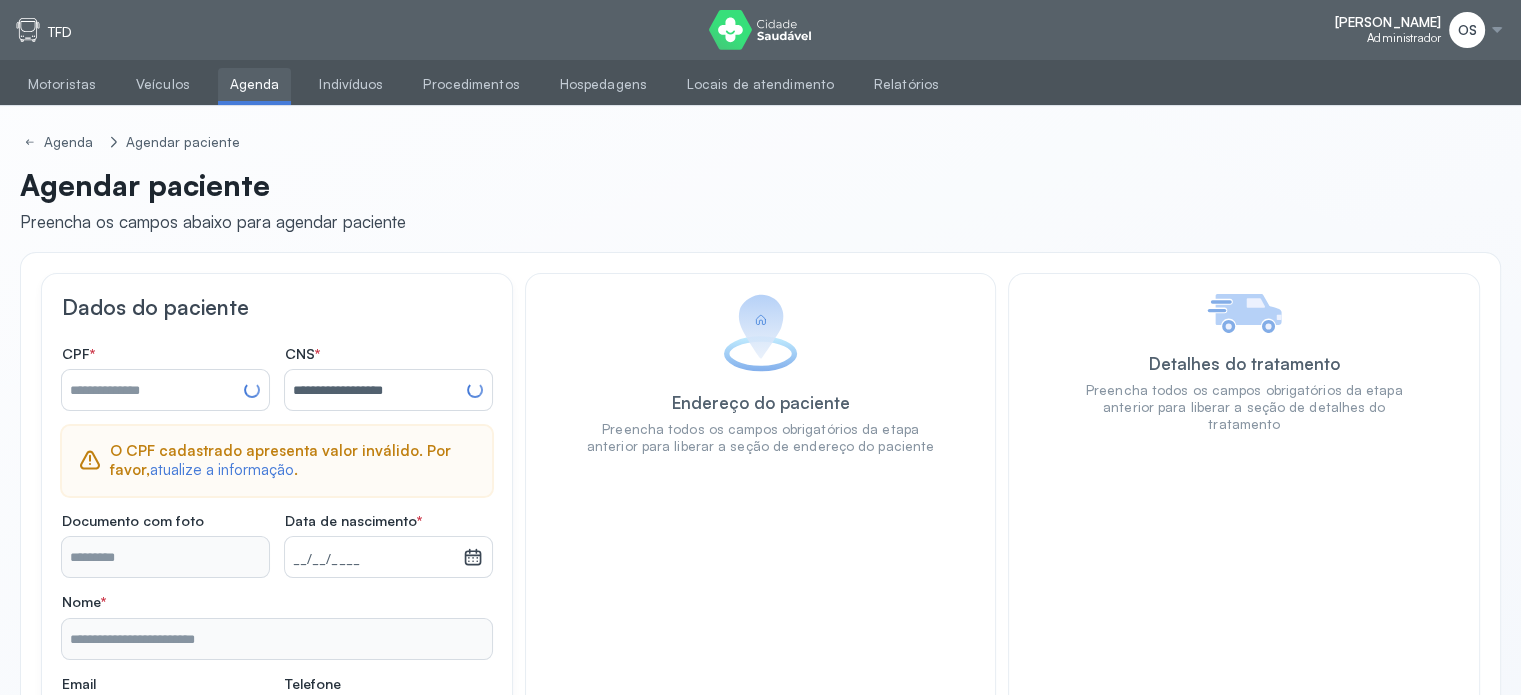 type on "**********" 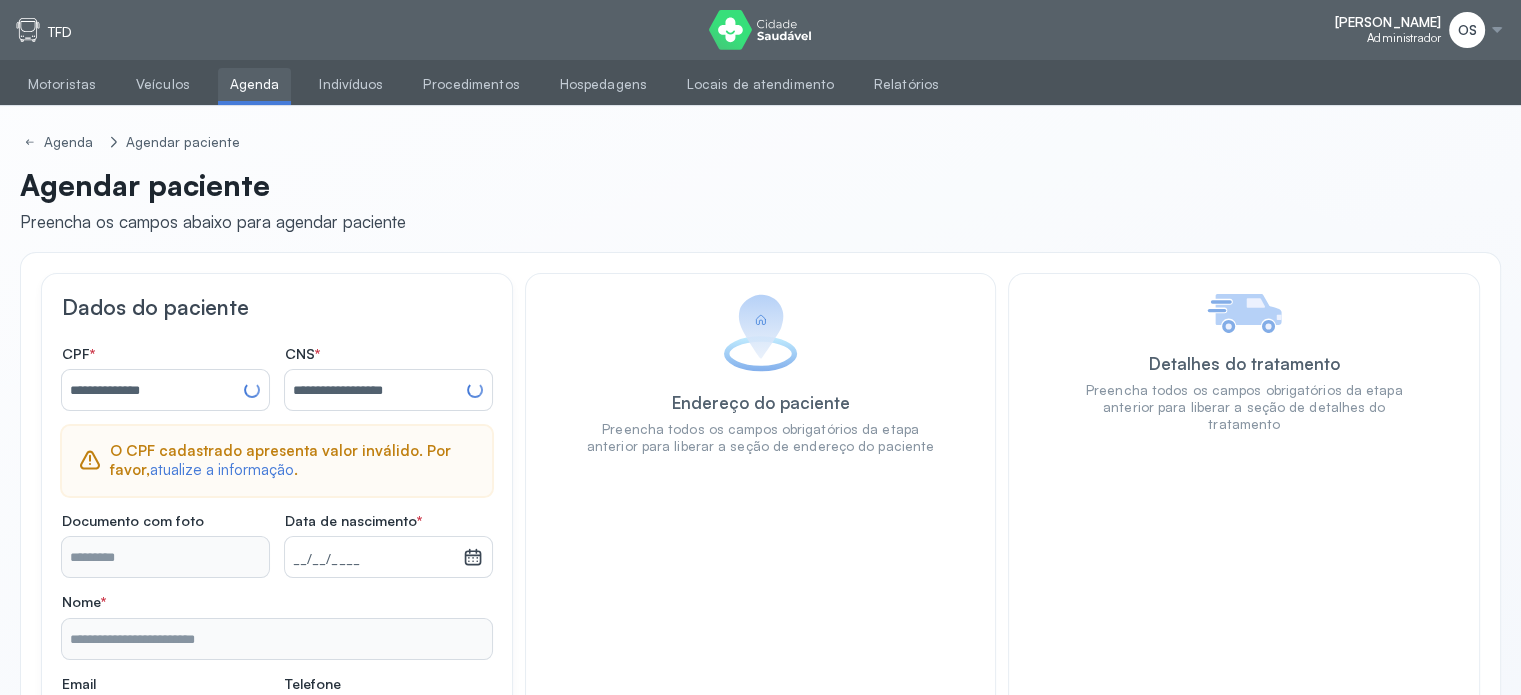 type on "**********" 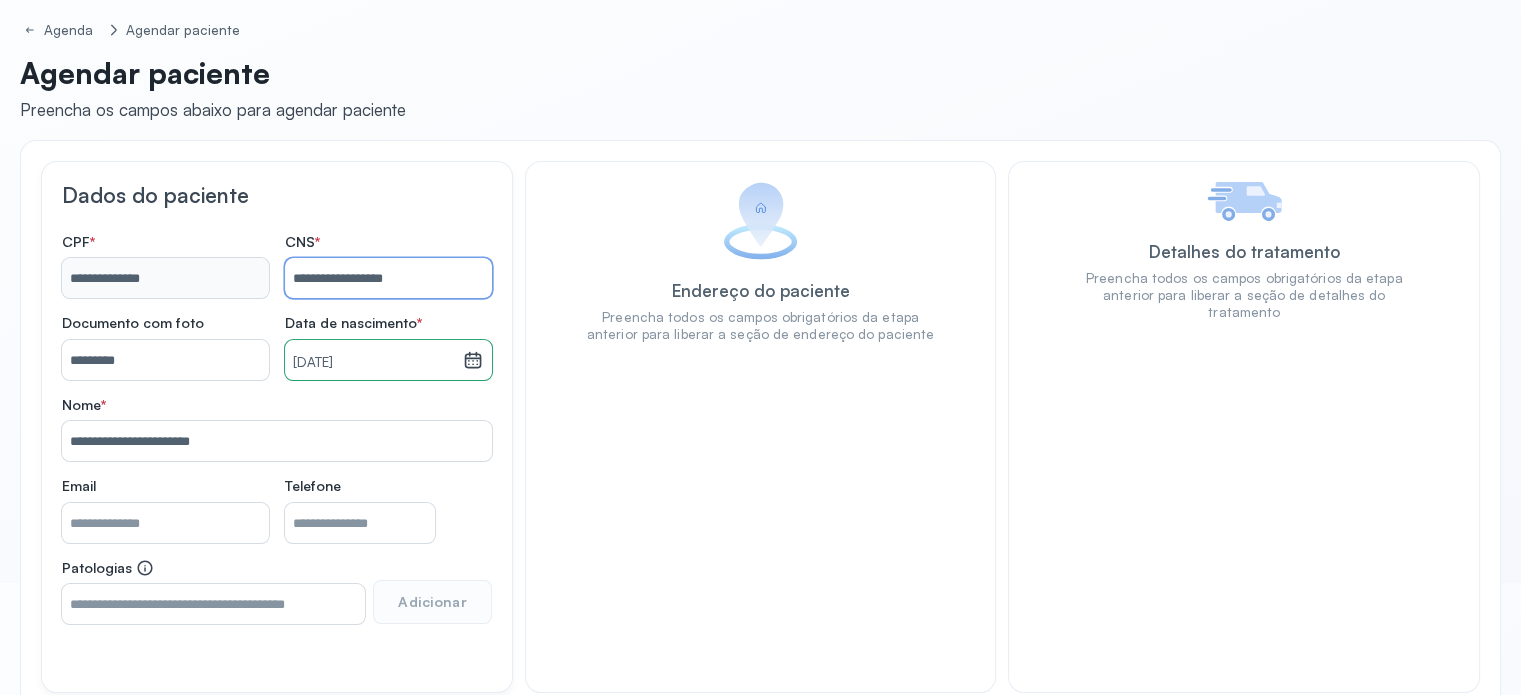 scroll, scrollTop: 215, scrollLeft: 0, axis: vertical 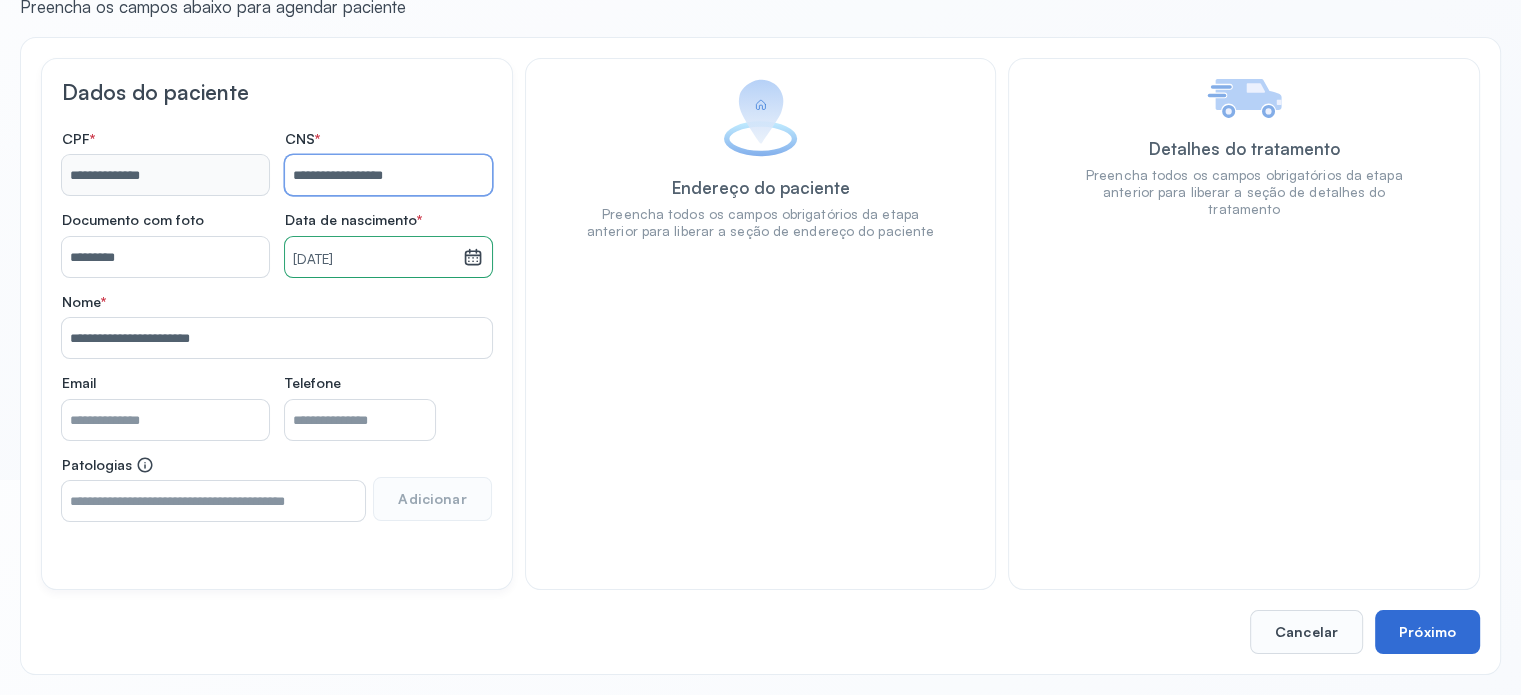 type on "**********" 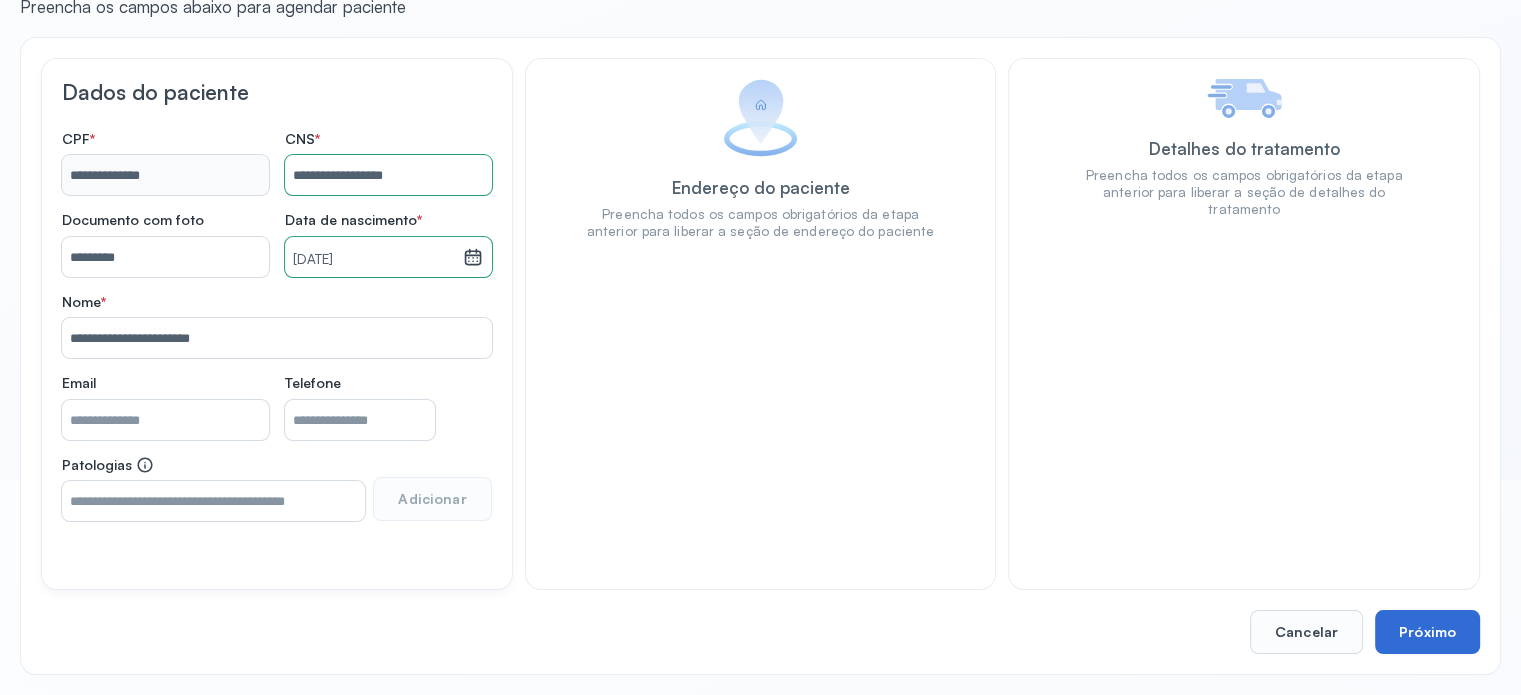 click on "Próximo" at bounding box center [1427, 632] 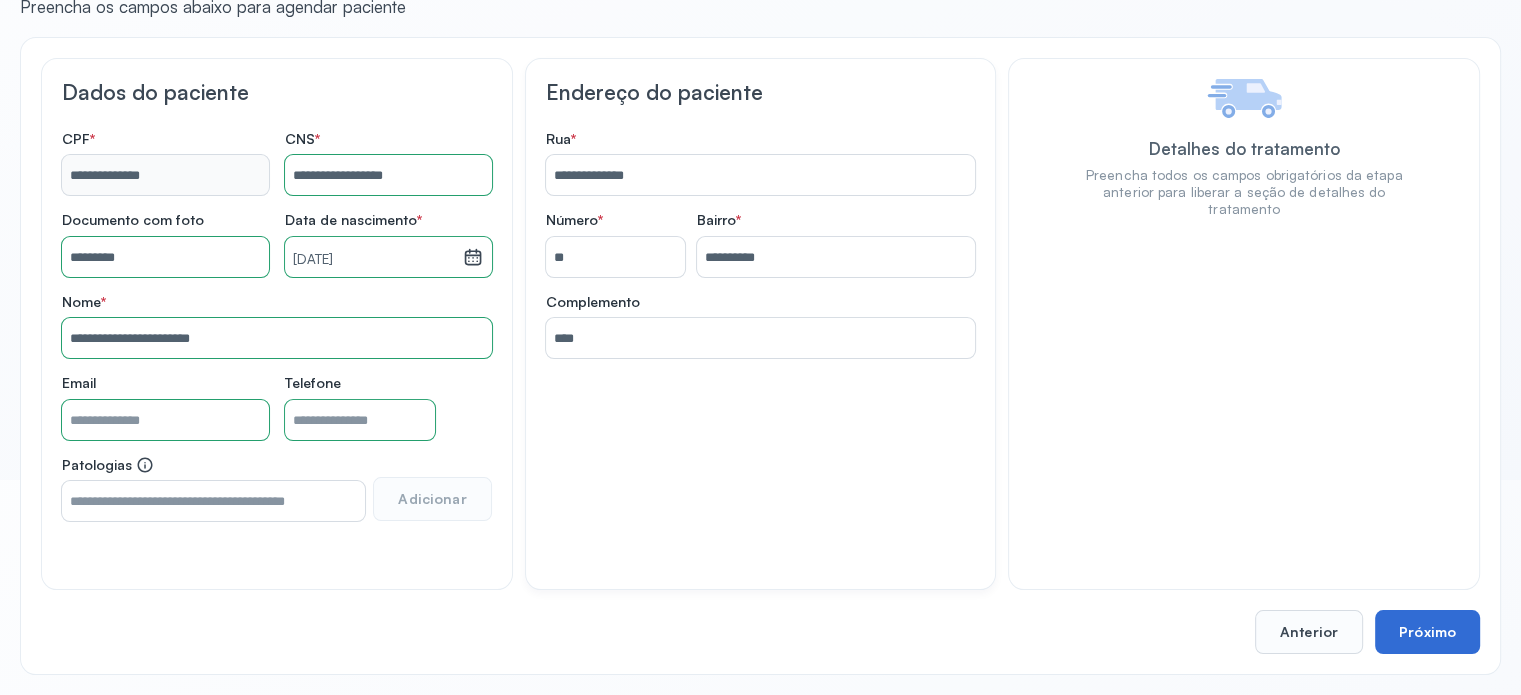 click on "Próximo" at bounding box center [1427, 632] 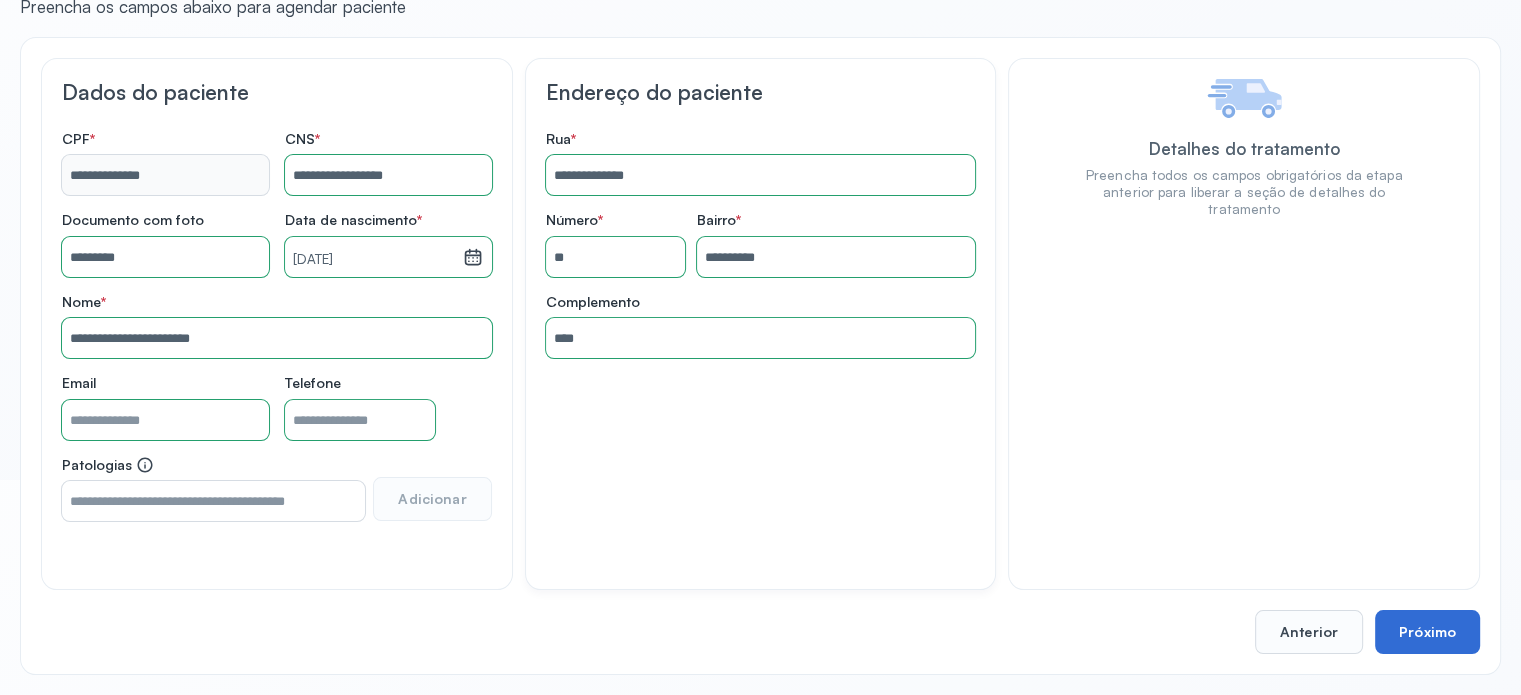 click on "Próximo" at bounding box center [1427, 632] 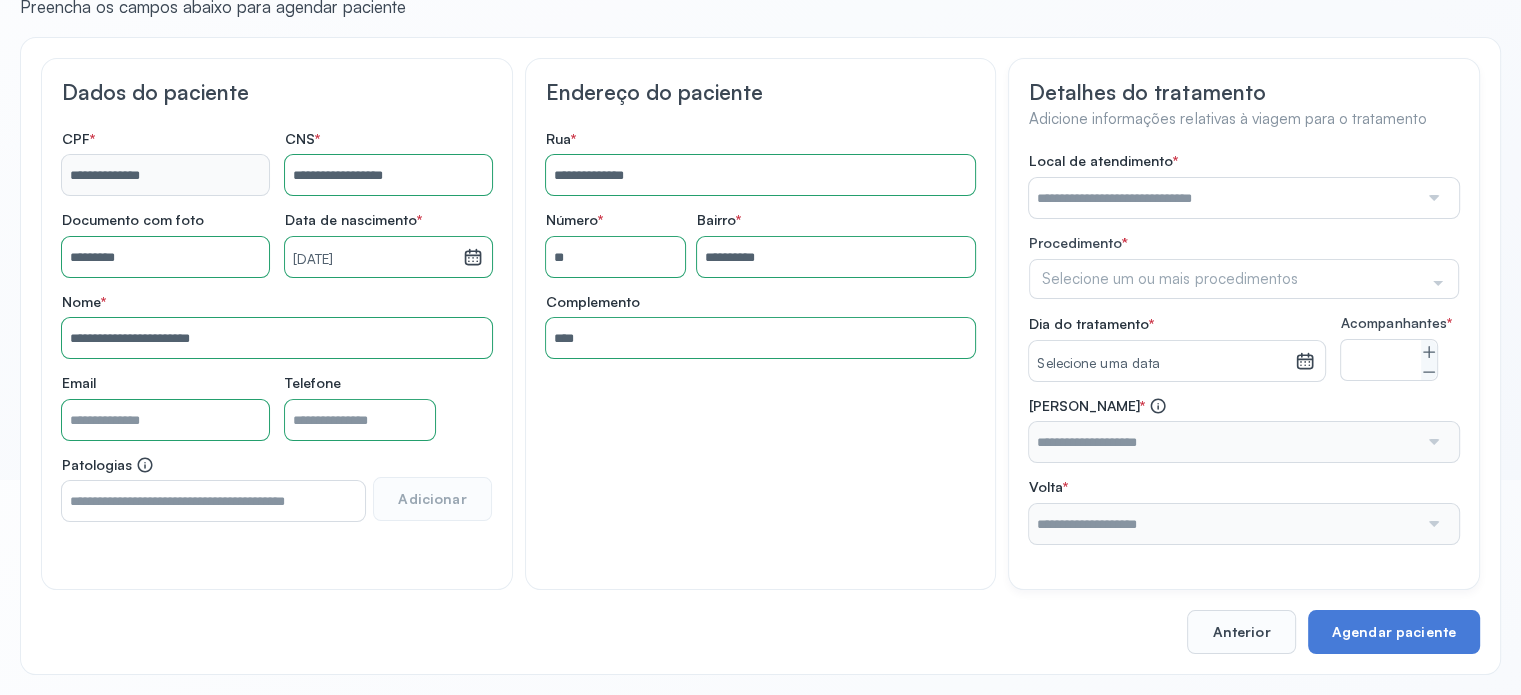 click at bounding box center (1223, 198) 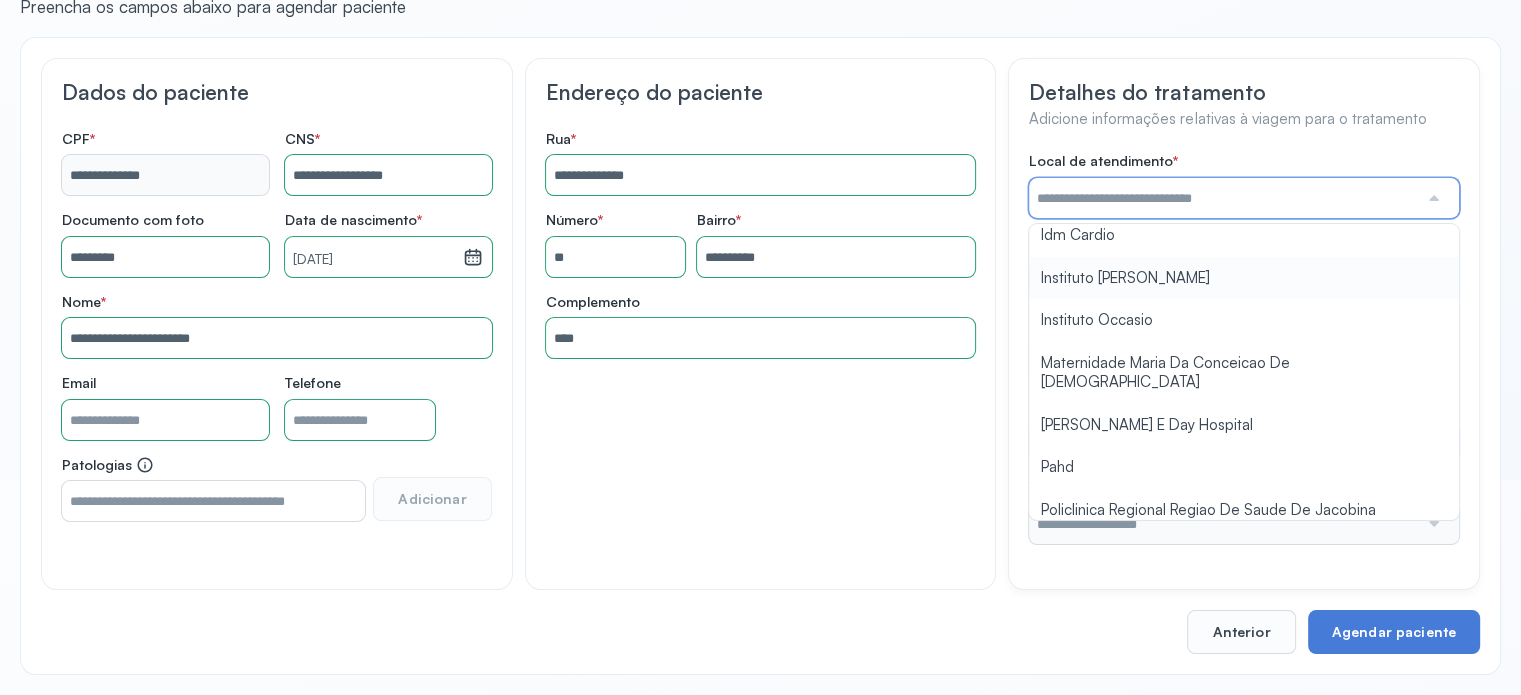 scroll, scrollTop: 1584, scrollLeft: 0, axis: vertical 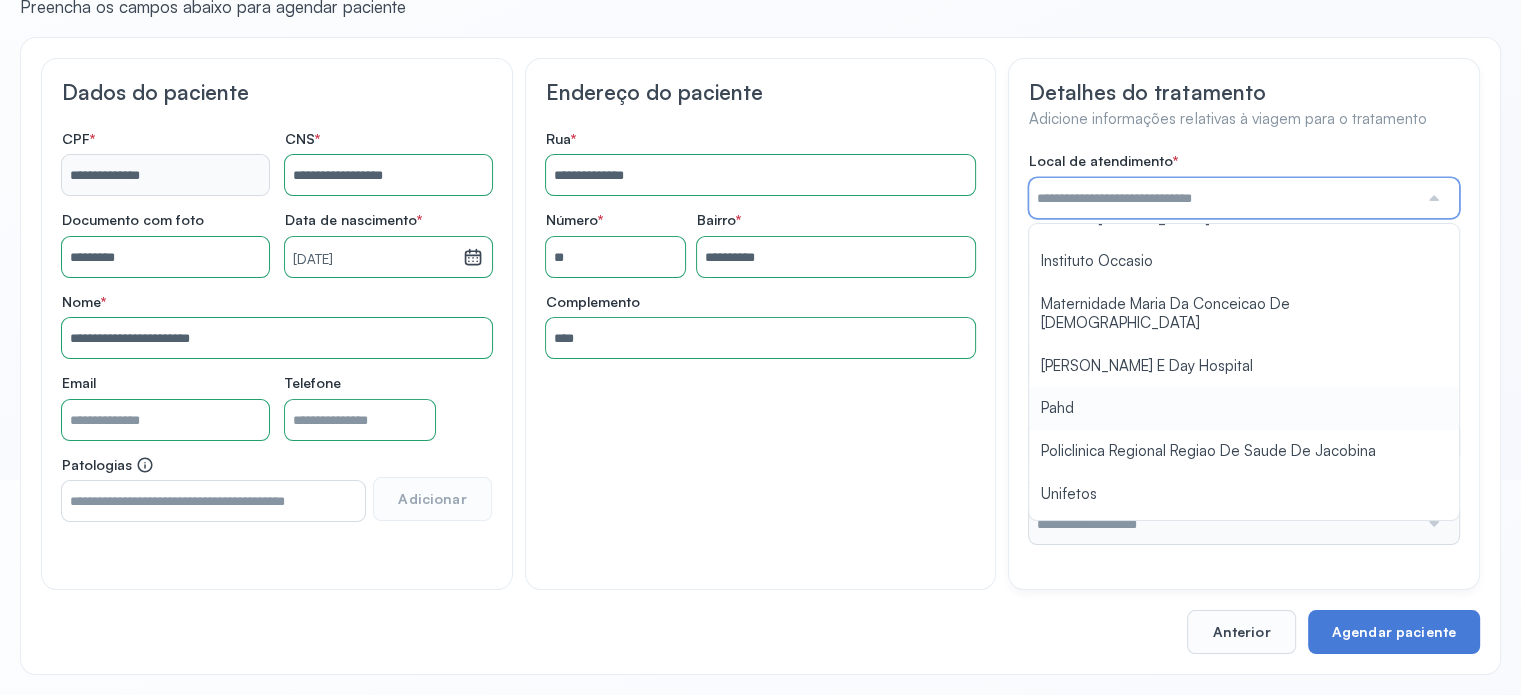 type on "****" 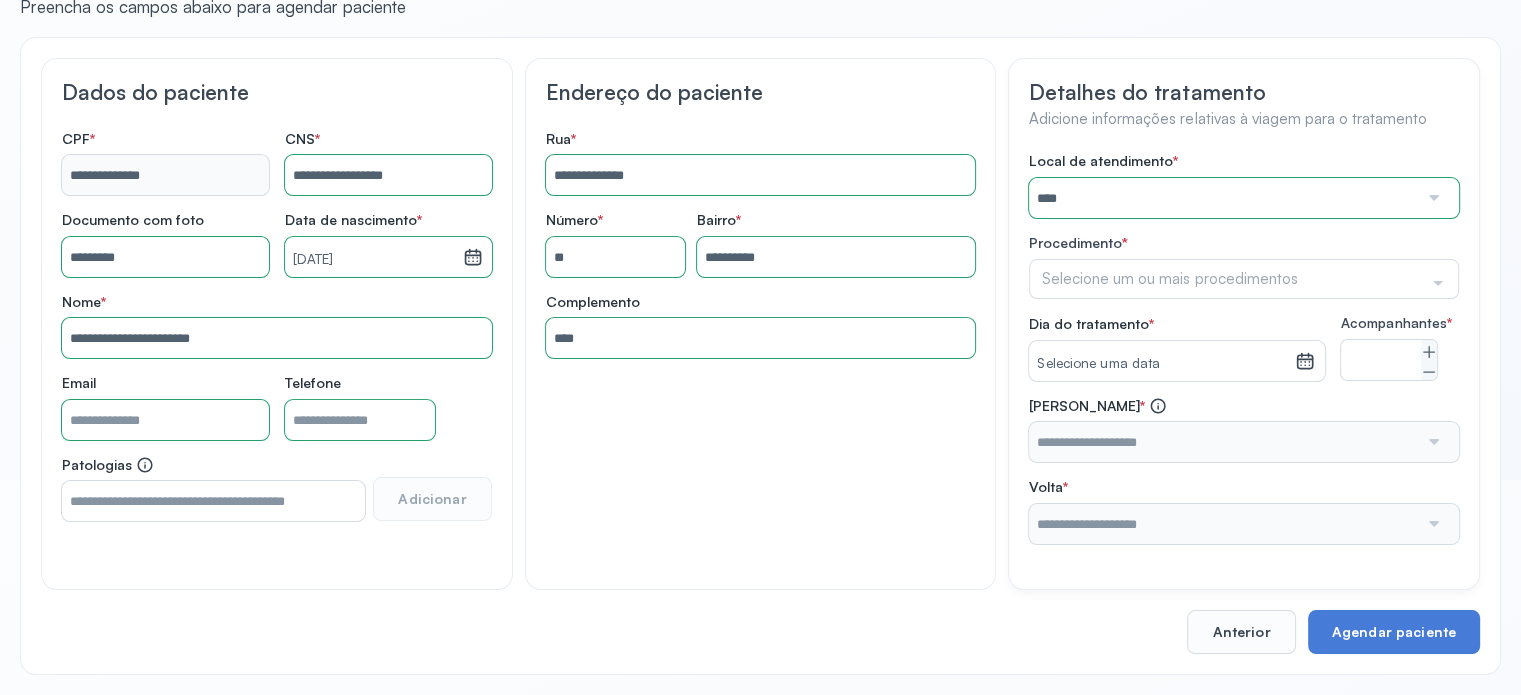 click on "Local de atendimento   *  **** A Medicina Diagnostica E Diagnoson Apae Jacobina CLINICA ML JACOBINA Cardio Pulmonar Da Bahia Cardioclinica [GEOGRAPHIC_DATA] Cican Clinica De Nefrologia De [GEOGRAPHIC_DATA] De Olhos Oftalmo Feira Clinica [GEOGRAPHIC_DATA] Coe [GEOGRAPHIC_DATA] ANA [GEOGRAPHIC_DATA] GERAL [PERSON_NAME][GEOGRAPHIC_DATA] [GEOGRAPHIC_DATA][PERSON_NAME] ORTOPEDICO DO ESTADO DA [GEOGRAPHIC_DATA] [GEOGRAPHIC_DATA] Aristides [GEOGRAPHIC_DATA] [GEOGRAPHIC_DATA] [GEOGRAPHIC_DATA] [GEOGRAPHIC_DATA] [GEOGRAPHIC_DATA] Emec Hospital Especializado Octavio [GEOGRAPHIC_DATA] Estadual [GEOGRAPHIC_DATA] [GEOGRAPHIC_DATA][PERSON_NAME] [GEOGRAPHIC_DATA] [GEOGRAPHIC_DATA] [GEOGRAPHIC_DATA] [GEOGRAPHIC_DATA][PERSON_NAME] Regional [GEOGRAPHIC_DATA] Regional [GEOGRAPHIC_DATA] Dourado [GEOGRAPHIC_DATA] [GEOGRAPHIC_DATA] [GEOGRAPHIC_DATA] [GEOGRAPHIC_DATA] E Ortopedia Ltda Iderma Idm Cardio Instituto Occasio" at bounding box center (1244, 348) 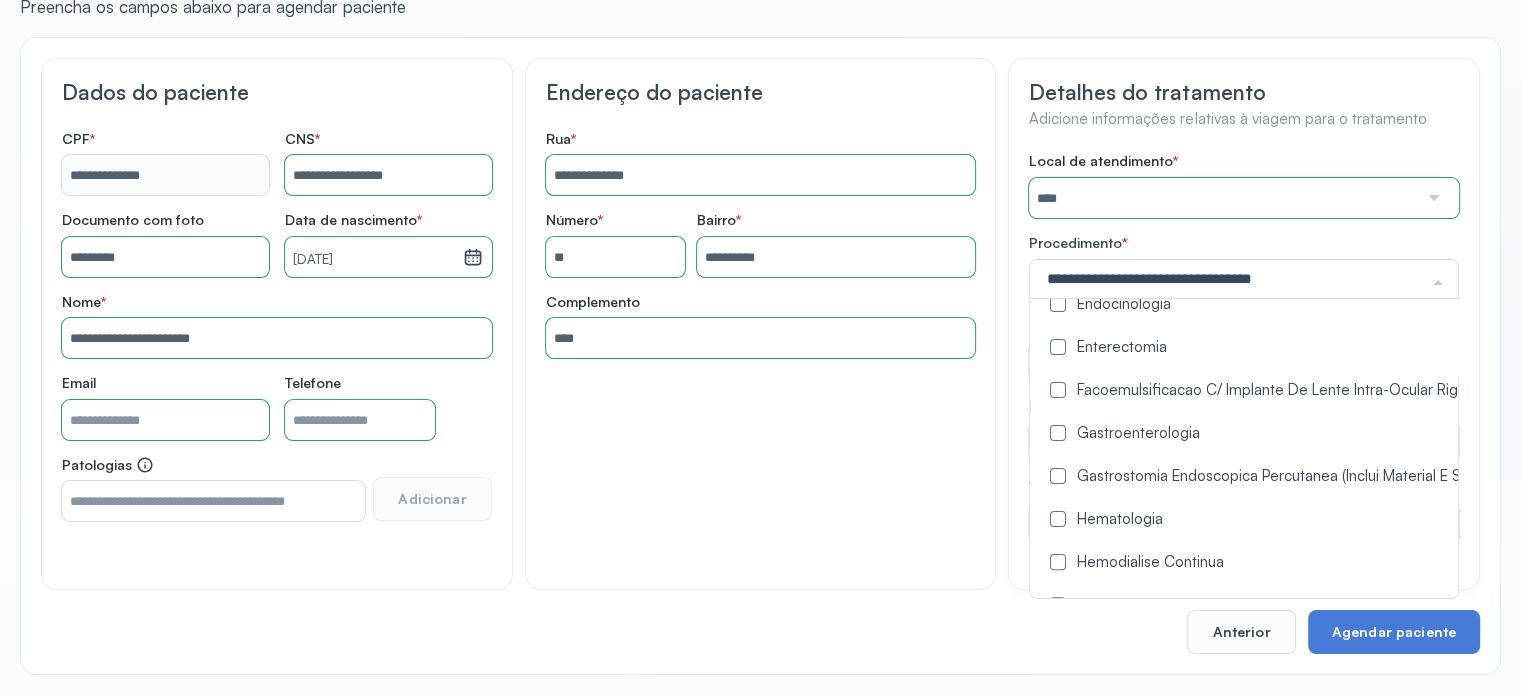 scroll, scrollTop: 800, scrollLeft: 0, axis: vertical 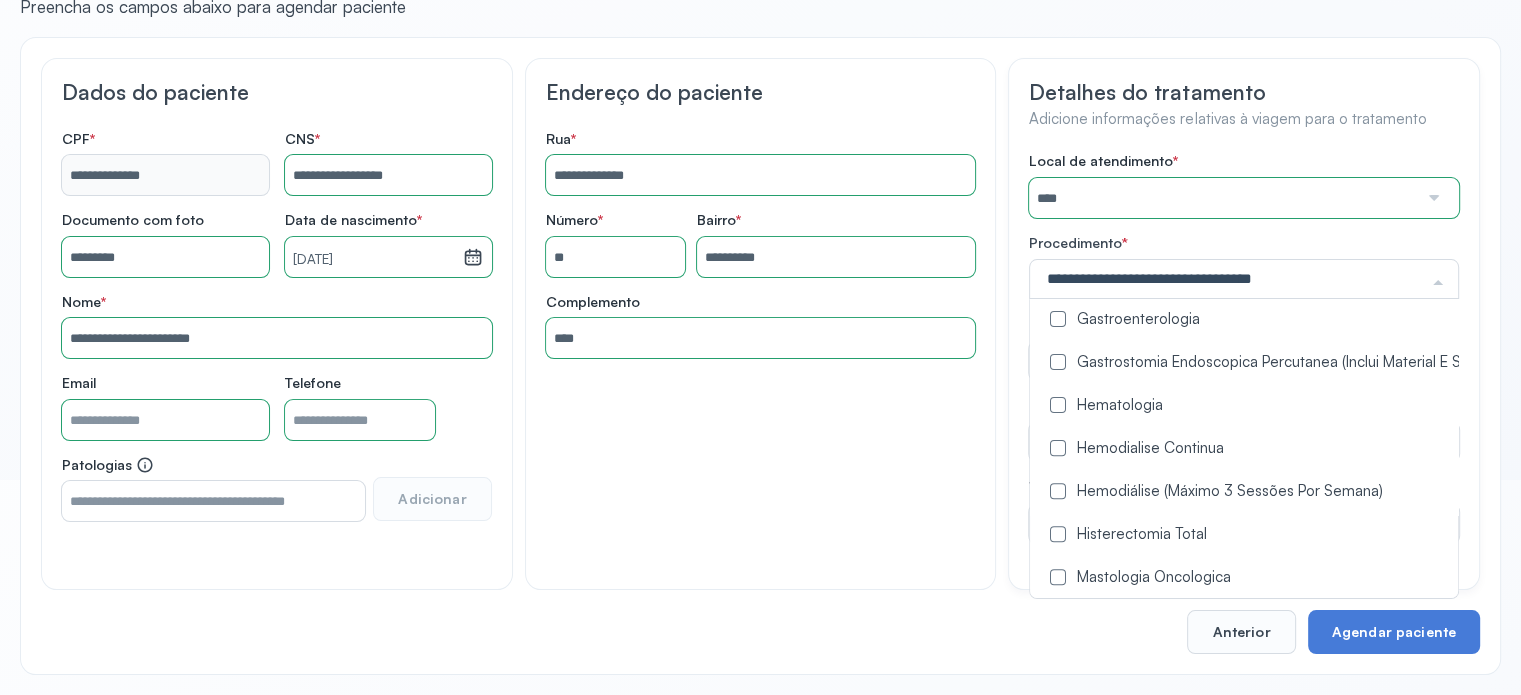 click at bounding box center [1058, 491] 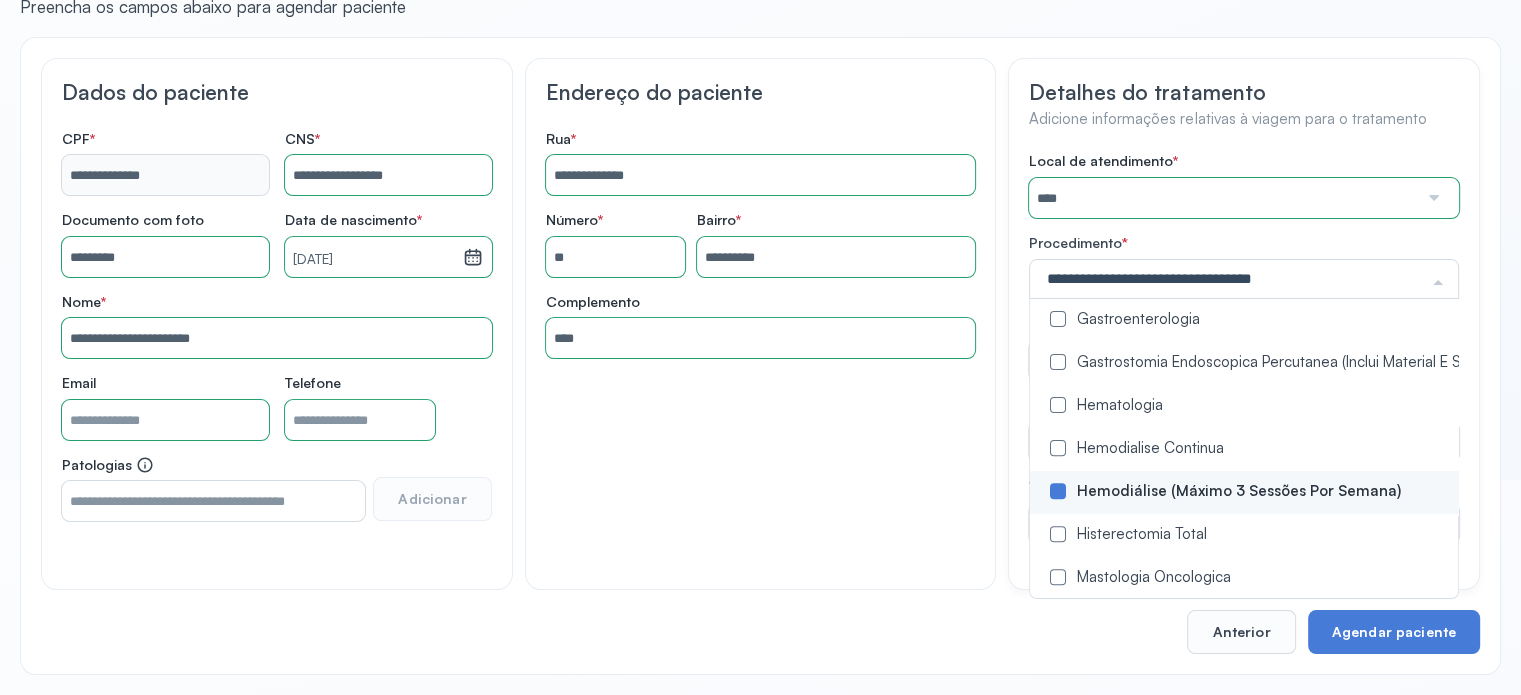 click on "**********" 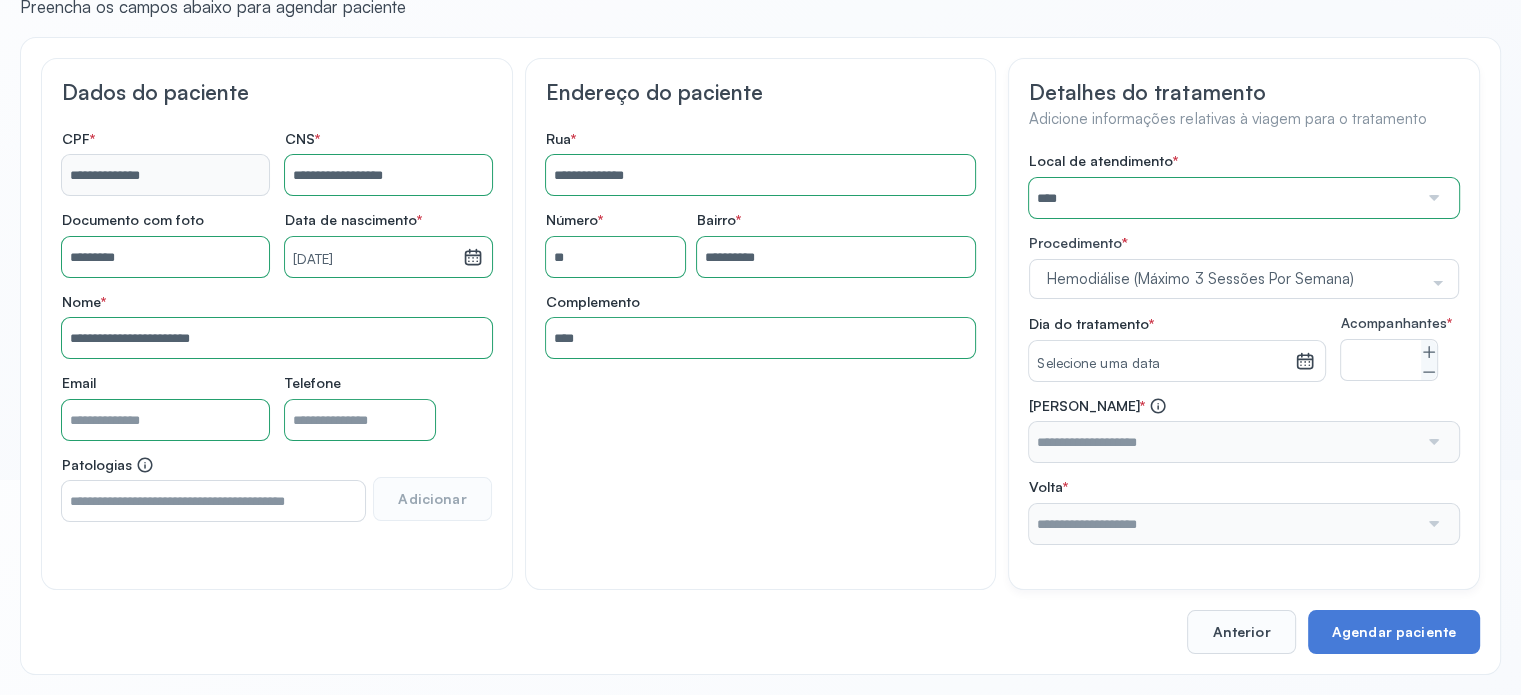 click 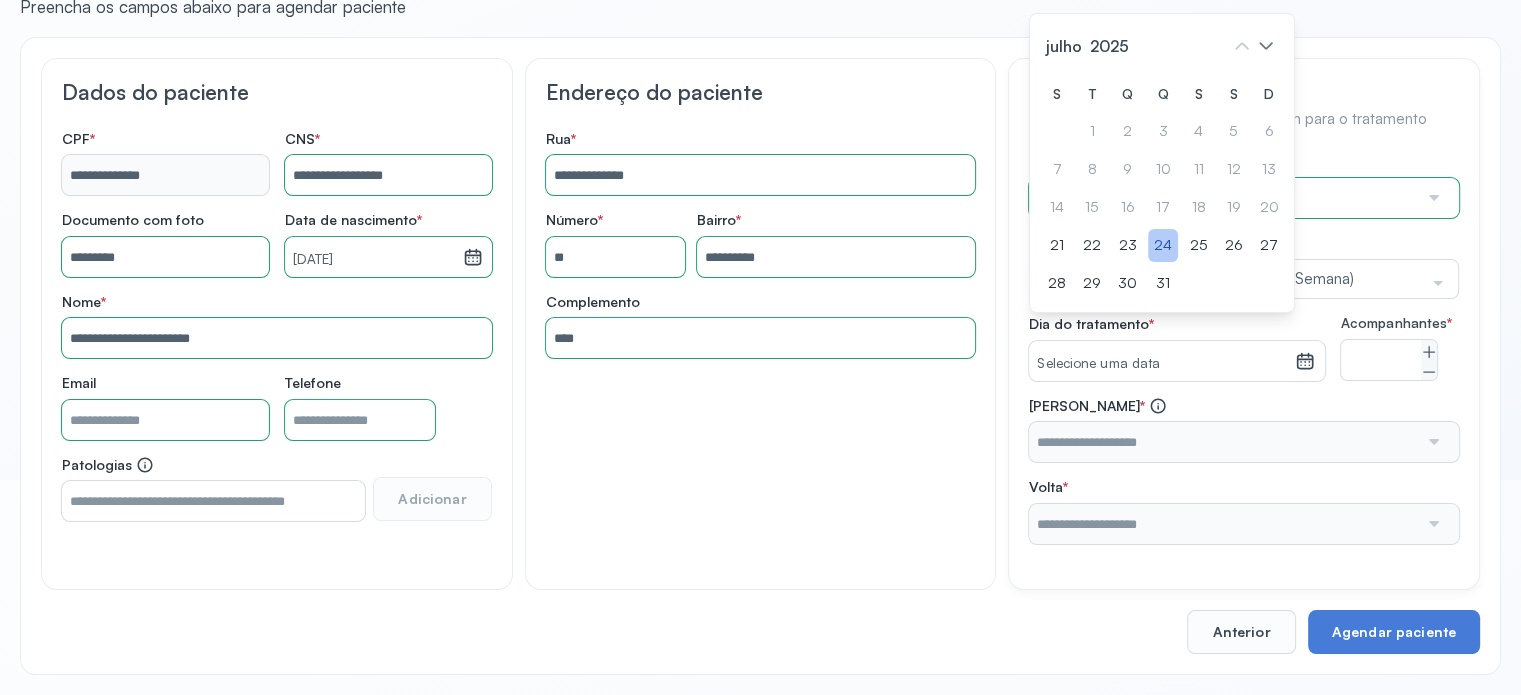 click on "24" 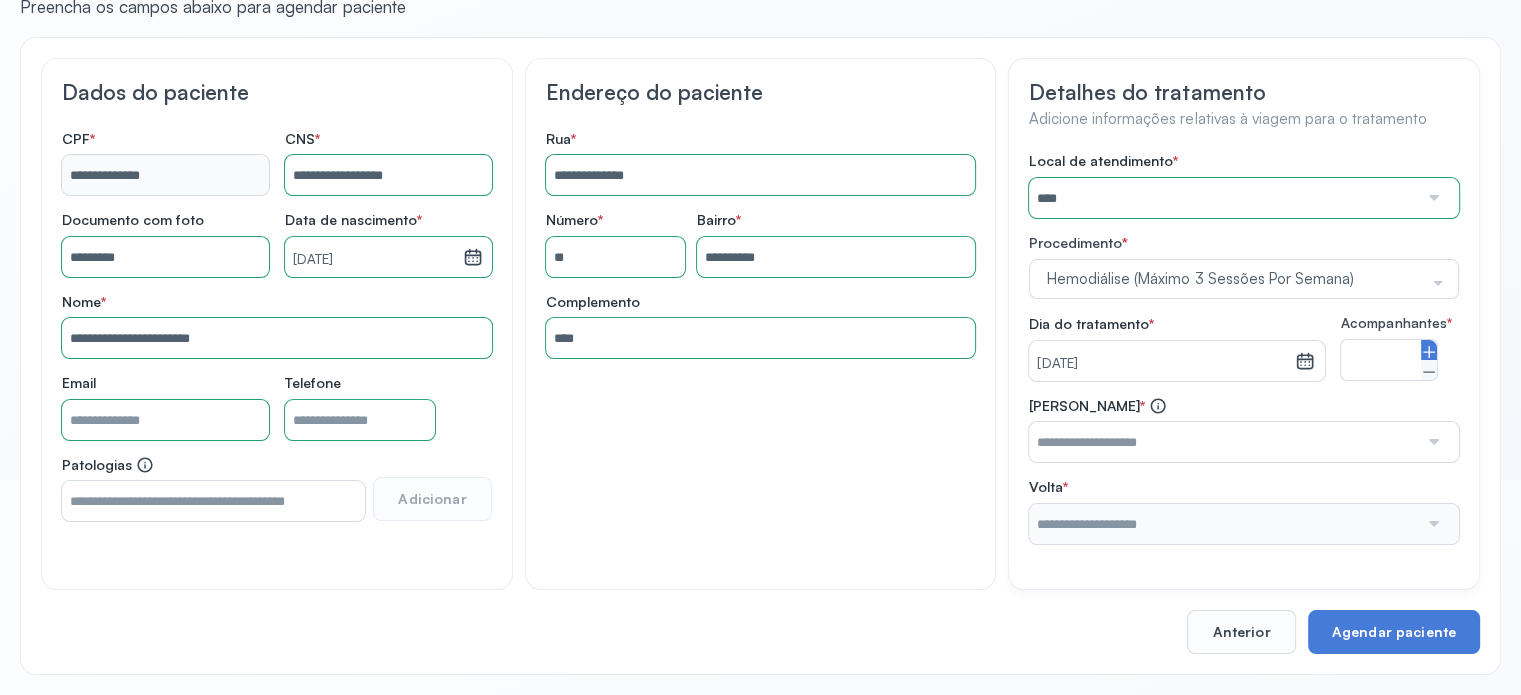 click 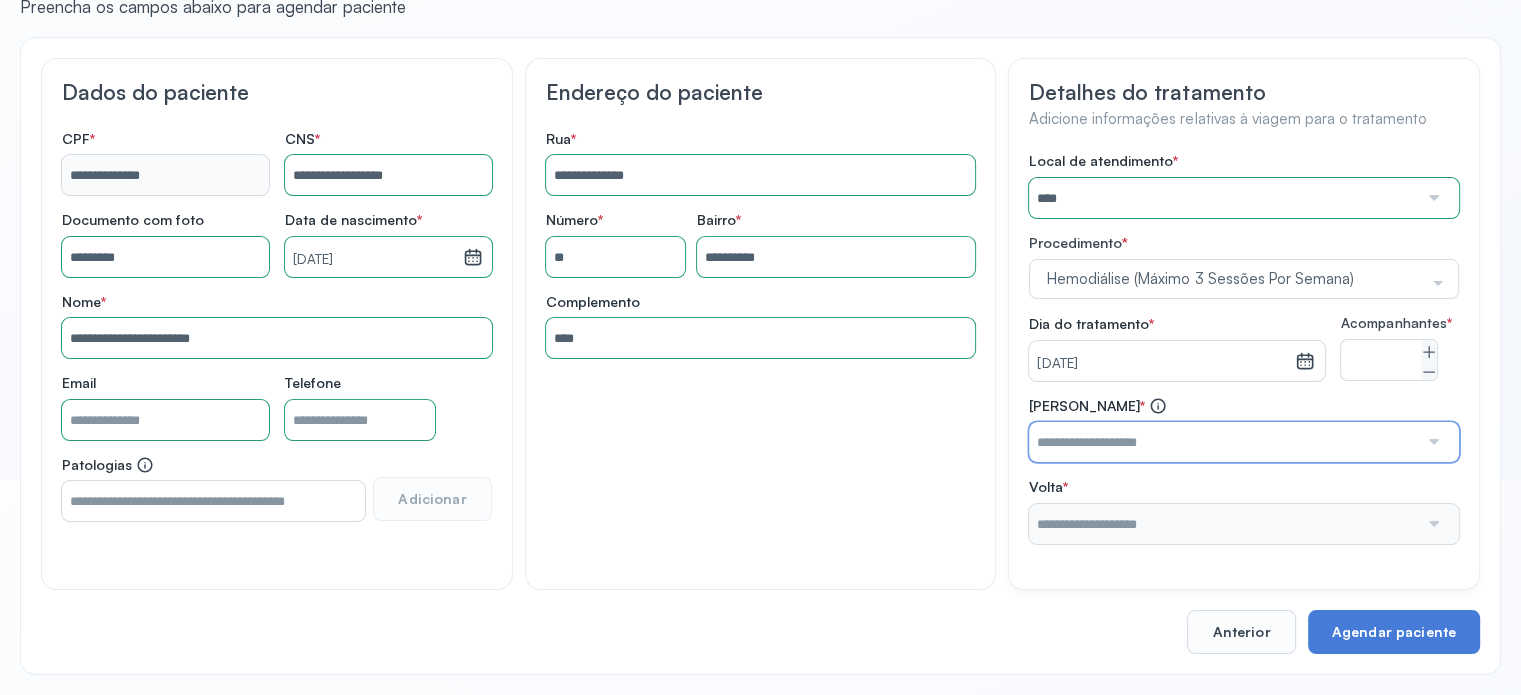 click at bounding box center [1223, 442] 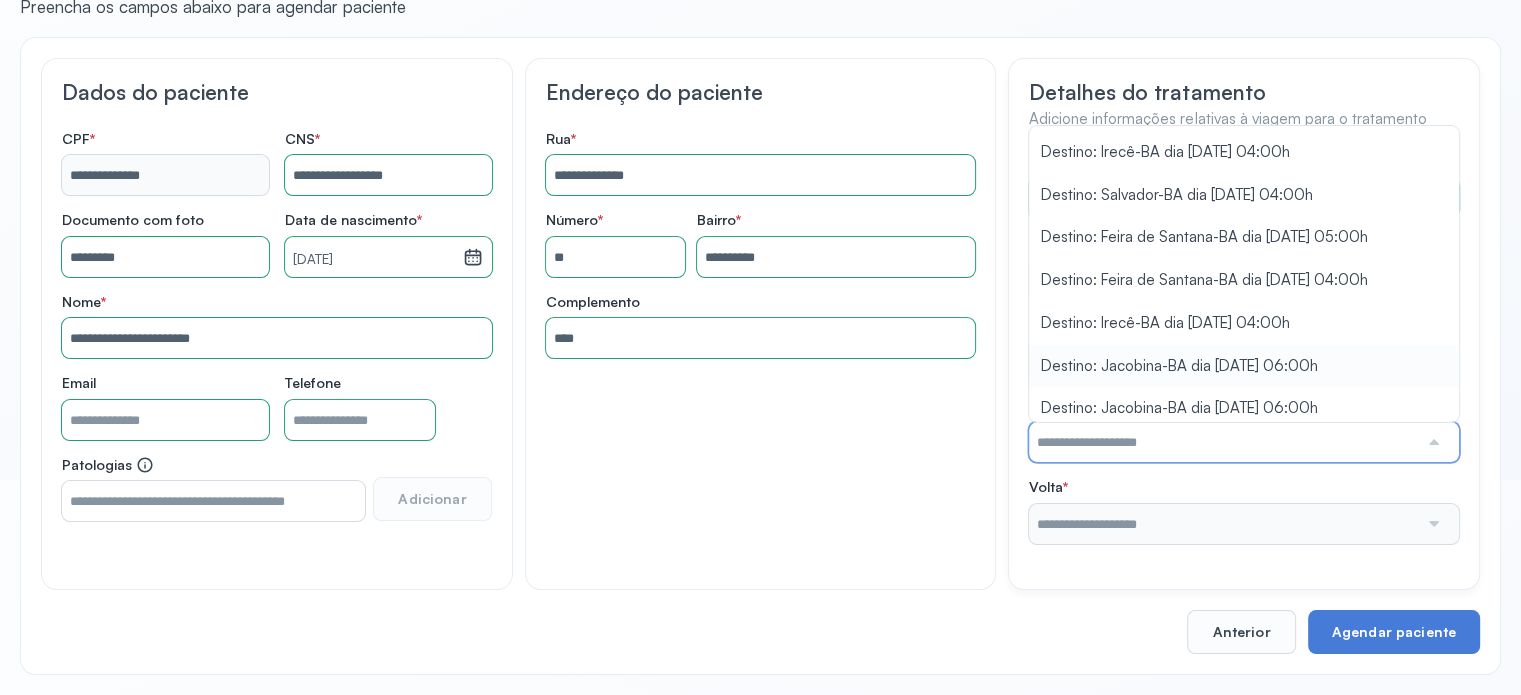 scroll, scrollTop: 302, scrollLeft: 0, axis: vertical 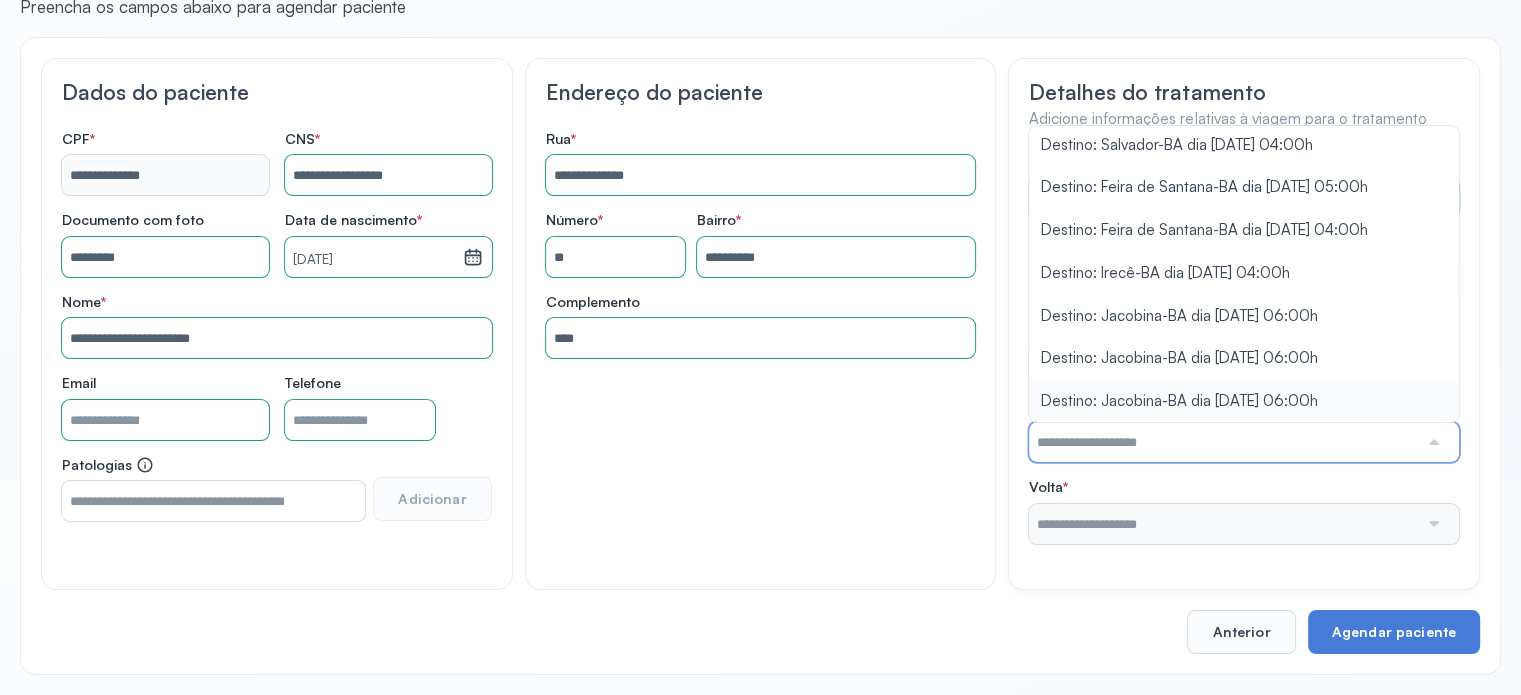 type on "**********" 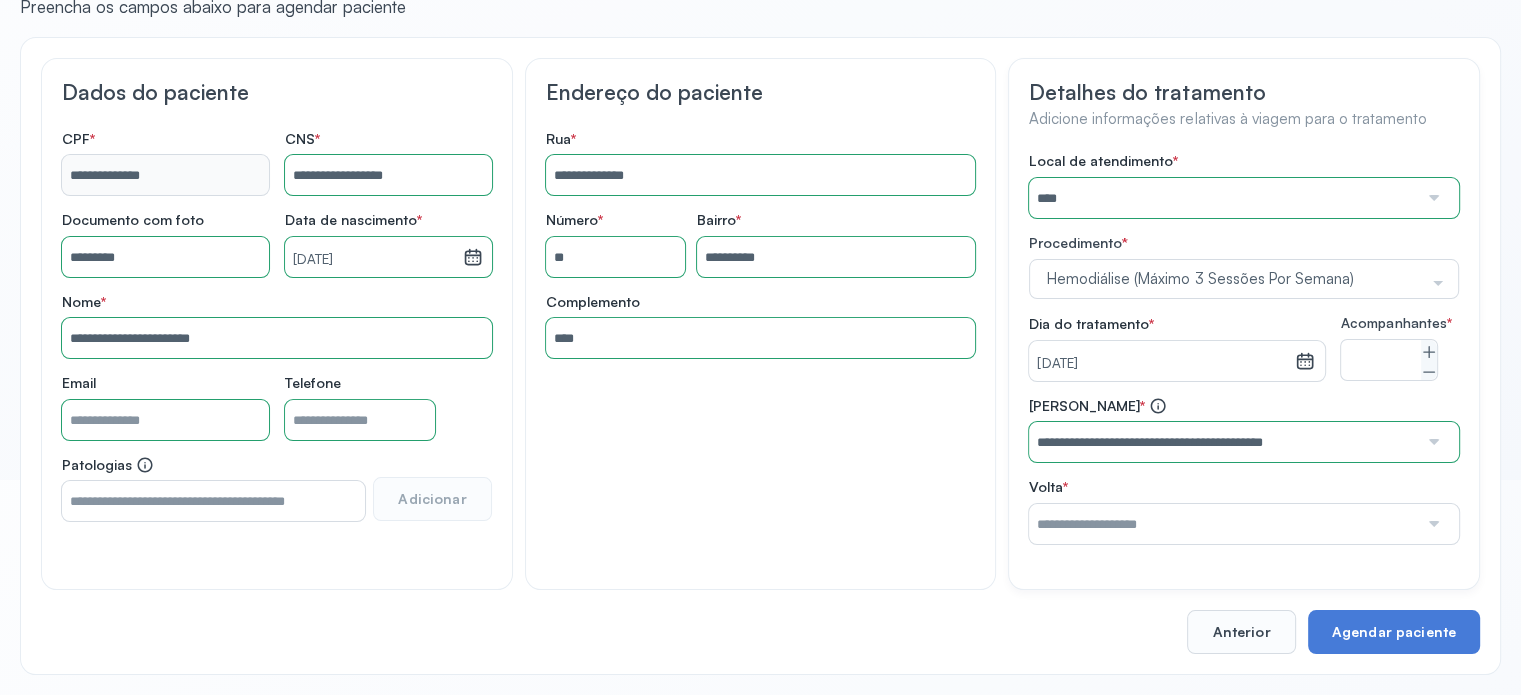 click on "Local de atendimento   *  **** A Medicina Diagnostica E Diagnoson Apae Jacobina CLINICA ML JACOBINA Cardio Pulmonar Da Bahia Cardioclinica [GEOGRAPHIC_DATA] Cican Clinica De Nefrologia De [GEOGRAPHIC_DATA] De Olhos Oftalmo Feira Clinica [GEOGRAPHIC_DATA] Coe [GEOGRAPHIC_DATA] ANA [GEOGRAPHIC_DATA] GERAL [PERSON_NAME][GEOGRAPHIC_DATA] [GEOGRAPHIC_DATA][PERSON_NAME] ORTOPEDICO DO ESTADO DA [GEOGRAPHIC_DATA] [GEOGRAPHIC_DATA] Aristides [GEOGRAPHIC_DATA] [GEOGRAPHIC_DATA] [GEOGRAPHIC_DATA] [GEOGRAPHIC_DATA] [GEOGRAPHIC_DATA] Emec Hospital Especializado Octavio [GEOGRAPHIC_DATA] Estadual [GEOGRAPHIC_DATA] [GEOGRAPHIC_DATA][PERSON_NAME] [GEOGRAPHIC_DATA] [GEOGRAPHIC_DATA] [GEOGRAPHIC_DATA] [GEOGRAPHIC_DATA][PERSON_NAME] Regional [GEOGRAPHIC_DATA] Regional [GEOGRAPHIC_DATA] Dourado [GEOGRAPHIC_DATA] [GEOGRAPHIC_DATA] [GEOGRAPHIC_DATA] [GEOGRAPHIC_DATA] E Ortopedia Ltda Iderma Idm Cardio Instituto Occasio" at bounding box center (1244, 348) 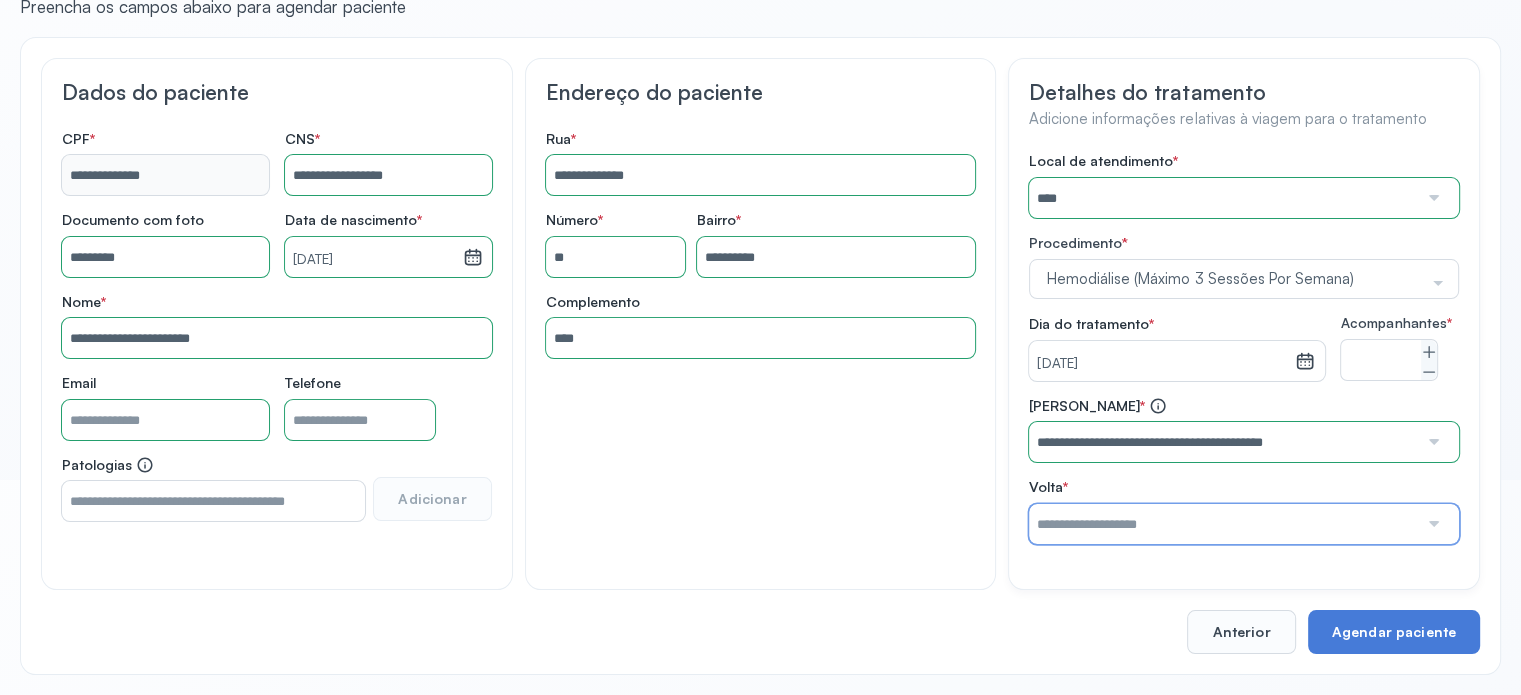 click at bounding box center (1223, 524) 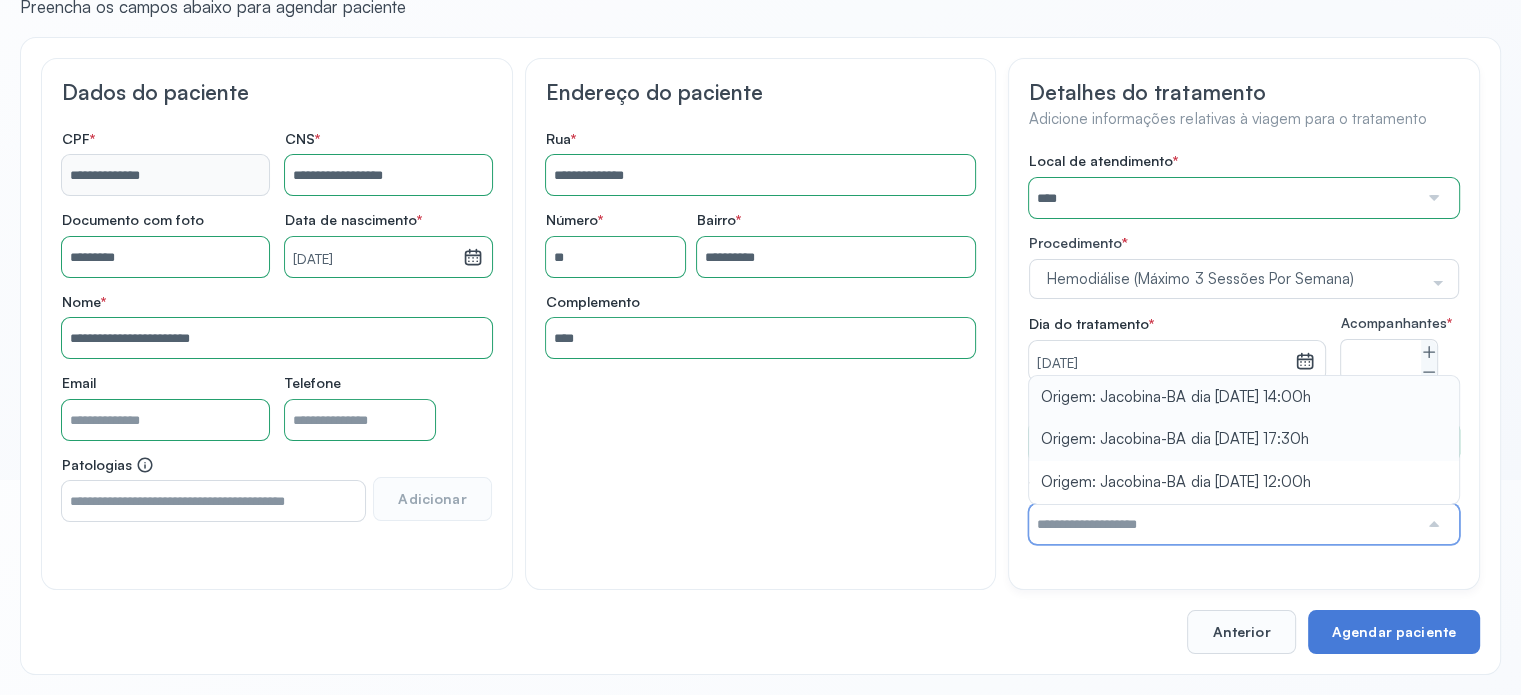 type on "**********" 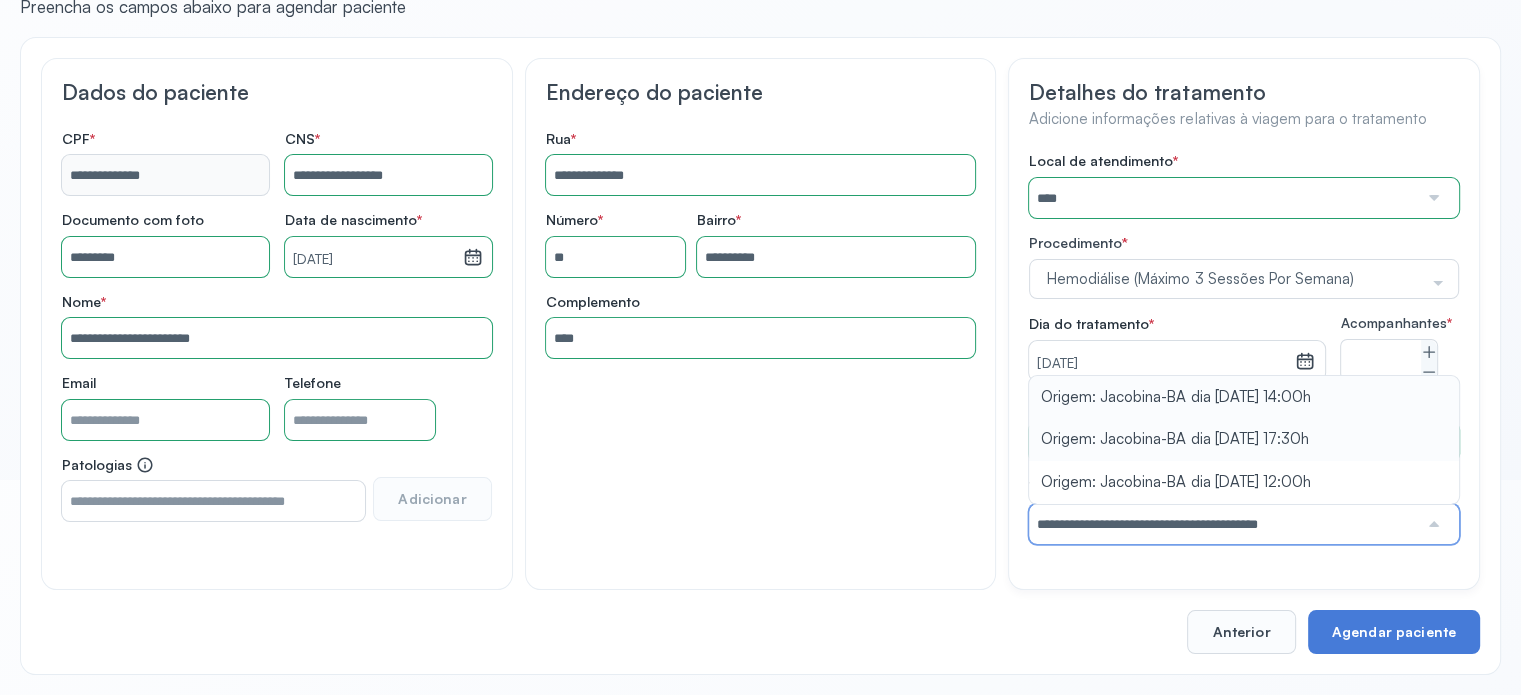 click on "**********" at bounding box center [1244, 470] 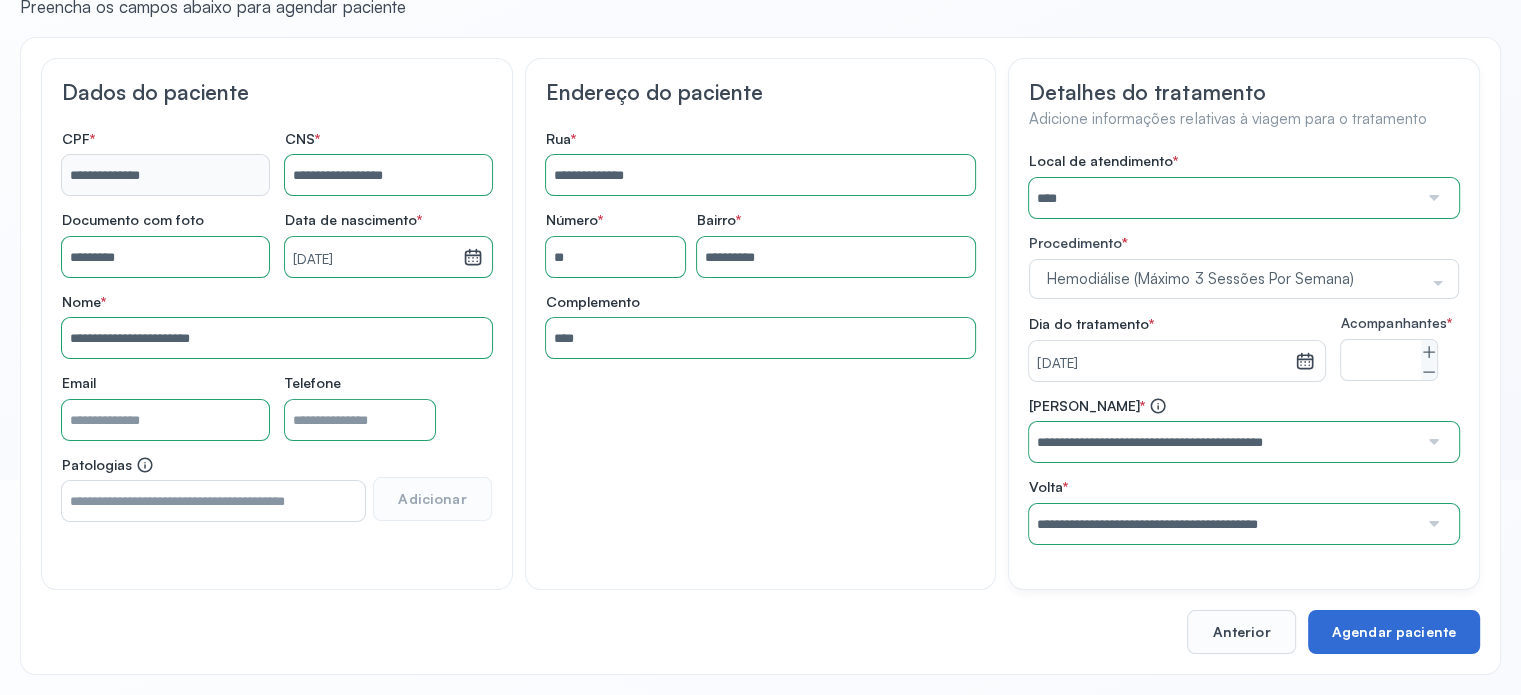 click on "Agendar paciente" at bounding box center [1394, 632] 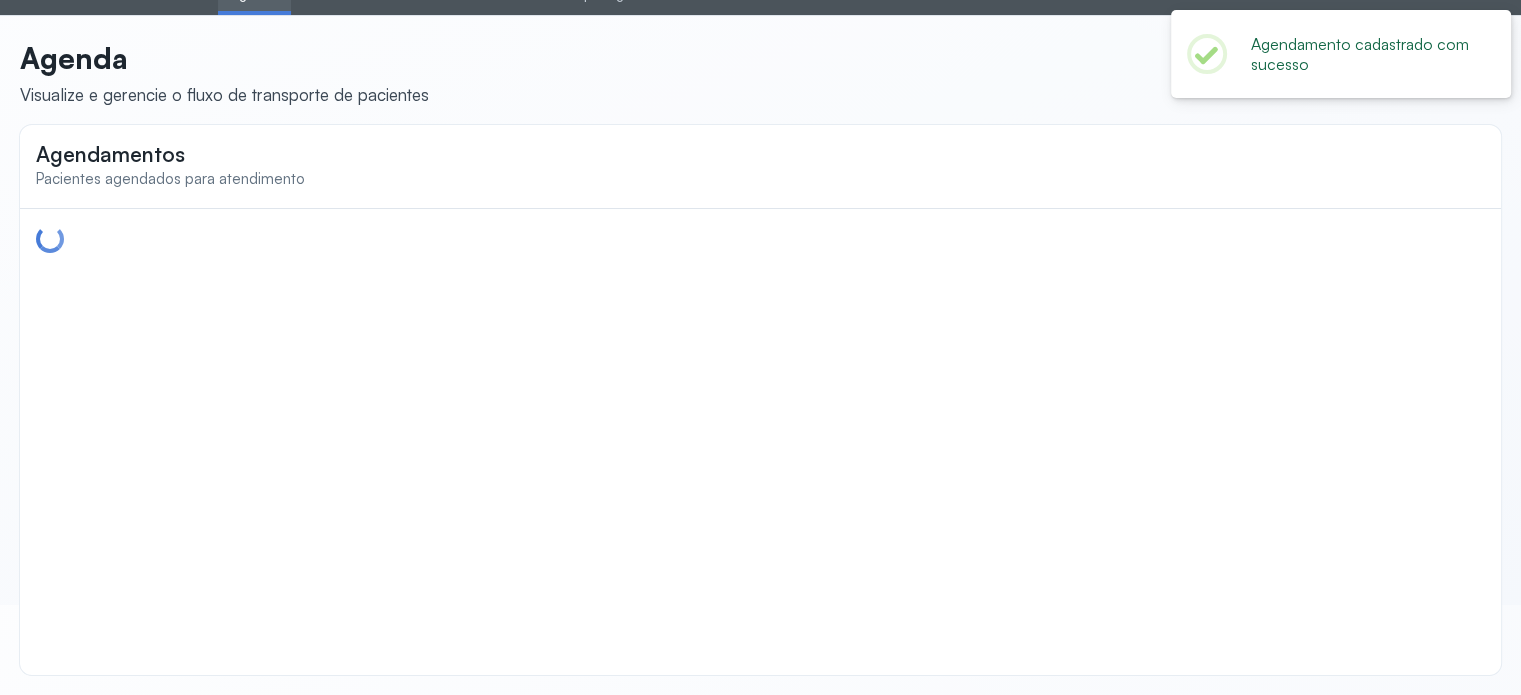 scroll, scrollTop: 0, scrollLeft: 0, axis: both 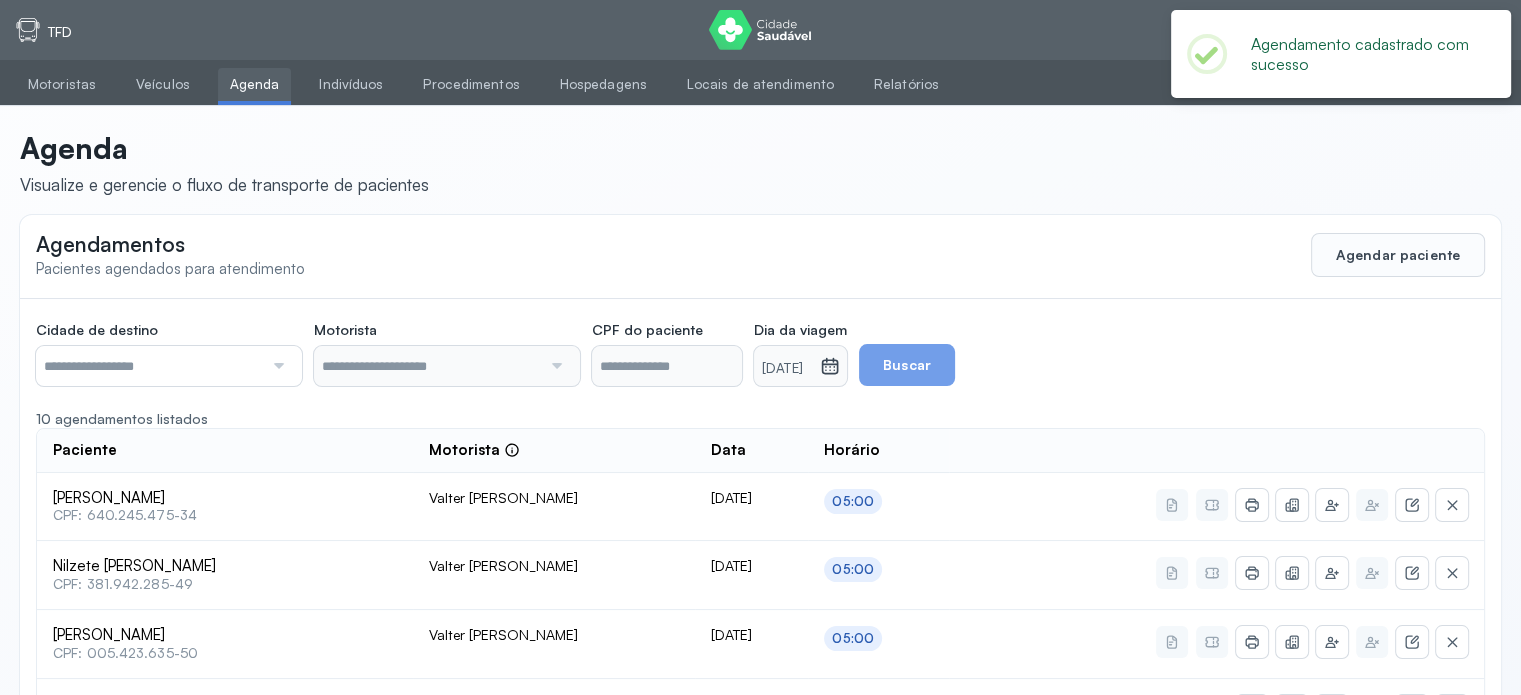 type on "**********" 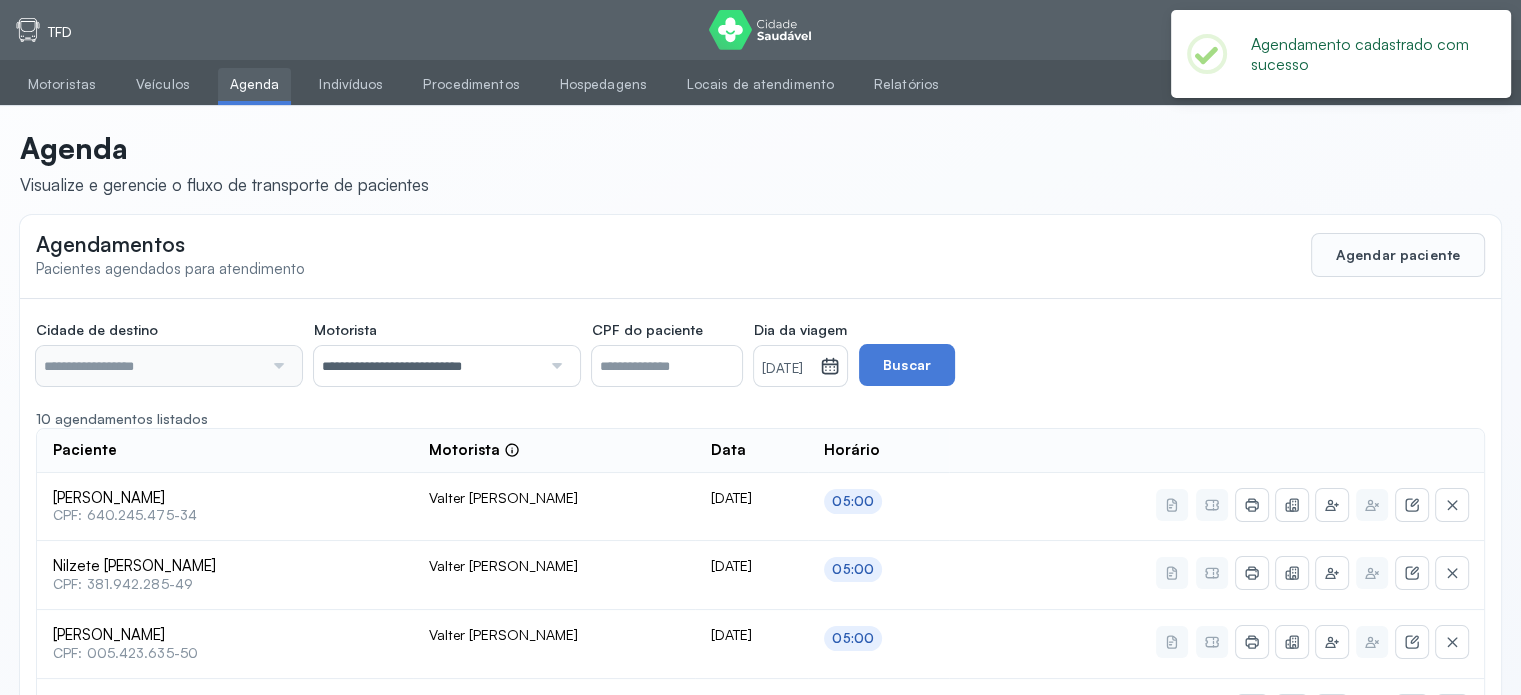 type on "********" 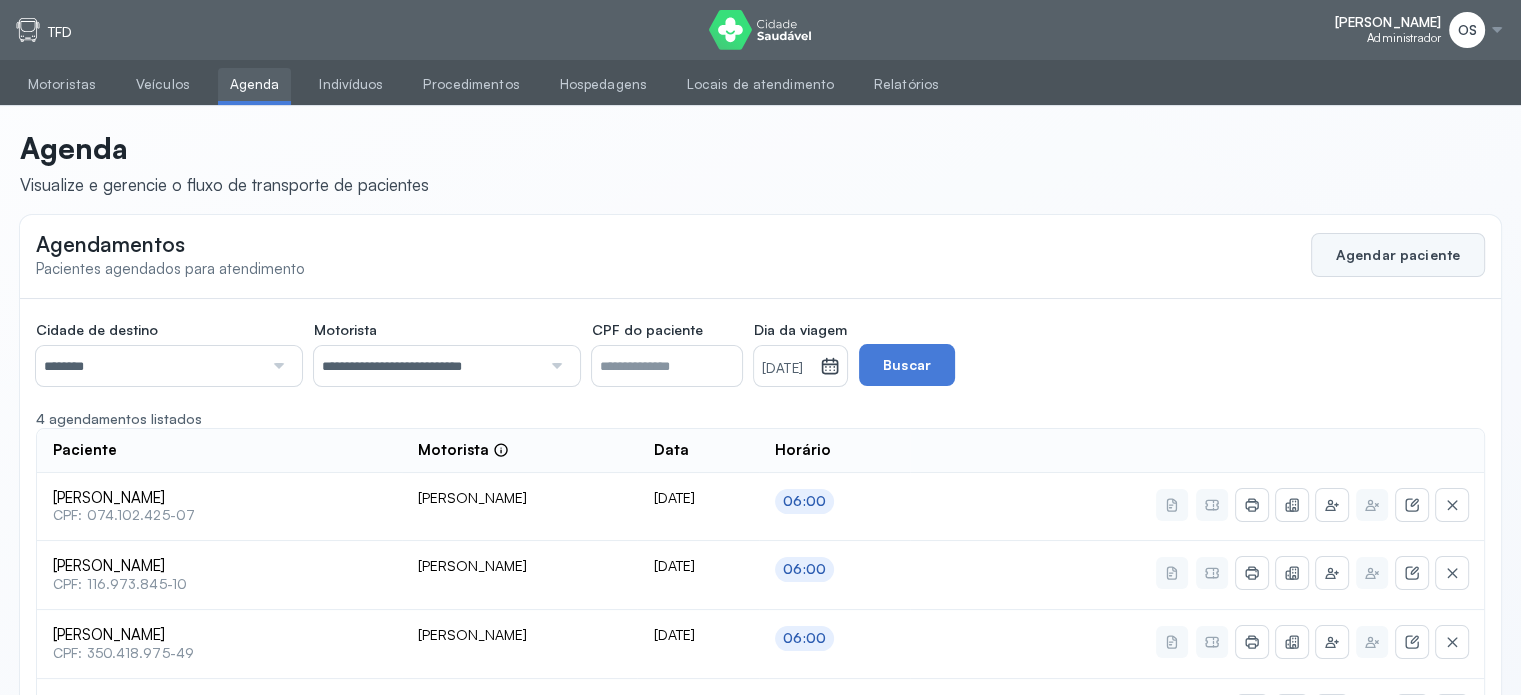 click on "Agendar paciente" 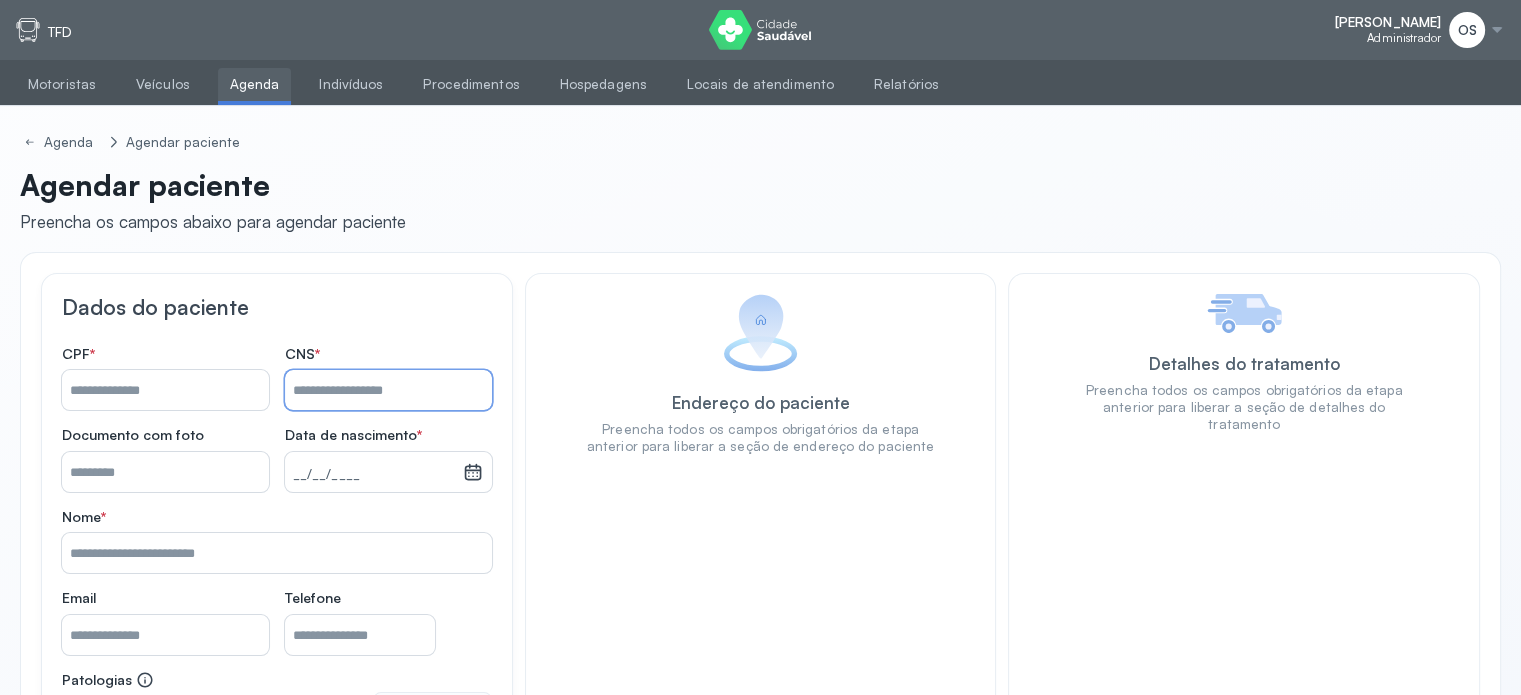 paste on "**********" 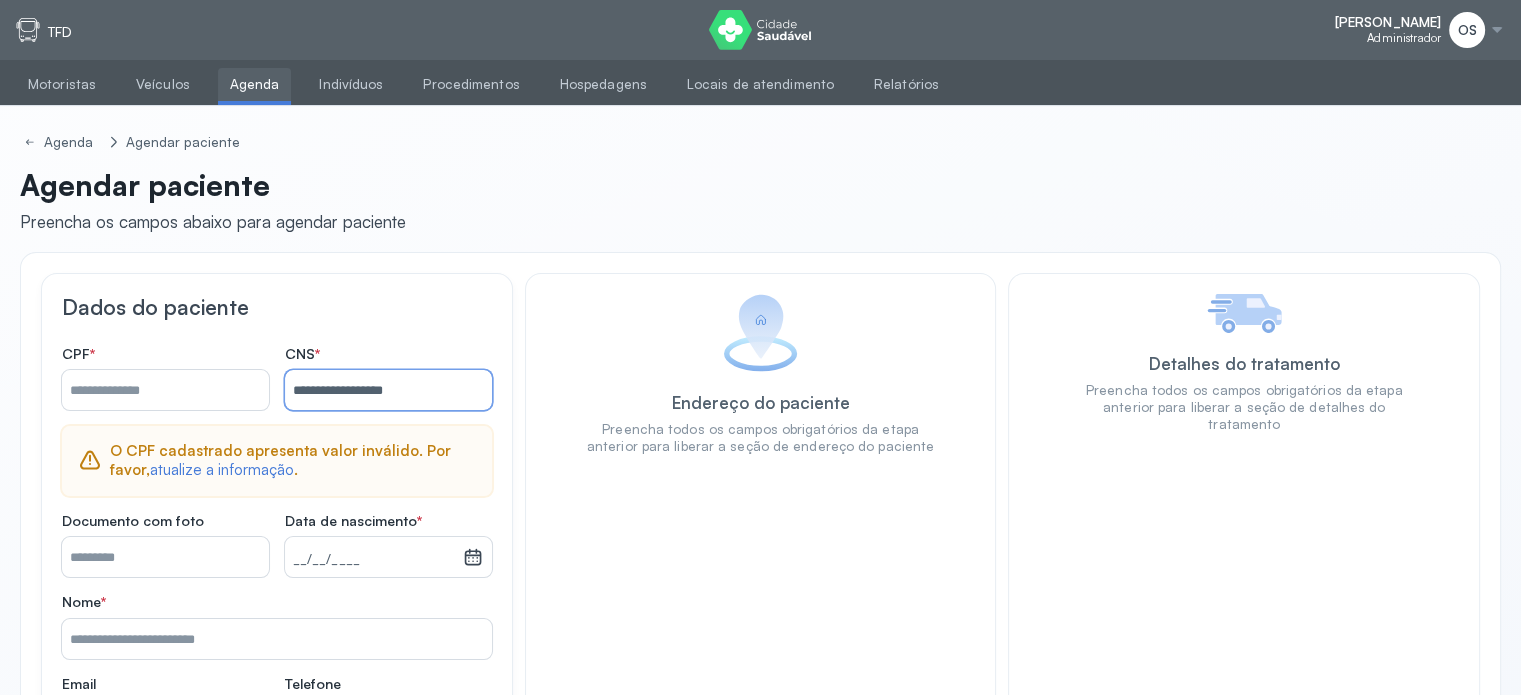 type on "**********" 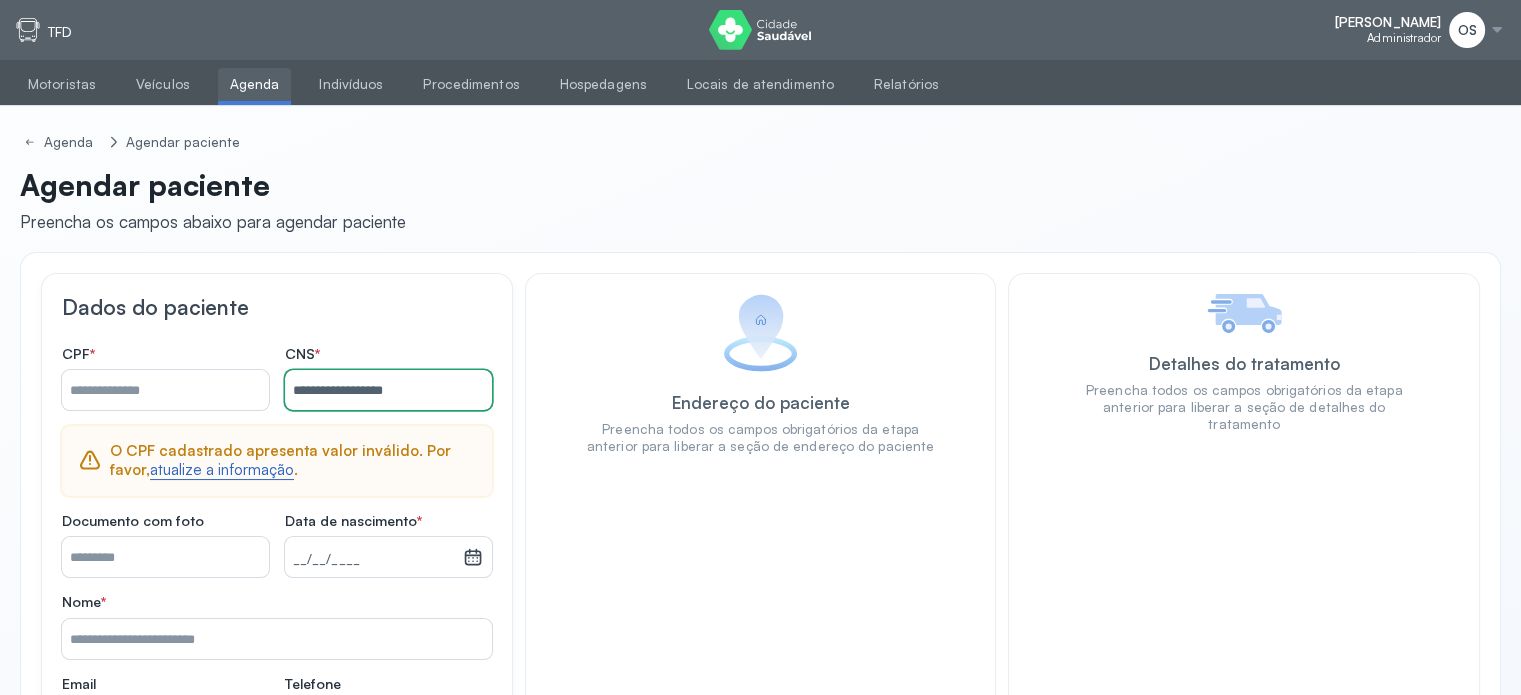 click on "atualize a informação" at bounding box center (222, 470) 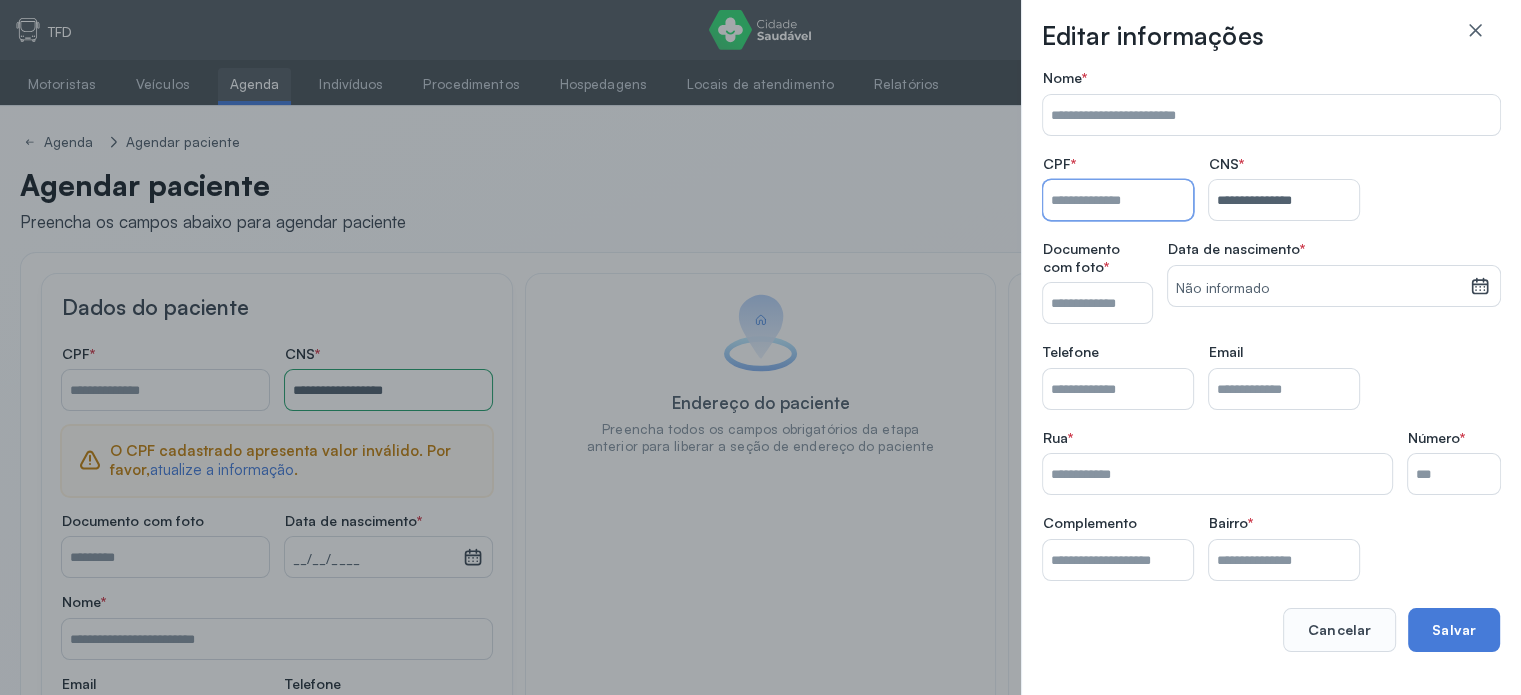 paste on "**********" 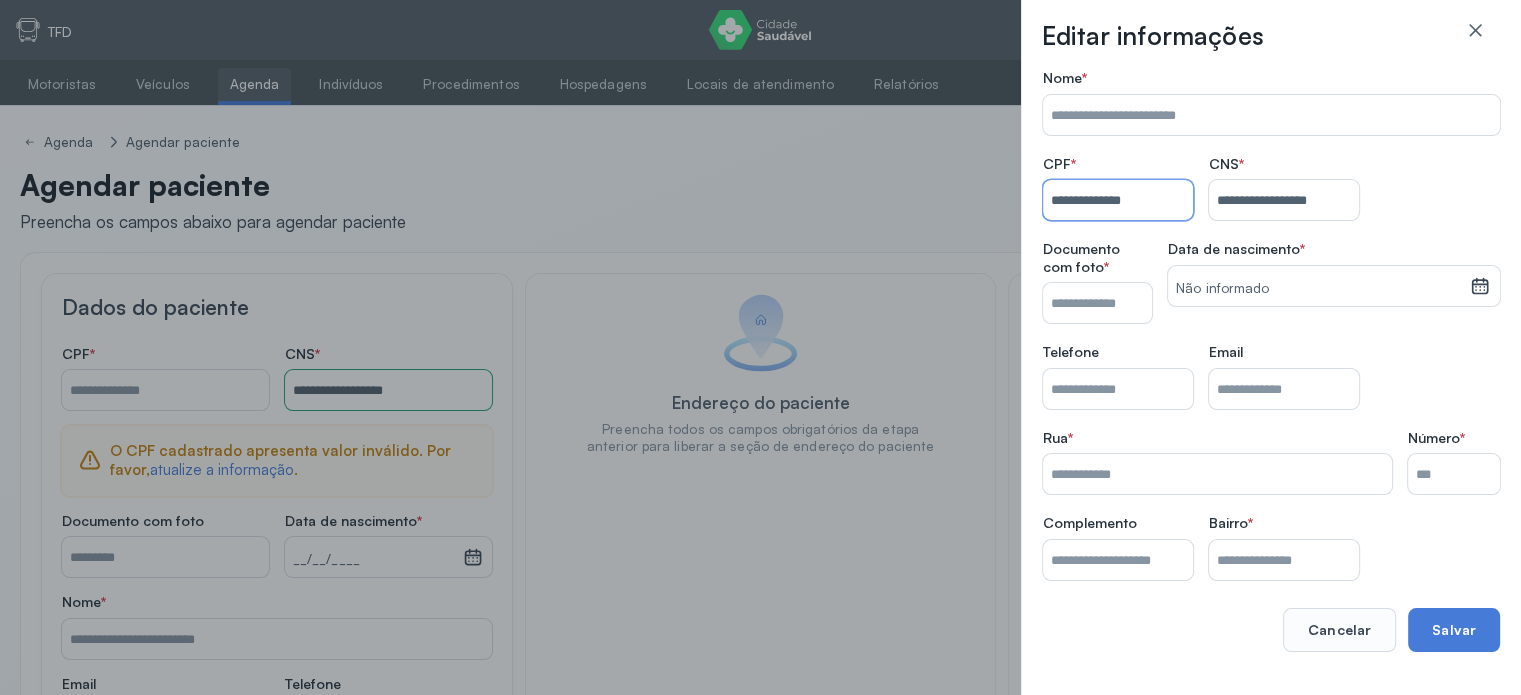 type on "**********" 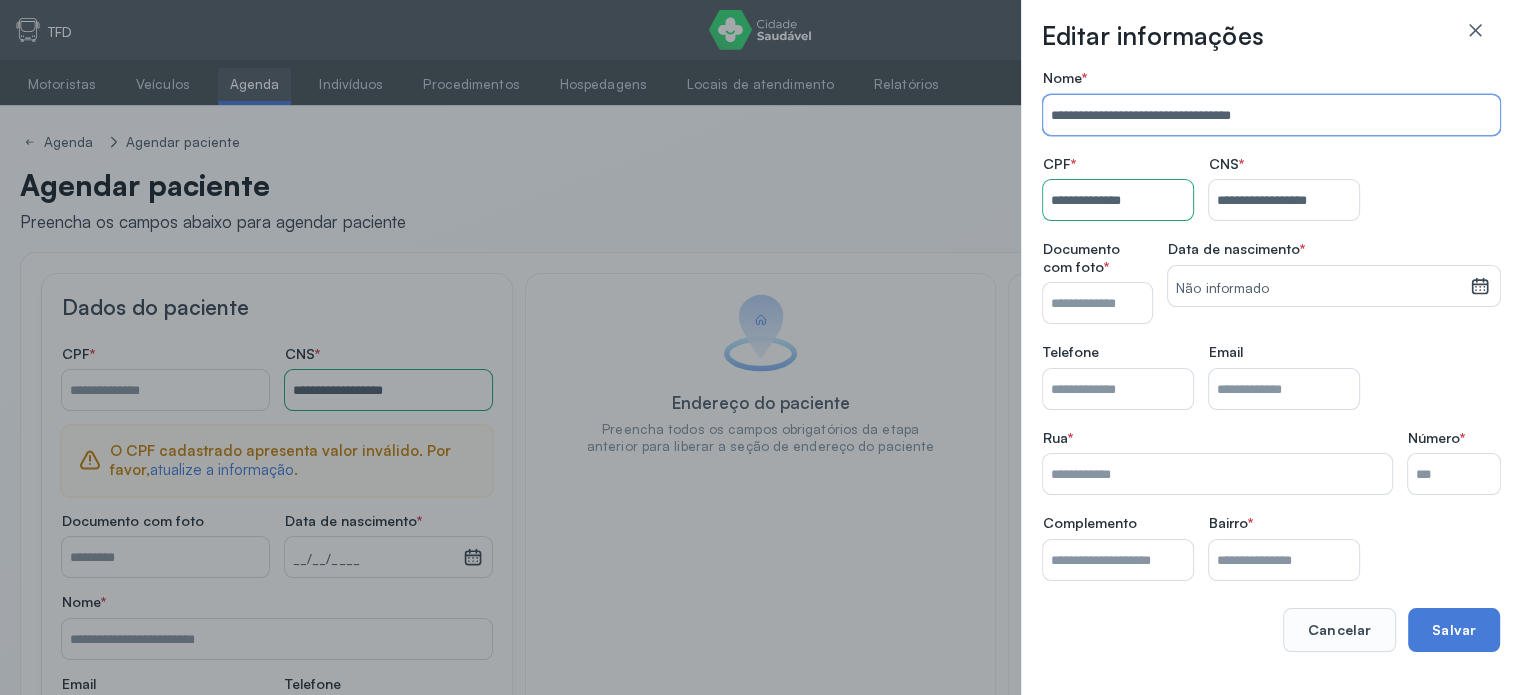 type on "**********" 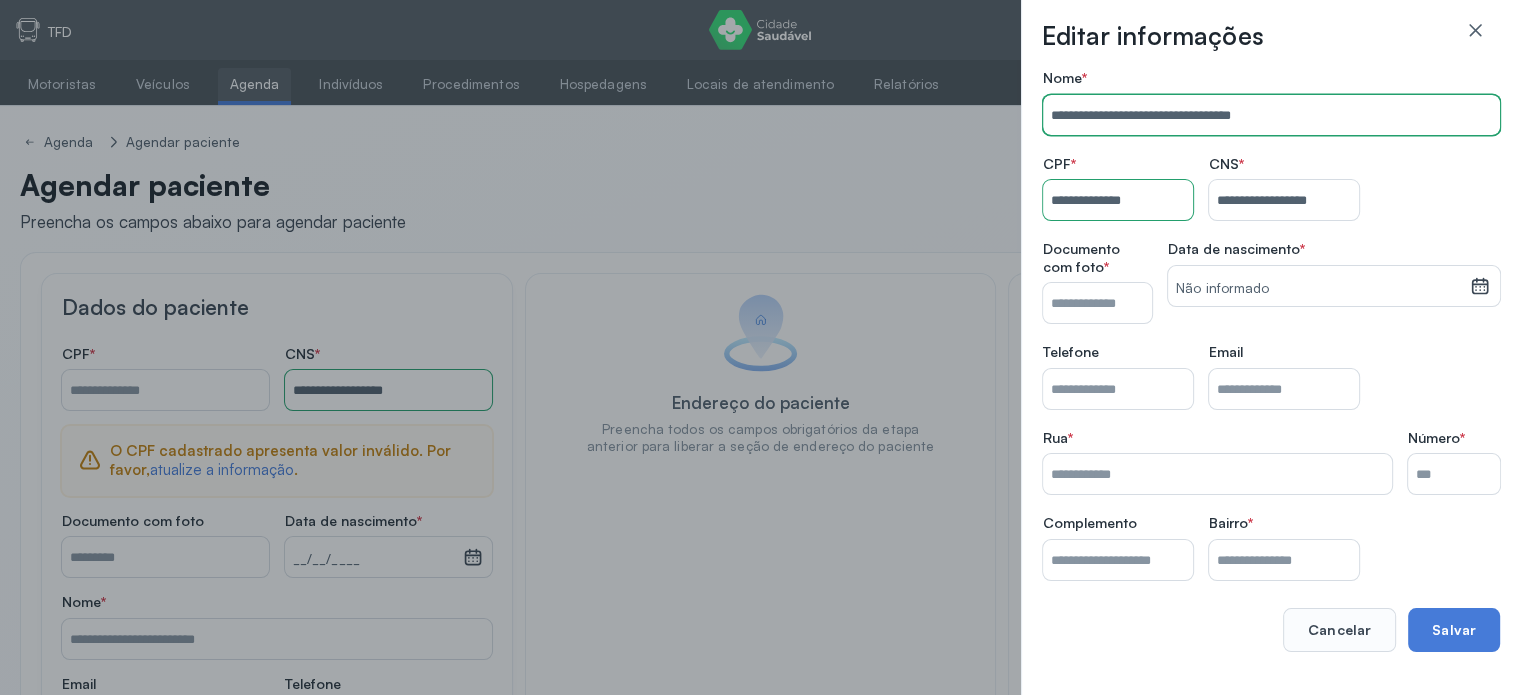 click 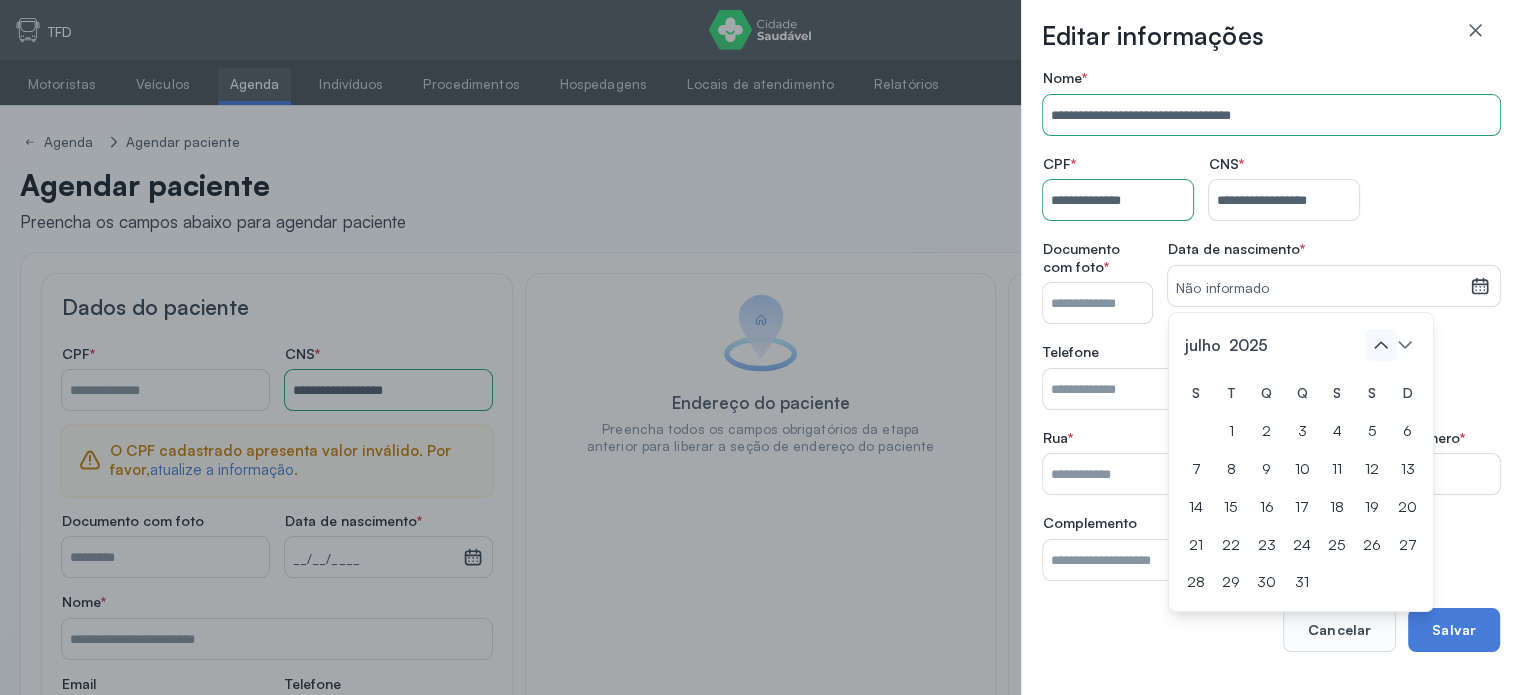 click 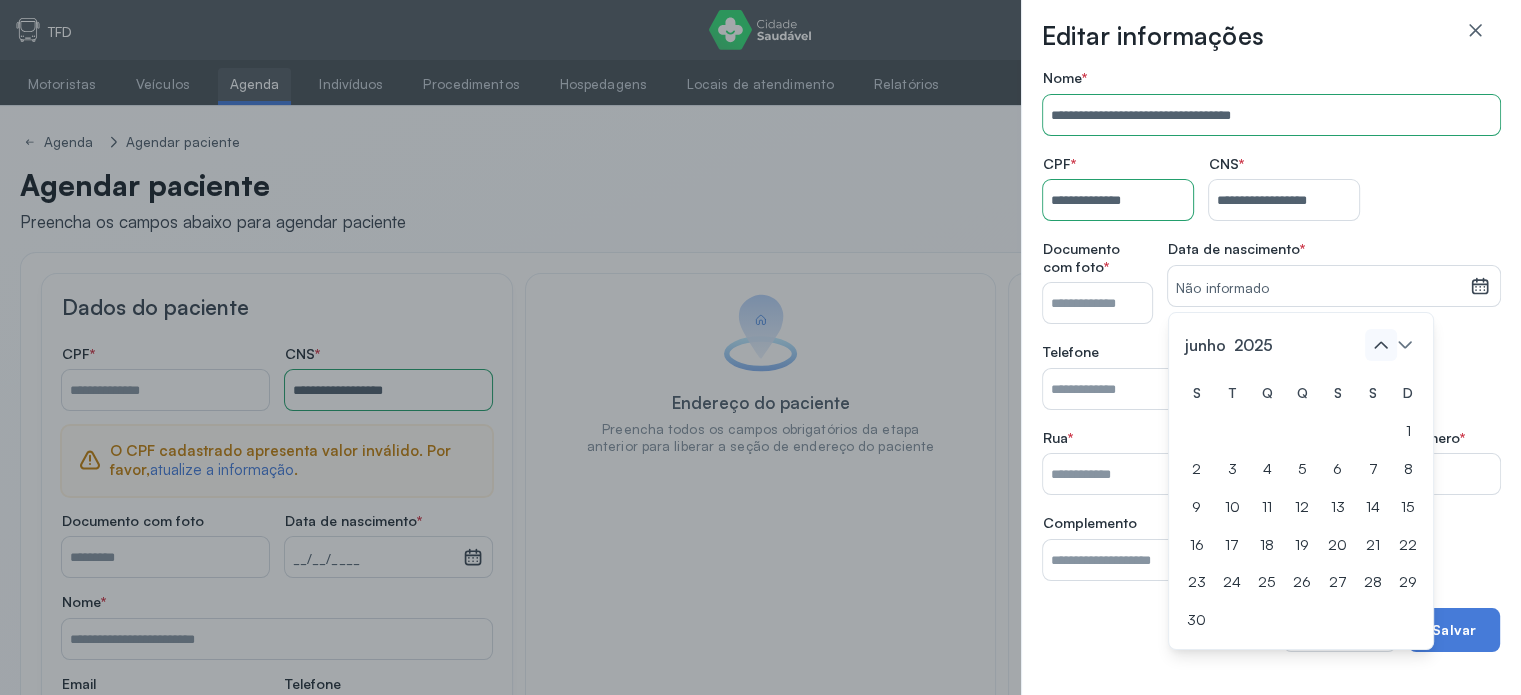 click 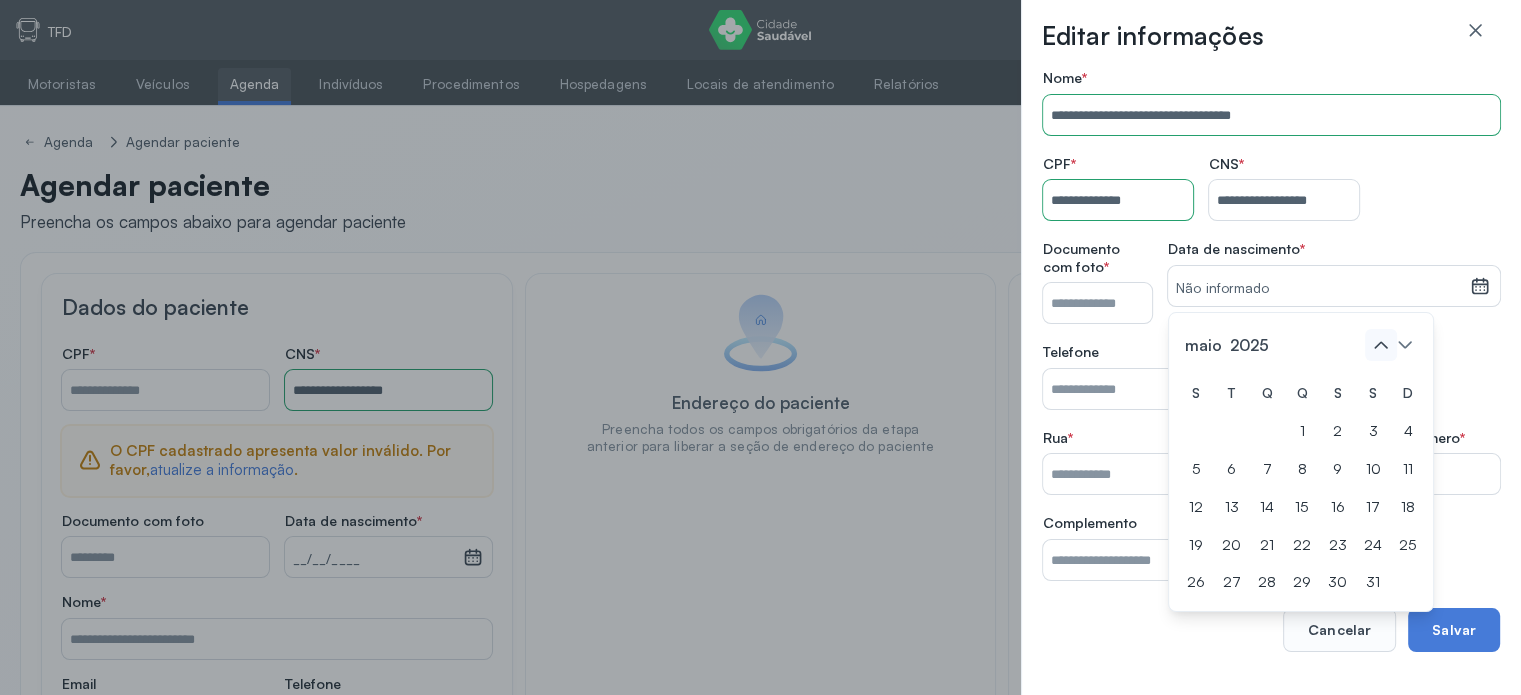click 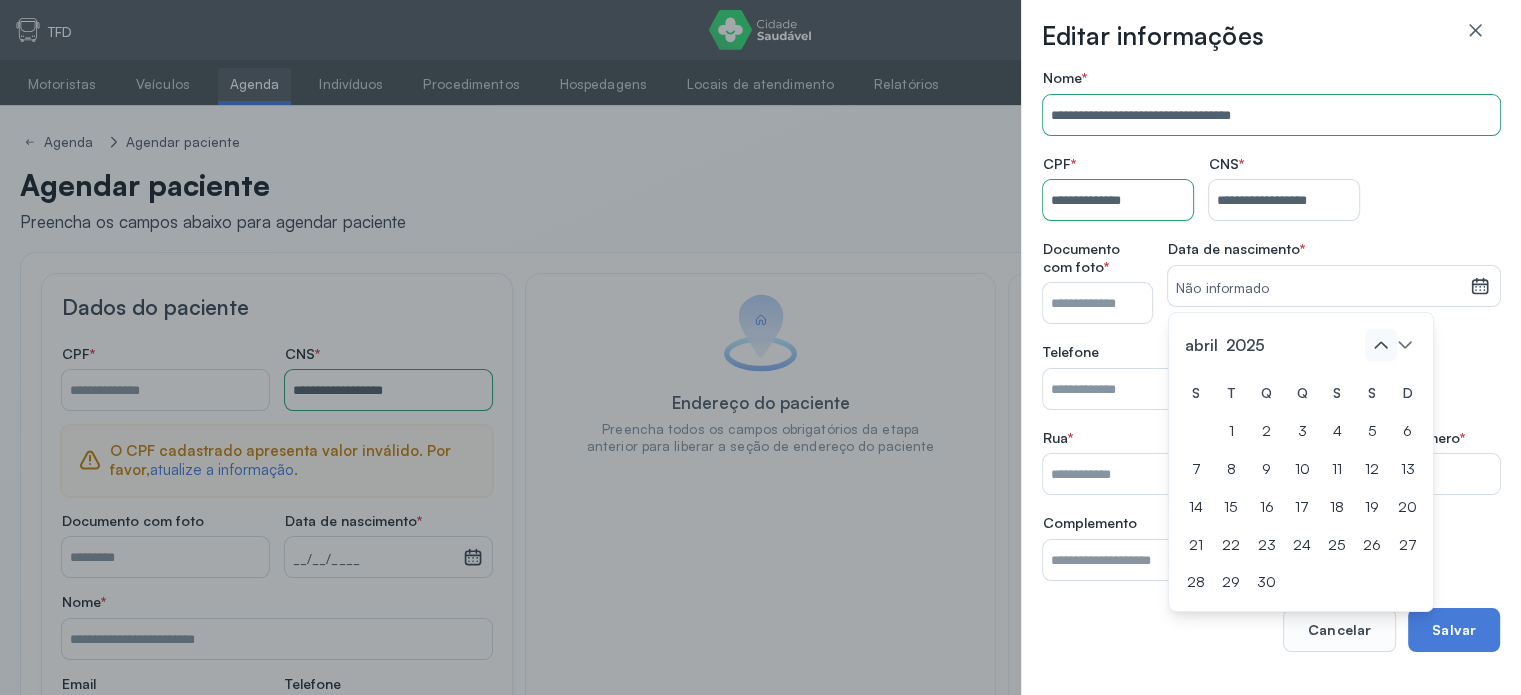 click 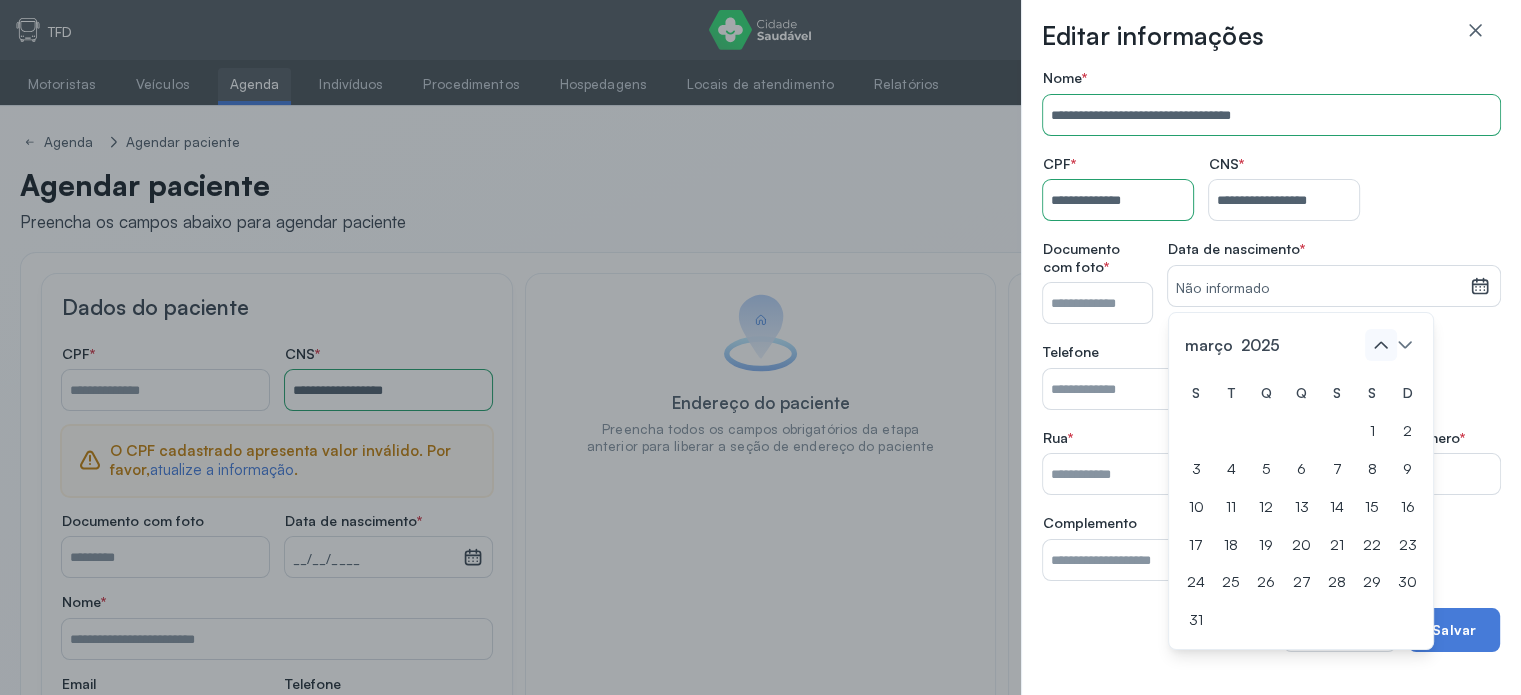 click 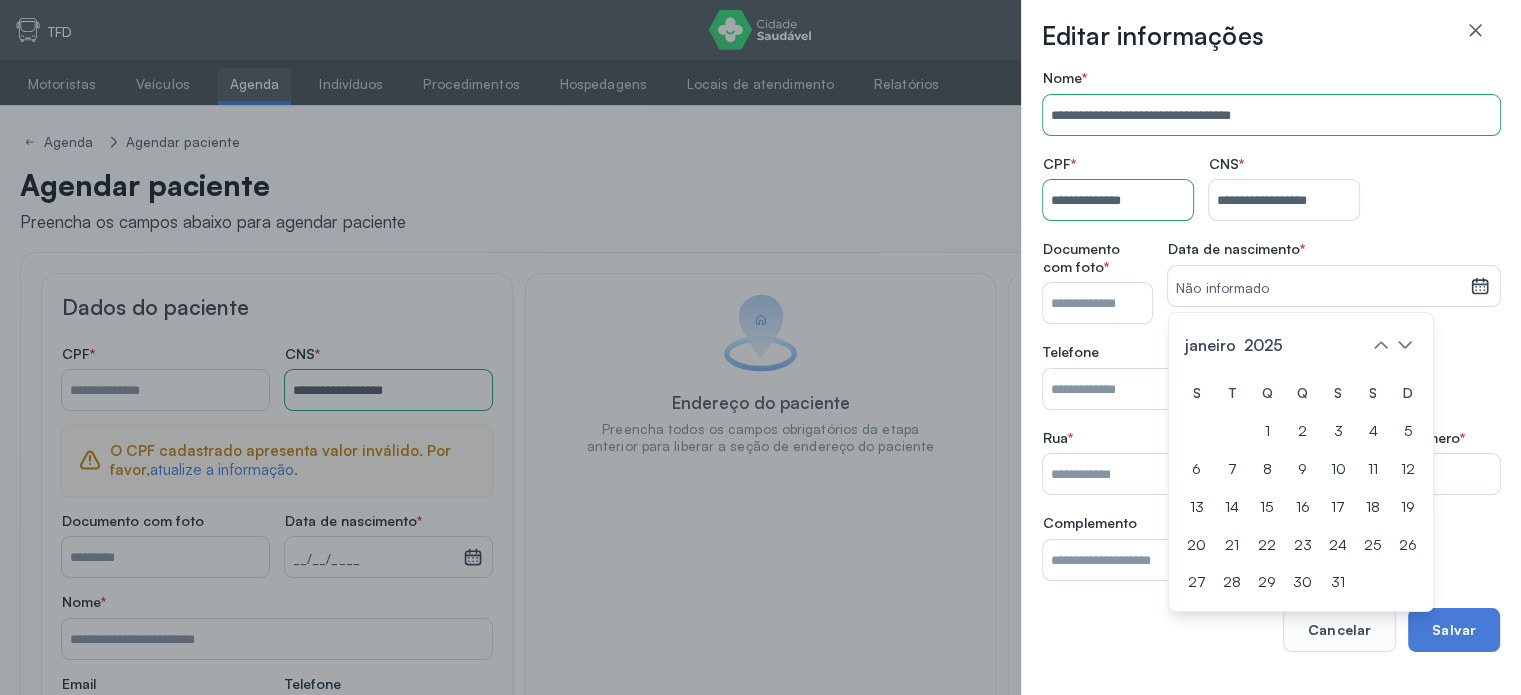 click on "[DATE] S T Q Q S S D 1 2 3 4 5 6 7 8 9 10 11 12 13 14 15 16 17 18 19 20 21 22 23 24 25 26 27 28 29 30 [DATE] fev mar abr maio jun [DATE] ago set out nov [DATE] 2019 2020 2021 2022 2023 2024 2025 2026 2027 2028 2029" at bounding box center [1301, 462] 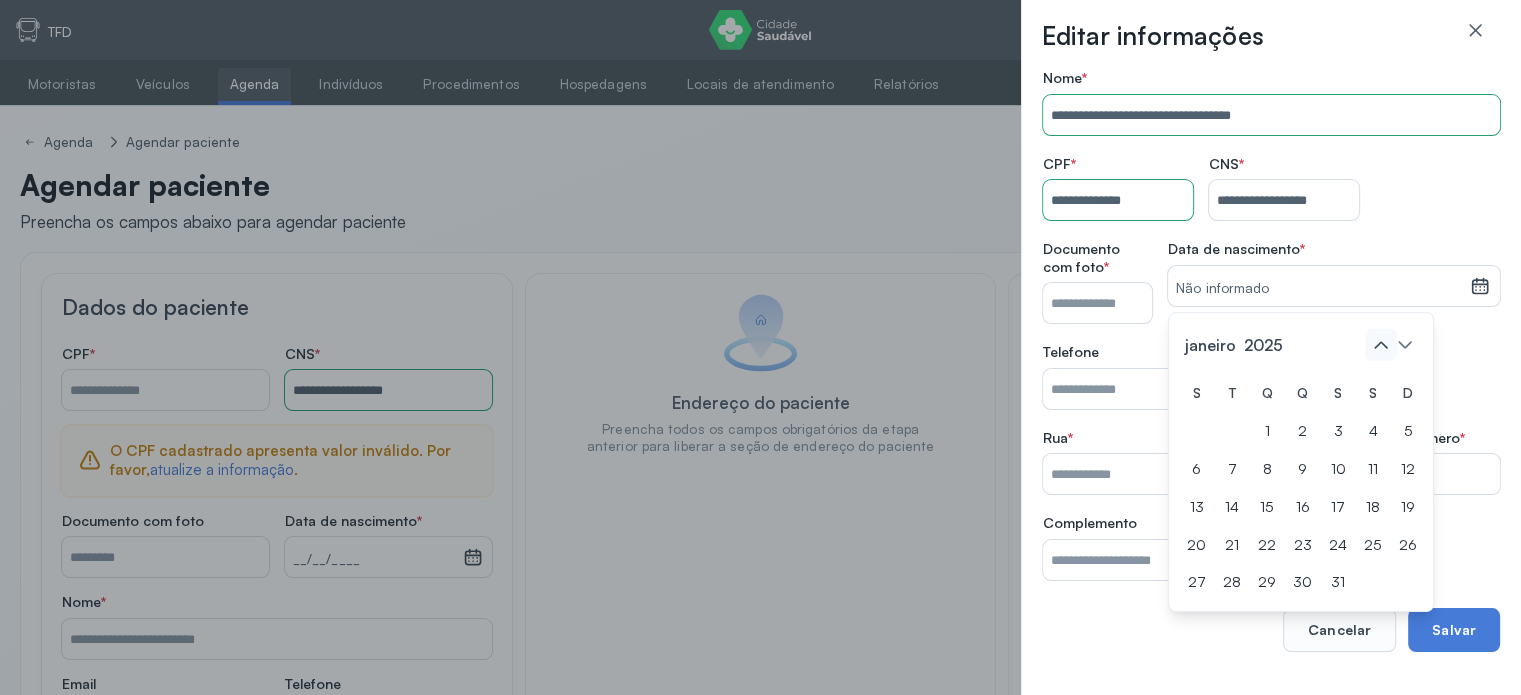 click 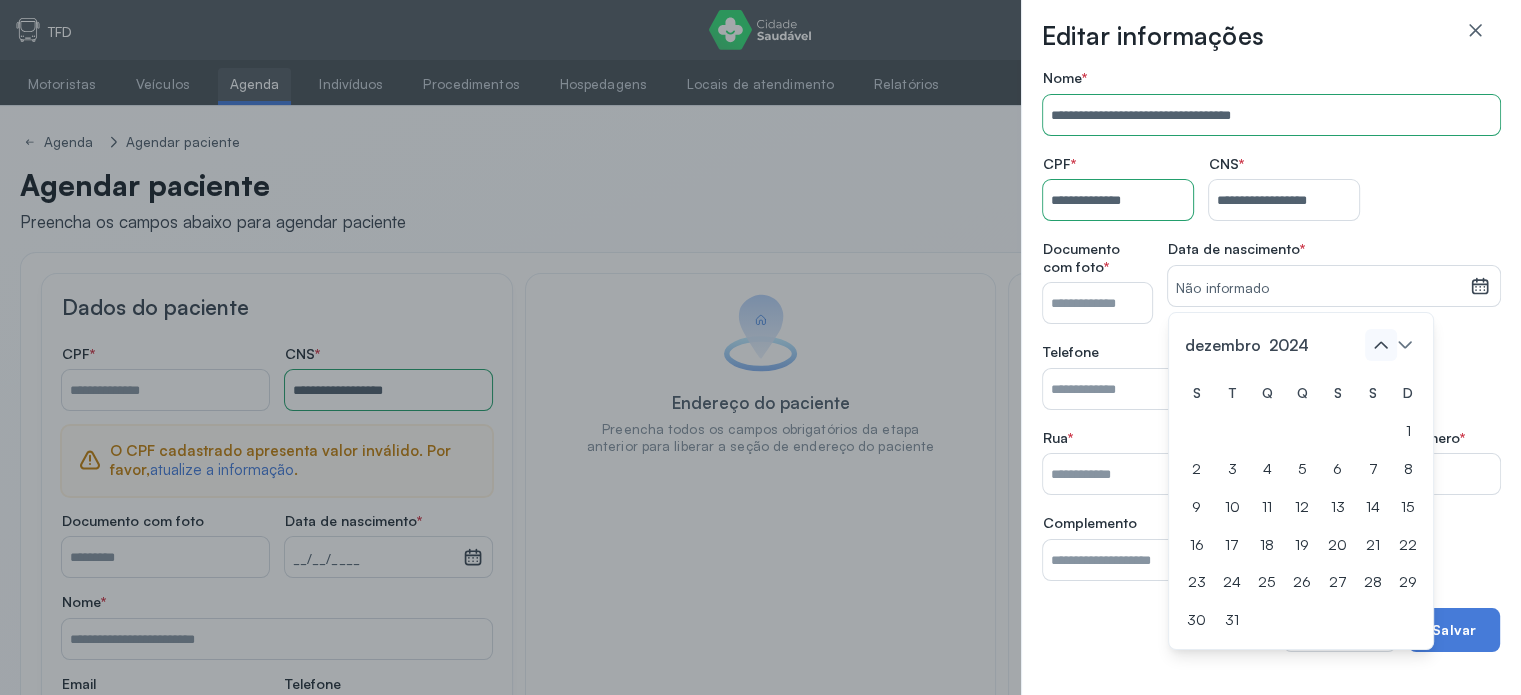 click 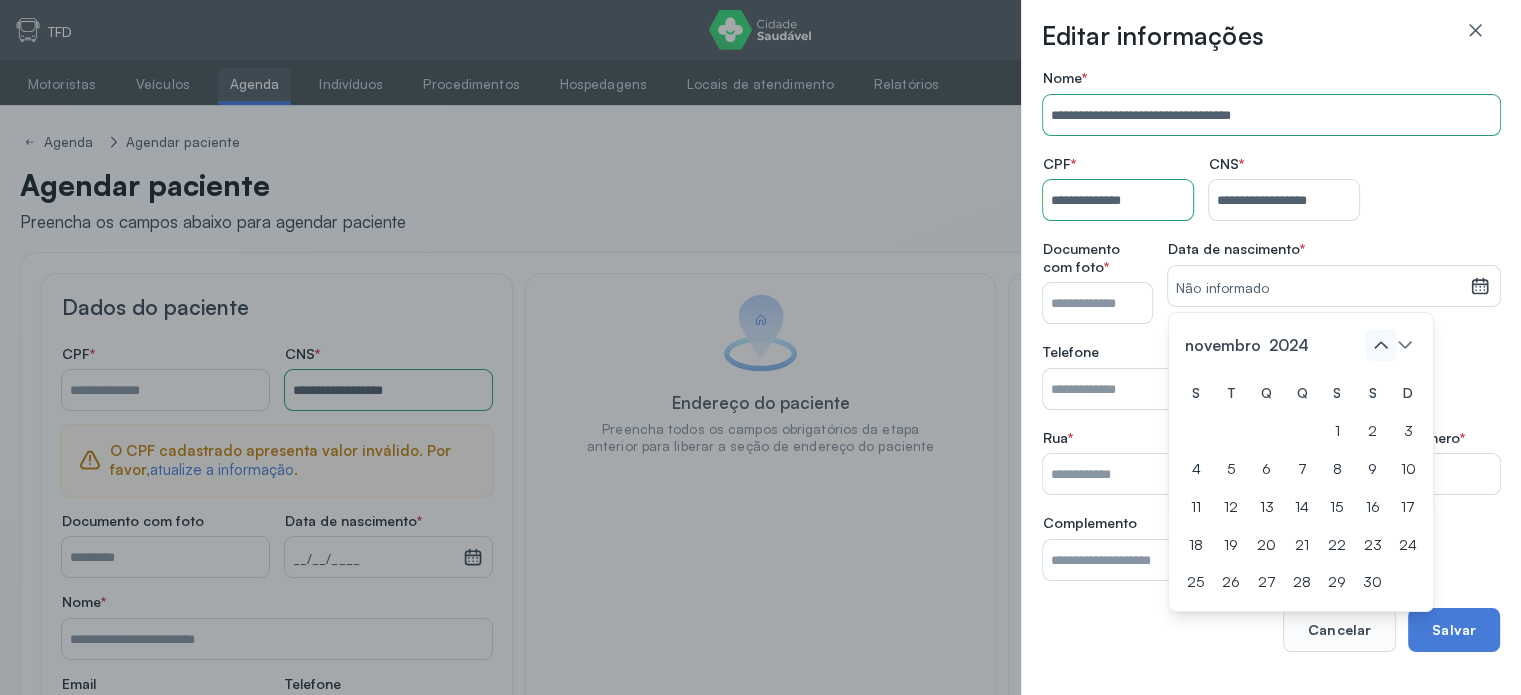 click 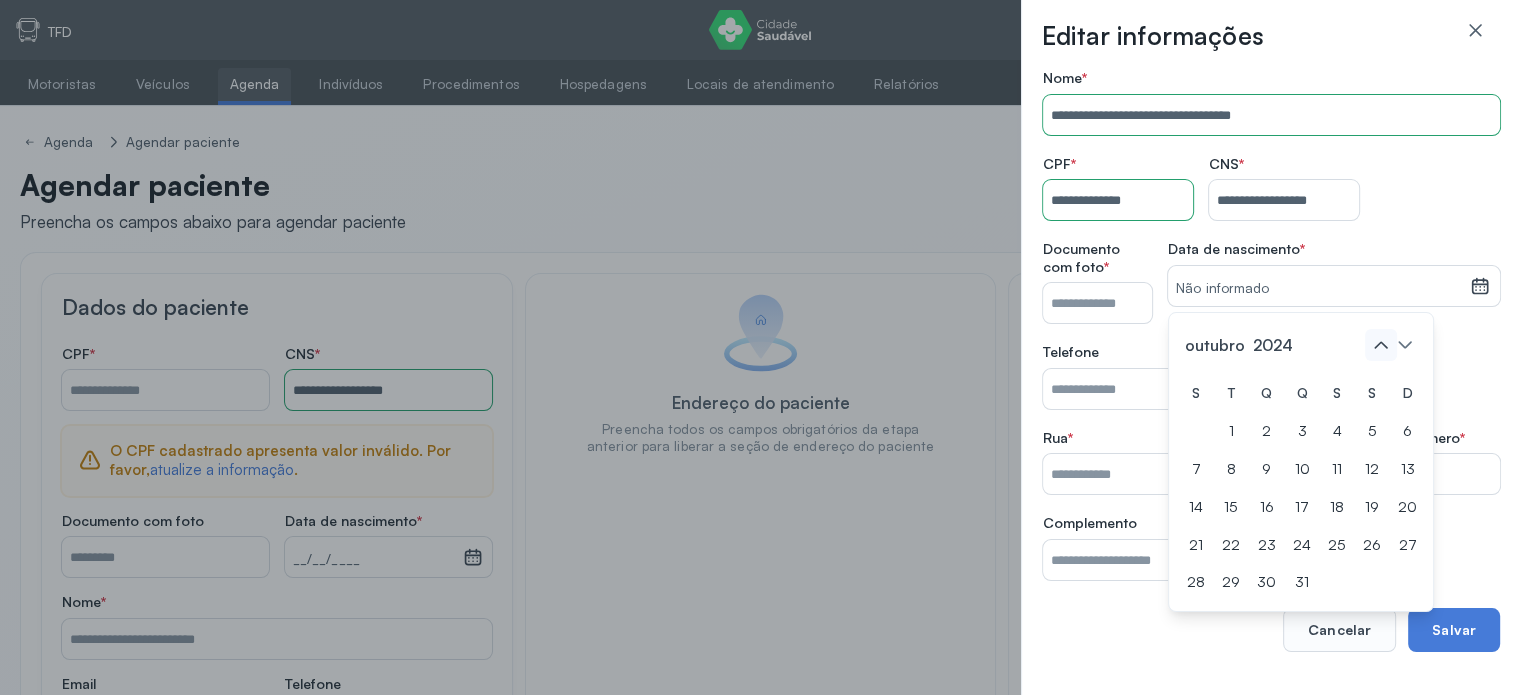 click 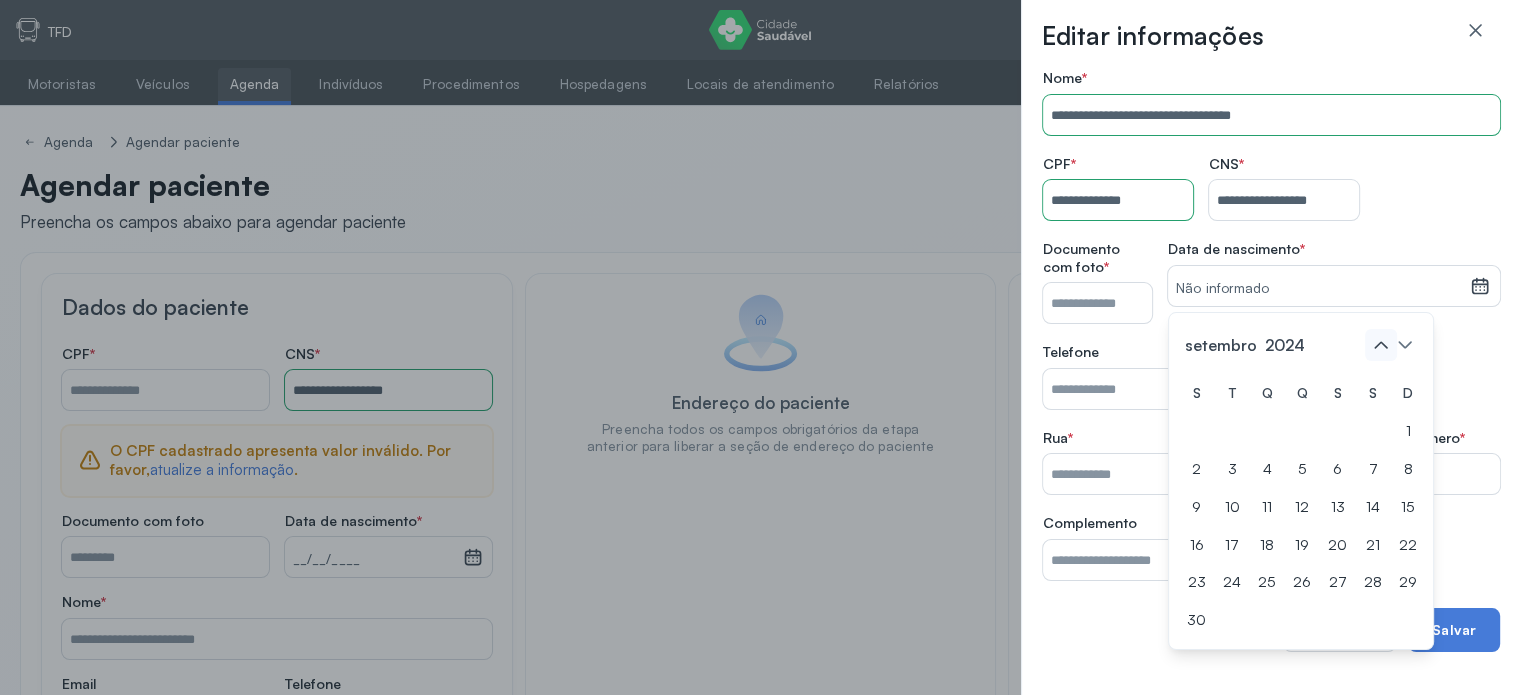 click 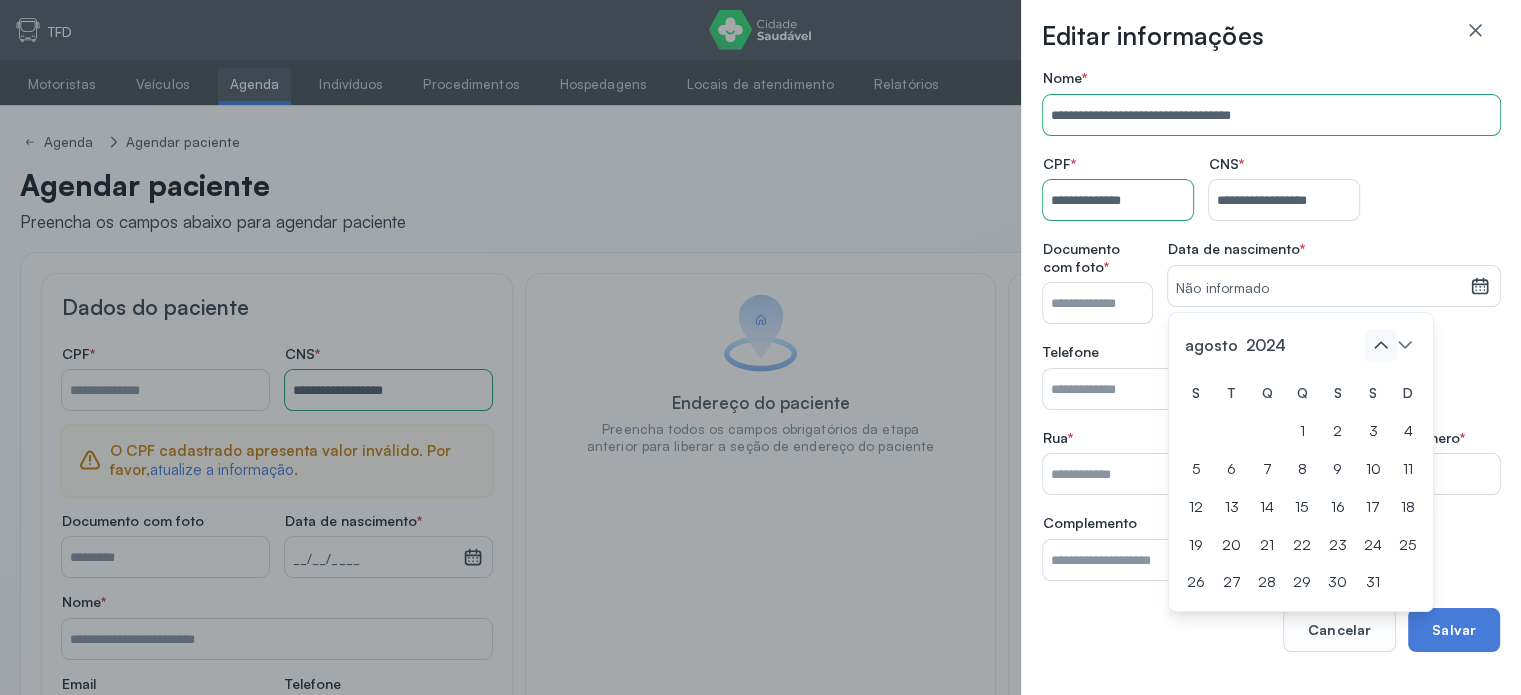 click 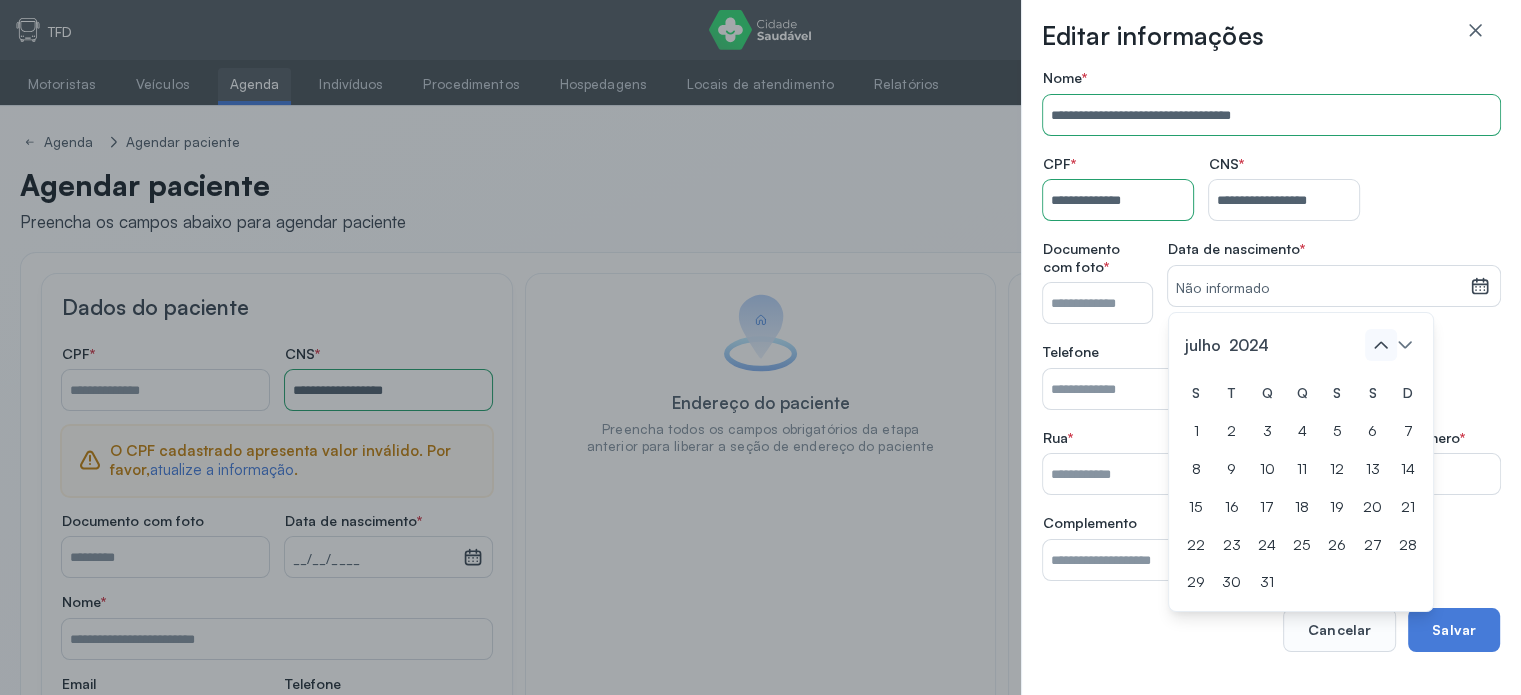 click 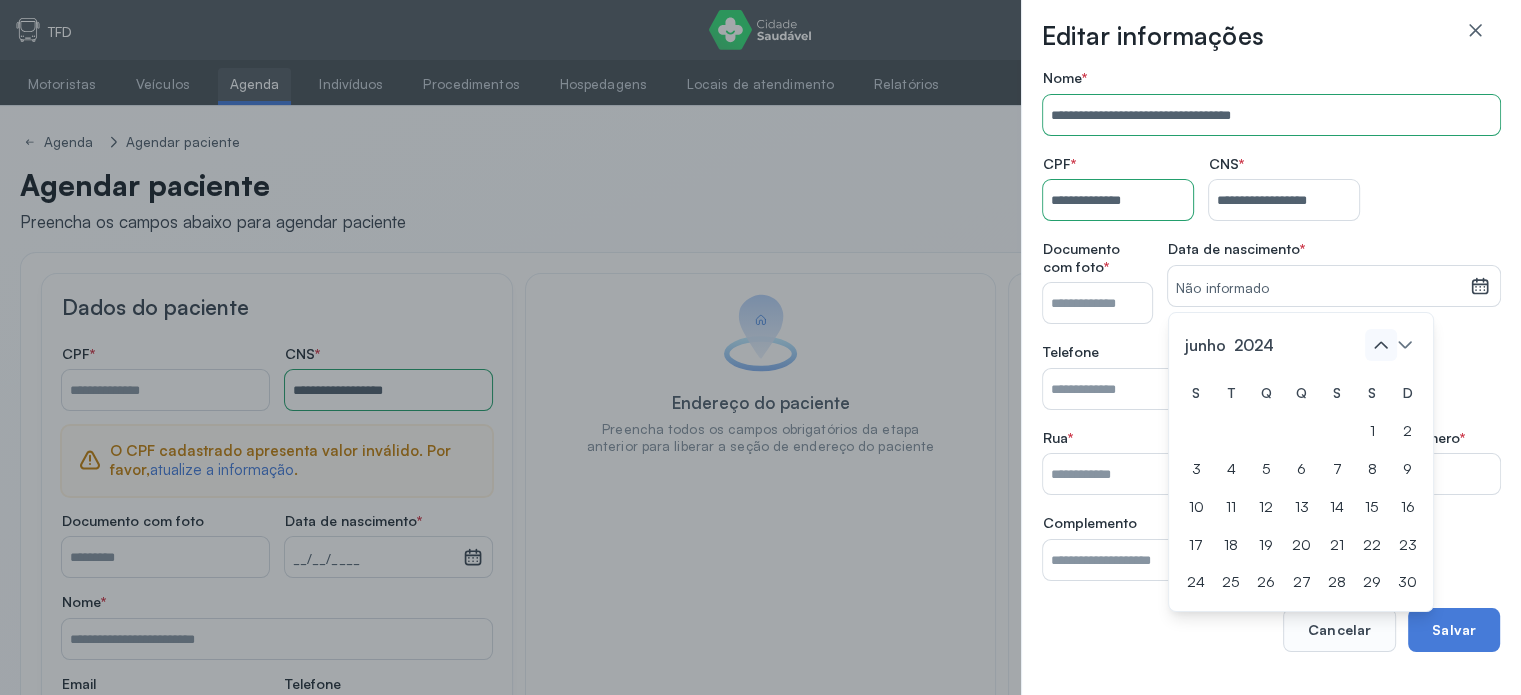 click 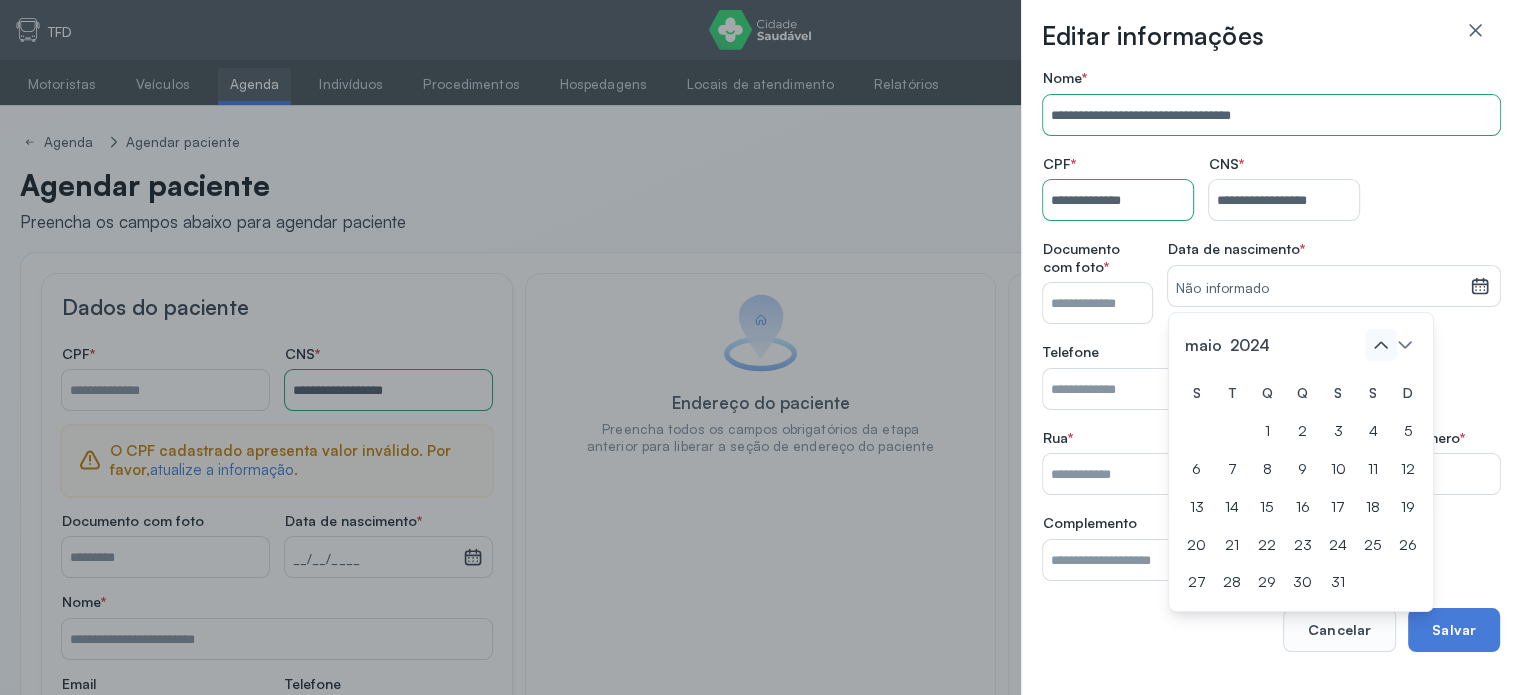 click 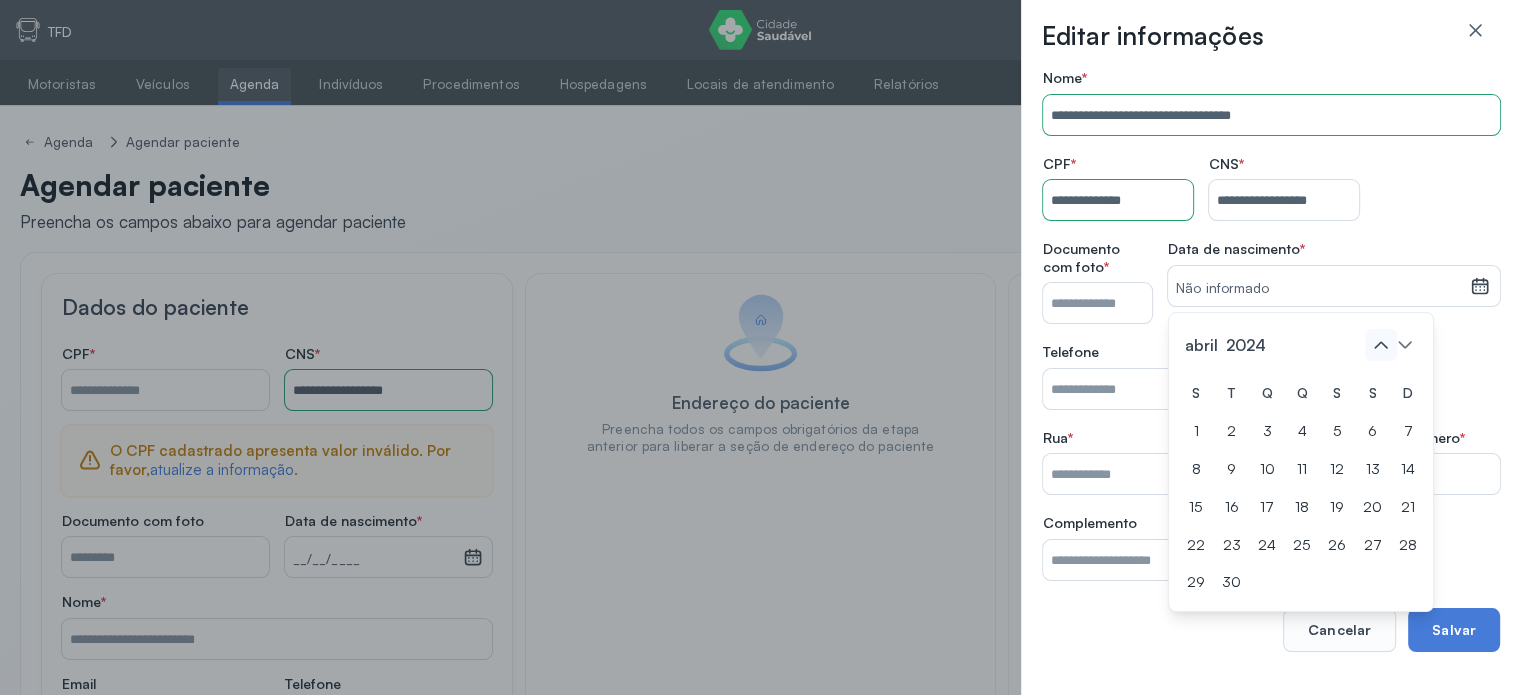click 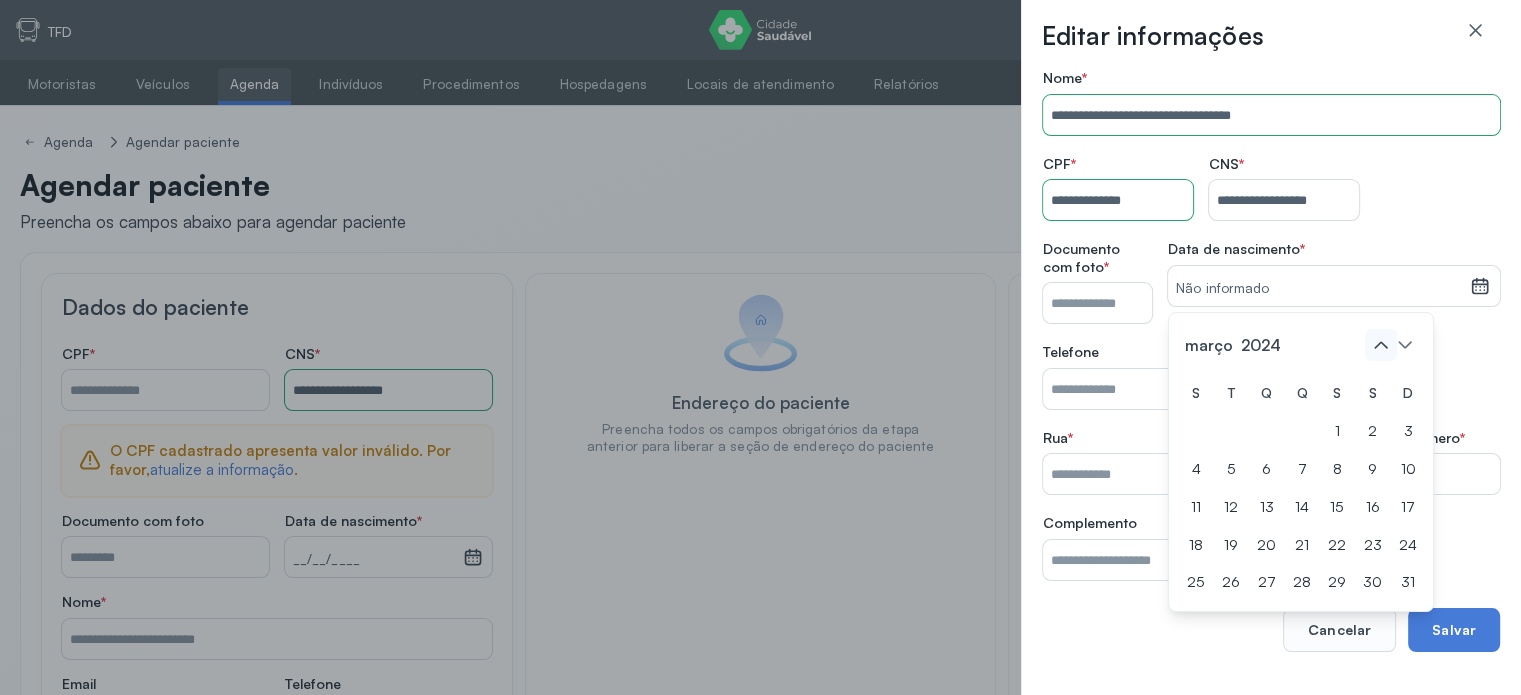 click 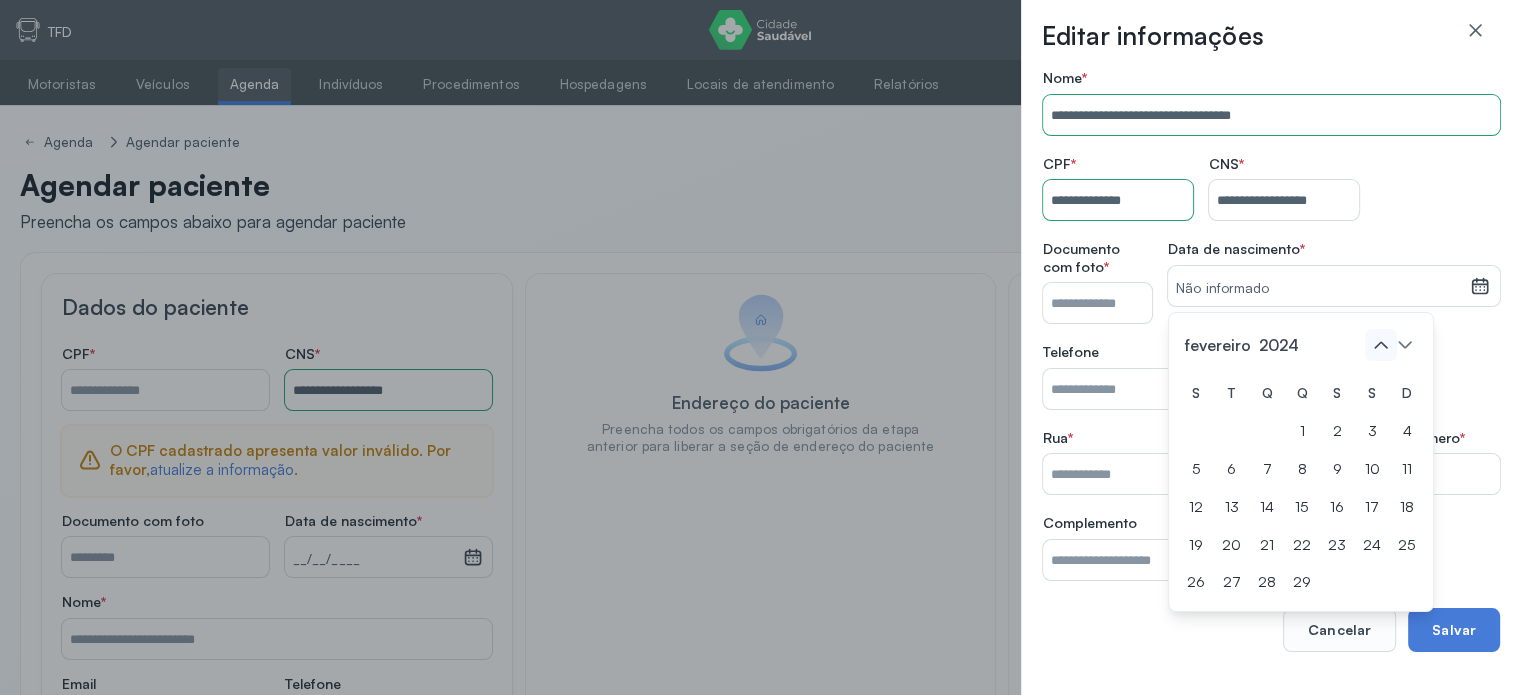 click 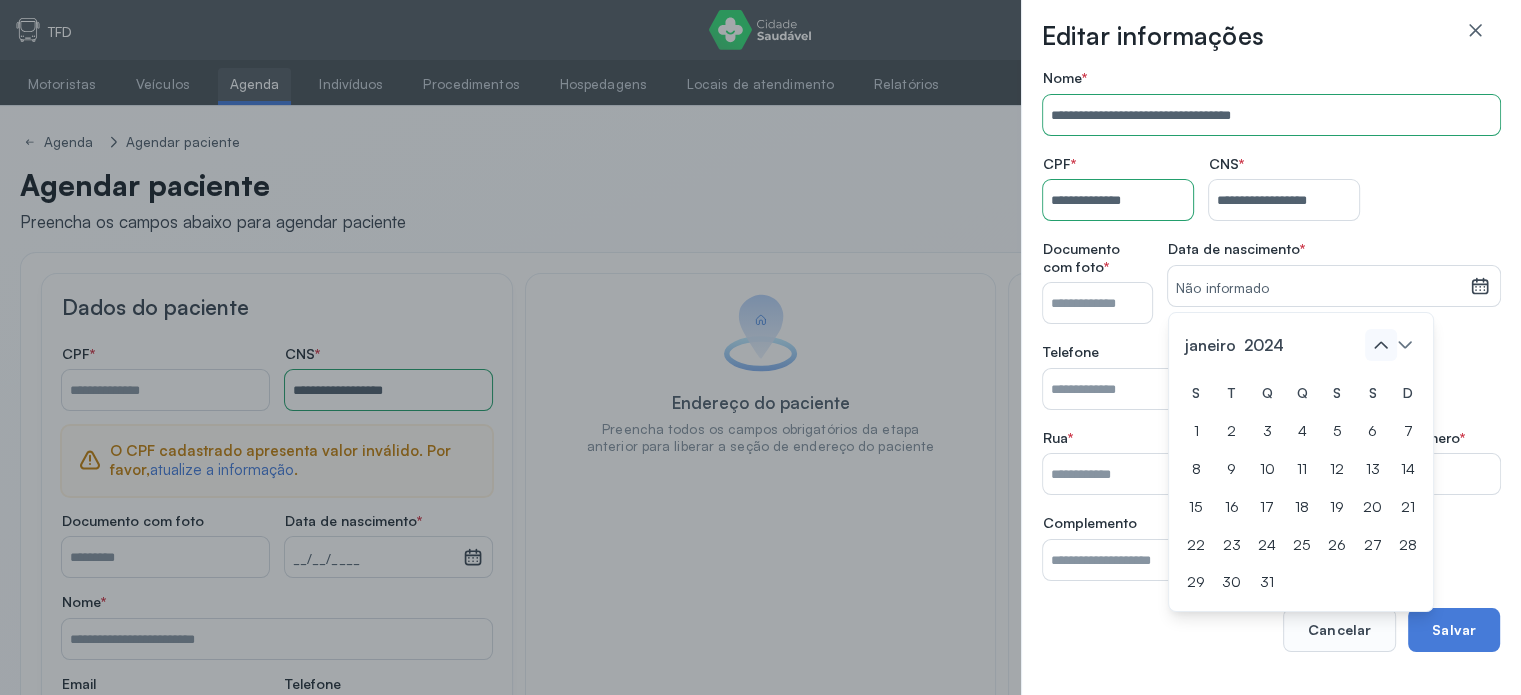 click 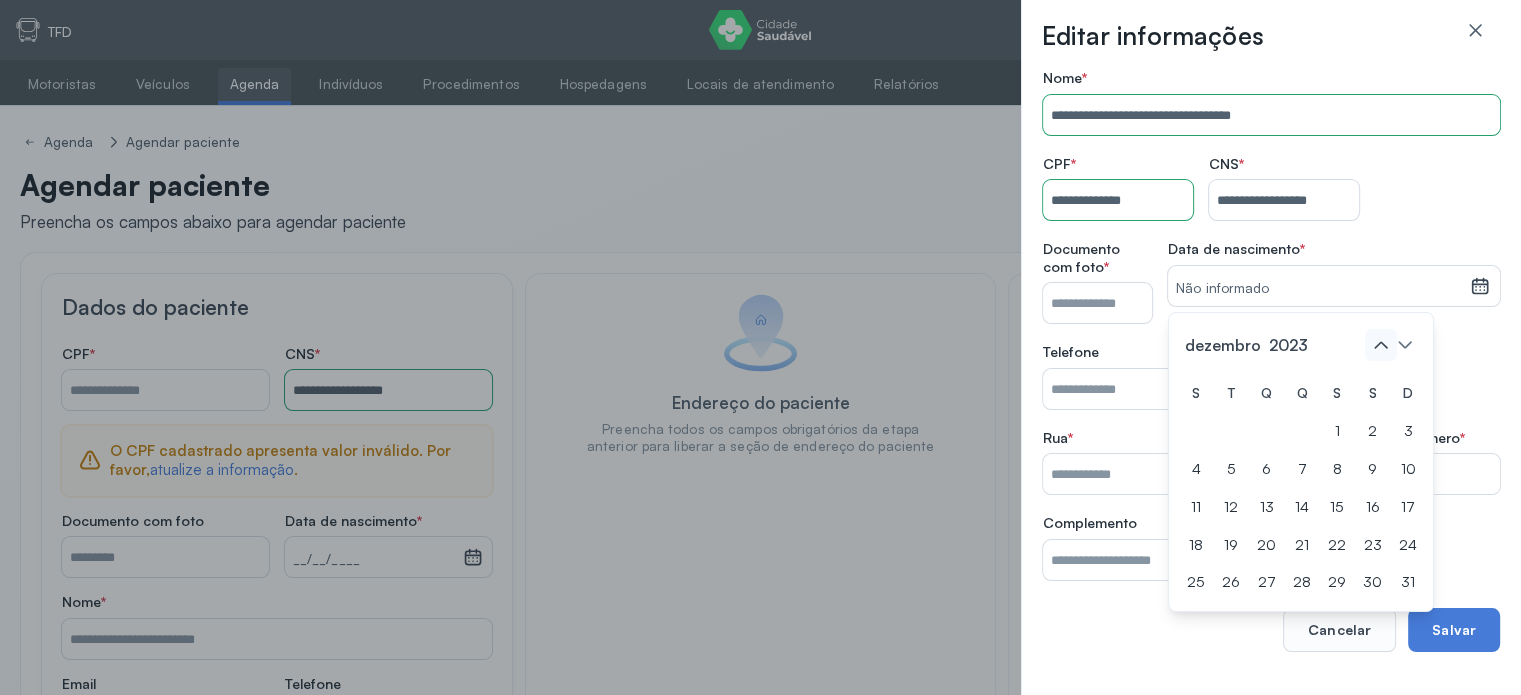 click 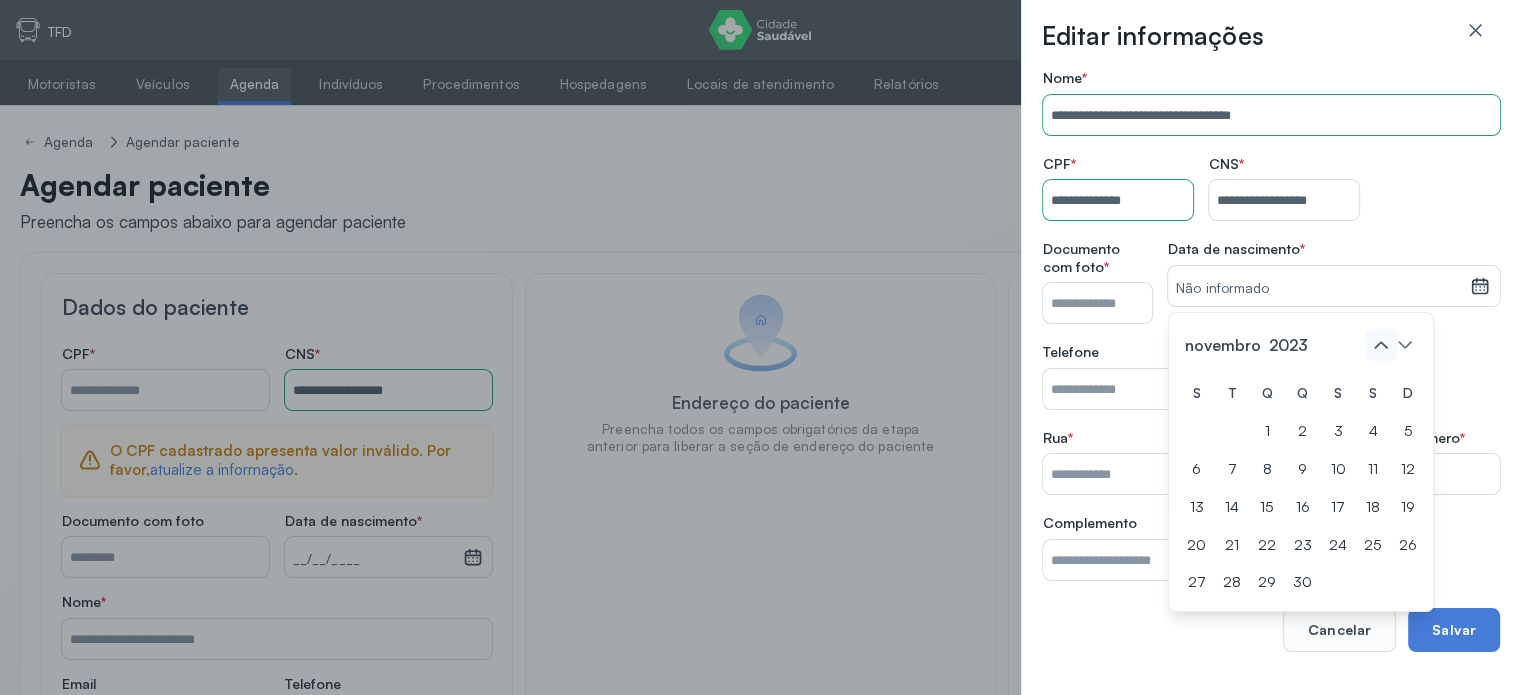 click 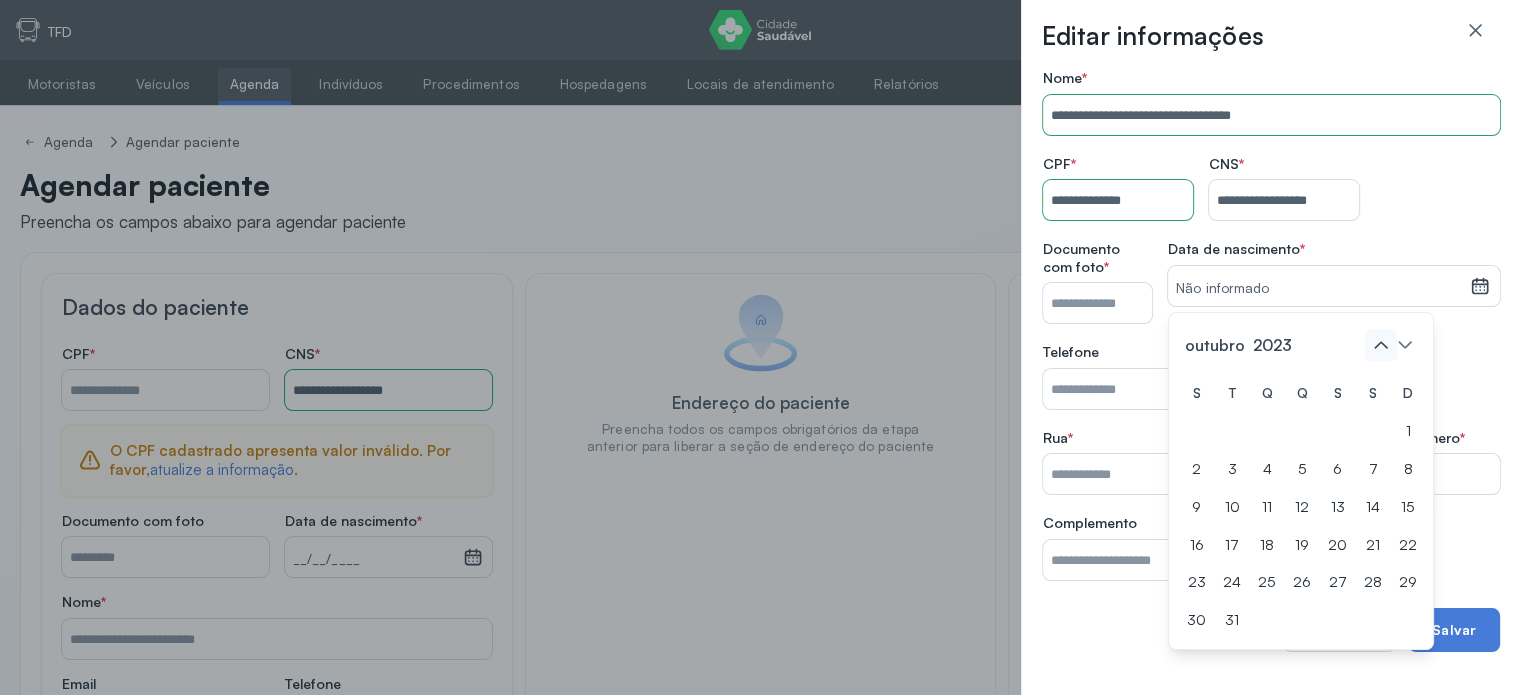 click 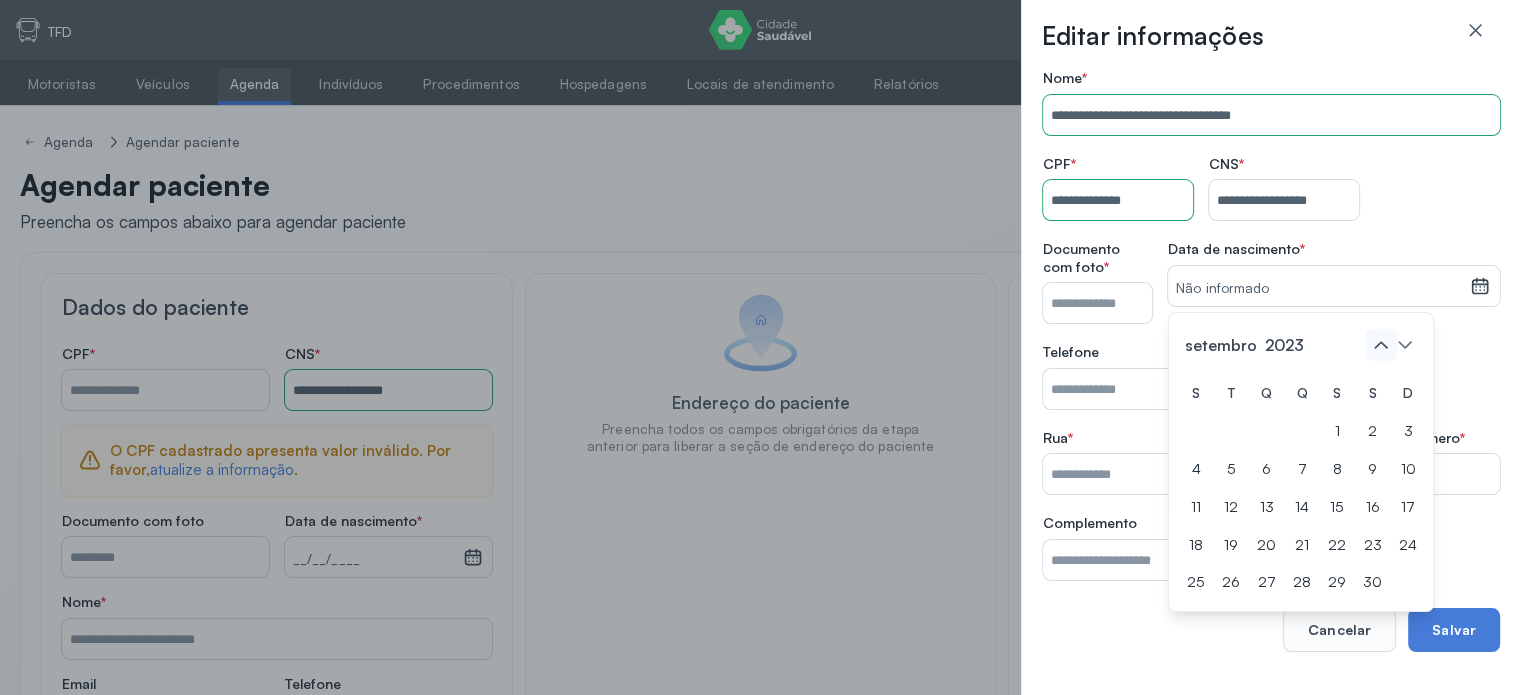 click 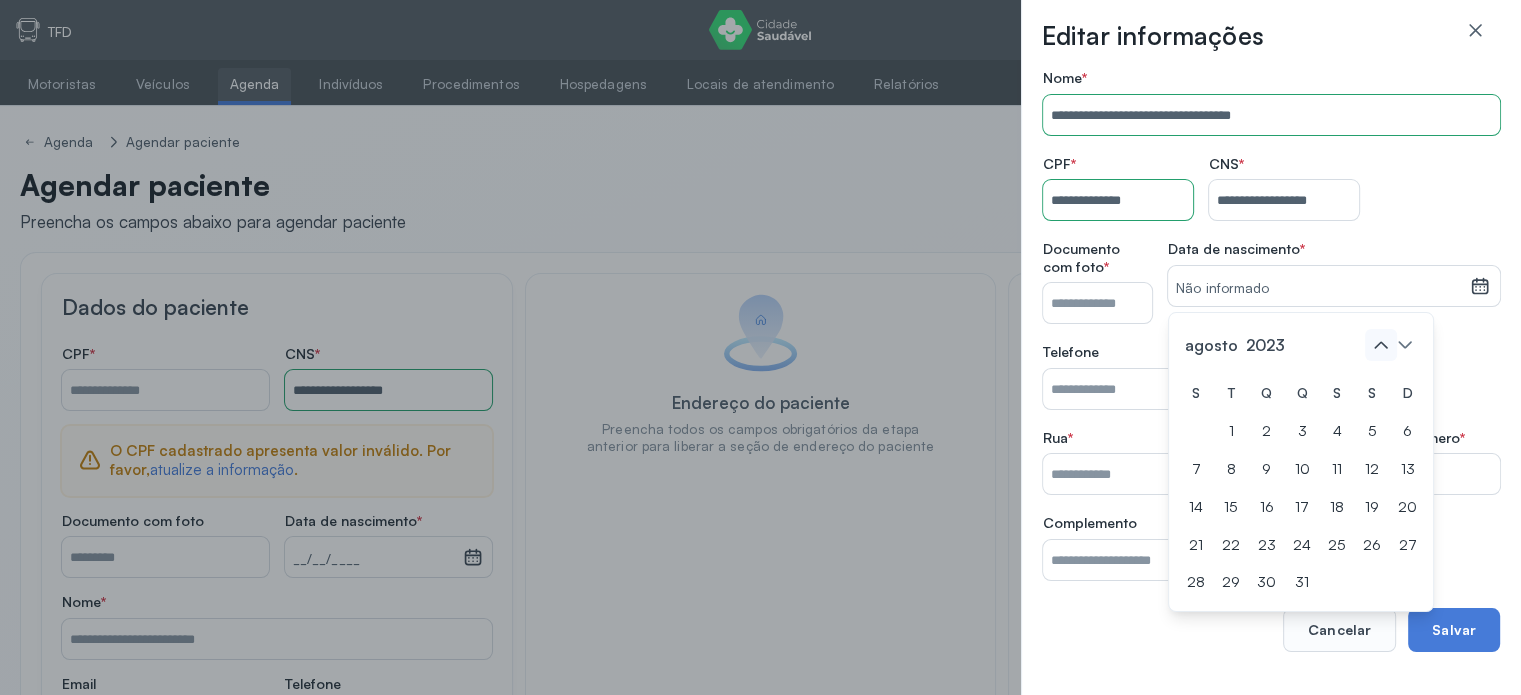 click 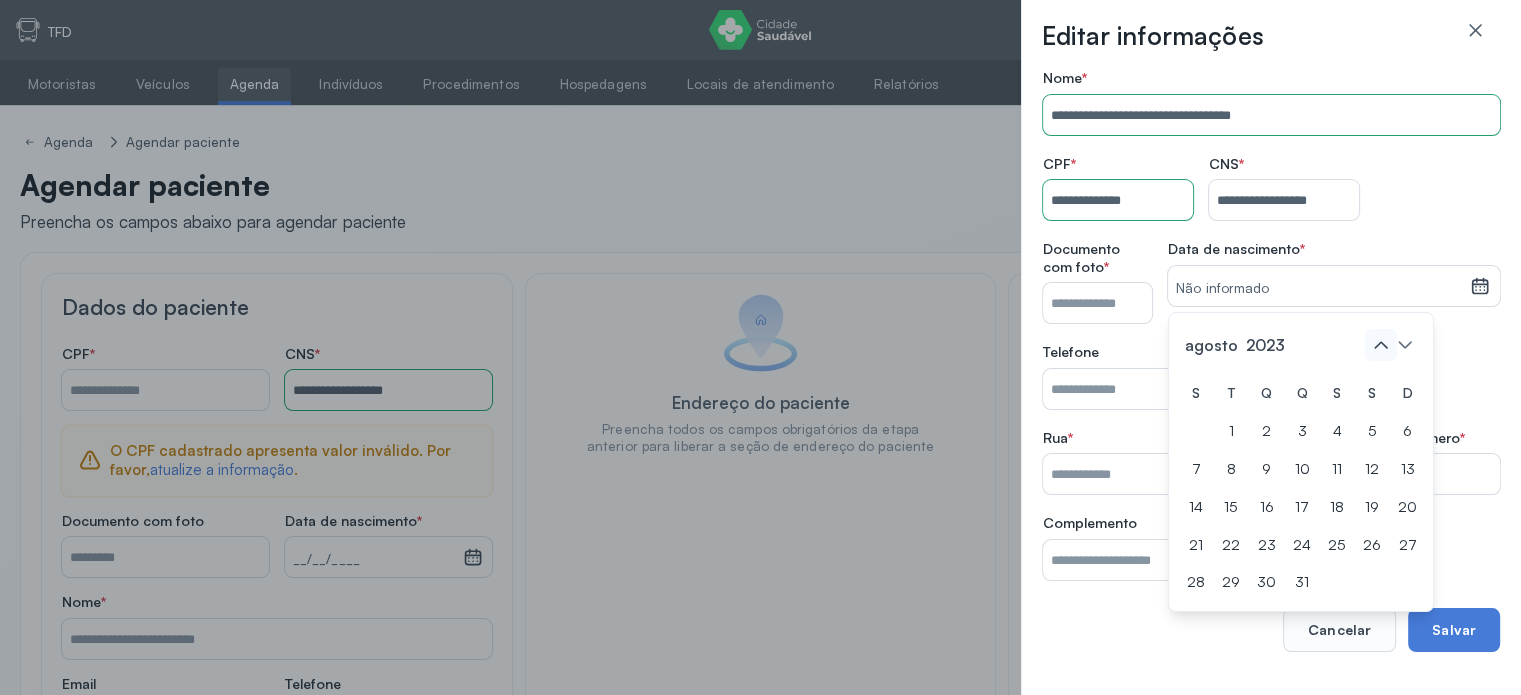 click 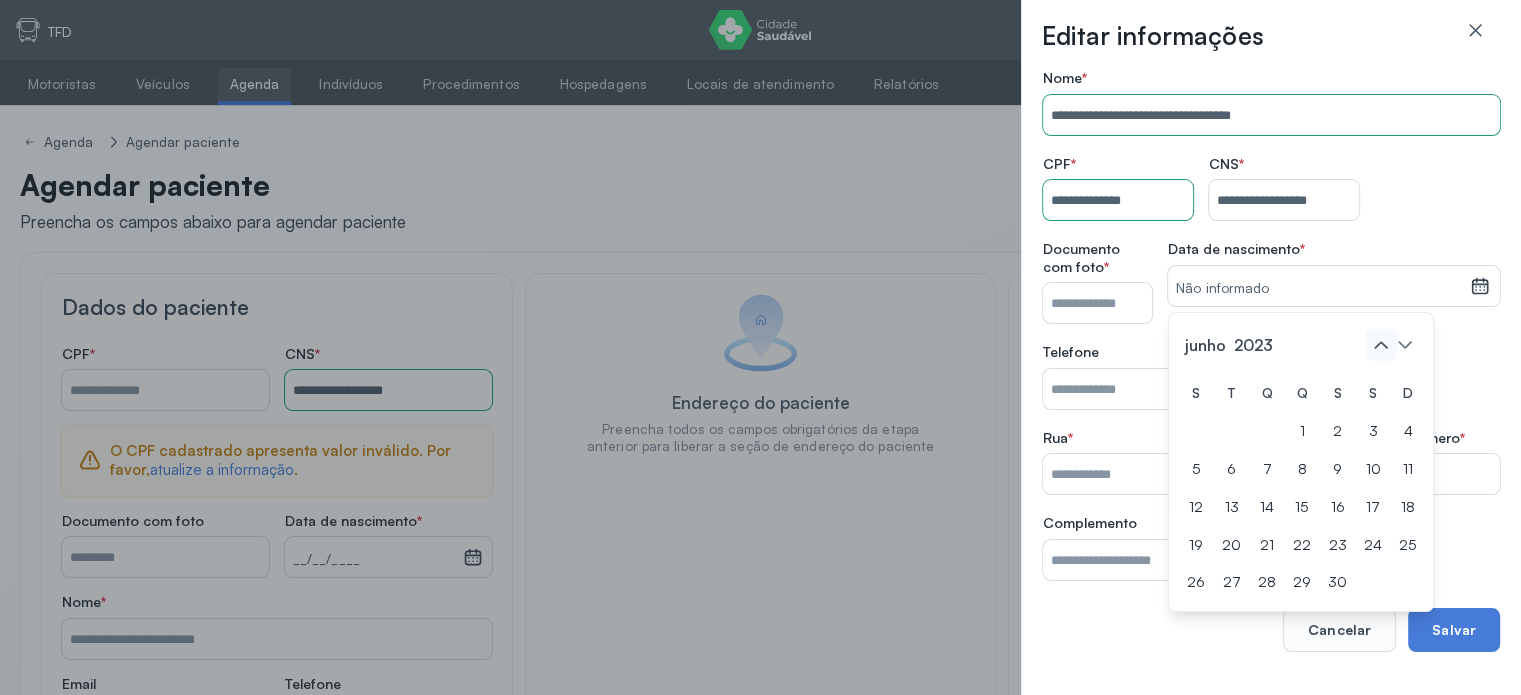 click 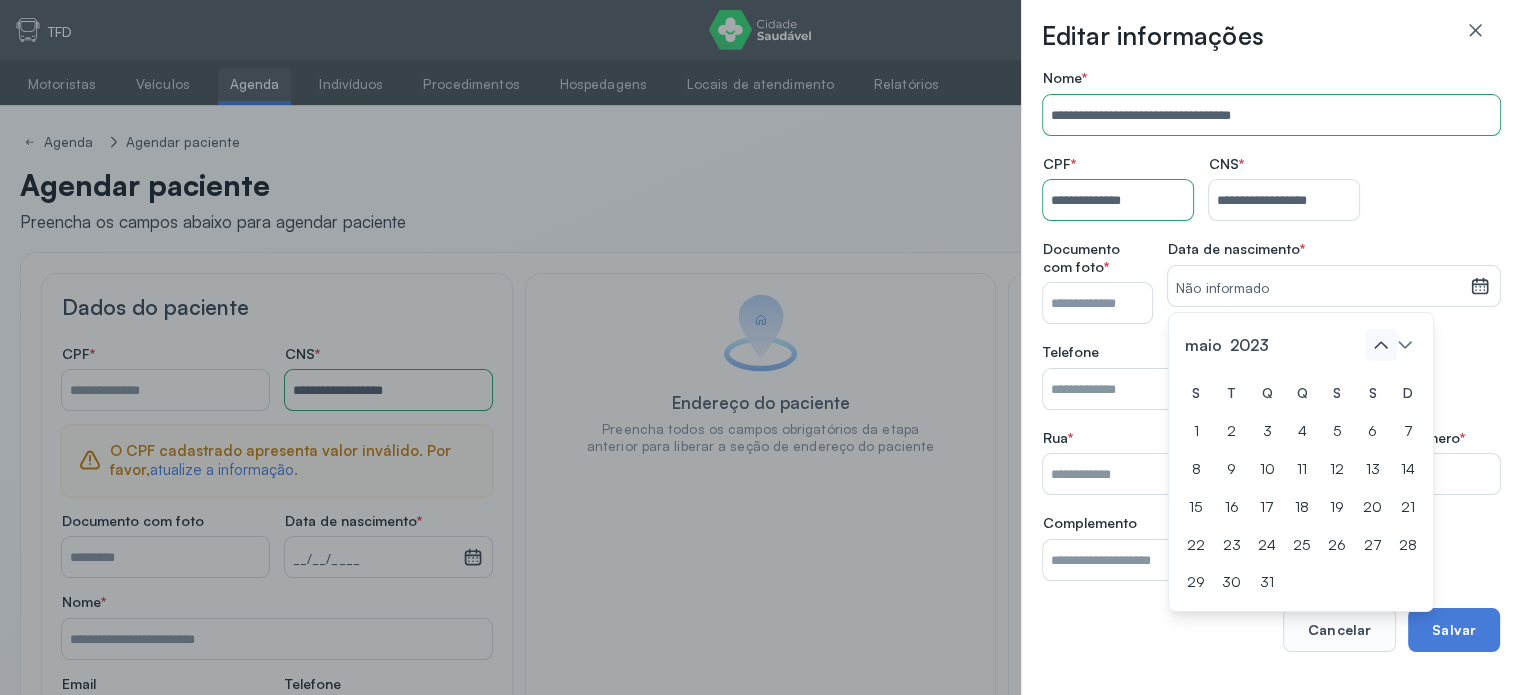 click 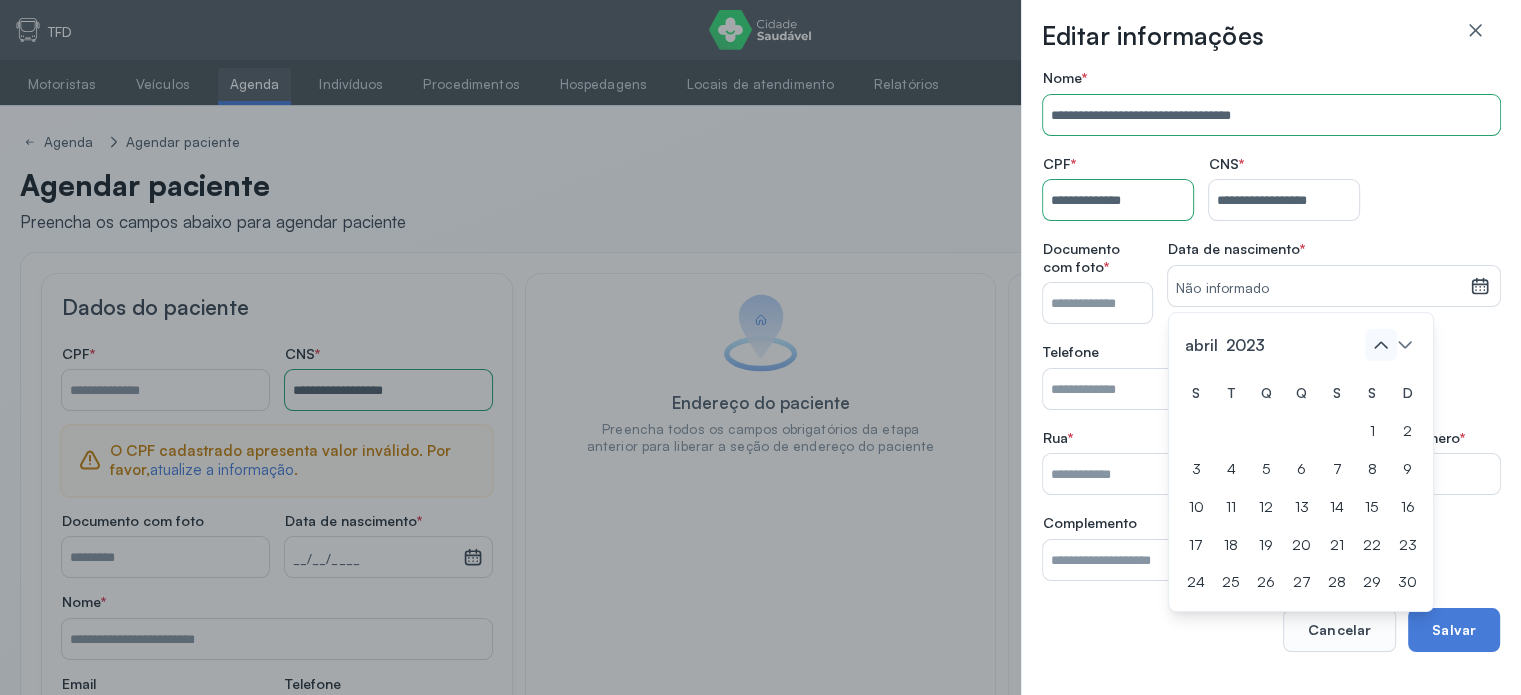 click 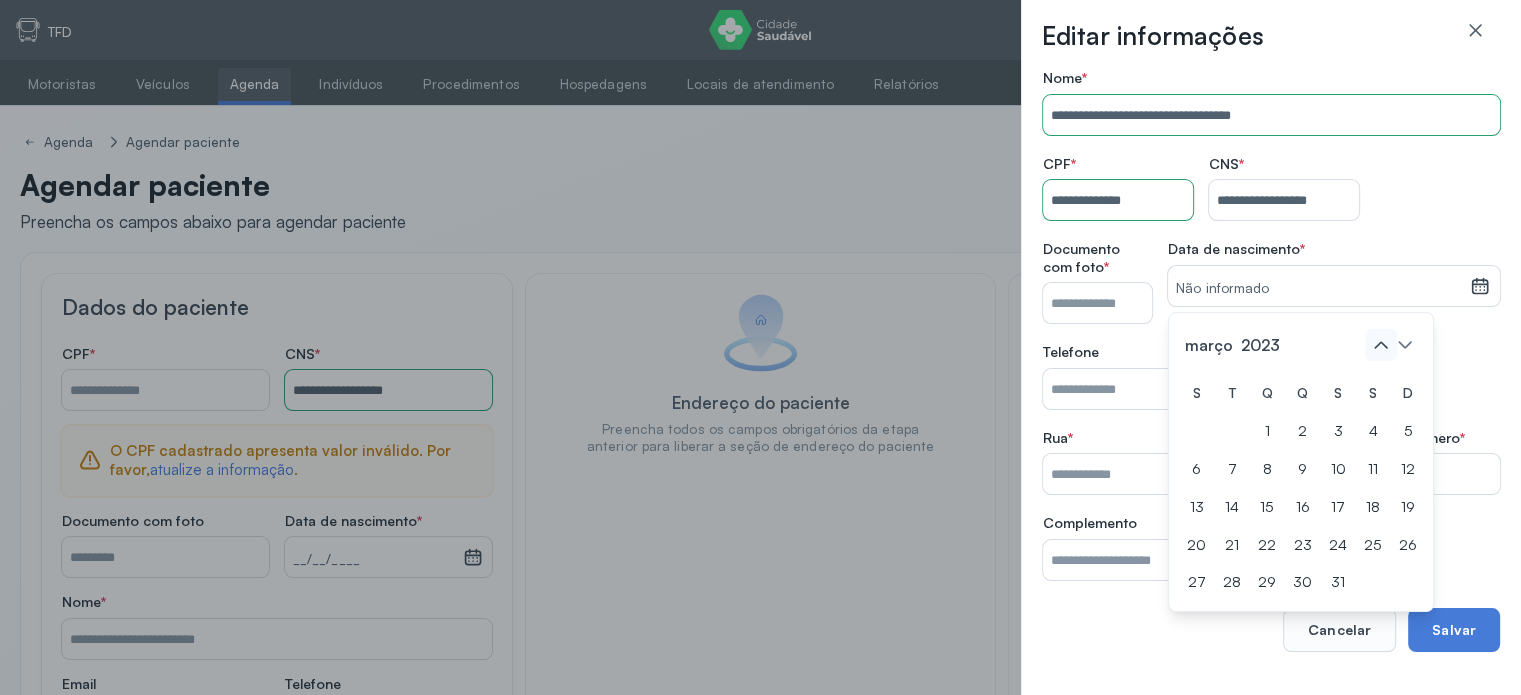 click 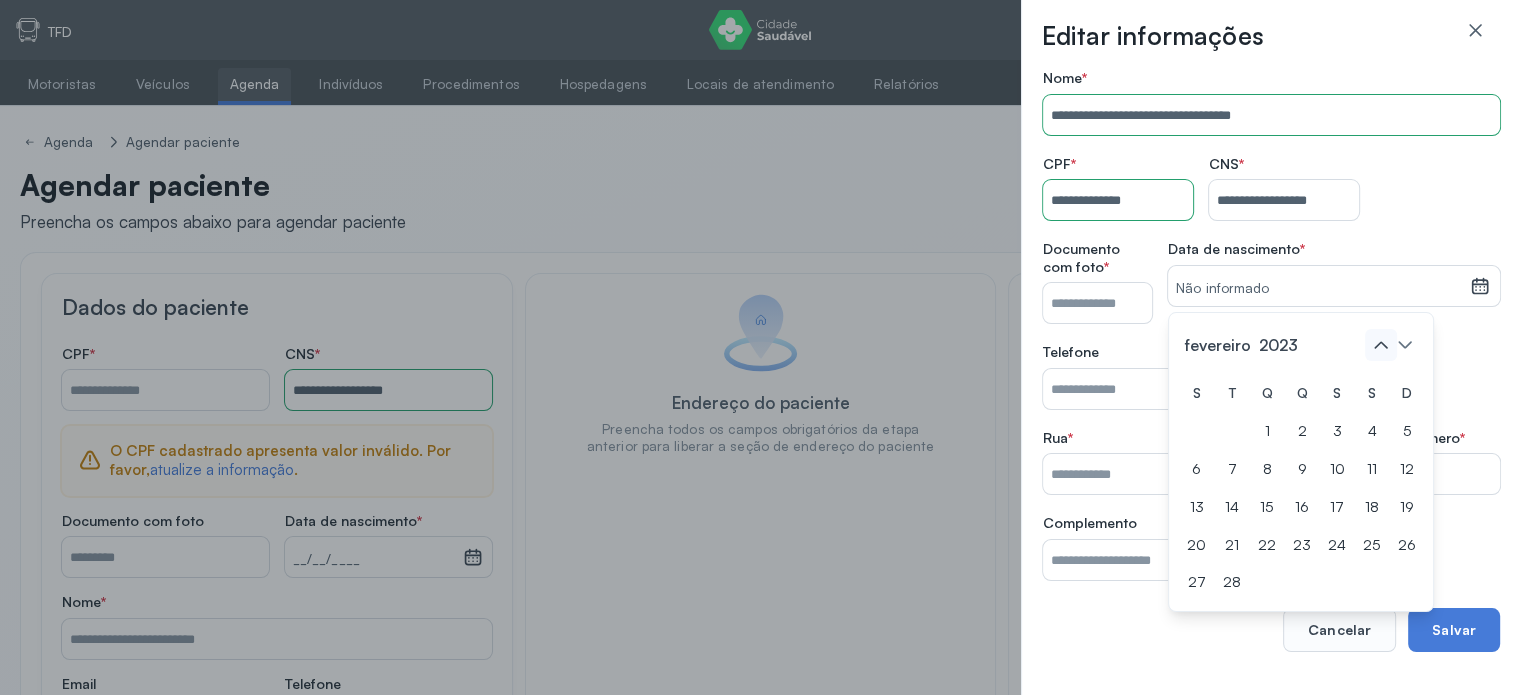 click 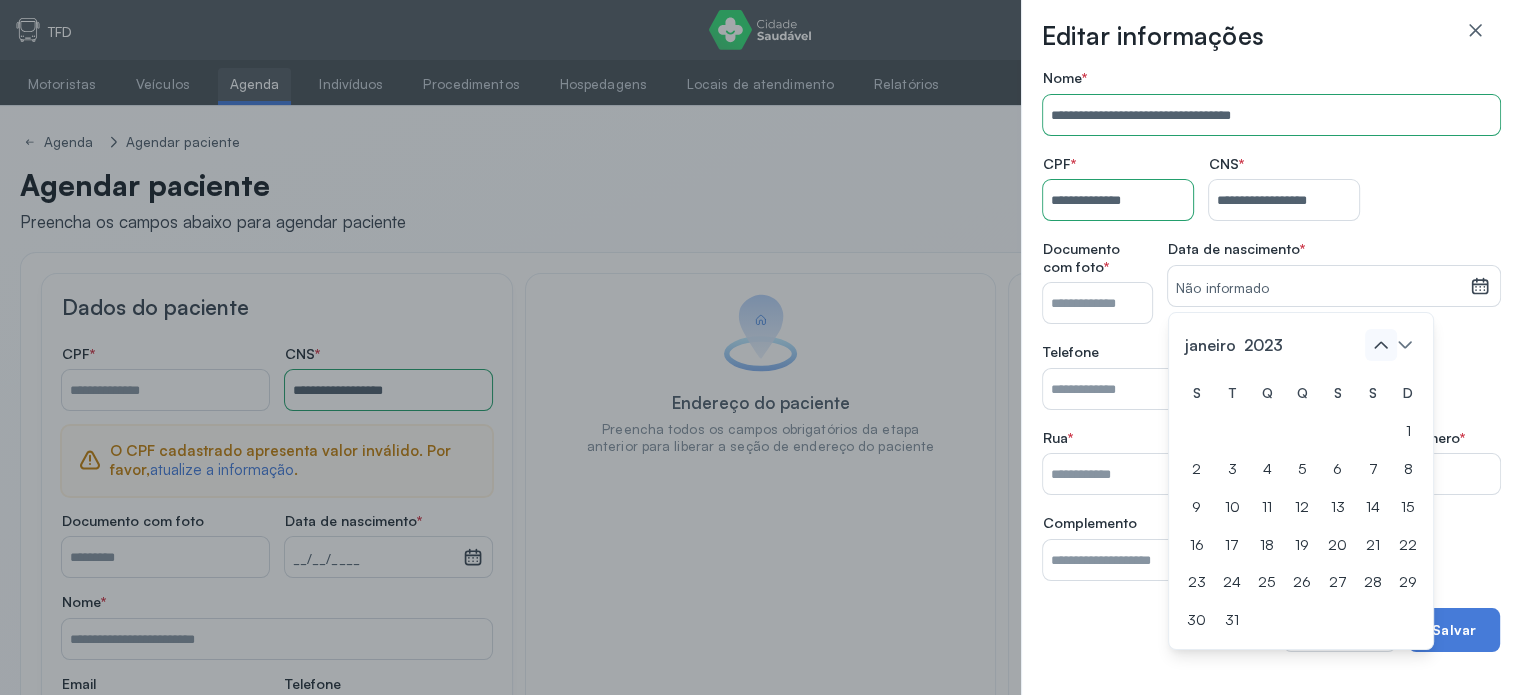 click 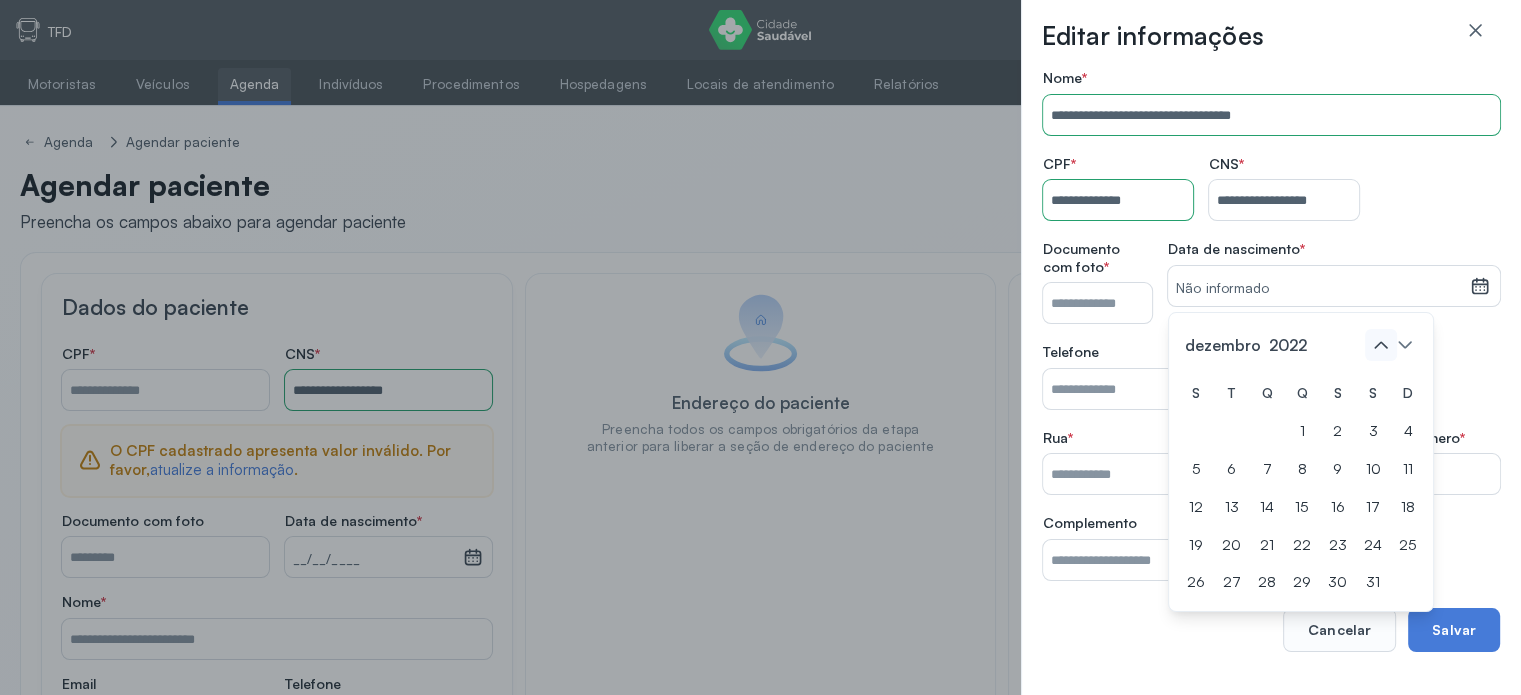 click 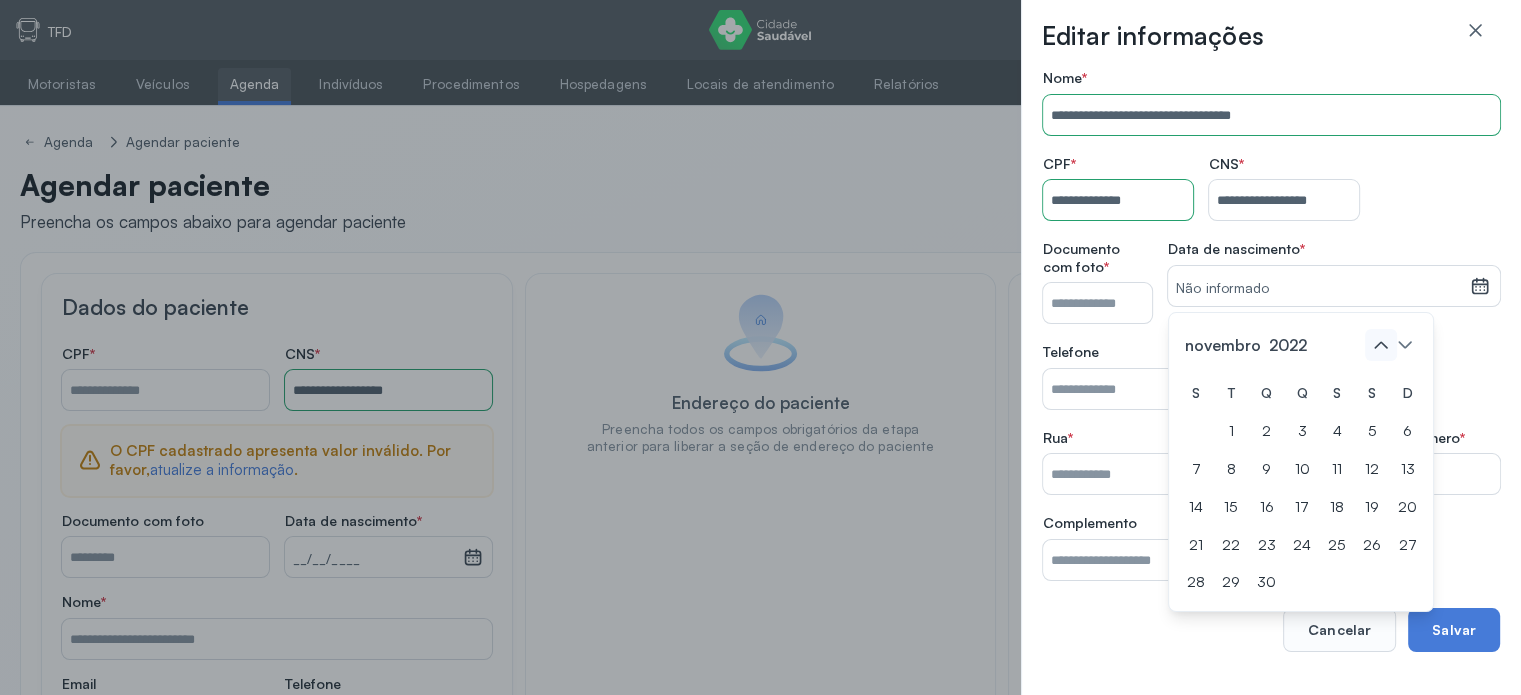 click 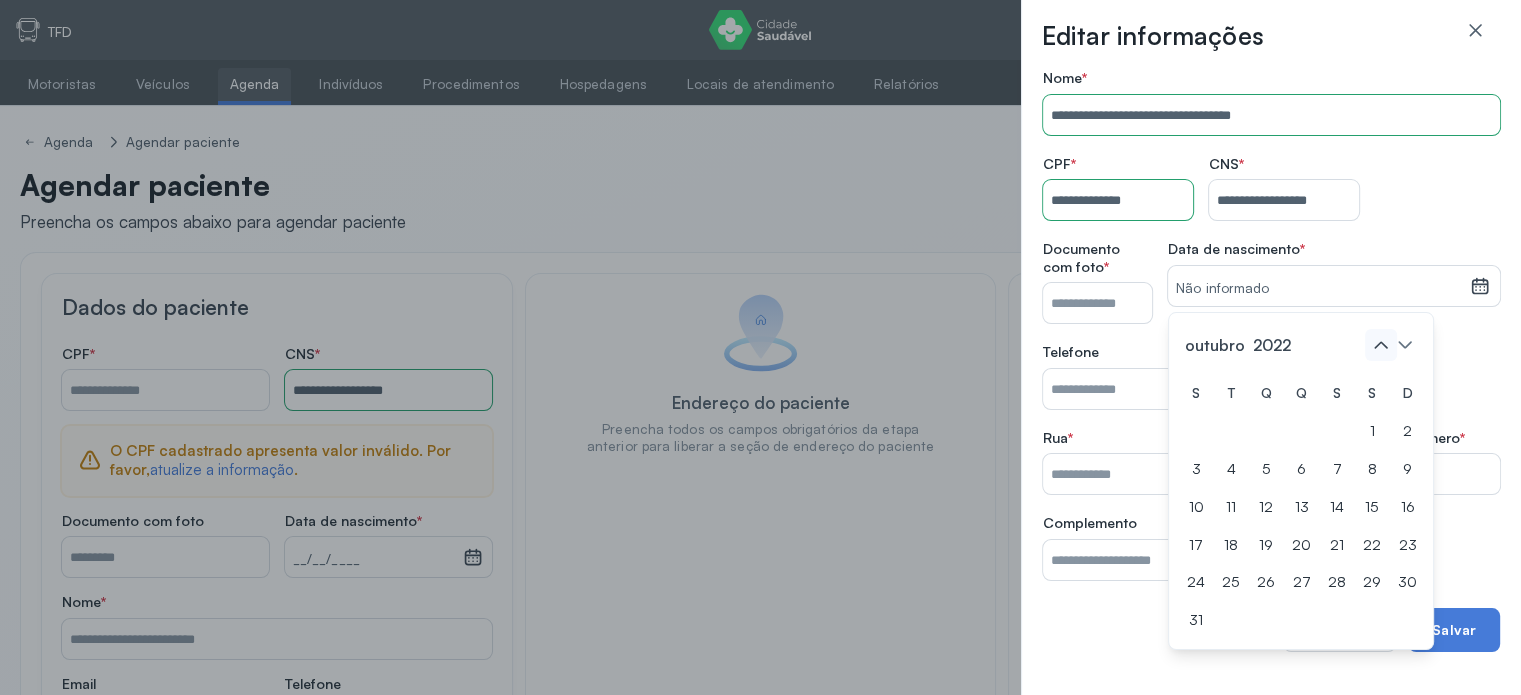 click 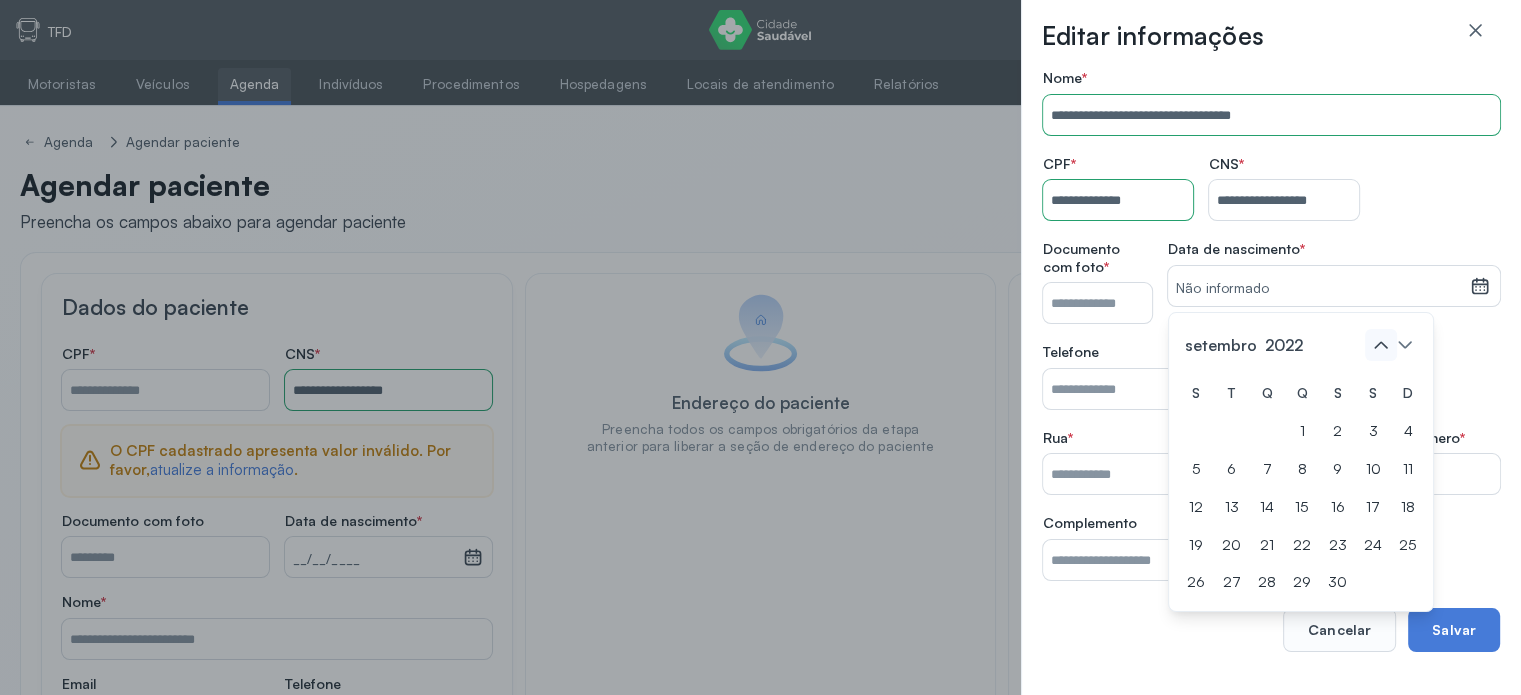 click 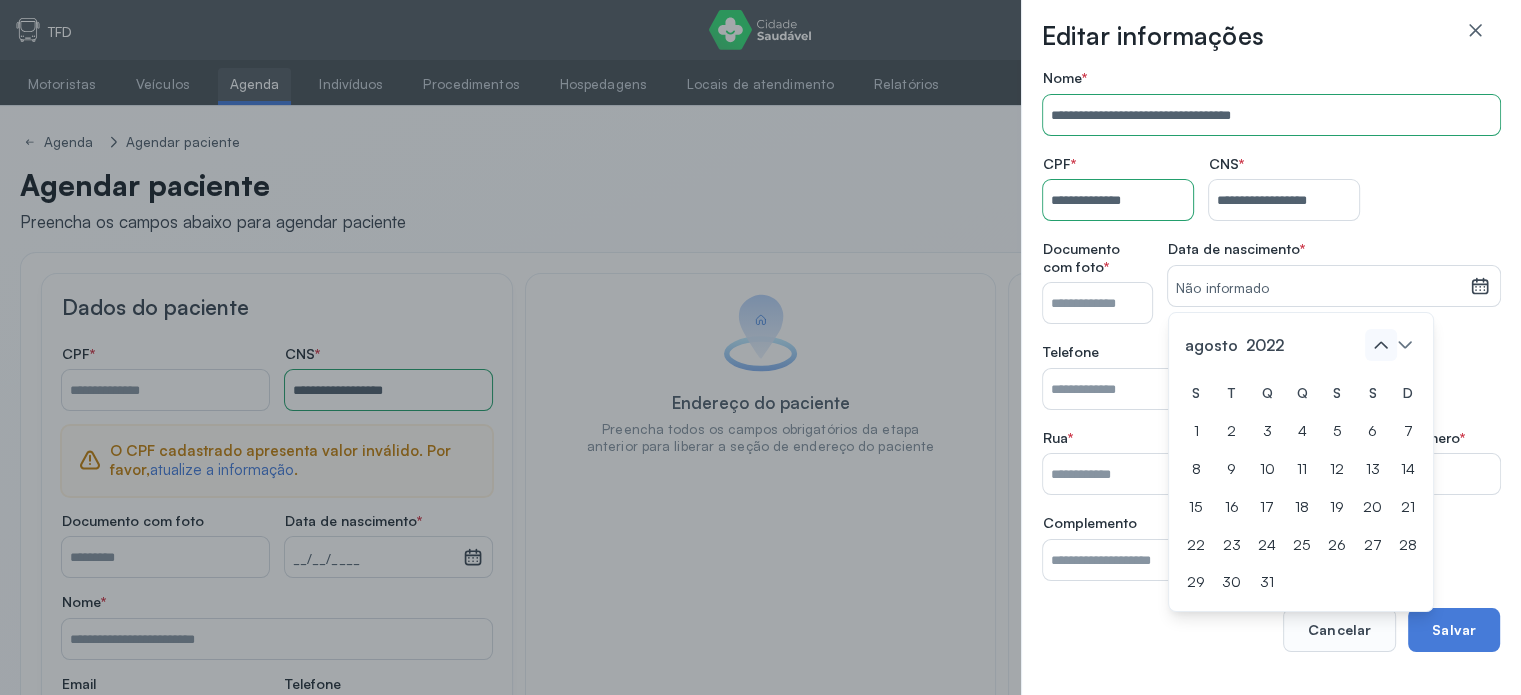click 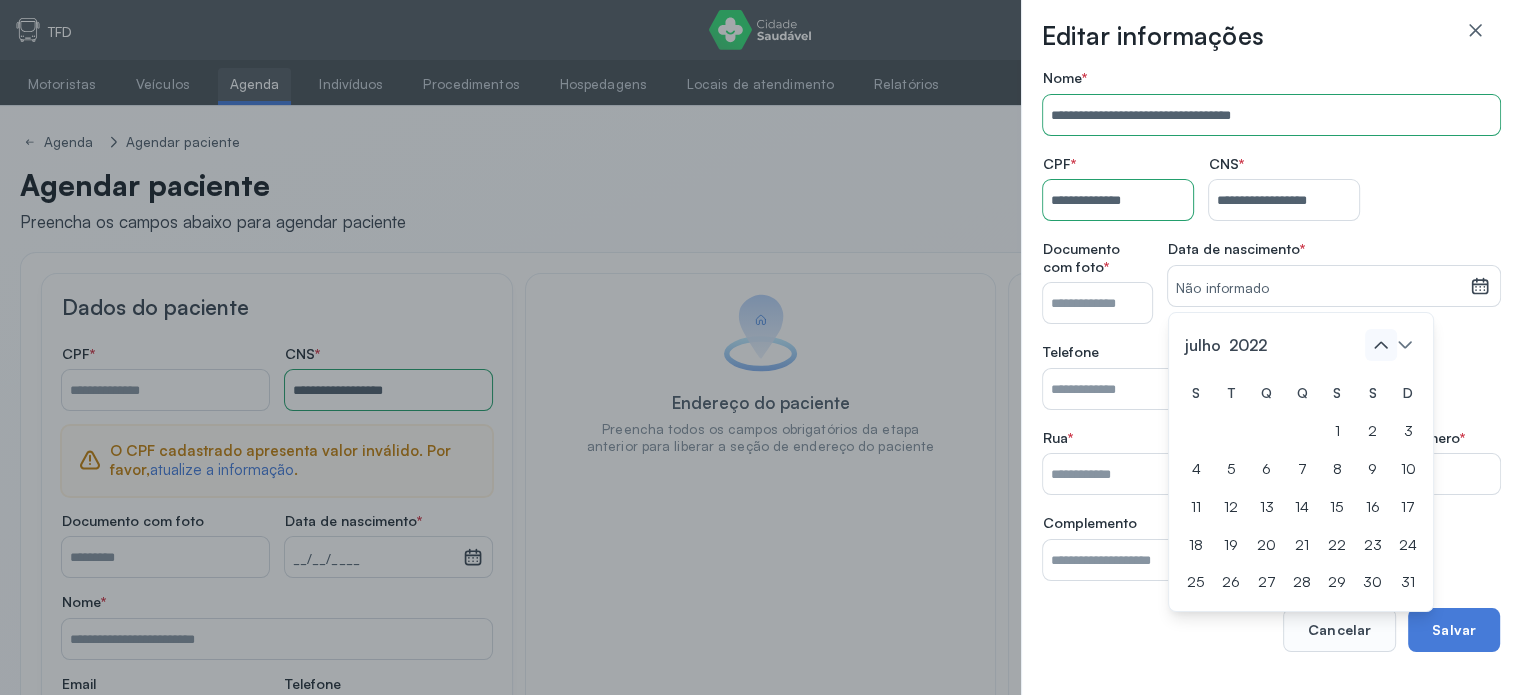 click 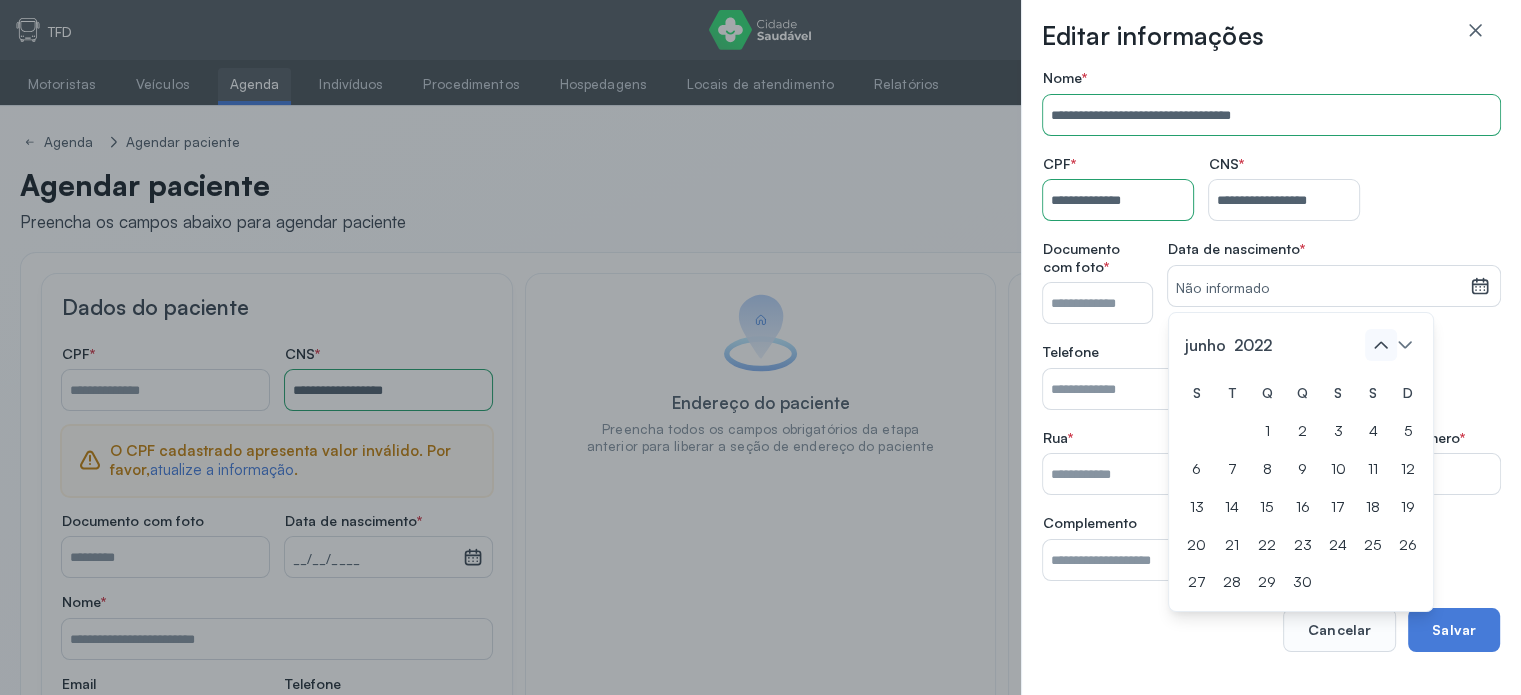 click 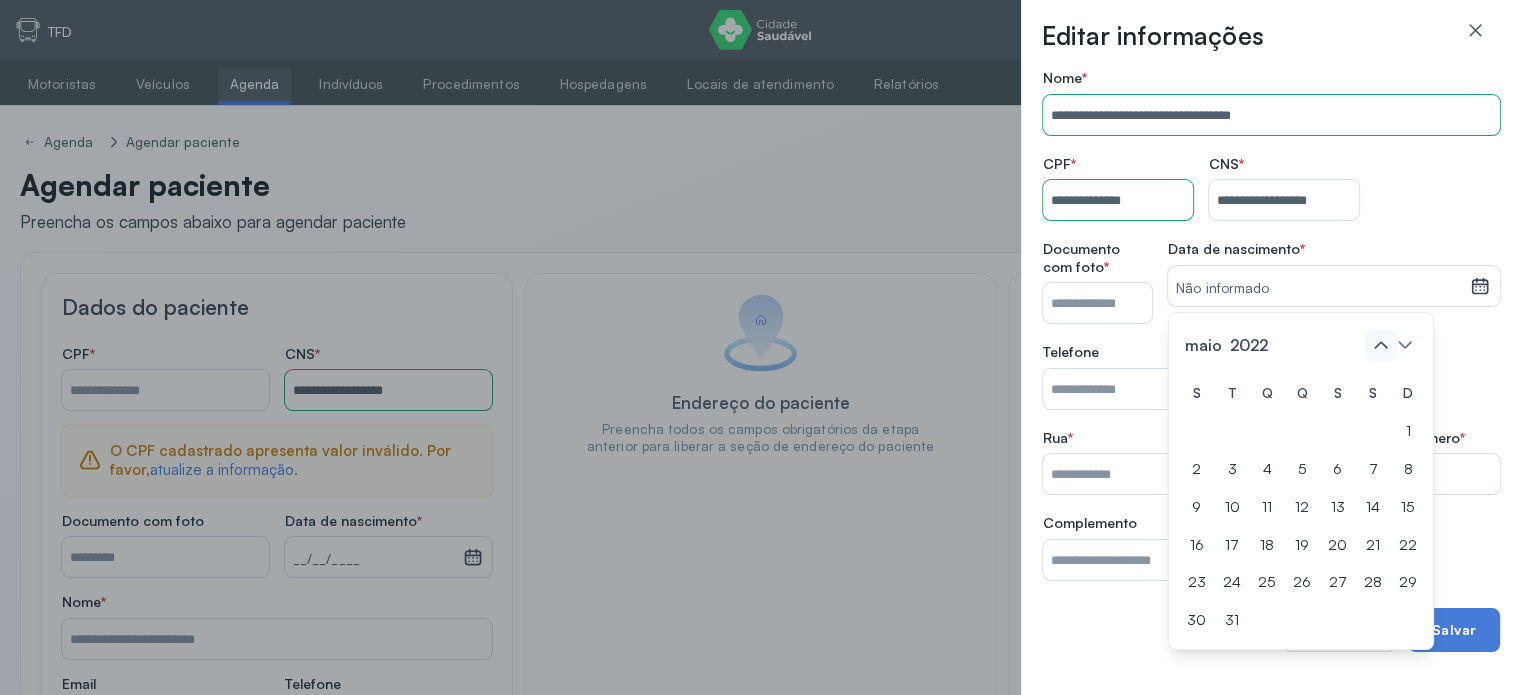 click 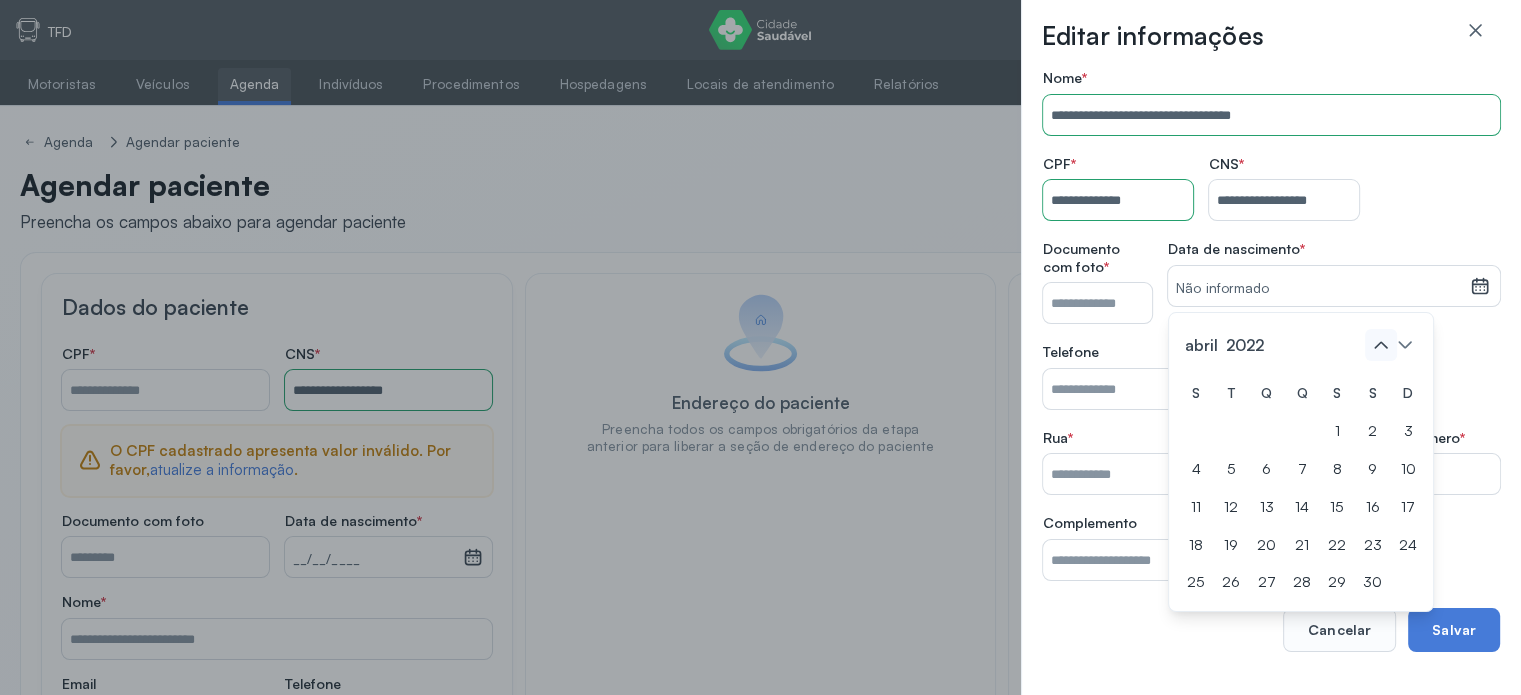 click 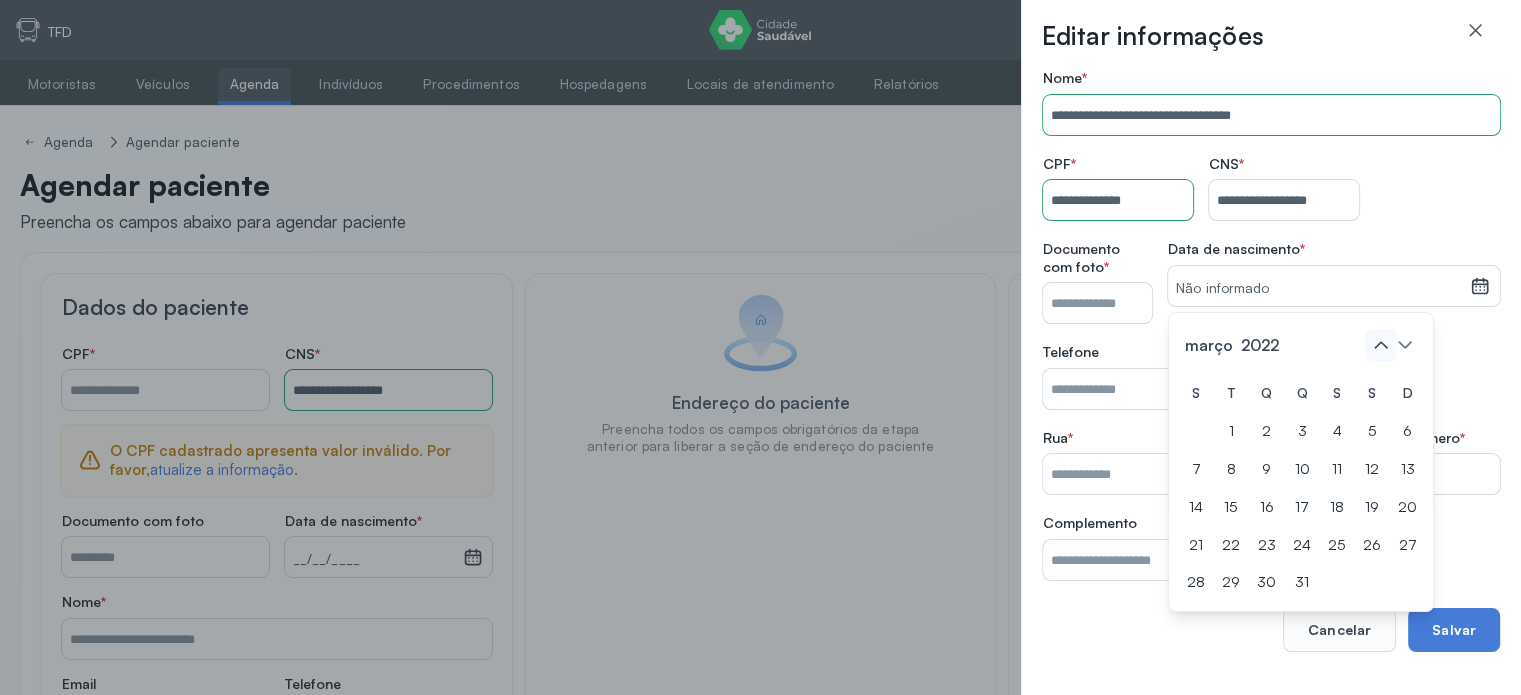 click 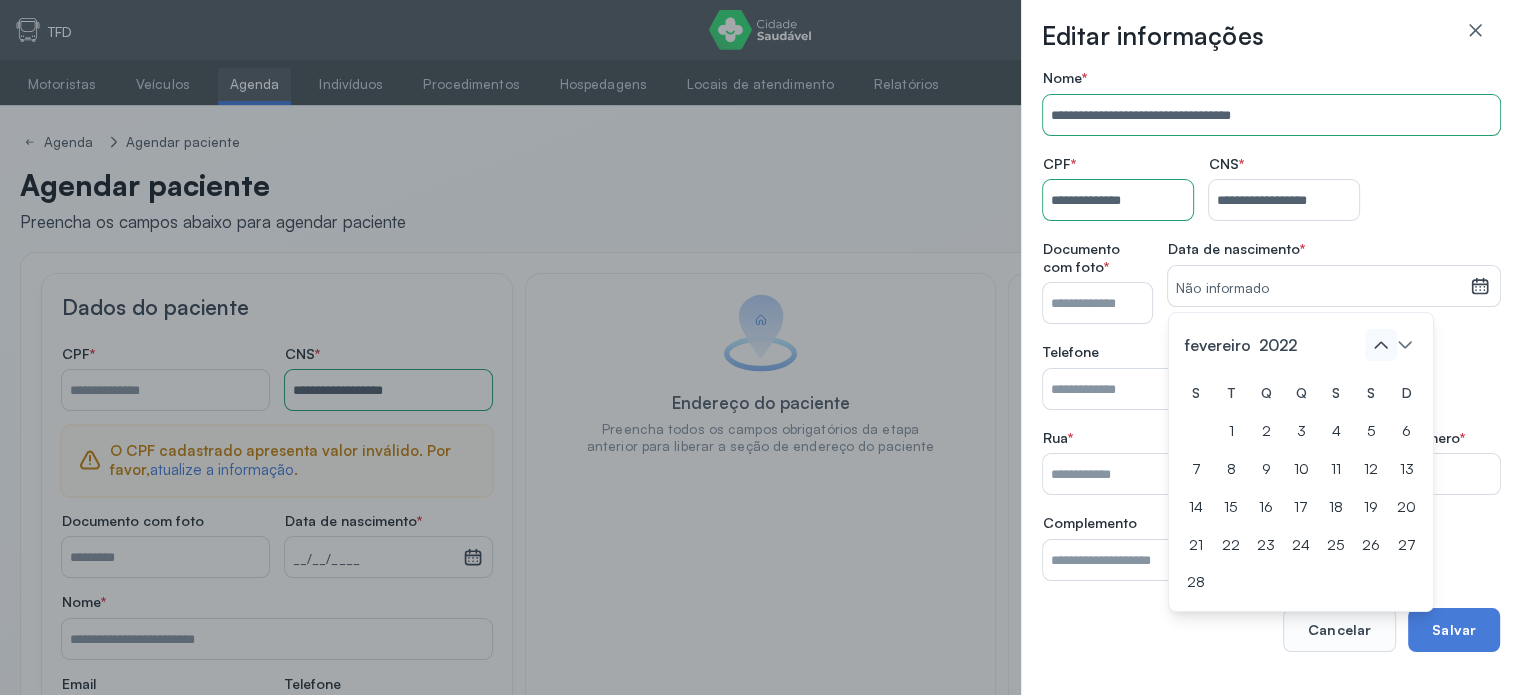 click 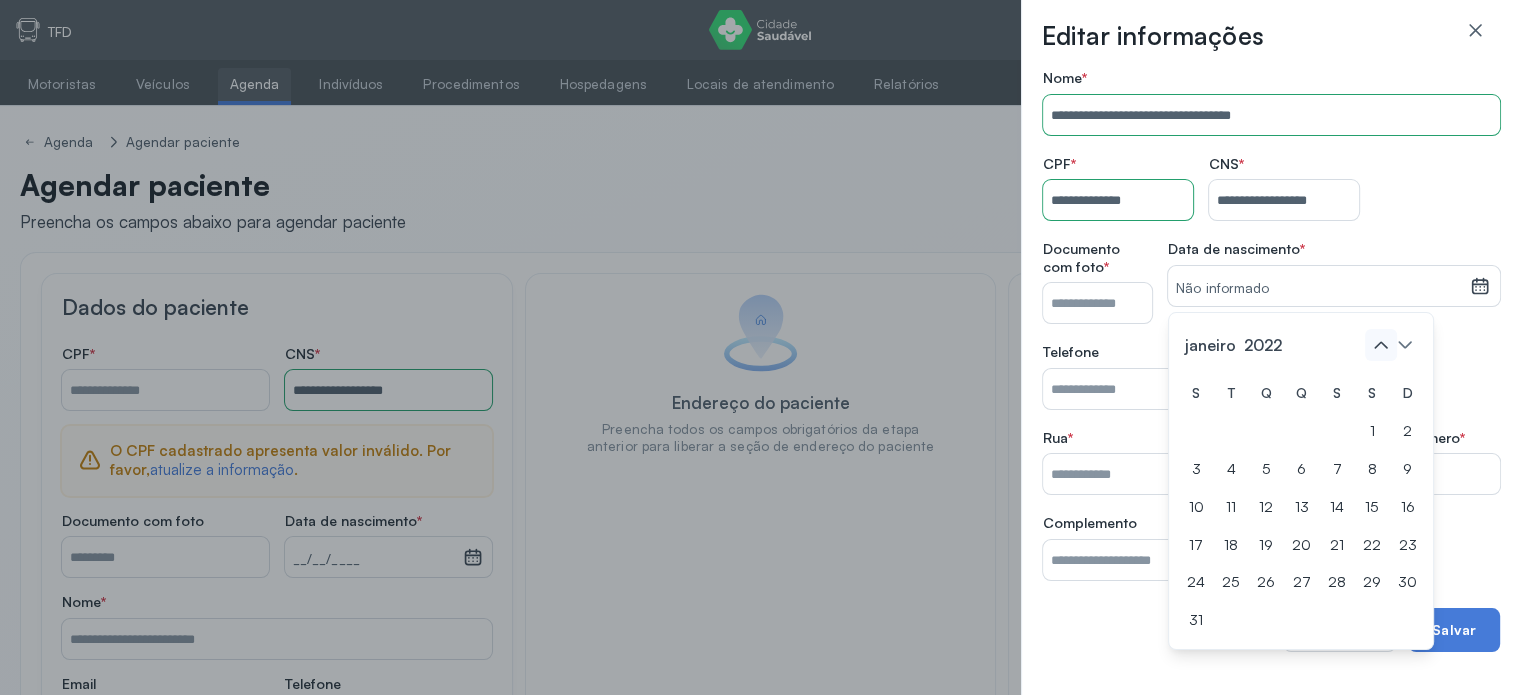 click 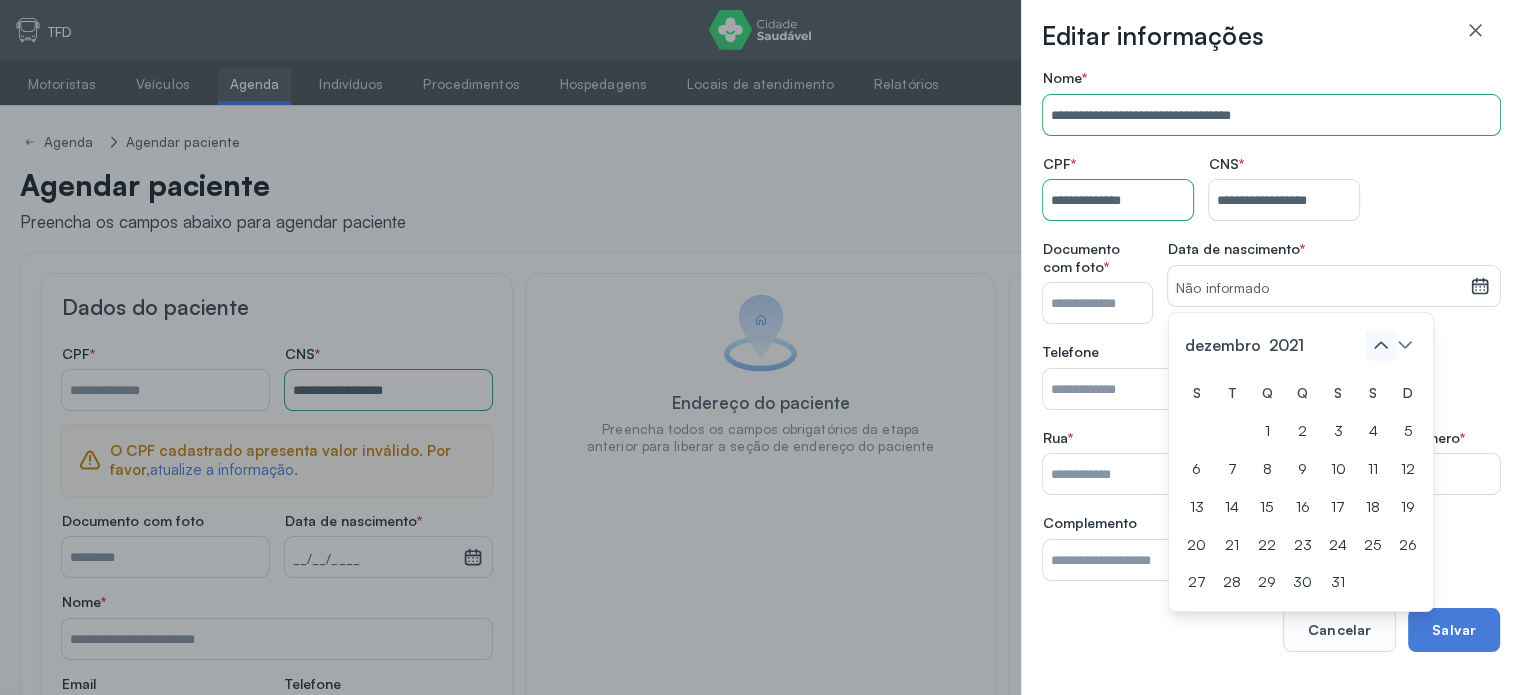 click 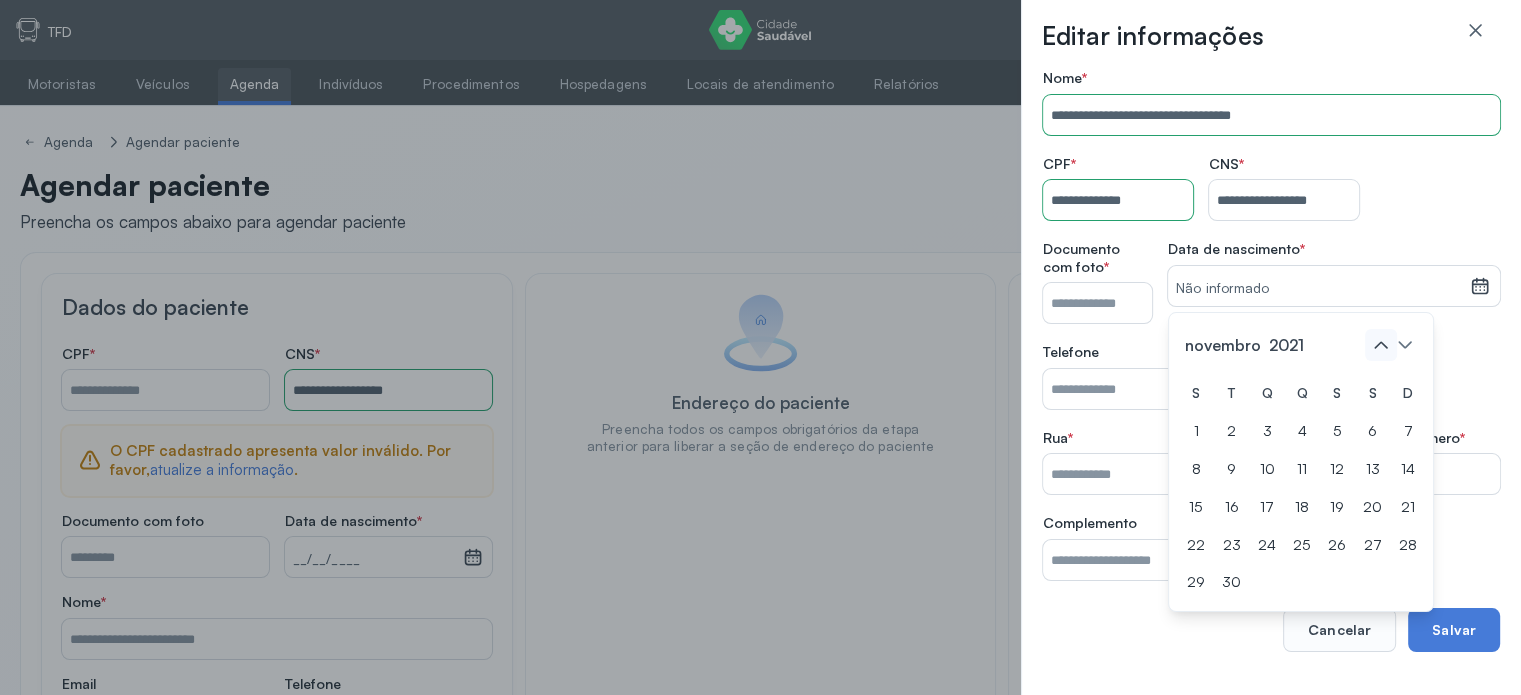 click 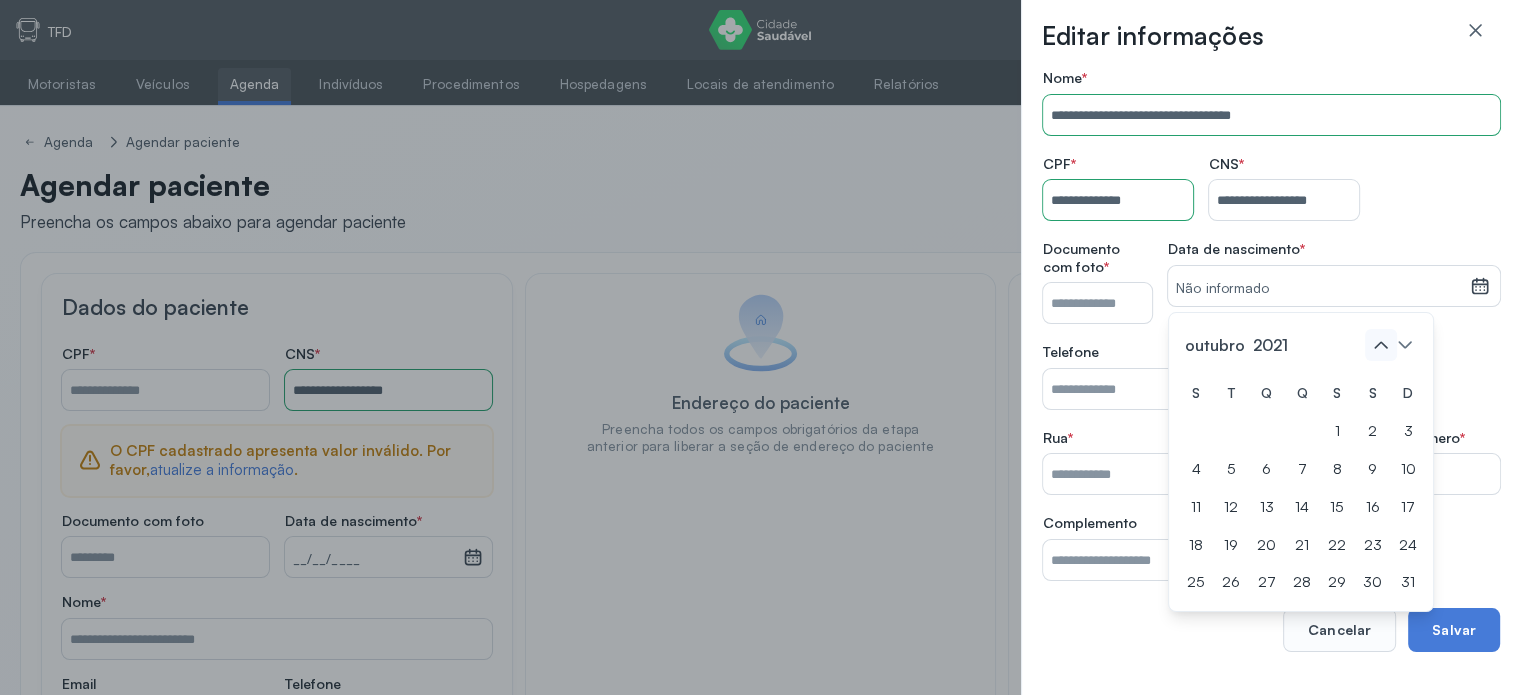 click 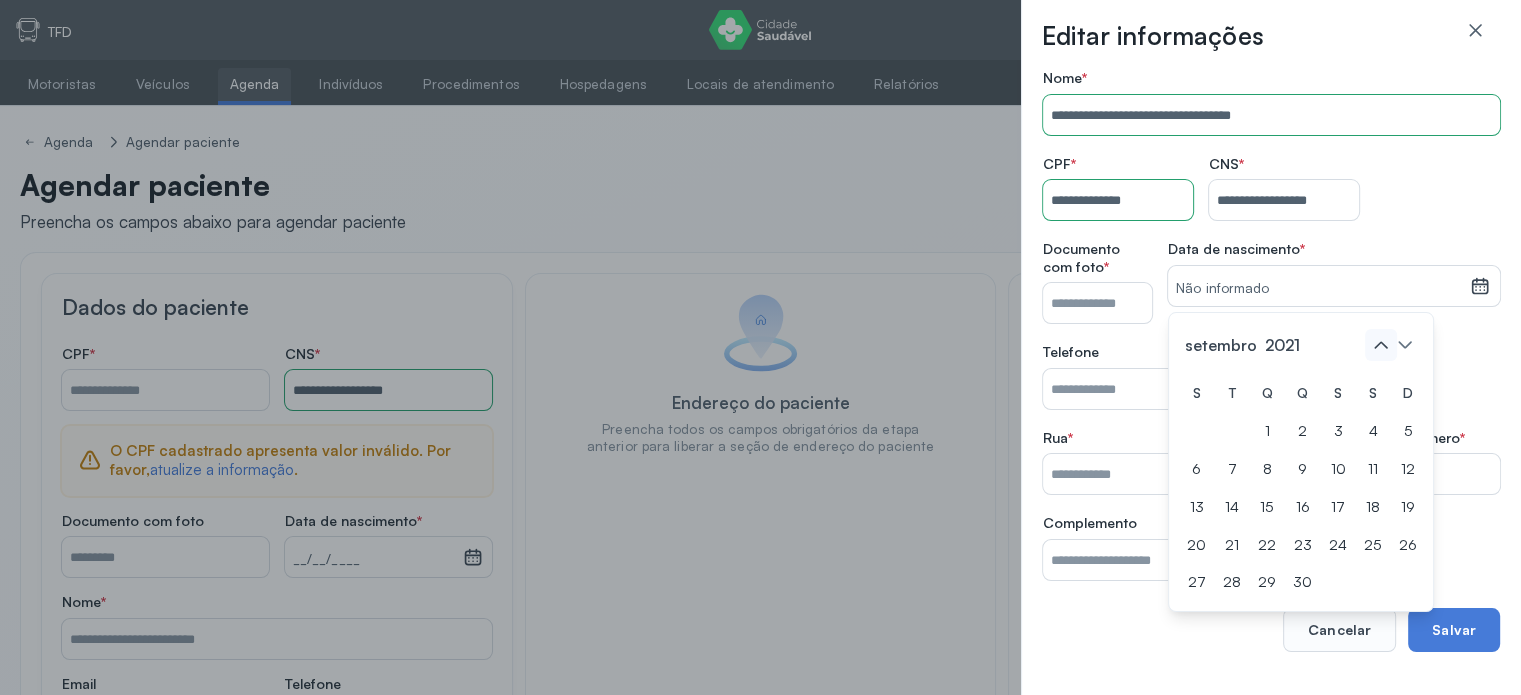 click 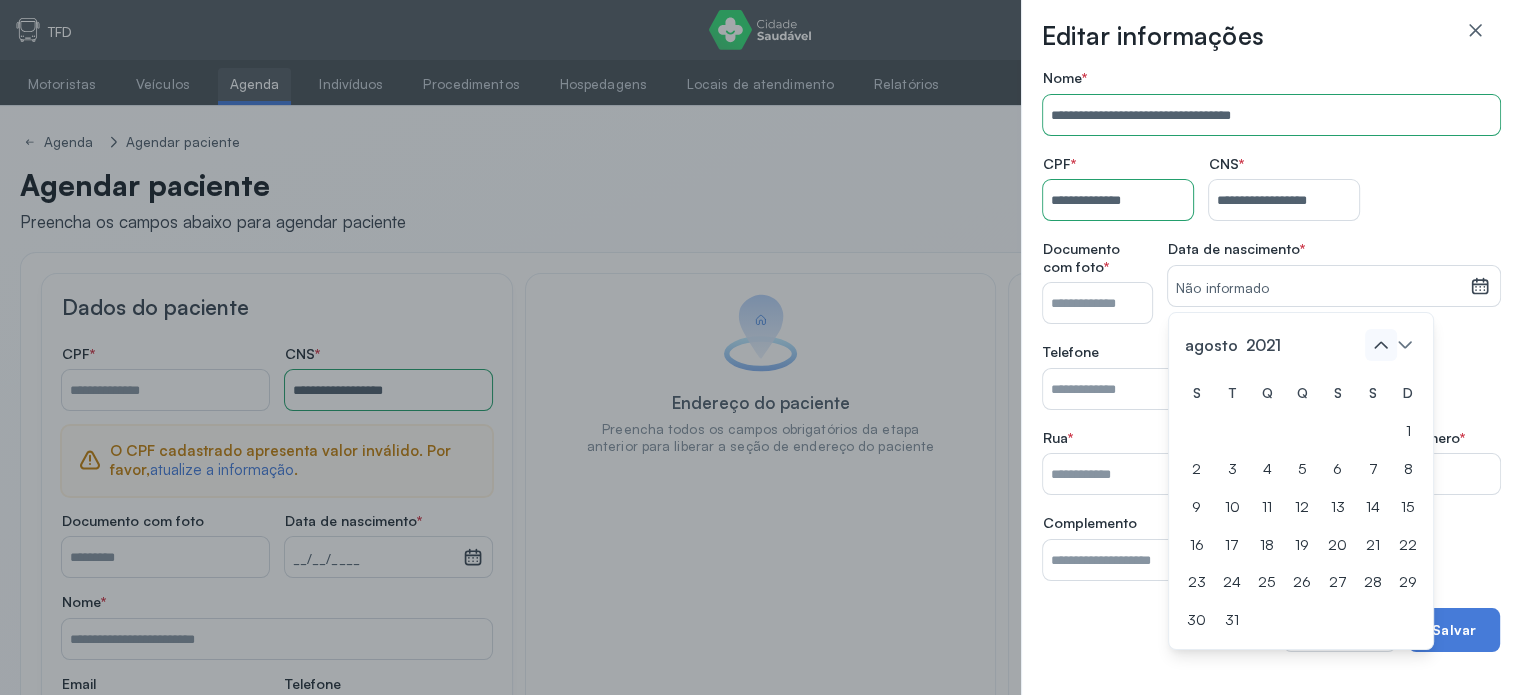 click 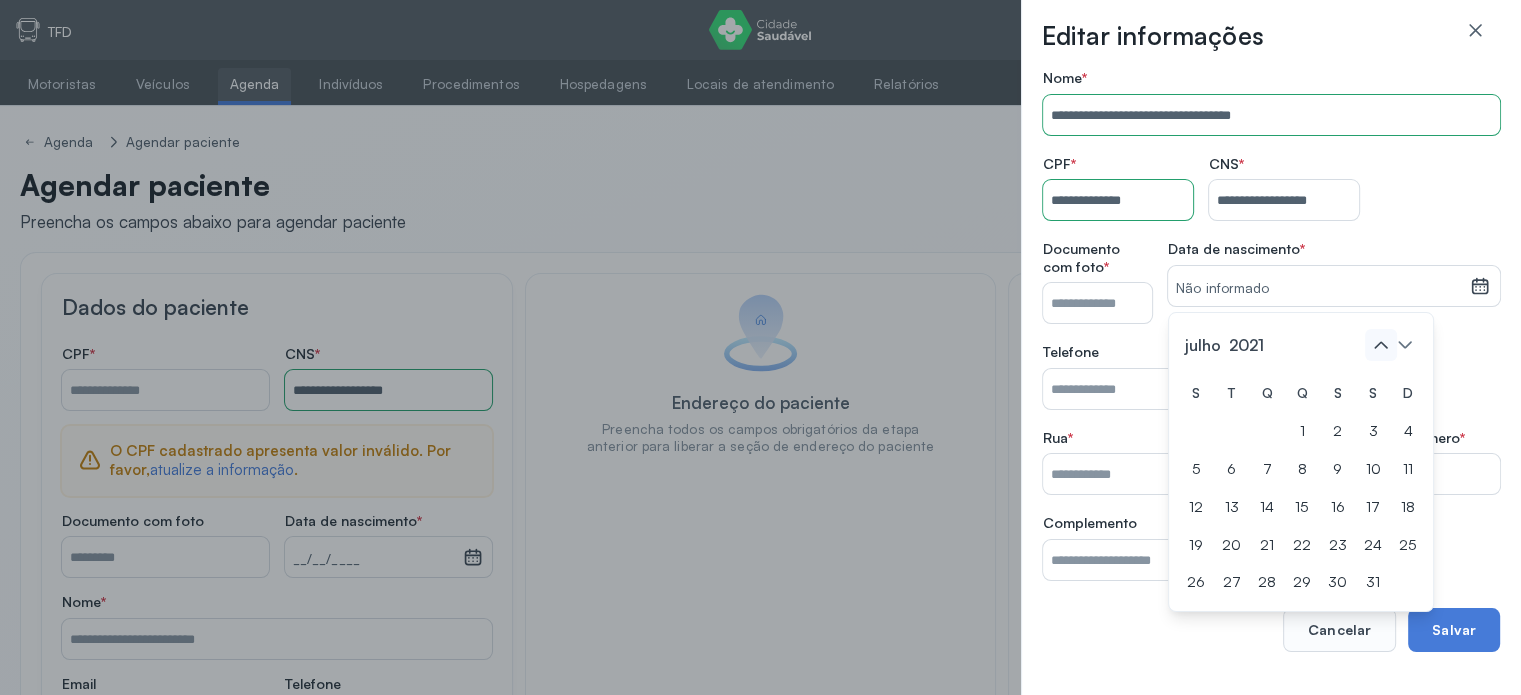 click 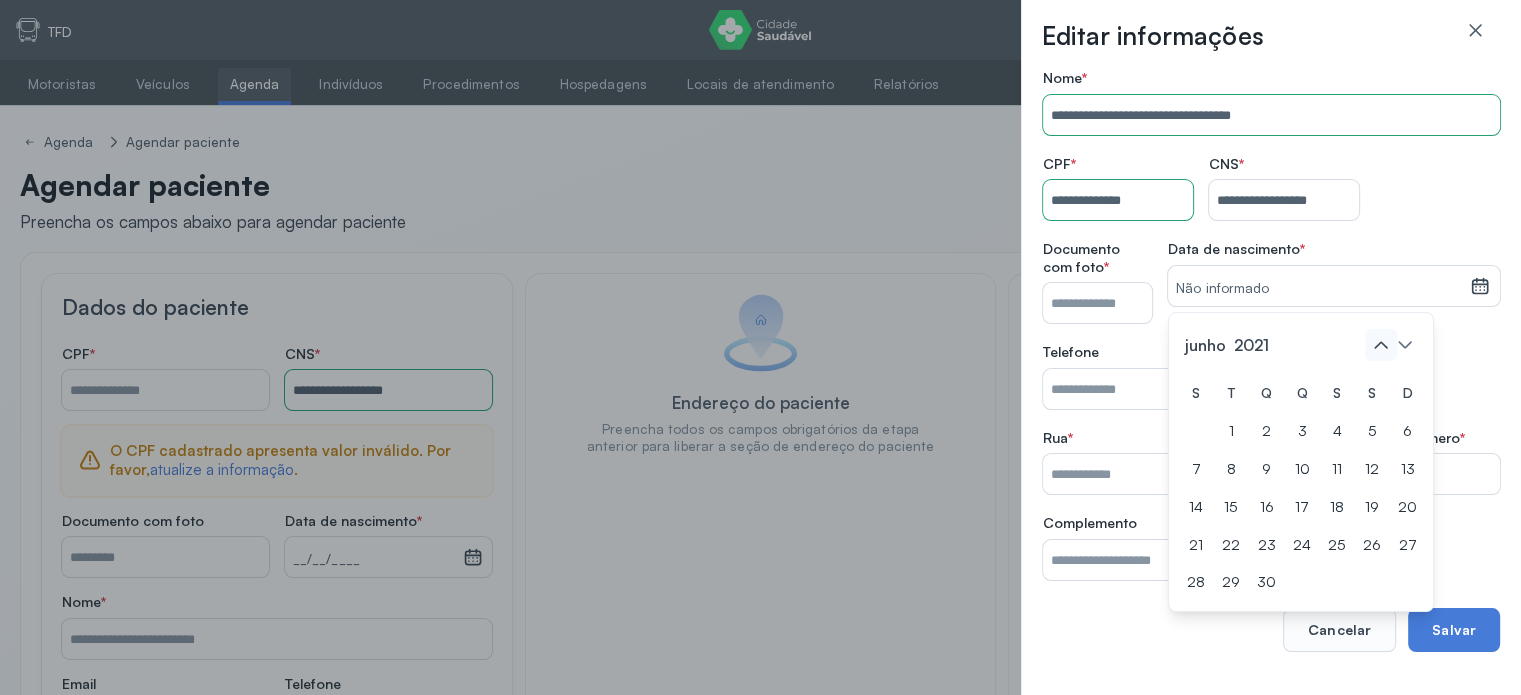 click 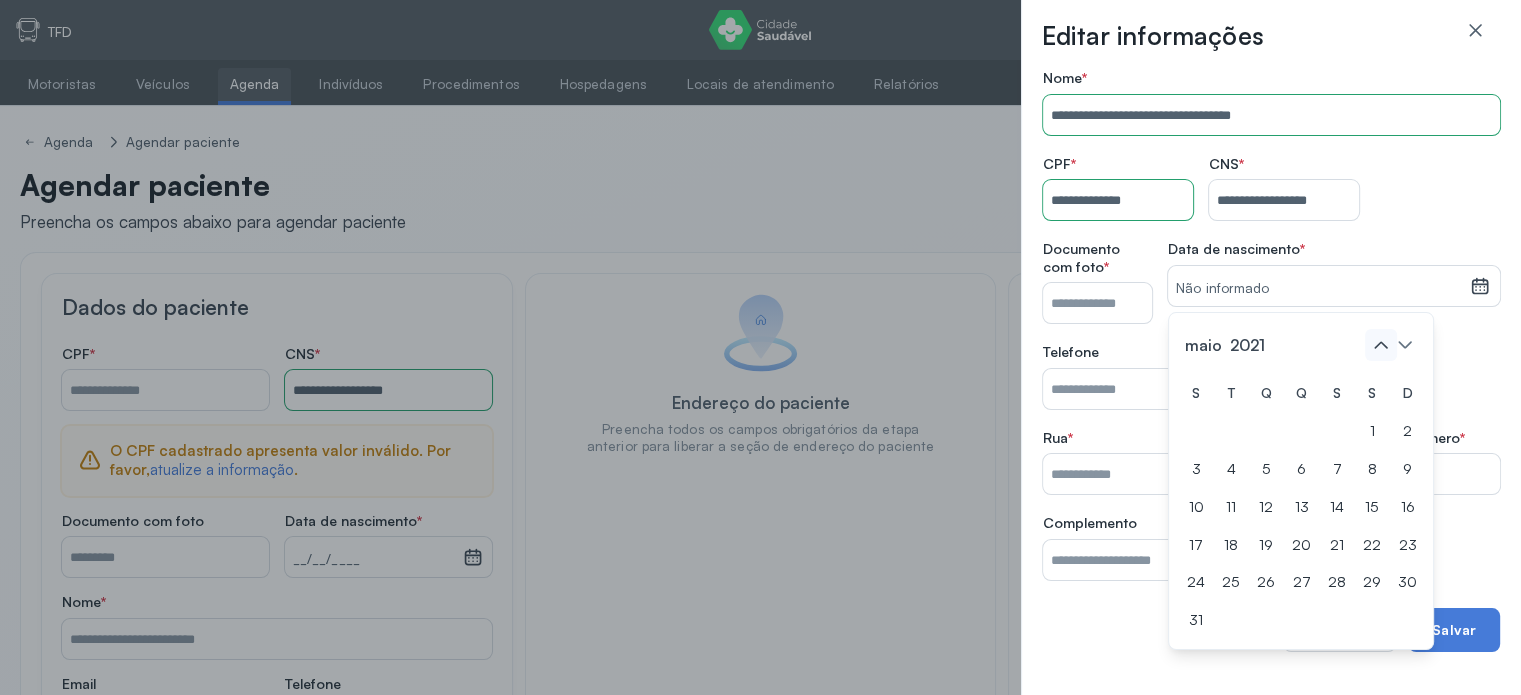 click 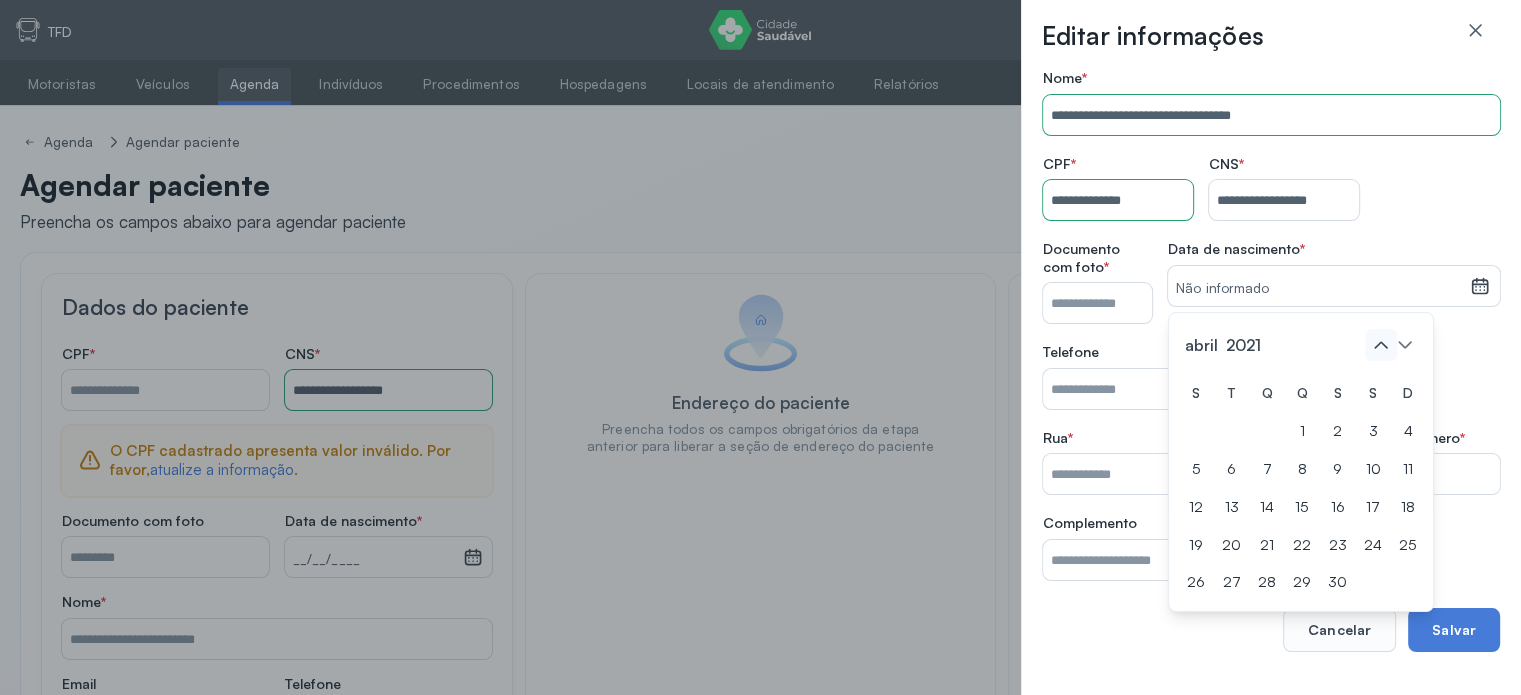 click 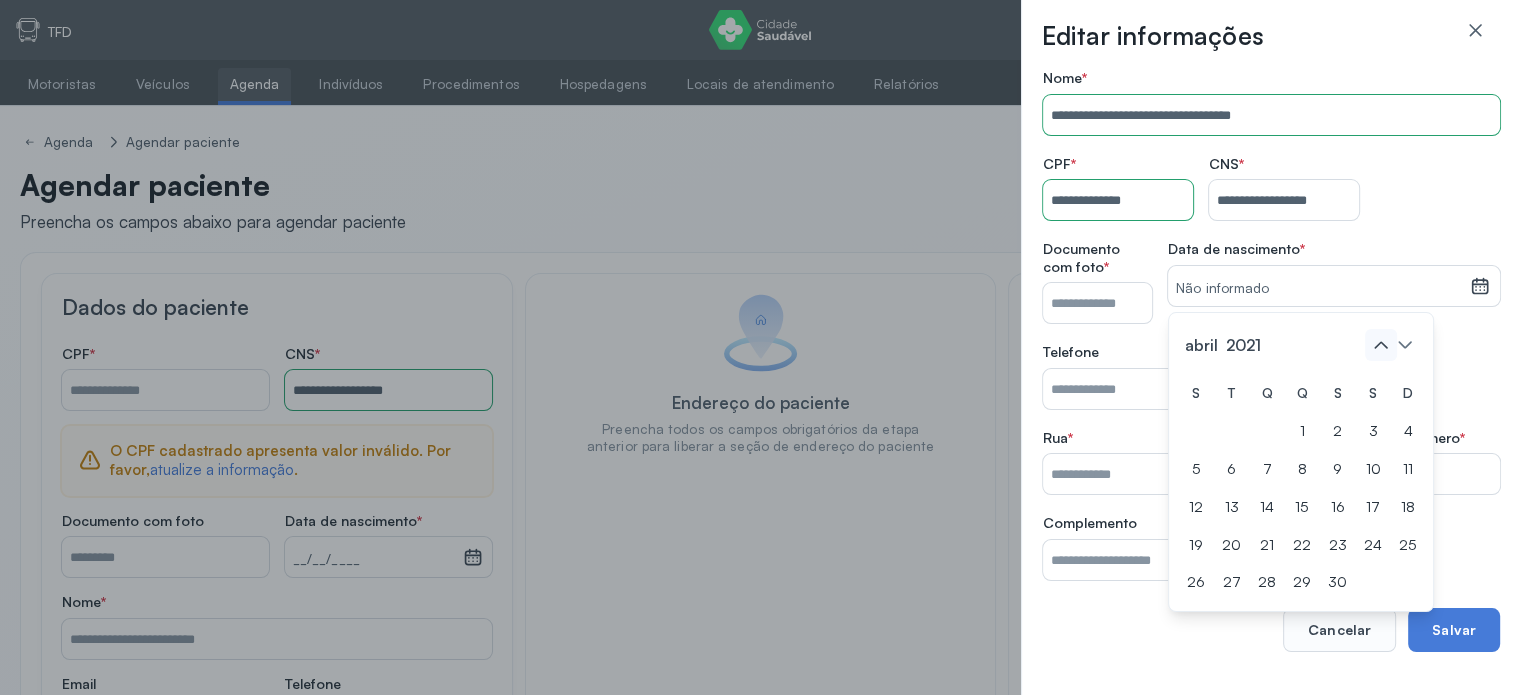 click 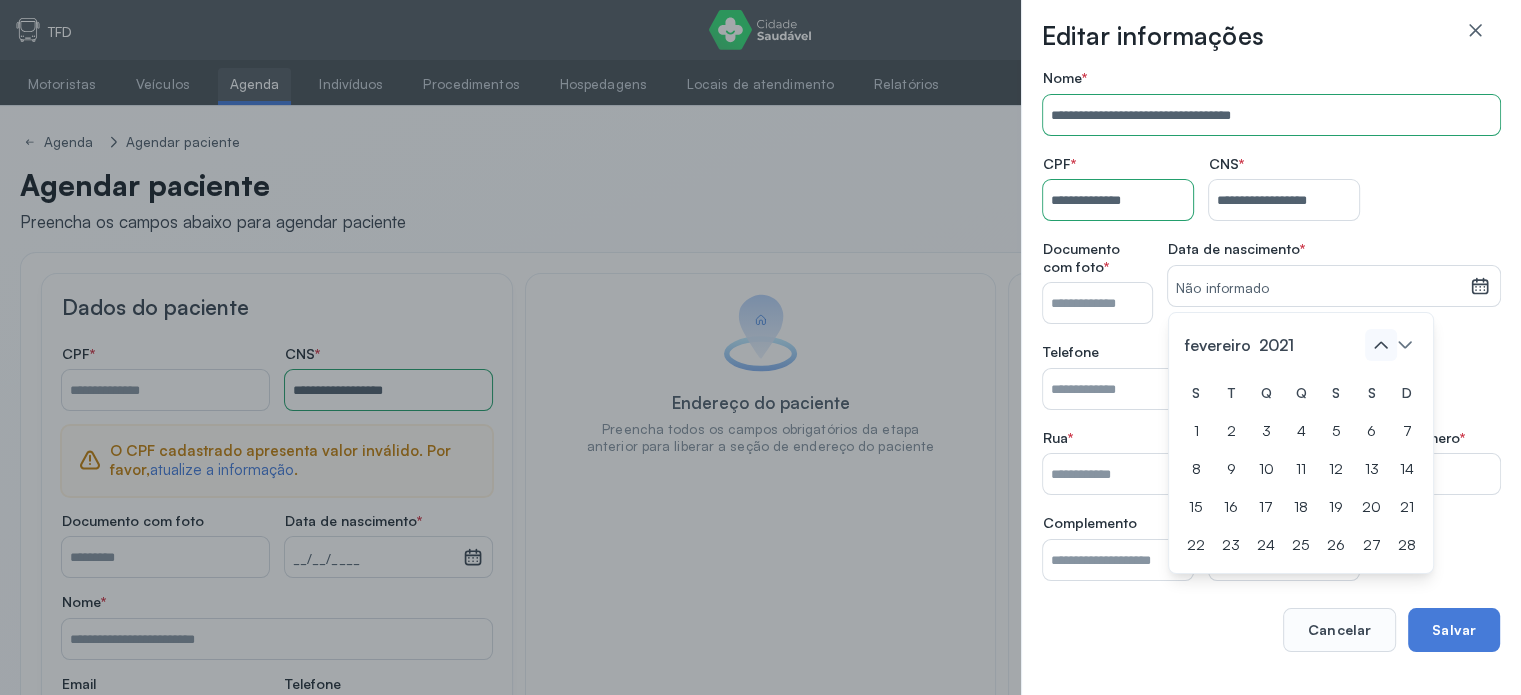 click 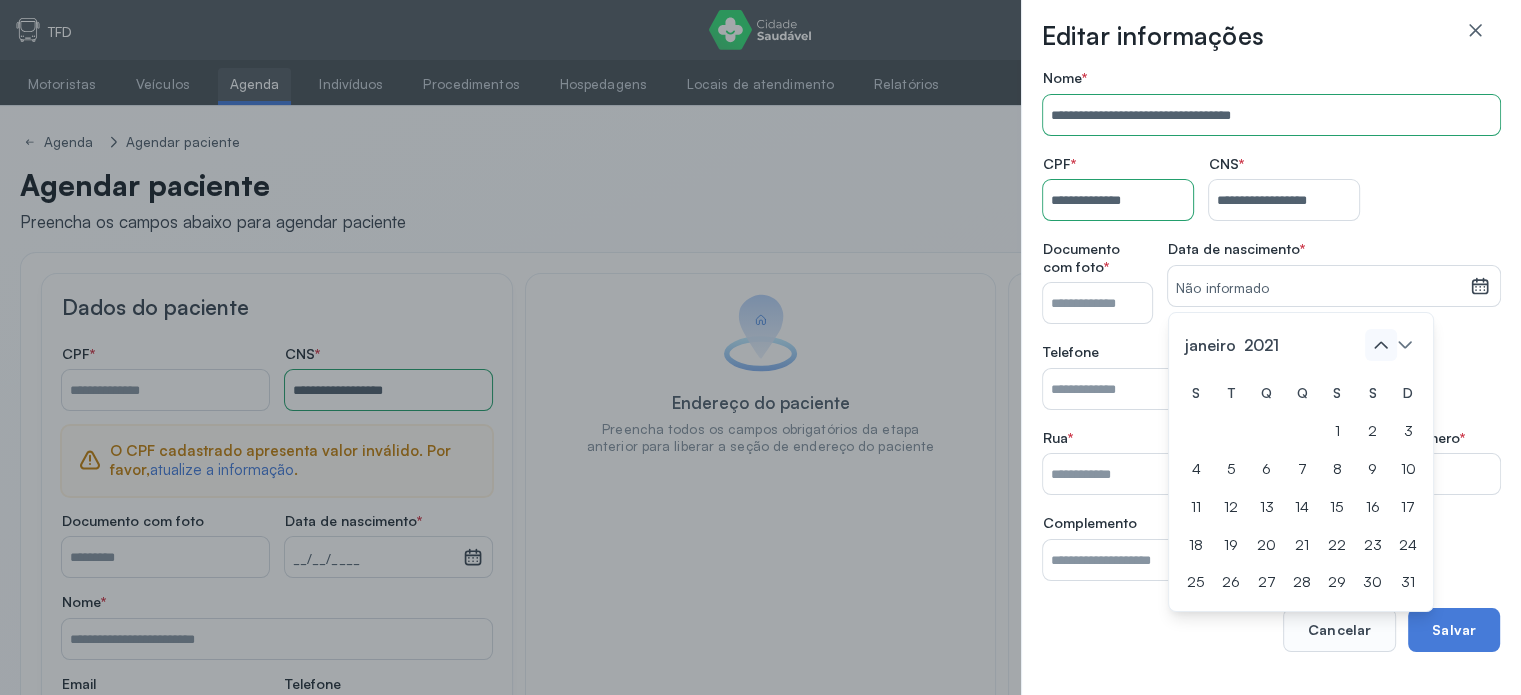 click 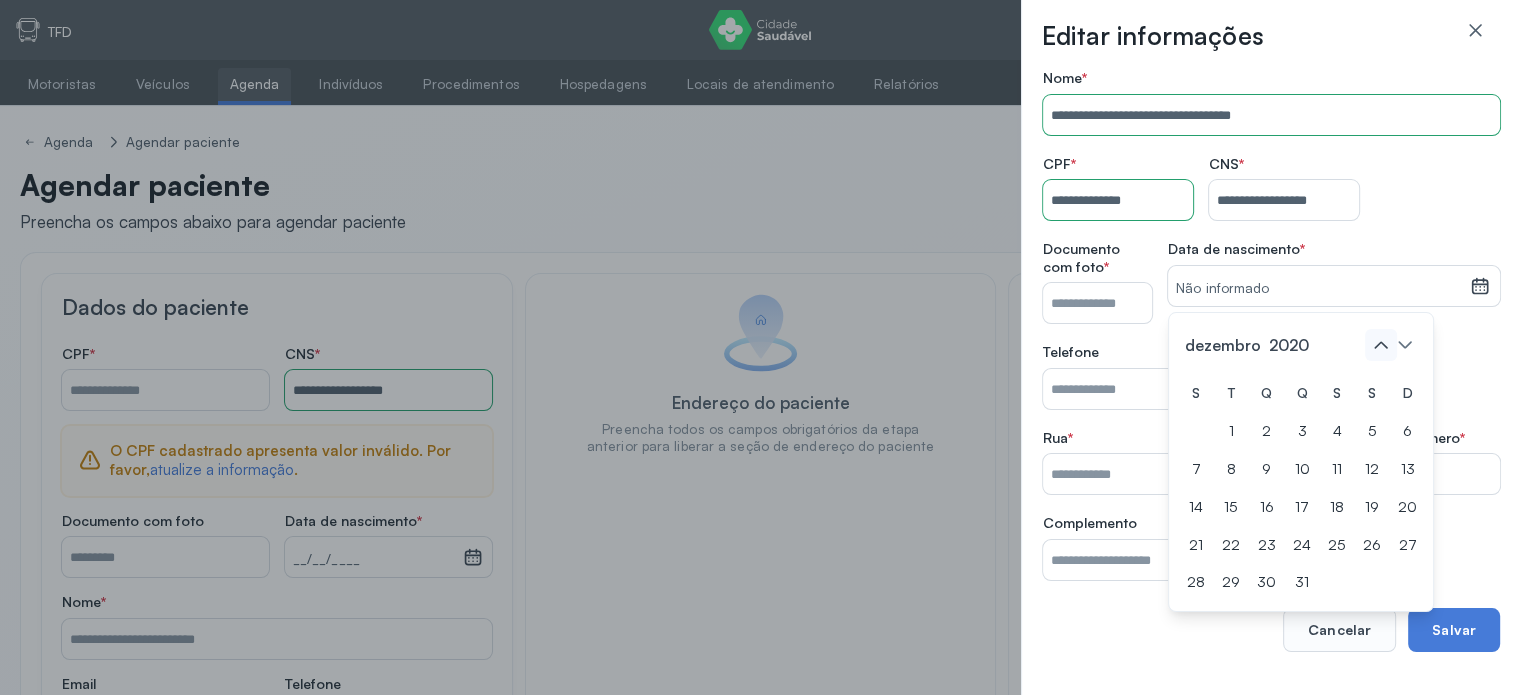 click 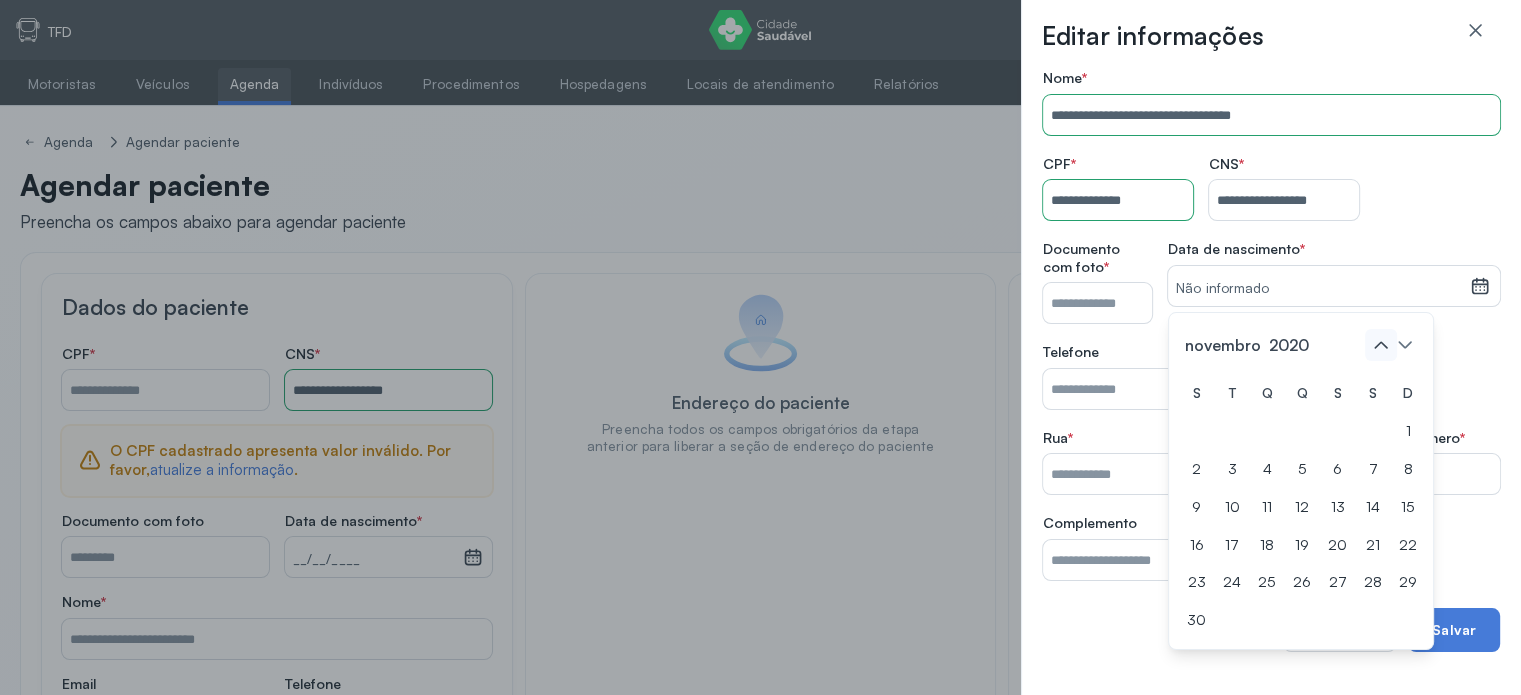 click 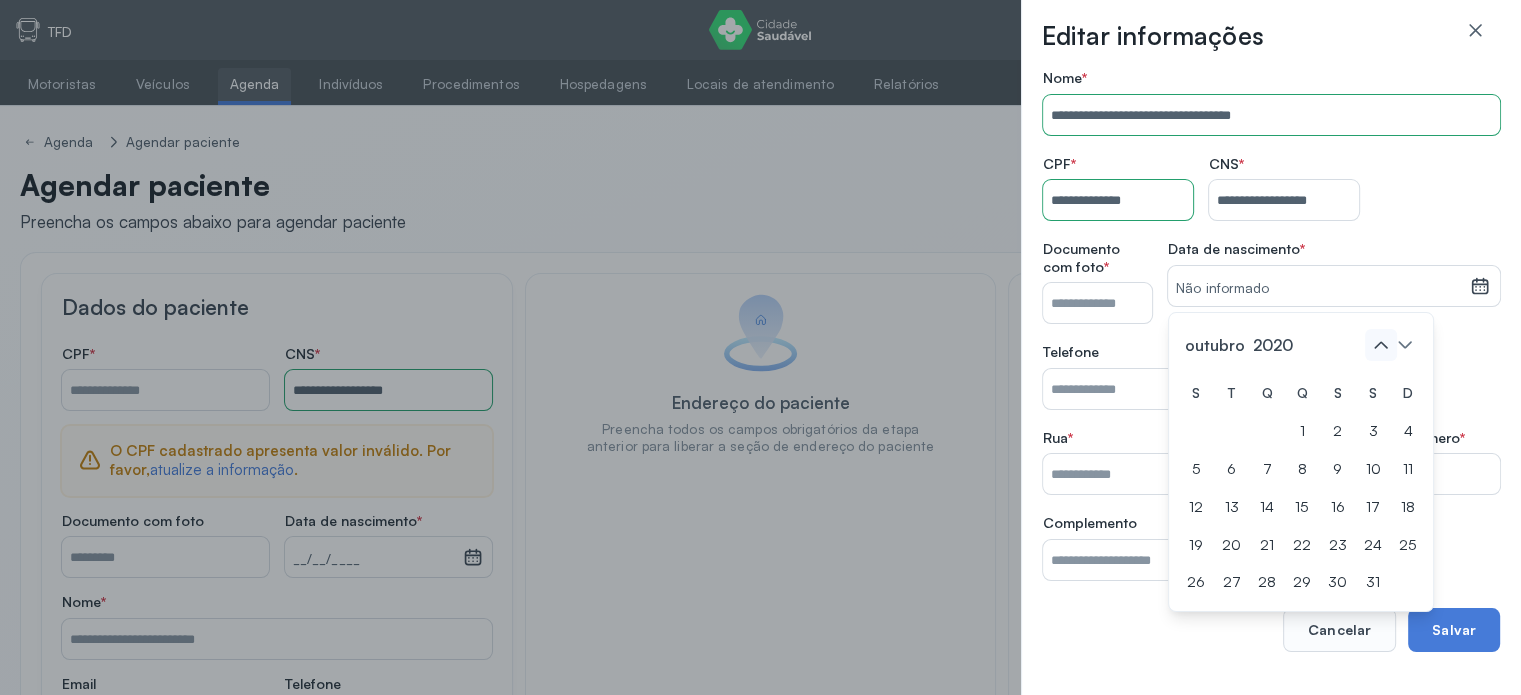 click 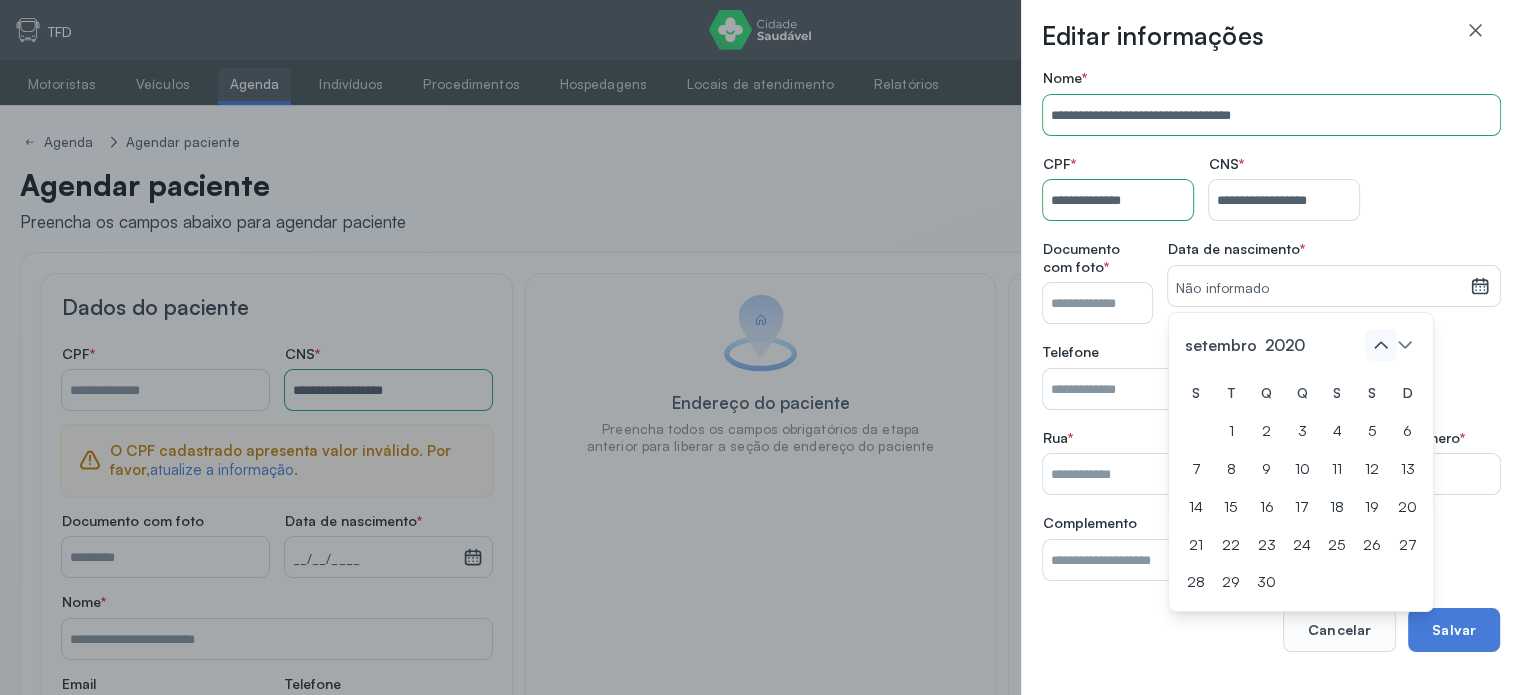 click 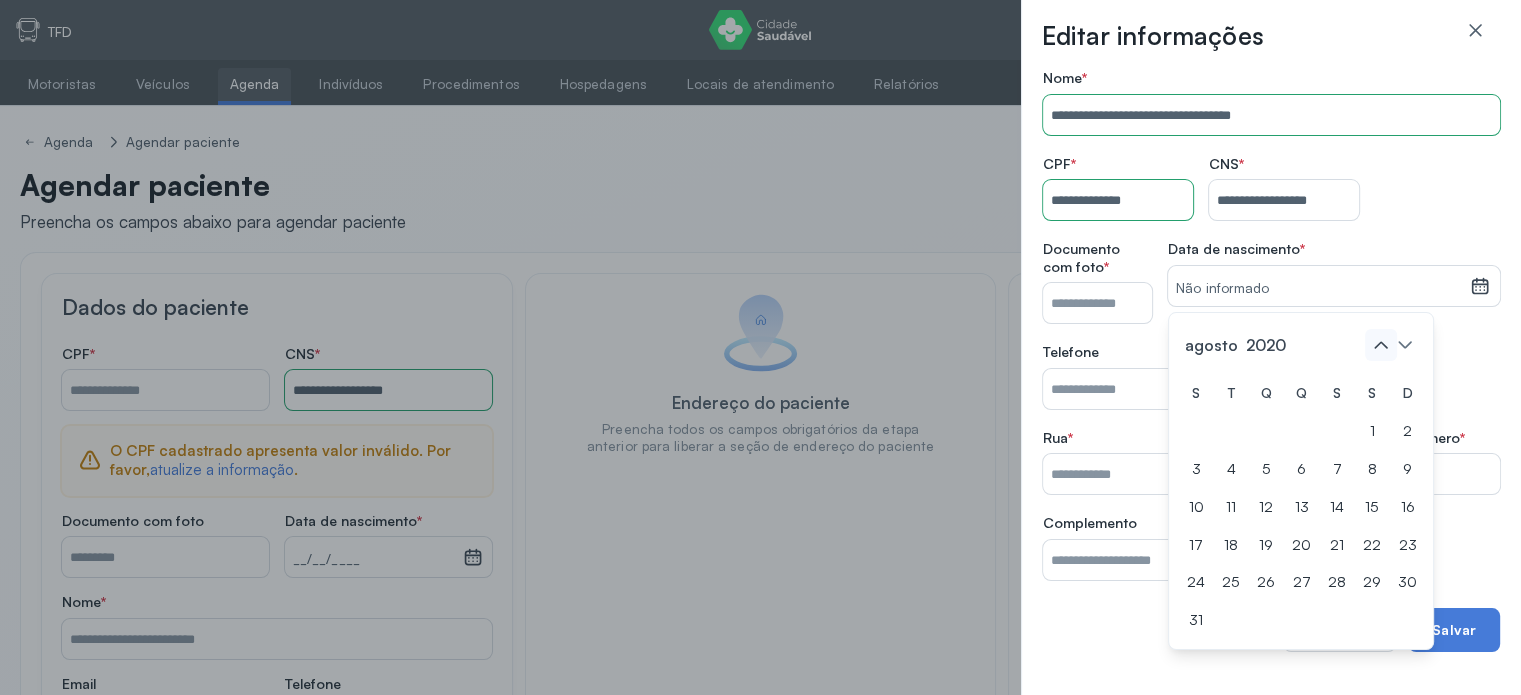 click 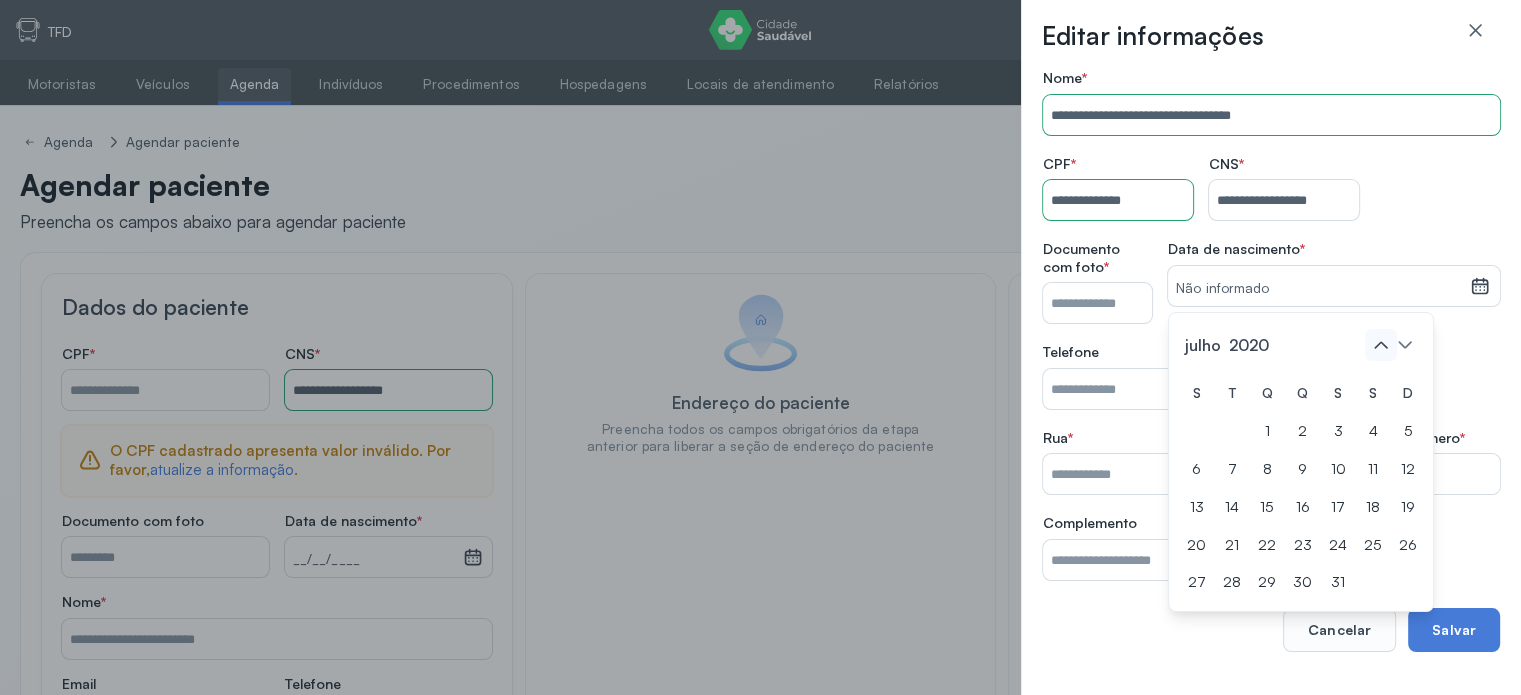 click 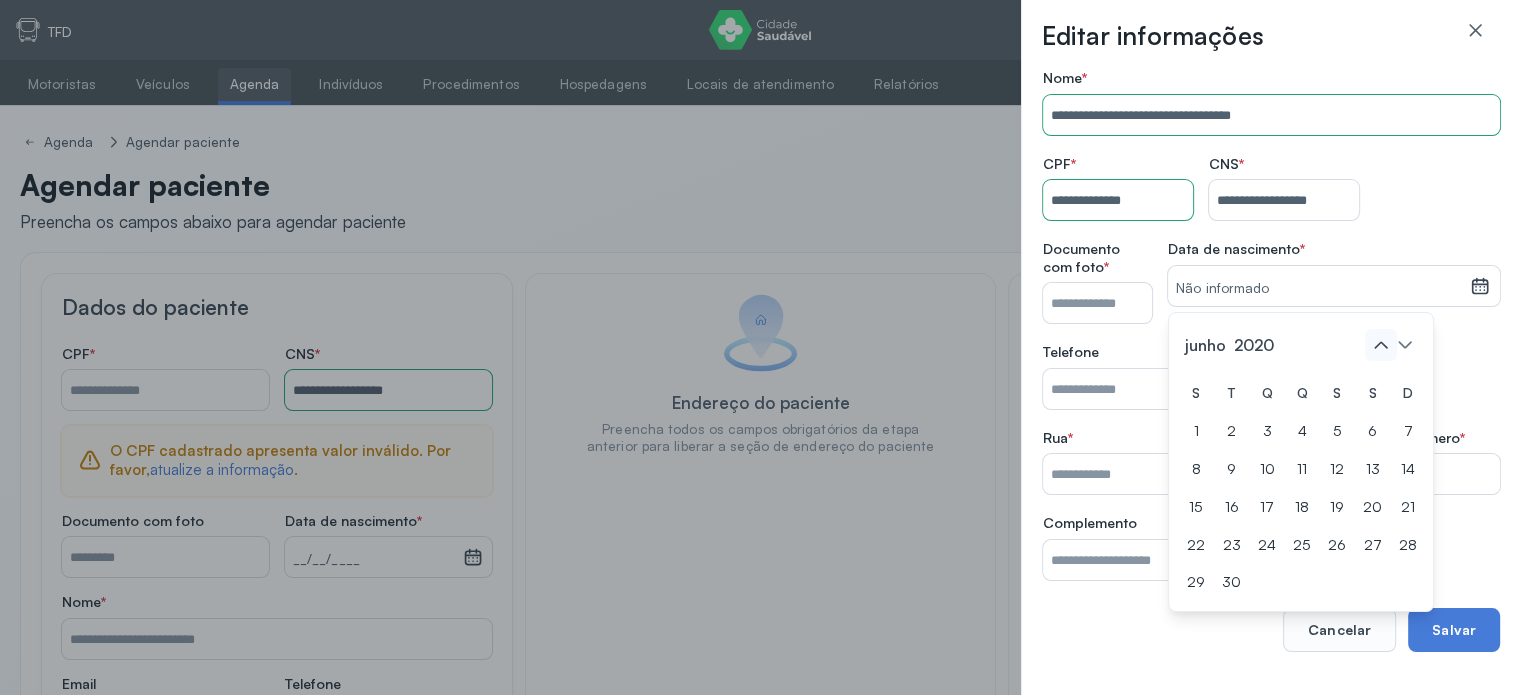 click 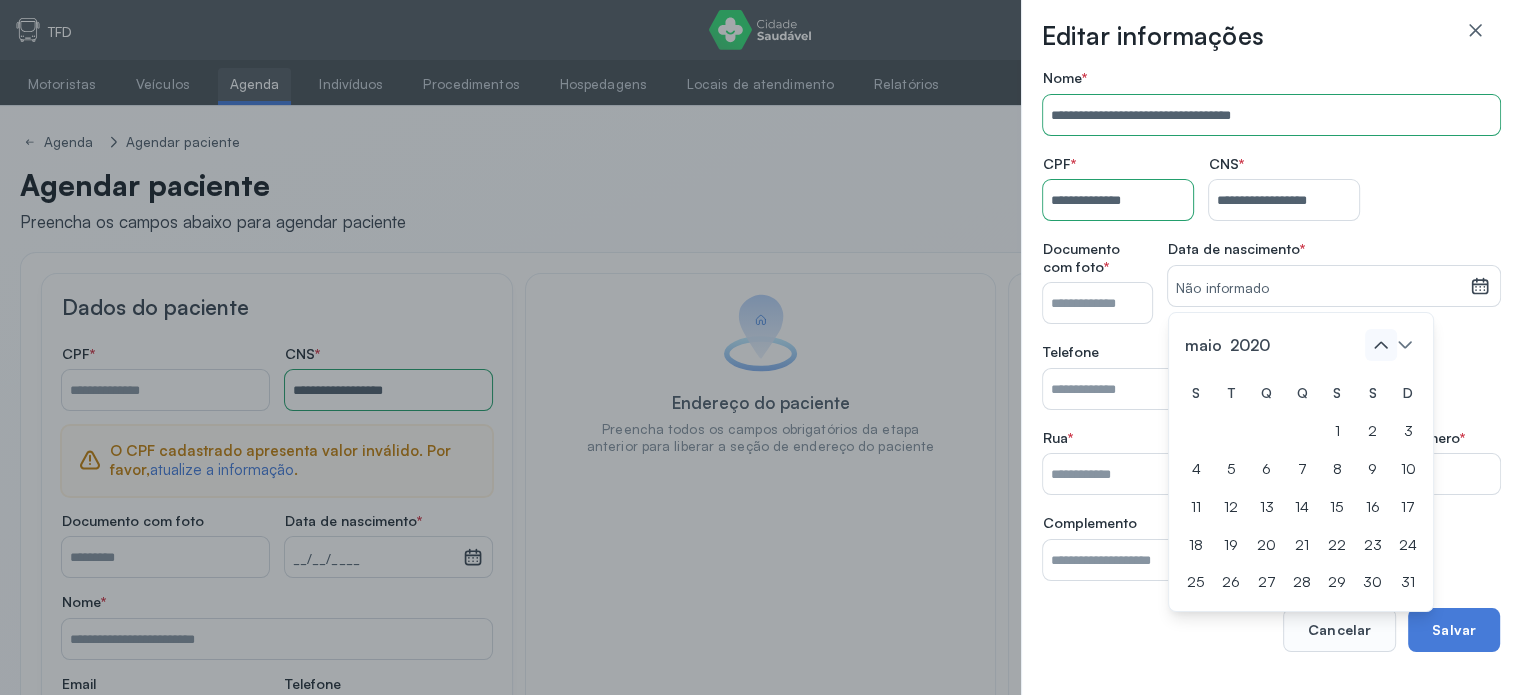 click 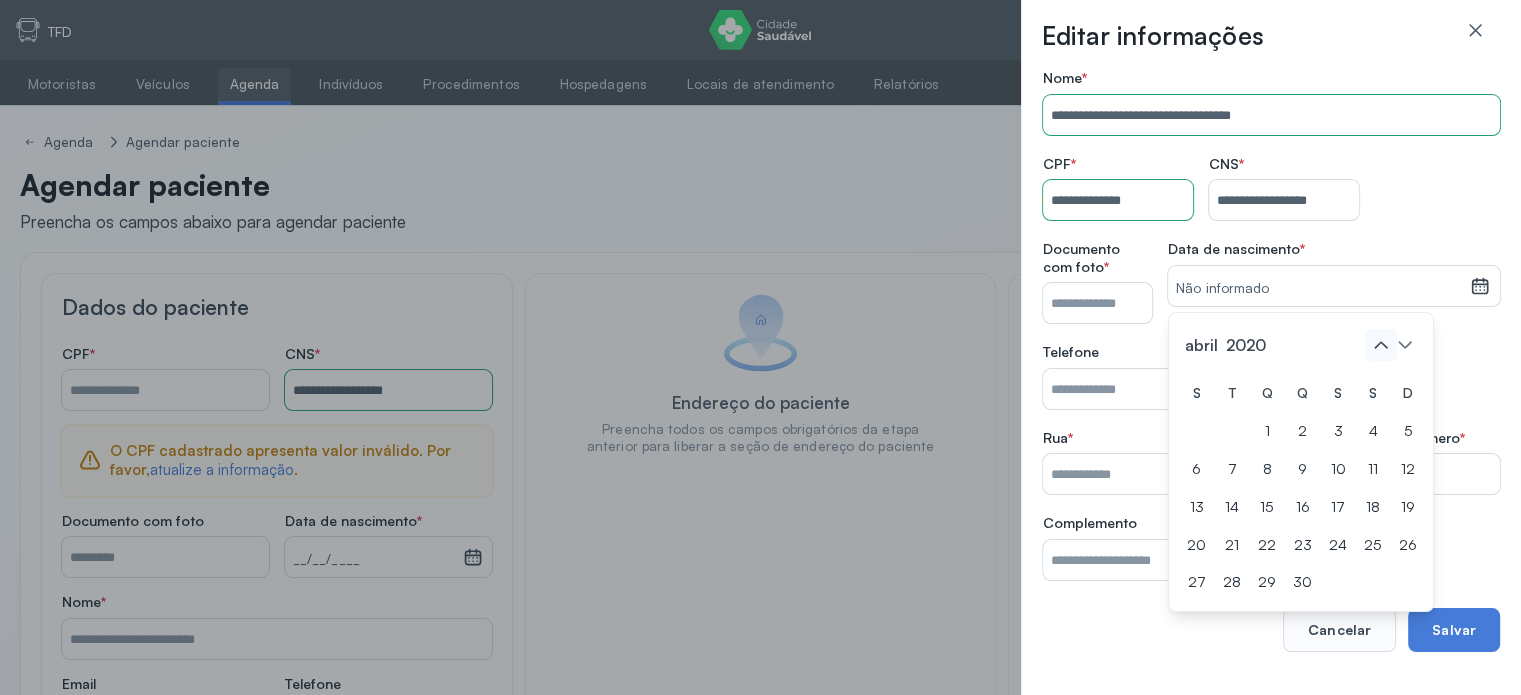click 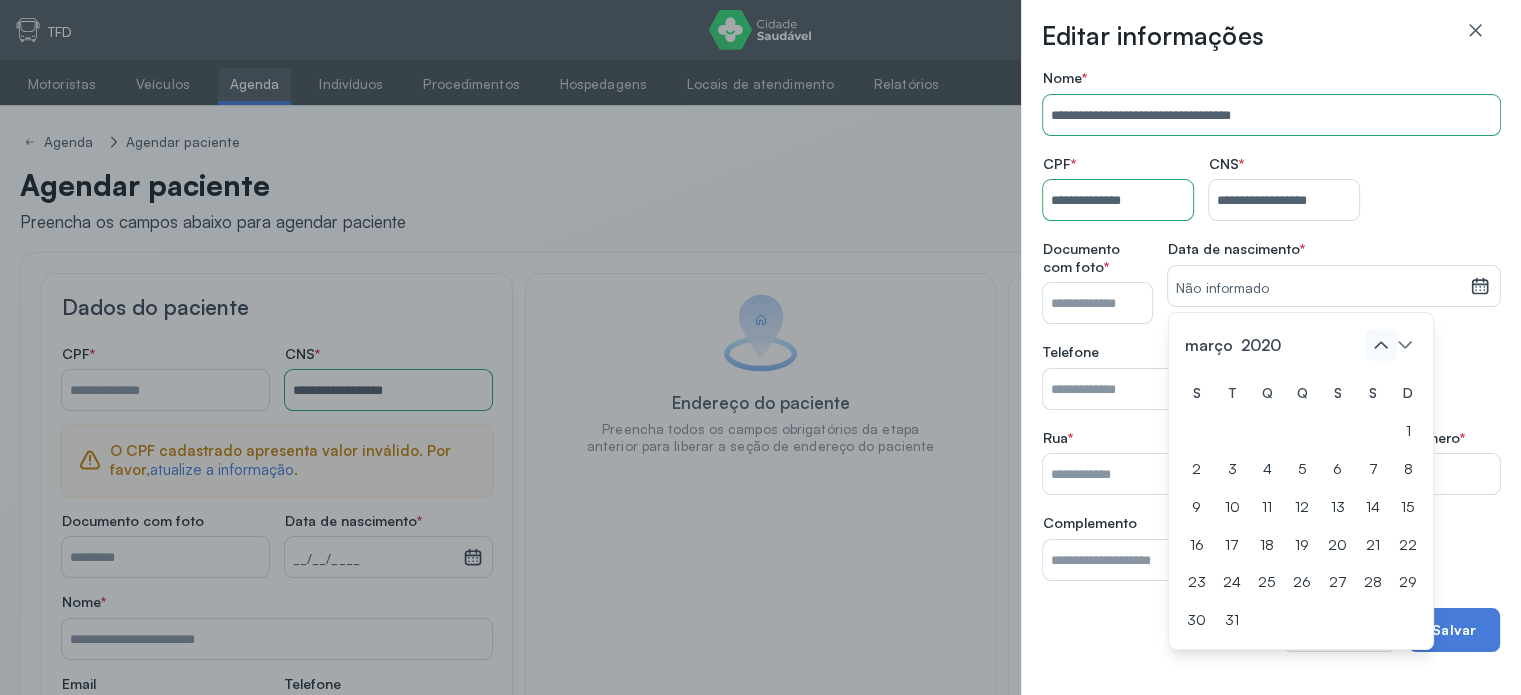 click 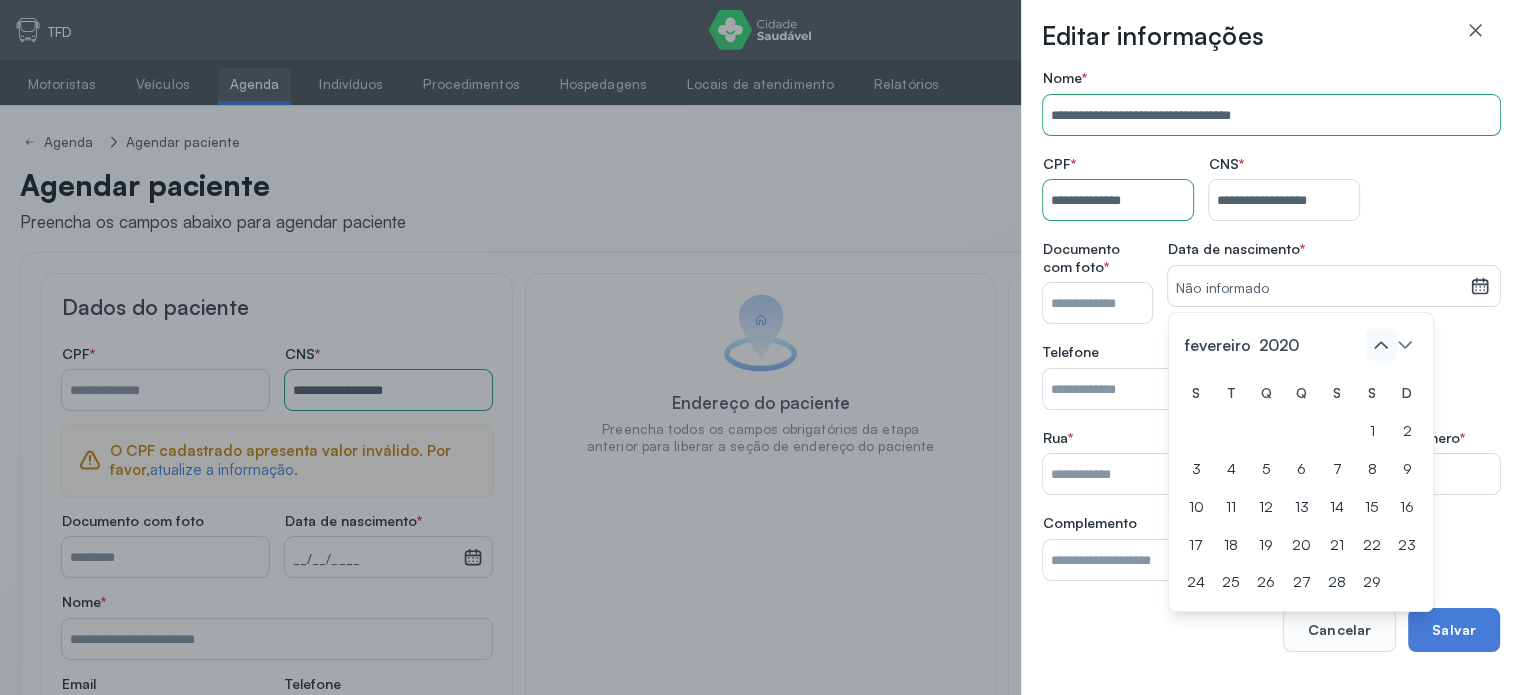 click 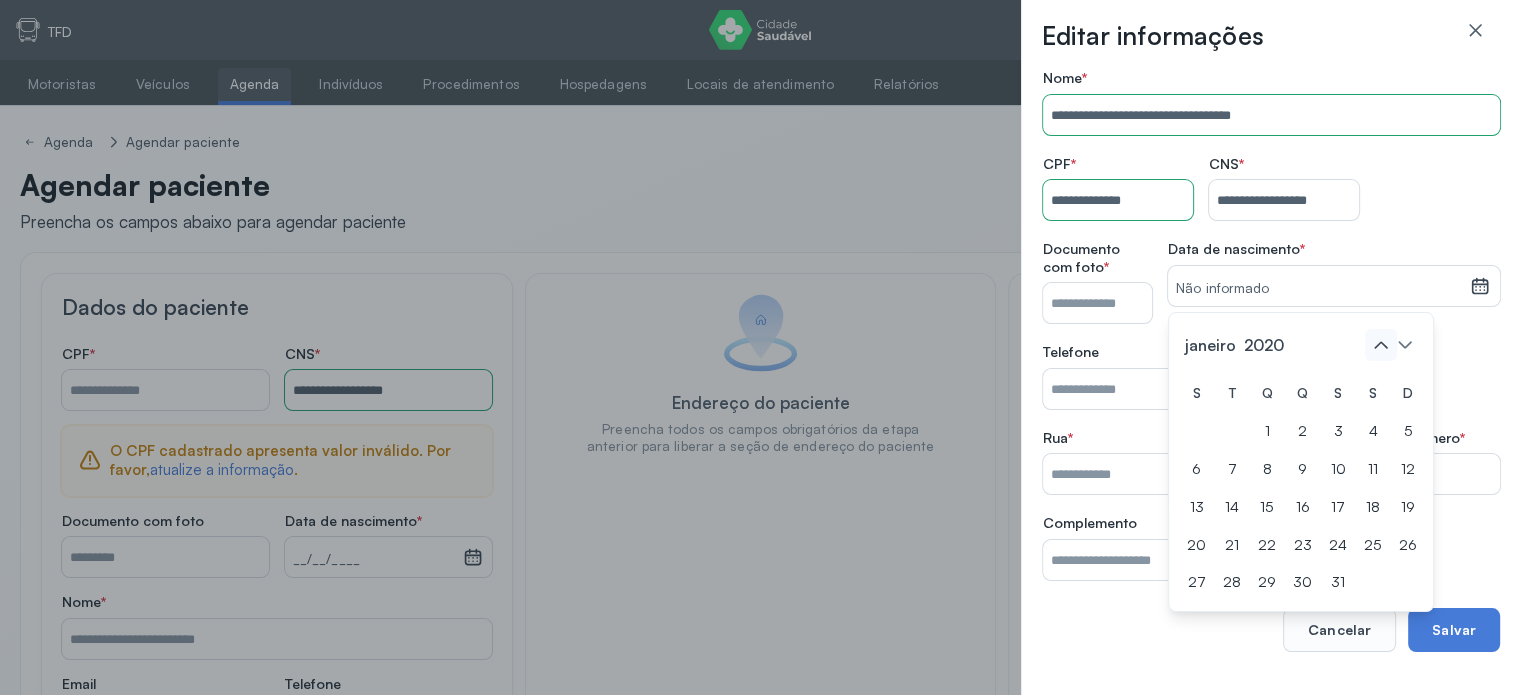 click 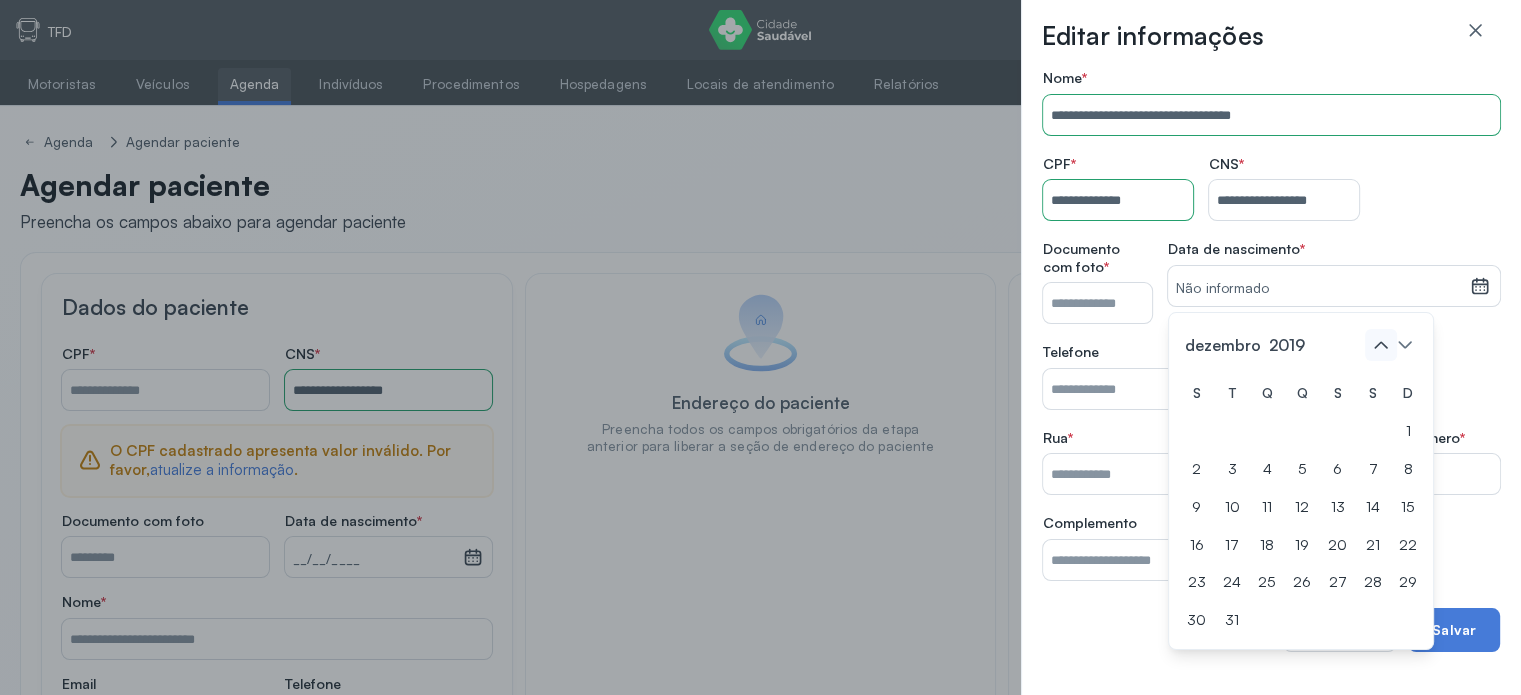 click 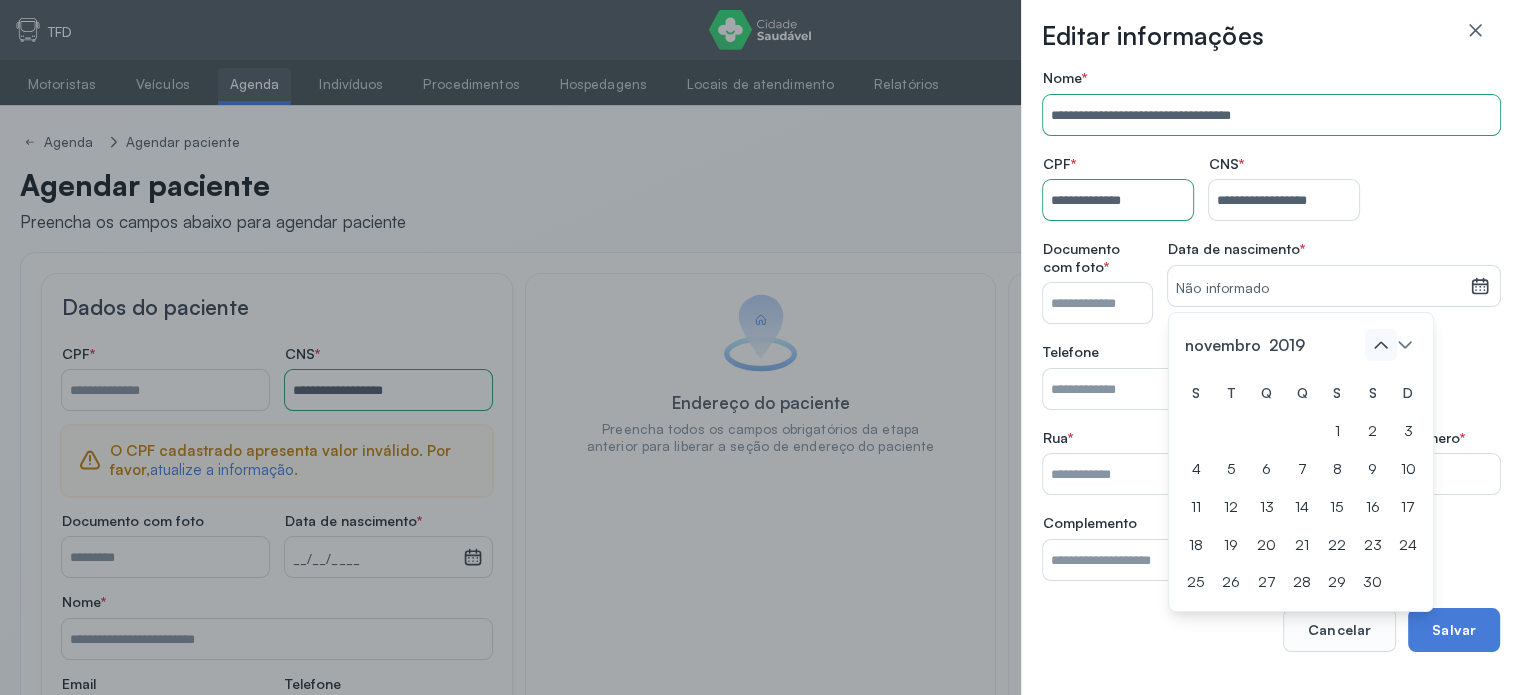 click 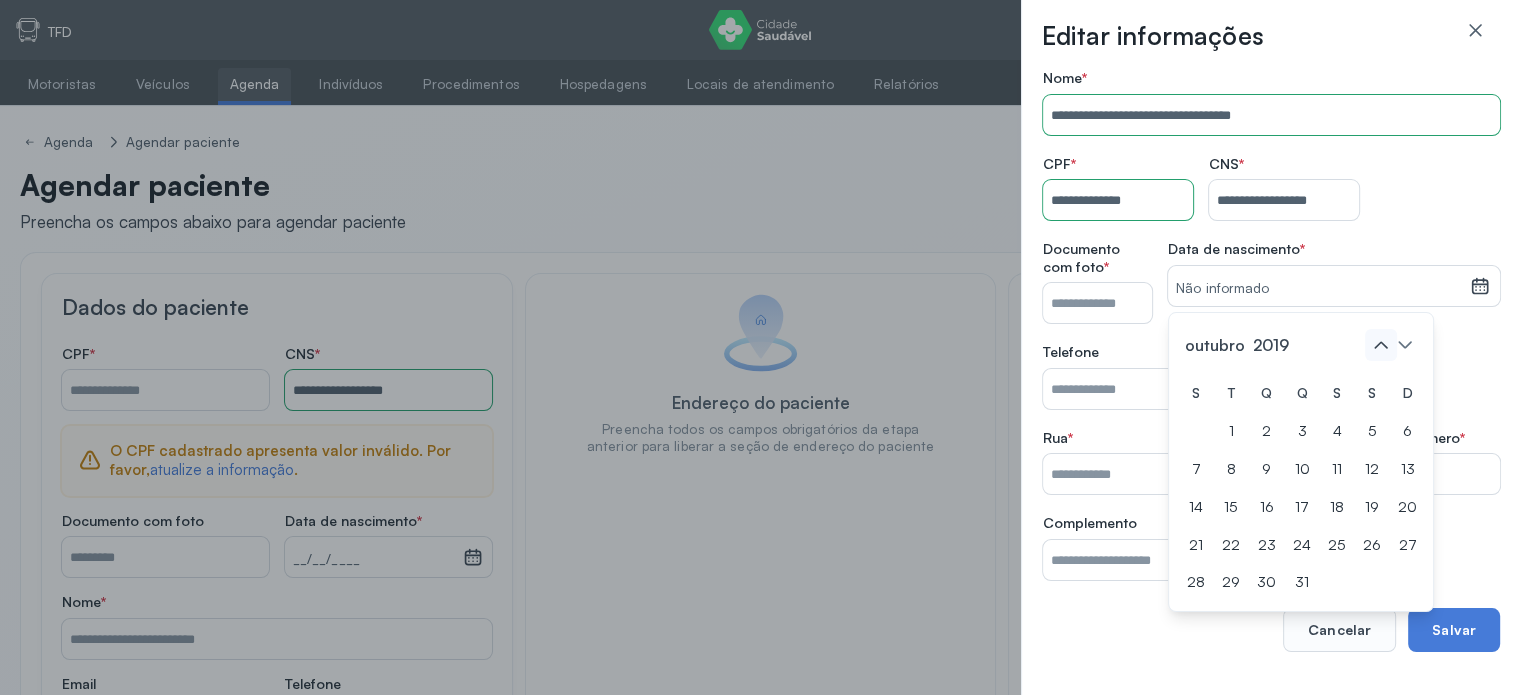 click 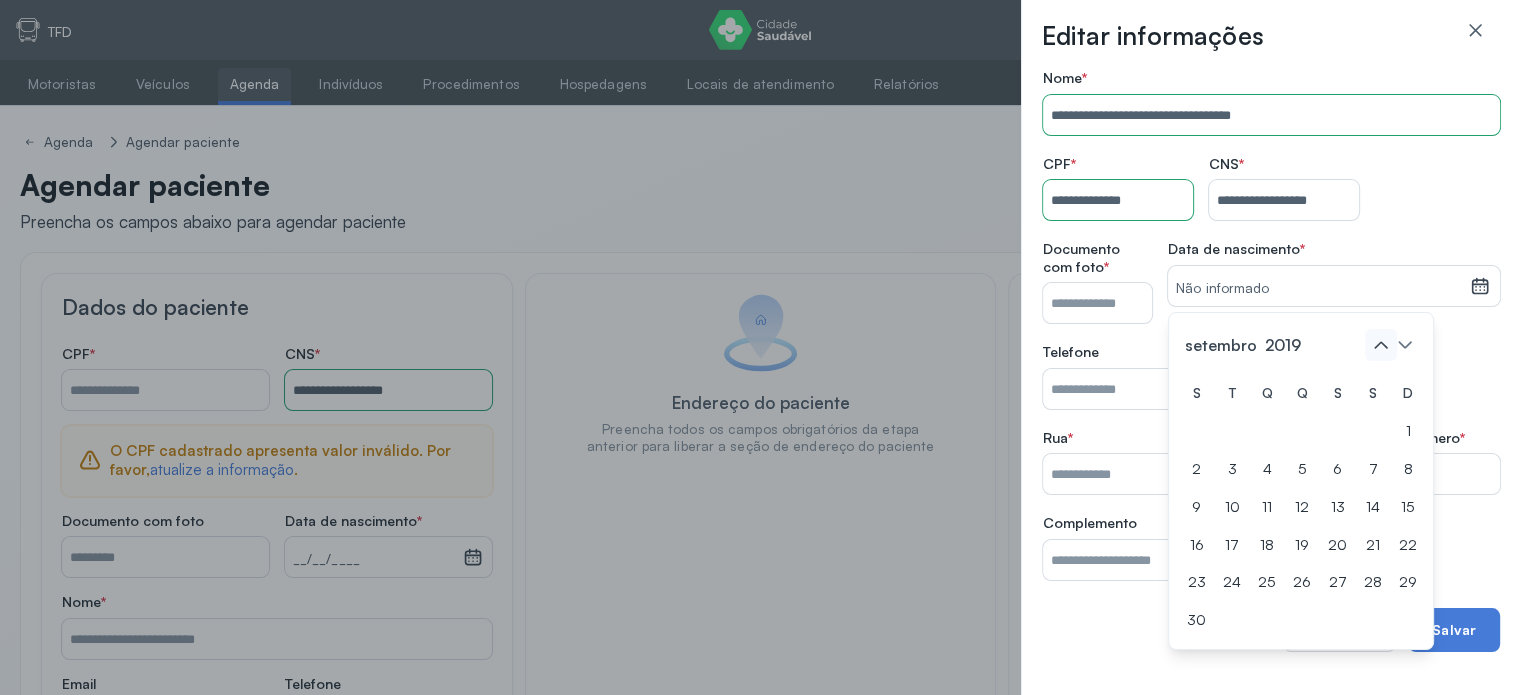 click 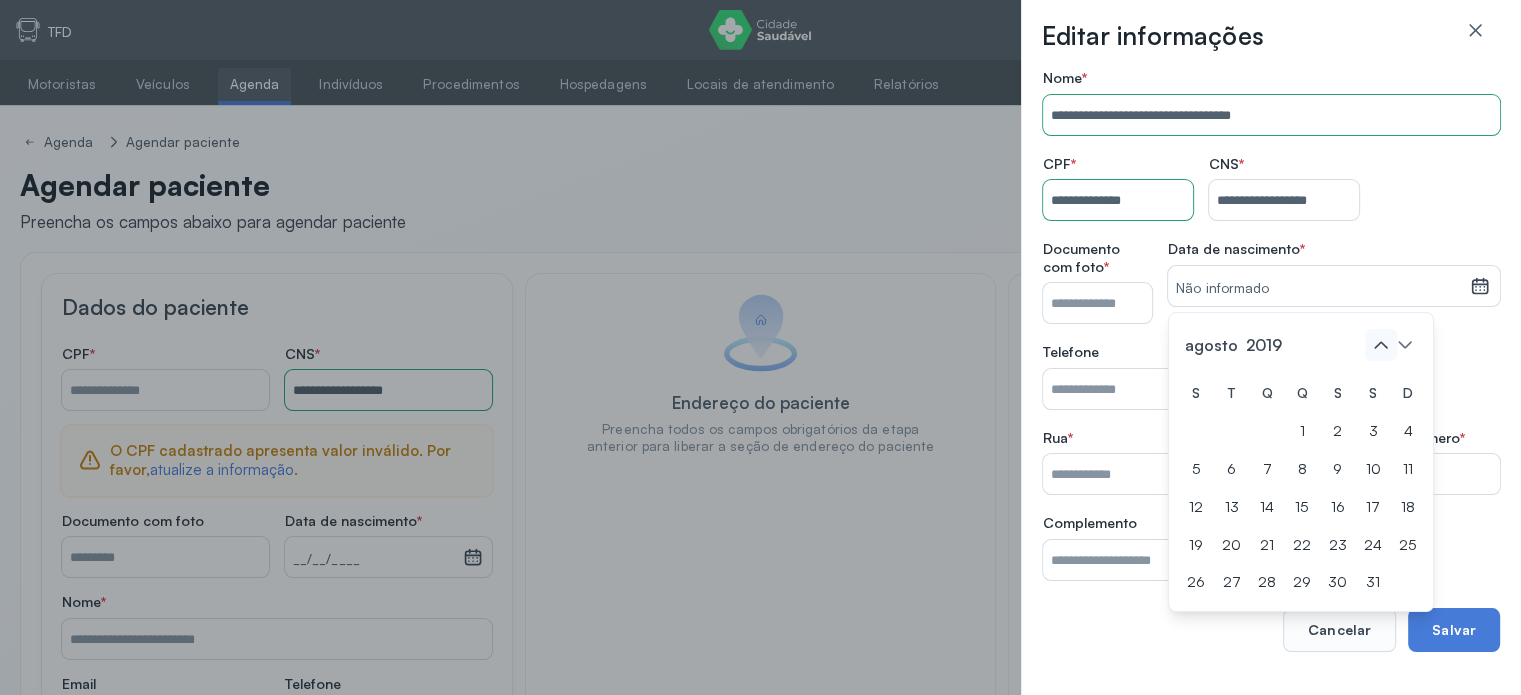 click 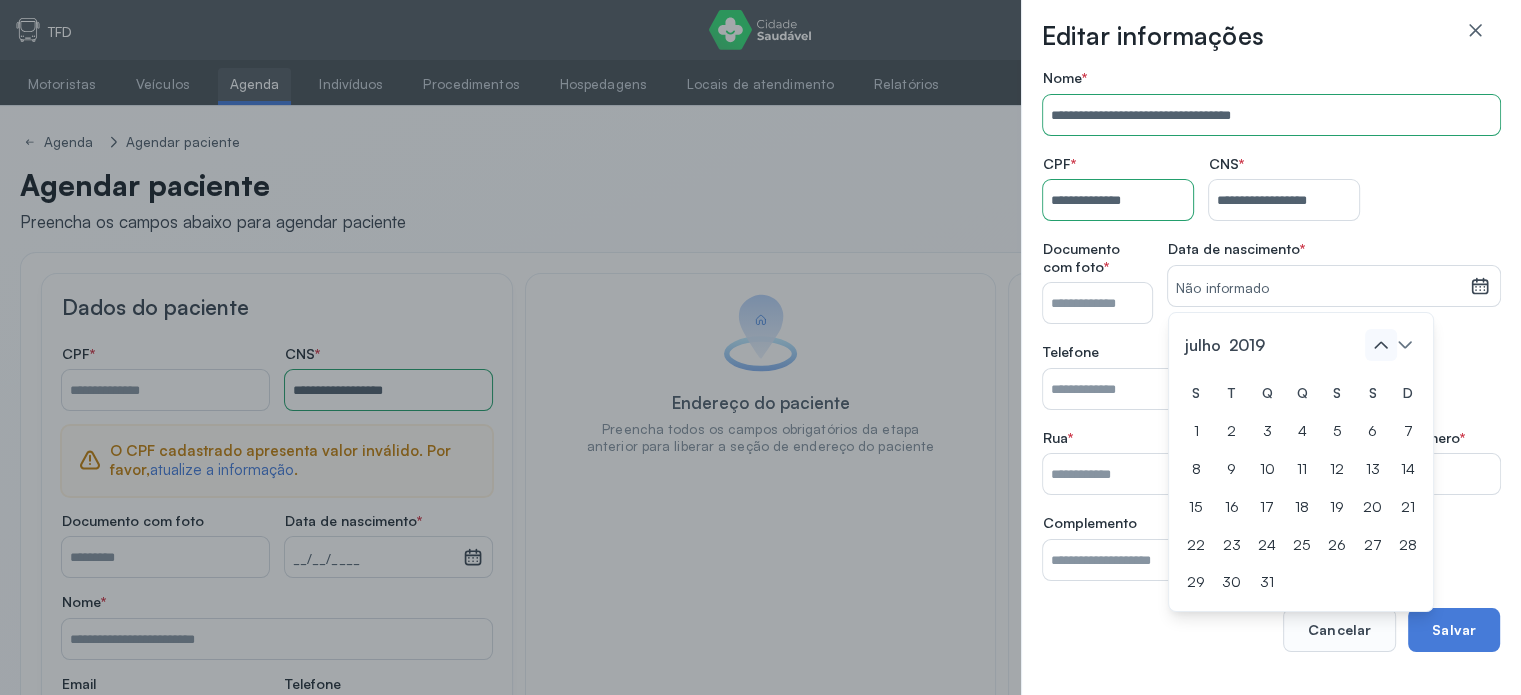 click 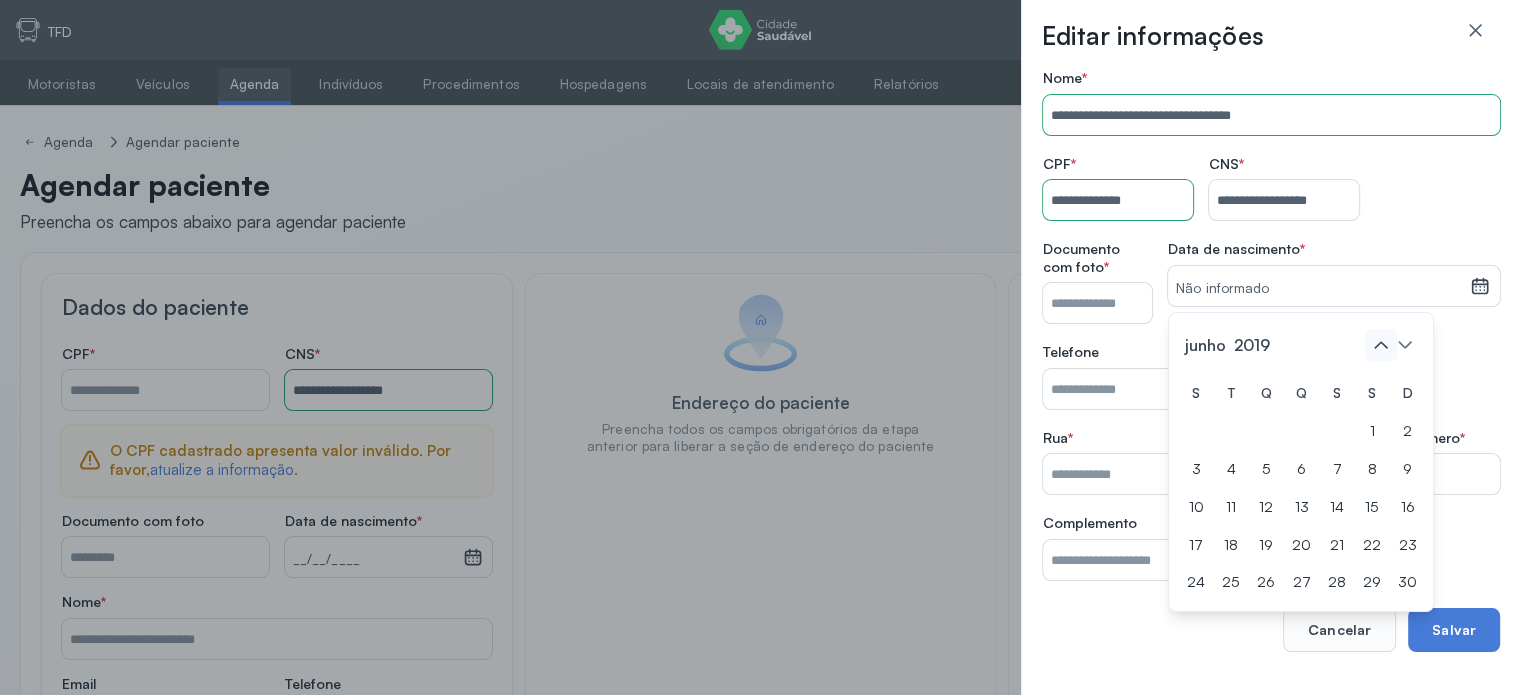 click 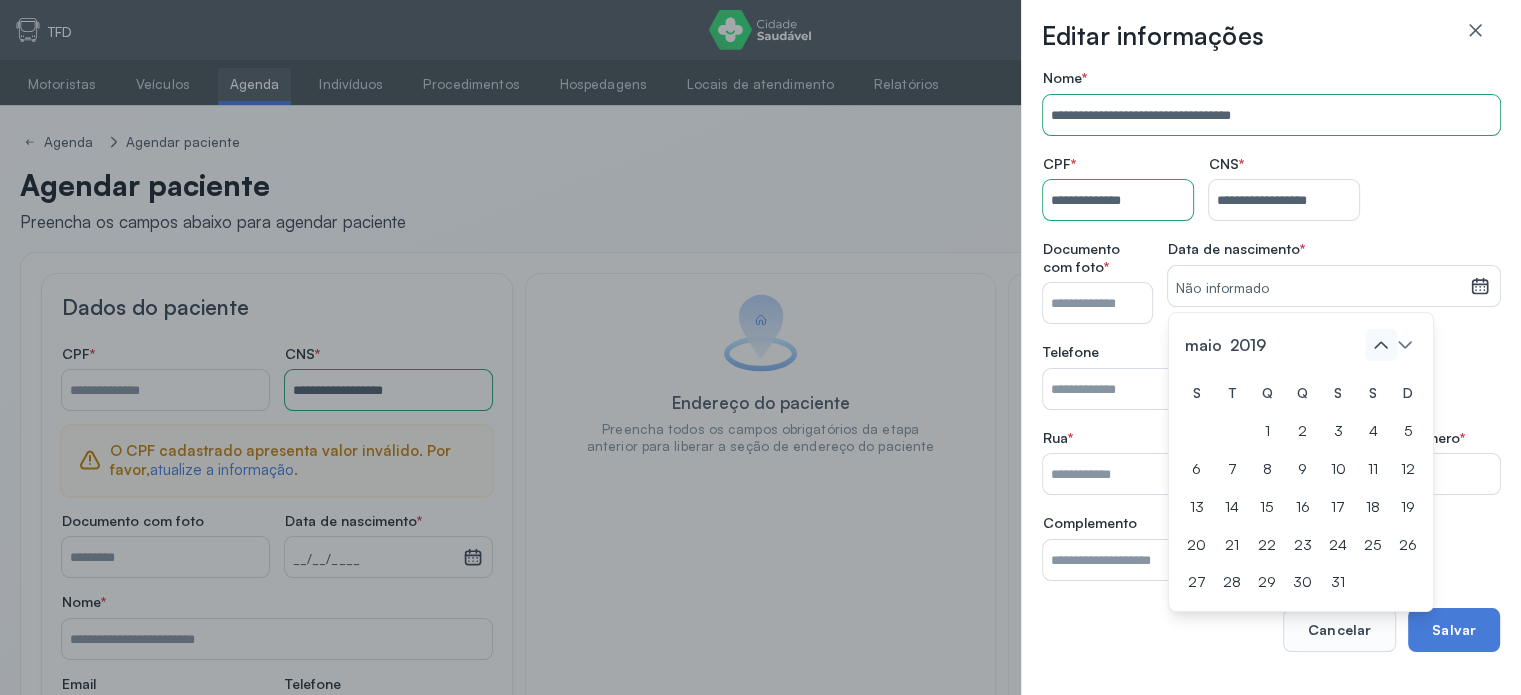 click 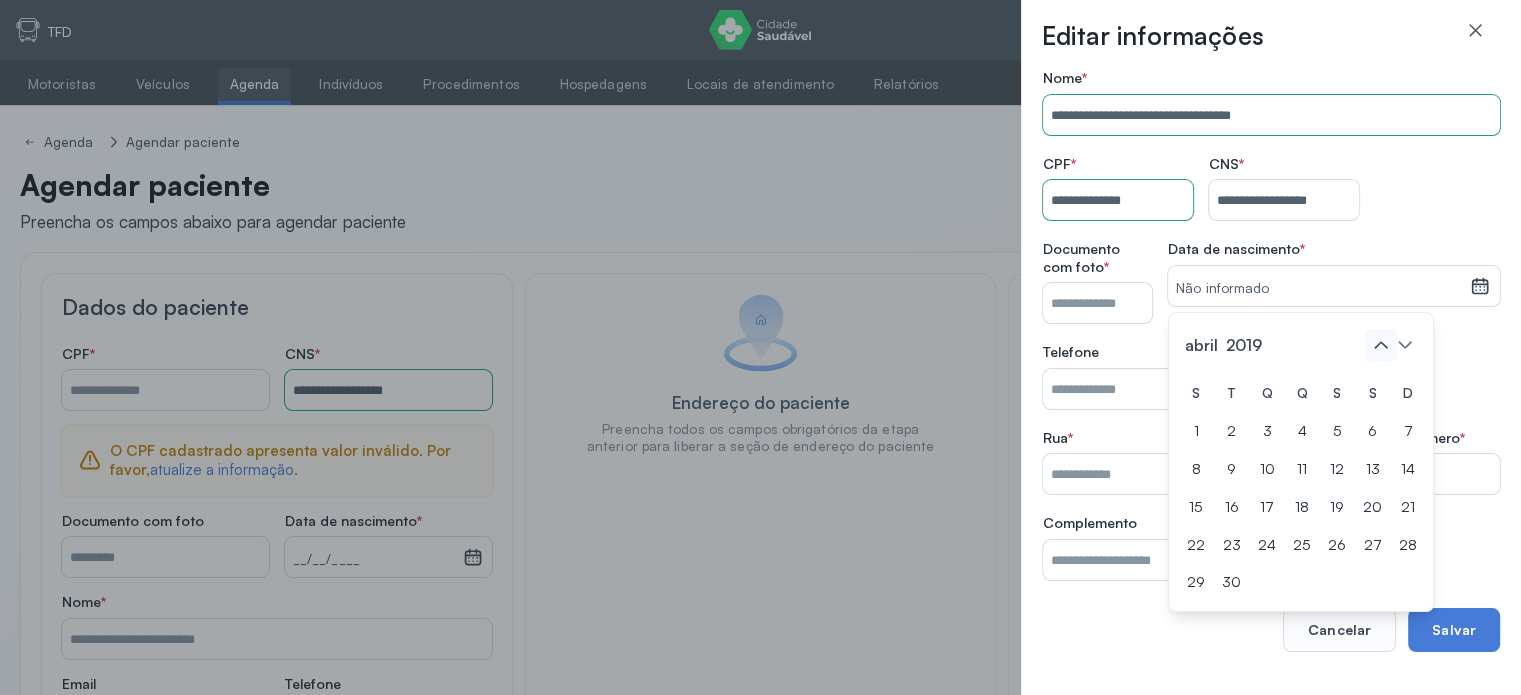 click 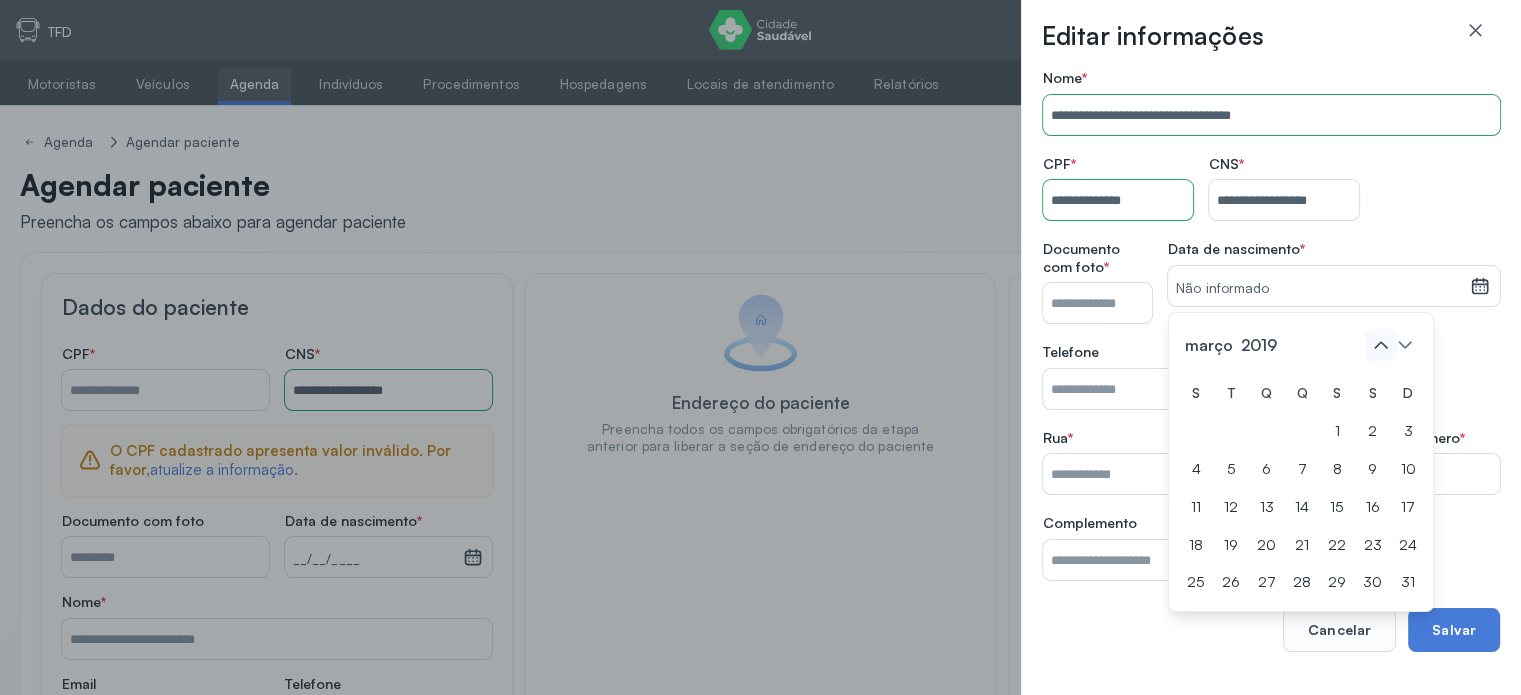 click 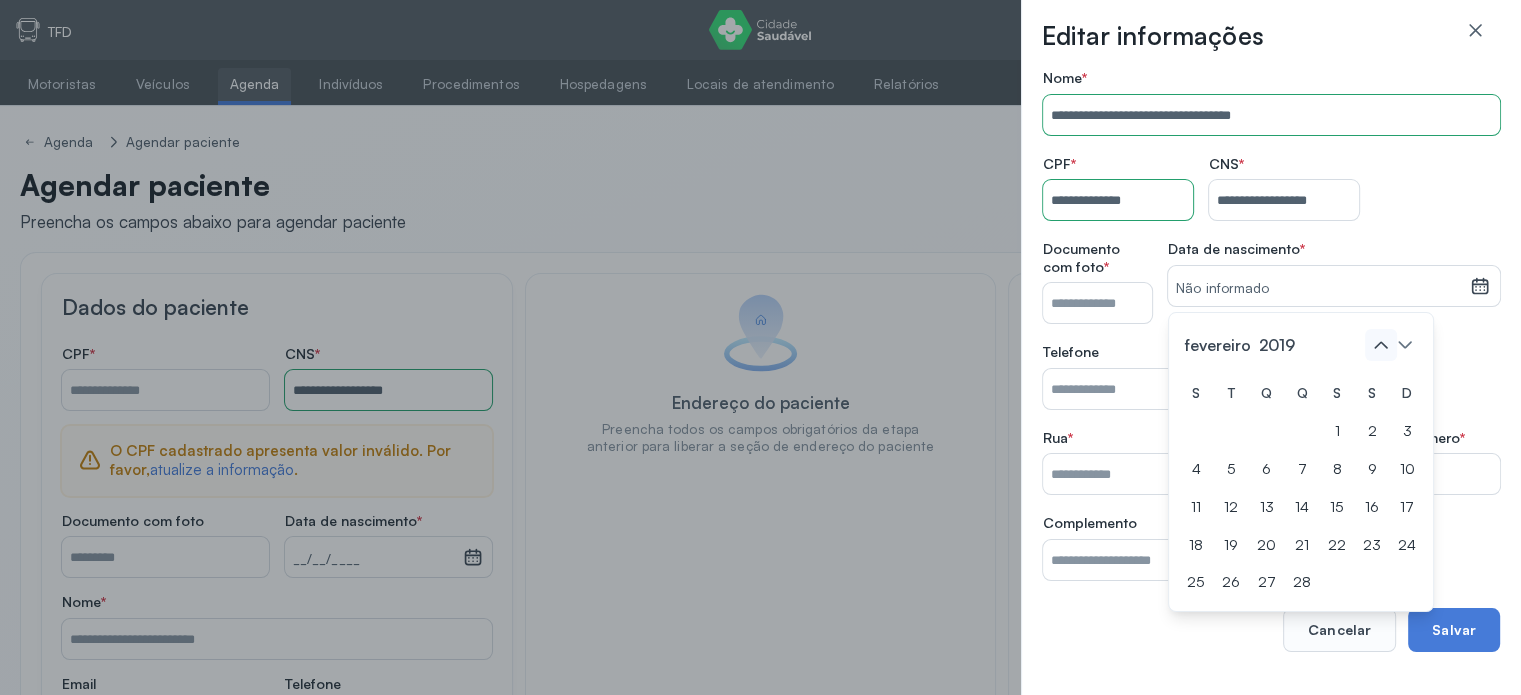 click 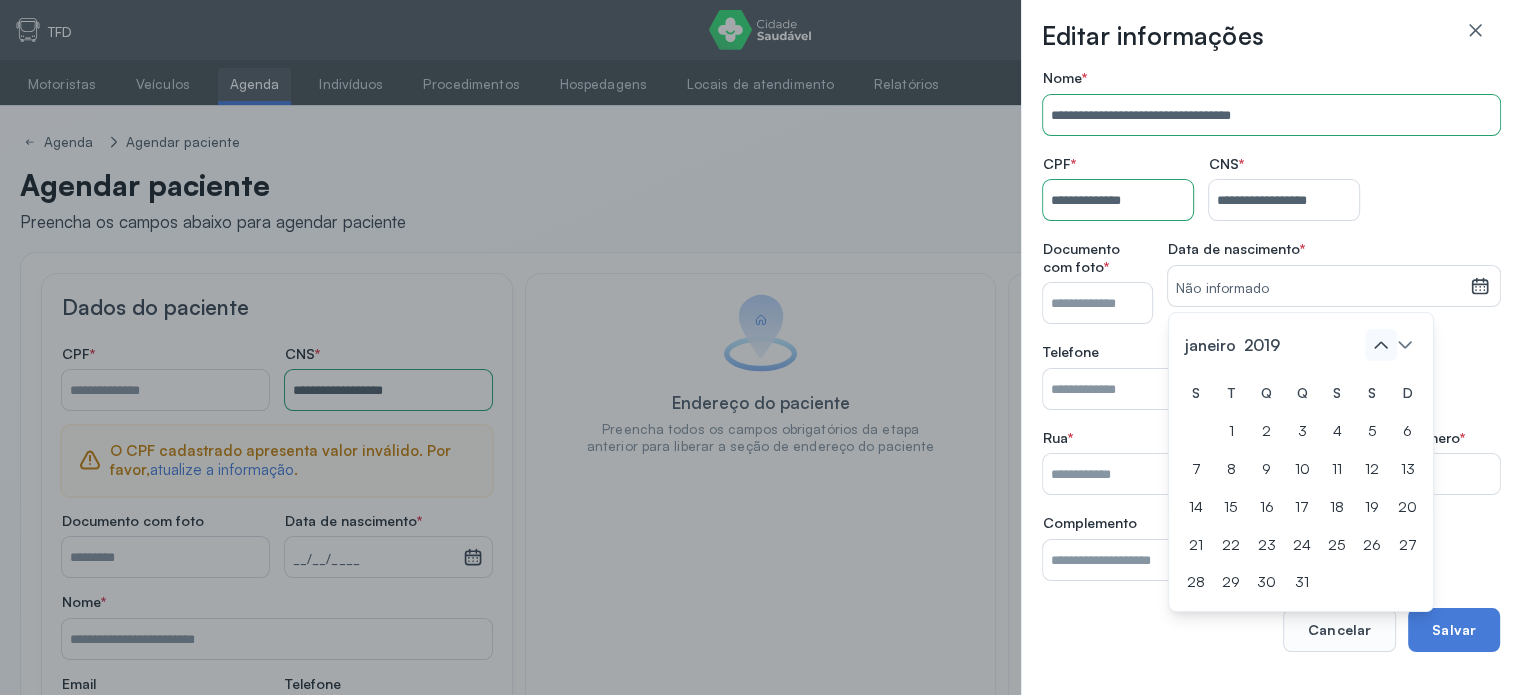click 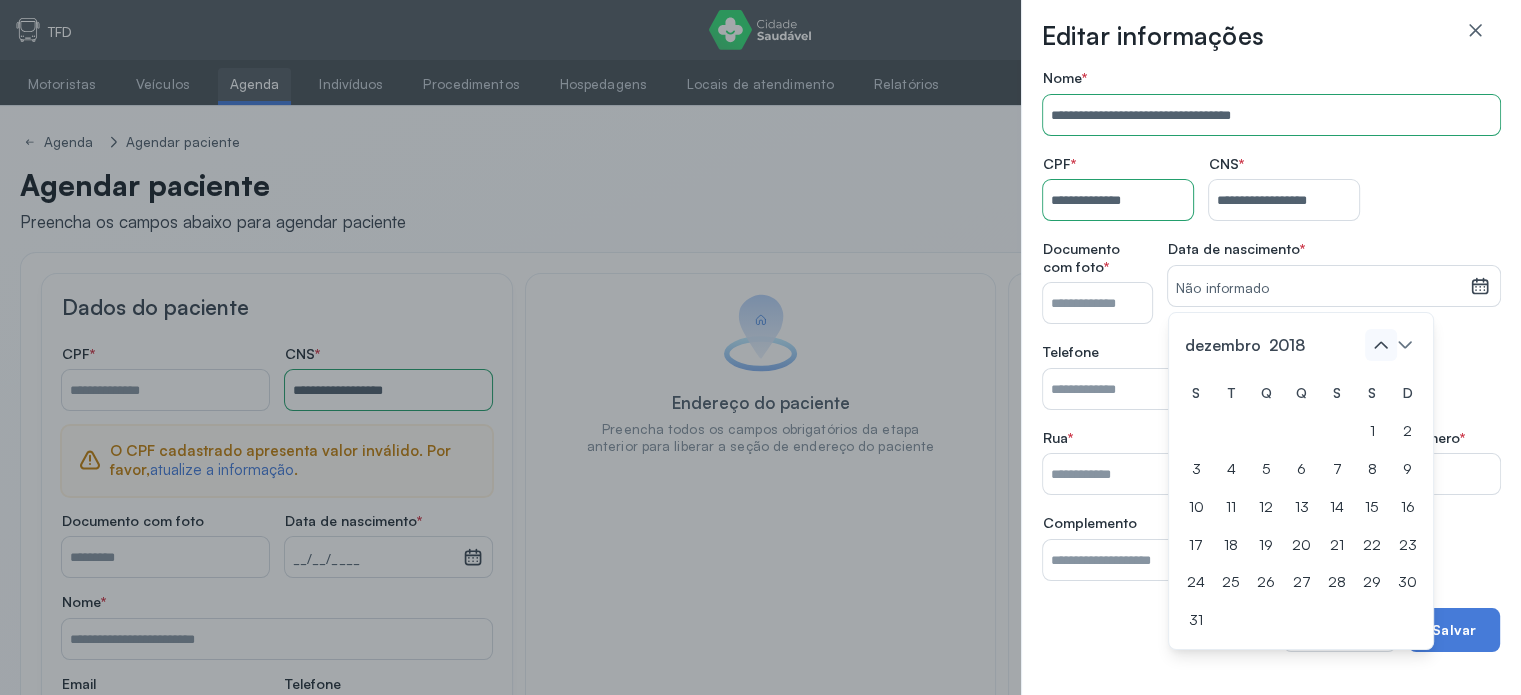 click 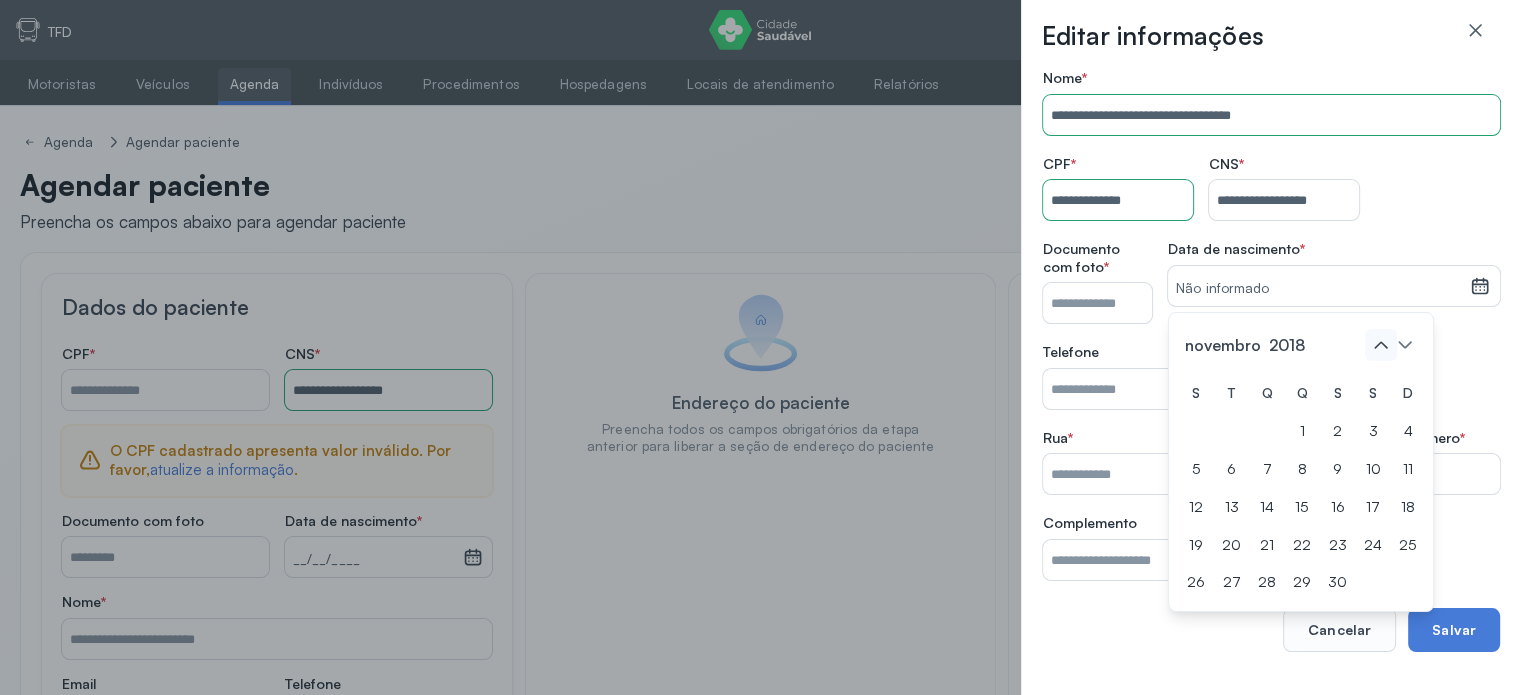click 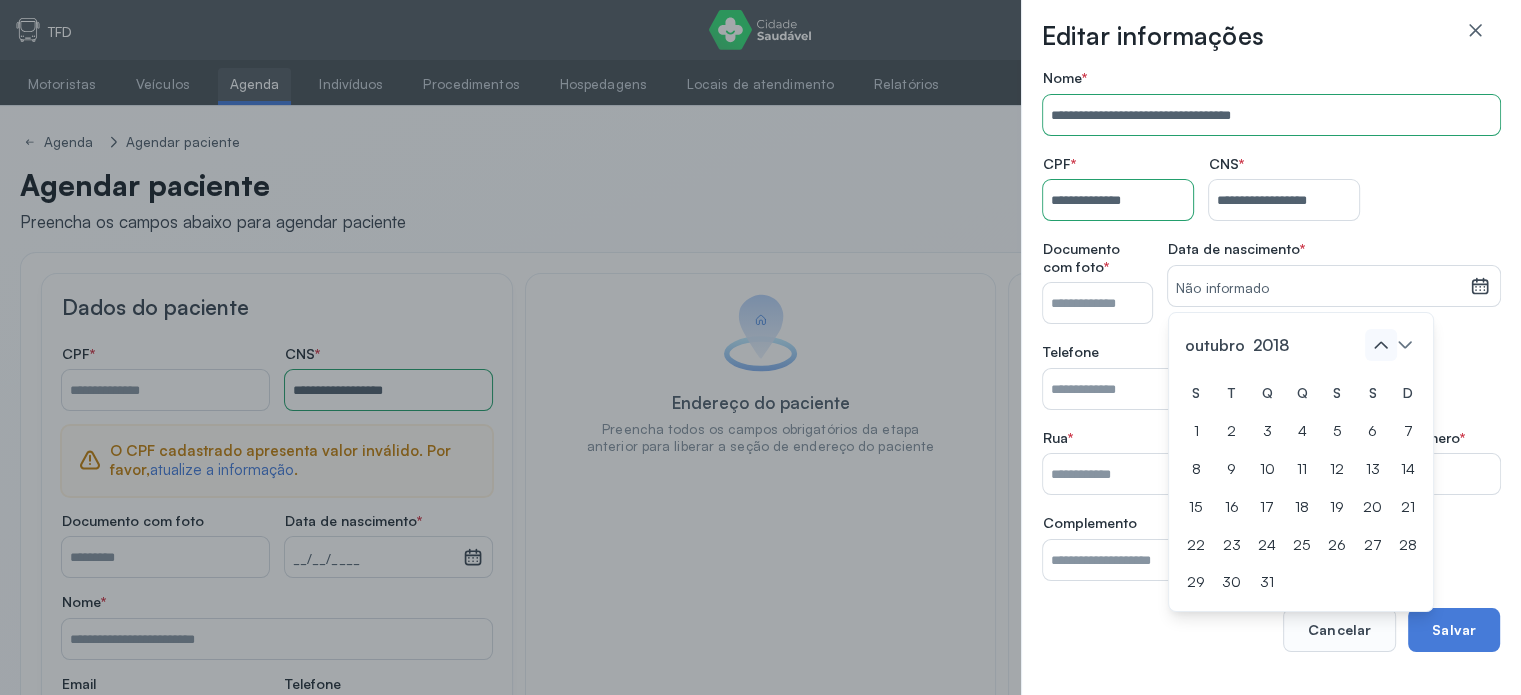 click 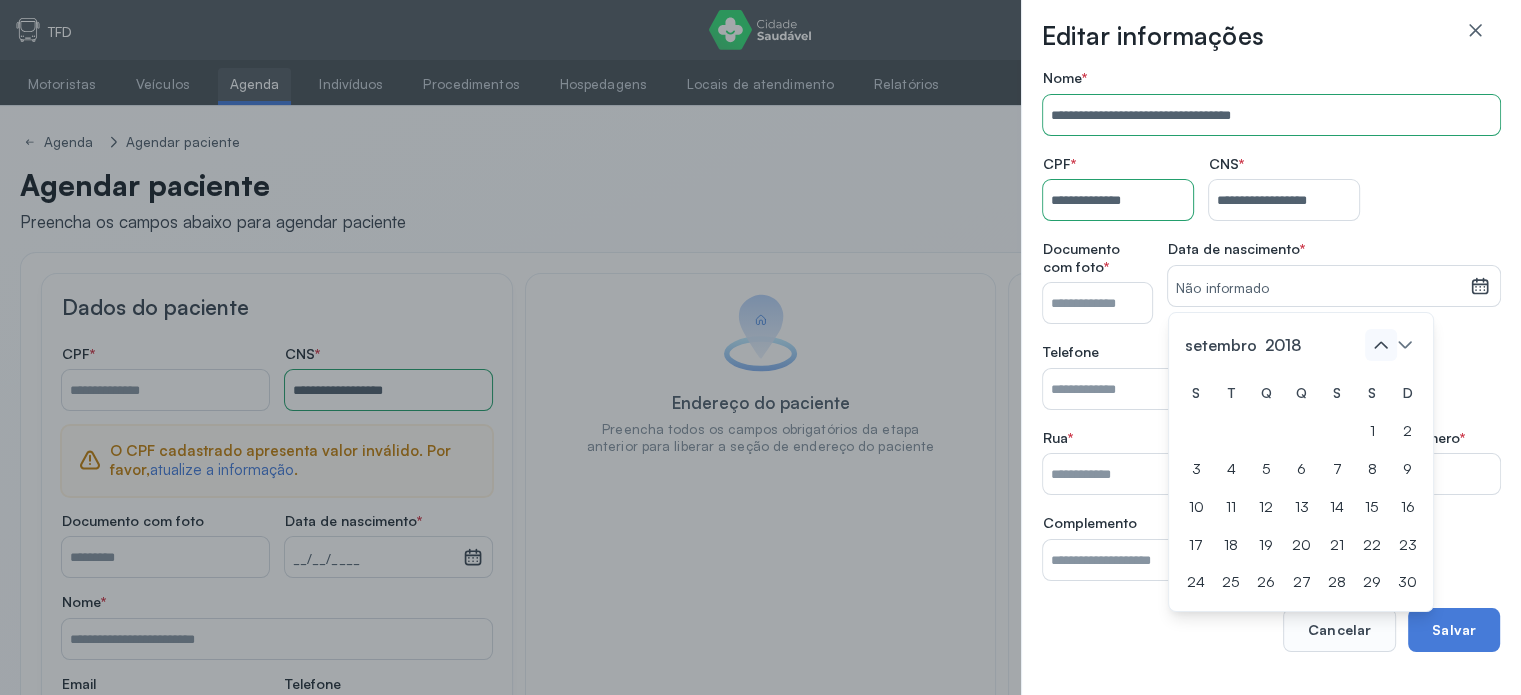 click 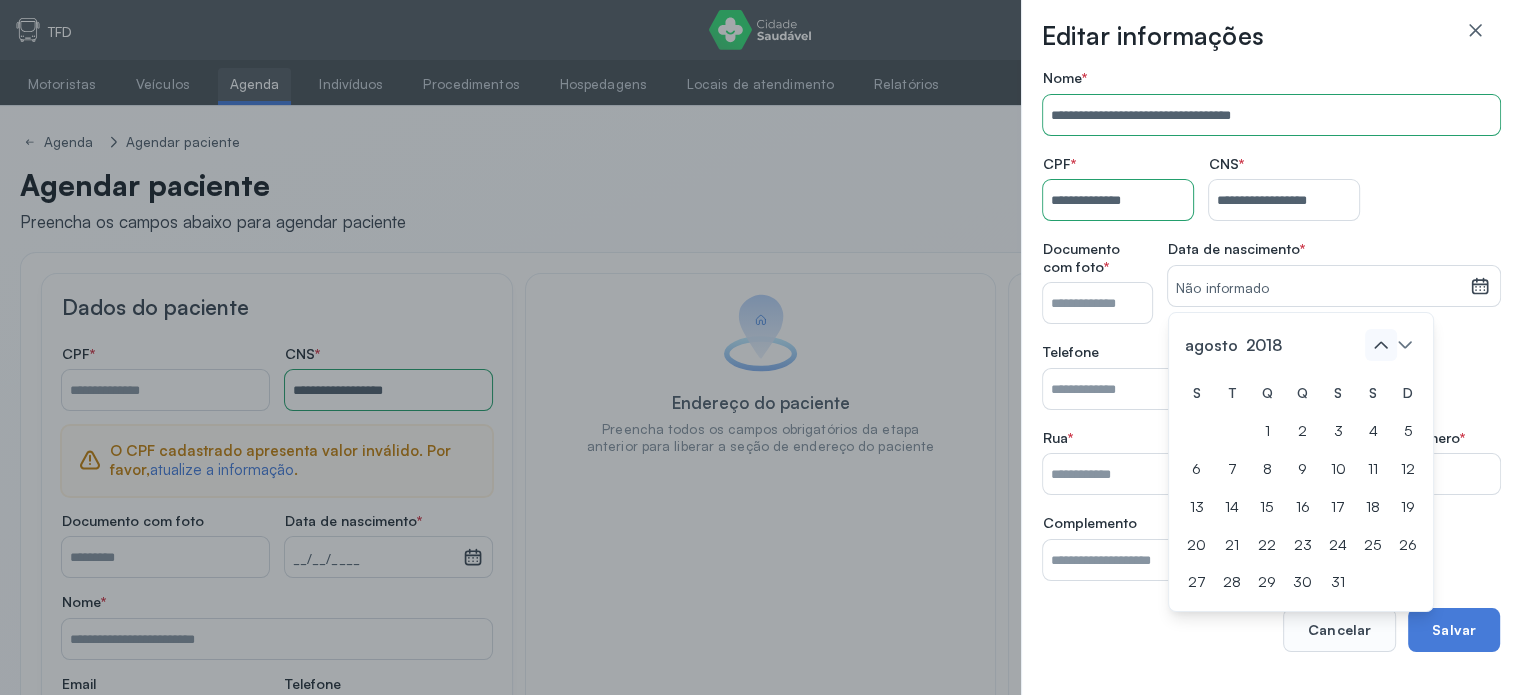 click 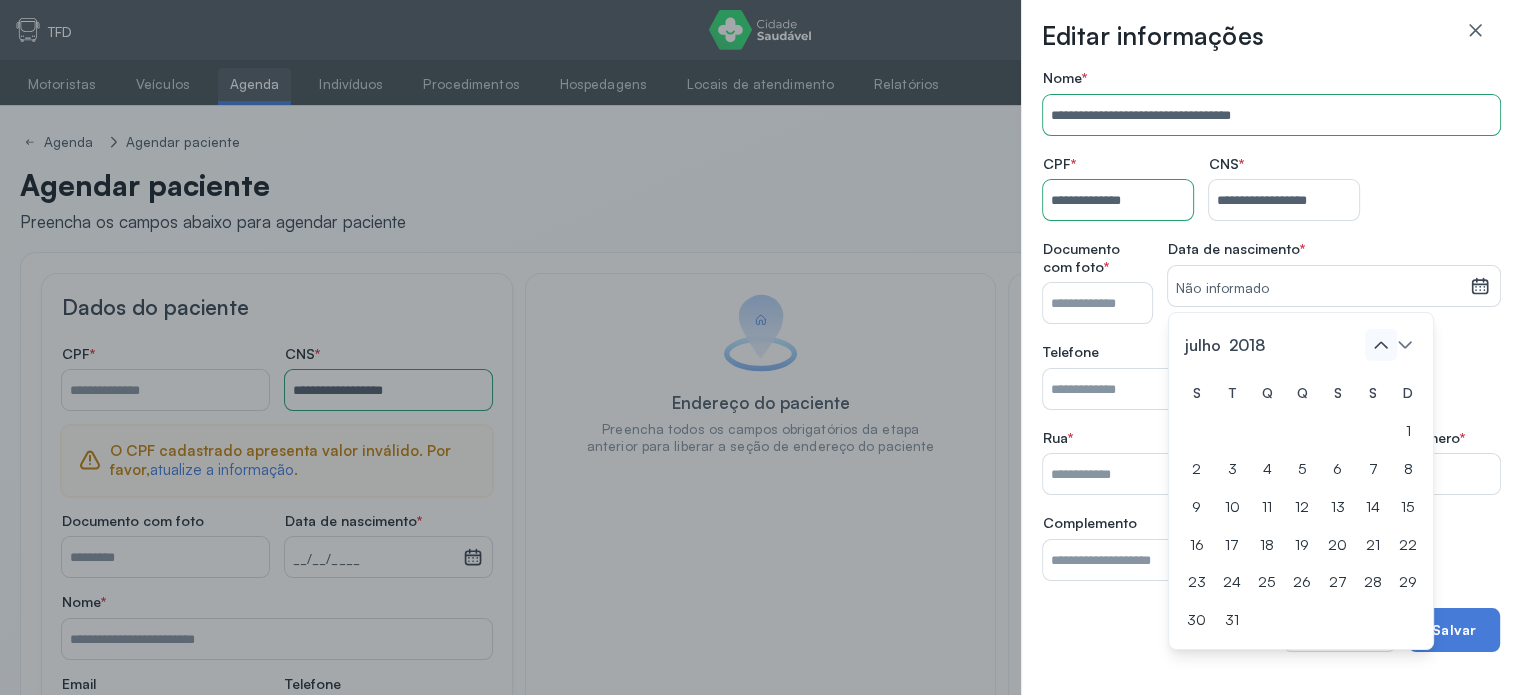 click 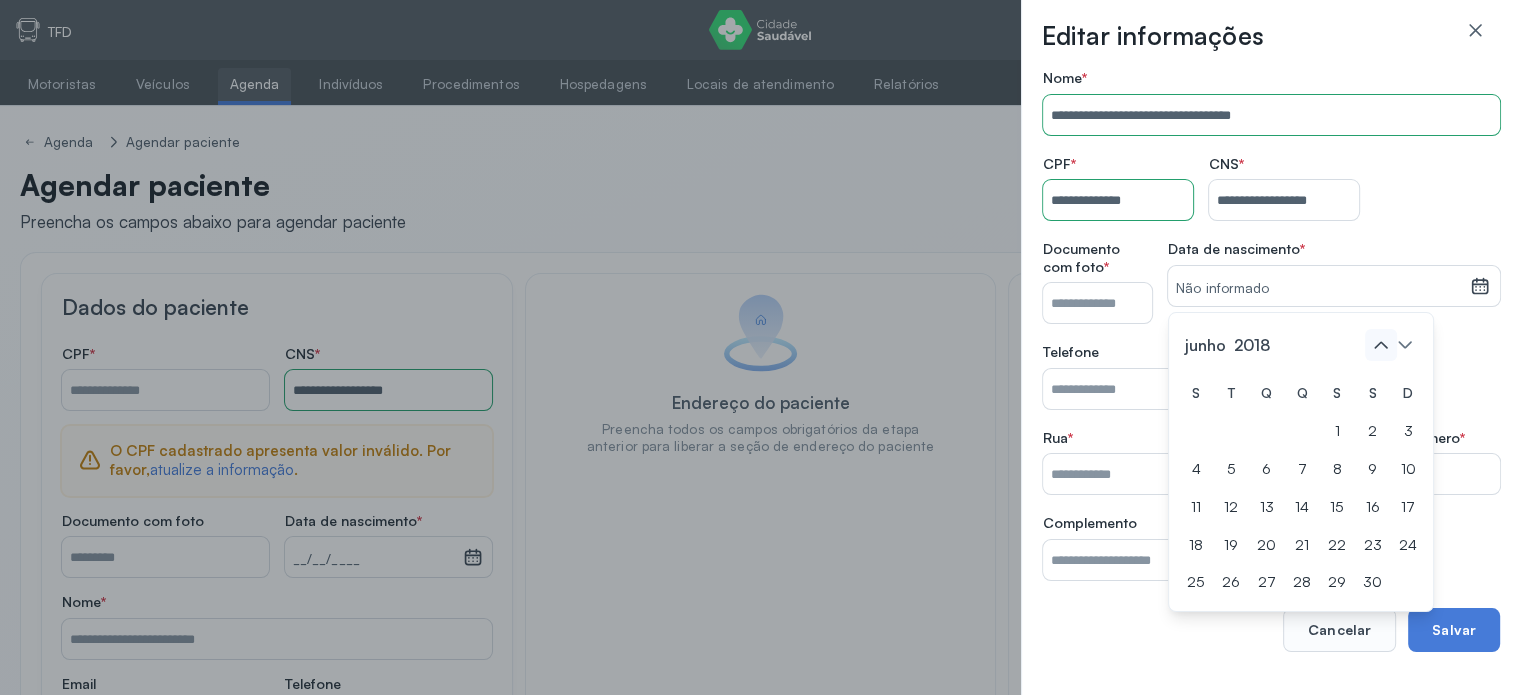 click 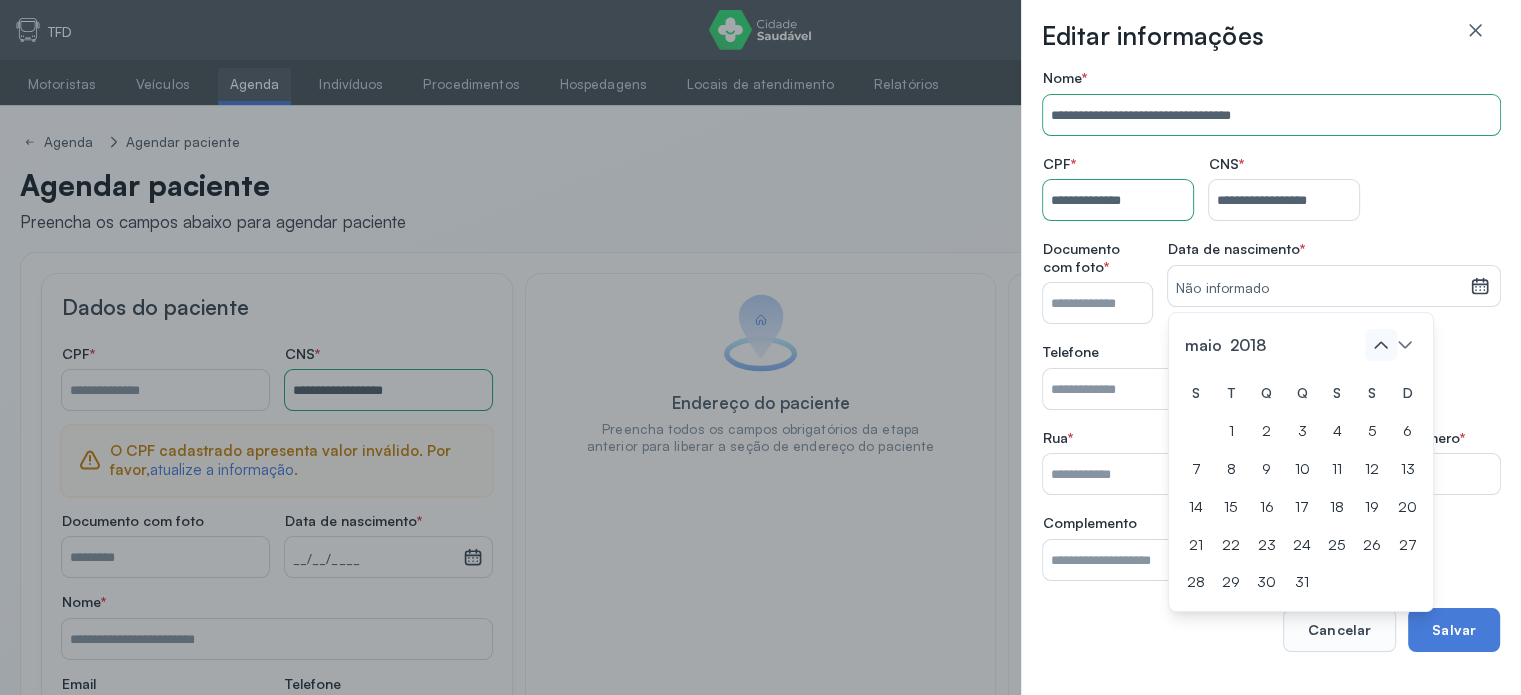 click 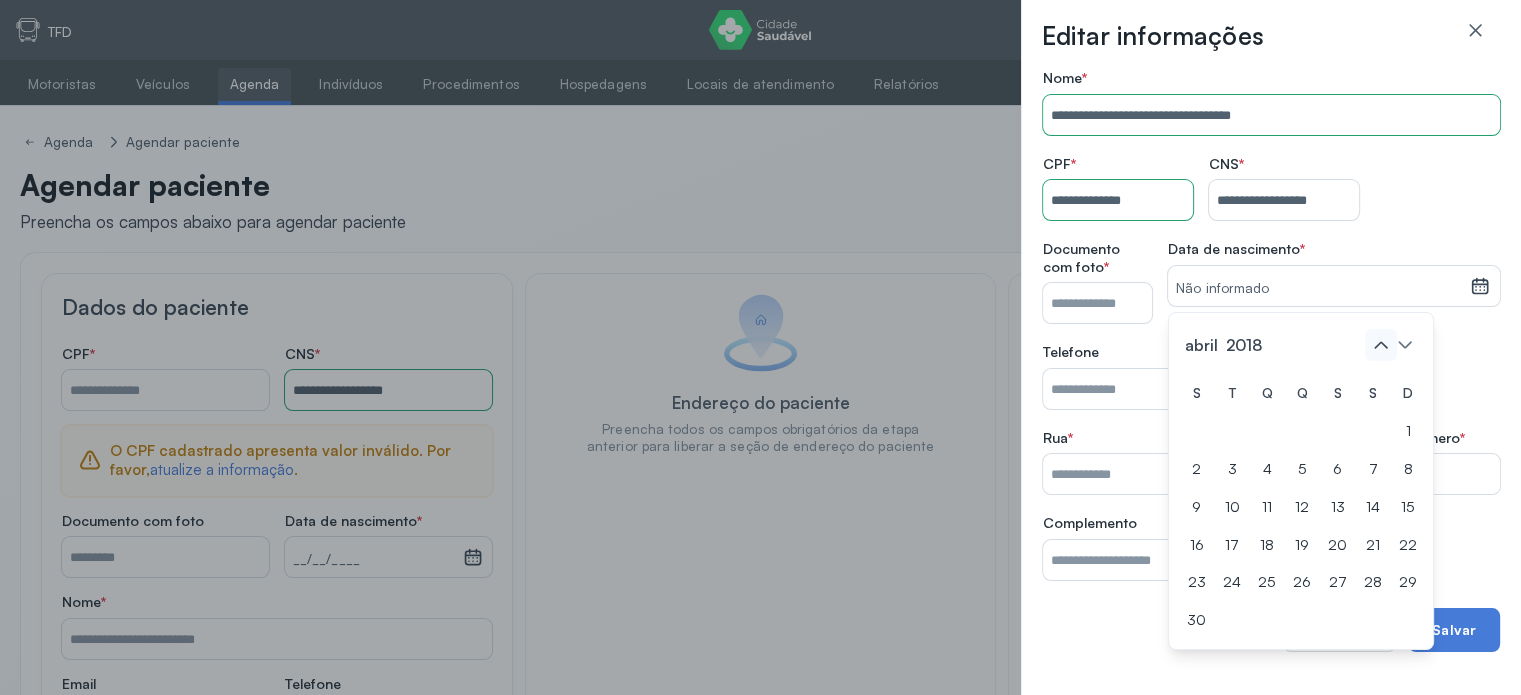 click 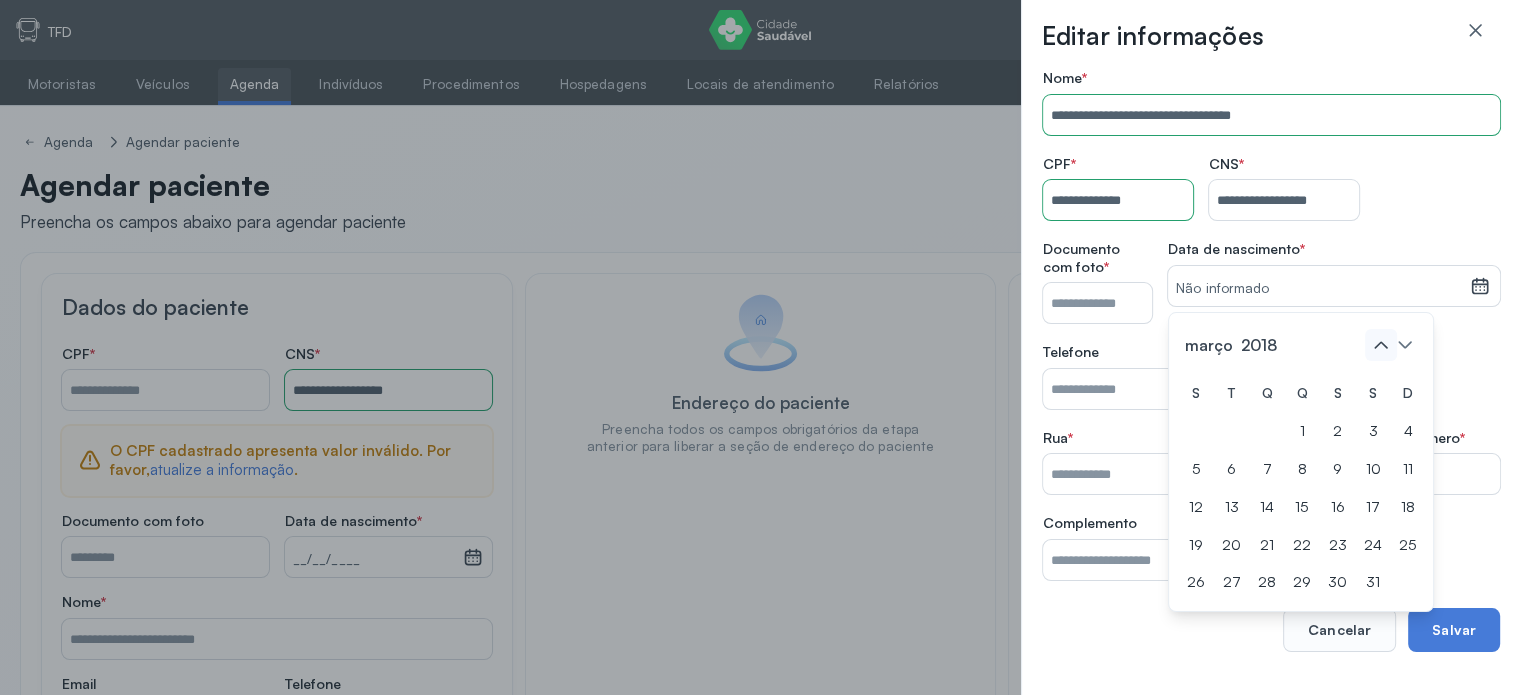 click 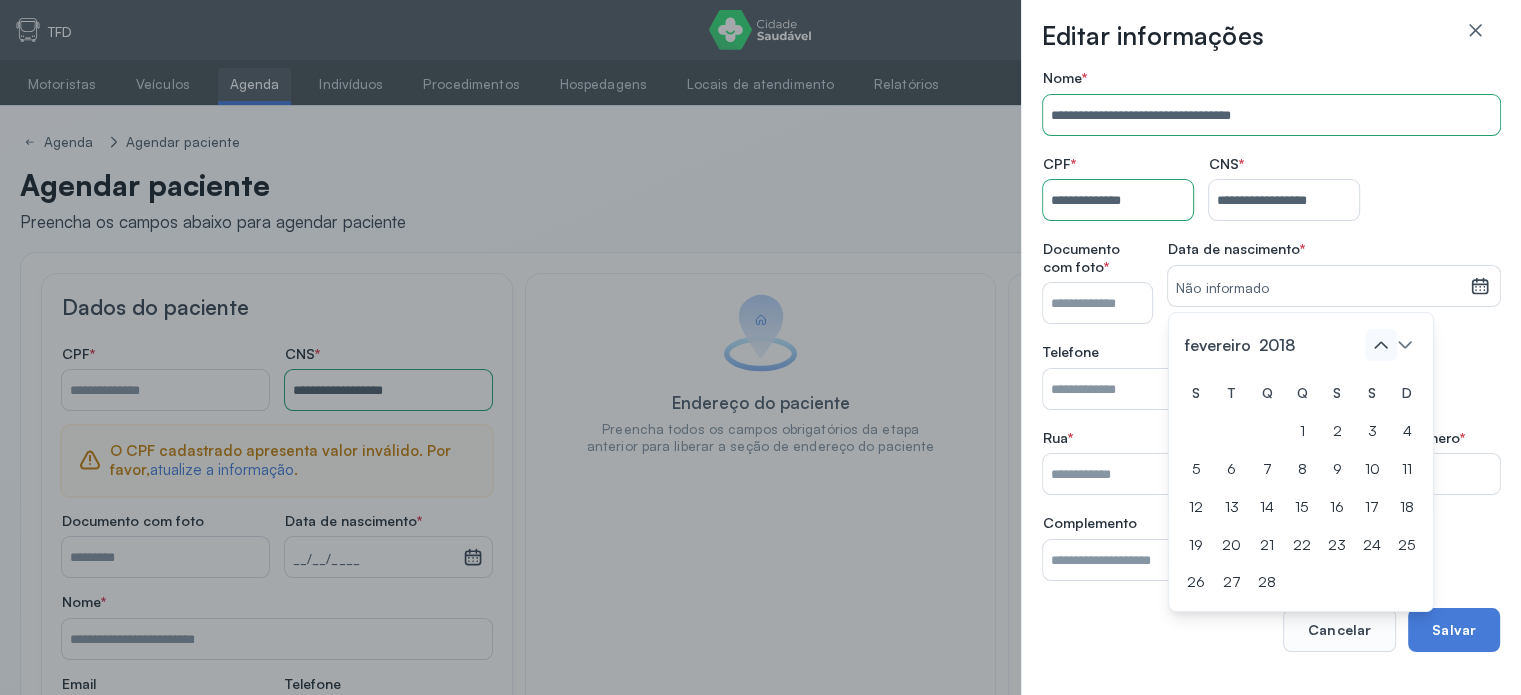 click 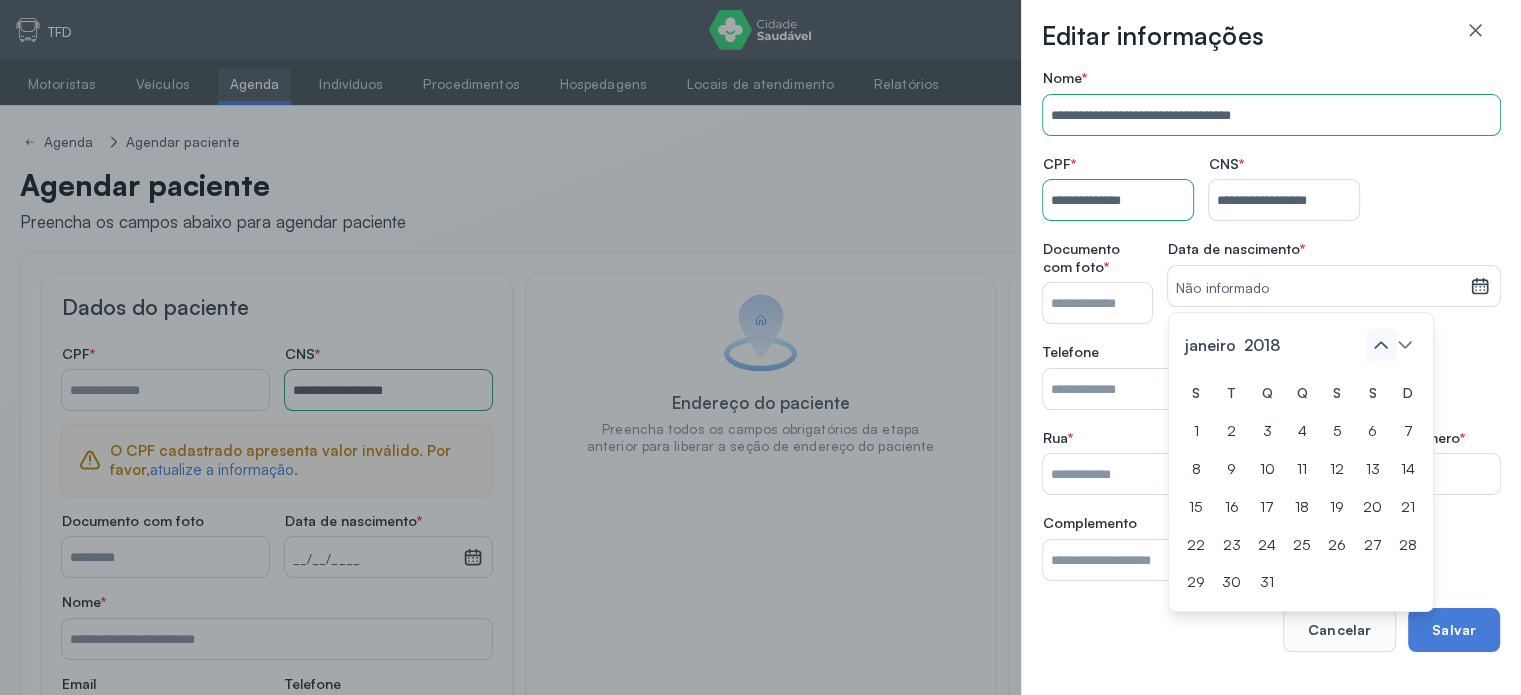 click 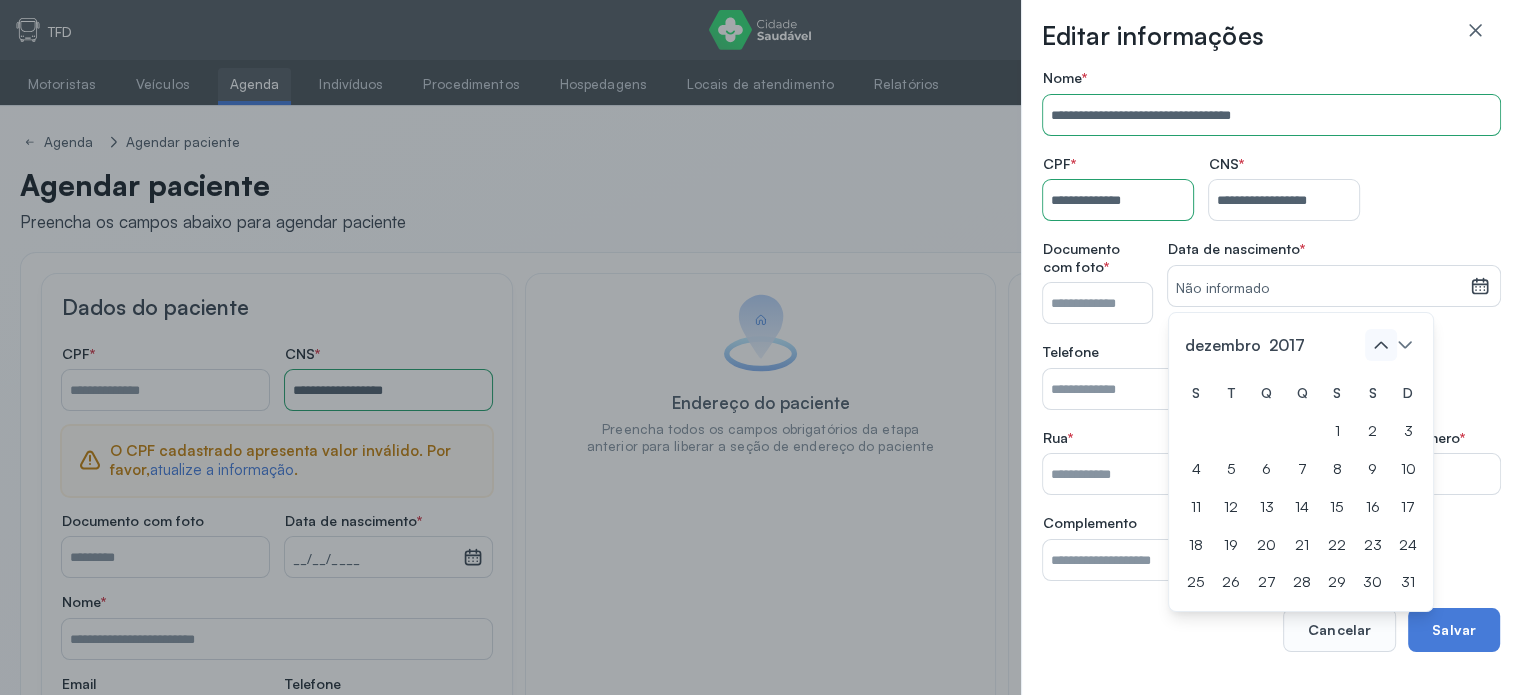 click 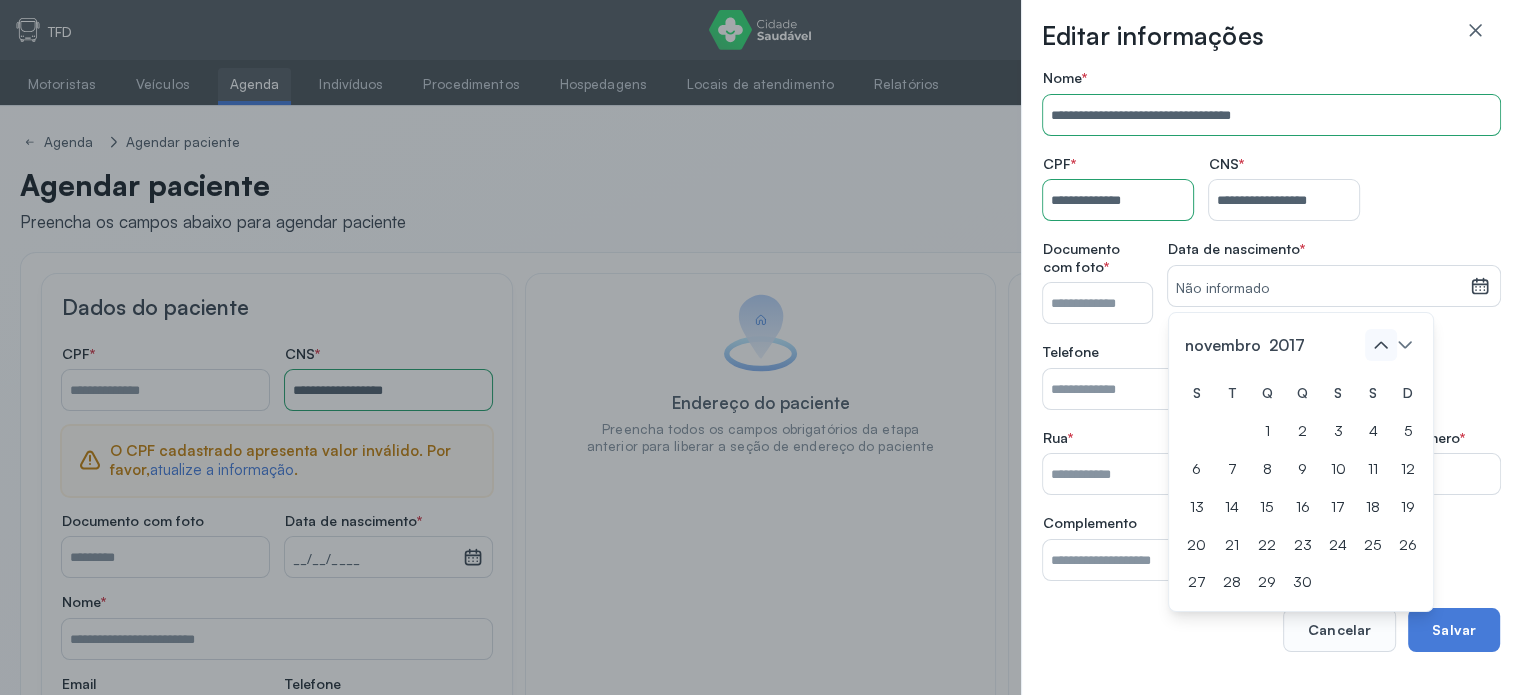 click 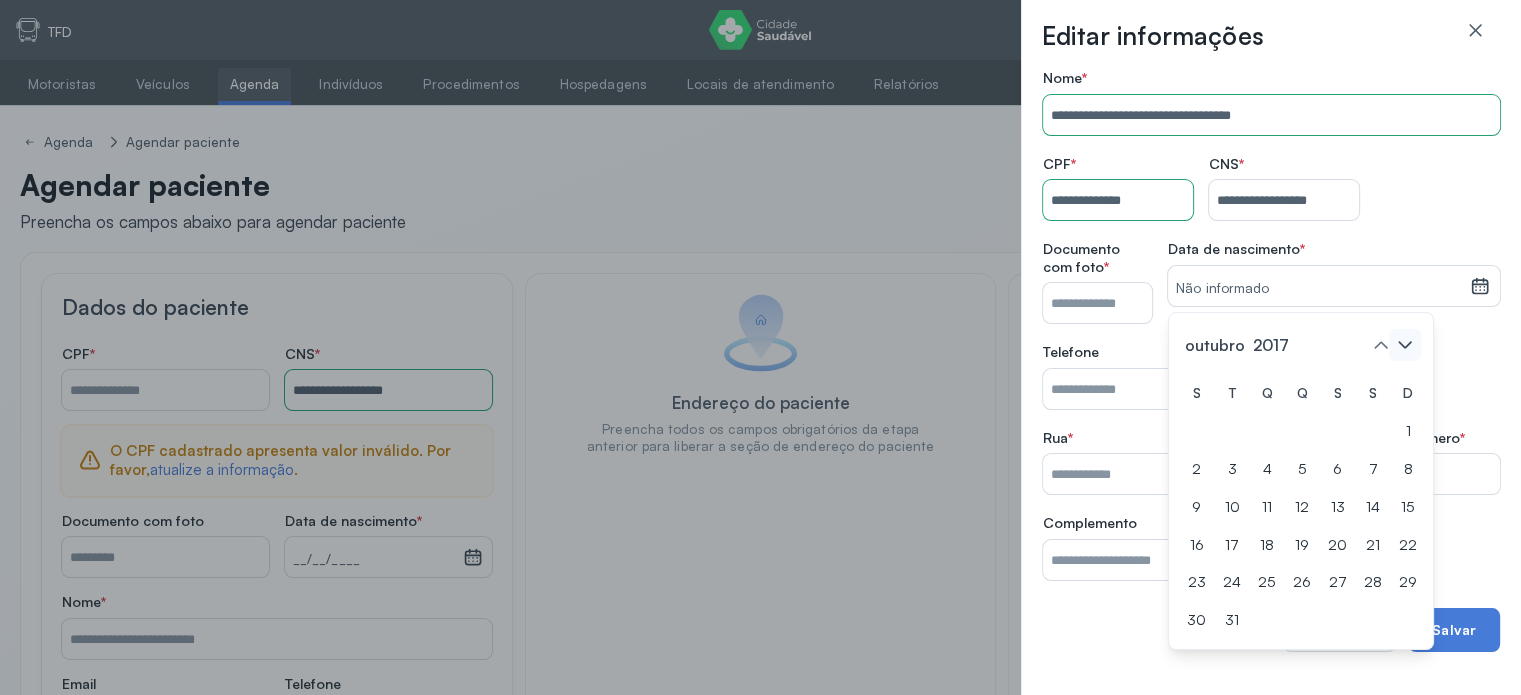 click 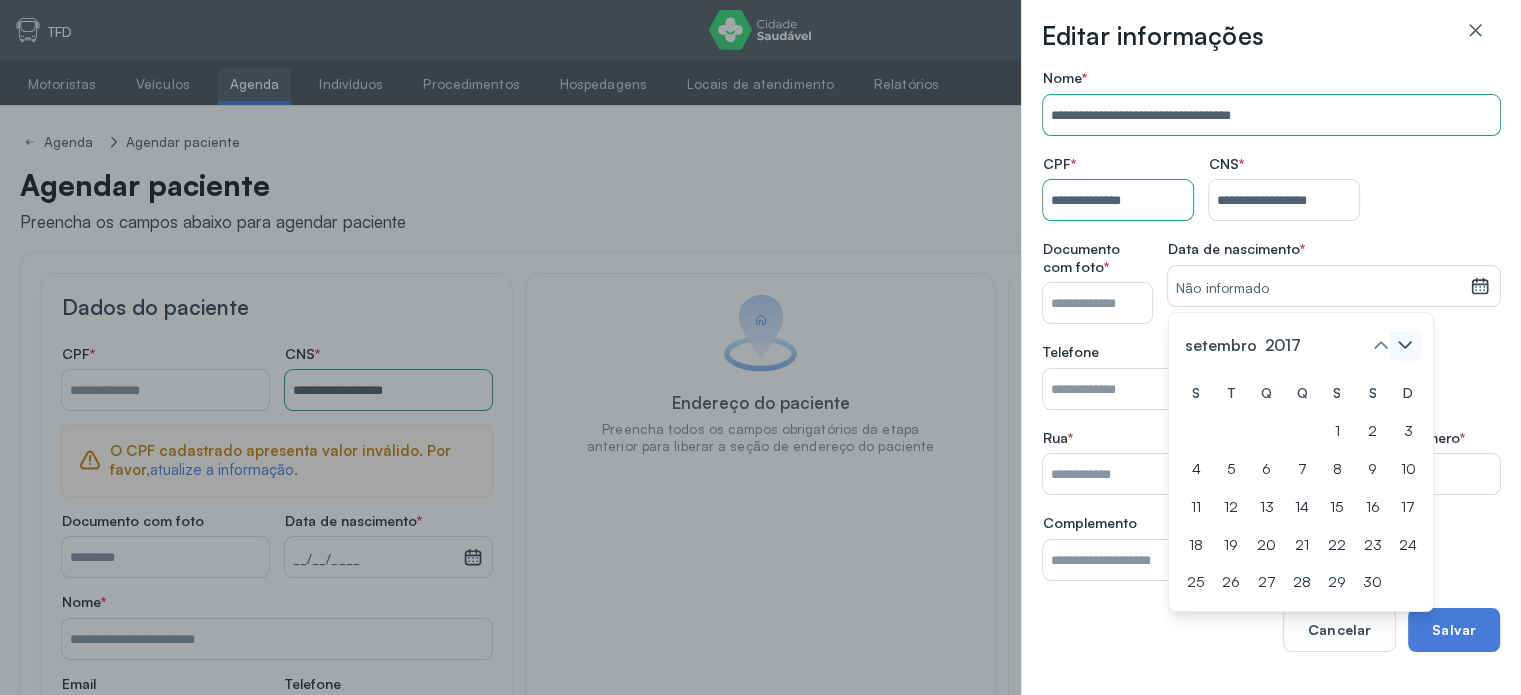 click 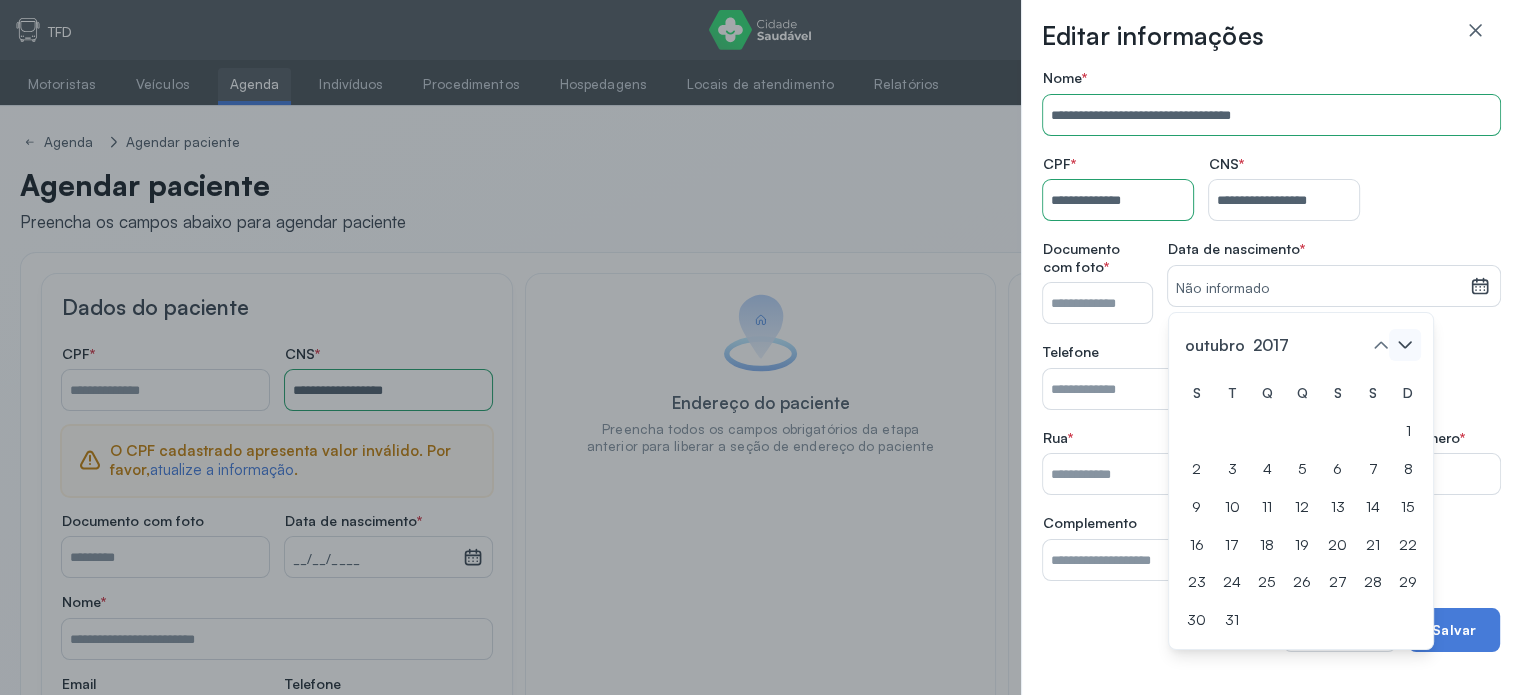 click 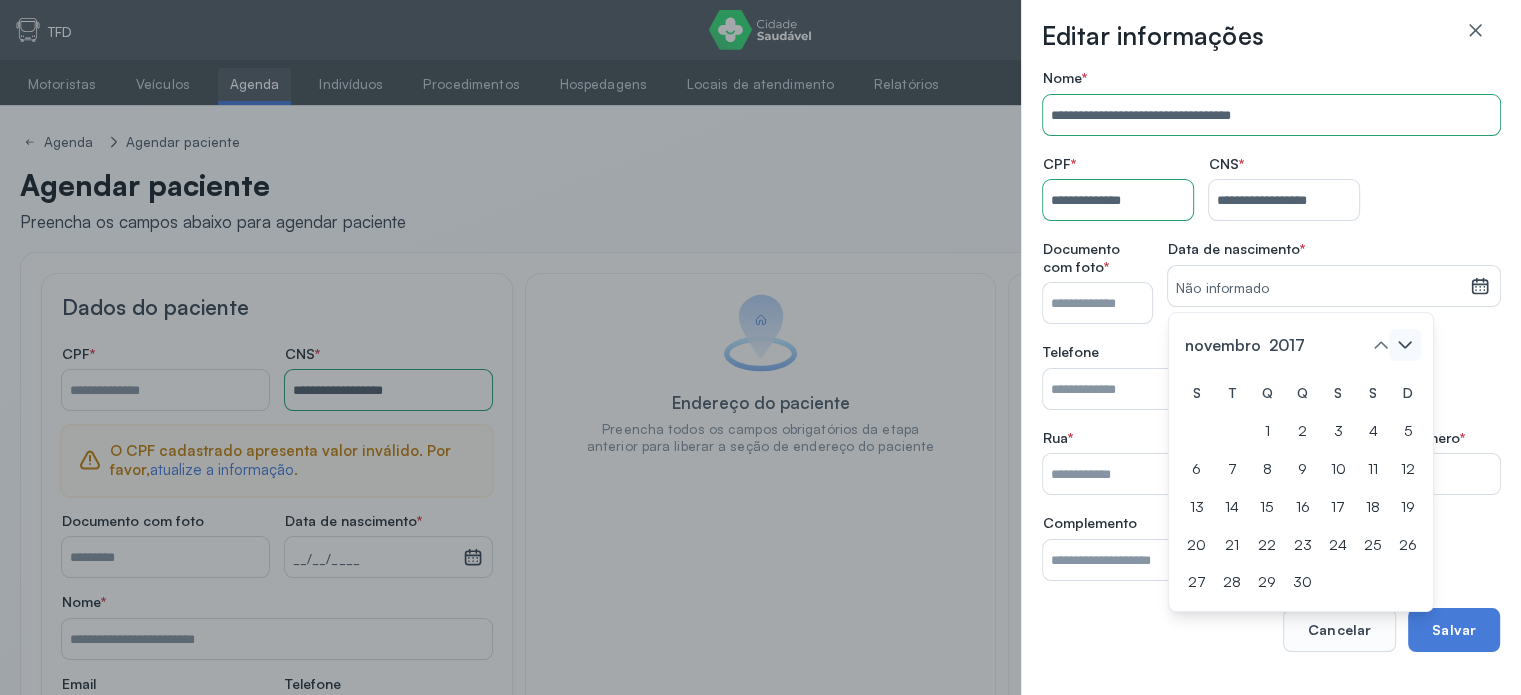 click 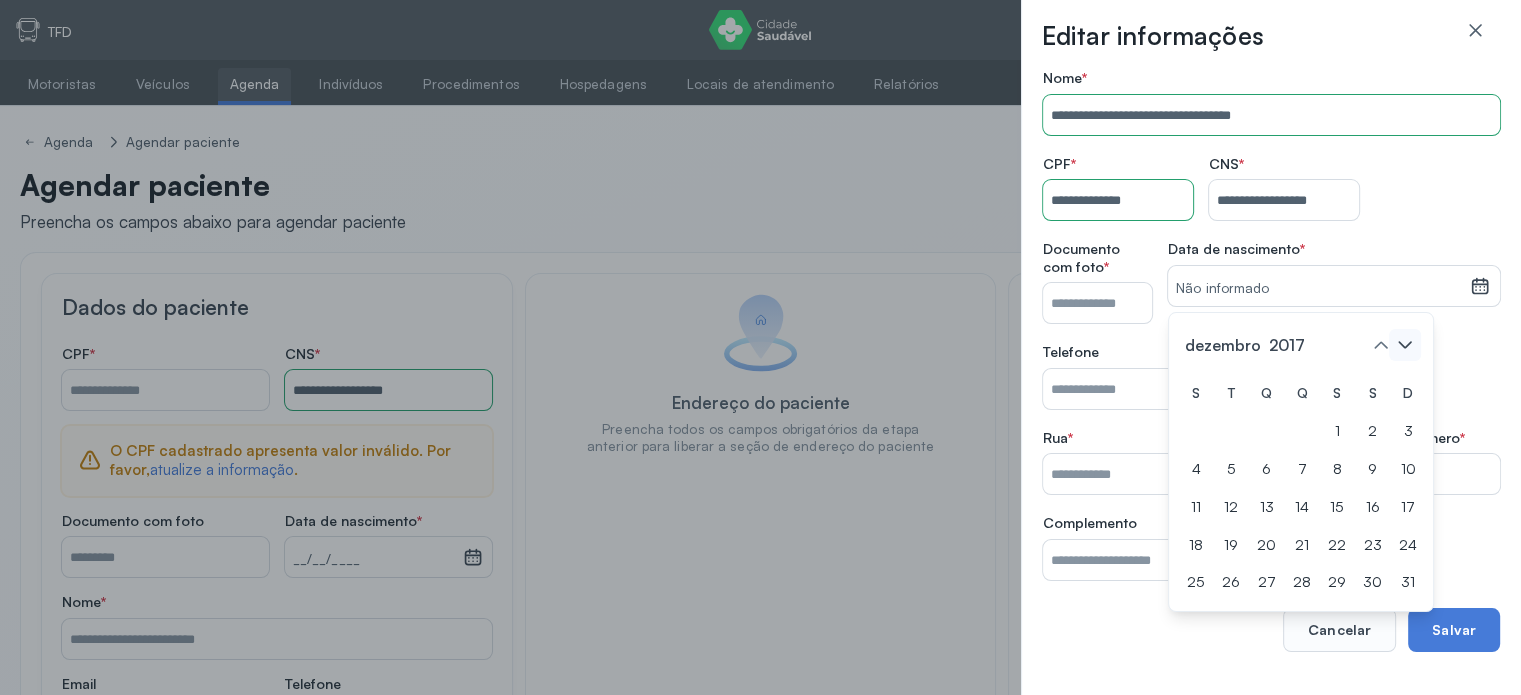 click 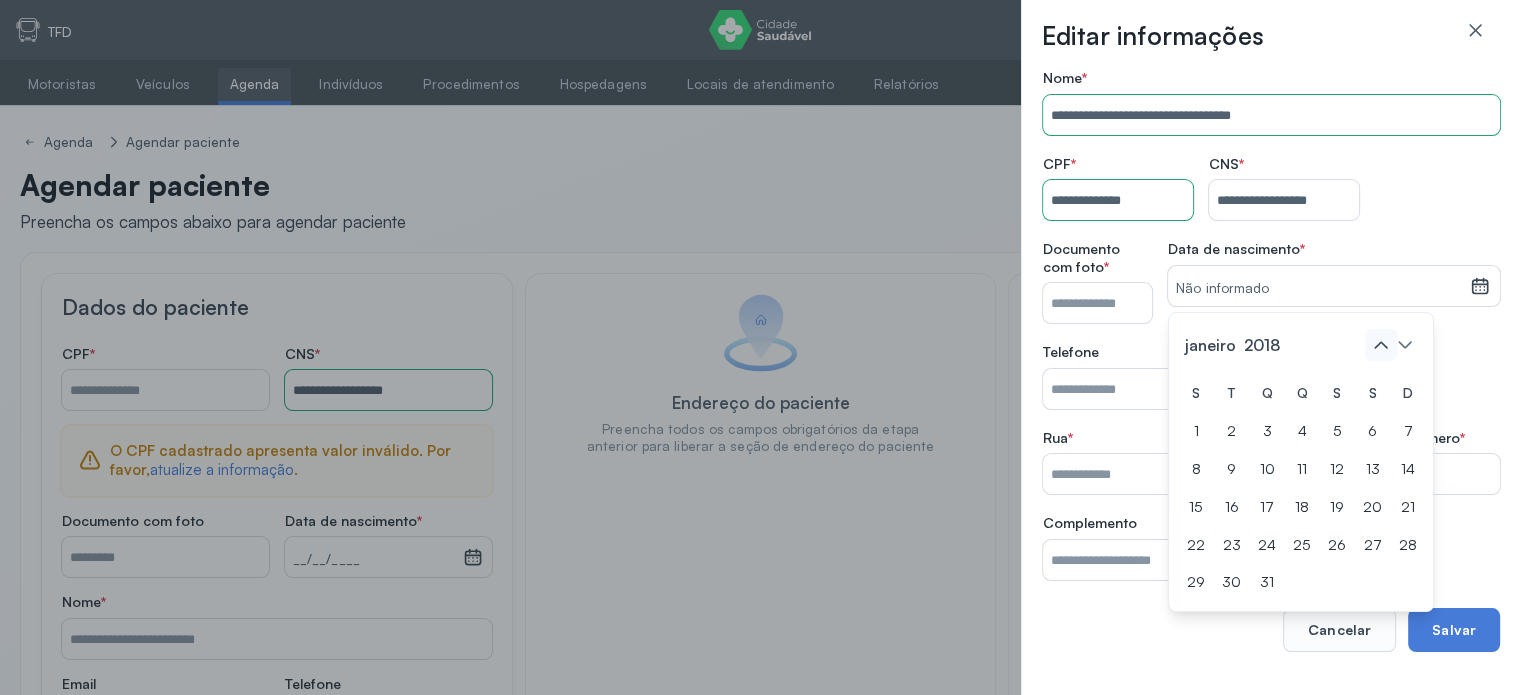 click 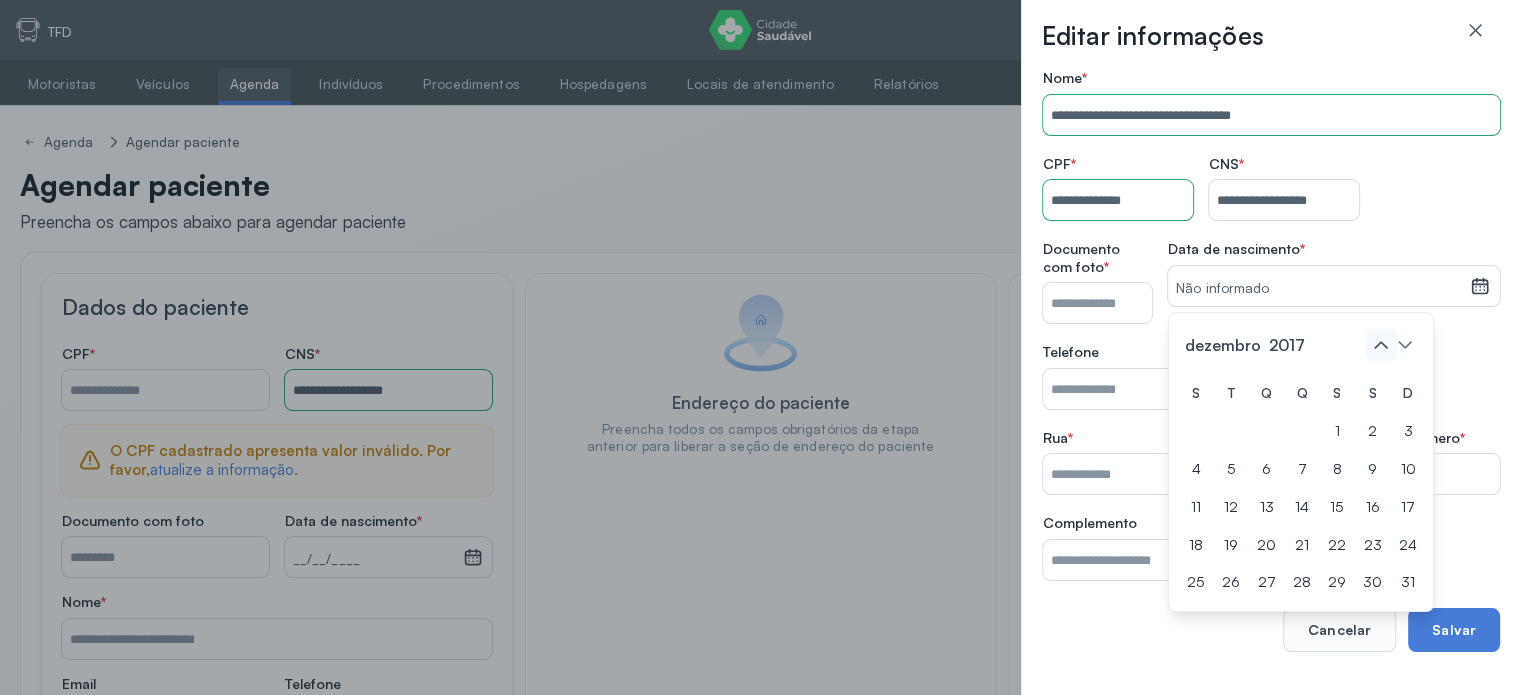 click 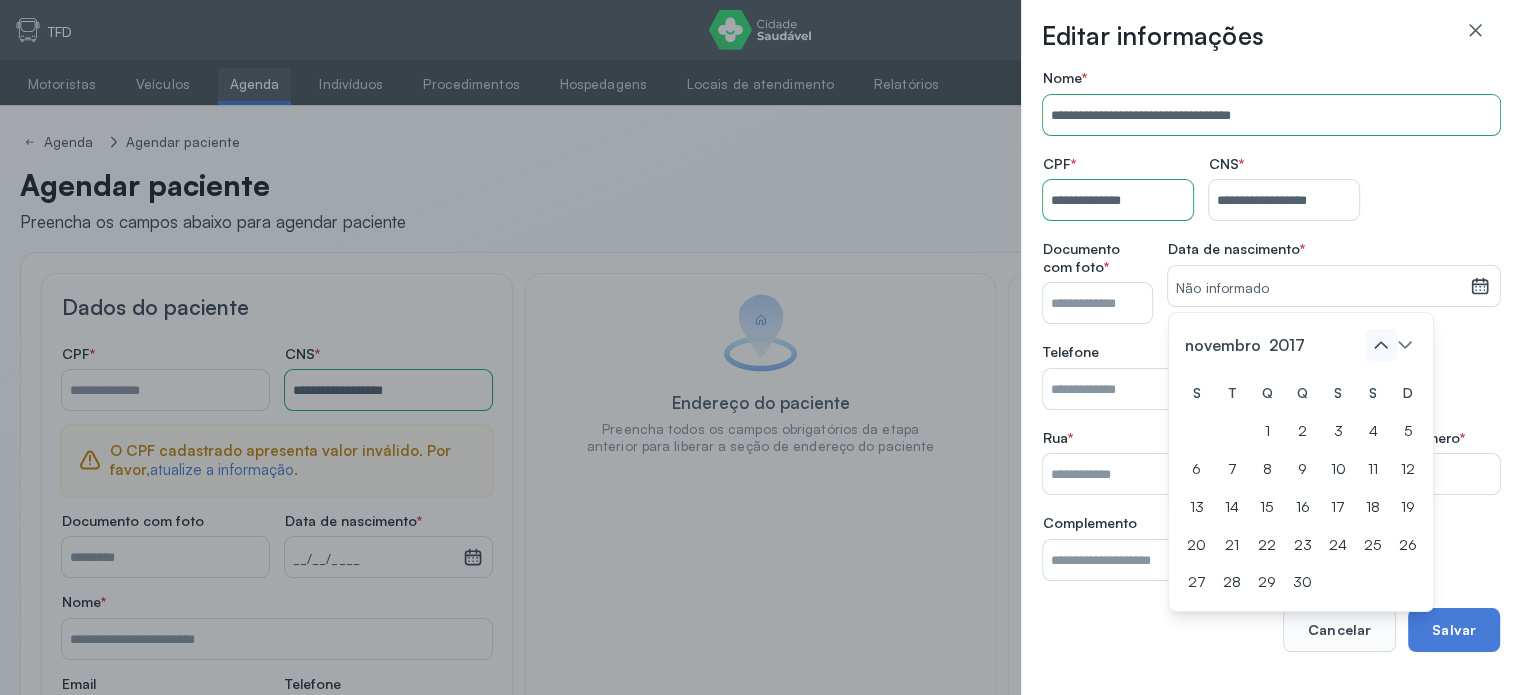 click 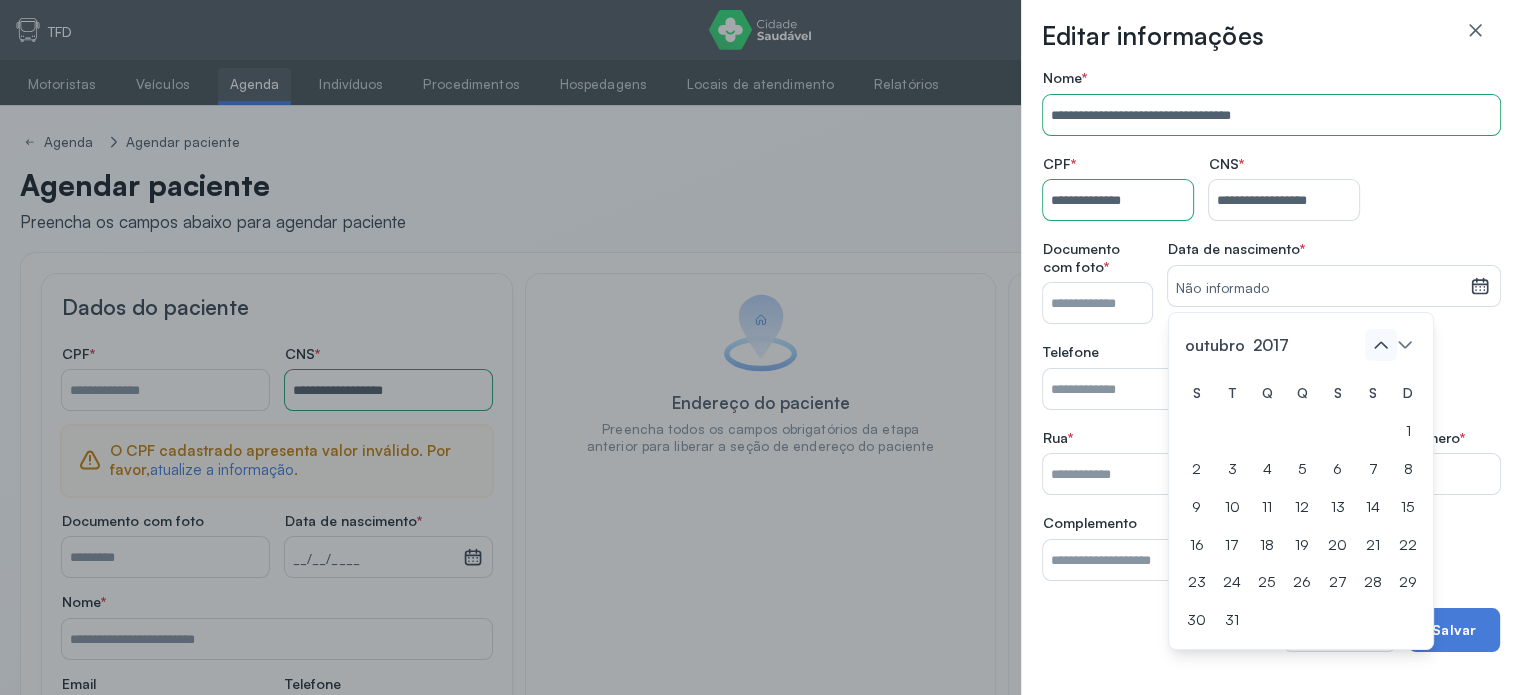click 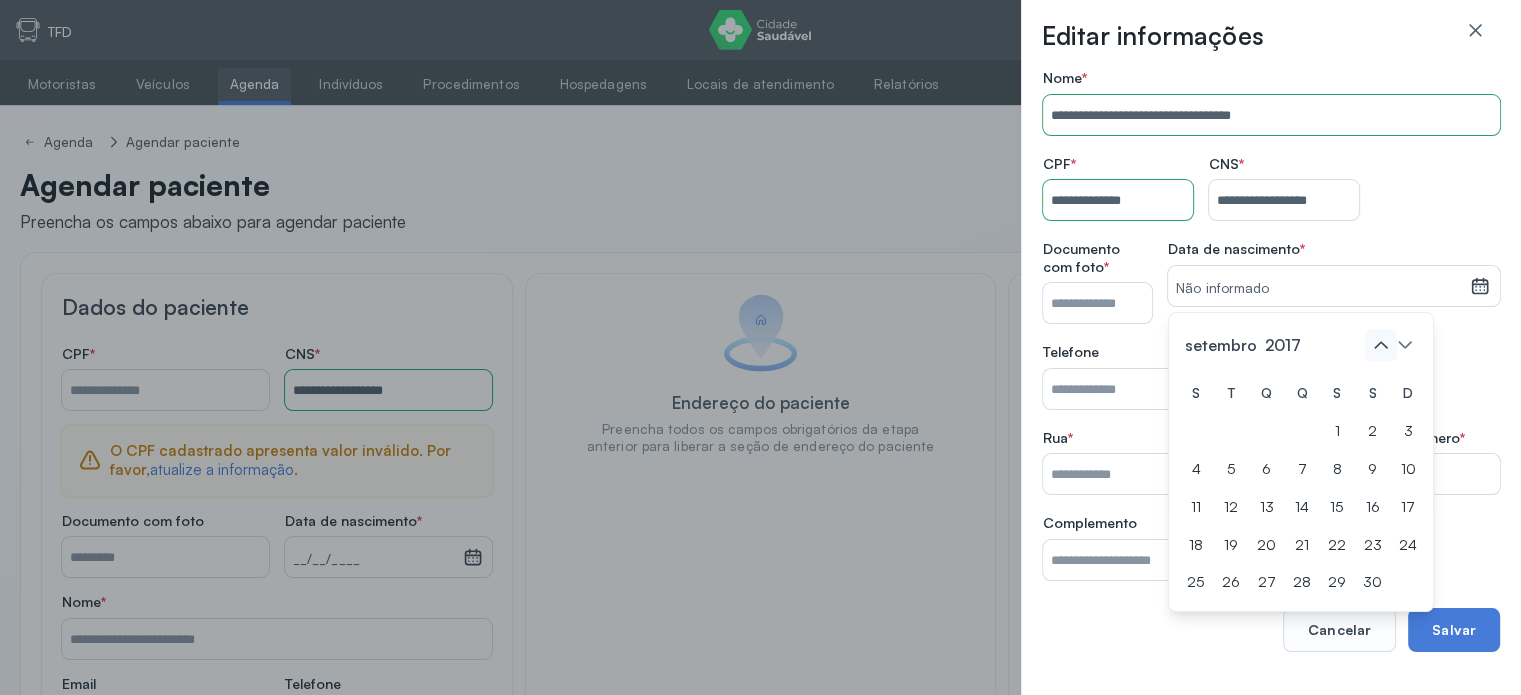 click 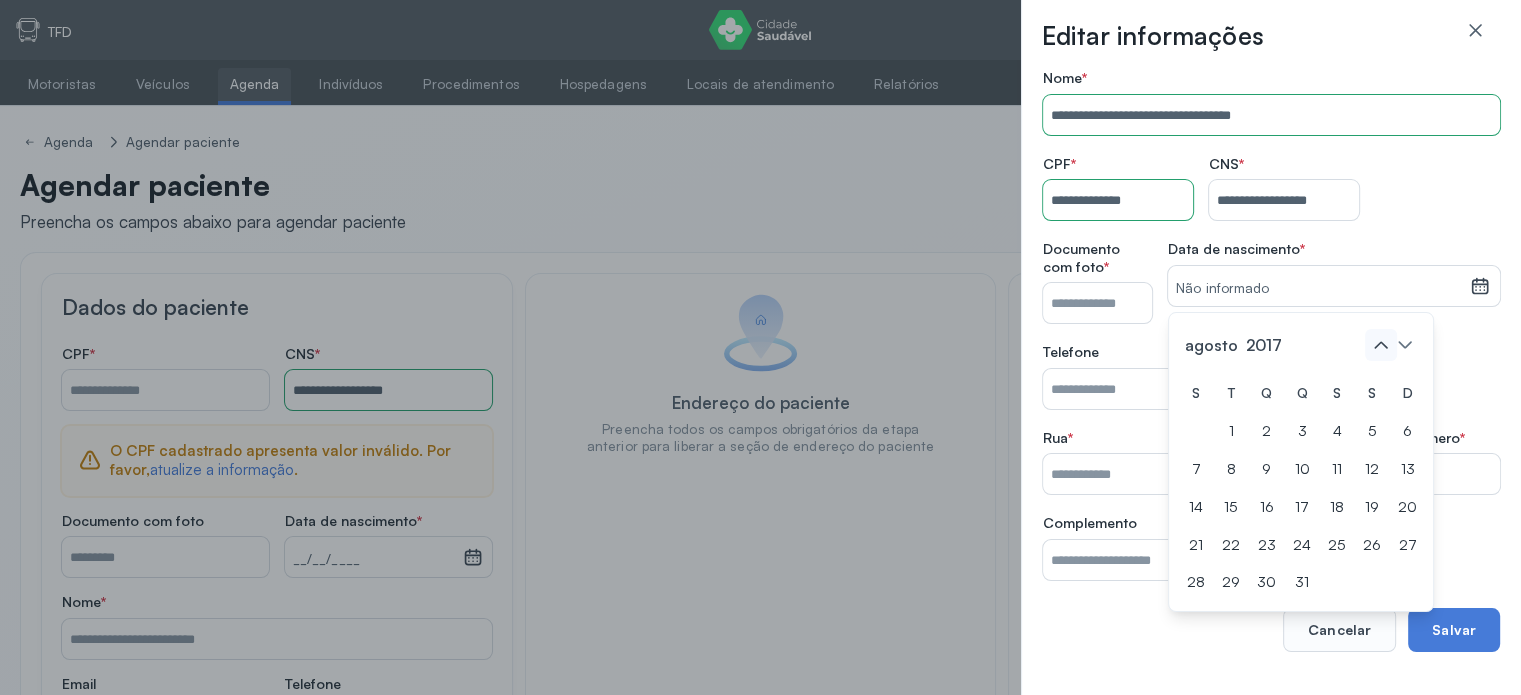 click 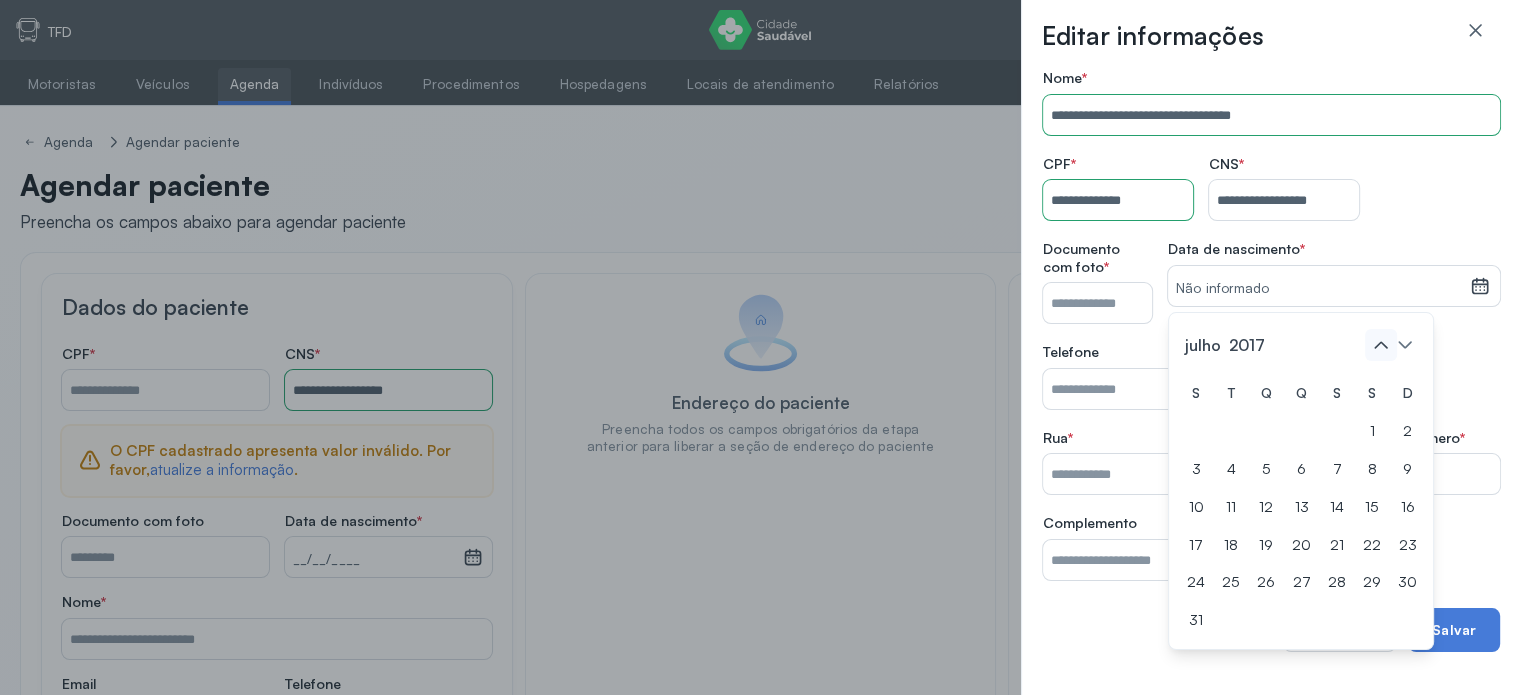 click 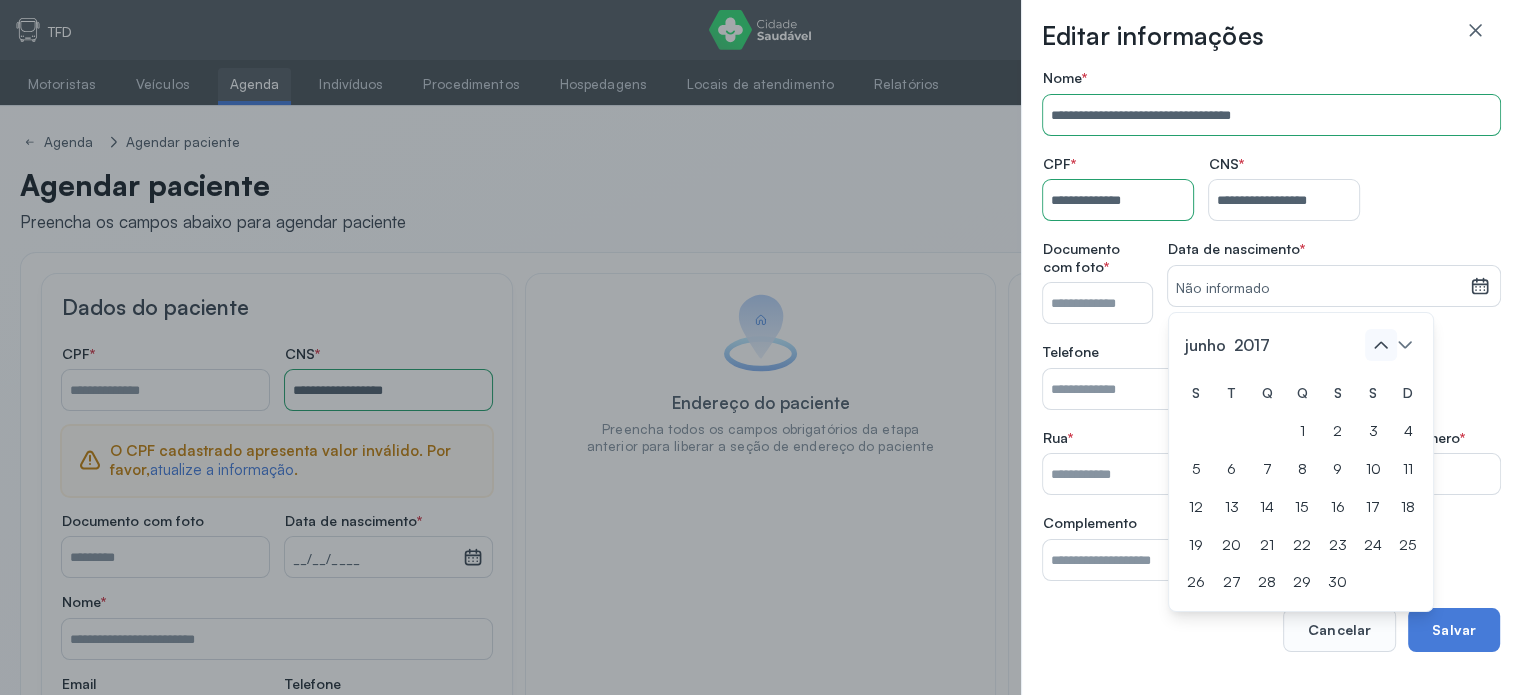 click 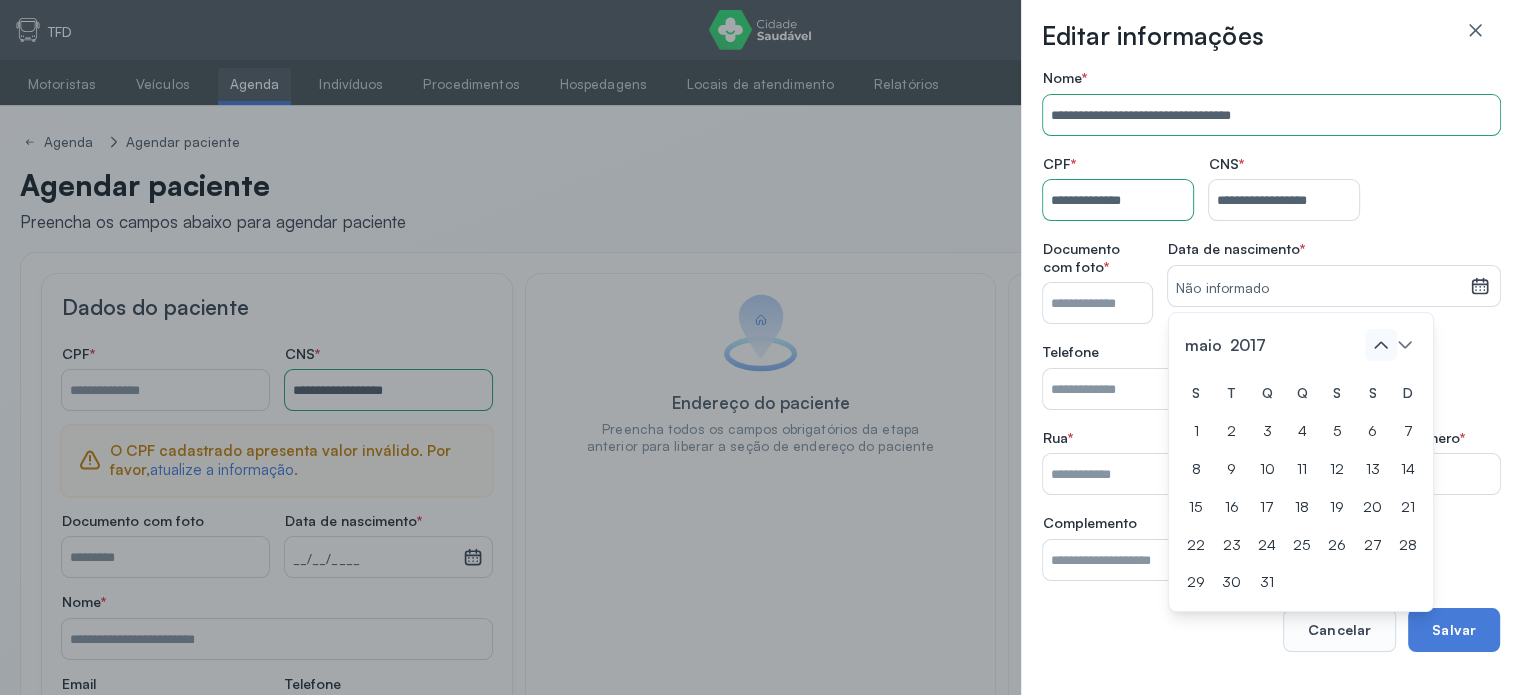 click 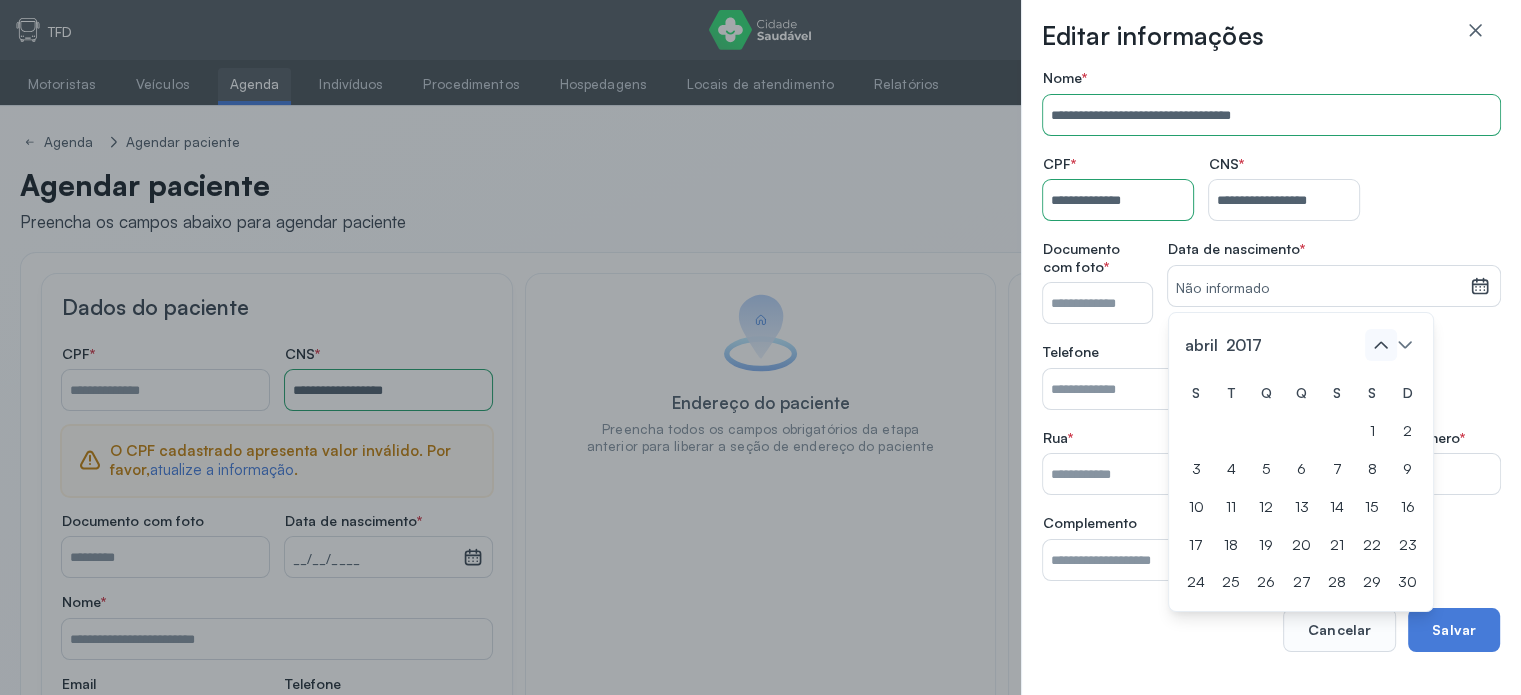 click 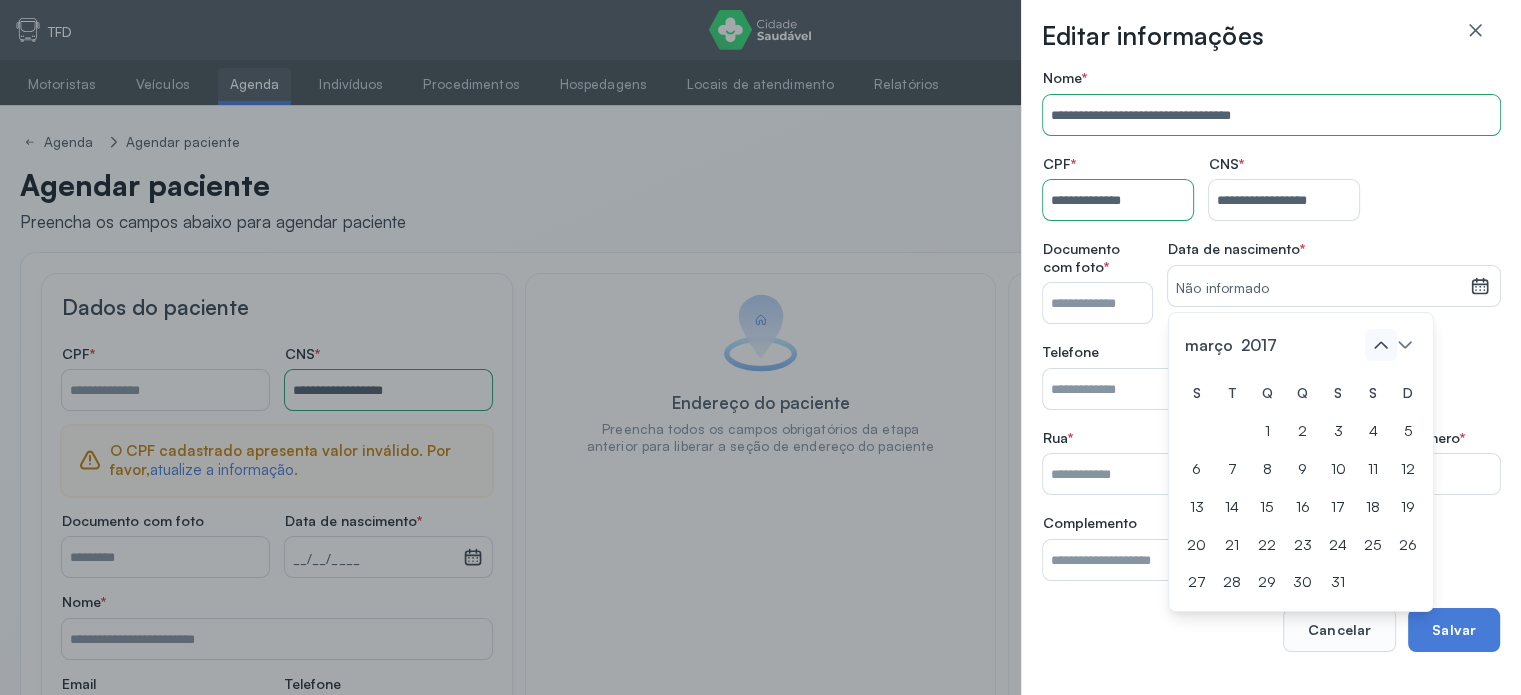 click 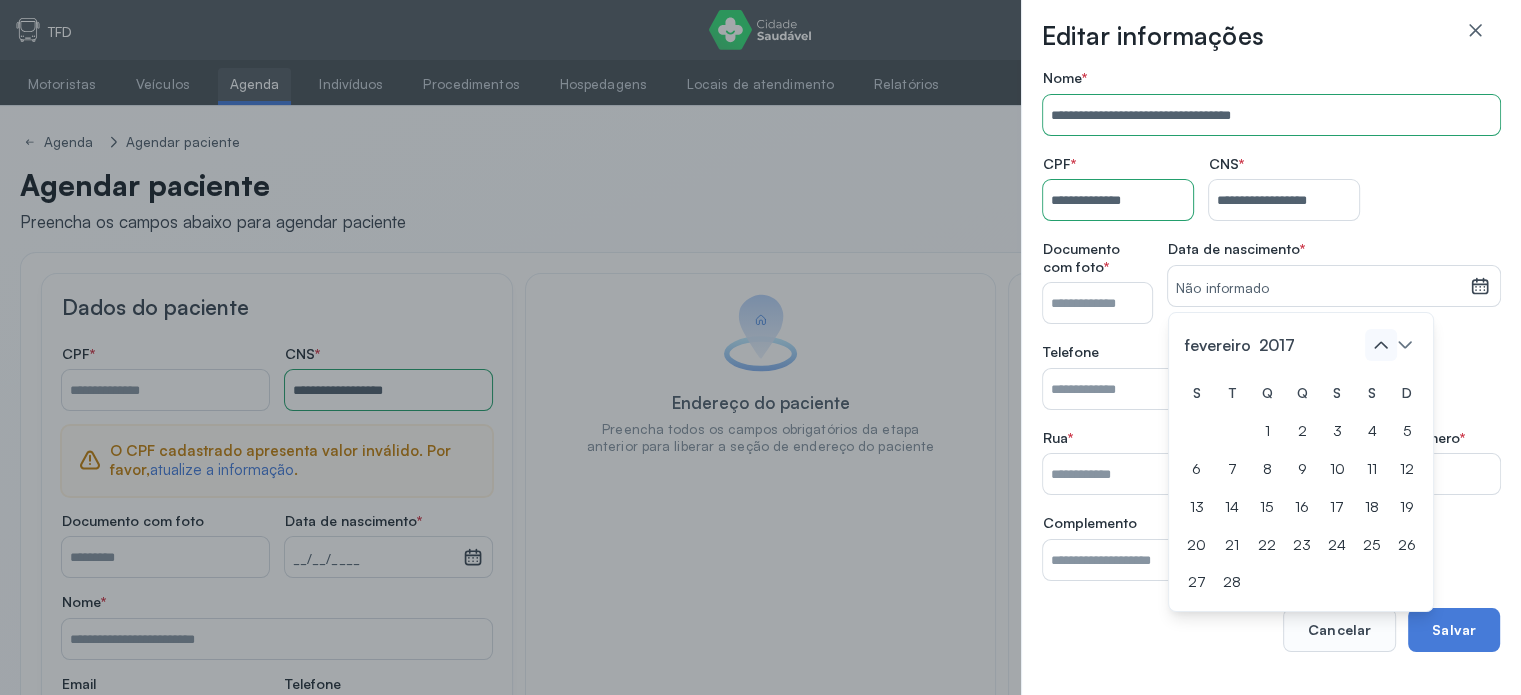 click 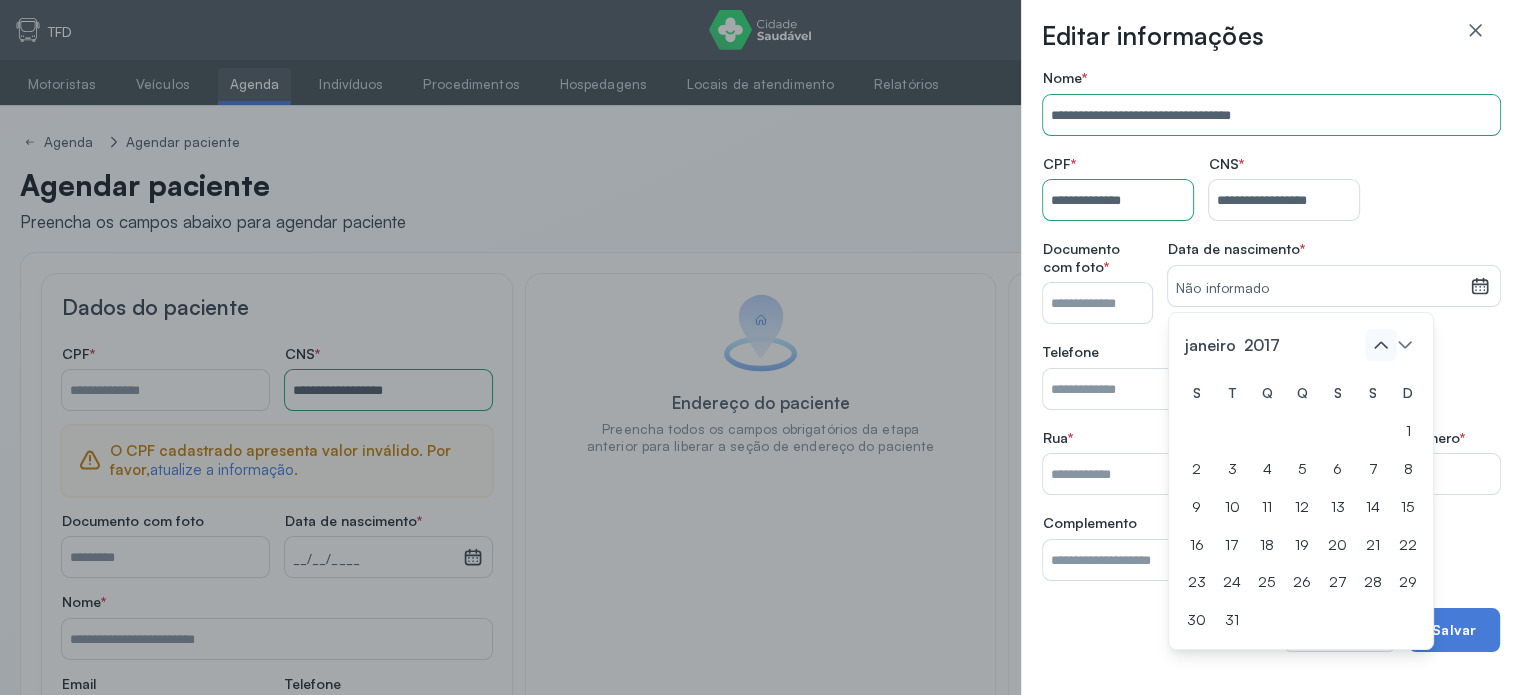 click 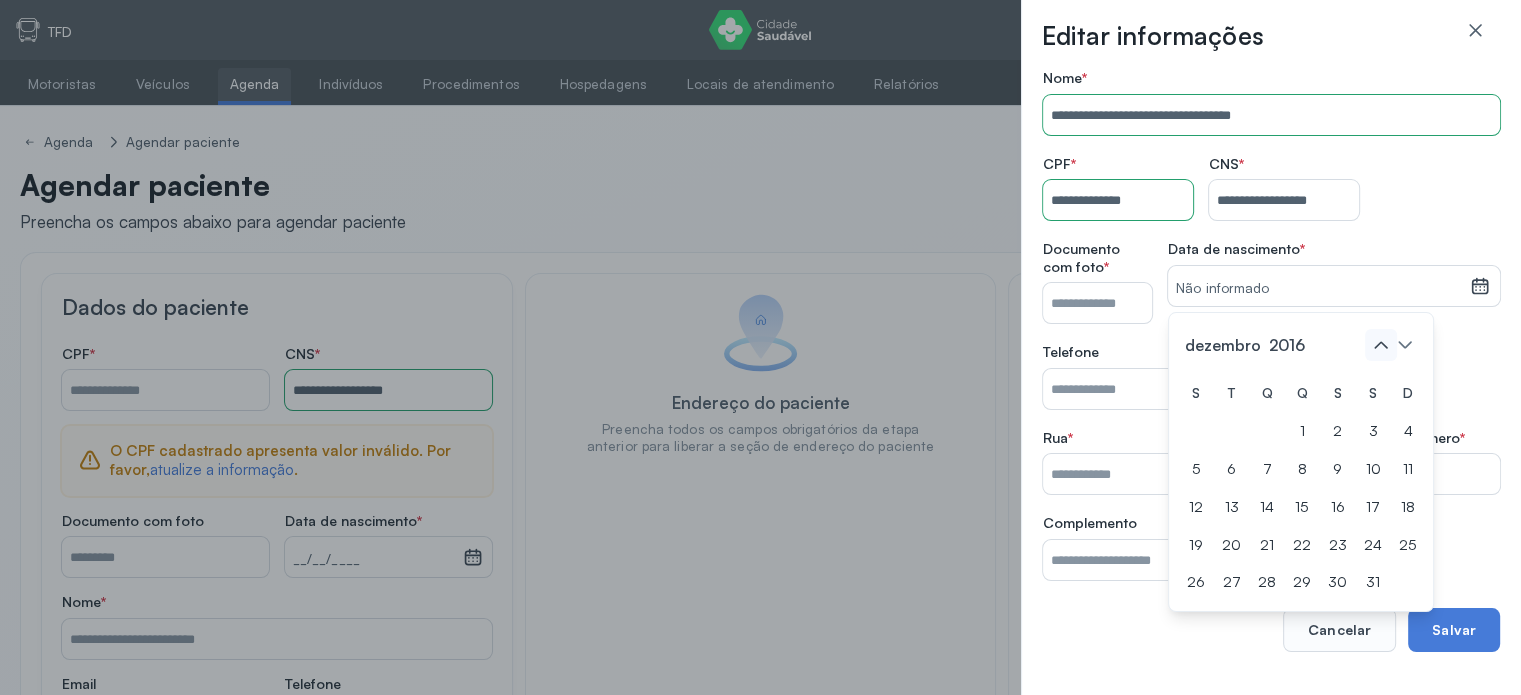 click 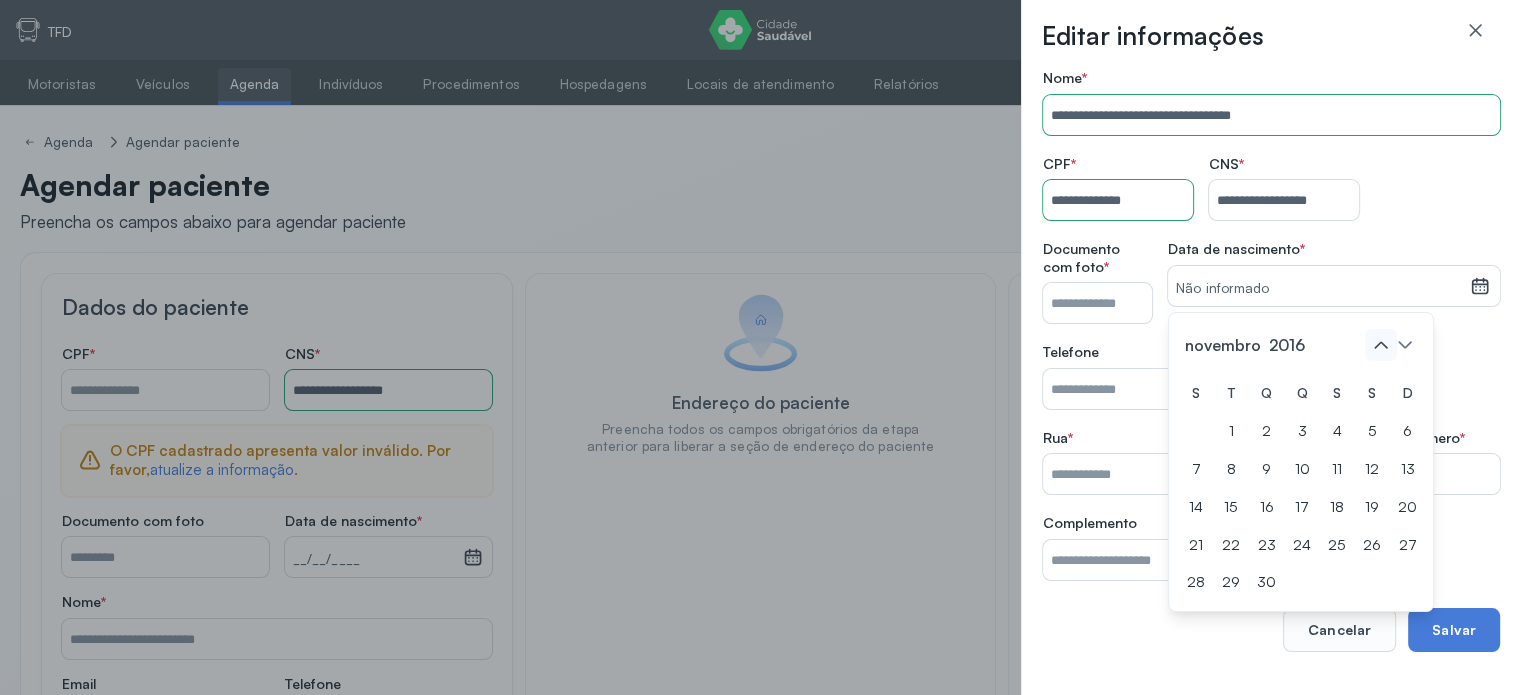 click 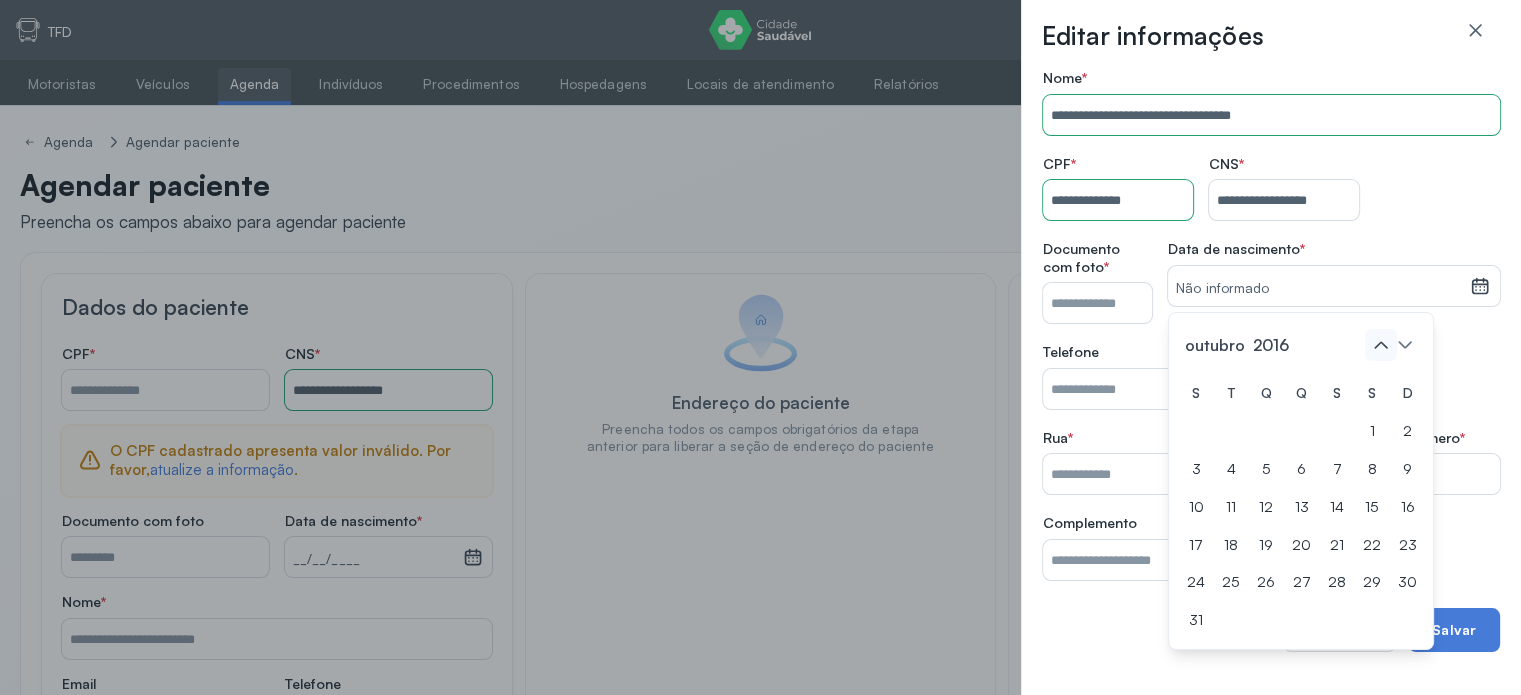 click 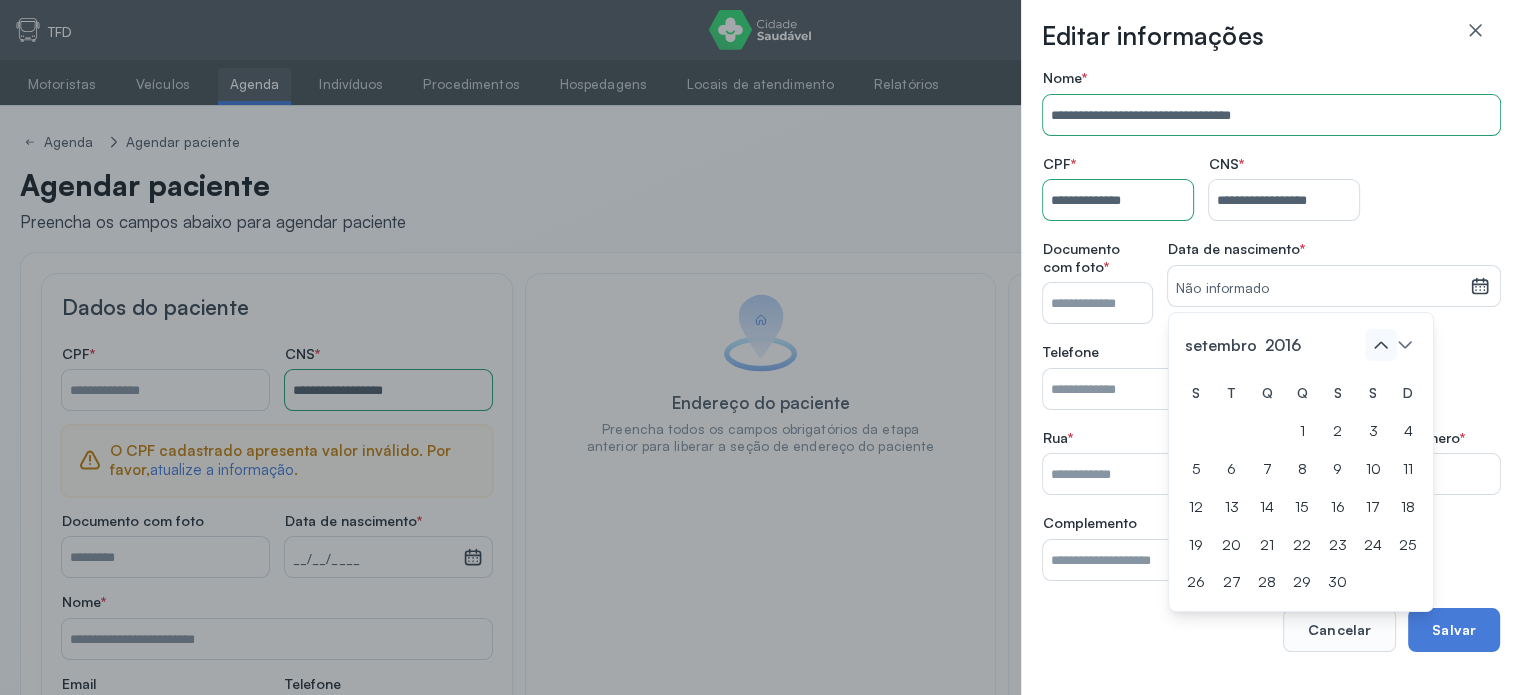 click 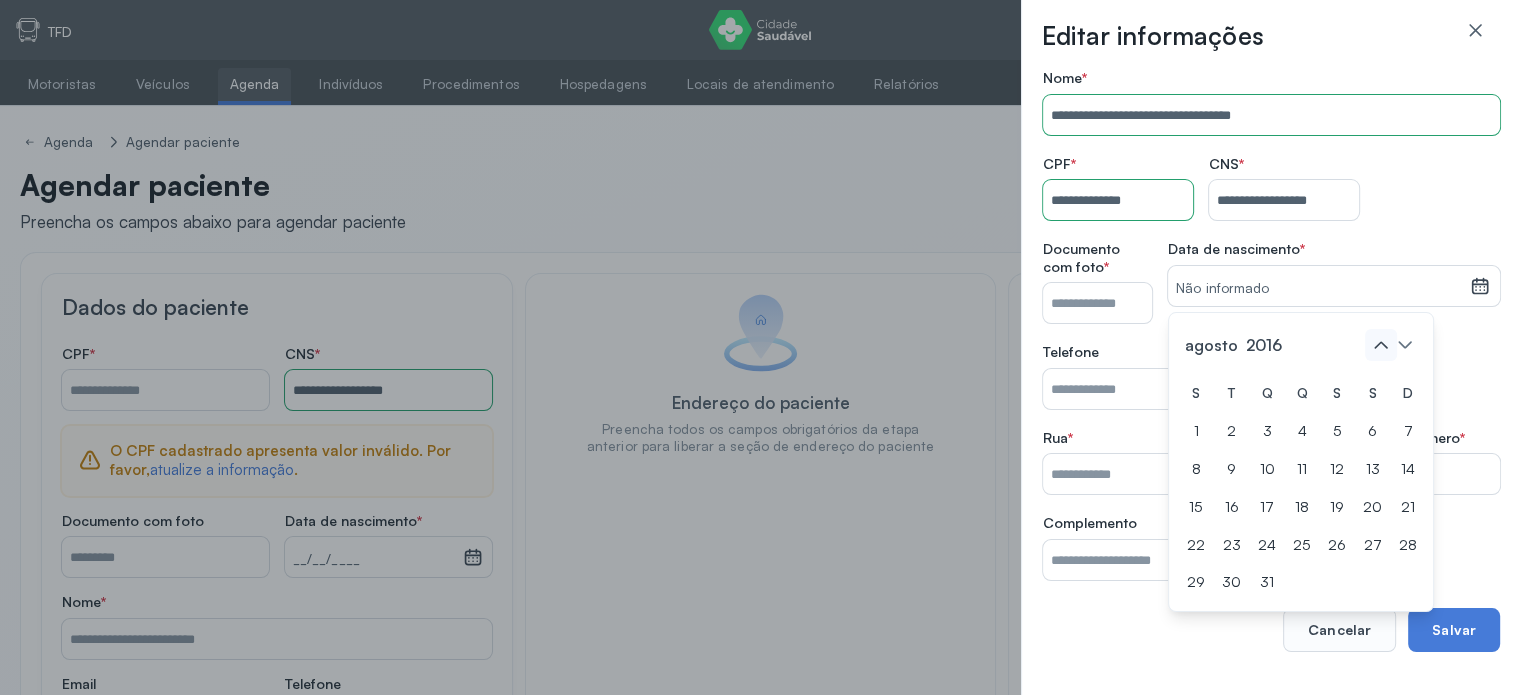 click 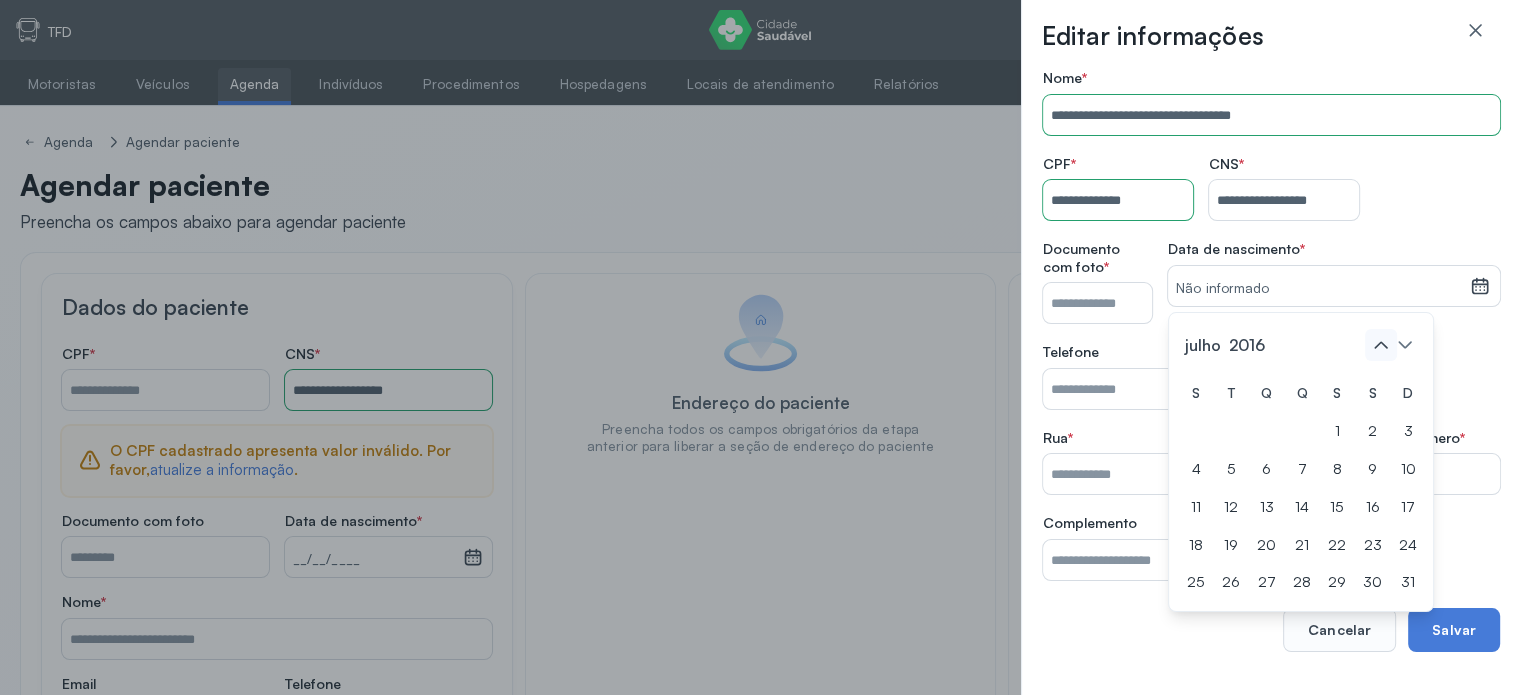 click 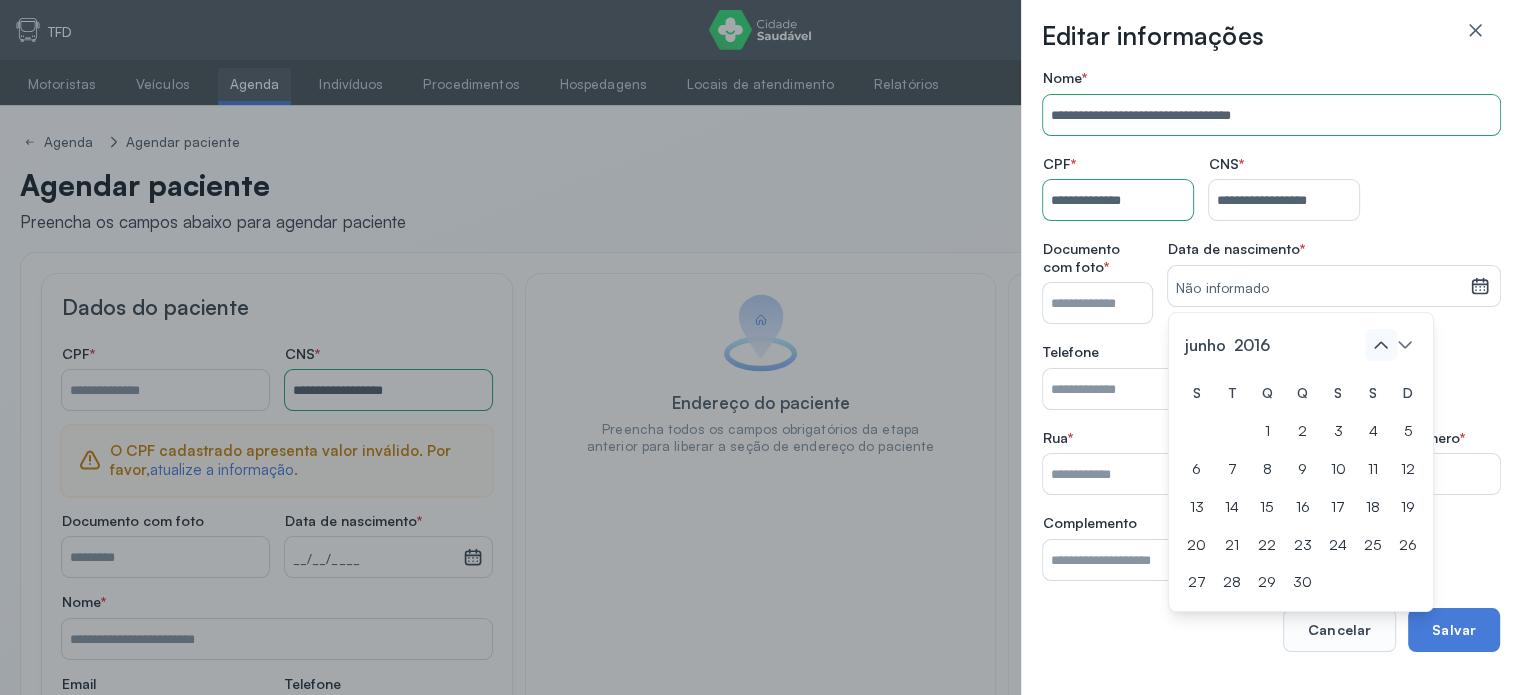 click 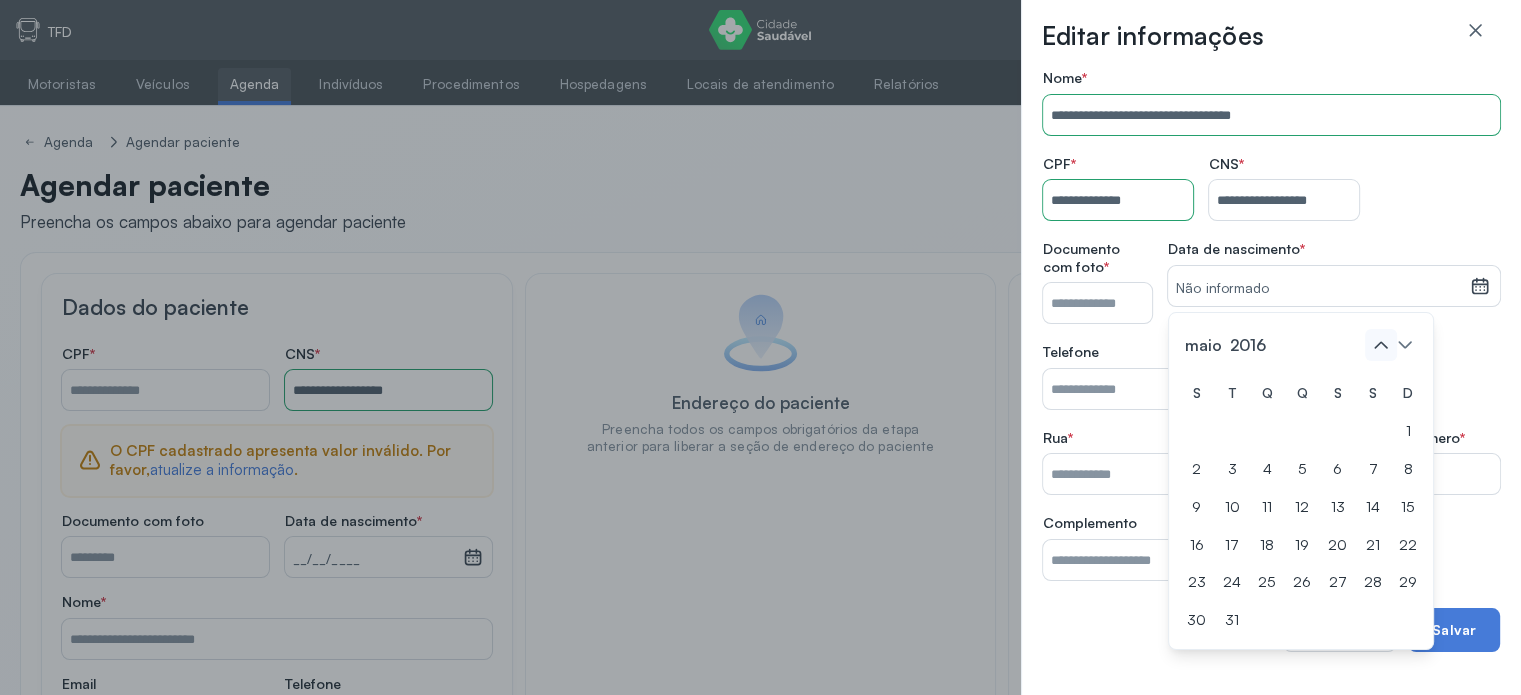 click 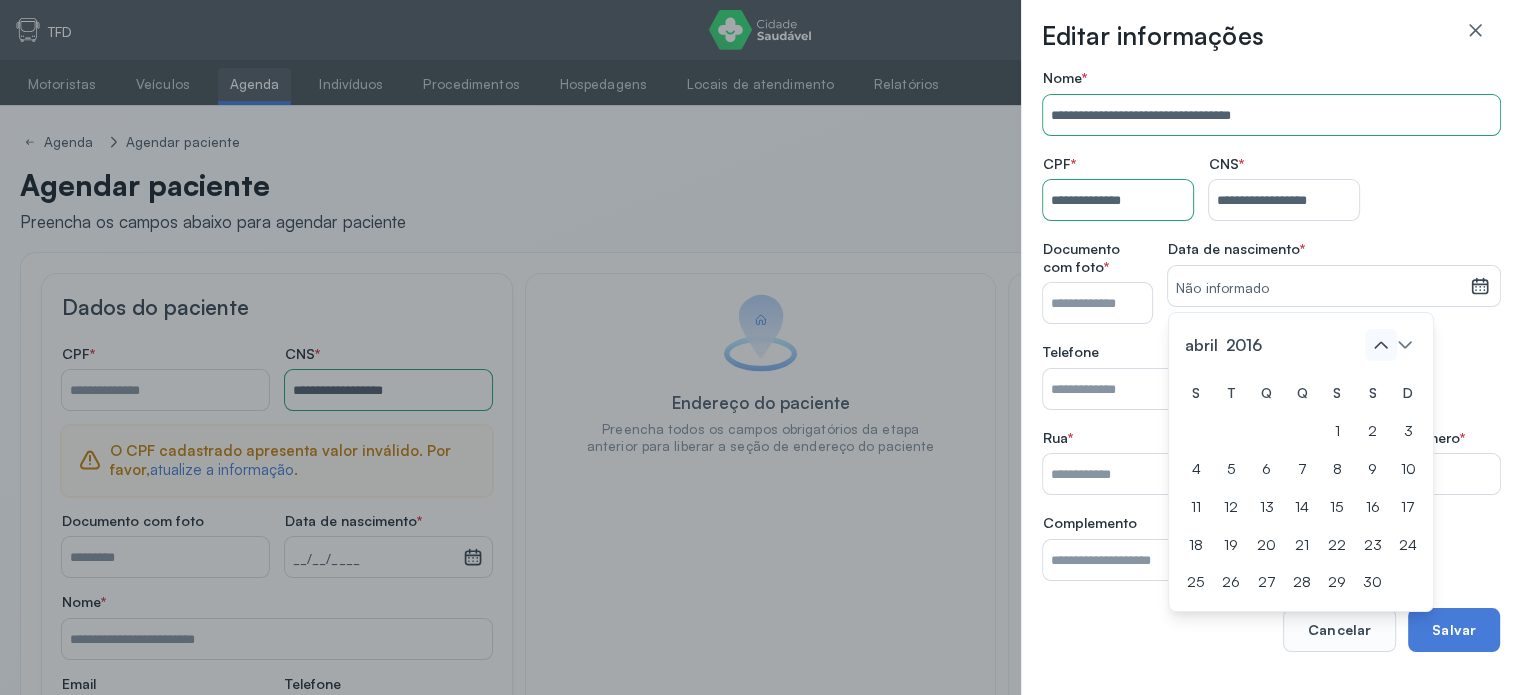 click 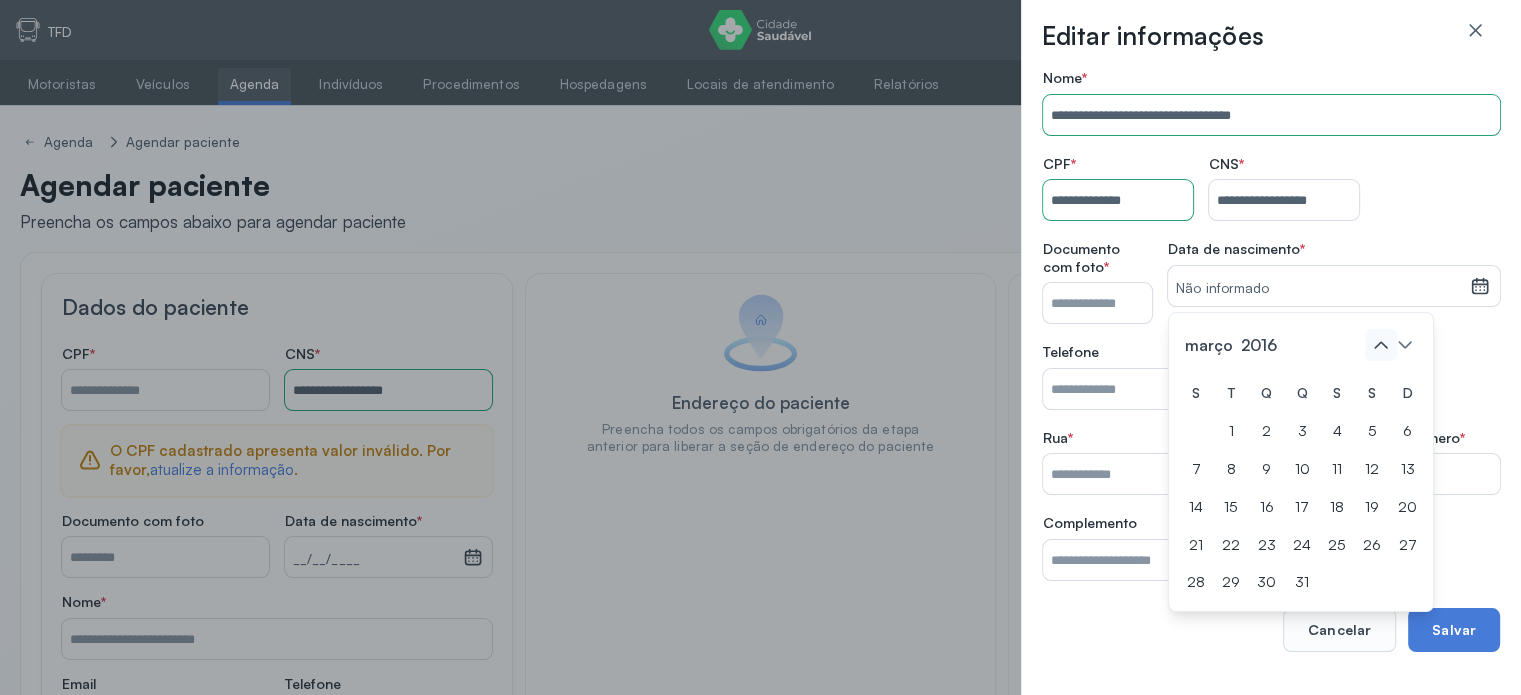 click 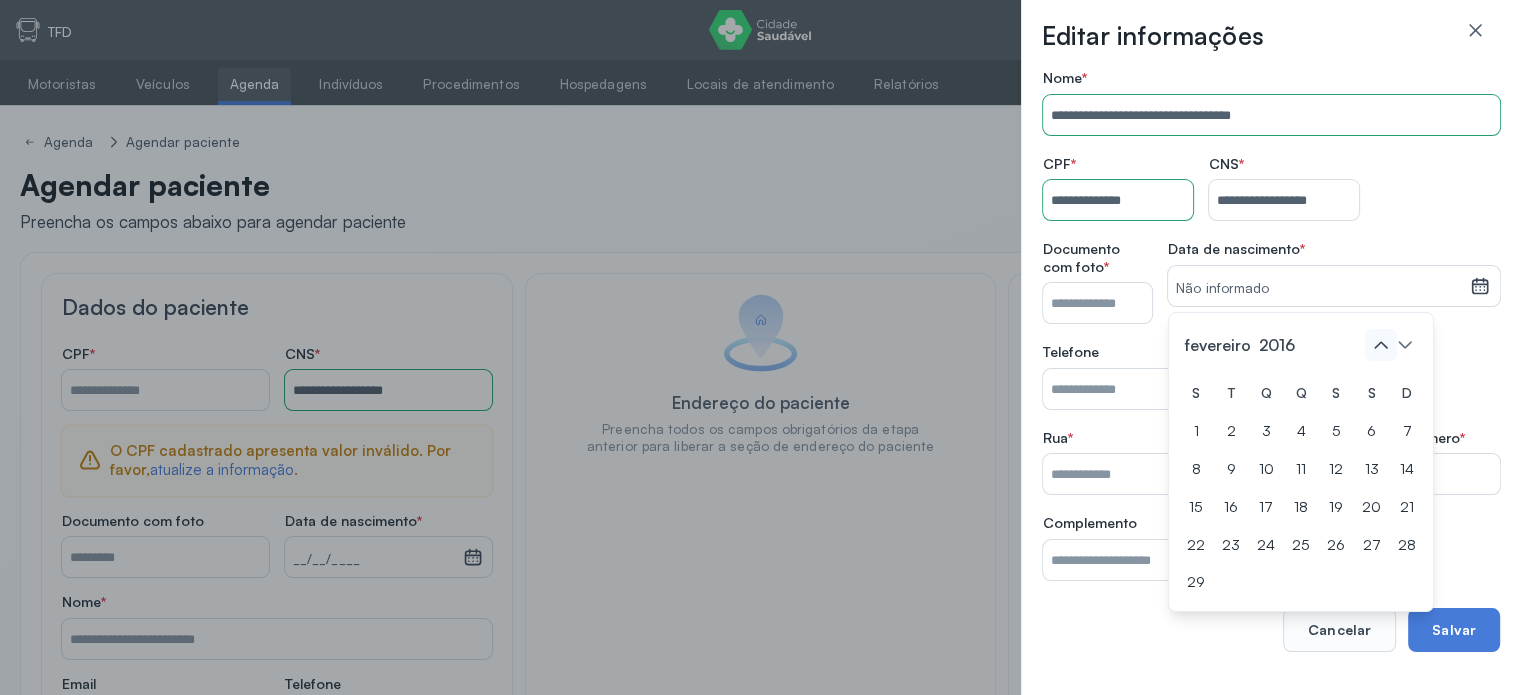 click 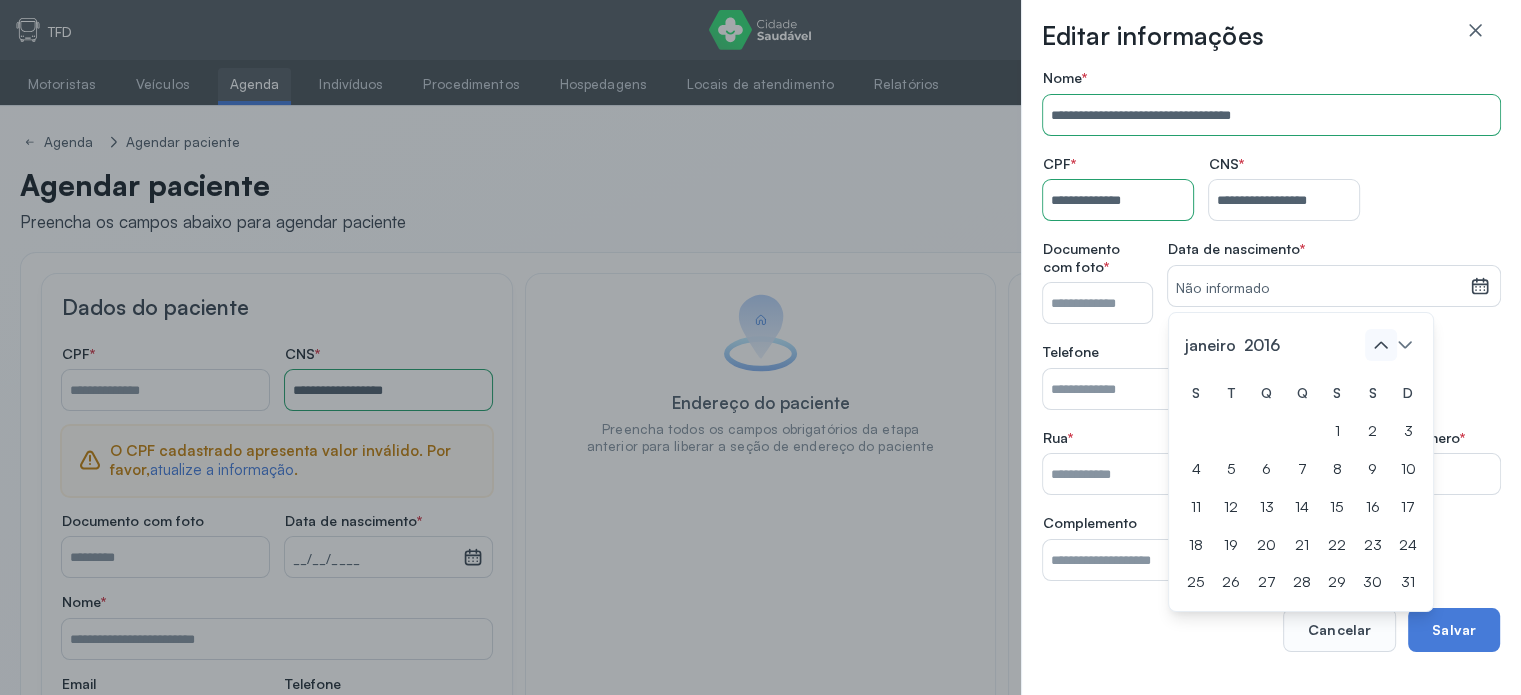 click 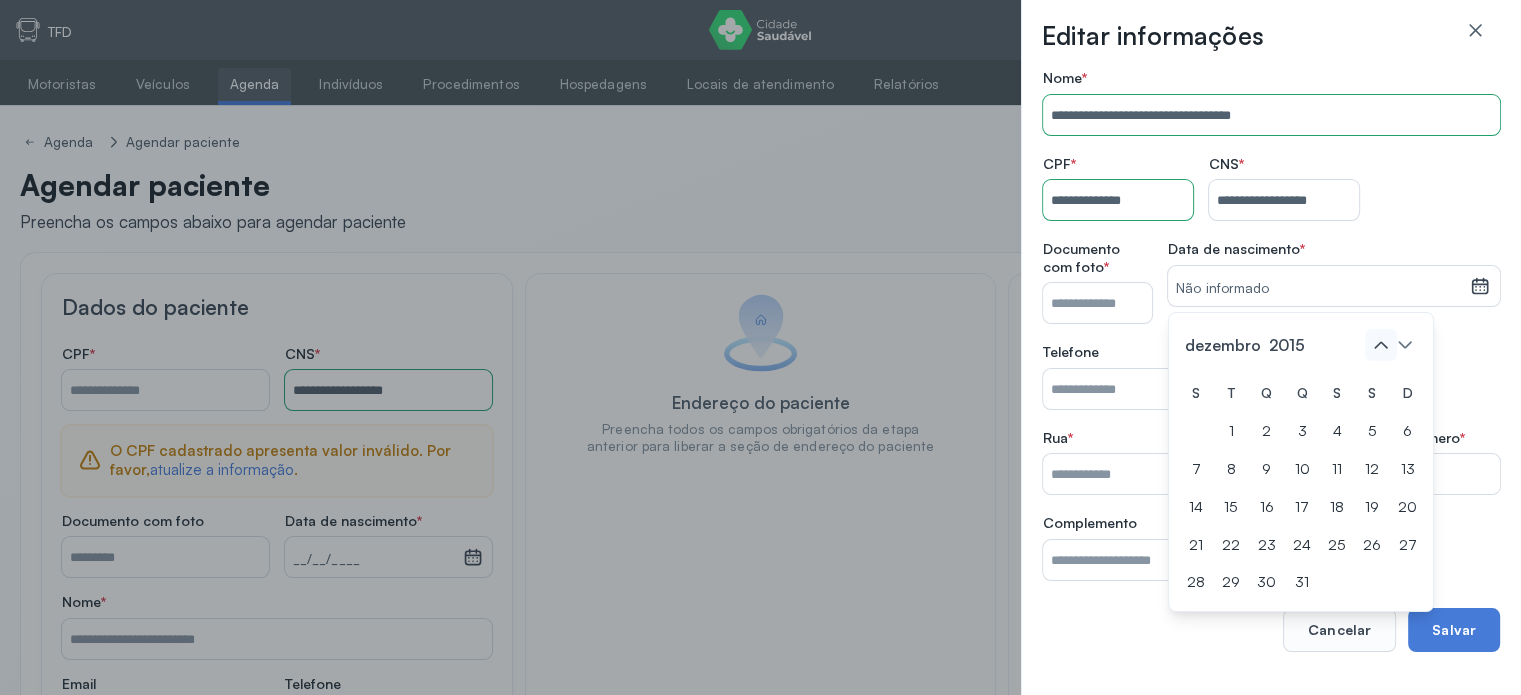 click 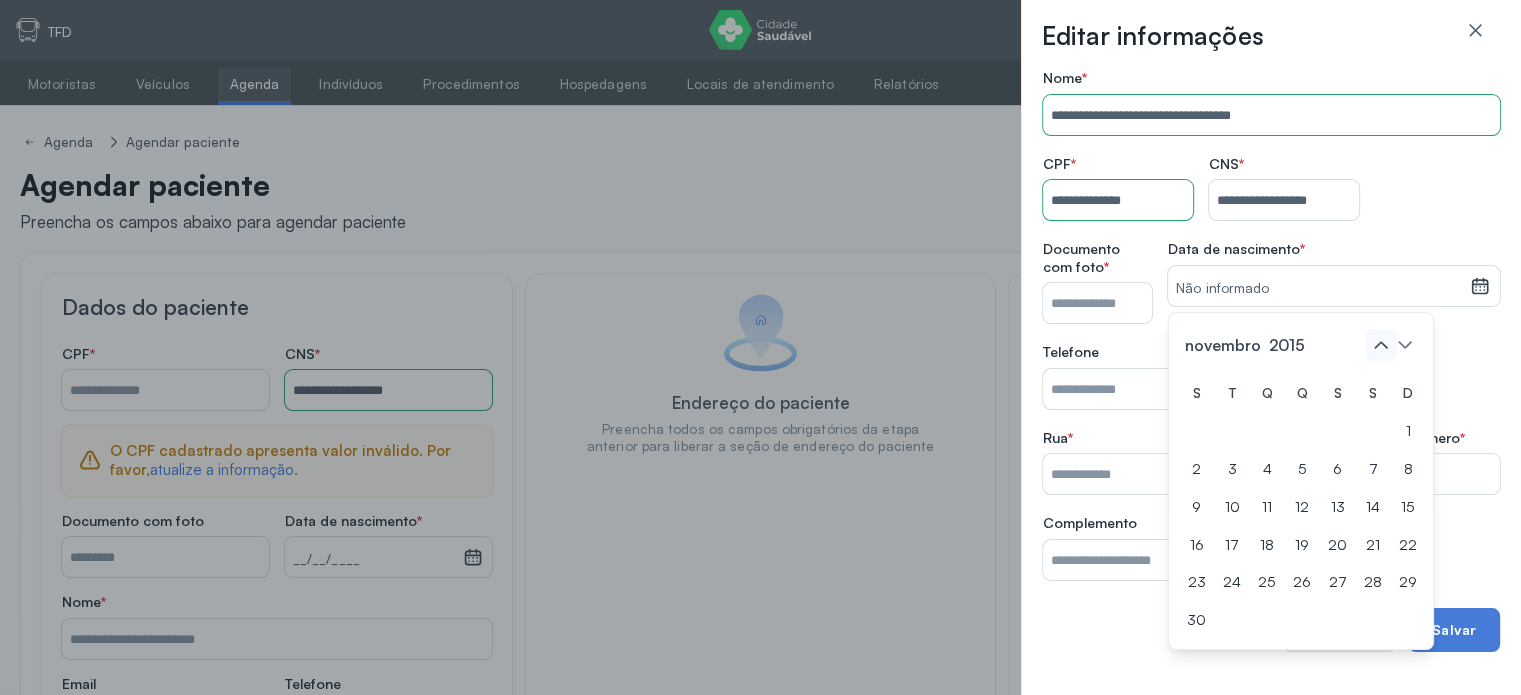 click 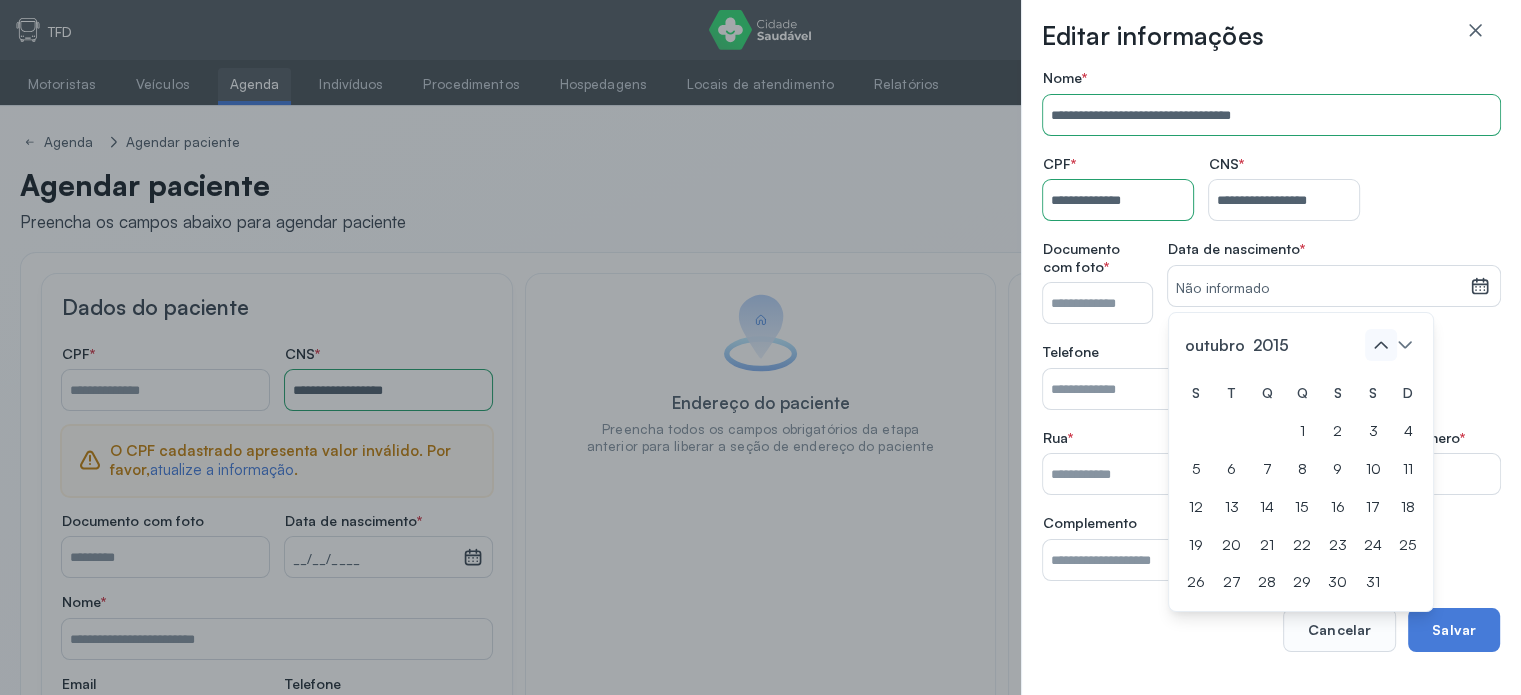 click 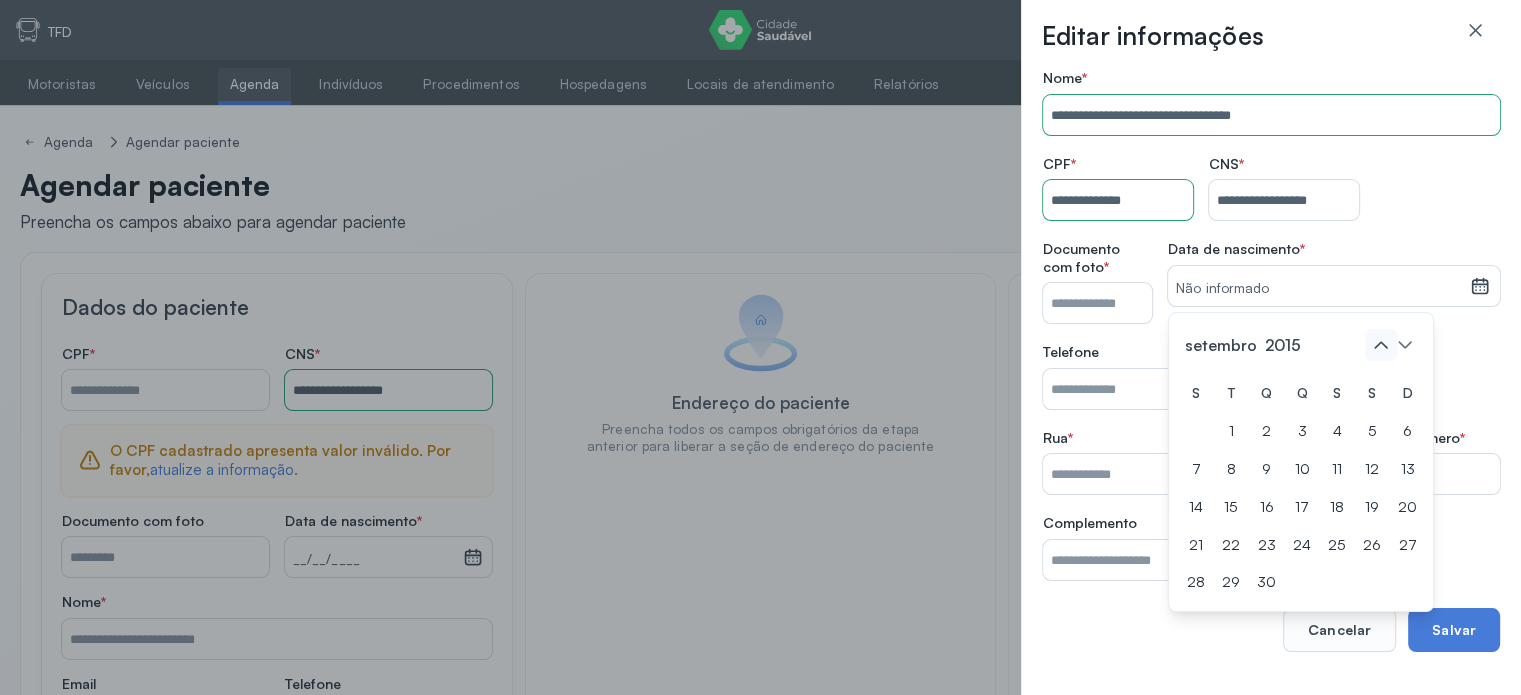 click 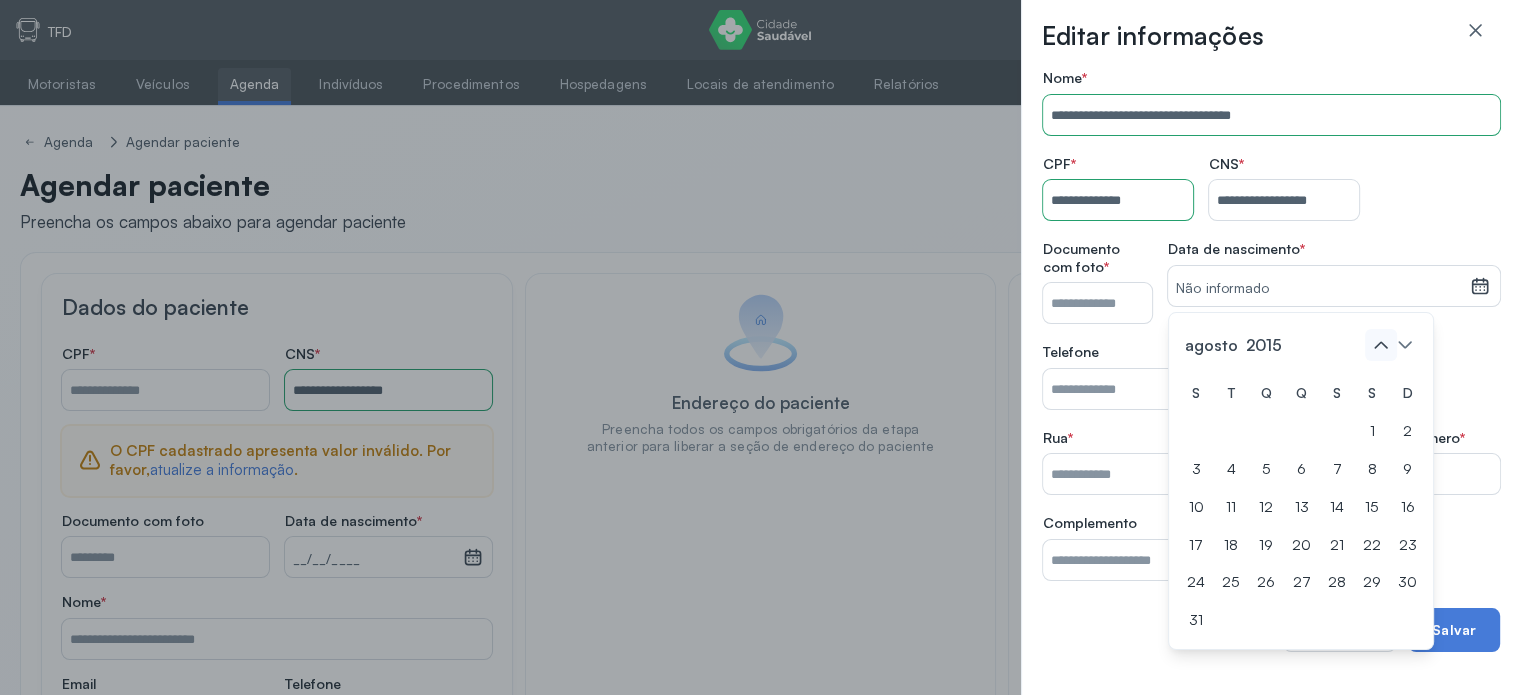 click 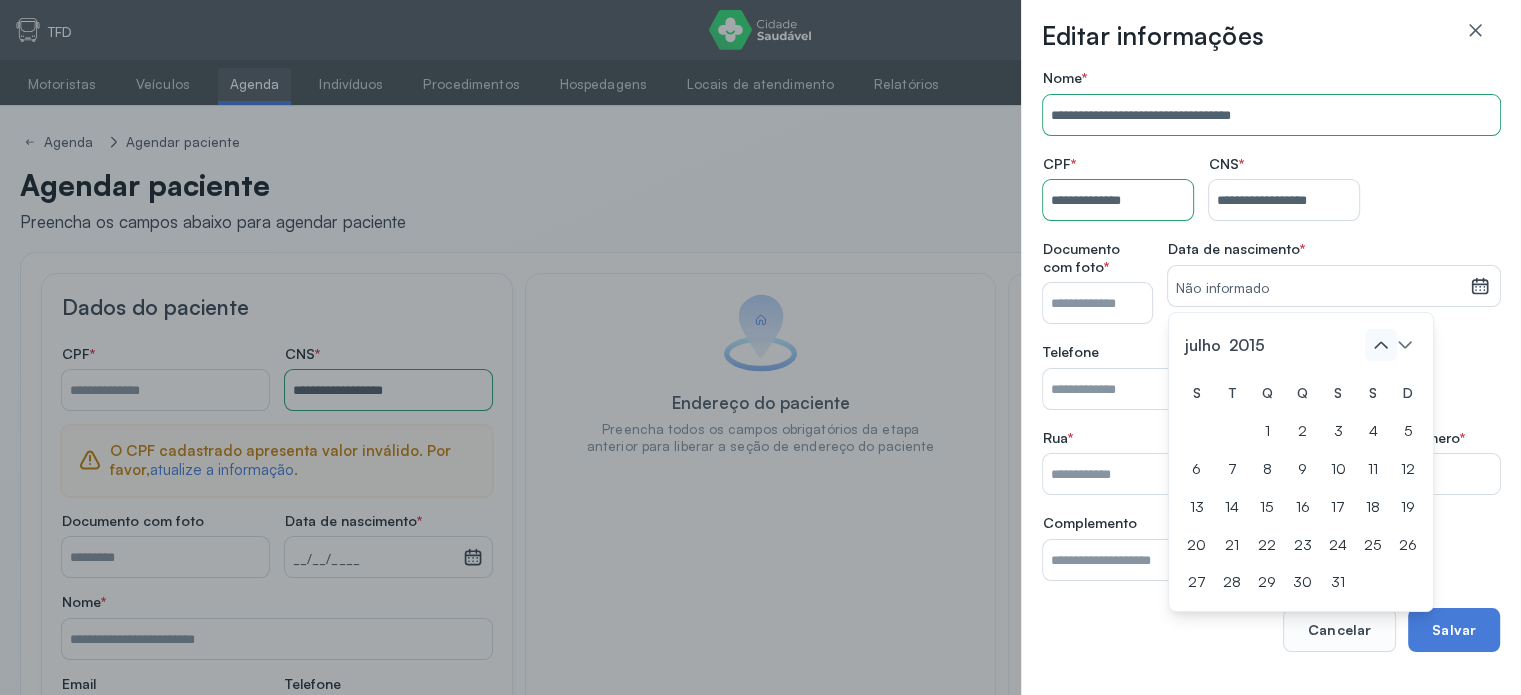 click 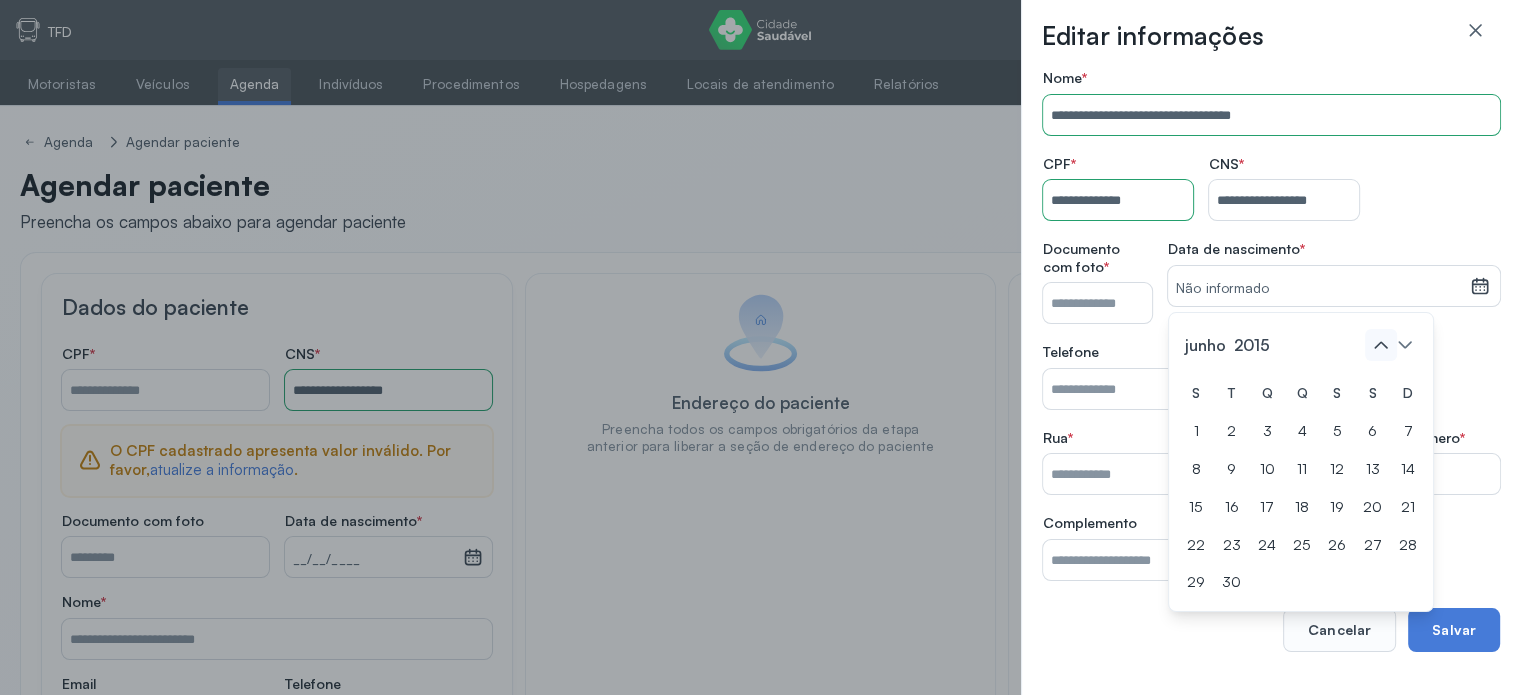 click 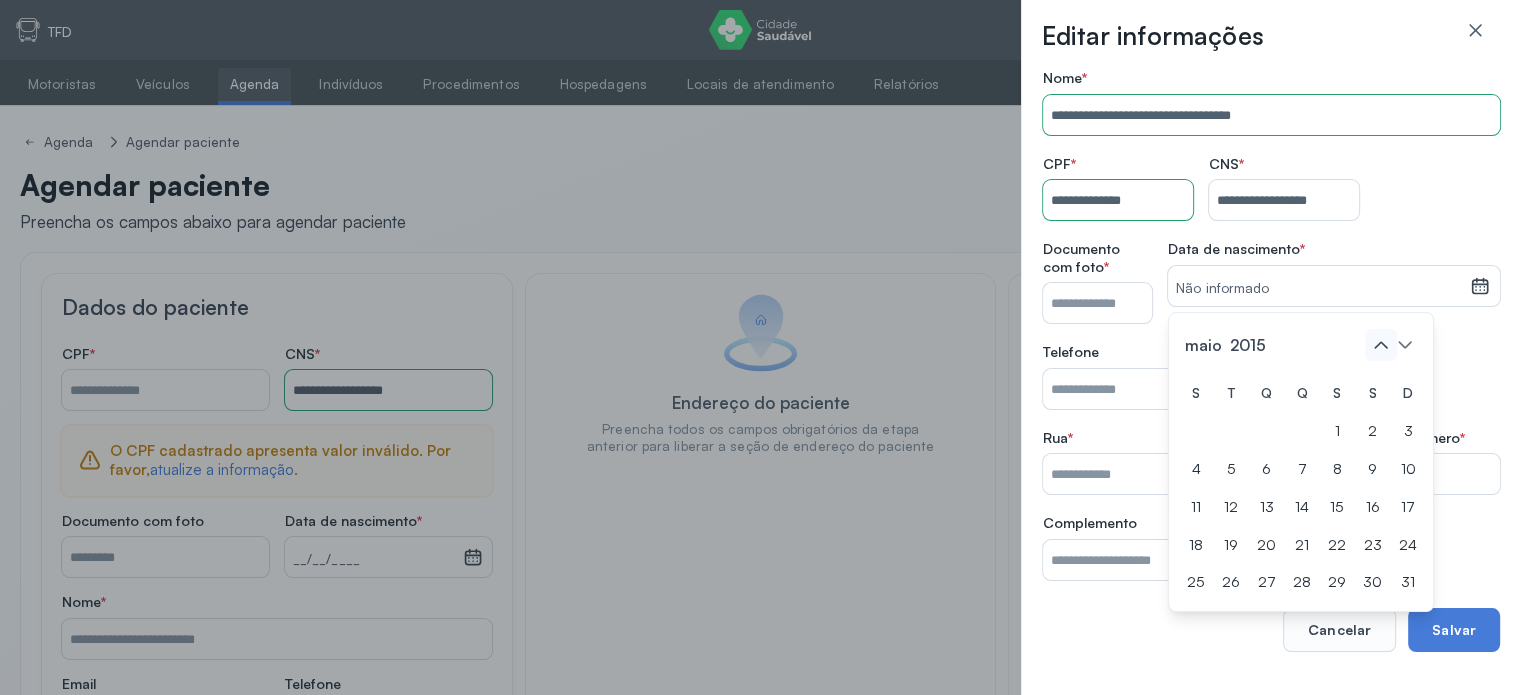 click 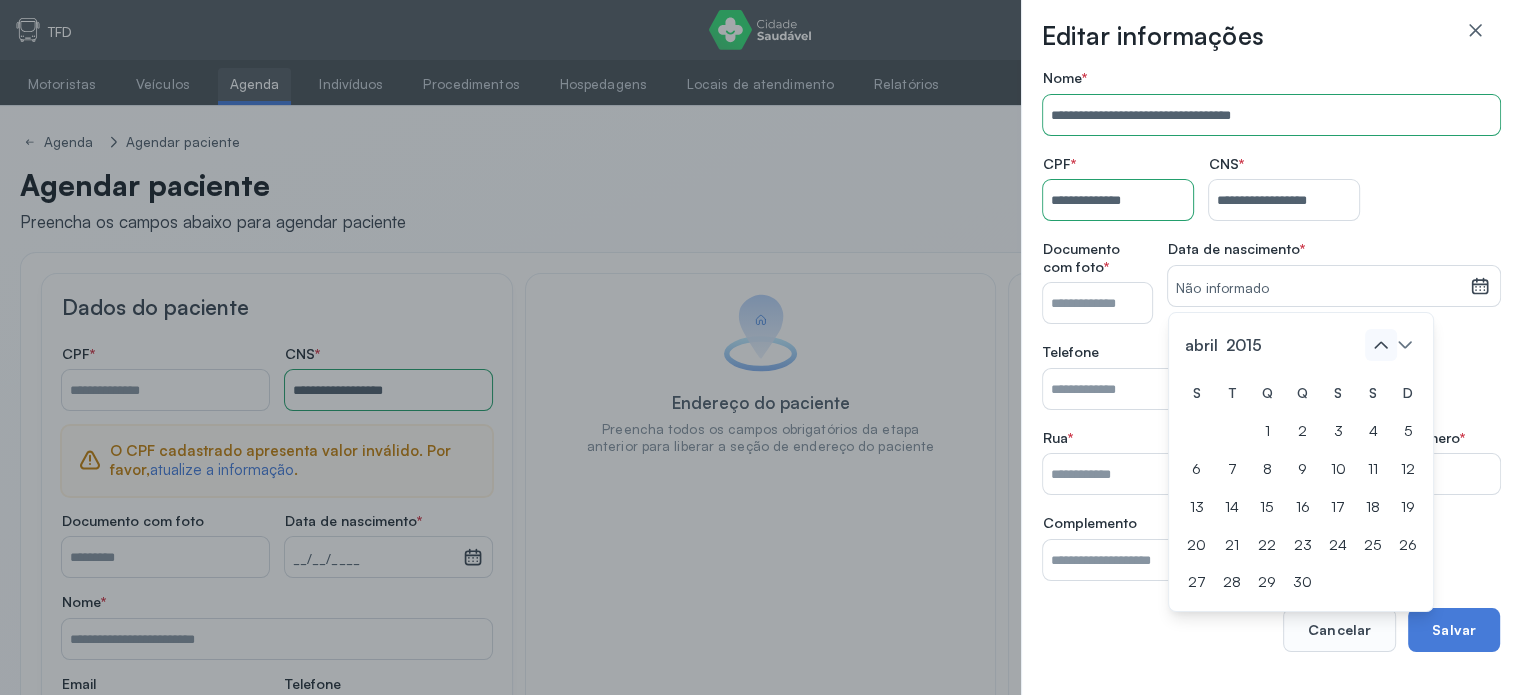 click 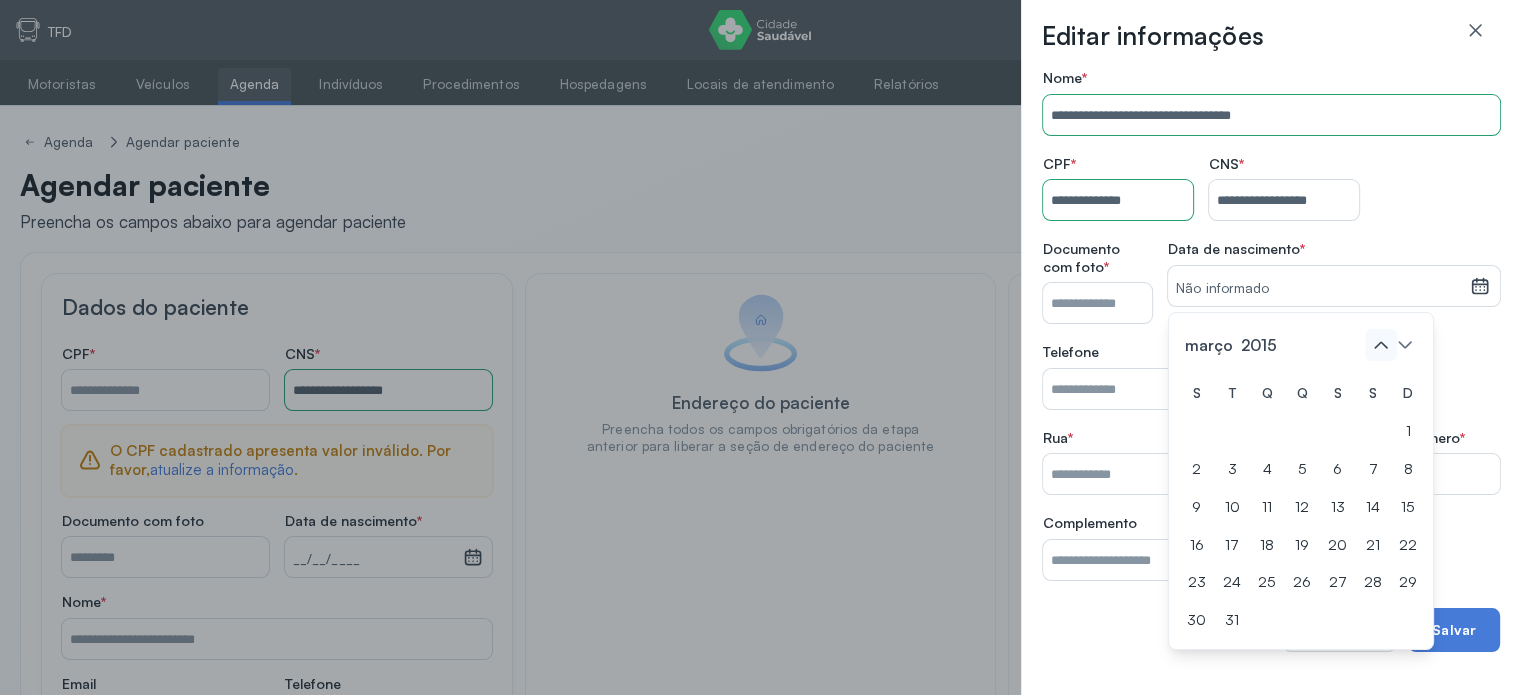 click 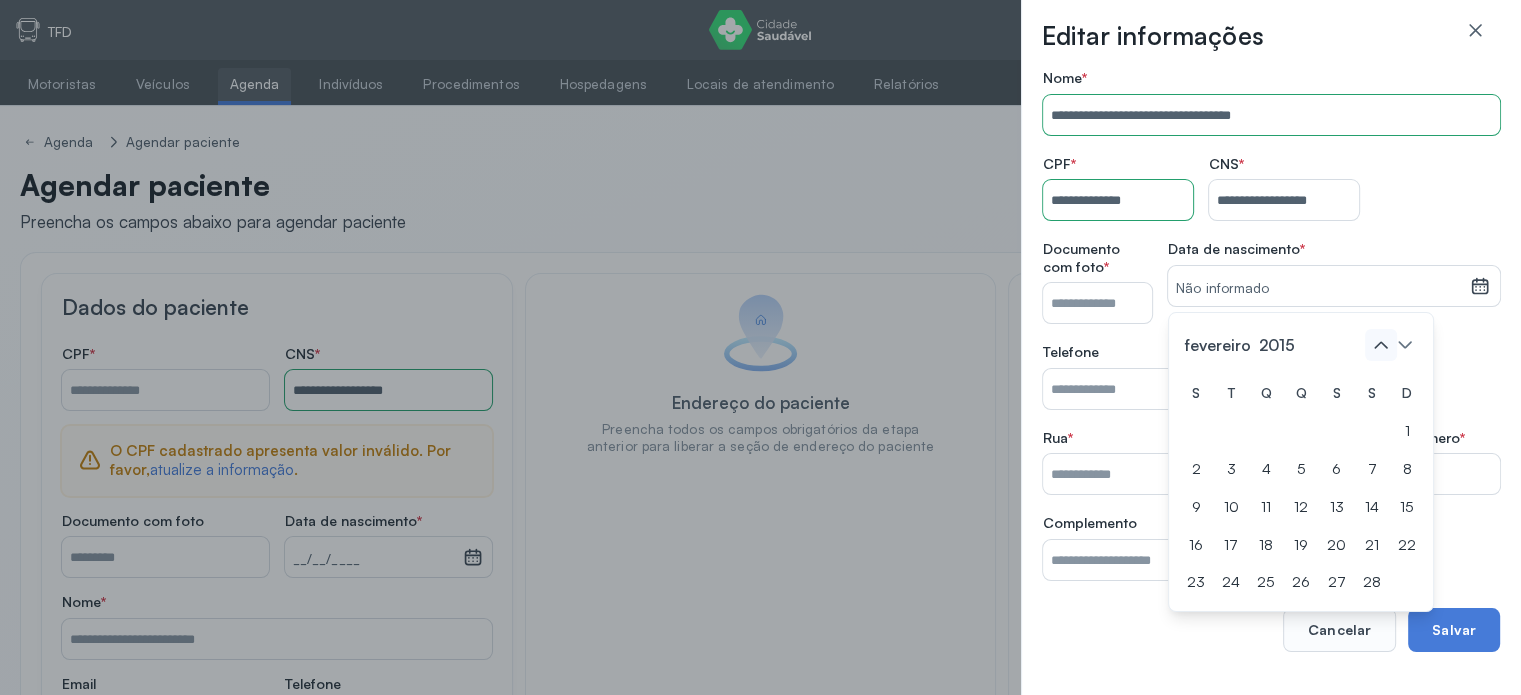 click 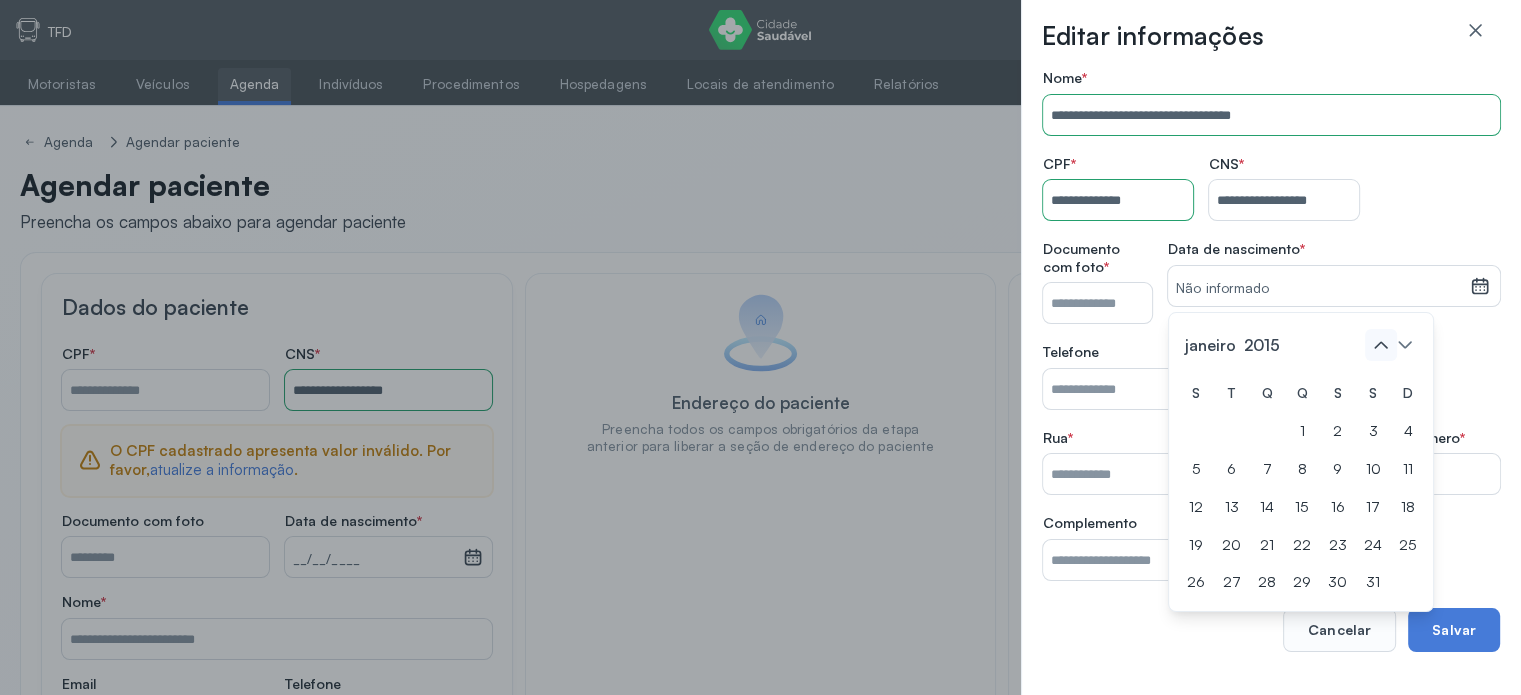 click 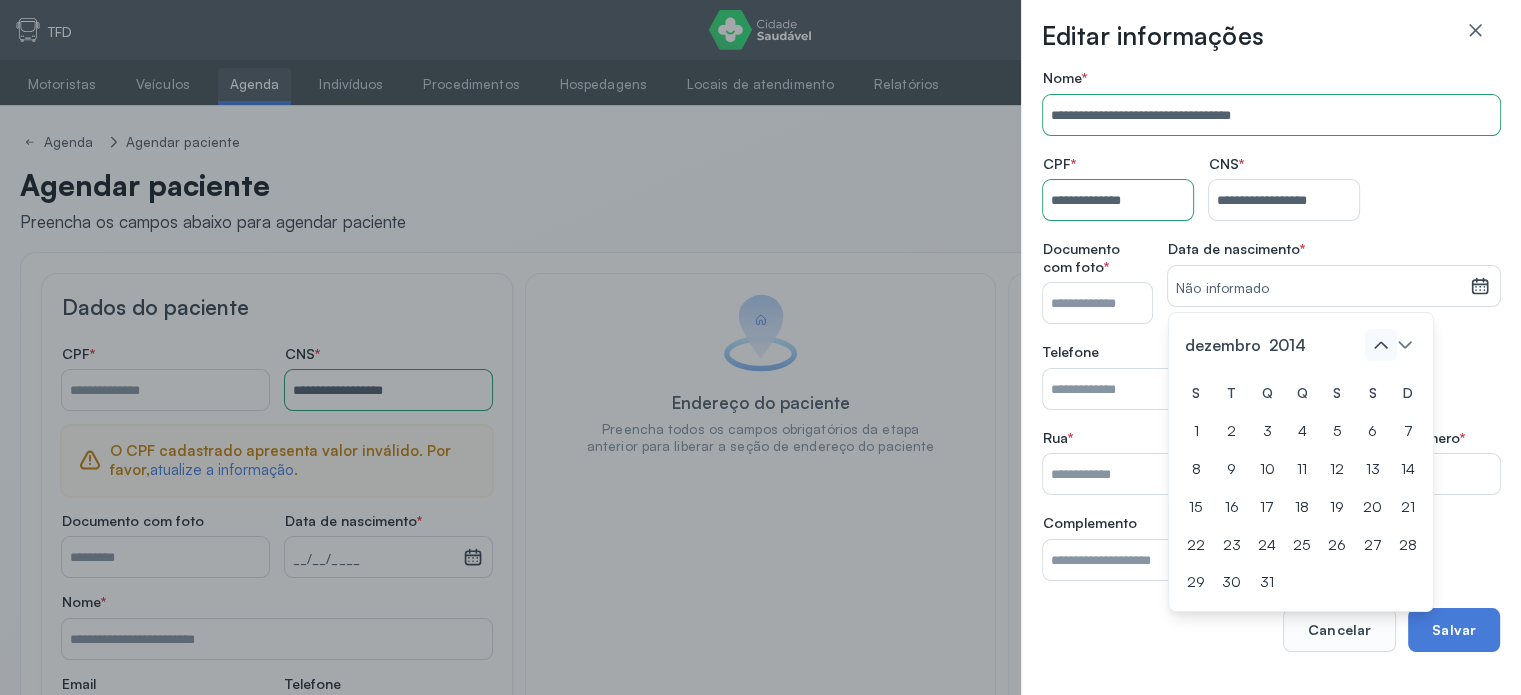 click 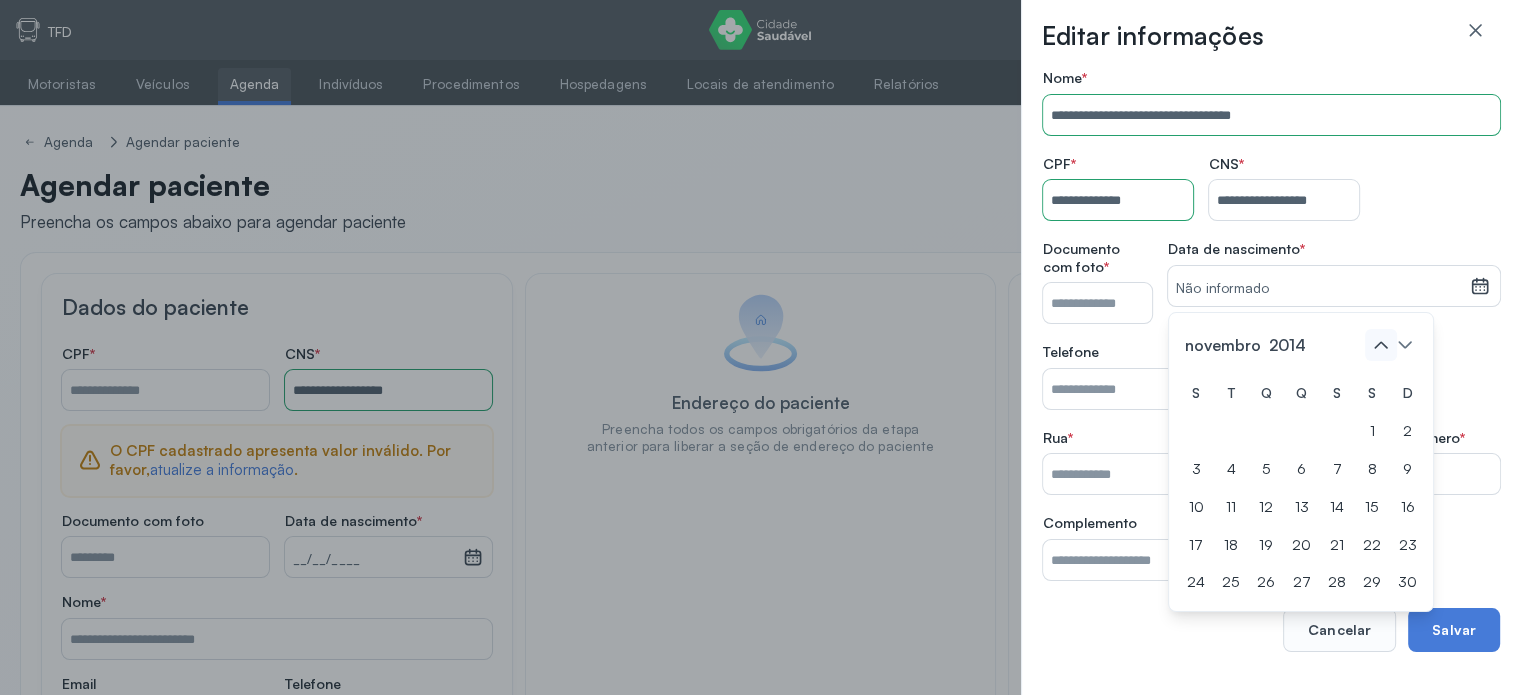 click 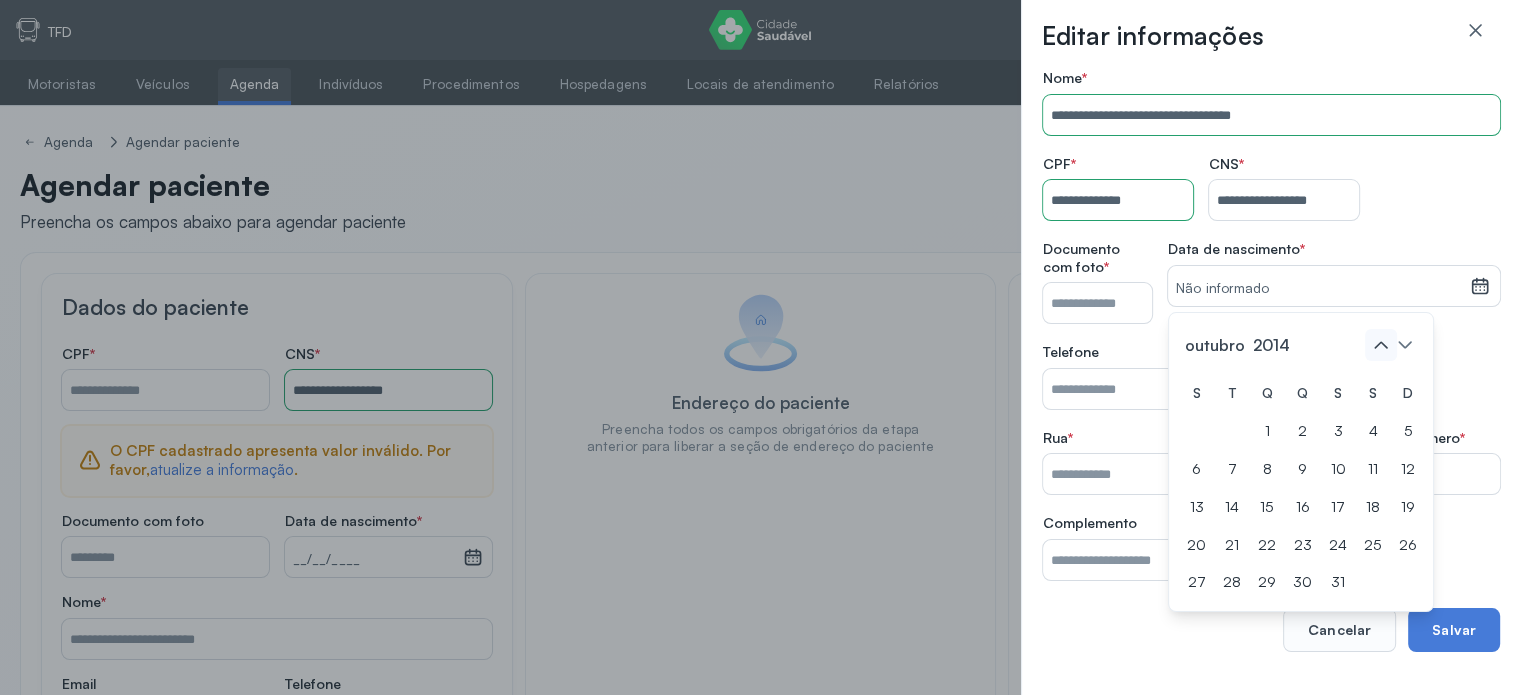 click 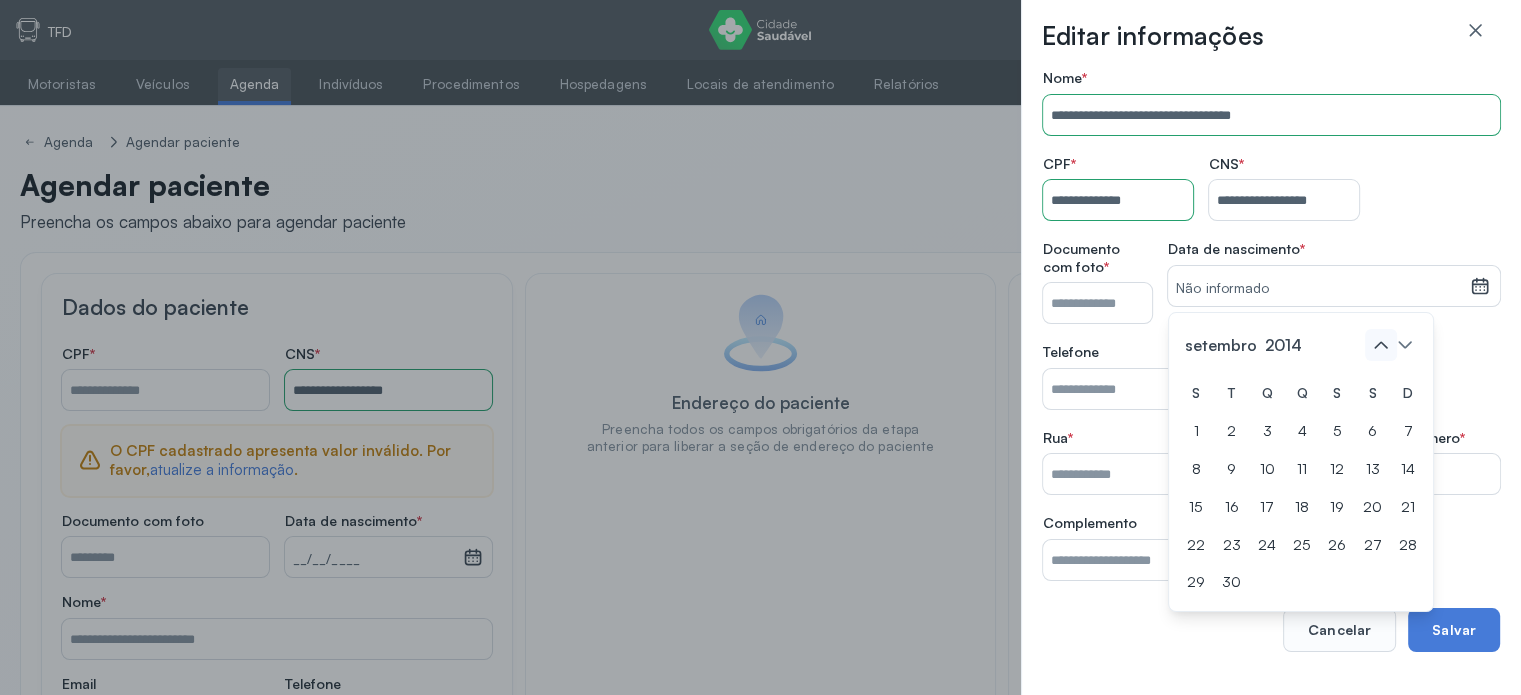 click 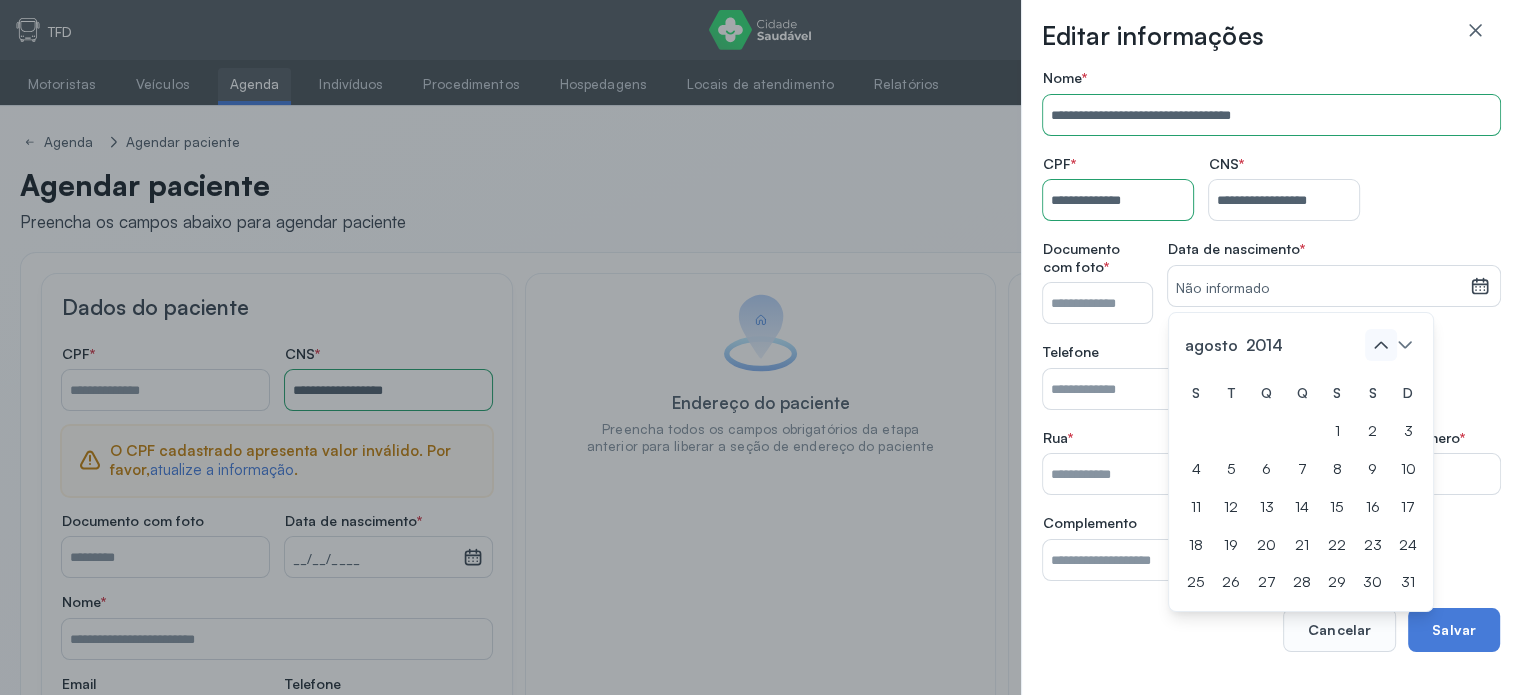 click 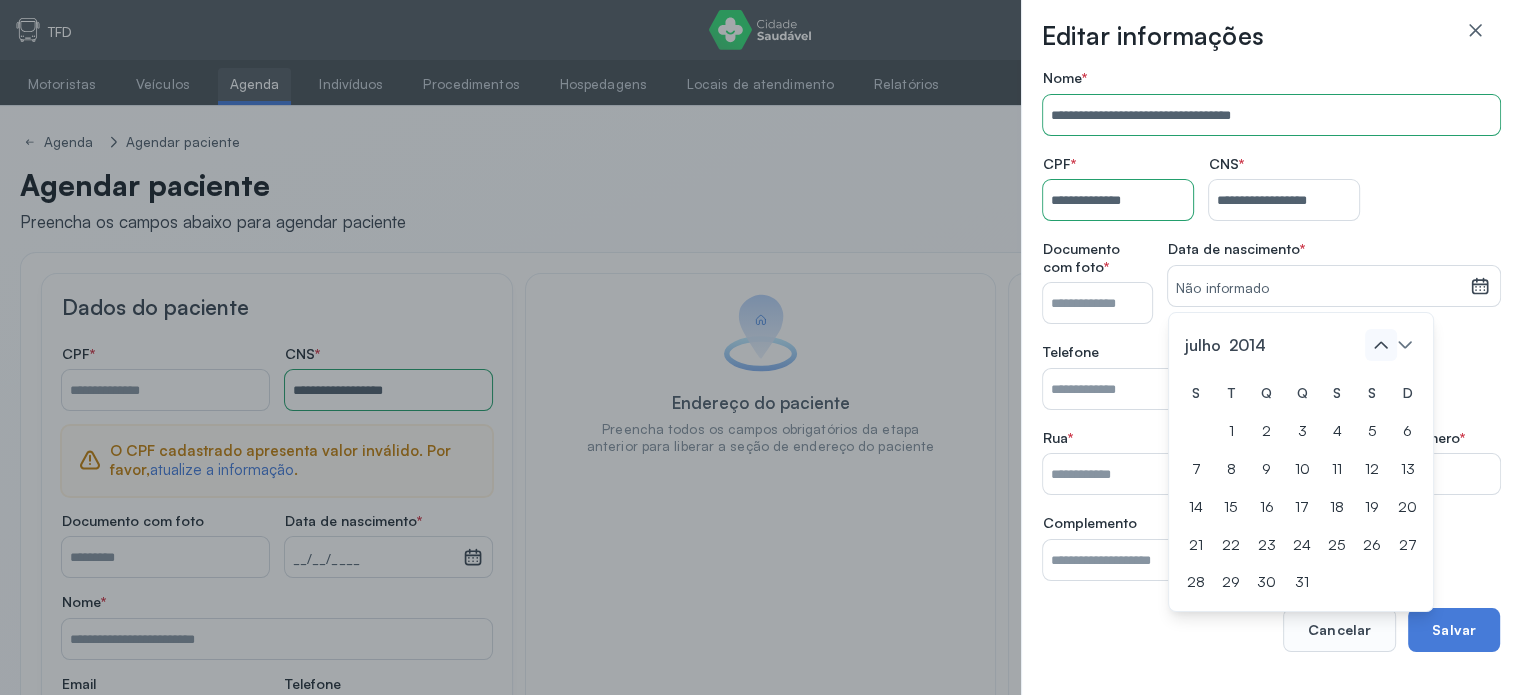 click 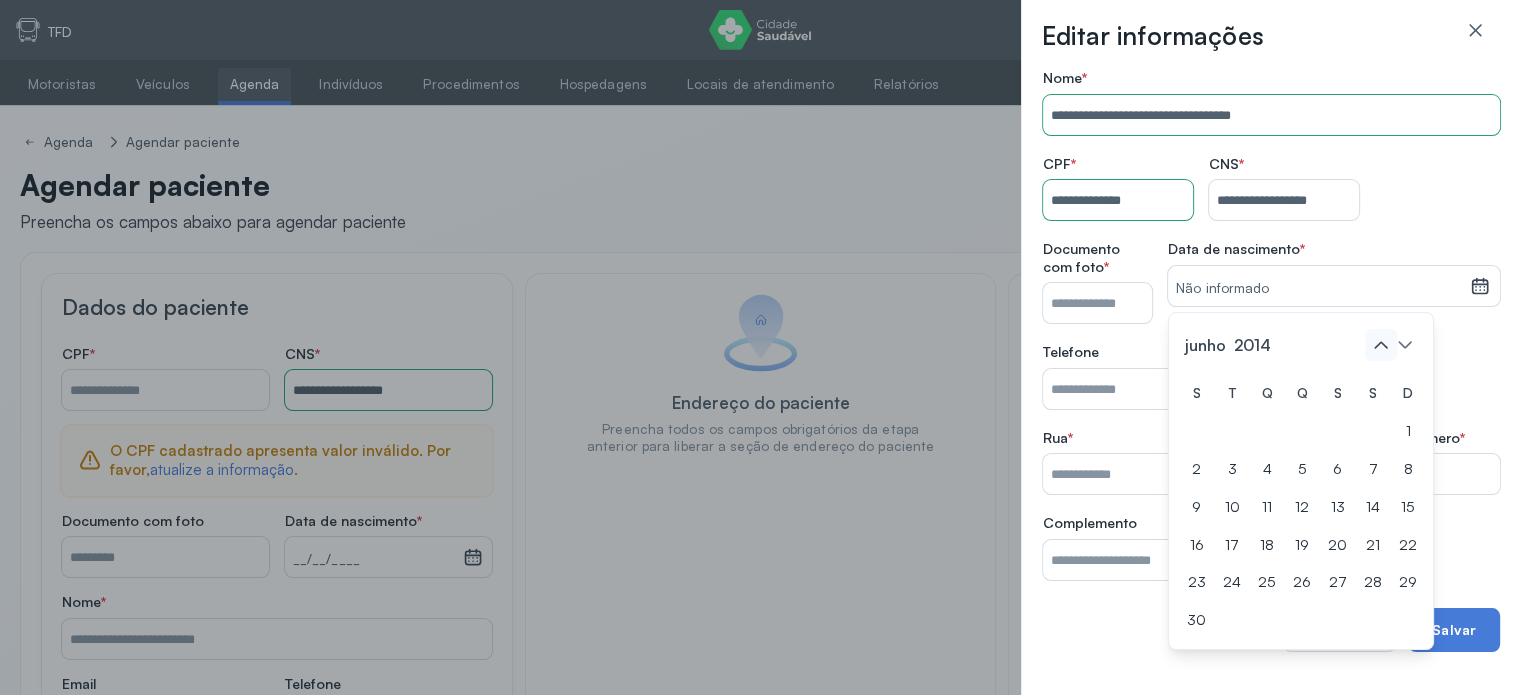 click 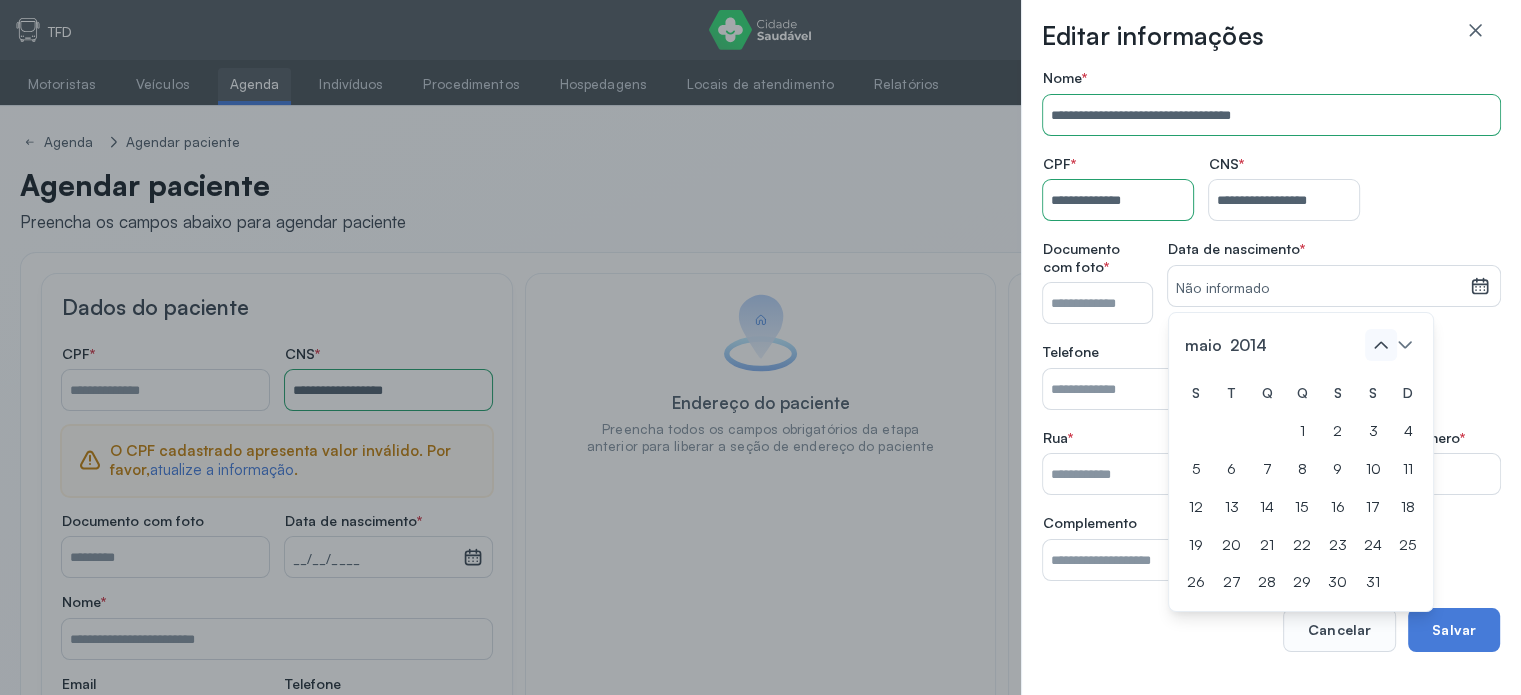 click 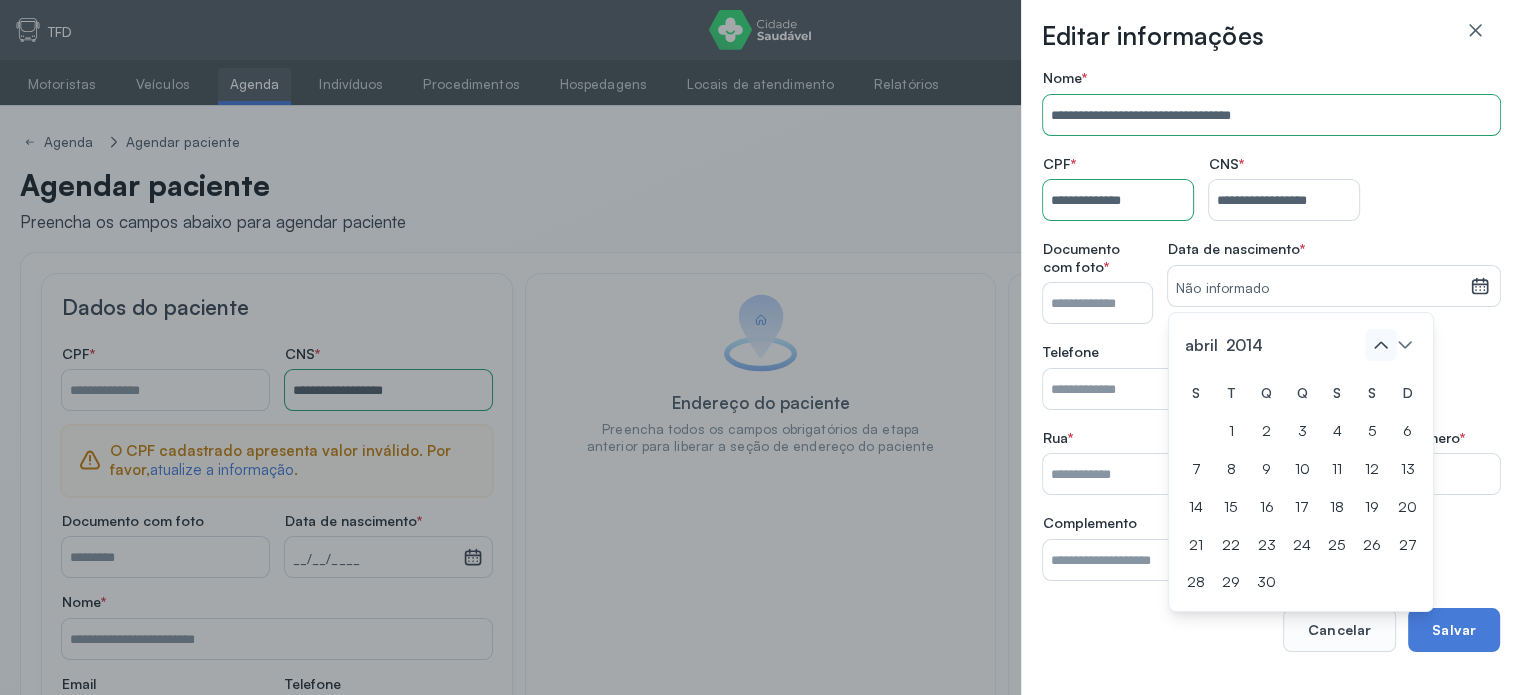 click 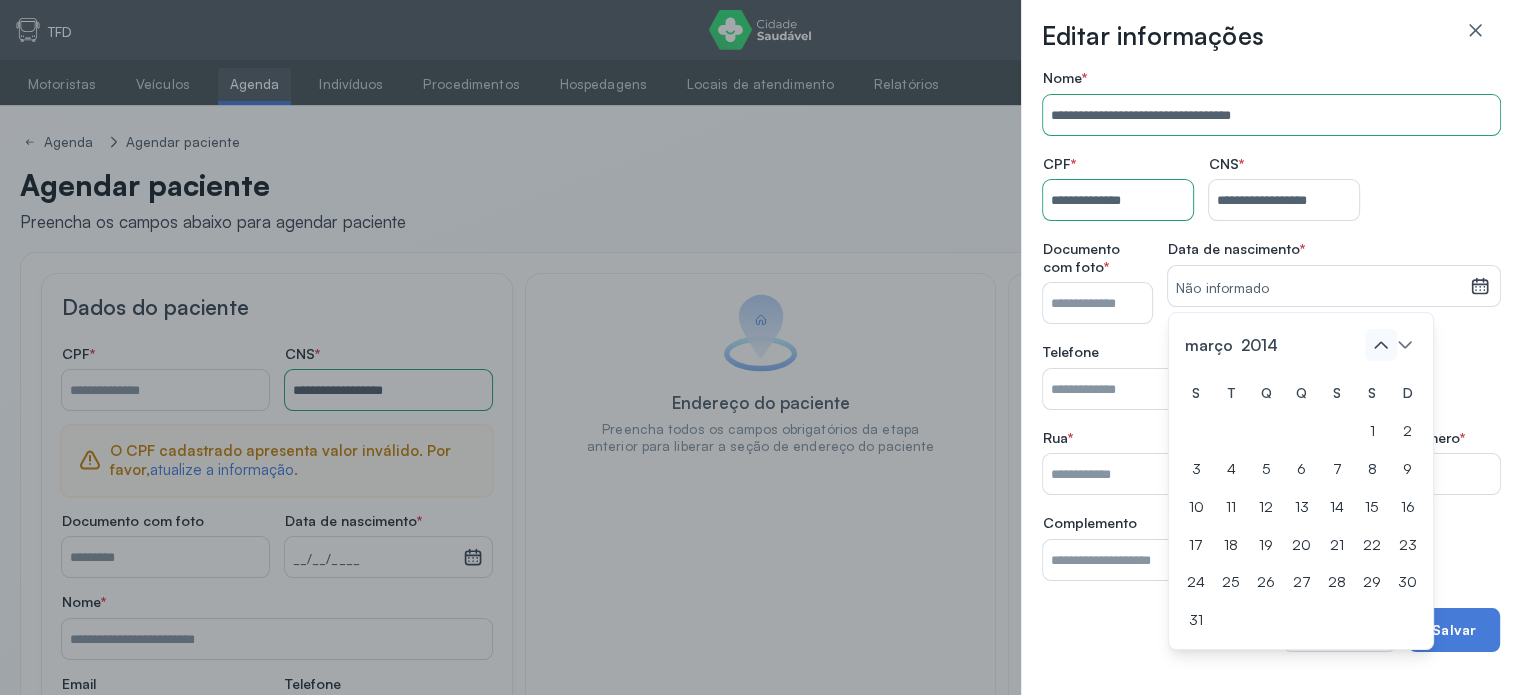 click 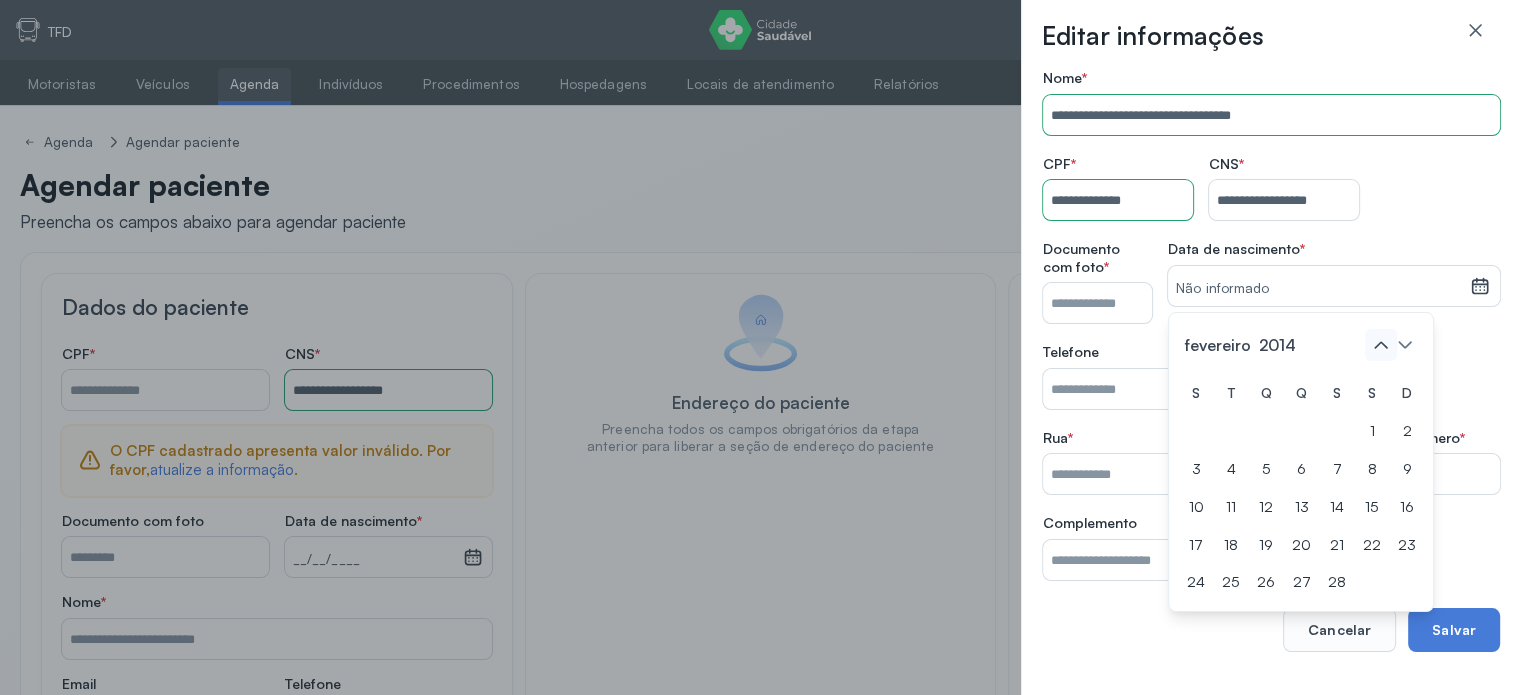 click 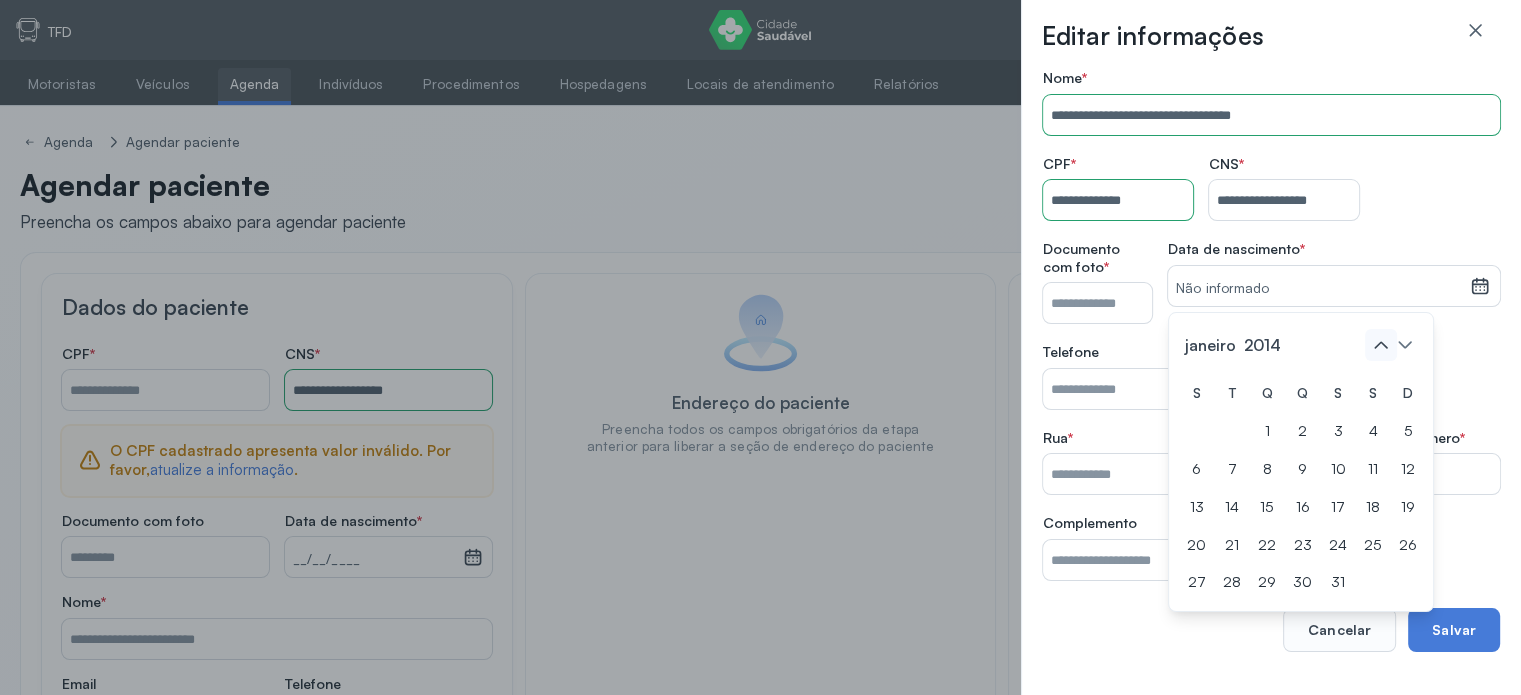 click 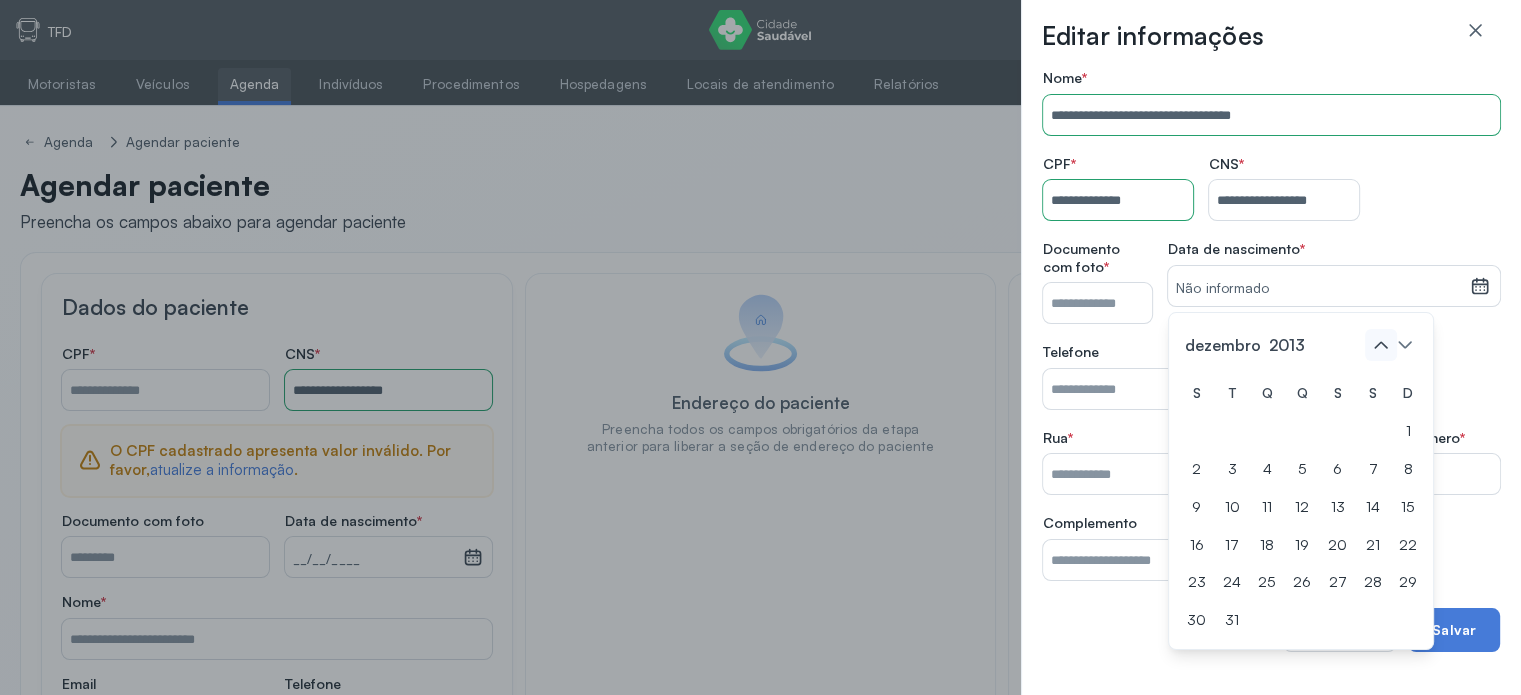 click 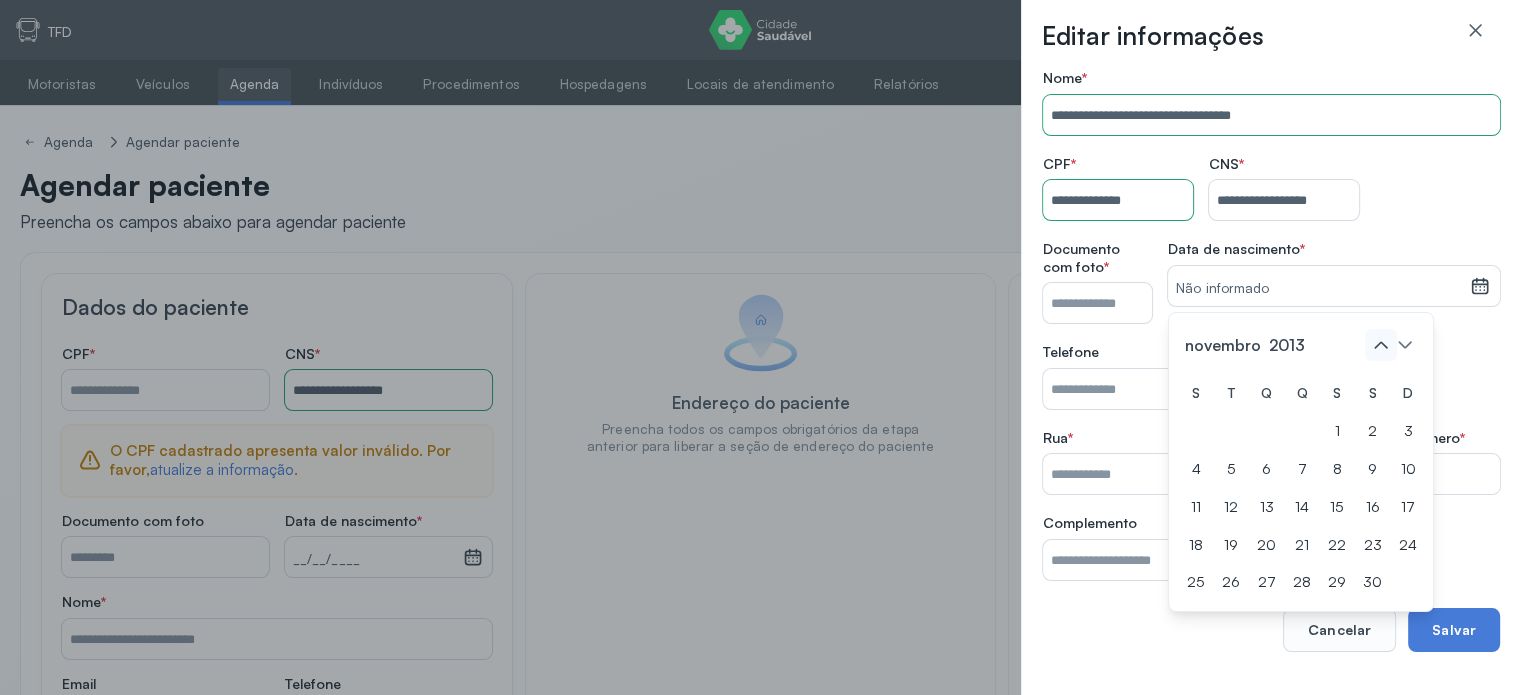 click 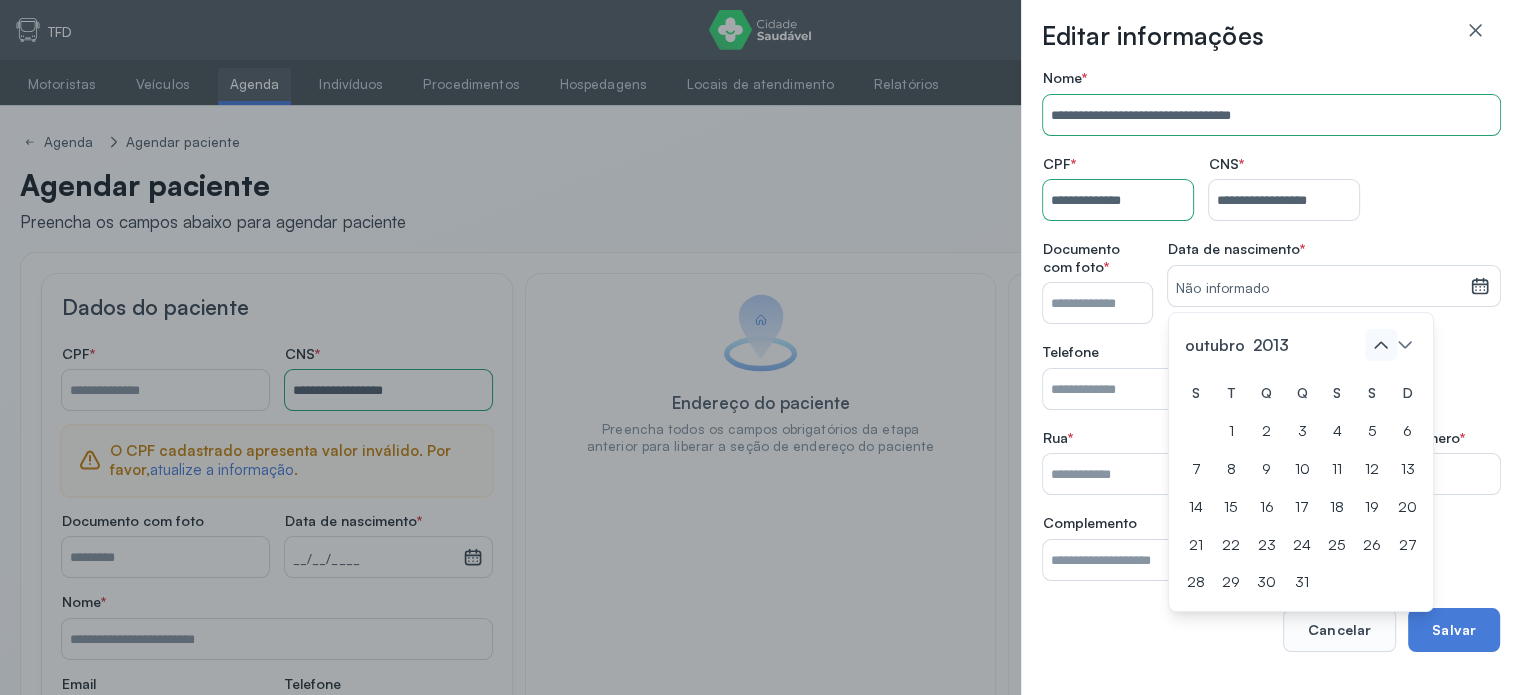 click 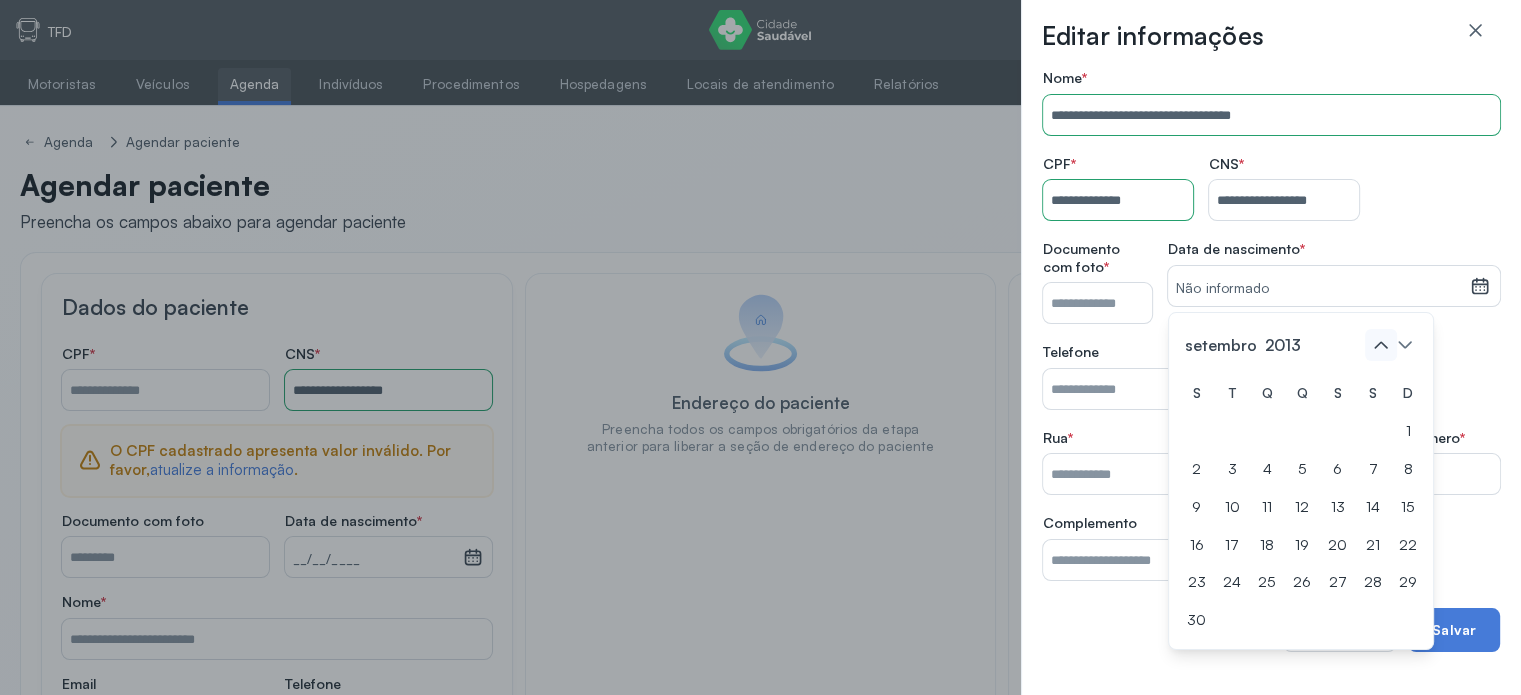 click 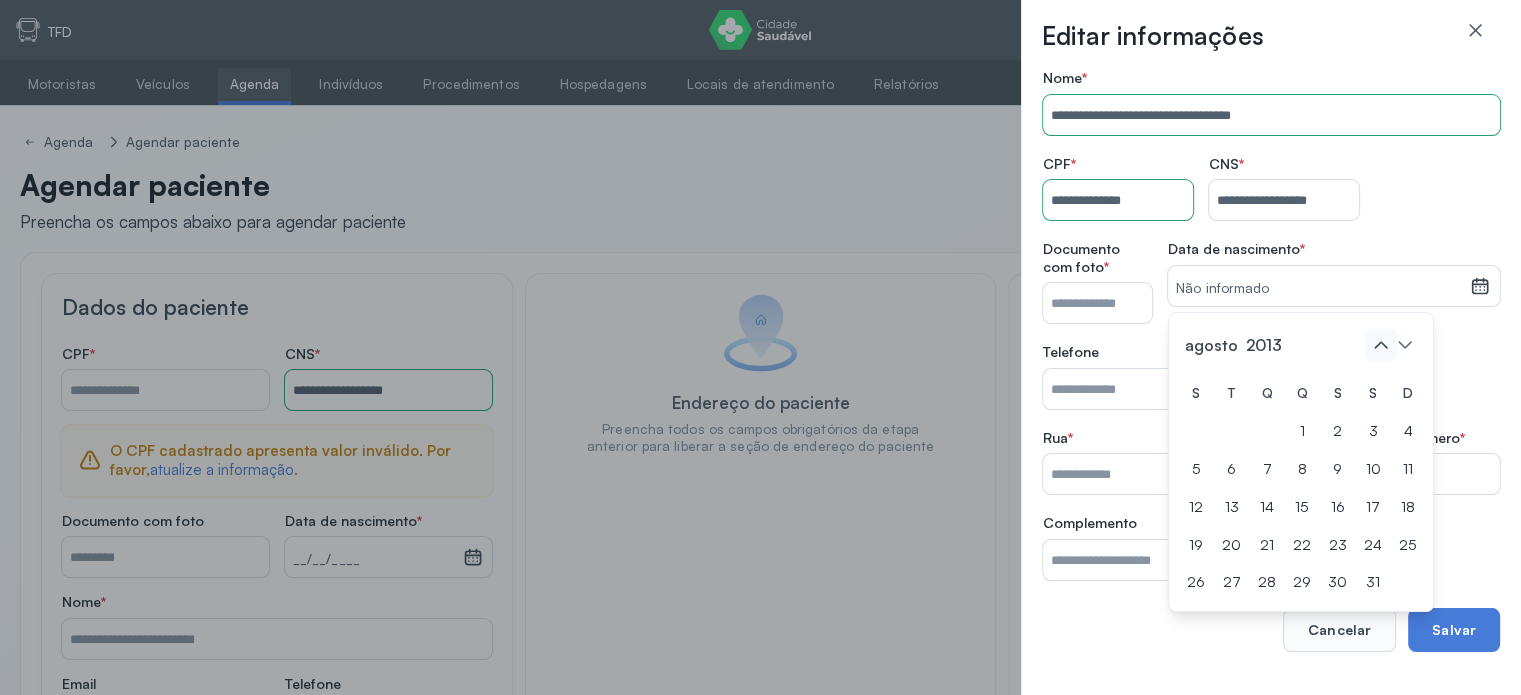 click 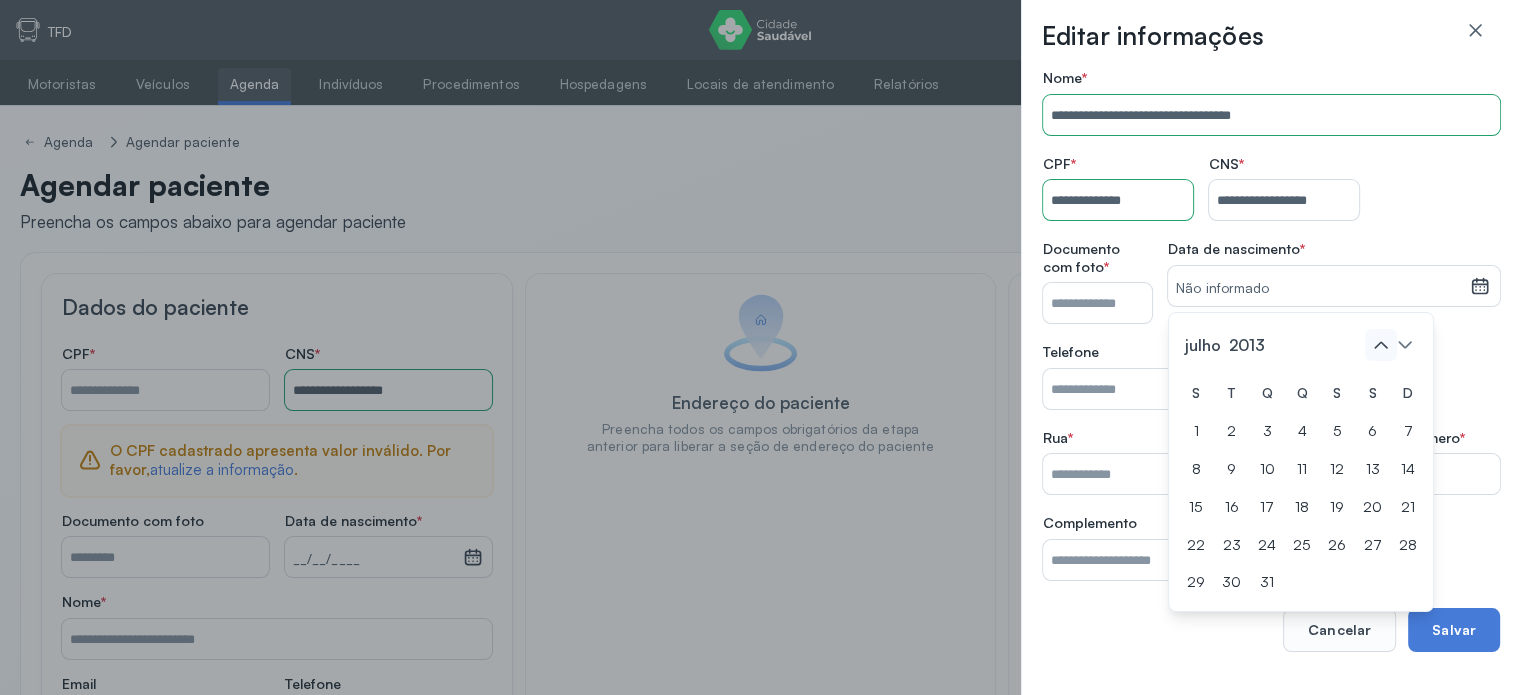click 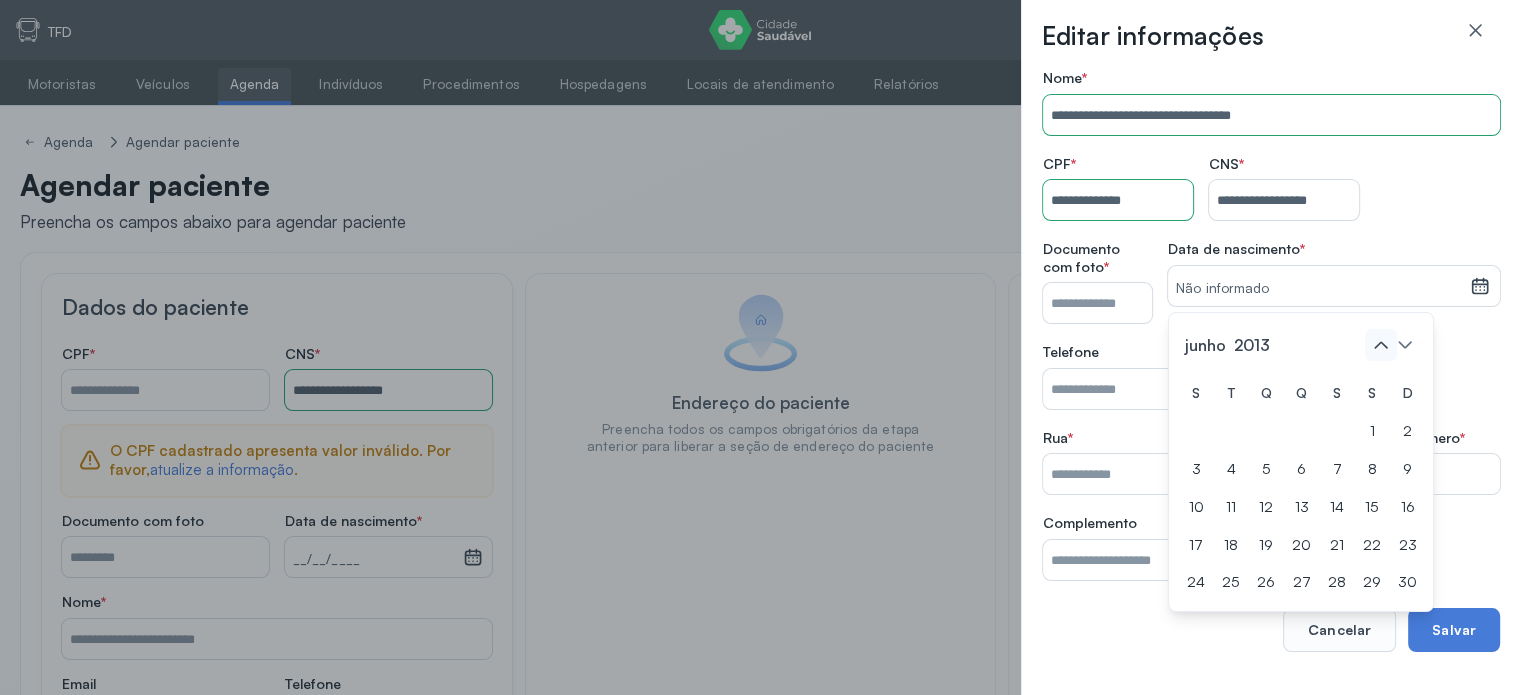 click 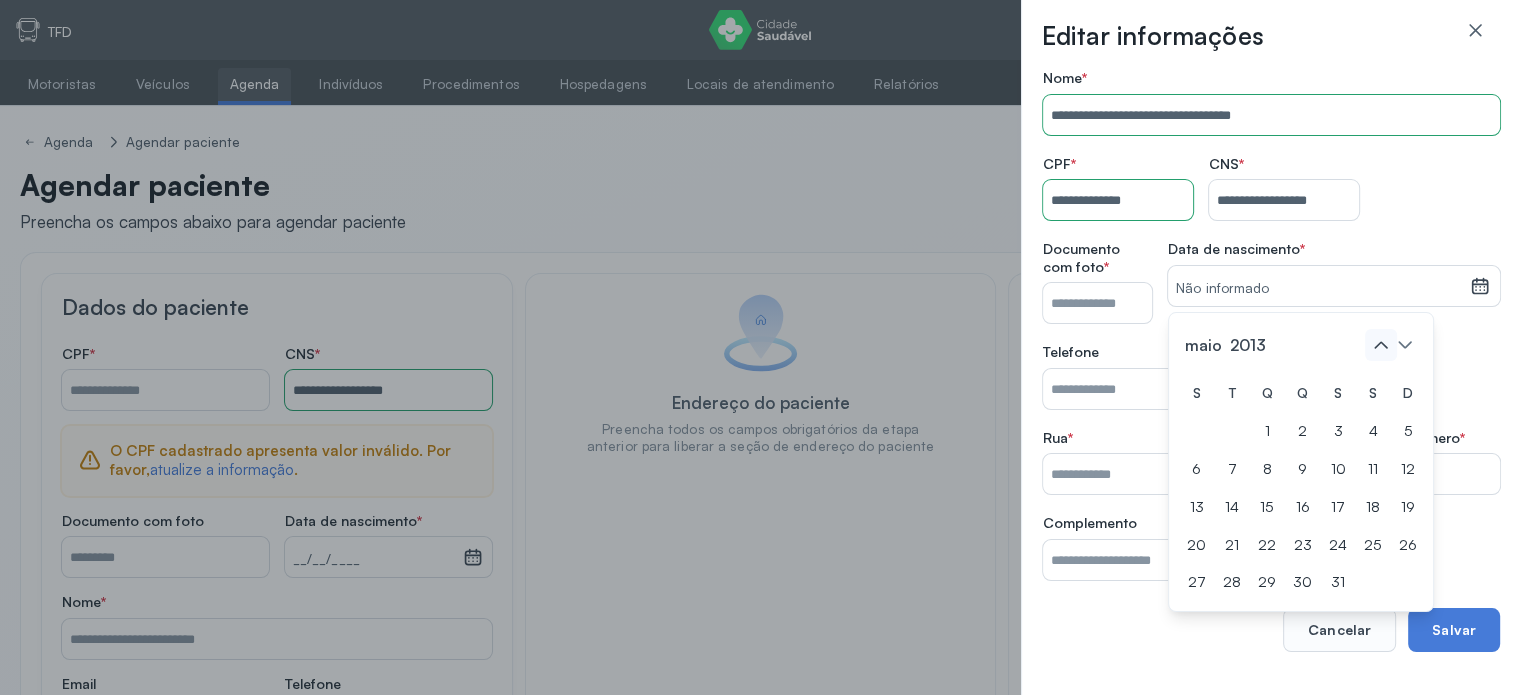 click 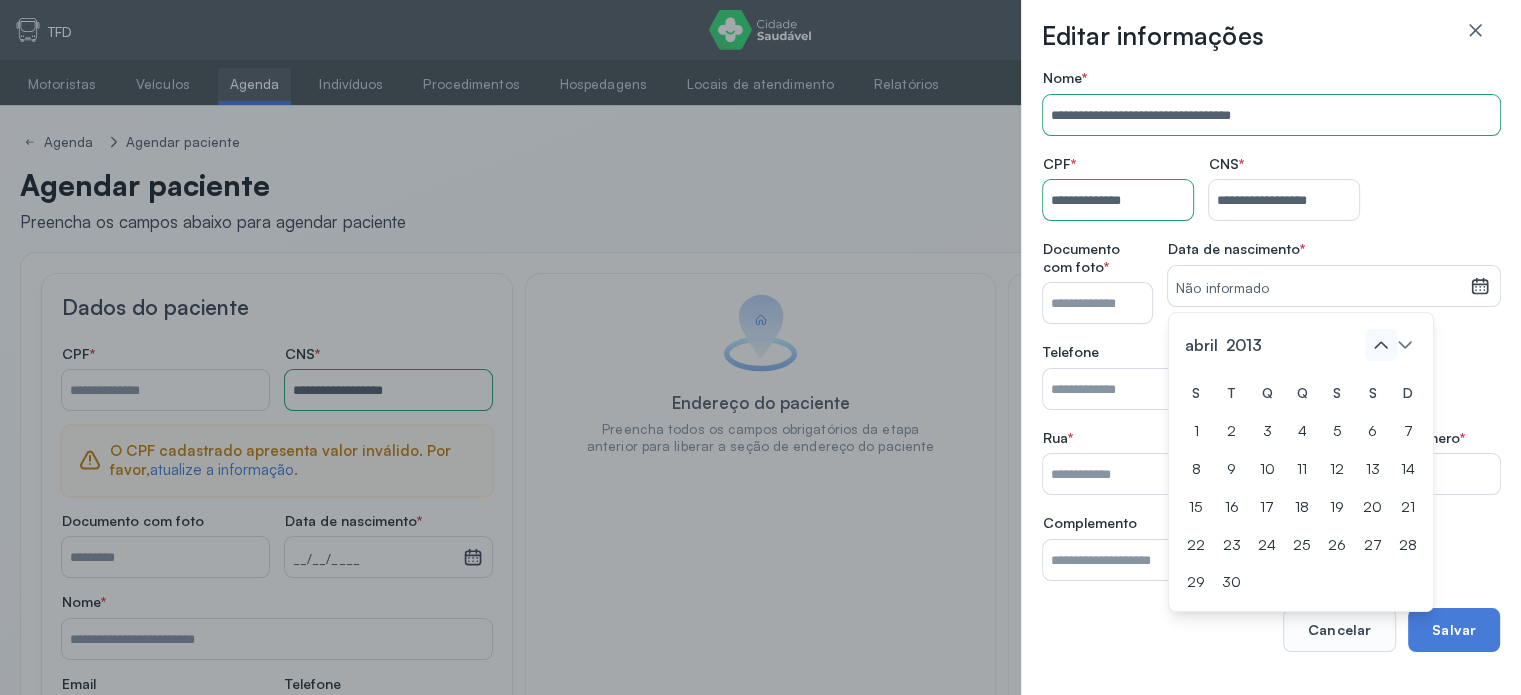 click 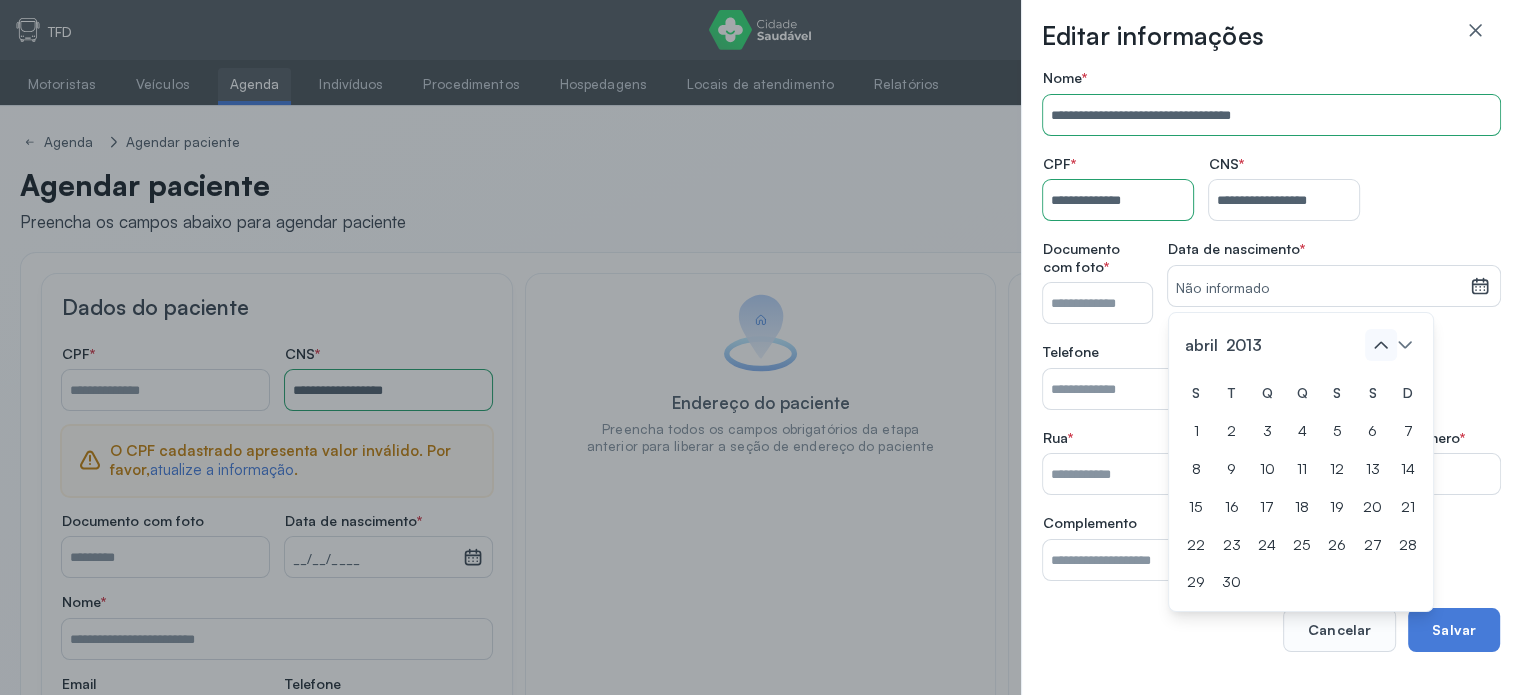 click 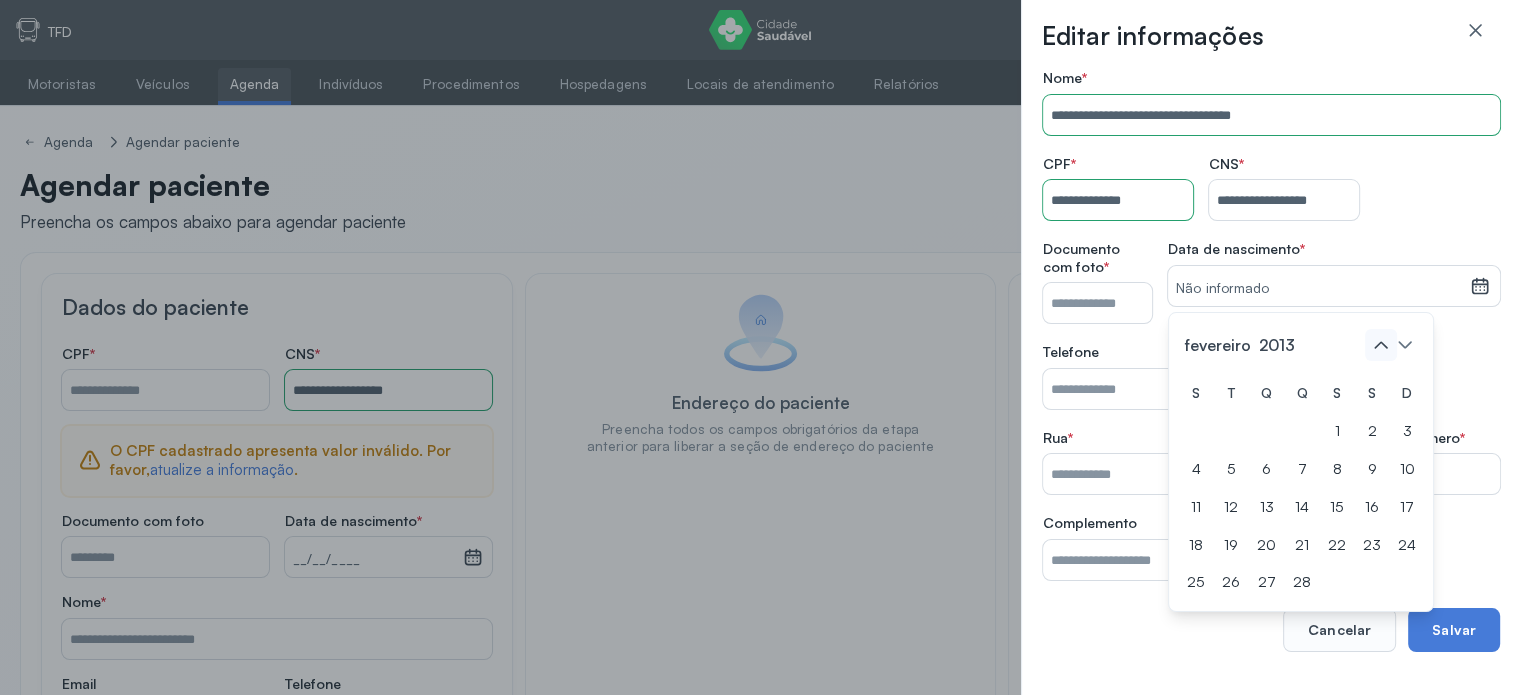 click 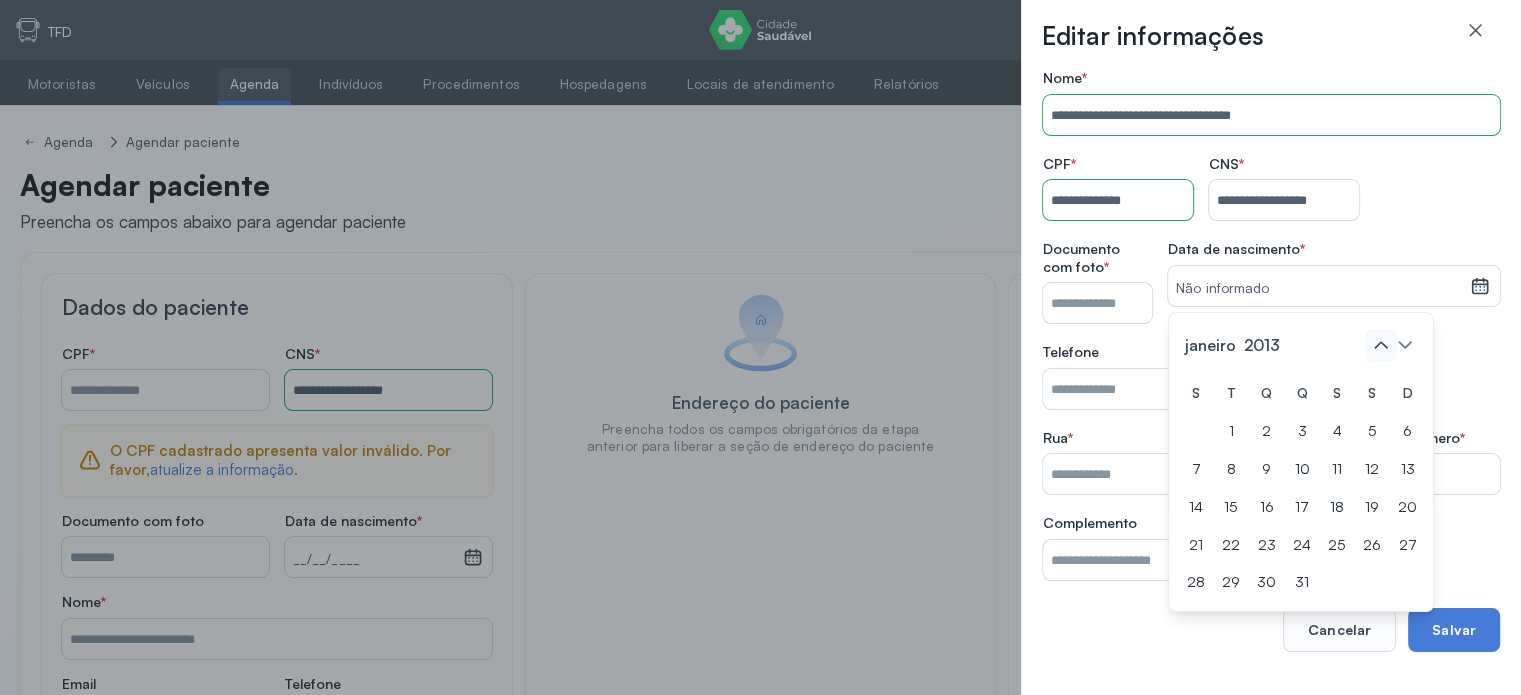 click 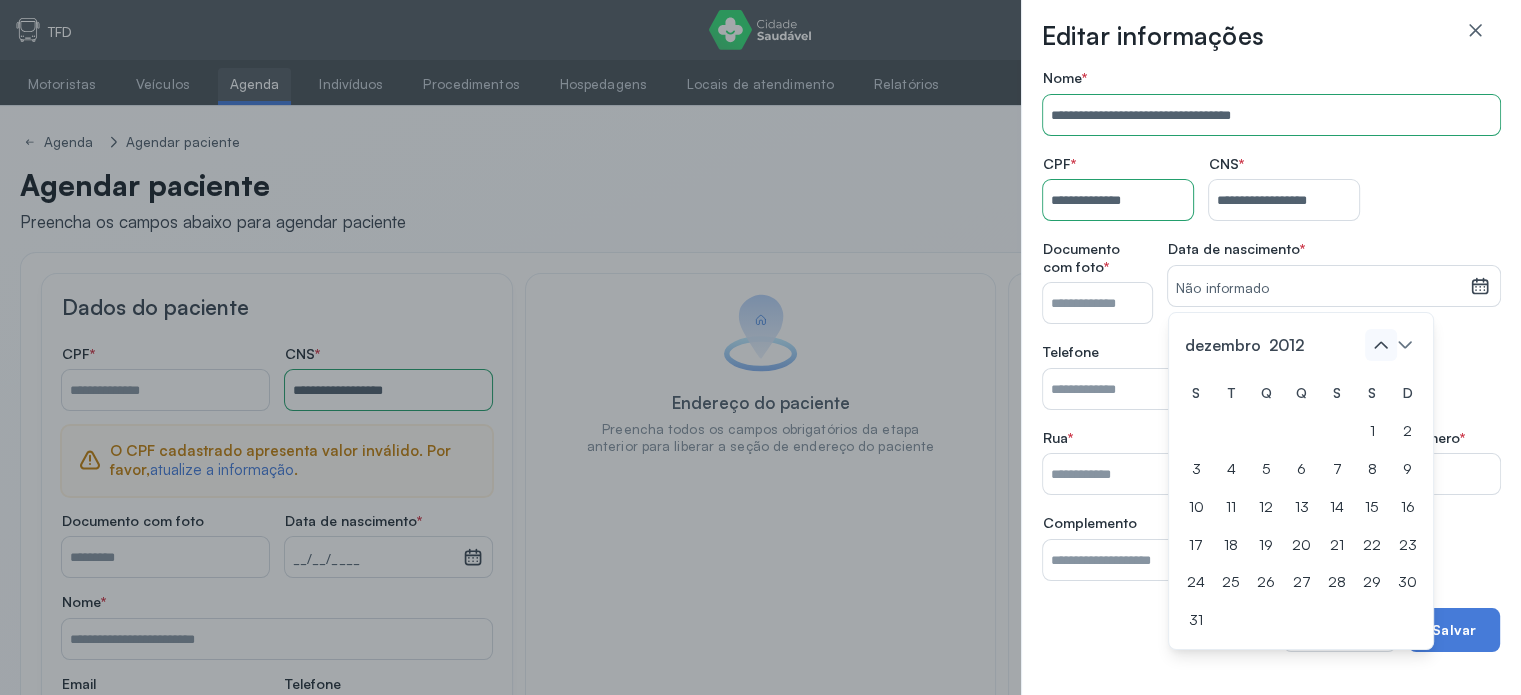 click 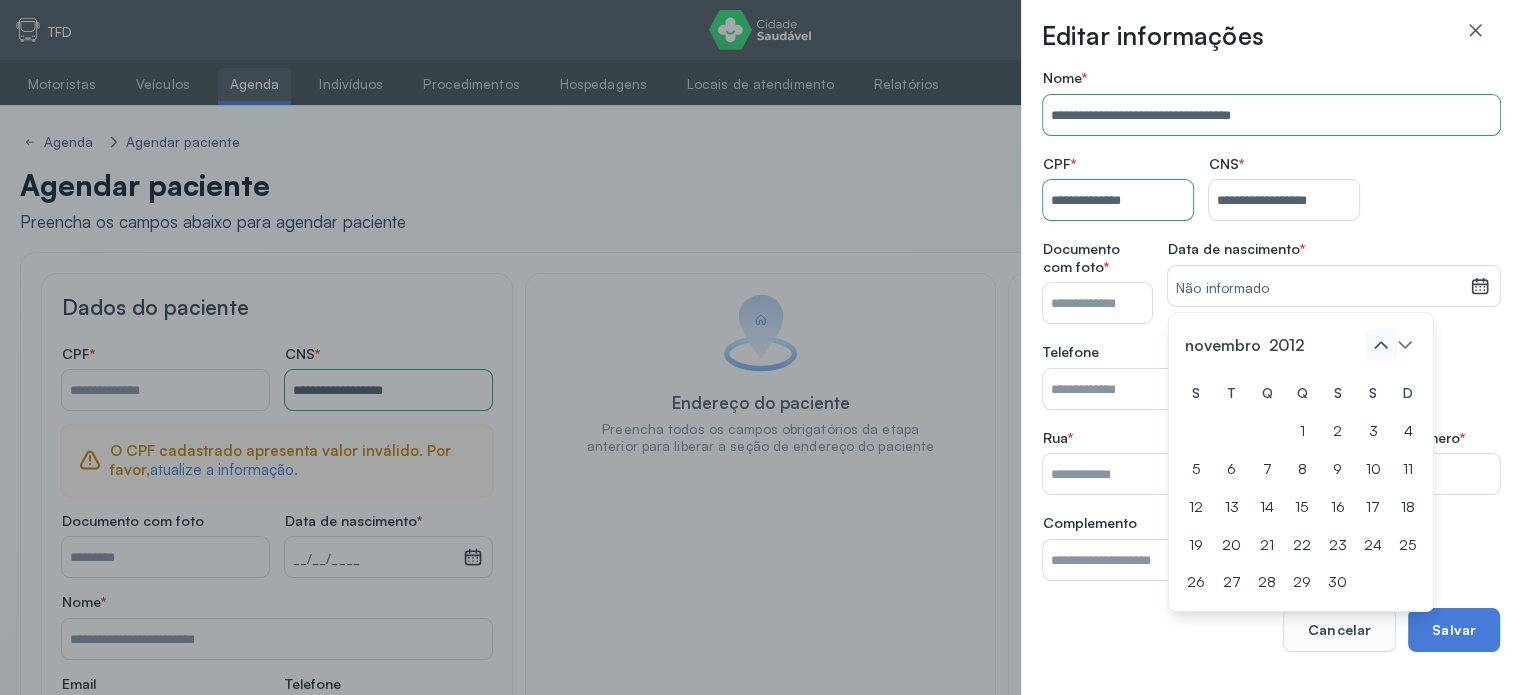 click 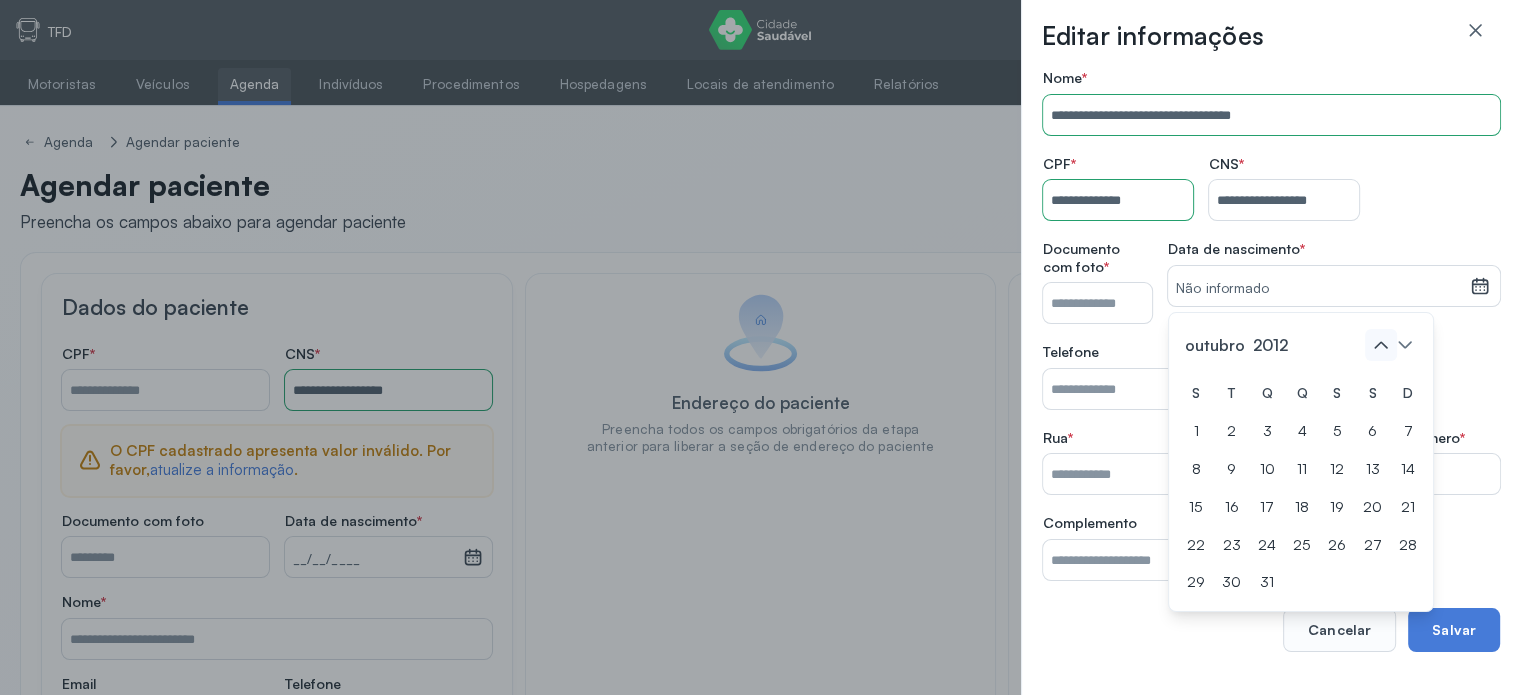 click 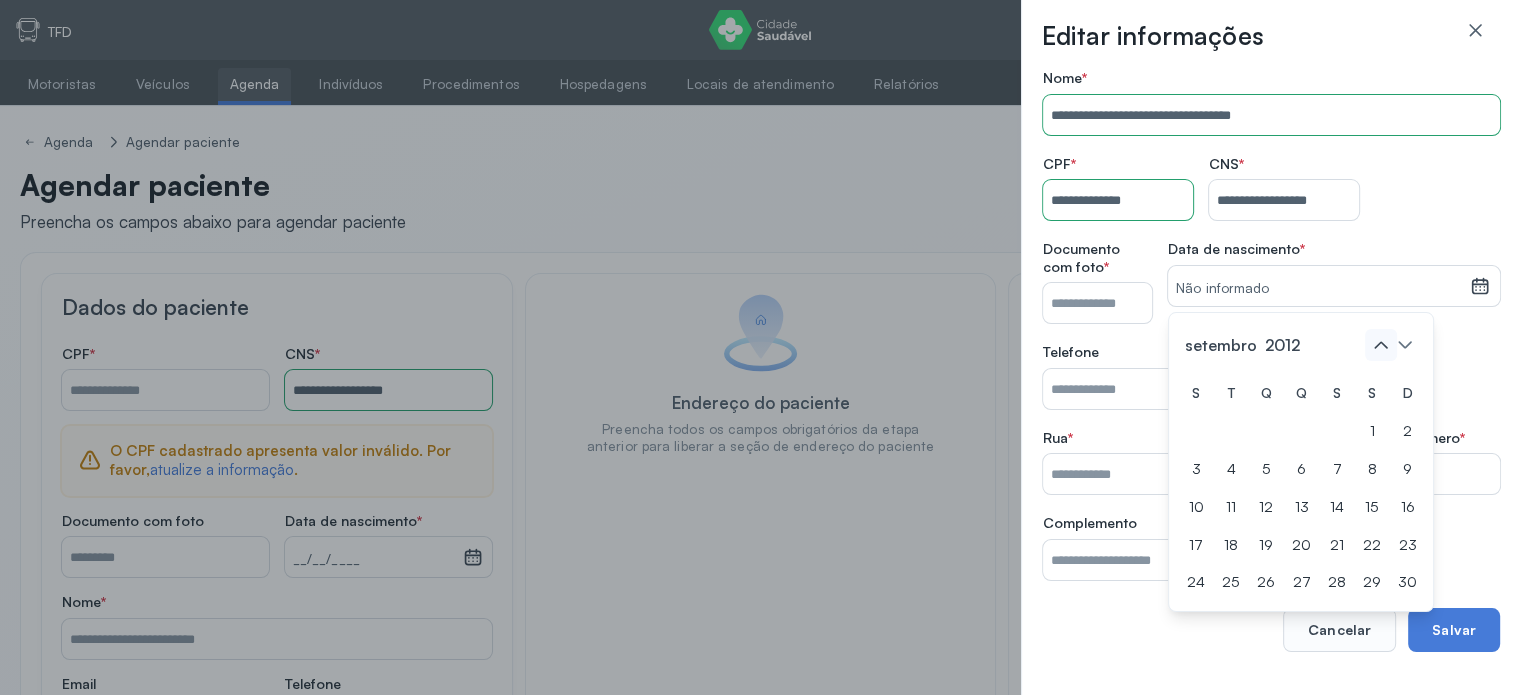 click 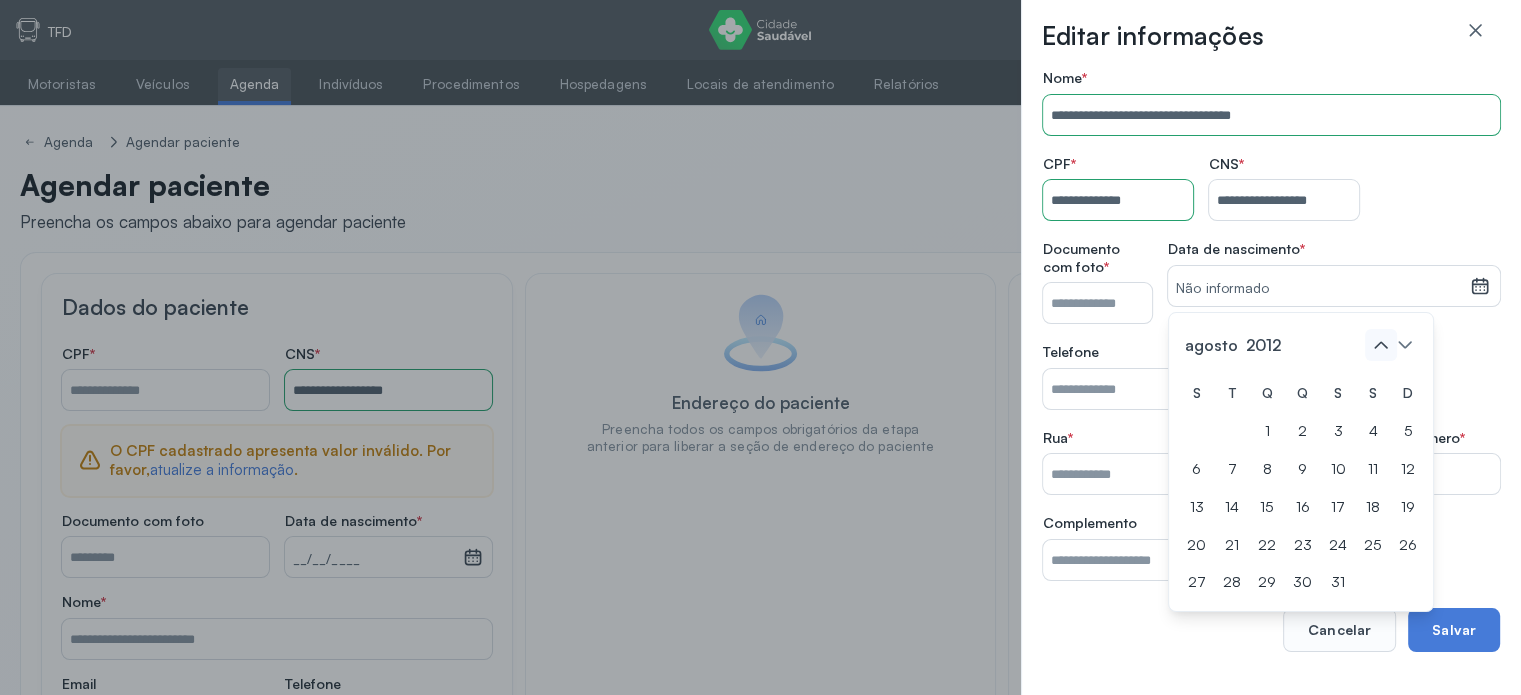 click 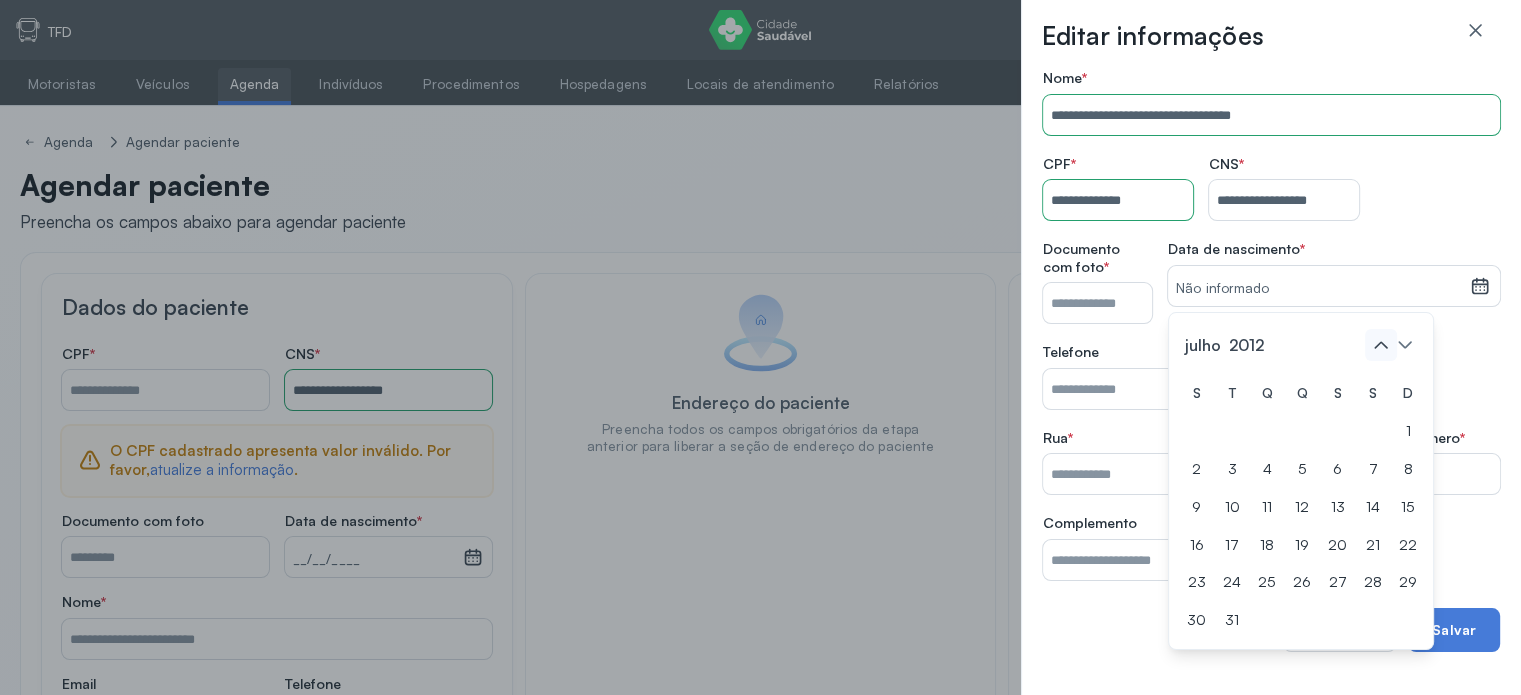 click 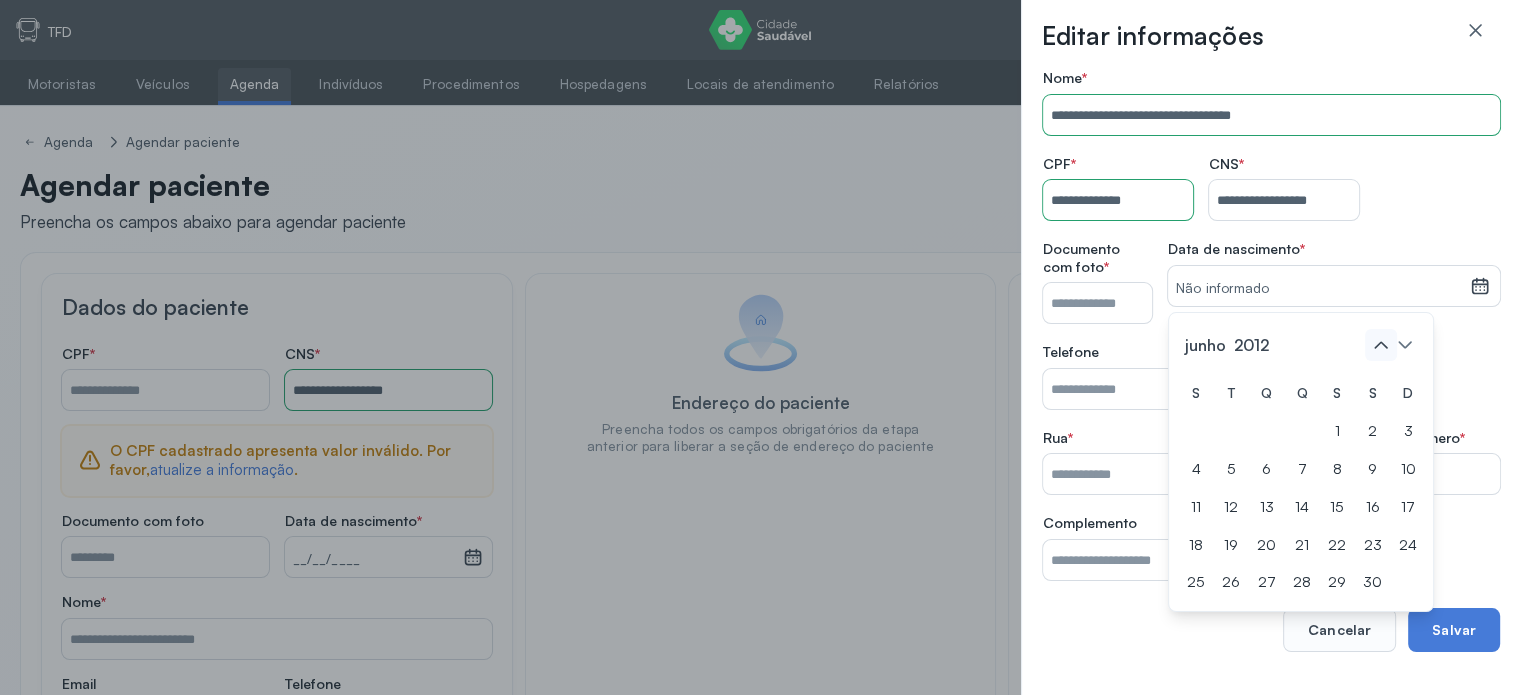 click 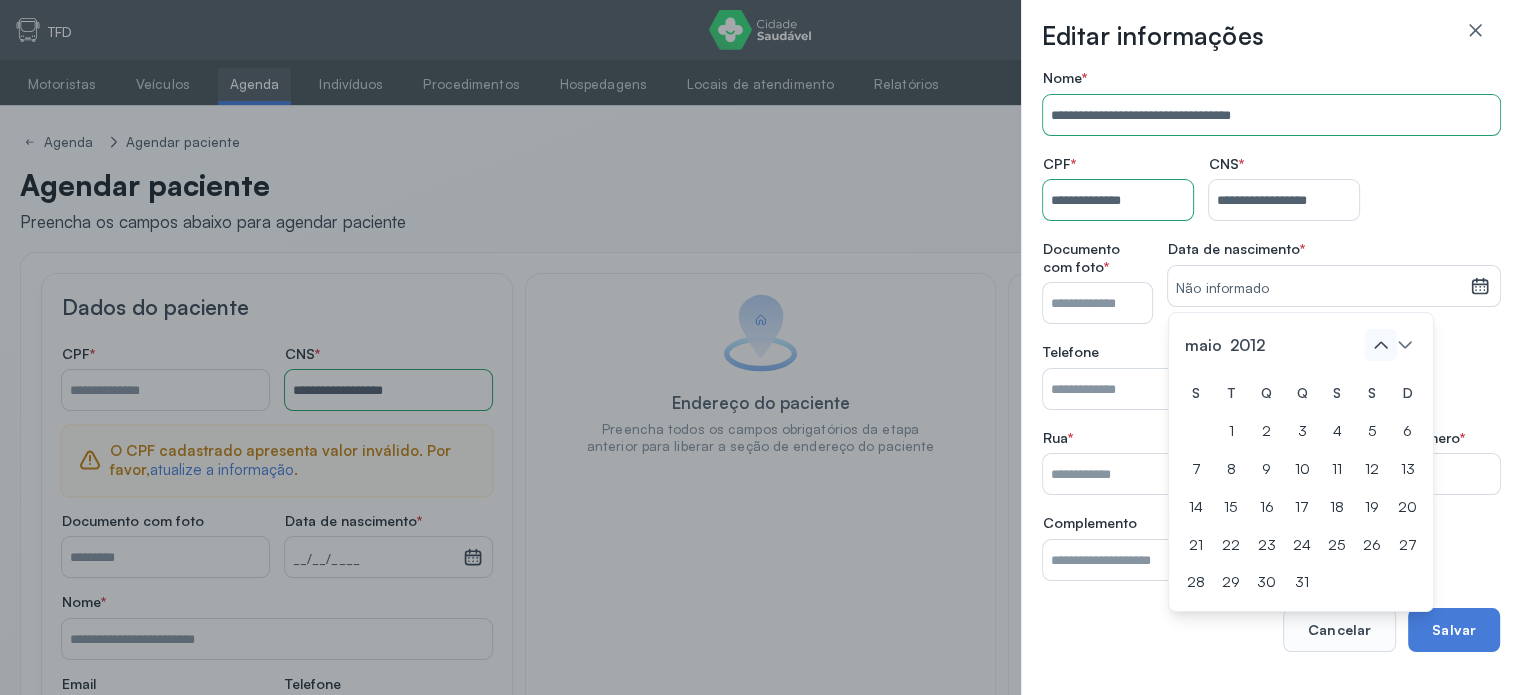 click 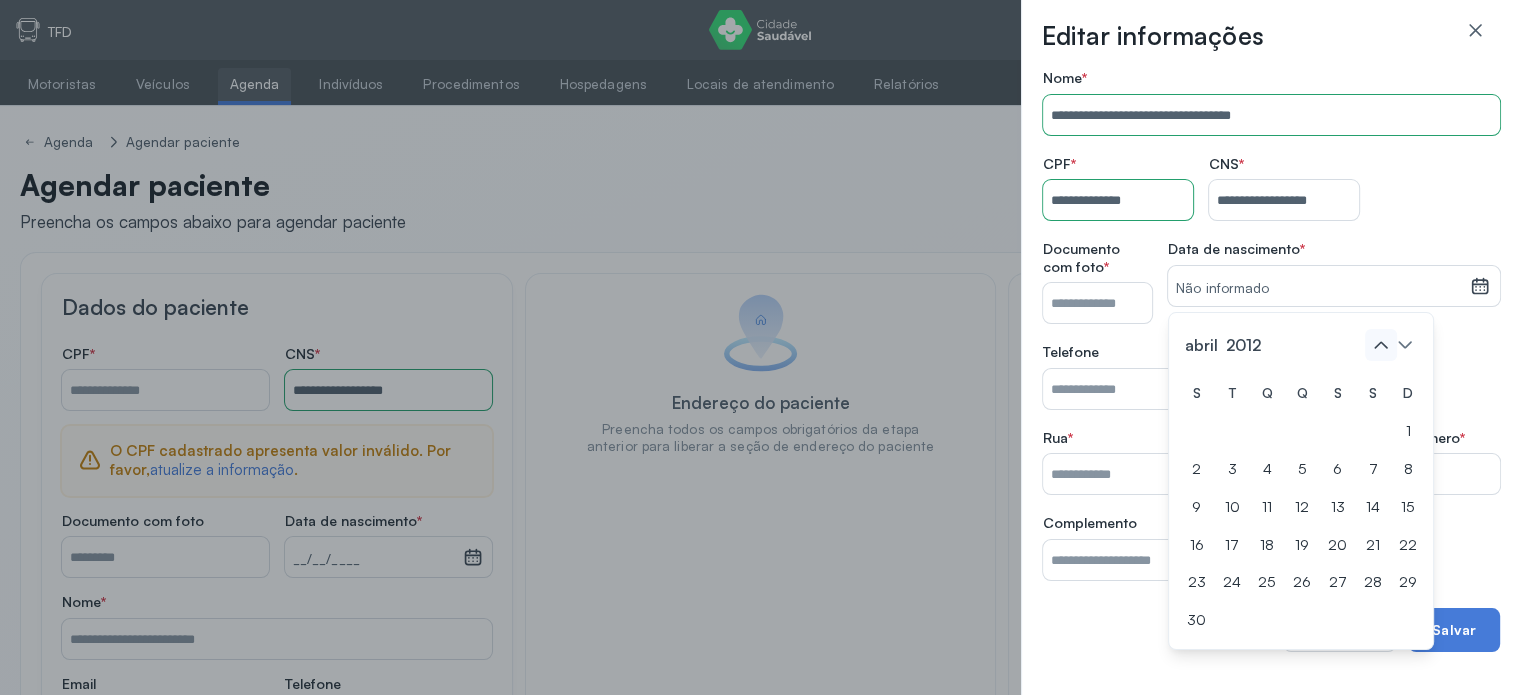 click 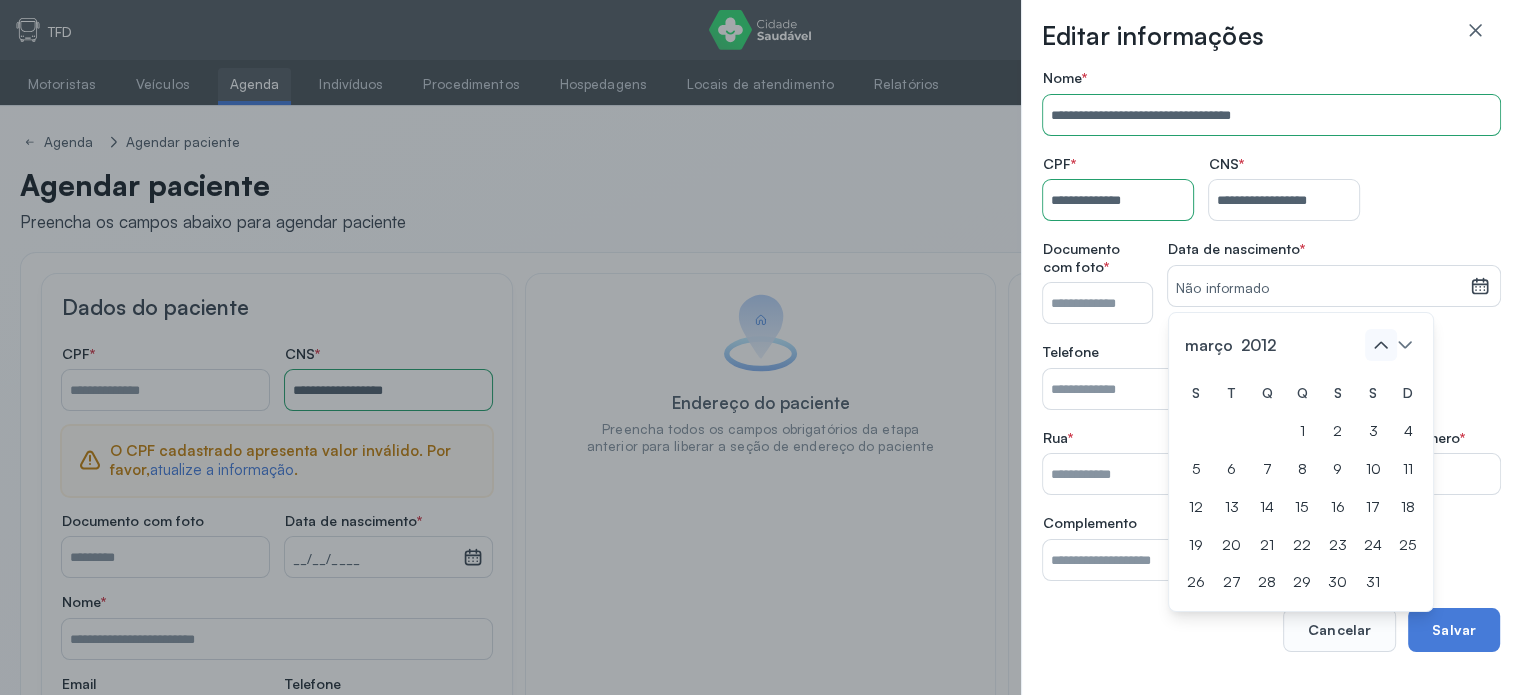 click 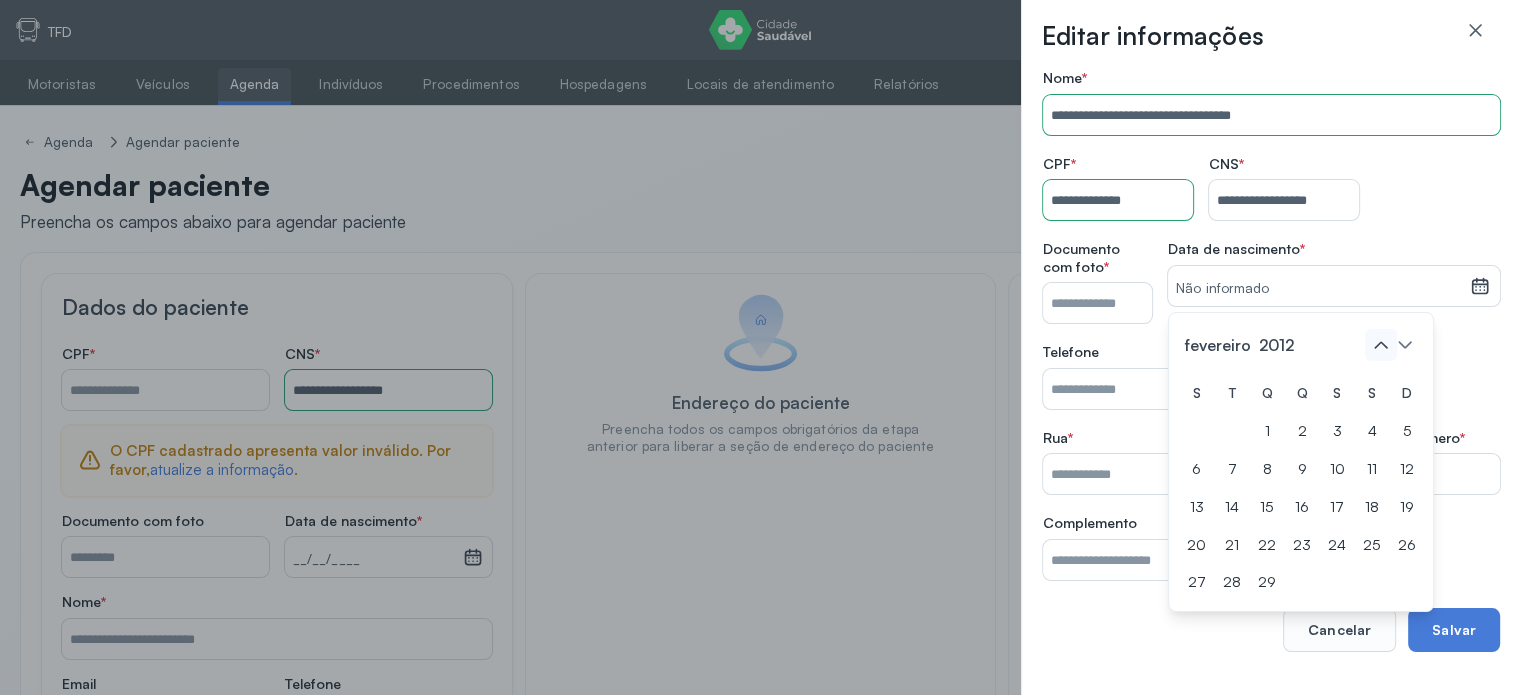 click 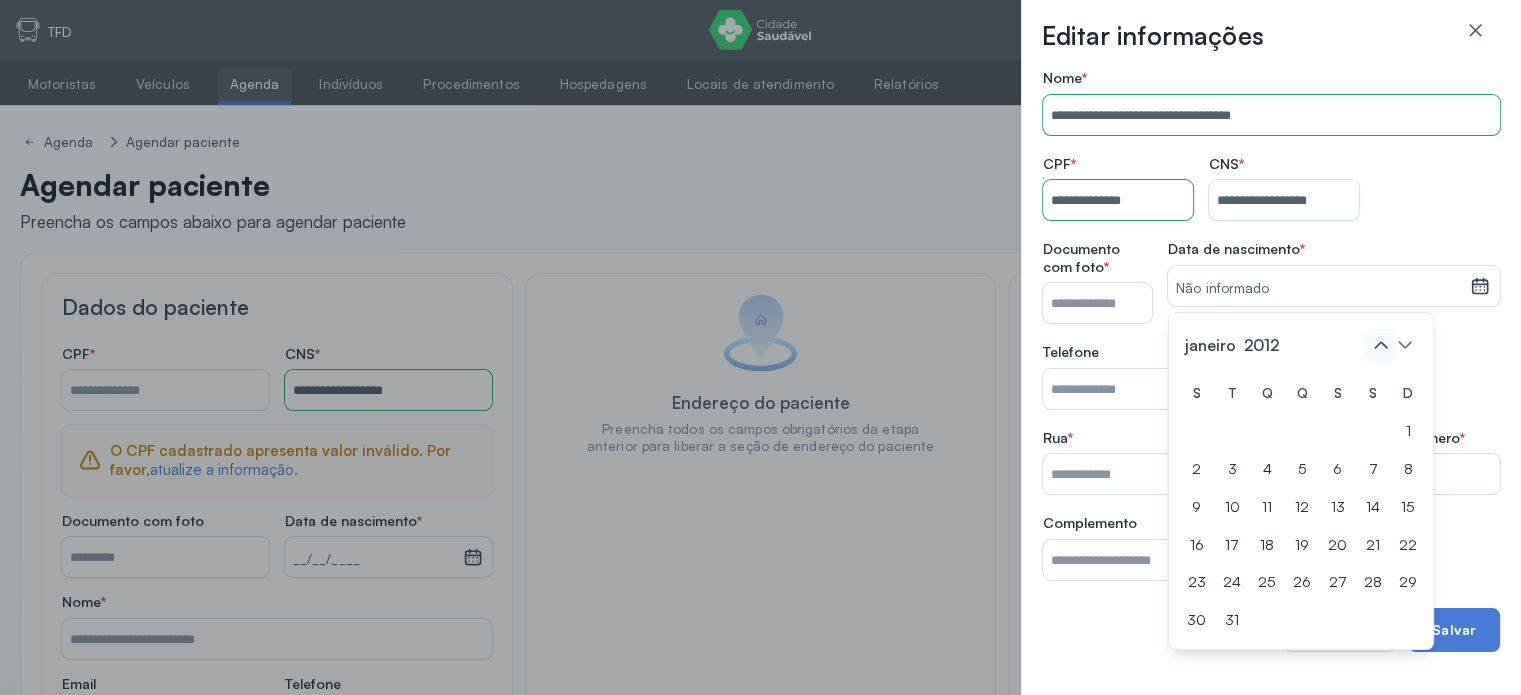 click 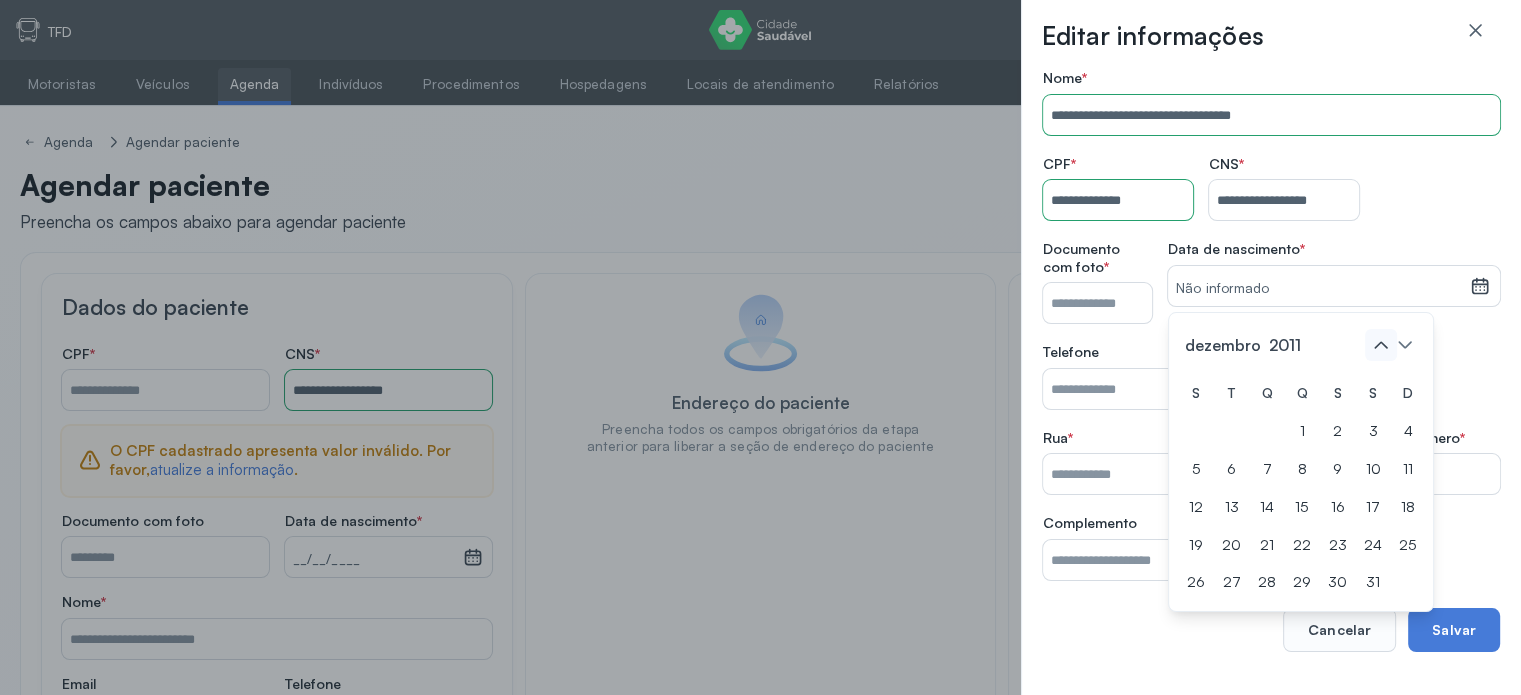 click 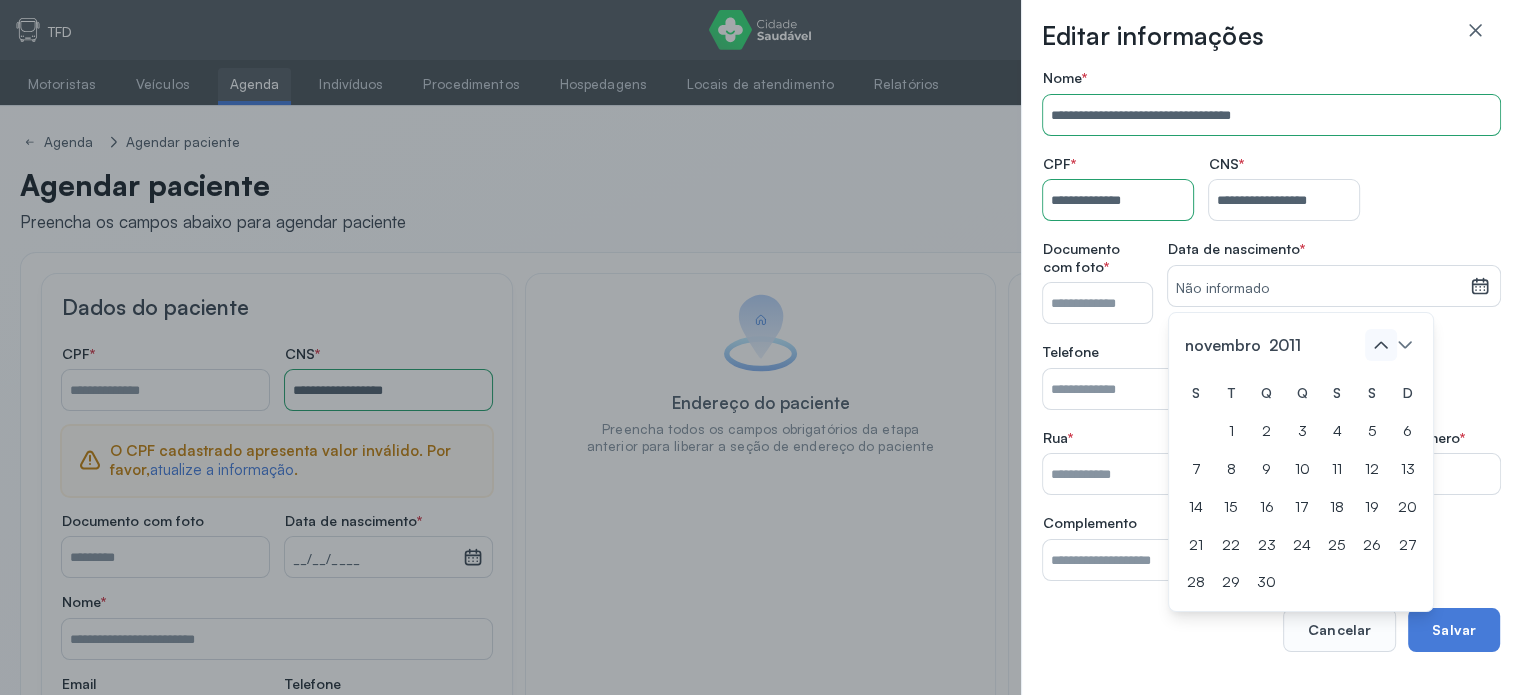 click 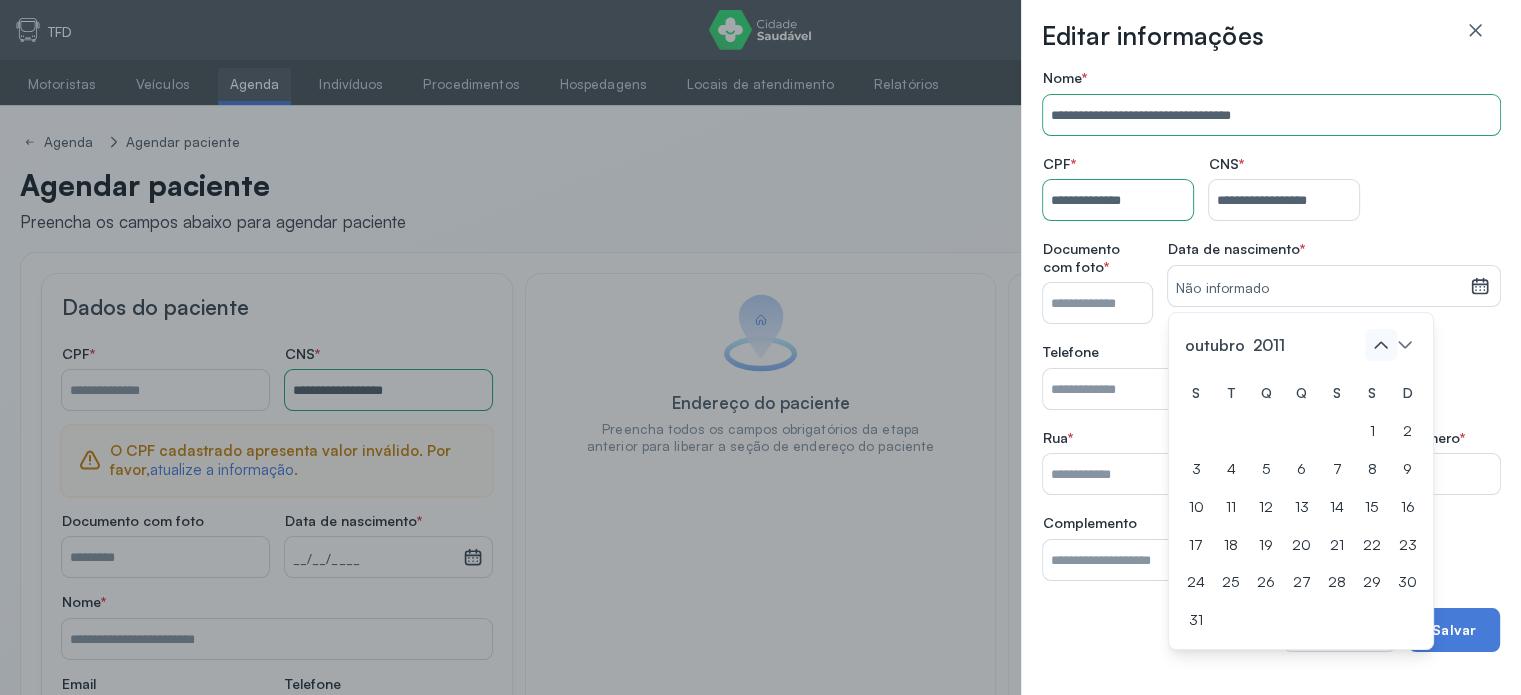 click 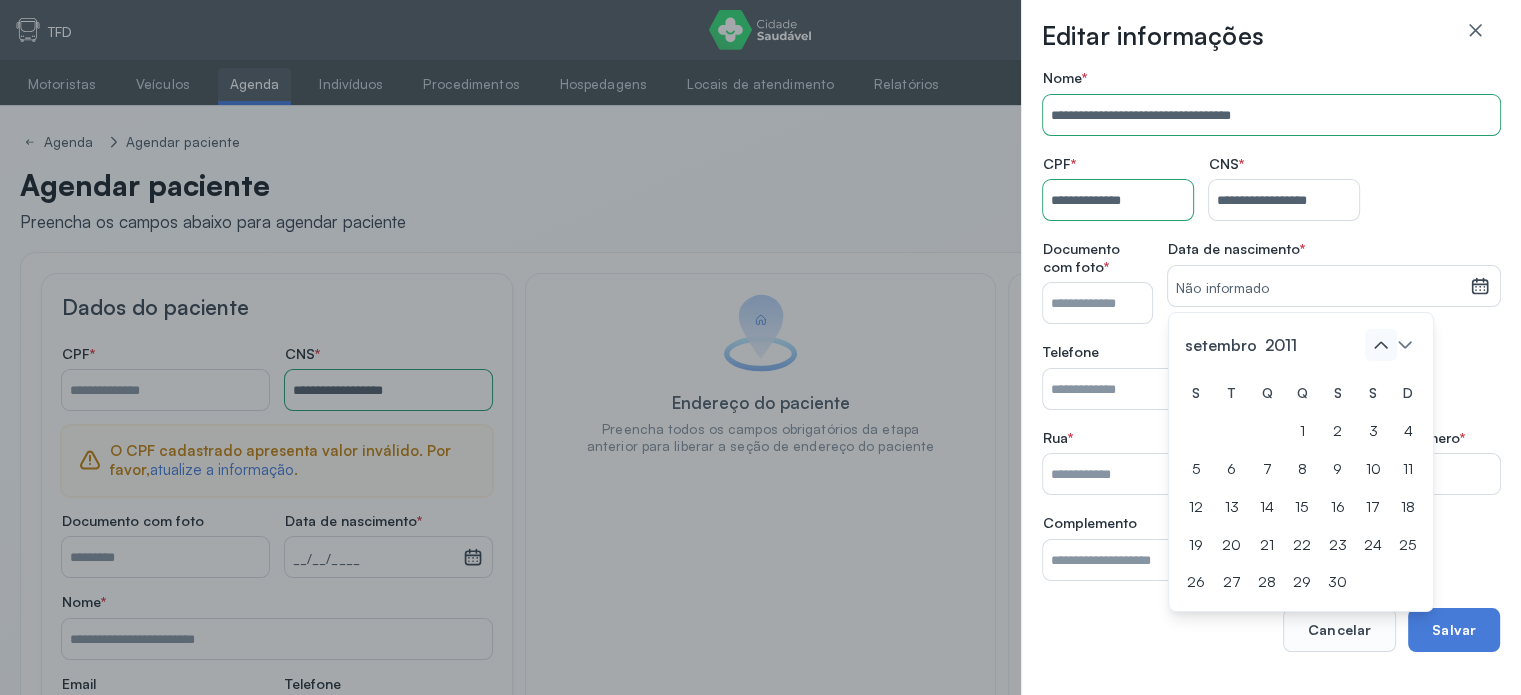 click 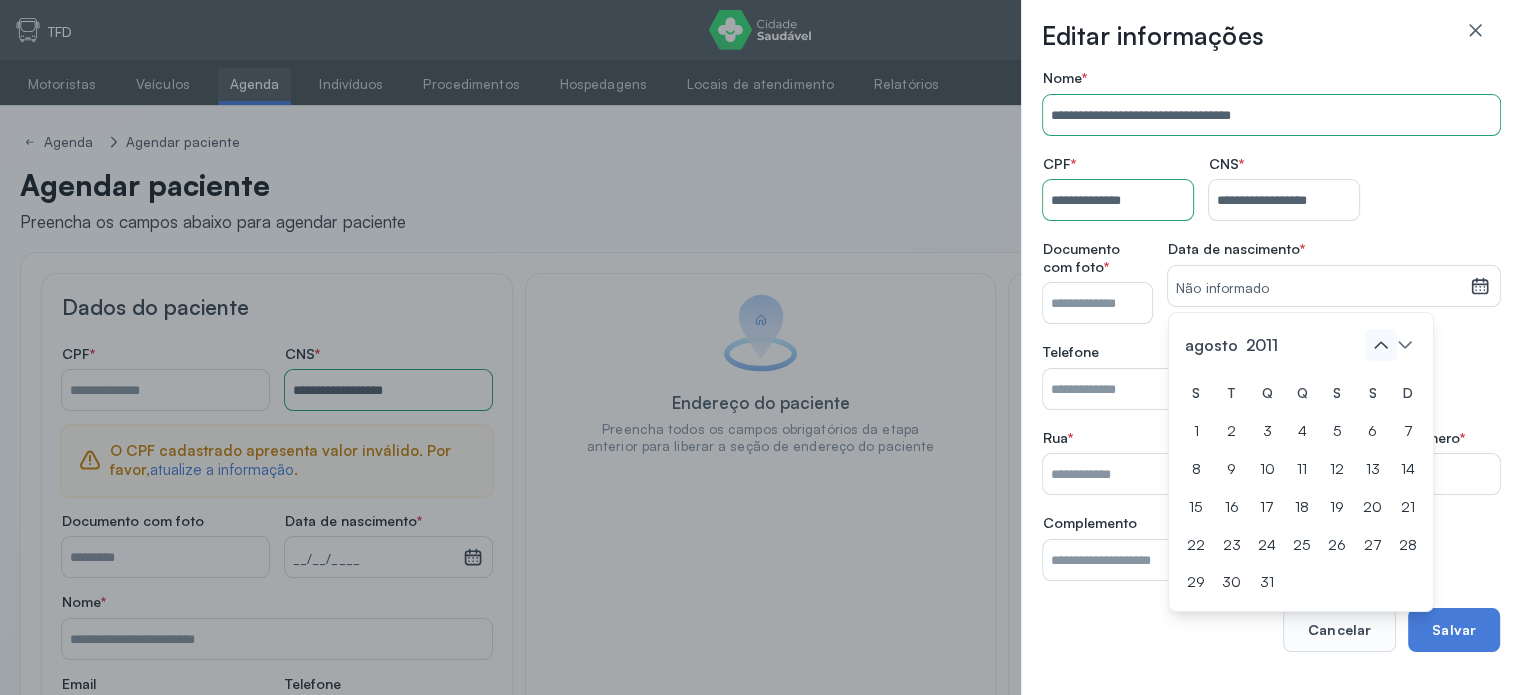 click 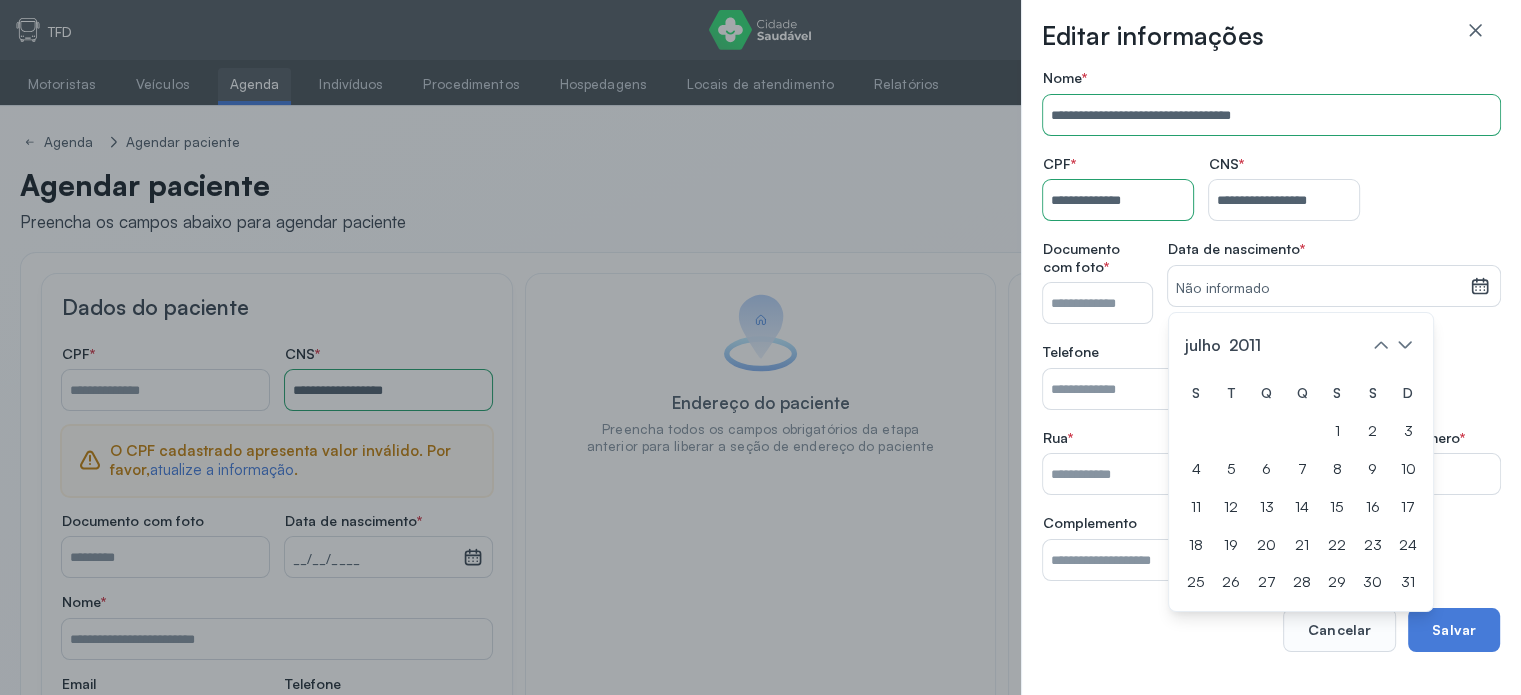 click on "[DATE] S T Q Q S S D 1 2 3 4 5 6 7 8 9 10 11 12 13 14 15 16 17 18 19 20 21 22 23 24 25 26 27 28 29 30 [DATE] fev mar abr maio jun [DATE] ago set out nov [DATE] 2019 2020 2021 2022 2023 2024 2025 2026 2027 2028 2029" at bounding box center [1301, 462] 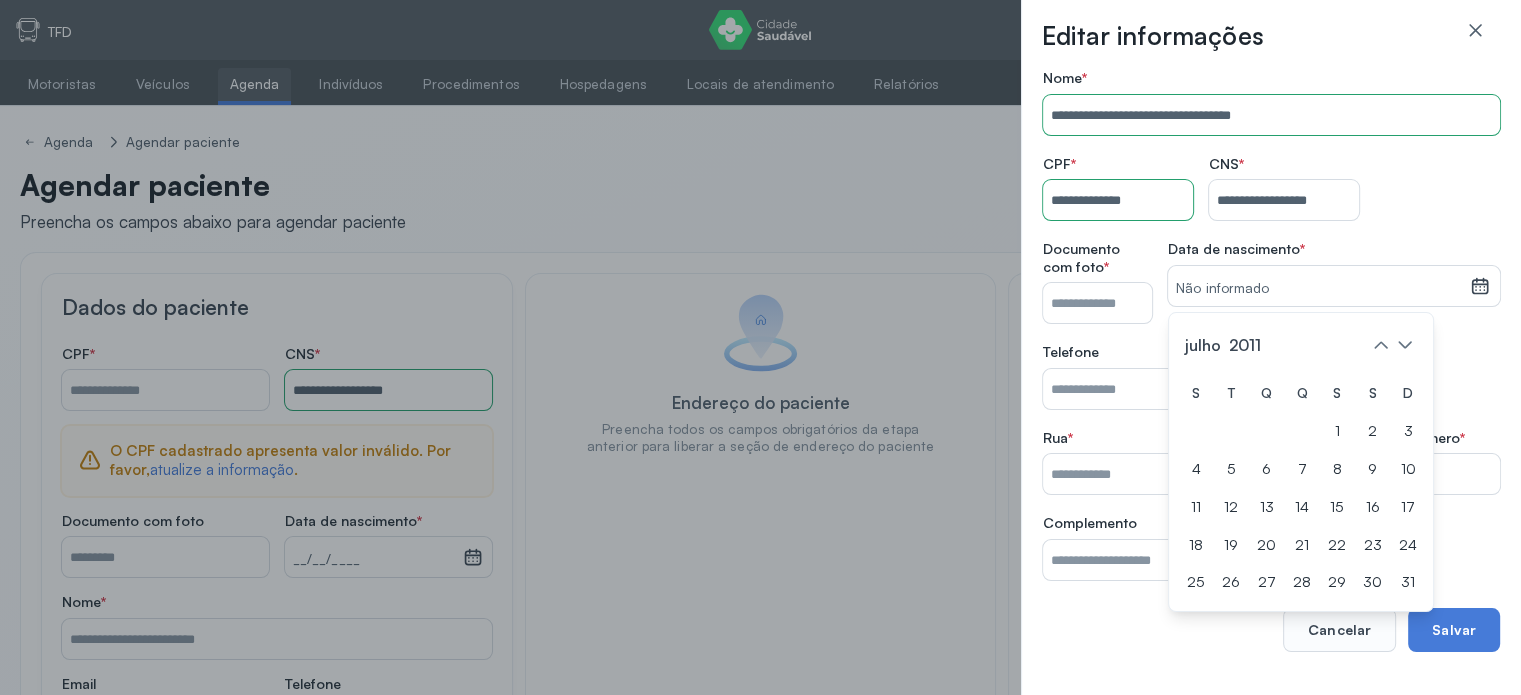 click on "[DATE] S T Q Q S S D 1 2 3 4 5 6 7 8 9 10 11 12 13 14 15 16 17 18 19 20 21 22 23 24 25 26 27 28 29 30 [DATE] fev mar abr maio jun [DATE] ago set out nov [DATE] 2019 2020 2021 2022 2023 2024 2025 2026 2027 2028 2029" at bounding box center [1301, 462] 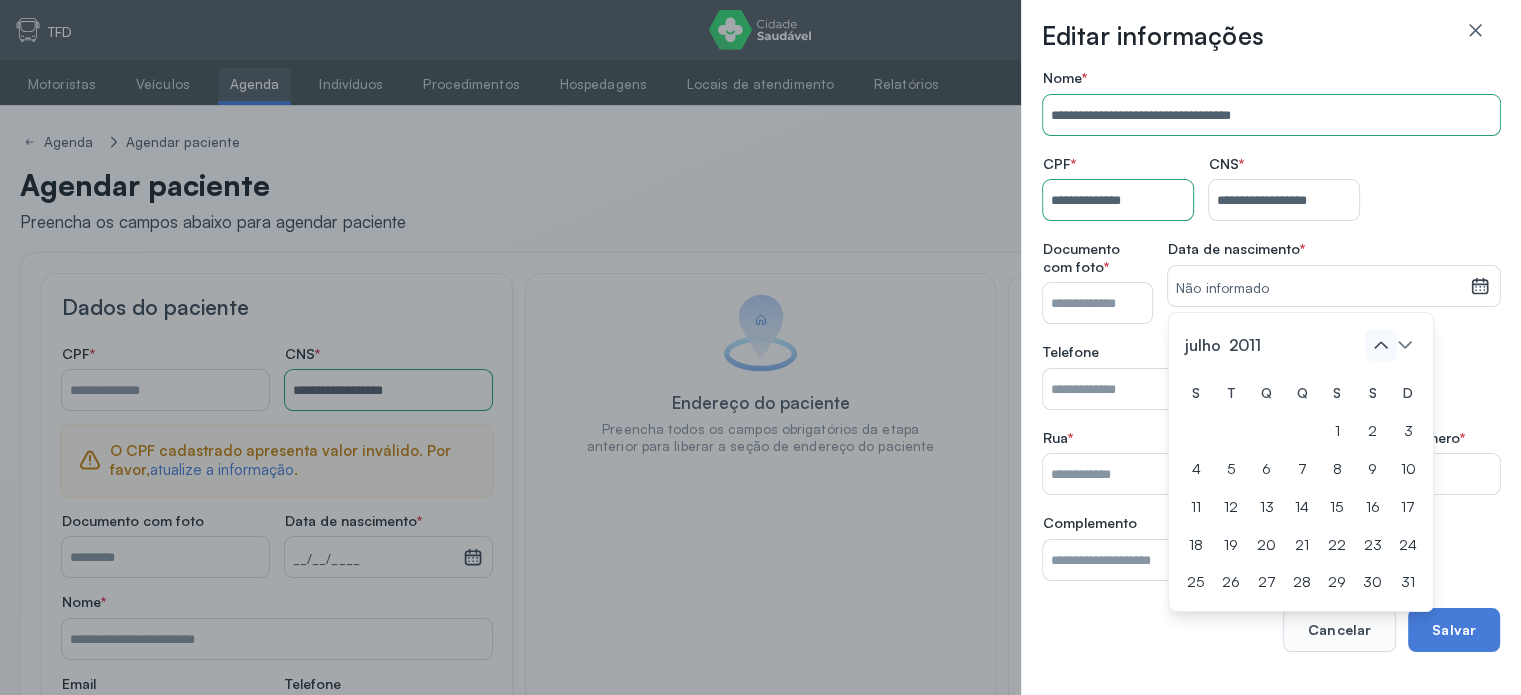 click on "[DATE] S T Q Q S S D 1 2 3 4 5 6 7 8 9 10 11 12 13 14 15 16 17 18 19 20 21 22 23 24 25 26 27 28 29 30 [DATE] fev mar abr maio jun [DATE] ago set out nov [DATE] 2019 2020 2021 2022 2023 2024 2025 2026 2027 2028 2029" at bounding box center [1301, 462] 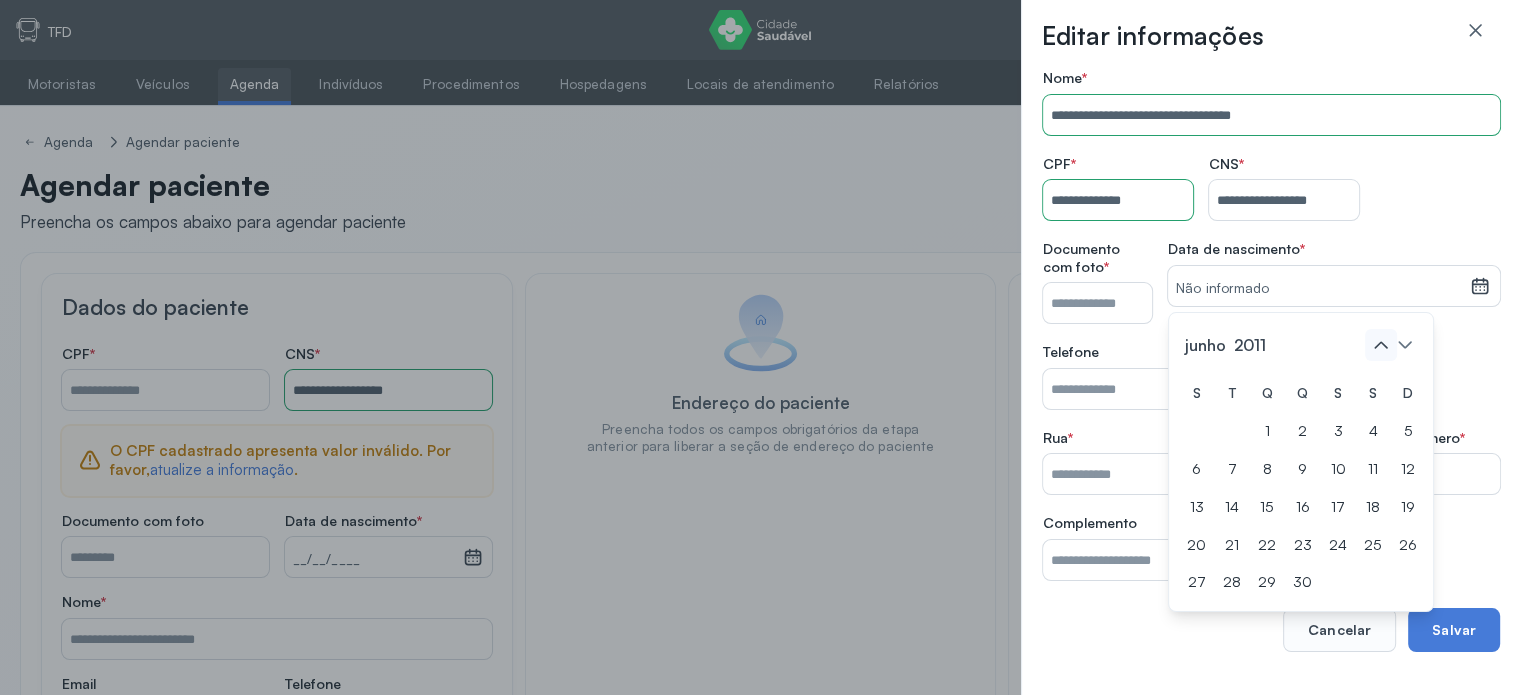 click 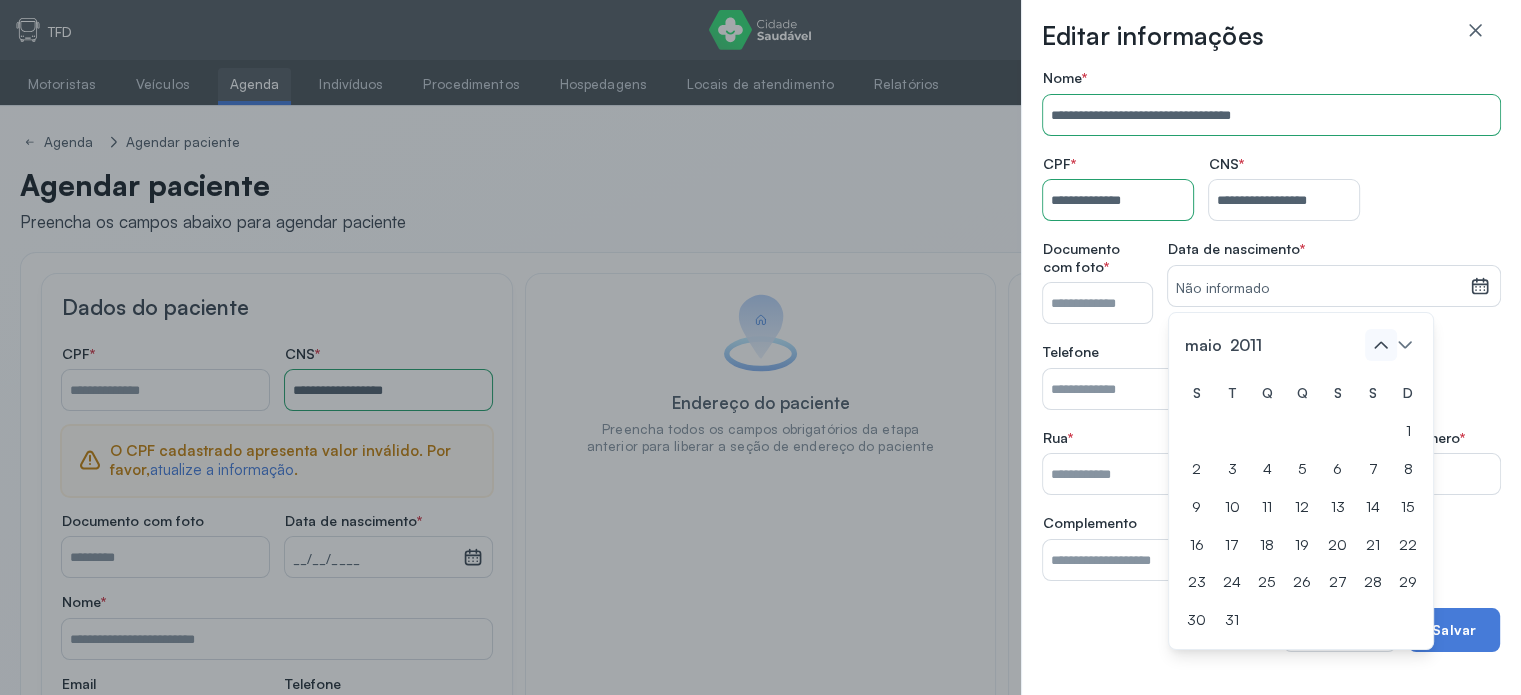 click 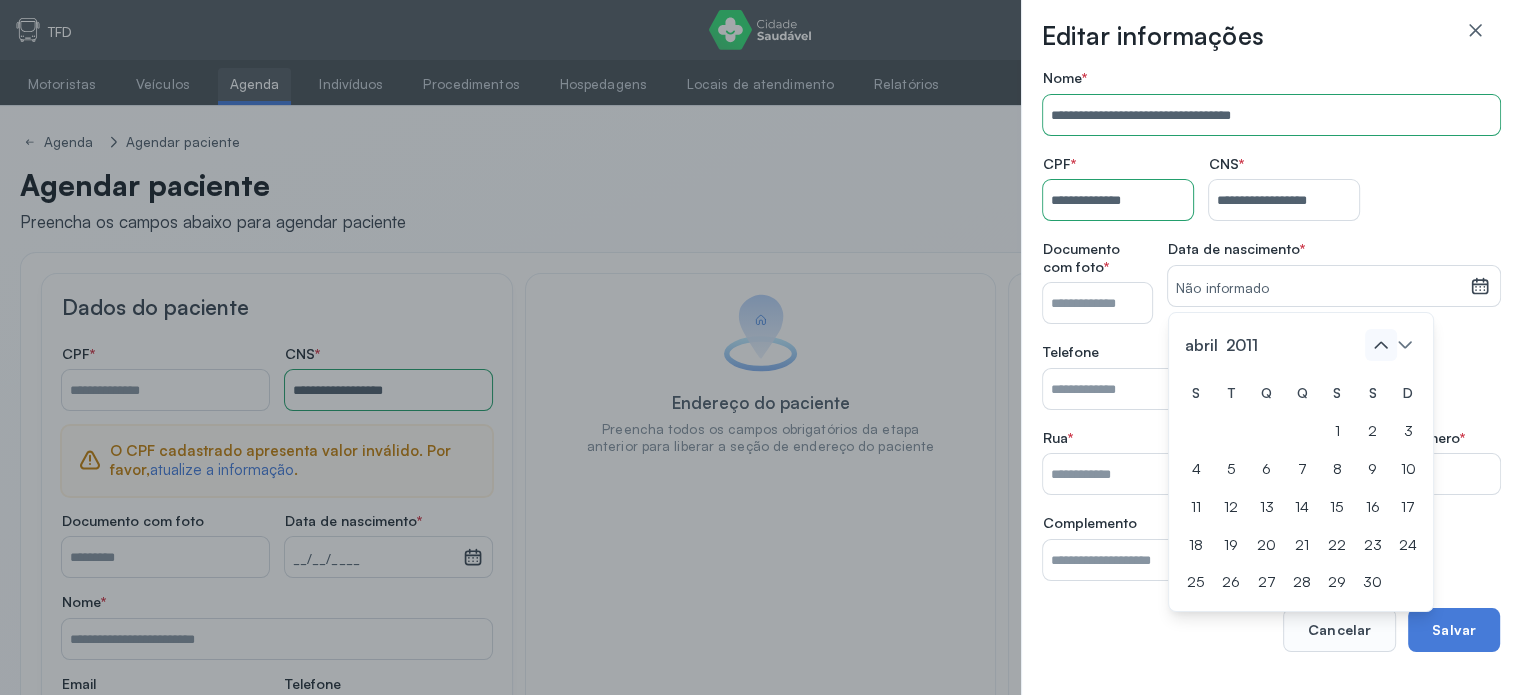 drag, startPoint x: 1398, startPoint y: 334, endPoint x: 1396, endPoint y: 344, distance: 10.198039 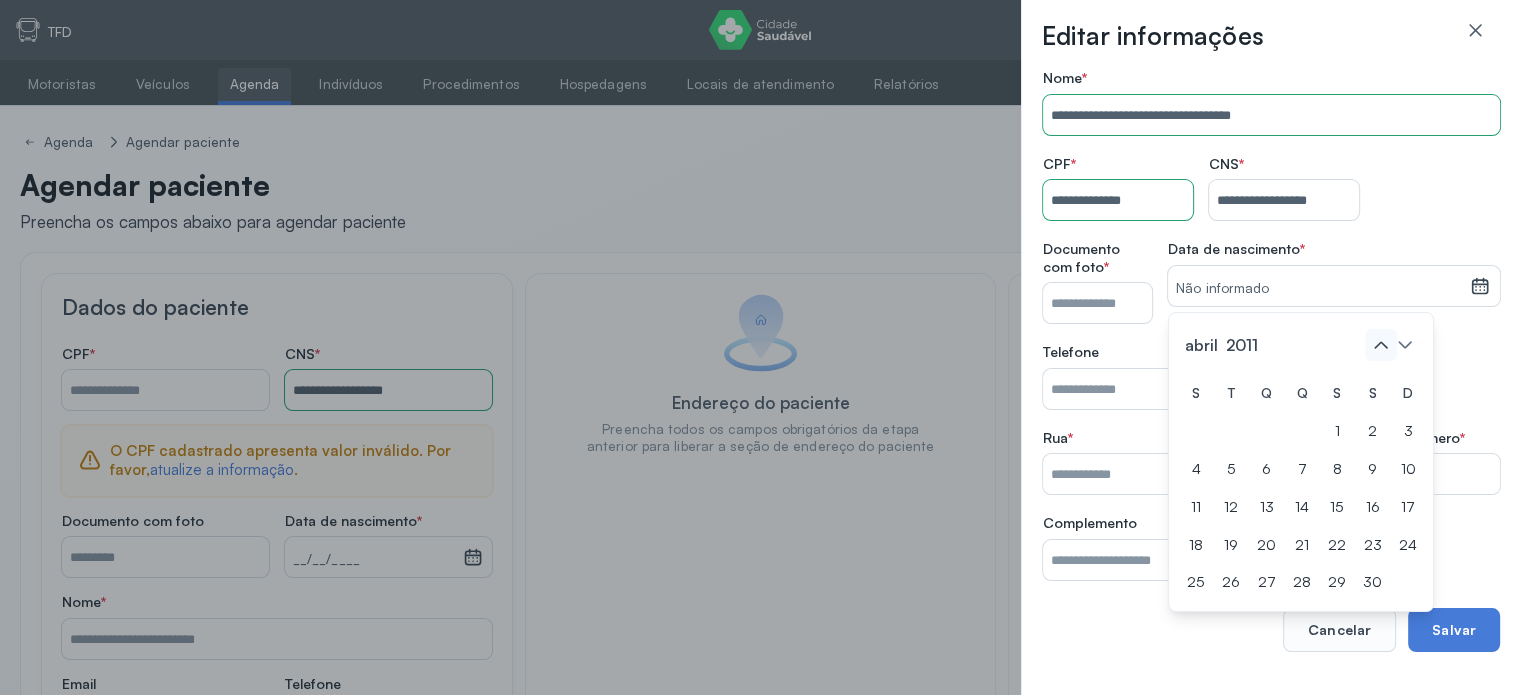 click 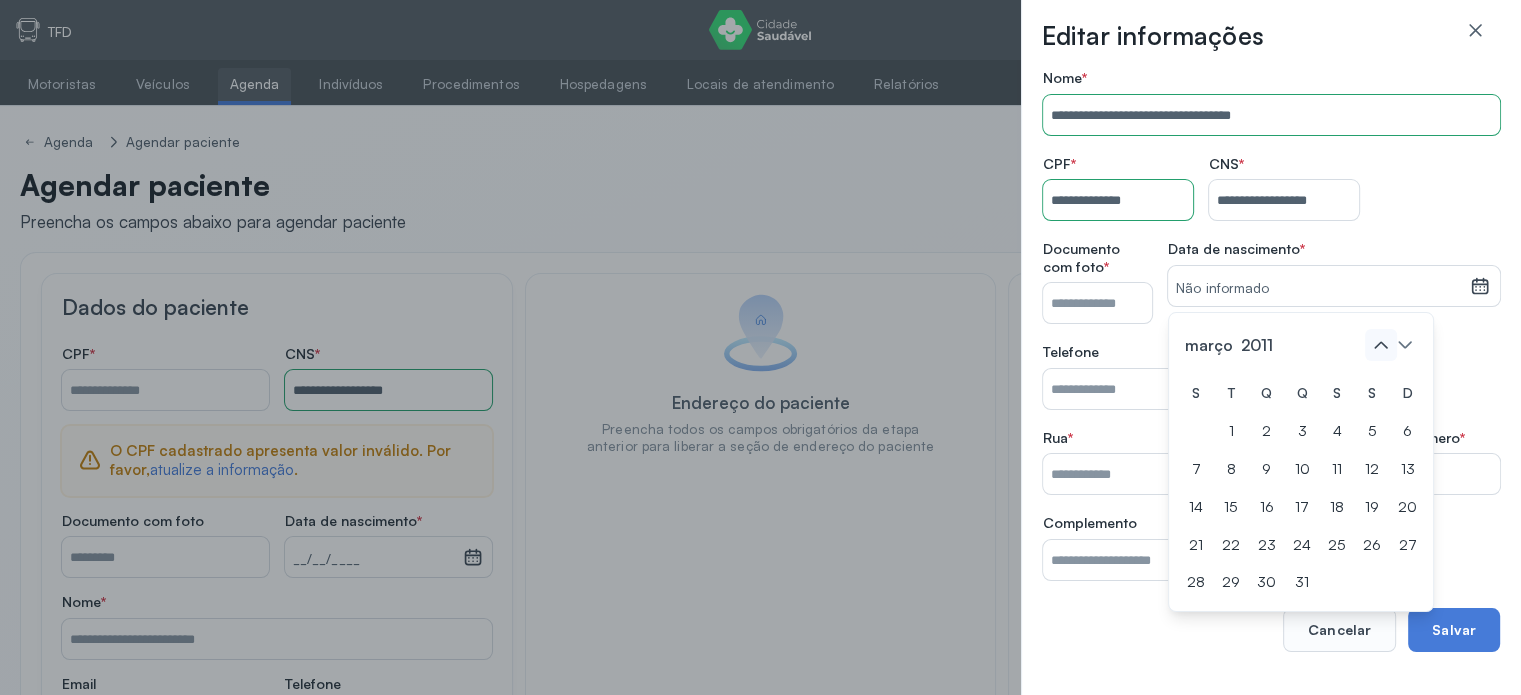 click 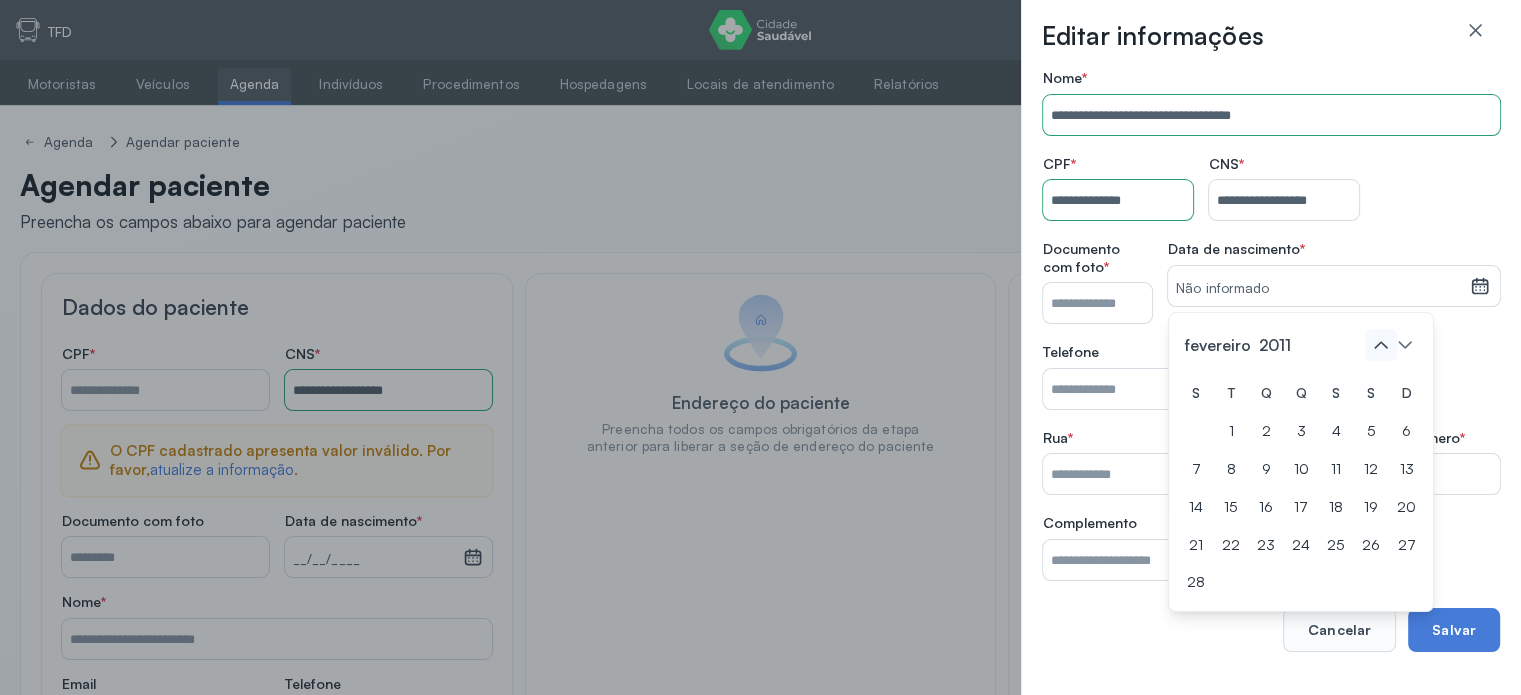 click 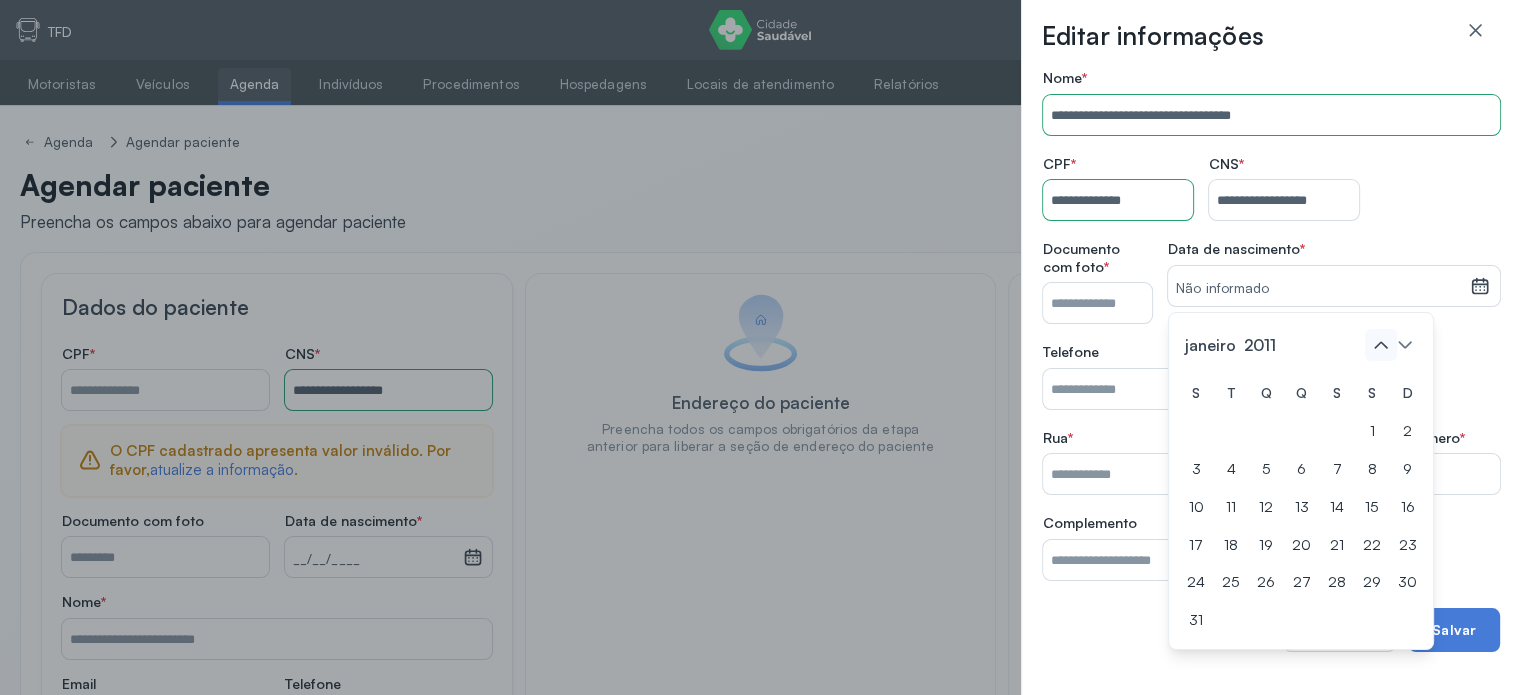 click 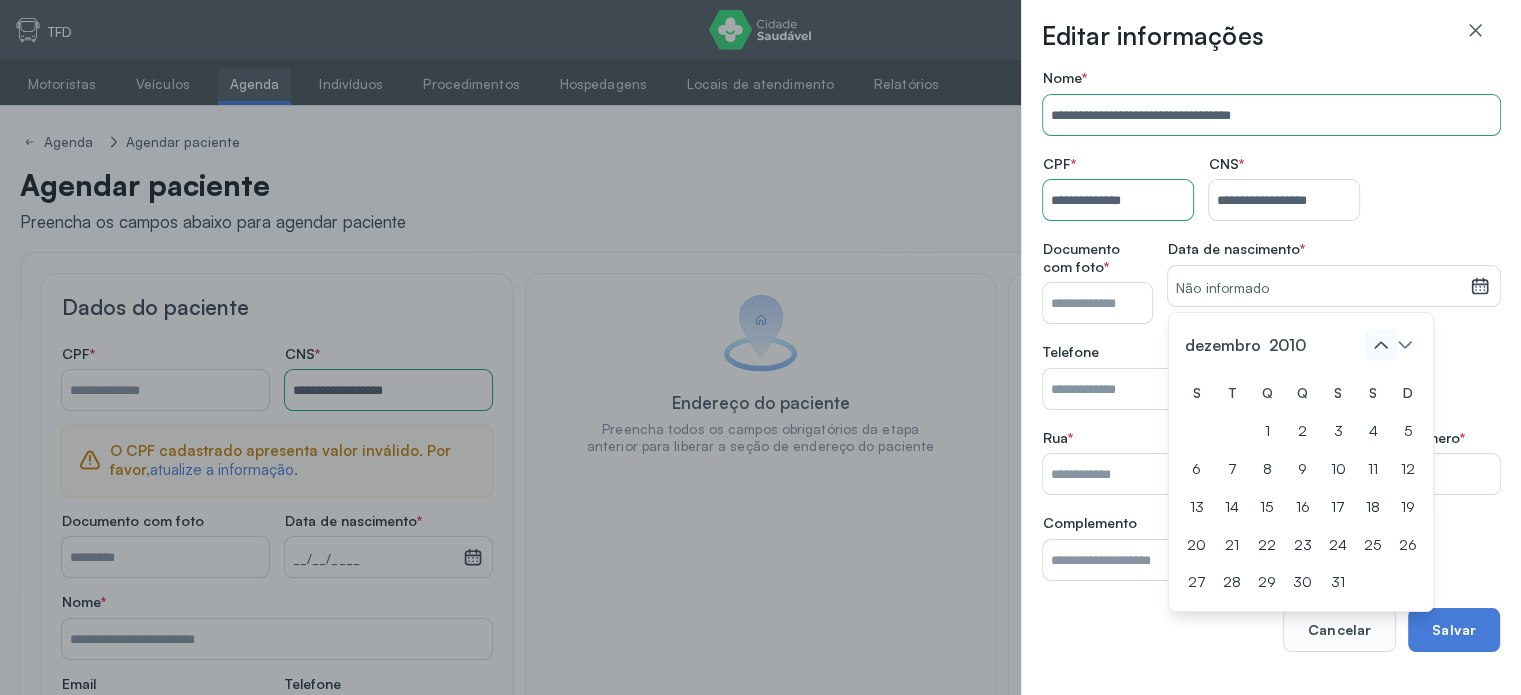 click 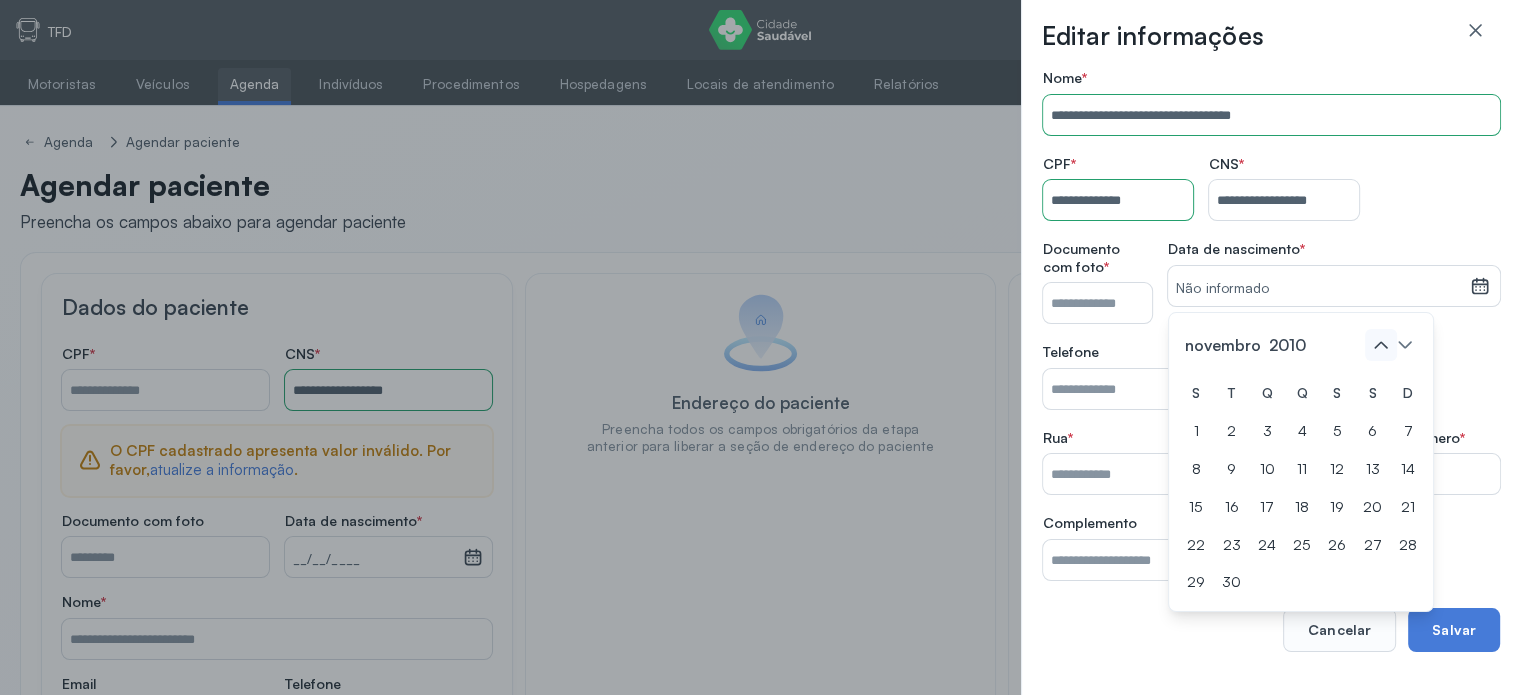 click 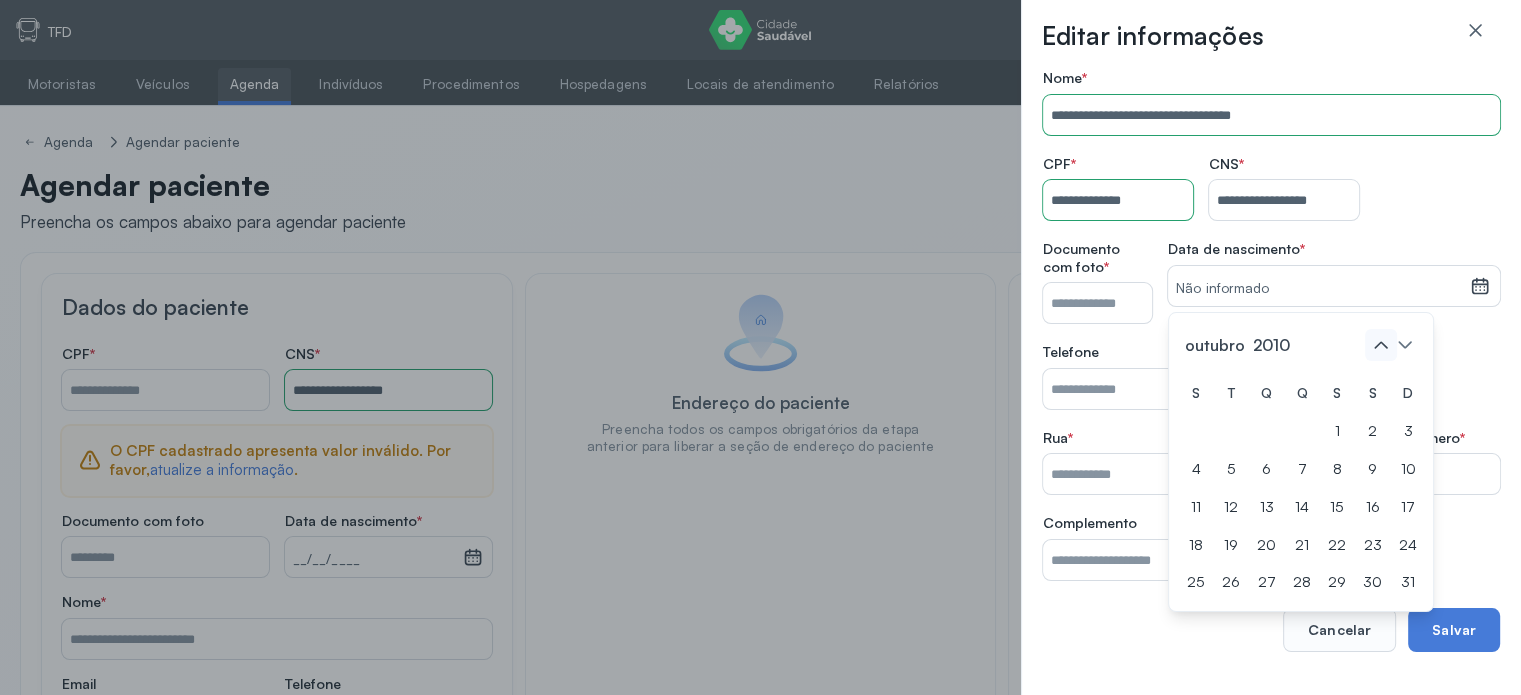 click 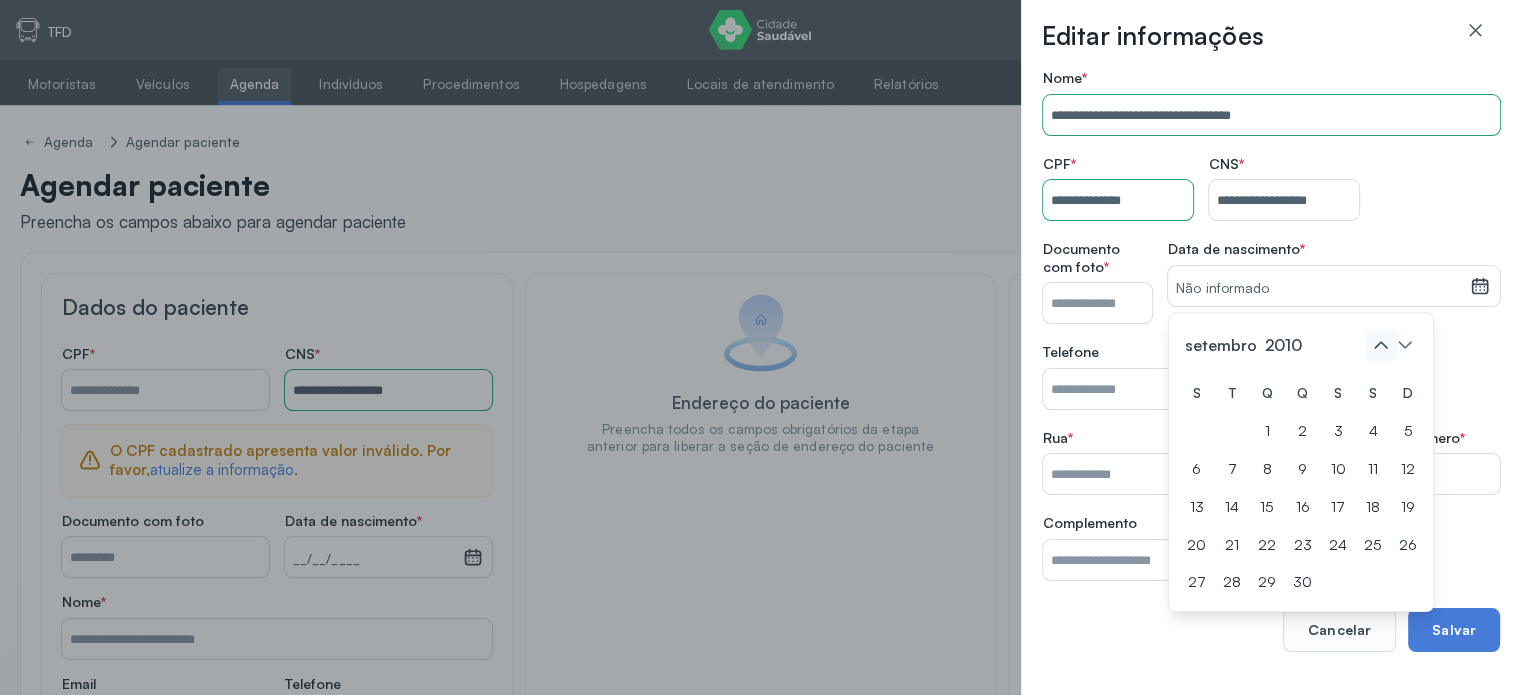 click 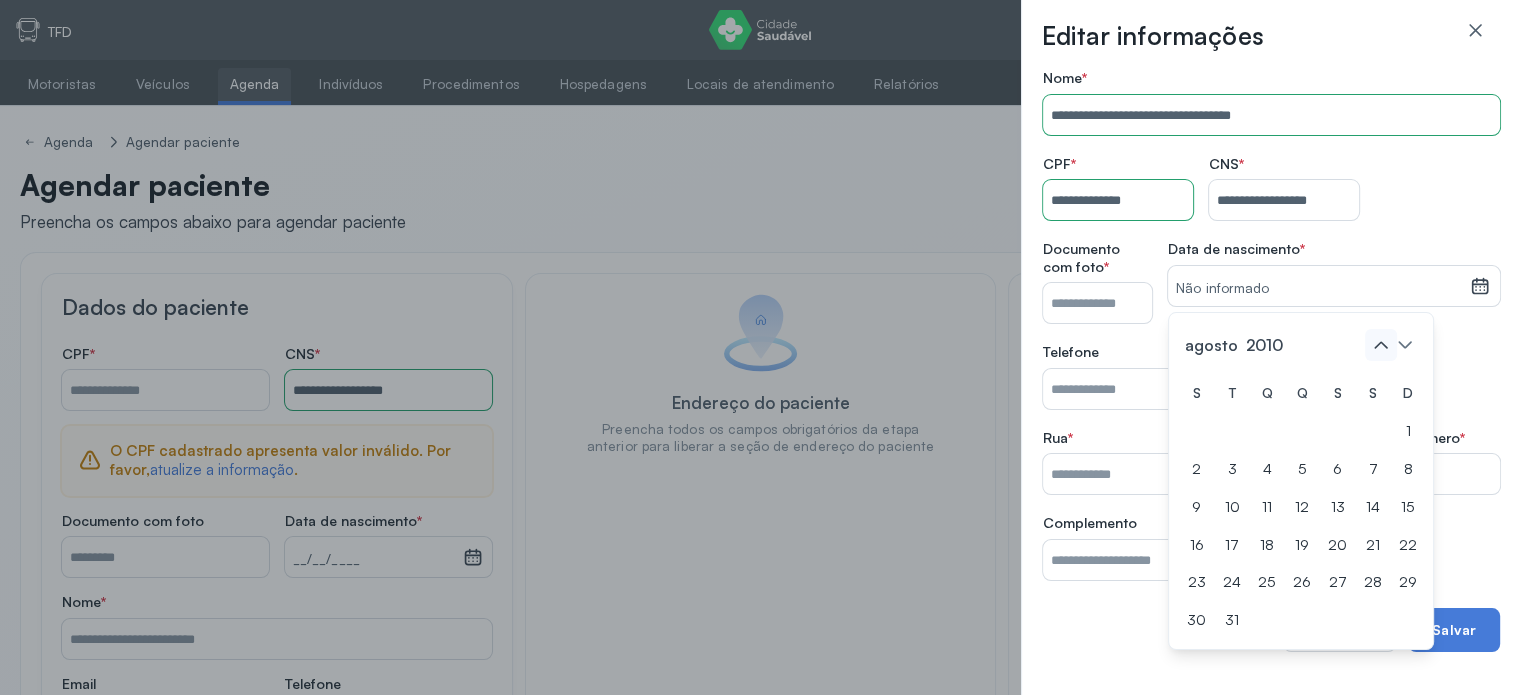 click 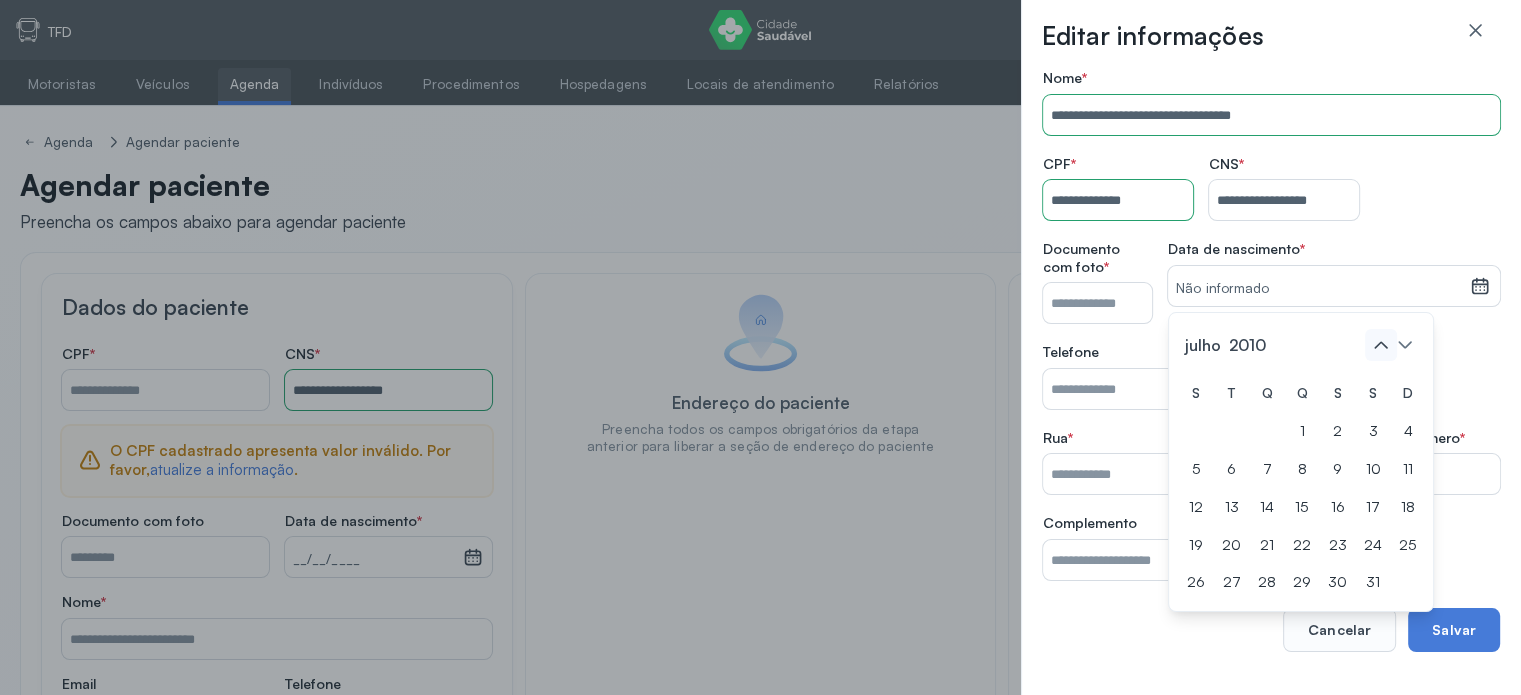 click 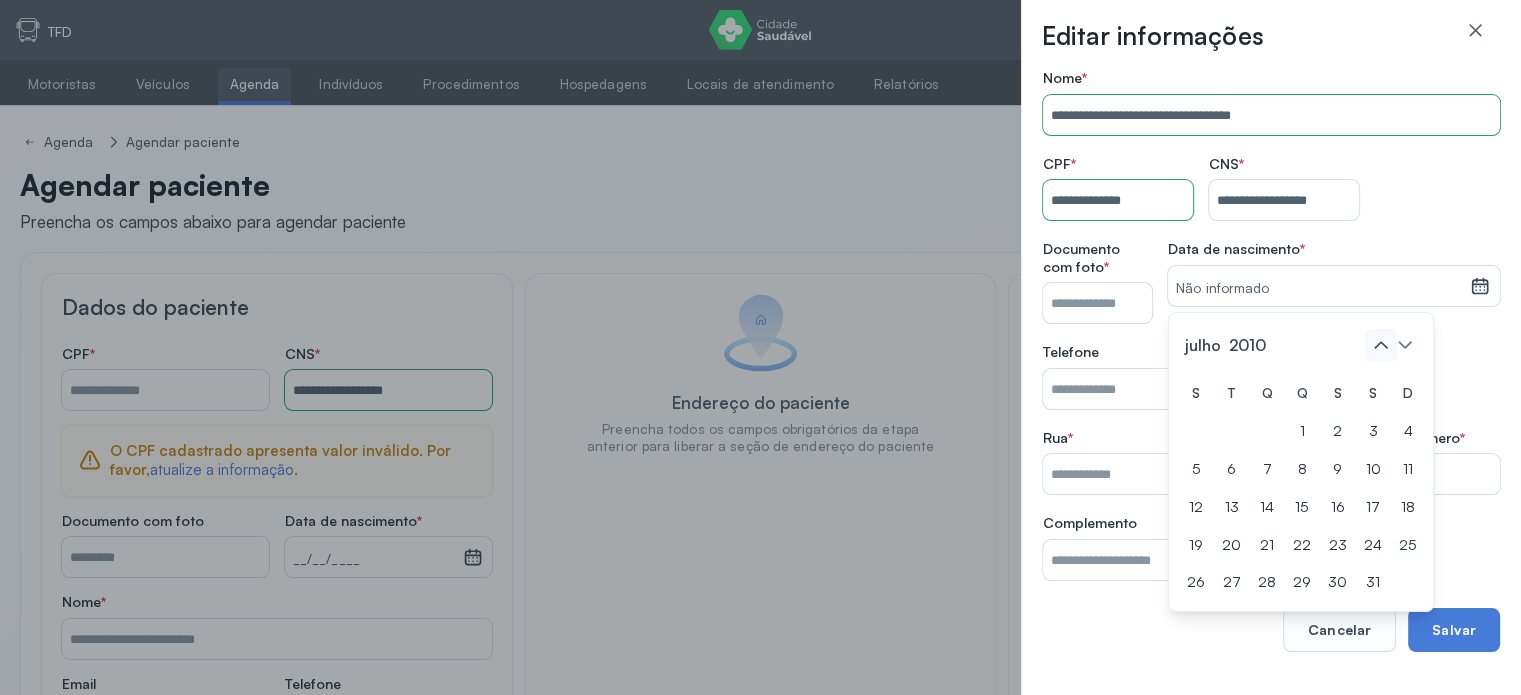 click 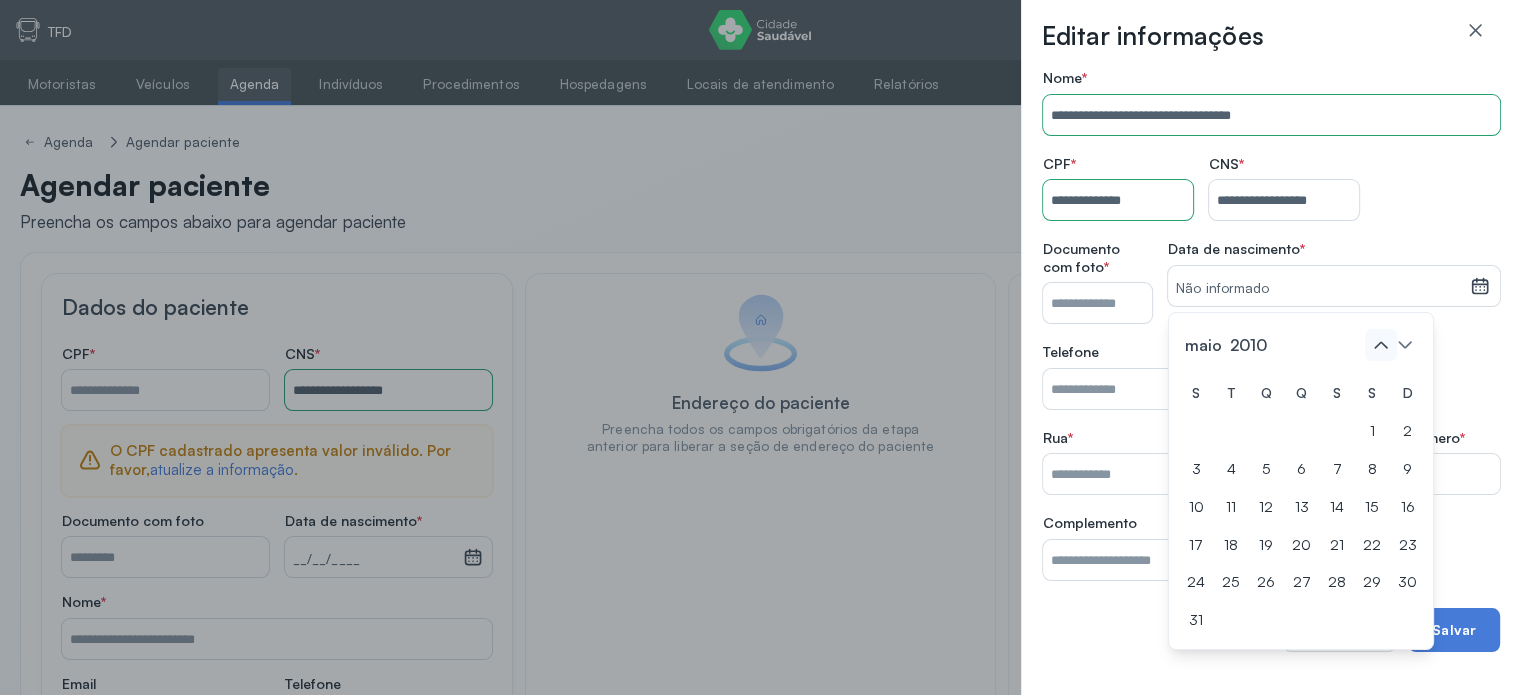 click 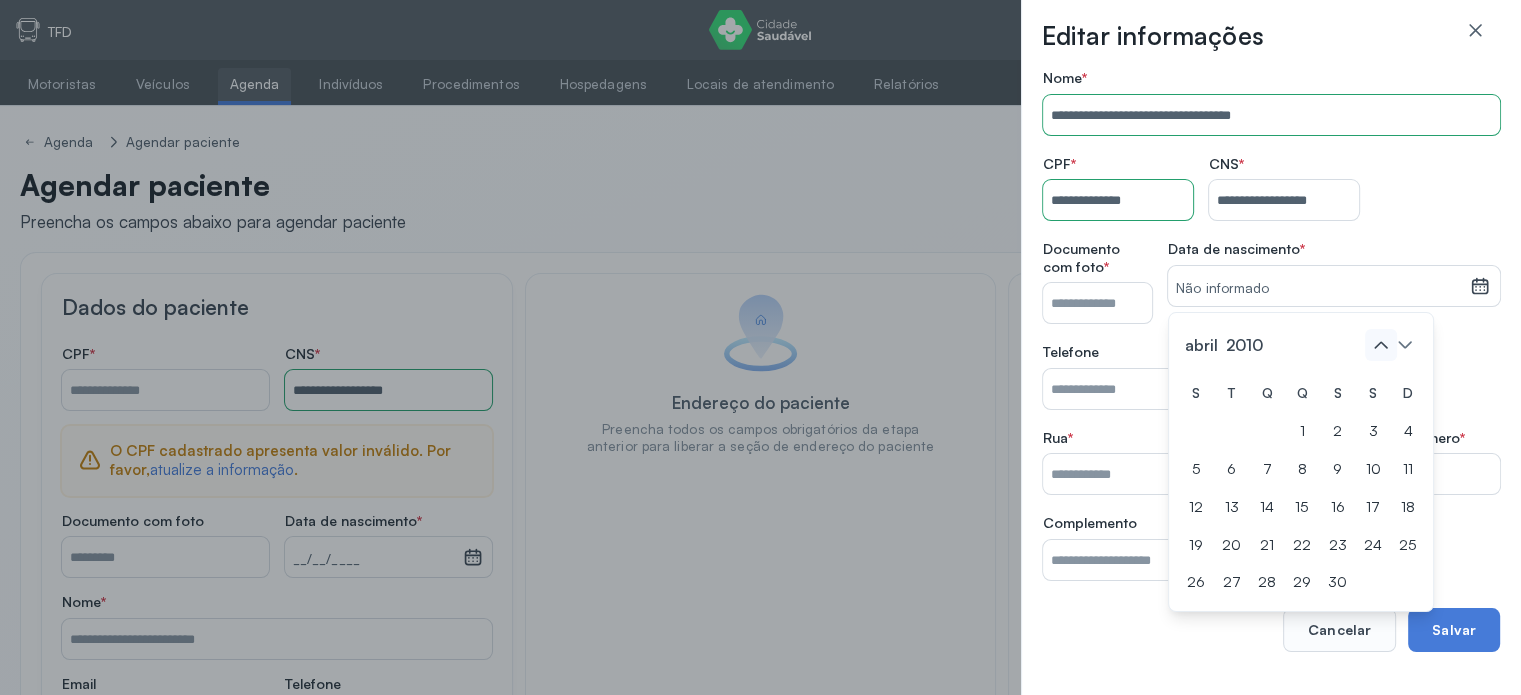 click 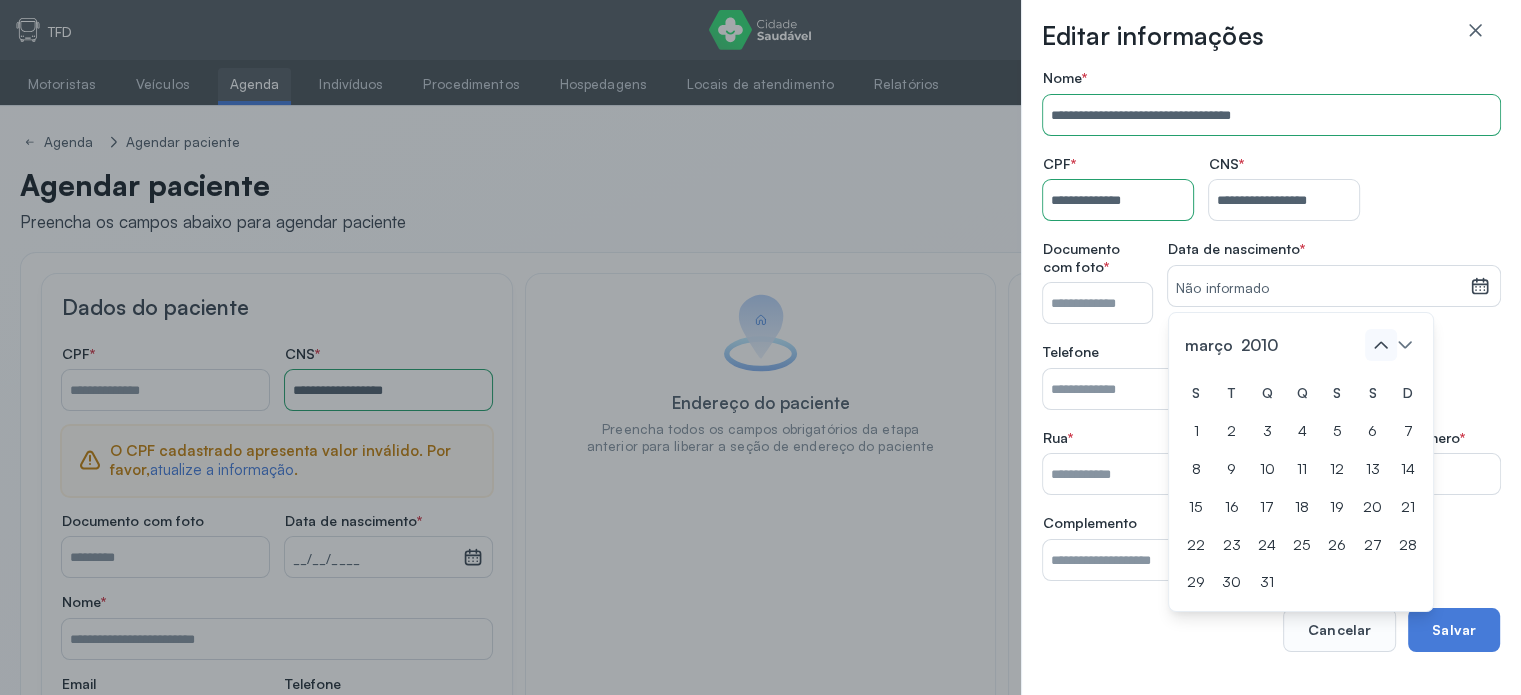 click 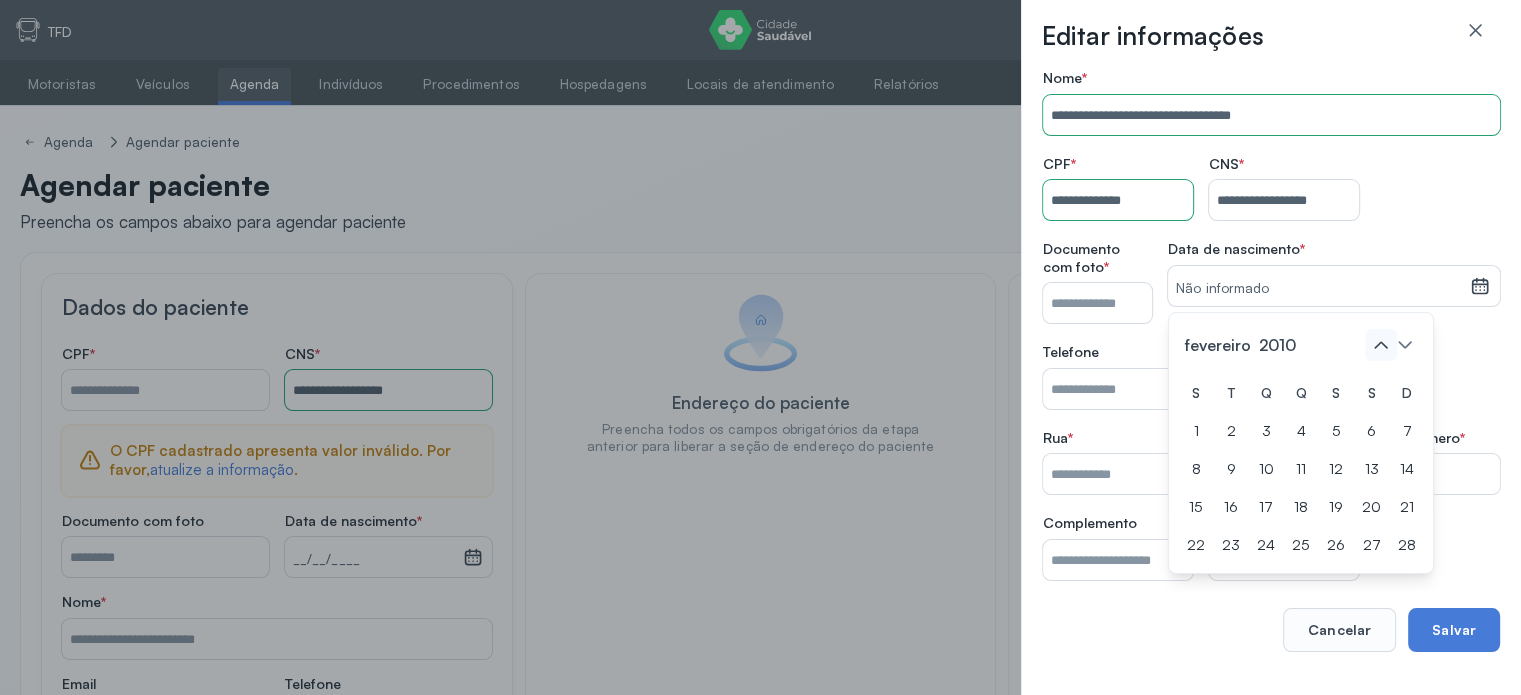 click 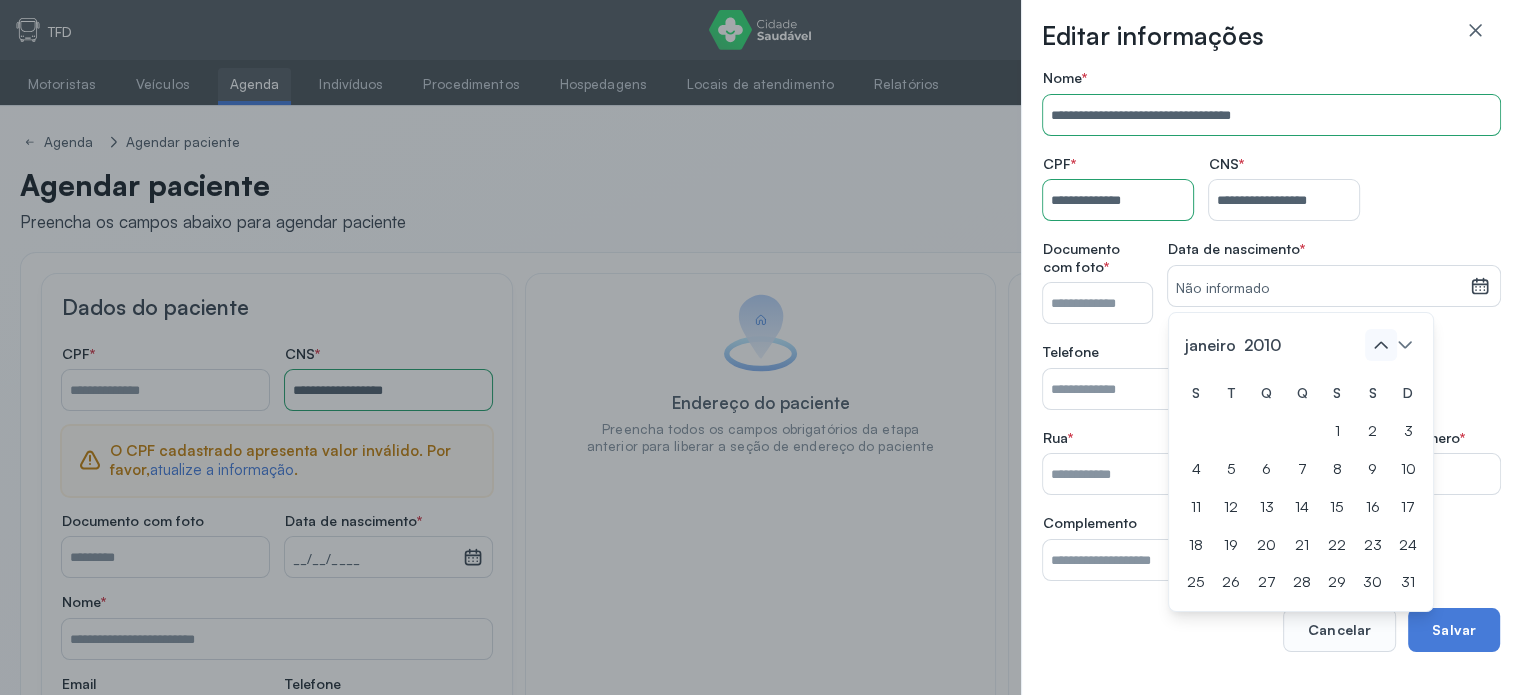 click 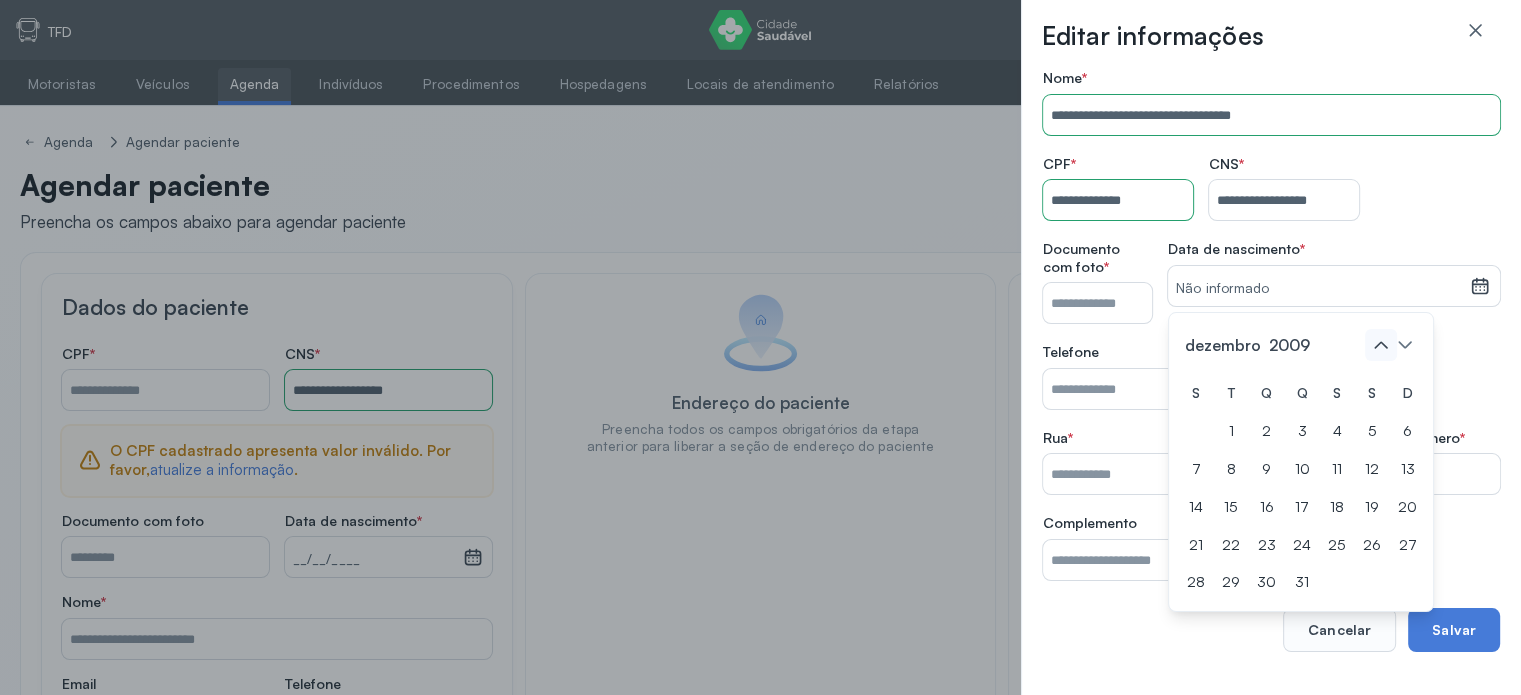 click 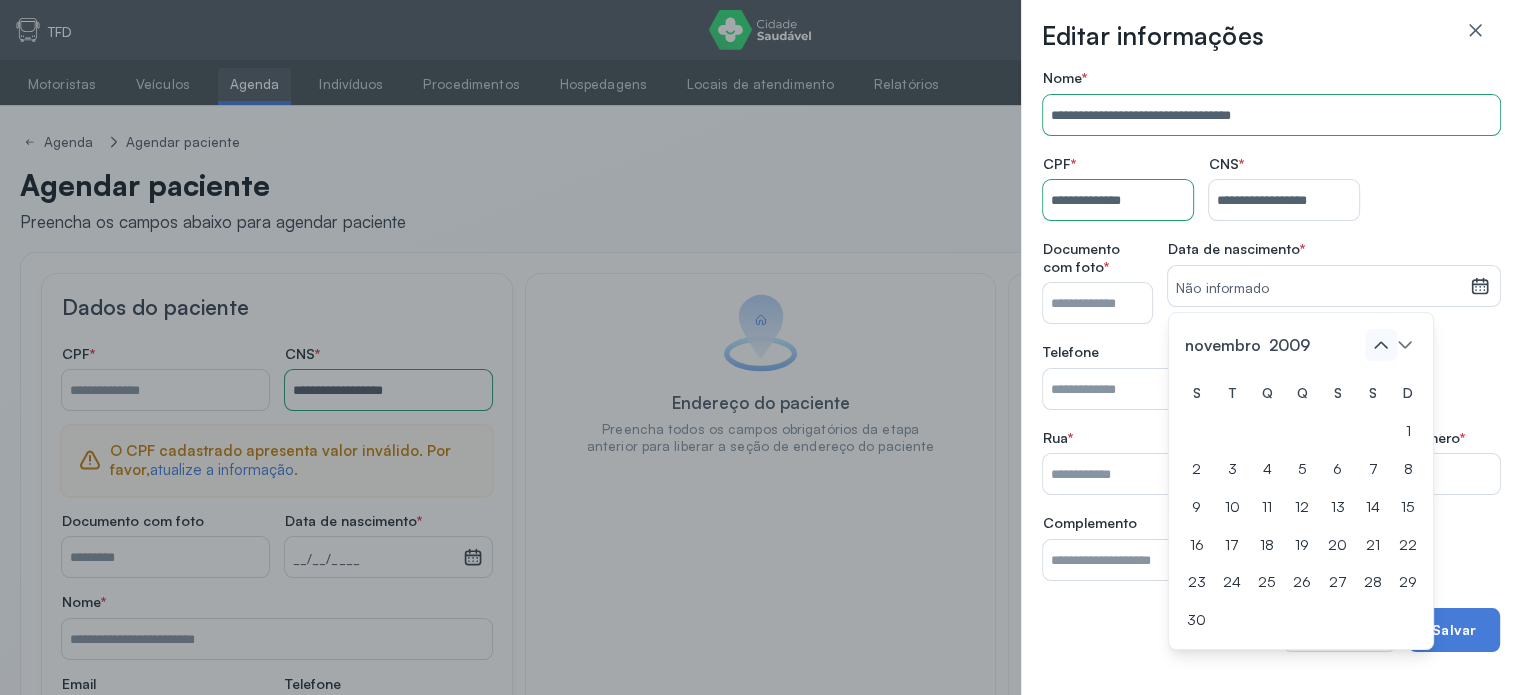 click 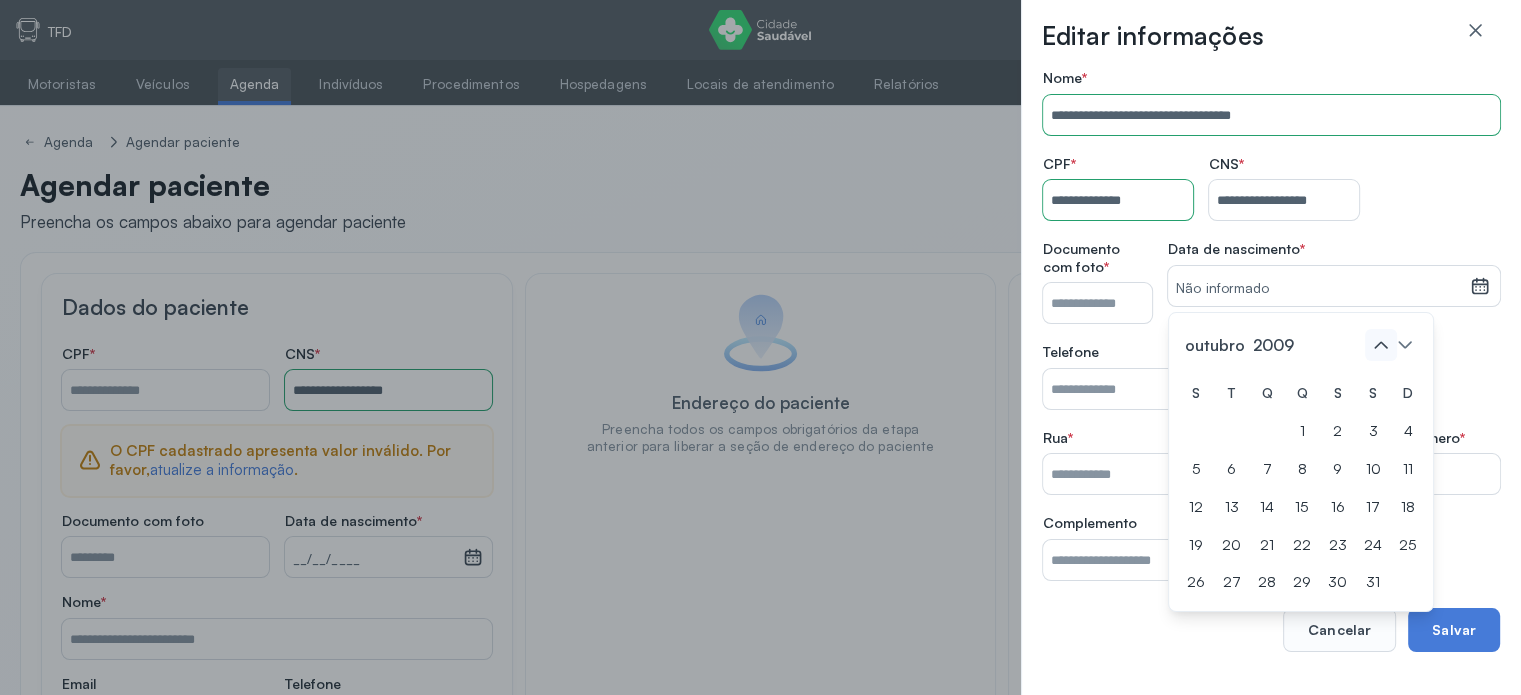 click 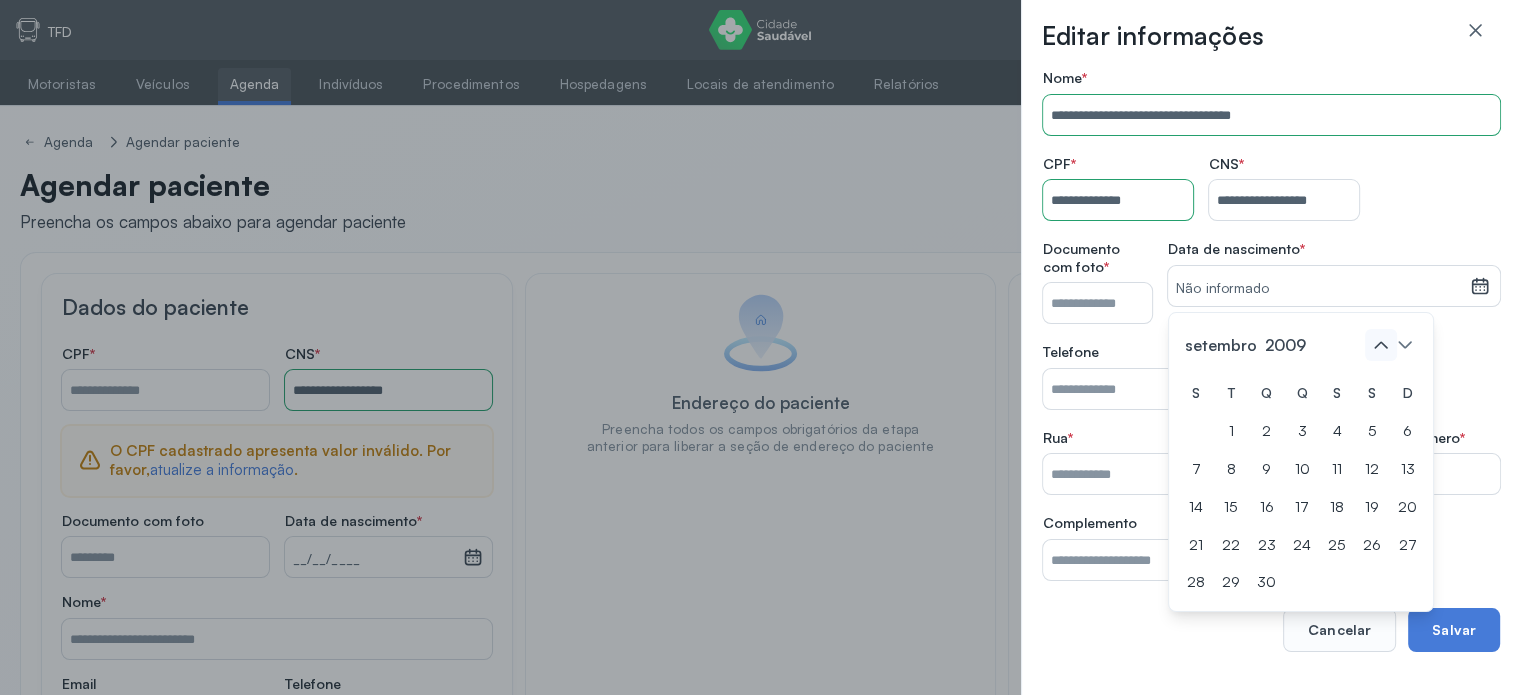 click 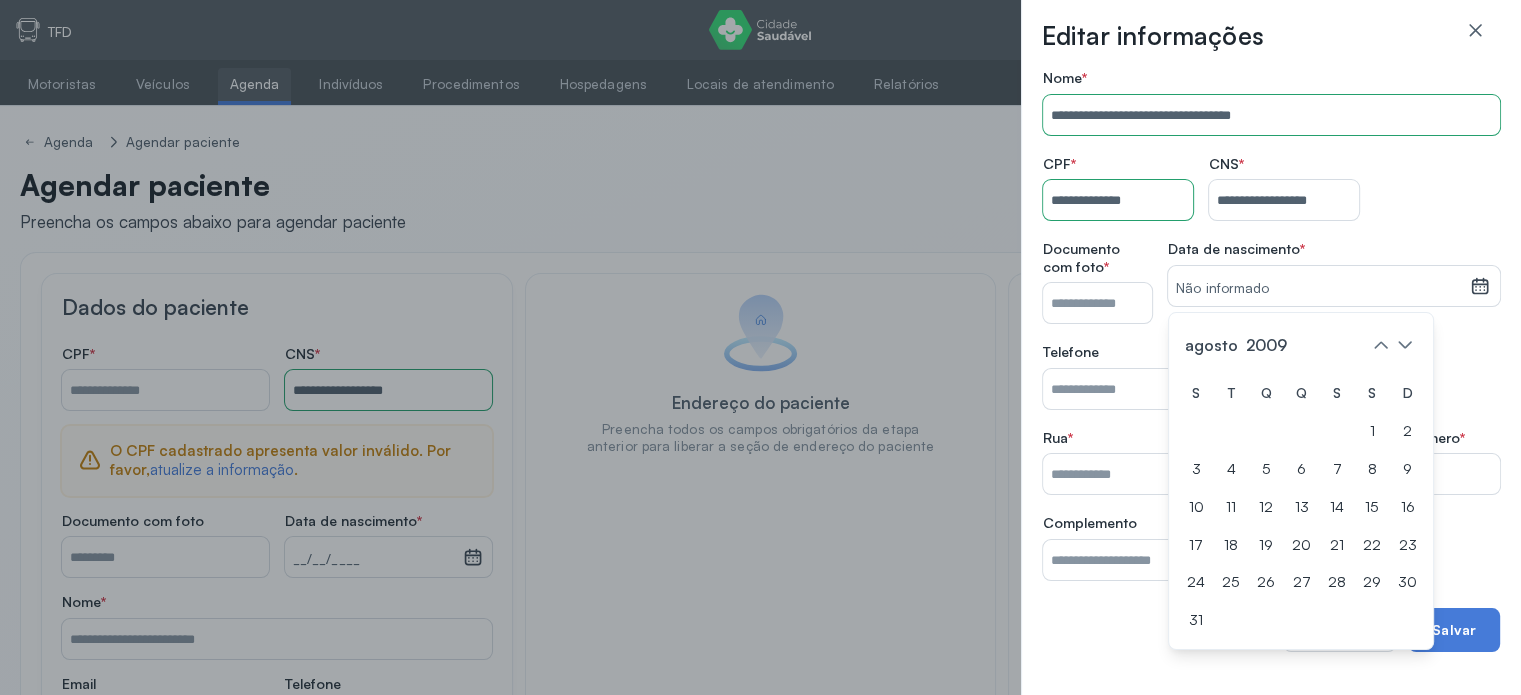 click on "[DATE] S T Q Q S S D 1 2 3 4 5 6 7 8 9 10 11 12 13 14 15 16 17 18 19 20 21 22 23 24 25 26 27 28 29 30 [DATE] fev mar abr maio jun [DATE] ago set out nov [DATE] 2019 2020 2021 2022 2023 2024 2025 2026 2027 2028 2029" at bounding box center [1301, 481] 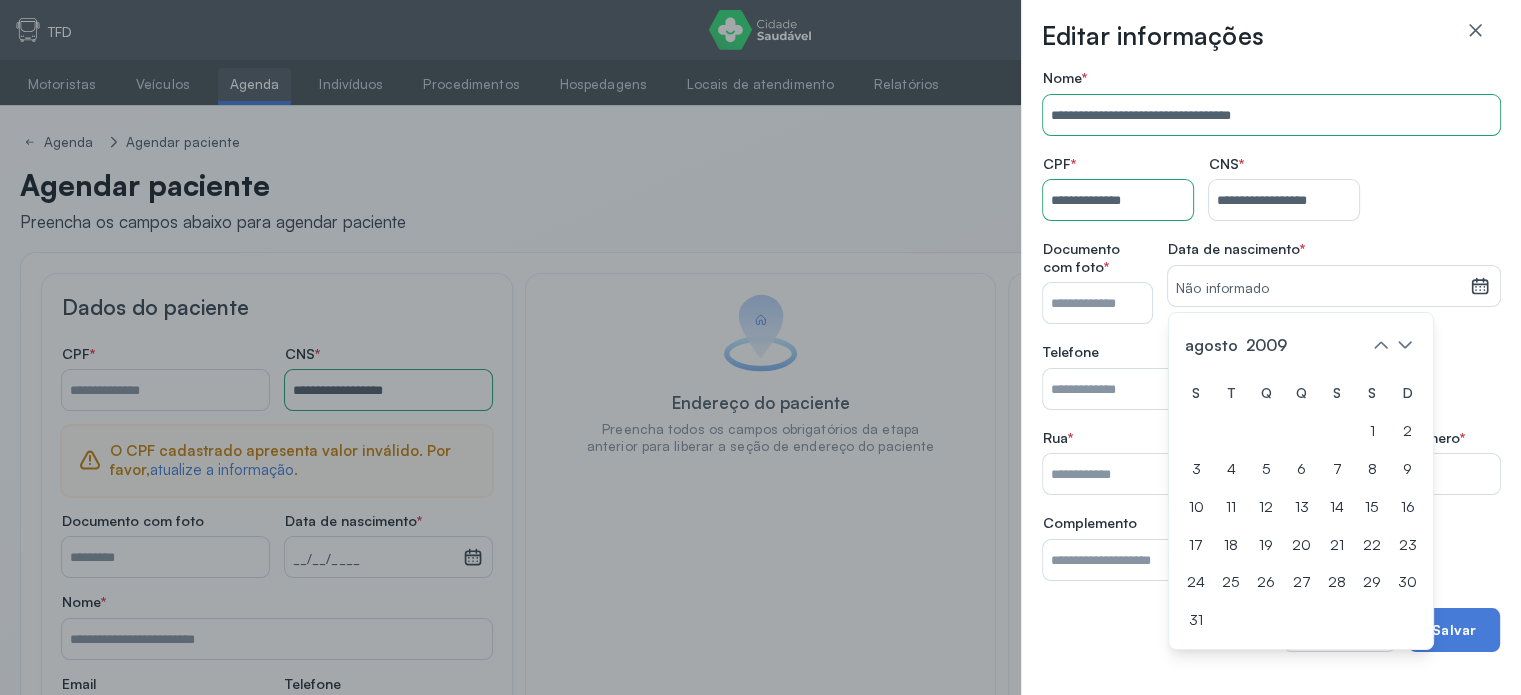 click on "[DATE] S T Q Q S S D 1 2 3 4 5 6 7 8 9 10 11 12 13 14 15 16 17 18 19 20 21 22 23 24 25 26 27 28 29 30 [DATE] fev mar abr maio jun [DATE] ago set out nov [DATE] 2019 2020 2021 2022 2023 2024 2025 2026 2027 2028 2029" at bounding box center [1301, 481] 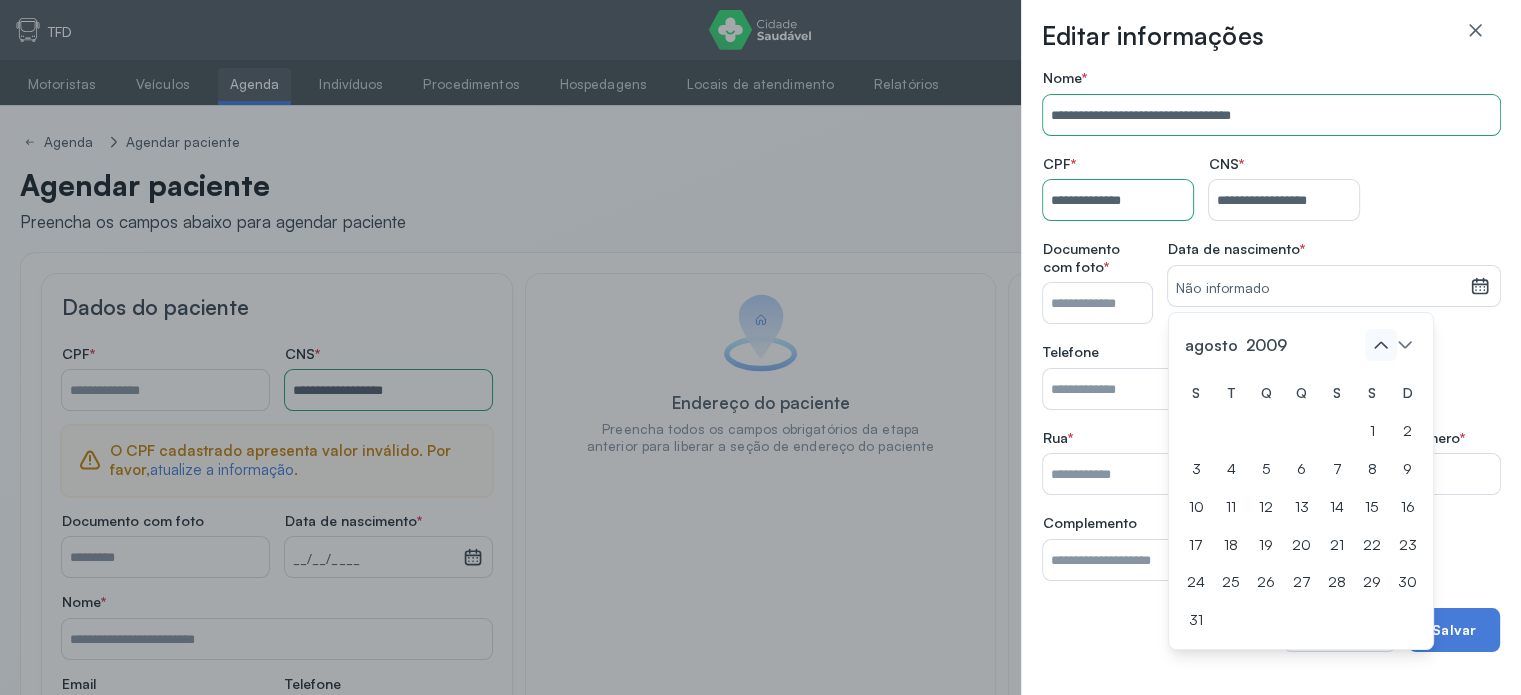 click 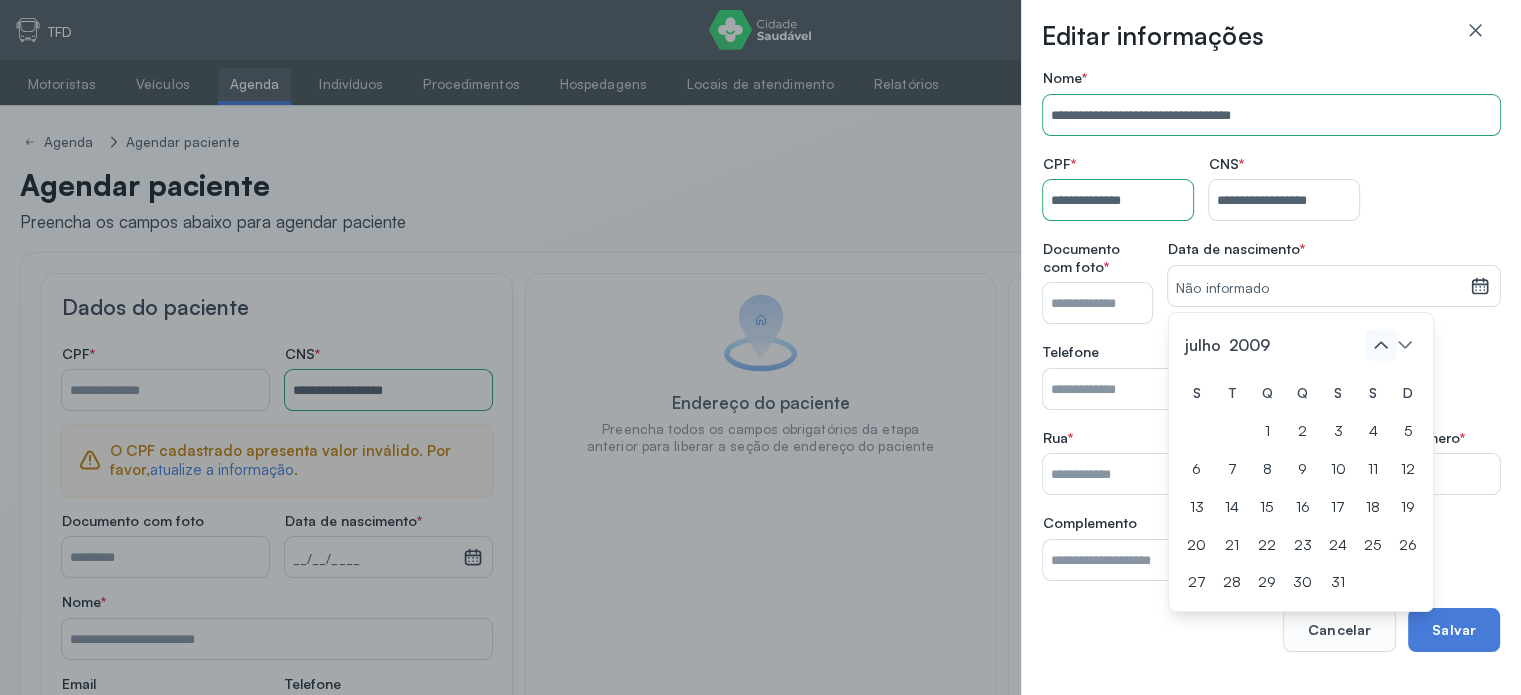 click 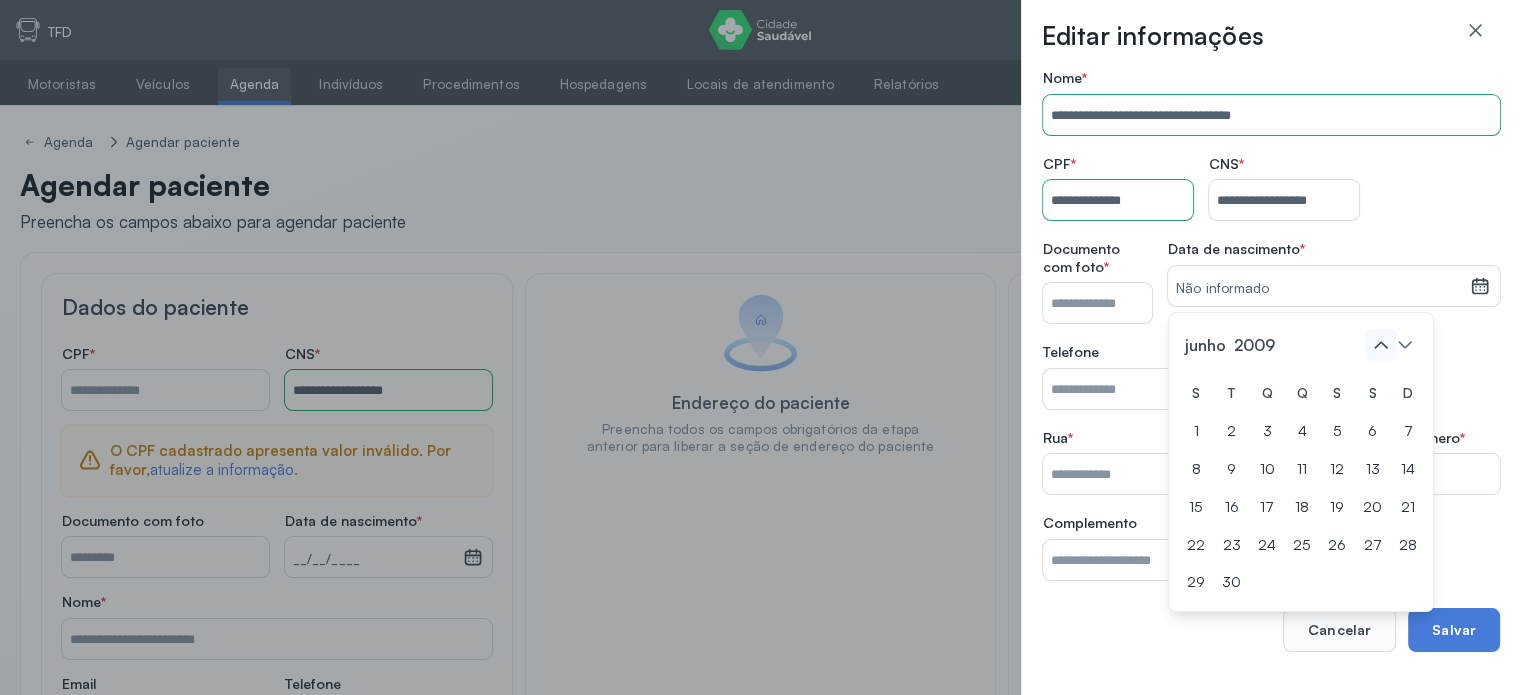 click 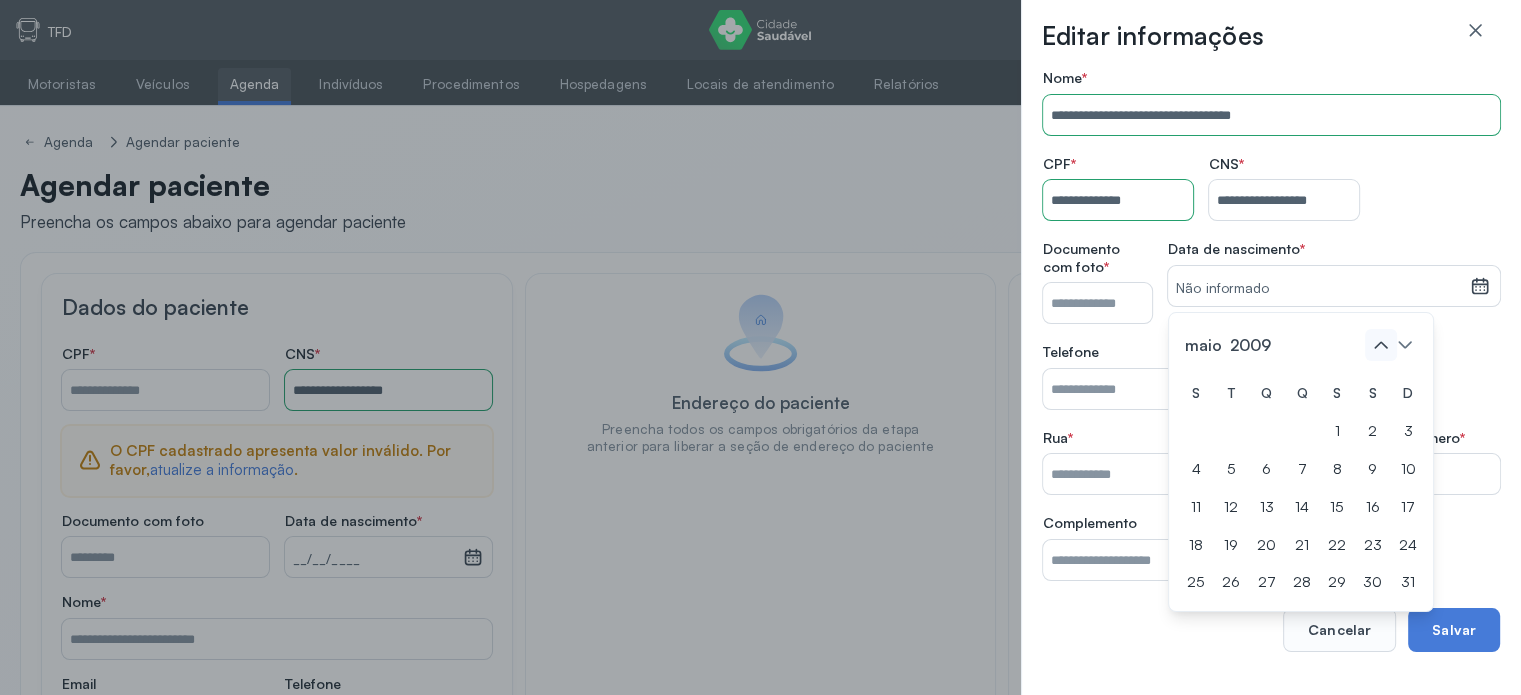 click 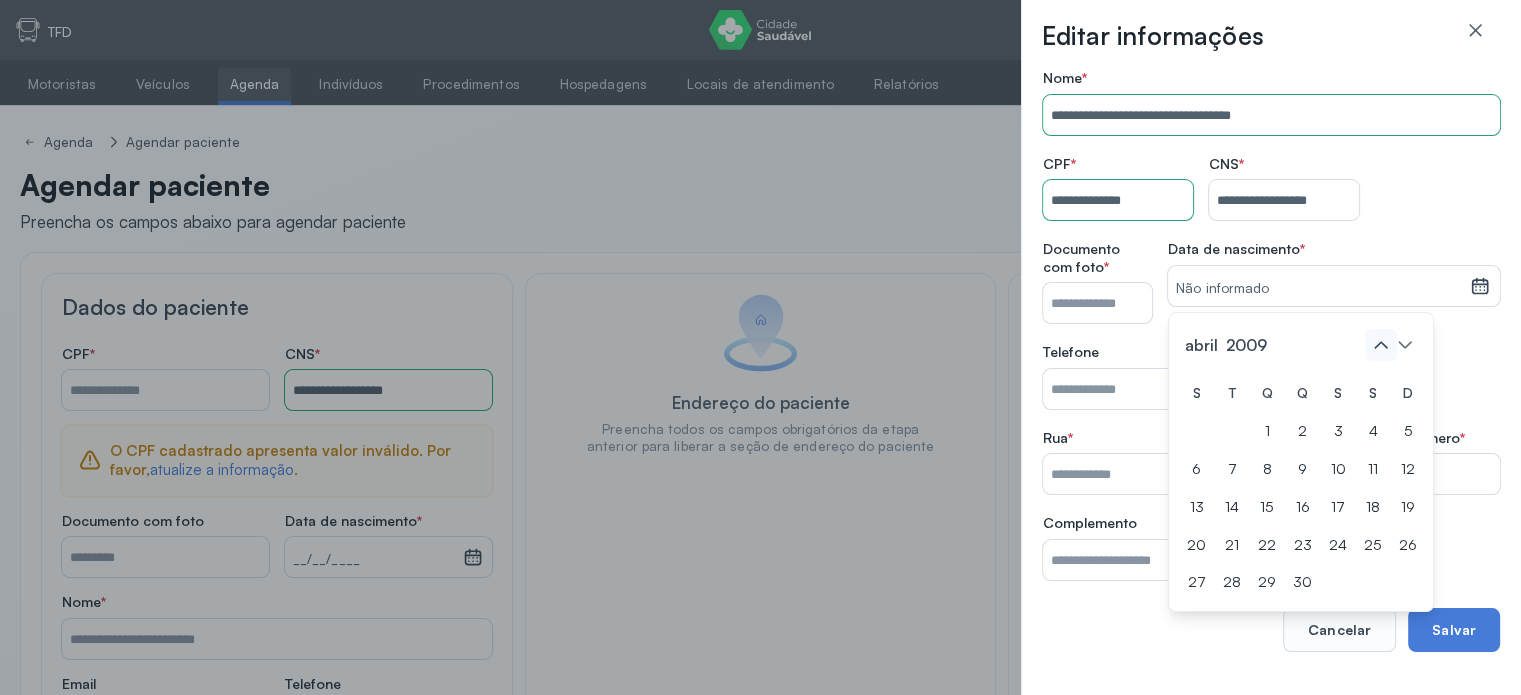 click 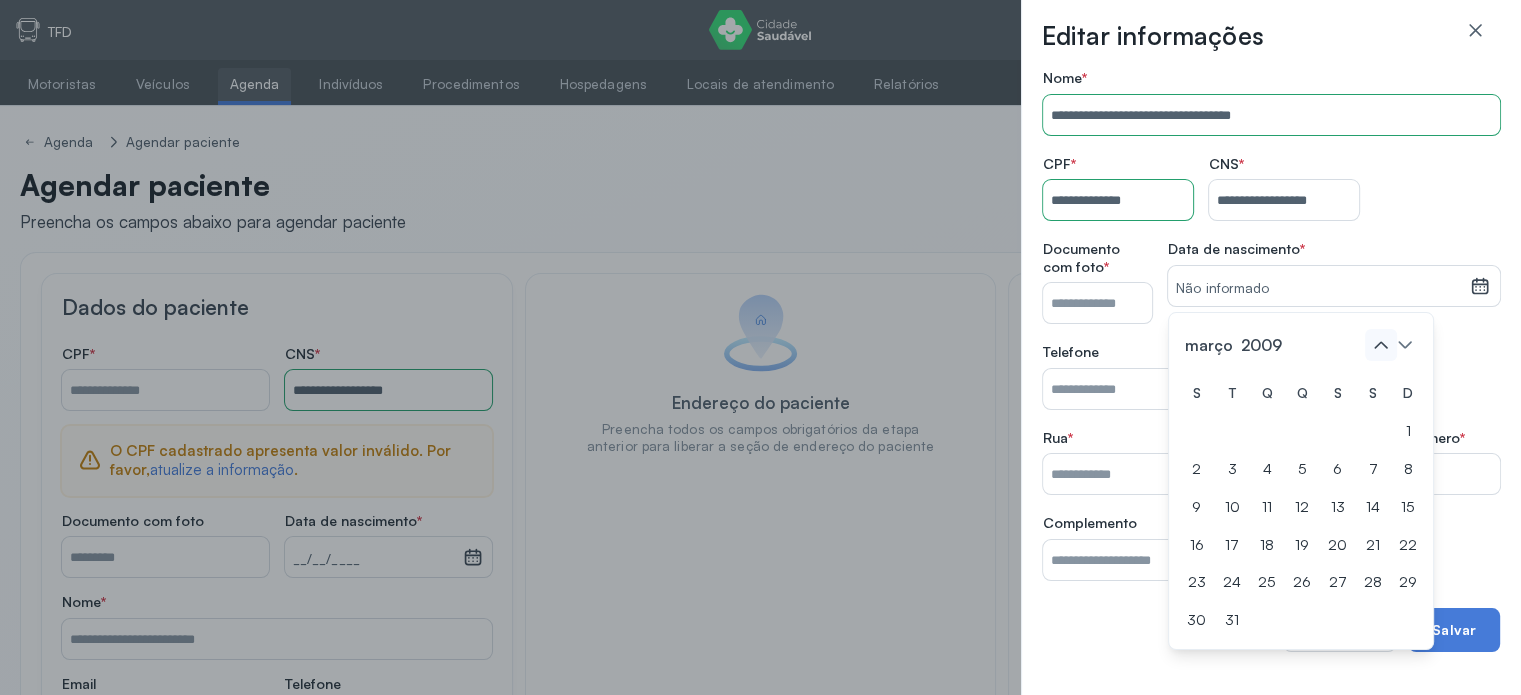 click 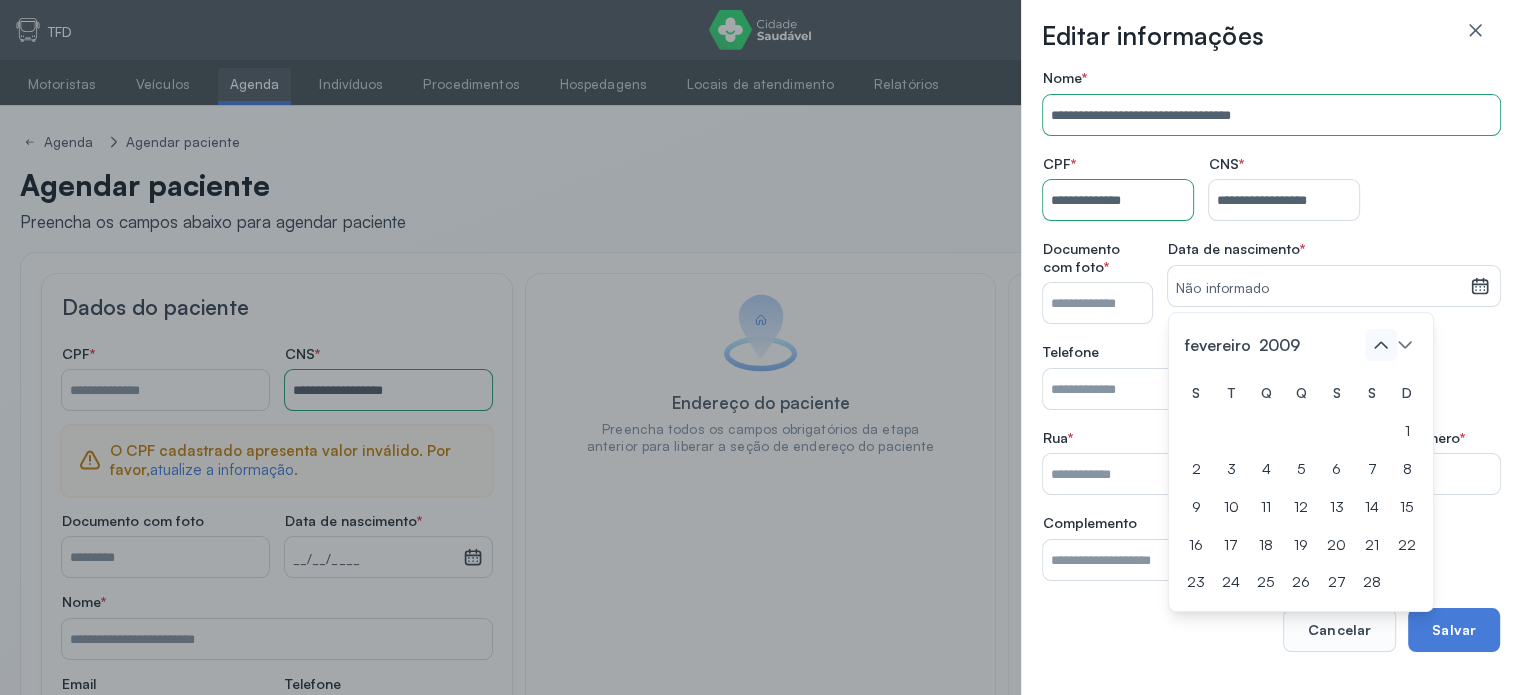click 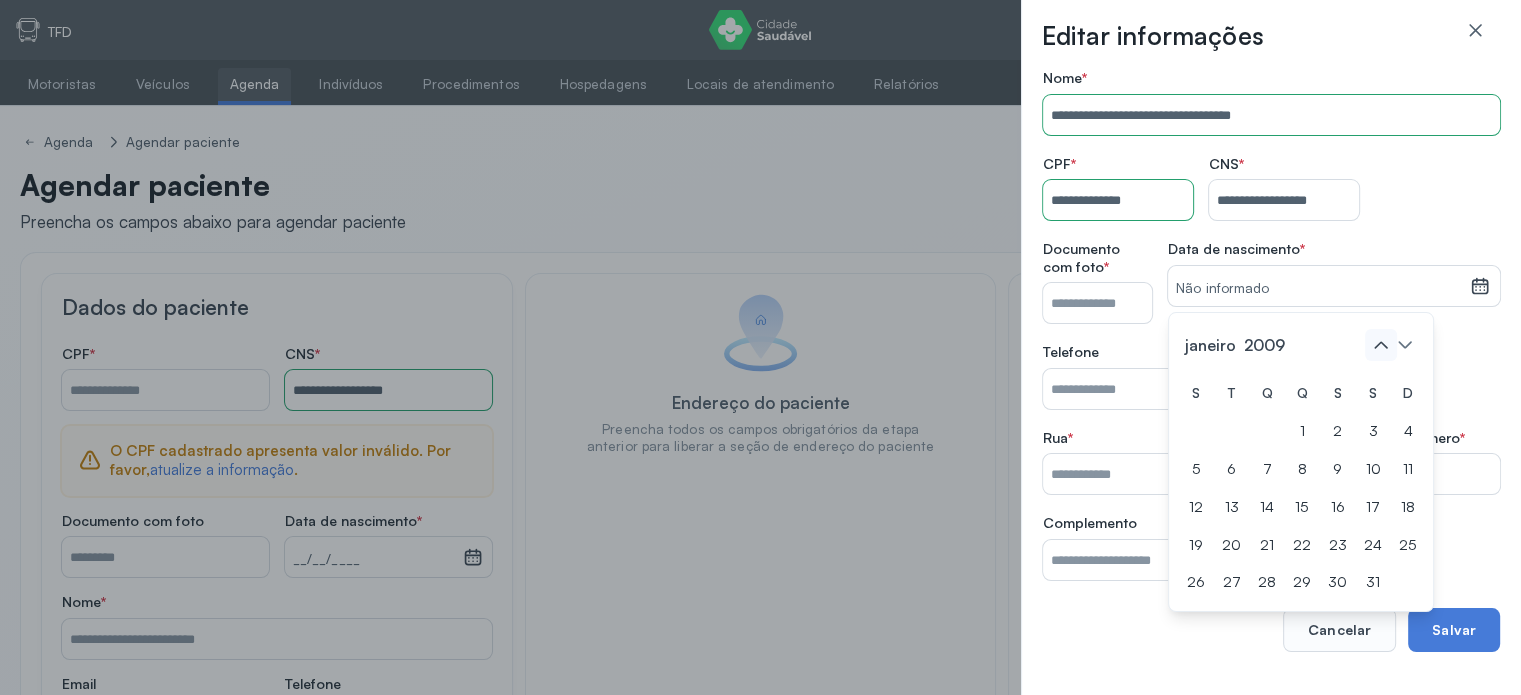 click 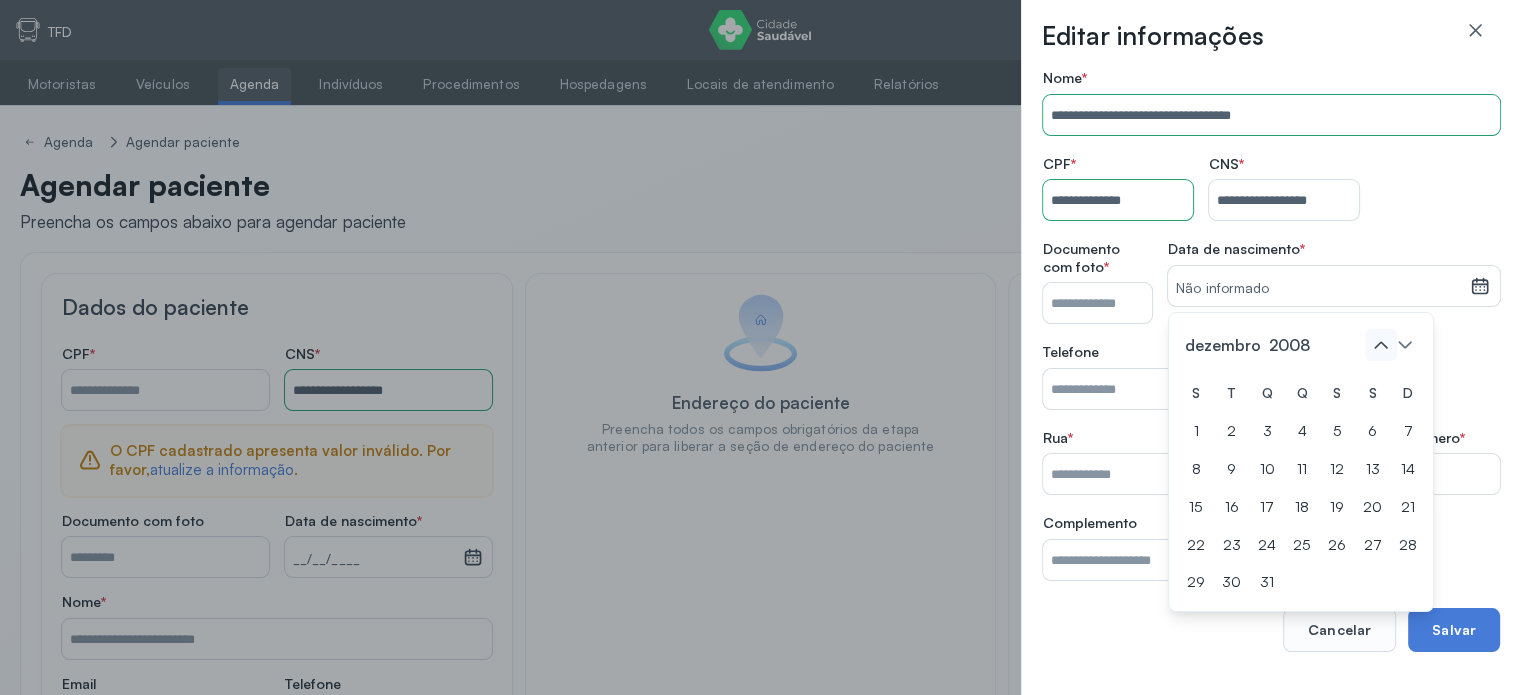 click 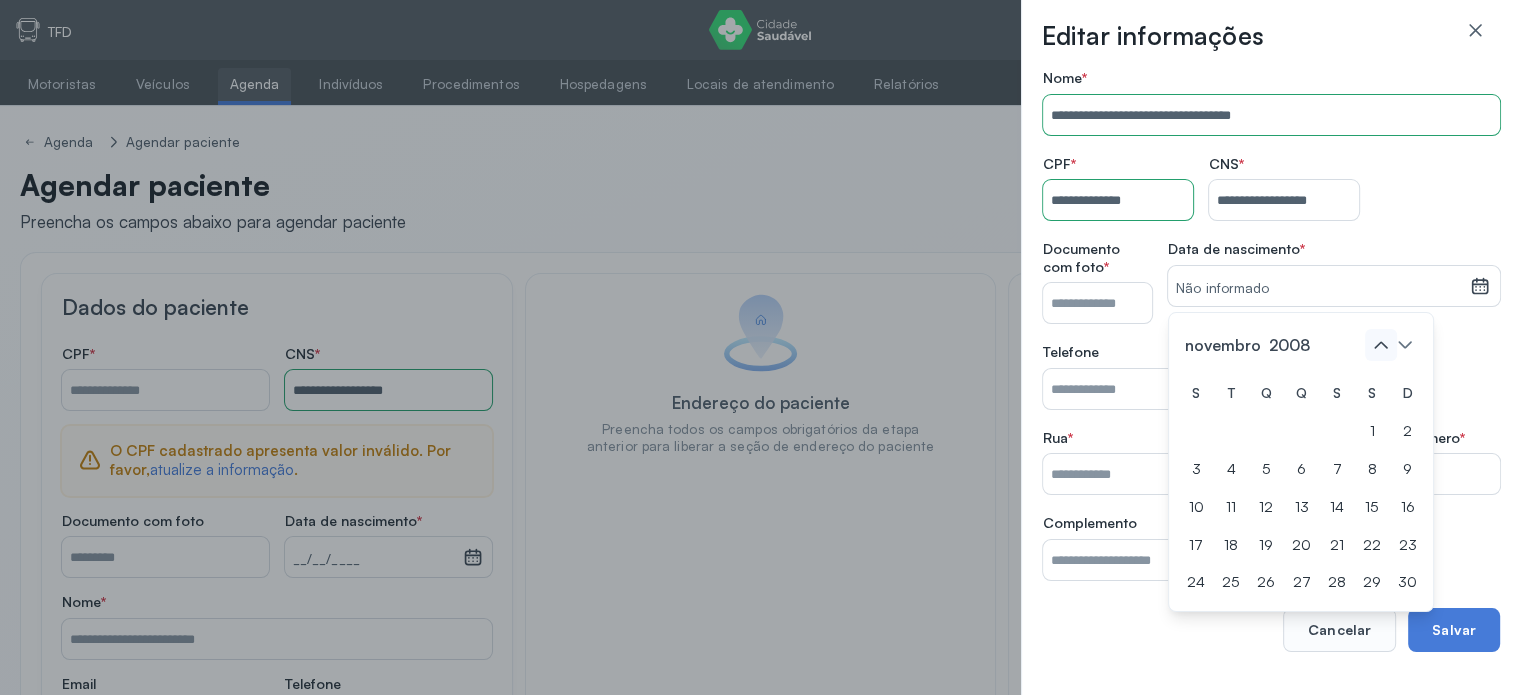 click 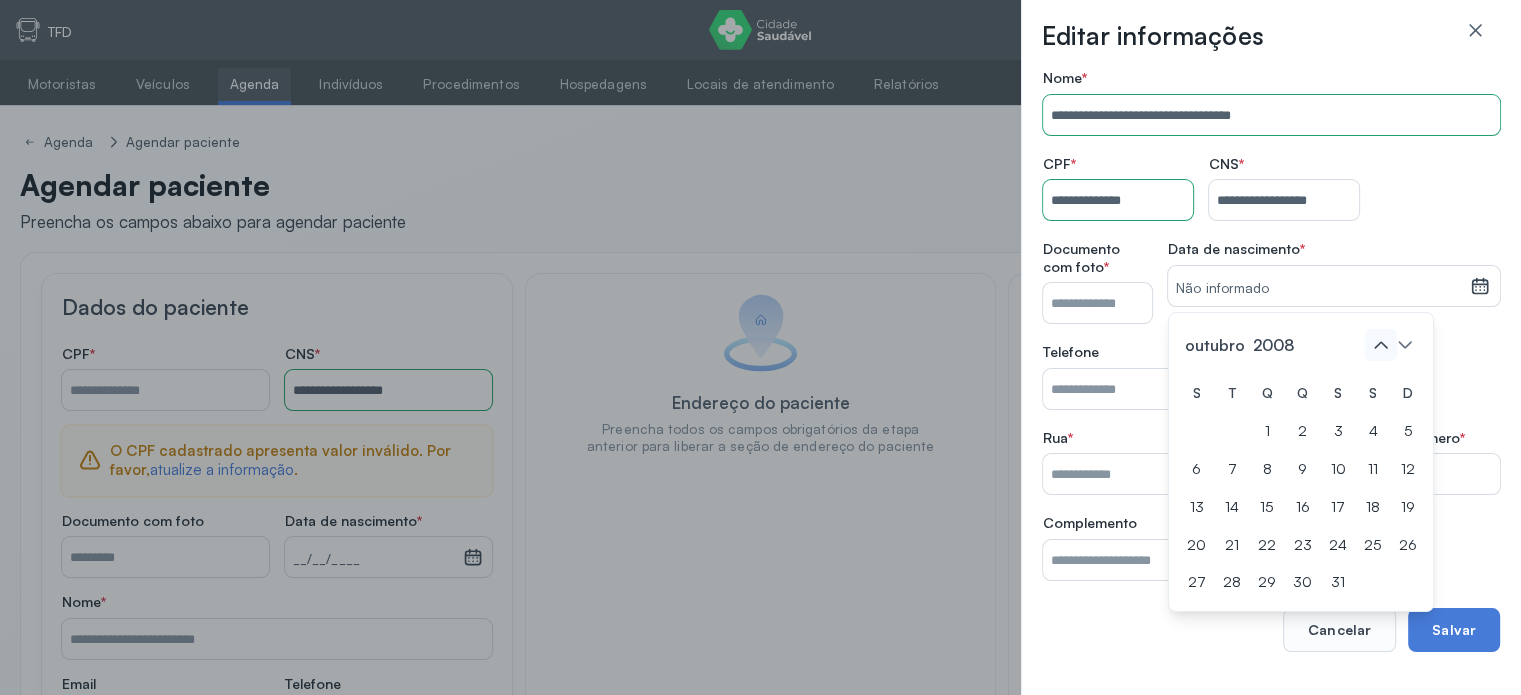 click 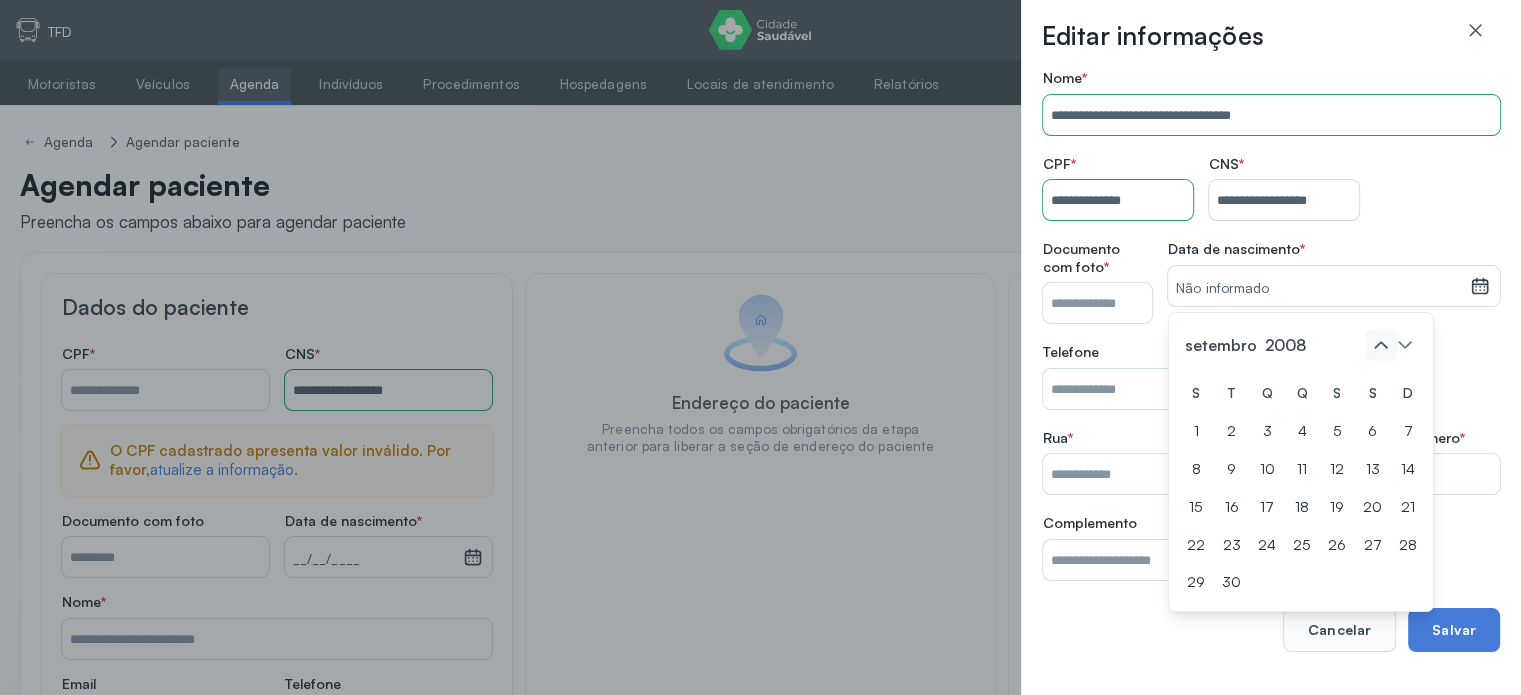click 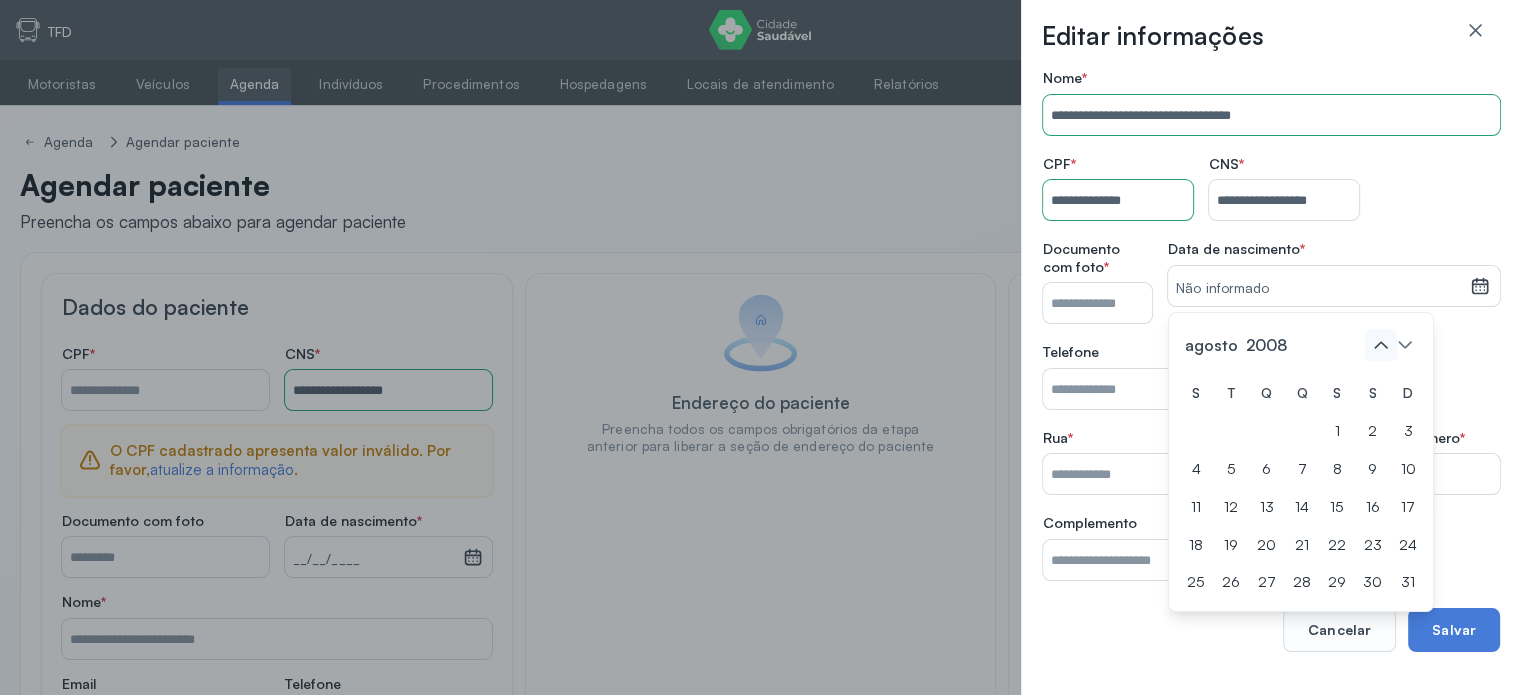 click 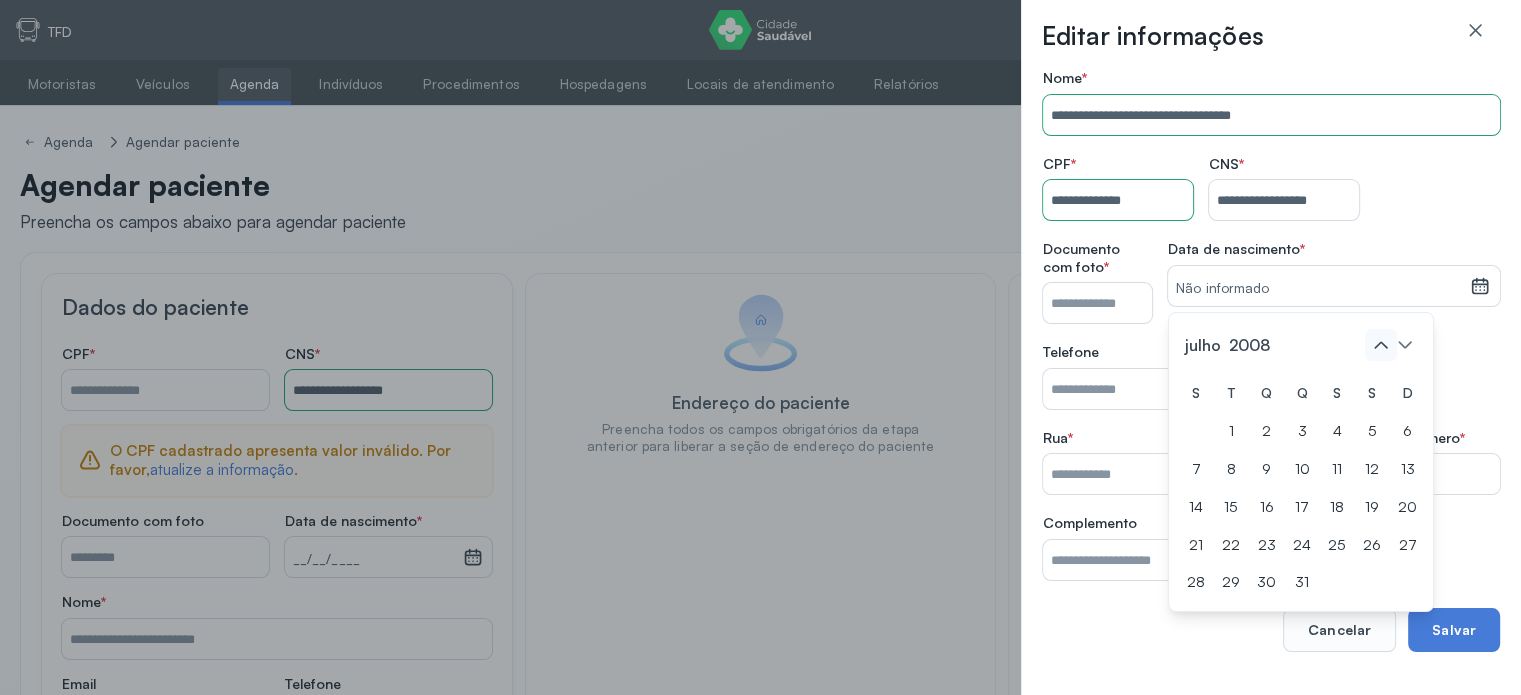 click 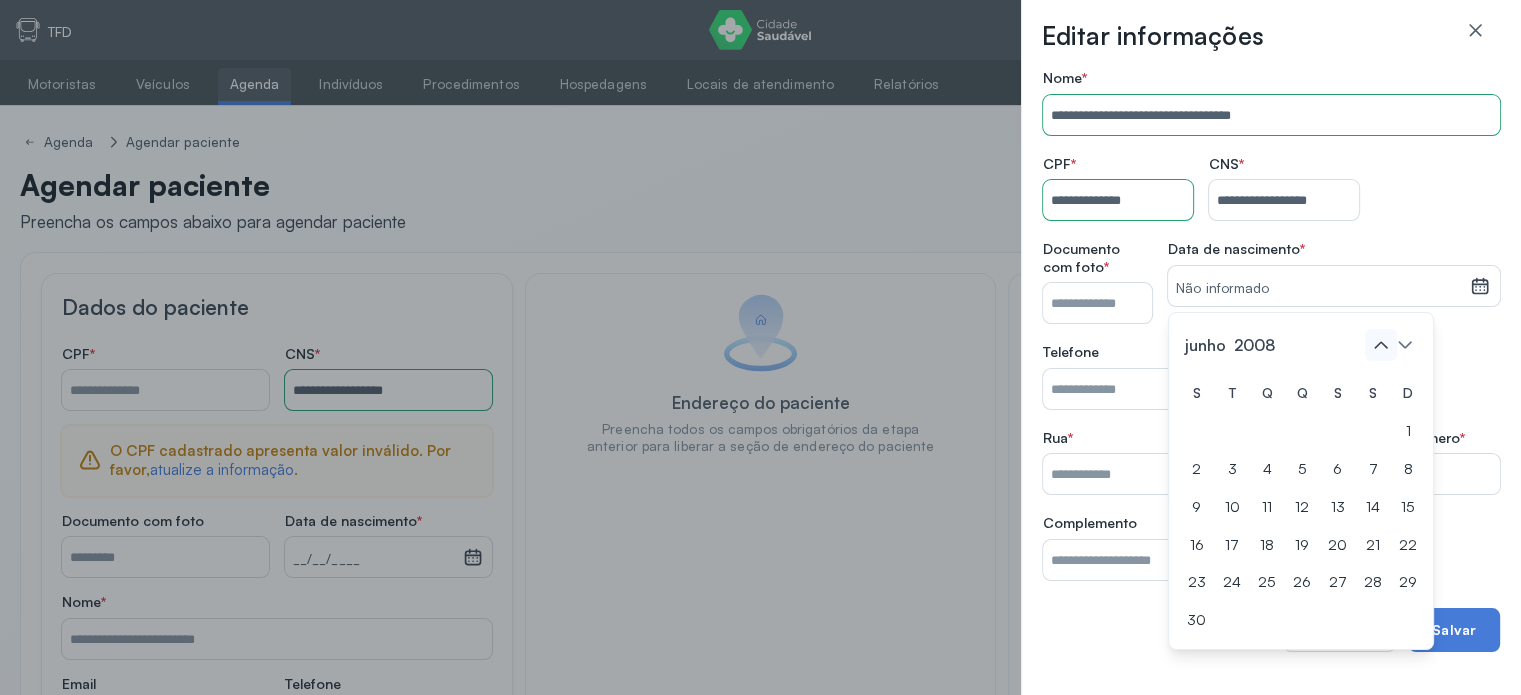 click 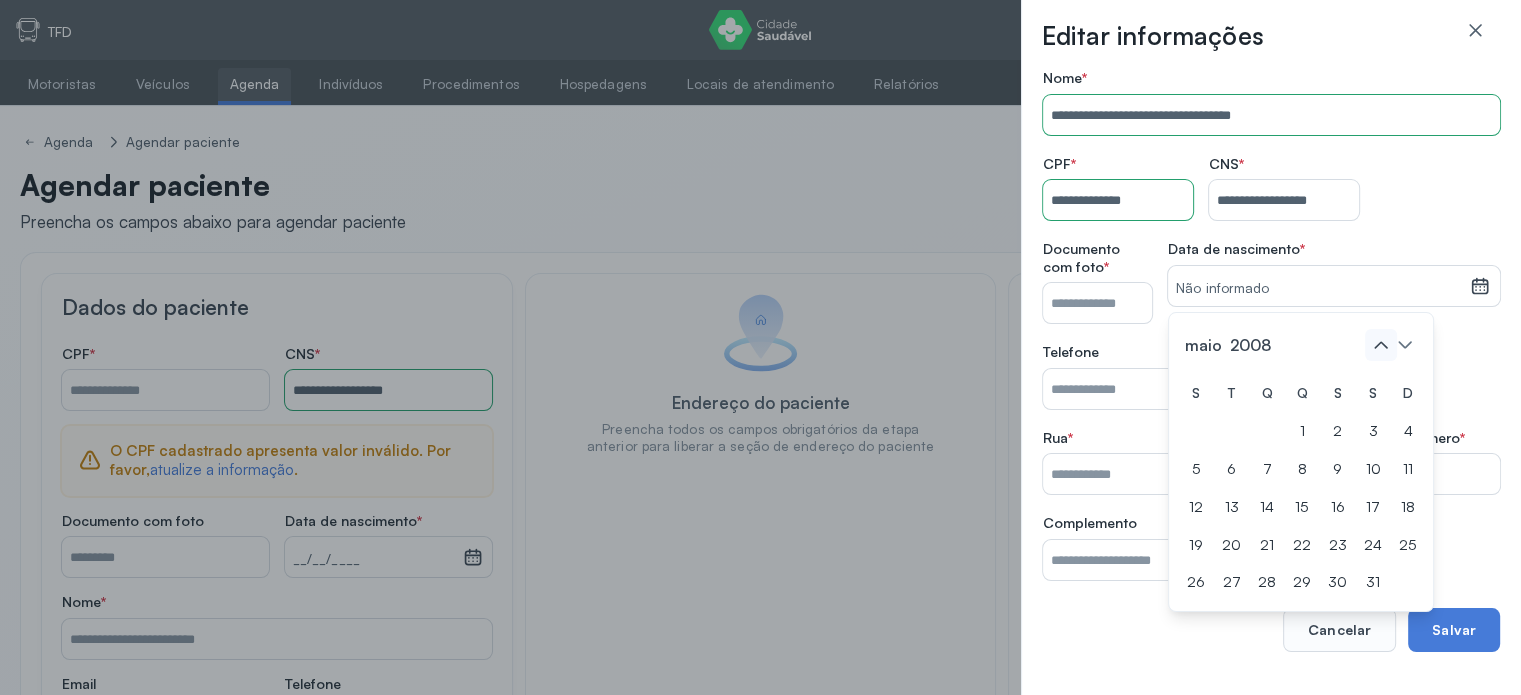 click 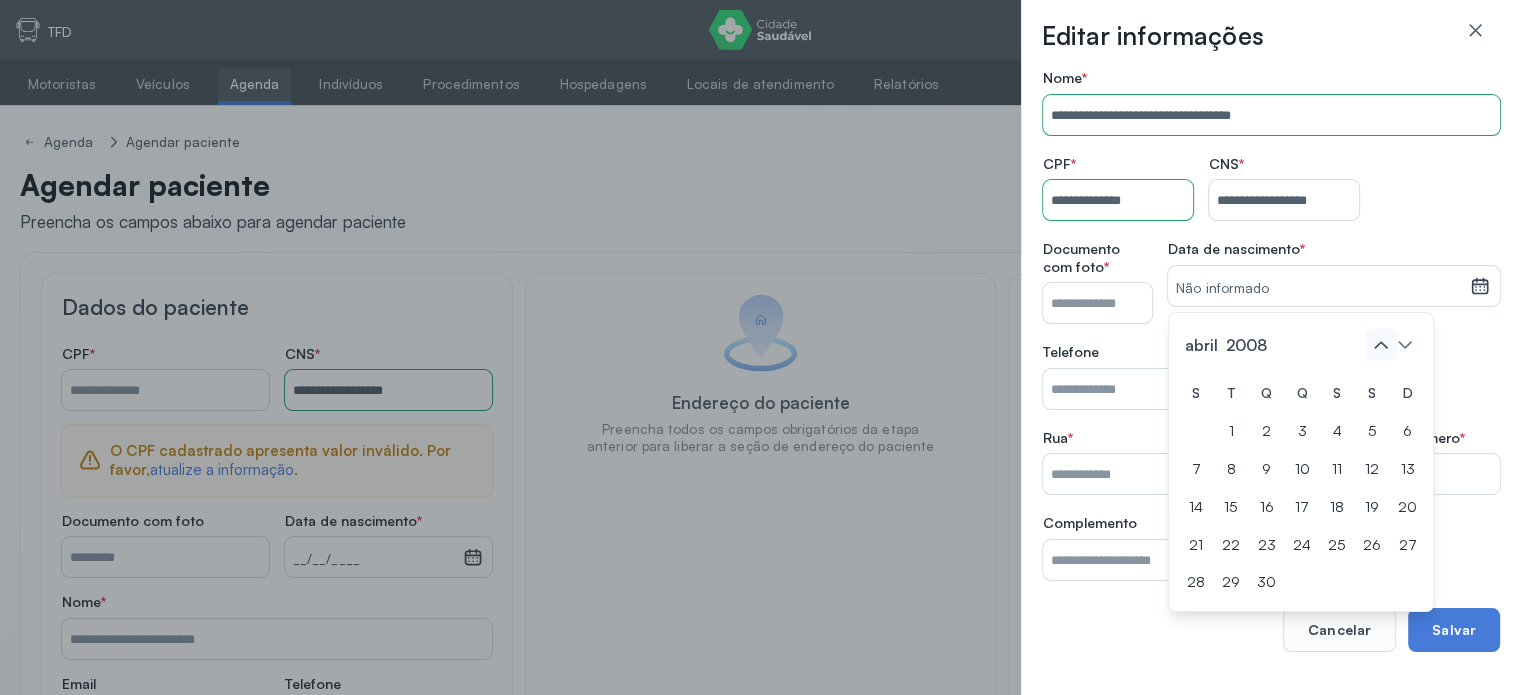 click 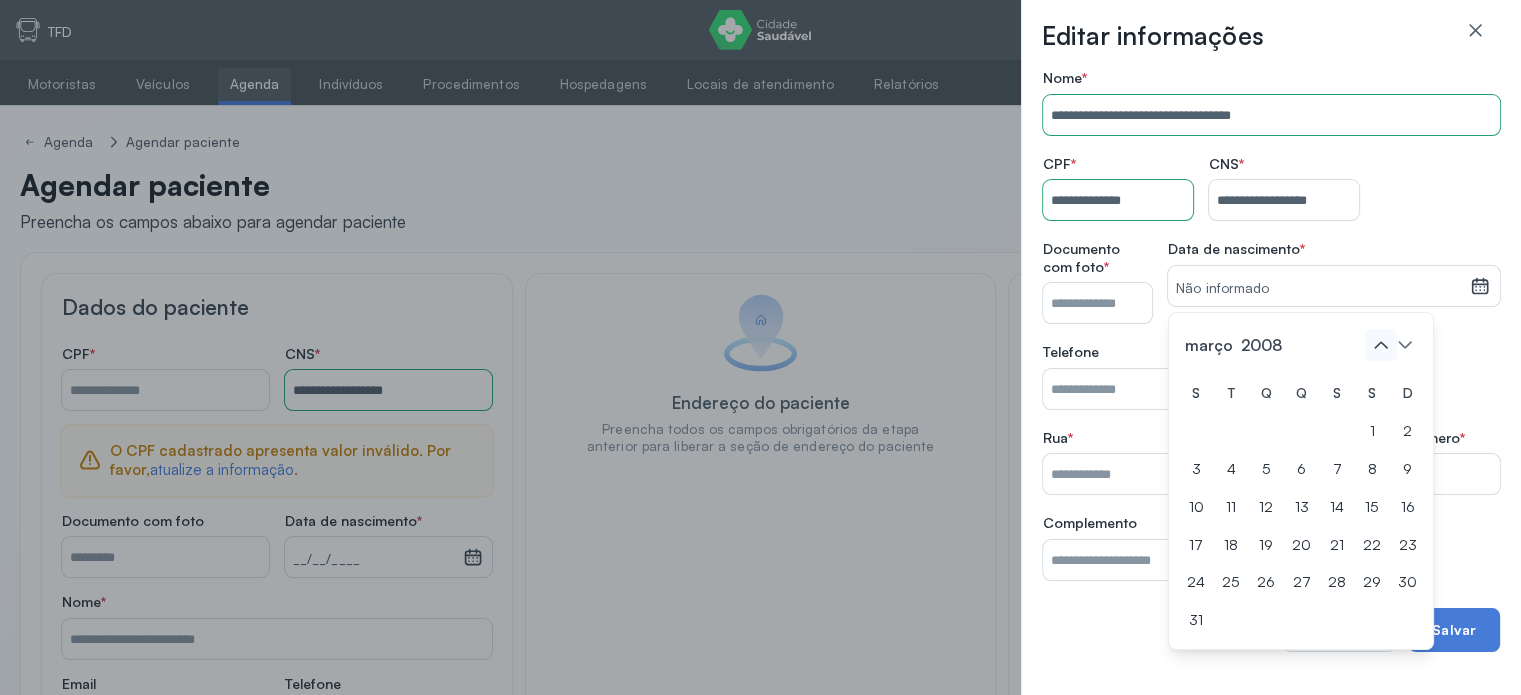 click 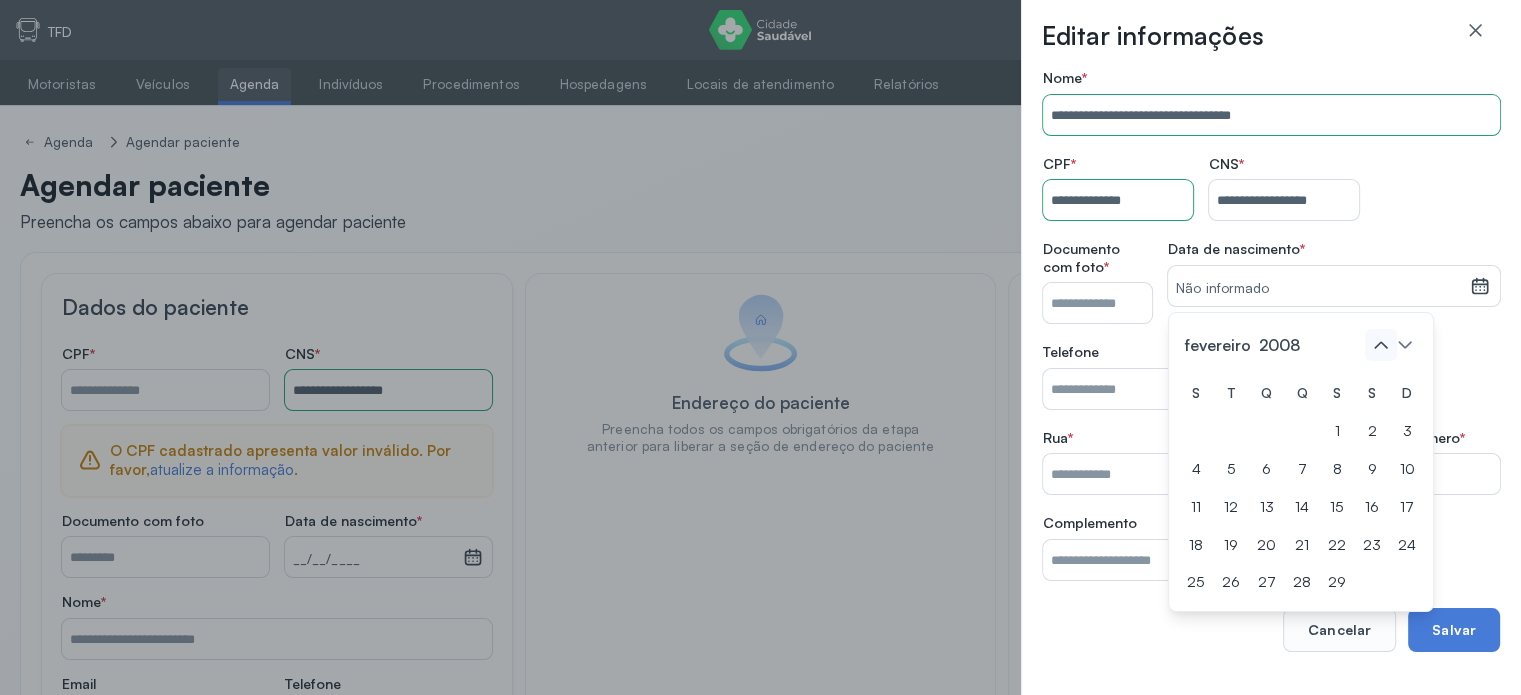 click 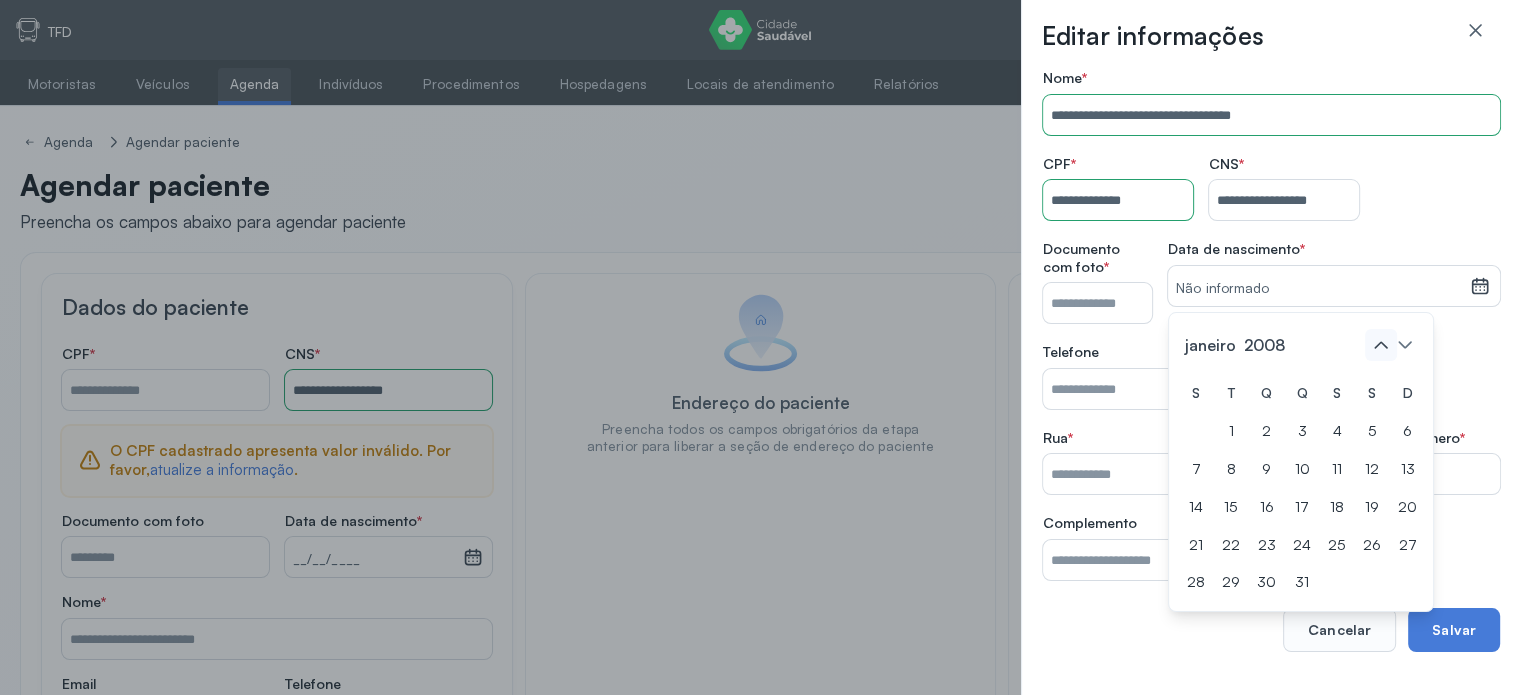 click 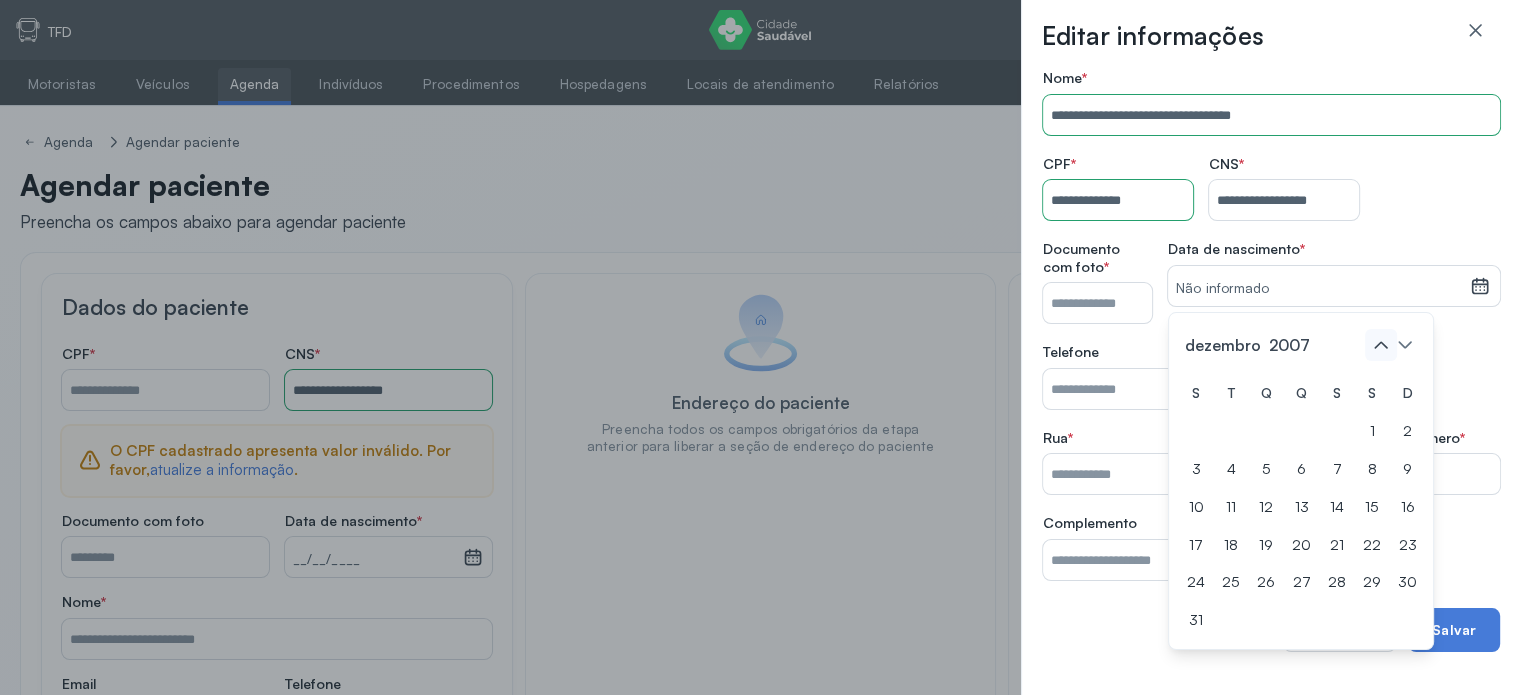 click 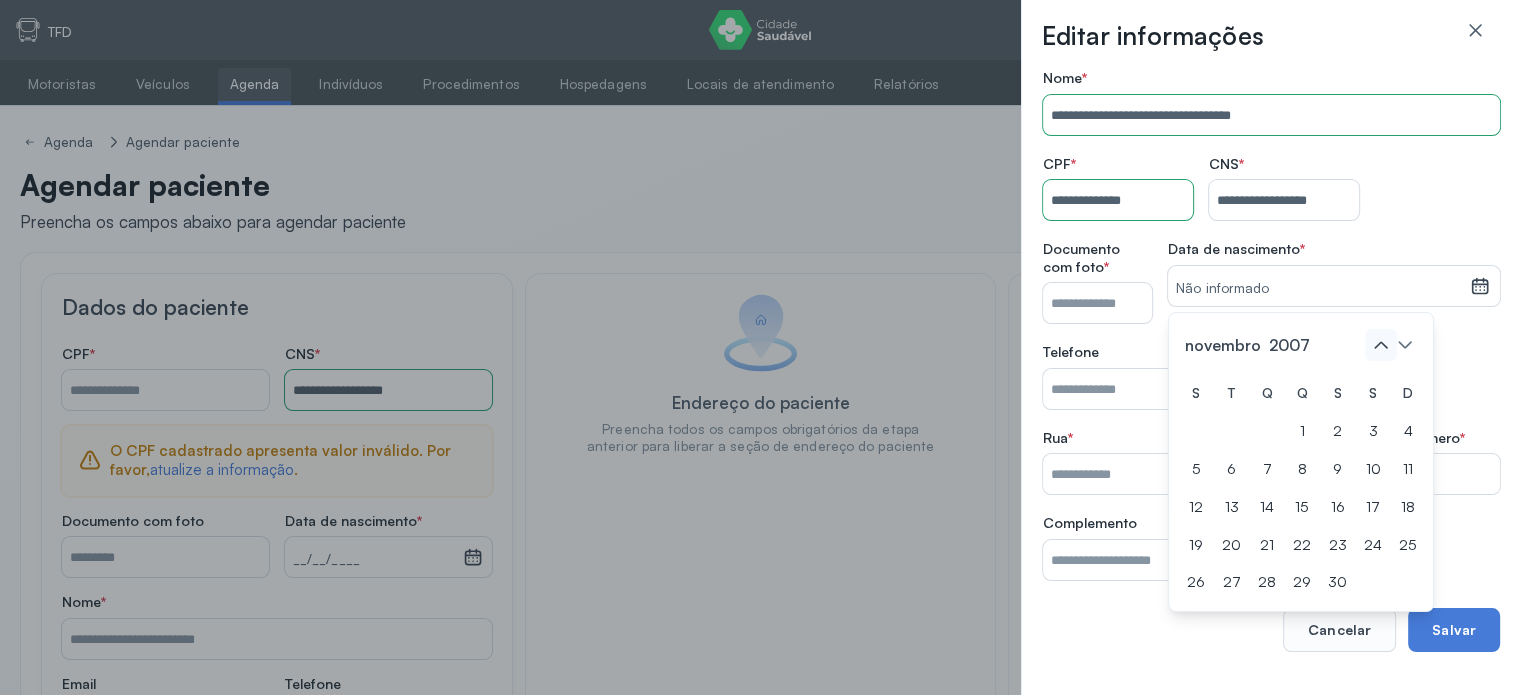click 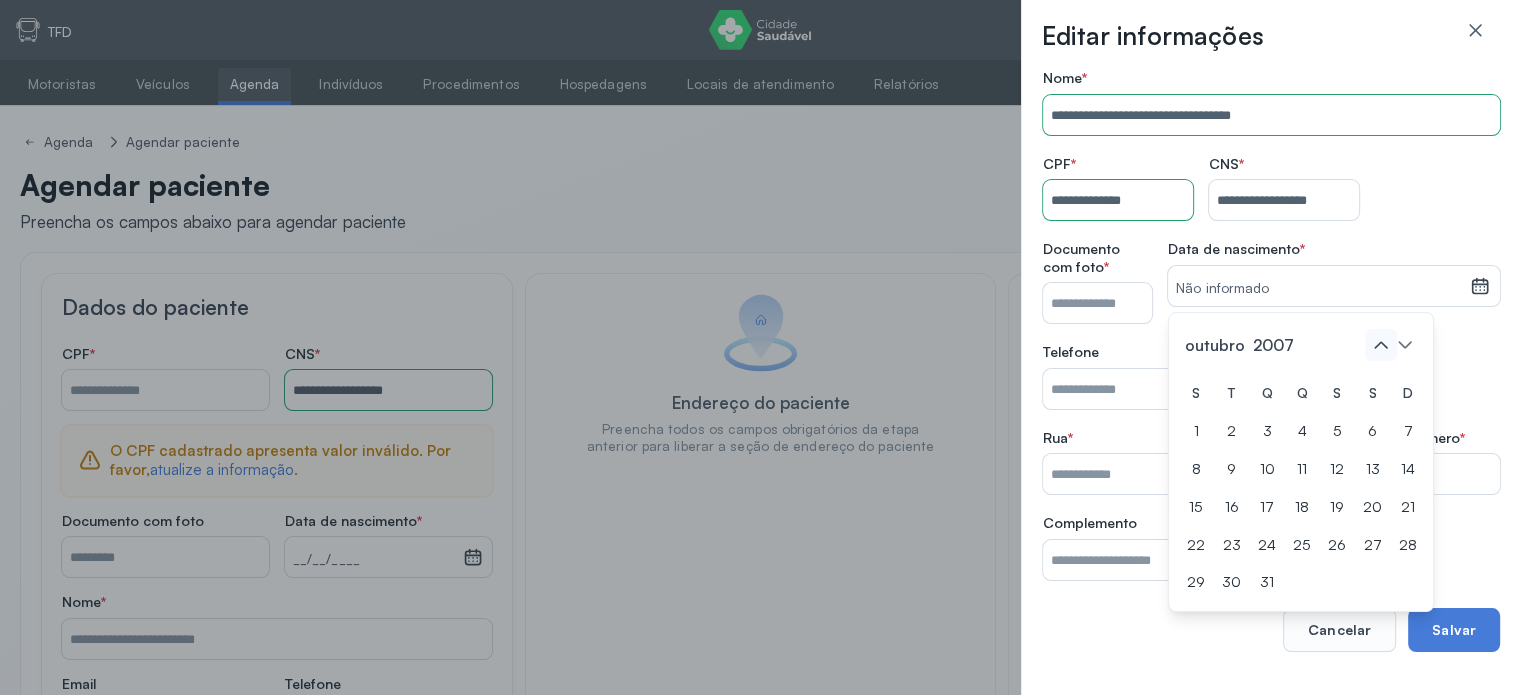 click 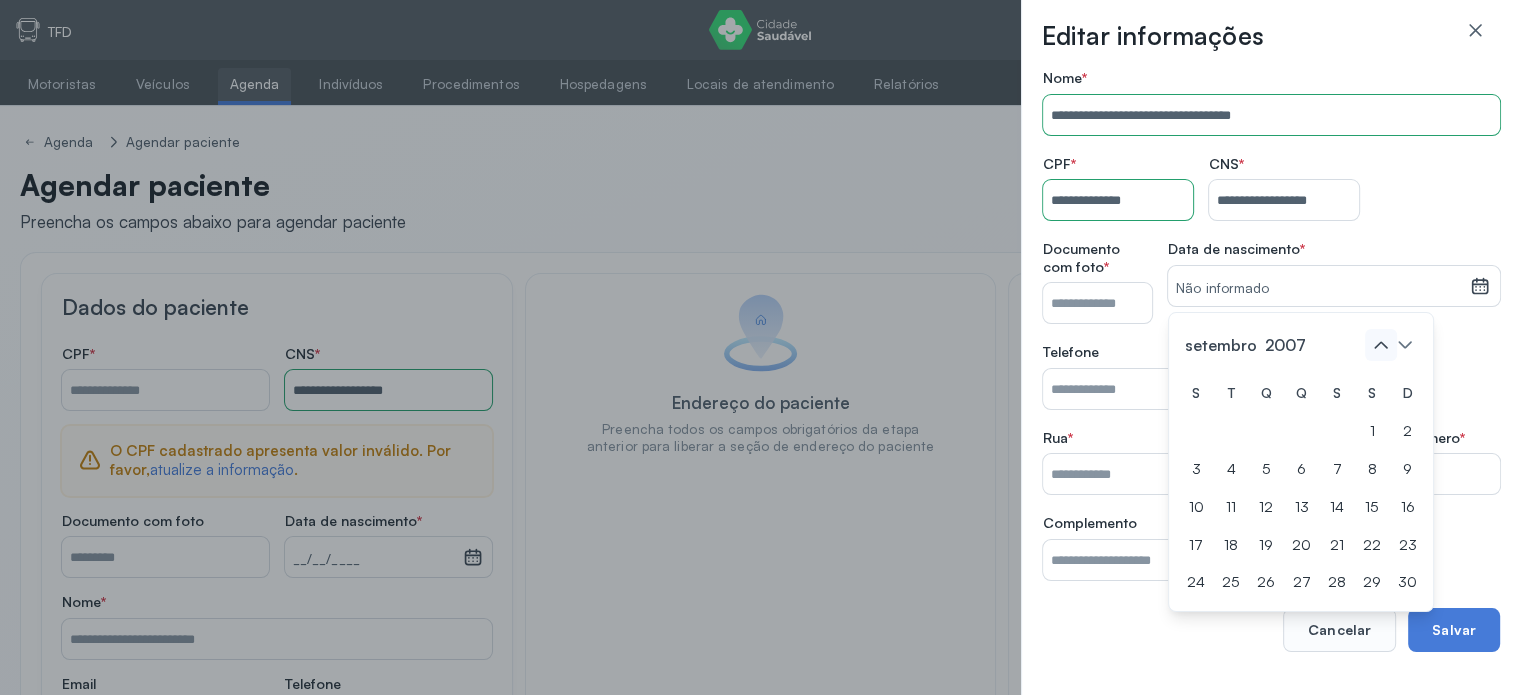 click 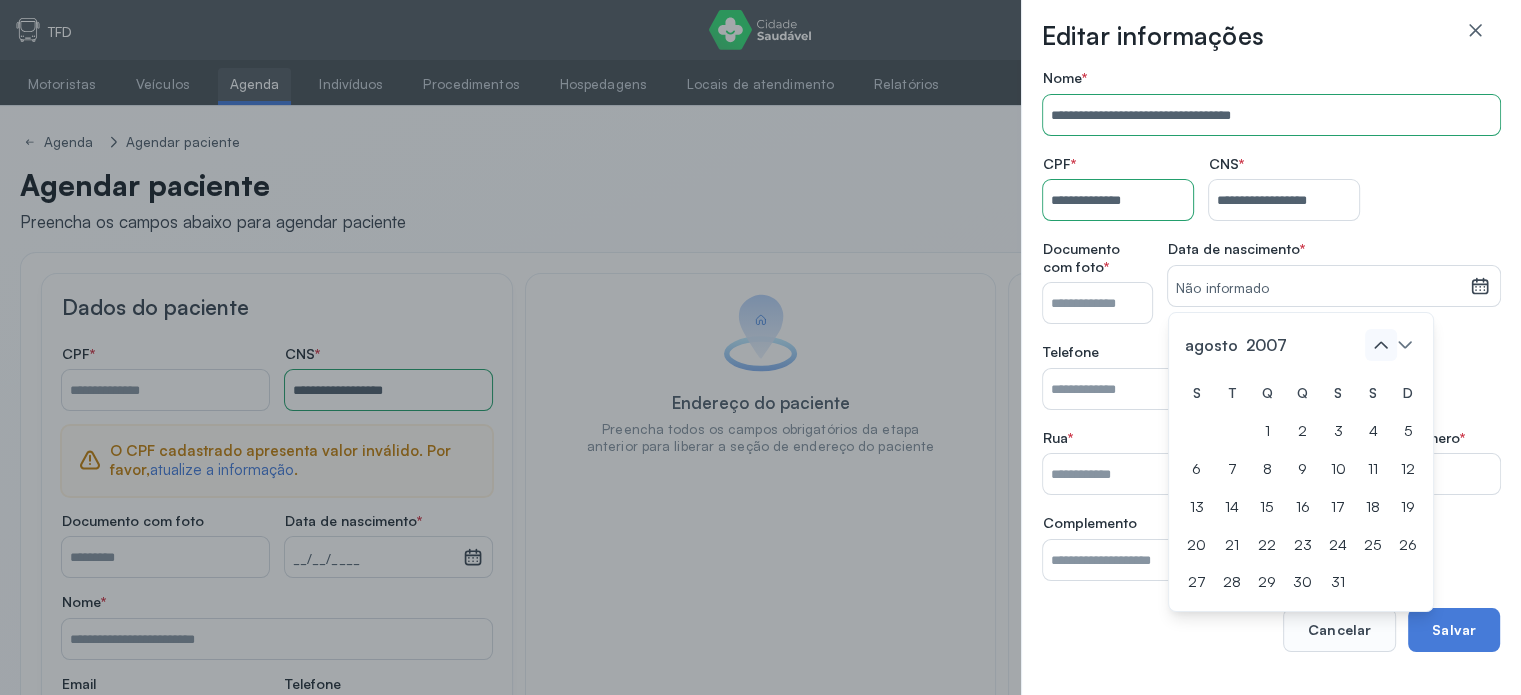 click 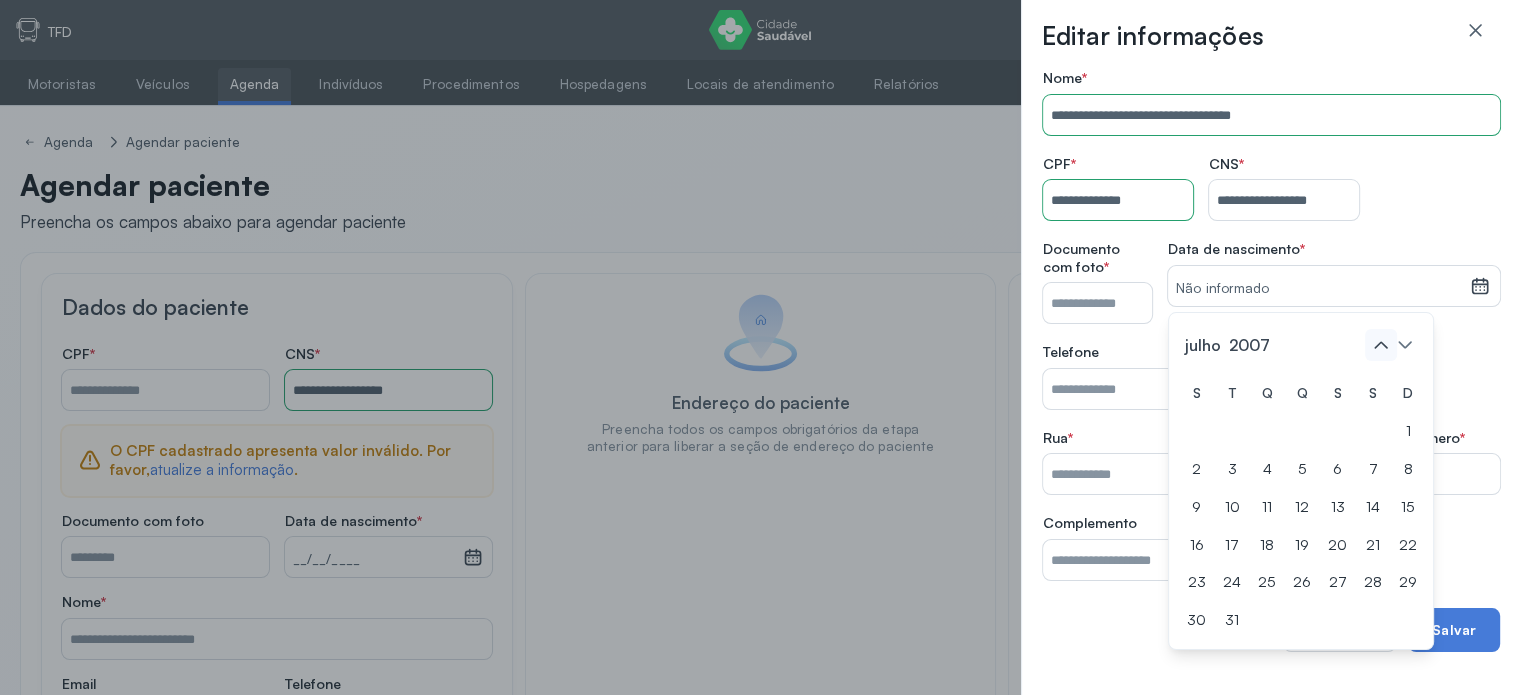 click 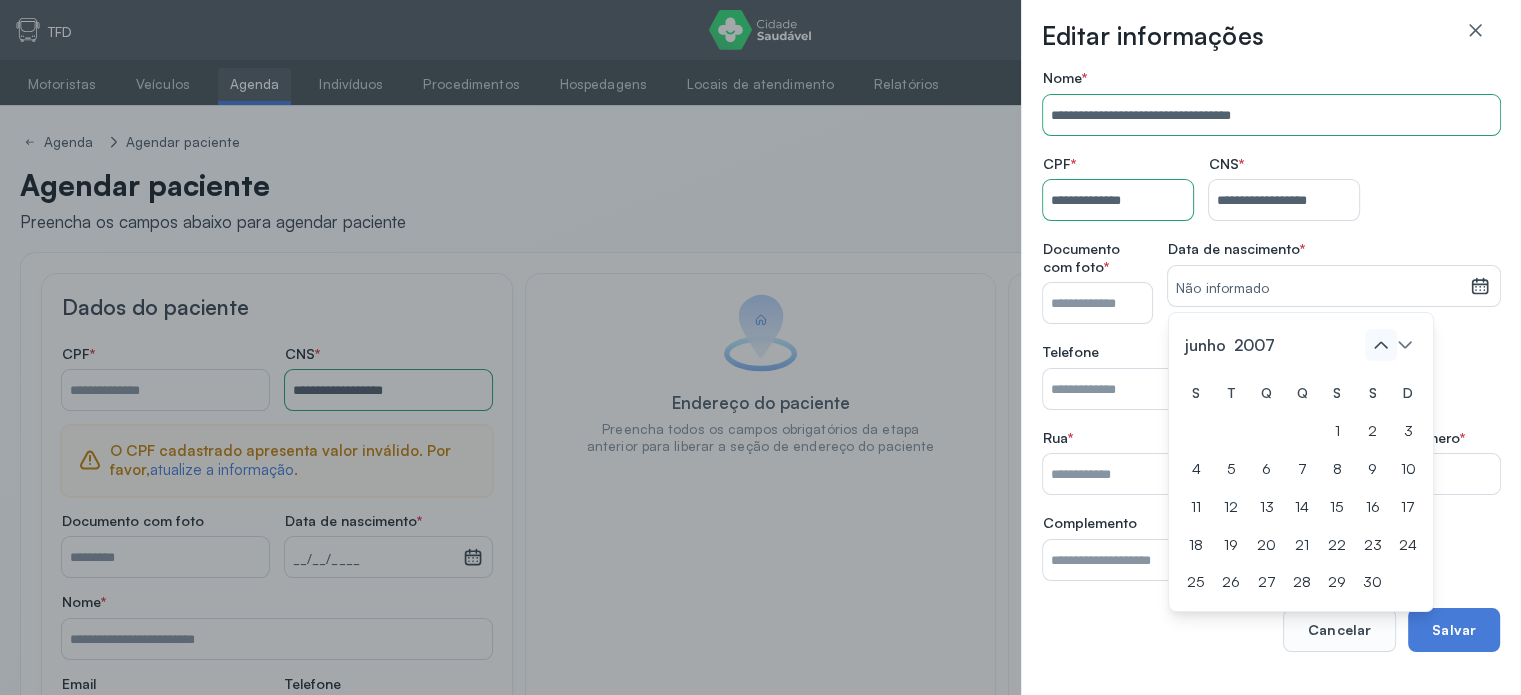click 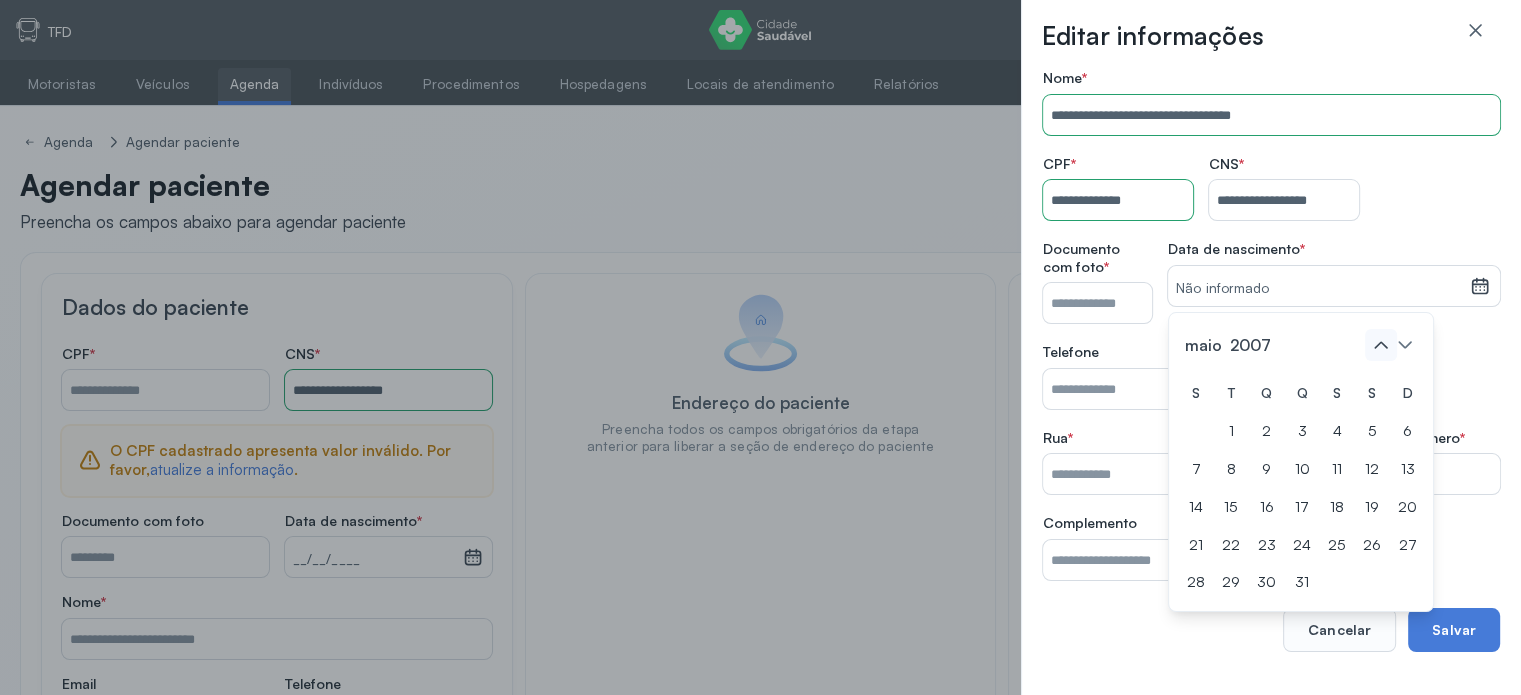 click 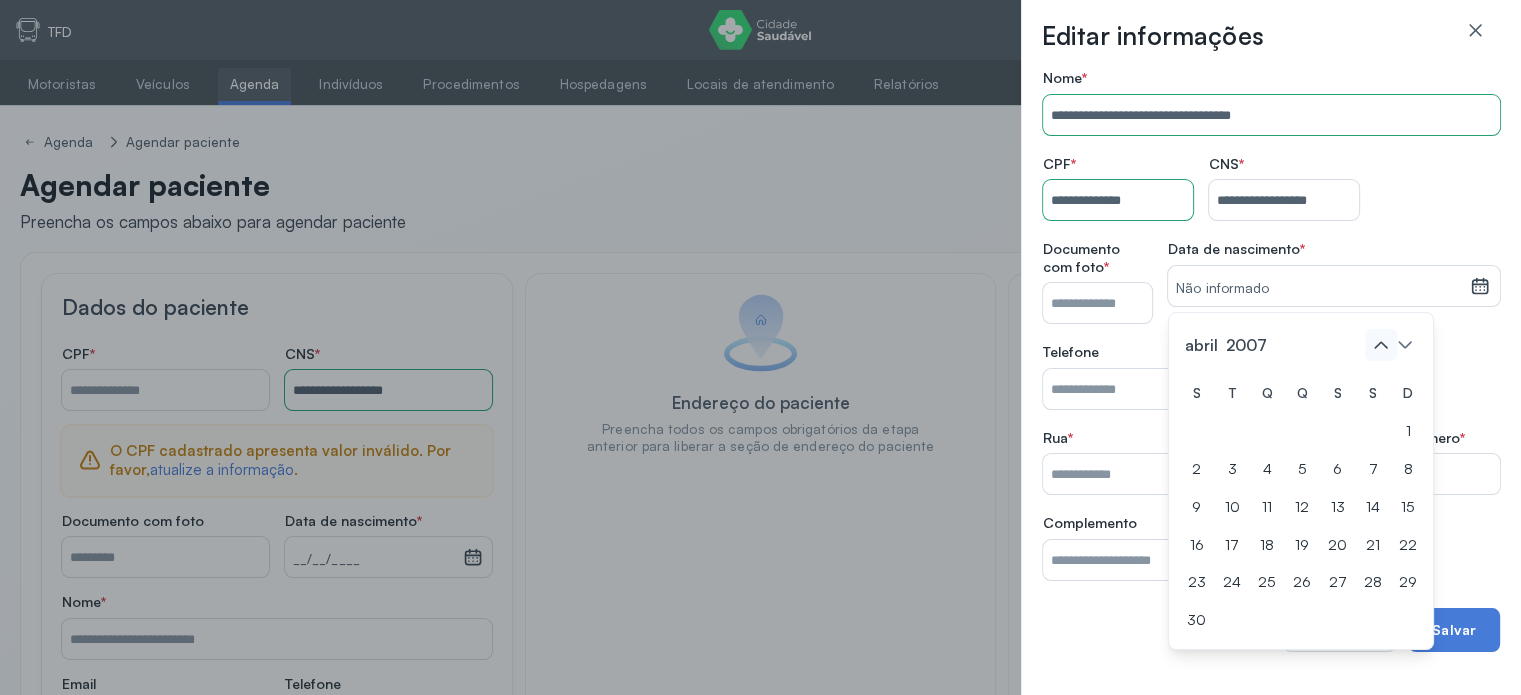click 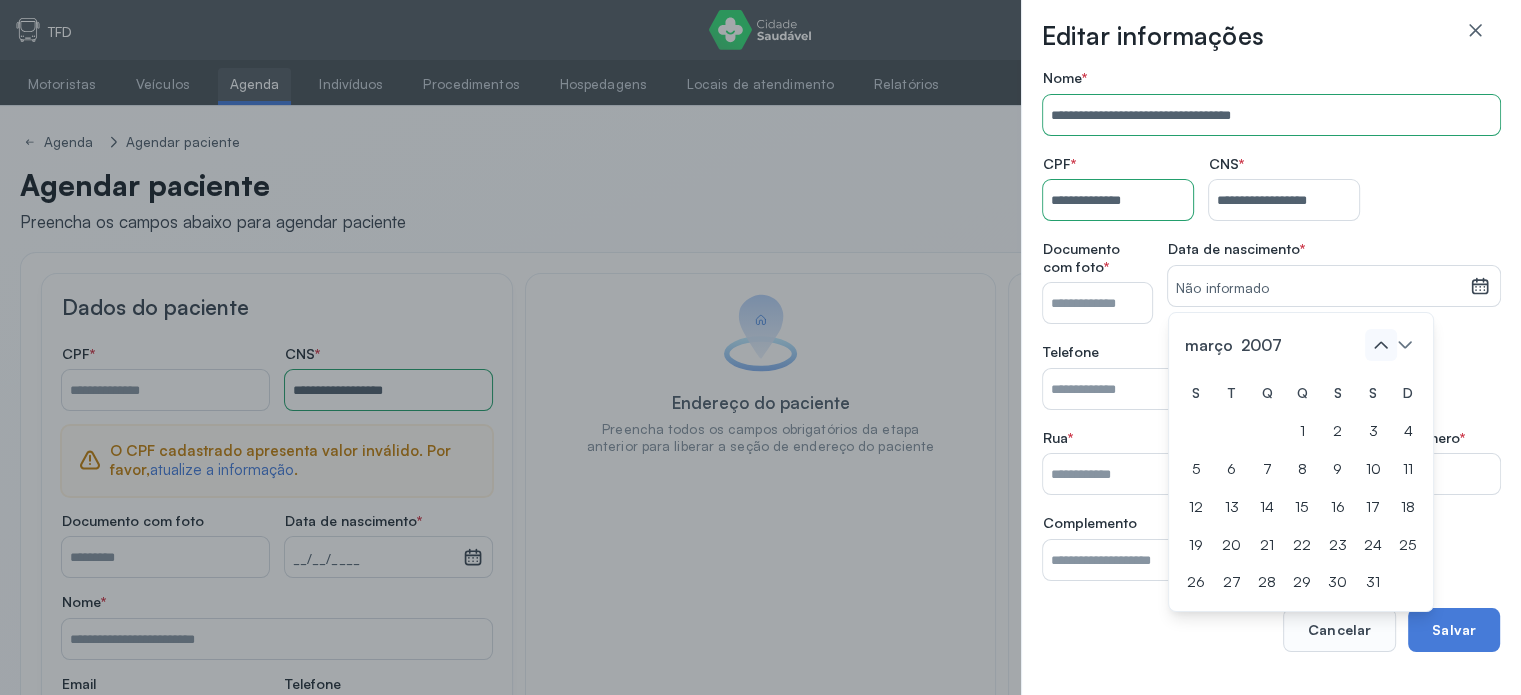 click 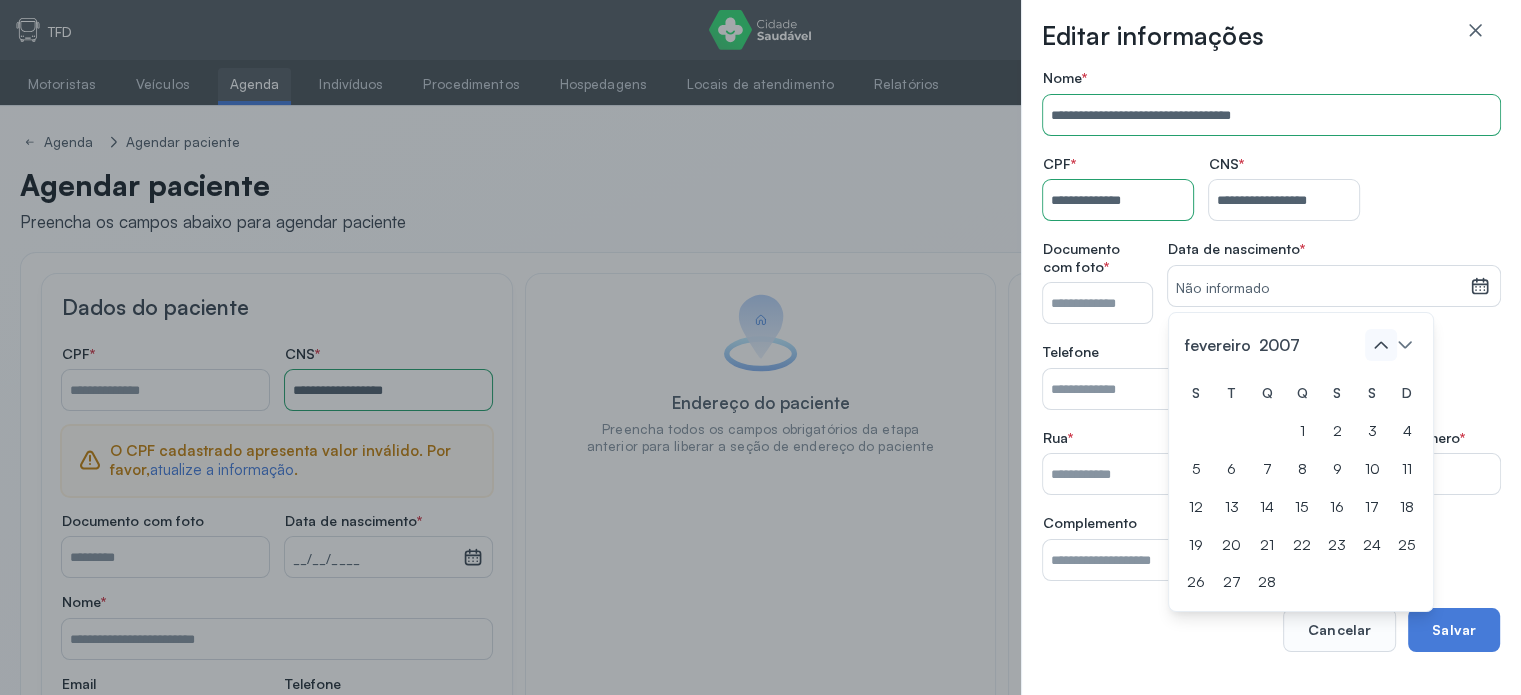 click 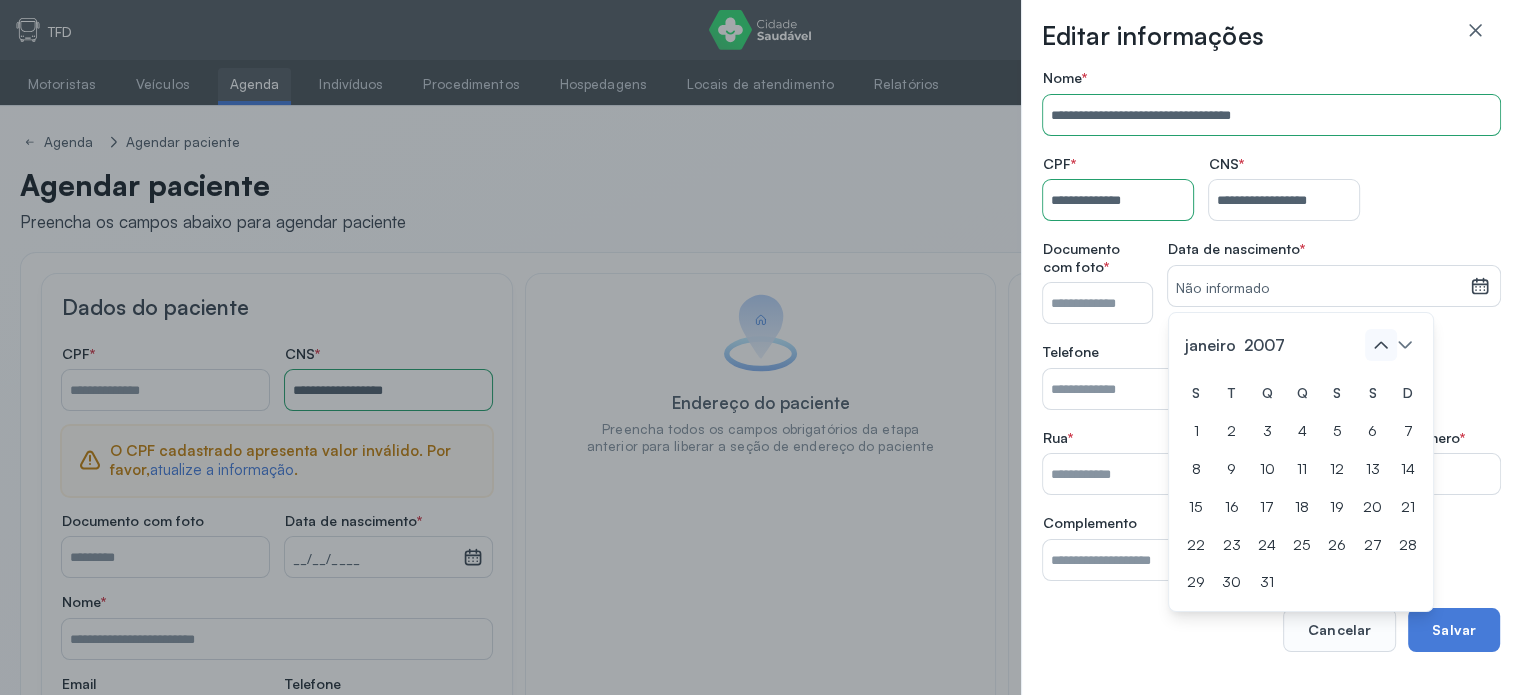 click 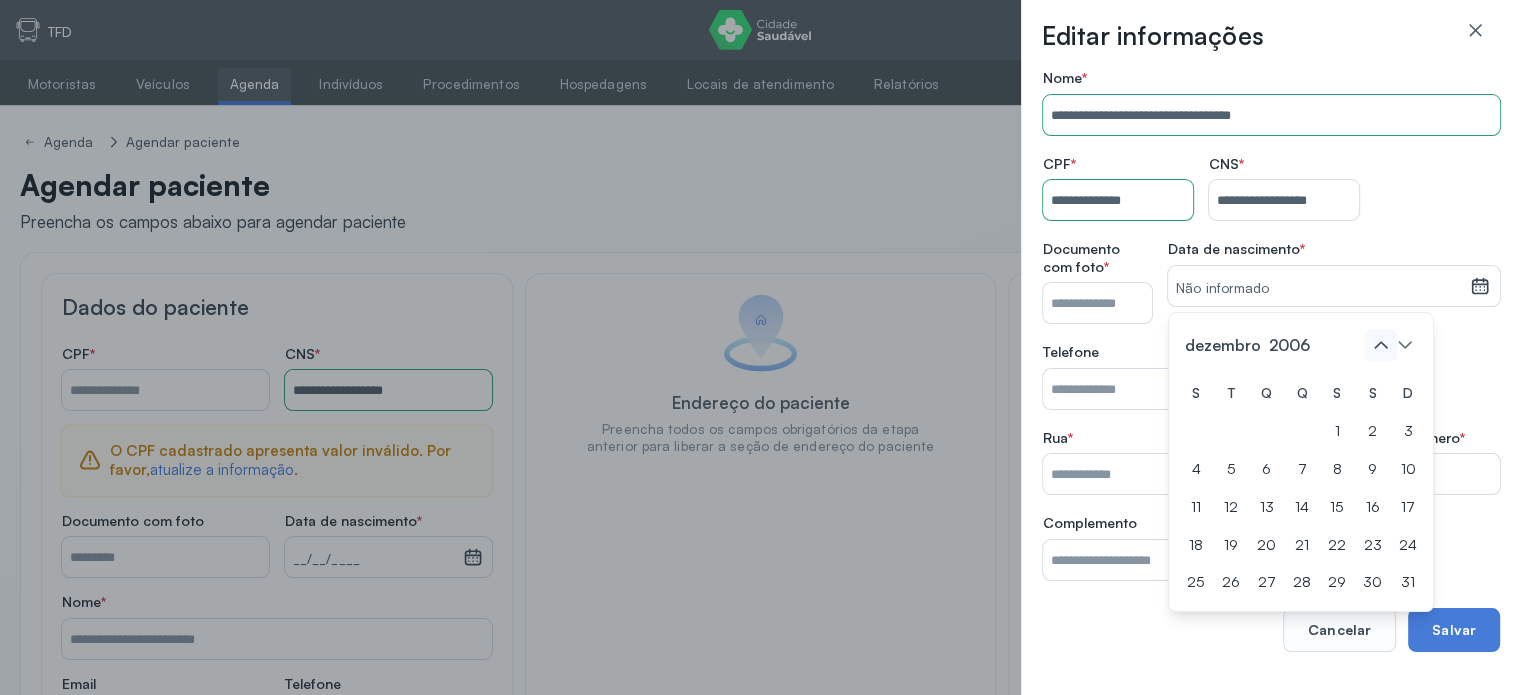 click 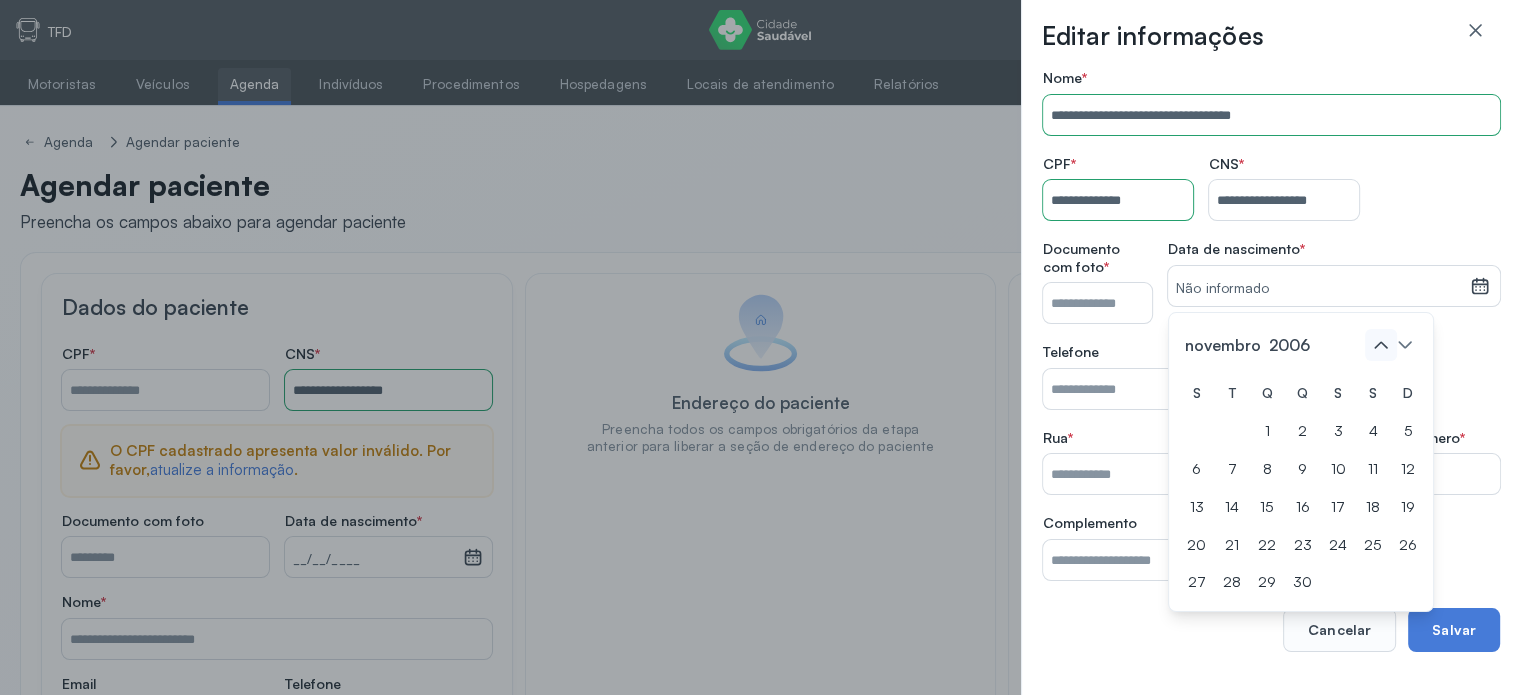 click 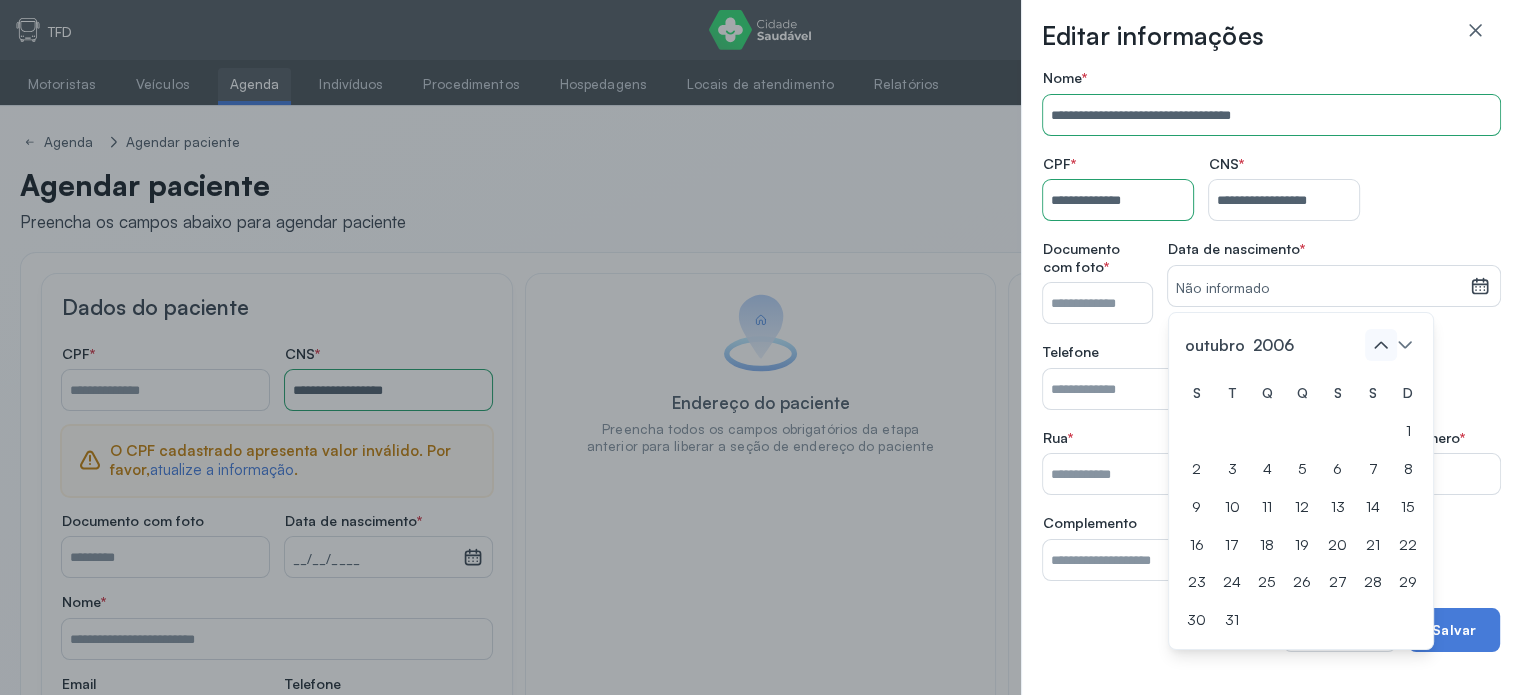 click 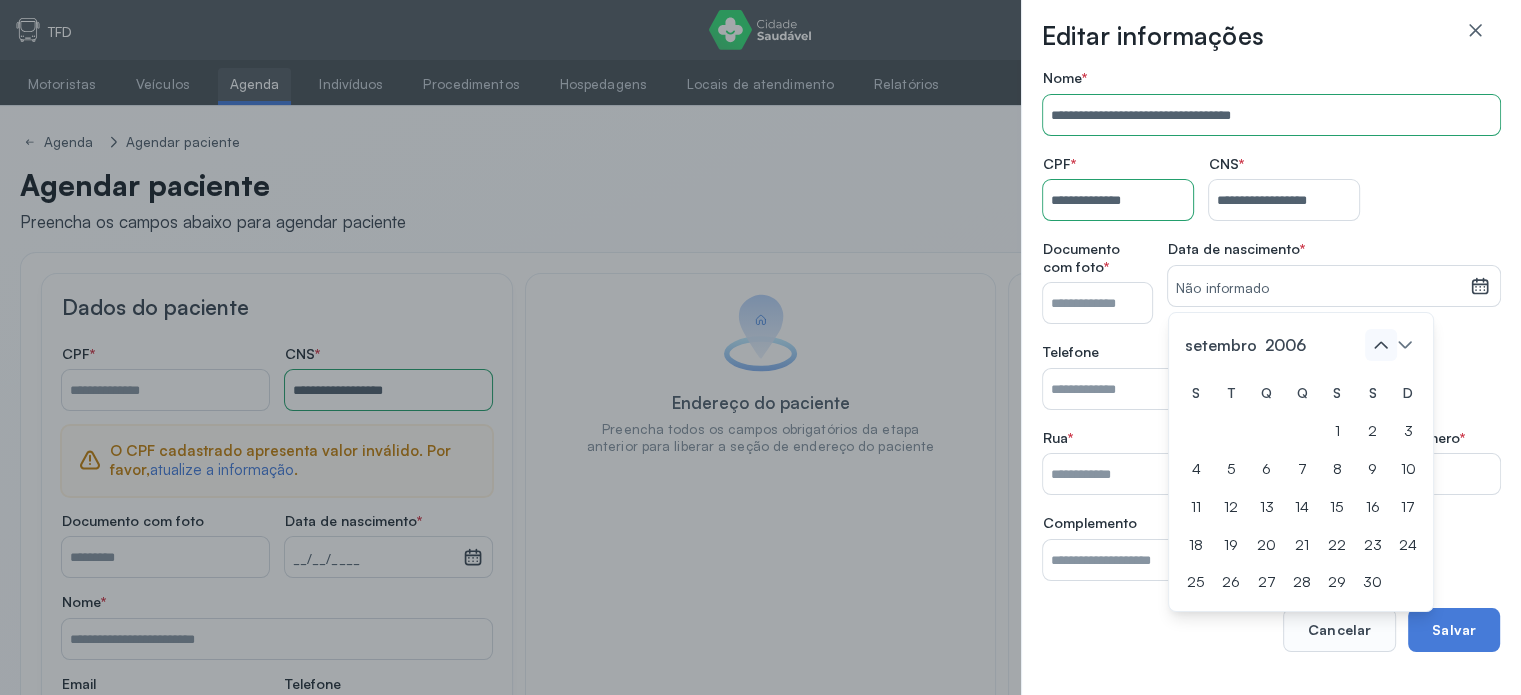 click 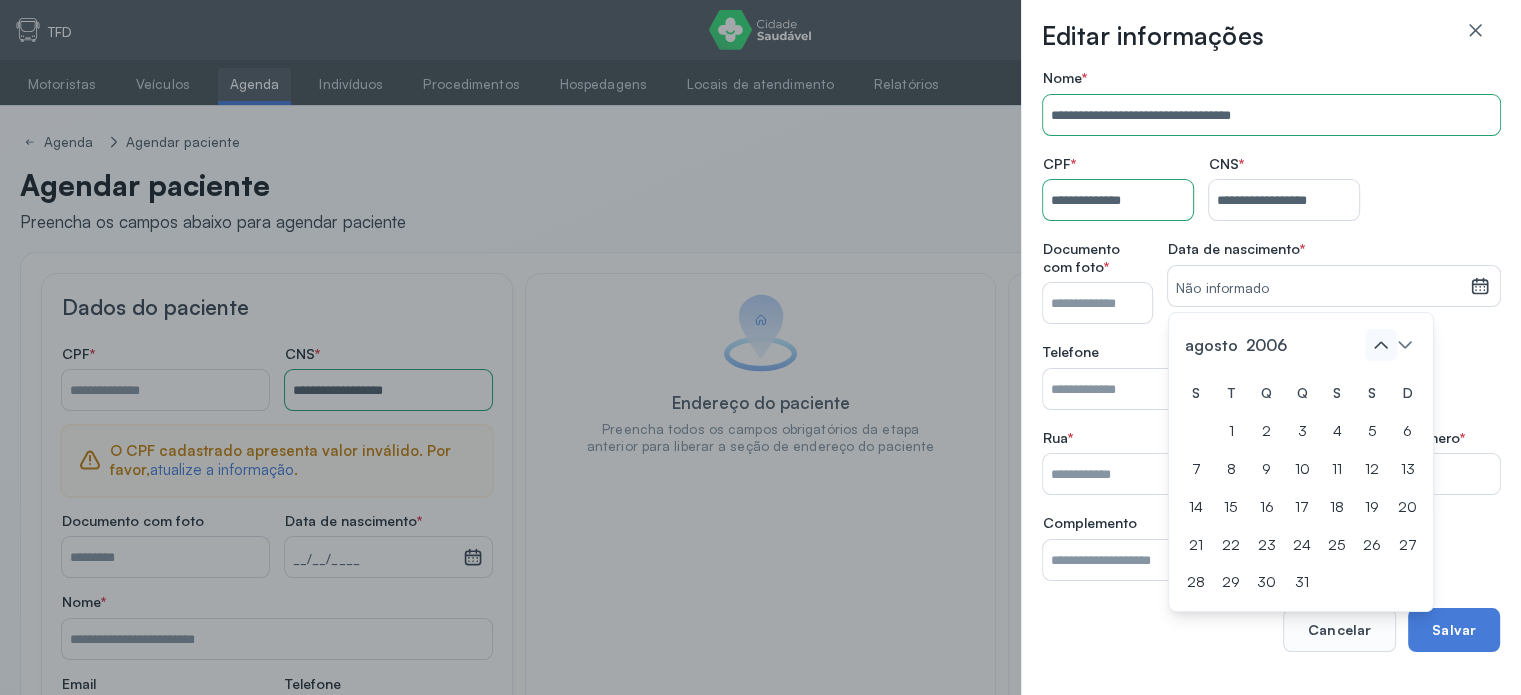 click 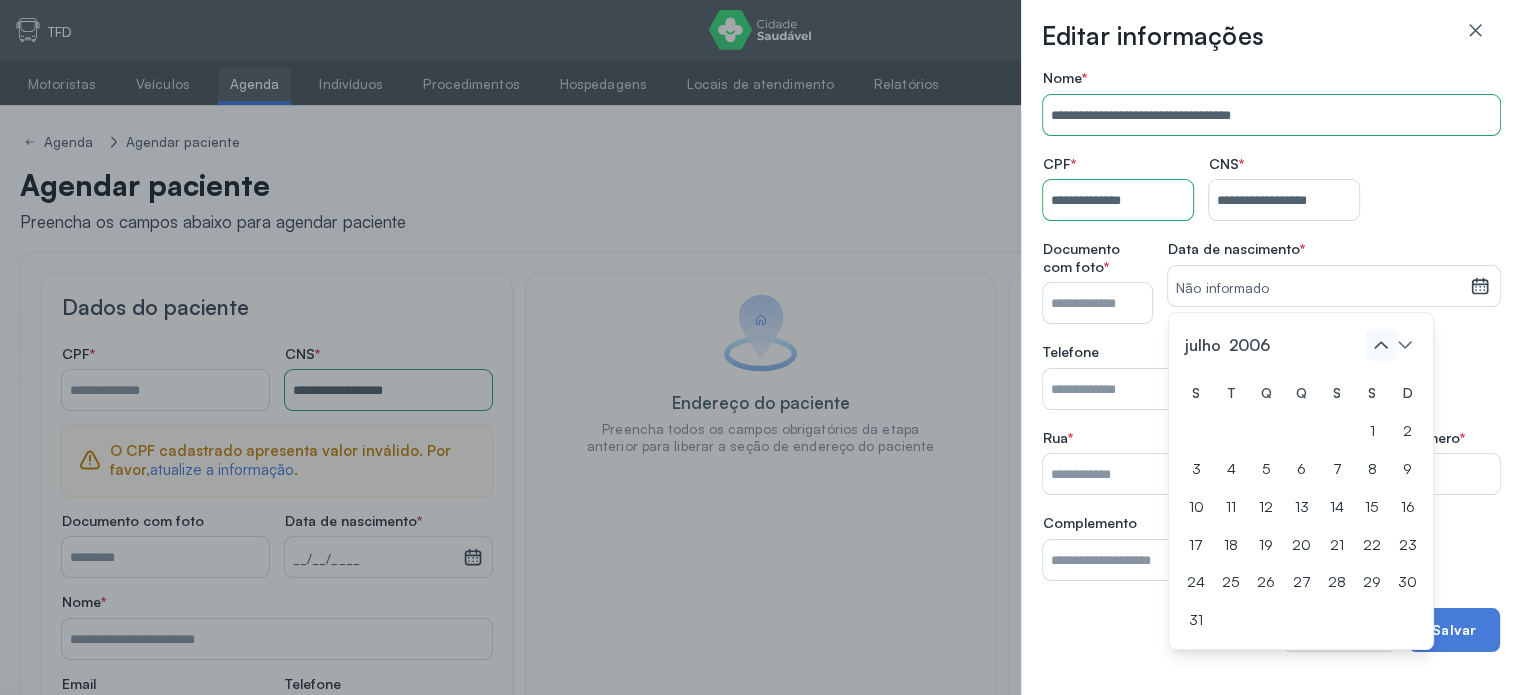 click 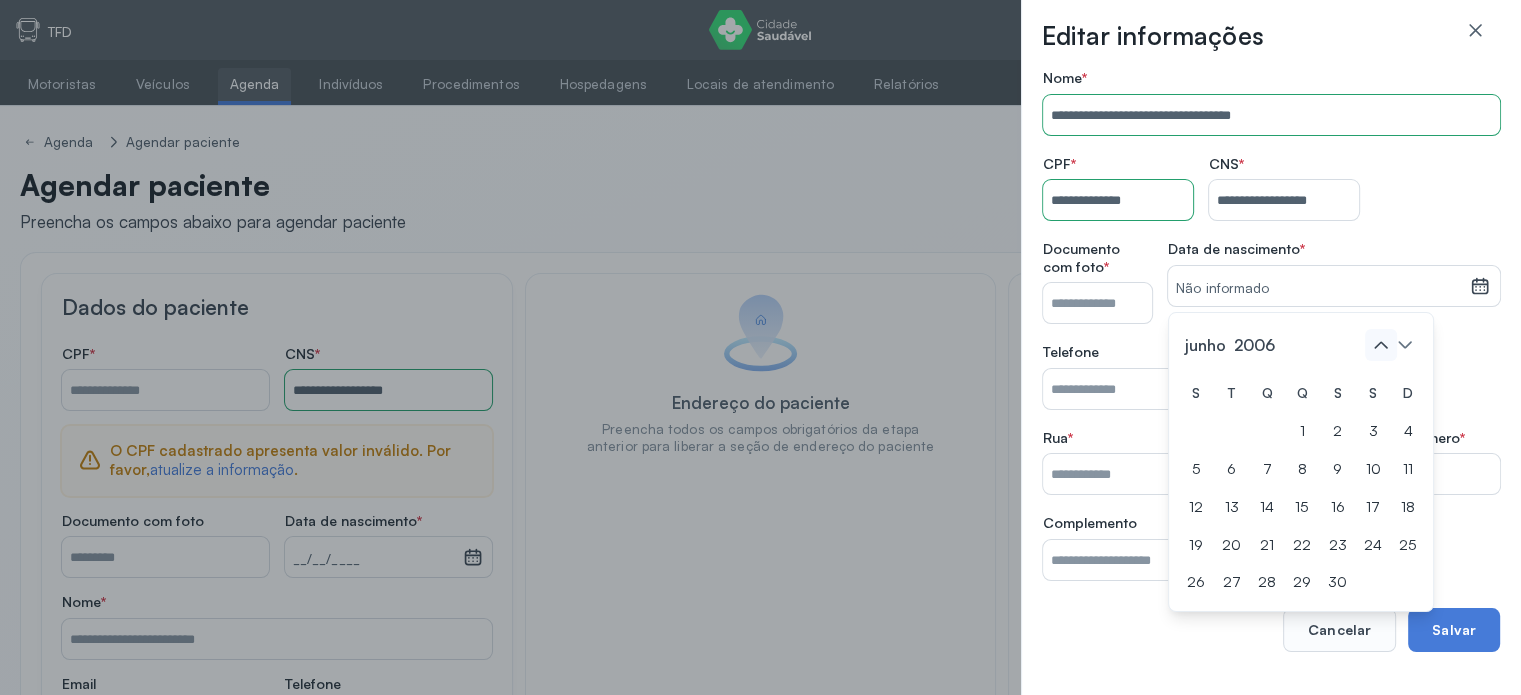 click 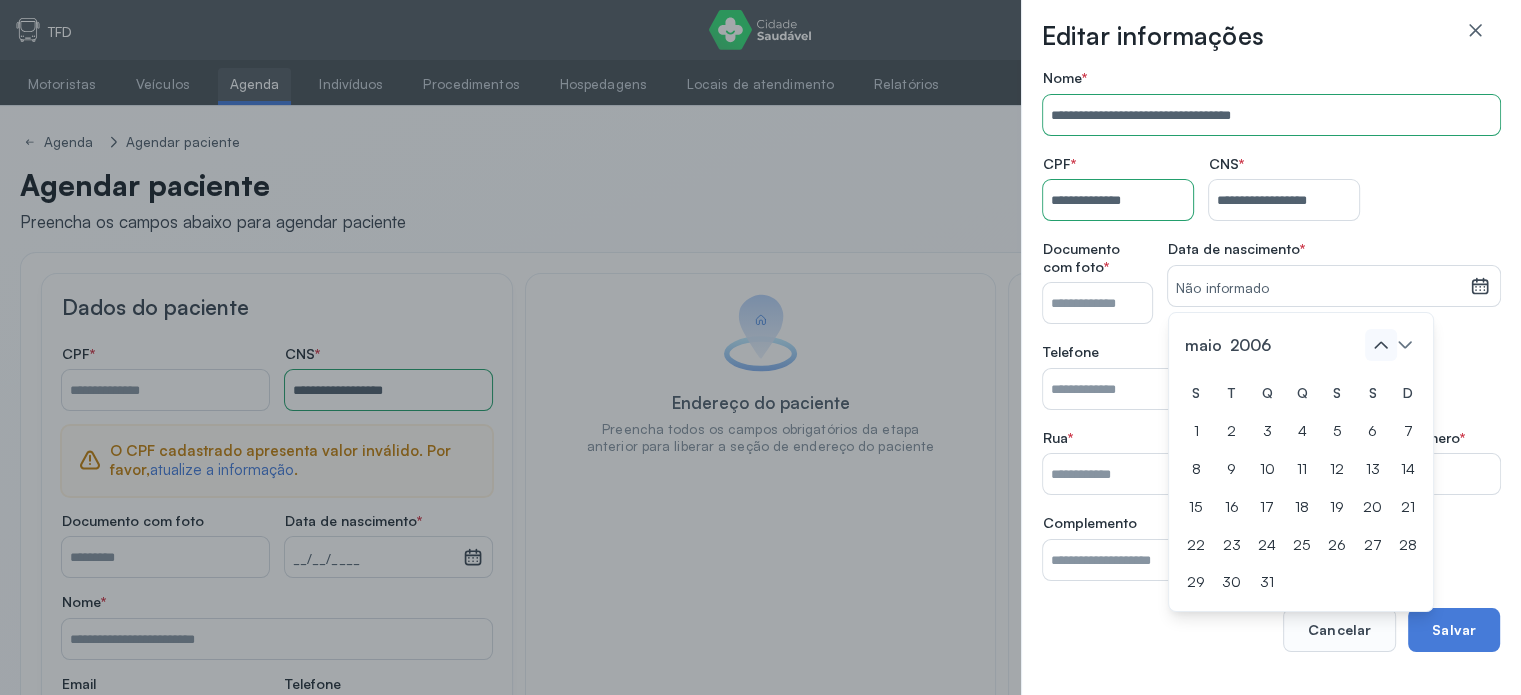 click 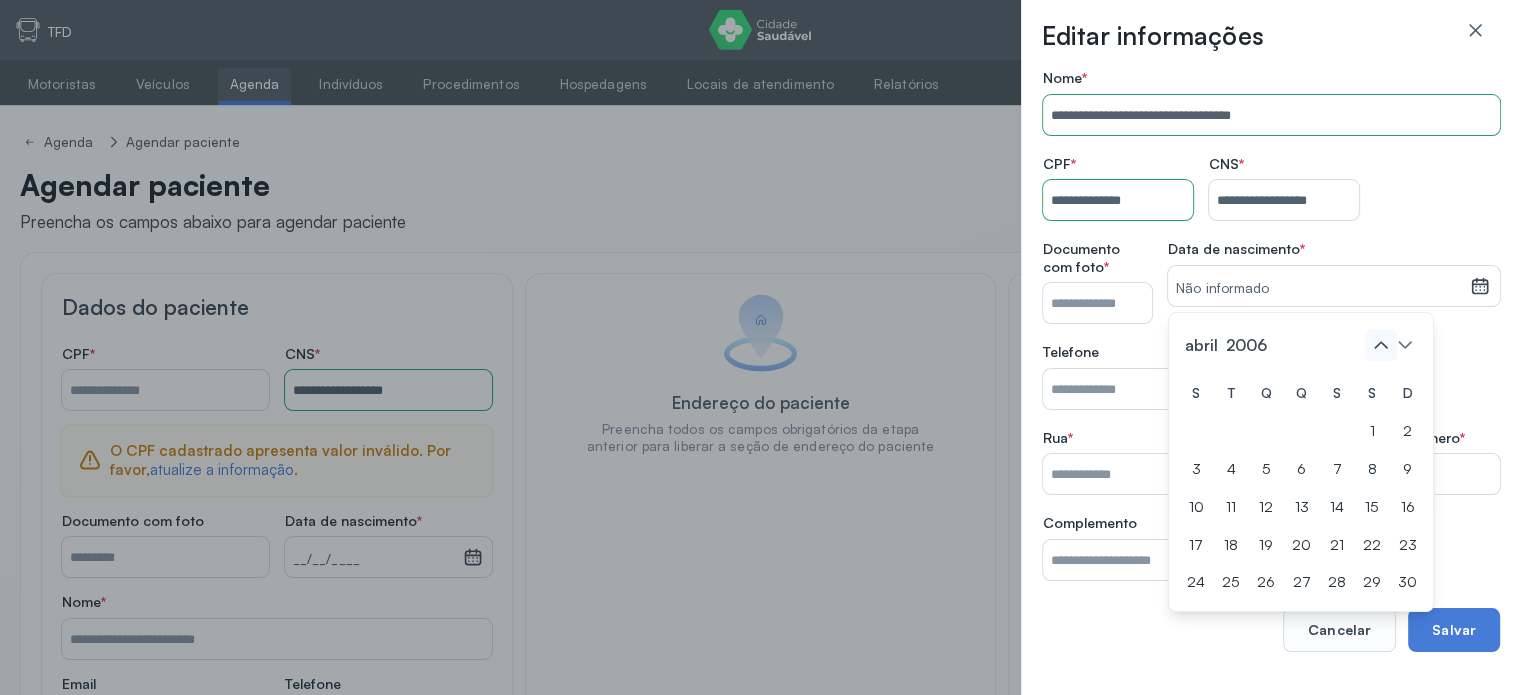 click 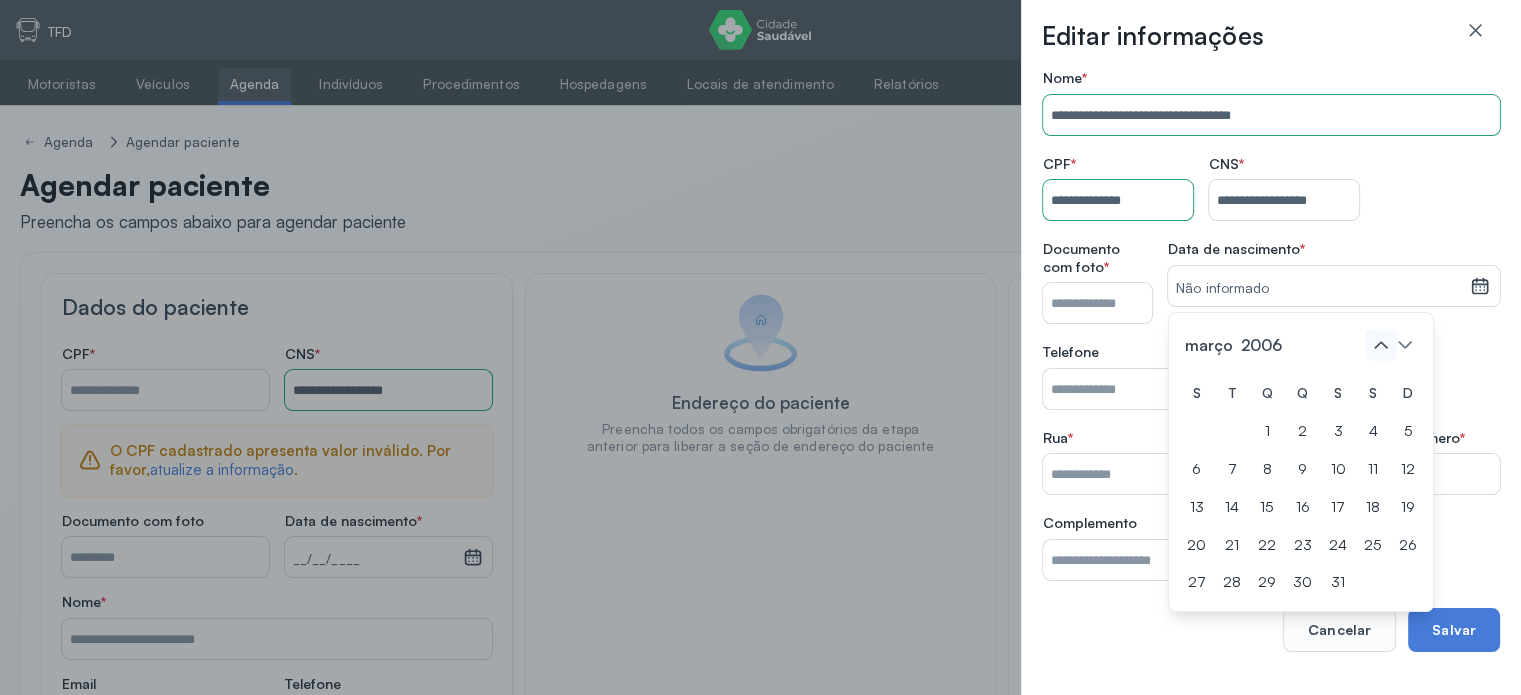 click 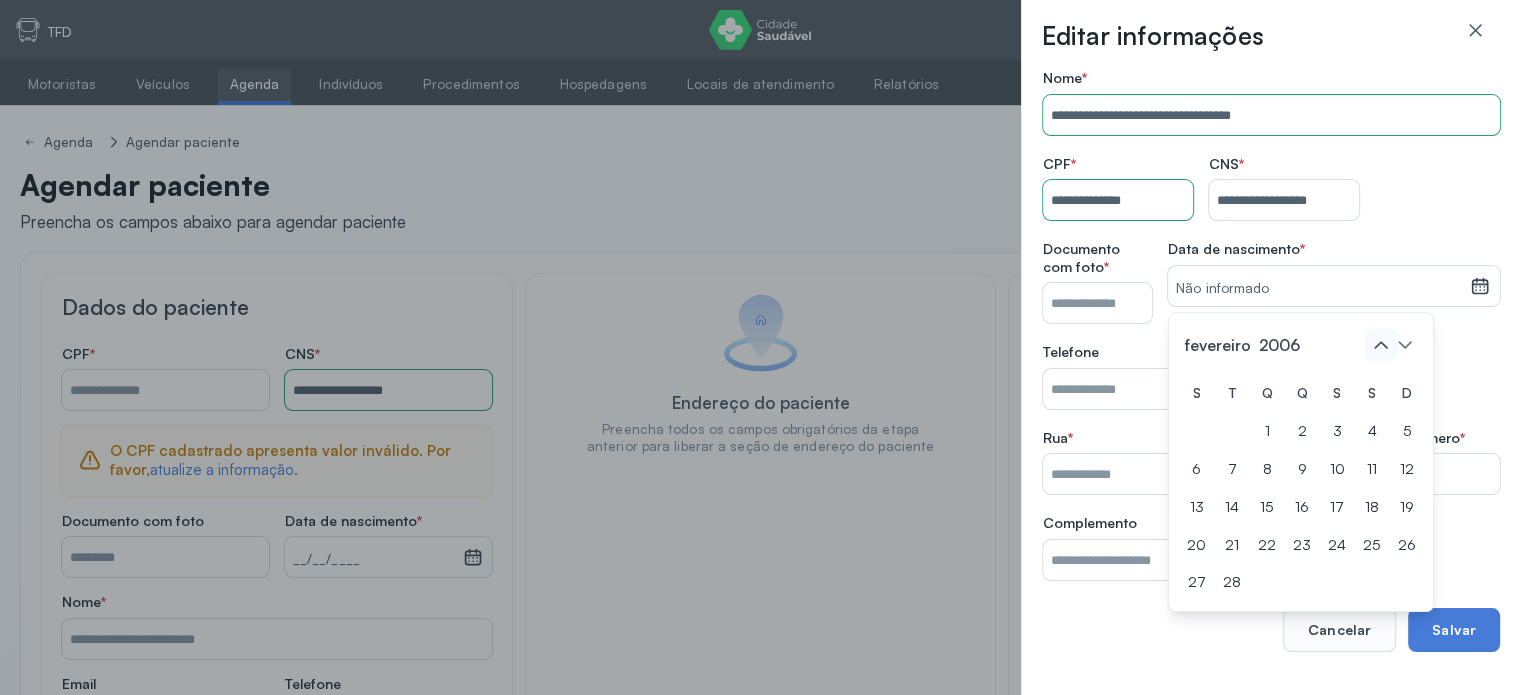 click 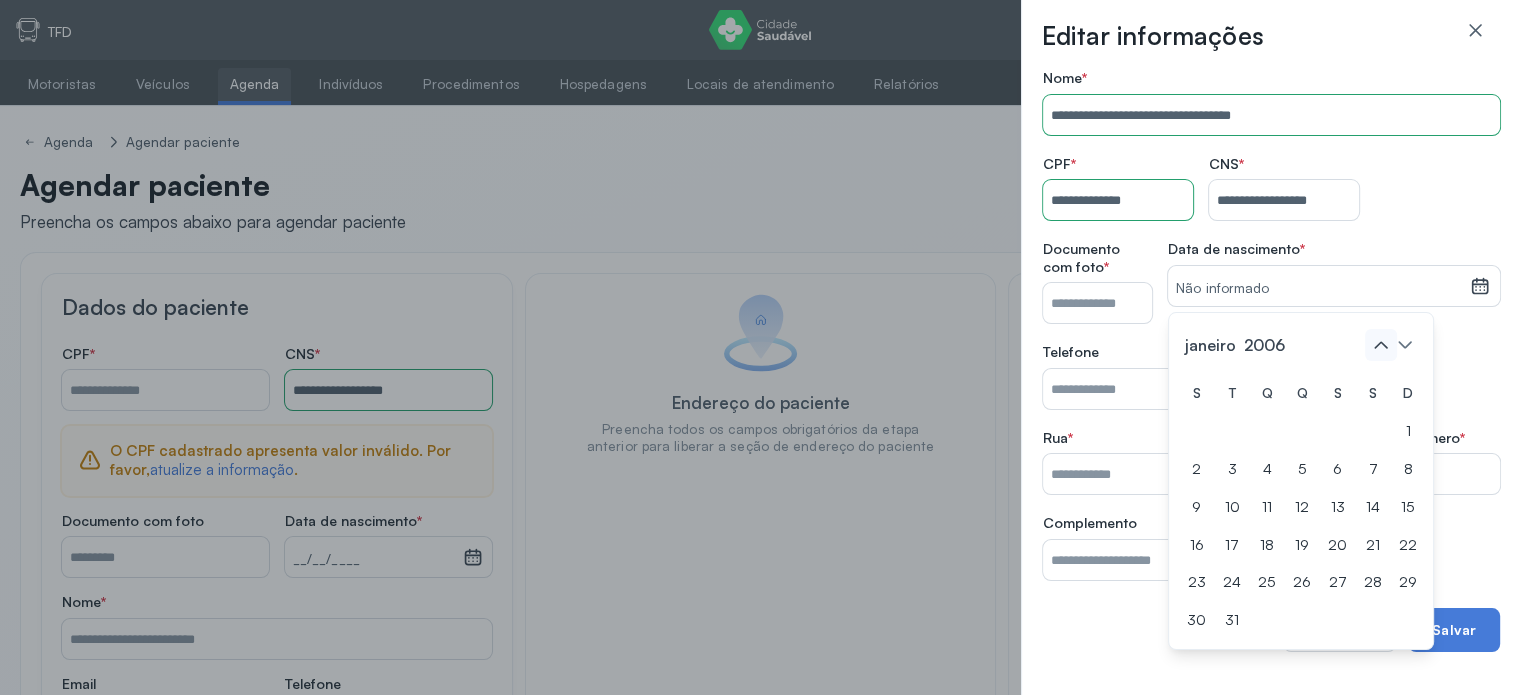 click 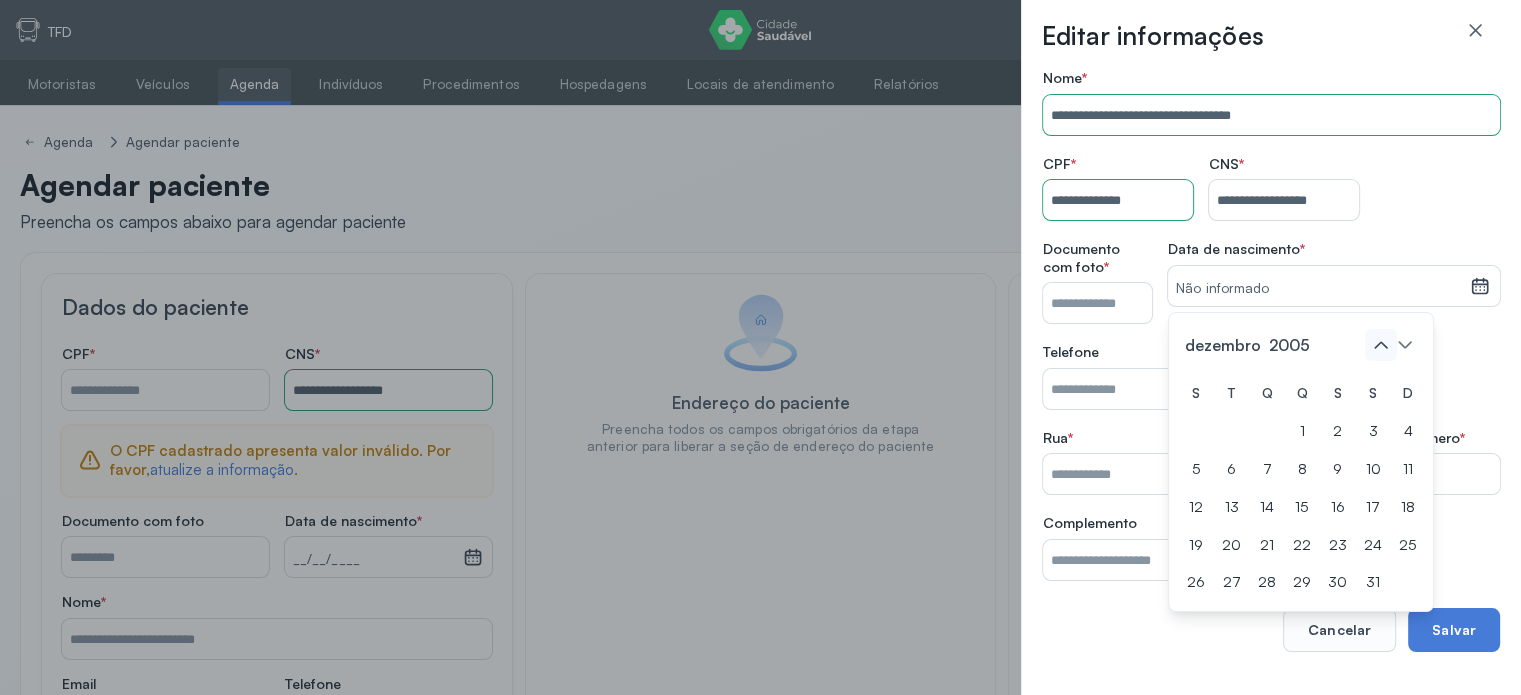 click 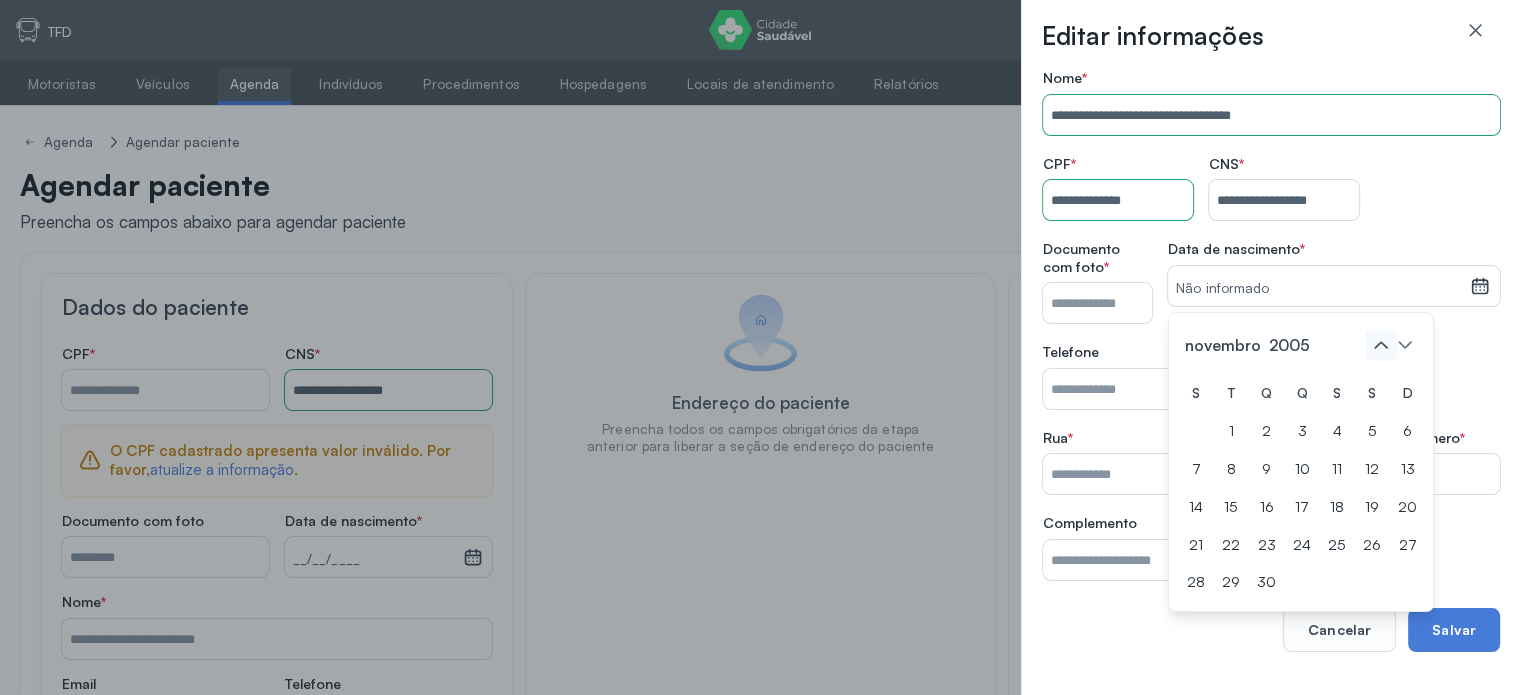 click 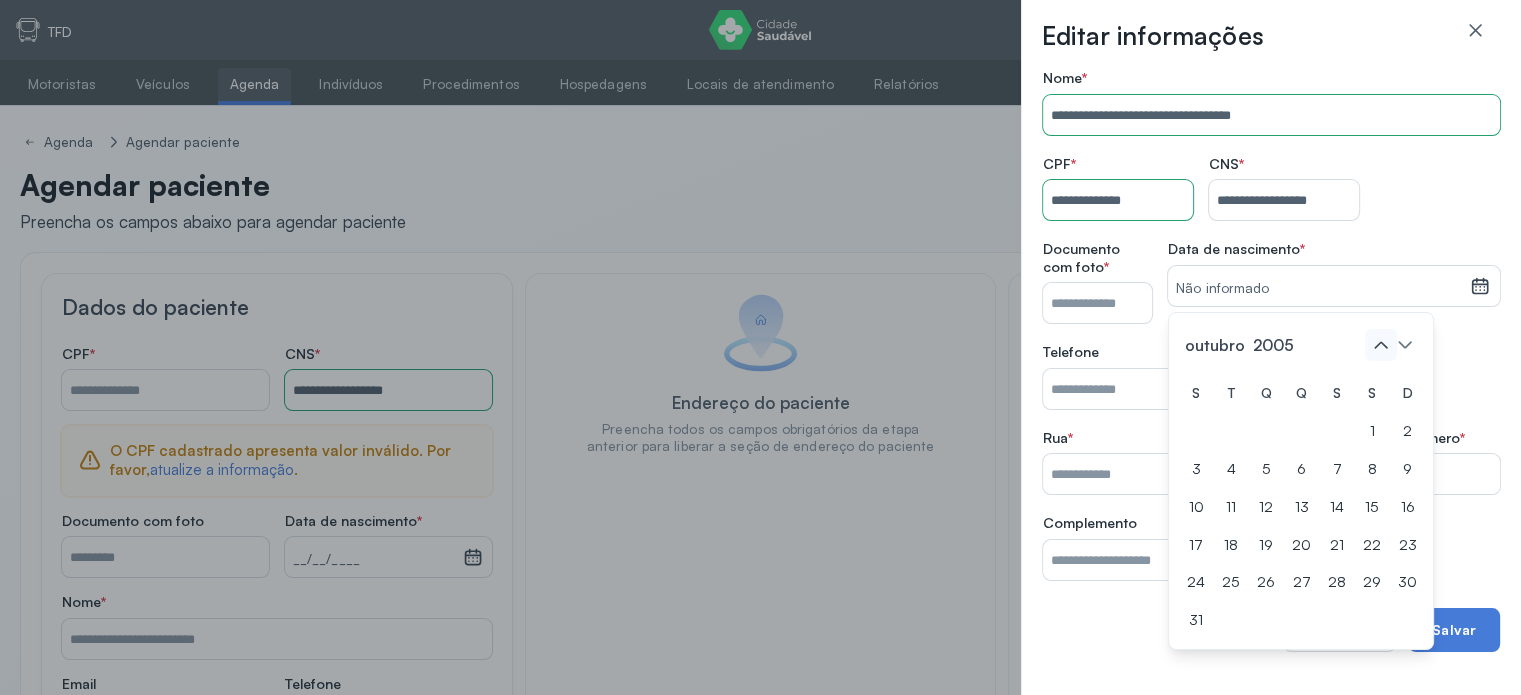 click 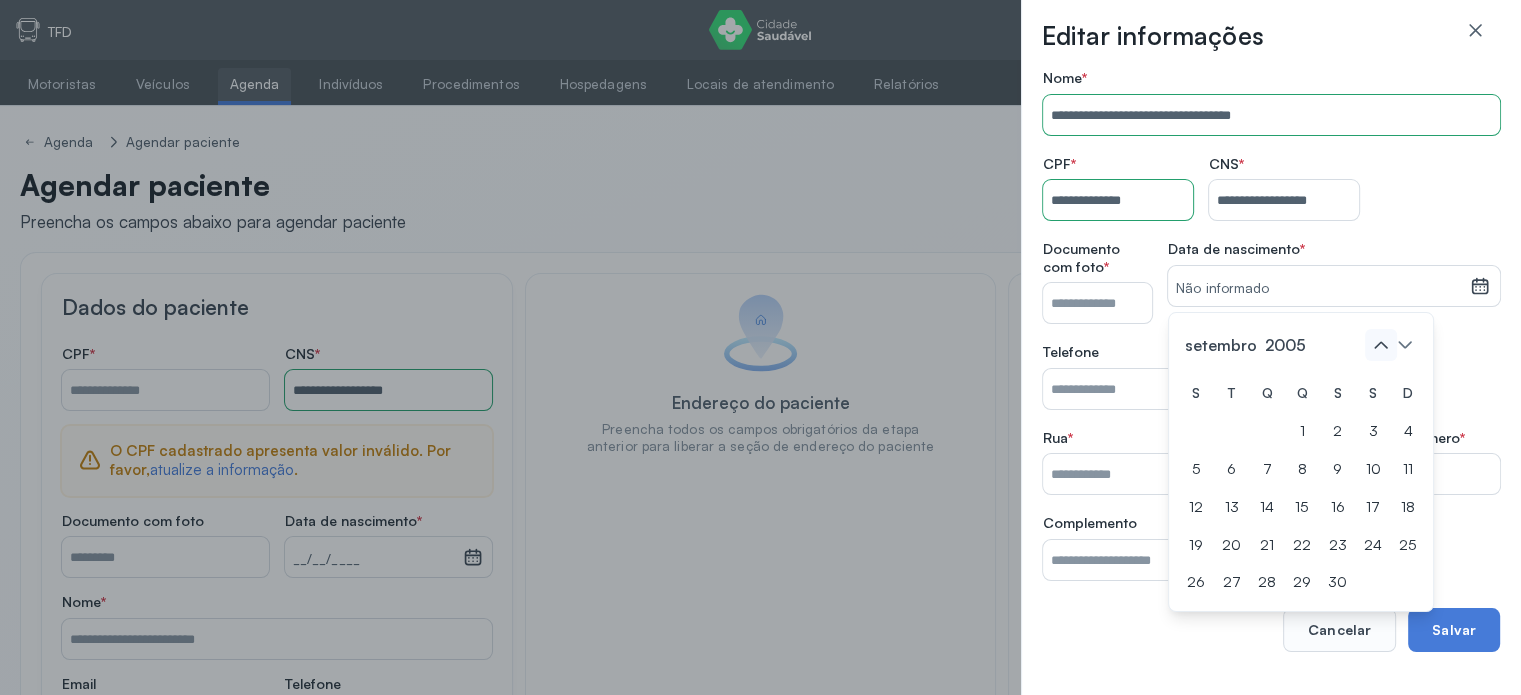 click 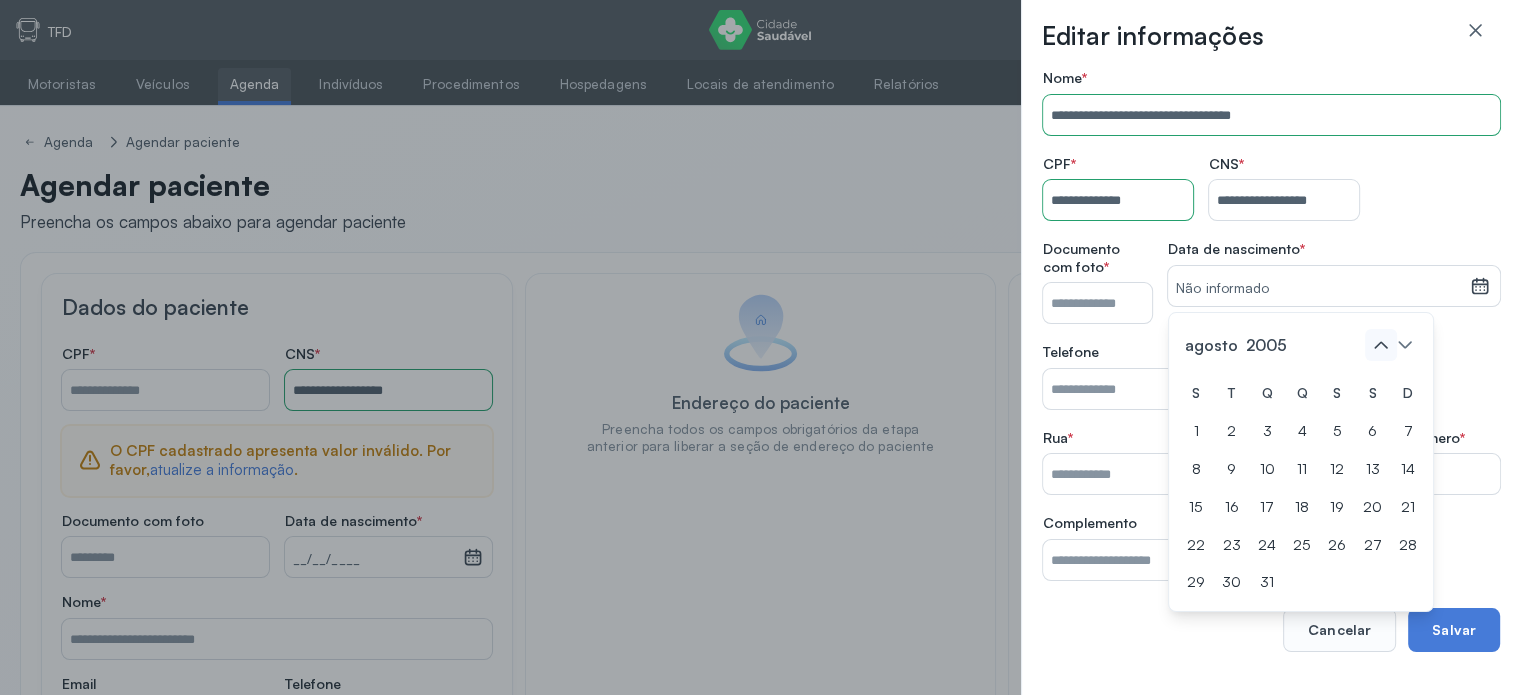 click 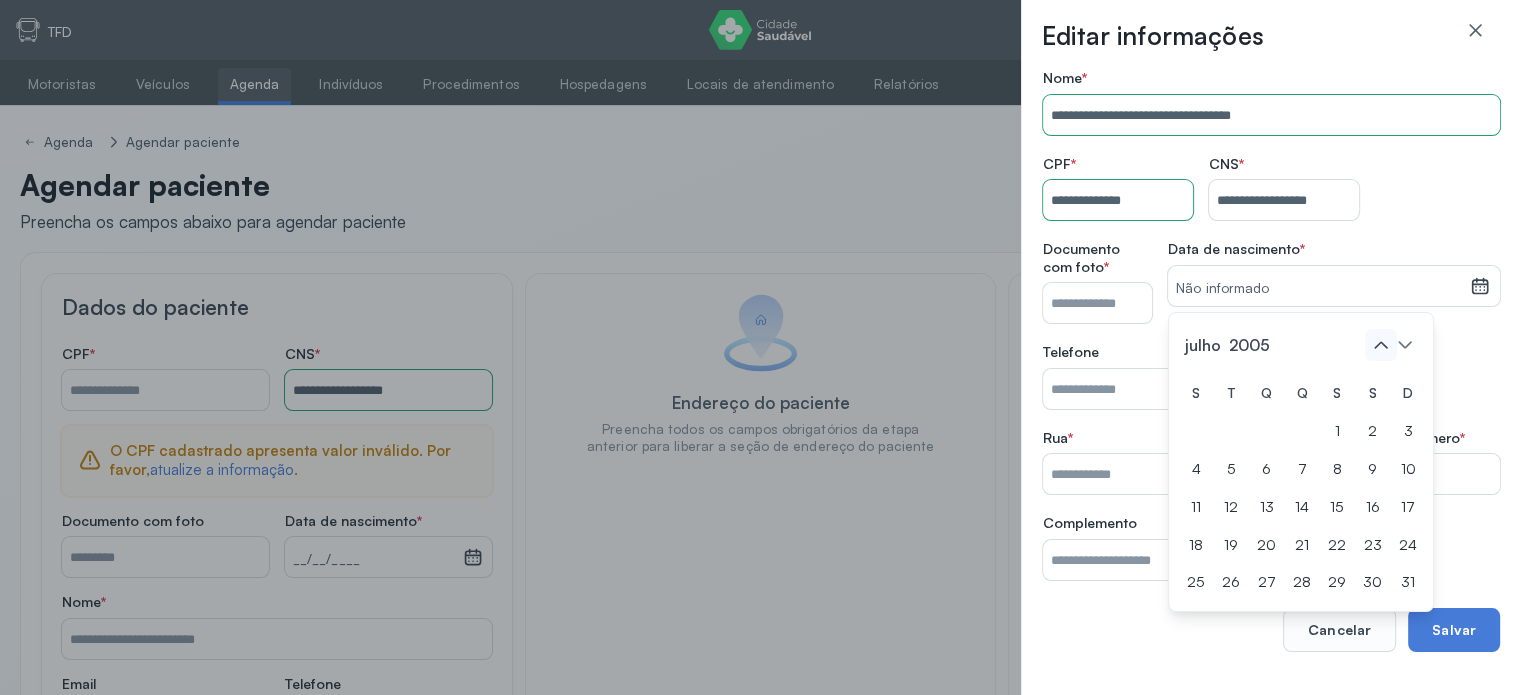 click 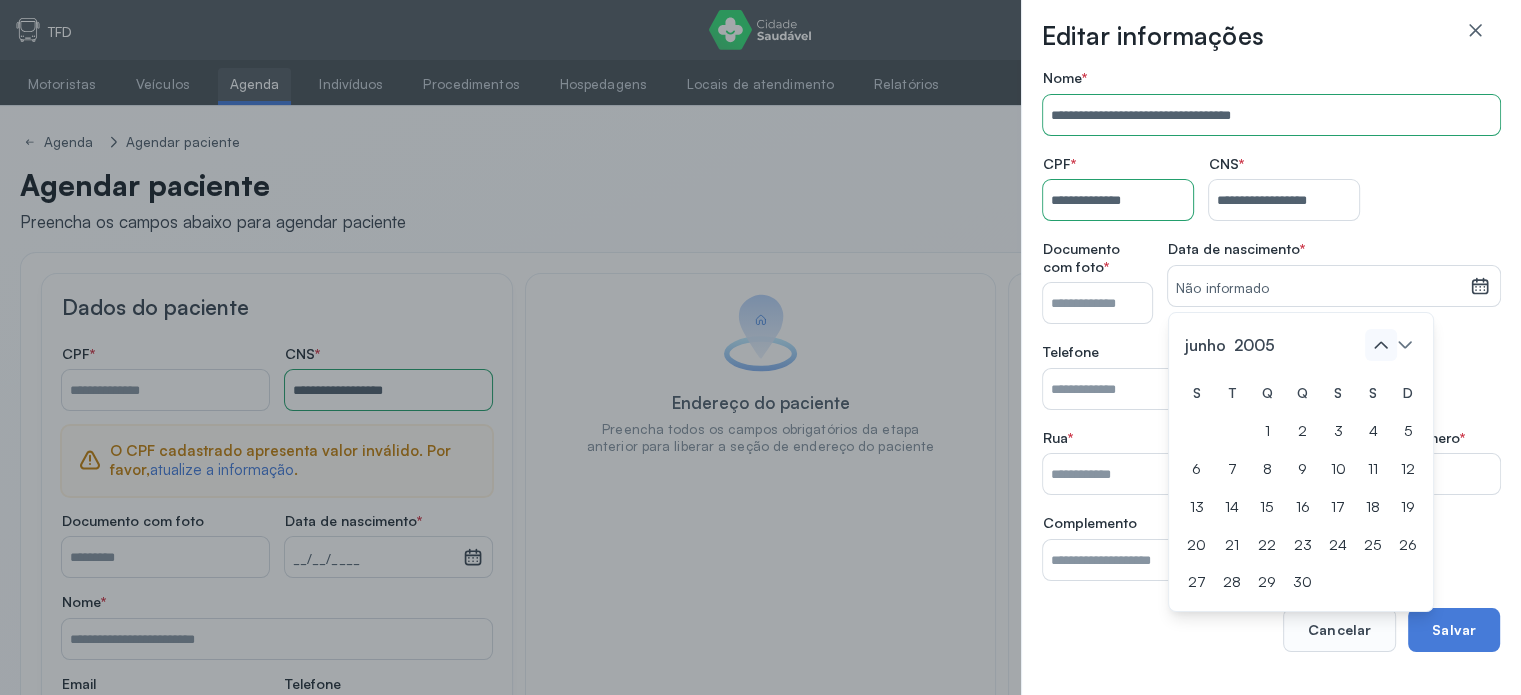 click 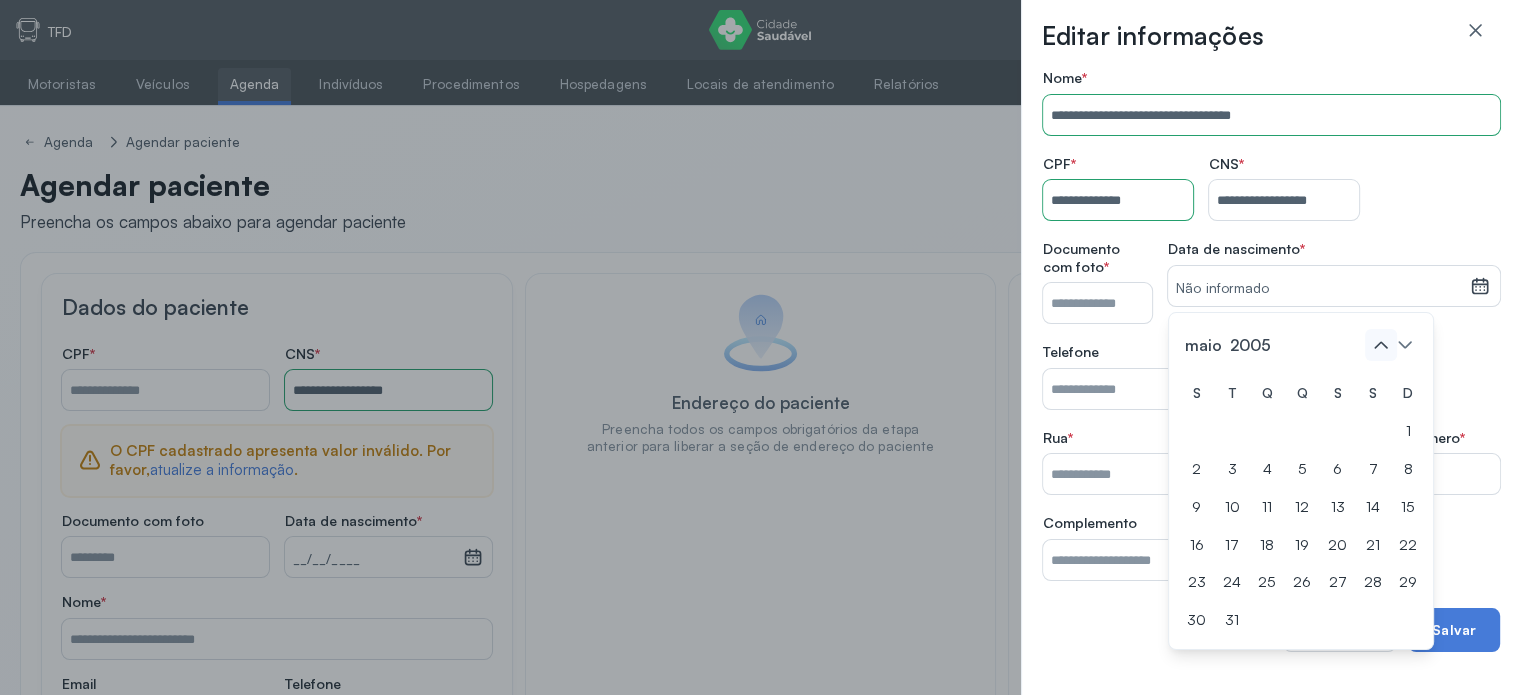 click 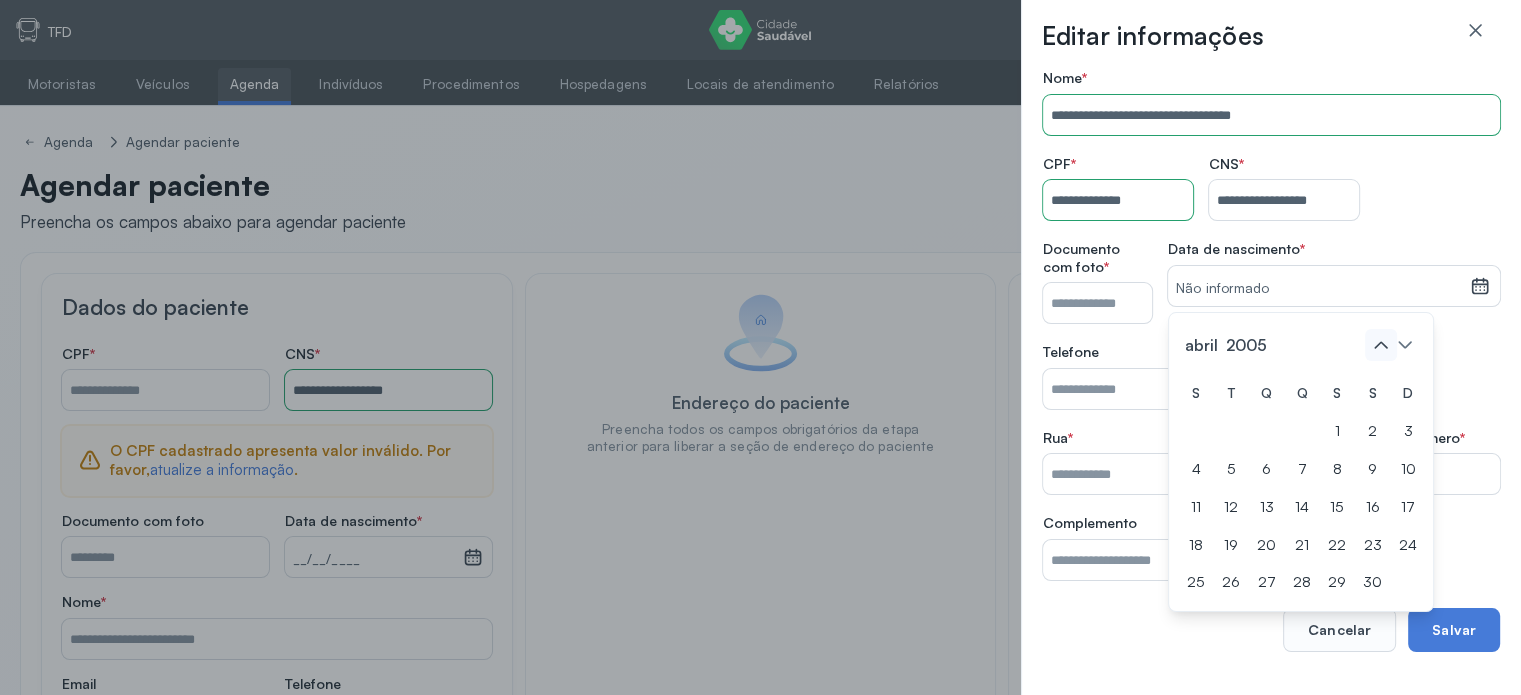 click 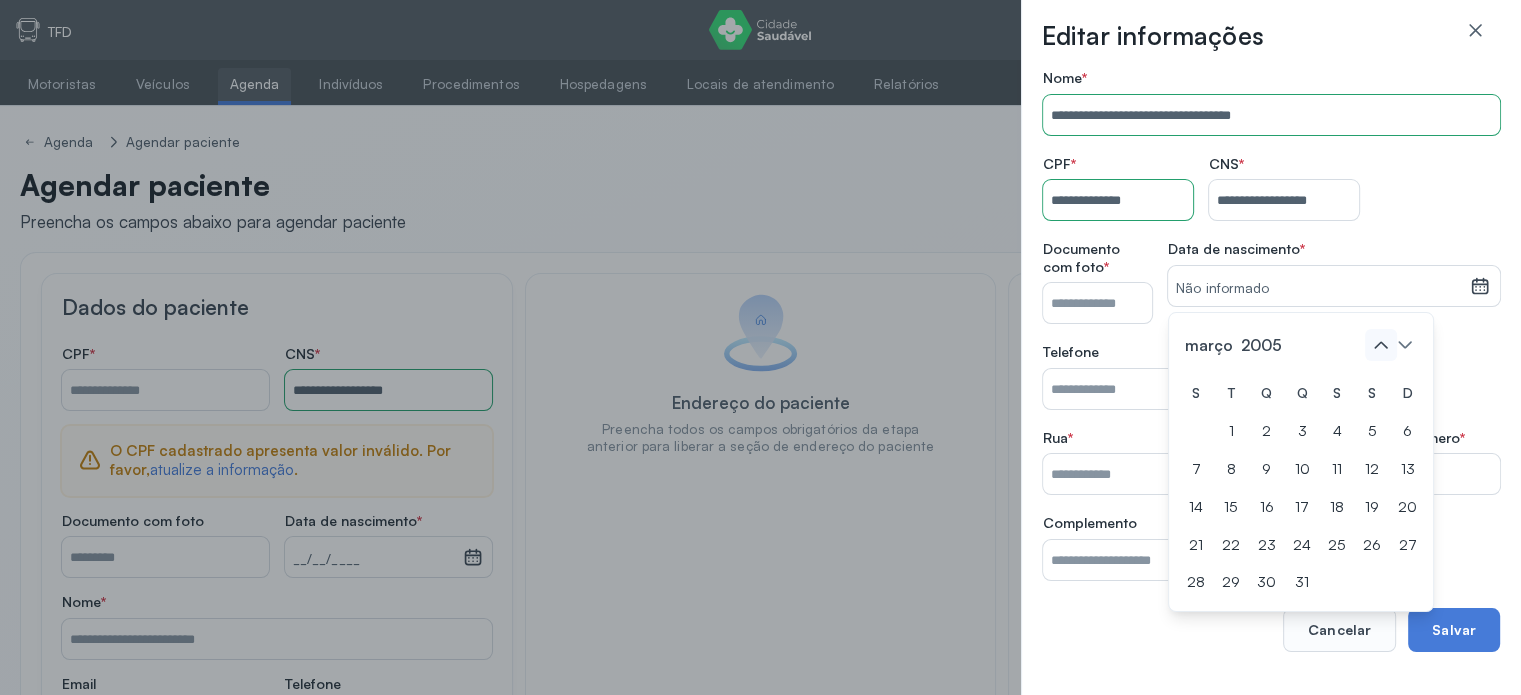 click 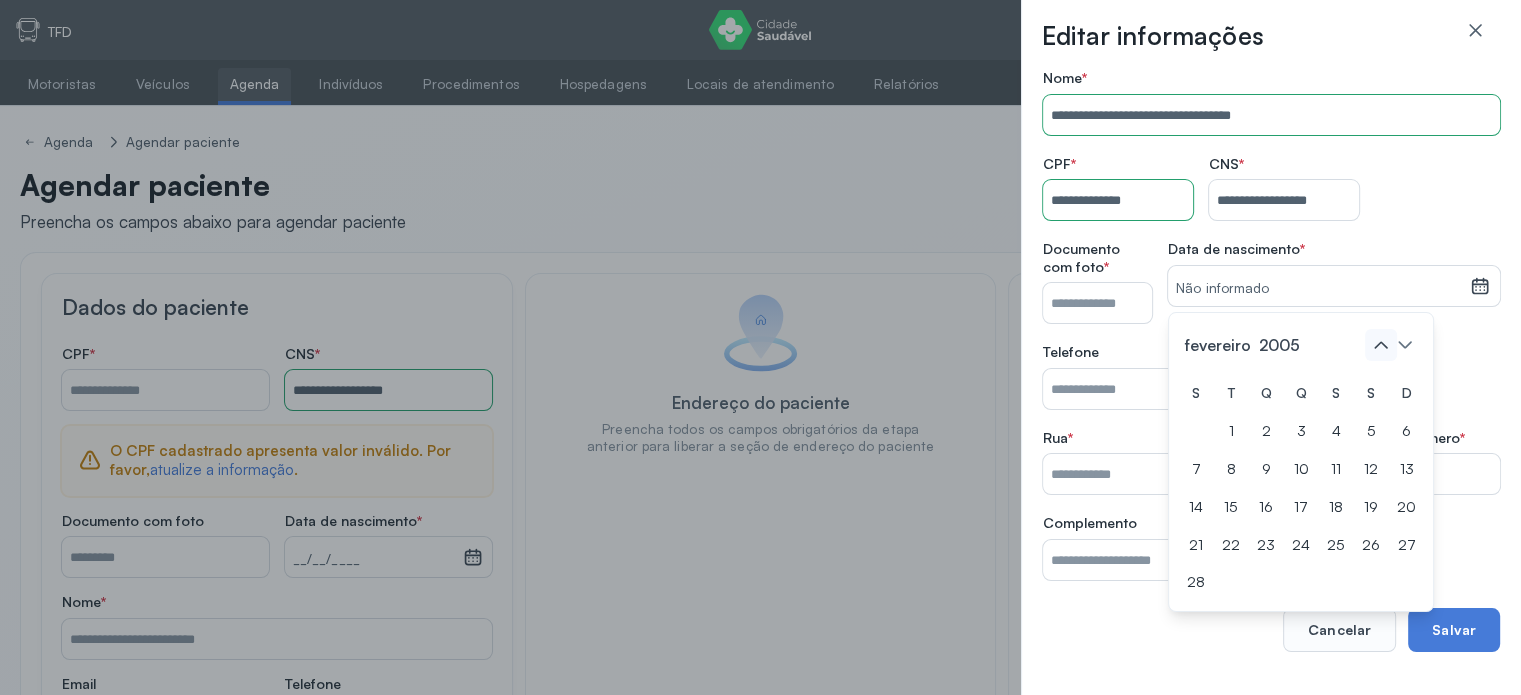 click 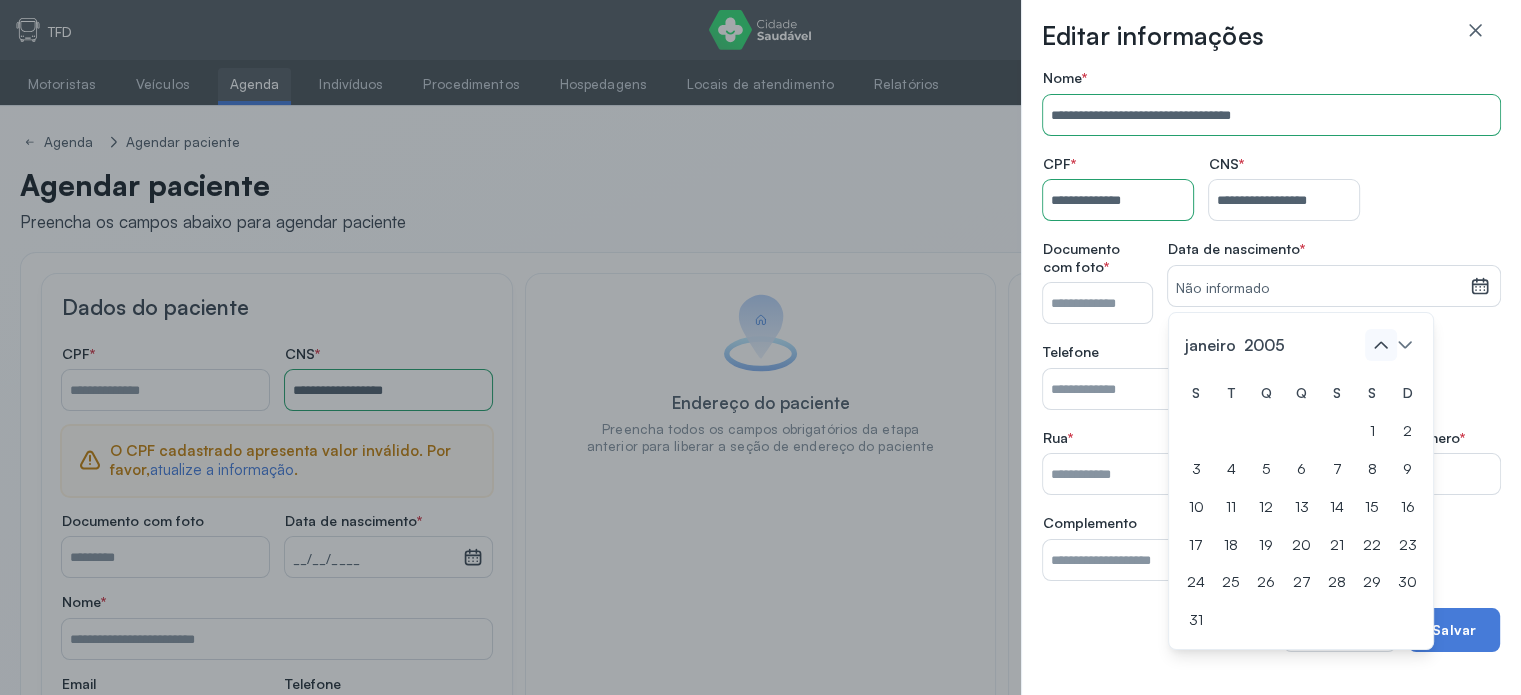 click 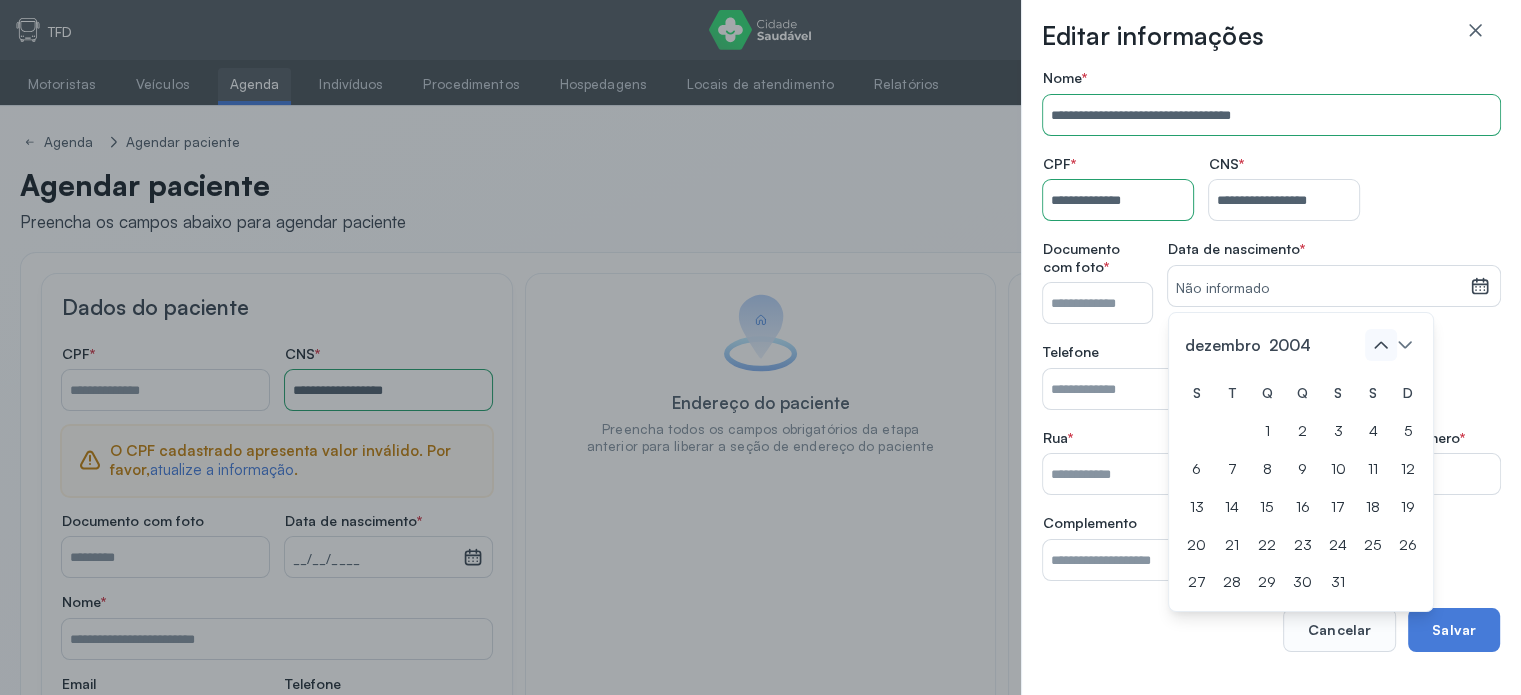 click 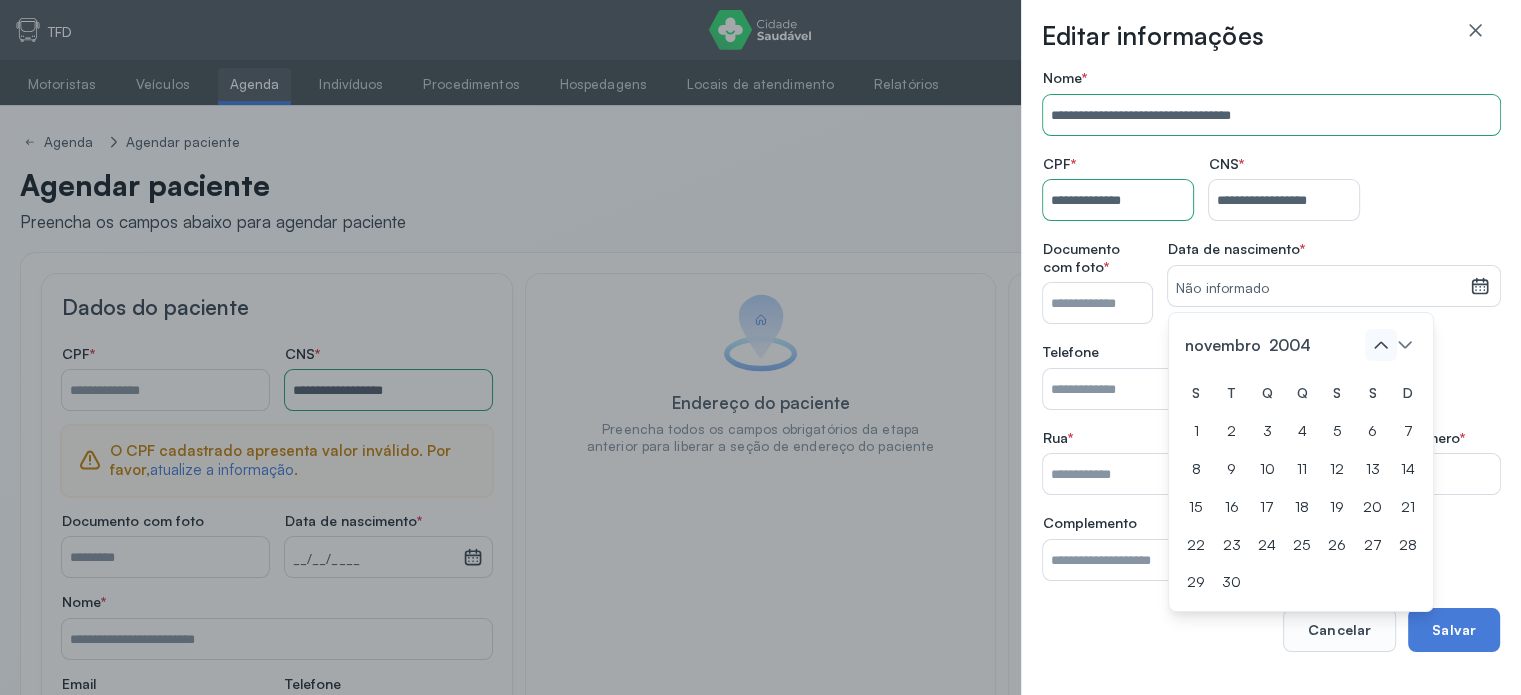 click 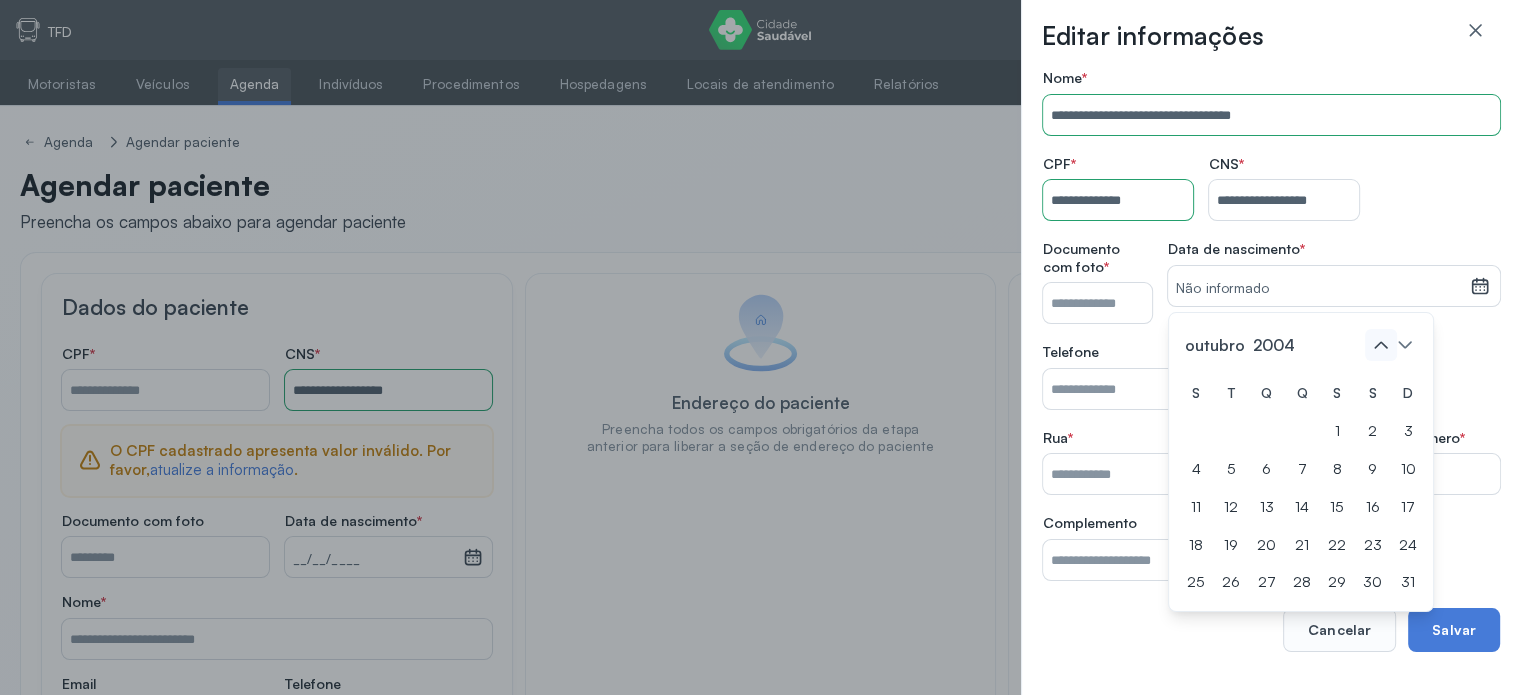 click 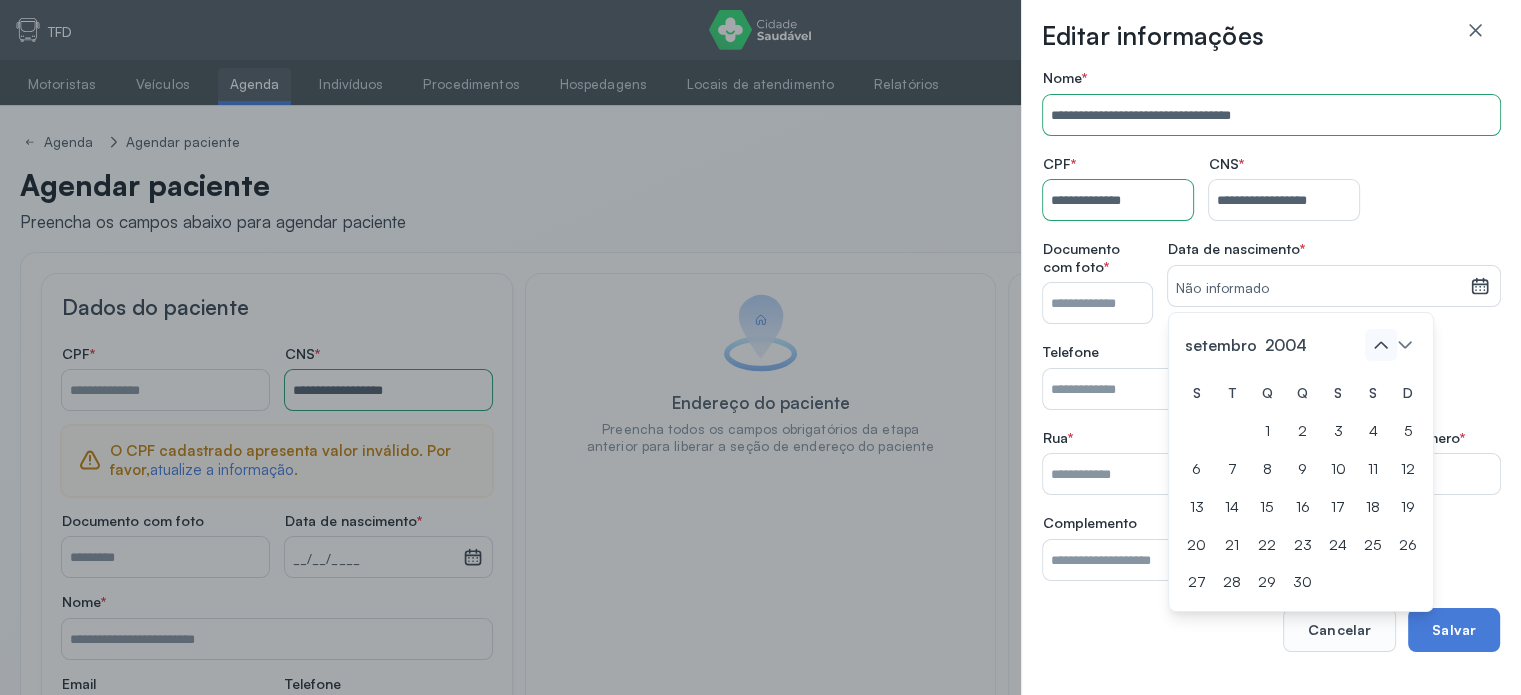 click 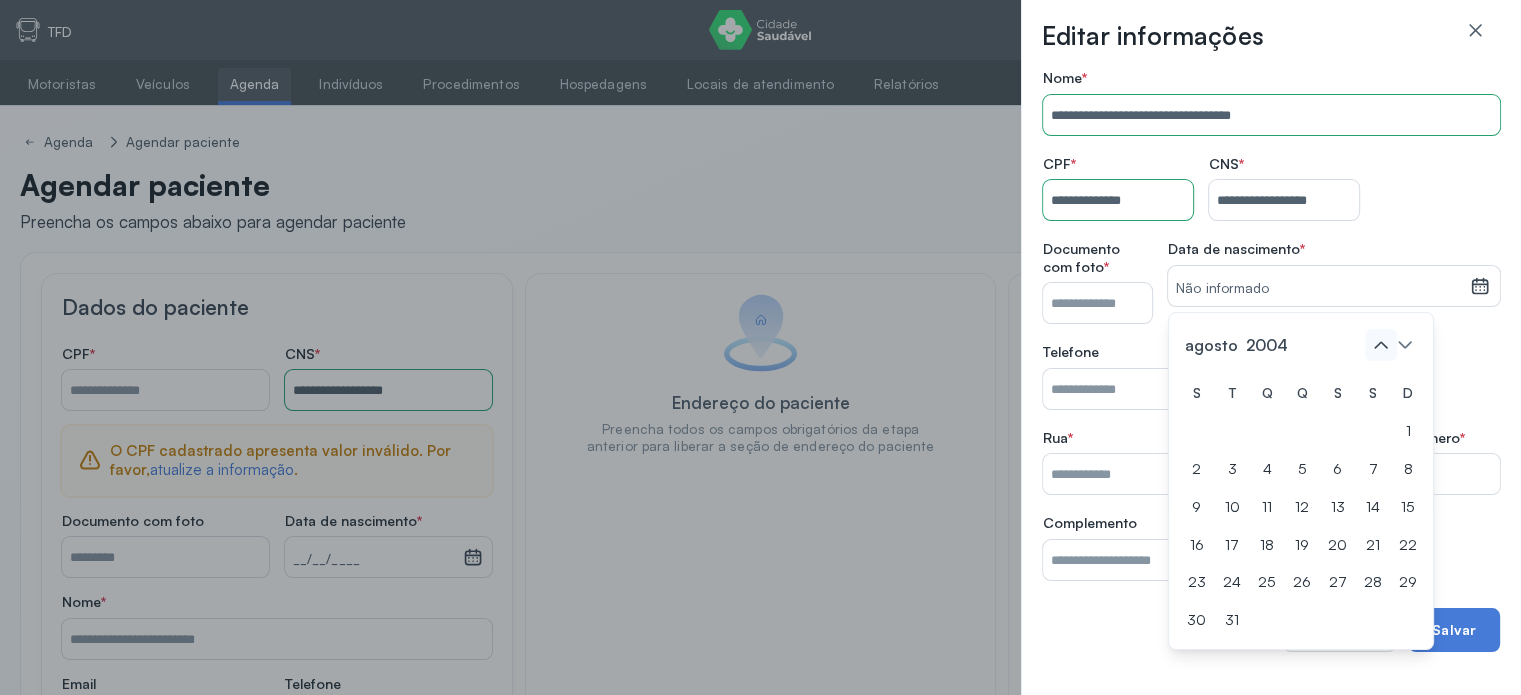 click 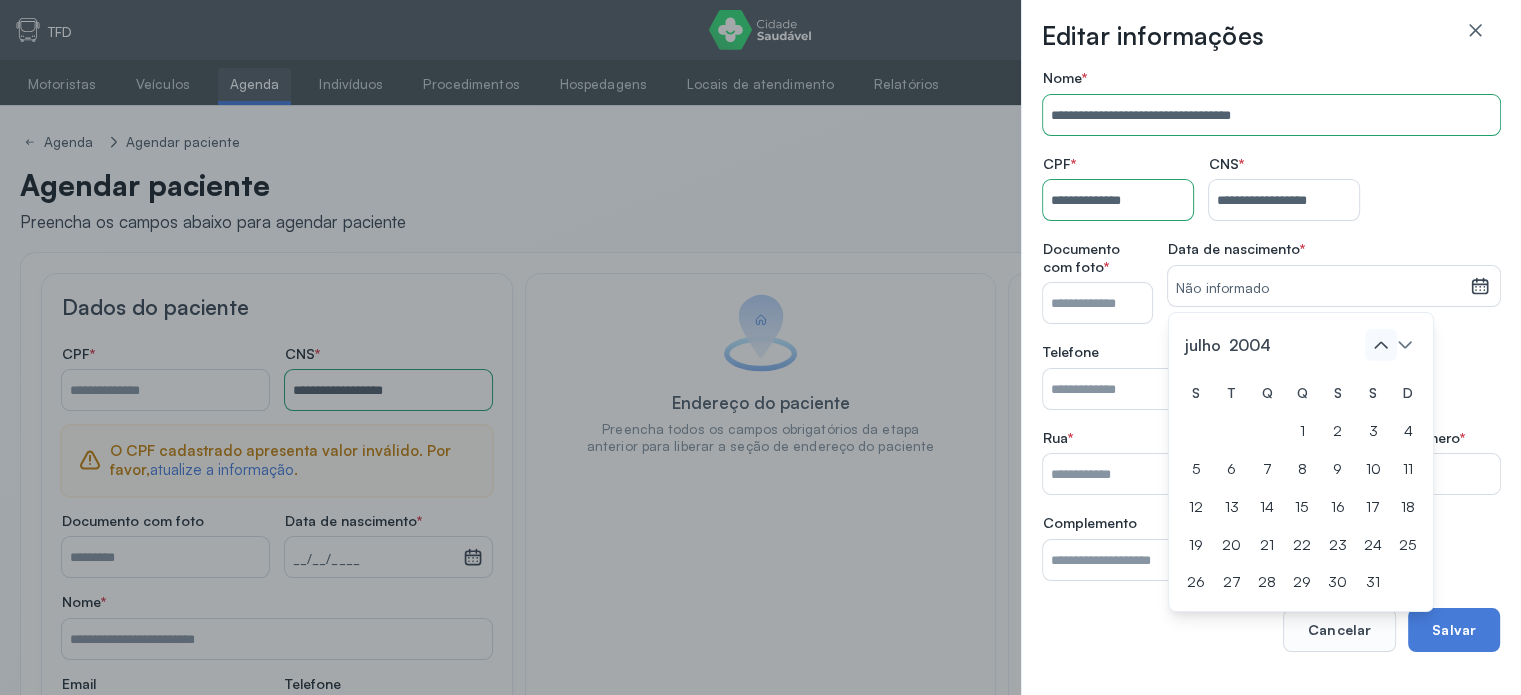 click 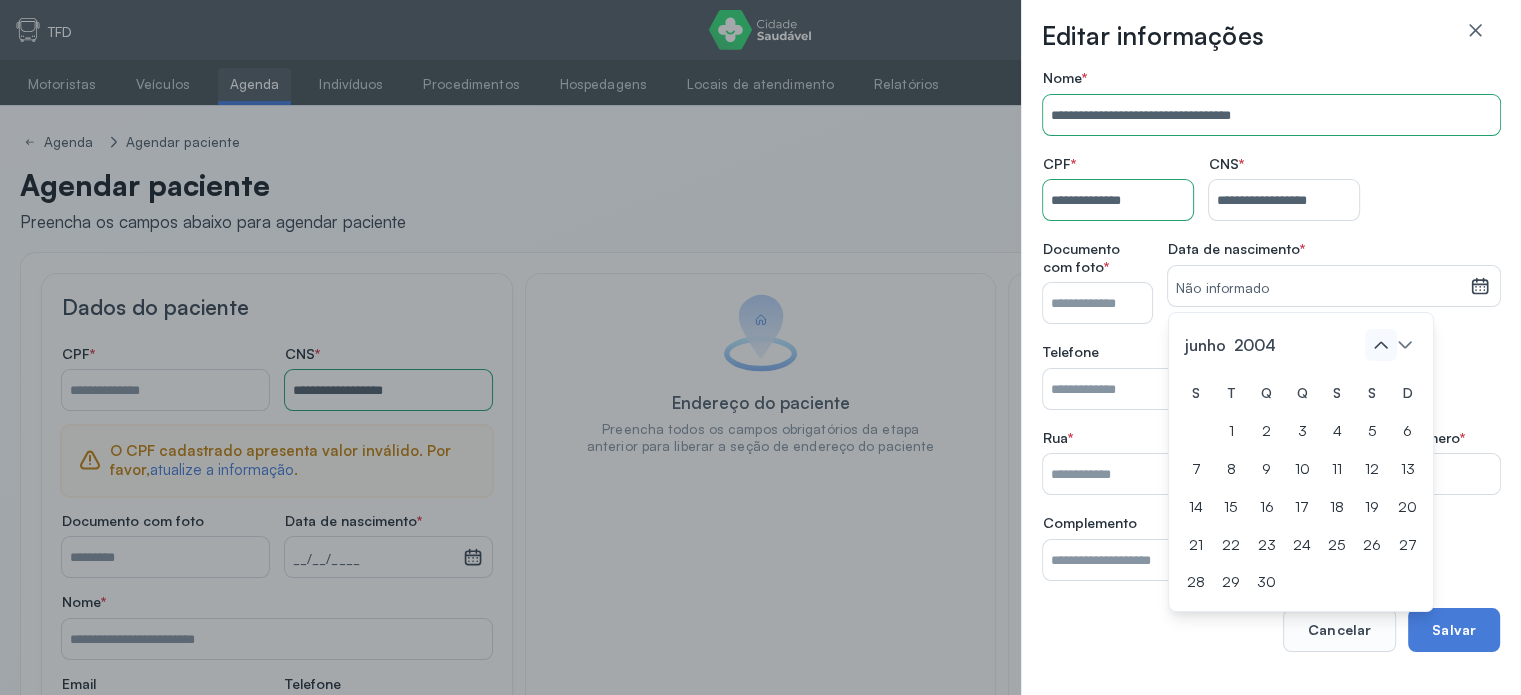 click 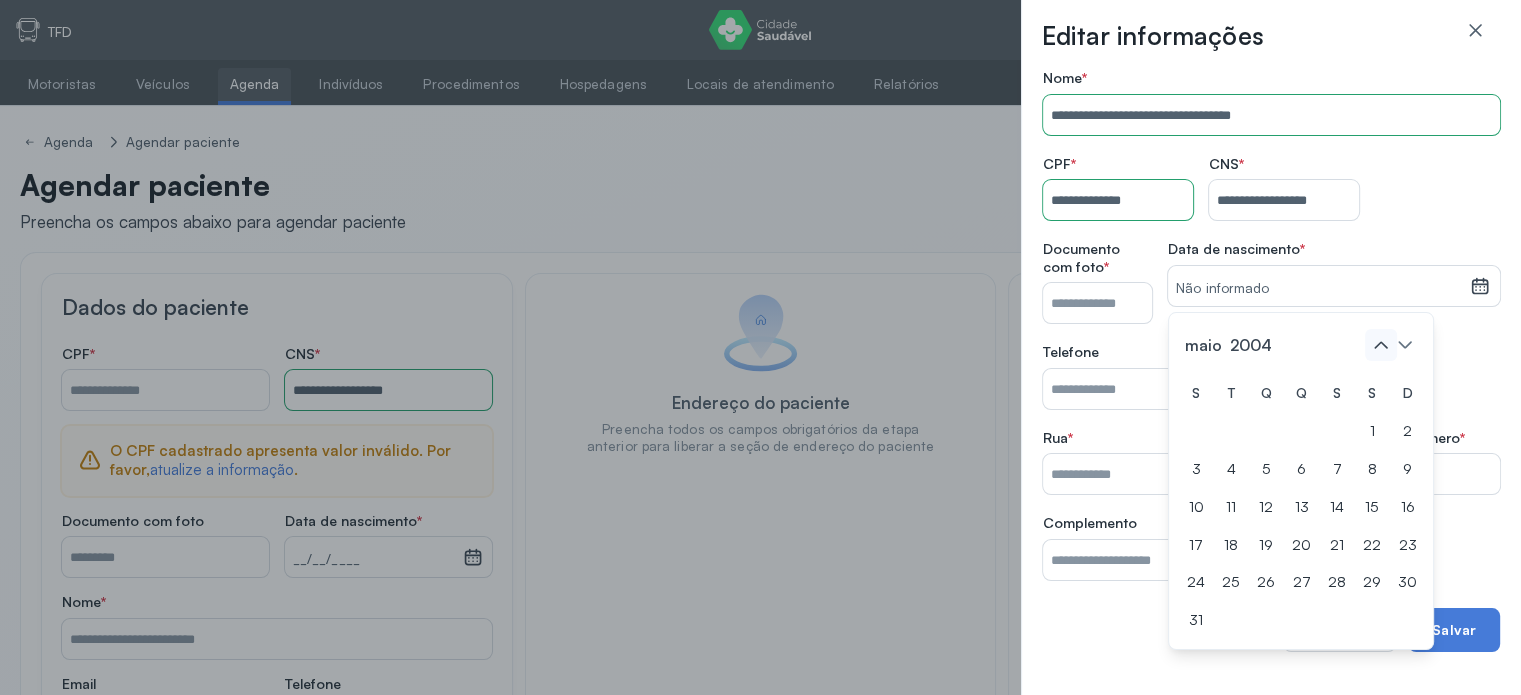click 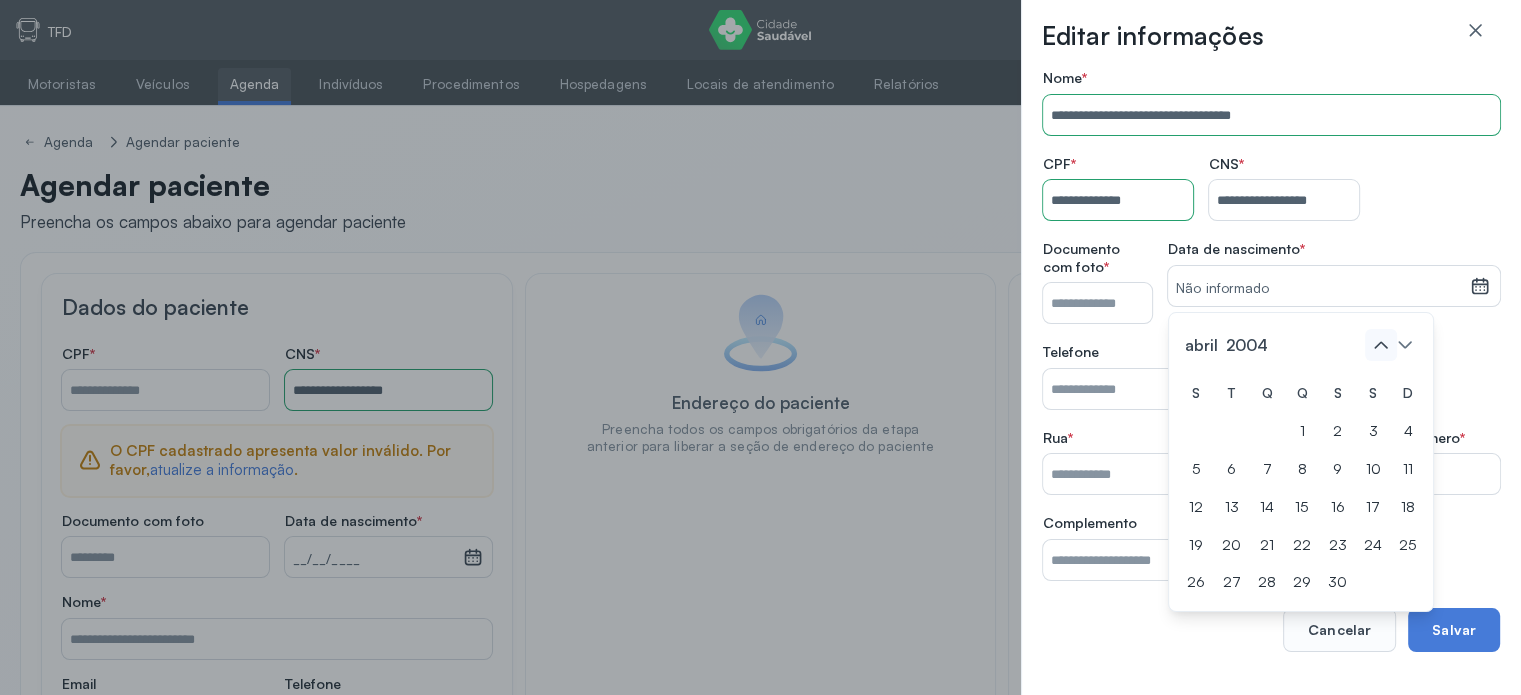 click 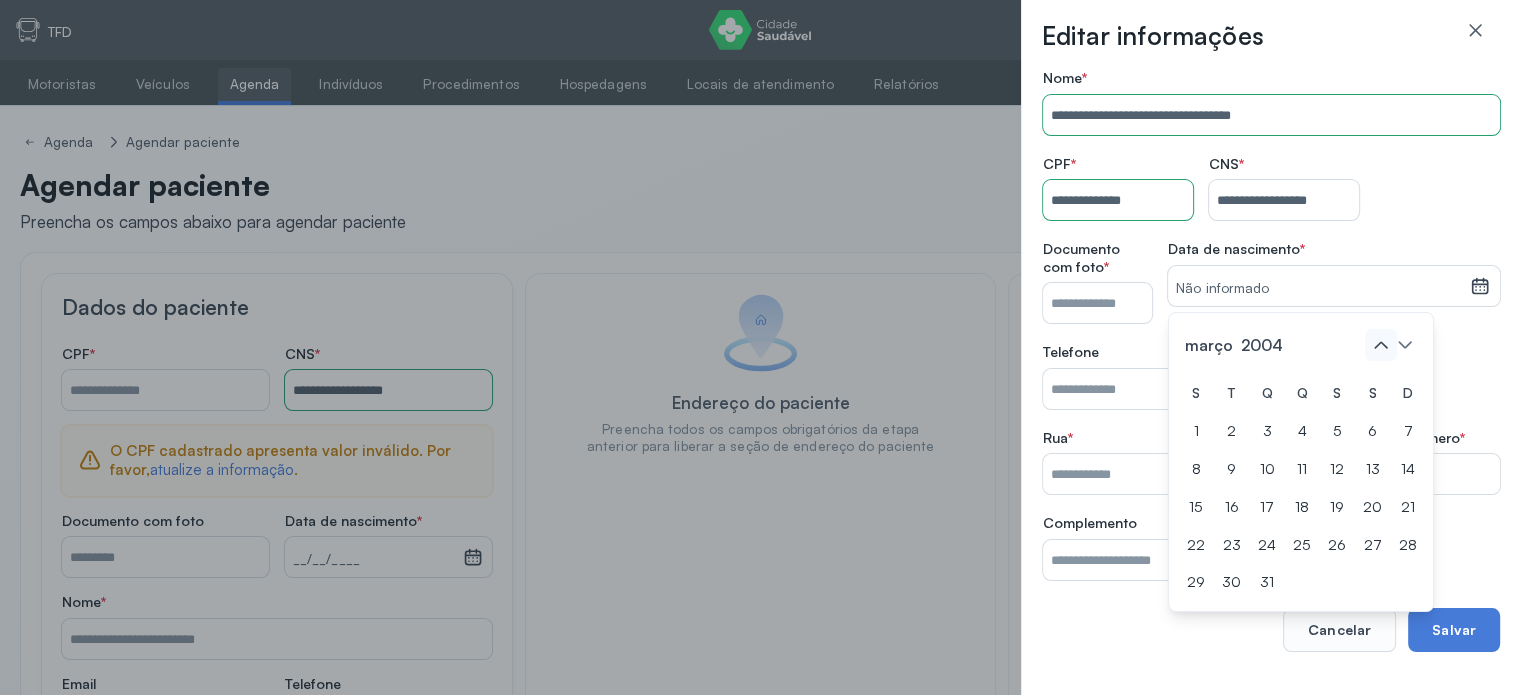 click 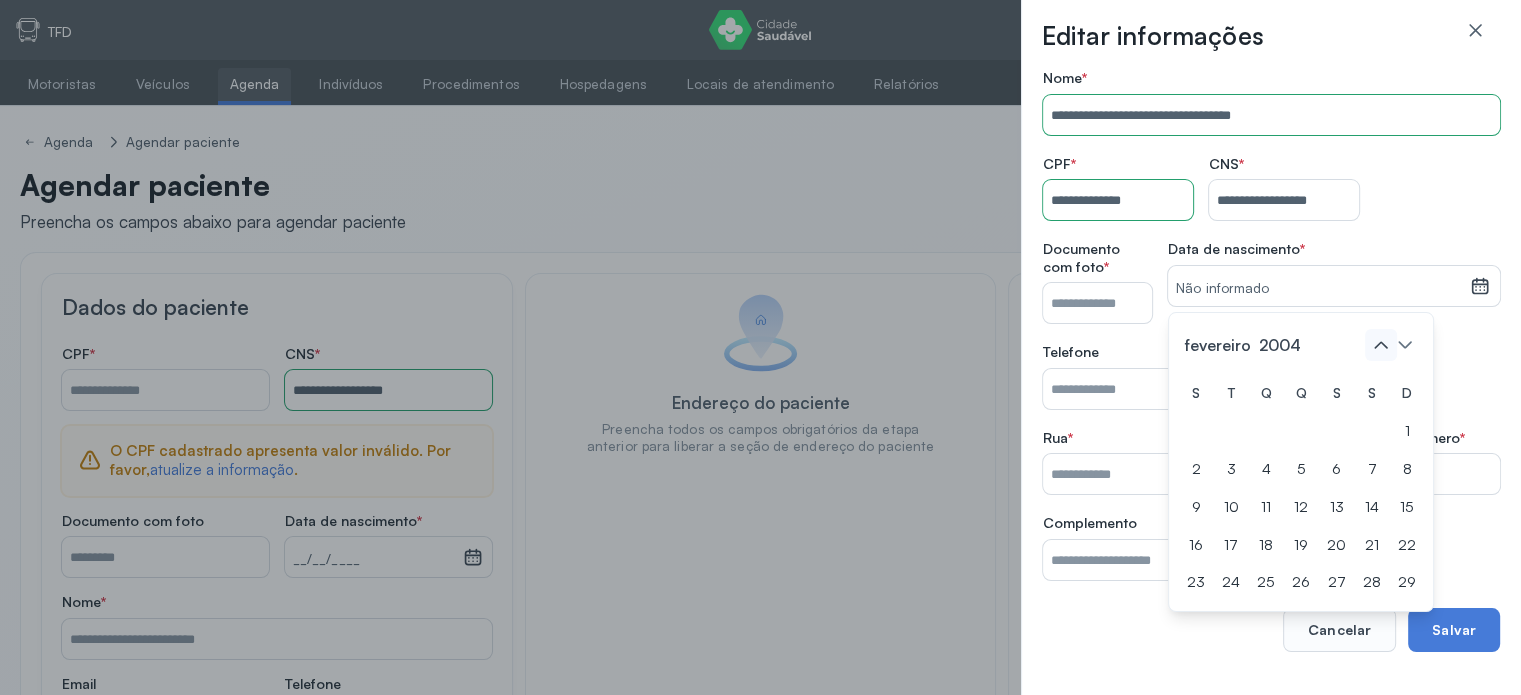click 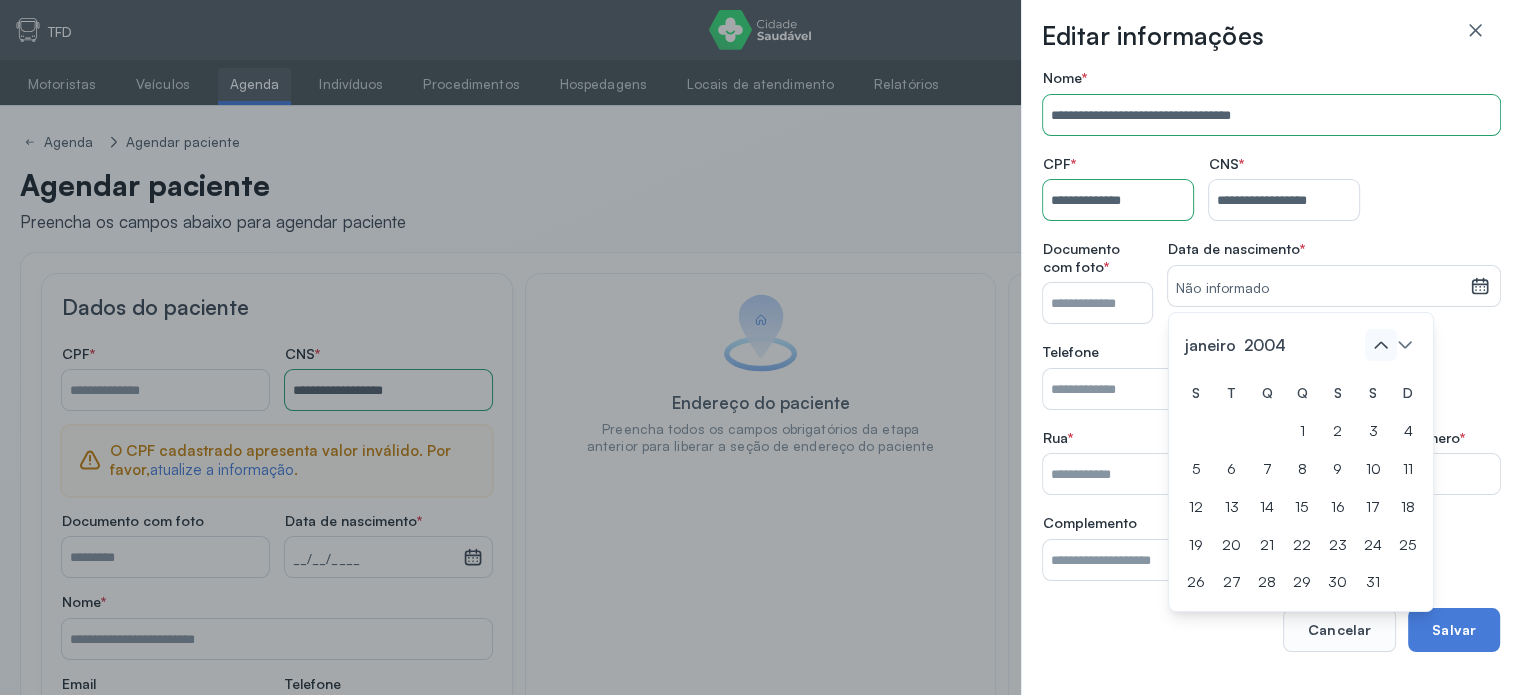 click 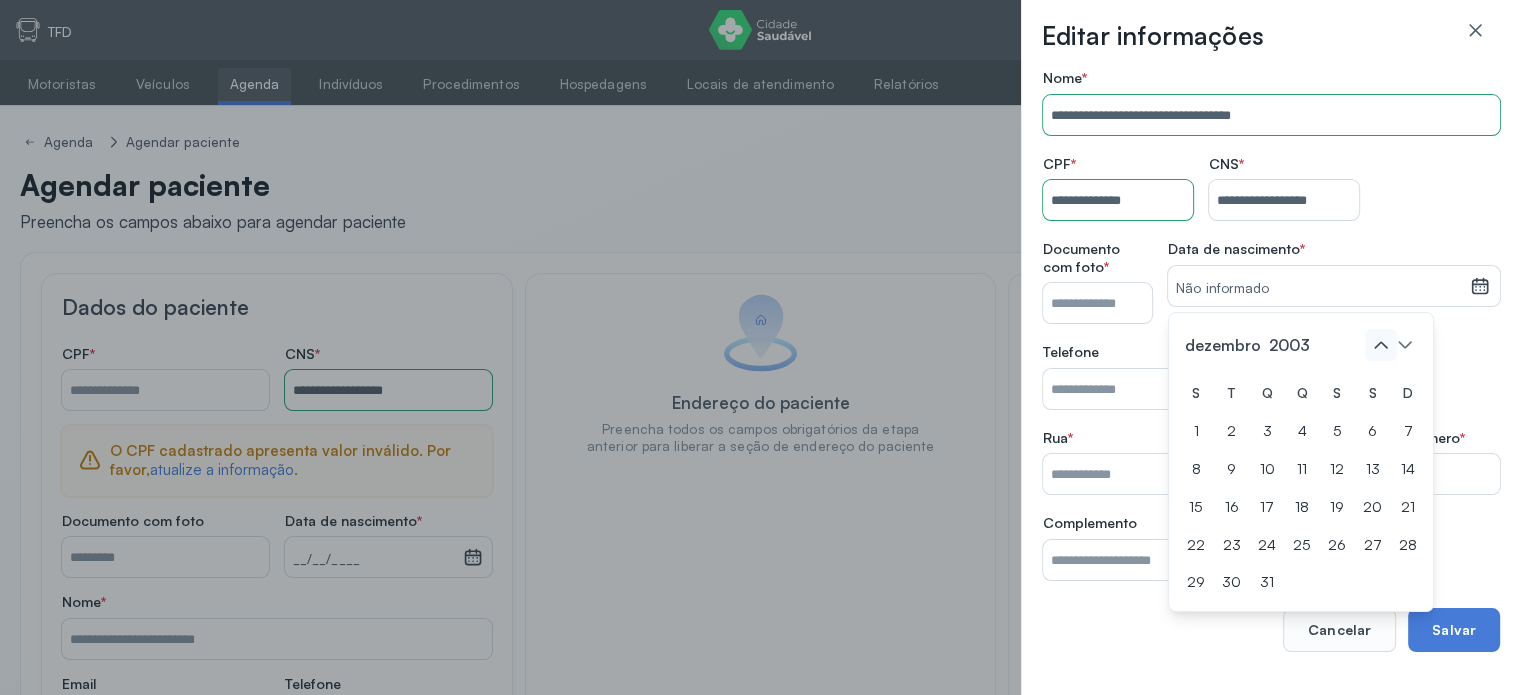 click 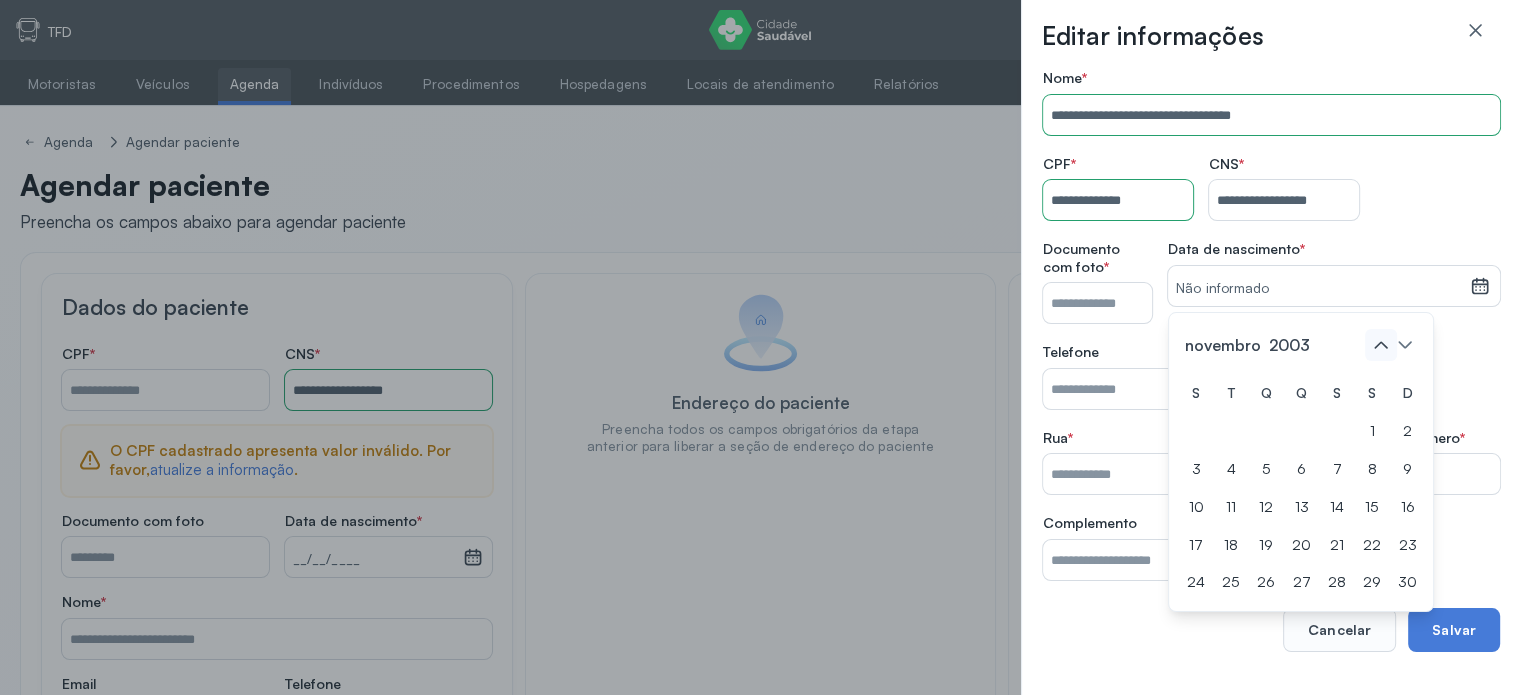 click 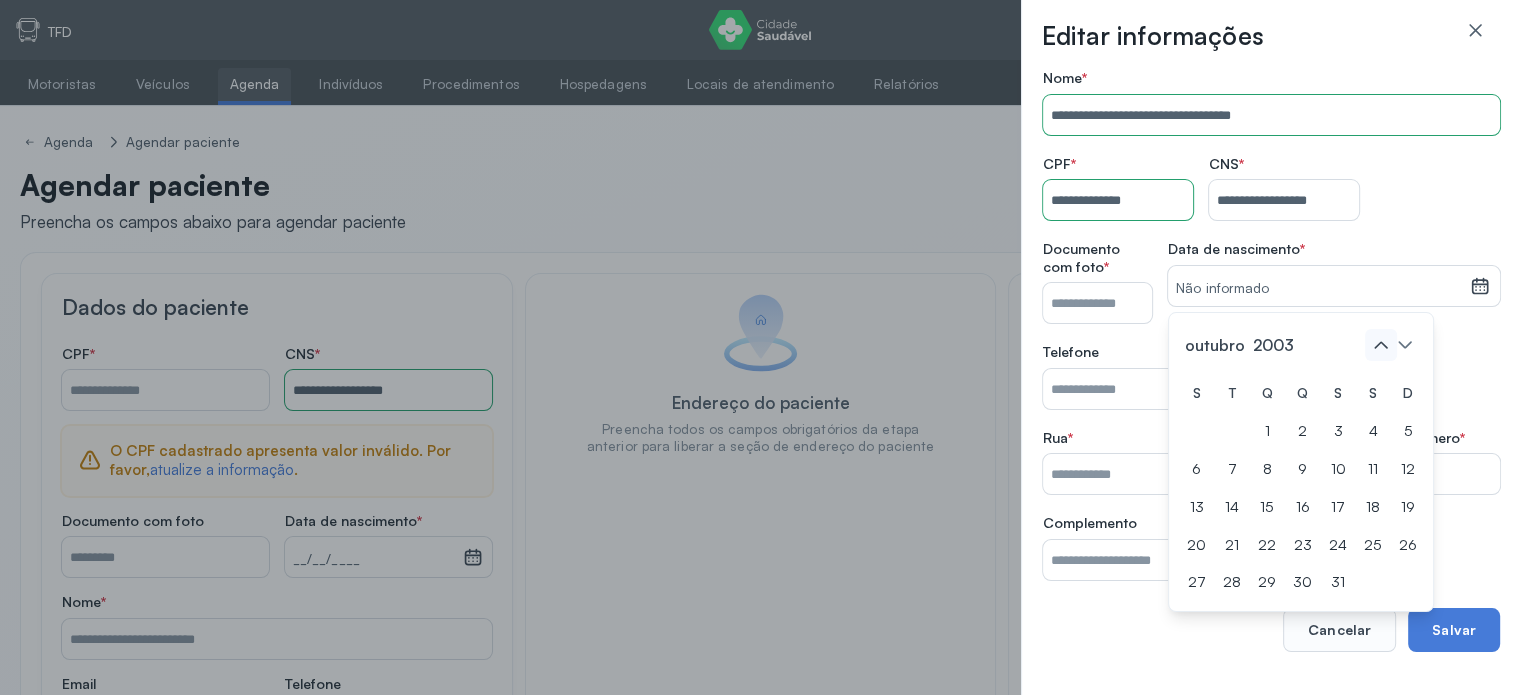 click 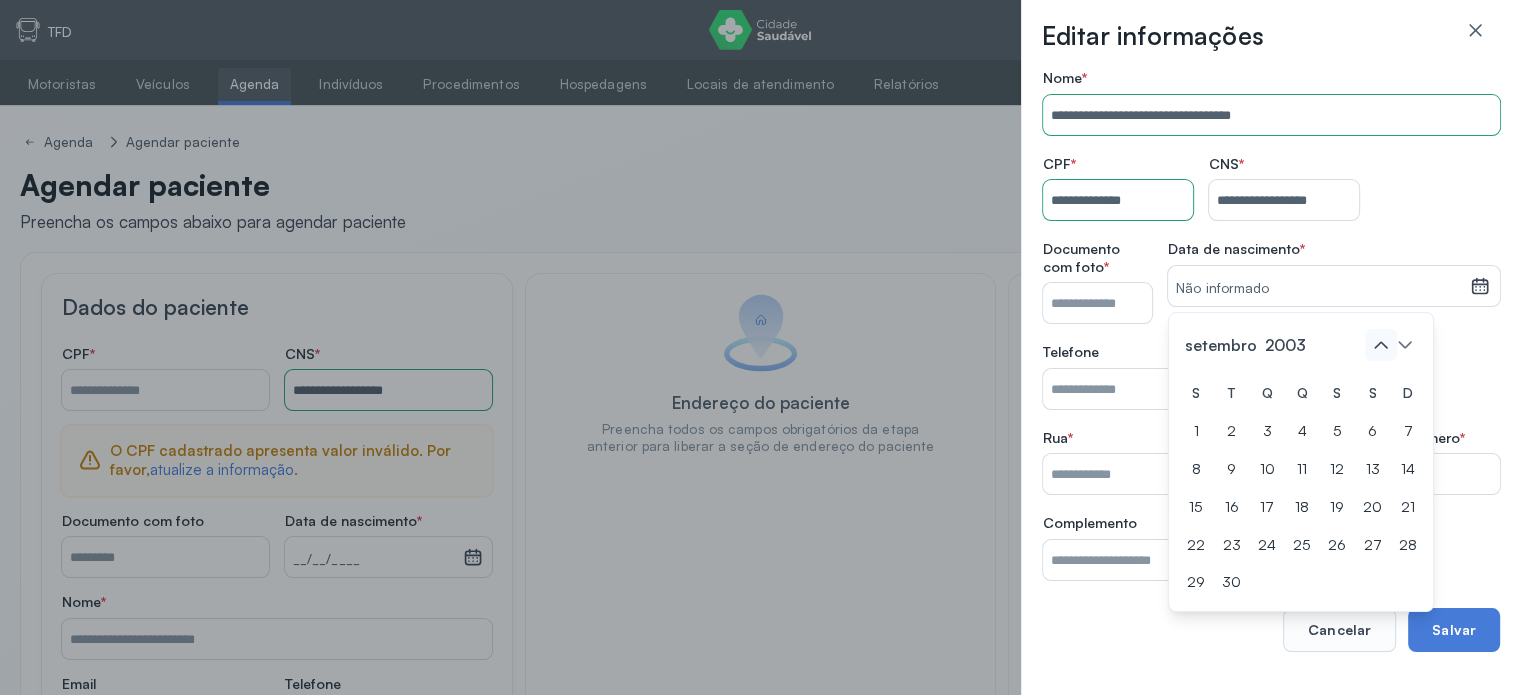 click 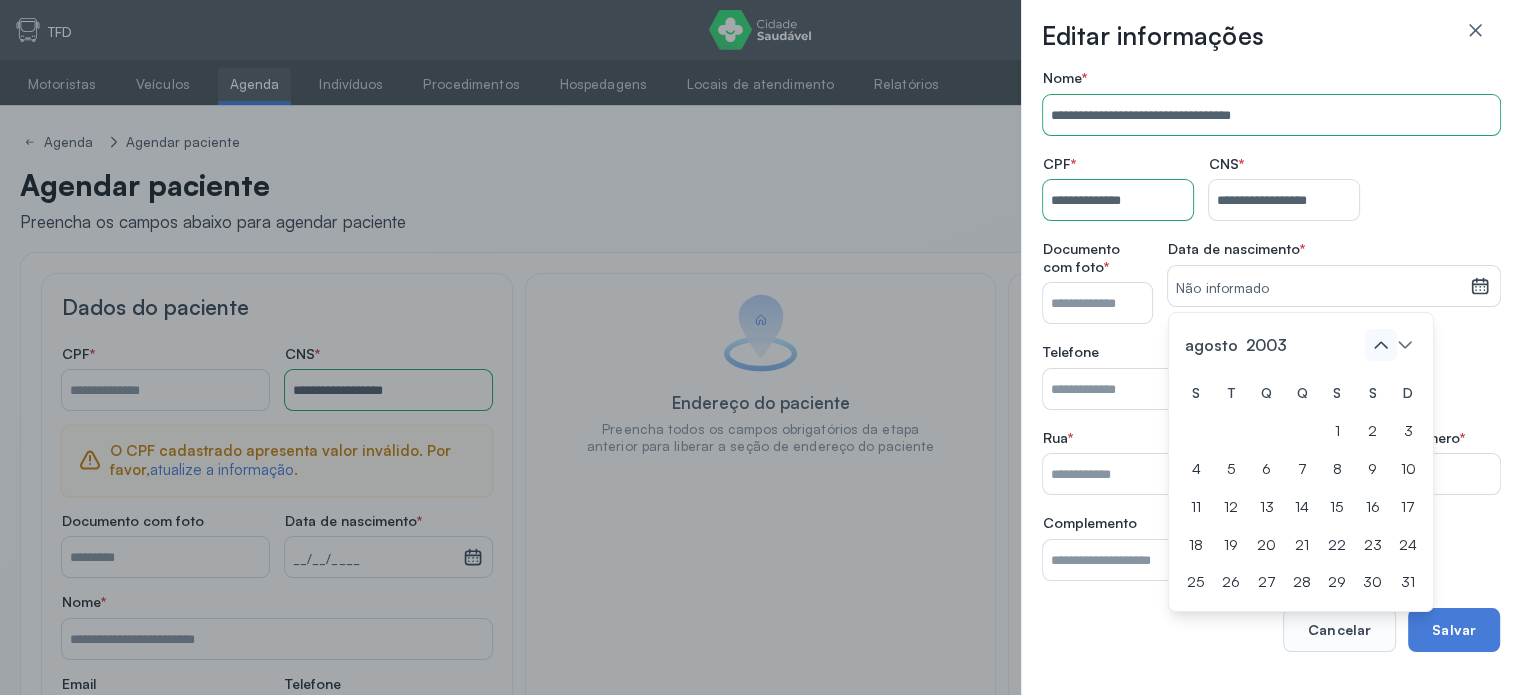 click 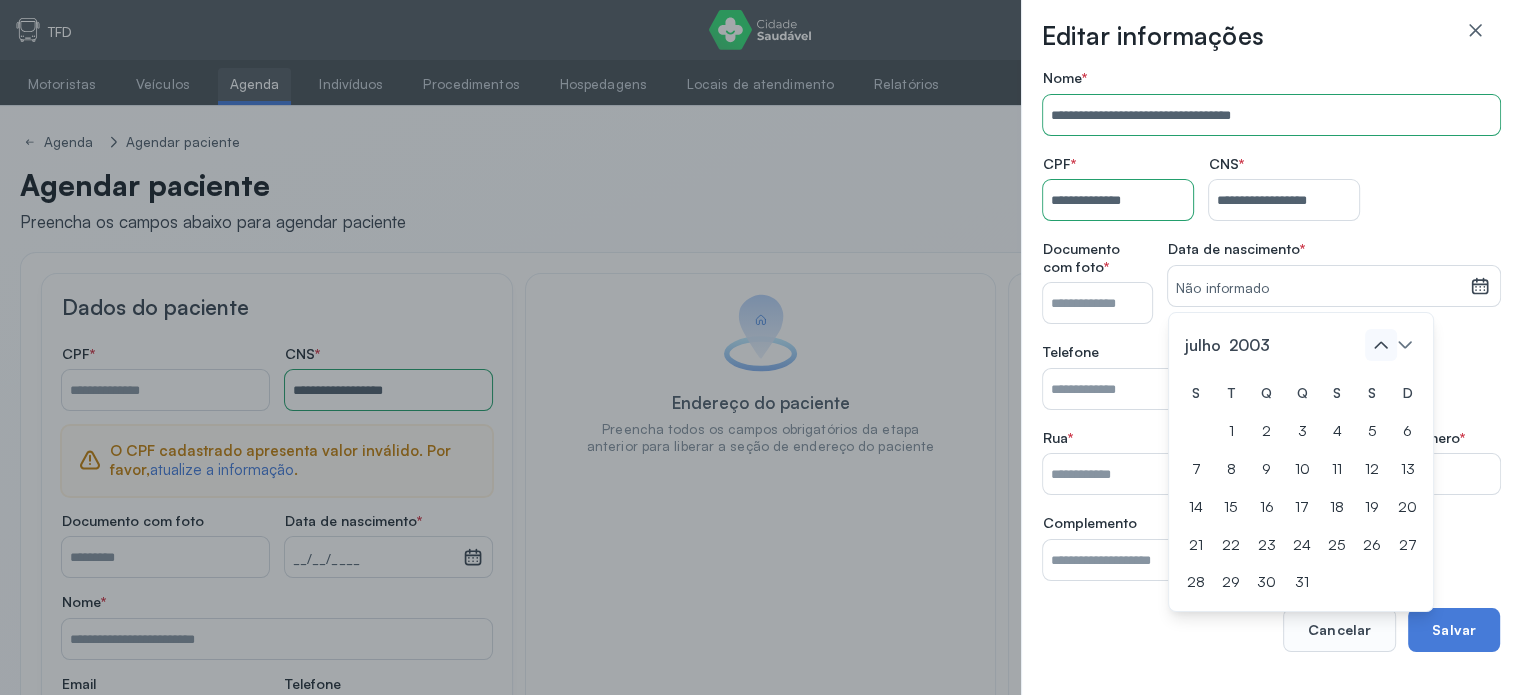 click 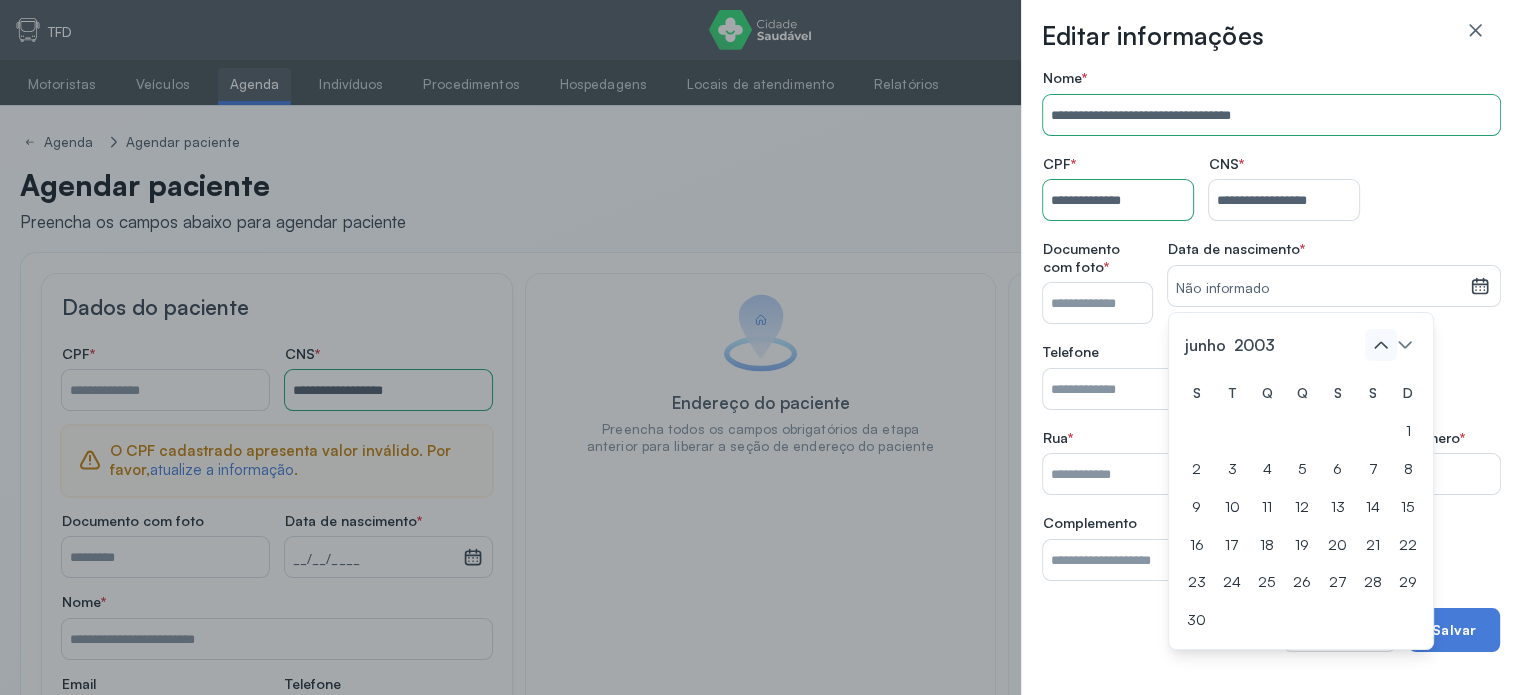 click 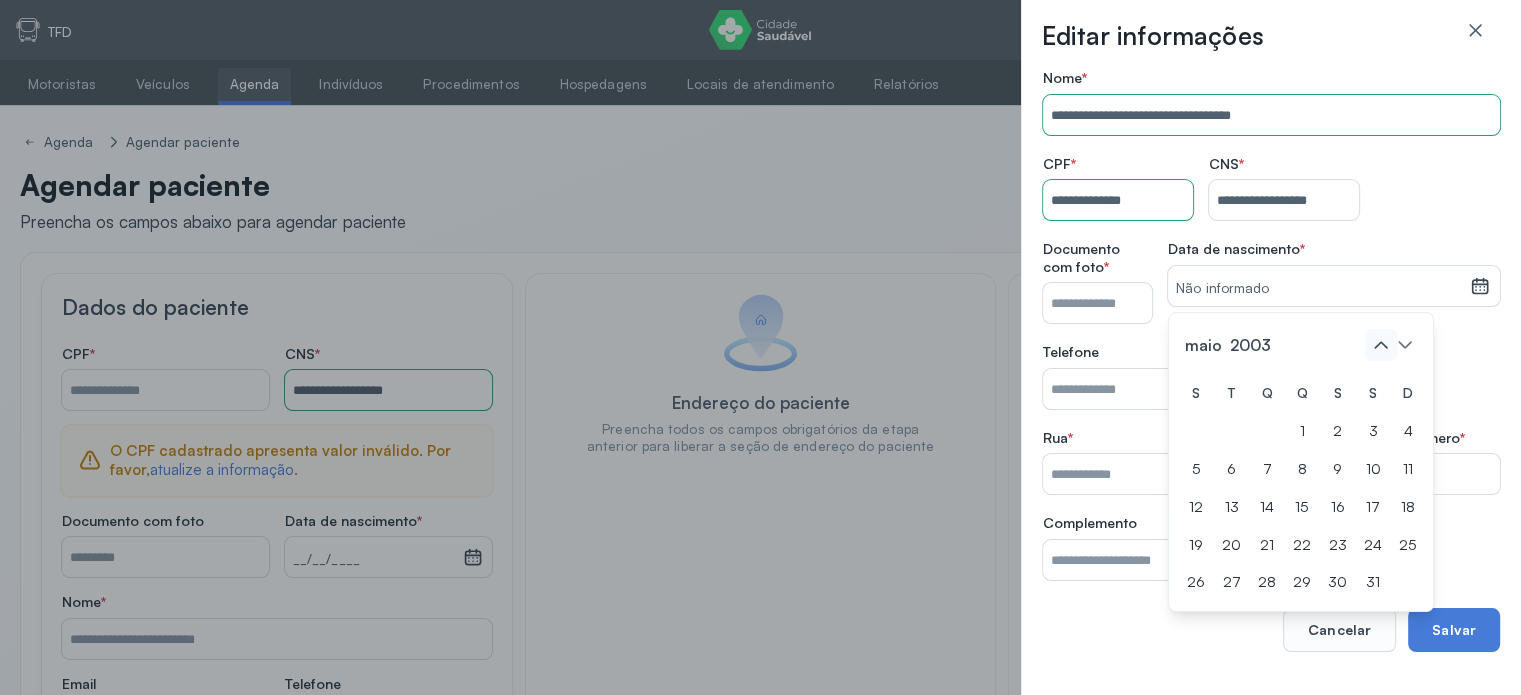 click 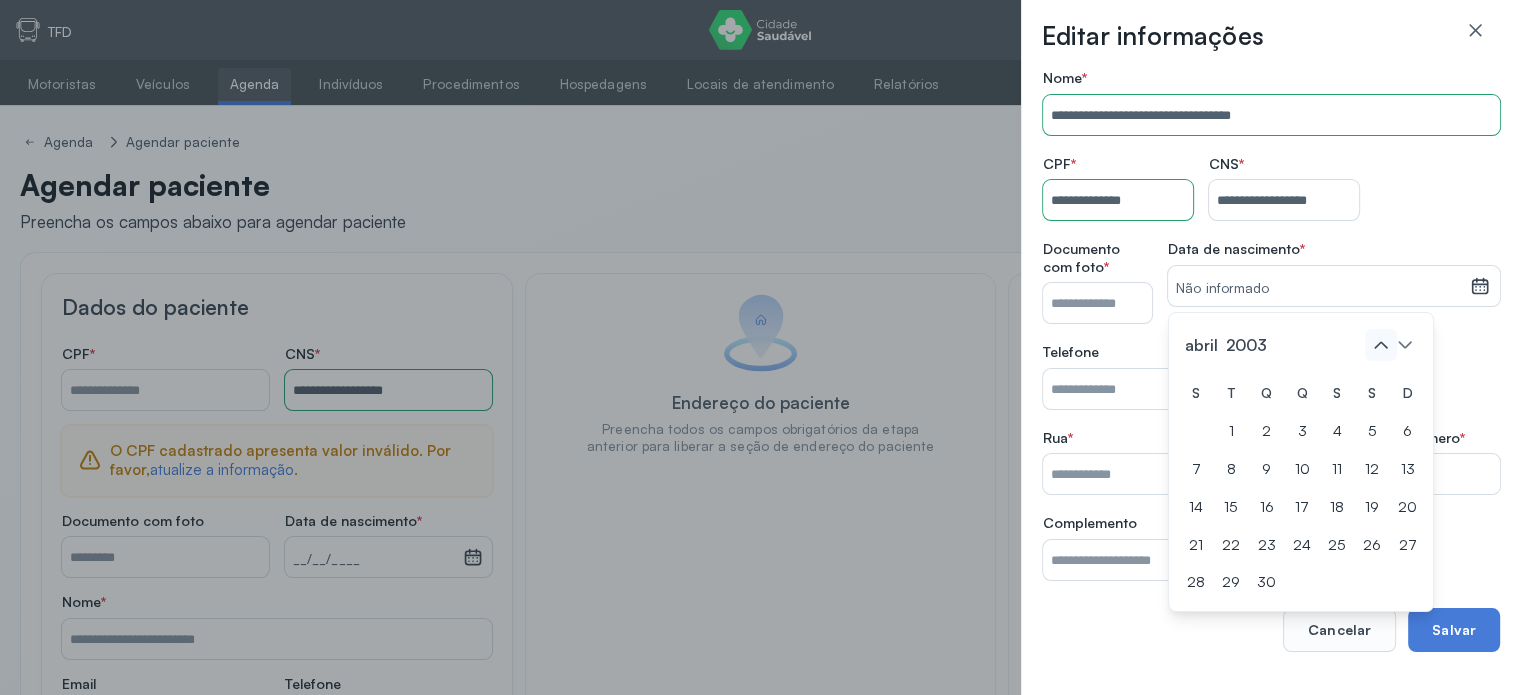 click 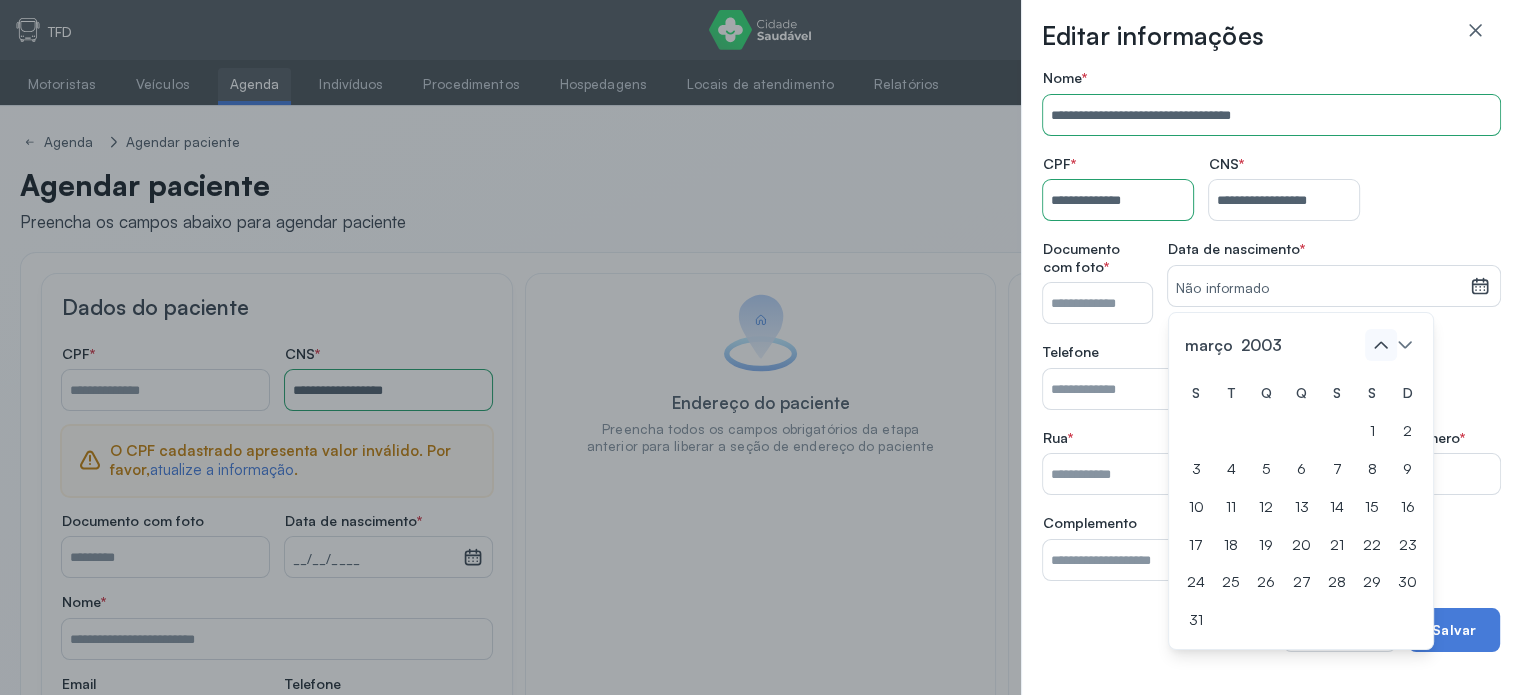 click 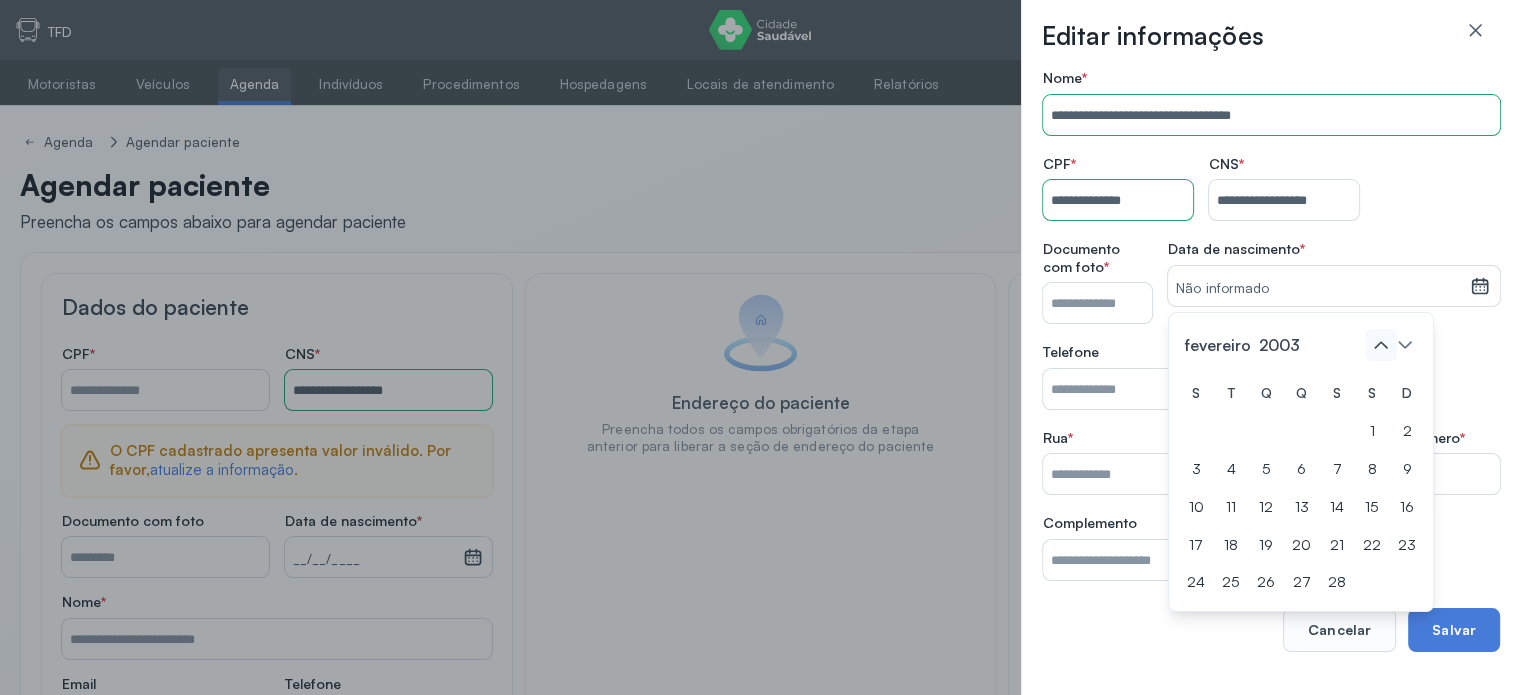 click 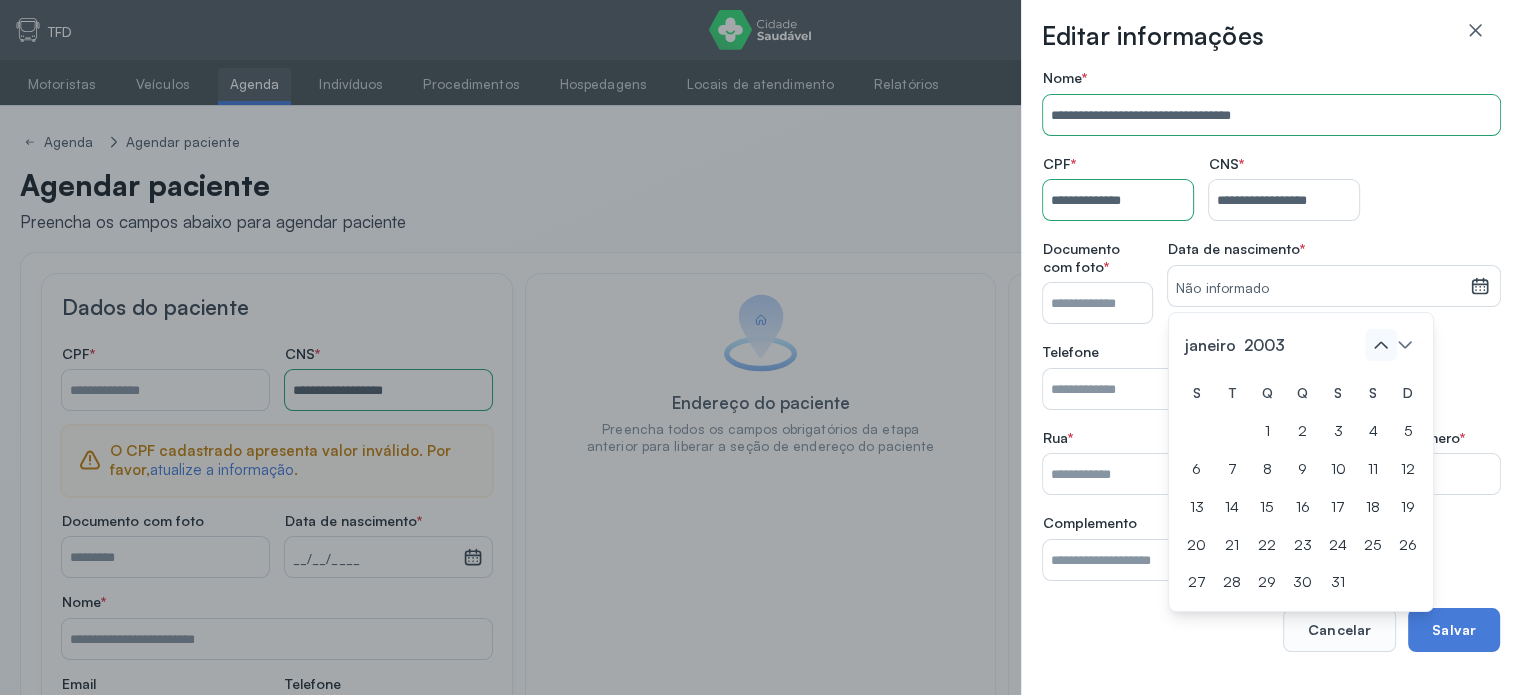 click 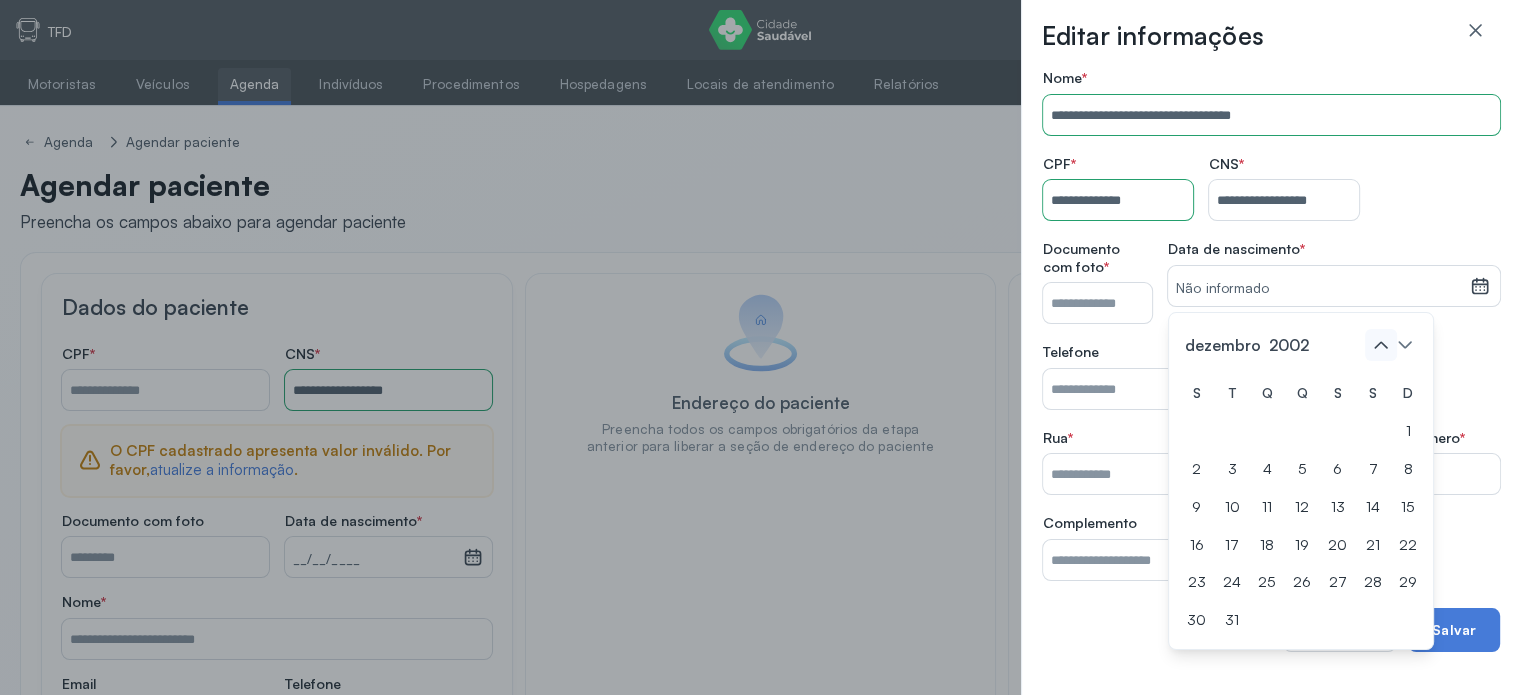 click 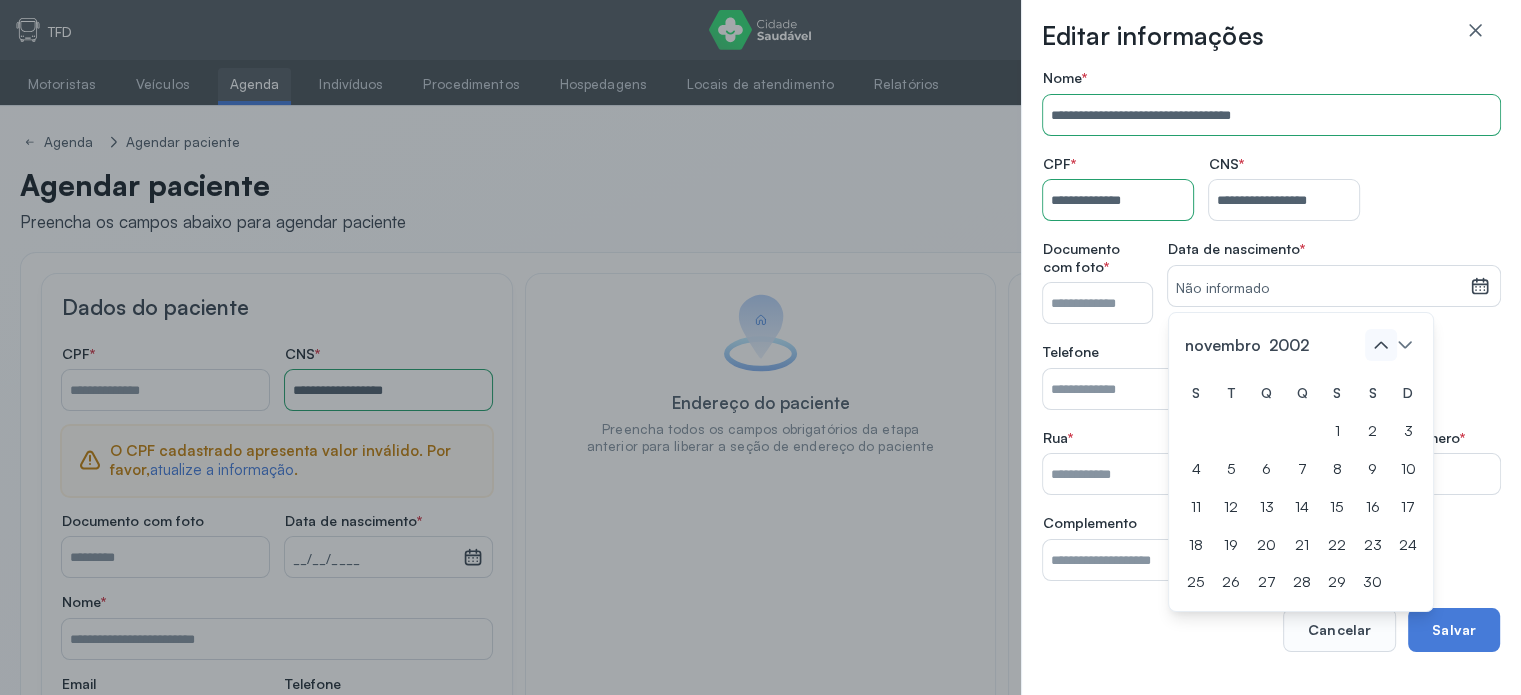 click 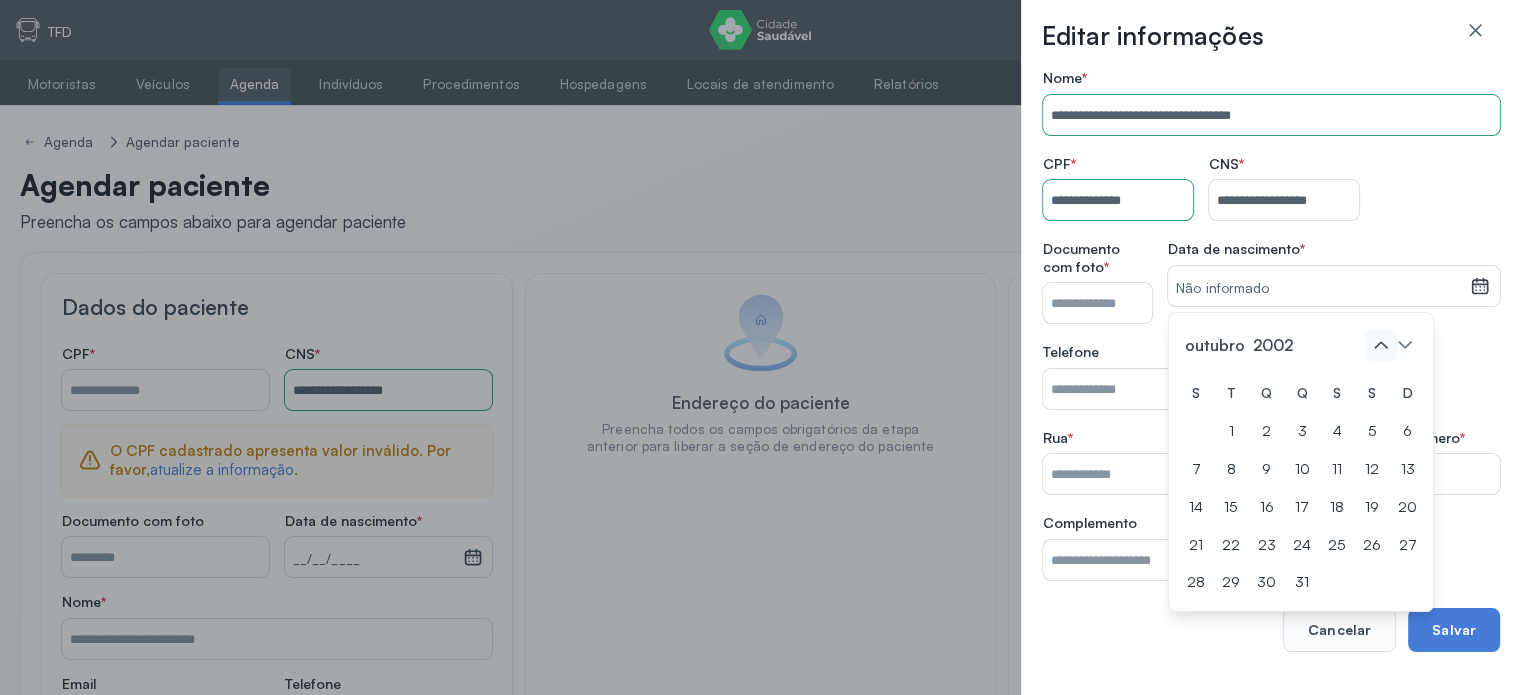click 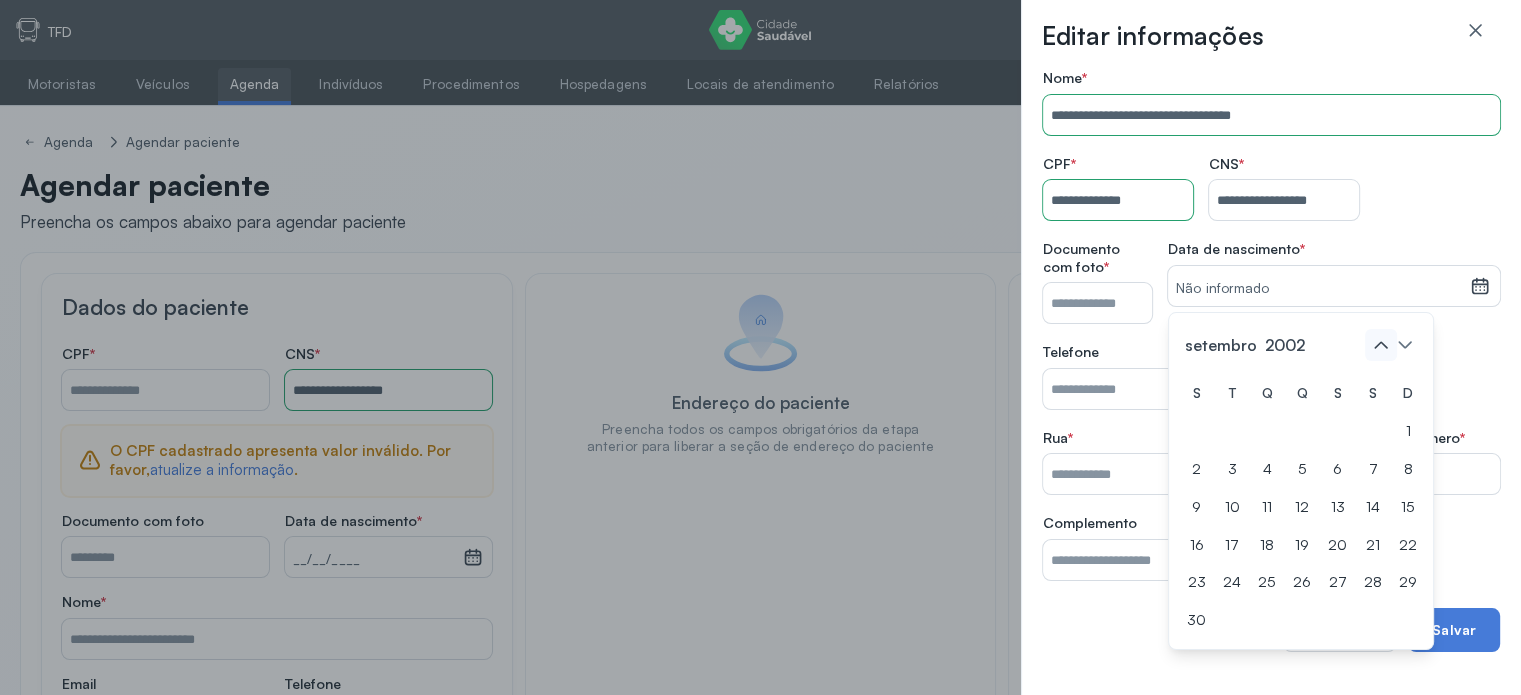 click 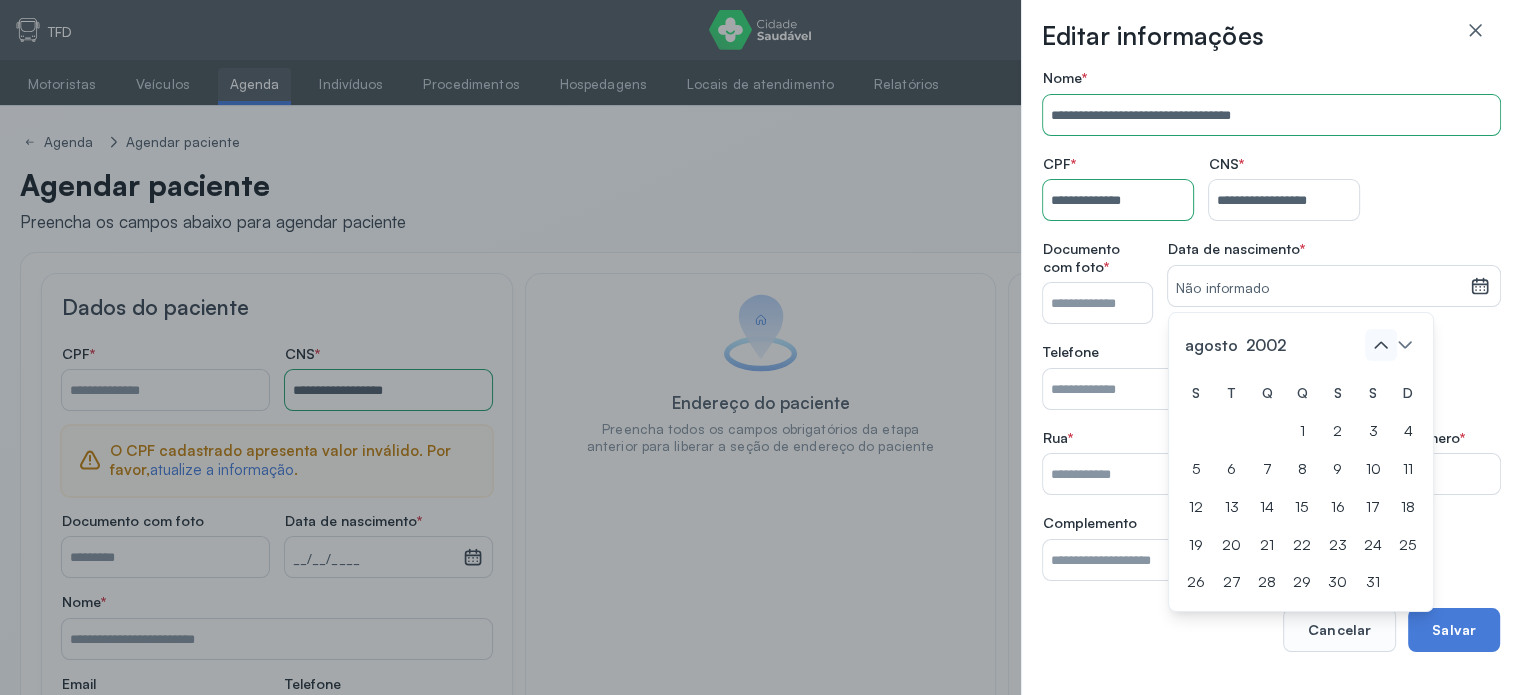 click 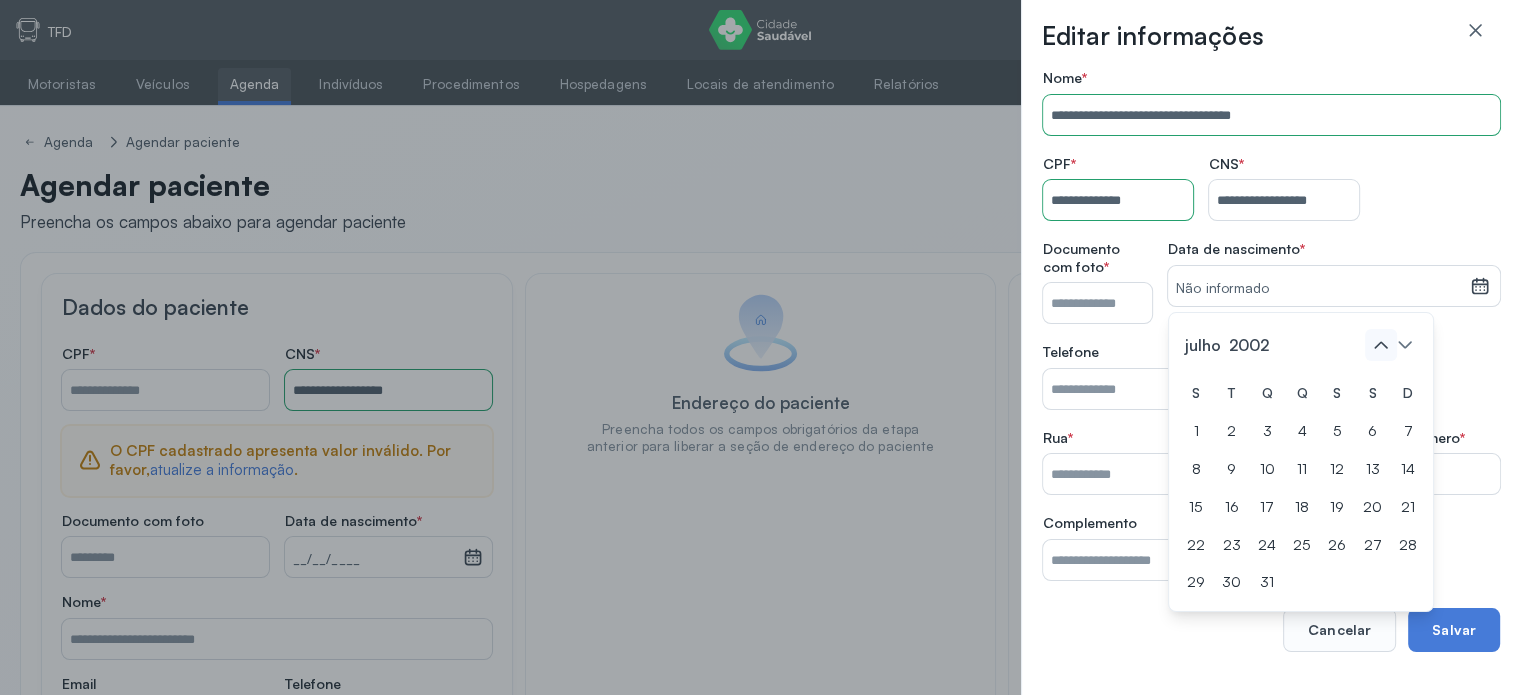 click 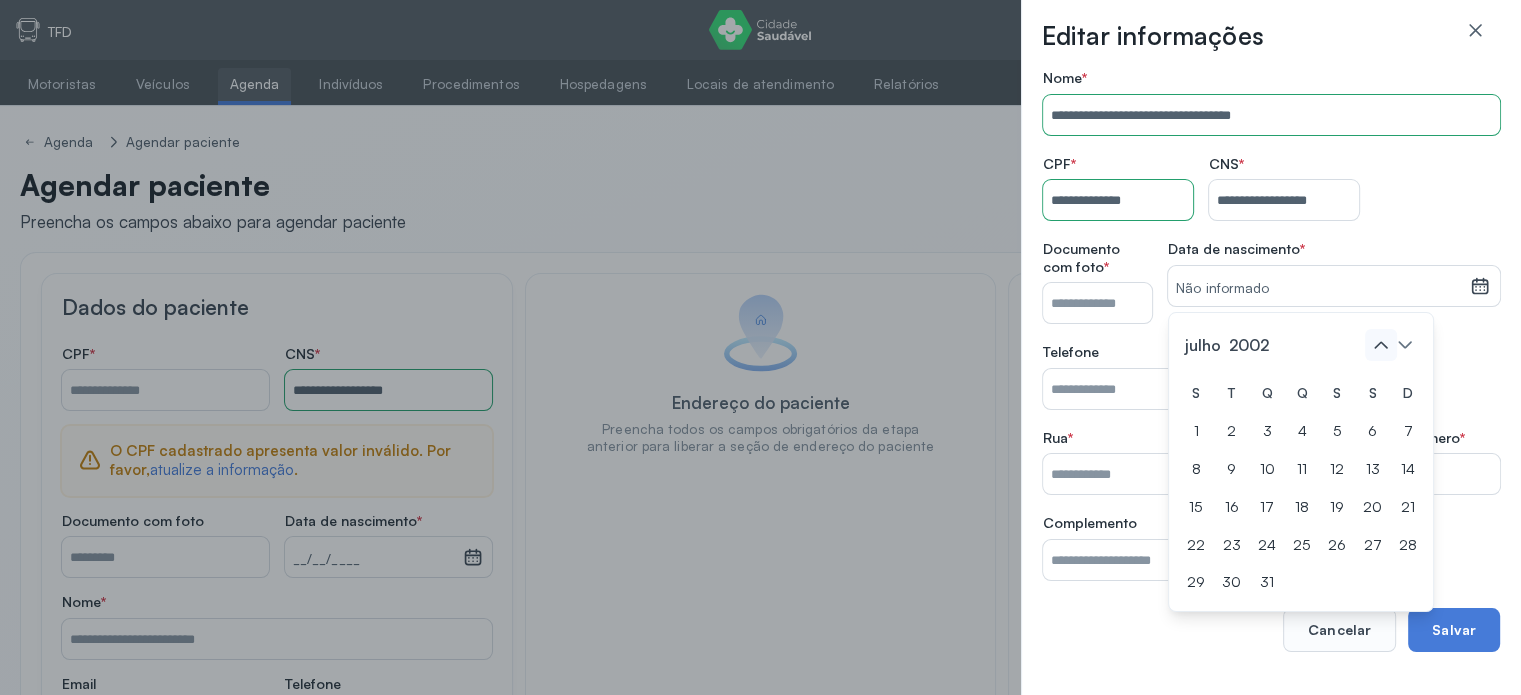 click 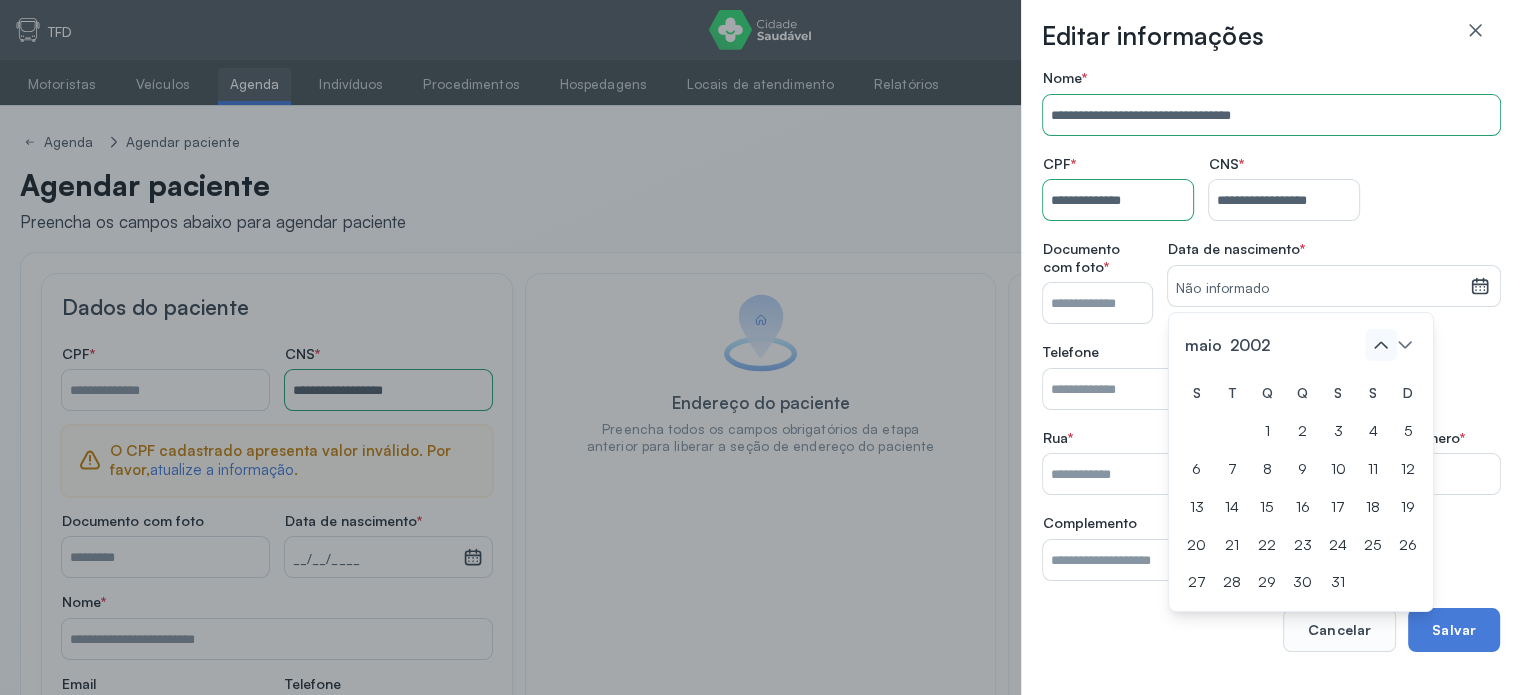 click 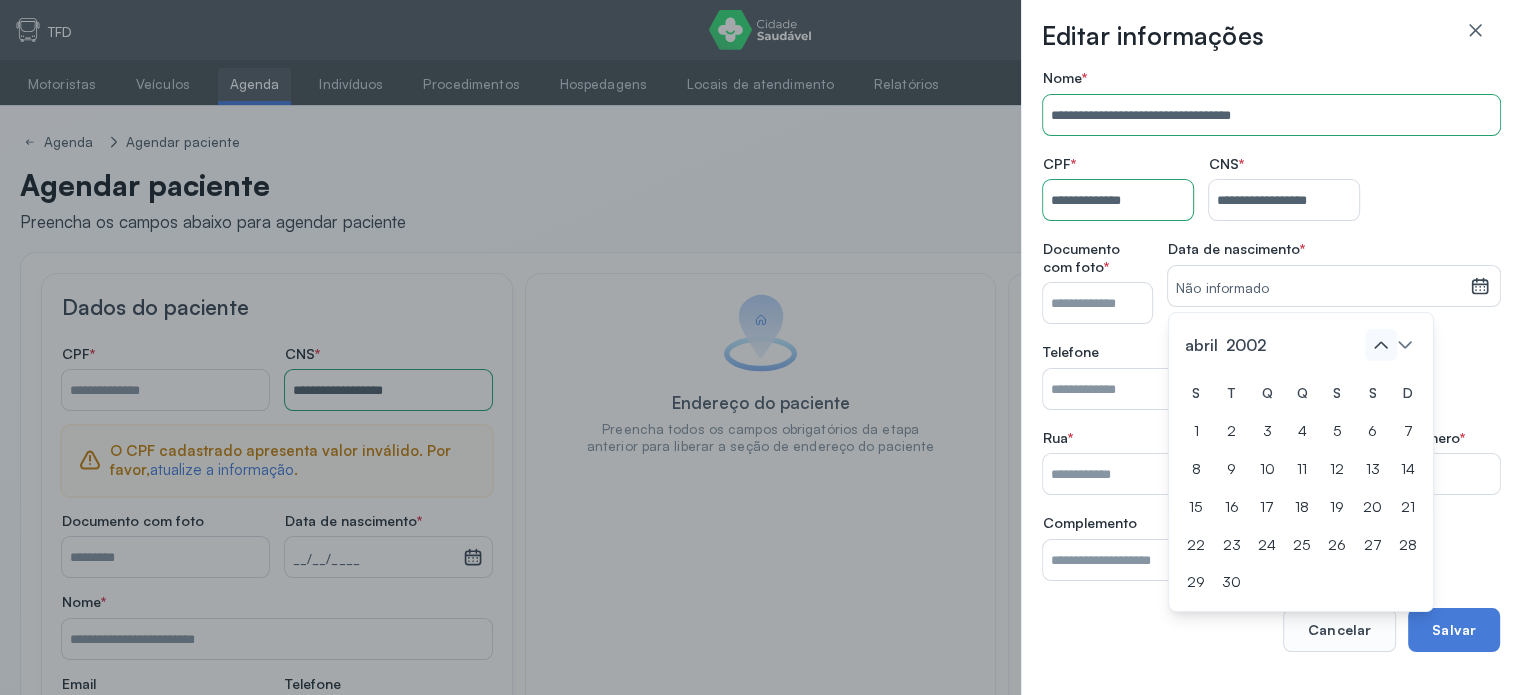 click 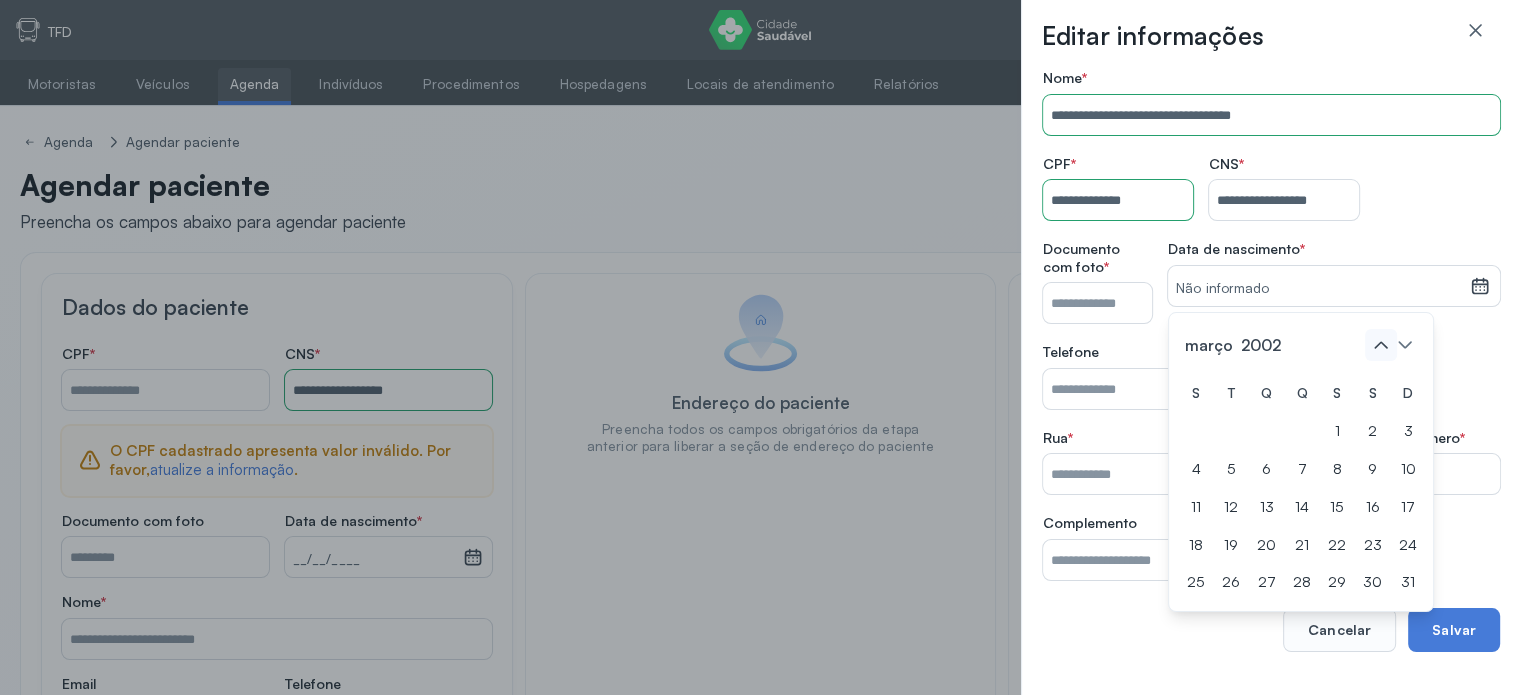 click 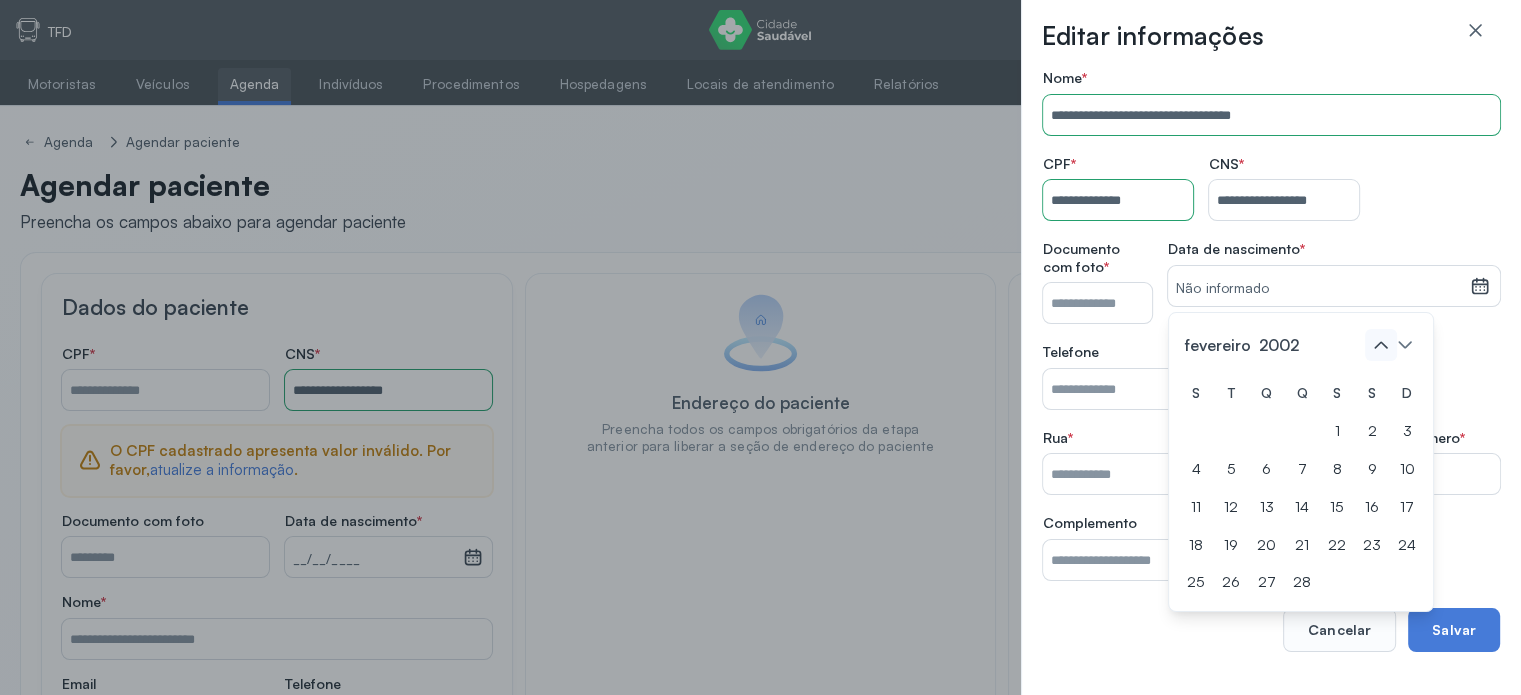 click 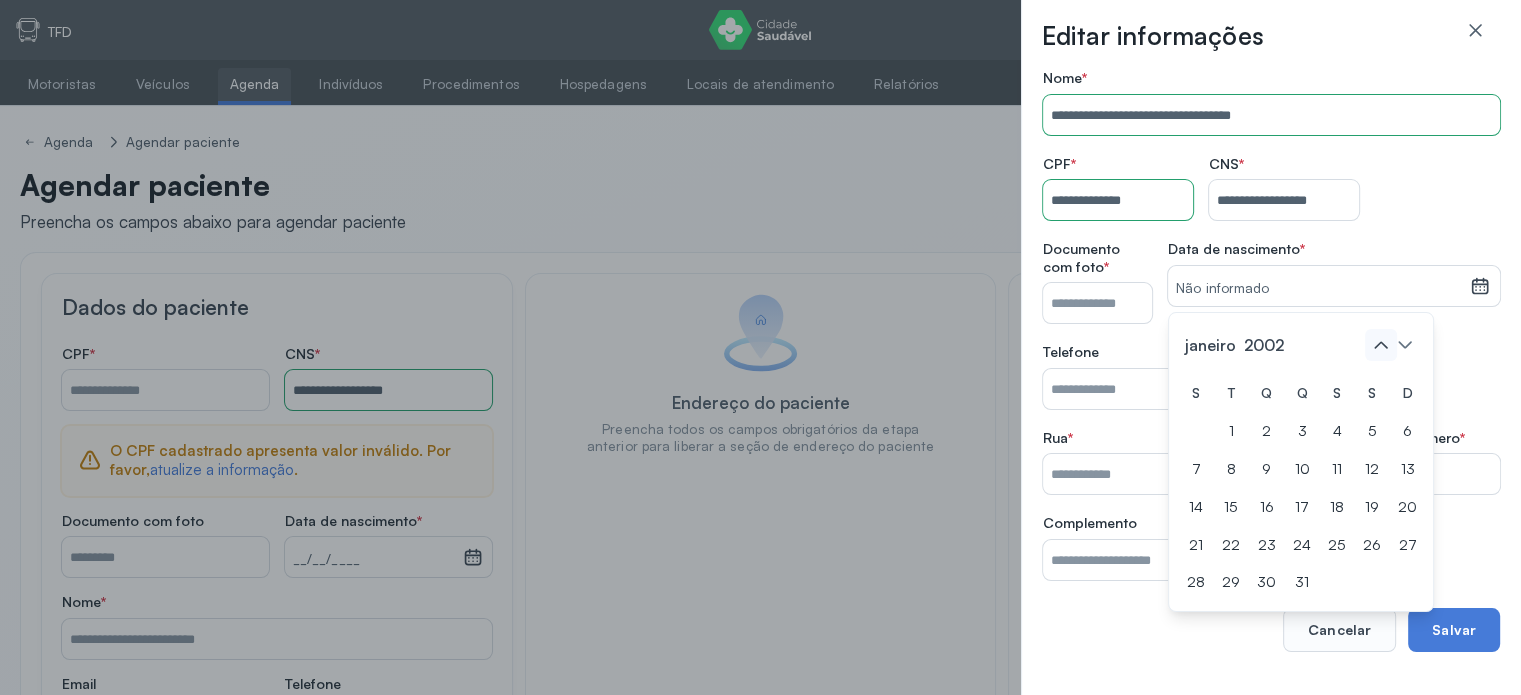 click 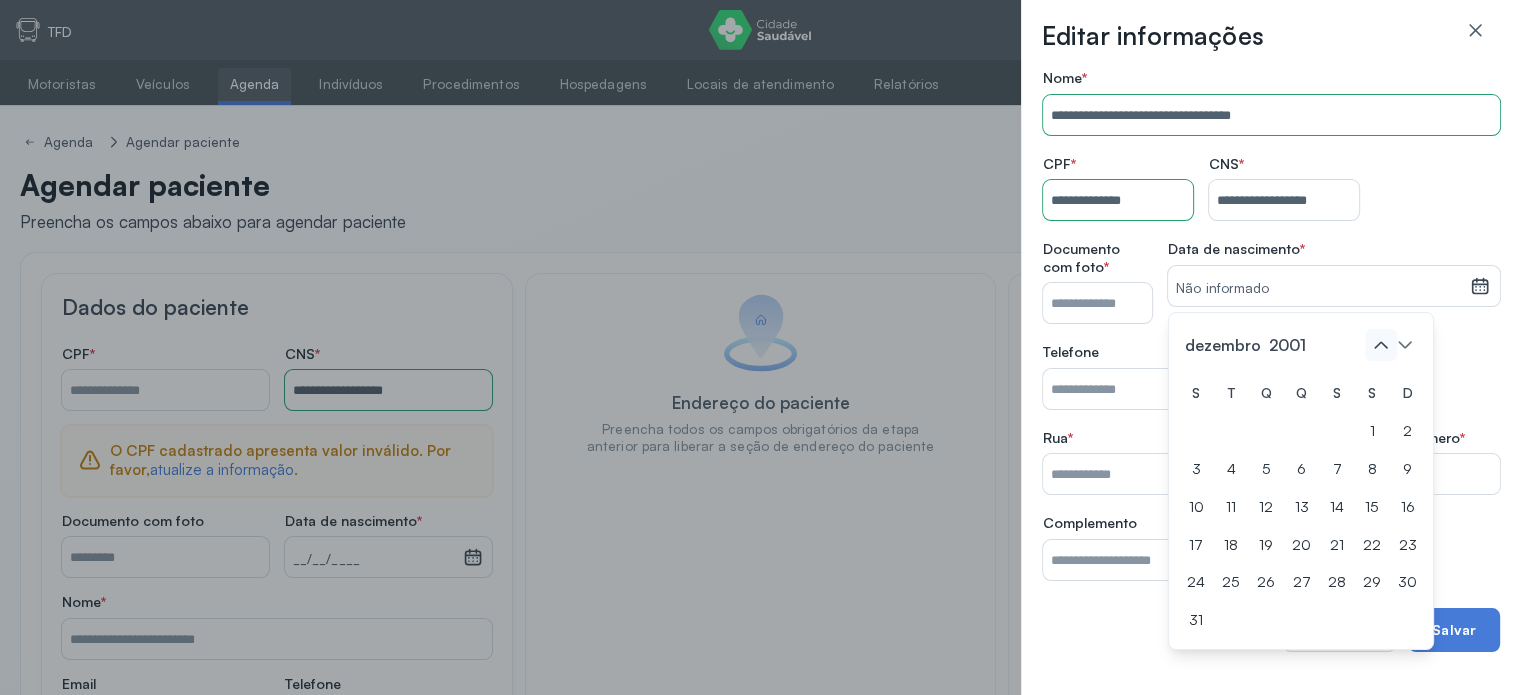 click 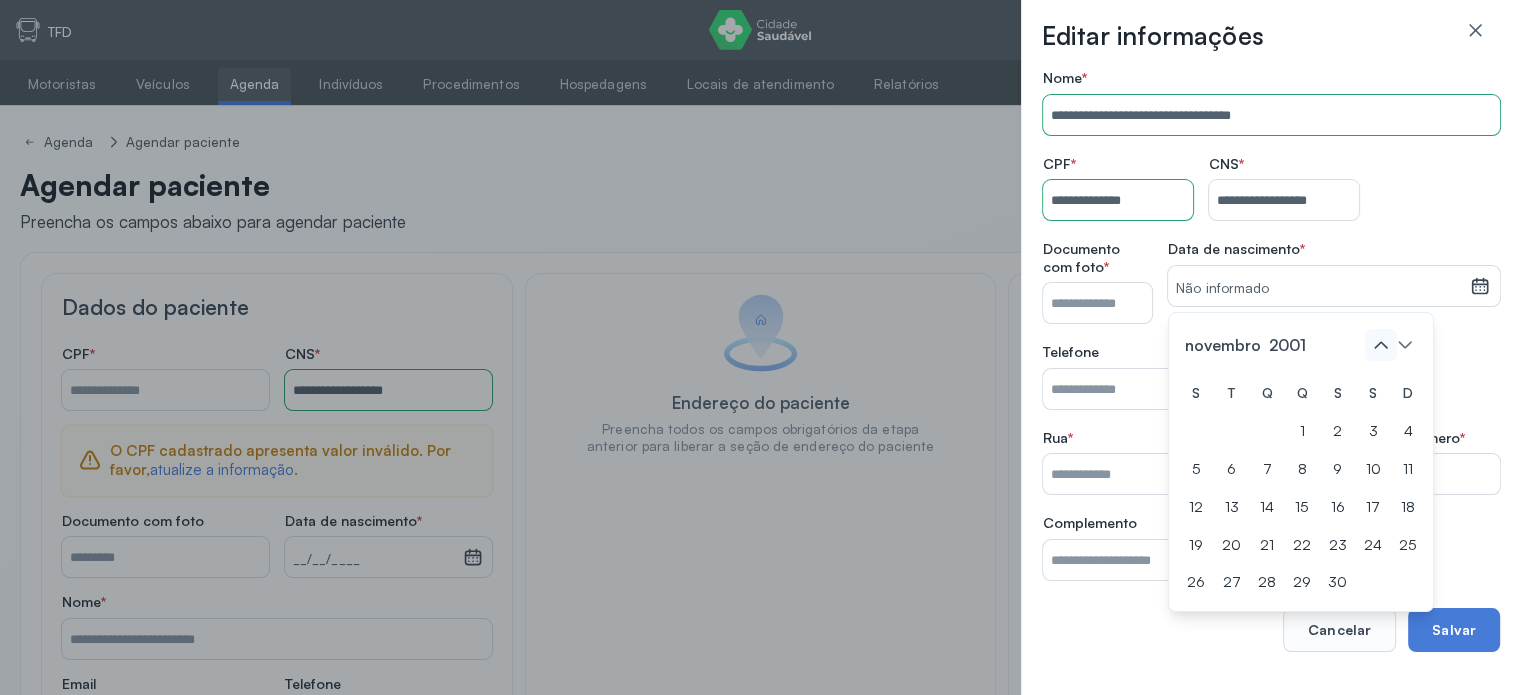 click 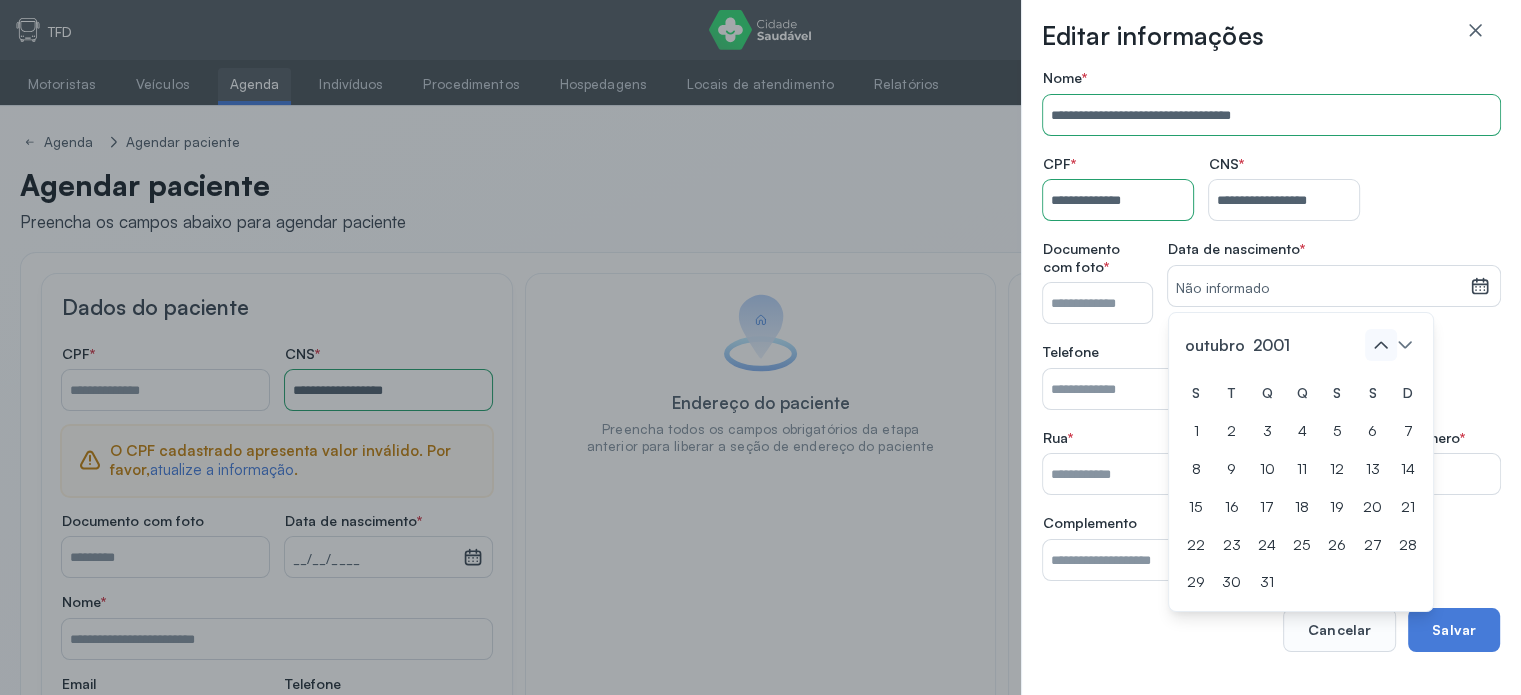 click 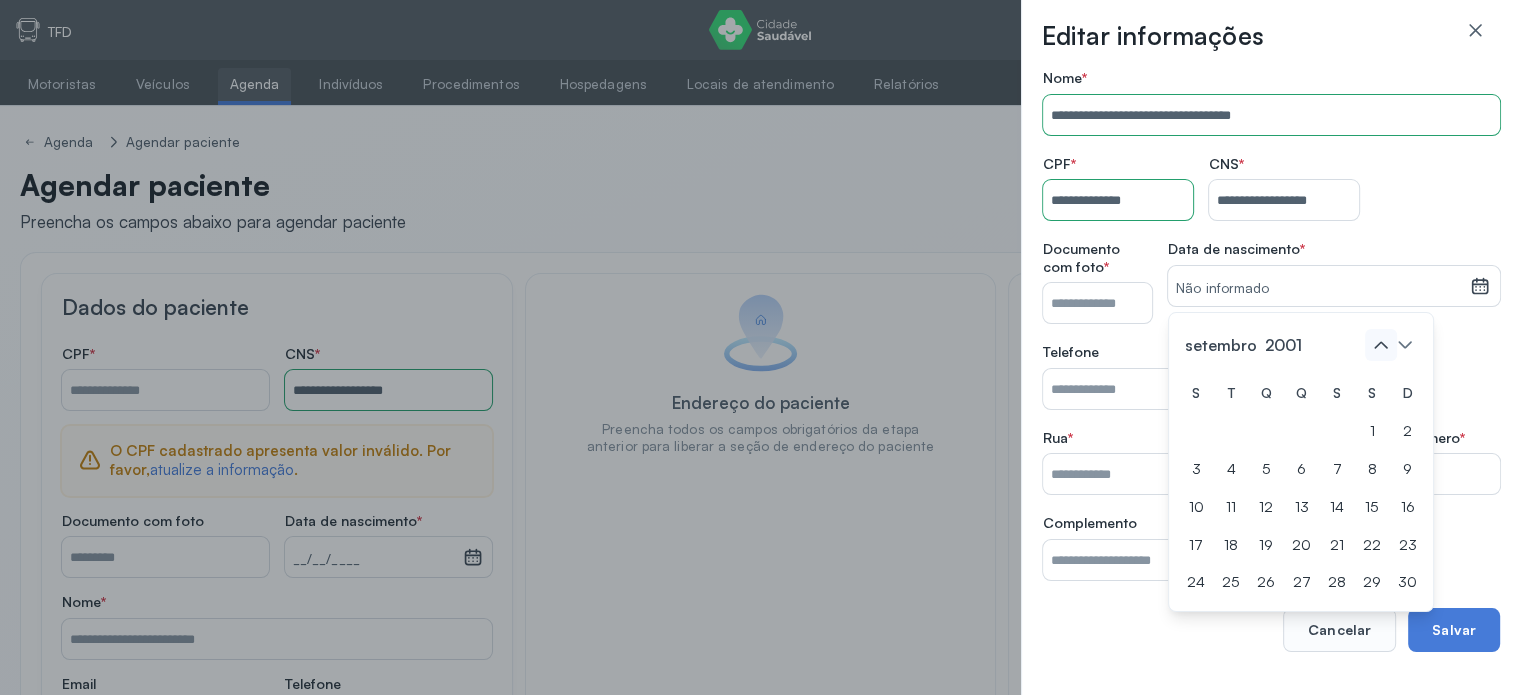 click 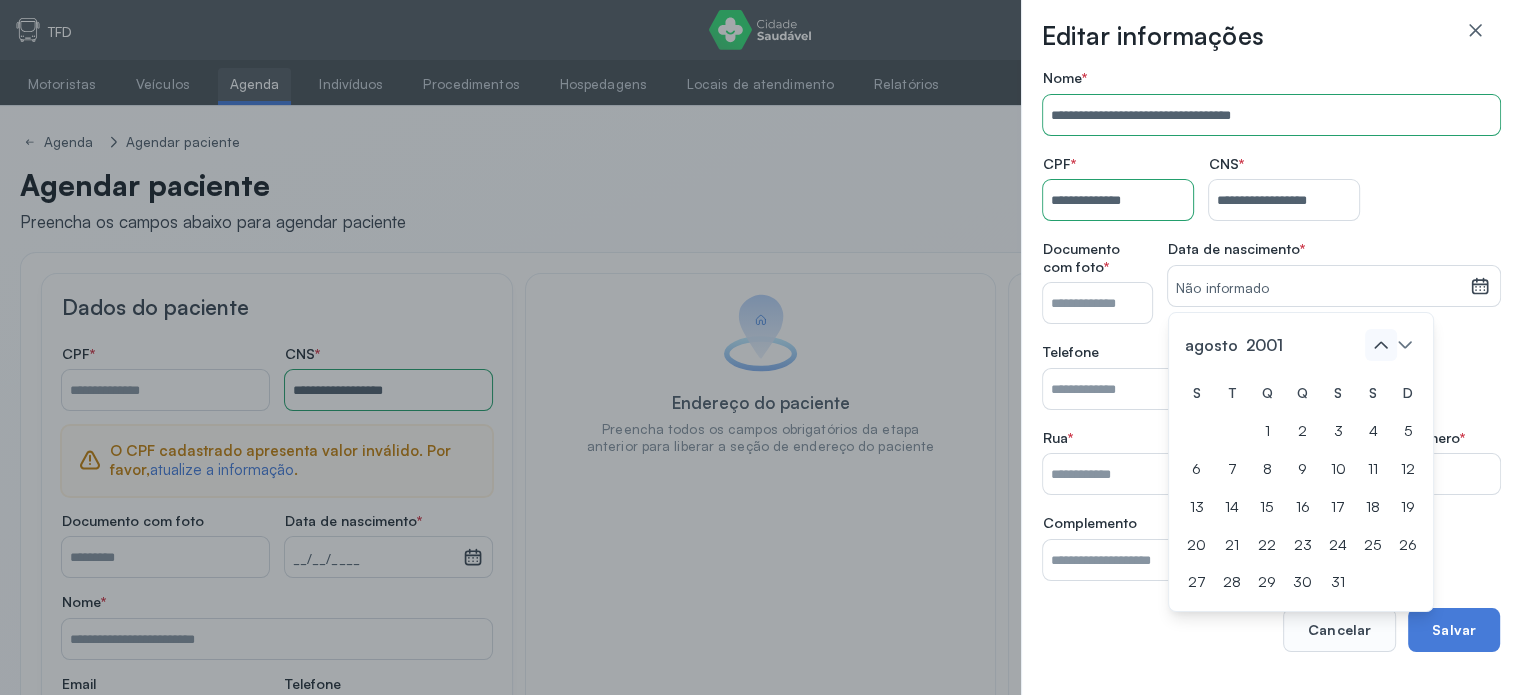 click 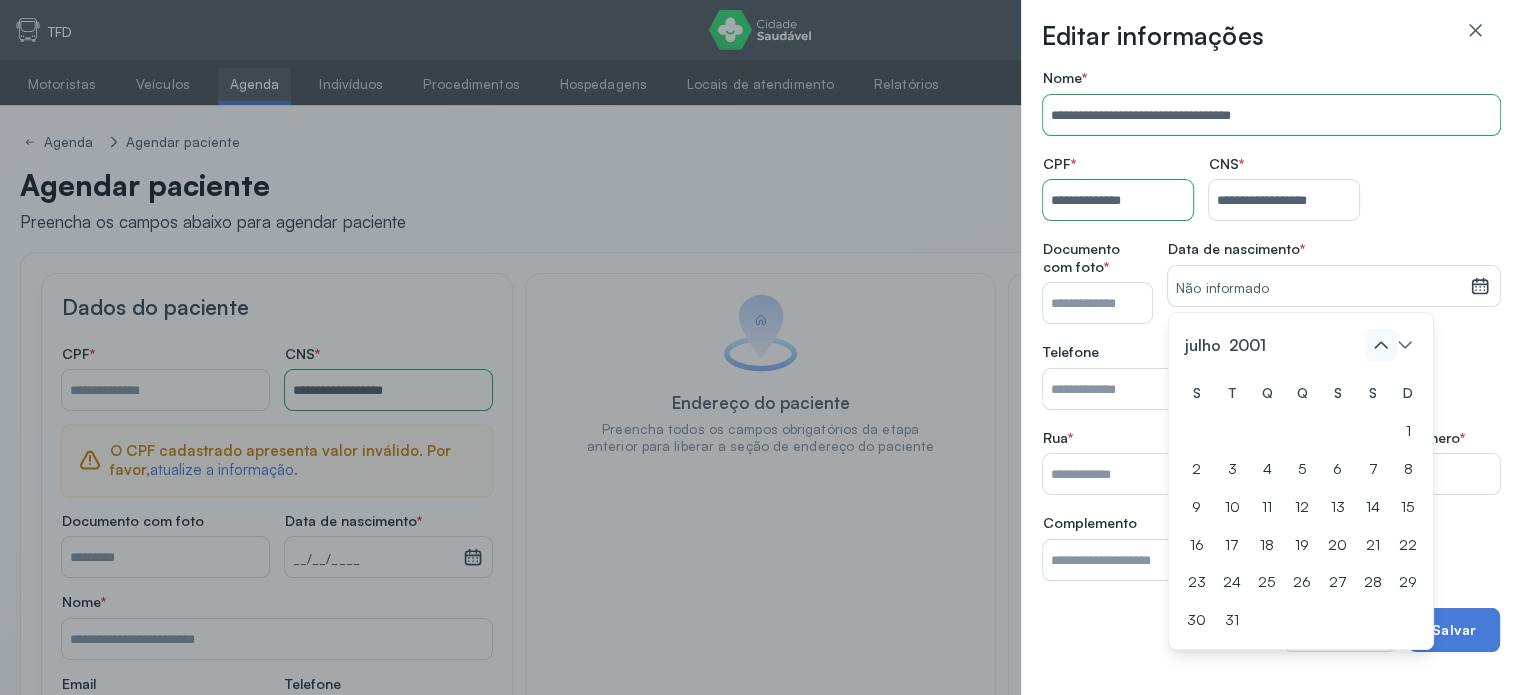click 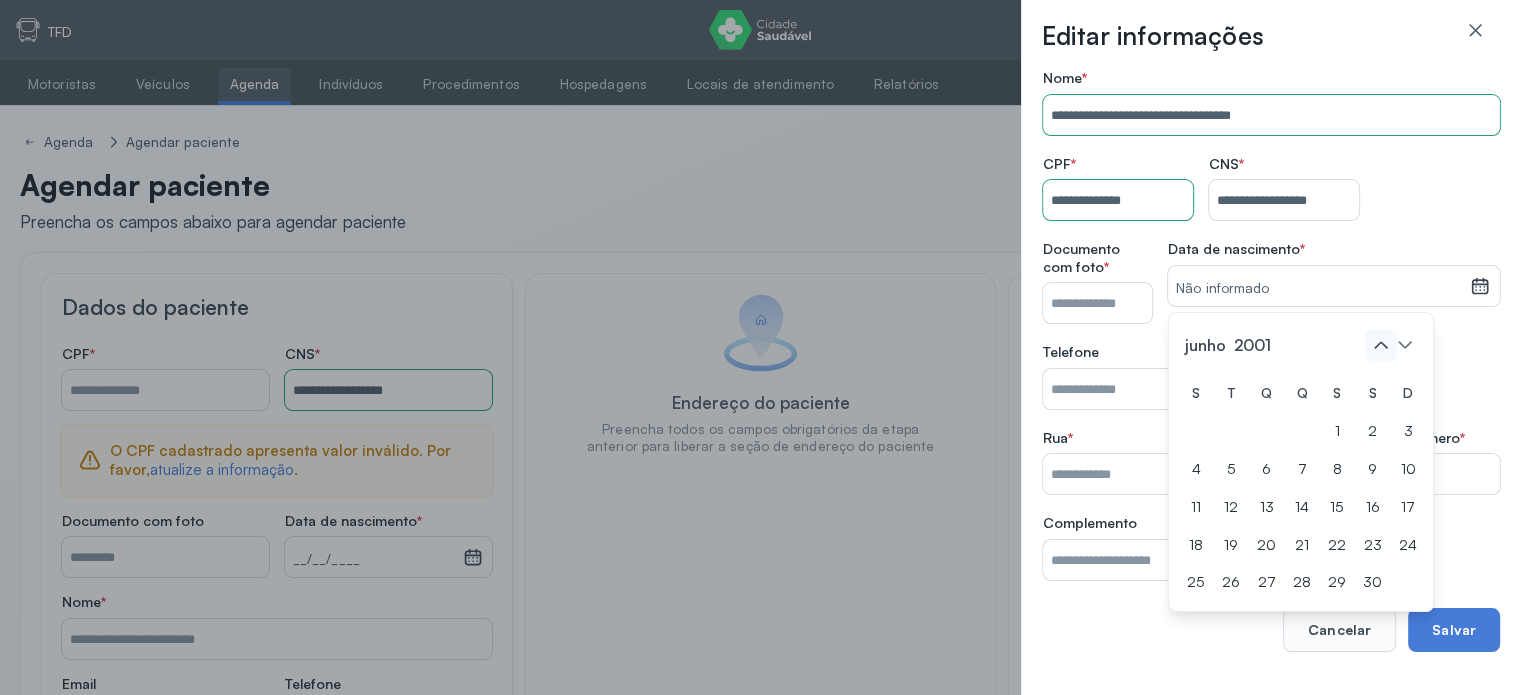 click 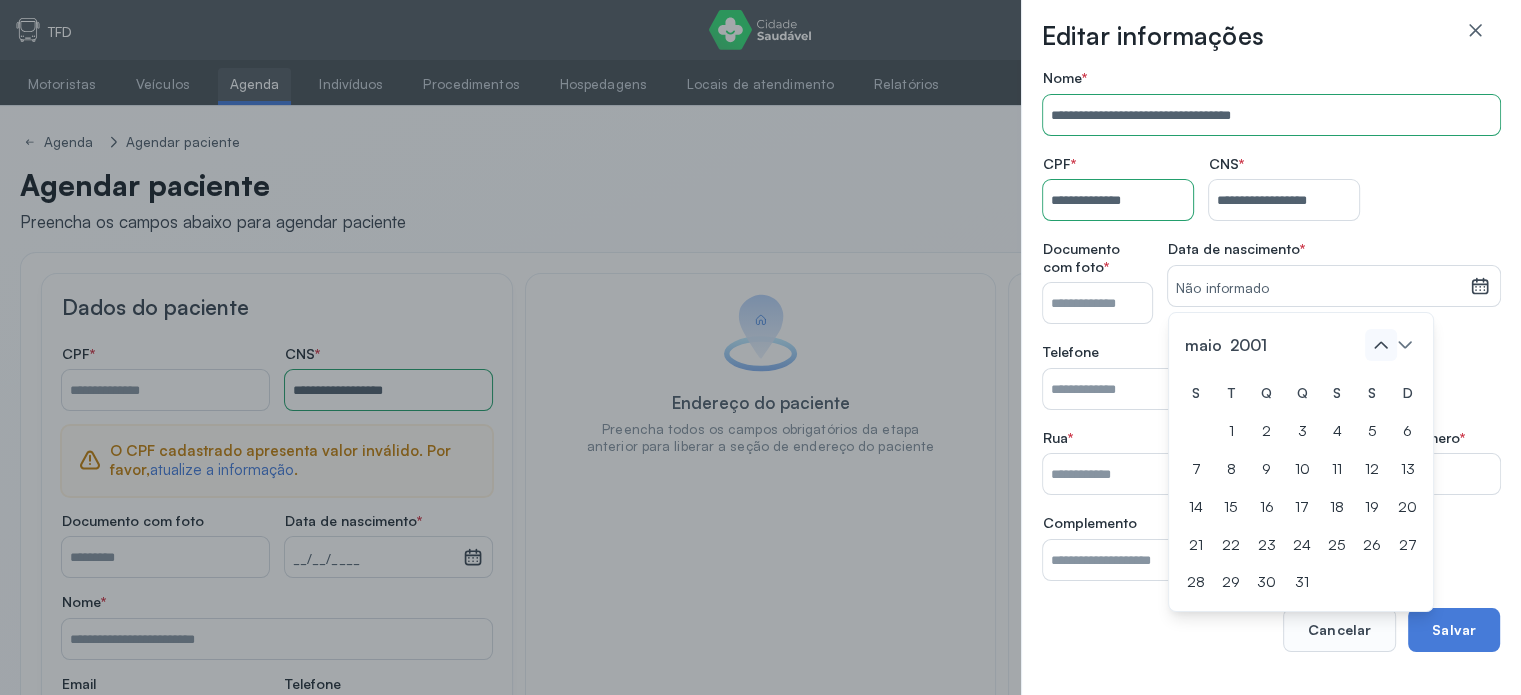 click 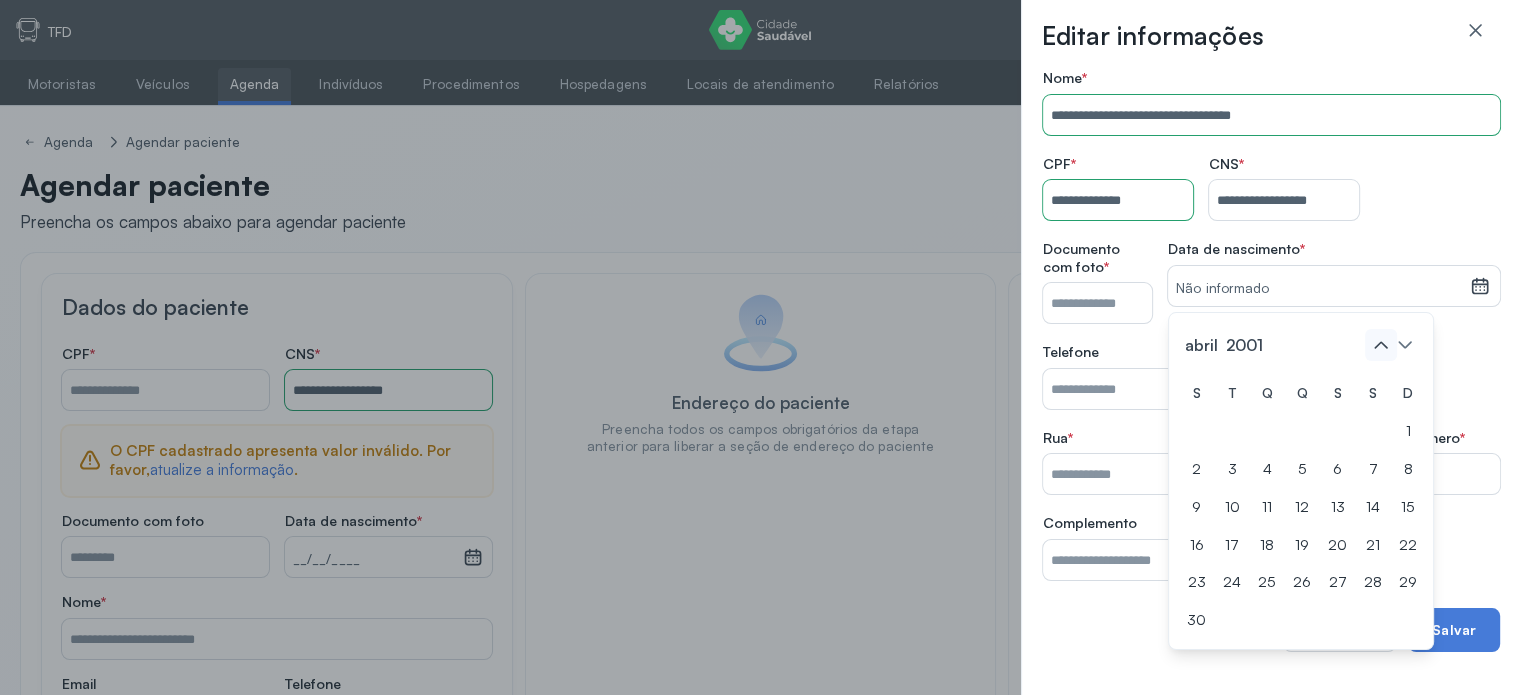 click 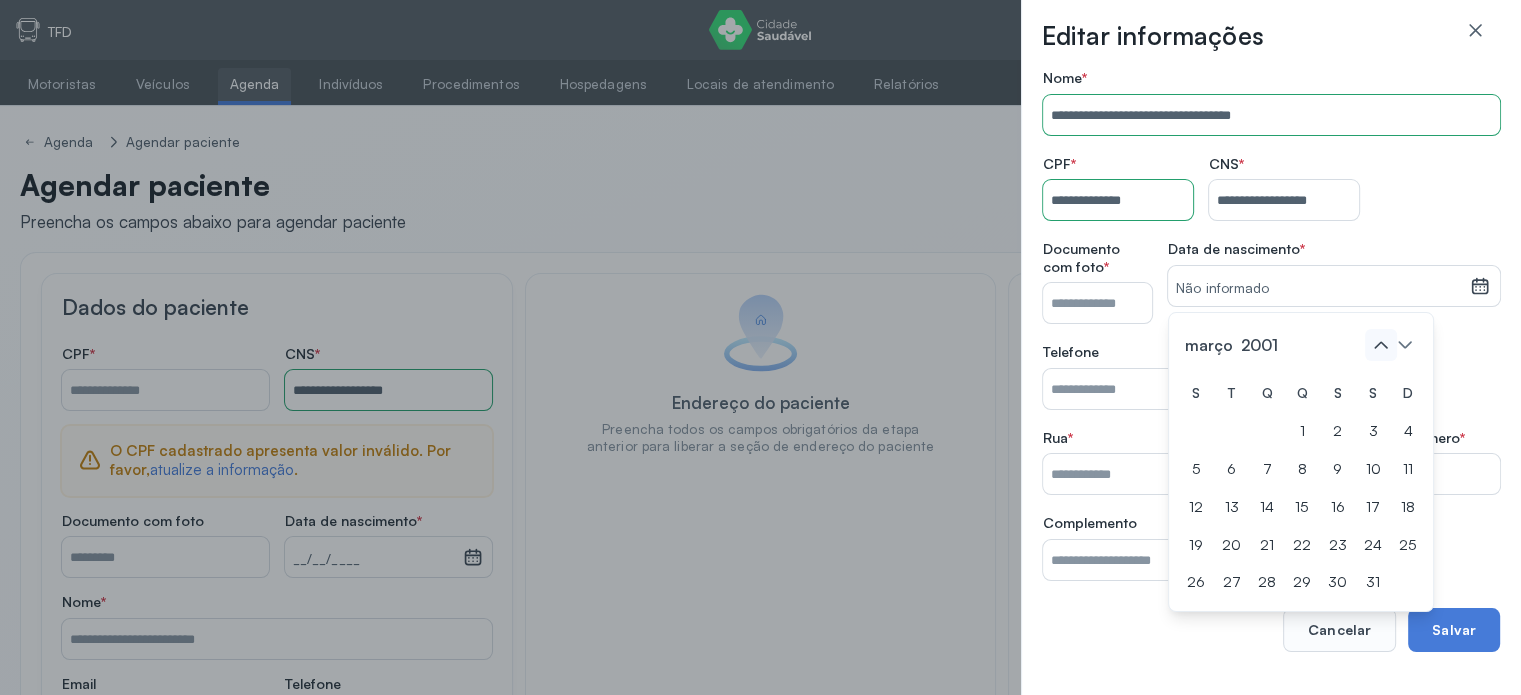 click 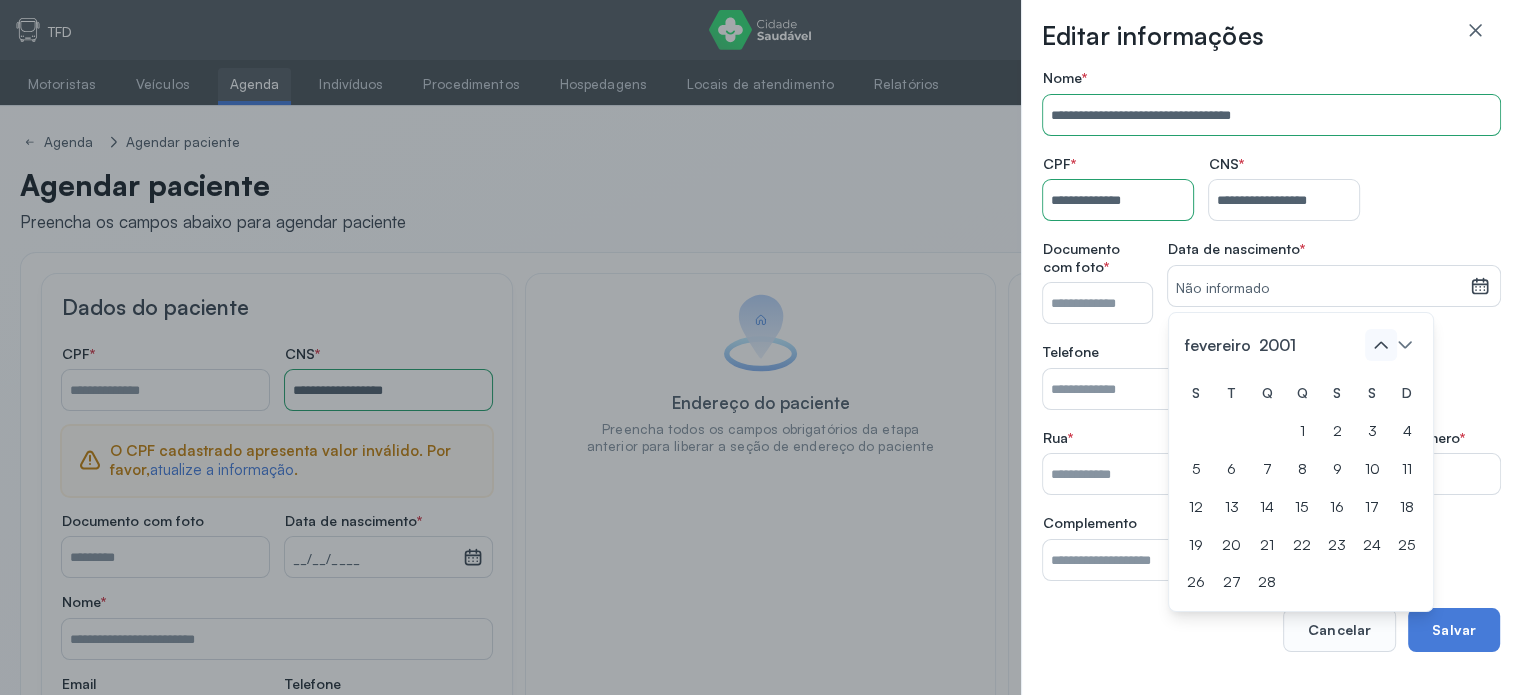 click 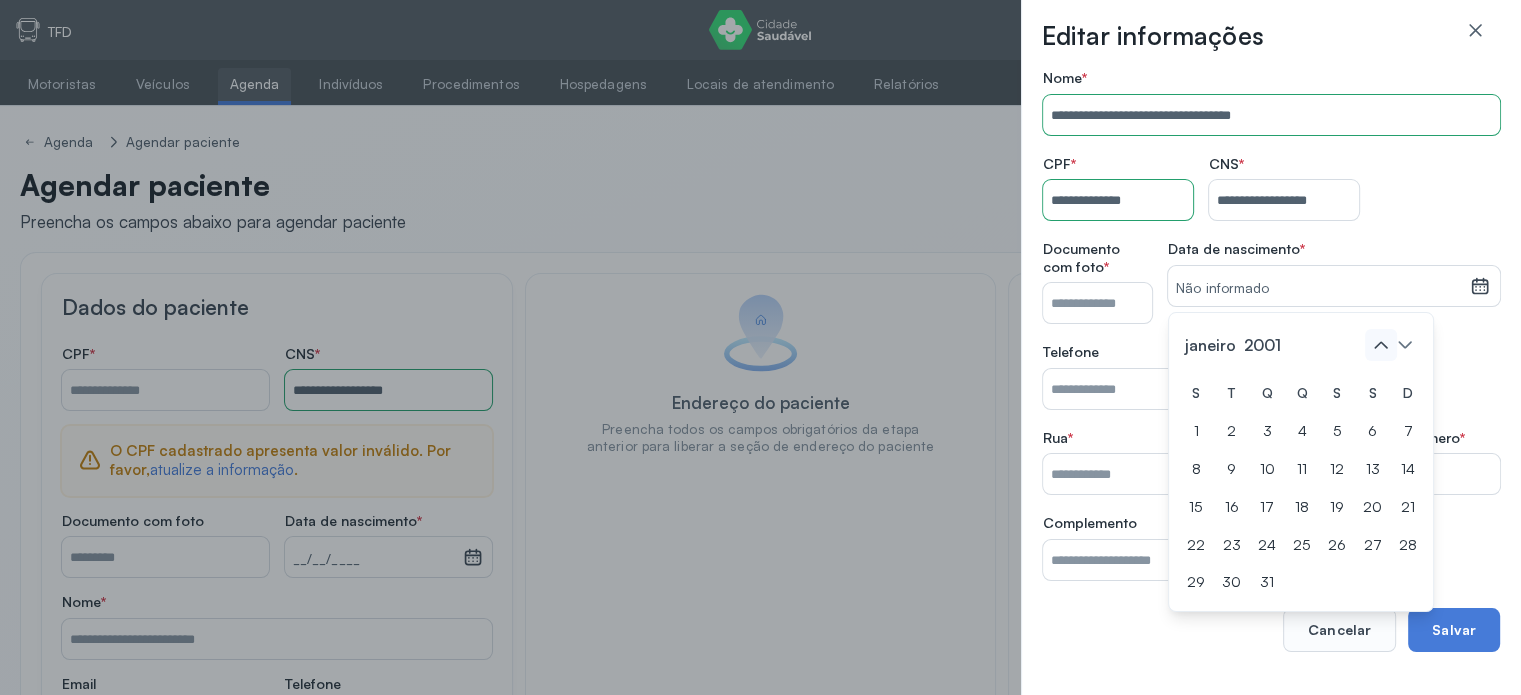 click 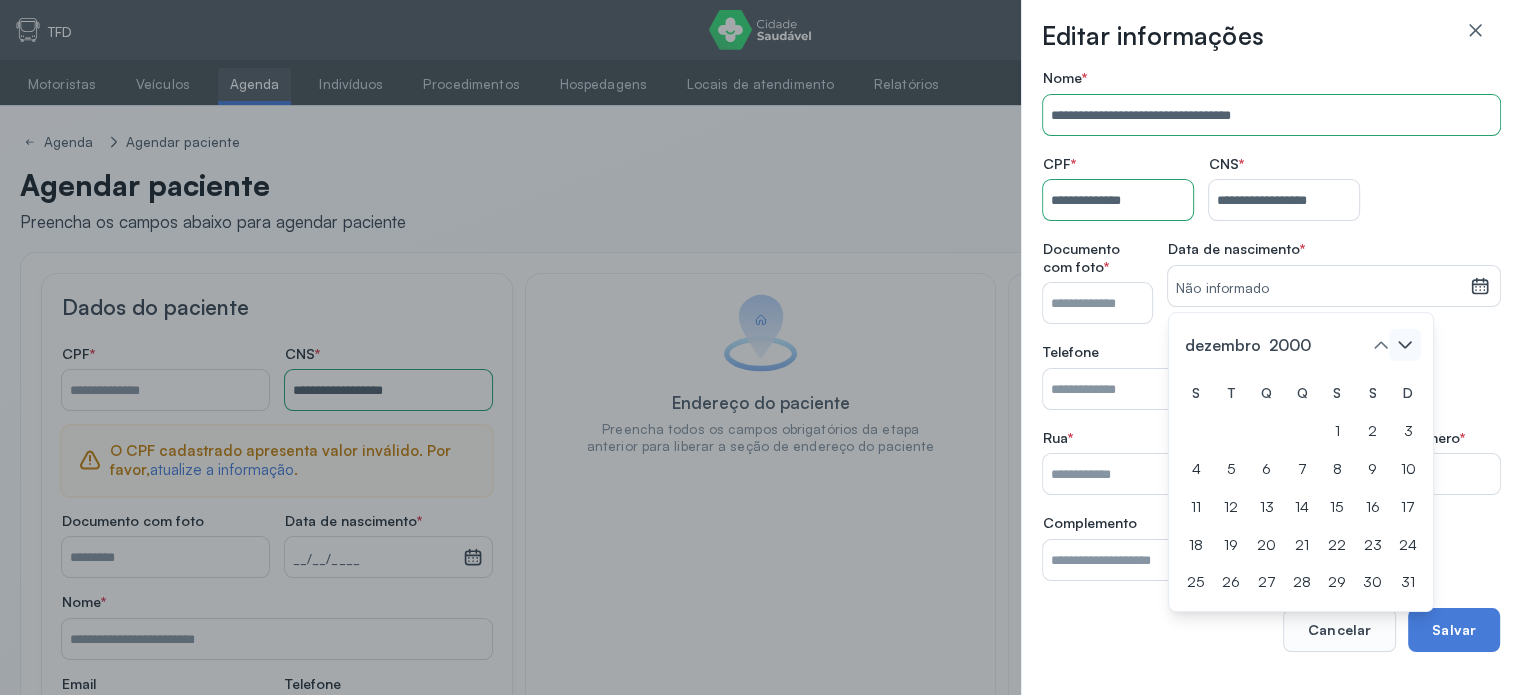 click 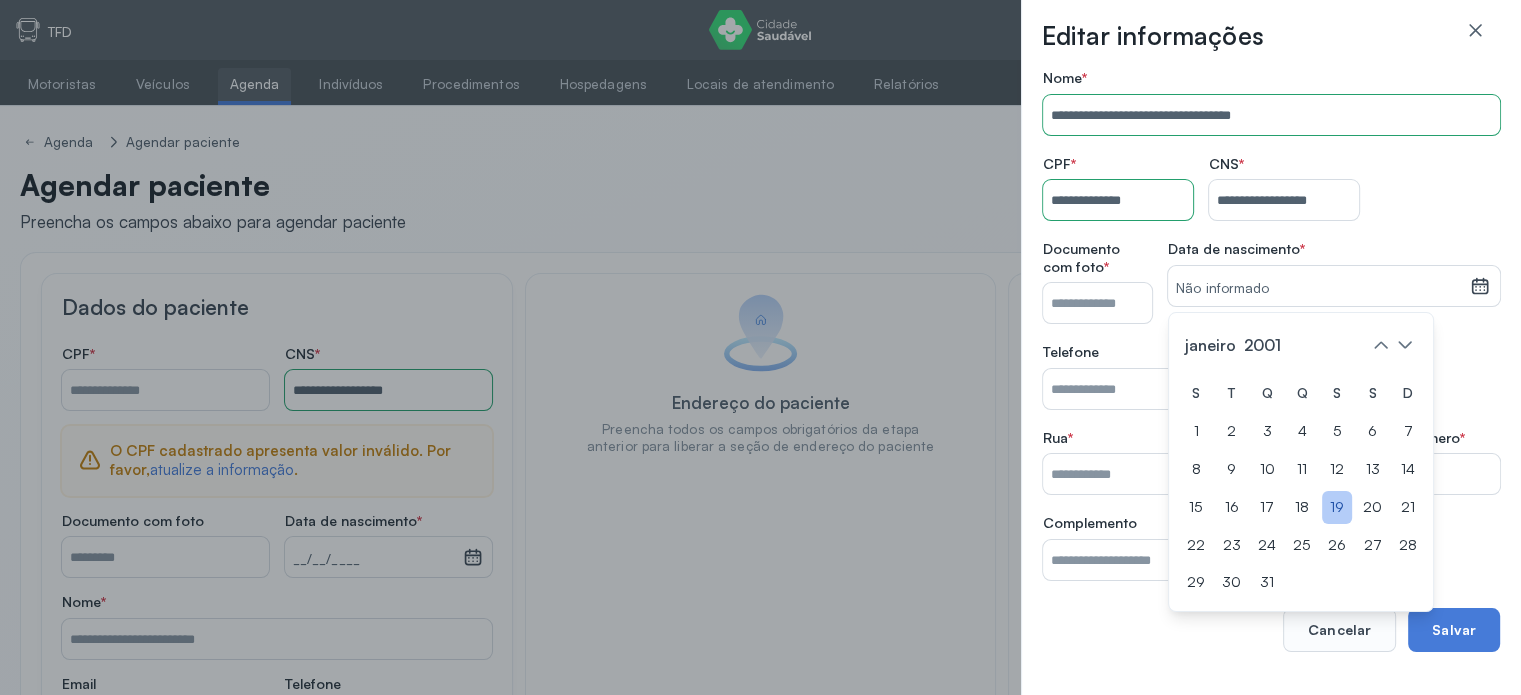click on "19" 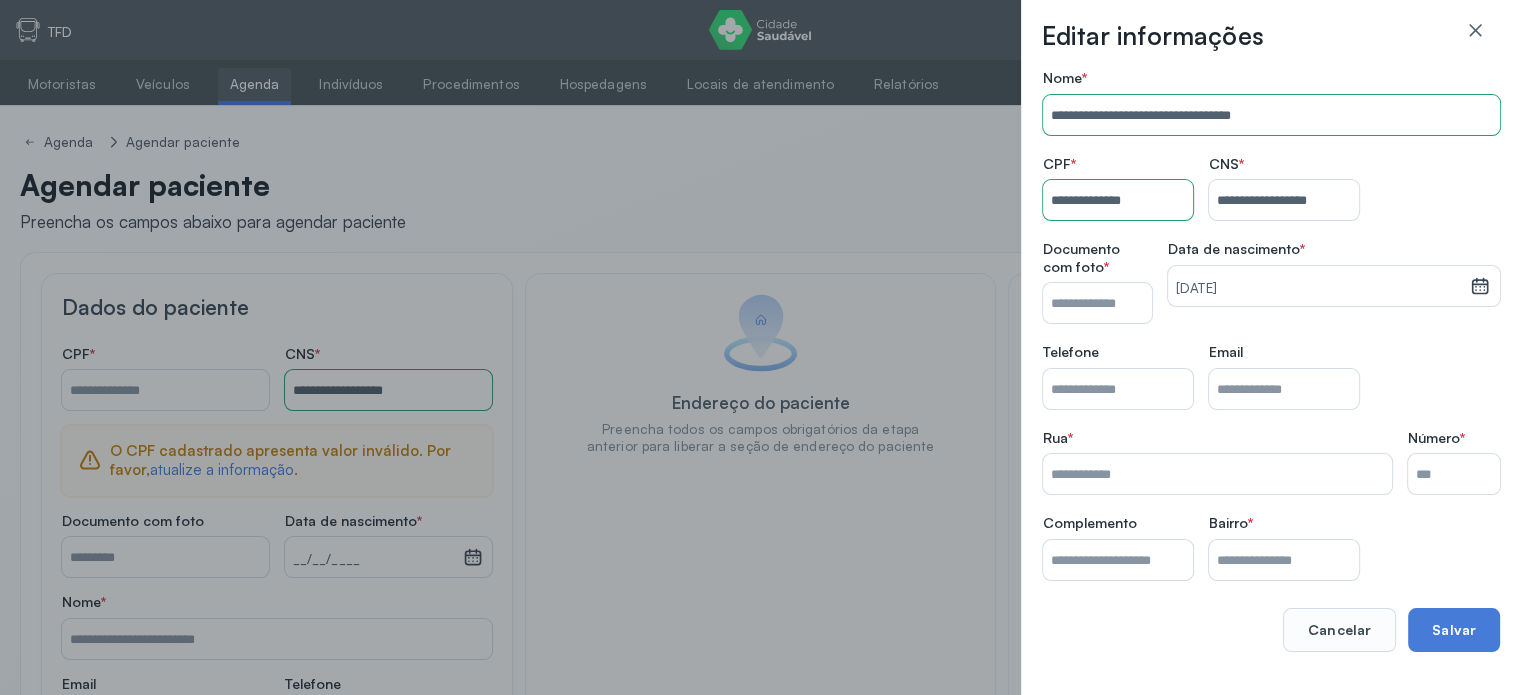 click on "Nome   *" at bounding box center [1097, 303] 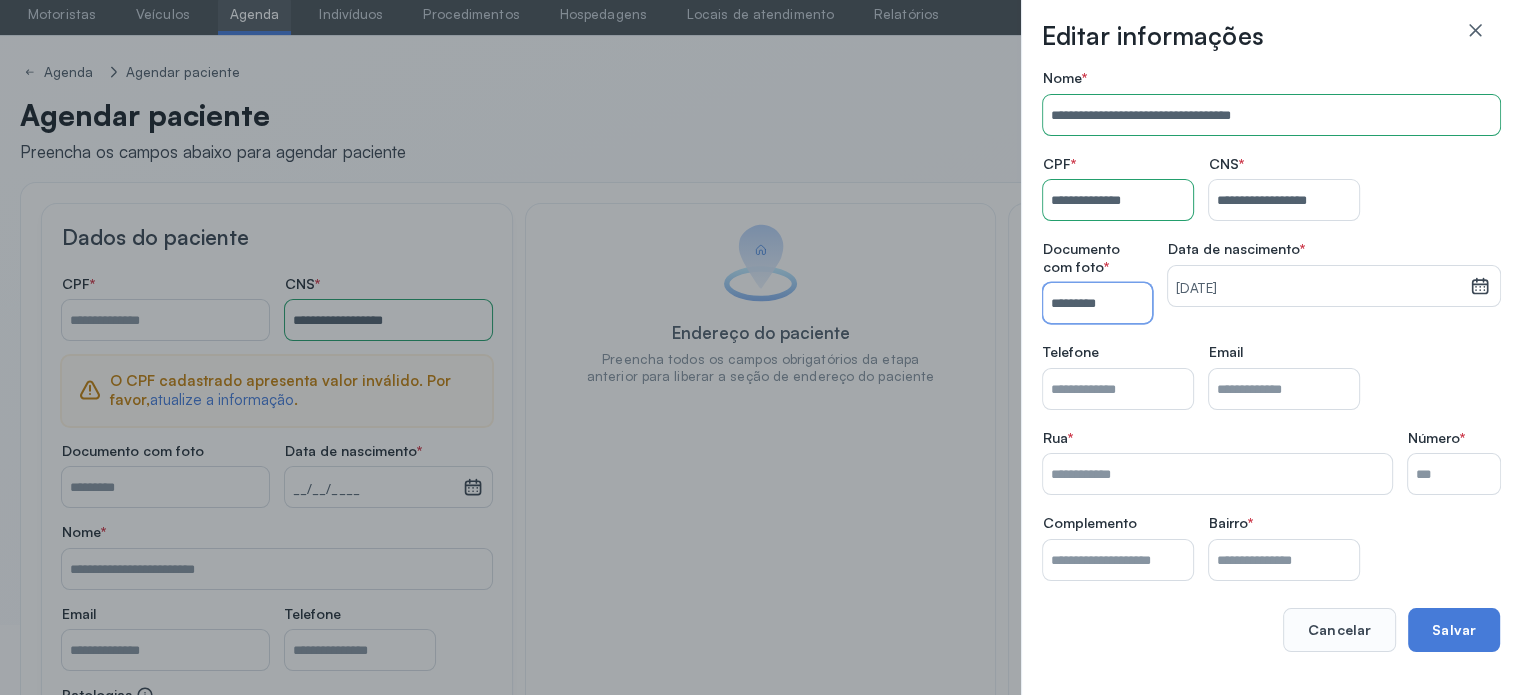 scroll, scrollTop: 100, scrollLeft: 0, axis: vertical 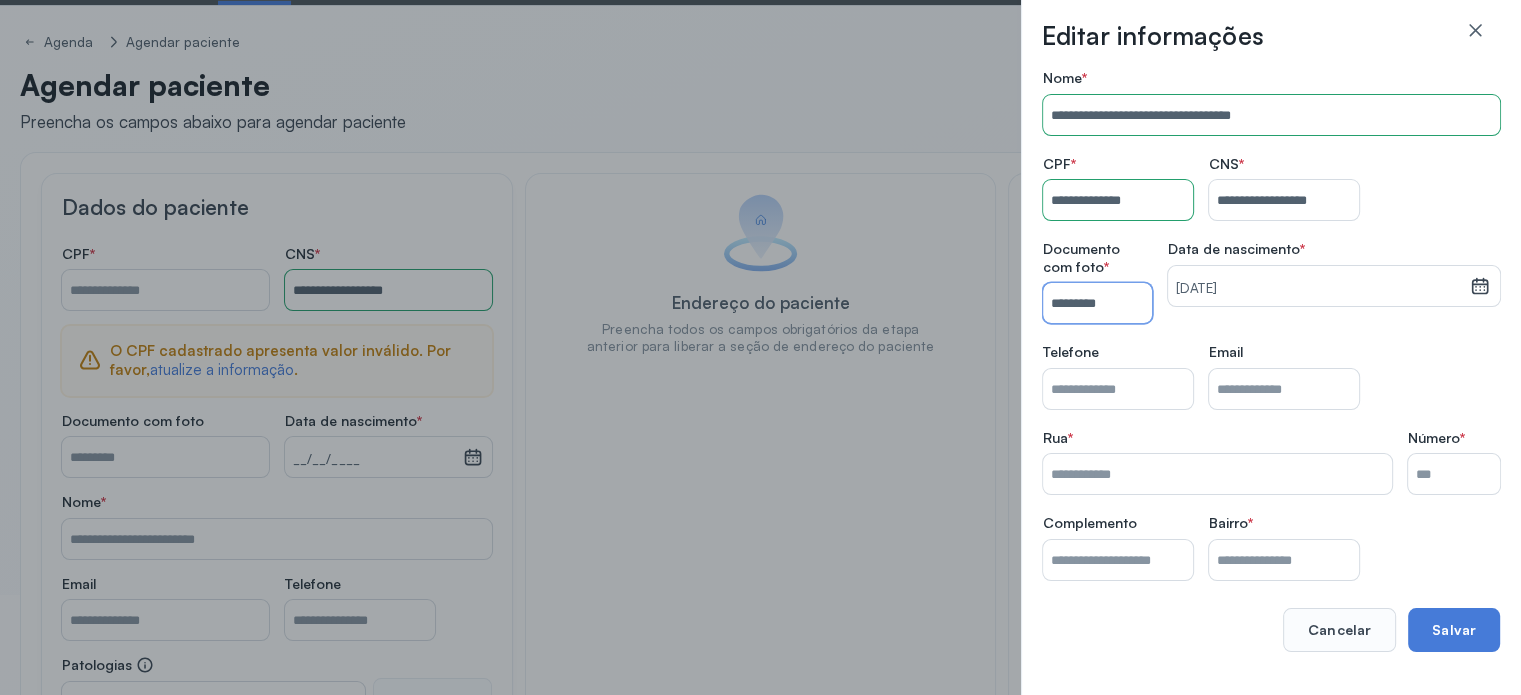 type on "*********" 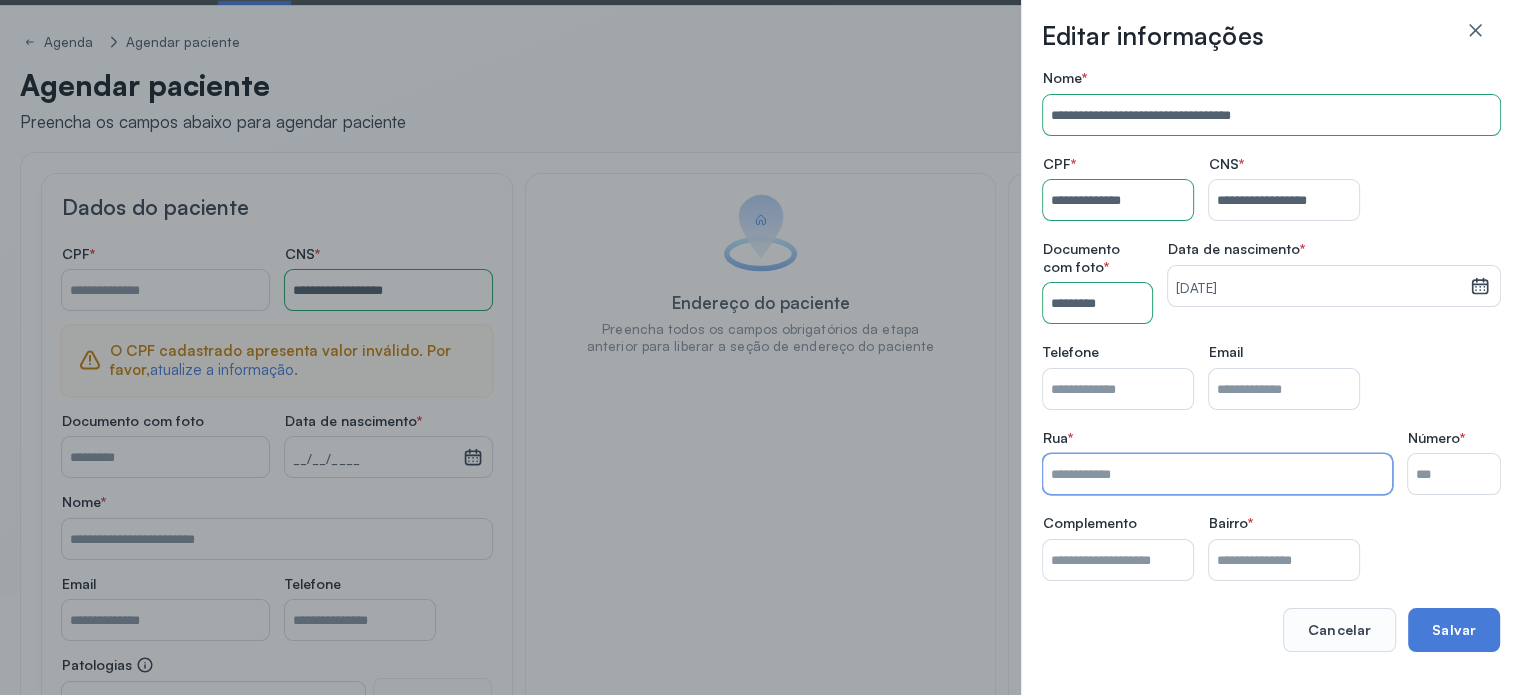 click on "Nome   *" at bounding box center (1217, 474) 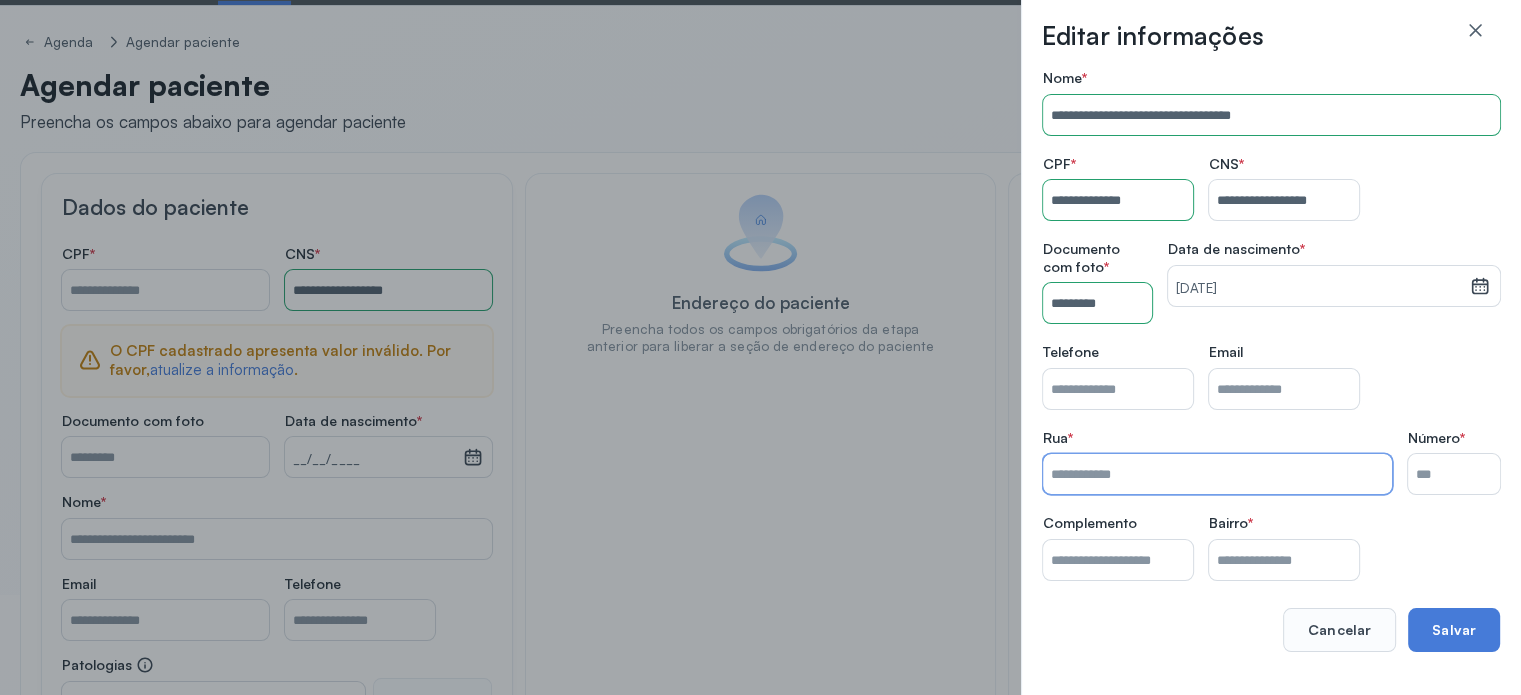 type on "**********" 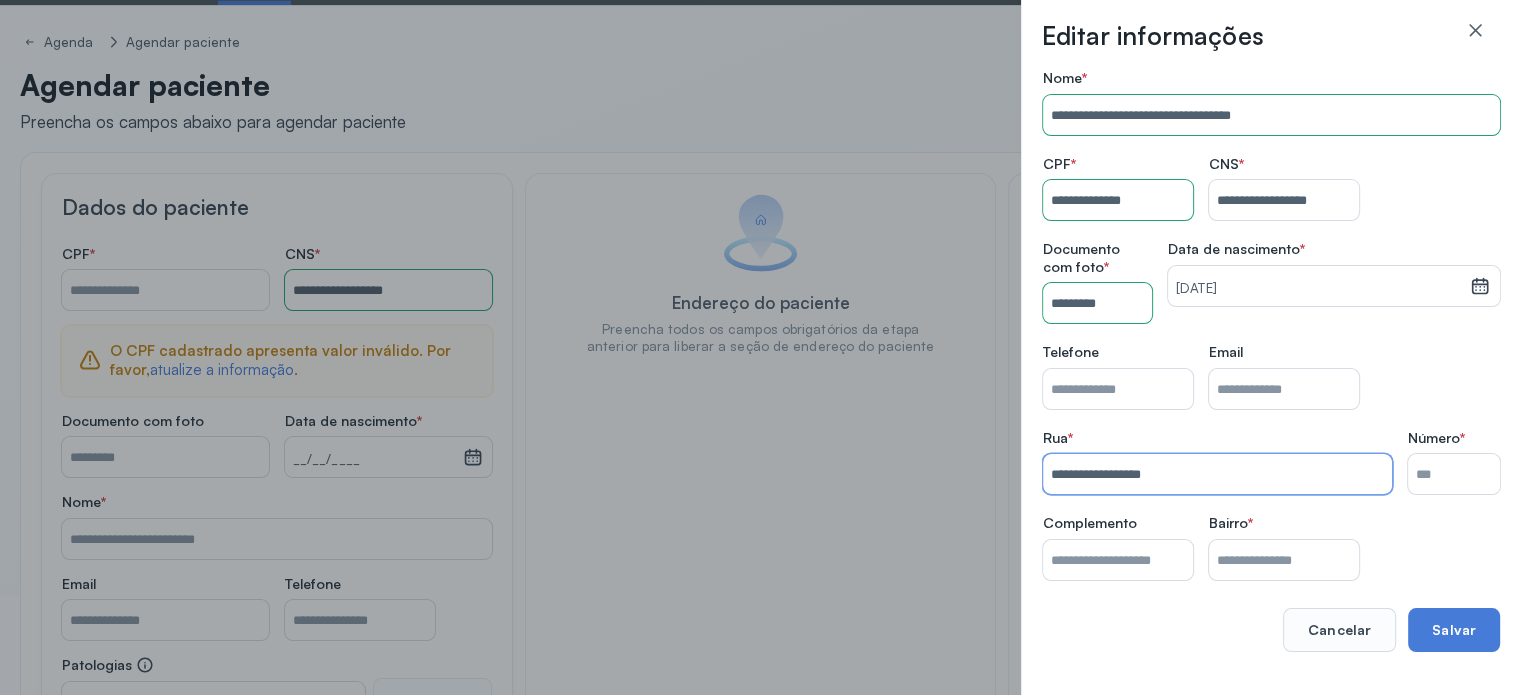click on "Nome   *" at bounding box center [1454, 474] 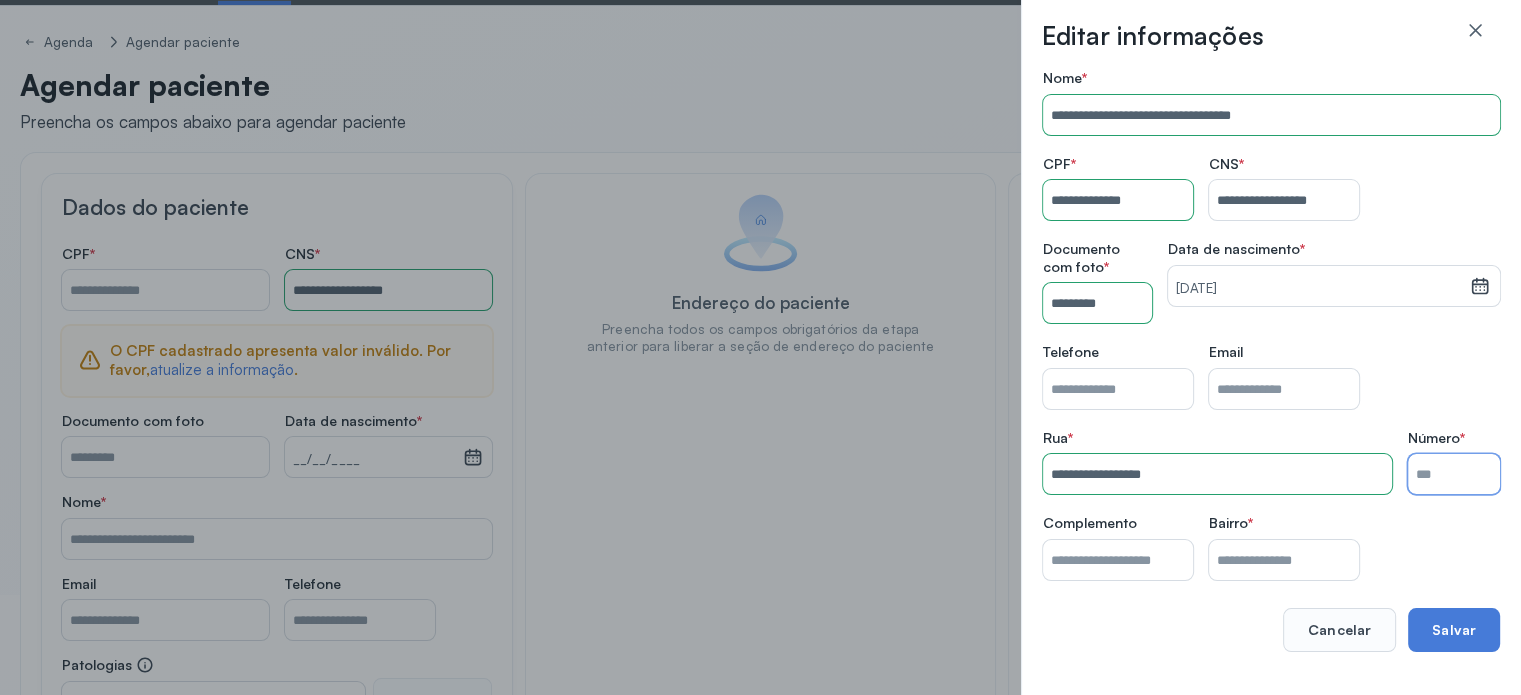 type on "***" 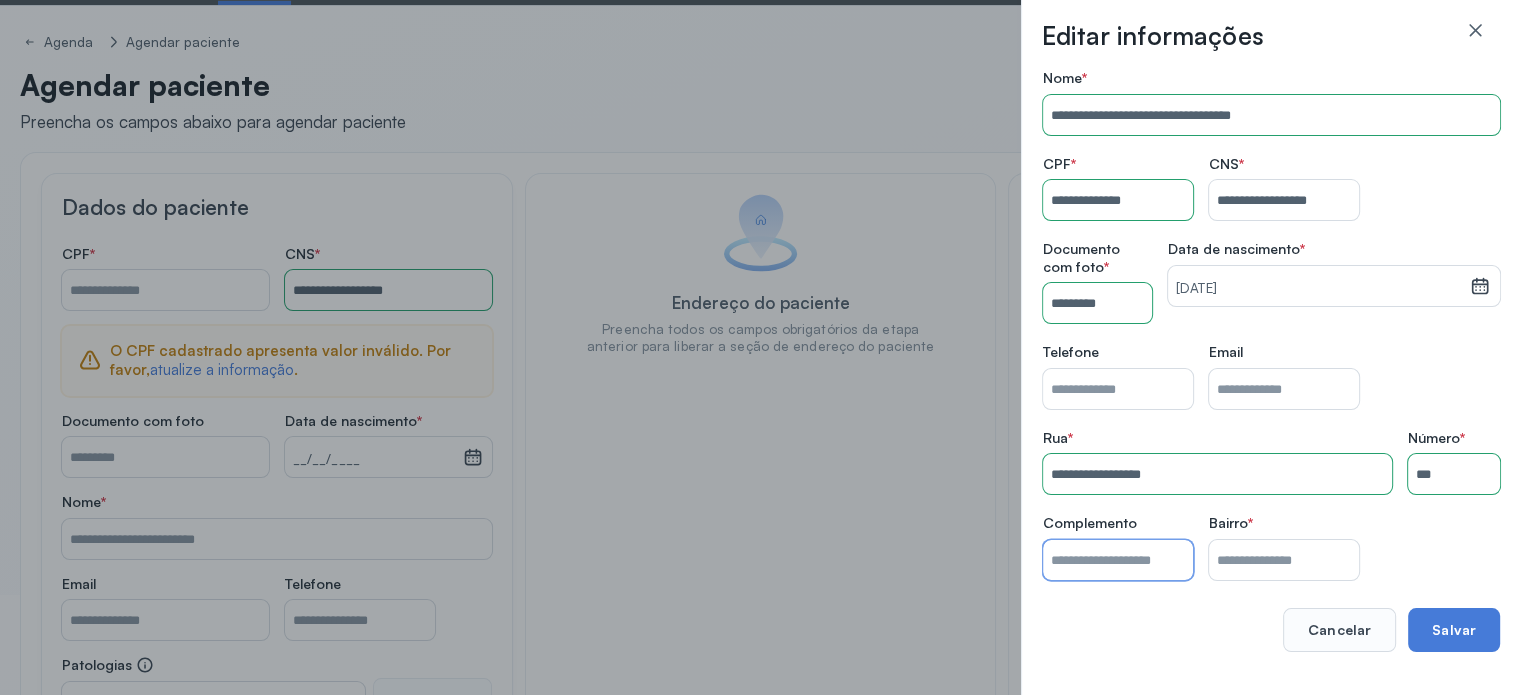 click on "Nome   *" at bounding box center (1118, 560) 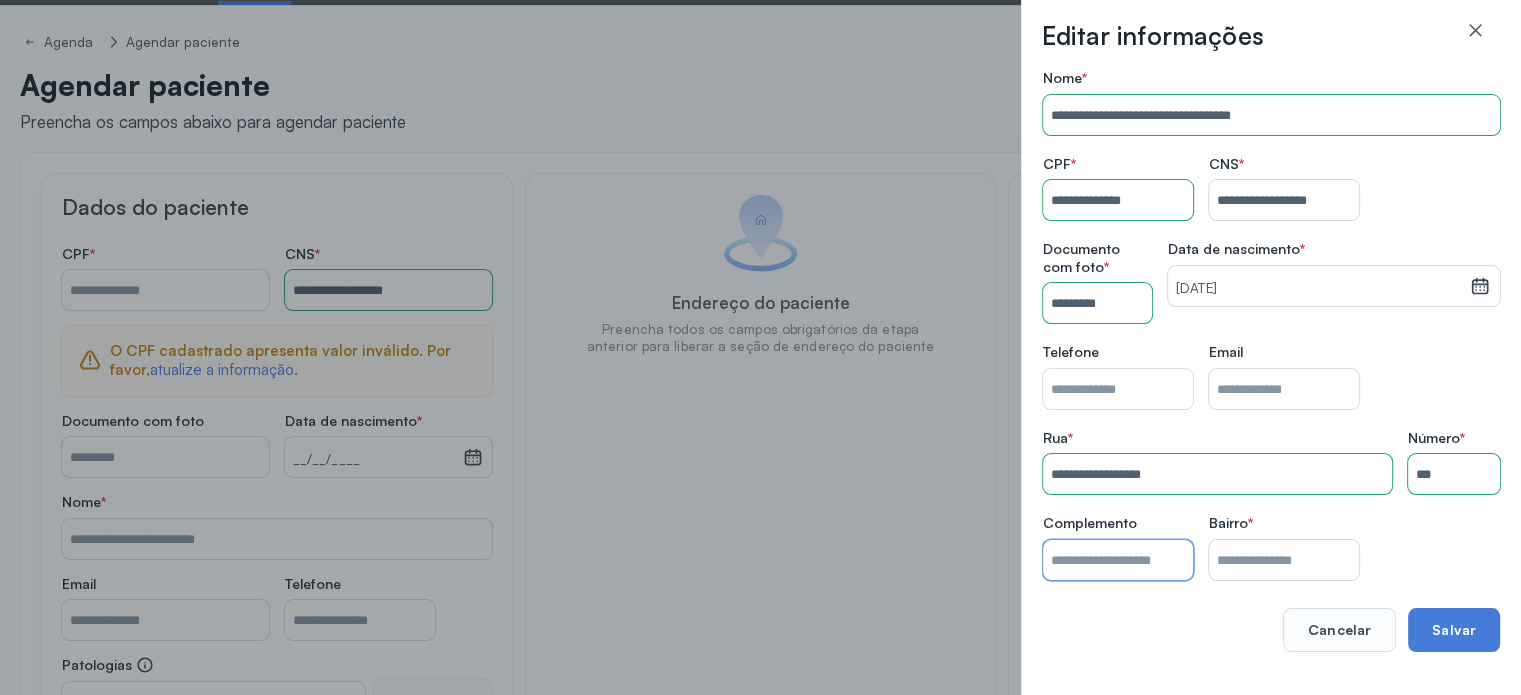 type on "****" 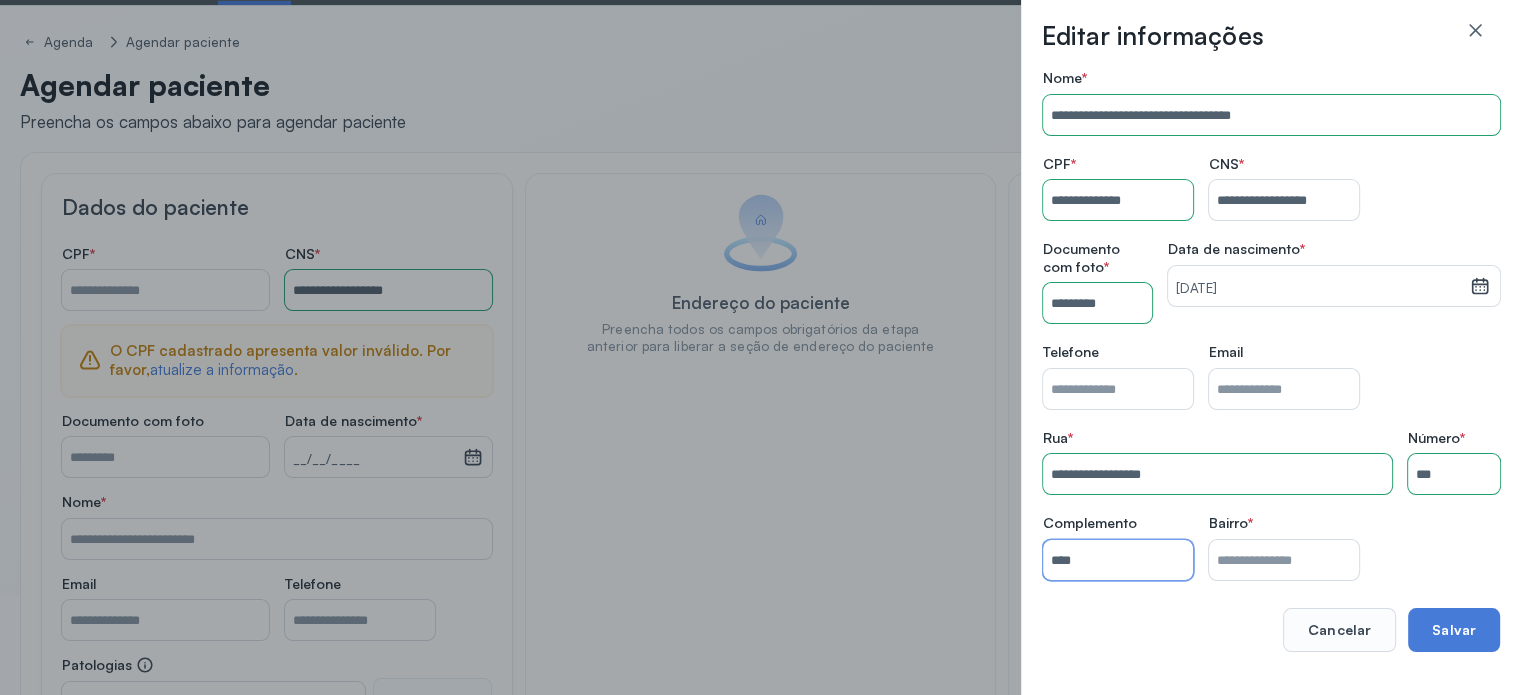 click on "Nome   *" at bounding box center [1284, 560] 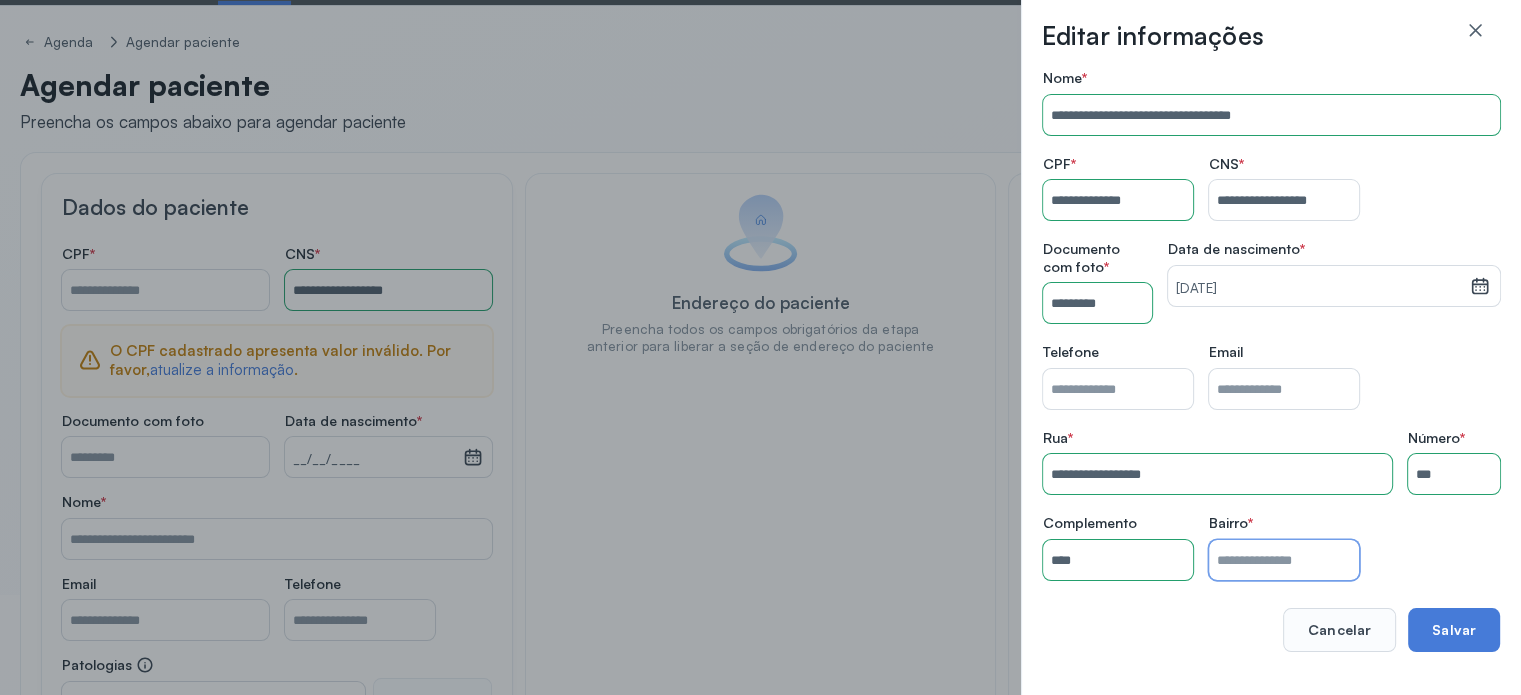type on "******" 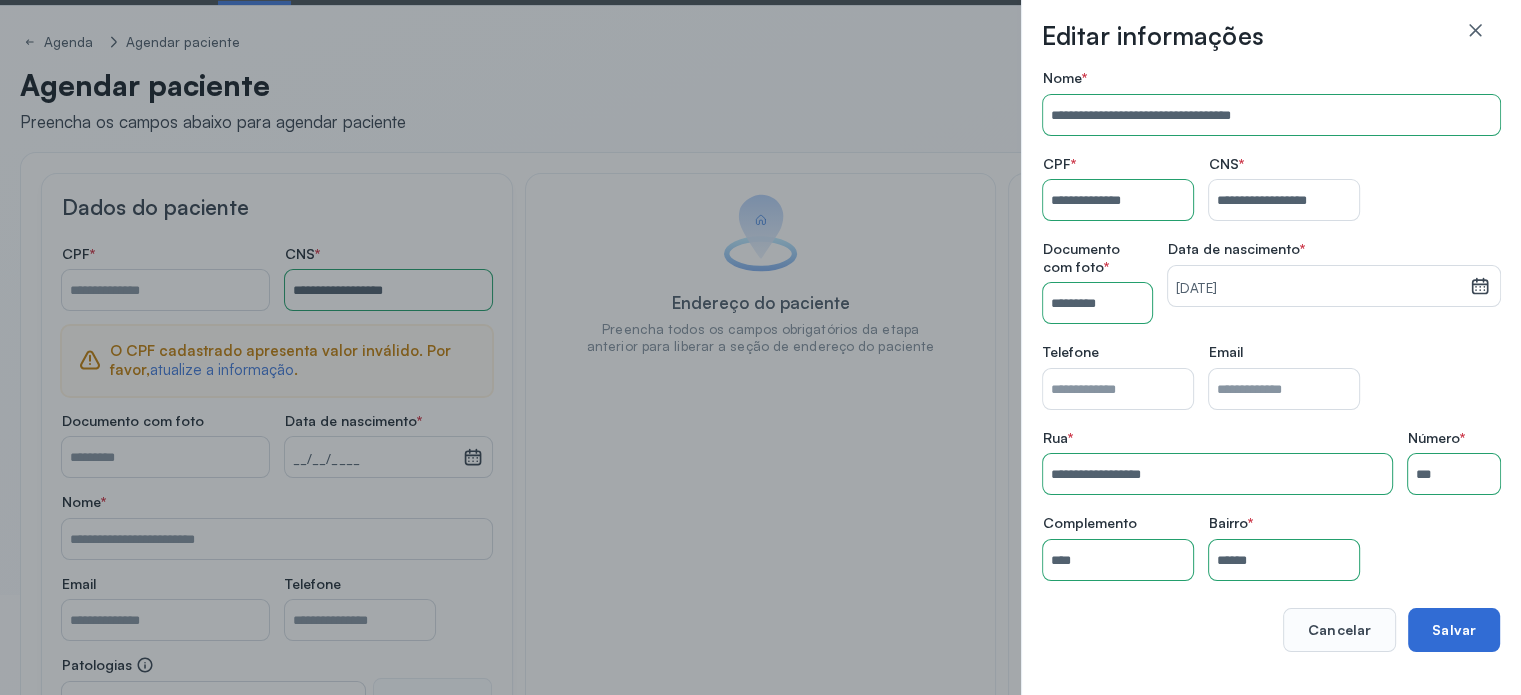 click on "Salvar" at bounding box center (1454, 630) 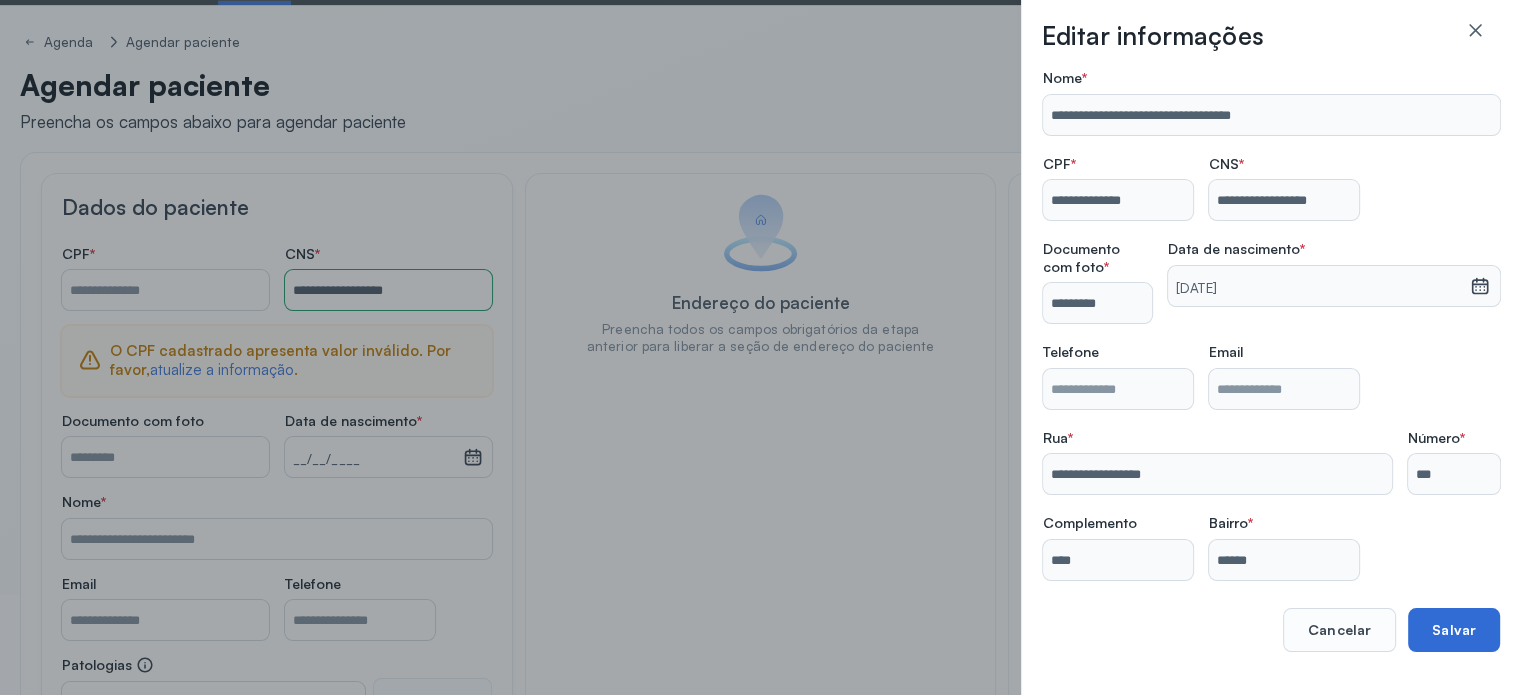 type on "**********" 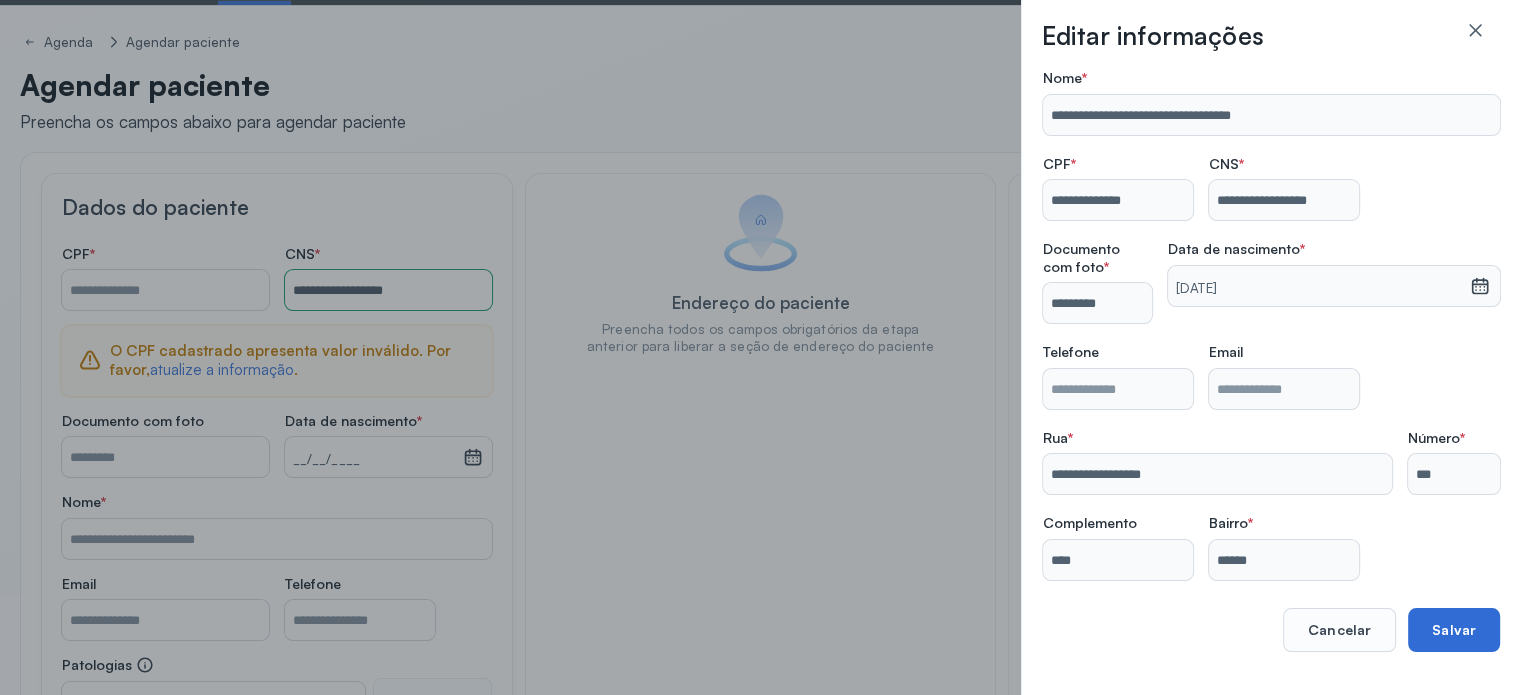 type on "**********" 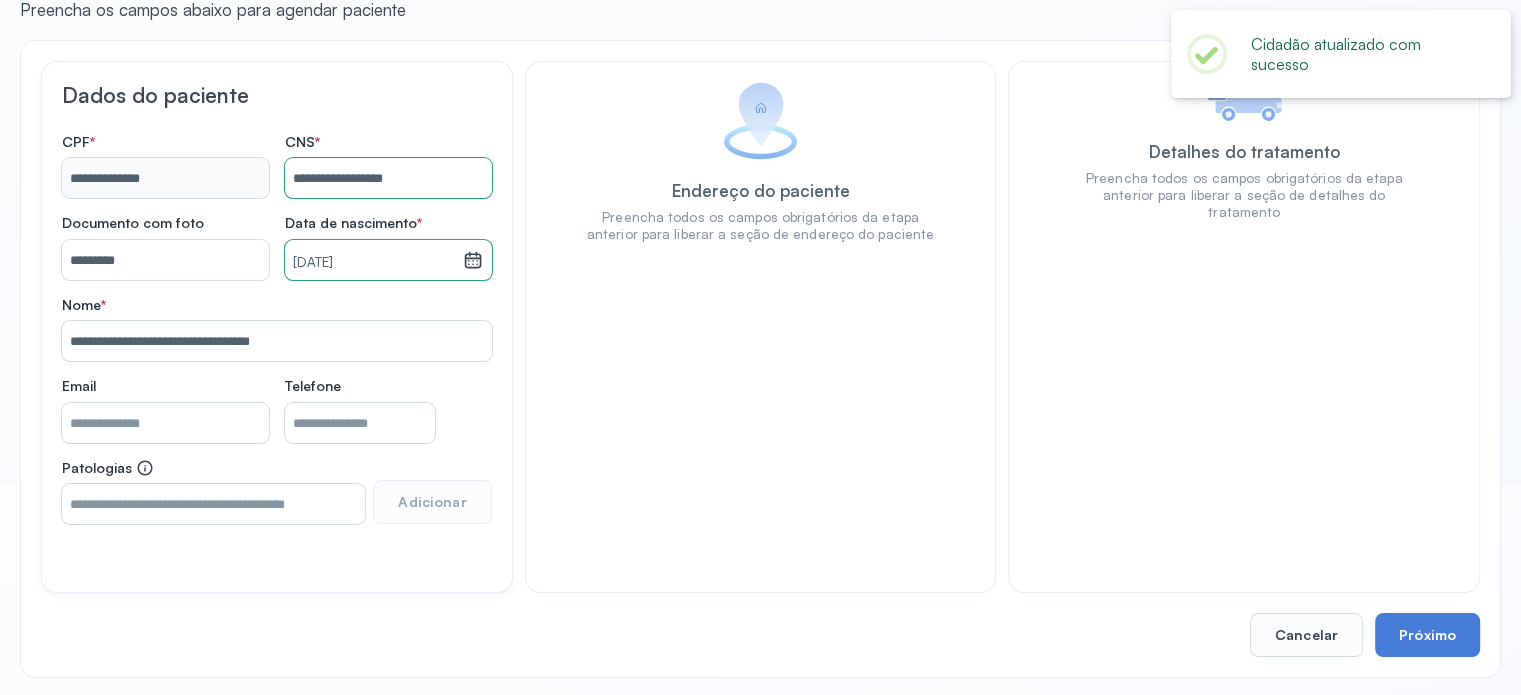 scroll, scrollTop: 215, scrollLeft: 0, axis: vertical 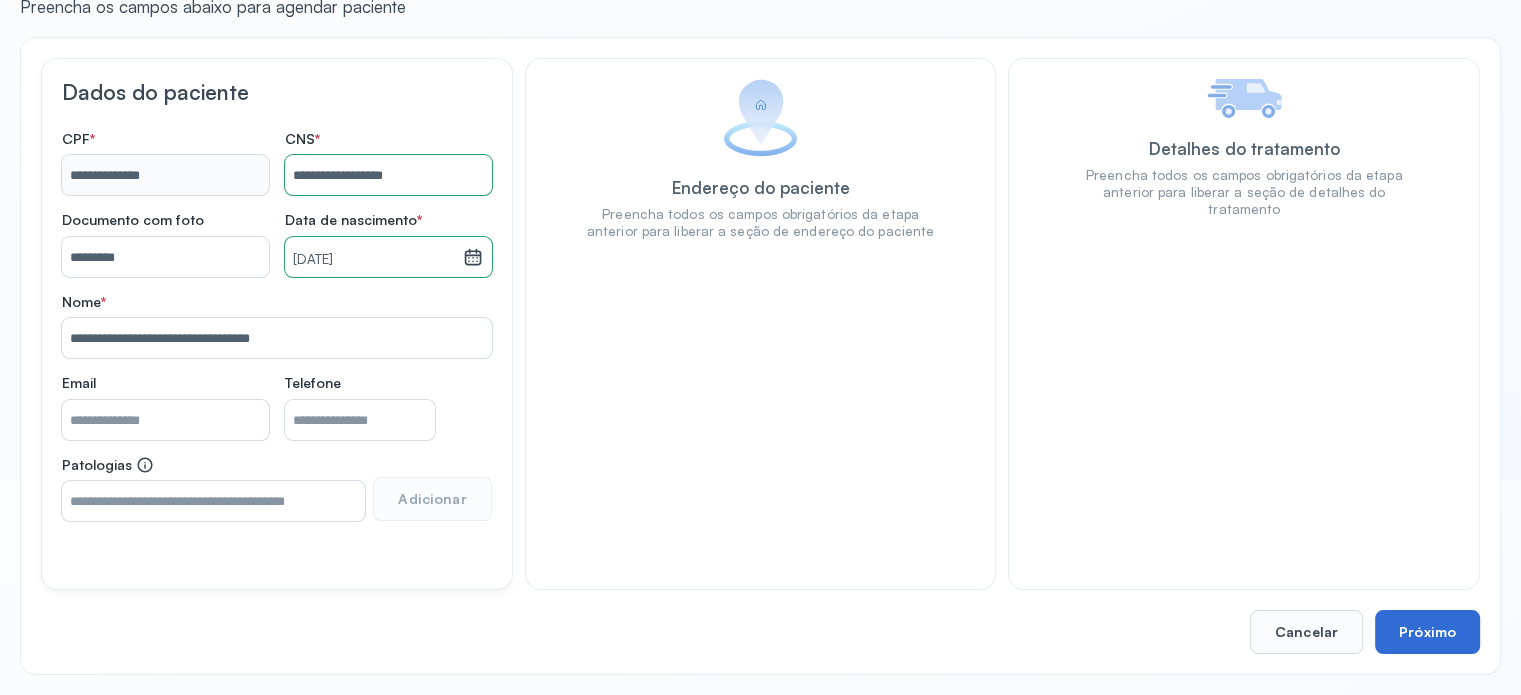 click on "Próximo" at bounding box center (1427, 632) 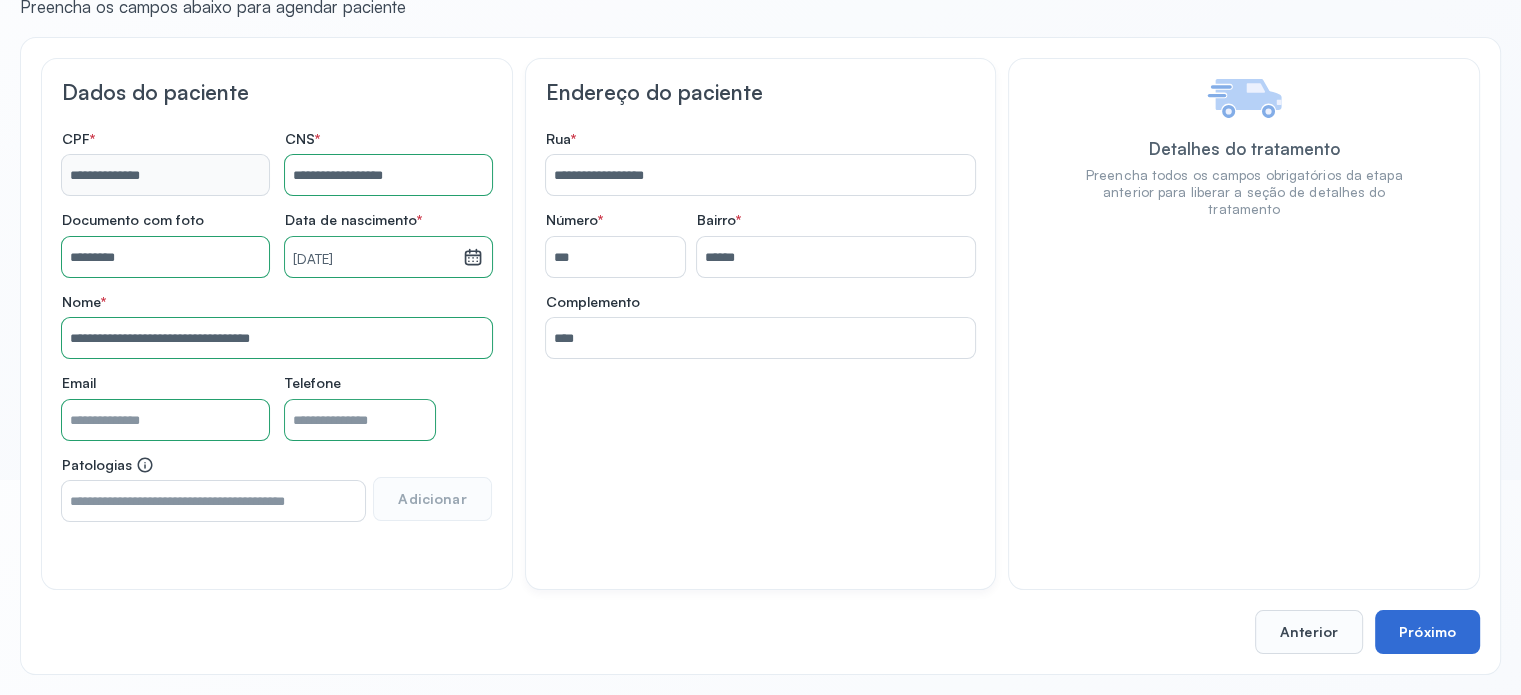 click on "Próximo" at bounding box center [1427, 632] 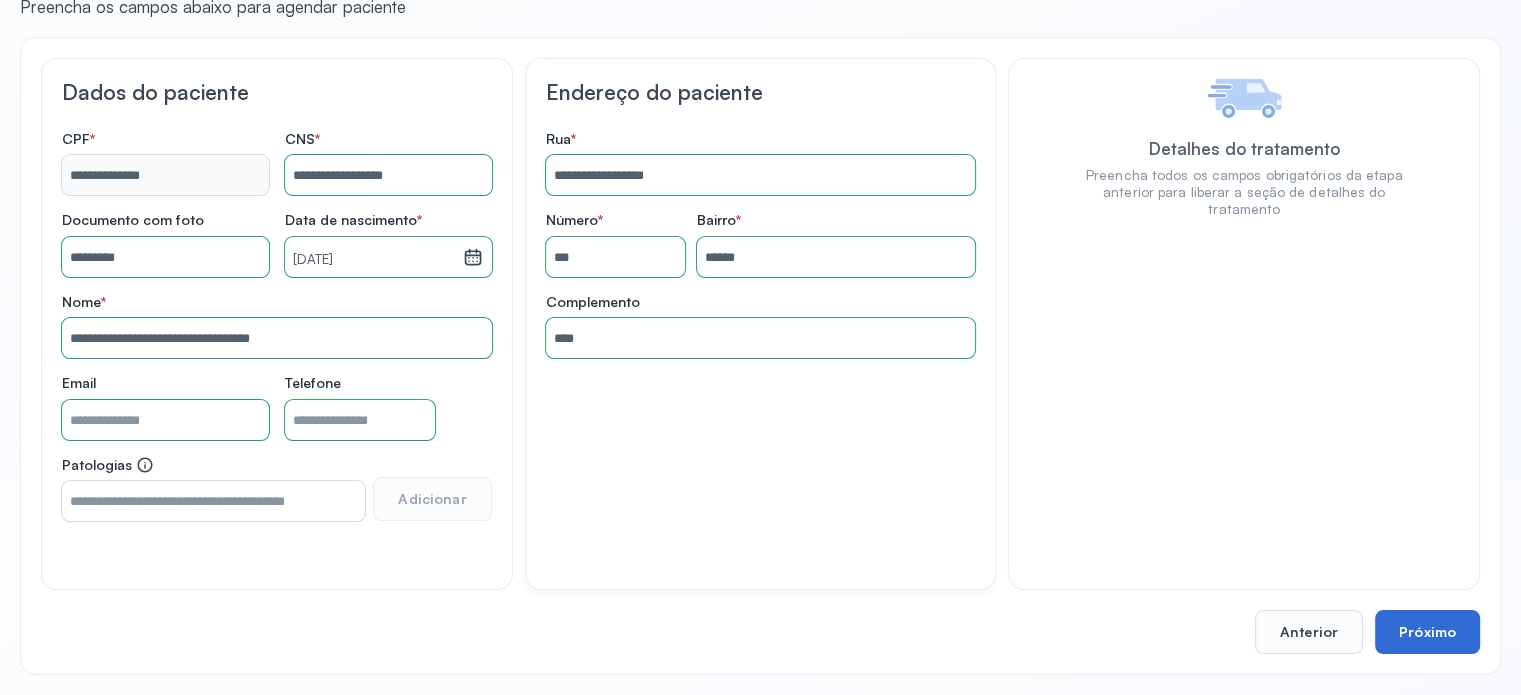 click on "Próximo" at bounding box center (1427, 632) 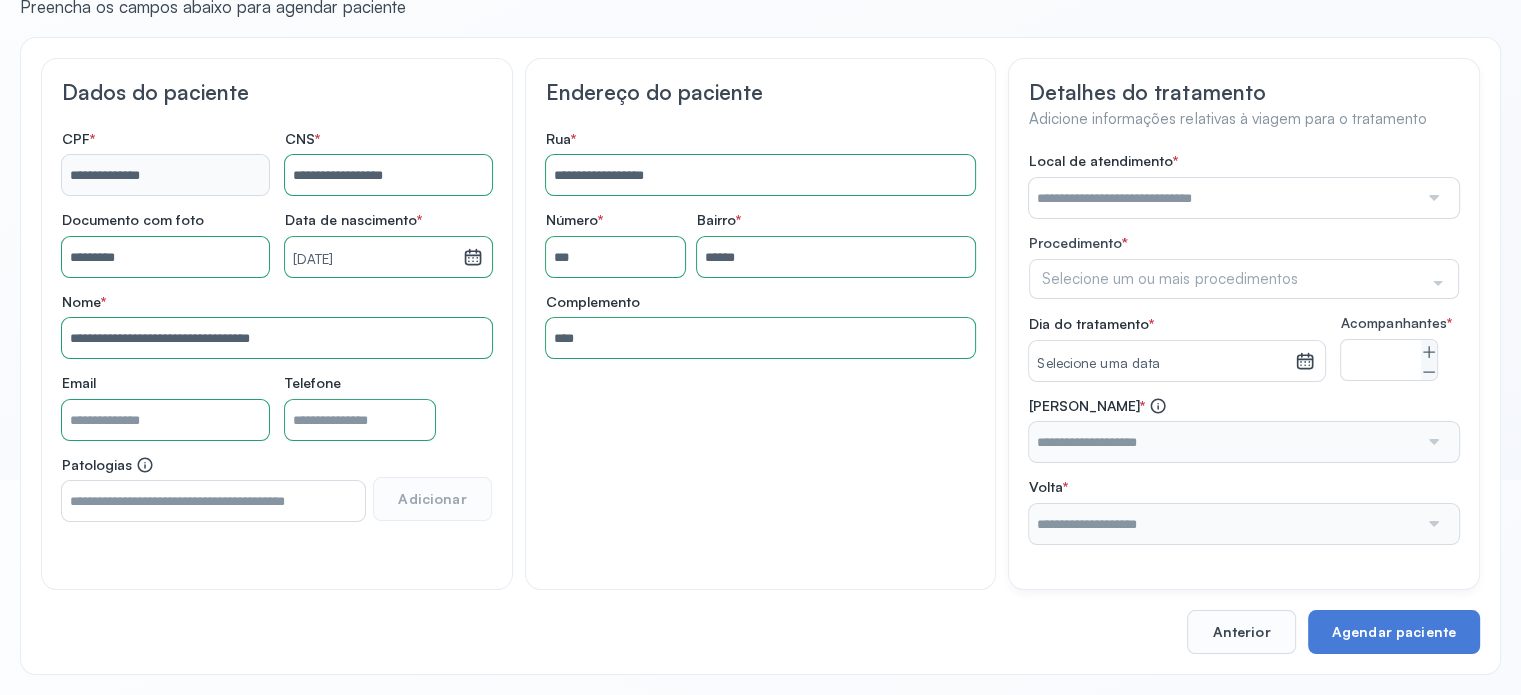 click at bounding box center (1223, 198) 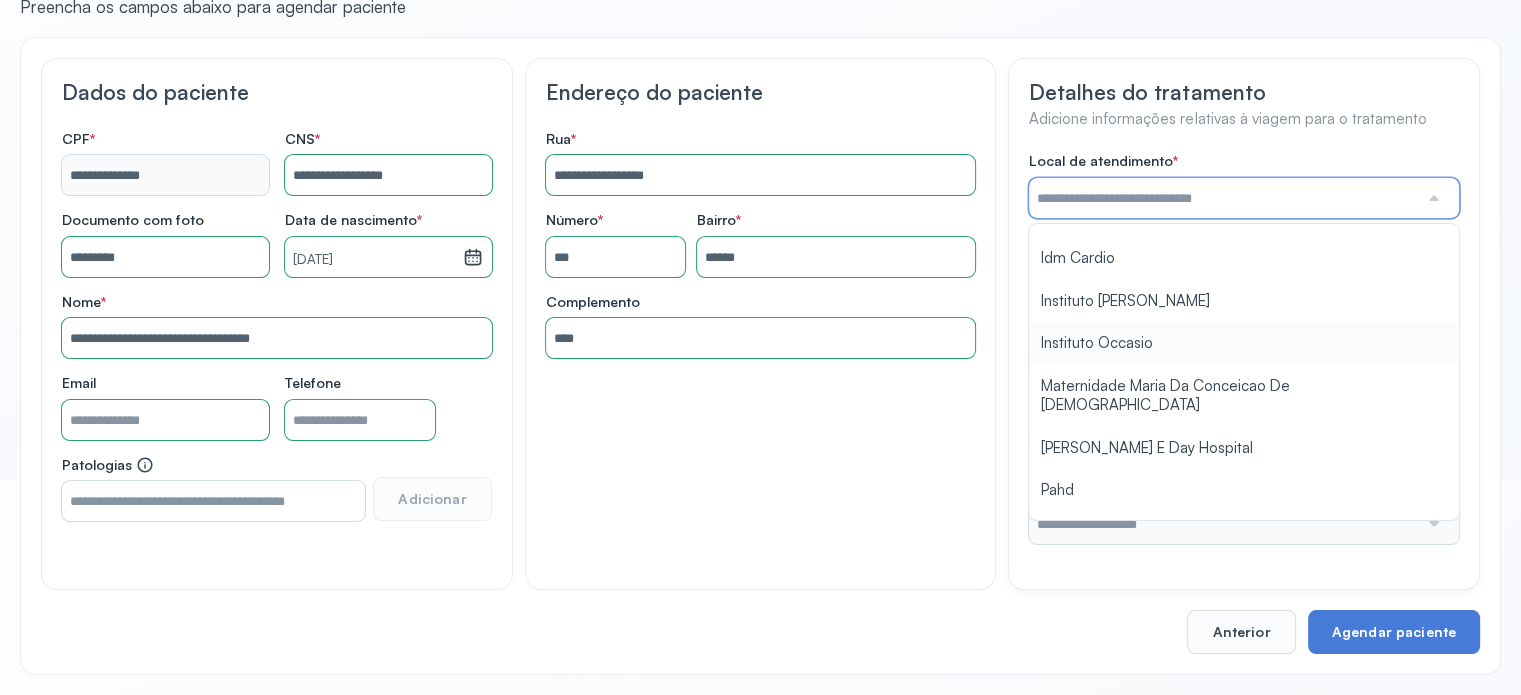 scroll, scrollTop: 1584, scrollLeft: 0, axis: vertical 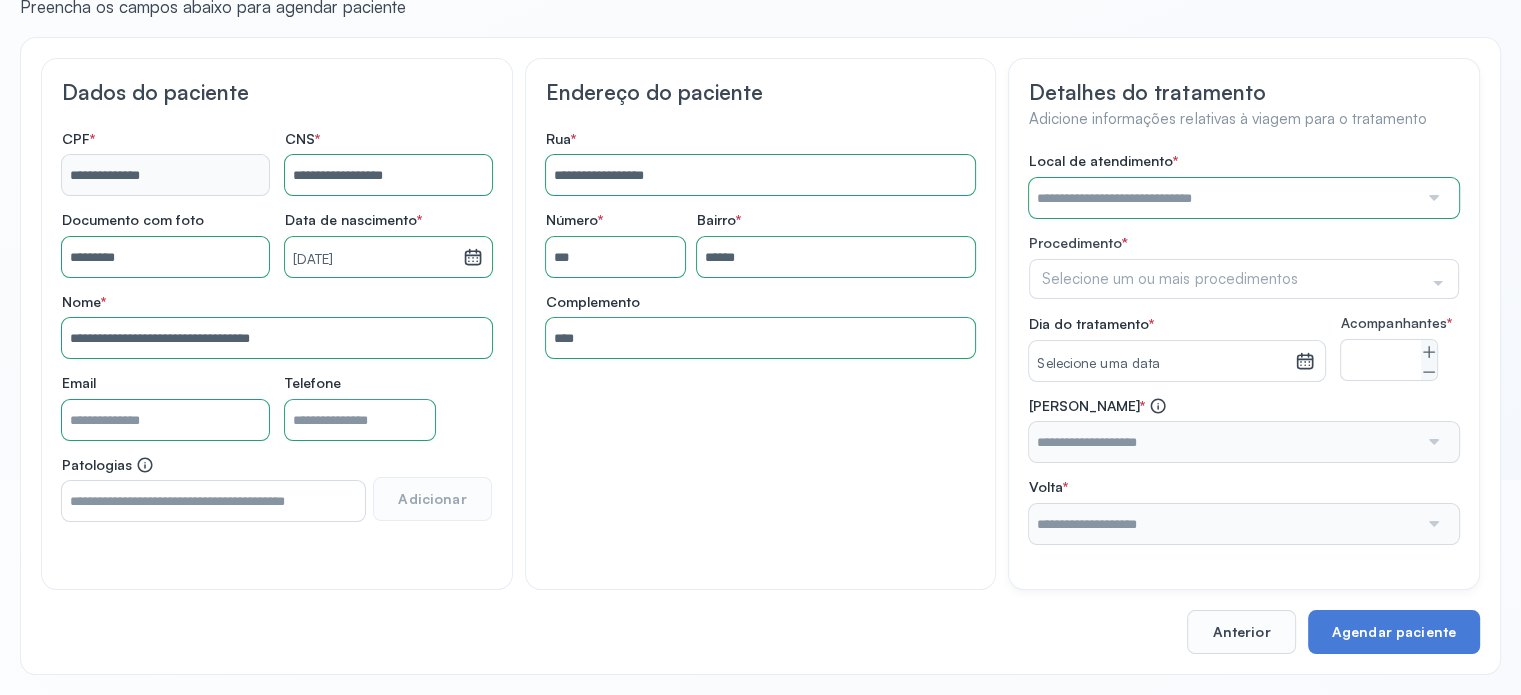 type on "****" 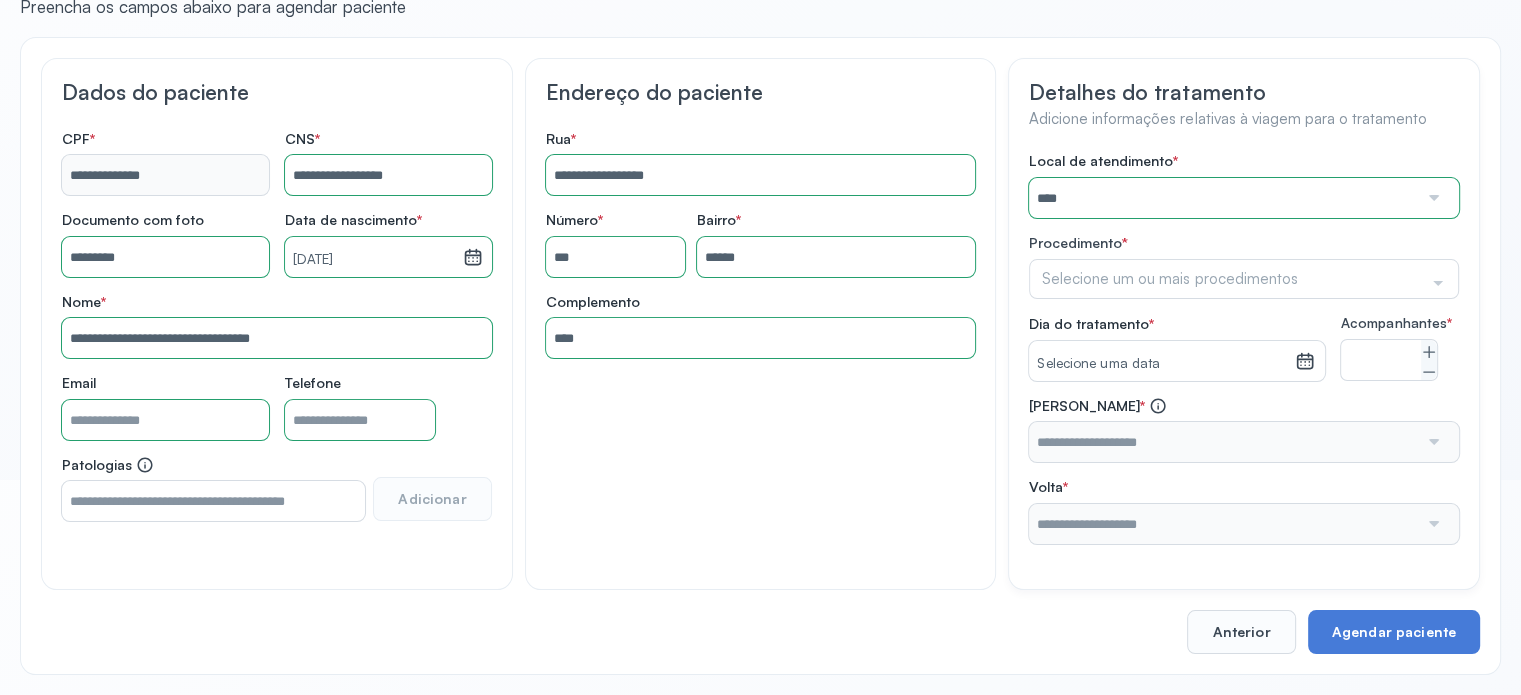 click on "Local de atendimento   *  **** A Medicina Diagnostica E Diagnoson Apae Jacobina CLINICA ML JACOBINA Cardio Pulmonar Da Bahia Cardioclinica [GEOGRAPHIC_DATA] Cican Clinica De Nefrologia De [GEOGRAPHIC_DATA] De Olhos Oftalmo Feira Clinica [GEOGRAPHIC_DATA] Coe [GEOGRAPHIC_DATA] ANA [GEOGRAPHIC_DATA] GERAL [PERSON_NAME][GEOGRAPHIC_DATA] [GEOGRAPHIC_DATA][PERSON_NAME] ORTOPEDICO DO ESTADO DA [GEOGRAPHIC_DATA] [GEOGRAPHIC_DATA] Aristides [GEOGRAPHIC_DATA] [GEOGRAPHIC_DATA] [GEOGRAPHIC_DATA] [GEOGRAPHIC_DATA] [GEOGRAPHIC_DATA] Emec Hospital Especializado Octavio [GEOGRAPHIC_DATA] Estadual [GEOGRAPHIC_DATA] [GEOGRAPHIC_DATA][PERSON_NAME] [GEOGRAPHIC_DATA] [GEOGRAPHIC_DATA] [GEOGRAPHIC_DATA] [GEOGRAPHIC_DATA][PERSON_NAME] Regional [GEOGRAPHIC_DATA] Regional [GEOGRAPHIC_DATA] Dourado [GEOGRAPHIC_DATA] [GEOGRAPHIC_DATA] [GEOGRAPHIC_DATA] [GEOGRAPHIC_DATA] E Ortopedia Ltda Iderma Idm Cardio Instituto Occasio" at bounding box center [1244, 348] 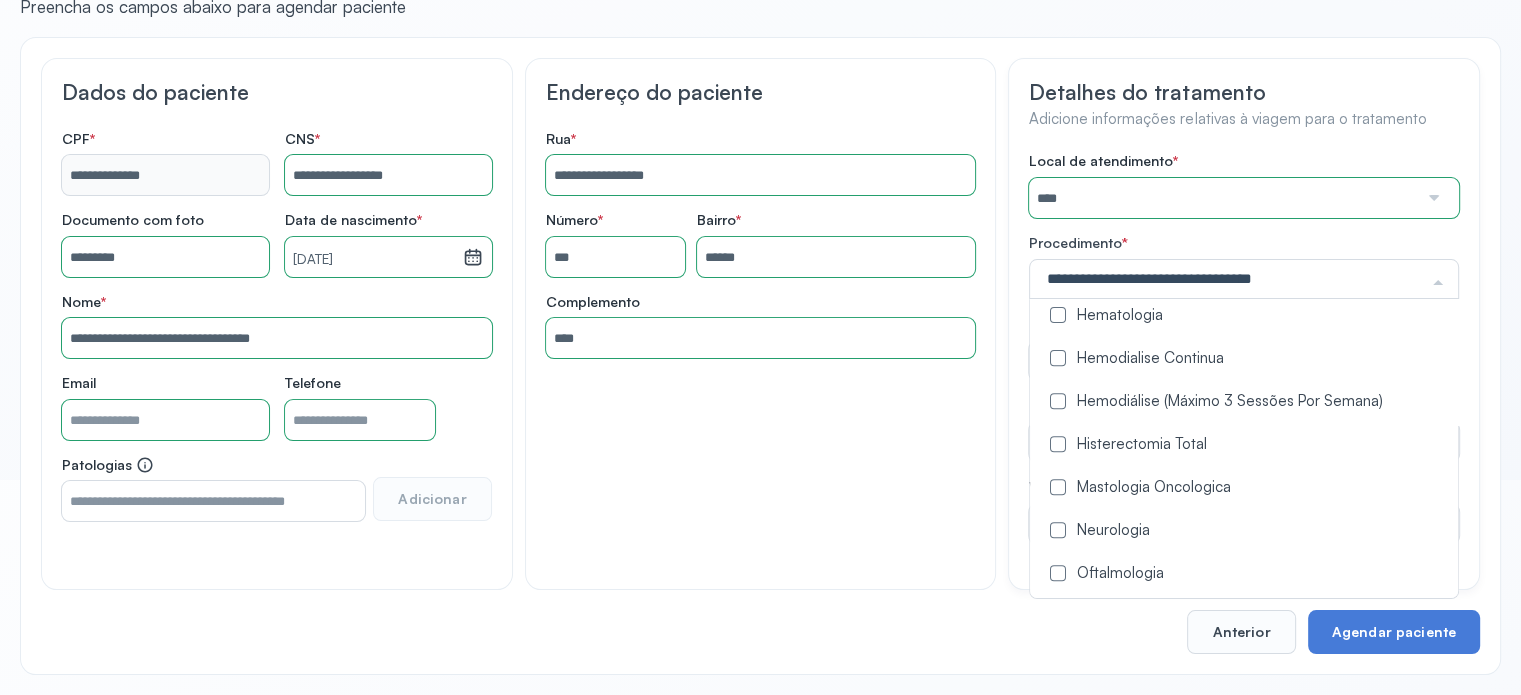 scroll, scrollTop: 900, scrollLeft: 0, axis: vertical 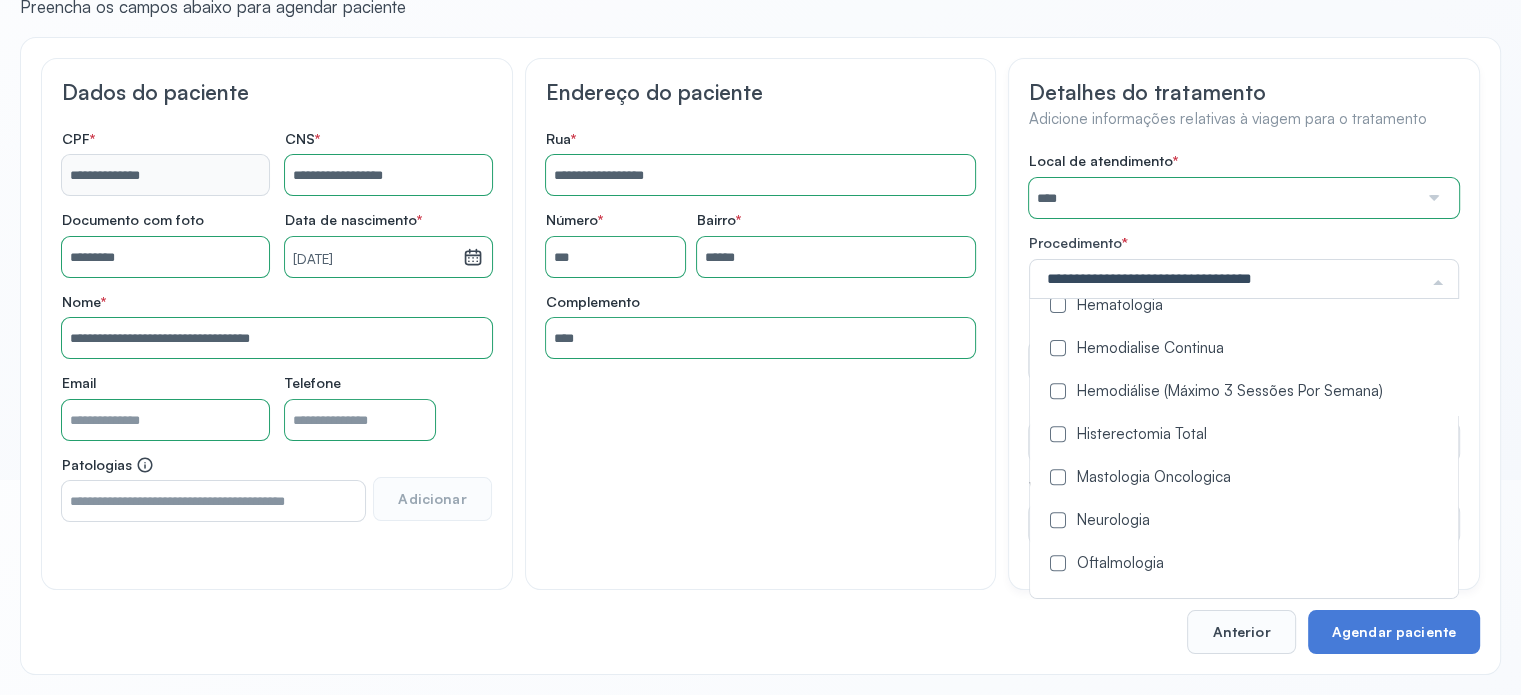 drag, startPoint x: 1059, startPoint y: 376, endPoint x: 1044, endPoint y: 388, distance: 19.209373 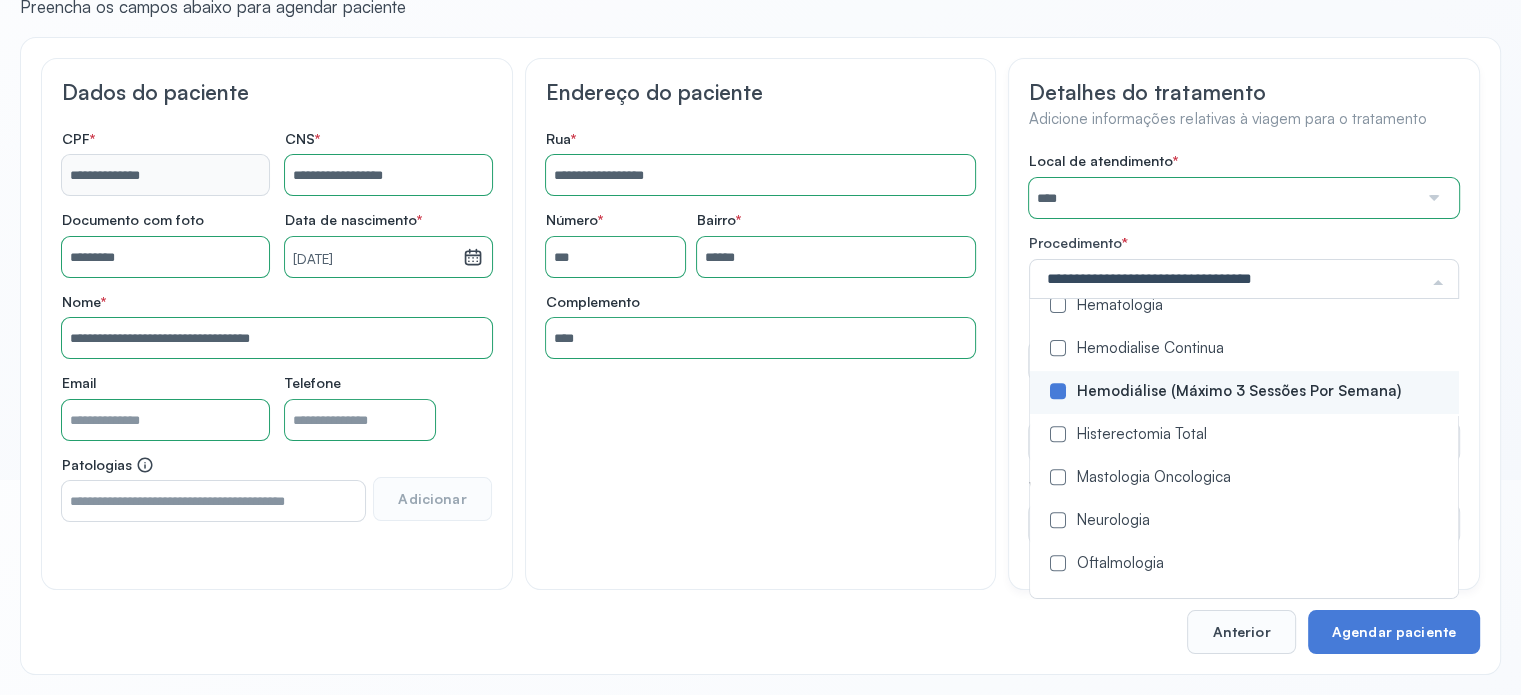 click on "**********" 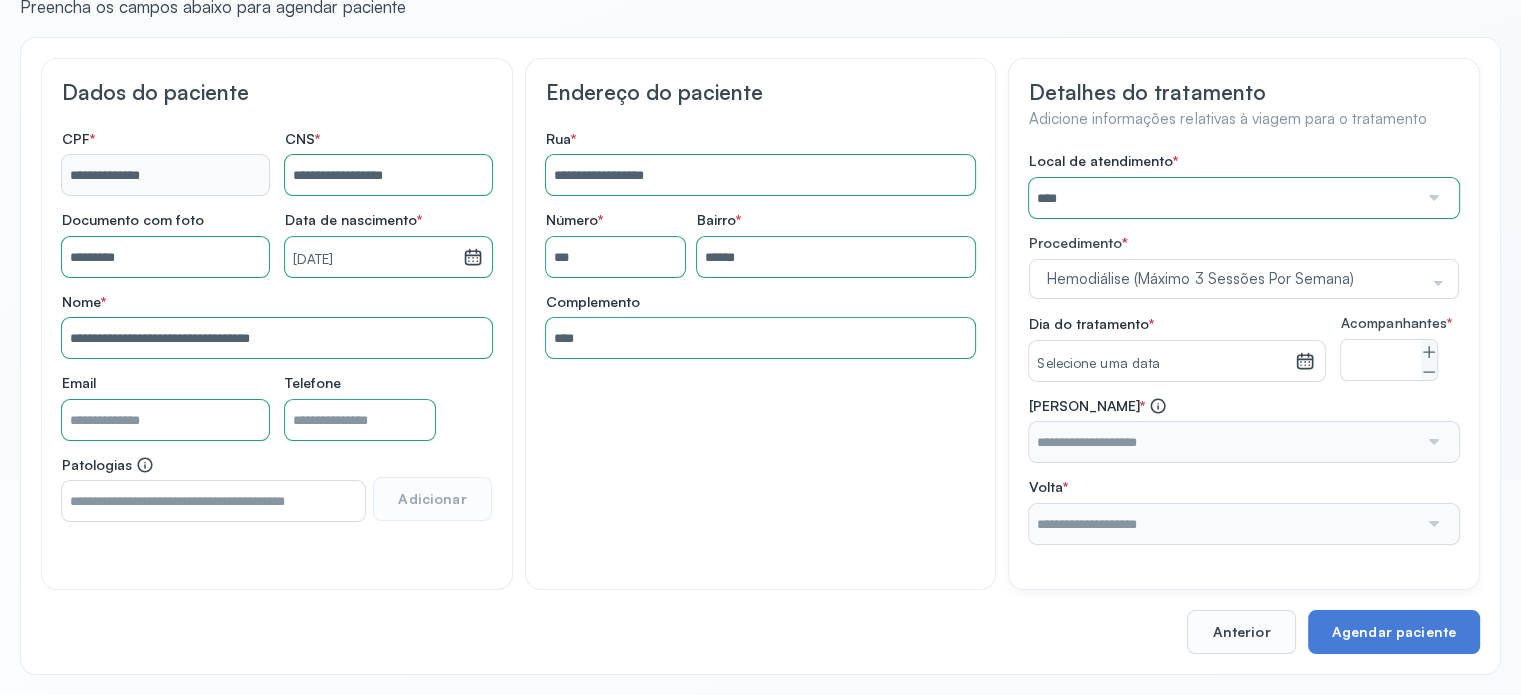 click 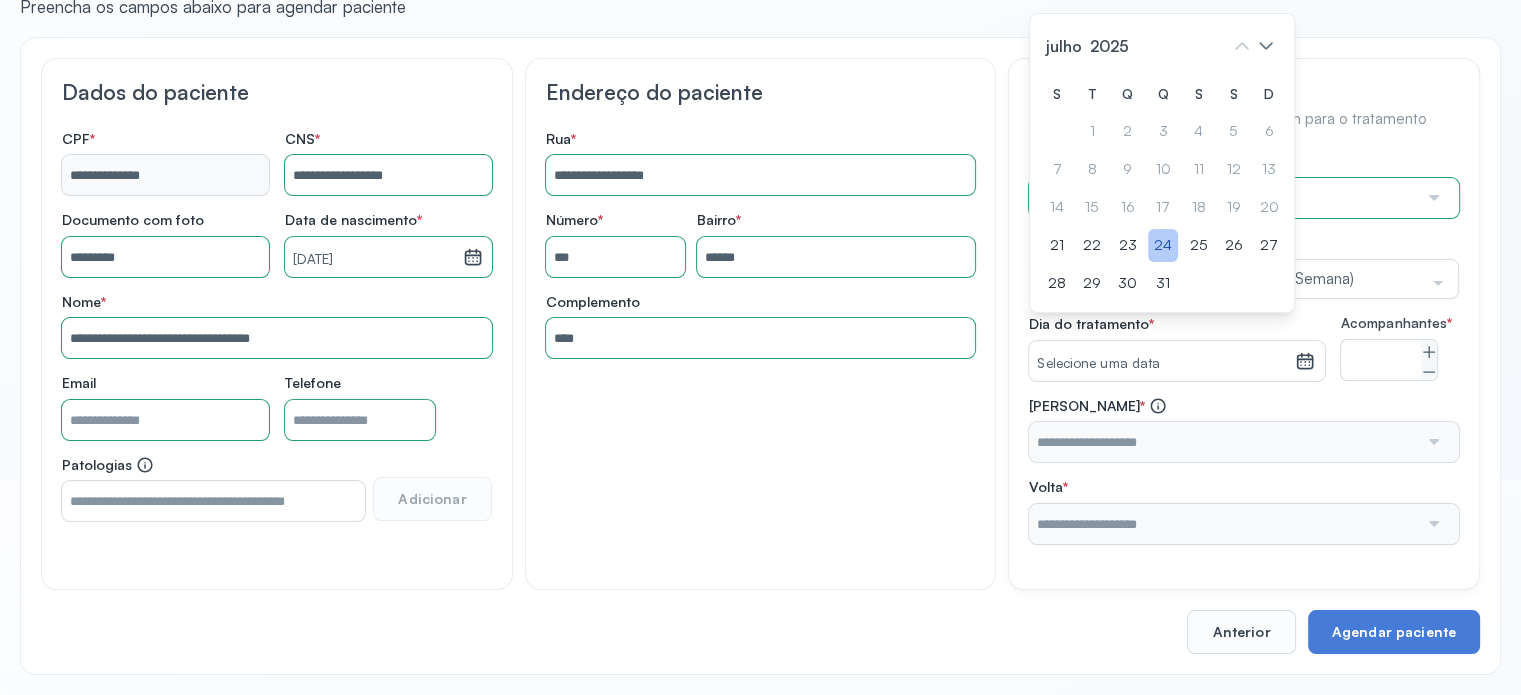 click on "24" 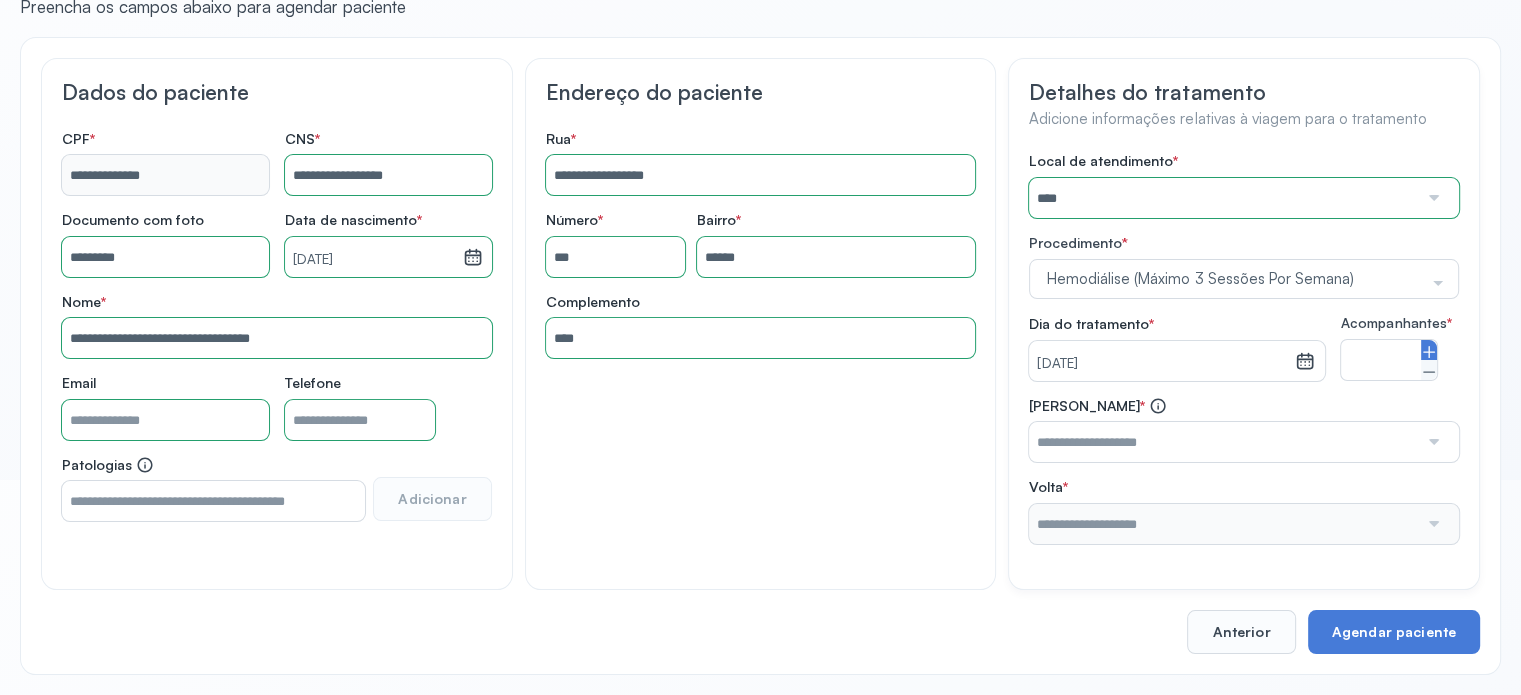click 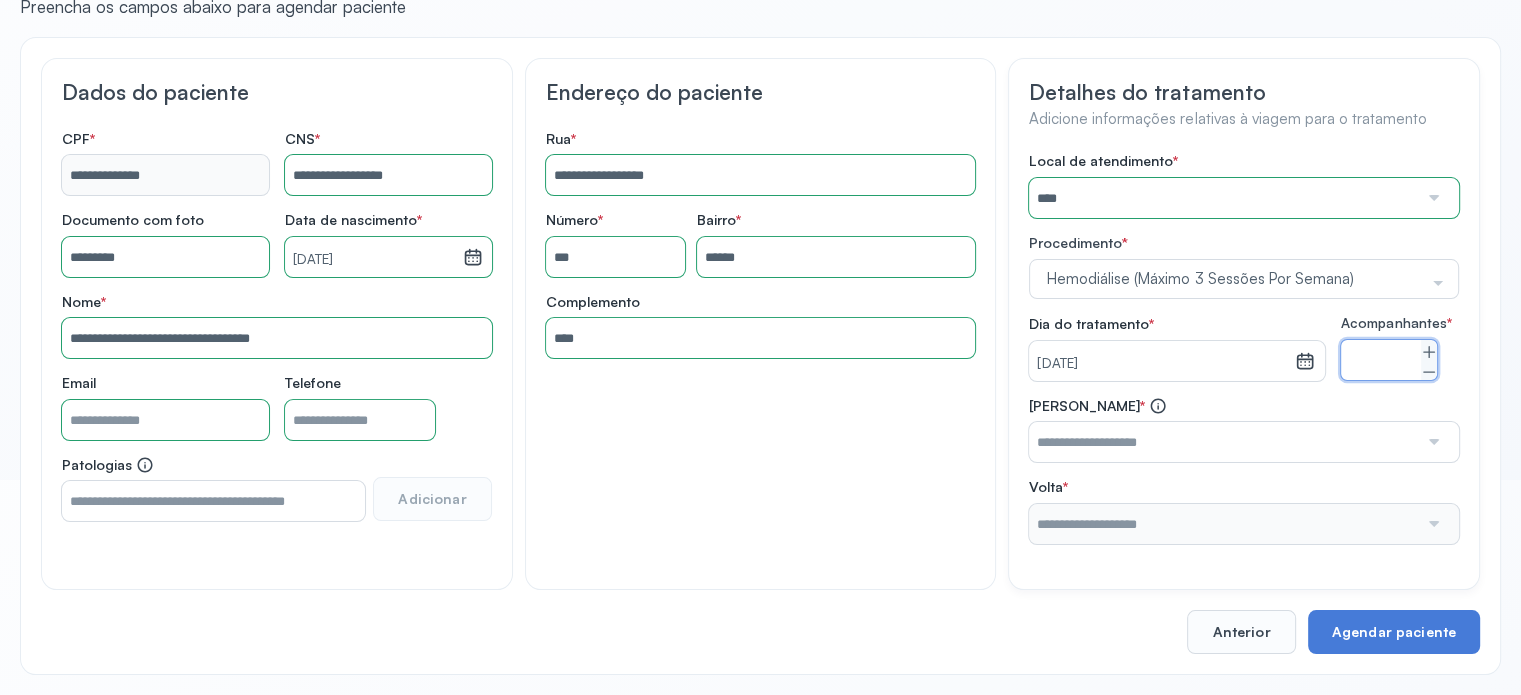 click at bounding box center (1223, 442) 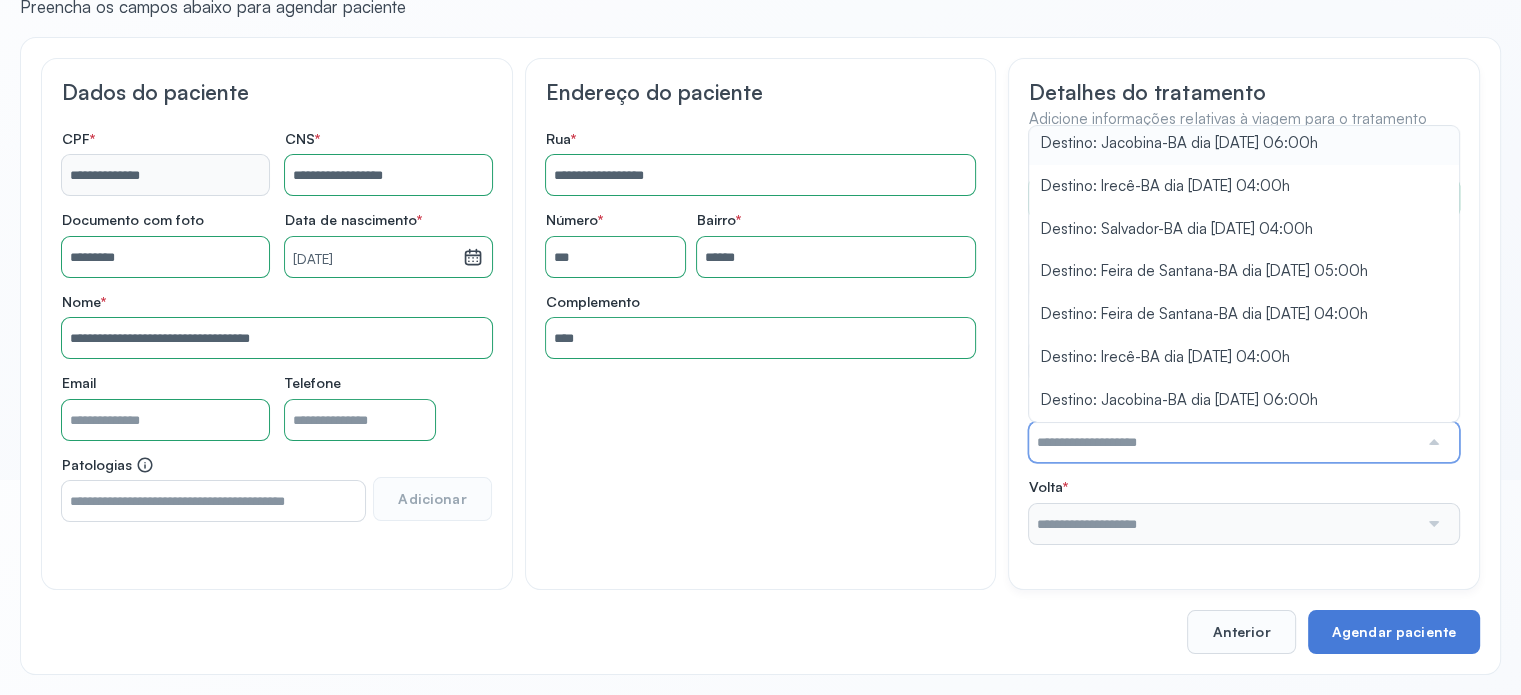 scroll, scrollTop: 302, scrollLeft: 0, axis: vertical 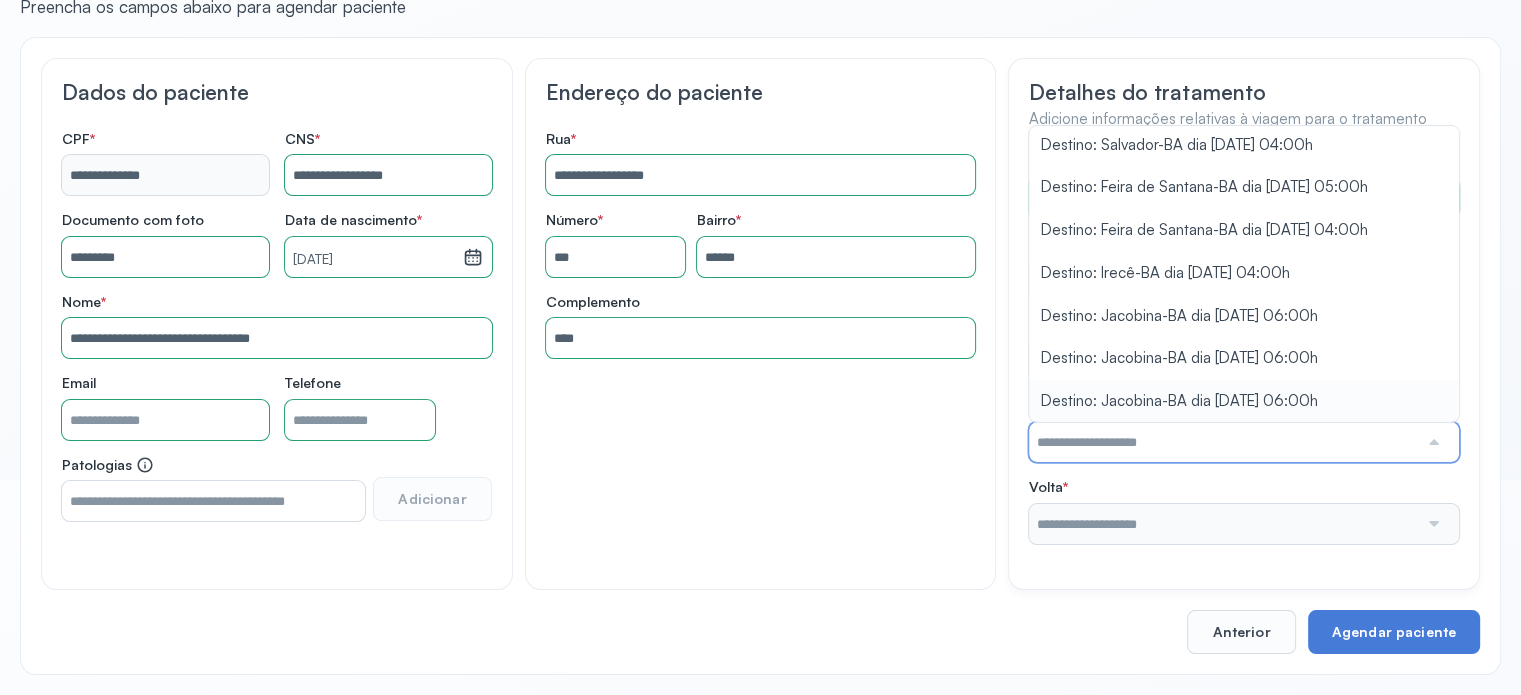 type on "**********" 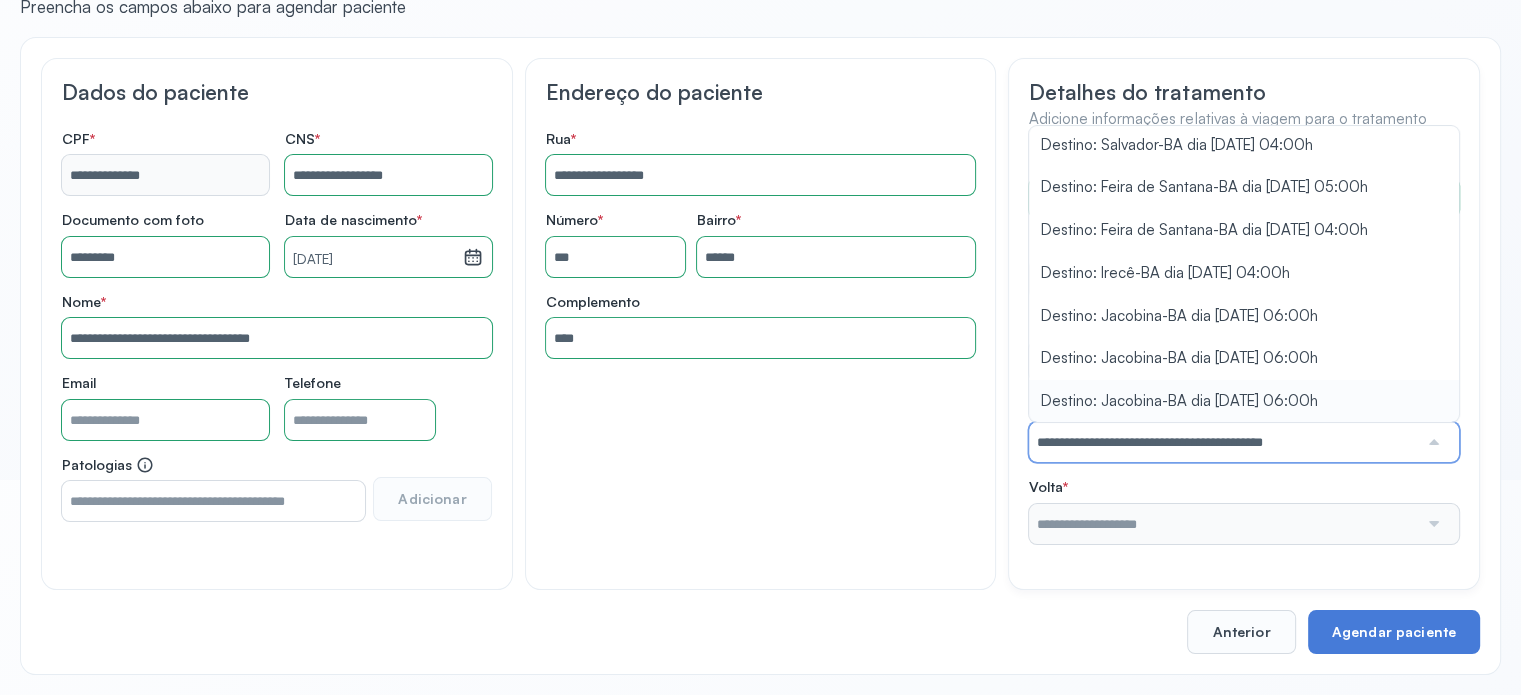 click on "**********" at bounding box center (1244, 430) 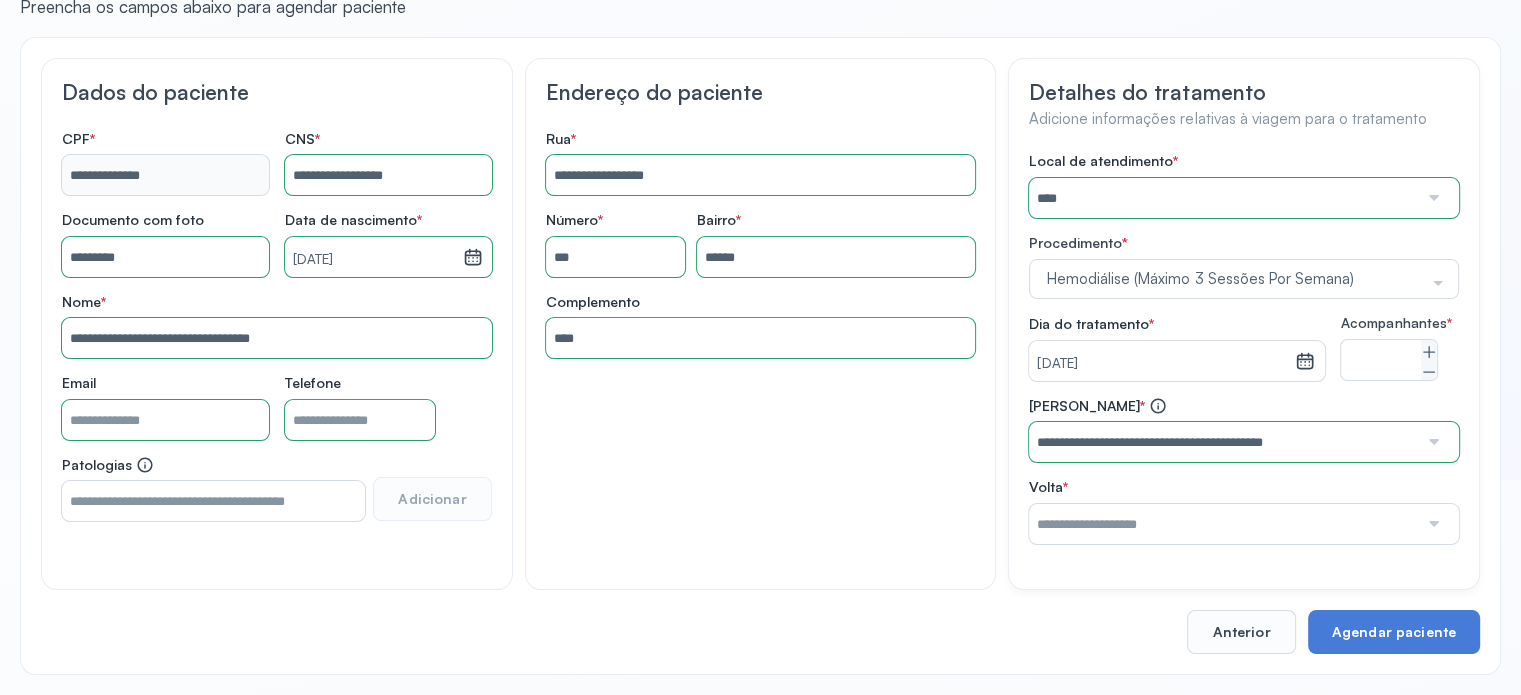 click at bounding box center (1223, 524) 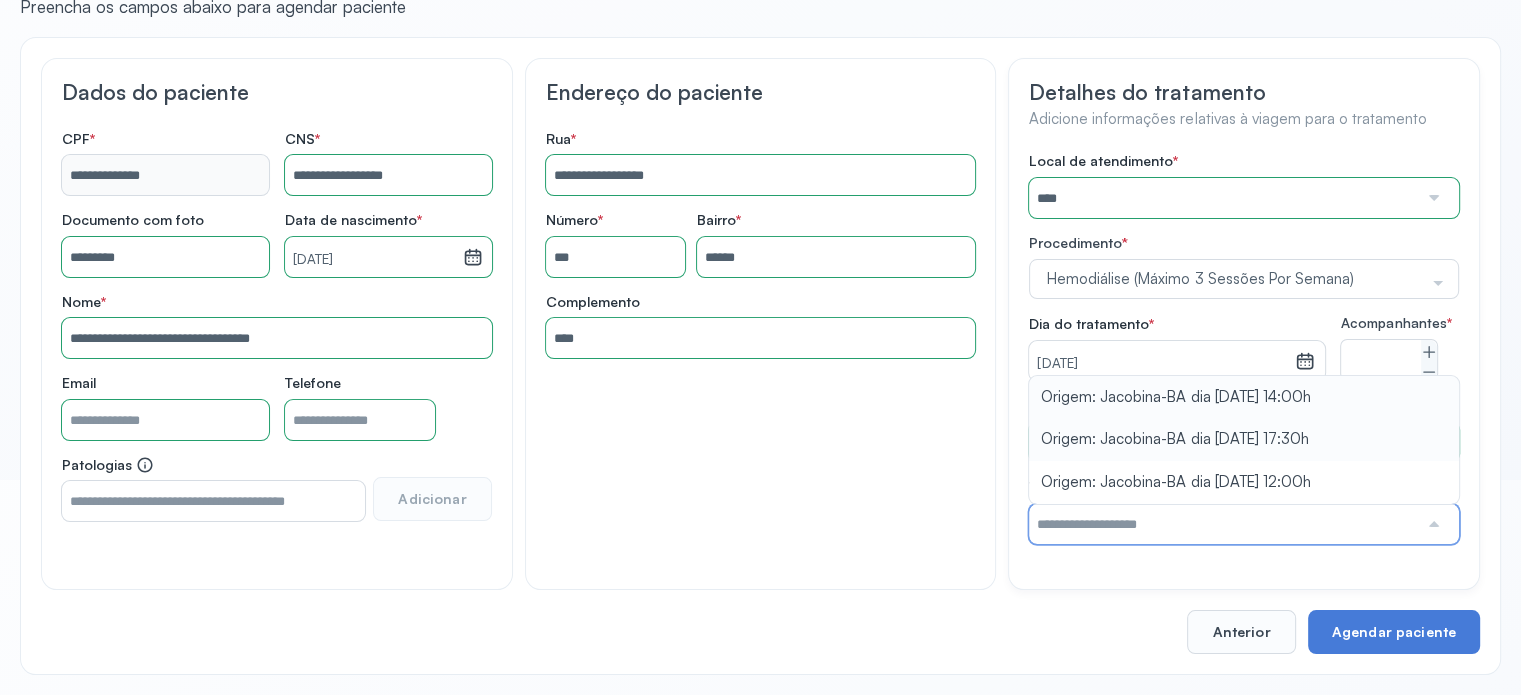 type on "**********" 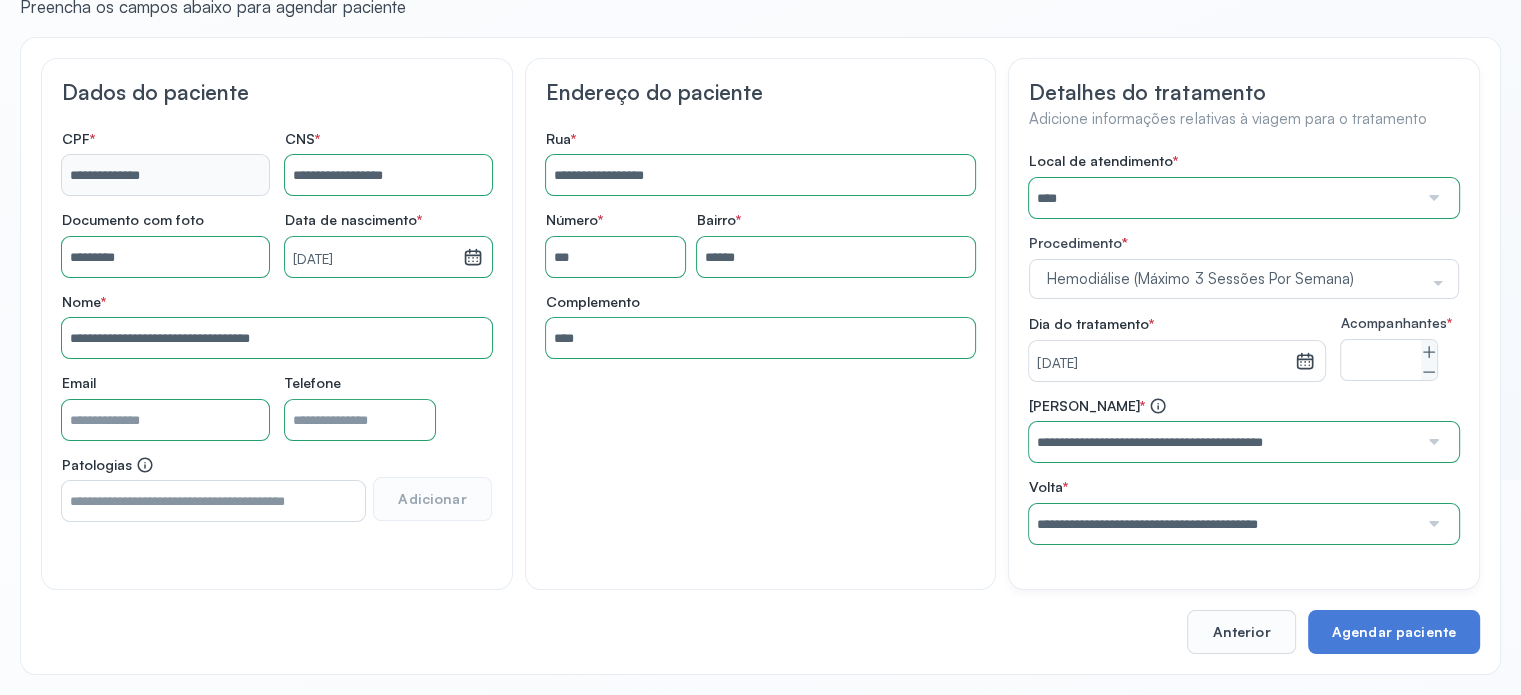 click on "**********" at bounding box center [1244, 470] 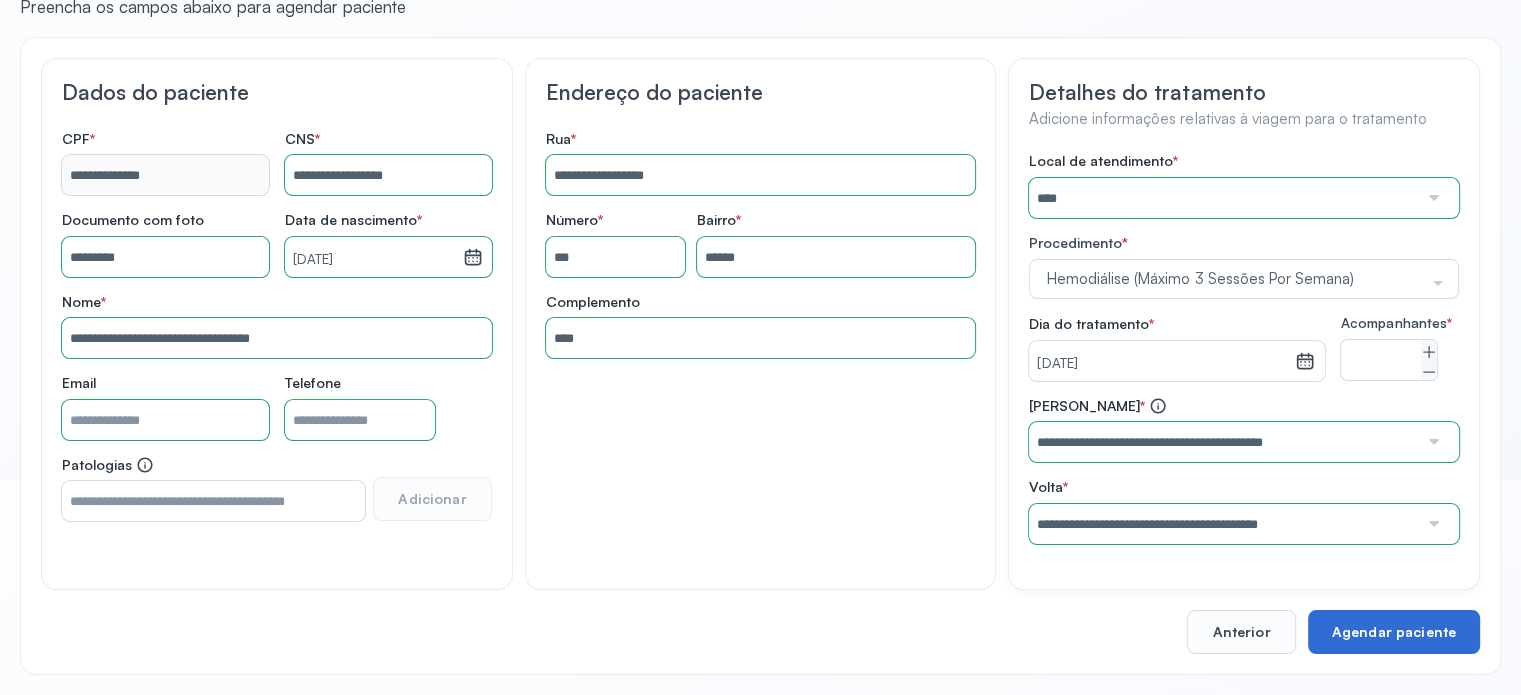 click on "Agendar paciente" at bounding box center [1394, 632] 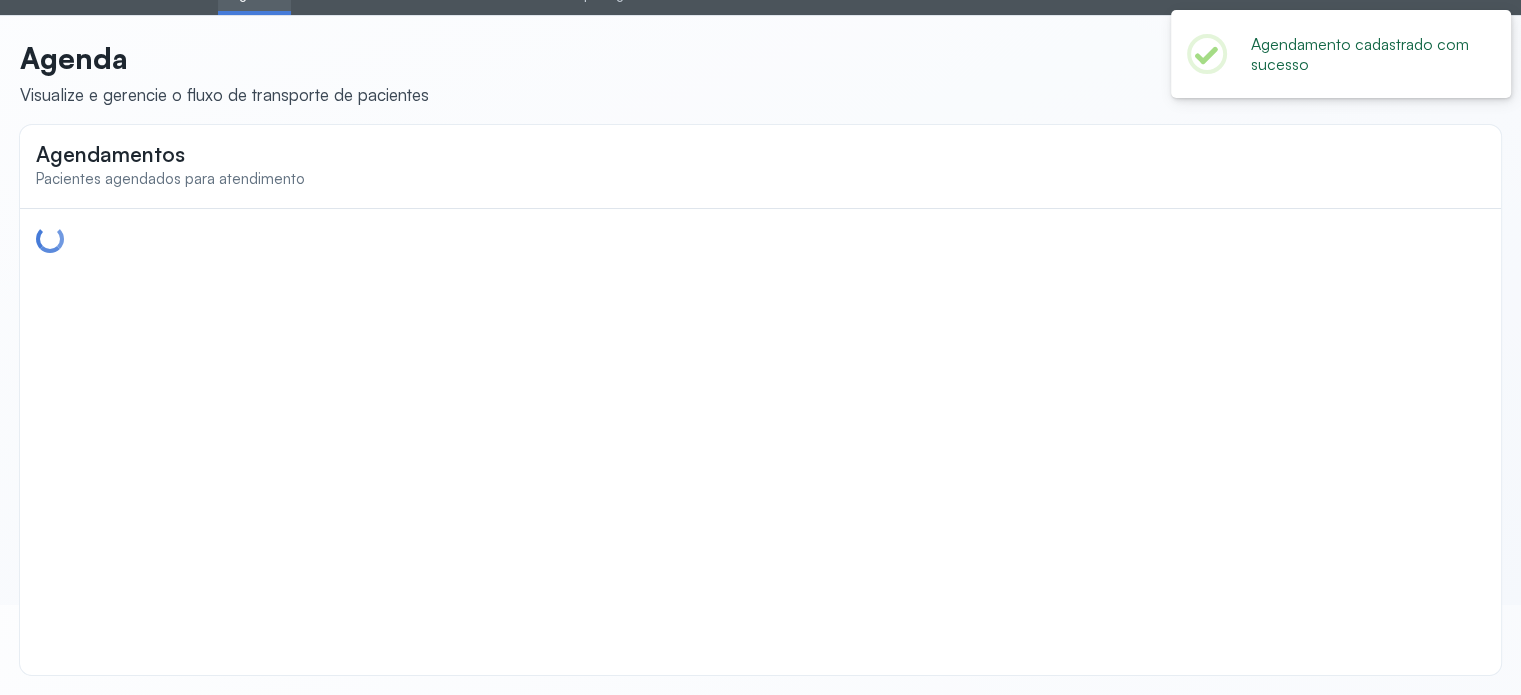 scroll, scrollTop: 0, scrollLeft: 0, axis: both 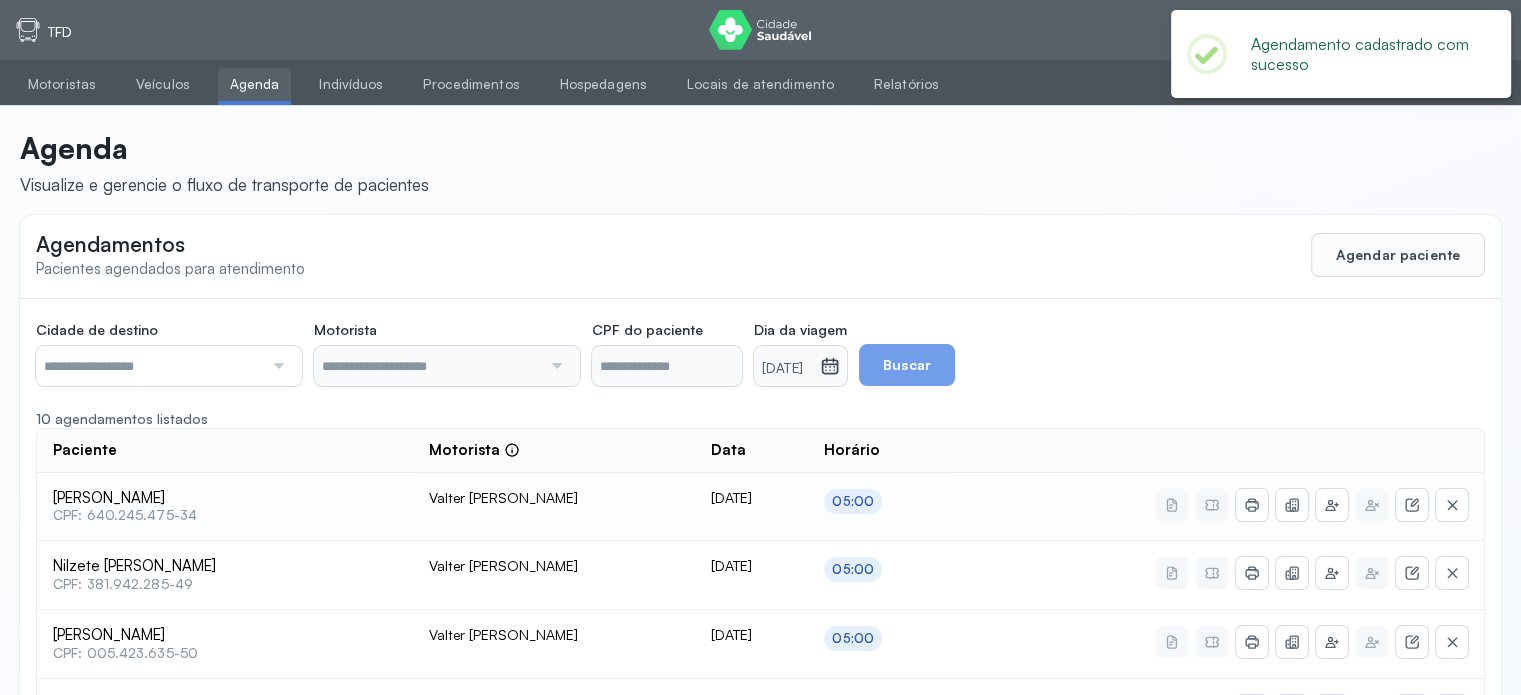 type on "**********" 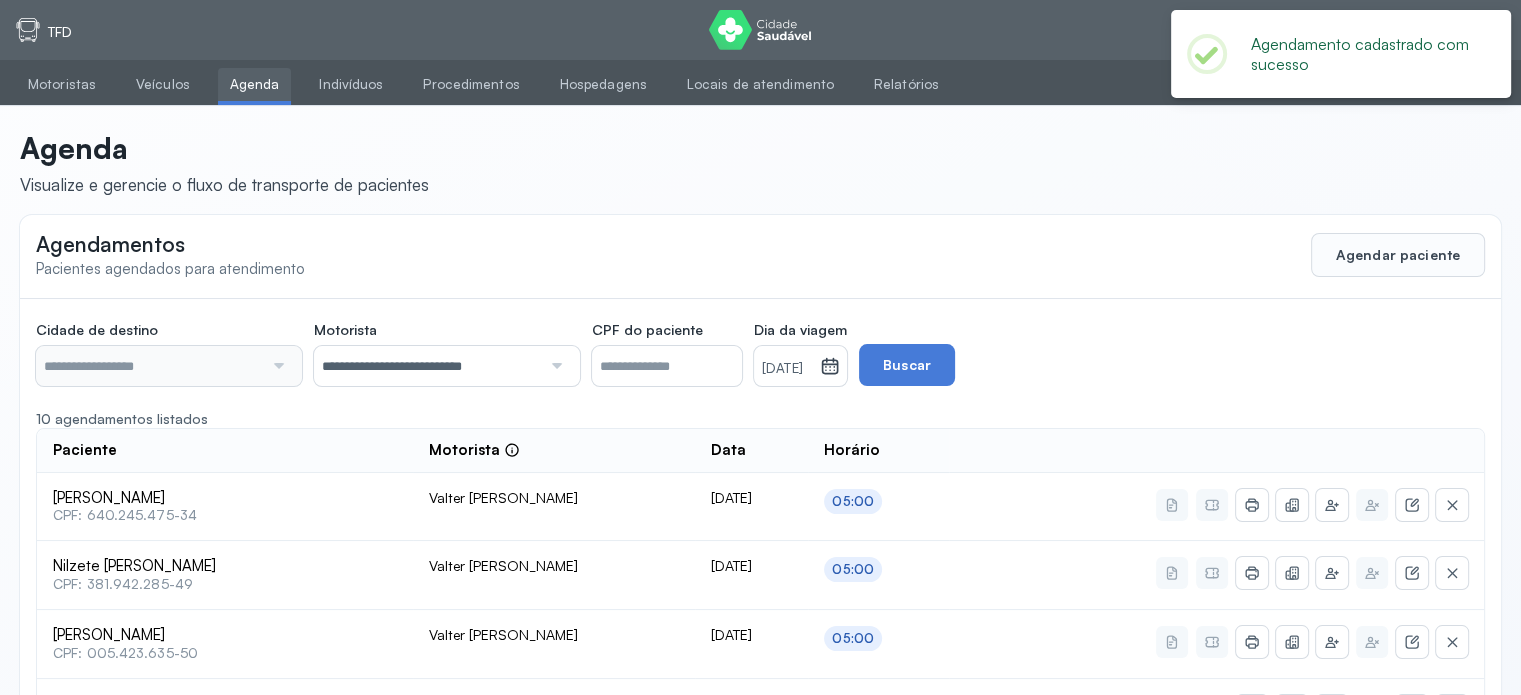 type on "********" 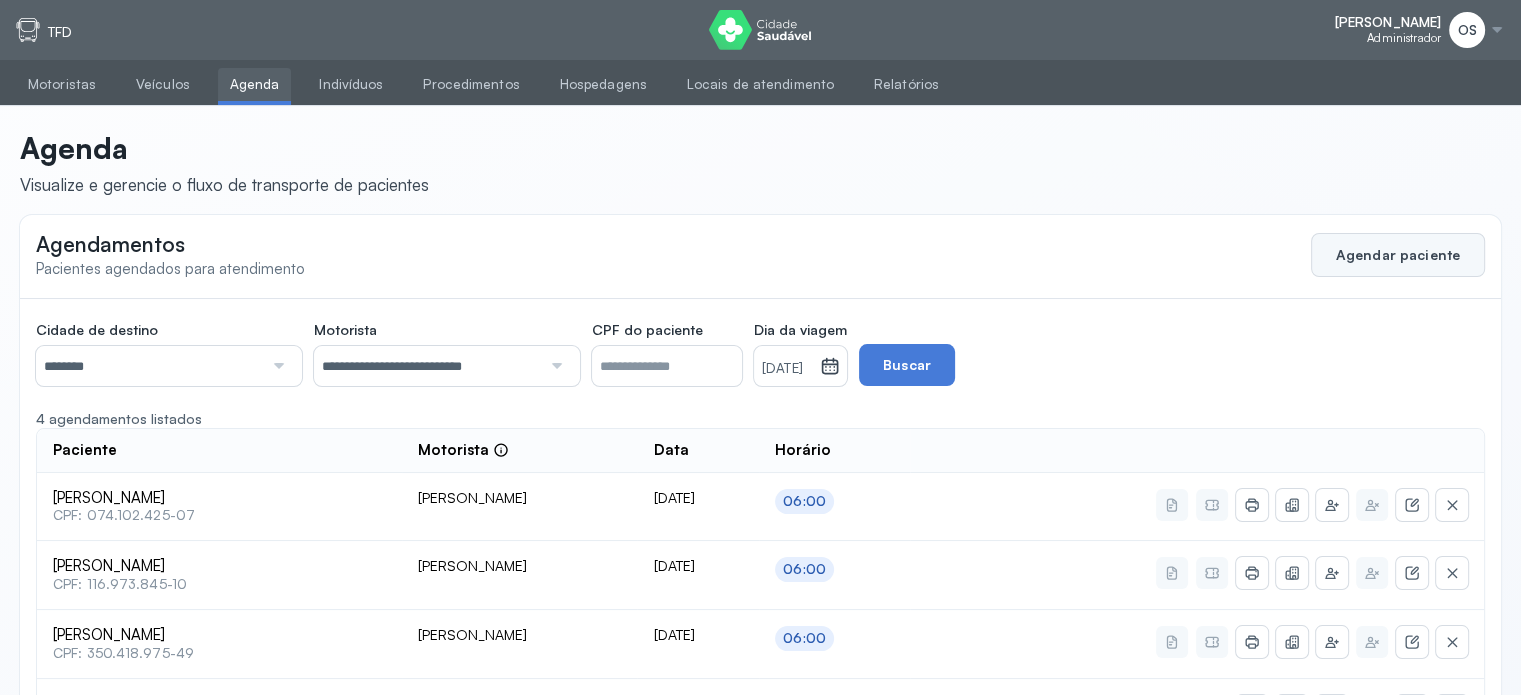 click on "Agendar paciente" 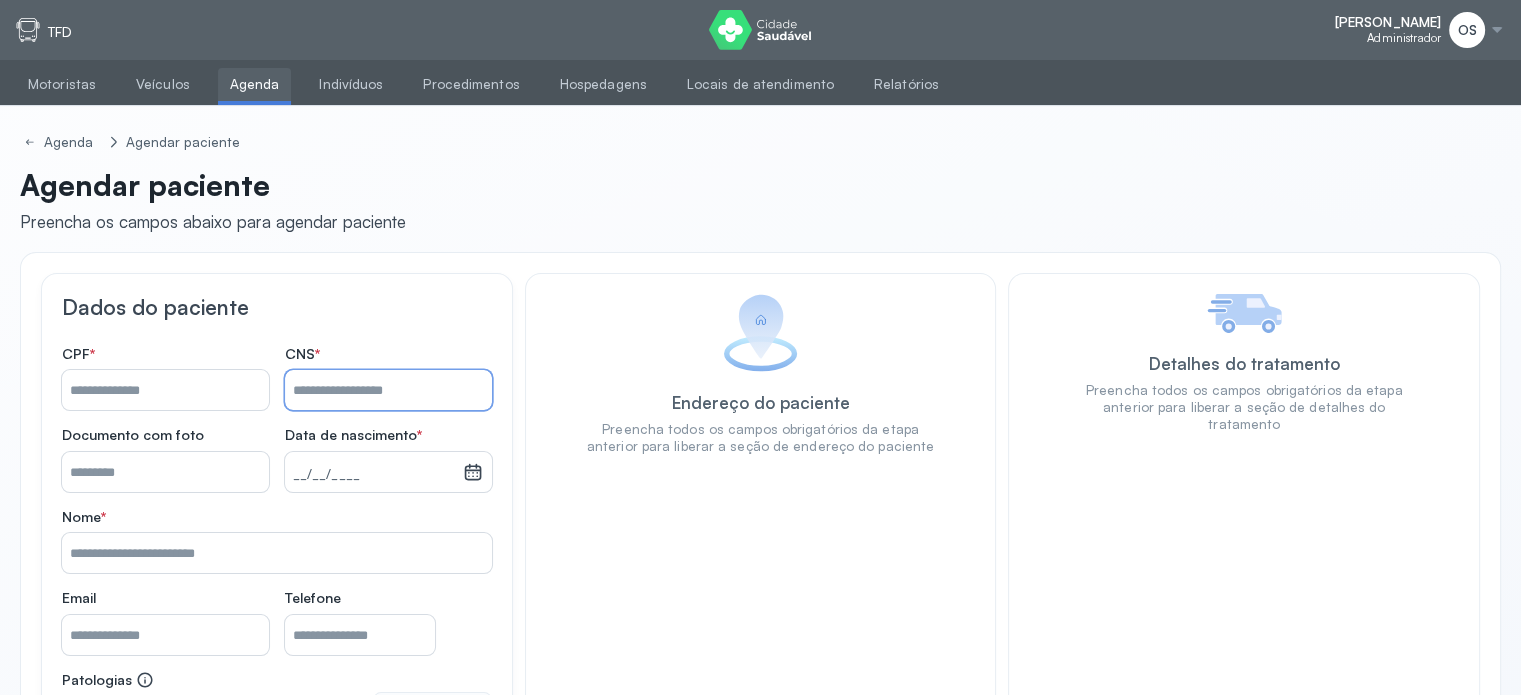 paste on "**********" 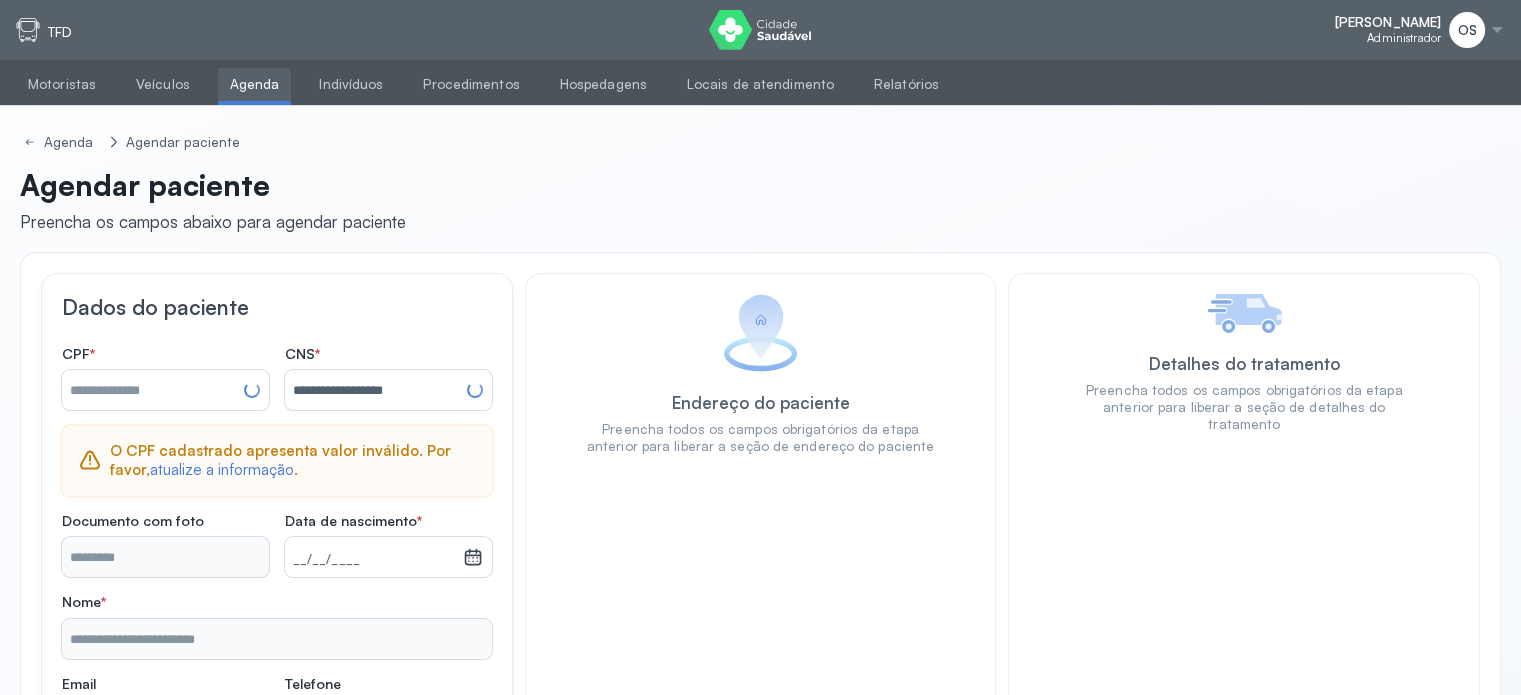 type on "**********" 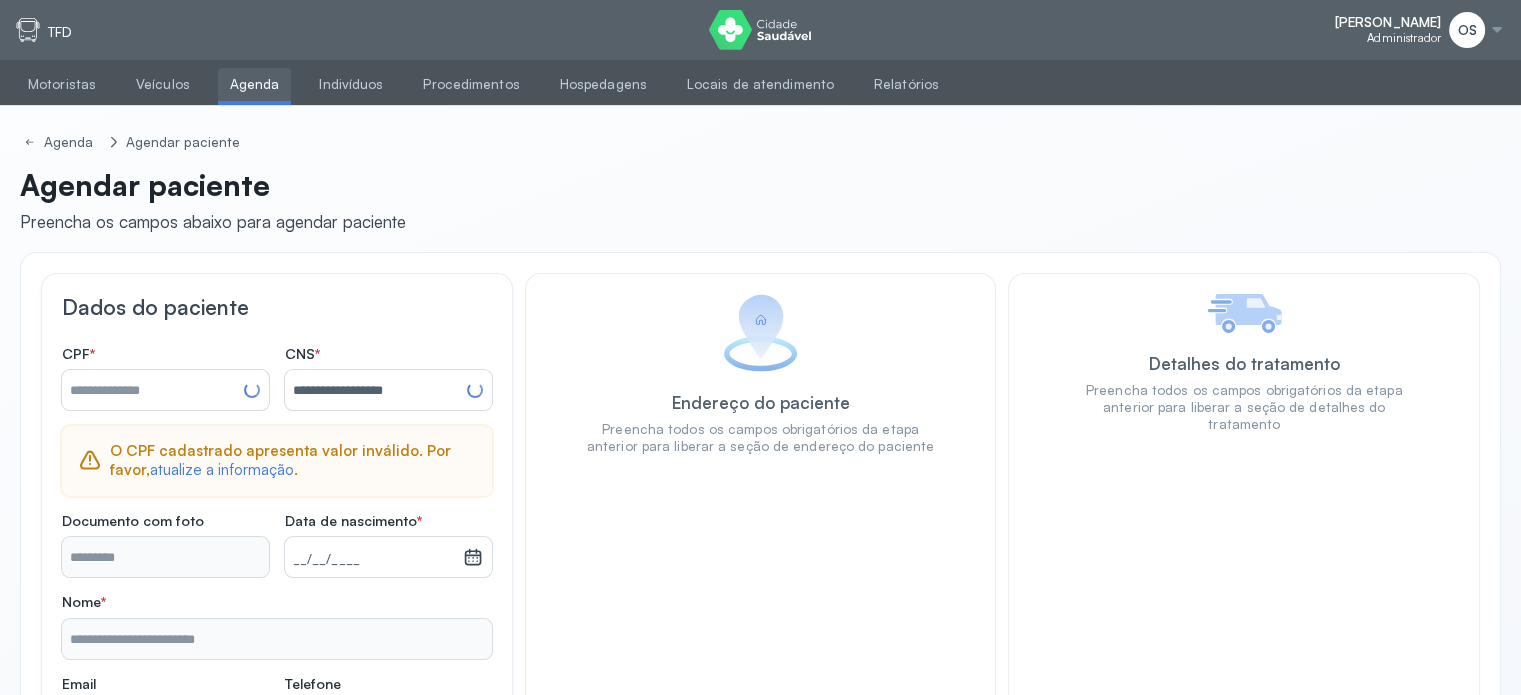 type on "**********" 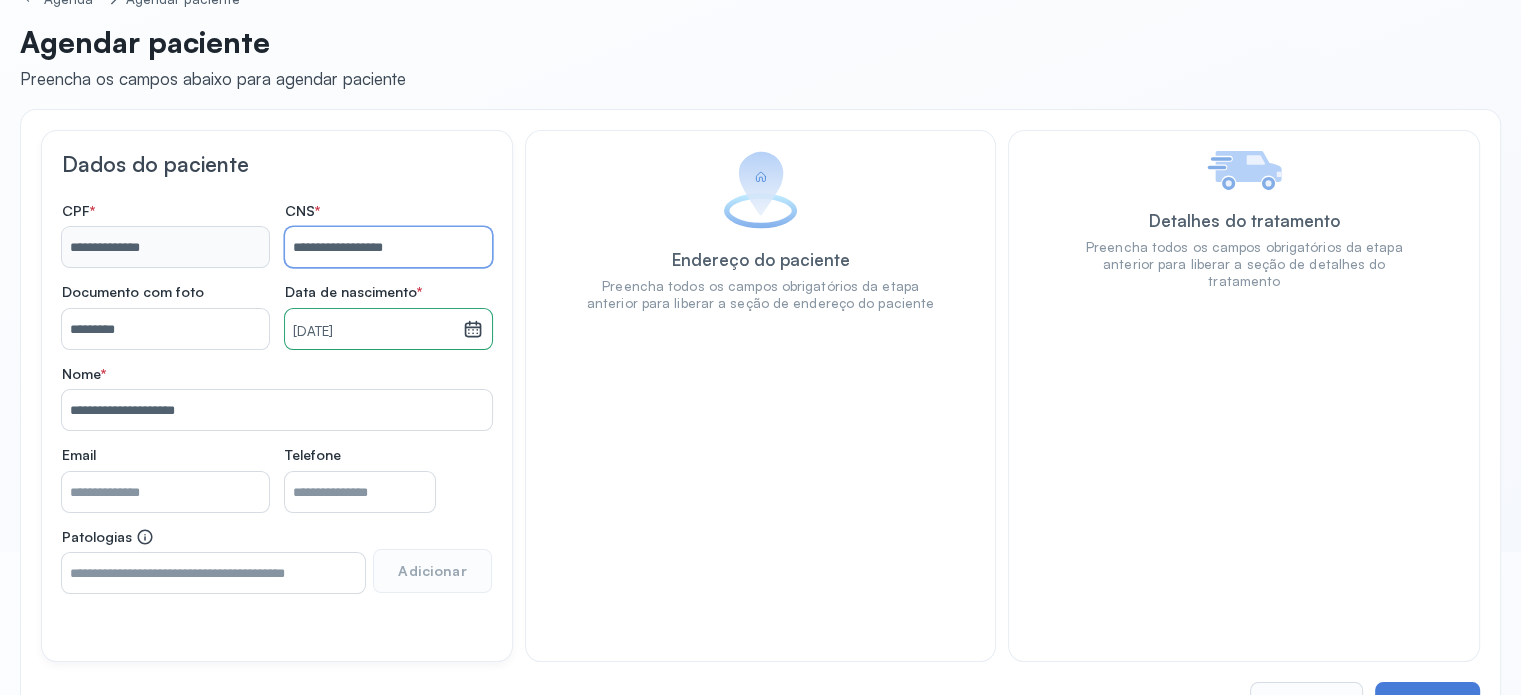 scroll, scrollTop: 200, scrollLeft: 0, axis: vertical 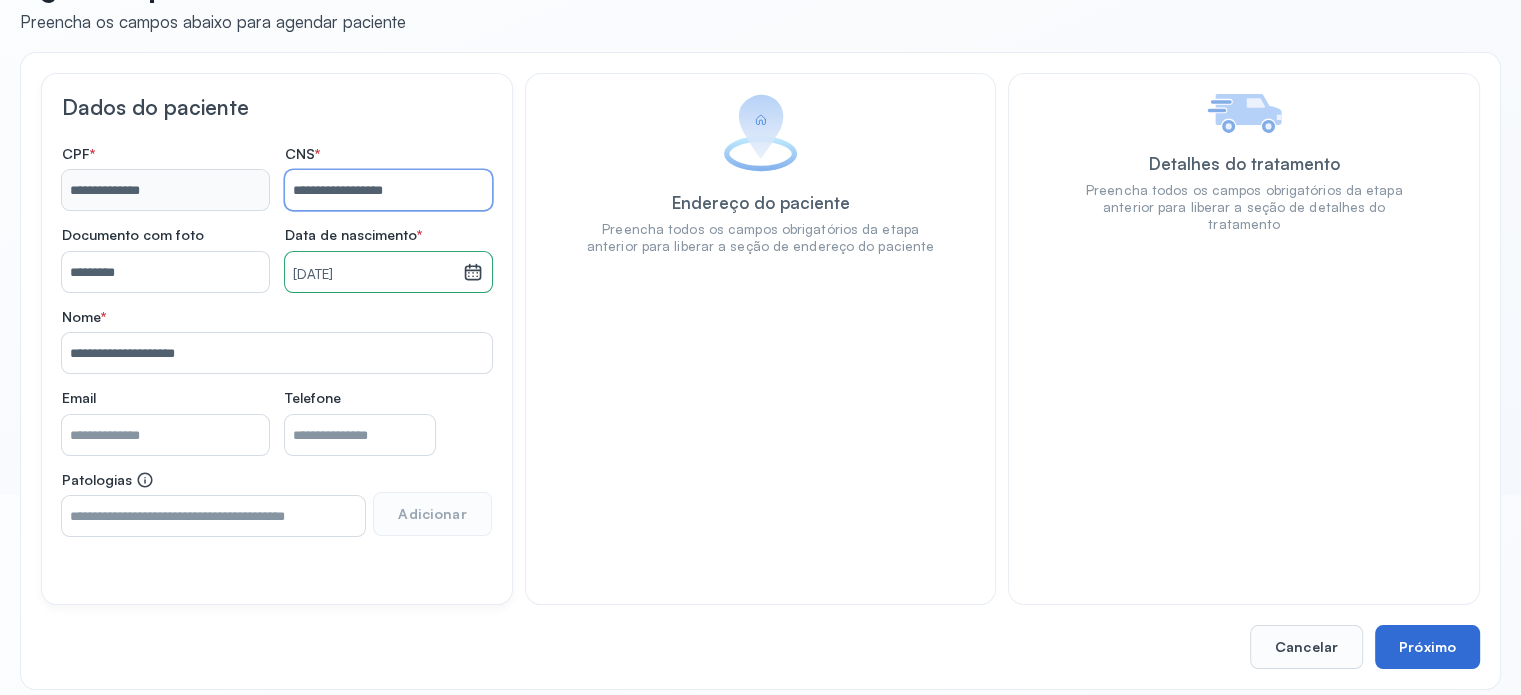type on "**********" 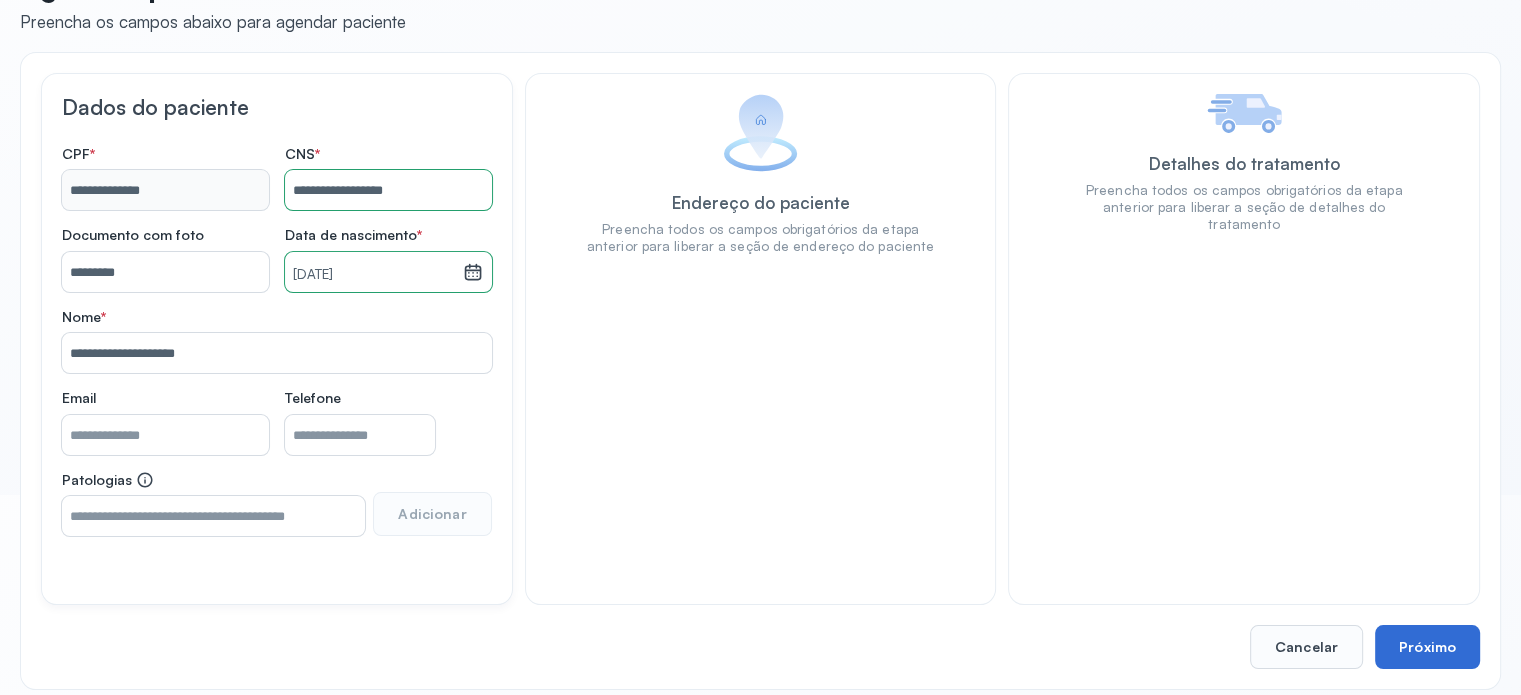 click on "Próximo" at bounding box center [1427, 647] 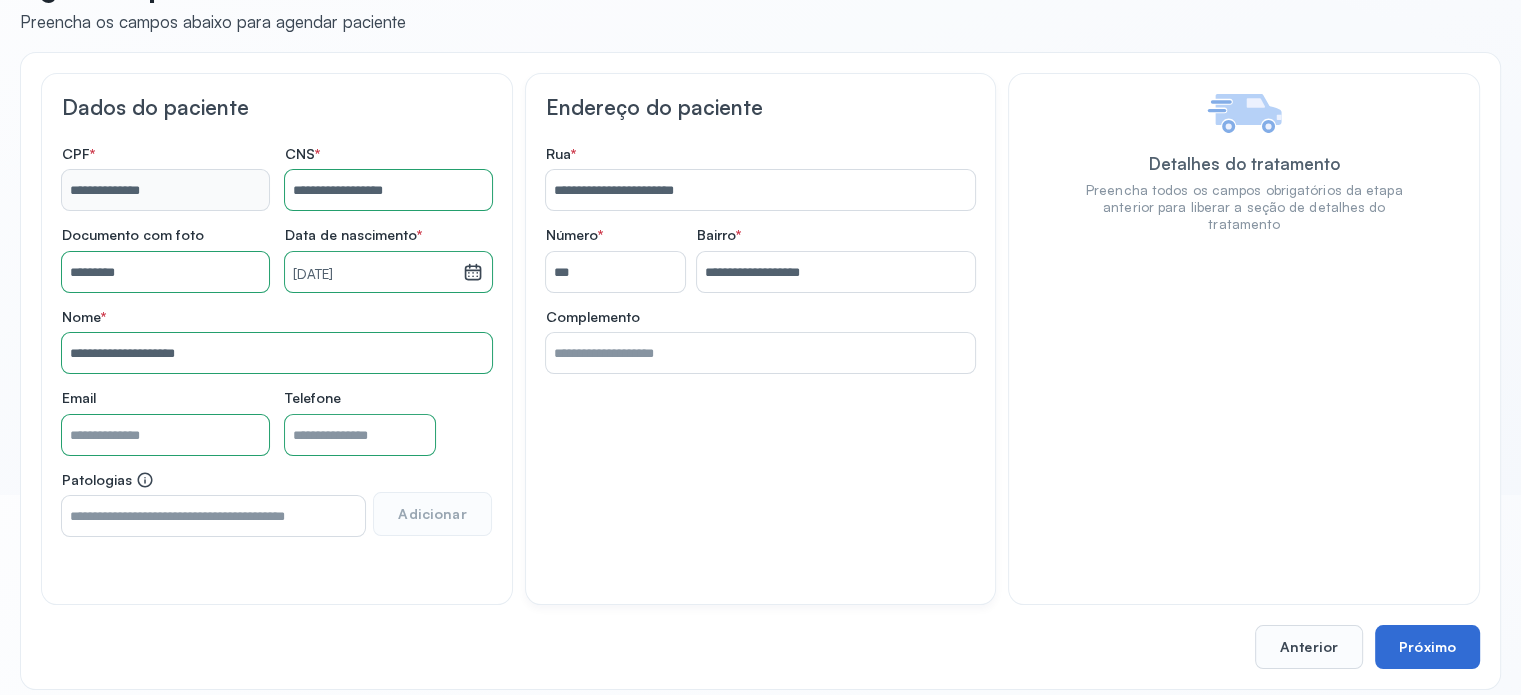 click on "Próximo" at bounding box center [1427, 647] 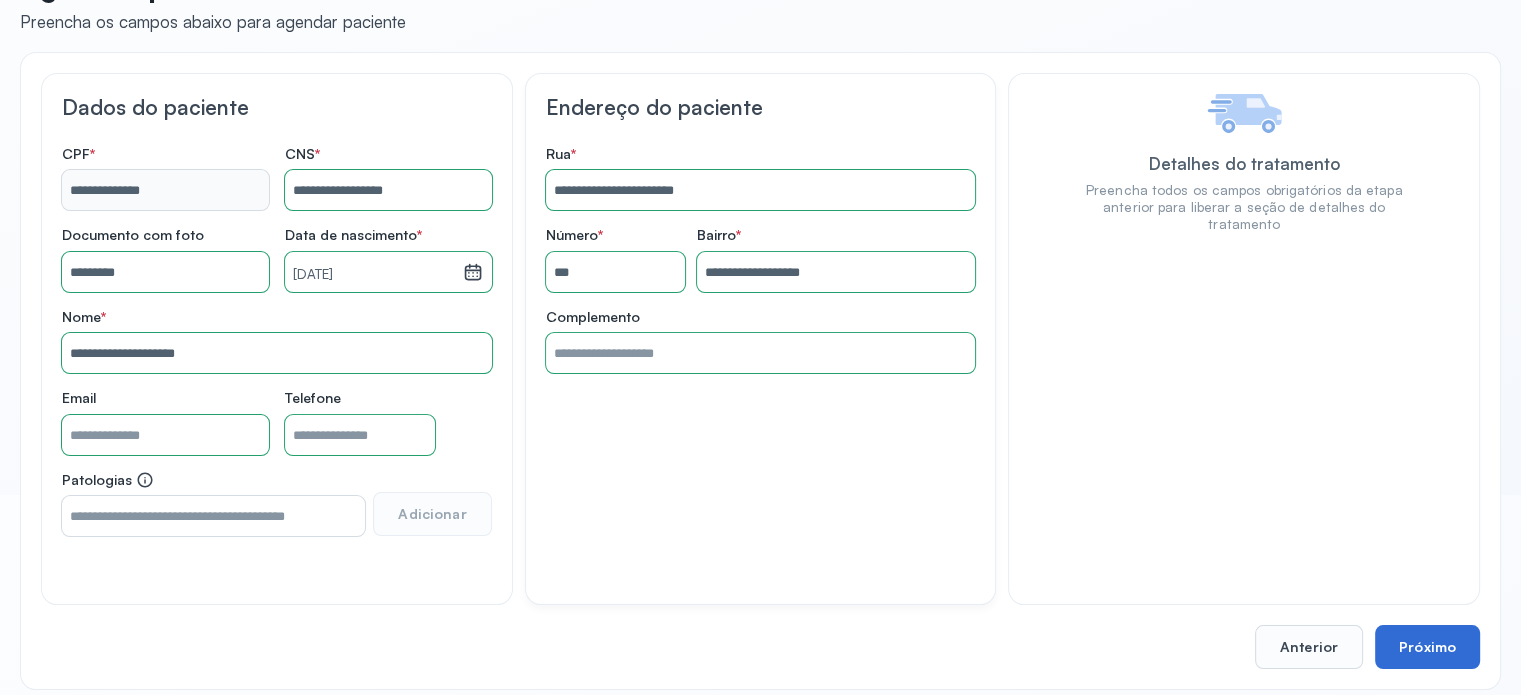 click on "Próximo" at bounding box center (1427, 647) 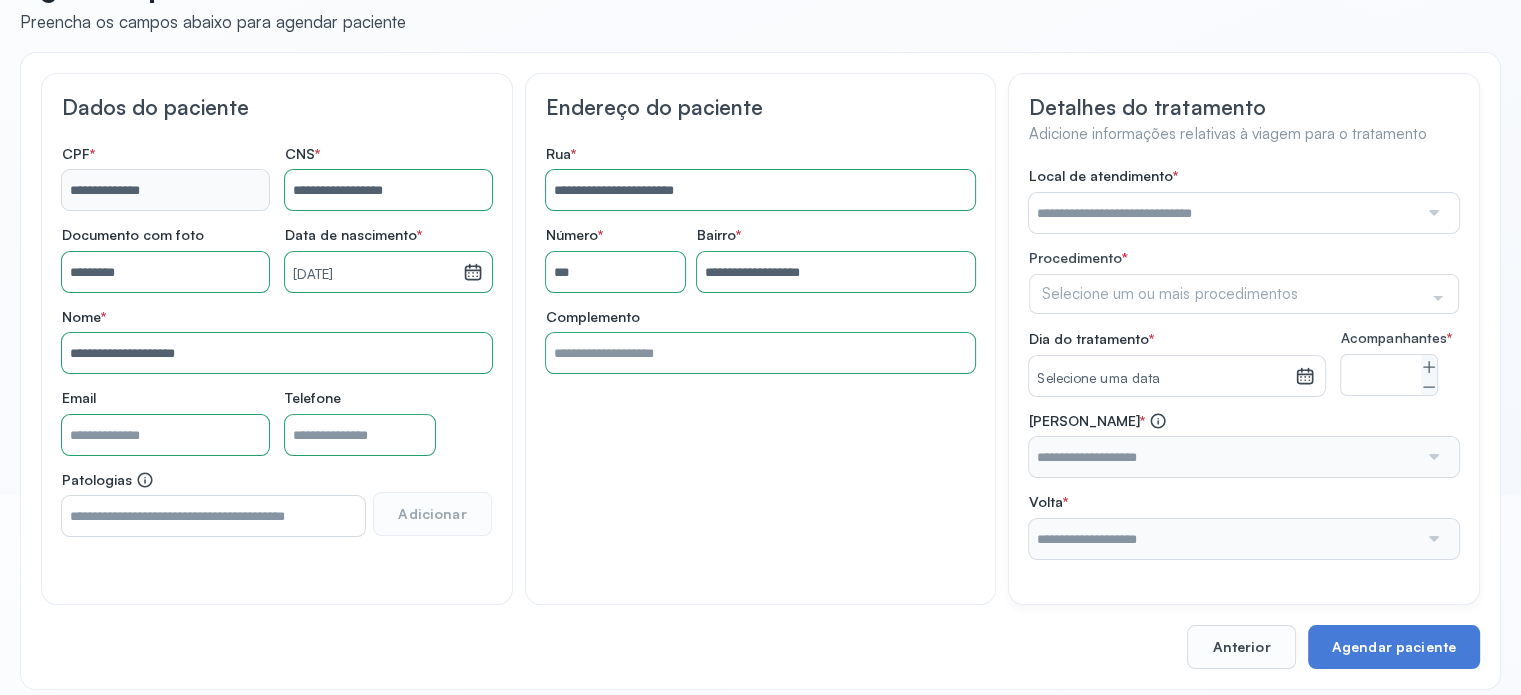 click at bounding box center [1223, 213] 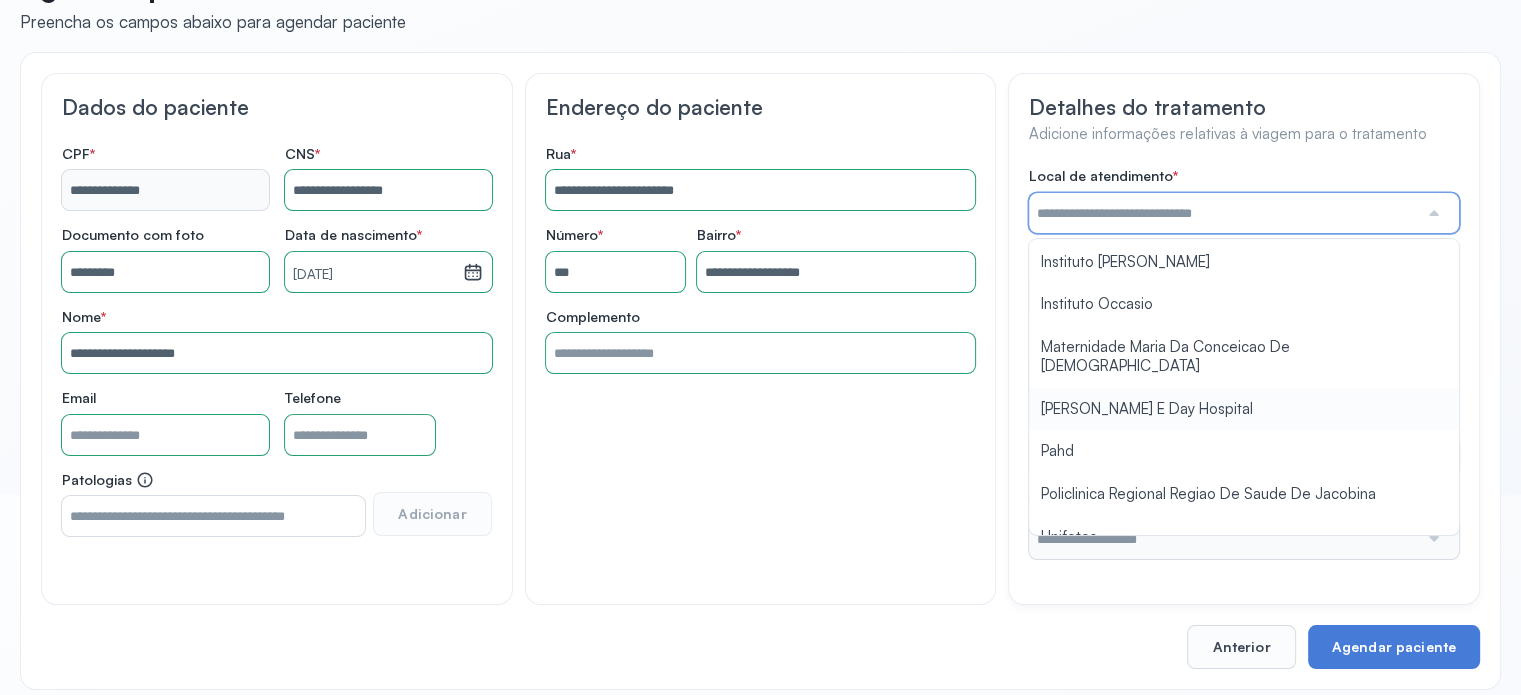 scroll, scrollTop: 1584, scrollLeft: 0, axis: vertical 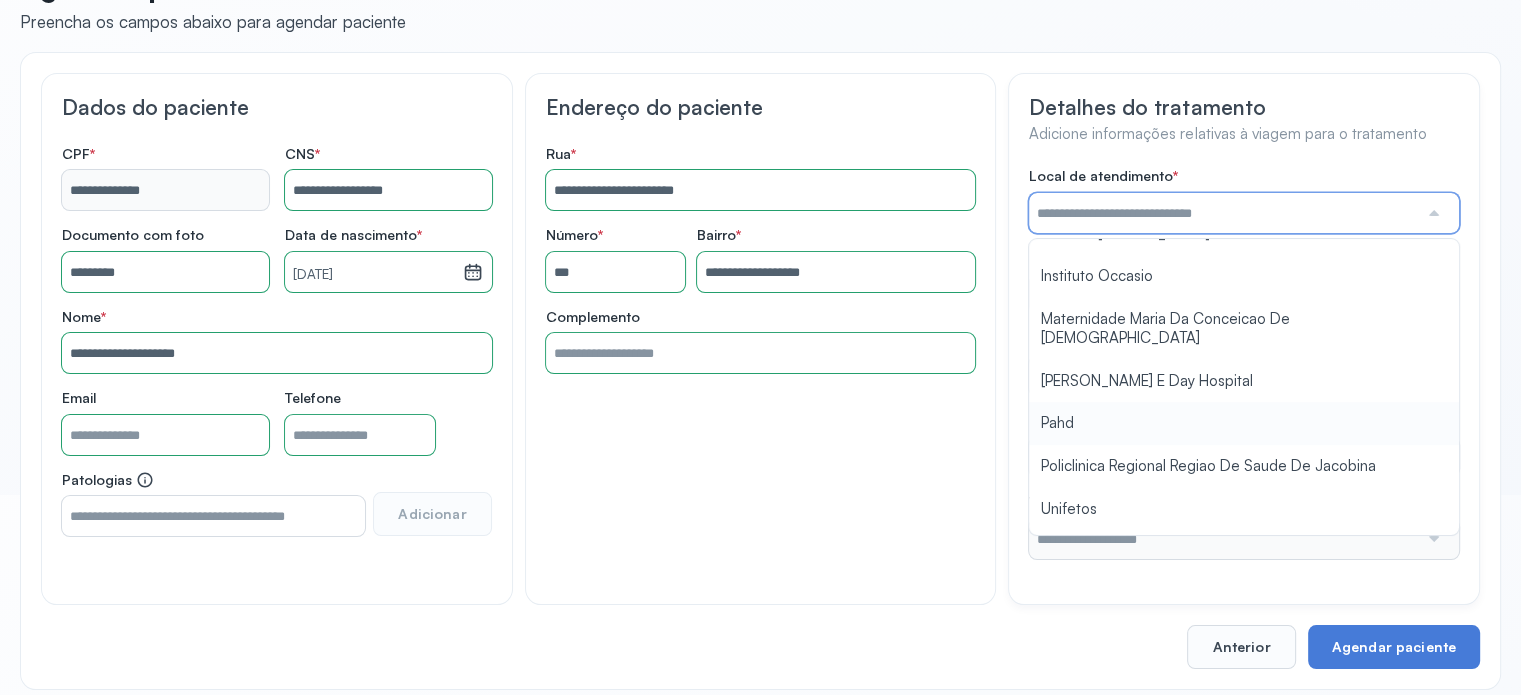 type on "****" 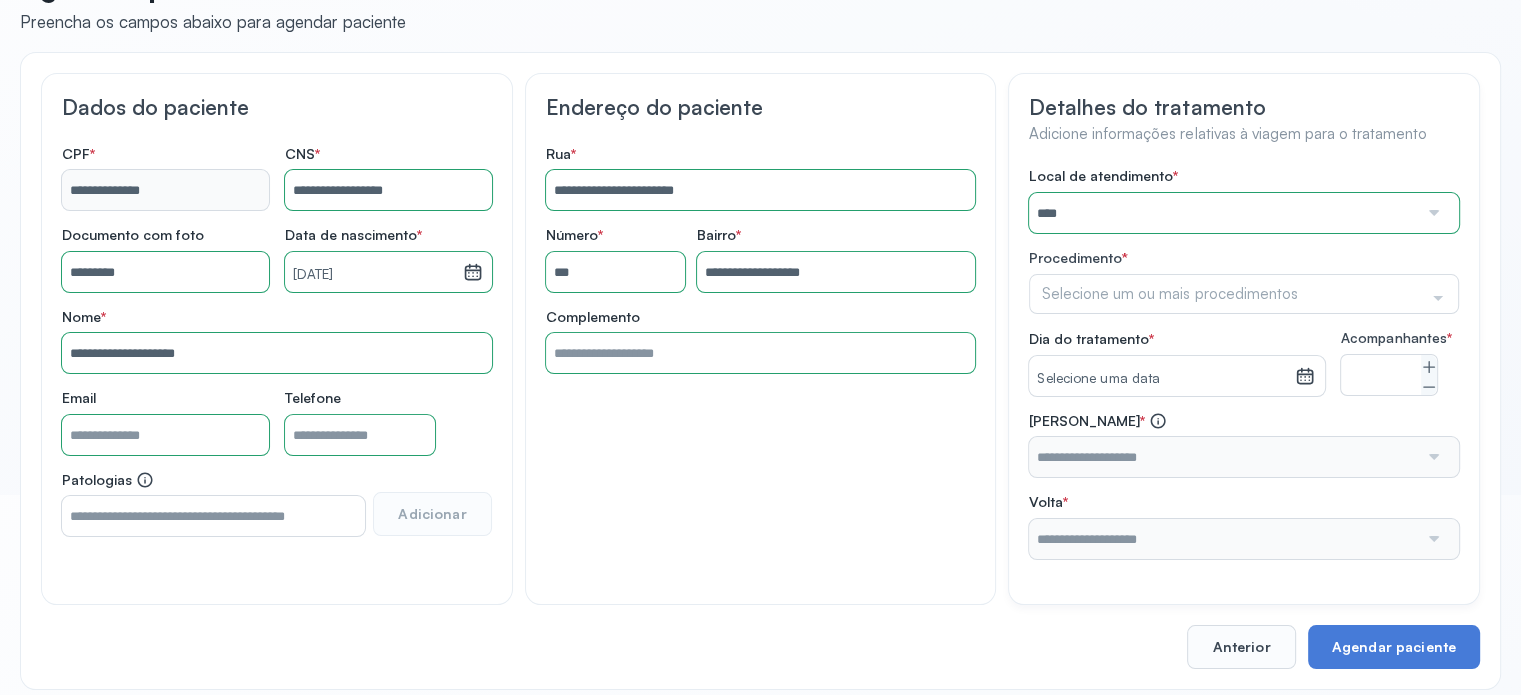 click on "Local de atendimento   *  **** A Medicina Diagnostica E Diagnoson Apae Jacobina CLINICA ML JACOBINA Cardio Pulmonar Da Bahia Cardioclinica [GEOGRAPHIC_DATA] Cican Clinica De Nefrologia De [GEOGRAPHIC_DATA] De Olhos Oftalmo Feira Clinica [GEOGRAPHIC_DATA] Coe [GEOGRAPHIC_DATA] ANA [GEOGRAPHIC_DATA] GERAL [PERSON_NAME][GEOGRAPHIC_DATA] [GEOGRAPHIC_DATA][PERSON_NAME] ORTOPEDICO DO ESTADO DA [GEOGRAPHIC_DATA] [GEOGRAPHIC_DATA] Aristides [GEOGRAPHIC_DATA] [GEOGRAPHIC_DATA] [GEOGRAPHIC_DATA] [GEOGRAPHIC_DATA] [GEOGRAPHIC_DATA] Emec Hospital Especializado Octavio [GEOGRAPHIC_DATA] Estadual [GEOGRAPHIC_DATA] [GEOGRAPHIC_DATA][PERSON_NAME] [GEOGRAPHIC_DATA] [GEOGRAPHIC_DATA] [GEOGRAPHIC_DATA] [GEOGRAPHIC_DATA][PERSON_NAME] Regional [GEOGRAPHIC_DATA] Regional [GEOGRAPHIC_DATA] Dourado [GEOGRAPHIC_DATA] [GEOGRAPHIC_DATA] [GEOGRAPHIC_DATA] [GEOGRAPHIC_DATA] E Ortopedia Ltda Iderma Idm Cardio Instituto Occasio" at bounding box center (1244, 363) 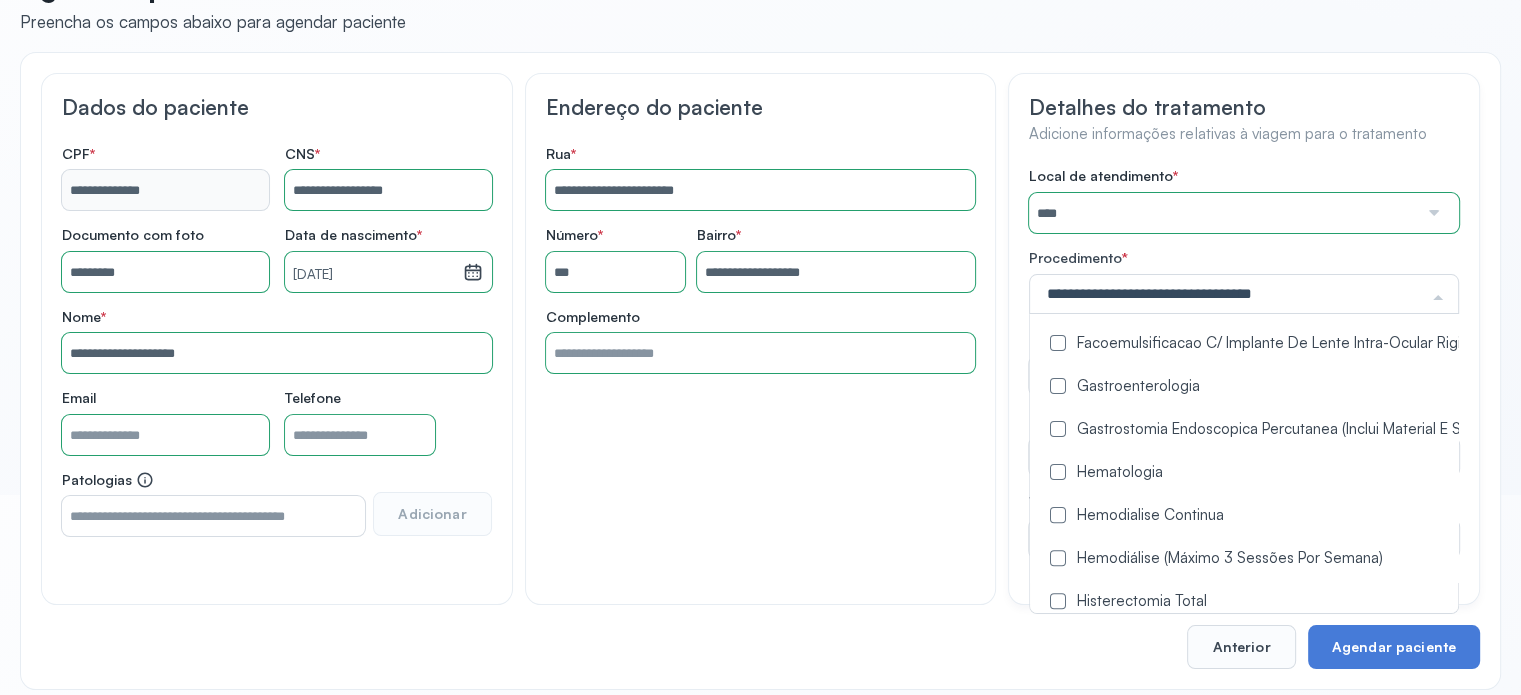 scroll, scrollTop: 800, scrollLeft: 0, axis: vertical 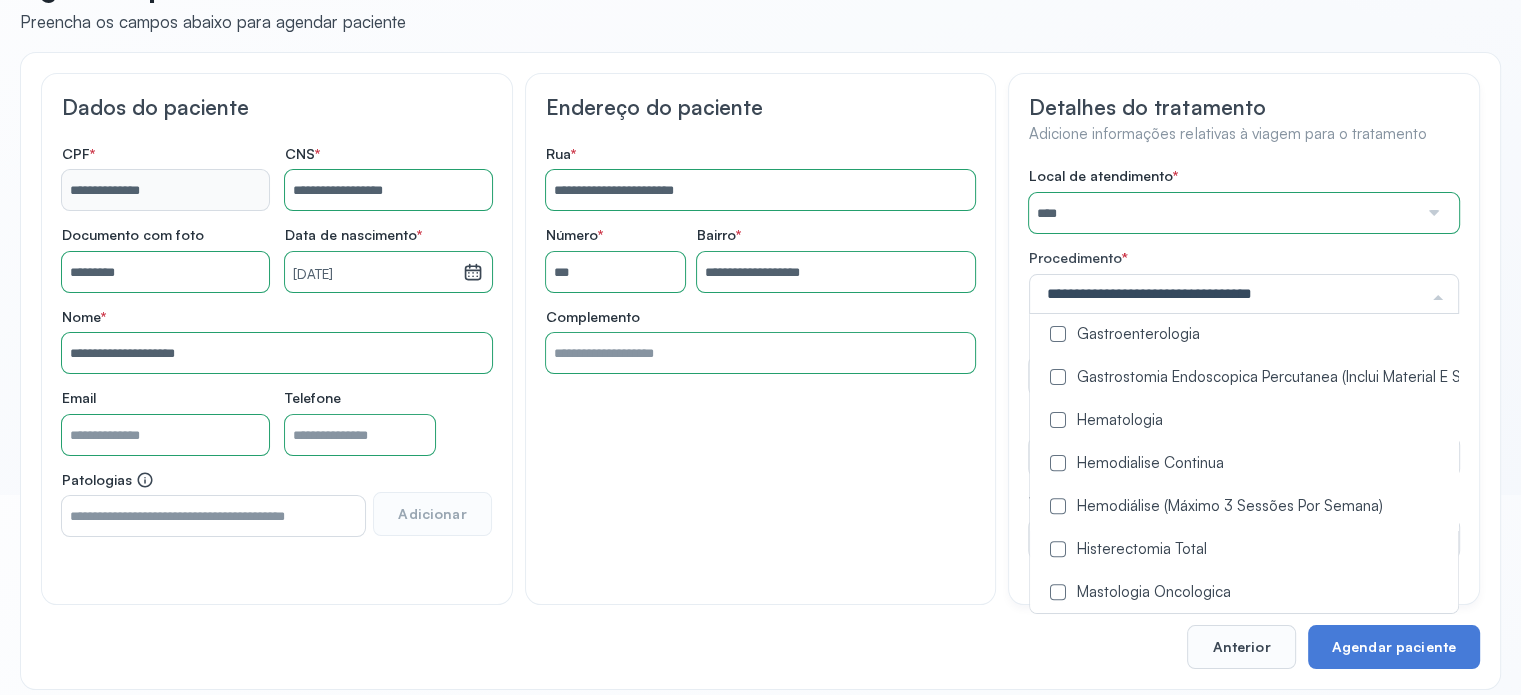 drag, startPoint x: 1057, startPoint y: 504, endPoint x: 1038, endPoint y: 498, distance: 19.924858 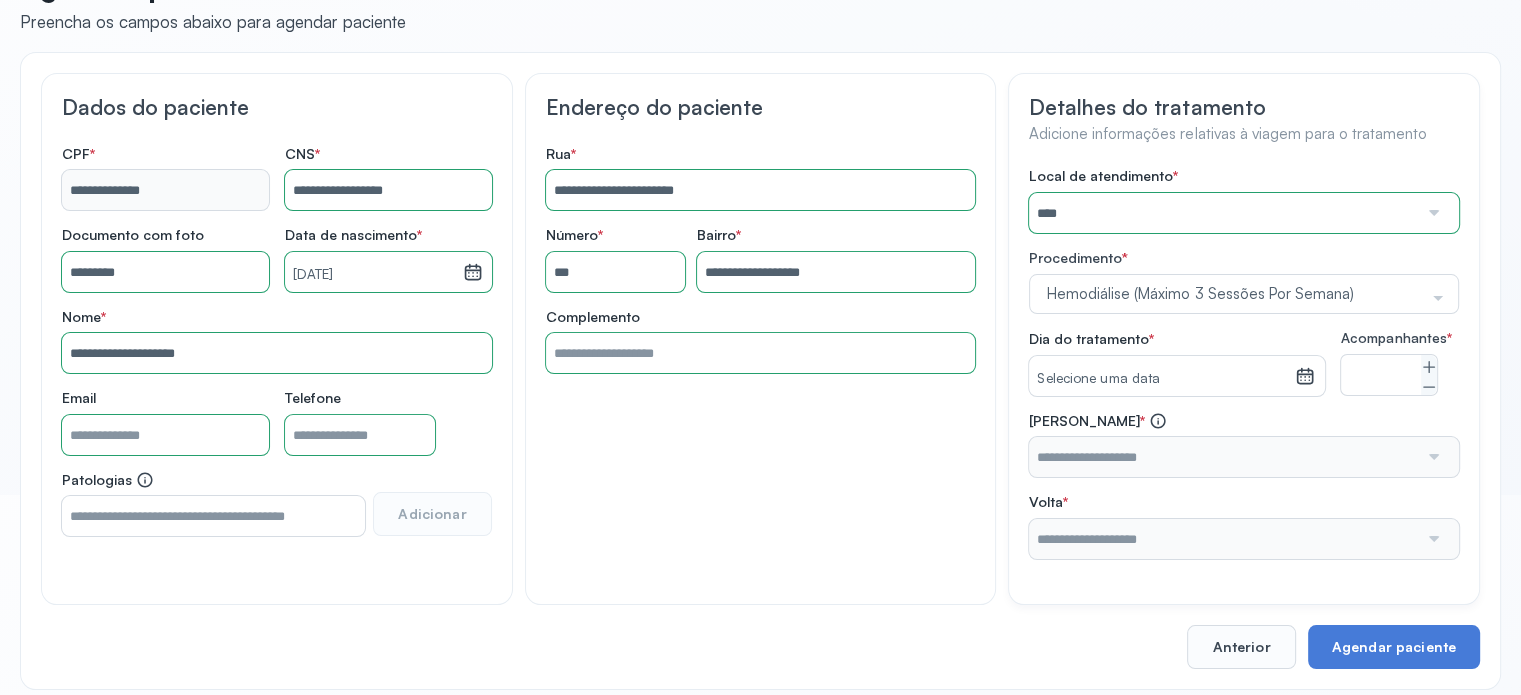 click on "**********" 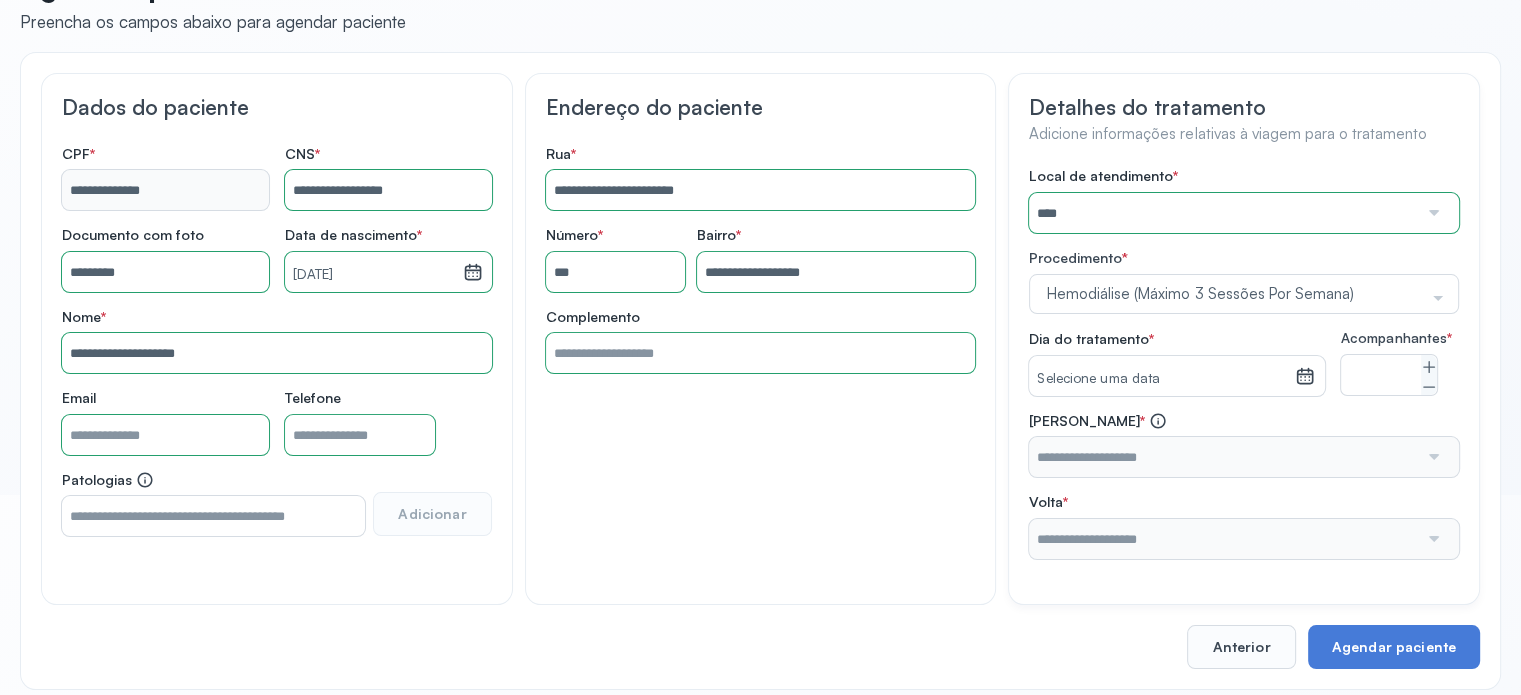 click 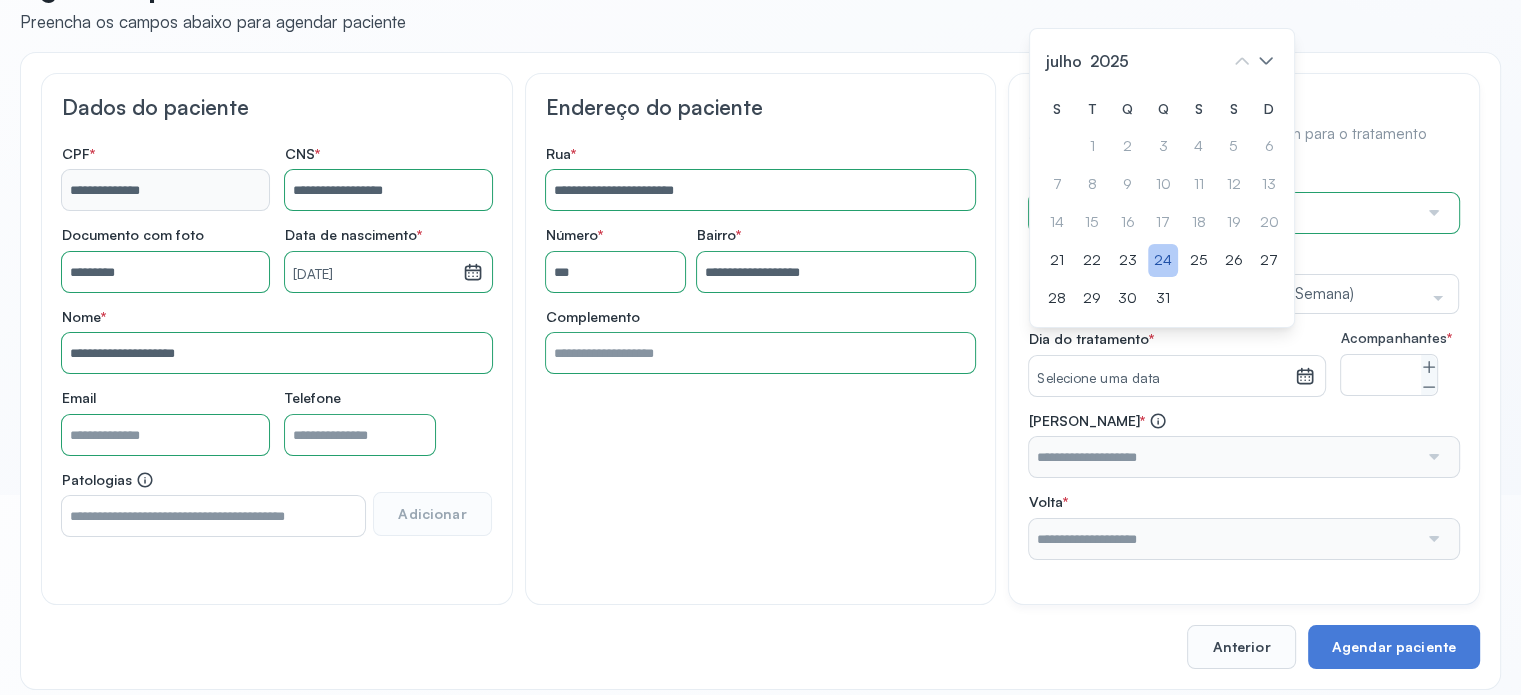click on "24" 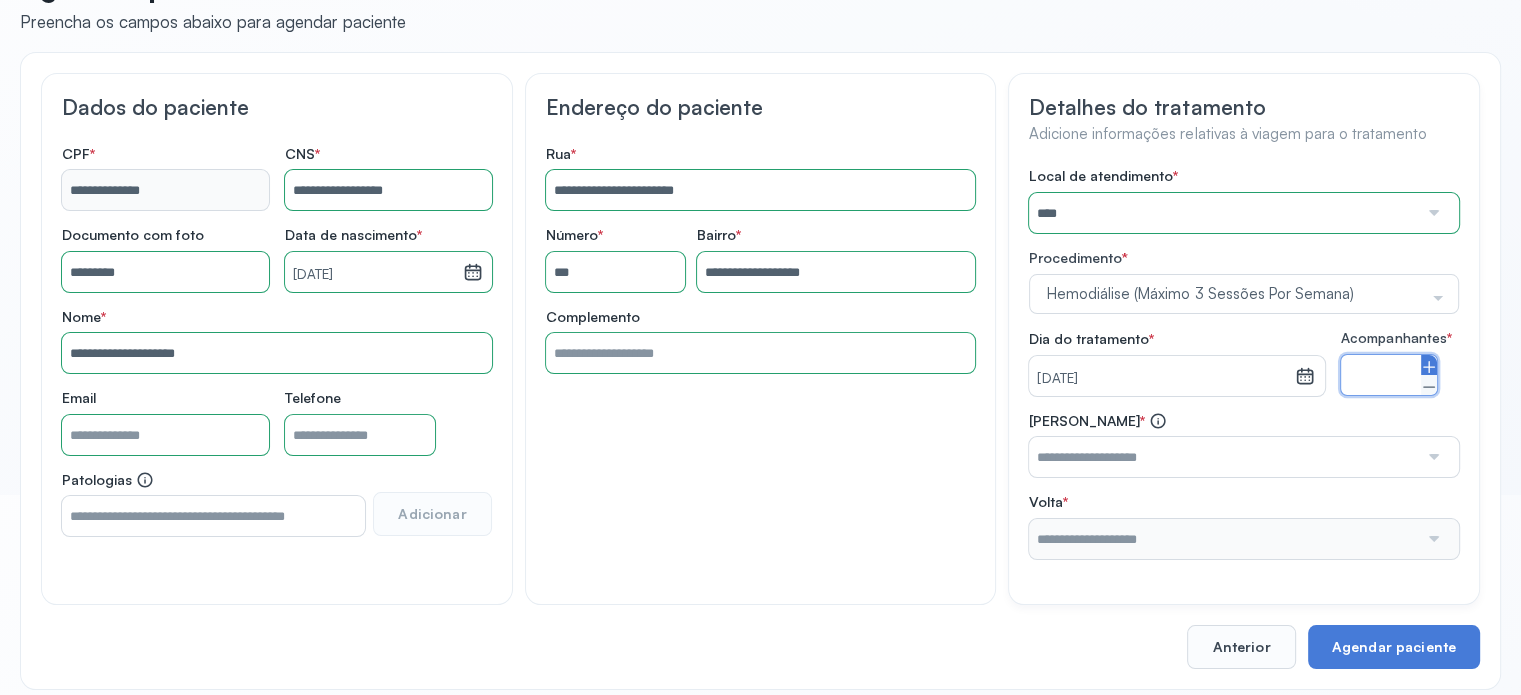 click 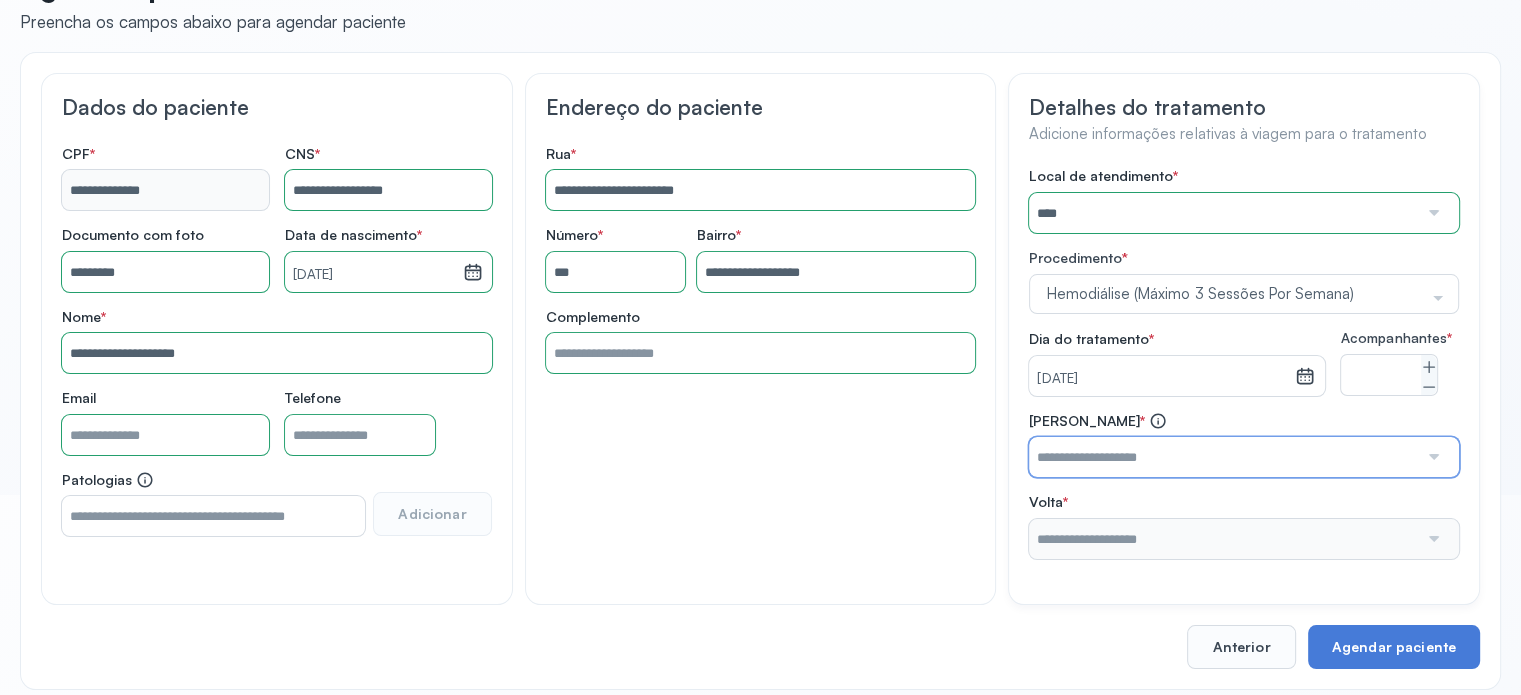click at bounding box center (1223, 457) 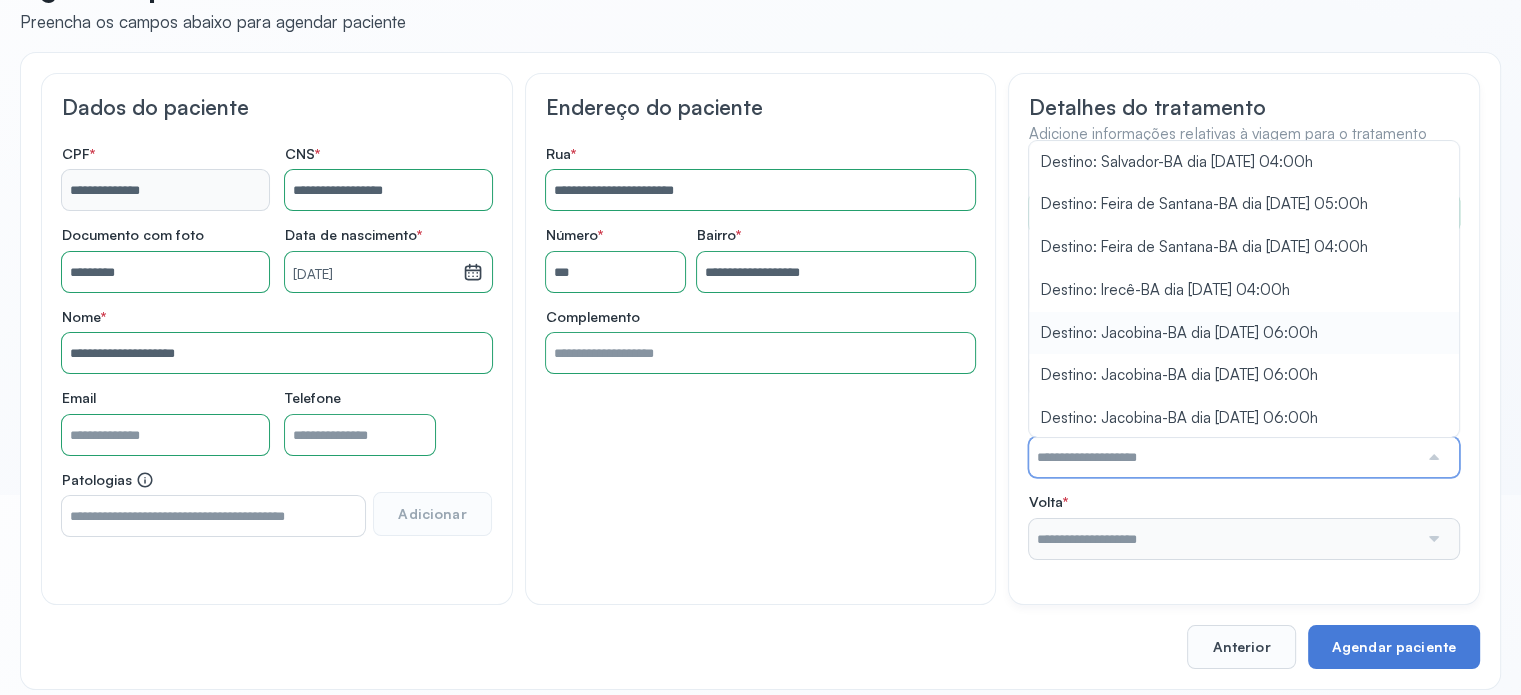 scroll, scrollTop: 302, scrollLeft: 0, axis: vertical 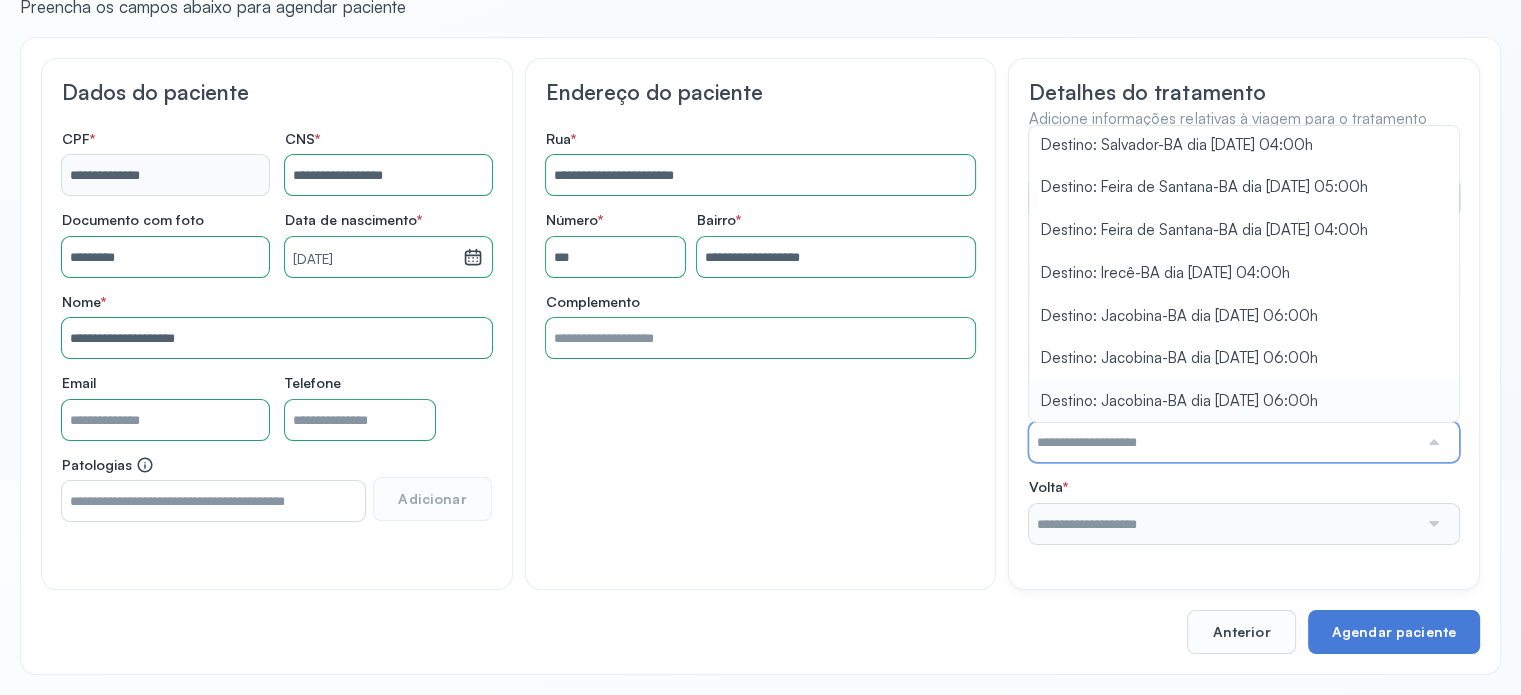 type on "**********" 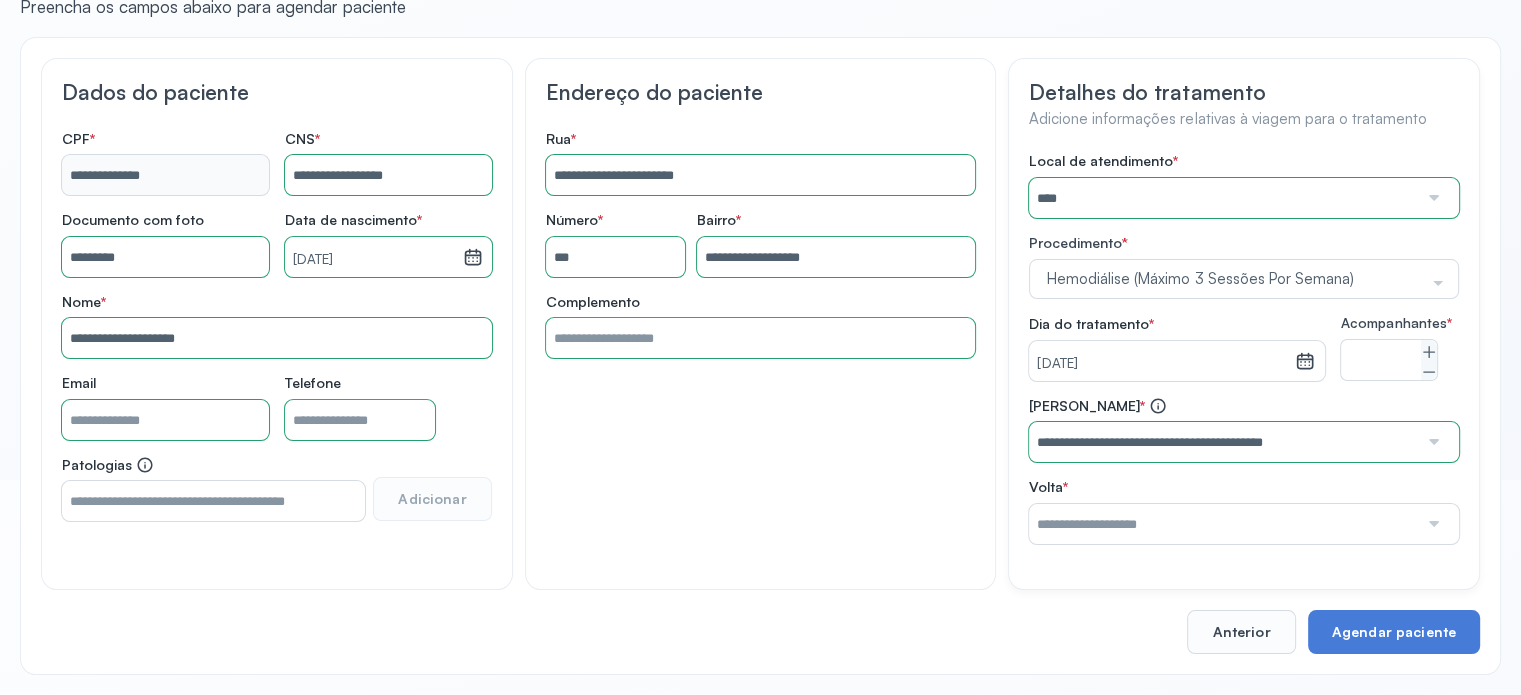 click on "**********" at bounding box center [1244, 430] 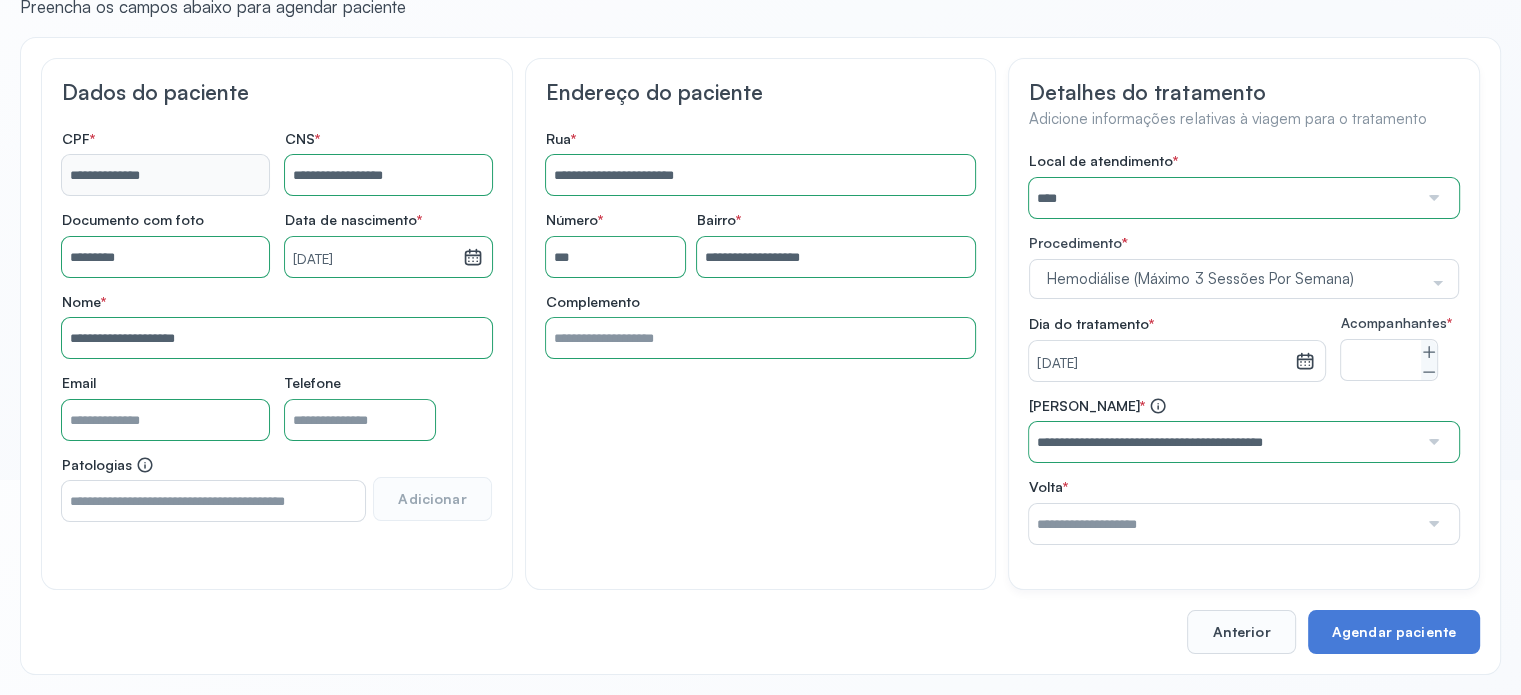 click at bounding box center [1223, 524] 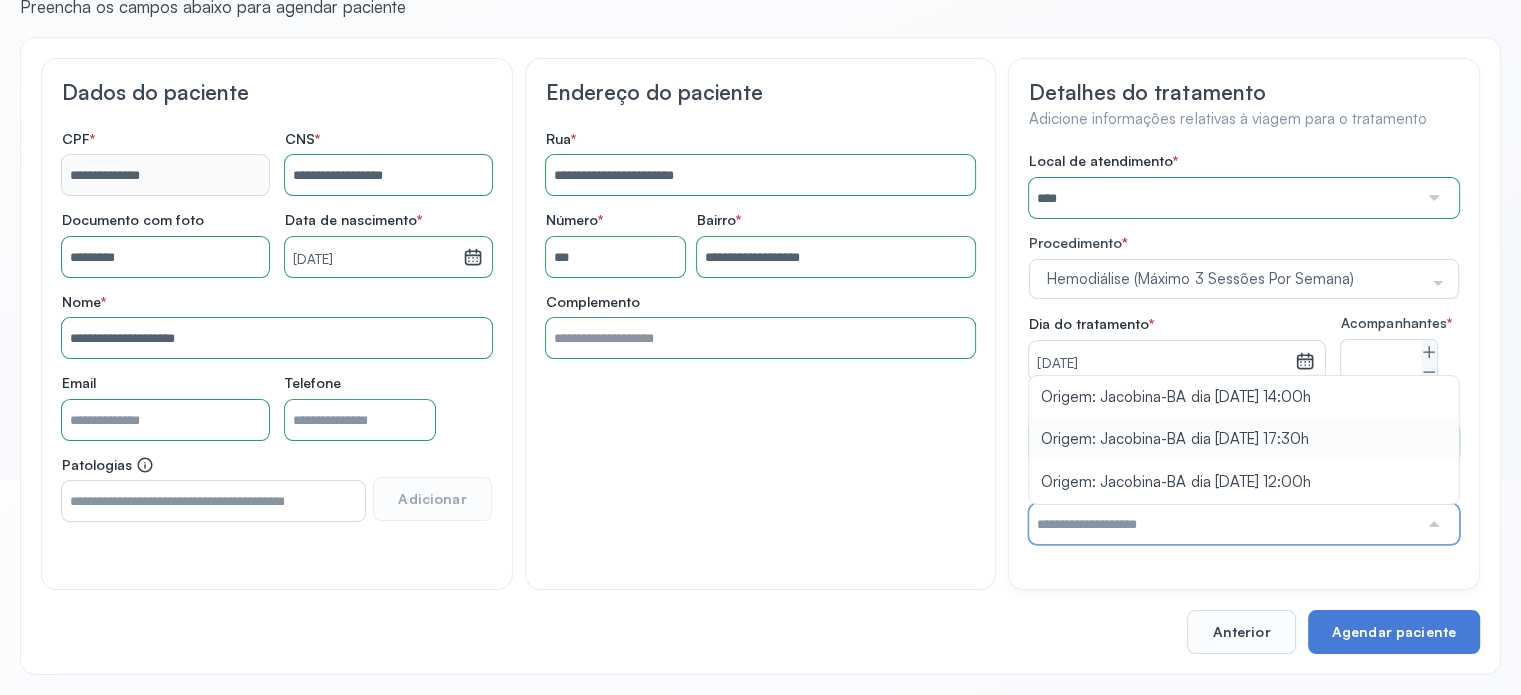 type on "**********" 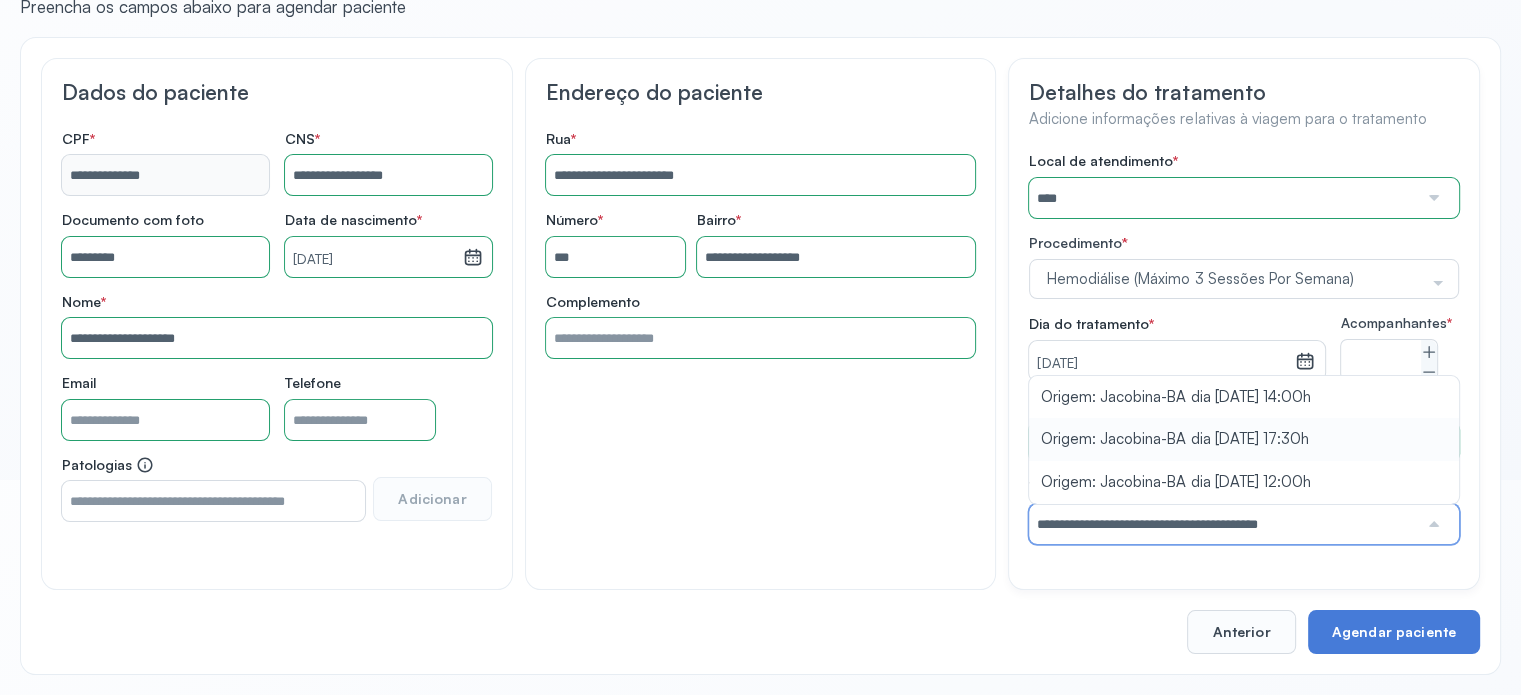 click on "**********" at bounding box center [1244, 470] 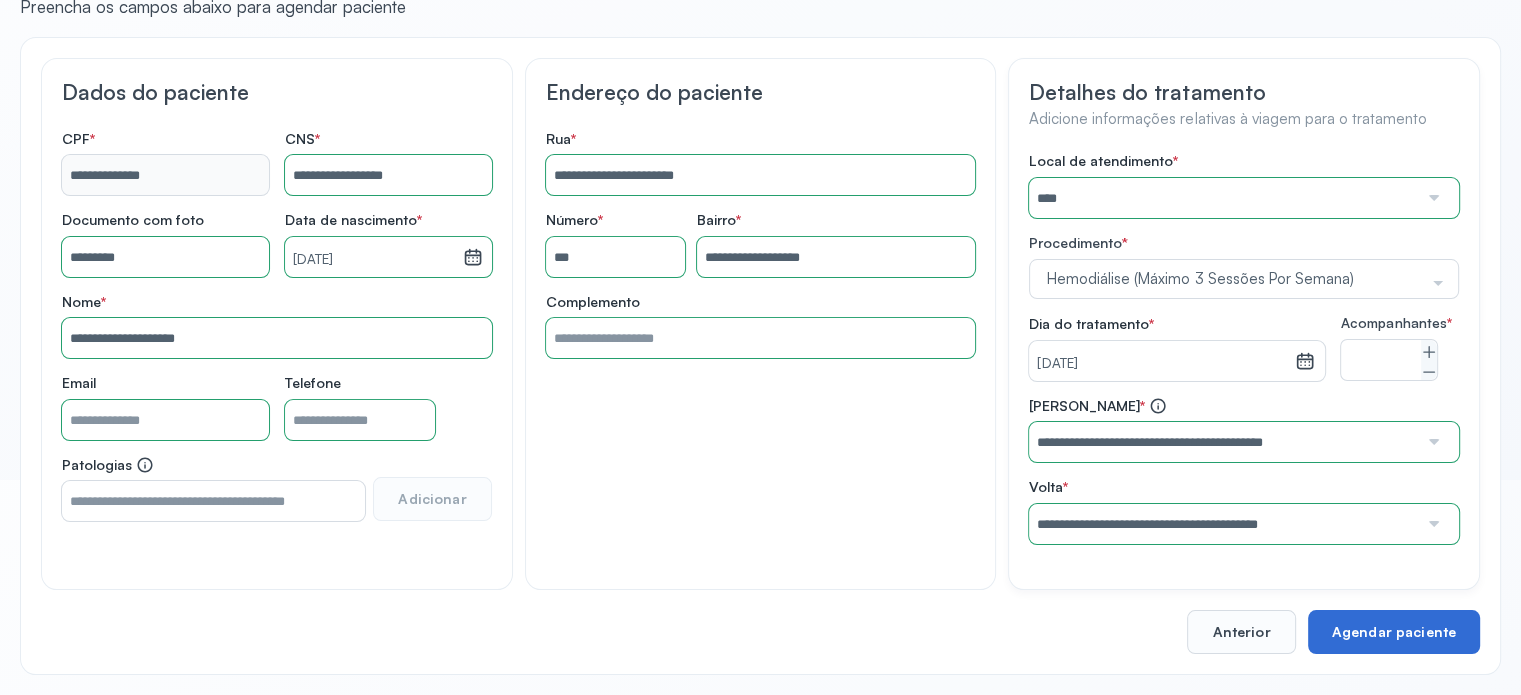 click on "Agendar paciente" at bounding box center [1394, 632] 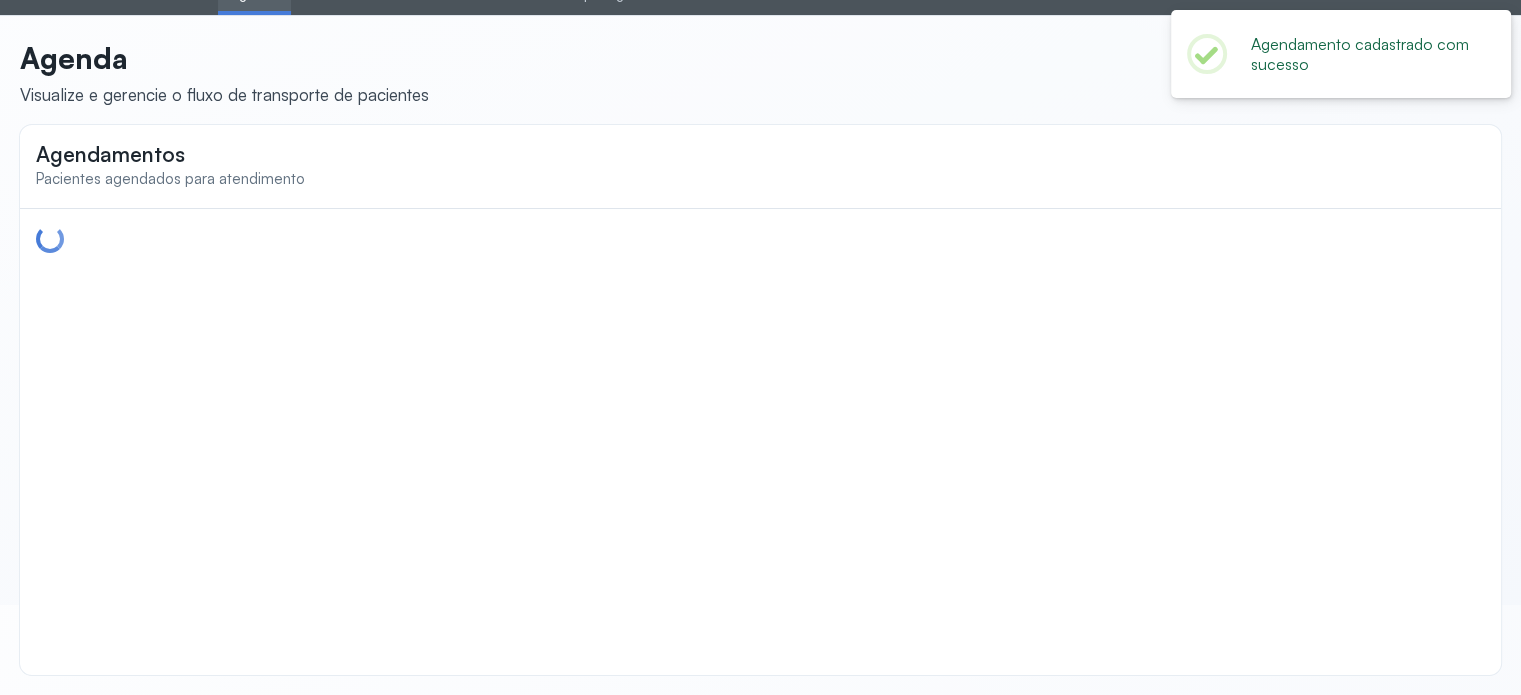 scroll, scrollTop: 0, scrollLeft: 0, axis: both 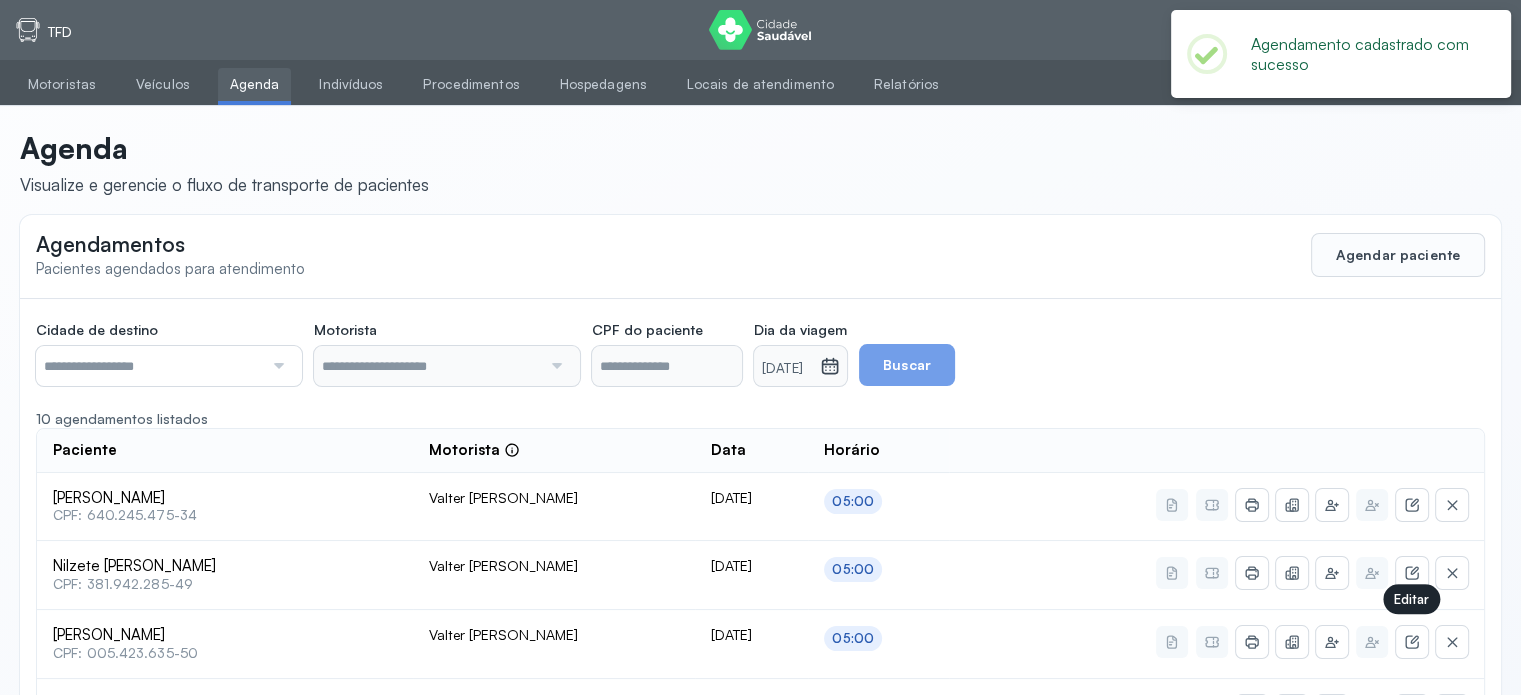 type on "**********" 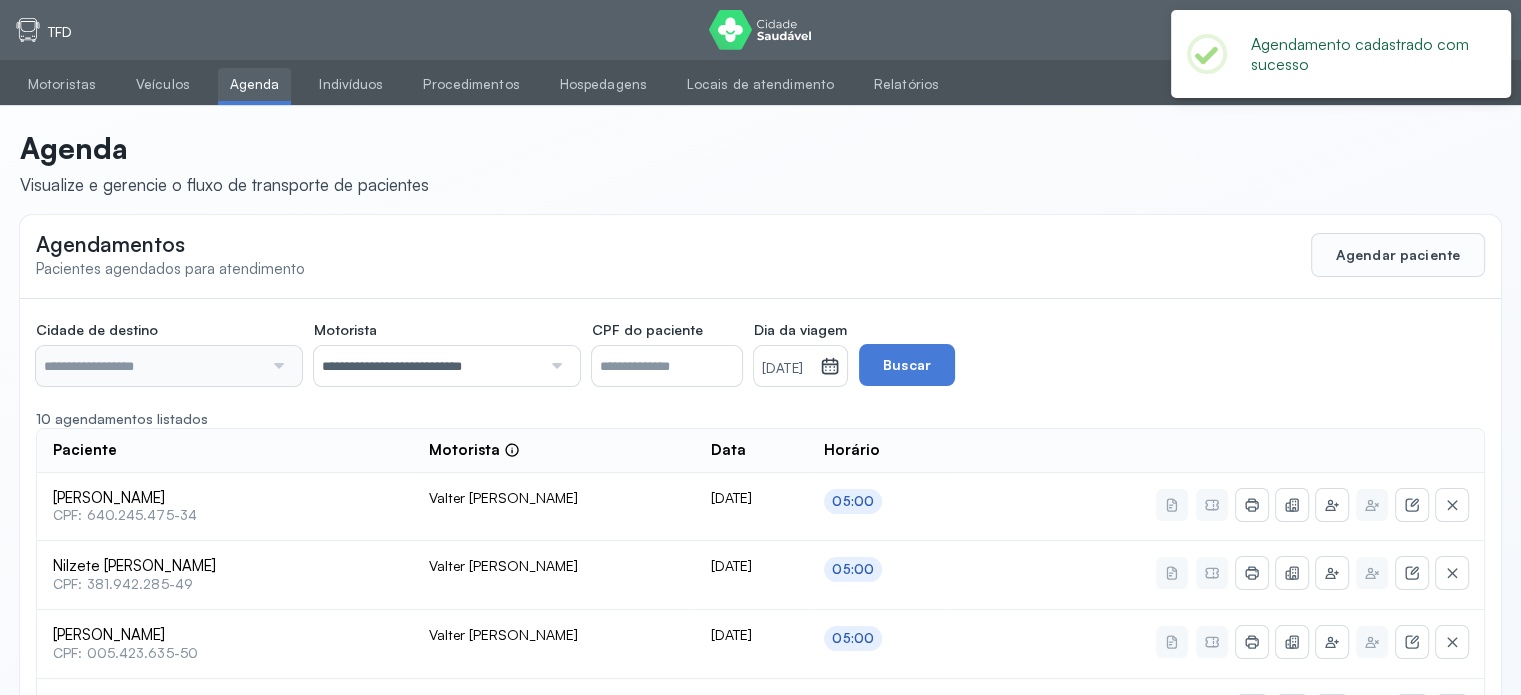 type on "********" 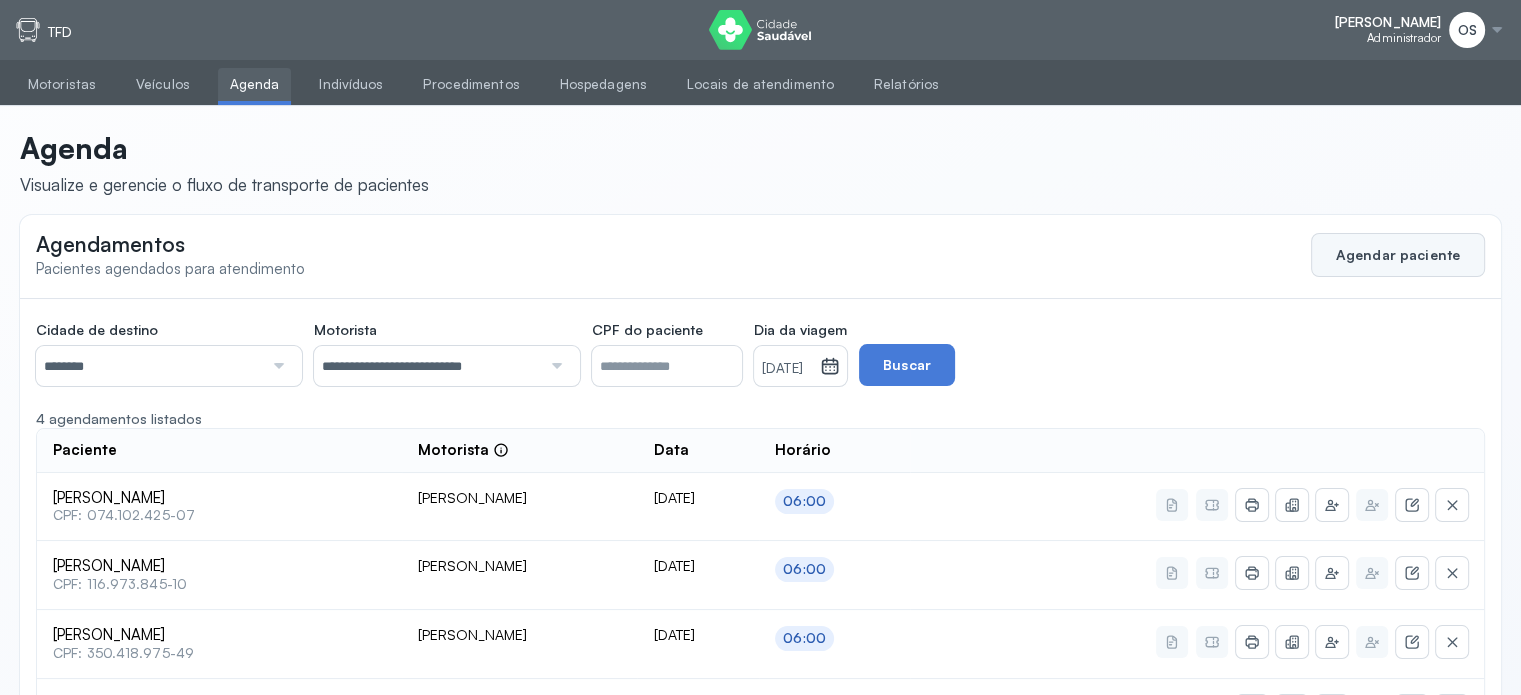 click on "Agendar paciente" 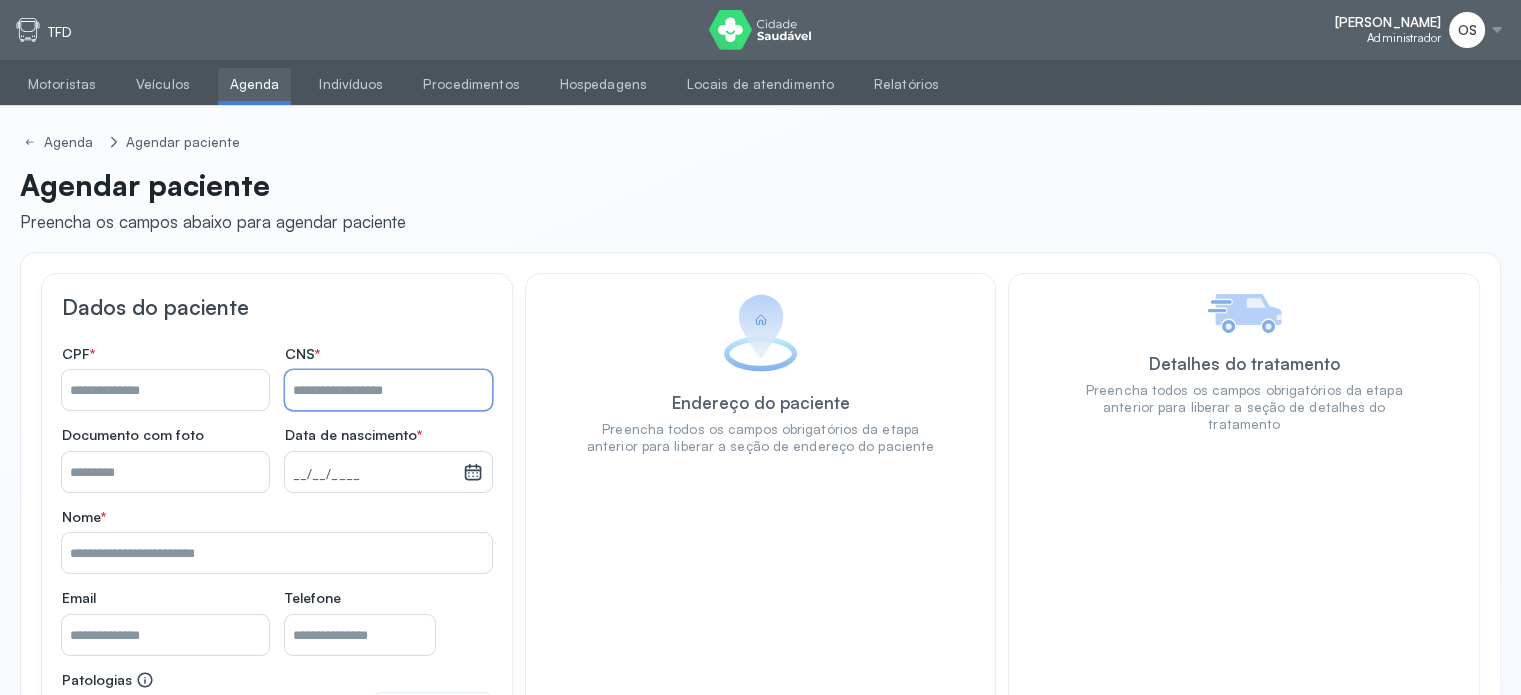 paste on "**********" 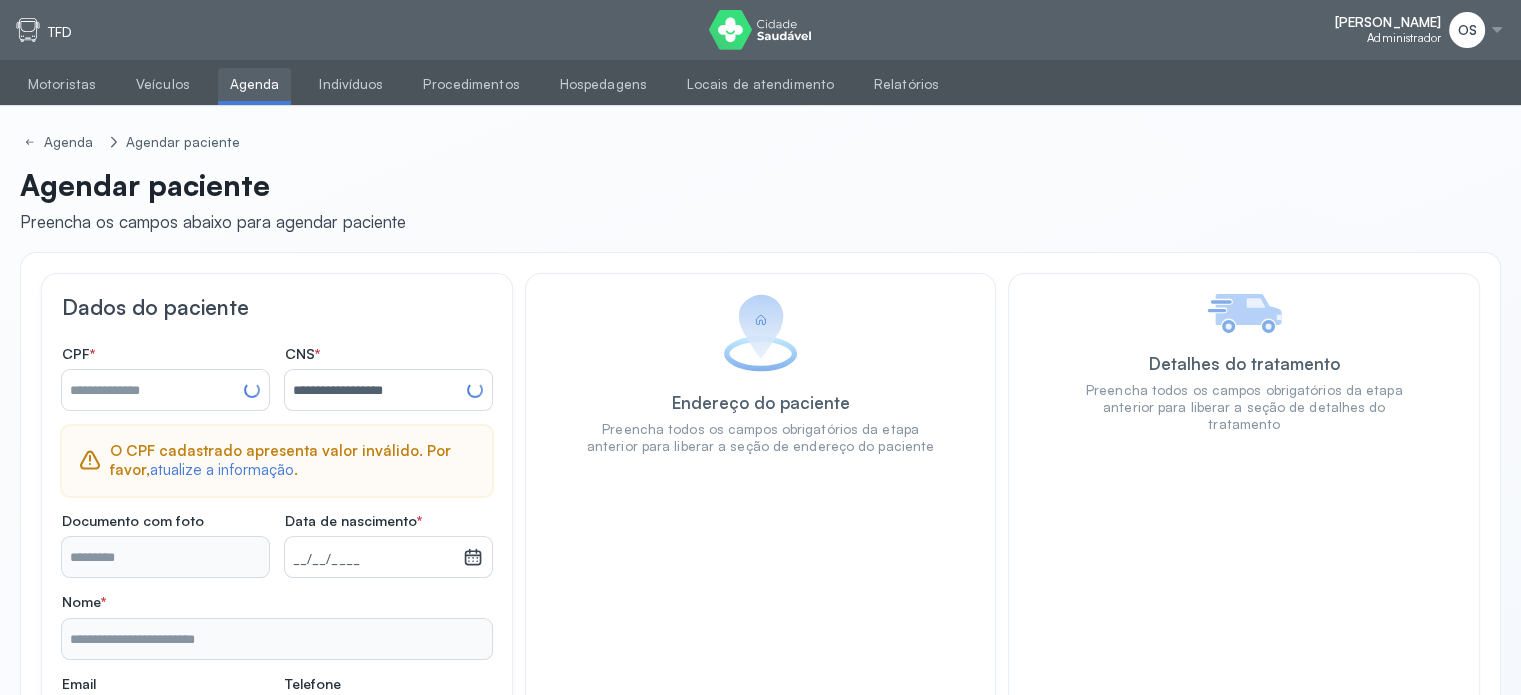 type on "**********" 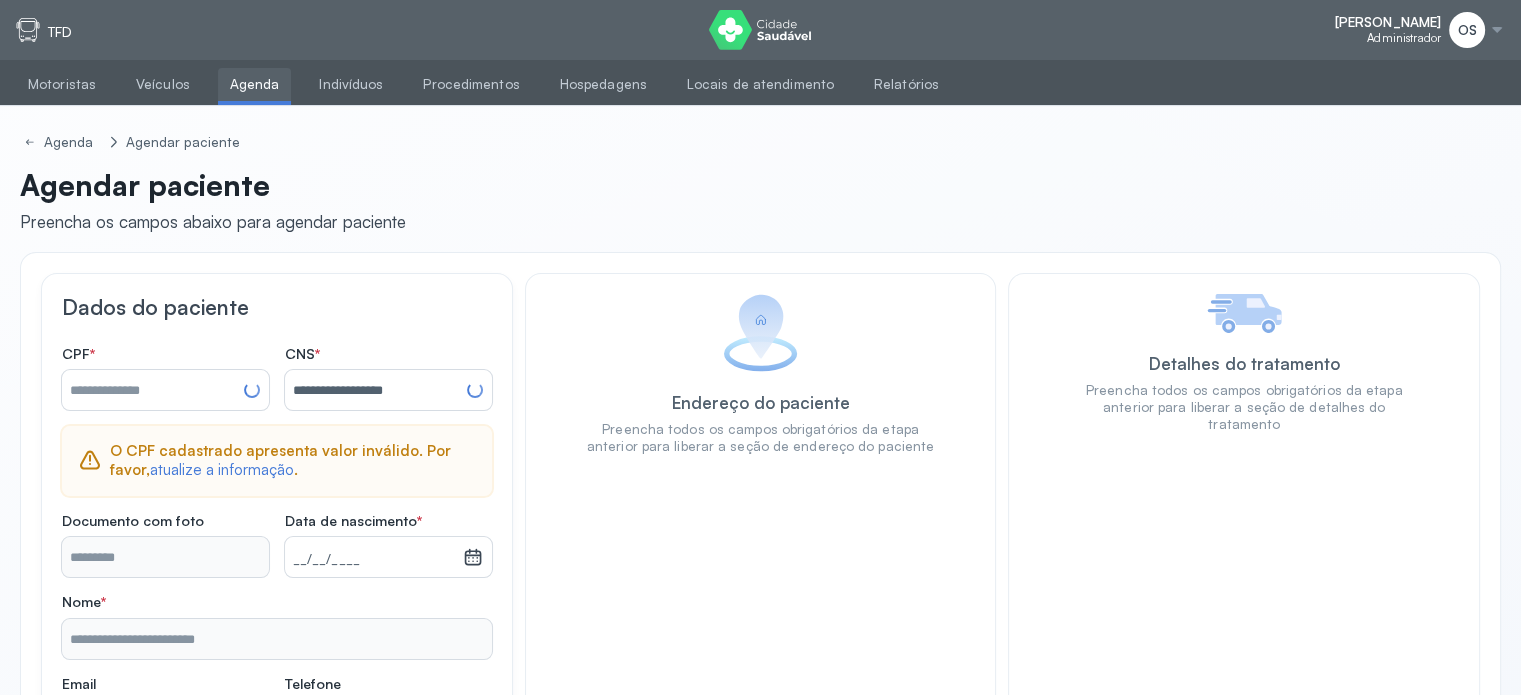 type on "**********" 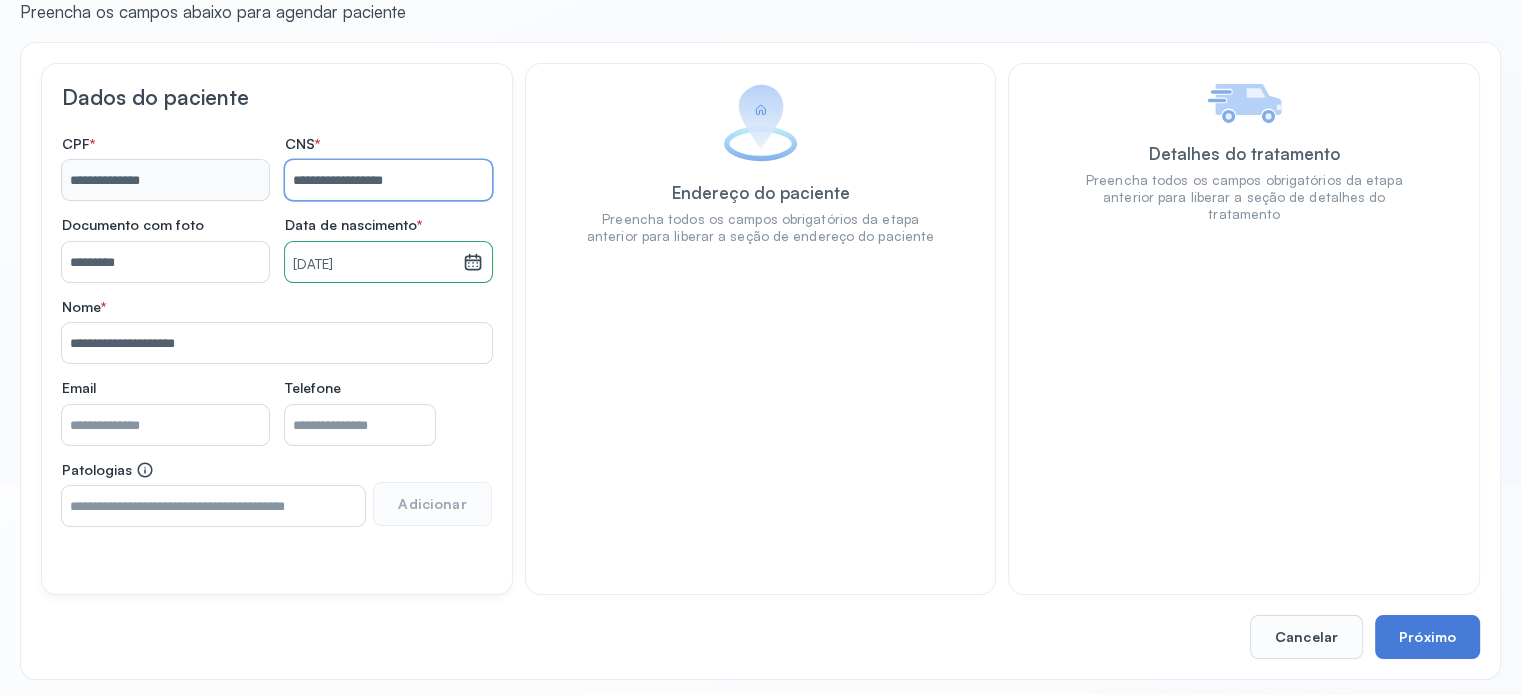 scroll, scrollTop: 215, scrollLeft: 0, axis: vertical 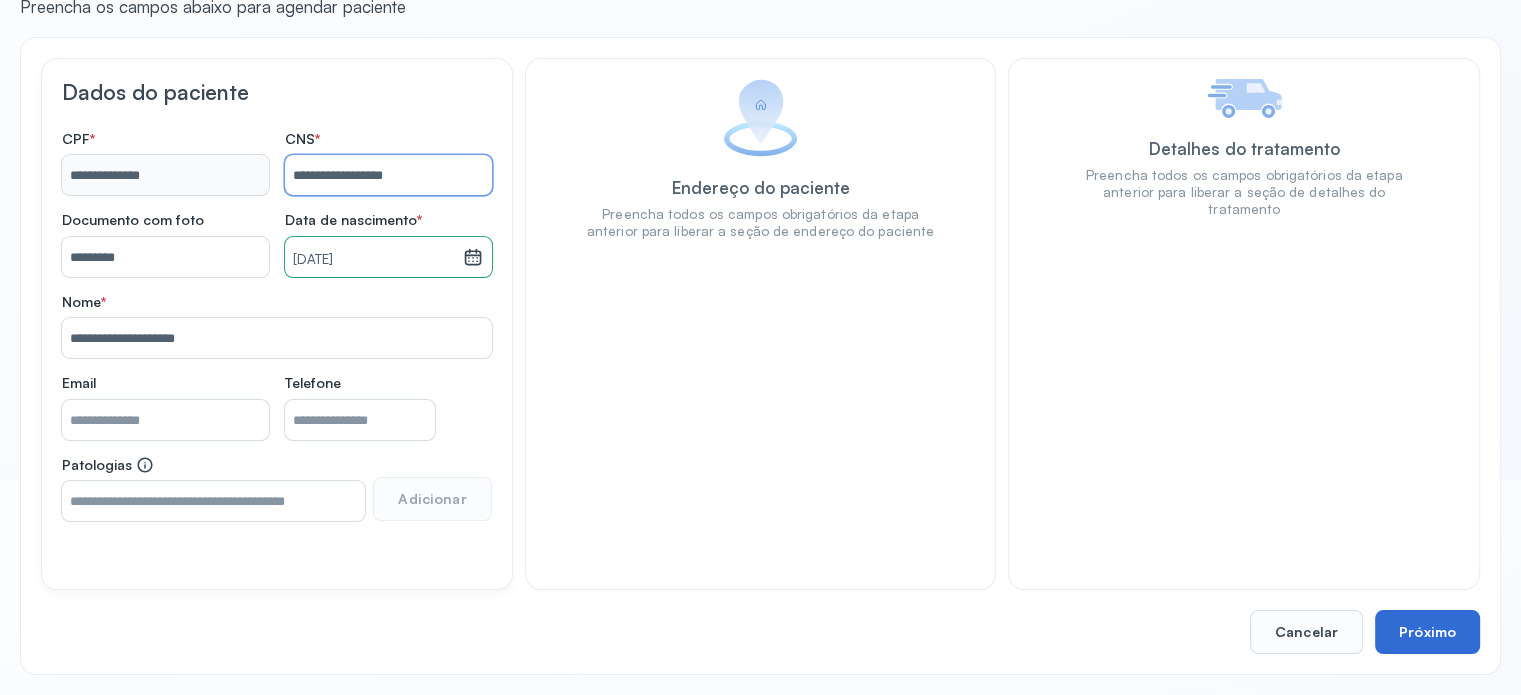 type on "**********" 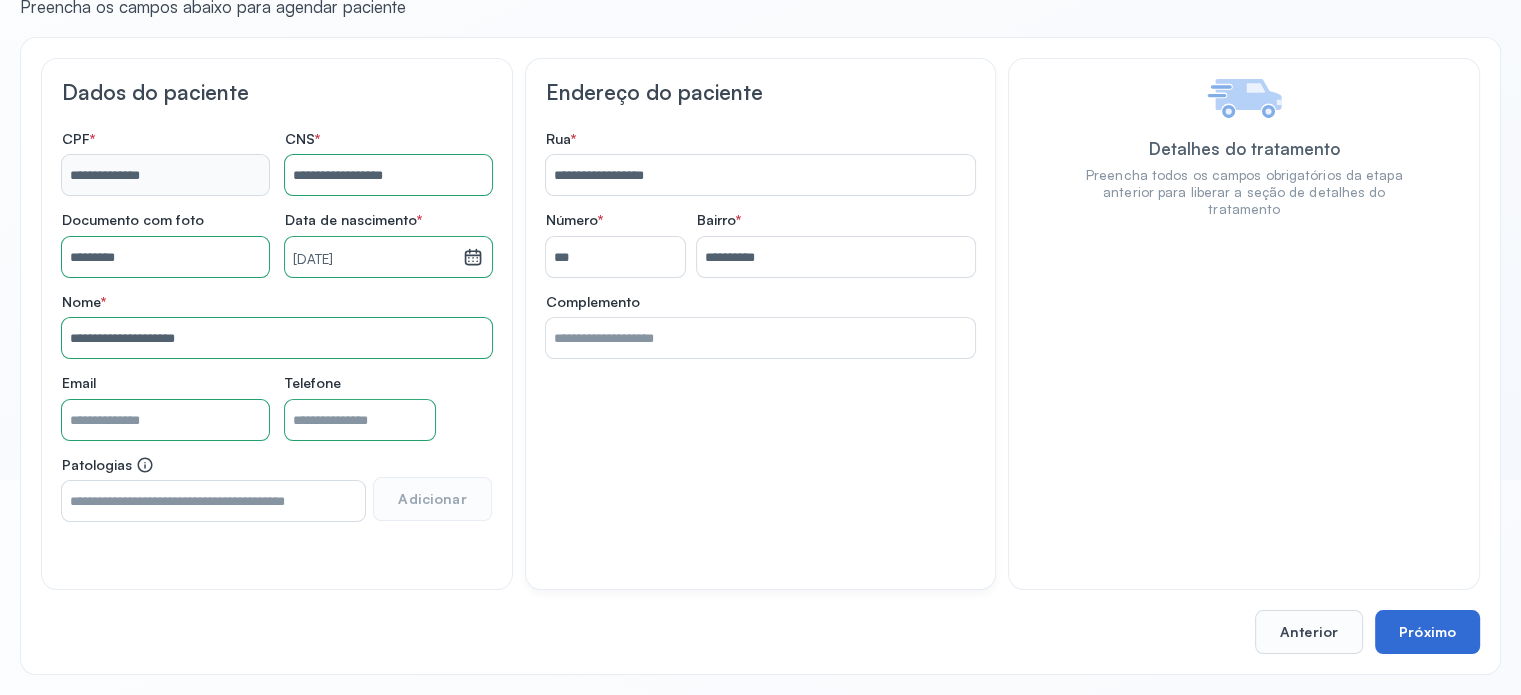 click on "Próximo" at bounding box center [1427, 632] 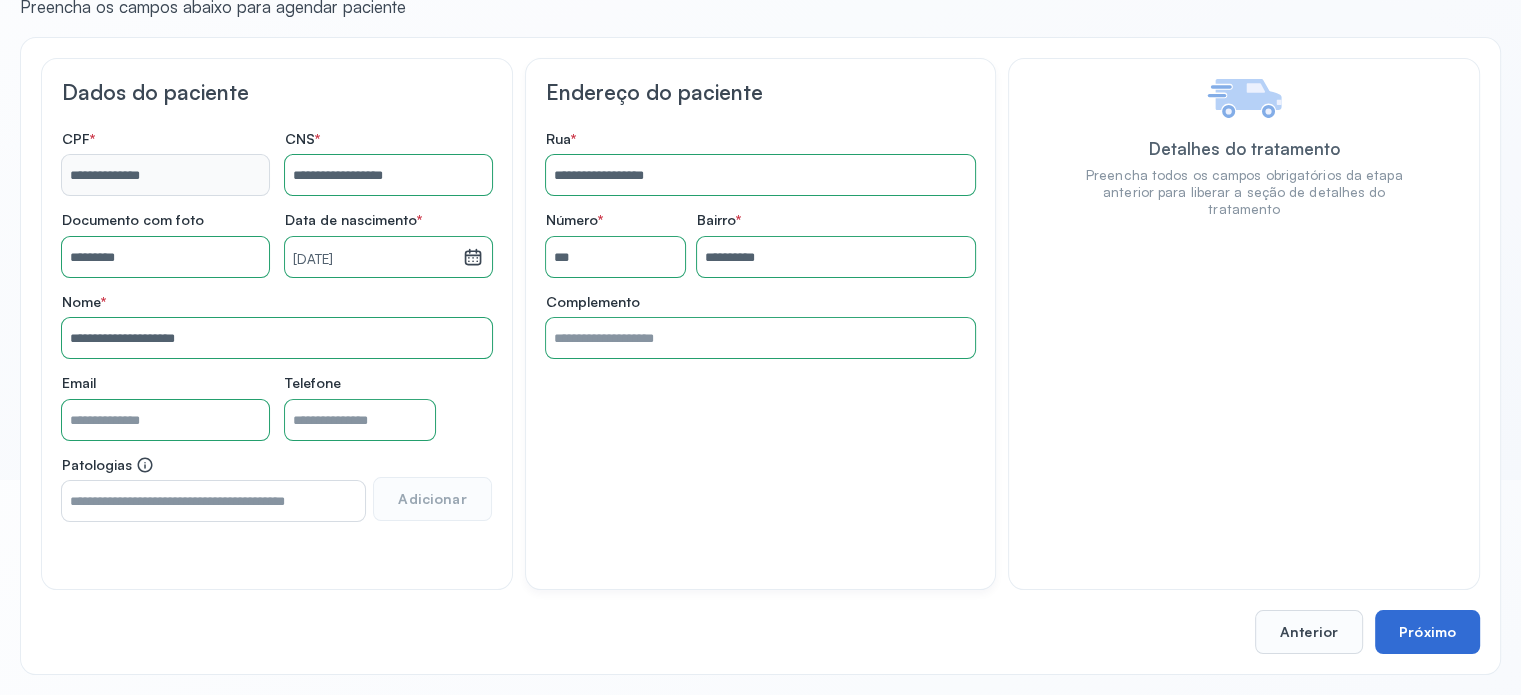 click on "Próximo" at bounding box center (1427, 632) 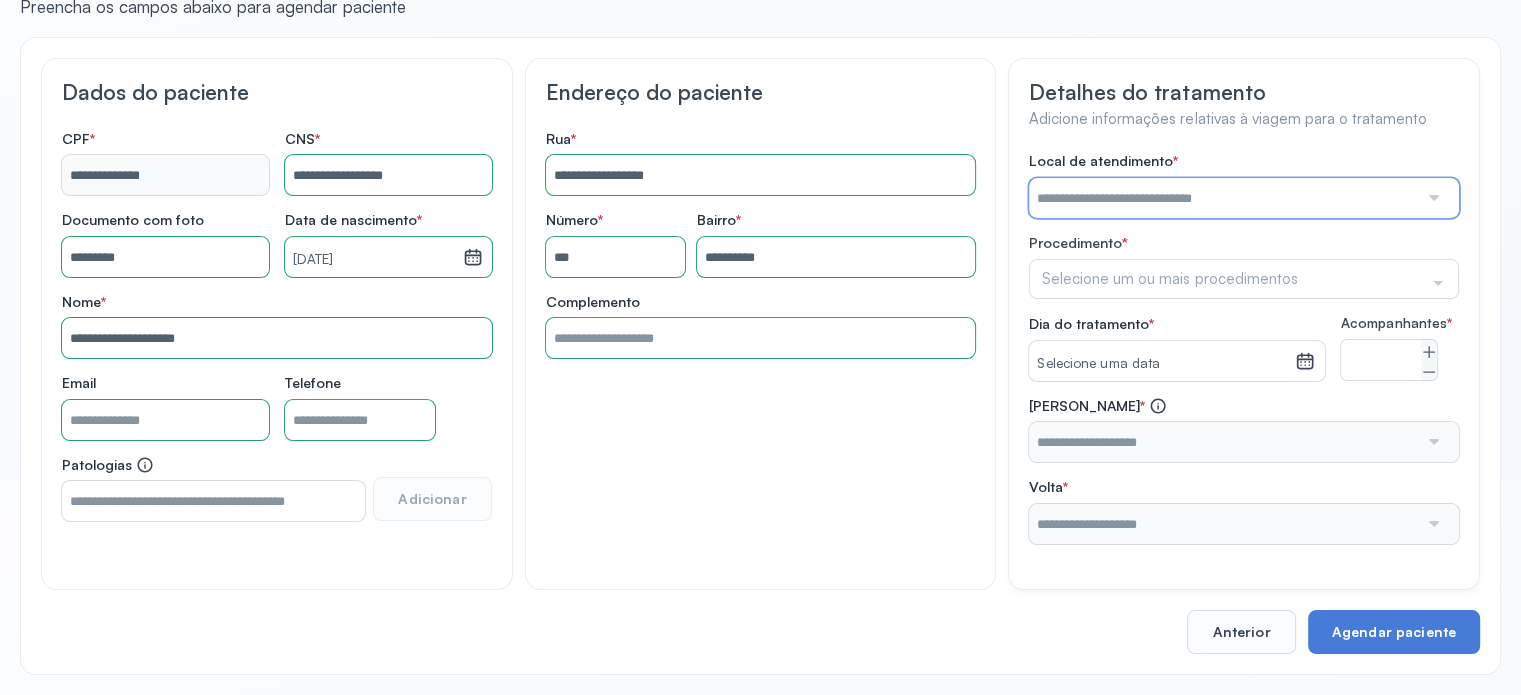 click at bounding box center (1223, 198) 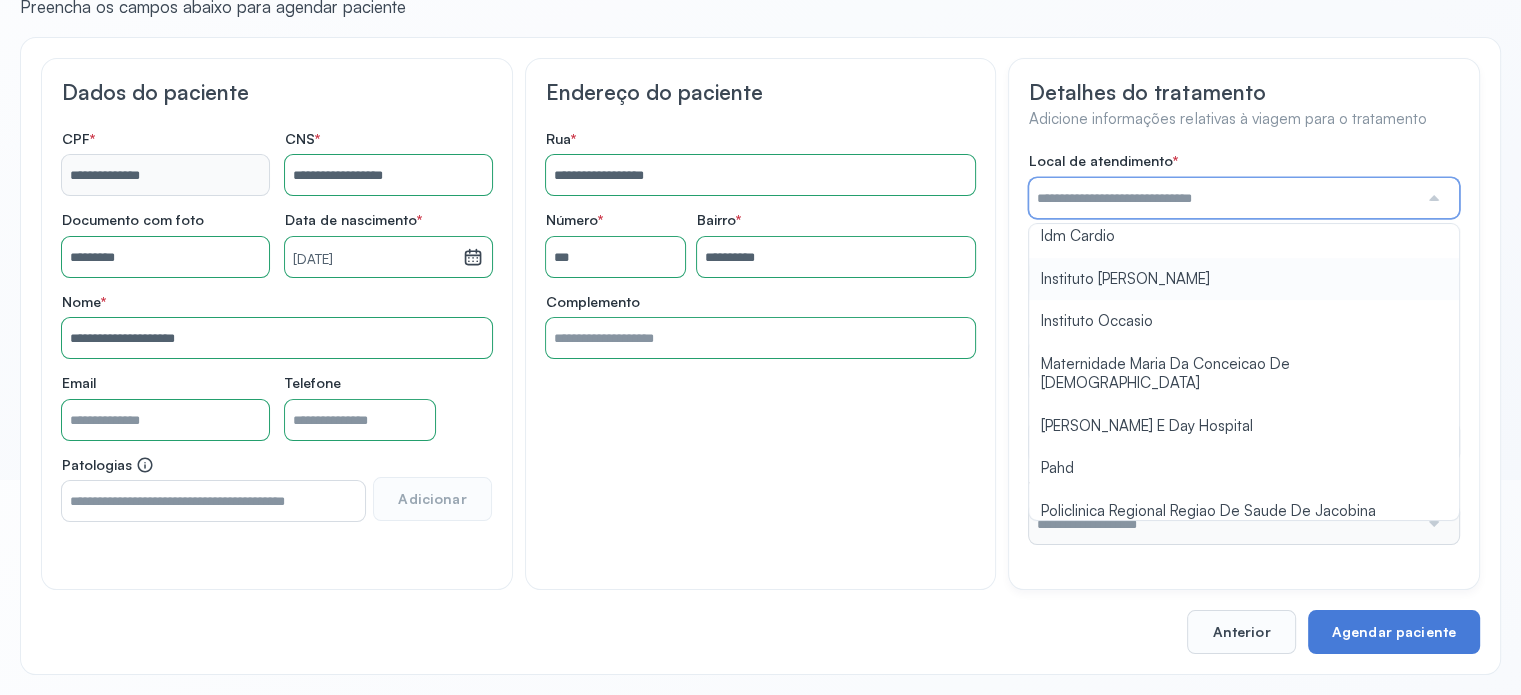 scroll, scrollTop: 1584, scrollLeft: 0, axis: vertical 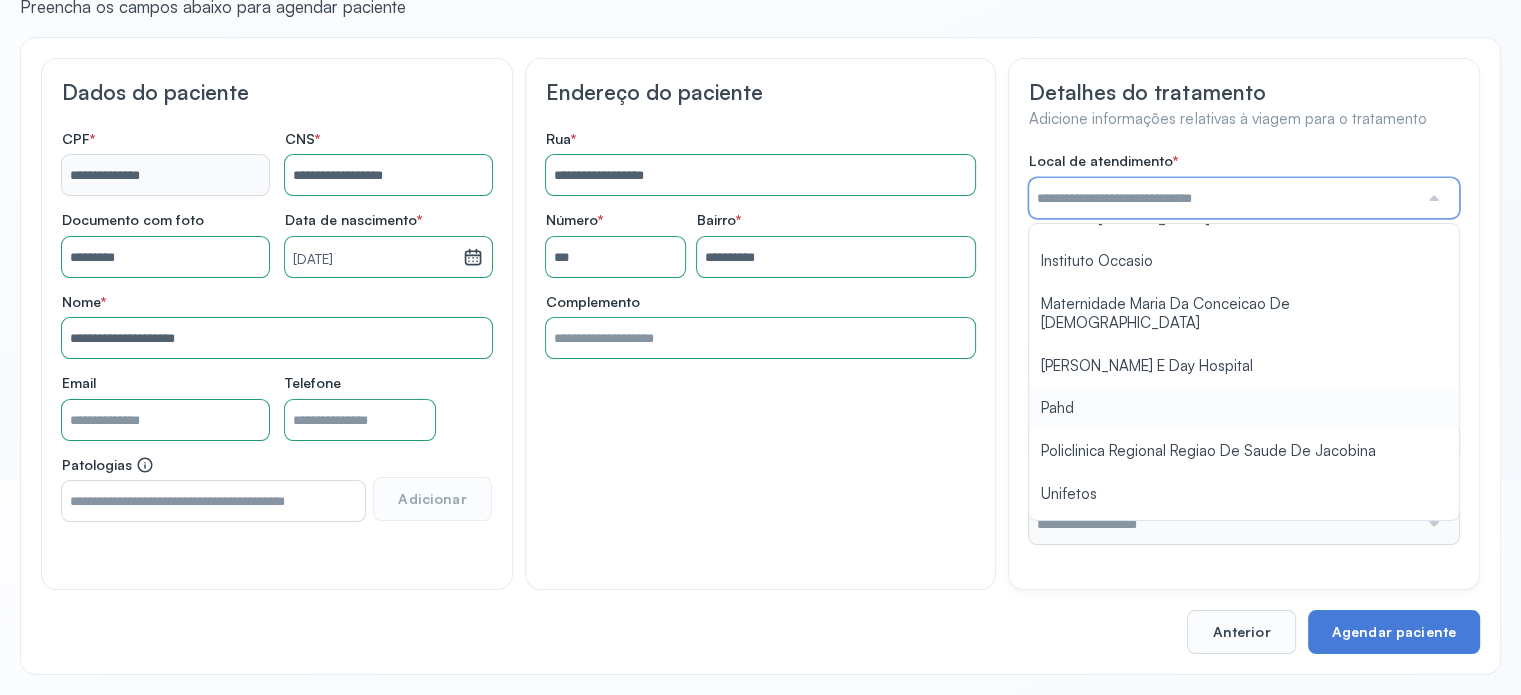 type on "****" 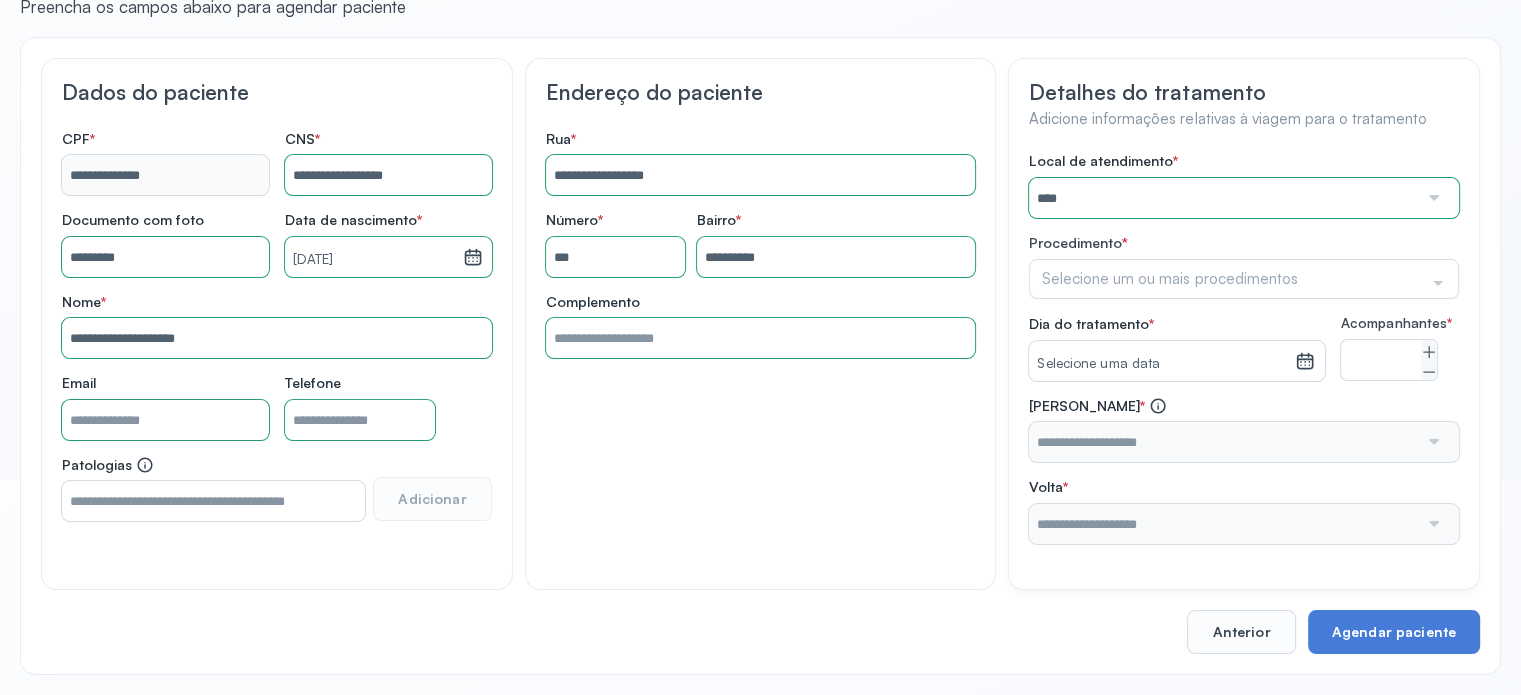drag, startPoint x: 1063, startPoint y: 359, endPoint x: 1075, endPoint y: 344, distance: 19.209373 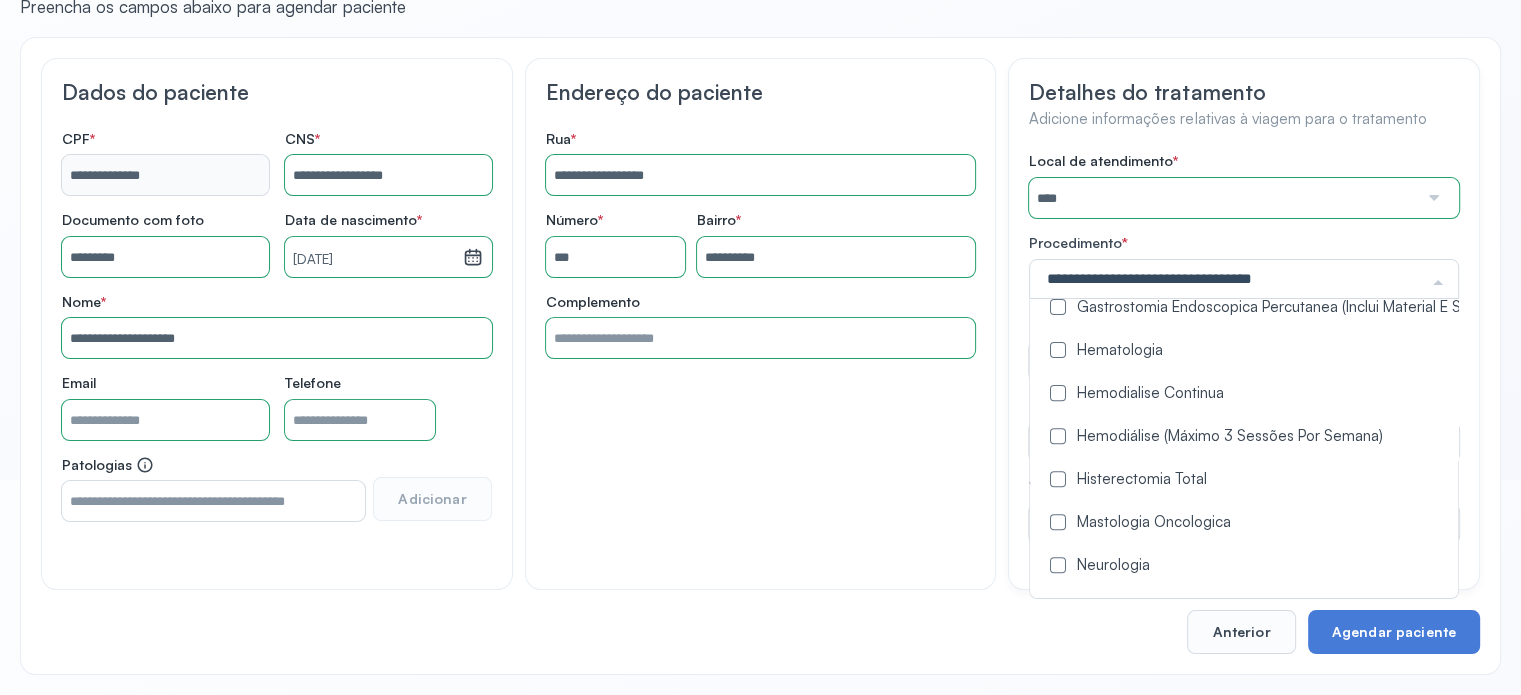 scroll, scrollTop: 900, scrollLeft: 0, axis: vertical 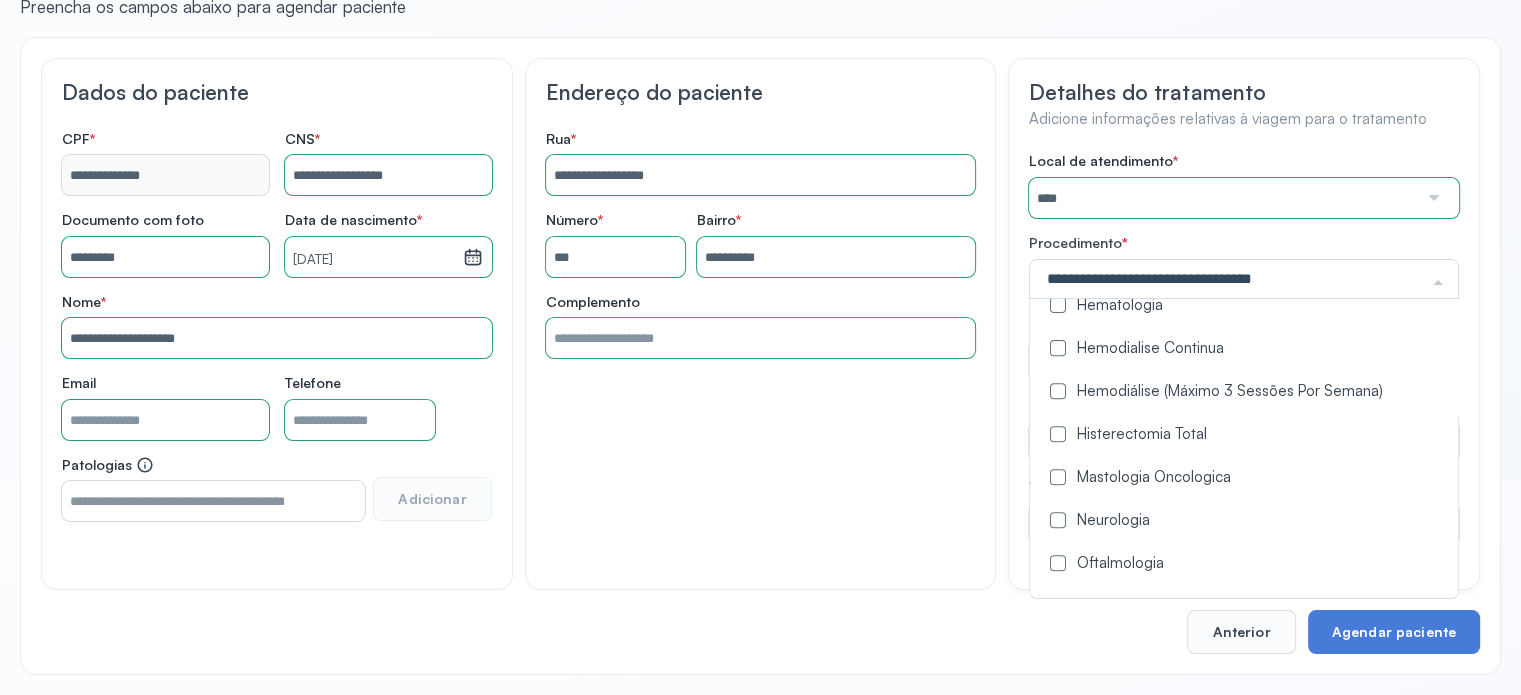 drag, startPoint x: 1050, startPoint y: 373, endPoint x: 1040, endPoint y: 372, distance: 10.049875 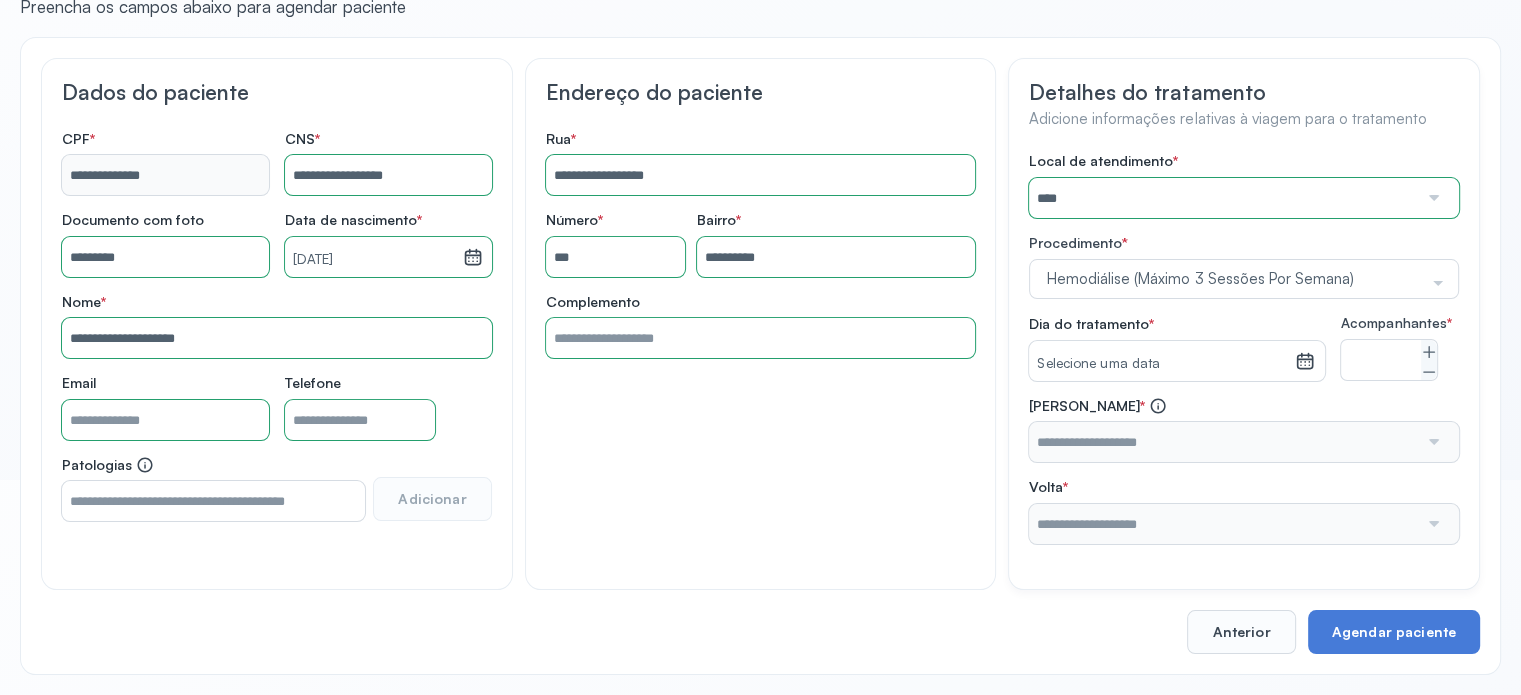 scroll, scrollTop: 0, scrollLeft: 0, axis: both 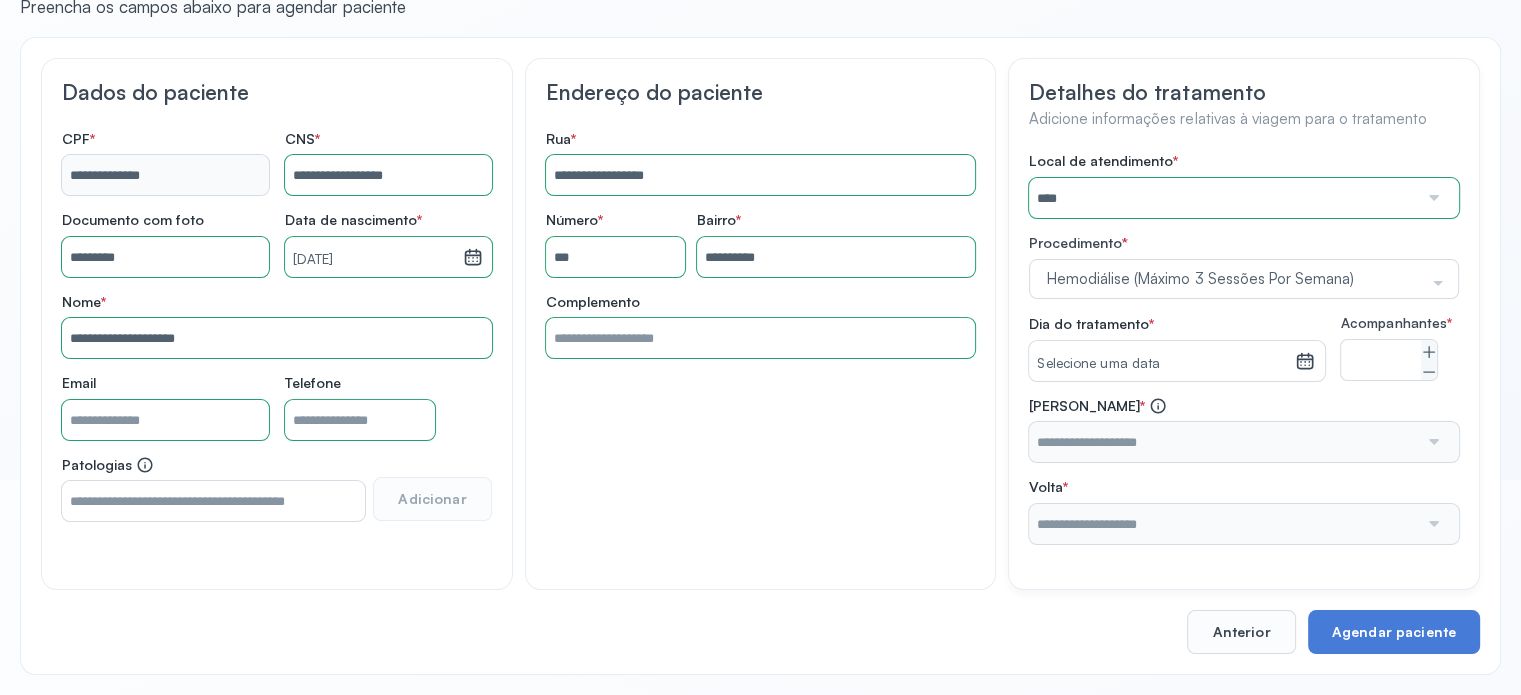 click 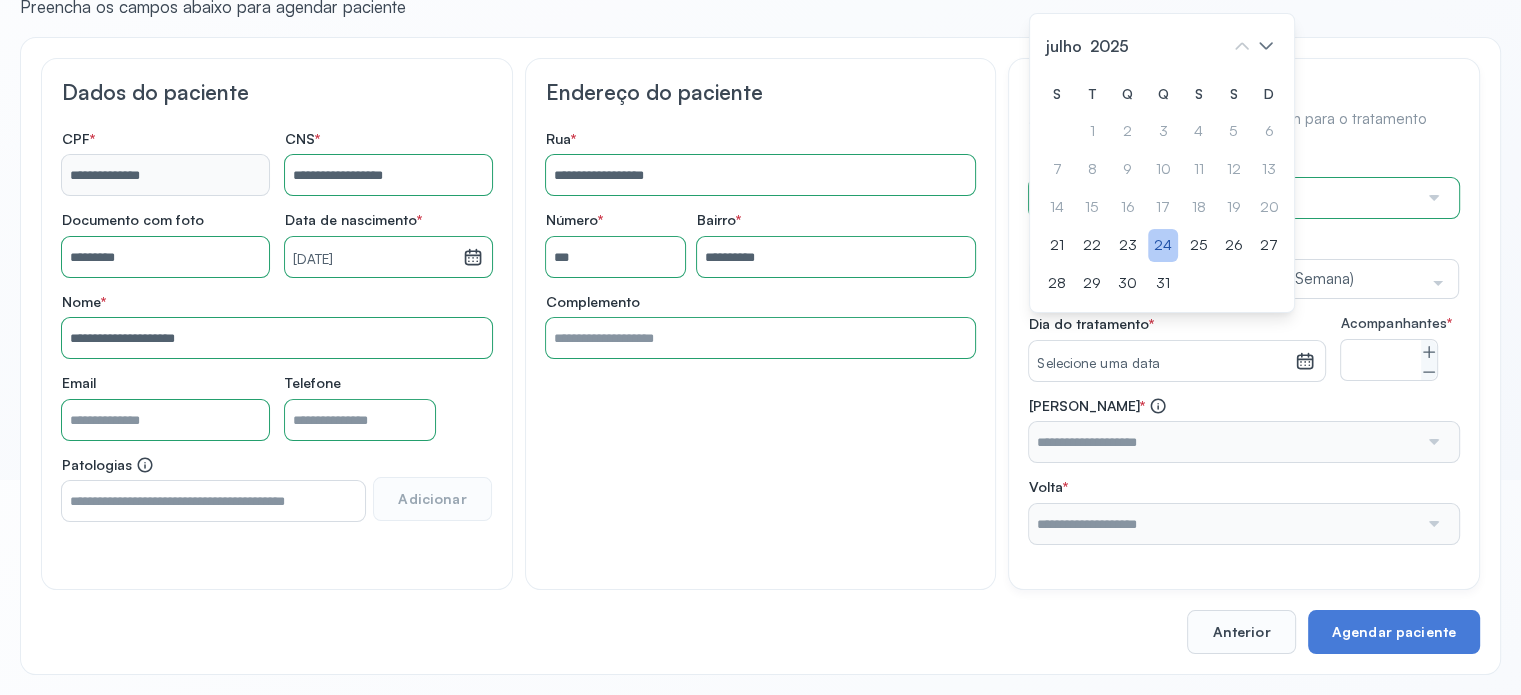 click on "24" 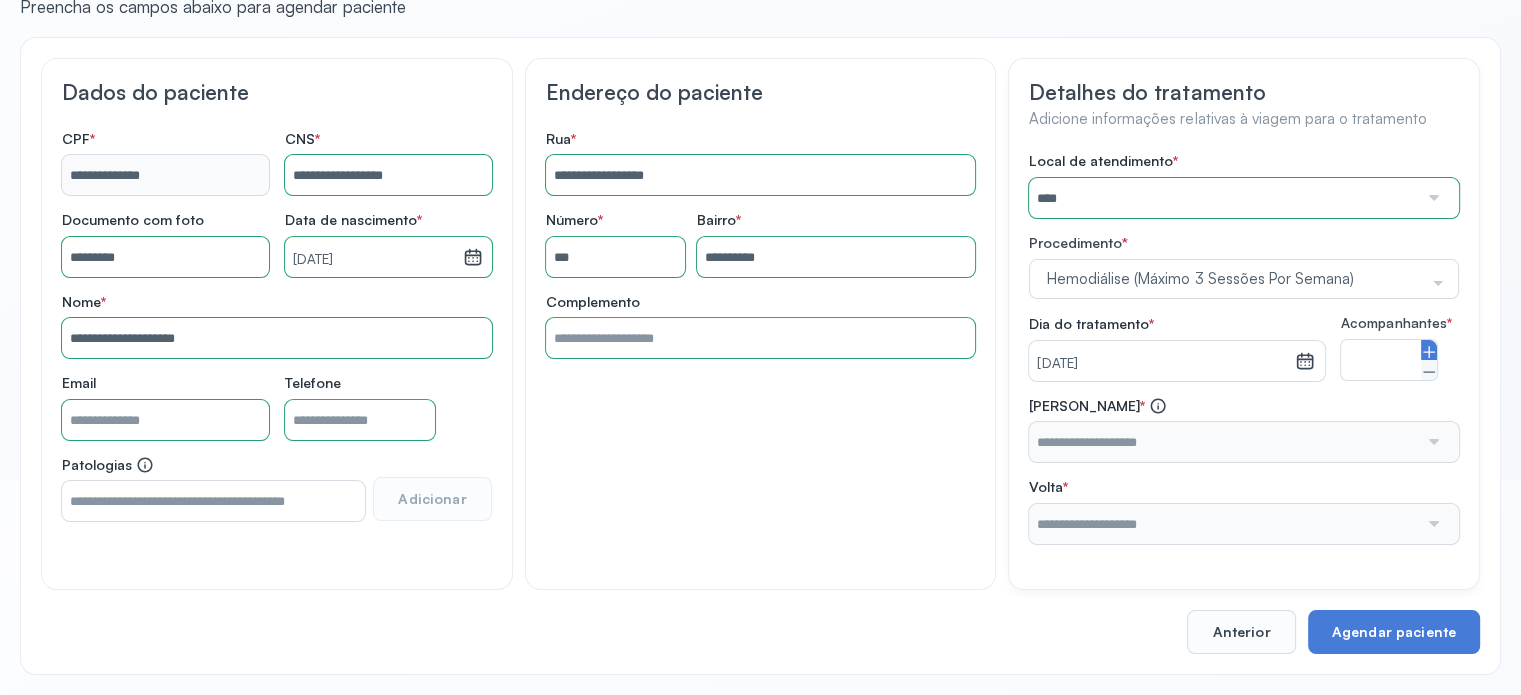 click 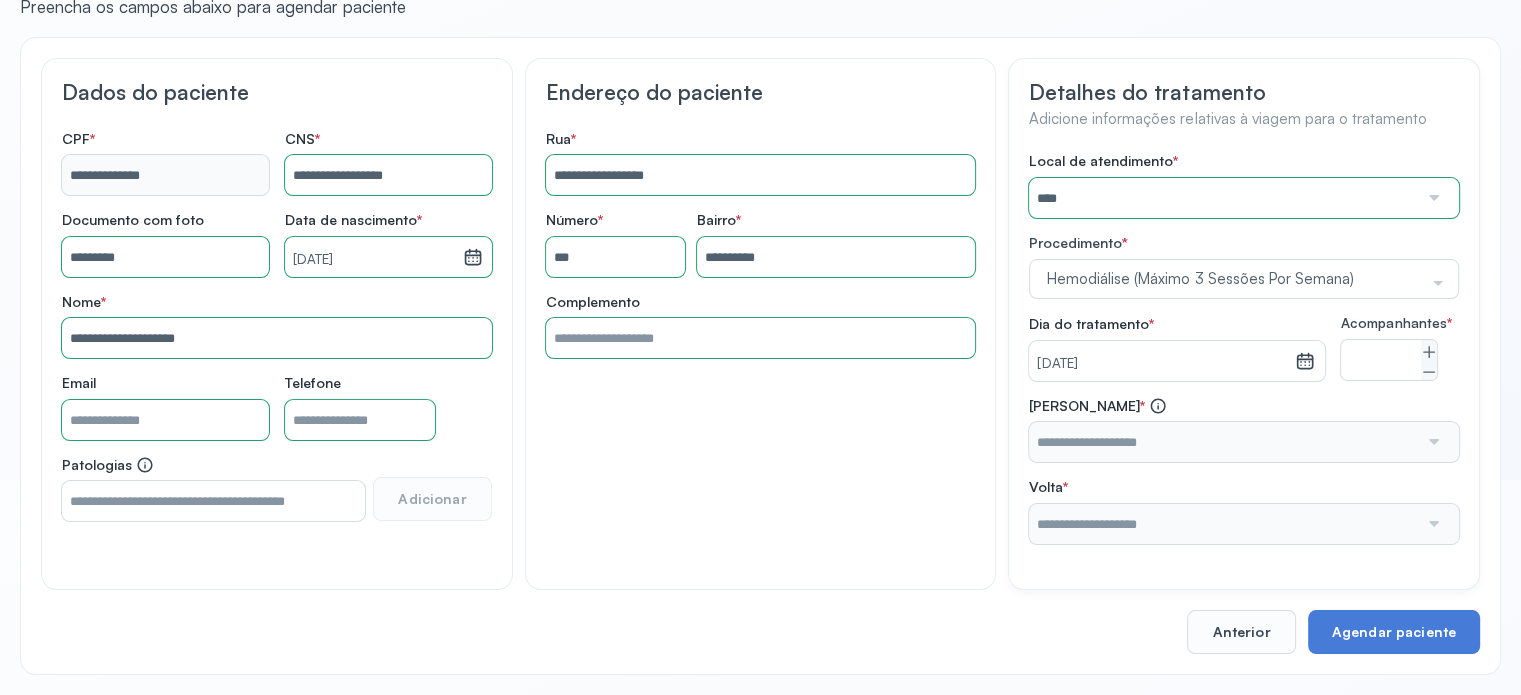 click at bounding box center [1223, 442] 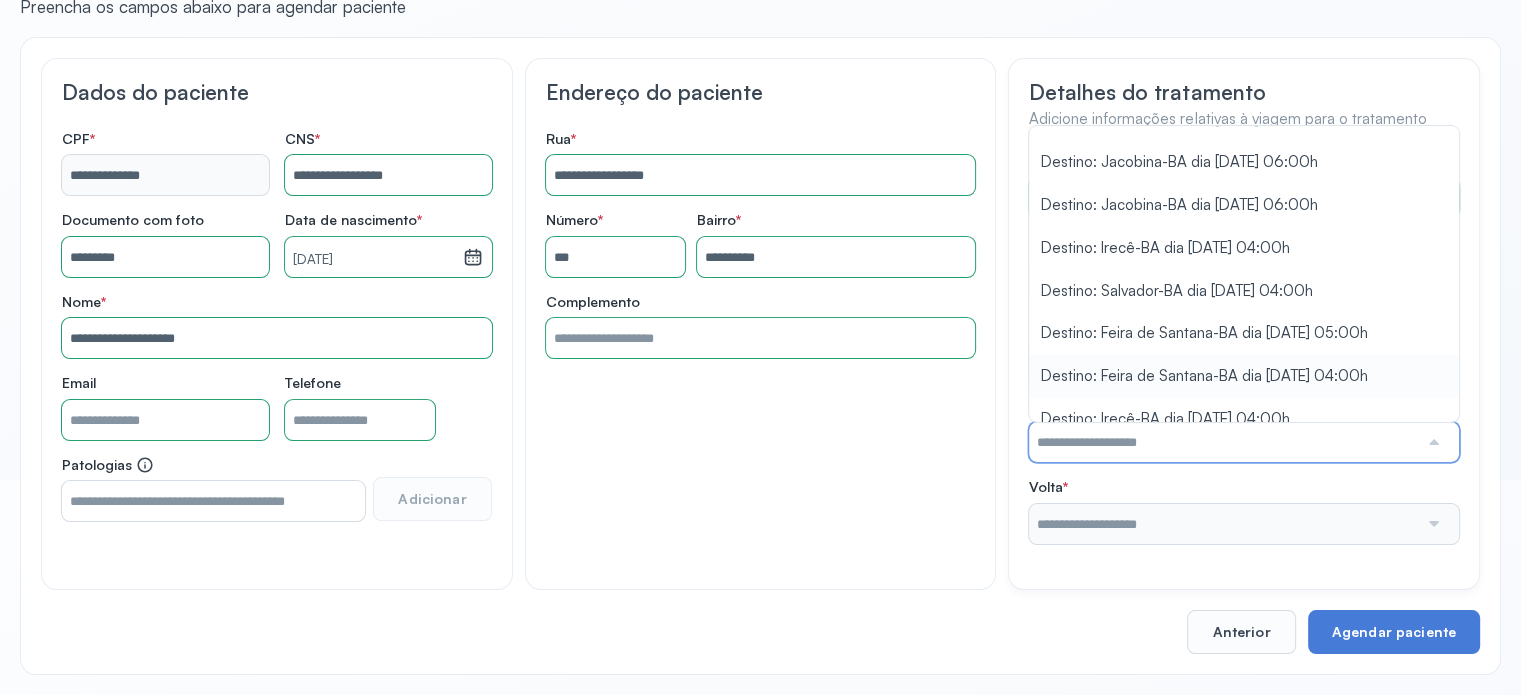 scroll, scrollTop: 302, scrollLeft: 0, axis: vertical 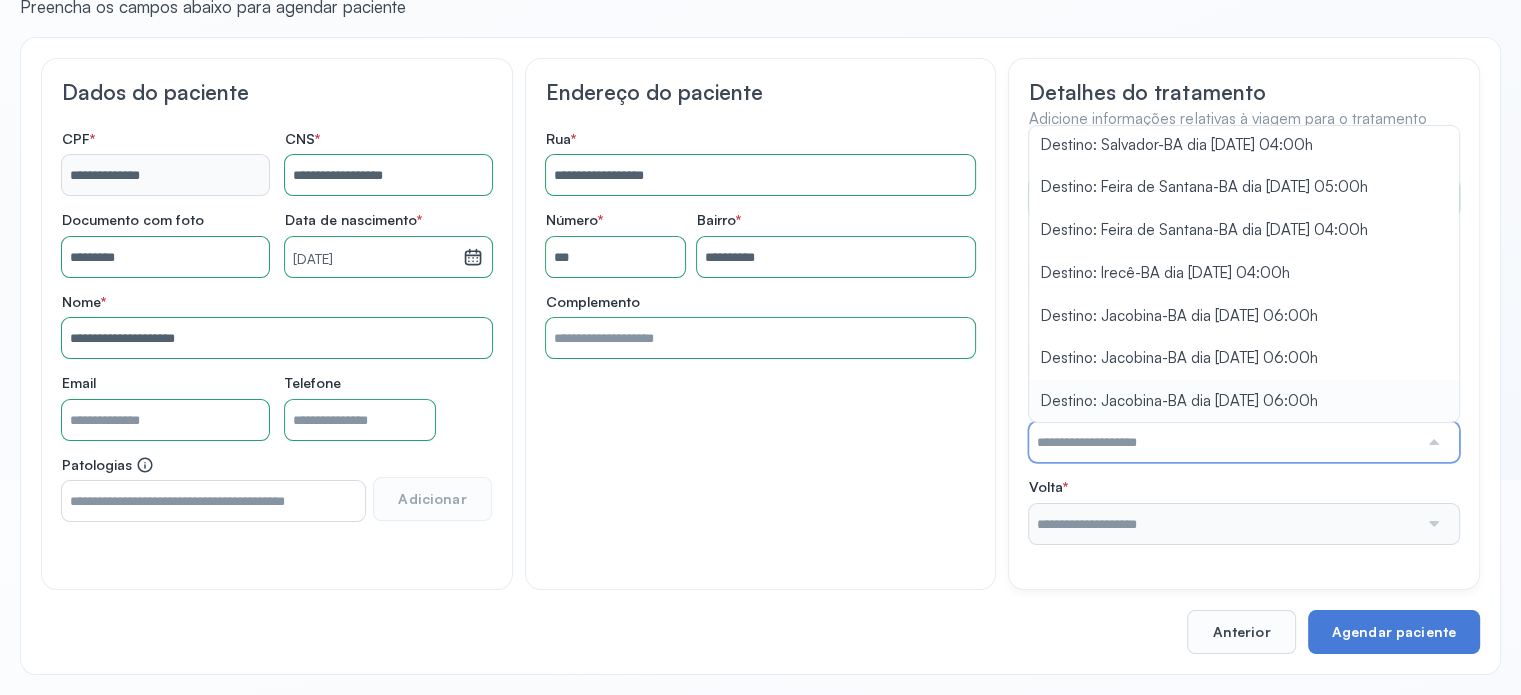 type on "**********" 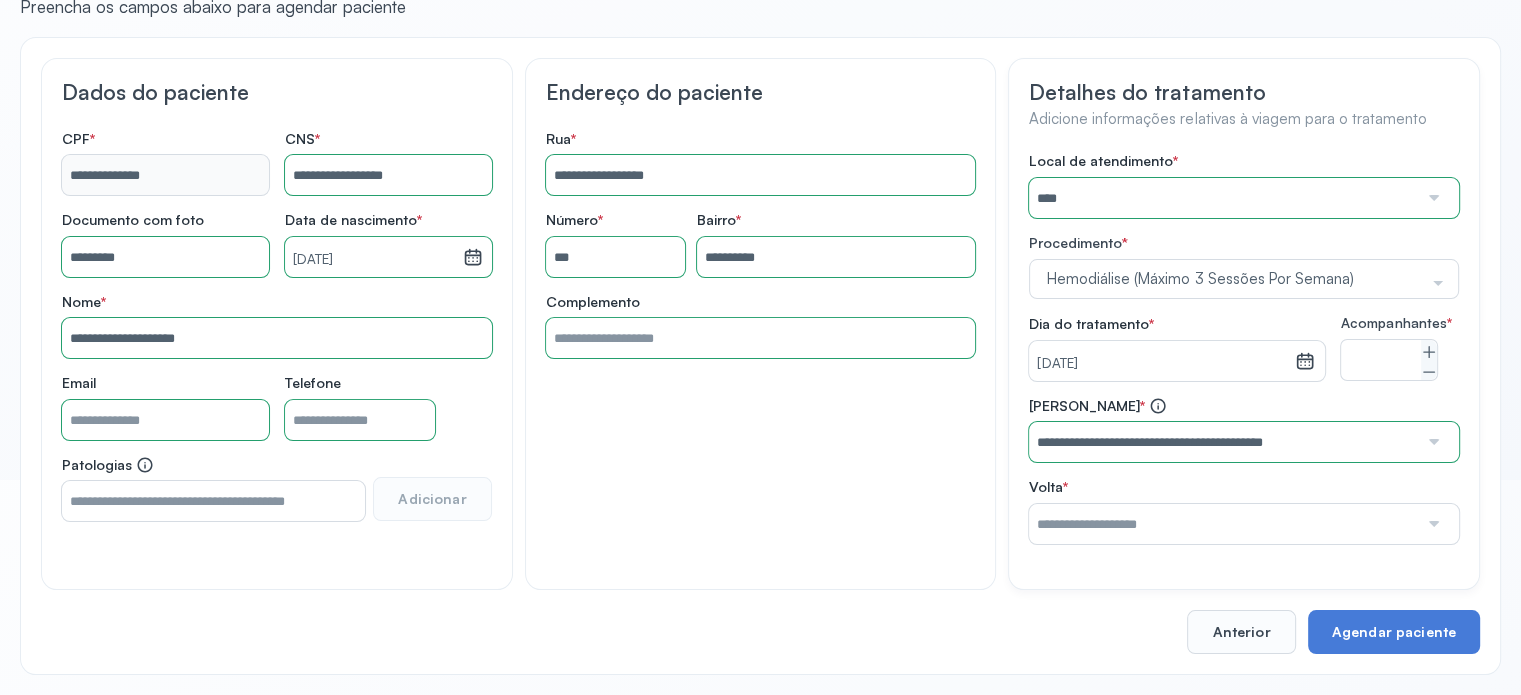 click on "Local de atendimento   *  **** A Medicina Diagnostica E Diagnoson Apae Jacobina CLINICA ML JACOBINA Cardio Pulmonar Da Bahia Cardioclinica [GEOGRAPHIC_DATA] Cican Clinica De Nefrologia De [GEOGRAPHIC_DATA] De Olhos Oftalmo Feira Clinica [GEOGRAPHIC_DATA] Coe [GEOGRAPHIC_DATA] ANA [GEOGRAPHIC_DATA] GERAL [PERSON_NAME][GEOGRAPHIC_DATA] [GEOGRAPHIC_DATA][PERSON_NAME] ORTOPEDICO DO ESTADO DA [GEOGRAPHIC_DATA] [GEOGRAPHIC_DATA] Aristides [GEOGRAPHIC_DATA] [GEOGRAPHIC_DATA] [GEOGRAPHIC_DATA] [GEOGRAPHIC_DATA] [GEOGRAPHIC_DATA] Emec Hospital Especializado Octavio [GEOGRAPHIC_DATA] Estadual [GEOGRAPHIC_DATA] [GEOGRAPHIC_DATA][PERSON_NAME] [GEOGRAPHIC_DATA] [GEOGRAPHIC_DATA] [GEOGRAPHIC_DATA] [GEOGRAPHIC_DATA][PERSON_NAME] Regional [GEOGRAPHIC_DATA] Regional [GEOGRAPHIC_DATA] Dourado [GEOGRAPHIC_DATA] [GEOGRAPHIC_DATA] [GEOGRAPHIC_DATA] [GEOGRAPHIC_DATA] E Ortopedia Ltda Iderma Idm Cardio Instituto Occasio" at bounding box center [1244, 348] 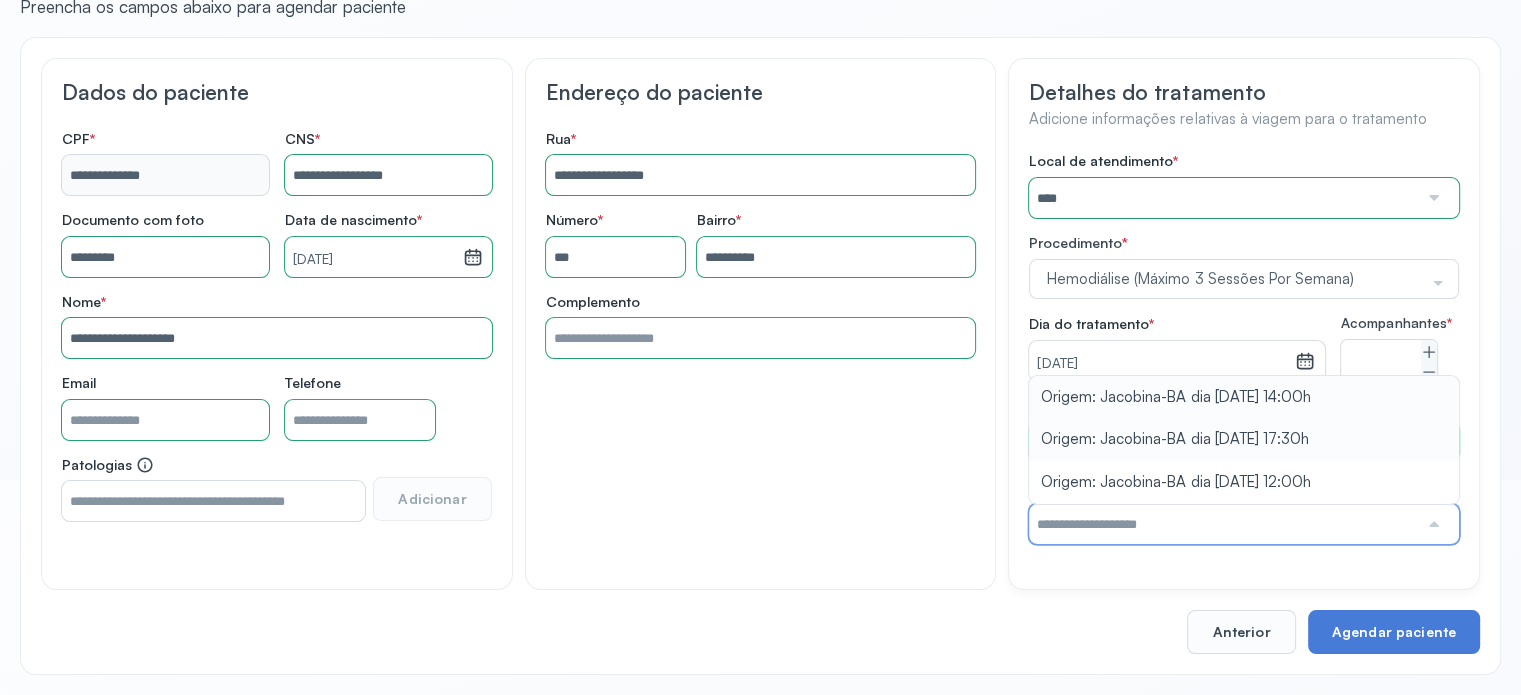 type on "**********" 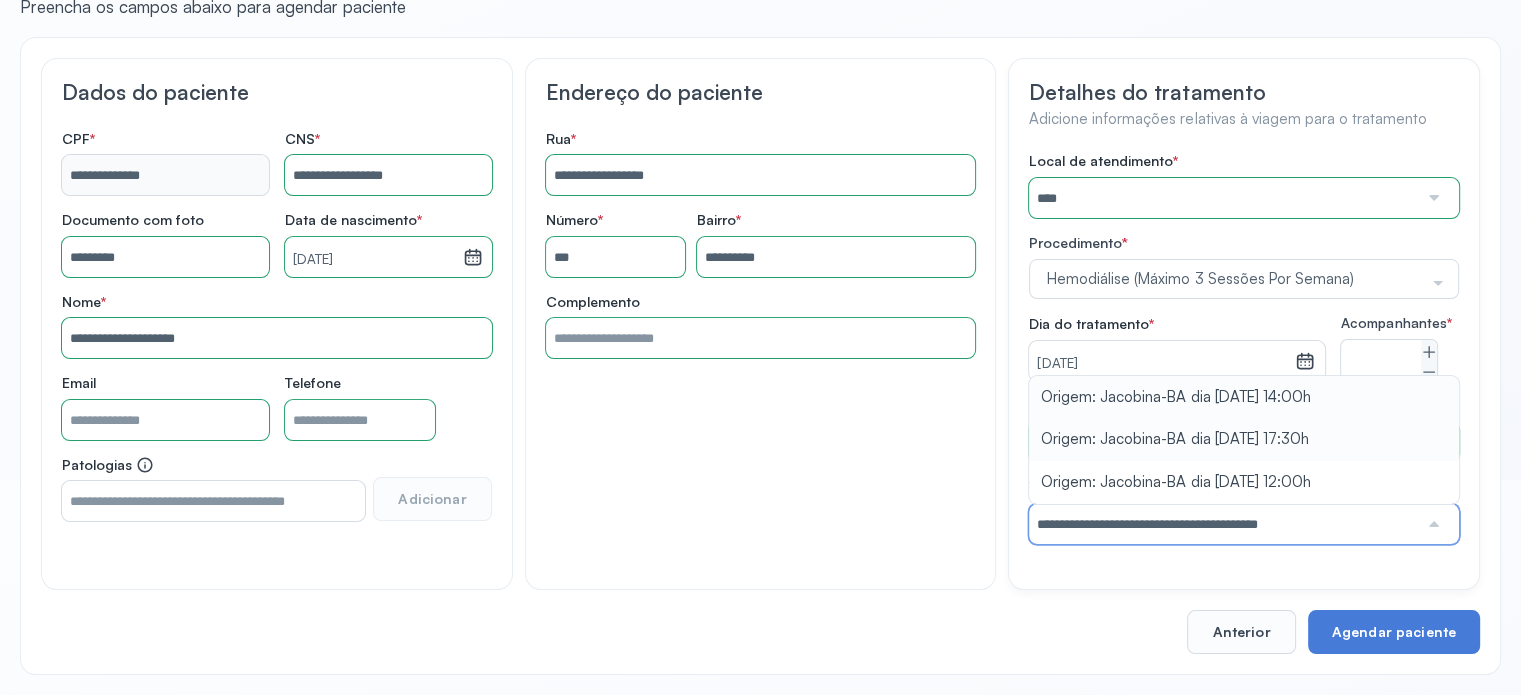 click on "**********" at bounding box center [1244, 470] 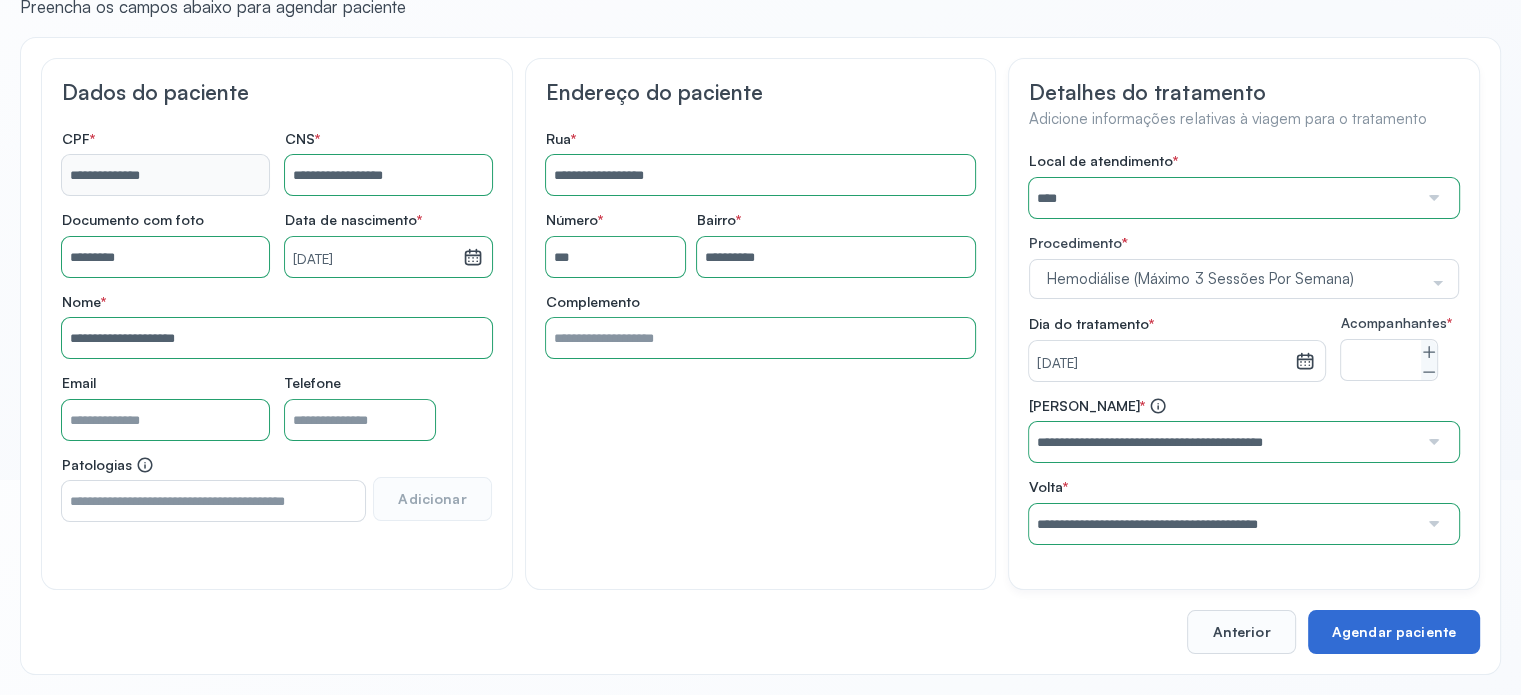 click on "Agendar paciente" at bounding box center [1394, 632] 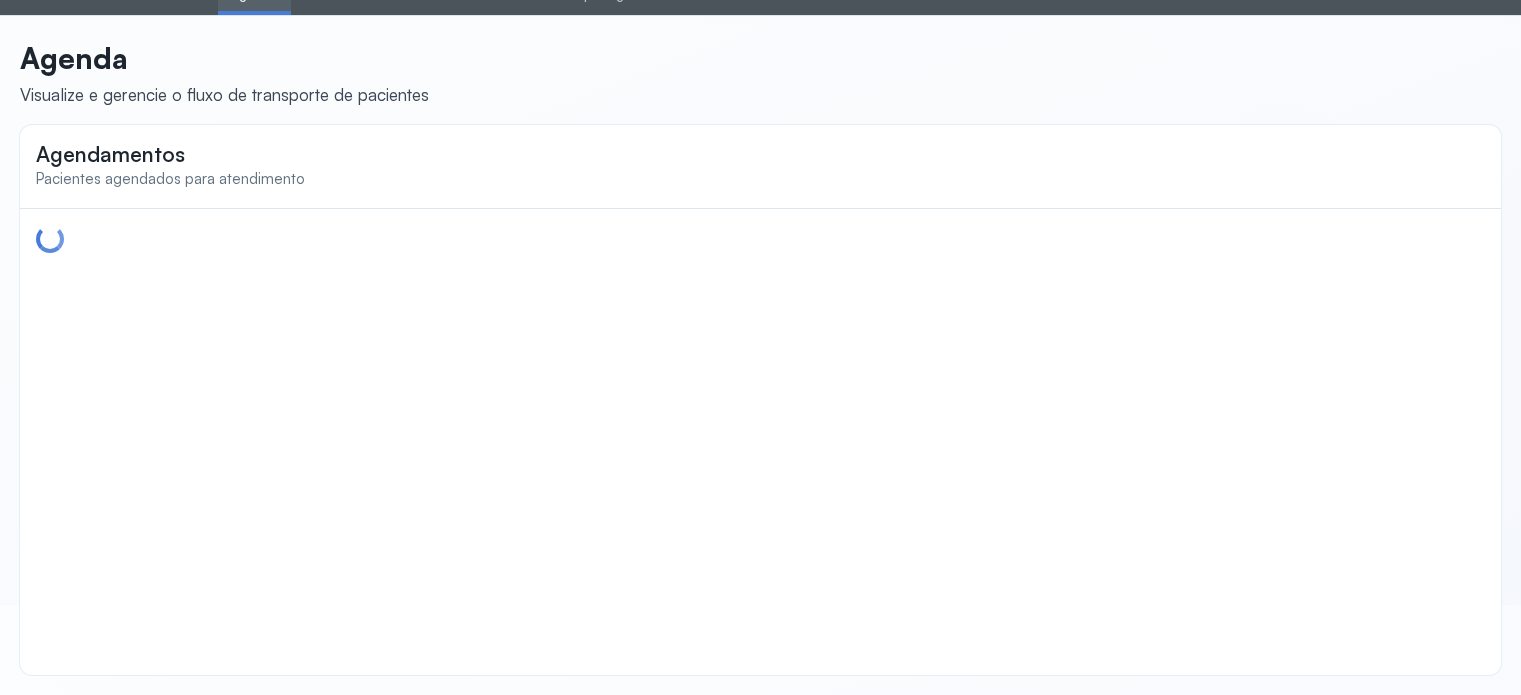 scroll, scrollTop: 0, scrollLeft: 0, axis: both 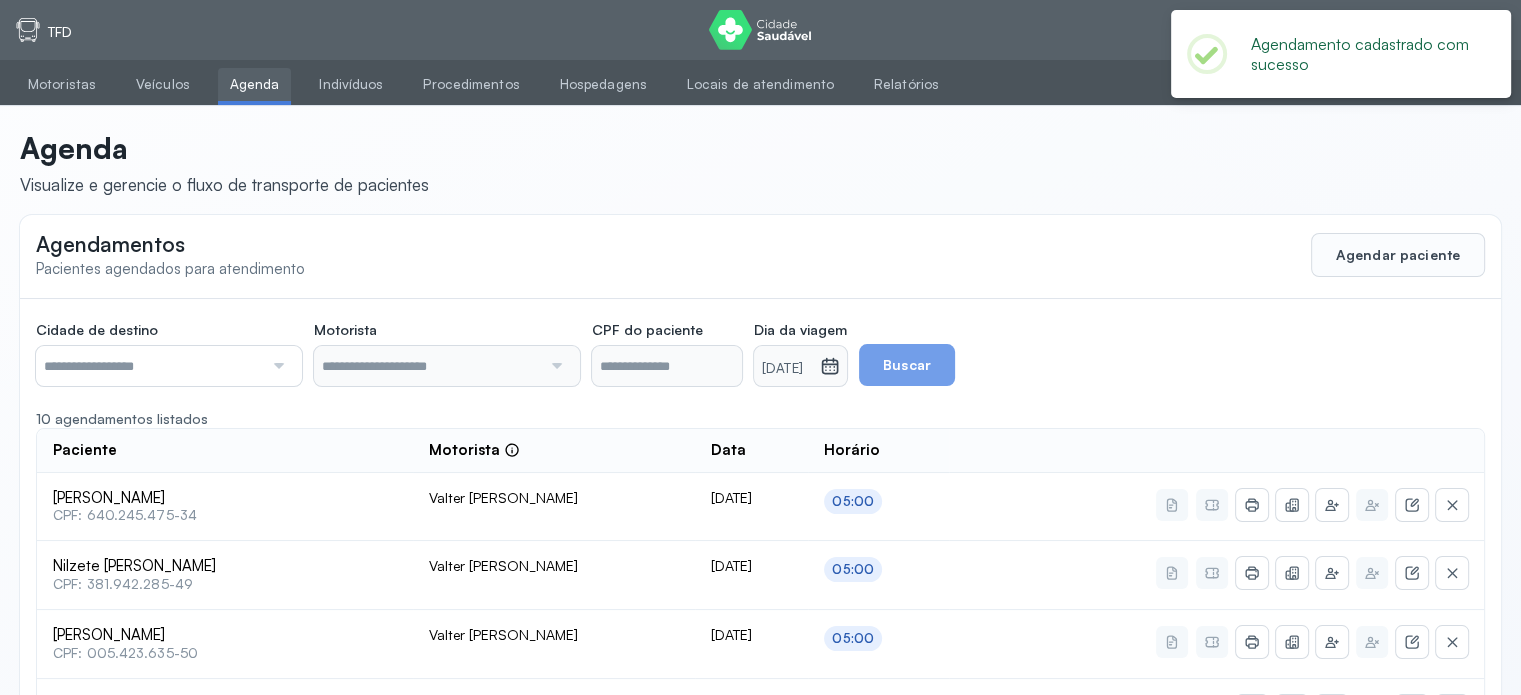 type on "**********" 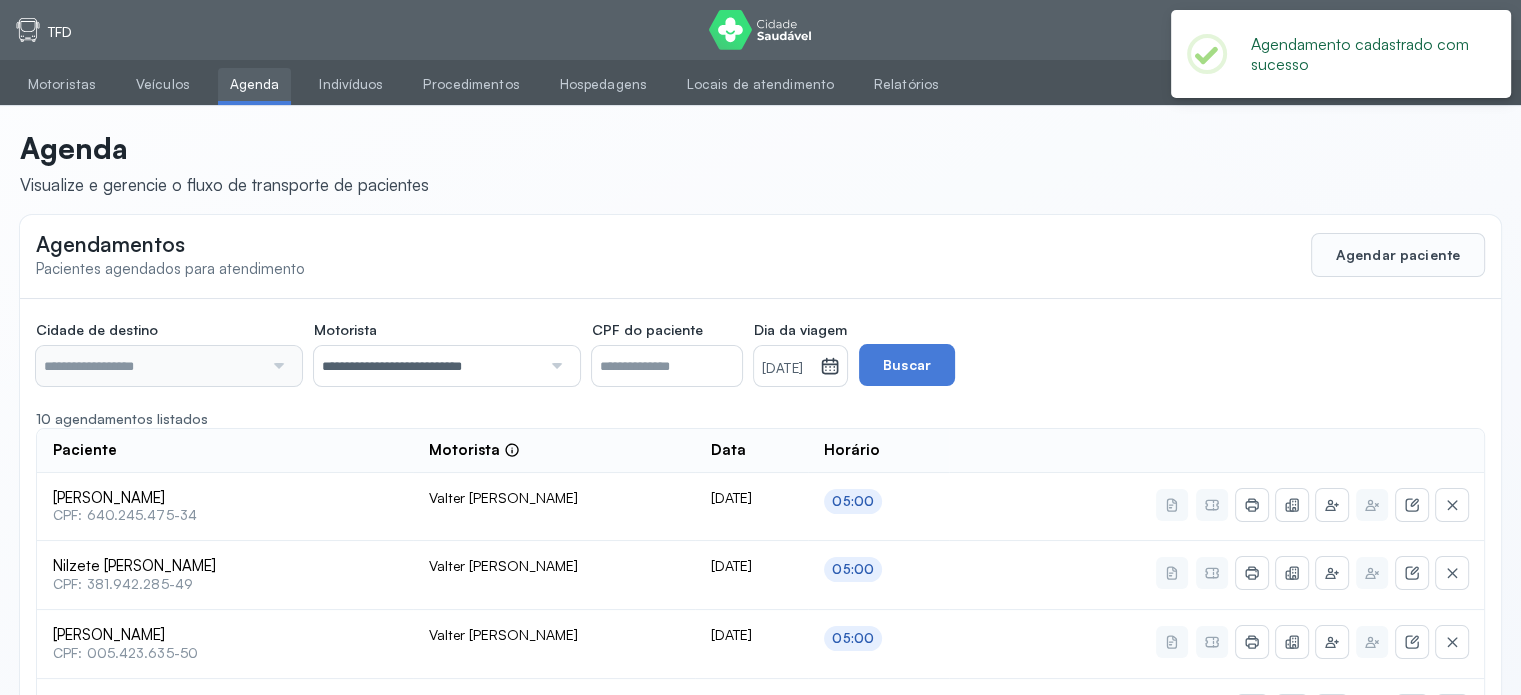 type on "********" 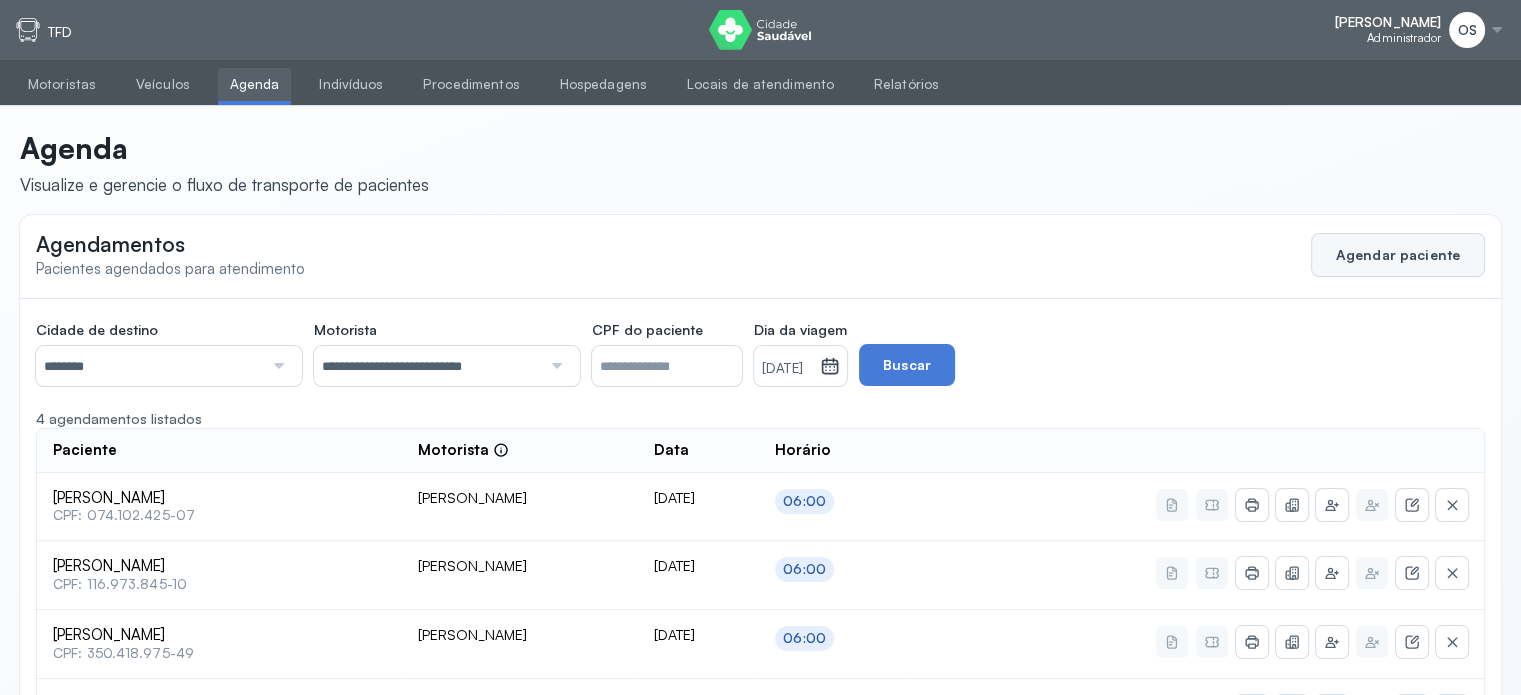 click on "Agendar paciente" 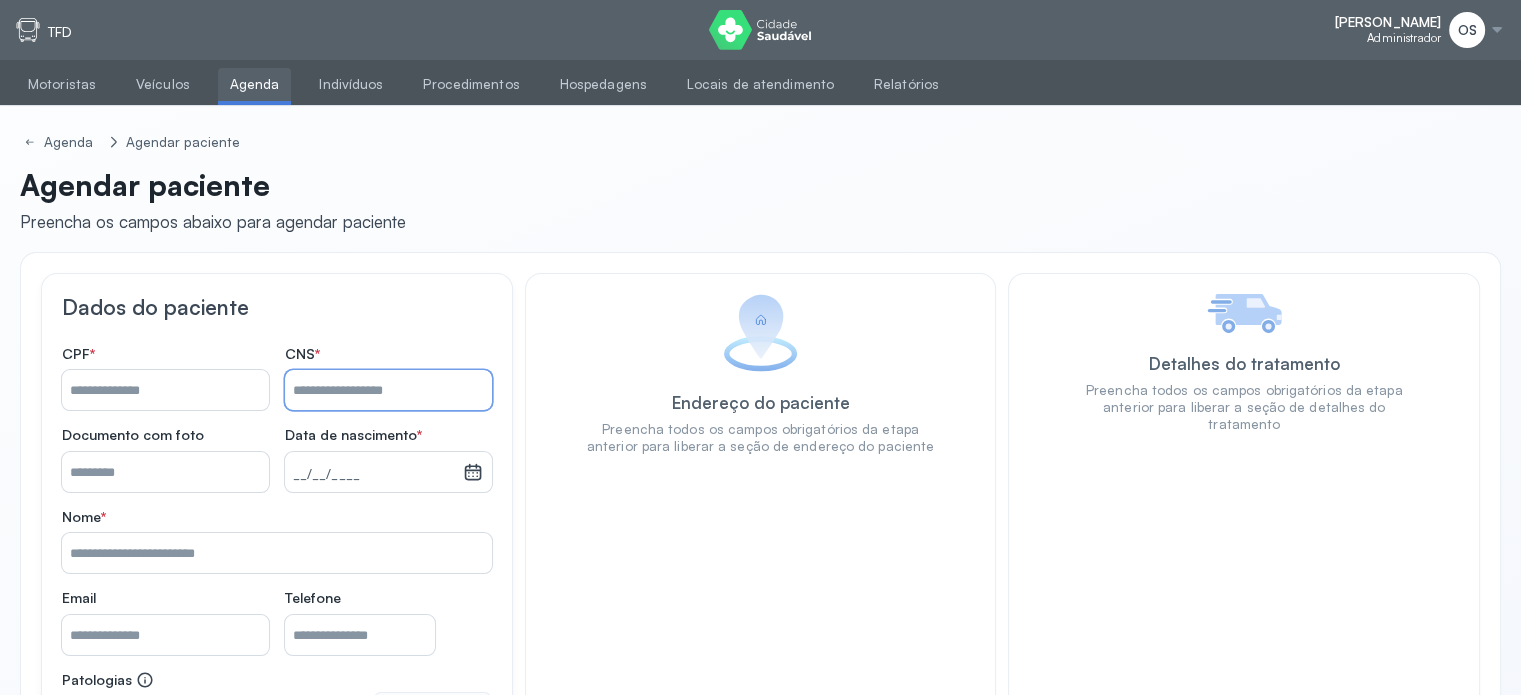 paste on "**********" 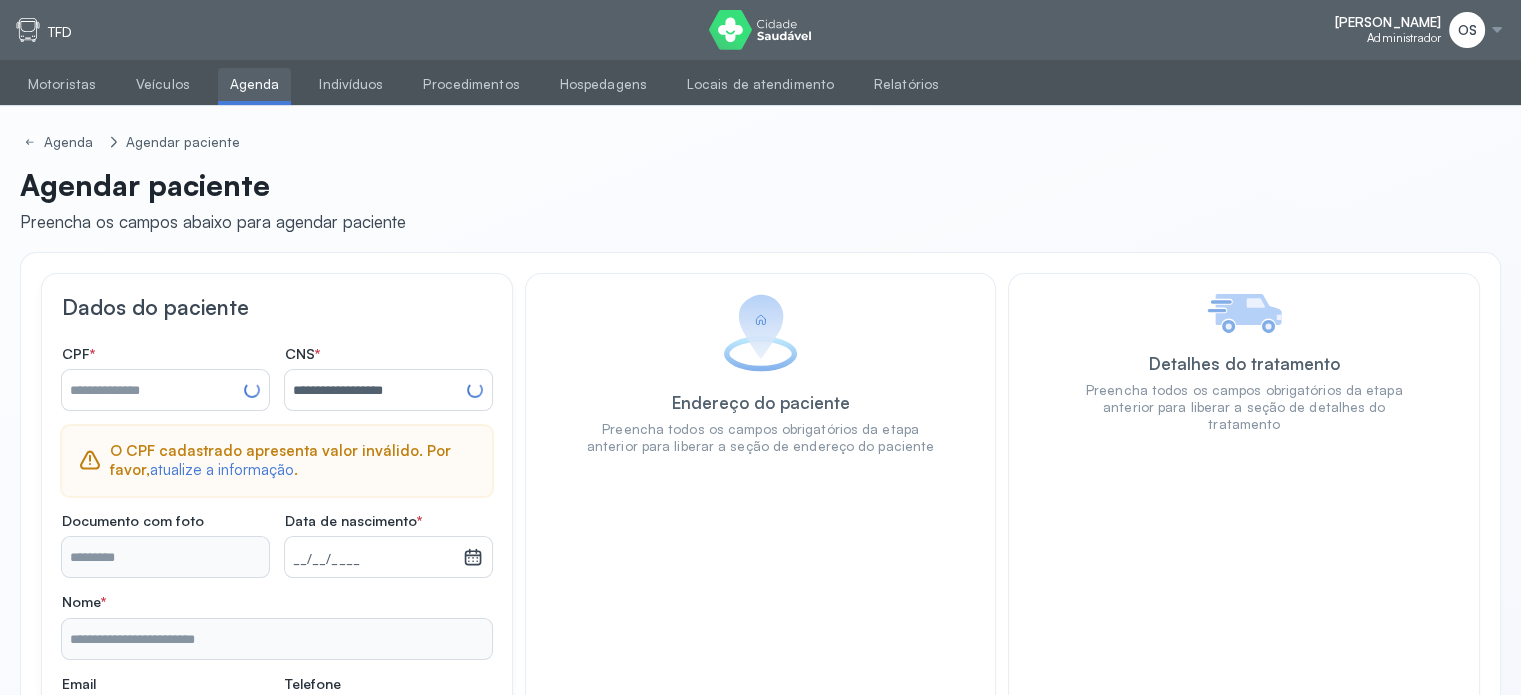 type on "**********" 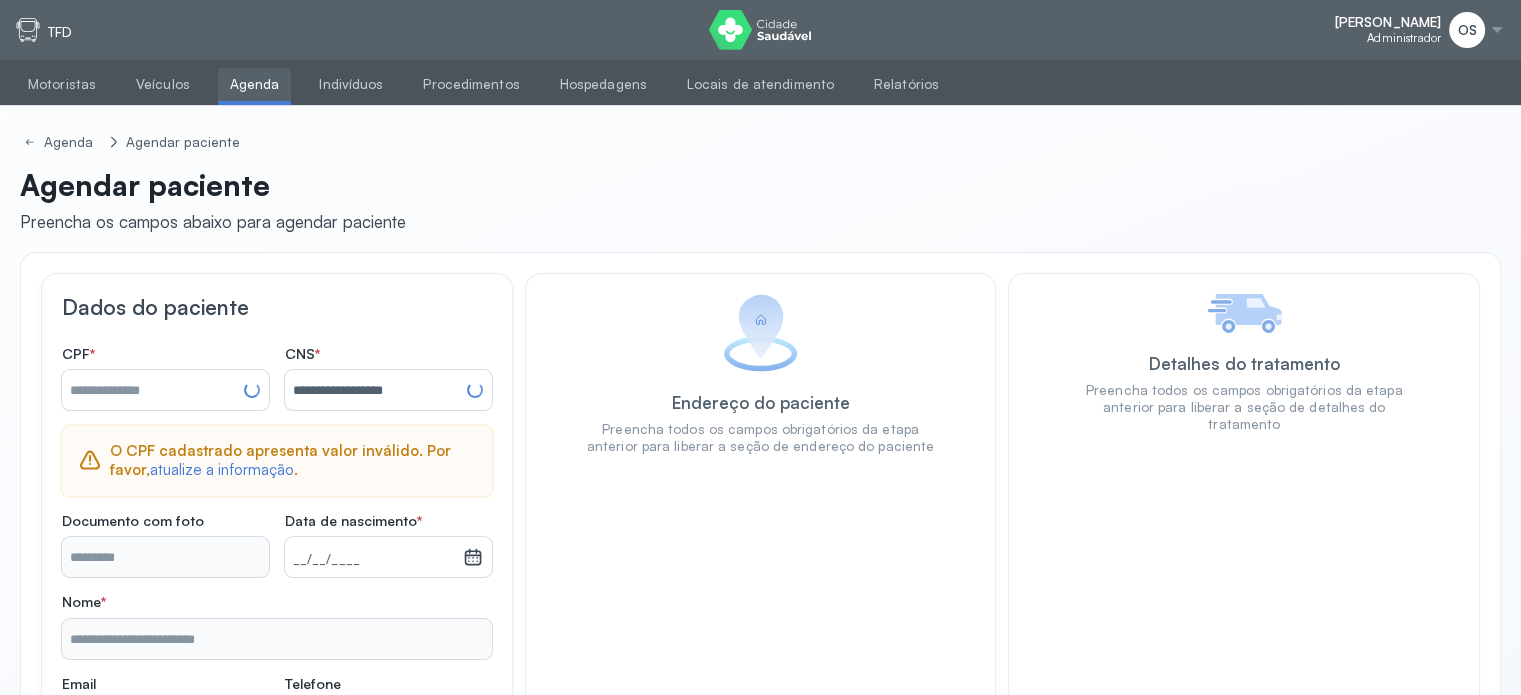 type on "**********" 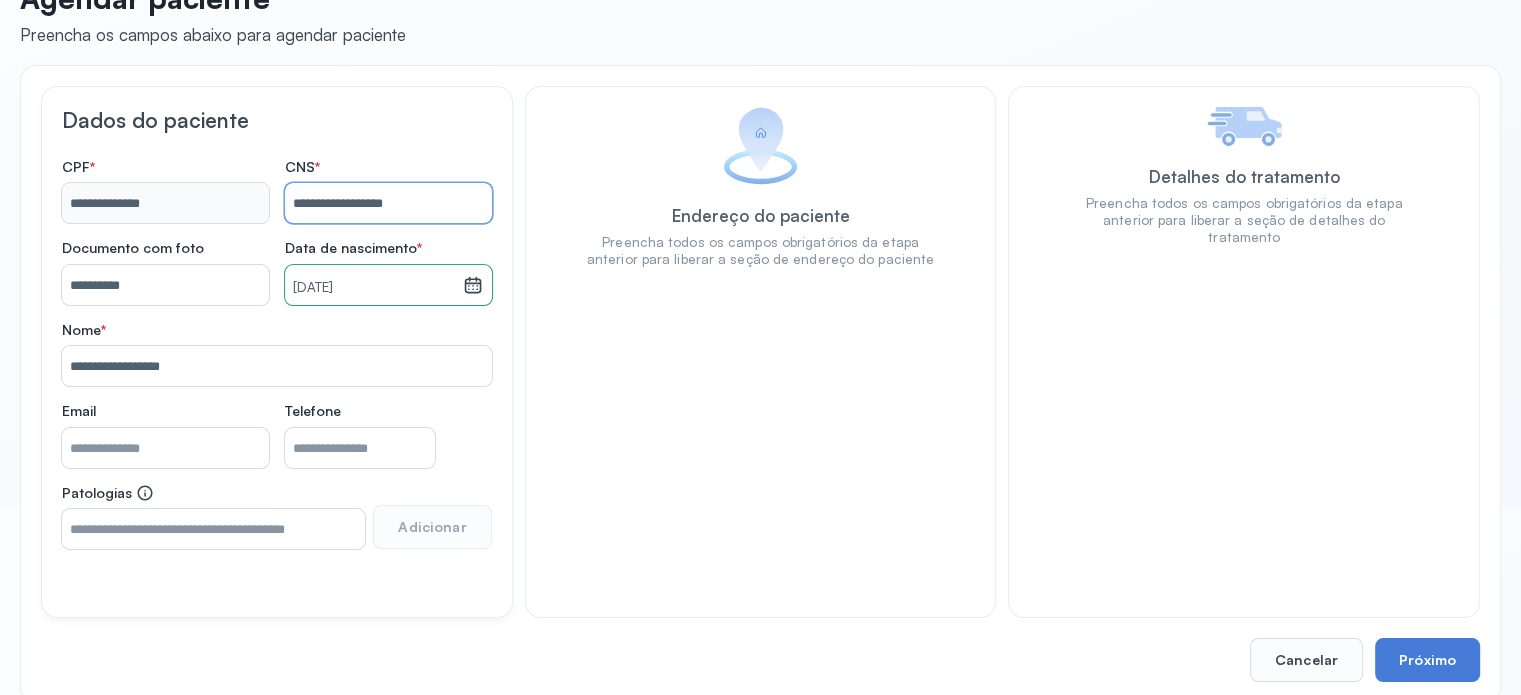 scroll, scrollTop: 200, scrollLeft: 0, axis: vertical 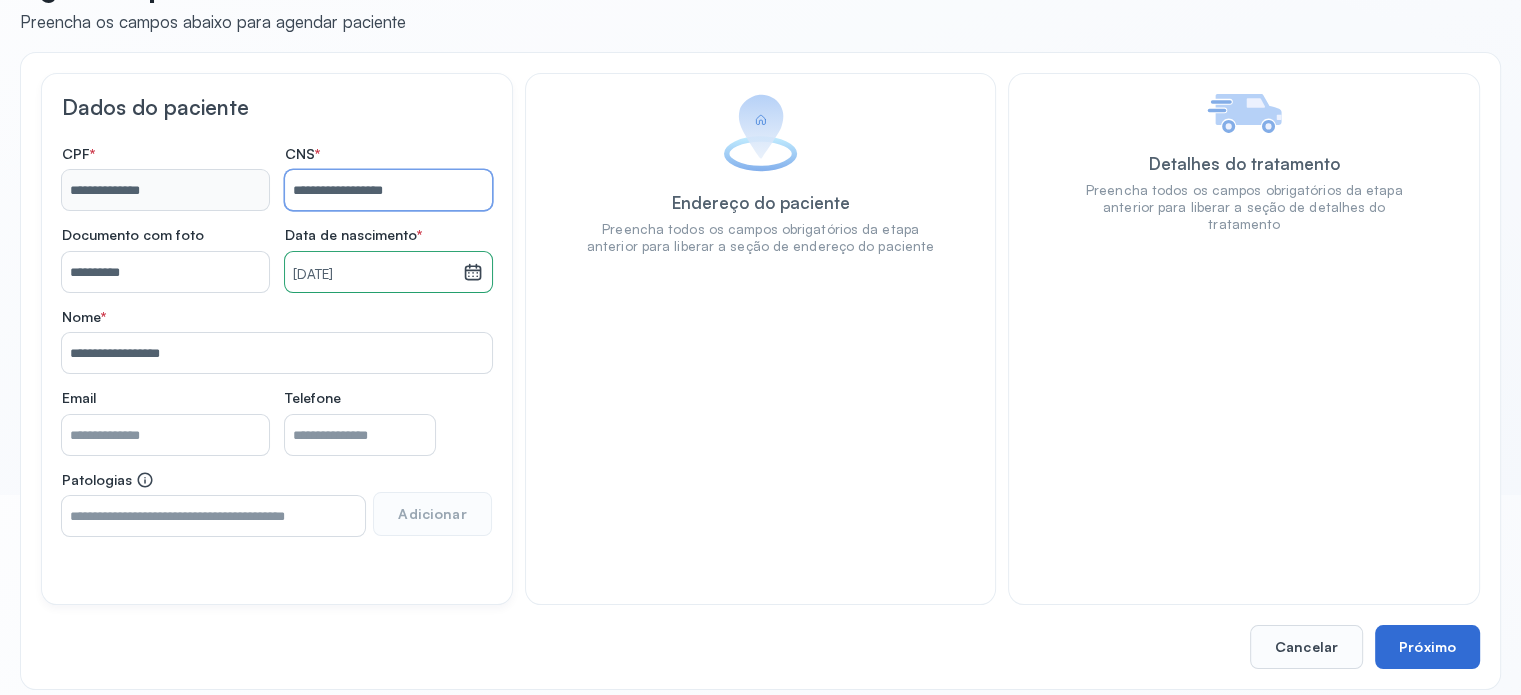 type on "**********" 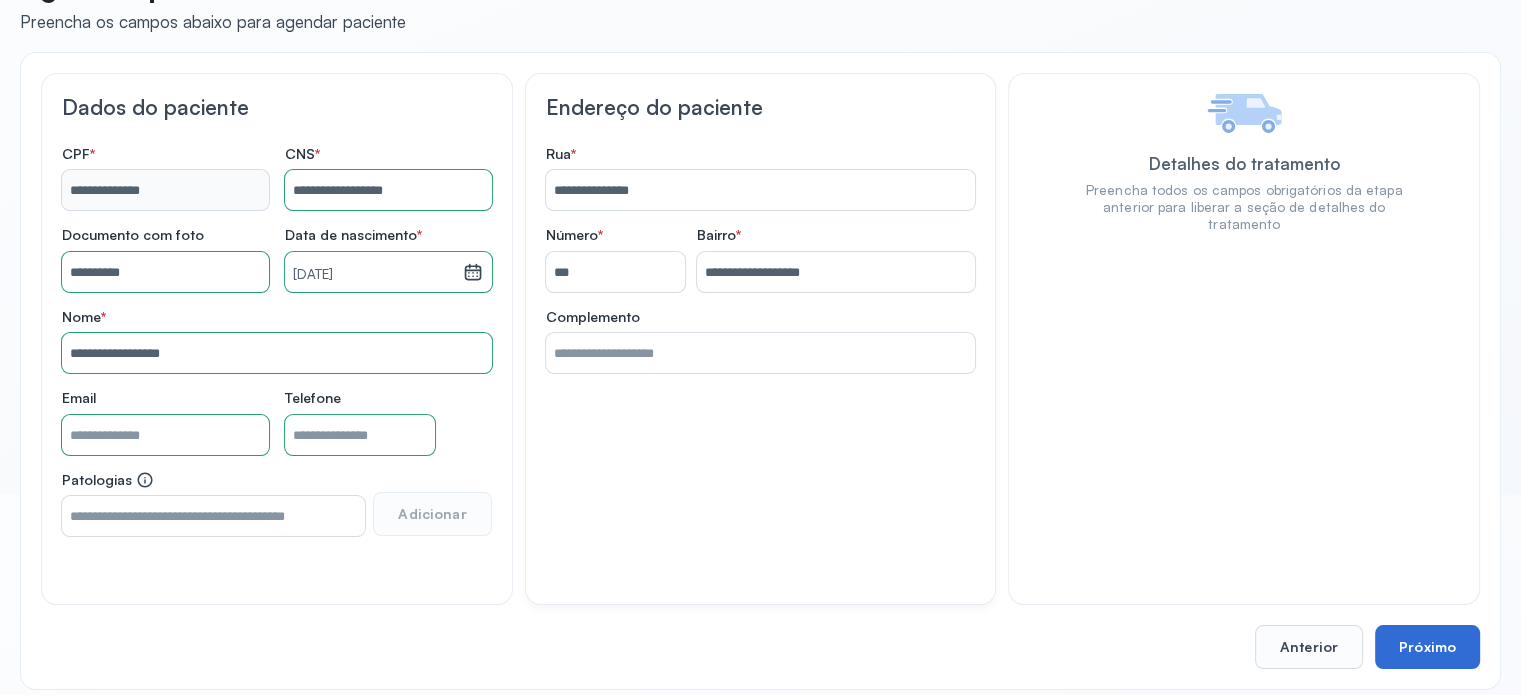click on "Próximo" at bounding box center [1427, 647] 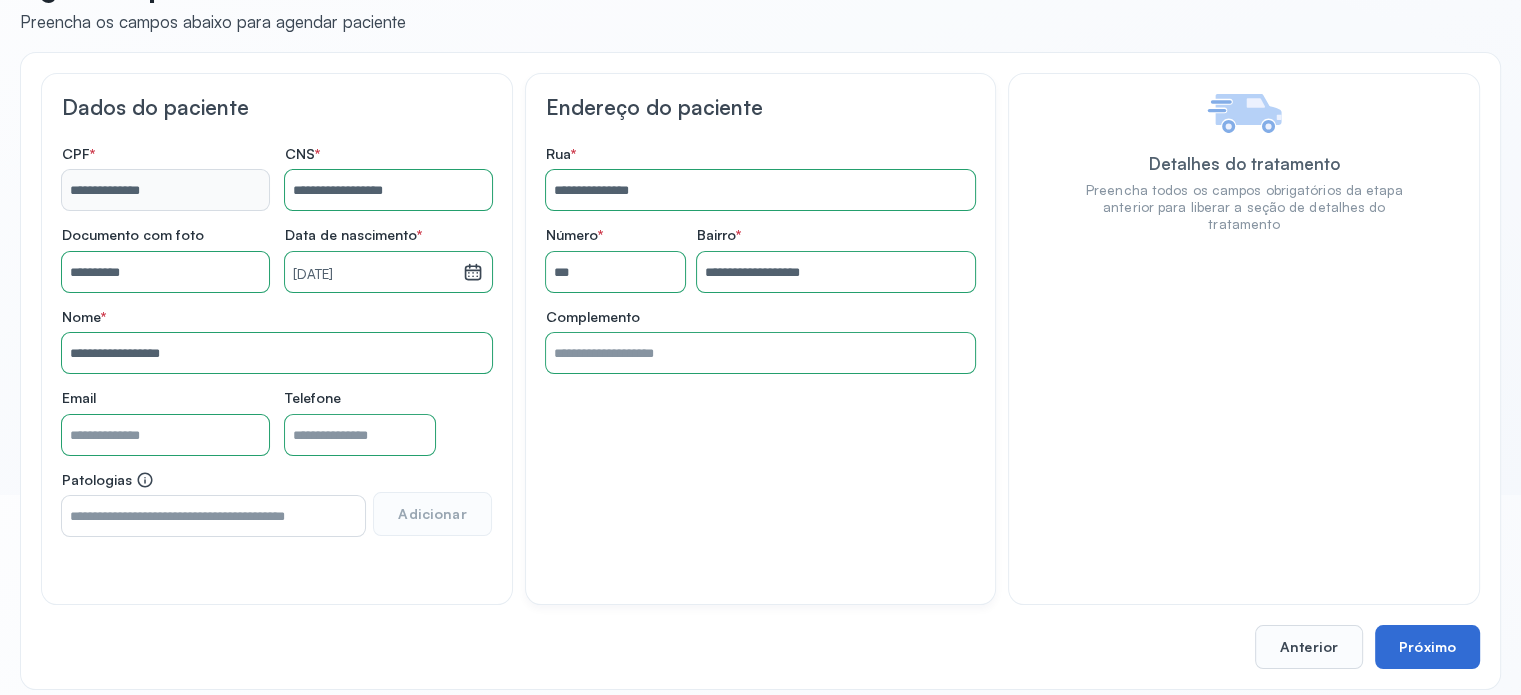 click on "Próximo" at bounding box center [1427, 647] 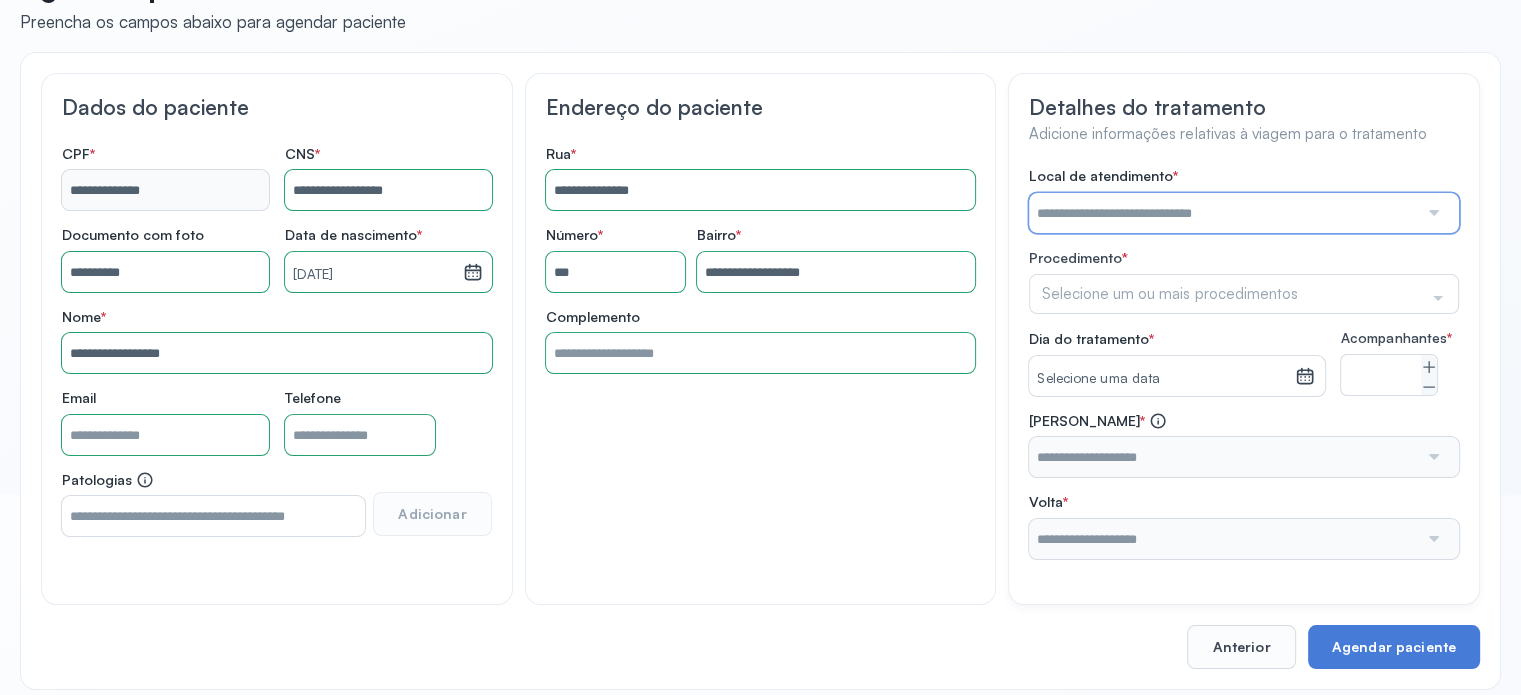 click at bounding box center [1223, 213] 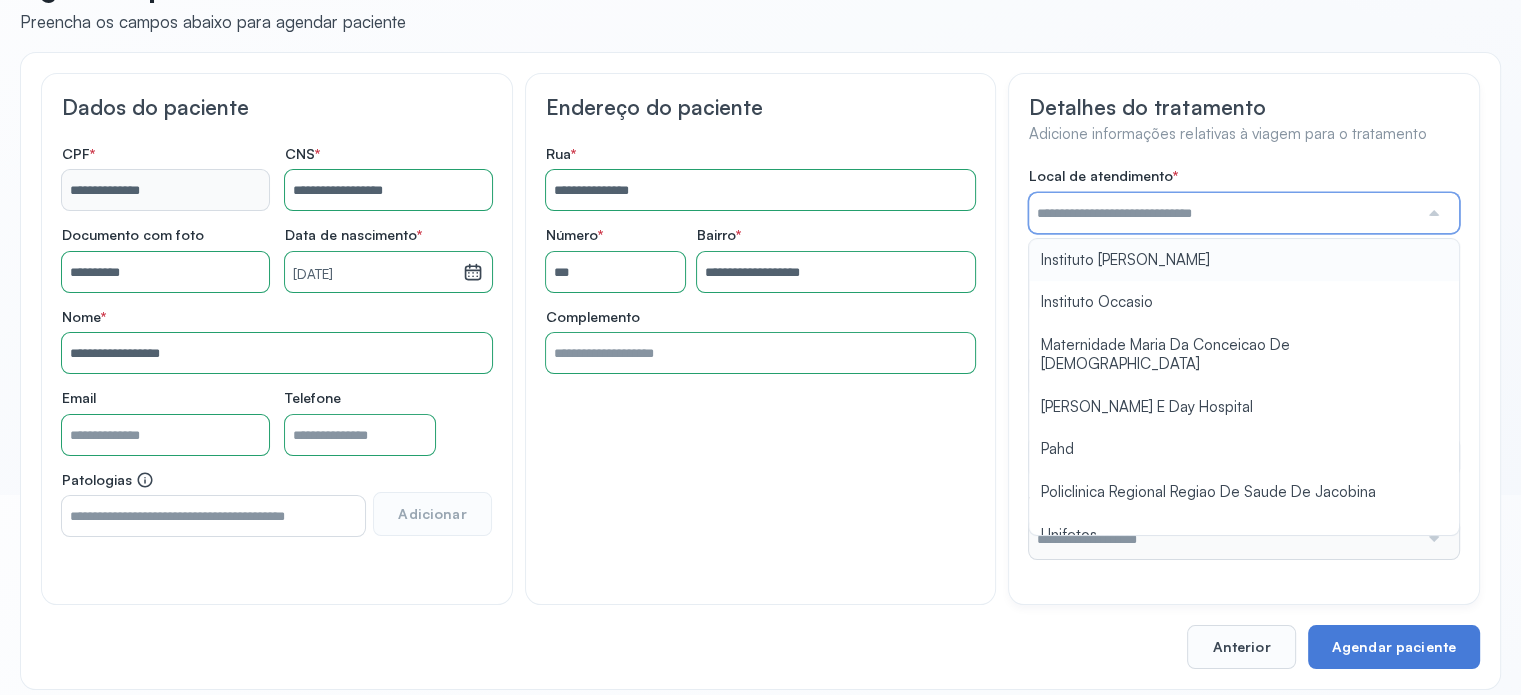scroll, scrollTop: 1584, scrollLeft: 0, axis: vertical 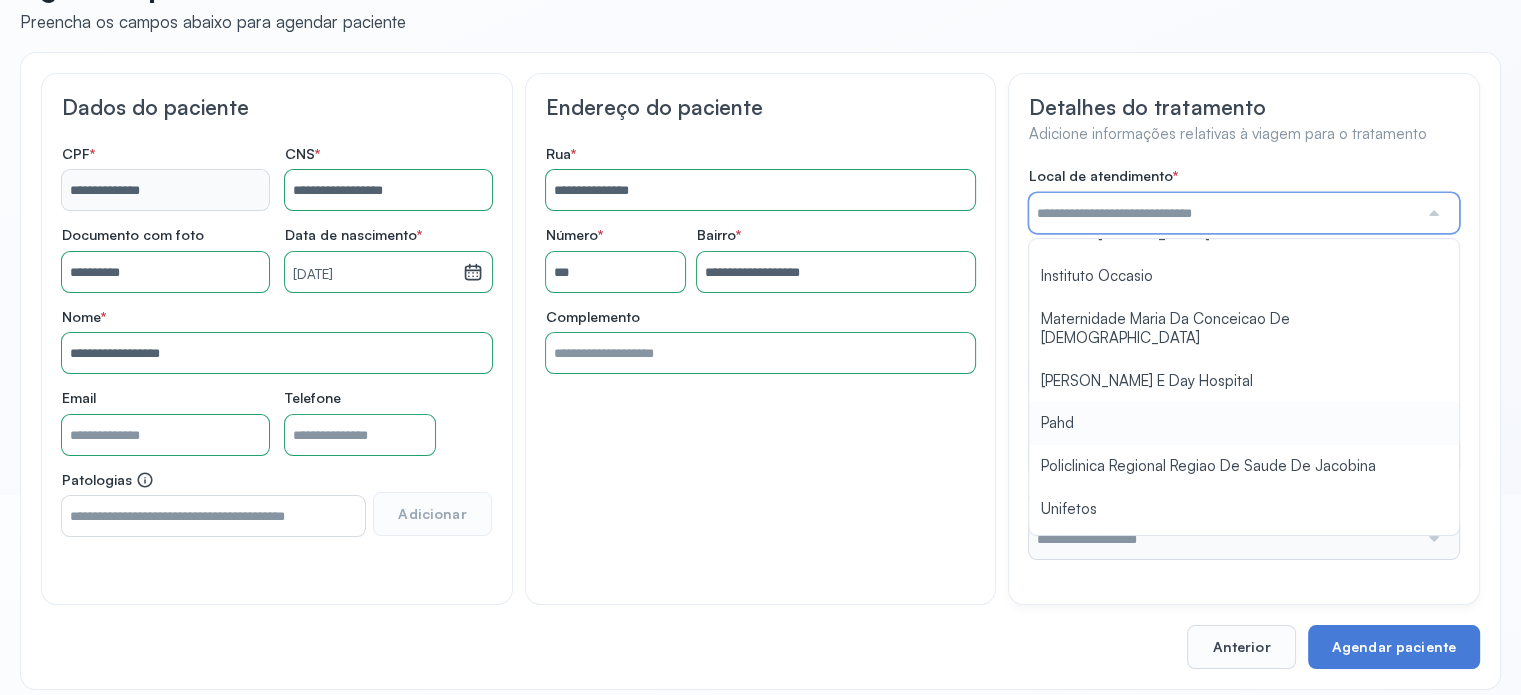 type on "****" 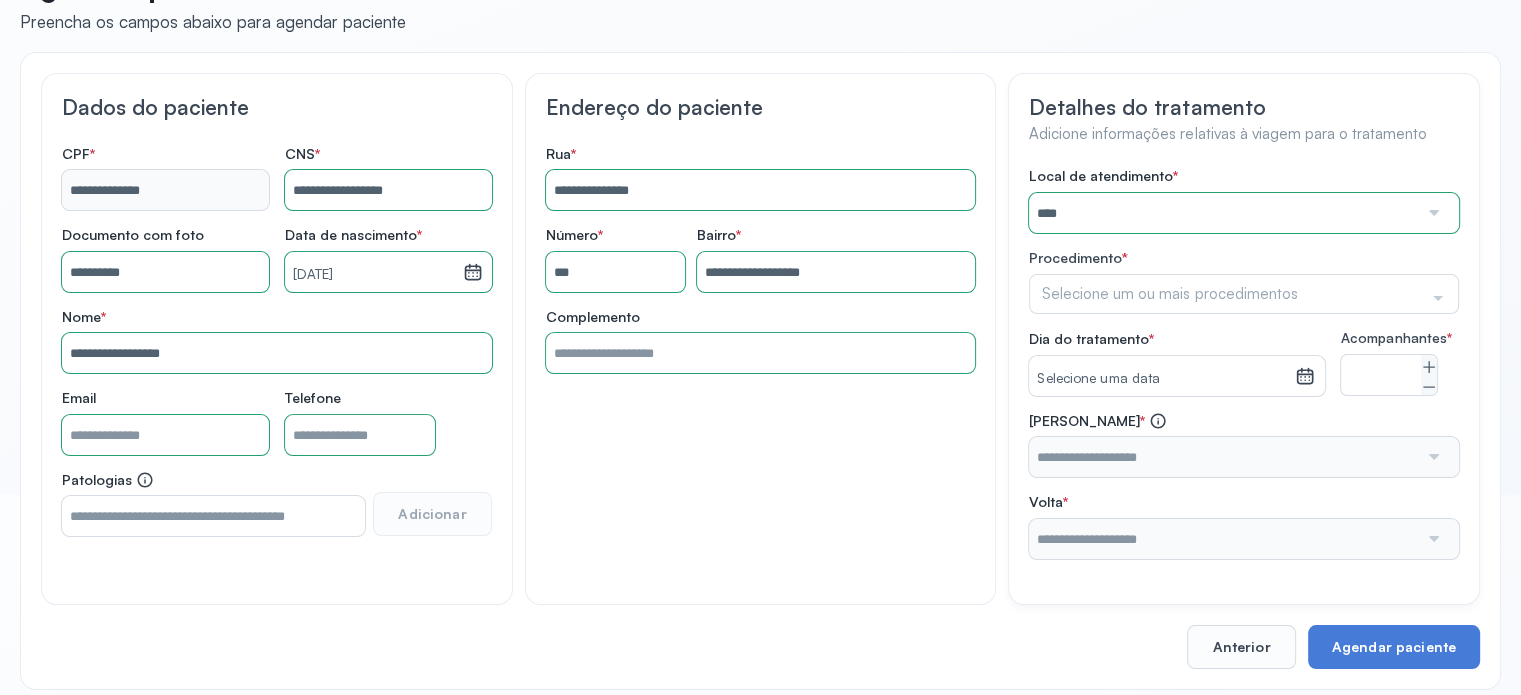 click on "Local de atendimento   *  **** A Medicina Diagnostica E Diagnoson Apae Jacobina CLINICA ML JACOBINA Cardio Pulmonar Da Bahia Cardioclinica [GEOGRAPHIC_DATA] Cican Clinica De Nefrologia De [GEOGRAPHIC_DATA] De Olhos Oftalmo Feira Clinica [GEOGRAPHIC_DATA] Coe [GEOGRAPHIC_DATA] ANA [GEOGRAPHIC_DATA] GERAL [PERSON_NAME][GEOGRAPHIC_DATA] [GEOGRAPHIC_DATA][PERSON_NAME] ORTOPEDICO DO ESTADO DA [GEOGRAPHIC_DATA] [GEOGRAPHIC_DATA] Aristides [GEOGRAPHIC_DATA] [GEOGRAPHIC_DATA] [GEOGRAPHIC_DATA] [GEOGRAPHIC_DATA] [GEOGRAPHIC_DATA] Emec Hospital Especializado Octavio [GEOGRAPHIC_DATA] Estadual [GEOGRAPHIC_DATA] [GEOGRAPHIC_DATA][PERSON_NAME] [GEOGRAPHIC_DATA] [GEOGRAPHIC_DATA] [GEOGRAPHIC_DATA] [GEOGRAPHIC_DATA][PERSON_NAME] Regional [GEOGRAPHIC_DATA] Regional [GEOGRAPHIC_DATA] Dourado [GEOGRAPHIC_DATA] [GEOGRAPHIC_DATA] [GEOGRAPHIC_DATA] [GEOGRAPHIC_DATA] E Ortopedia Ltda Iderma Idm Cardio Instituto Occasio" at bounding box center (1244, 363) 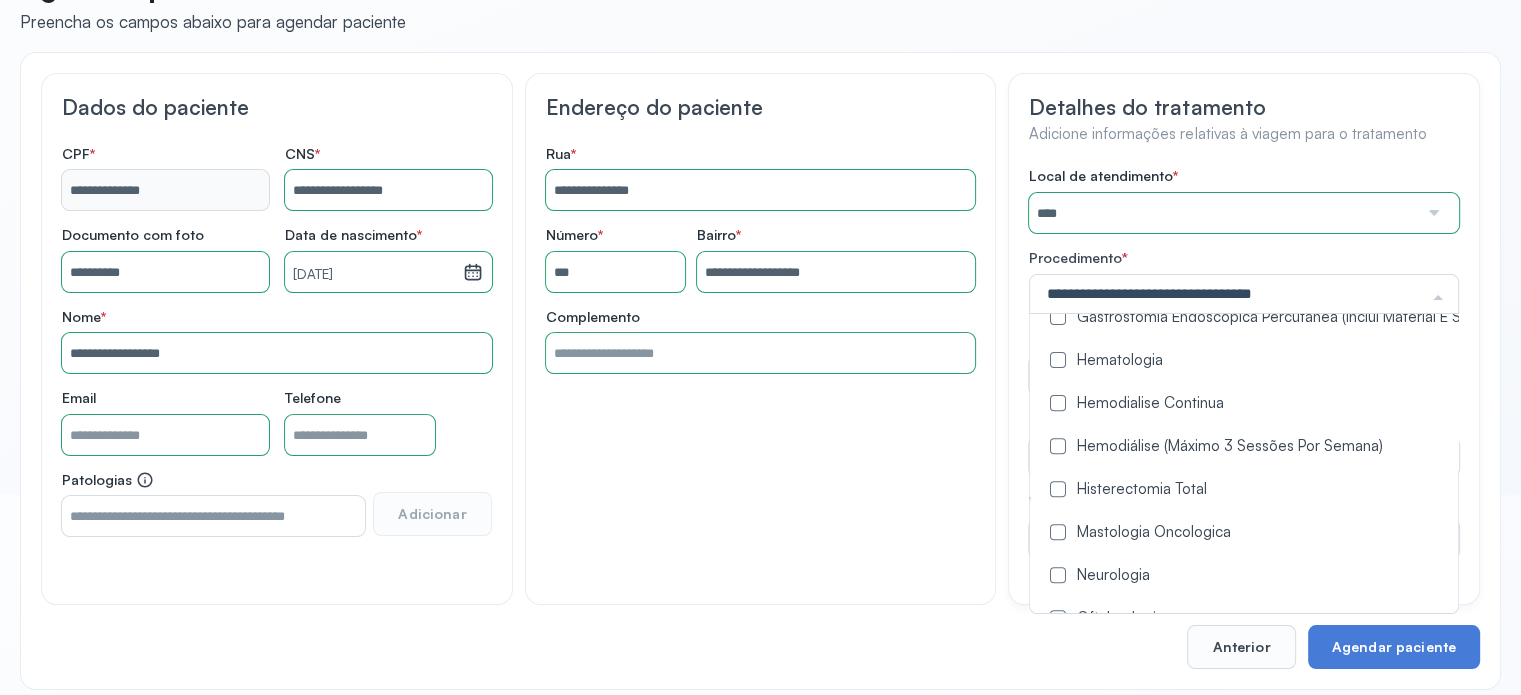 scroll, scrollTop: 900, scrollLeft: 0, axis: vertical 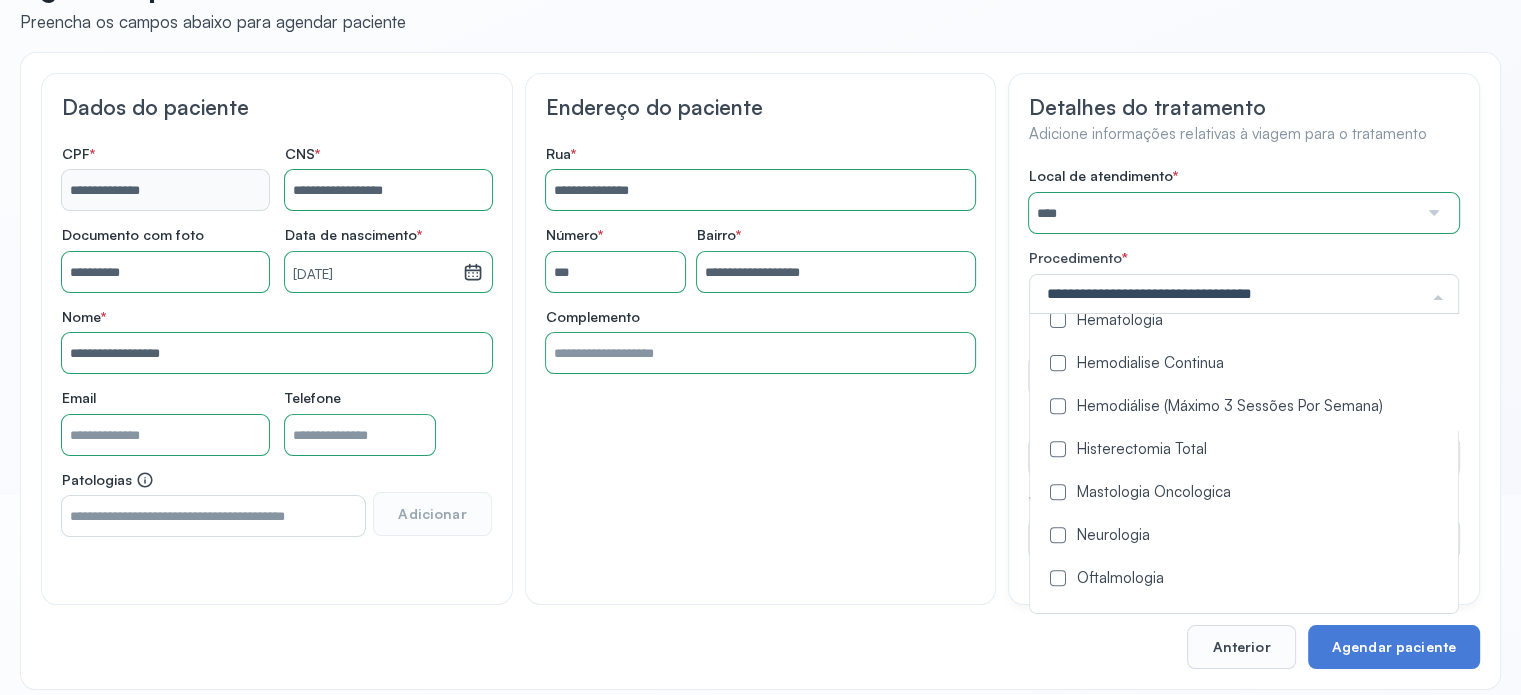 click at bounding box center [1058, 406] 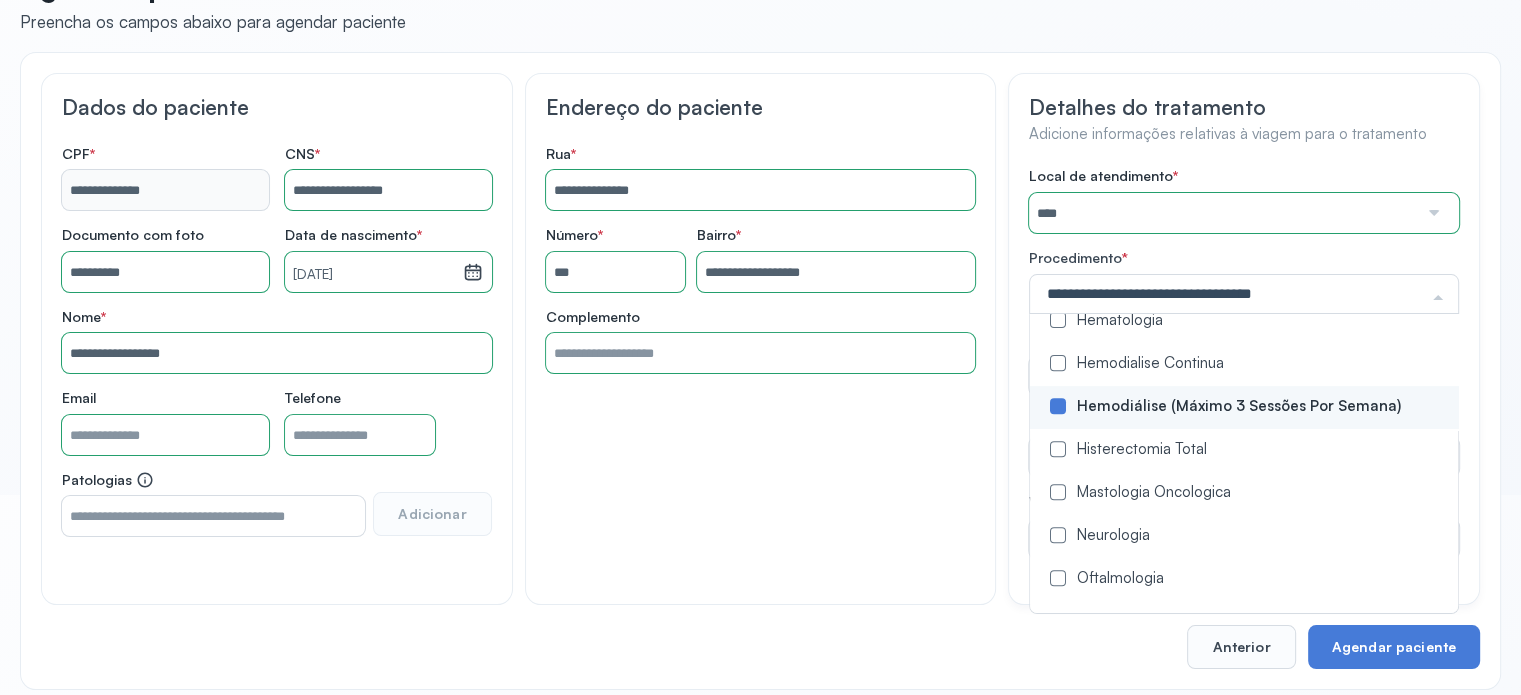 scroll, scrollTop: 0, scrollLeft: 0, axis: both 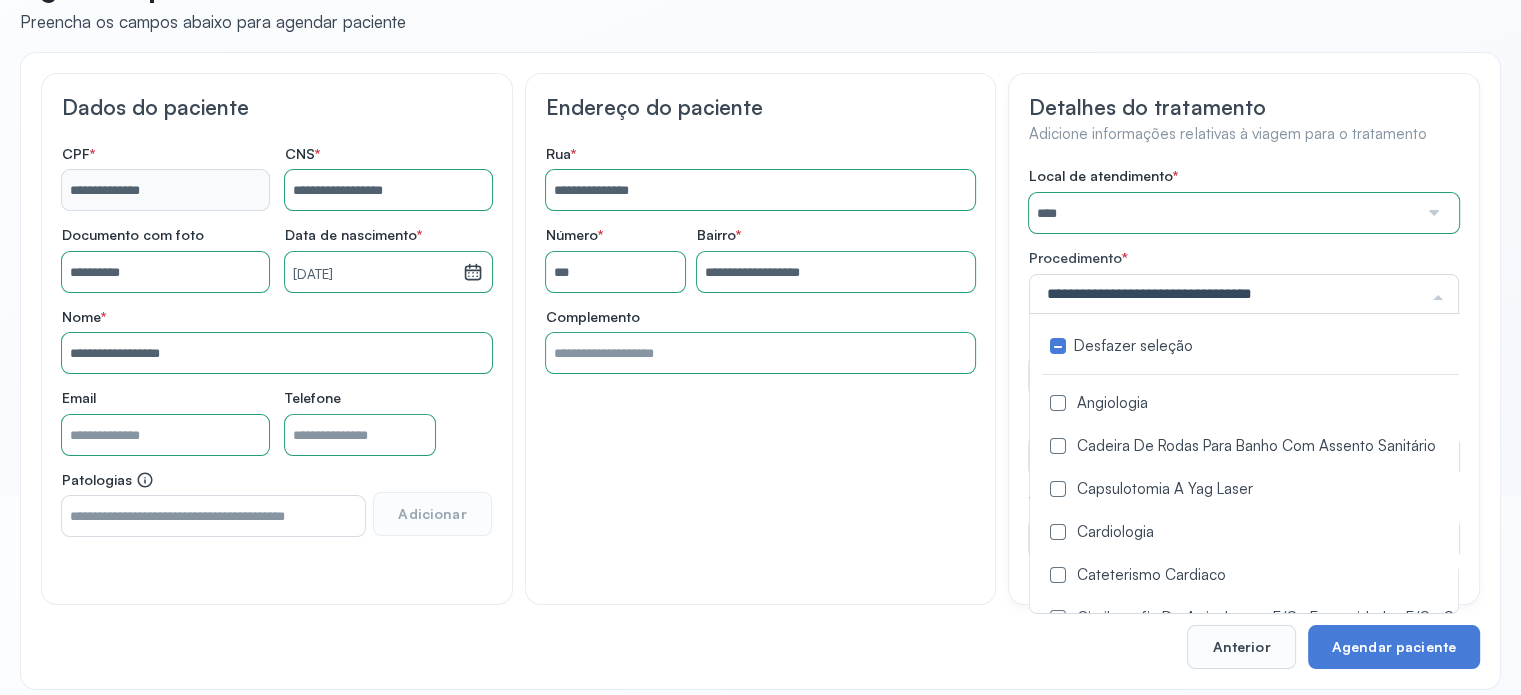 click on "**********" 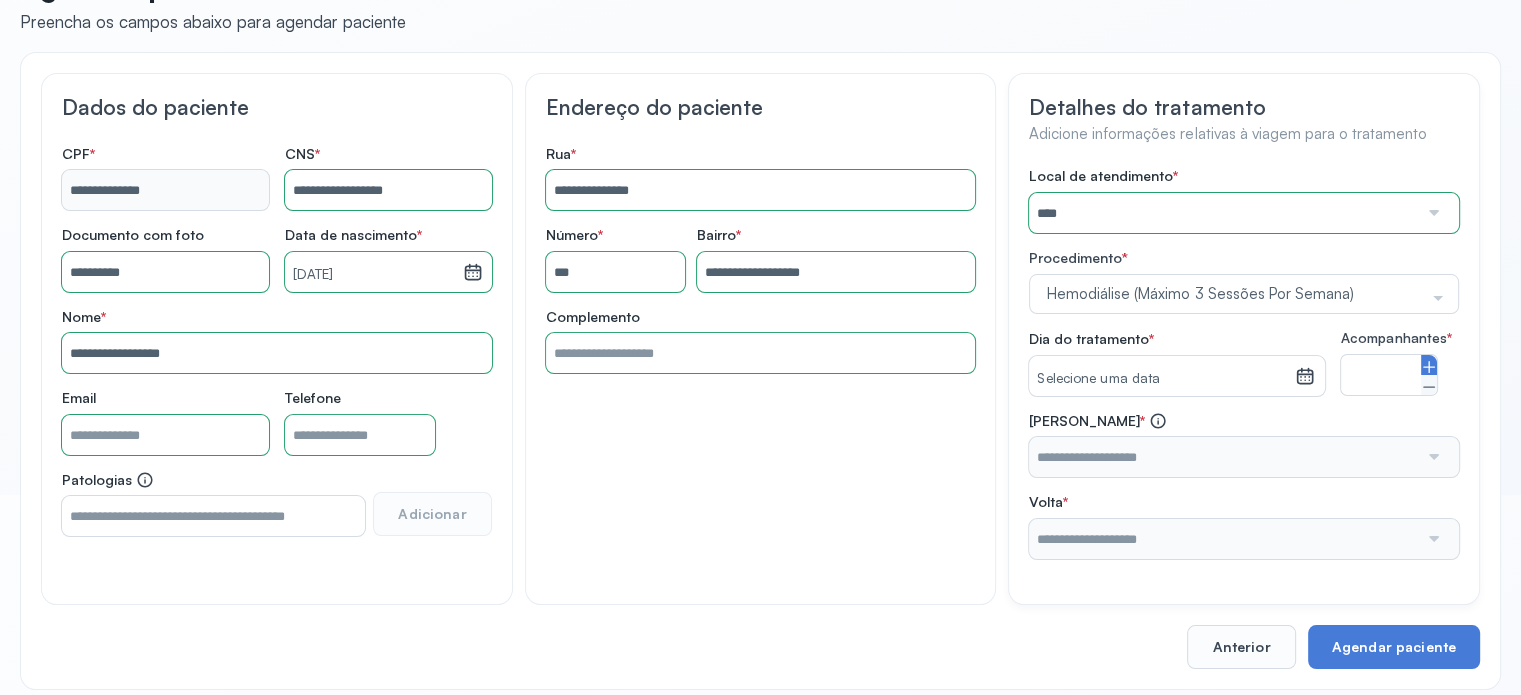 click 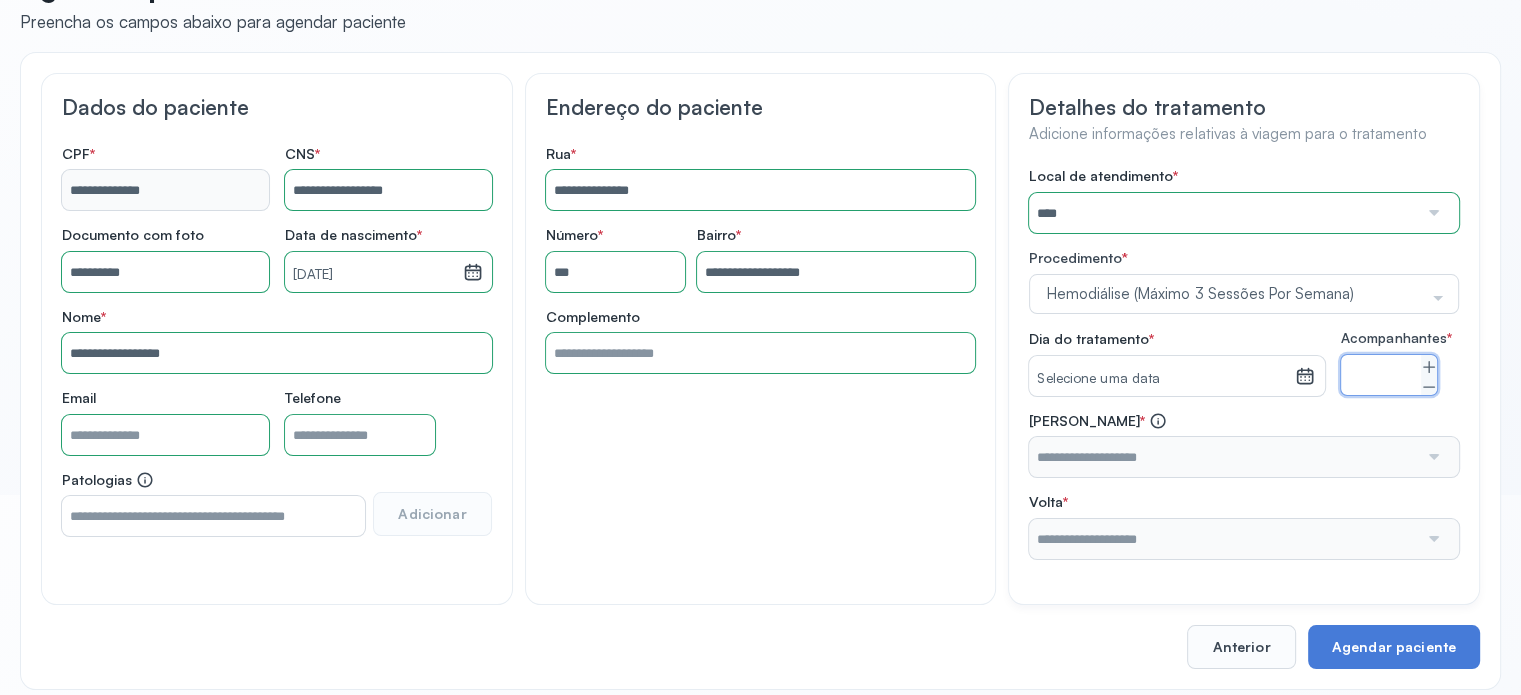 click 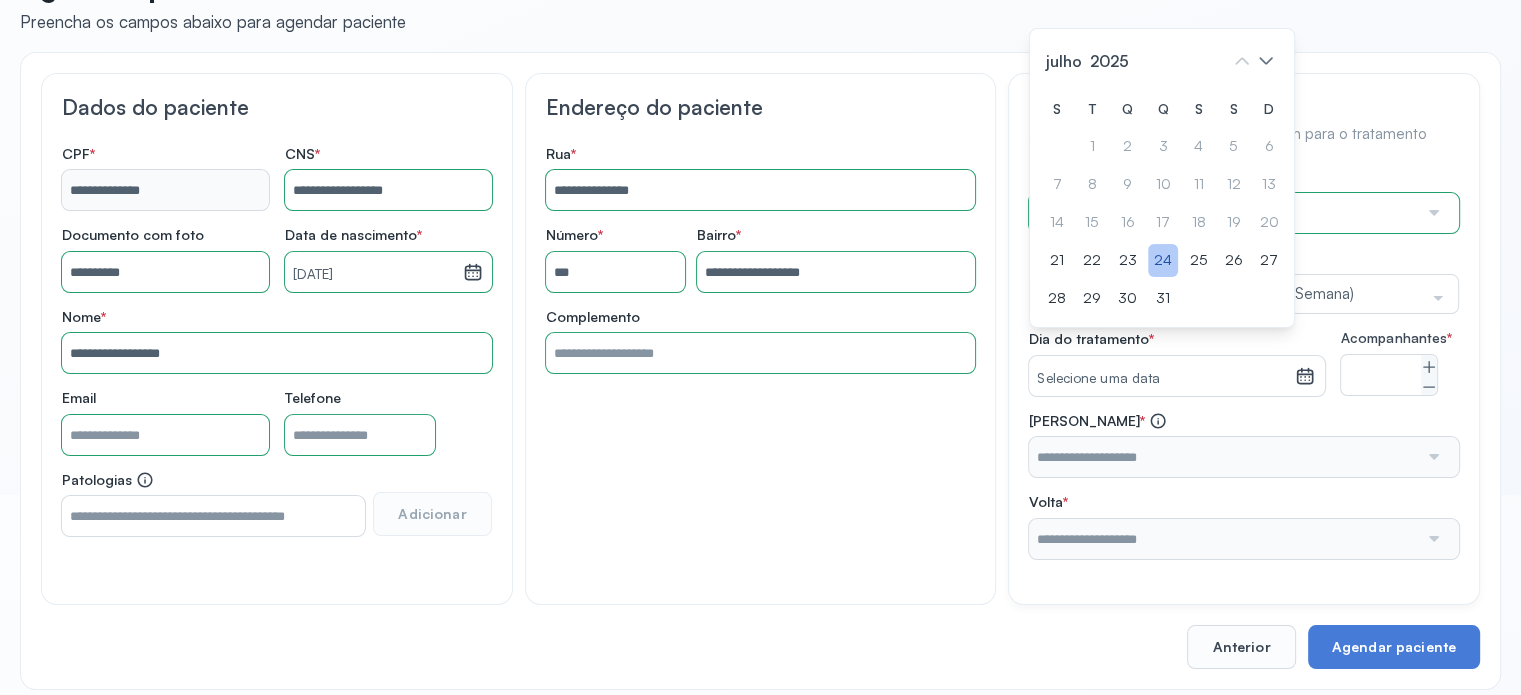 click on "24" 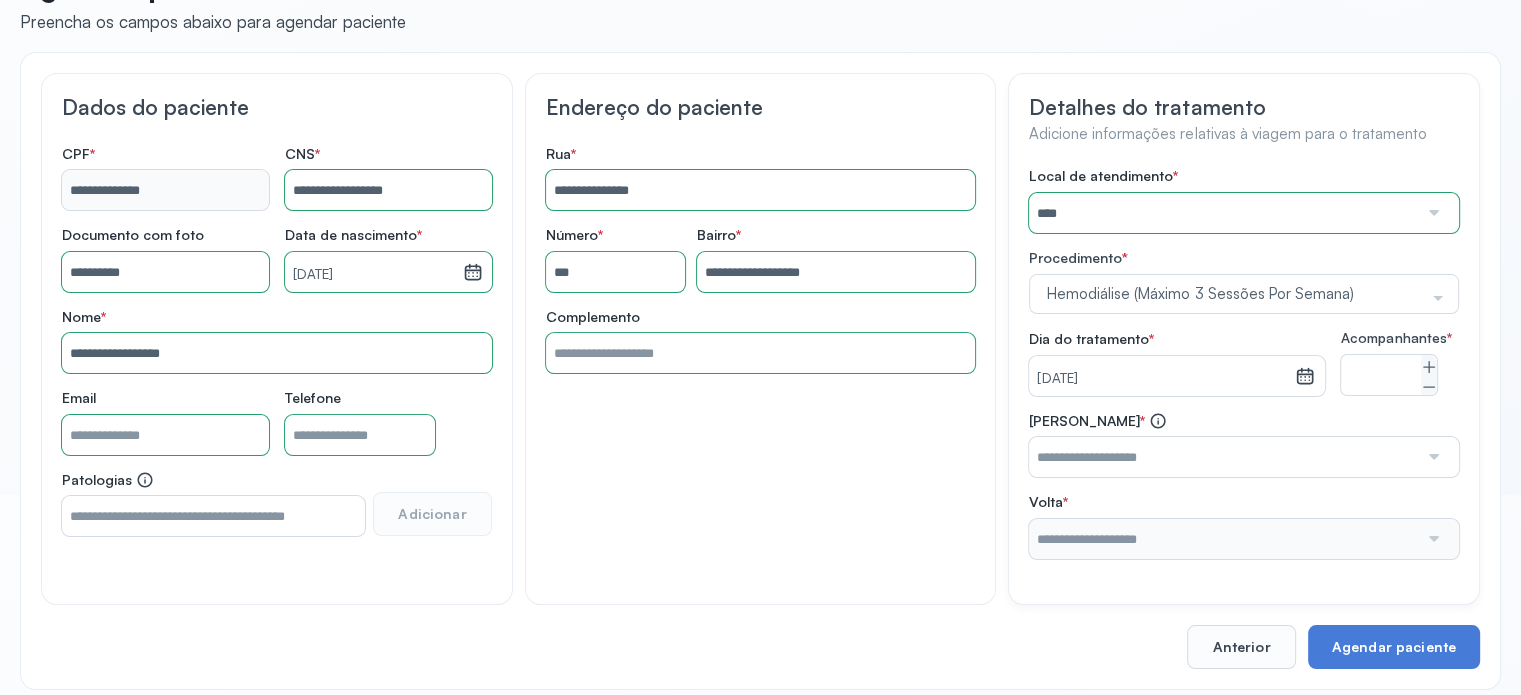 click at bounding box center (1223, 457) 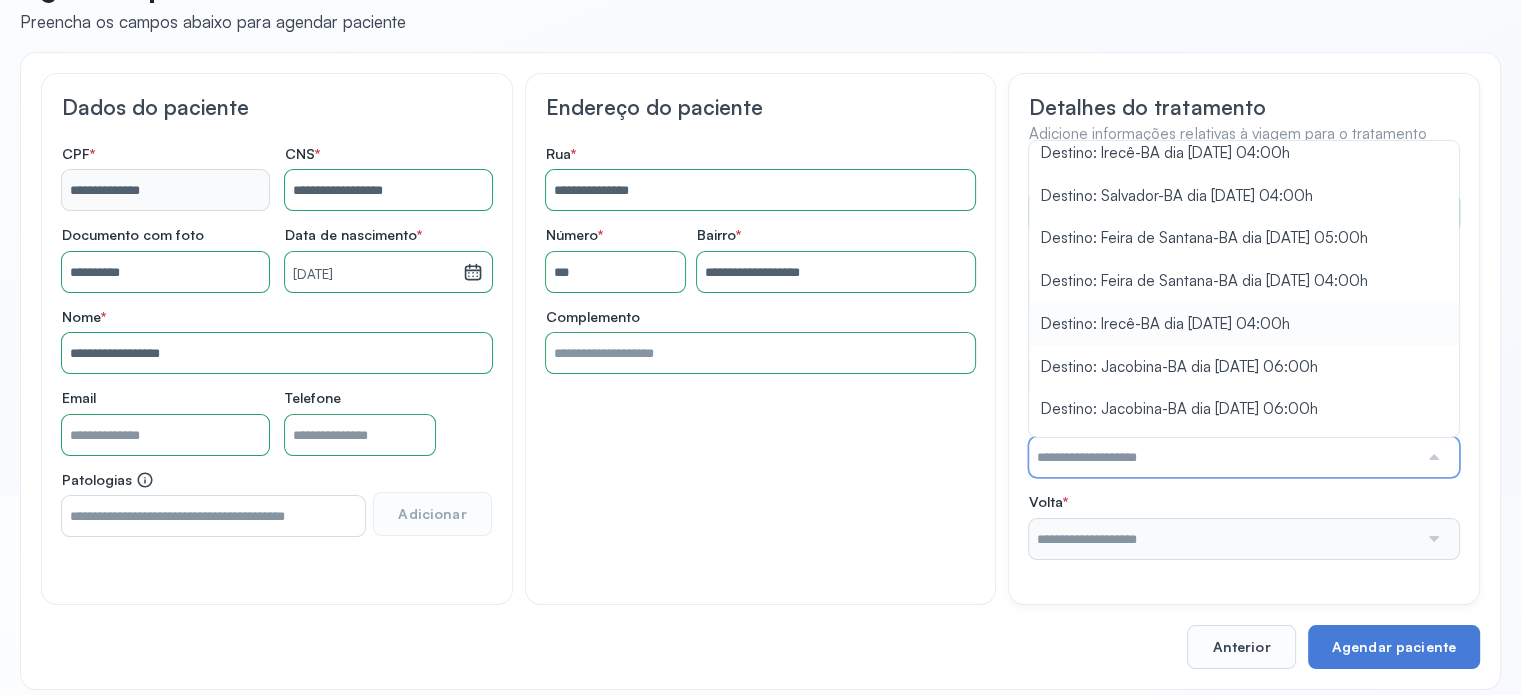 scroll, scrollTop: 302, scrollLeft: 0, axis: vertical 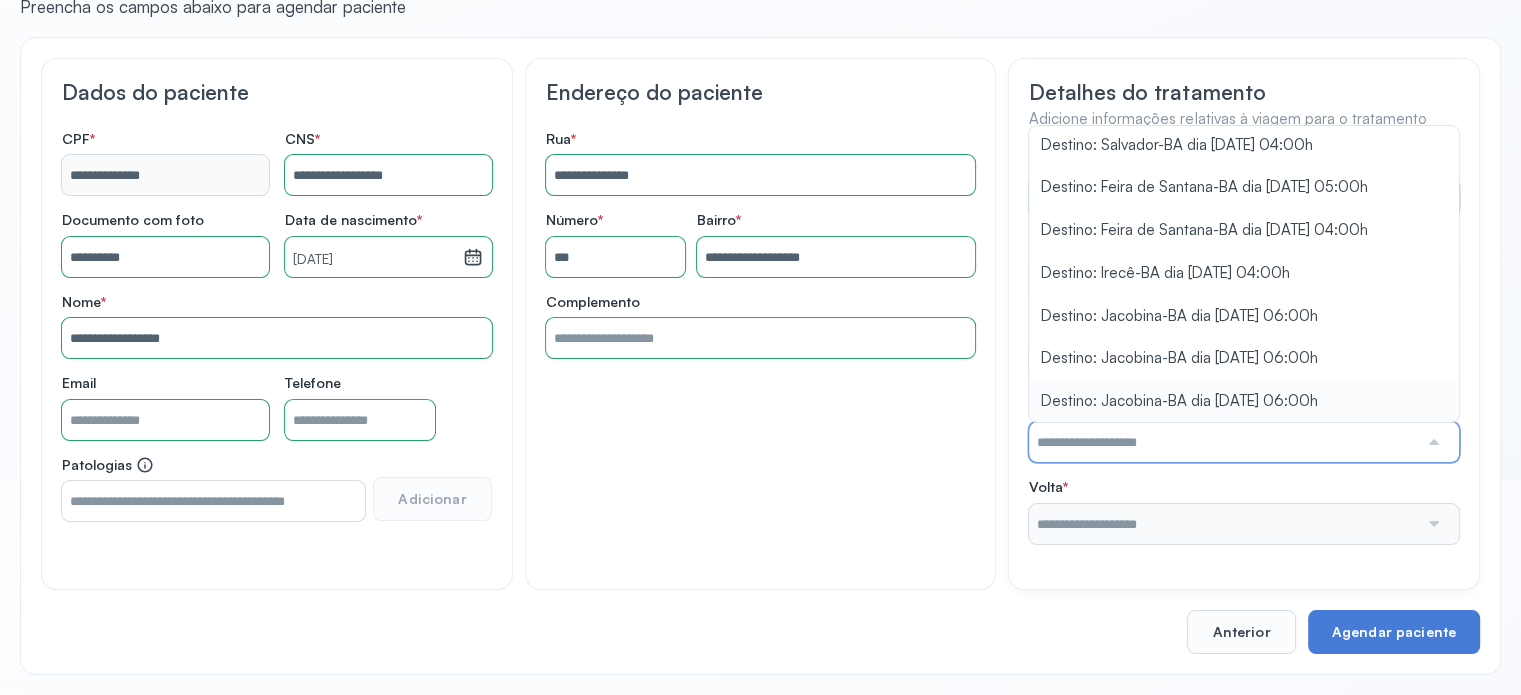 type on "**********" 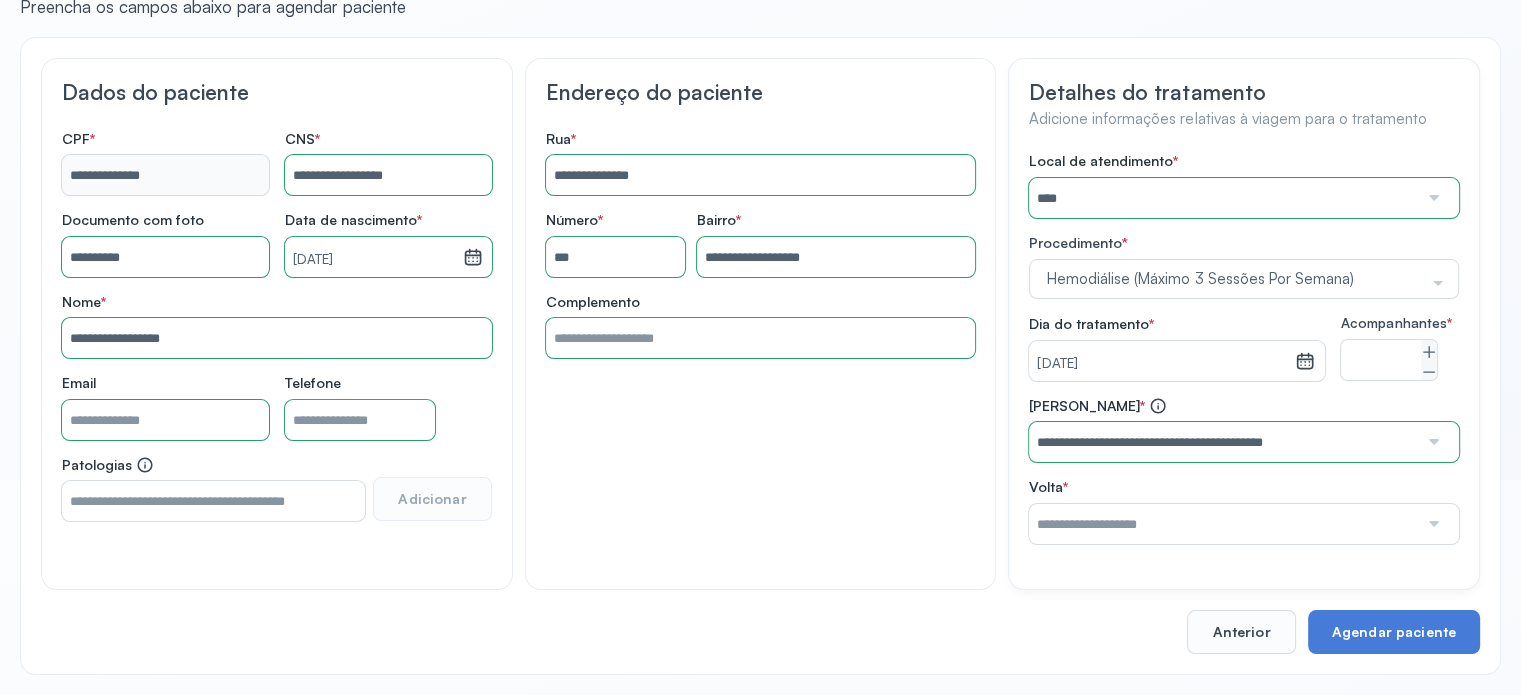 click on "**********" at bounding box center [1244, 430] 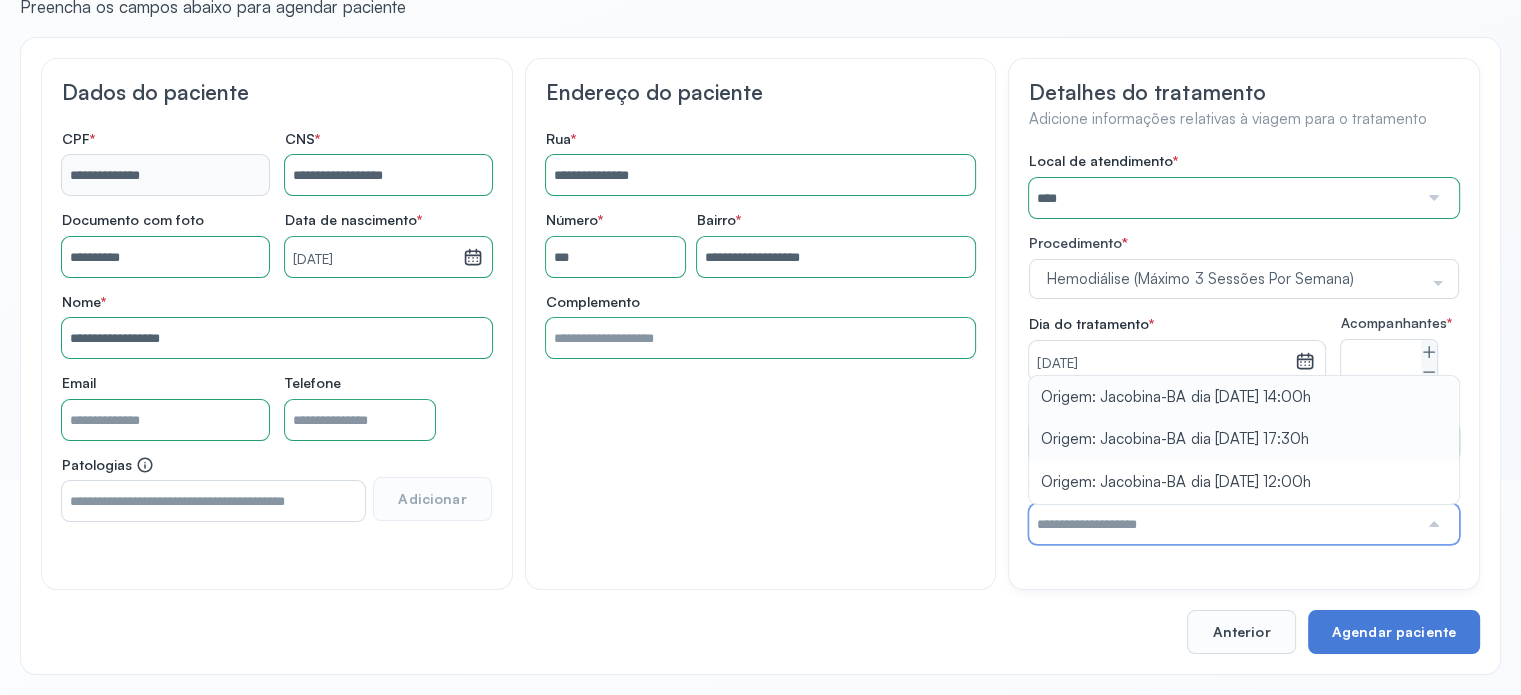 type on "**********" 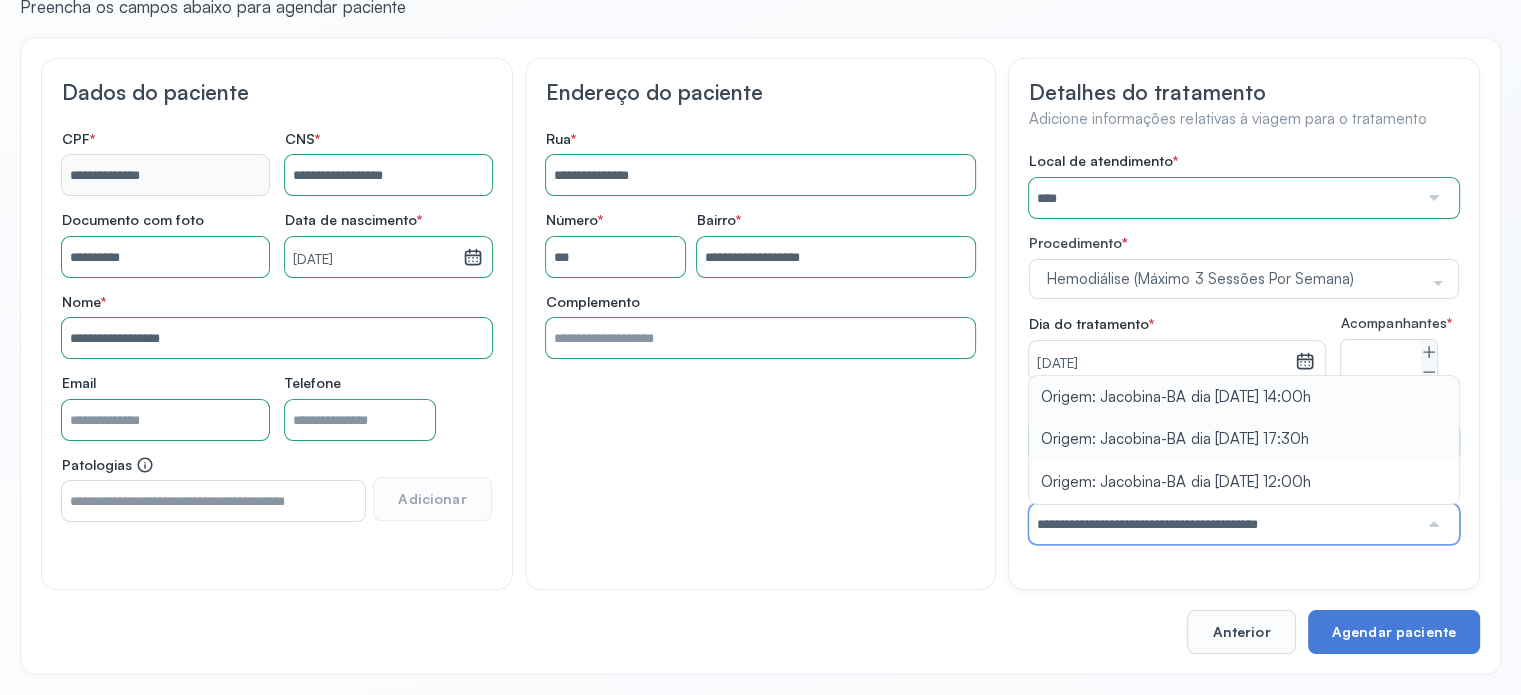 click on "**********" at bounding box center [1244, 470] 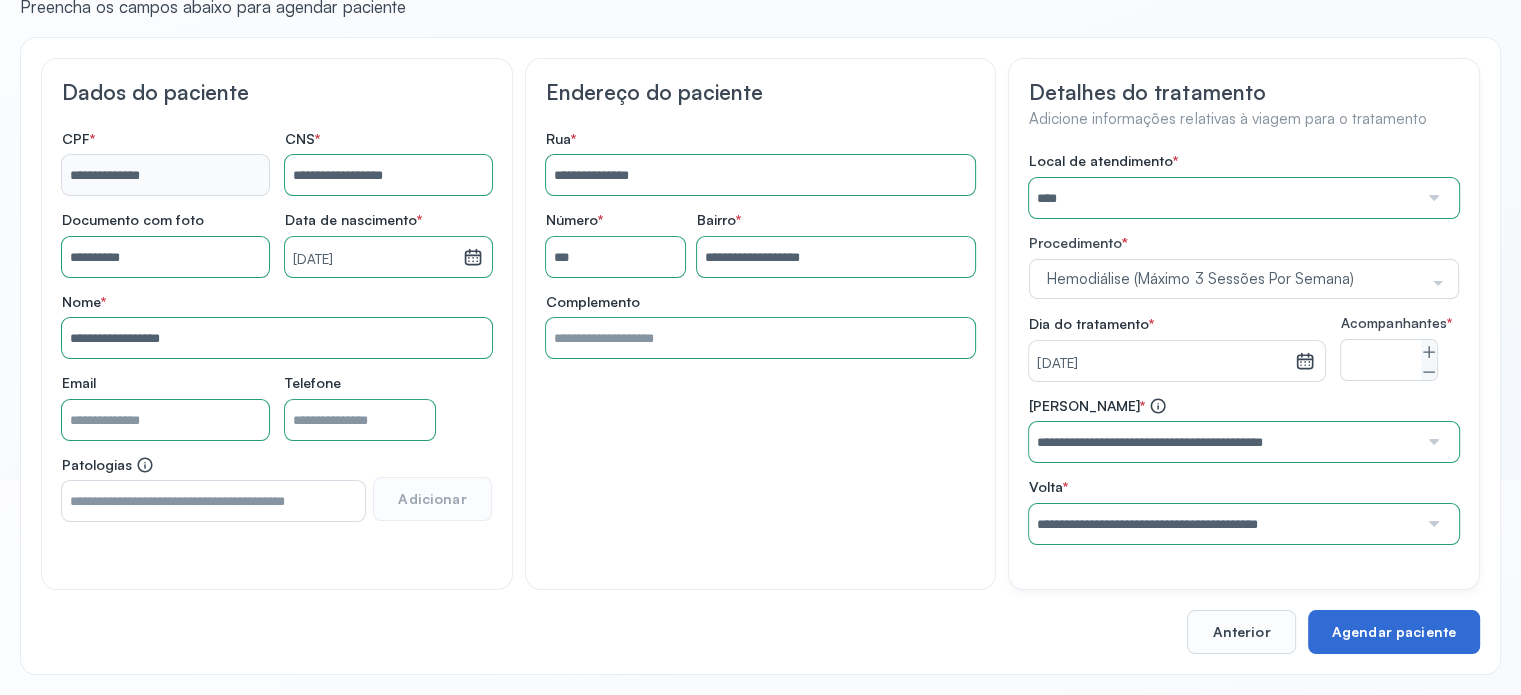 click on "Agendar paciente" at bounding box center (1394, 632) 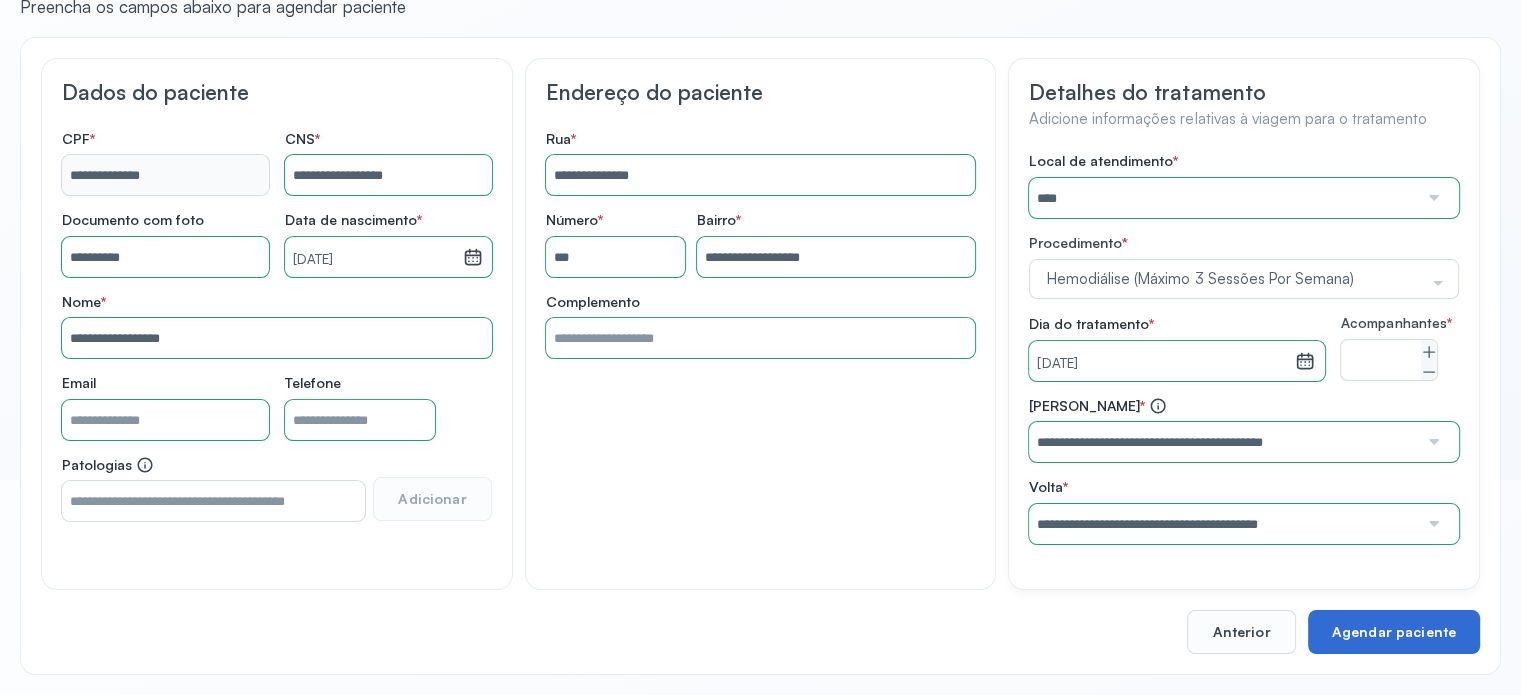 scroll, scrollTop: 0, scrollLeft: 0, axis: both 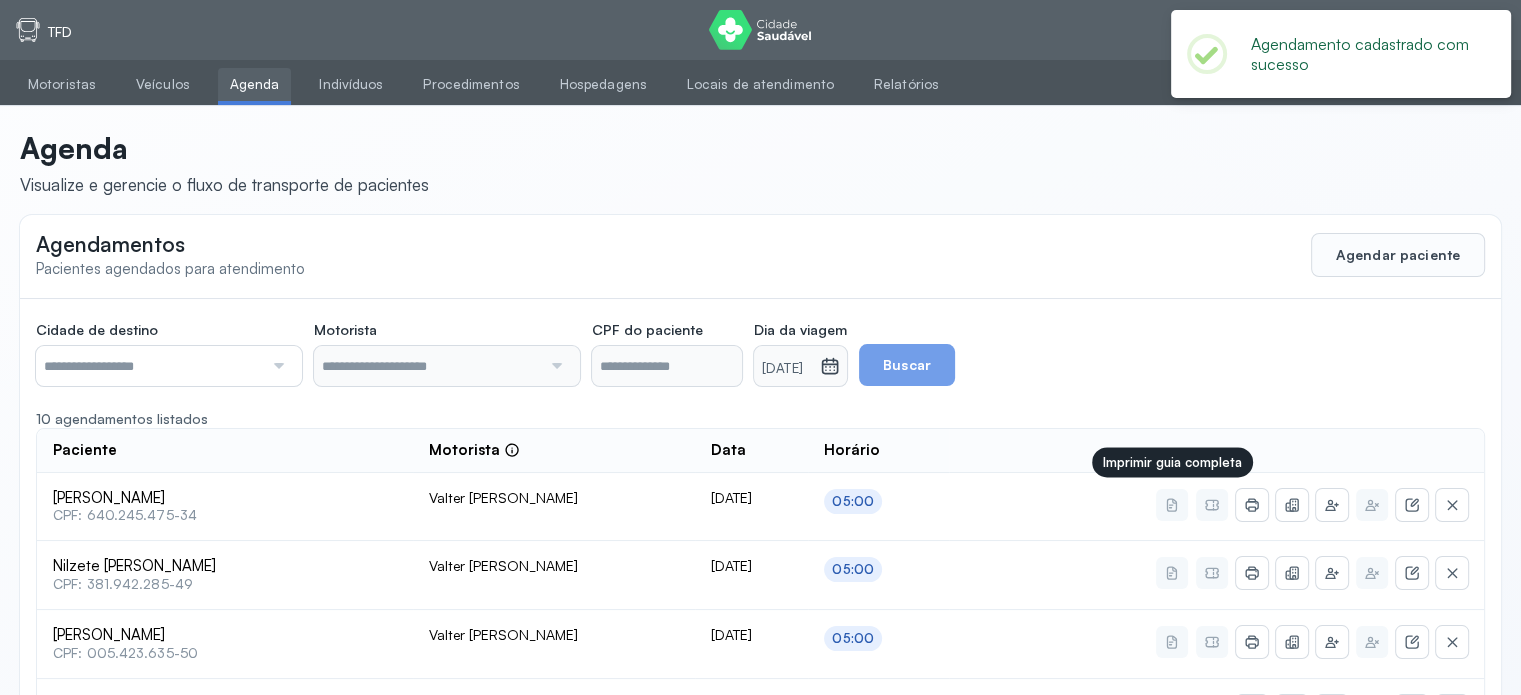 type on "**********" 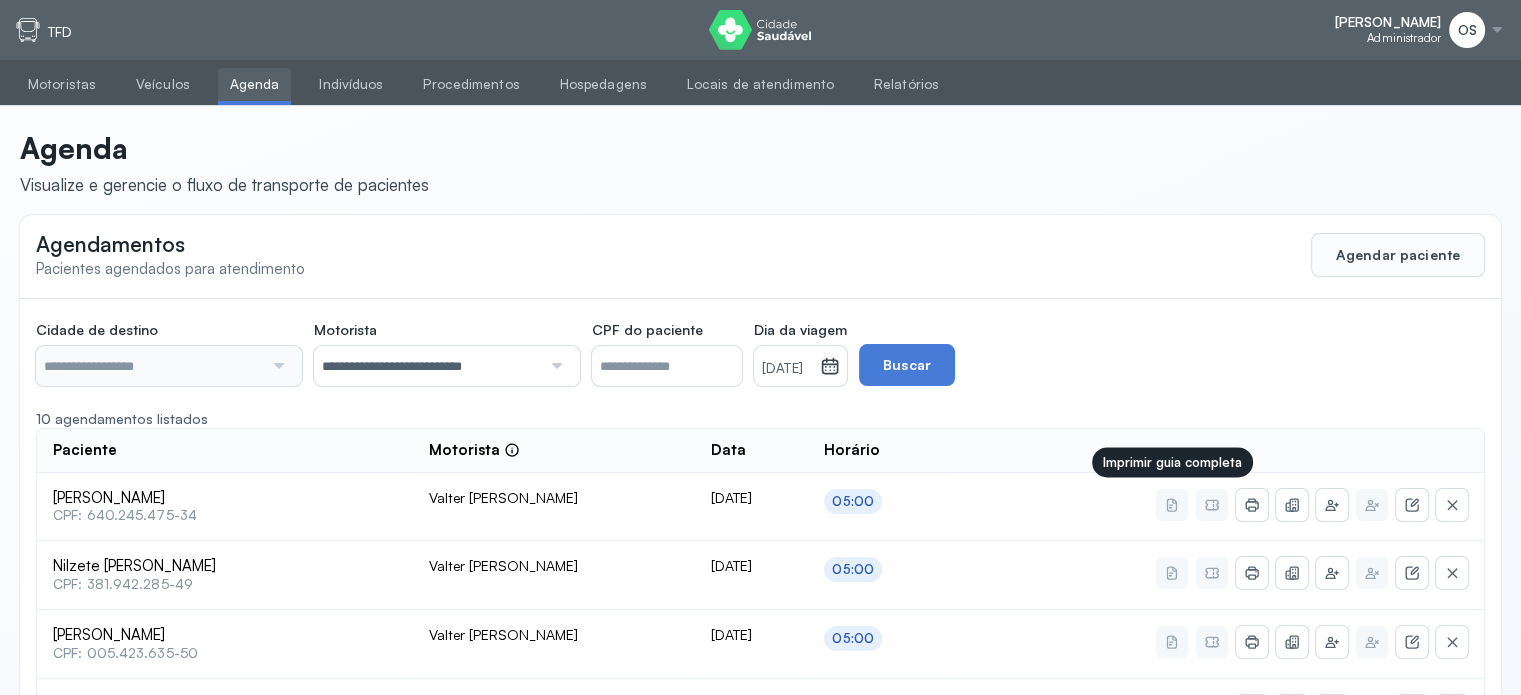type on "********" 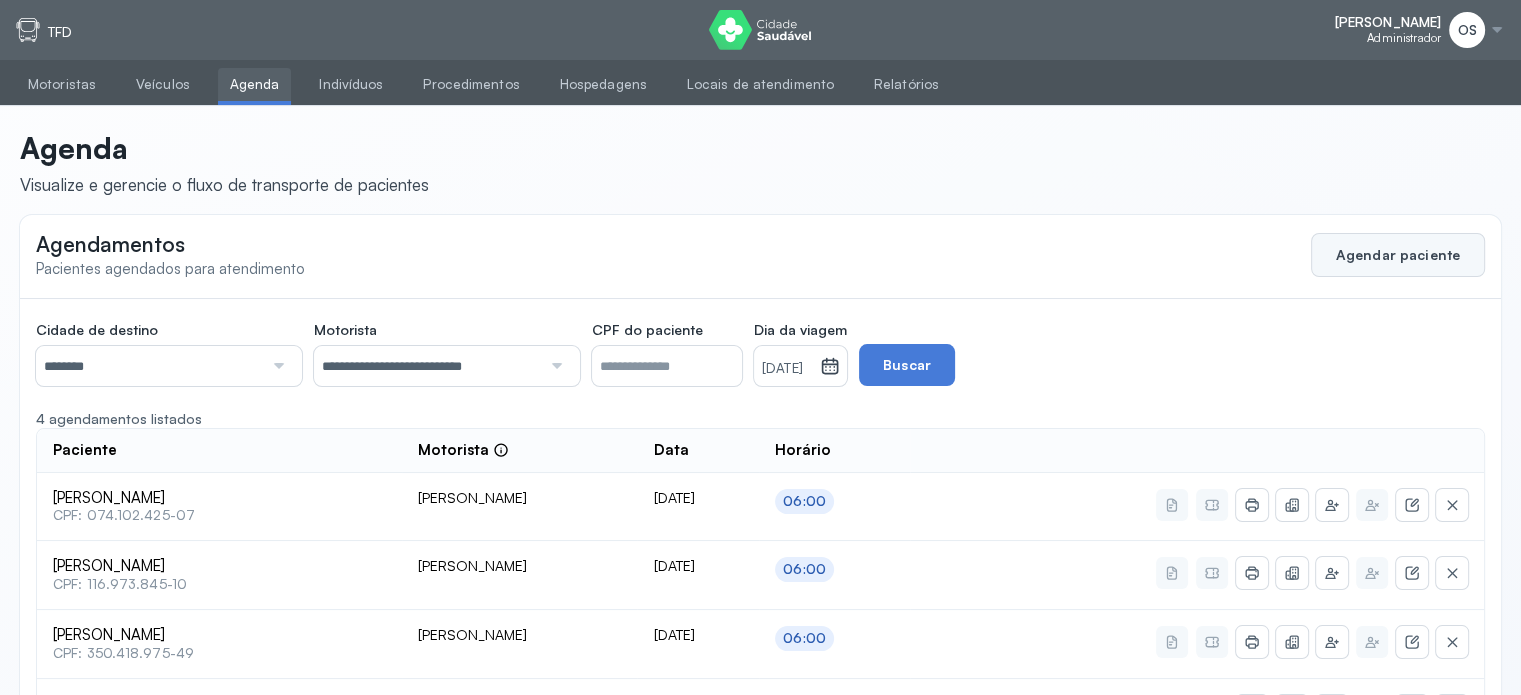 click on "Agendar paciente" 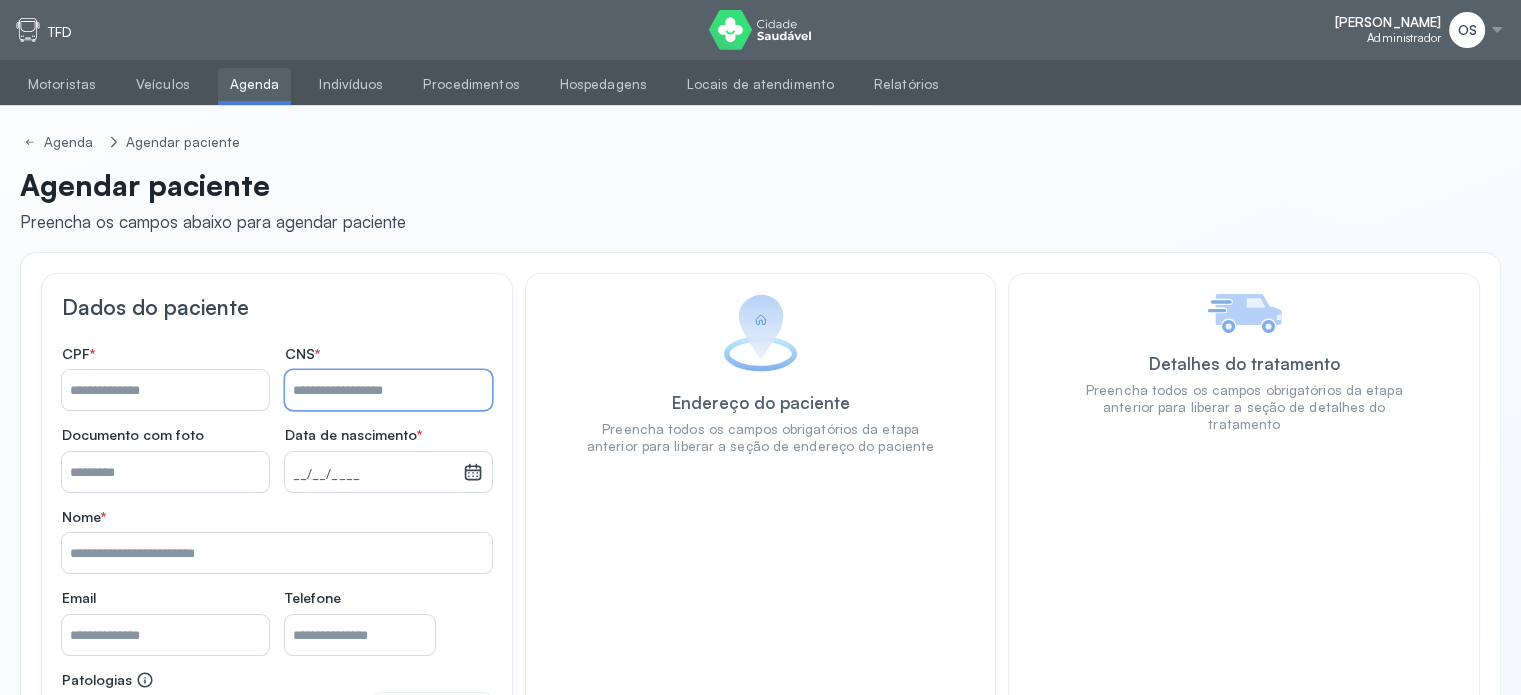 paste on "**********" 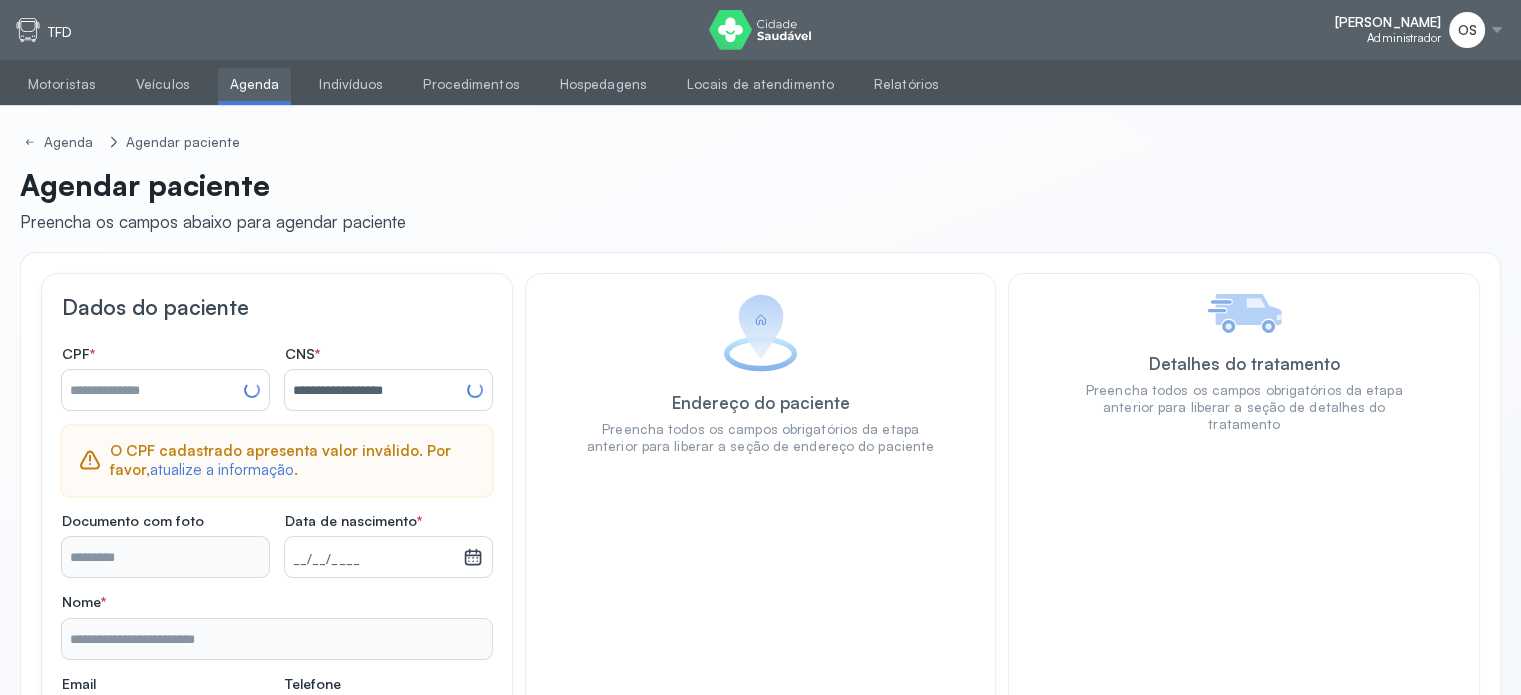 type on "**********" 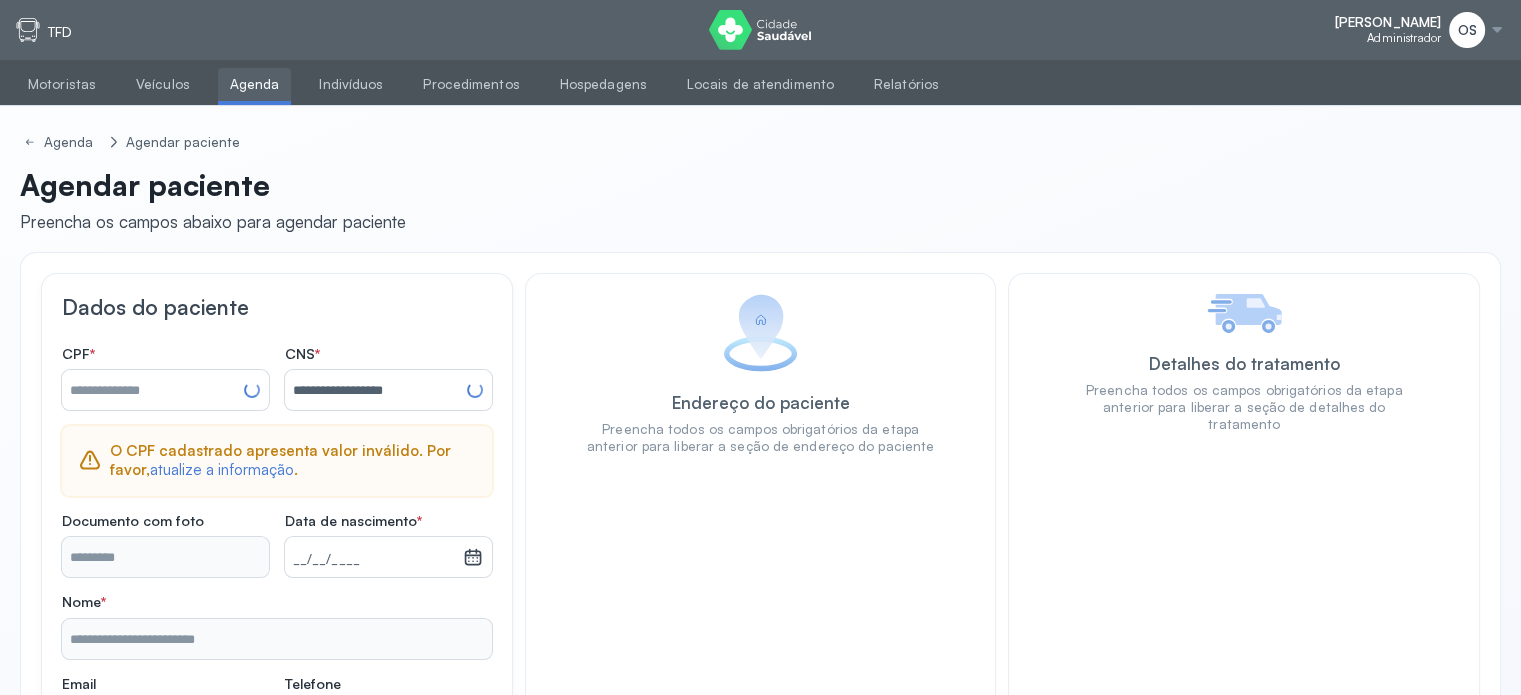 type on "**********" 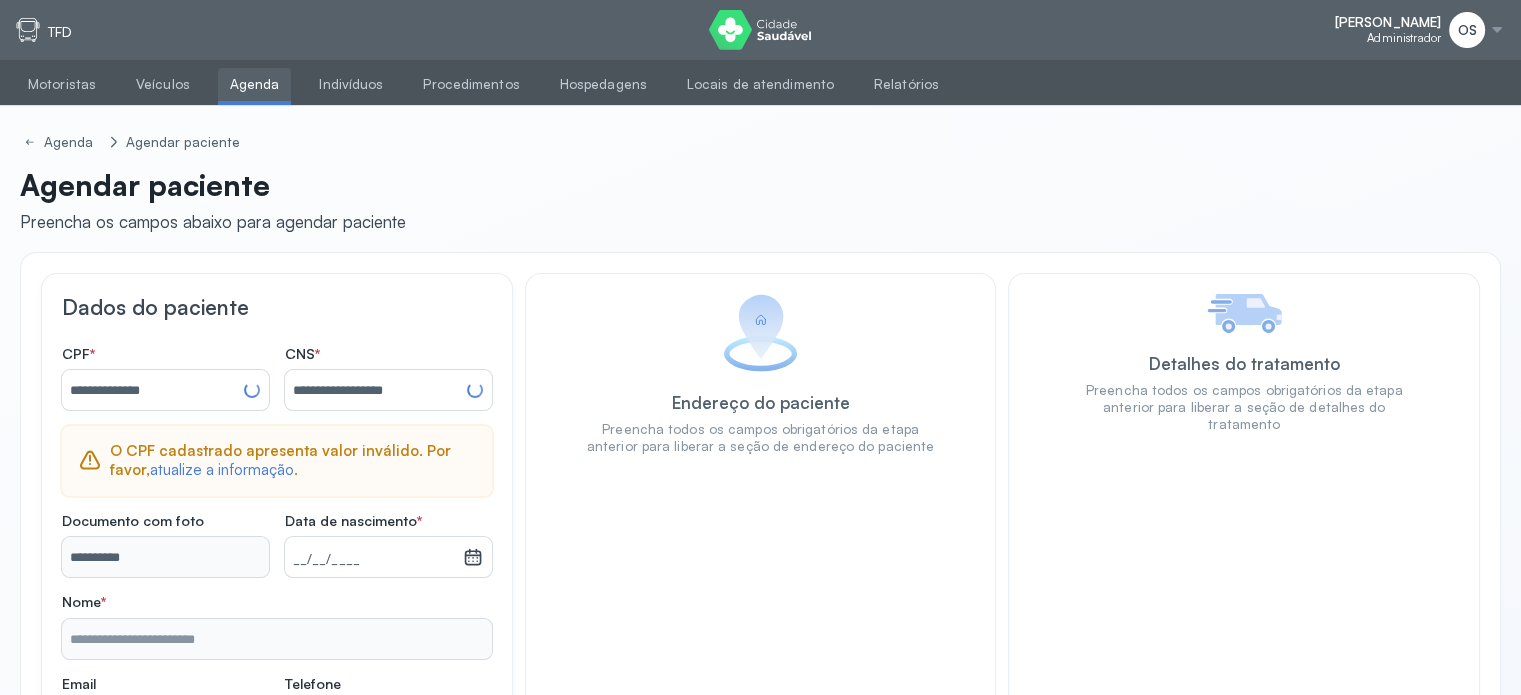 type on "**********" 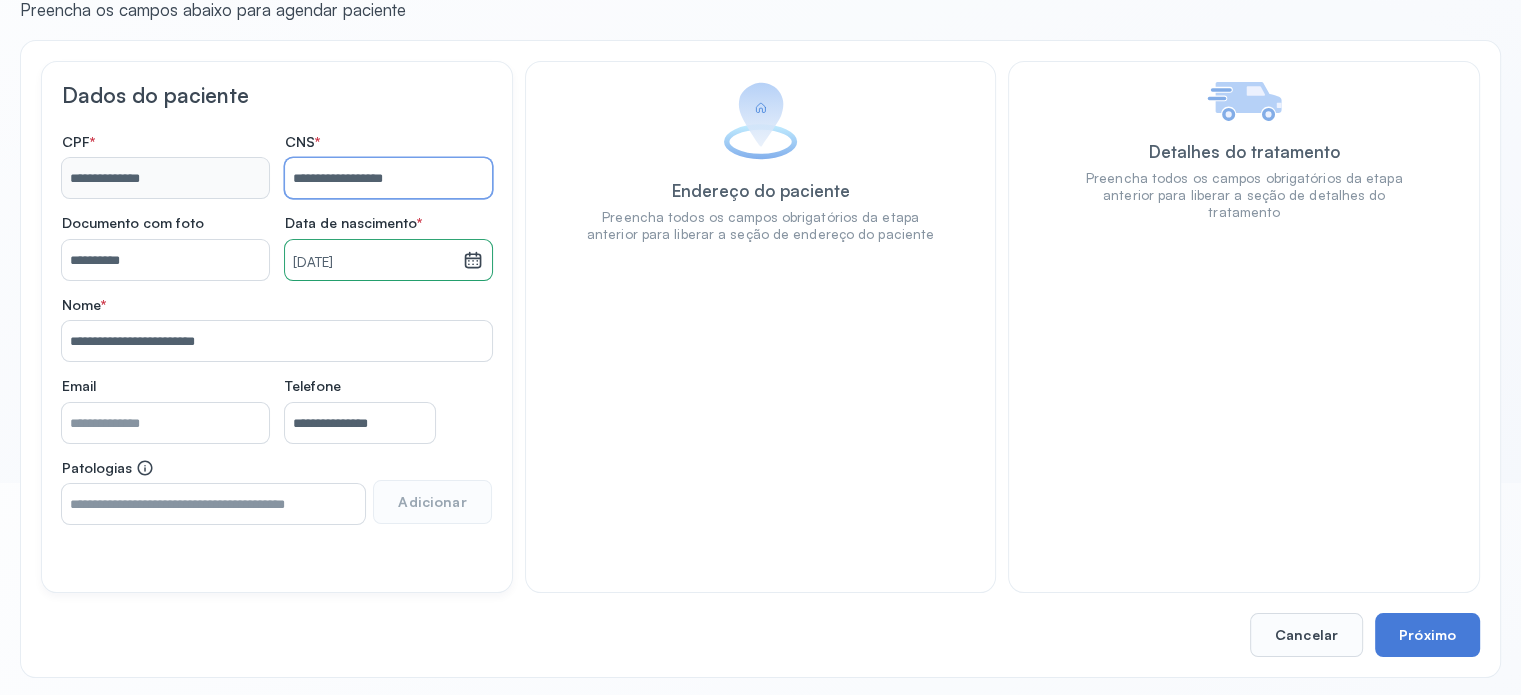 scroll, scrollTop: 215, scrollLeft: 0, axis: vertical 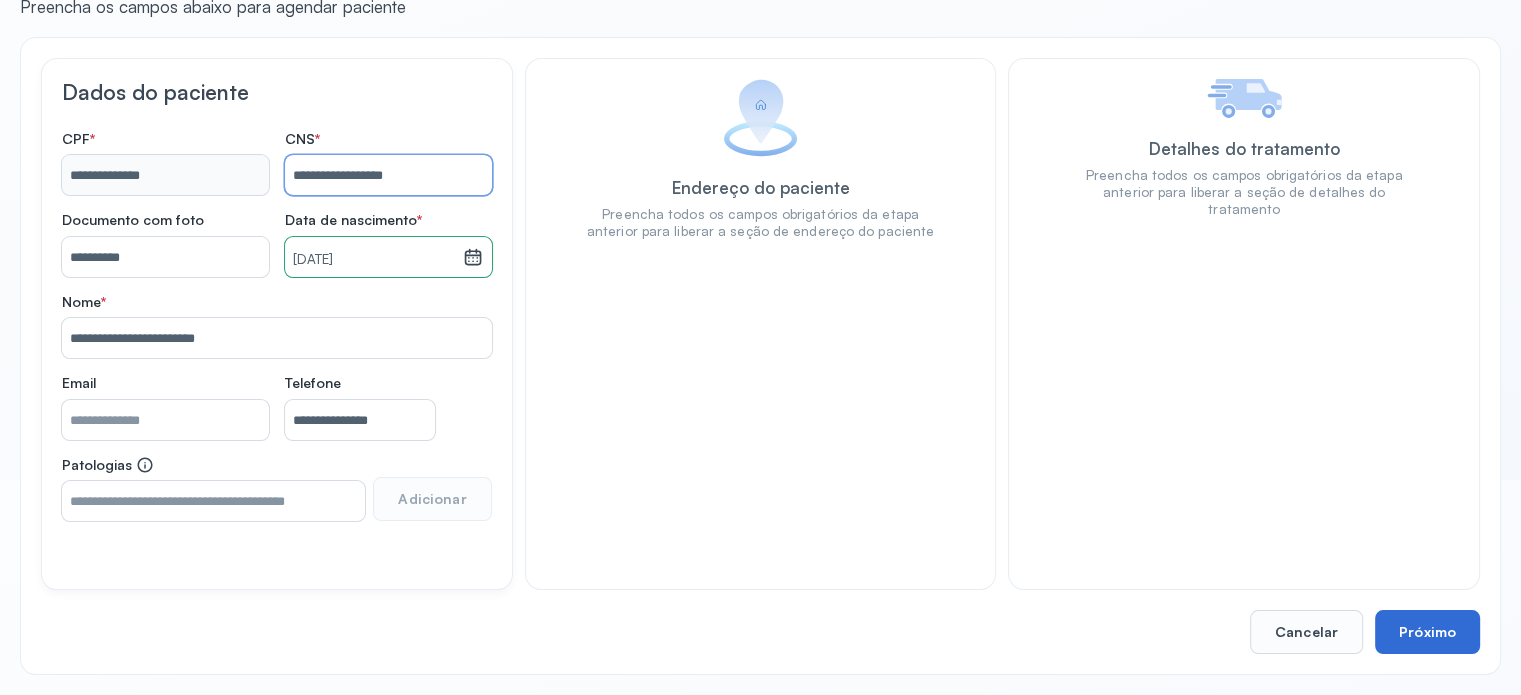 type on "**********" 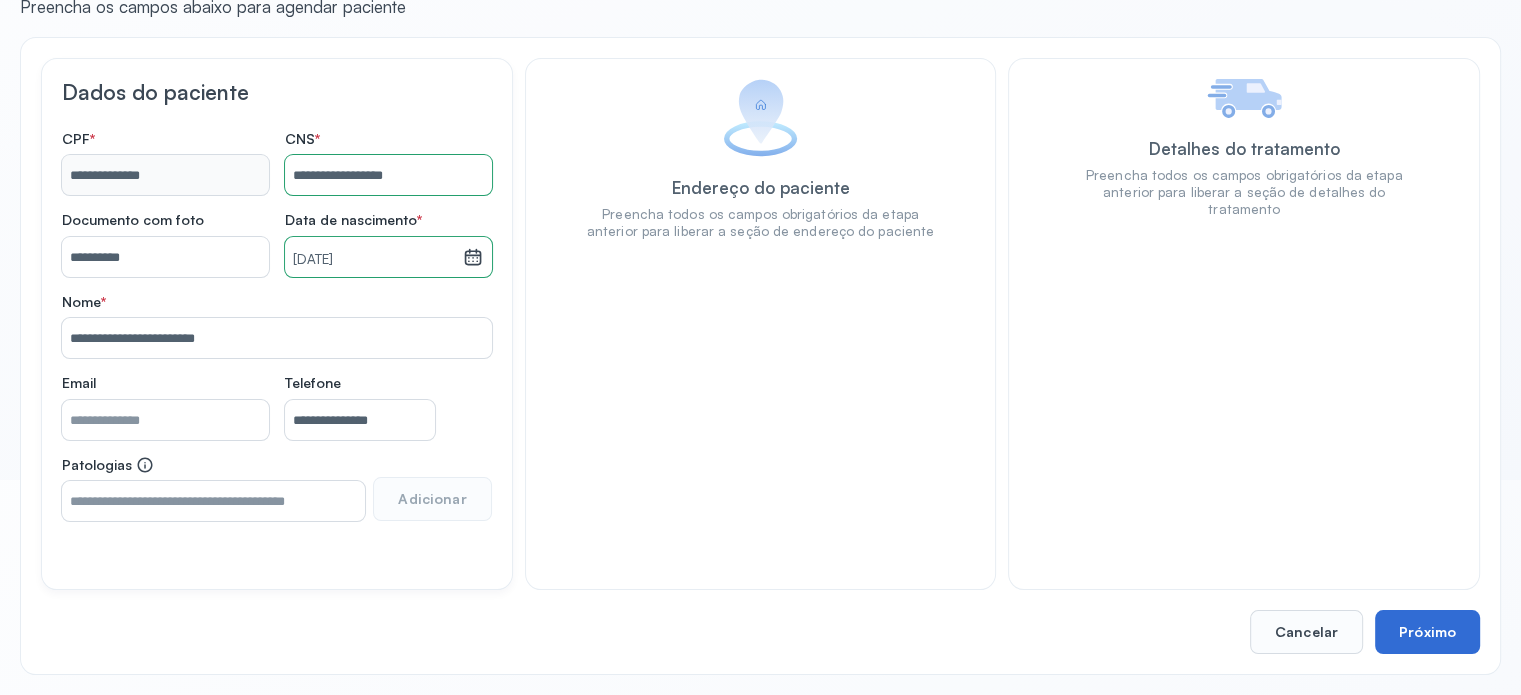 click on "Próximo" at bounding box center (1427, 632) 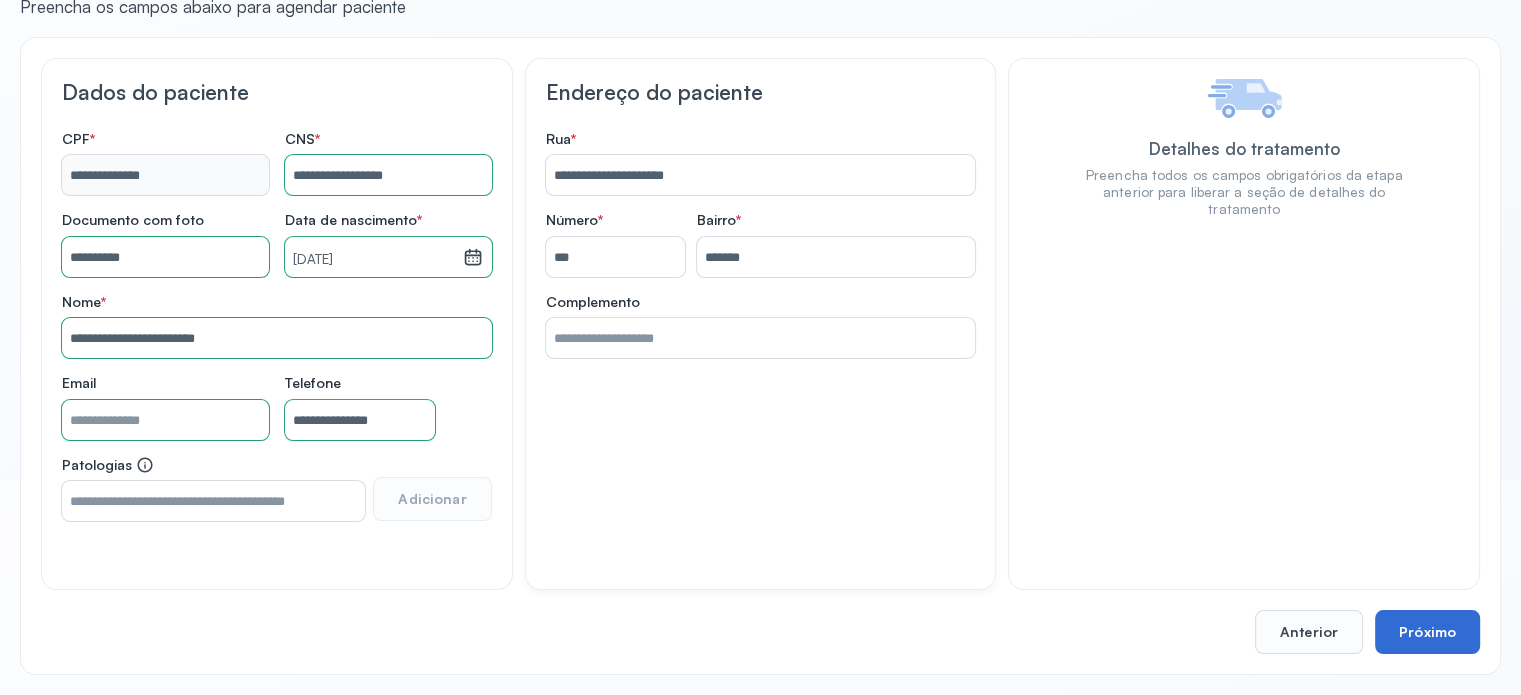 click on "Próximo" at bounding box center [1427, 632] 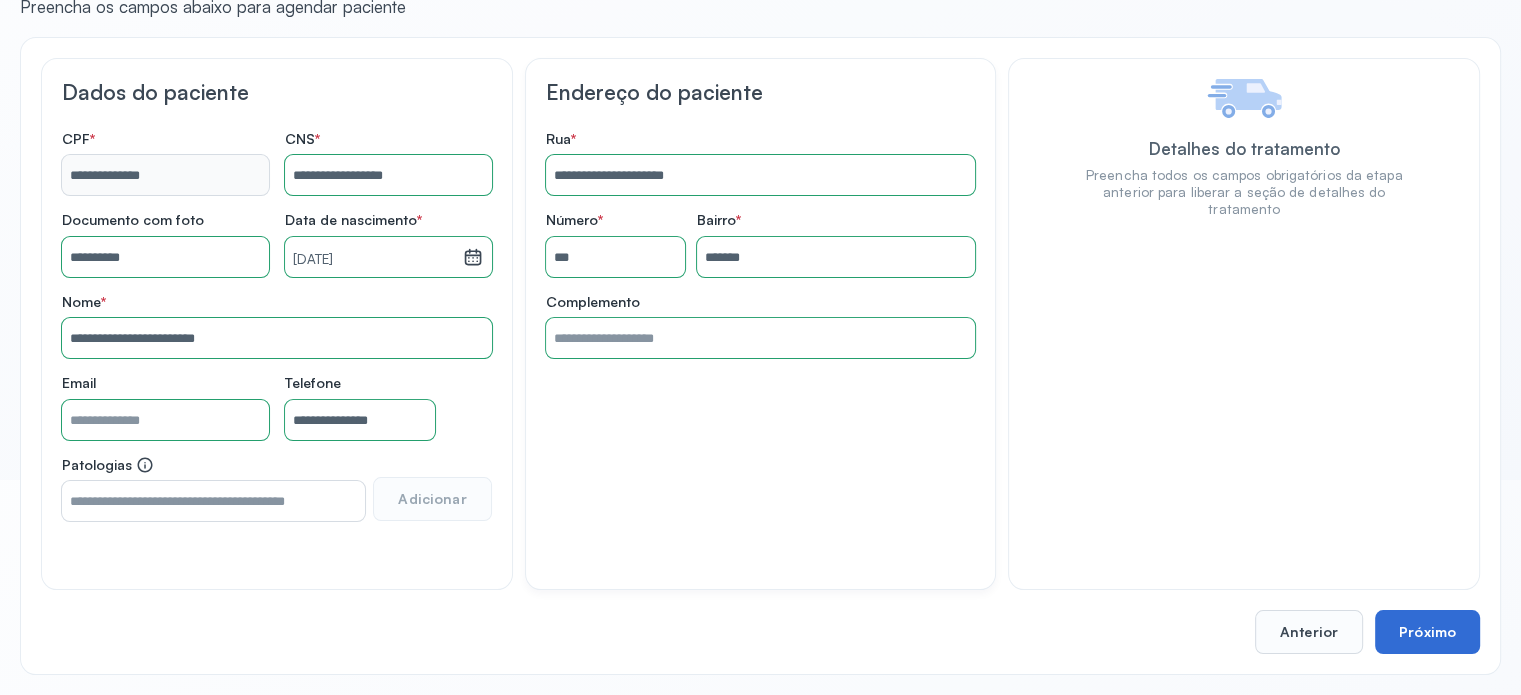 click on "Próximo" at bounding box center [1427, 632] 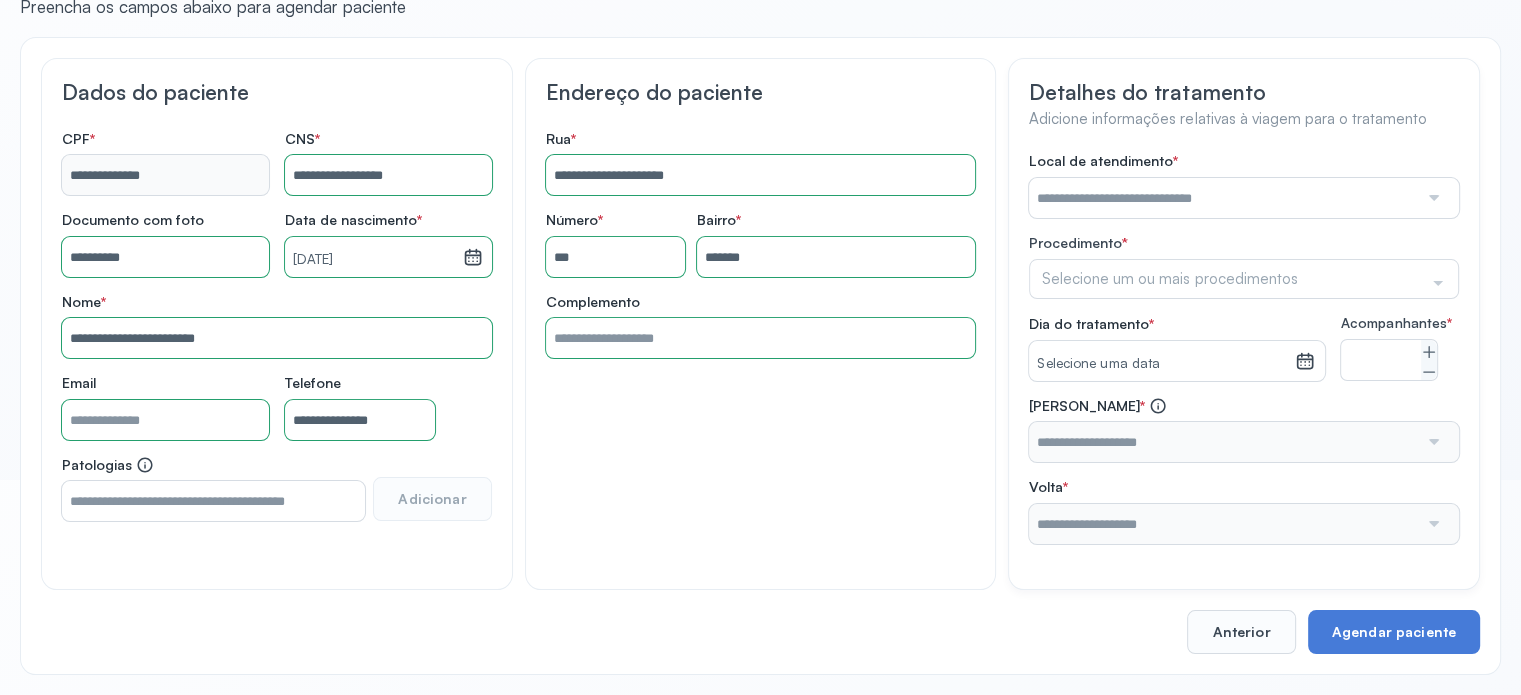 click at bounding box center (1223, 198) 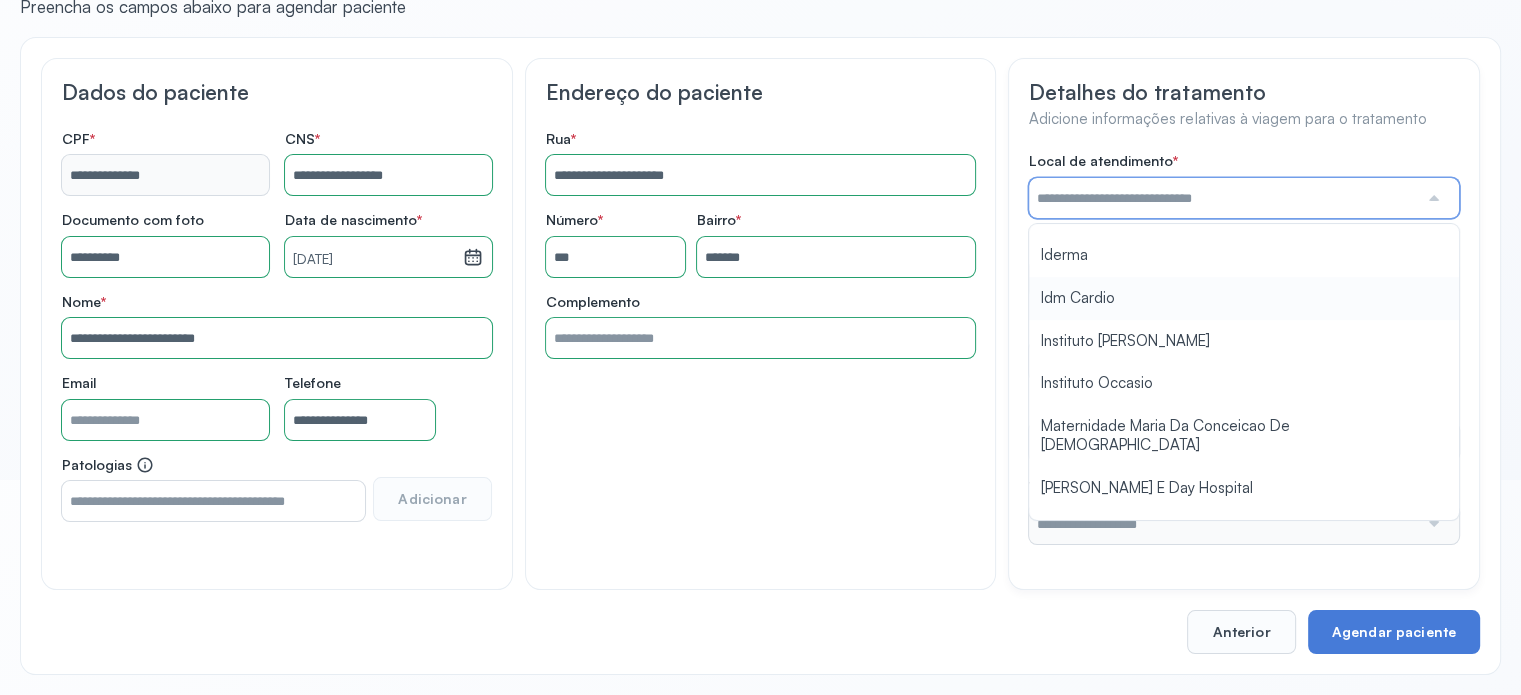 scroll, scrollTop: 1584, scrollLeft: 0, axis: vertical 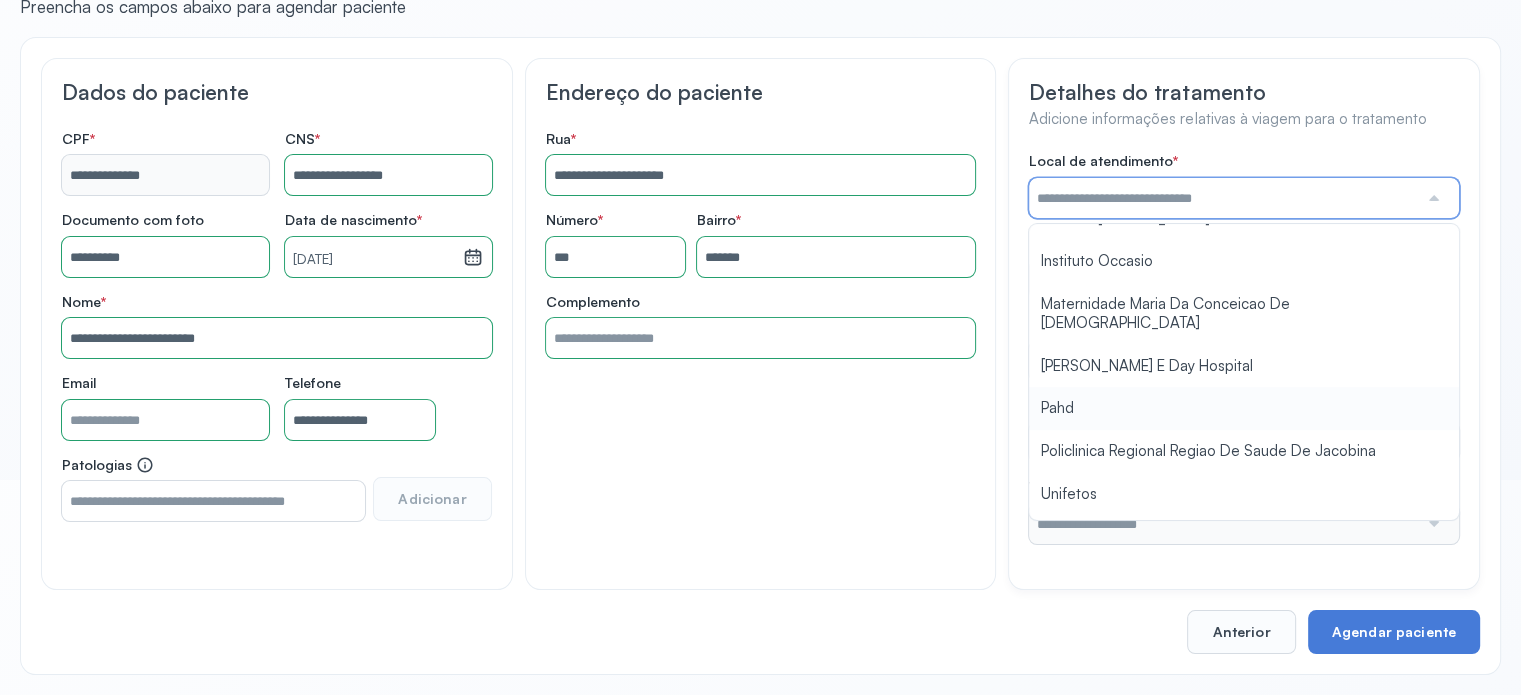 type on "****" 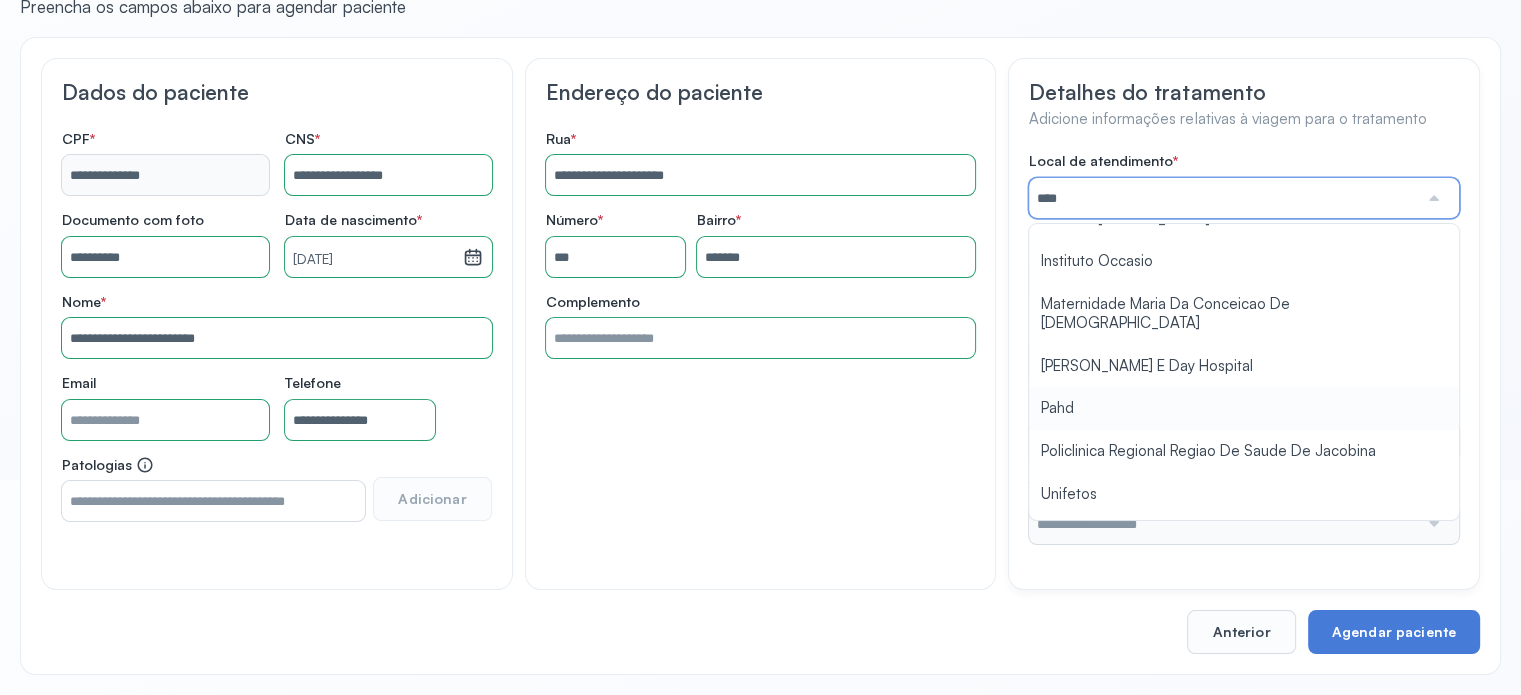 click on "Local de atendimento   *  **** A Medicina Diagnostica E Diagnoson Apae Jacobina CLINICA ML JACOBINA Cardio Pulmonar Da Bahia Cardioclinica [GEOGRAPHIC_DATA] Cican Clinica De Nefrologia De [GEOGRAPHIC_DATA] De Olhos Oftalmo Feira Clinica [GEOGRAPHIC_DATA] Coe [GEOGRAPHIC_DATA] ANA [GEOGRAPHIC_DATA] GERAL [PERSON_NAME][GEOGRAPHIC_DATA] [GEOGRAPHIC_DATA][PERSON_NAME] ORTOPEDICO DO ESTADO DA [GEOGRAPHIC_DATA] [GEOGRAPHIC_DATA] Aristides [GEOGRAPHIC_DATA] [GEOGRAPHIC_DATA] [GEOGRAPHIC_DATA] [GEOGRAPHIC_DATA] [GEOGRAPHIC_DATA] Emec Hospital Especializado Octavio [GEOGRAPHIC_DATA] Estadual [GEOGRAPHIC_DATA] [GEOGRAPHIC_DATA][PERSON_NAME] [GEOGRAPHIC_DATA] [GEOGRAPHIC_DATA] [GEOGRAPHIC_DATA] [GEOGRAPHIC_DATA][PERSON_NAME] Regional [GEOGRAPHIC_DATA] Regional [GEOGRAPHIC_DATA] Dourado [GEOGRAPHIC_DATA] [GEOGRAPHIC_DATA] [GEOGRAPHIC_DATA] [GEOGRAPHIC_DATA] E Ortopedia Ltda Iderma Idm Cardio Instituto Occasio" at bounding box center [1244, 348] 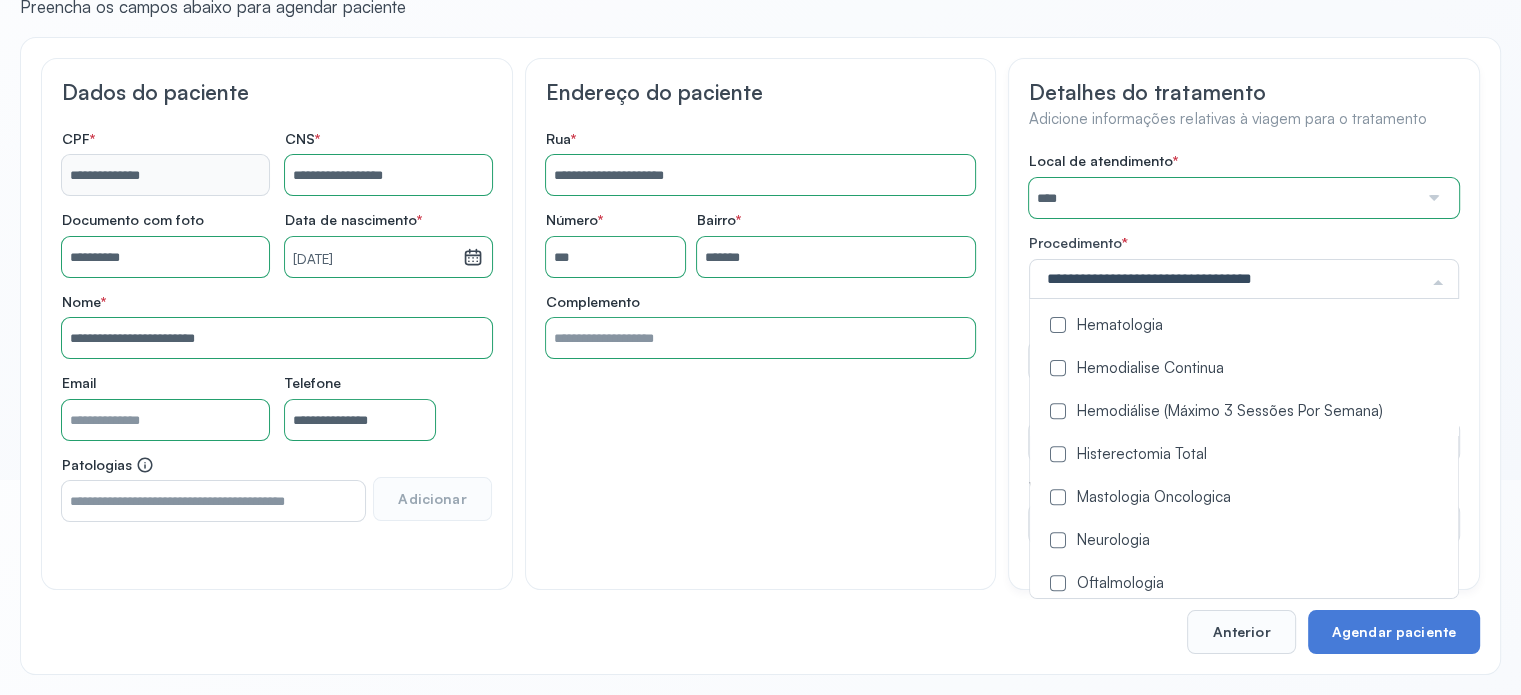 scroll, scrollTop: 800, scrollLeft: 0, axis: vertical 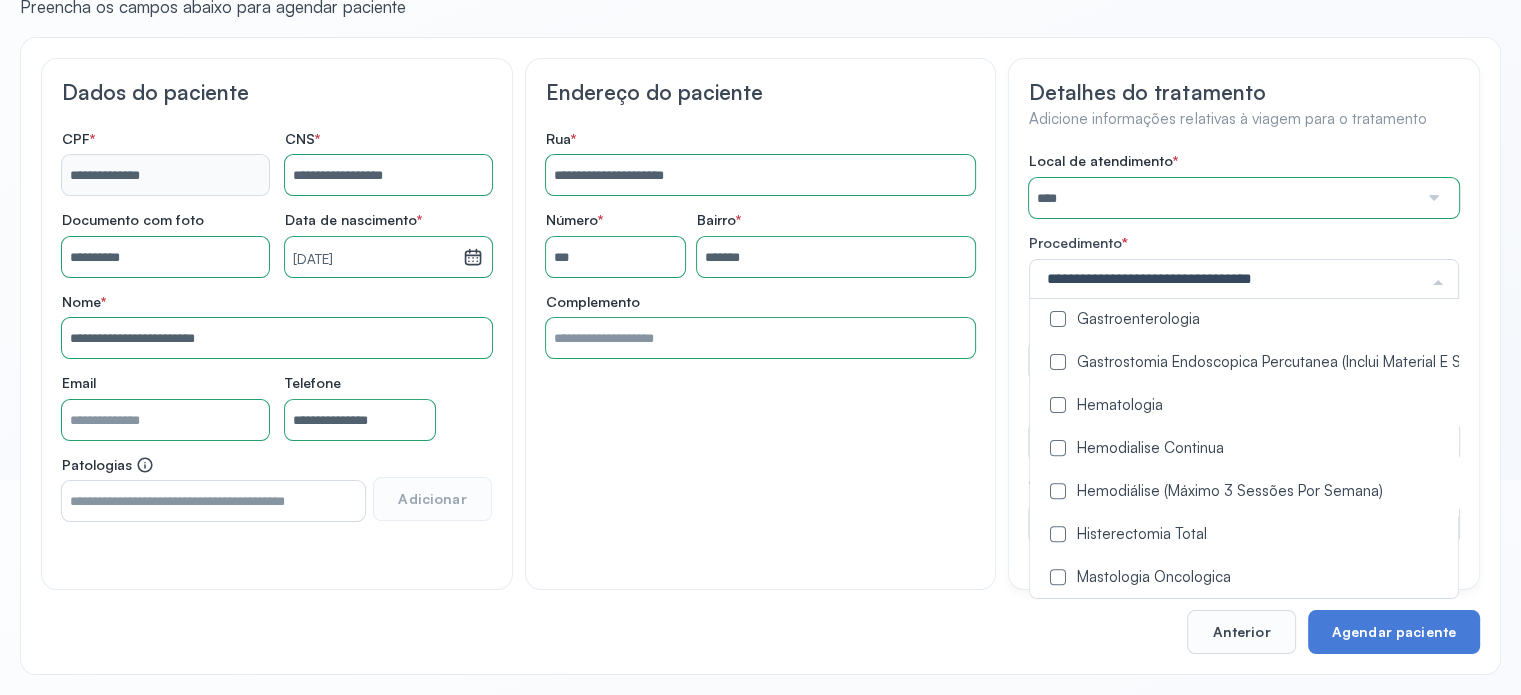 click at bounding box center (1058, 491) 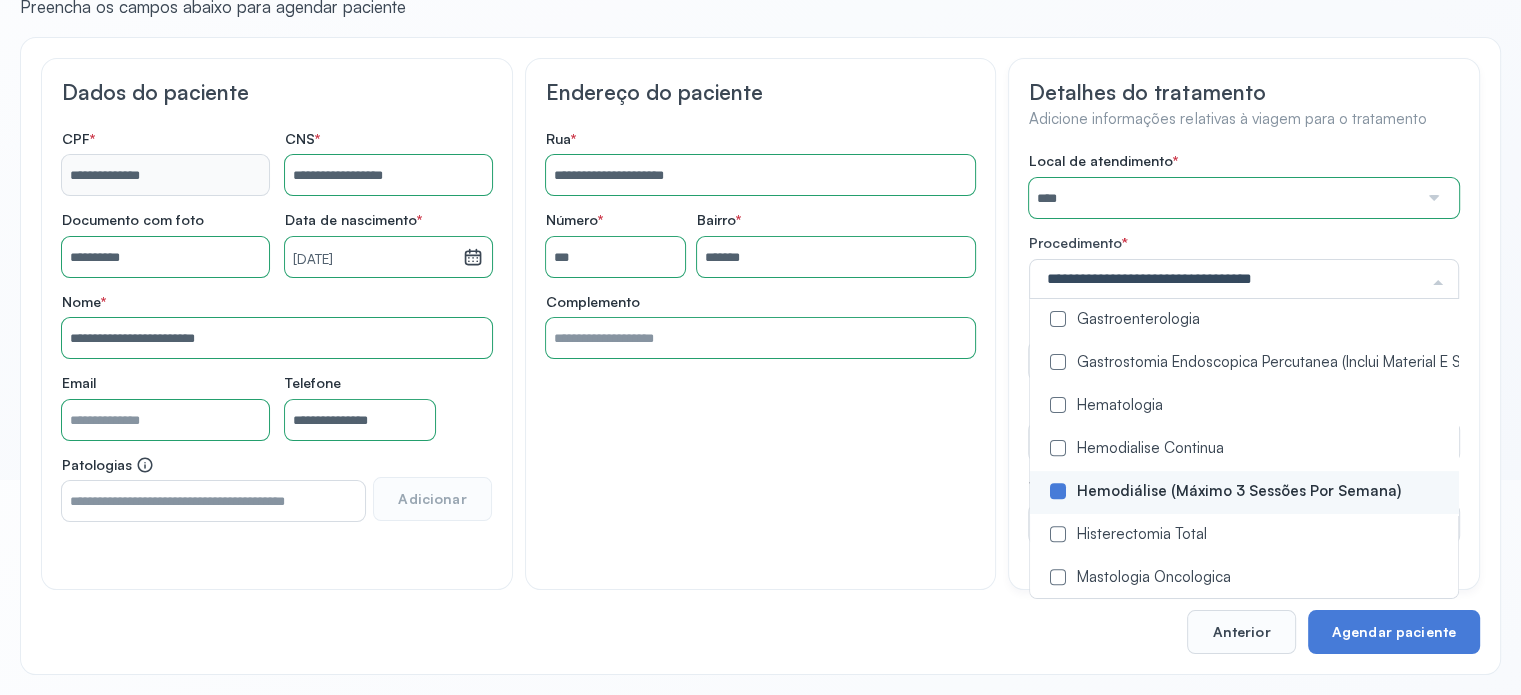 scroll, scrollTop: 0, scrollLeft: 0, axis: both 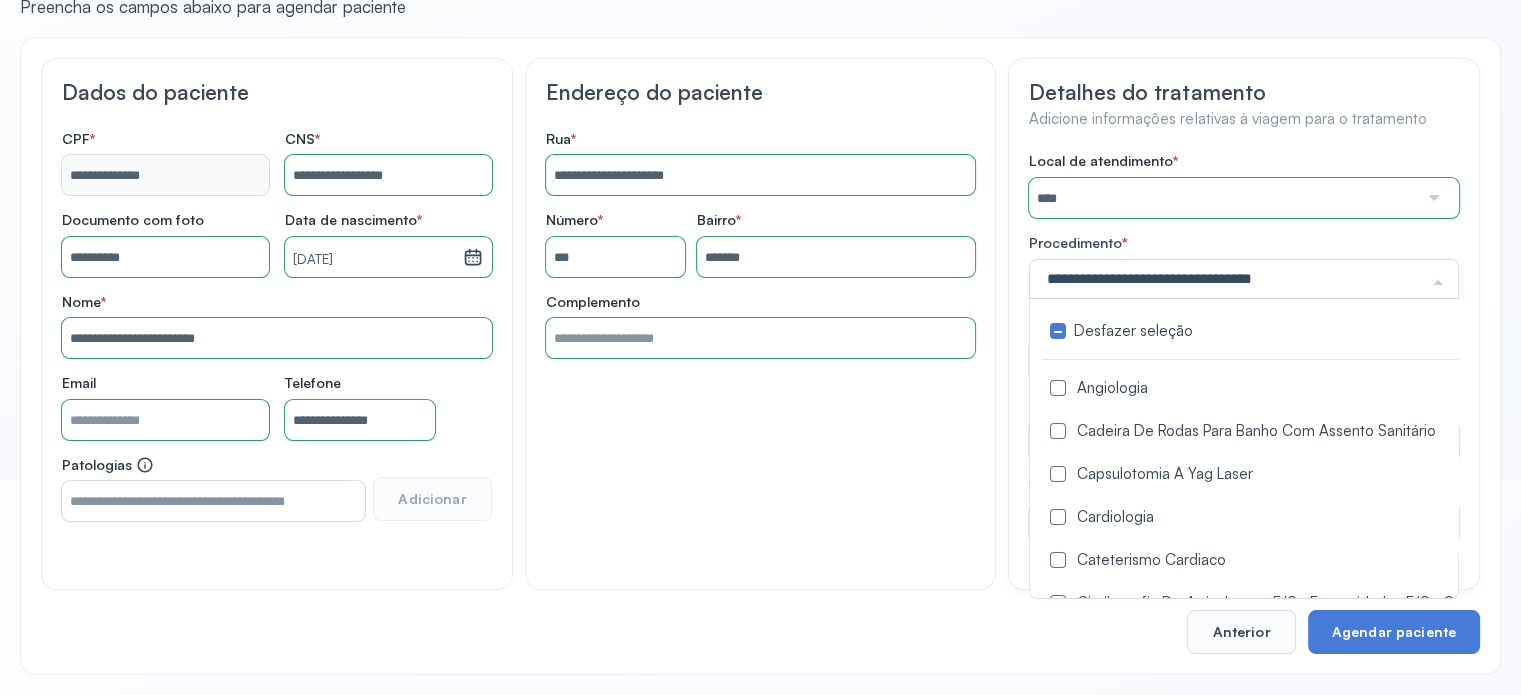 click on "**********" 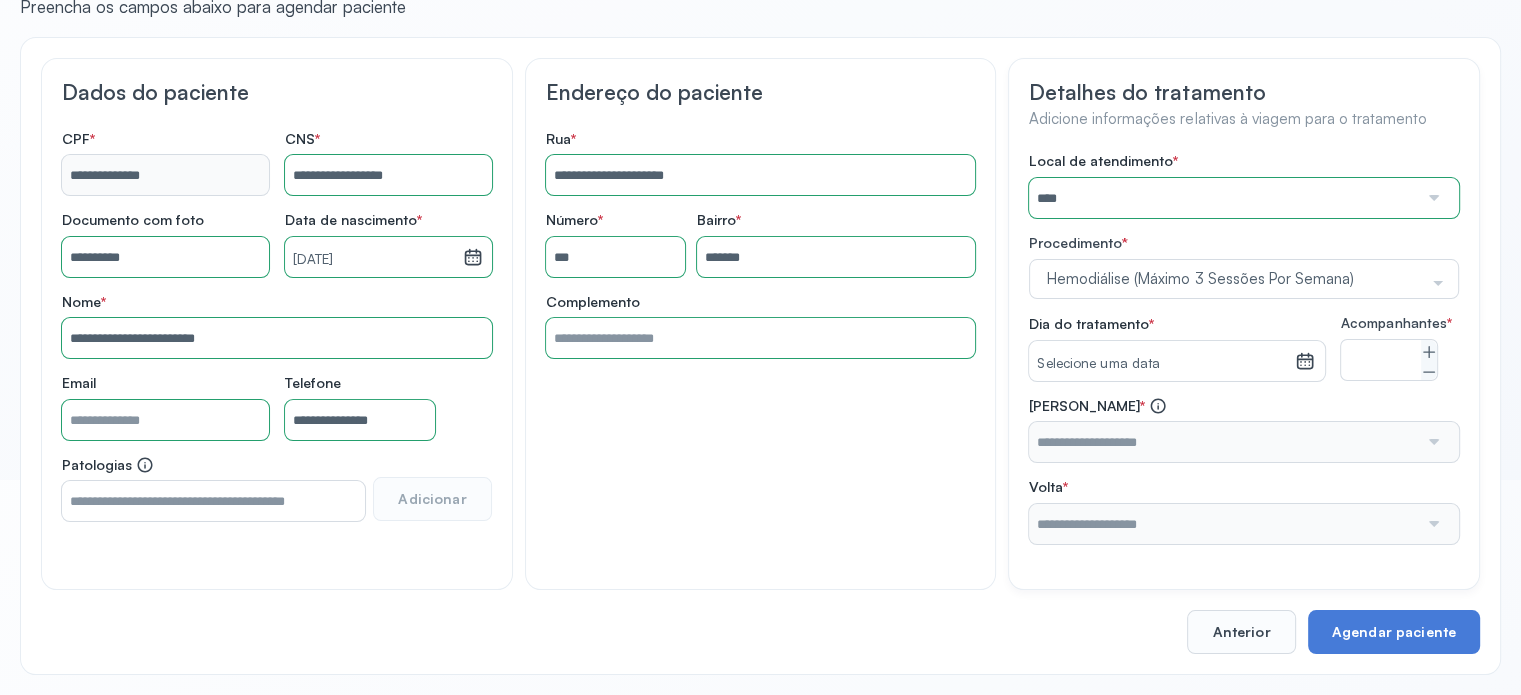 click 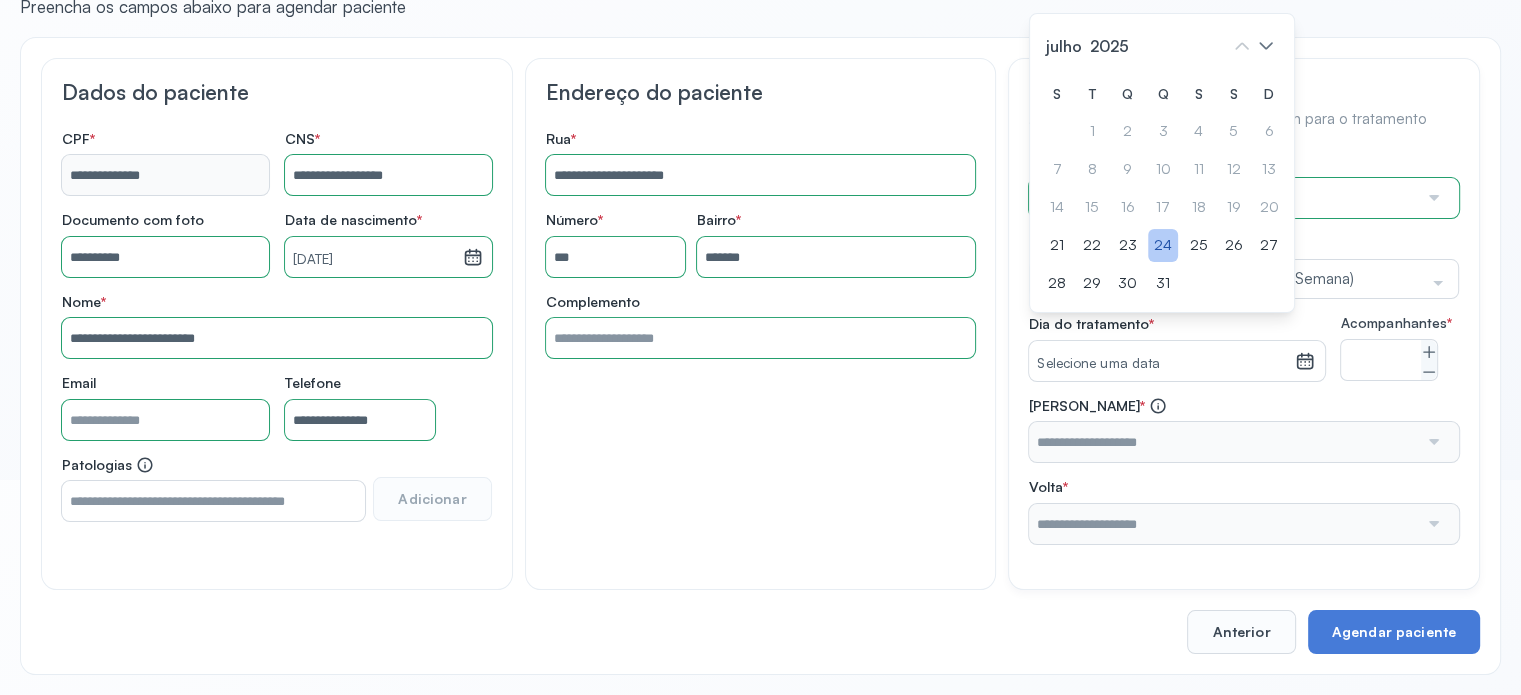 click on "24" 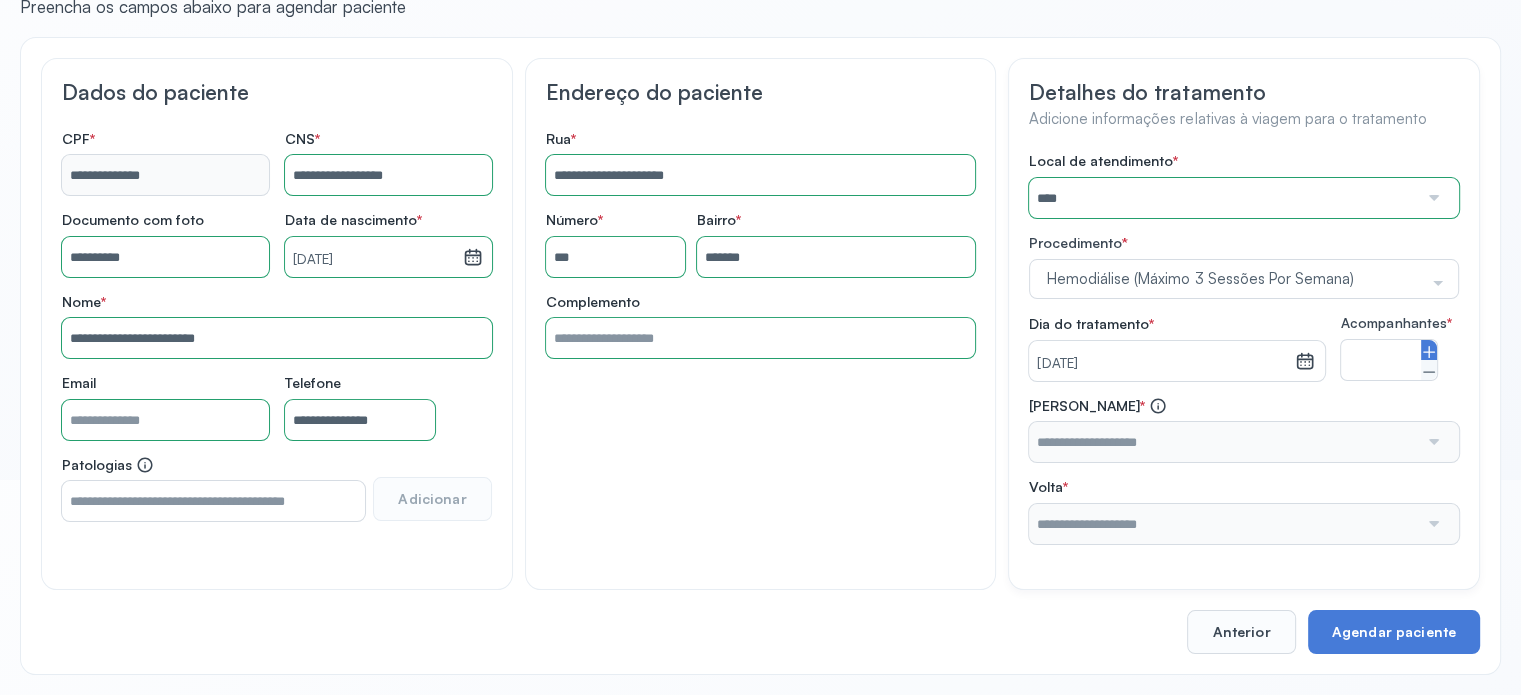 click 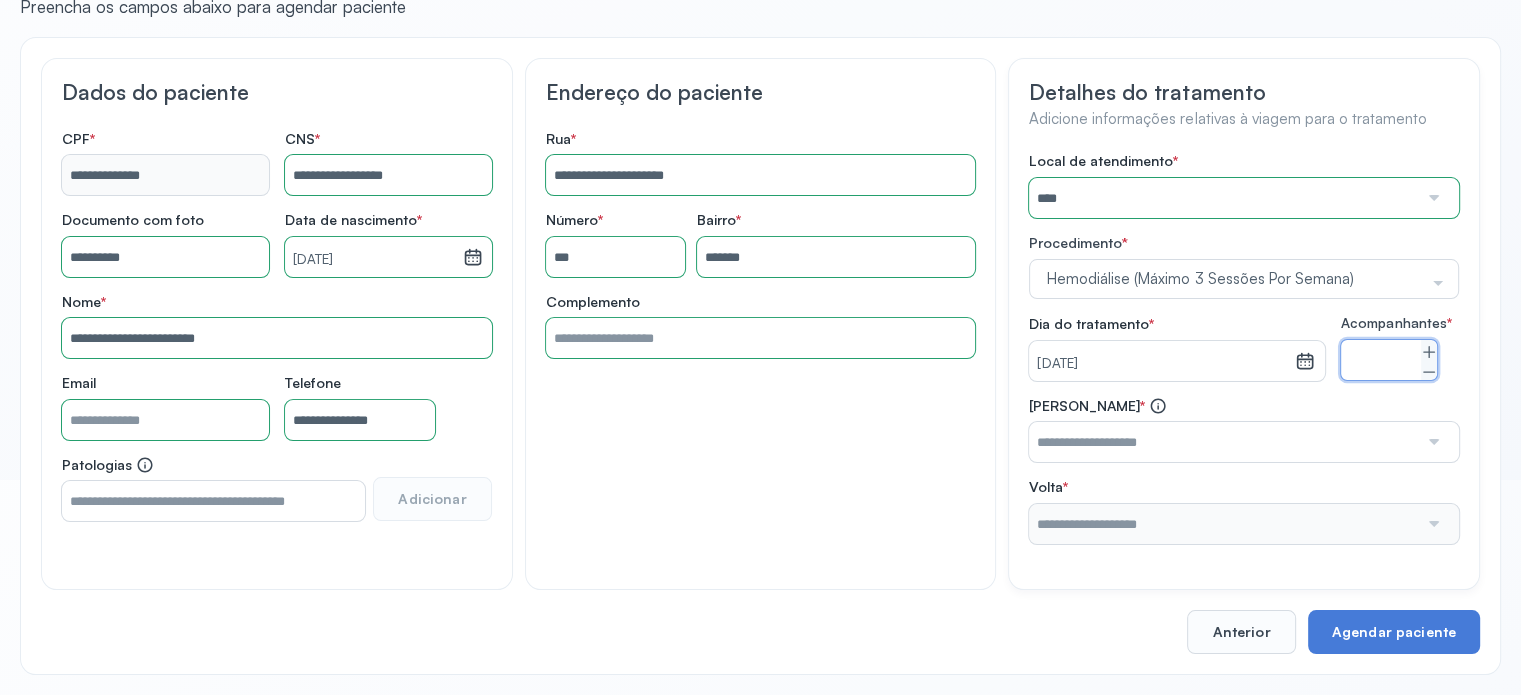 click at bounding box center [1223, 442] 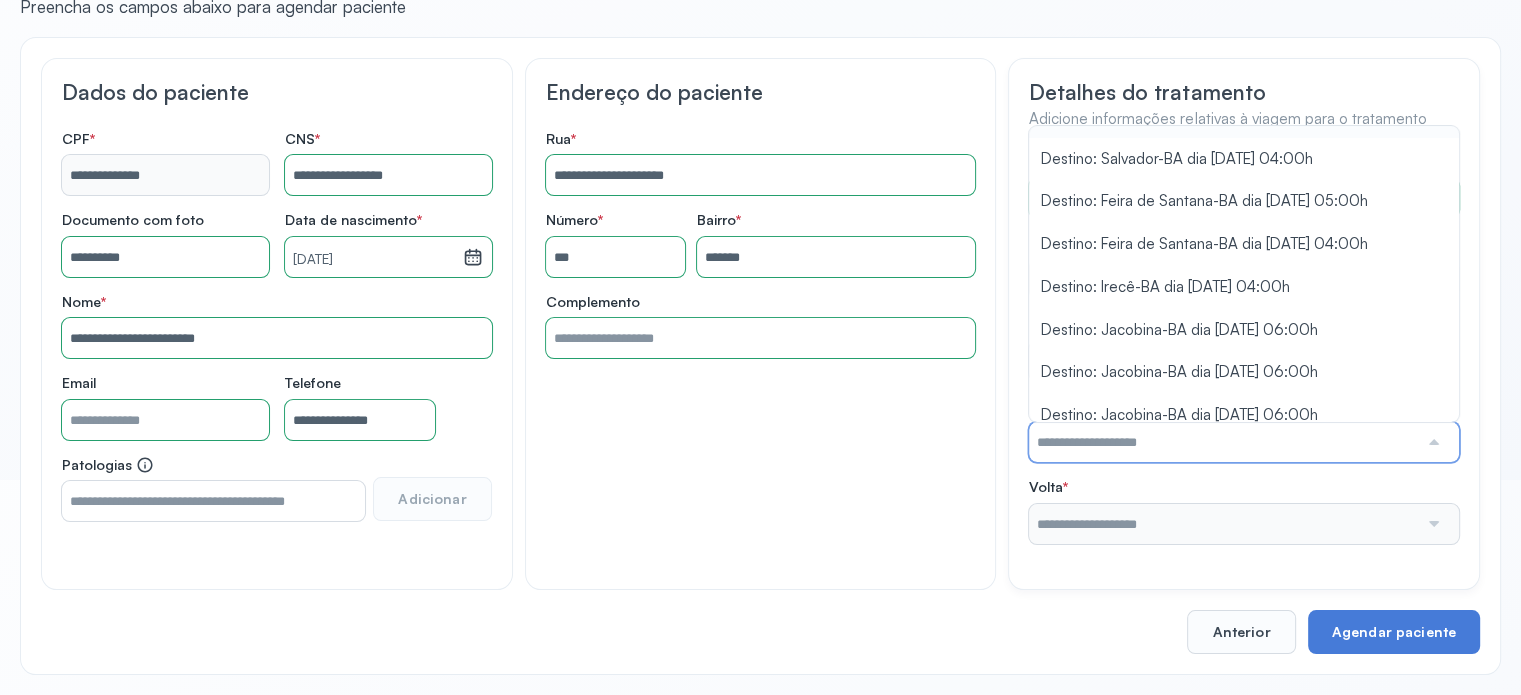 scroll, scrollTop: 302, scrollLeft: 0, axis: vertical 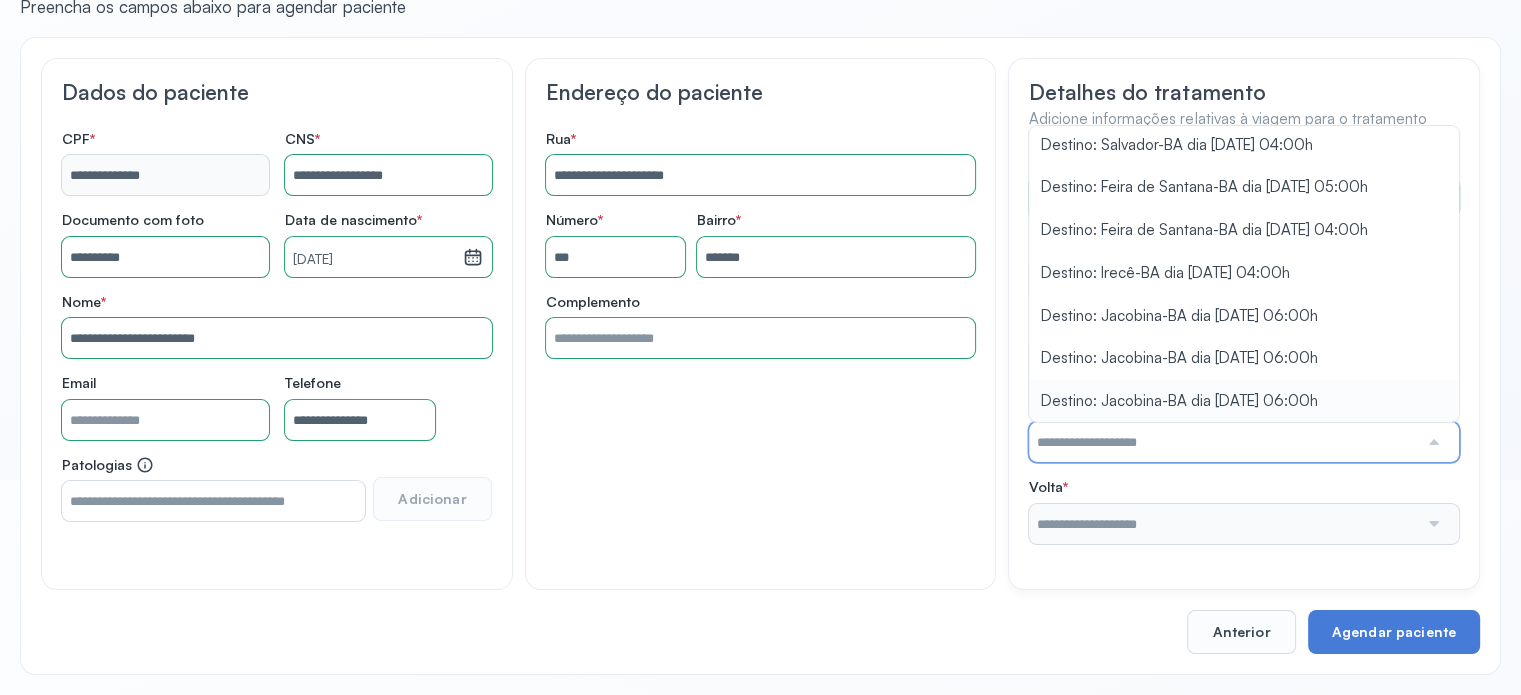 type on "**********" 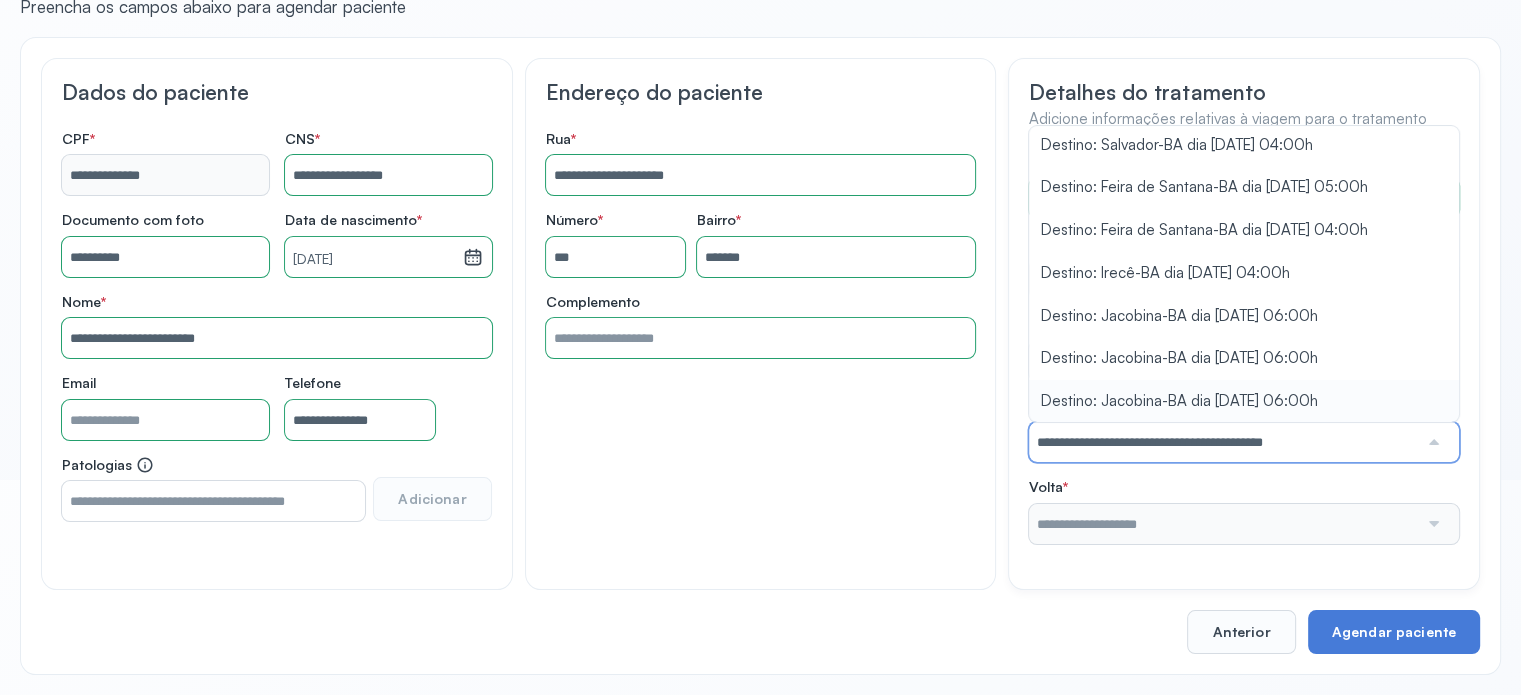 click on "**********" at bounding box center [1244, 430] 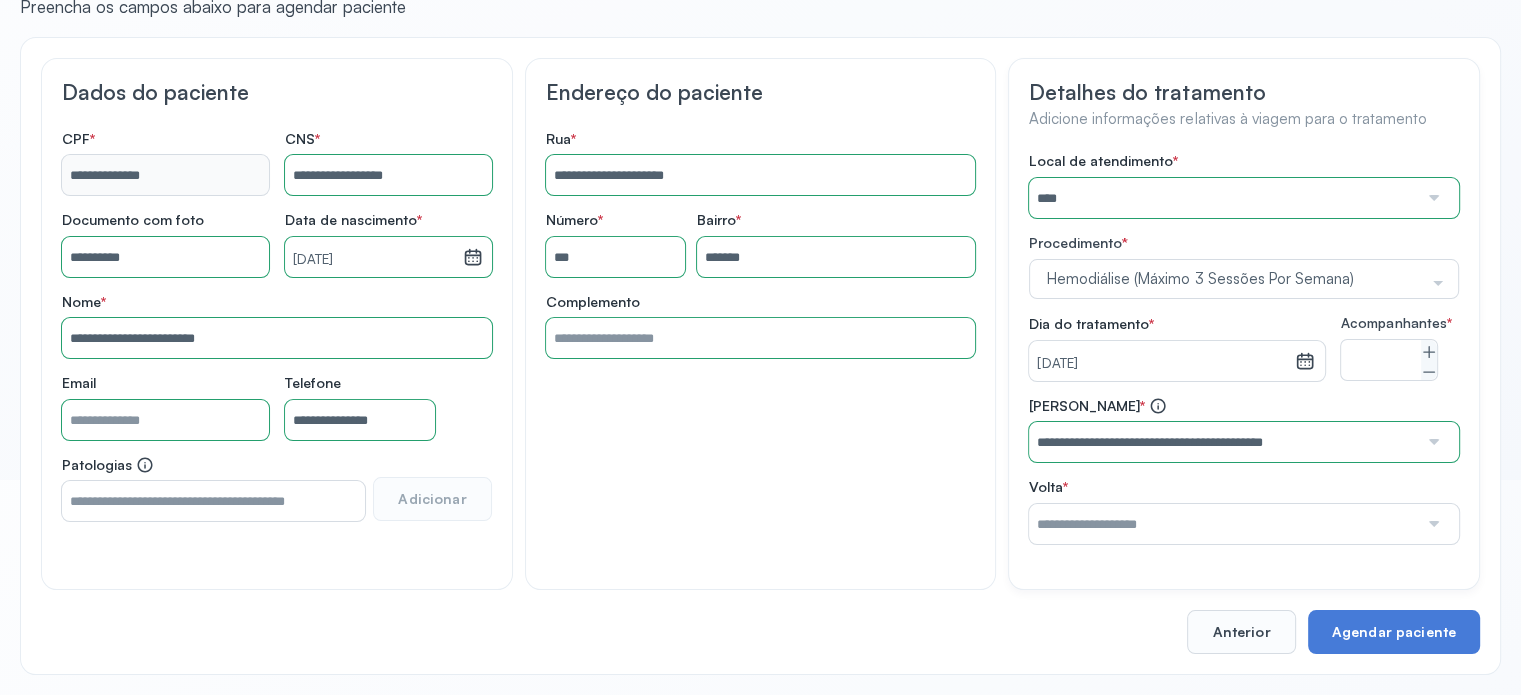 click at bounding box center (1223, 524) 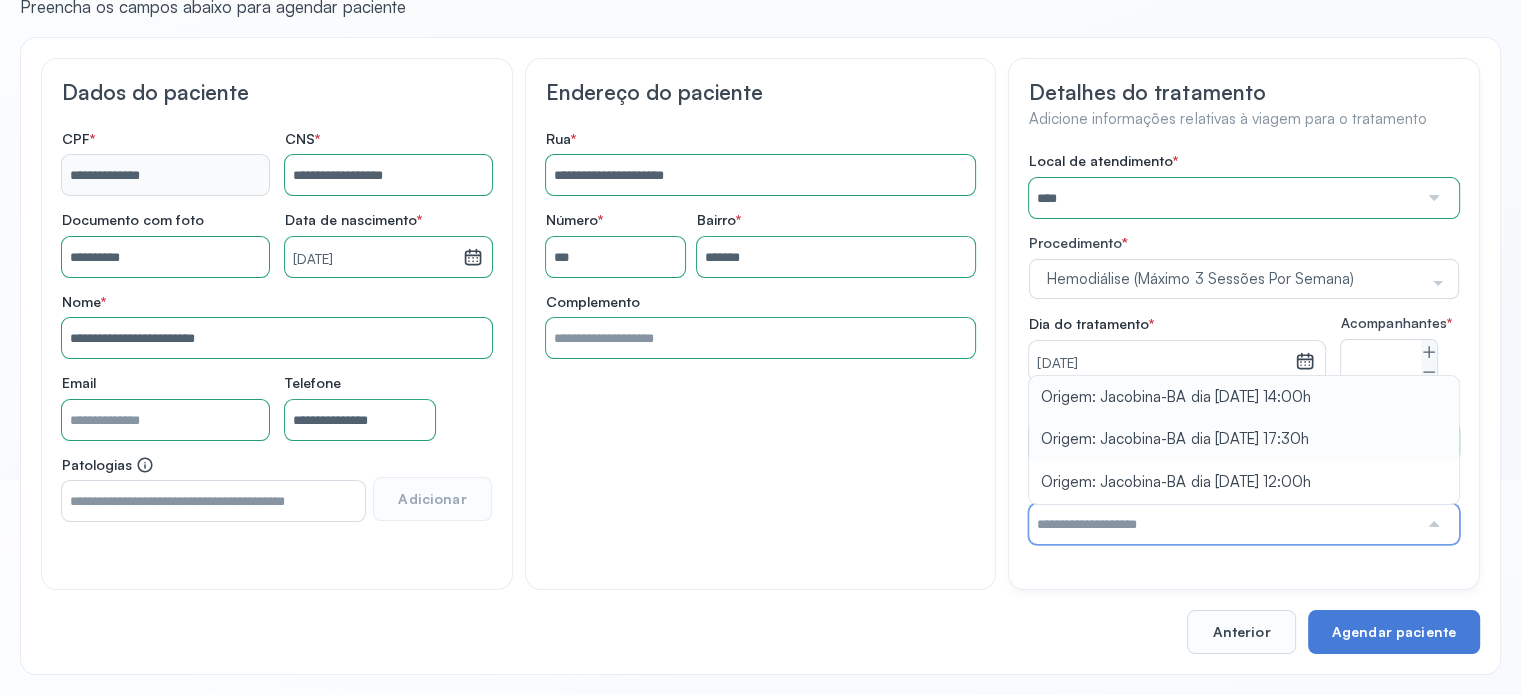 type on "**********" 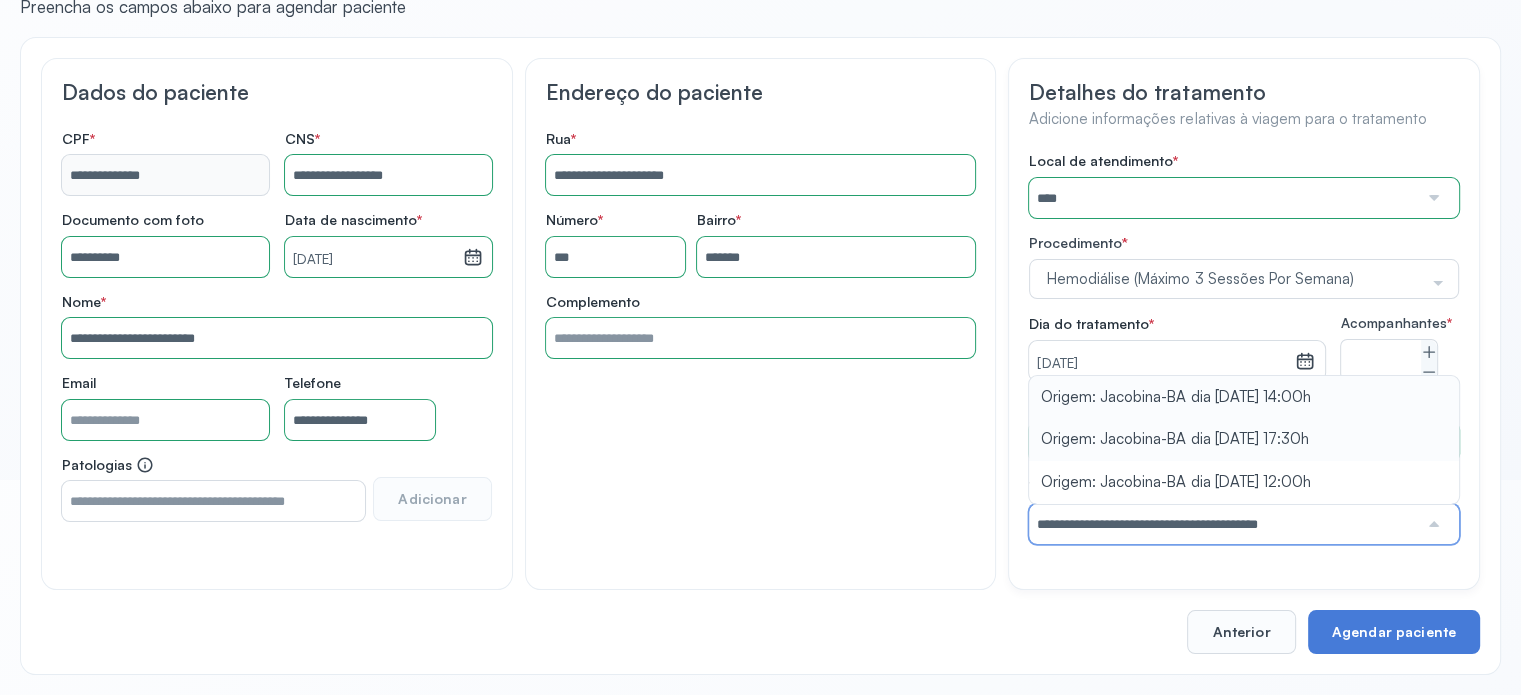 click on "**********" at bounding box center (1244, 470) 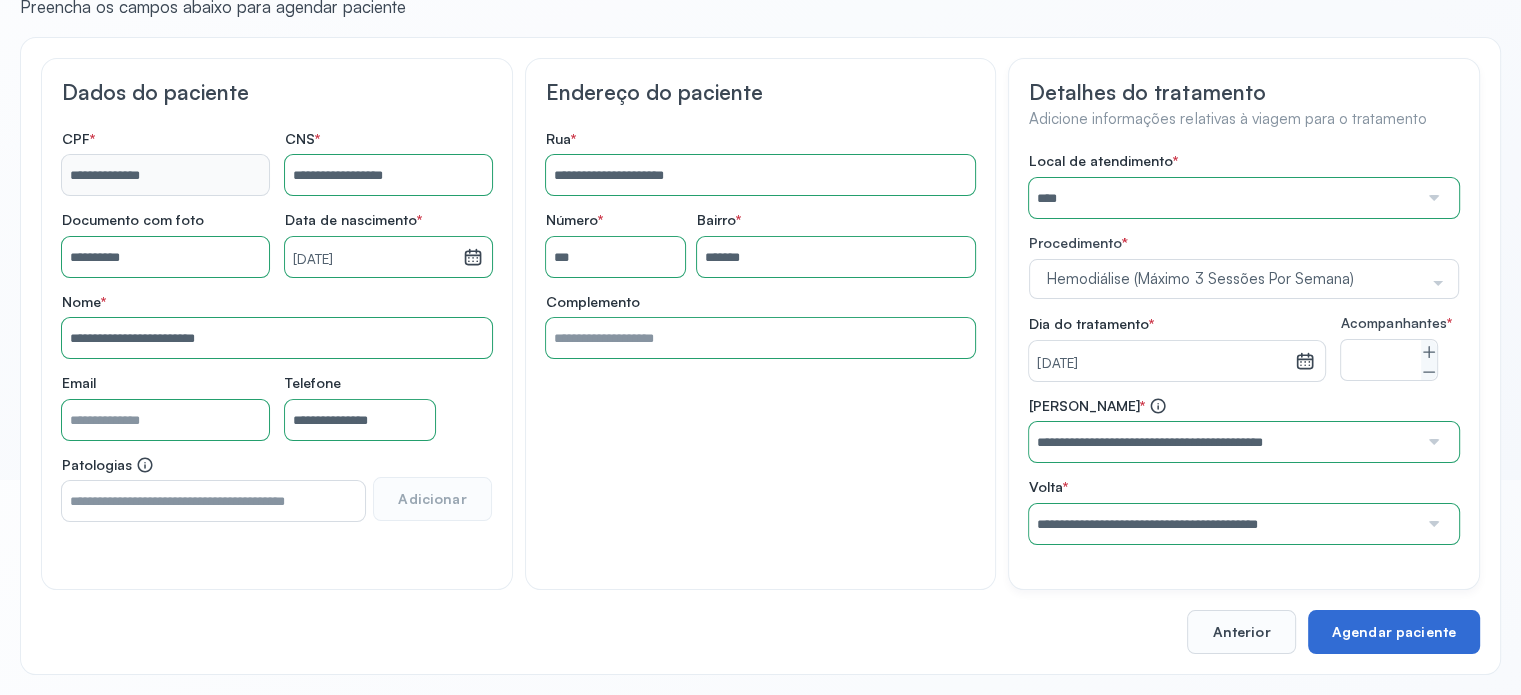 click on "Agendar paciente" at bounding box center [1394, 632] 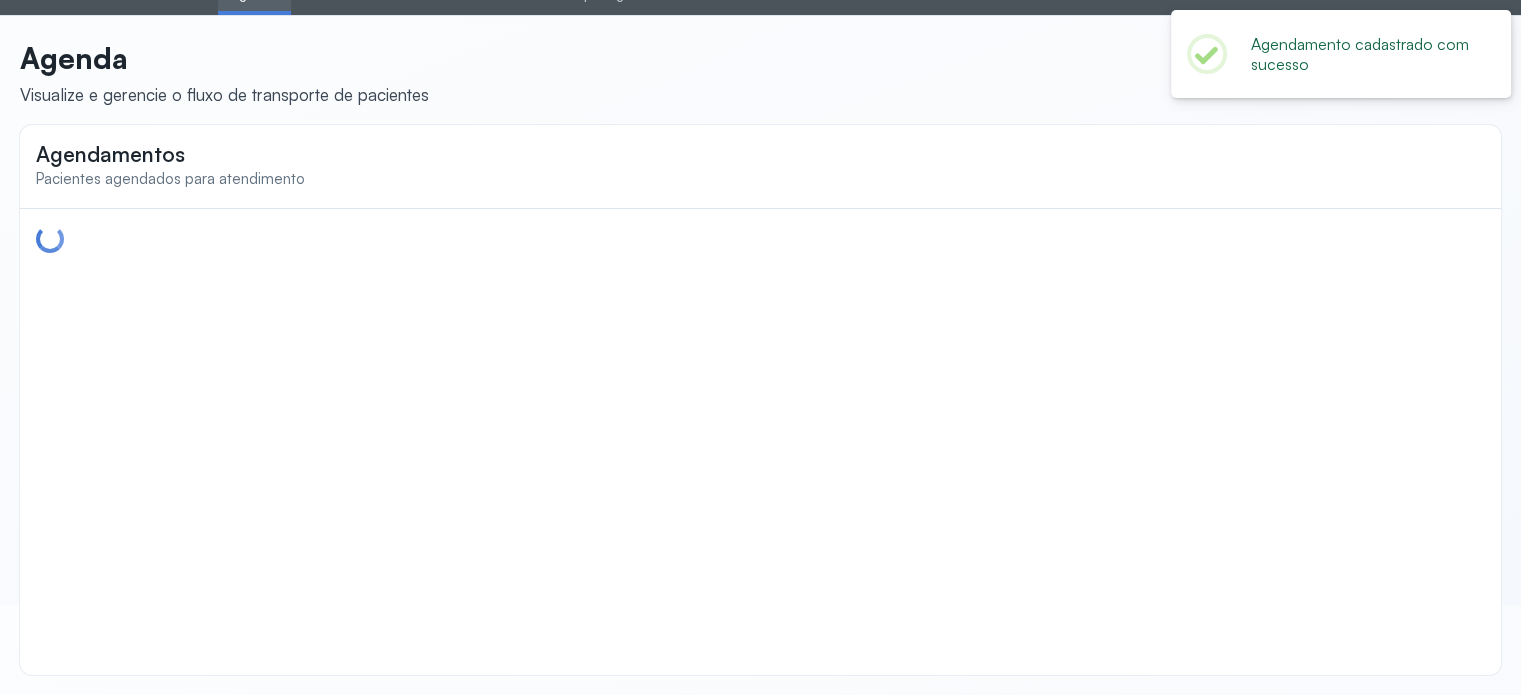 scroll, scrollTop: 0, scrollLeft: 0, axis: both 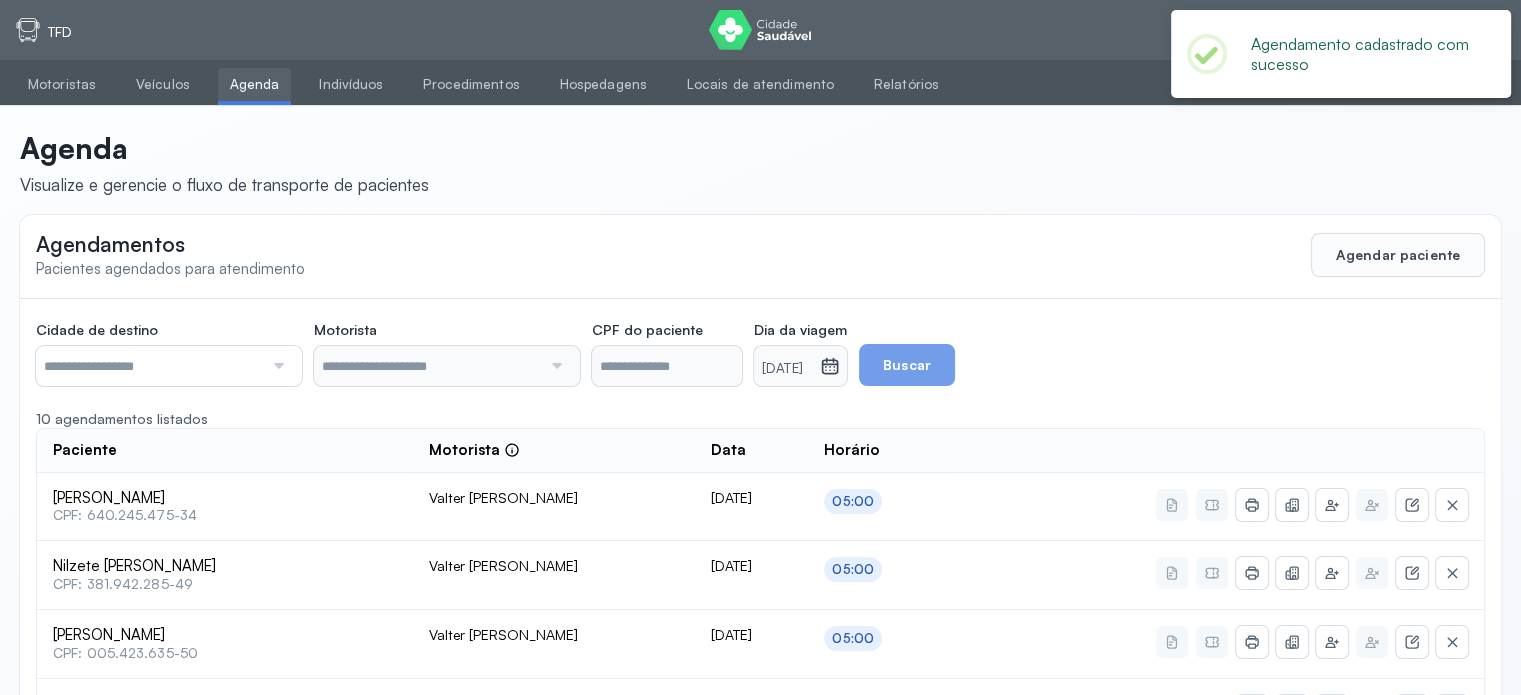 type on "**********" 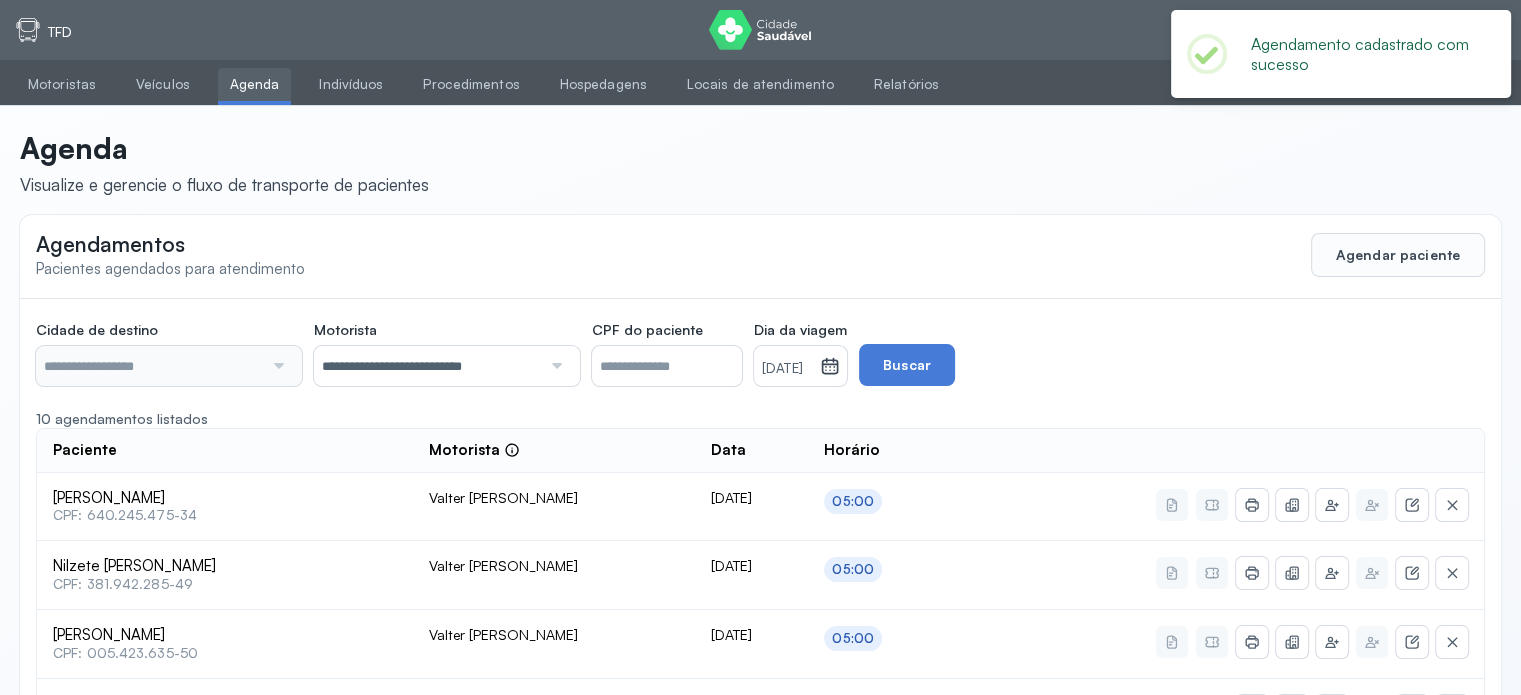 type on "********" 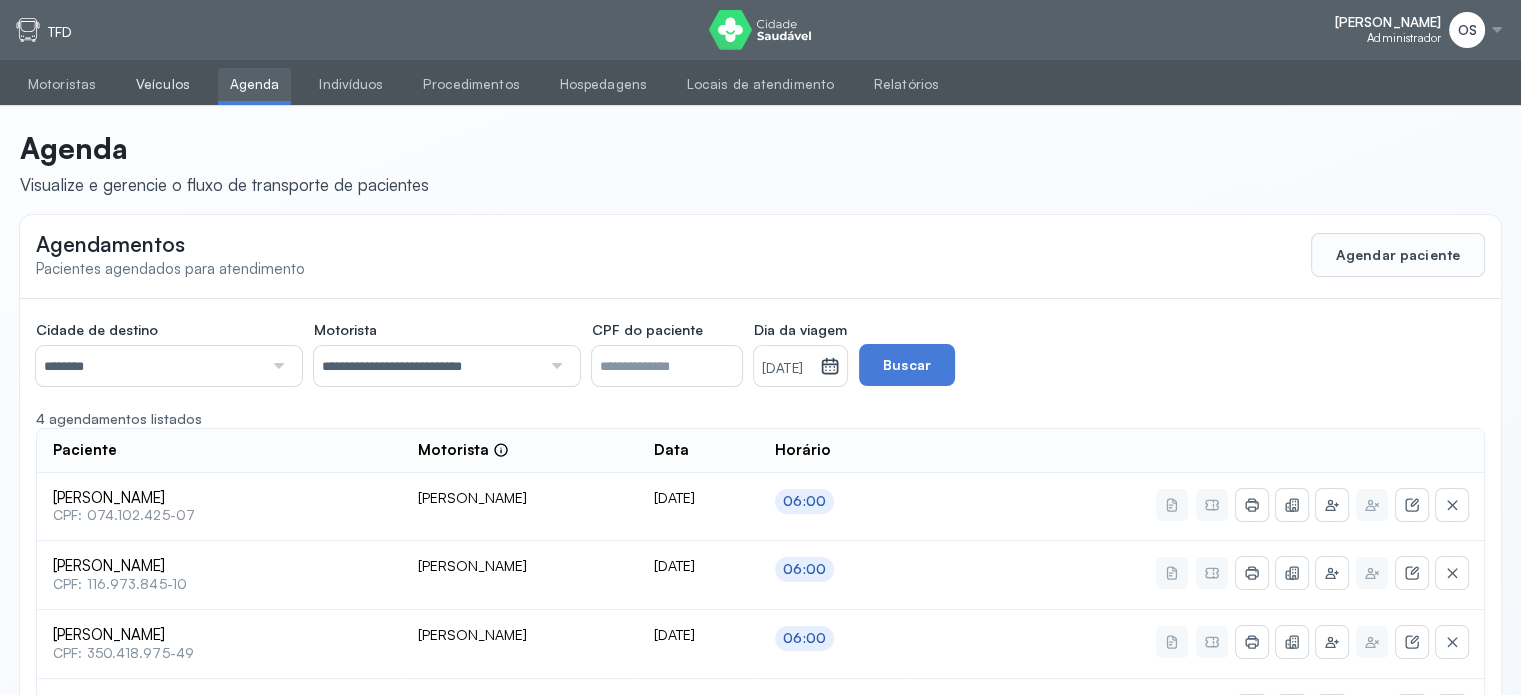click on "Veículos" at bounding box center (163, 84) 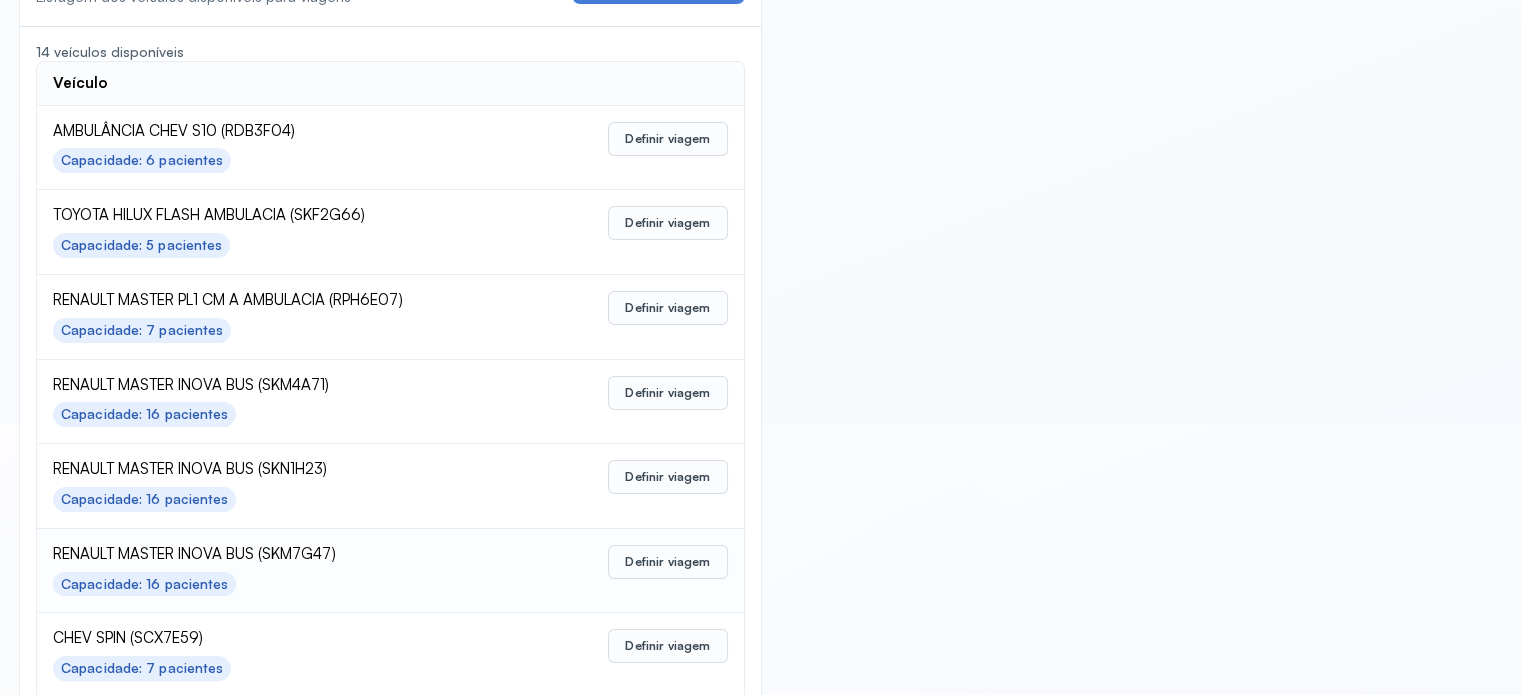 scroll, scrollTop: 400, scrollLeft: 0, axis: vertical 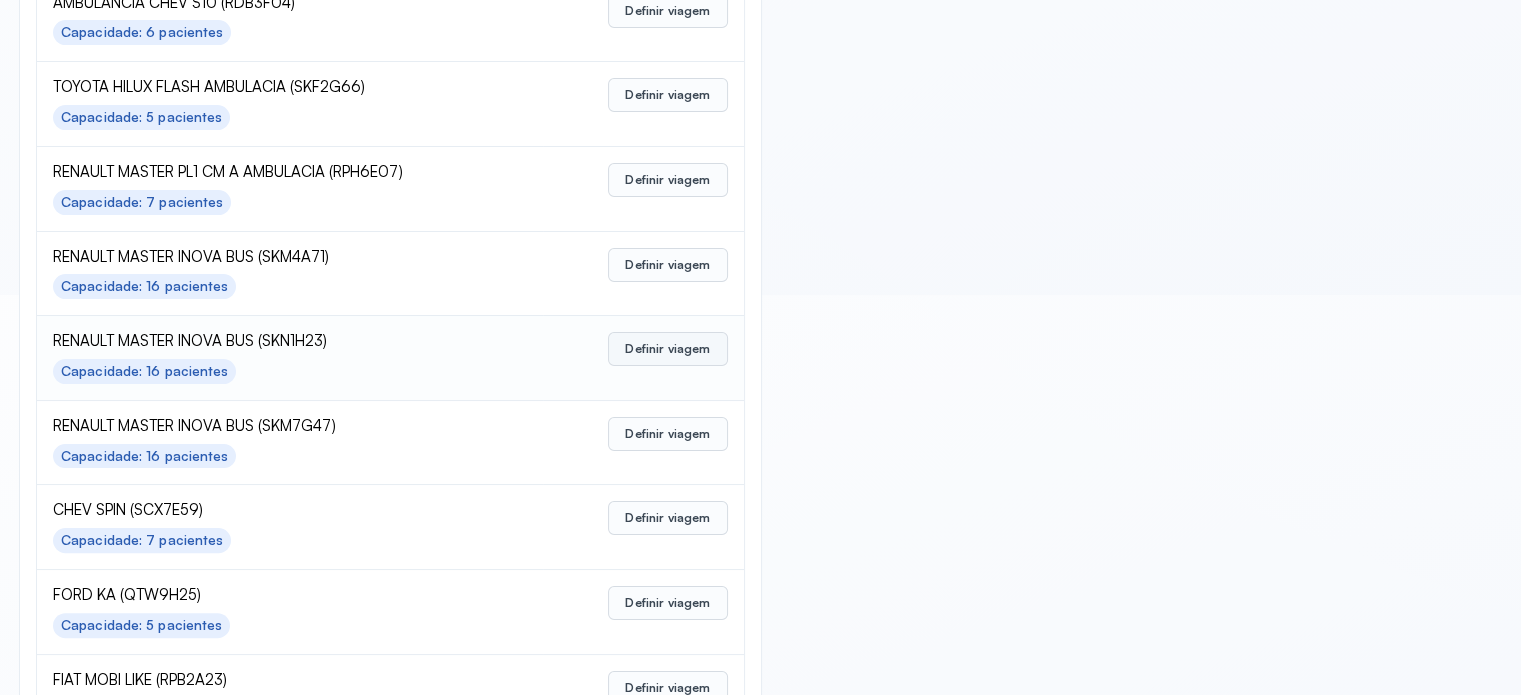 click on "Definir viagem" at bounding box center (667, 349) 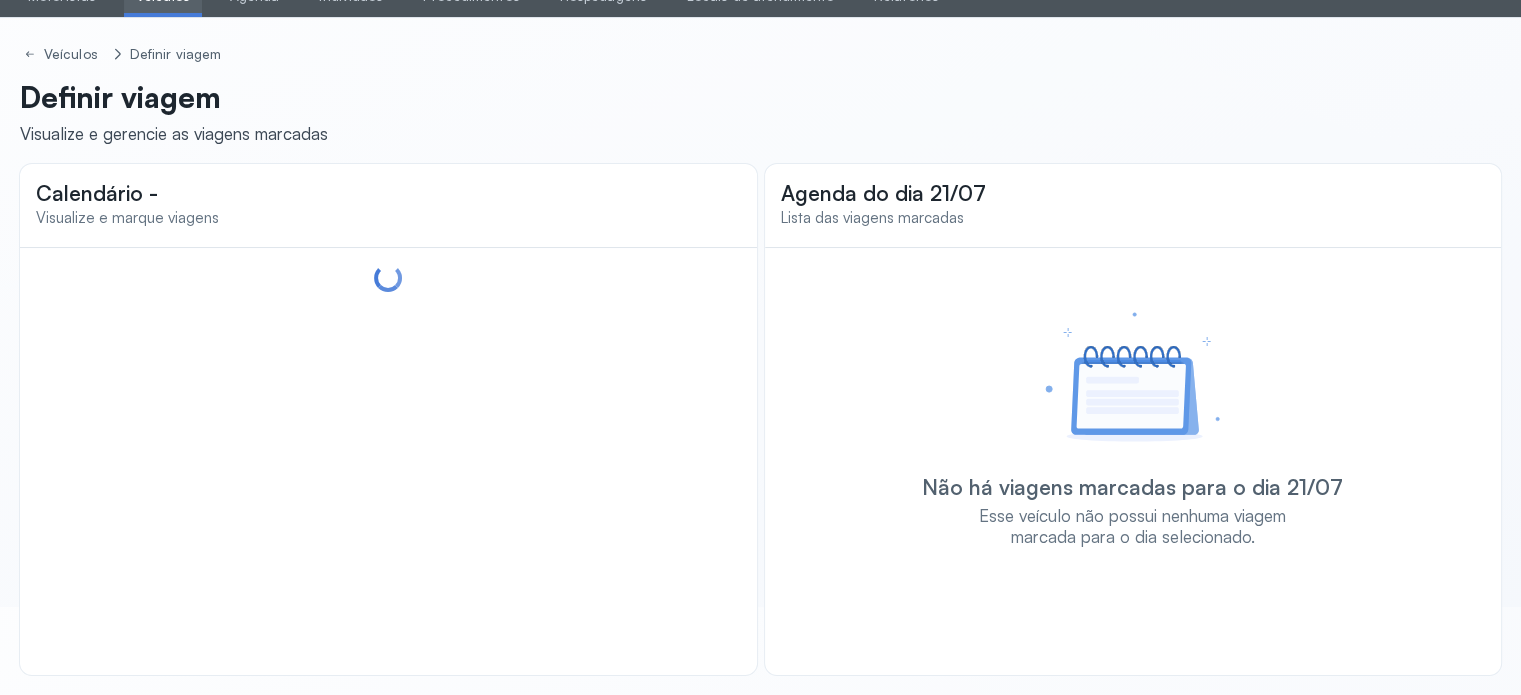 scroll, scrollTop: 88, scrollLeft: 0, axis: vertical 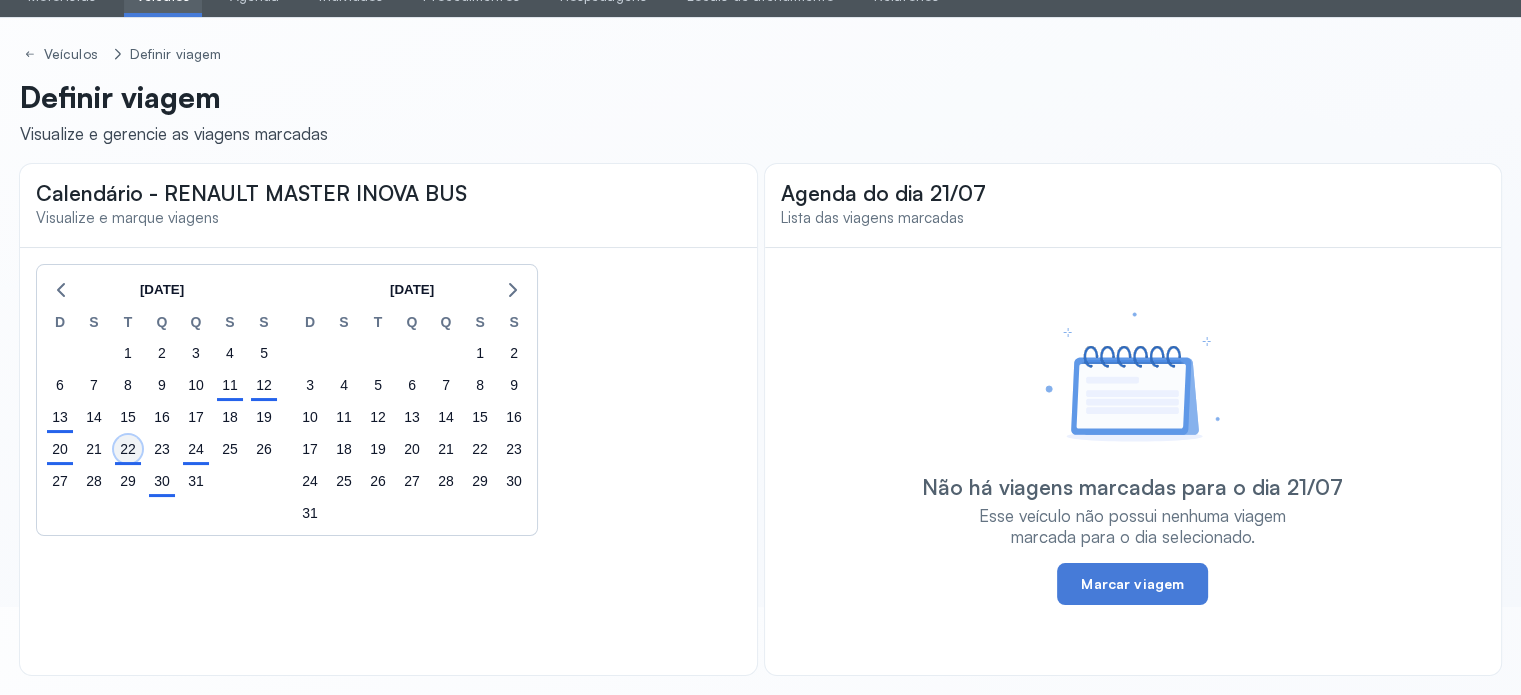 click on "22" 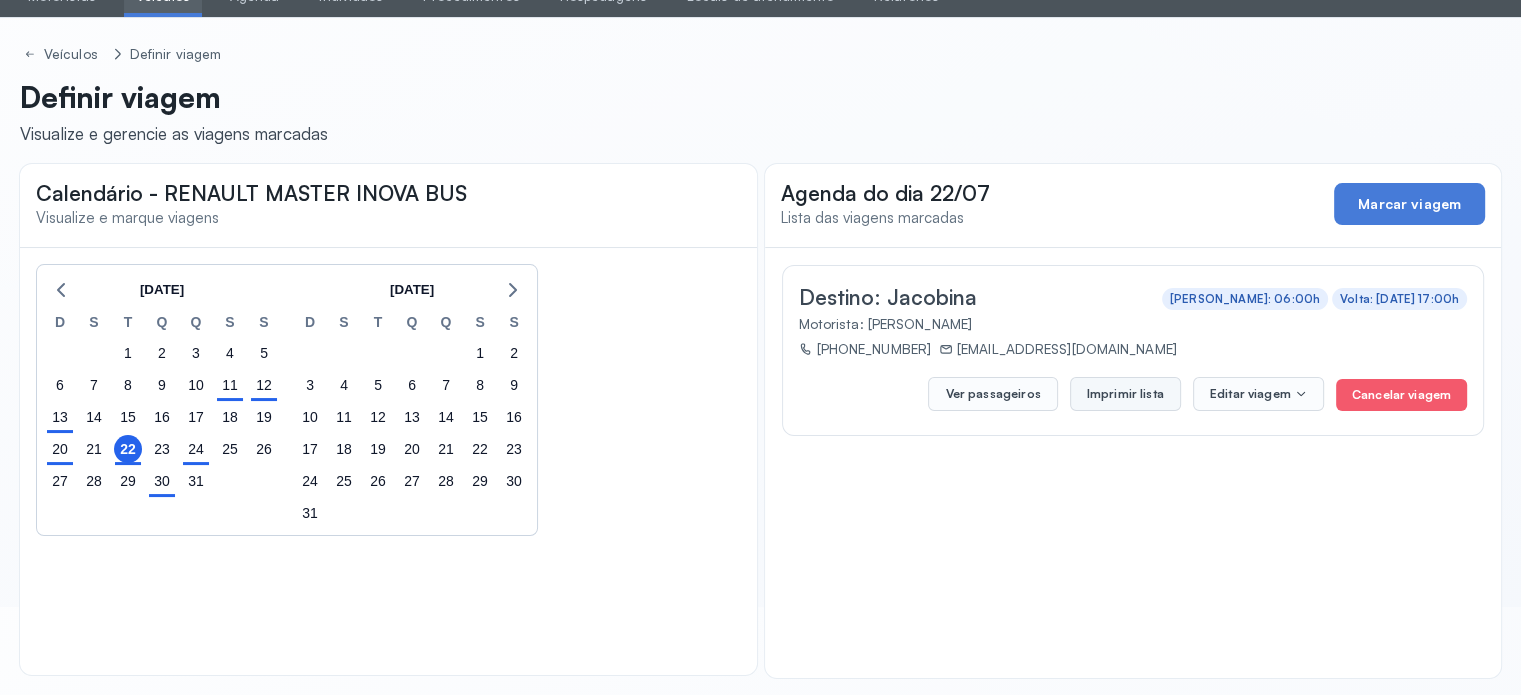 click on "Imprimir lista" at bounding box center (1125, 394) 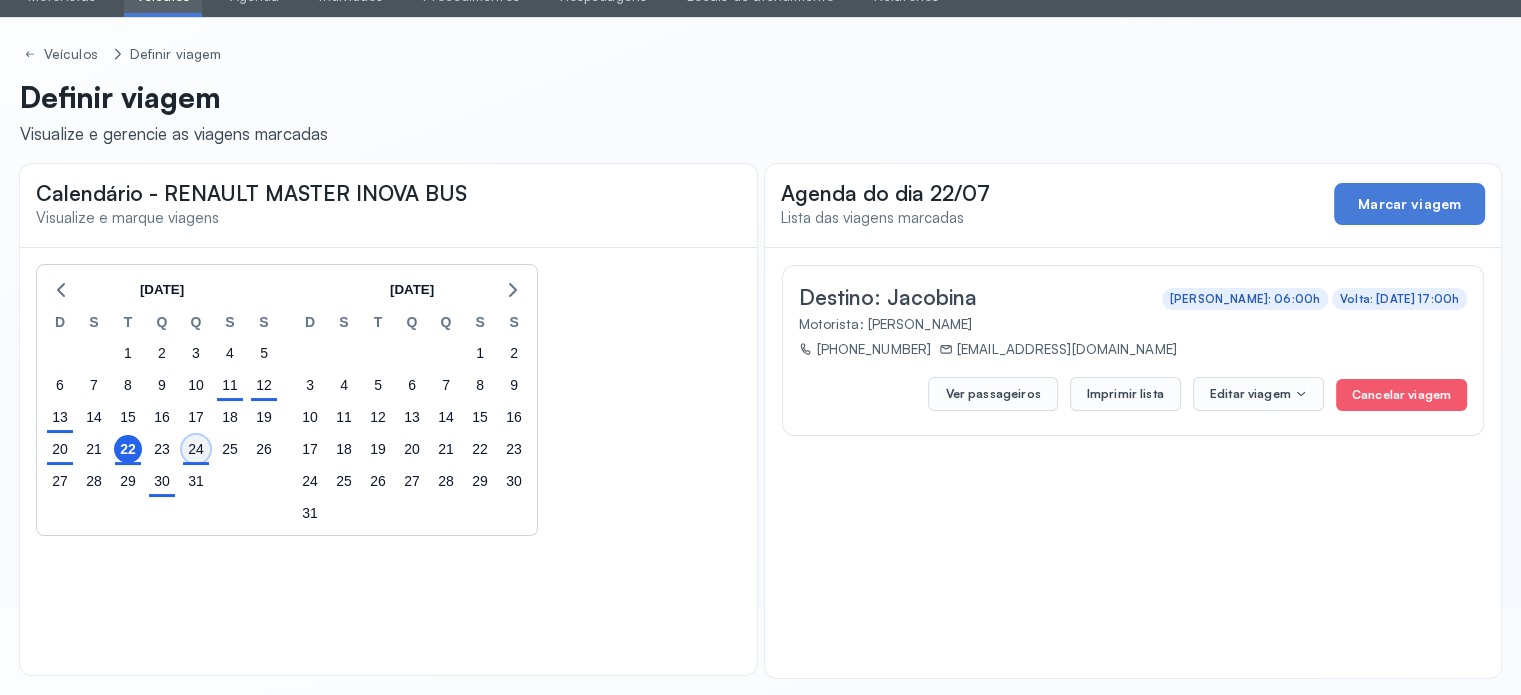 click on "24" 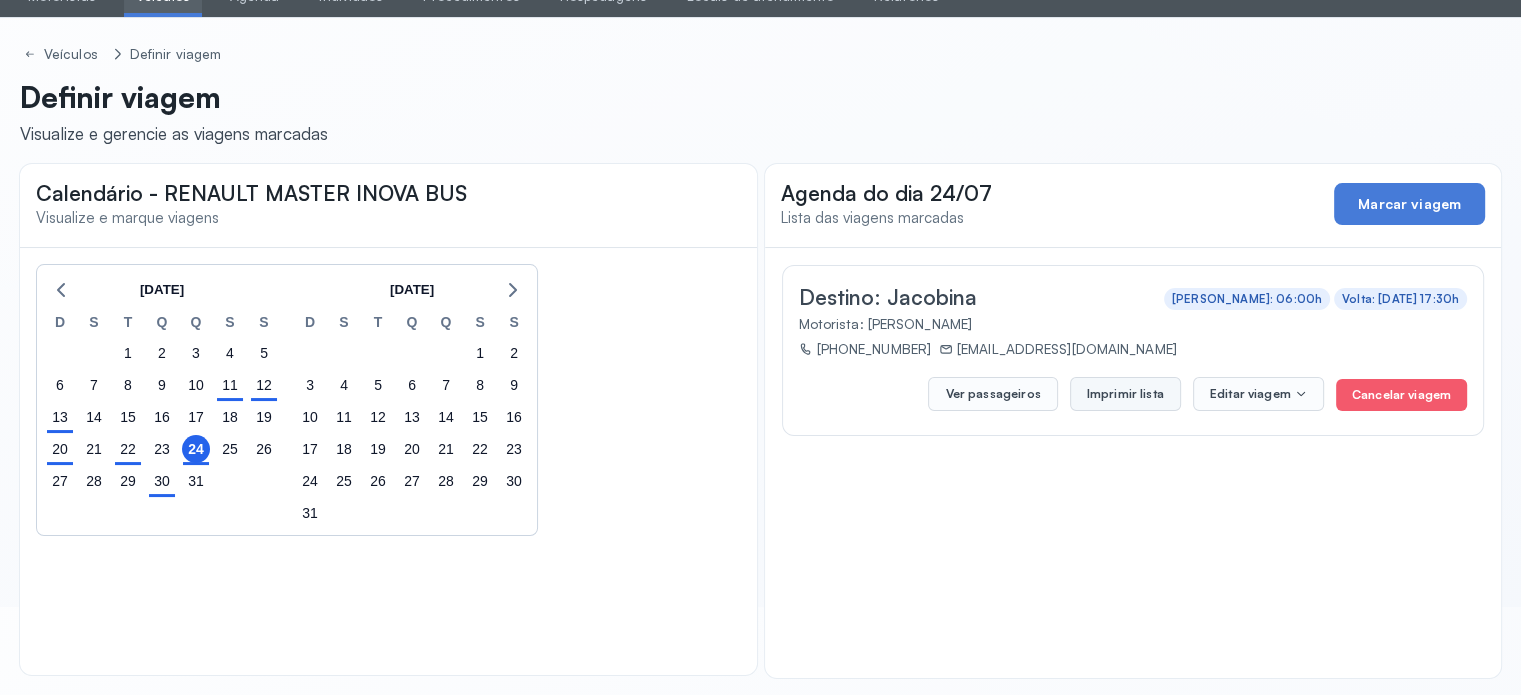 click on "Imprimir lista" at bounding box center [1125, 394] 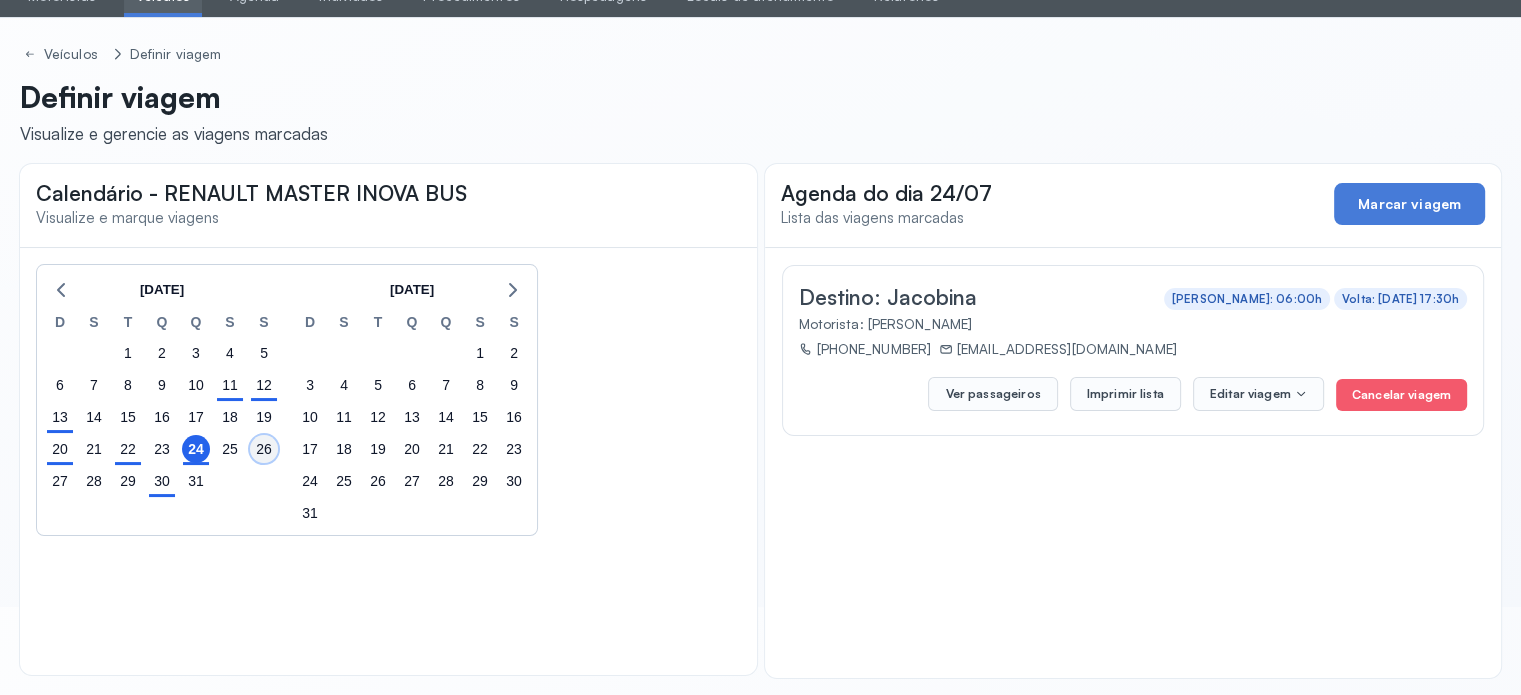 click on "26" 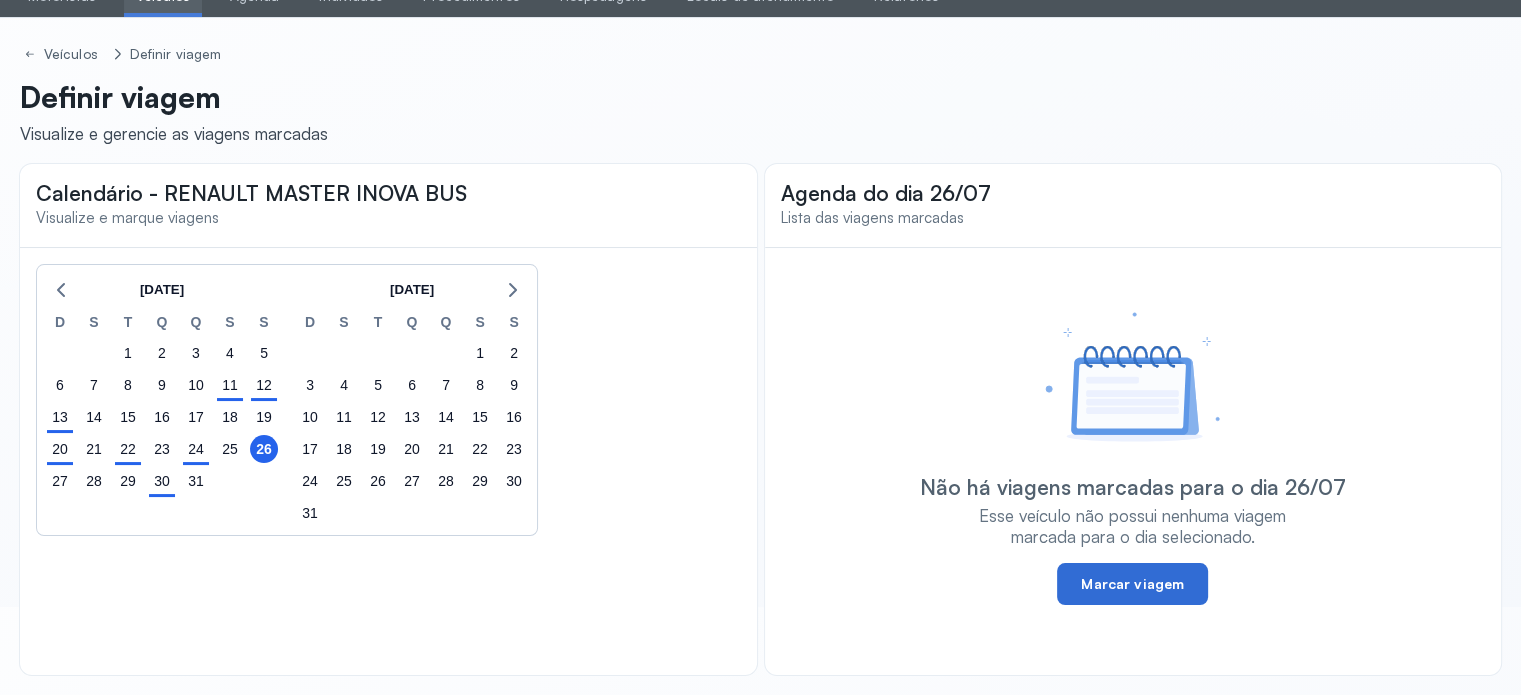 click on "Marcar viagem" 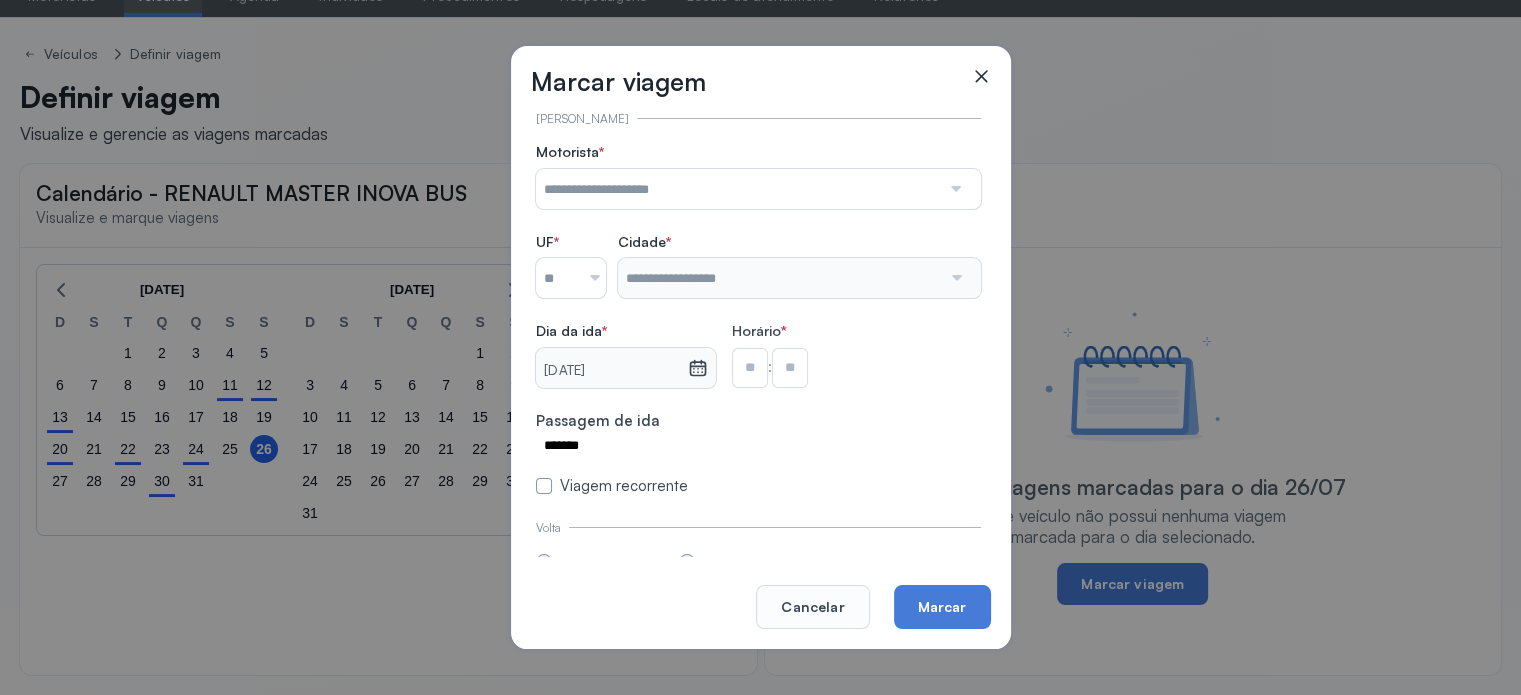 click at bounding box center (954, 189) 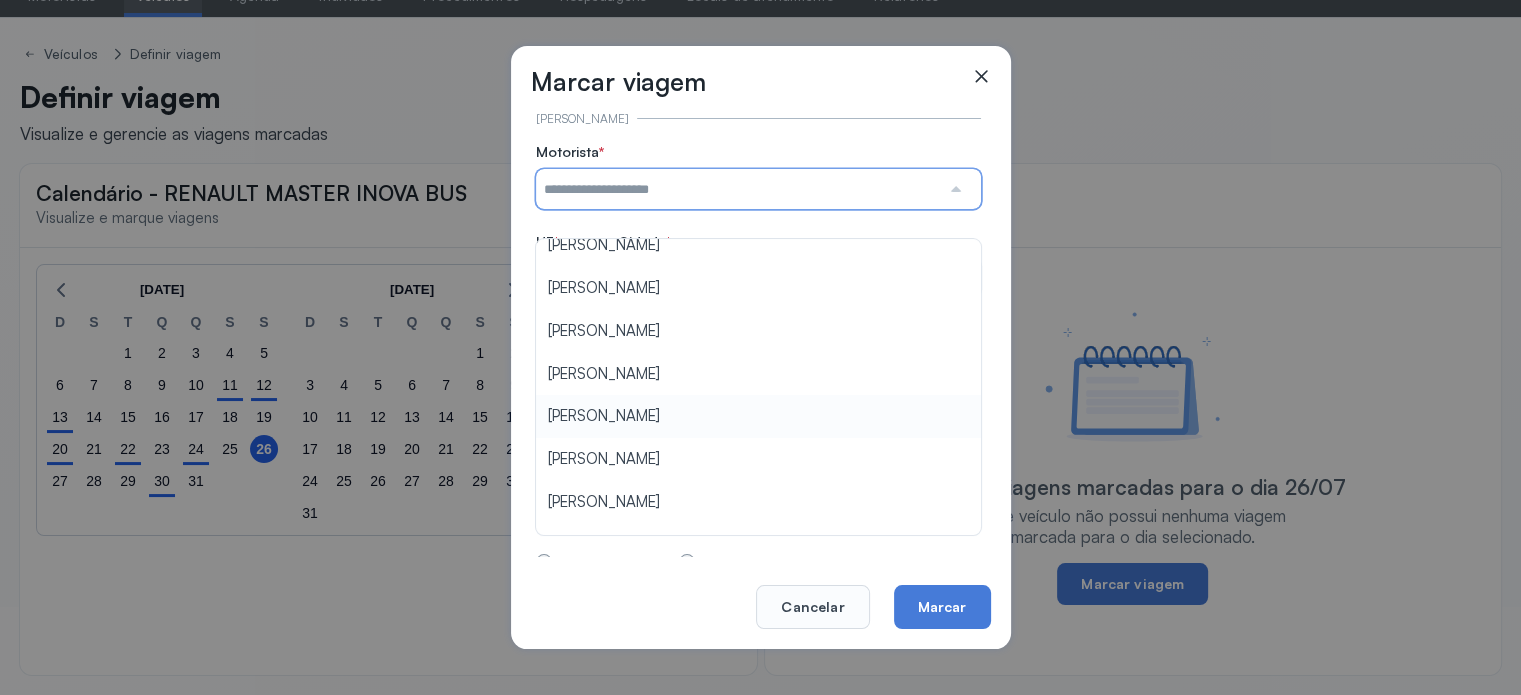 scroll, scrollTop: 200, scrollLeft: 0, axis: vertical 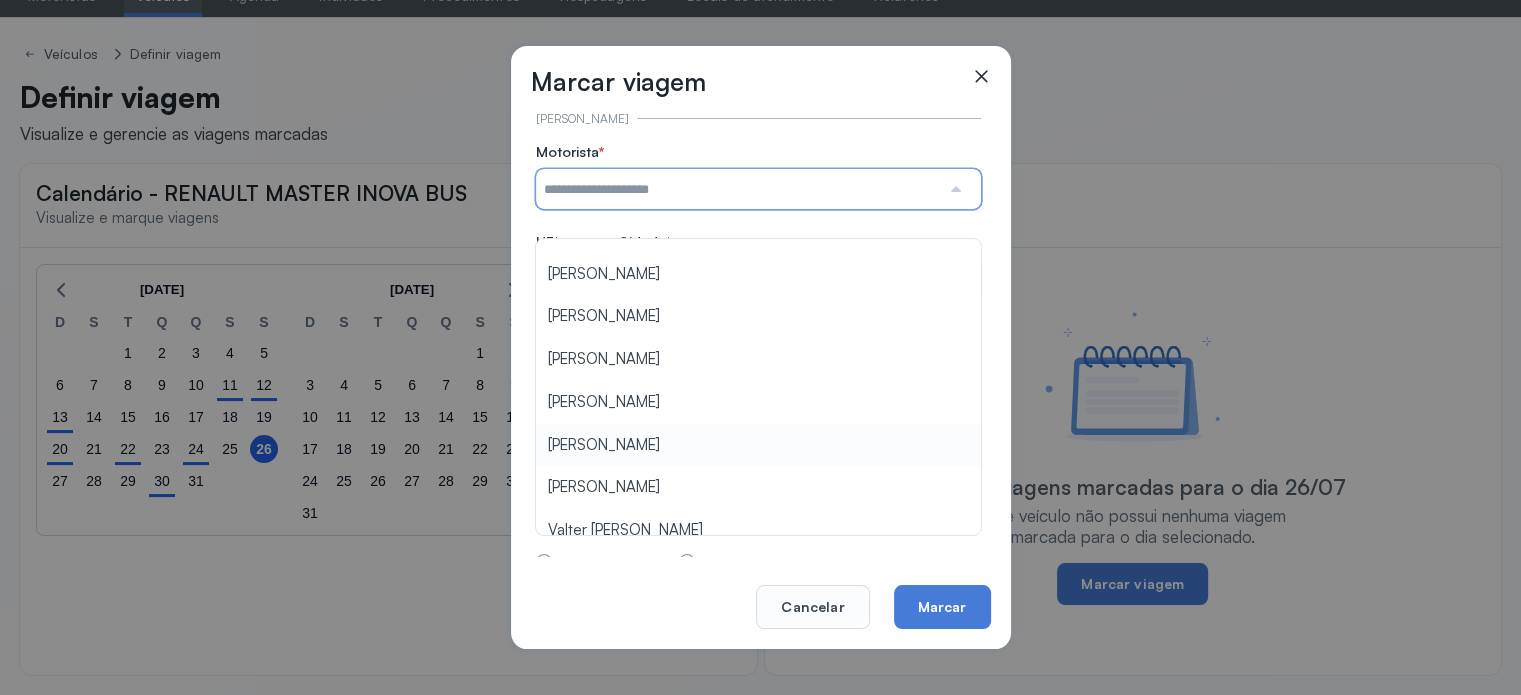 type on "**********" 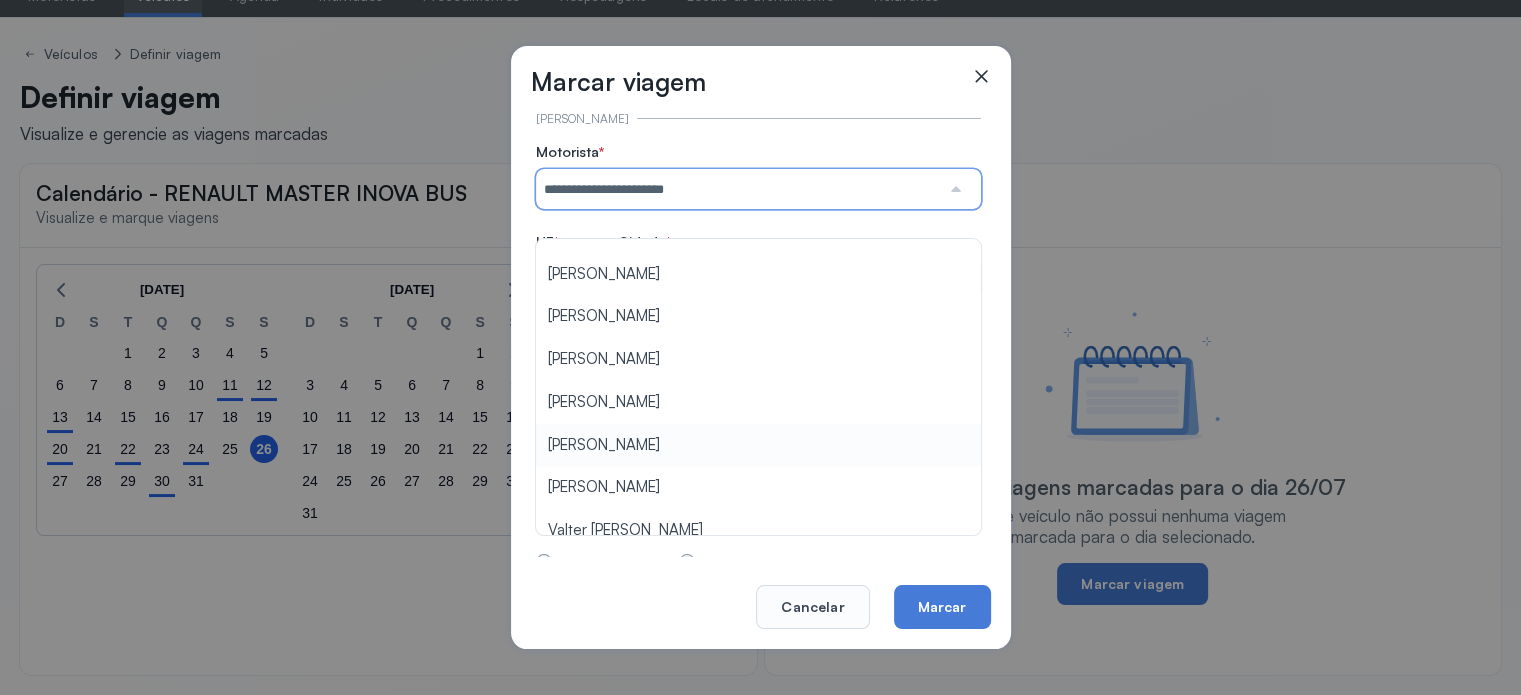 click on "**********" at bounding box center [758, 319] 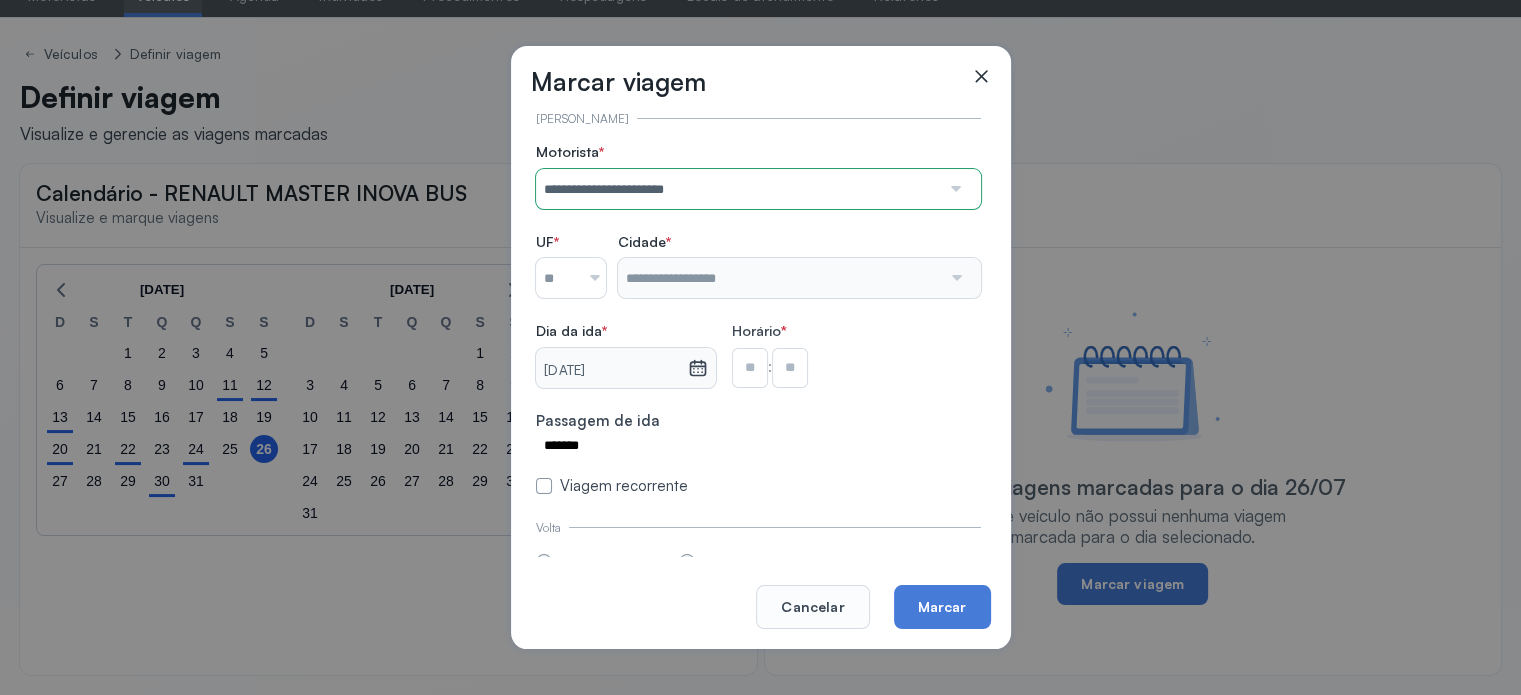 click at bounding box center [587, 278] 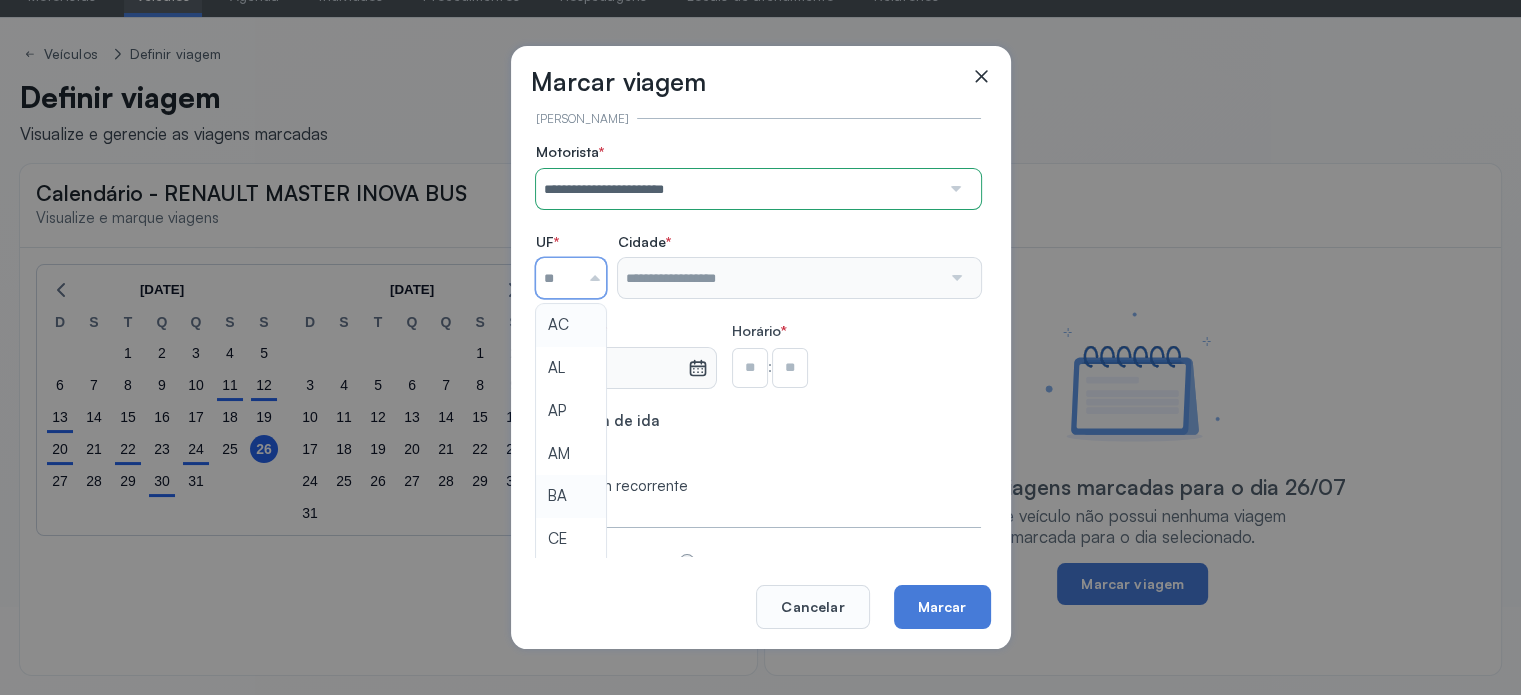 type on "**" 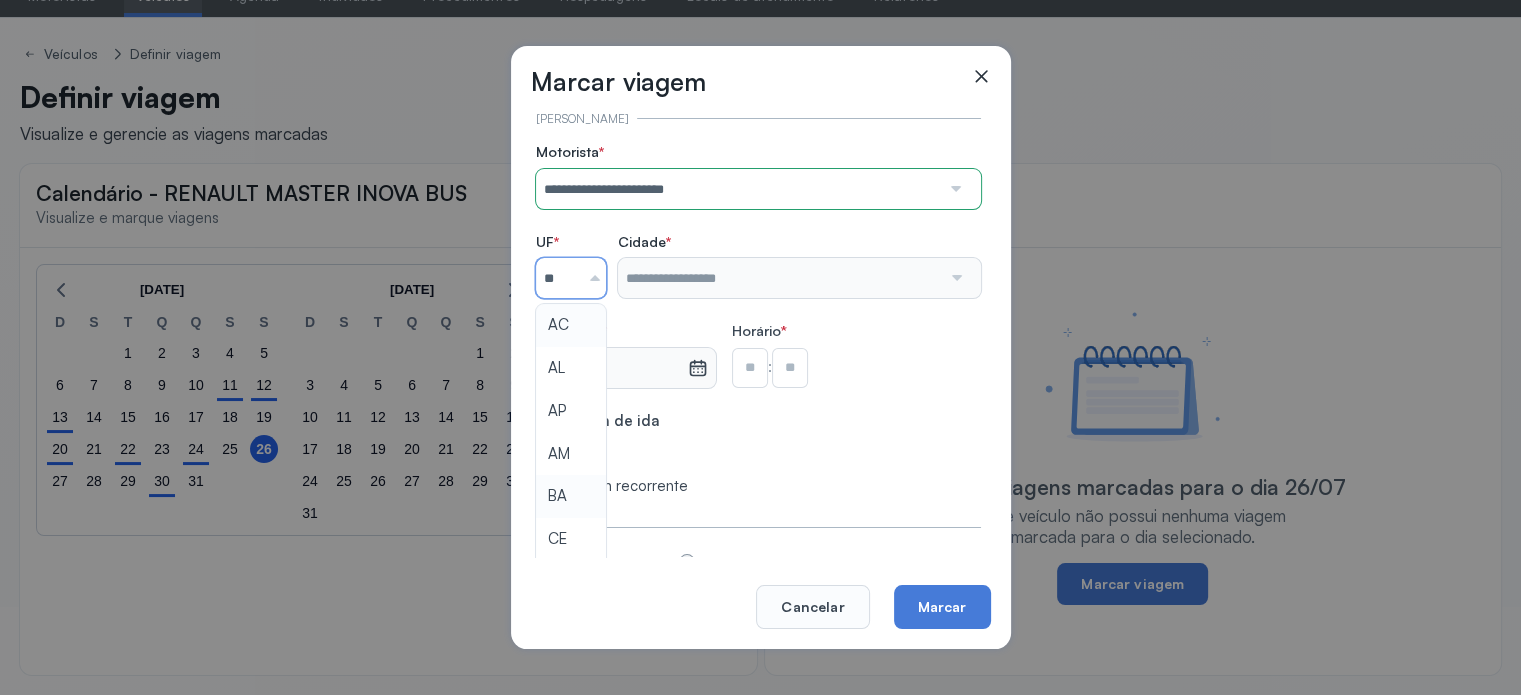click on "**********" at bounding box center (758, 319) 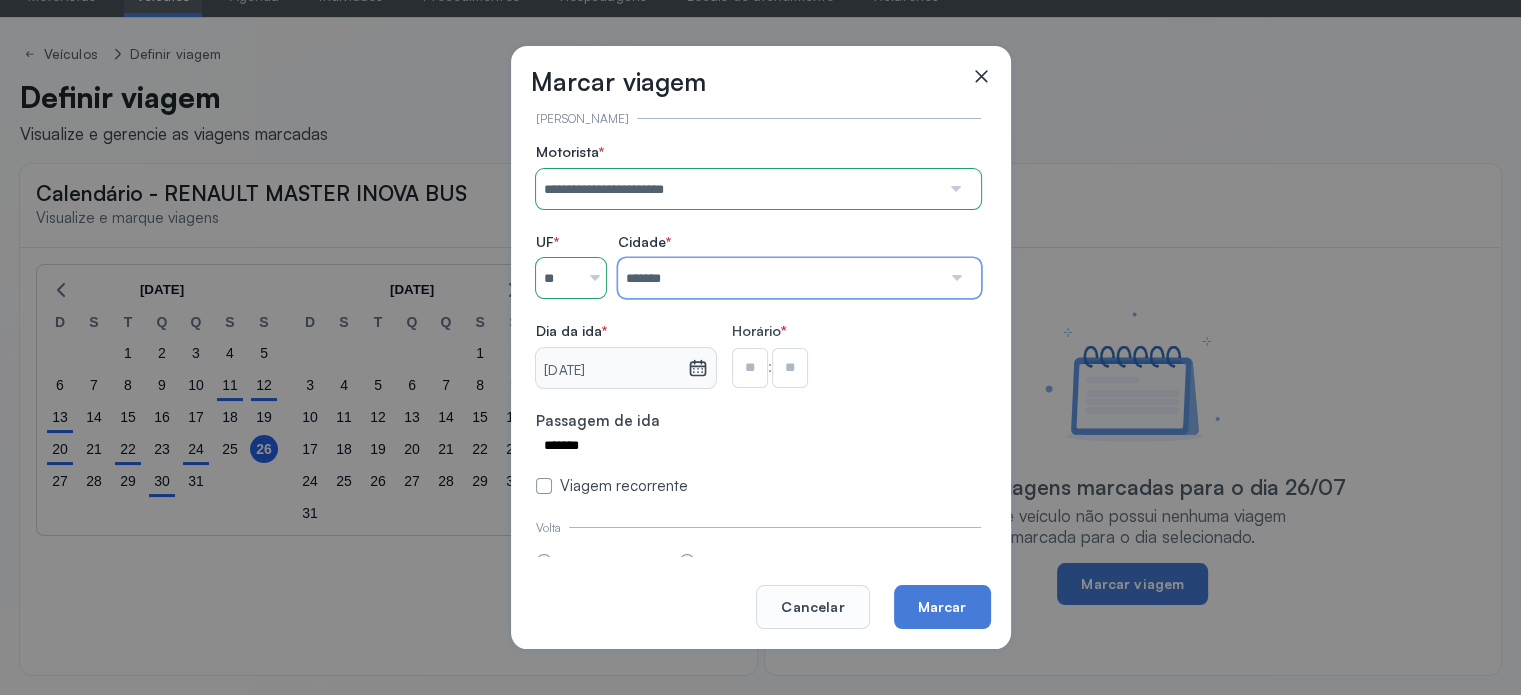 type on "********" 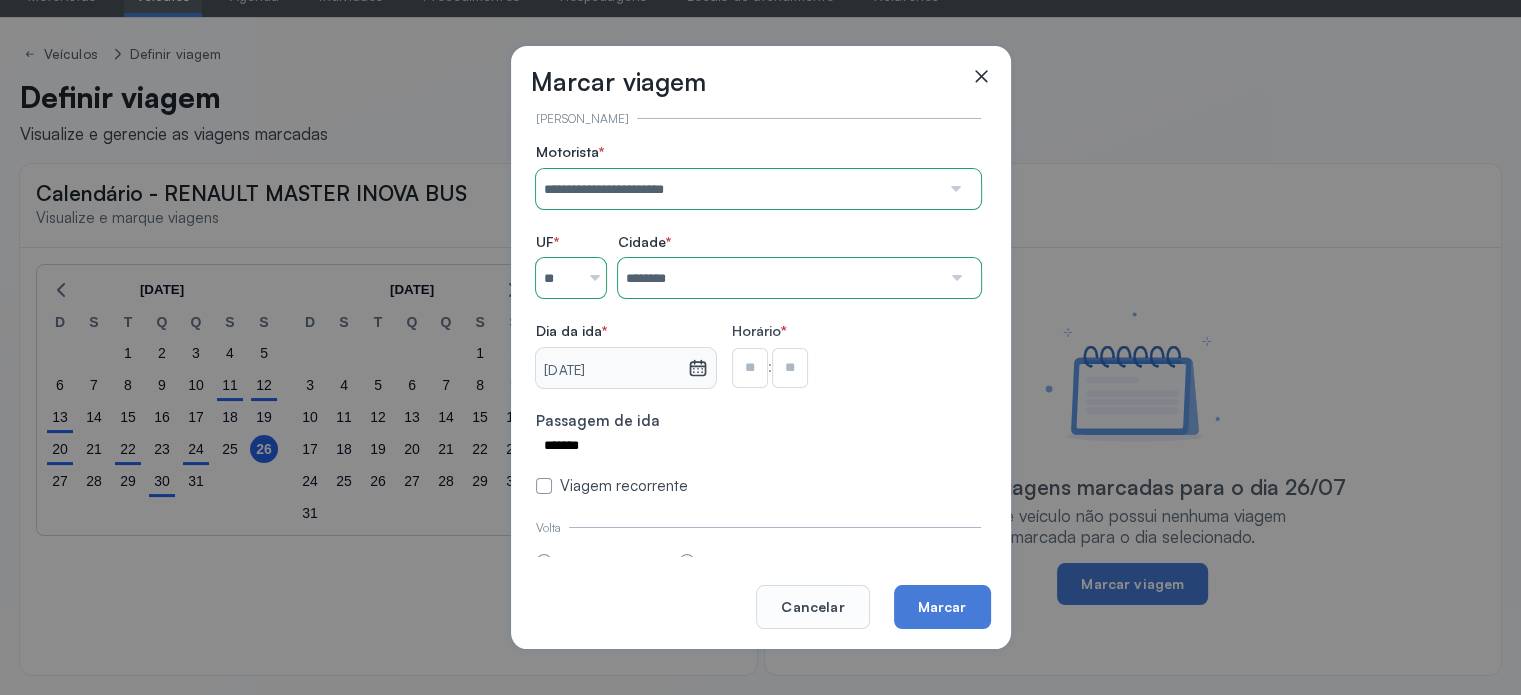 click at bounding box center [750, 368] 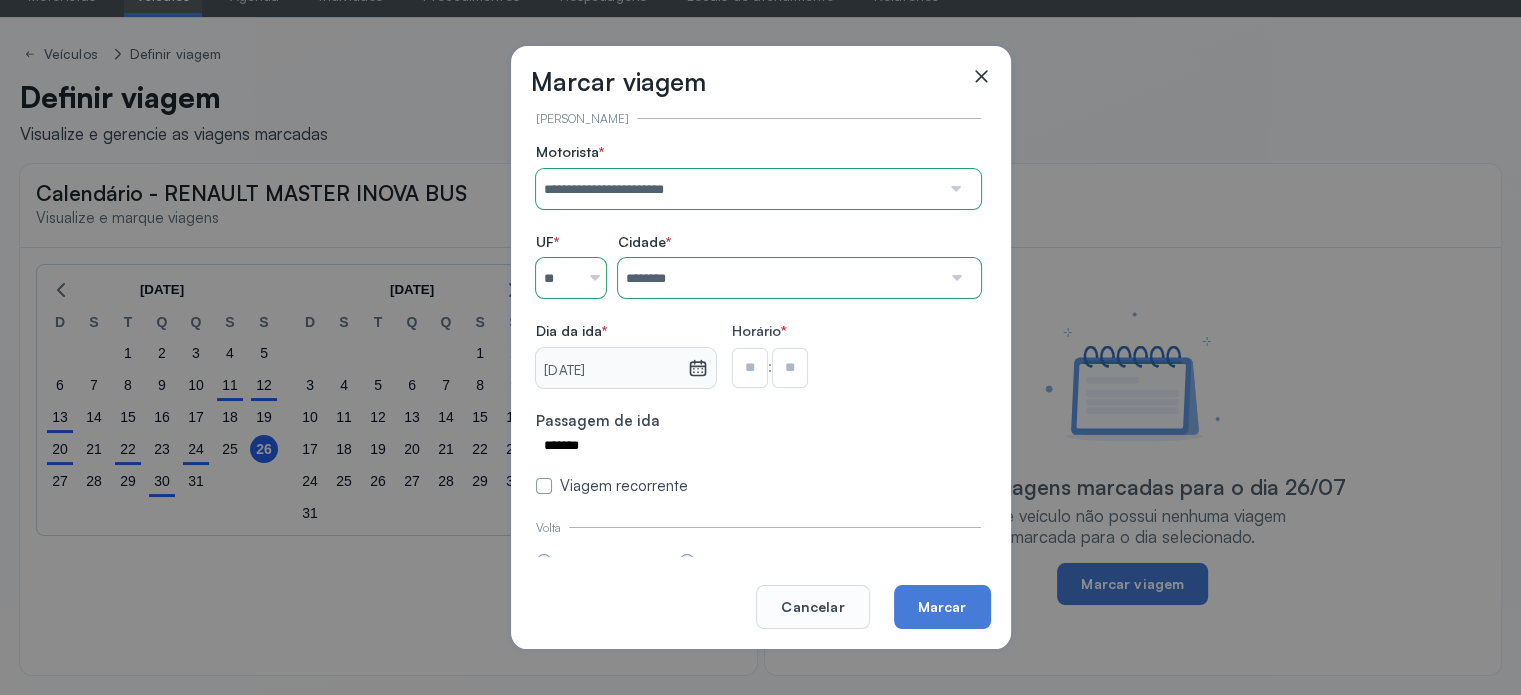 type on "**" 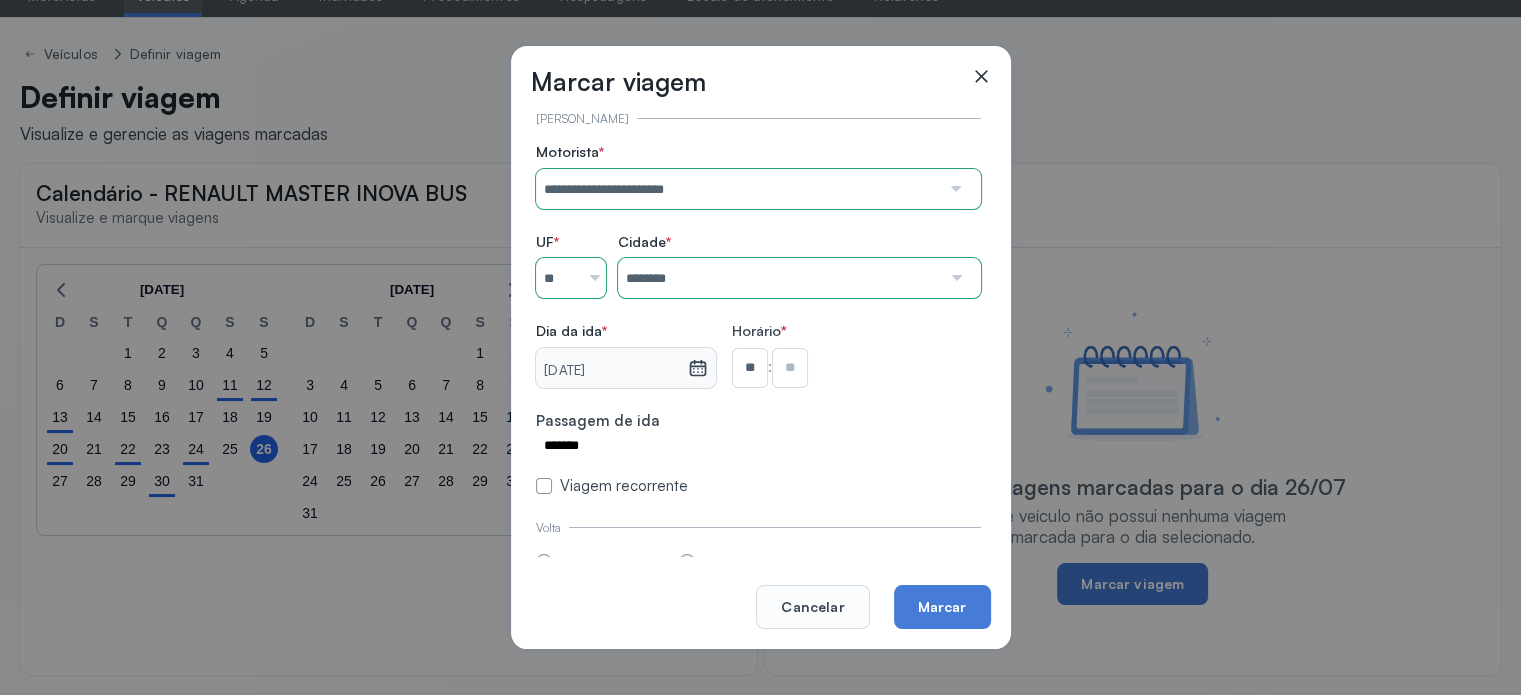 click at bounding box center [790, 368] 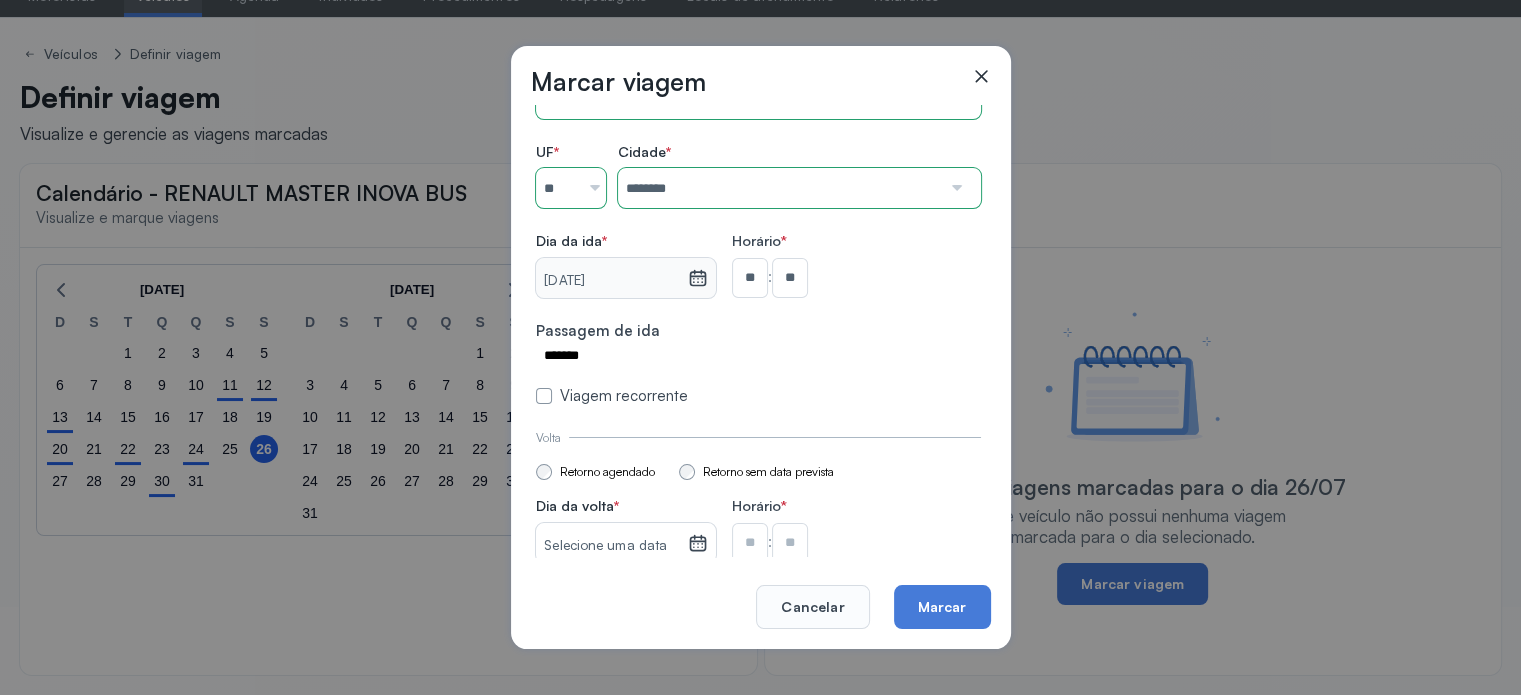 scroll, scrollTop: 176, scrollLeft: 0, axis: vertical 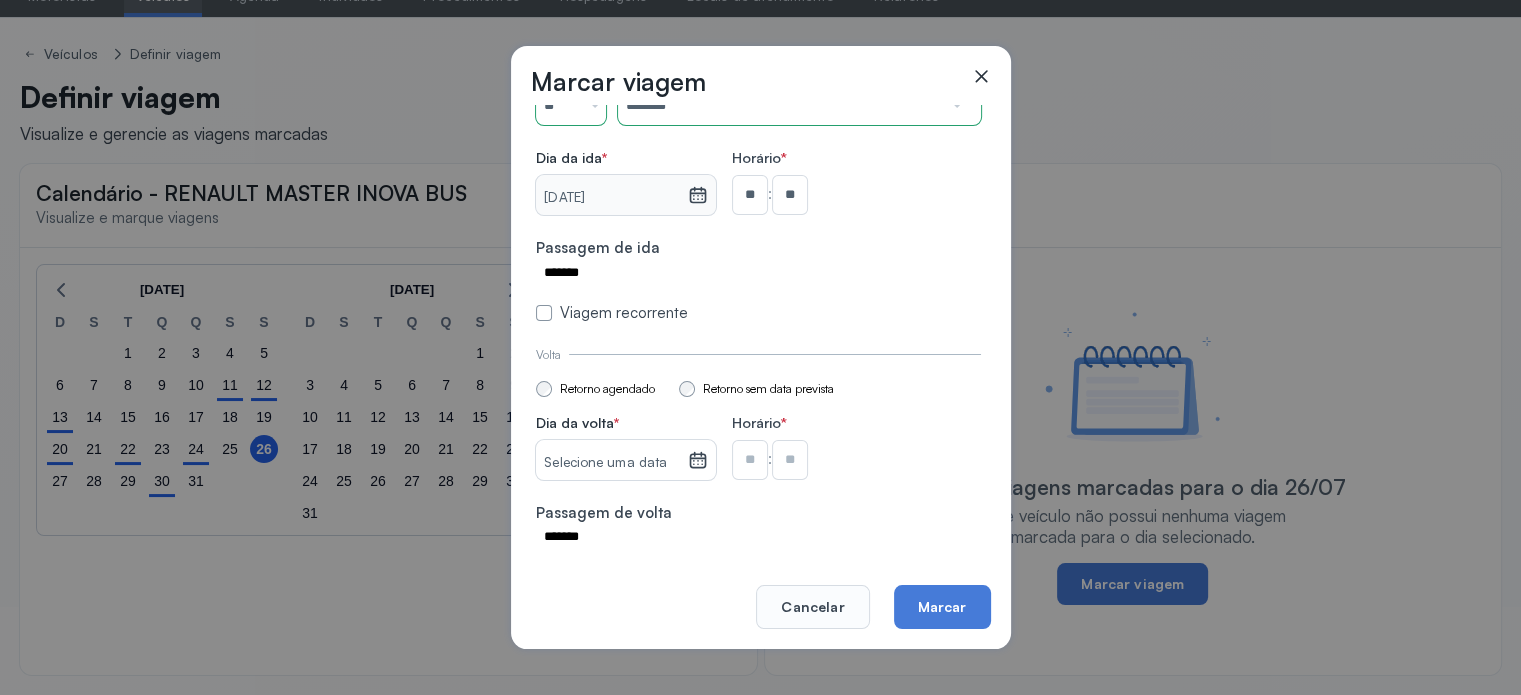 click 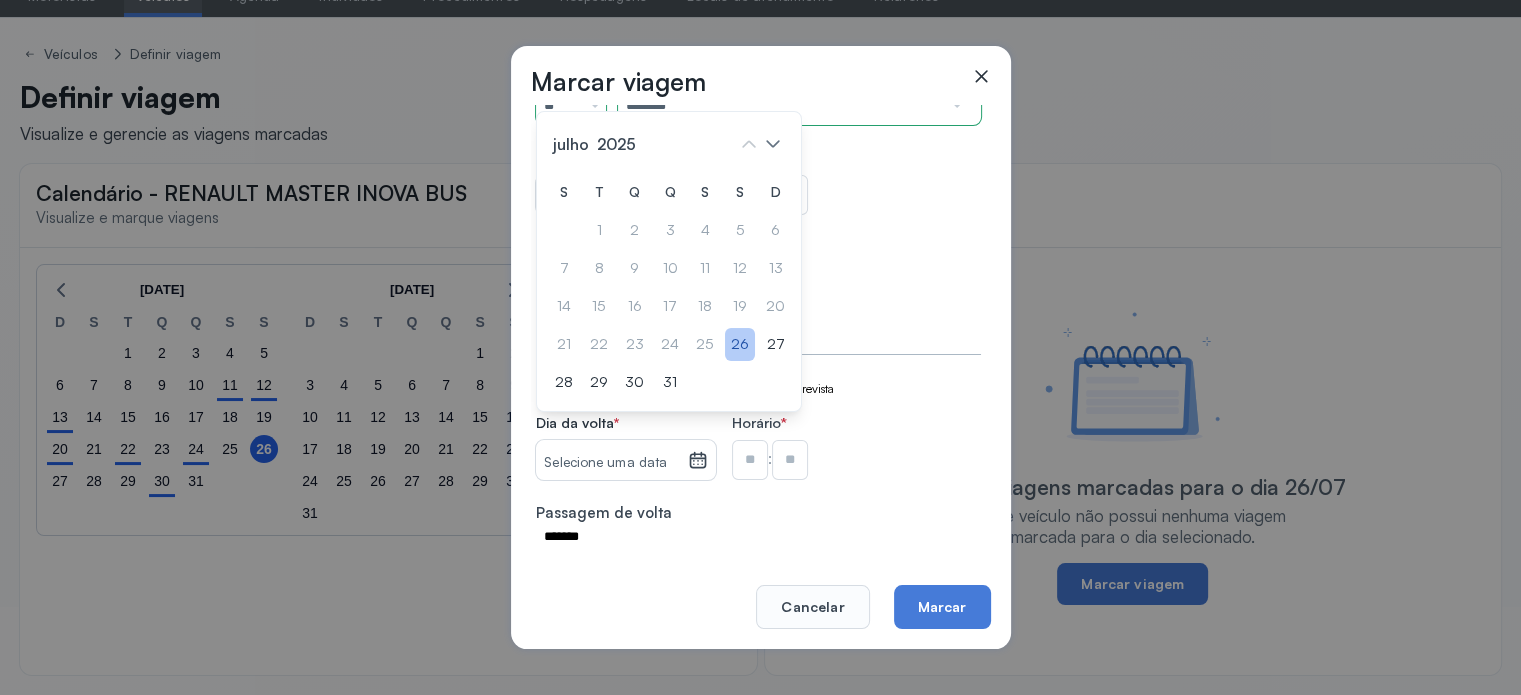 click on "26" 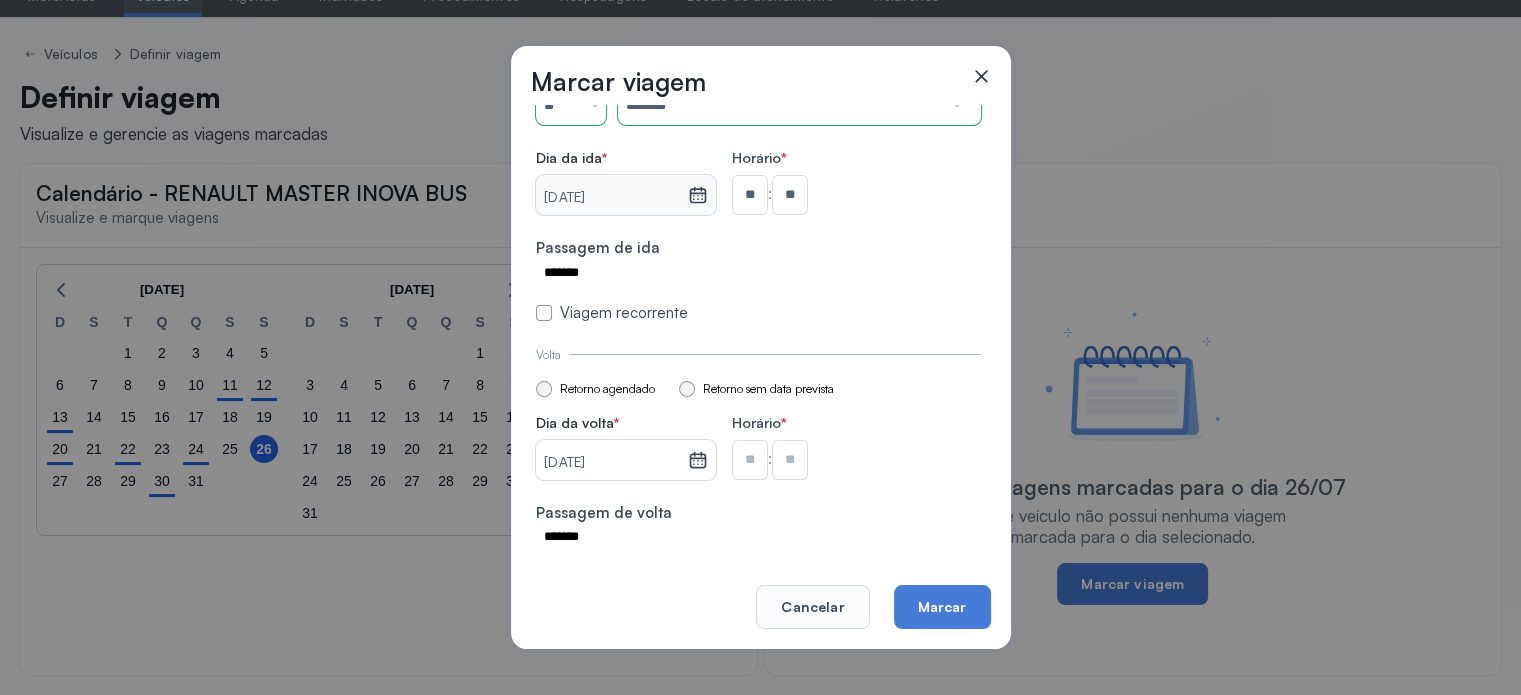 click at bounding box center (750, 195) 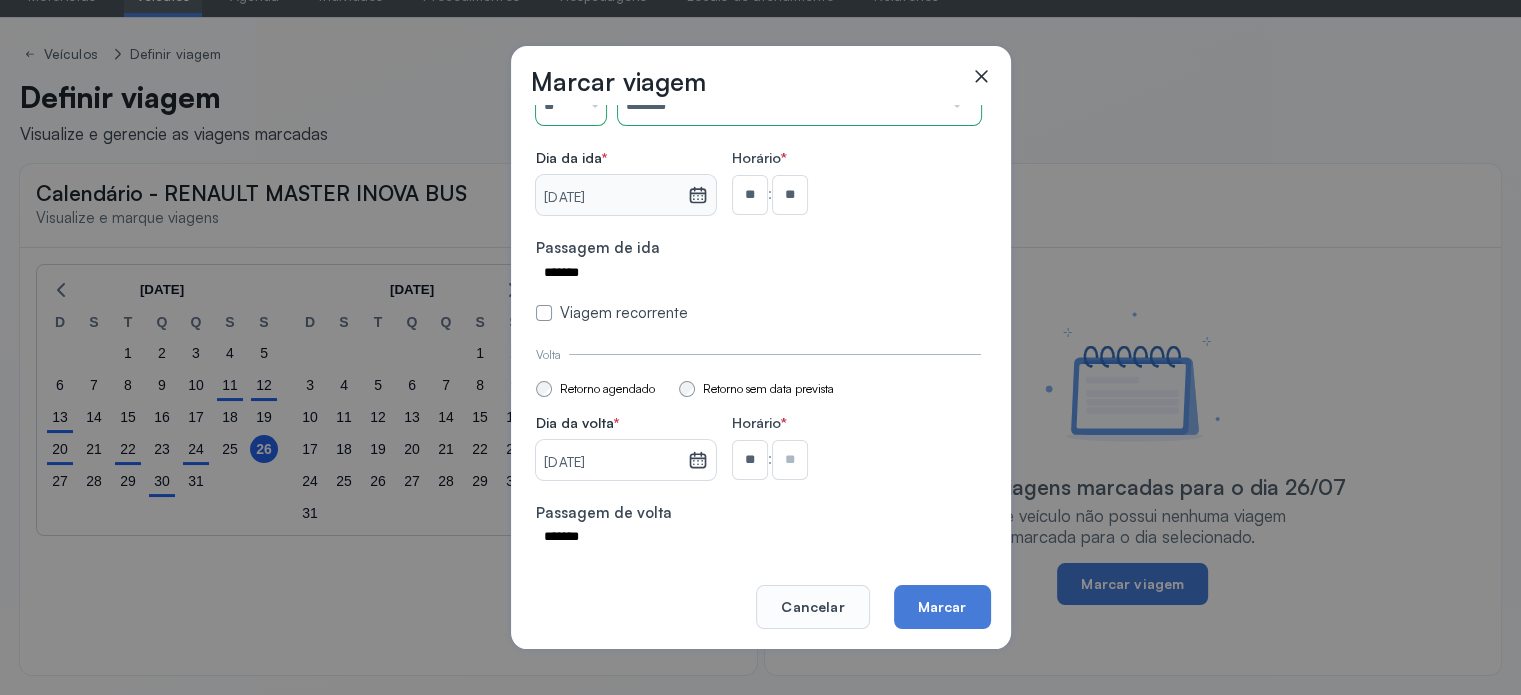 type on "**" 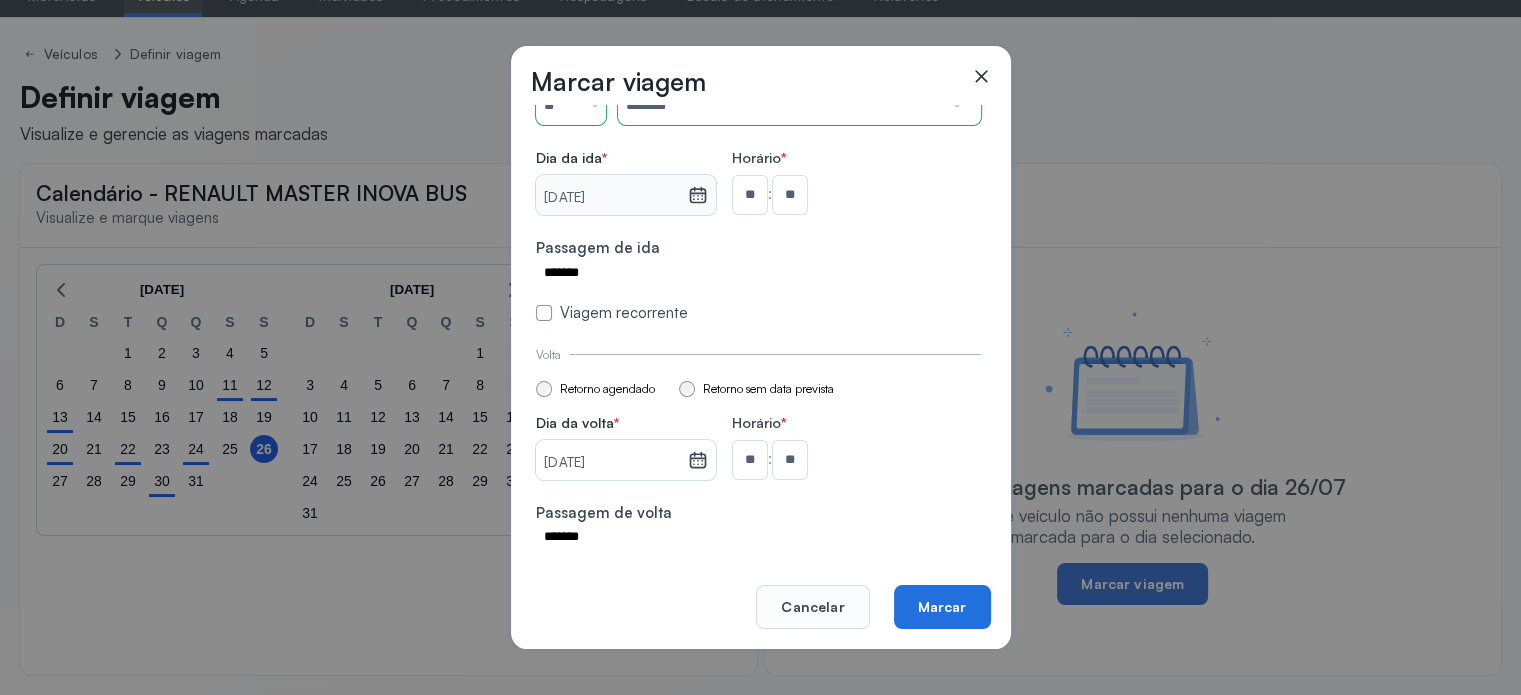 click on "Marcar" 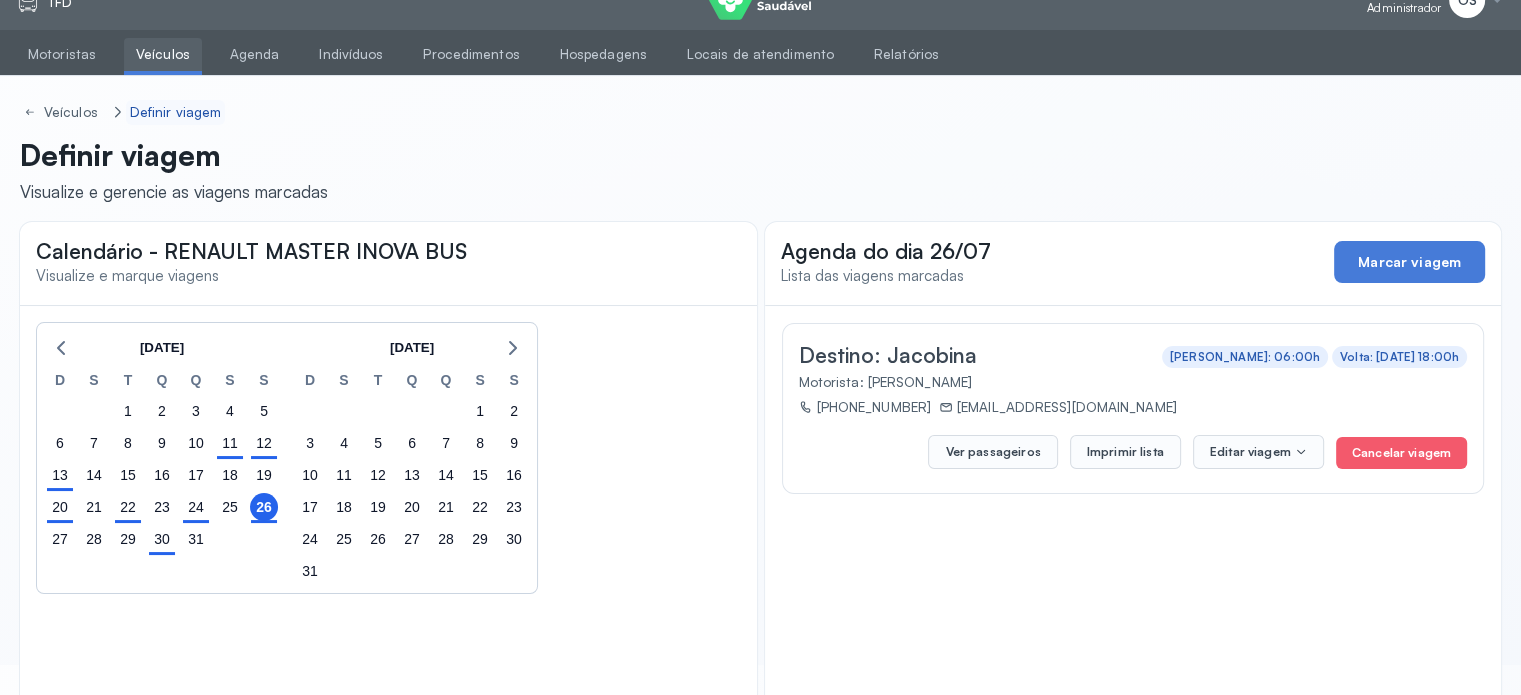scroll, scrollTop: 0, scrollLeft: 0, axis: both 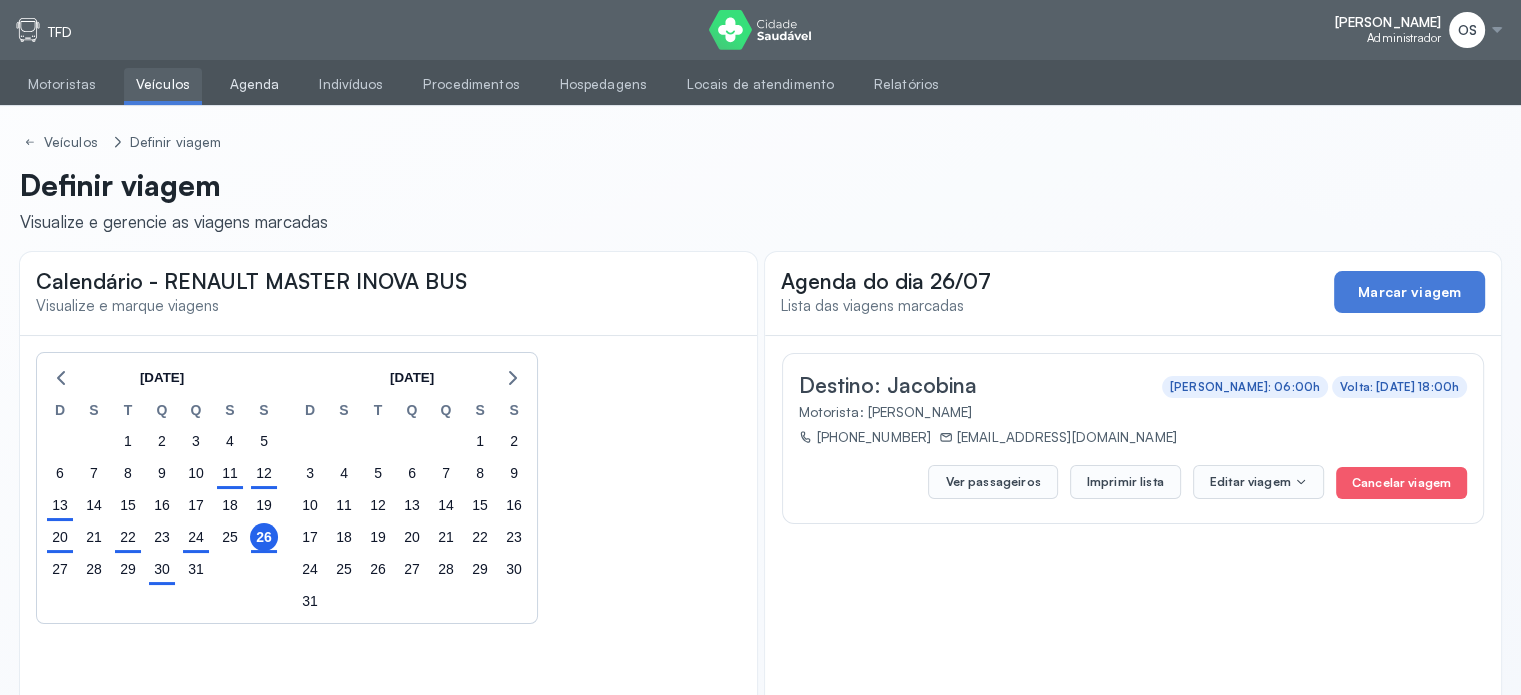 click on "Agenda" at bounding box center (255, 84) 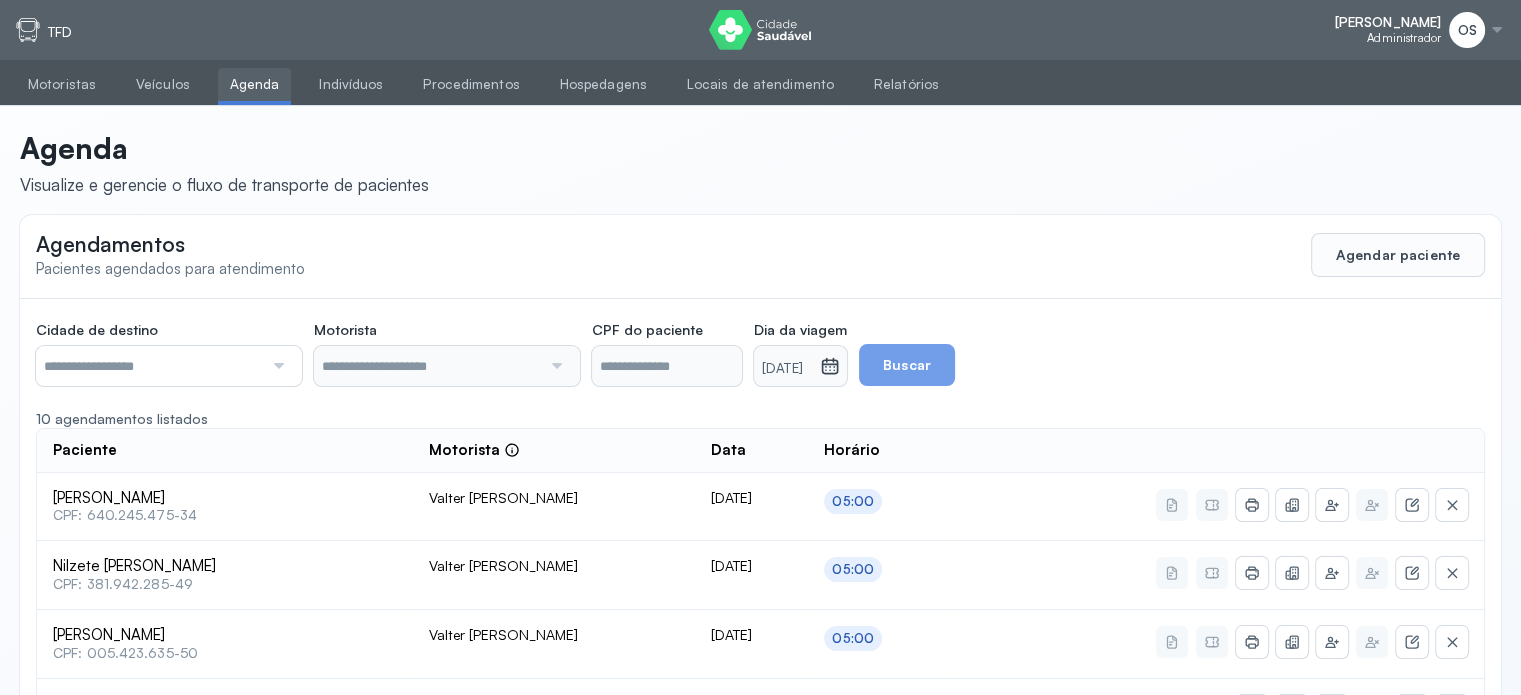 type on "**********" 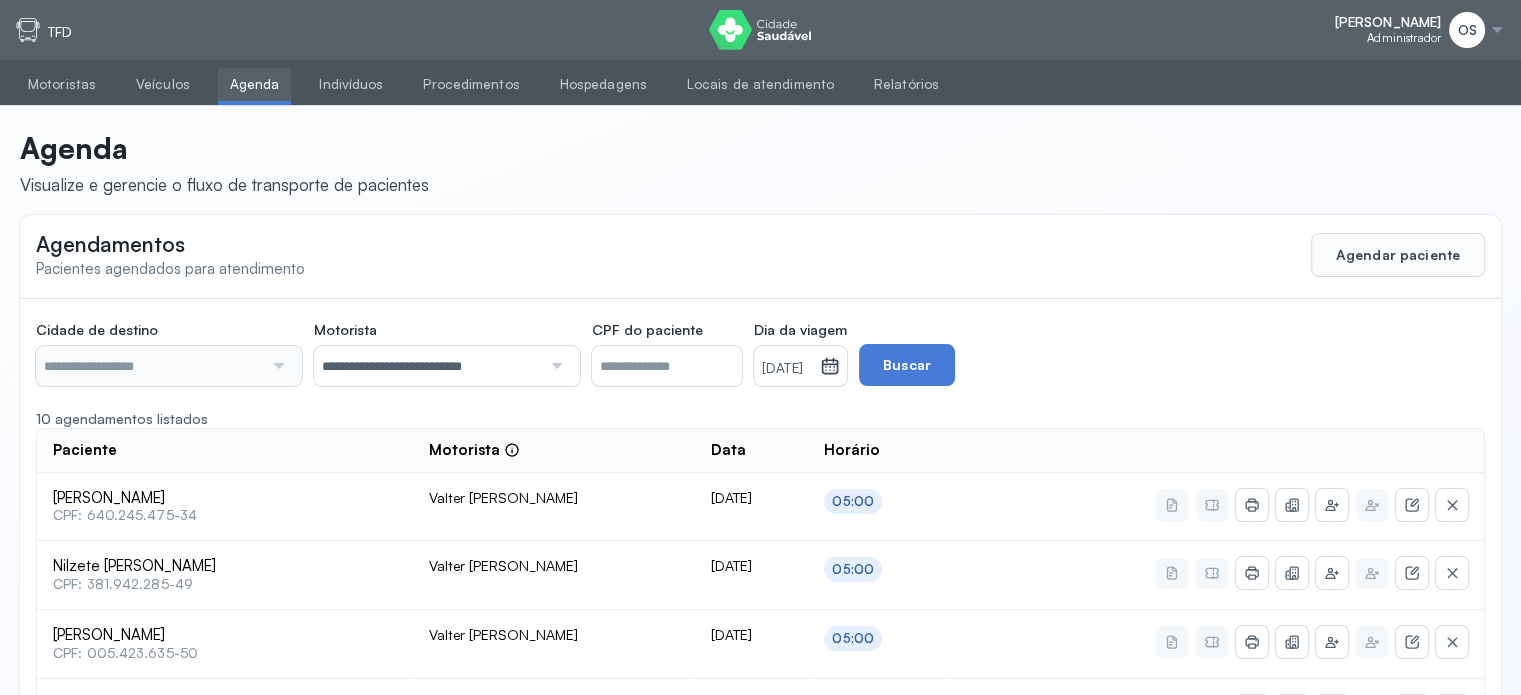type on "********" 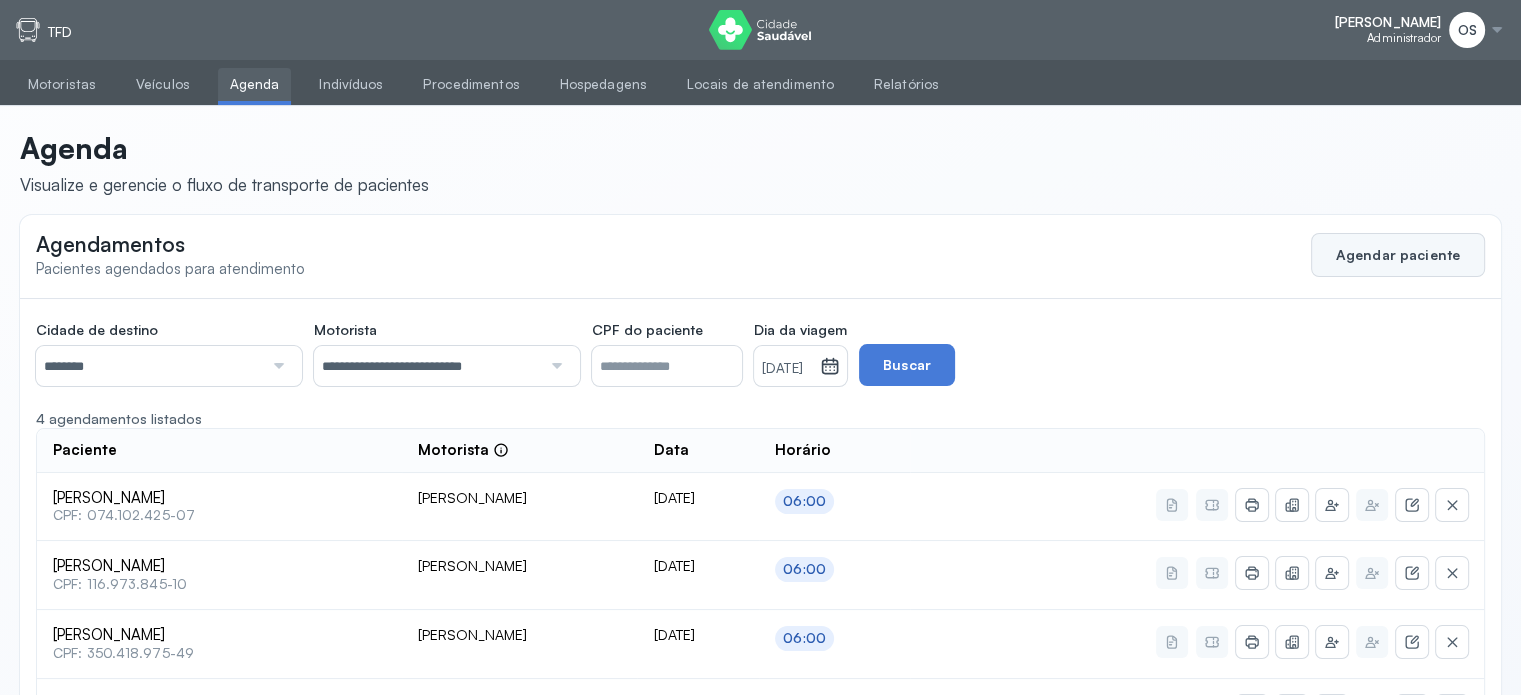 click on "Agendar paciente" 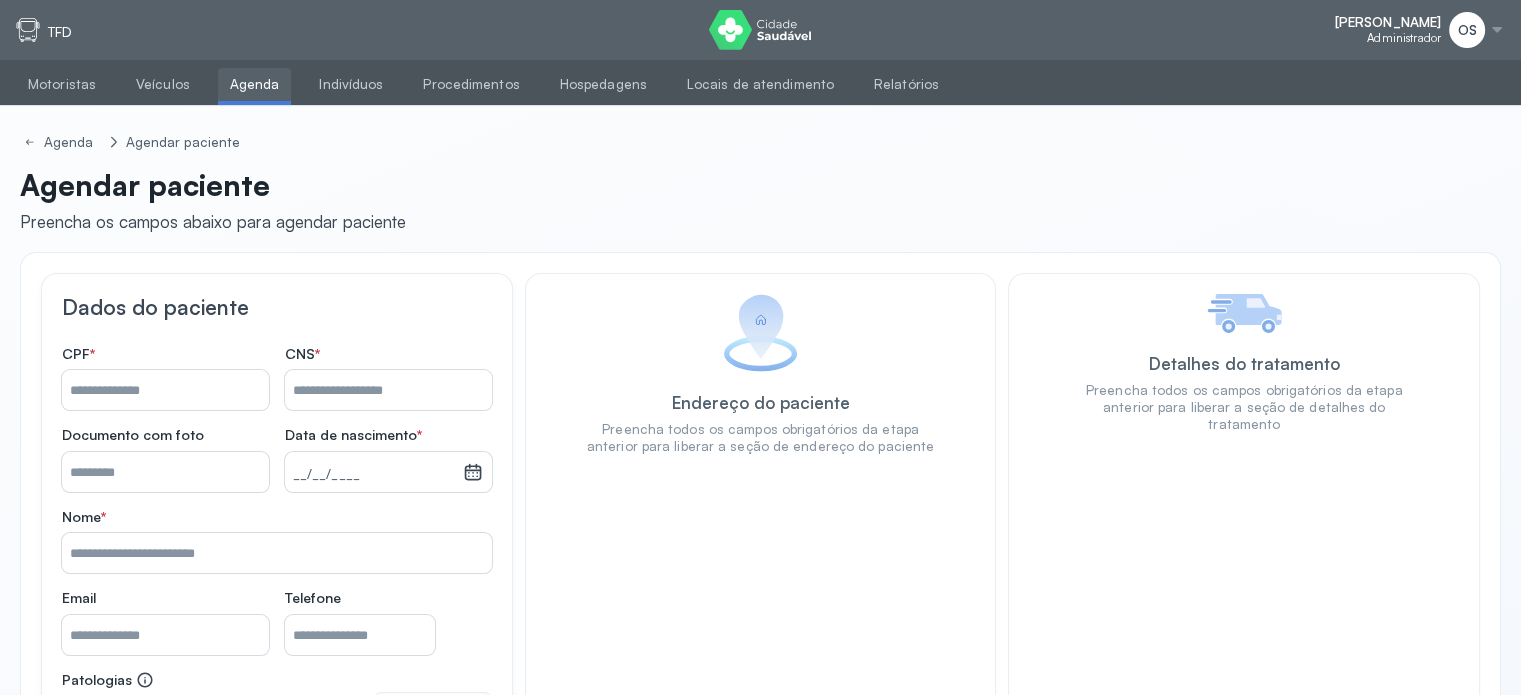 click on "Nome   *" at bounding box center (388, 390) 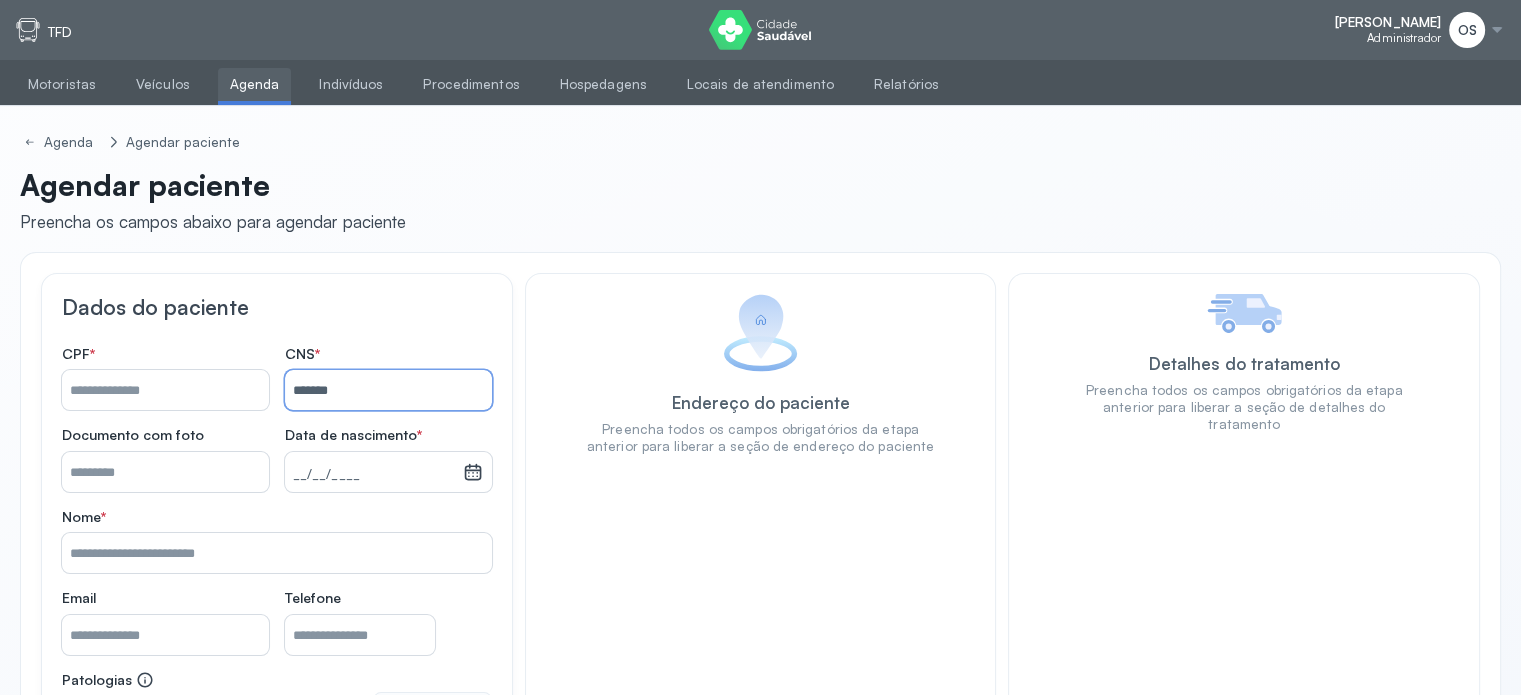 type on "**********" 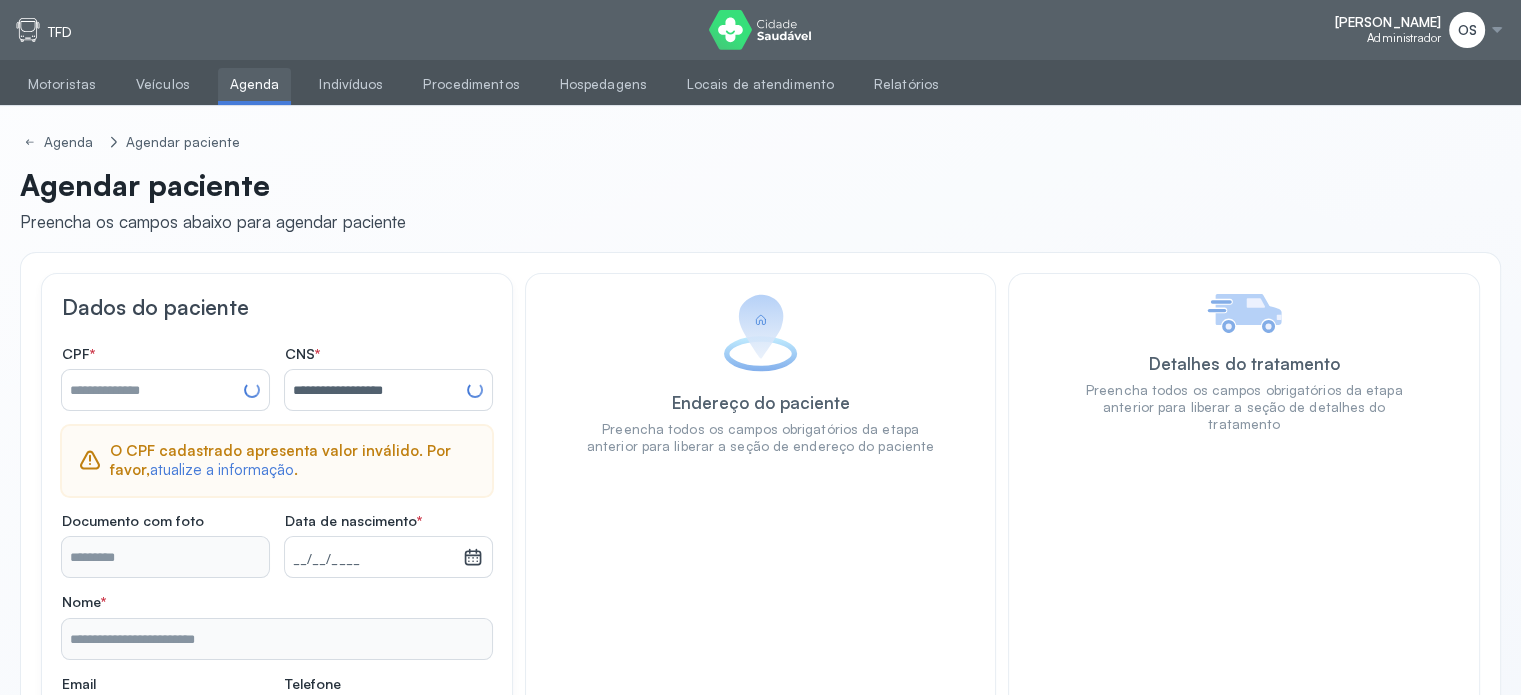 type on "**********" 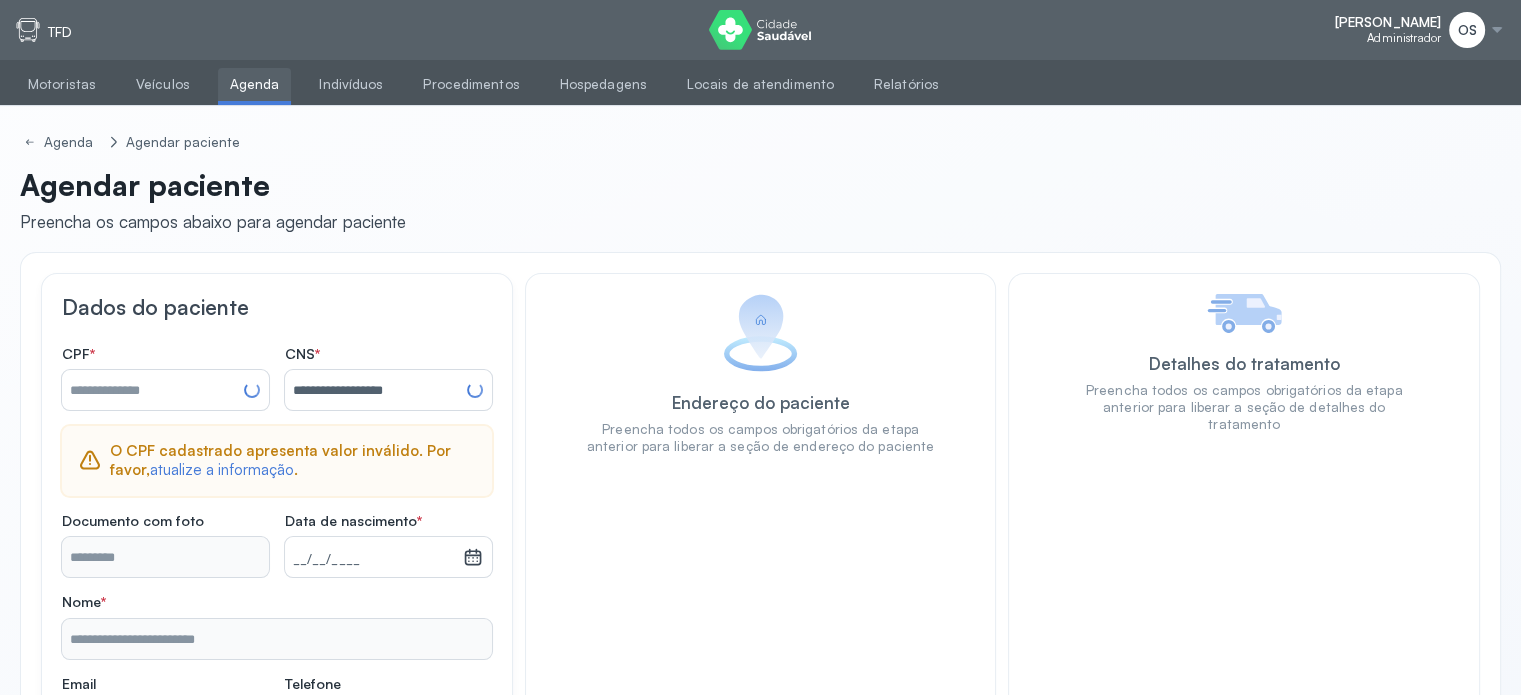 type 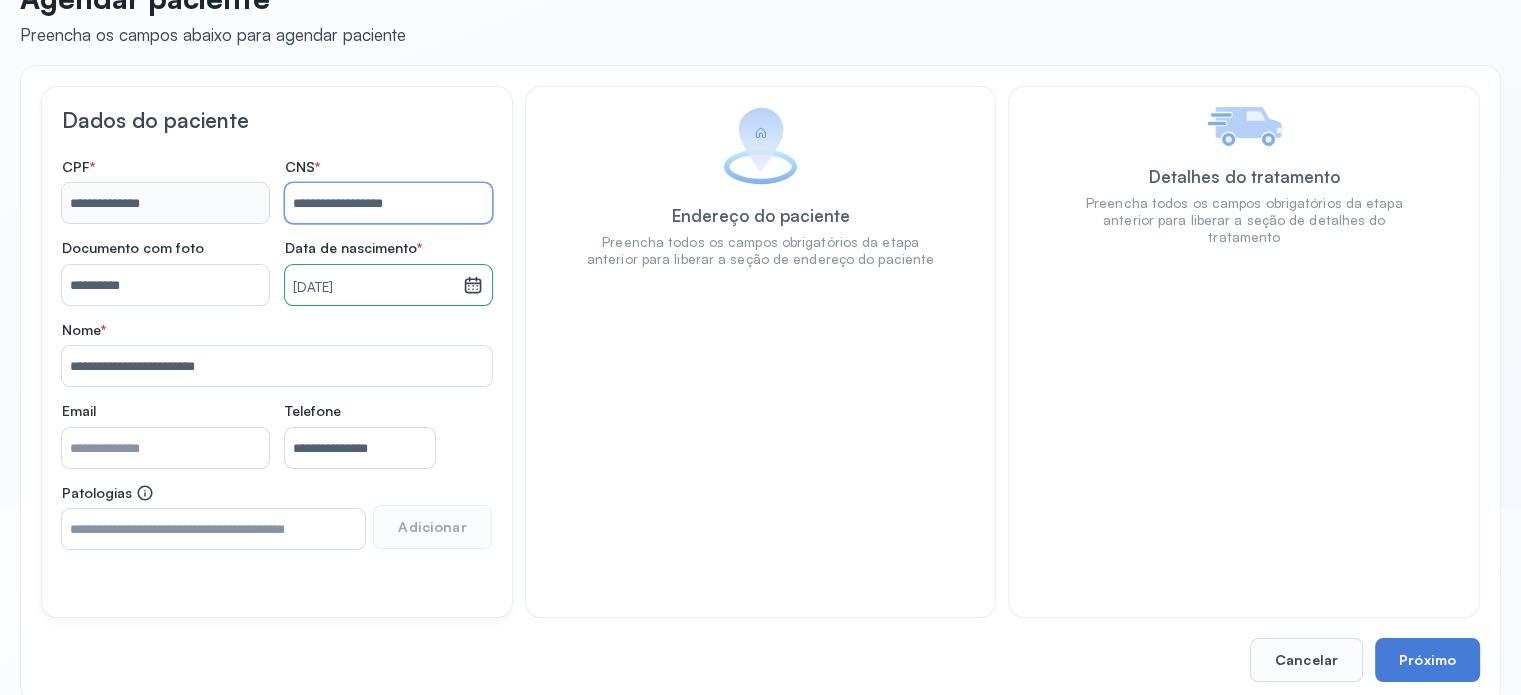 scroll, scrollTop: 200, scrollLeft: 0, axis: vertical 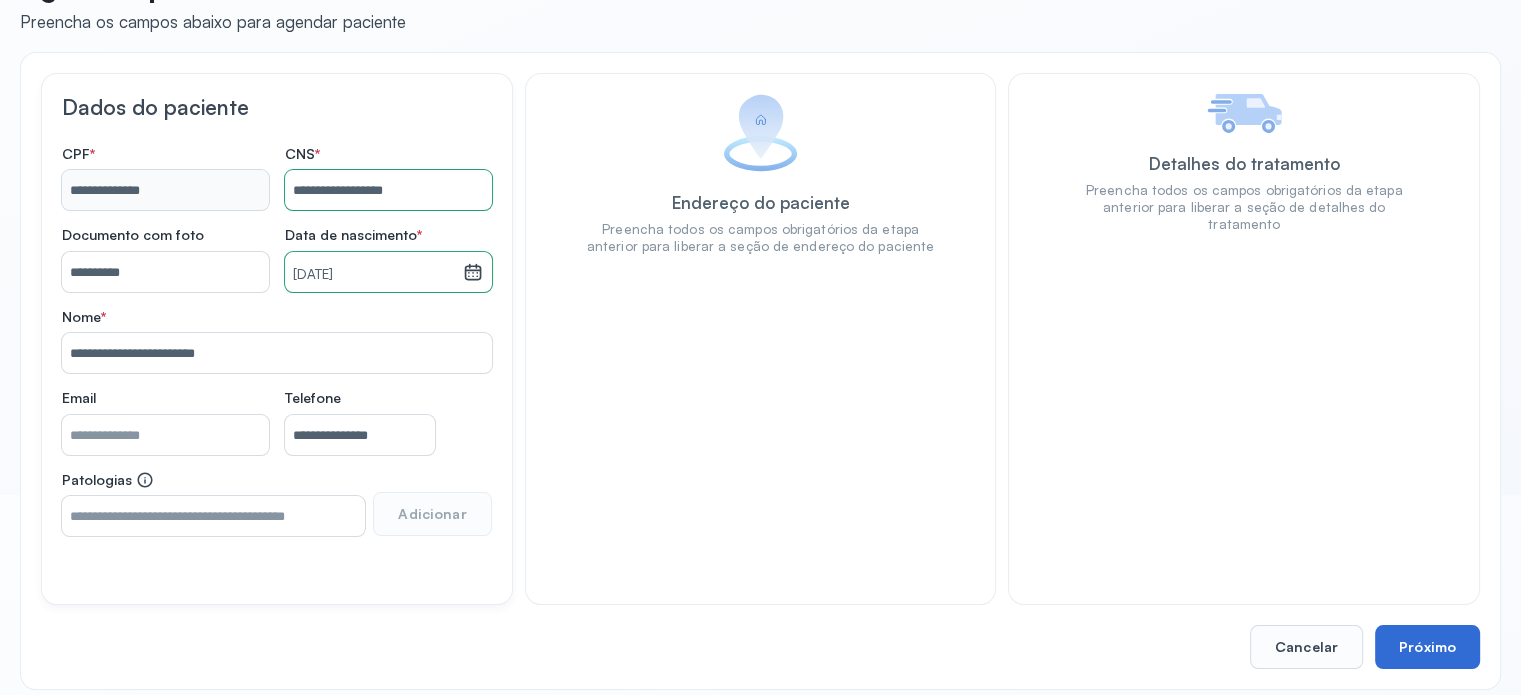 click on "Próximo" at bounding box center [1427, 647] 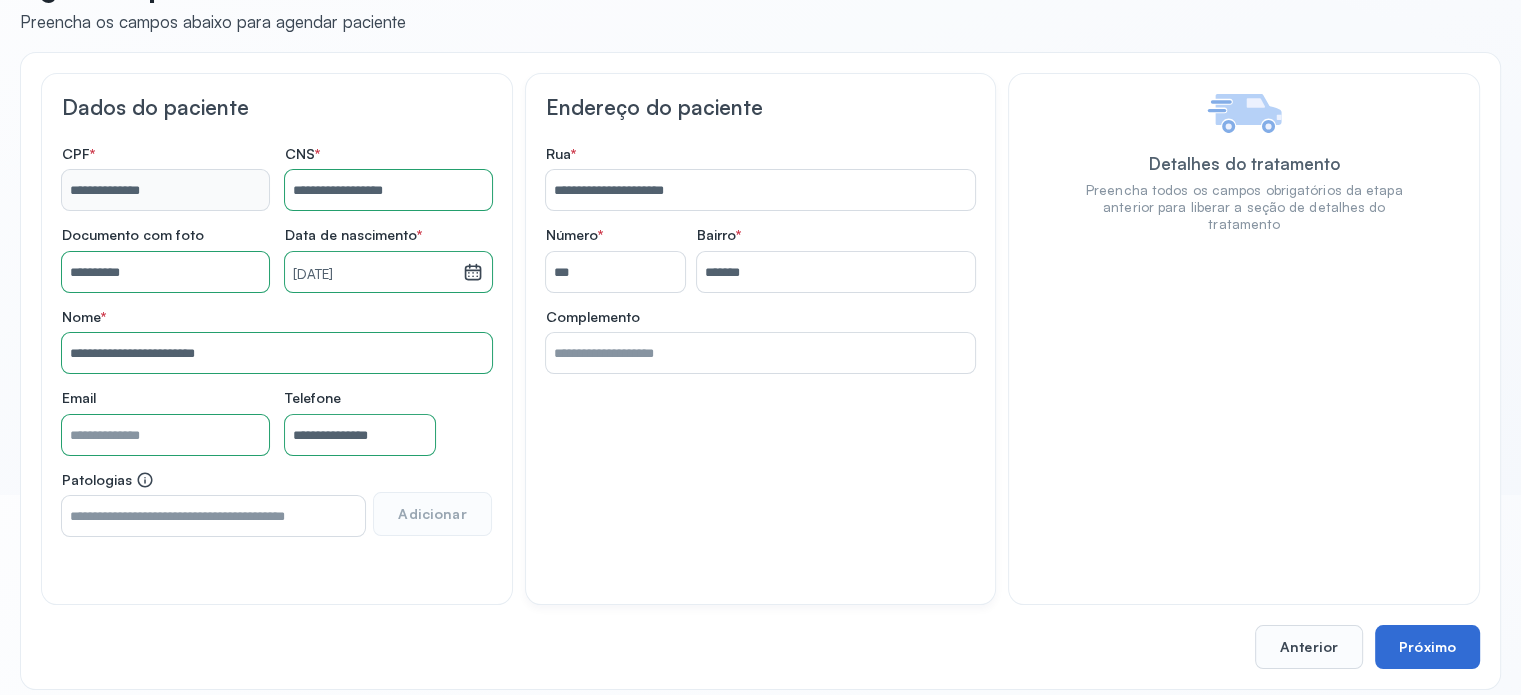 click on "Próximo" at bounding box center [1427, 647] 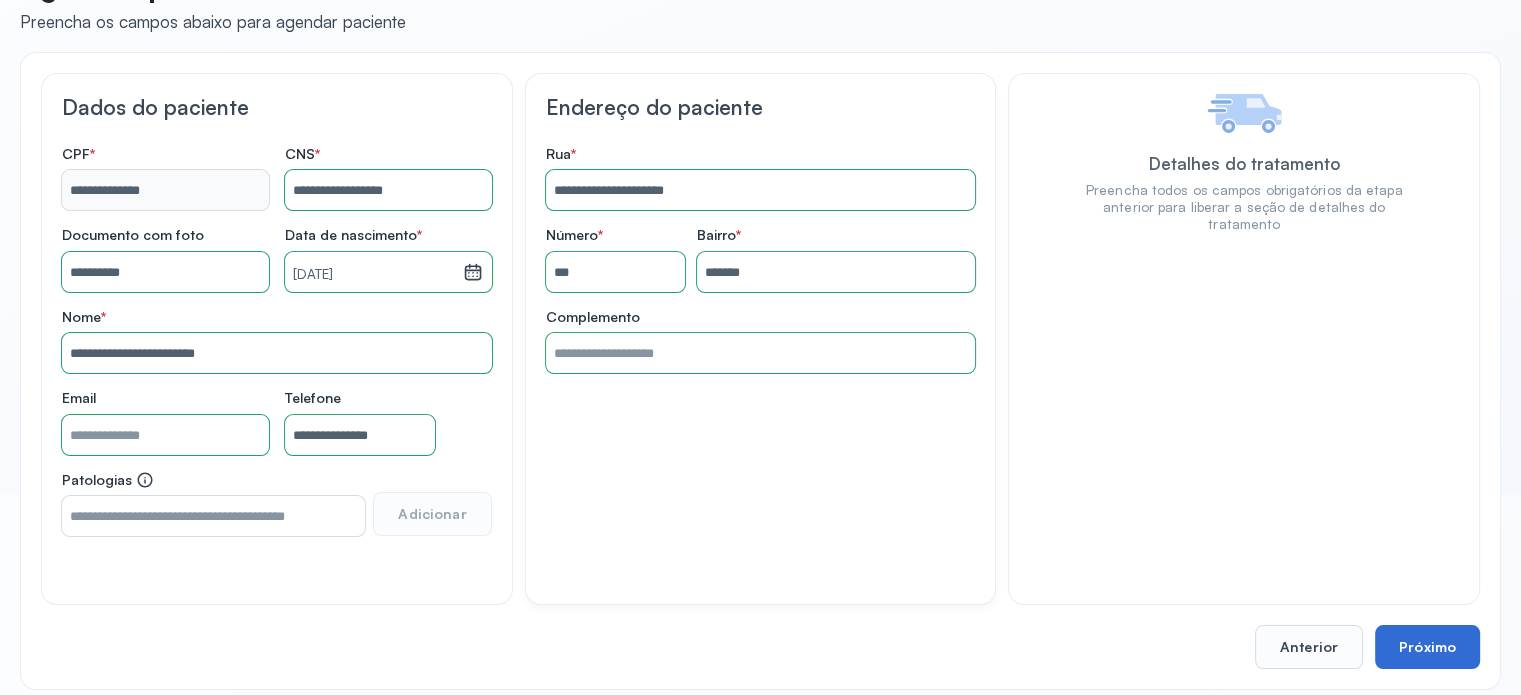 click on "Próximo" at bounding box center (1427, 647) 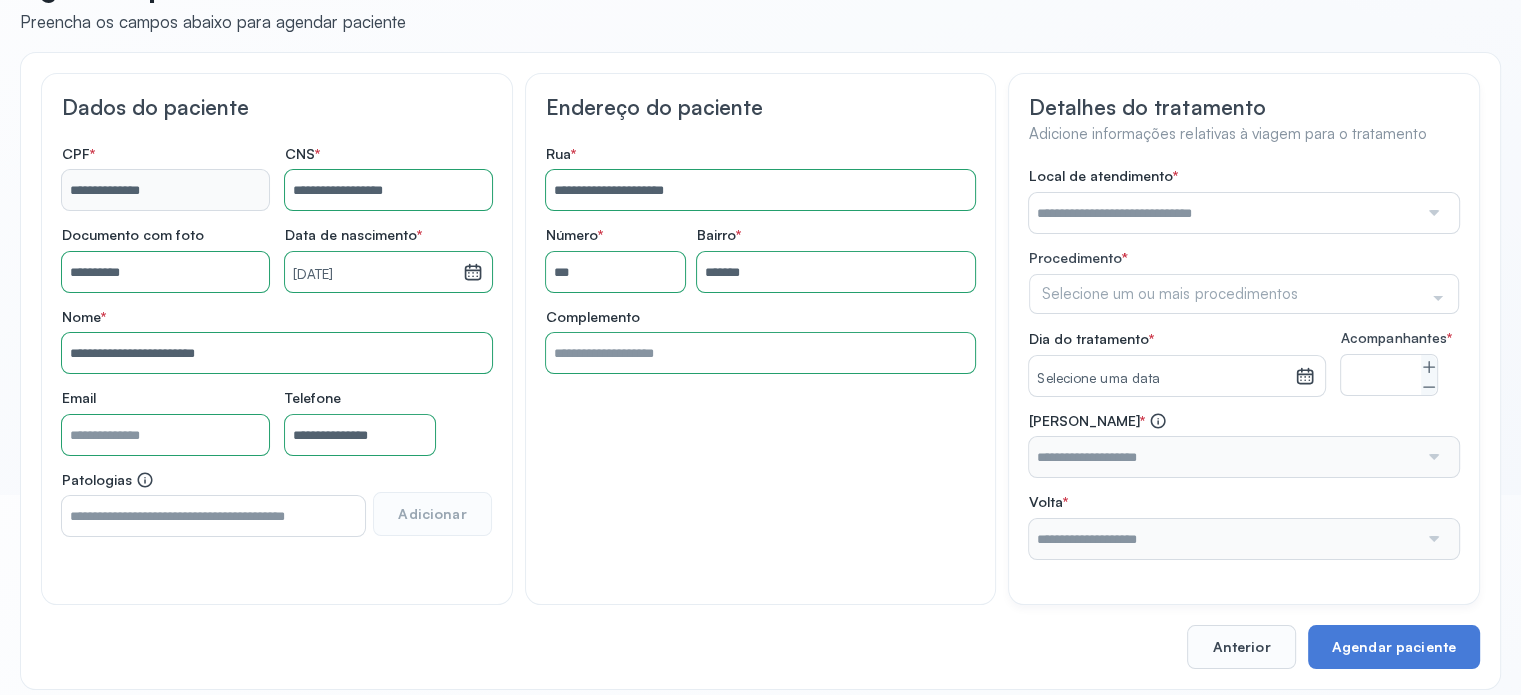 click at bounding box center (1223, 213) 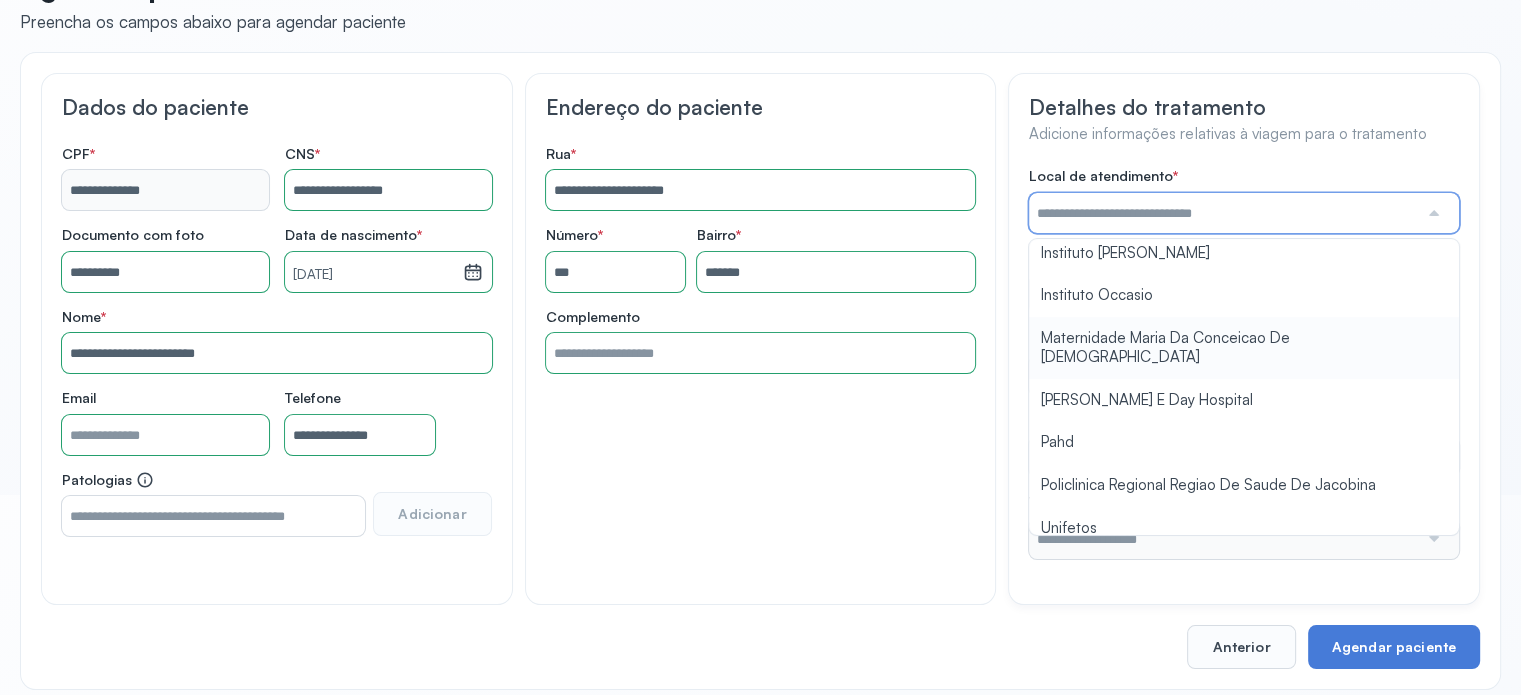 scroll, scrollTop: 1584, scrollLeft: 0, axis: vertical 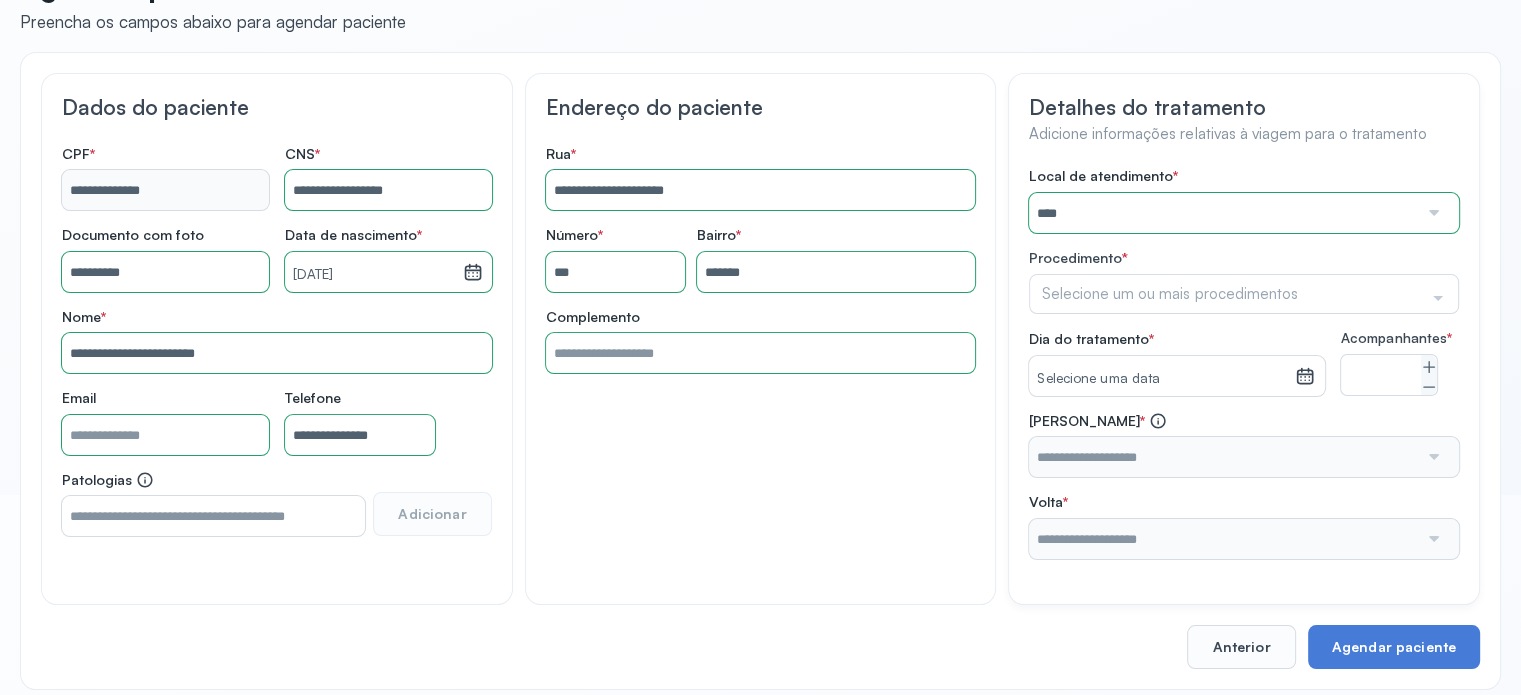 click on "Local de atendimento   *  **** A Medicina Diagnostica E Diagnoson Apae Jacobina CLINICA ML JACOBINA Cardio Pulmonar Da Bahia Cardioclinica [GEOGRAPHIC_DATA] Cican Clinica De Nefrologia De [GEOGRAPHIC_DATA] De Olhos Oftalmo Feira Clinica [GEOGRAPHIC_DATA] Coe [GEOGRAPHIC_DATA] ANA [GEOGRAPHIC_DATA] GERAL [PERSON_NAME][GEOGRAPHIC_DATA] [GEOGRAPHIC_DATA][PERSON_NAME] ORTOPEDICO DO ESTADO DA [GEOGRAPHIC_DATA] [GEOGRAPHIC_DATA] Aristides [GEOGRAPHIC_DATA] [GEOGRAPHIC_DATA] [GEOGRAPHIC_DATA] [GEOGRAPHIC_DATA] [GEOGRAPHIC_DATA] Emec Hospital Especializado Octavio [GEOGRAPHIC_DATA] Estadual [GEOGRAPHIC_DATA] [GEOGRAPHIC_DATA][PERSON_NAME] [GEOGRAPHIC_DATA] [GEOGRAPHIC_DATA] [GEOGRAPHIC_DATA] [GEOGRAPHIC_DATA][PERSON_NAME] Regional [GEOGRAPHIC_DATA] Regional [GEOGRAPHIC_DATA] Dourado [GEOGRAPHIC_DATA] [GEOGRAPHIC_DATA] [GEOGRAPHIC_DATA] [GEOGRAPHIC_DATA] E Ortopedia Ltda Iderma Idm Cardio Instituto Occasio" at bounding box center (1244, 363) 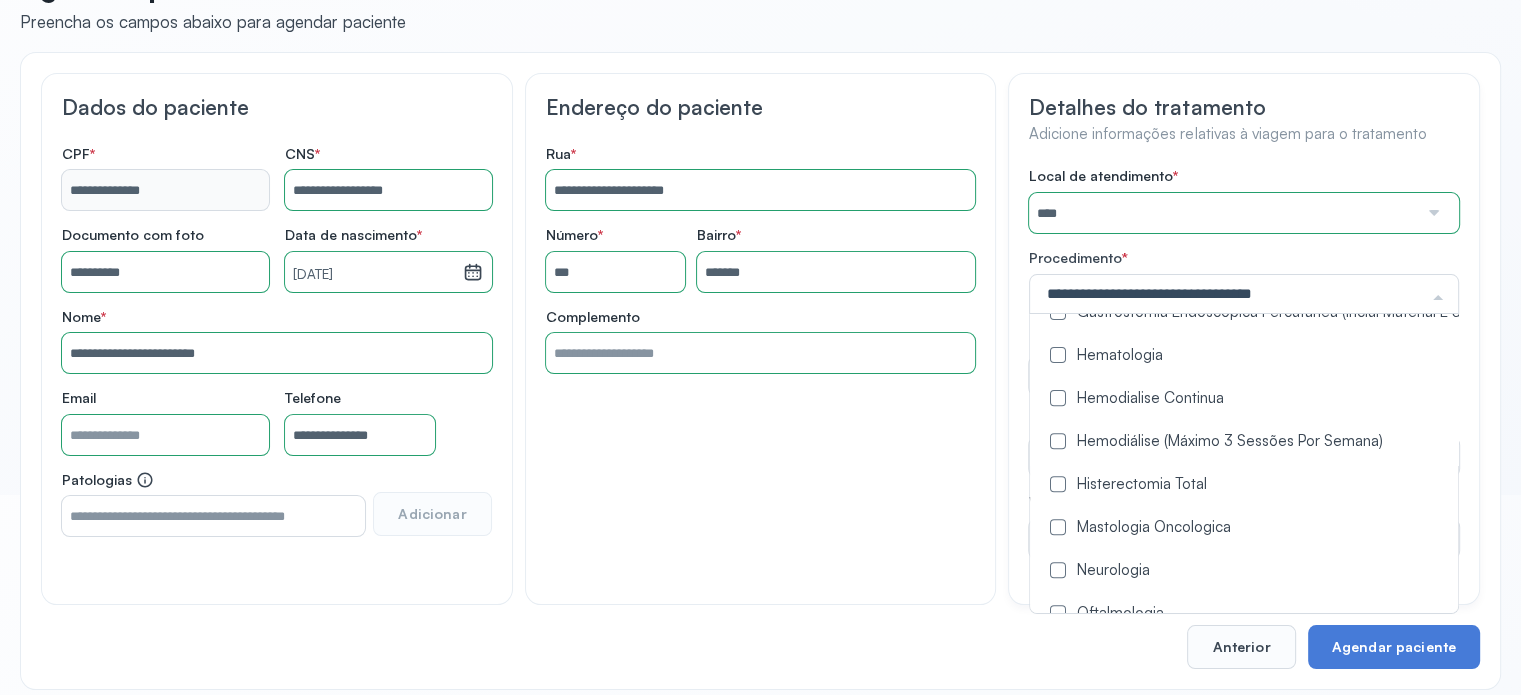 scroll, scrollTop: 900, scrollLeft: 0, axis: vertical 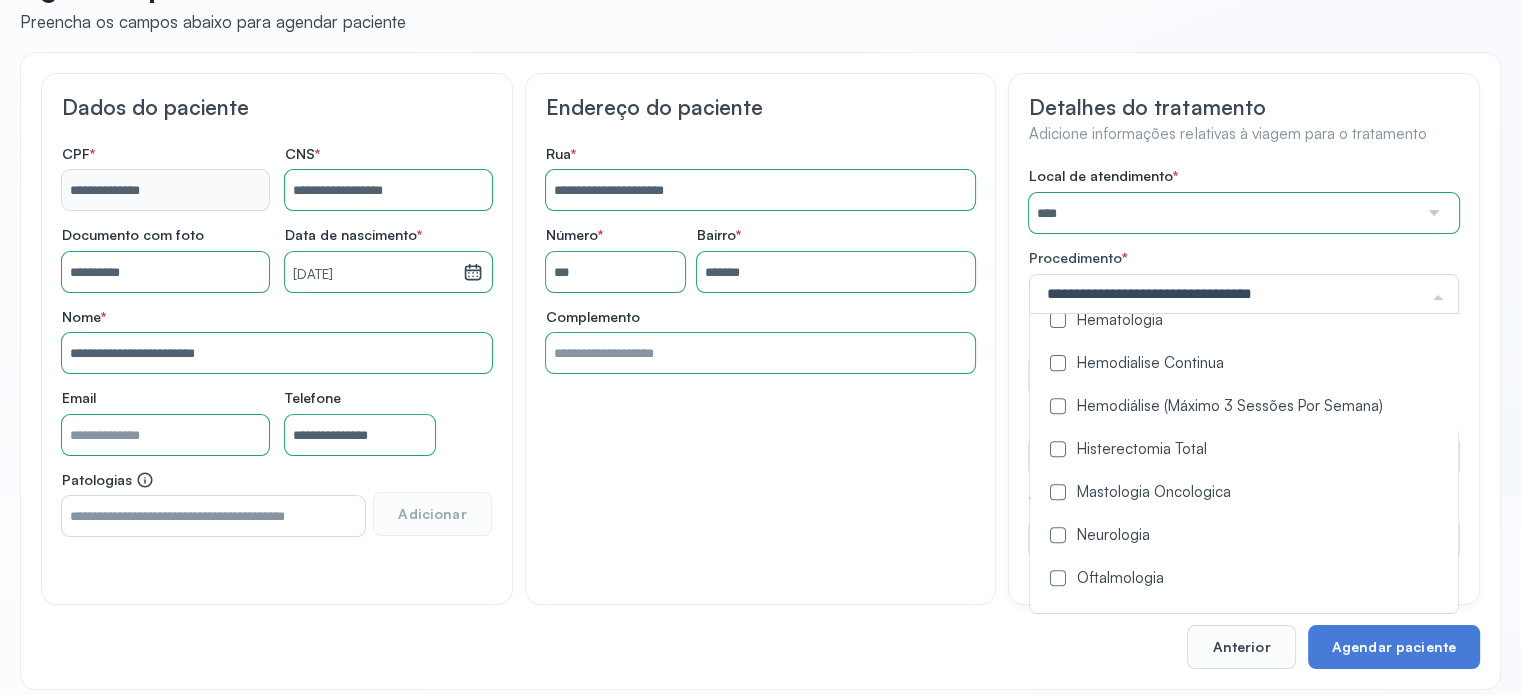 click on "Hemodiálise (Máximo 3 Sessões Por Semana)" 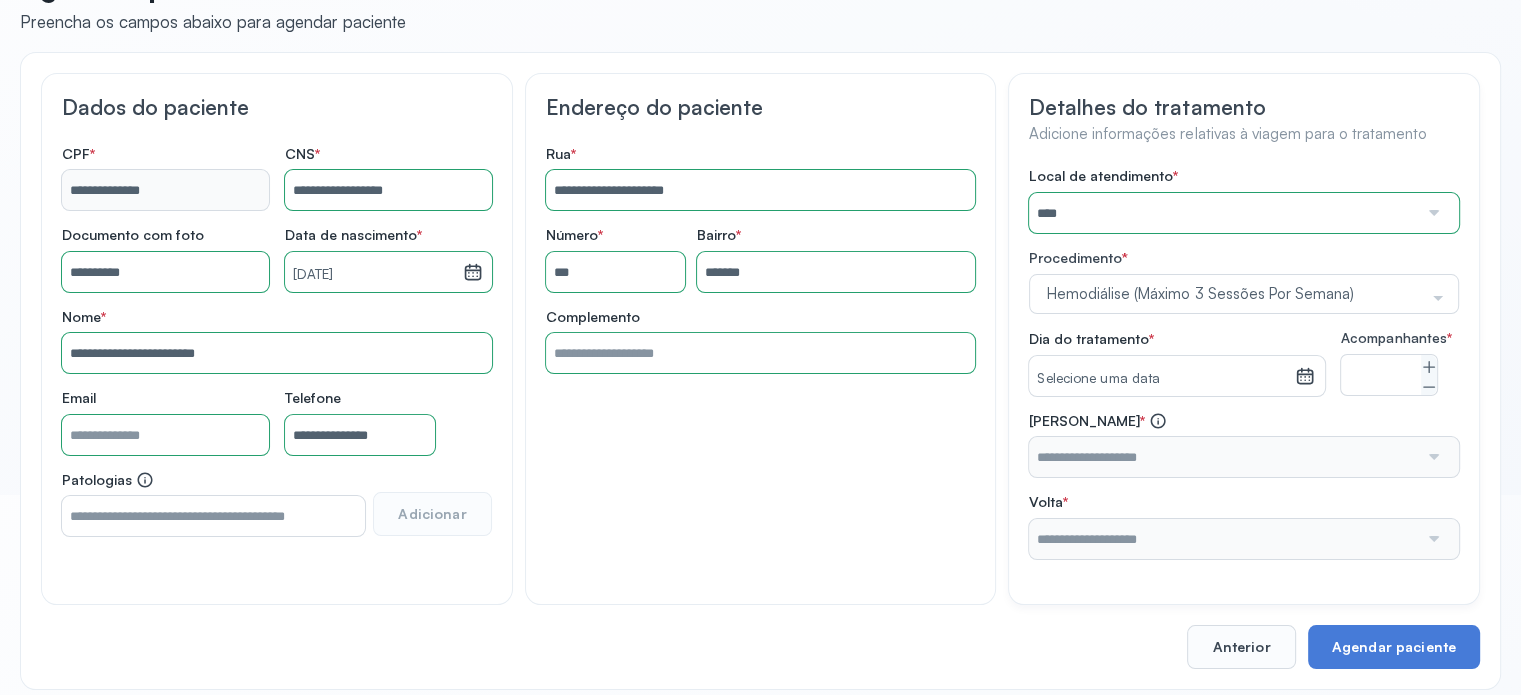 click on "**********" 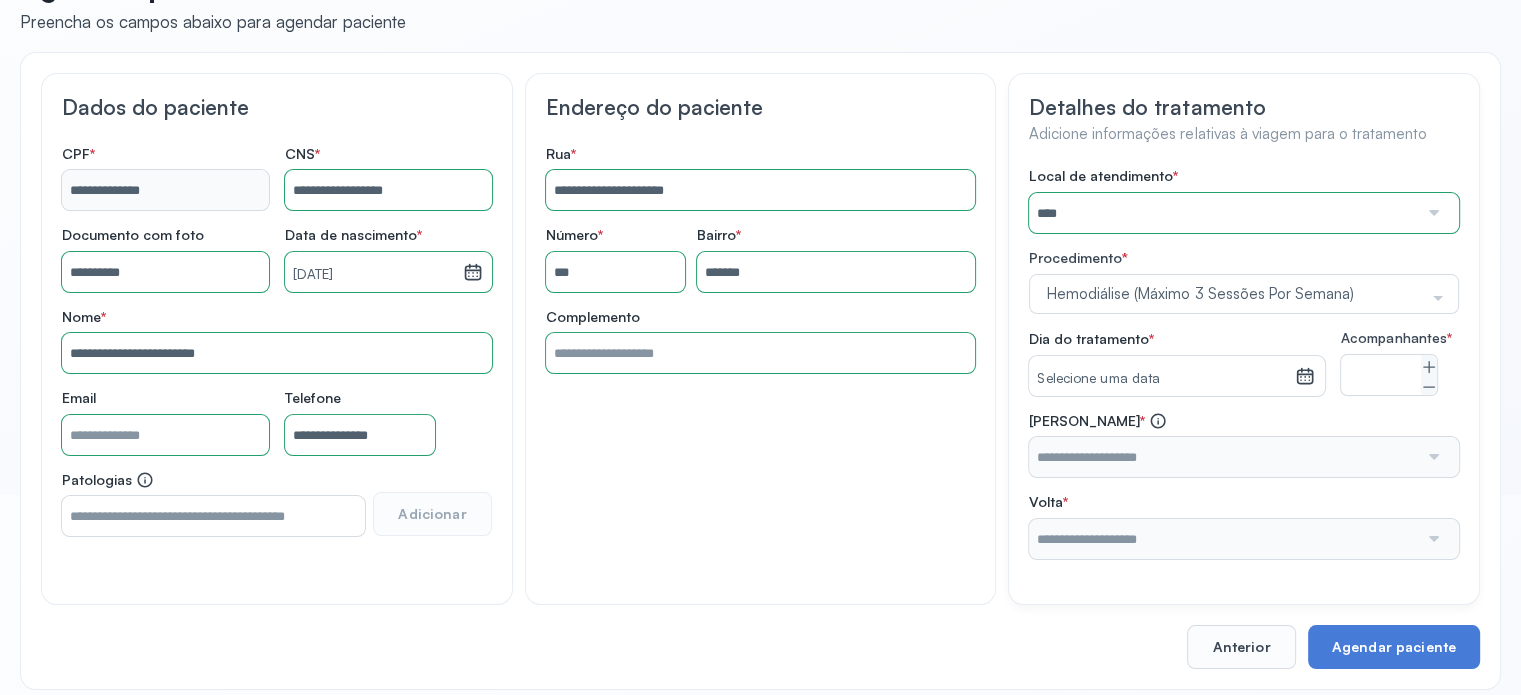 click 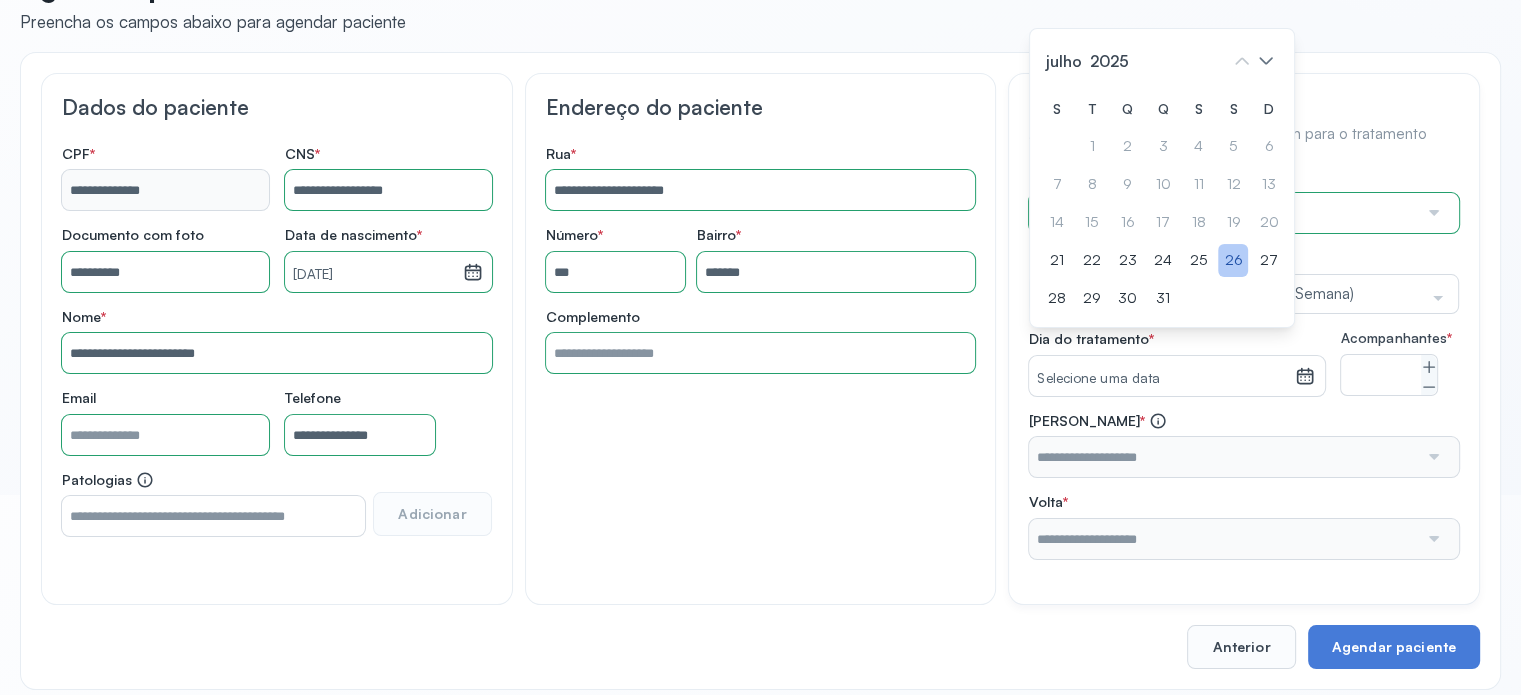 click on "26" 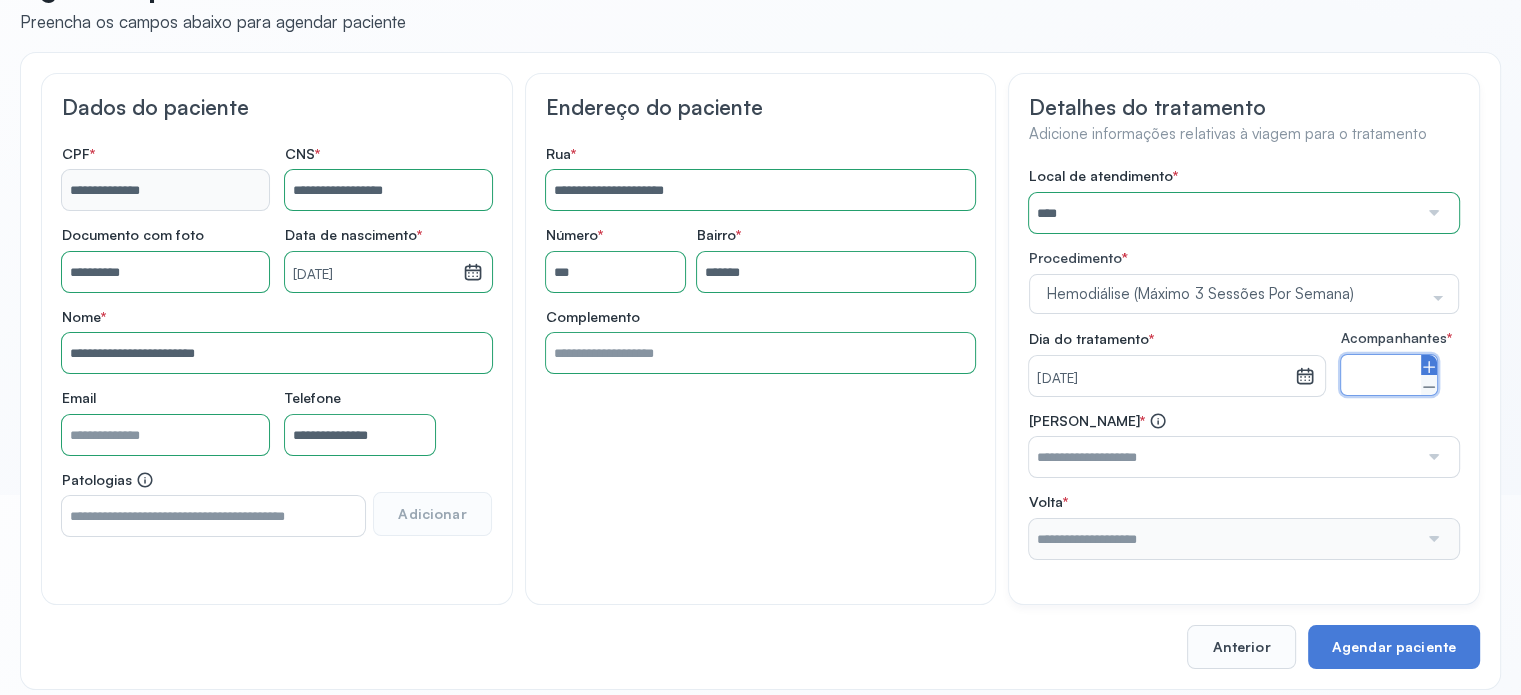 click 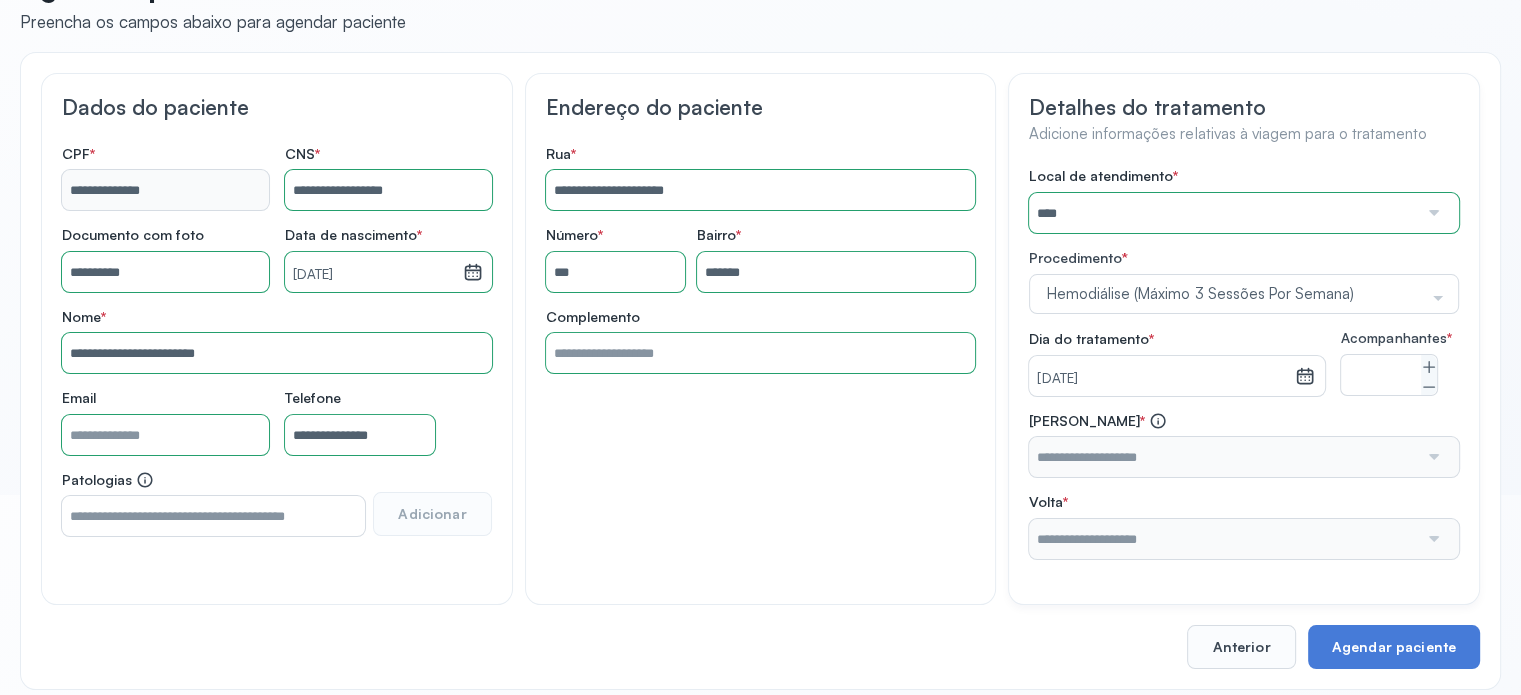 click at bounding box center [1223, 457] 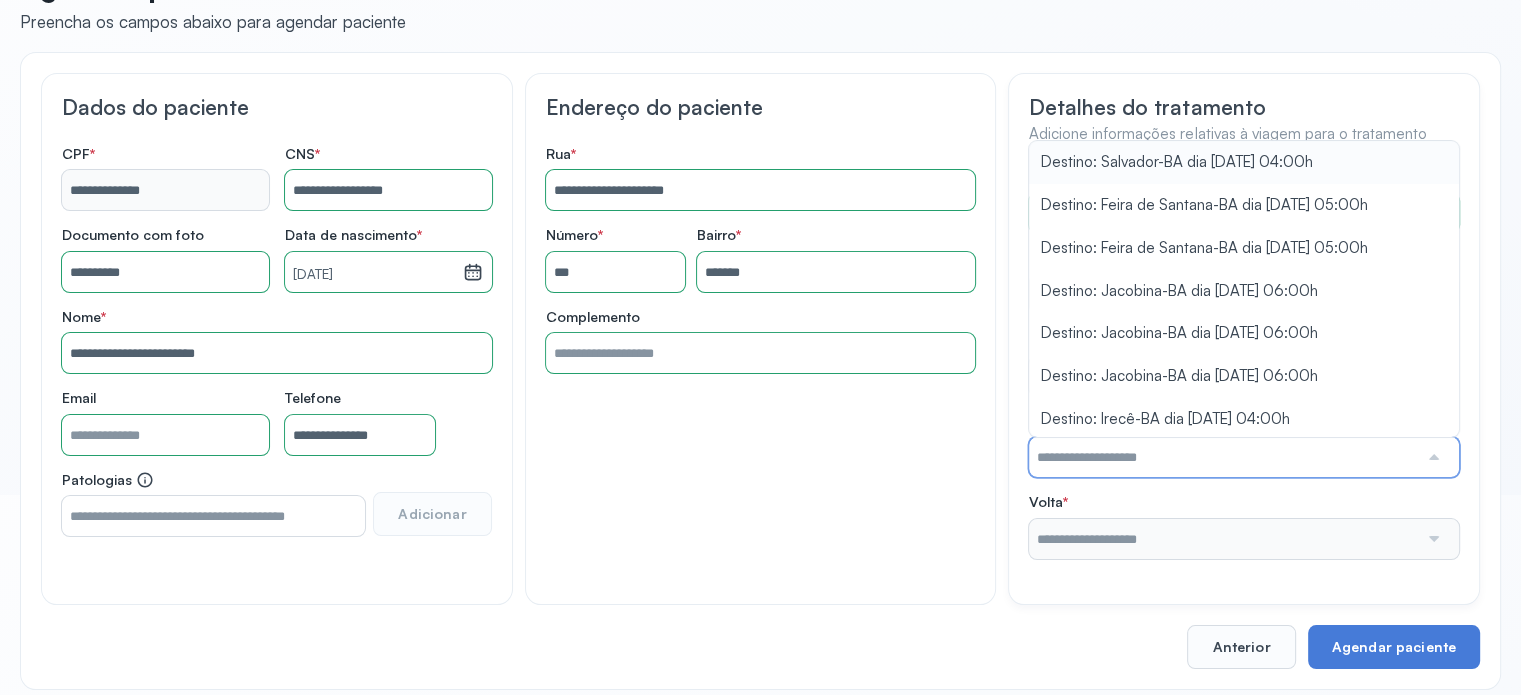 click at bounding box center [1223, 457] 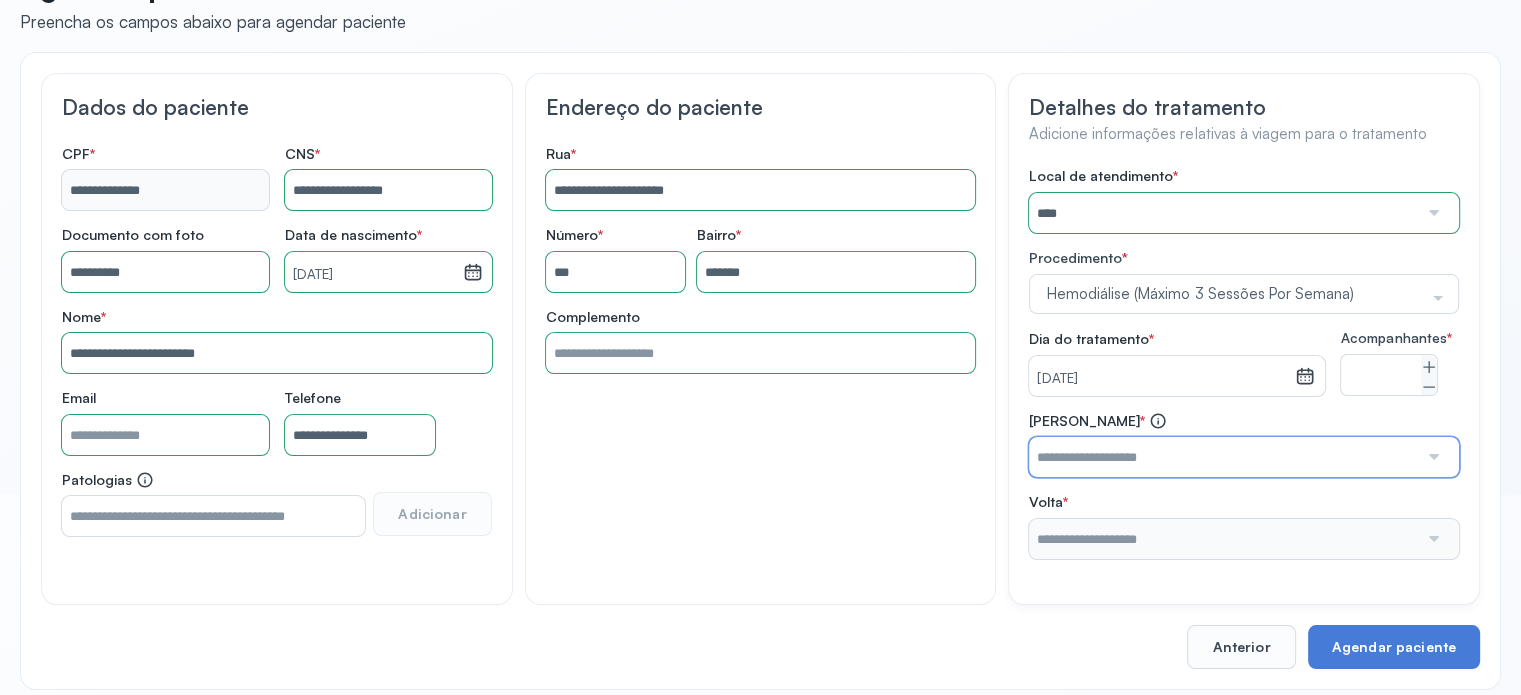click at bounding box center [1223, 457] 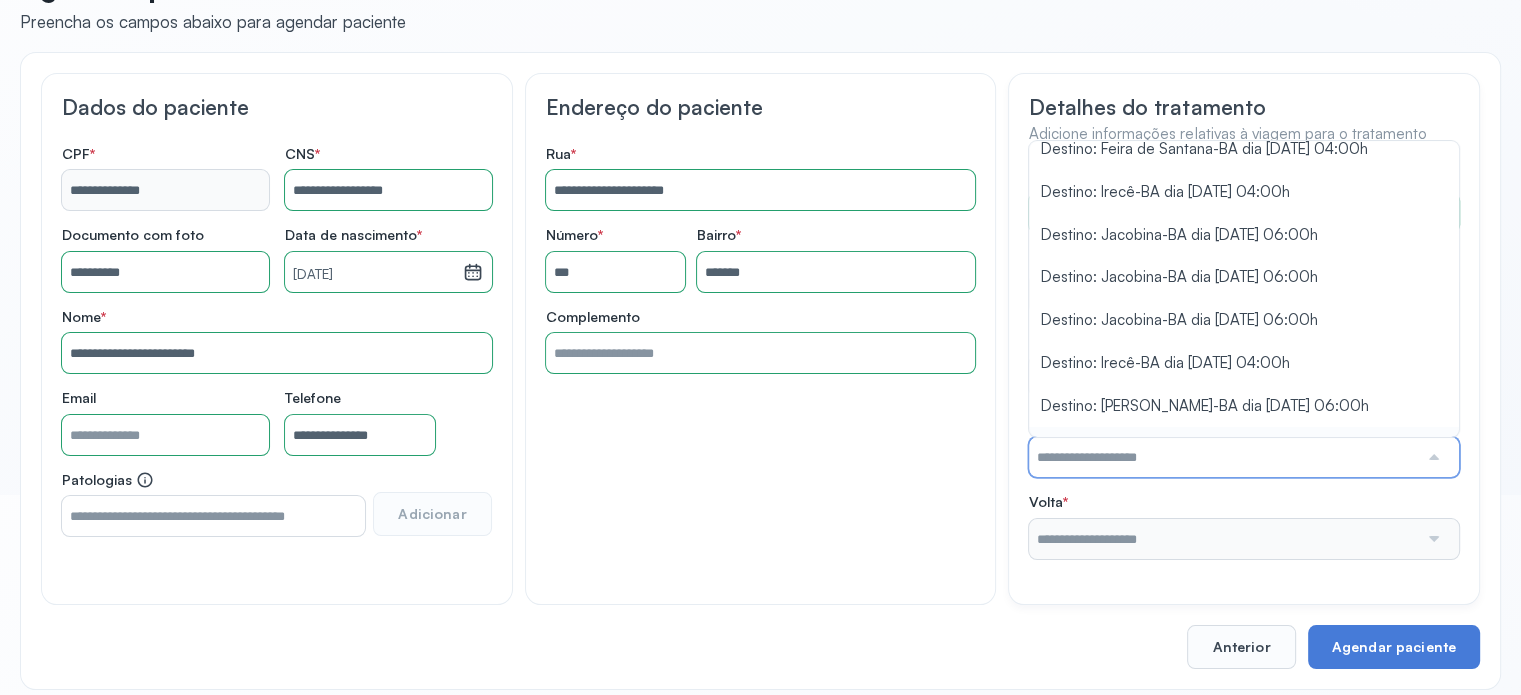 scroll, scrollTop: 473, scrollLeft: 0, axis: vertical 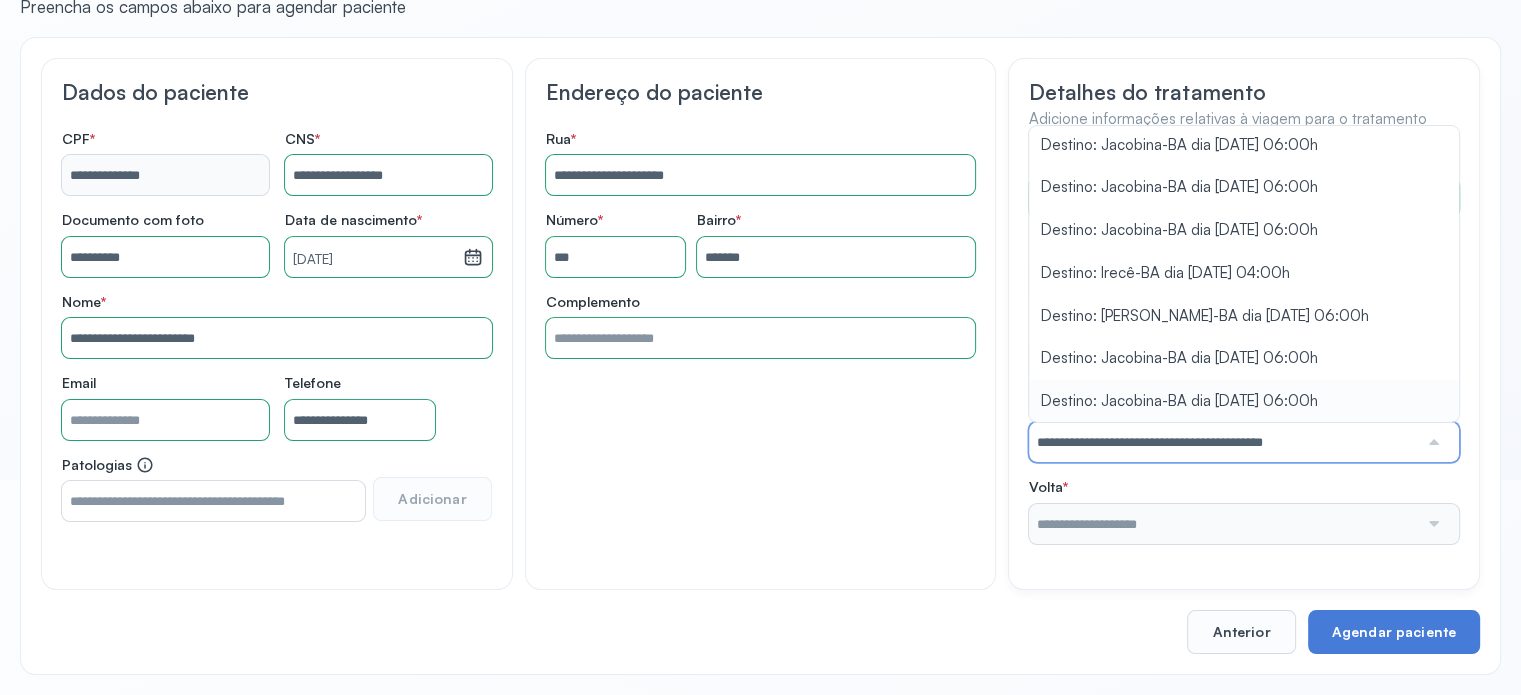 click on "Local de atendimento   *  **** A Medicina Diagnostica E Diagnoson Apae Jacobina CLINICA ML JACOBINA Cardio Pulmonar Da Bahia Cardioclinica [GEOGRAPHIC_DATA] Cican Clinica De Nefrologia De [GEOGRAPHIC_DATA] De Olhos Oftalmo Feira Clinica [GEOGRAPHIC_DATA] Coe [GEOGRAPHIC_DATA] ANA [GEOGRAPHIC_DATA] GERAL [PERSON_NAME][GEOGRAPHIC_DATA] [GEOGRAPHIC_DATA][PERSON_NAME] ORTOPEDICO DO ESTADO DA [GEOGRAPHIC_DATA] [GEOGRAPHIC_DATA] Aristides [GEOGRAPHIC_DATA] [GEOGRAPHIC_DATA] [GEOGRAPHIC_DATA] [GEOGRAPHIC_DATA] [GEOGRAPHIC_DATA] Emec Hospital Especializado Octavio [GEOGRAPHIC_DATA] Estadual [GEOGRAPHIC_DATA] [GEOGRAPHIC_DATA][PERSON_NAME] [GEOGRAPHIC_DATA] [GEOGRAPHIC_DATA] [GEOGRAPHIC_DATA] [GEOGRAPHIC_DATA][PERSON_NAME] Regional [GEOGRAPHIC_DATA] Regional [GEOGRAPHIC_DATA] Dourado [GEOGRAPHIC_DATA] [GEOGRAPHIC_DATA] [GEOGRAPHIC_DATA] [GEOGRAPHIC_DATA] E Ortopedia Ltda Iderma Idm Cardio Instituto Occasio" at bounding box center (1244, 348) 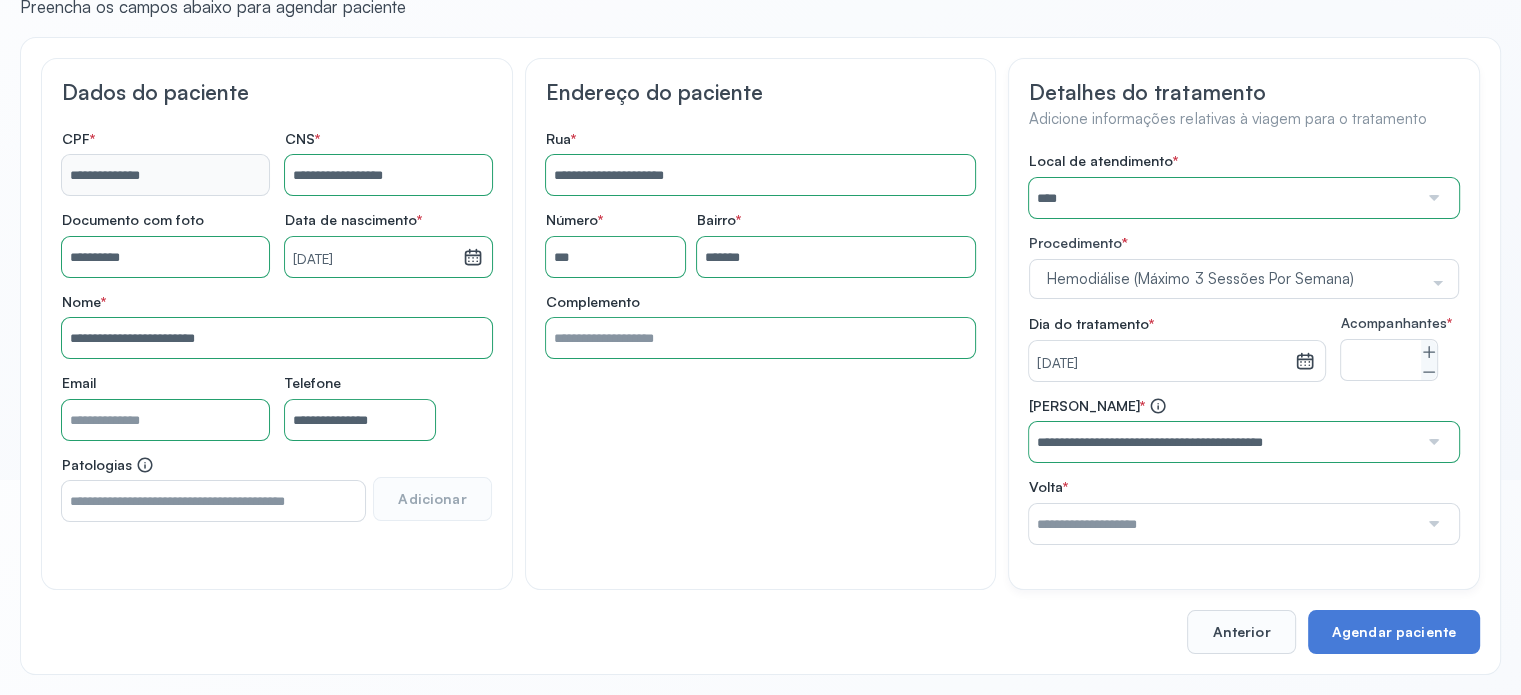 click at bounding box center [1223, 524] 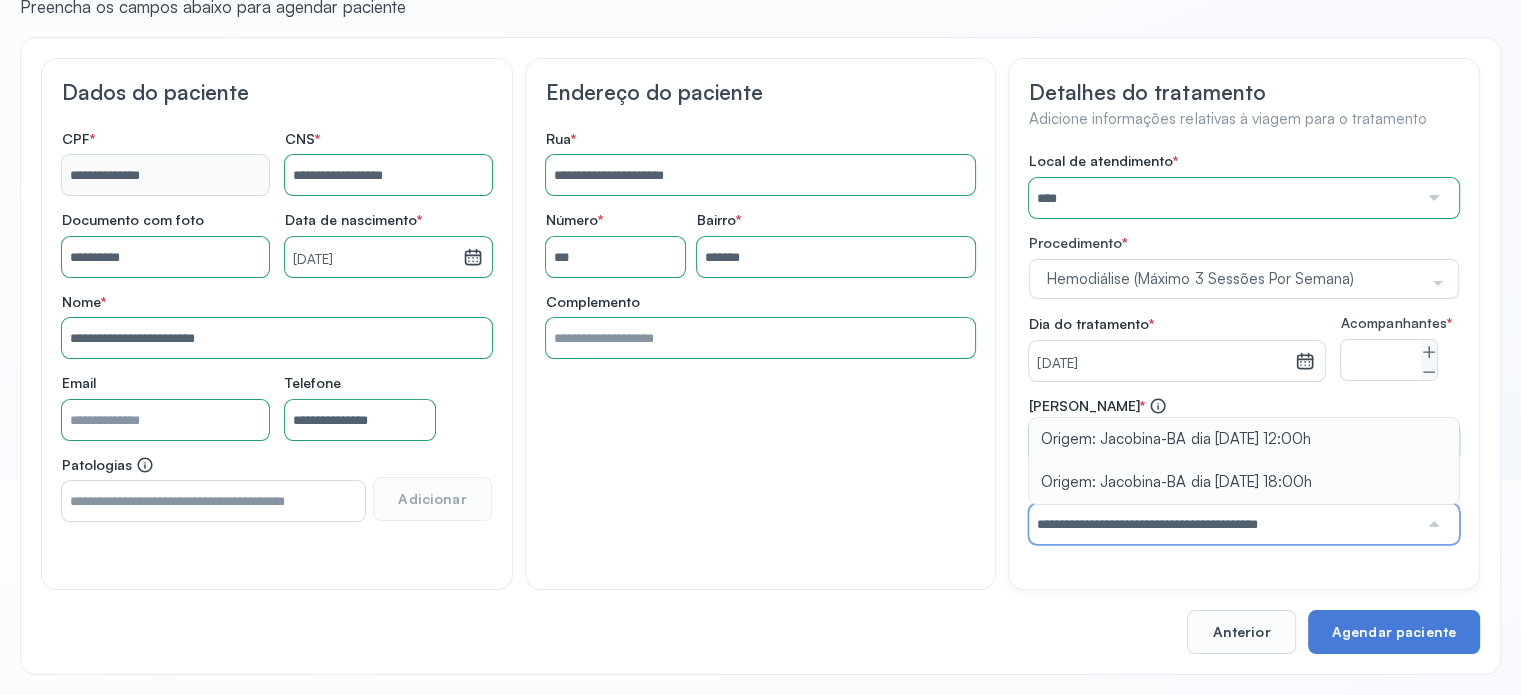 click on "**********" at bounding box center (1244, 511) 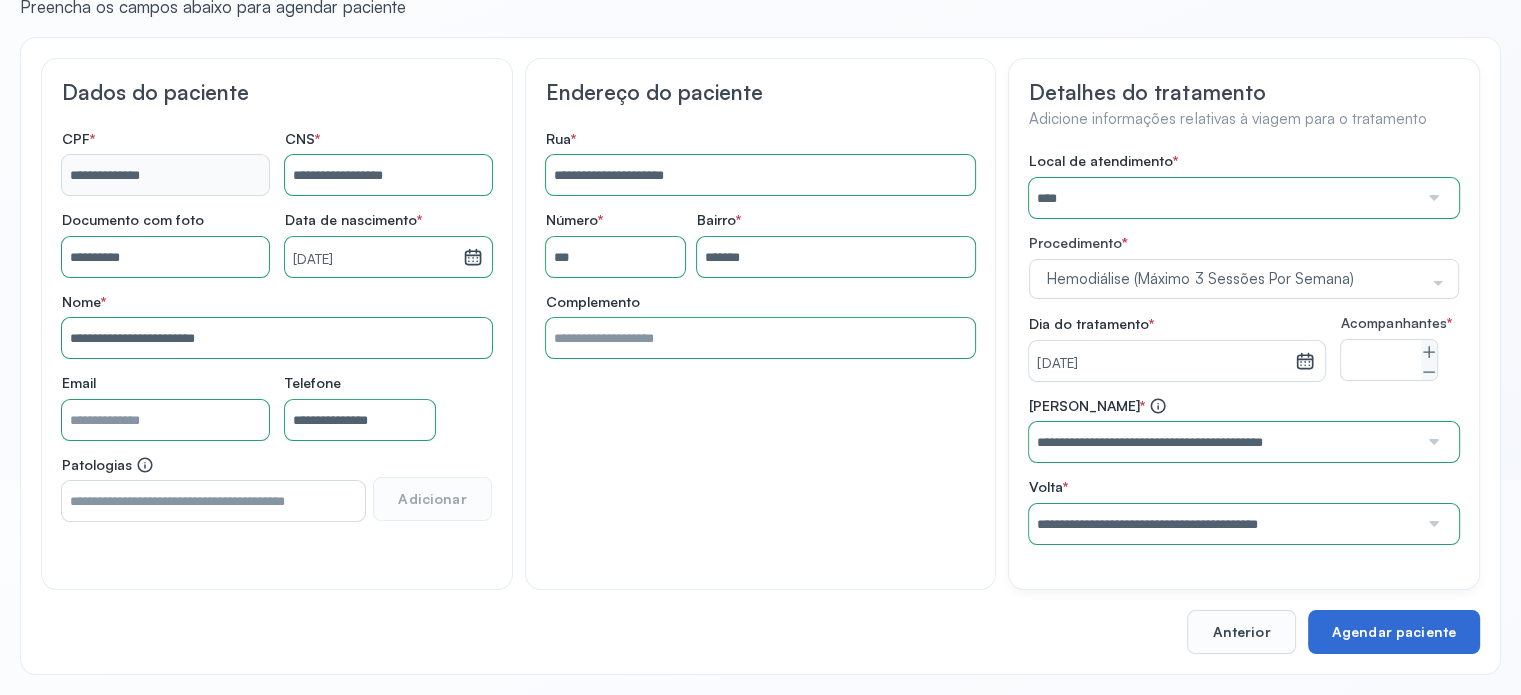 click on "Agendar paciente" at bounding box center [1394, 632] 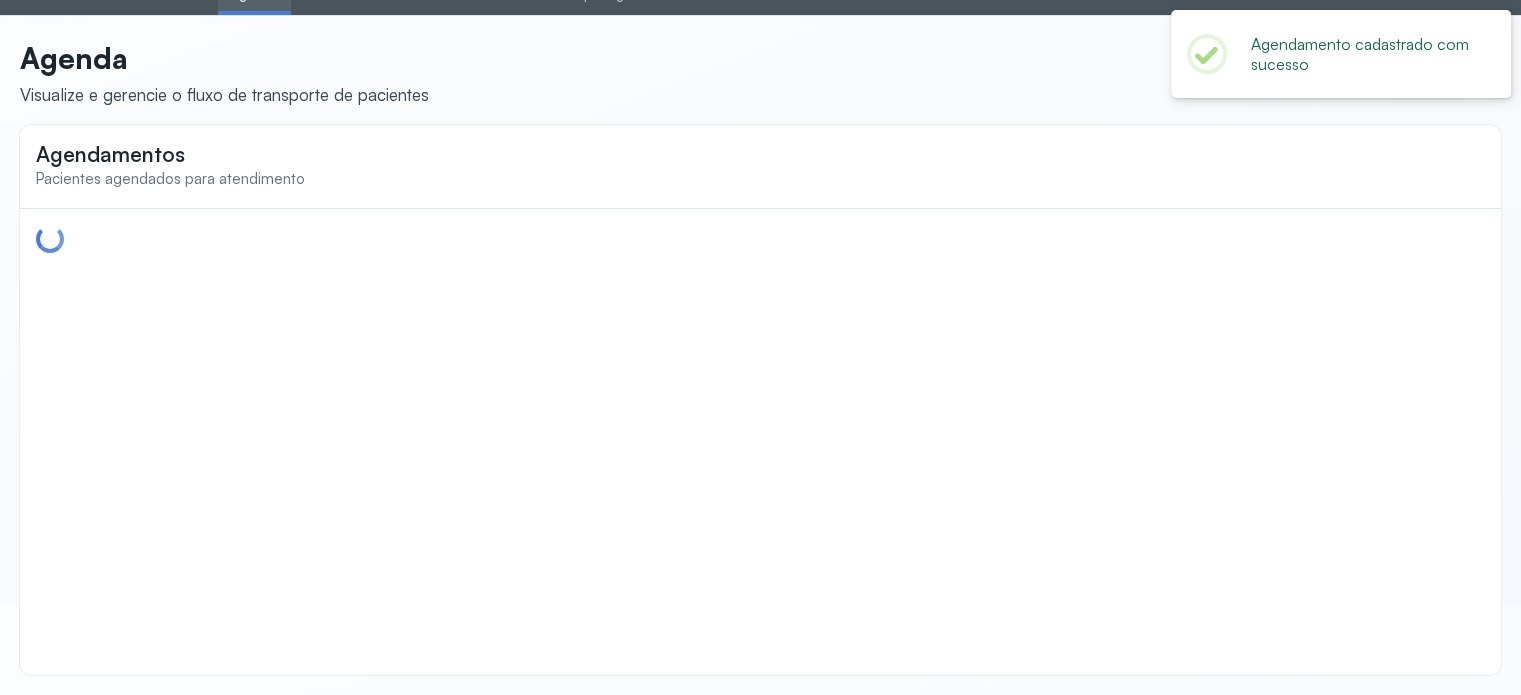 scroll, scrollTop: 0, scrollLeft: 0, axis: both 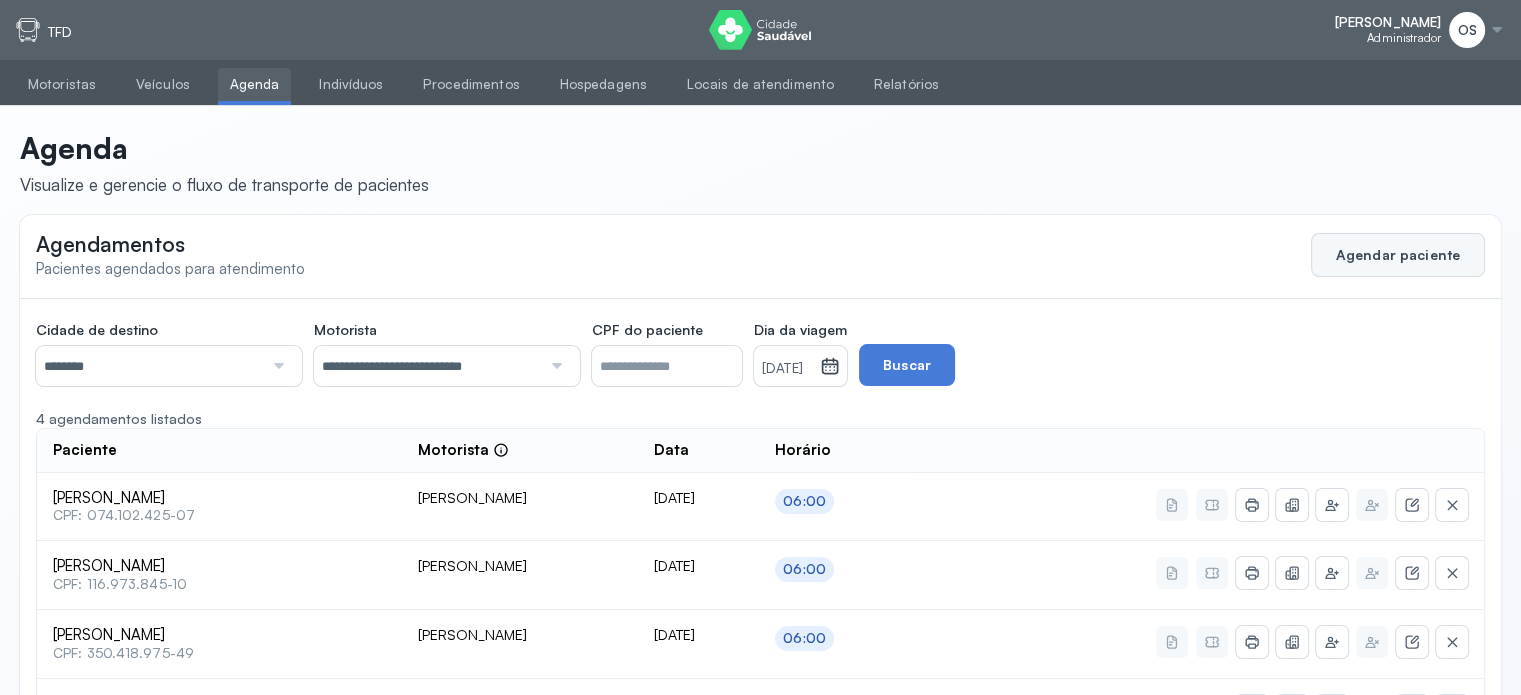 click on "Agendar paciente" 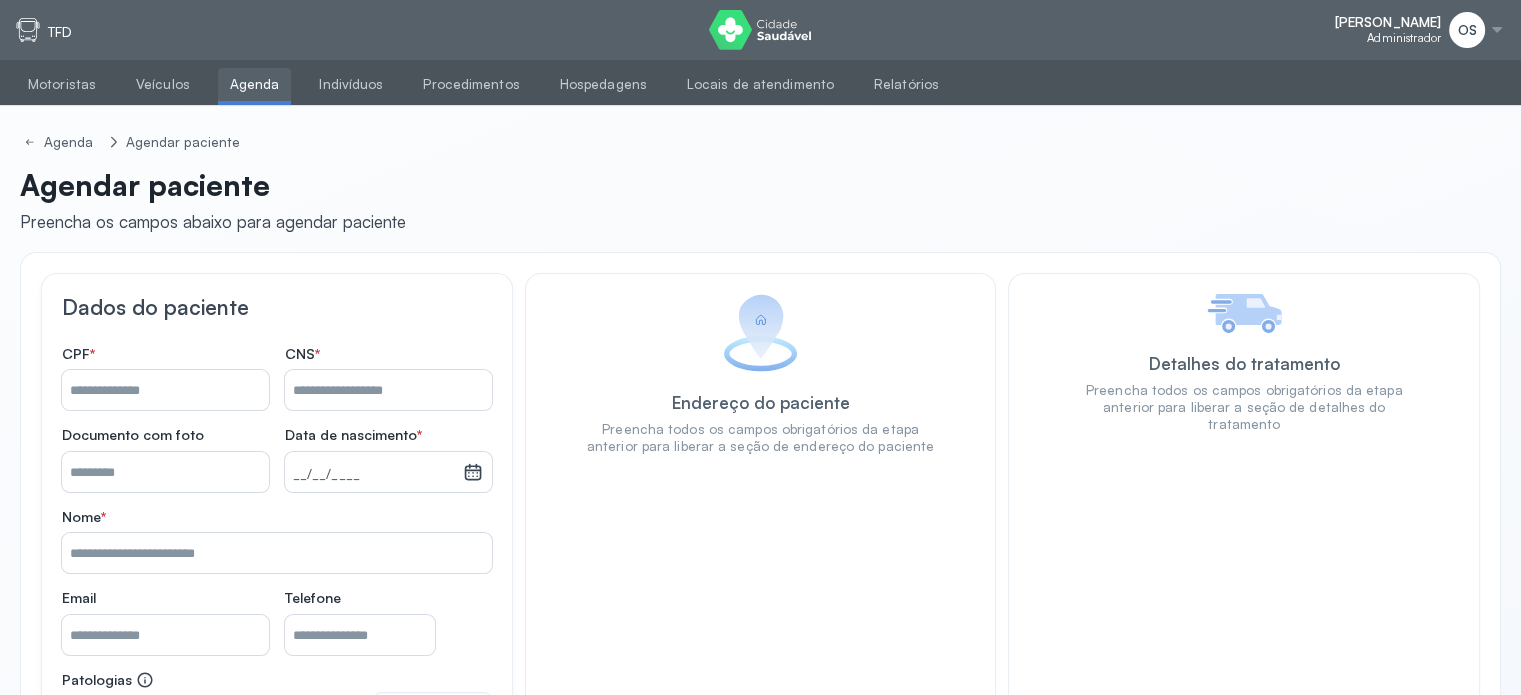 click on "Nome   *" at bounding box center (388, 390) 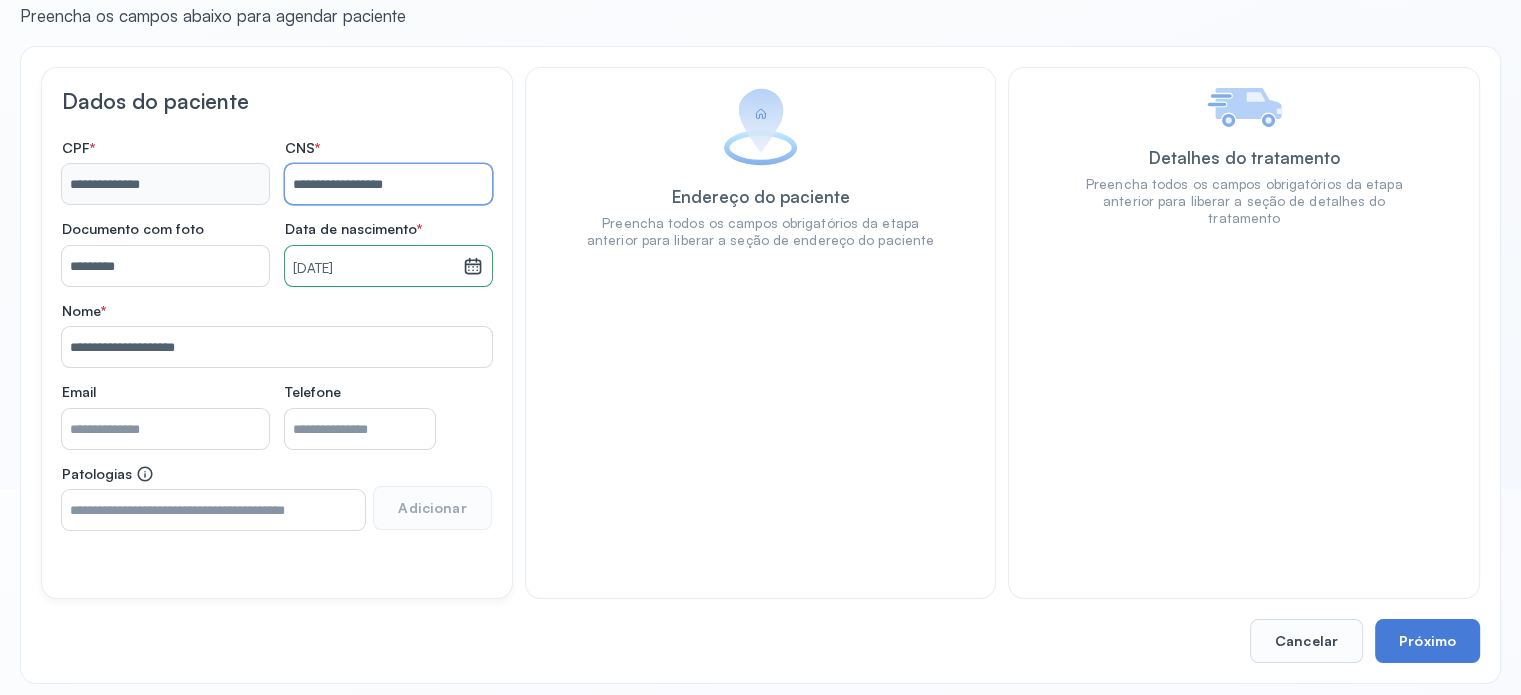 scroll, scrollTop: 215, scrollLeft: 0, axis: vertical 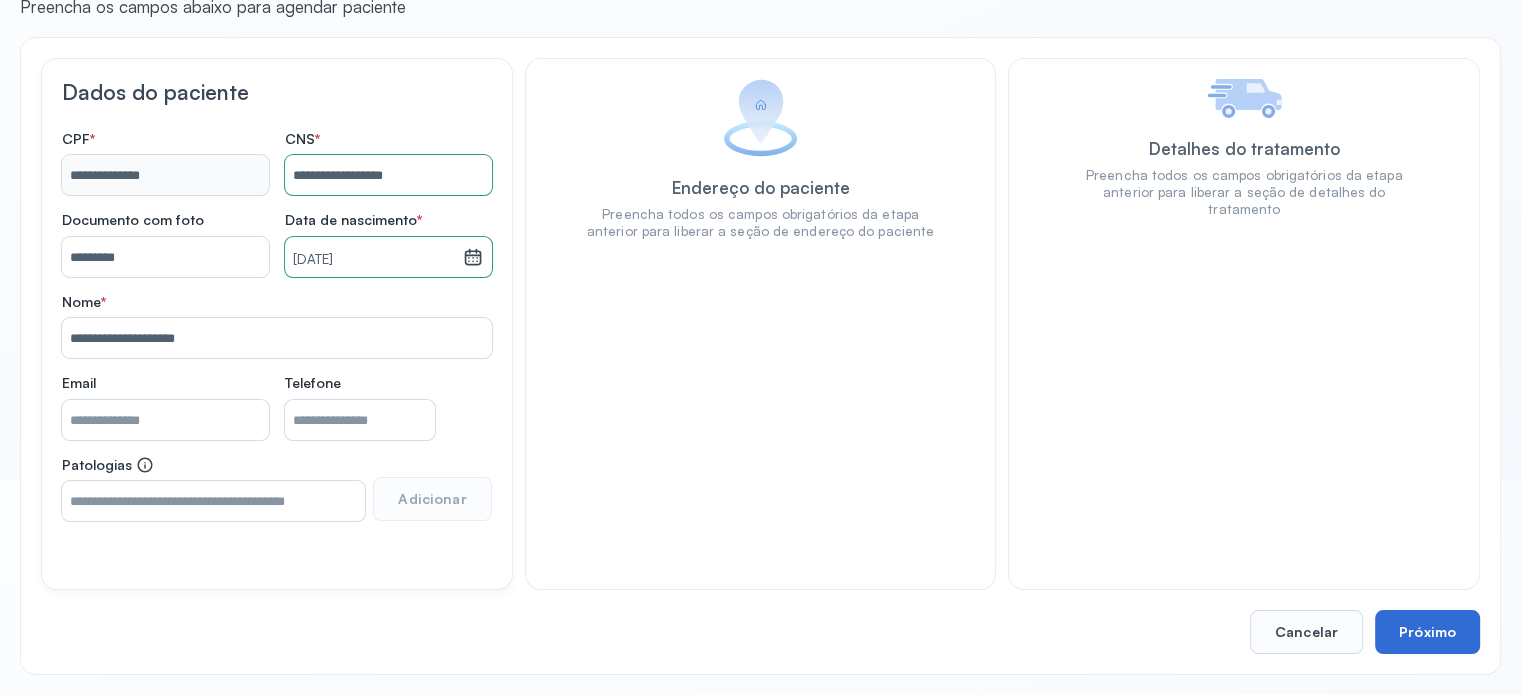 click on "Próximo" at bounding box center [1427, 632] 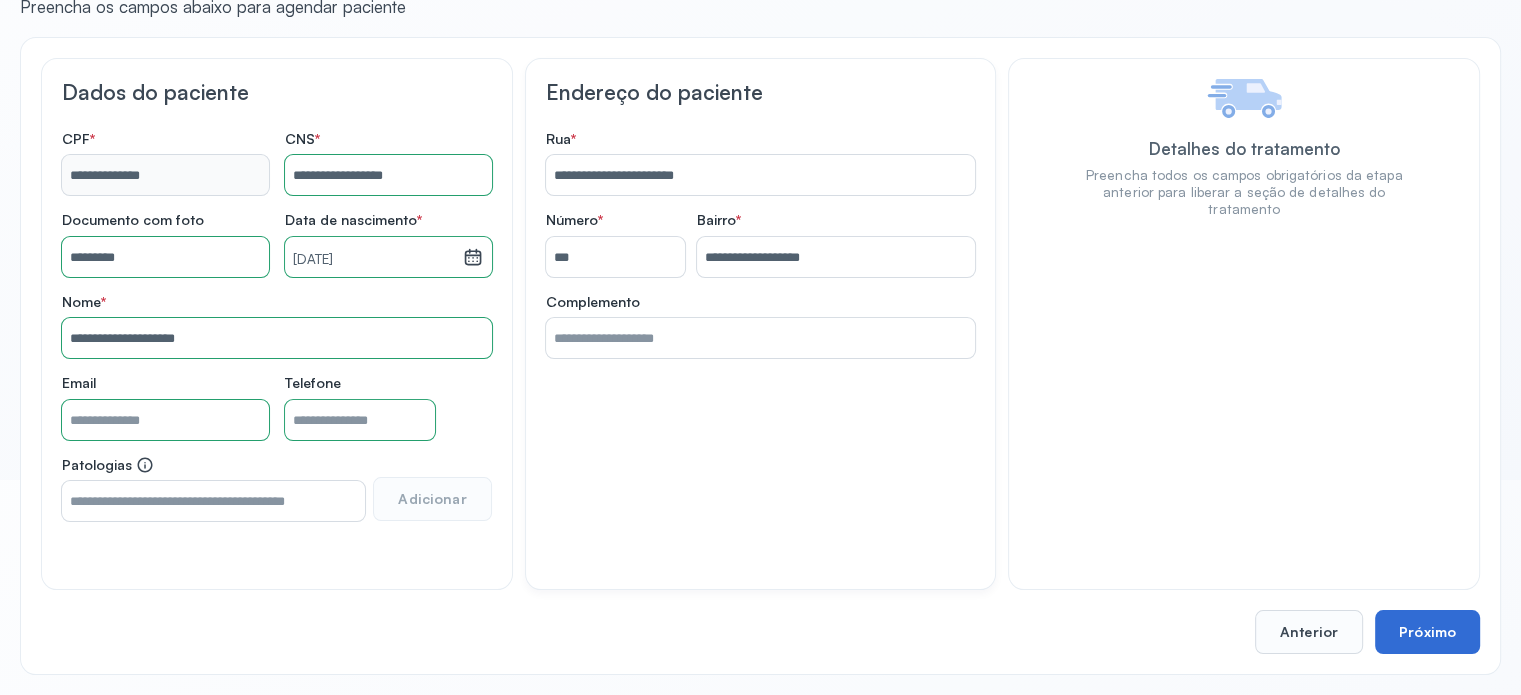 click on "Próximo" at bounding box center [1427, 632] 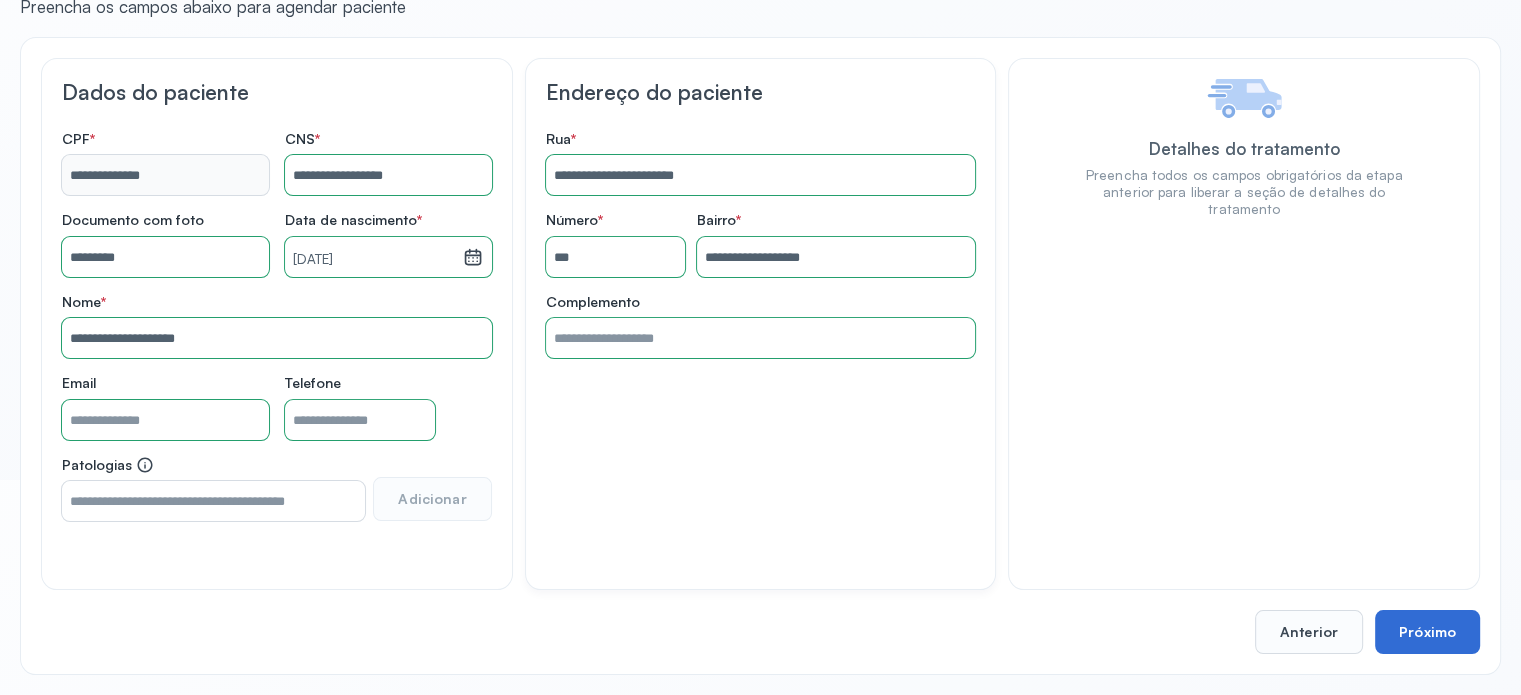 click on "Próximo" at bounding box center [1427, 632] 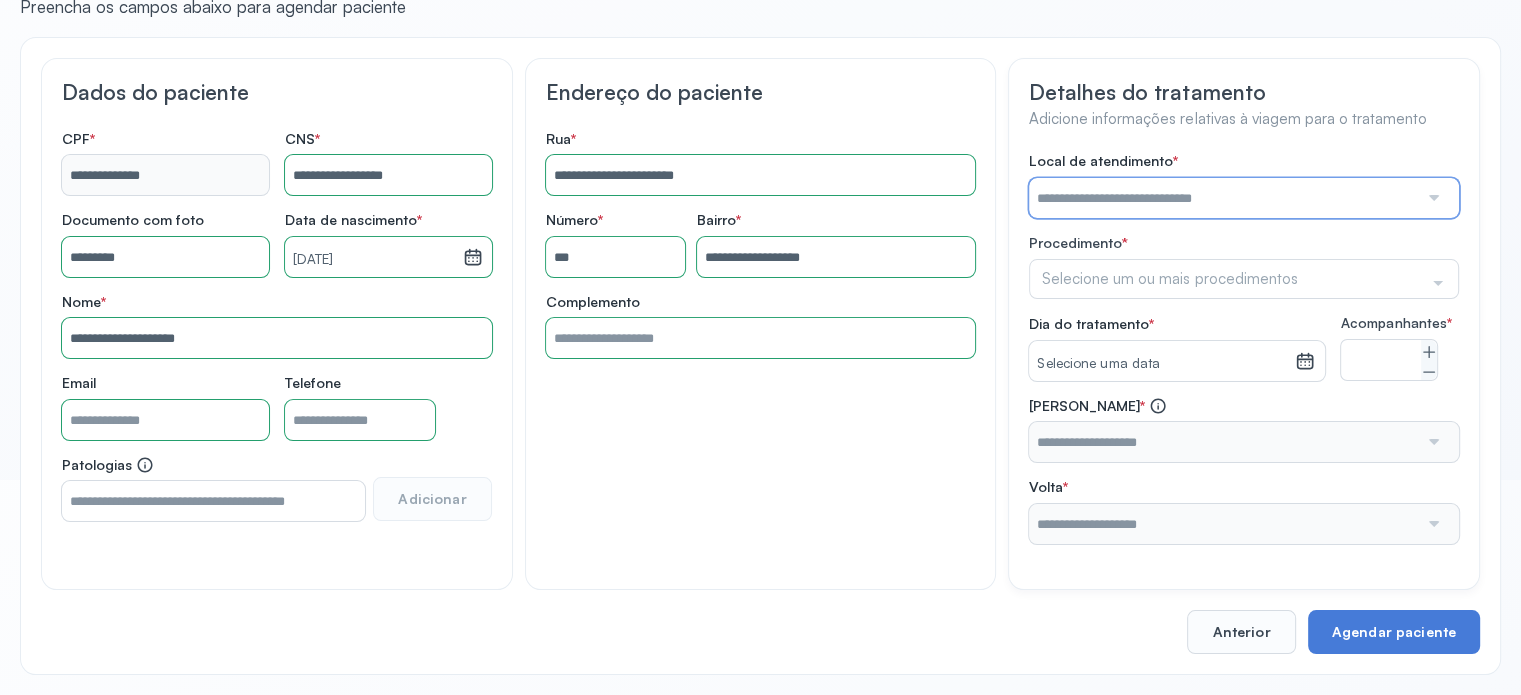 click at bounding box center [1223, 198] 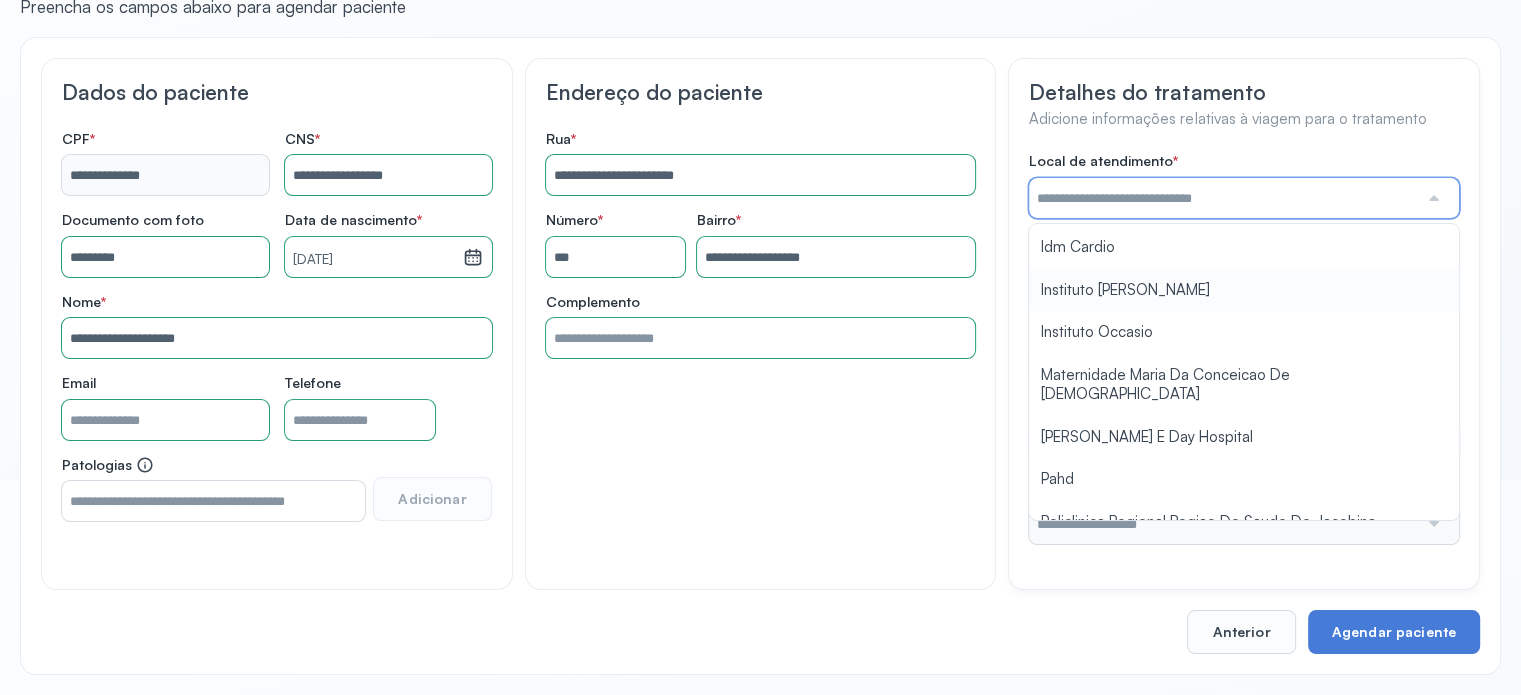 scroll, scrollTop: 1584, scrollLeft: 0, axis: vertical 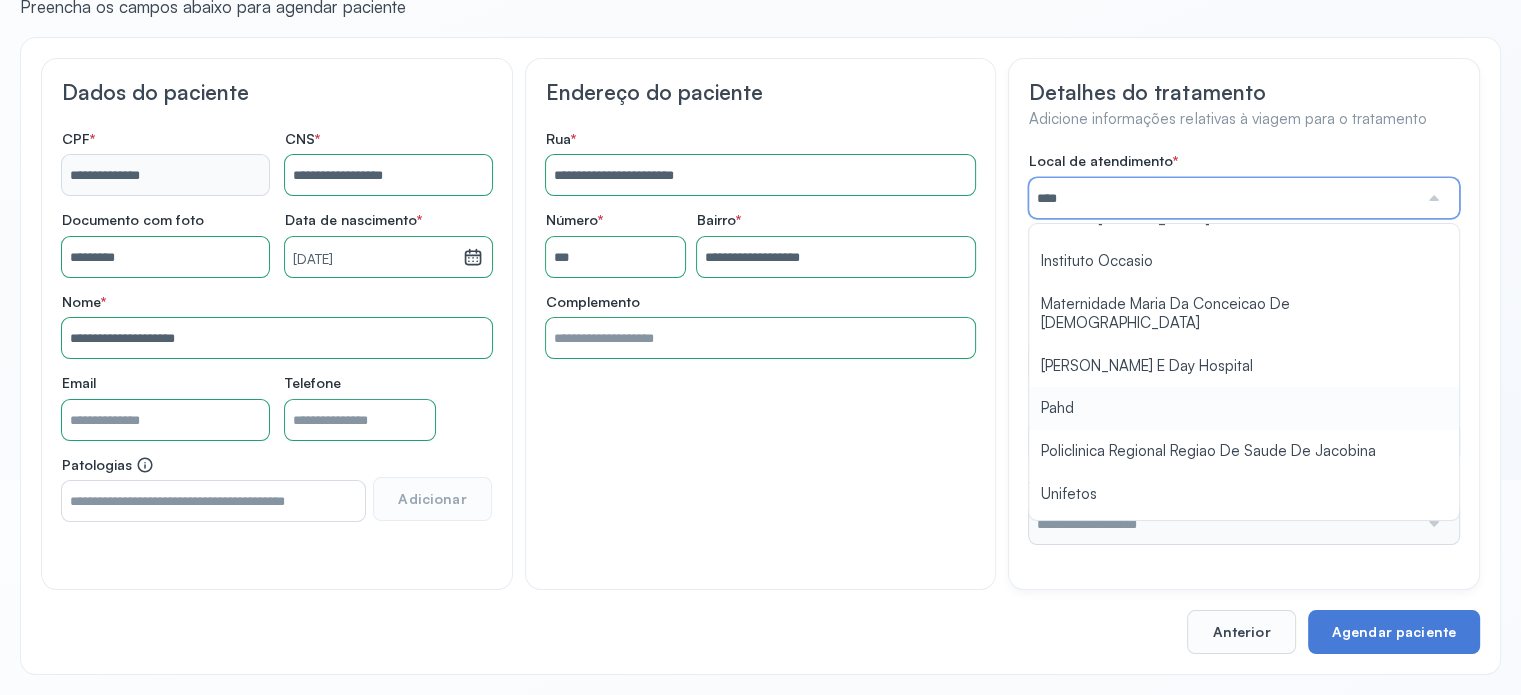 click on "Local de atendimento   *  **** A Medicina Diagnostica E Diagnoson Apae Jacobina CLINICA ML JACOBINA Cardio Pulmonar Da Bahia Cardioclinica [GEOGRAPHIC_DATA] Cican Clinica De Nefrologia De [GEOGRAPHIC_DATA] De Olhos Oftalmo Feira Clinica [GEOGRAPHIC_DATA] Coe [GEOGRAPHIC_DATA] ANA [GEOGRAPHIC_DATA] GERAL [PERSON_NAME][GEOGRAPHIC_DATA] [GEOGRAPHIC_DATA][PERSON_NAME] ORTOPEDICO DO ESTADO DA [GEOGRAPHIC_DATA] [GEOGRAPHIC_DATA] Aristides [GEOGRAPHIC_DATA] [GEOGRAPHIC_DATA] [GEOGRAPHIC_DATA] [GEOGRAPHIC_DATA] [GEOGRAPHIC_DATA] Emec Hospital Especializado Octavio [GEOGRAPHIC_DATA] Estadual [GEOGRAPHIC_DATA] [GEOGRAPHIC_DATA][PERSON_NAME] [GEOGRAPHIC_DATA] [GEOGRAPHIC_DATA] [GEOGRAPHIC_DATA] [GEOGRAPHIC_DATA][PERSON_NAME] Regional [GEOGRAPHIC_DATA] Regional [GEOGRAPHIC_DATA] Dourado [GEOGRAPHIC_DATA] [GEOGRAPHIC_DATA] [GEOGRAPHIC_DATA] [GEOGRAPHIC_DATA] E Ortopedia Ltda Iderma Idm Cardio Instituto Occasio" at bounding box center (1244, 348) 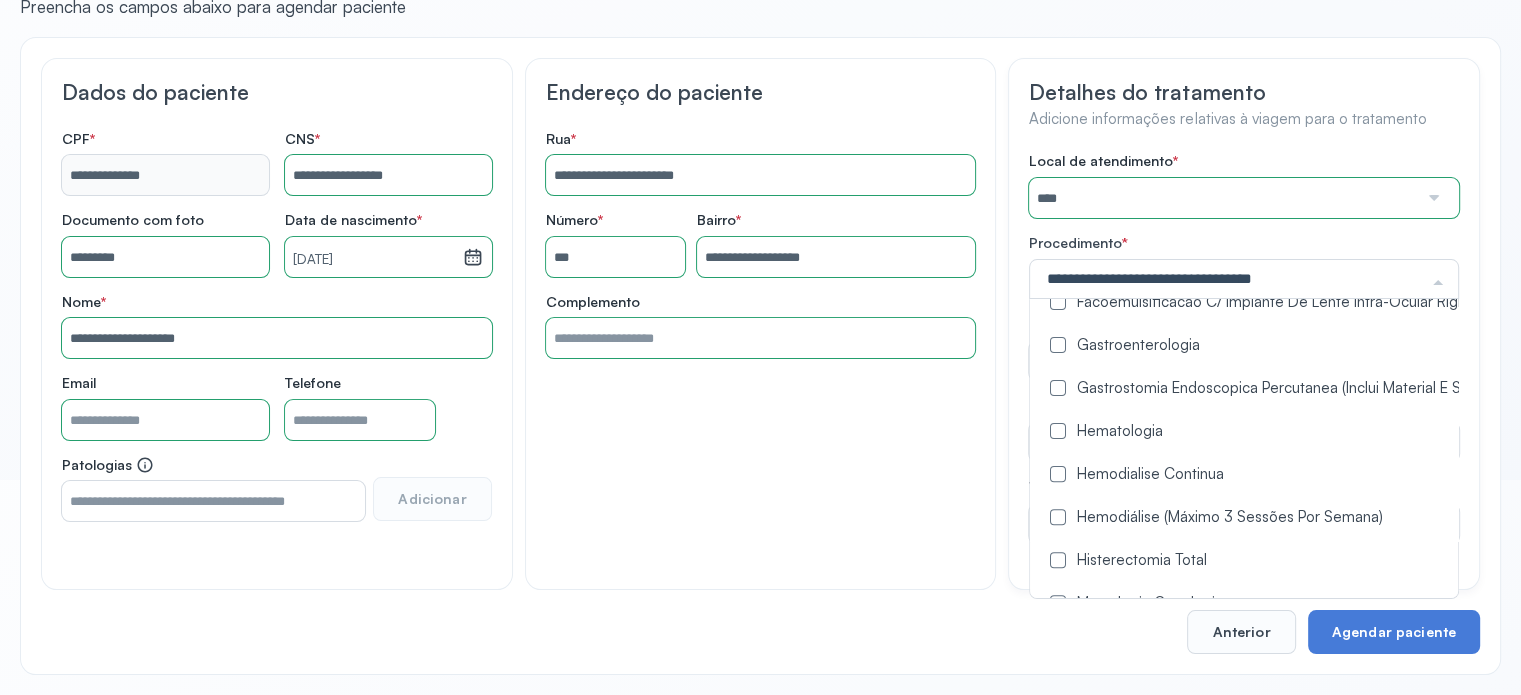 scroll, scrollTop: 800, scrollLeft: 0, axis: vertical 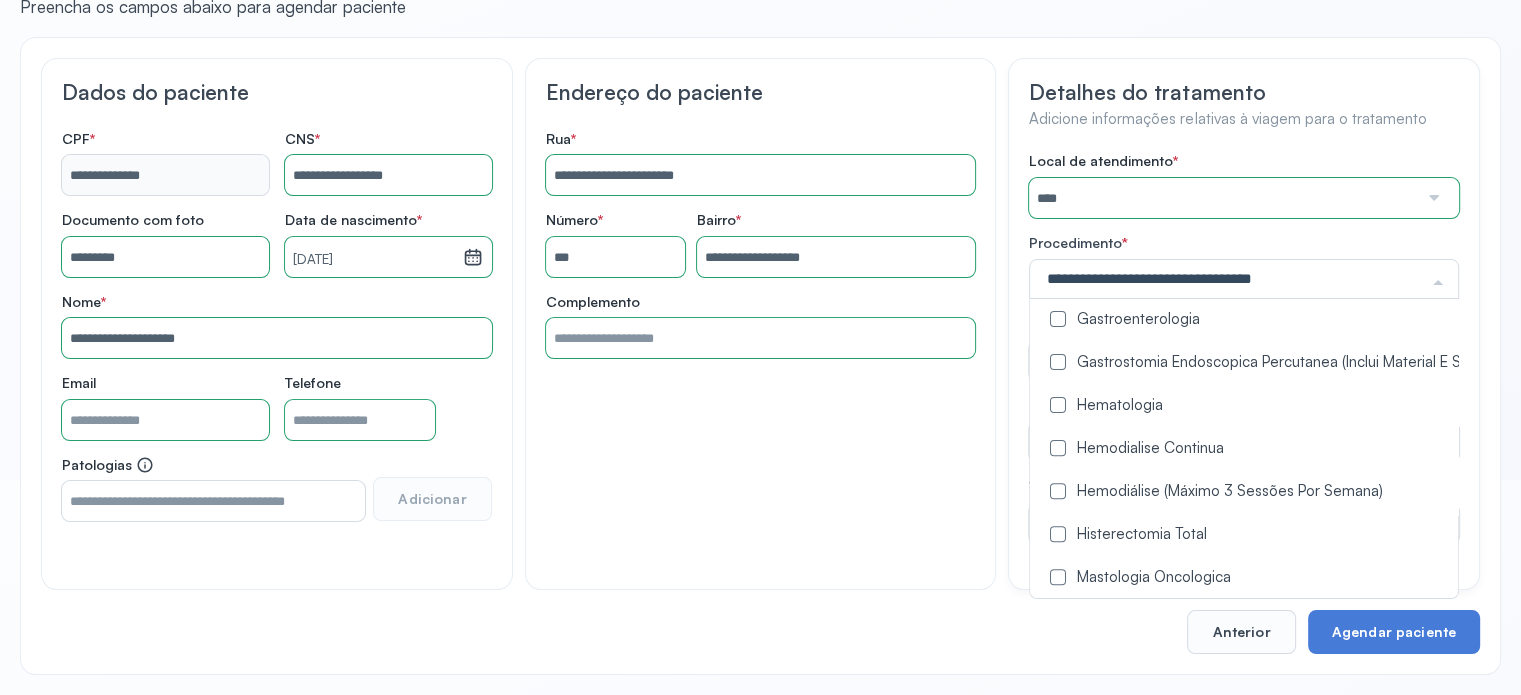 click at bounding box center [1058, 491] 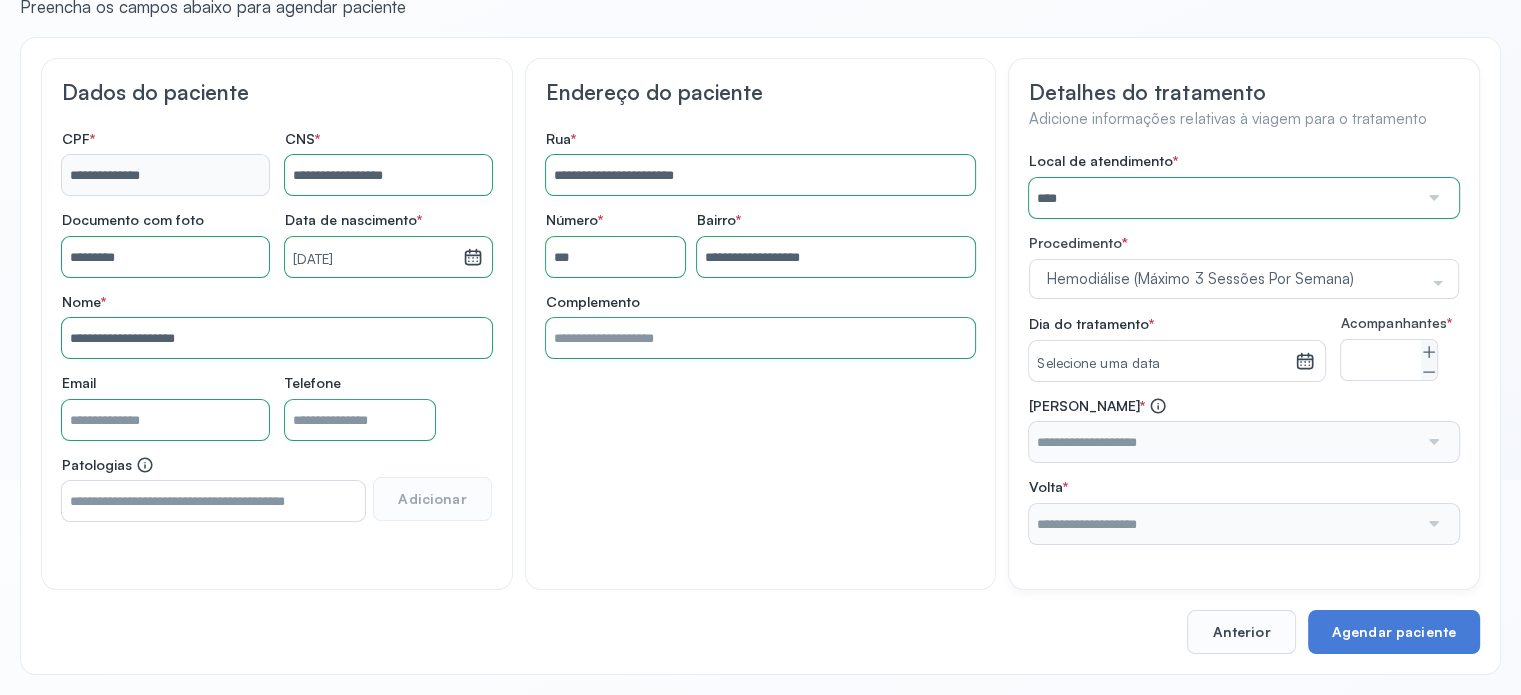 drag, startPoint x: 850, startPoint y: 428, endPoint x: 1038, endPoint y: 382, distance: 193.54585 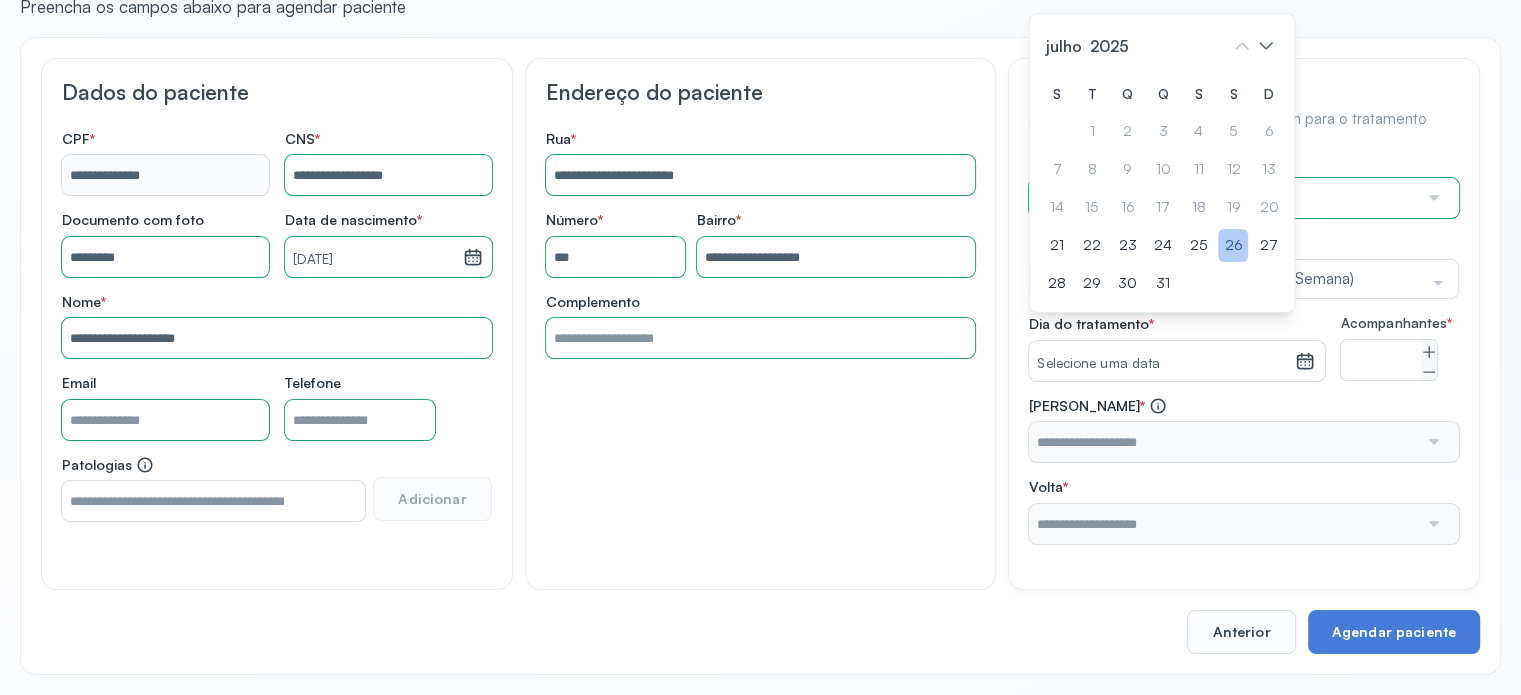click on "26" 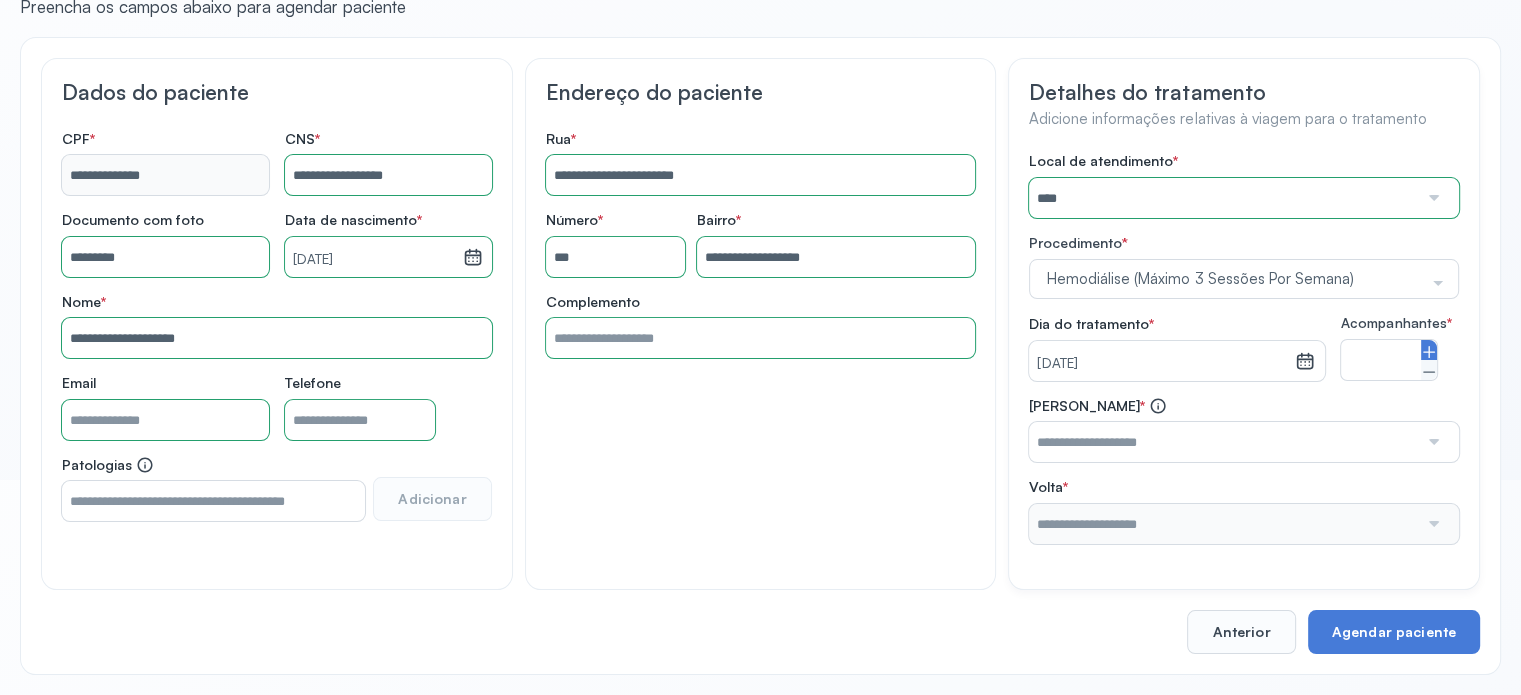 click 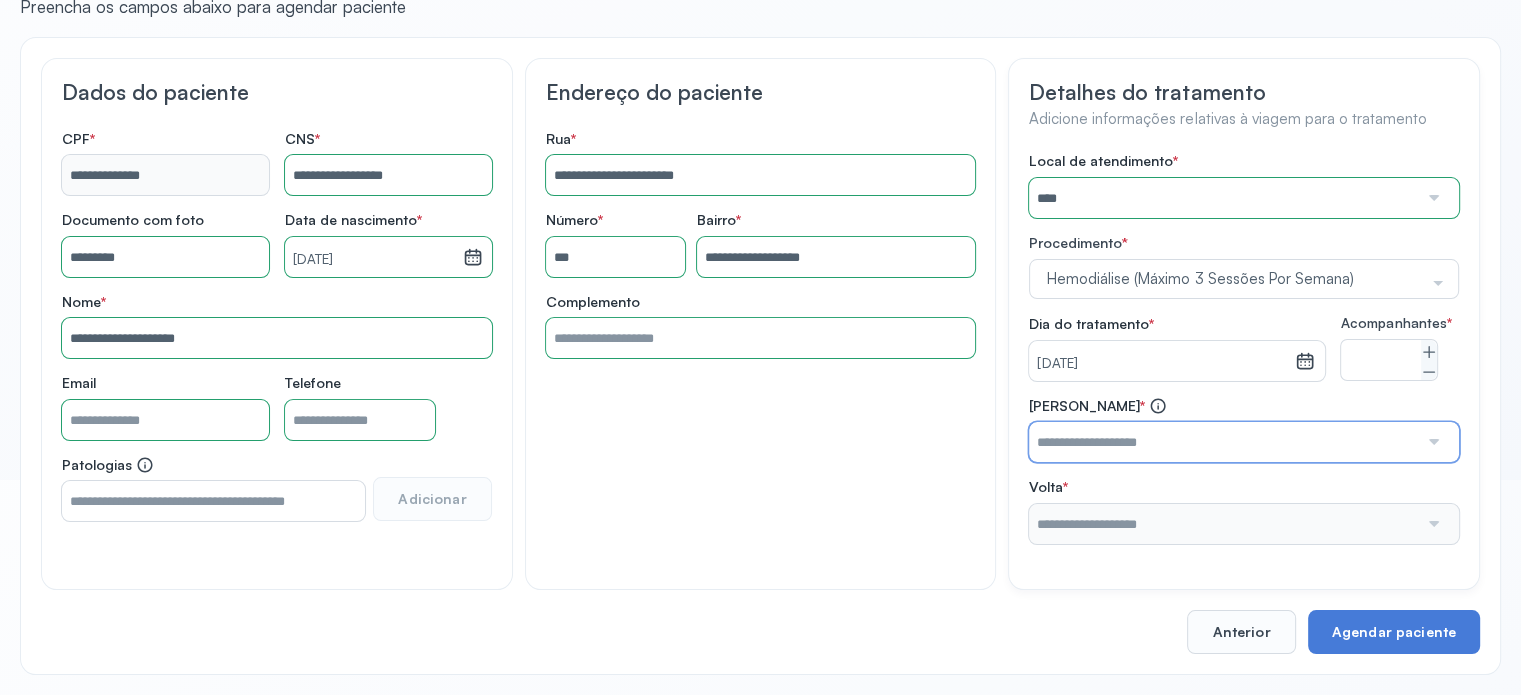 click at bounding box center (1223, 442) 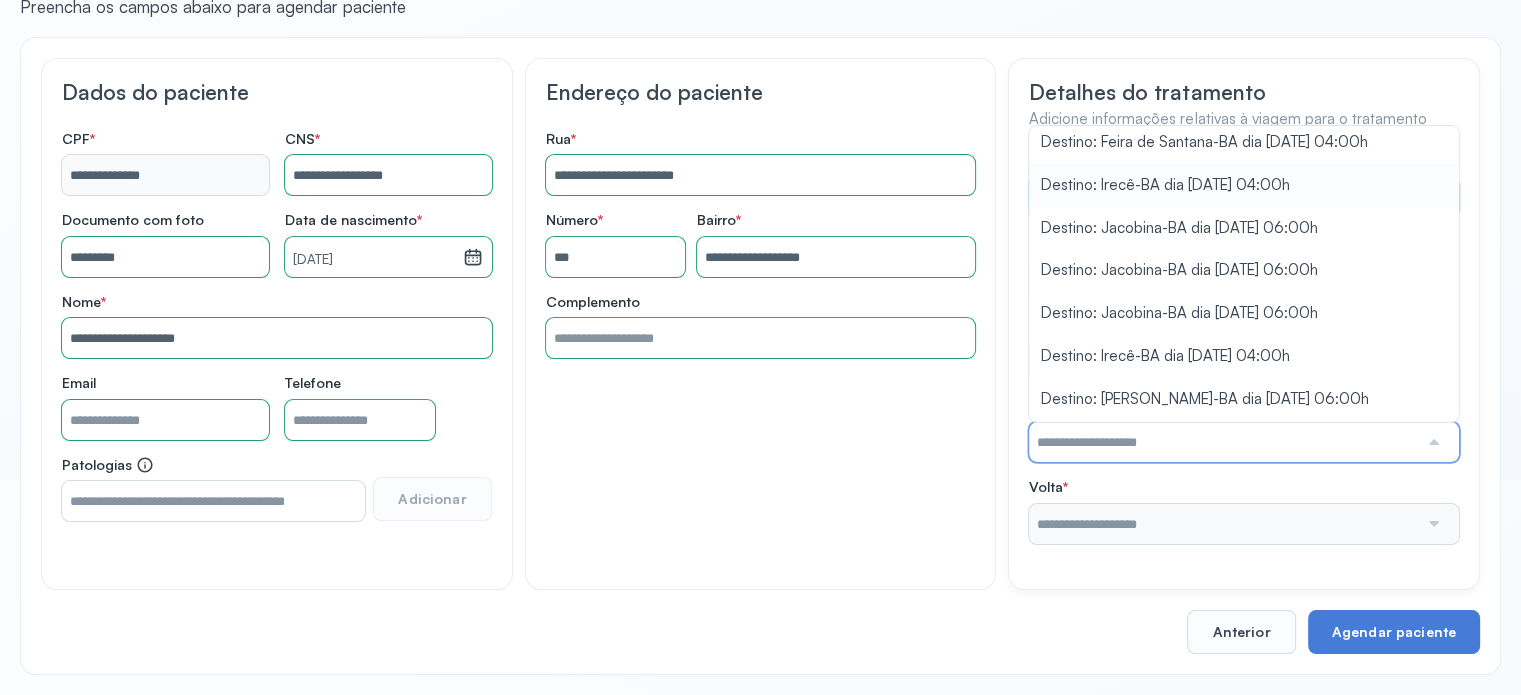 scroll, scrollTop: 473, scrollLeft: 0, axis: vertical 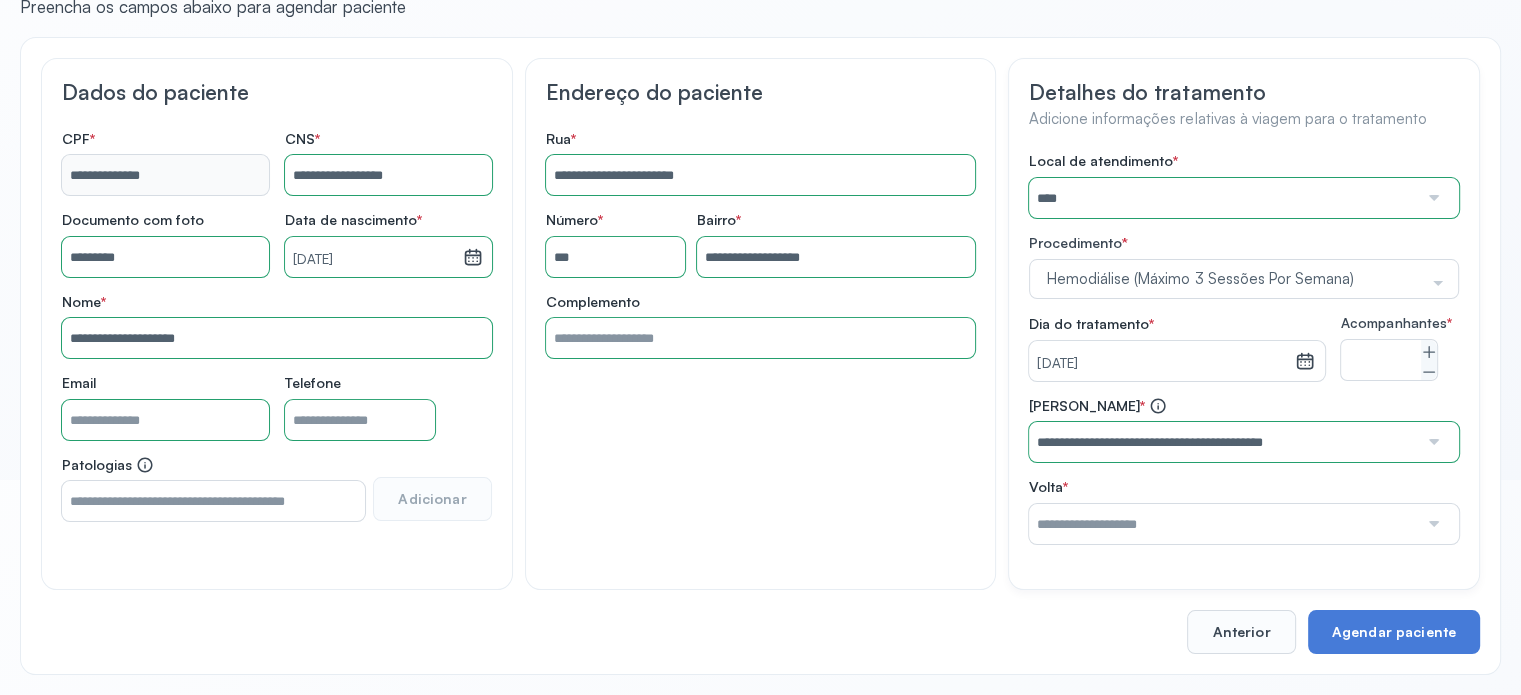 click on "Local de atendimento   *  **** A Medicina Diagnostica E Diagnoson Apae Jacobina CLINICA ML JACOBINA Cardio Pulmonar Da Bahia Cardioclinica [GEOGRAPHIC_DATA] Cican Clinica De Nefrologia De [GEOGRAPHIC_DATA] De Olhos Oftalmo Feira Clinica [GEOGRAPHIC_DATA] Coe [GEOGRAPHIC_DATA] ANA [GEOGRAPHIC_DATA] GERAL [PERSON_NAME][GEOGRAPHIC_DATA] [GEOGRAPHIC_DATA][PERSON_NAME] ORTOPEDICO DO ESTADO DA [GEOGRAPHIC_DATA] [GEOGRAPHIC_DATA] Aristides [GEOGRAPHIC_DATA] [GEOGRAPHIC_DATA] [GEOGRAPHIC_DATA] [GEOGRAPHIC_DATA] [GEOGRAPHIC_DATA] Emec Hospital Especializado Octavio [GEOGRAPHIC_DATA] Estadual [GEOGRAPHIC_DATA] [GEOGRAPHIC_DATA][PERSON_NAME] [GEOGRAPHIC_DATA] [GEOGRAPHIC_DATA] [GEOGRAPHIC_DATA] [GEOGRAPHIC_DATA][PERSON_NAME] Regional [GEOGRAPHIC_DATA] Regional [GEOGRAPHIC_DATA] Dourado [GEOGRAPHIC_DATA] [GEOGRAPHIC_DATA] [GEOGRAPHIC_DATA] [GEOGRAPHIC_DATA] E Ortopedia Ltda Iderma Idm Cardio Instituto Occasio" at bounding box center [1244, 348] 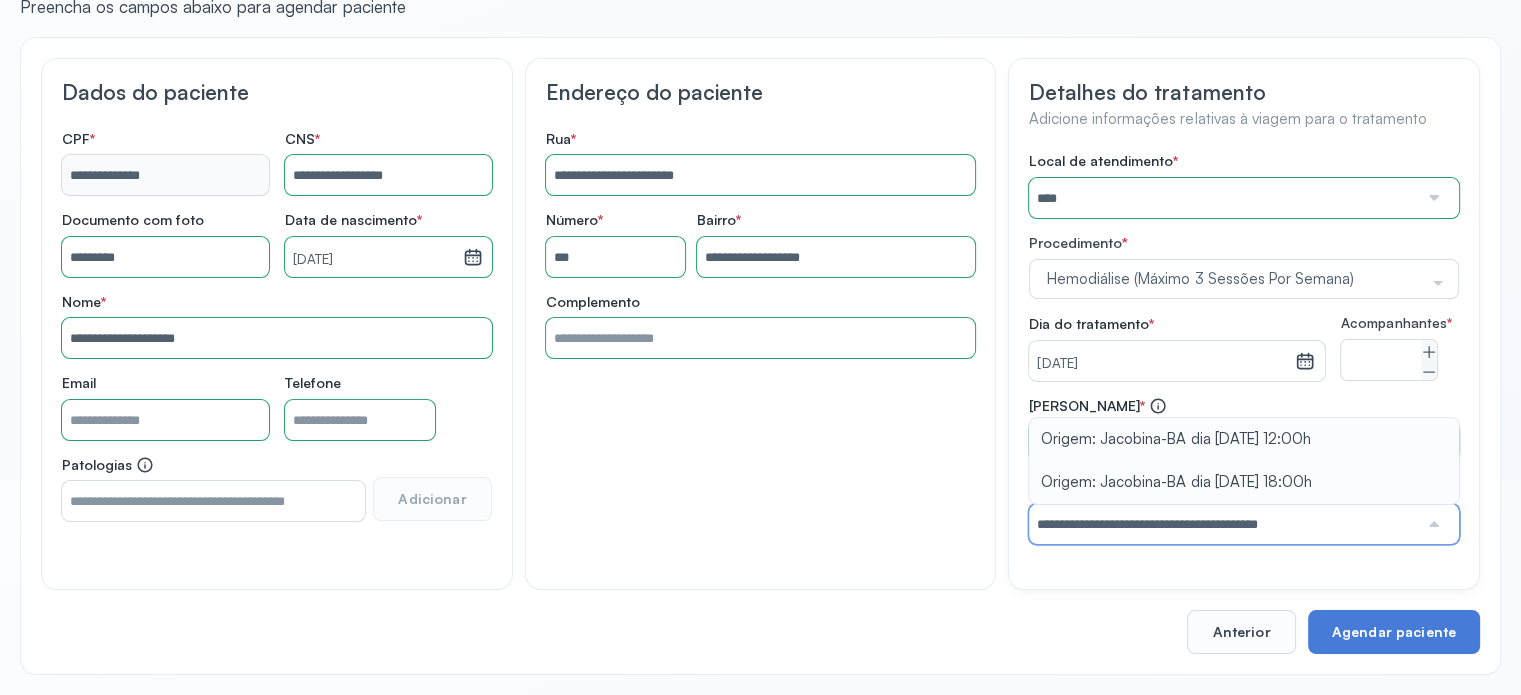 click on "**********" at bounding box center [1244, 511] 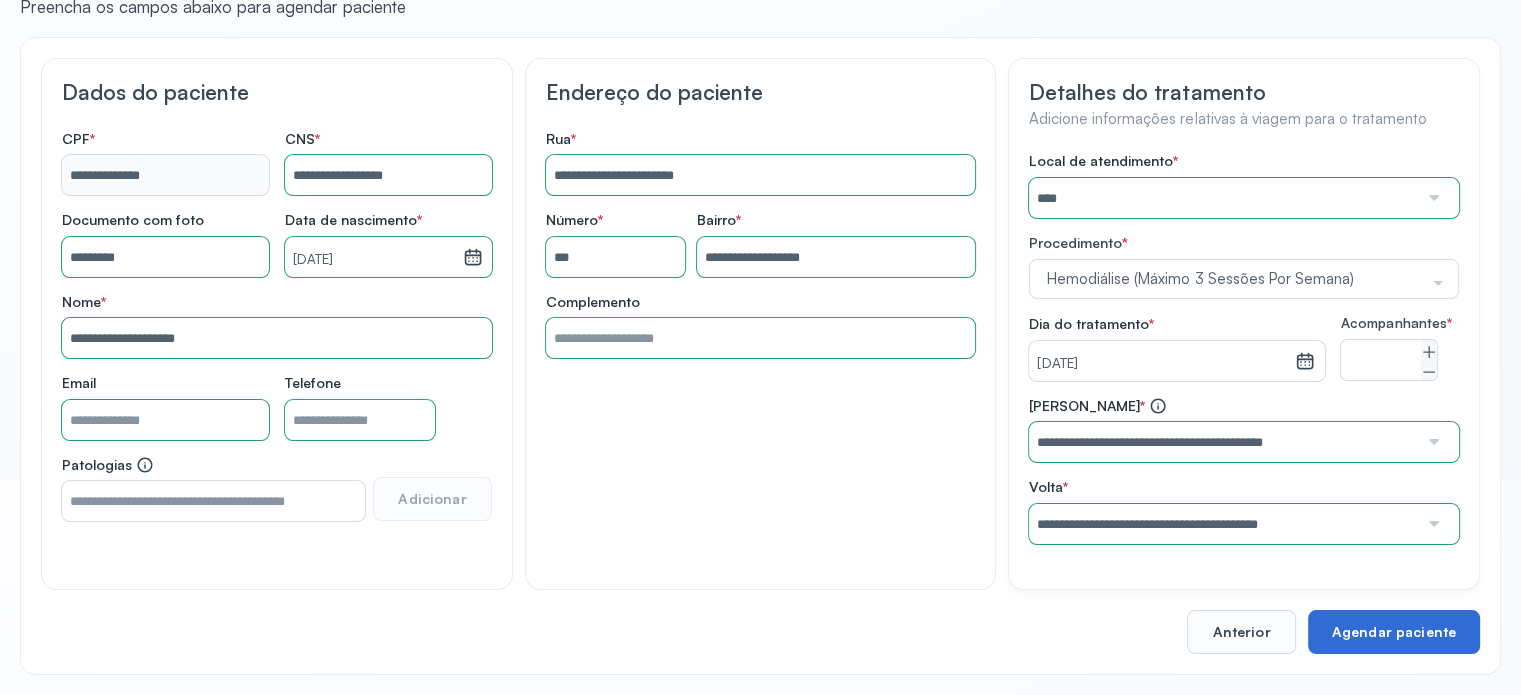 click on "Agendar paciente" at bounding box center [1394, 632] 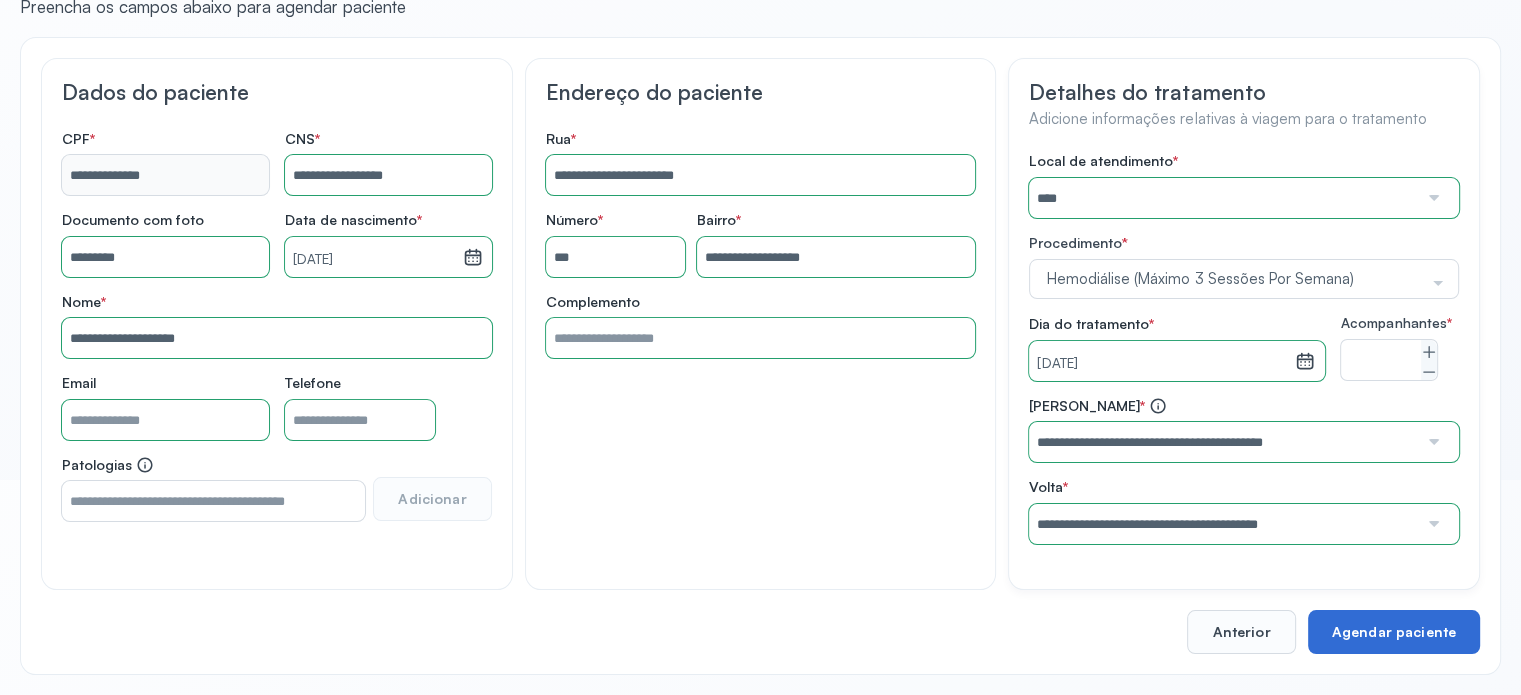 scroll, scrollTop: 0, scrollLeft: 0, axis: both 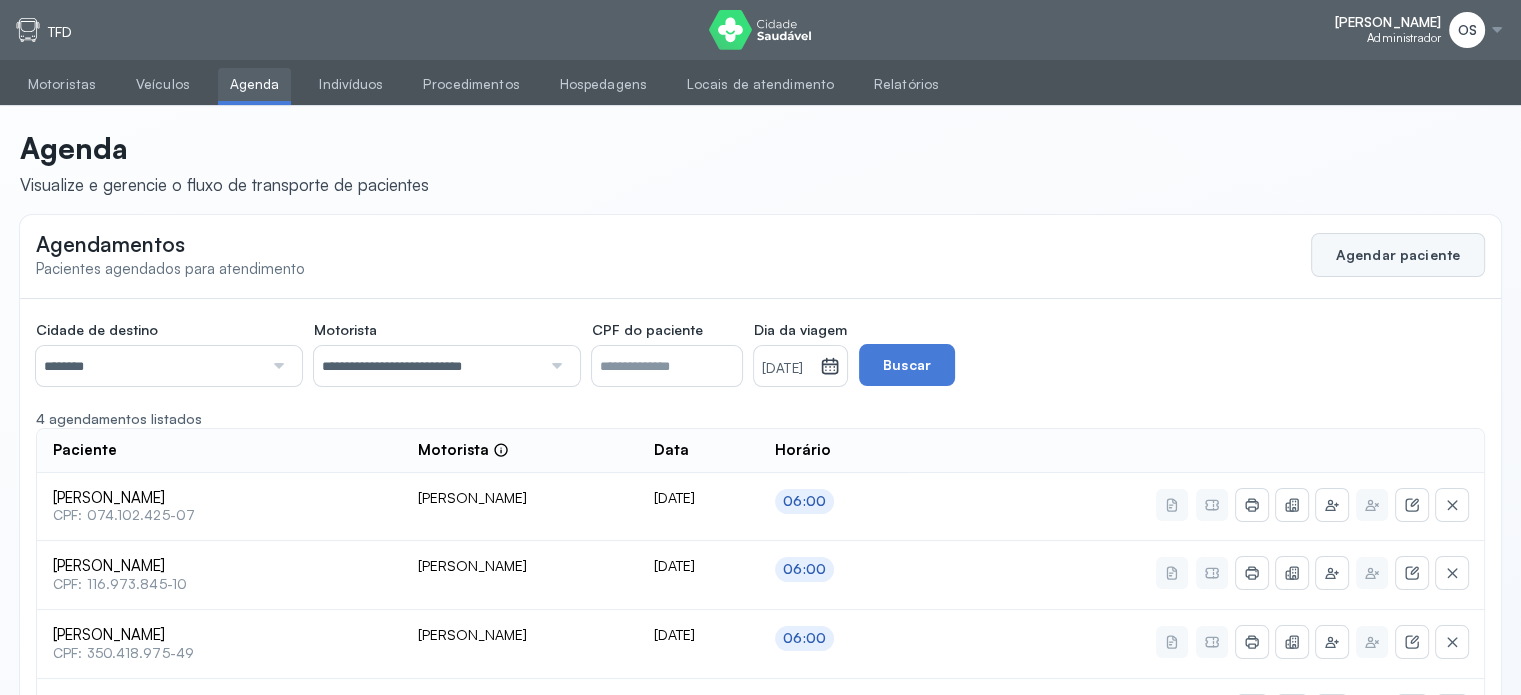 click on "Agendar paciente" 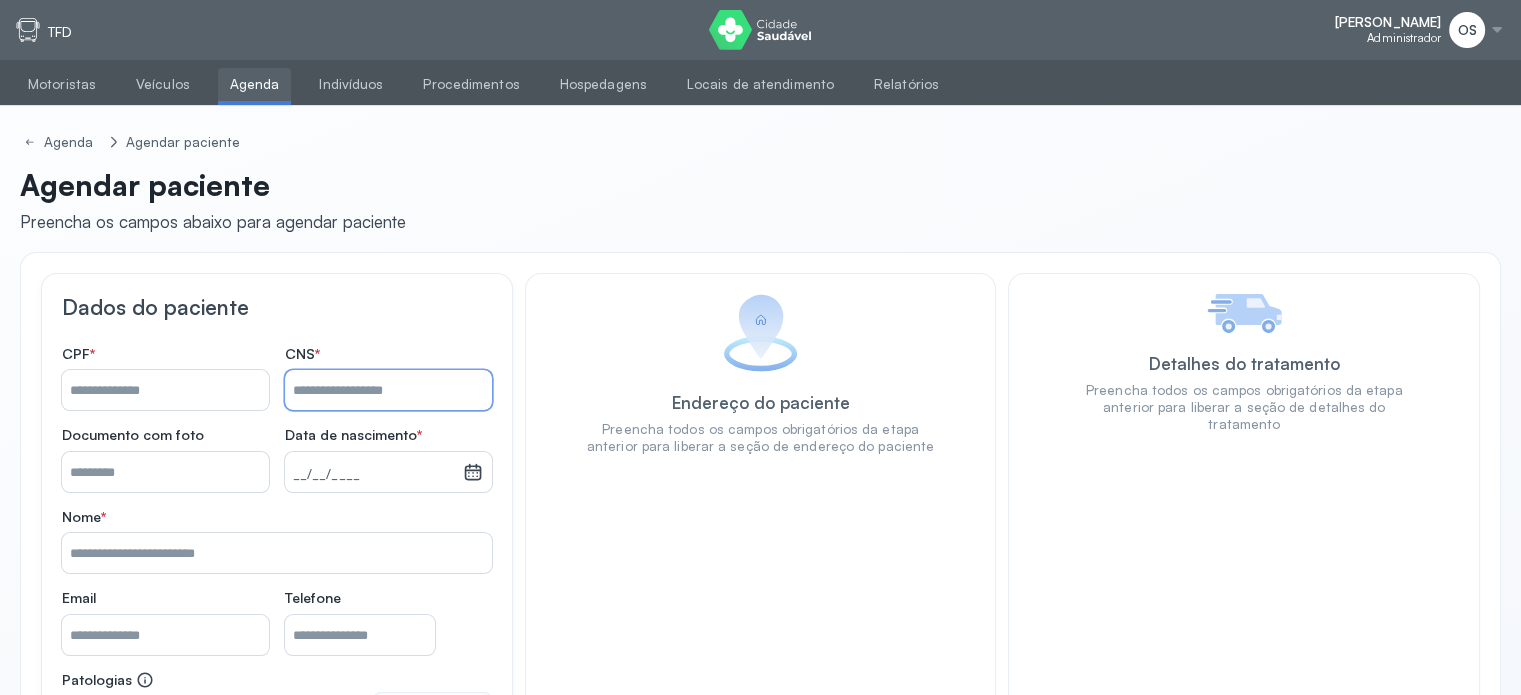 click on "Nome   *" at bounding box center (388, 390) 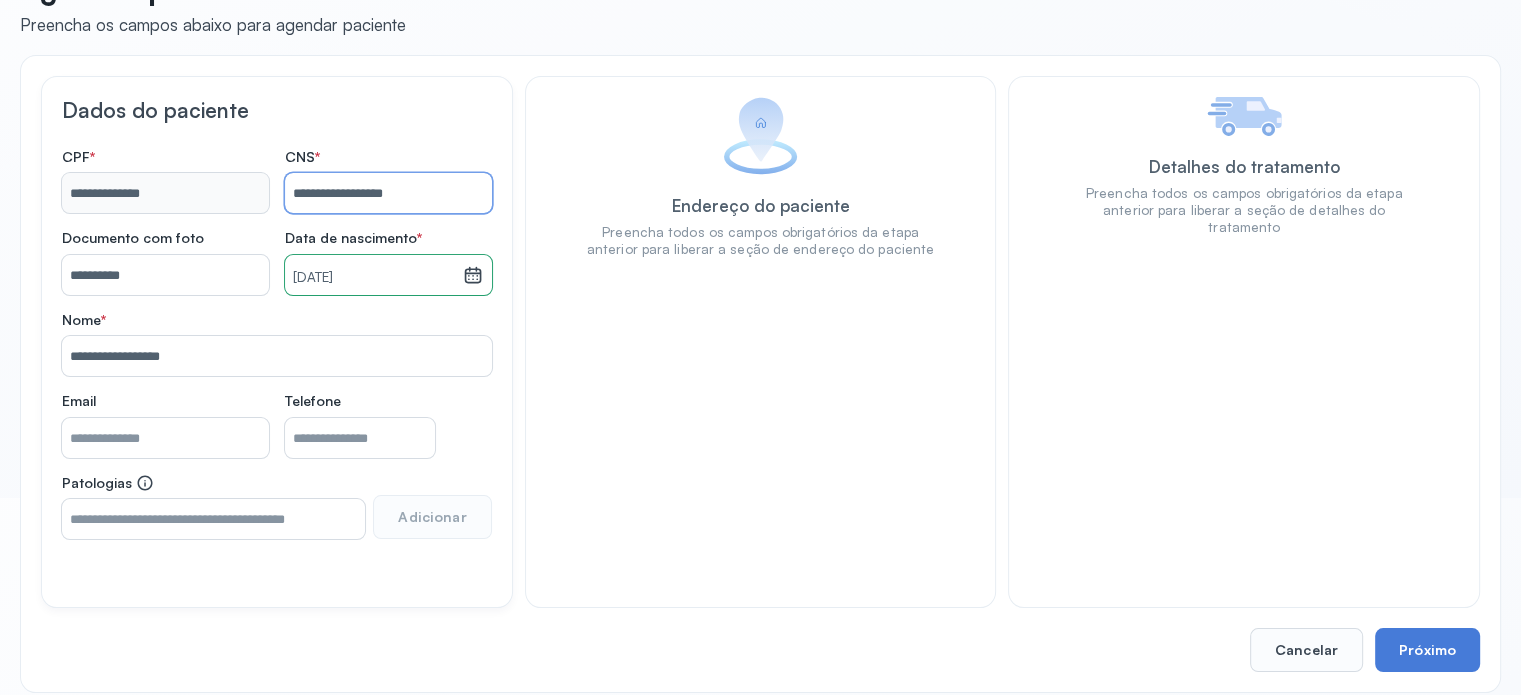 scroll, scrollTop: 215, scrollLeft: 0, axis: vertical 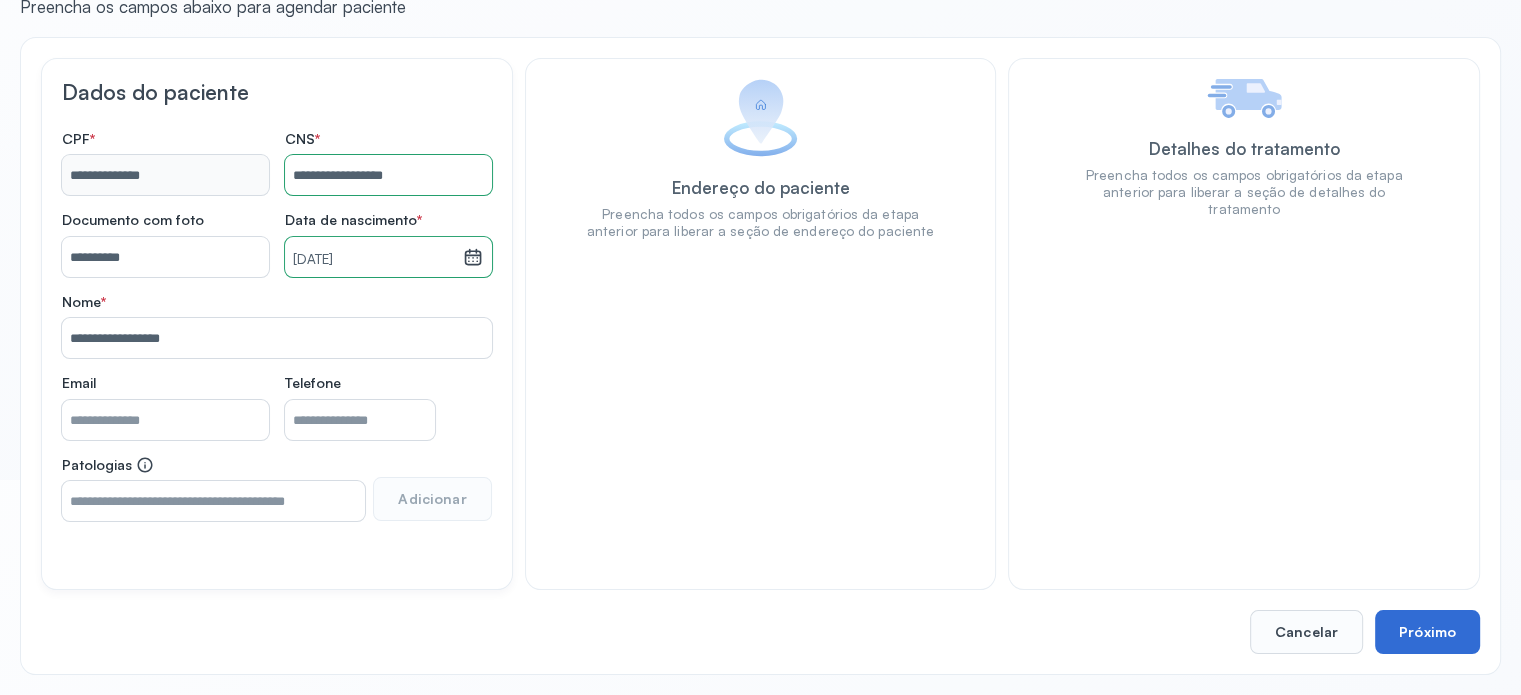 click on "Próximo" at bounding box center [1427, 632] 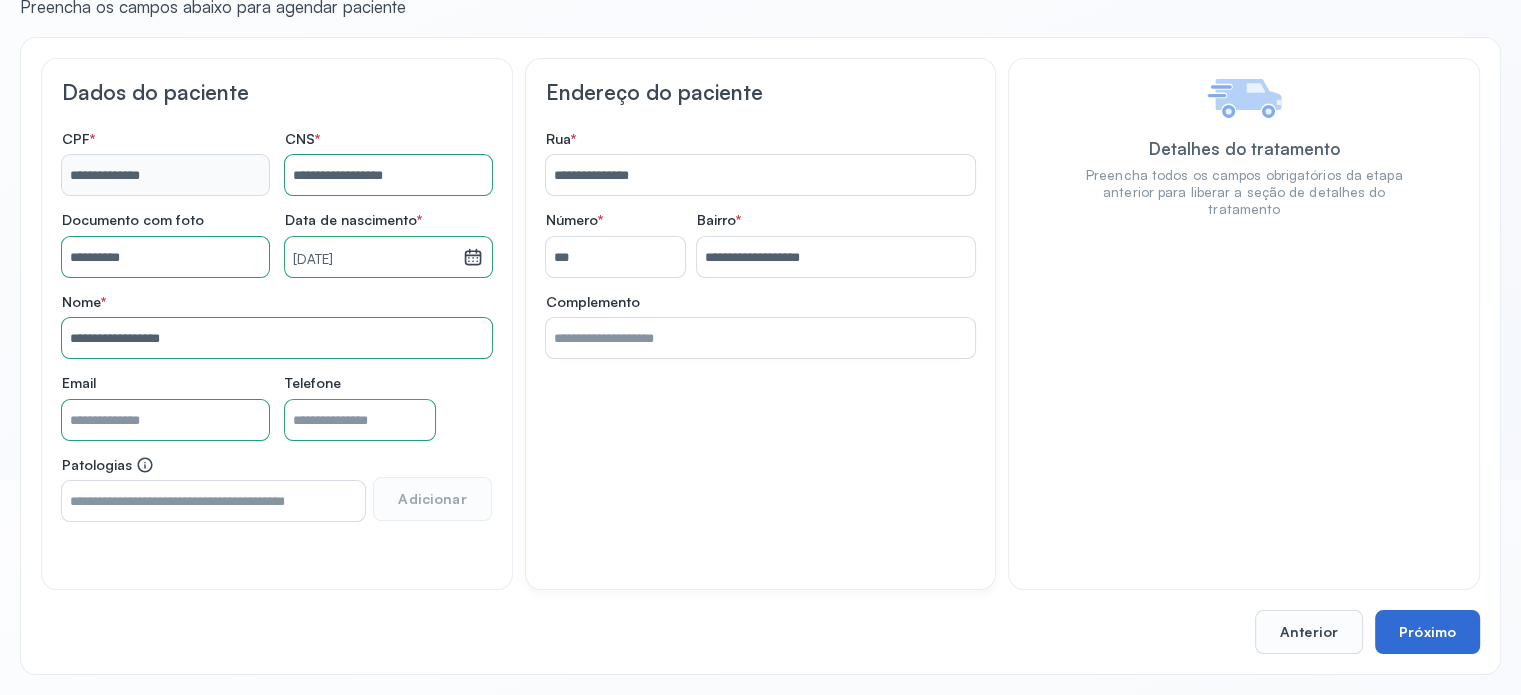 click on "Próximo" at bounding box center (1427, 632) 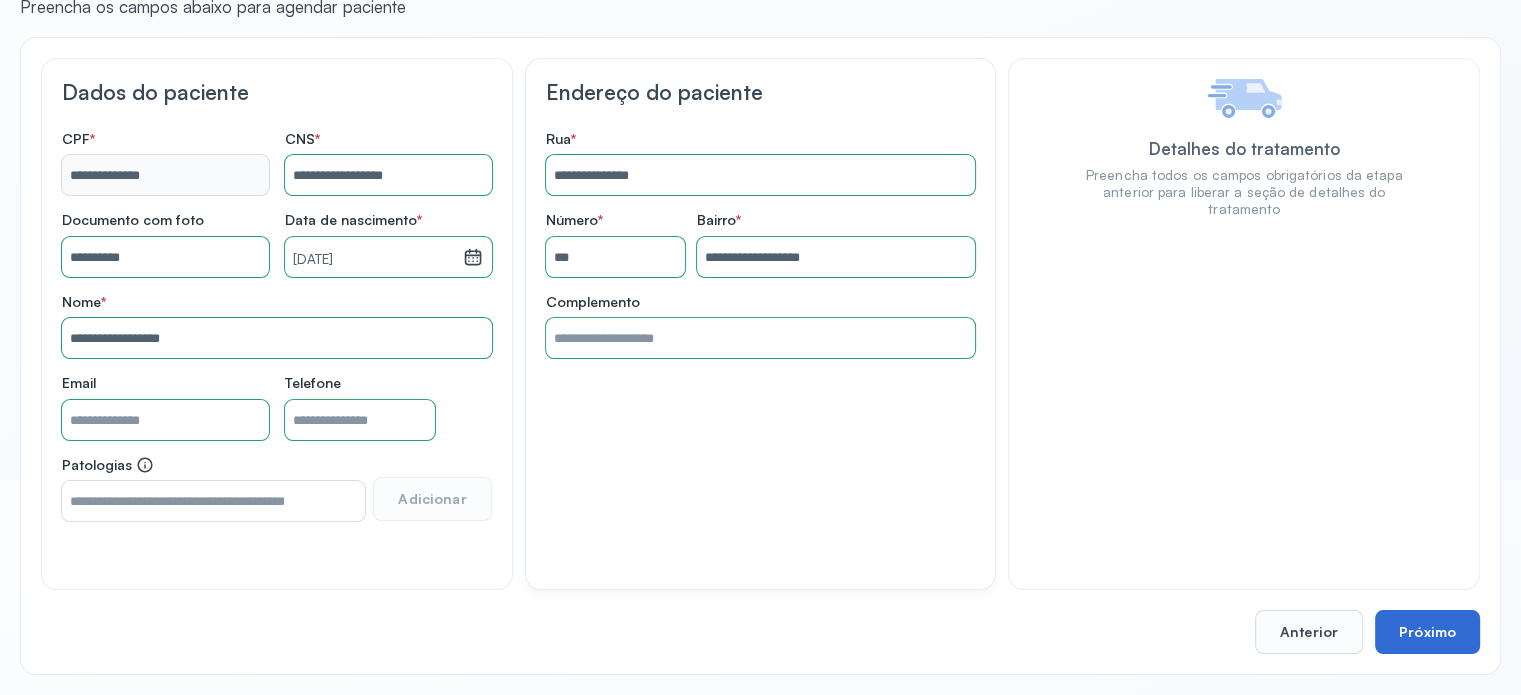 click on "Próximo" at bounding box center (1427, 632) 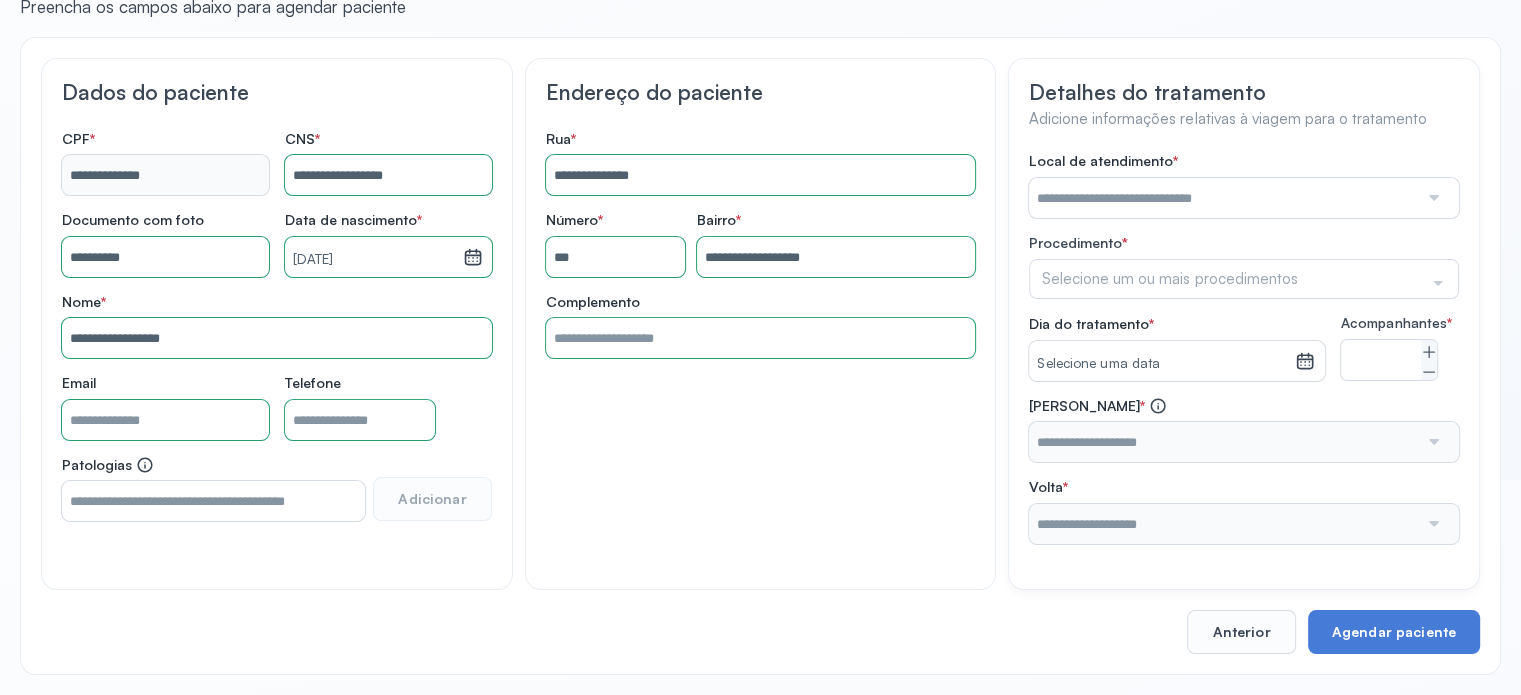 click at bounding box center (1223, 198) 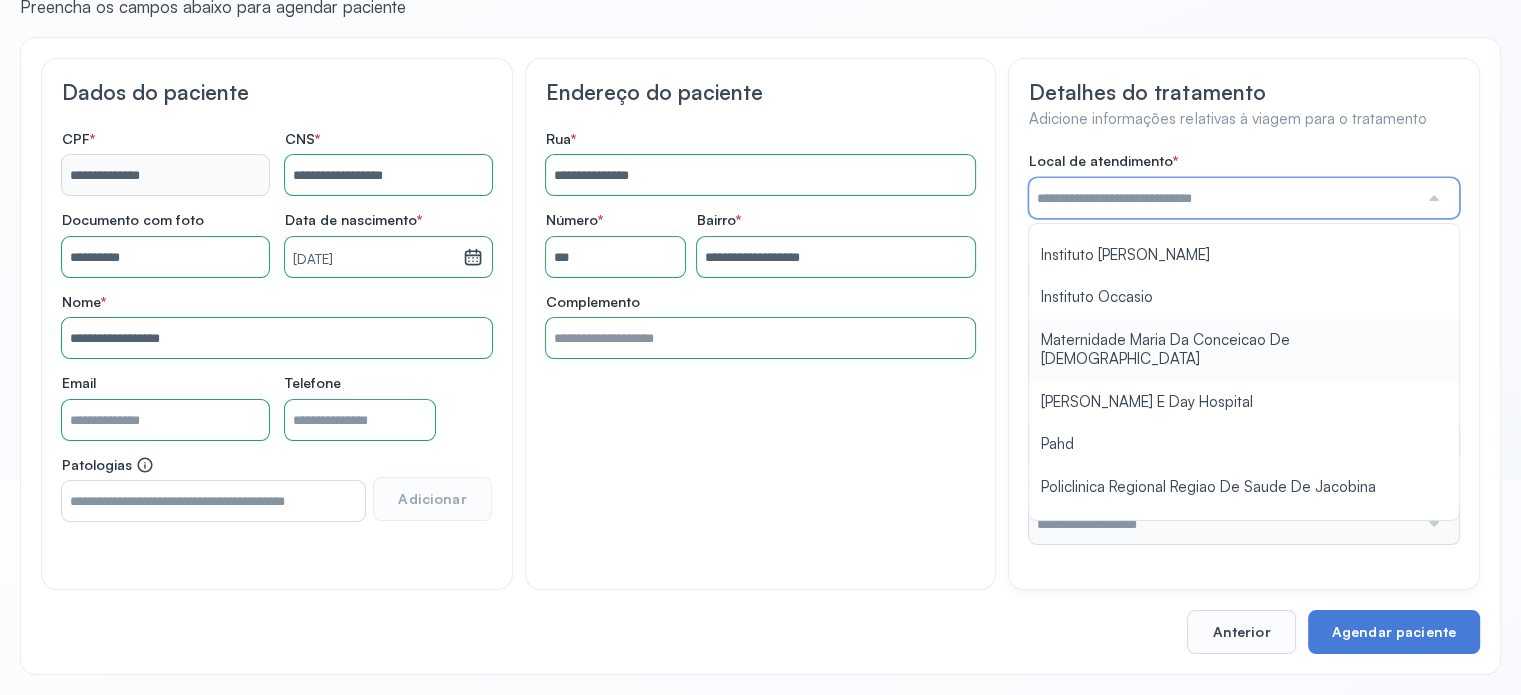 scroll, scrollTop: 1584, scrollLeft: 0, axis: vertical 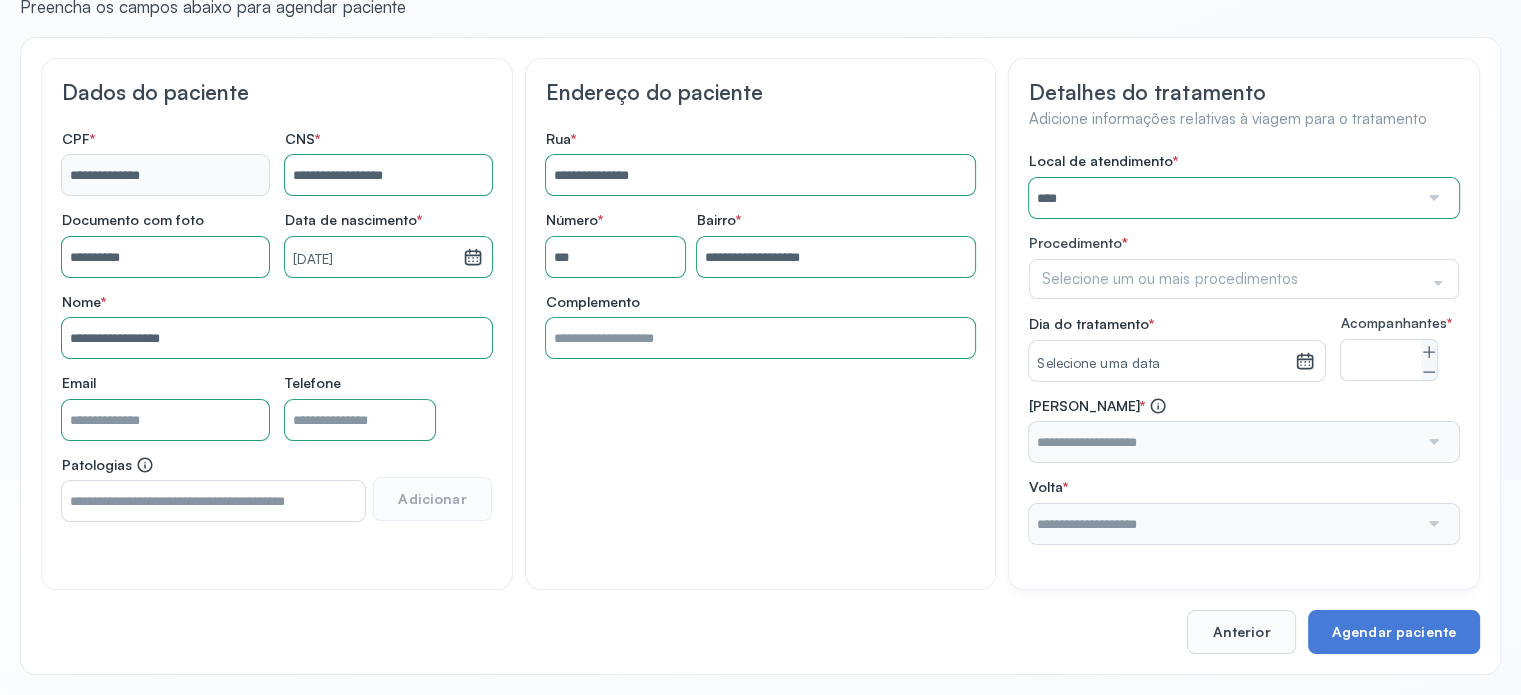 click on "Local de atendimento   *  **** A Medicina Diagnostica E Diagnoson Apae Jacobina CLINICA ML JACOBINA Cardio Pulmonar Da Bahia Cardioclinica [GEOGRAPHIC_DATA] Cican Clinica De Nefrologia De [GEOGRAPHIC_DATA] De Olhos Oftalmo Feira Clinica [GEOGRAPHIC_DATA] Coe [GEOGRAPHIC_DATA] ANA [GEOGRAPHIC_DATA] GERAL [PERSON_NAME][GEOGRAPHIC_DATA] [GEOGRAPHIC_DATA][PERSON_NAME] ORTOPEDICO DO ESTADO DA [GEOGRAPHIC_DATA] [GEOGRAPHIC_DATA] Aristides [GEOGRAPHIC_DATA] [GEOGRAPHIC_DATA] [GEOGRAPHIC_DATA] [GEOGRAPHIC_DATA] [GEOGRAPHIC_DATA] Emec Hospital Especializado Octavio [GEOGRAPHIC_DATA] Estadual [GEOGRAPHIC_DATA] [GEOGRAPHIC_DATA][PERSON_NAME] [GEOGRAPHIC_DATA] [GEOGRAPHIC_DATA] [GEOGRAPHIC_DATA] [GEOGRAPHIC_DATA][PERSON_NAME] Regional [GEOGRAPHIC_DATA] Regional [GEOGRAPHIC_DATA] Dourado [GEOGRAPHIC_DATA] [GEOGRAPHIC_DATA] [GEOGRAPHIC_DATA] [GEOGRAPHIC_DATA] E Ortopedia Ltda Iderma Idm Cardio Instituto Occasio" at bounding box center (1244, 348) 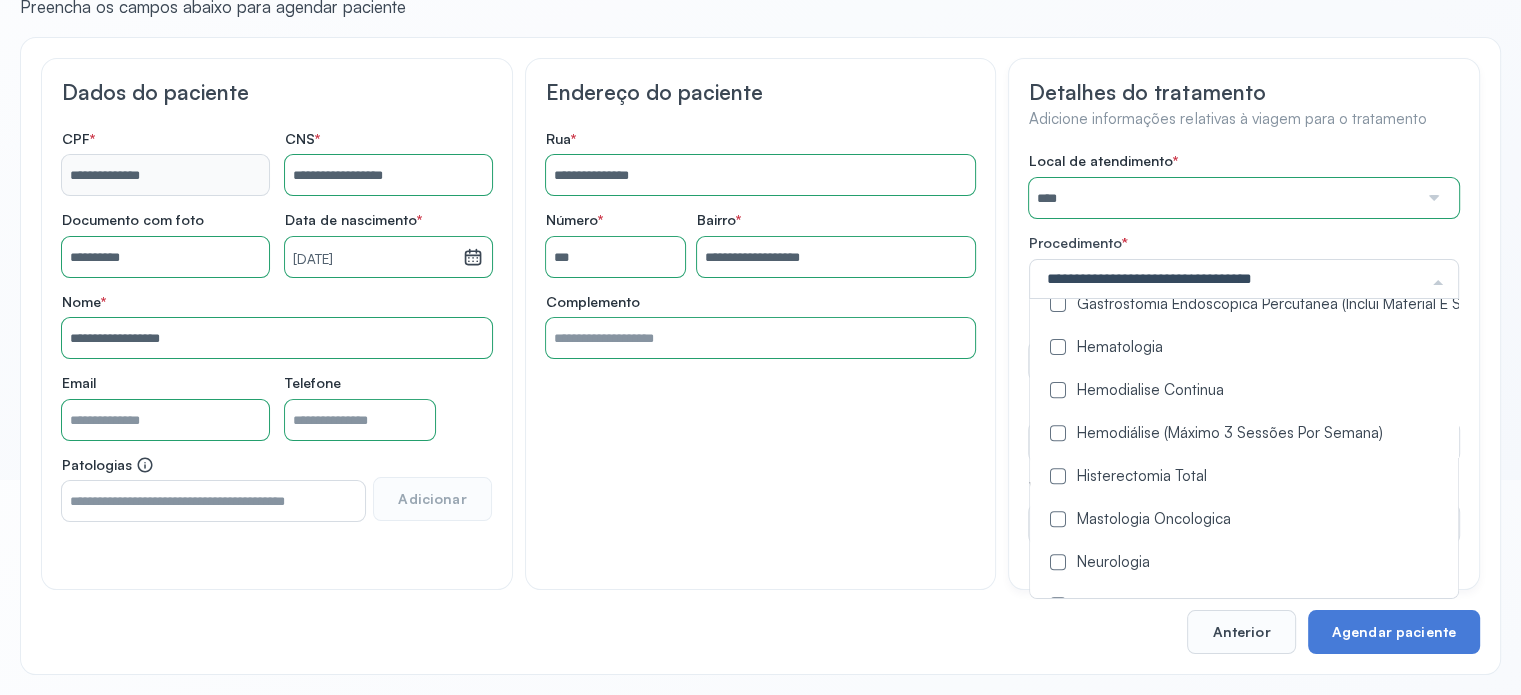 scroll, scrollTop: 800, scrollLeft: 0, axis: vertical 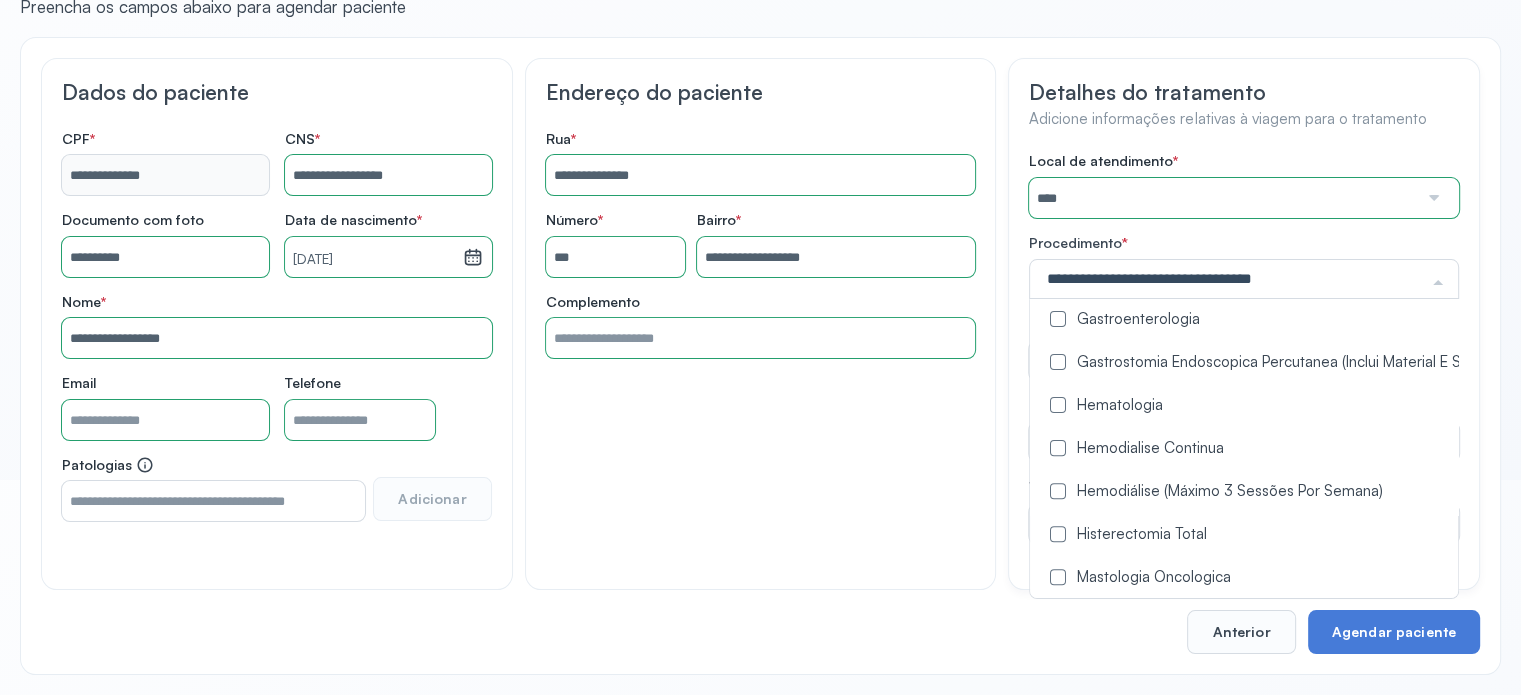 click at bounding box center (1058, 491) 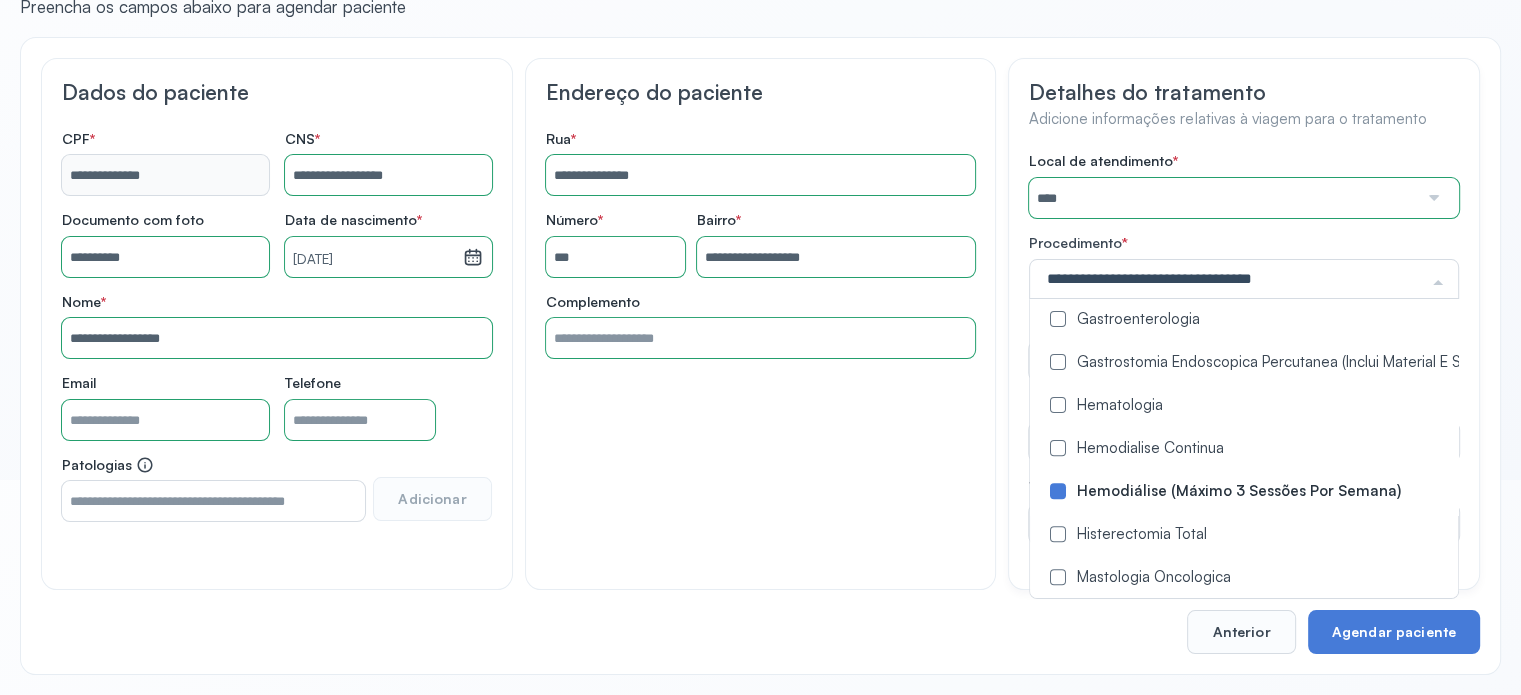 scroll, scrollTop: 0, scrollLeft: 0, axis: both 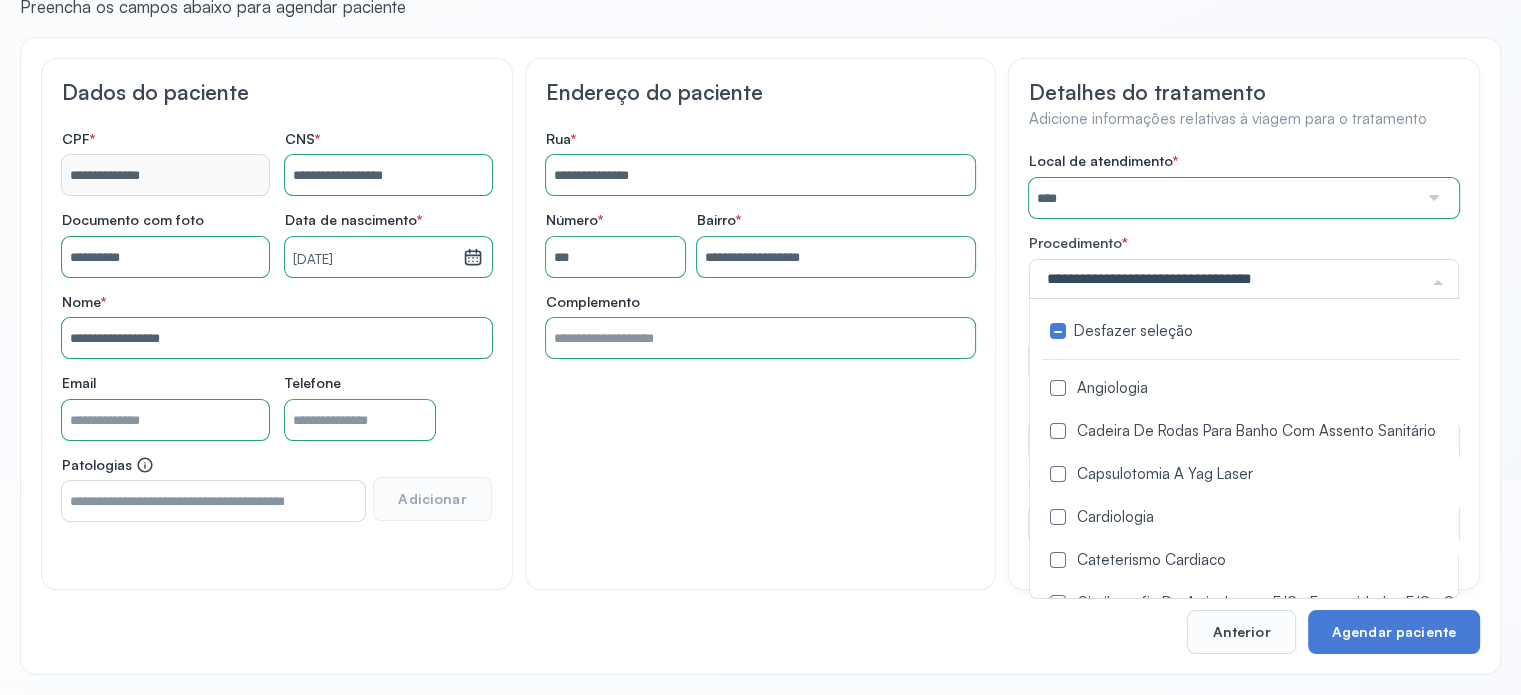 drag, startPoint x: 867, startPoint y: 517, endPoint x: 880, endPoint y: 495, distance: 25.553865 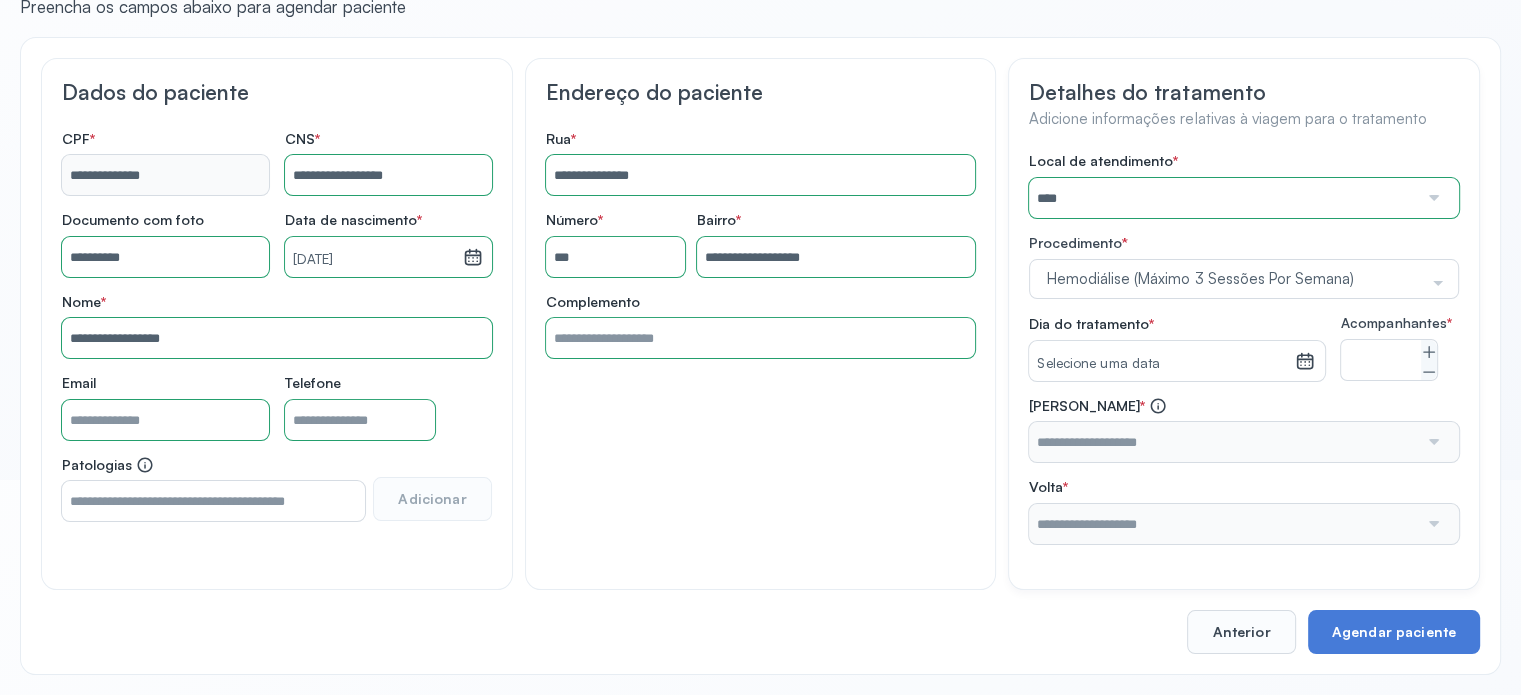 click 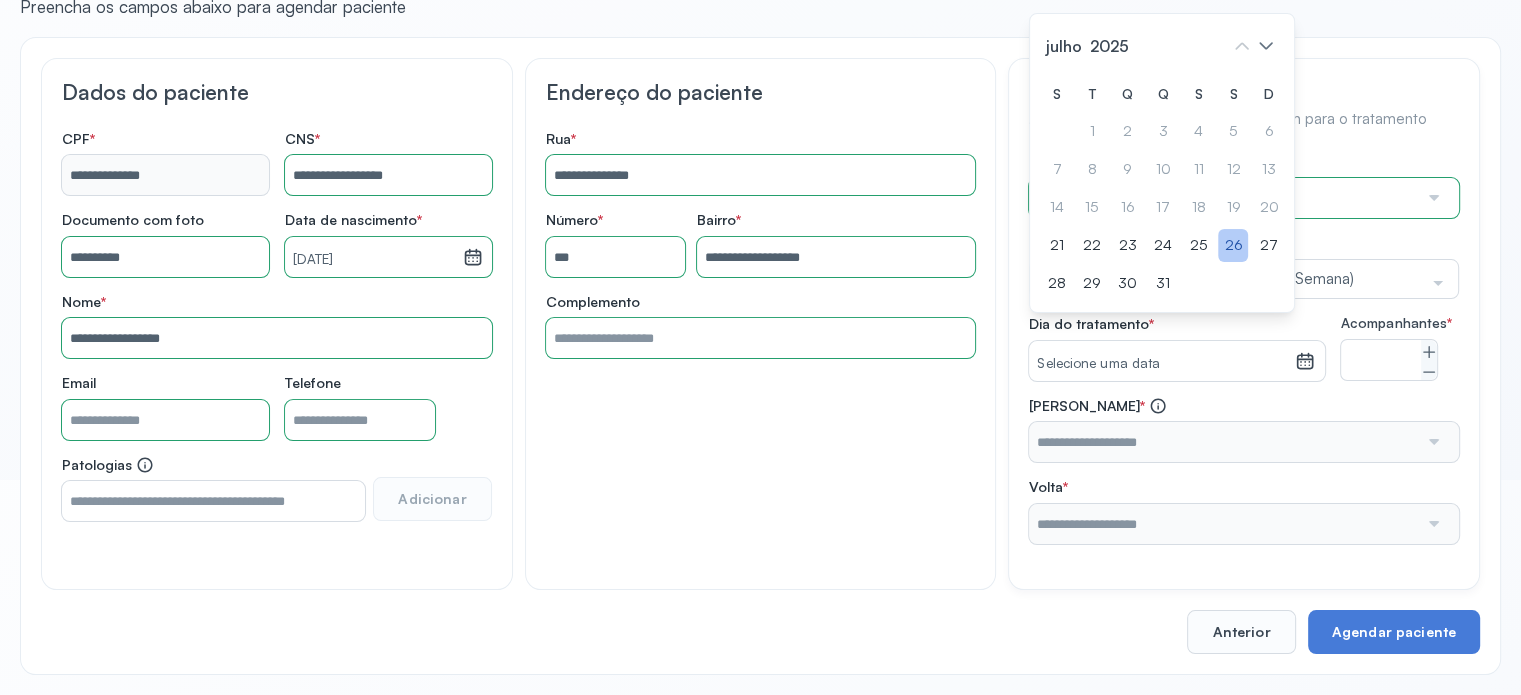 click on "26" 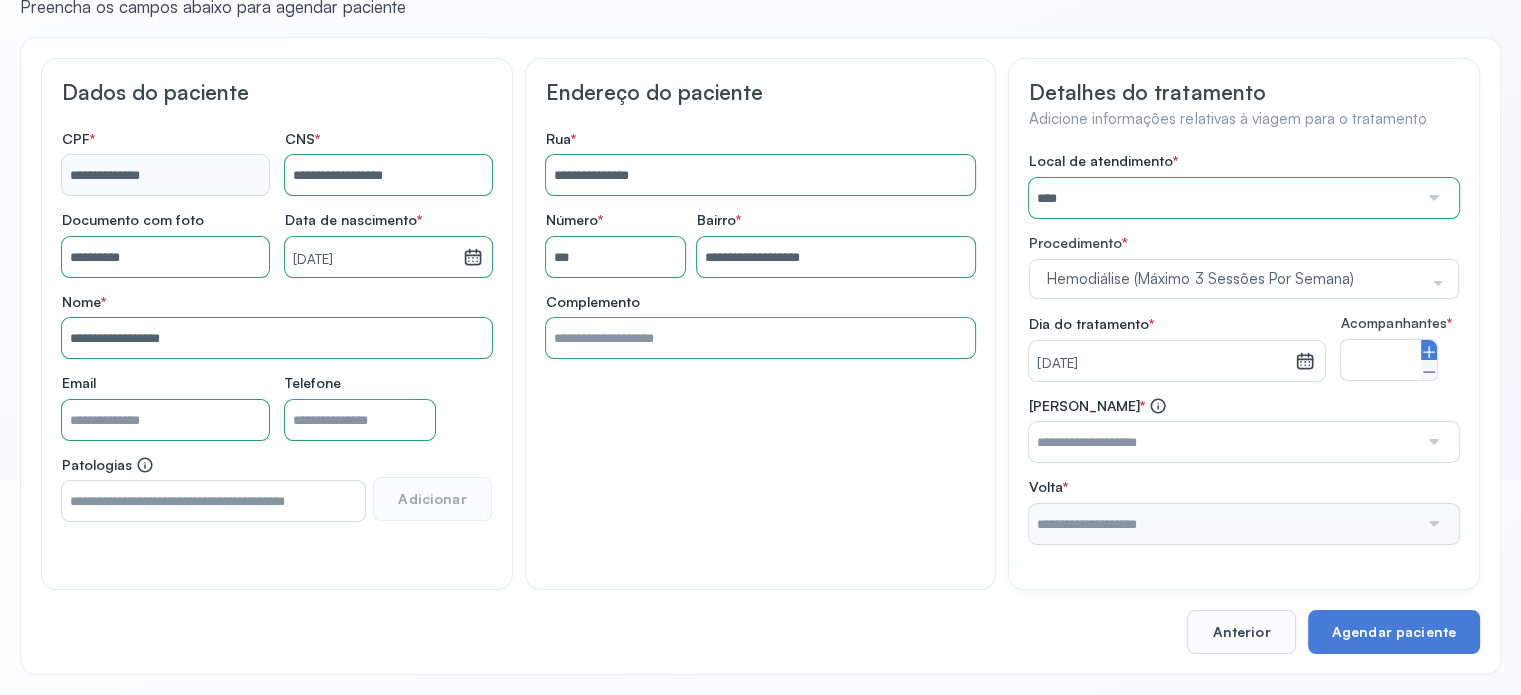 click 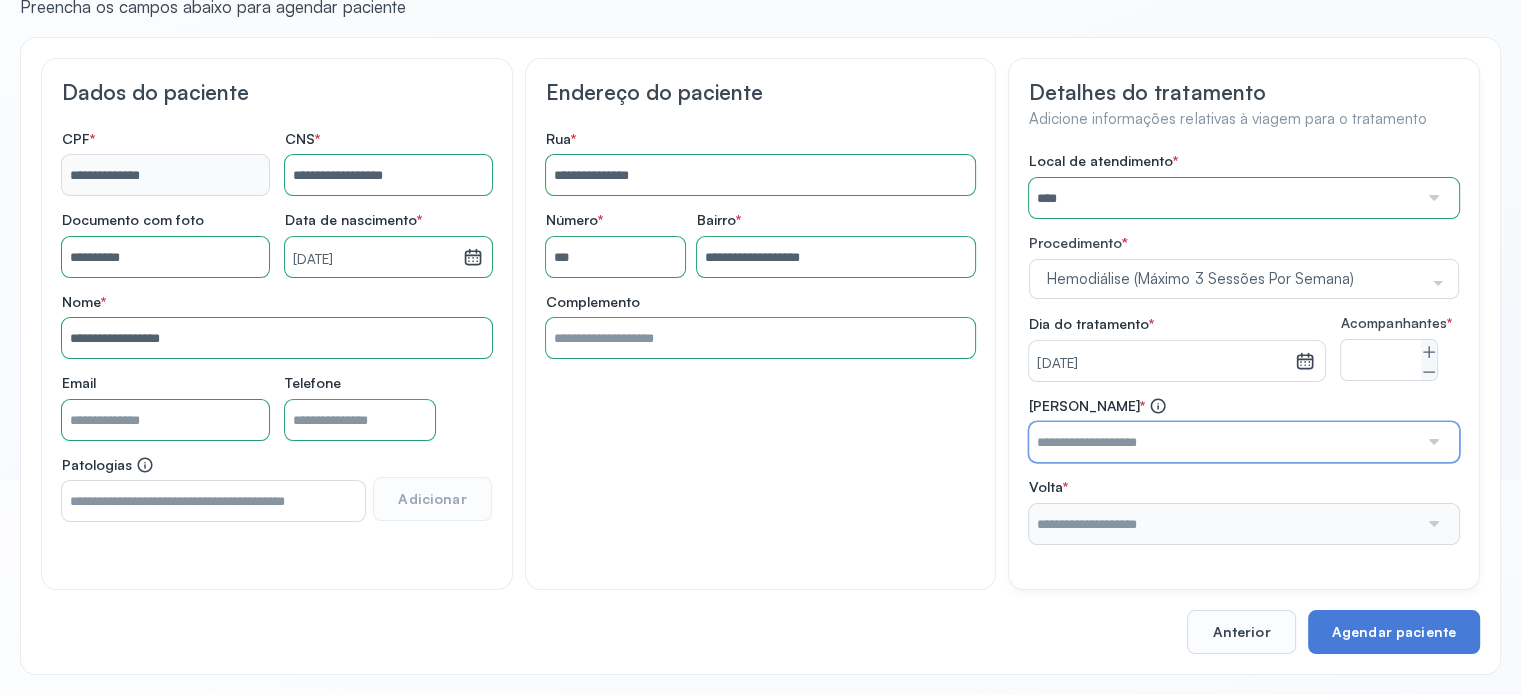 click at bounding box center (1223, 442) 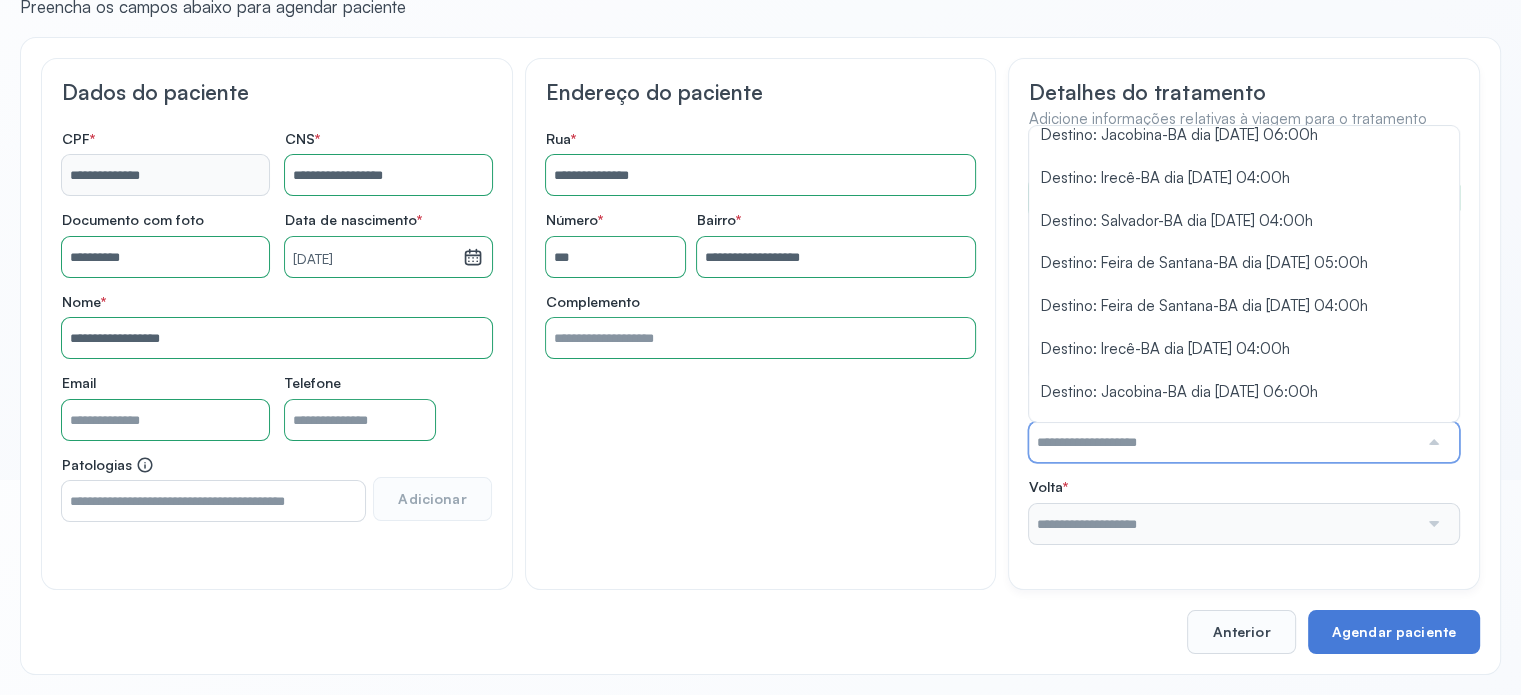 scroll, scrollTop: 473, scrollLeft: 0, axis: vertical 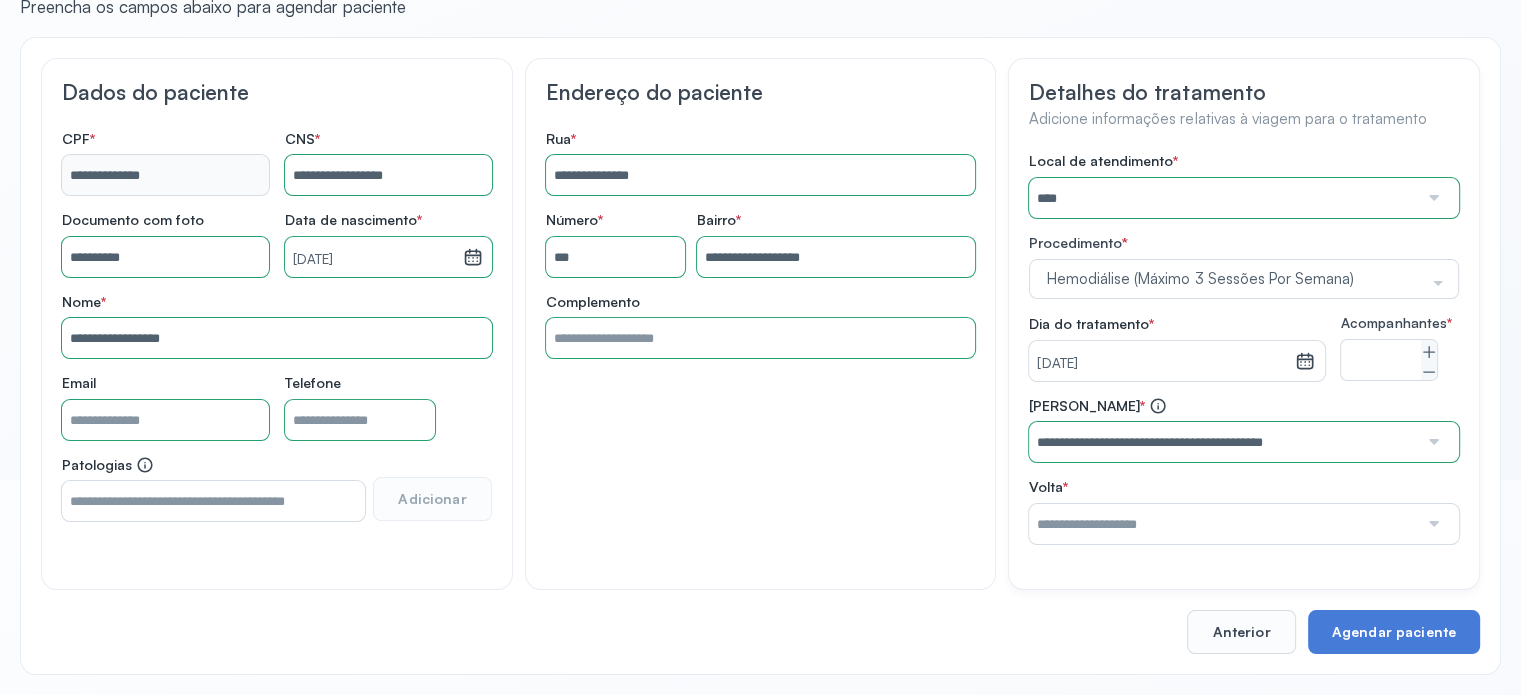 click on "Local de atendimento   *  **** A Medicina Diagnostica E Diagnoson Apae Jacobina CLINICA ML JACOBINA Cardio Pulmonar Da Bahia Cardioclinica [GEOGRAPHIC_DATA] Cican Clinica De Nefrologia De [GEOGRAPHIC_DATA] De Olhos Oftalmo Feira Clinica [GEOGRAPHIC_DATA] Coe [GEOGRAPHIC_DATA] ANA [GEOGRAPHIC_DATA] GERAL [PERSON_NAME][GEOGRAPHIC_DATA] [GEOGRAPHIC_DATA][PERSON_NAME] ORTOPEDICO DO ESTADO DA [GEOGRAPHIC_DATA] [GEOGRAPHIC_DATA] Aristides [GEOGRAPHIC_DATA] [GEOGRAPHIC_DATA] [GEOGRAPHIC_DATA] [GEOGRAPHIC_DATA] [GEOGRAPHIC_DATA] Emec Hospital Especializado Octavio [GEOGRAPHIC_DATA] Estadual [GEOGRAPHIC_DATA] [GEOGRAPHIC_DATA][PERSON_NAME] [GEOGRAPHIC_DATA] [GEOGRAPHIC_DATA] [GEOGRAPHIC_DATA] [GEOGRAPHIC_DATA][PERSON_NAME] Regional [GEOGRAPHIC_DATA] Regional [GEOGRAPHIC_DATA] Dourado [GEOGRAPHIC_DATA] [GEOGRAPHIC_DATA] [GEOGRAPHIC_DATA] [GEOGRAPHIC_DATA] E Ortopedia Ltda Iderma Idm Cardio Instituto Occasio" at bounding box center (1244, 348) 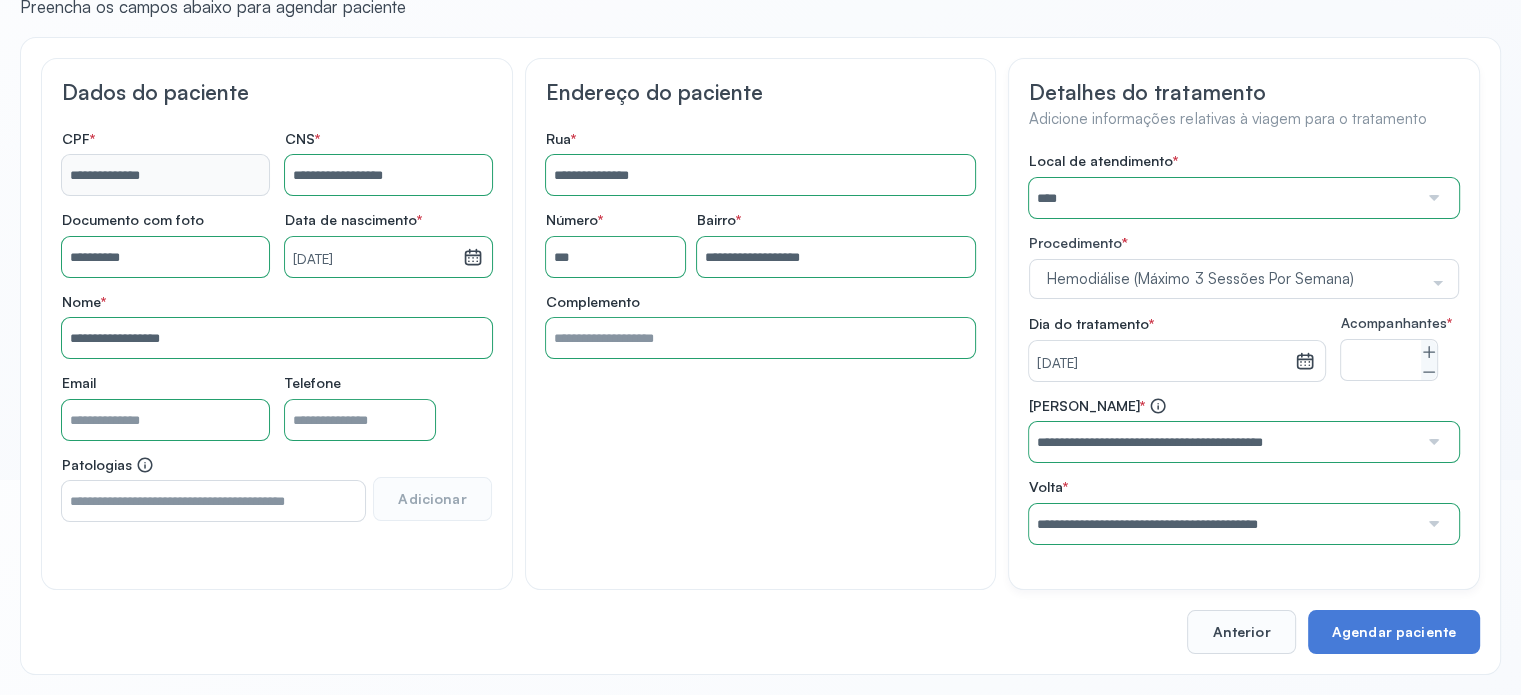 click on "**********" at bounding box center (1244, 470) 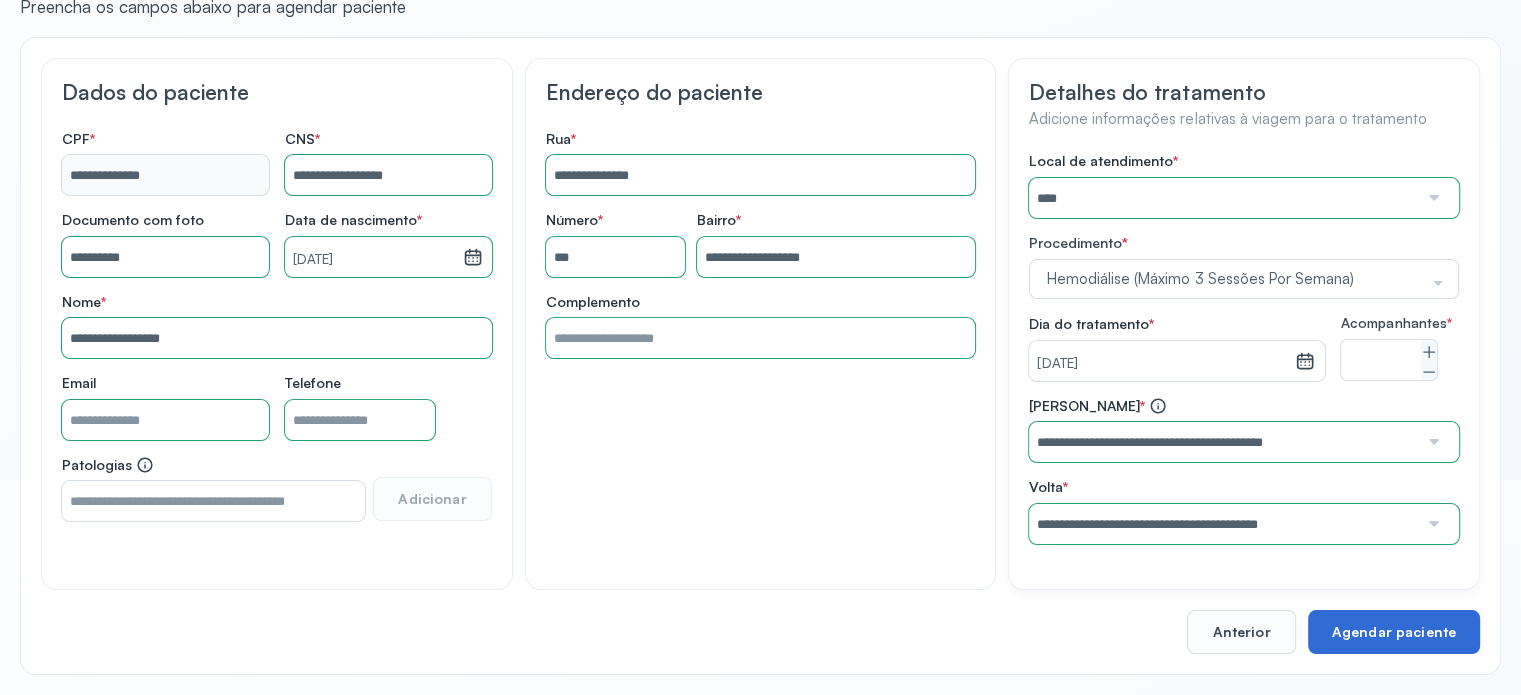 click on "Agendar paciente" at bounding box center (1394, 632) 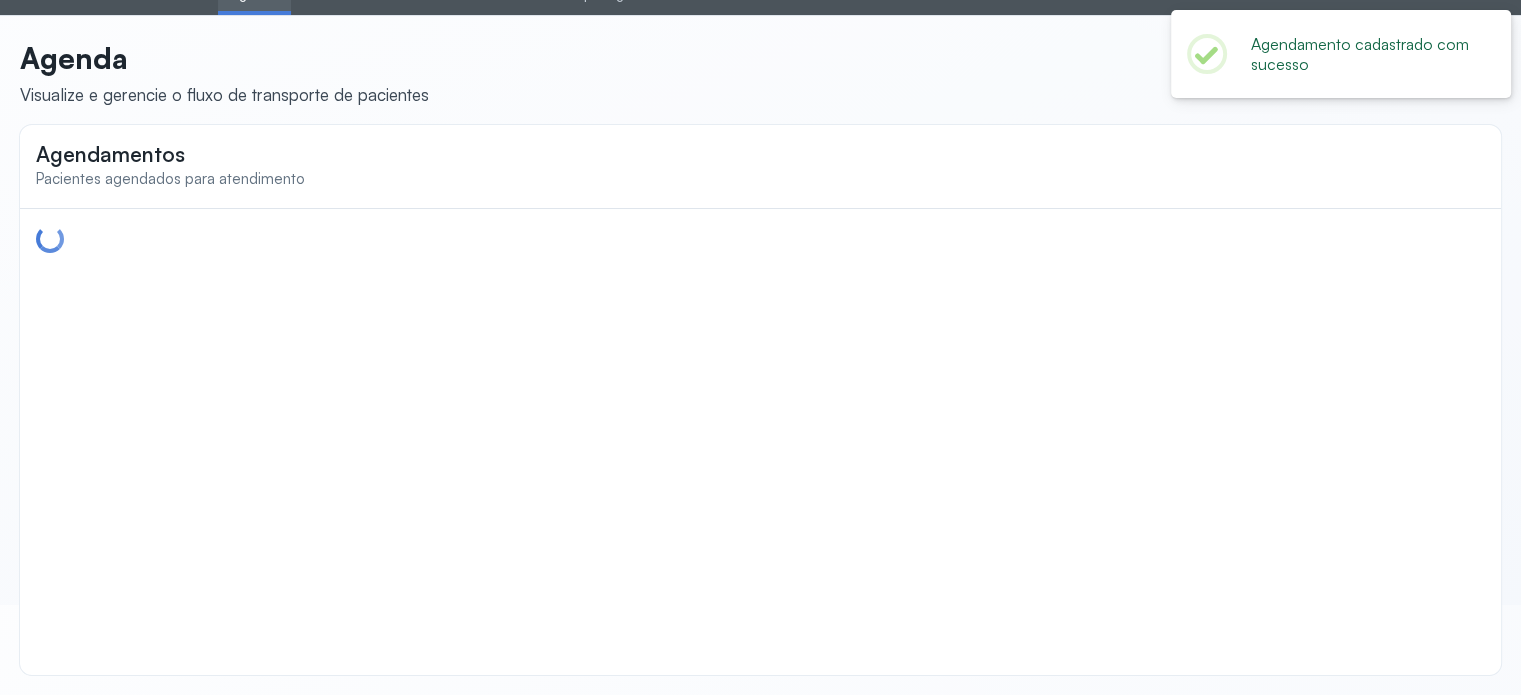 scroll, scrollTop: 0, scrollLeft: 0, axis: both 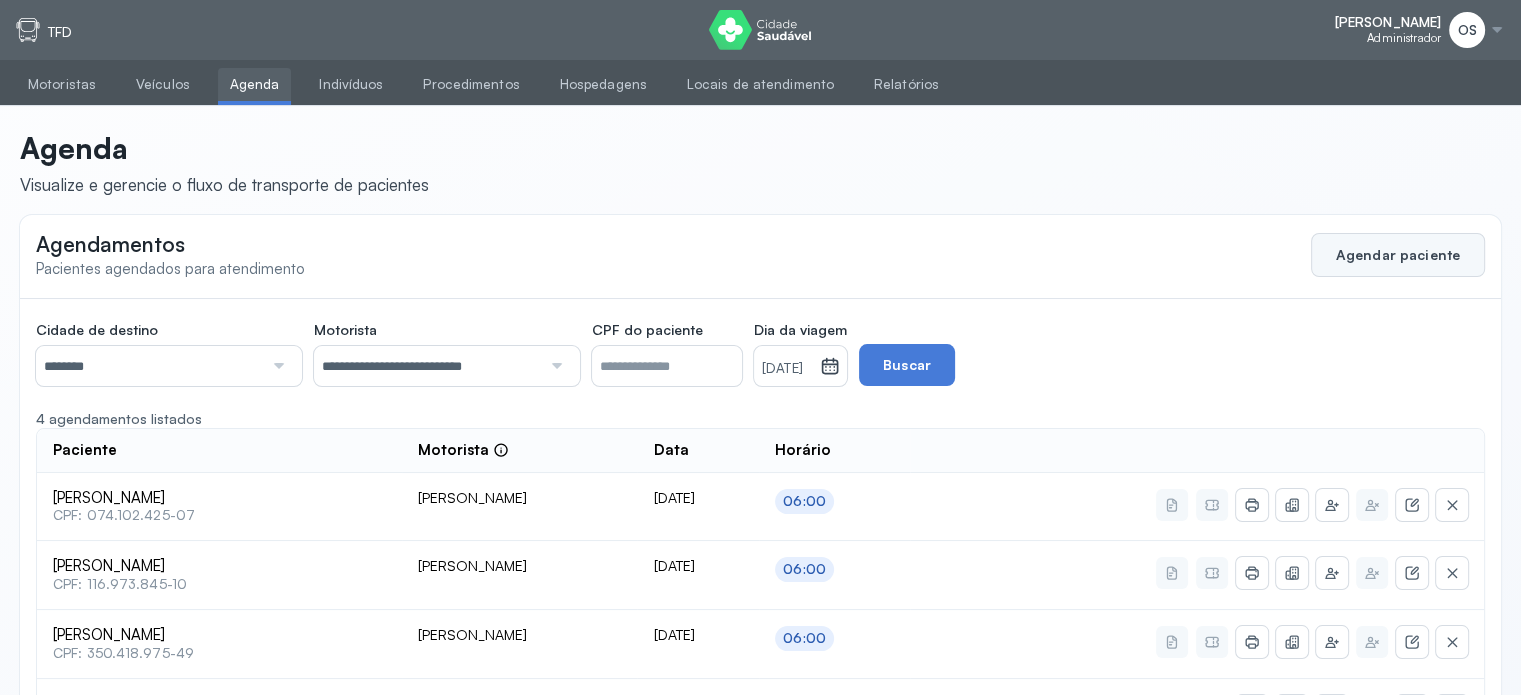 click on "Agendar paciente" 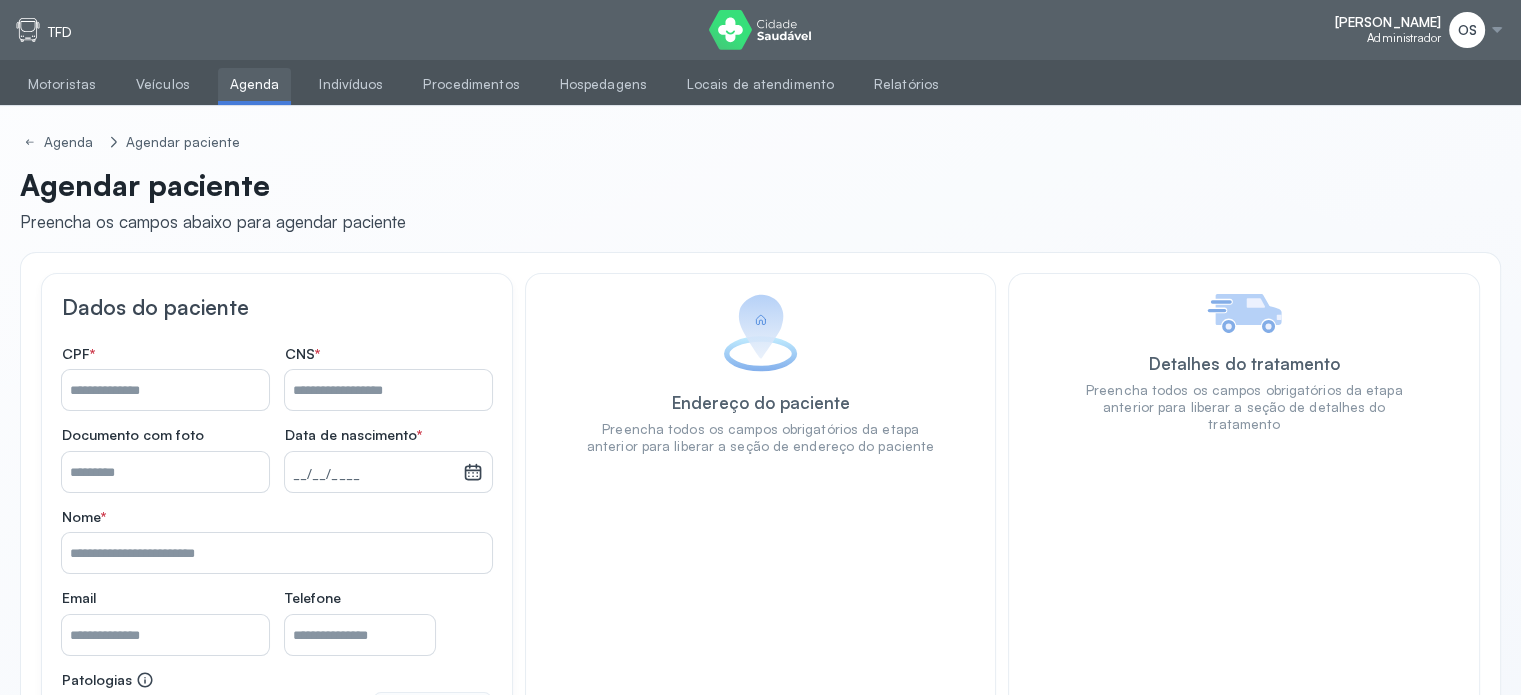 click on "Nome   *" at bounding box center [388, 390] 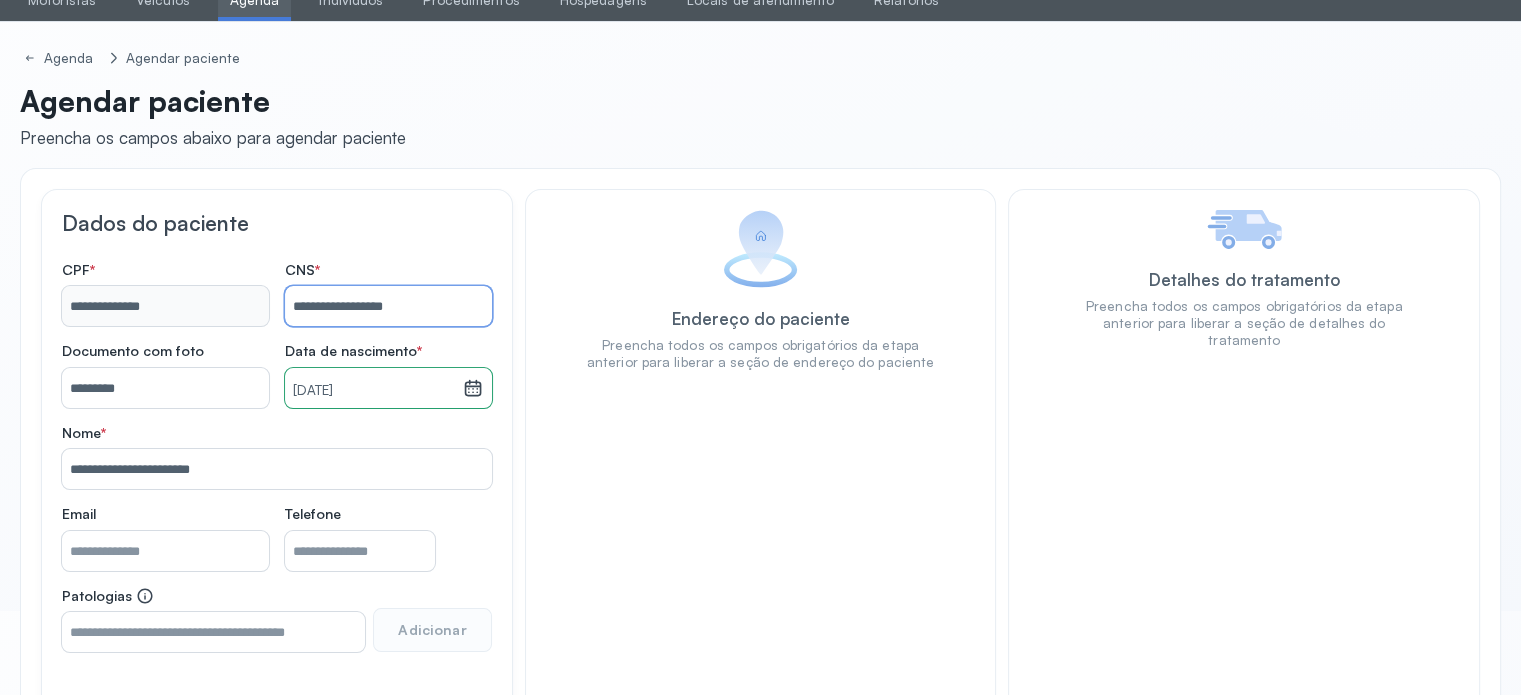 scroll, scrollTop: 200, scrollLeft: 0, axis: vertical 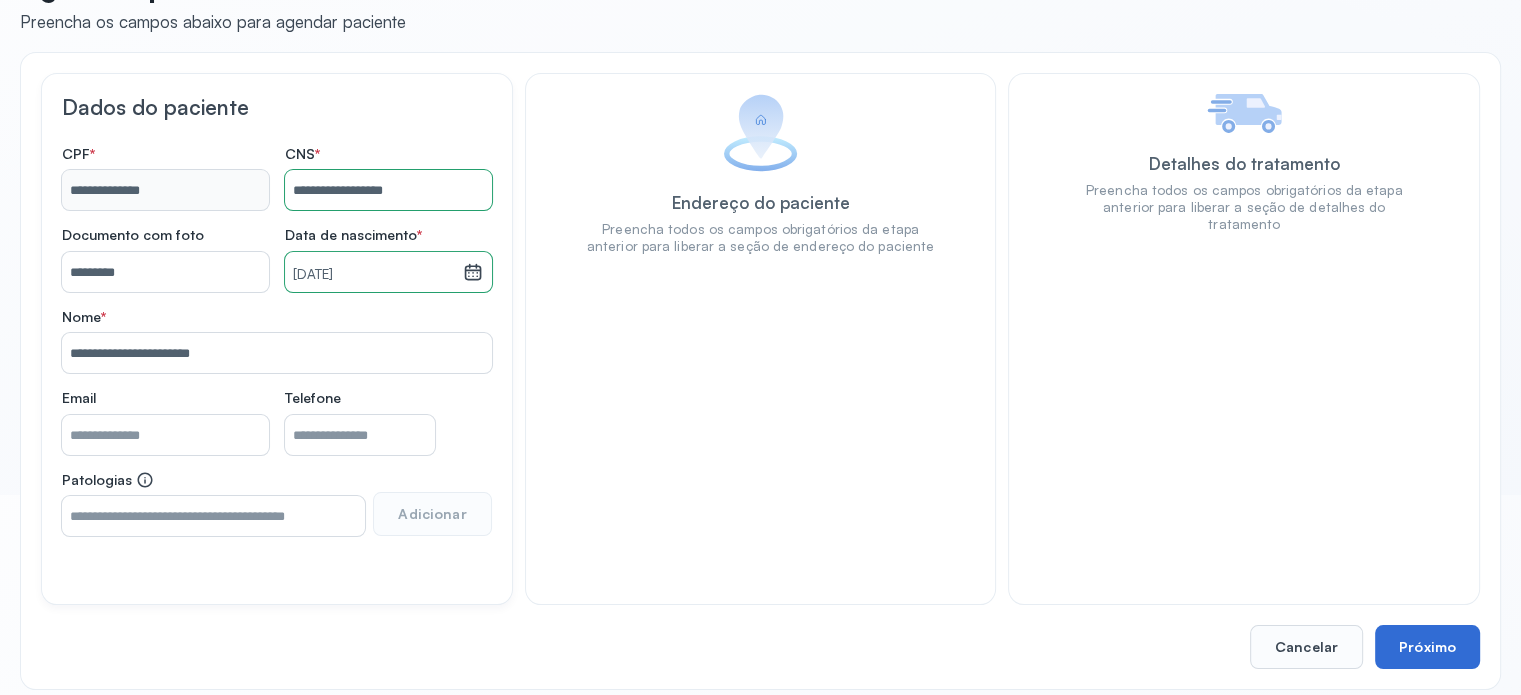 click on "Próximo" at bounding box center (1427, 647) 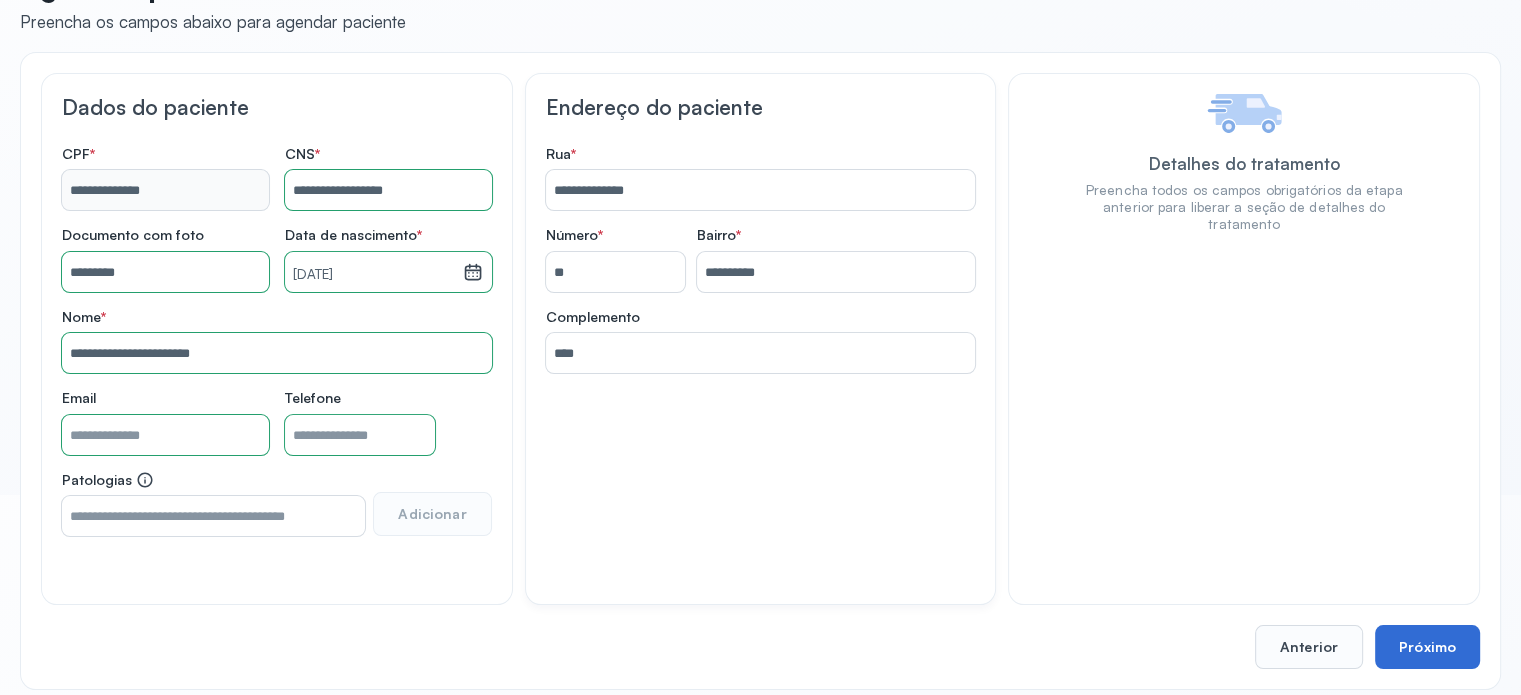 click on "Próximo" at bounding box center (1427, 647) 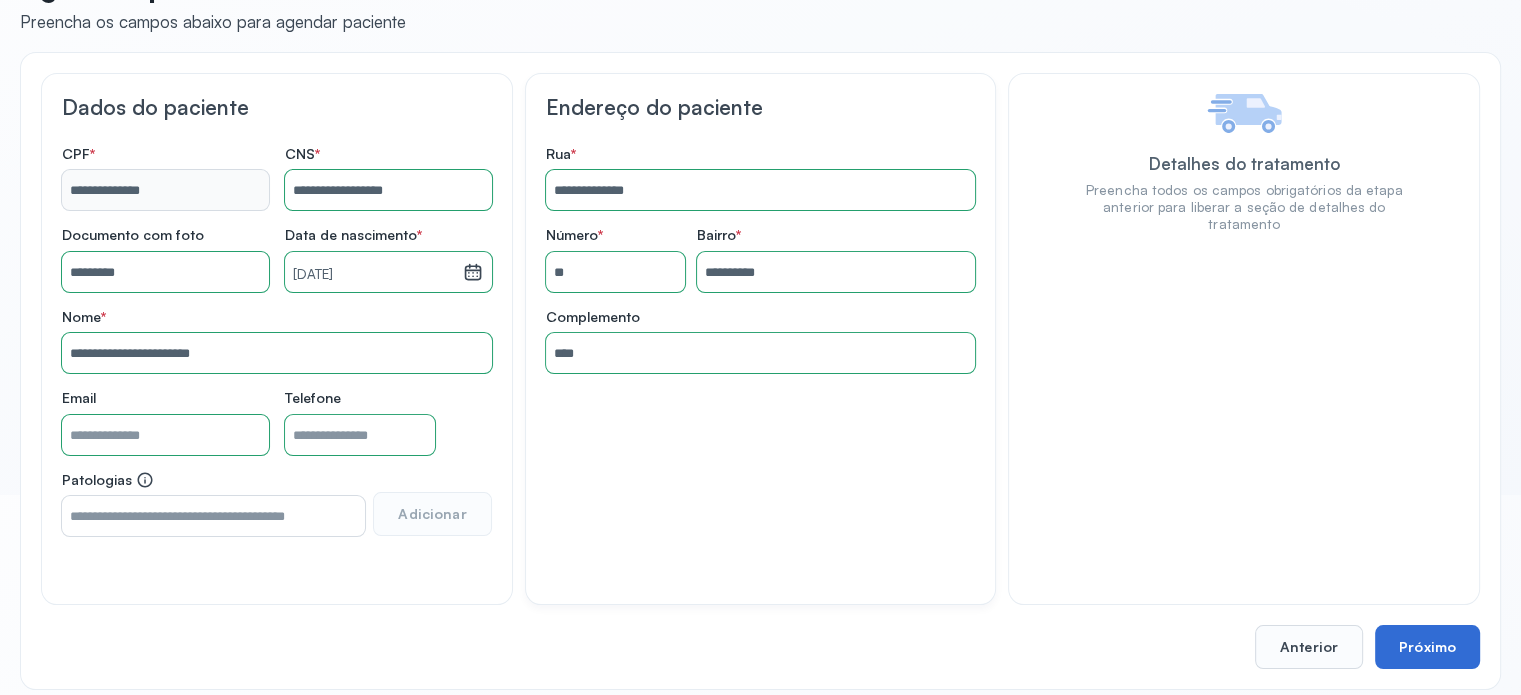 click on "Próximo" at bounding box center [1427, 647] 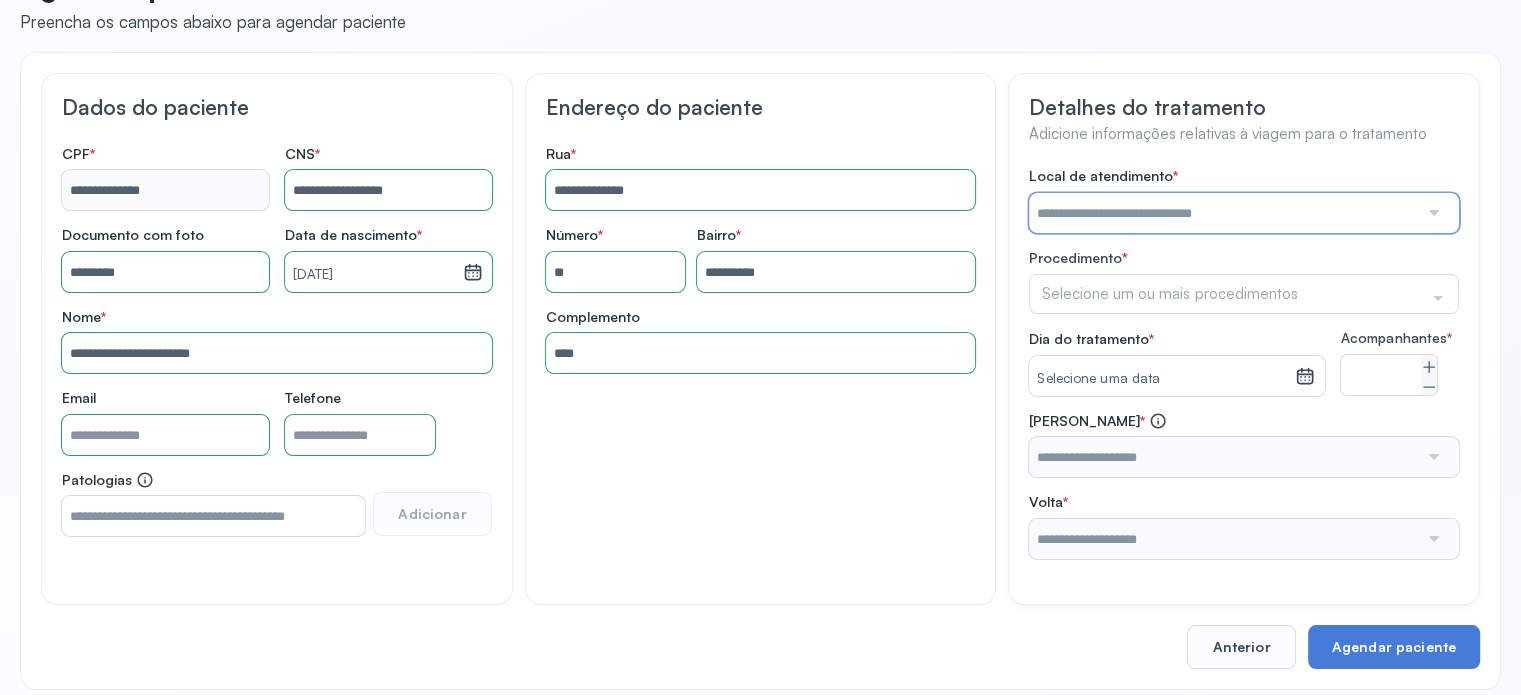 click at bounding box center (1223, 213) 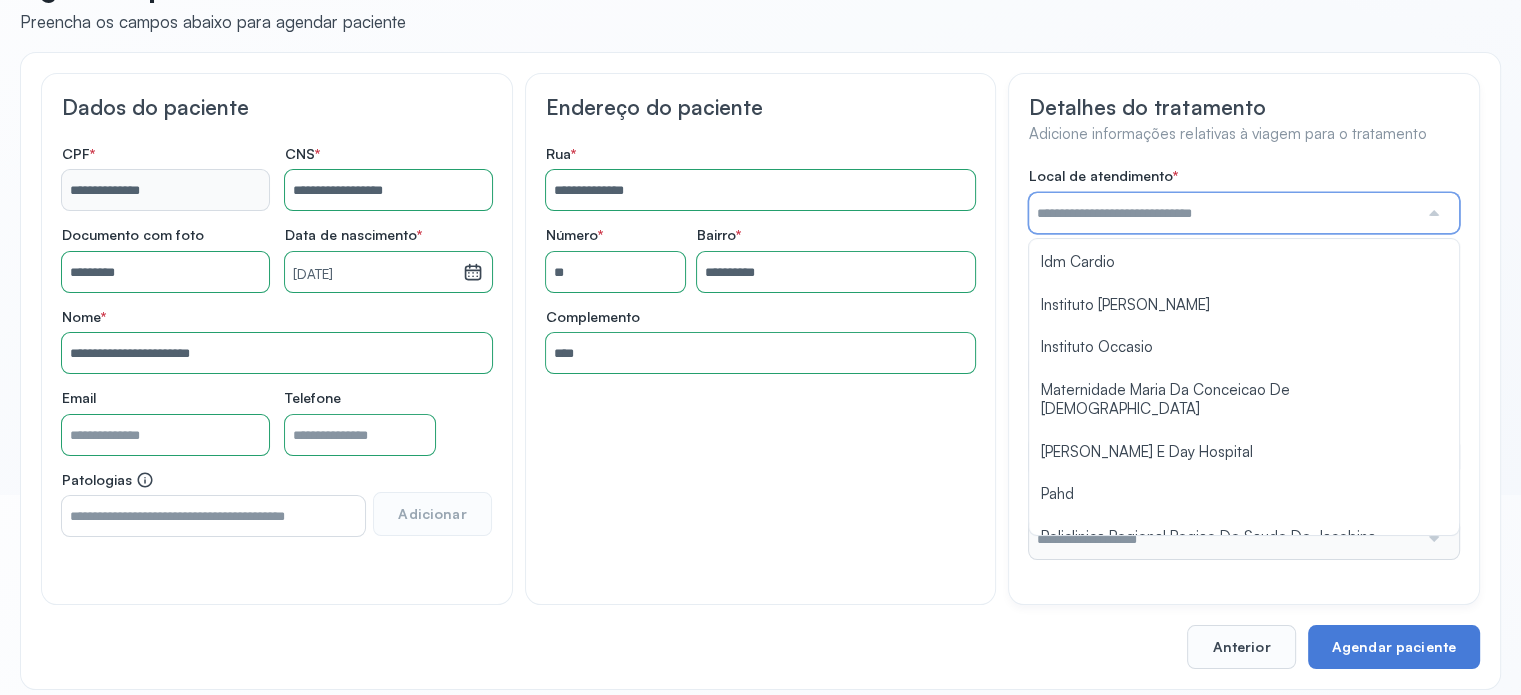 scroll, scrollTop: 1584, scrollLeft: 0, axis: vertical 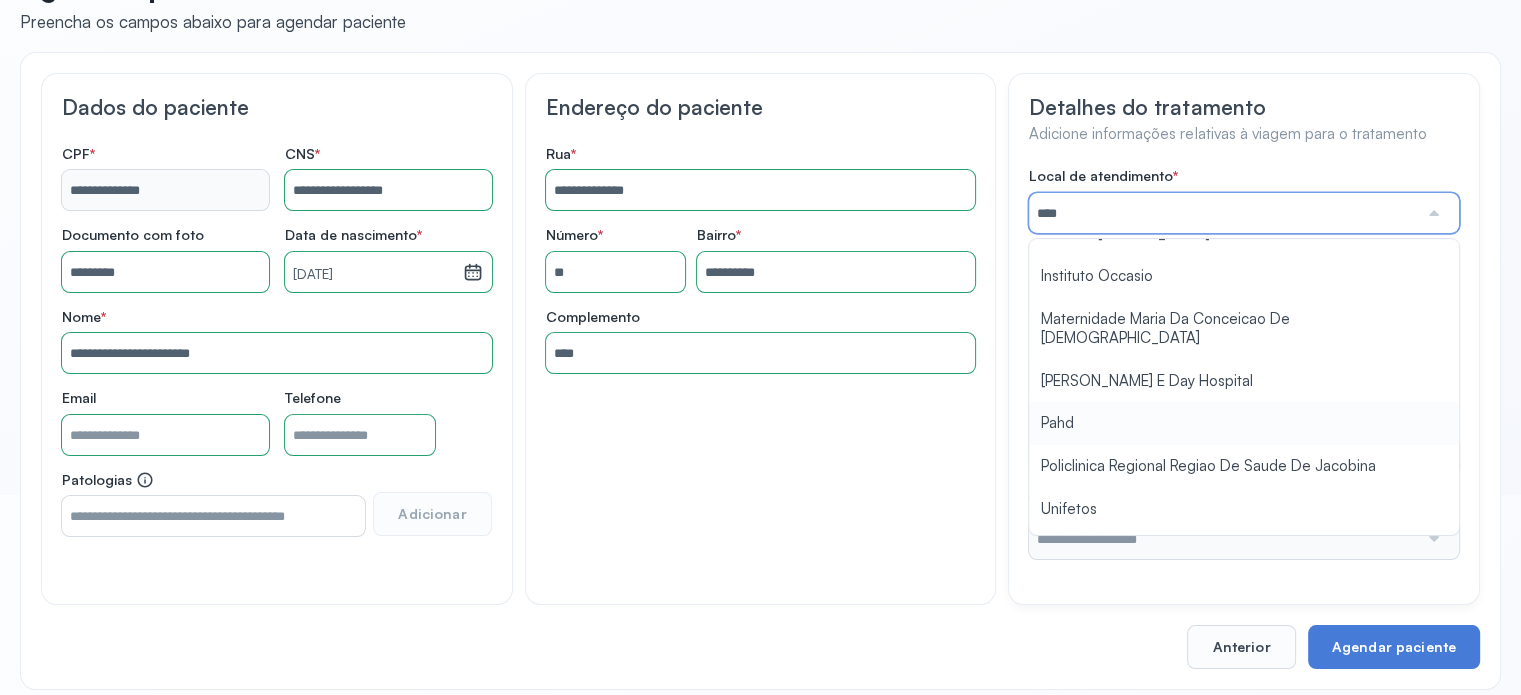 click on "Local de atendimento   *  **** A Medicina Diagnostica E Diagnoson Apae Jacobina CLINICA ML JACOBINA Cardio Pulmonar Da Bahia Cardioclinica [GEOGRAPHIC_DATA] Cican Clinica De Nefrologia De [GEOGRAPHIC_DATA] De Olhos Oftalmo Feira Clinica [GEOGRAPHIC_DATA] Coe [GEOGRAPHIC_DATA] ANA [GEOGRAPHIC_DATA] GERAL [PERSON_NAME][GEOGRAPHIC_DATA] [GEOGRAPHIC_DATA][PERSON_NAME] ORTOPEDICO DO ESTADO DA [GEOGRAPHIC_DATA] [GEOGRAPHIC_DATA] Aristides [GEOGRAPHIC_DATA] [GEOGRAPHIC_DATA] [GEOGRAPHIC_DATA] [GEOGRAPHIC_DATA] [GEOGRAPHIC_DATA] Emec Hospital Especializado Octavio [GEOGRAPHIC_DATA] Estadual [GEOGRAPHIC_DATA] [GEOGRAPHIC_DATA][PERSON_NAME] [GEOGRAPHIC_DATA] [GEOGRAPHIC_DATA] [GEOGRAPHIC_DATA] [GEOGRAPHIC_DATA][PERSON_NAME] Regional [GEOGRAPHIC_DATA] Regional [GEOGRAPHIC_DATA] Dourado [GEOGRAPHIC_DATA] [GEOGRAPHIC_DATA] [GEOGRAPHIC_DATA] [GEOGRAPHIC_DATA] E Ortopedia Ltda Iderma Idm Cardio Instituto Occasio" at bounding box center [1244, 363] 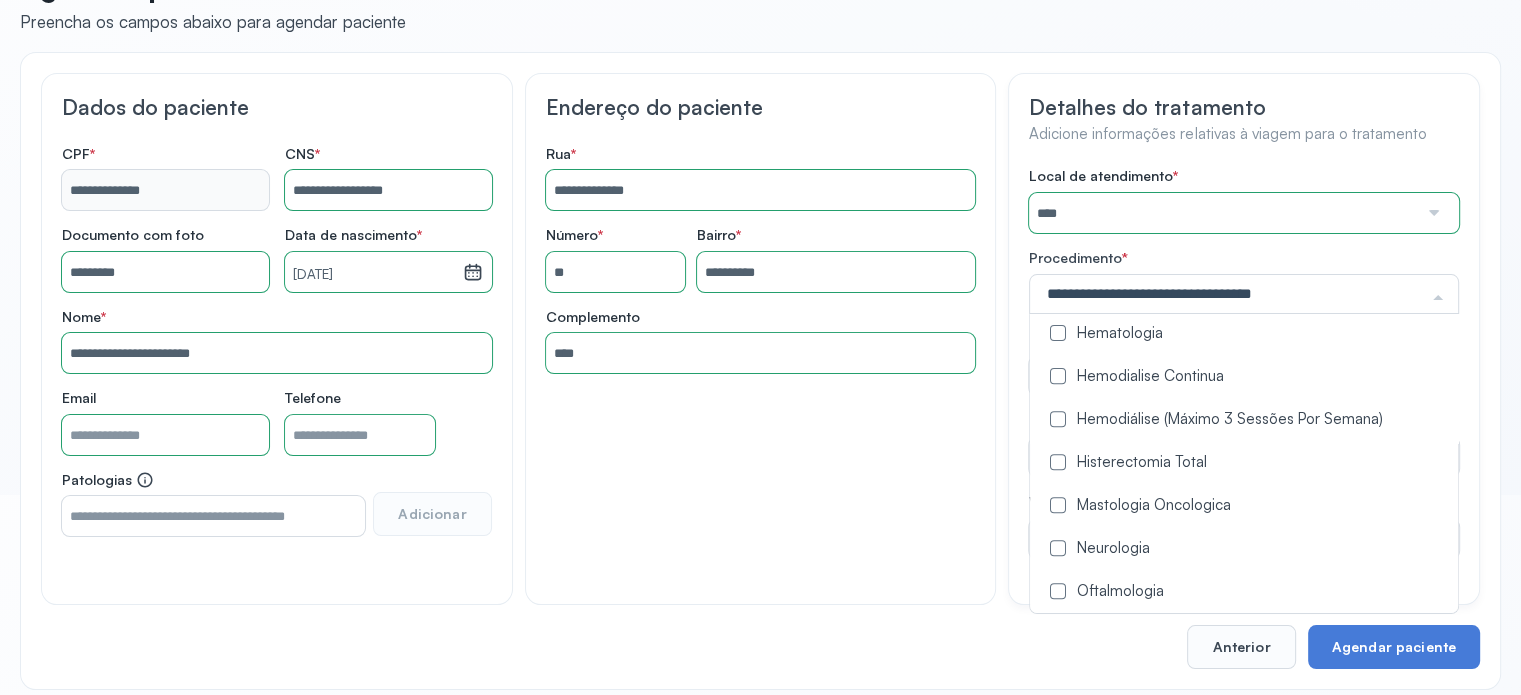 scroll, scrollTop: 900, scrollLeft: 0, axis: vertical 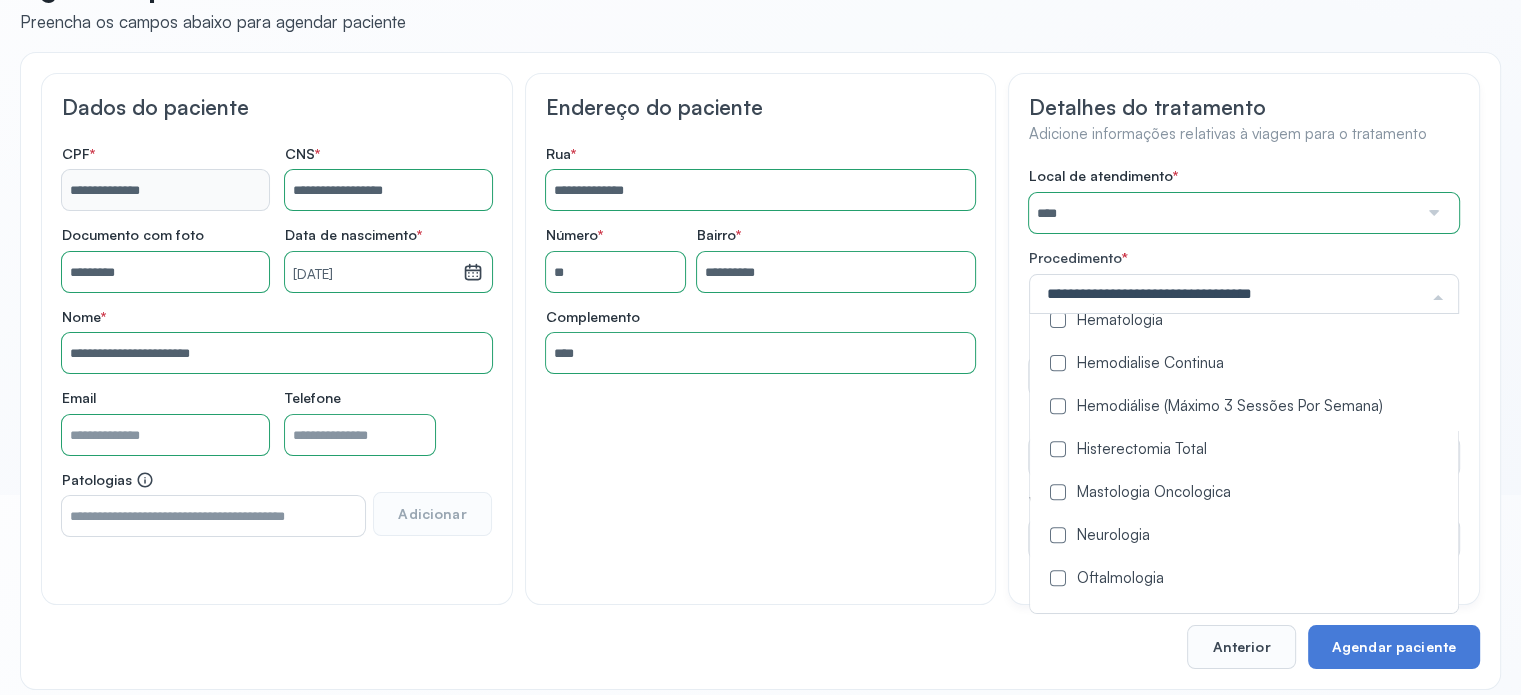 click at bounding box center [1058, 406] 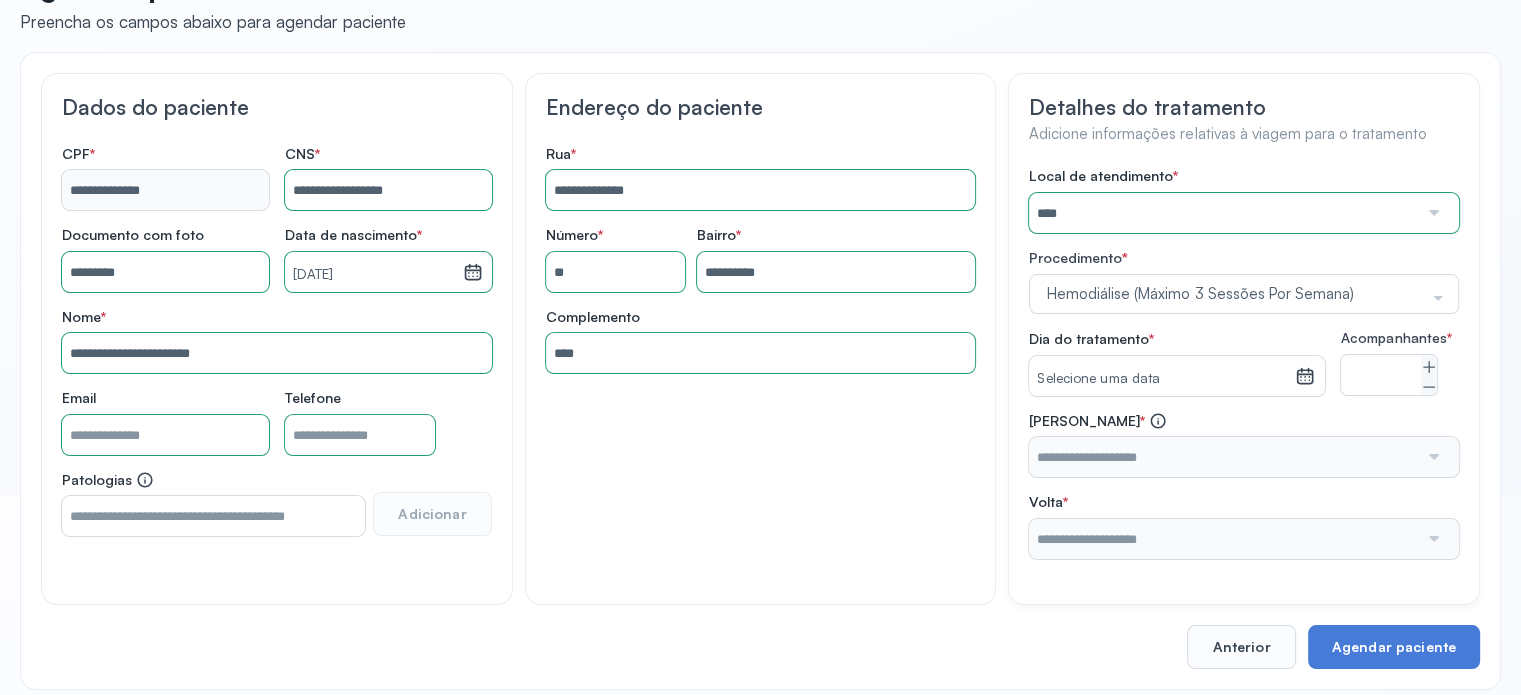 click on "**********" 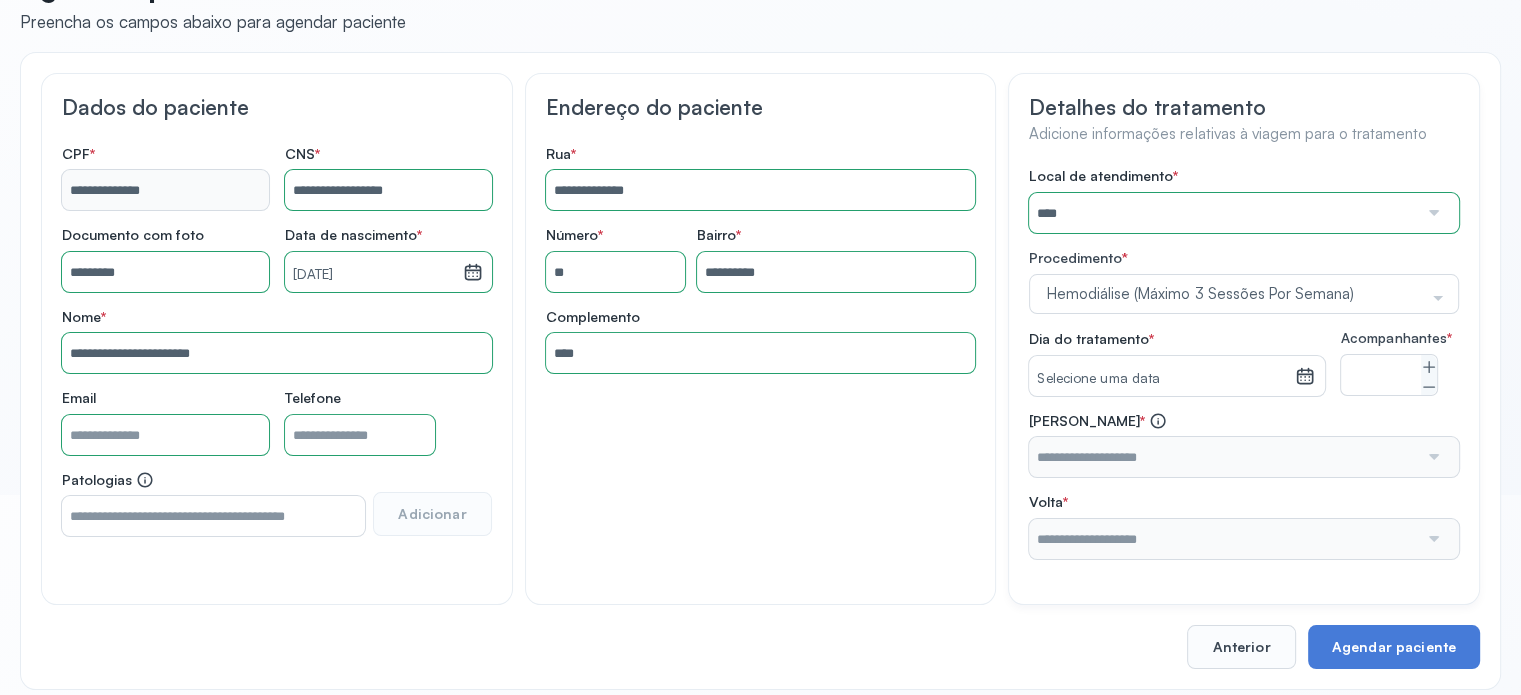 click 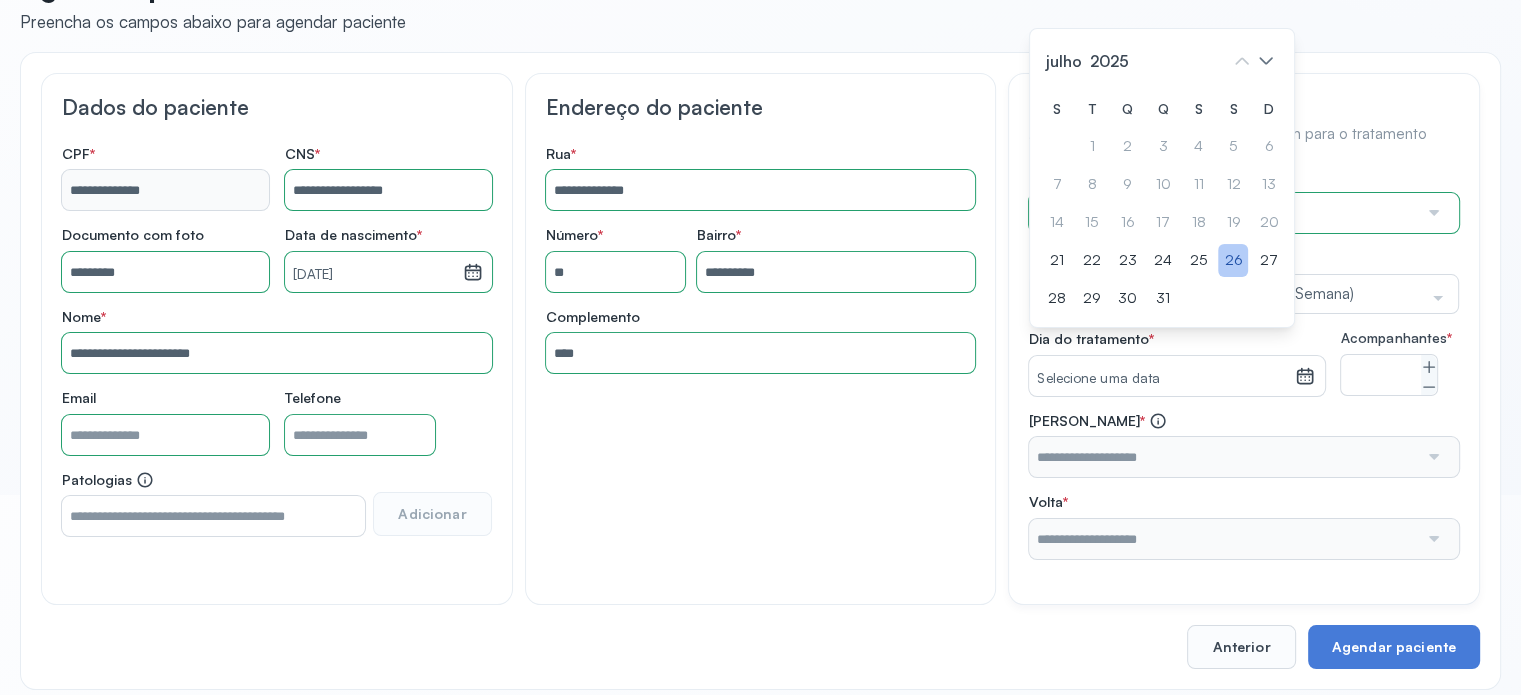 click on "26" 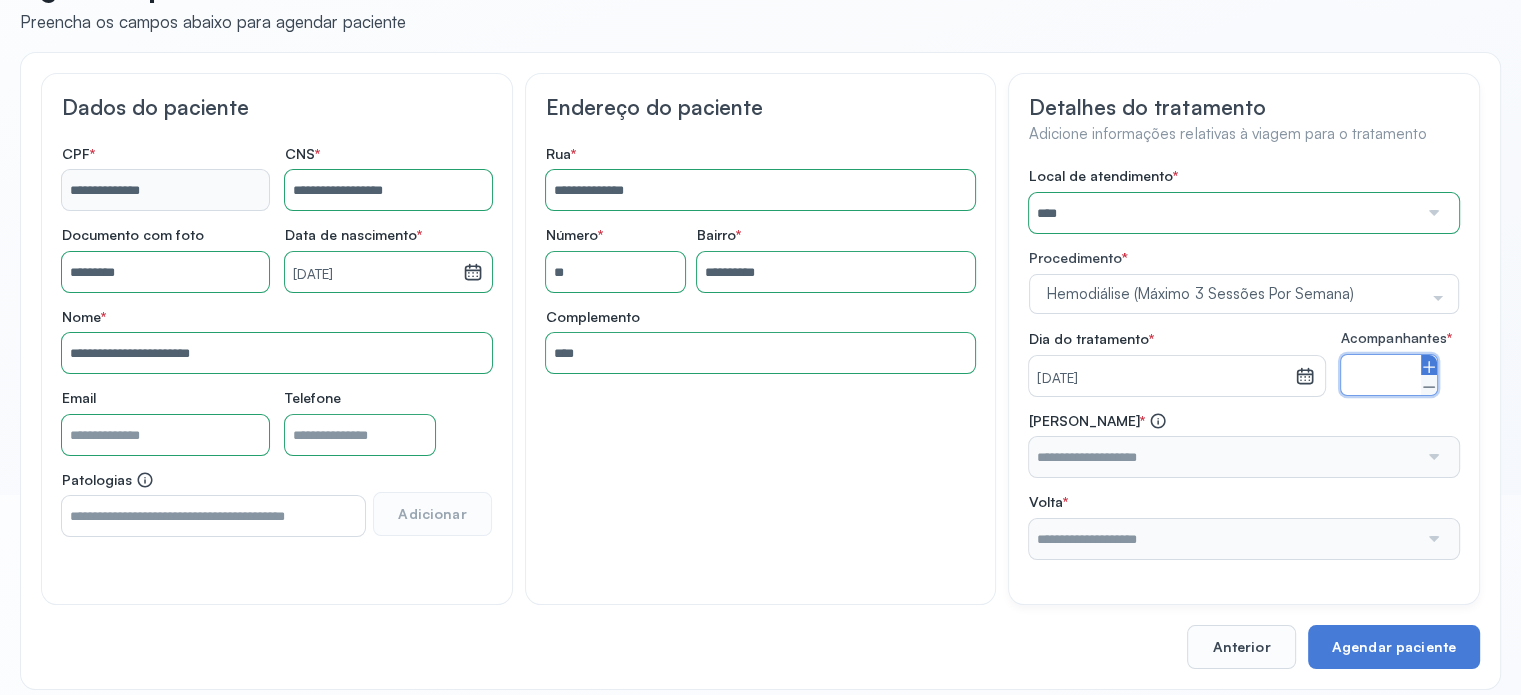 drag, startPoint x: 1430, startPoint y: 364, endPoint x: 1410, endPoint y: 407, distance: 47.423622 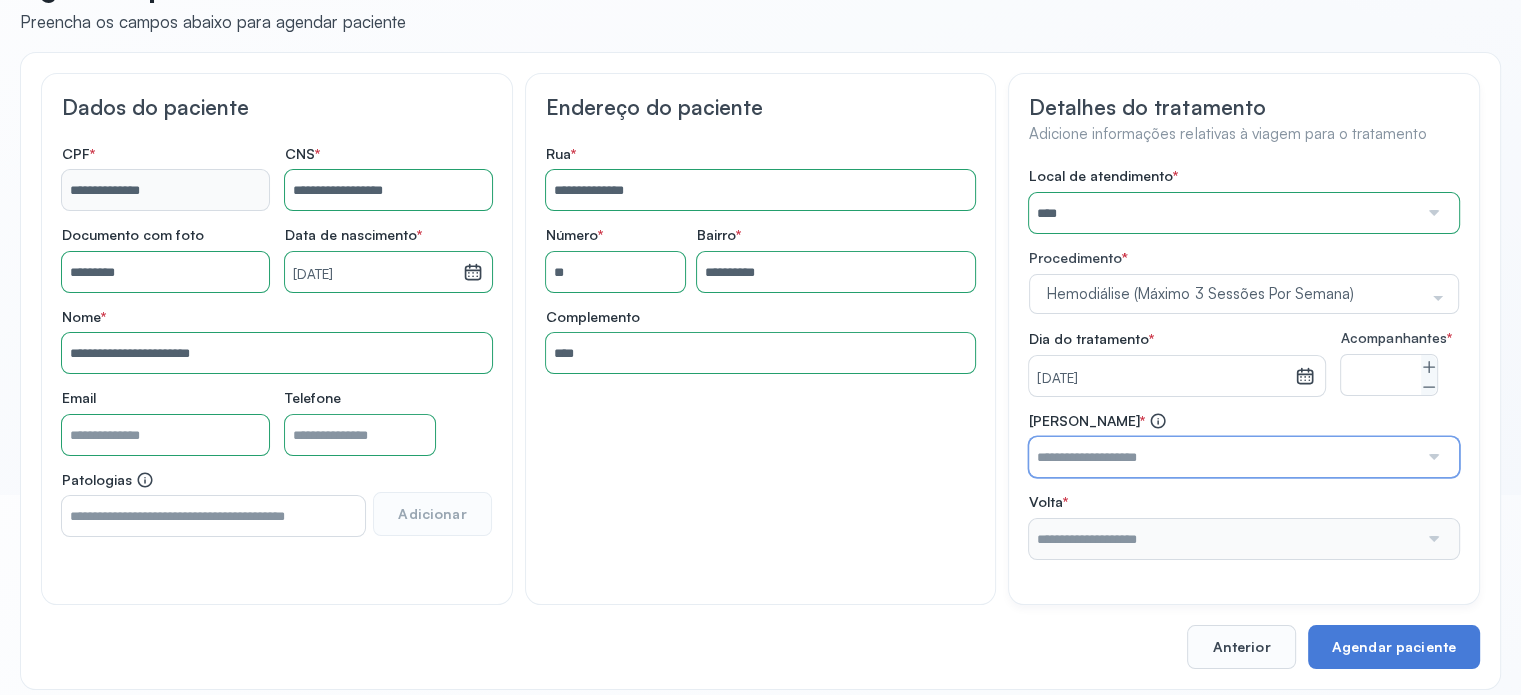 drag, startPoint x: 1378, startPoint y: 477, endPoint x: 1346, endPoint y: 465, distance: 34.176014 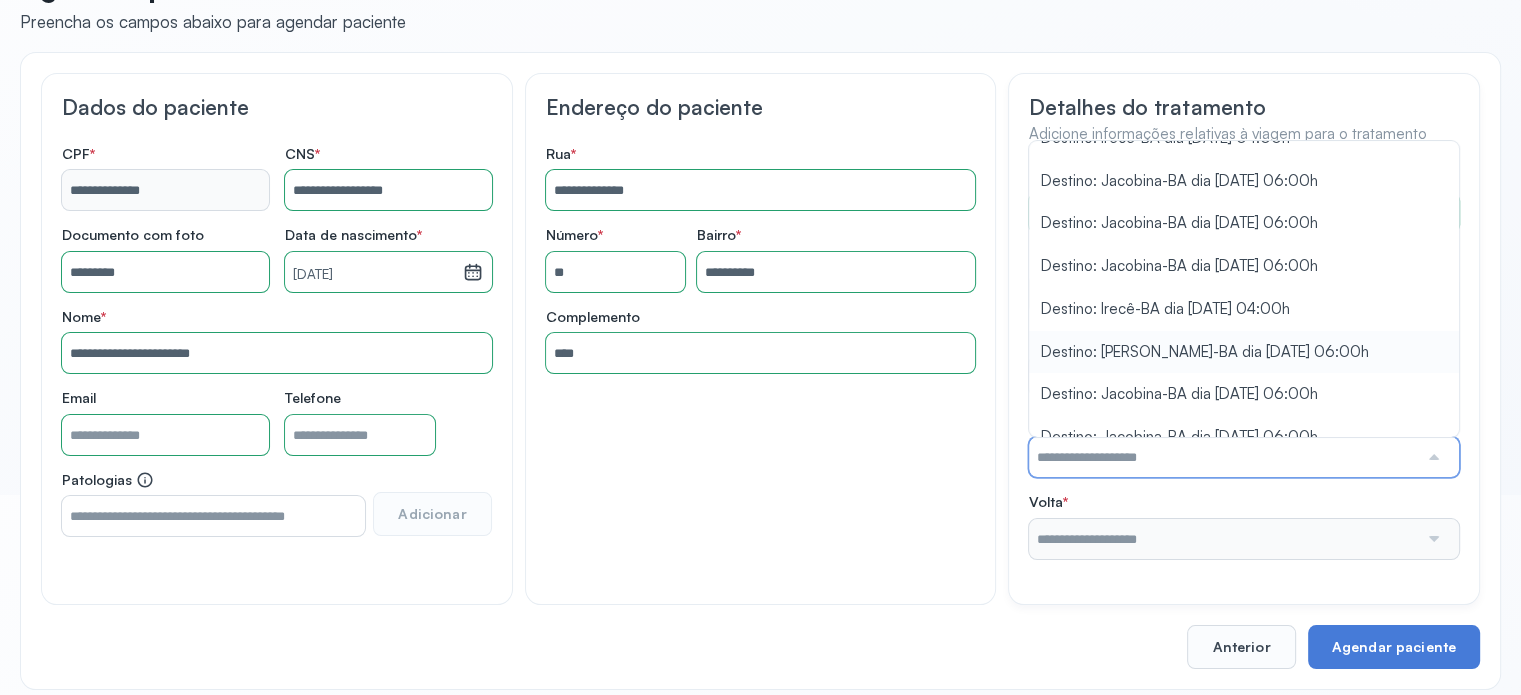 scroll, scrollTop: 473, scrollLeft: 0, axis: vertical 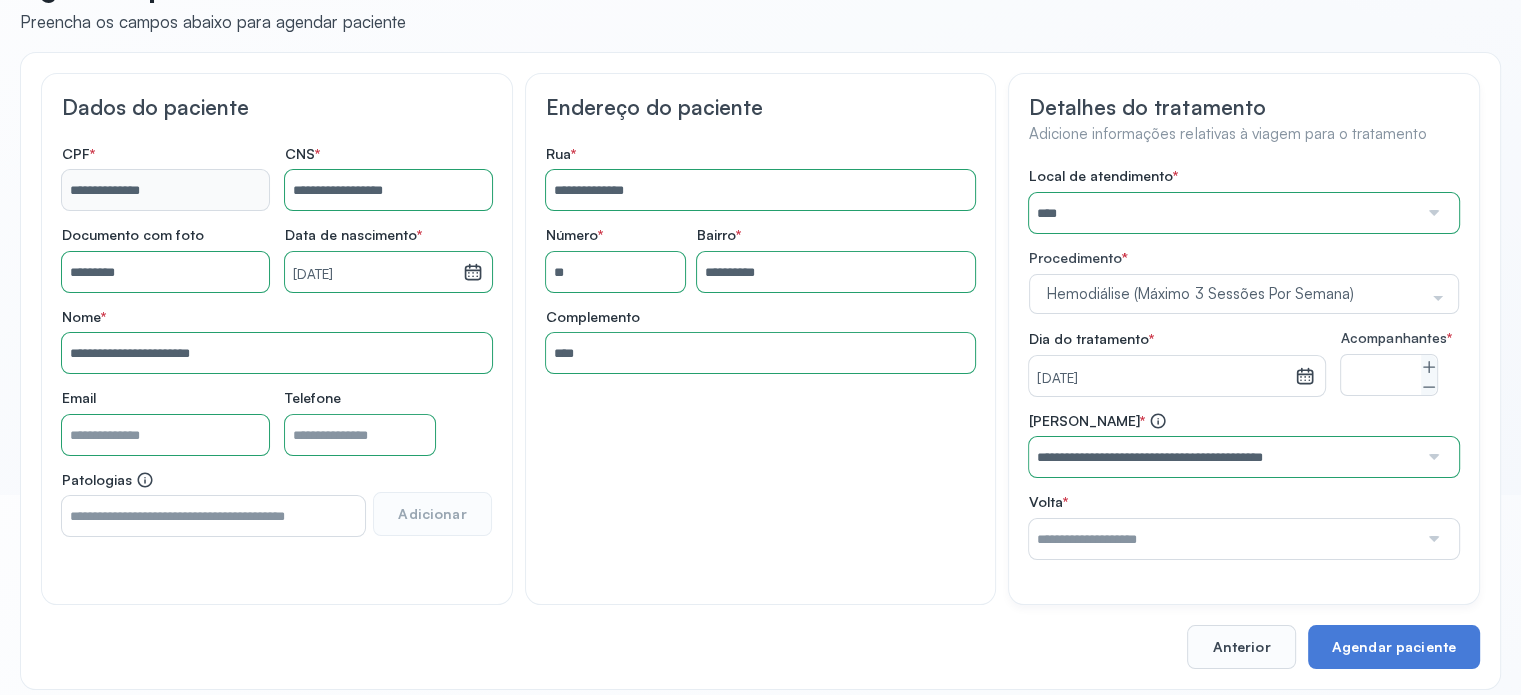 drag, startPoint x: 1348, startPoint y: 424, endPoint x: 1340, endPoint y: 454, distance: 31.04835 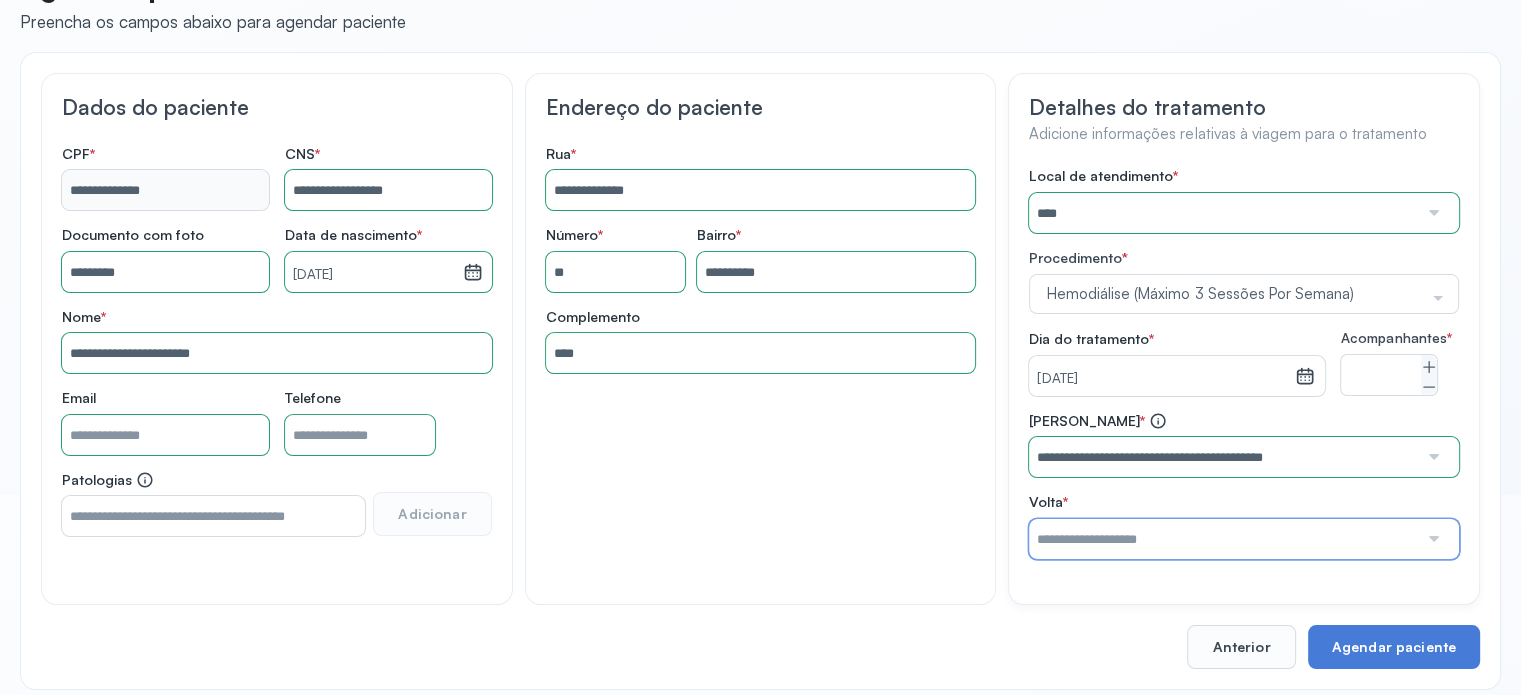 click at bounding box center [1223, 539] 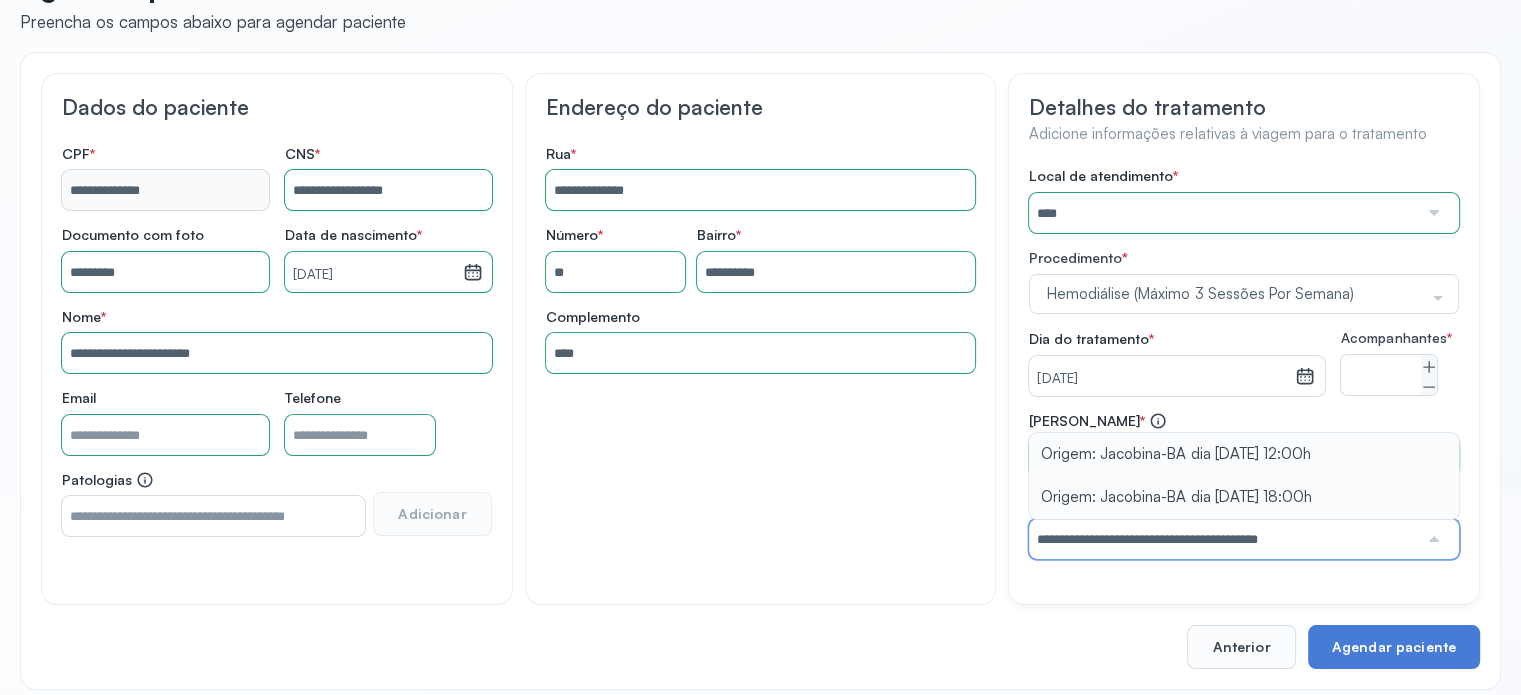 click on "**********" at bounding box center [1244, 485] 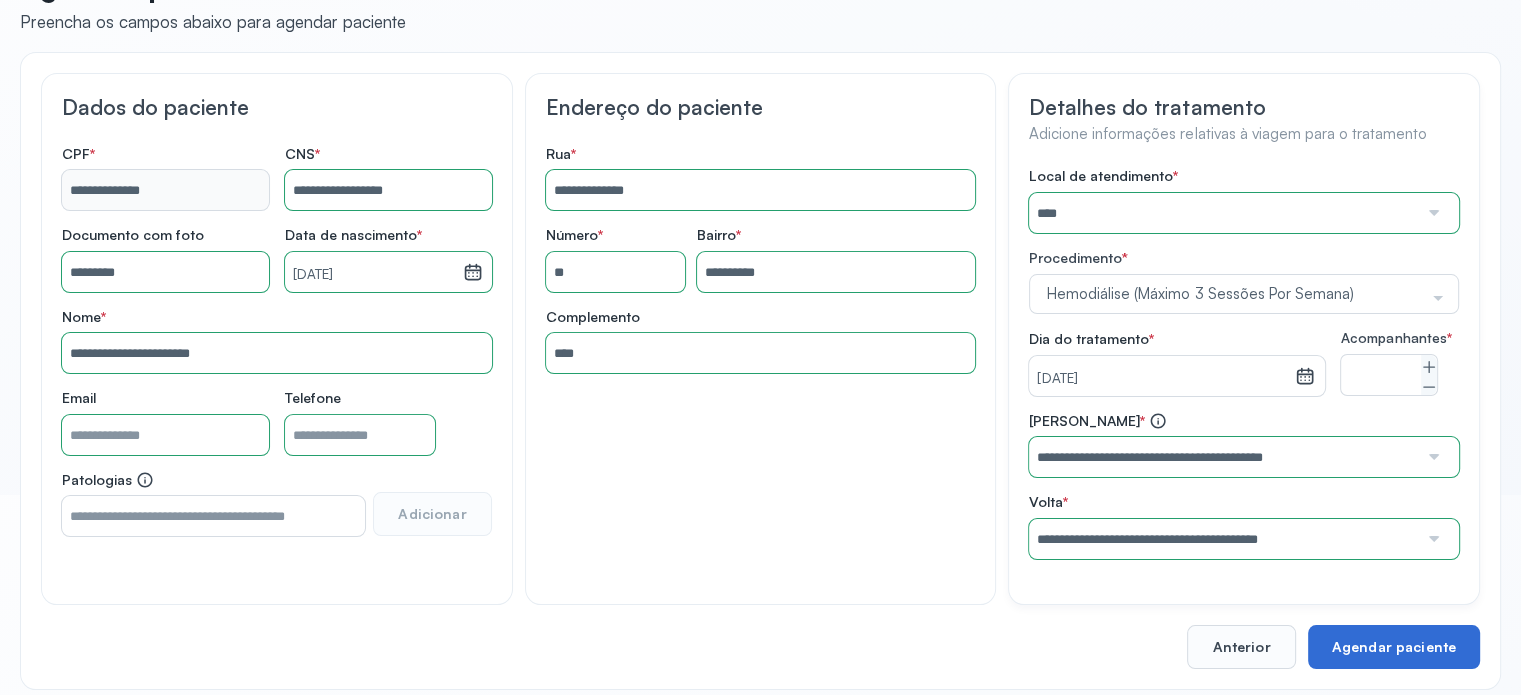 click on "Agendar paciente" at bounding box center (1394, 647) 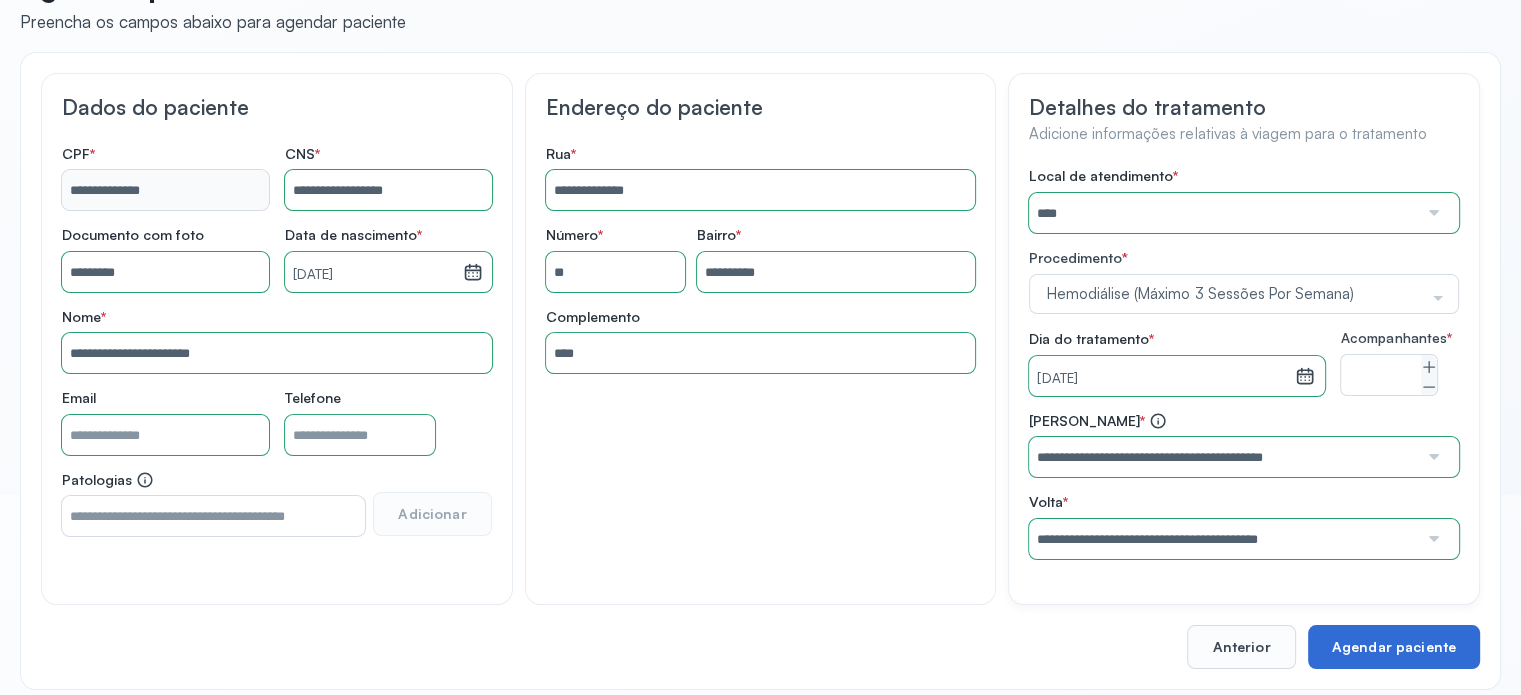 scroll, scrollTop: 0, scrollLeft: 0, axis: both 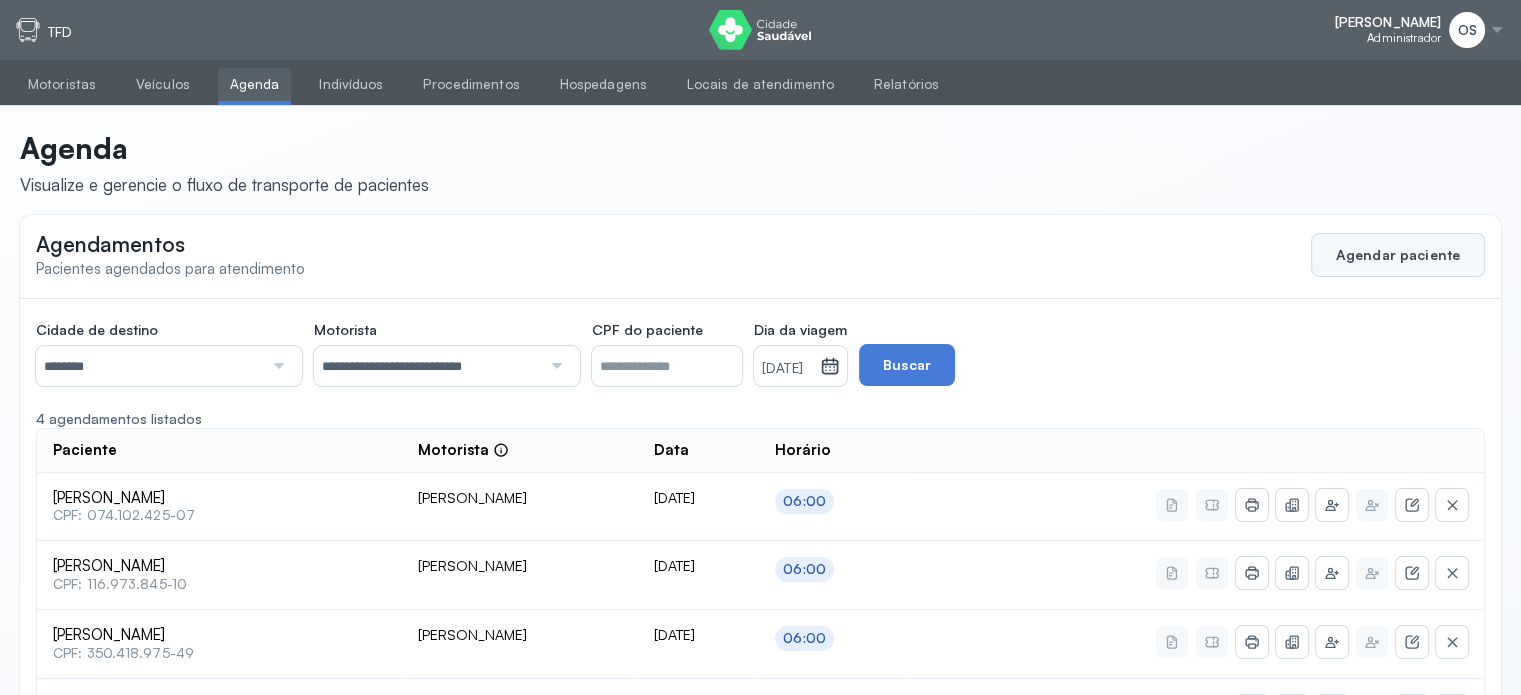 click on "Agendar paciente" 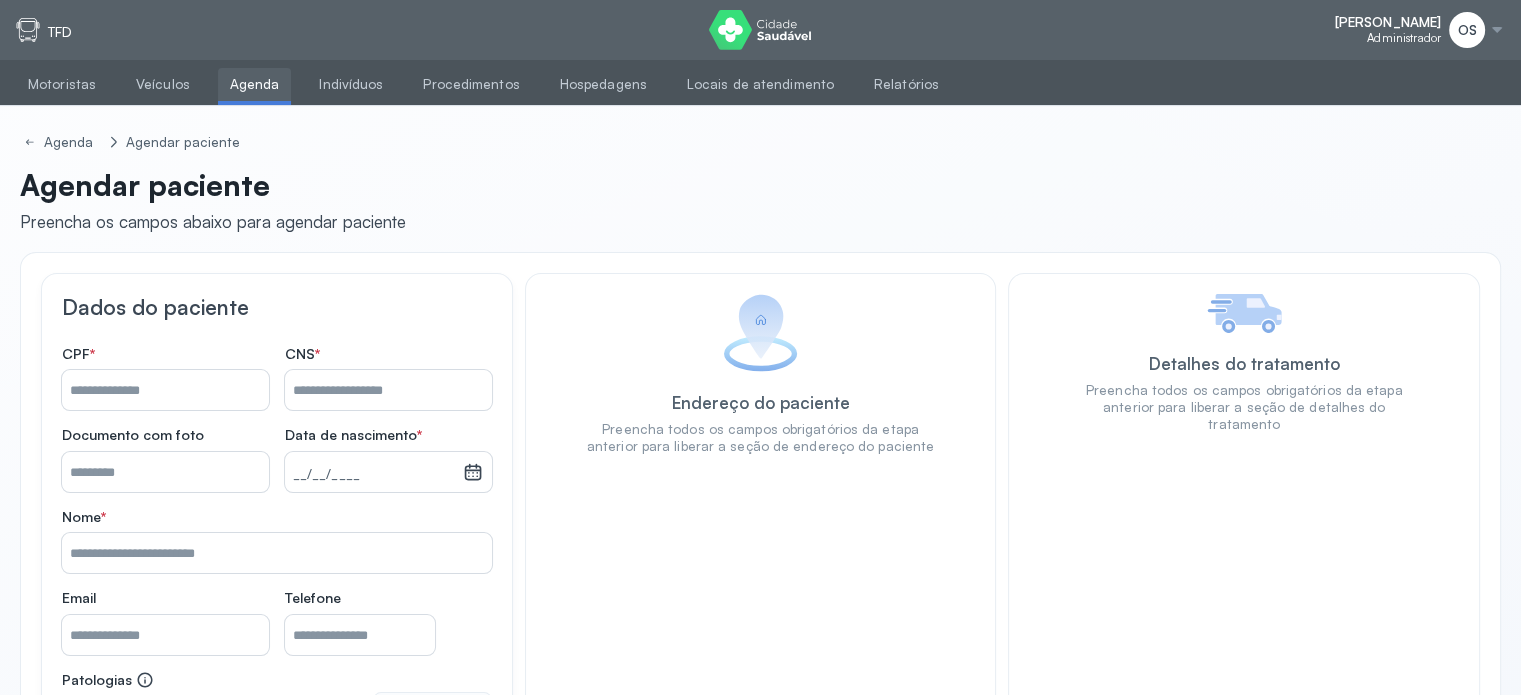 click on "Nome   *" at bounding box center (388, 390) 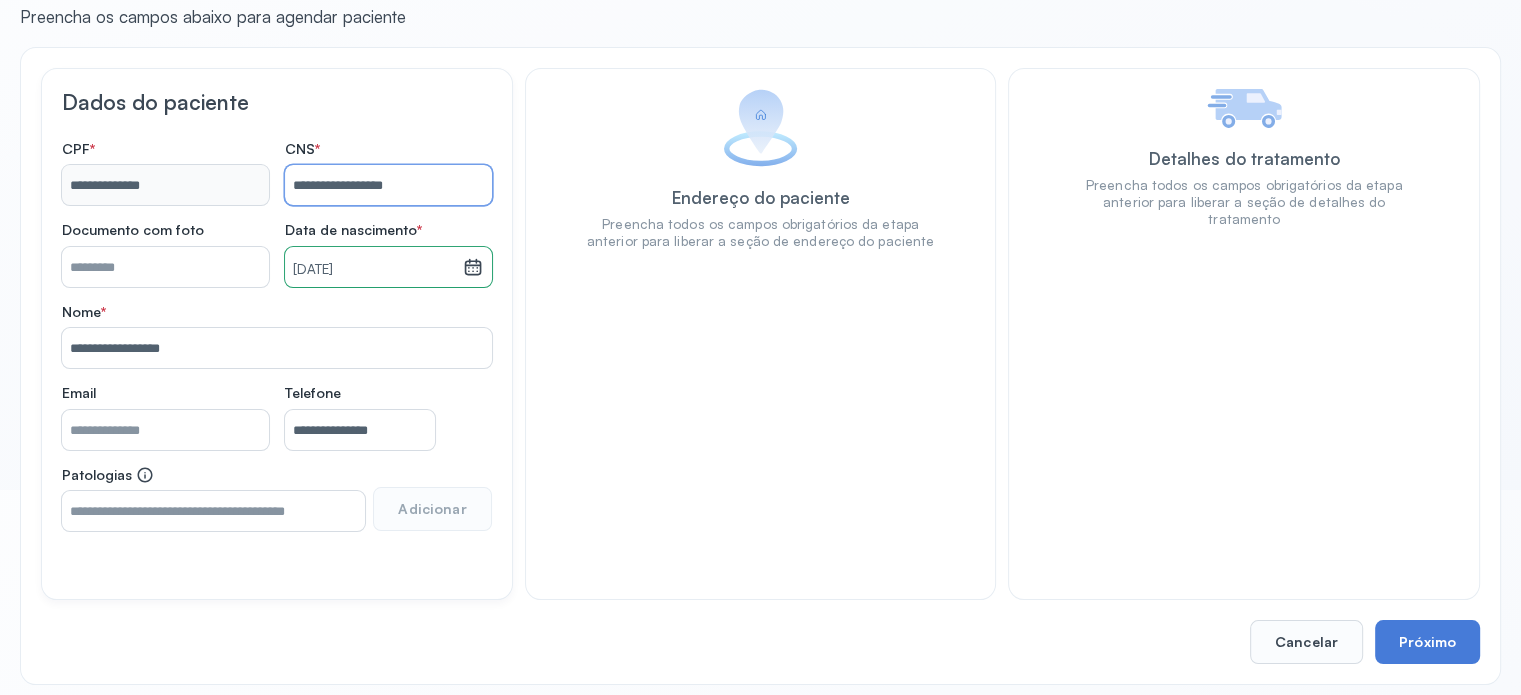 scroll, scrollTop: 215, scrollLeft: 0, axis: vertical 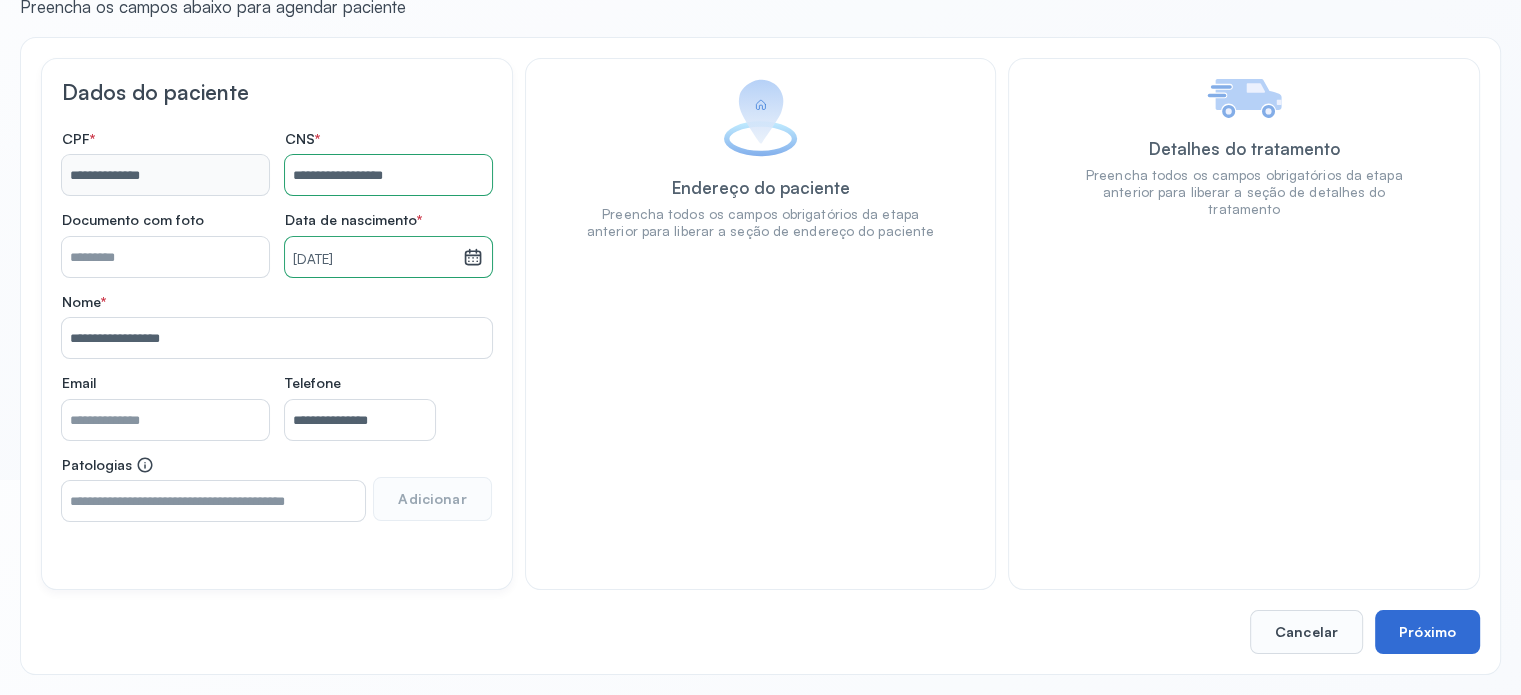 click on "Próximo" at bounding box center (1427, 632) 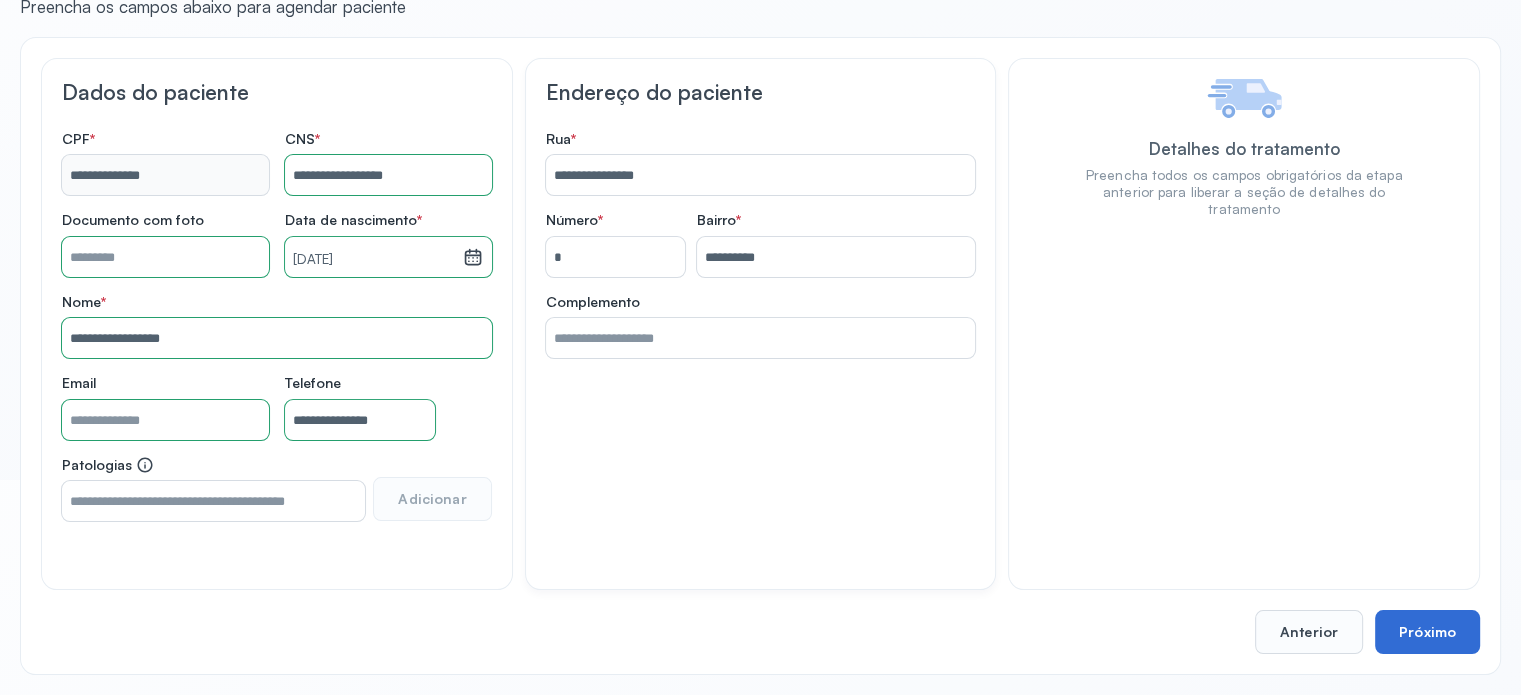 click on "Próximo" at bounding box center (1427, 632) 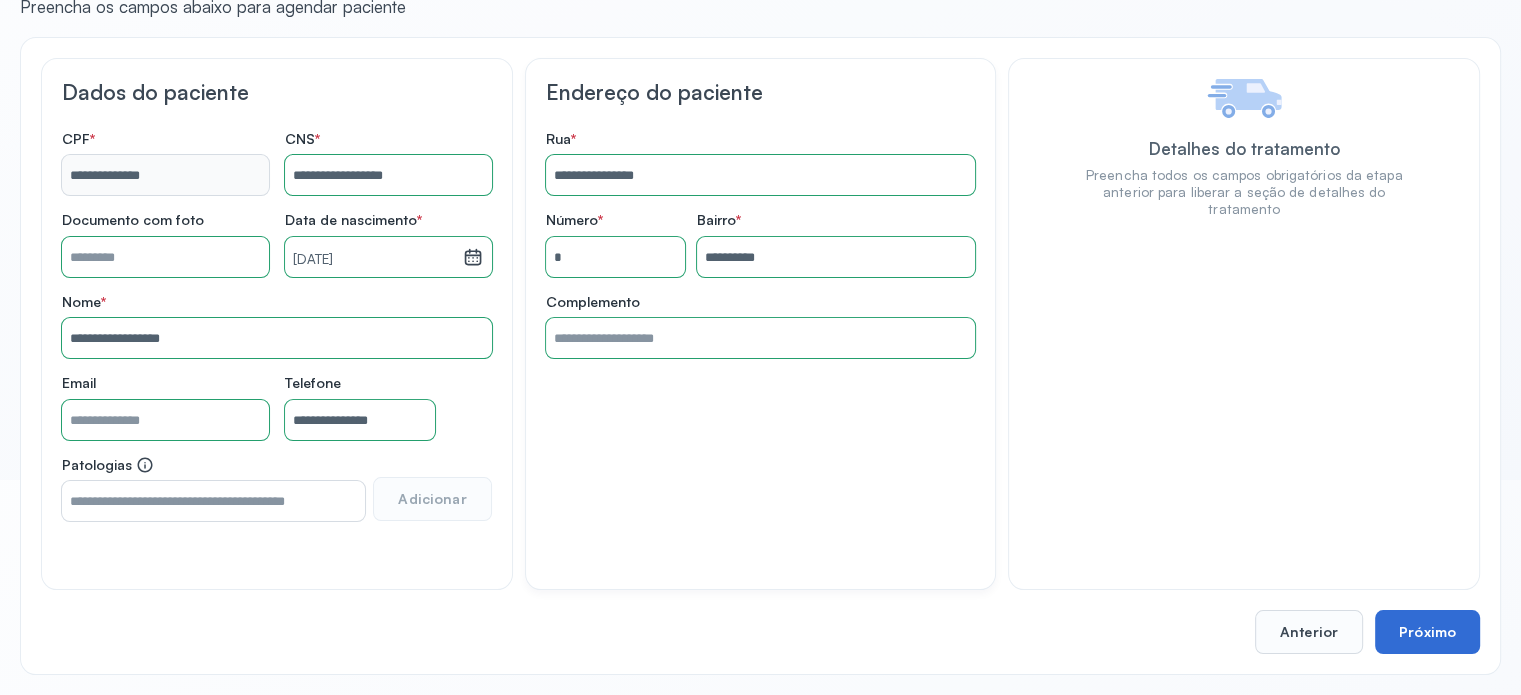 click on "Próximo" at bounding box center (1427, 632) 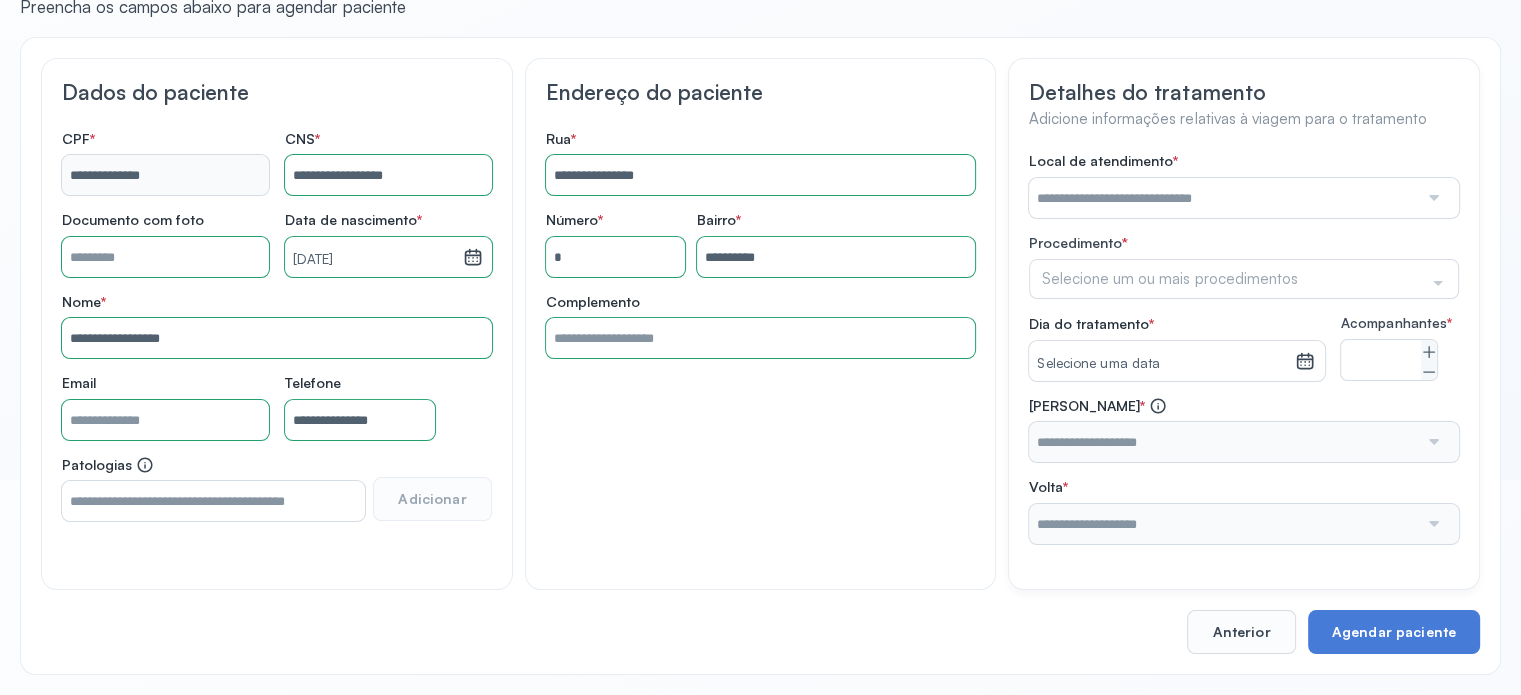 click on "Local de atendimento   *" at bounding box center [1244, 185] 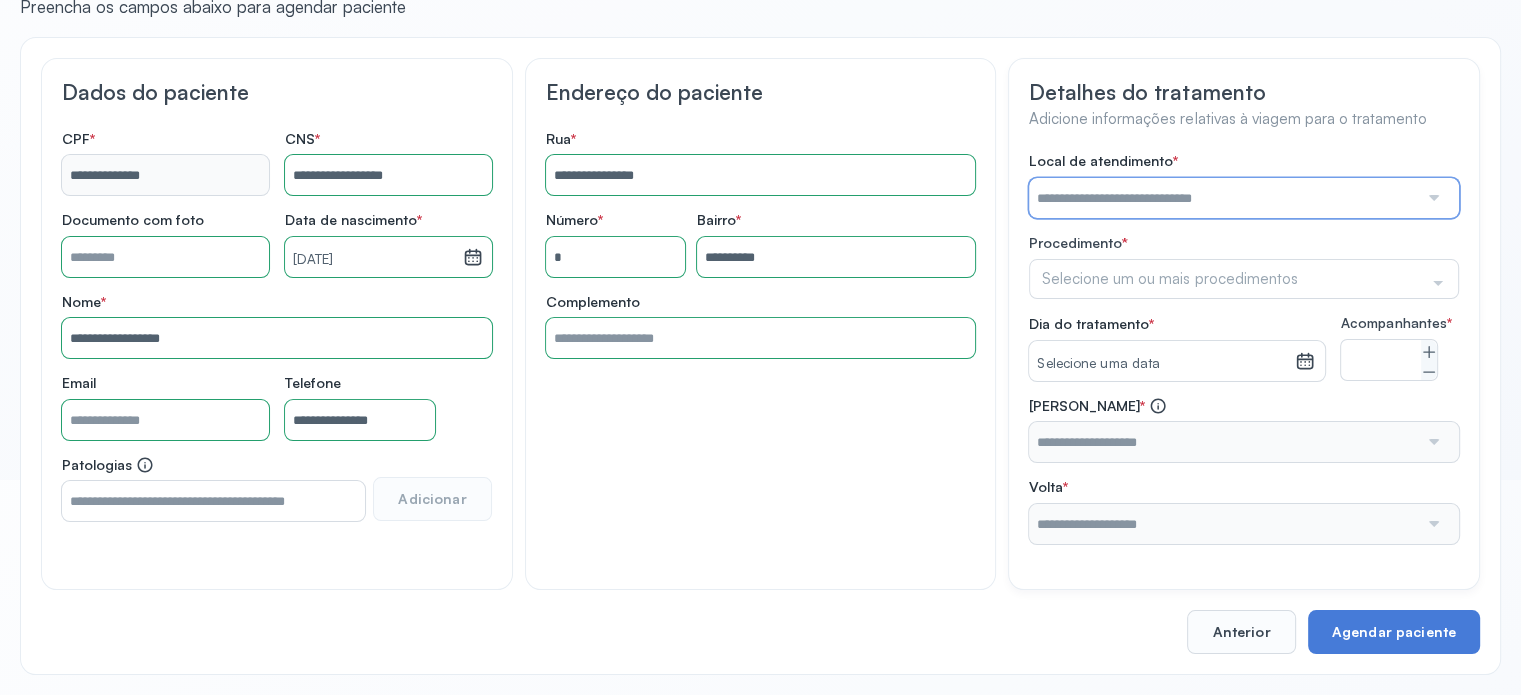 click at bounding box center [1223, 198] 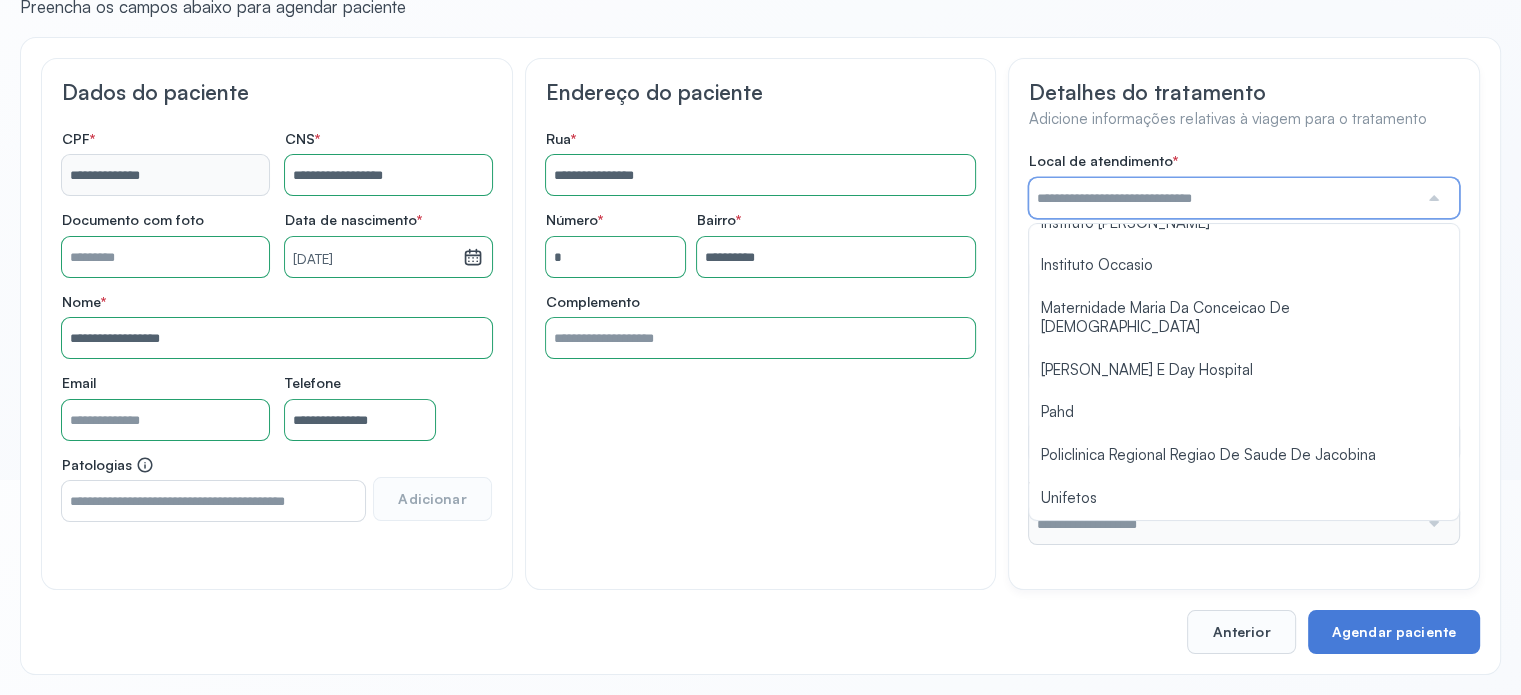 scroll, scrollTop: 1584, scrollLeft: 0, axis: vertical 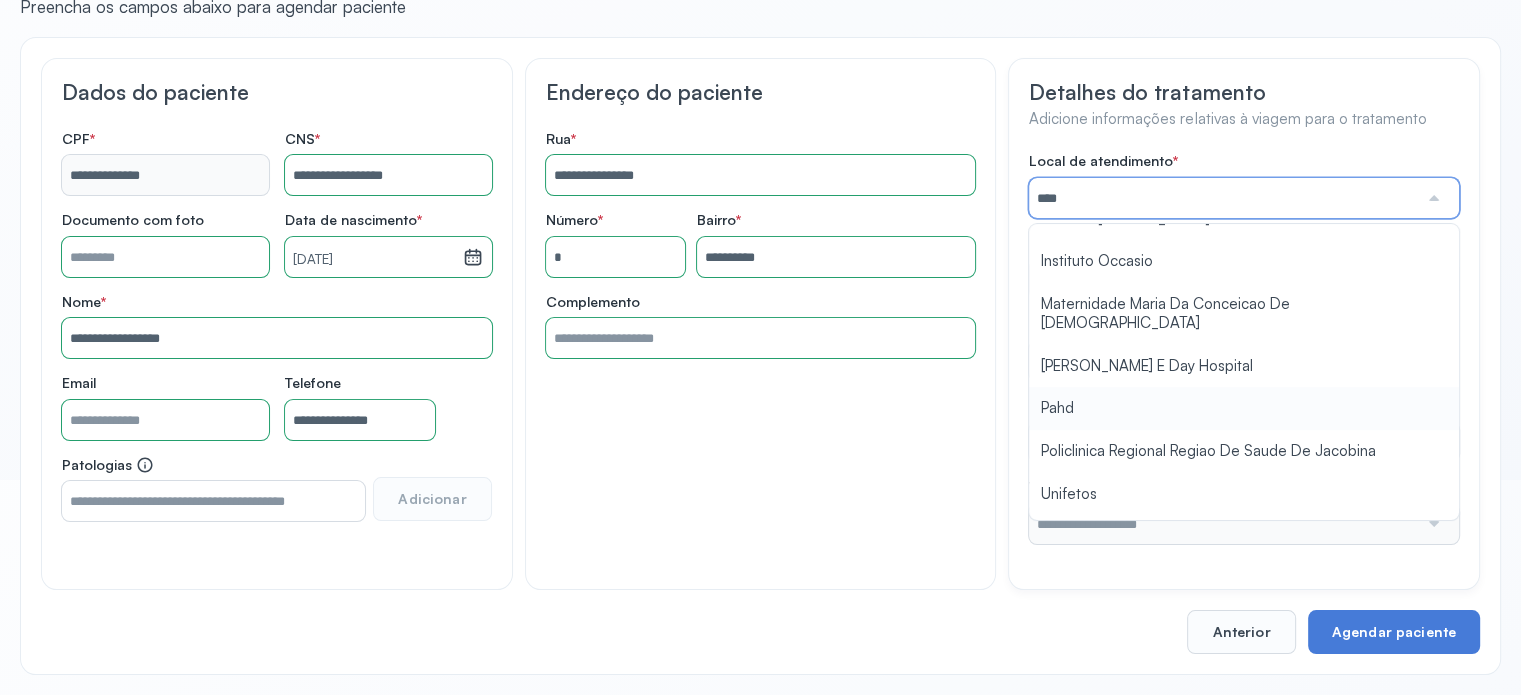 click on "Local de atendimento   *  **** A Medicina Diagnostica E Diagnoson Apae Jacobina CLINICA ML JACOBINA Cardio Pulmonar Da Bahia Cardioclinica [GEOGRAPHIC_DATA] Cican Clinica De Nefrologia De [GEOGRAPHIC_DATA] De Olhos Oftalmo Feira Clinica [GEOGRAPHIC_DATA] Coe [GEOGRAPHIC_DATA] ANA [GEOGRAPHIC_DATA] GERAL [PERSON_NAME][GEOGRAPHIC_DATA] [GEOGRAPHIC_DATA][PERSON_NAME] ORTOPEDICO DO ESTADO DA [GEOGRAPHIC_DATA] [GEOGRAPHIC_DATA] Aristides [GEOGRAPHIC_DATA] [GEOGRAPHIC_DATA] [GEOGRAPHIC_DATA] [GEOGRAPHIC_DATA] [GEOGRAPHIC_DATA] Emec Hospital Especializado Octavio [GEOGRAPHIC_DATA] Estadual [GEOGRAPHIC_DATA] [GEOGRAPHIC_DATA][PERSON_NAME] [GEOGRAPHIC_DATA] [GEOGRAPHIC_DATA] [GEOGRAPHIC_DATA] [GEOGRAPHIC_DATA][PERSON_NAME] Regional [GEOGRAPHIC_DATA] Regional [GEOGRAPHIC_DATA] Dourado [GEOGRAPHIC_DATA] [GEOGRAPHIC_DATA] [GEOGRAPHIC_DATA] [GEOGRAPHIC_DATA] E Ortopedia Ltda Iderma Idm Cardio Instituto Occasio" at bounding box center [1244, 348] 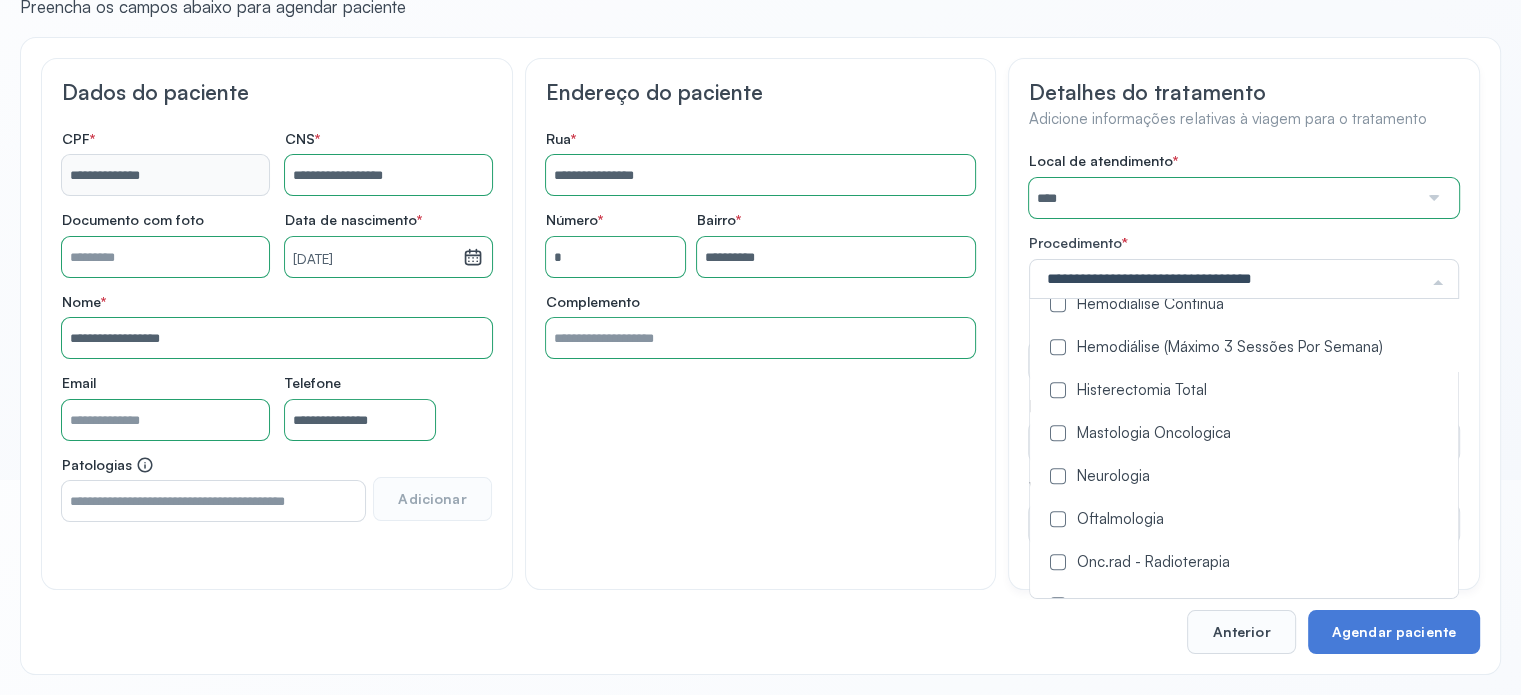 scroll, scrollTop: 900, scrollLeft: 0, axis: vertical 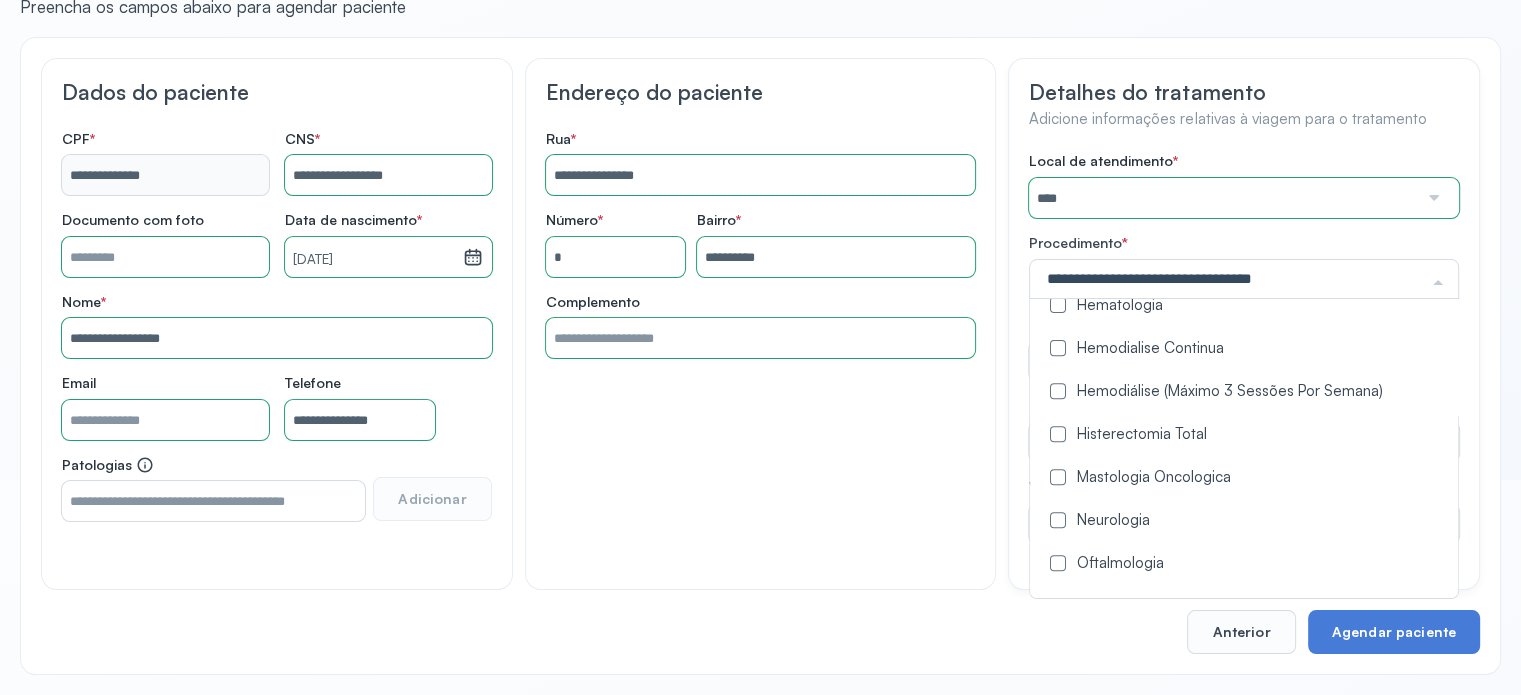 drag, startPoint x: 1061, startPoint y: 388, endPoint x: 953, endPoint y: 396, distance: 108.29589 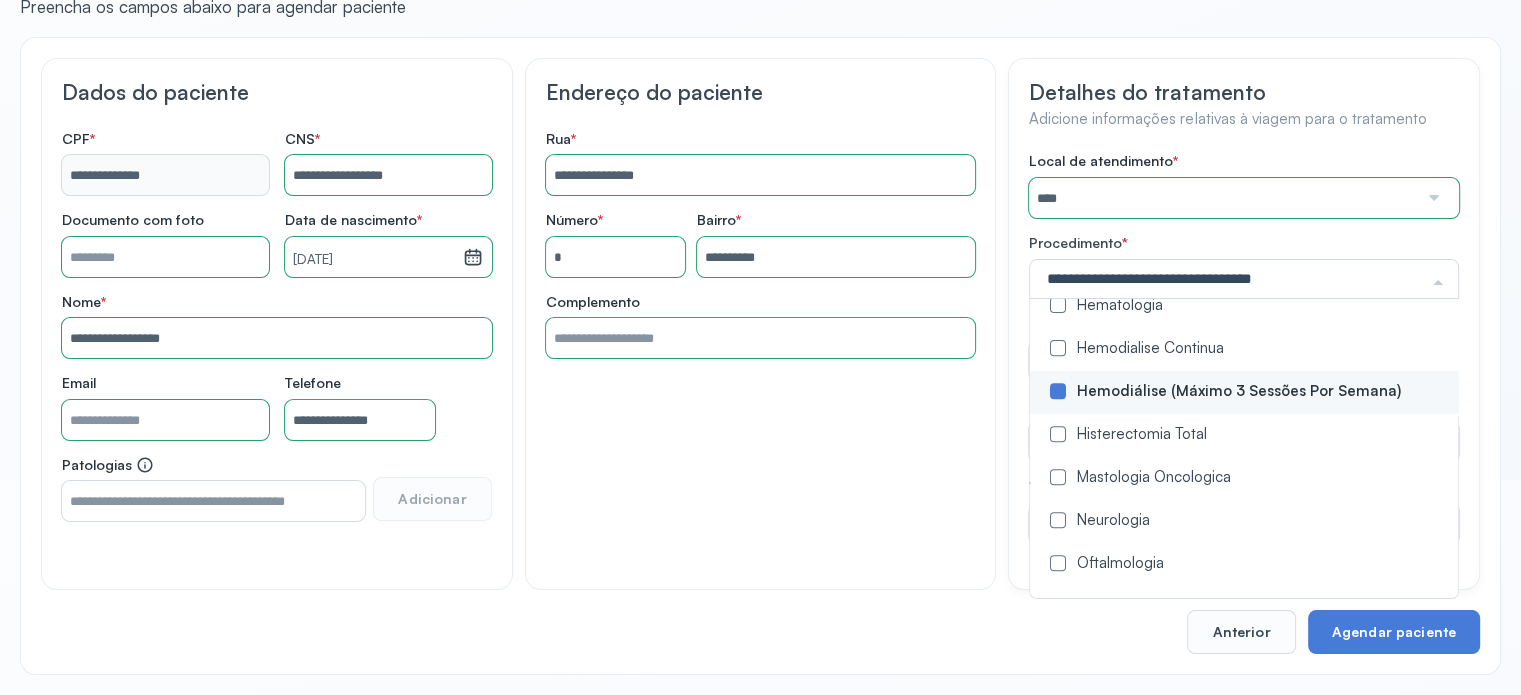 click on "**********" 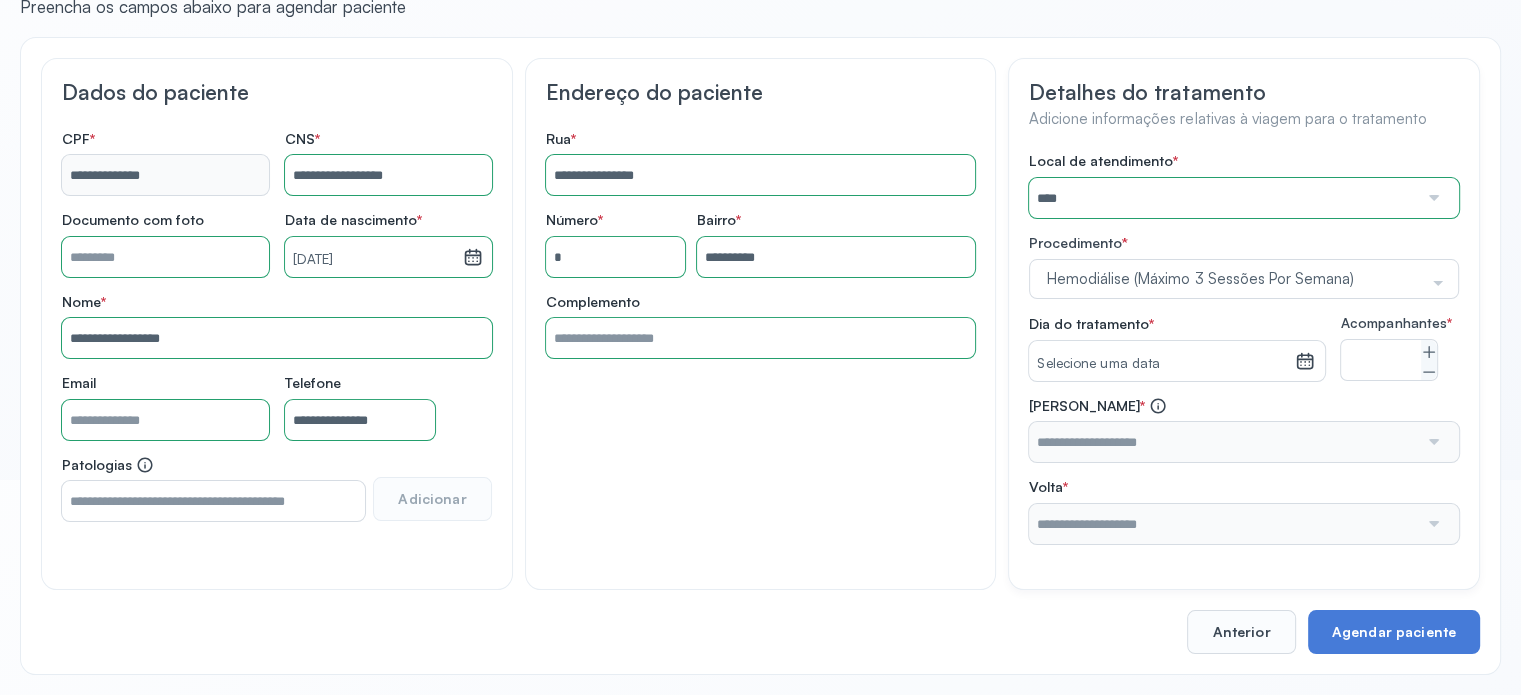 click 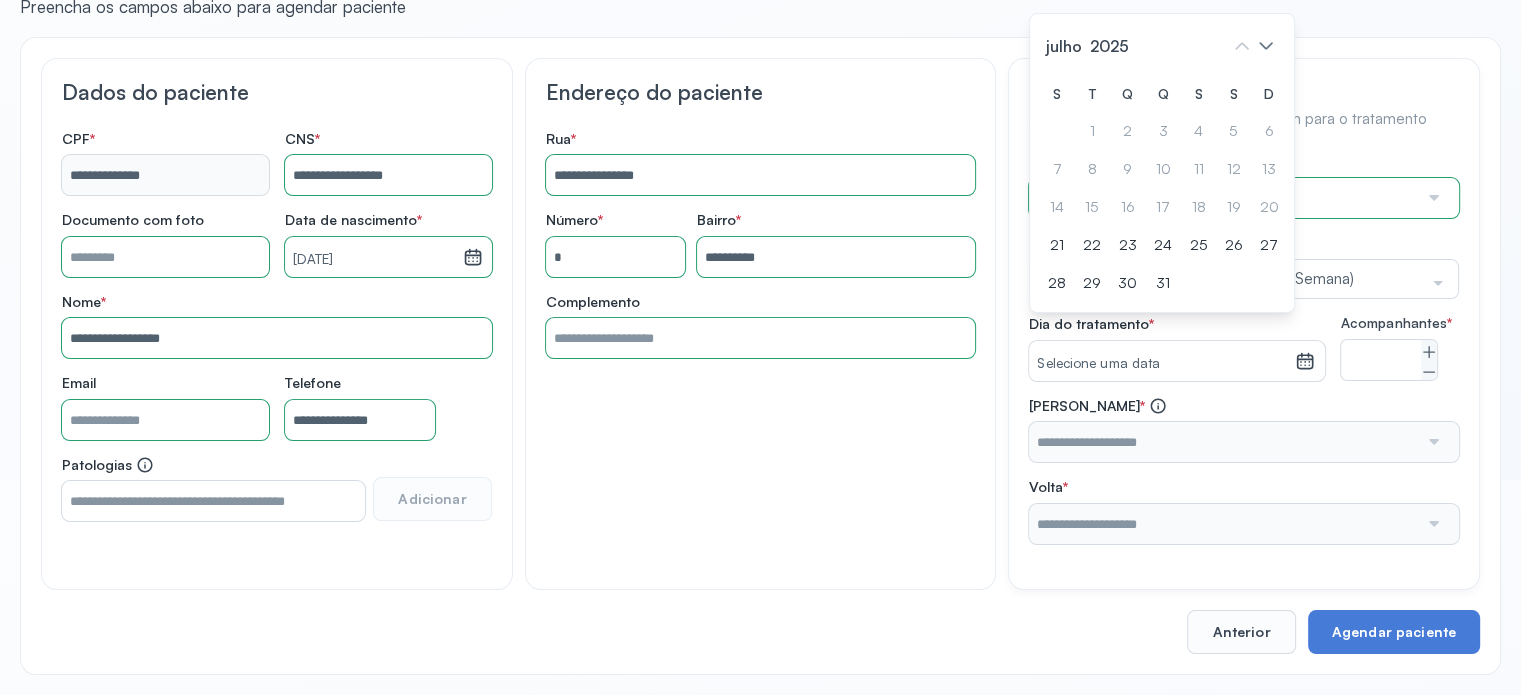 drag, startPoint x: 1234, startPoint y: 253, endPoint x: 1268, endPoint y: 277, distance: 41.617306 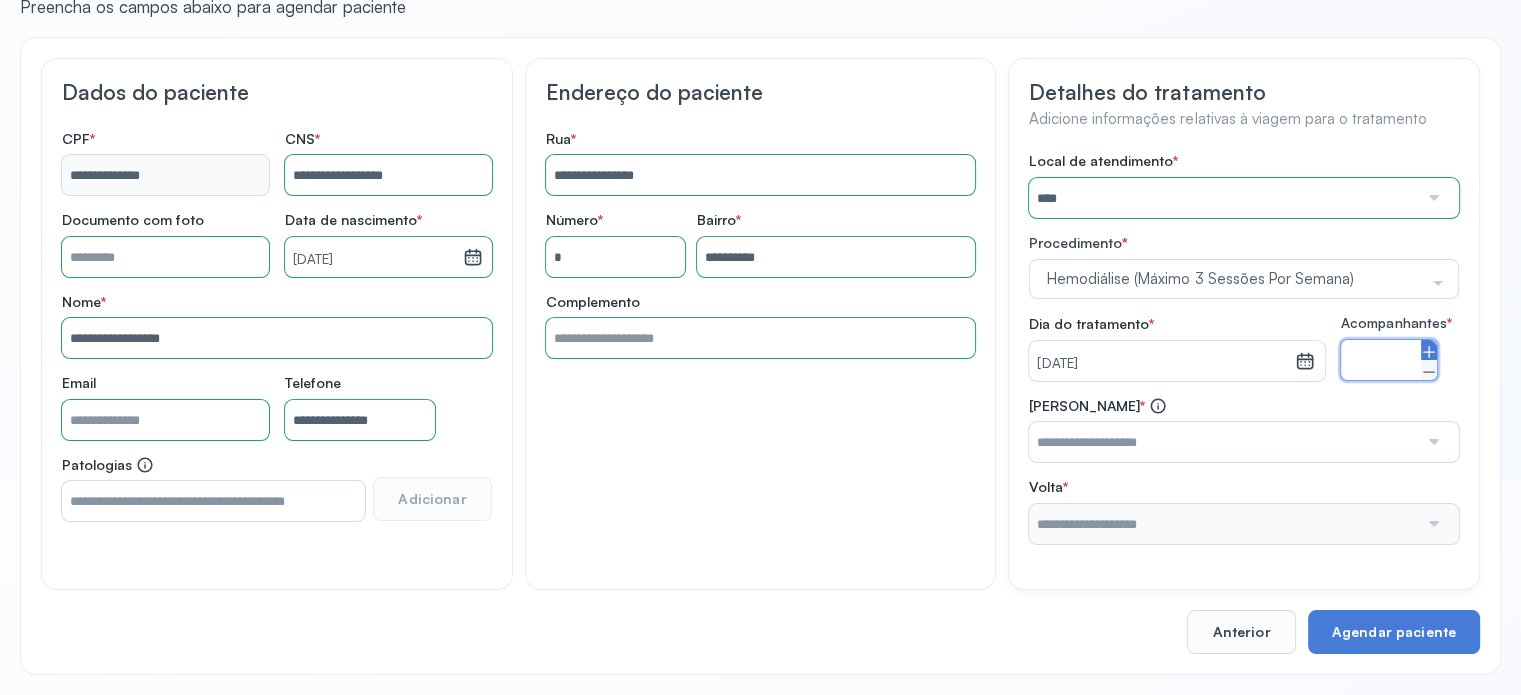 click 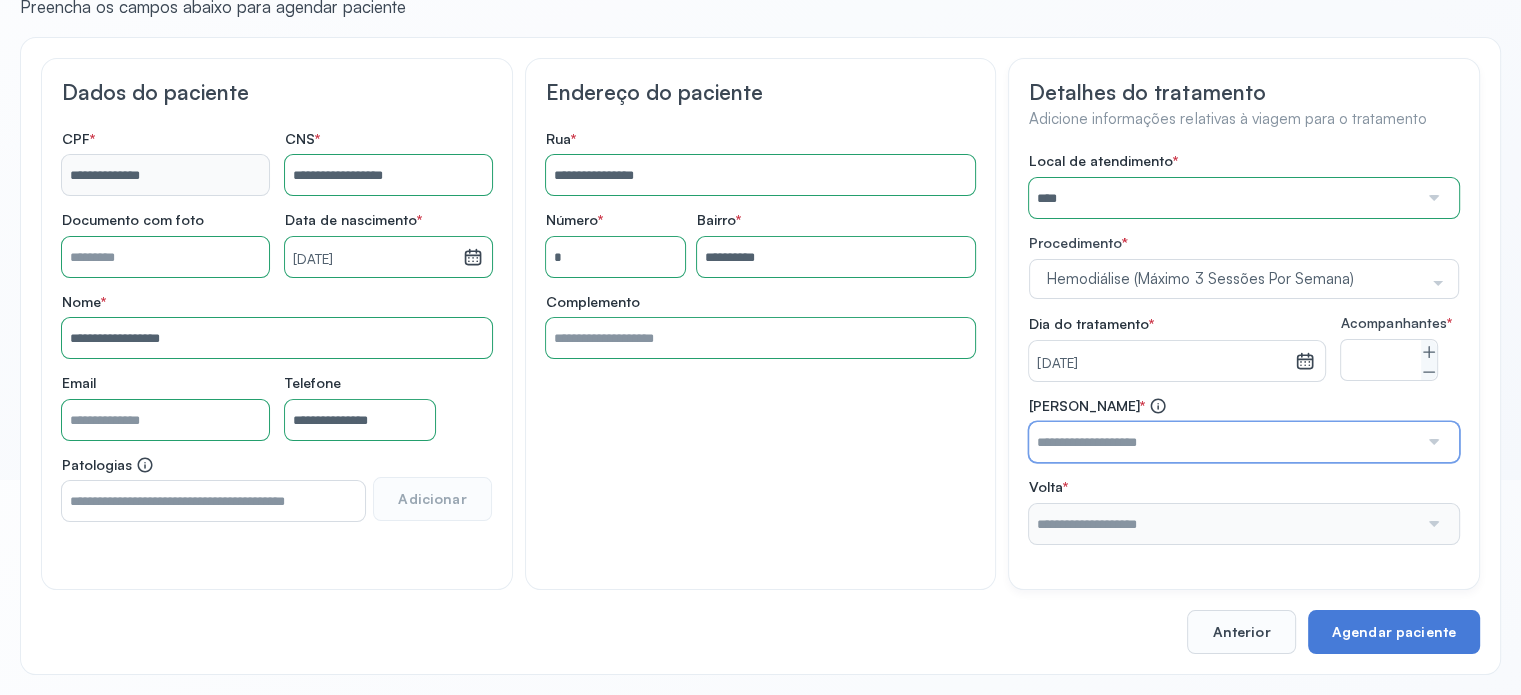 click at bounding box center [1223, 442] 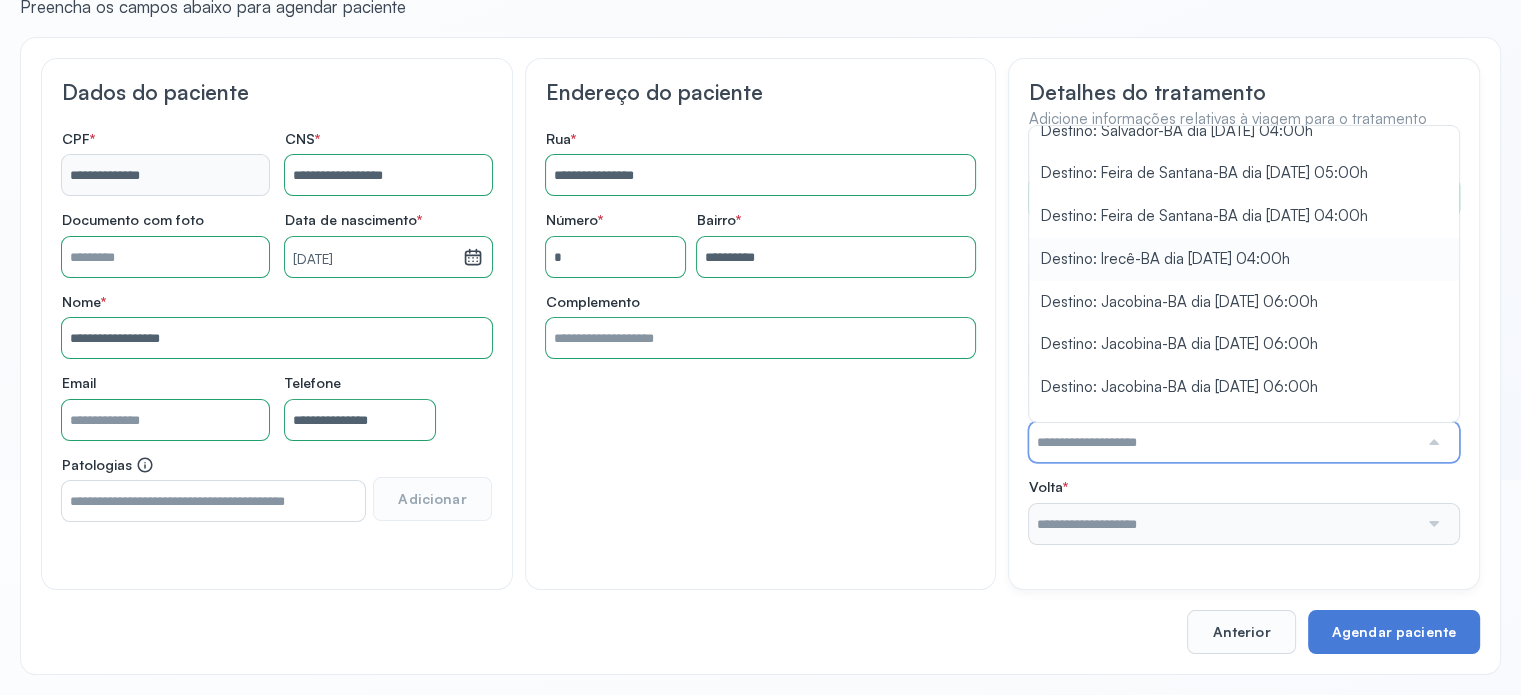 scroll, scrollTop: 473, scrollLeft: 0, axis: vertical 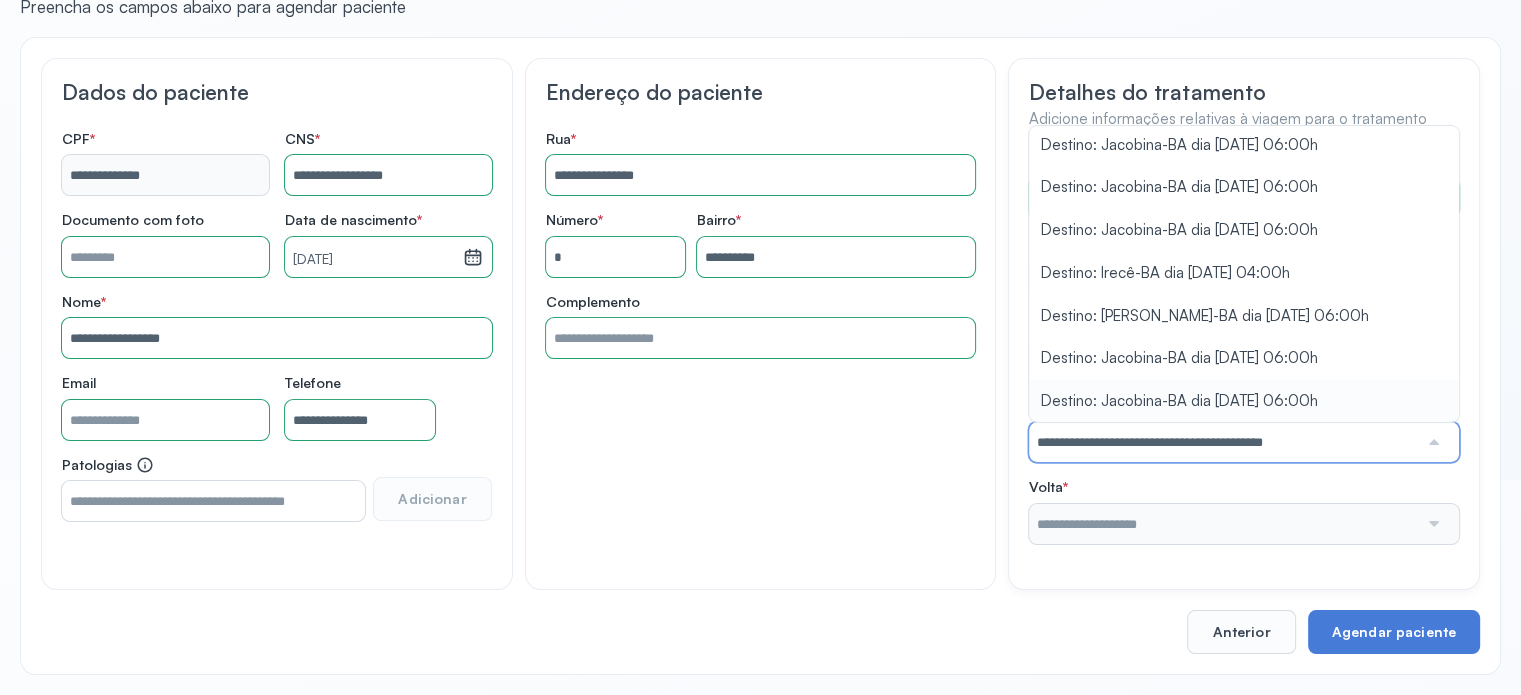 click on "**********" at bounding box center (1244, 430) 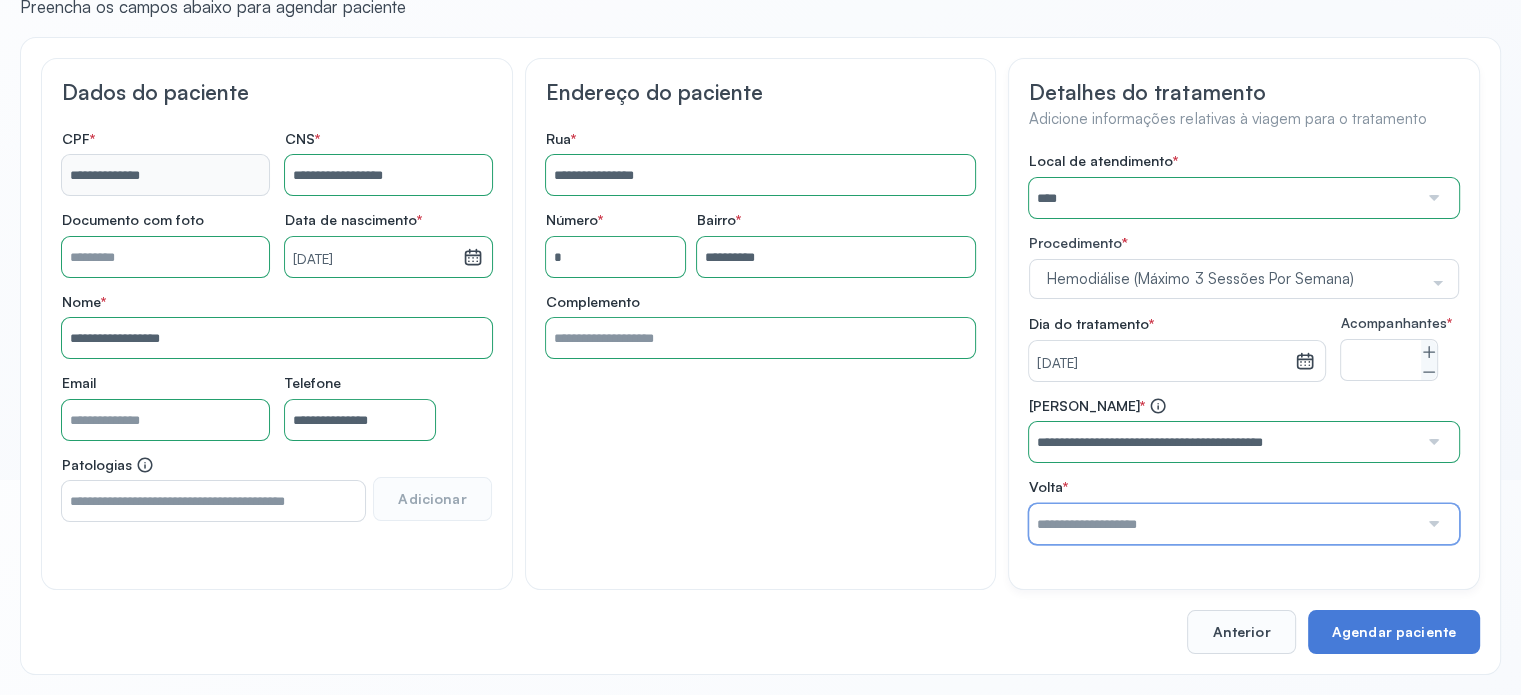 click at bounding box center [1223, 524] 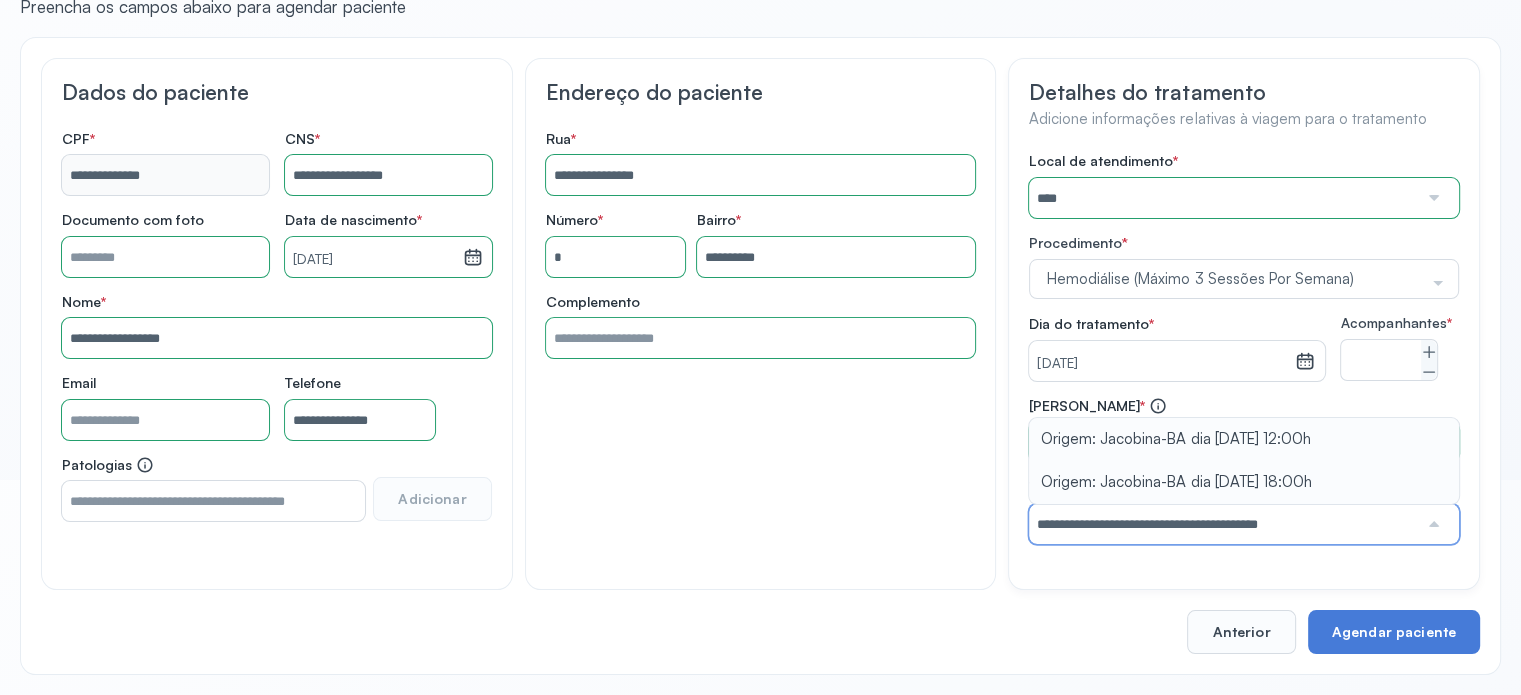 click on "**********" at bounding box center [1244, 511] 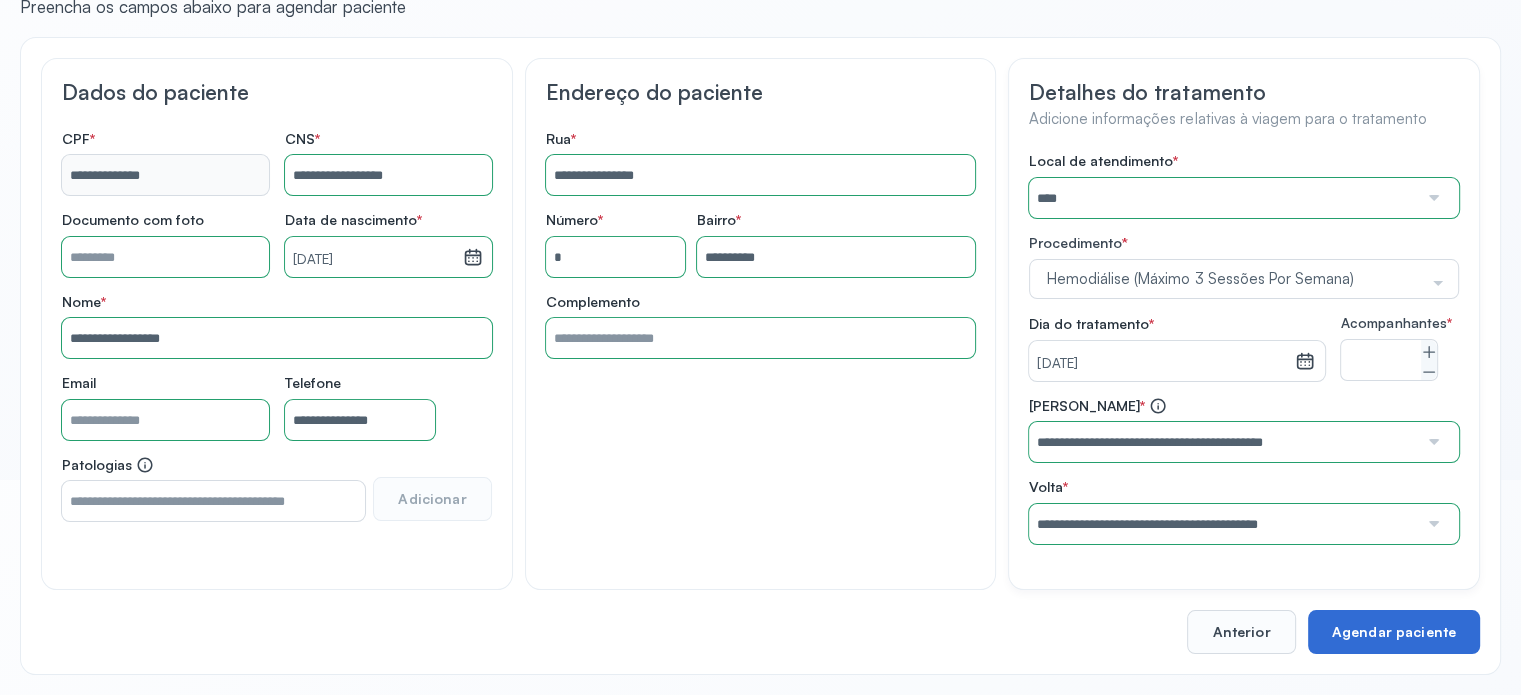 click on "Agendar paciente" at bounding box center (1394, 632) 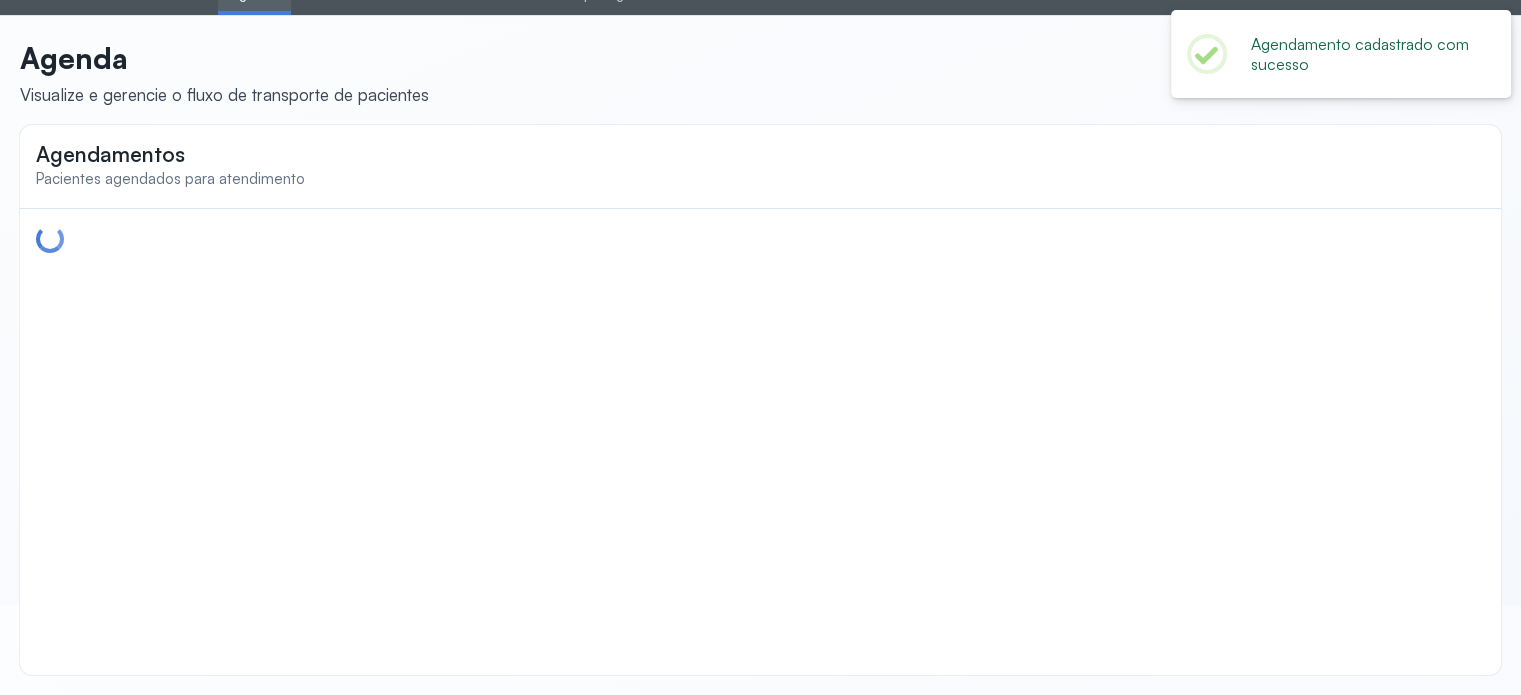 scroll, scrollTop: 0, scrollLeft: 0, axis: both 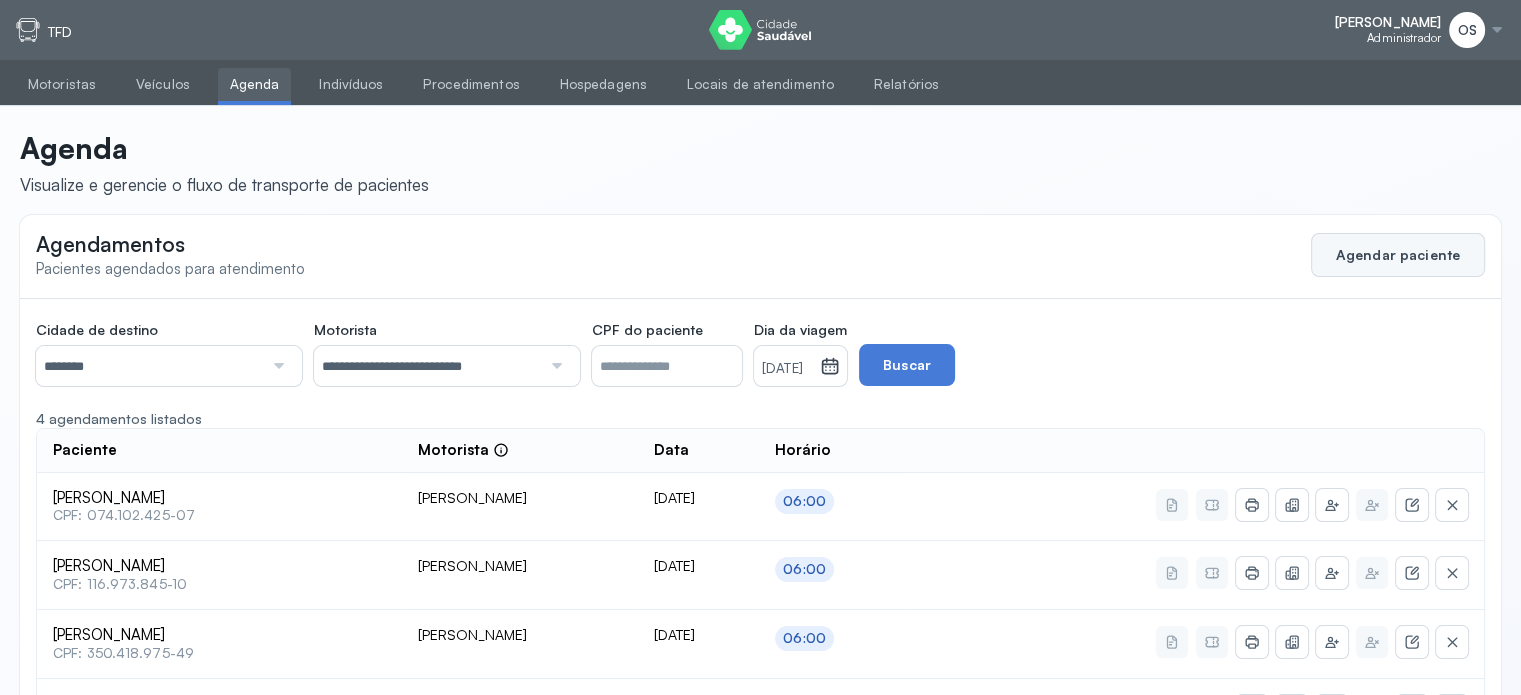 click on "Agendar paciente" 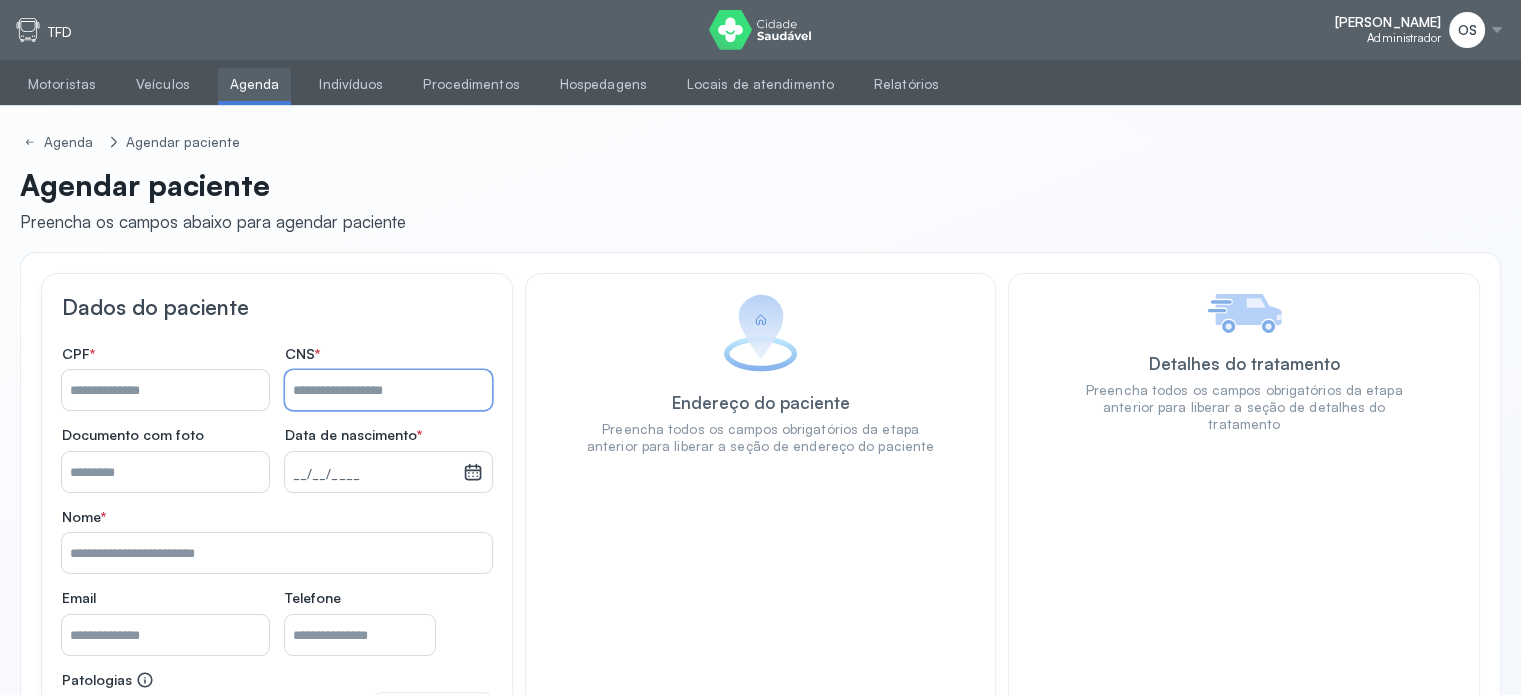 click on "Nome   *" at bounding box center (388, 390) 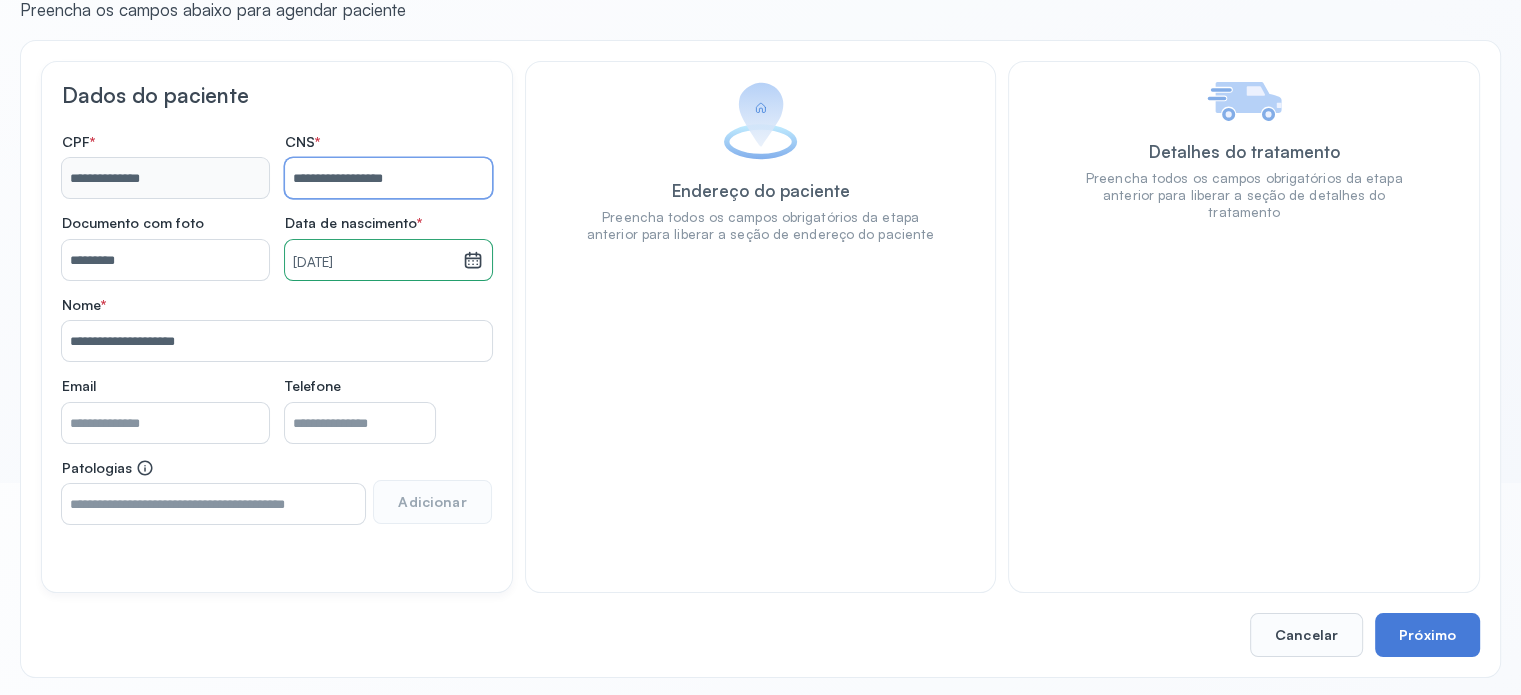 scroll, scrollTop: 215, scrollLeft: 0, axis: vertical 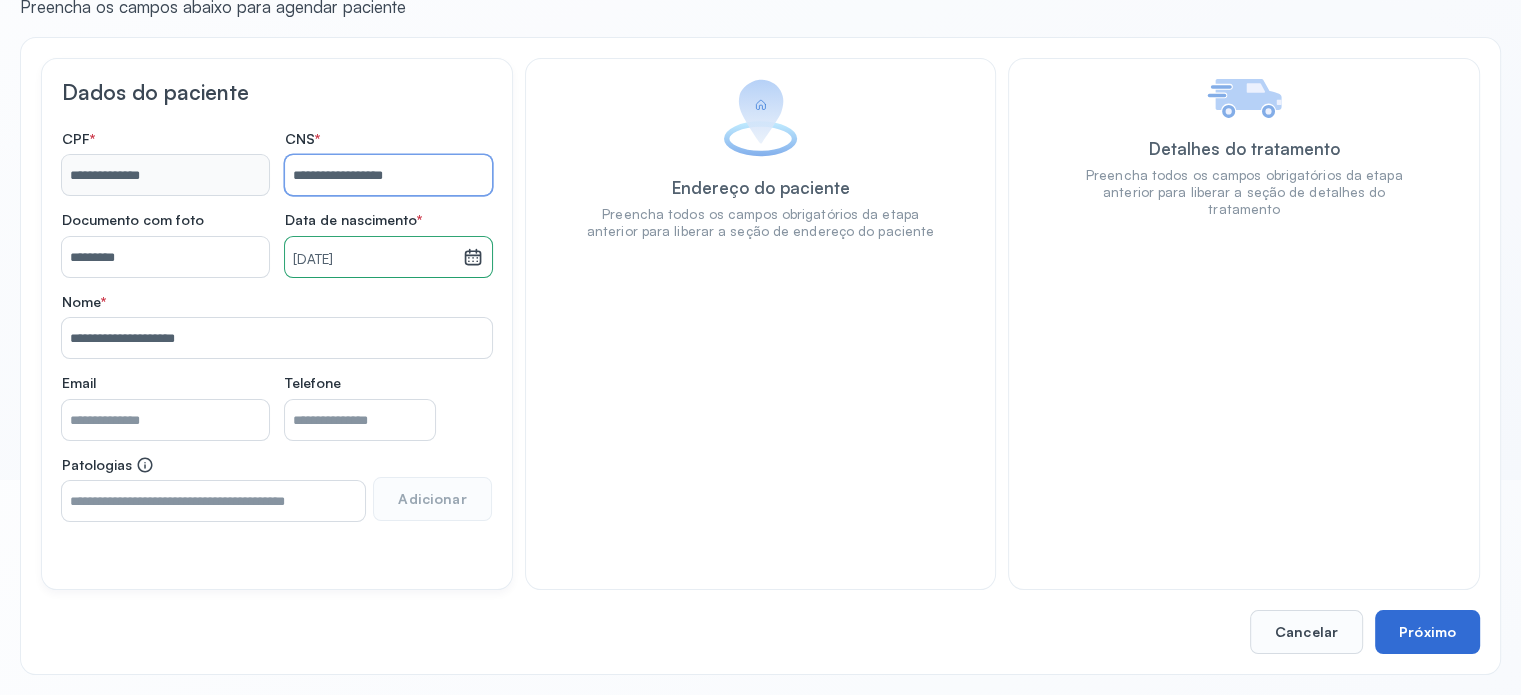 click on "Próximo" at bounding box center [1427, 632] 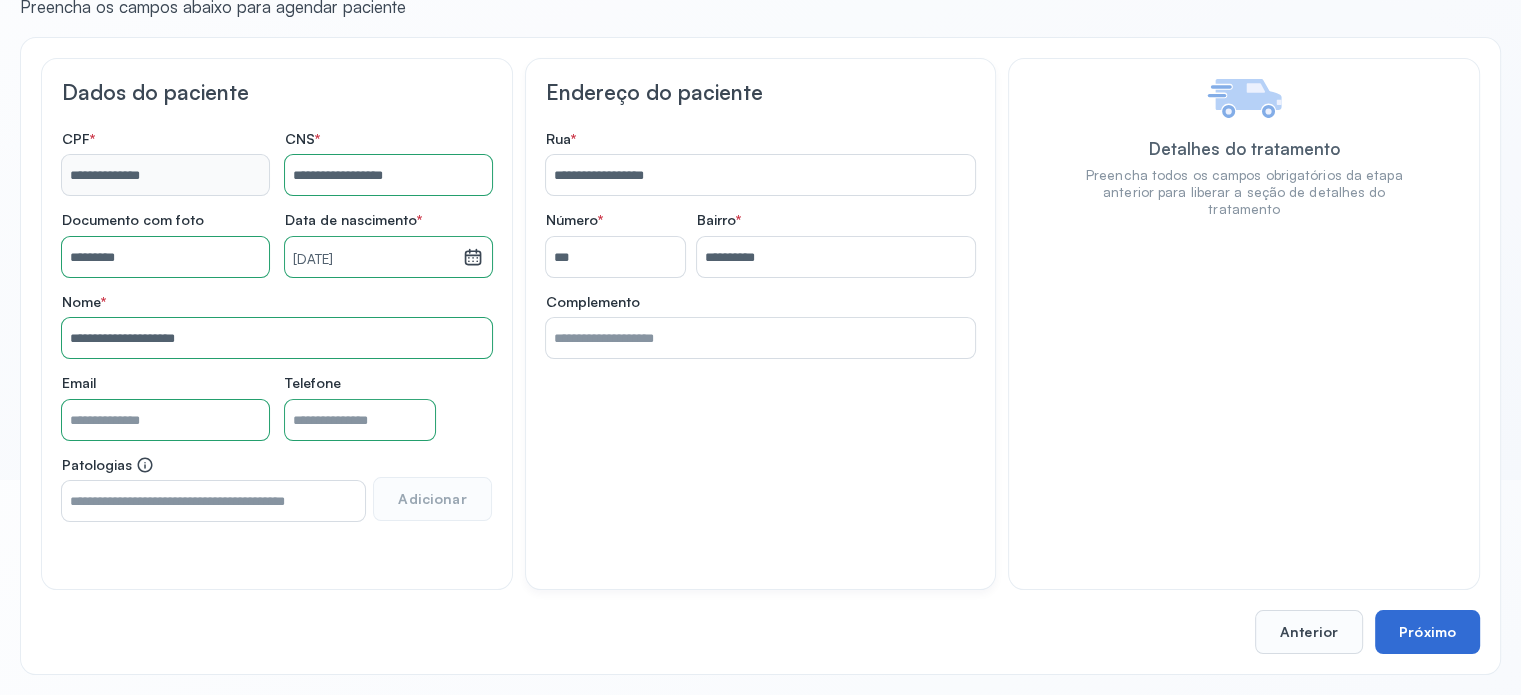 click on "Próximo" at bounding box center (1427, 632) 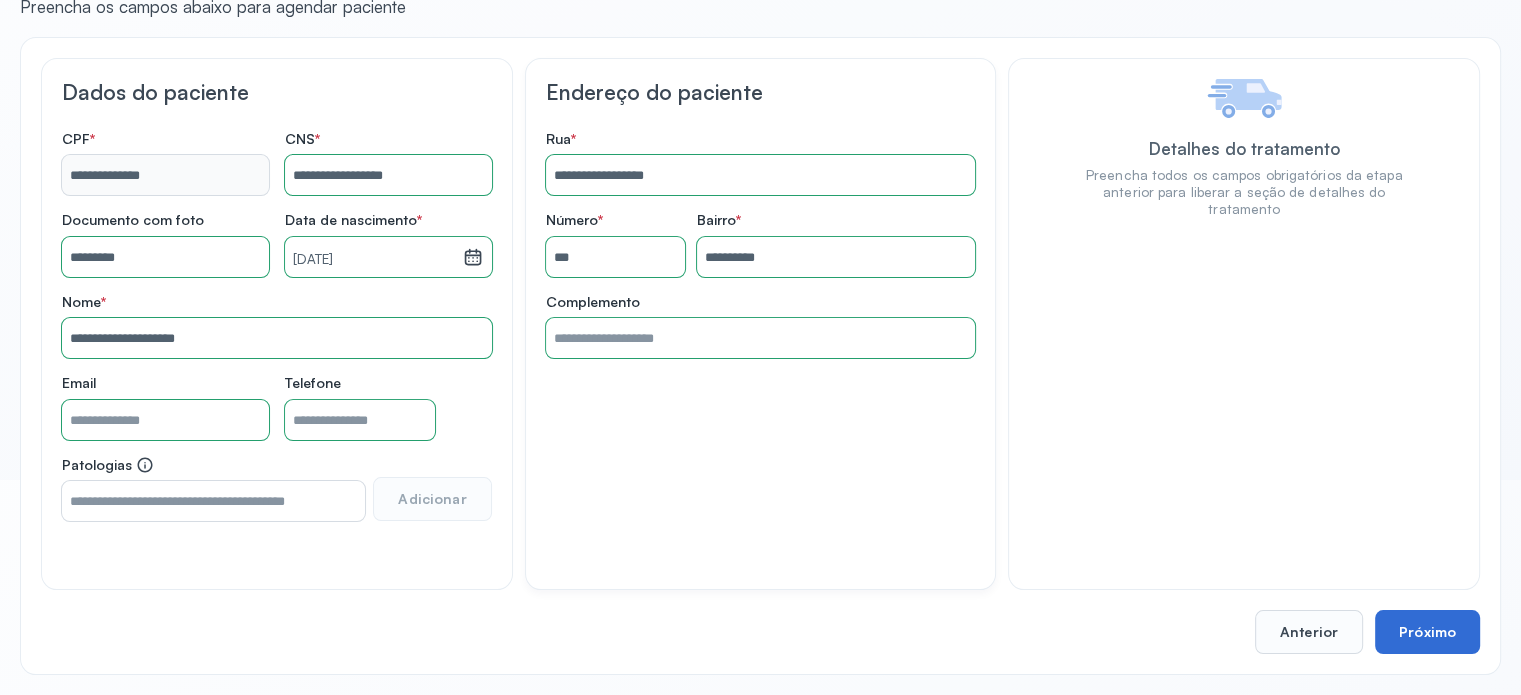 click on "Próximo" at bounding box center [1427, 632] 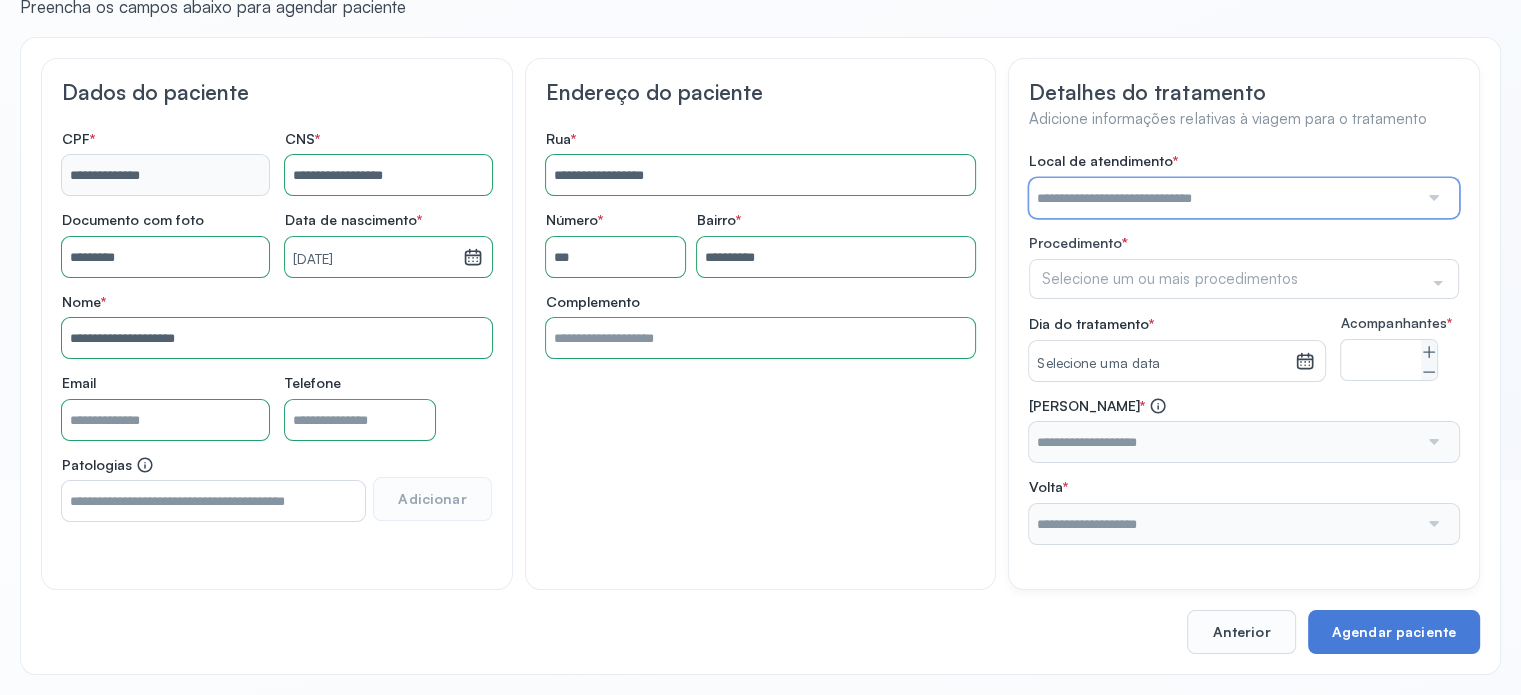 click at bounding box center [1223, 198] 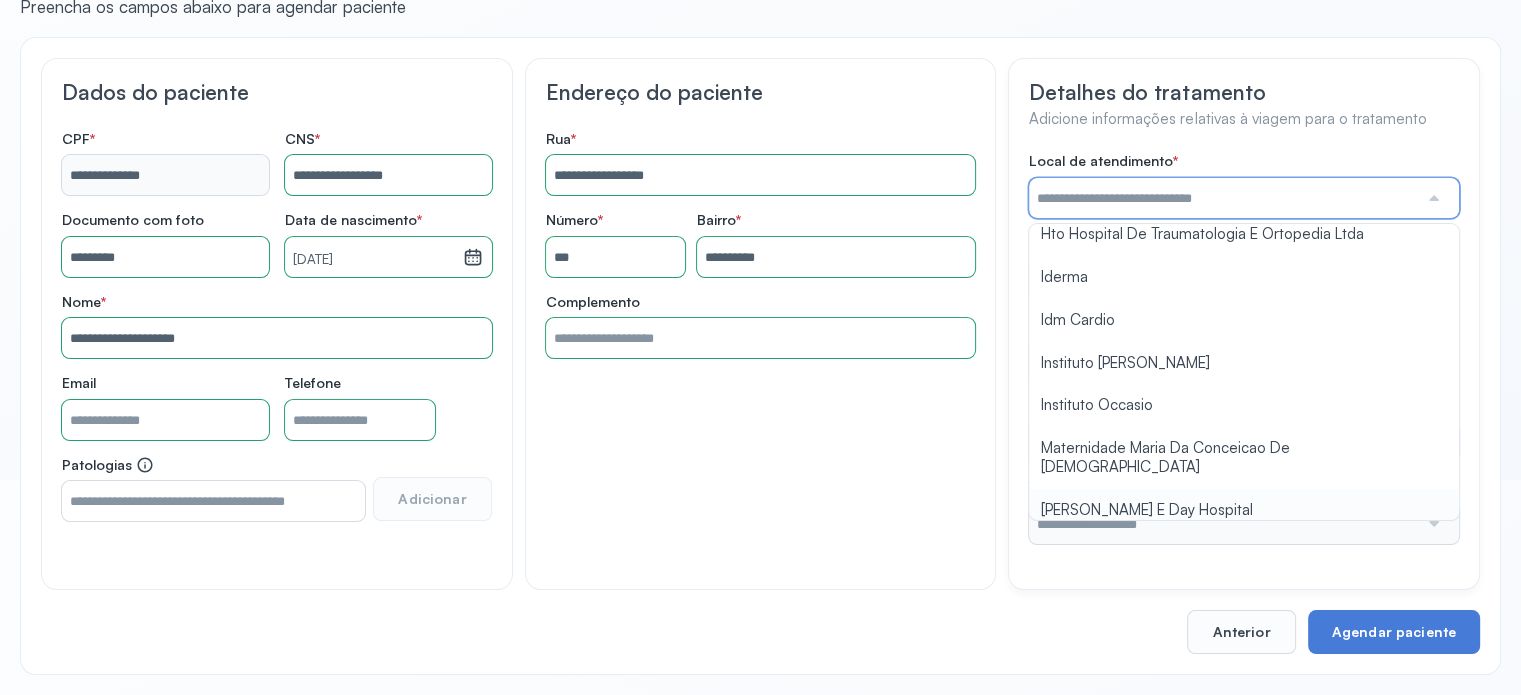 scroll, scrollTop: 1584, scrollLeft: 0, axis: vertical 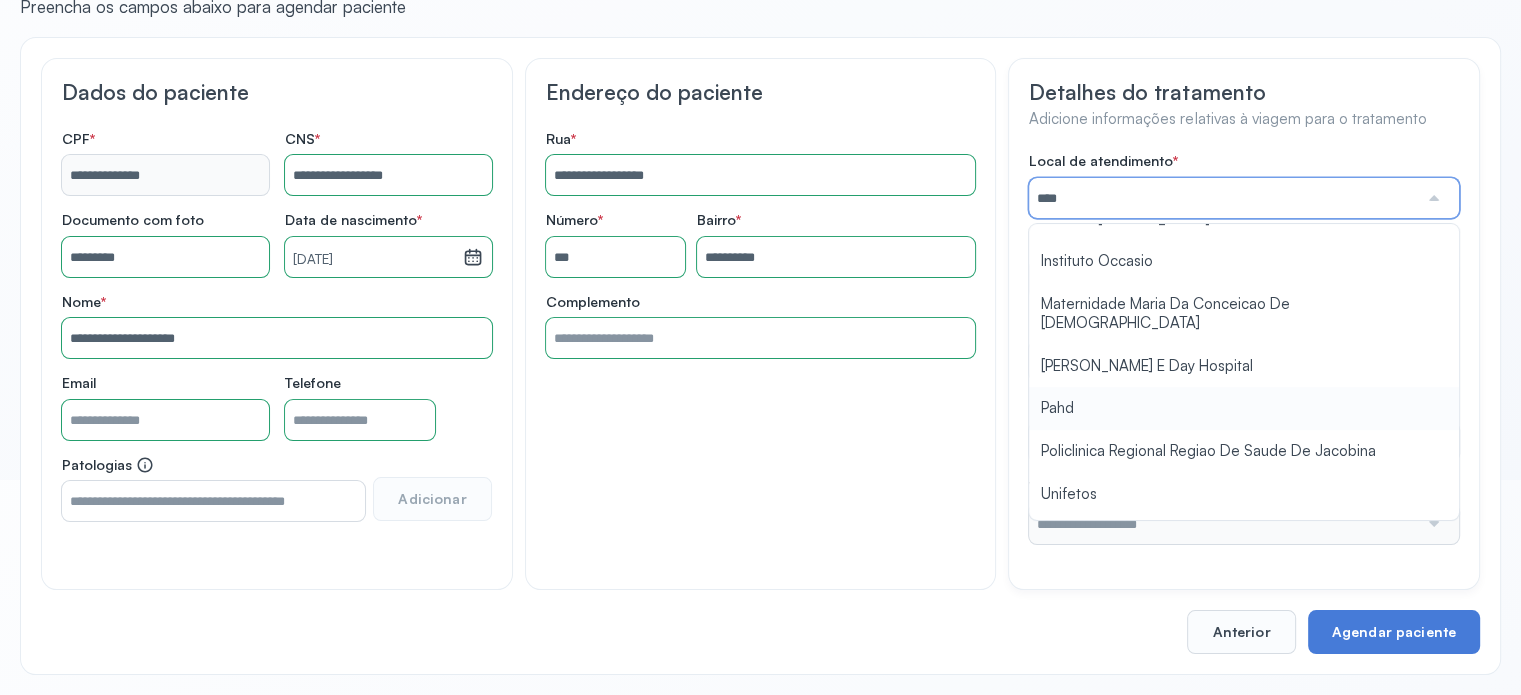 click on "Local de atendimento   *  **** A Medicina Diagnostica E Diagnoson Apae Jacobina CLINICA ML JACOBINA Cardio Pulmonar Da Bahia Cardioclinica [GEOGRAPHIC_DATA] Cican Clinica De Nefrologia De [GEOGRAPHIC_DATA] De Olhos Oftalmo Feira Clinica [GEOGRAPHIC_DATA] Coe [GEOGRAPHIC_DATA] ANA [GEOGRAPHIC_DATA] GERAL [PERSON_NAME][GEOGRAPHIC_DATA] [GEOGRAPHIC_DATA][PERSON_NAME] ORTOPEDICO DO ESTADO DA [GEOGRAPHIC_DATA] [GEOGRAPHIC_DATA] Aristides [GEOGRAPHIC_DATA] [GEOGRAPHIC_DATA] [GEOGRAPHIC_DATA] [GEOGRAPHIC_DATA] [GEOGRAPHIC_DATA] Emec Hospital Especializado Octavio [GEOGRAPHIC_DATA] Estadual [GEOGRAPHIC_DATA] [GEOGRAPHIC_DATA][PERSON_NAME] [GEOGRAPHIC_DATA] [GEOGRAPHIC_DATA] [GEOGRAPHIC_DATA] [GEOGRAPHIC_DATA][PERSON_NAME] Regional [GEOGRAPHIC_DATA] Regional [GEOGRAPHIC_DATA] Dourado [GEOGRAPHIC_DATA] [GEOGRAPHIC_DATA] [GEOGRAPHIC_DATA] [GEOGRAPHIC_DATA] E Ortopedia Ltda Iderma Idm Cardio Instituto Occasio" at bounding box center (1244, 348) 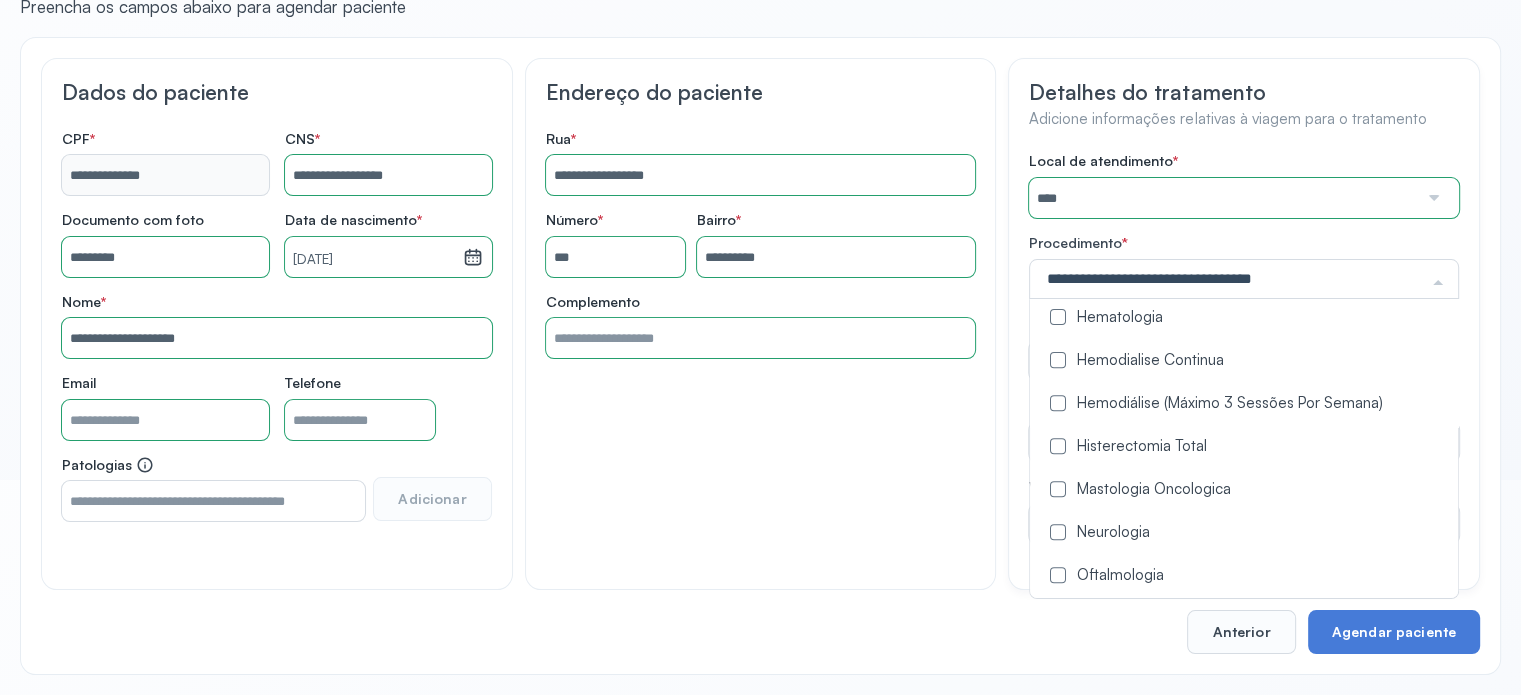 scroll, scrollTop: 900, scrollLeft: 0, axis: vertical 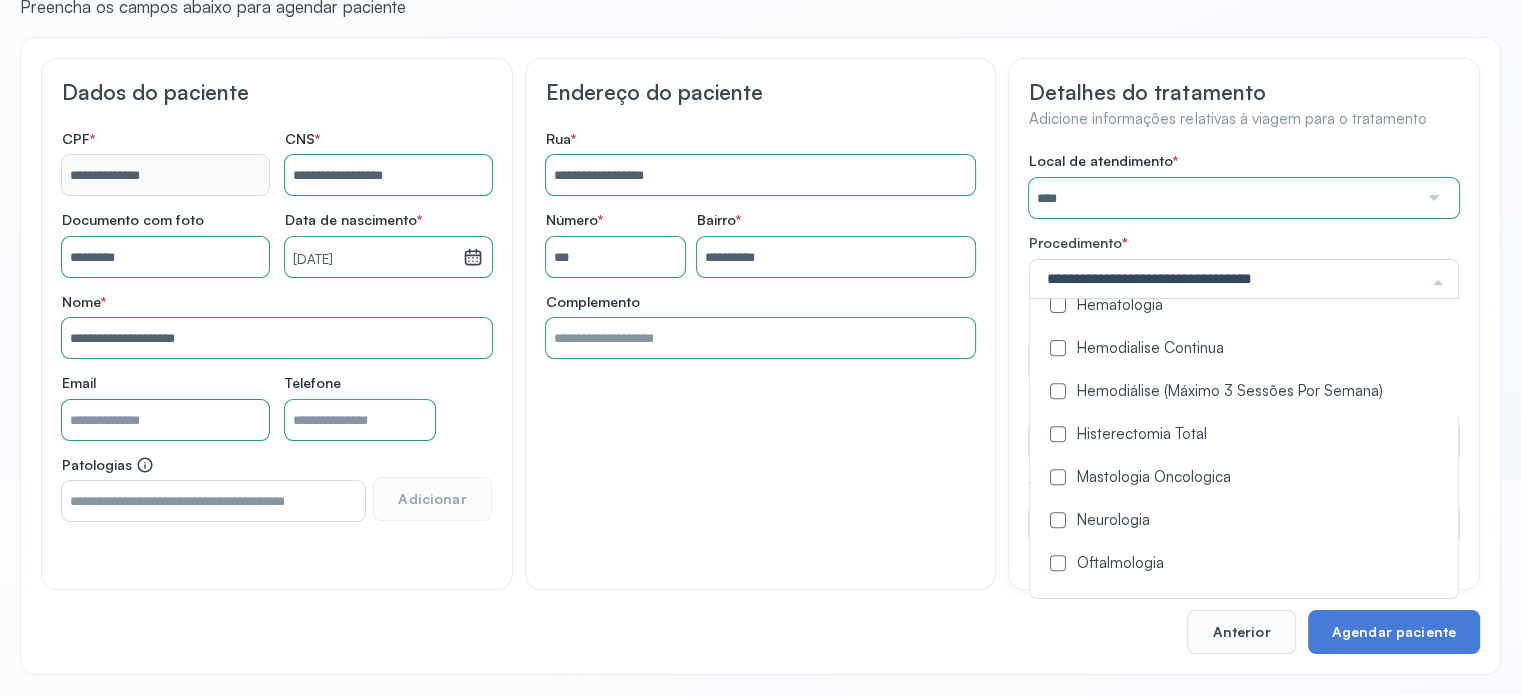 drag, startPoint x: 1057, startPoint y: 366, endPoint x: 1012, endPoint y: 407, distance: 60.876926 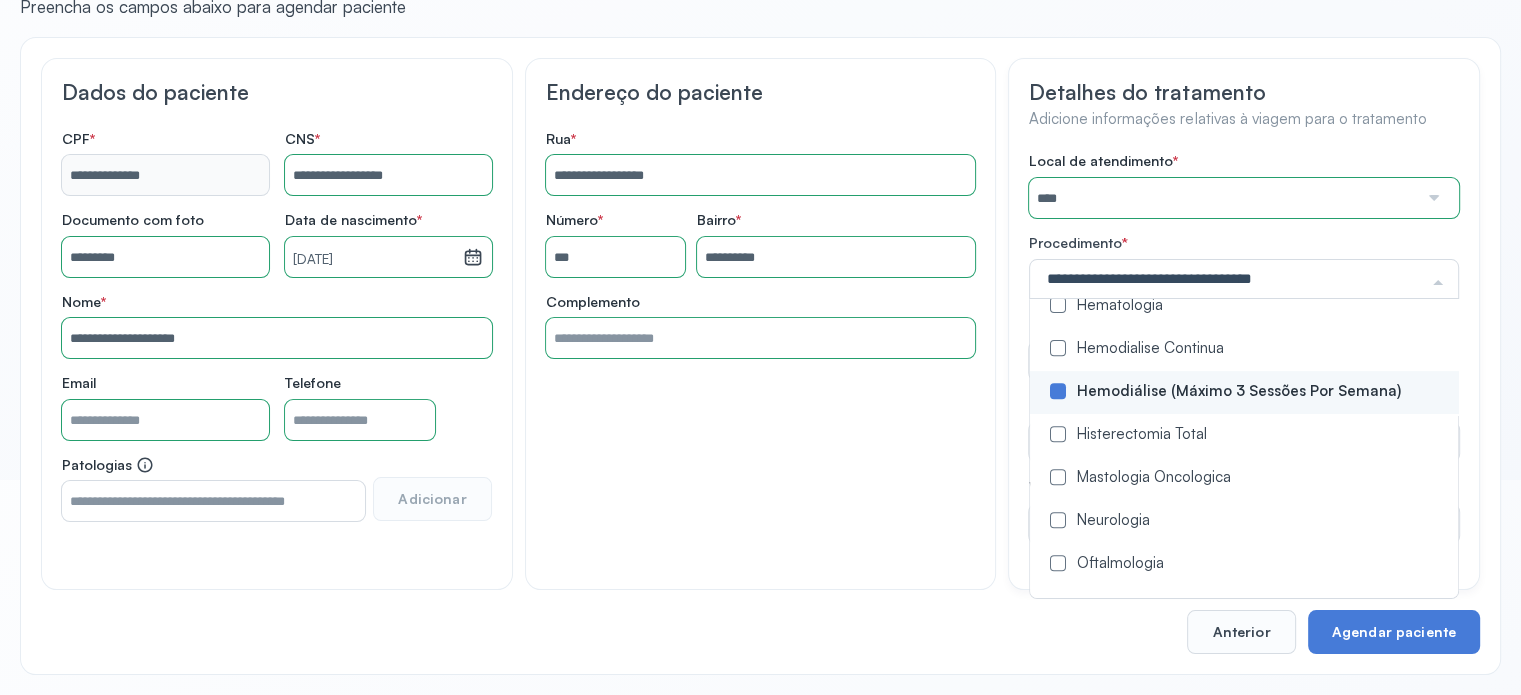 click on "**********" 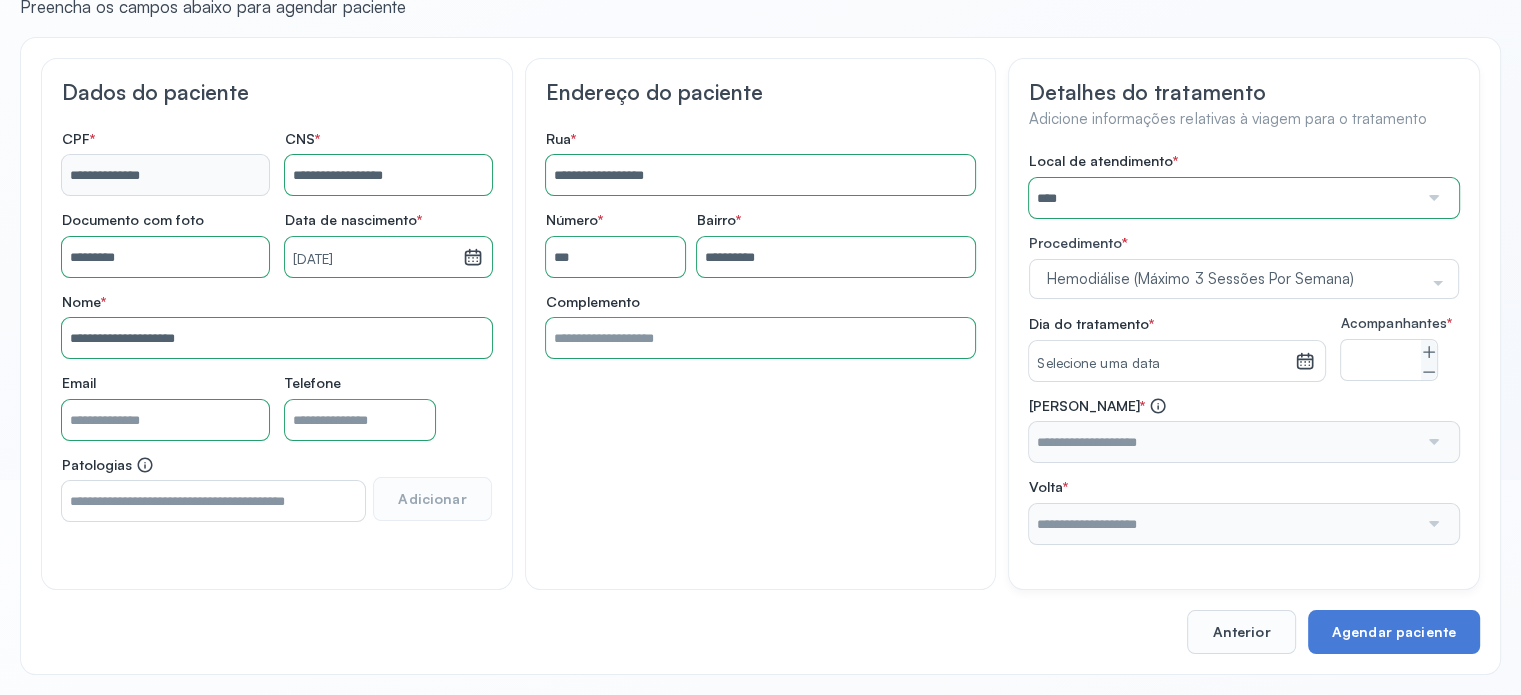 click 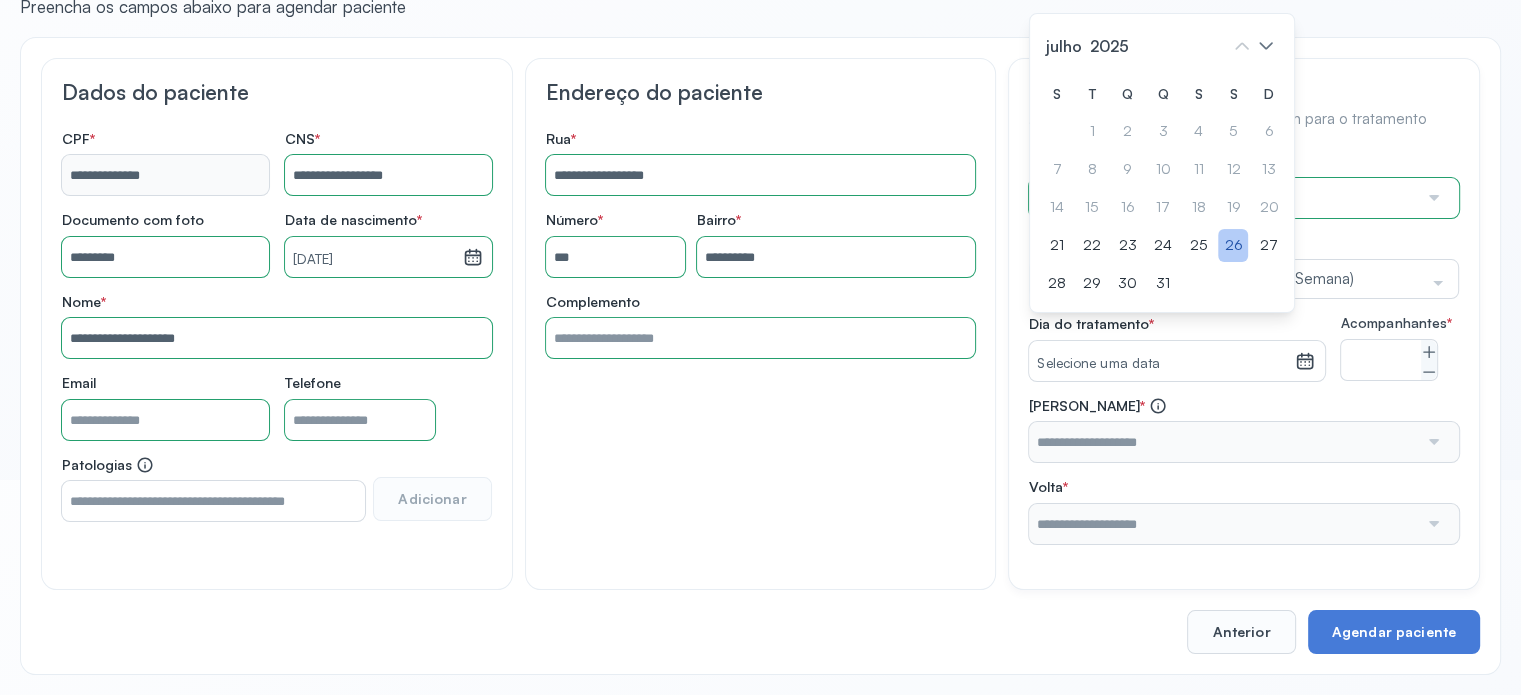 click on "26" 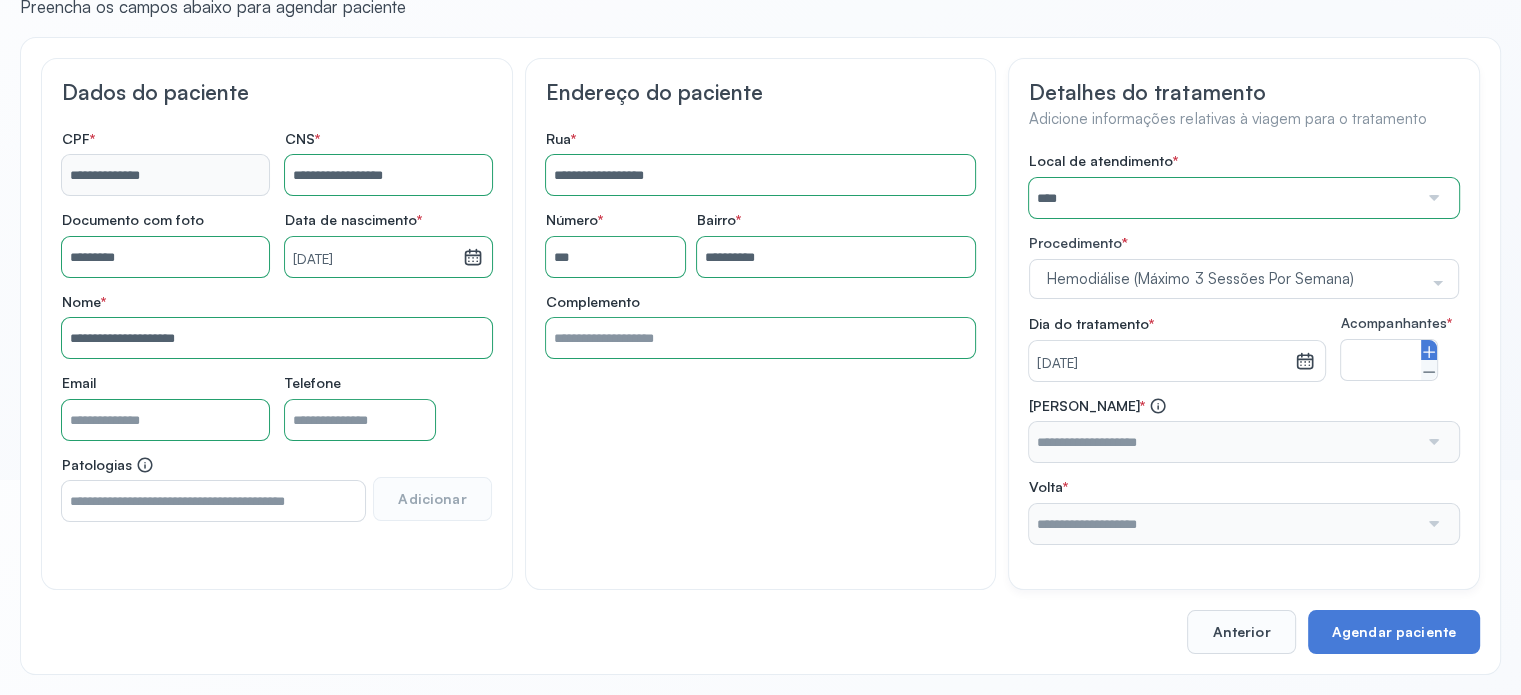click 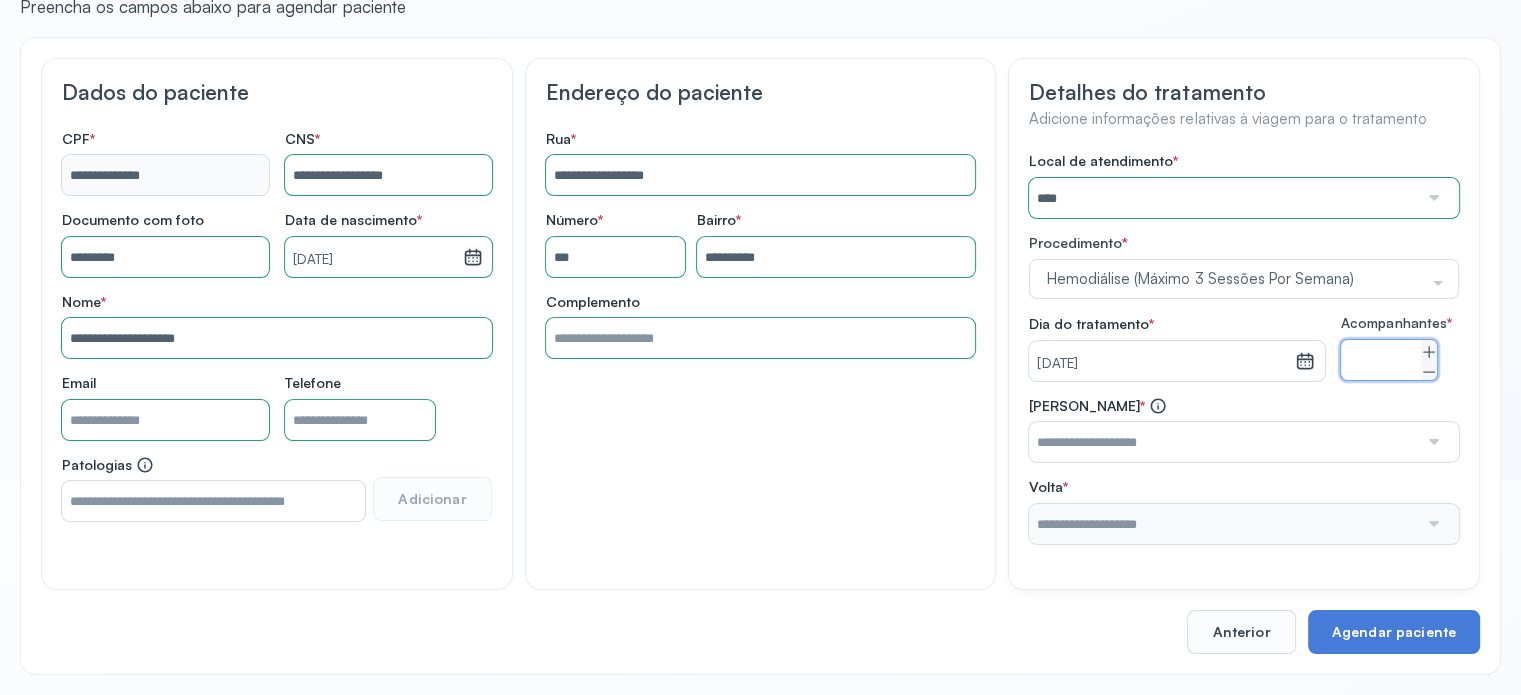 click at bounding box center (1223, 442) 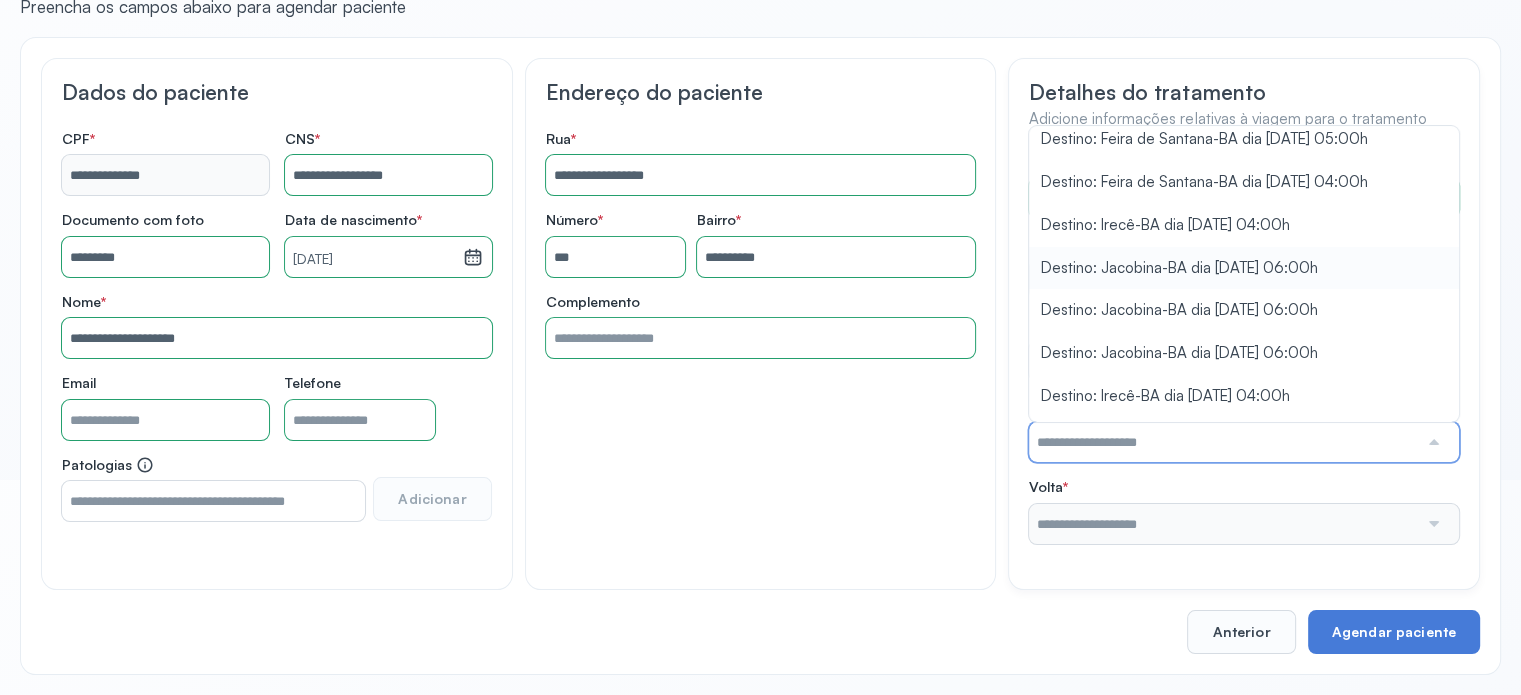 scroll, scrollTop: 473, scrollLeft: 0, axis: vertical 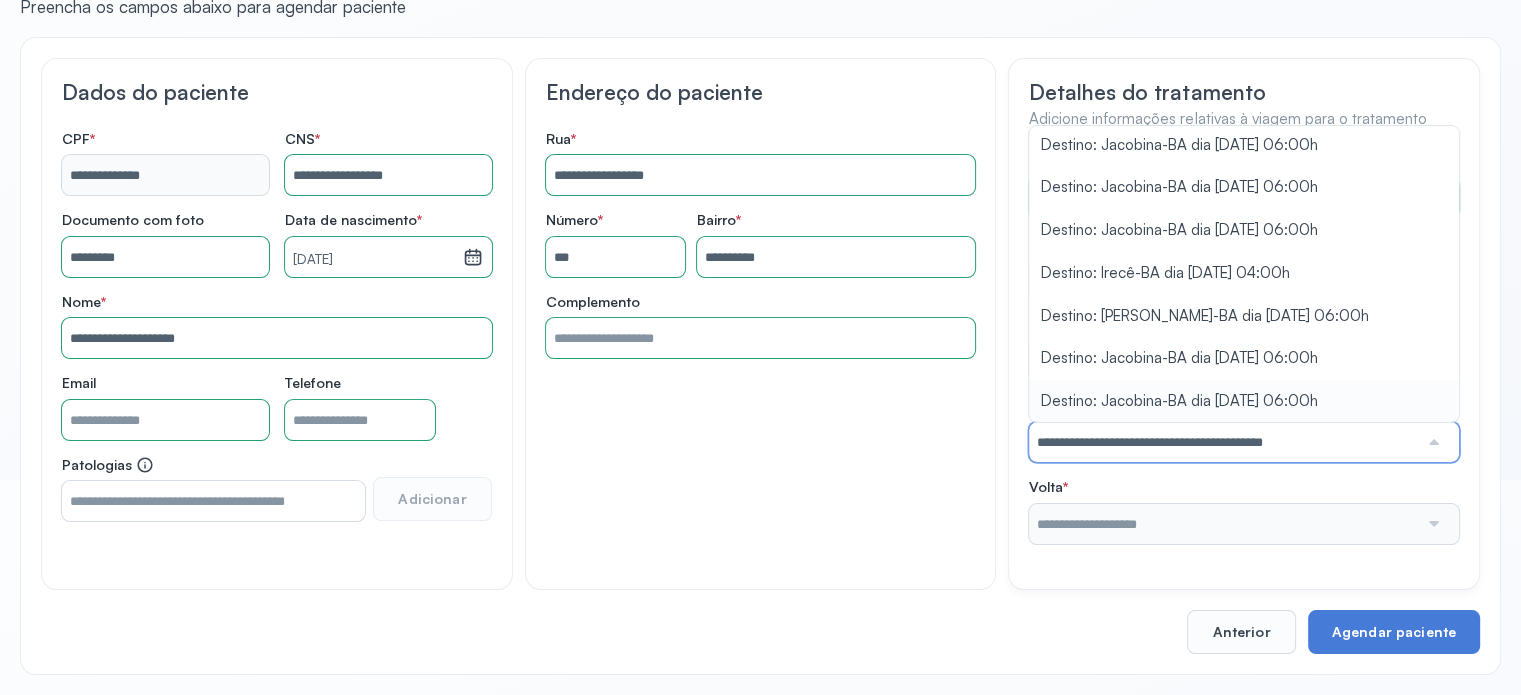 click on "Local de atendimento   *  **** A Medicina Diagnostica E Diagnoson Apae Jacobina CLINICA ML JACOBINA Cardio Pulmonar Da Bahia Cardioclinica [GEOGRAPHIC_DATA] Cican Clinica De Nefrologia De [GEOGRAPHIC_DATA] De Olhos Oftalmo Feira Clinica [GEOGRAPHIC_DATA] Coe [GEOGRAPHIC_DATA] ANA [GEOGRAPHIC_DATA] GERAL [PERSON_NAME][GEOGRAPHIC_DATA] [GEOGRAPHIC_DATA][PERSON_NAME] ORTOPEDICO DO ESTADO DA [GEOGRAPHIC_DATA] [GEOGRAPHIC_DATA] Aristides [GEOGRAPHIC_DATA] [GEOGRAPHIC_DATA] [GEOGRAPHIC_DATA] [GEOGRAPHIC_DATA] [GEOGRAPHIC_DATA] Emec Hospital Especializado Octavio [GEOGRAPHIC_DATA] Estadual [GEOGRAPHIC_DATA] [GEOGRAPHIC_DATA][PERSON_NAME] [GEOGRAPHIC_DATA] [GEOGRAPHIC_DATA] [GEOGRAPHIC_DATA] [GEOGRAPHIC_DATA][PERSON_NAME] Regional [GEOGRAPHIC_DATA] Regional [GEOGRAPHIC_DATA] Dourado [GEOGRAPHIC_DATA] [GEOGRAPHIC_DATA] [GEOGRAPHIC_DATA] [GEOGRAPHIC_DATA] E Ortopedia Ltda Iderma Idm Cardio Instituto Occasio" at bounding box center (1244, 348) 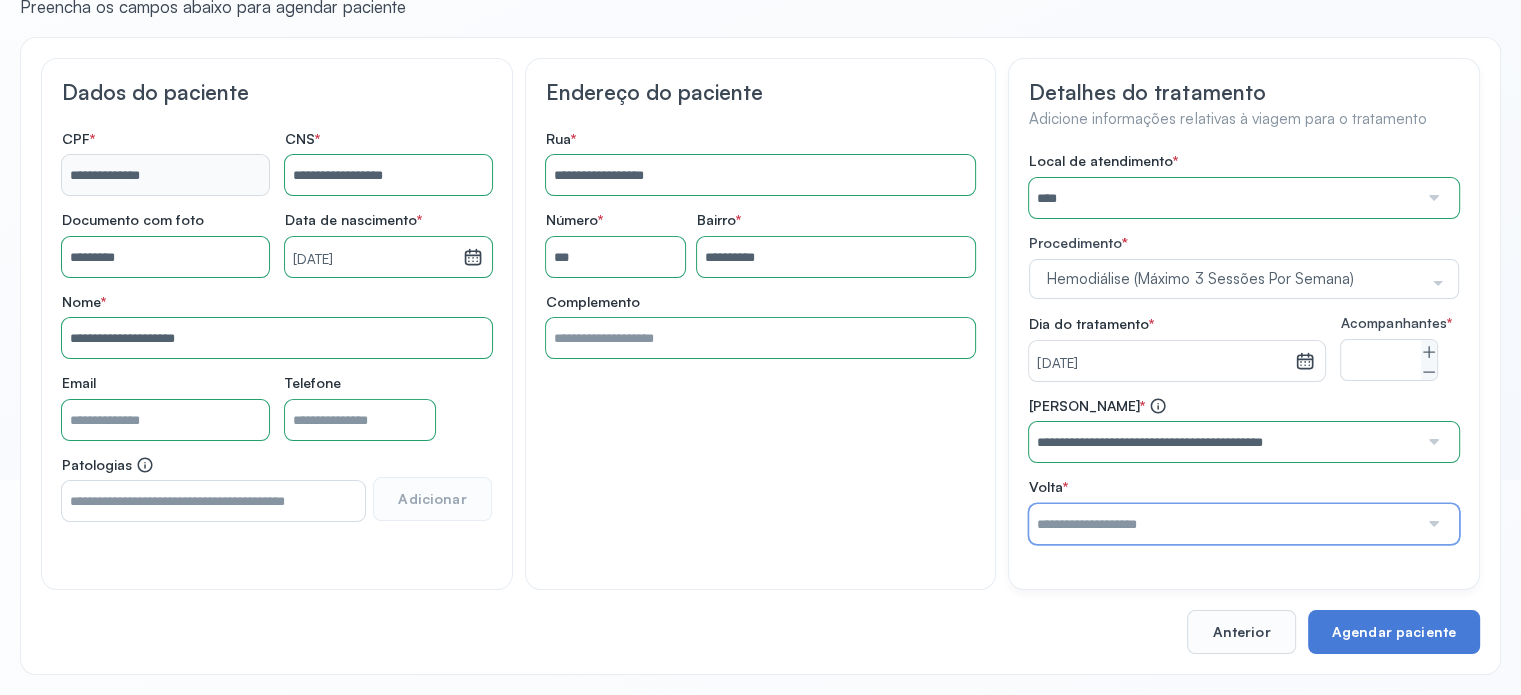 click at bounding box center [1223, 524] 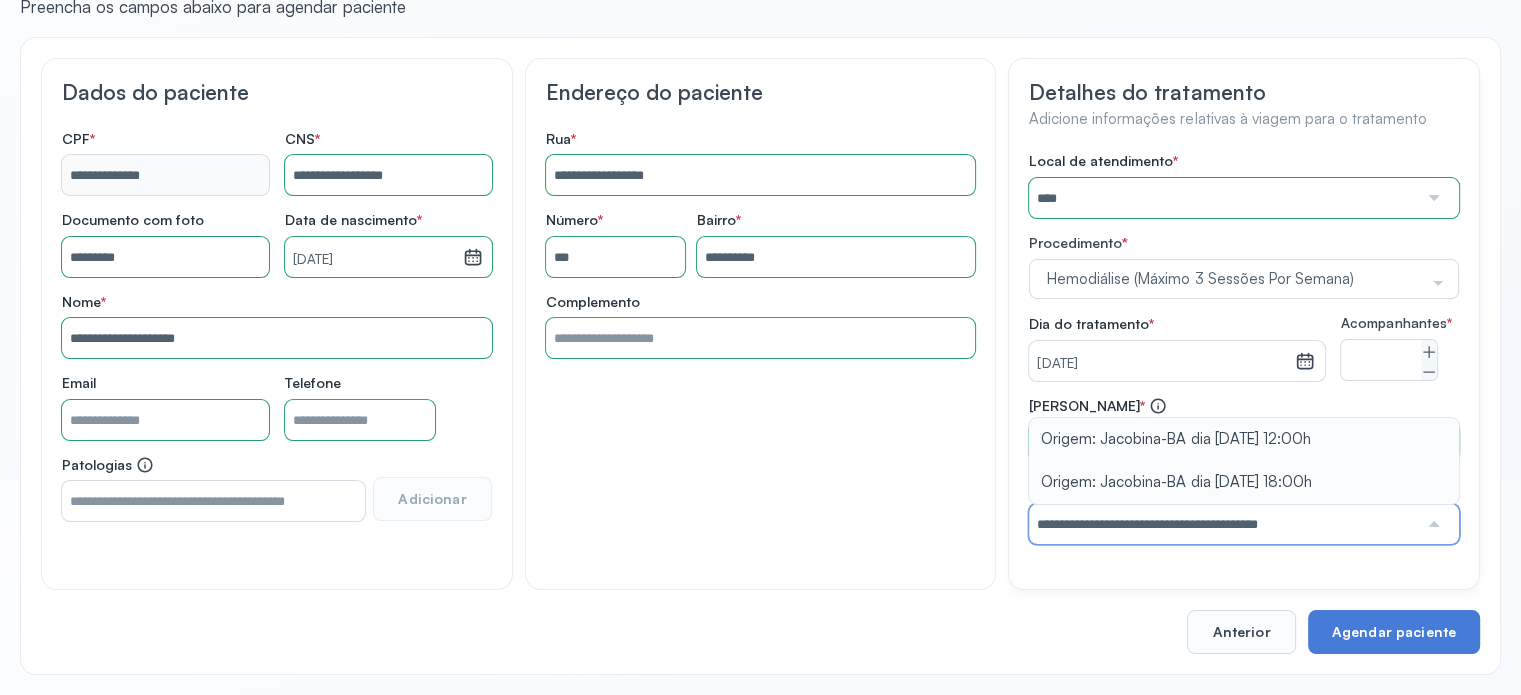 click on "**********" at bounding box center (1244, 511) 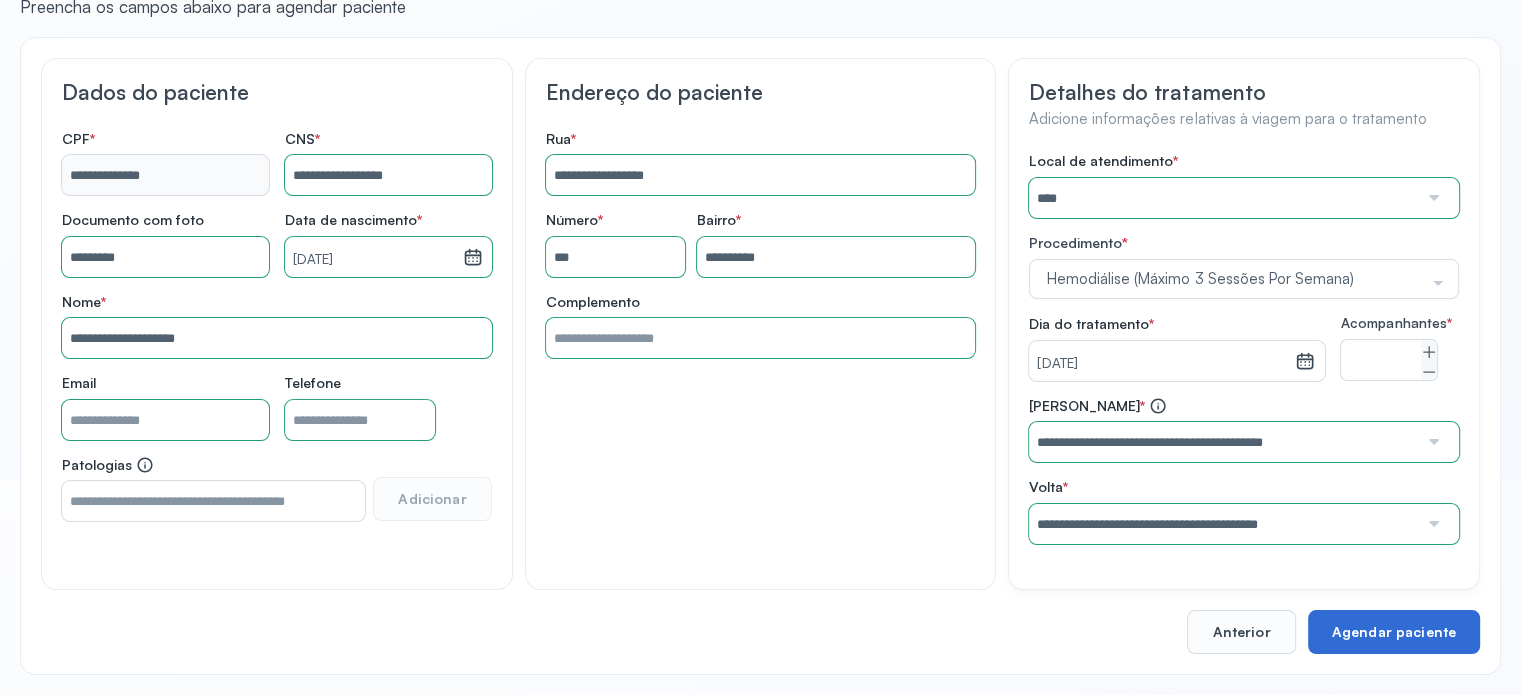 click on "Agendar paciente" at bounding box center (1394, 632) 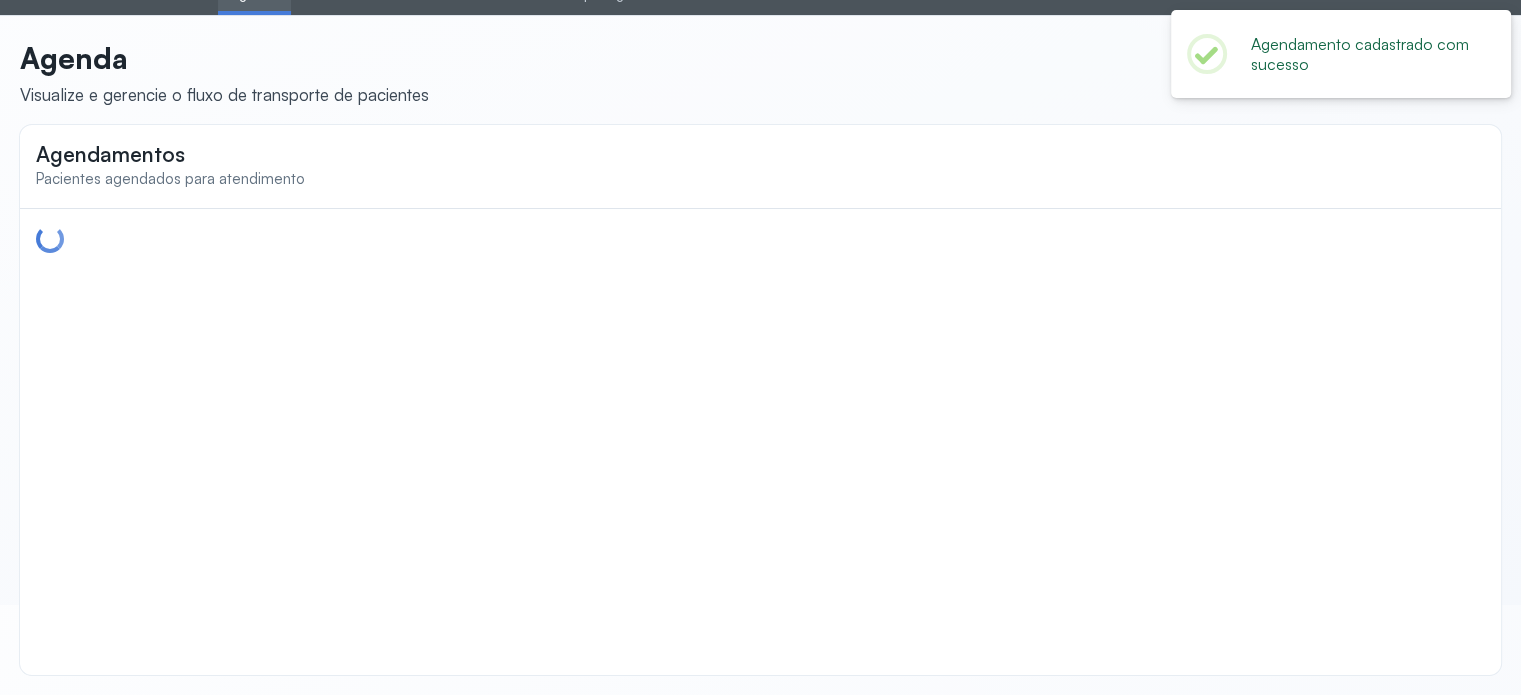 scroll, scrollTop: 0, scrollLeft: 0, axis: both 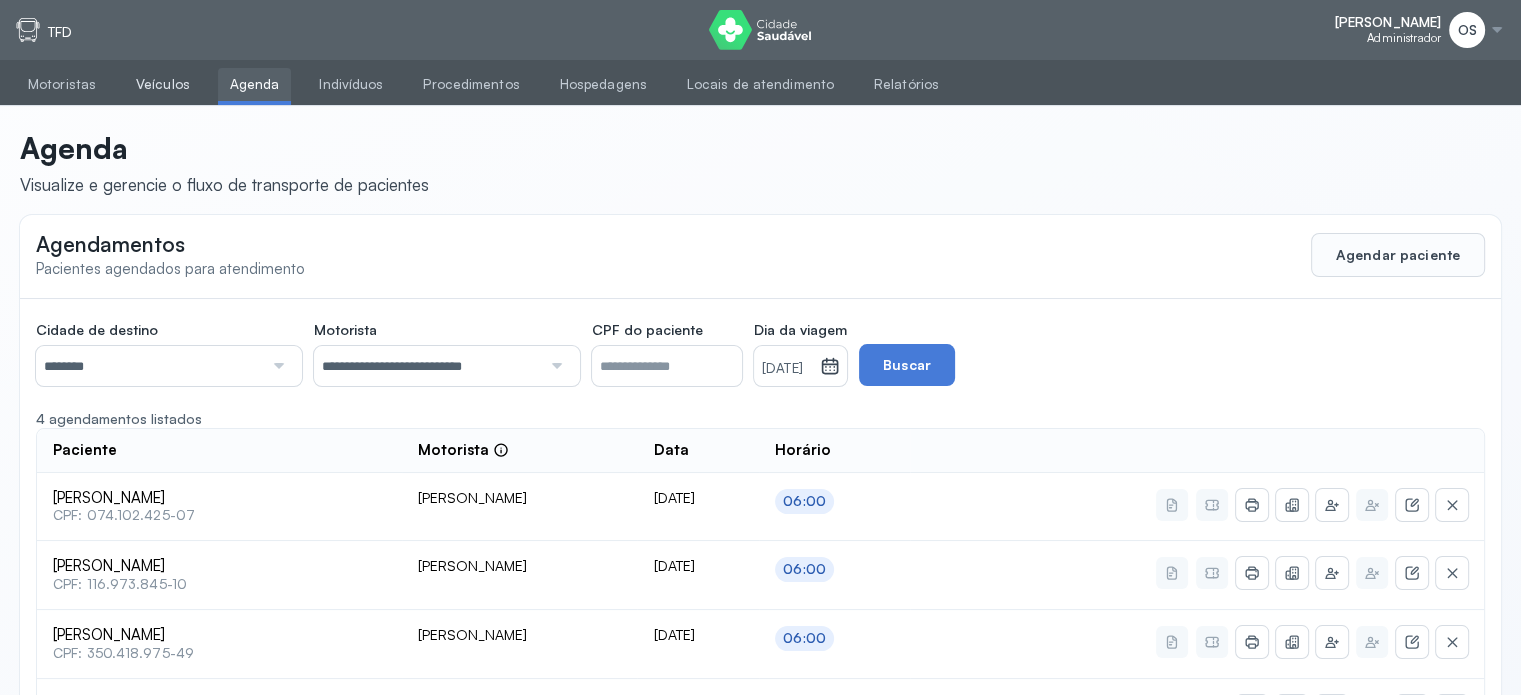 click on "Veículos" at bounding box center [163, 84] 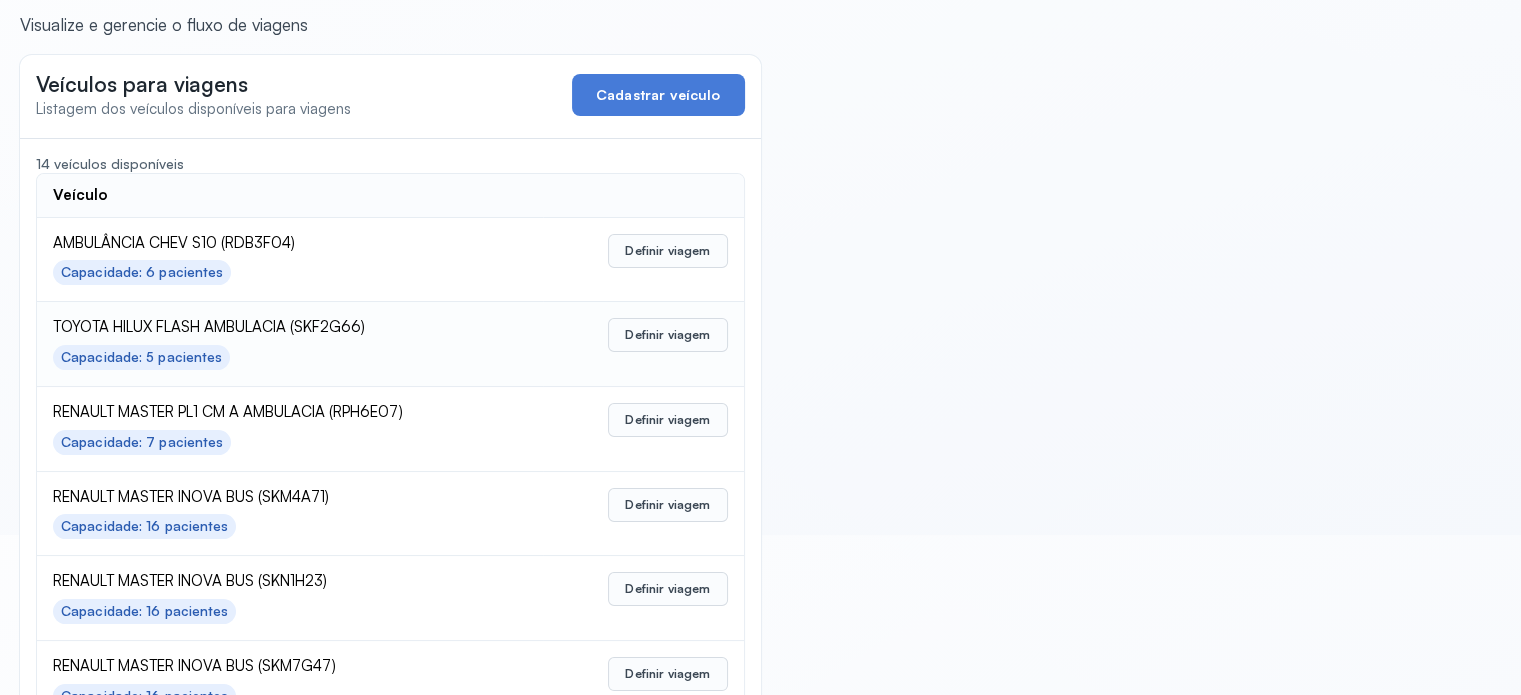 scroll, scrollTop: 200, scrollLeft: 0, axis: vertical 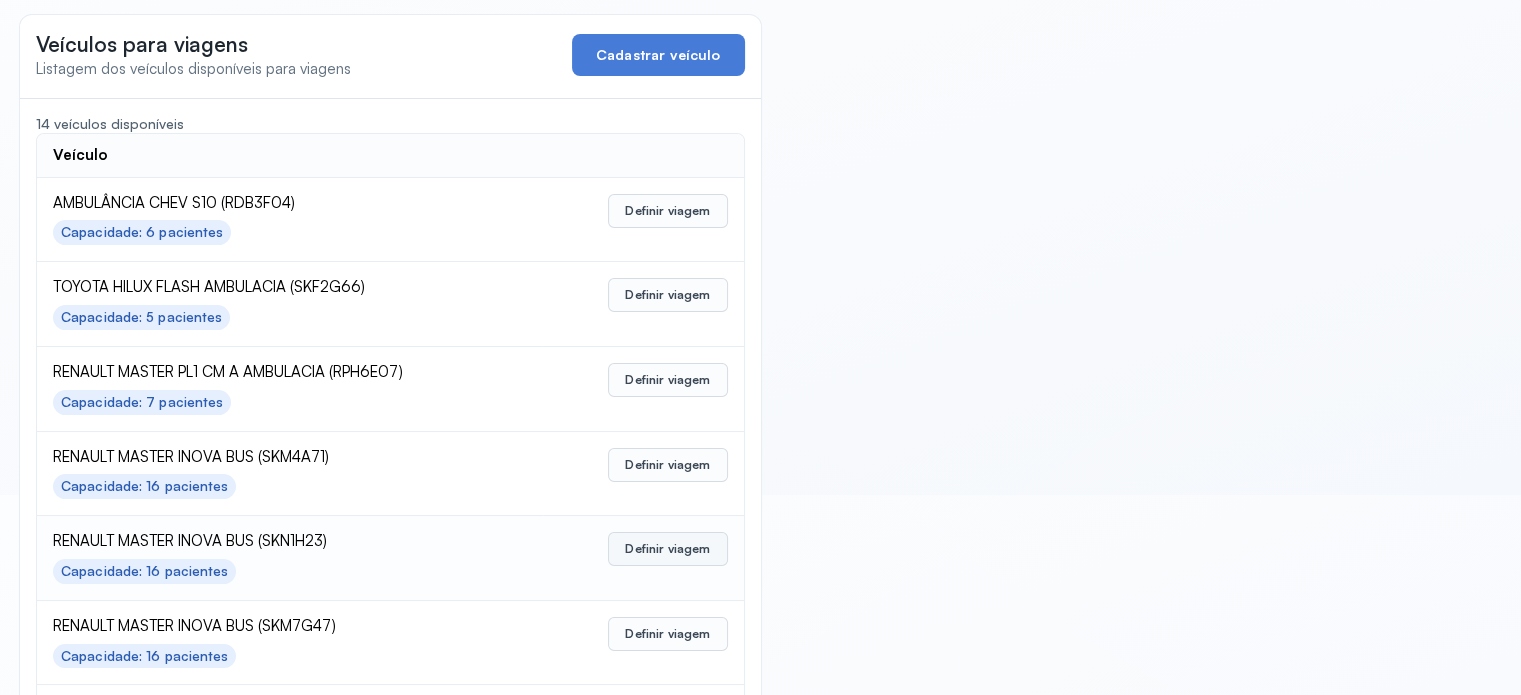 click on "Definir viagem" at bounding box center (667, 549) 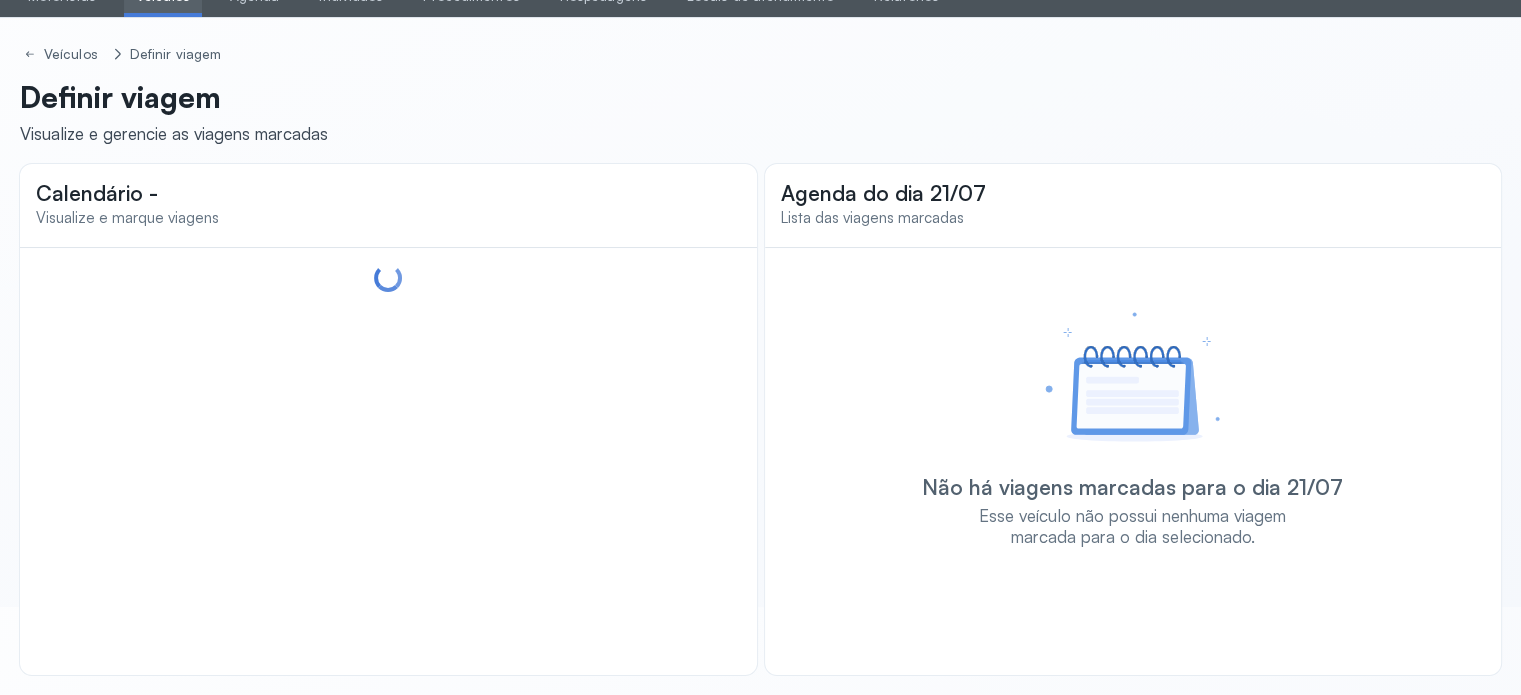scroll, scrollTop: 88, scrollLeft: 0, axis: vertical 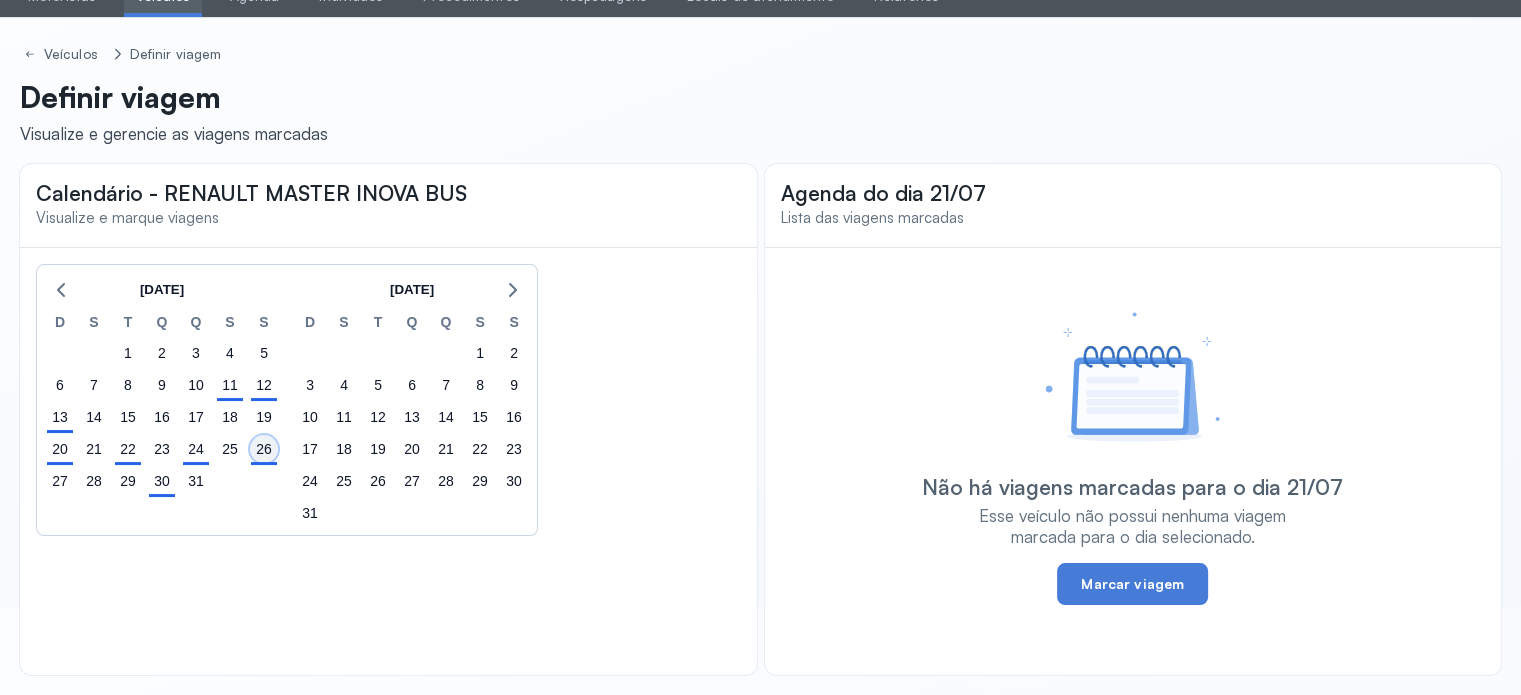 click on "26" 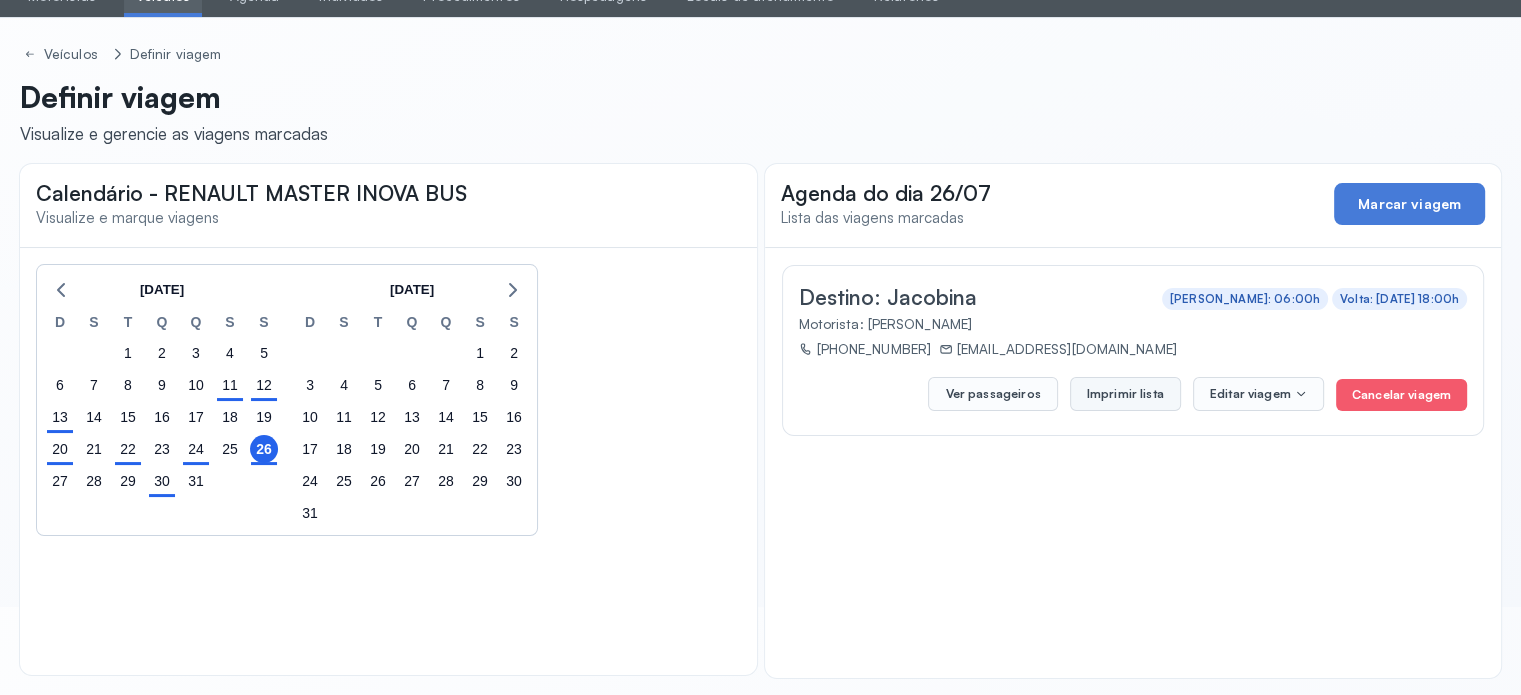 click on "Imprimir lista" at bounding box center [1125, 394] 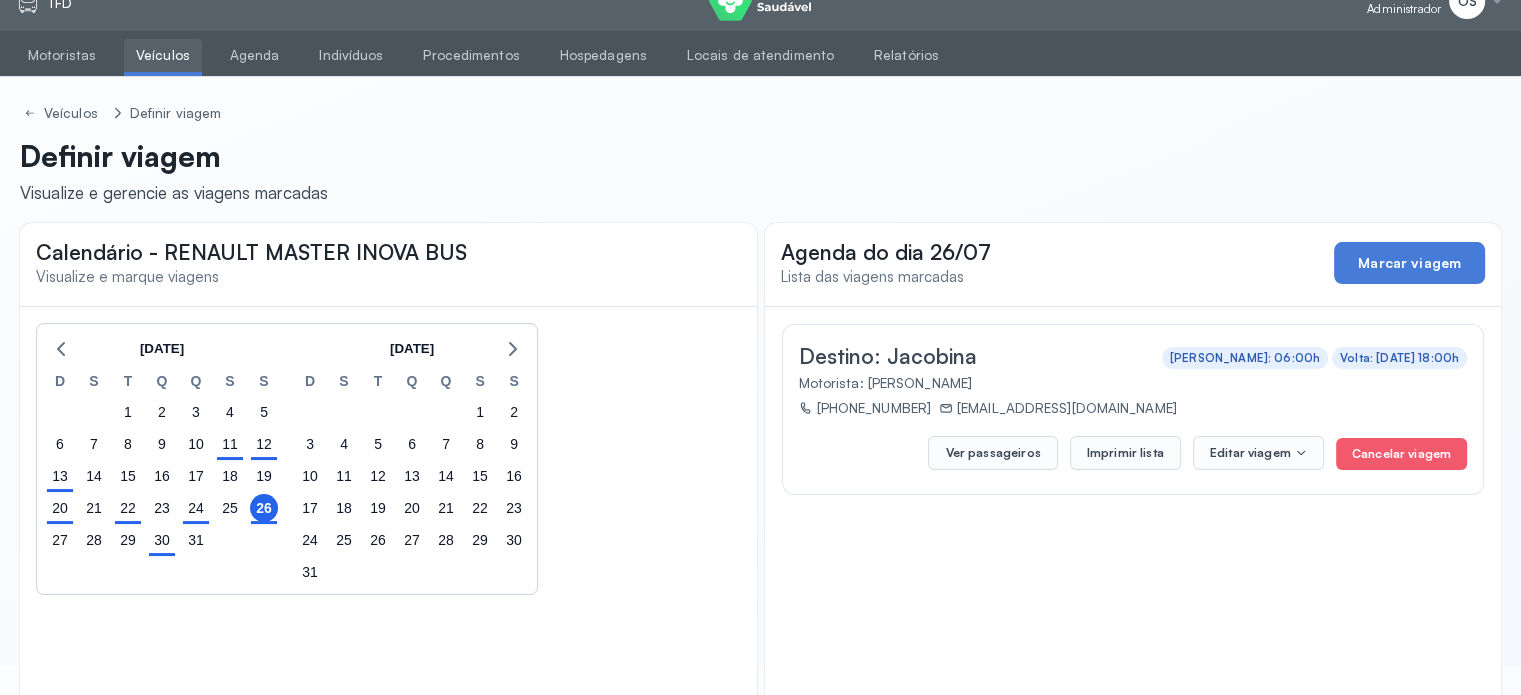 scroll, scrollTop: 0, scrollLeft: 0, axis: both 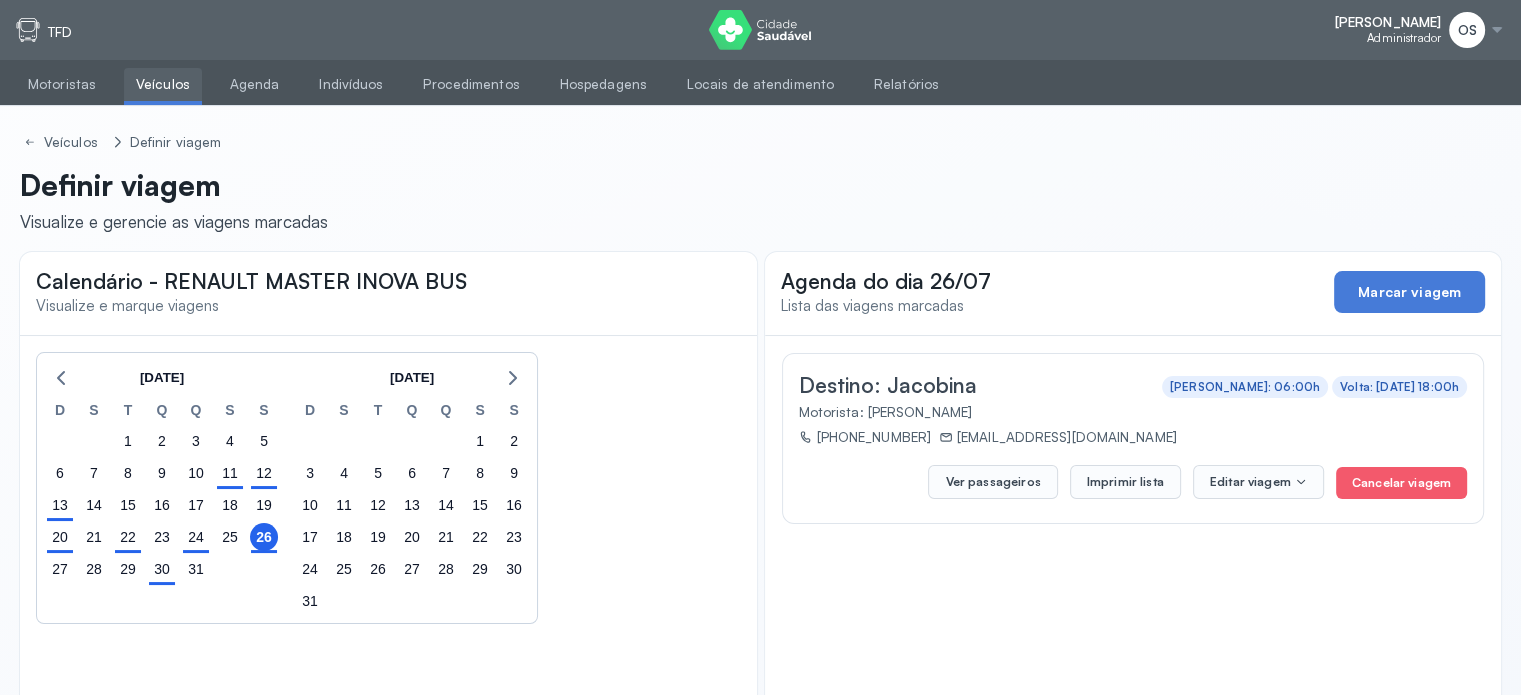 click on "Veículos" at bounding box center (163, 84) 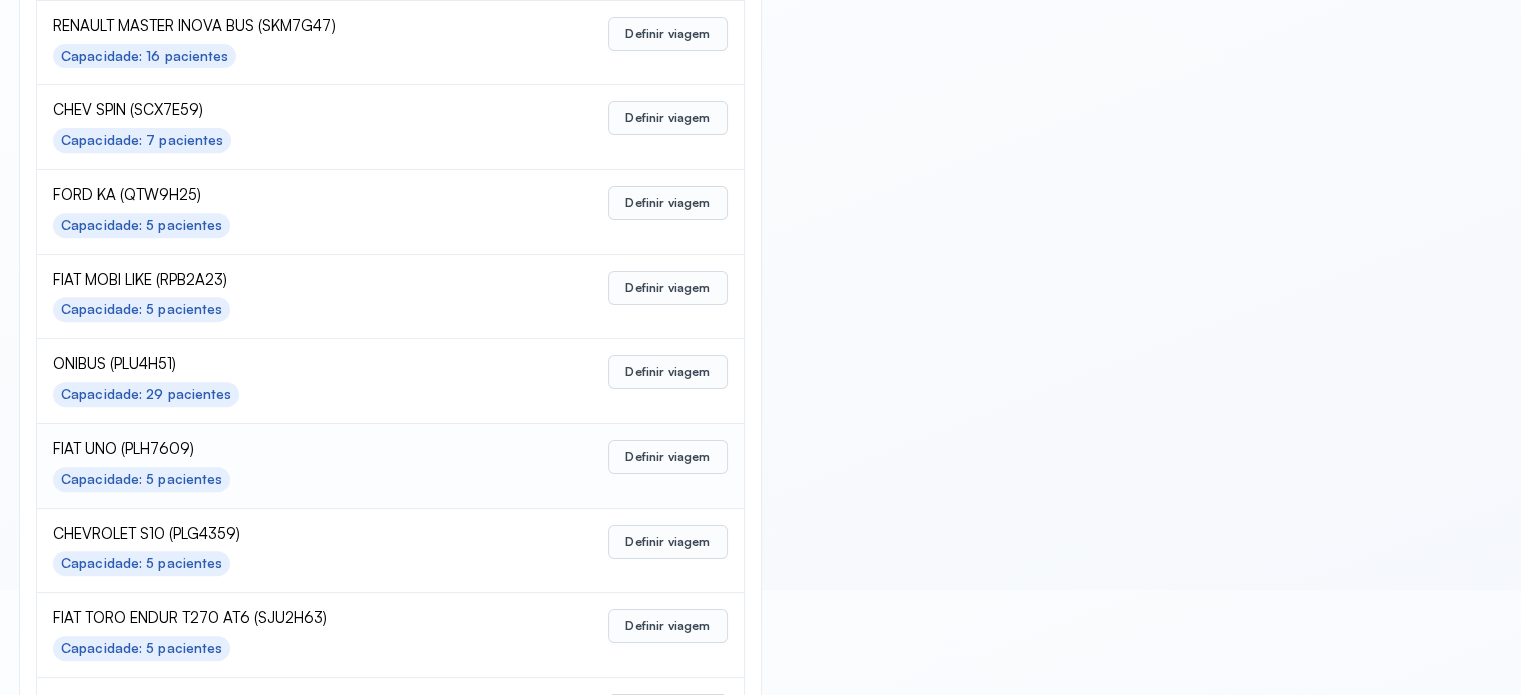 scroll, scrollTop: 899, scrollLeft: 0, axis: vertical 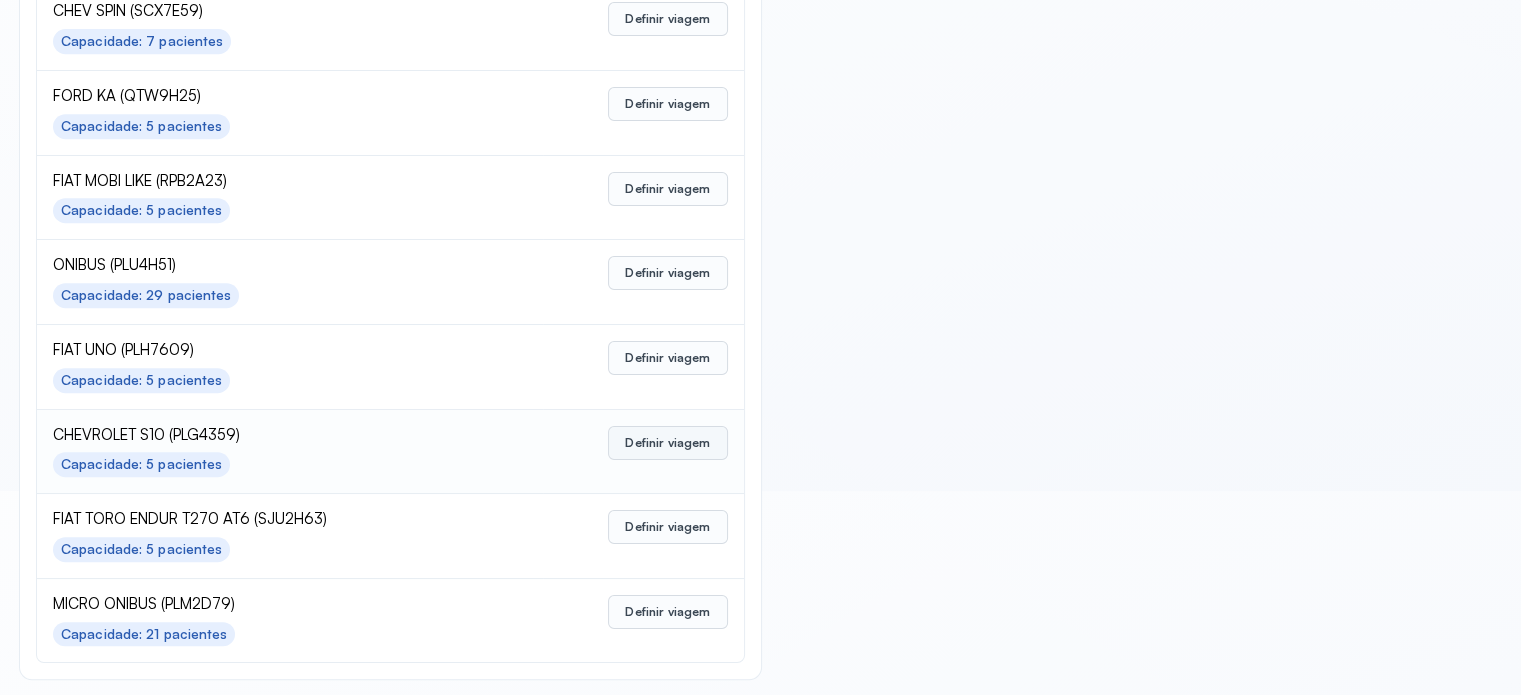 click on "Definir viagem" at bounding box center (667, 443) 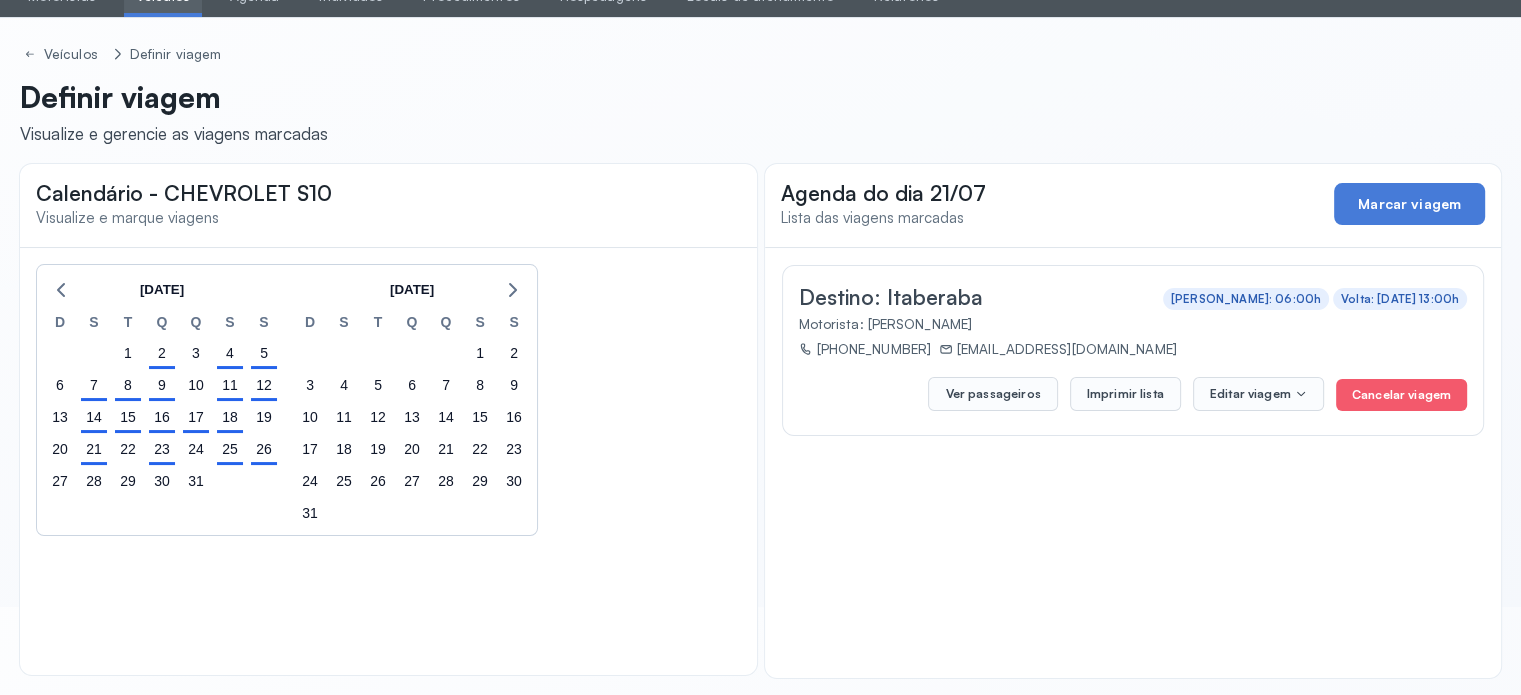 scroll, scrollTop: 90, scrollLeft: 0, axis: vertical 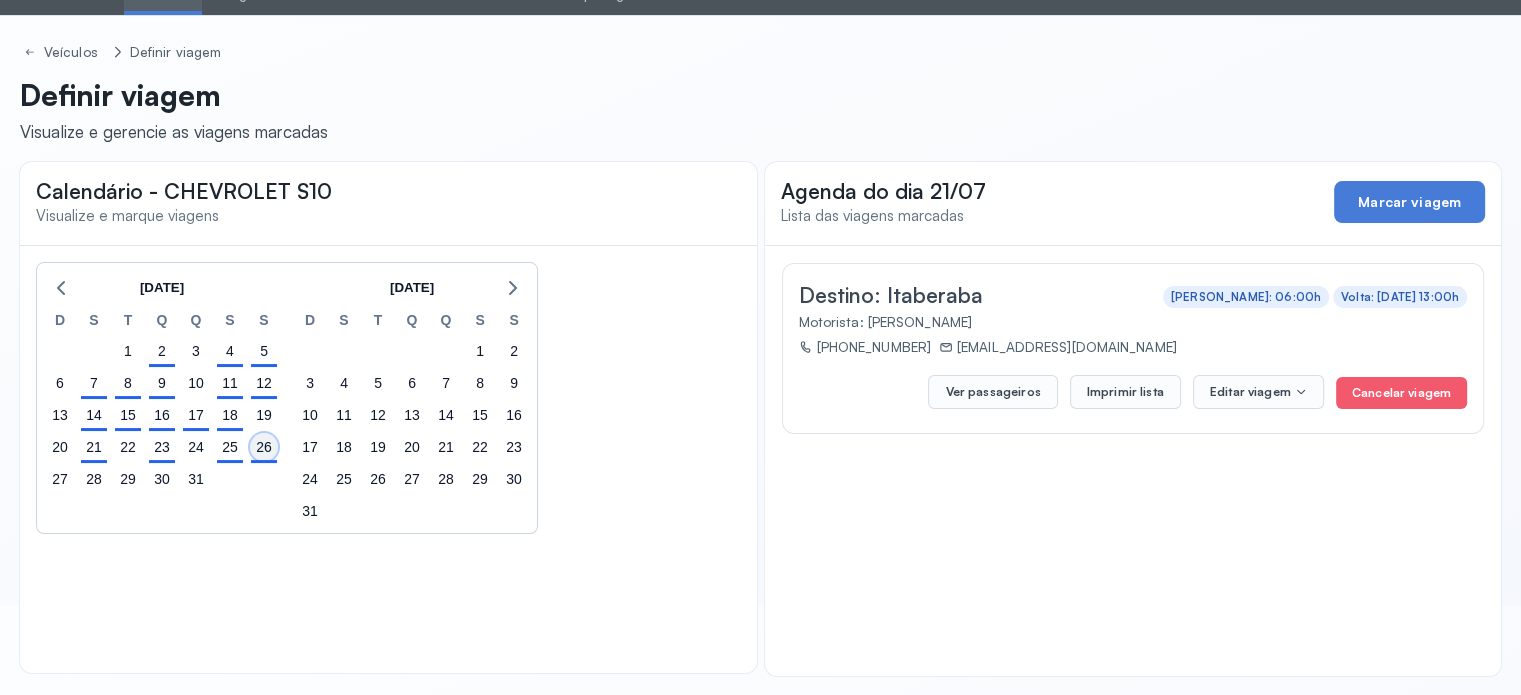 click on "26" 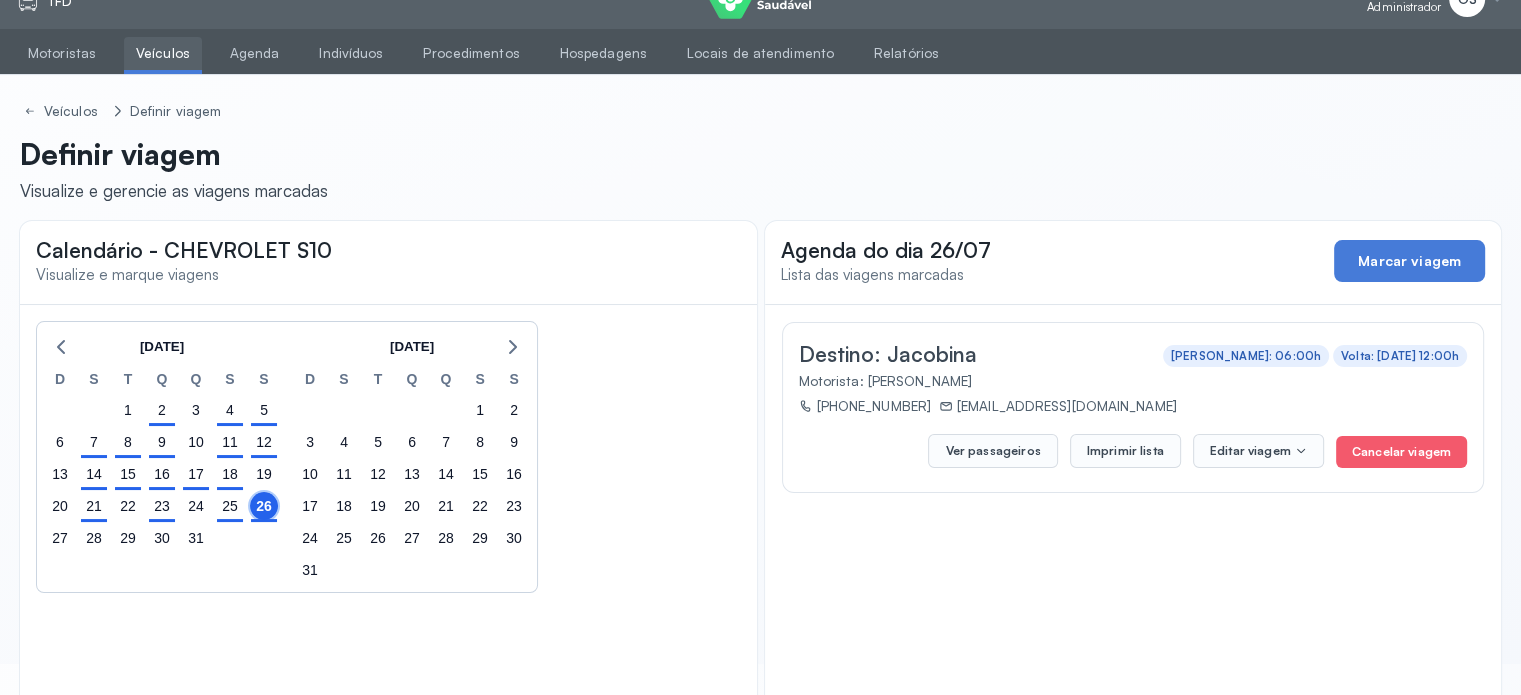 scroll, scrollTop: 0, scrollLeft: 0, axis: both 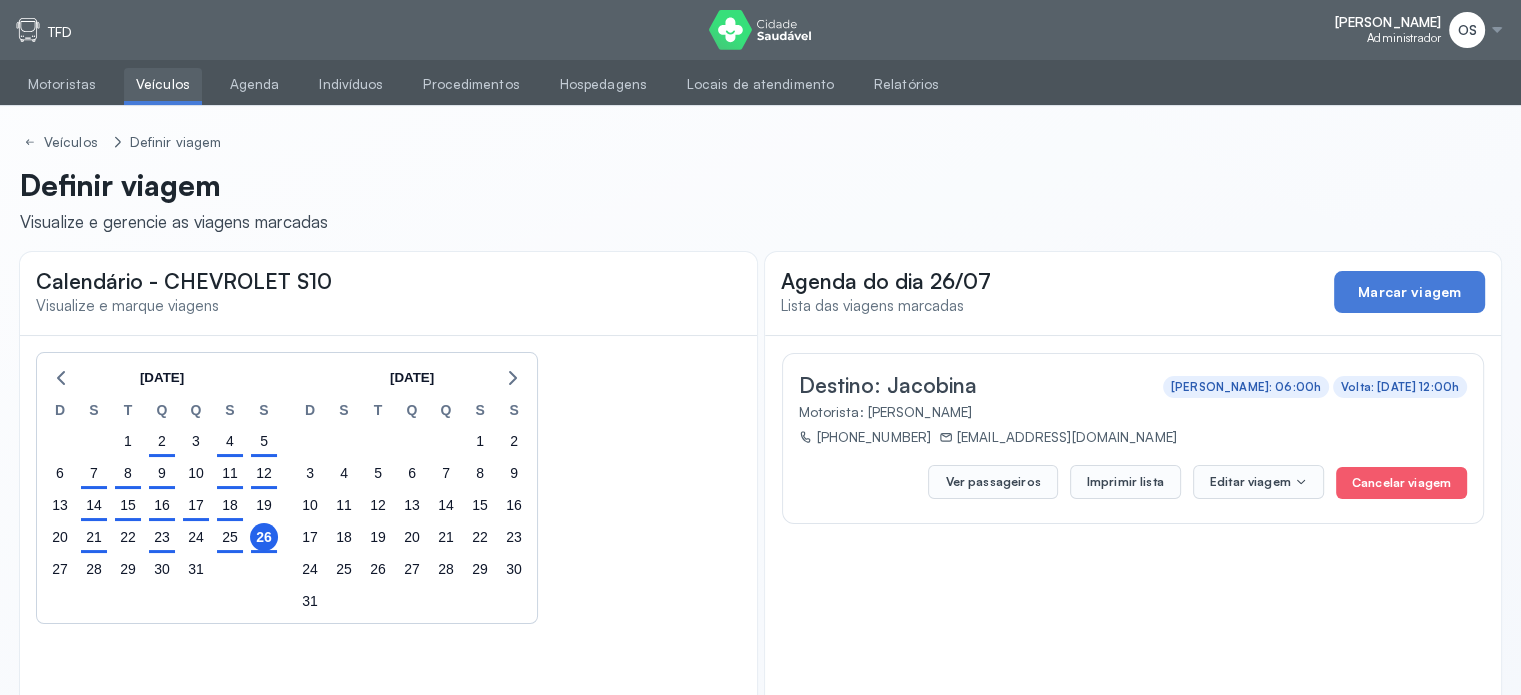 click on "Veículos" at bounding box center (163, 84) 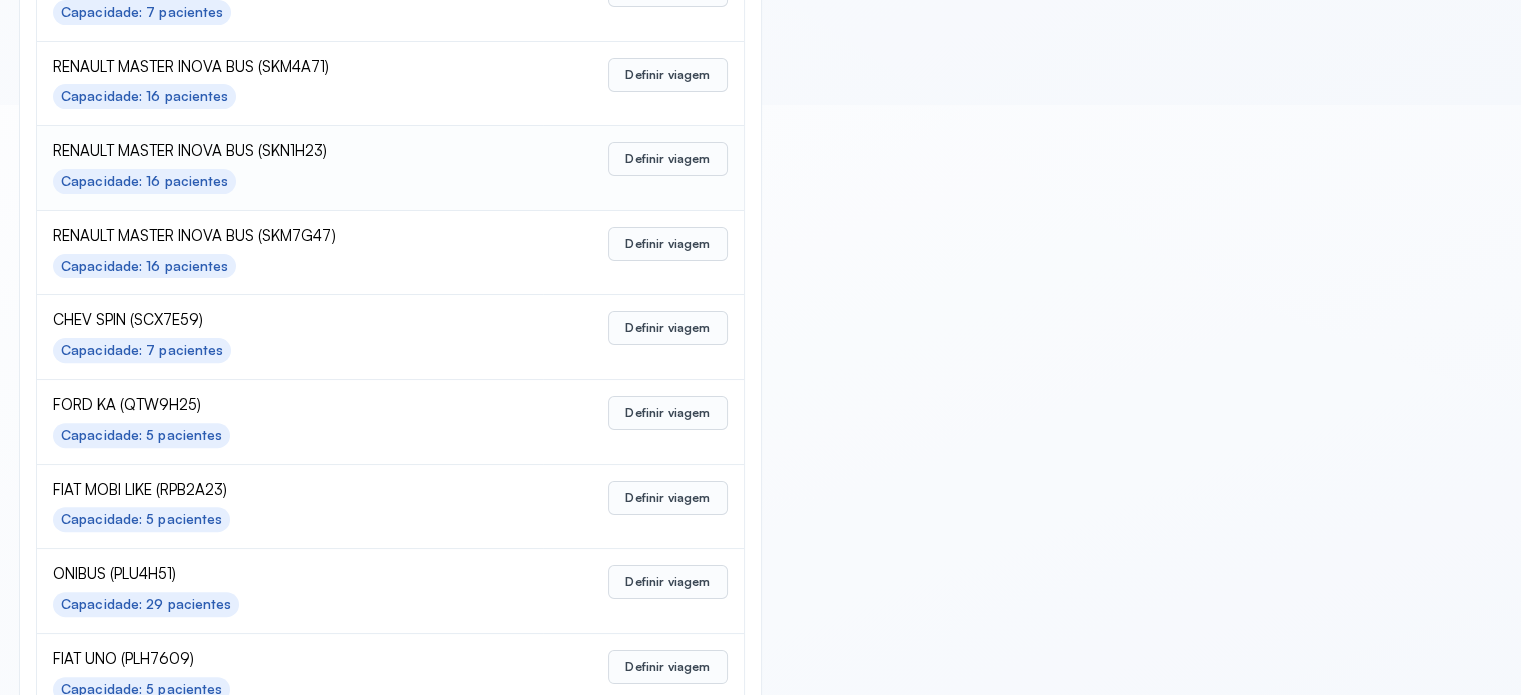 scroll, scrollTop: 600, scrollLeft: 0, axis: vertical 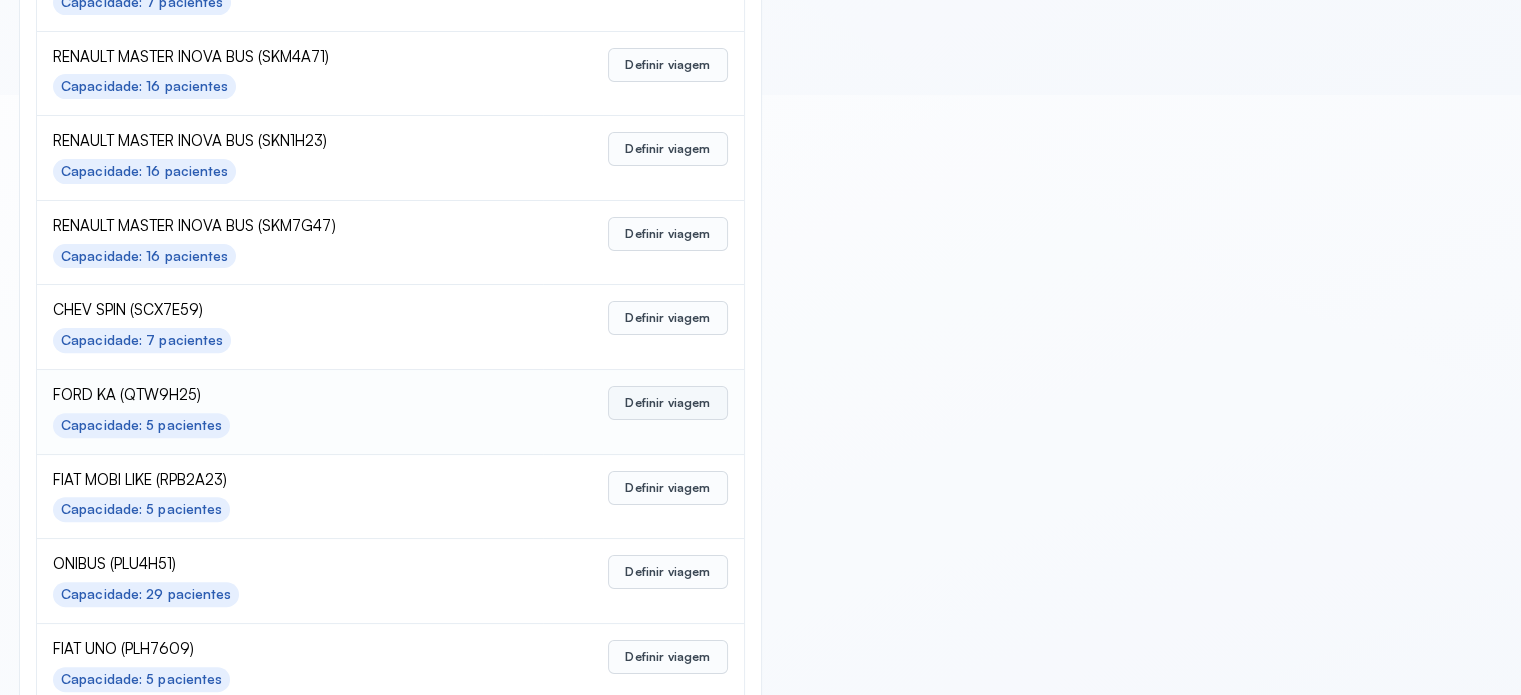click on "Definir viagem" at bounding box center (667, 403) 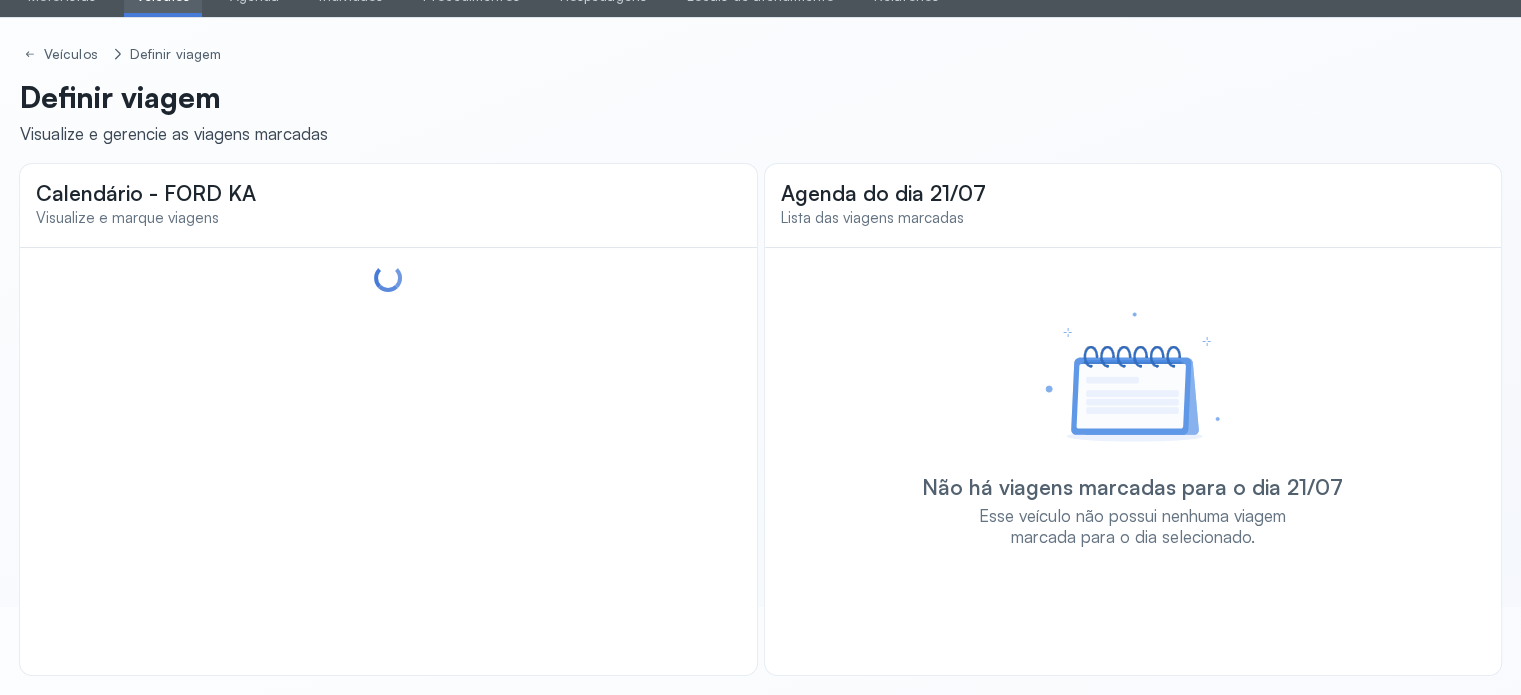 scroll, scrollTop: 0, scrollLeft: 0, axis: both 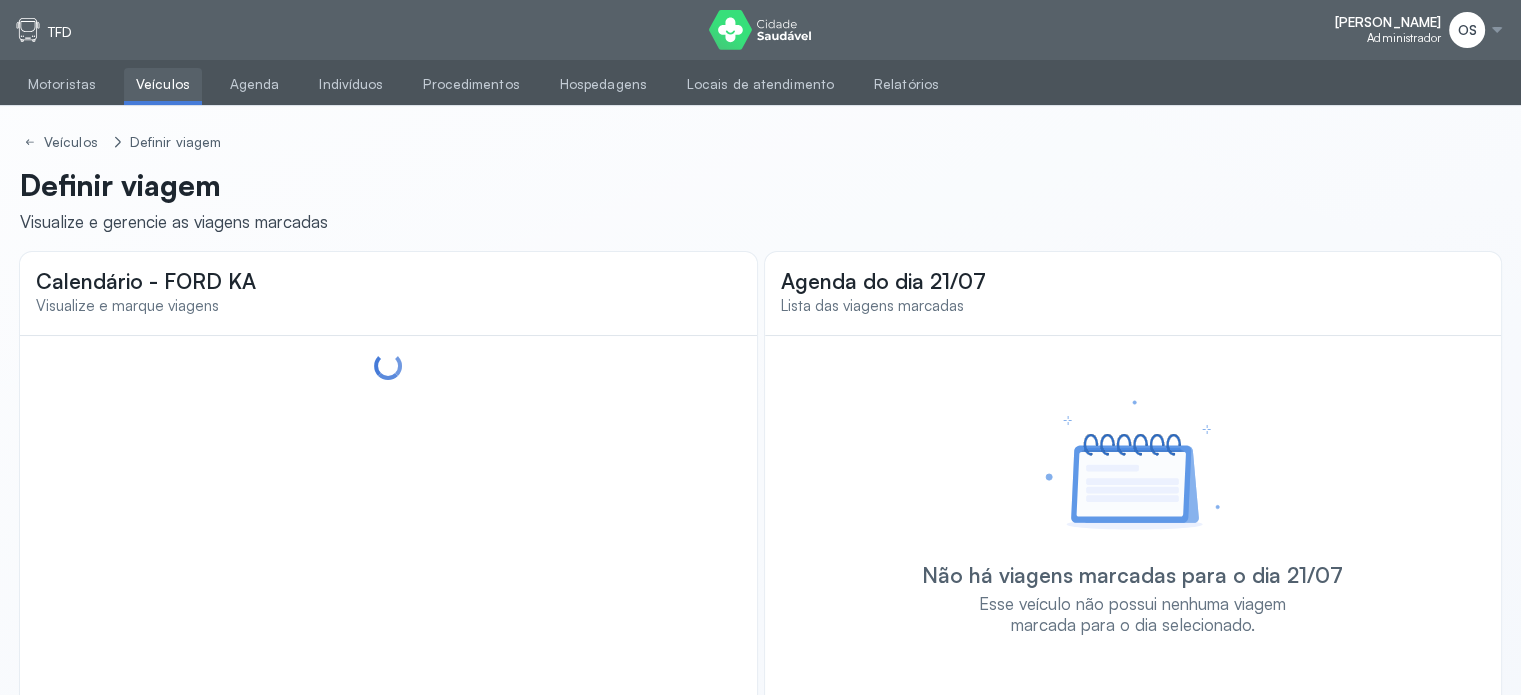 click on "Veículos" at bounding box center (163, 84) 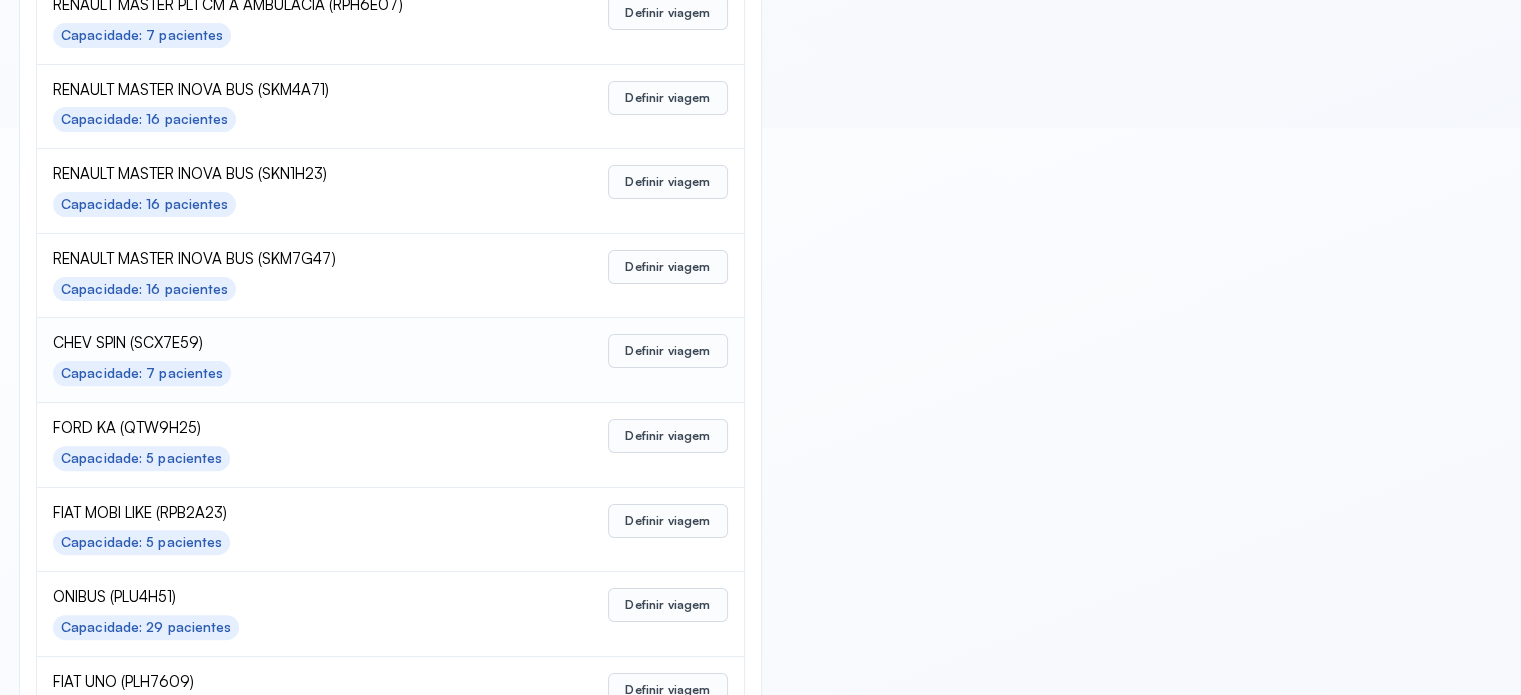 scroll, scrollTop: 600, scrollLeft: 0, axis: vertical 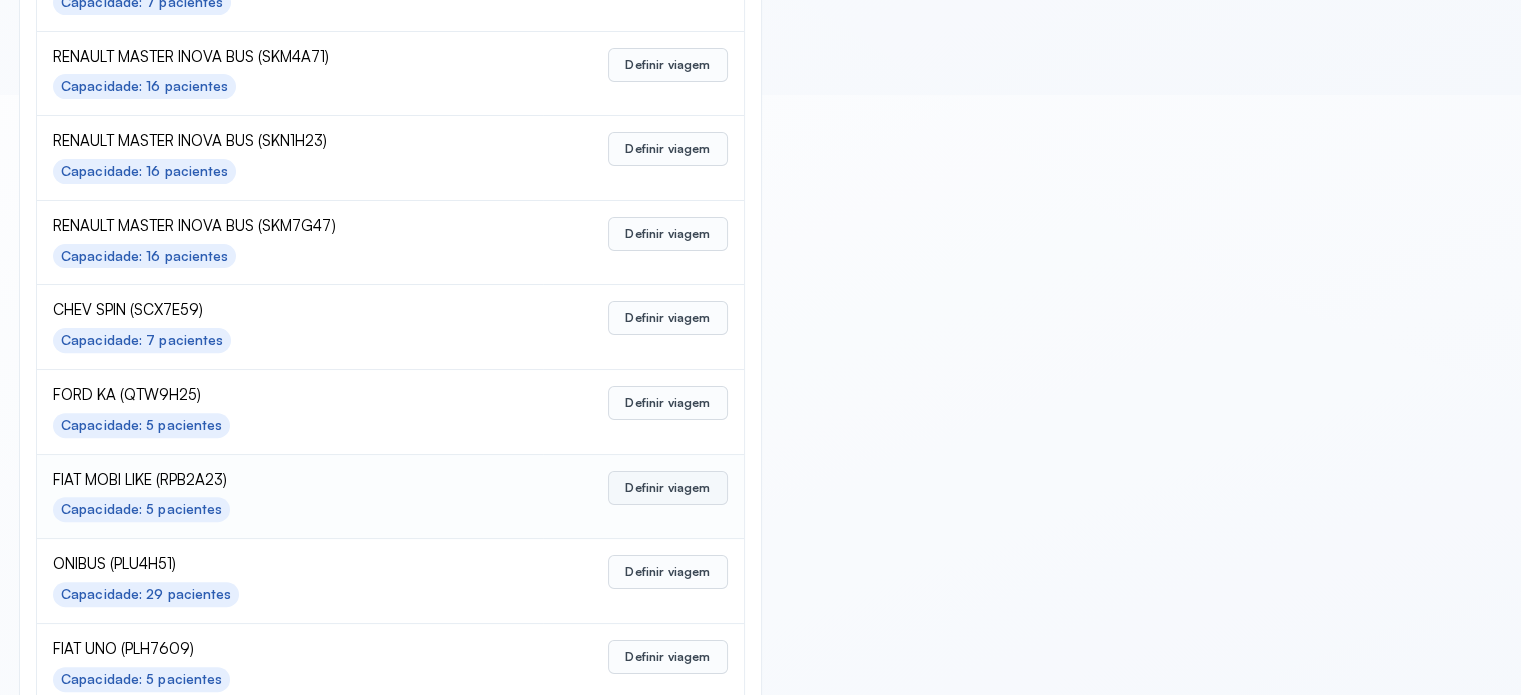 click on "Definir viagem" at bounding box center (667, 488) 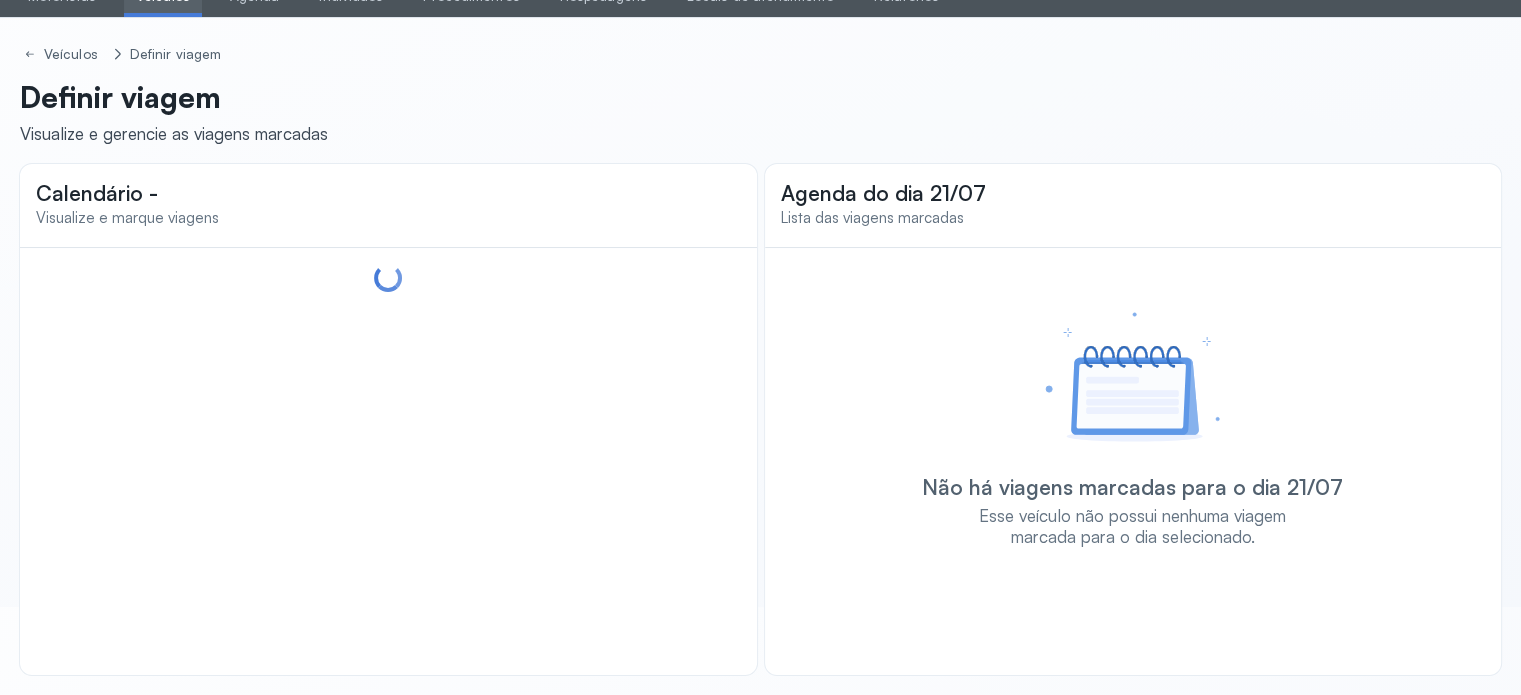 scroll, scrollTop: 88, scrollLeft: 0, axis: vertical 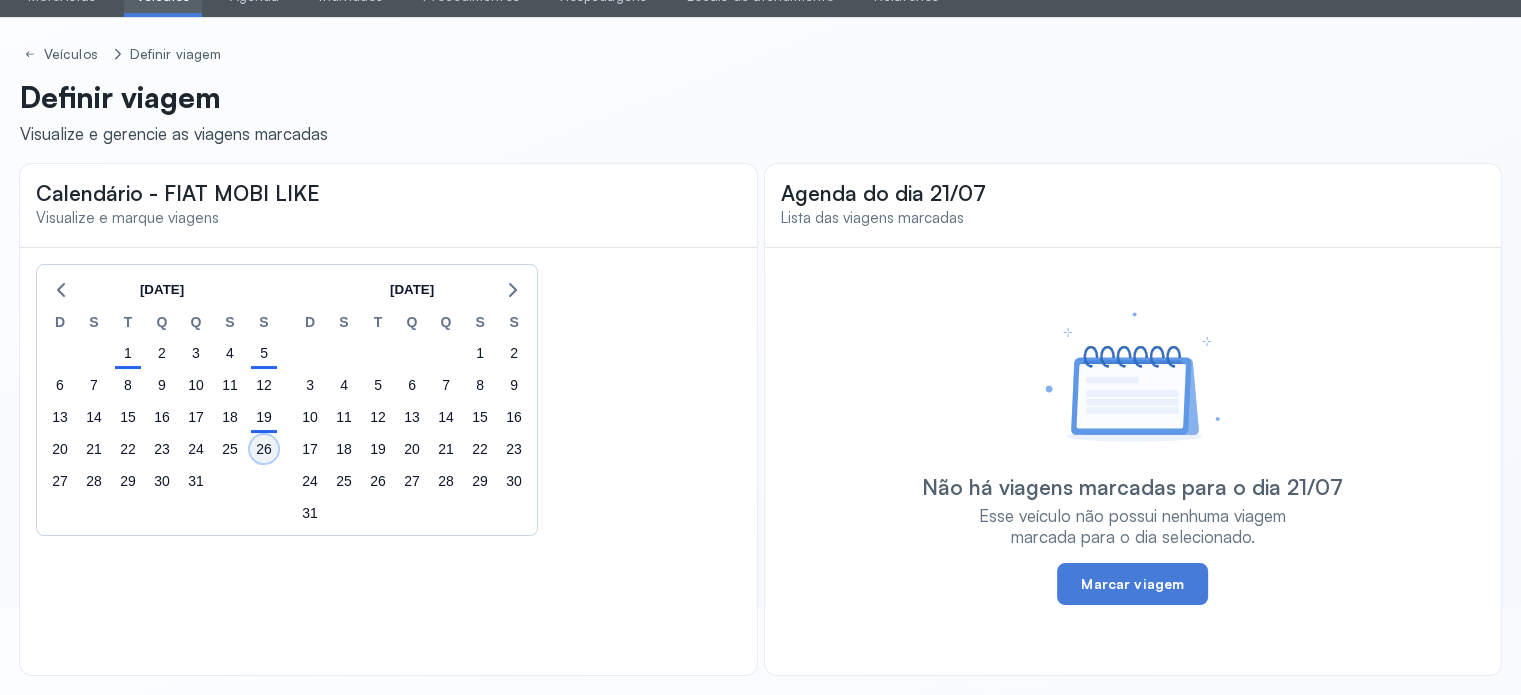 click on "26" 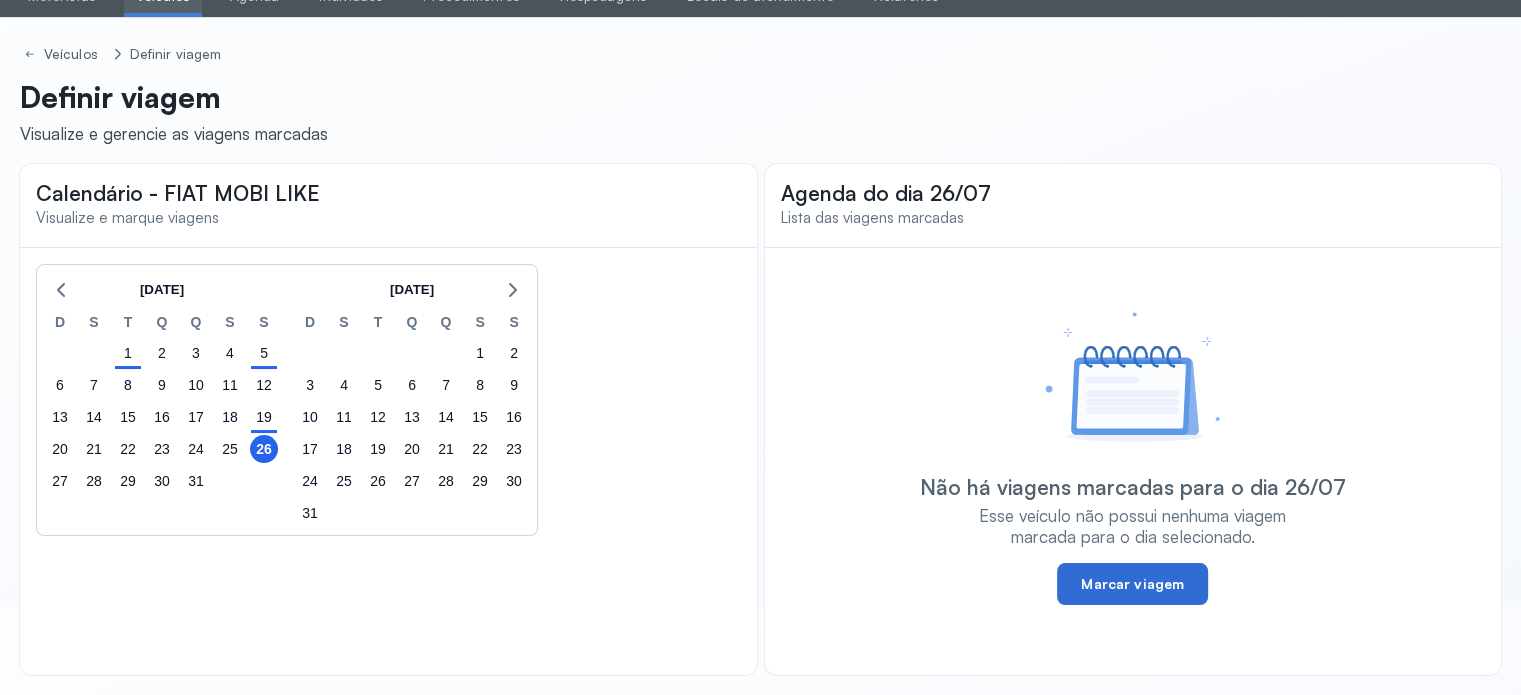 click on "Marcar viagem" 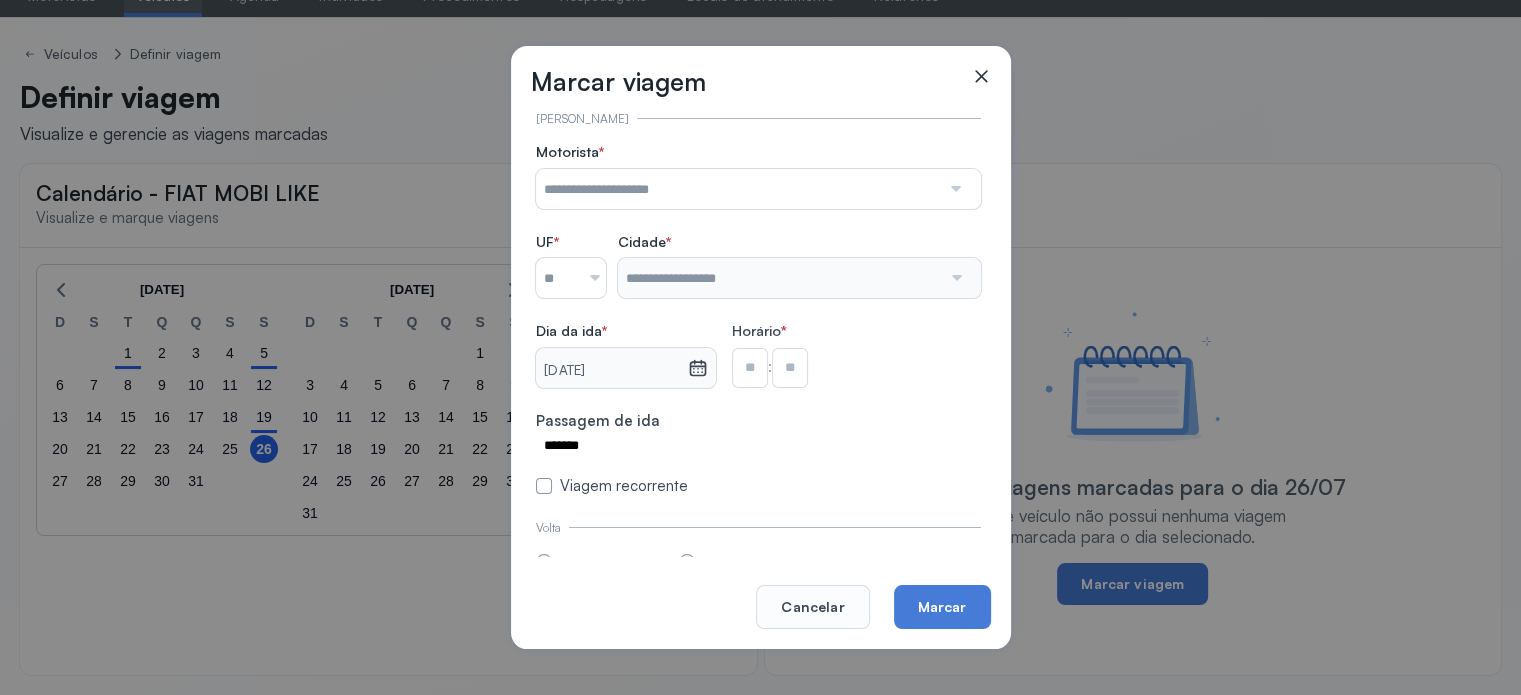 click at bounding box center (954, 189) 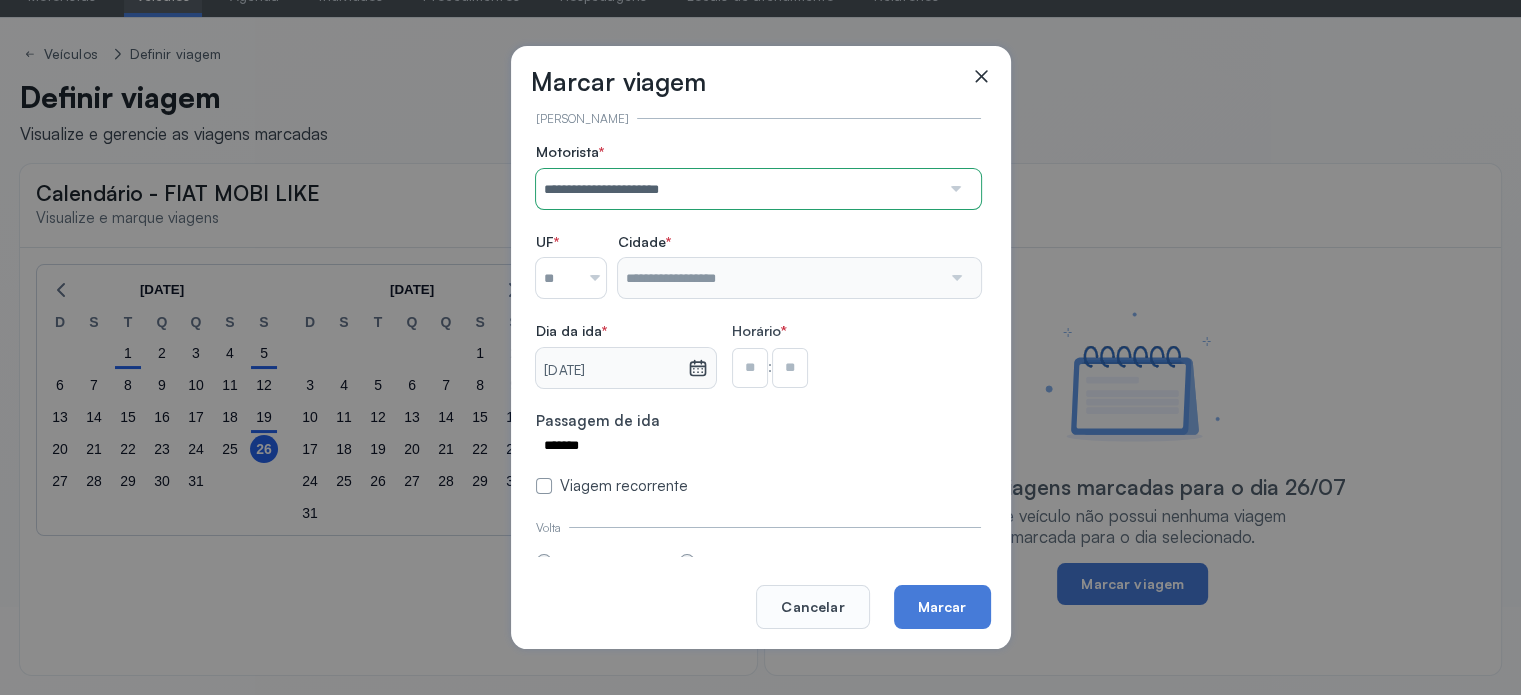 click on "**********" at bounding box center (758, 319) 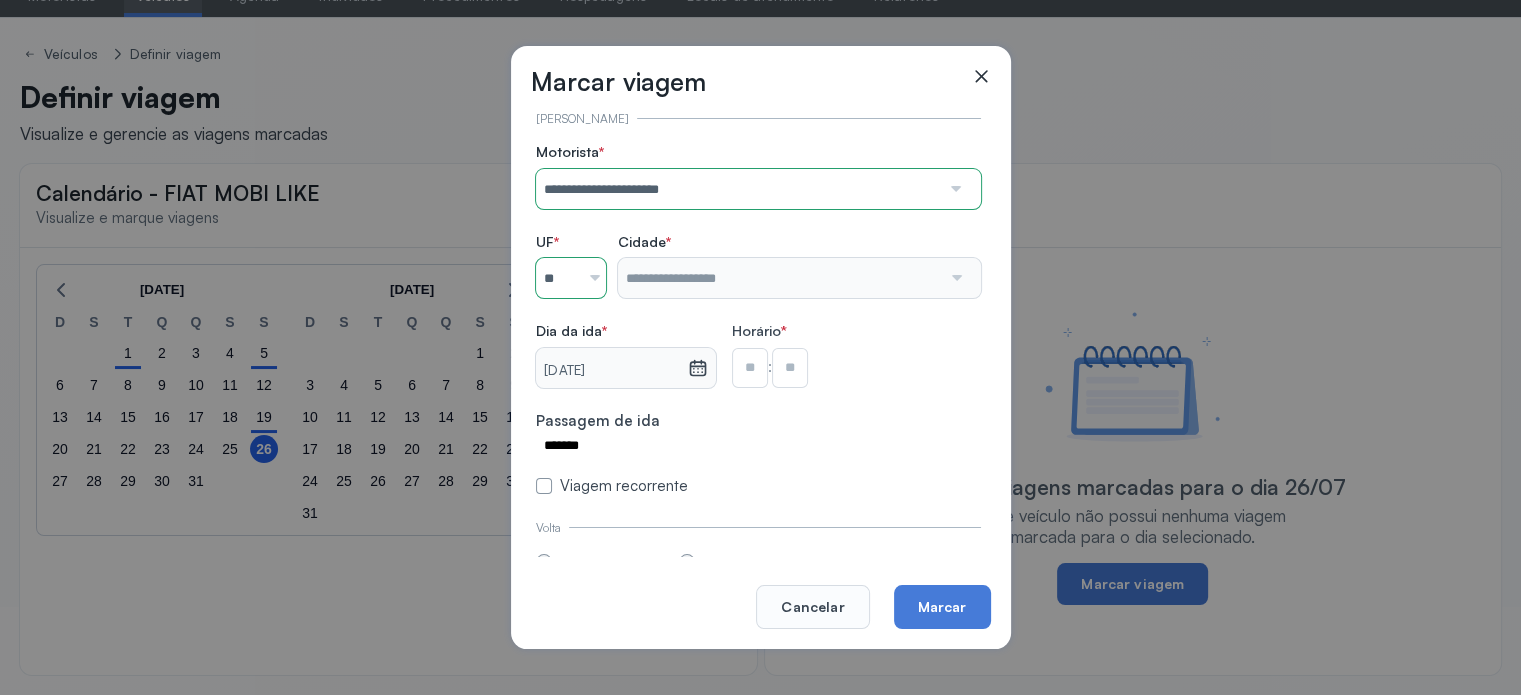click on "**********" at bounding box center (758, 319) 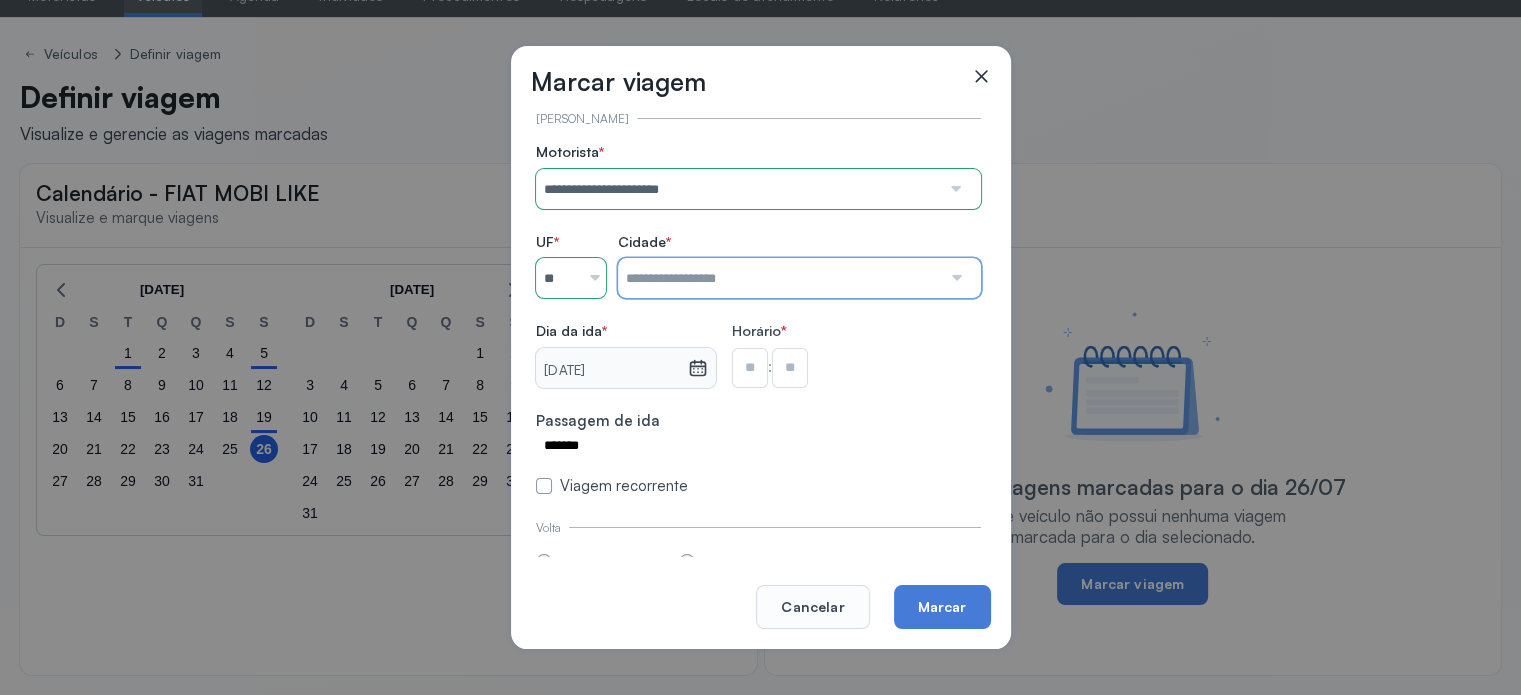 click at bounding box center (779, 278) 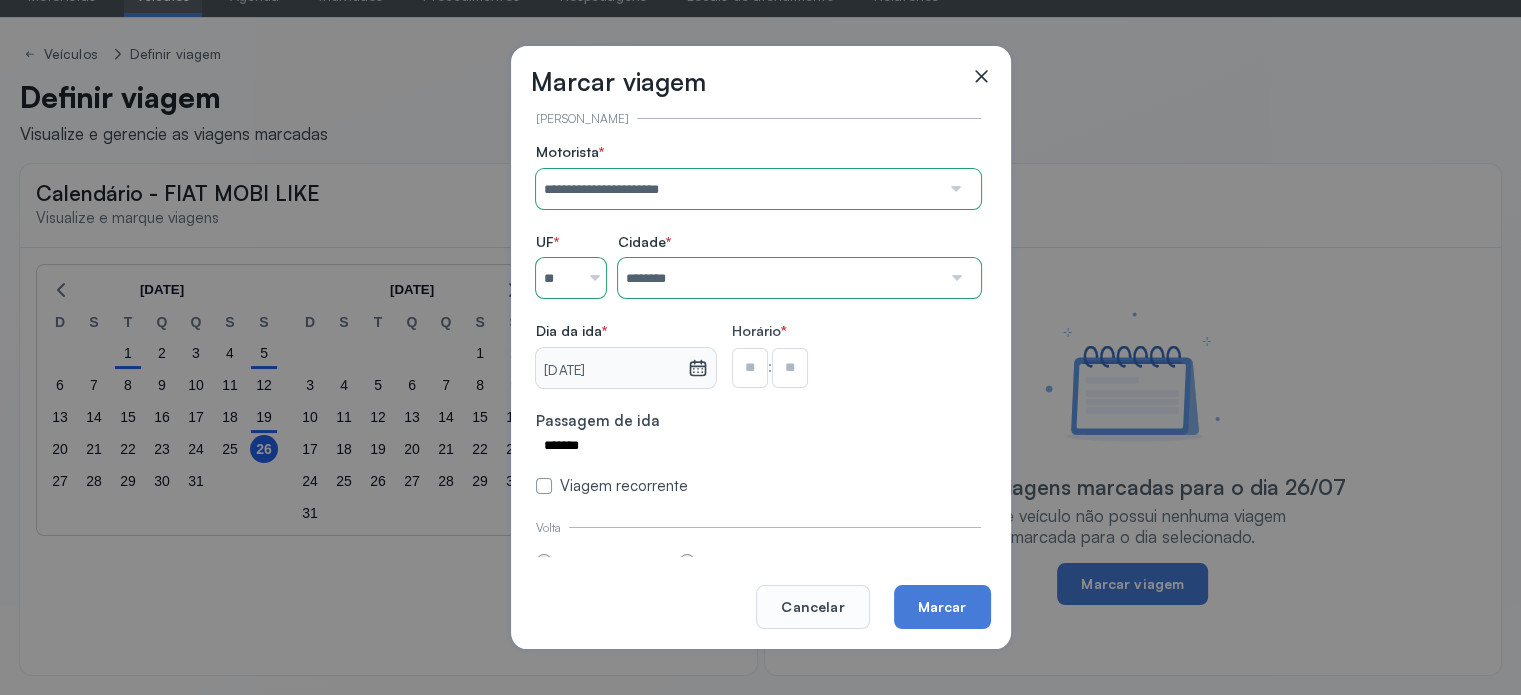 click on "**********" at bounding box center (758, 319) 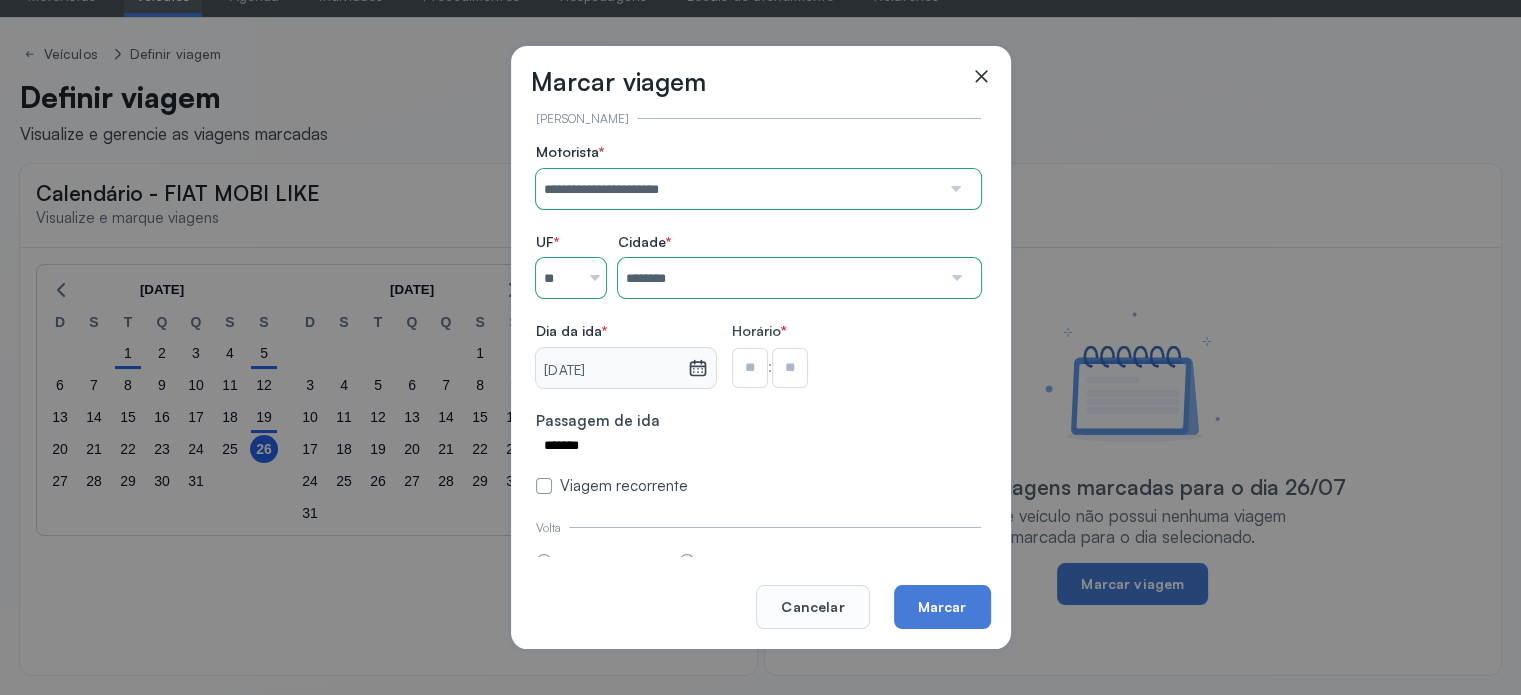 click at bounding box center (750, 368) 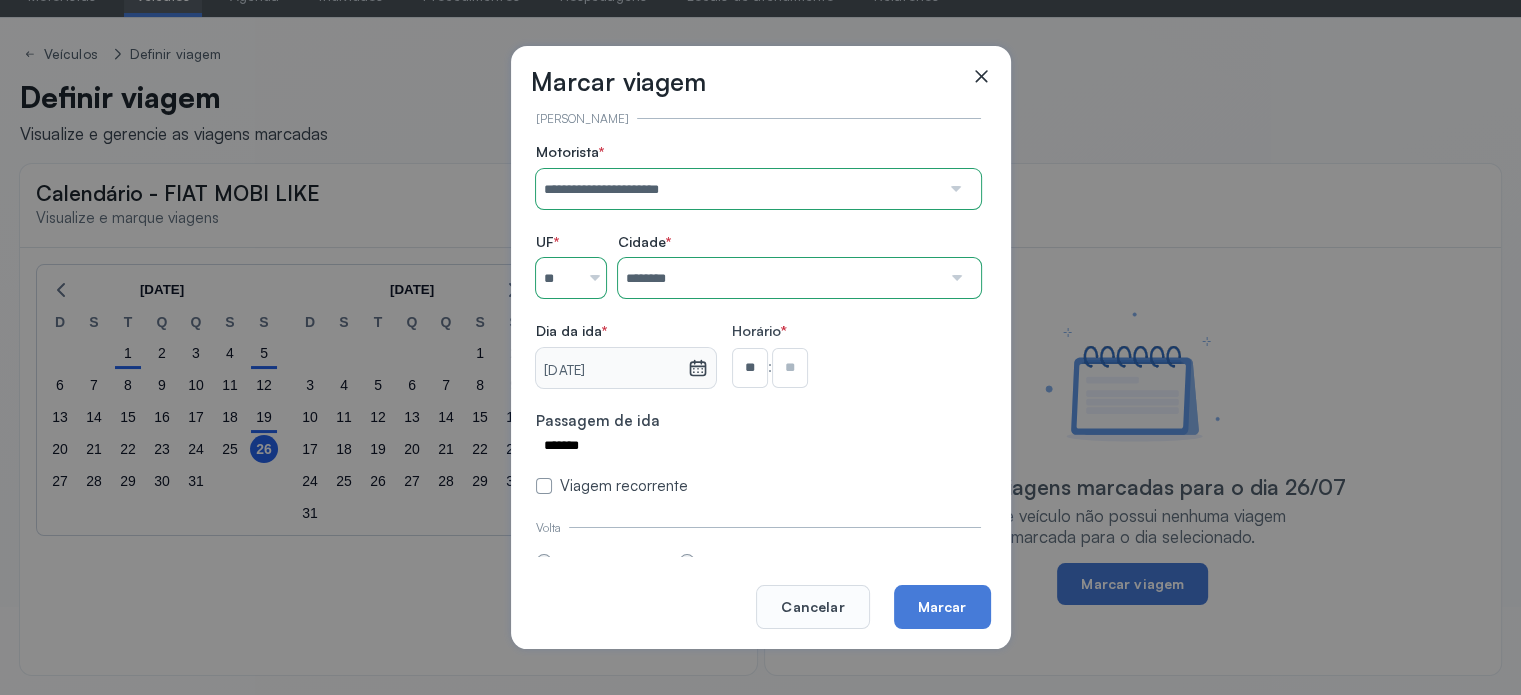 click on "**" at bounding box center (750, 368) 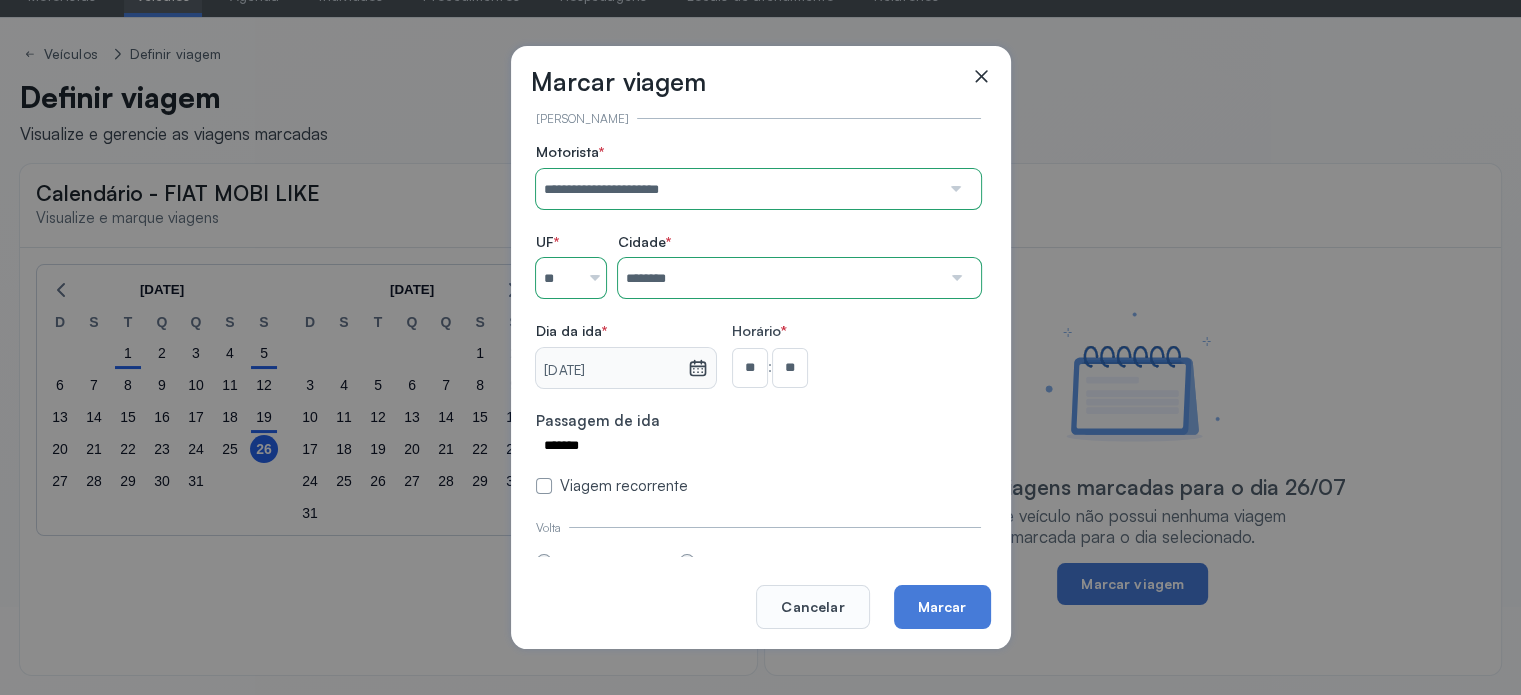 scroll, scrollTop: 176, scrollLeft: 0, axis: vertical 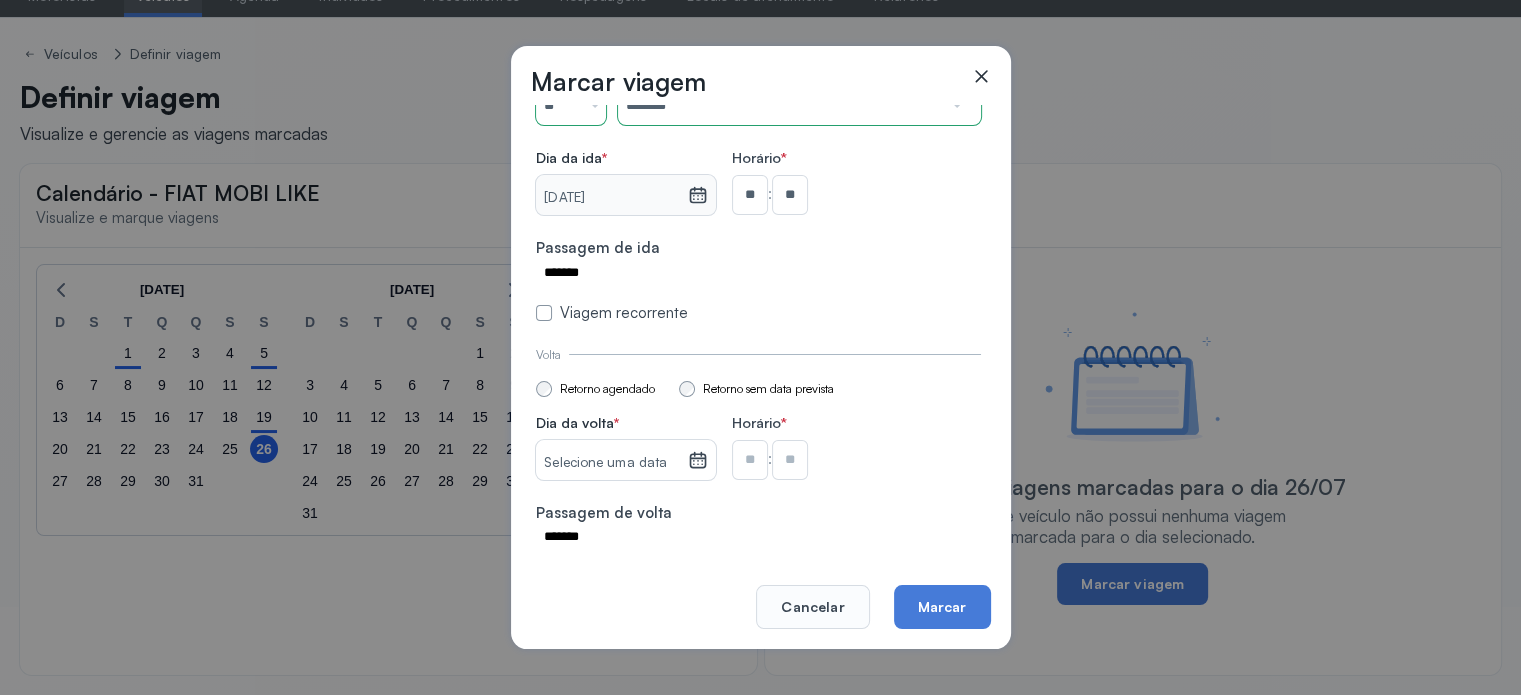 click 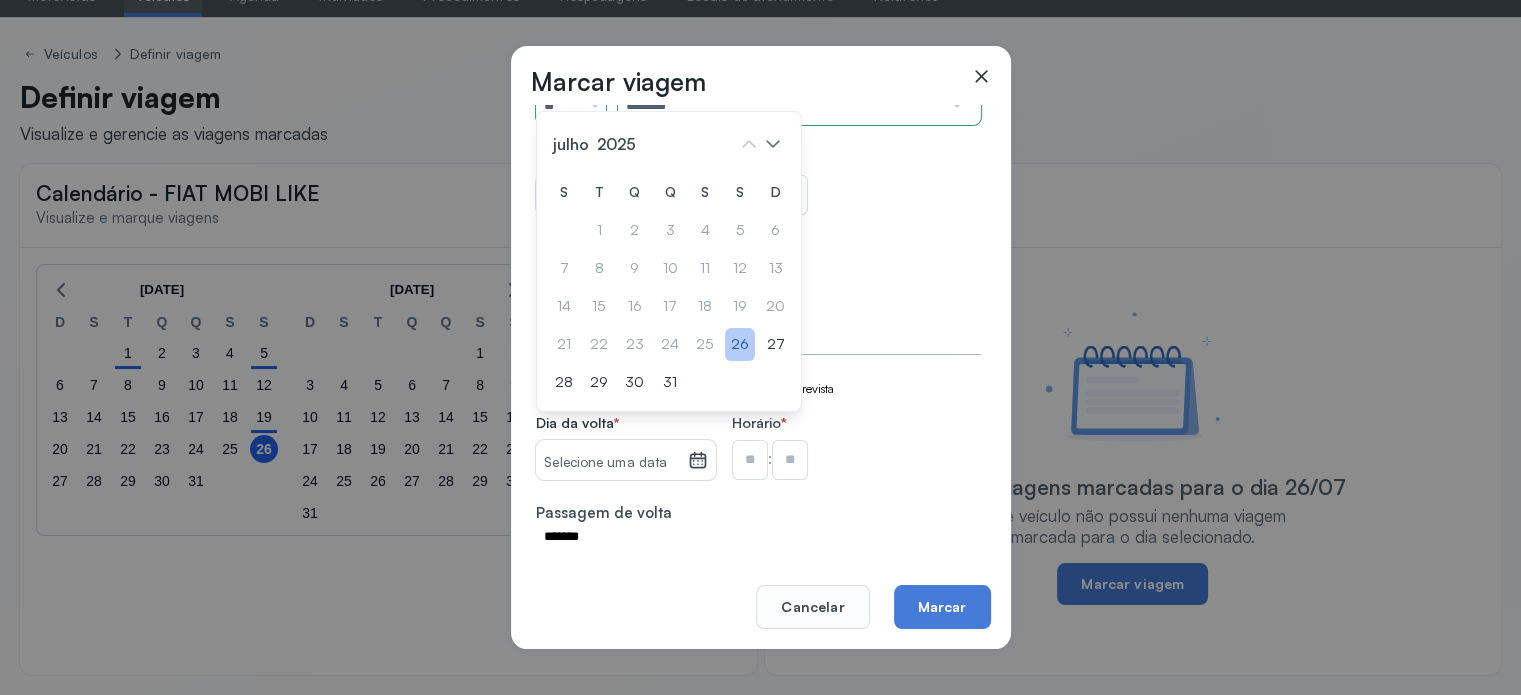 click on "26" 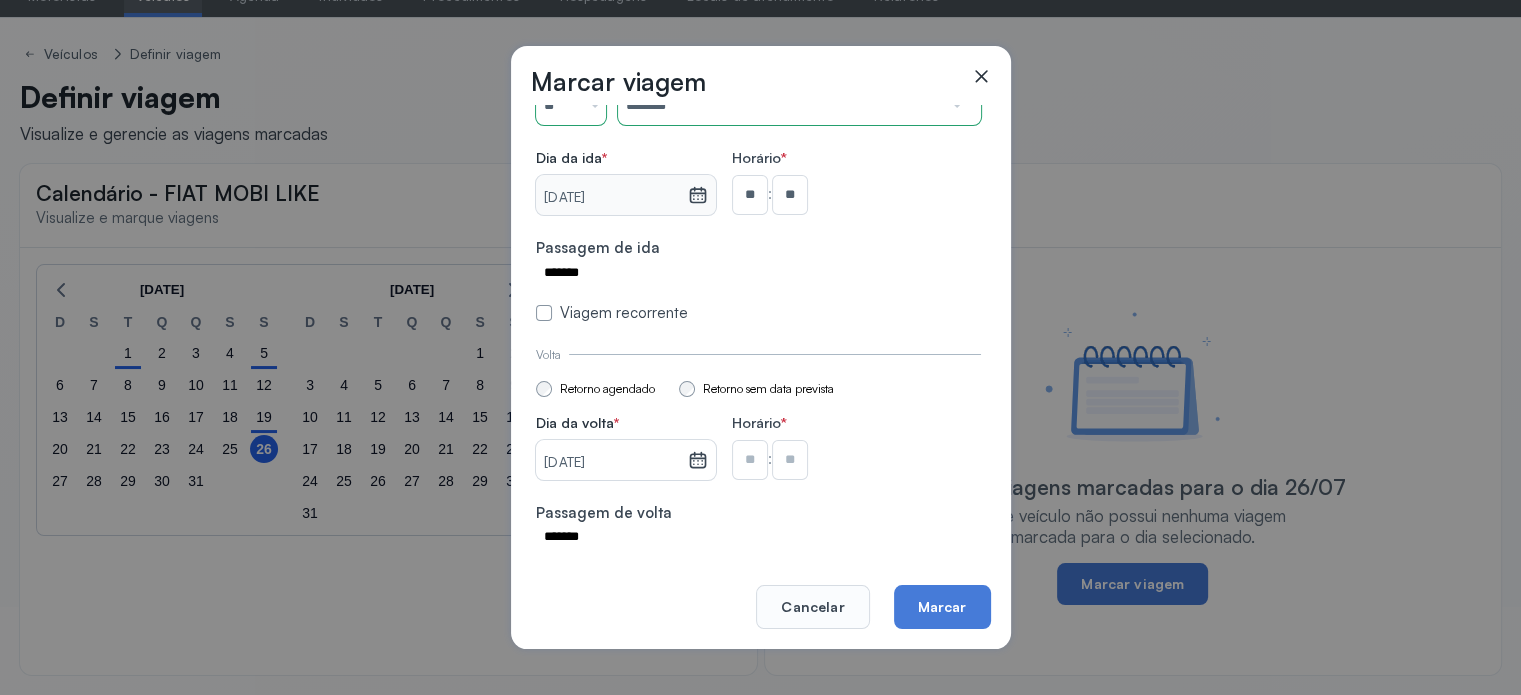 click at bounding box center (750, 195) 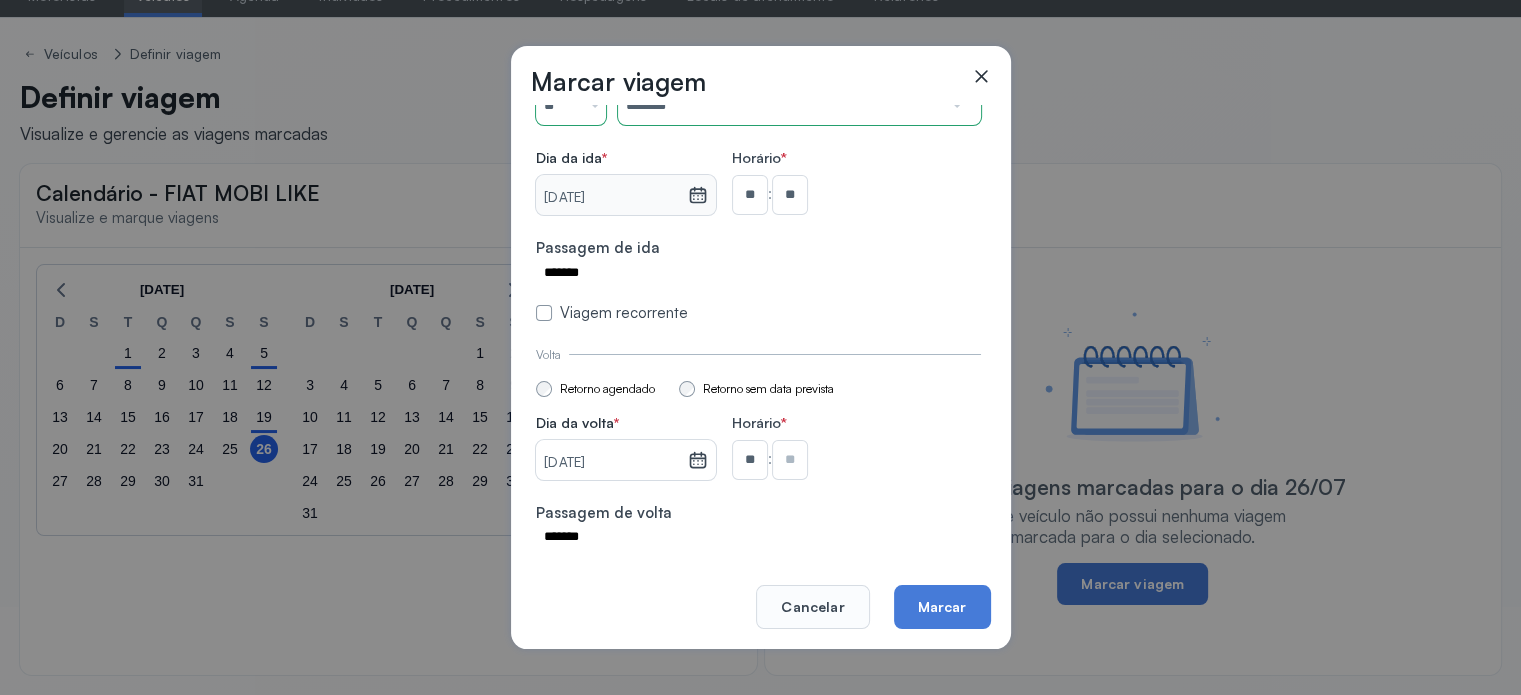 click at bounding box center (790, 195) 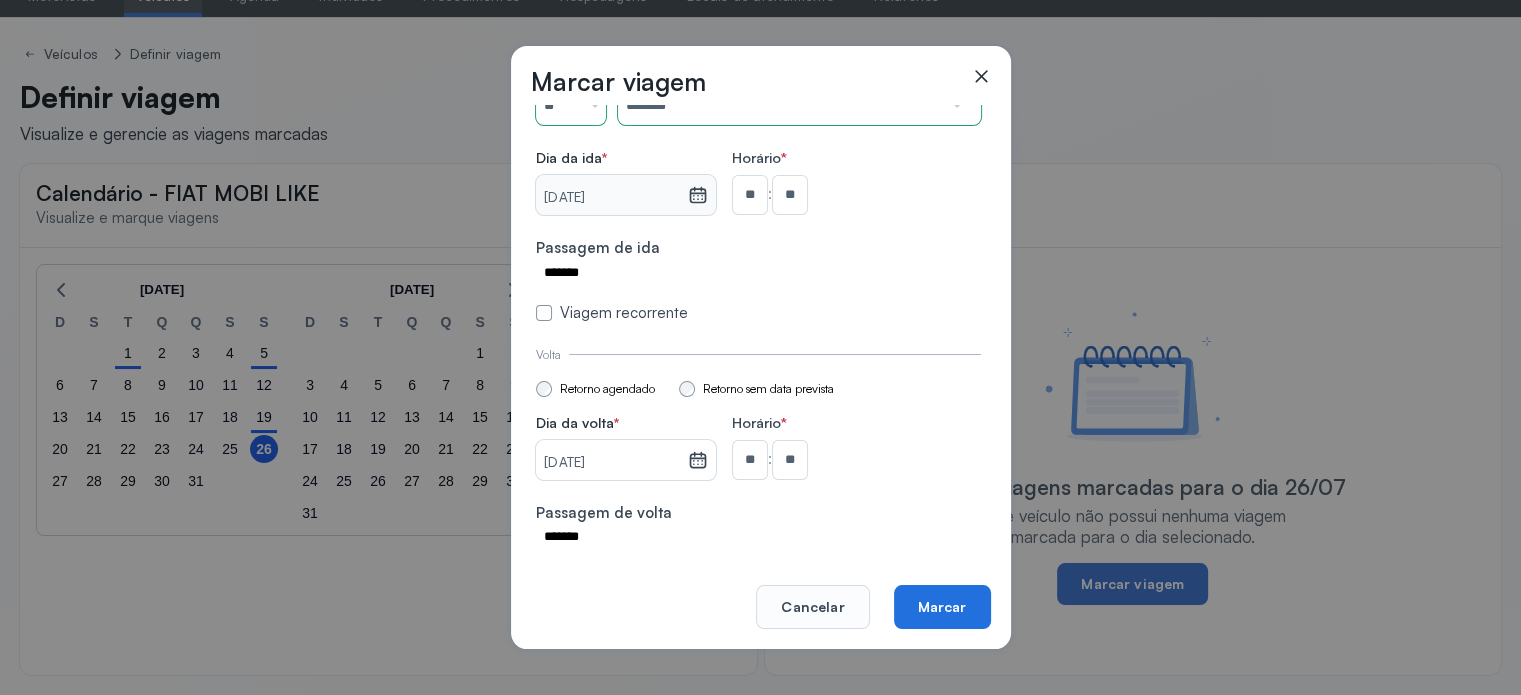 click on "Marcar" 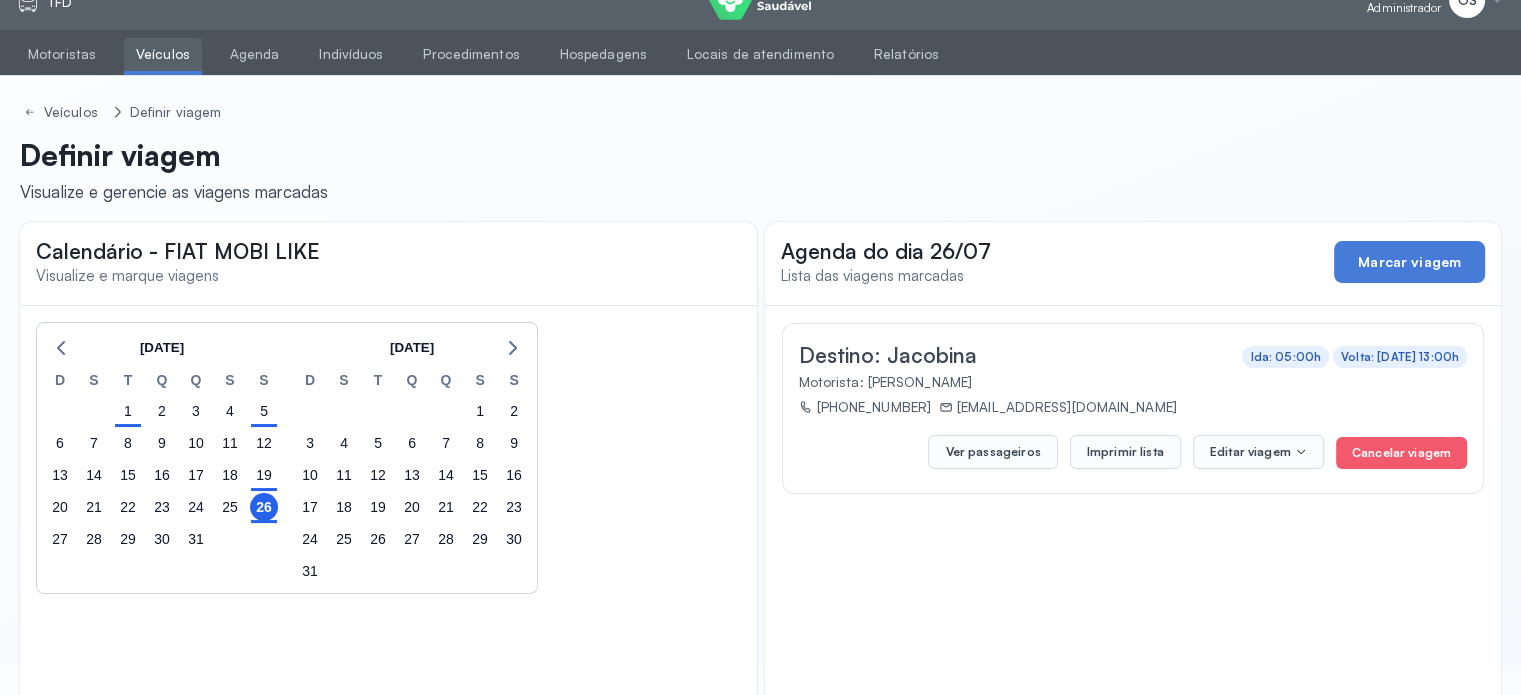 scroll, scrollTop: 0, scrollLeft: 0, axis: both 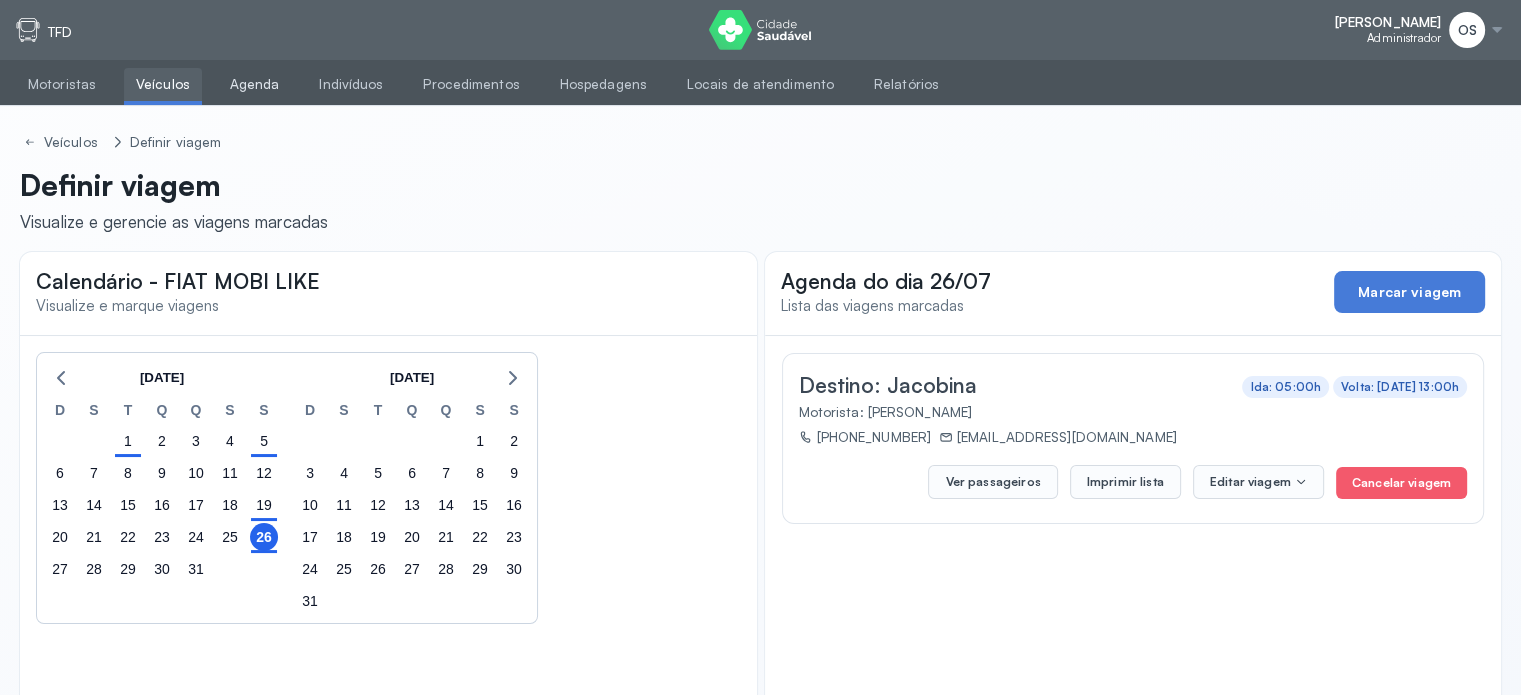 click on "Agenda" at bounding box center [255, 84] 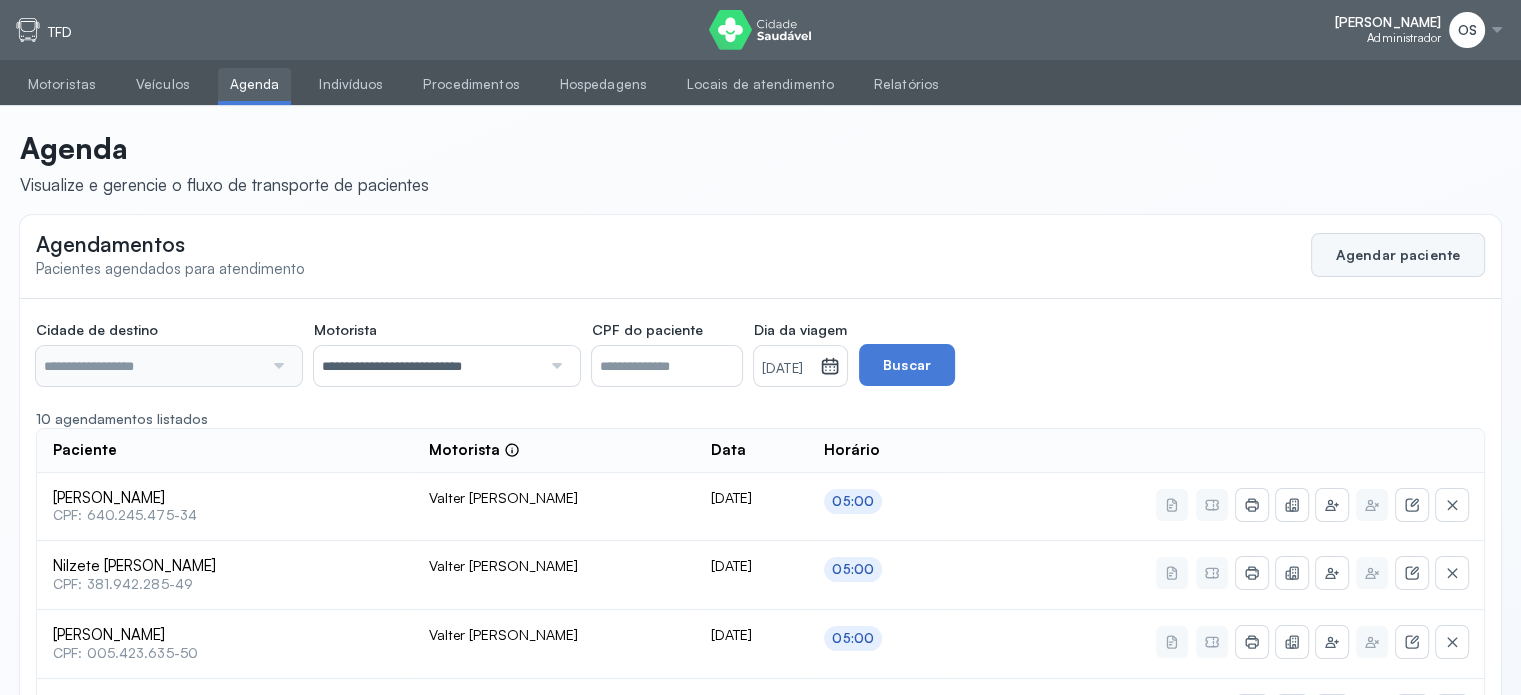 click on "Agendar paciente" 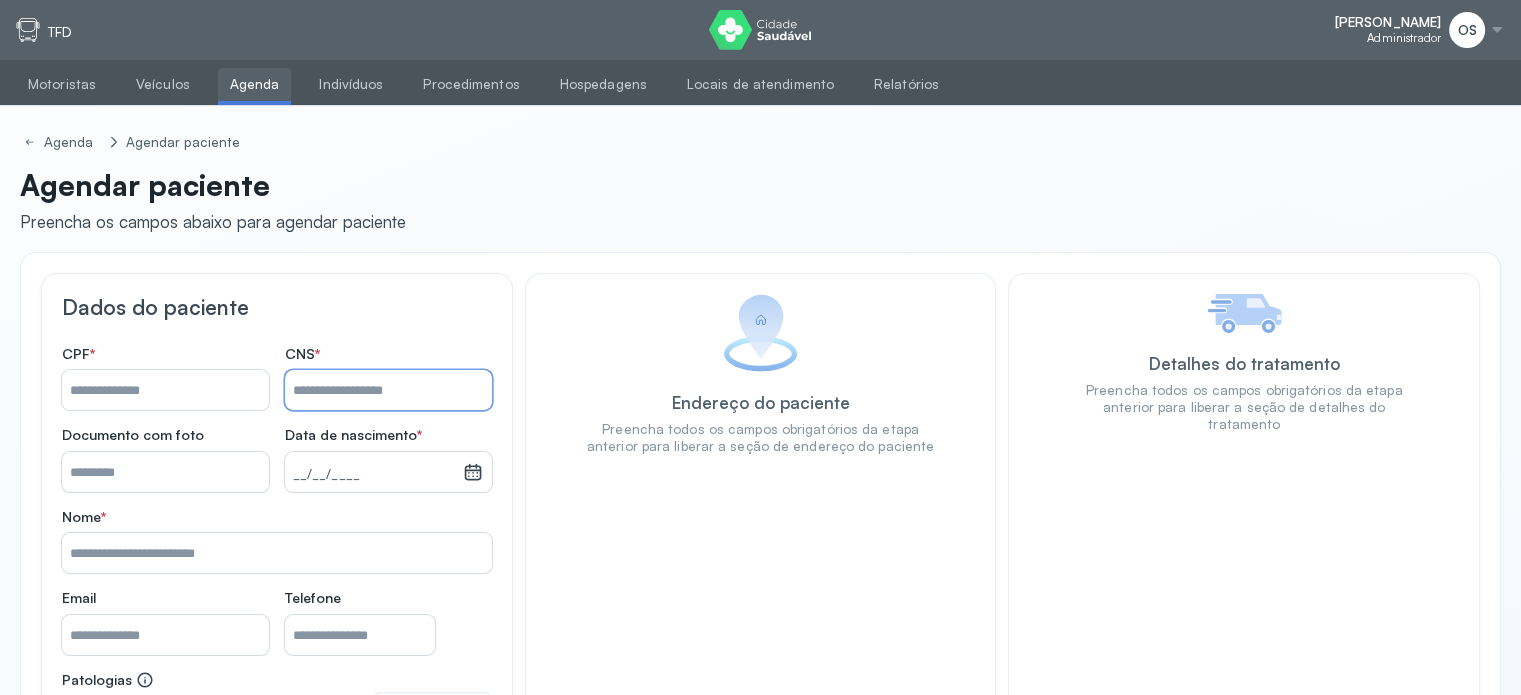 paste on "**********" 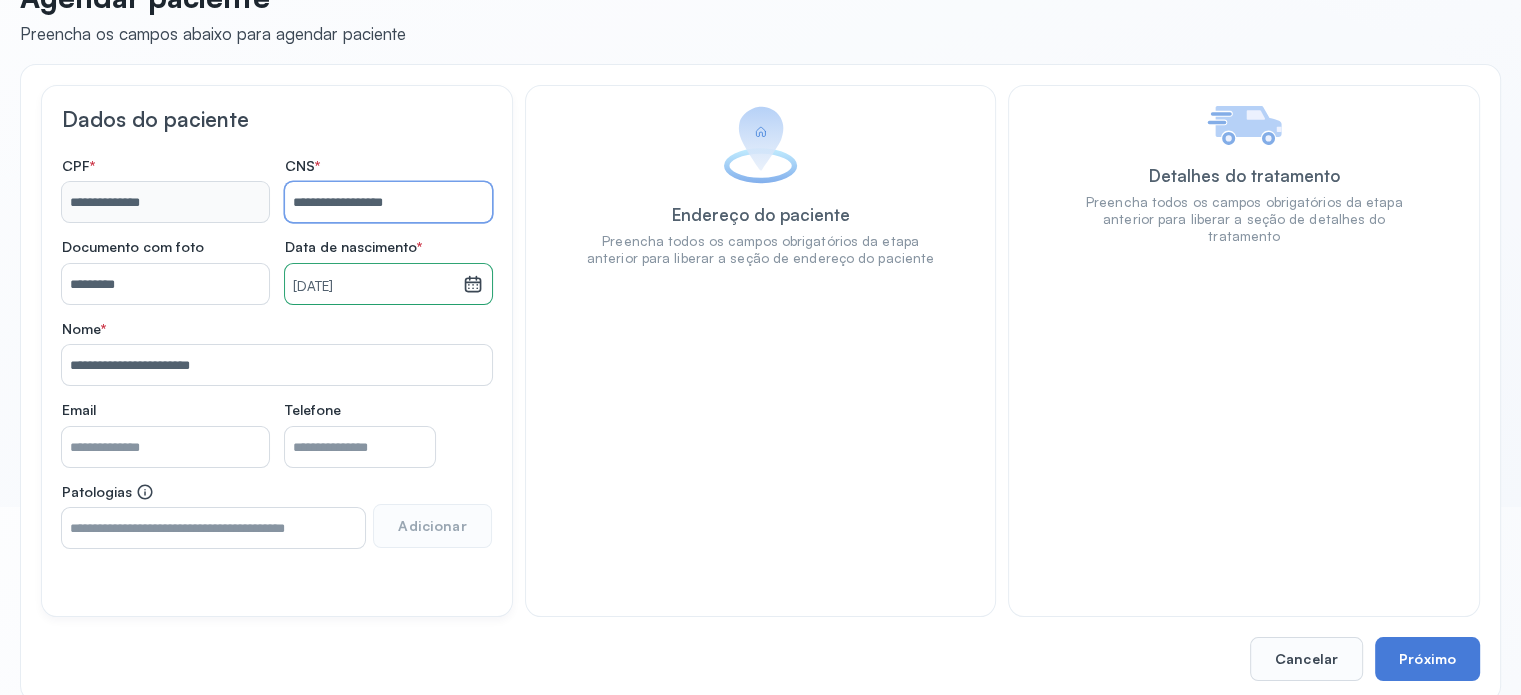 scroll, scrollTop: 200, scrollLeft: 0, axis: vertical 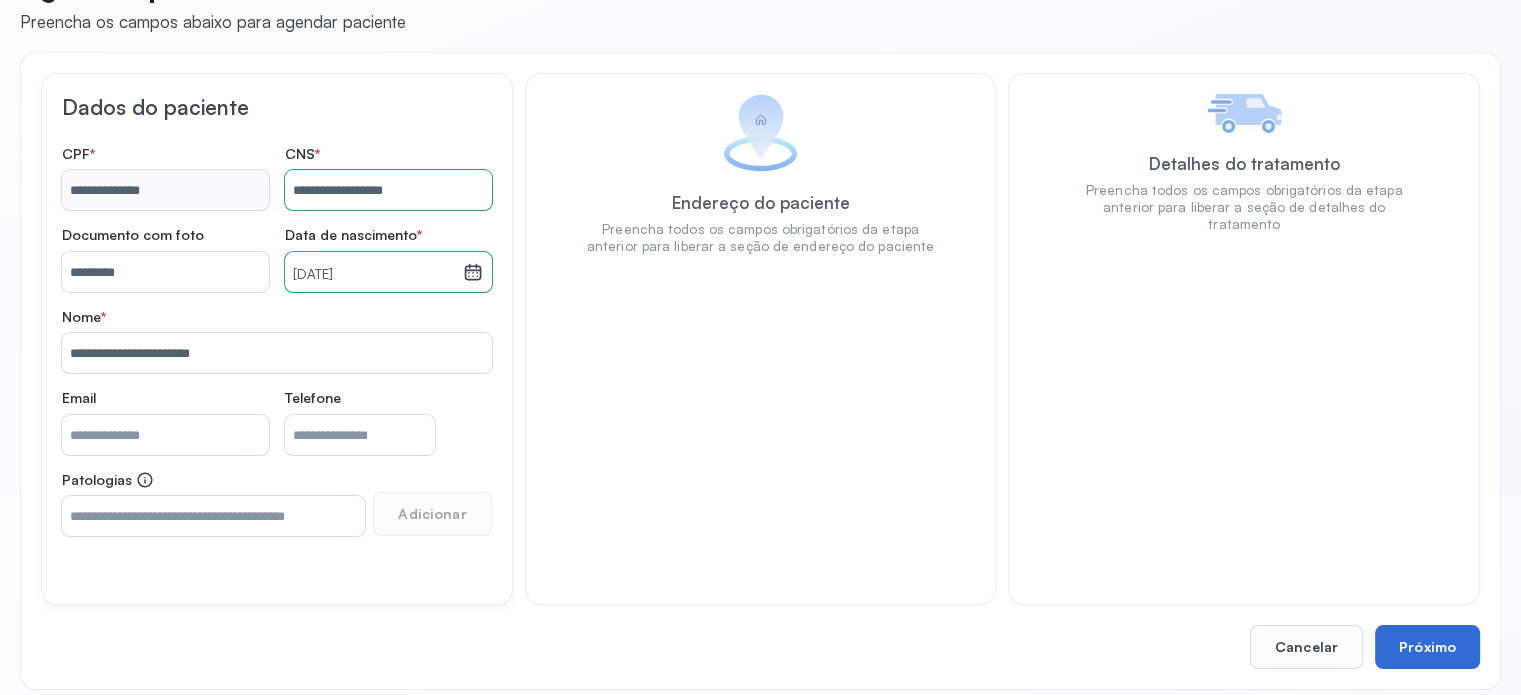 click on "Próximo" at bounding box center [1427, 647] 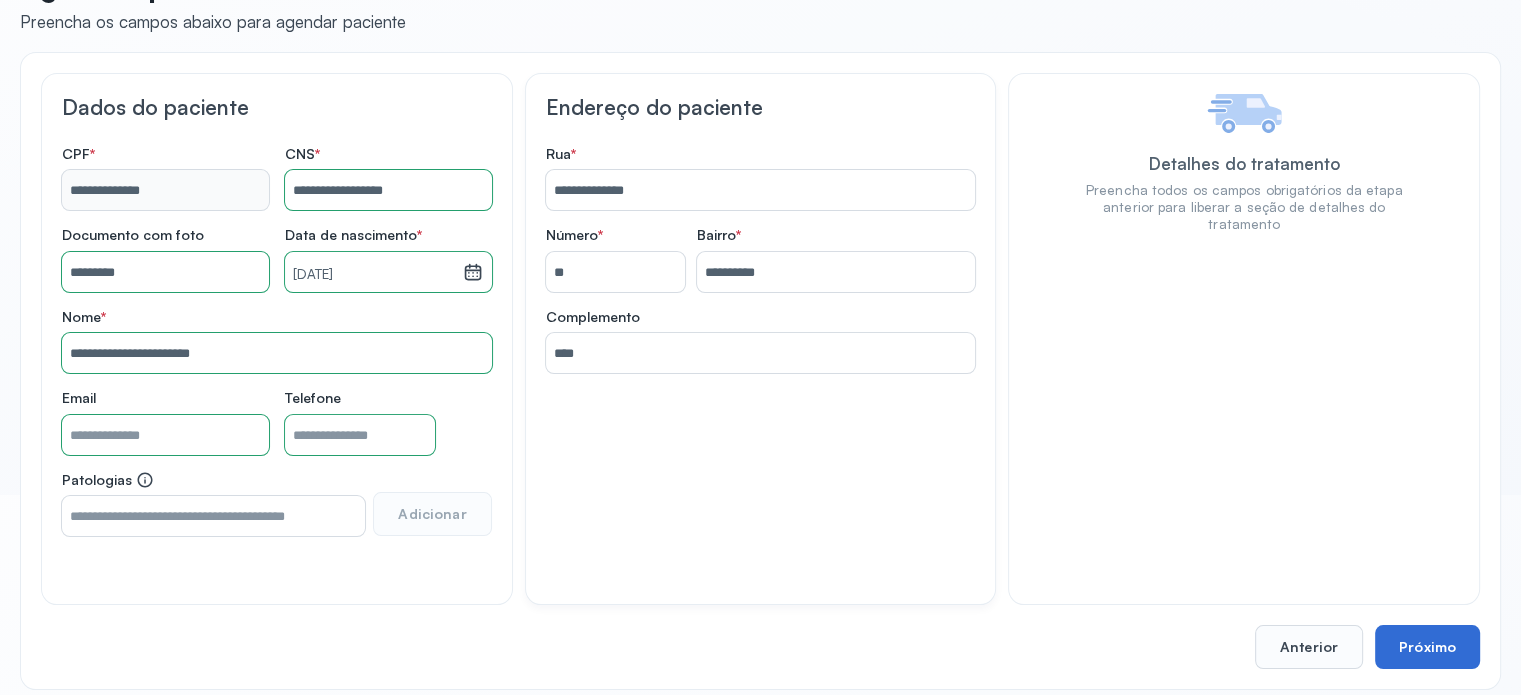 click on "Próximo" at bounding box center [1427, 647] 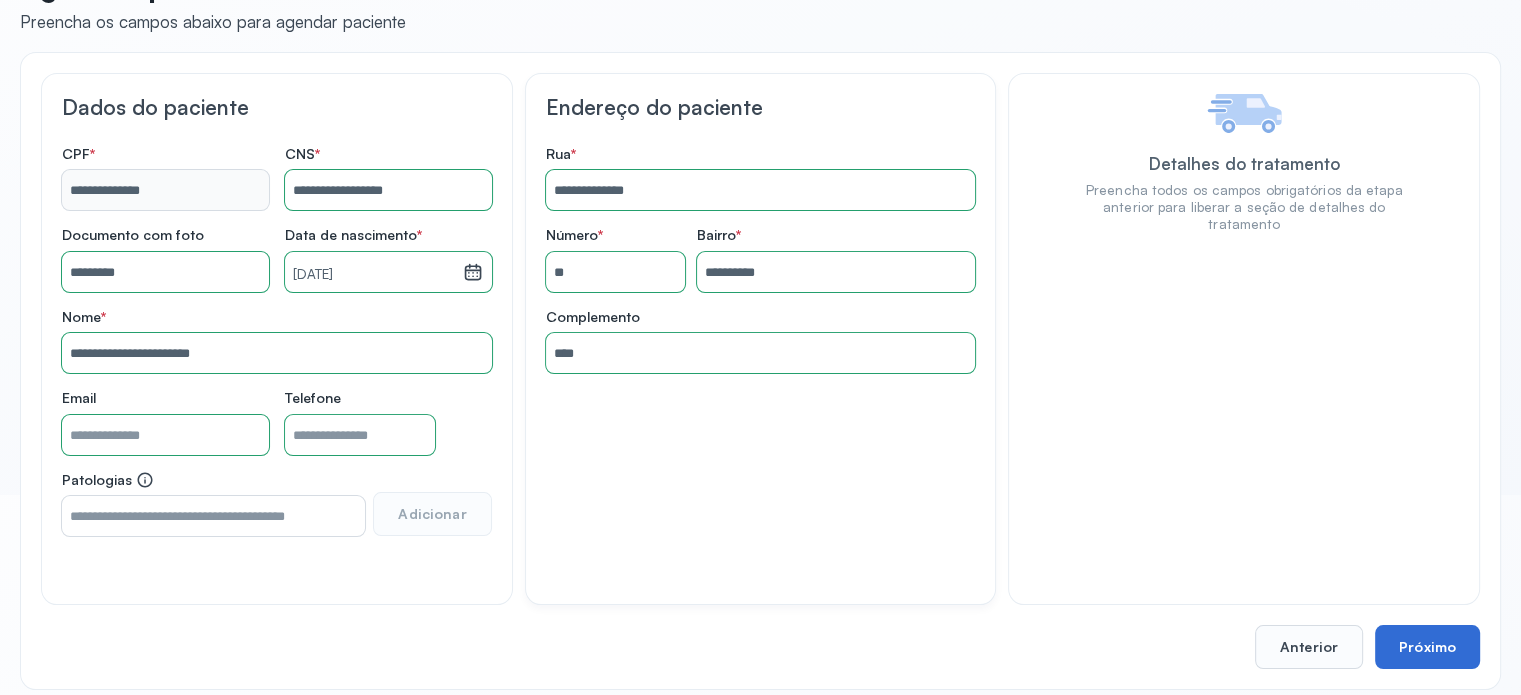 click on "Próximo" at bounding box center [1427, 647] 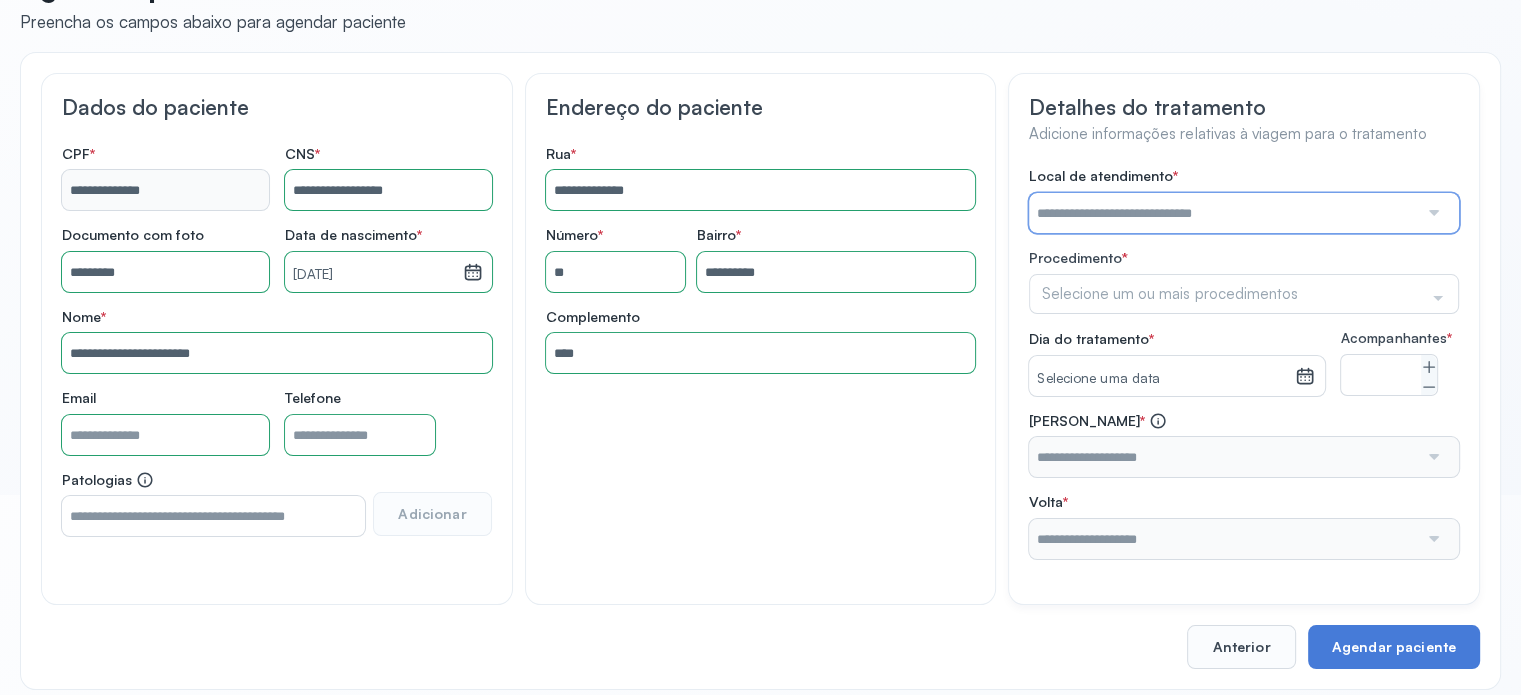 click at bounding box center [1223, 213] 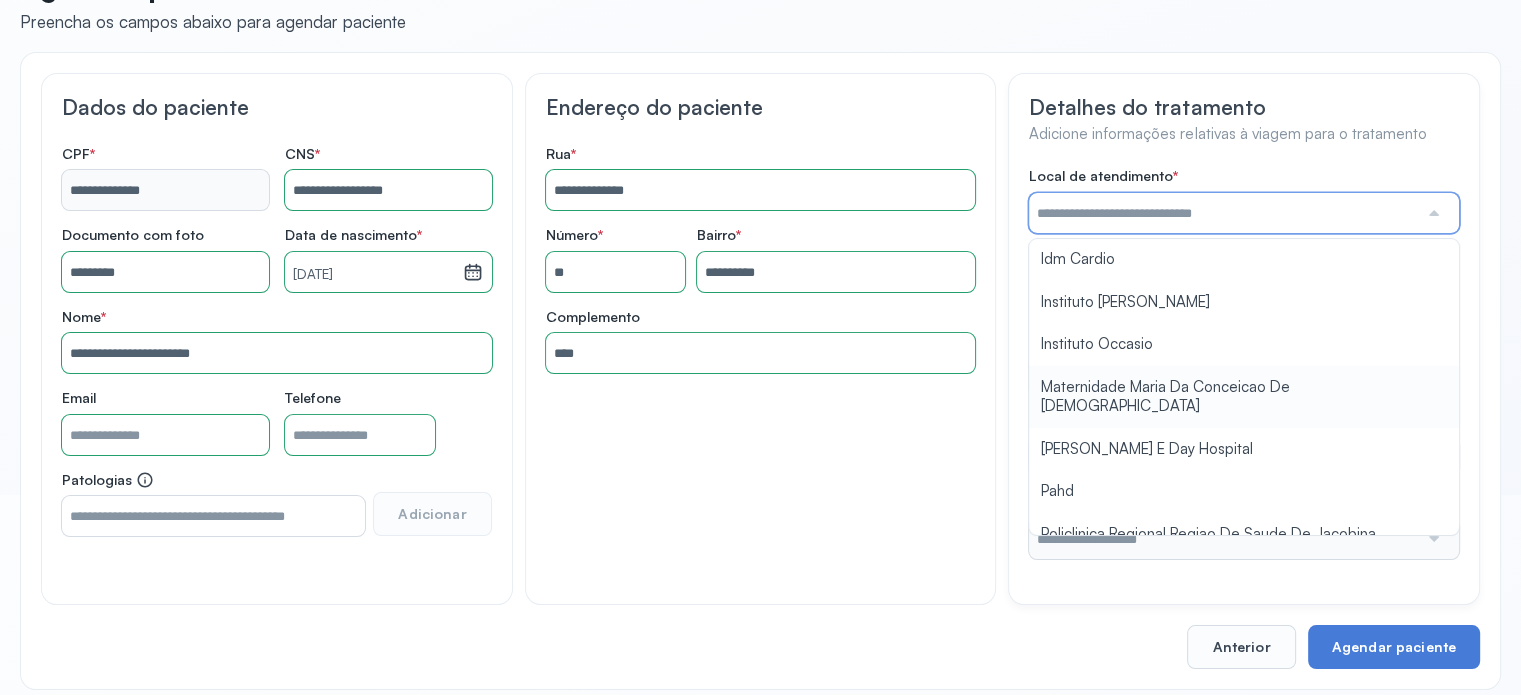 scroll, scrollTop: 1584, scrollLeft: 0, axis: vertical 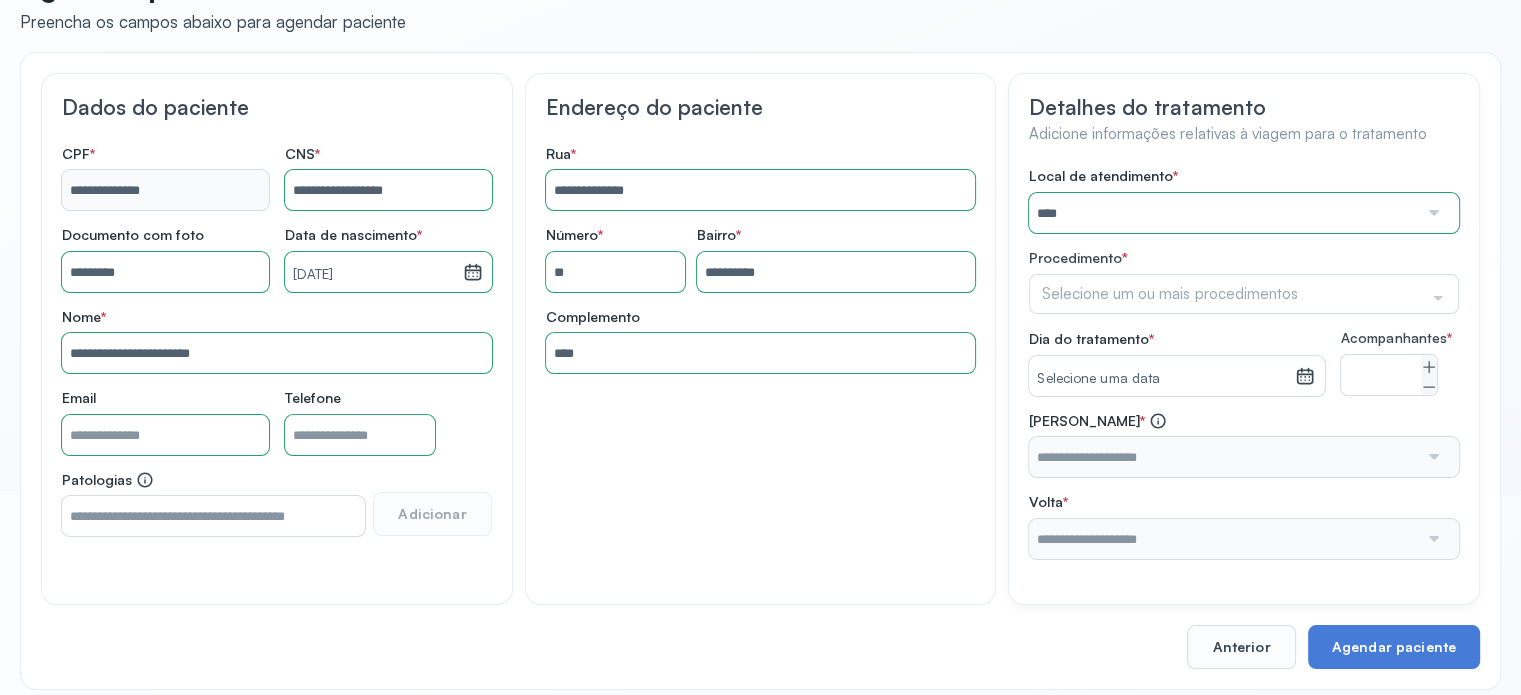 click on "Local de atendimento   *  **** A Medicina Diagnostica E Diagnoson Apae Jacobina CLINICA ML JACOBINA Cardio Pulmonar Da Bahia Cardioclinica [GEOGRAPHIC_DATA] Cican Clinica De Nefrologia De [GEOGRAPHIC_DATA] De Olhos Oftalmo Feira Clinica [GEOGRAPHIC_DATA] Coe [GEOGRAPHIC_DATA] ANA [GEOGRAPHIC_DATA] GERAL [PERSON_NAME][GEOGRAPHIC_DATA] [GEOGRAPHIC_DATA][PERSON_NAME] ORTOPEDICO DO ESTADO DA [GEOGRAPHIC_DATA] [GEOGRAPHIC_DATA] Aristides [GEOGRAPHIC_DATA] [GEOGRAPHIC_DATA] [GEOGRAPHIC_DATA] [GEOGRAPHIC_DATA] [GEOGRAPHIC_DATA] Emec Hospital Especializado Octavio [GEOGRAPHIC_DATA] Estadual [GEOGRAPHIC_DATA] [GEOGRAPHIC_DATA][PERSON_NAME] [GEOGRAPHIC_DATA] [GEOGRAPHIC_DATA] [GEOGRAPHIC_DATA] [GEOGRAPHIC_DATA][PERSON_NAME] Regional [GEOGRAPHIC_DATA] Regional [GEOGRAPHIC_DATA] Dourado [GEOGRAPHIC_DATA] [GEOGRAPHIC_DATA] [GEOGRAPHIC_DATA] [GEOGRAPHIC_DATA] E Ortopedia Ltda Iderma Idm Cardio Instituto Occasio" at bounding box center [1244, 363] 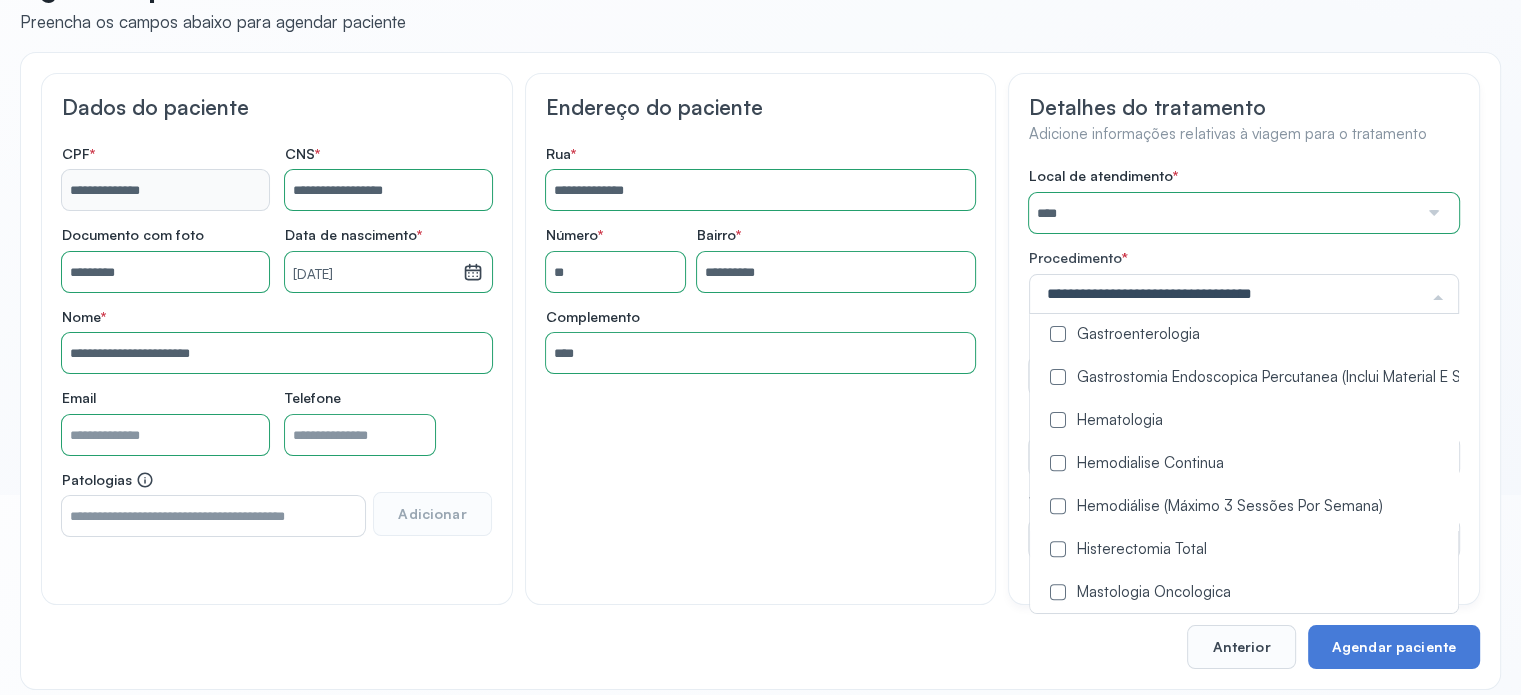 scroll, scrollTop: 900, scrollLeft: 0, axis: vertical 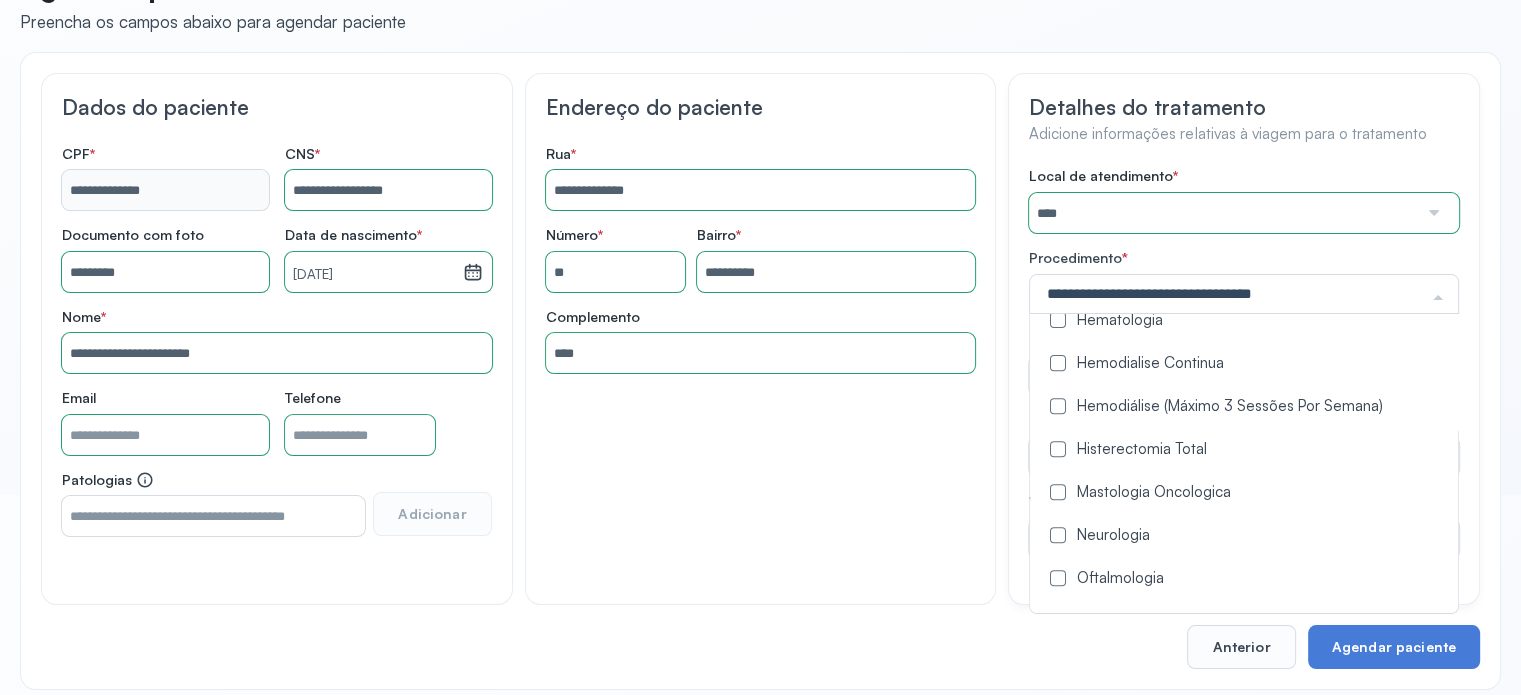 click at bounding box center (1058, 406) 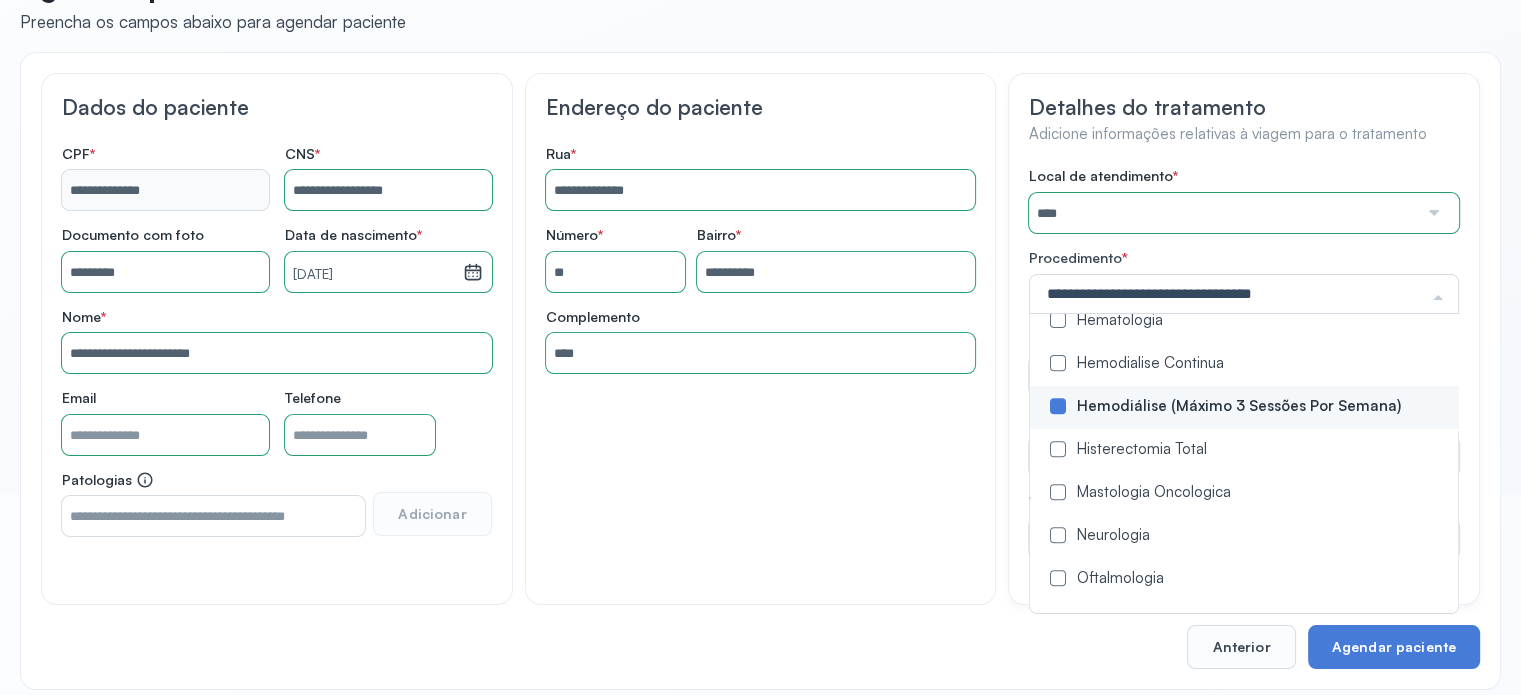 scroll, scrollTop: 0, scrollLeft: 0, axis: both 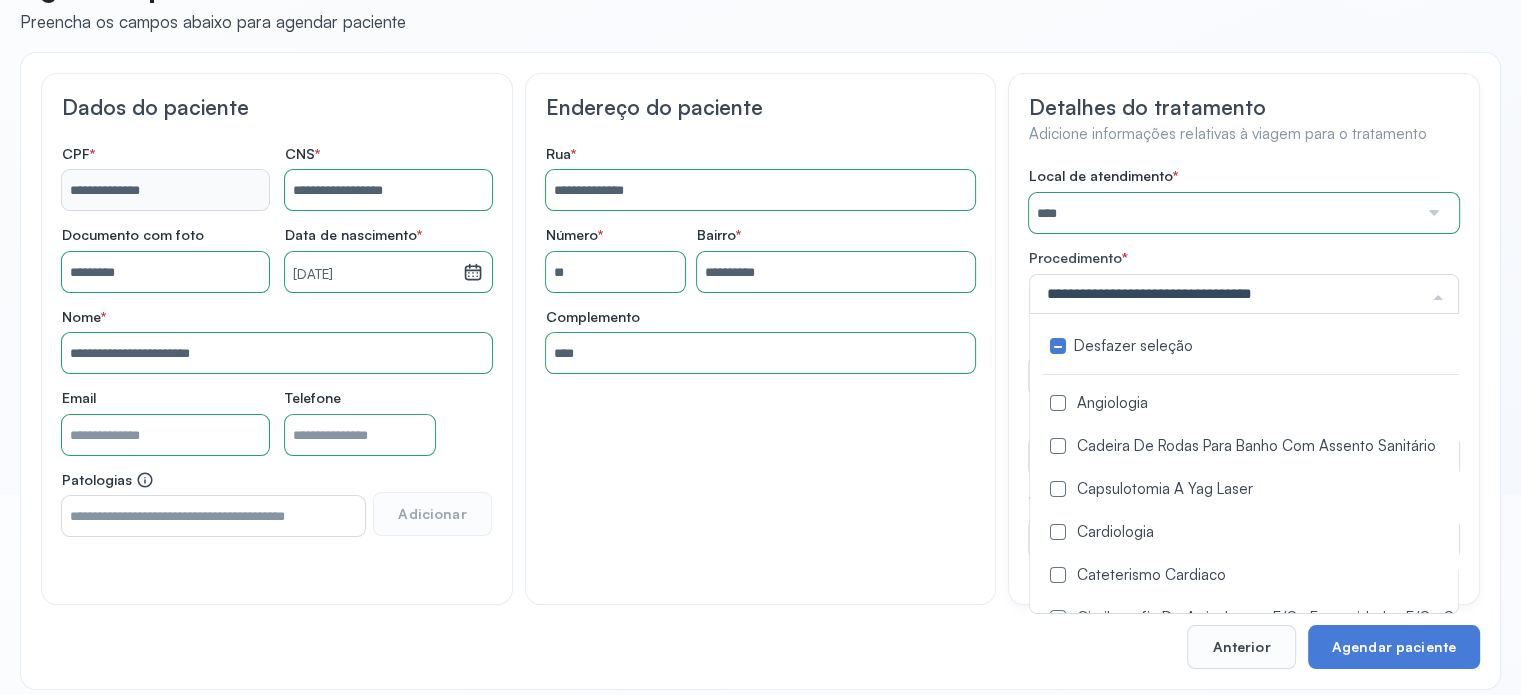 click on "**********" 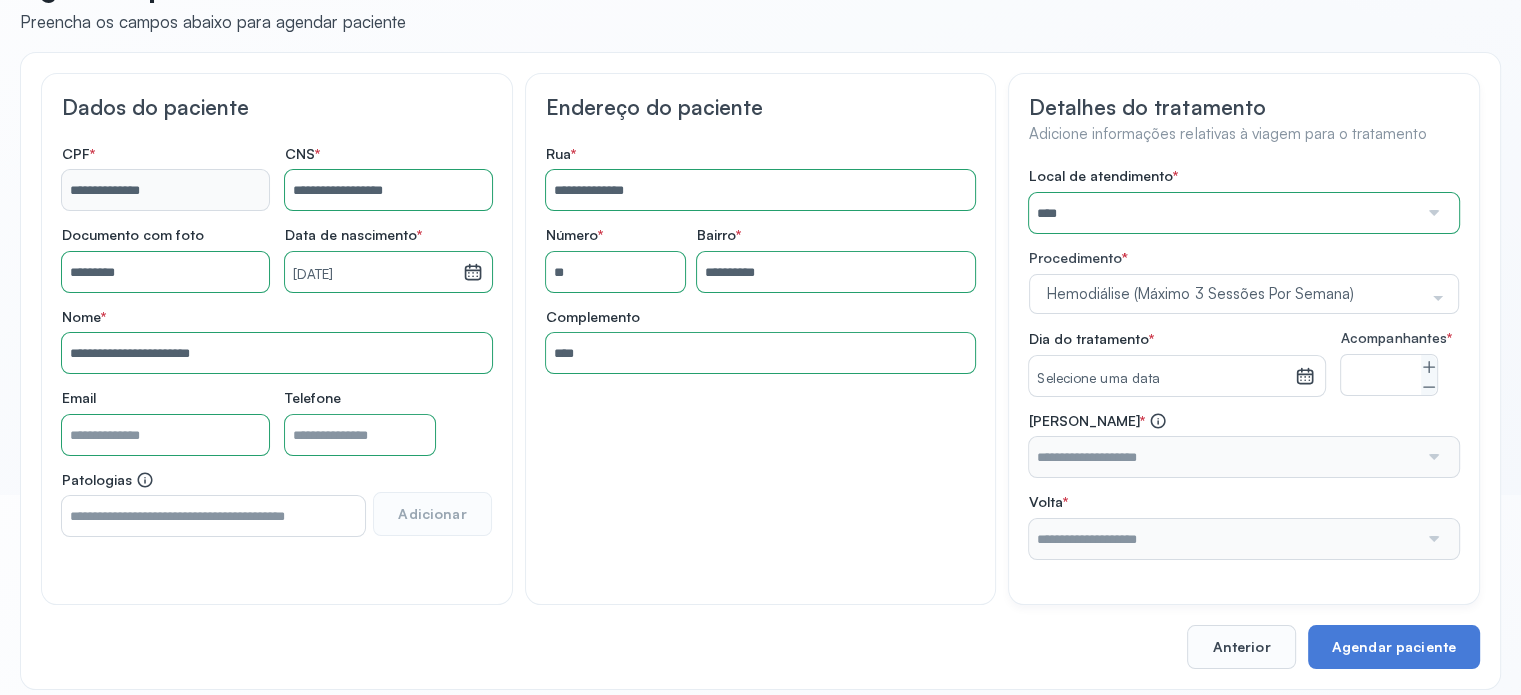 click 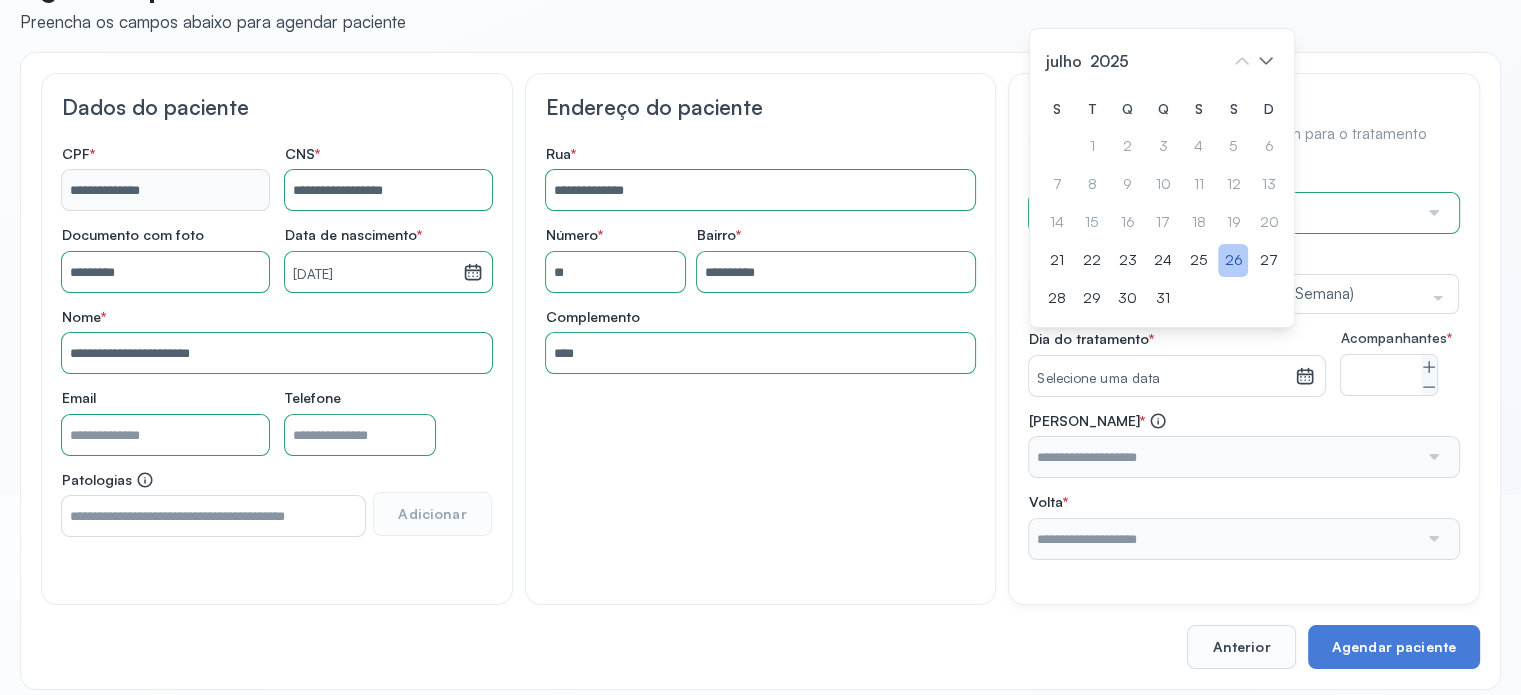 click on "26" 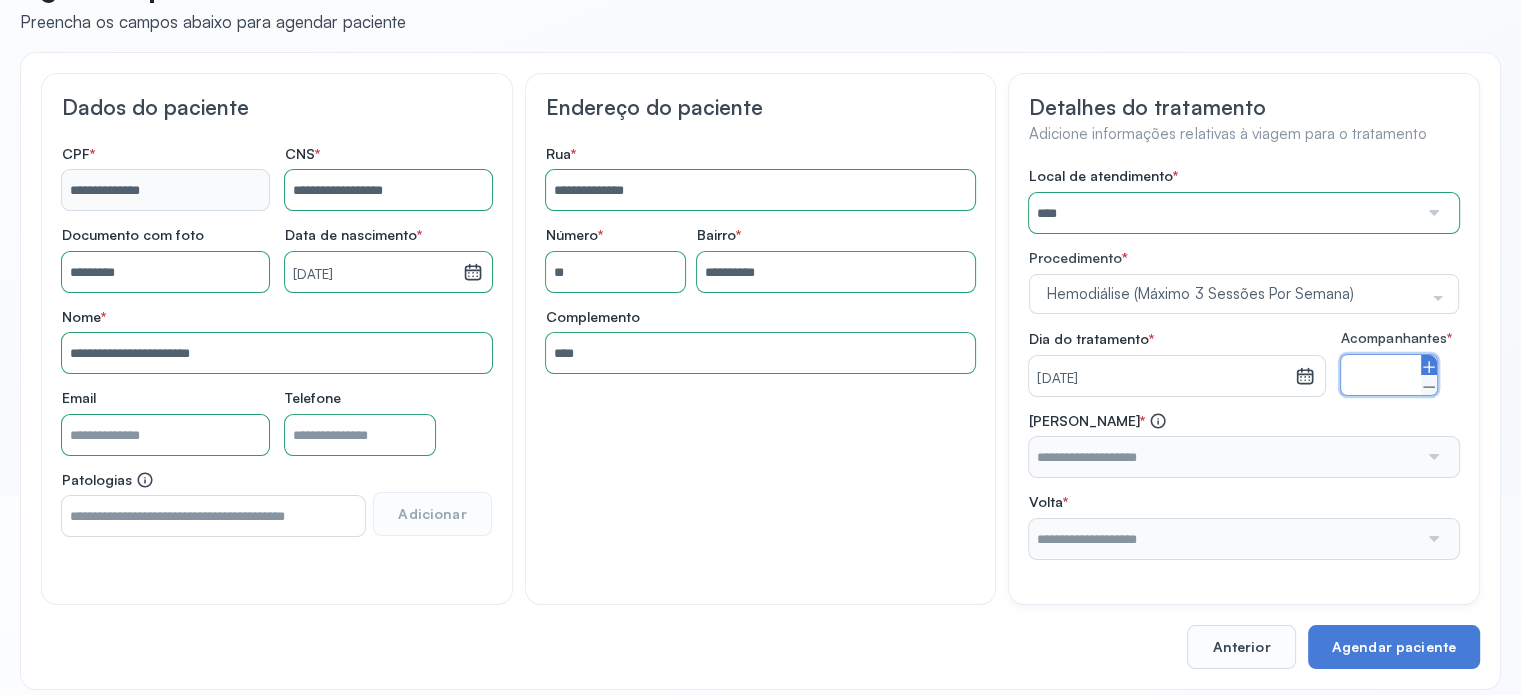 click 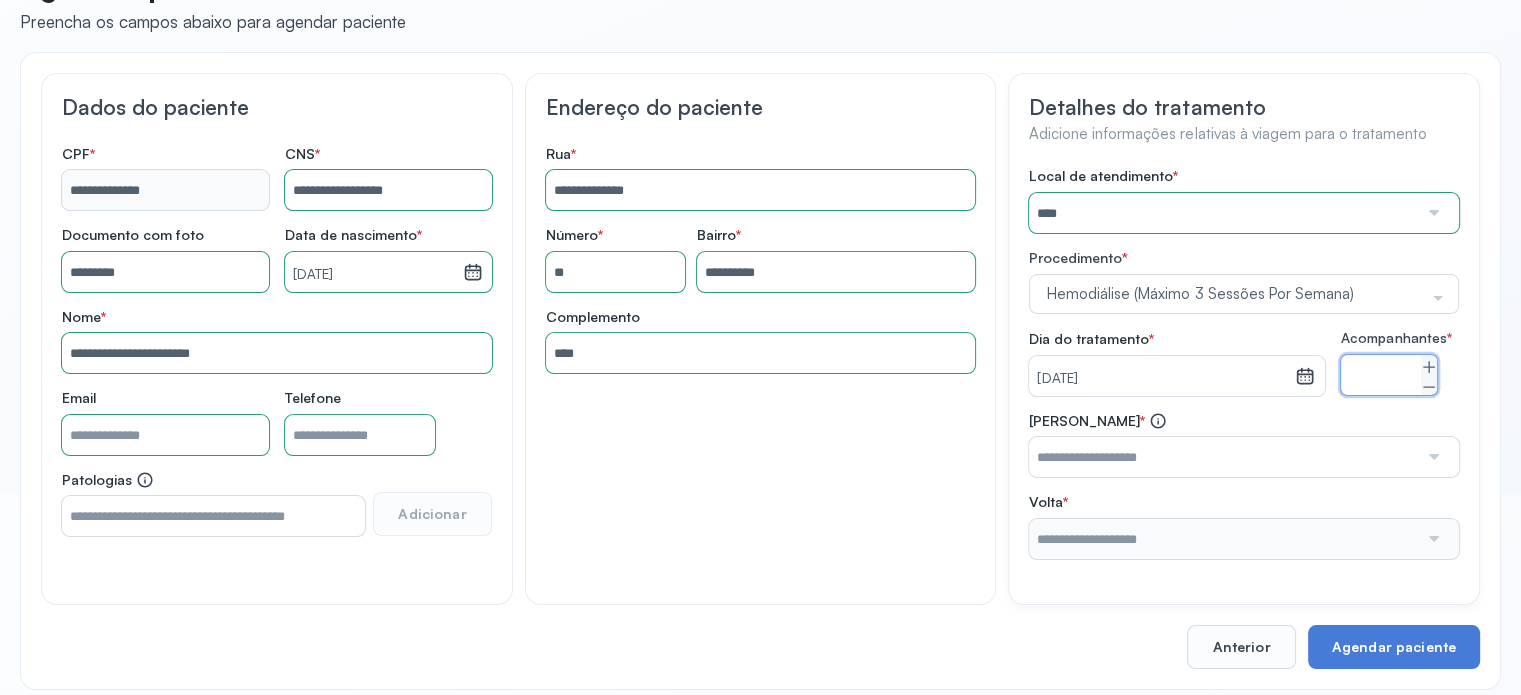 click at bounding box center [1223, 457] 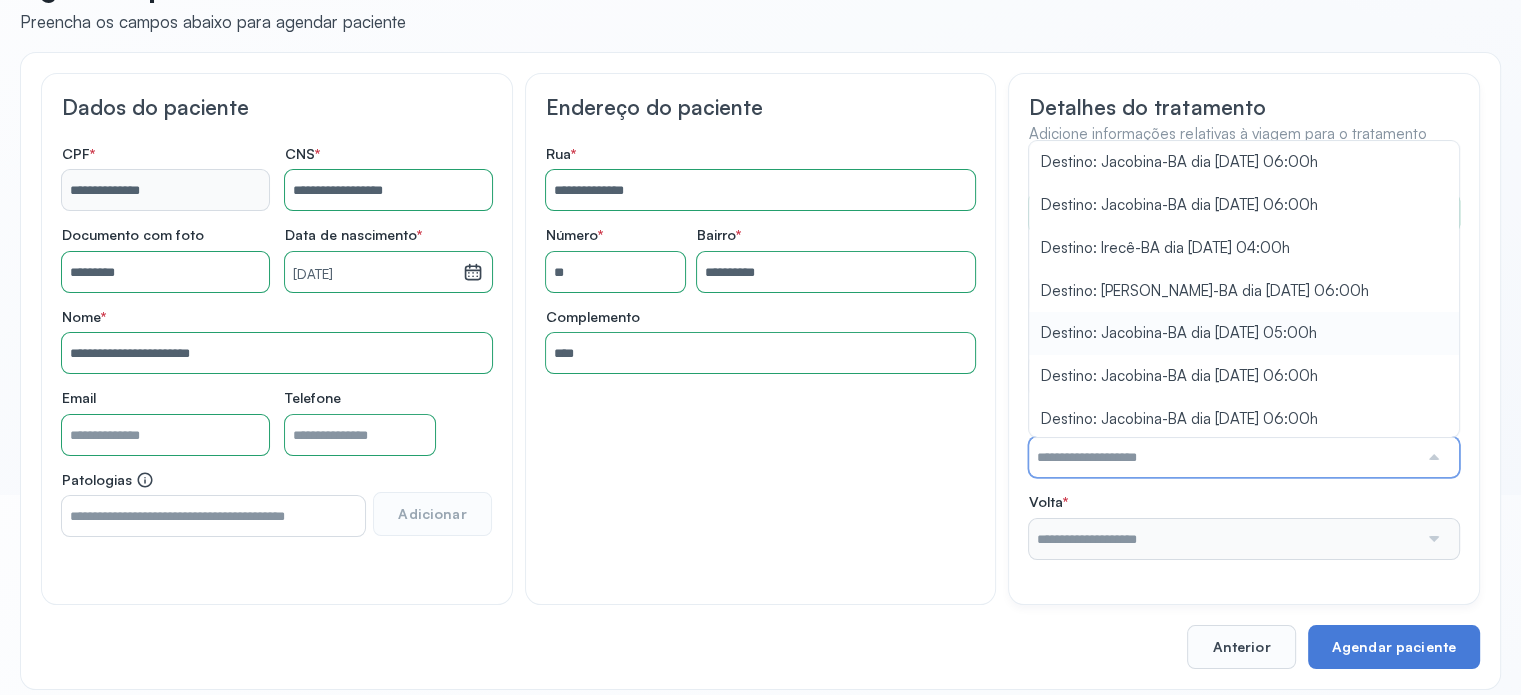 scroll, scrollTop: 516, scrollLeft: 0, axis: vertical 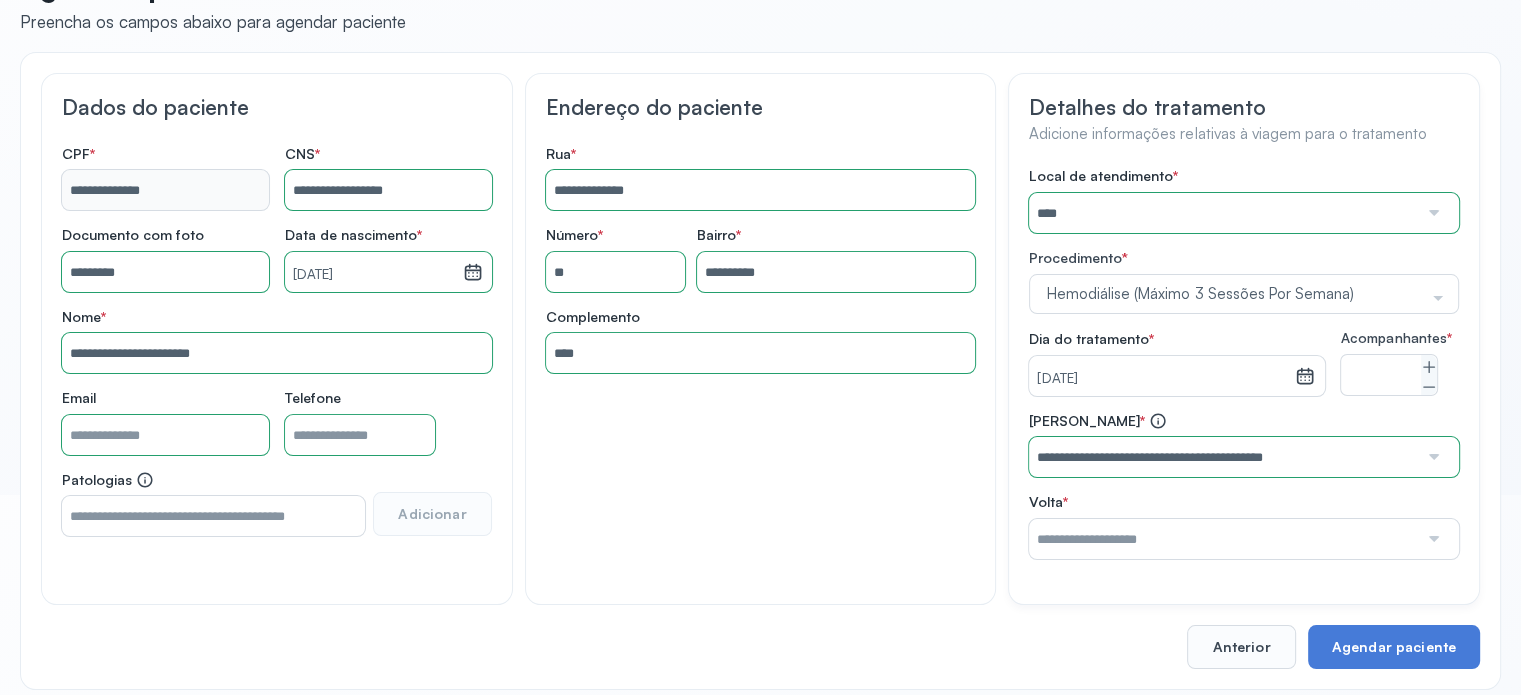 click on "**********" at bounding box center [1244, 445] 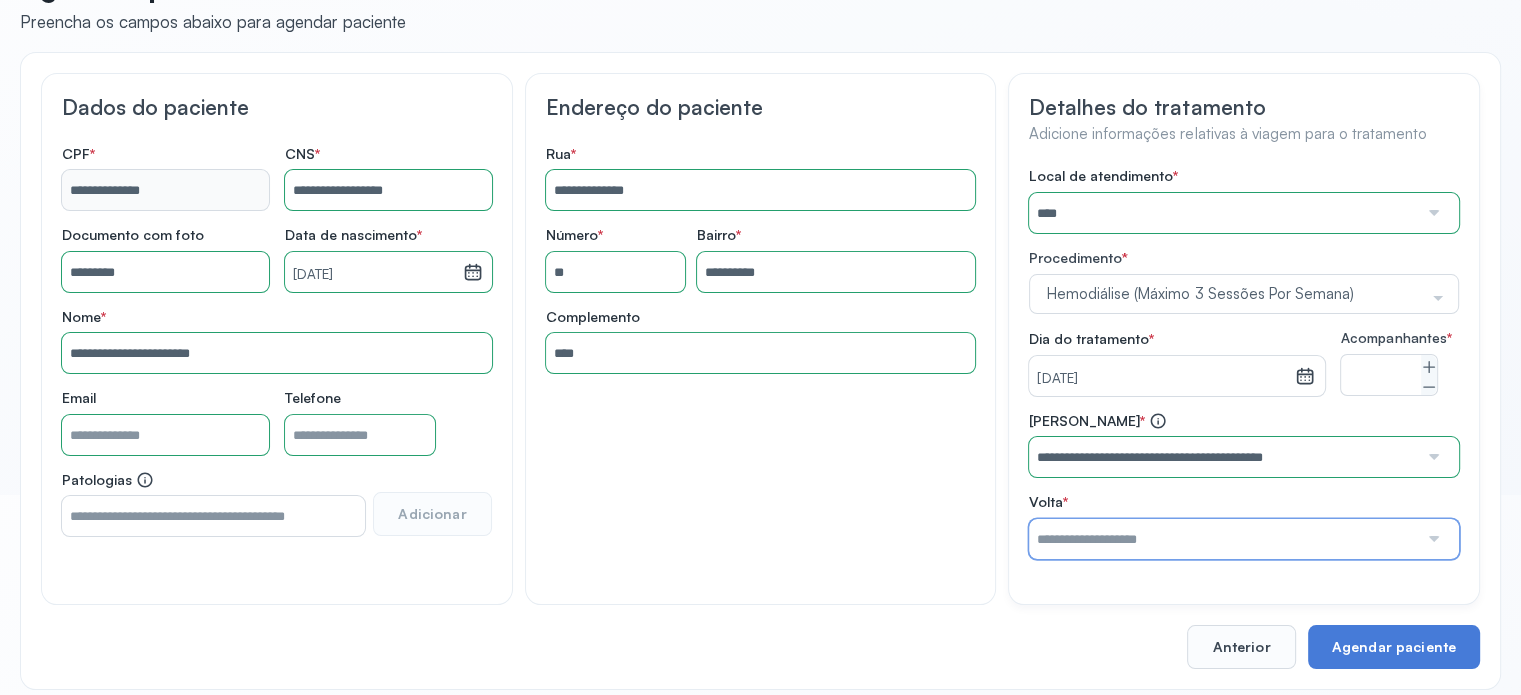 click at bounding box center (1223, 539) 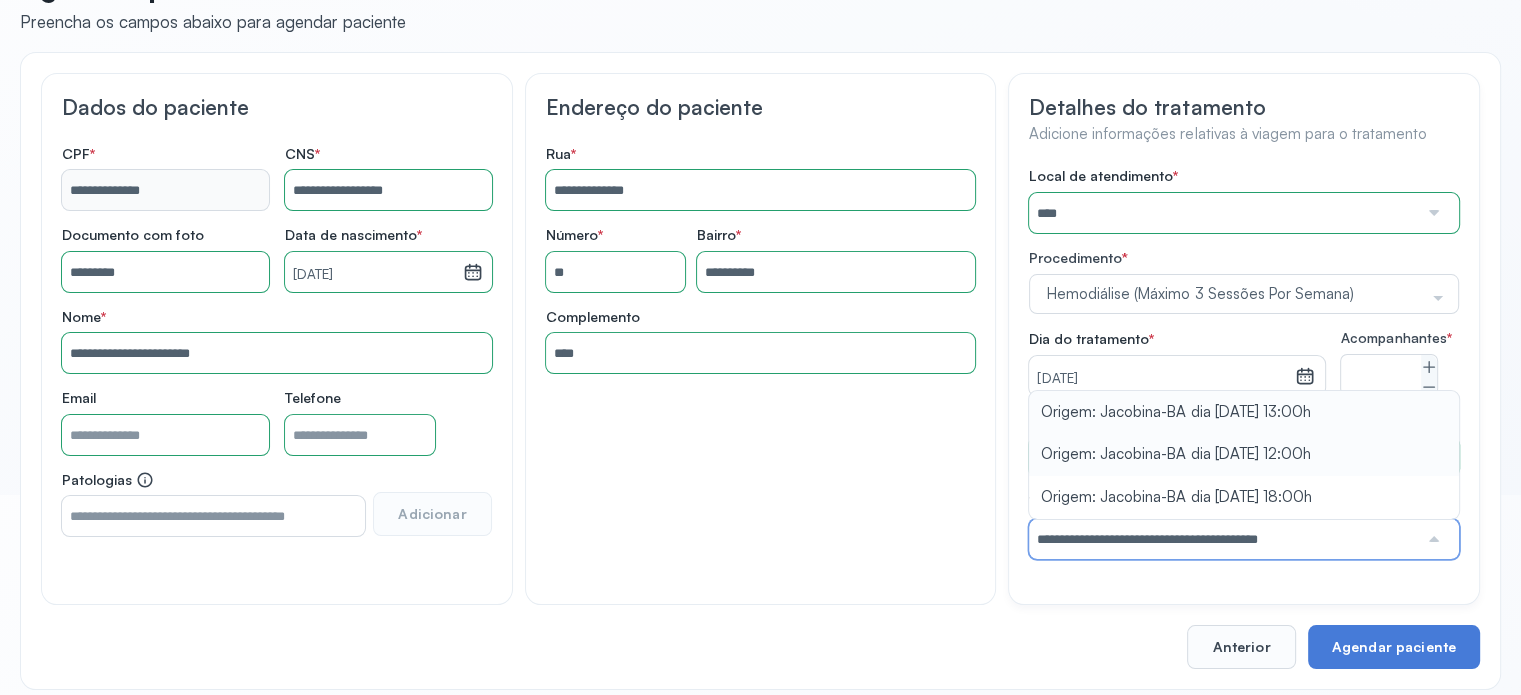 click on "**********" at bounding box center [1244, 485] 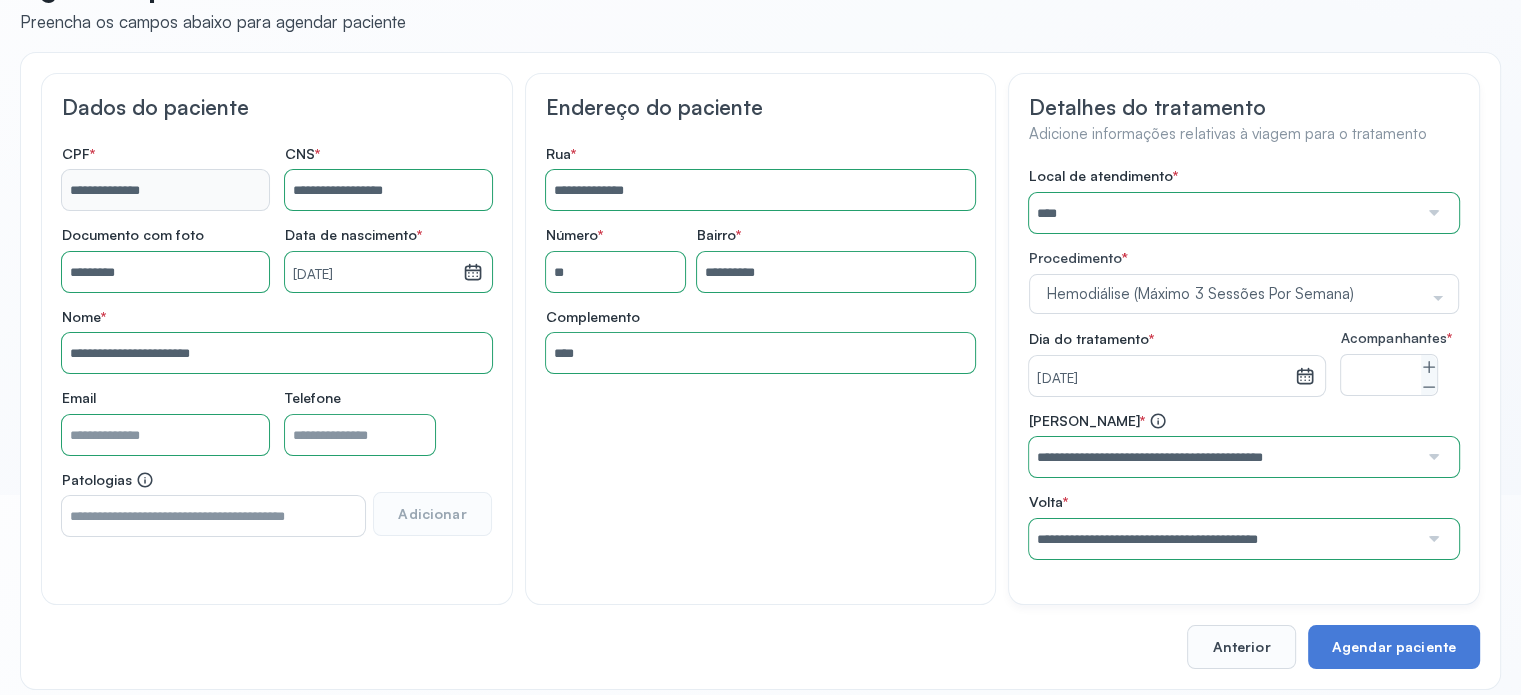 click at bounding box center [1432, 539] 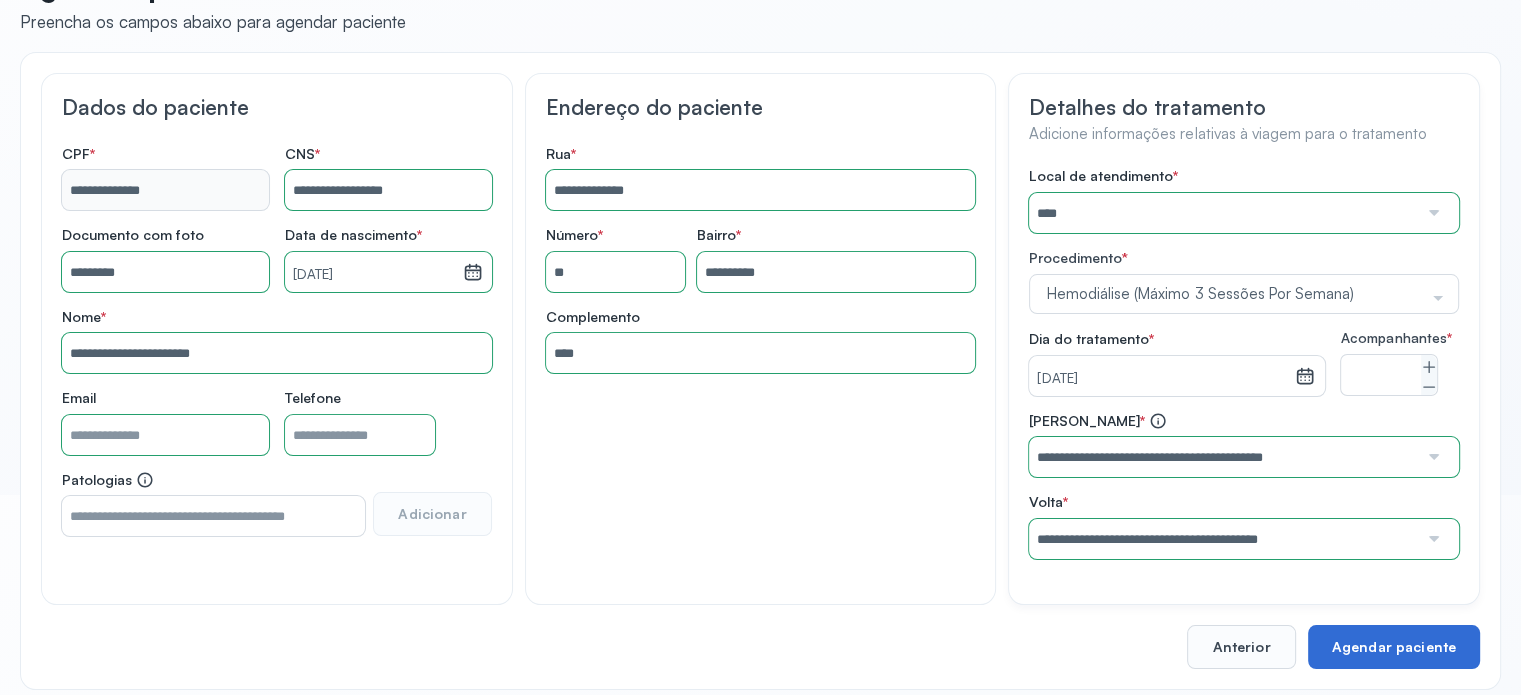 click on "Agendar paciente" at bounding box center [1394, 647] 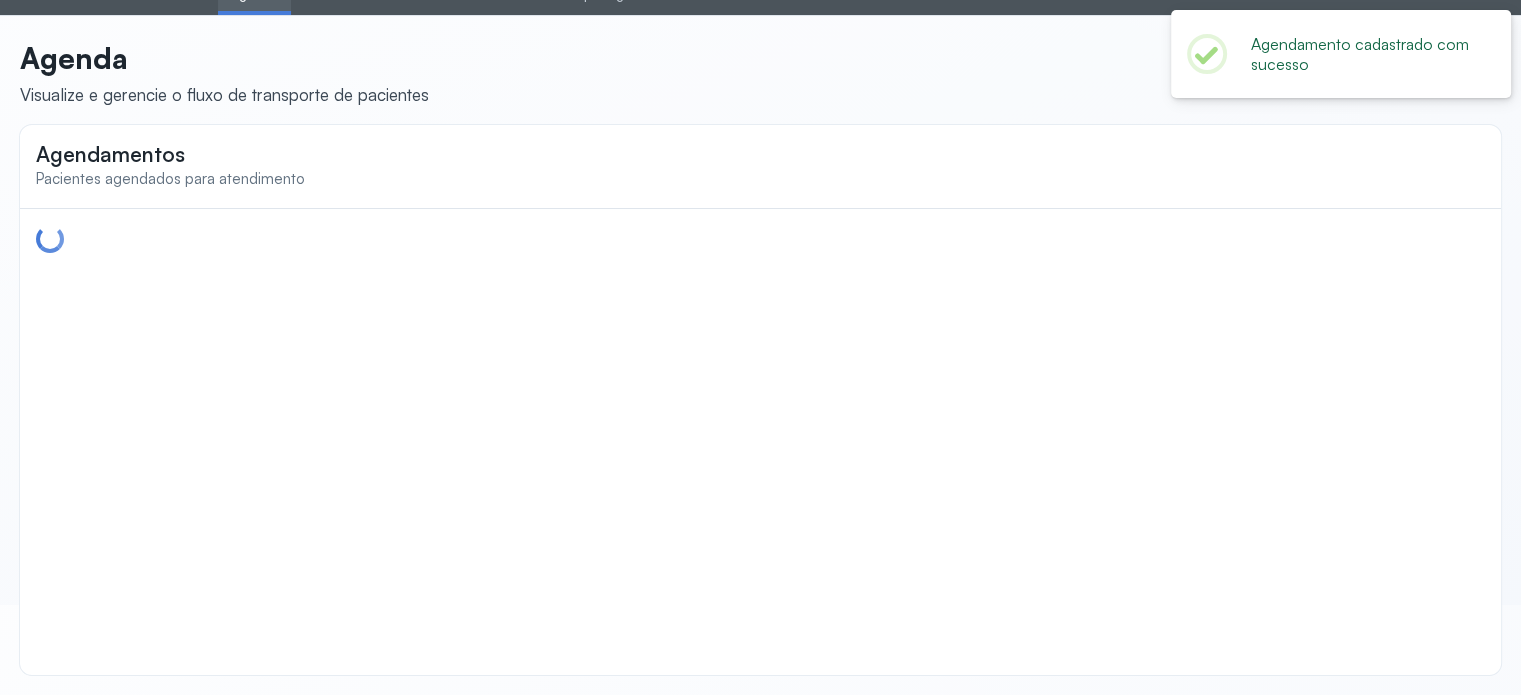 scroll, scrollTop: 0, scrollLeft: 0, axis: both 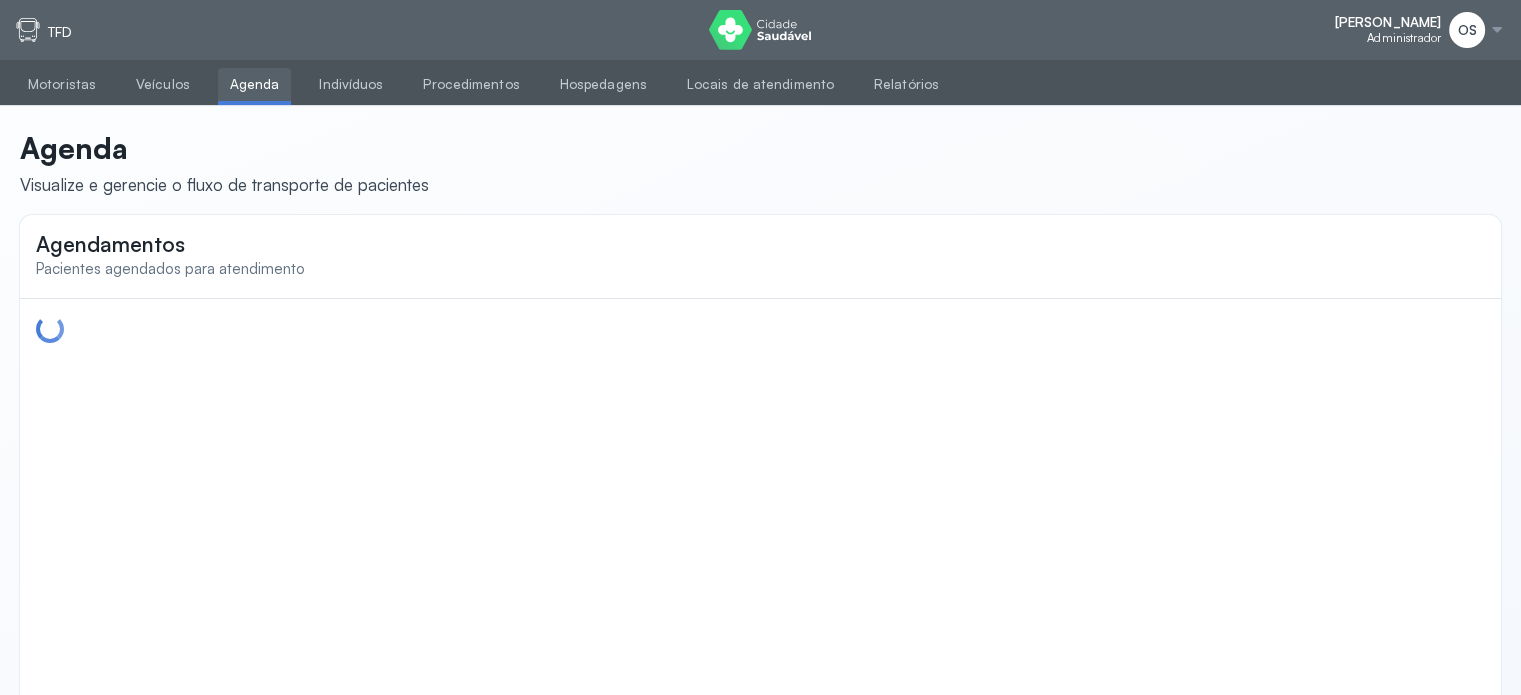 click on "Agenda" at bounding box center (255, 84) 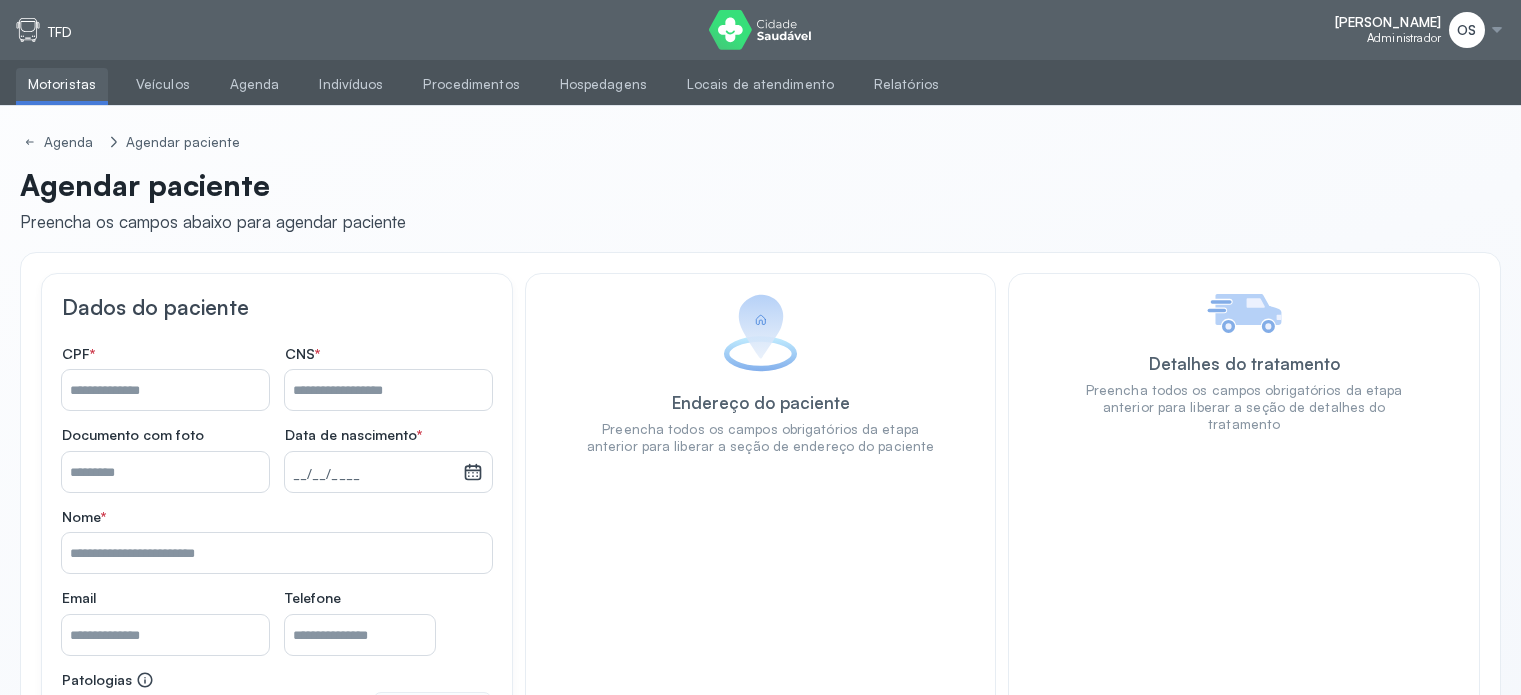 scroll, scrollTop: 0, scrollLeft: 0, axis: both 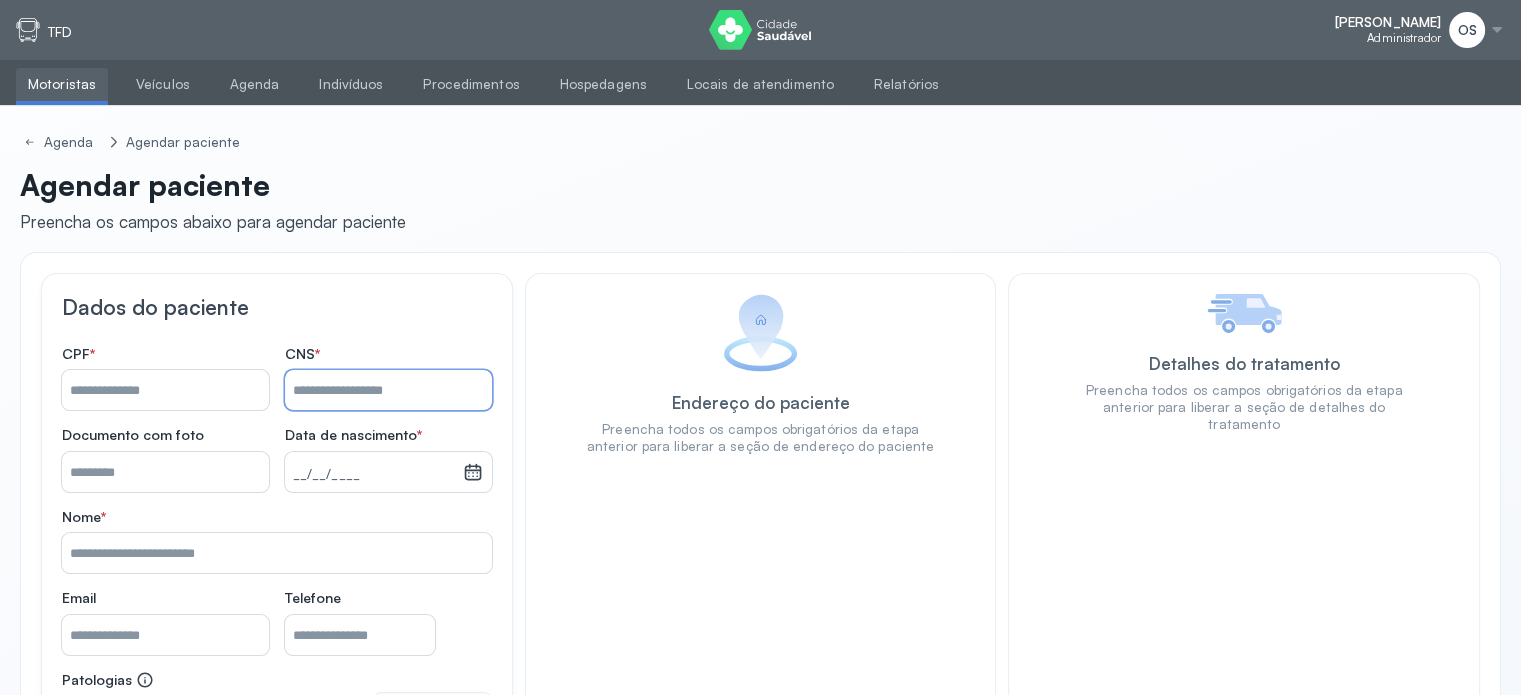 paste on "**********" 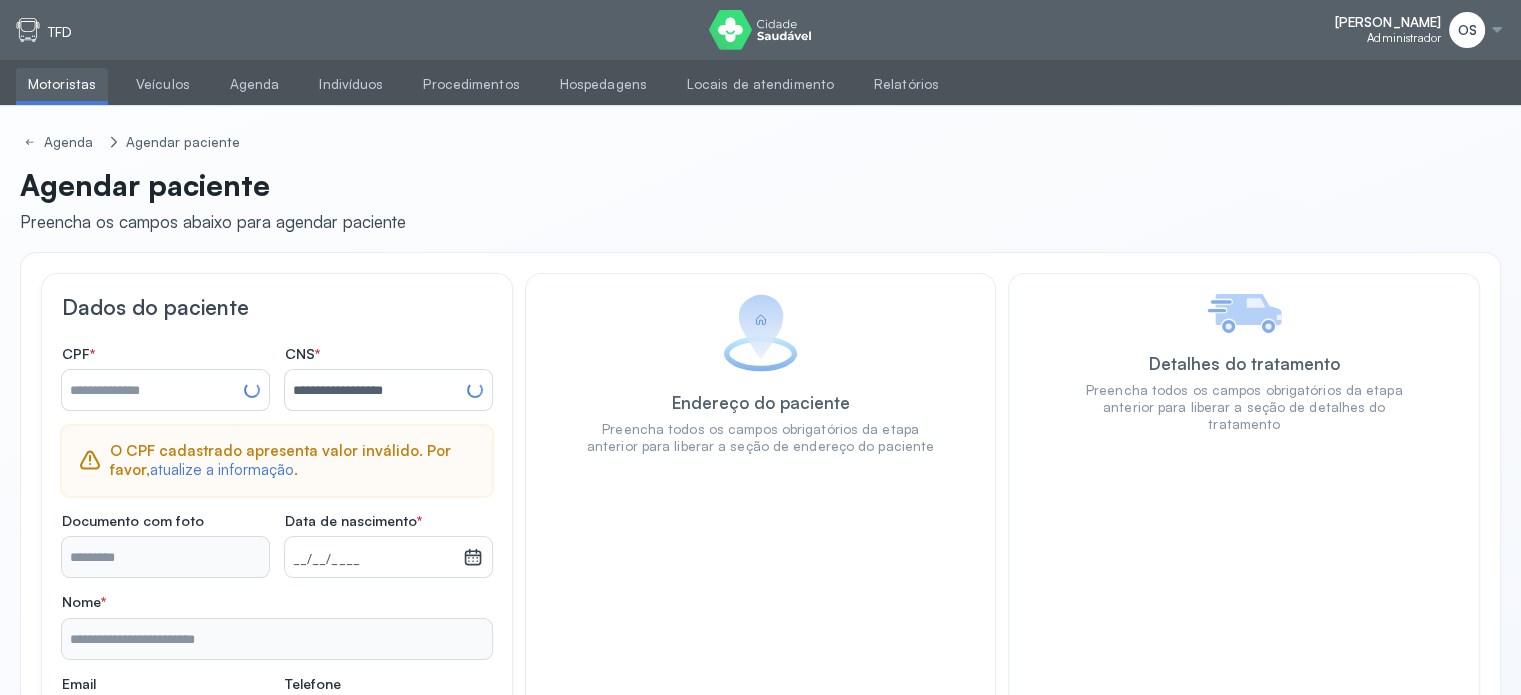 type on "**********" 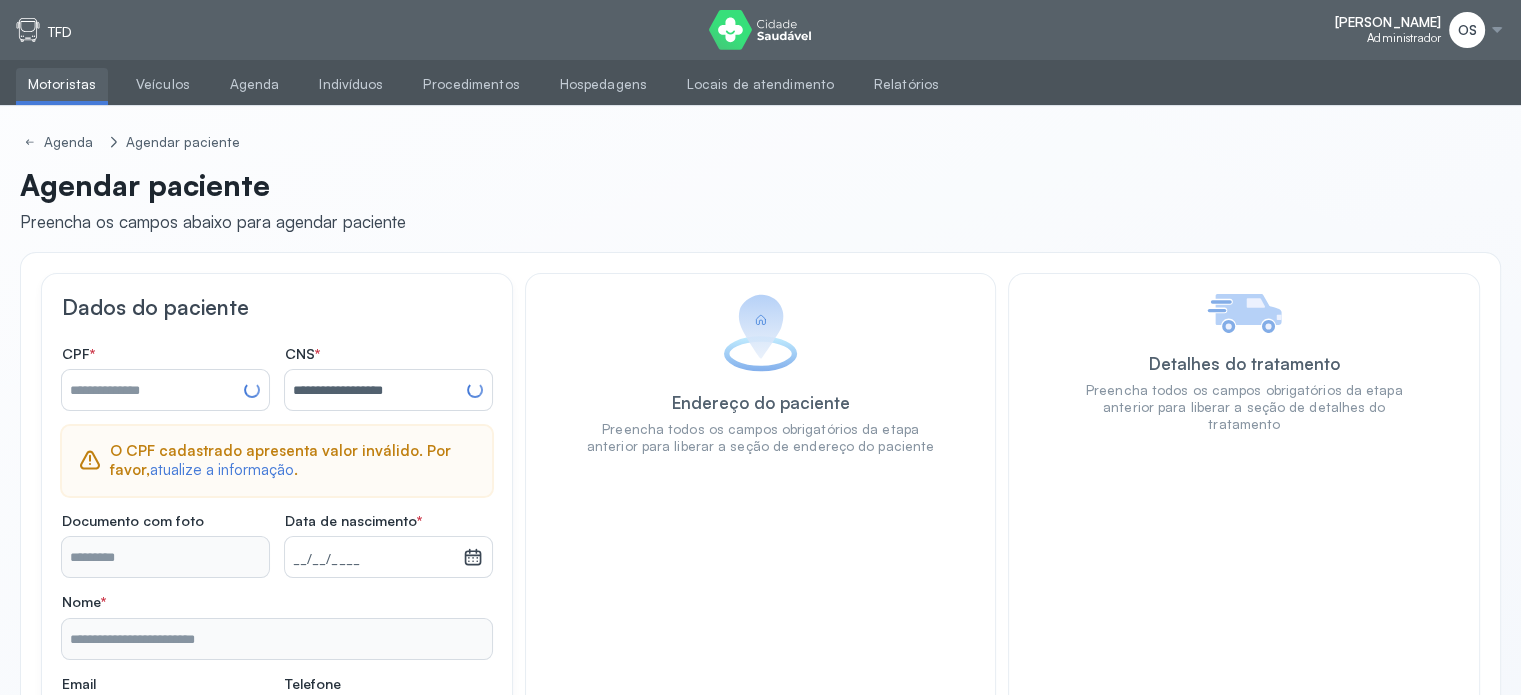 type on "**********" 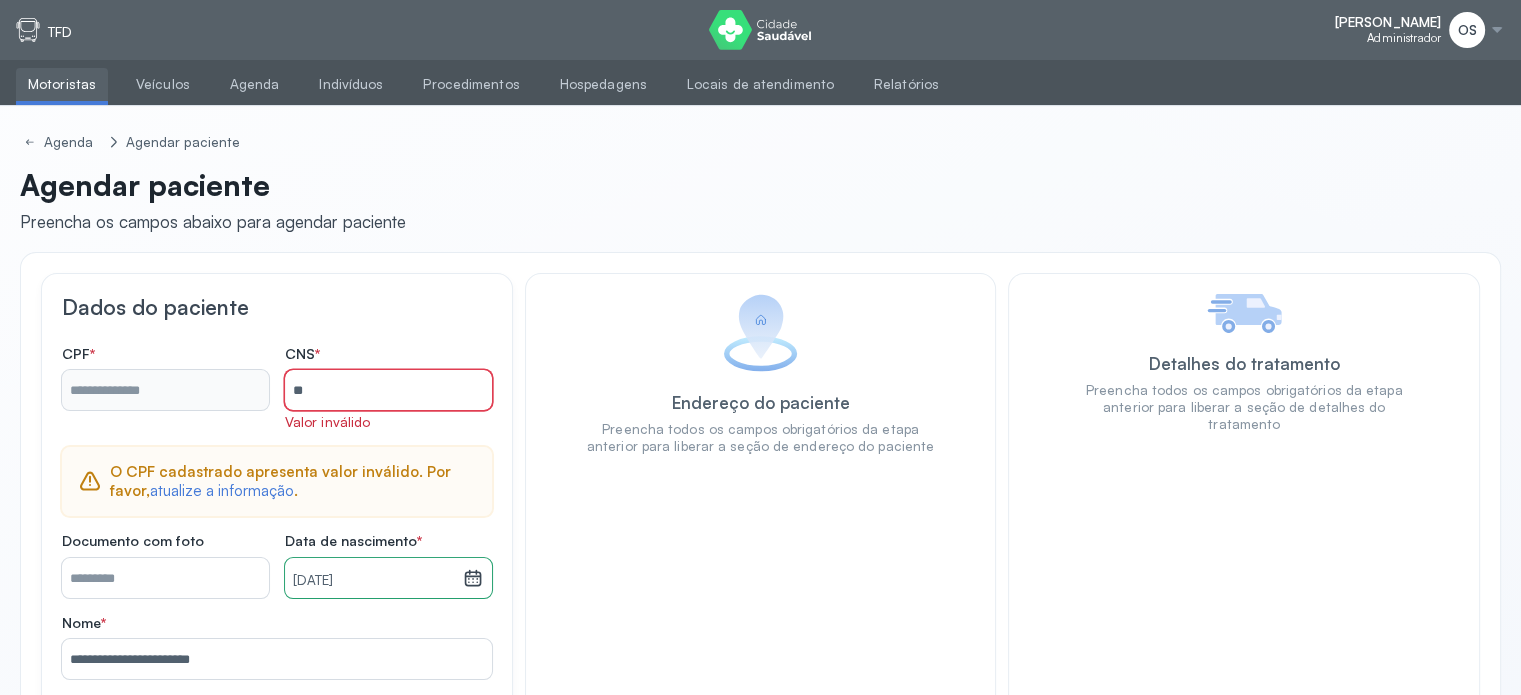 type on "*" 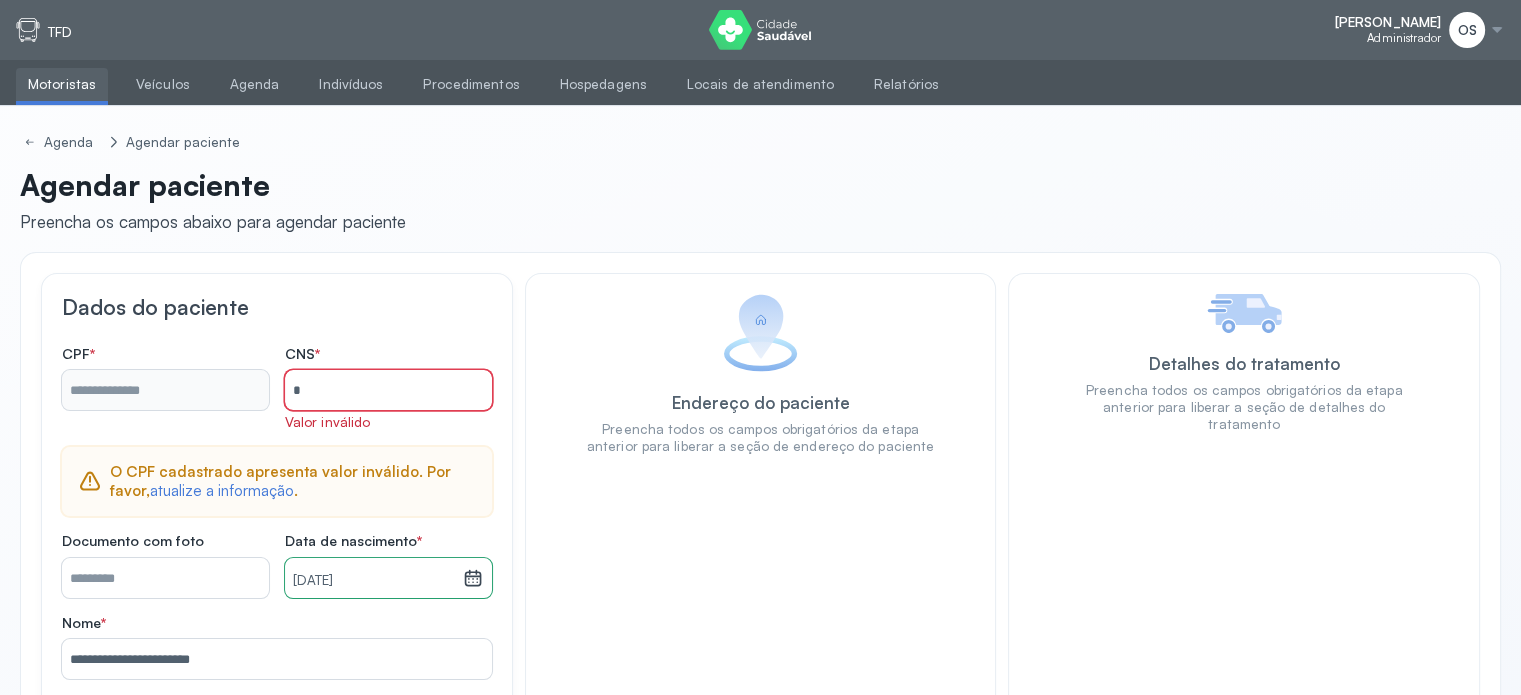 type 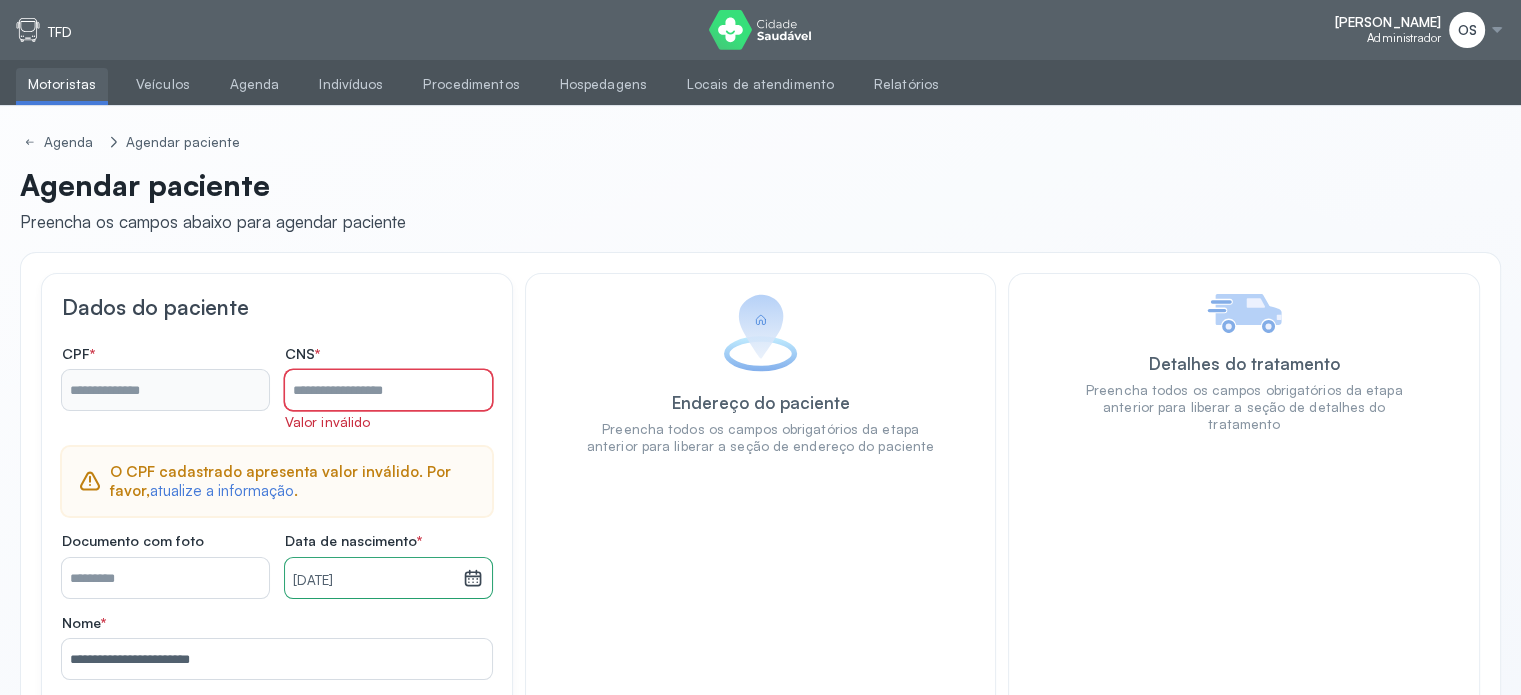type 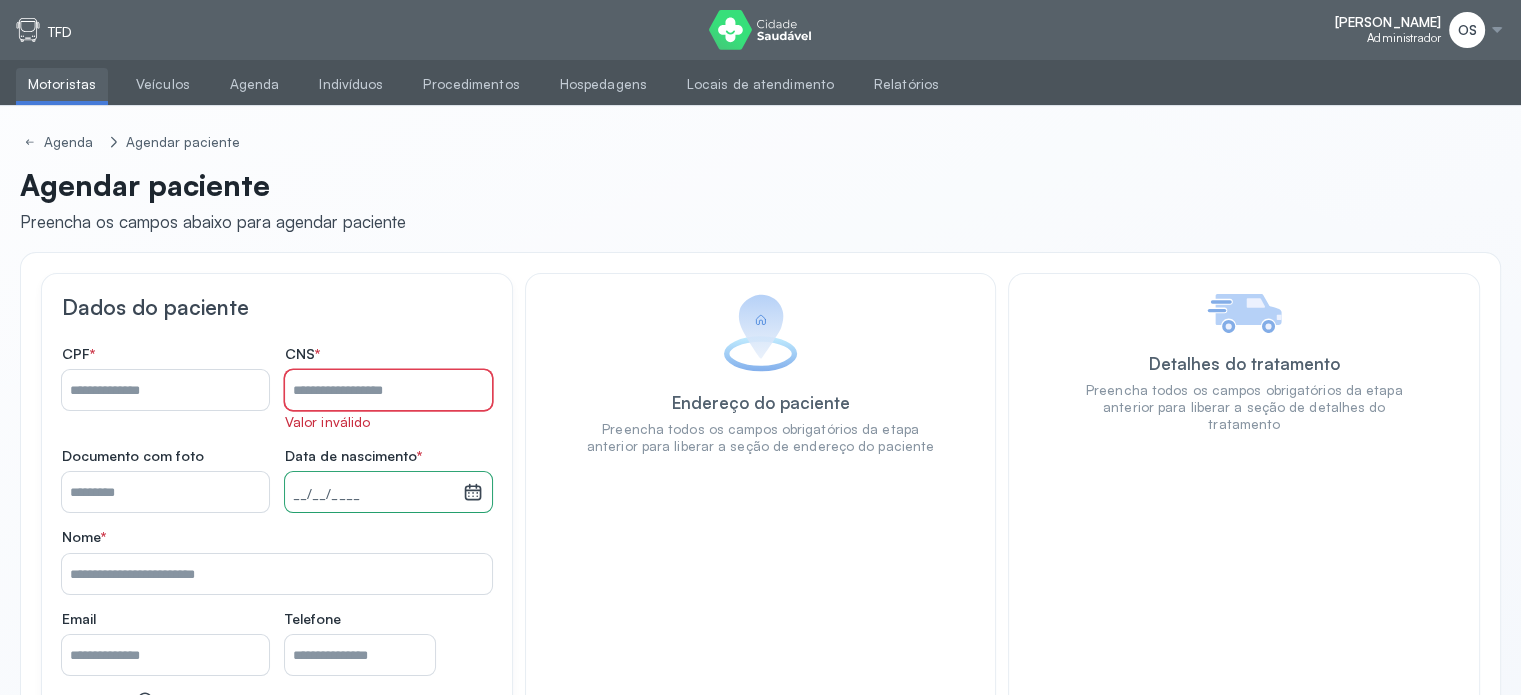 paste on "**********" 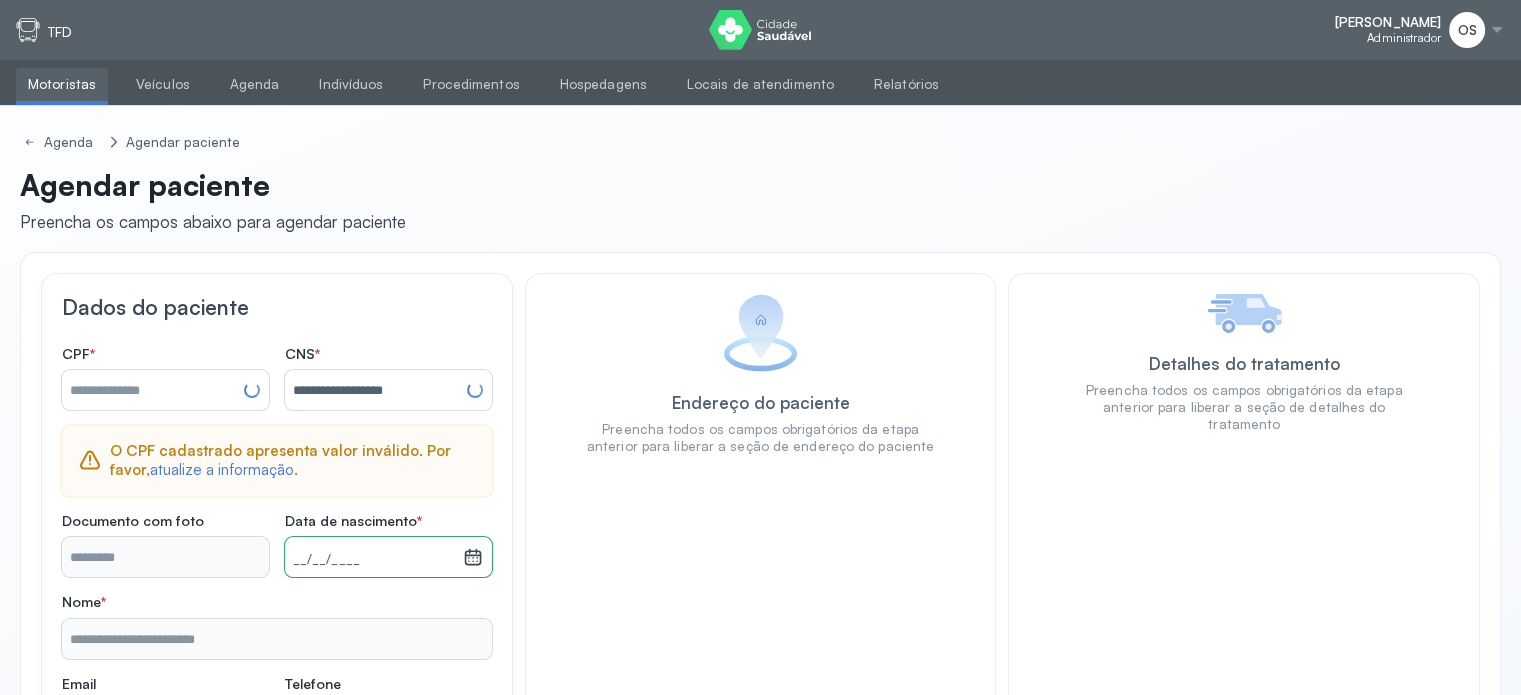 type on "**********" 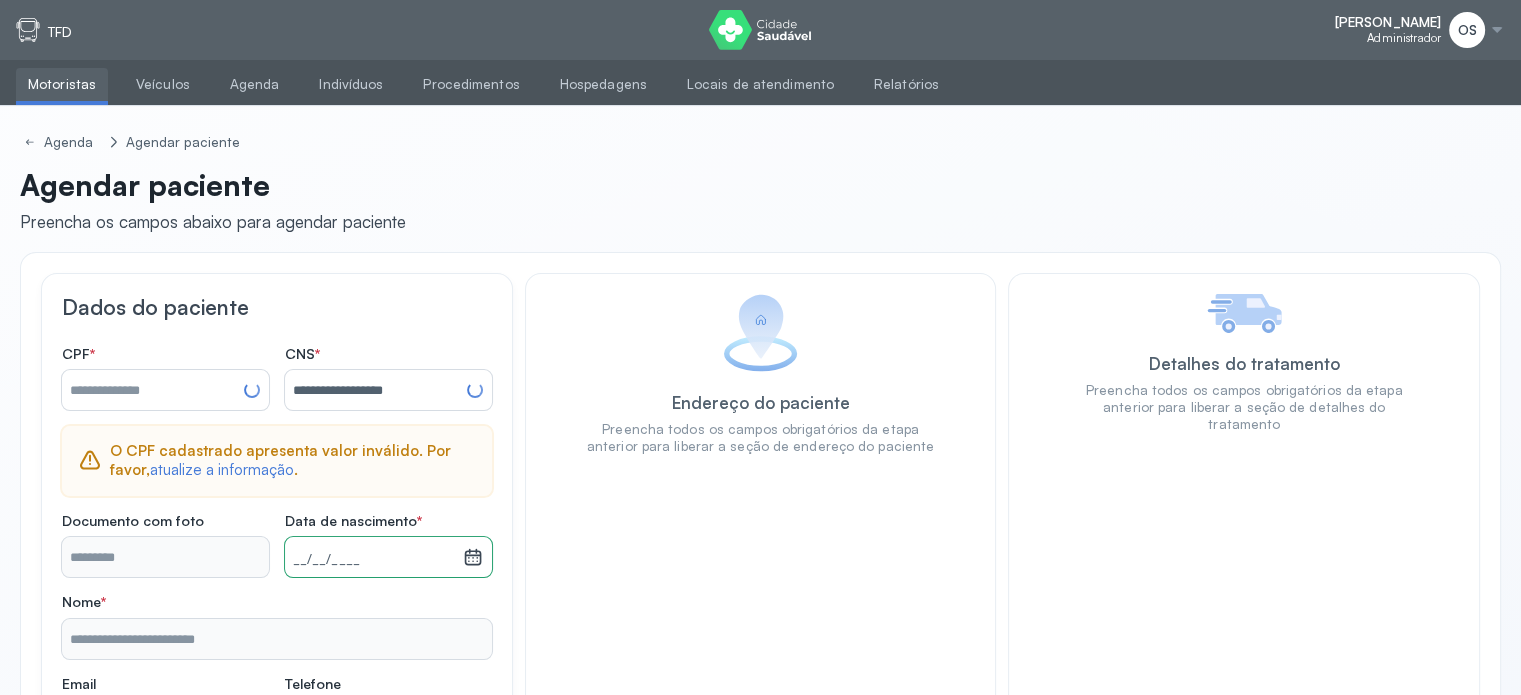 type on "**********" 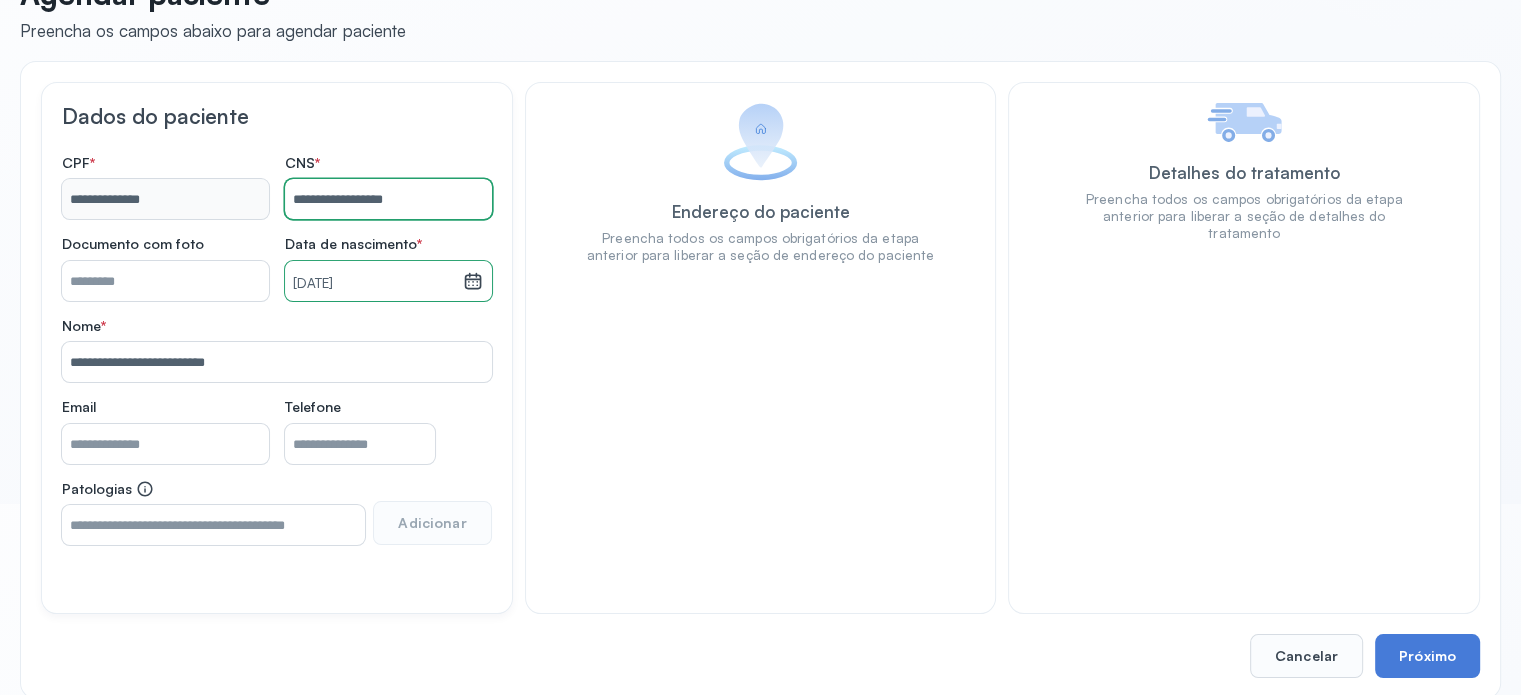 scroll, scrollTop: 200, scrollLeft: 0, axis: vertical 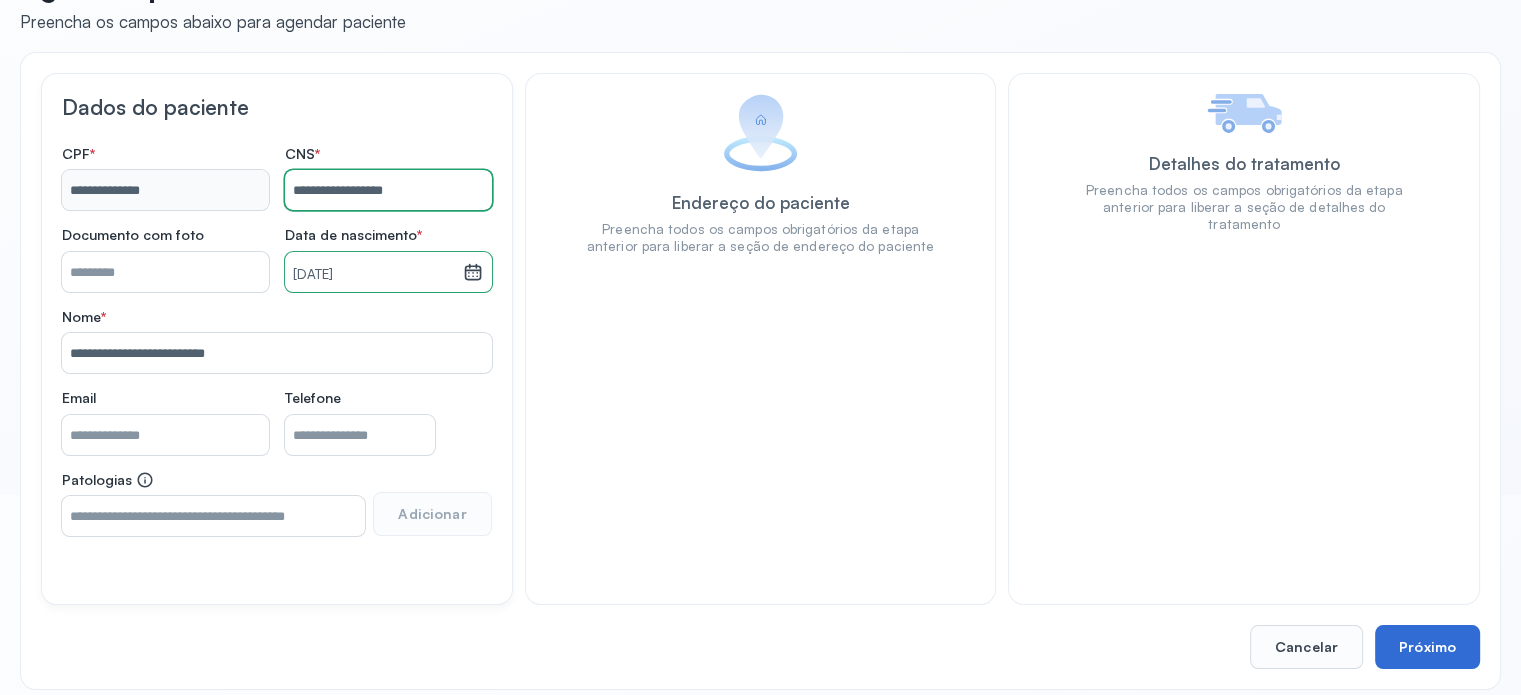 type on "**********" 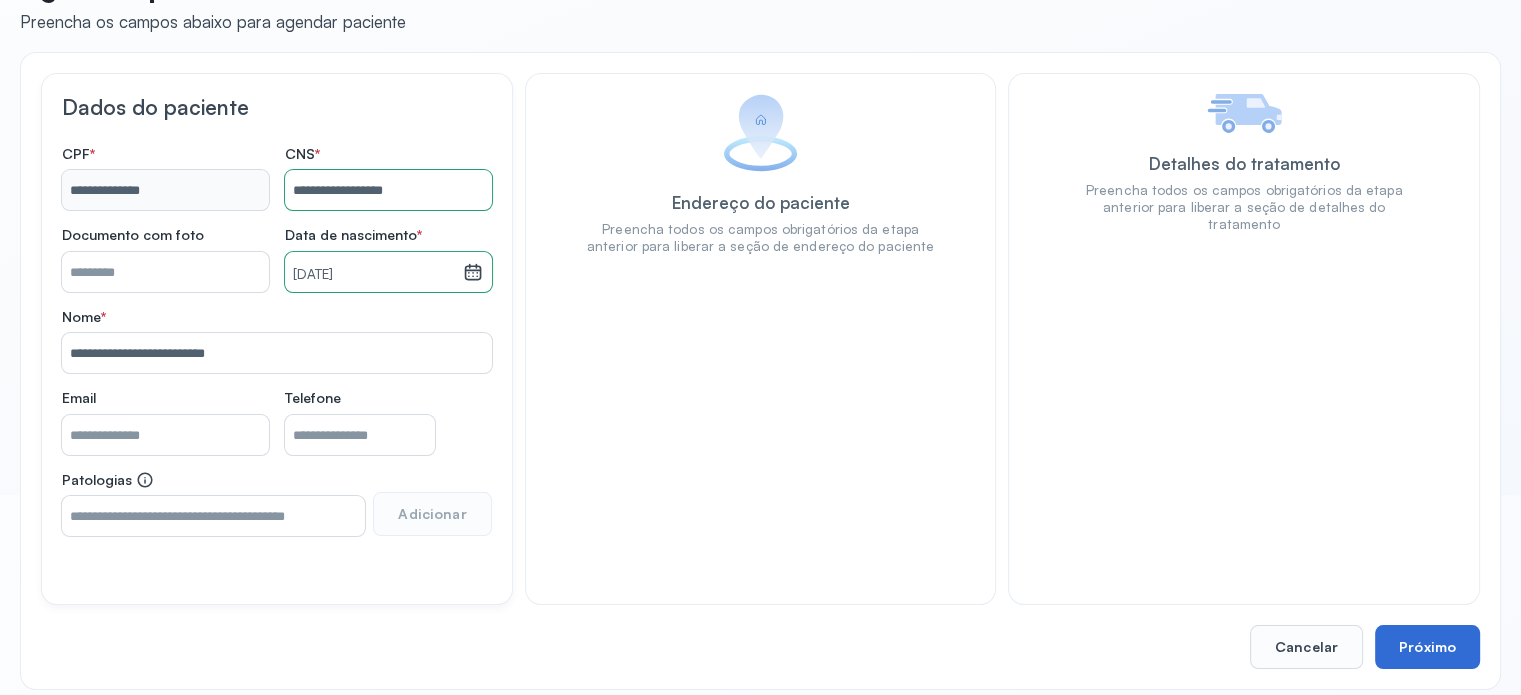 click on "Próximo" at bounding box center [1427, 647] 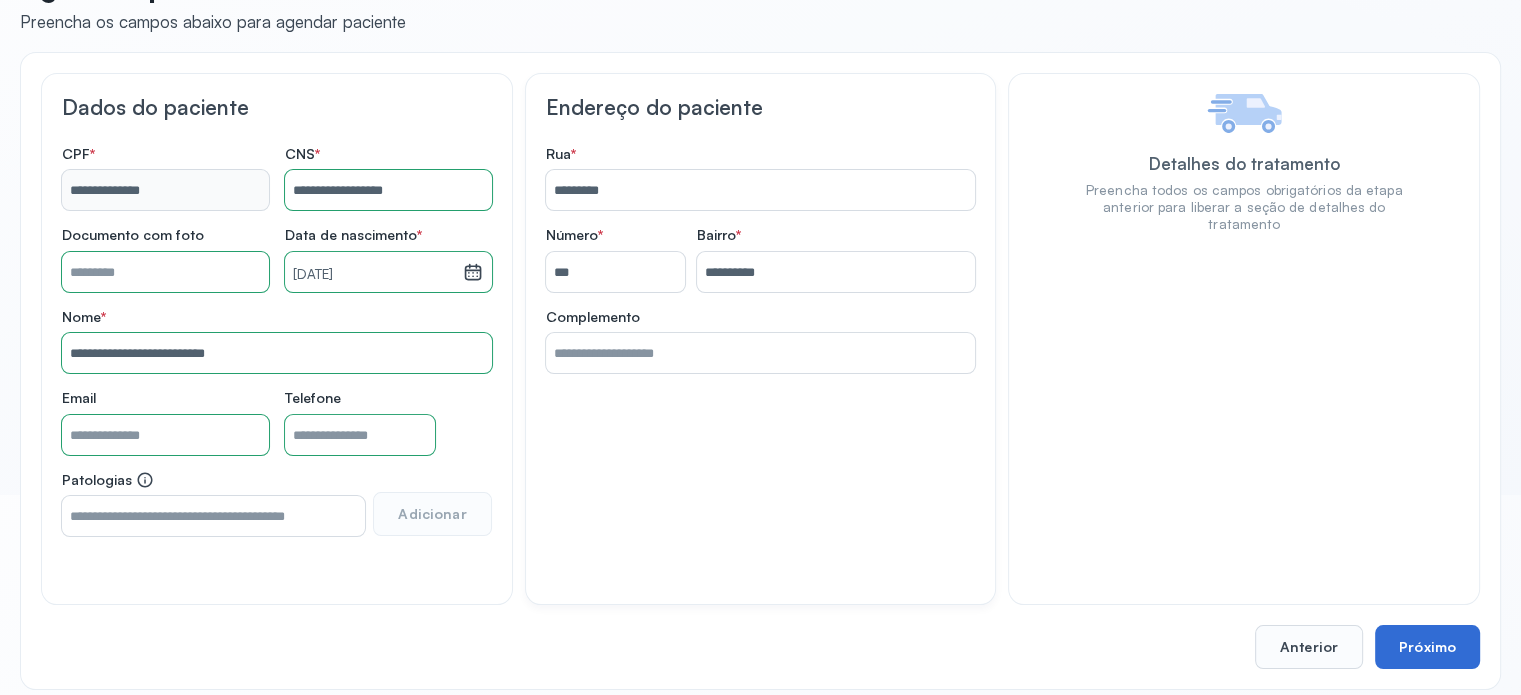 click on "Próximo" at bounding box center (1427, 647) 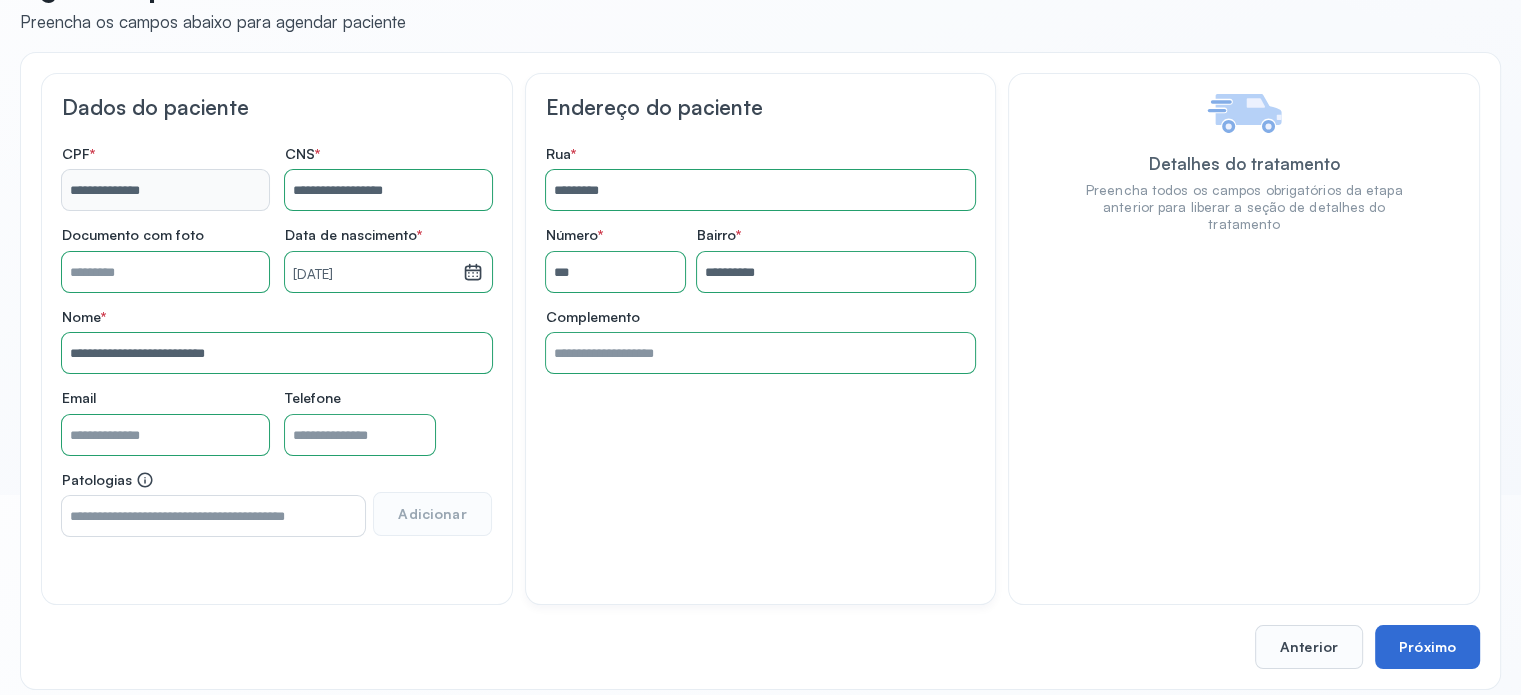 click on "Próximo" at bounding box center [1427, 647] 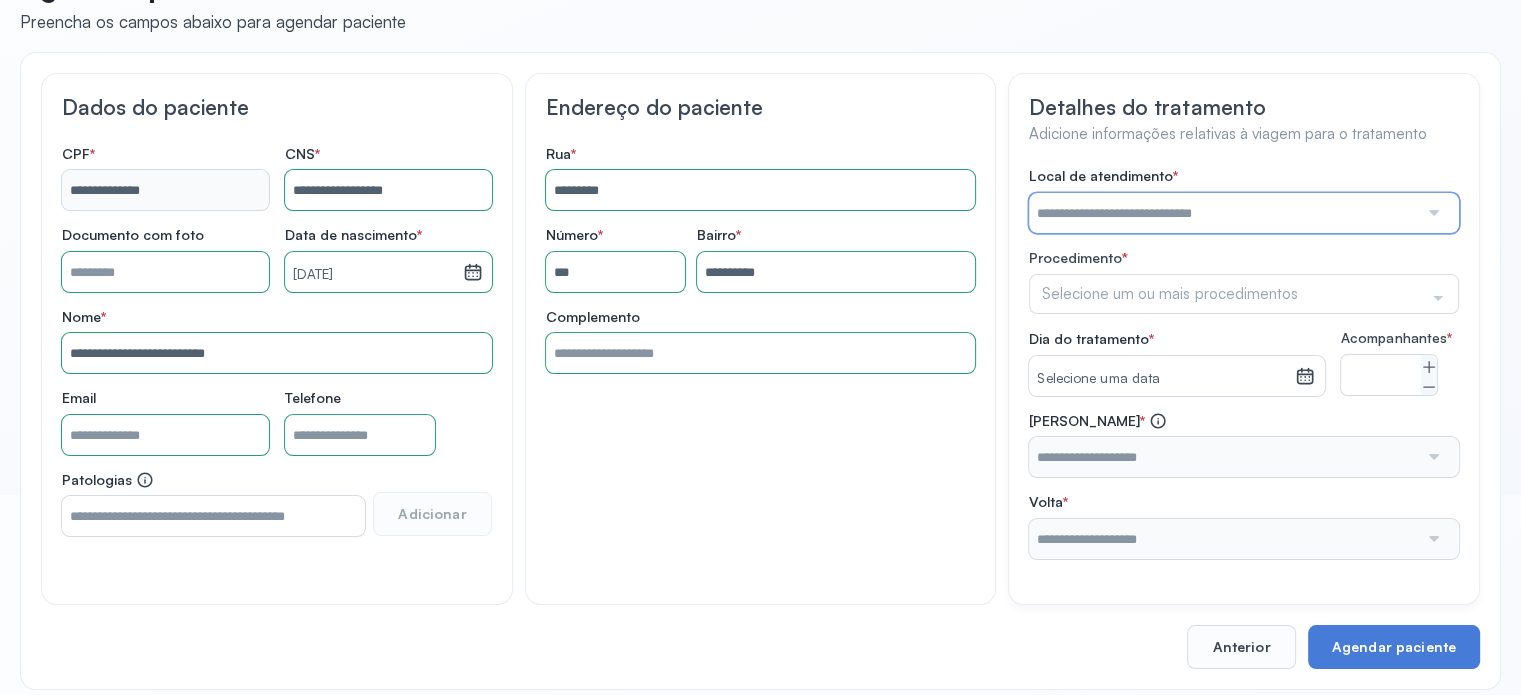 click at bounding box center [1223, 213] 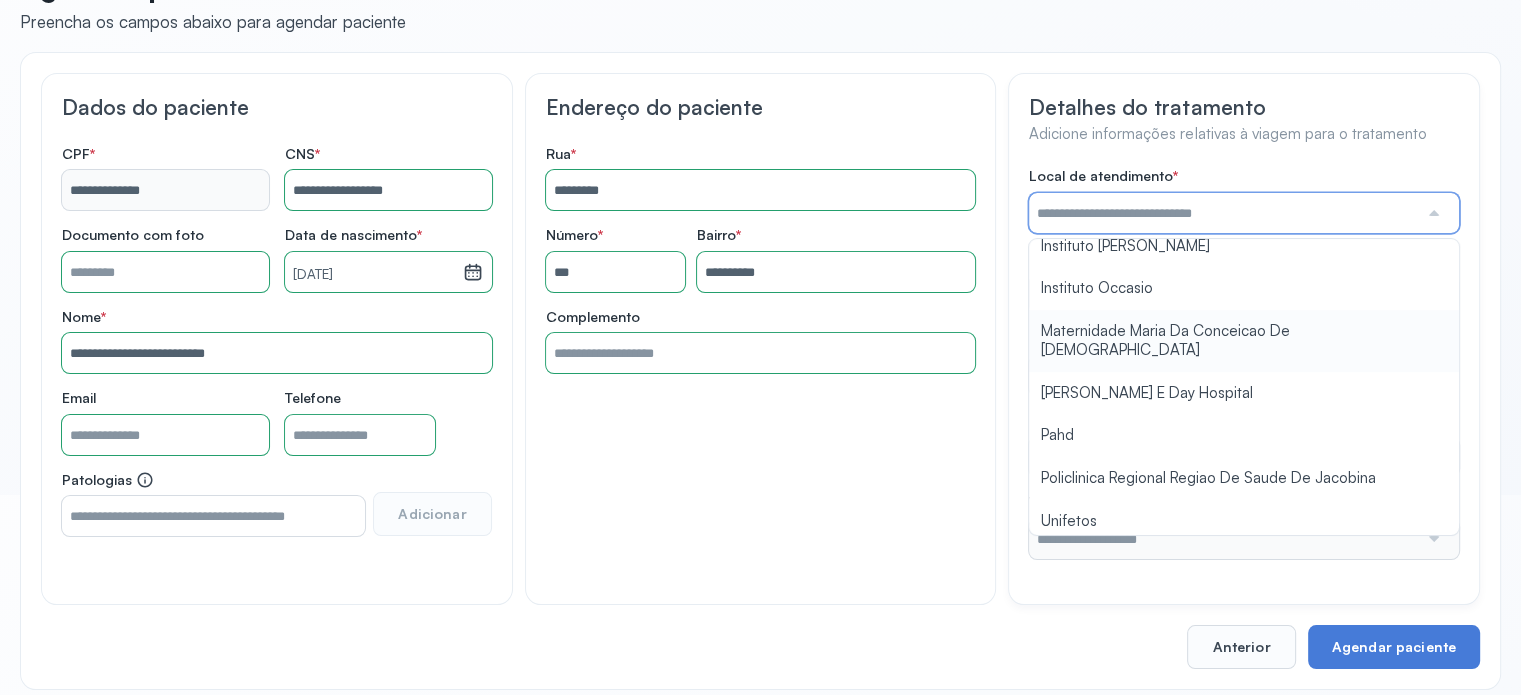 scroll, scrollTop: 1584, scrollLeft: 0, axis: vertical 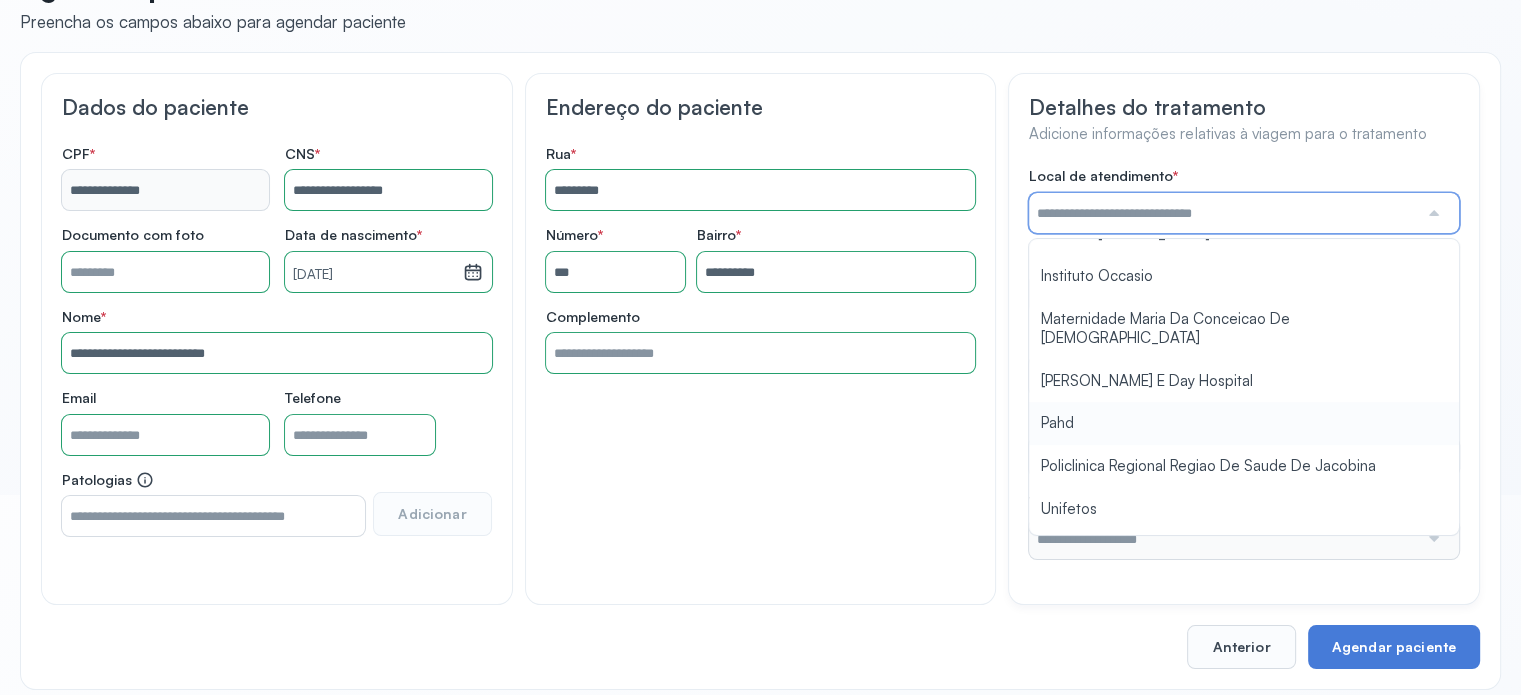 type on "****" 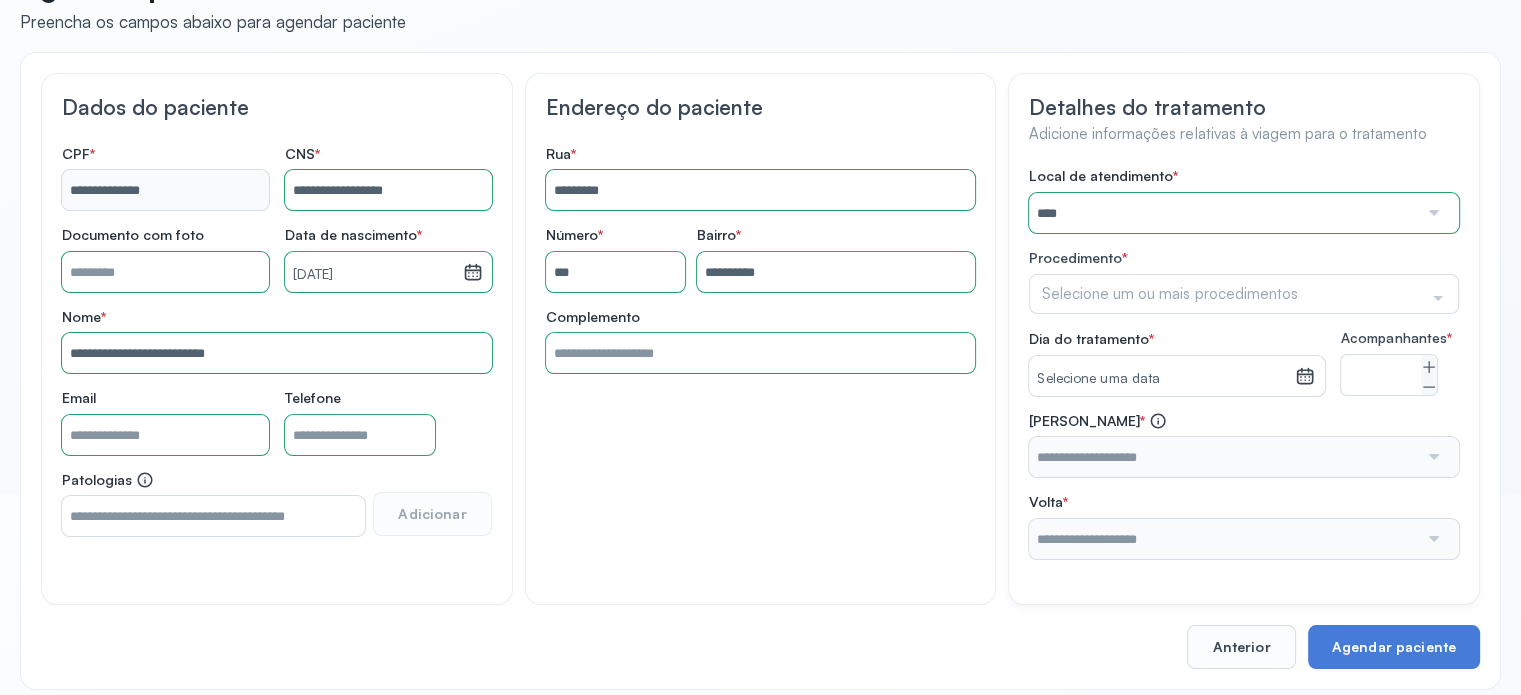 click on "Local de atendimento   *  **** A Medicina Diagnostica E Diagnoson Apae Jacobina CLINICA ML JACOBINA Cardio Pulmonar Da Bahia Cardioclinica [GEOGRAPHIC_DATA] Cican Clinica De Nefrologia De [GEOGRAPHIC_DATA] De Olhos Oftalmo Feira Clinica [GEOGRAPHIC_DATA] Coe [GEOGRAPHIC_DATA] ANA [GEOGRAPHIC_DATA] GERAL [PERSON_NAME][GEOGRAPHIC_DATA] [GEOGRAPHIC_DATA][PERSON_NAME] ORTOPEDICO DO ESTADO DA [GEOGRAPHIC_DATA] [GEOGRAPHIC_DATA] Aristides [GEOGRAPHIC_DATA] [GEOGRAPHIC_DATA] [GEOGRAPHIC_DATA] [GEOGRAPHIC_DATA] [GEOGRAPHIC_DATA] Emec Hospital Especializado Octavio [GEOGRAPHIC_DATA] Estadual [GEOGRAPHIC_DATA] [GEOGRAPHIC_DATA][PERSON_NAME] [GEOGRAPHIC_DATA] [GEOGRAPHIC_DATA] [GEOGRAPHIC_DATA] [GEOGRAPHIC_DATA][PERSON_NAME] Regional [GEOGRAPHIC_DATA] Regional [GEOGRAPHIC_DATA] Dourado [GEOGRAPHIC_DATA] [GEOGRAPHIC_DATA] [GEOGRAPHIC_DATA] [GEOGRAPHIC_DATA] E Ortopedia Ltda Iderma Idm Cardio Instituto Occasio" at bounding box center [1244, 363] 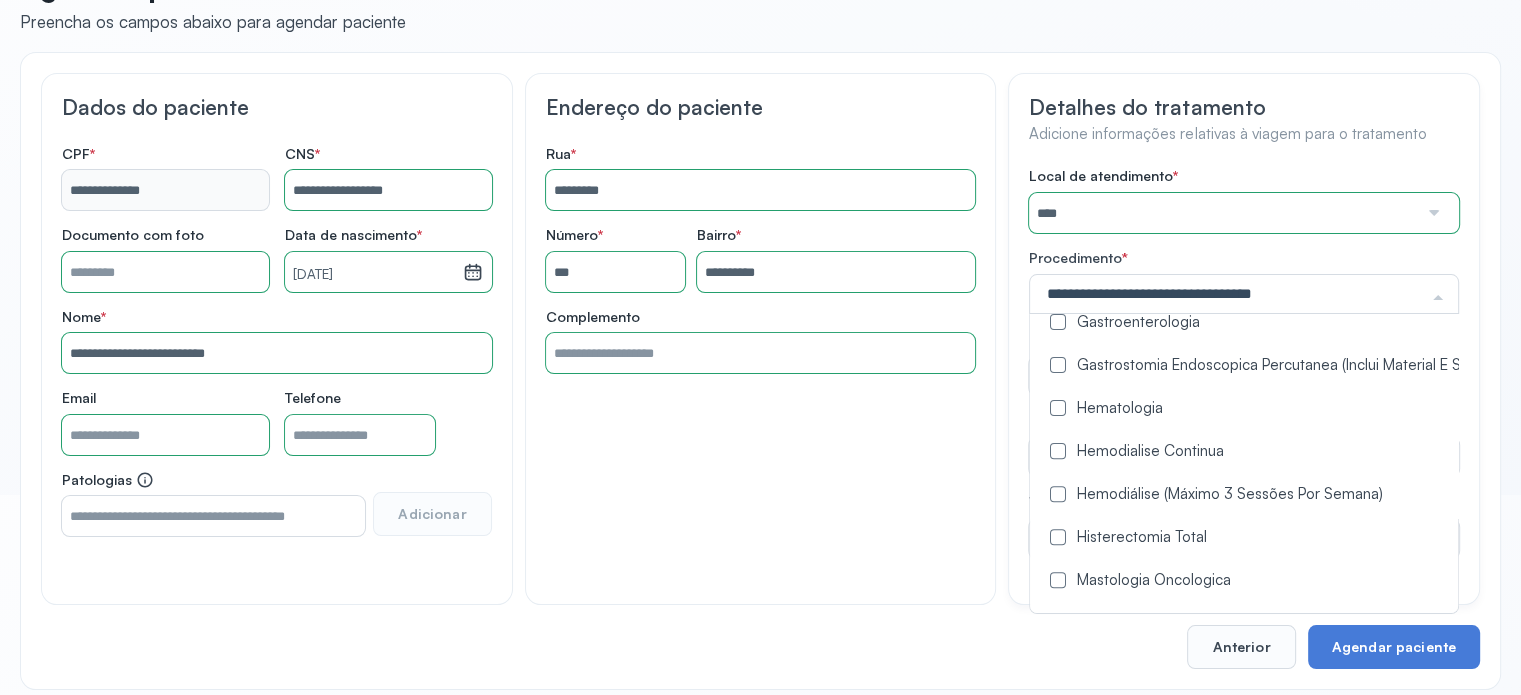 scroll, scrollTop: 800, scrollLeft: 0, axis: vertical 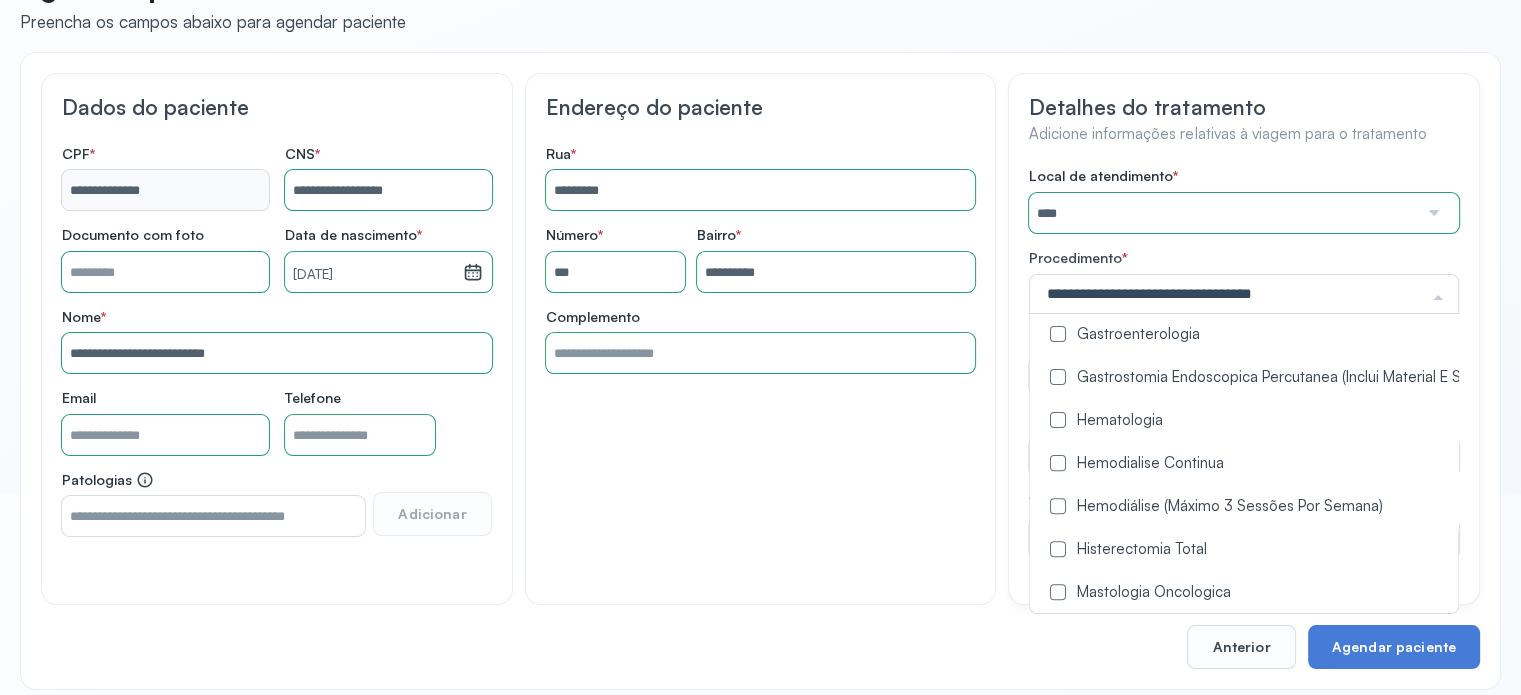 click at bounding box center [1058, 506] 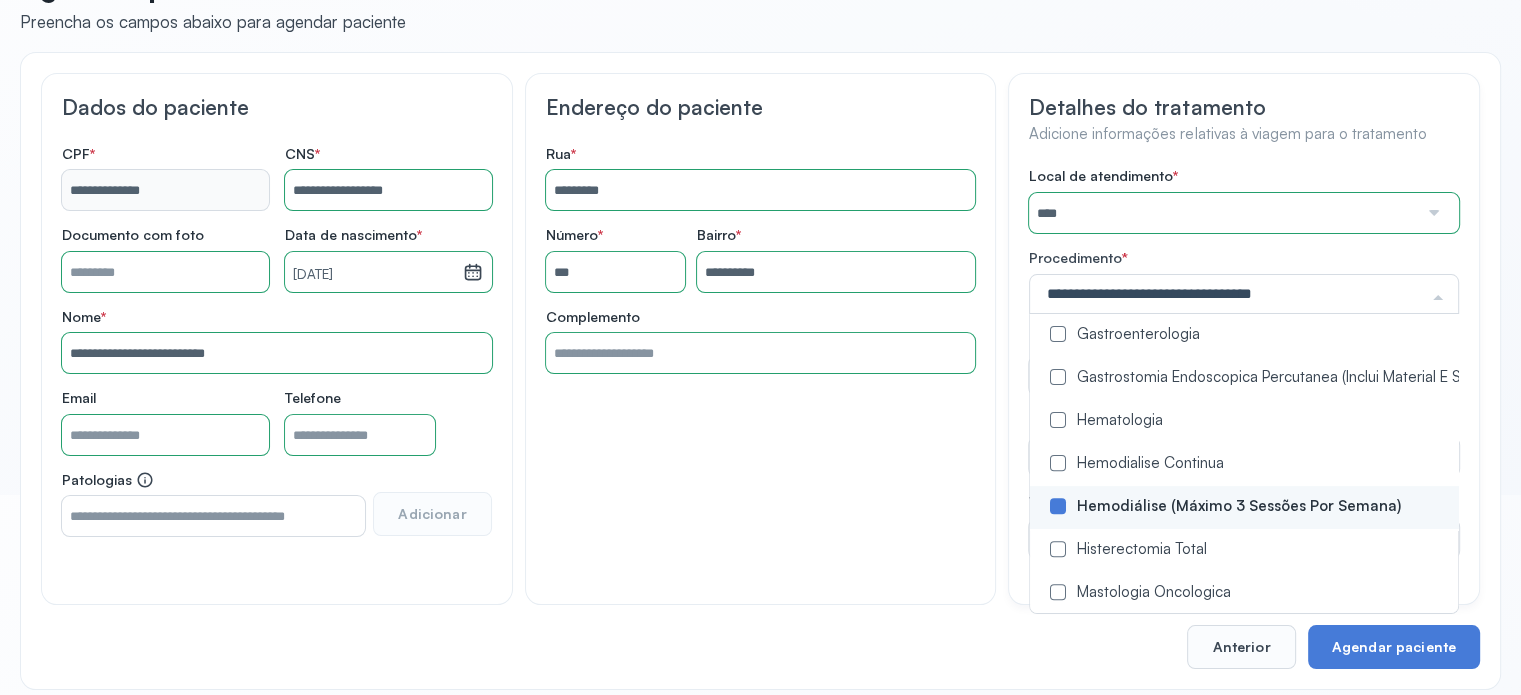 click on "**********" 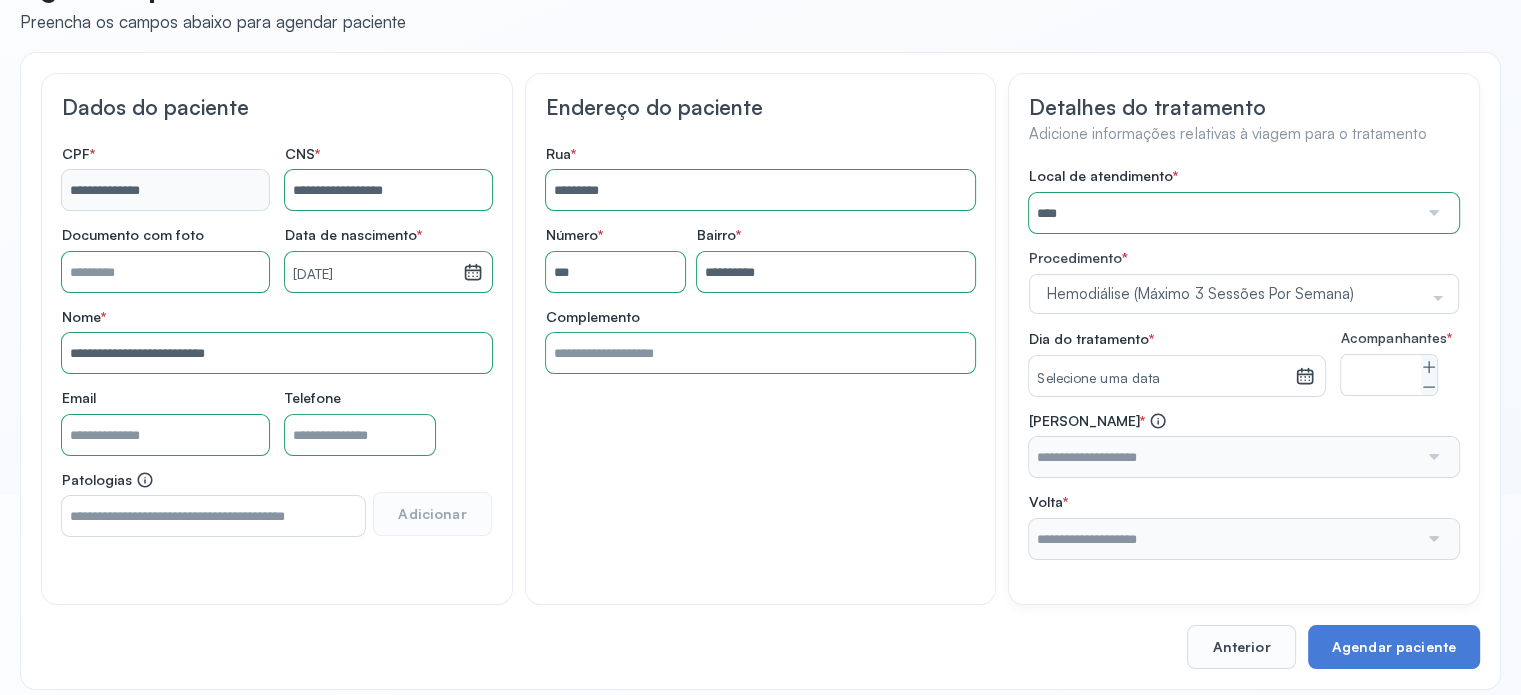 click 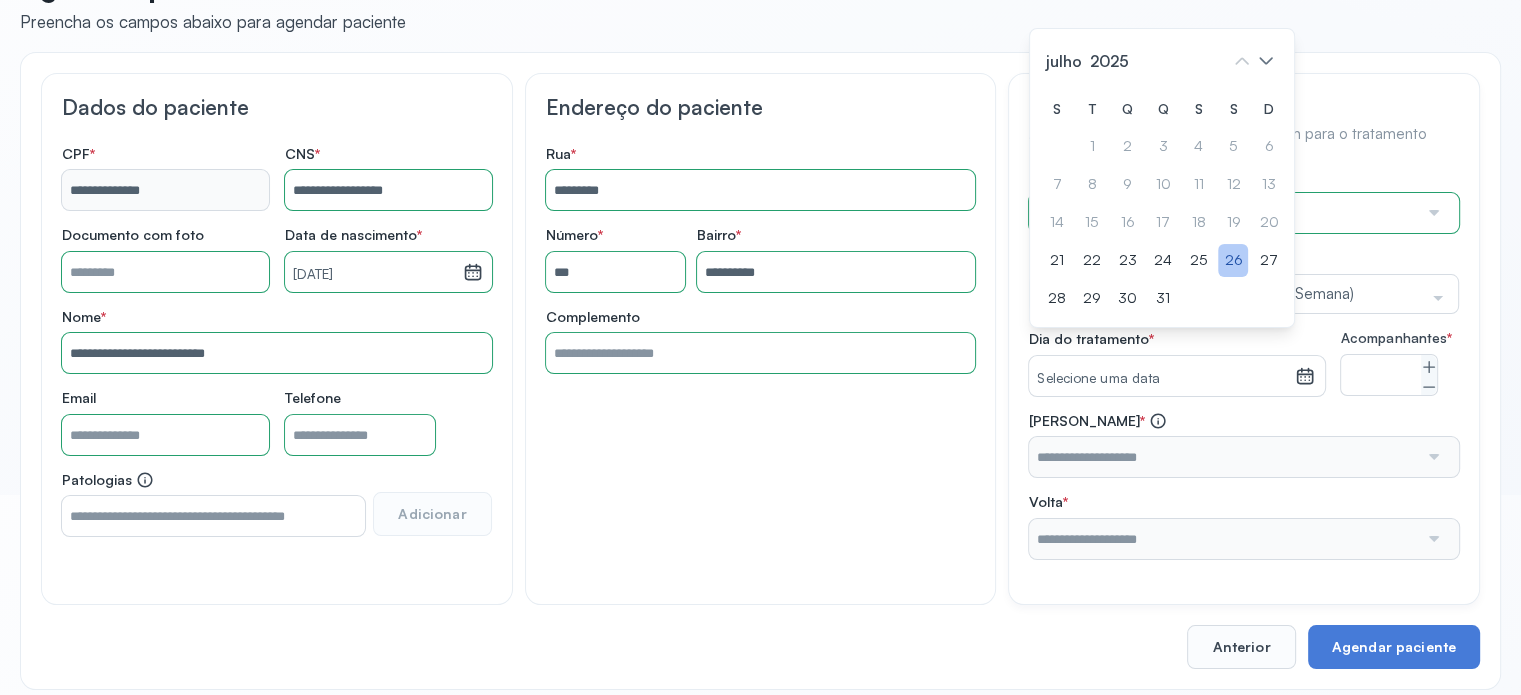 drag, startPoint x: 1232, startPoint y: 269, endPoint x: 1321, endPoint y: 283, distance: 90.0944 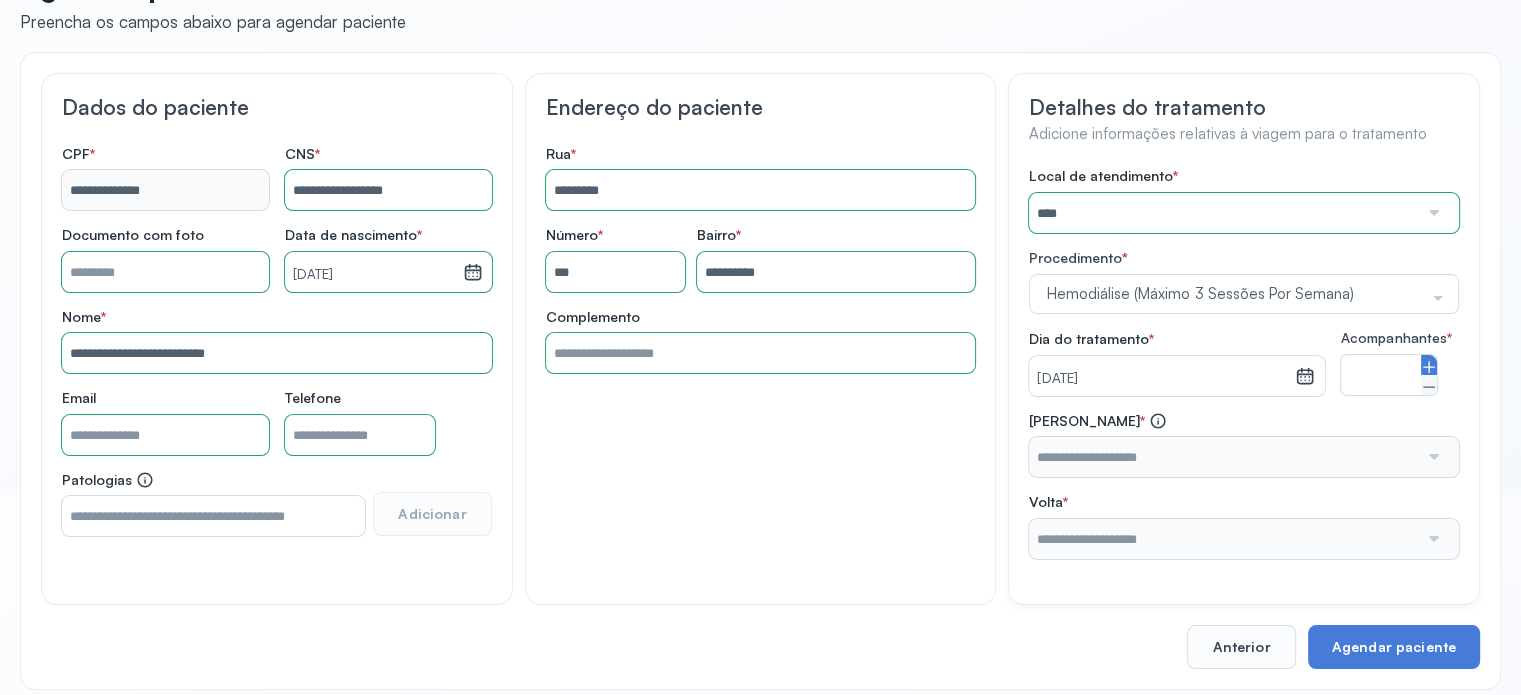 click 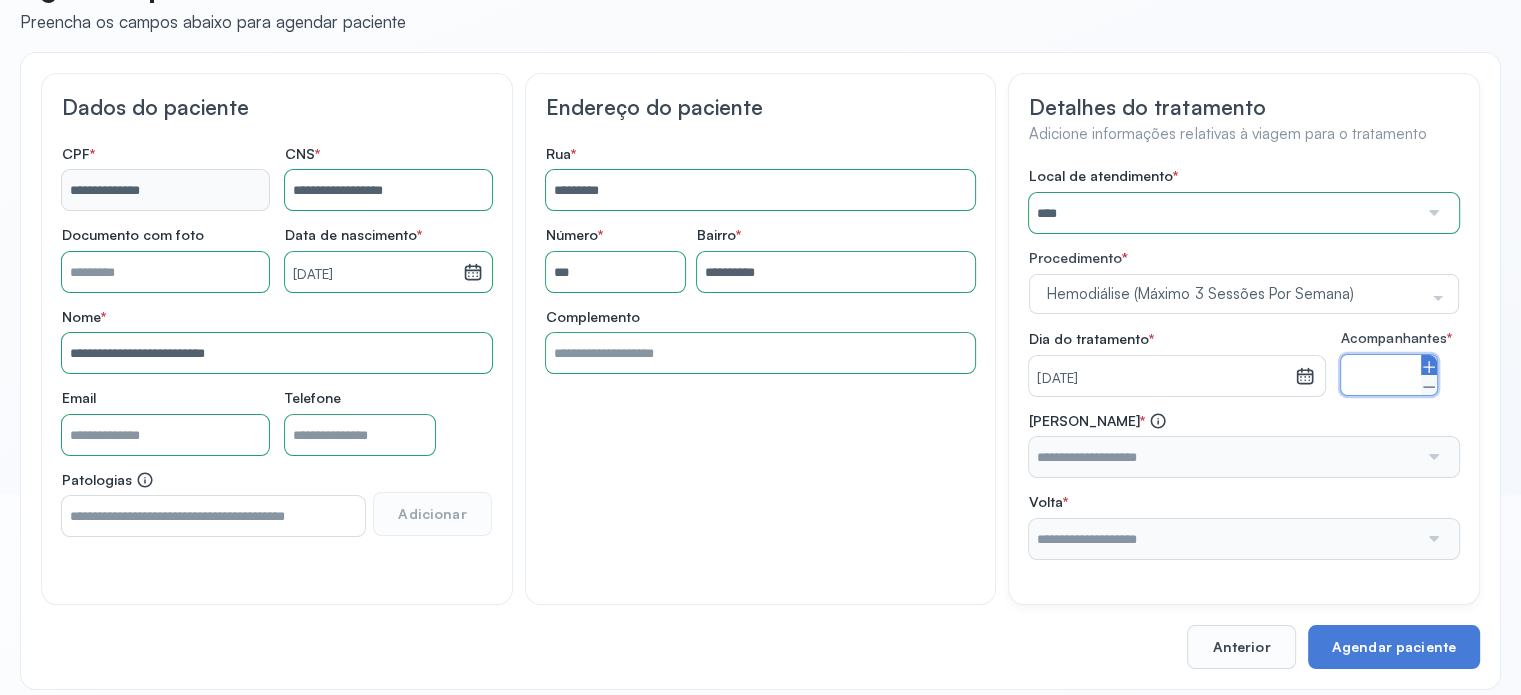 type on "*" 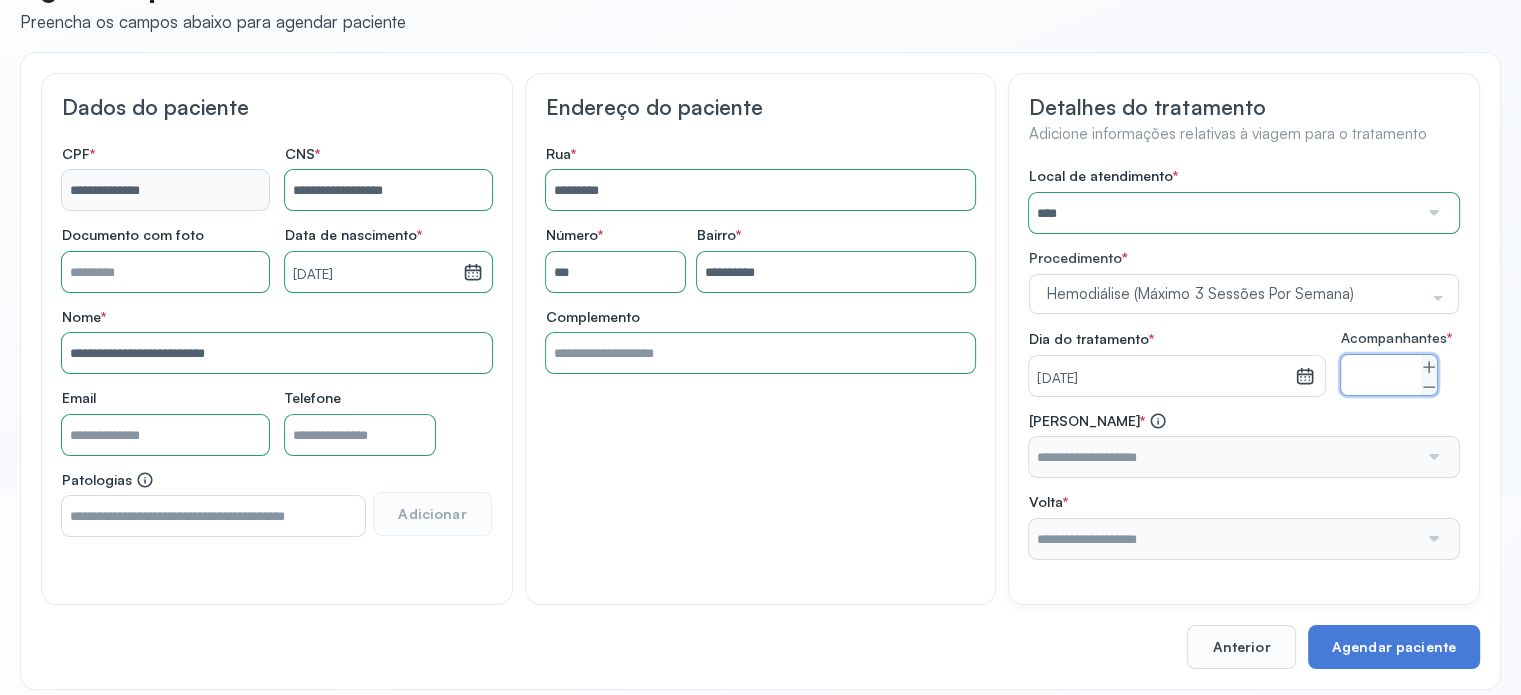 click at bounding box center [1223, 457] 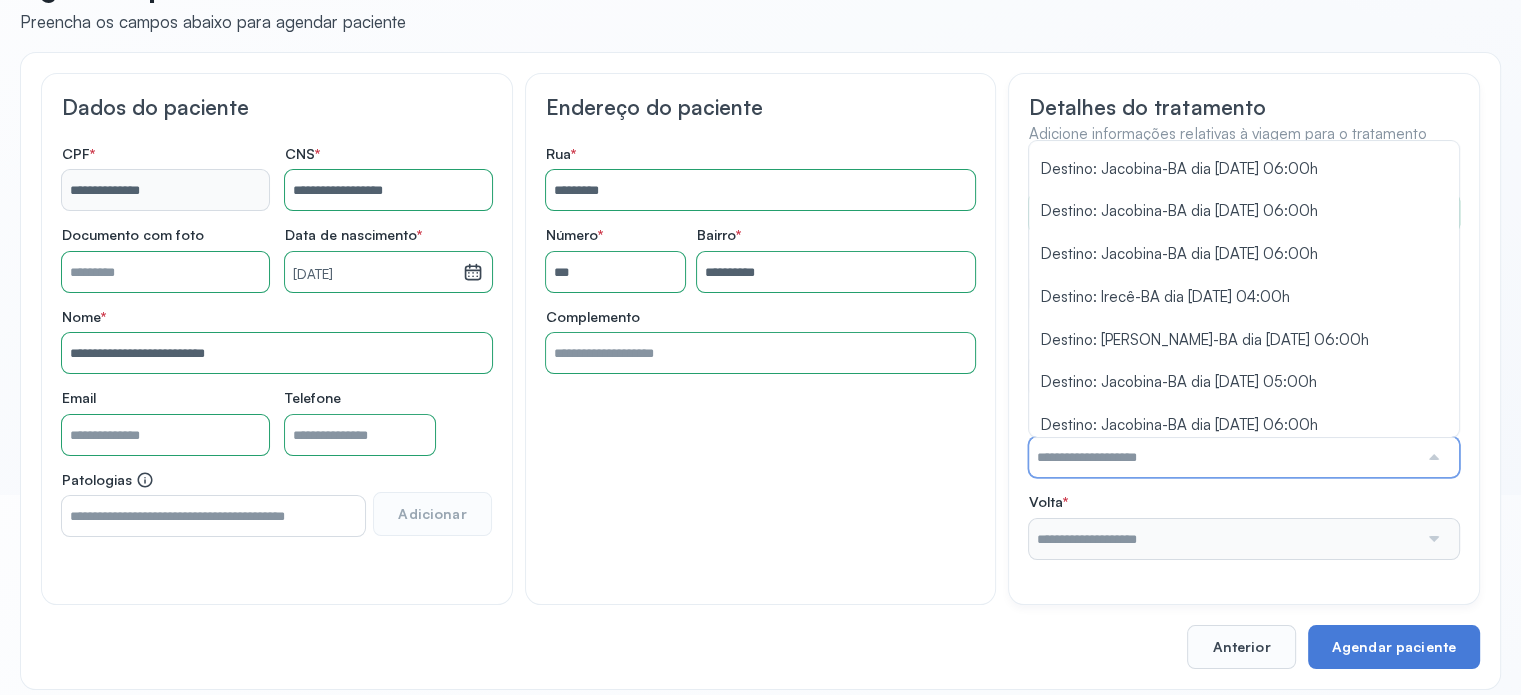 scroll, scrollTop: 516, scrollLeft: 0, axis: vertical 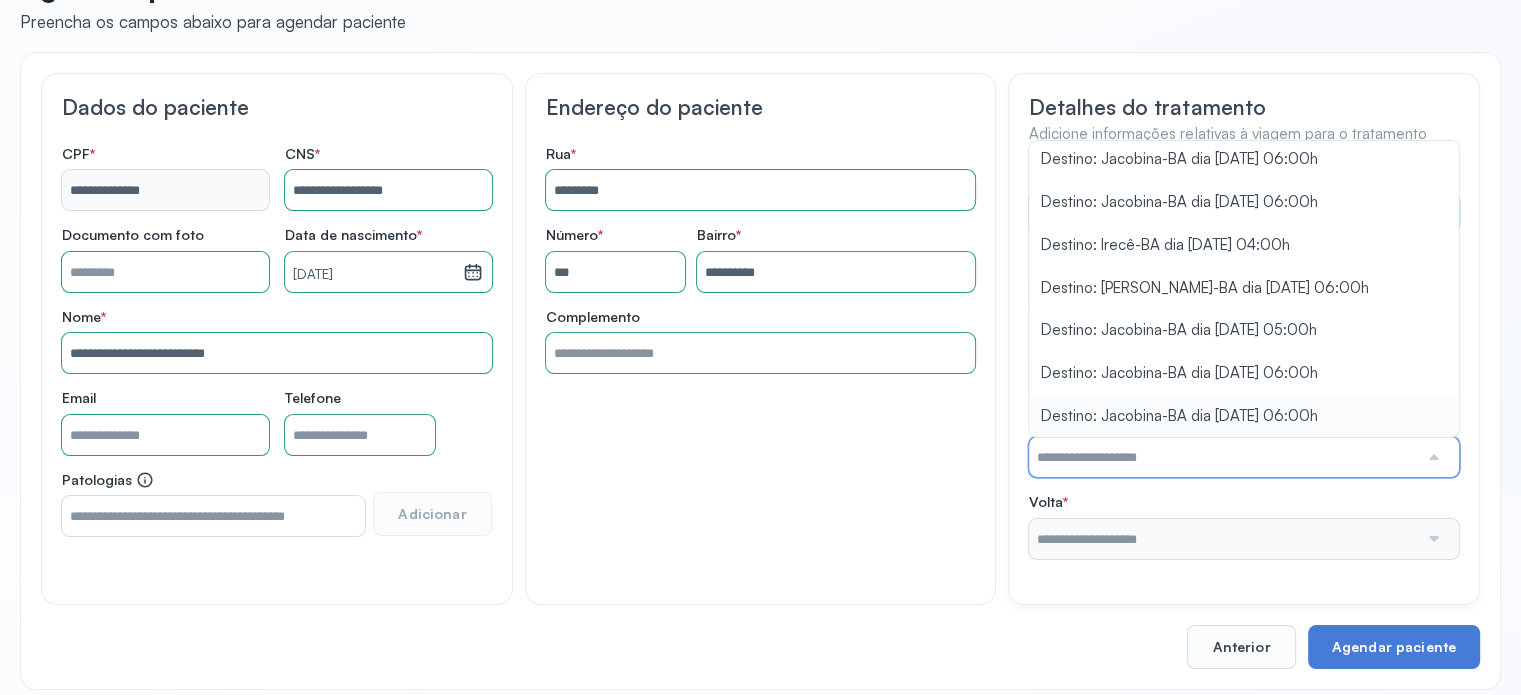 type on "**********" 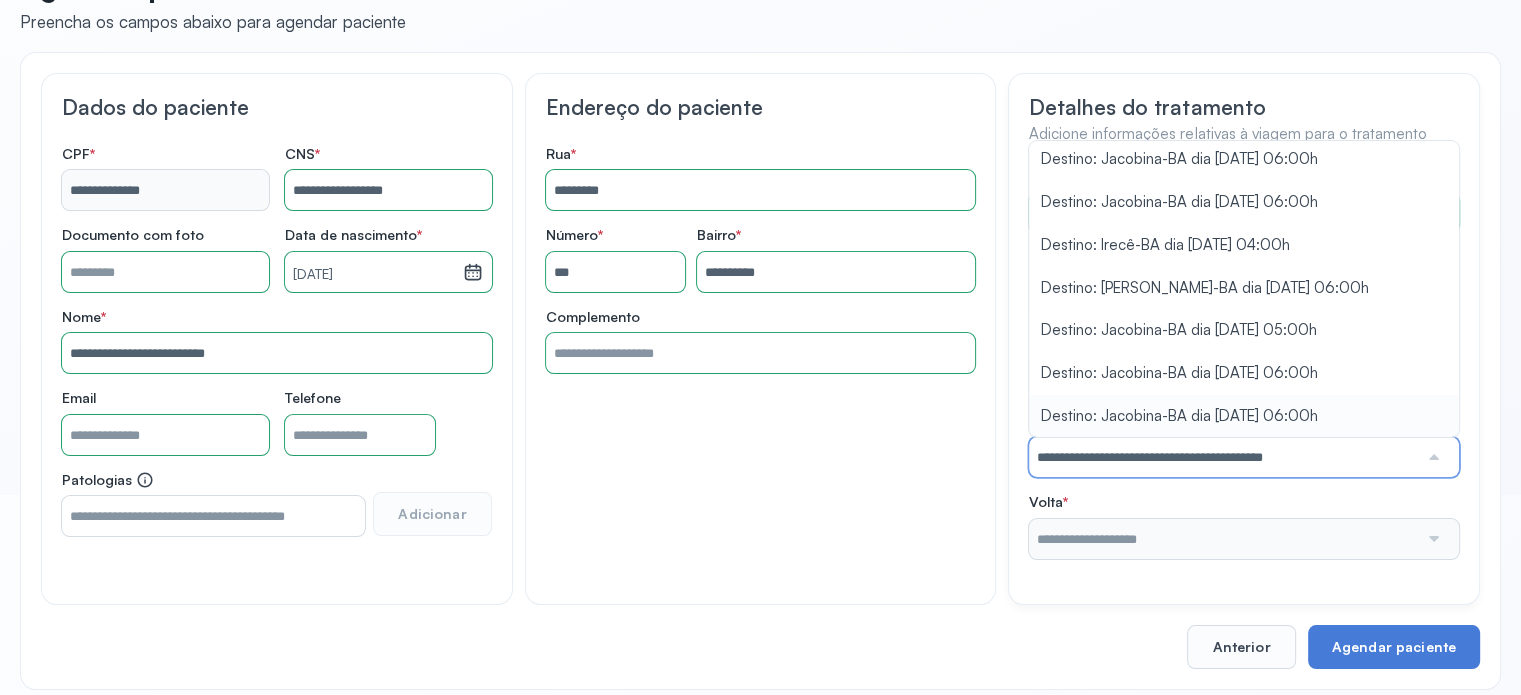 click on "**********" at bounding box center (1244, 445) 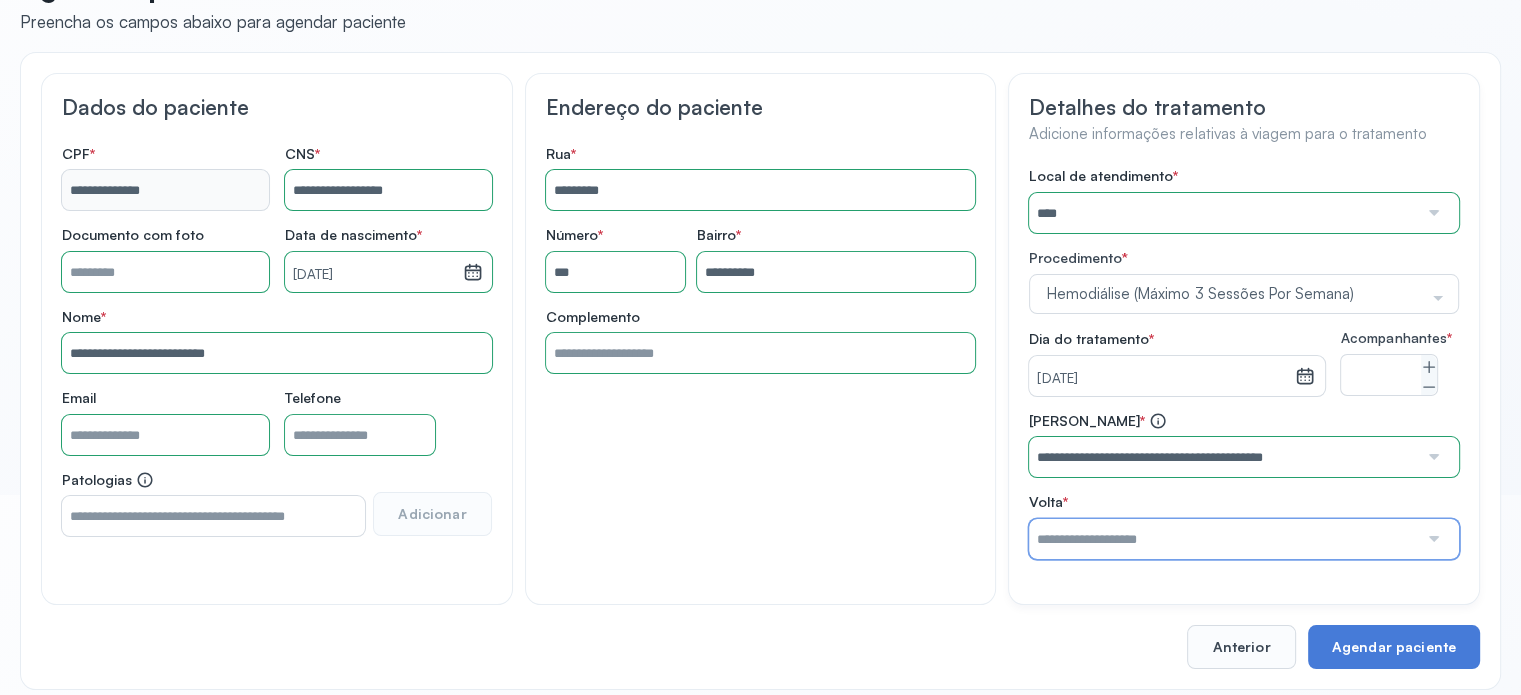 click at bounding box center (1223, 539) 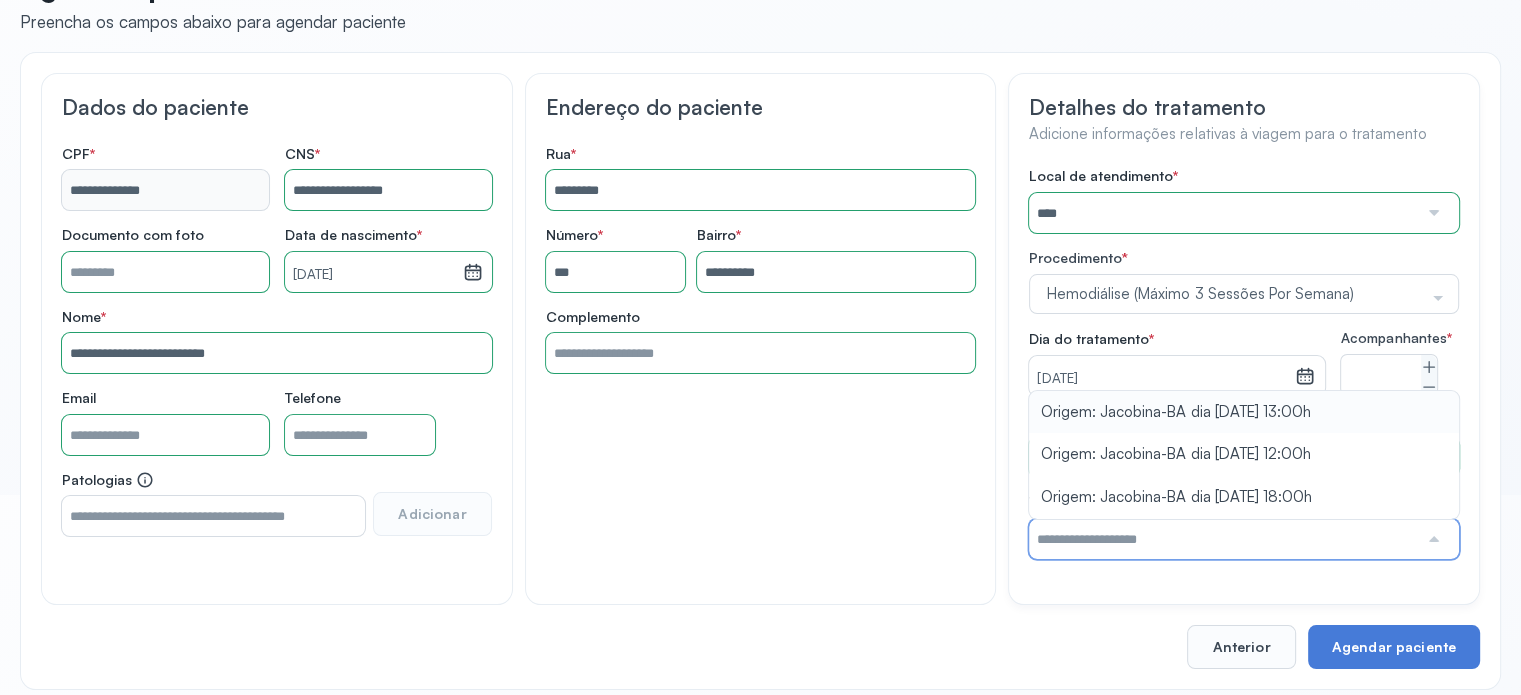 type on "**********" 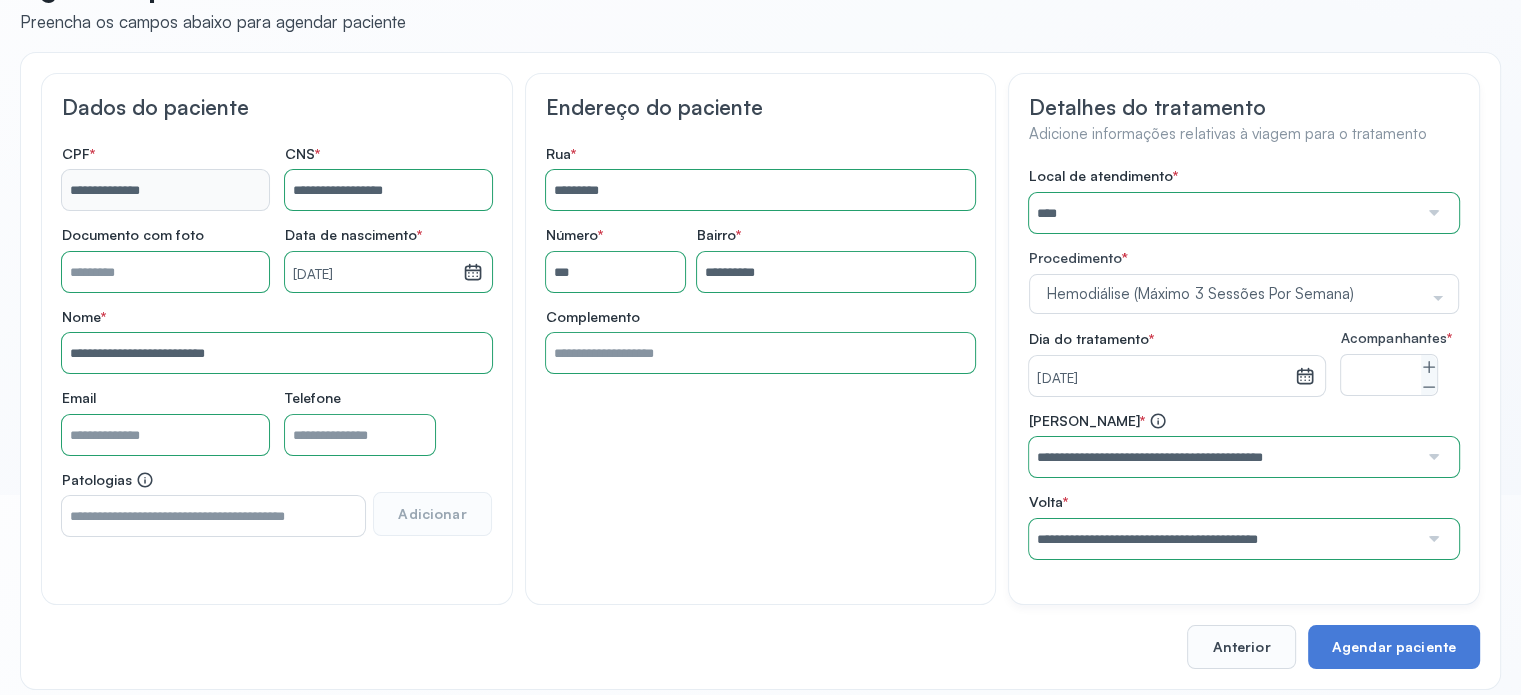 click on "Local de atendimento   *  **** A Medicina Diagnostica E Diagnoson Apae Jacobina CLINICA ML JACOBINA Cardio Pulmonar Da Bahia Cardioclinica [GEOGRAPHIC_DATA] Cican Clinica De Nefrologia De [GEOGRAPHIC_DATA] De Olhos Oftalmo Feira Clinica [GEOGRAPHIC_DATA] Coe [GEOGRAPHIC_DATA] ANA [GEOGRAPHIC_DATA] GERAL [PERSON_NAME][GEOGRAPHIC_DATA] [GEOGRAPHIC_DATA][PERSON_NAME] ORTOPEDICO DO ESTADO DA [GEOGRAPHIC_DATA] [GEOGRAPHIC_DATA] Aristides [GEOGRAPHIC_DATA] [GEOGRAPHIC_DATA] [GEOGRAPHIC_DATA] [GEOGRAPHIC_DATA] [GEOGRAPHIC_DATA] Emec Hospital Especializado Octavio [GEOGRAPHIC_DATA] Estadual [GEOGRAPHIC_DATA] [GEOGRAPHIC_DATA][PERSON_NAME] [GEOGRAPHIC_DATA] [GEOGRAPHIC_DATA] [GEOGRAPHIC_DATA] [GEOGRAPHIC_DATA][PERSON_NAME] Regional [GEOGRAPHIC_DATA] Regional [GEOGRAPHIC_DATA] Dourado [GEOGRAPHIC_DATA] [GEOGRAPHIC_DATA] [GEOGRAPHIC_DATA] [GEOGRAPHIC_DATA] E Ortopedia Ltda Iderma Idm Cardio Instituto Occasio" at bounding box center (1244, 363) 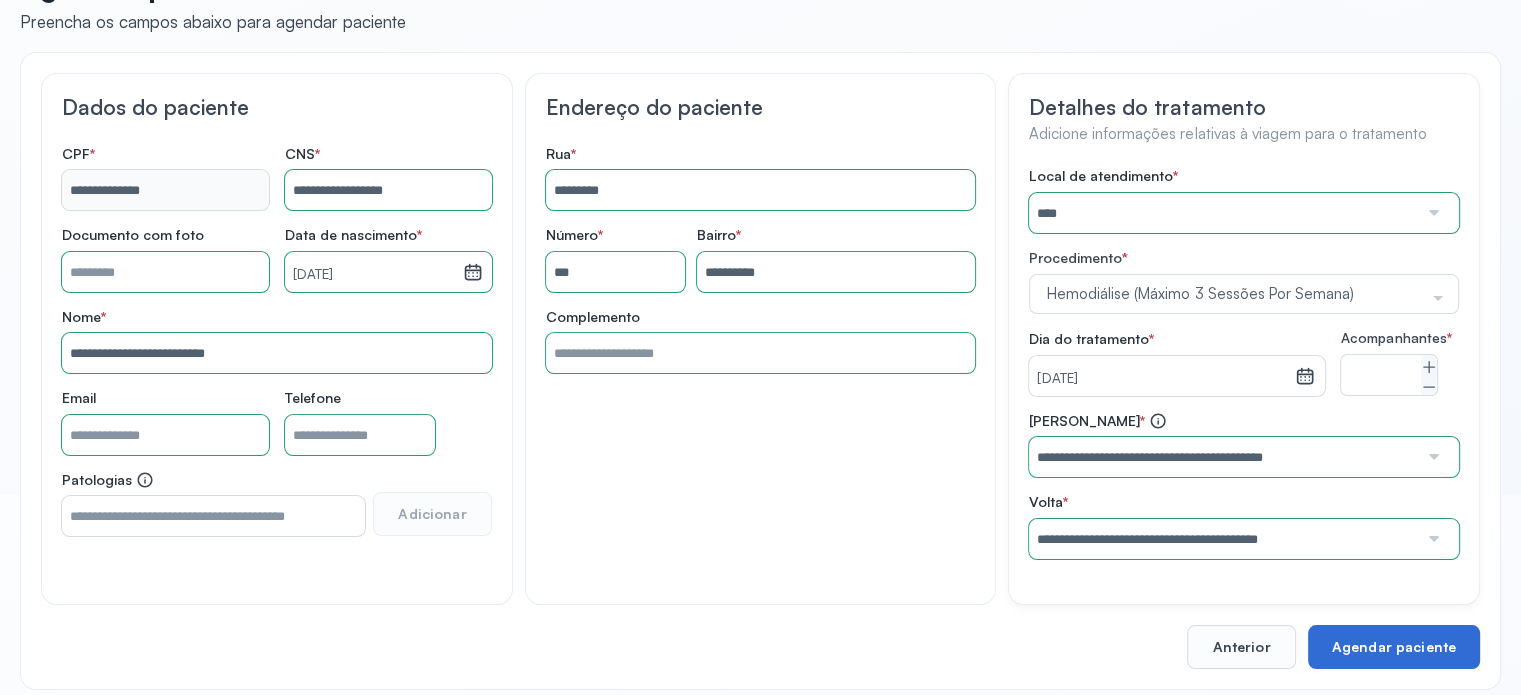 click on "Agendar paciente" at bounding box center [1394, 647] 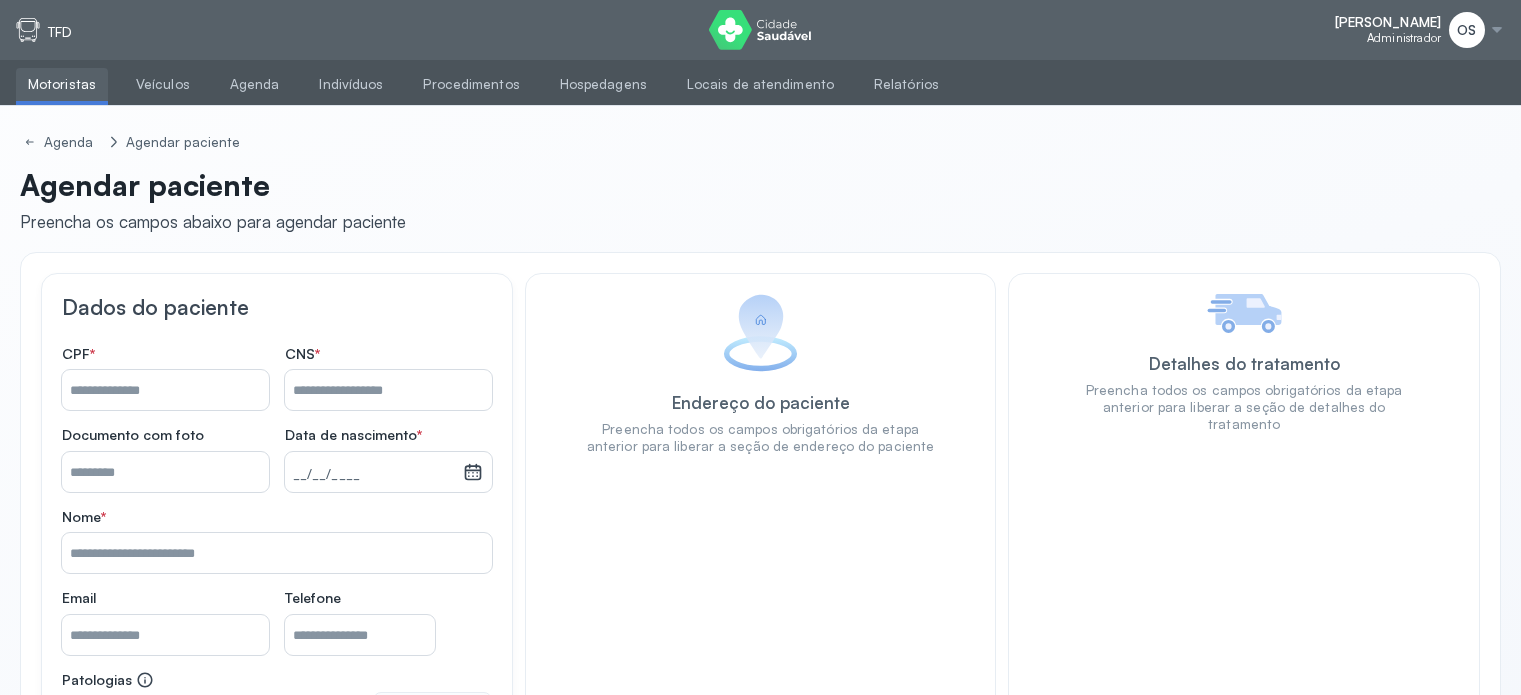 scroll, scrollTop: 0, scrollLeft: 0, axis: both 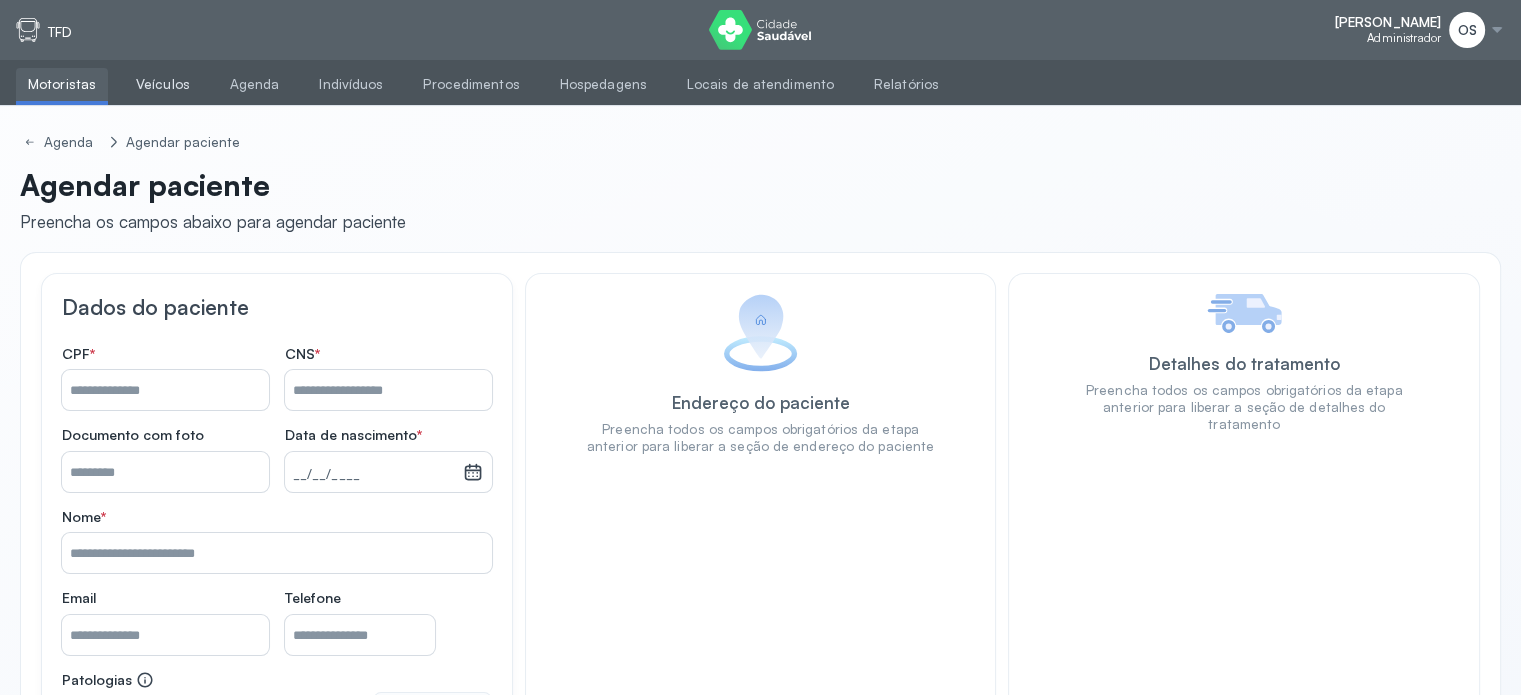 click on "Veículos" at bounding box center (163, 84) 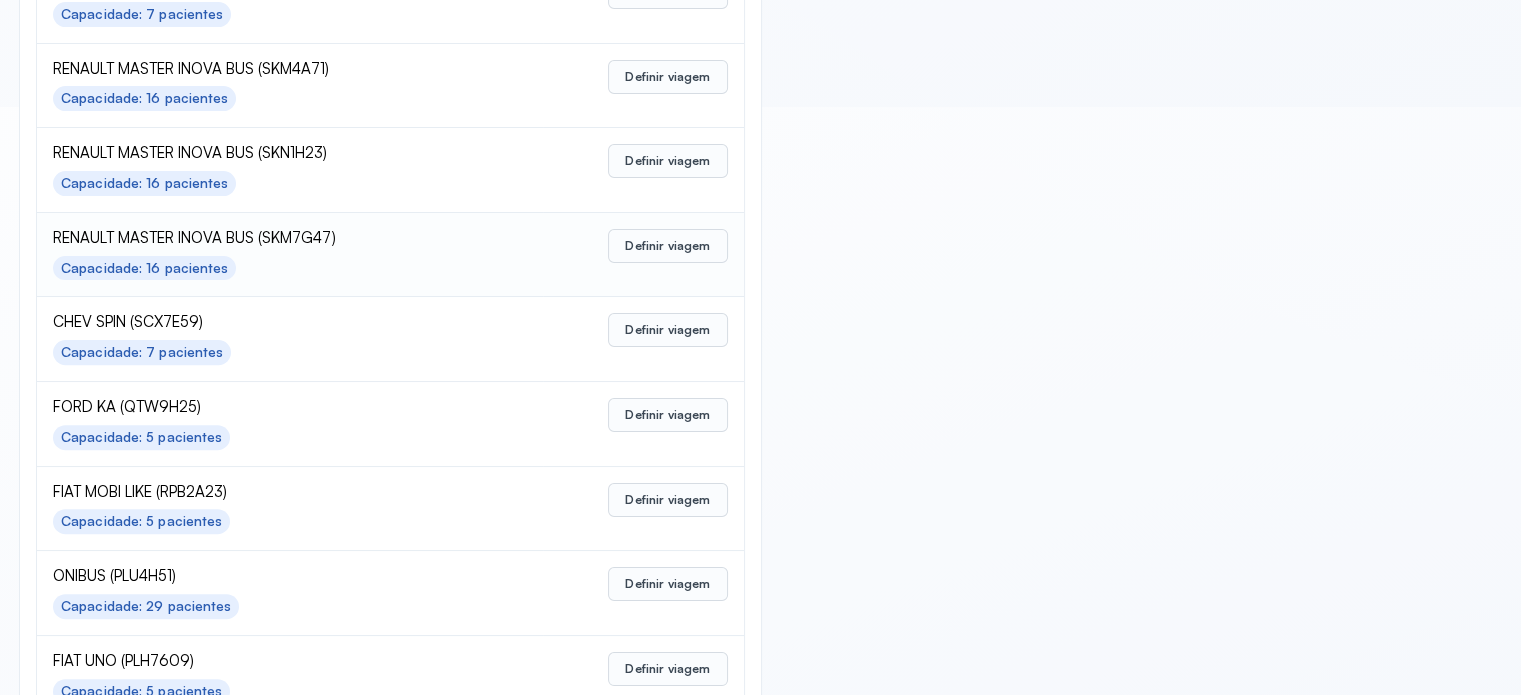 scroll, scrollTop: 700, scrollLeft: 0, axis: vertical 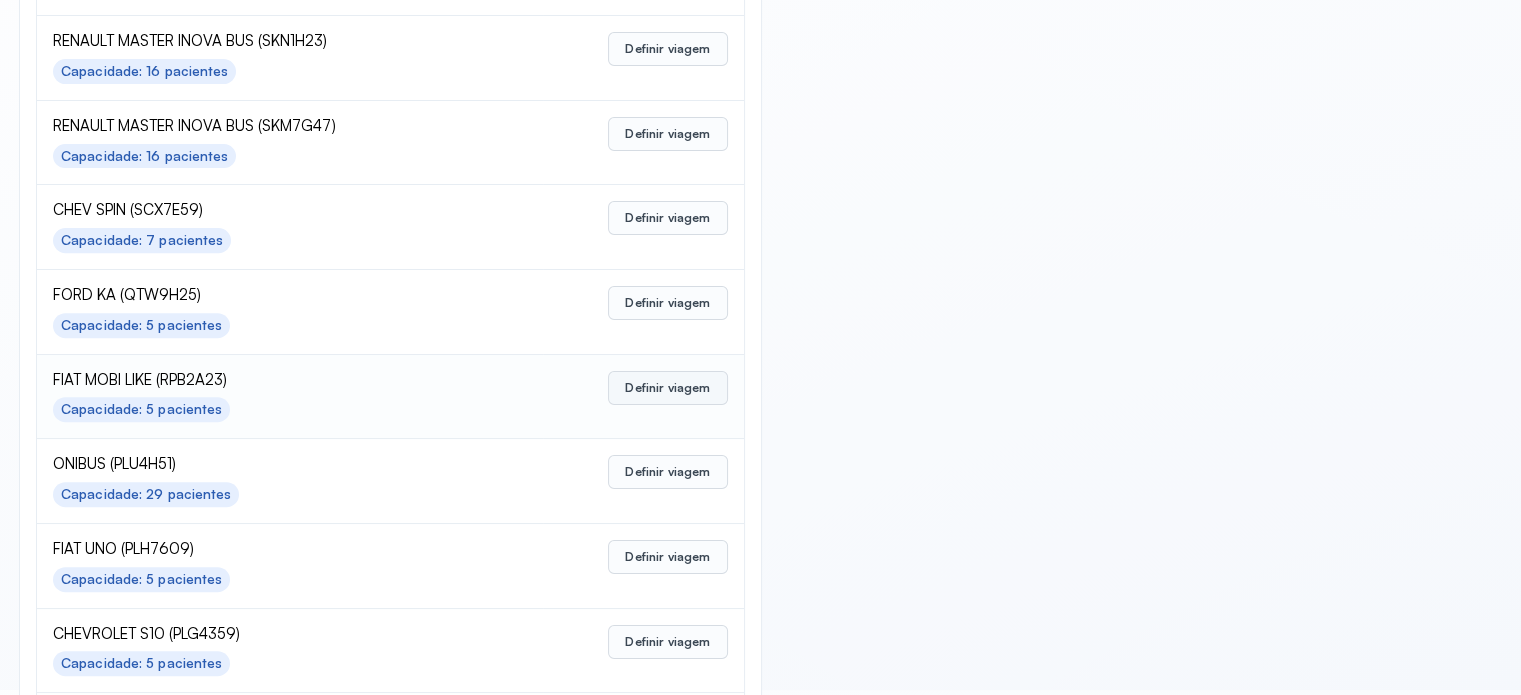 click on "Definir viagem" at bounding box center (667, 388) 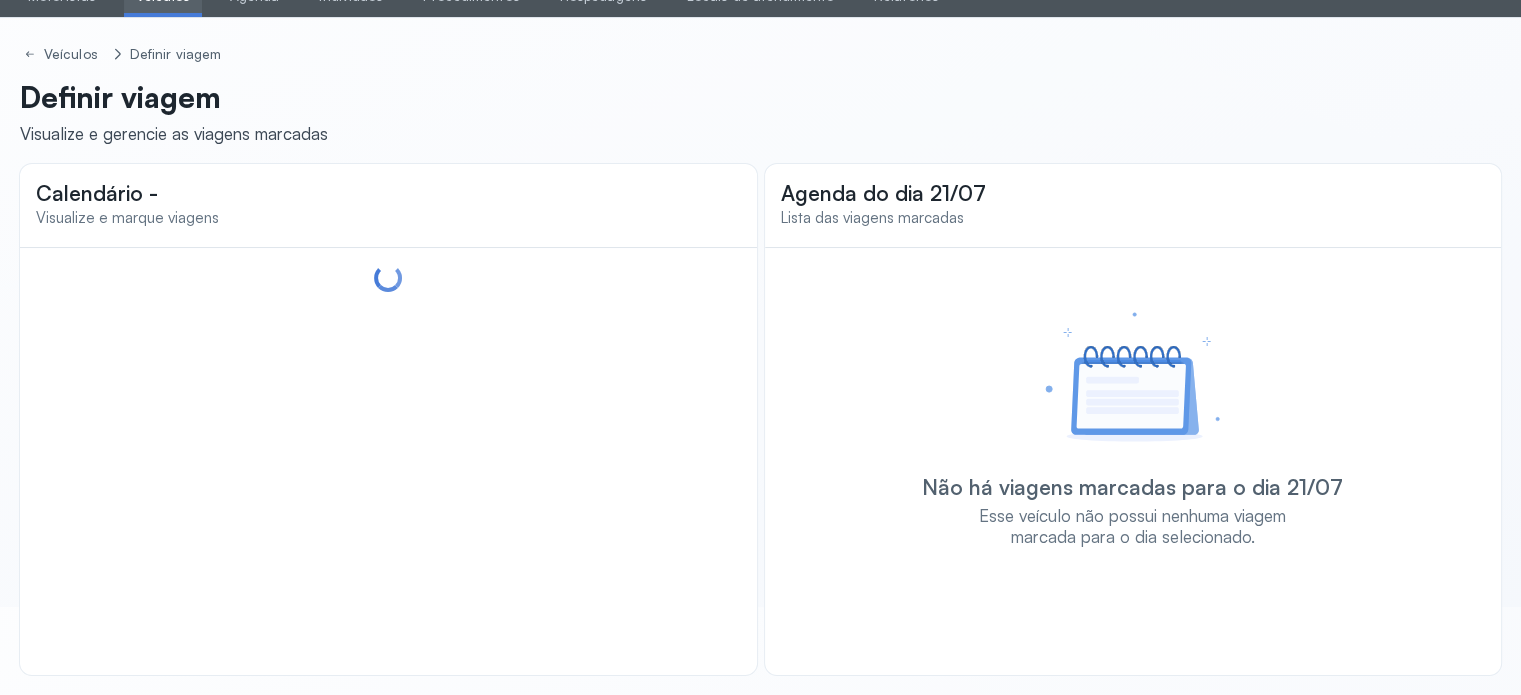 scroll, scrollTop: 88, scrollLeft: 0, axis: vertical 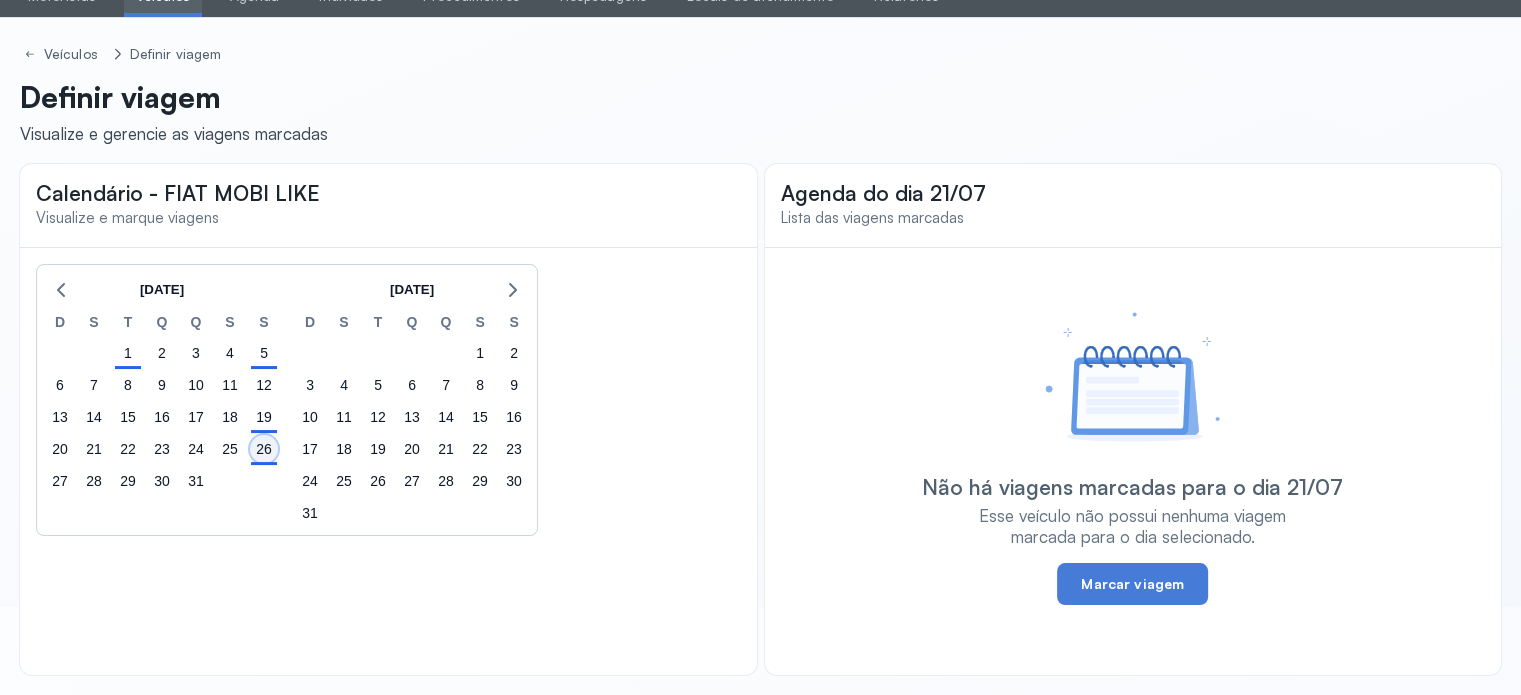 click on "26" 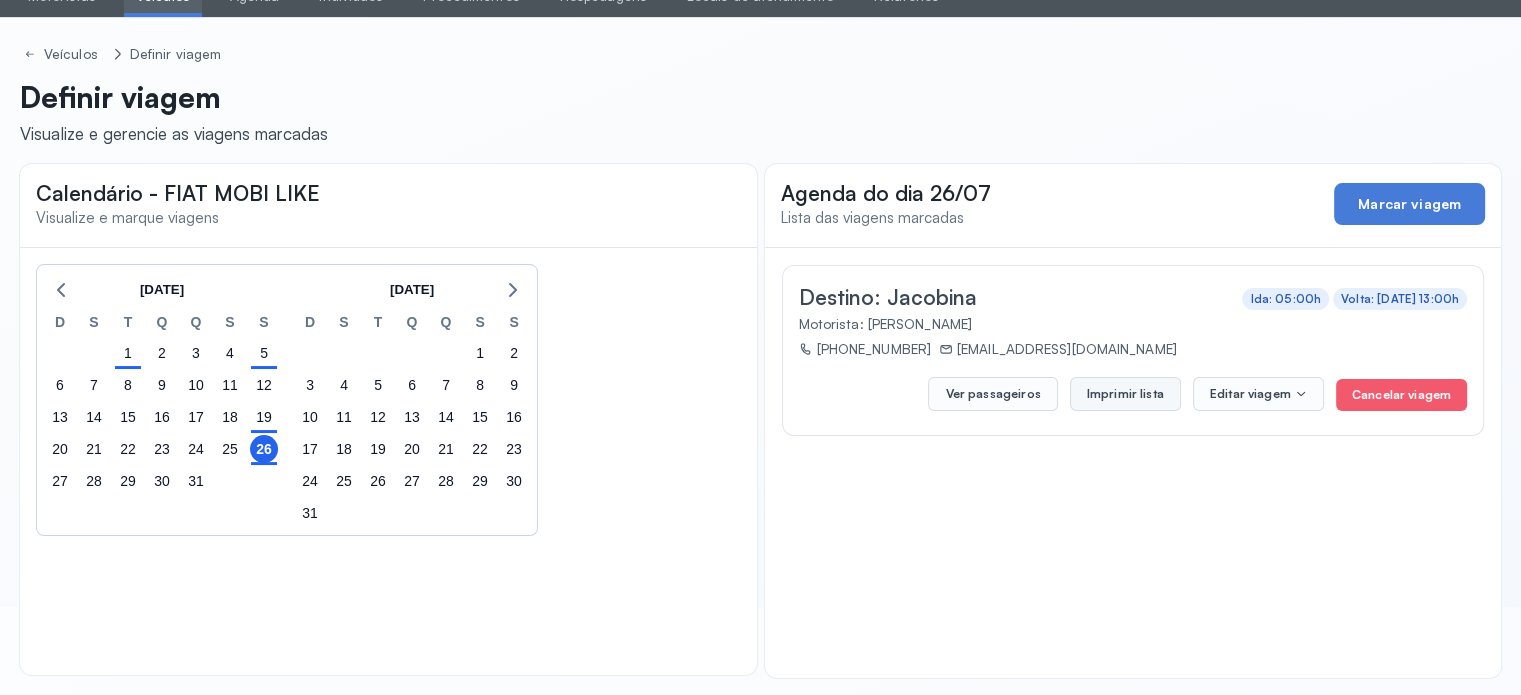 click on "Imprimir lista" at bounding box center [1125, 394] 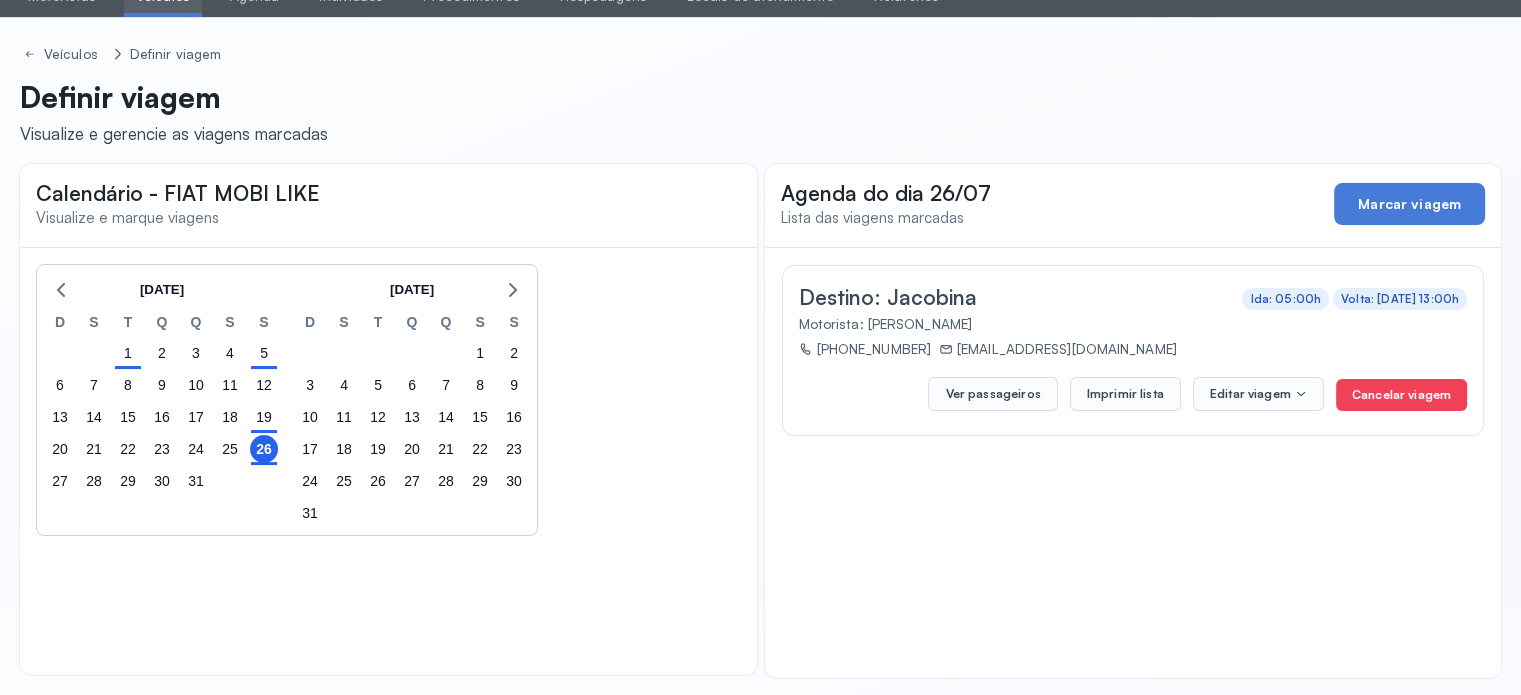 click on "Cancelar viagem" at bounding box center (1401, 395) 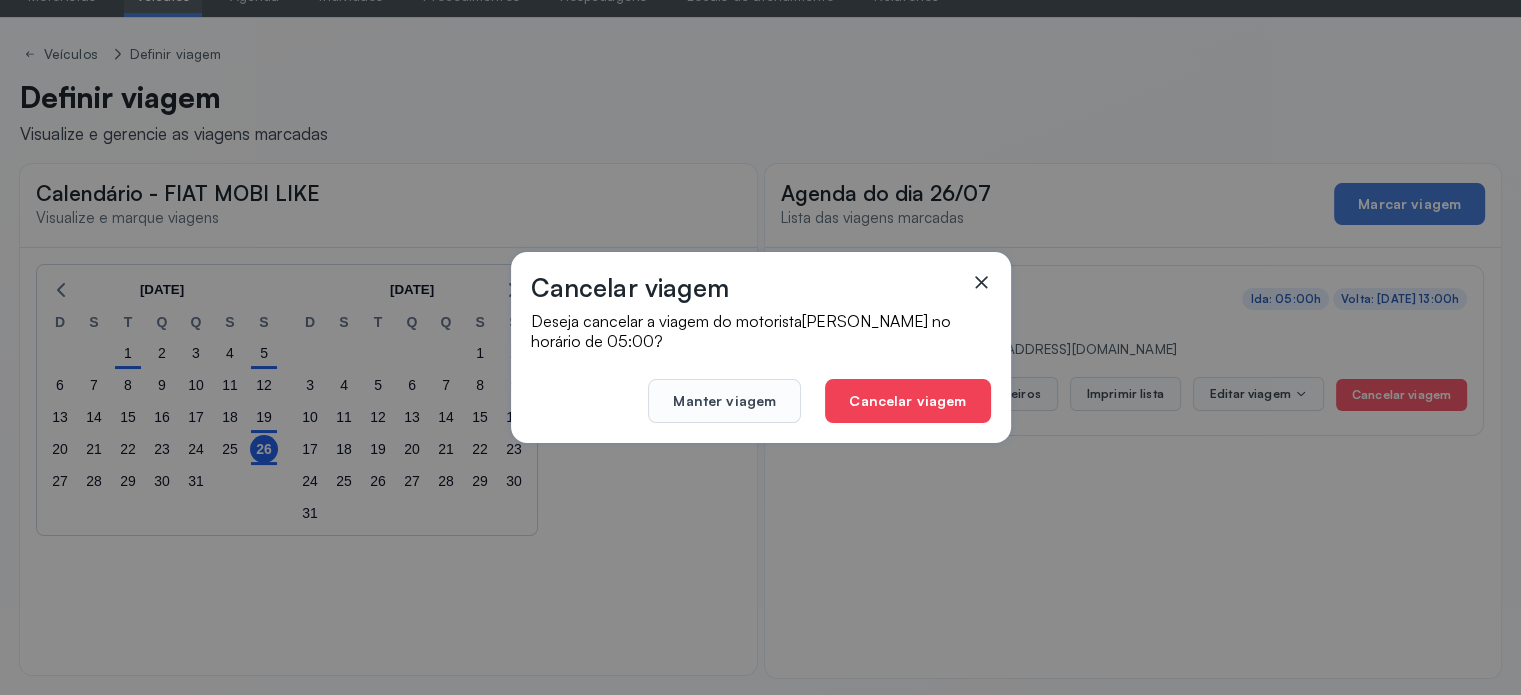 click on "Cancelar viagem" 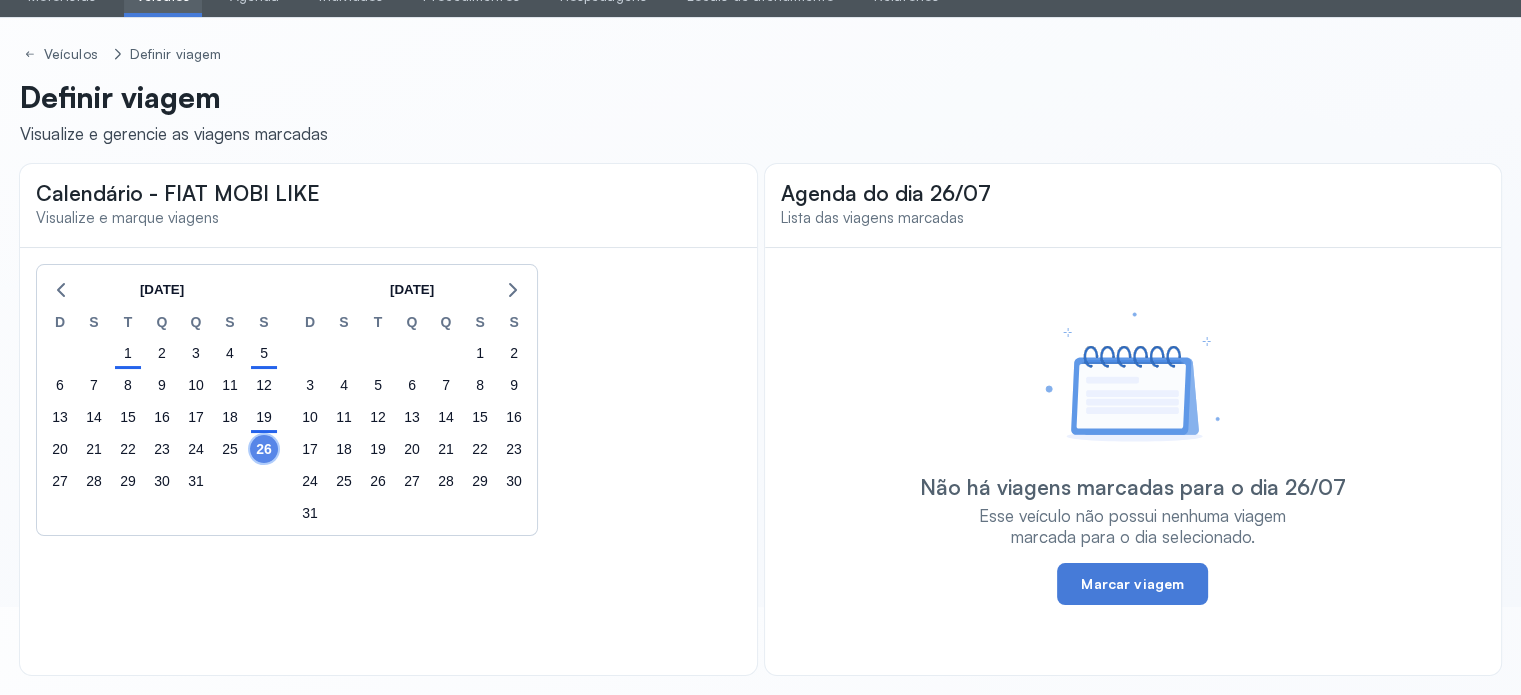 click on "26" 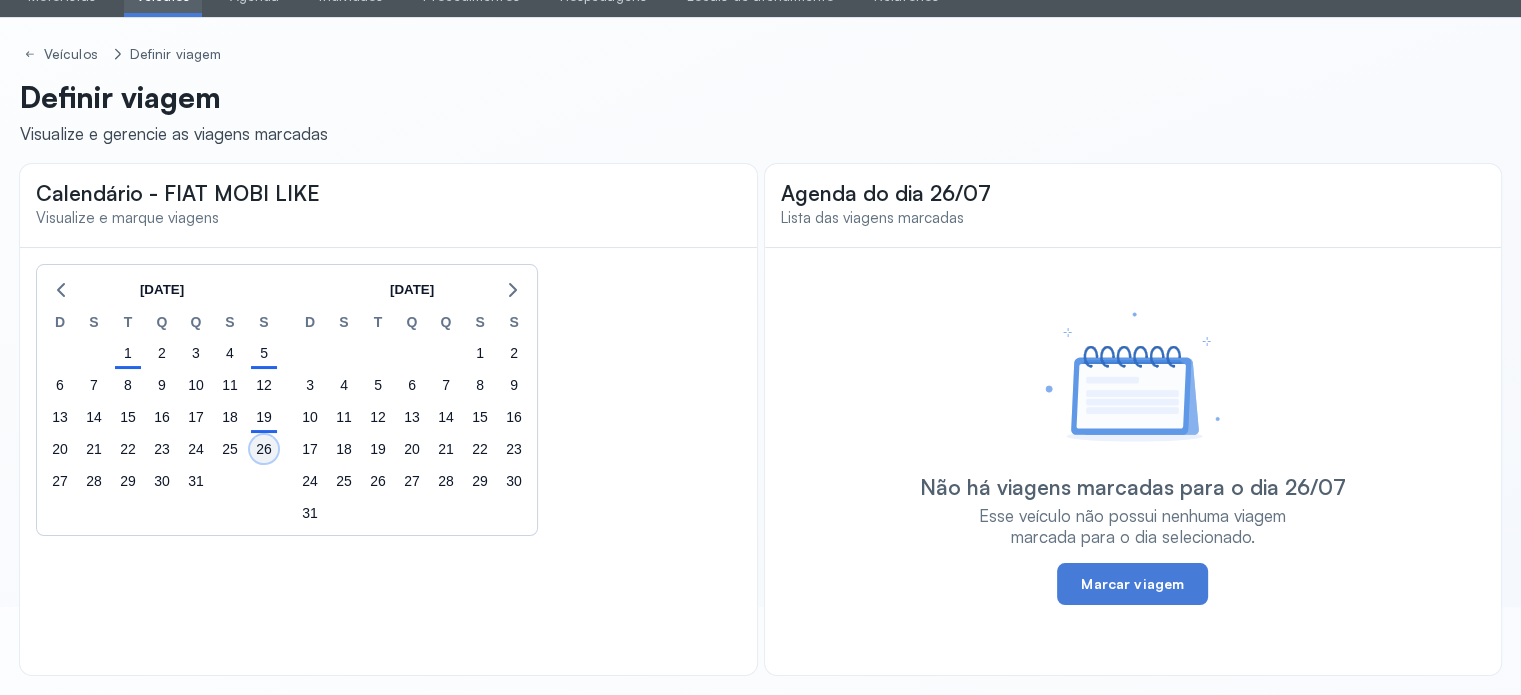 click on "26" 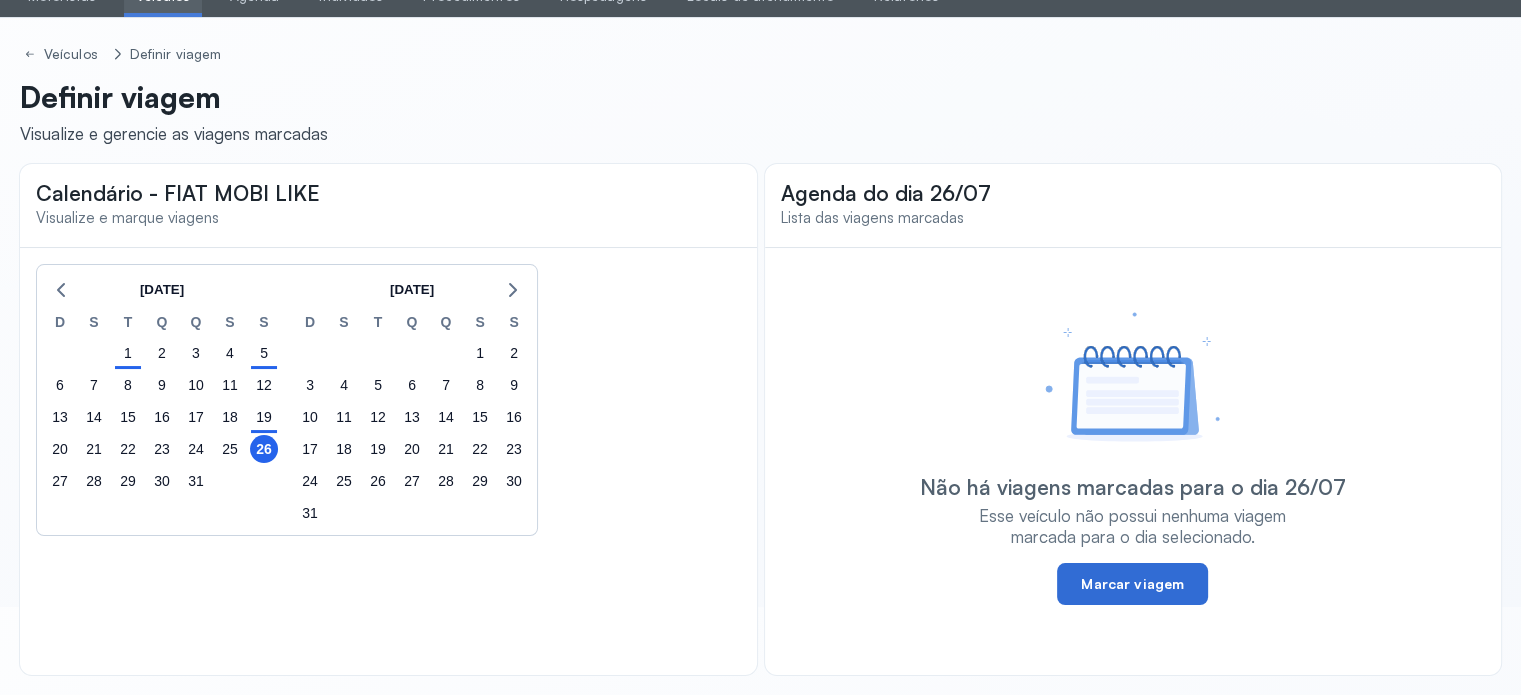 click on "Marcar viagem" 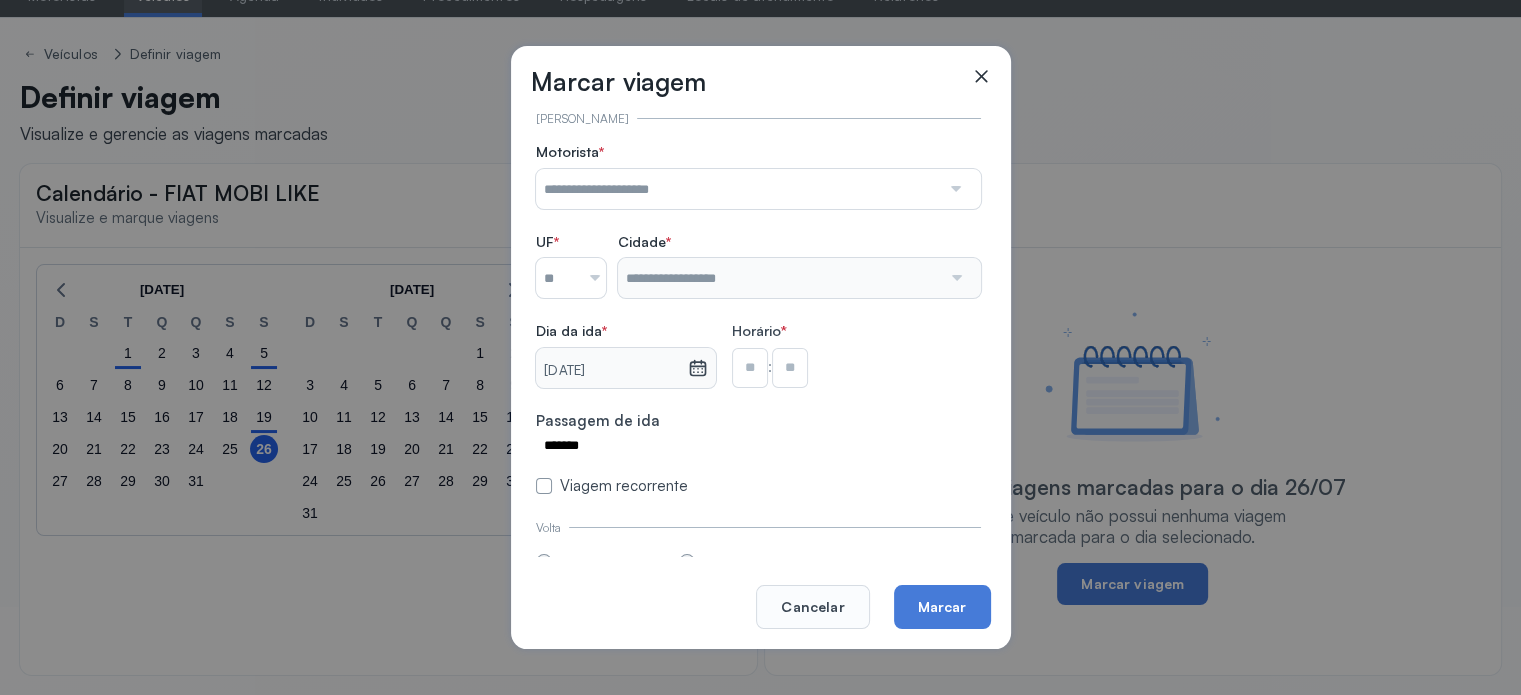 click at bounding box center [954, 189] 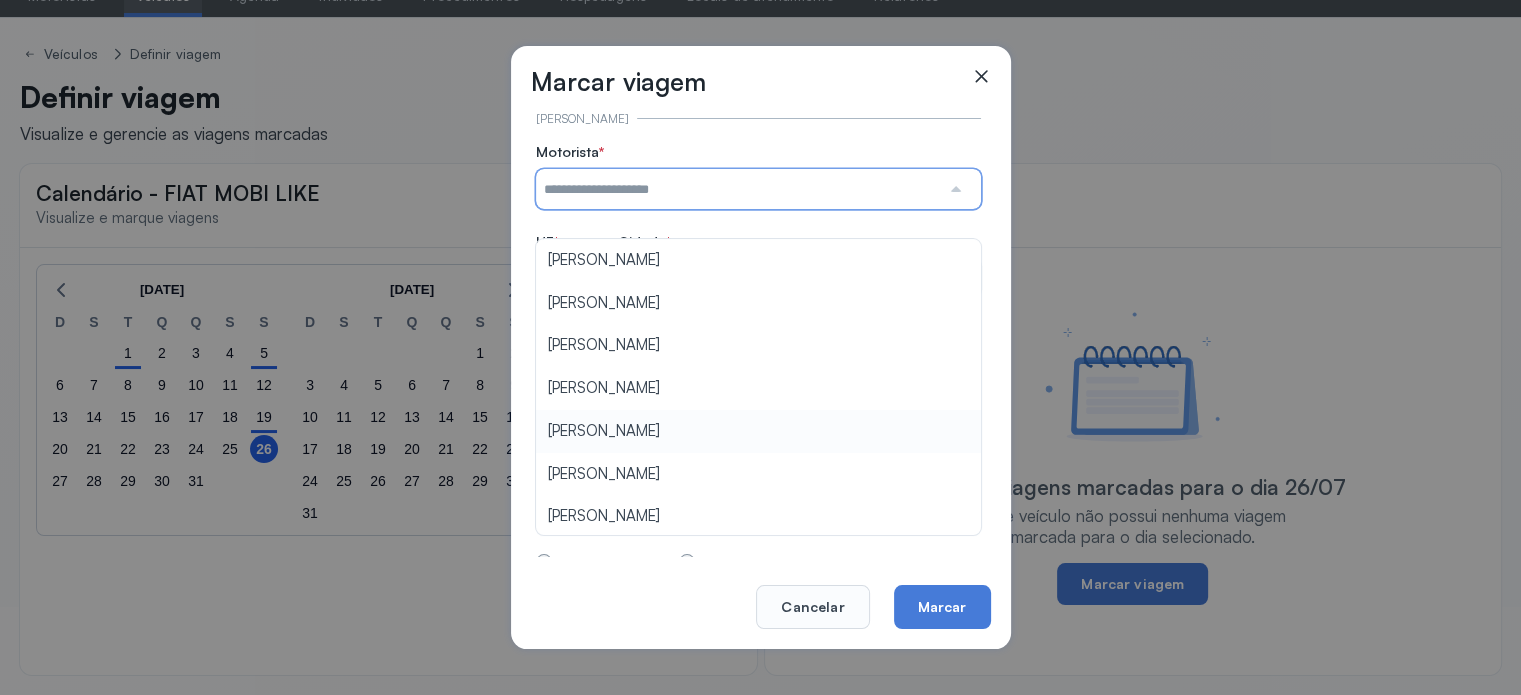 type on "**********" 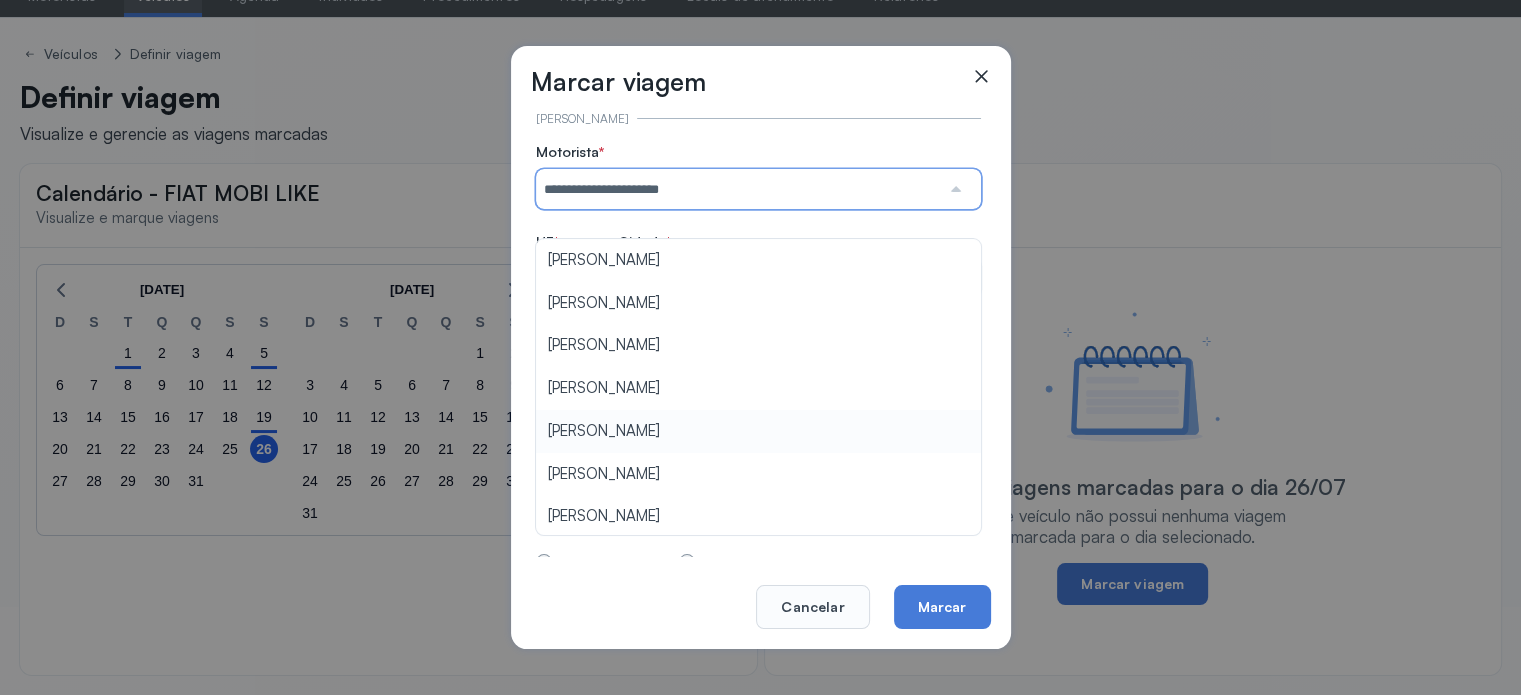 click on "**********" at bounding box center (758, 319) 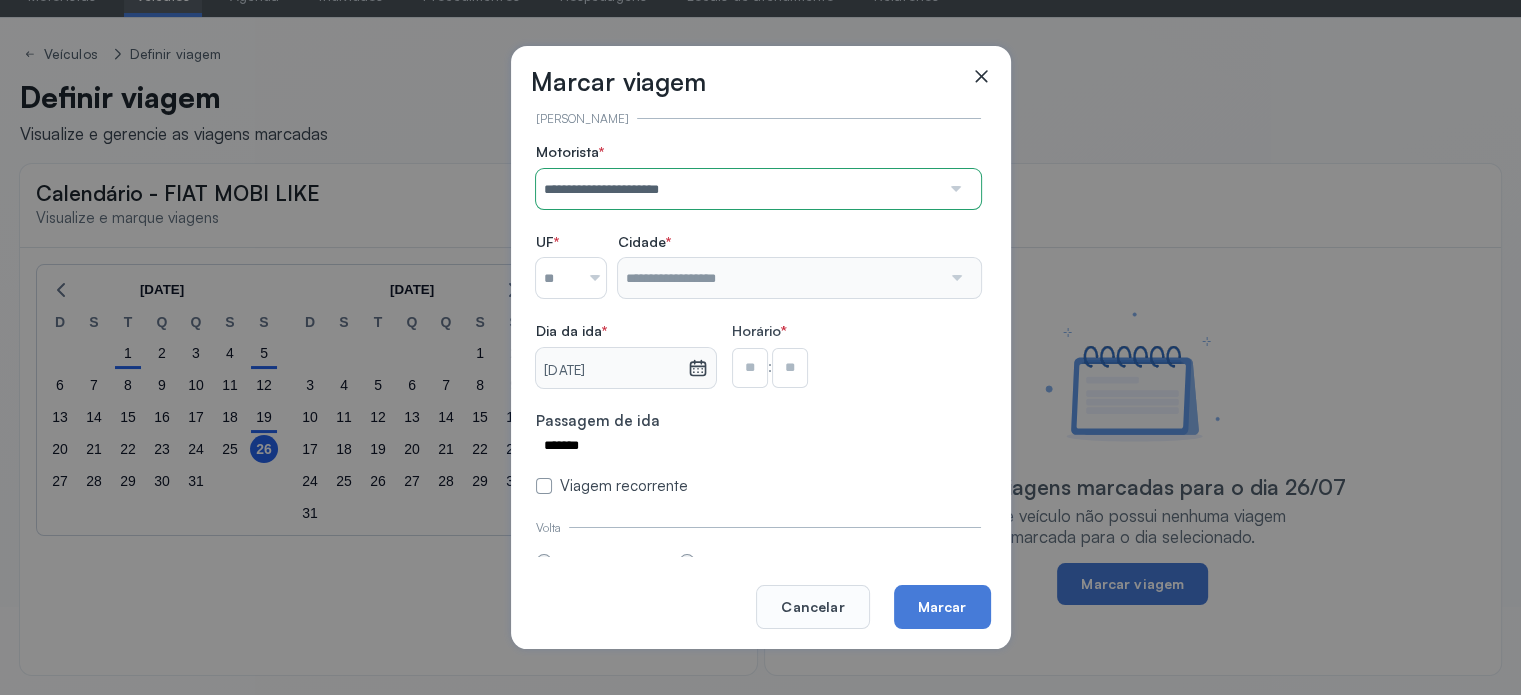 click at bounding box center (587, 278) 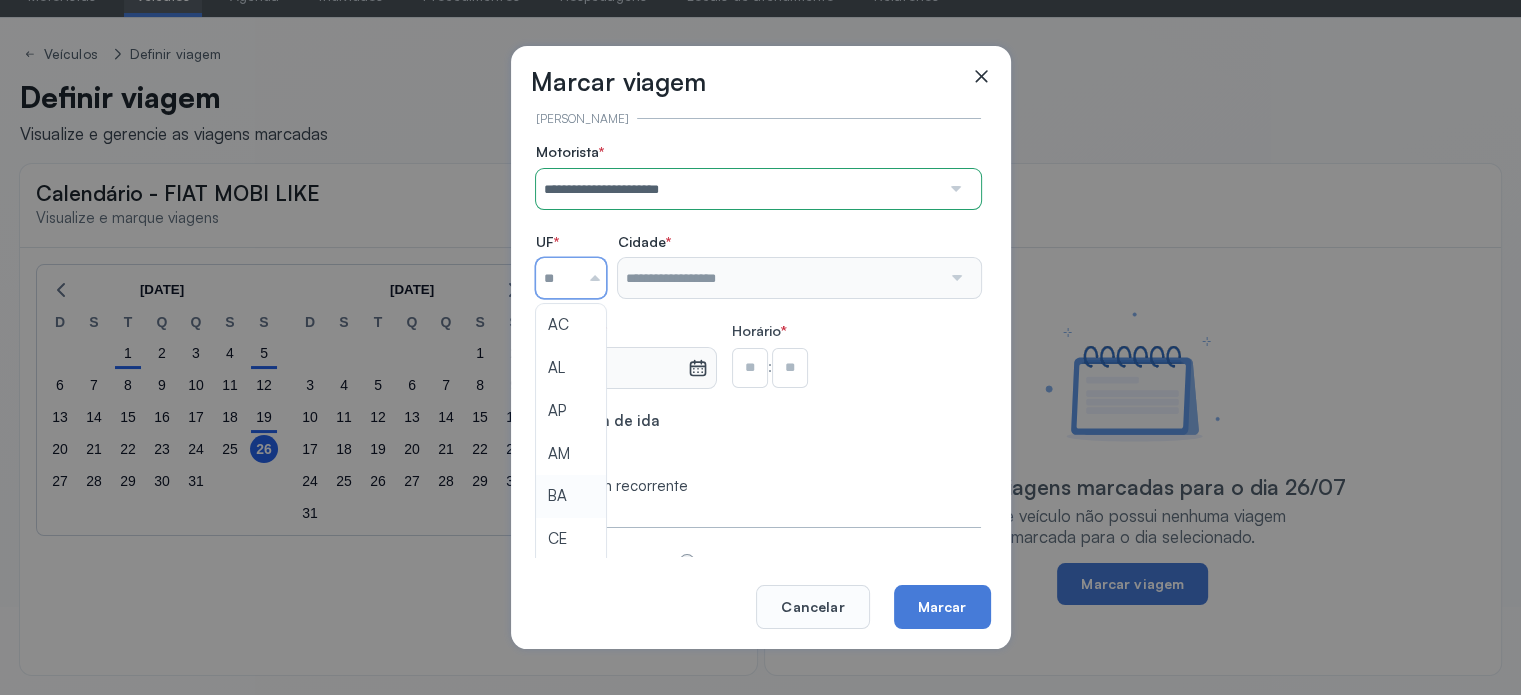 type on "**" 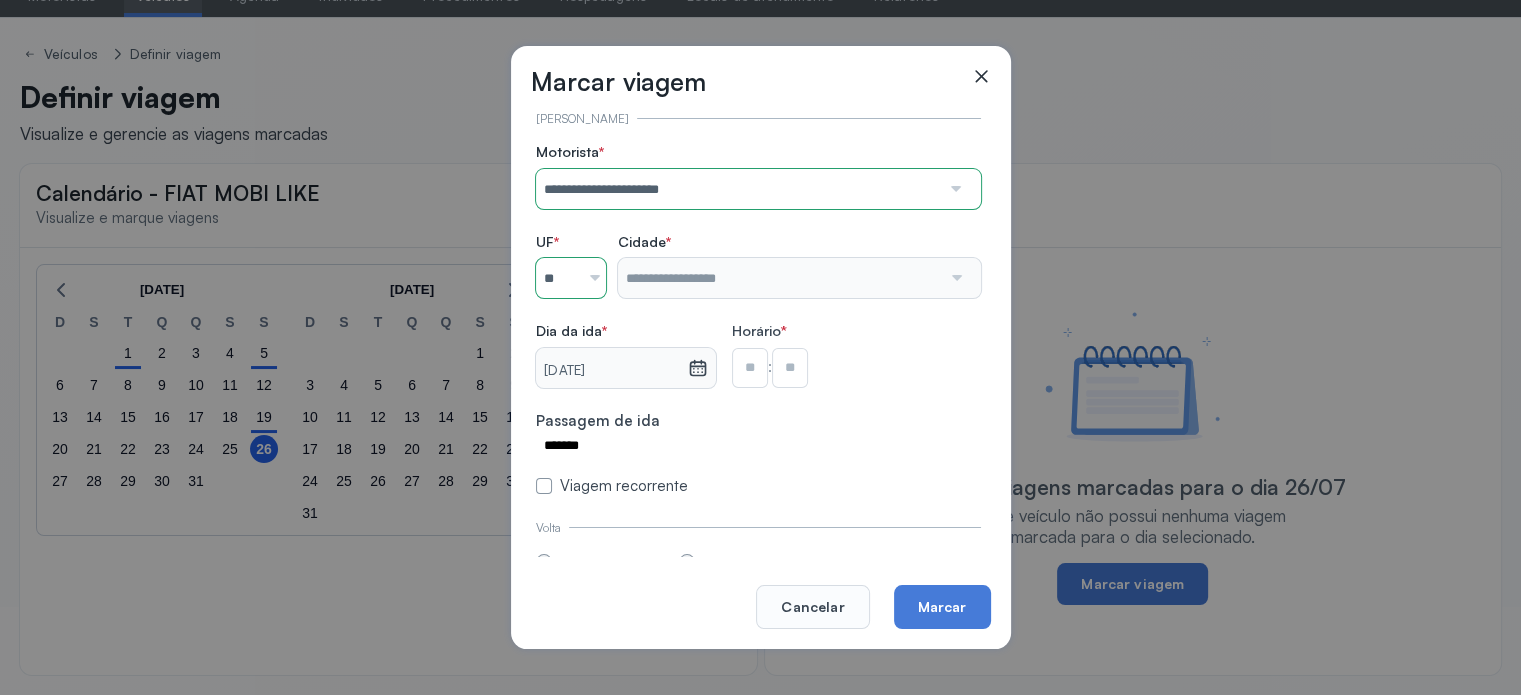 drag, startPoint x: 567, startPoint y: 491, endPoint x: 581, endPoint y: 437, distance: 55.7853 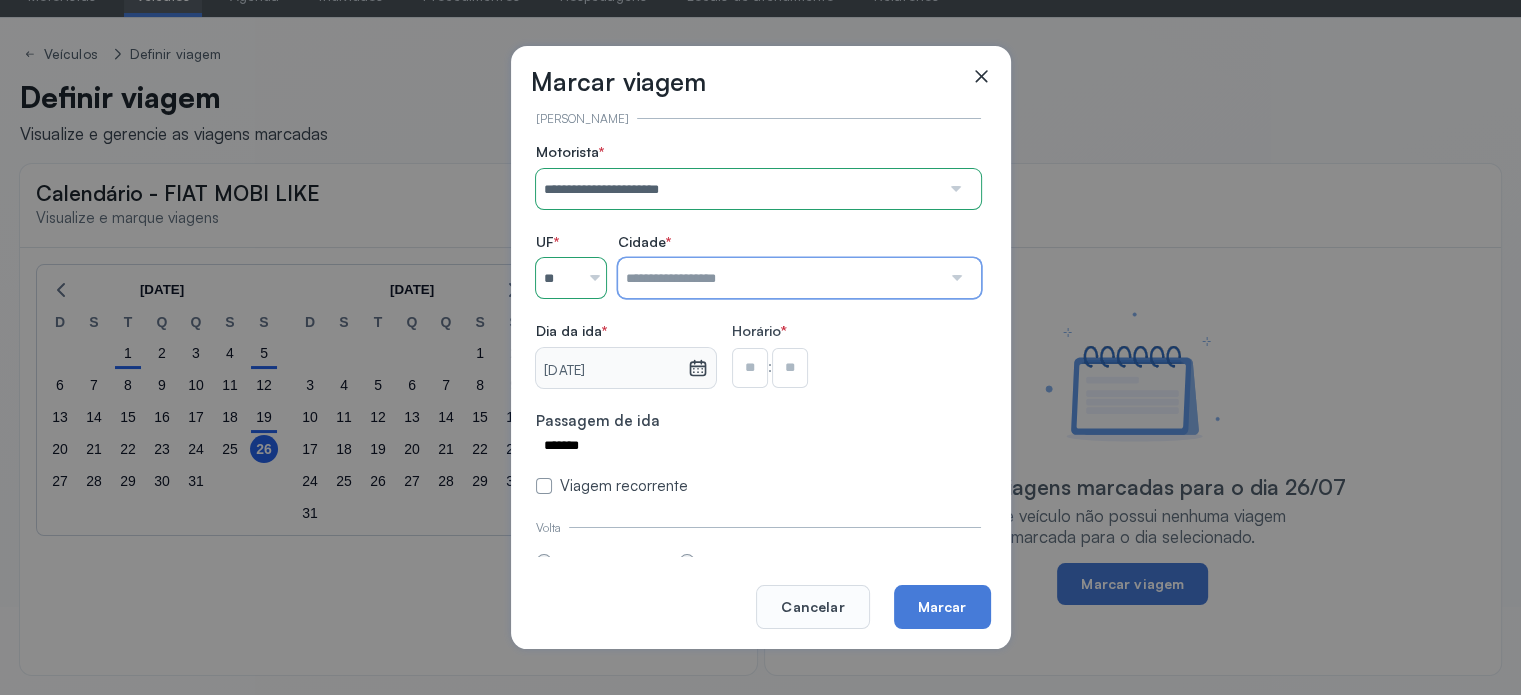 click at bounding box center [779, 278] 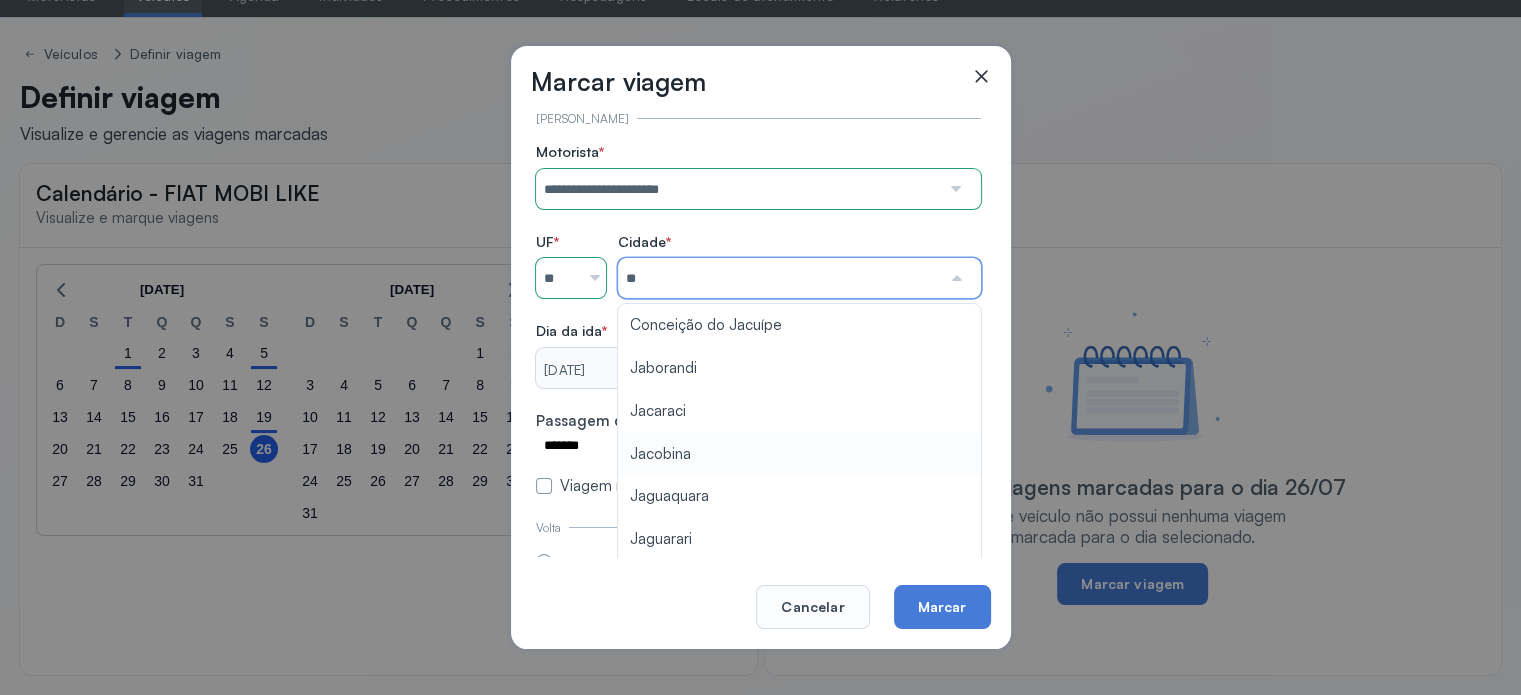 type on "********" 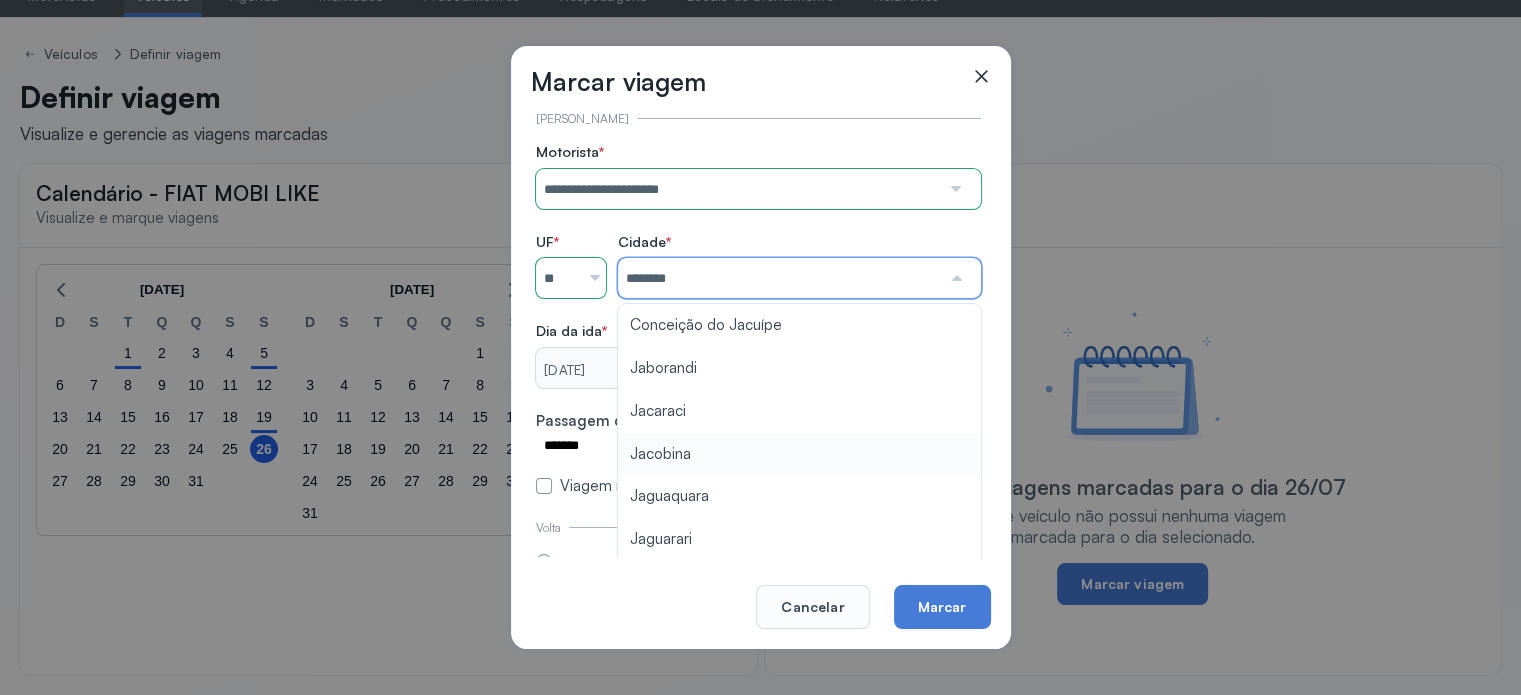 click on "**********" at bounding box center [758, 319] 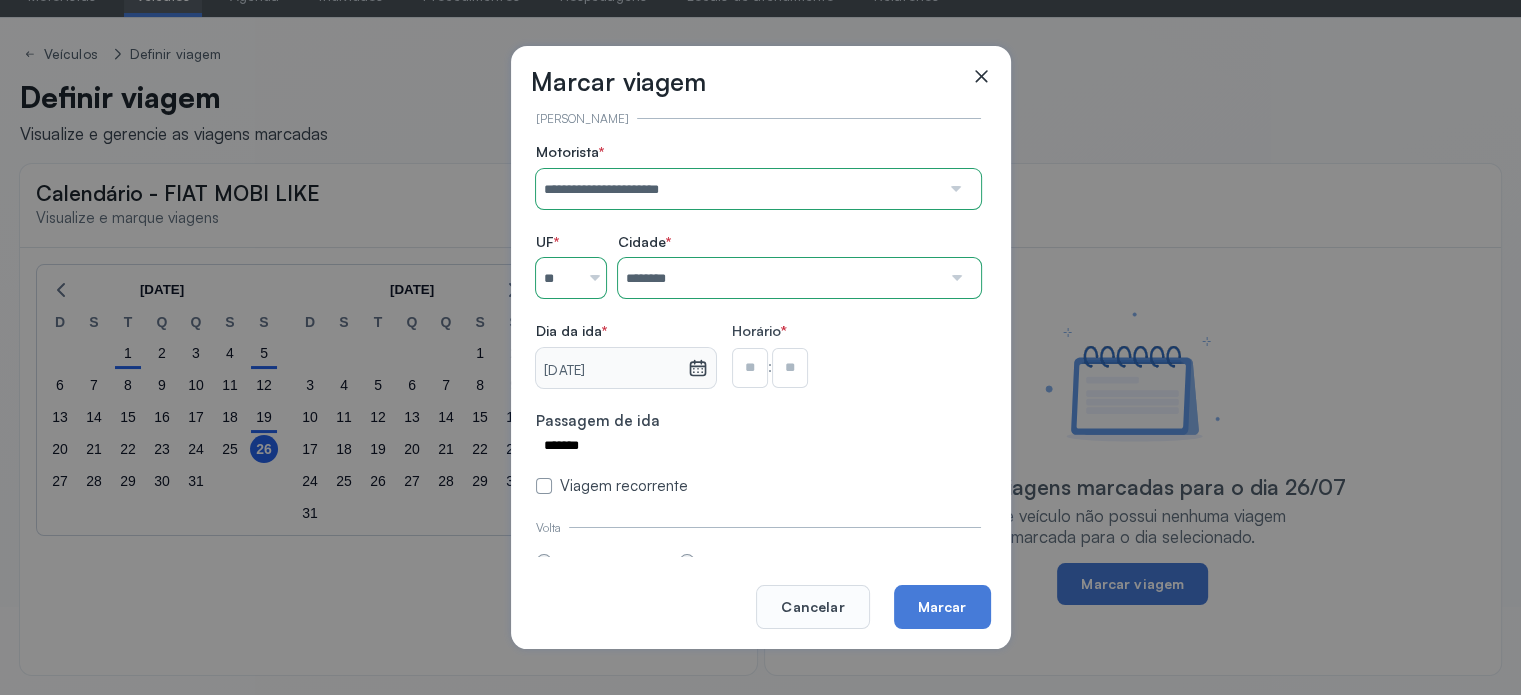 click at bounding box center (750, 368) 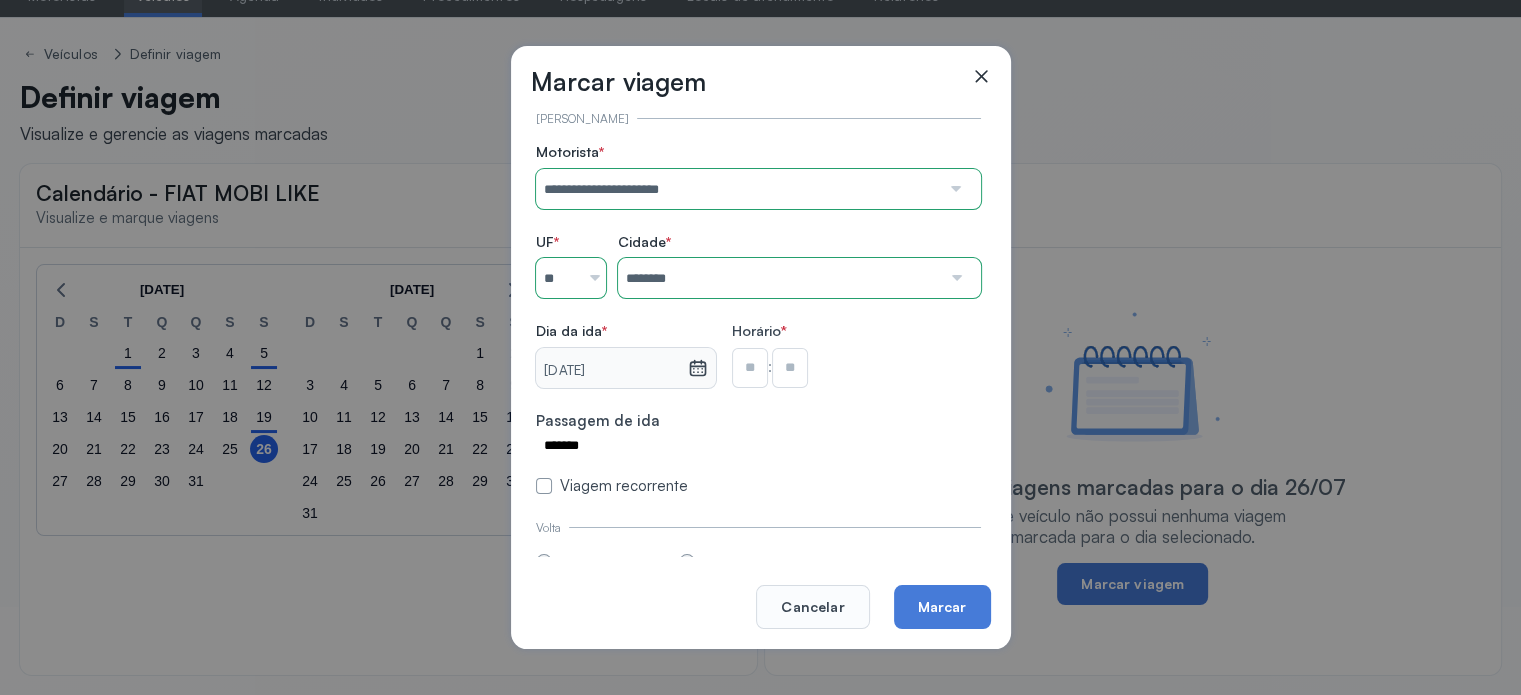 type on "**" 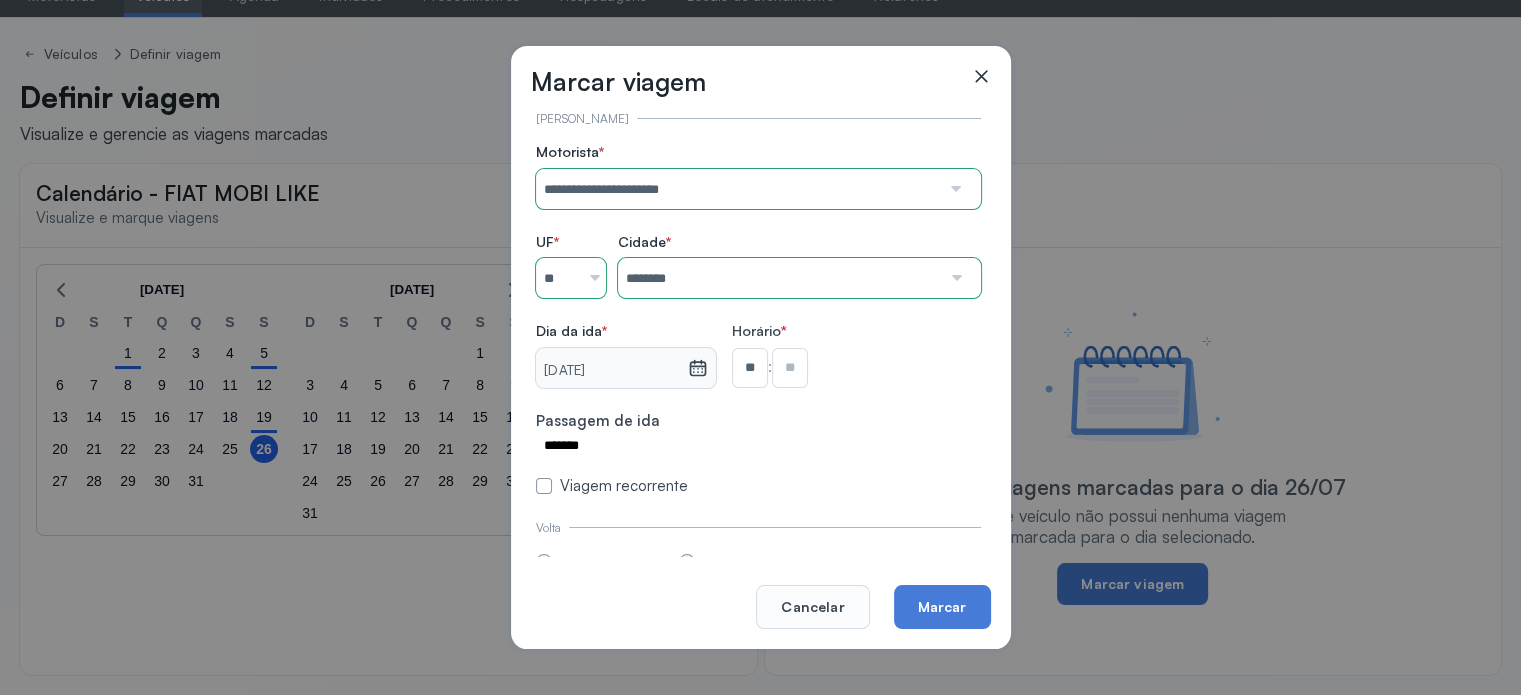 click at bounding box center [790, 368] 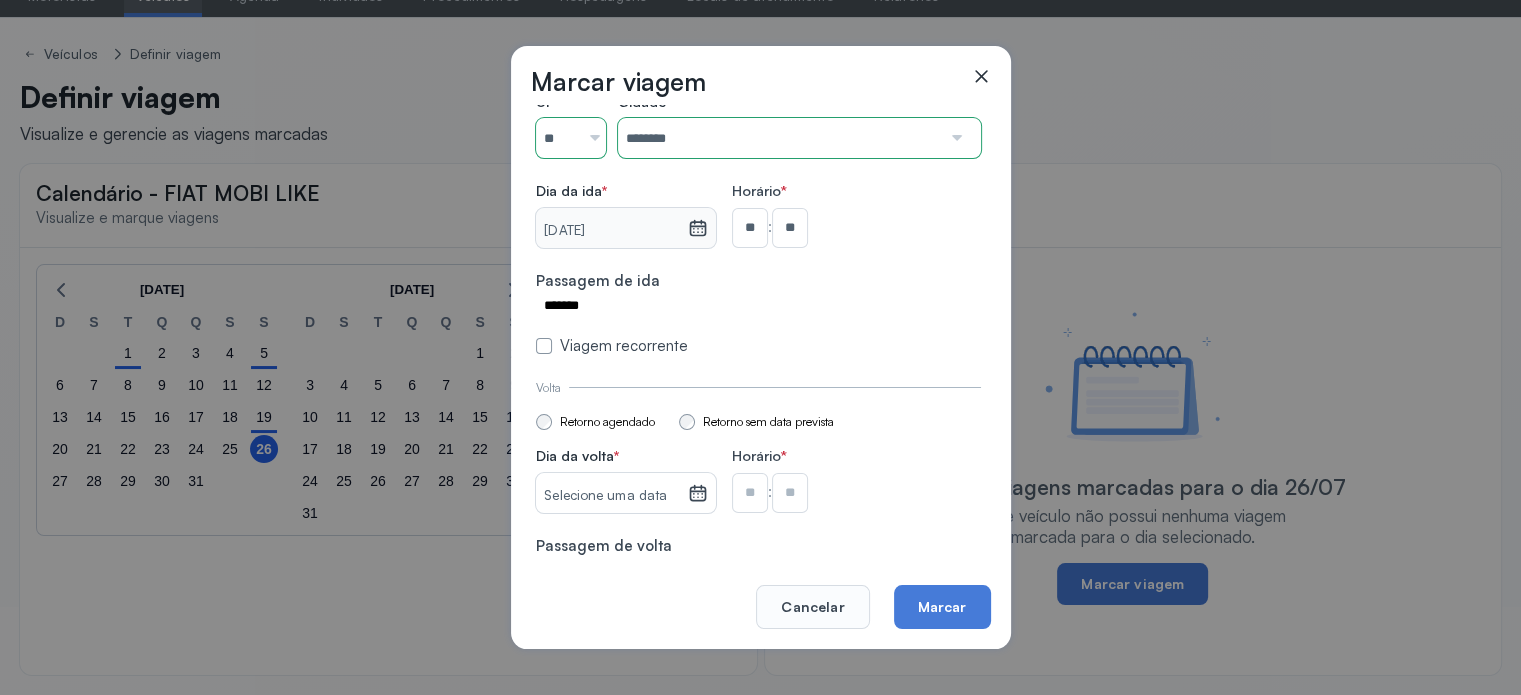 scroll, scrollTop: 176, scrollLeft: 0, axis: vertical 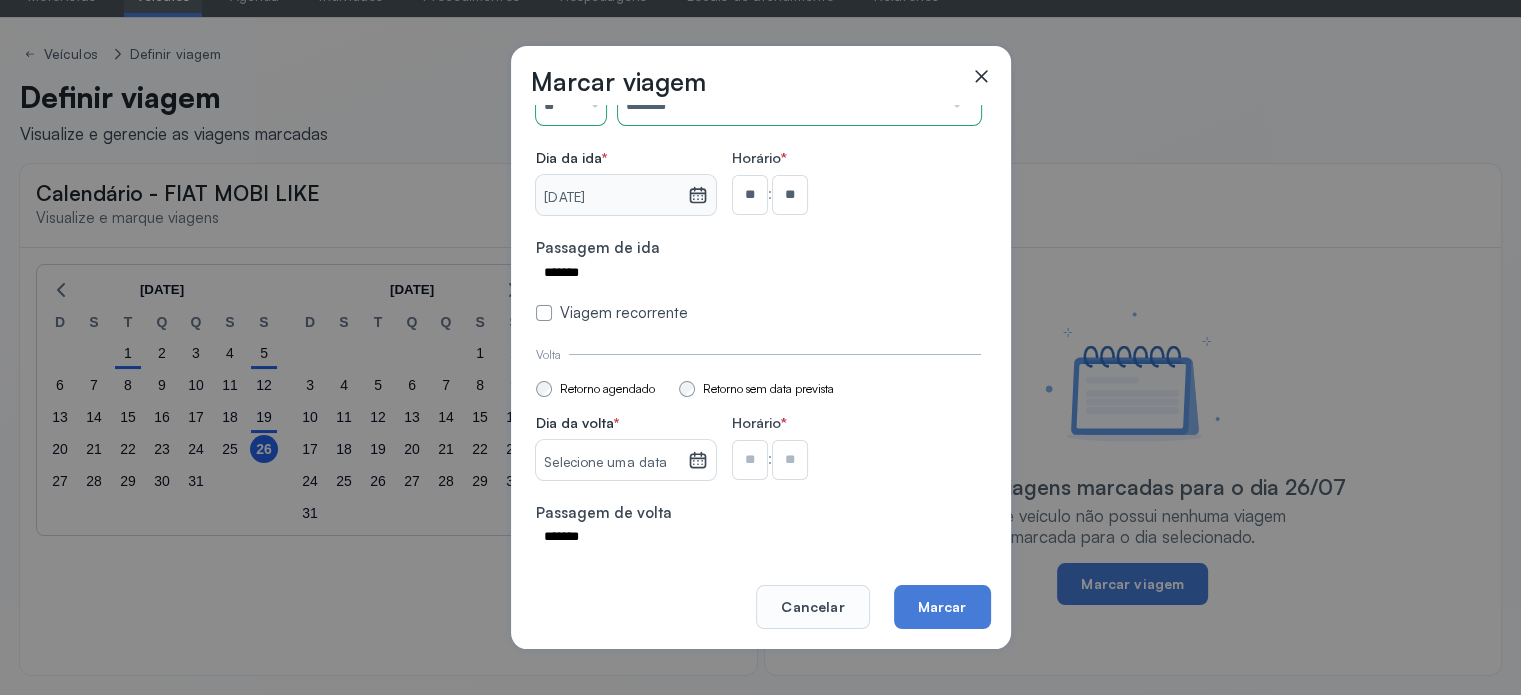 click 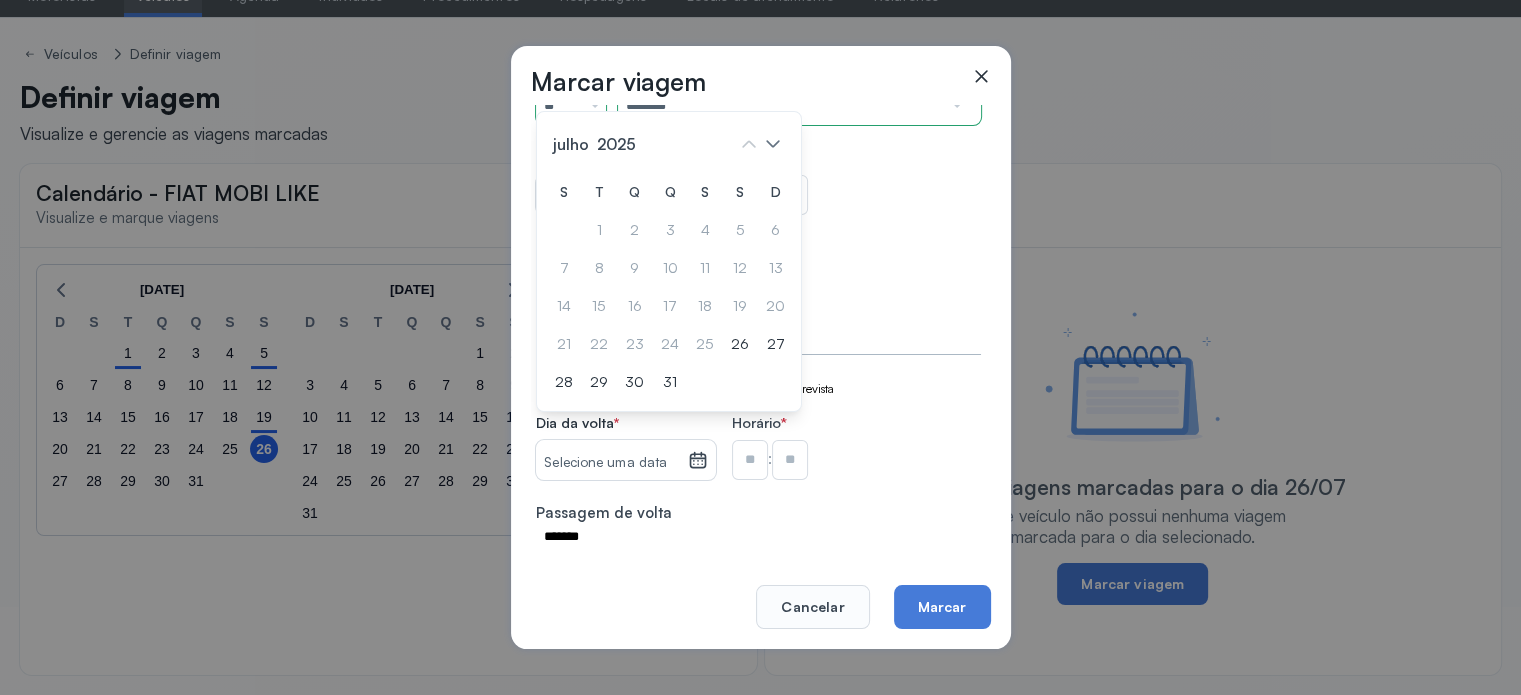 drag, startPoint x: 739, startPoint y: 343, endPoint x: 744, endPoint y: 367, distance: 24.5153 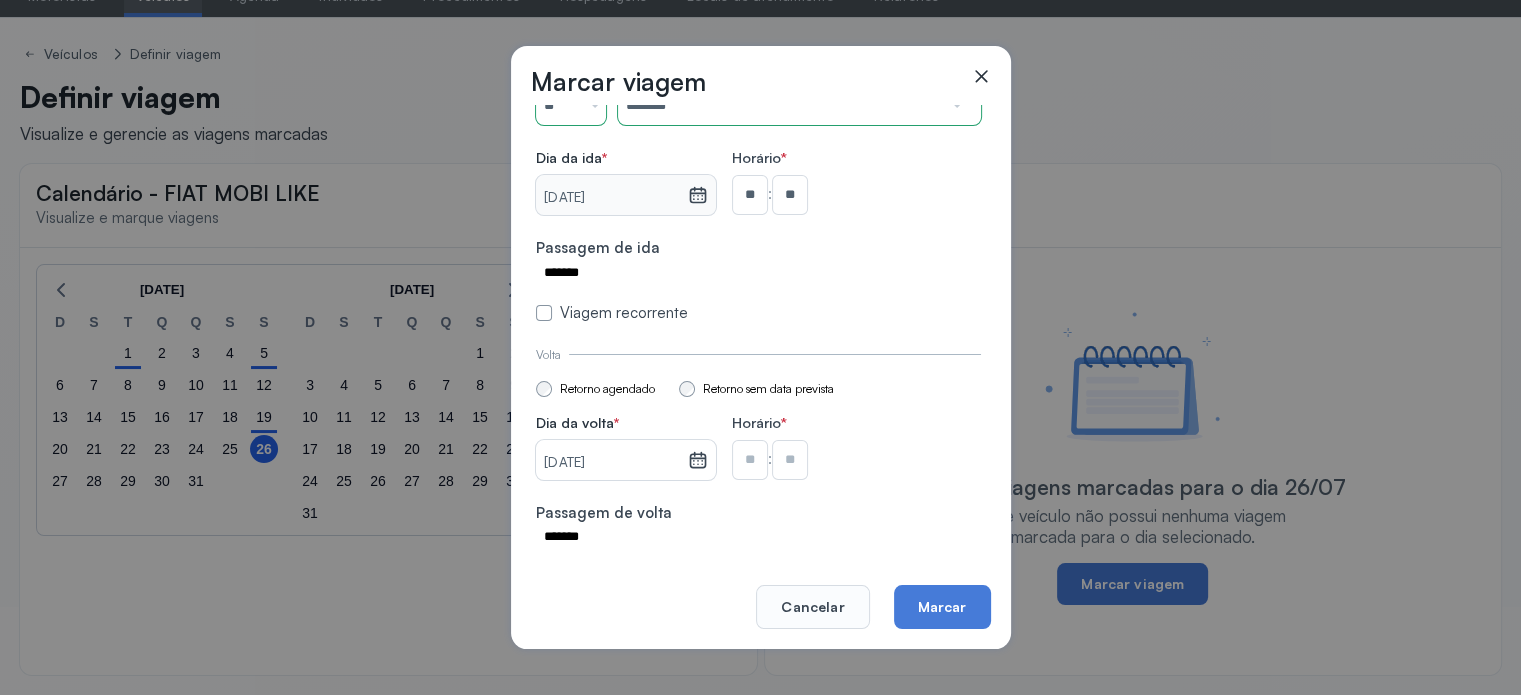 click at bounding box center [750, 195] 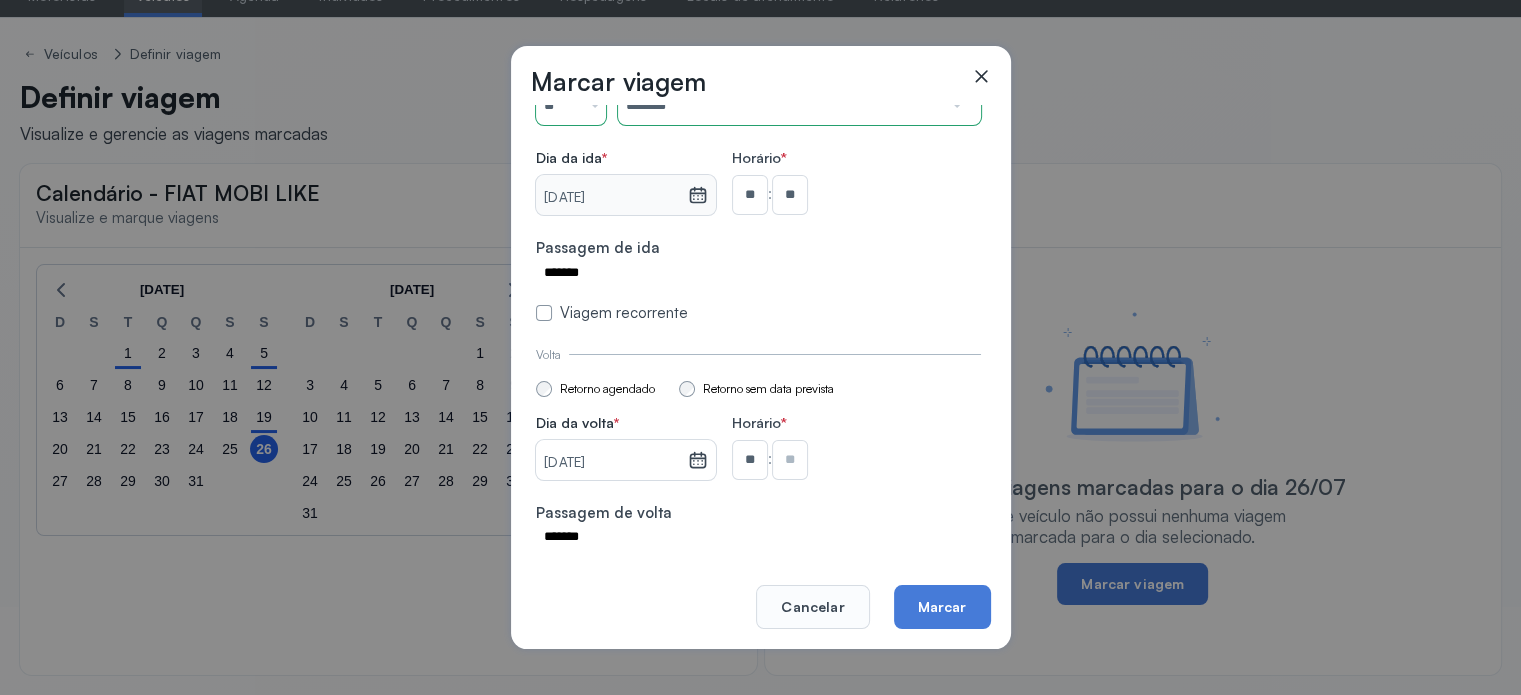 type on "**" 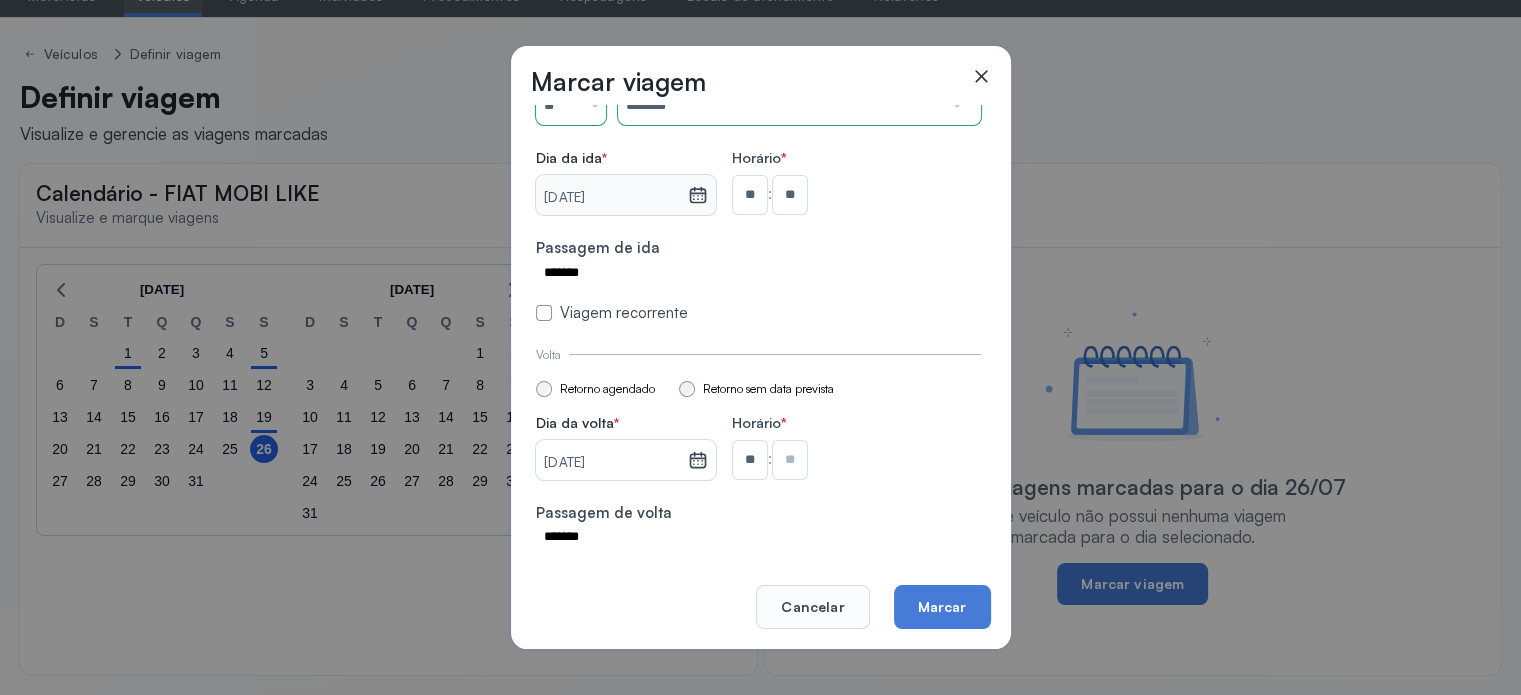 click at bounding box center [790, 195] 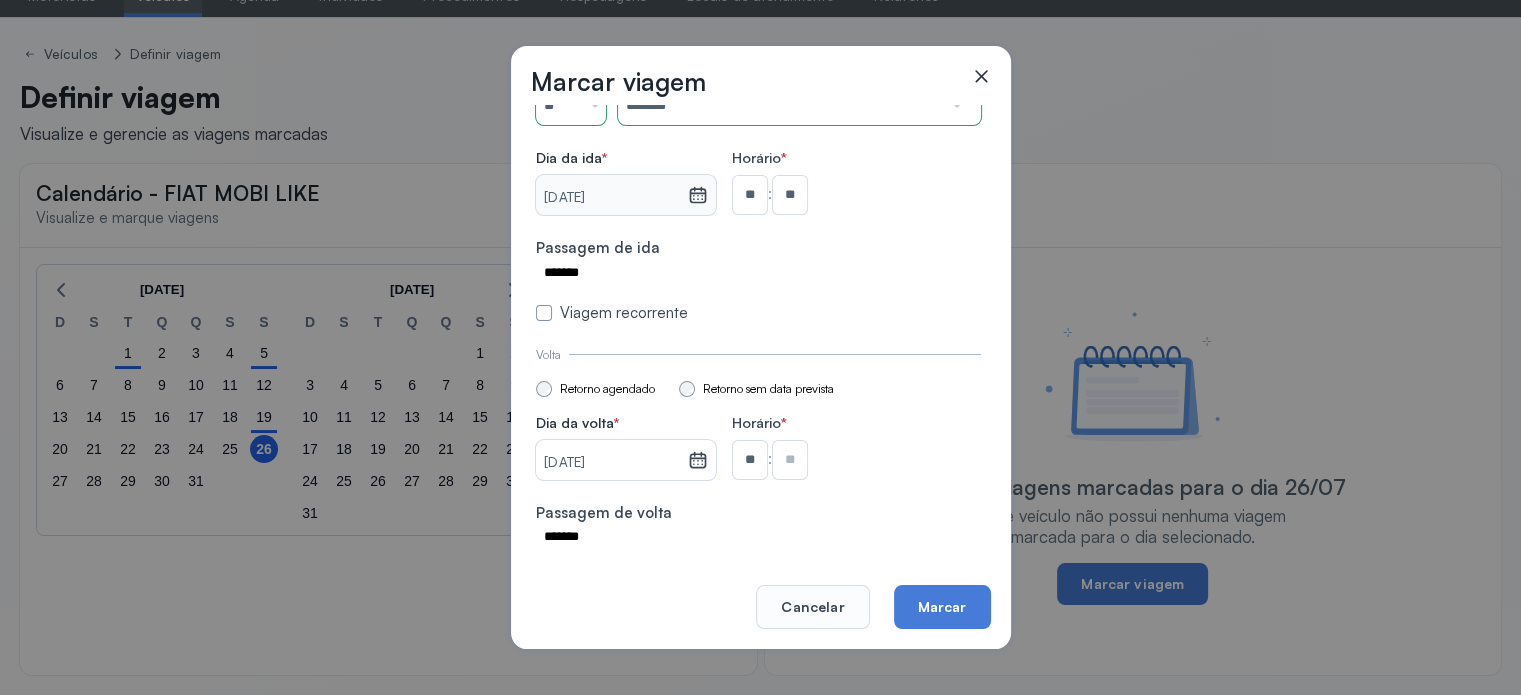 type on "**" 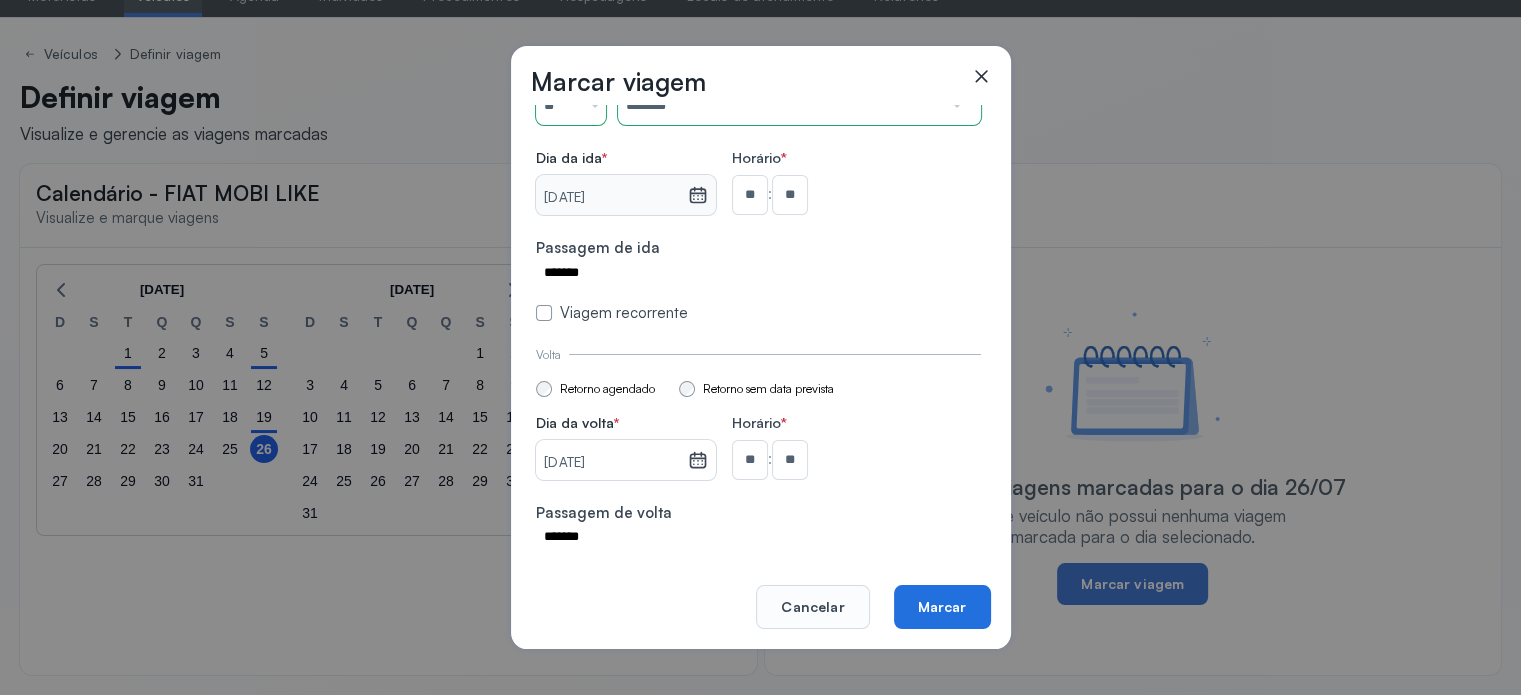 click on "Marcar" 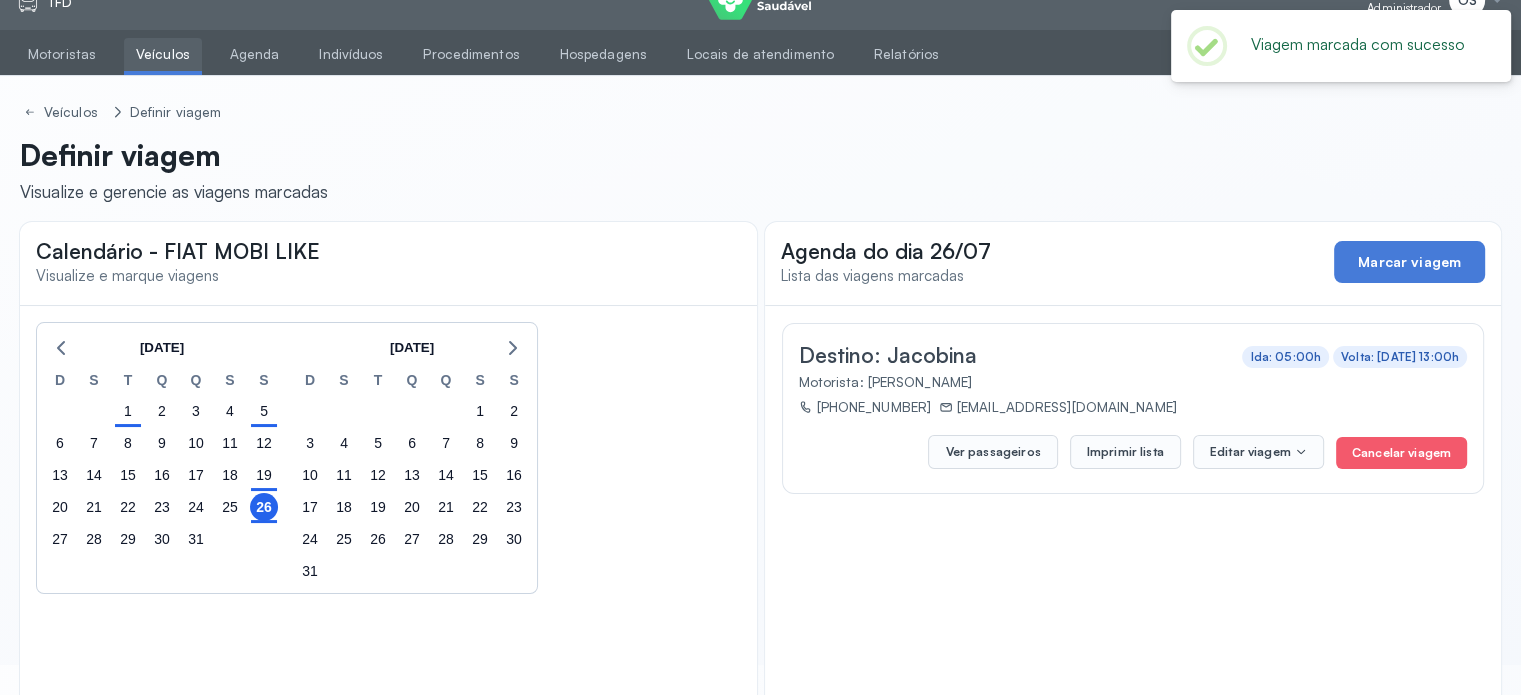 scroll, scrollTop: 0, scrollLeft: 0, axis: both 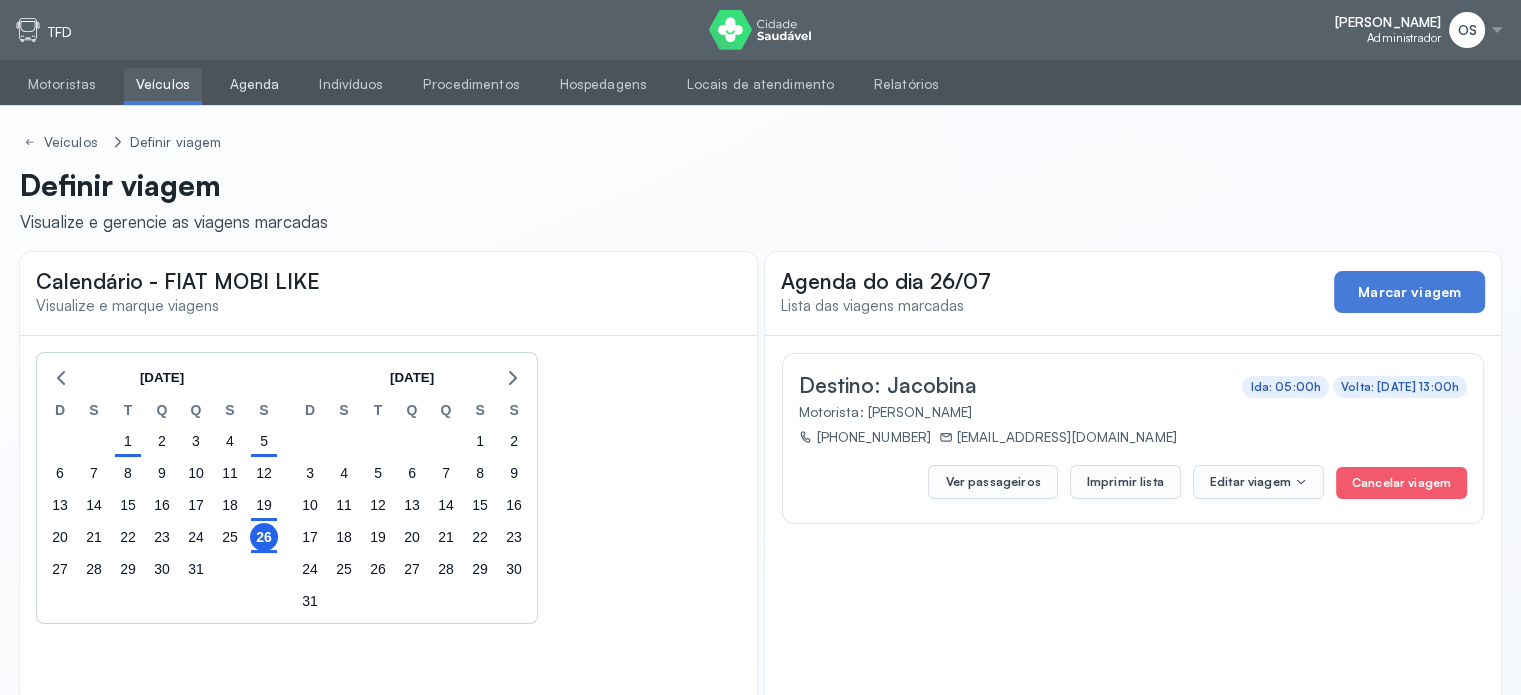 click on "Agenda" at bounding box center (255, 84) 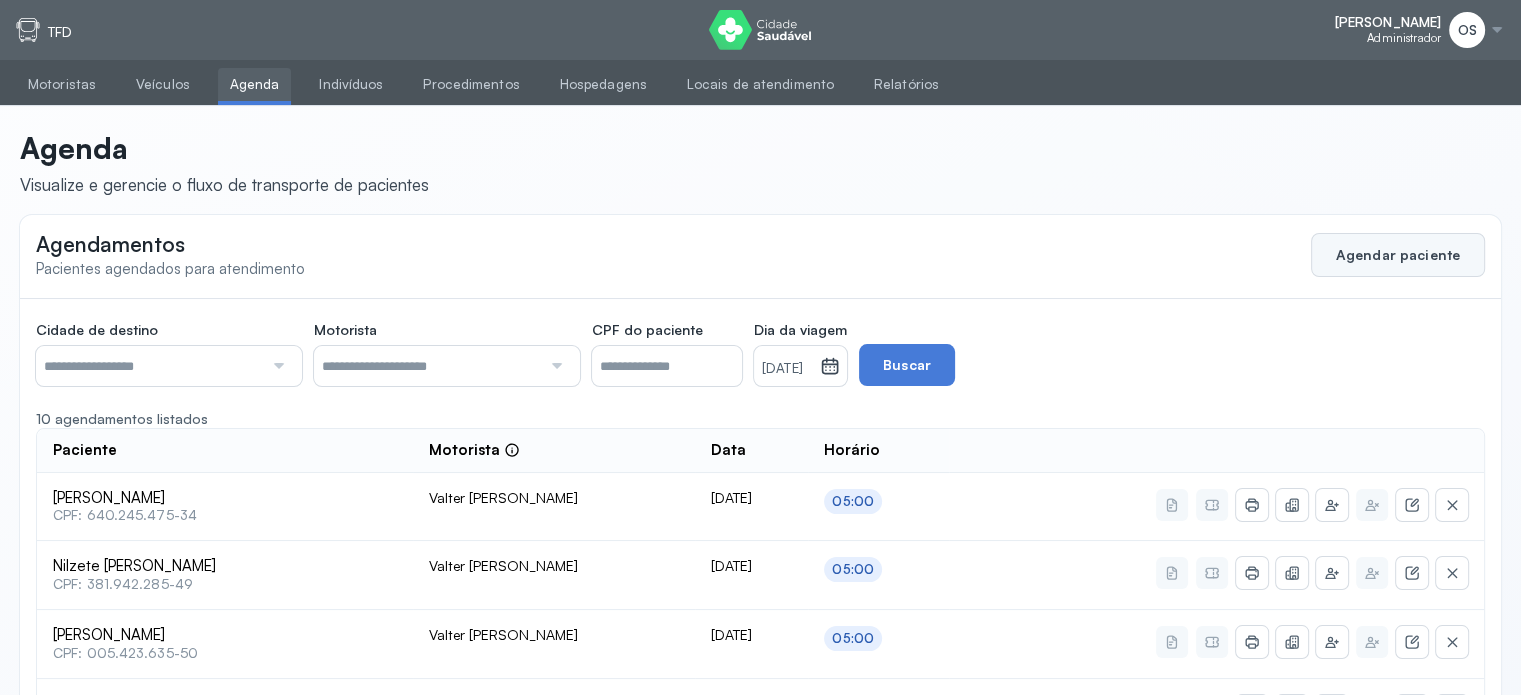 click on "Agendar paciente" 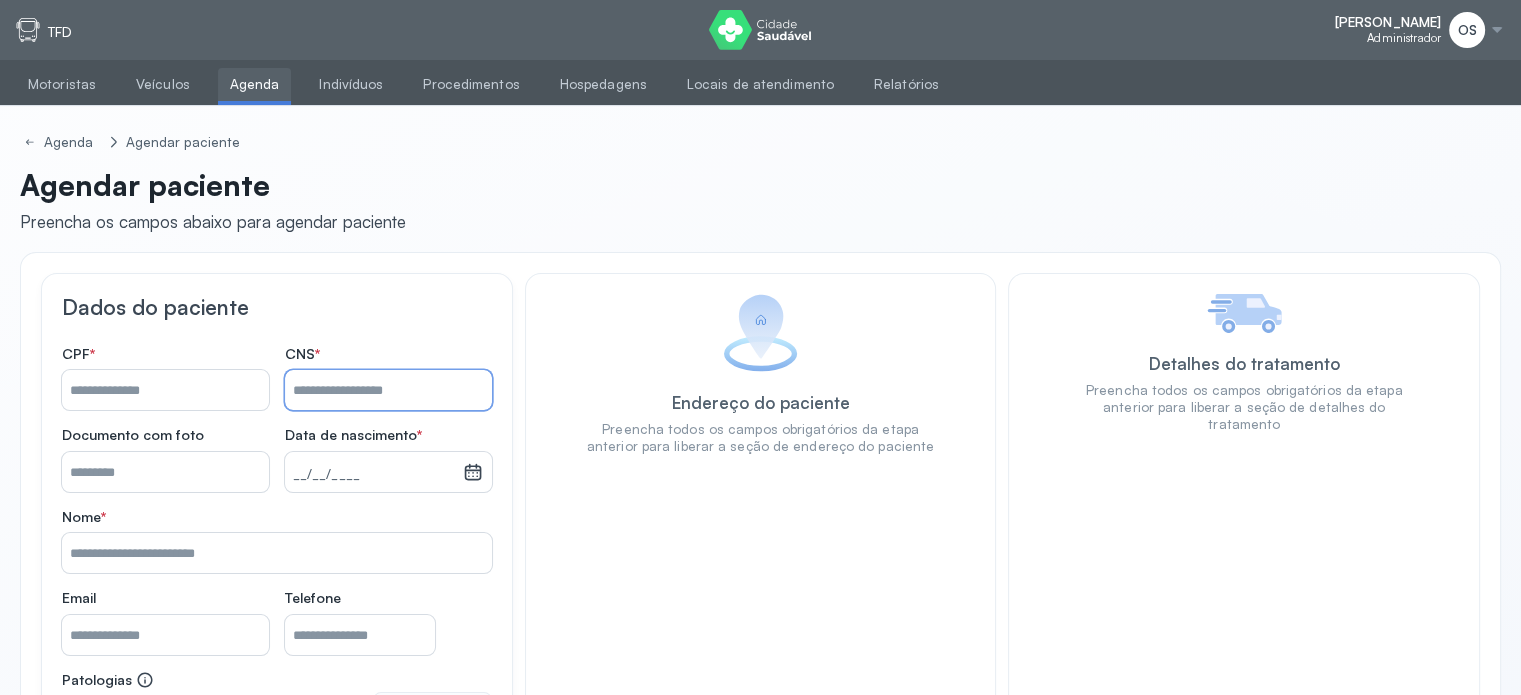 paste on "**********" 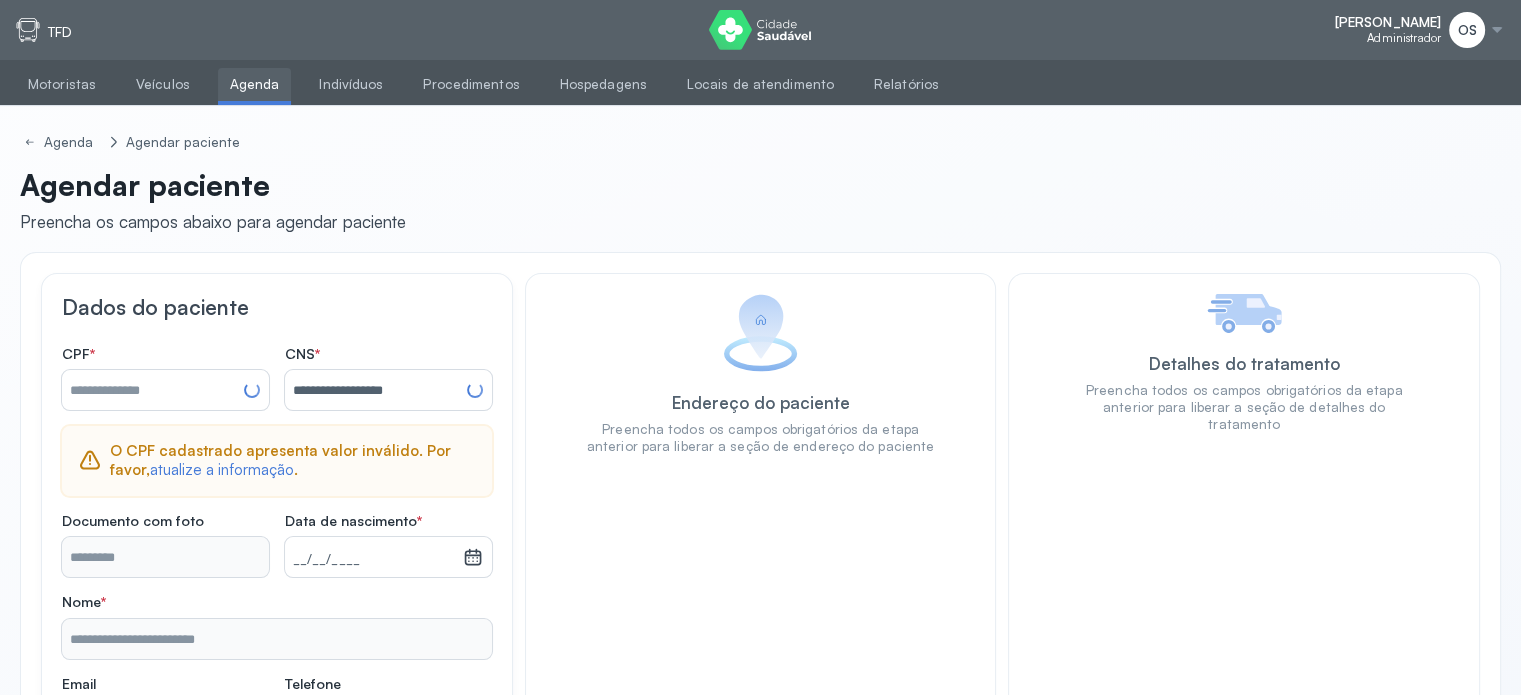 type on "**********" 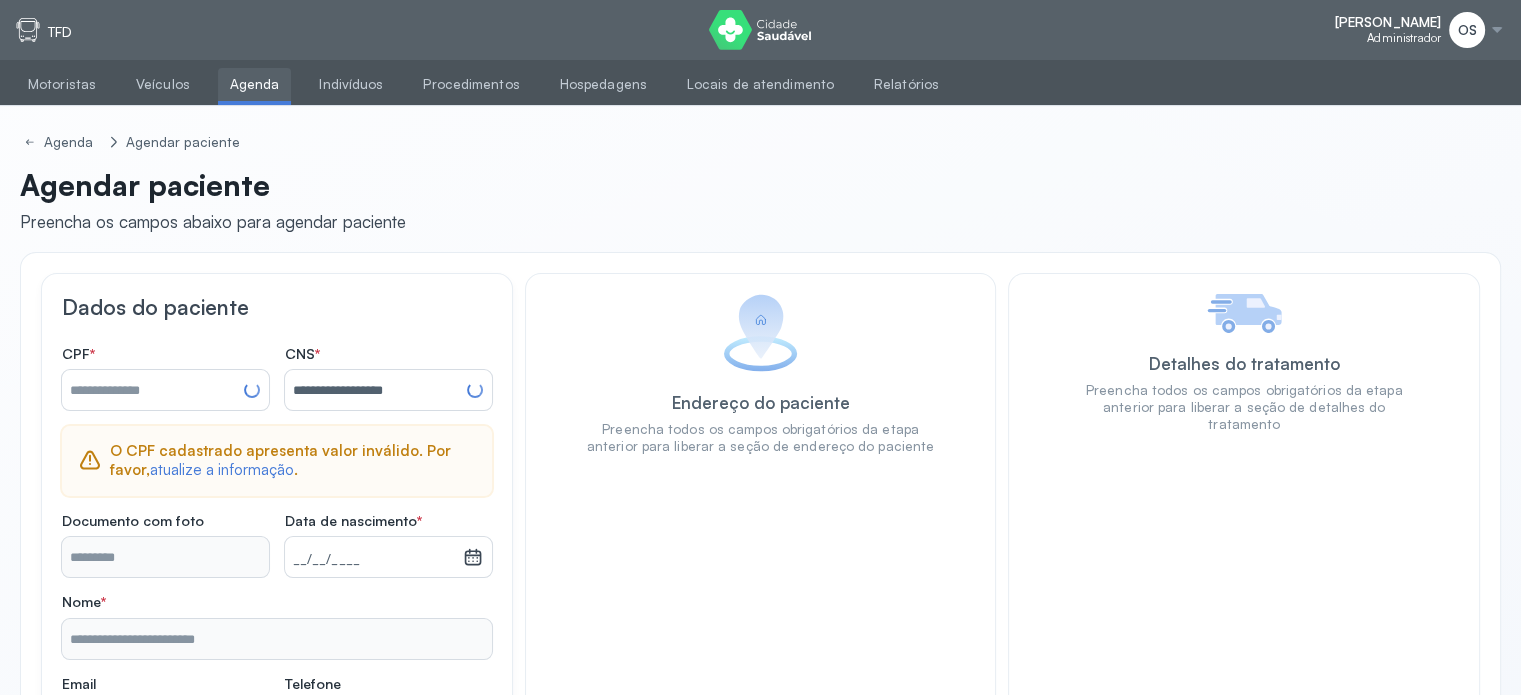 type on "**********" 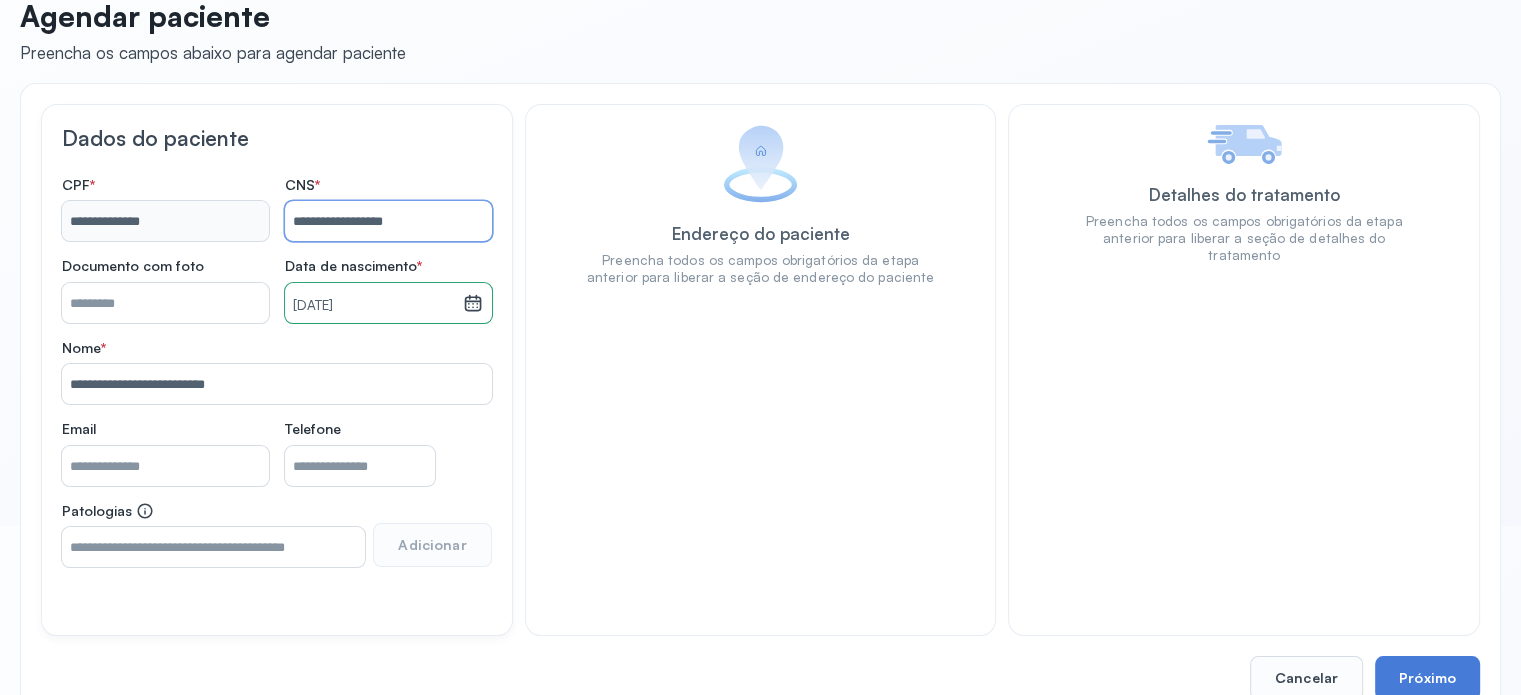 scroll, scrollTop: 200, scrollLeft: 0, axis: vertical 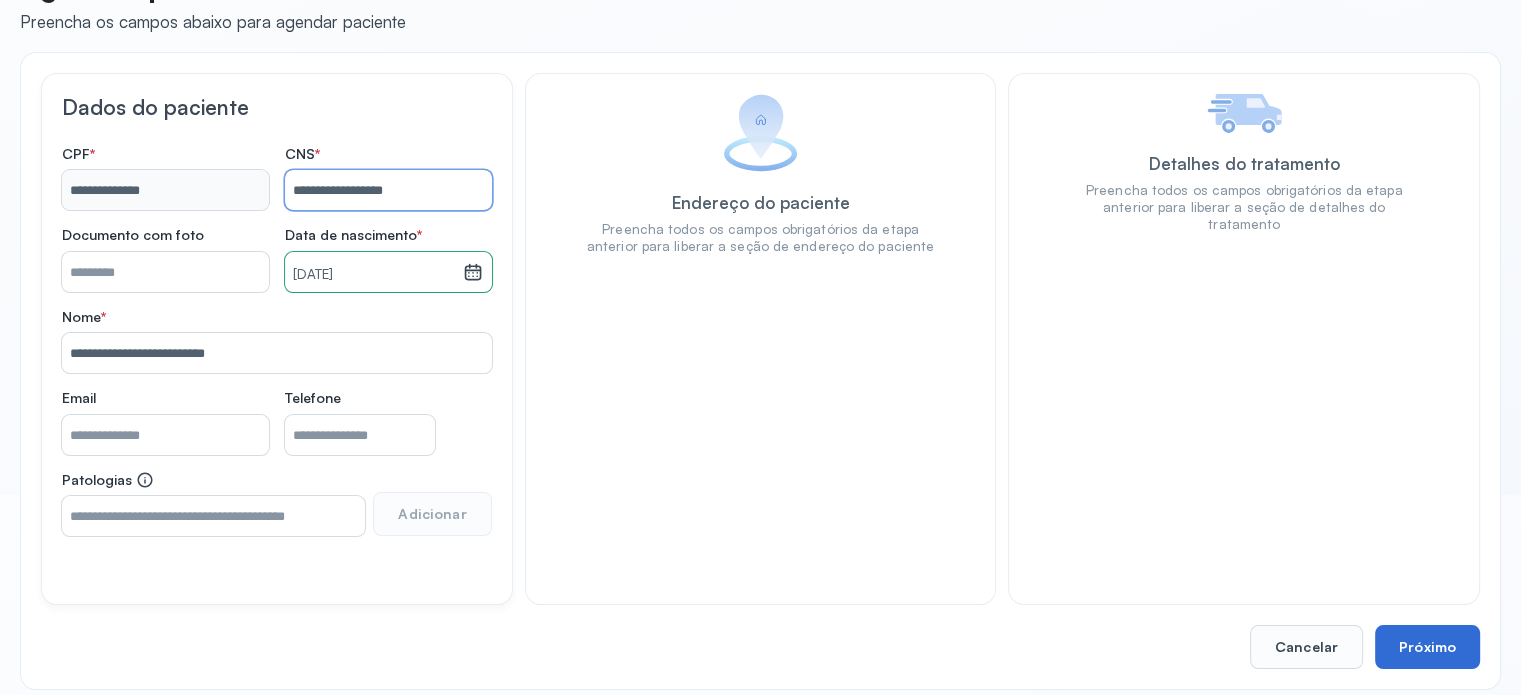 type on "**********" 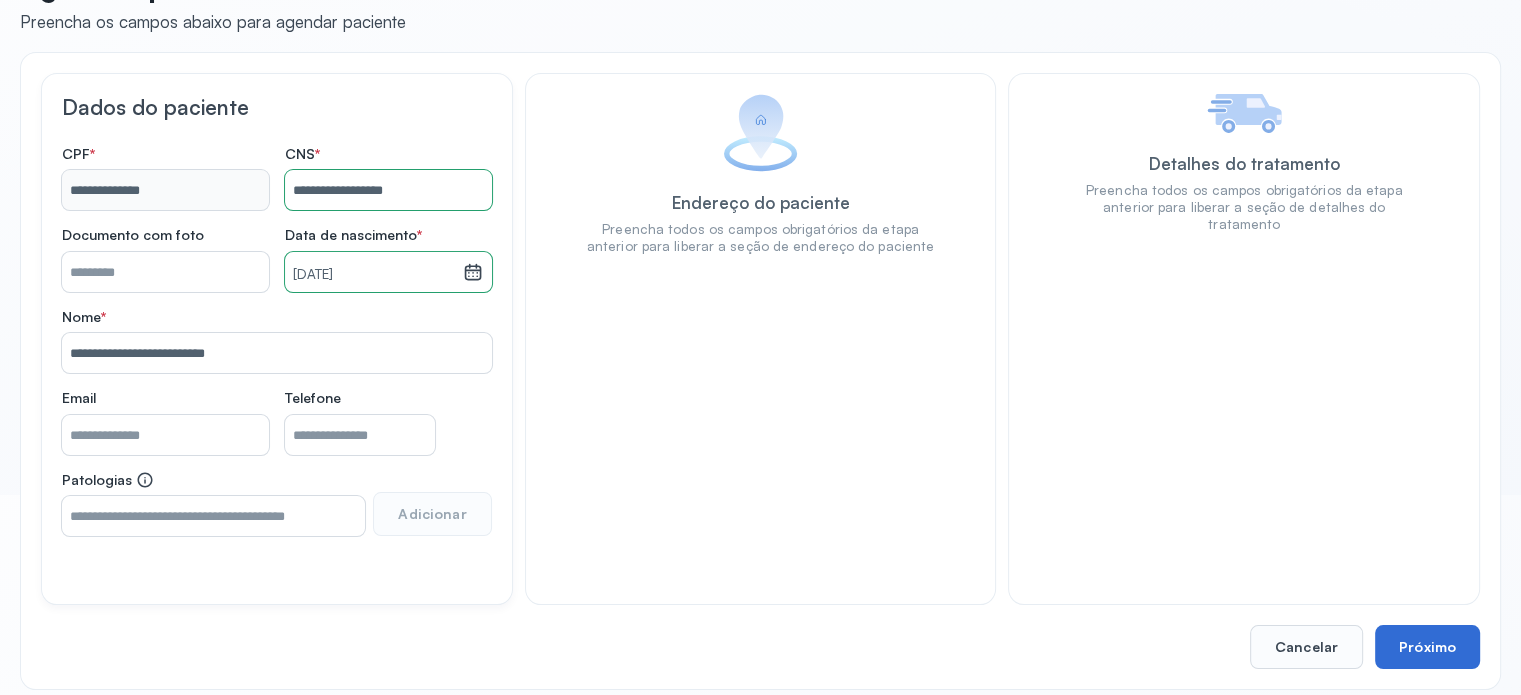 click on "Próximo" at bounding box center [1427, 647] 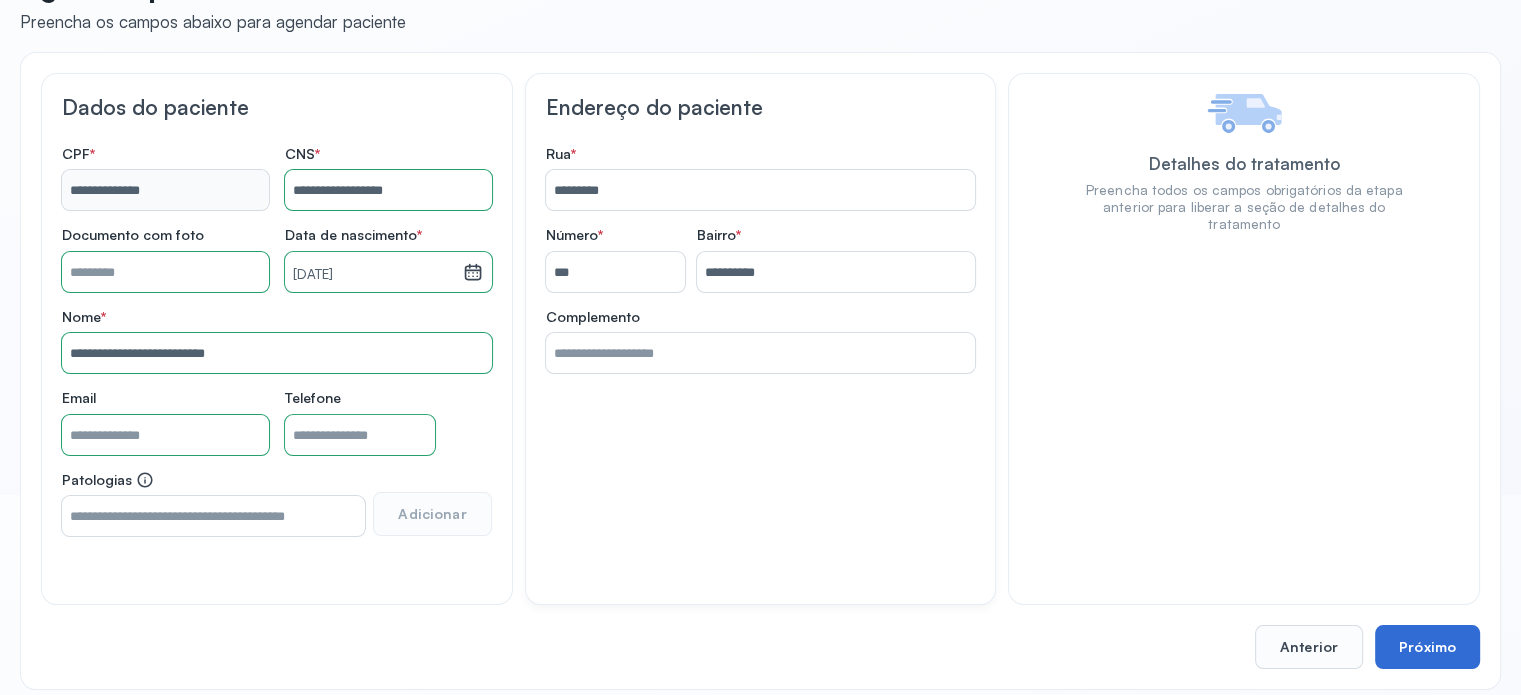 click on "Próximo" at bounding box center [1427, 647] 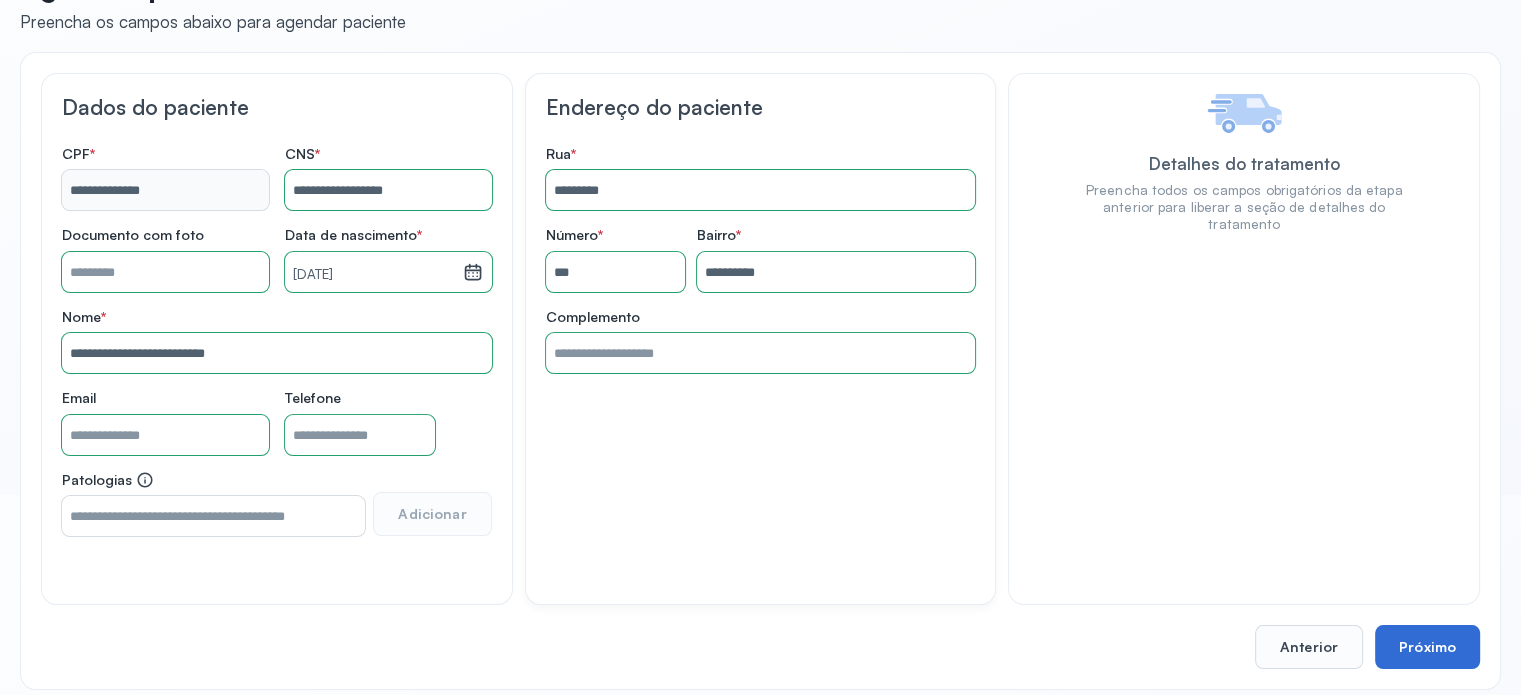 click on "Próximo" at bounding box center (1427, 647) 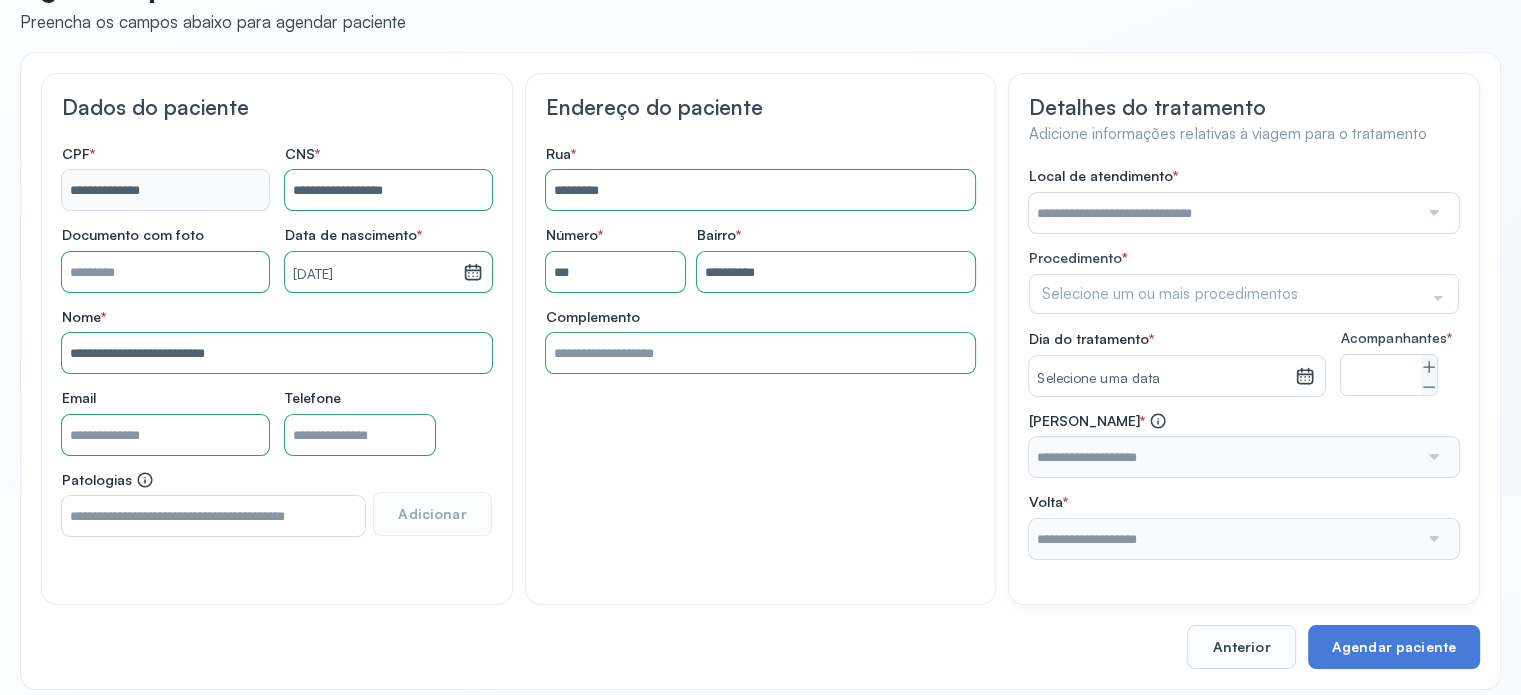 click at bounding box center [1223, 213] 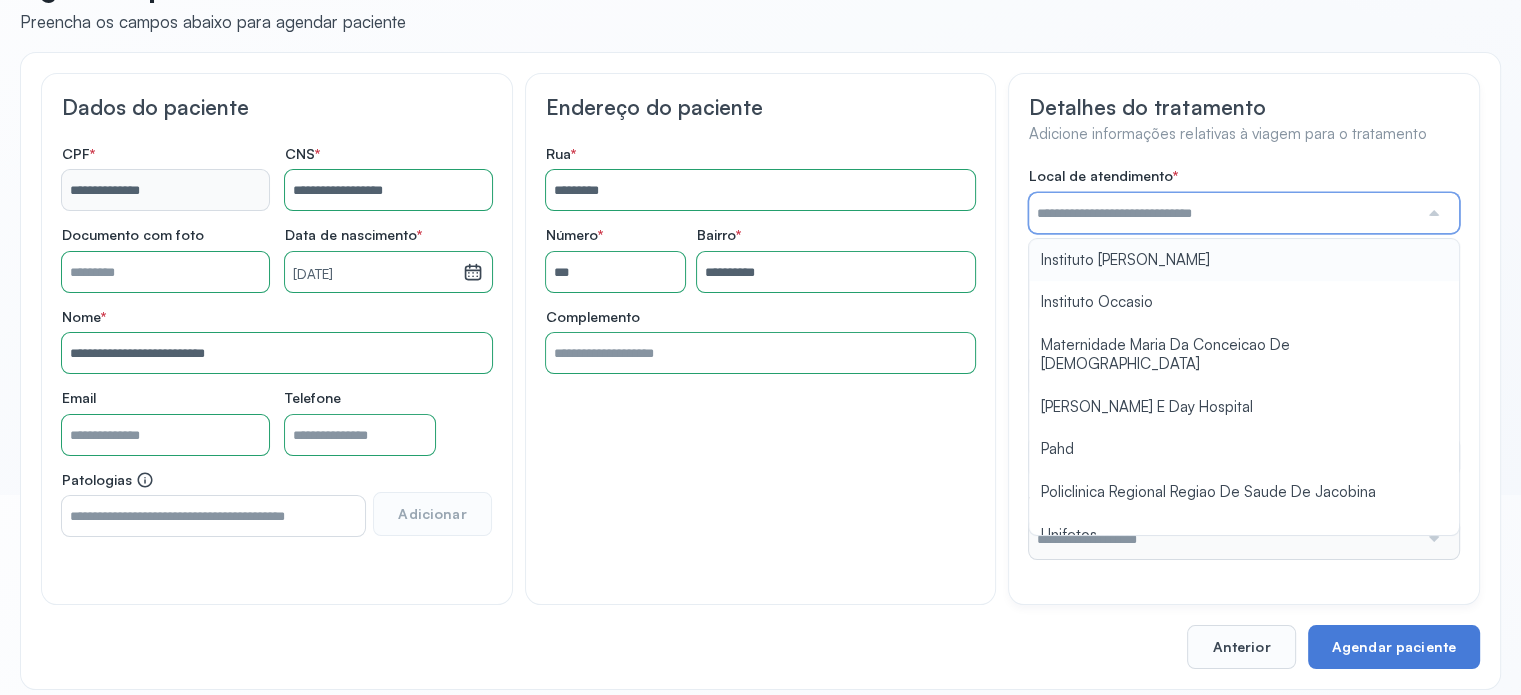scroll, scrollTop: 1584, scrollLeft: 0, axis: vertical 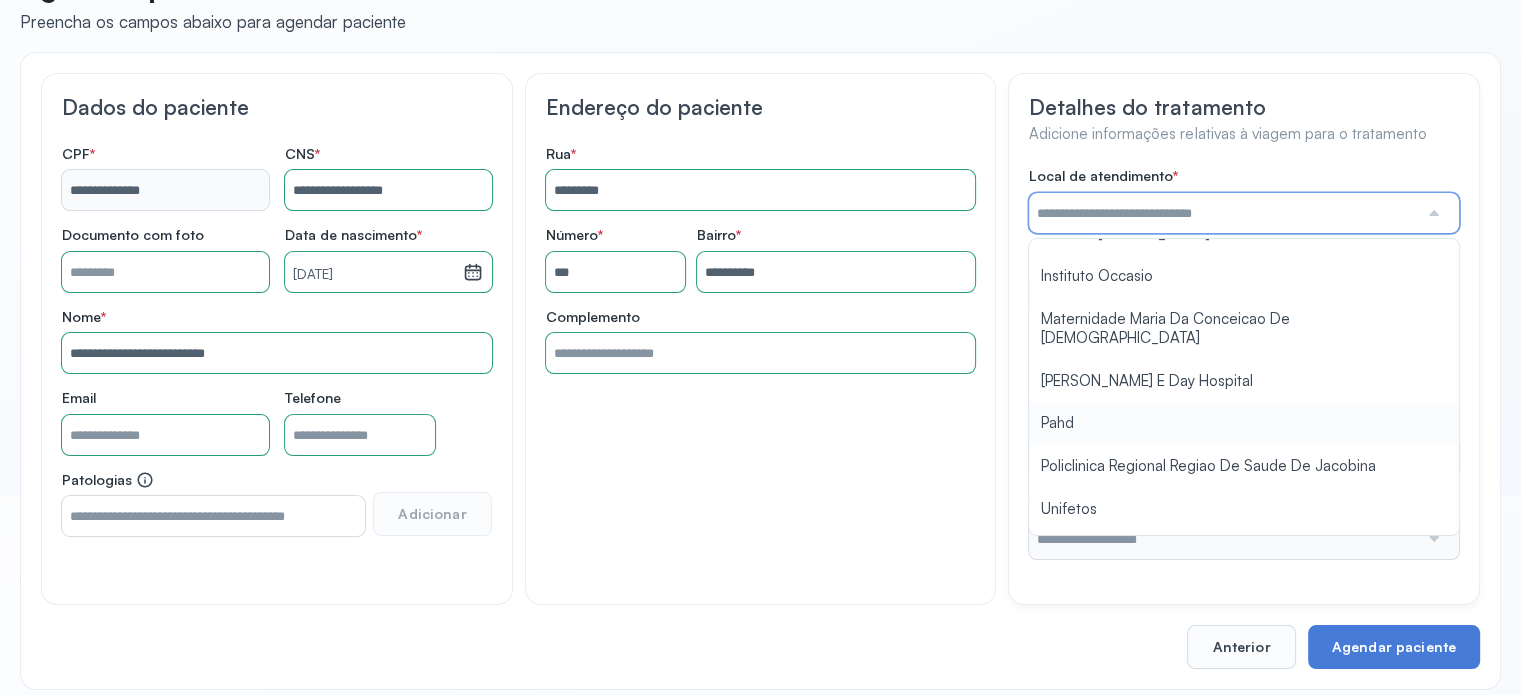 type on "****" 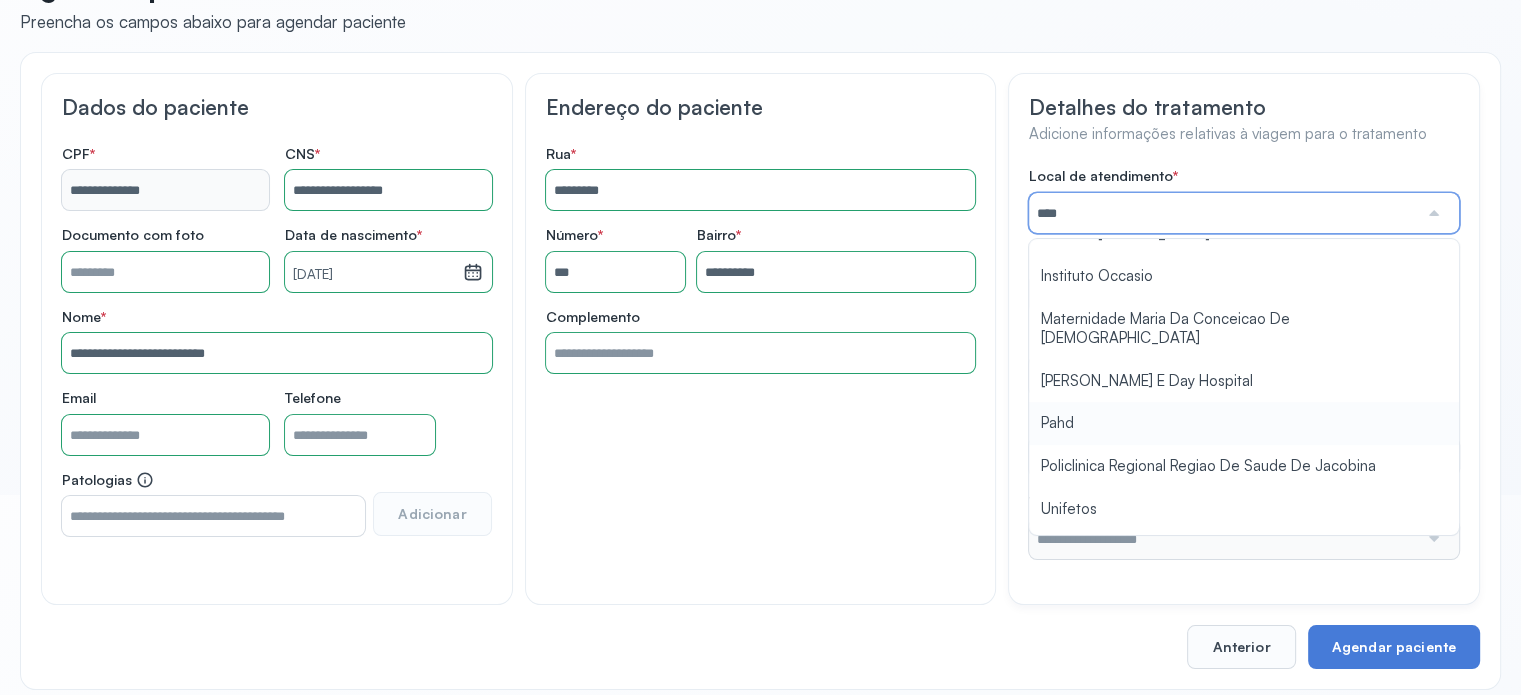 drag, startPoint x: 1090, startPoint y: 375, endPoint x: 1090, endPoint y: 359, distance: 16 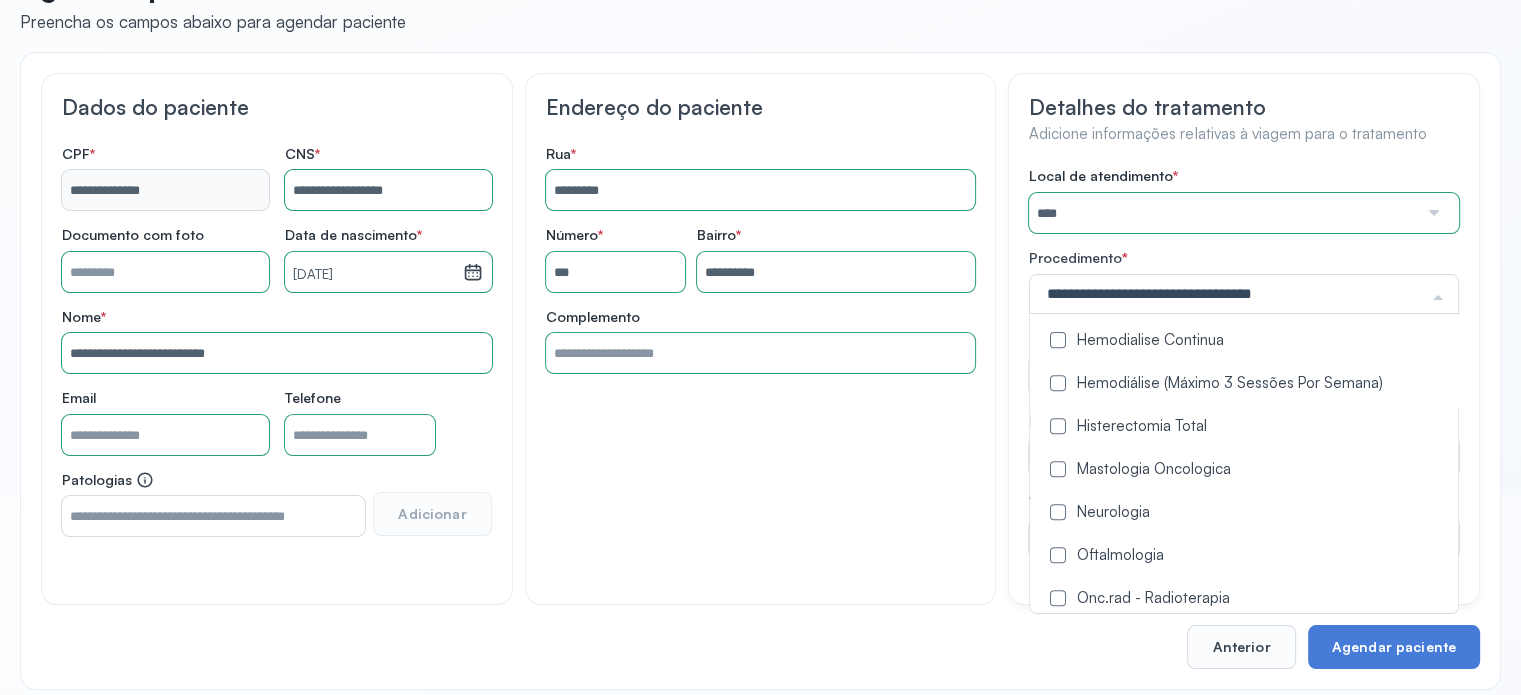 scroll, scrollTop: 876, scrollLeft: 0, axis: vertical 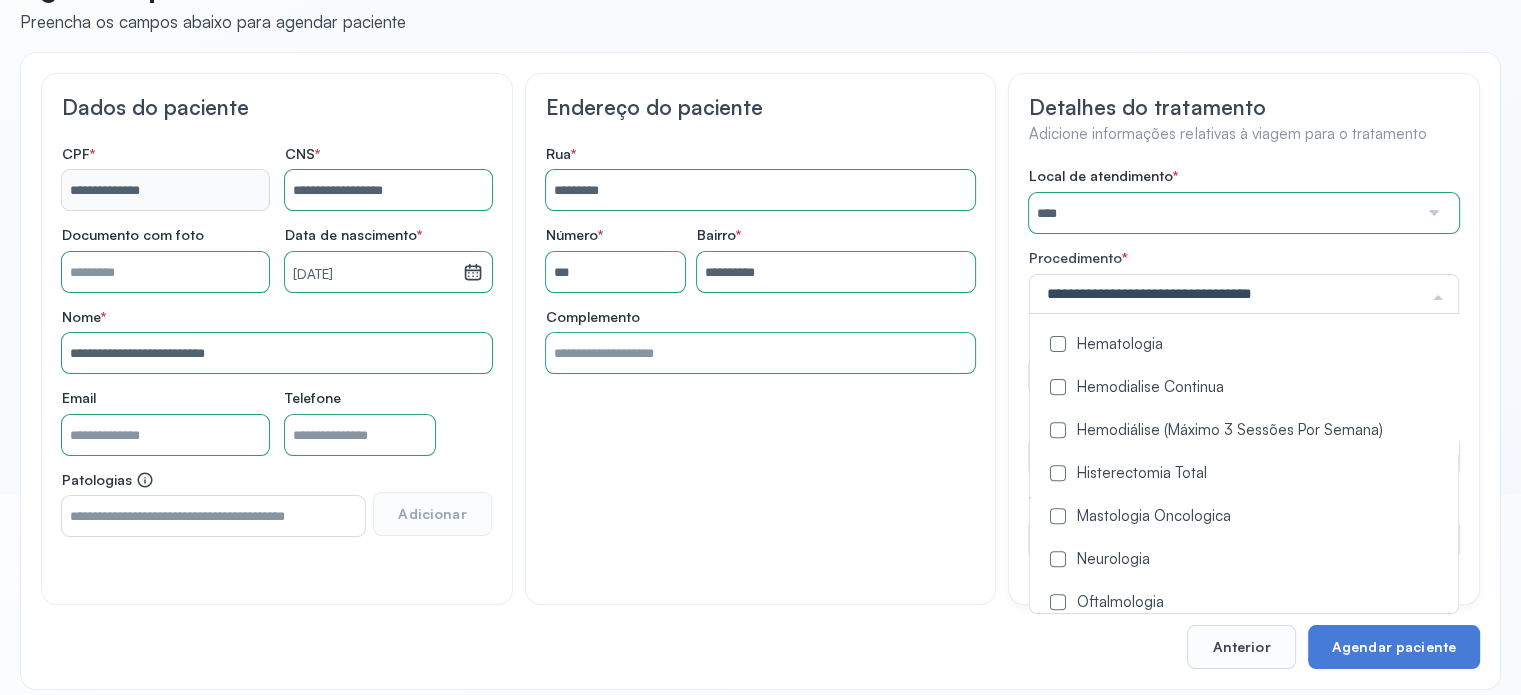 drag, startPoint x: 1059, startPoint y: 423, endPoint x: 980, endPoint y: 450, distance: 83.48653 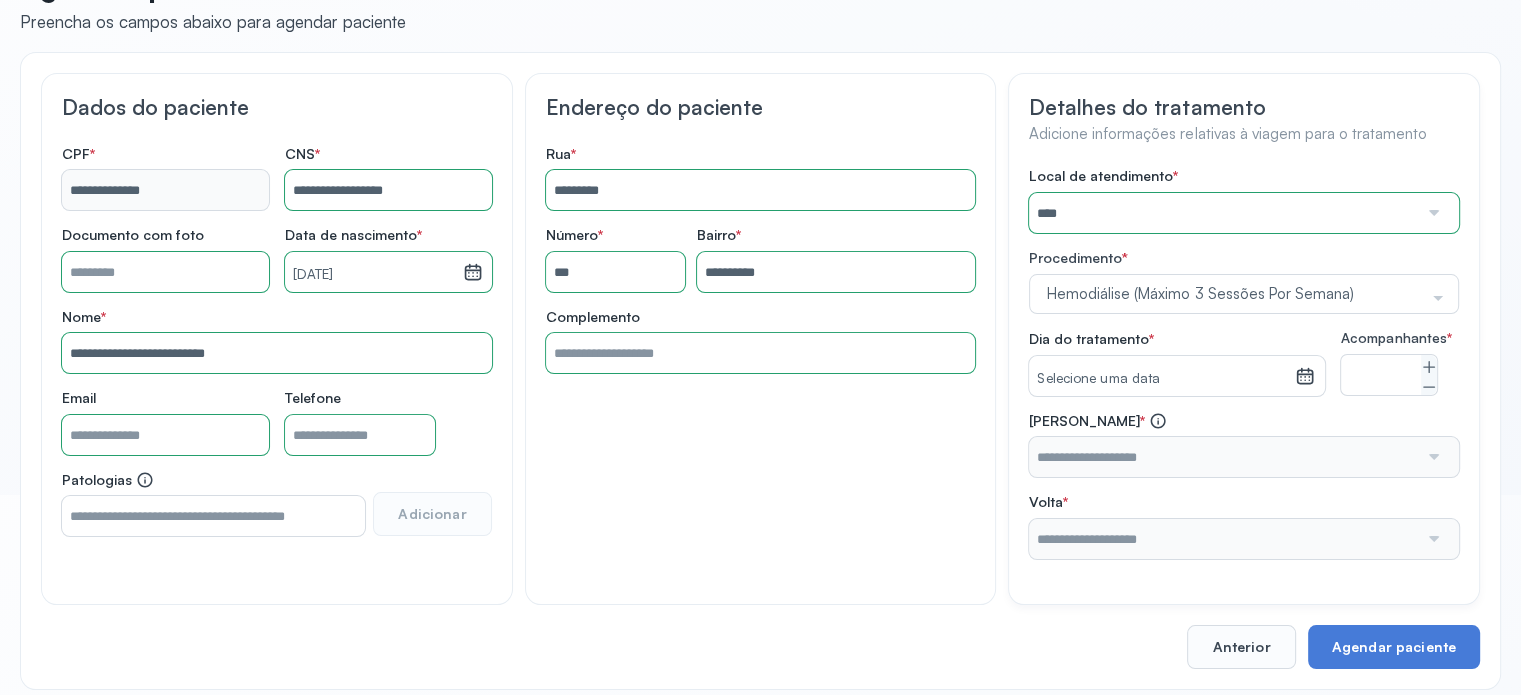 drag, startPoint x: 952, startPoint y: 475, endPoint x: 965, endPoint y: 471, distance: 13.601471 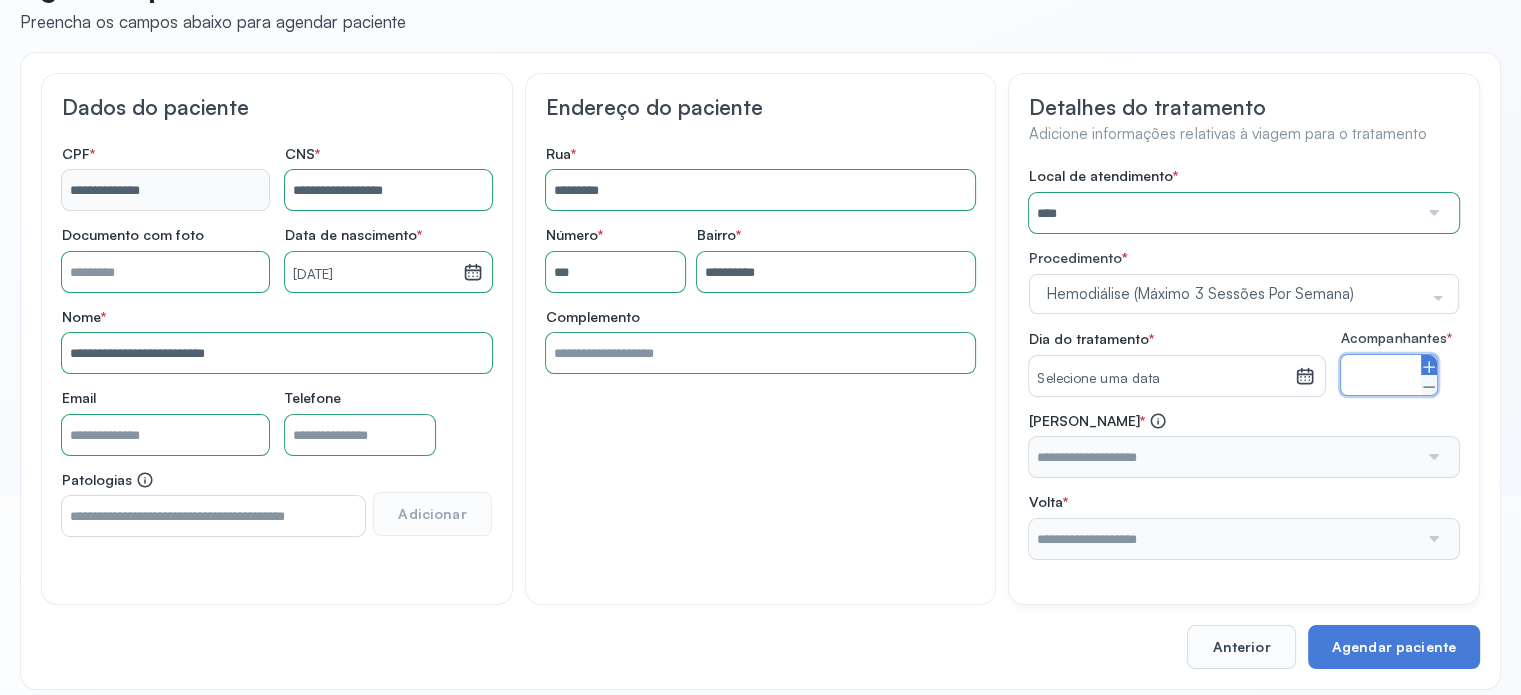 click 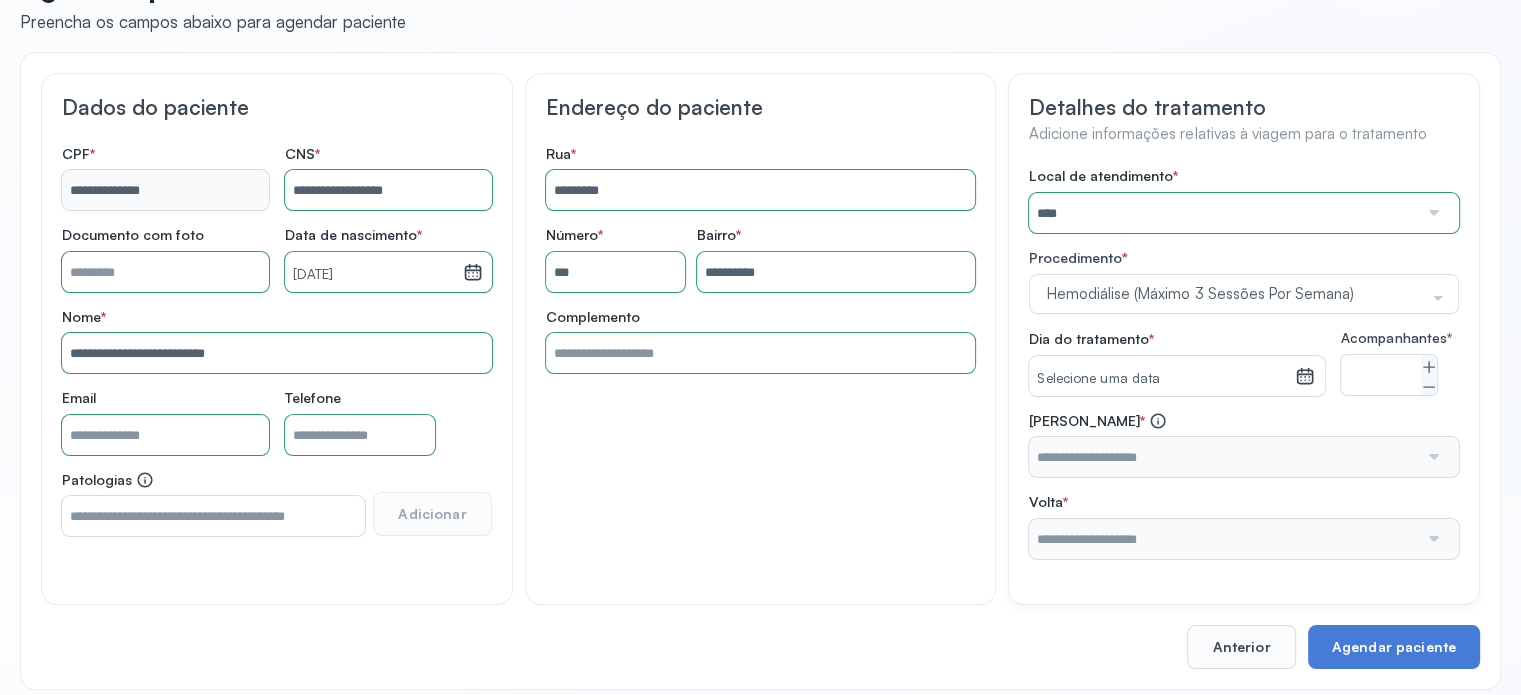 click 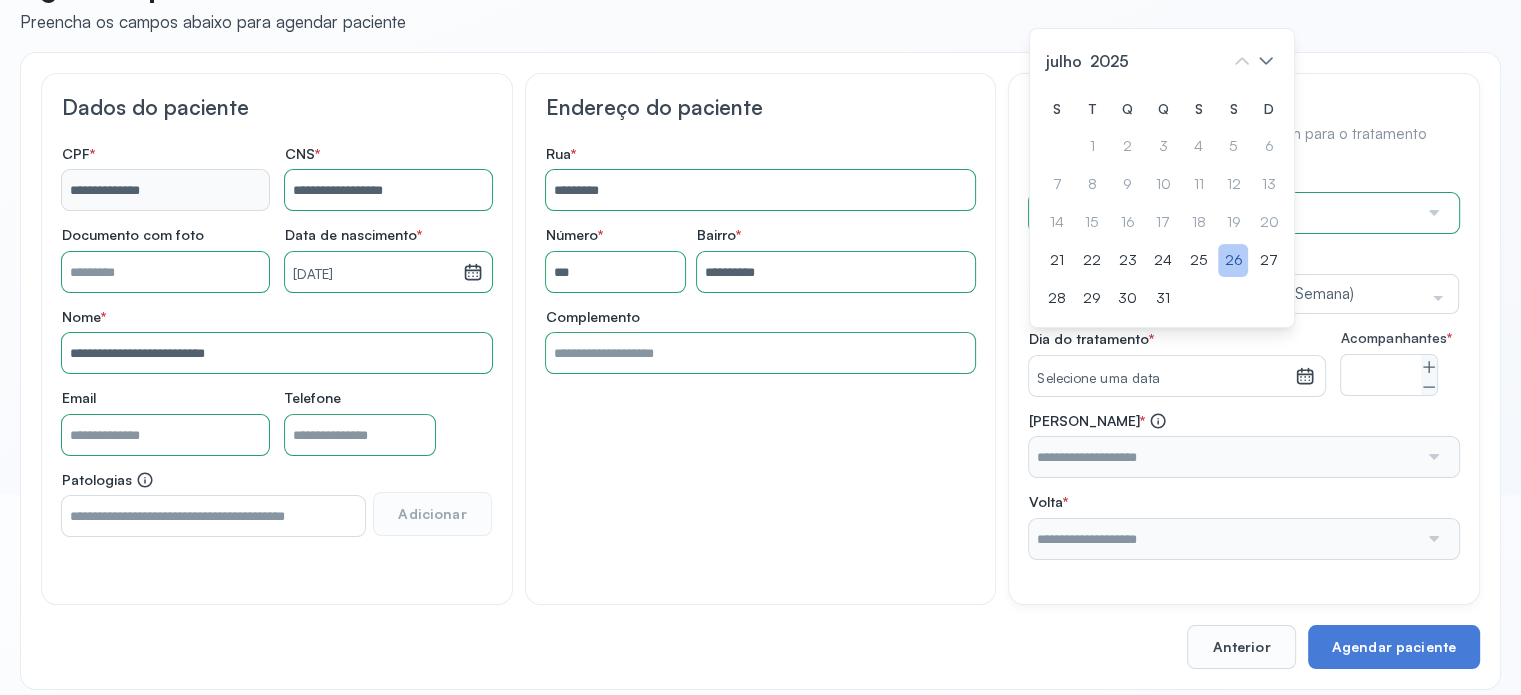 click on "26" 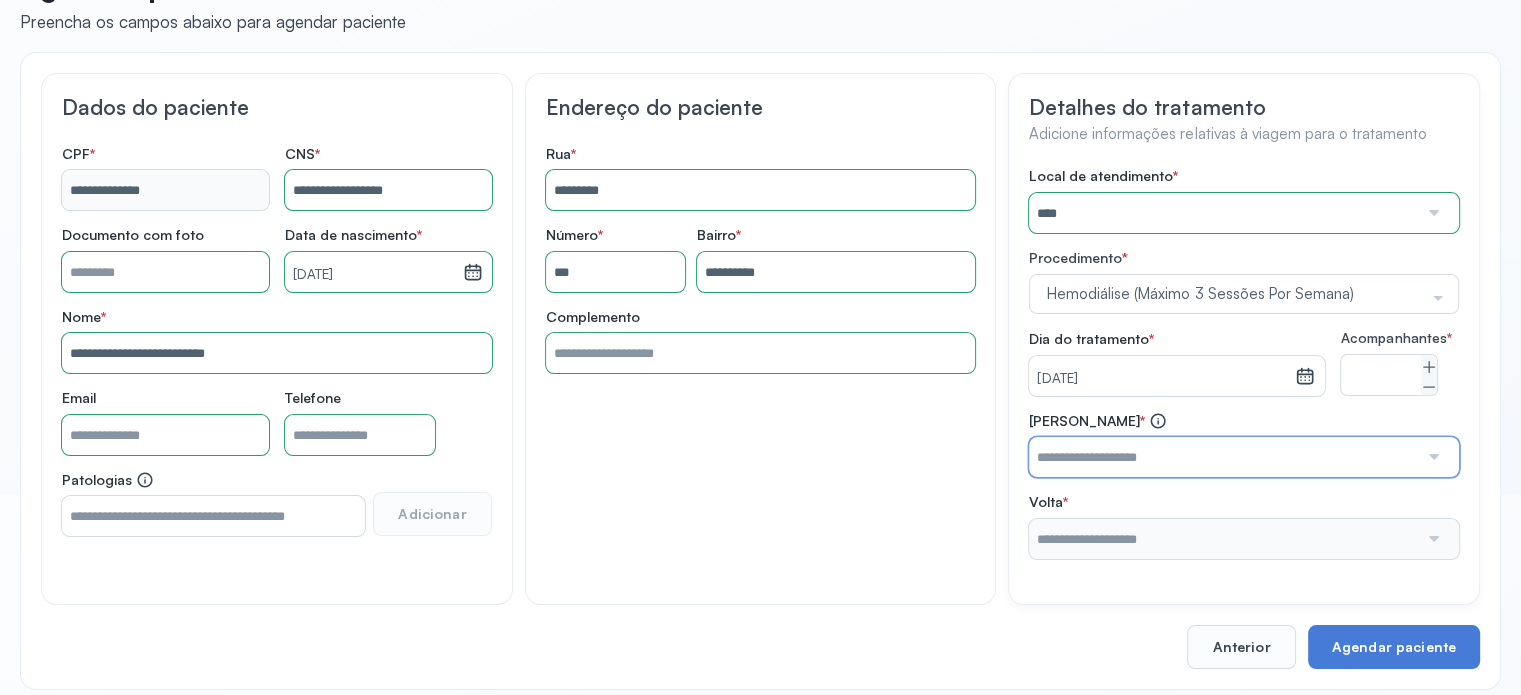 click at bounding box center [1223, 457] 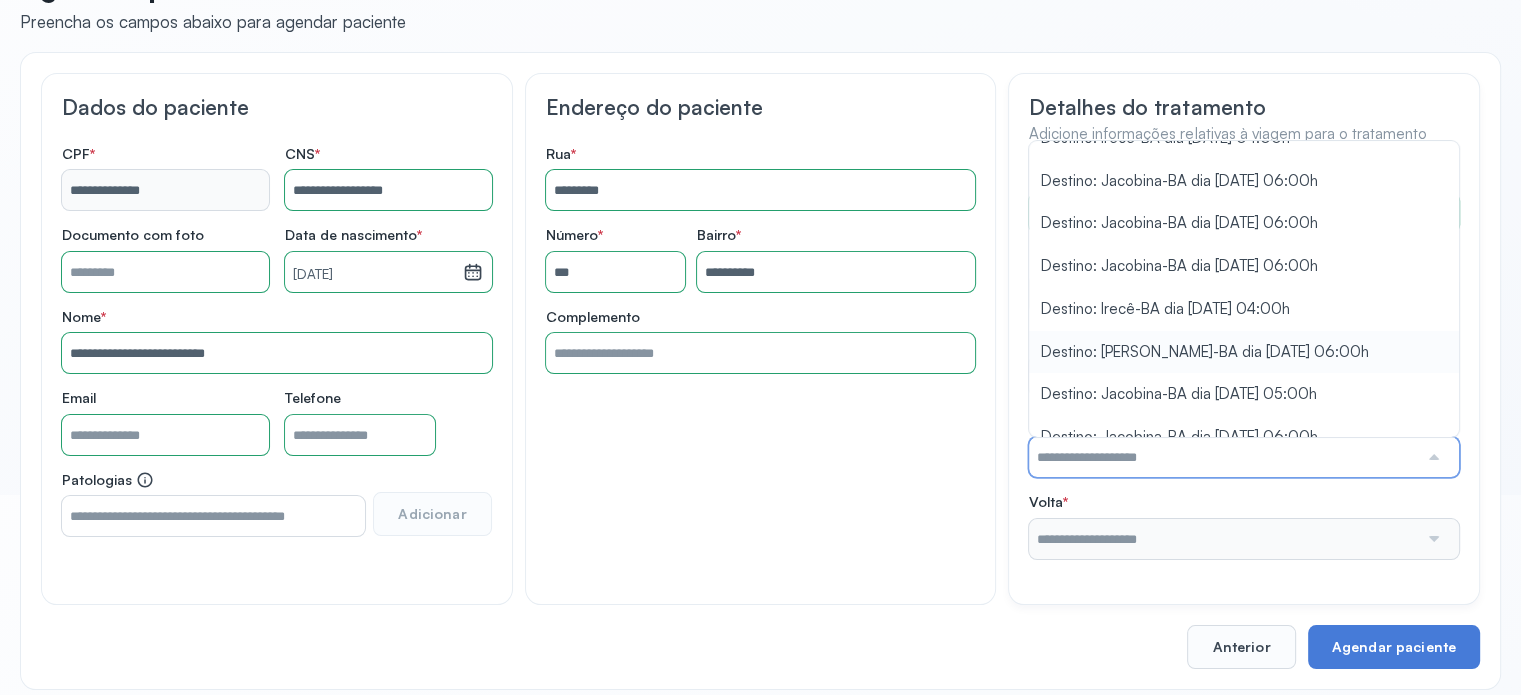 scroll, scrollTop: 473, scrollLeft: 0, axis: vertical 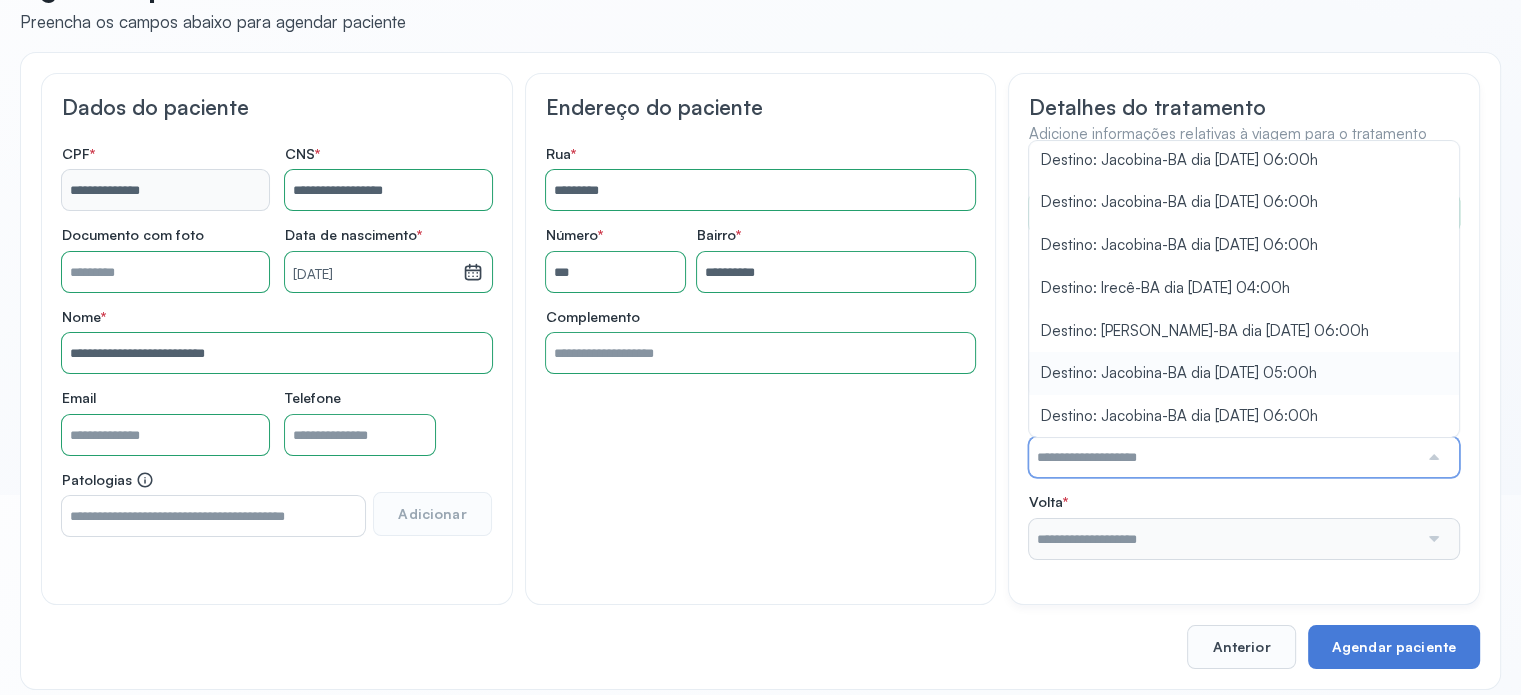 type on "**********" 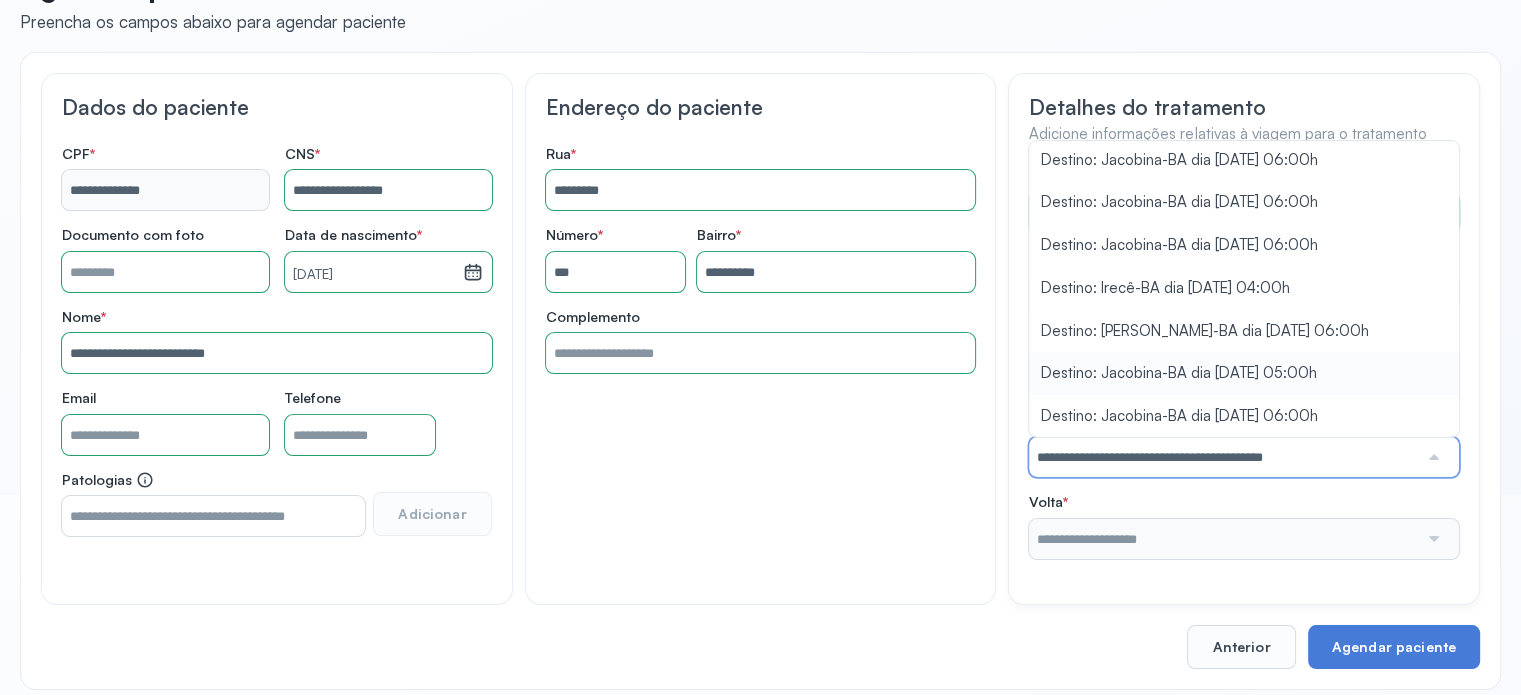 click on "Local de atendimento   *  **** A Medicina Diagnostica E Diagnoson Apae Jacobina CLINICA ML JACOBINA Cardio Pulmonar Da Bahia Cardioclinica [GEOGRAPHIC_DATA] Cican Clinica De Nefrologia De [GEOGRAPHIC_DATA] De Olhos Oftalmo Feira Clinica [GEOGRAPHIC_DATA] Coe [GEOGRAPHIC_DATA] ANA [GEOGRAPHIC_DATA] GERAL [PERSON_NAME][GEOGRAPHIC_DATA] [GEOGRAPHIC_DATA][PERSON_NAME] ORTOPEDICO DO ESTADO DA [GEOGRAPHIC_DATA] [GEOGRAPHIC_DATA] Aristides [GEOGRAPHIC_DATA] [GEOGRAPHIC_DATA] [GEOGRAPHIC_DATA] [GEOGRAPHIC_DATA] [GEOGRAPHIC_DATA] Emec Hospital Especializado Octavio [GEOGRAPHIC_DATA] Estadual [GEOGRAPHIC_DATA] [GEOGRAPHIC_DATA][PERSON_NAME] [GEOGRAPHIC_DATA] [GEOGRAPHIC_DATA] [GEOGRAPHIC_DATA] [GEOGRAPHIC_DATA][PERSON_NAME] Regional [GEOGRAPHIC_DATA] Regional [GEOGRAPHIC_DATA] Dourado [GEOGRAPHIC_DATA] [GEOGRAPHIC_DATA] [GEOGRAPHIC_DATA] [GEOGRAPHIC_DATA] E Ortopedia Ltda Iderma Idm Cardio Instituto Occasio" at bounding box center (1244, 363) 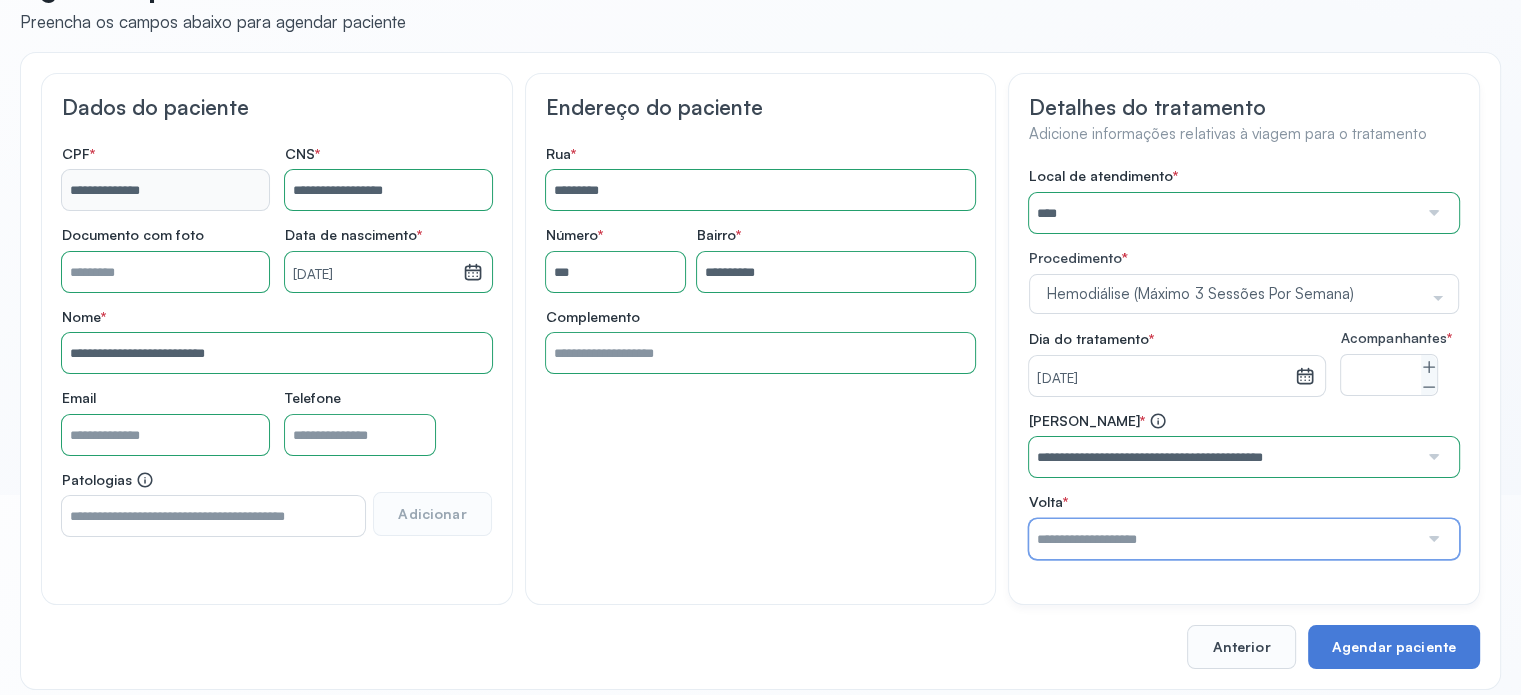 click at bounding box center [1223, 539] 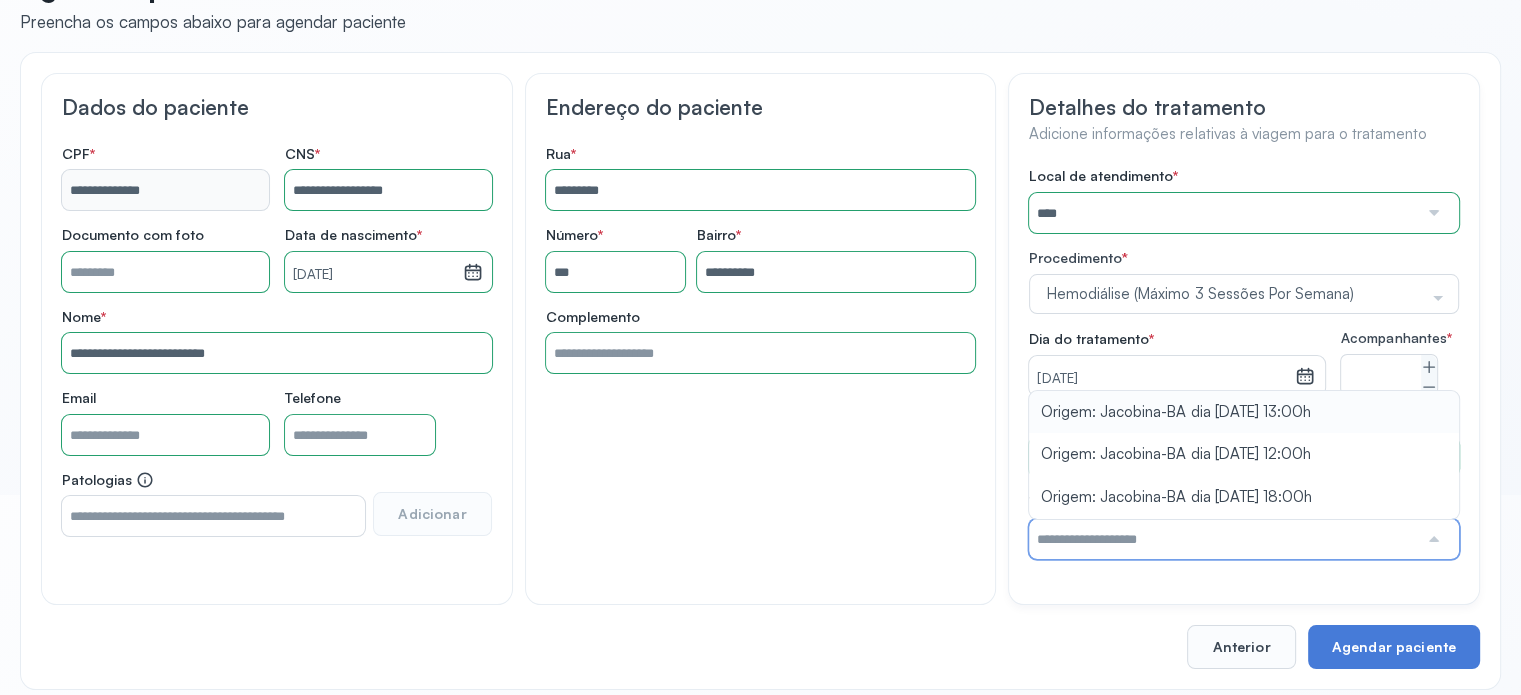type on "**********" 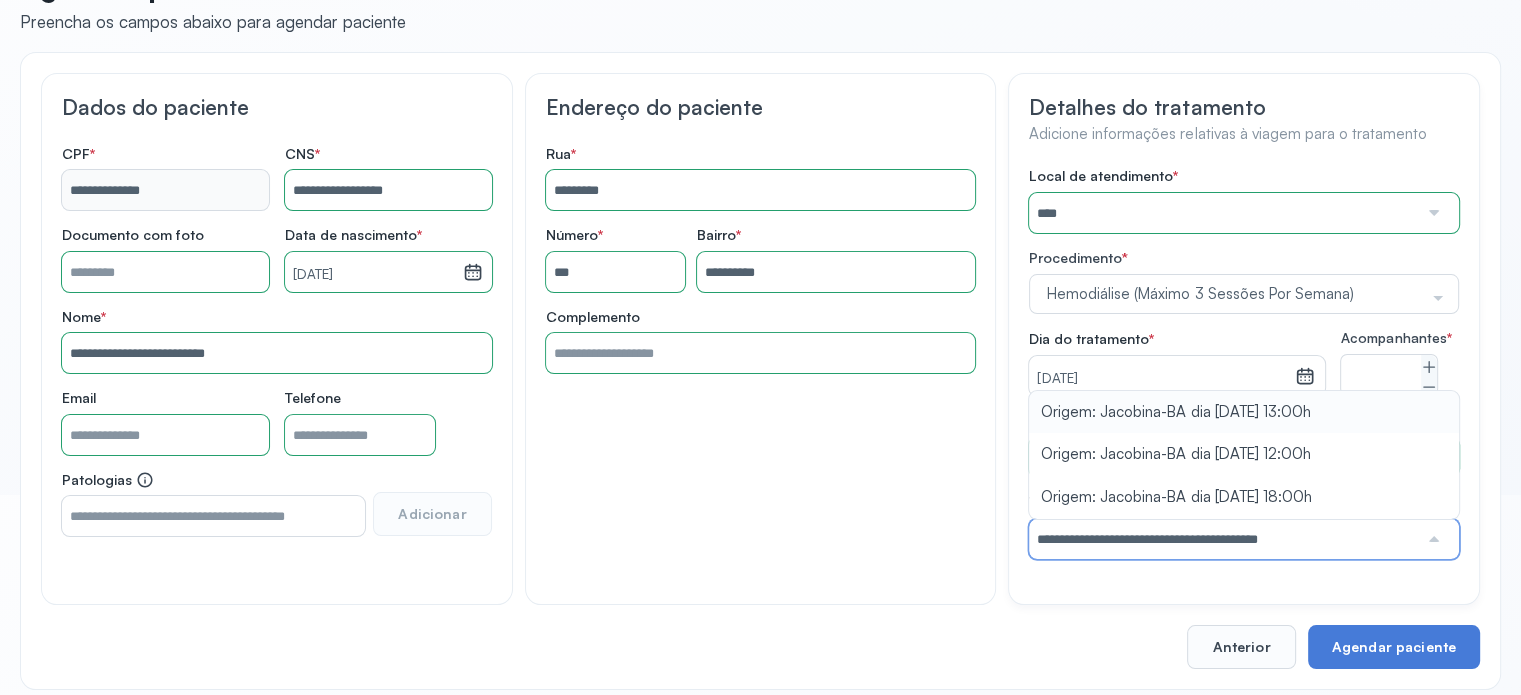 click on "Local de atendimento   *  **** A Medicina Diagnostica E Diagnoson Apae Jacobina CLINICA ML JACOBINA Cardio Pulmonar Da Bahia Cardioclinica [GEOGRAPHIC_DATA] Cican Clinica De Nefrologia De [GEOGRAPHIC_DATA] De Olhos Oftalmo Feira Clinica [GEOGRAPHIC_DATA] Coe [GEOGRAPHIC_DATA] ANA [GEOGRAPHIC_DATA] GERAL [PERSON_NAME][GEOGRAPHIC_DATA] [GEOGRAPHIC_DATA][PERSON_NAME] ORTOPEDICO DO ESTADO DA [GEOGRAPHIC_DATA] [GEOGRAPHIC_DATA] Aristides [GEOGRAPHIC_DATA] [GEOGRAPHIC_DATA] [GEOGRAPHIC_DATA] [GEOGRAPHIC_DATA] [GEOGRAPHIC_DATA] Emec Hospital Especializado Octavio [GEOGRAPHIC_DATA] Estadual [GEOGRAPHIC_DATA] [GEOGRAPHIC_DATA][PERSON_NAME] [GEOGRAPHIC_DATA] [GEOGRAPHIC_DATA] [GEOGRAPHIC_DATA] [GEOGRAPHIC_DATA][PERSON_NAME] Regional [GEOGRAPHIC_DATA] Regional [GEOGRAPHIC_DATA] Dourado [GEOGRAPHIC_DATA] [GEOGRAPHIC_DATA] [GEOGRAPHIC_DATA] [GEOGRAPHIC_DATA] E Ortopedia Ltda Iderma Idm Cardio Instituto Occasio" at bounding box center (1244, 363) 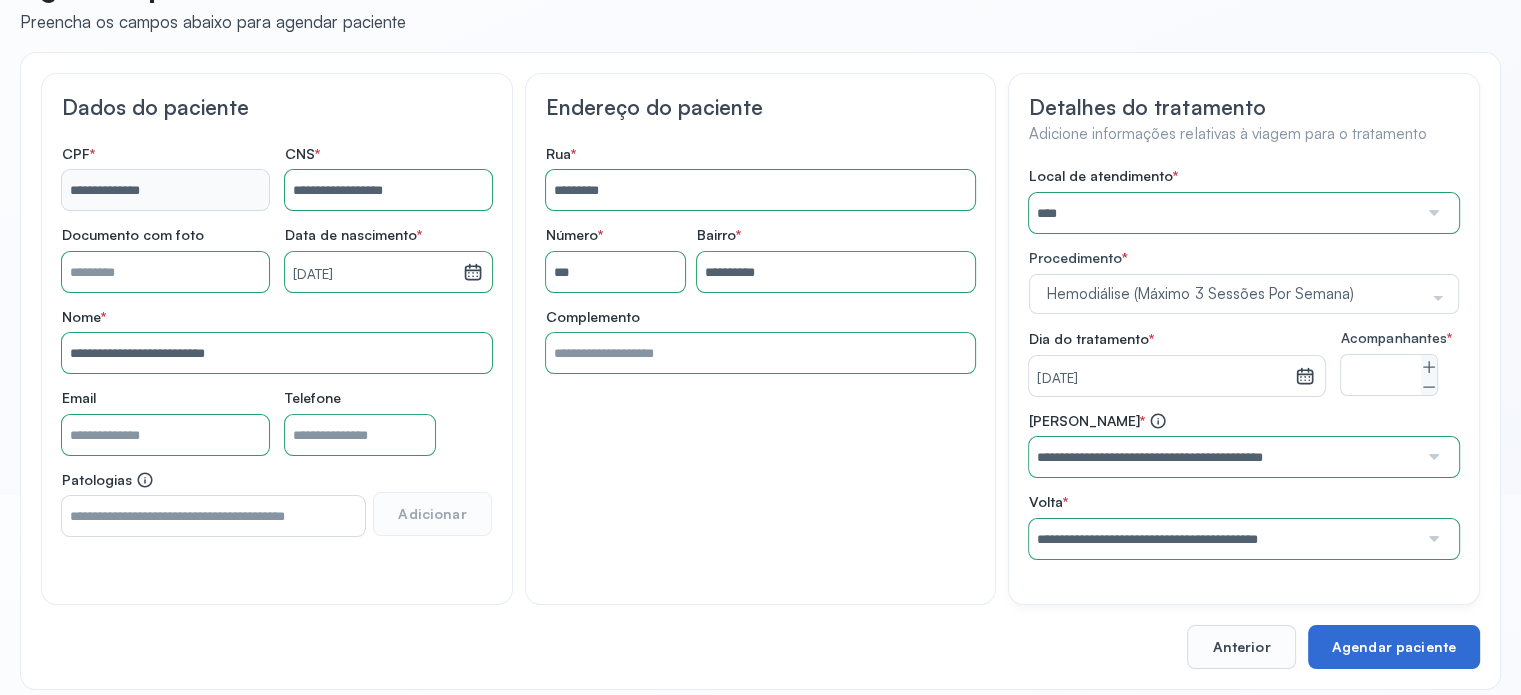 click on "Agendar paciente" at bounding box center (1394, 647) 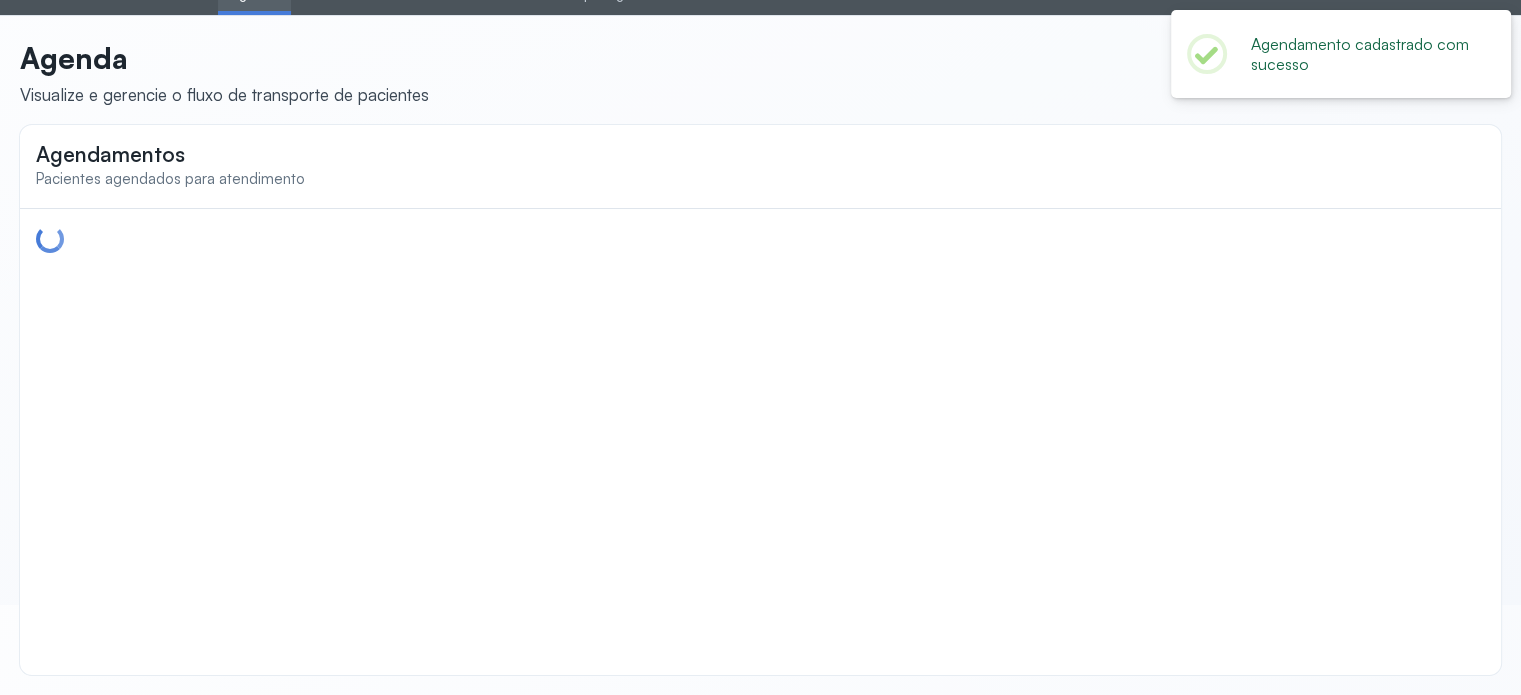 scroll, scrollTop: 0, scrollLeft: 0, axis: both 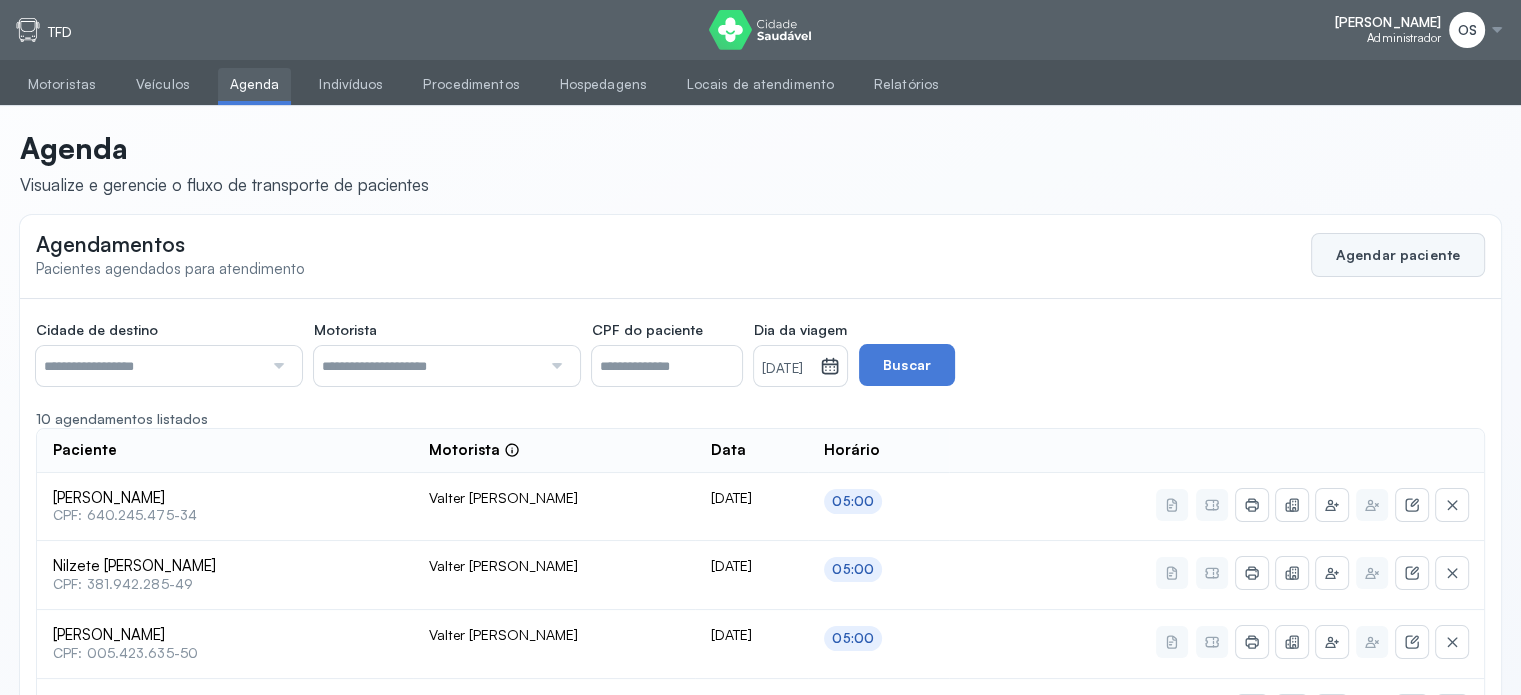 click on "Agendar paciente" 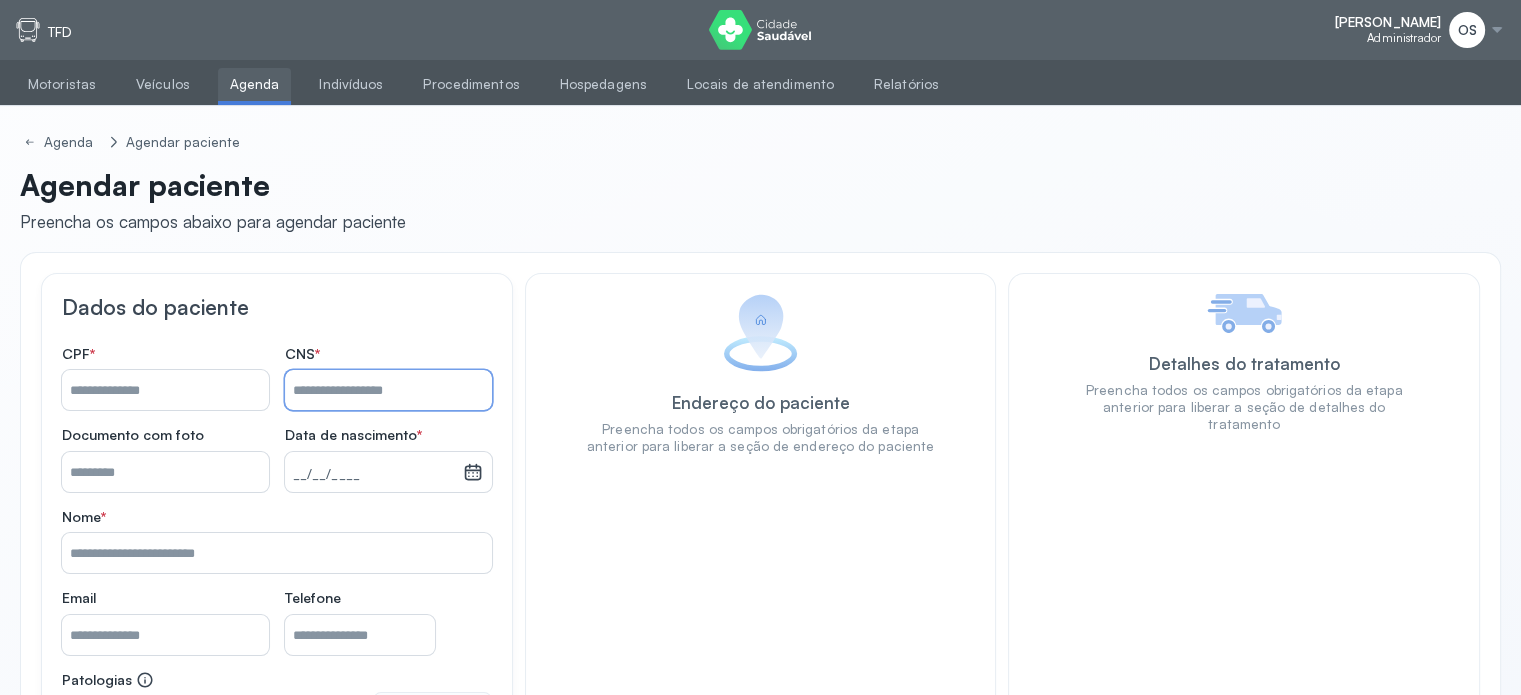 paste on "**********" 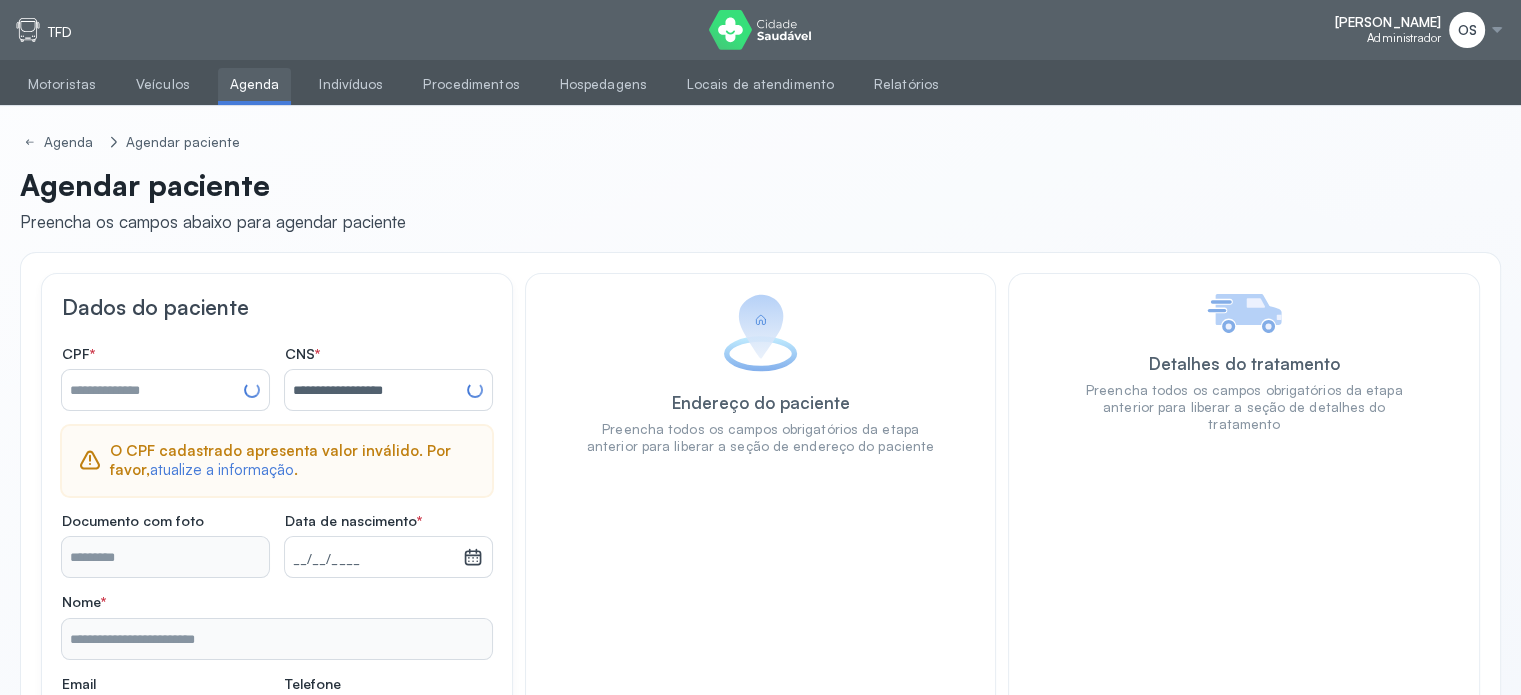 type on "**********" 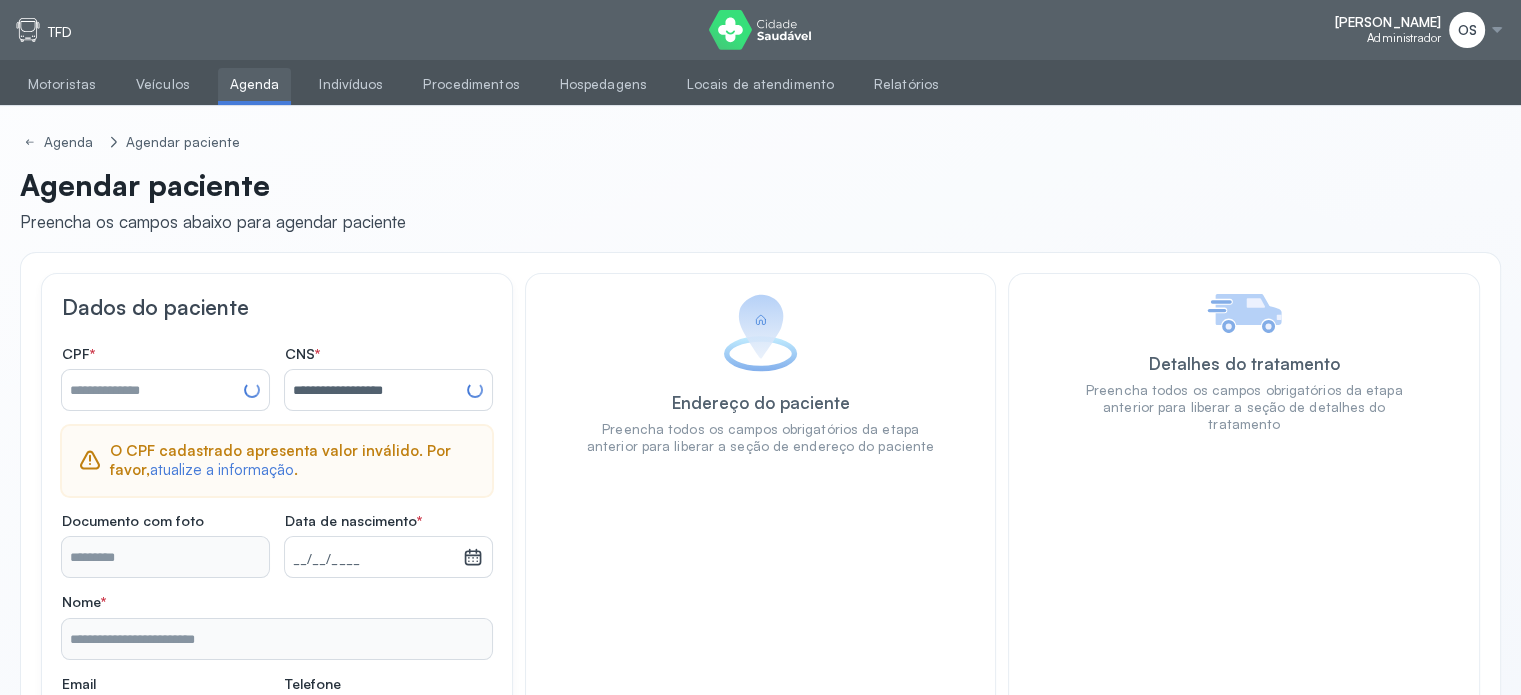 type on "**********" 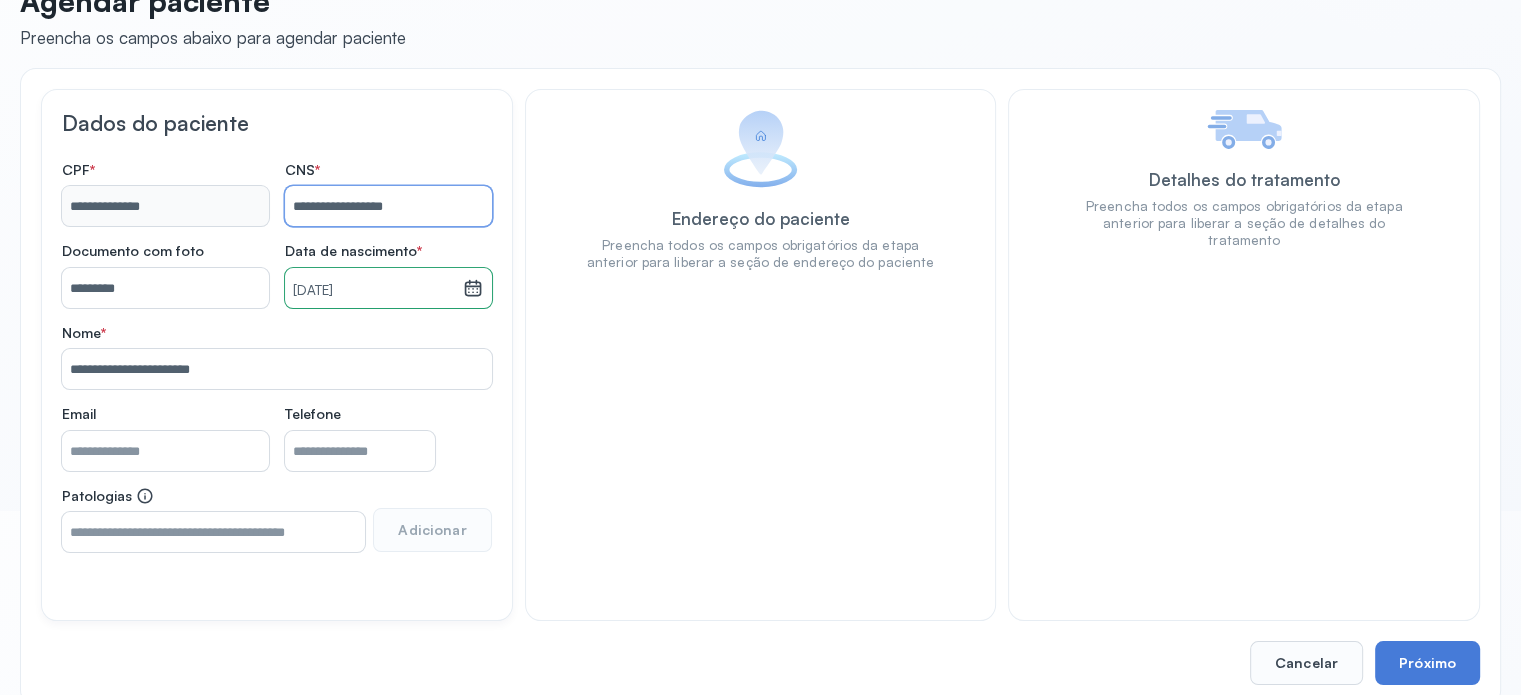 scroll, scrollTop: 215, scrollLeft: 0, axis: vertical 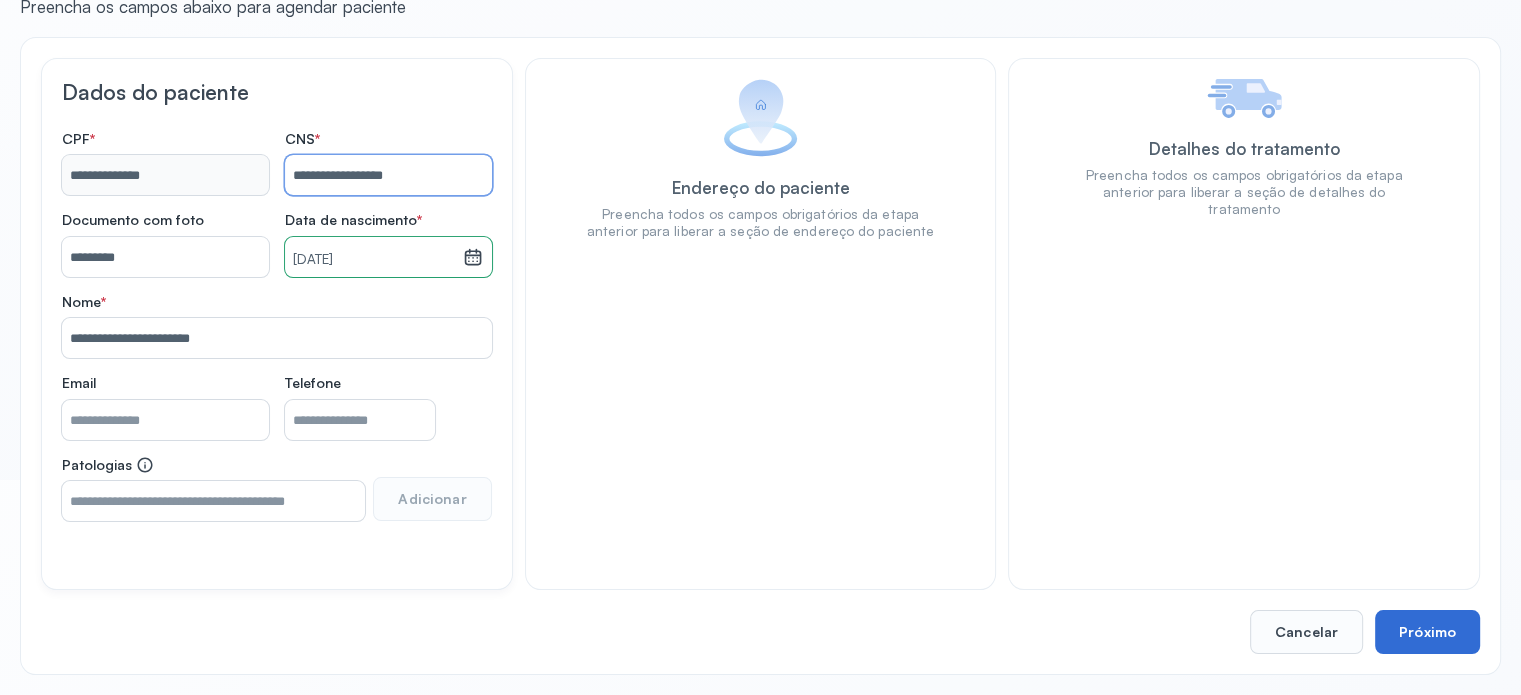 type on "**********" 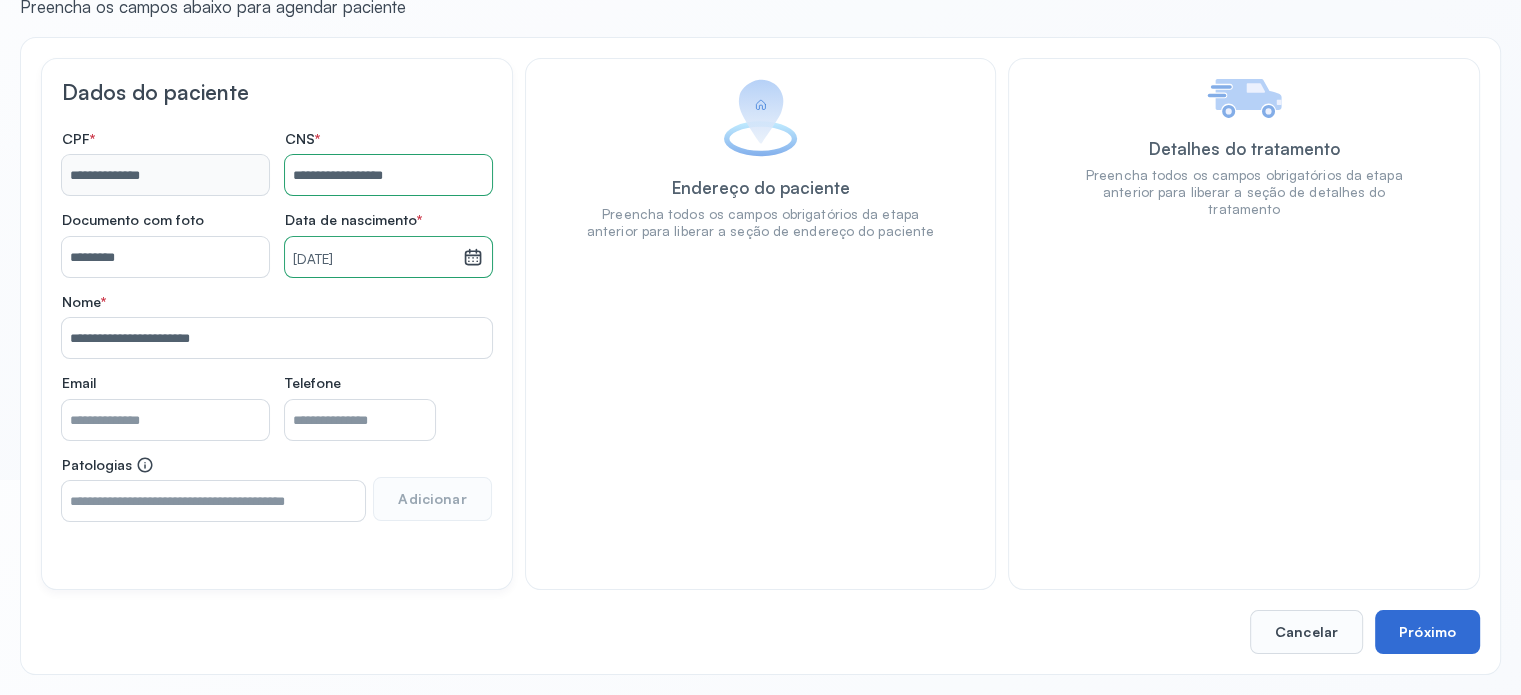 click on "Próximo" at bounding box center (1427, 632) 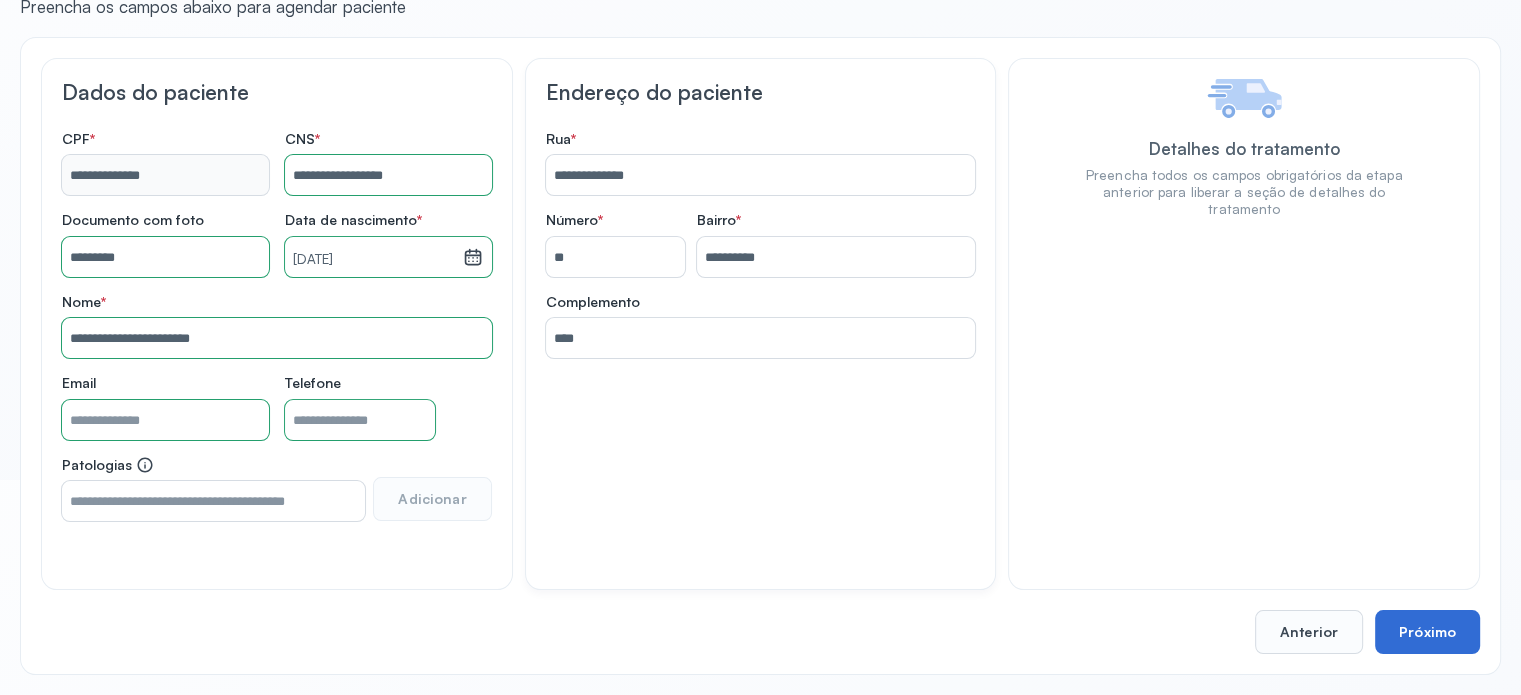 click on "Próximo" at bounding box center [1427, 632] 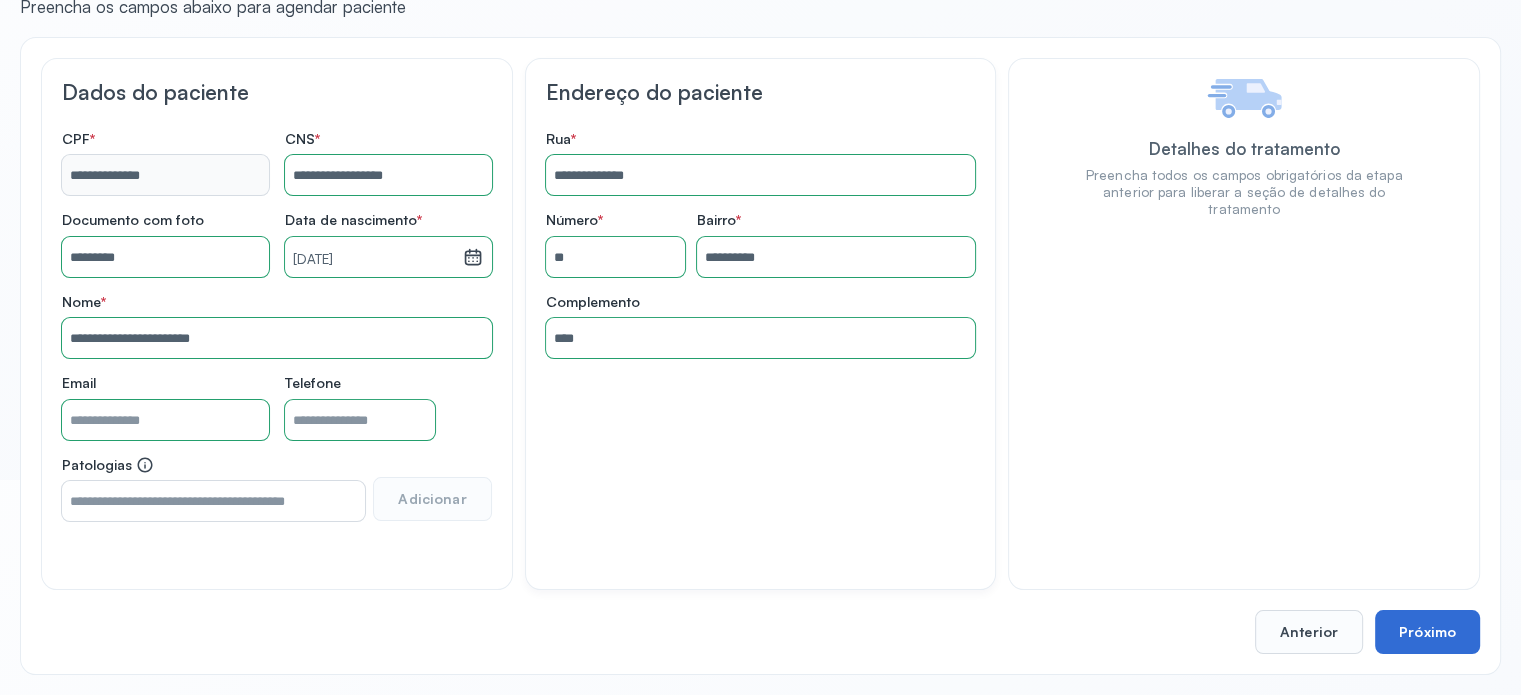 click on "Próximo" at bounding box center (1427, 632) 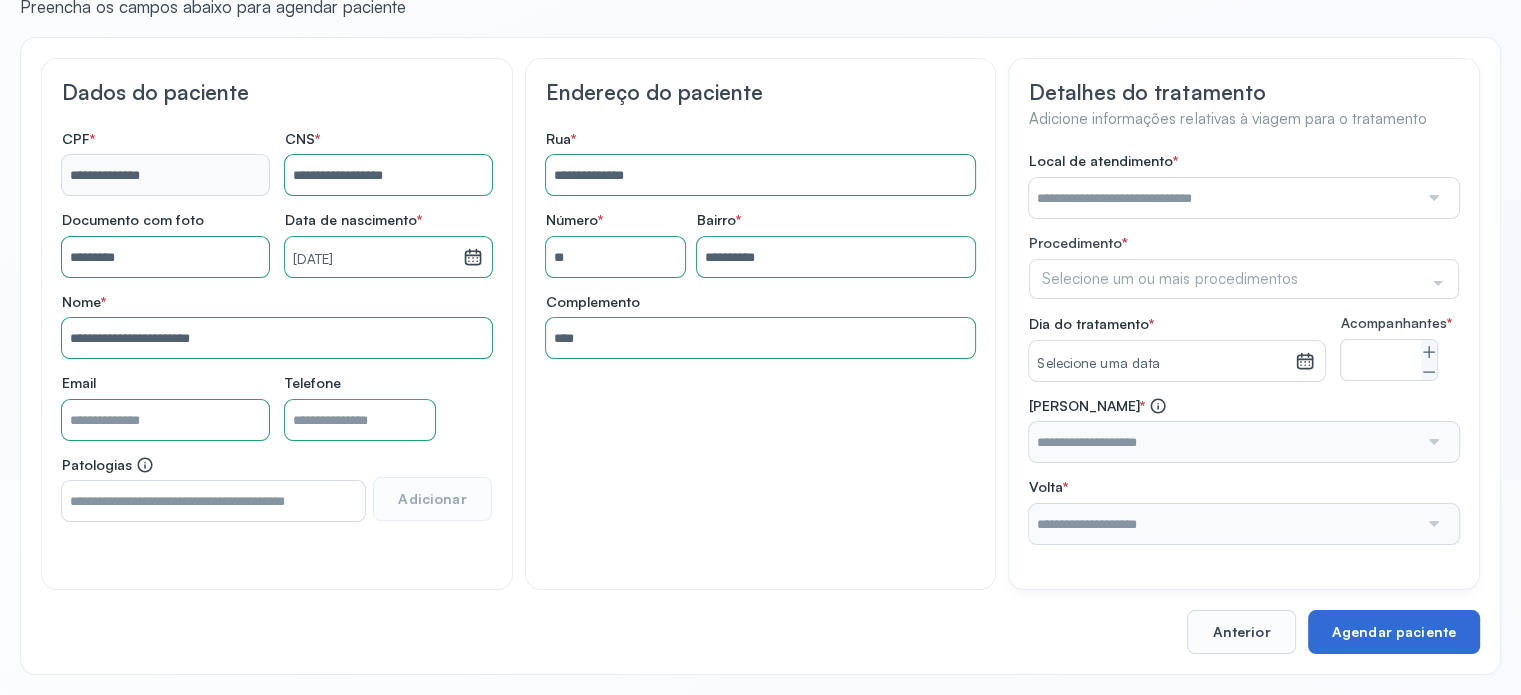 click on "Agendar paciente" at bounding box center [1394, 632] 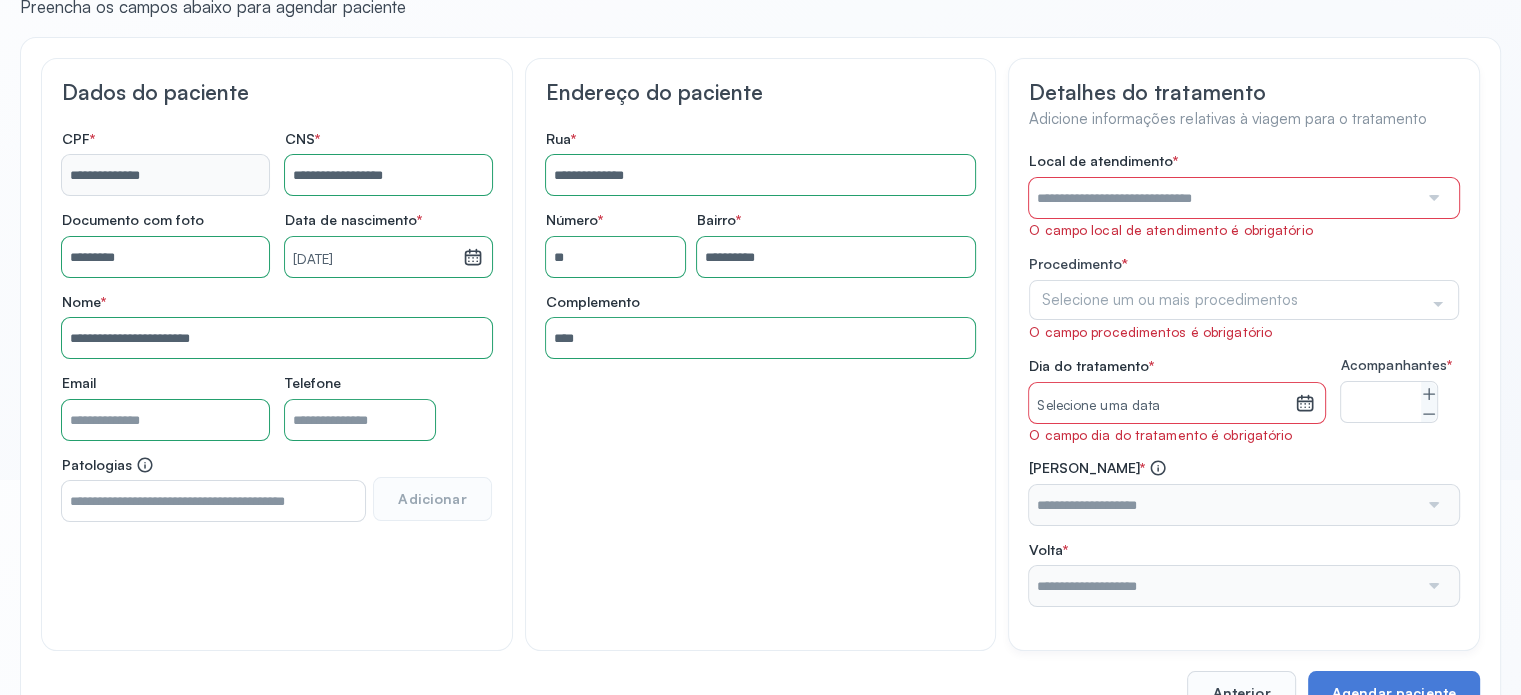 click at bounding box center [1223, 198] 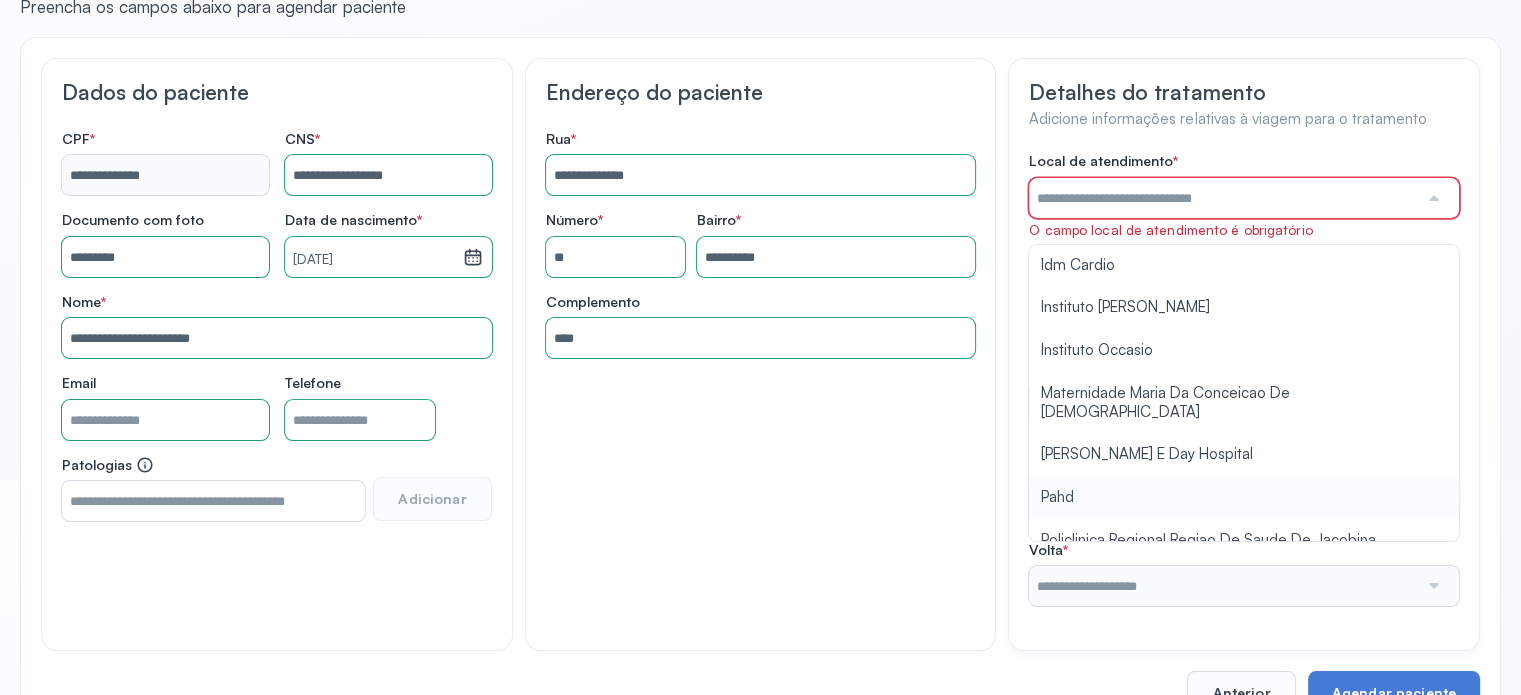 scroll, scrollTop: 1584, scrollLeft: 0, axis: vertical 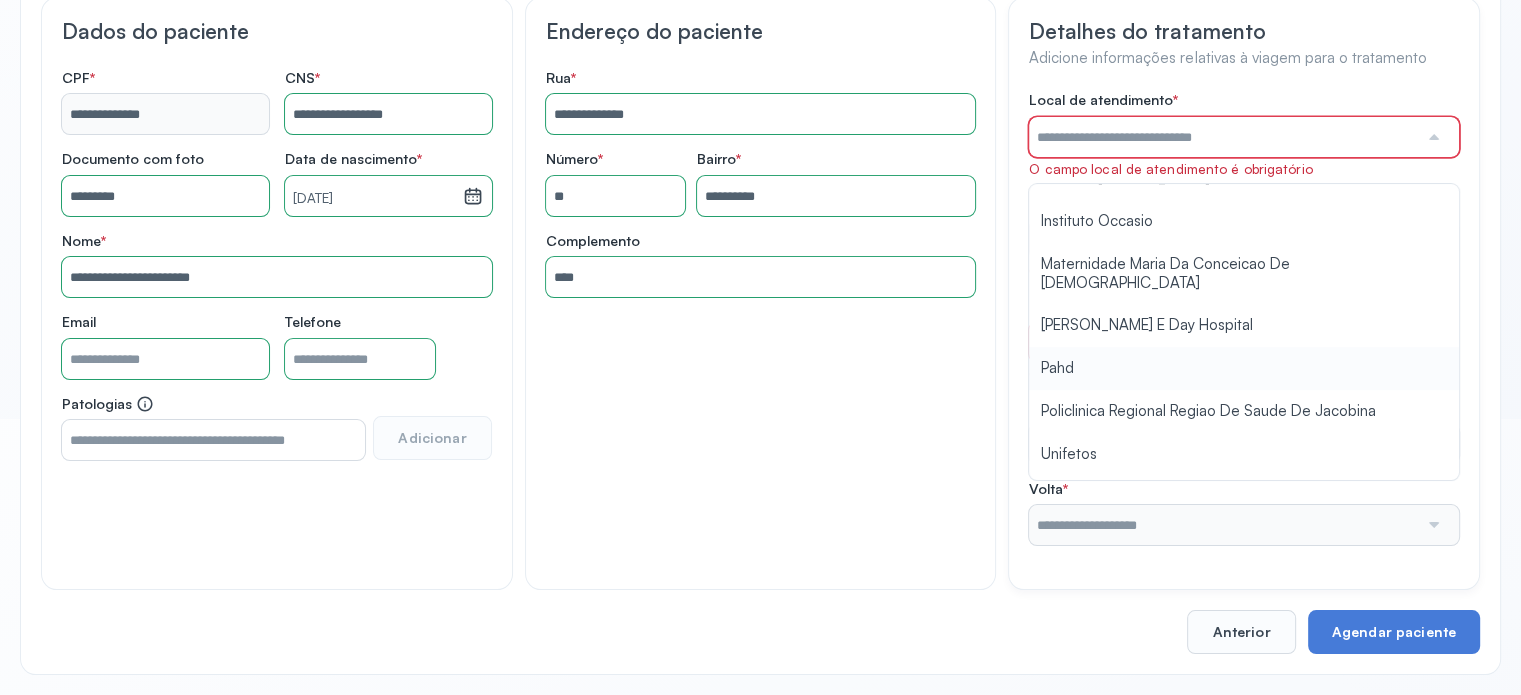 type on "****" 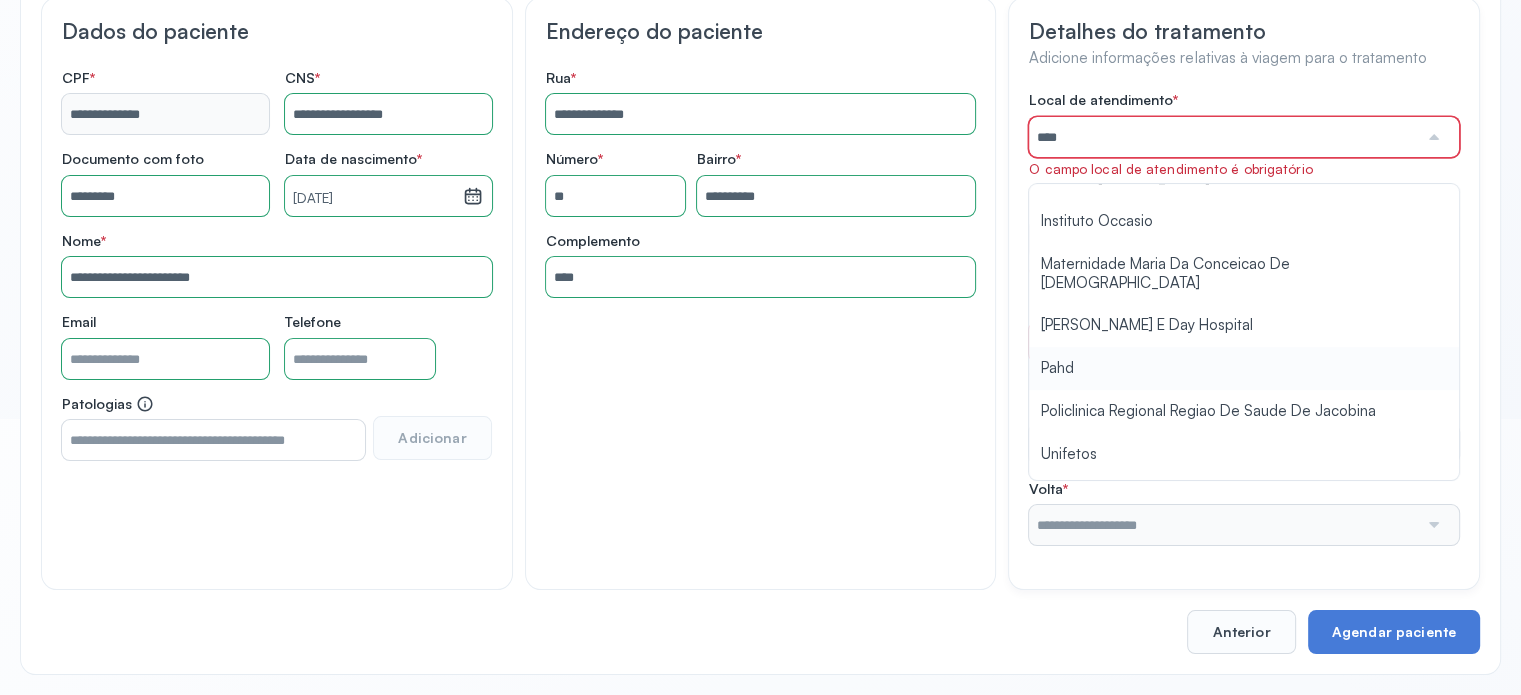 click on "Local de atendimento   *  **** O campo local de atendimento é obrigatório A Medicina Diagnostica E Diagnoson Apae Jacobina CLINICA ML JACOBINA Cardio Pulmonar Da Bahia Cardioclinica Sao Francisco Cican Clinica De Nefrologia De Santo Estevao Clinica De Olhos Oftalmo Feira Clinica Senhor Do Bonfim Clinos Coe Centro De Olhos Especializados HOSPITAL ANA NERY HOSPITAL GERAL CLERISTON ANDRADE HOSPITAL GERAL ROBERTO SANTOS HOSPITAL ORTOPEDICO DO ESTADO DA BAHIA Hiperbarica De Feira De Santana Hospital Aristides Maltez Hospital Clof Hospital Da Chapada Hospital Do Suburbio Hospital Dom Pedro De Alcantara Hospital Emec Hospital Especializado Octavio Mangabeira Hospital Estadual Da Crianca Hospital Estadual Da Mulher Hospital Geral Ernesto Simoes Filho Hospital Martagao Gesteira Hospital Metropolitano Hospital Portugues Hospital Padre Paulo Felber Hospital Regional De Ruy Barbosa Hospital Regional Dr Mario Dourado Sobrinho Hospital Regional Vicentina Goulart Hospital Santa Luzia Iderma Idm Cardio Instituto Couto Maia" at bounding box center [1244, 318] 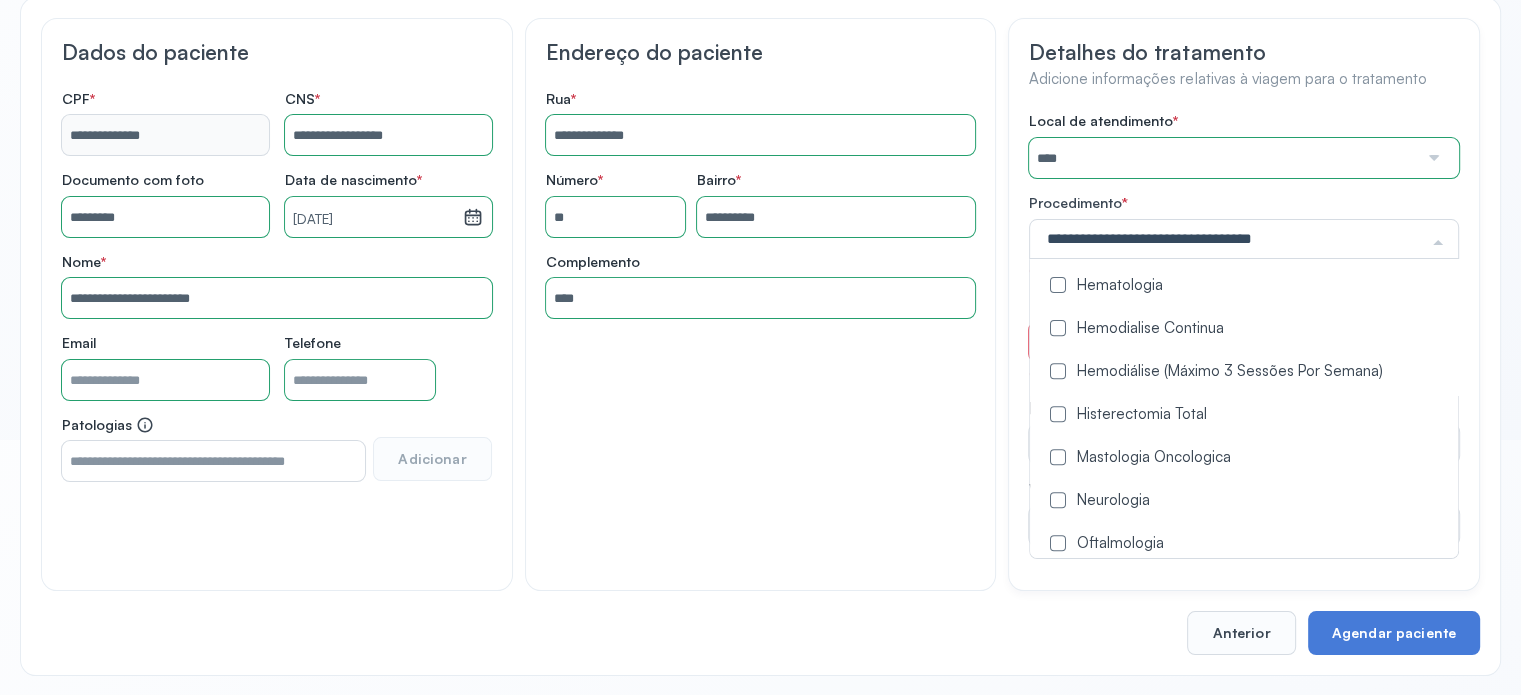 scroll, scrollTop: 876, scrollLeft: 0, axis: vertical 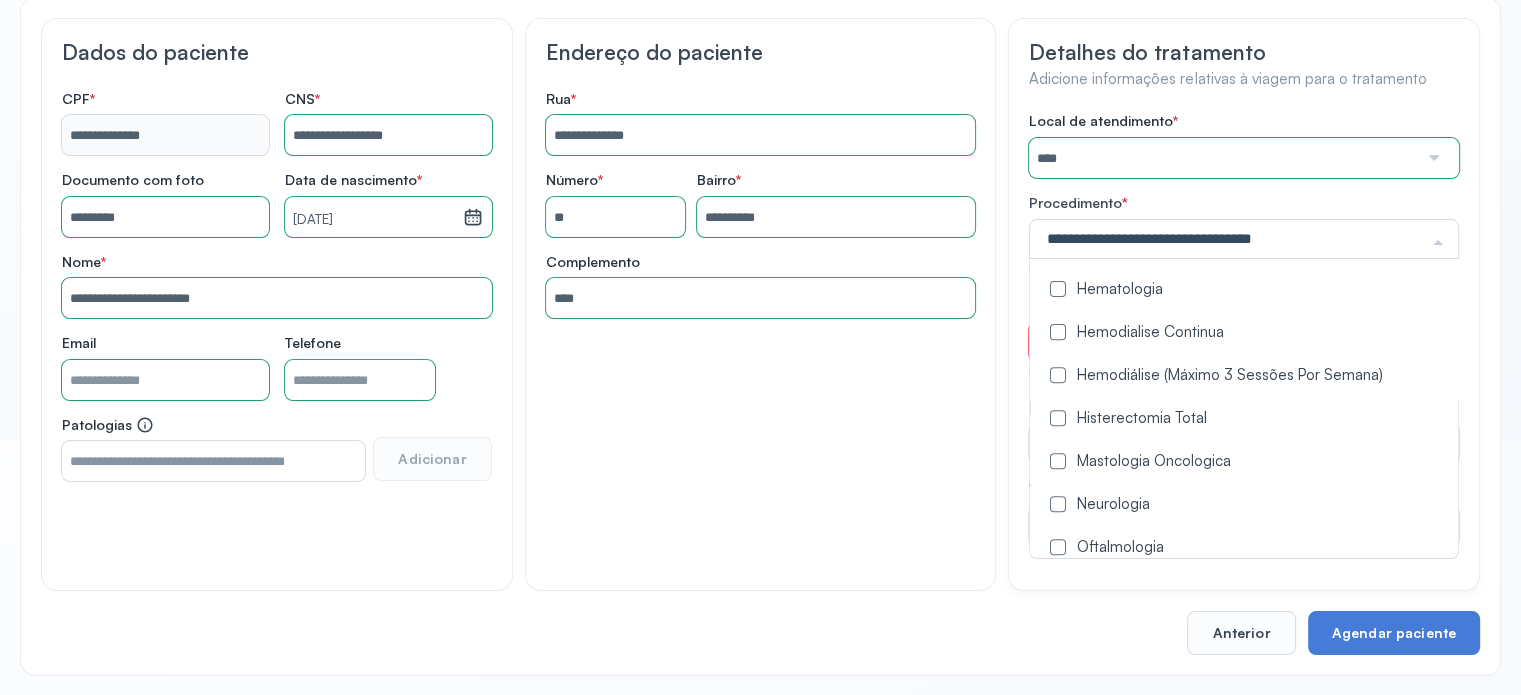 click at bounding box center (1058, 375) 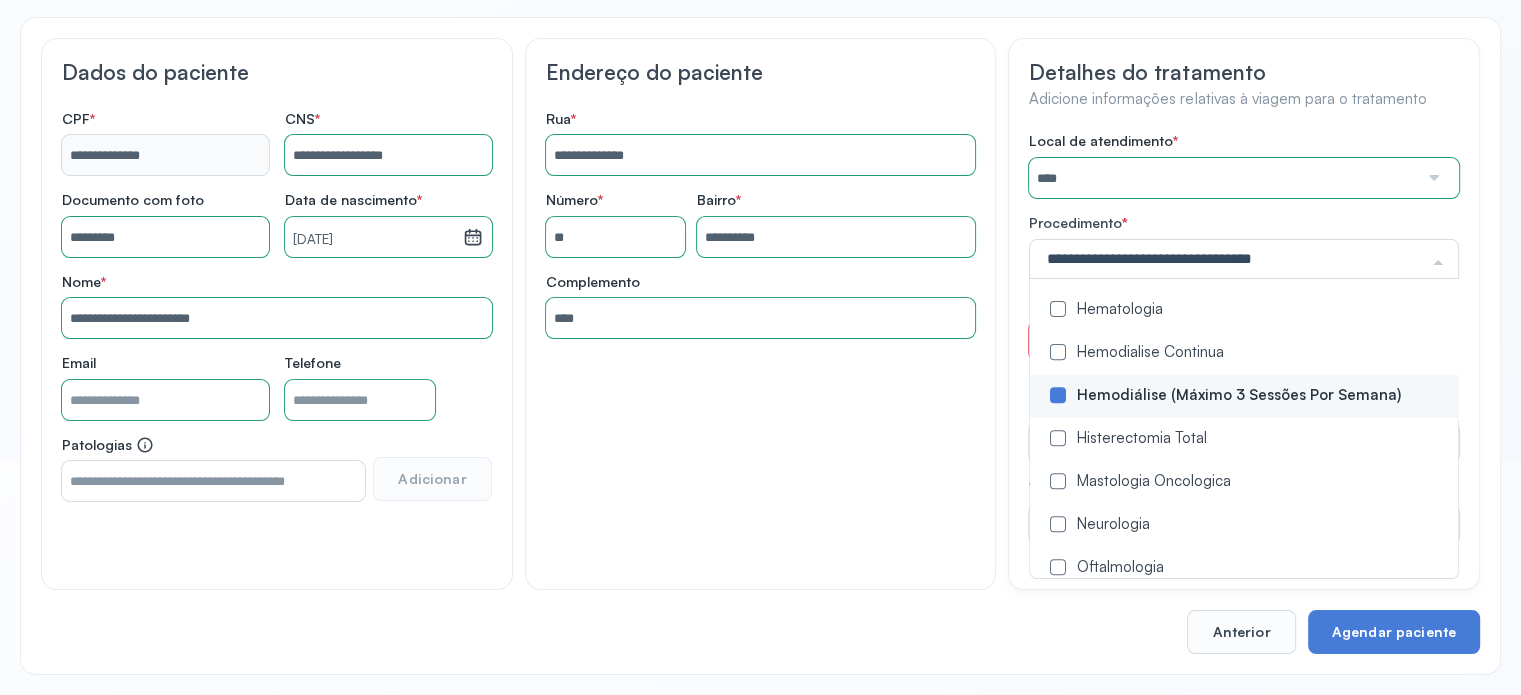 scroll, scrollTop: 234, scrollLeft: 0, axis: vertical 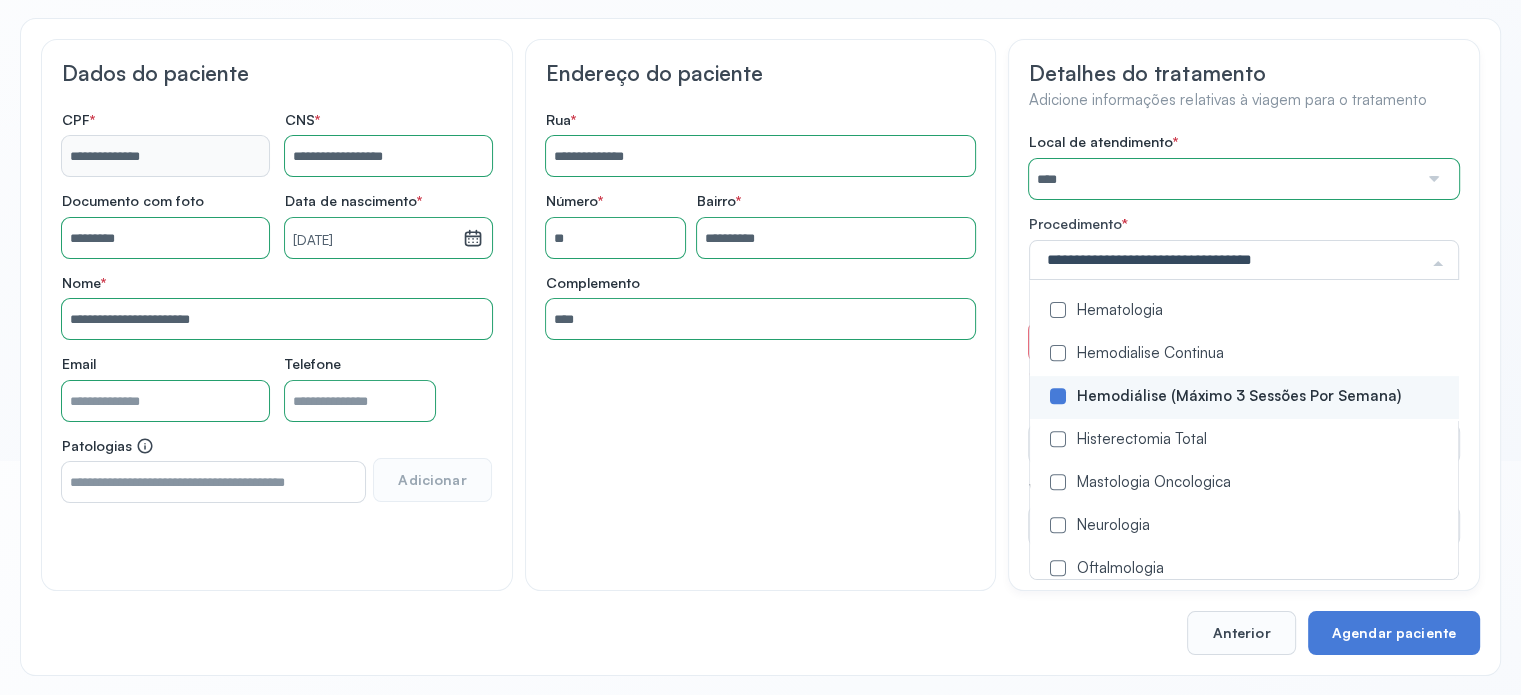 click on "**********" 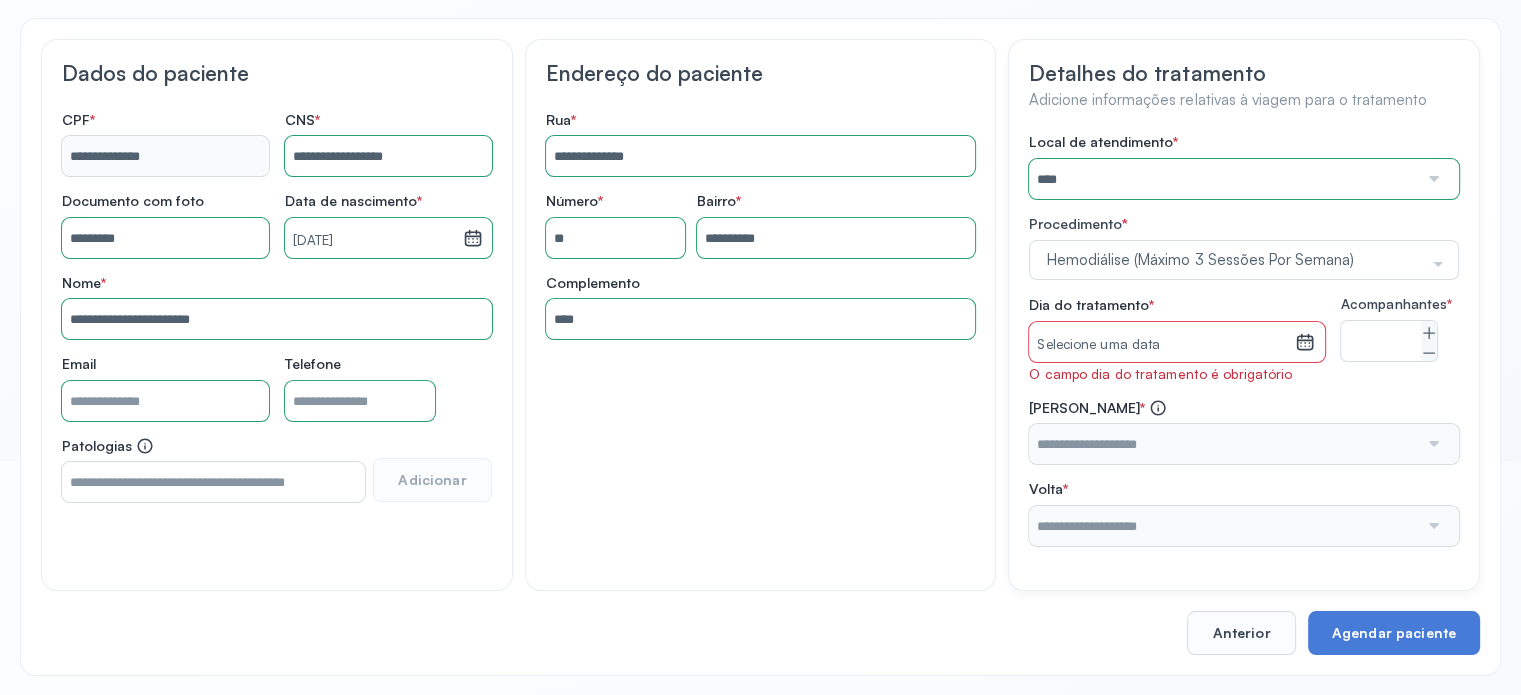 click 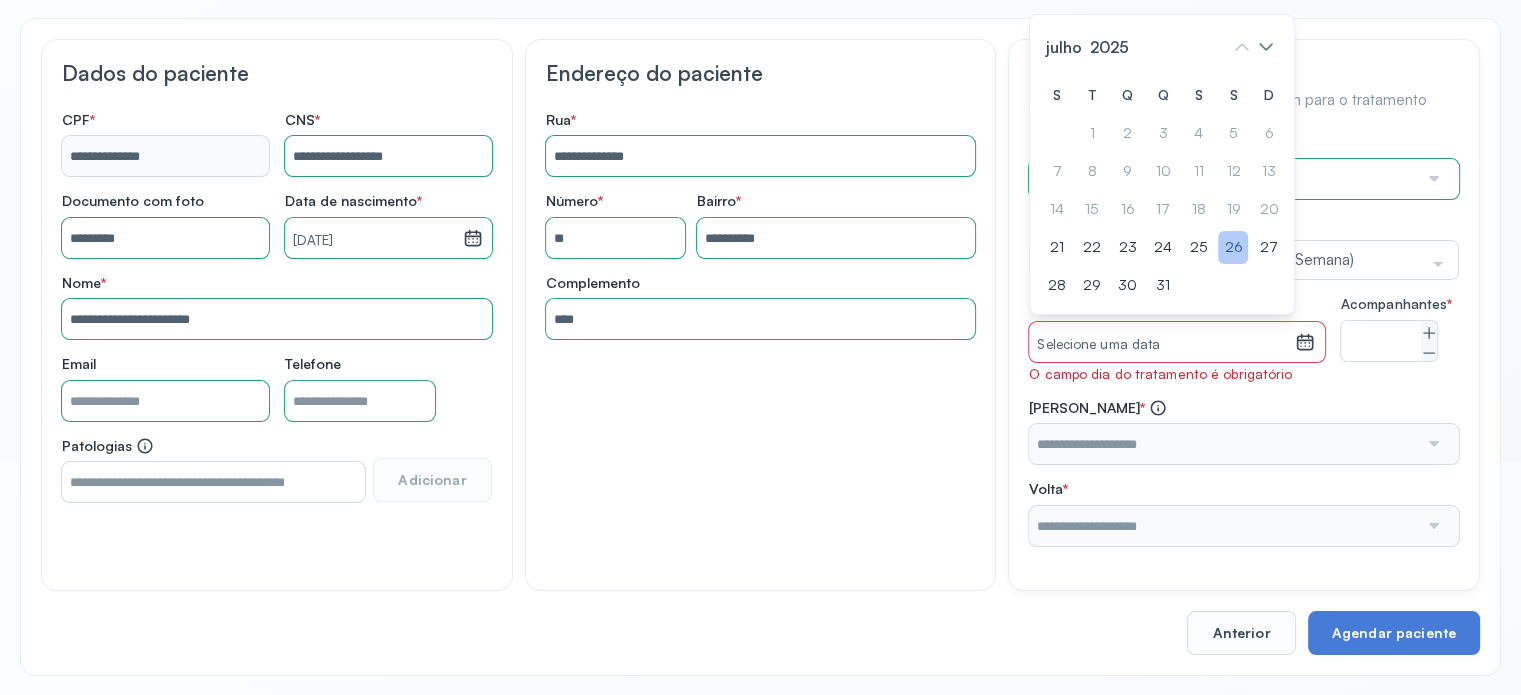 click on "26" 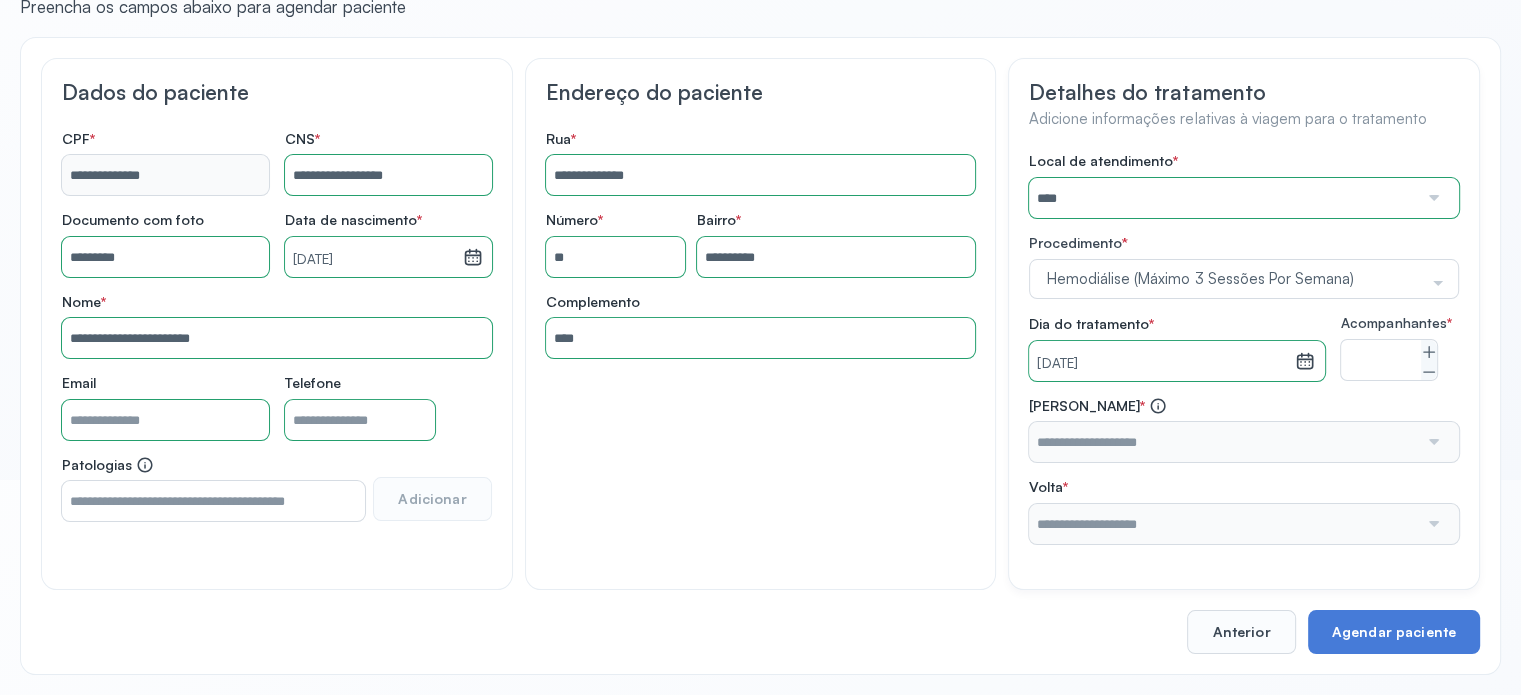 scroll, scrollTop: 230, scrollLeft: 0, axis: vertical 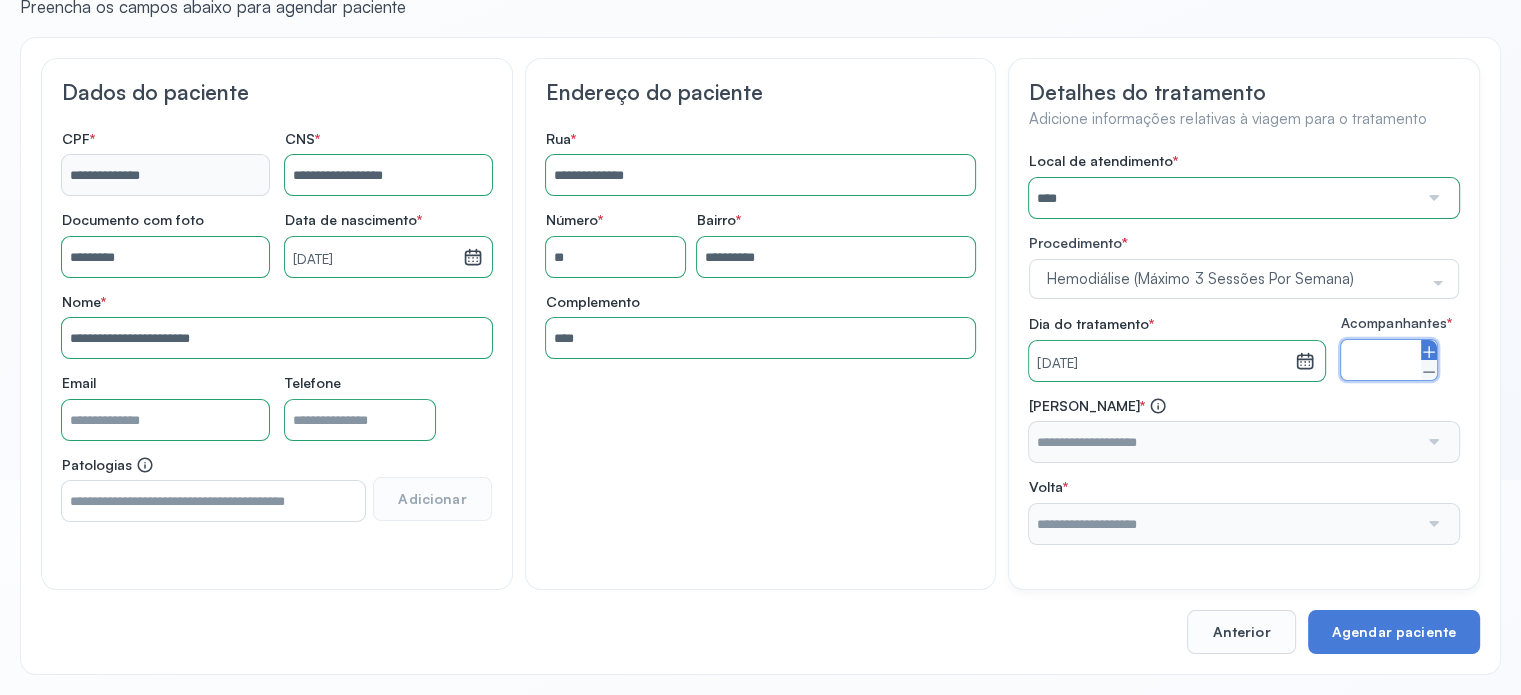 drag, startPoint x: 1428, startPoint y: 331, endPoint x: 1398, endPoint y: 381, distance: 58.30952 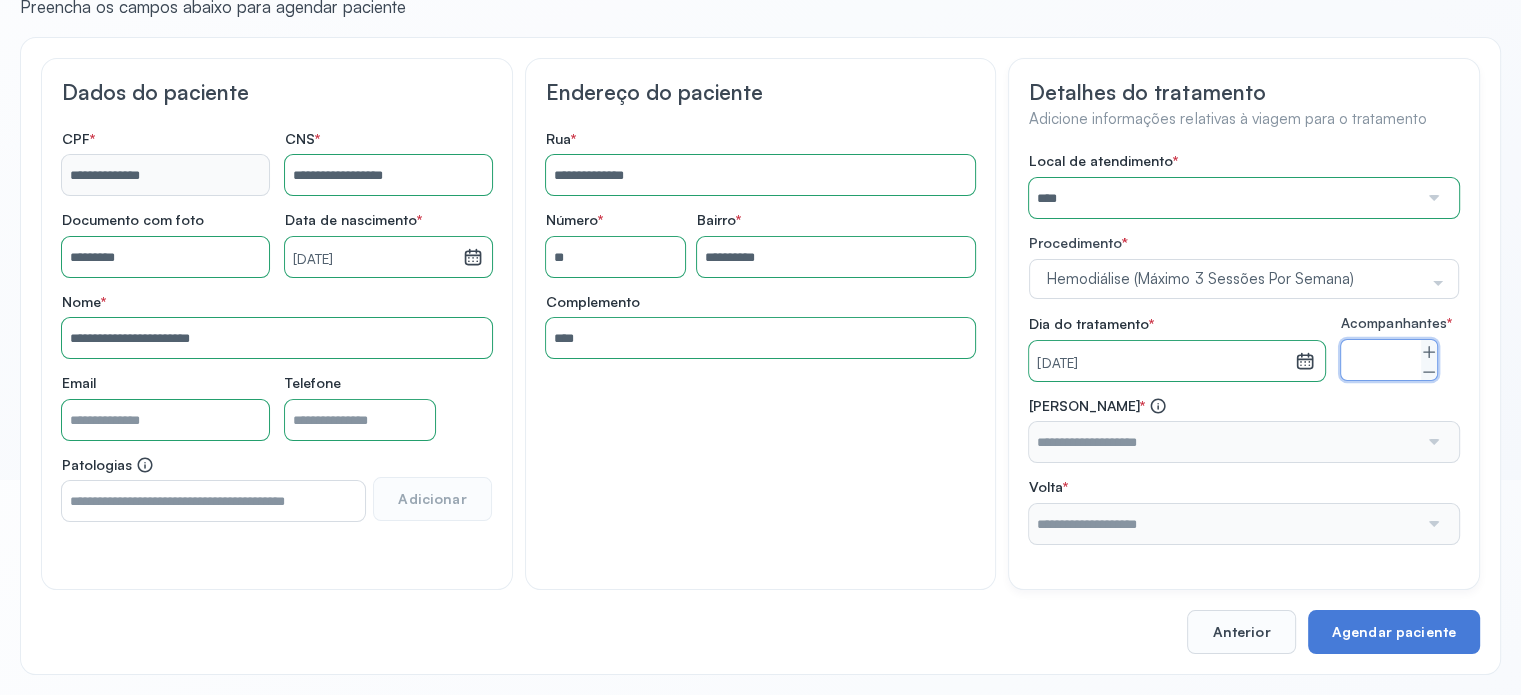 click 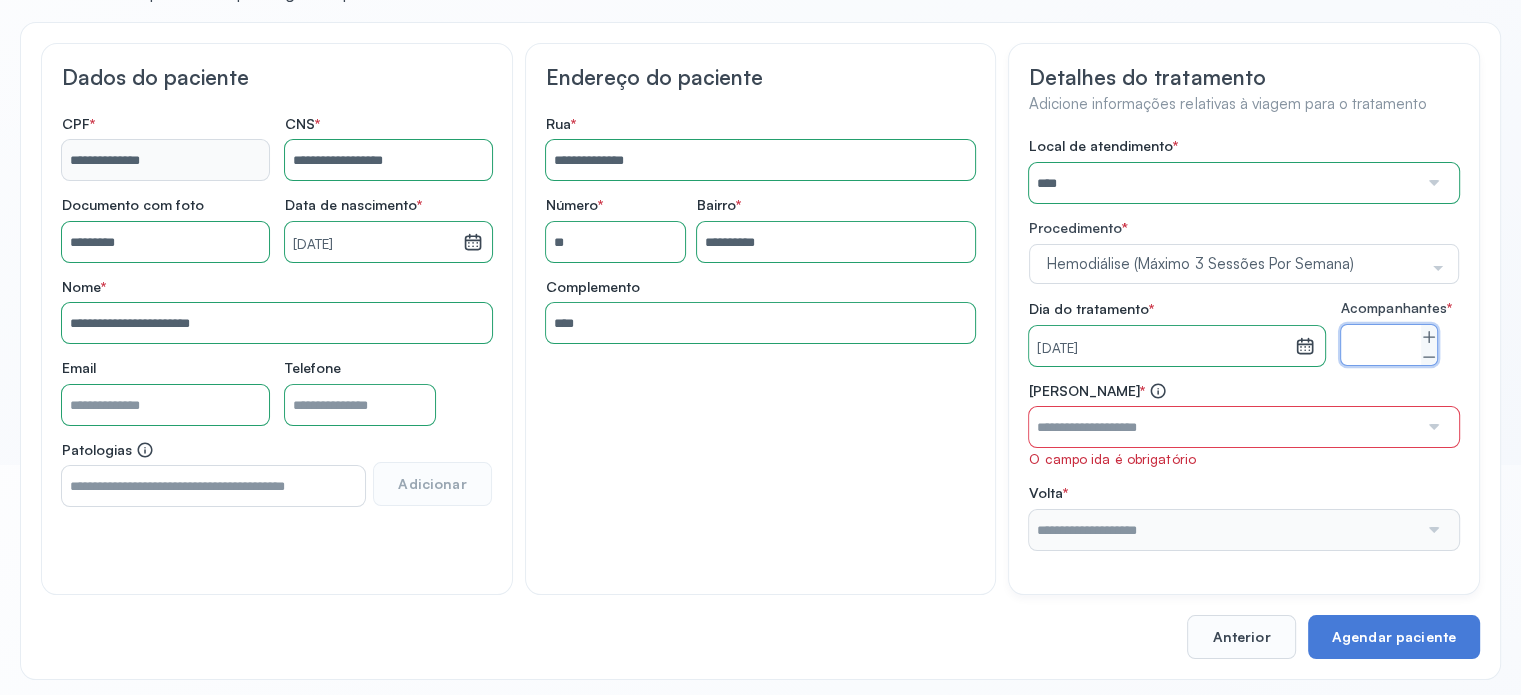 click at bounding box center (1223, 427) 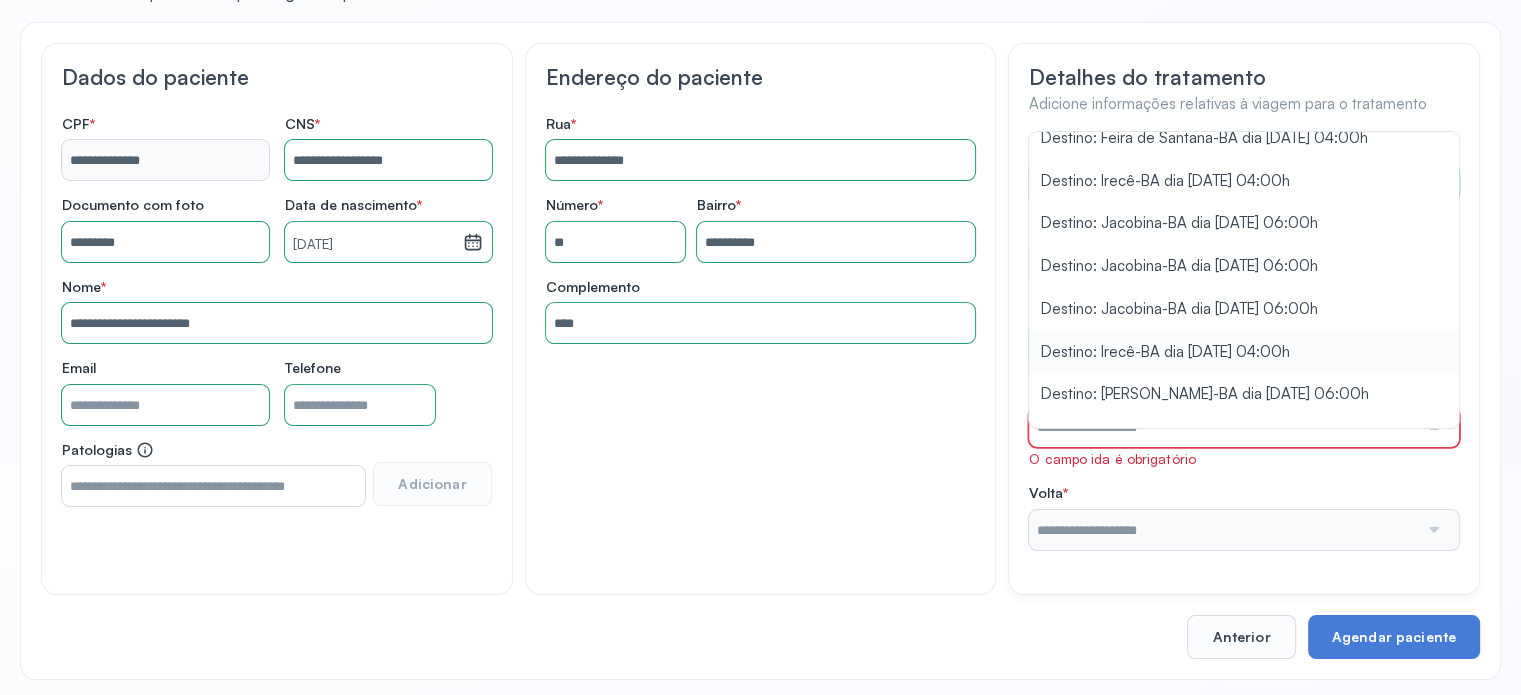 scroll, scrollTop: 473, scrollLeft: 0, axis: vertical 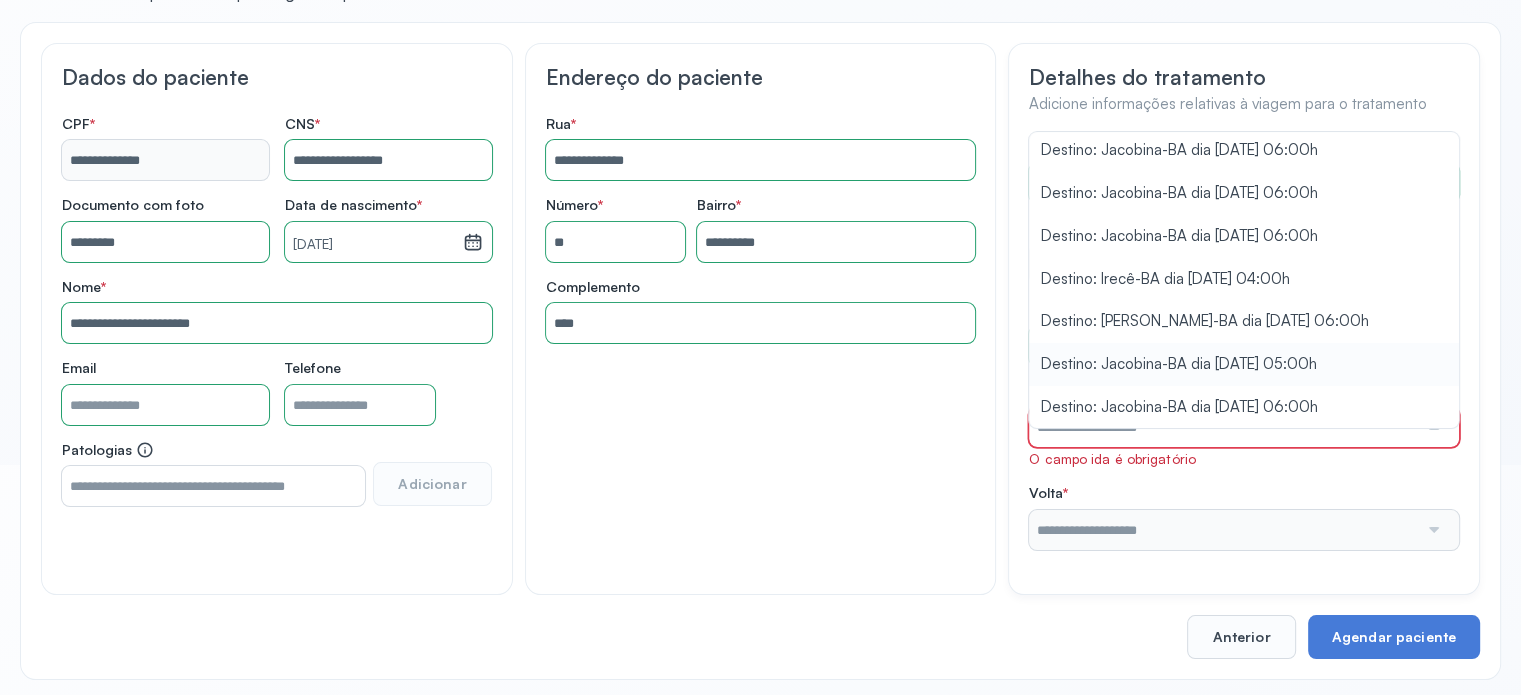 type on "**********" 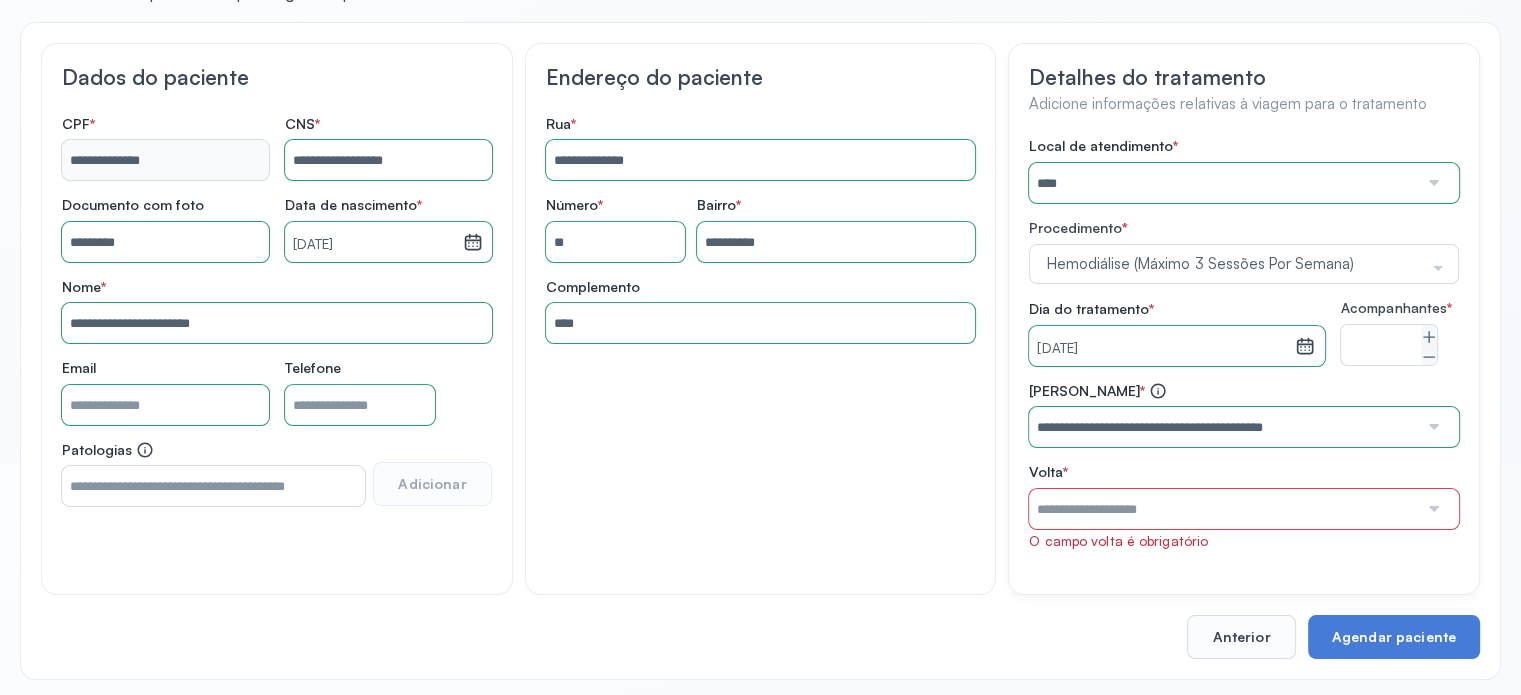 click on "Local de atendimento   *  **** A Medicina Diagnostica E Diagnoson Apae Jacobina CLINICA ML JACOBINA Cardio Pulmonar Da Bahia Cardioclinica [GEOGRAPHIC_DATA] Cican Clinica De Nefrologia De [GEOGRAPHIC_DATA] De Olhos Oftalmo Feira Clinica [GEOGRAPHIC_DATA] Coe [GEOGRAPHIC_DATA] ANA [GEOGRAPHIC_DATA] GERAL [PERSON_NAME][GEOGRAPHIC_DATA] [GEOGRAPHIC_DATA][PERSON_NAME] ORTOPEDICO DO ESTADO DA [GEOGRAPHIC_DATA] [GEOGRAPHIC_DATA] Aristides [GEOGRAPHIC_DATA] [GEOGRAPHIC_DATA] [GEOGRAPHIC_DATA] [GEOGRAPHIC_DATA] [GEOGRAPHIC_DATA] Emec Hospital Especializado Octavio [GEOGRAPHIC_DATA] Estadual [GEOGRAPHIC_DATA] [GEOGRAPHIC_DATA][PERSON_NAME] [GEOGRAPHIC_DATA] [GEOGRAPHIC_DATA] [GEOGRAPHIC_DATA] [GEOGRAPHIC_DATA][PERSON_NAME] Regional [GEOGRAPHIC_DATA] Regional [GEOGRAPHIC_DATA] Dourado [GEOGRAPHIC_DATA] [GEOGRAPHIC_DATA] [GEOGRAPHIC_DATA] [GEOGRAPHIC_DATA] E Ortopedia Ltda Iderma Idm Cardio Instituto Occasio" at bounding box center [1244, 343] 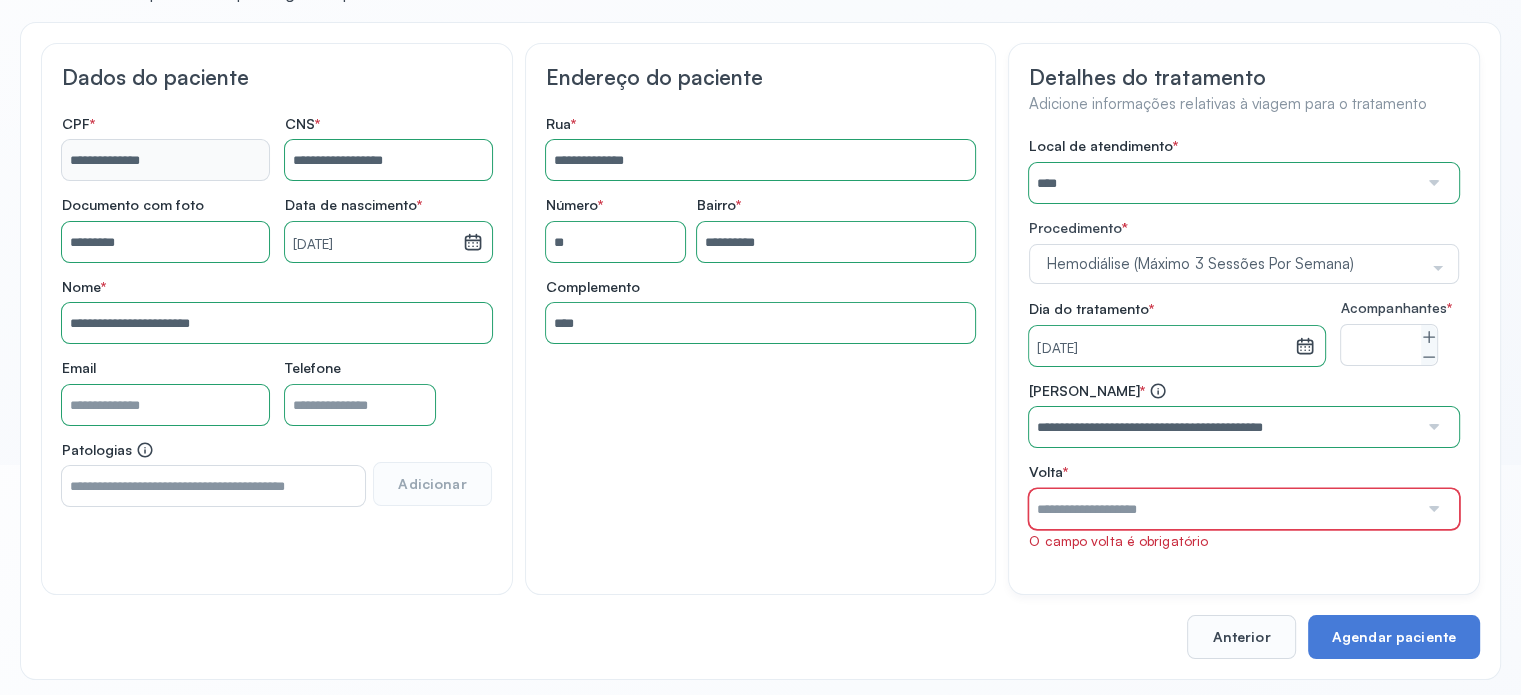 click at bounding box center (1223, 509) 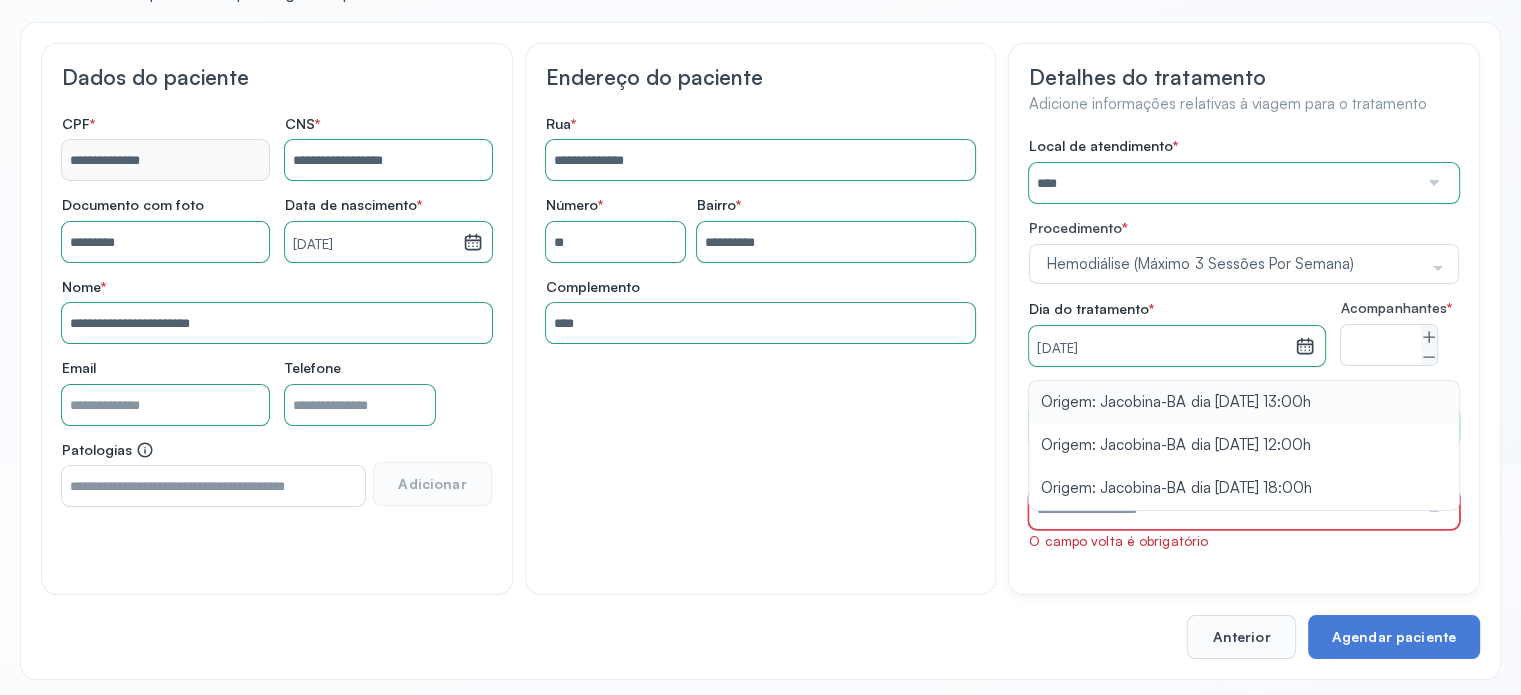type on "**********" 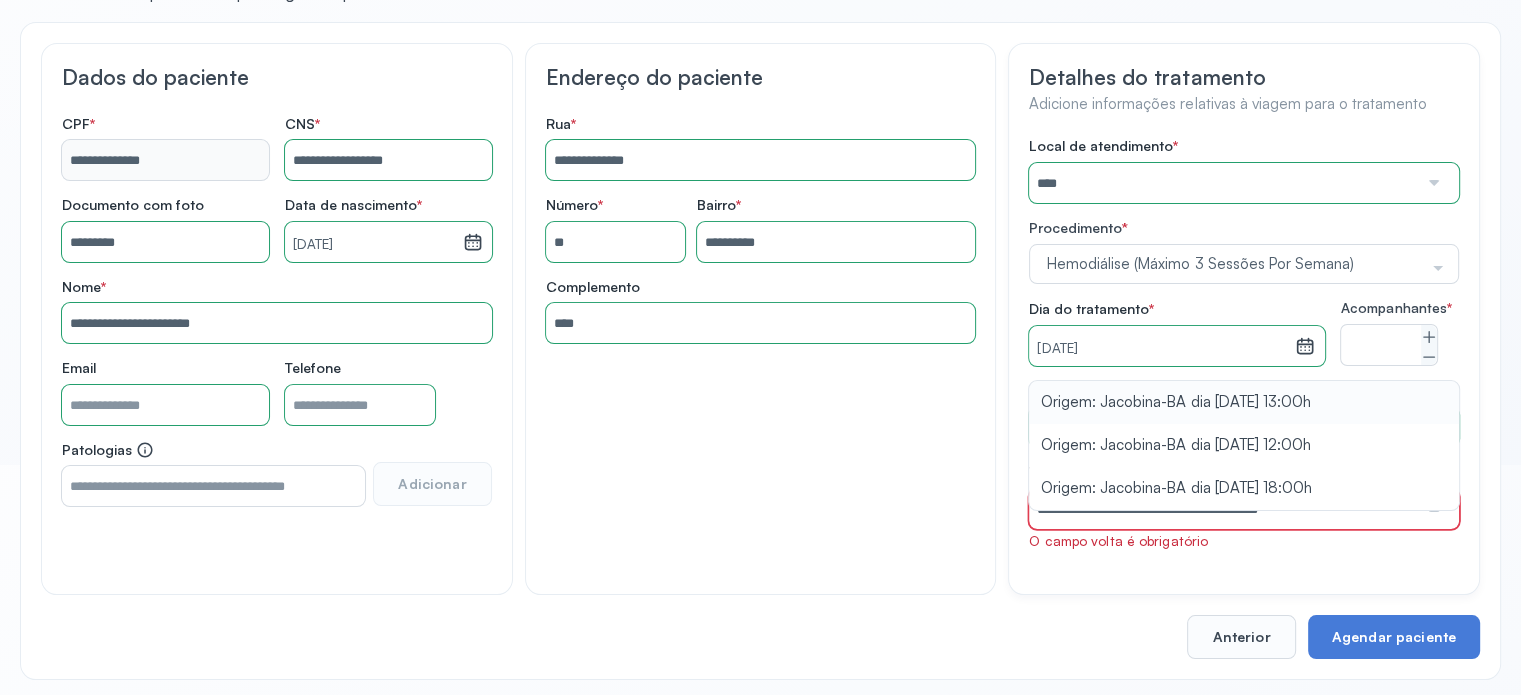 click on "**********" at bounding box center (1244, 466) 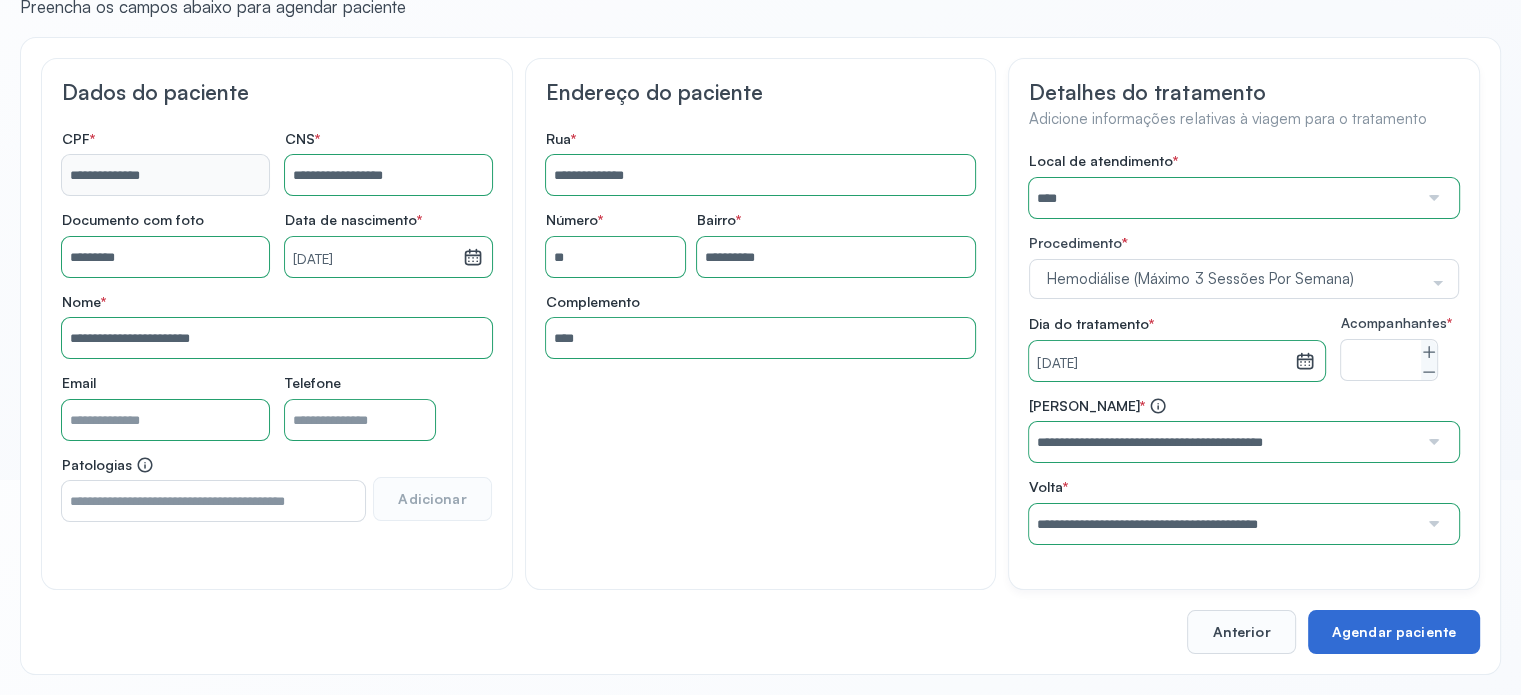 click on "Agendar paciente" at bounding box center [1394, 632] 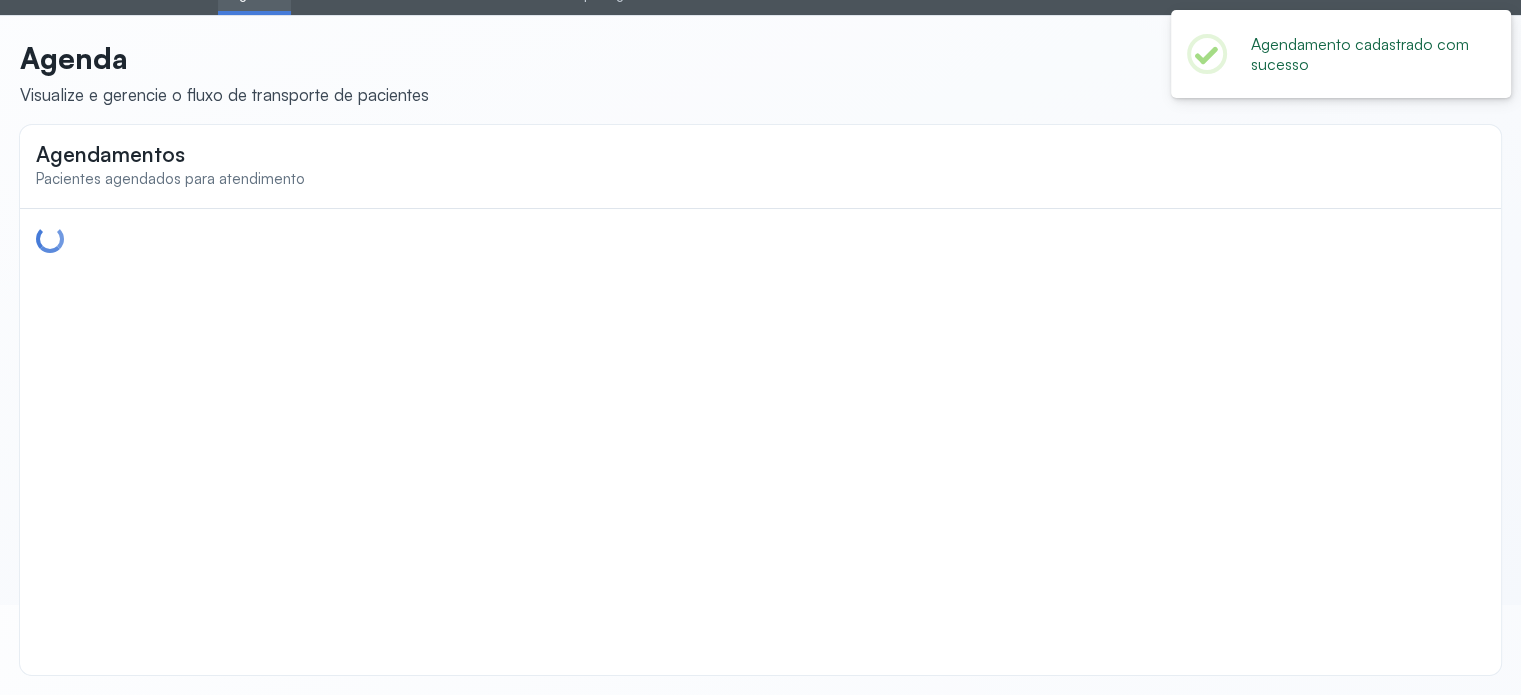 scroll, scrollTop: 0, scrollLeft: 0, axis: both 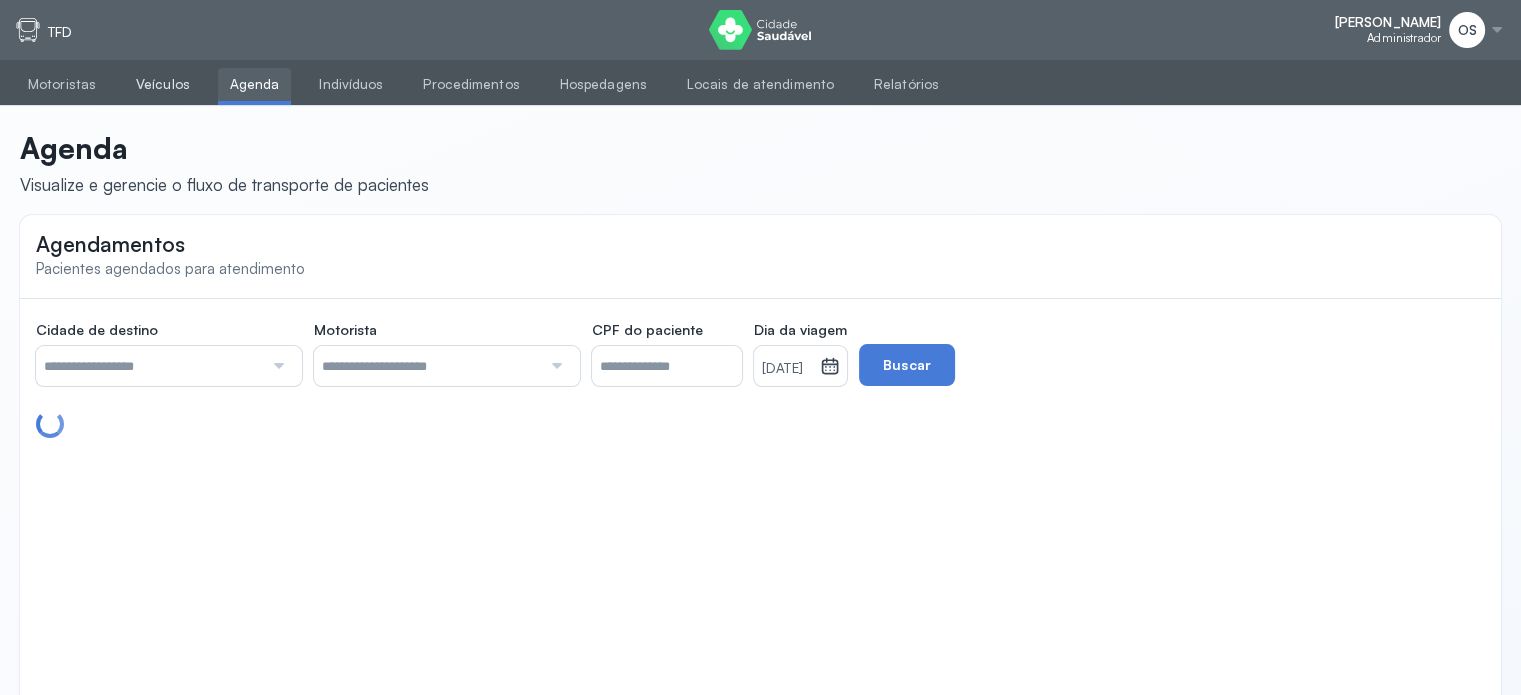 click on "Veículos" at bounding box center [163, 84] 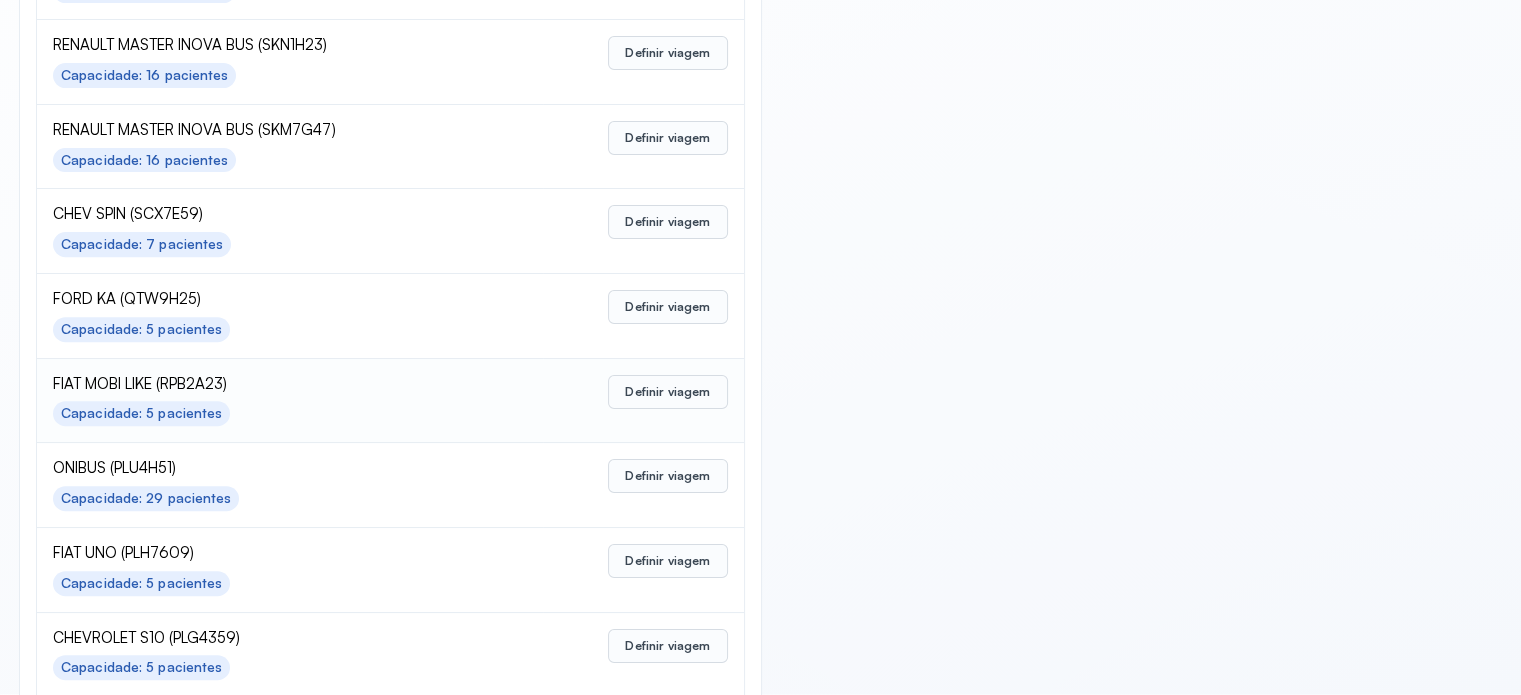 scroll, scrollTop: 700, scrollLeft: 0, axis: vertical 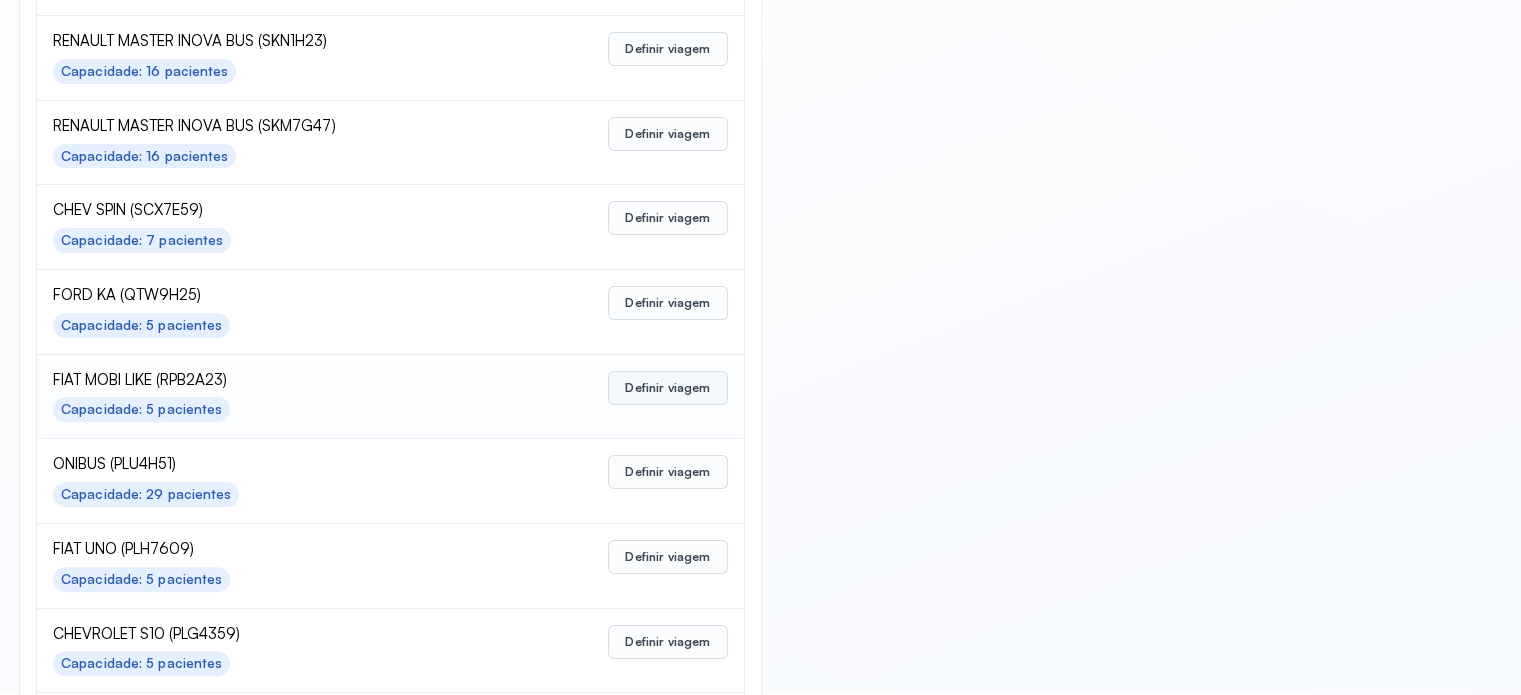 click on "Definir viagem" at bounding box center (667, 388) 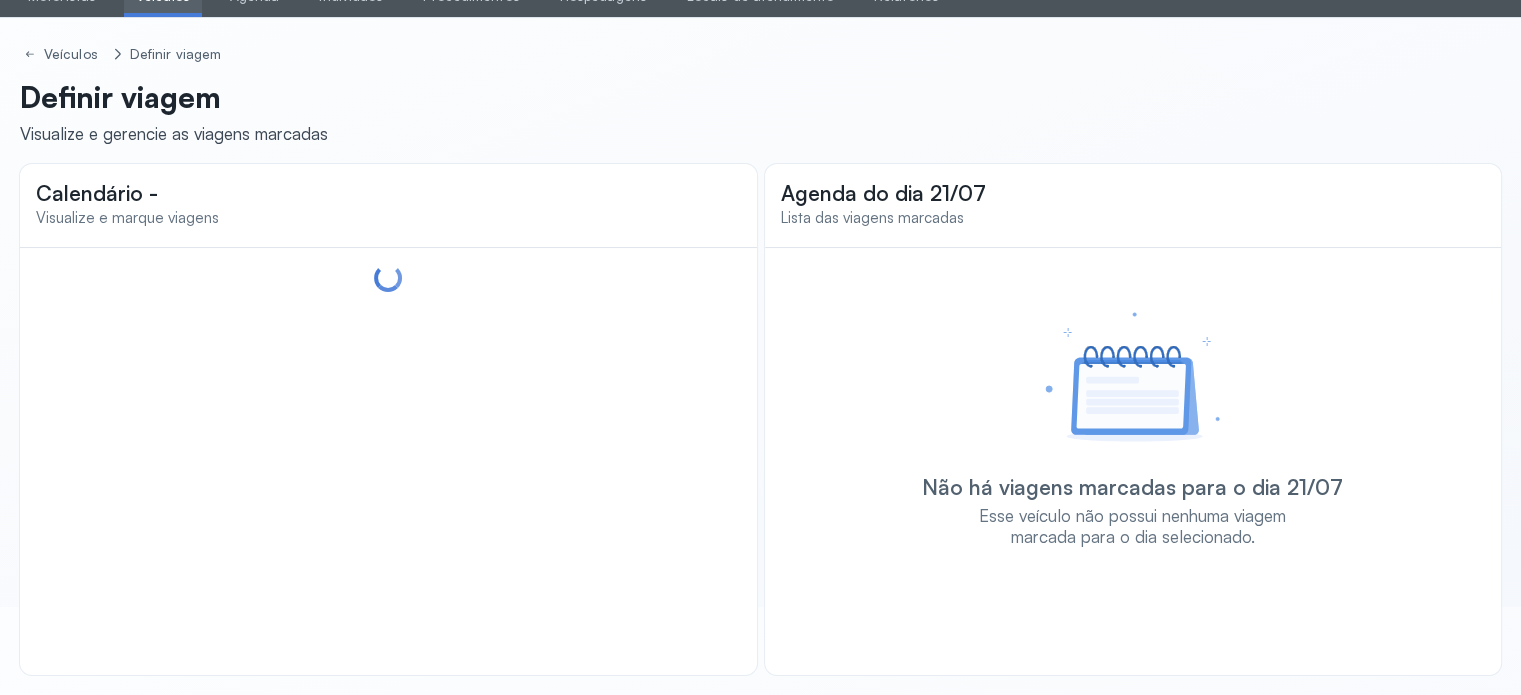 scroll, scrollTop: 88, scrollLeft: 0, axis: vertical 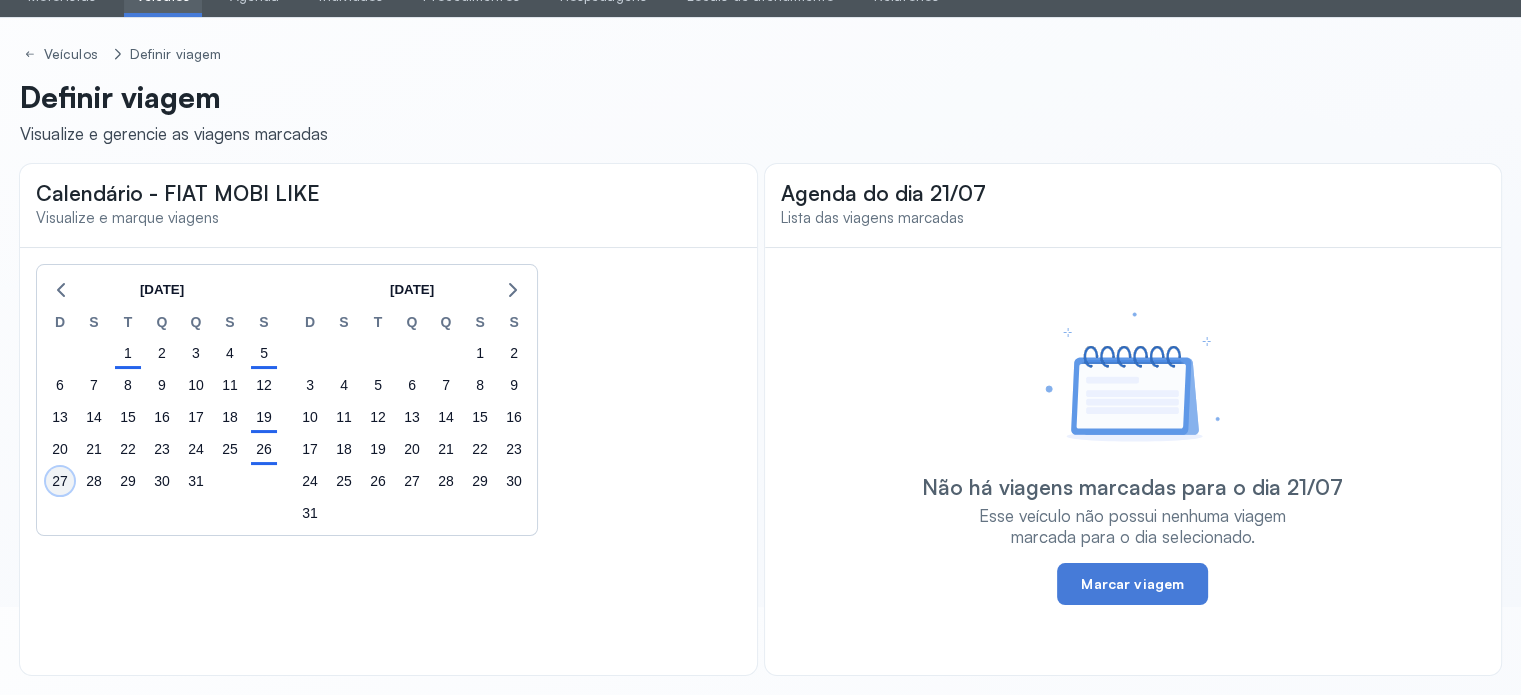 click on "27" 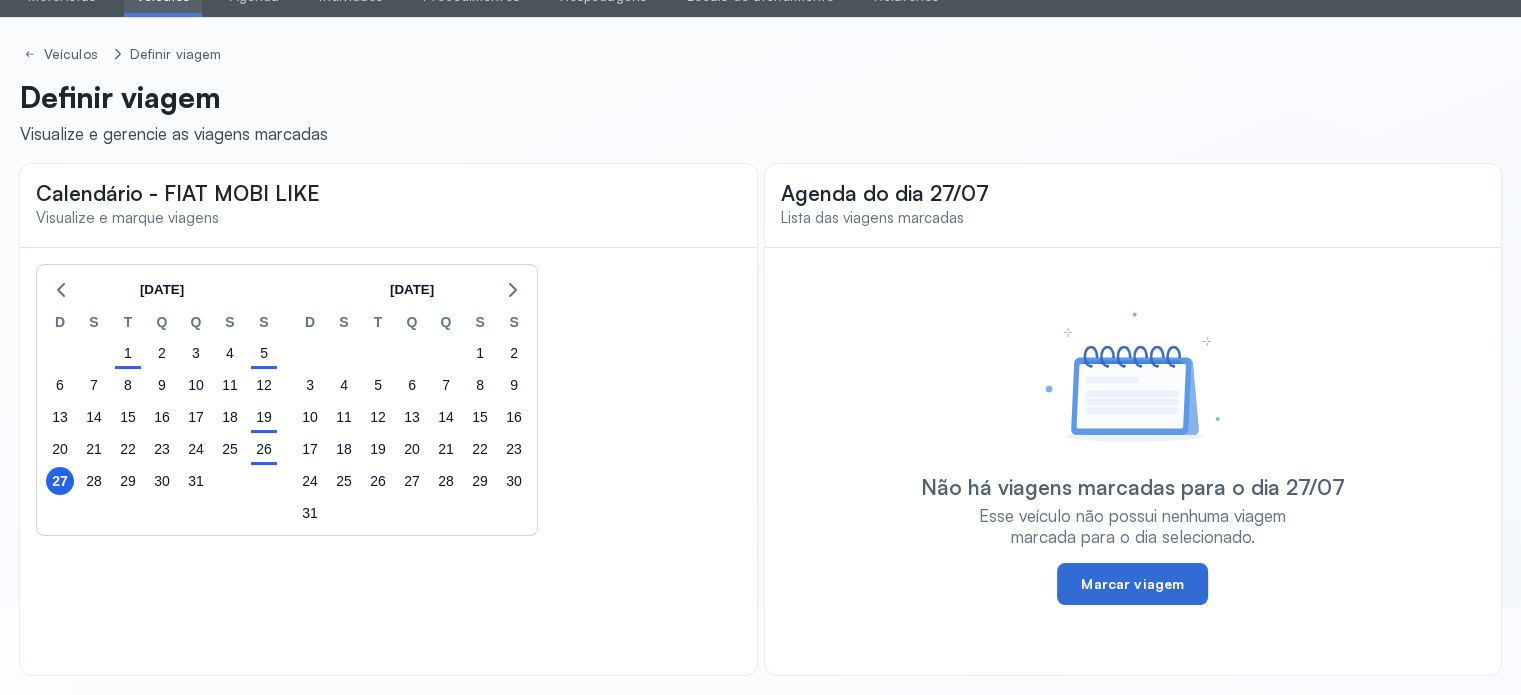 click on "Marcar viagem" 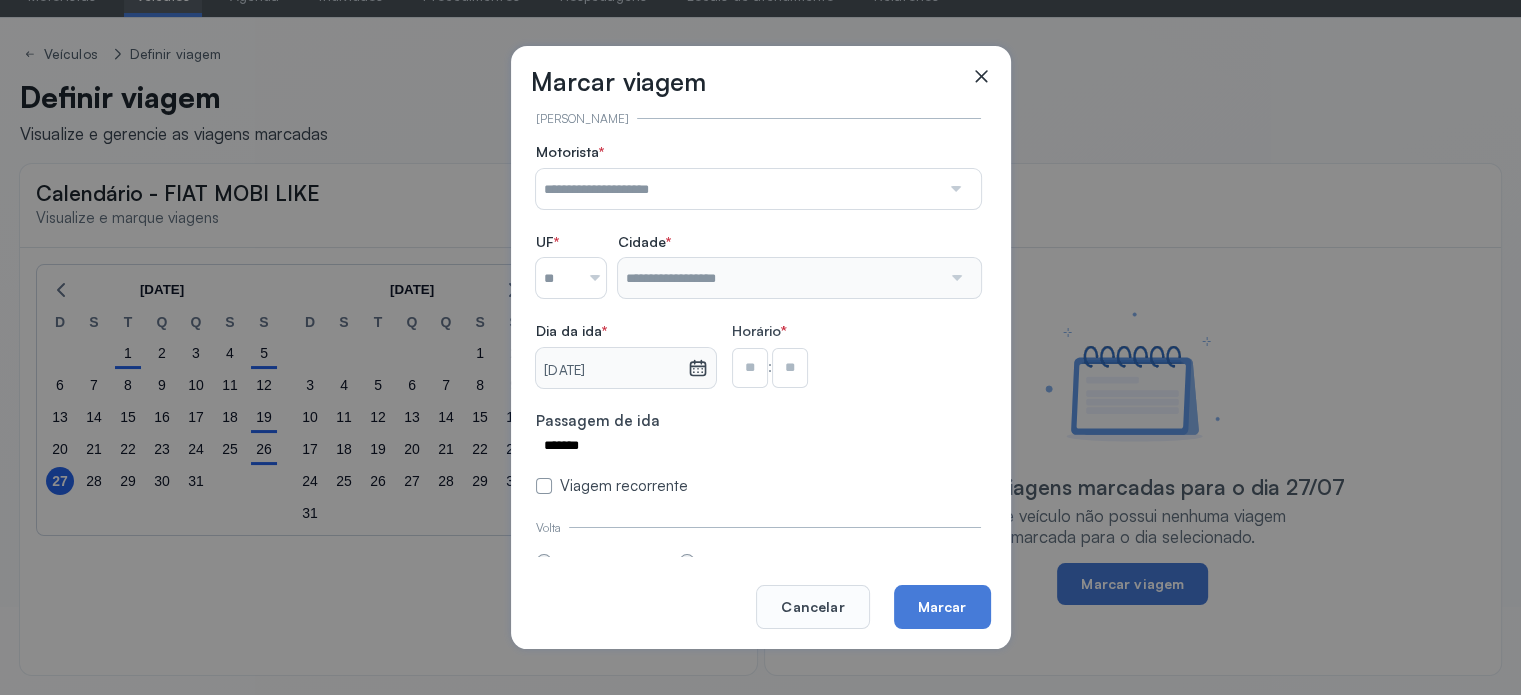 click at bounding box center (954, 189) 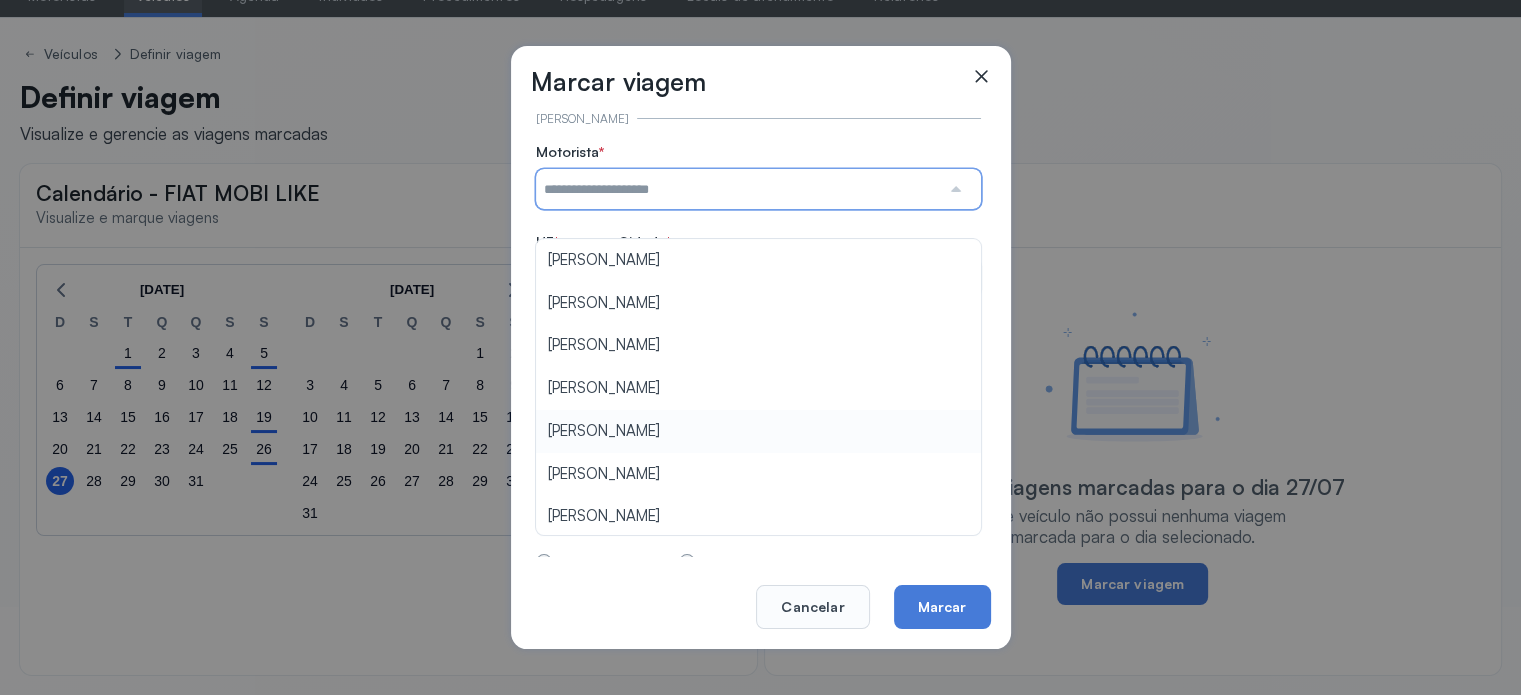 type on "**********" 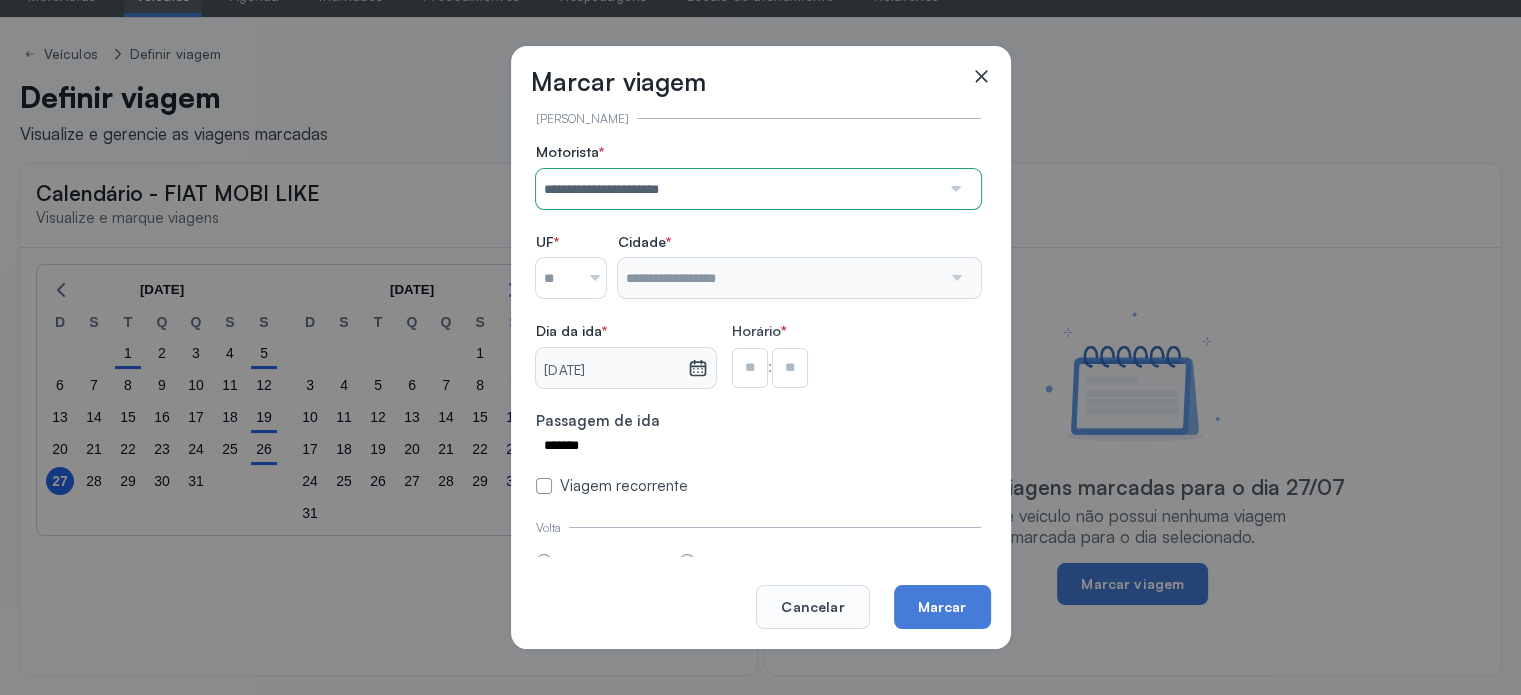 click on "**********" at bounding box center [758, 319] 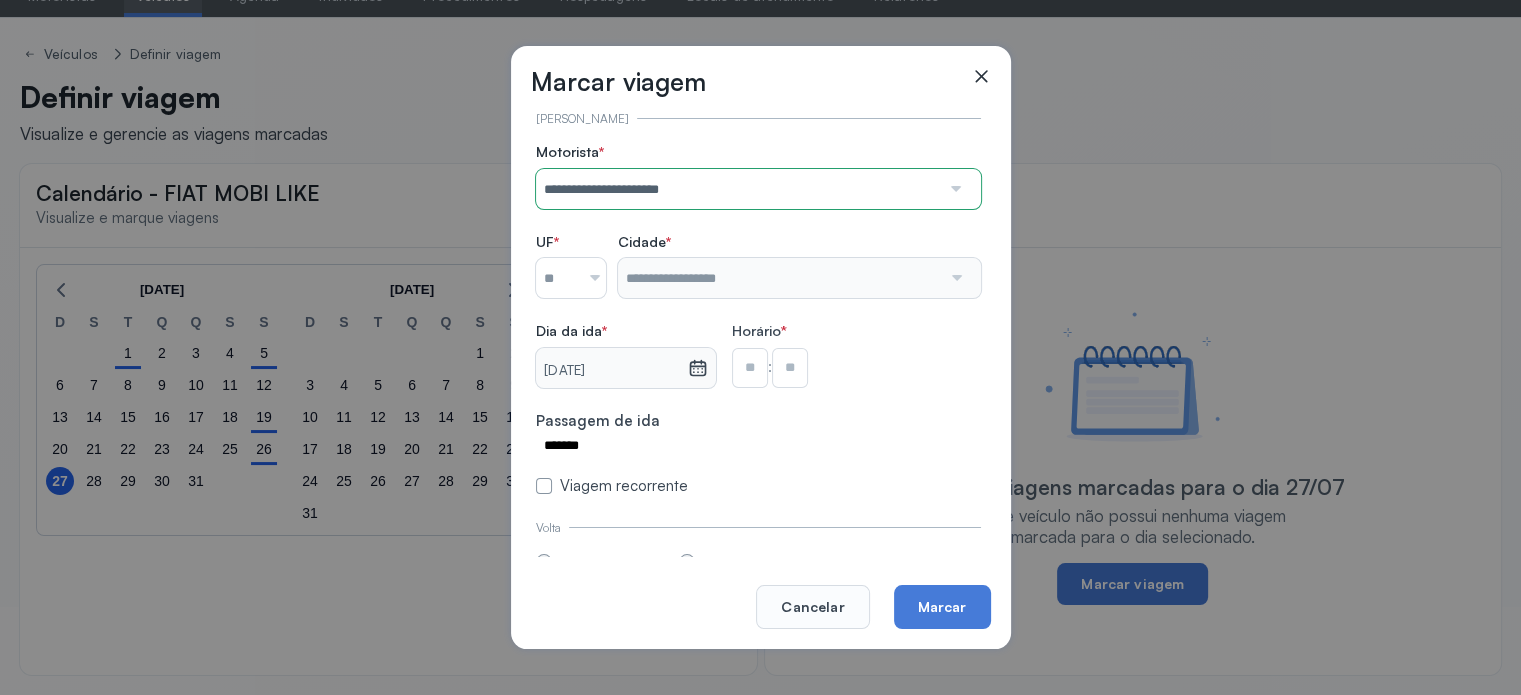 click at bounding box center [587, 278] 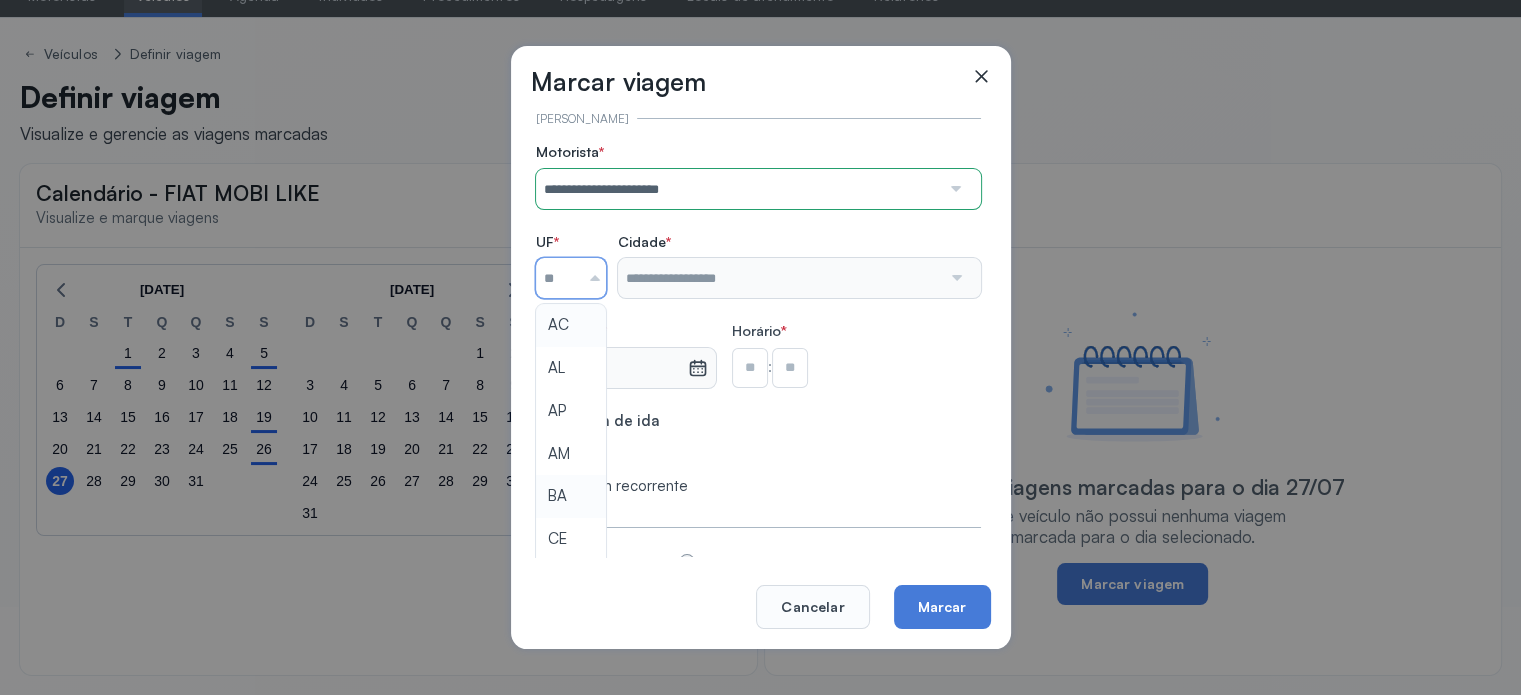 type on "**" 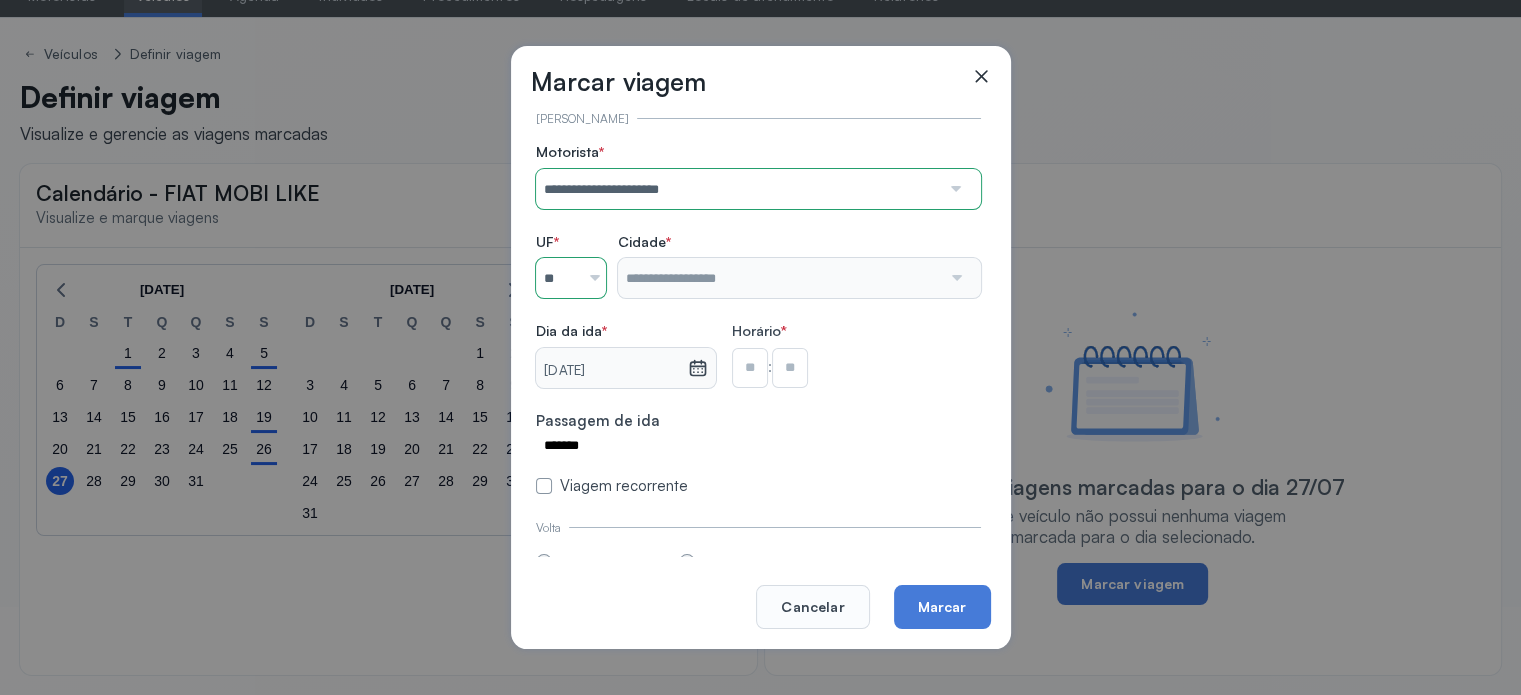 click on "**********" at bounding box center [758, 319] 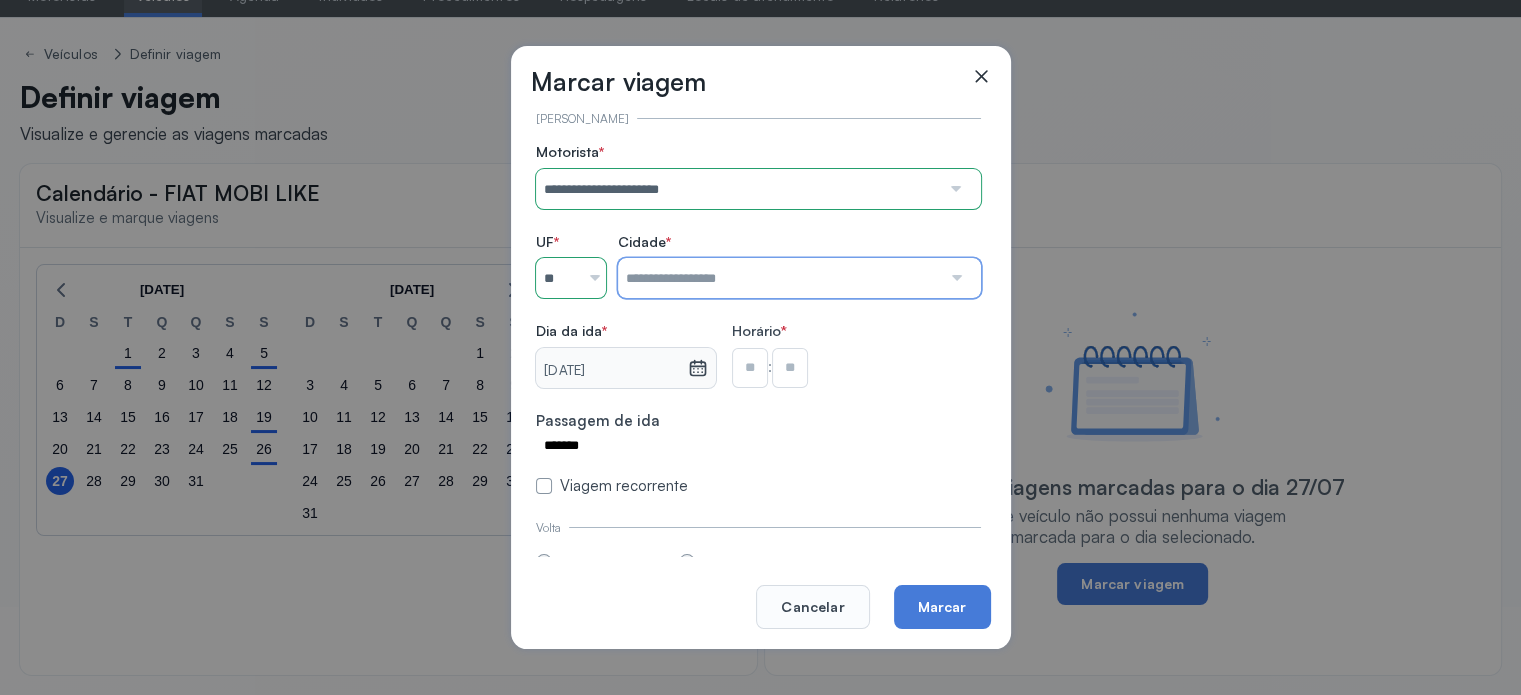 click at bounding box center [779, 278] 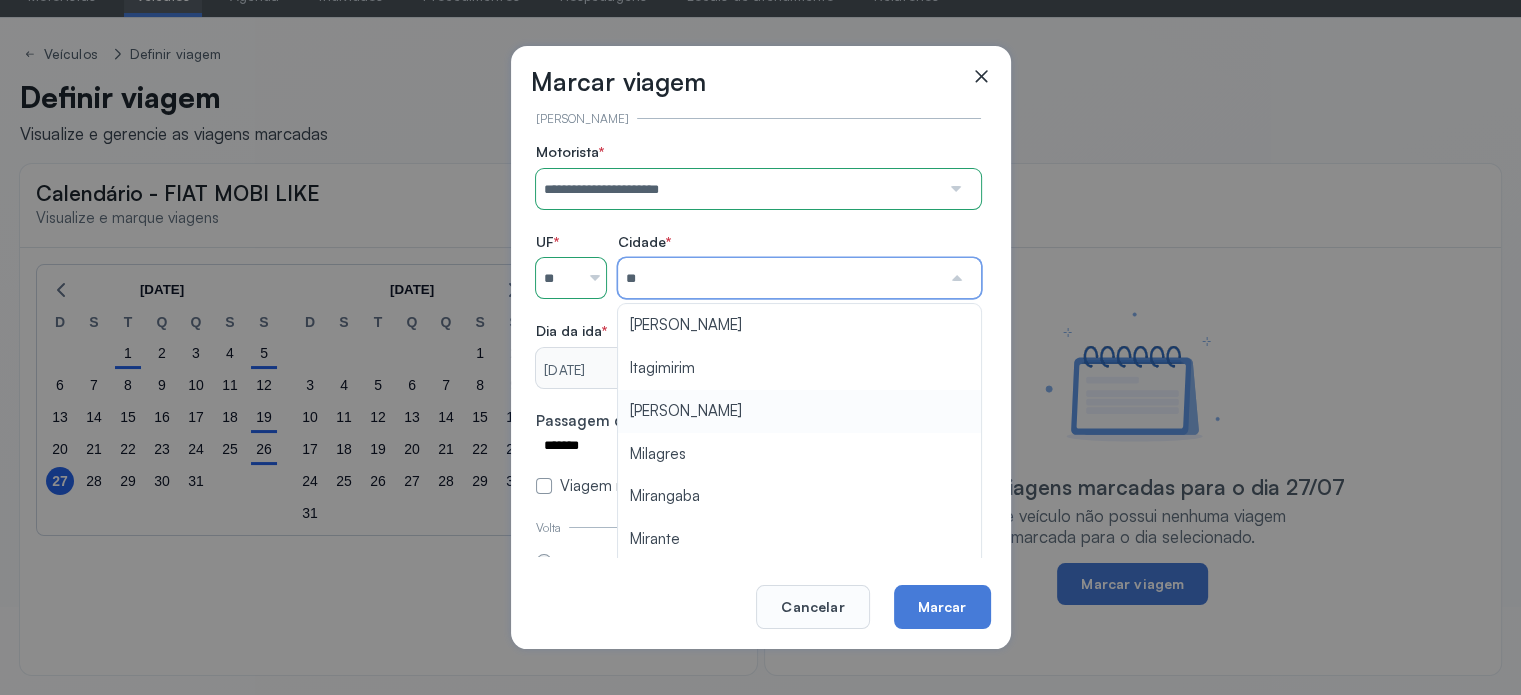 type on "**********" 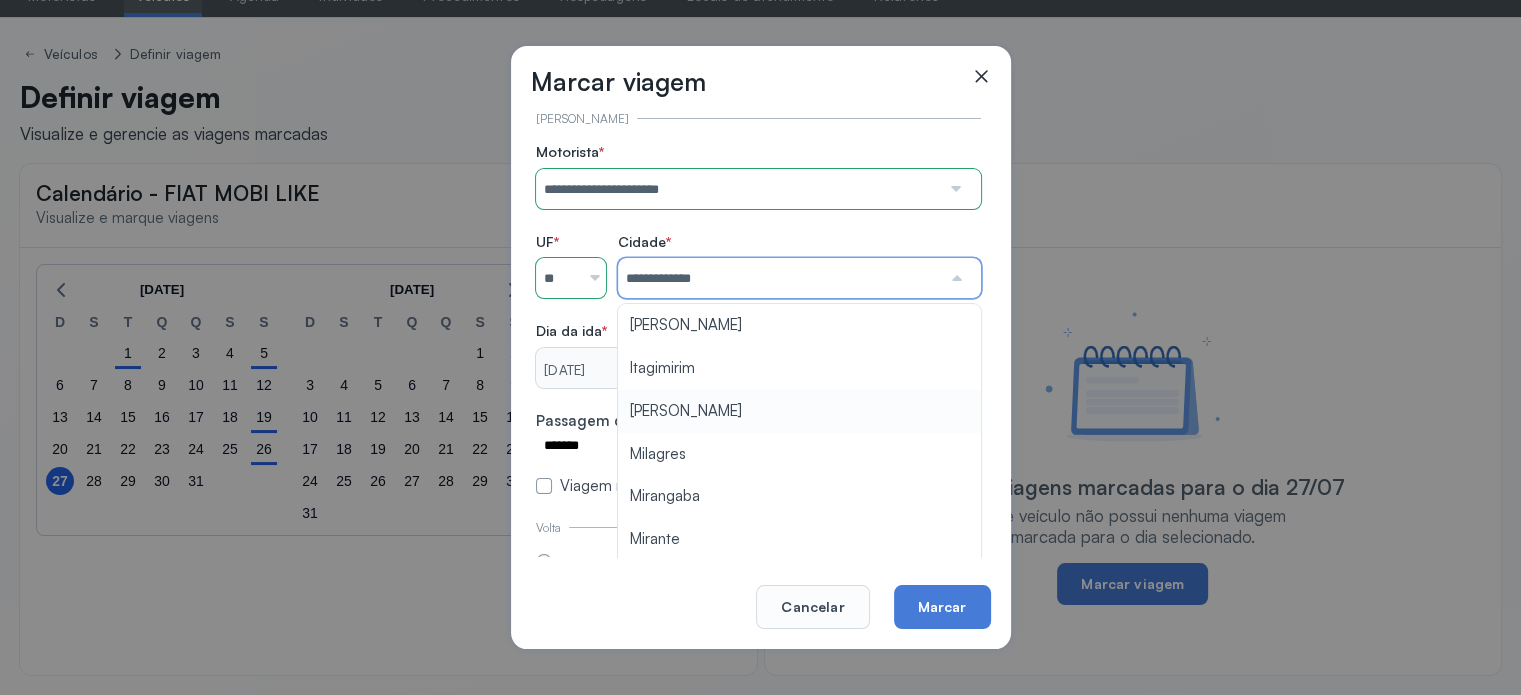 click on "**********" at bounding box center [758, 319] 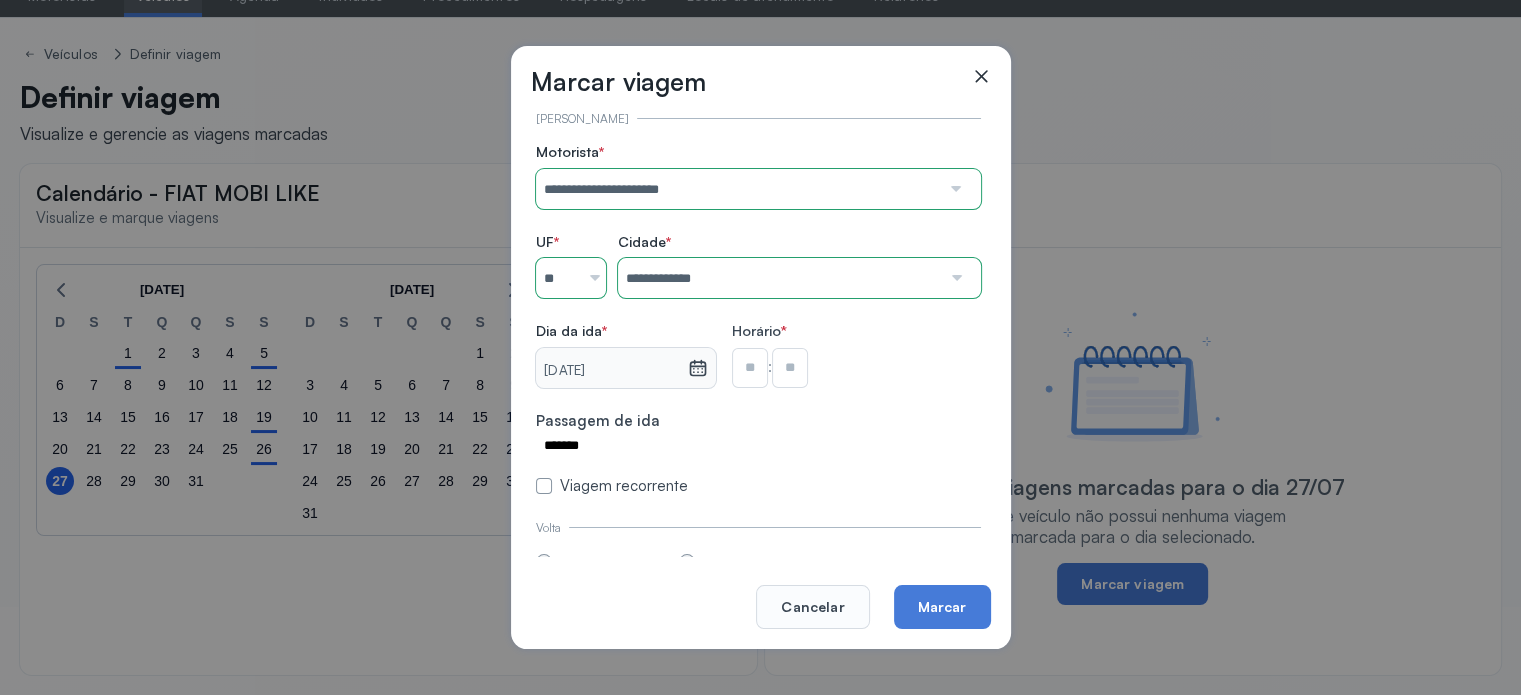 click at bounding box center (750, 368) 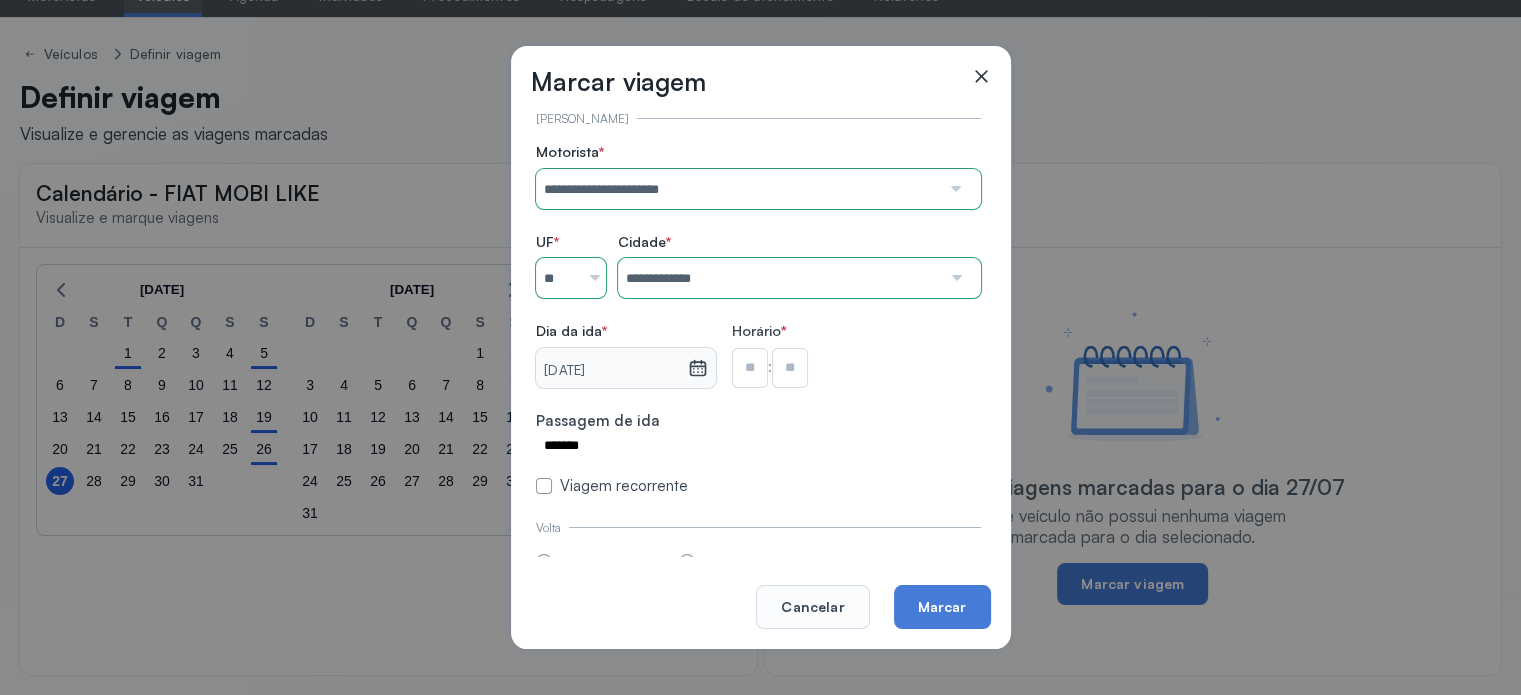 type on "**" 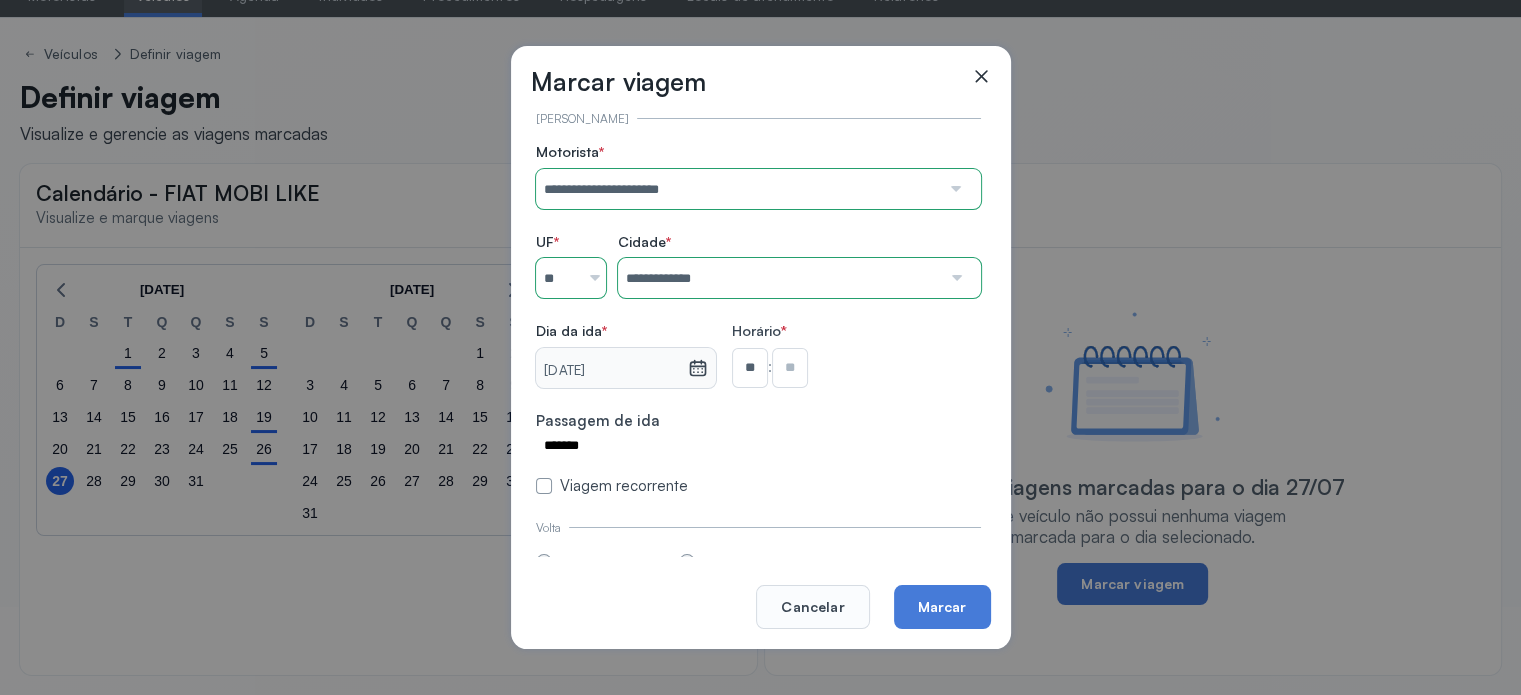 click at bounding box center (790, 368) 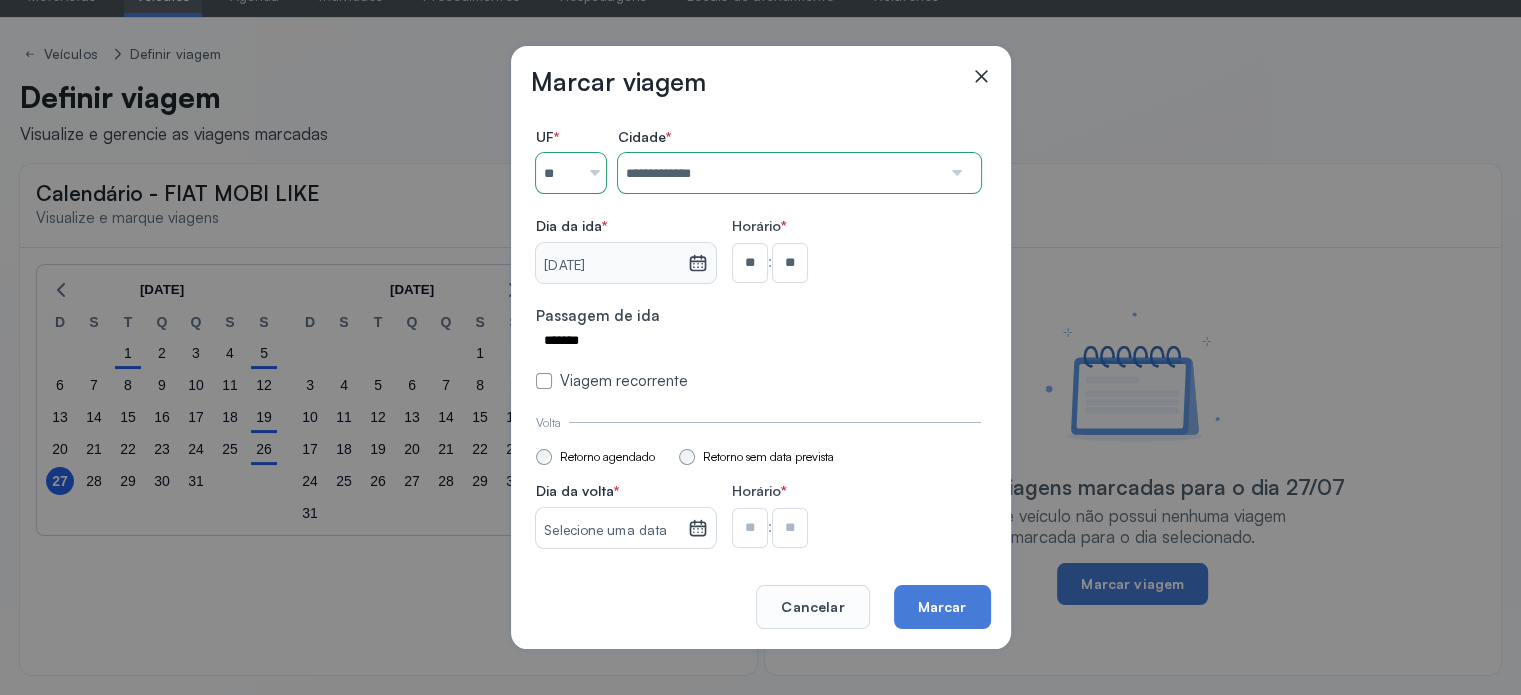 scroll, scrollTop: 176, scrollLeft: 0, axis: vertical 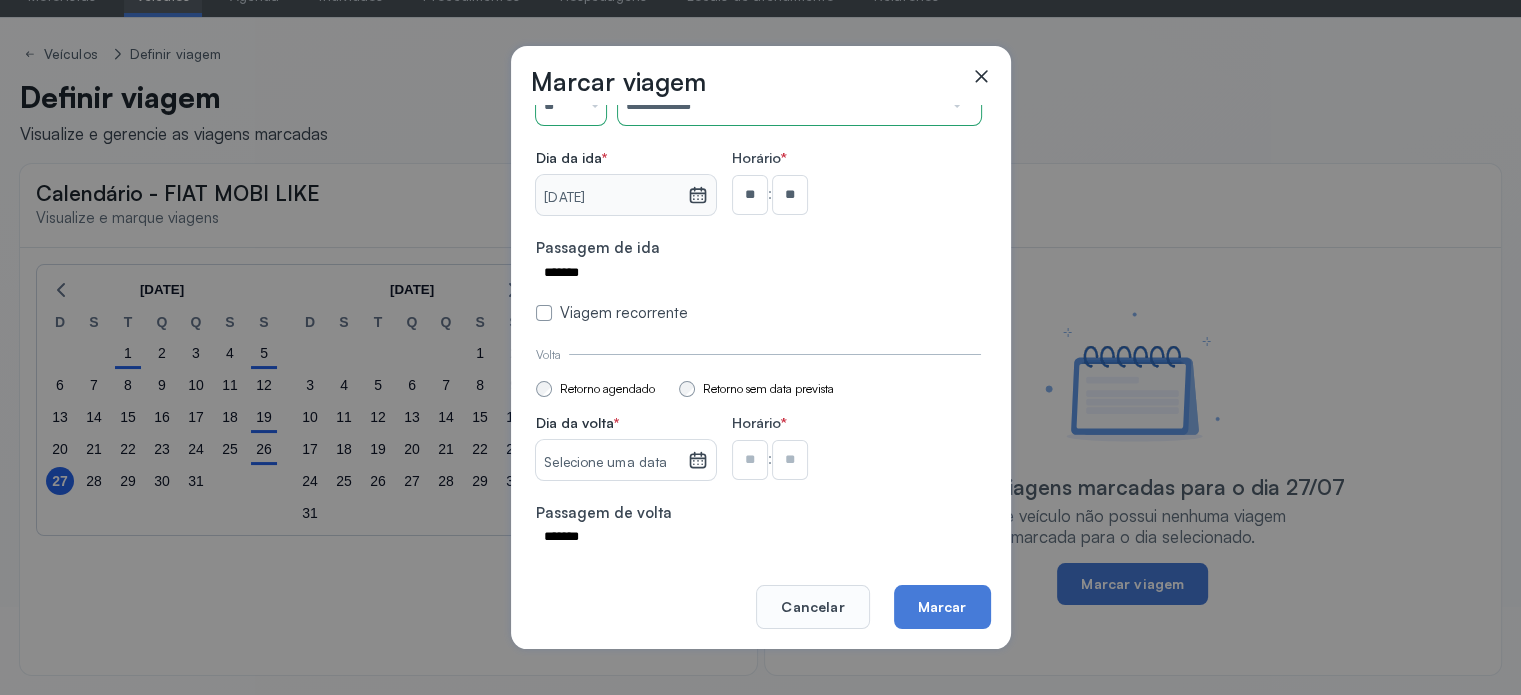 click 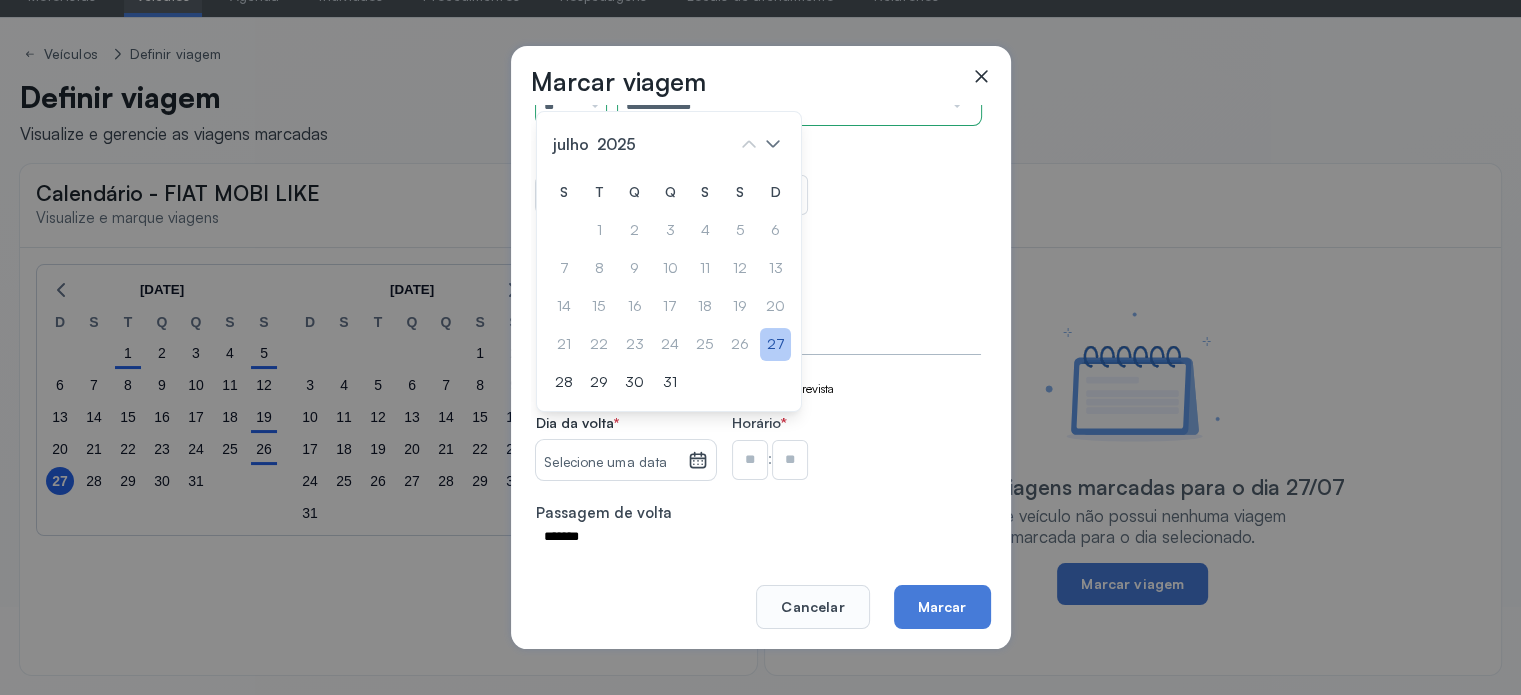 click on "27" 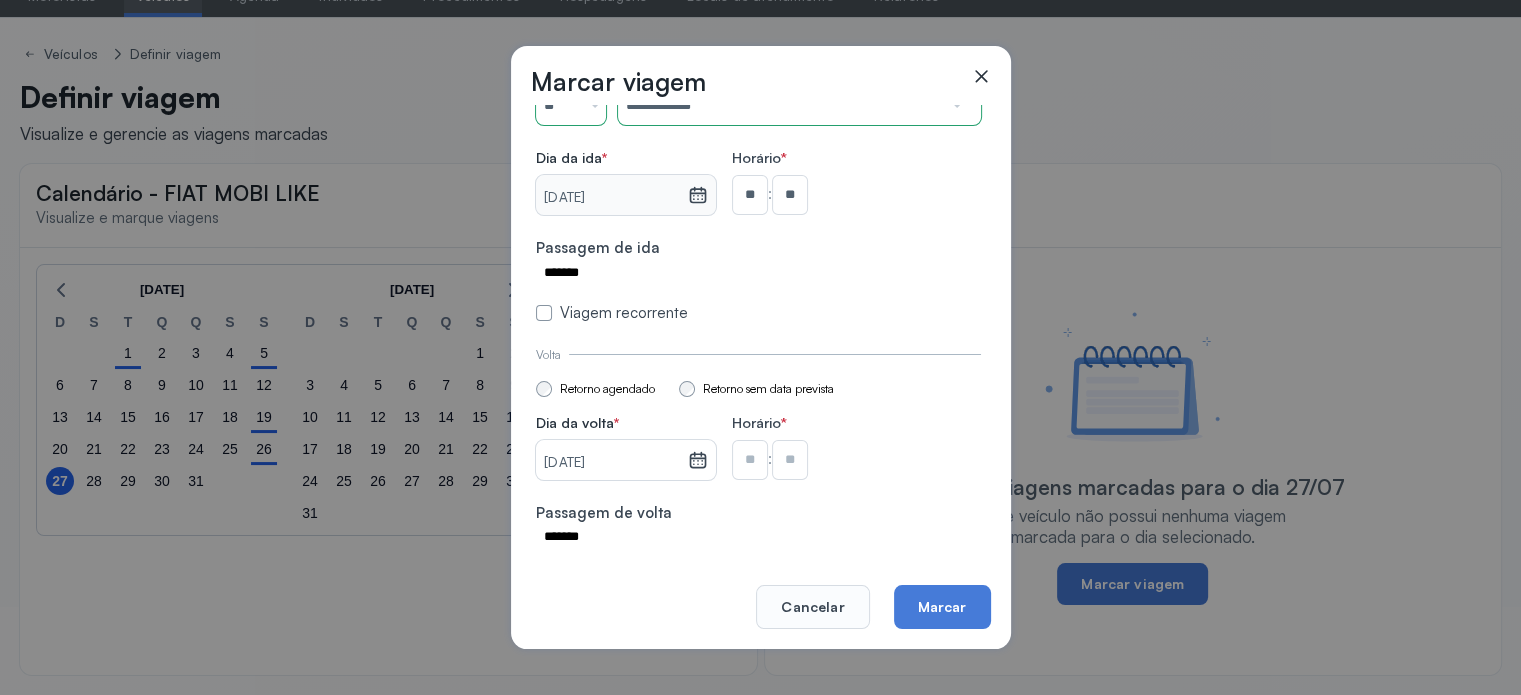 click at bounding box center [750, 195] 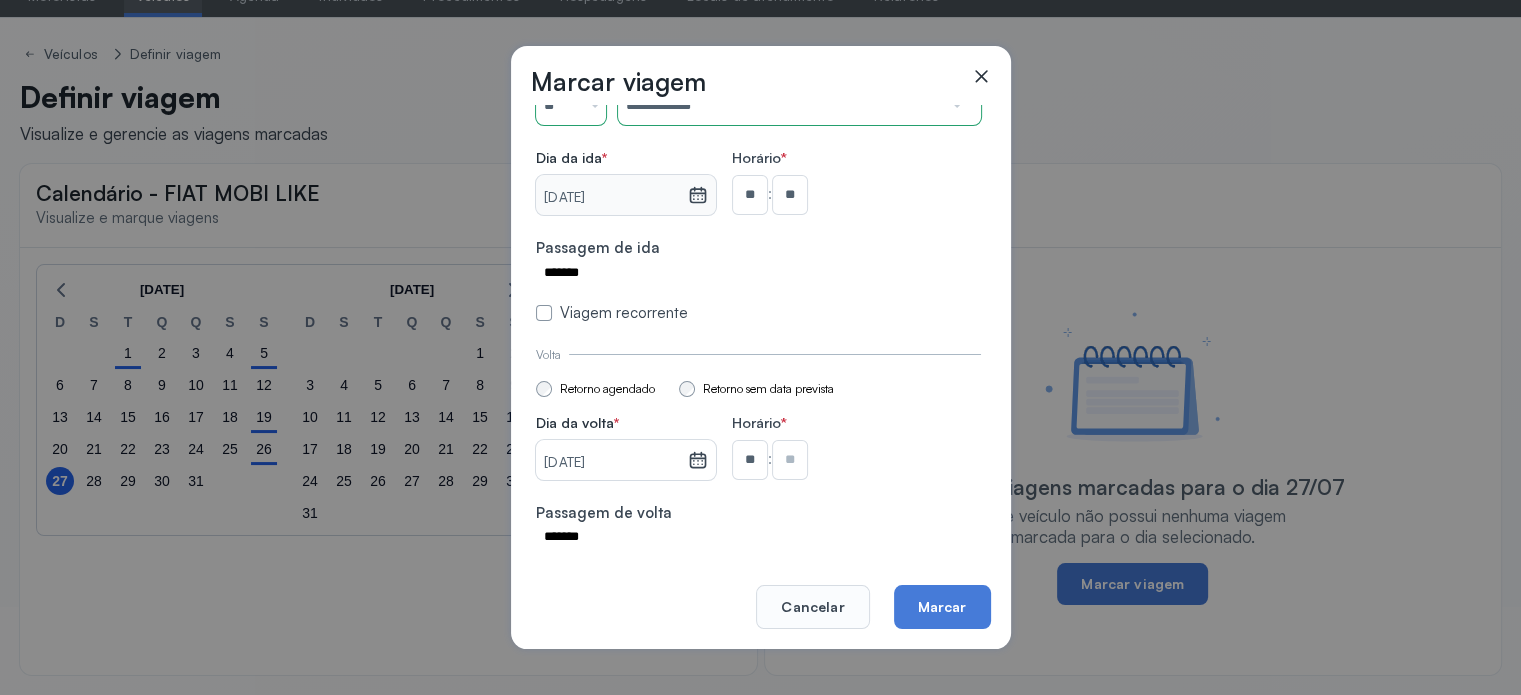 type on "**" 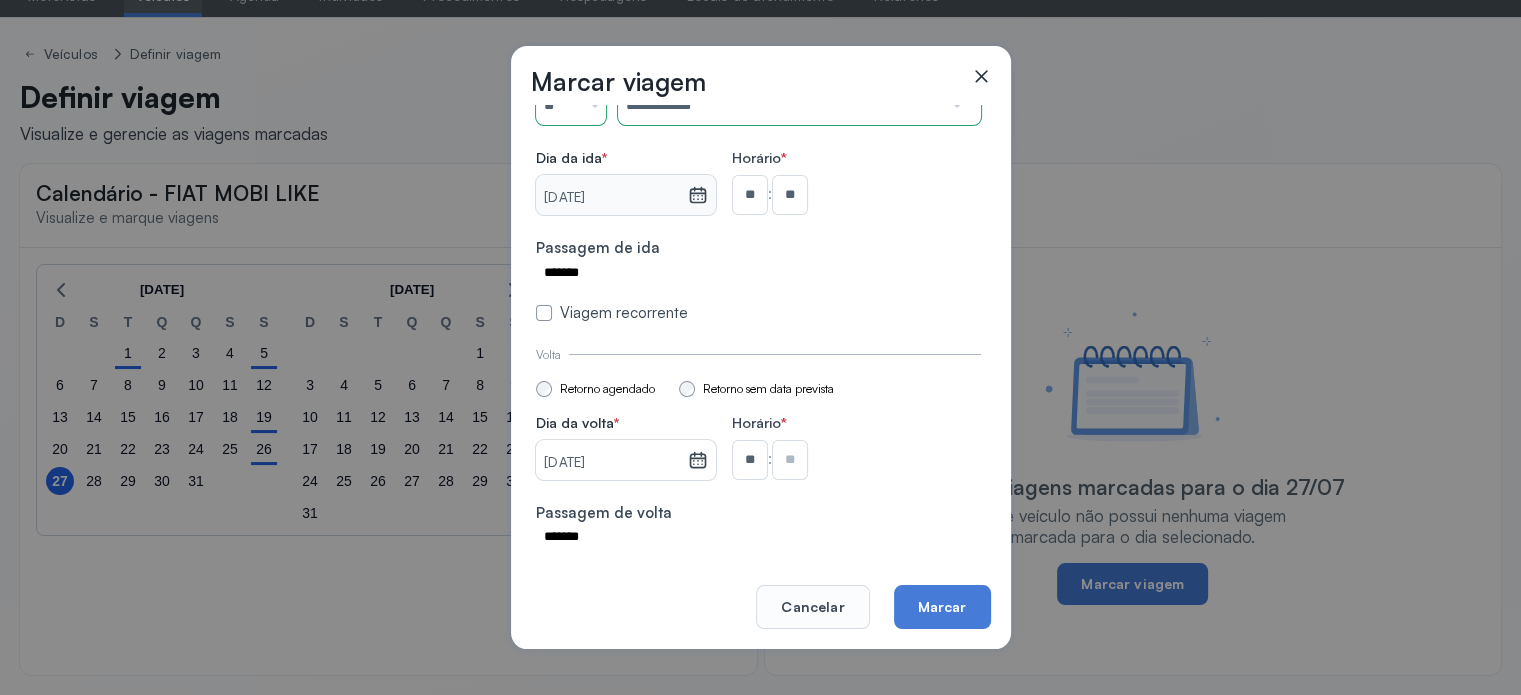 type on "**" 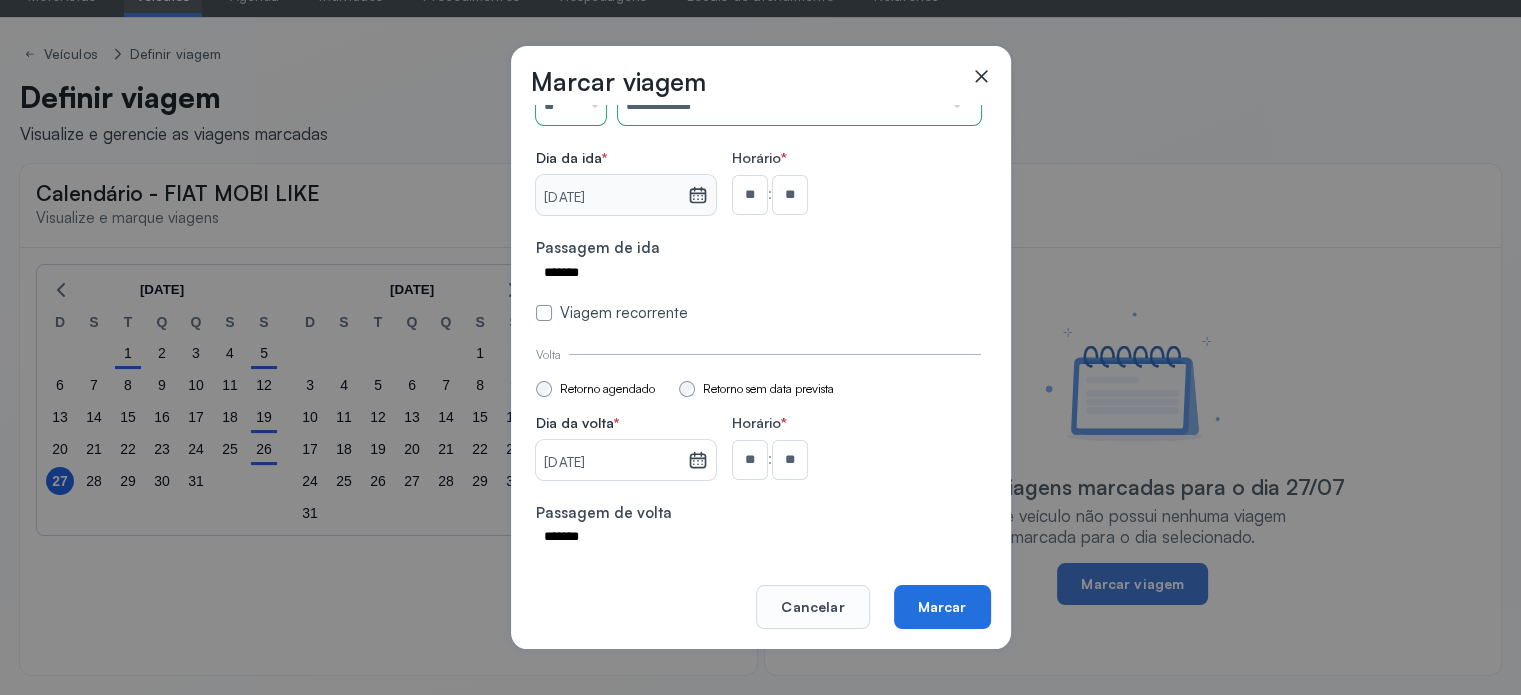 click on "Marcar" 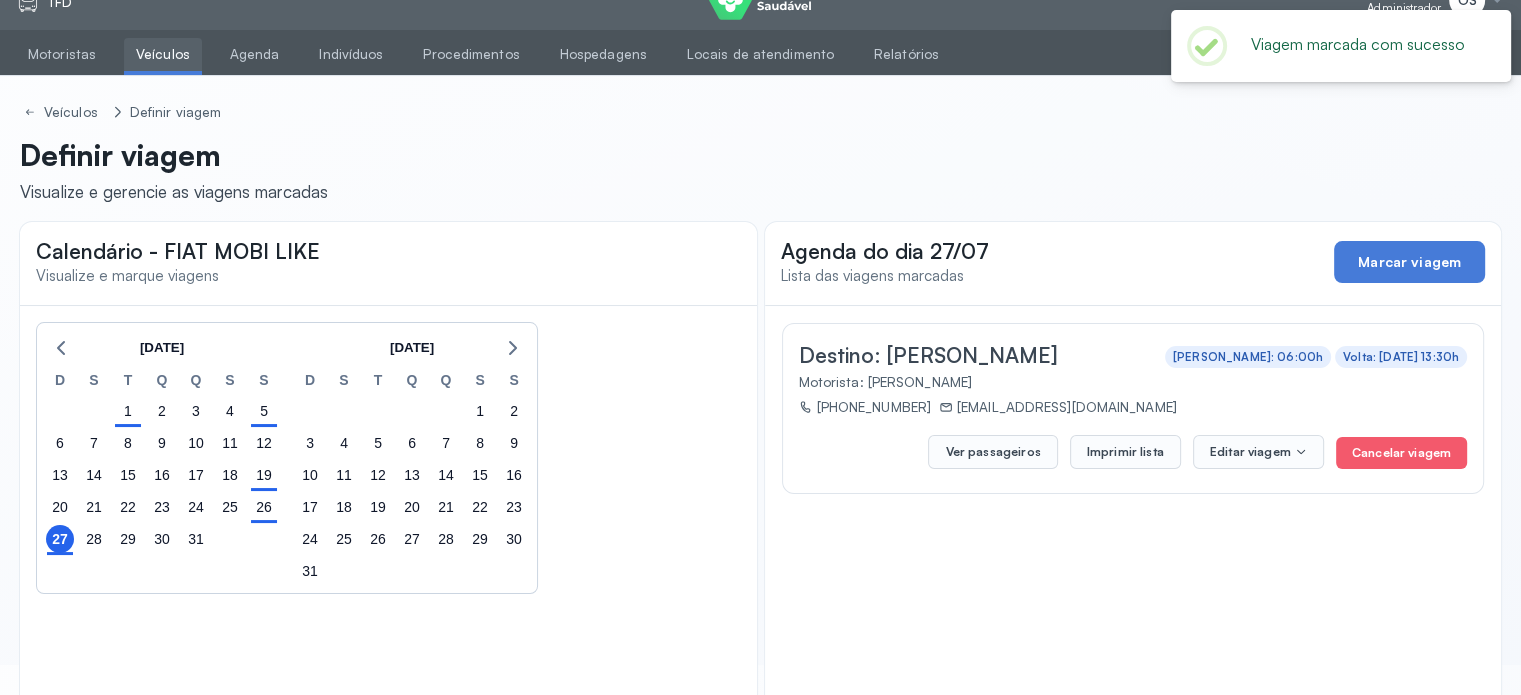 scroll, scrollTop: 0, scrollLeft: 0, axis: both 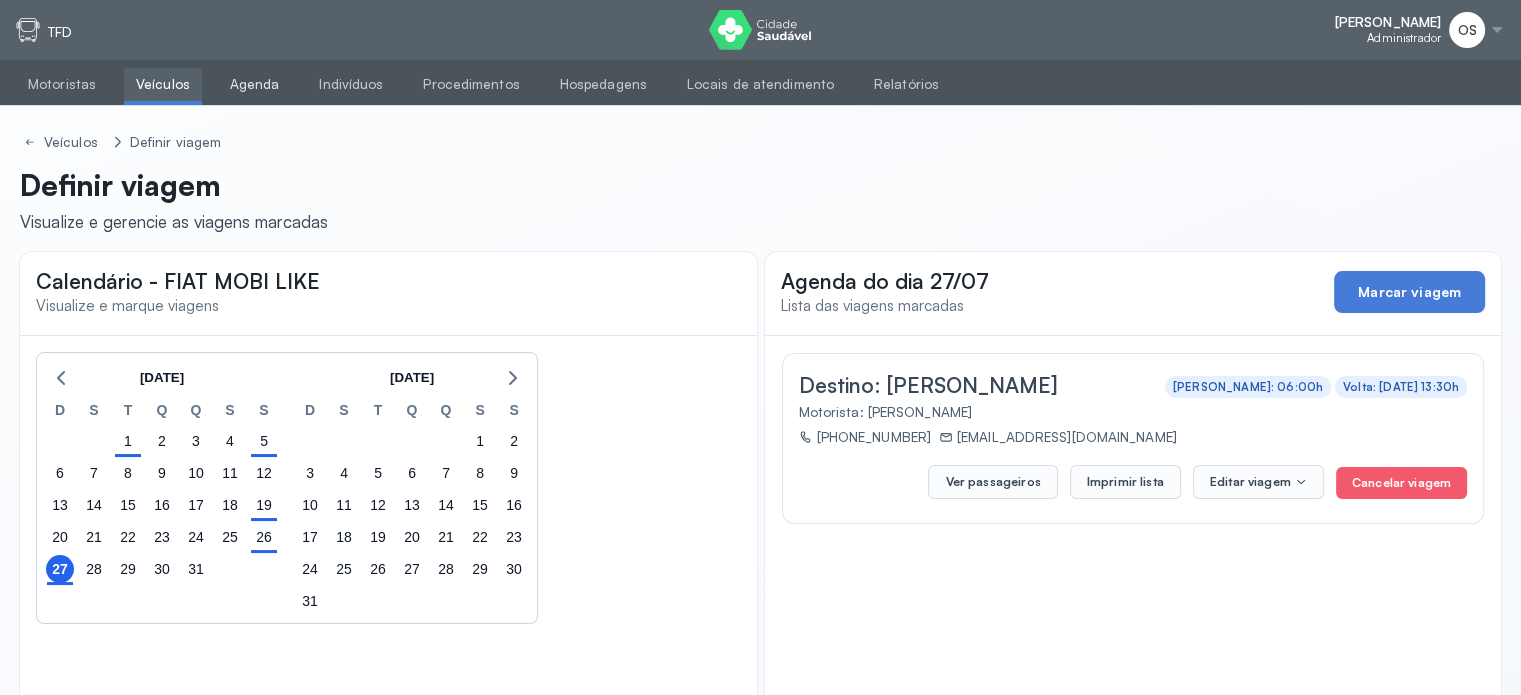 click on "Agenda" at bounding box center (255, 84) 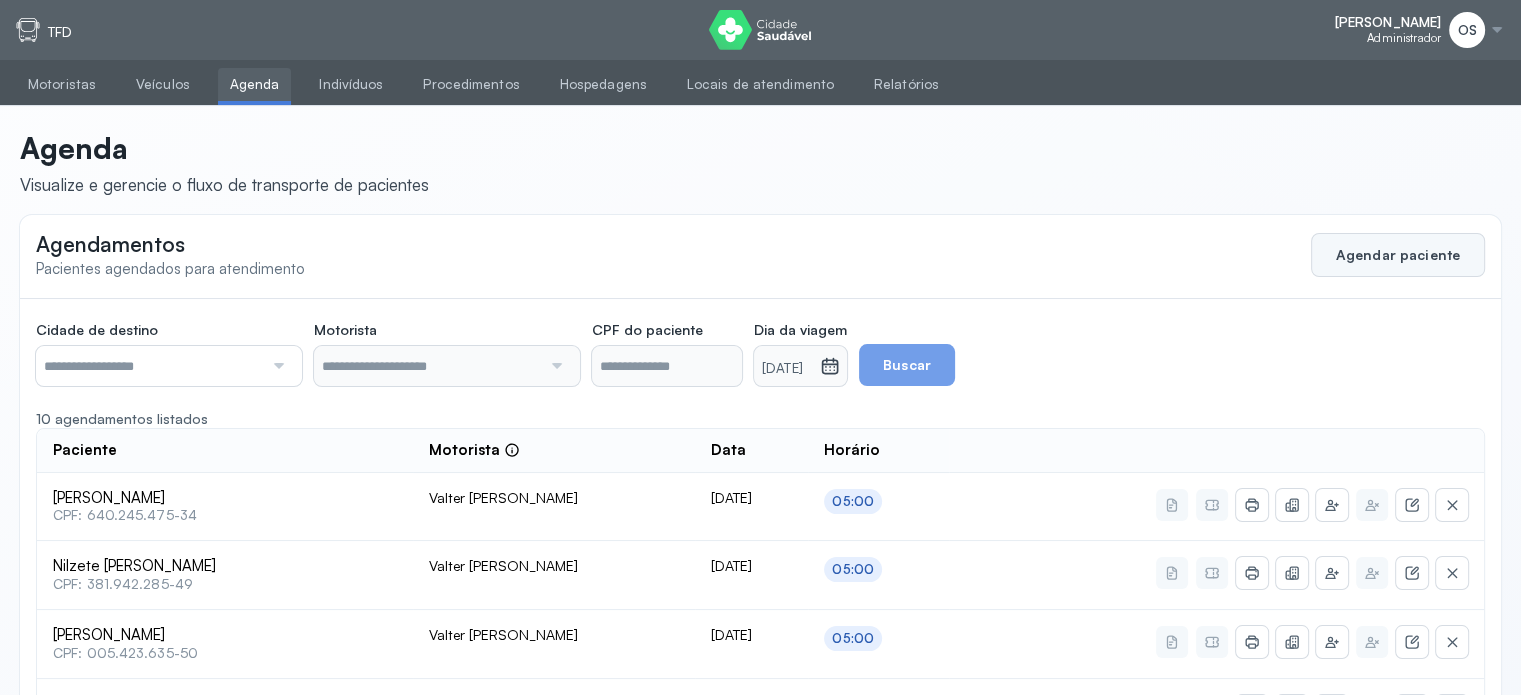 click on "Agendar paciente" 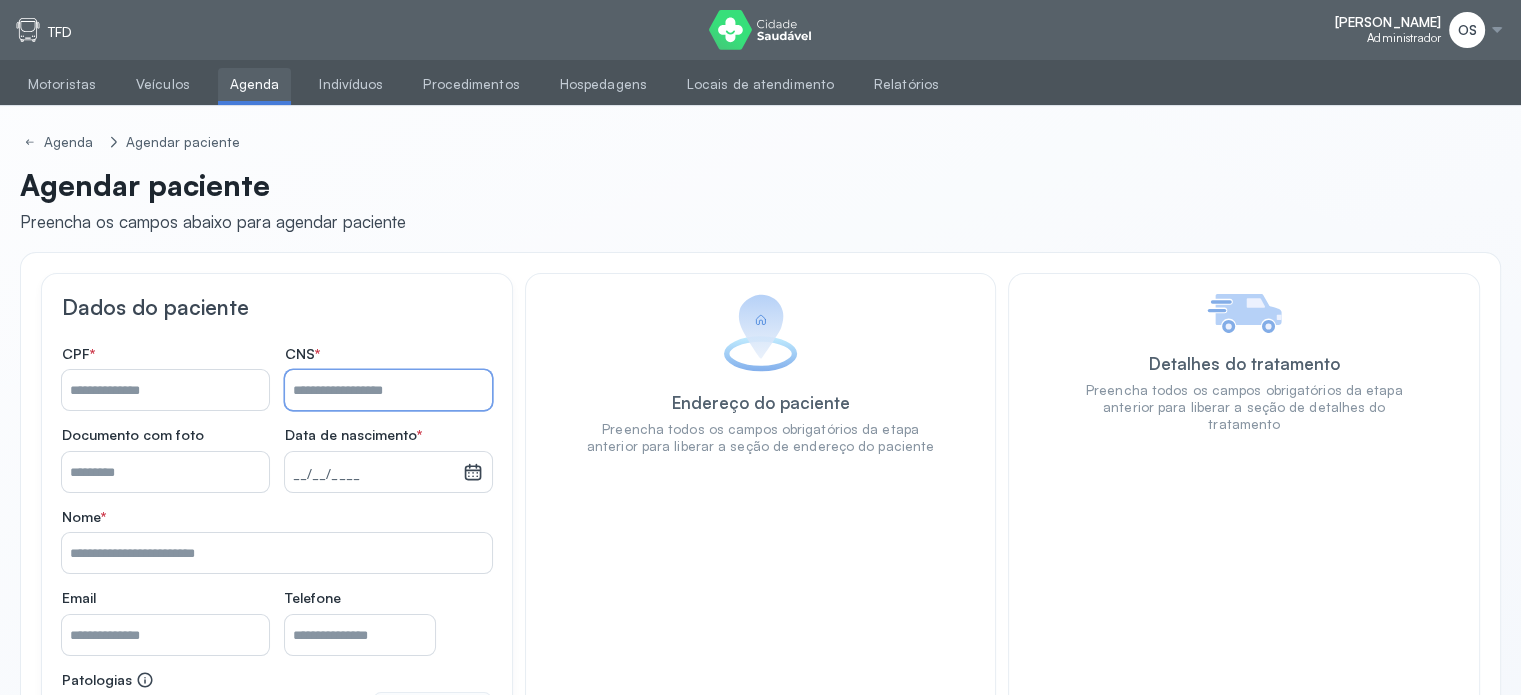 paste on "**********" 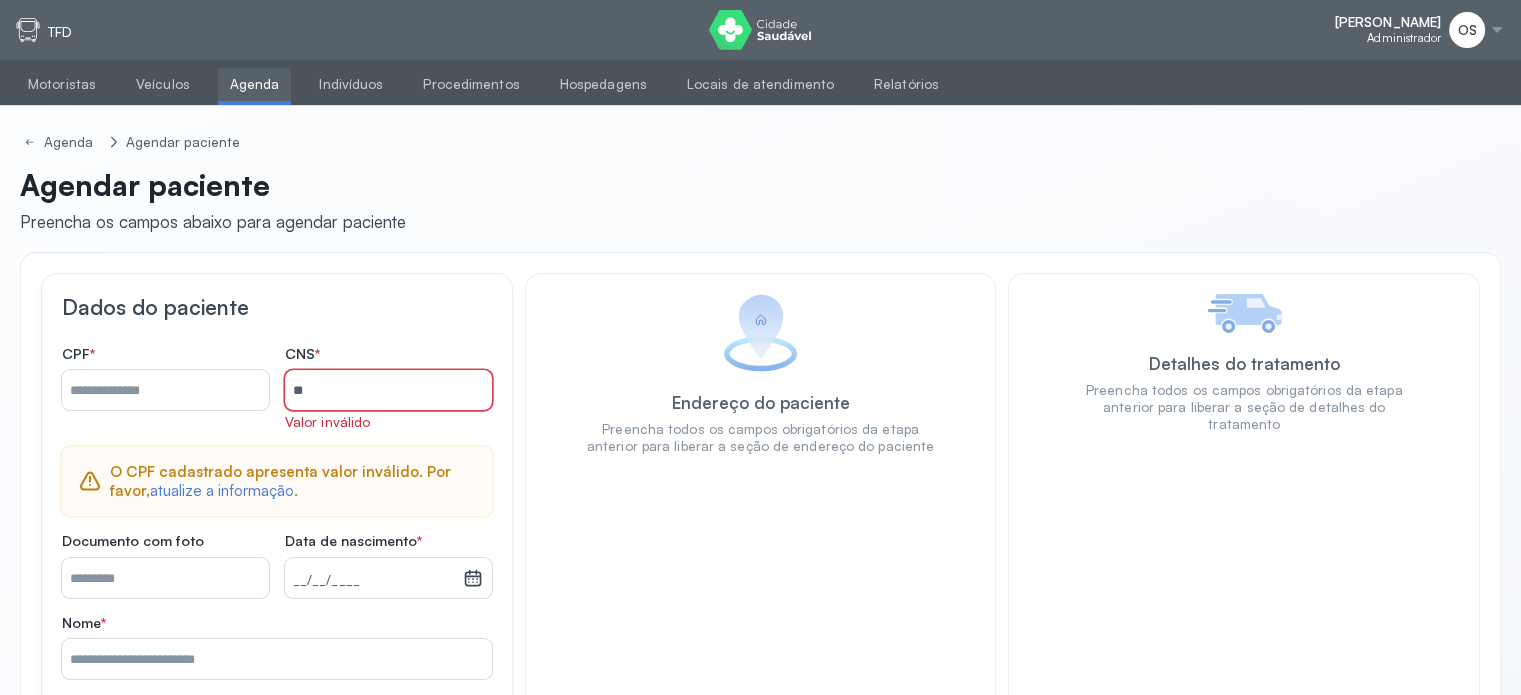 type on "*" 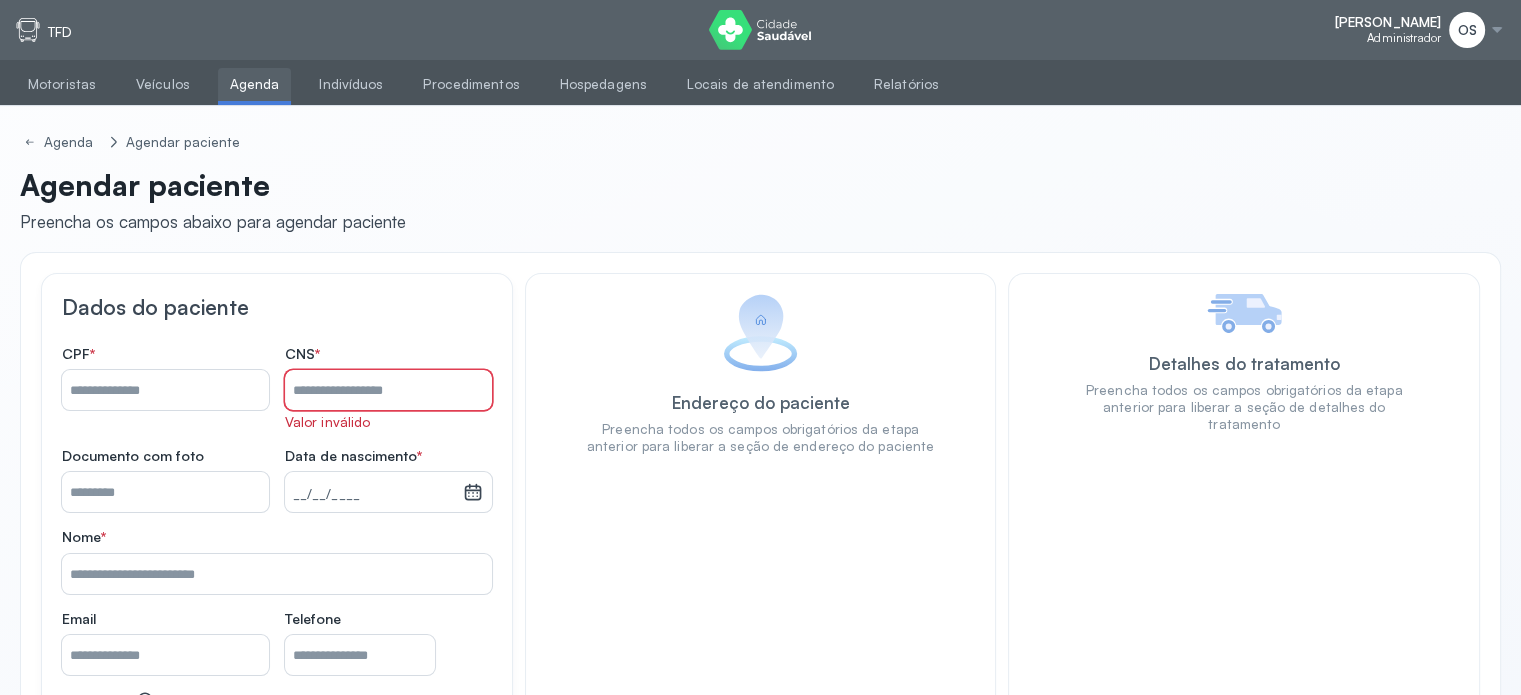 paste on "**********" 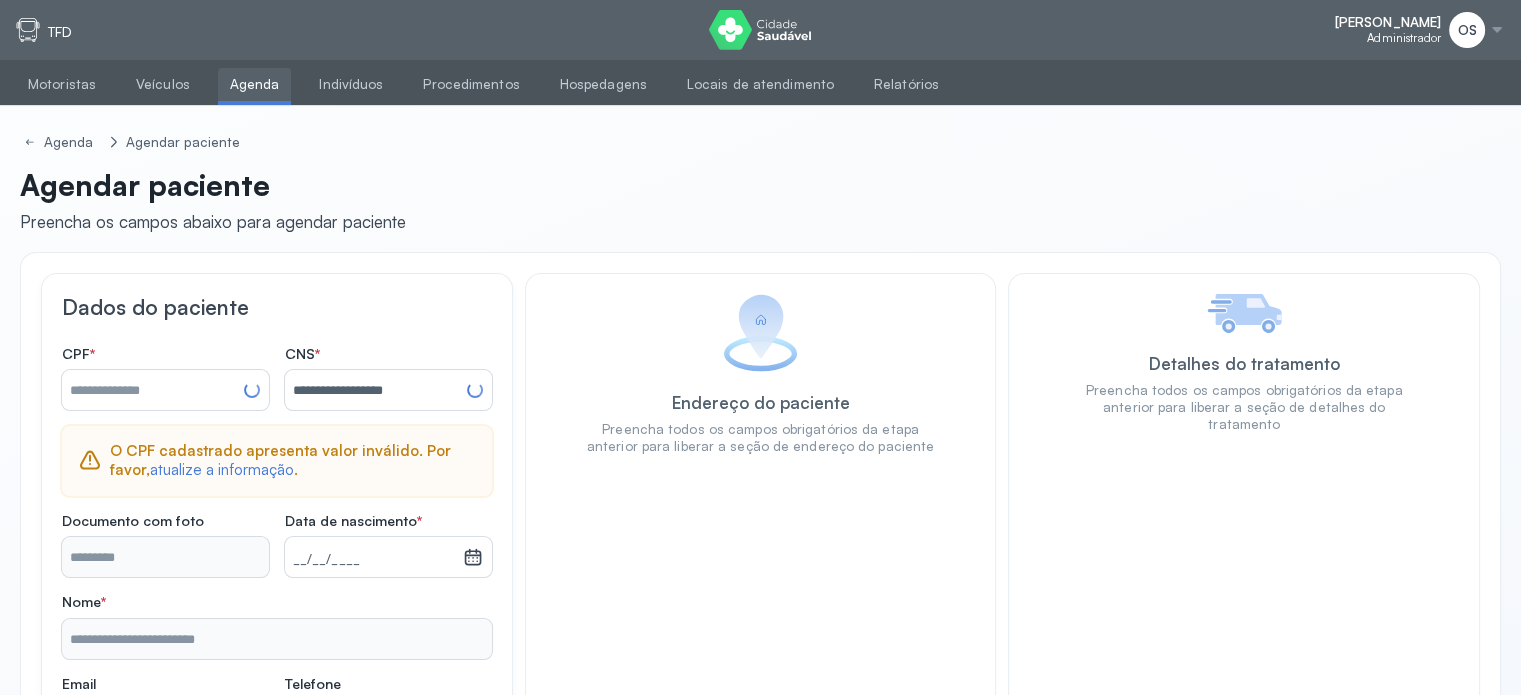 type on "**********" 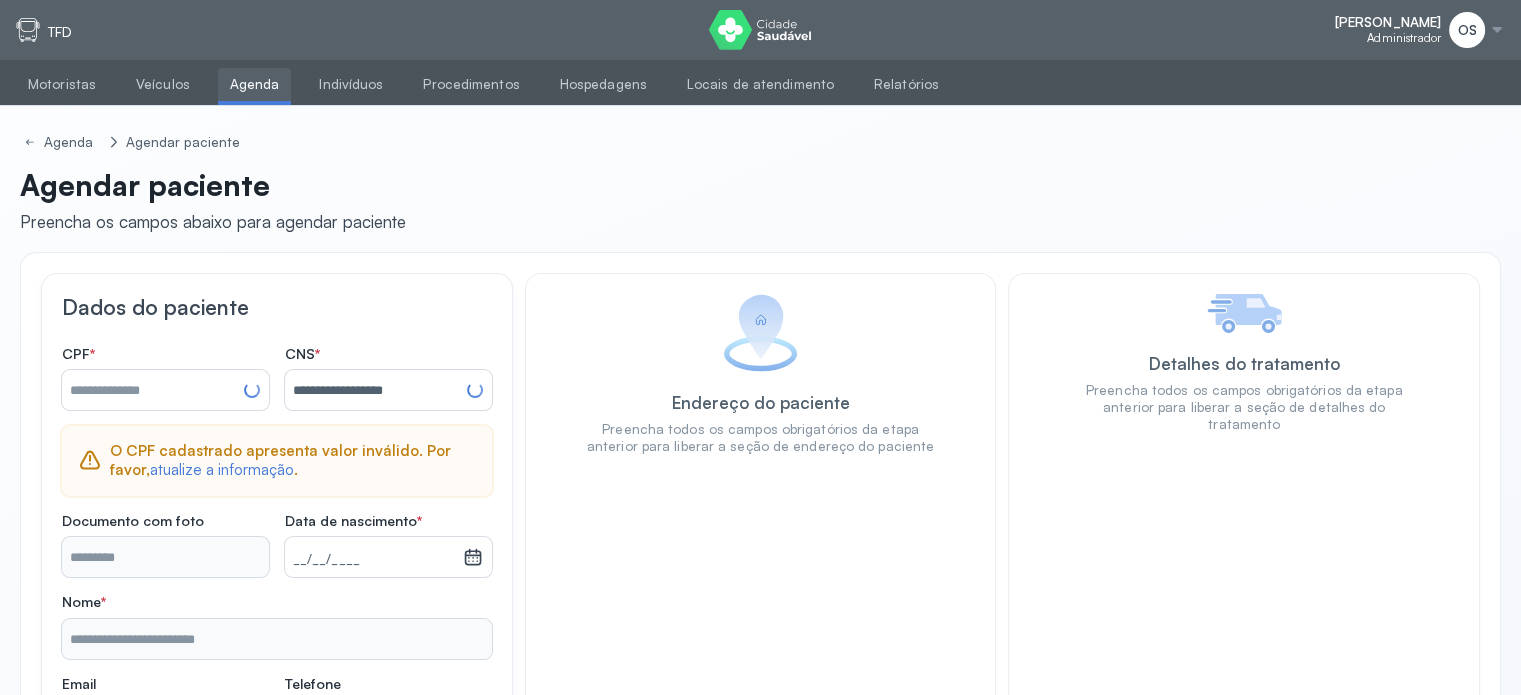 type on "**********" 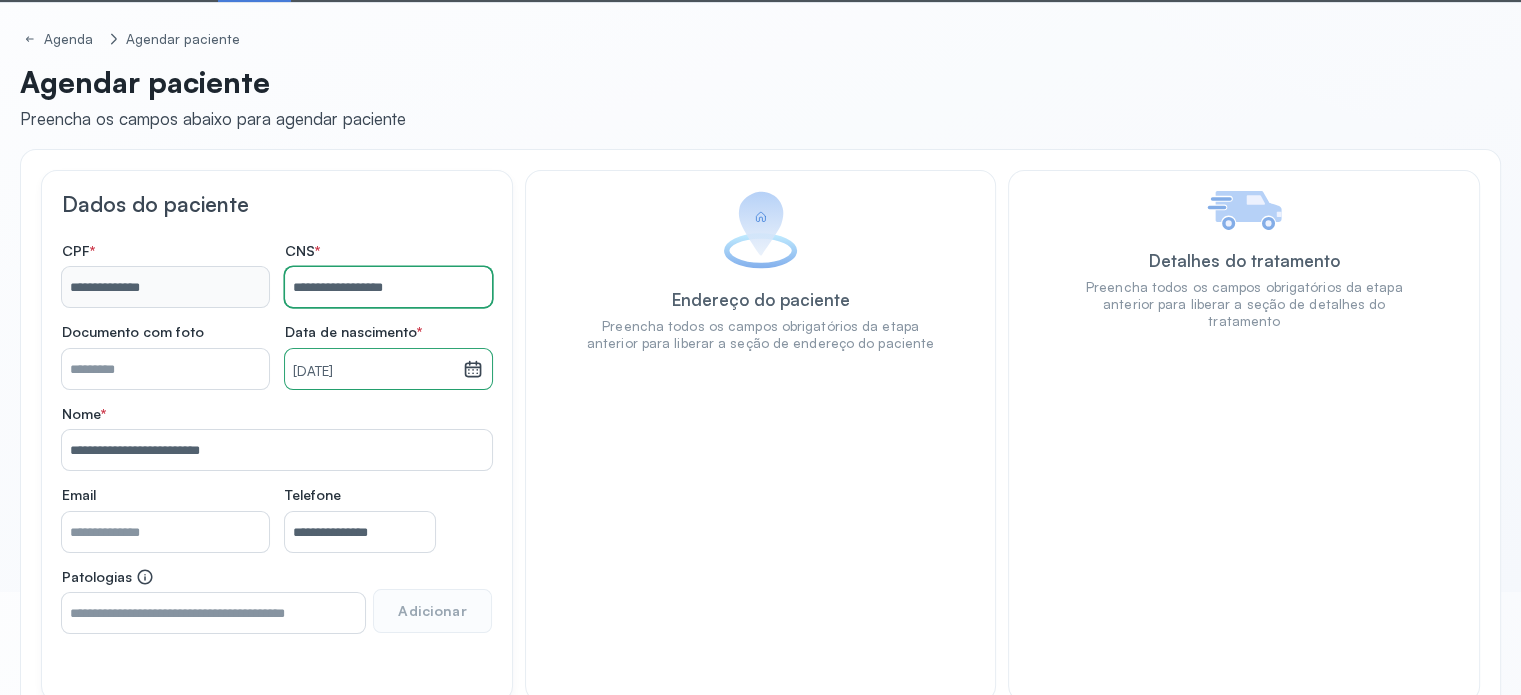 scroll, scrollTop: 215, scrollLeft: 0, axis: vertical 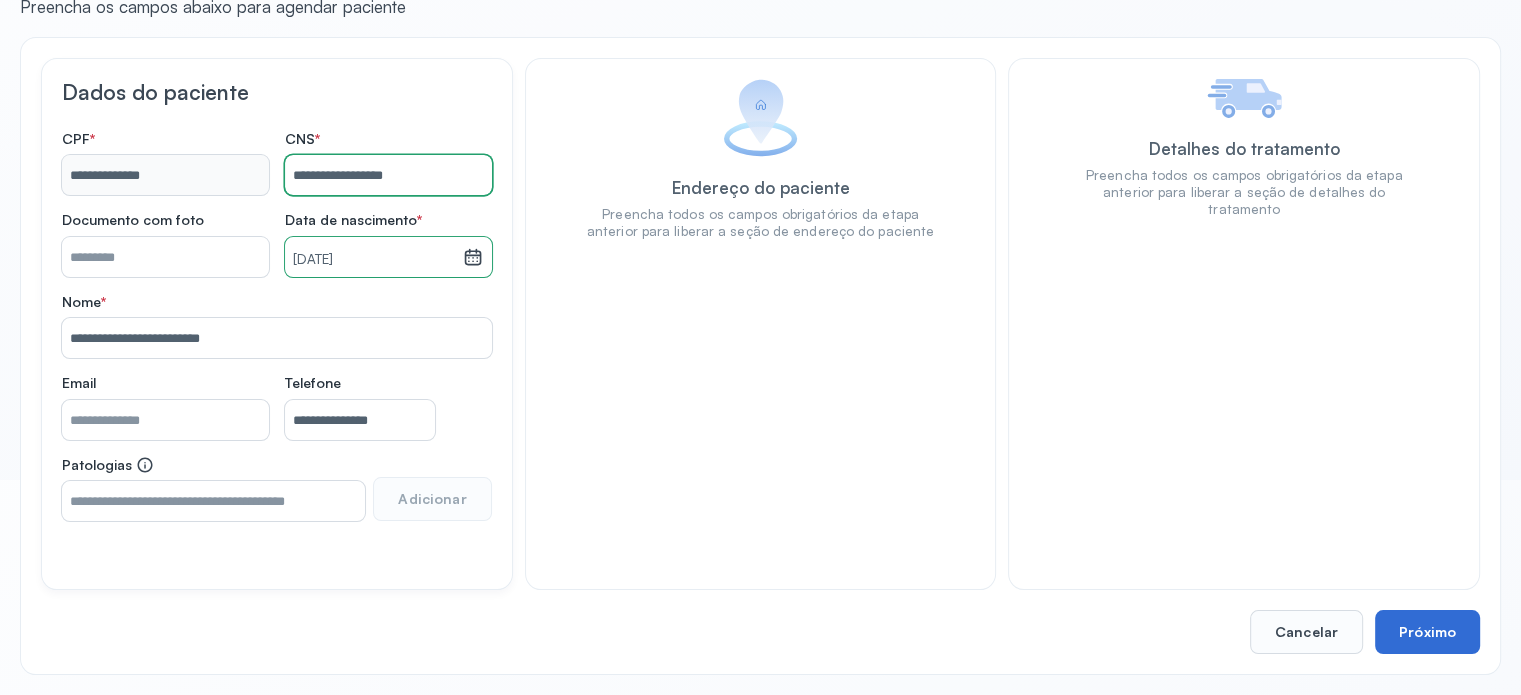 type on "**********" 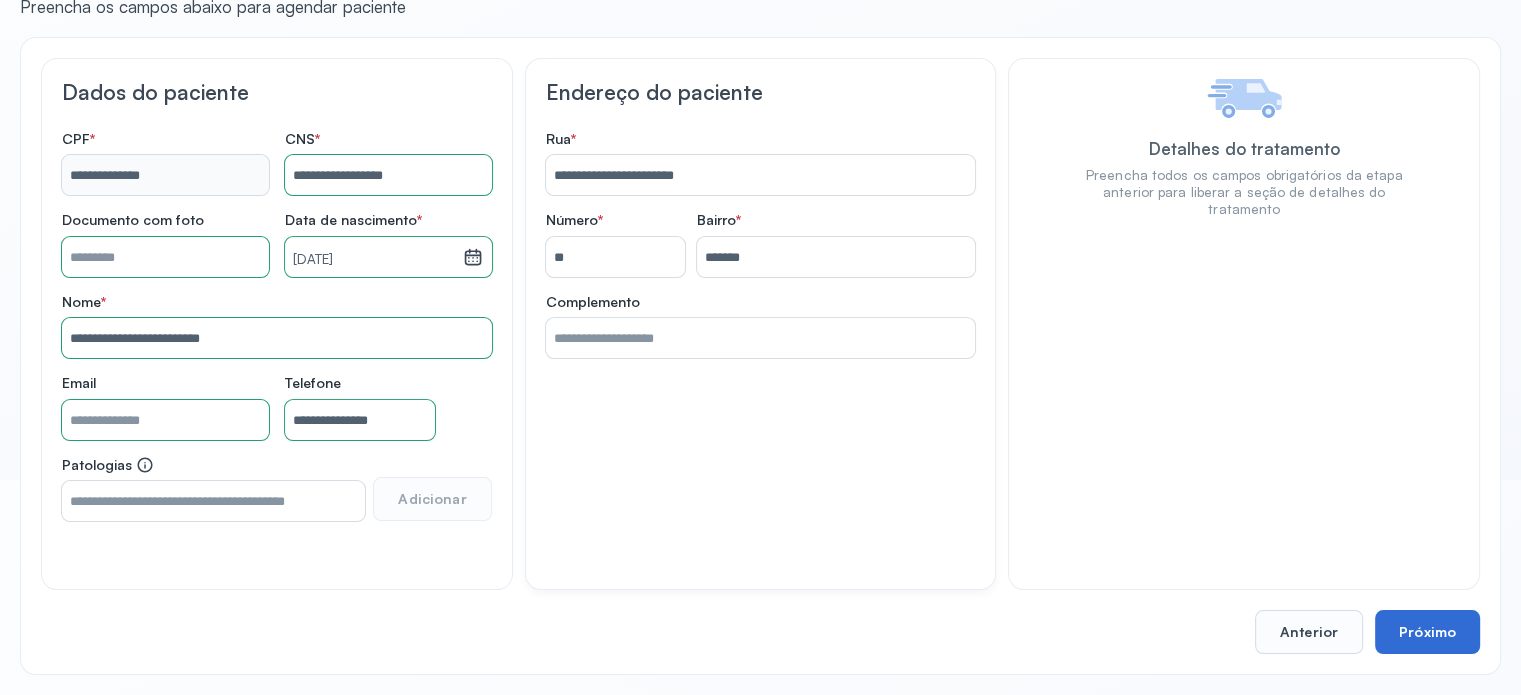 click on "Próximo" at bounding box center [1427, 632] 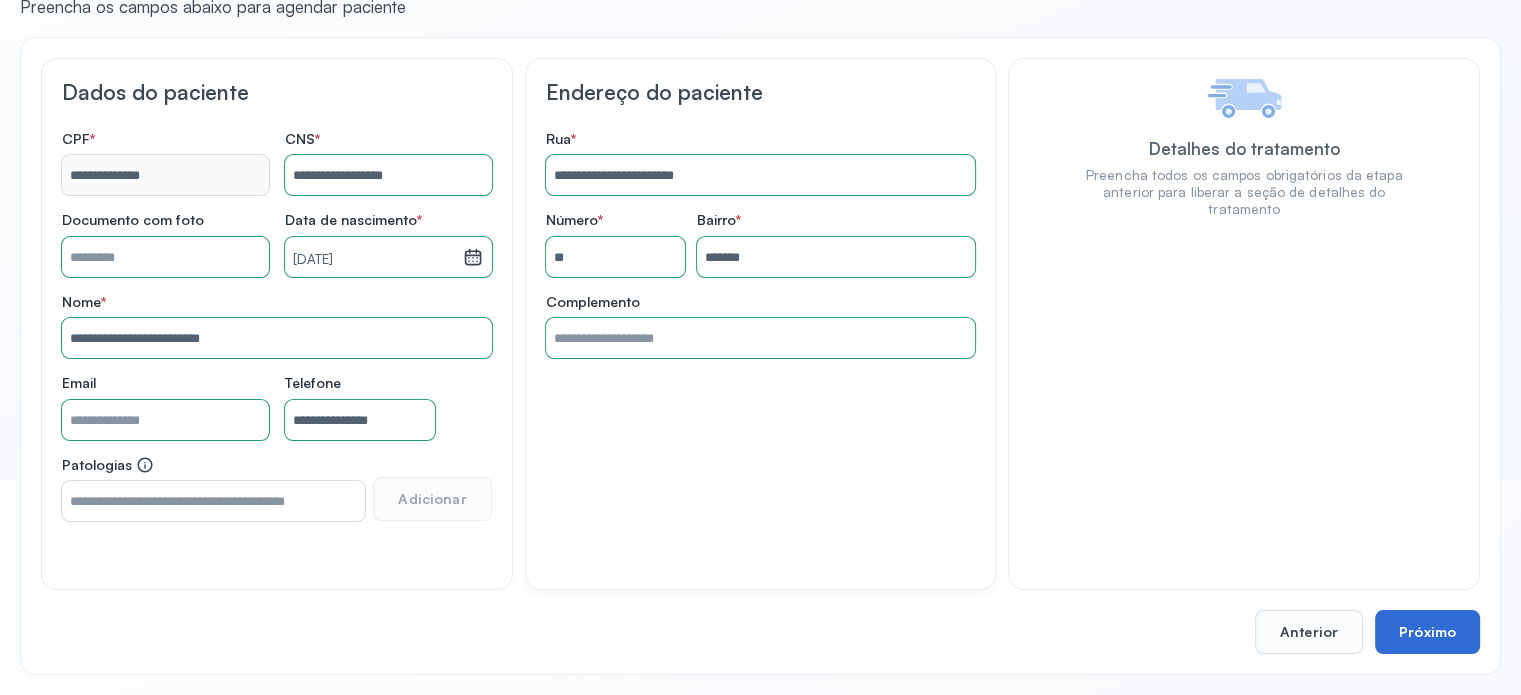 click on "Próximo" at bounding box center [1427, 632] 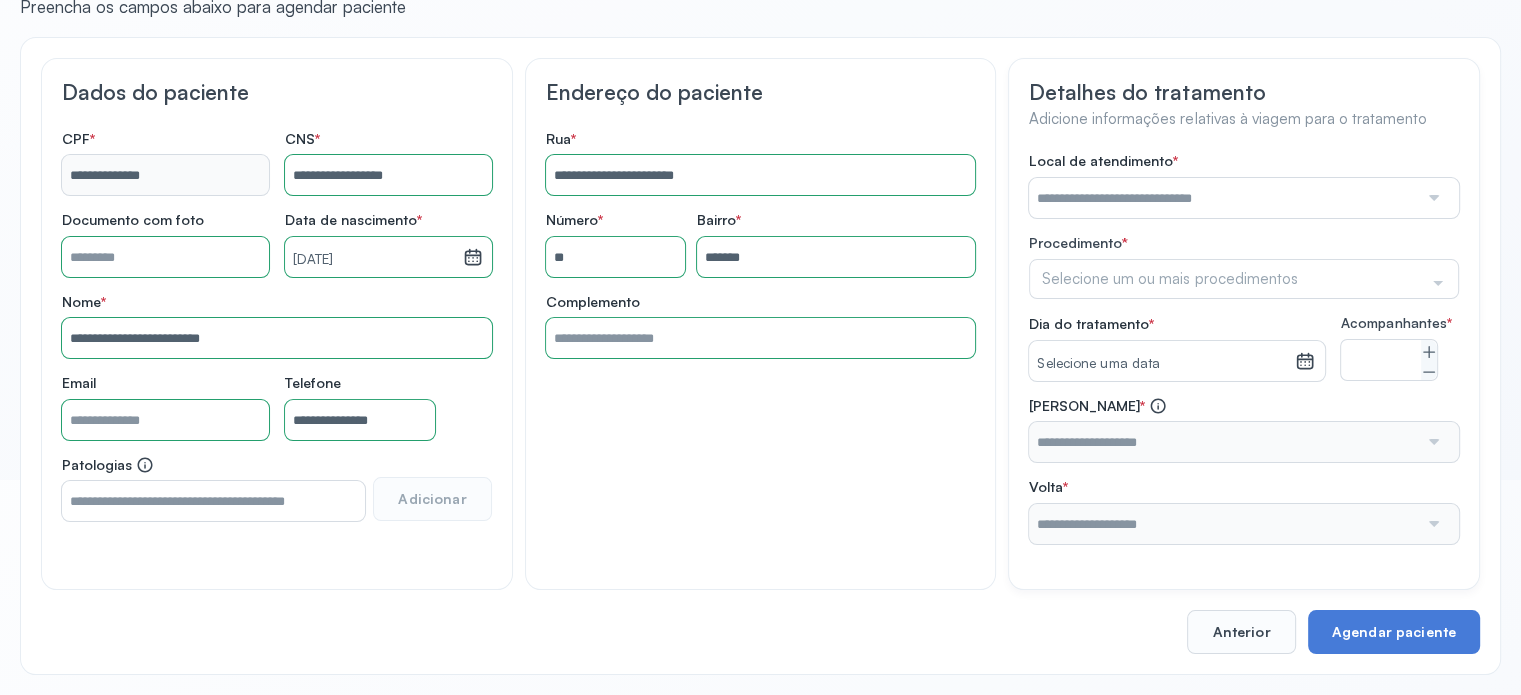click at bounding box center [1223, 198] 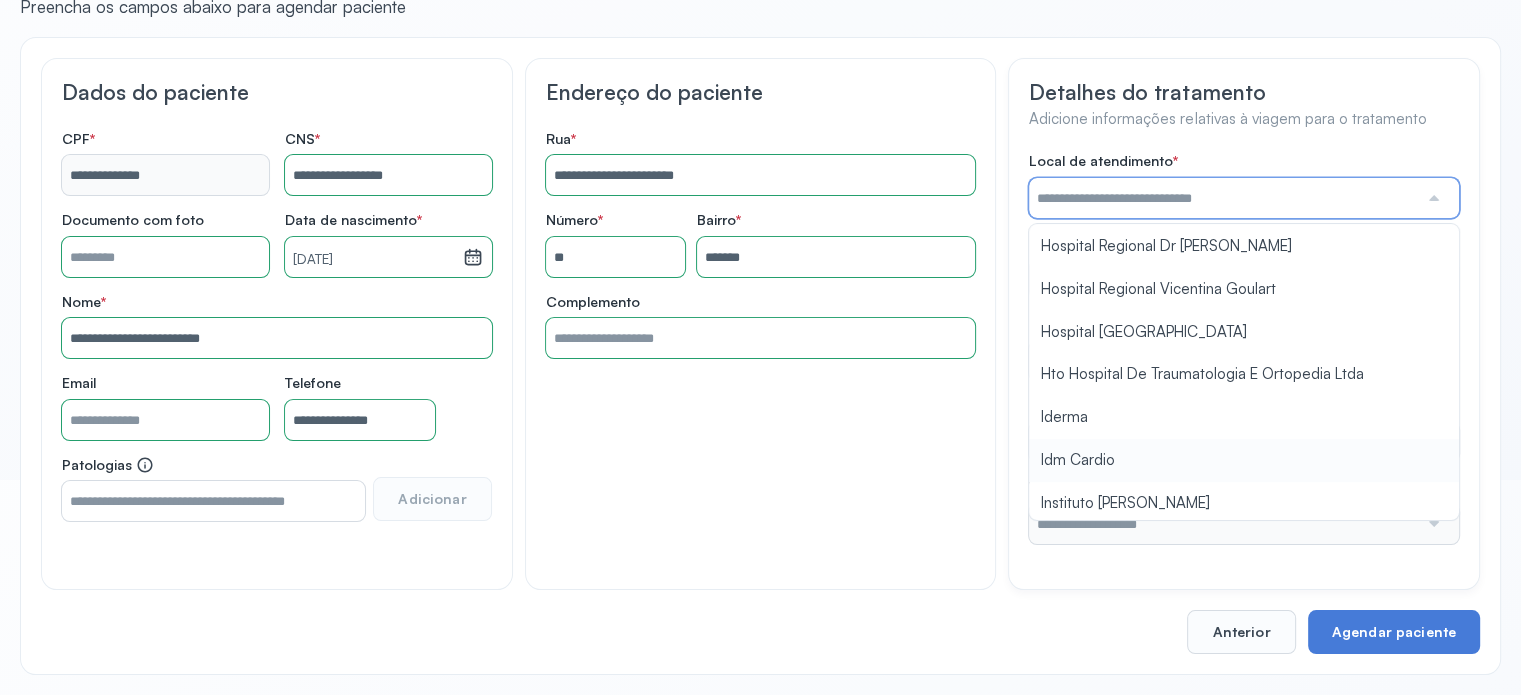scroll, scrollTop: 1584, scrollLeft: 0, axis: vertical 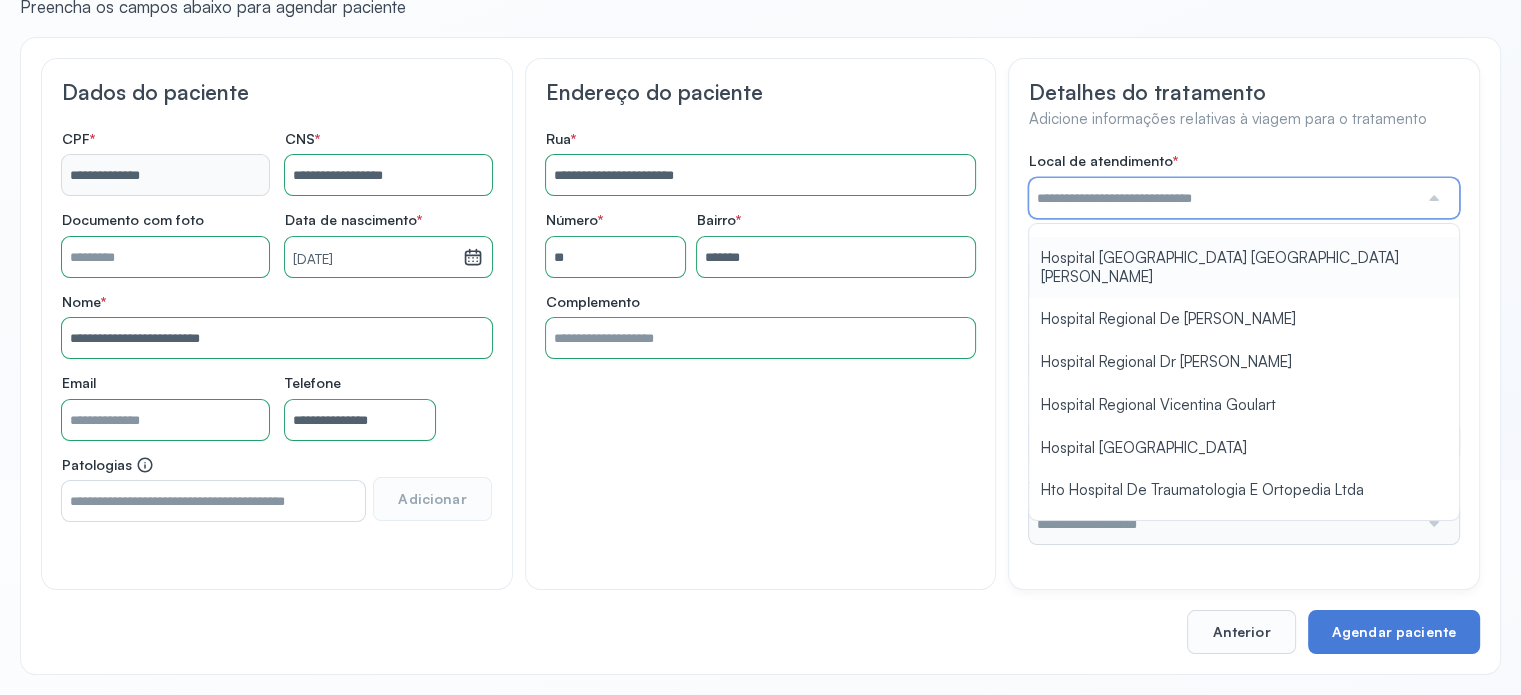 type on "**********" 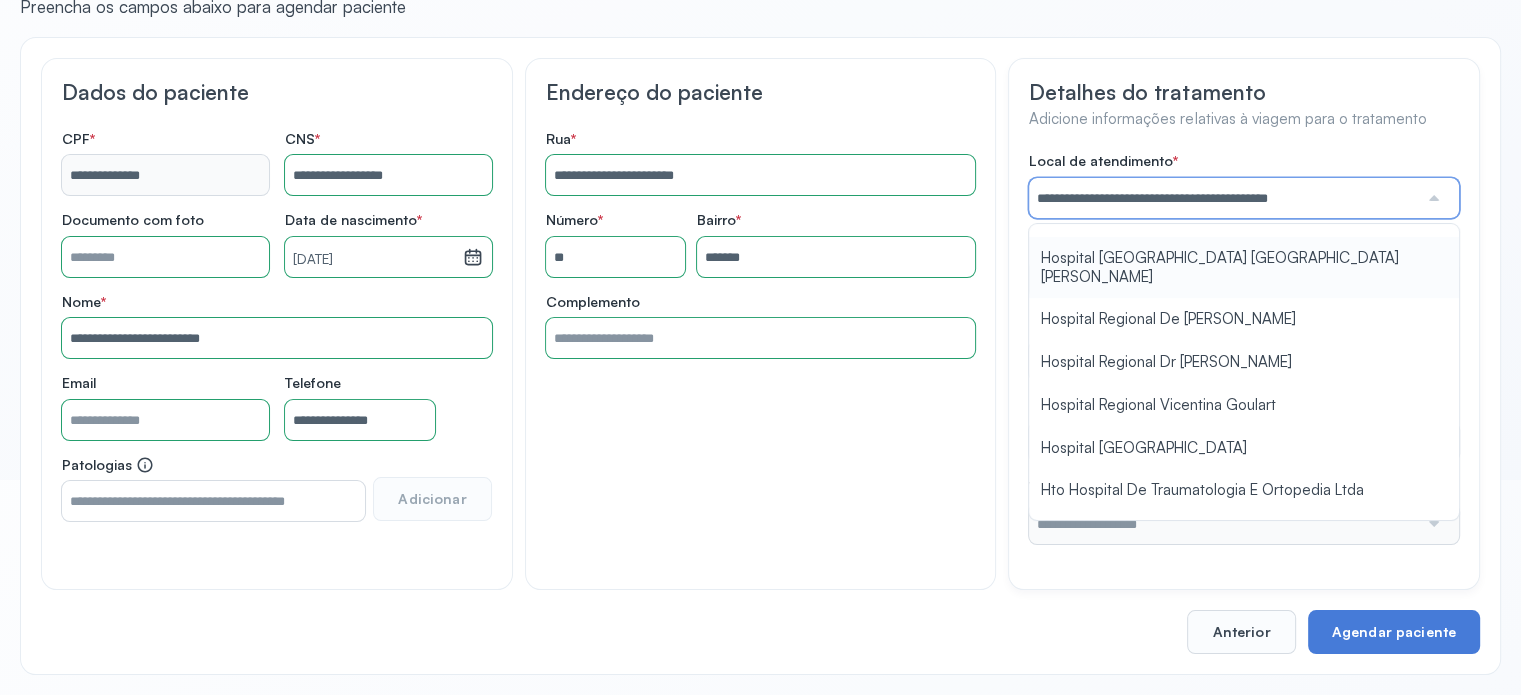 click on "**********" at bounding box center [1244, 348] 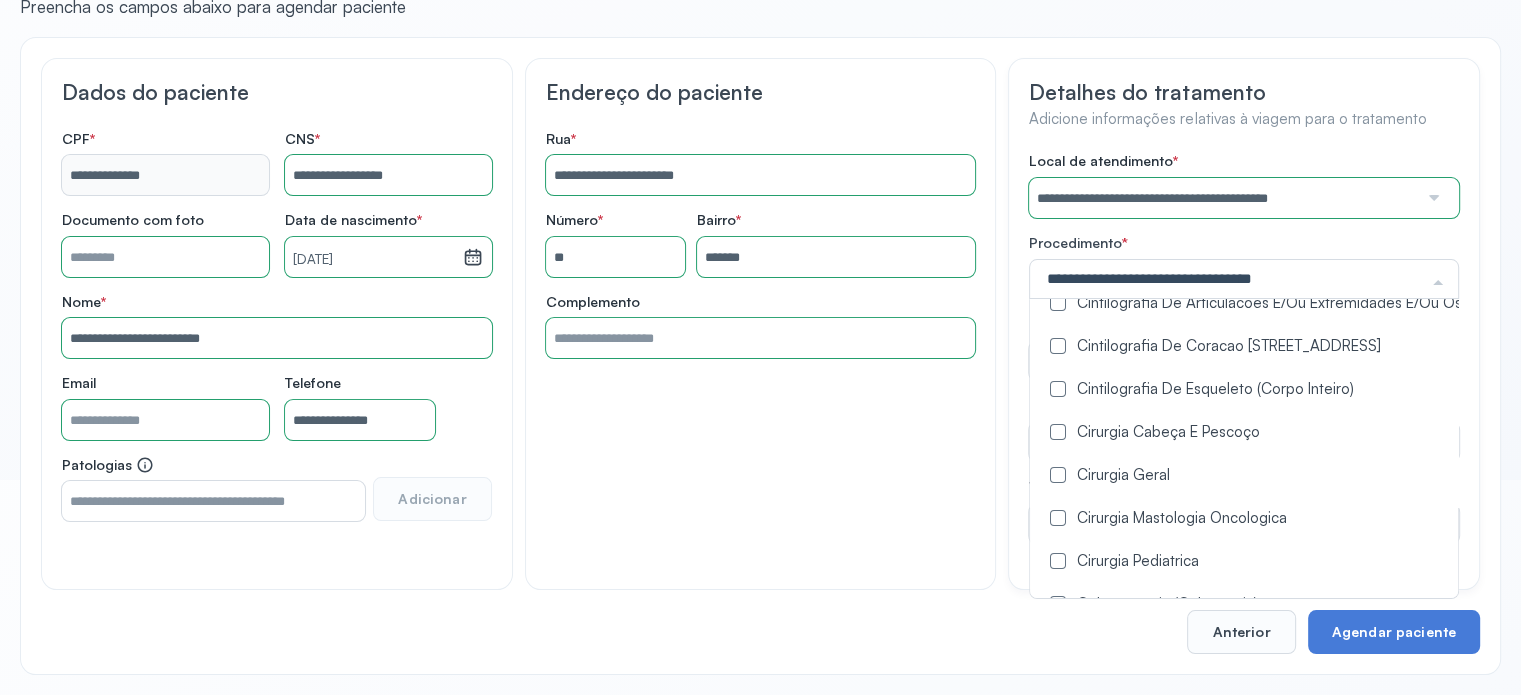 scroll, scrollTop: 400, scrollLeft: 0, axis: vertical 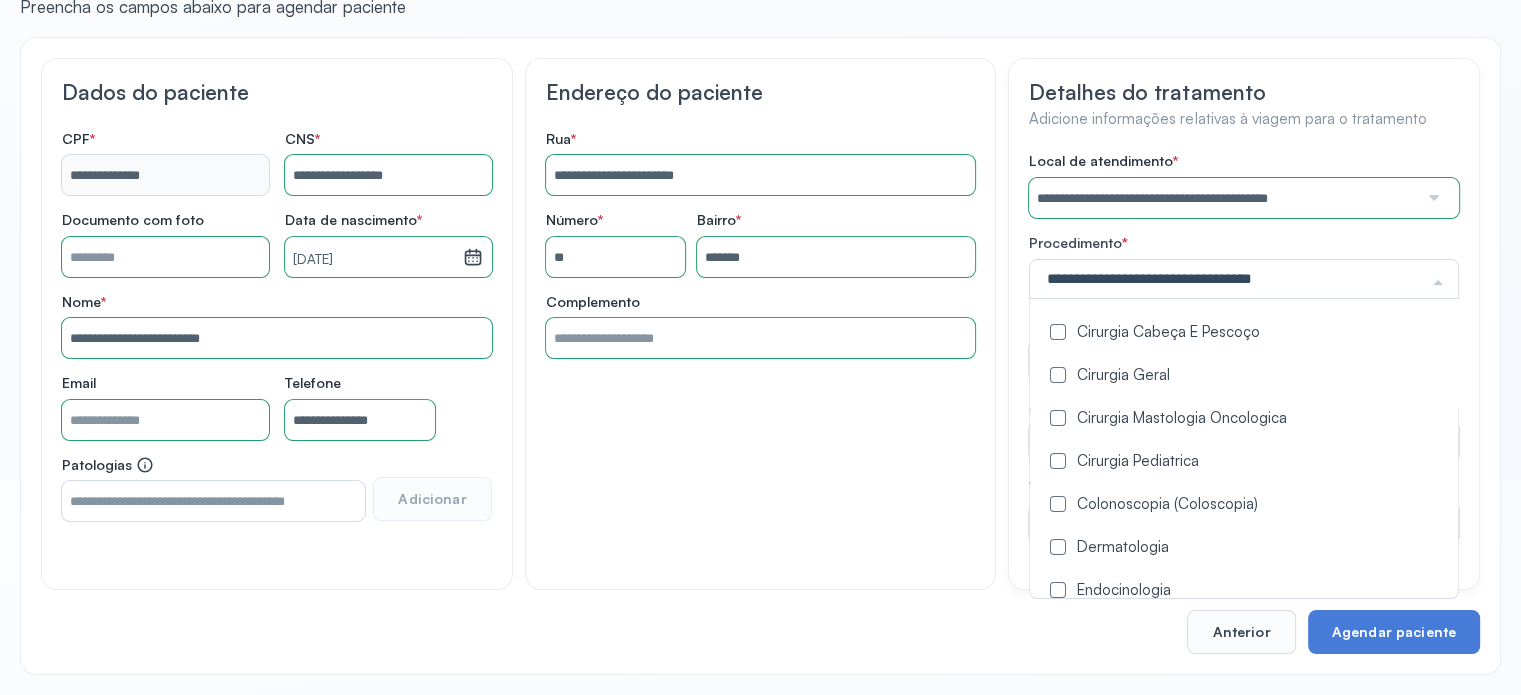drag, startPoint x: 1056, startPoint y: 353, endPoint x: 1045, endPoint y: 367, distance: 17.804493 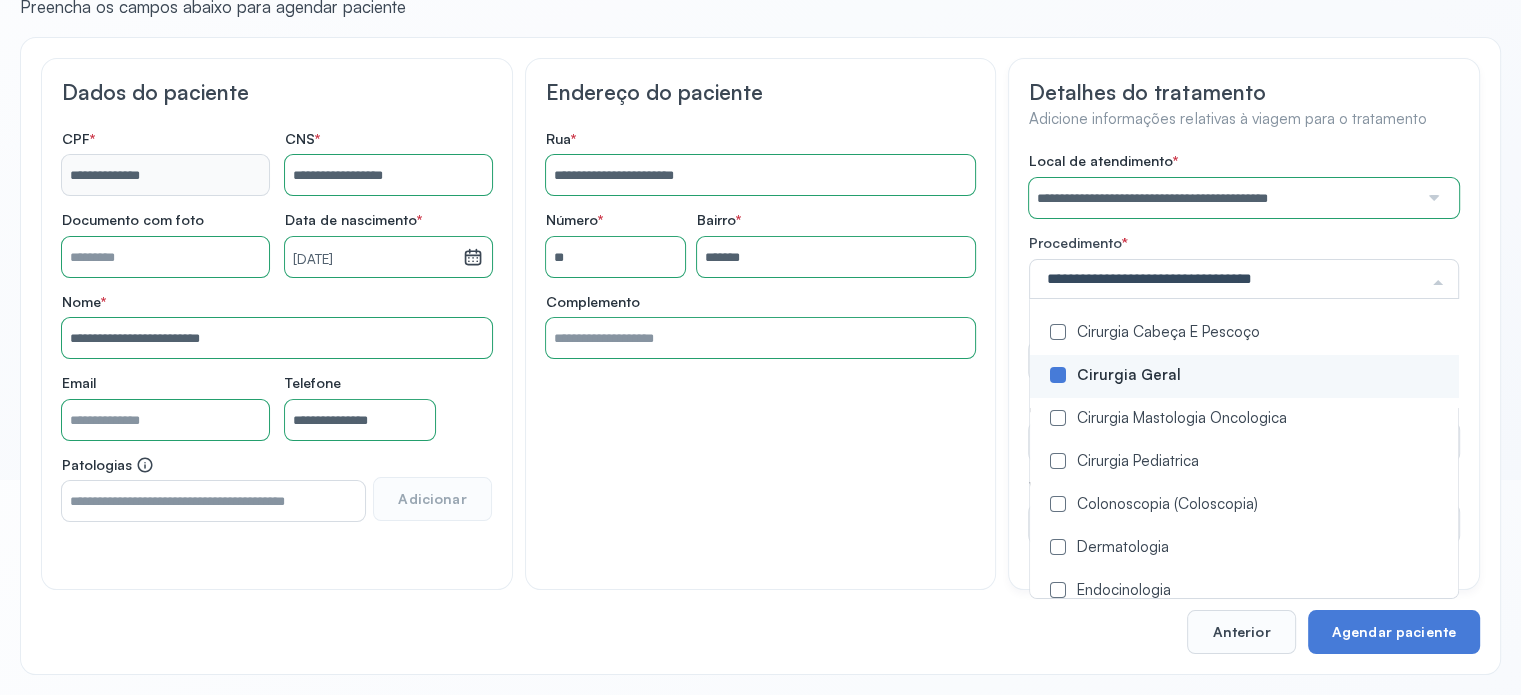 click on "**********" 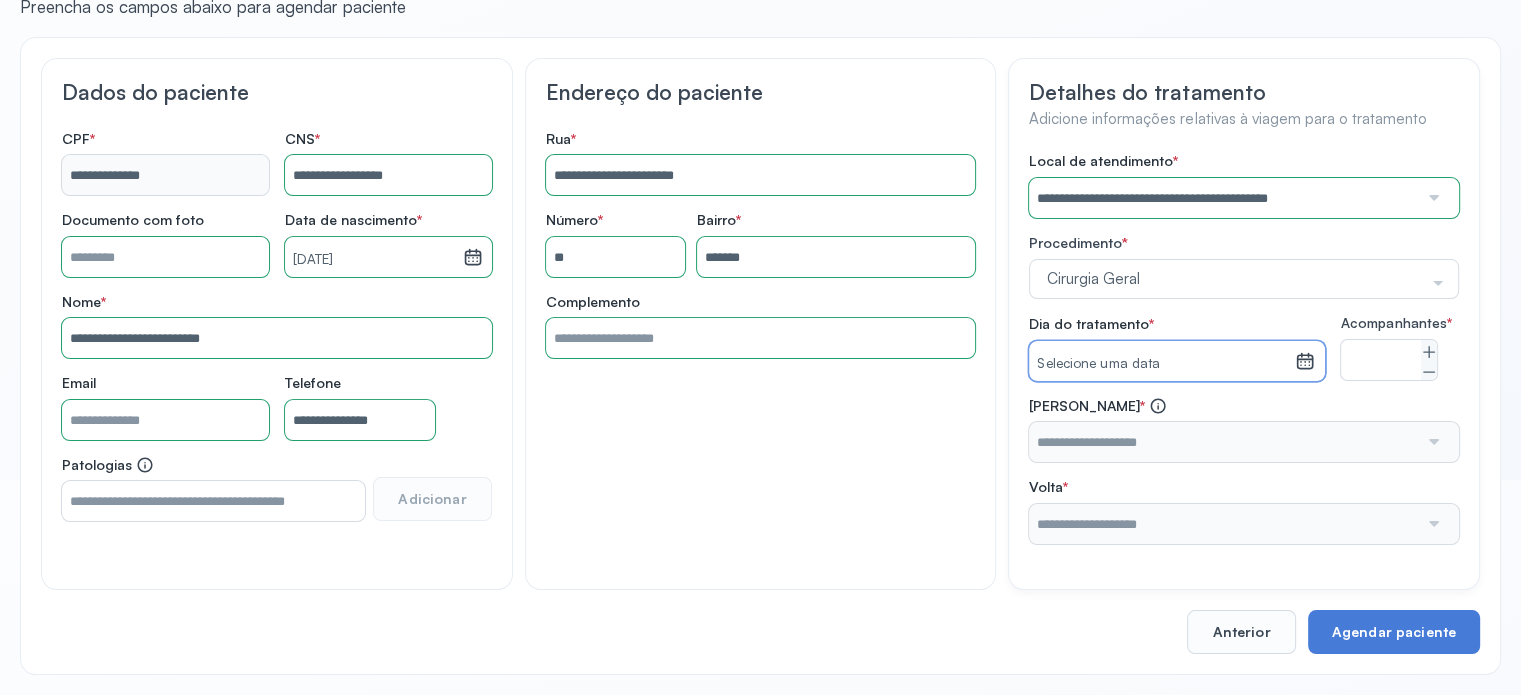 click on "Selecione uma data" at bounding box center [1162, 361] 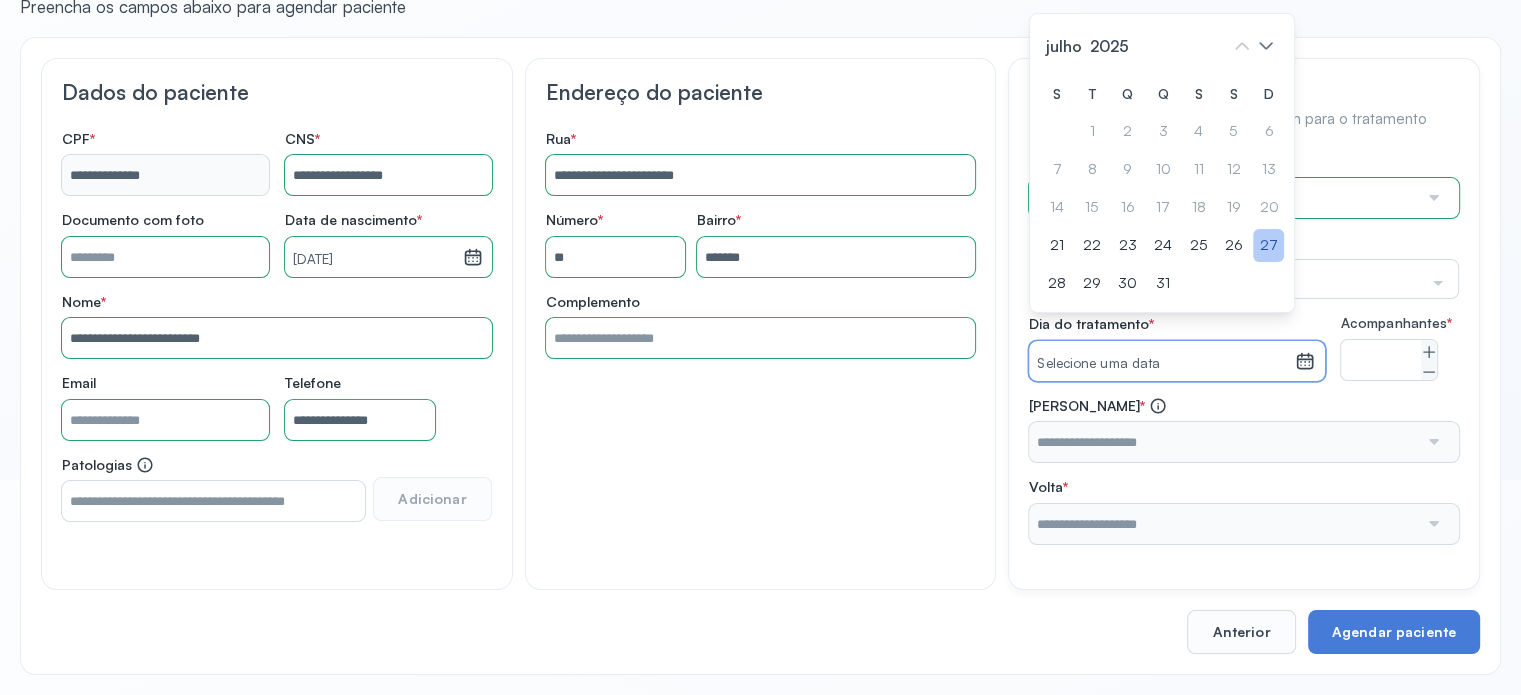 drag, startPoint x: 1262, startPoint y: 247, endPoint x: 1272, endPoint y: 254, distance: 12.206555 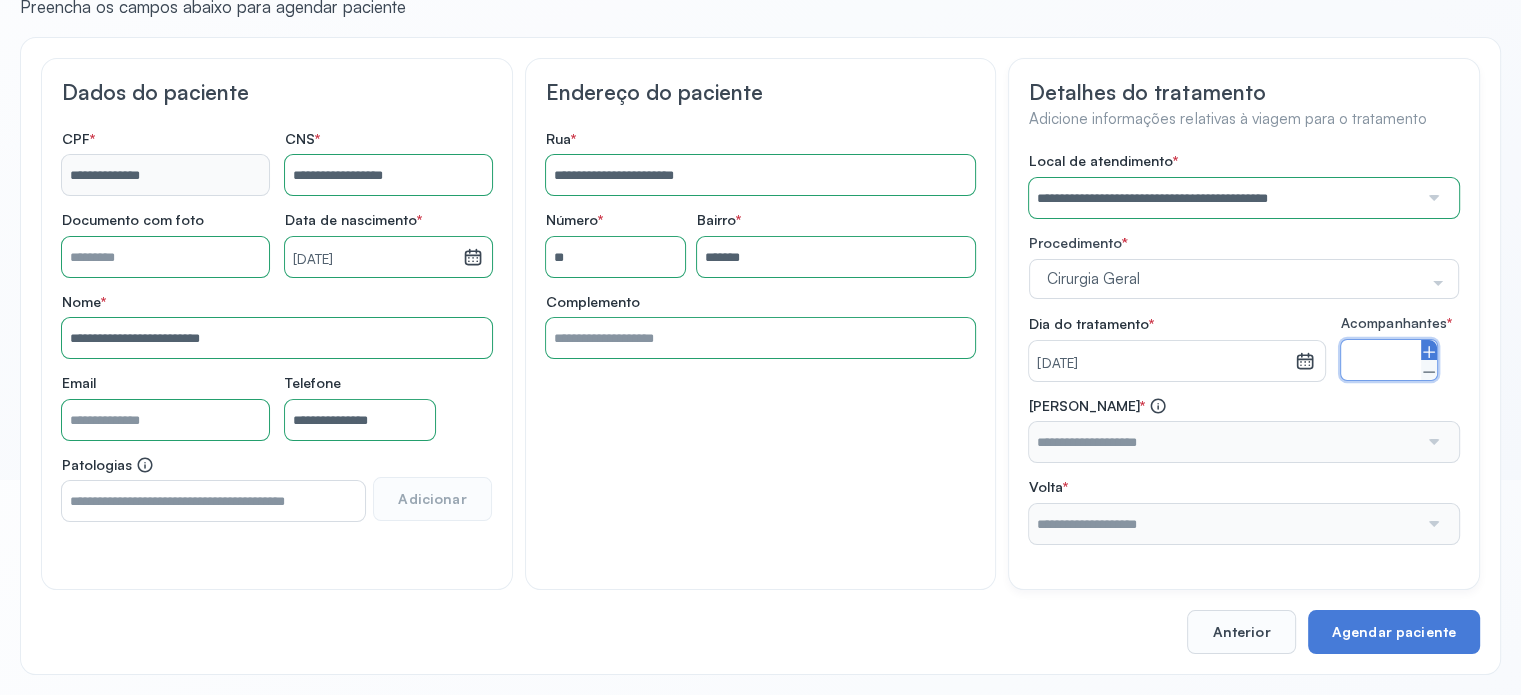 click 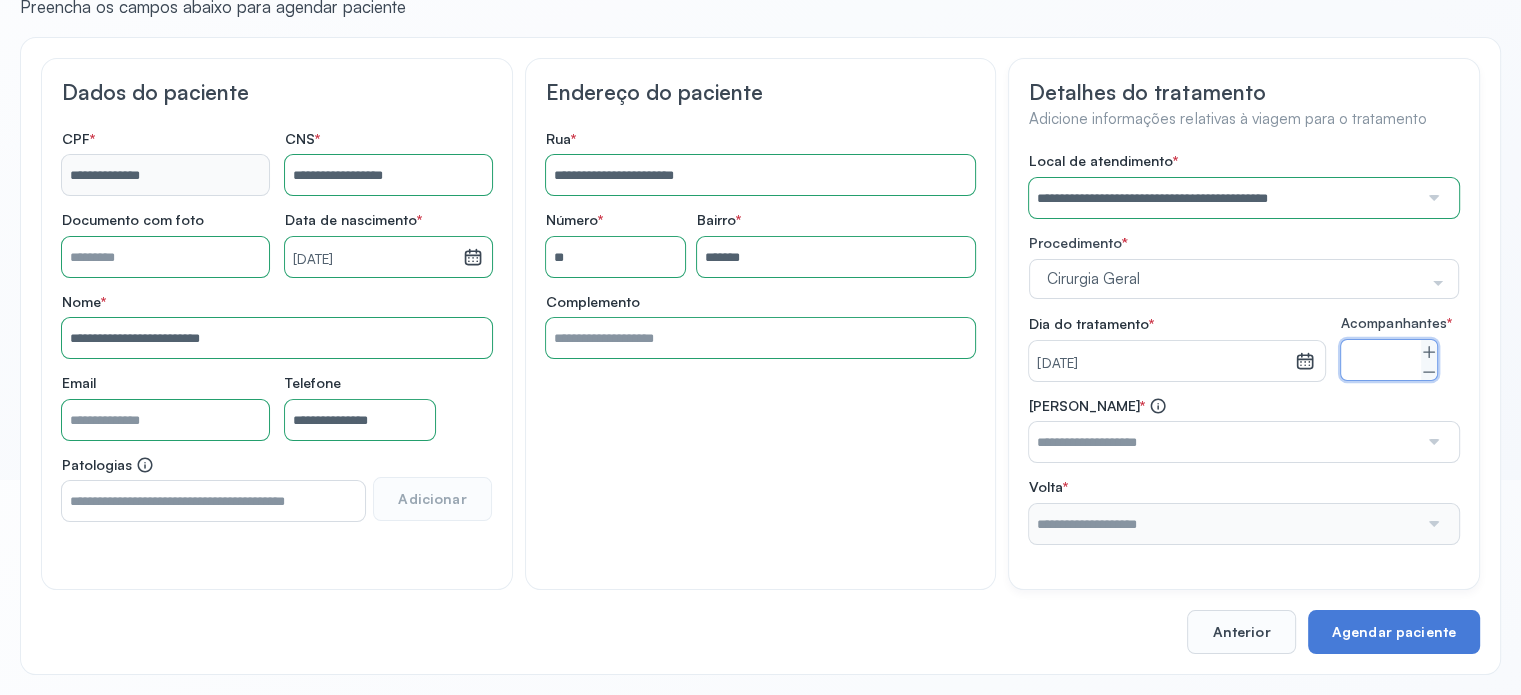 click at bounding box center (1223, 442) 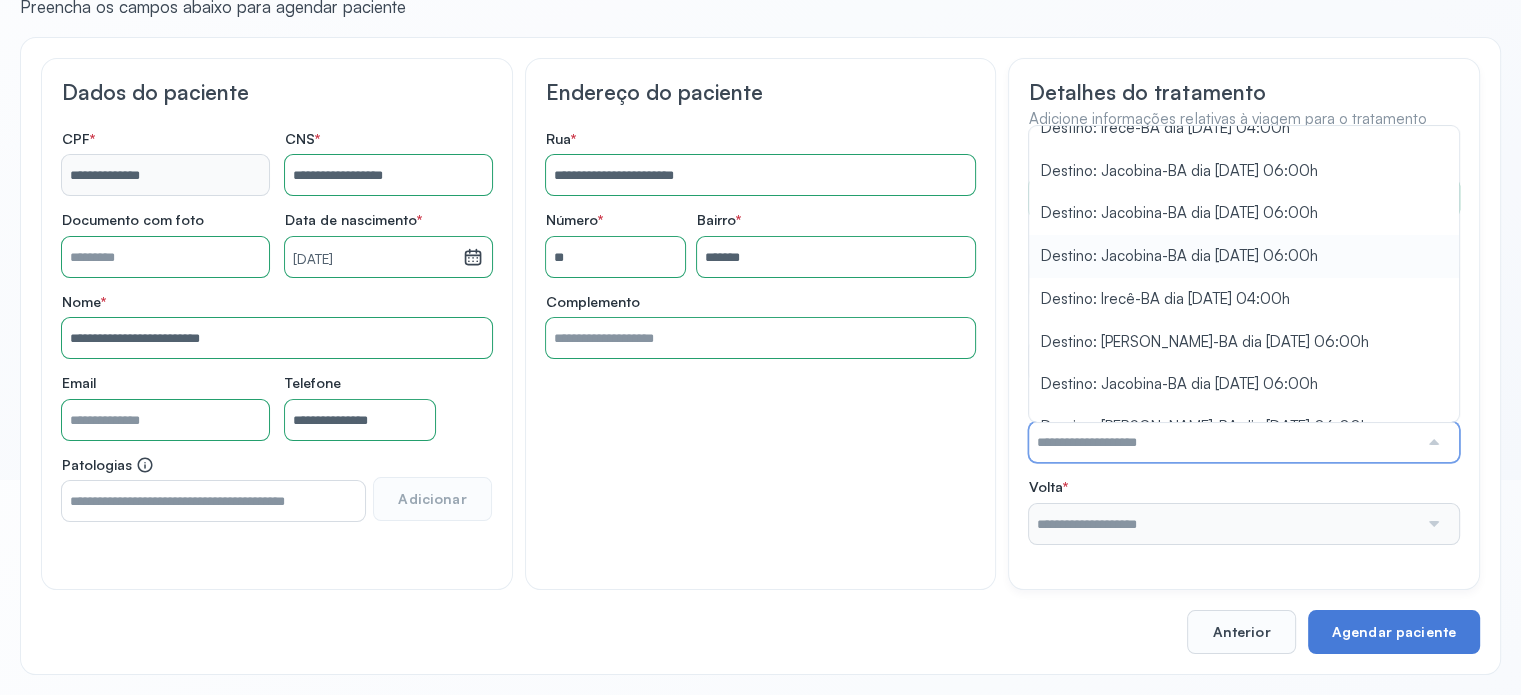 scroll, scrollTop: 473, scrollLeft: 0, axis: vertical 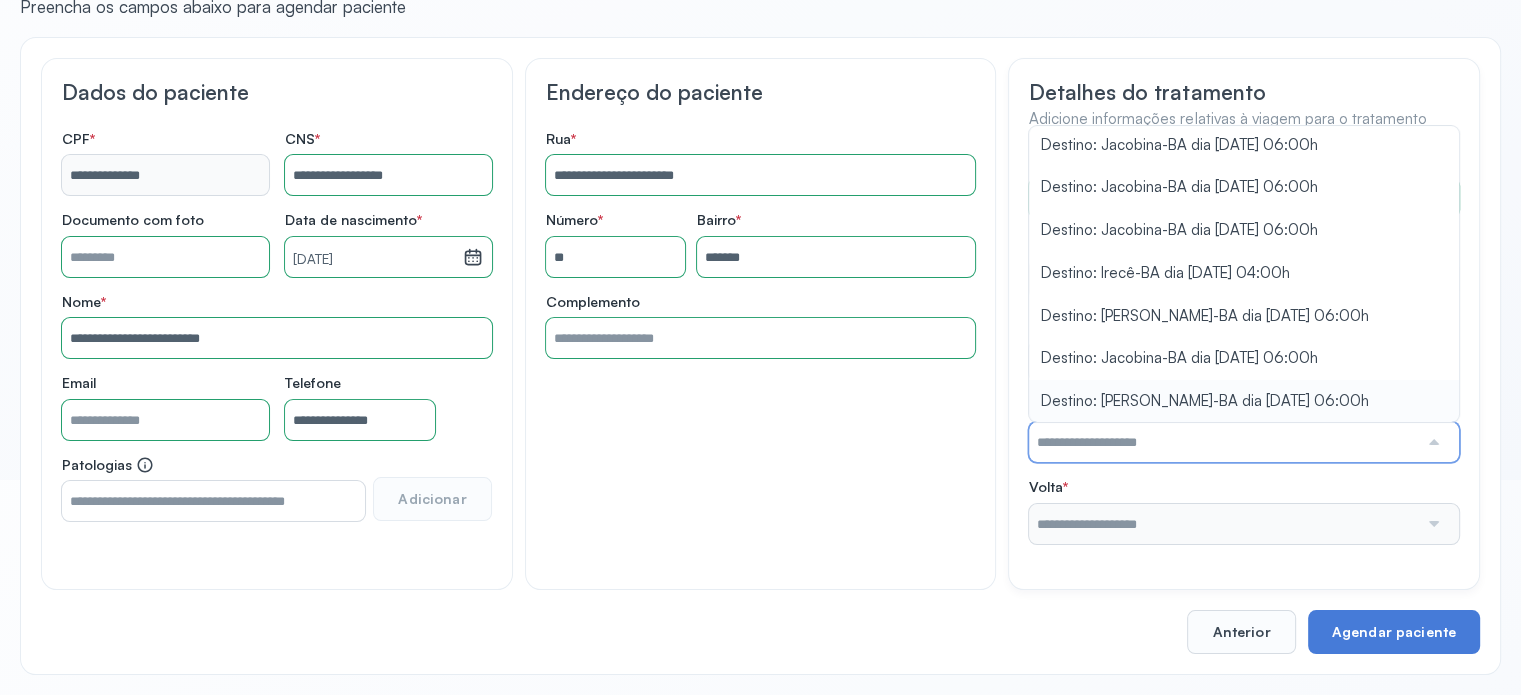type on "**********" 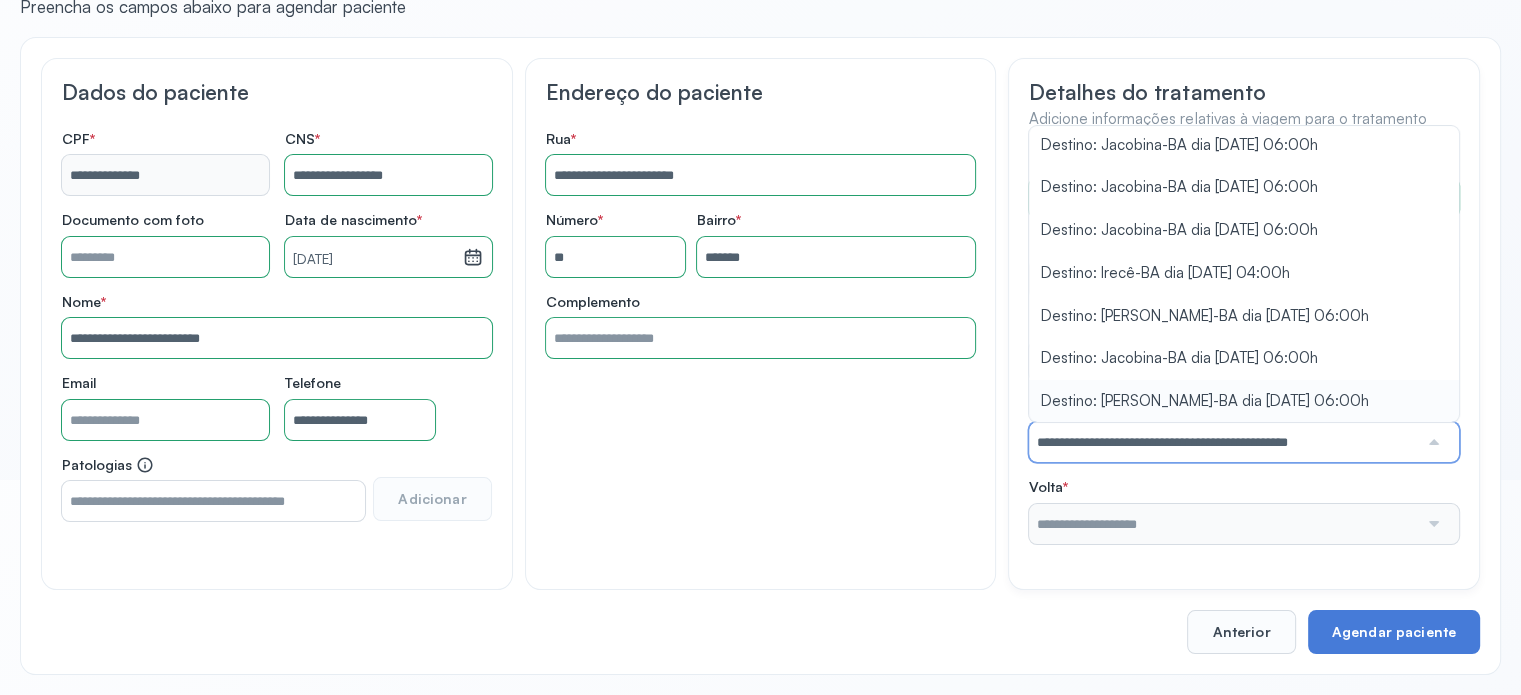 click on "**********" at bounding box center (1244, 348) 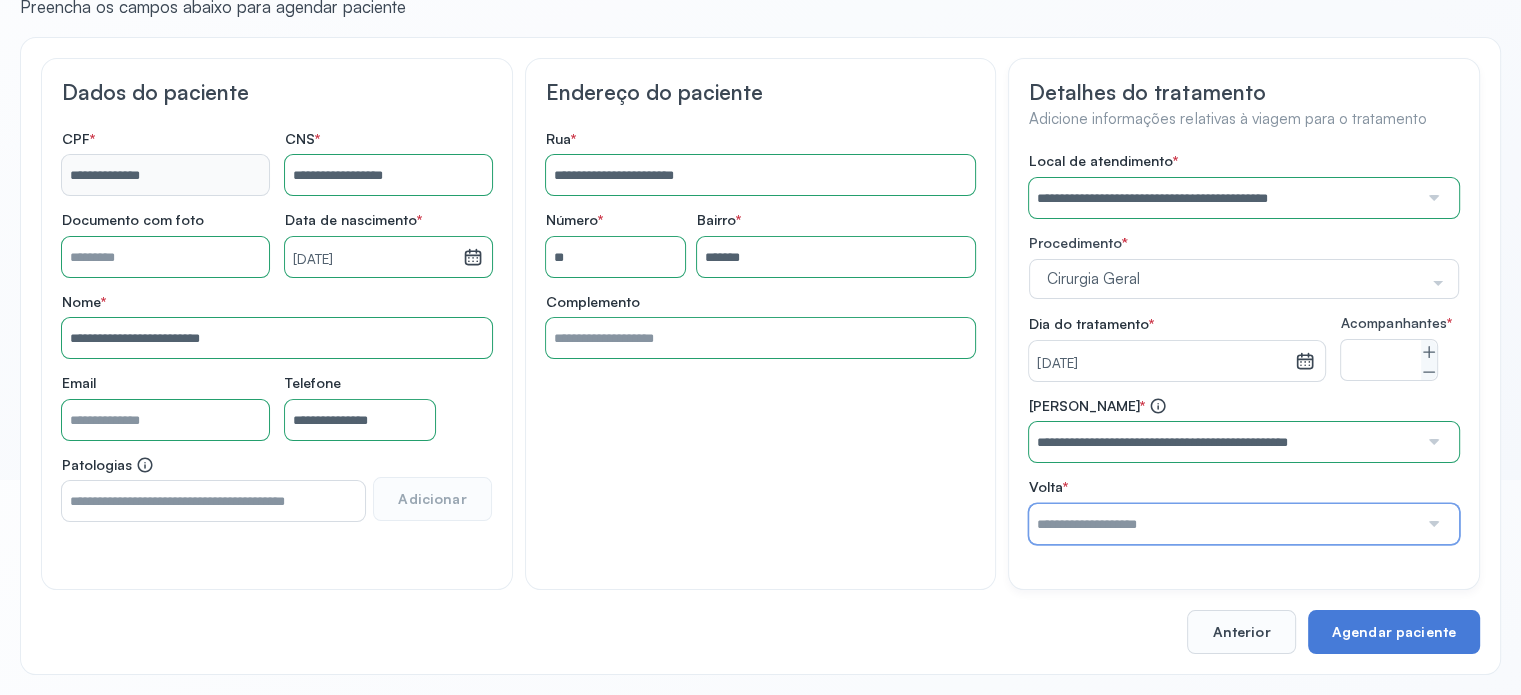 click at bounding box center [1223, 524] 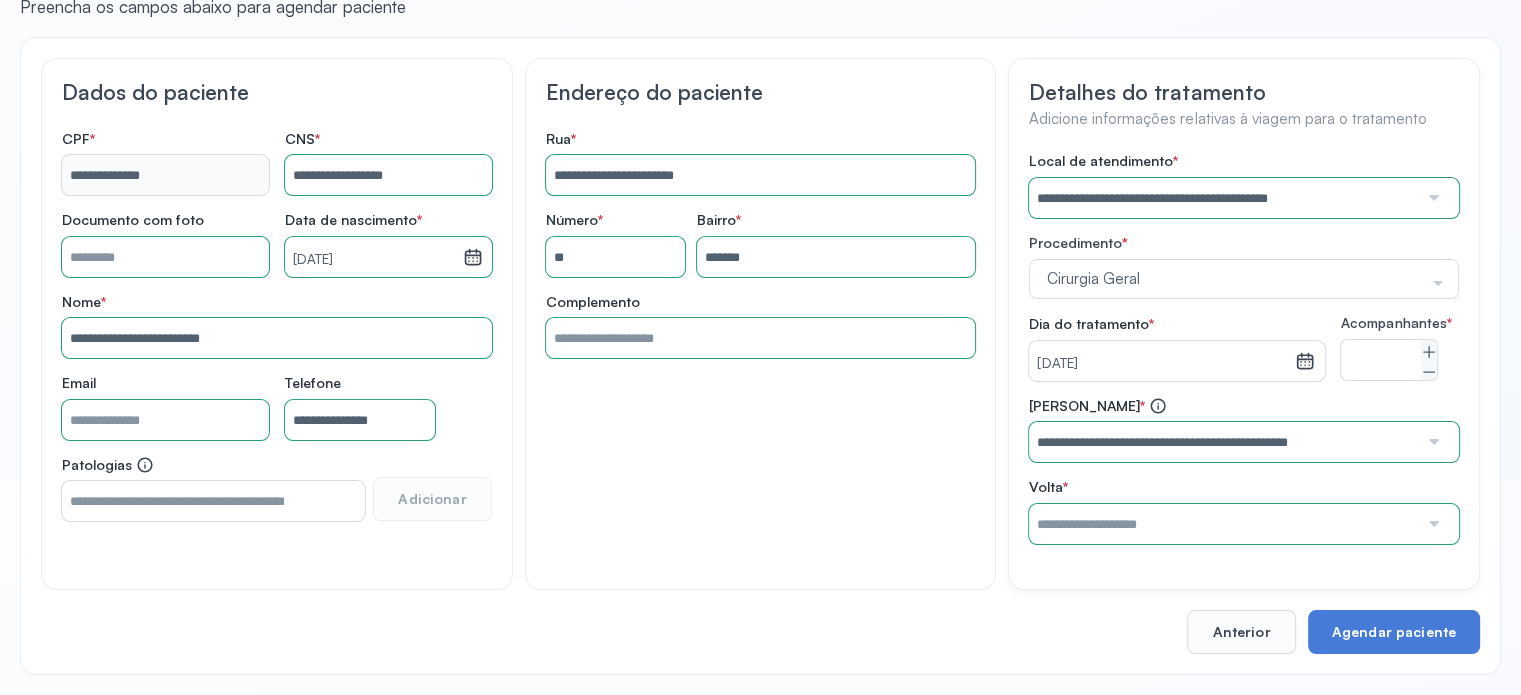 type on "**********" 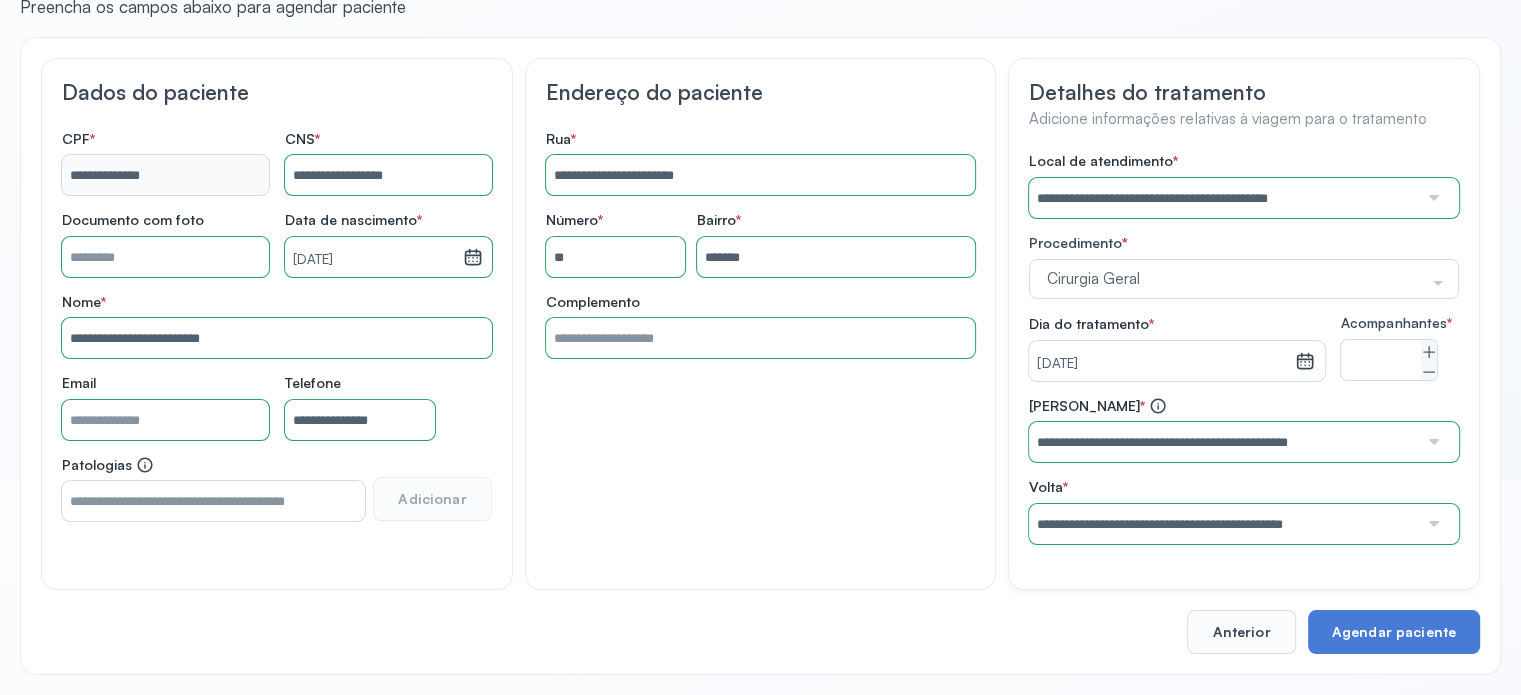 drag, startPoint x: 1363, startPoint y: 473, endPoint x: 1354, endPoint y: 509, distance: 37.107952 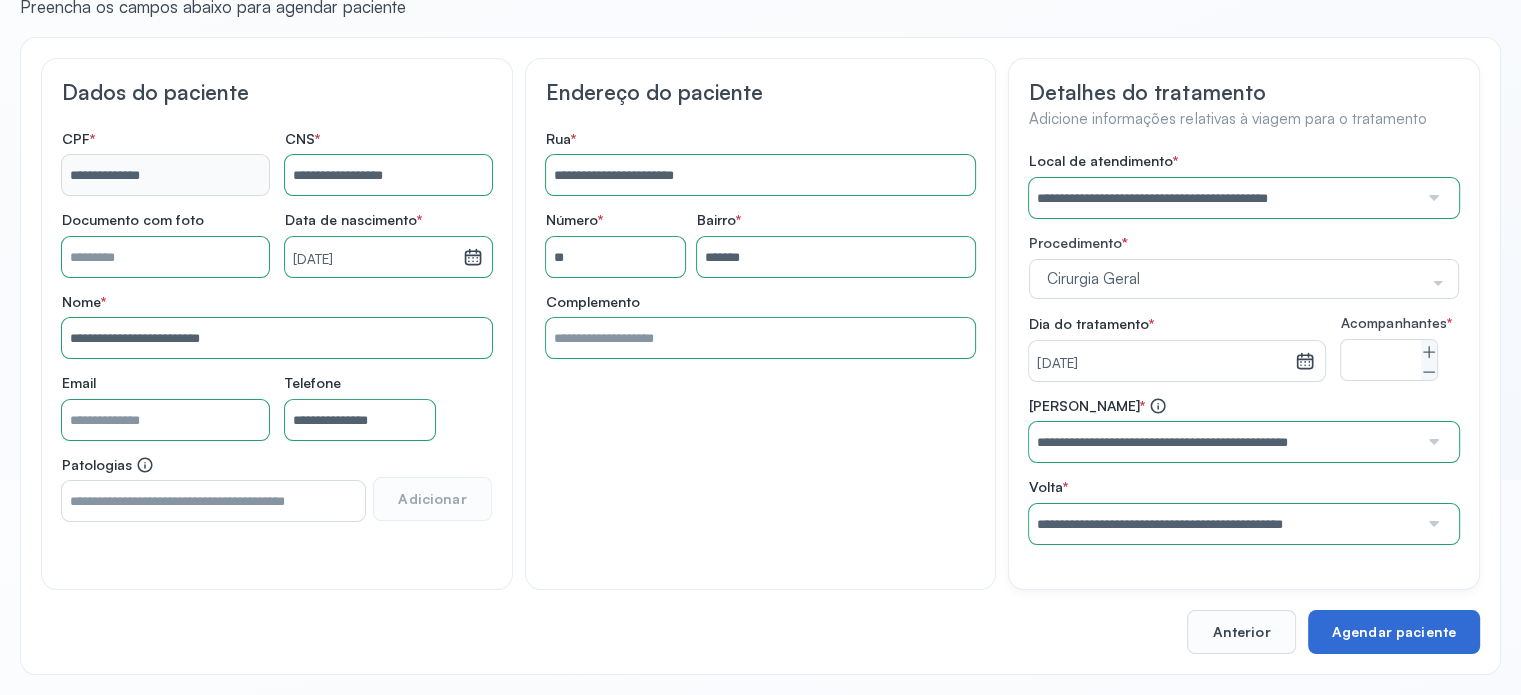 click on "Agendar paciente" at bounding box center (1394, 632) 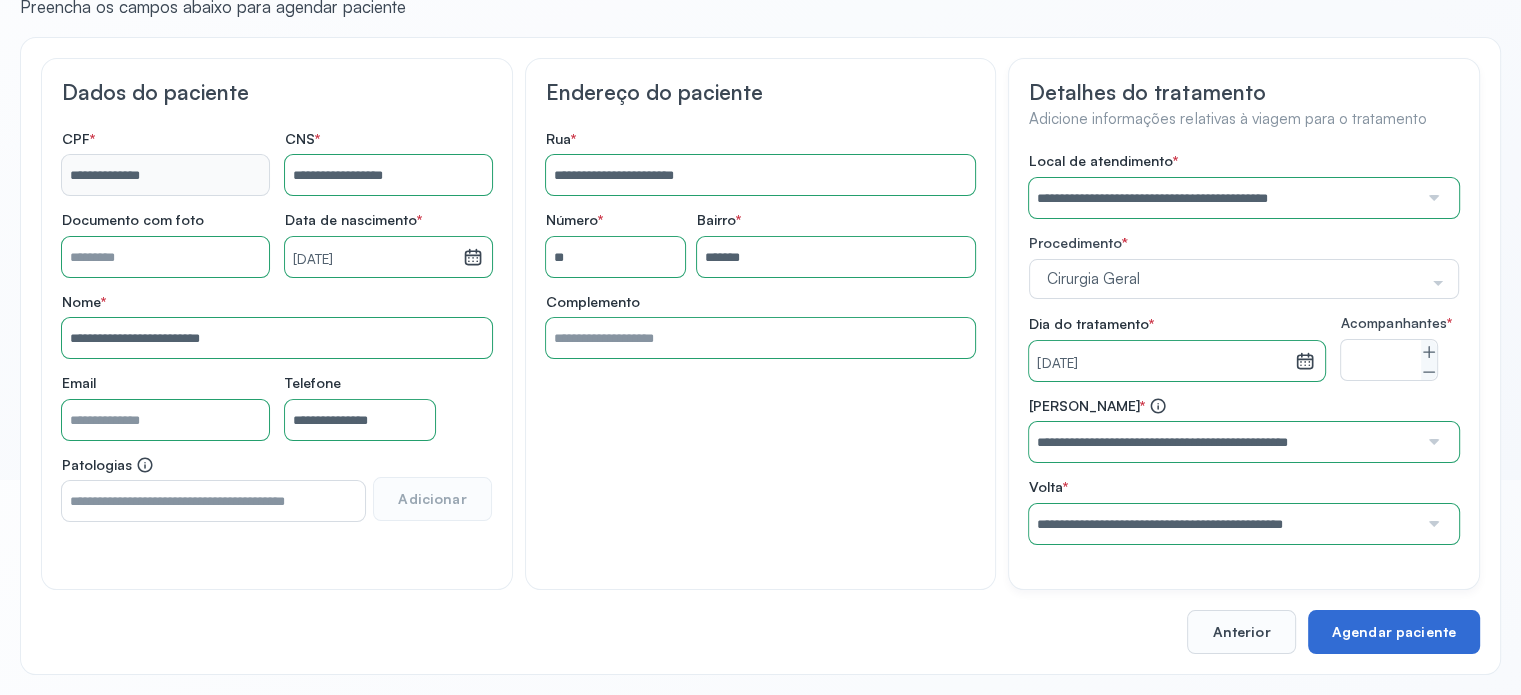 scroll, scrollTop: 0, scrollLeft: 0, axis: both 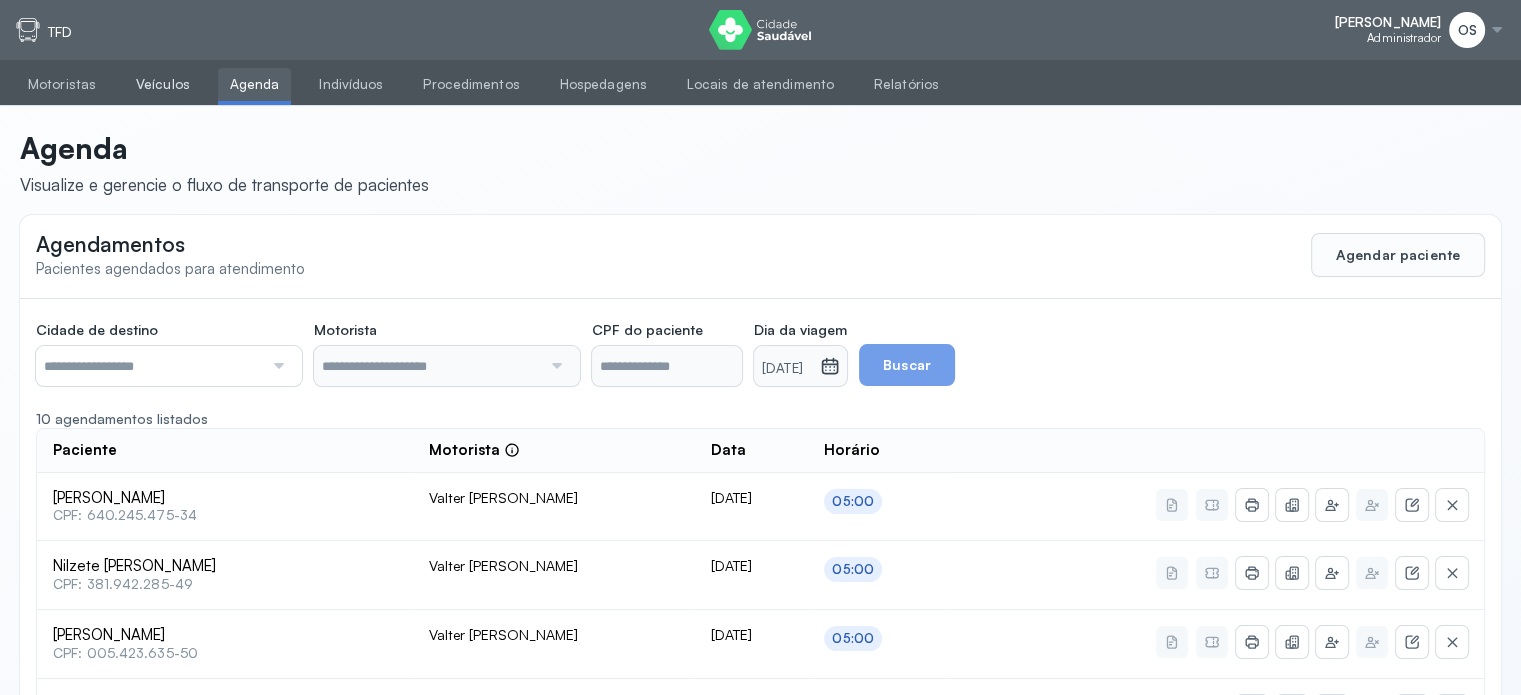 click on "Veículos" at bounding box center [163, 84] 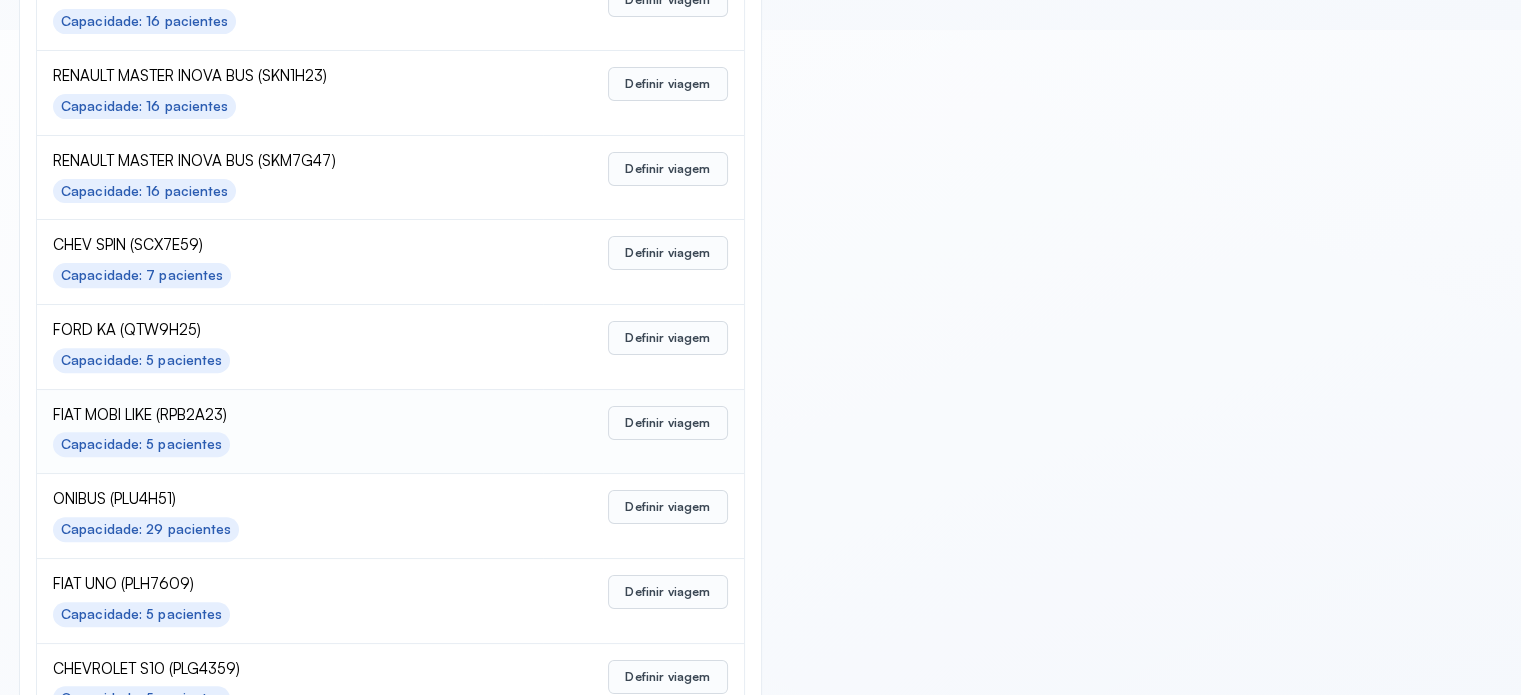 scroll, scrollTop: 700, scrollLeft: 0, axis: vertical 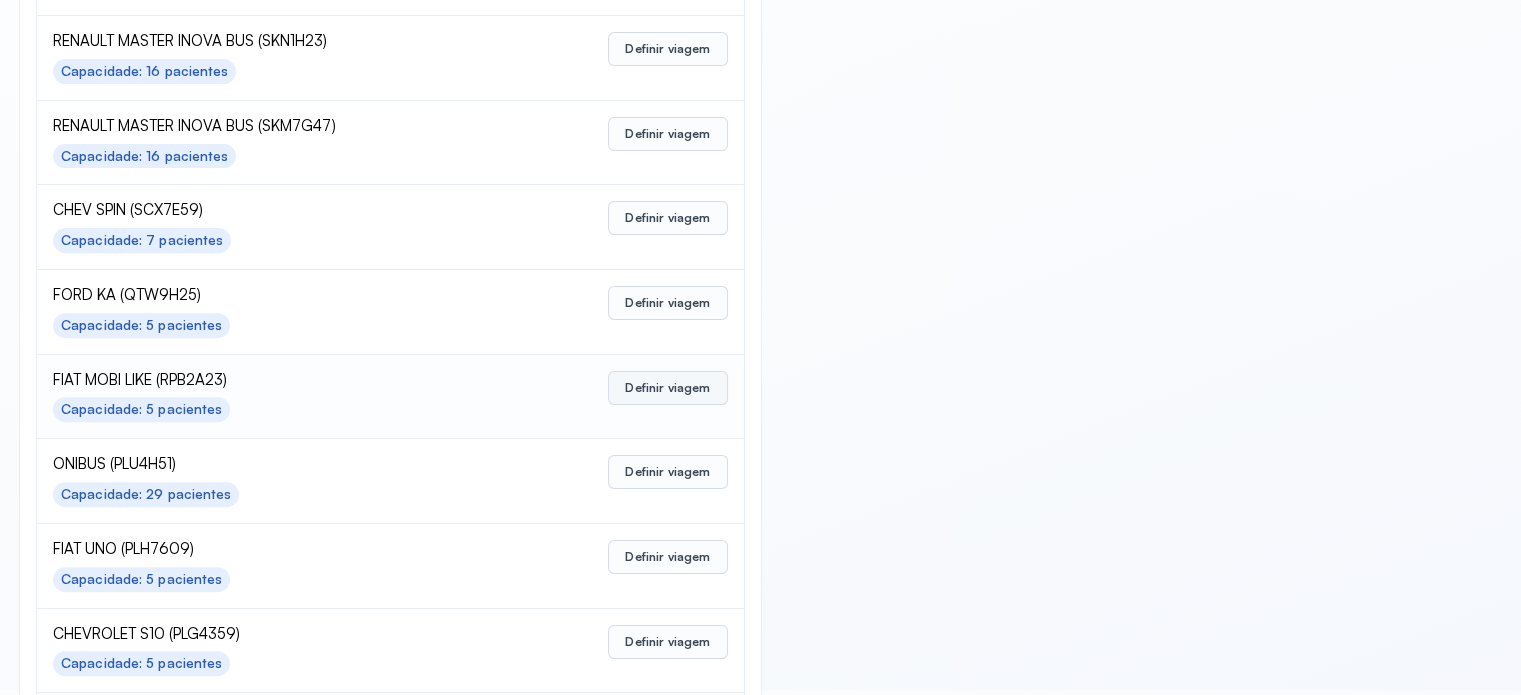 click on "Definir viagem" at bounding box center (667, 388) 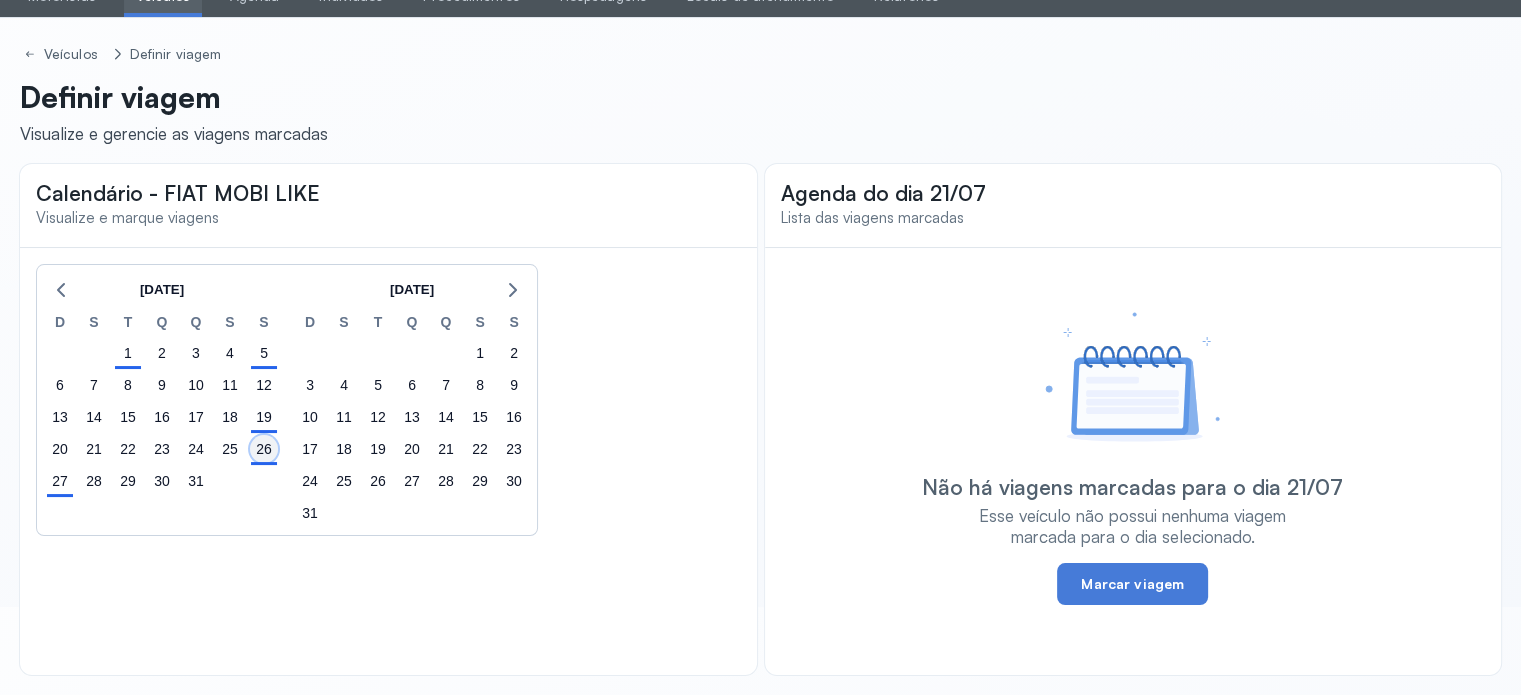 click on "26" 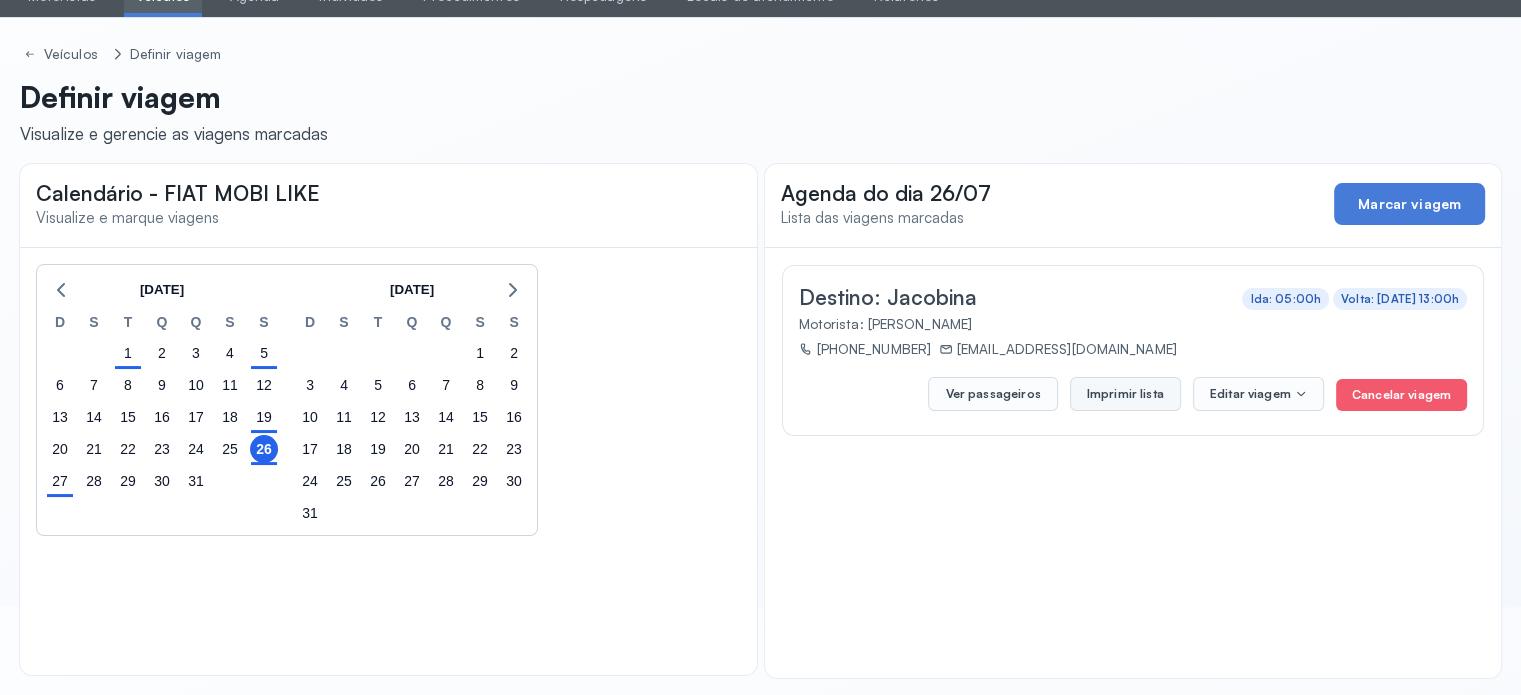 click on "Imprimir lista" at bounding box center [1125, 394] 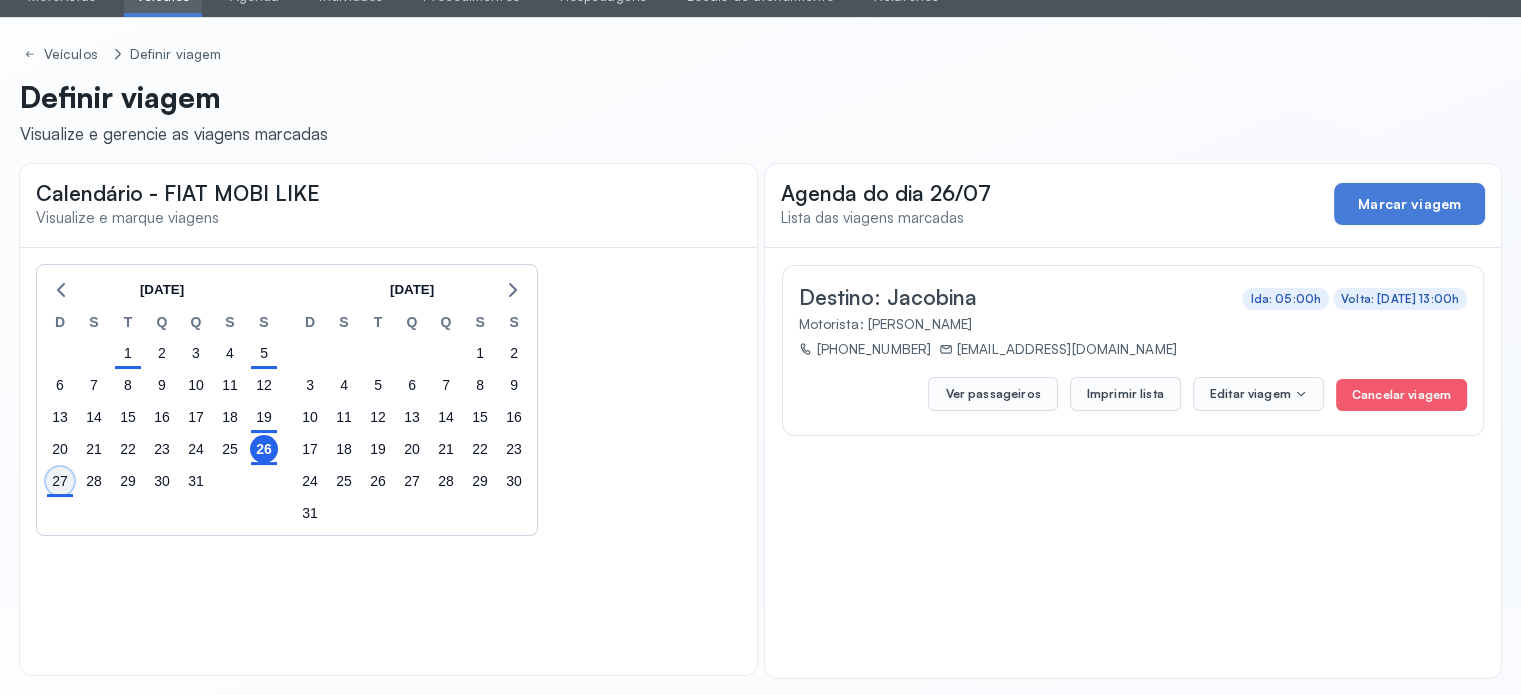 click on "27" 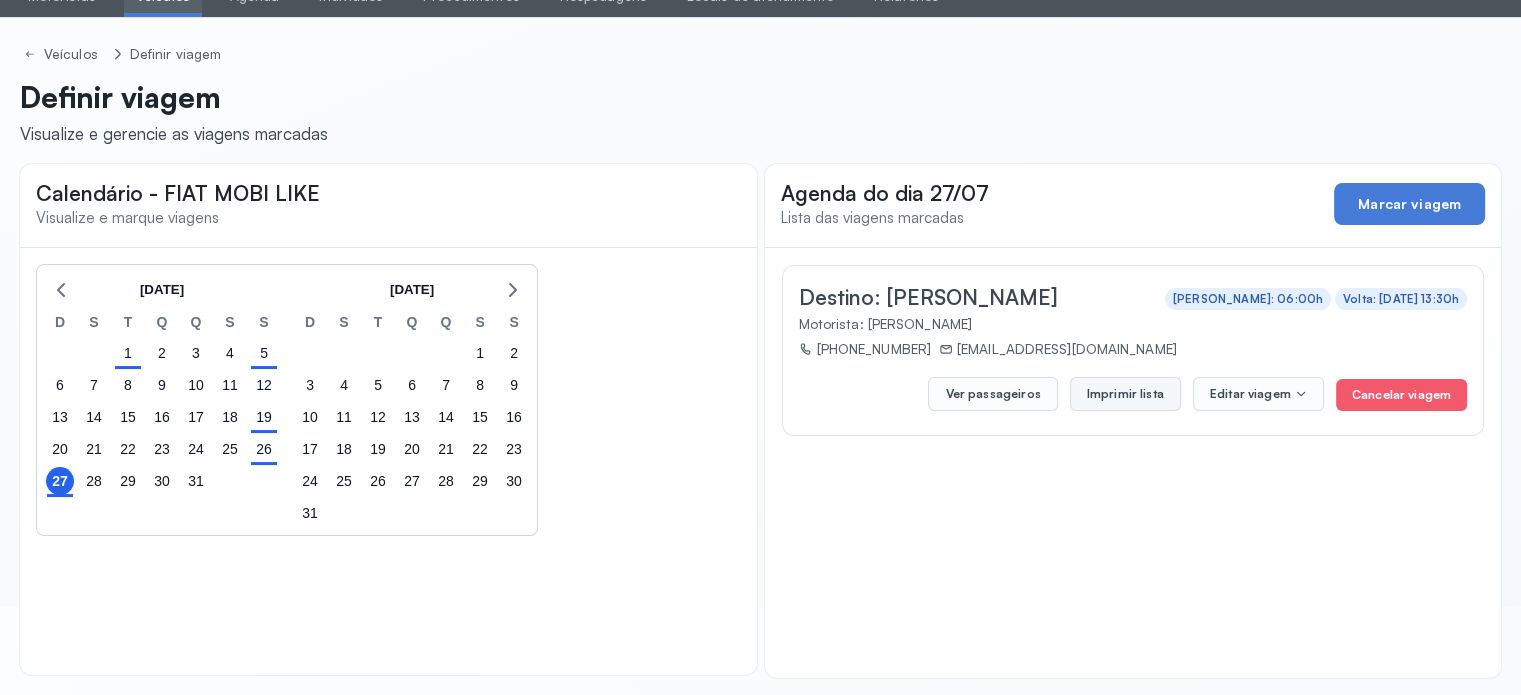 click on "Imprimir lista" at bounding box center (1125, 394) 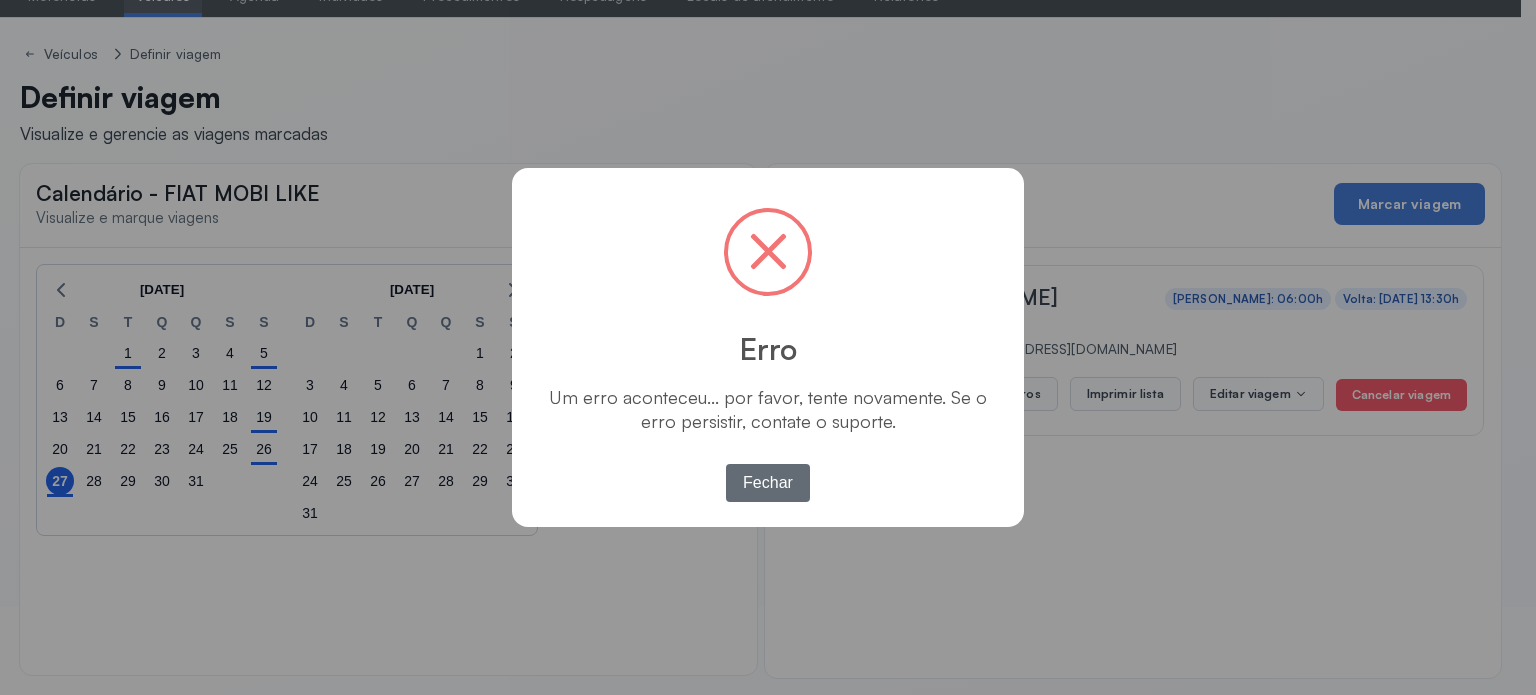 click on "Fechar" at bounding box center (768, 483) 